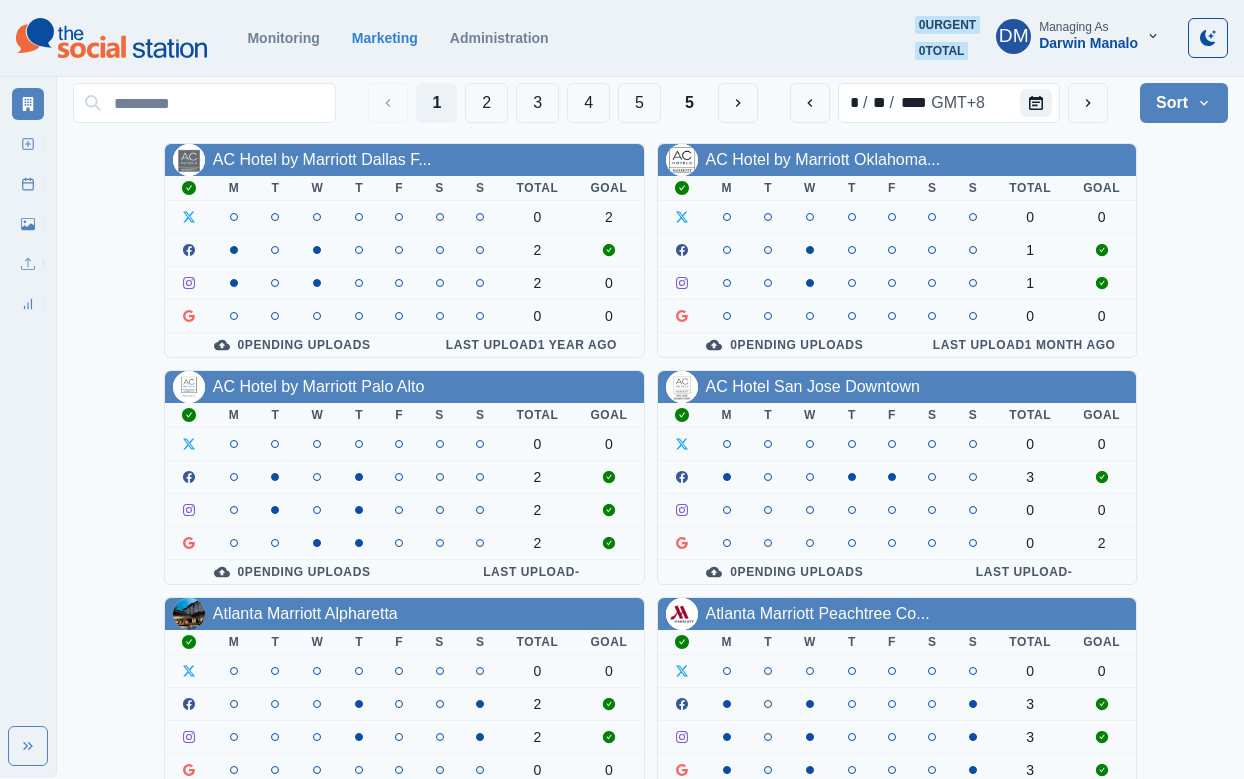 scroll, scrollTop: 0, scrollLeft: 0, axis: both 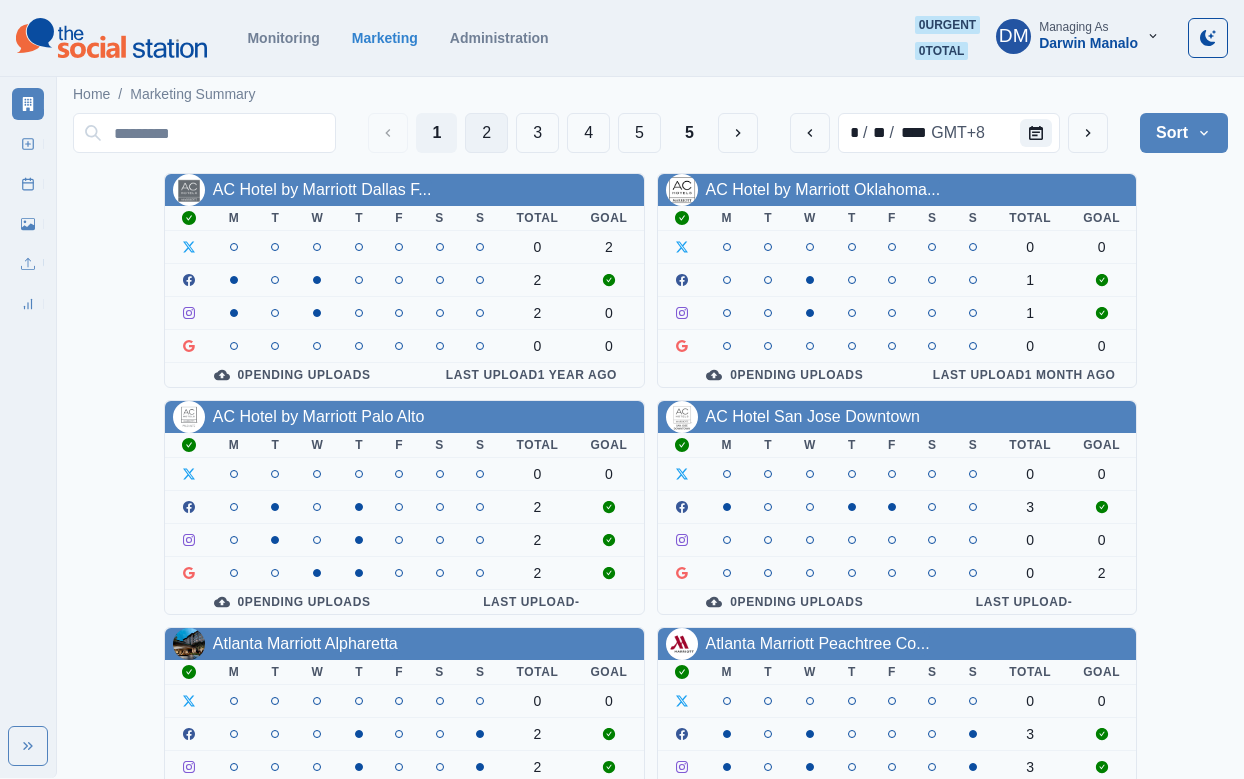 click on "2" at bounding box center [486, 133] 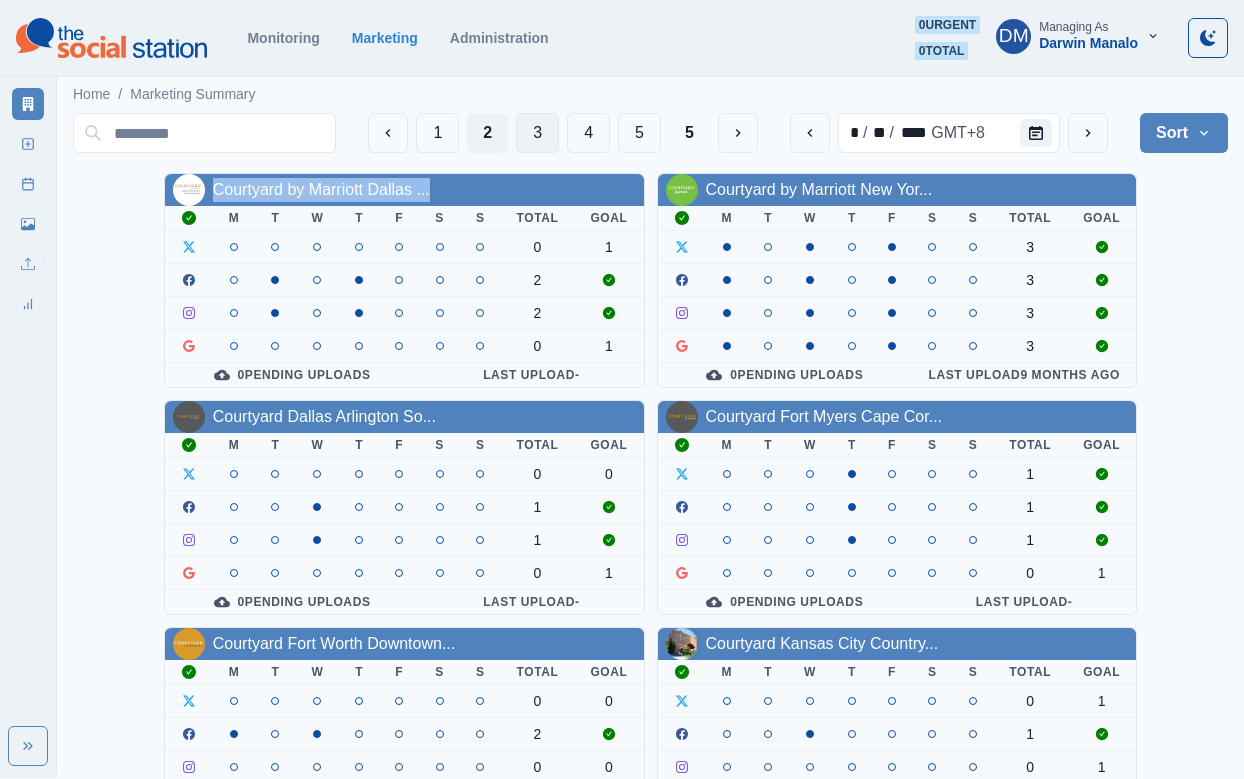 click on "3" at bounding box center (537, 133) 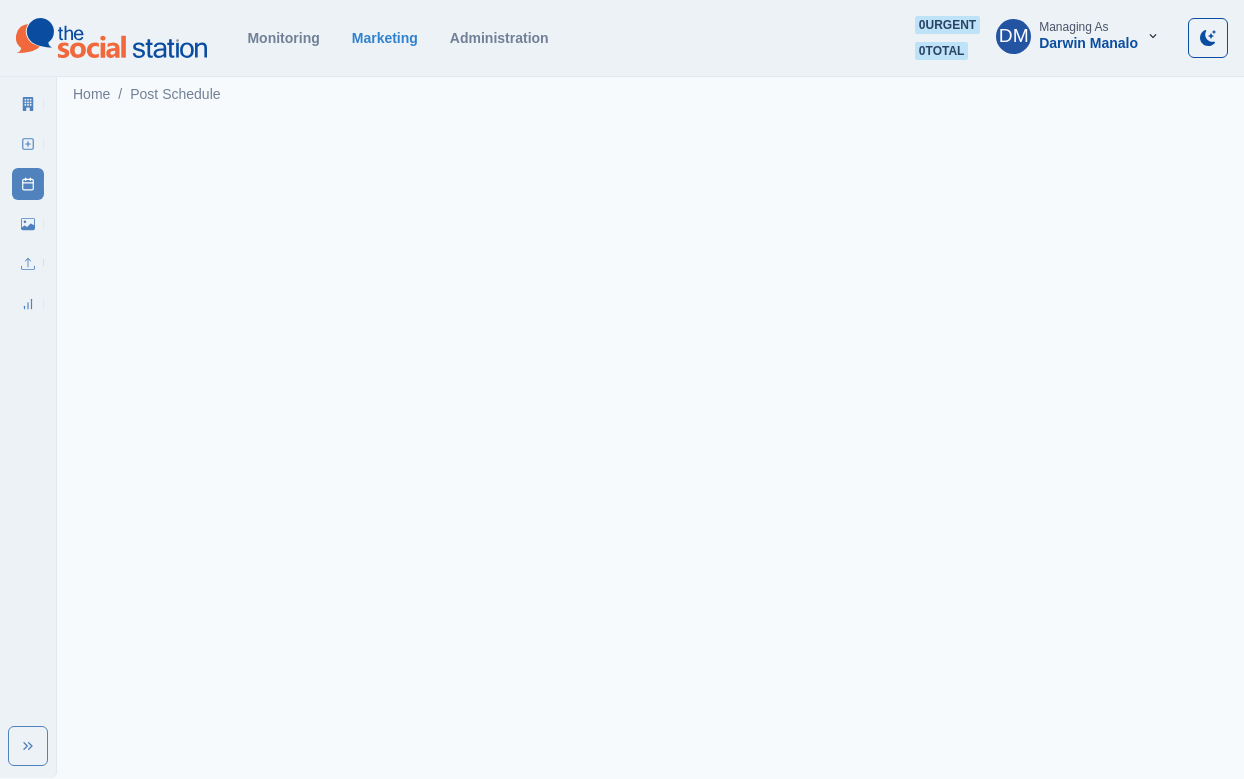 scroll, scrollTop: 0, scrollLeft: 0, axis: both 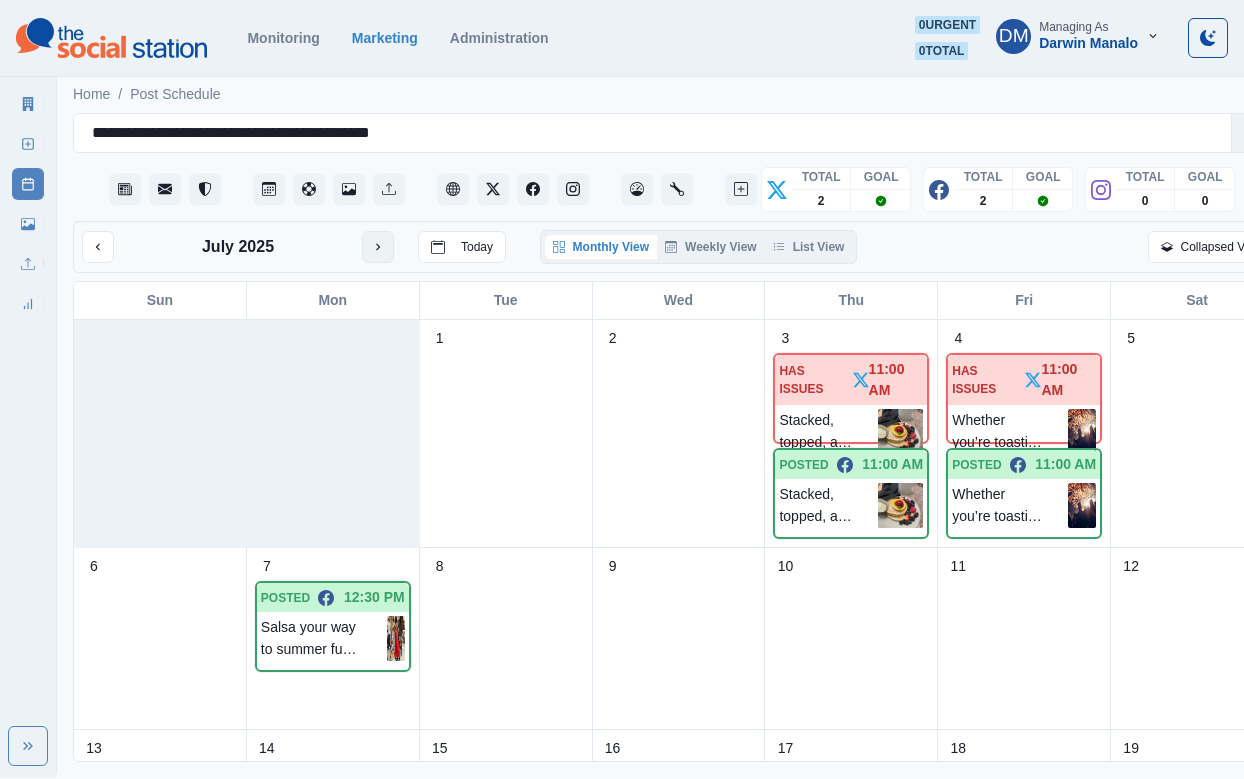 click 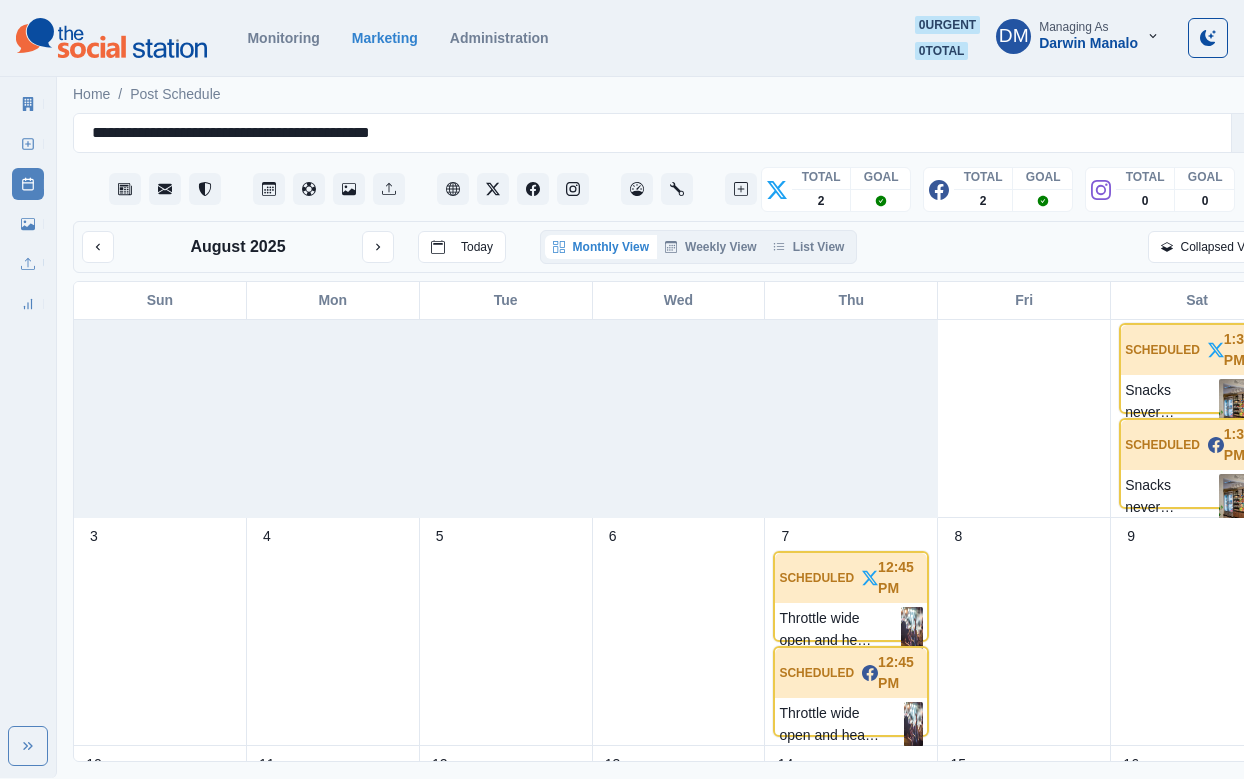 scroll, scrollTop: 0, scrollLeft: 0, axis: both 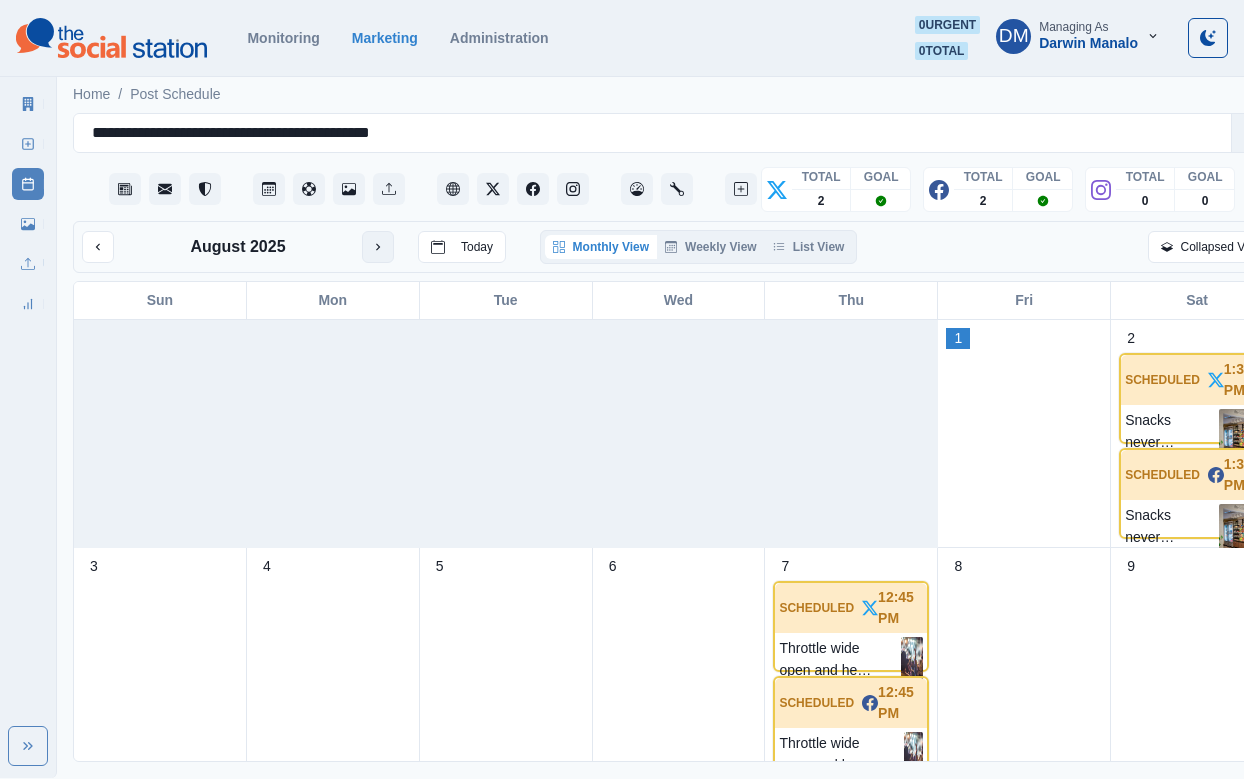 click at bounding box center (378, 247) 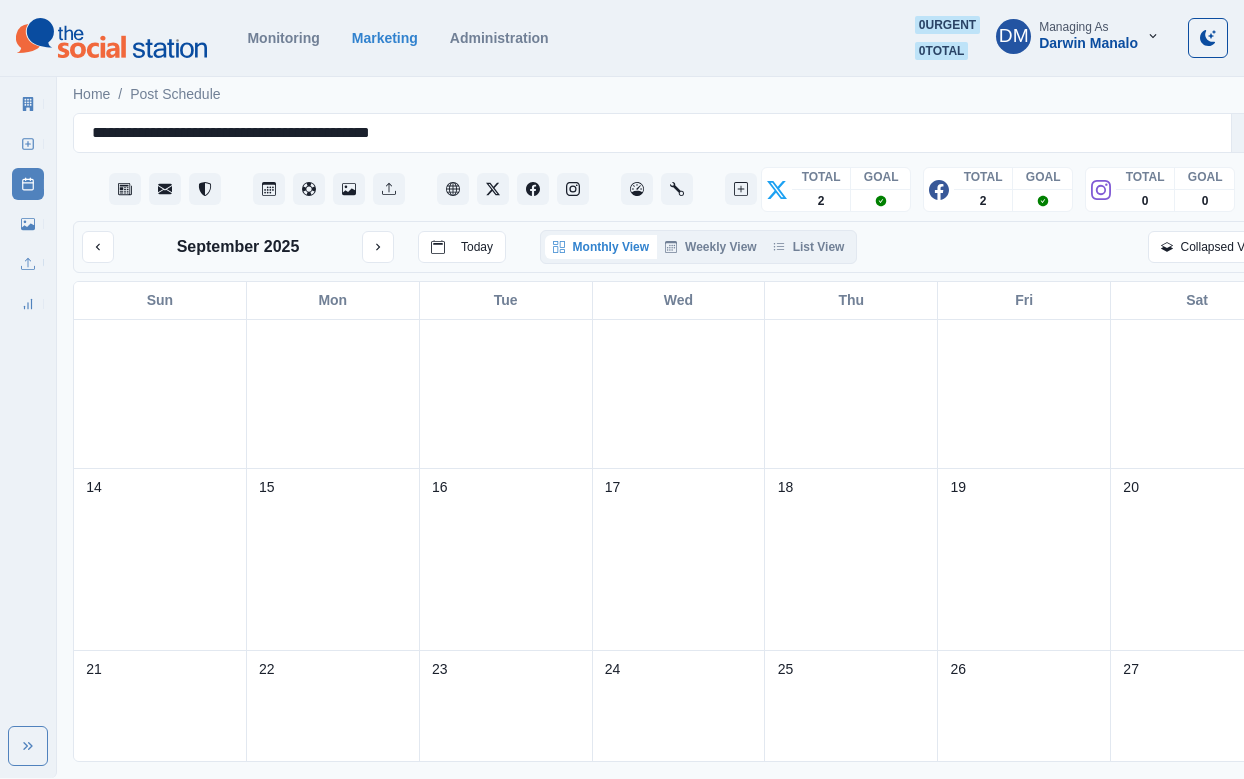 scroll, scrollTop: 0, scrollLeft: 0, axis: both 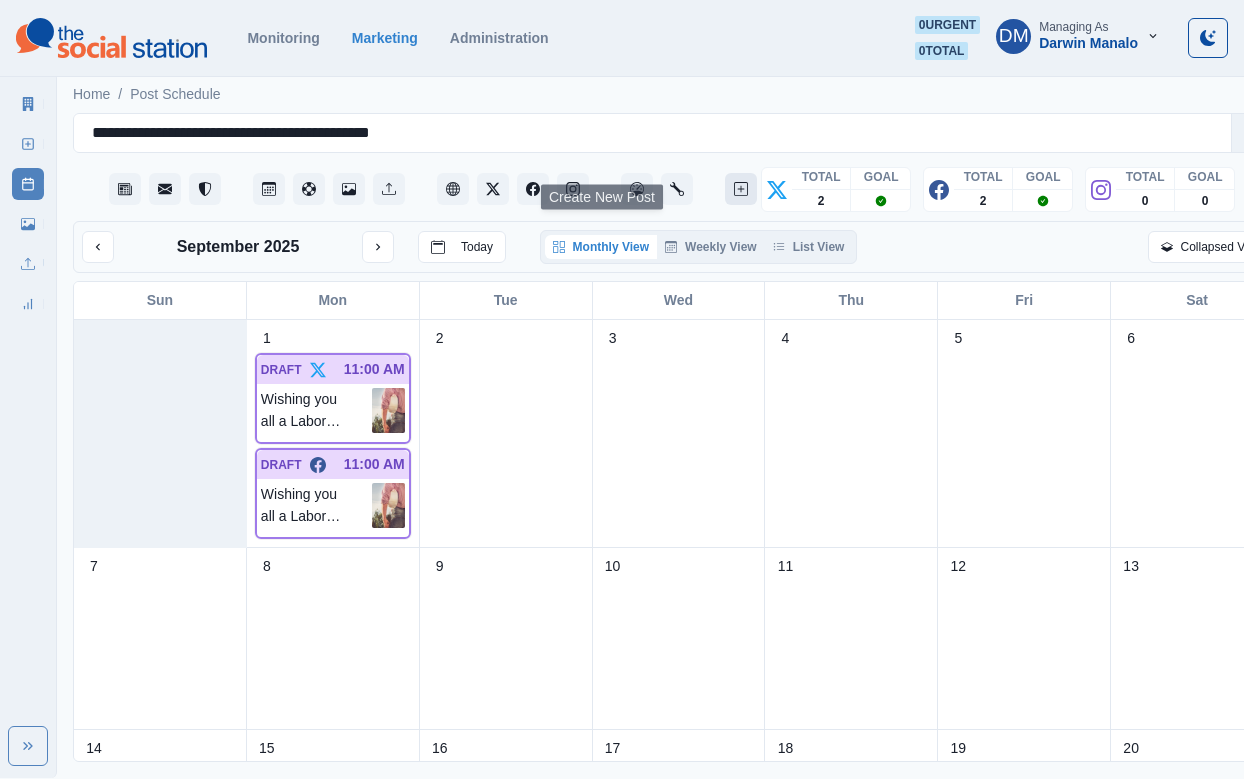 click at bounding box center [741, 189] 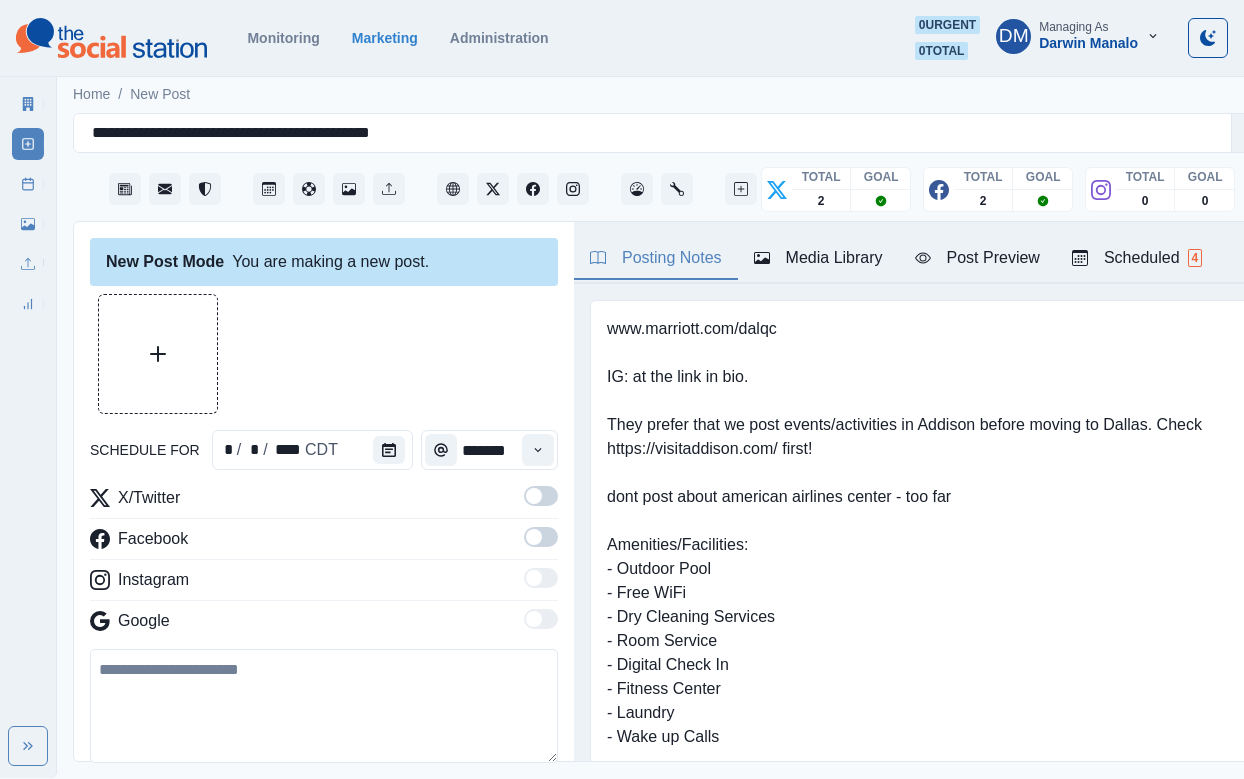 click at bounding box center (534, 496) 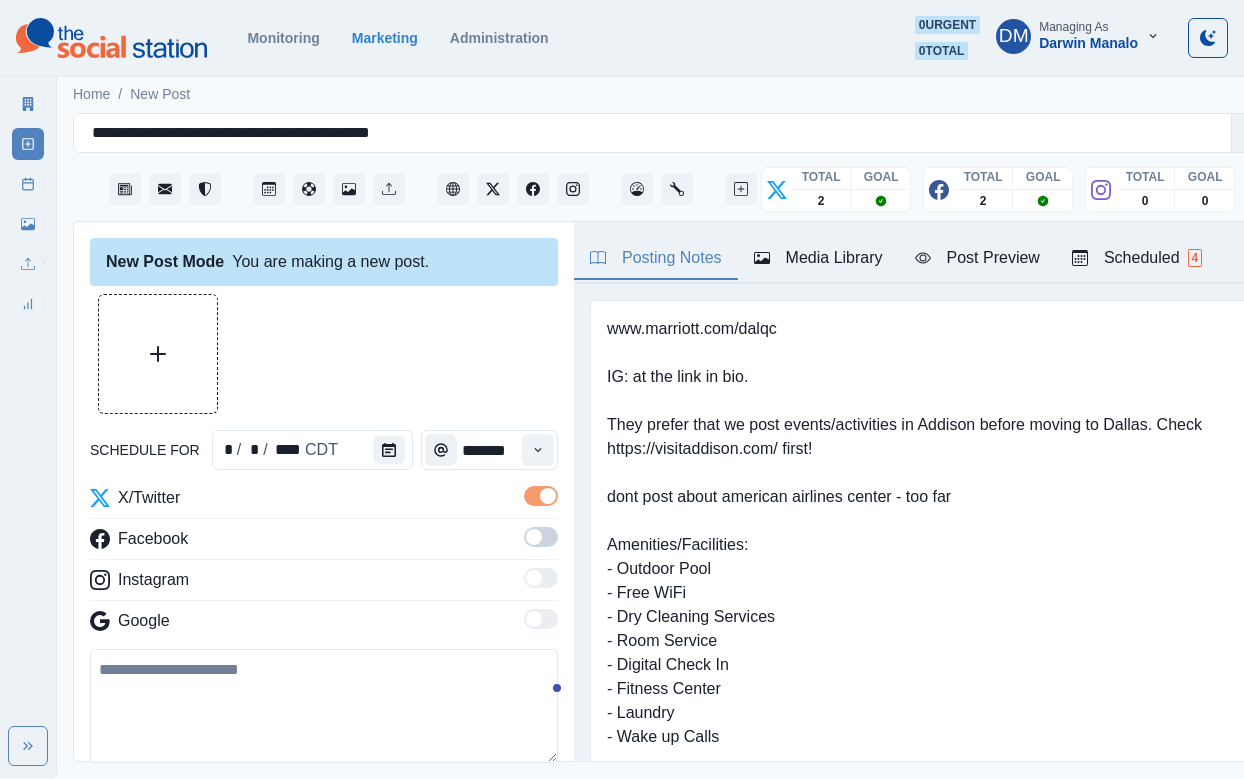 click at bounding box center (541, 537) 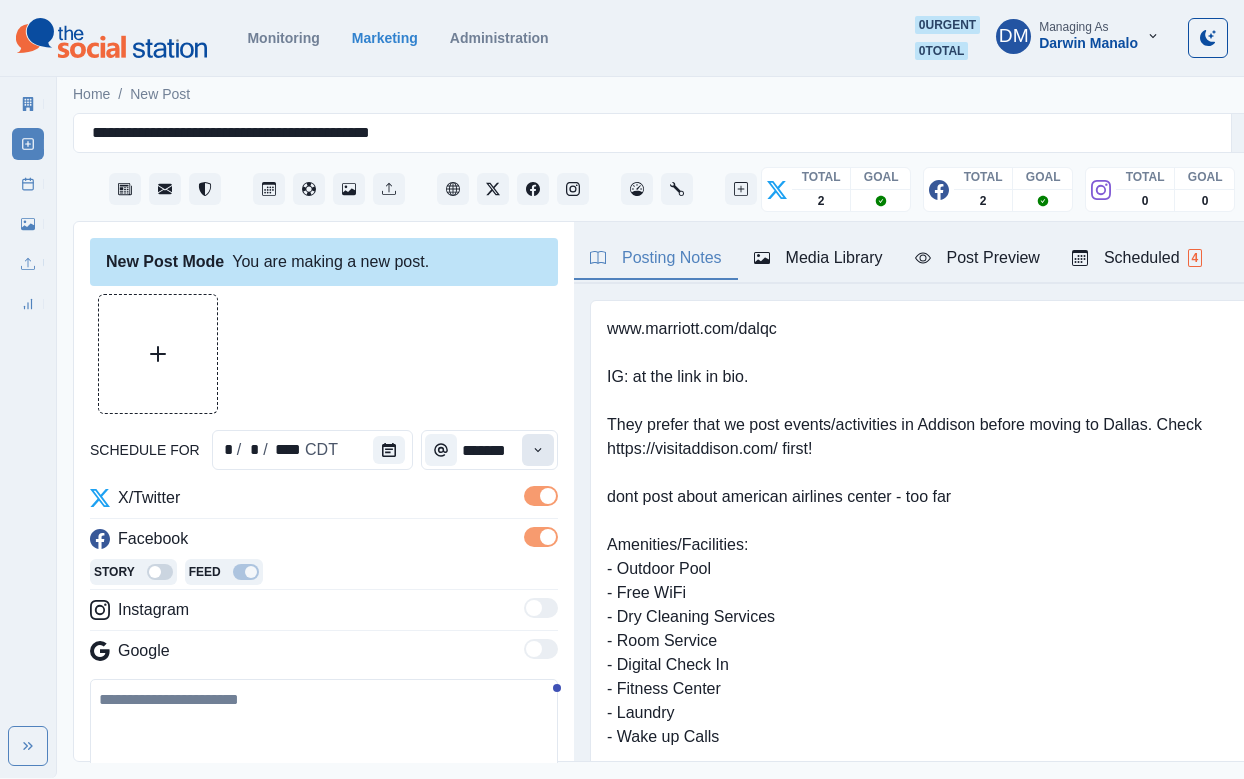 click 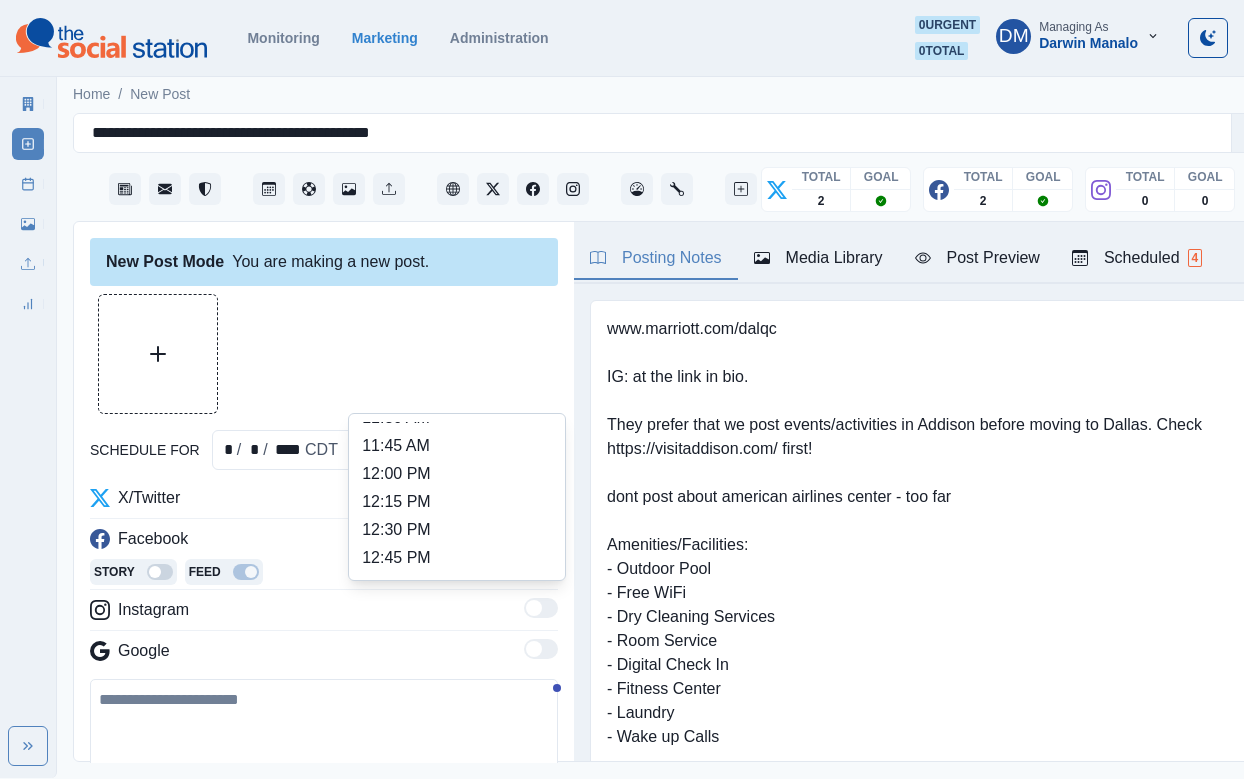 scroll, scrollTop: 409, scrollLeft: 0, axis: vertical 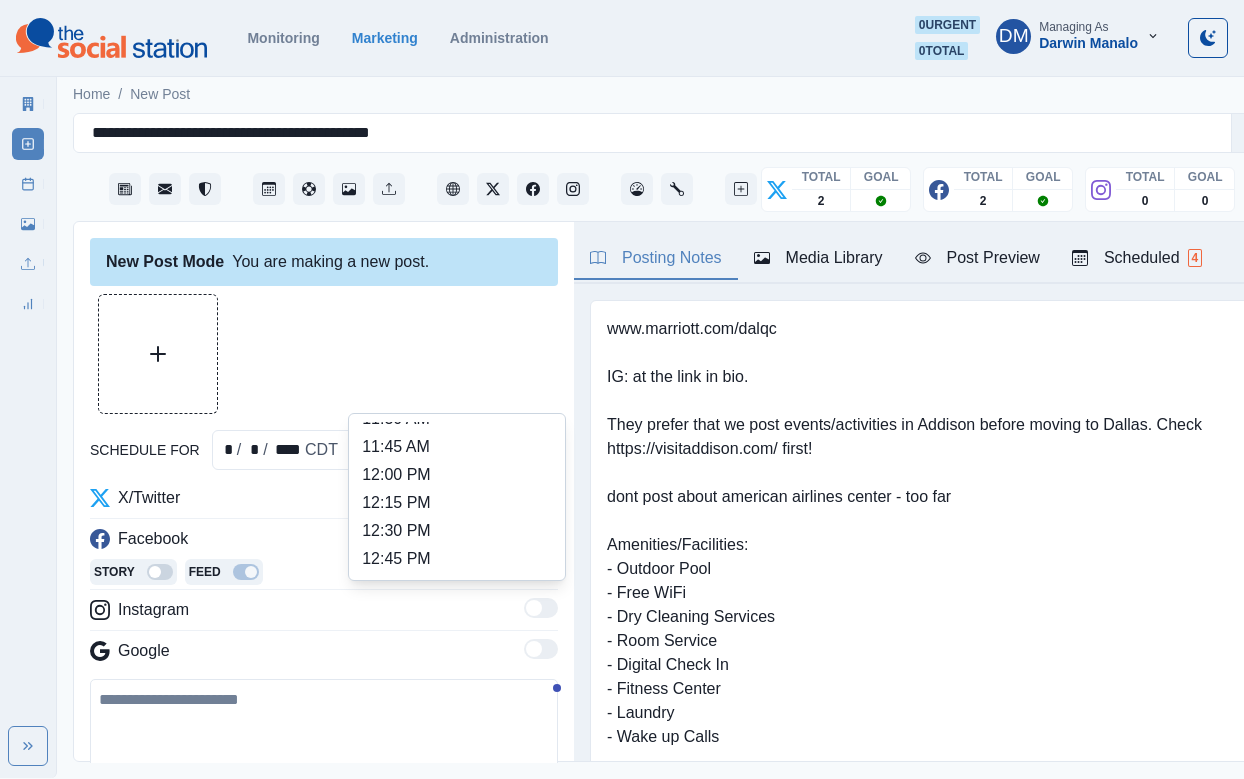 click on "1:30 PM" at bounding box center (457, 643) 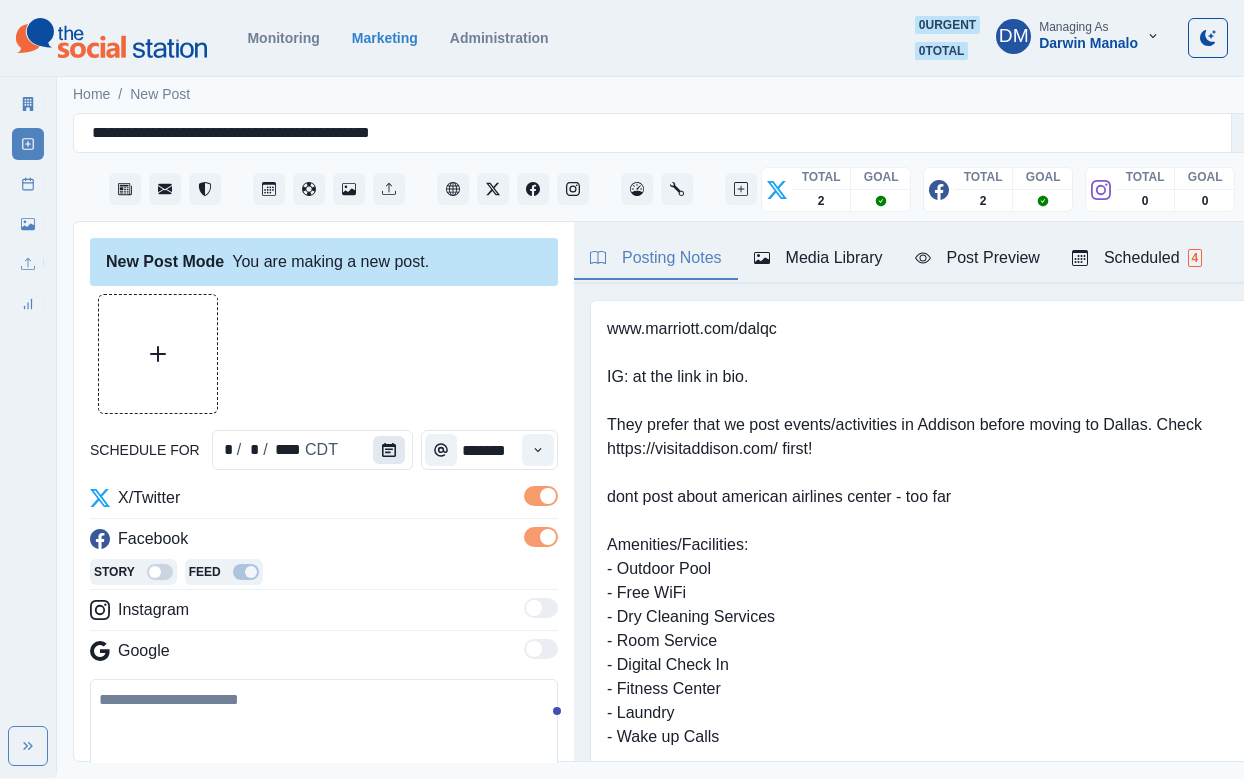click 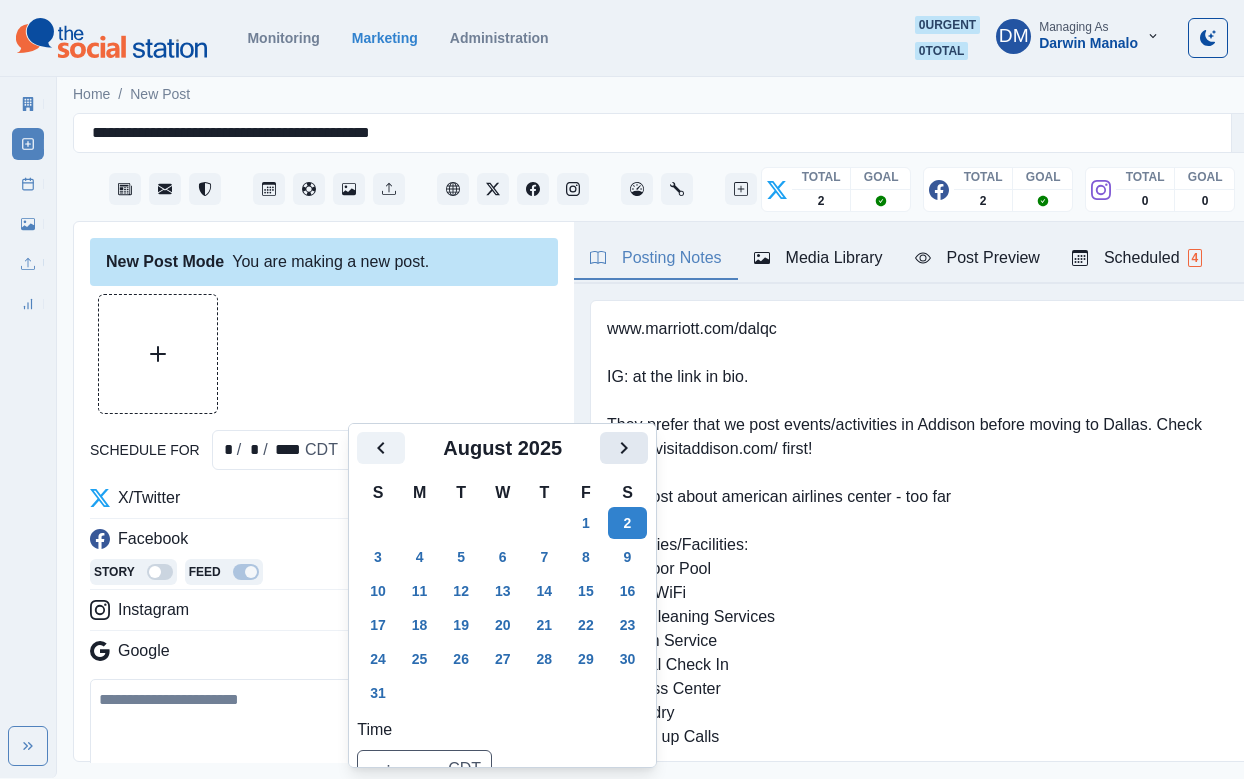 click 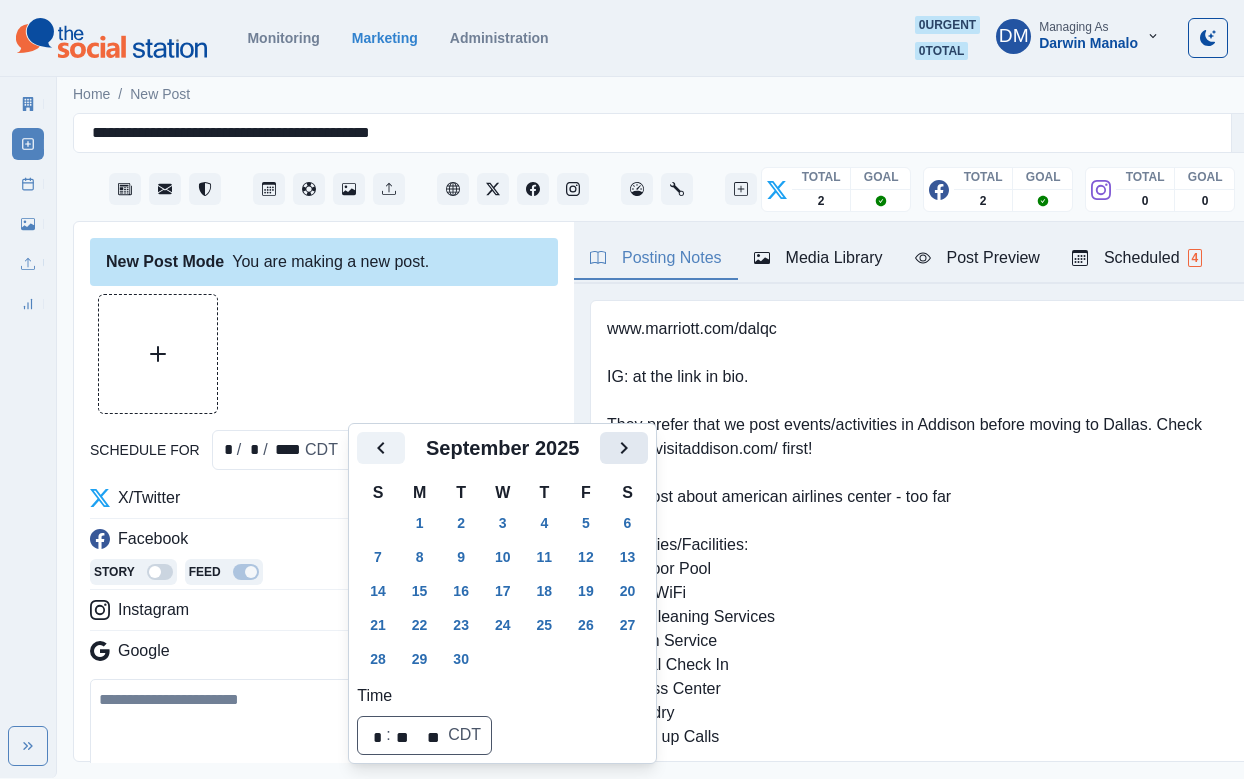 click 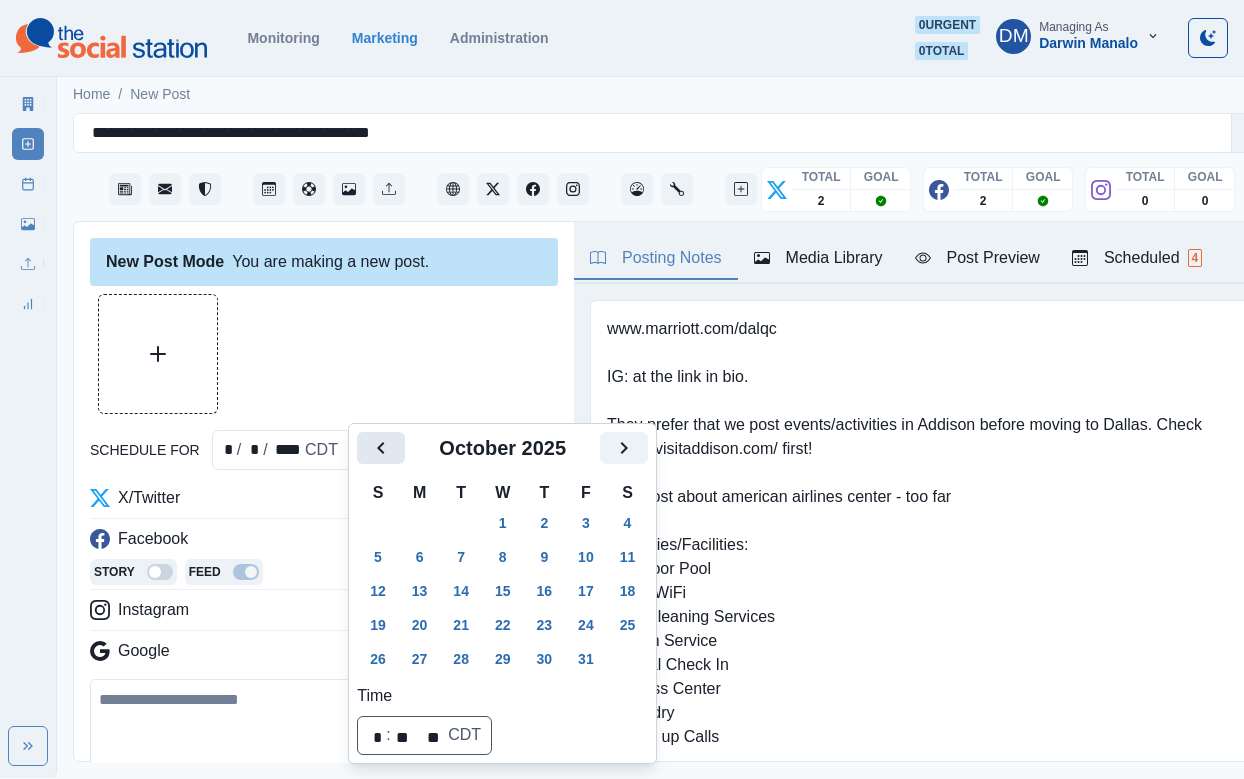 click 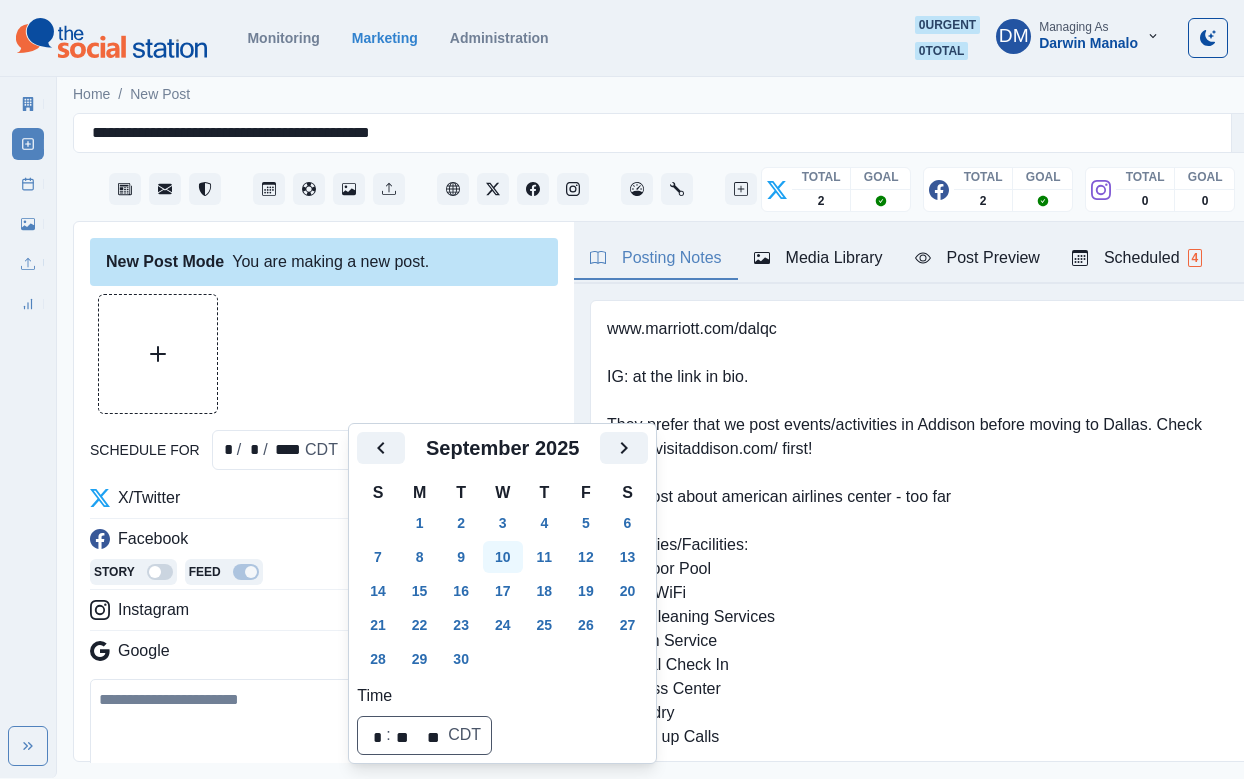 click on "10" at bounding box center [503, 557] 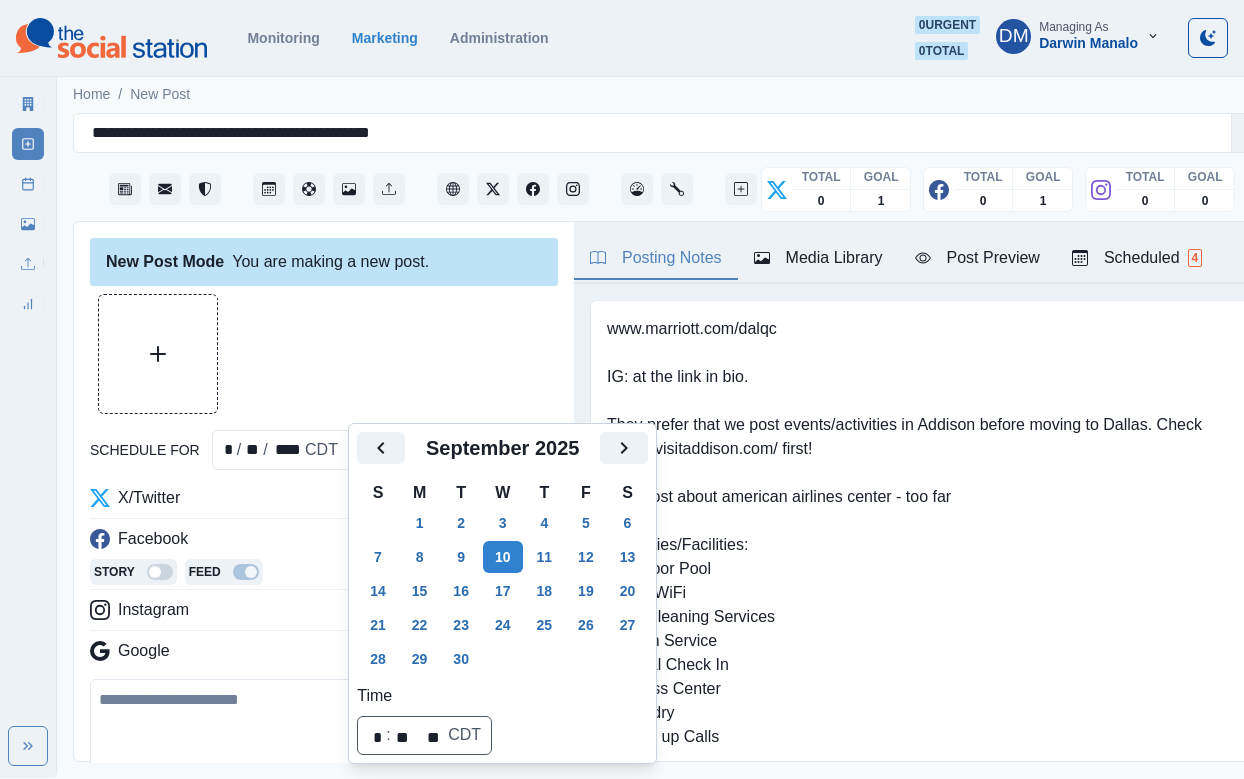 click at bounding box center [324, 736] 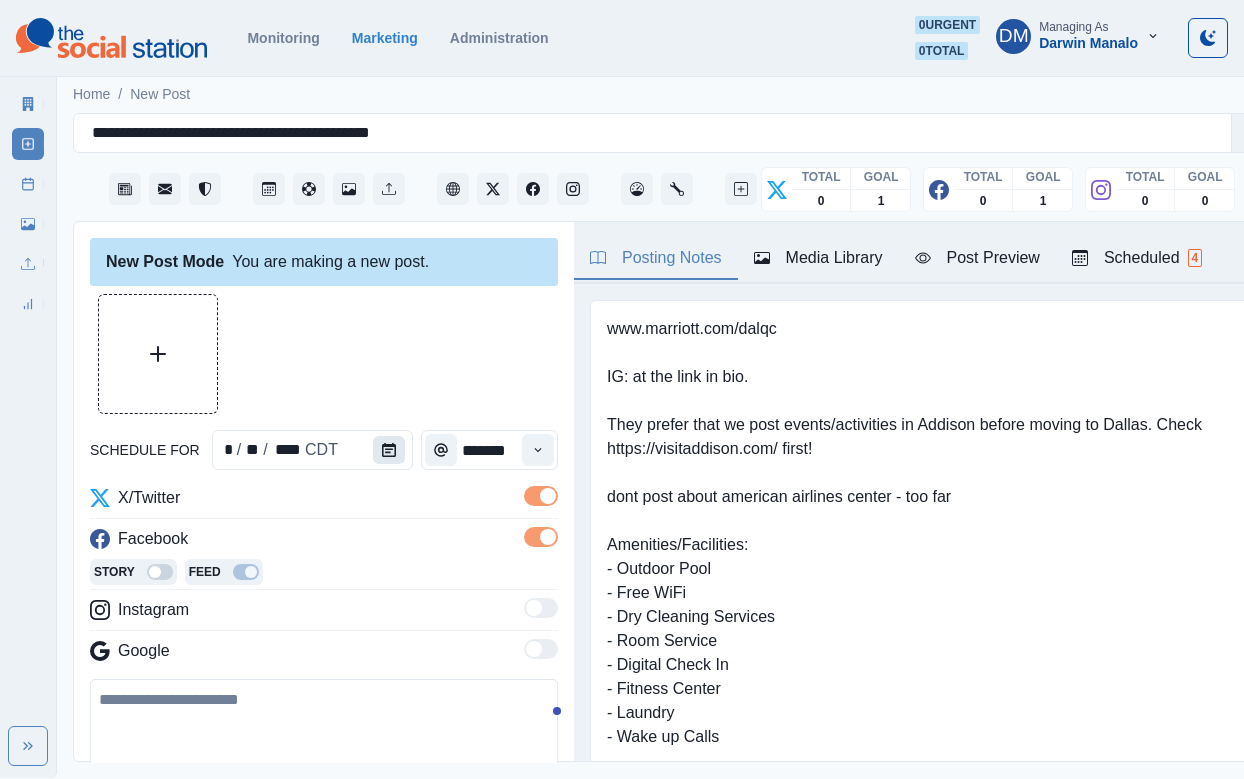 click 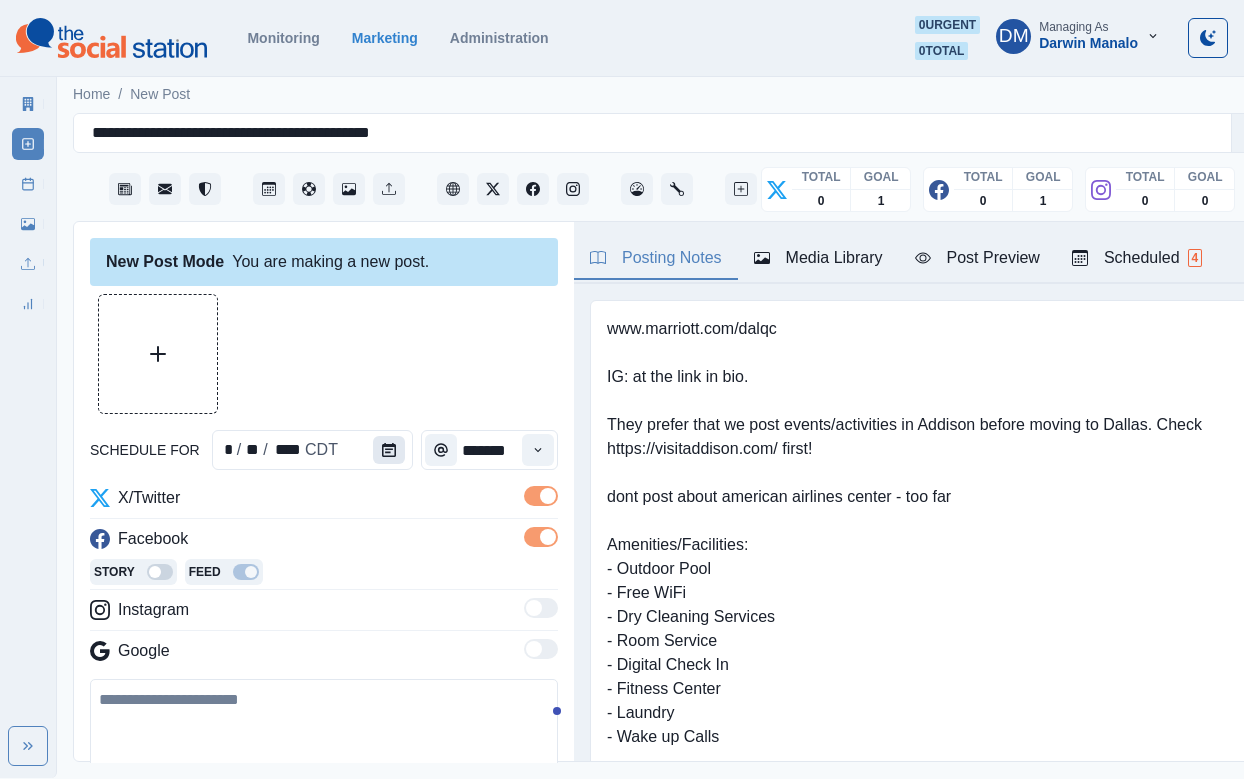 click at bounding box center [389, 450] 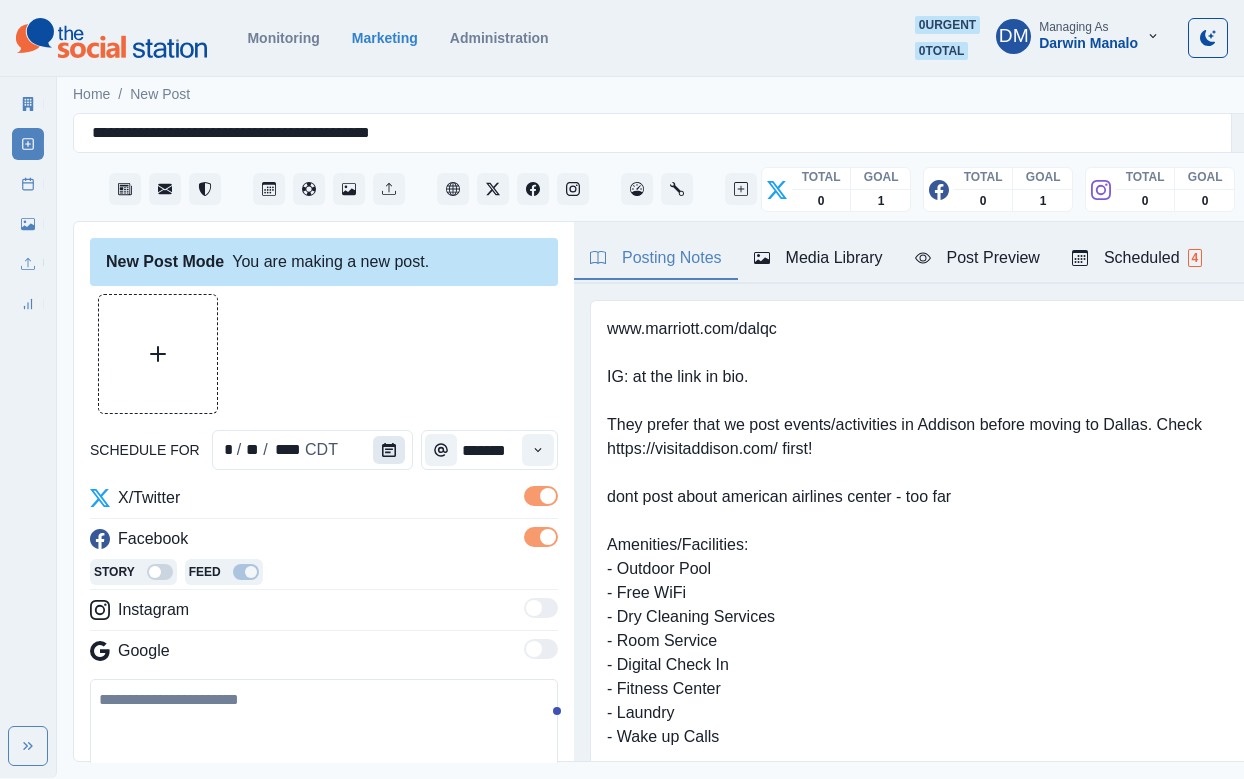 click at bounding box center (389, 450) 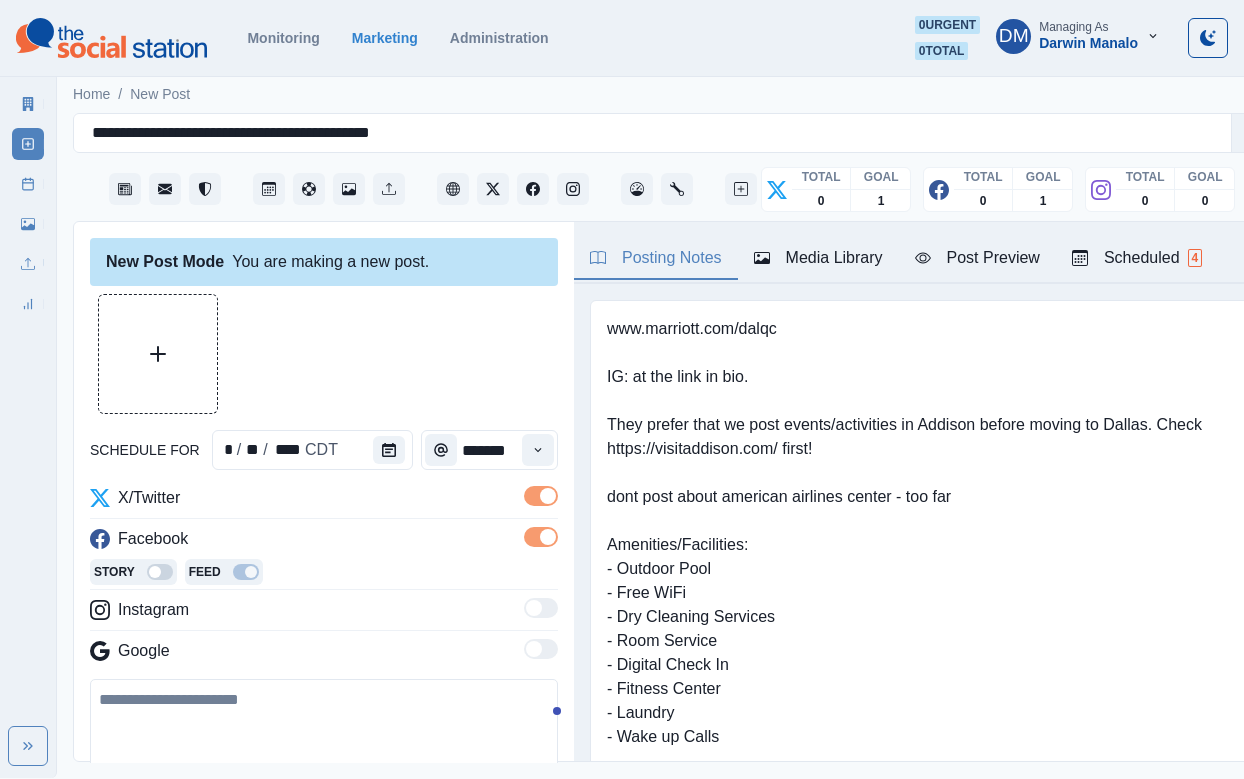 click at bounding box center (324, 736) 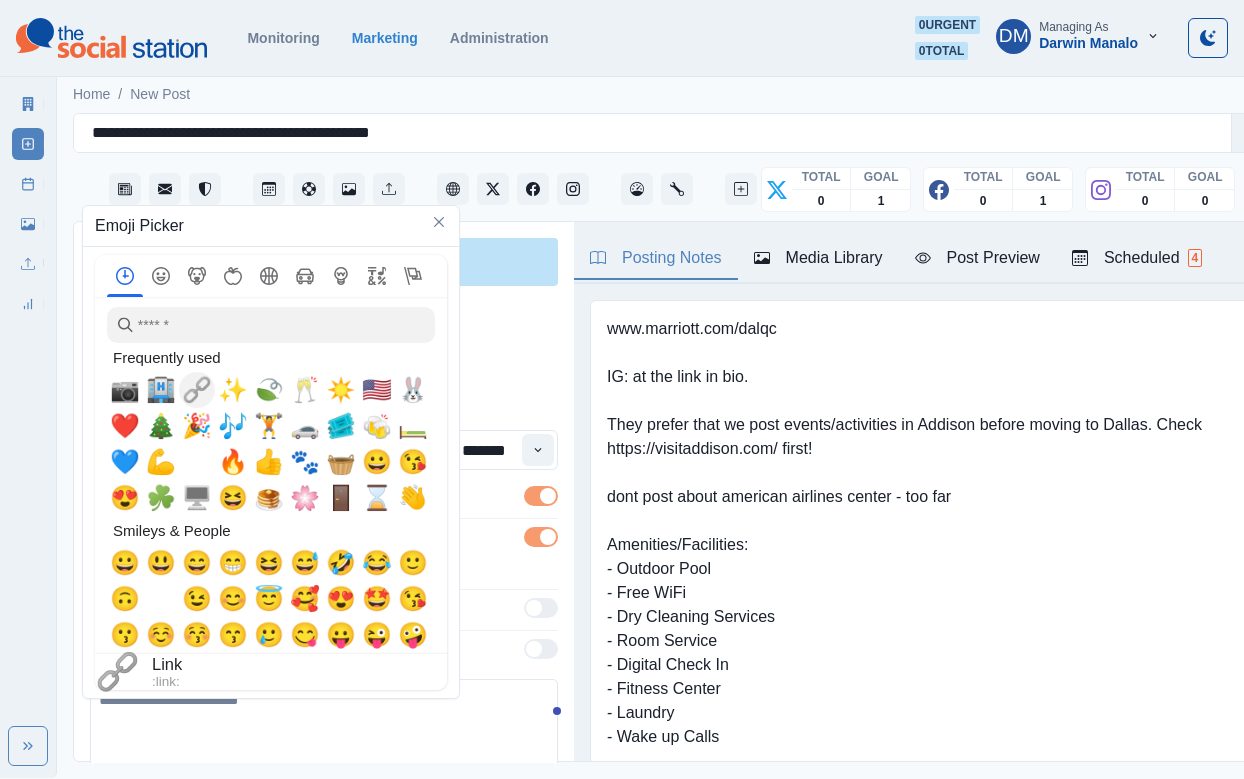 click on "🔗" at bounding box center [197, 390] 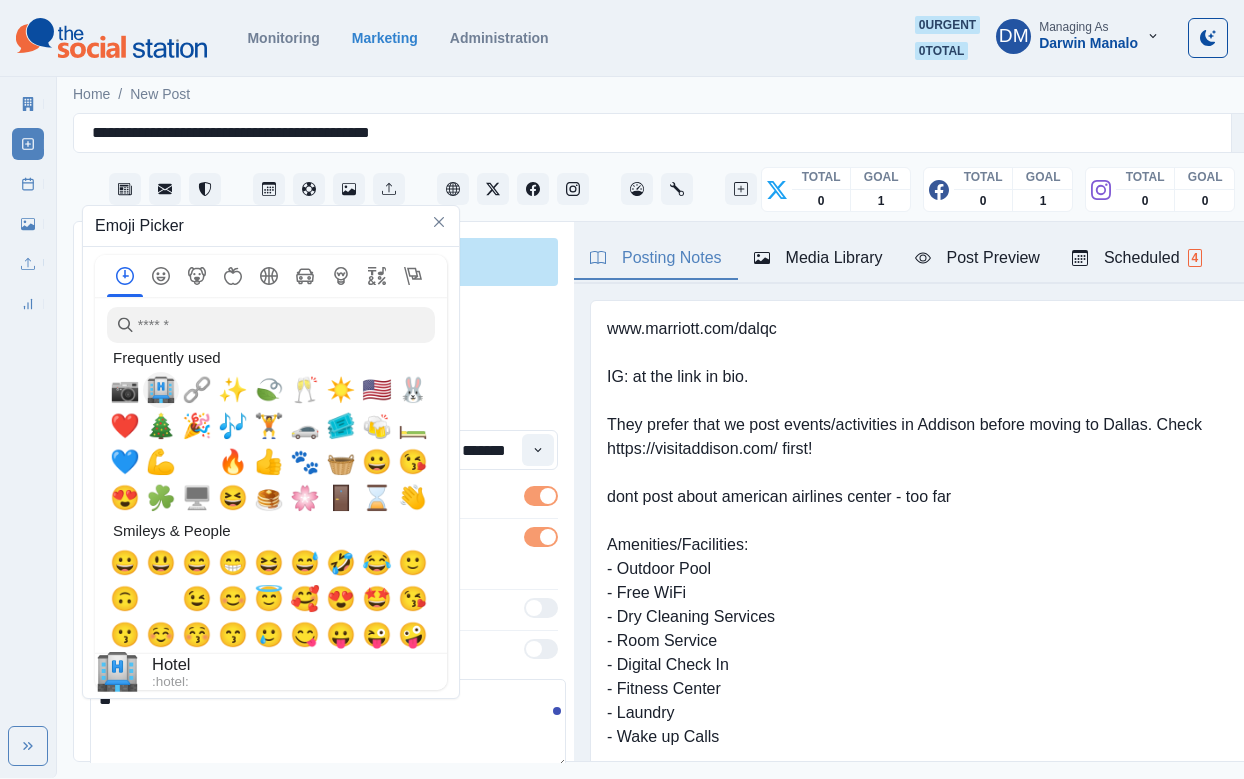 click on "🏨" at bounding box center [161, 390] 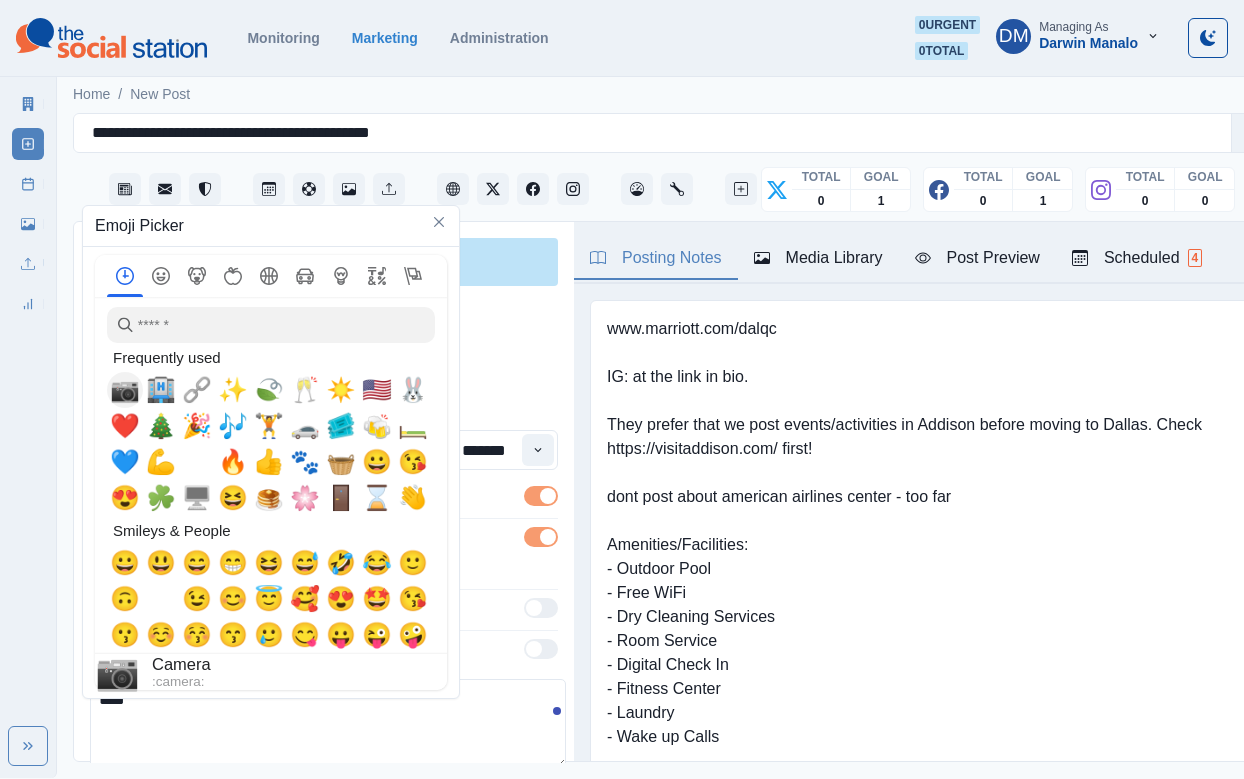 click on "📷" at bounding box center [125, 390] 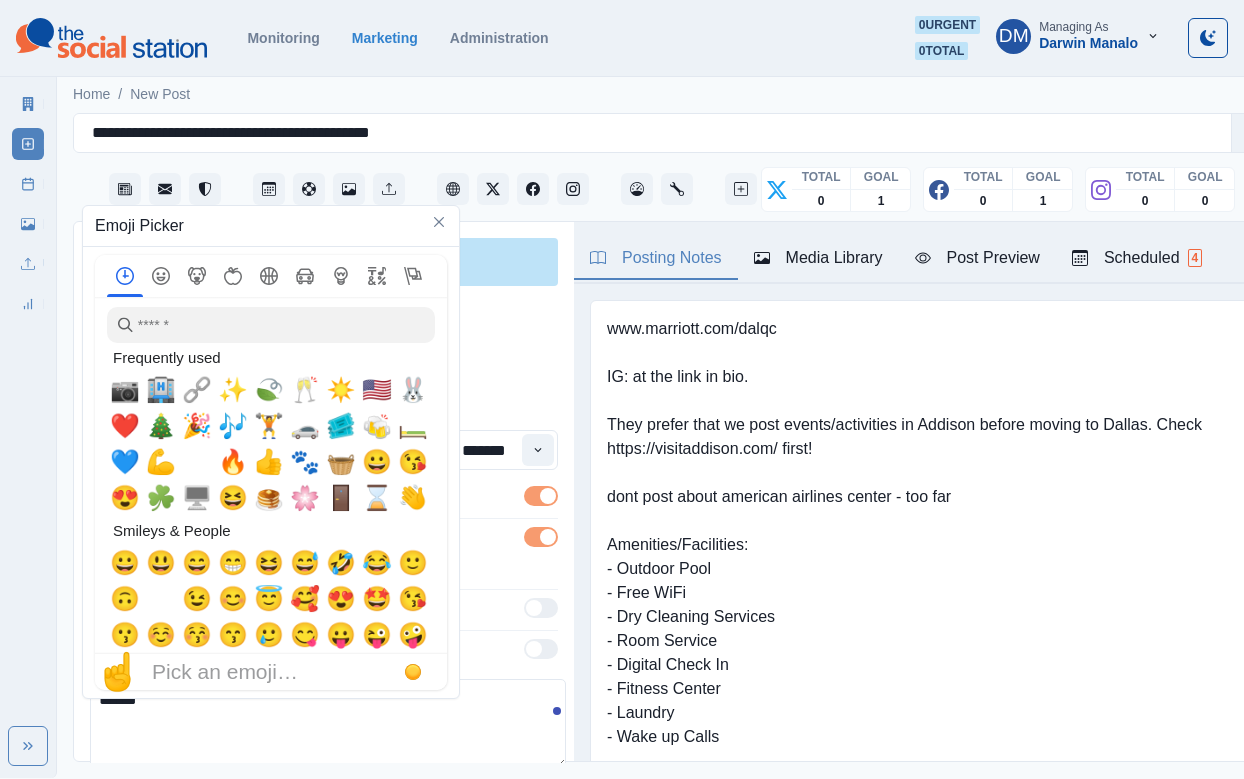click on "******" at bounding box center (328, 724) 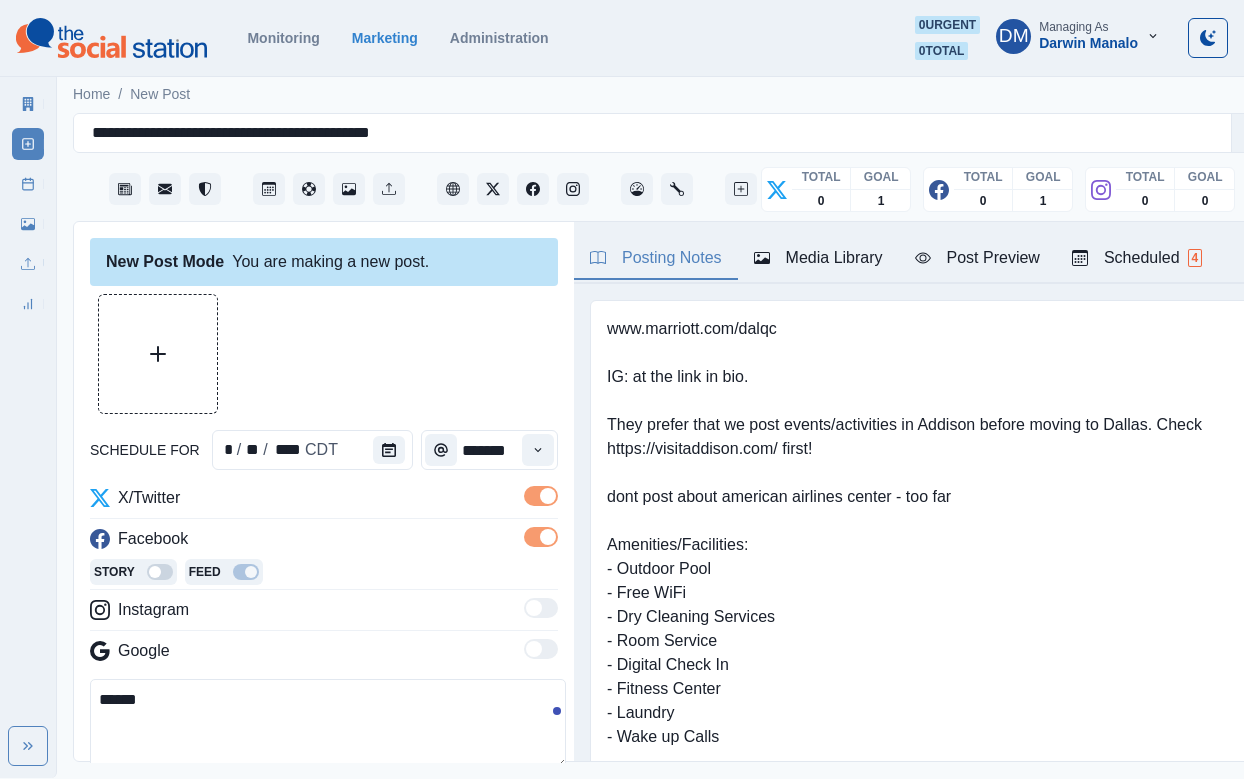 click on "******" at bounding box center (328, 724) 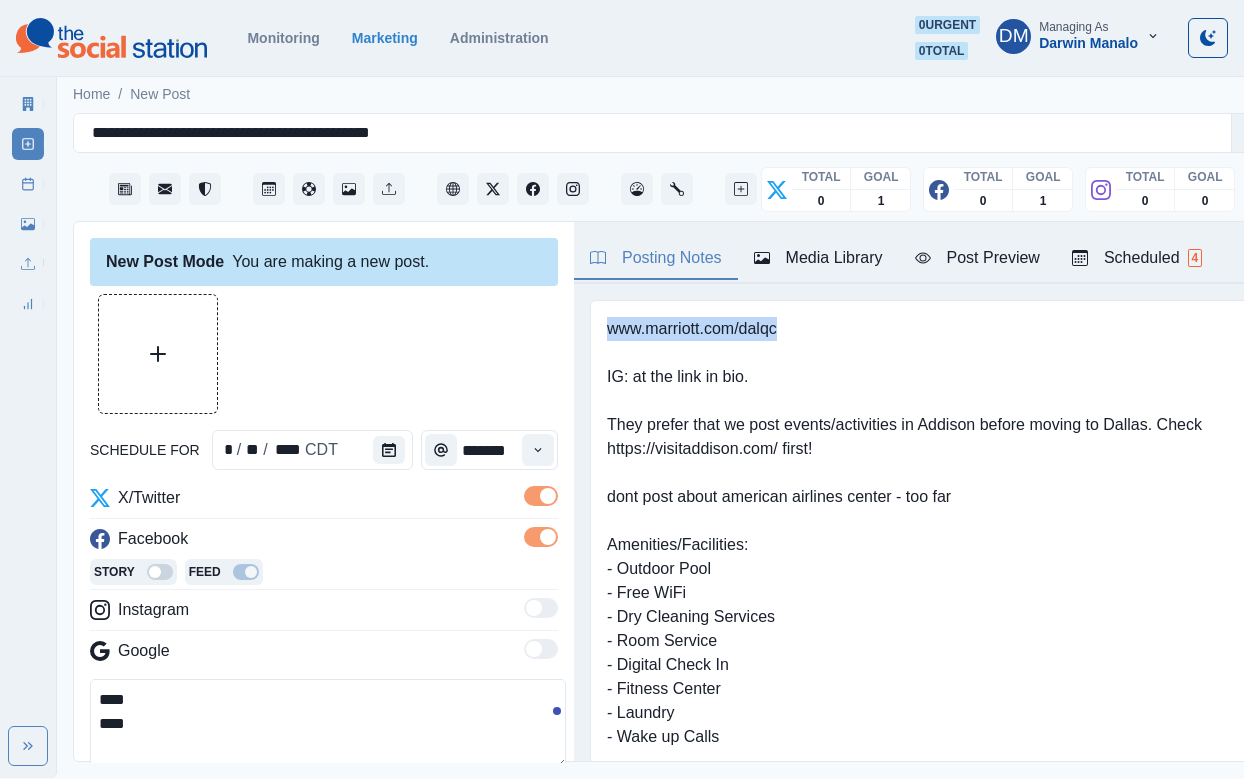 drag, startPoint x: 595, startPoint y: 271, endPoint x: 754, endPoint y: 271, distance: 159 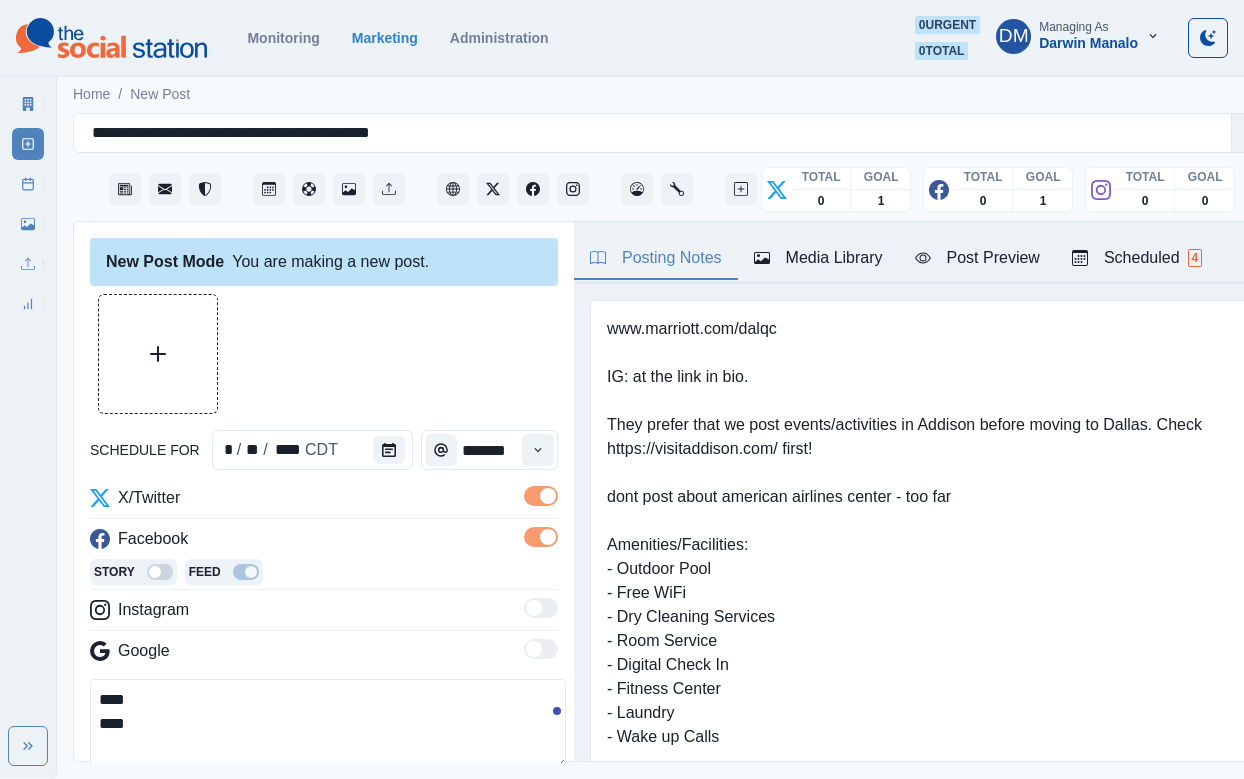 paste on "**********" 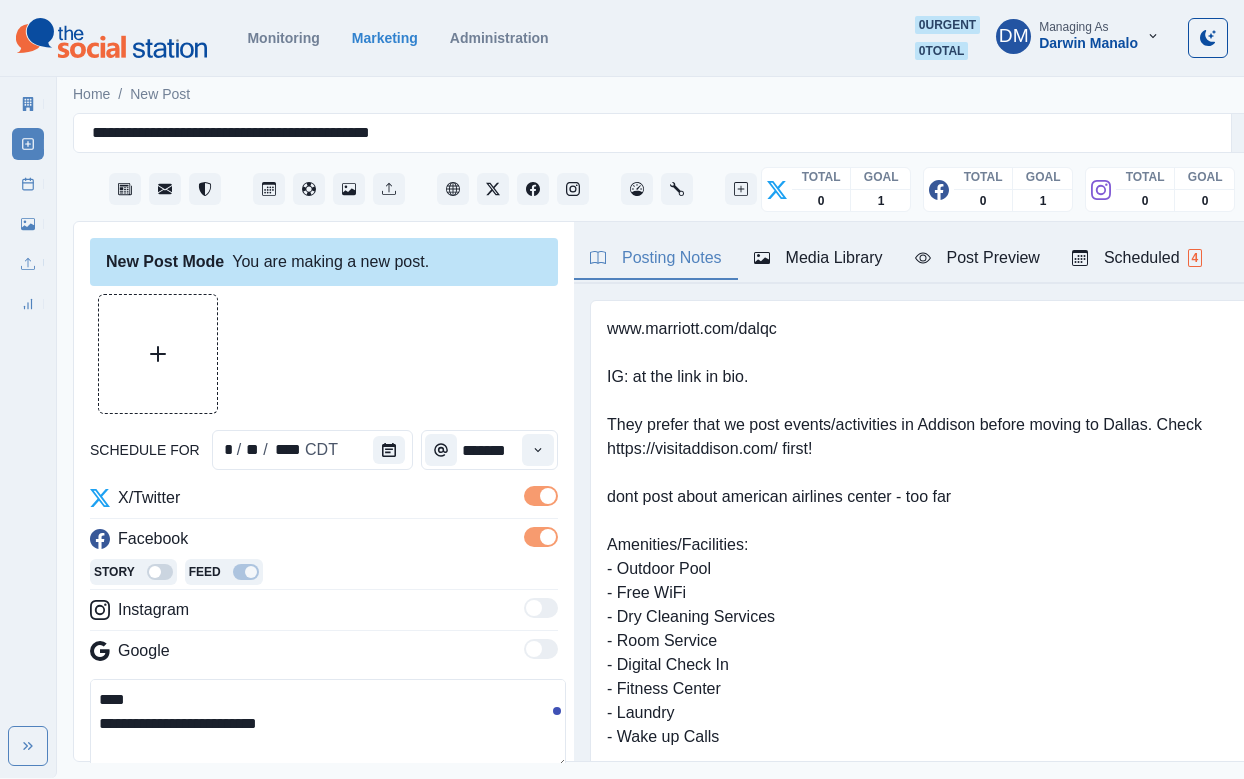 click on "**********" at bounding box center (328, 724) 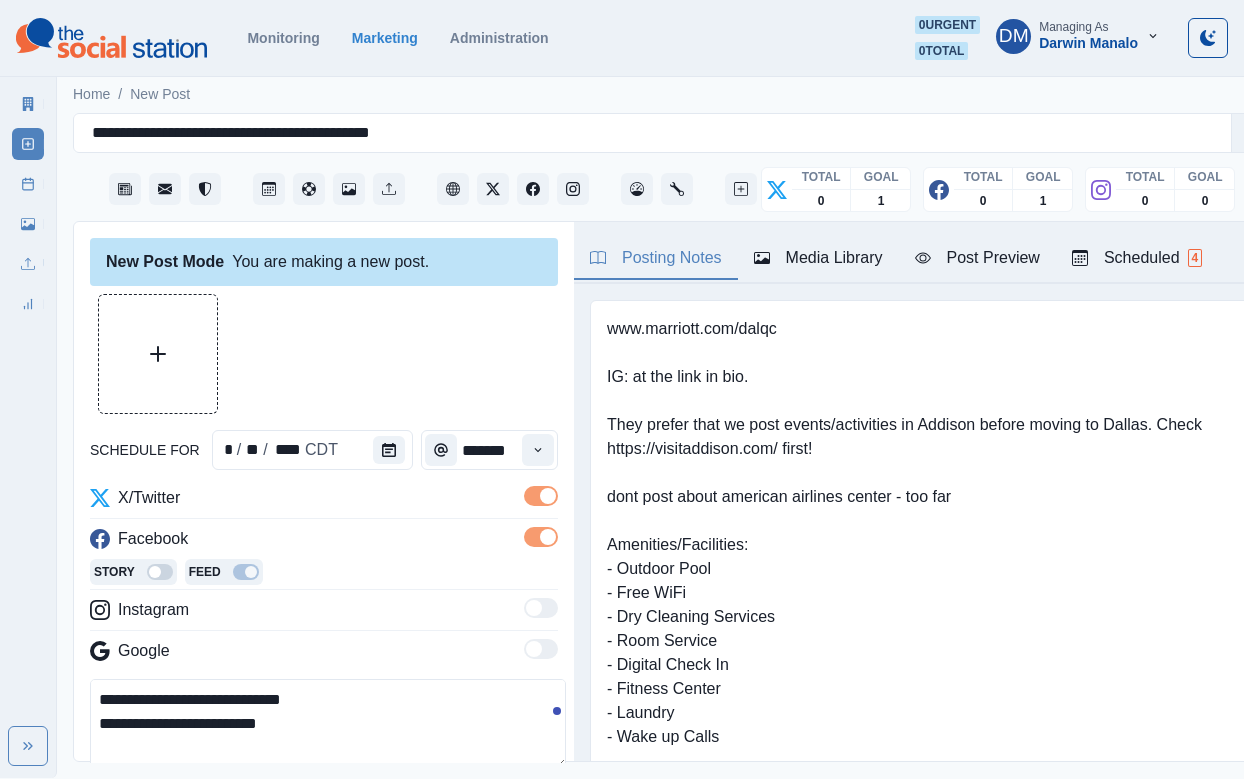 click on "**********" at bounding box center (328, 724) 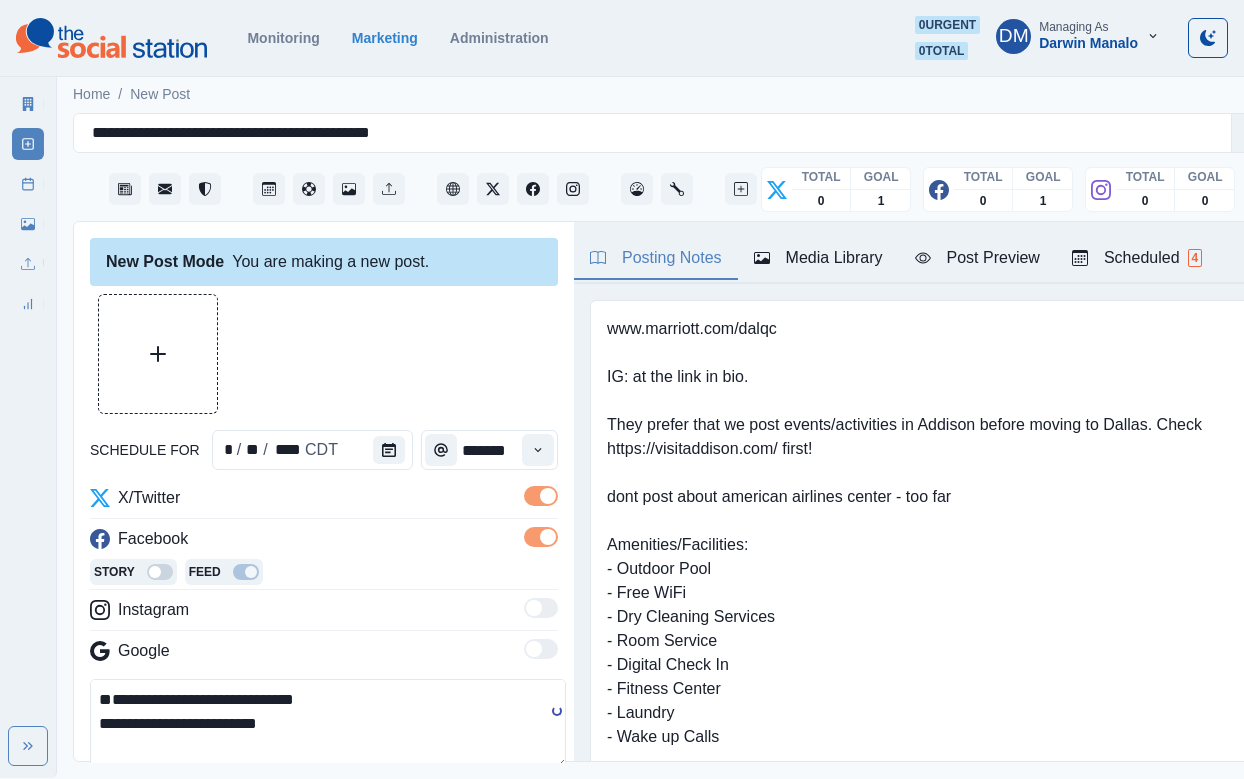 paste on "**********" 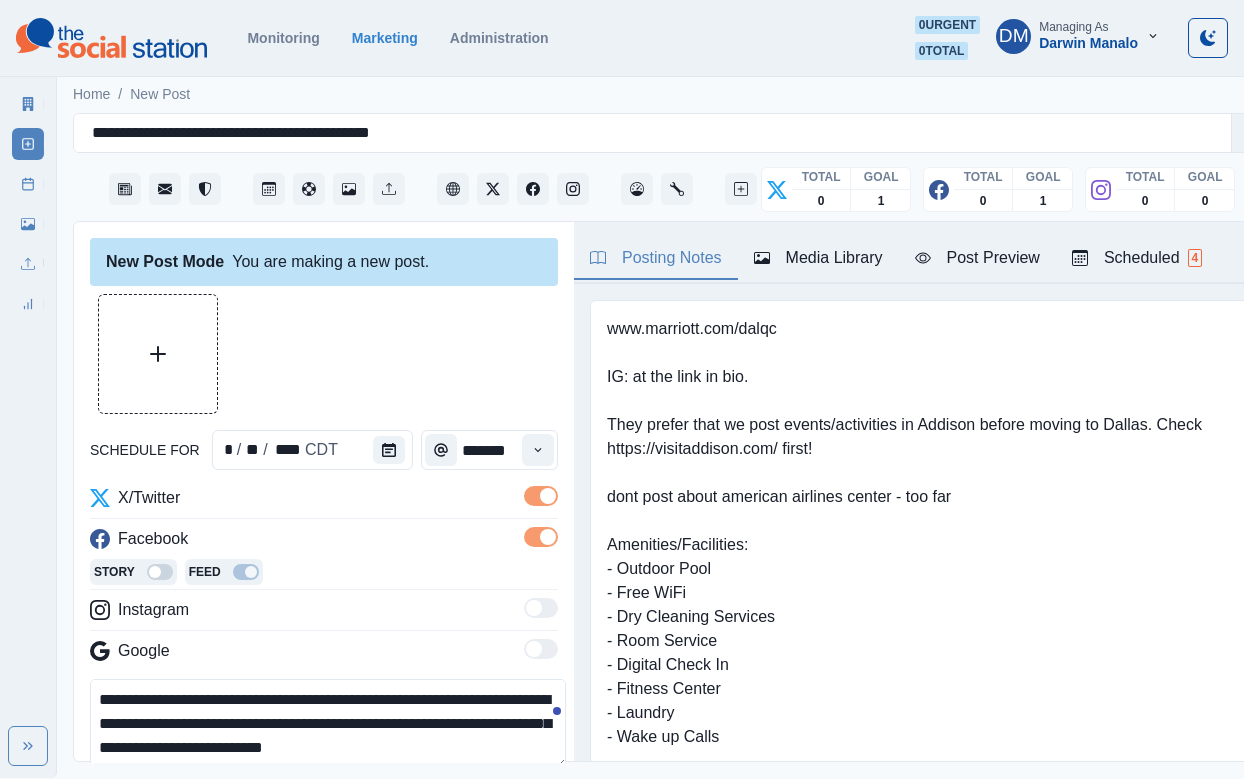 click on "**********" at bounding box center (328, 724) 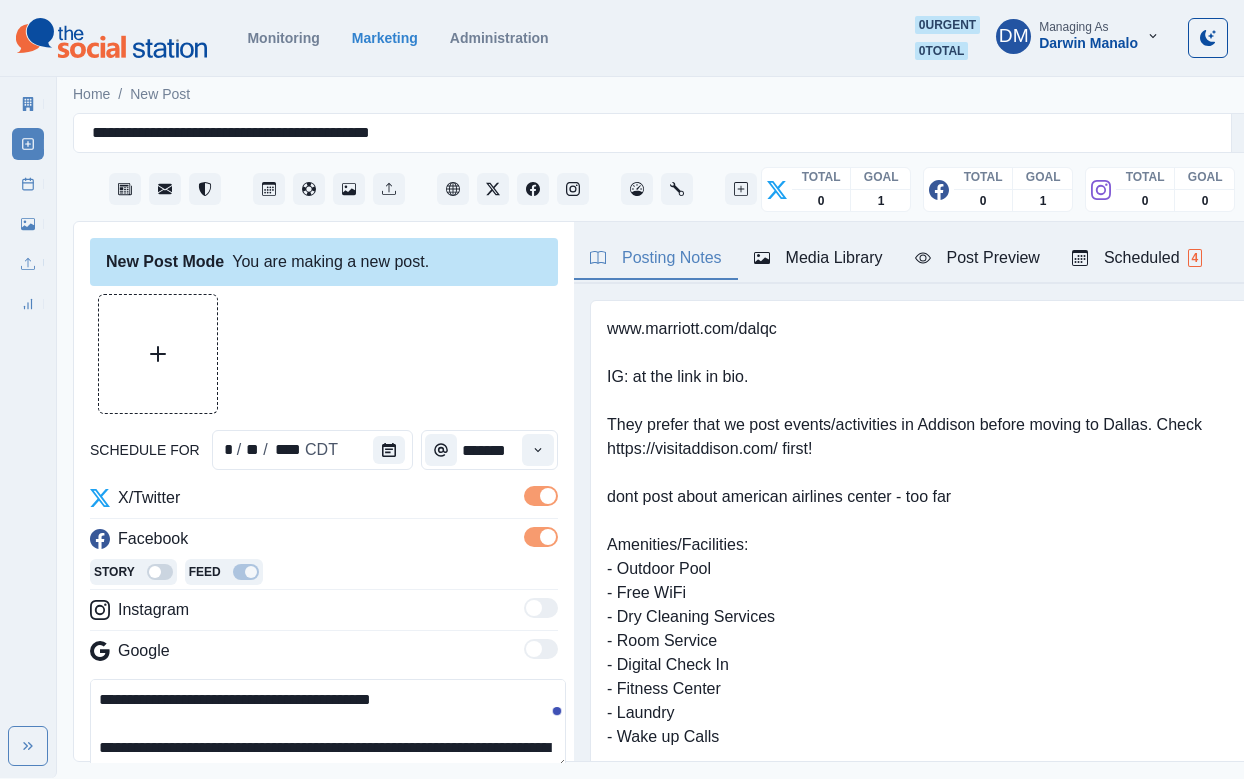 scroll, scrollTop: 22, scrollLeft: 0, axis: vertical 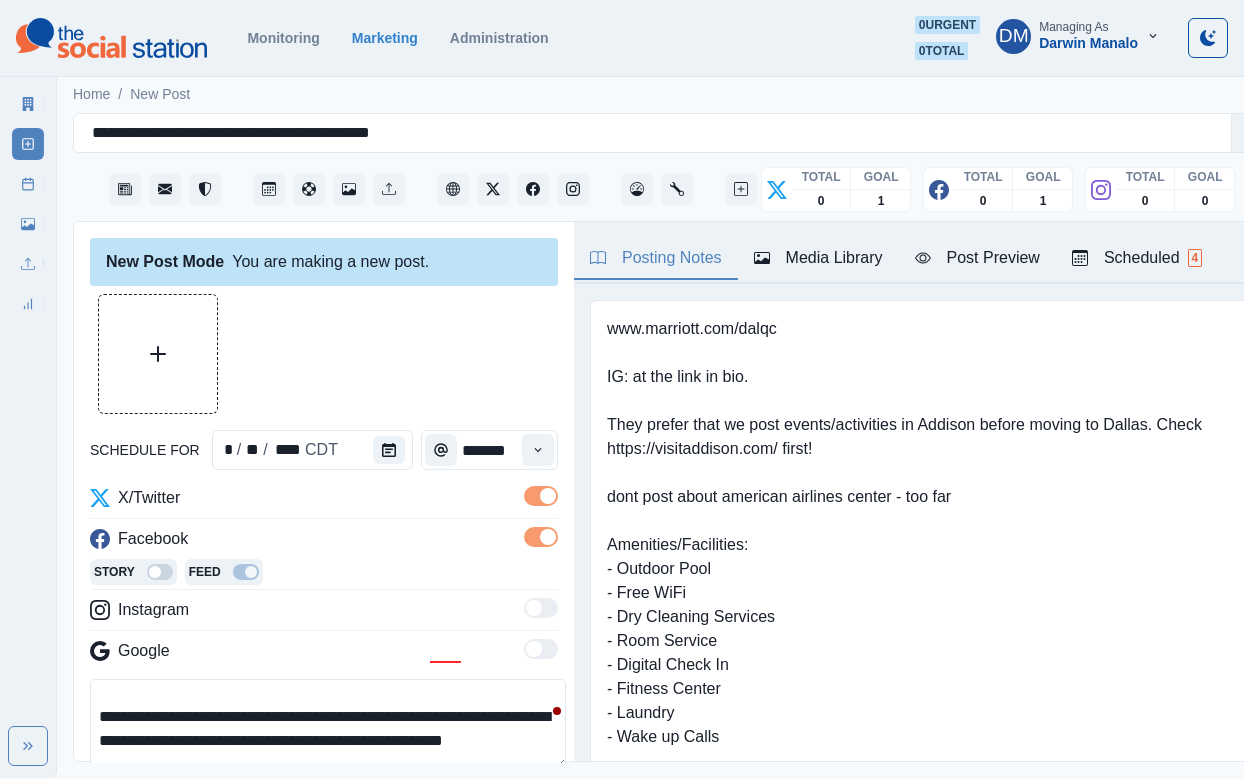 click on "**********" at bounding box center [328, 724] 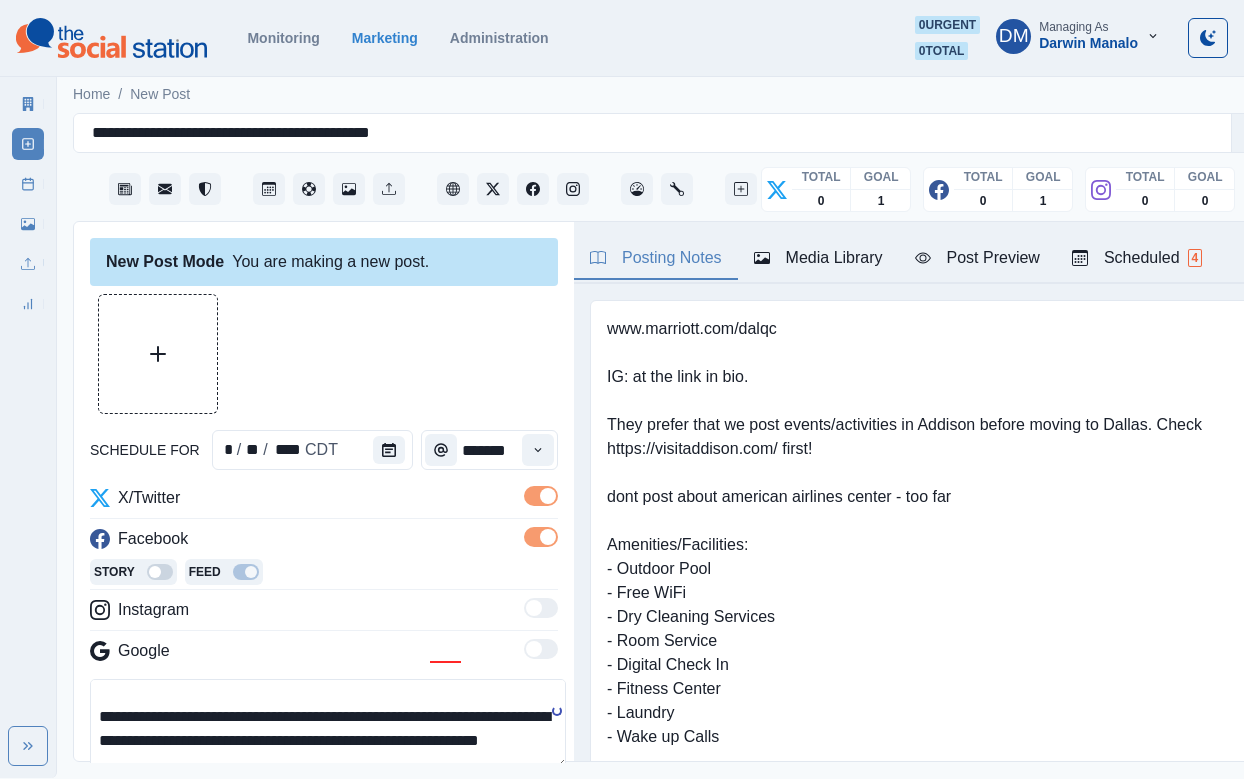 click on "**********" at bounding box center [328, 724] 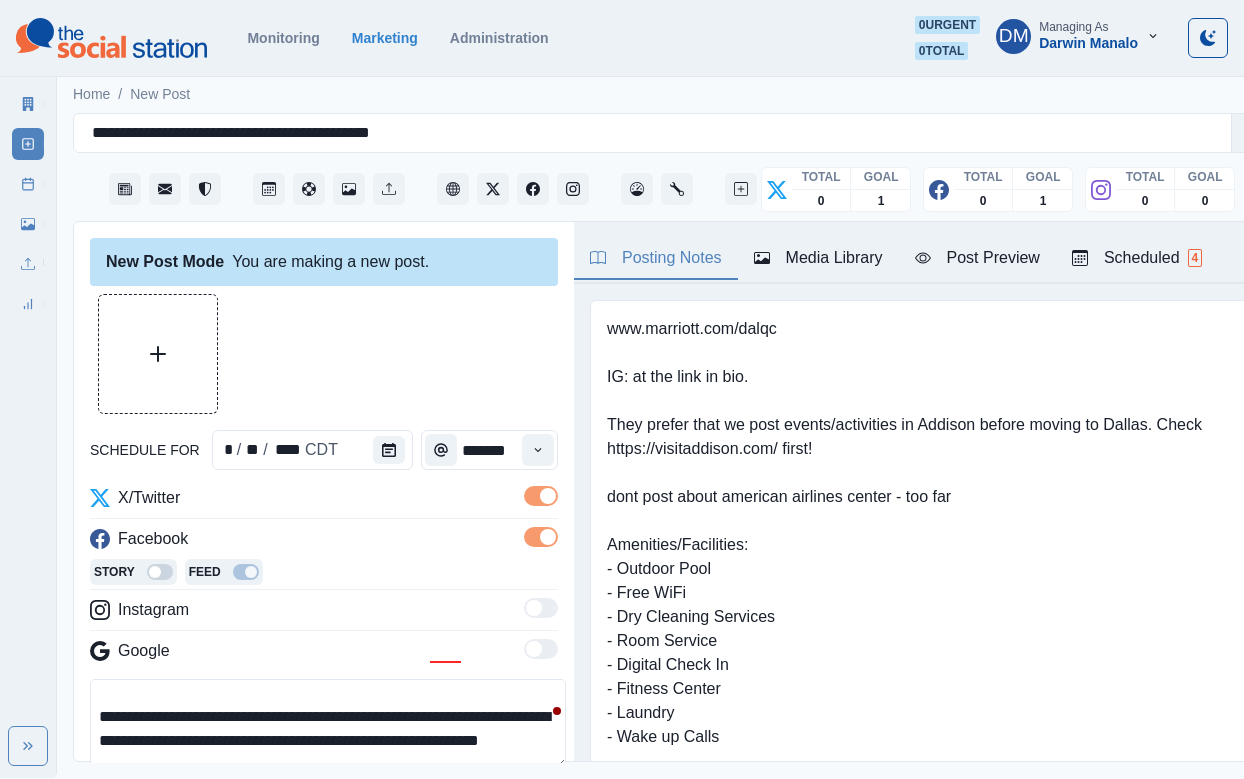 click on "**********" at bounding box center (328, 724) 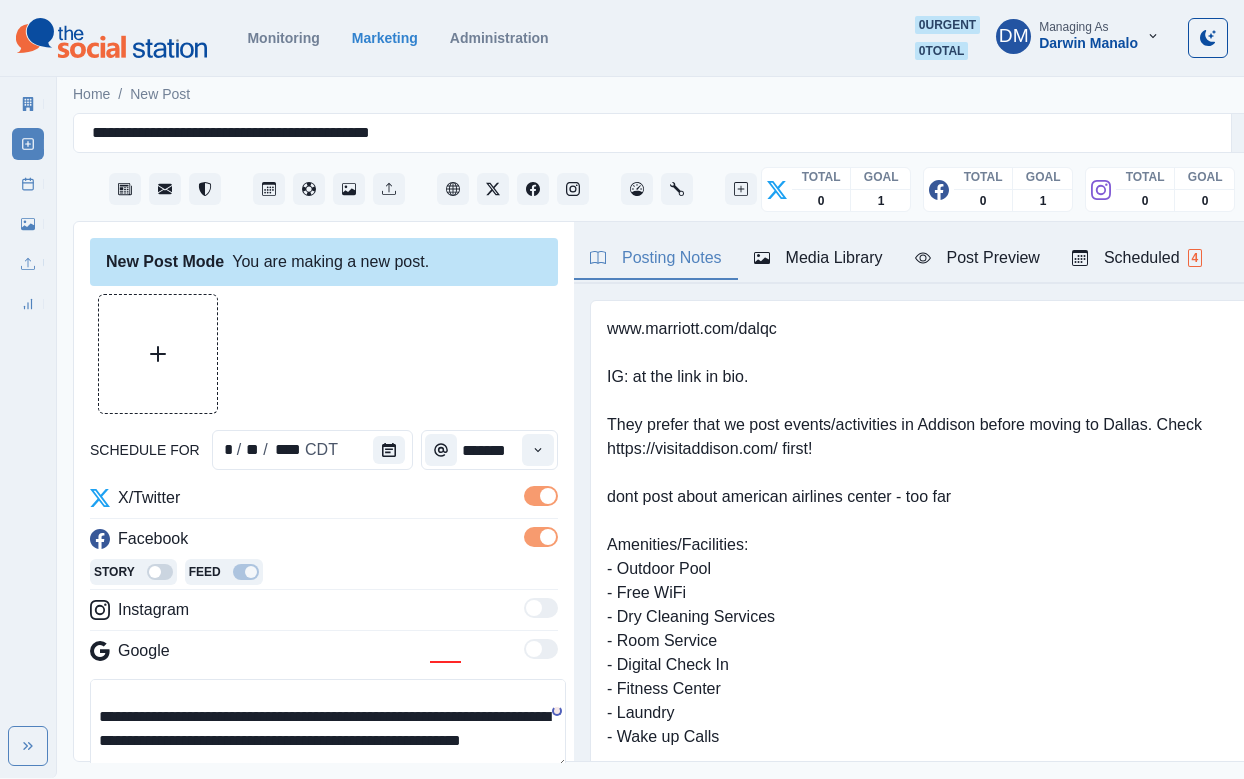 scroll, scrollTop: 0, scrollLeft: 0, axis: both 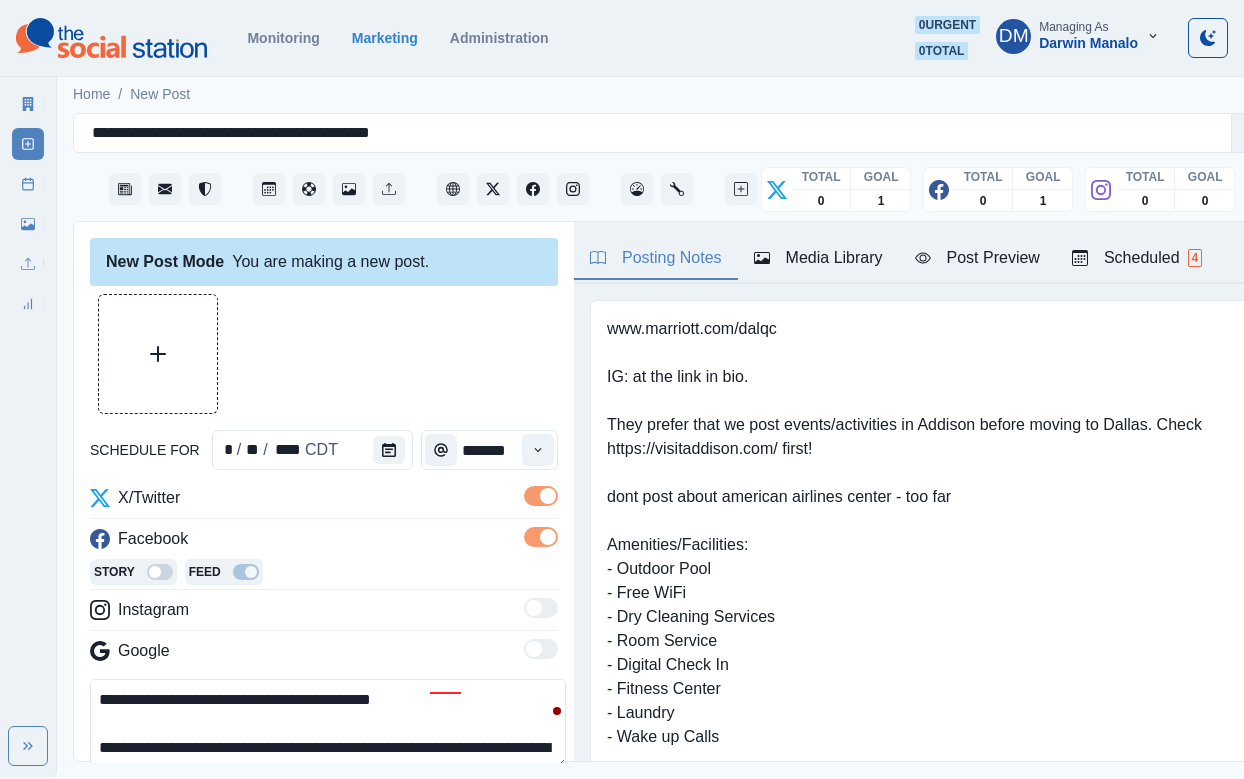 click on "**********" at bounding box center (328, 724) 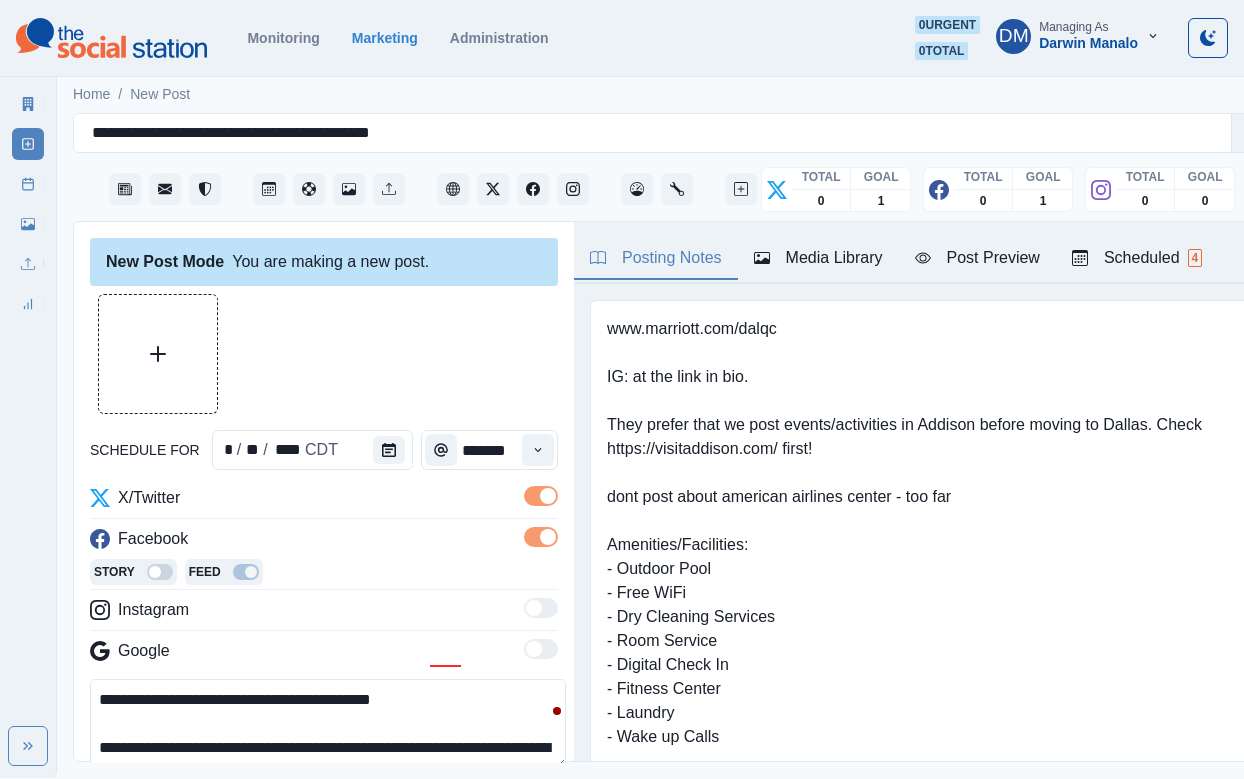scroll, scrollTop: 27, scrollLeft: 0, axis: vertical 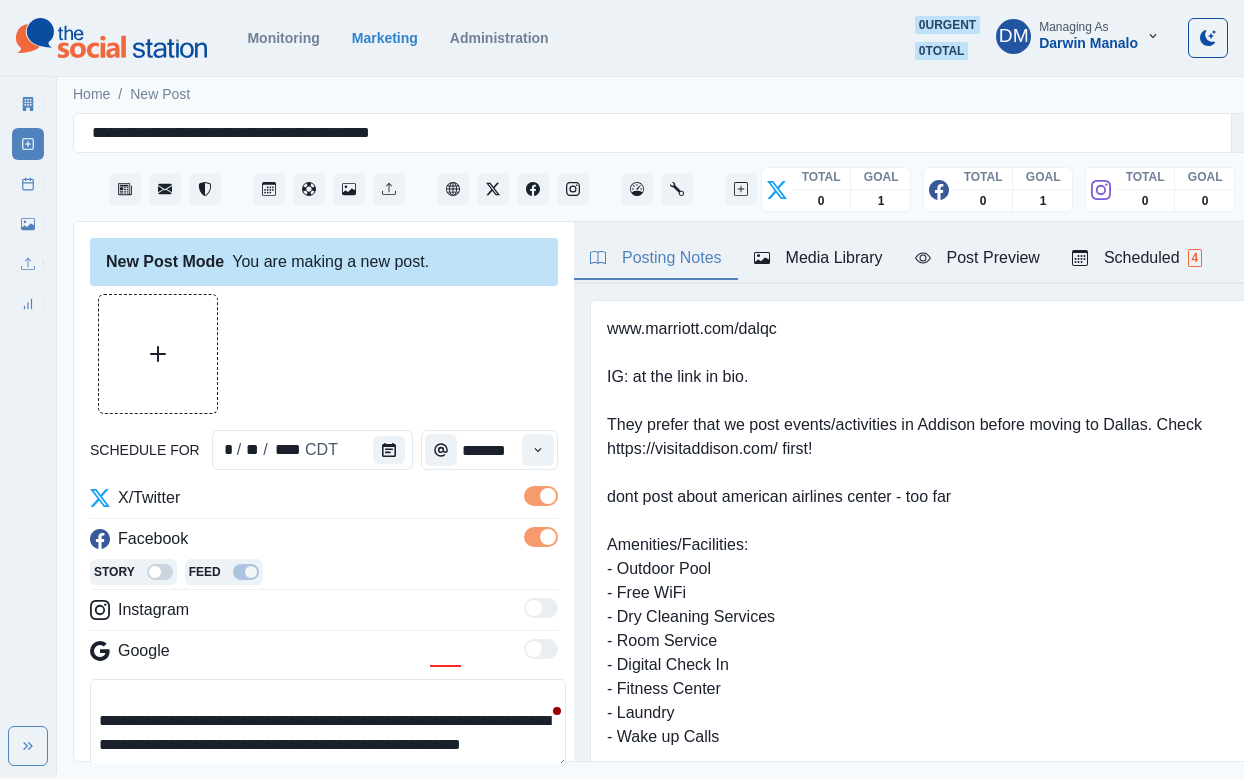 click on "**********" at bounding box center (328, 724) 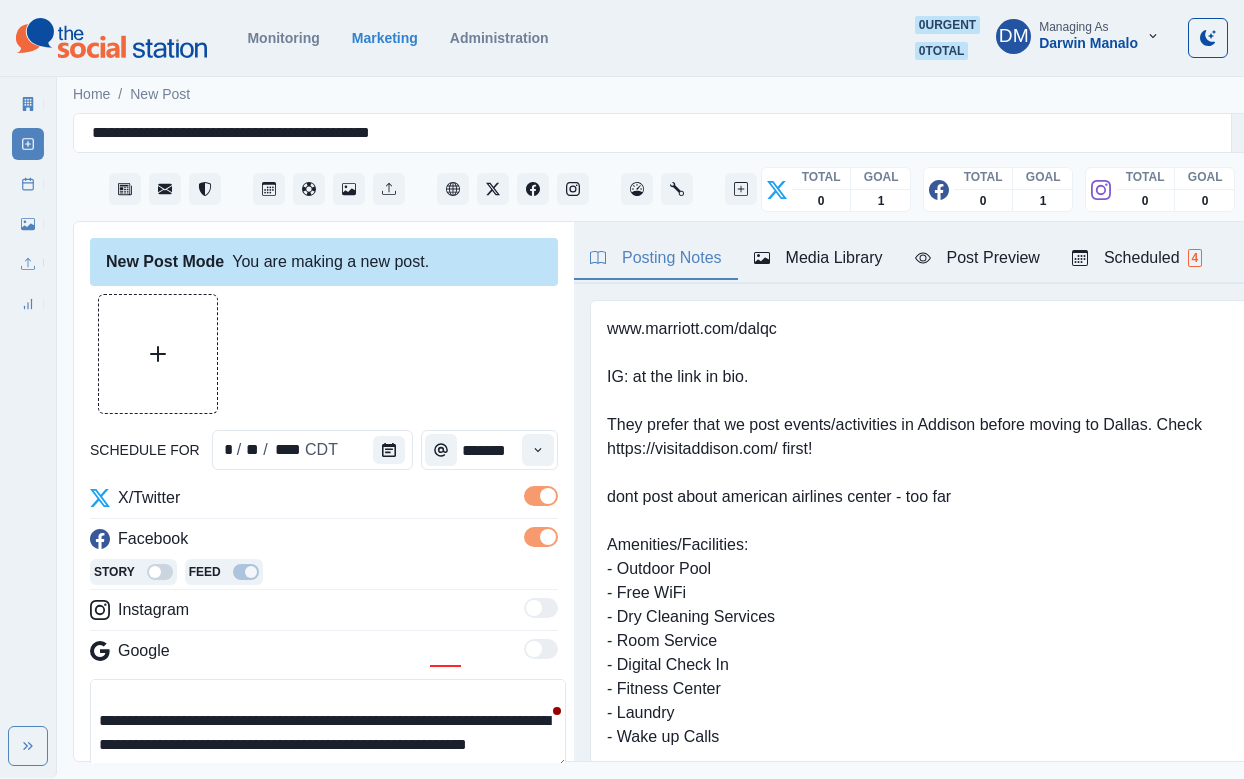 paste on "***" 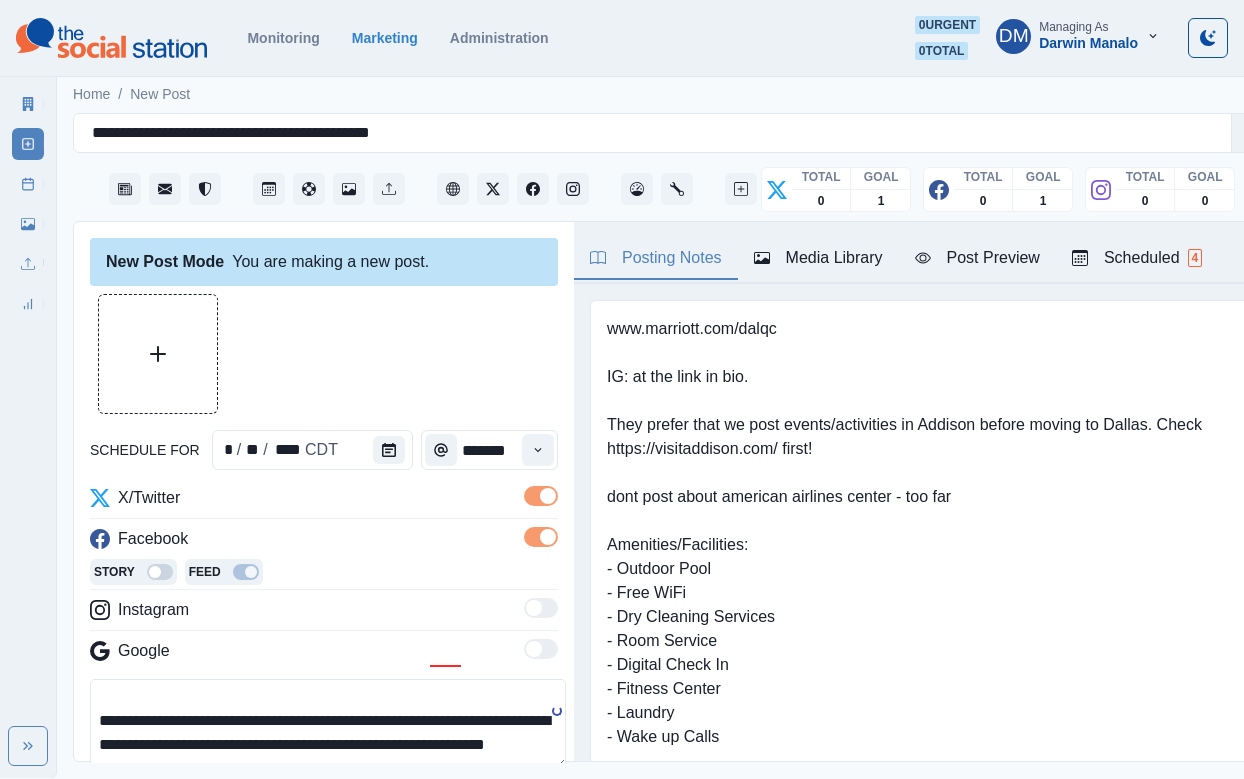 scroll, scrollTop: 0, scrollLeft: 0, axis: both 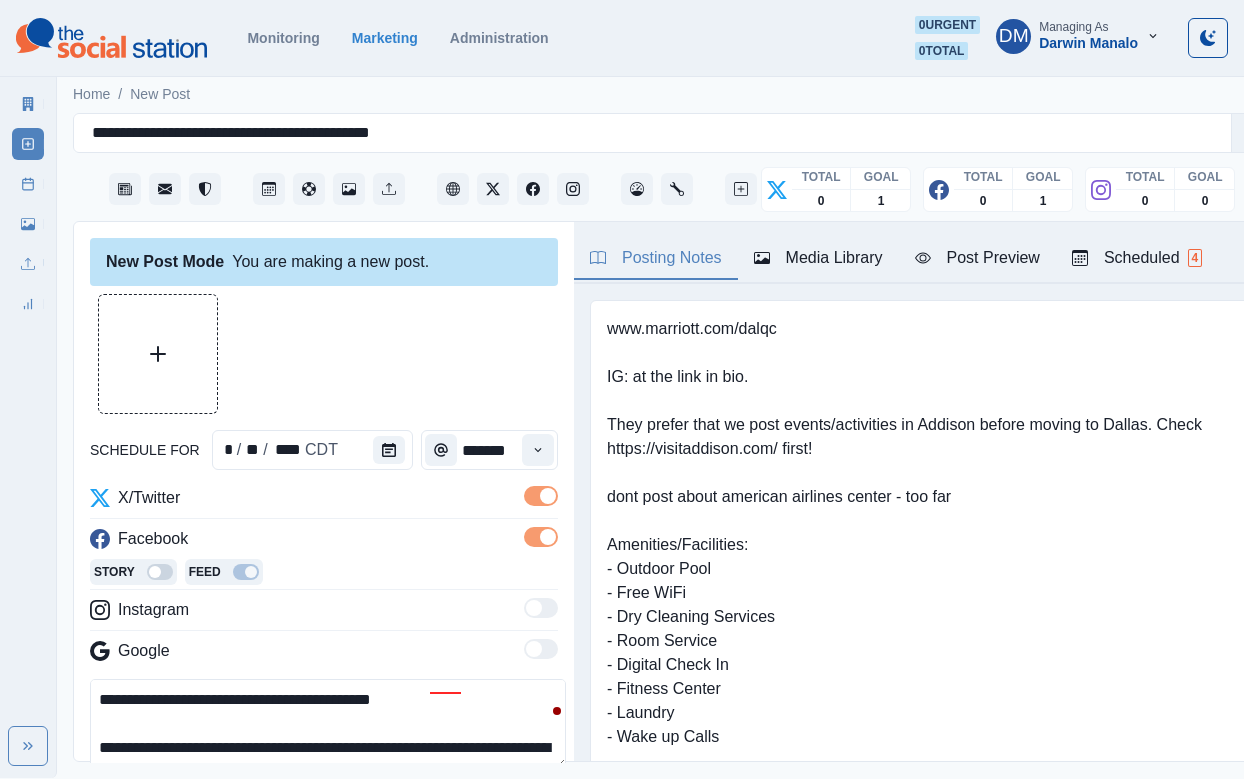 type on "**********" 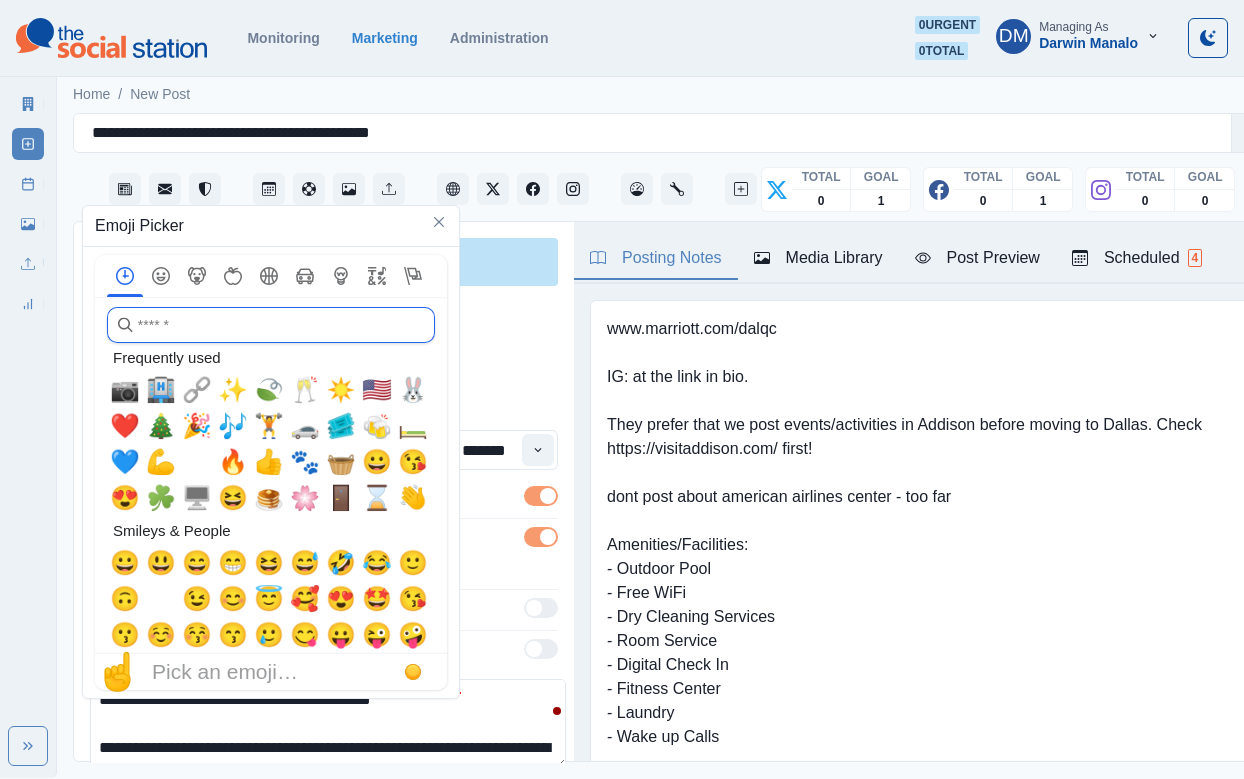 click at bounding box center [271, 325] 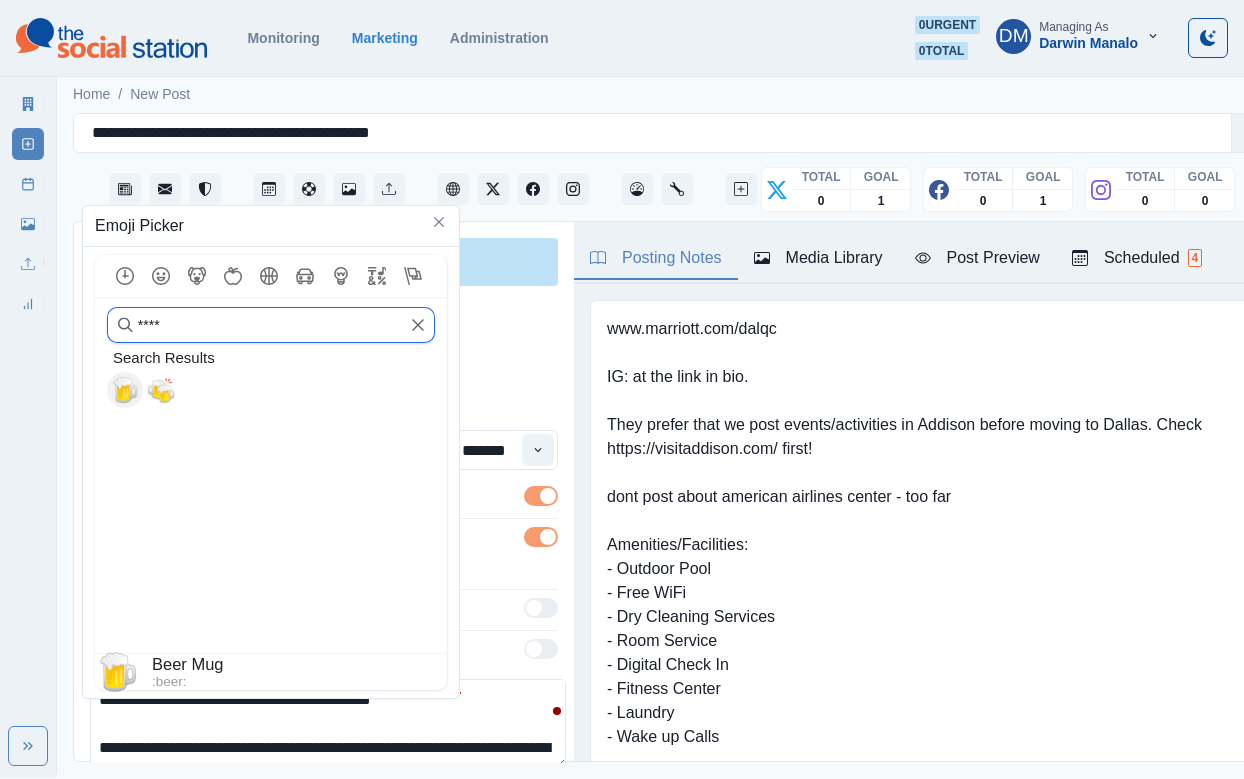 type on "****" 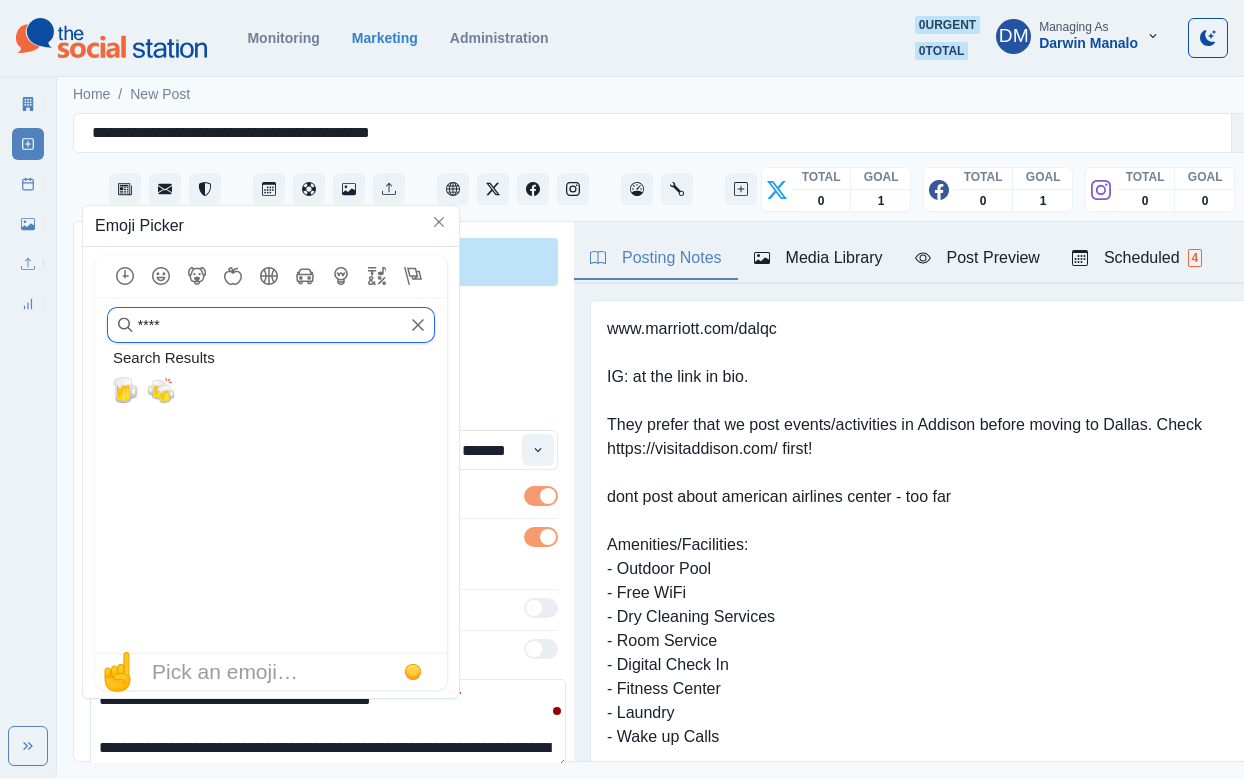 click on "****" at bounding box center (271, 325) 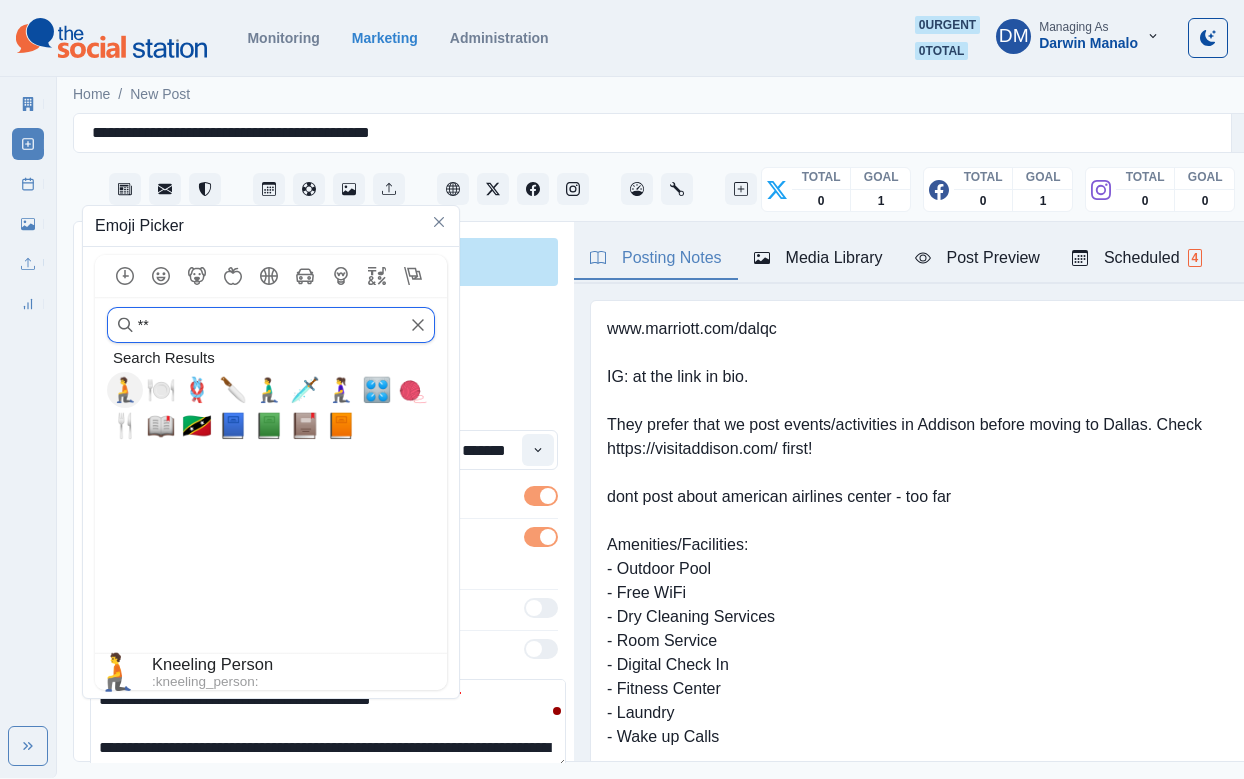 type on "*" 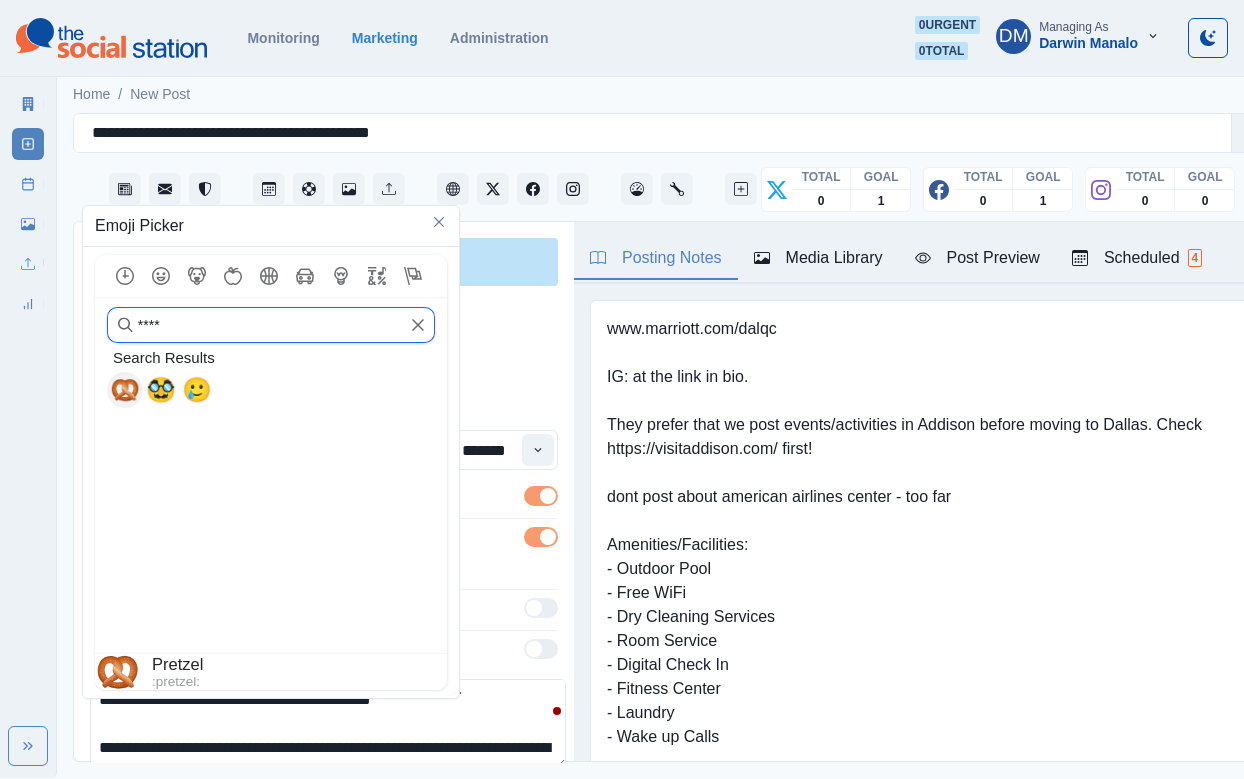 type on "****" 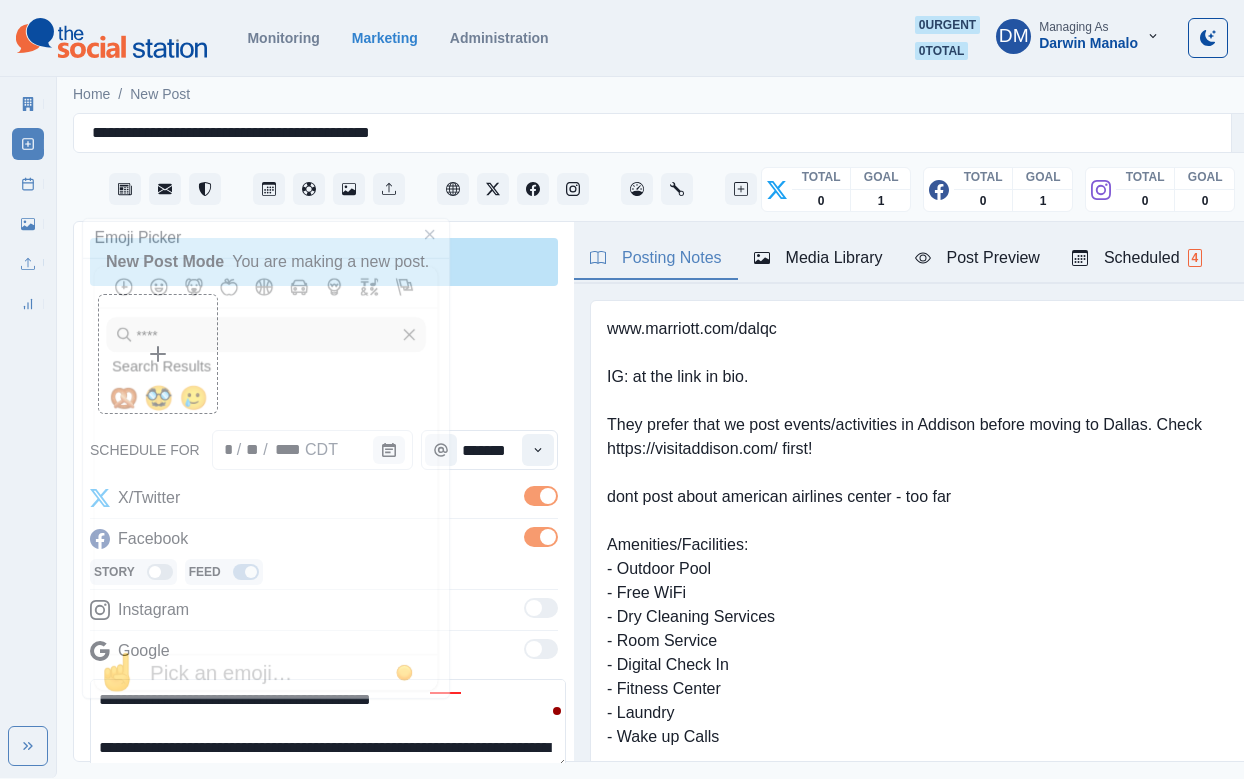 click on "**********" at bounding box center [328, 724] 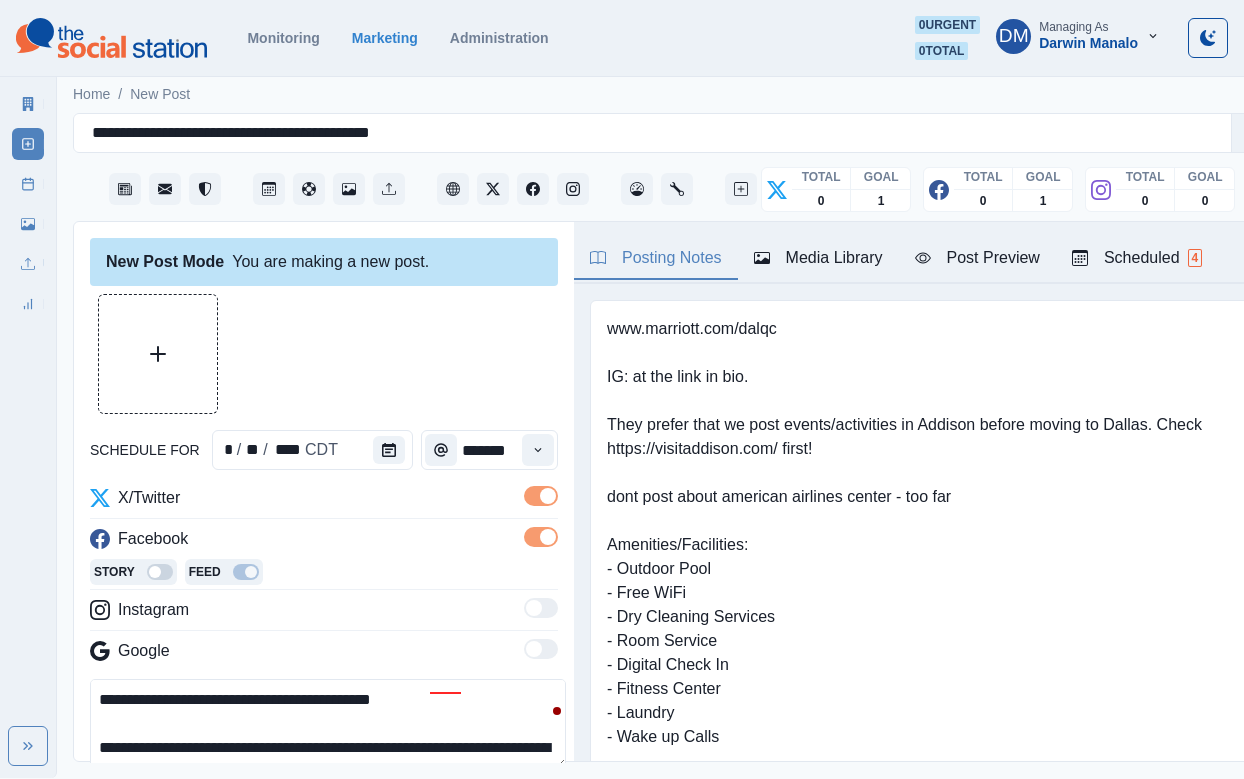 scroll 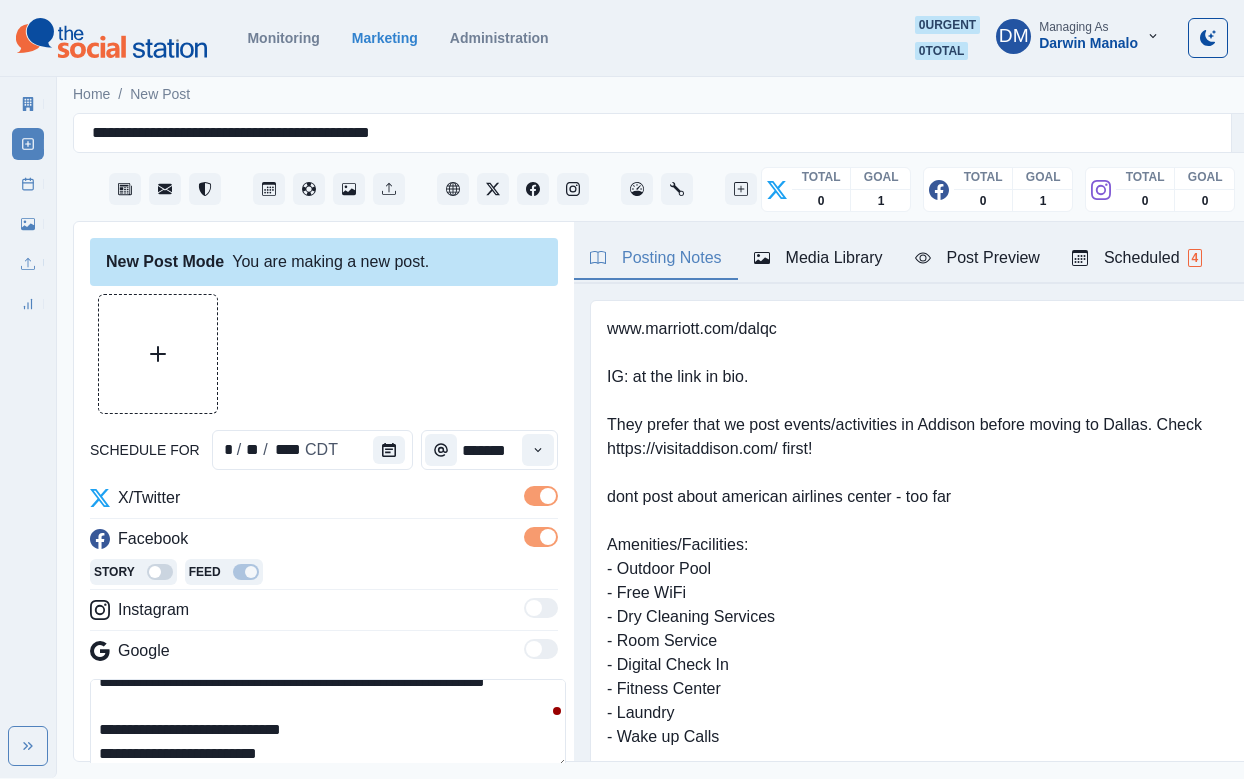 drag, startPoint x: 156, startPoint y: 647, endPoint x: 113, endPoint y: 647, distance: 43 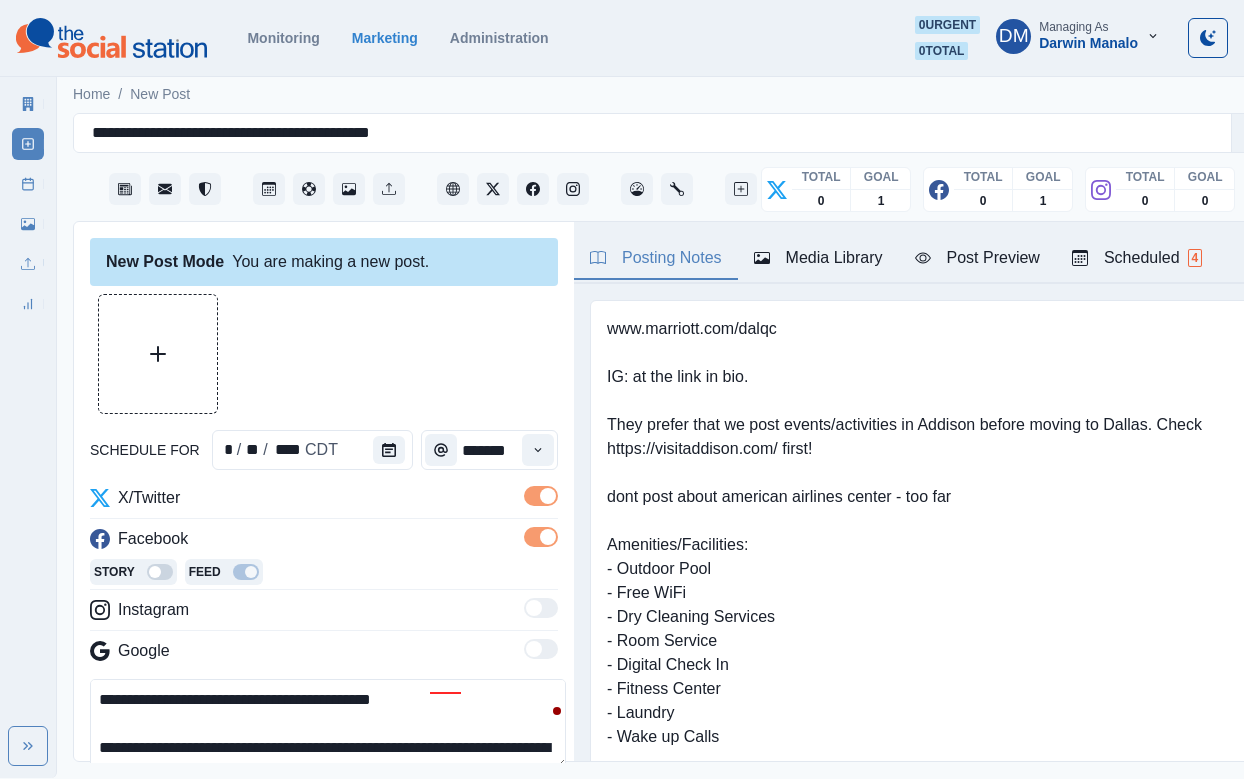click on "**********" at bounding box center [328, 724] 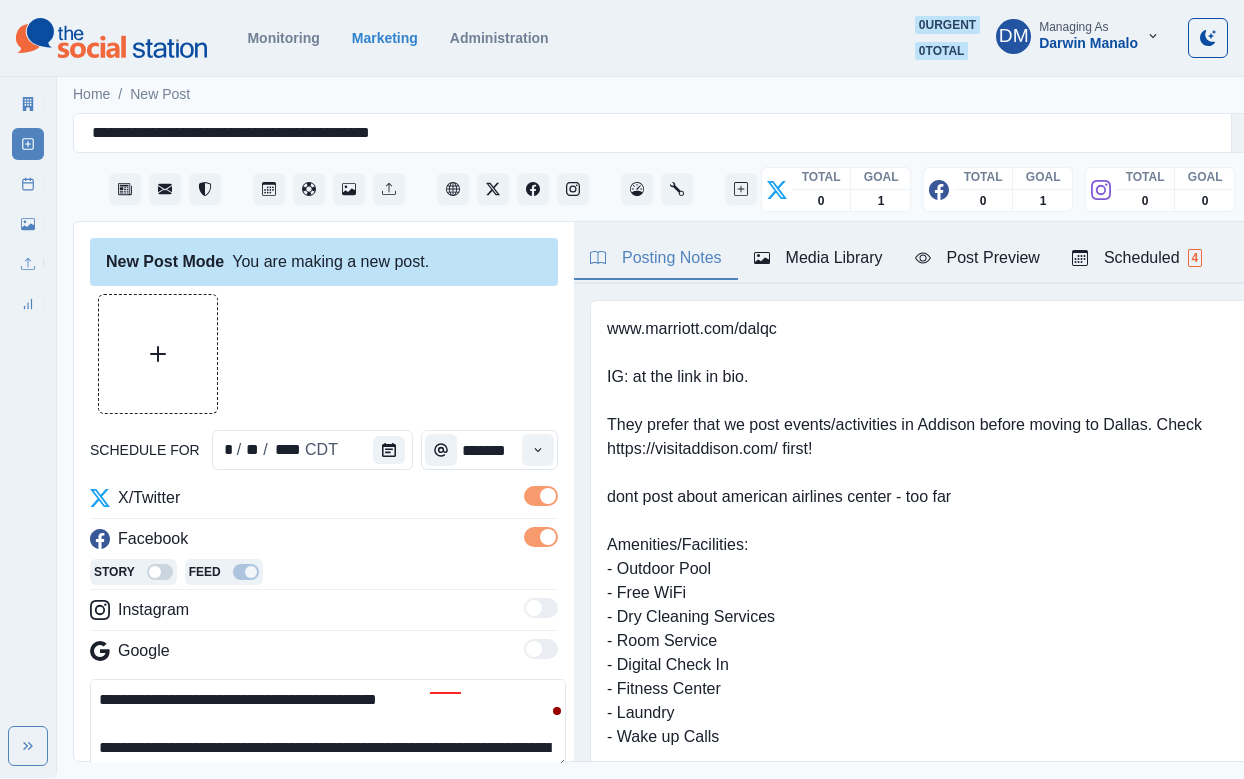 paste on "****" 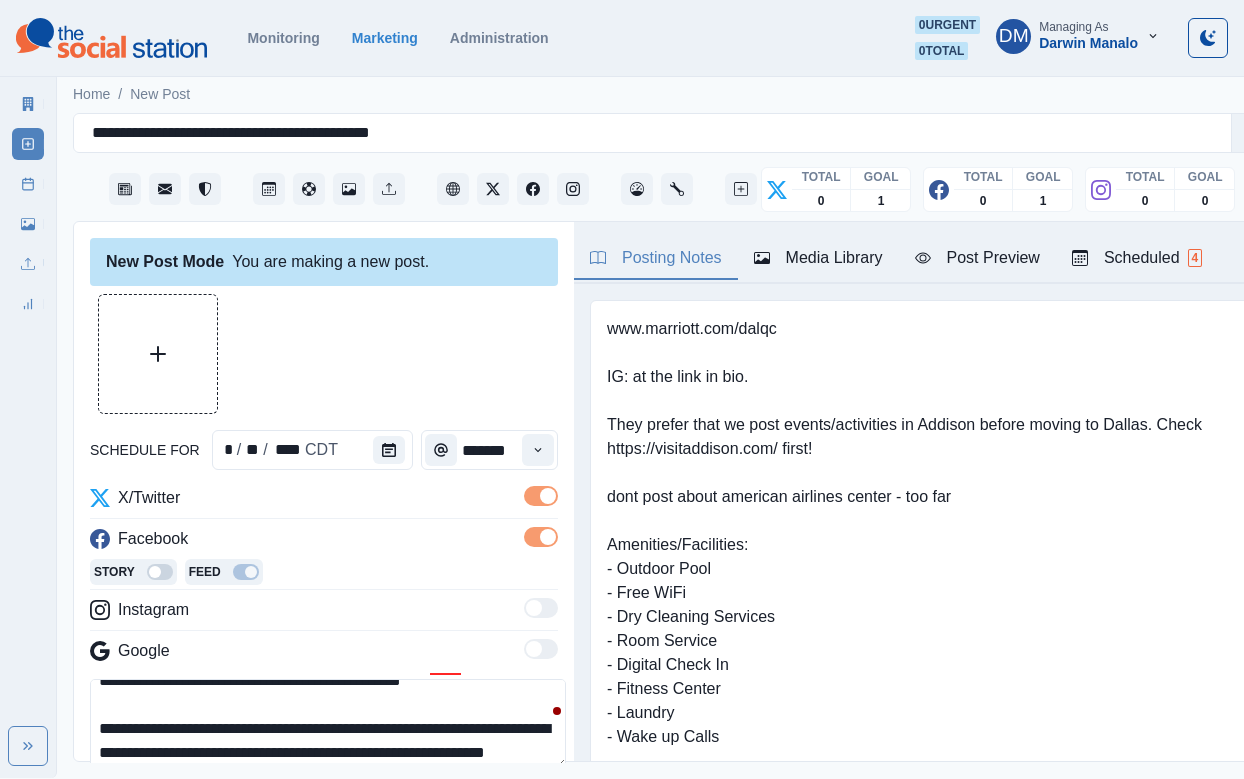 click on "**********" at bounding box center (328, 724) 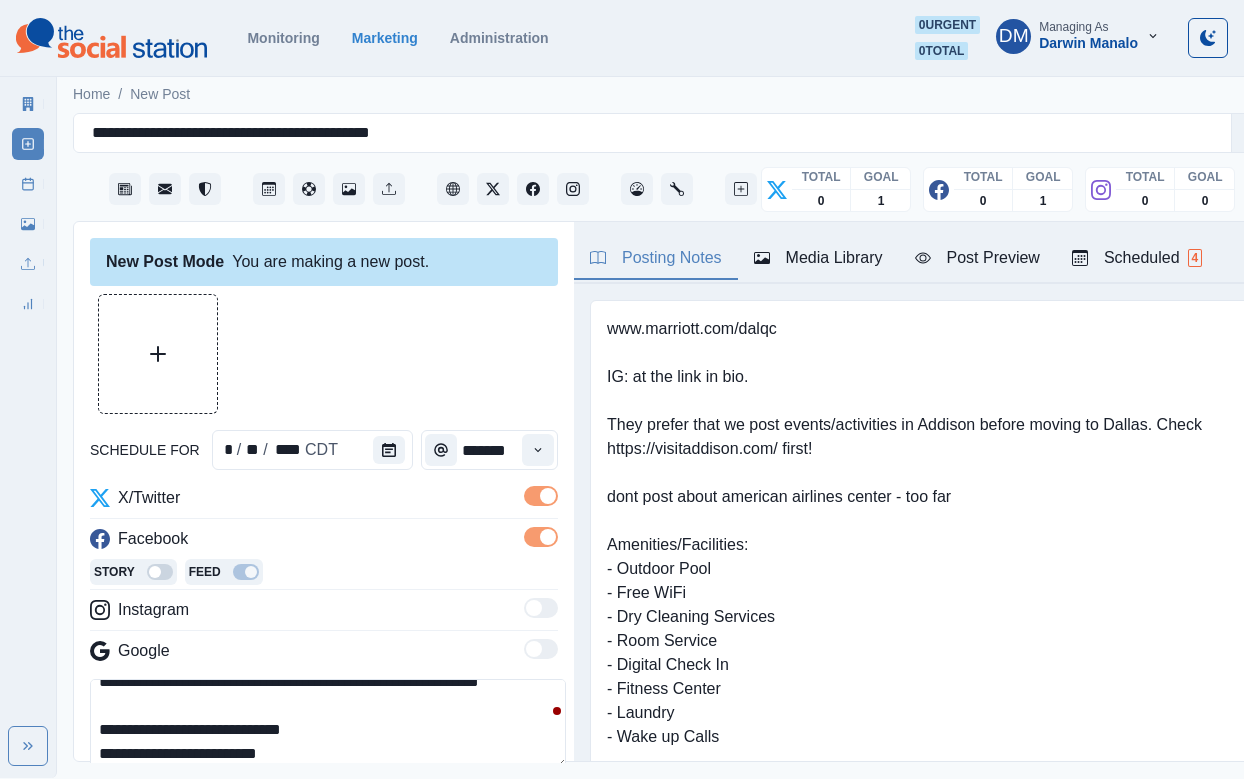 click on "Post Preview" at bounding box center (977, 258) 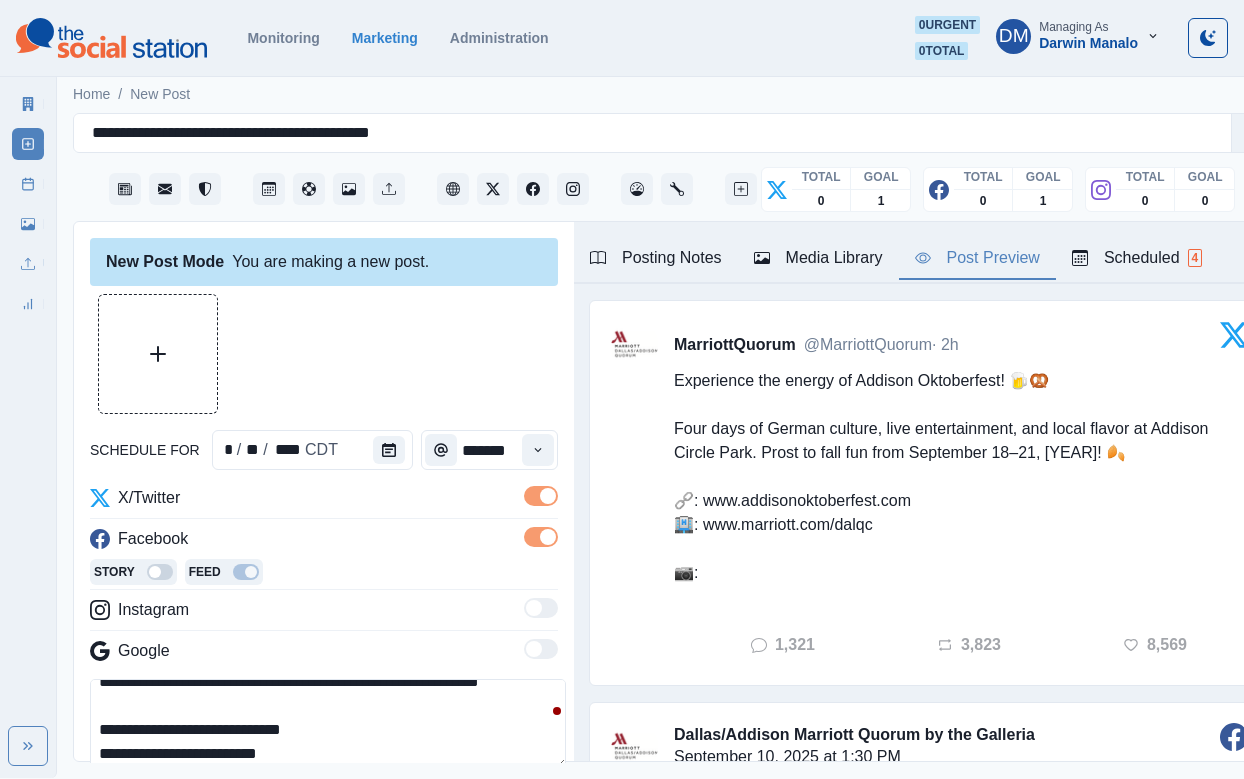 click on "**********" at bounding box center [328, 724] 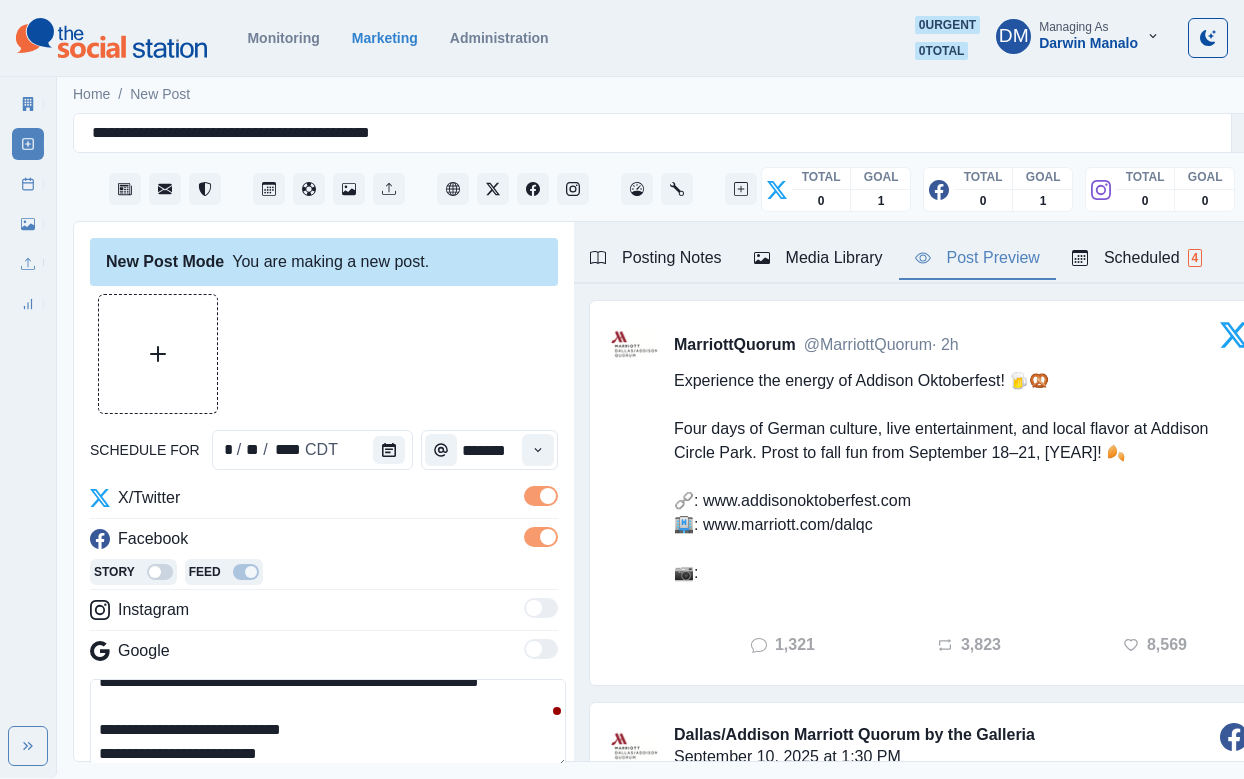 scroll, scrollTop: 37, scrollLeft: 0, axis: vertical 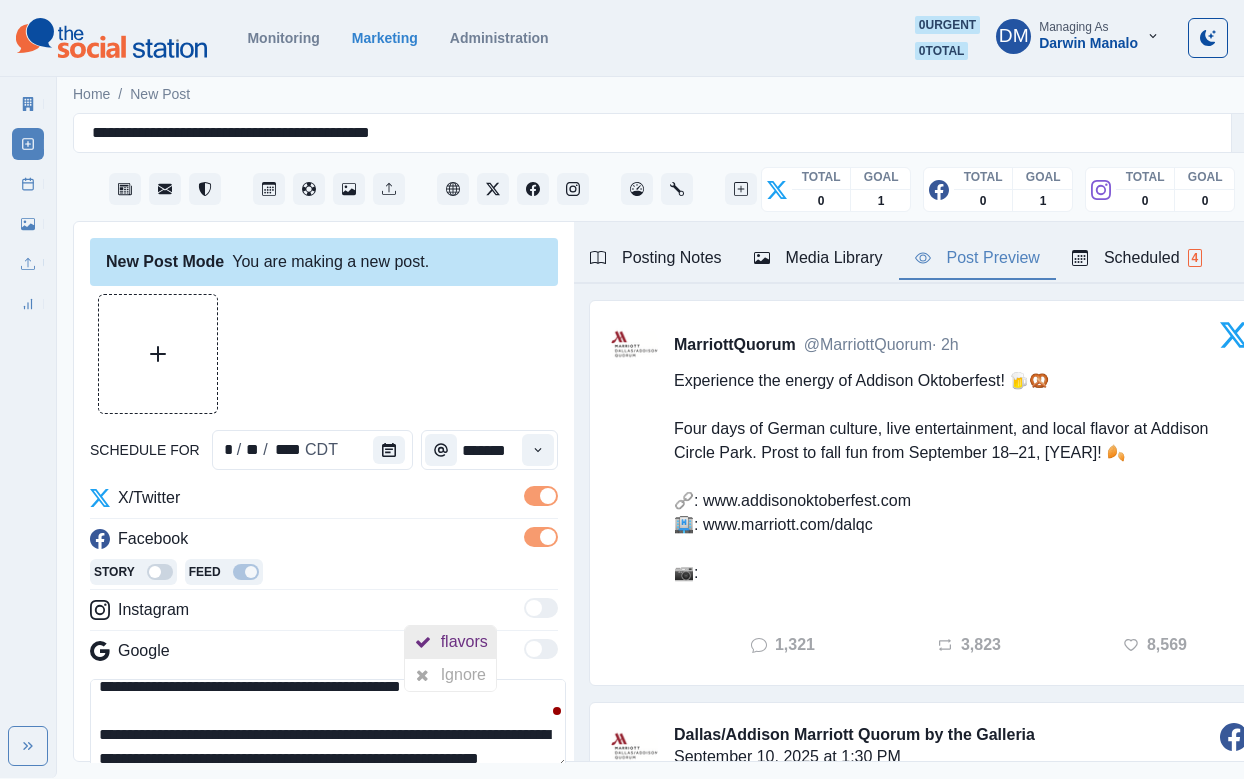 click on "flavors" at bounding box center [468, 642] 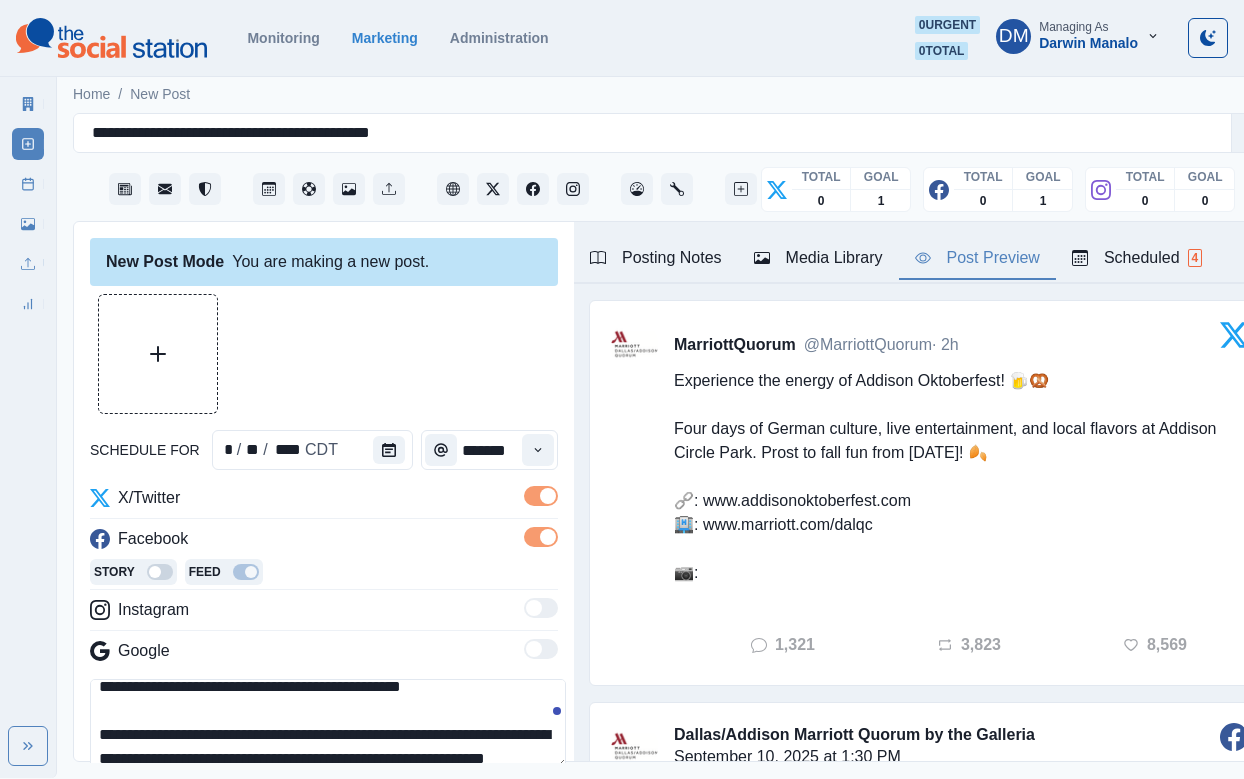scroll, scrollTop: 0, scrollLeft: 0, axis: both 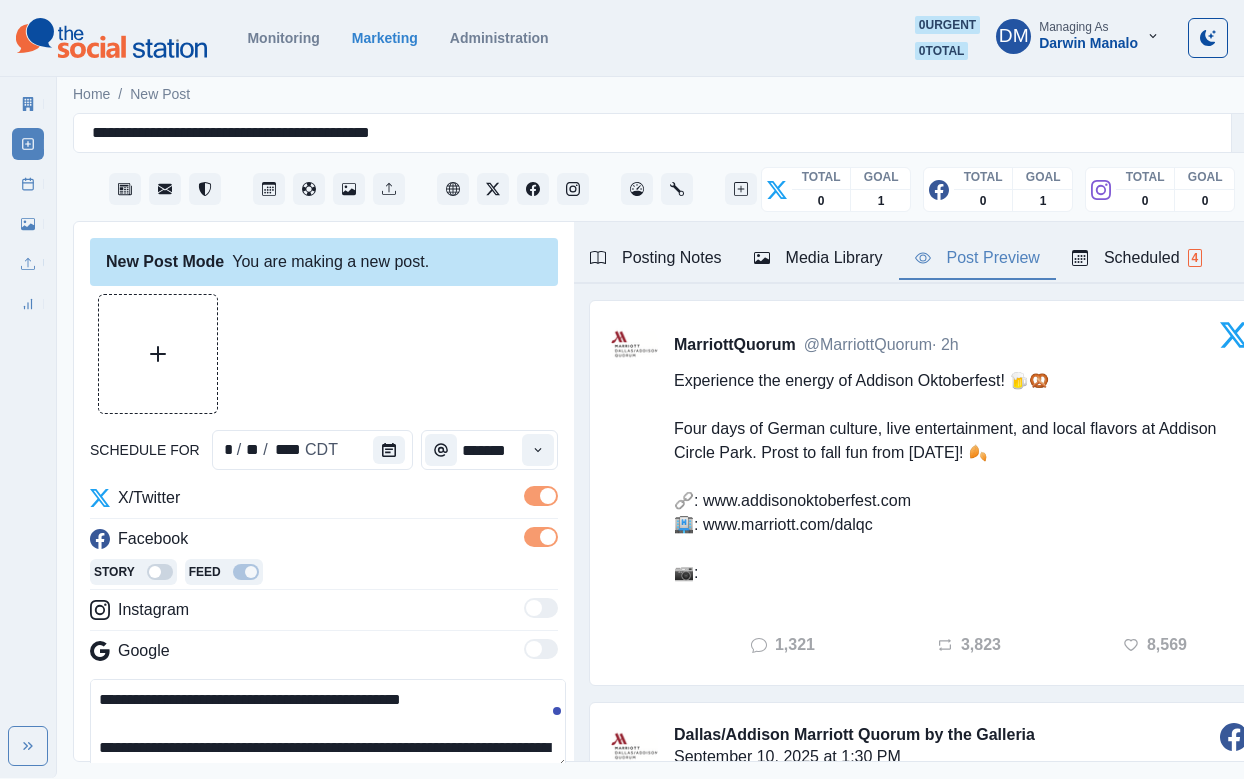 drag, startPoint x: 454, startPoint y: 643, endPoint x: 68, endPoint y: 580, distance: 391.1074 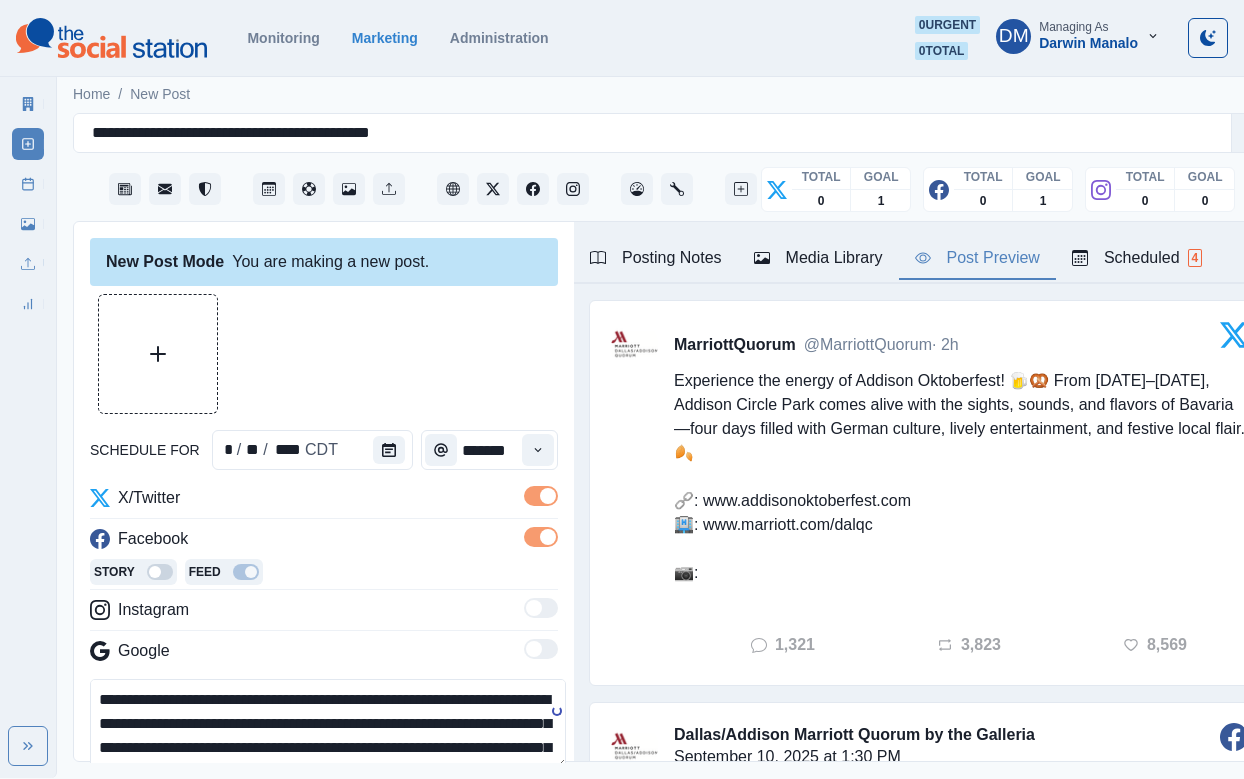 click on "**********" at bounding box center [328, 724] 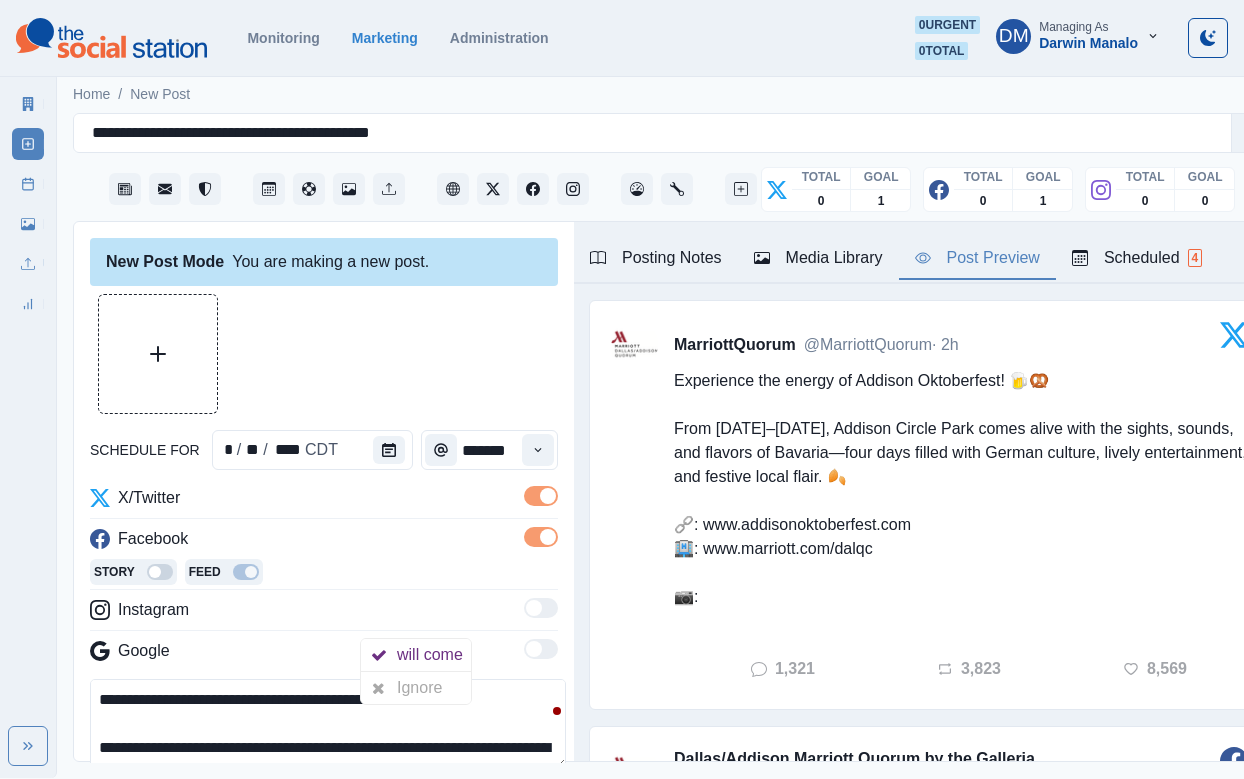 scroll, scrollTop: 15, scrollLeft: 0, axis: vertical 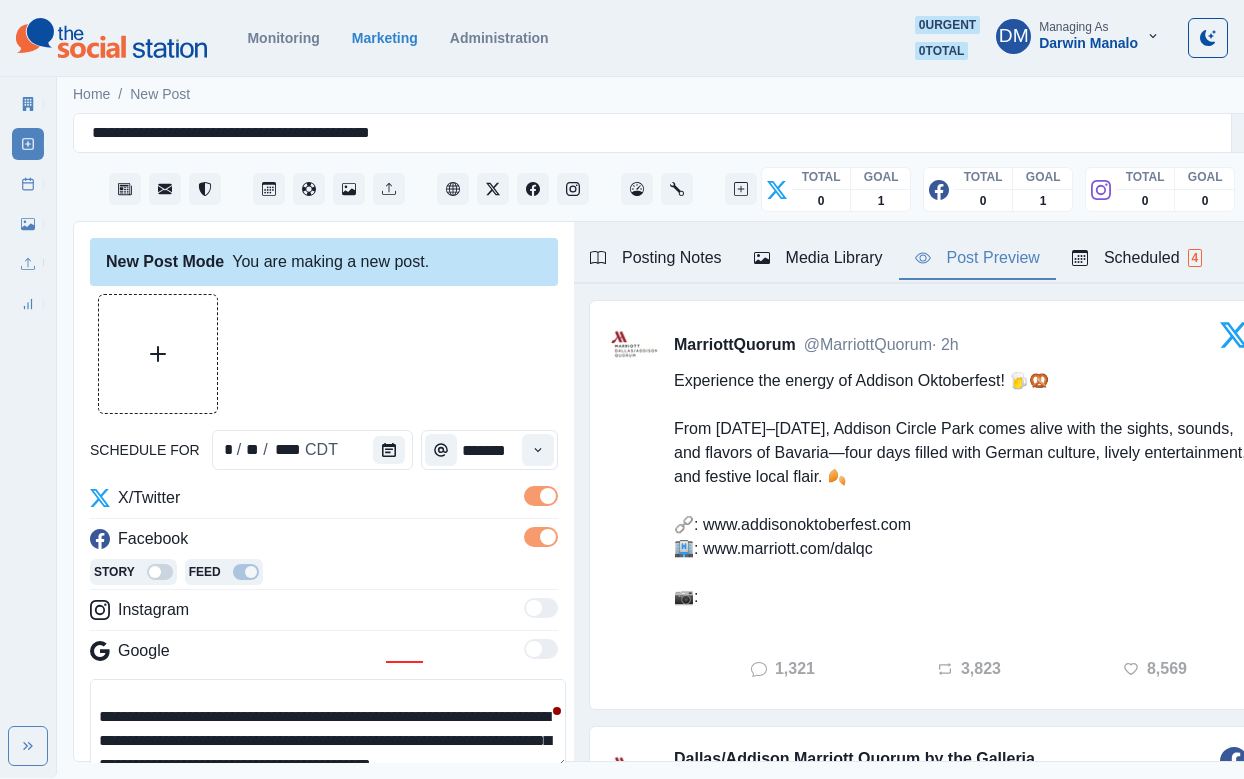 click on "**********" at bounding box center [328, 724] 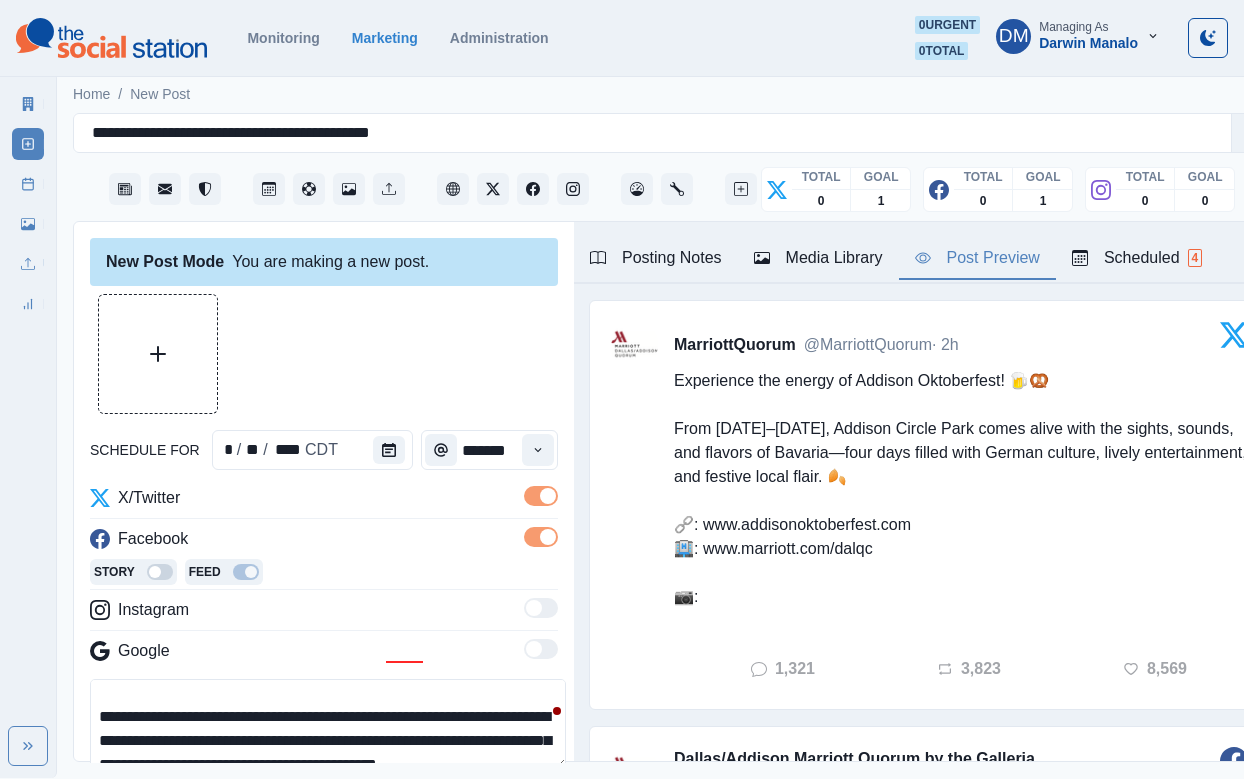 click on "**********" at bounding box center (328, 724) 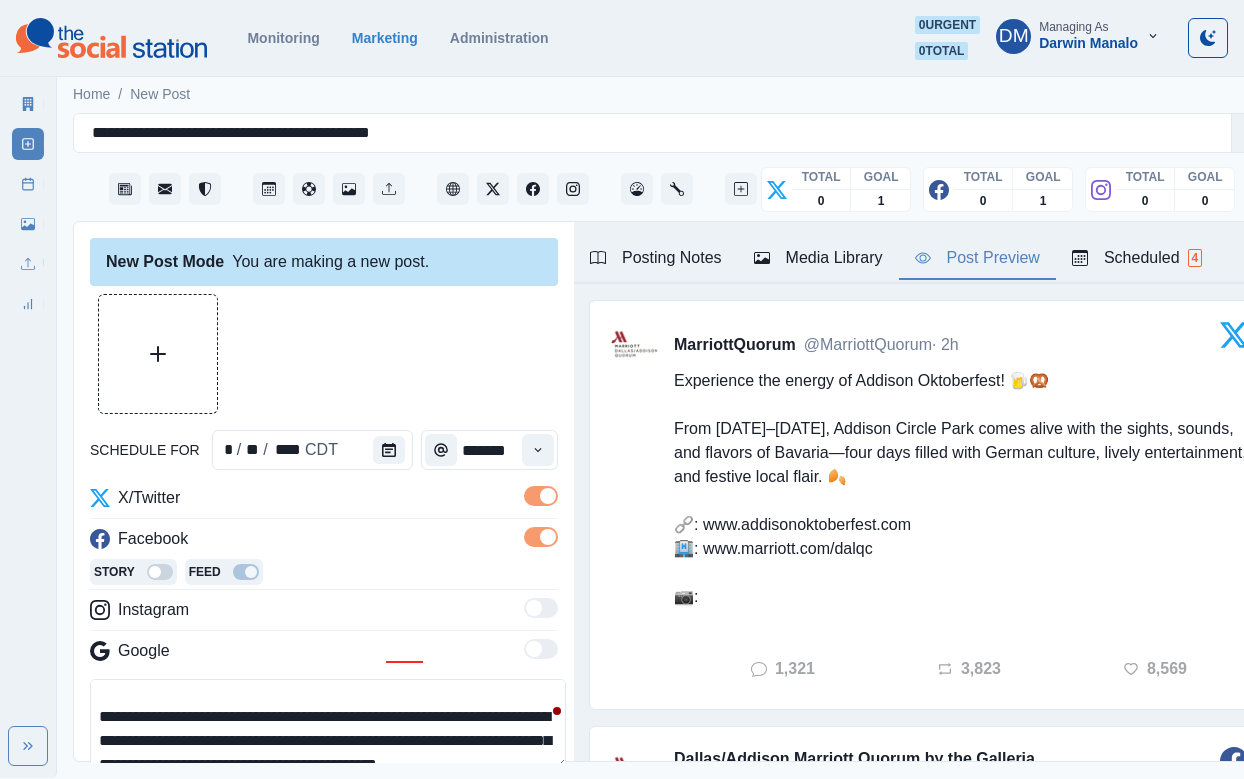 paste on "**********" 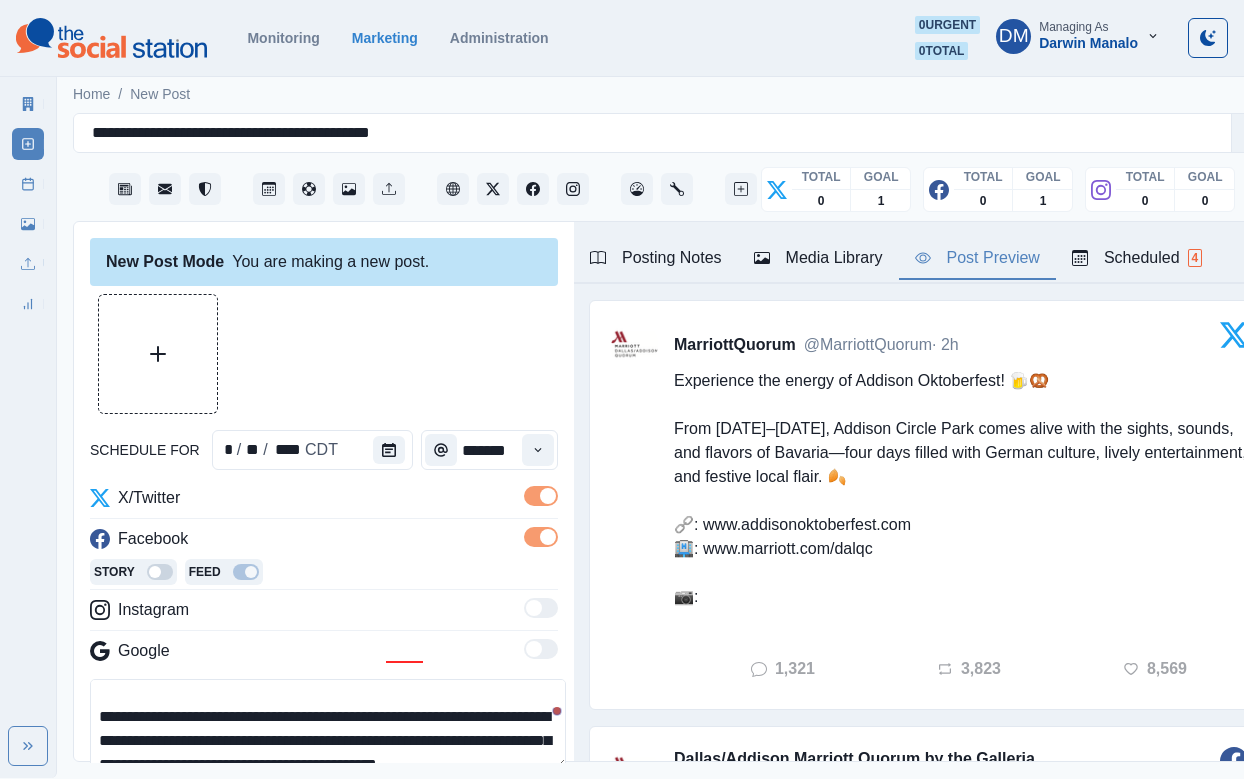 scroll, scrollTop: 0, scrollLeft: 0, axis: both 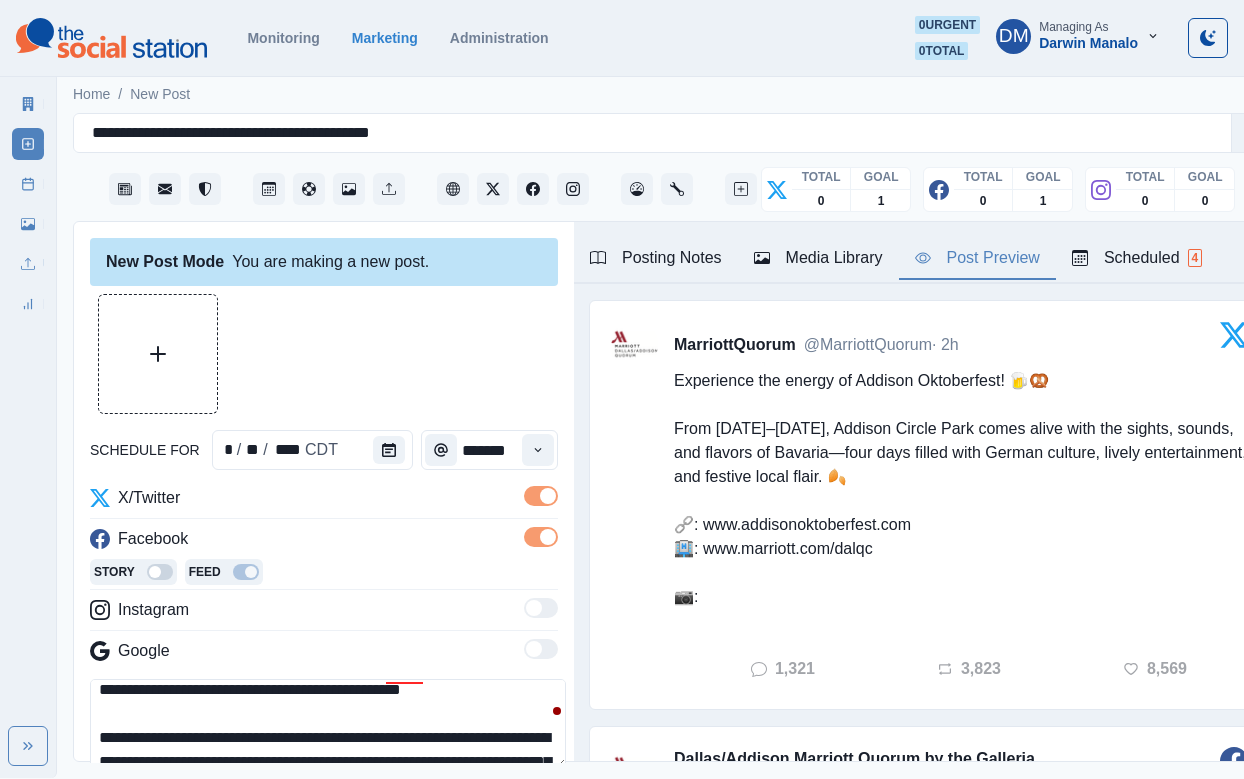 click on "**********" at bounding box center (328, 724) 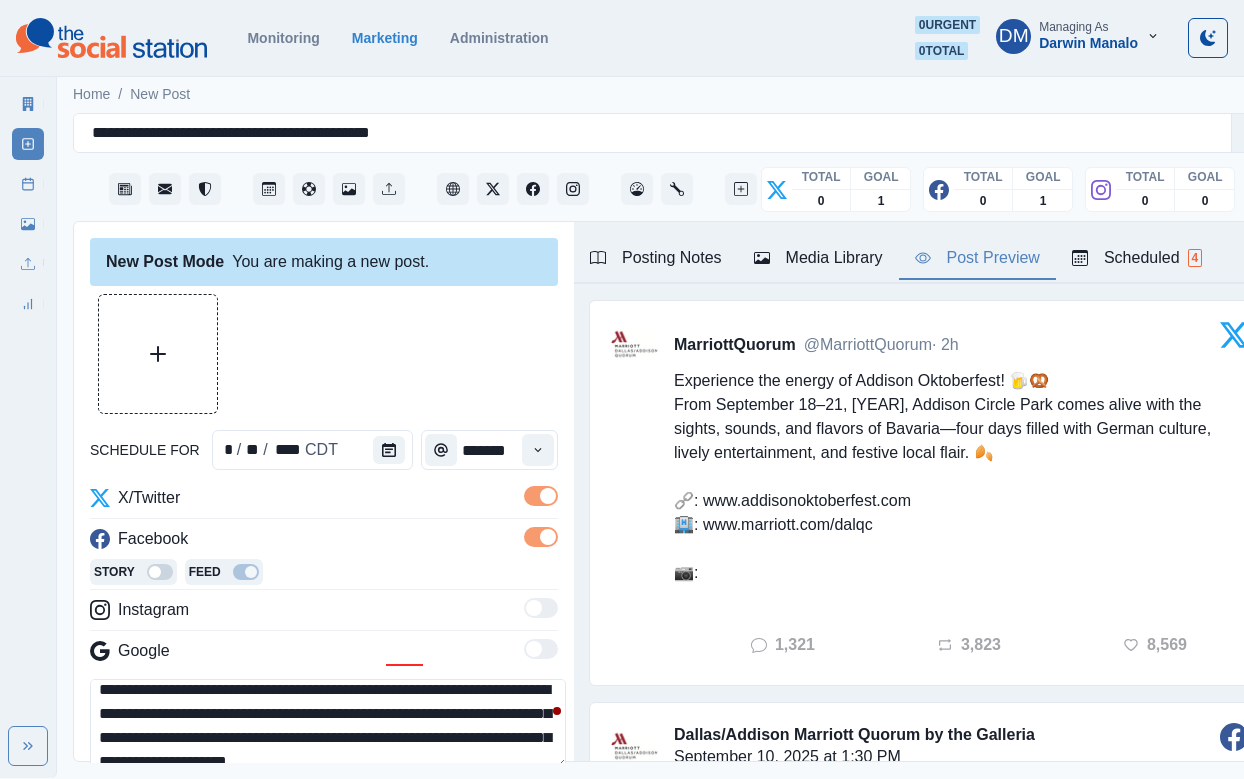 scroll, scrollTop: 0, scrollLeft: 0, axis: both 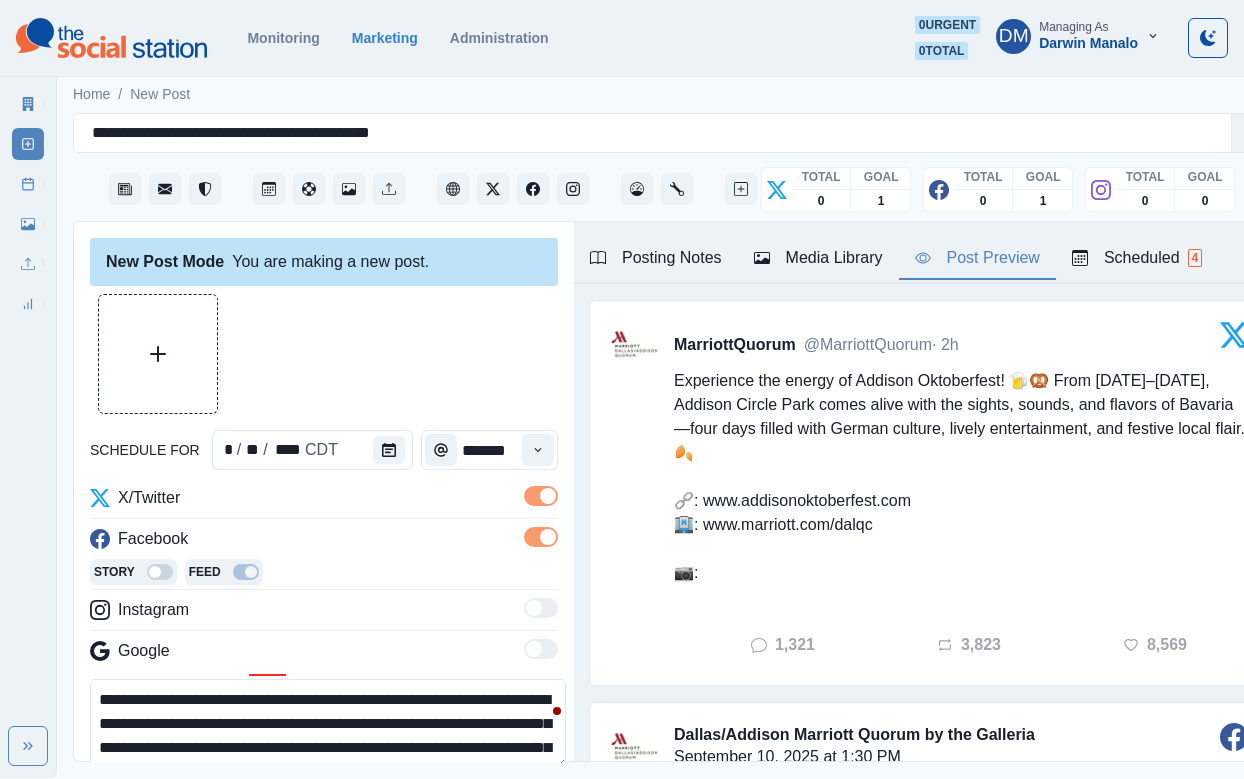 click on "**********" at bounding box center [328, 724] 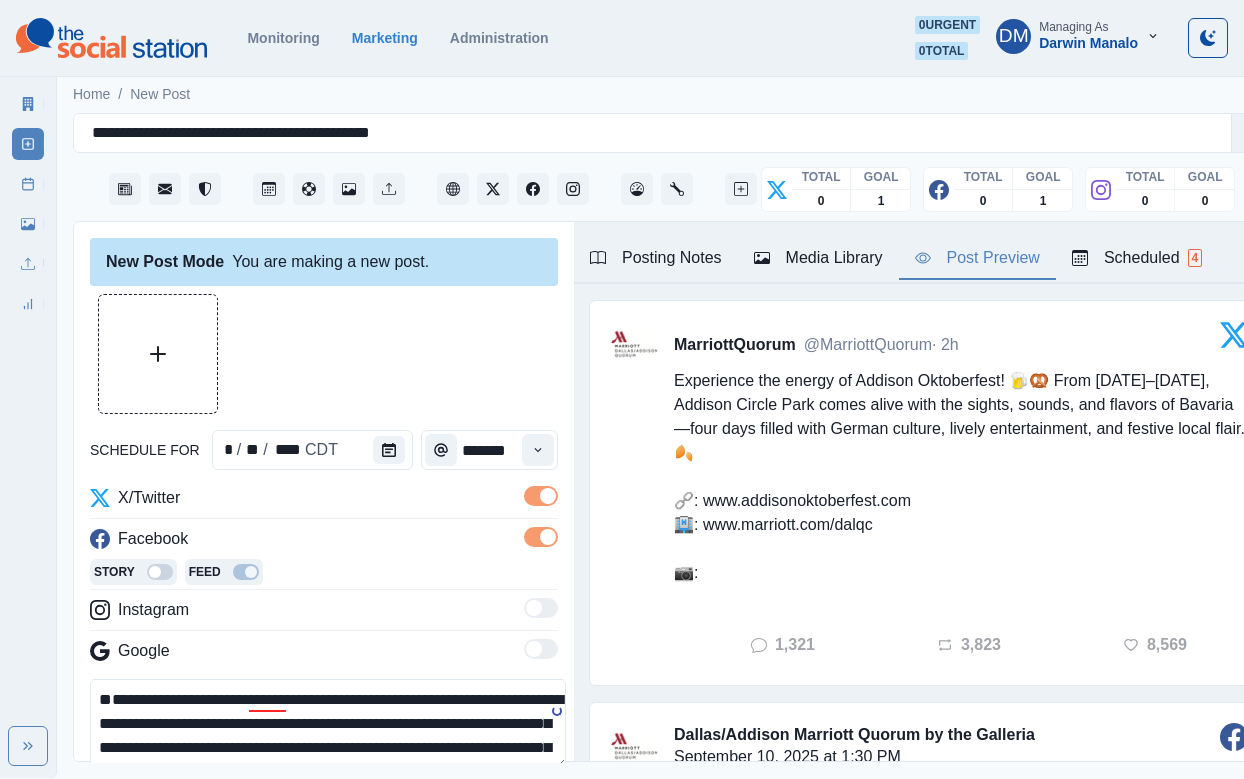 paste on "**********" 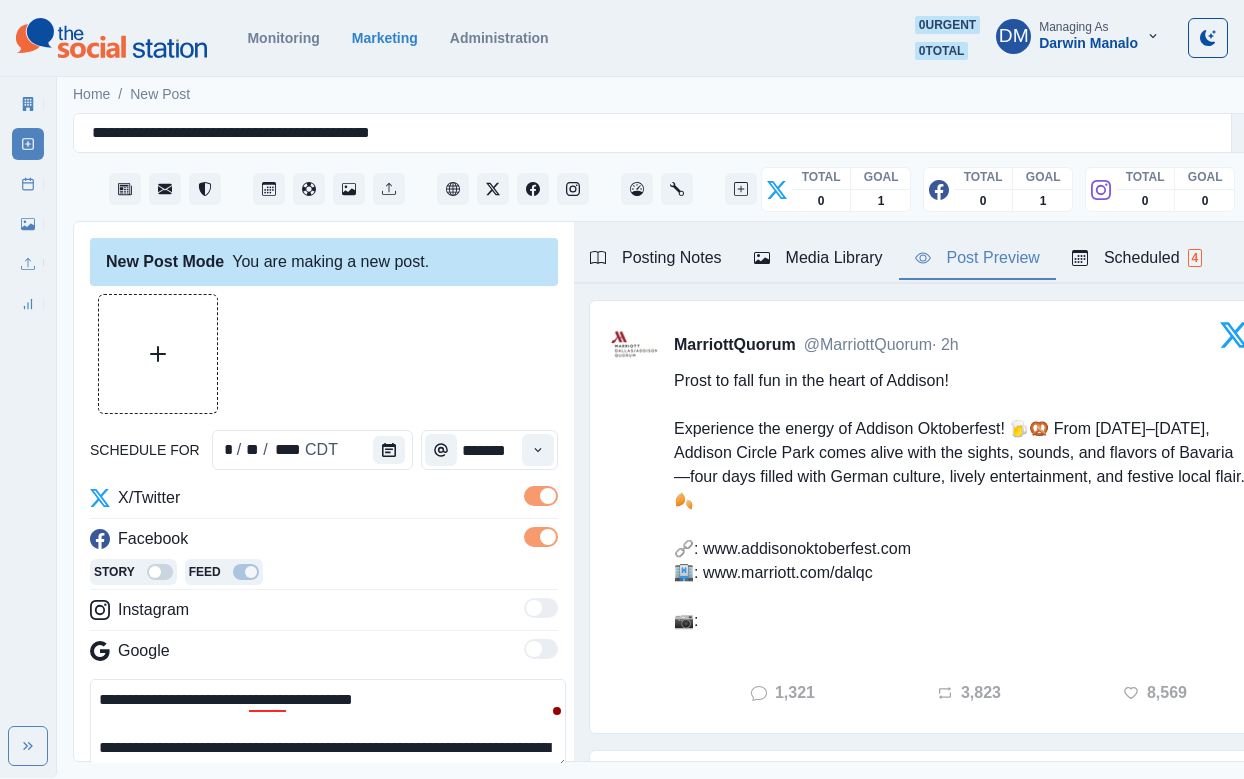 drag, startPoint x: 362, startPoint y: 633, endPoint x: 384, endPoint y: 634, distance: 22.022715 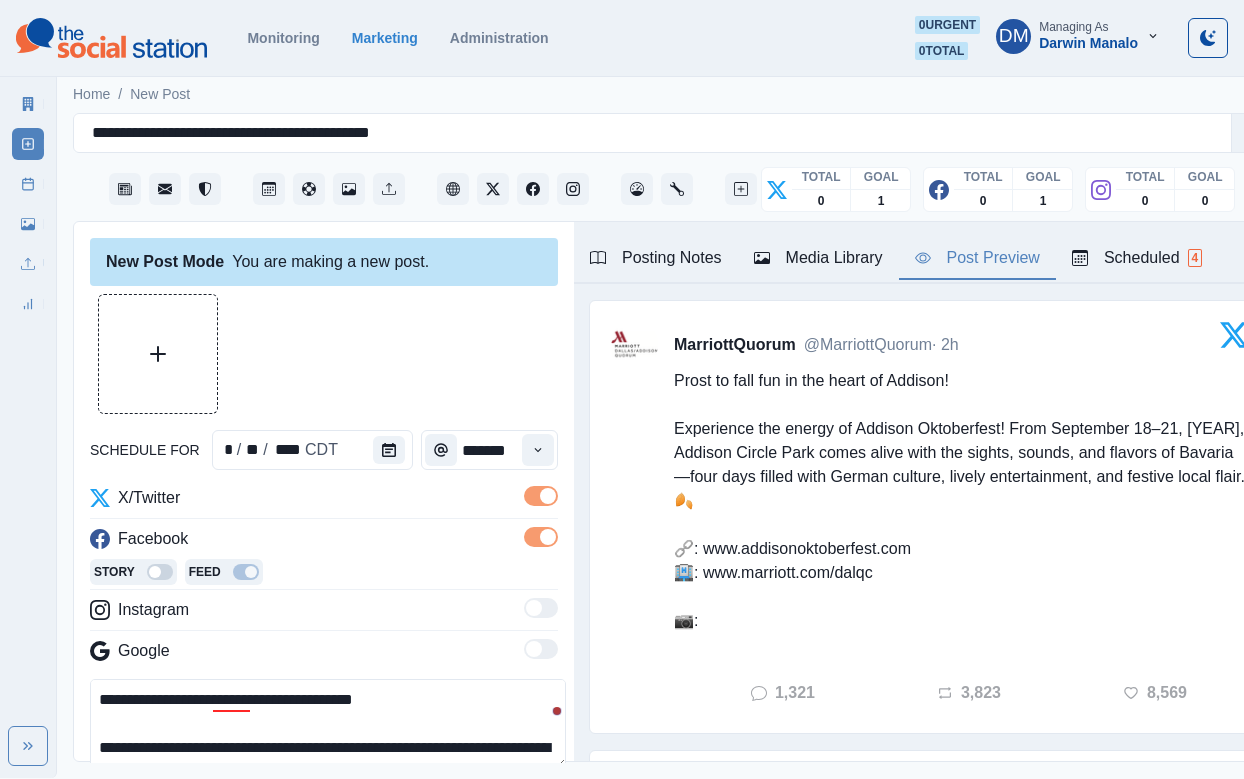 click on "**********" at bounding box center [328, 724] 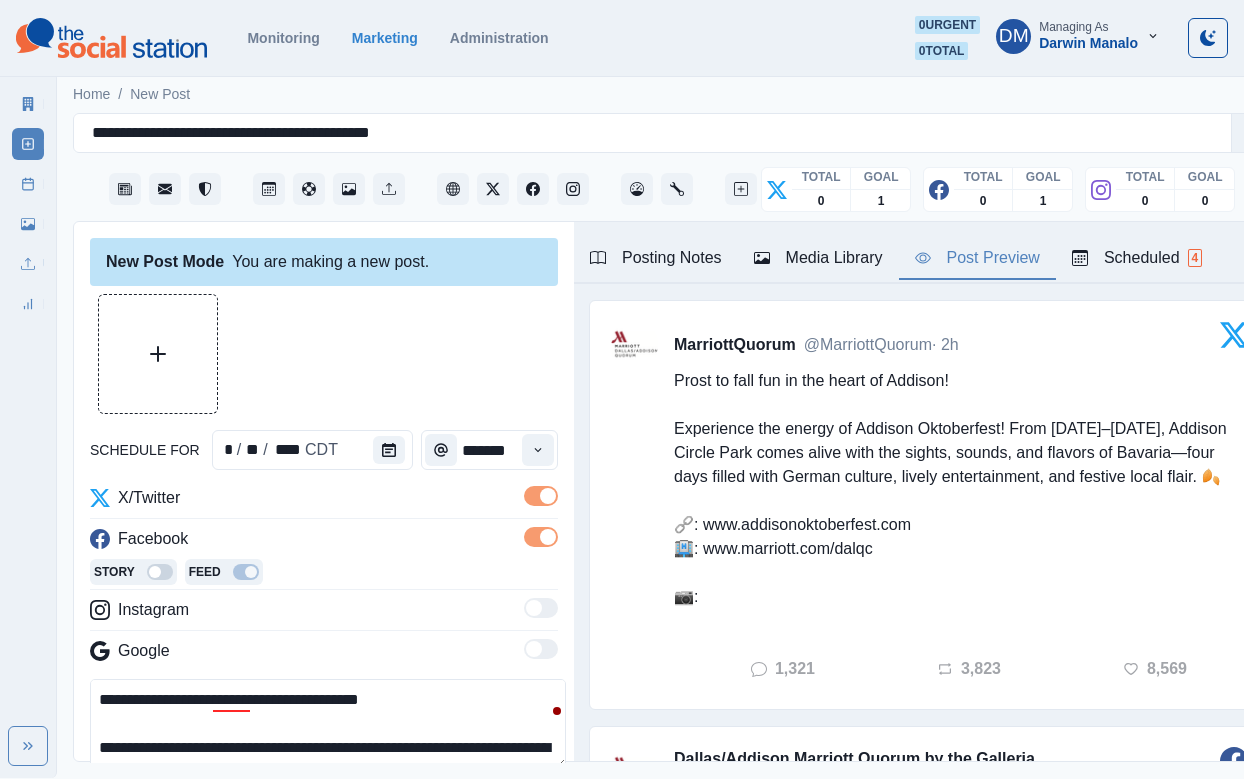 paste on "****" 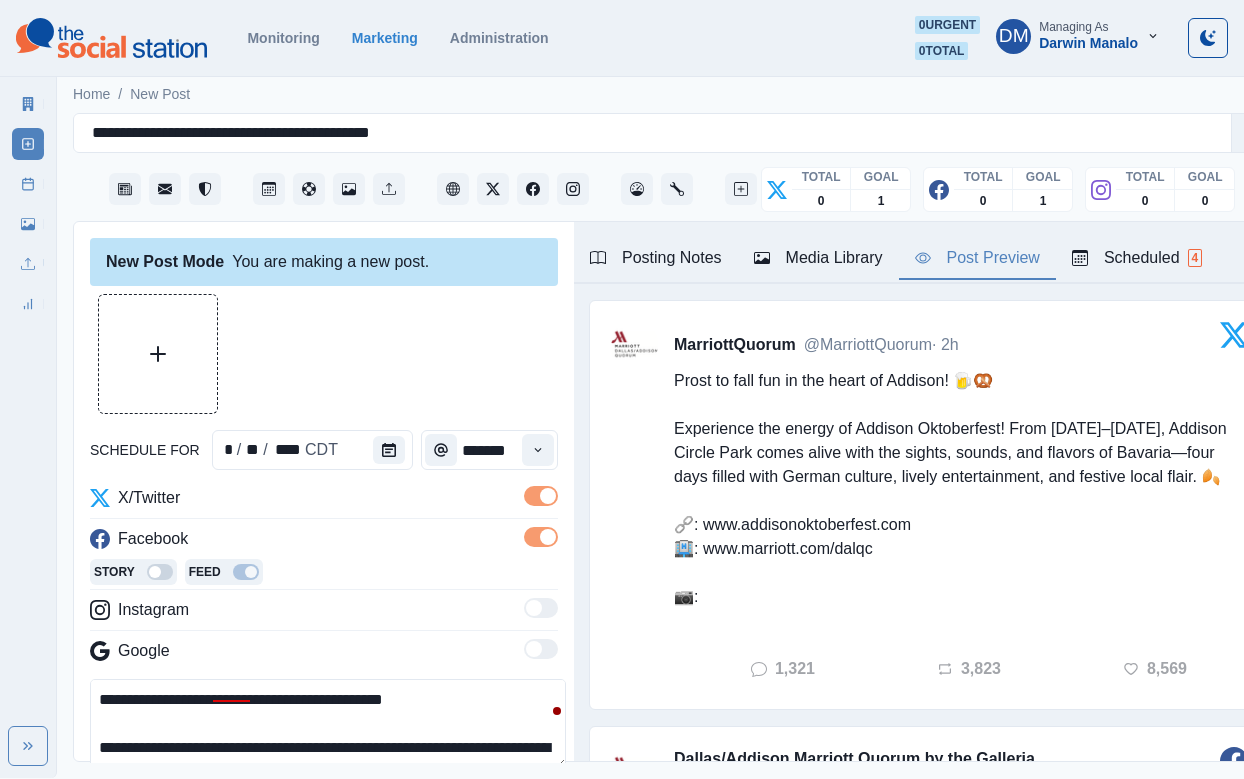 scroll, scrollTop: 19, scrollLeft: 0, axis: vertical 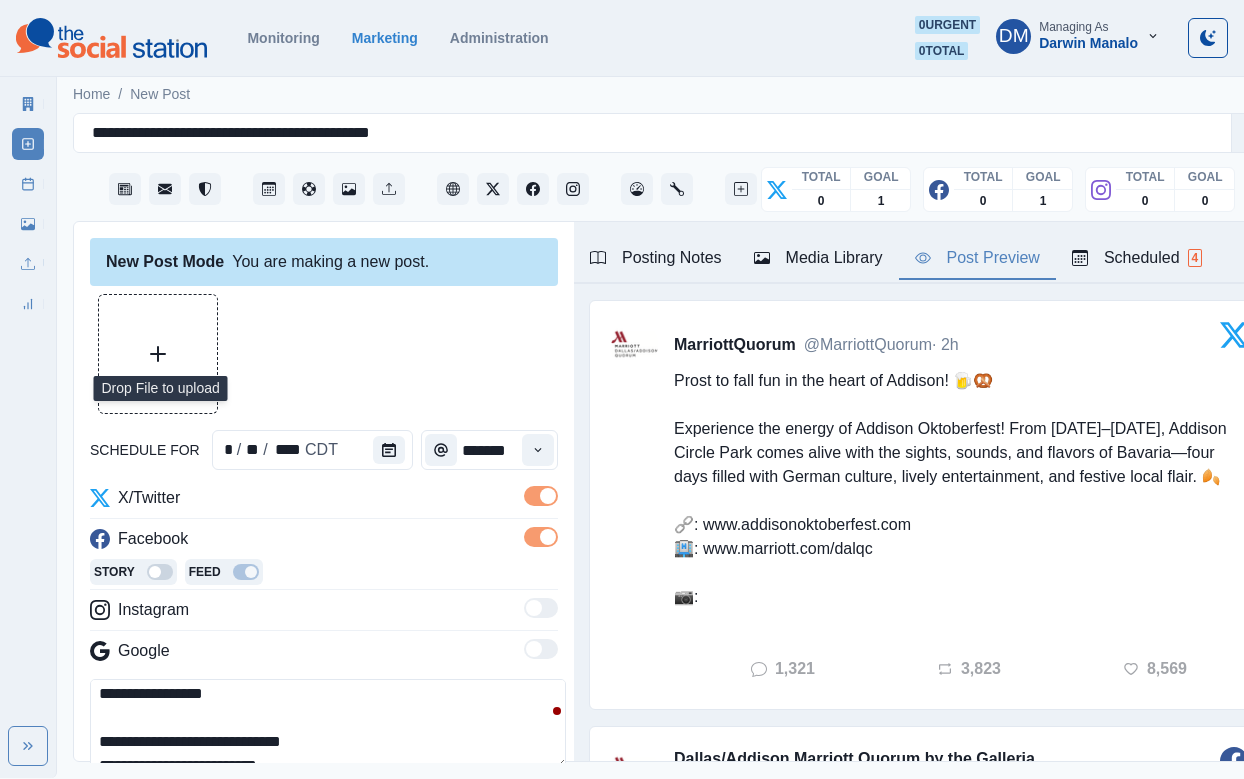 click at bounding box center (158, 354) 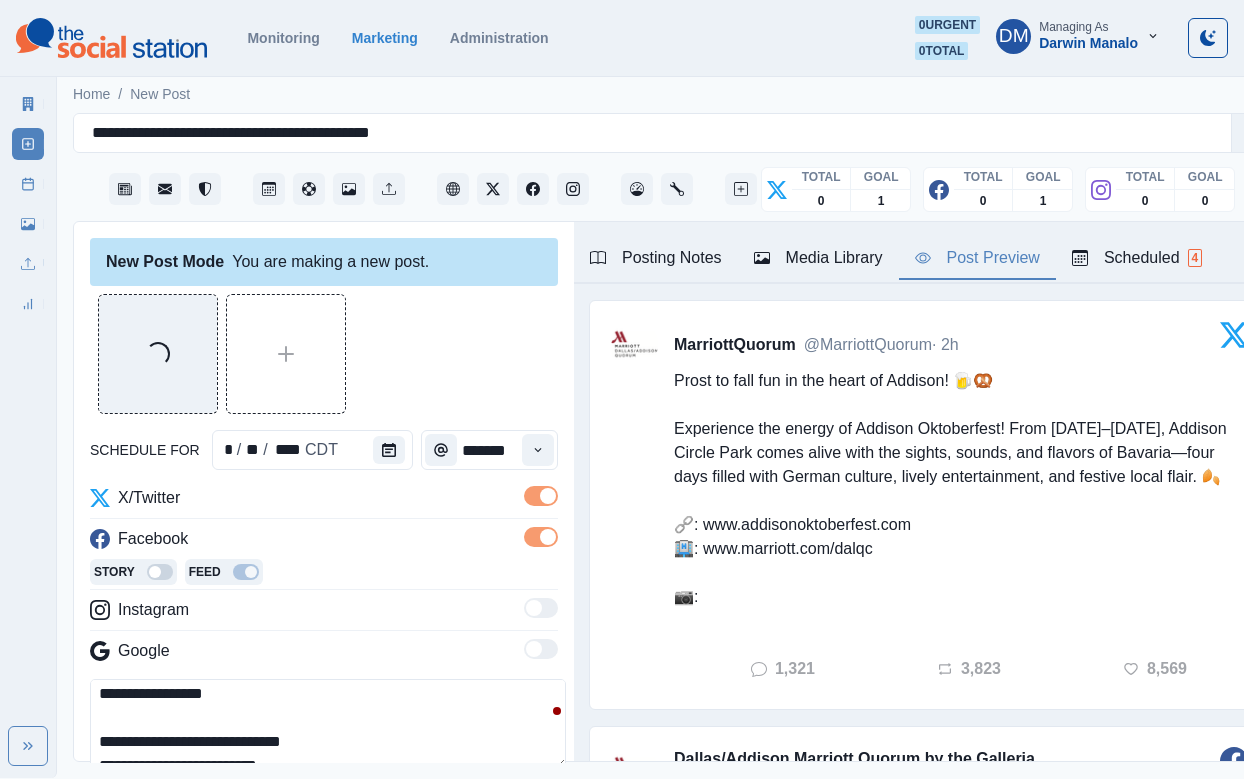 click on "**********" at bounding box center [328, 724] 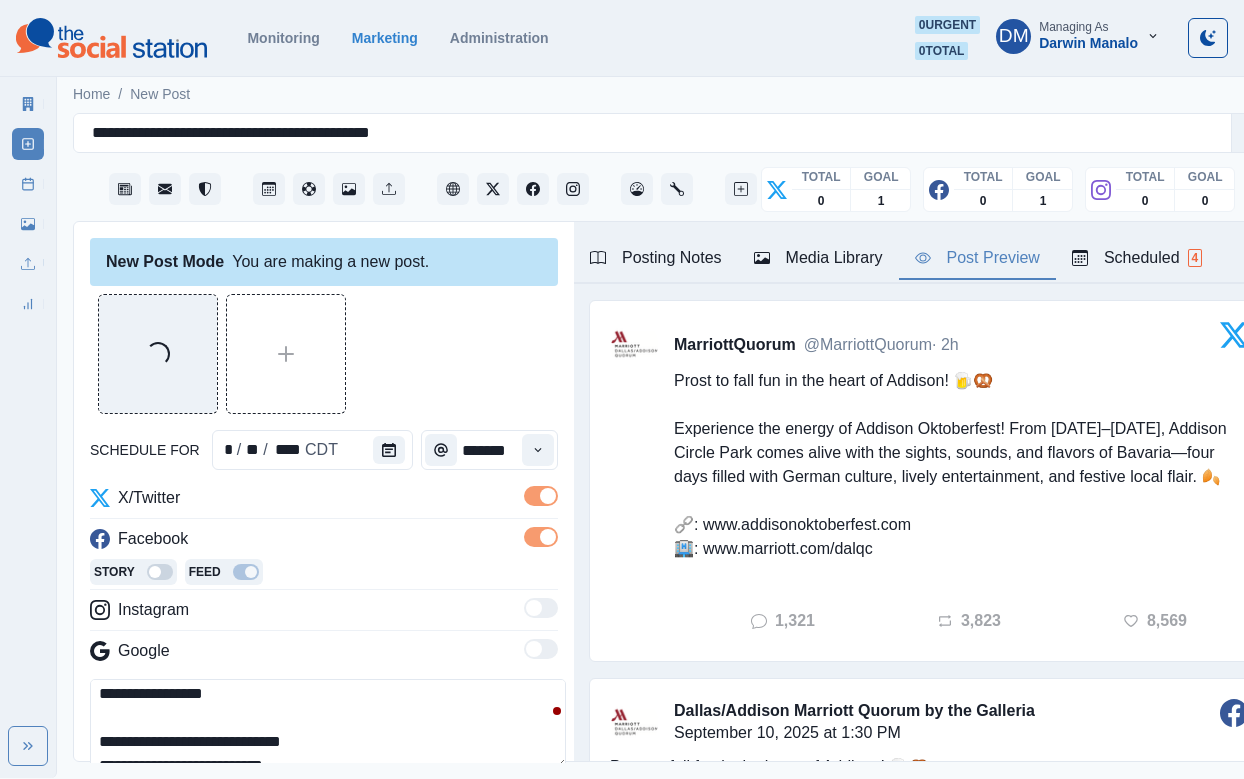 scroll, scrollTop: 108, scrollLeft: 0, axis: vertical 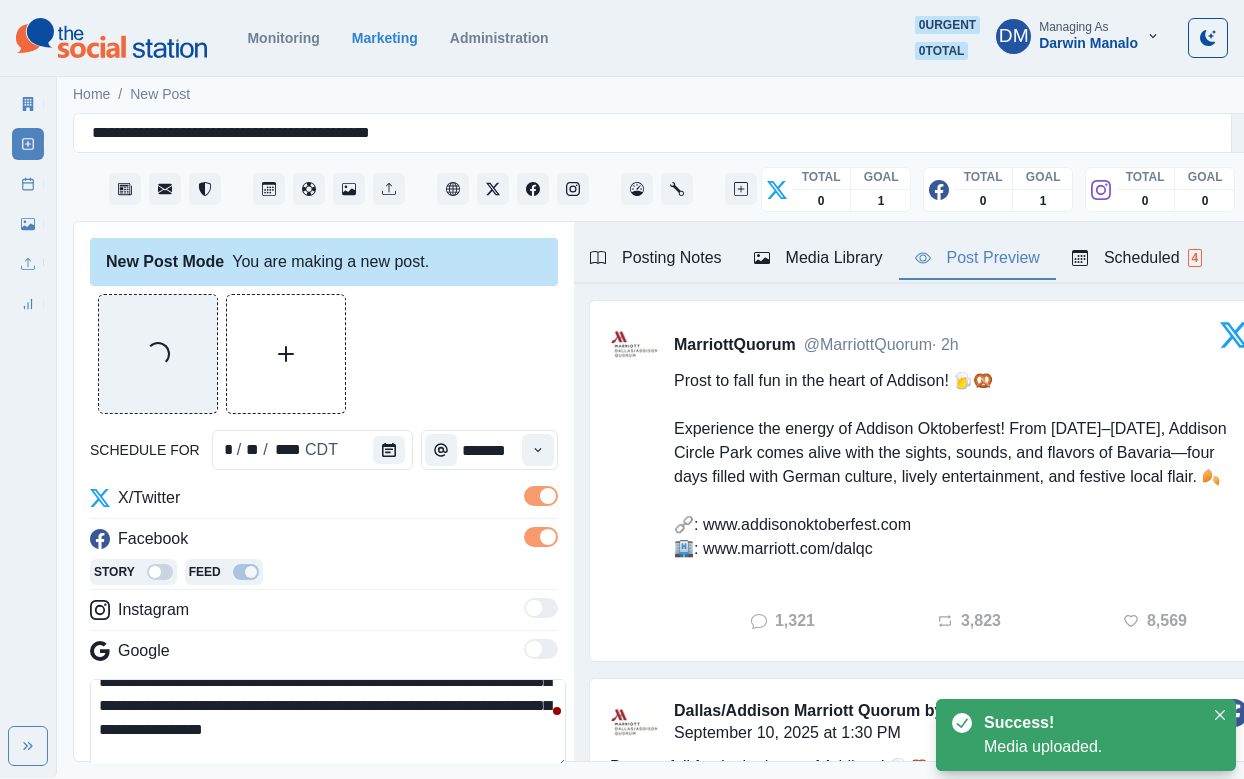 click on "**********" at bounding box center [328, 724] 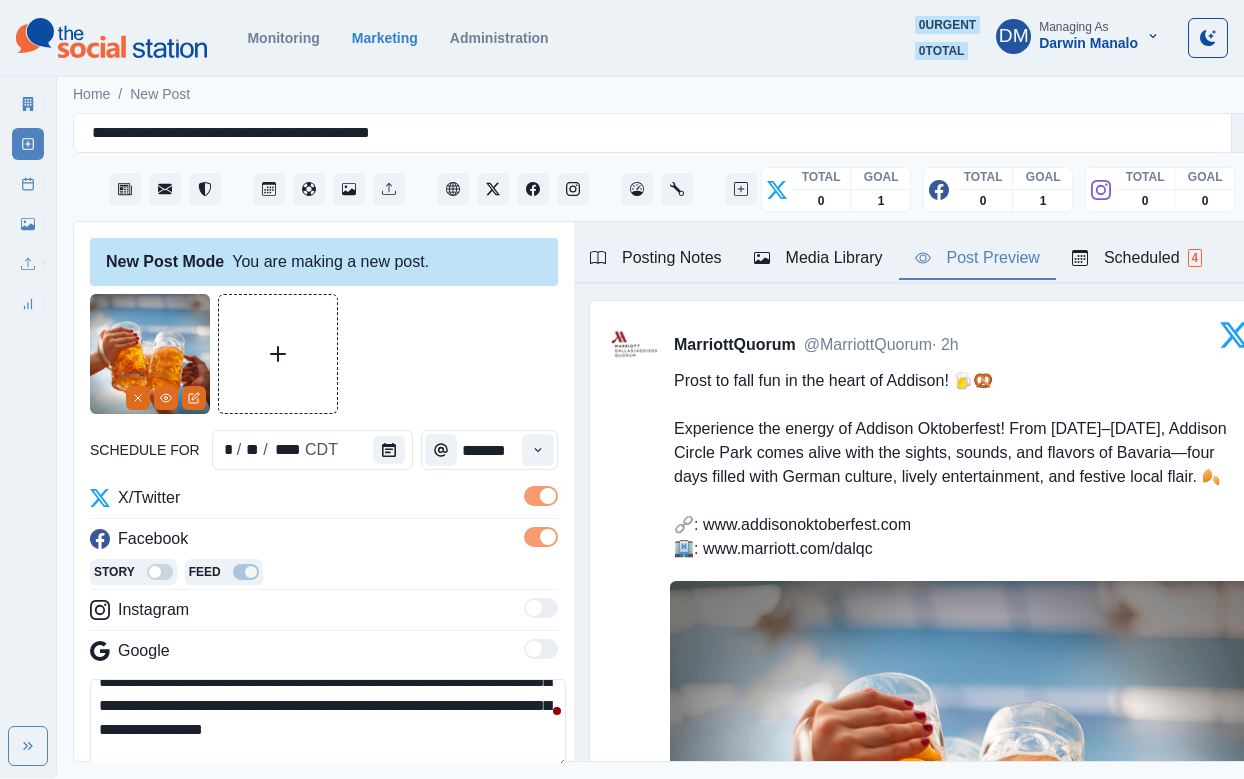 click on "**********" at bounding box center (328, 724) 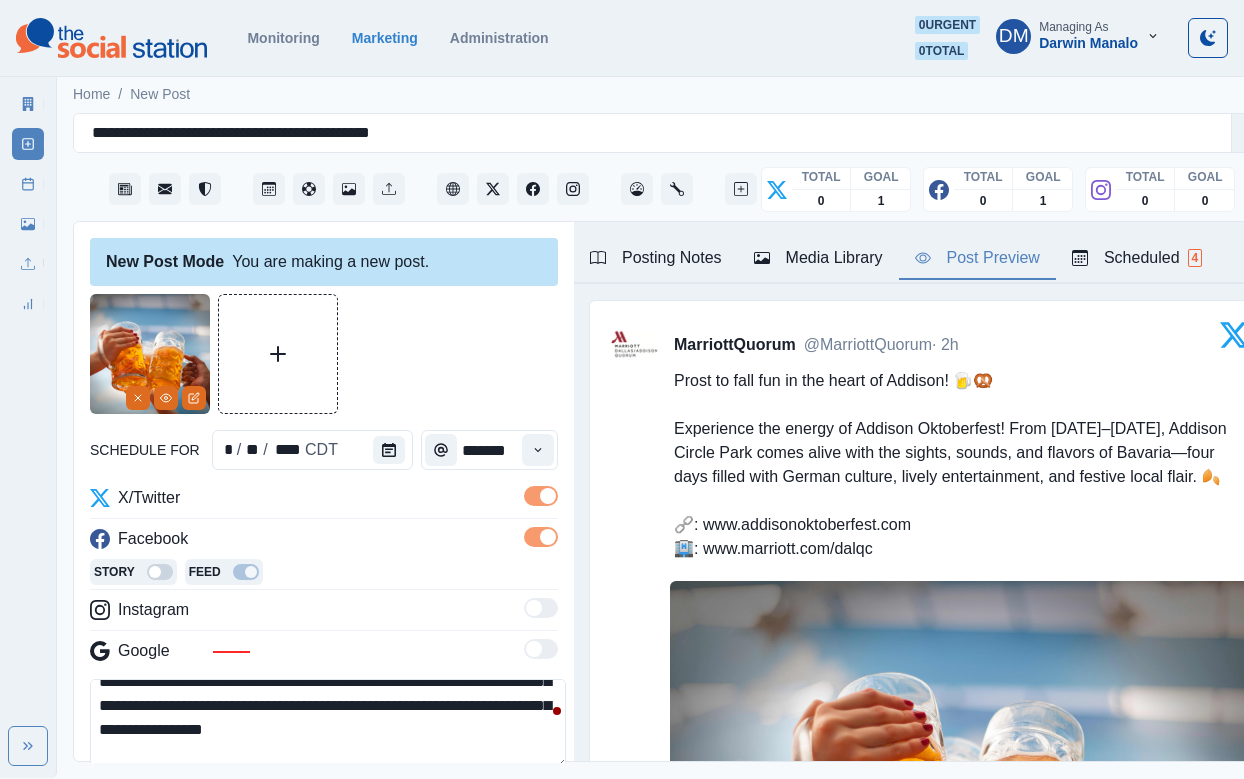 scroll, scrollTop: 34, scrollLeft: 0, axis: vertical 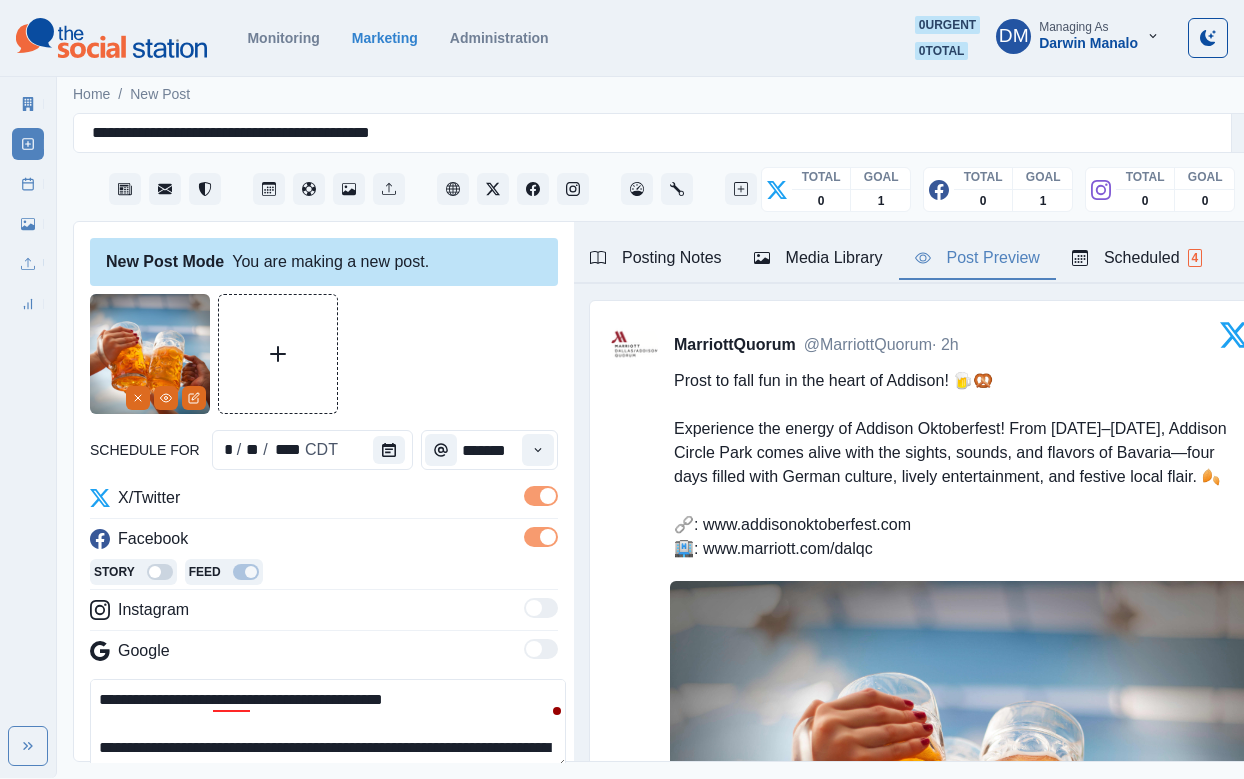 drag, startPoint x: 130, startPoint y: 644, endPoint x: 58, endPoint y: 559, distance: 111.39569 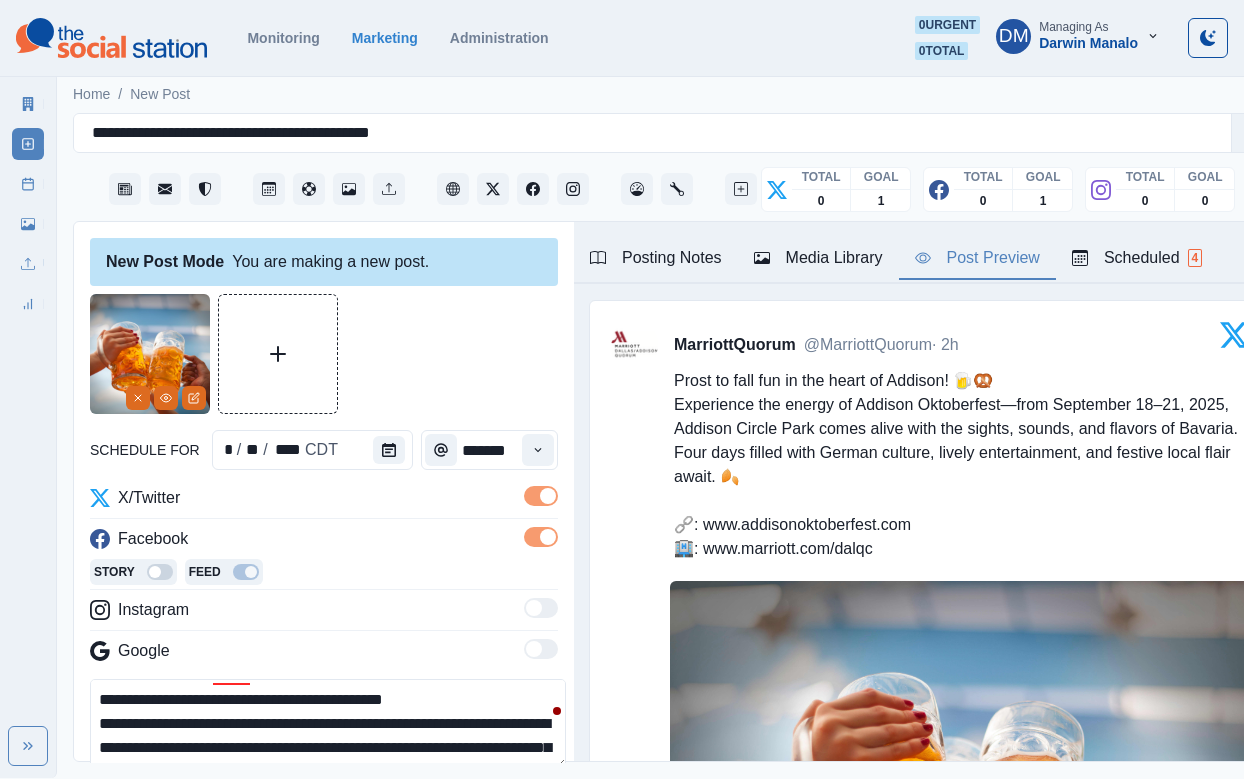 scroll, scrollTop: 8, scrollLeft: 0, axis: vertical 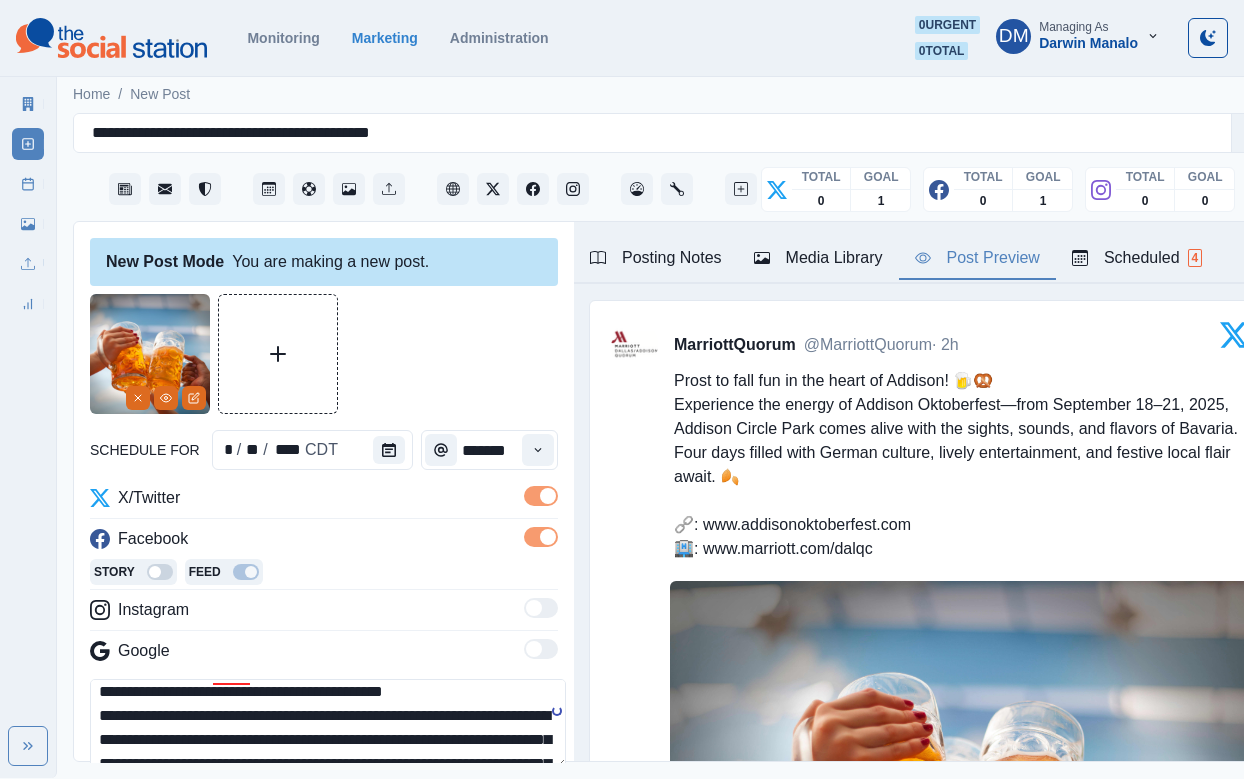 click on "**********" at bounding box center (328, 724) 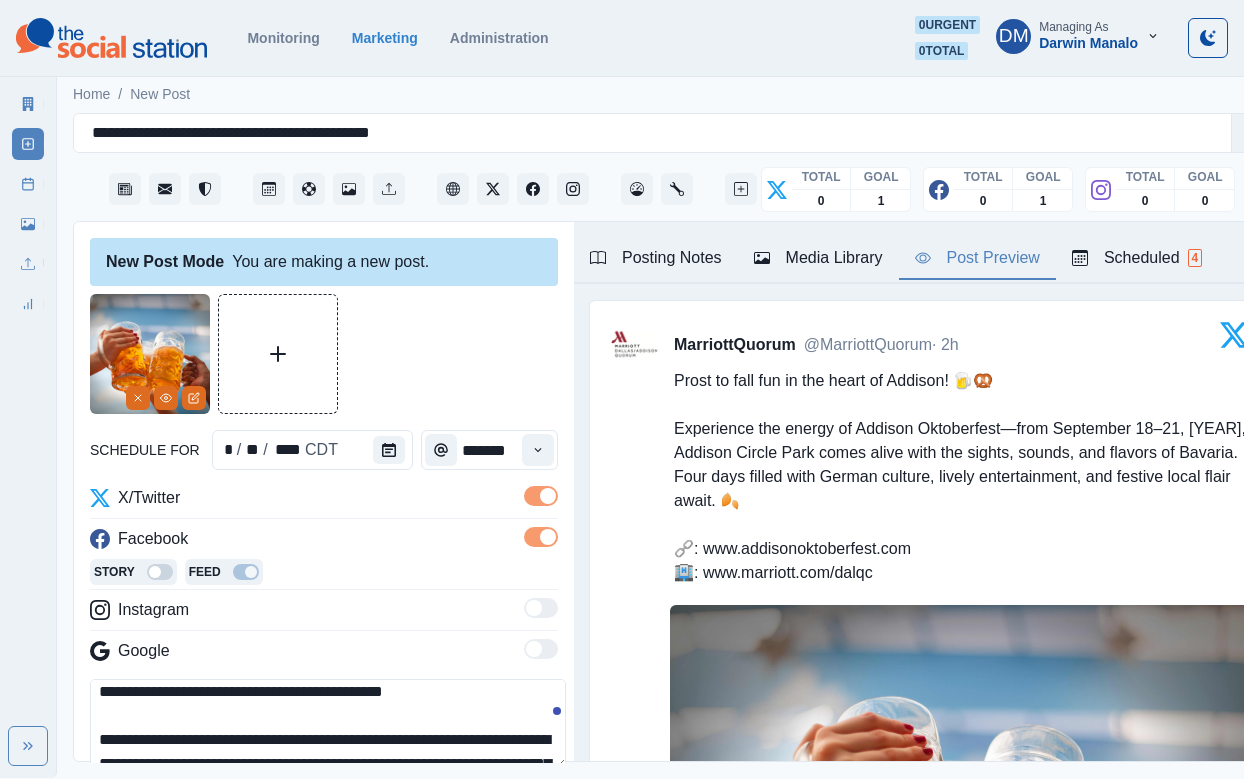 scroll, scrollTop: 26, scrollLeft: 0, axis: vertical 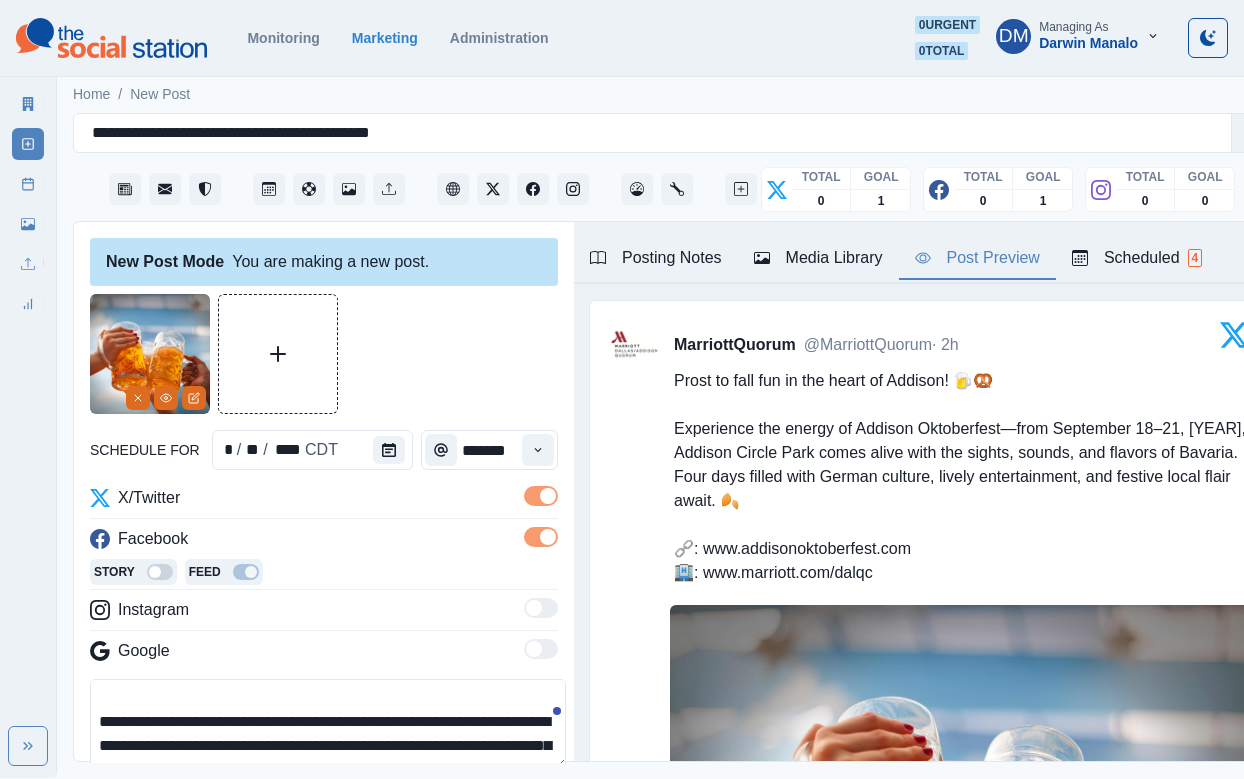 type on "**********" 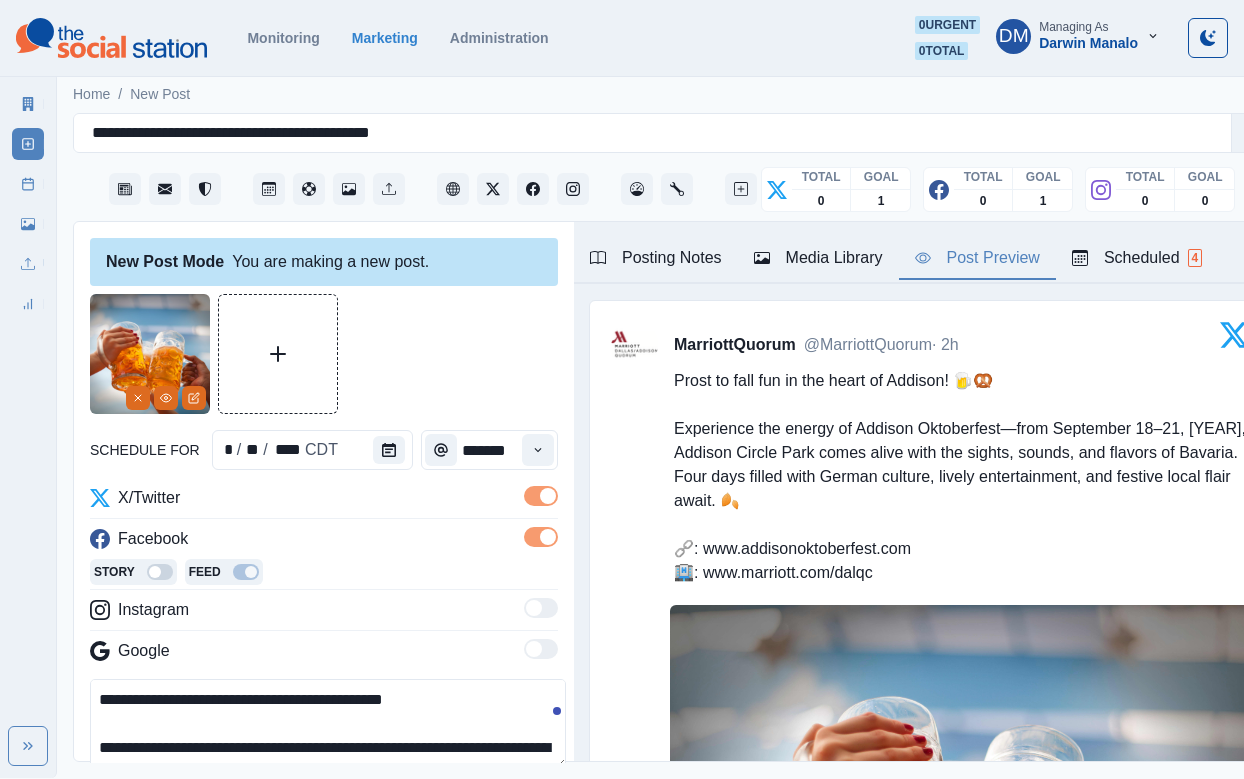 scroll, scrollTop: 63, scrollLeft: 0, axis: vertical 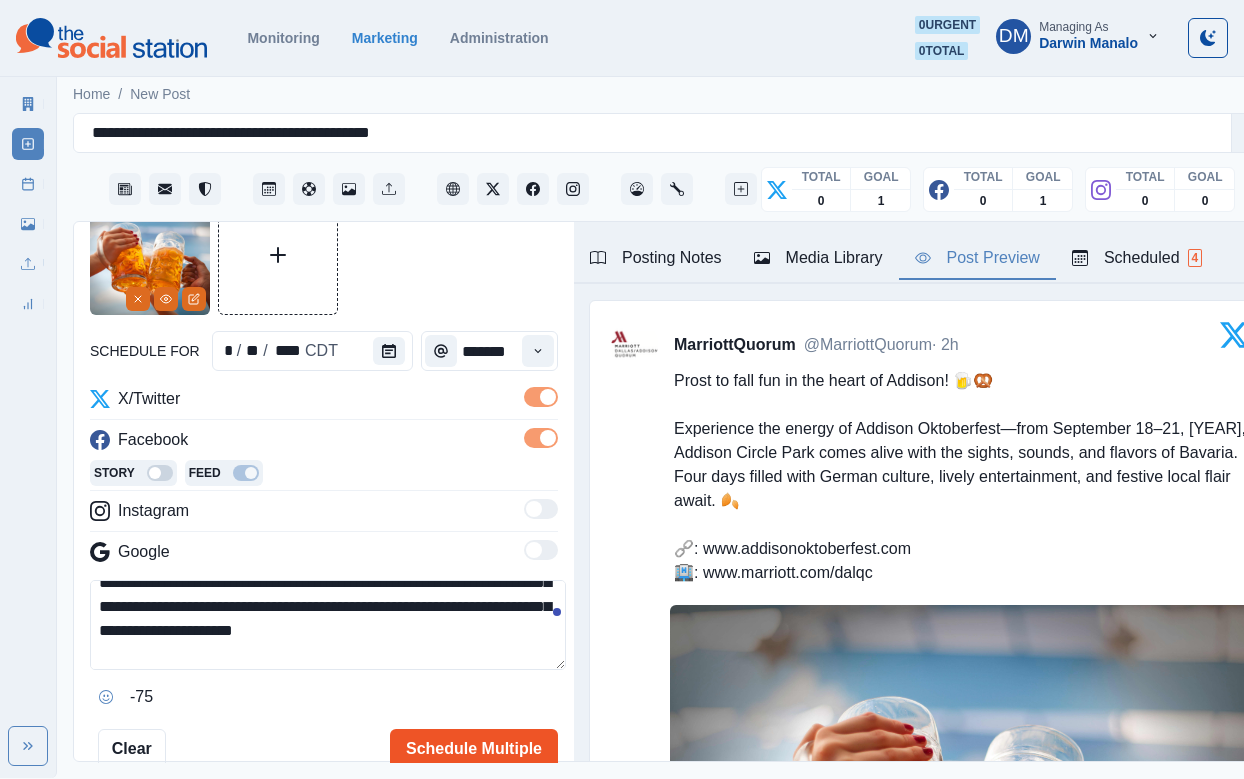 click on "Schedule Multiple" at bounding box center [474, 749] 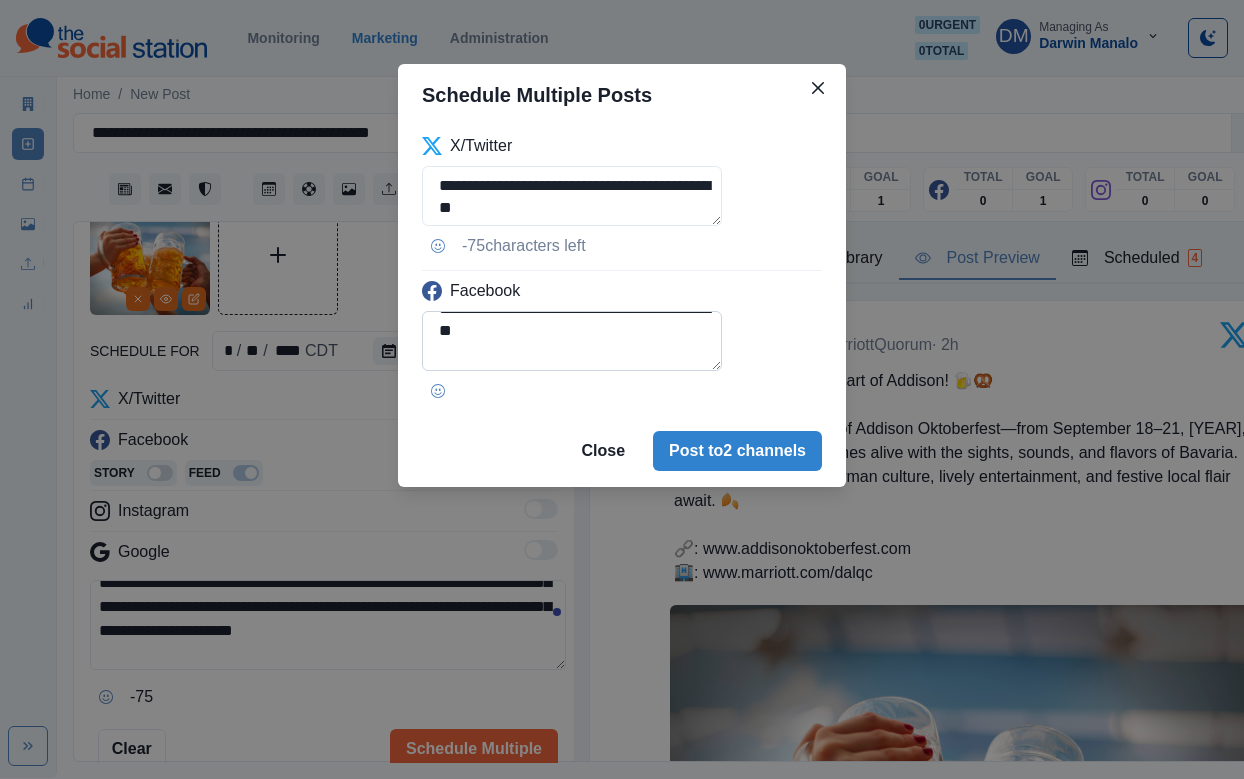 scroll, scrollTop: 135, scrollLeft: 0, axis: vertical 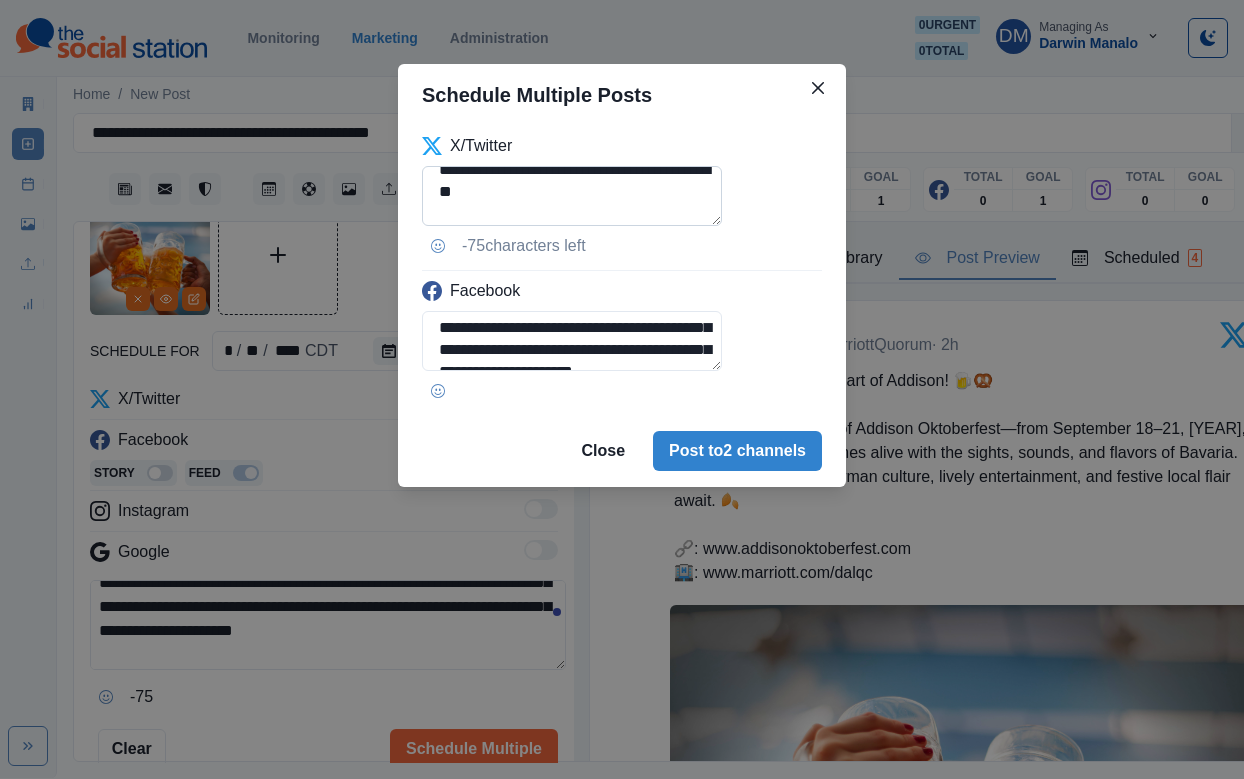 click on "**********" at bounding box center (572, 196) 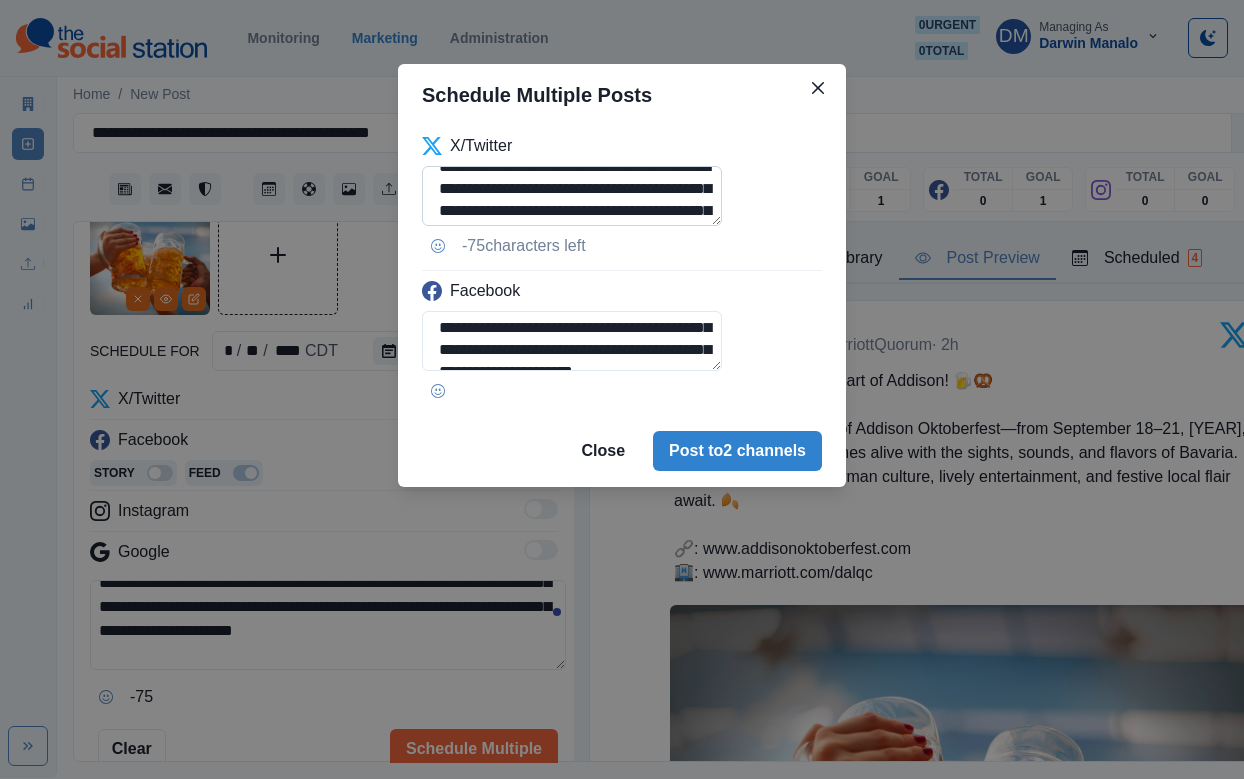 scroll, scrollTop: 89, scrollLeft: 0, axis: vertical 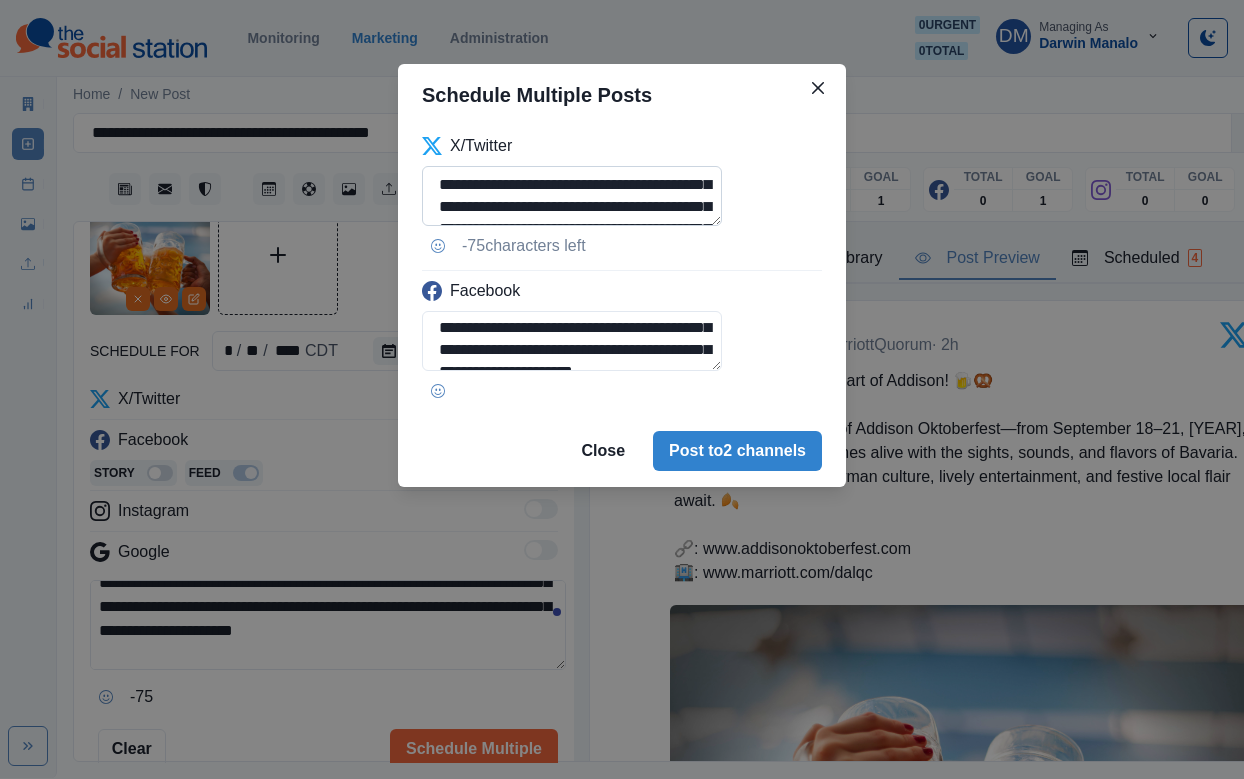 click on "**********" at bounding box center (572, 196) 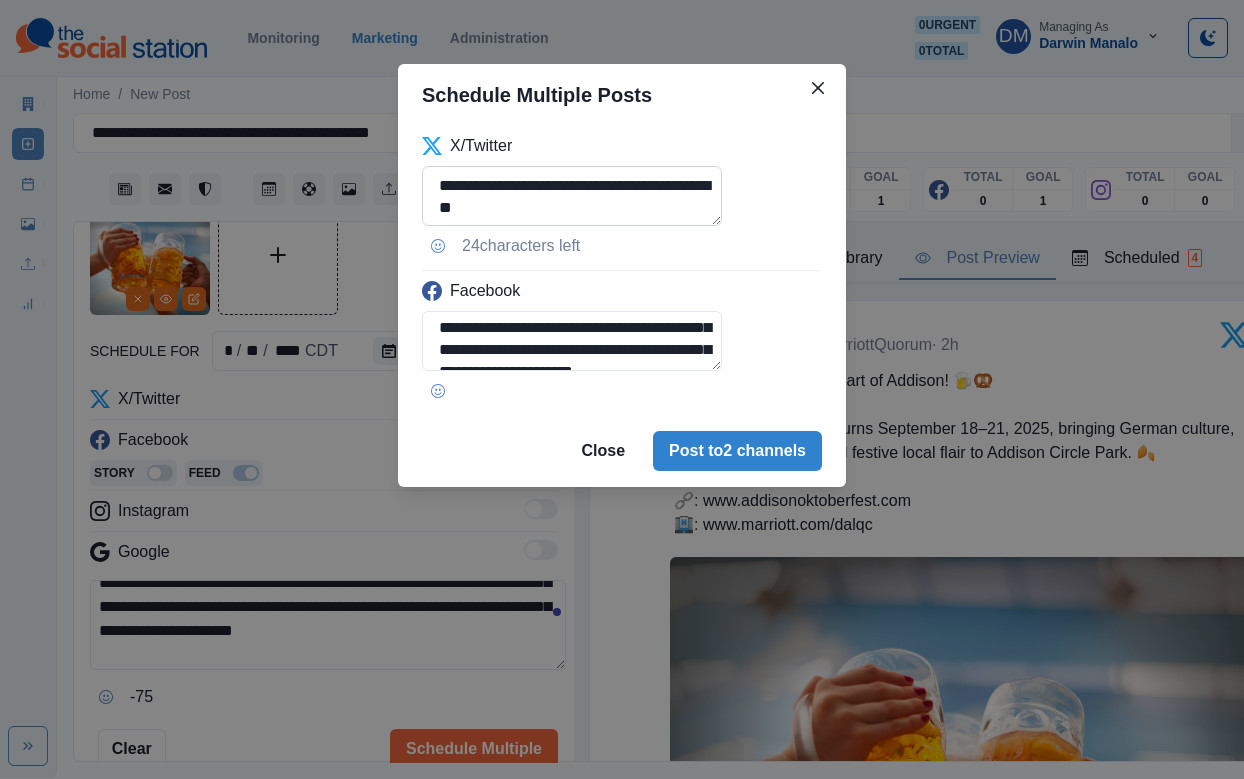 scroll, scrollTop: 102, scrollLeft: 0, axis: vertical 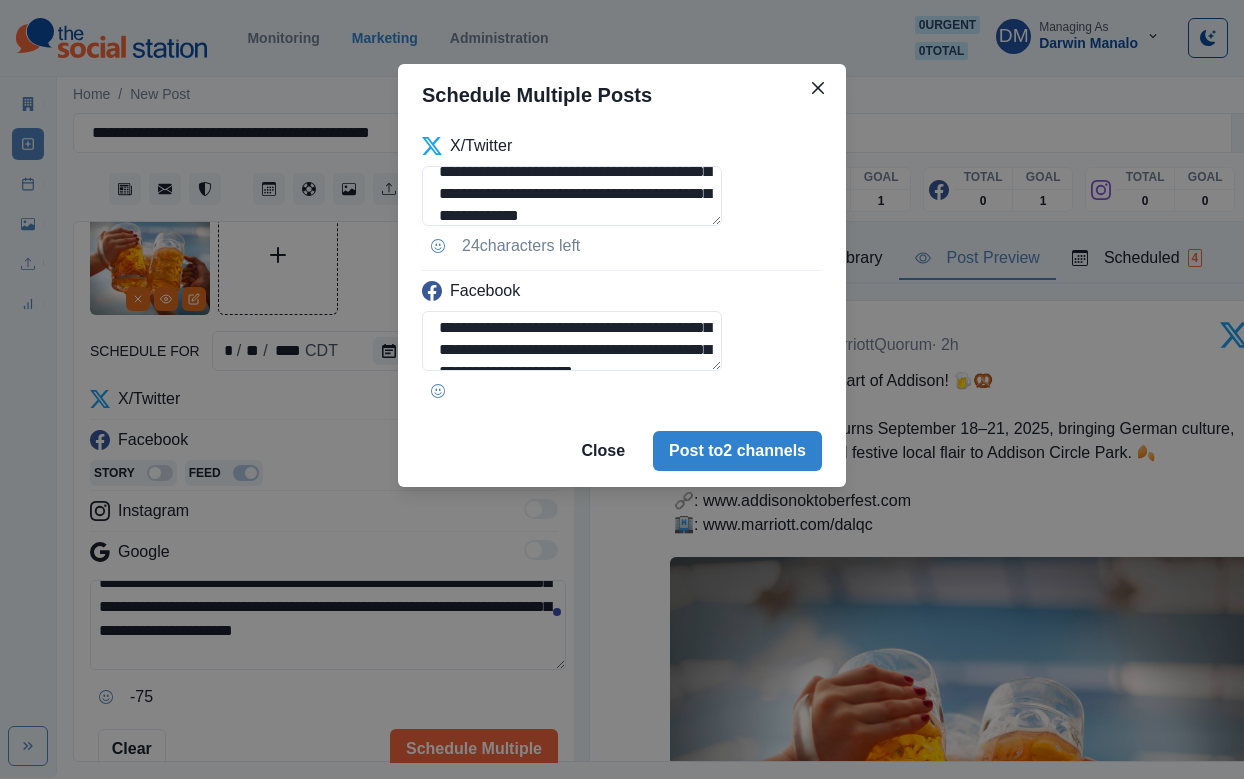 type on "**********" 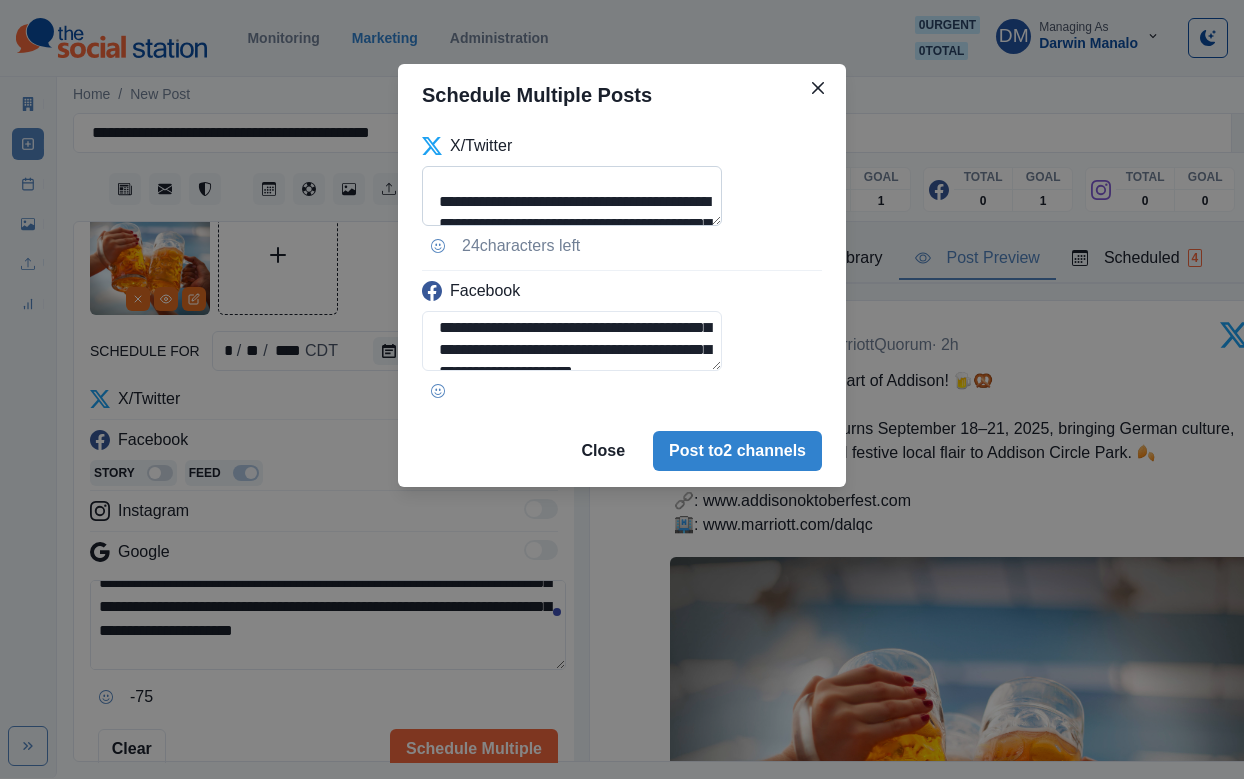 scroll, scrollTop: 102, scrollLeft: 0, axis: vertical 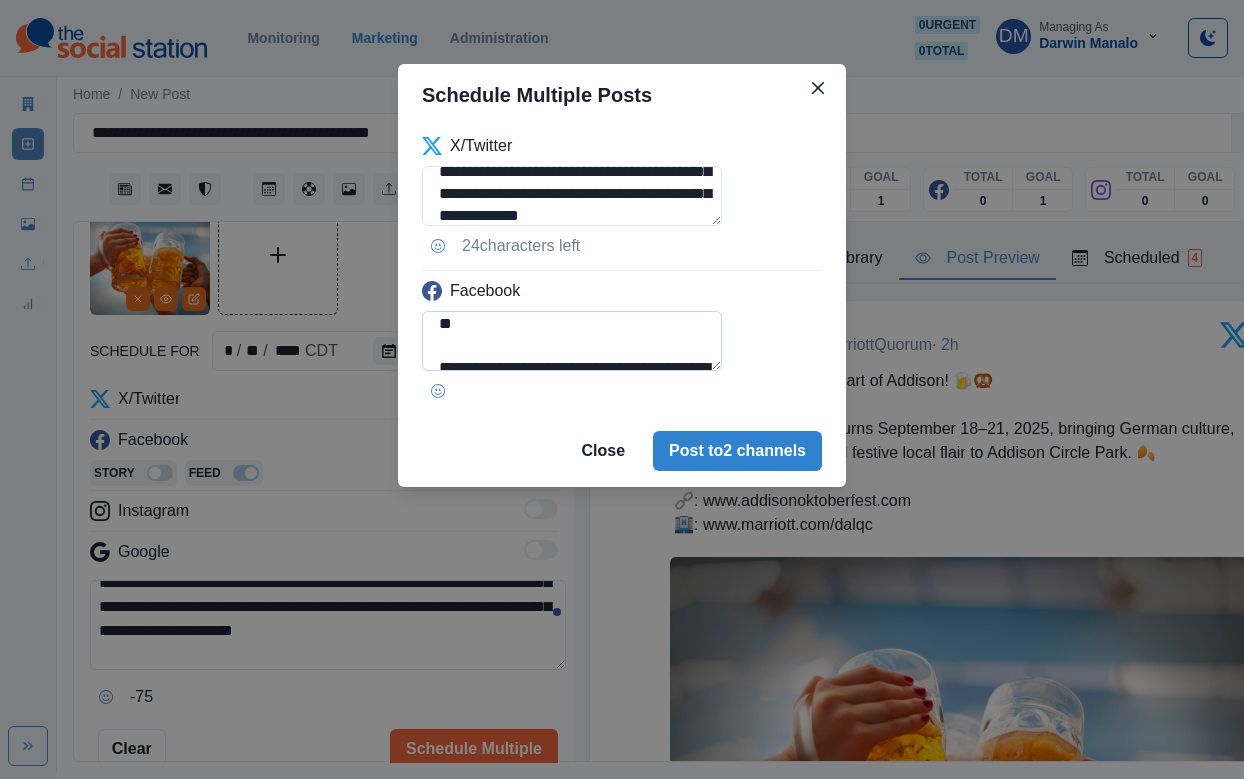 drag, startPoint x: 630, startPoint y: 268, endPoint x: 745, endPoint y: 268, distance: 115 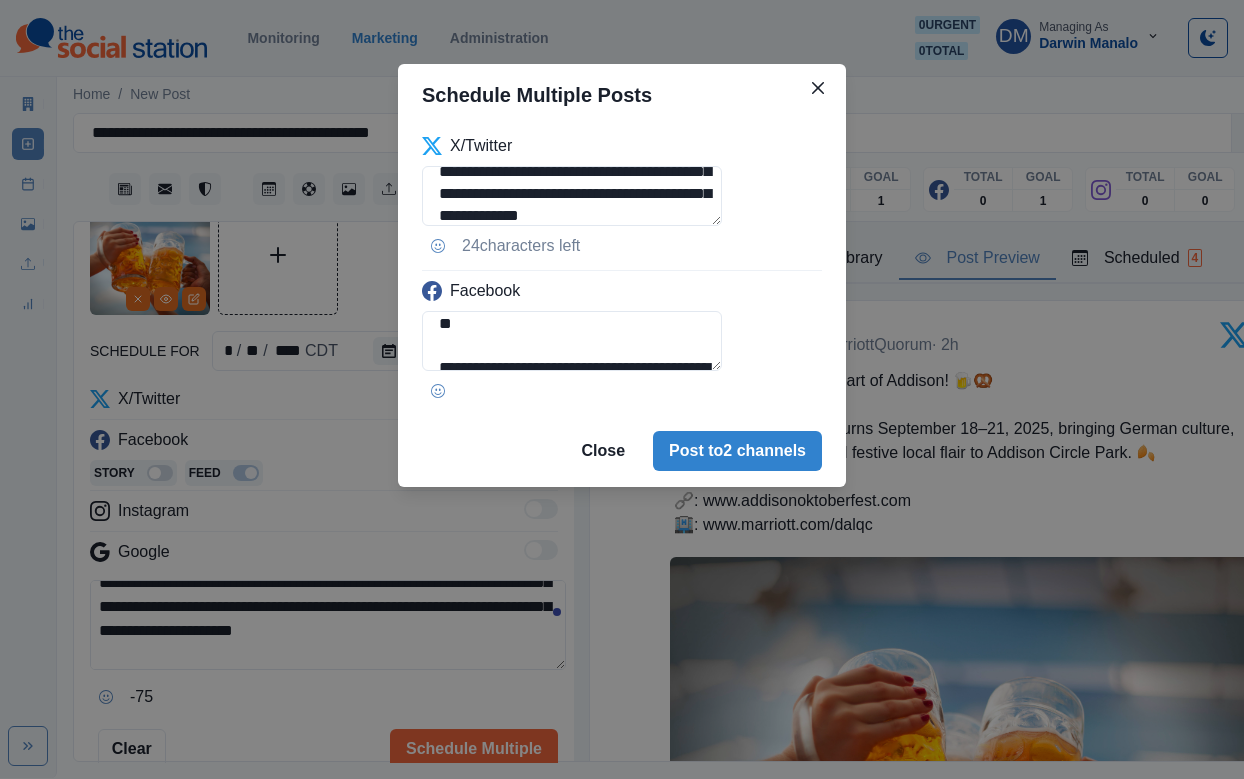 type on "**********" 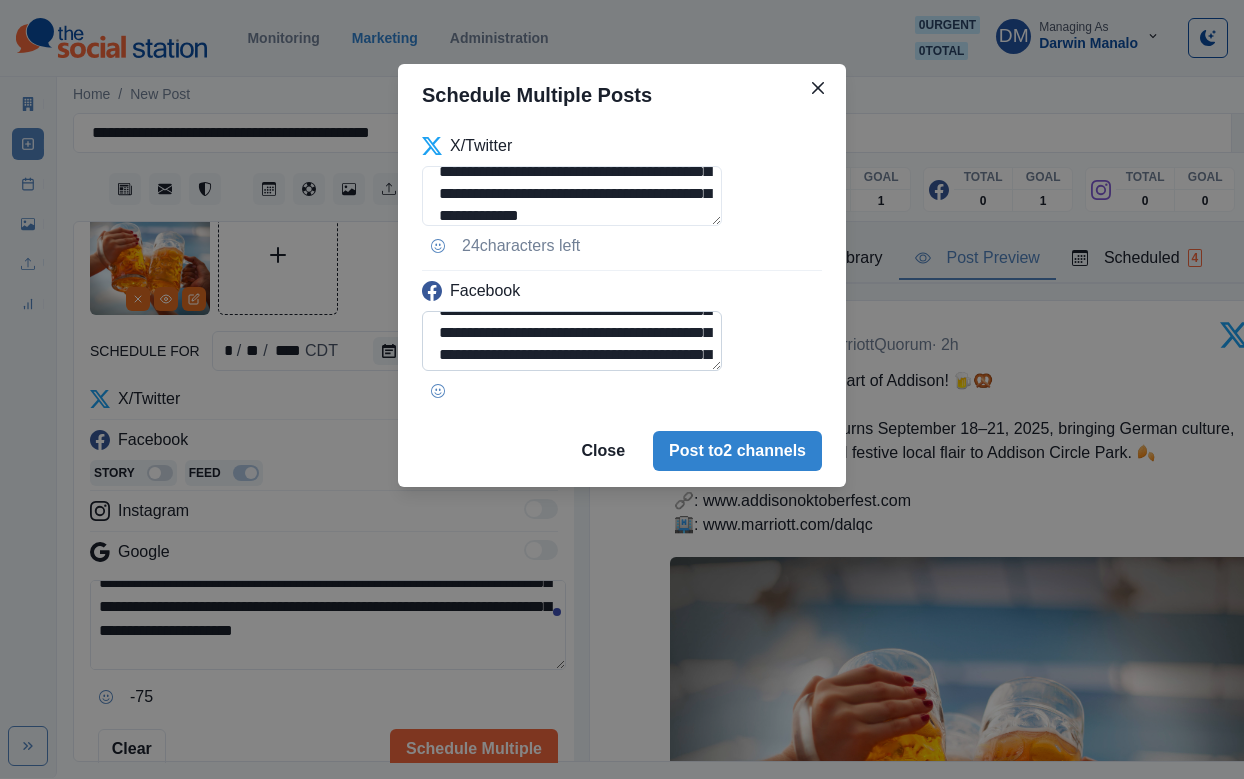 scroll, scrollTop: 135, scrollLeft: 0, axis: vertical 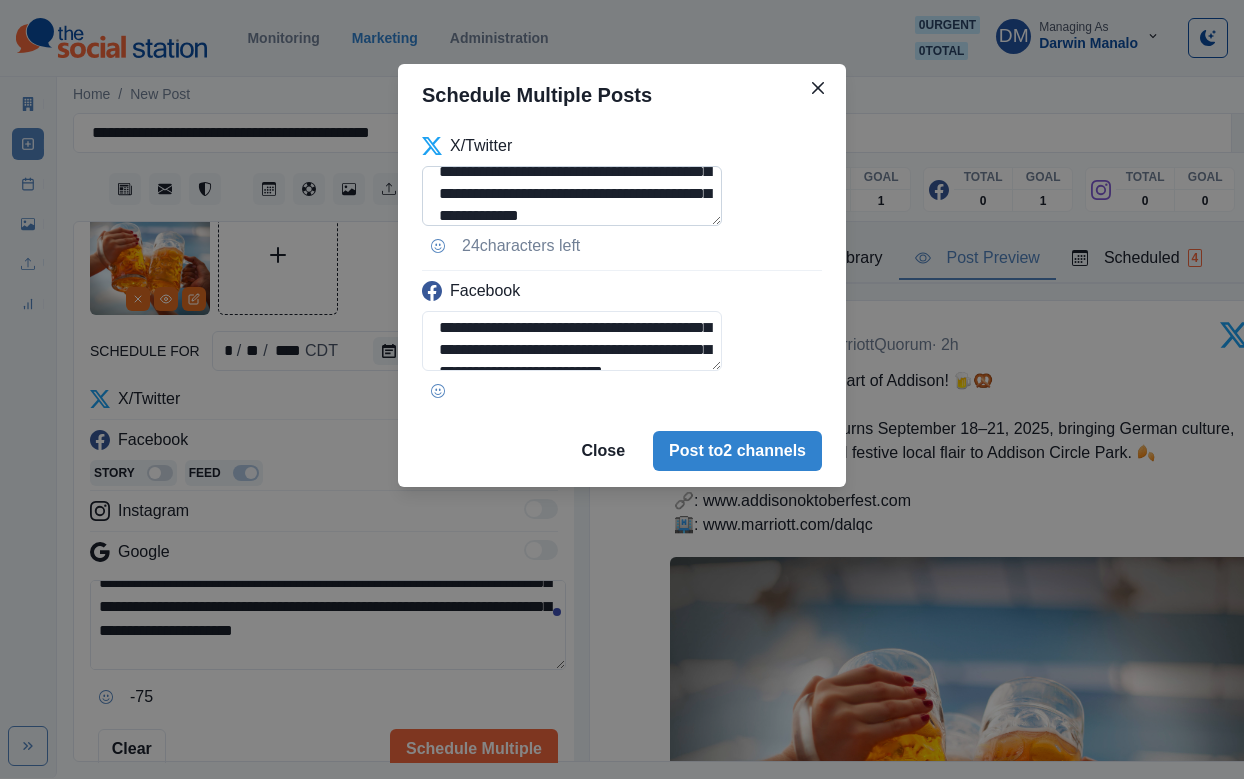 click on "**********" at bounding box center (572, 196) 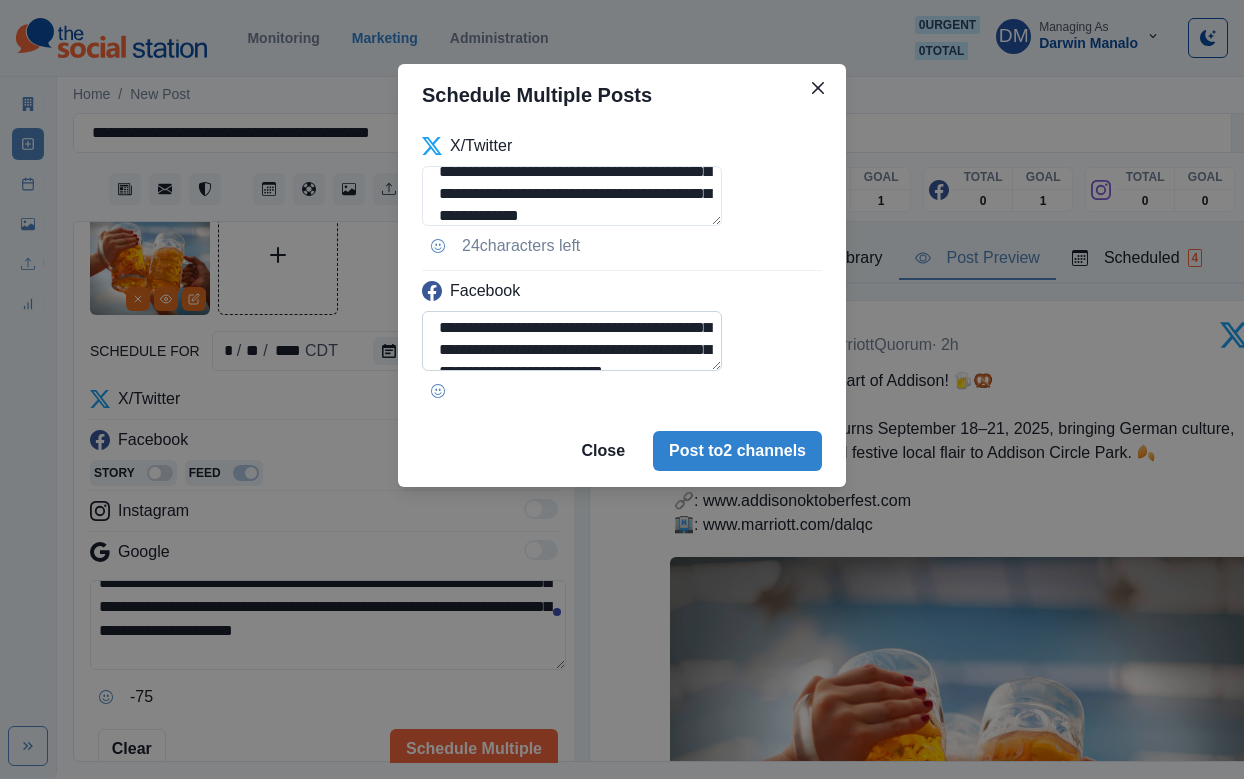 click on "**********" at bounding box center (572, 341) 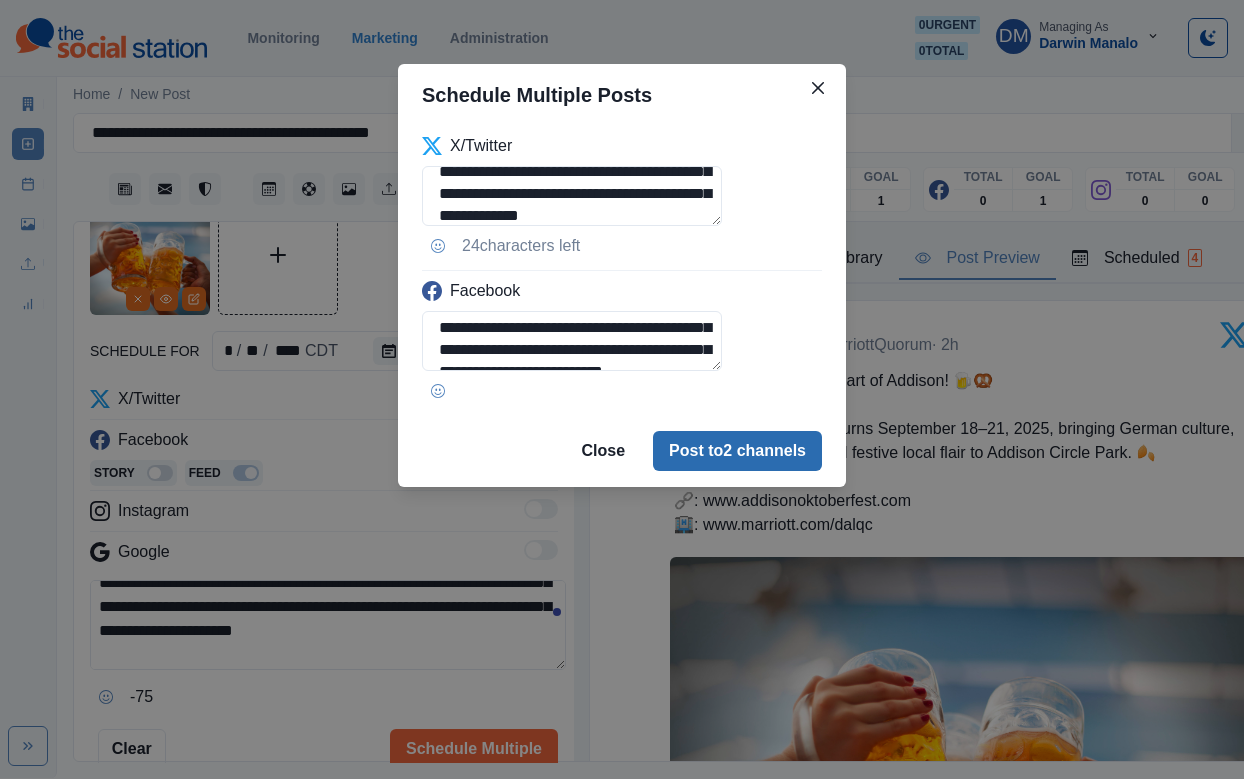 click on "Post to  2   channels" at bounding box center (737, 451) 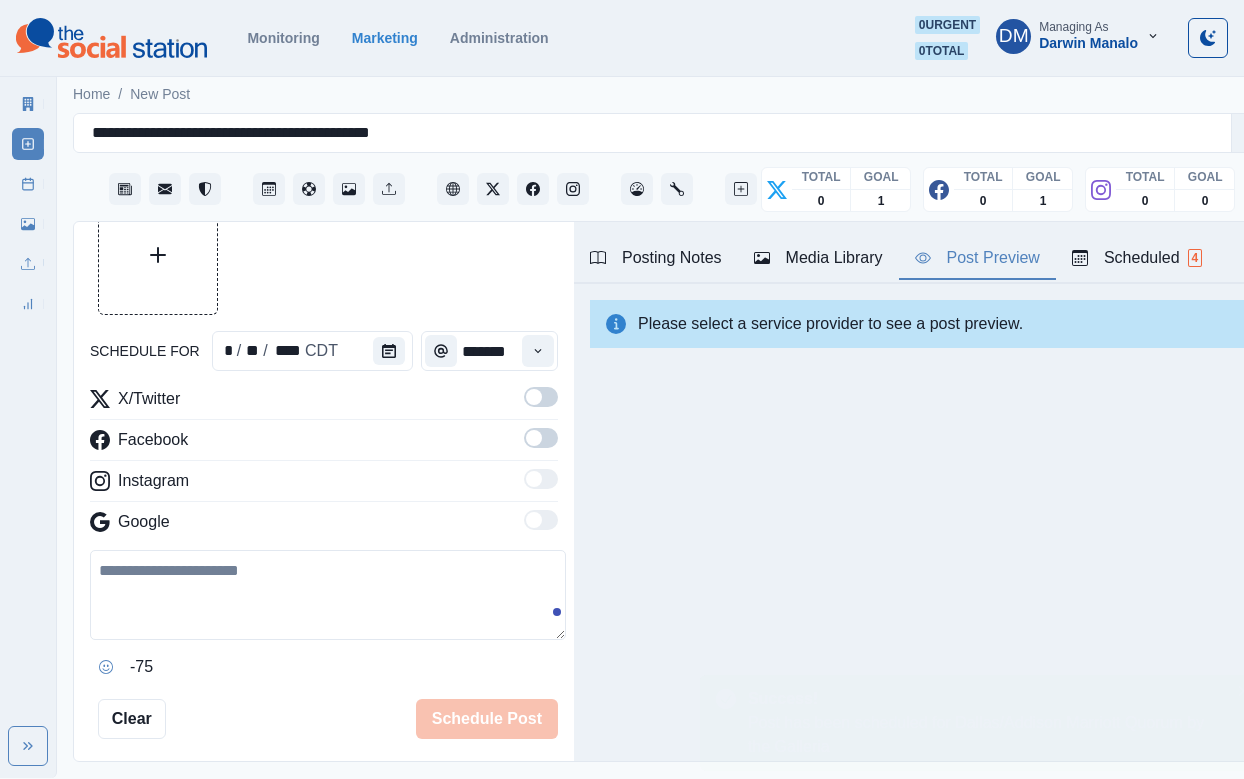 scroll, scrollTop: 86, scrollLeft: 0, axis: vertical 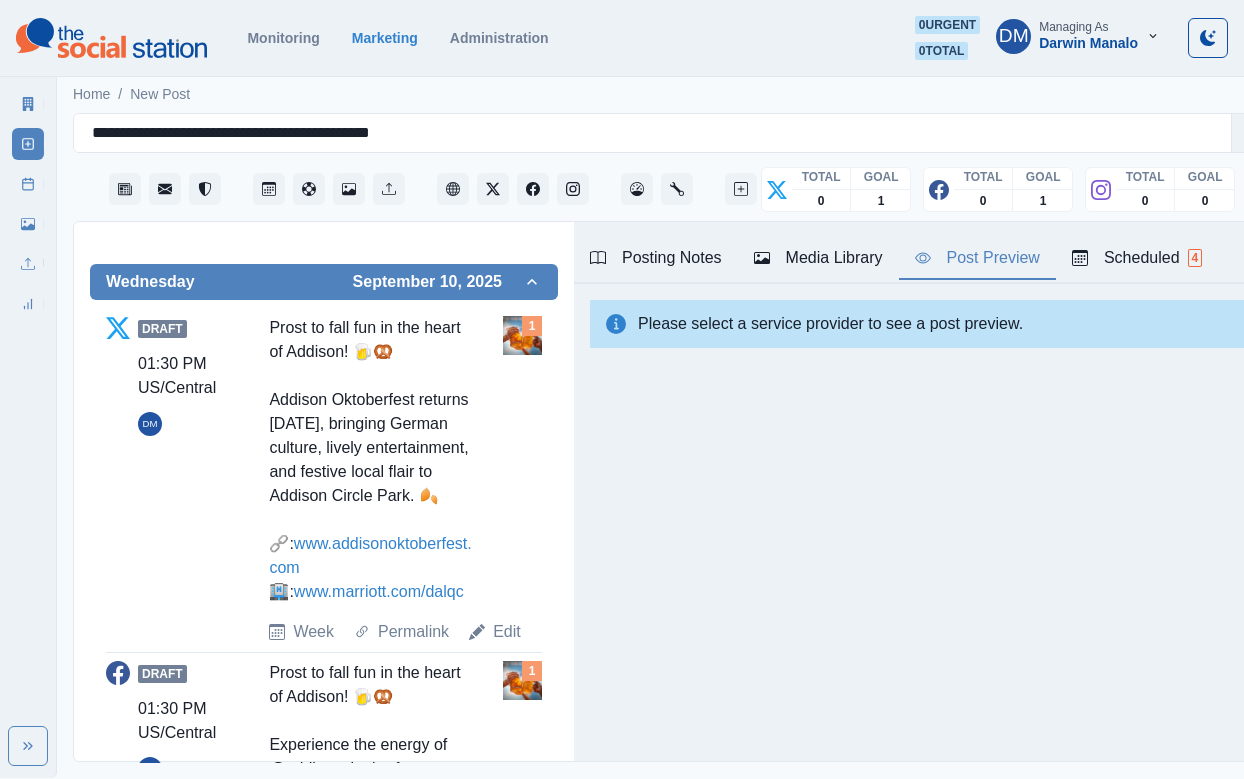 click on "Edit" at bounding box center [507, 1097] 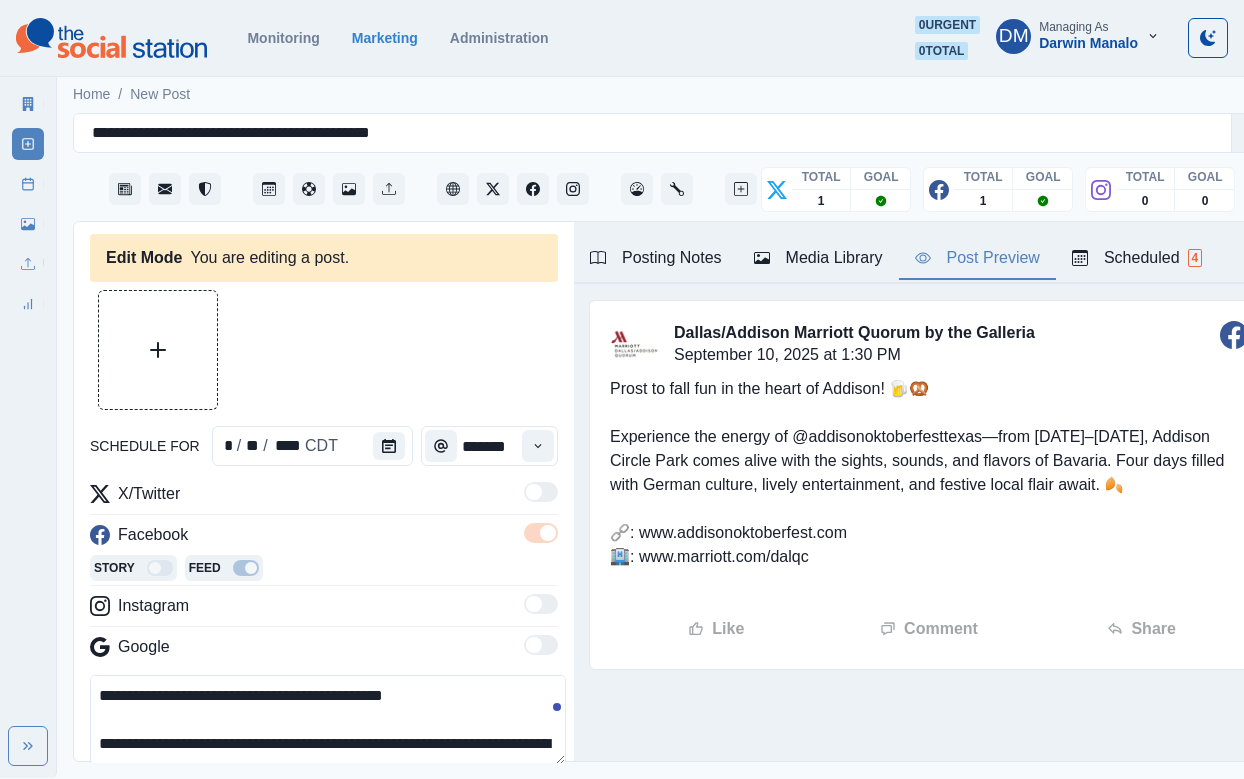 scroll, scrollTop: 0, scrollLeft: 0, axis: both 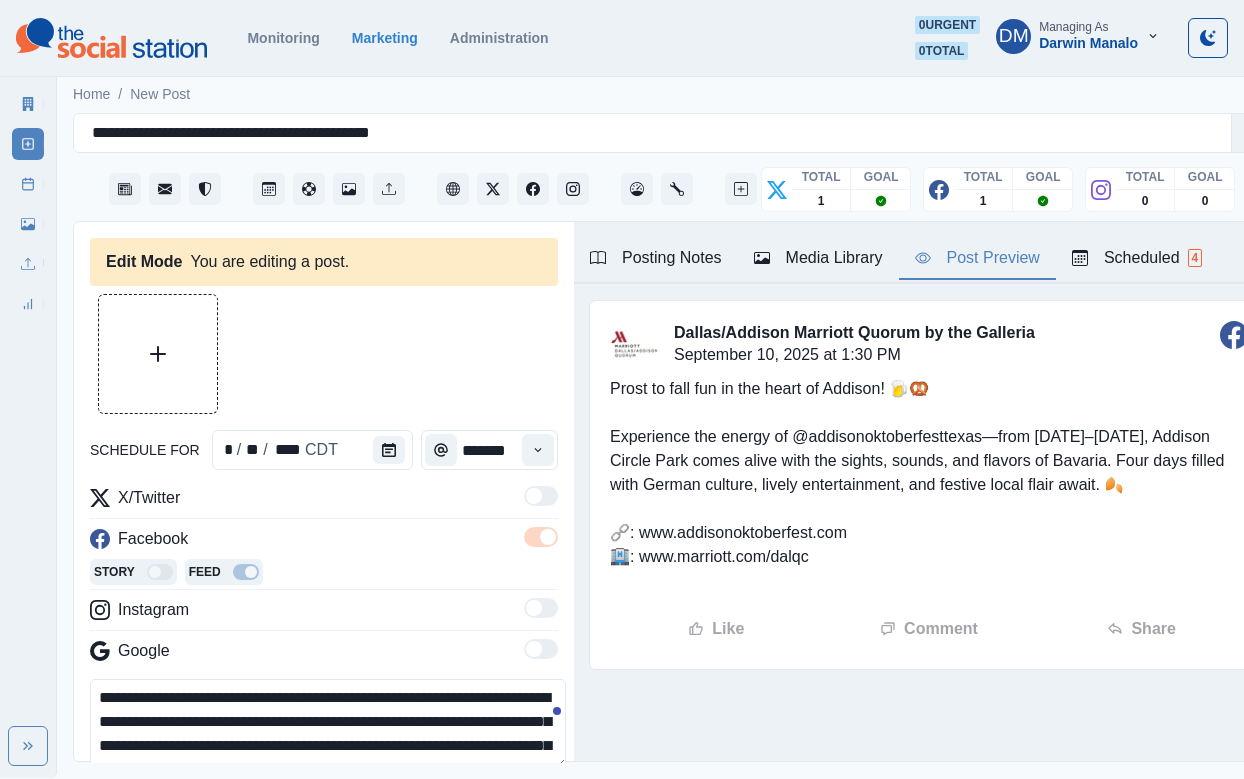 click on "**********" at bounding box center (328, 724) 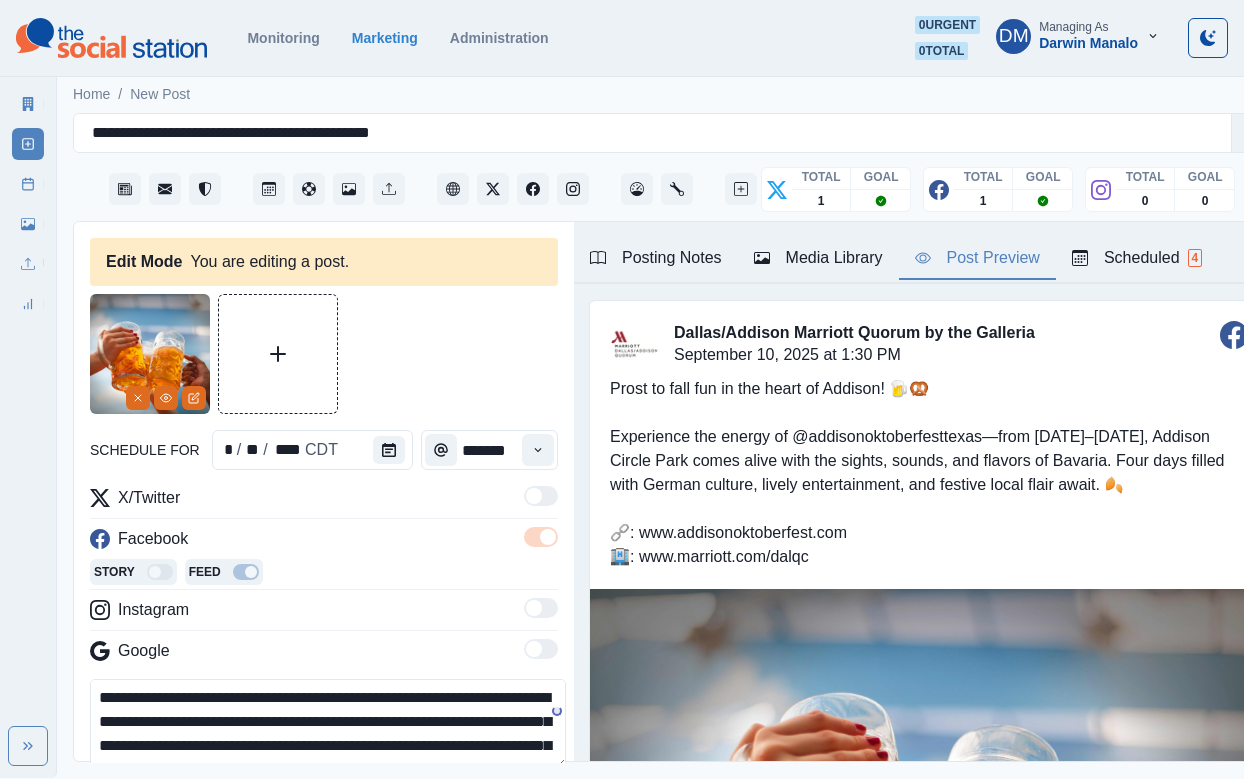 paste on "**********" 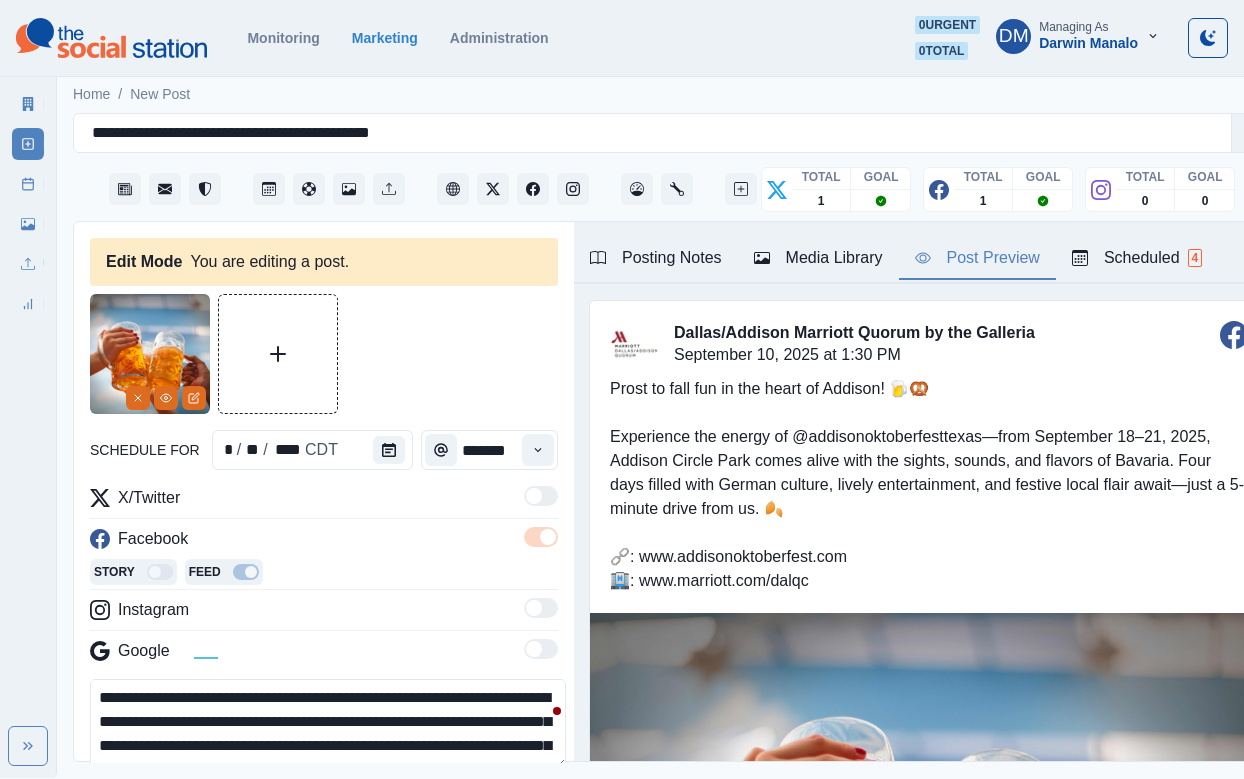 scroll, scrollTop: 90, scrollLeft: 0, axis: vertical 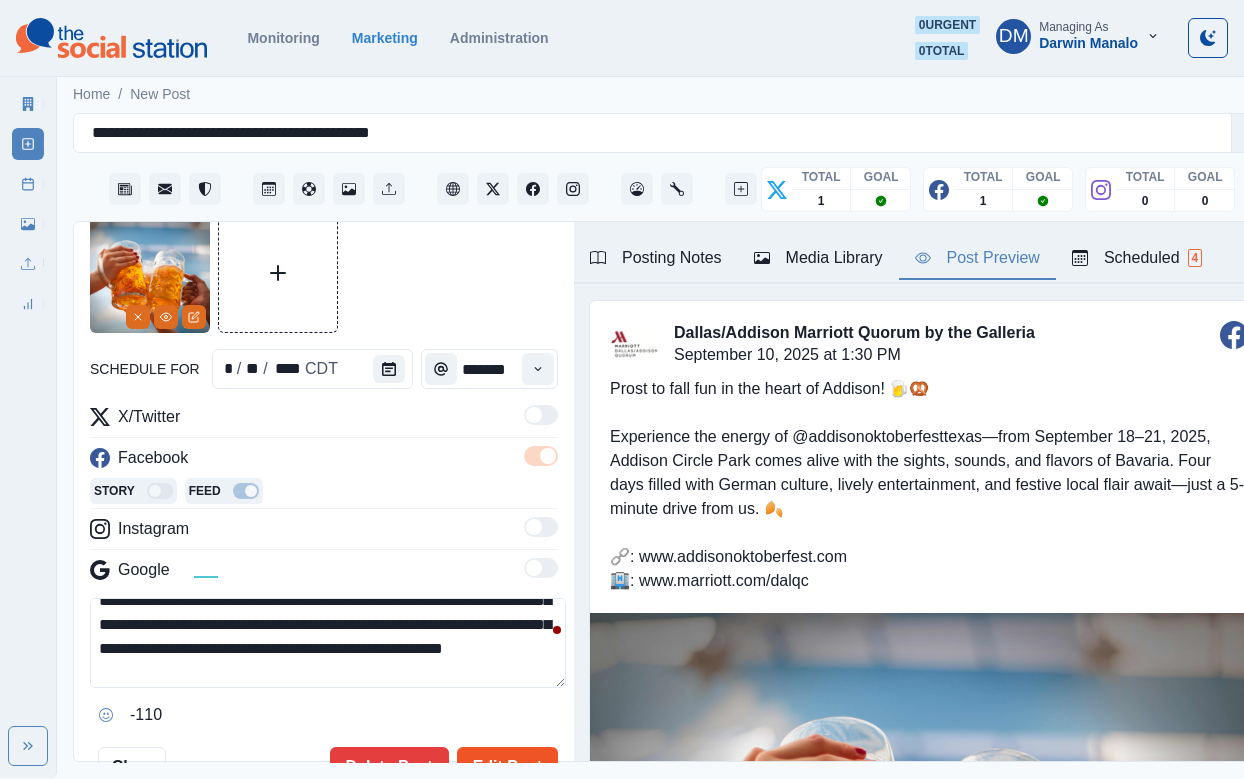 type on "**********" 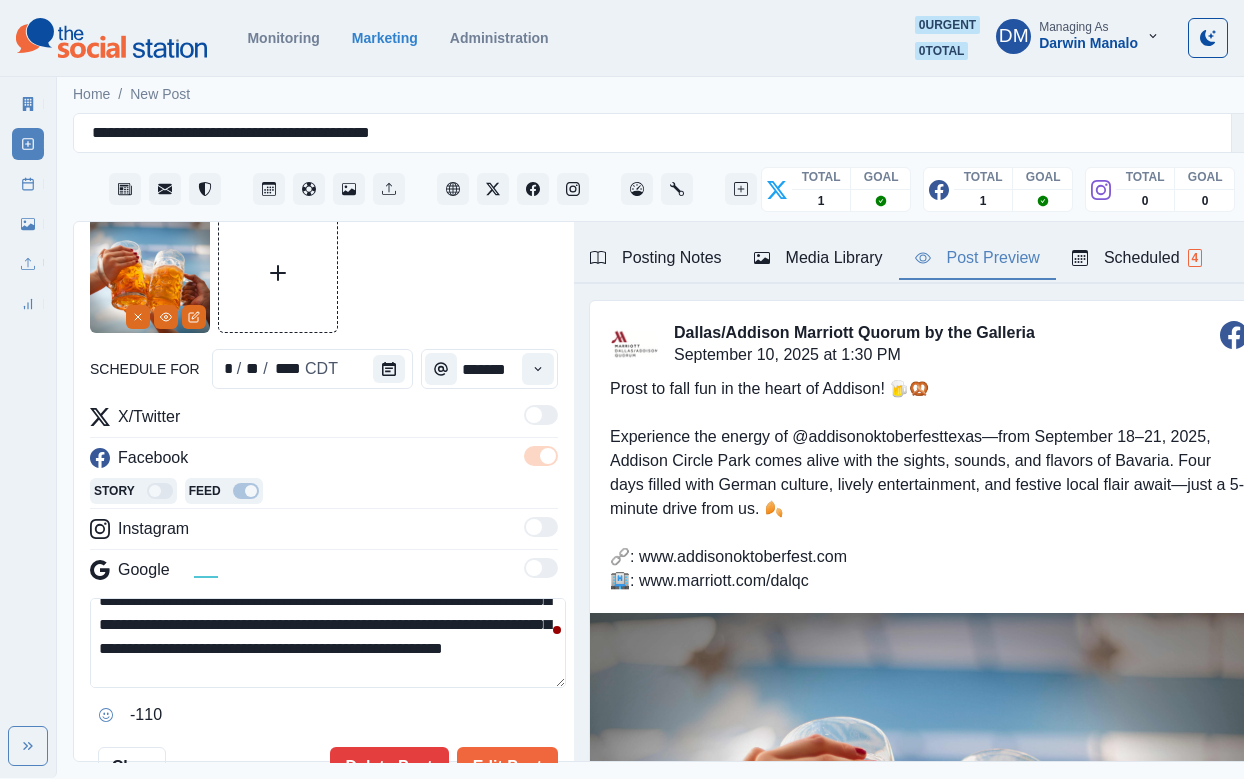 type 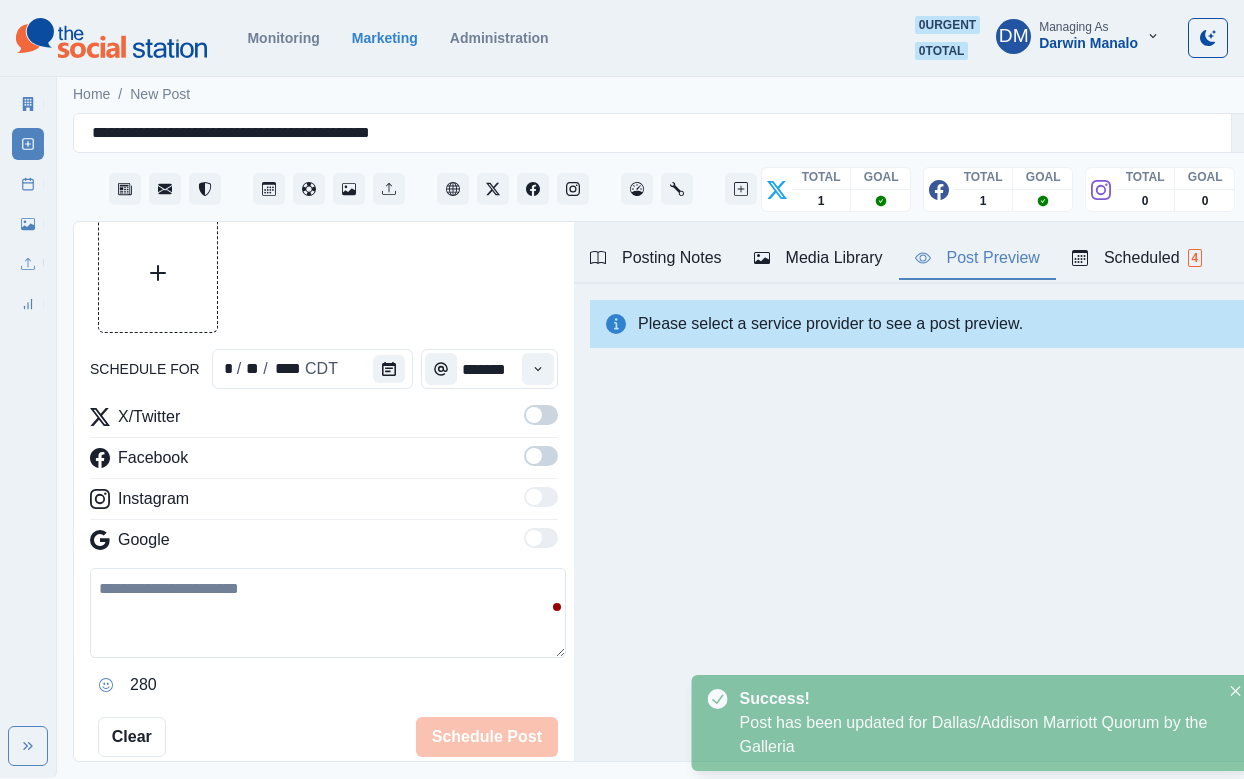scroll, scrollTop: 0, scrollLeft: 0, axis: both 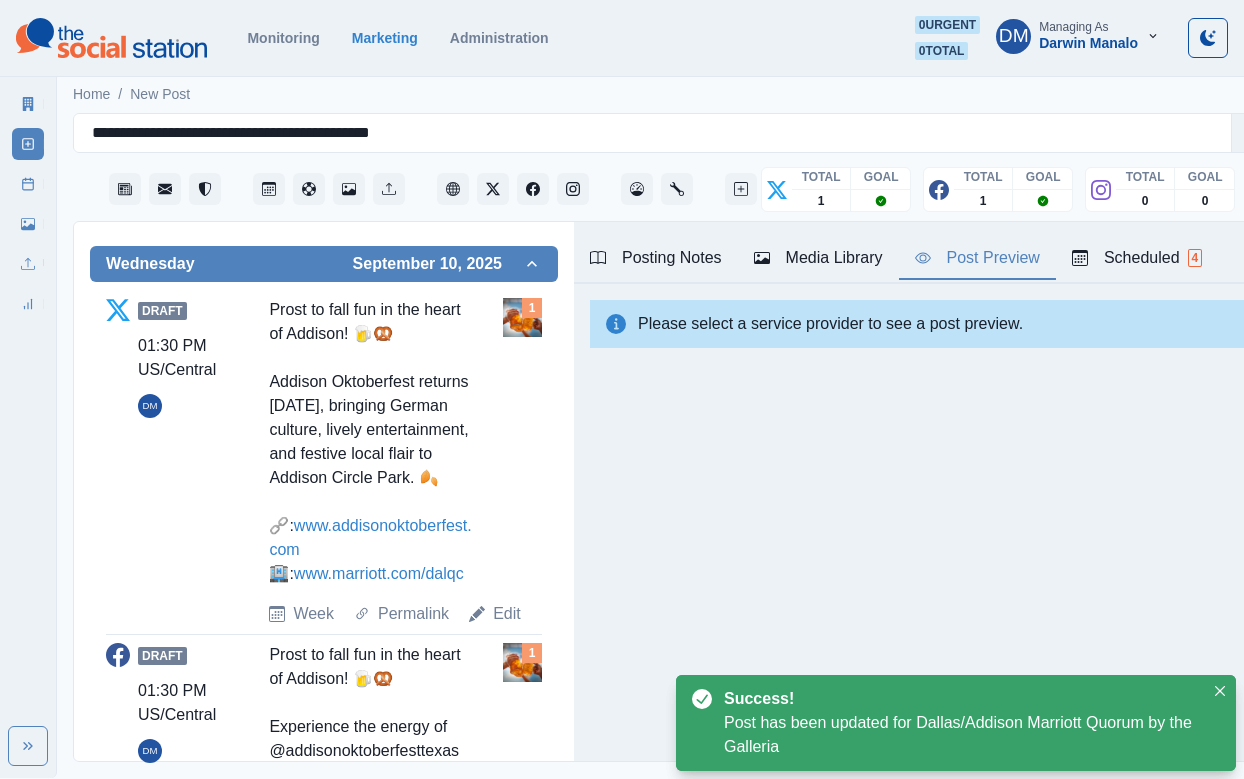 click on "Draft  01:30 PM US/Central DM Prost to fall fun in the heart of Addison! 🍺🥨
Experience the energy of @addisonoktoberfesttexas—from September 18–21, 2025, Addison Circle Park comes alive with the sights, sounds, and flavors of Bavaria. Four days filled with German culture, lively entertainment, and festive local flair await—just a 5-minute drive from us. 🍂
🔗:  www.addisonoktoberfest.com
🏨:  www.marriott.com/dalqc Week Permalink Edit 1" at bounding box center [324, 879] 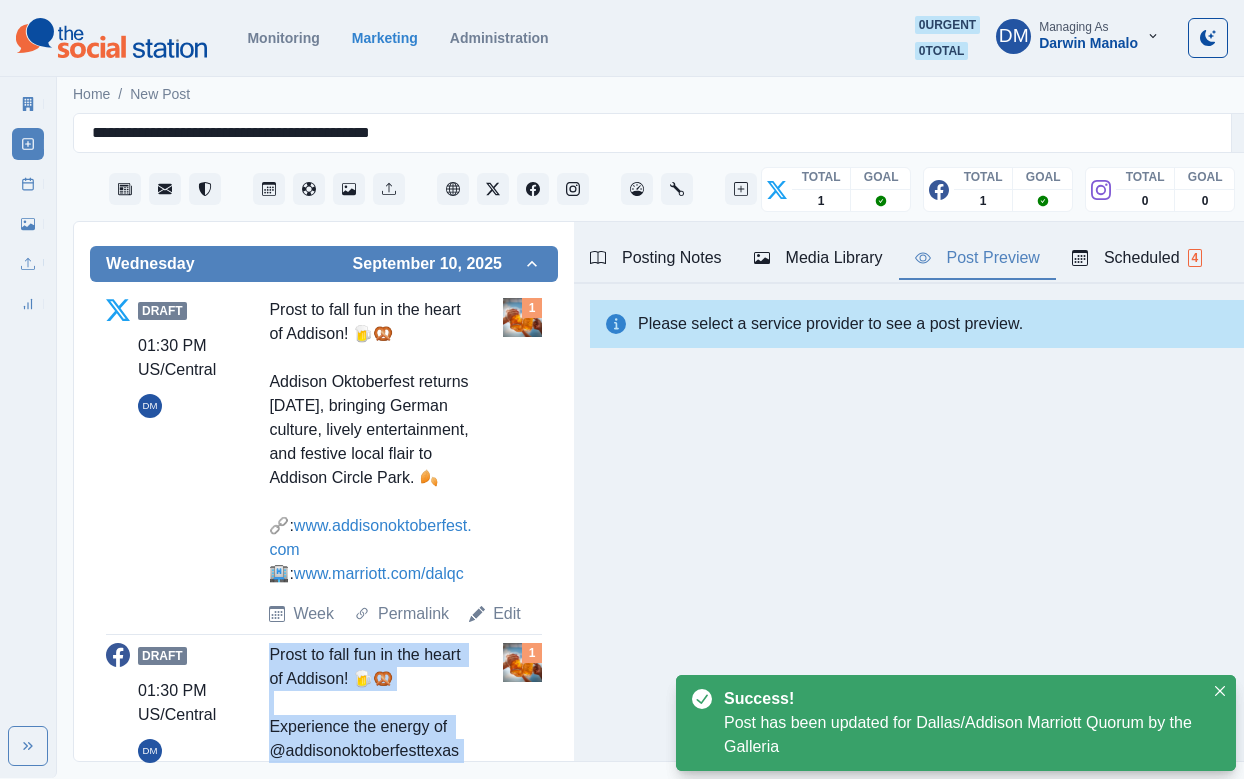 drag, startPoint x: 248, startPoint y: 400, endPoint x: 390, endPoint y: 589, distance: 236.40009 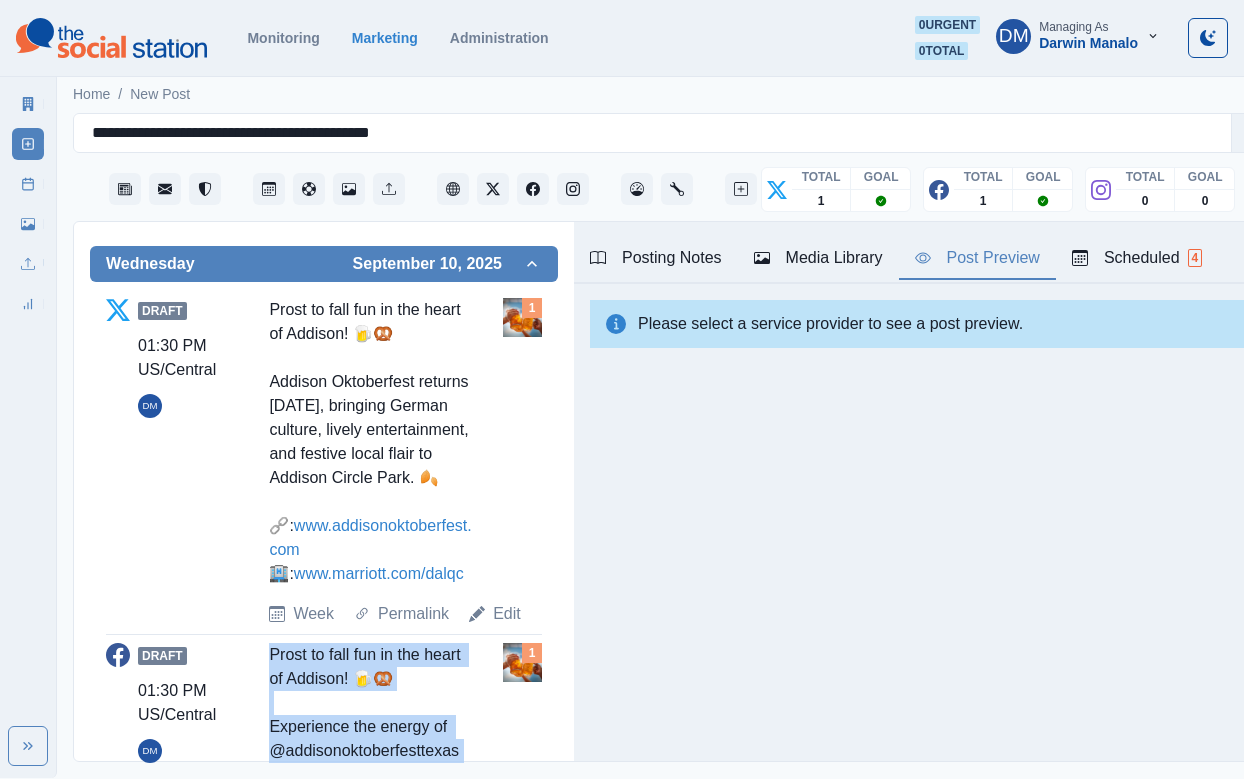 scroll, scrollTop: 0, scrollLeft: 0, axis: both 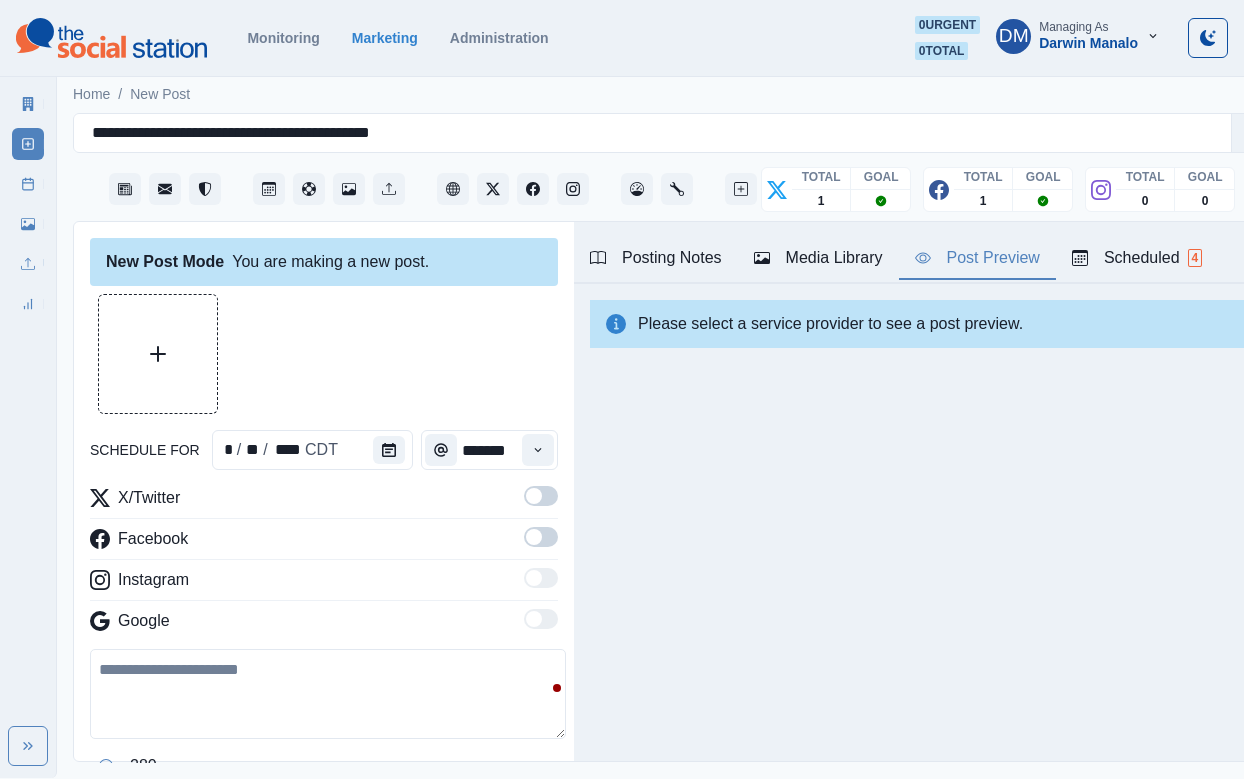 click at bounding box center [534, 496] 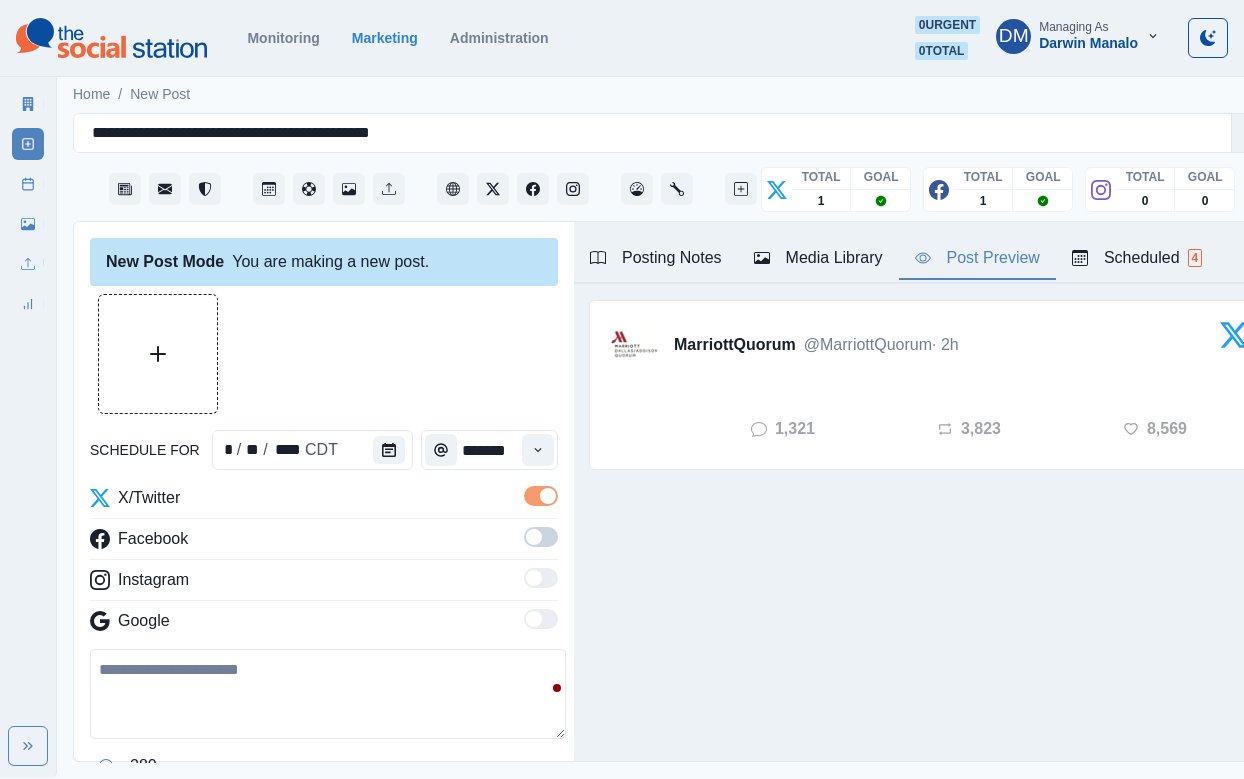 click at bounding box center (541, 537) 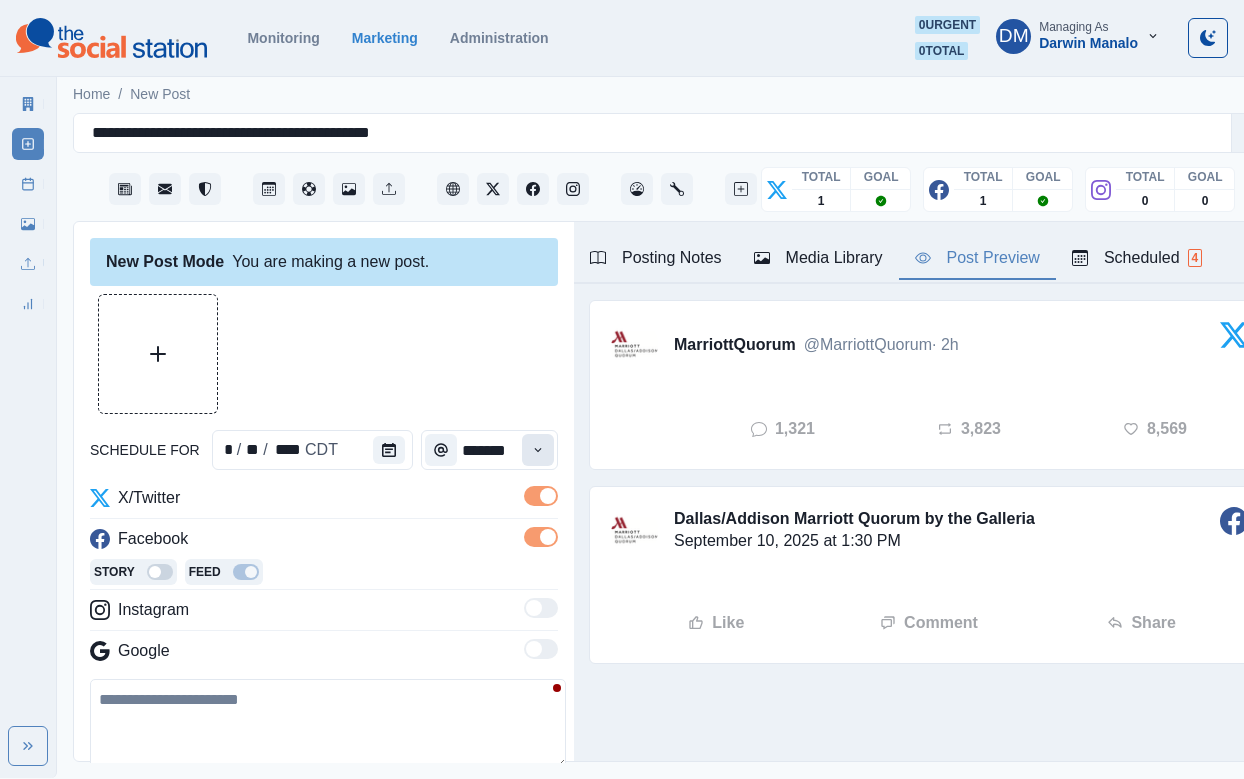 click 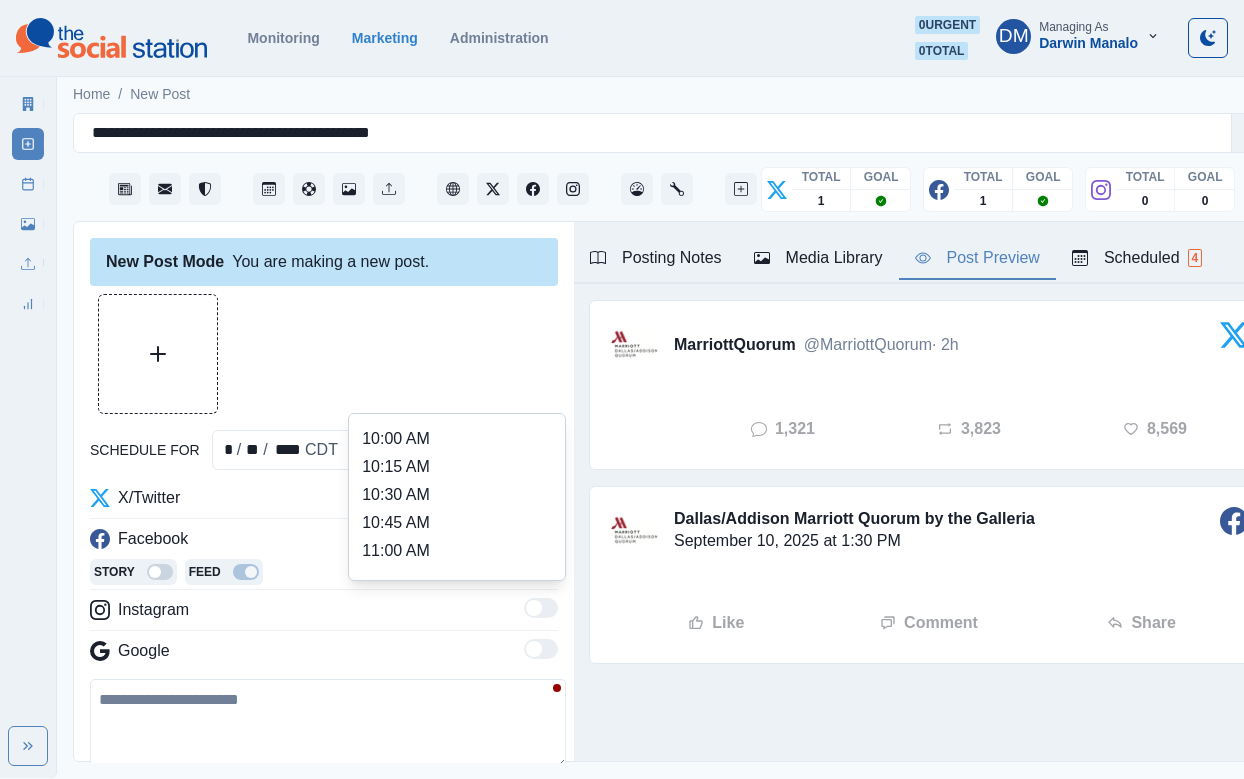 scroll, scrollTop: 232, scrollLeft: 0, axis: vertical 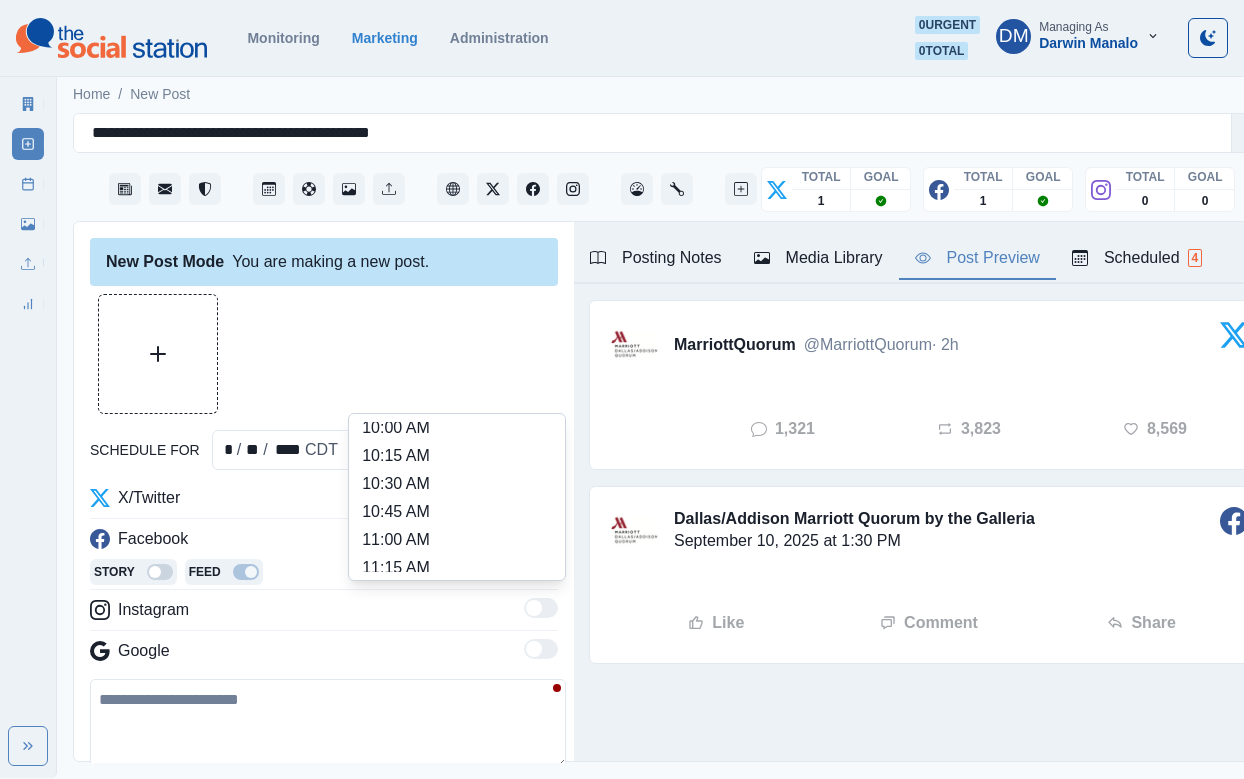 click on "12:00 PM" at bounding box center (457, 652) 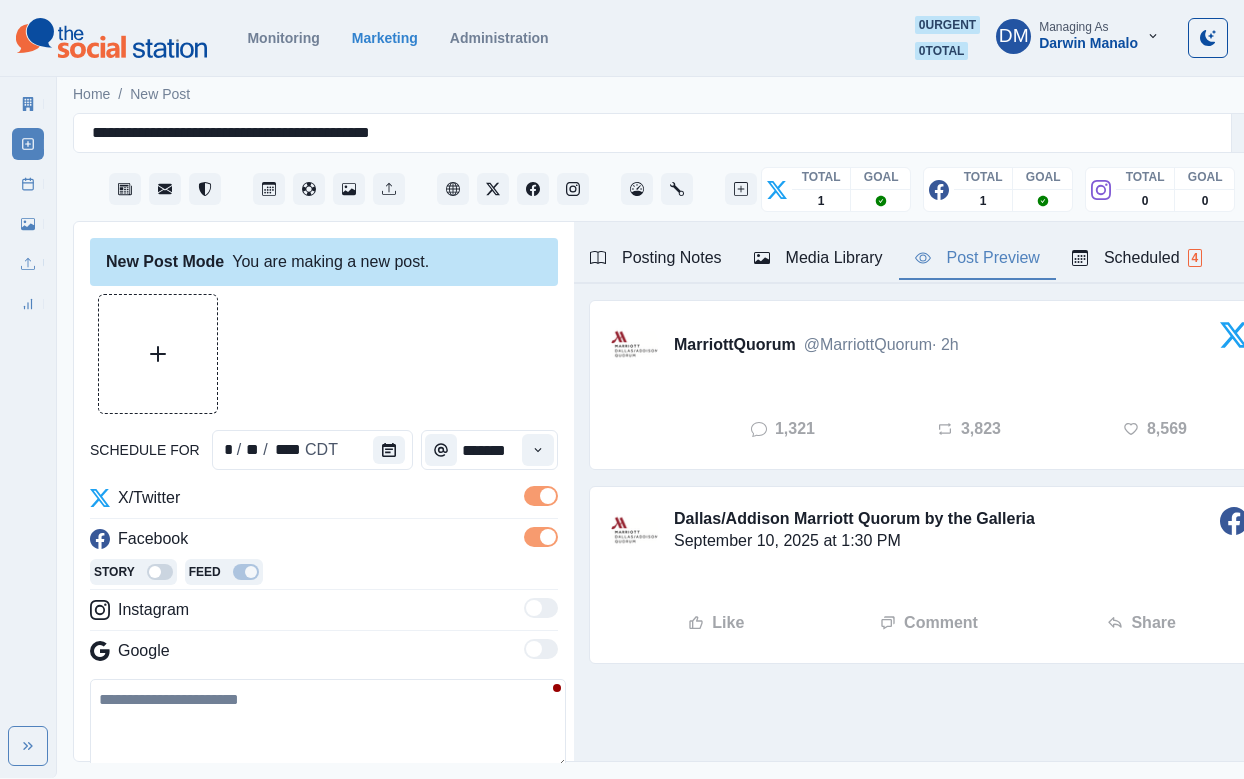 type on "********" 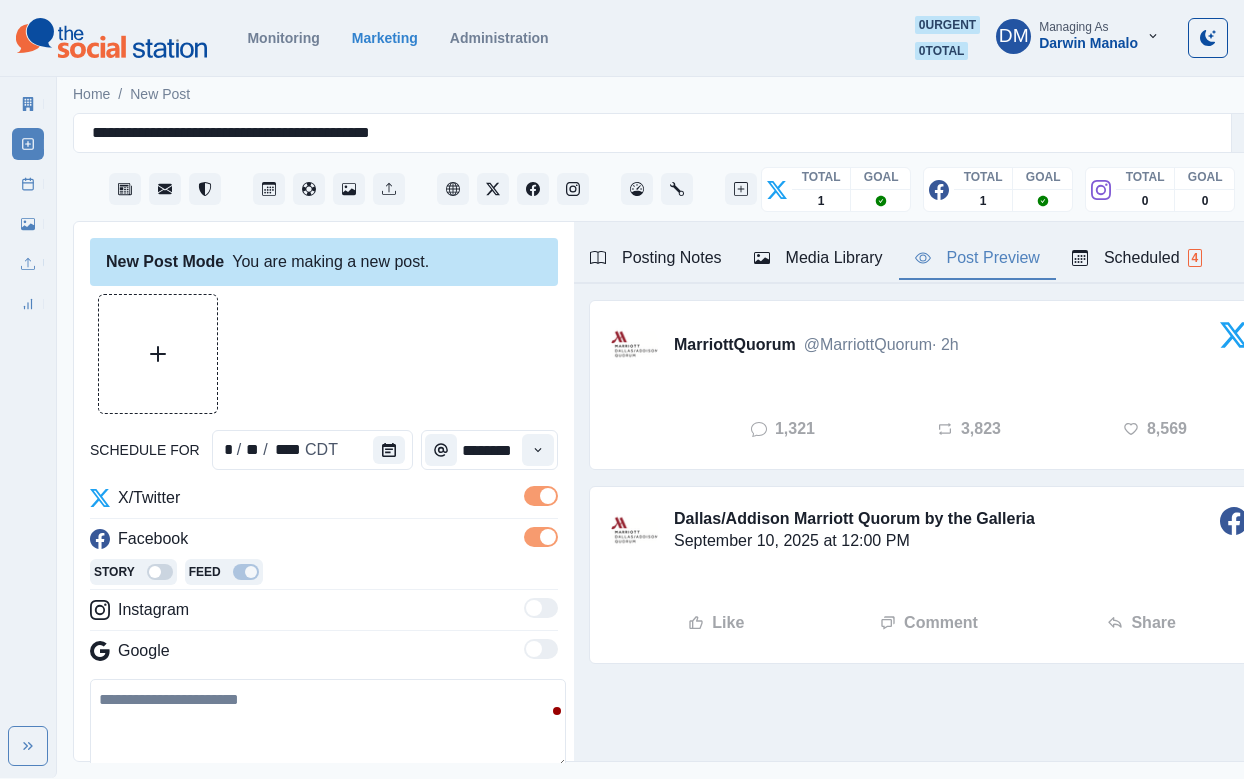 click at bounding box center (328, 724) 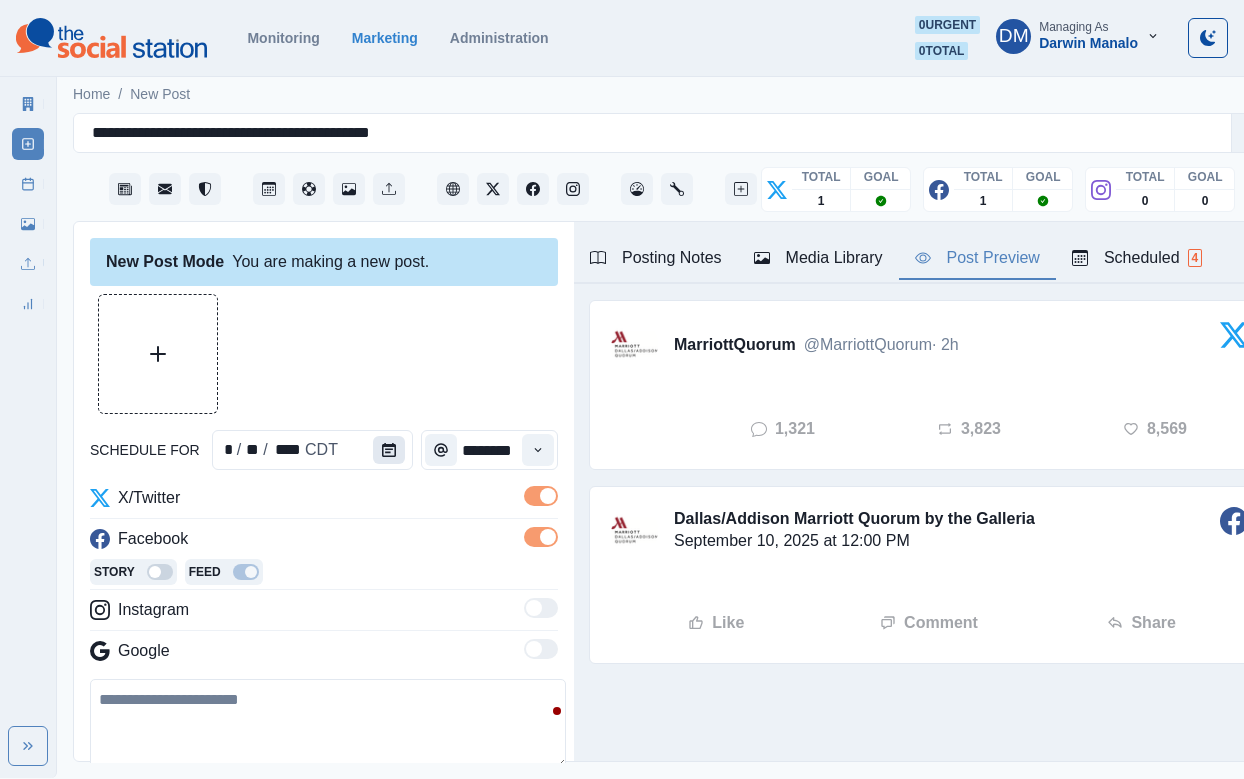 click 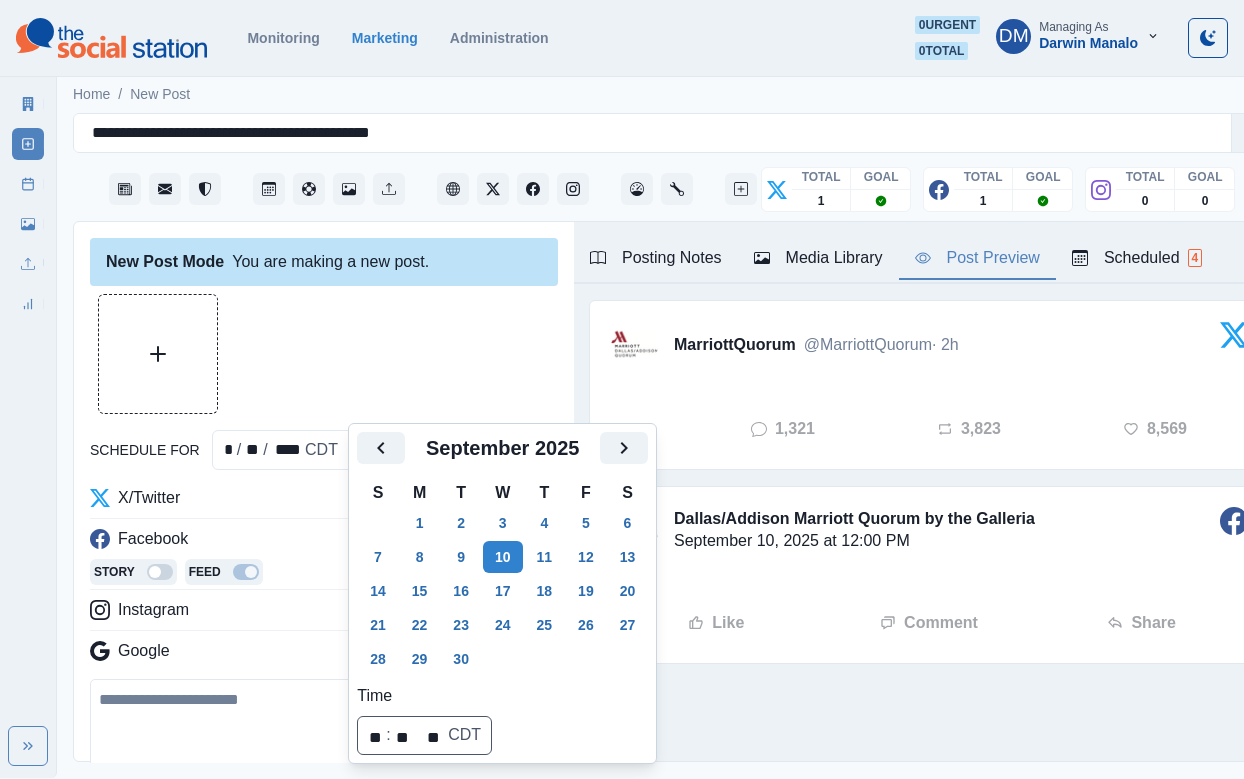 click 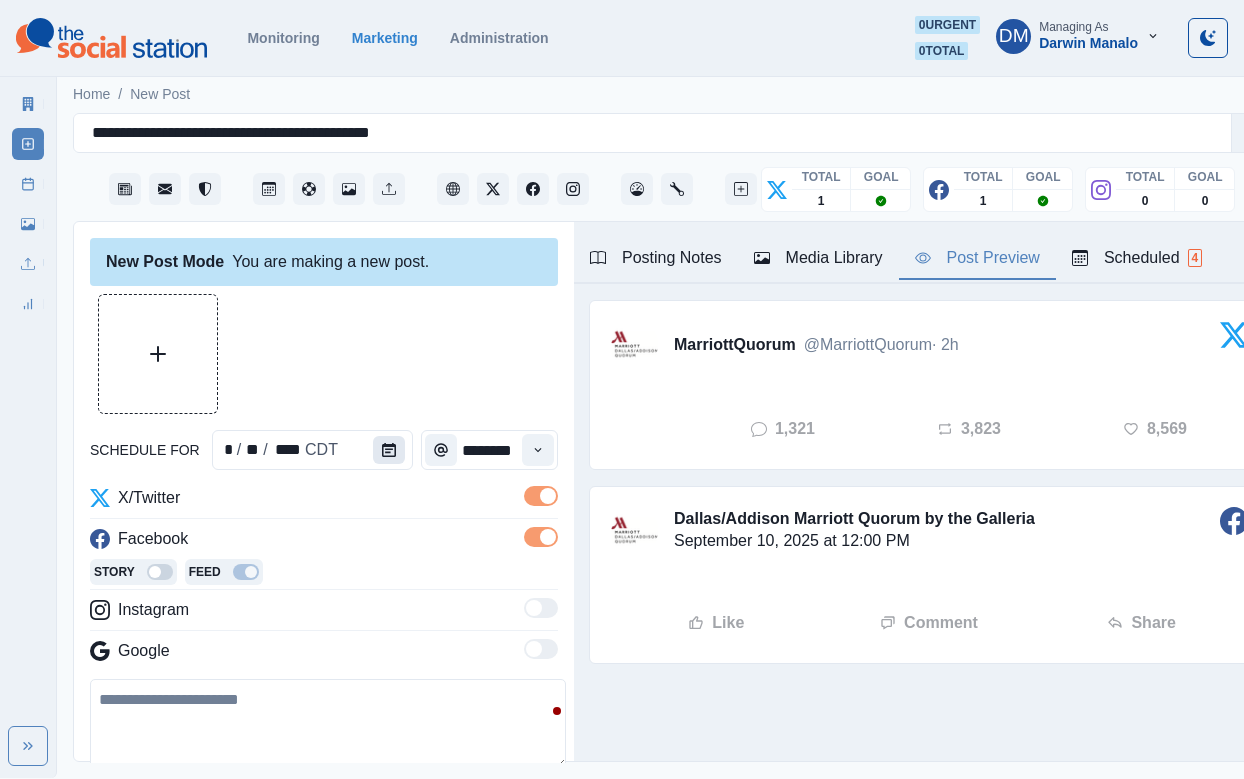 click 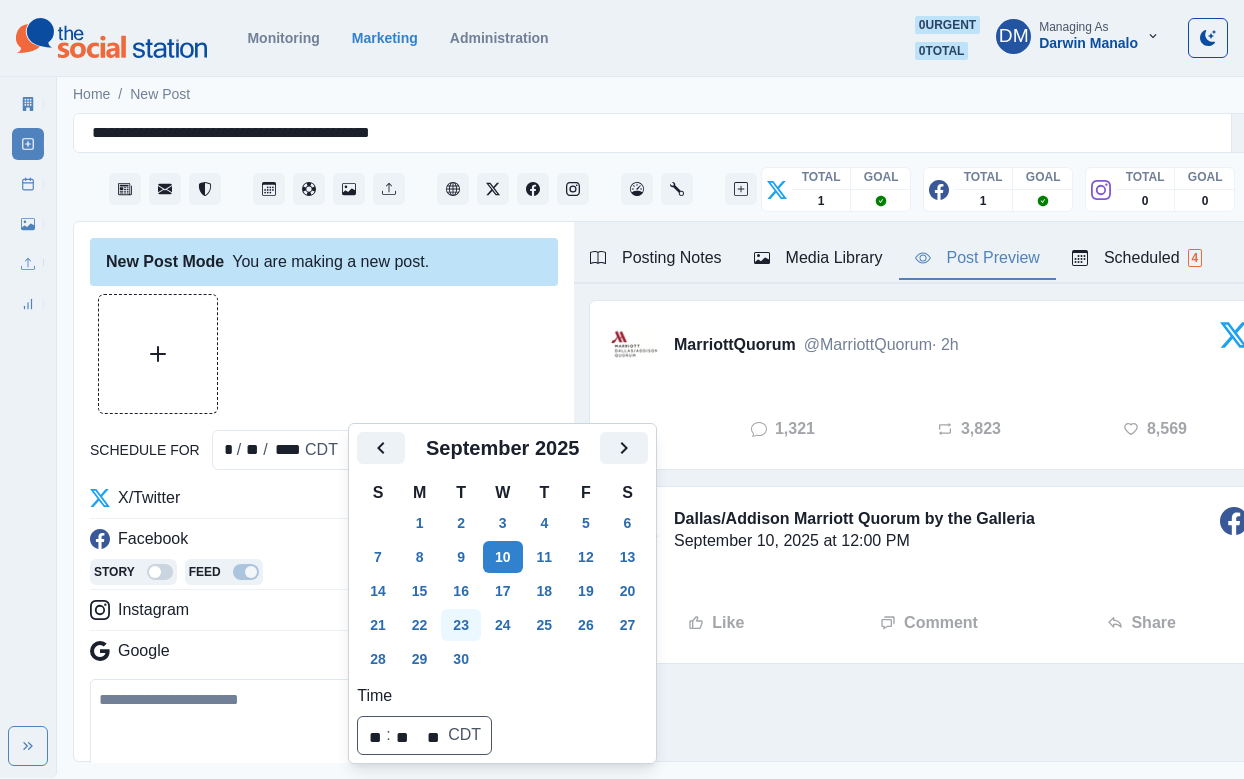 click on "23" at bounding box center (461, 625) 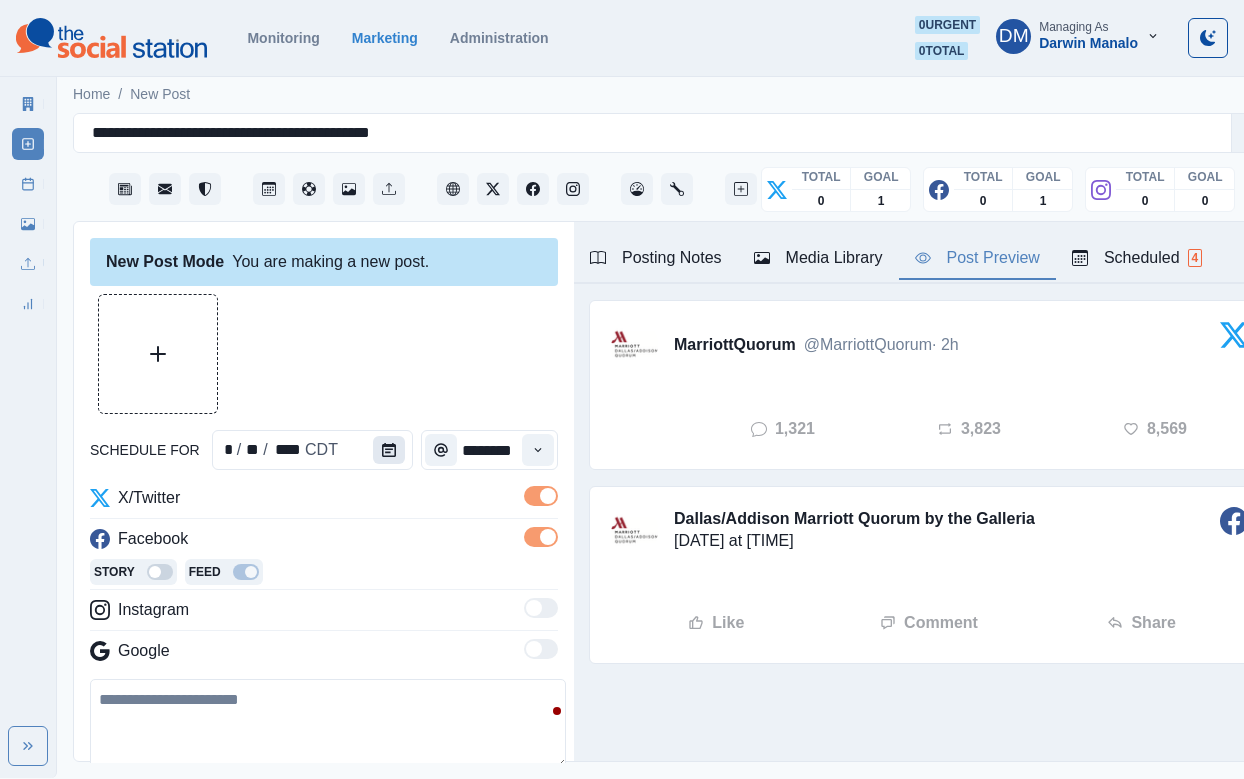 click at bounding box center (389, 450) 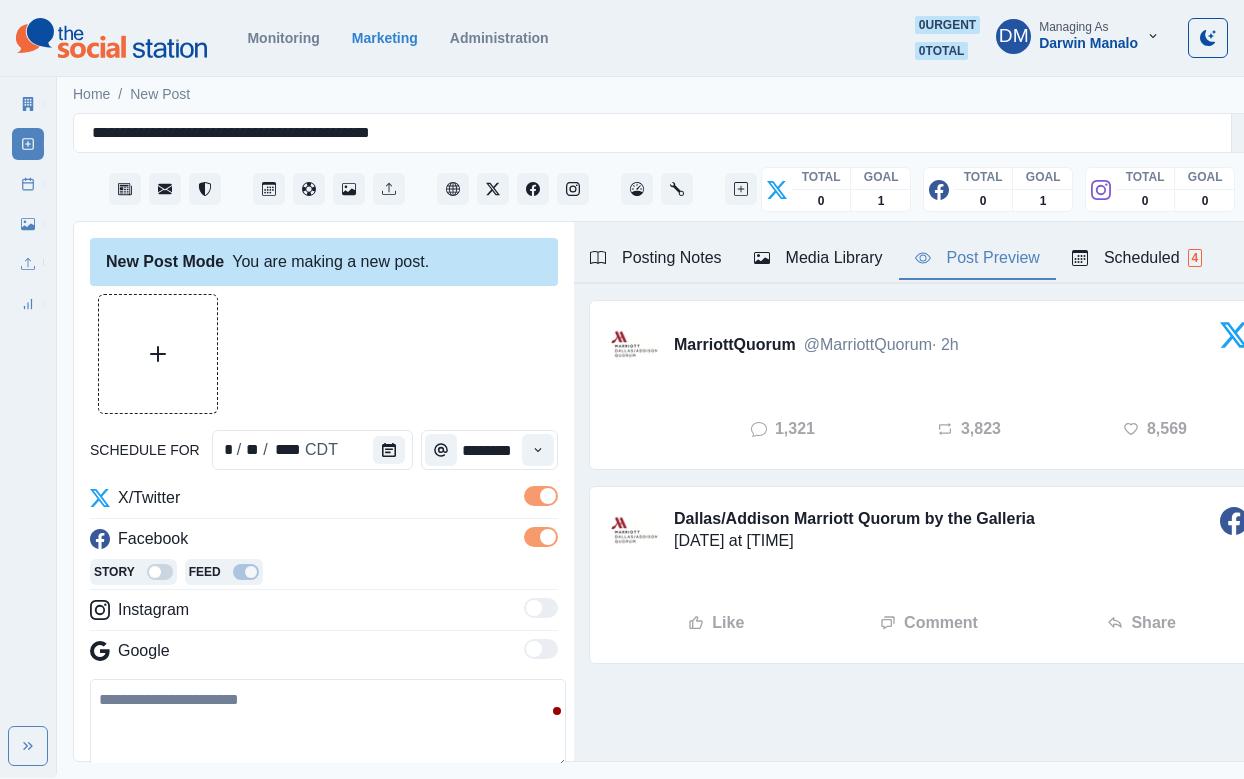 click at bounding box center (328, 724) 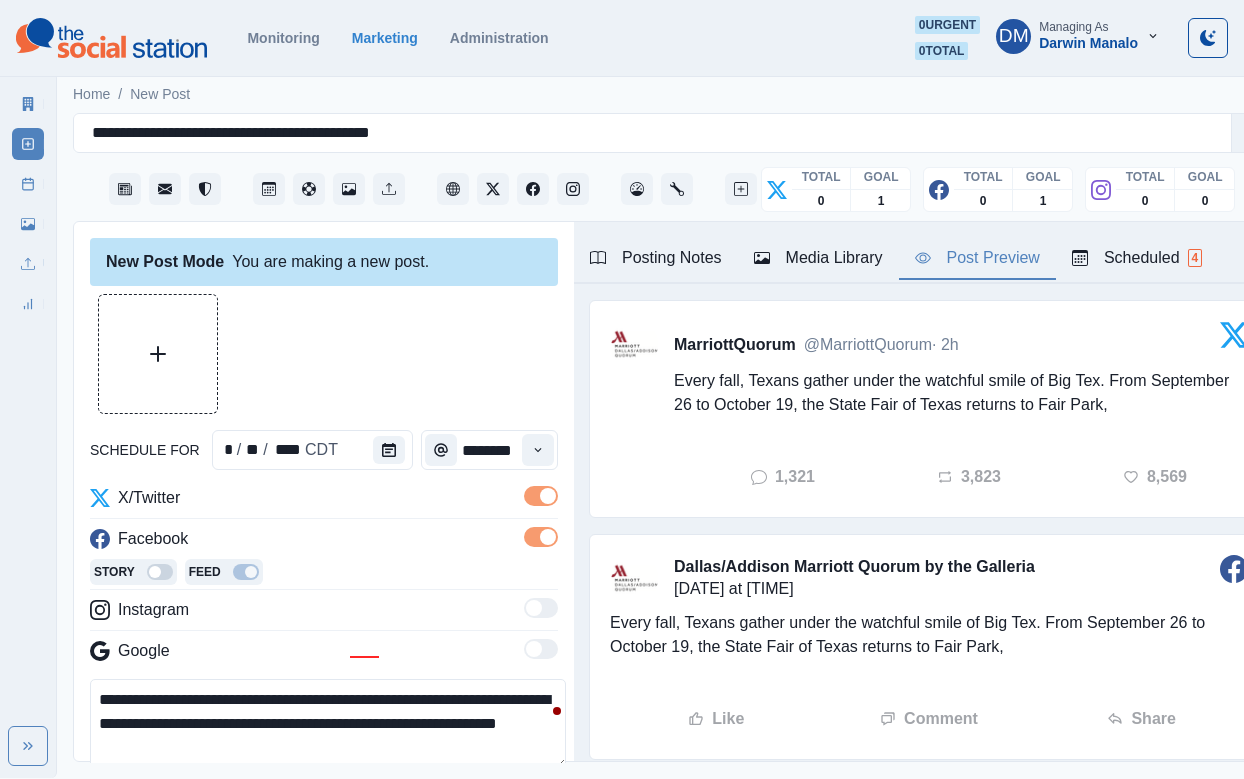 click on "**********" at bounding box center [328, 724] 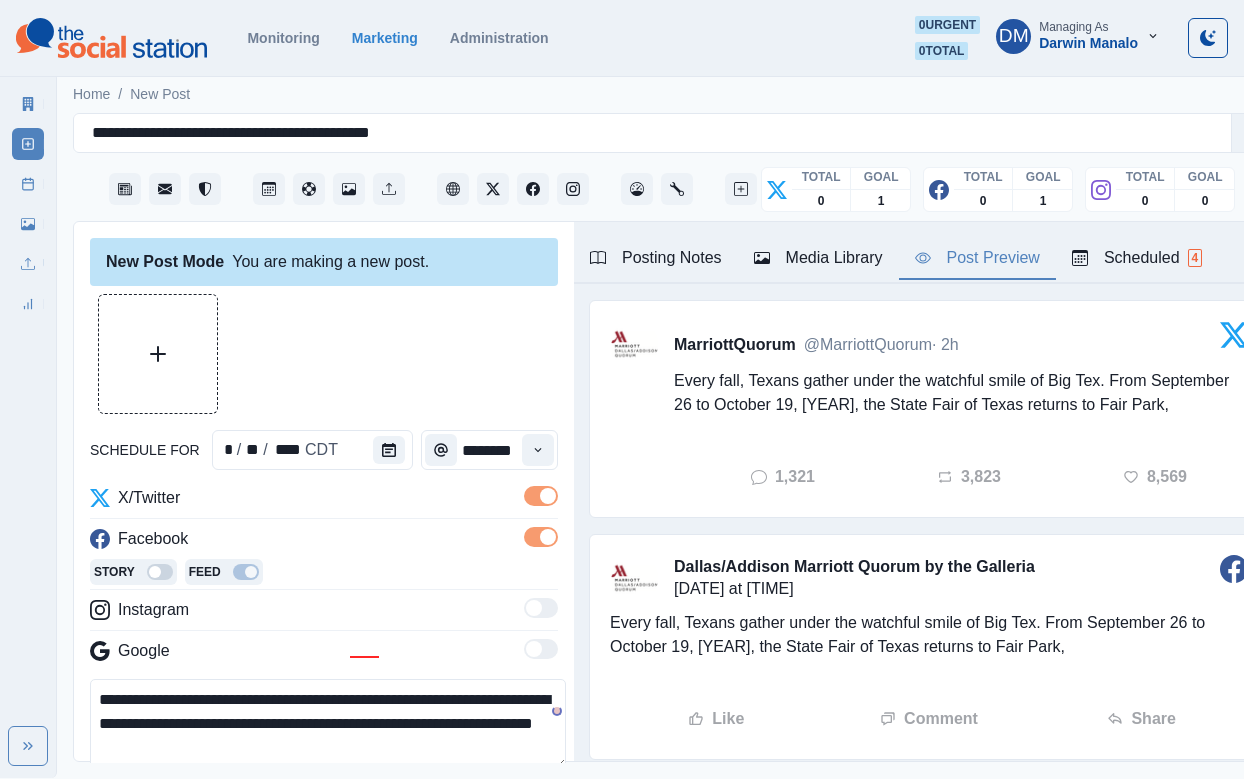 click on "**********" at bounding box center [328, 724] 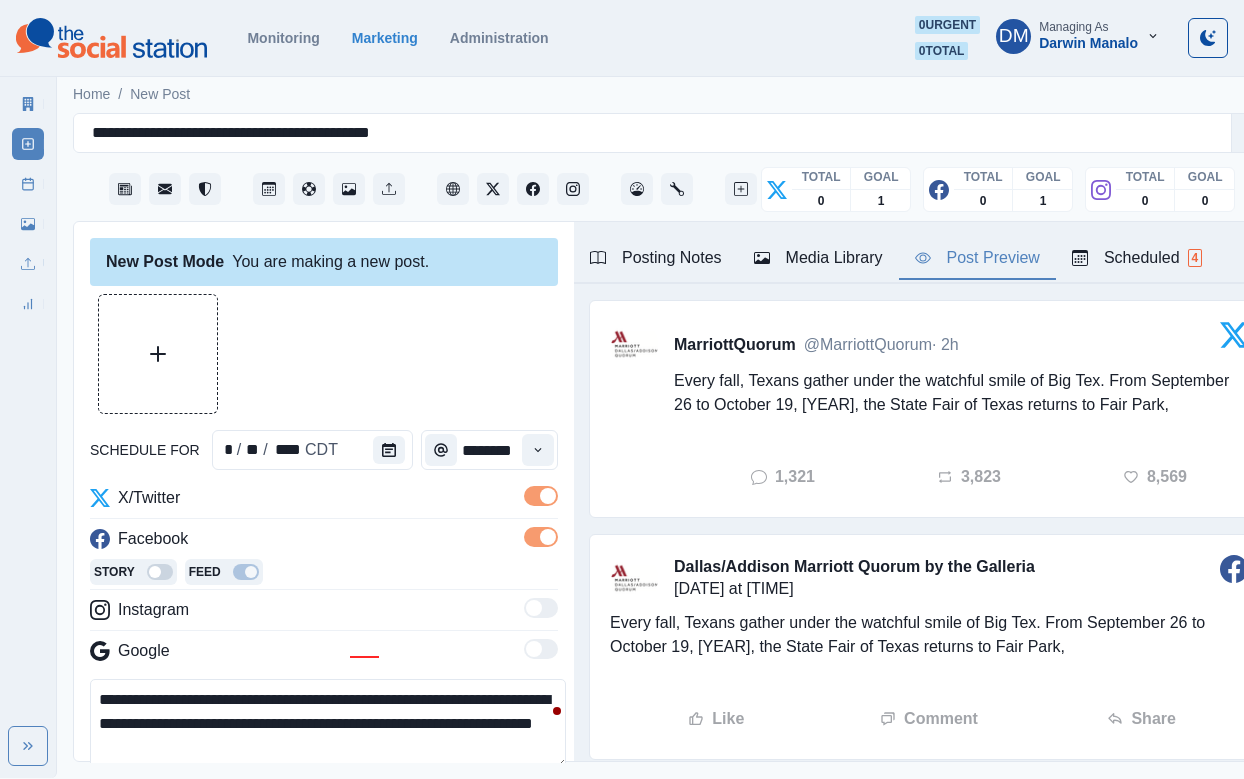 drag, startPoint x: 254, startPoint y: 615, endPoint x: 292, endPoint y: 608, distance: 38.63936 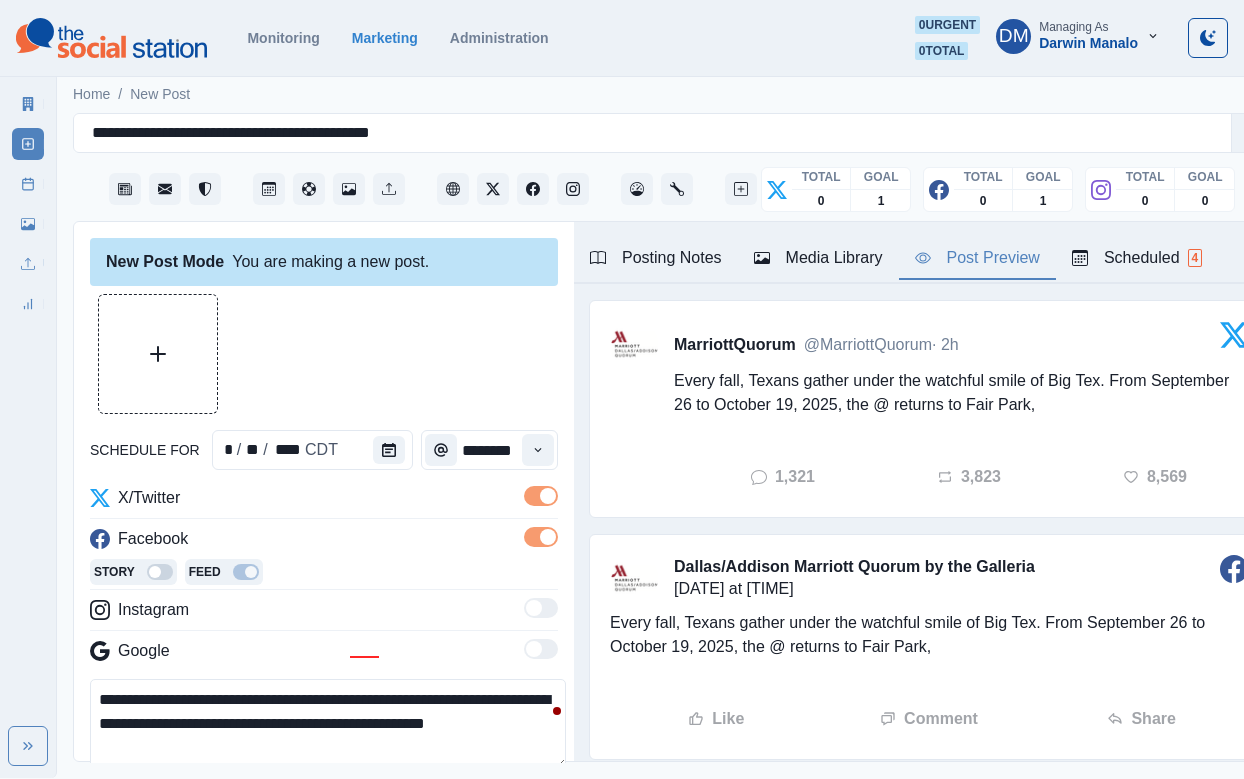 paste on "**********" 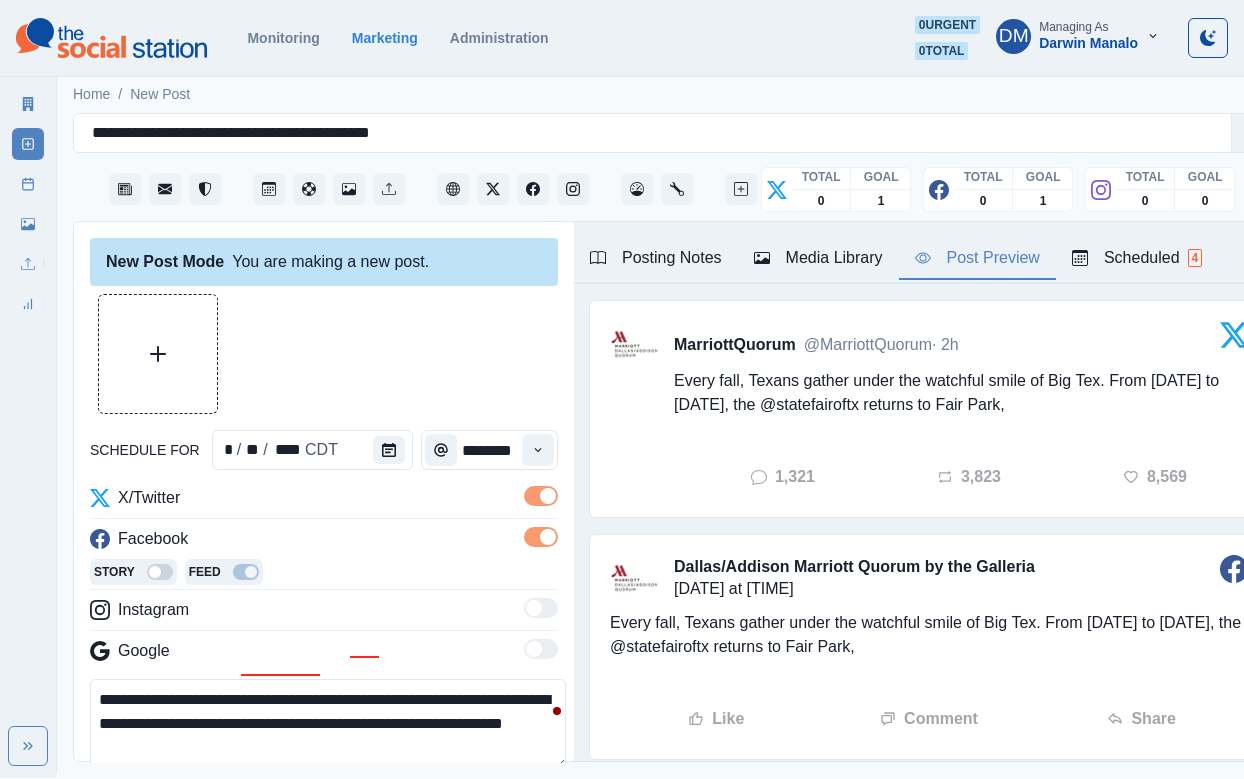 click on "**********" at bounding box center (328, 724) 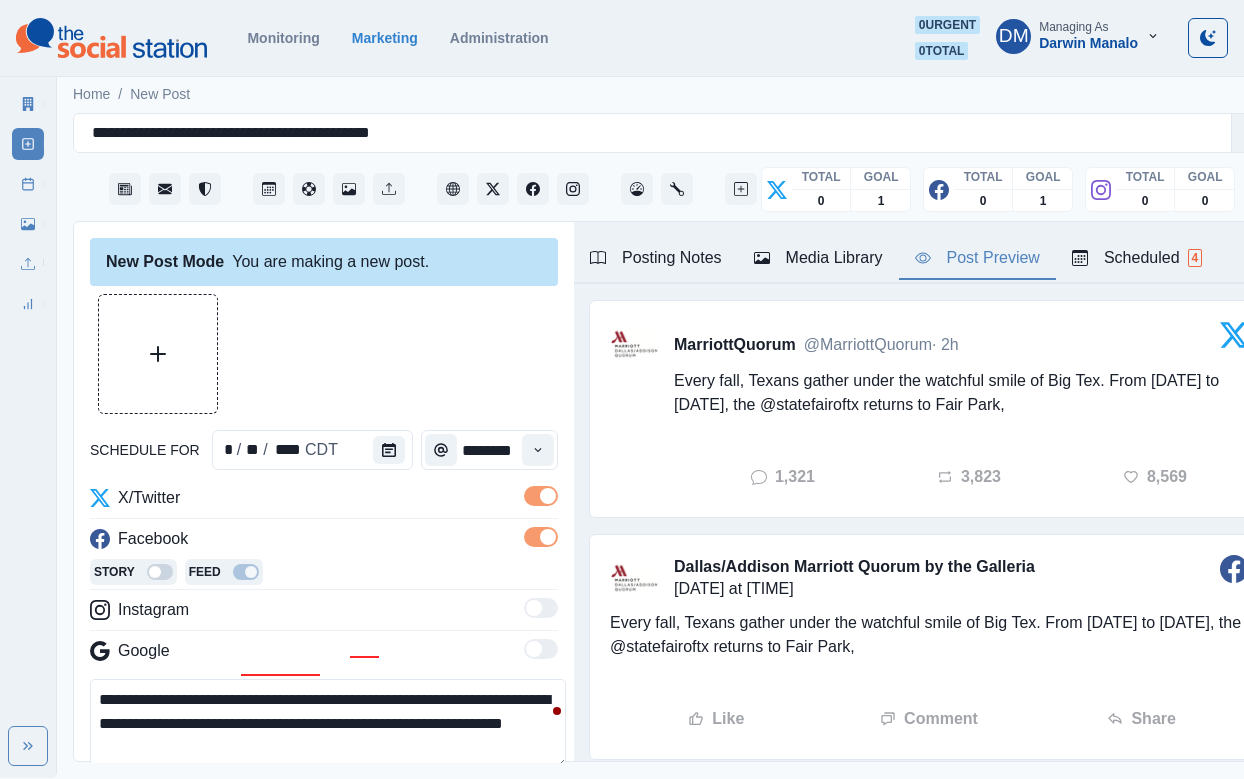 click on "**********" at bounding box center (328, 724) 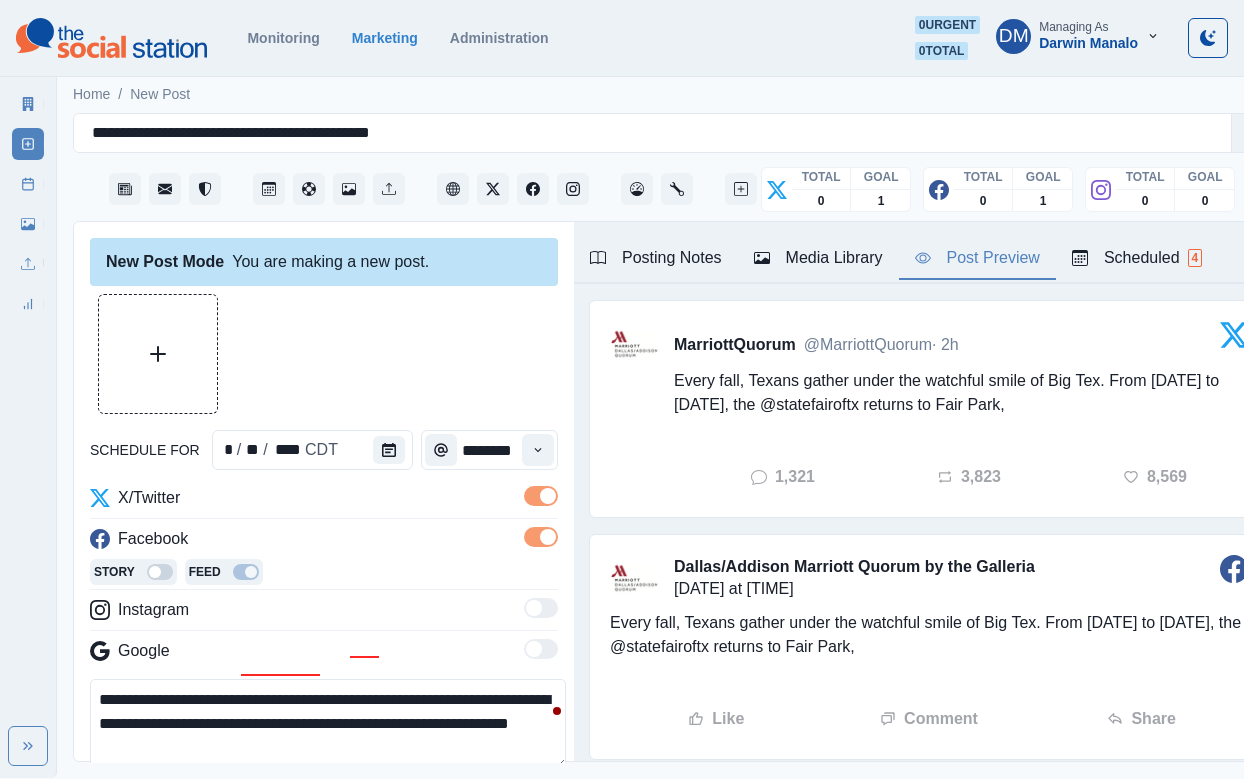 paste on "**********" 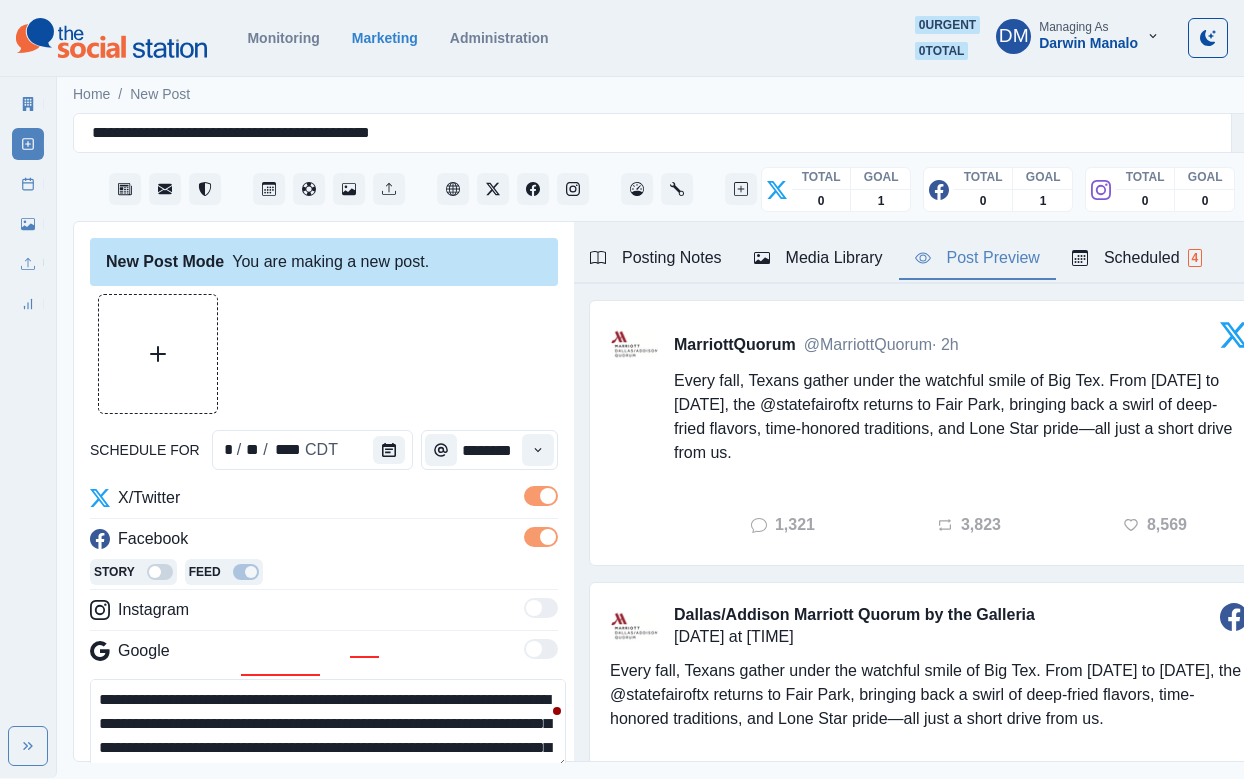 type on "**********" 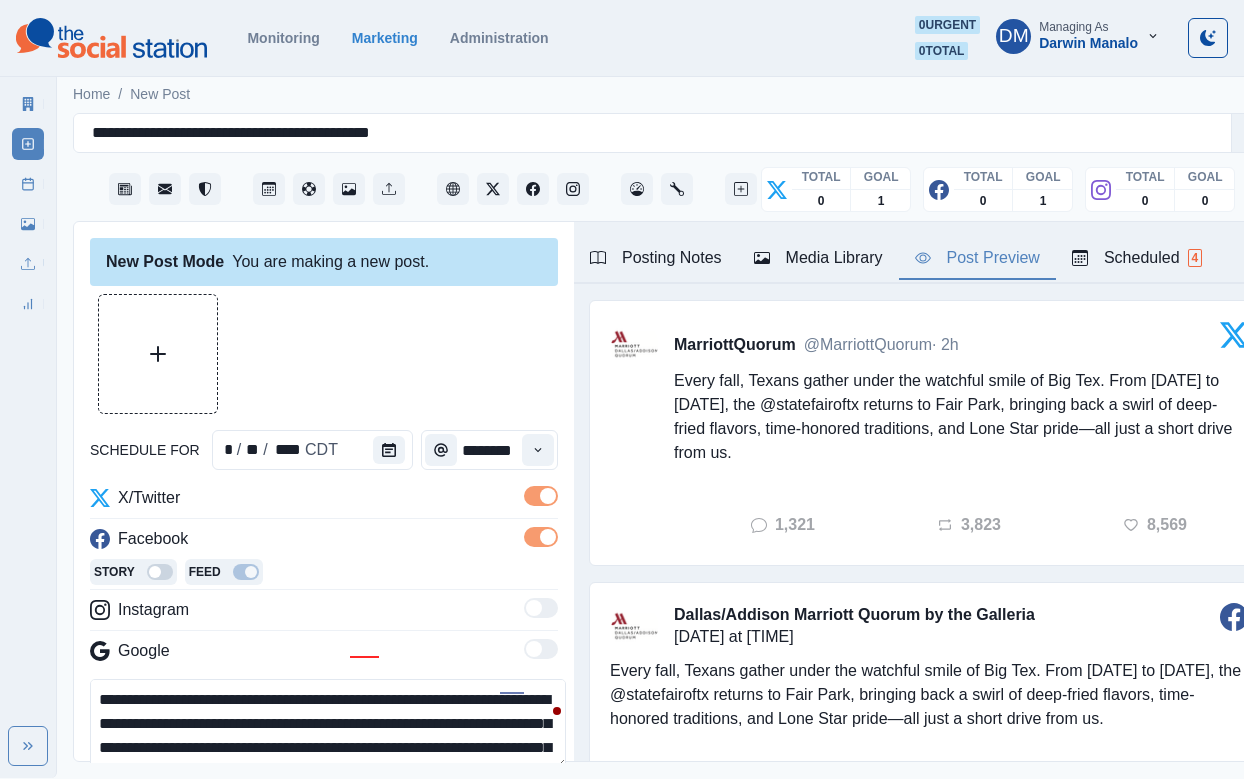 click 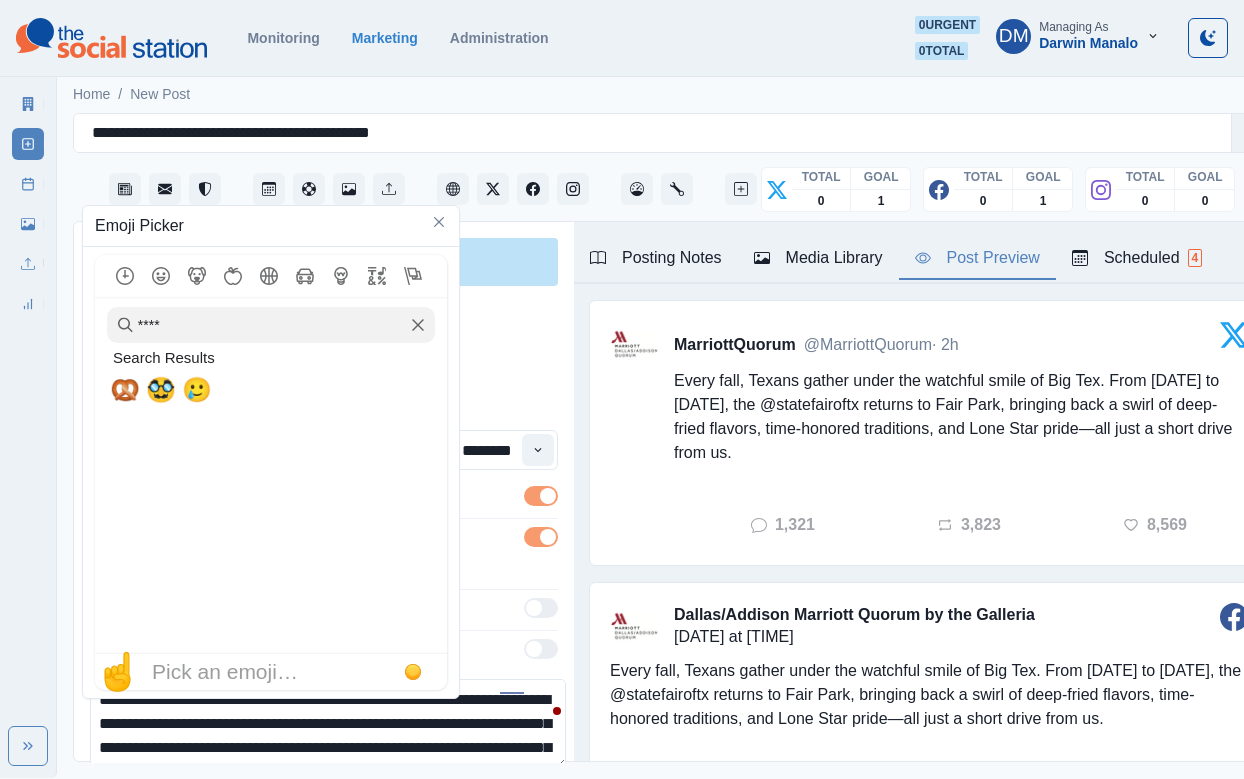 click 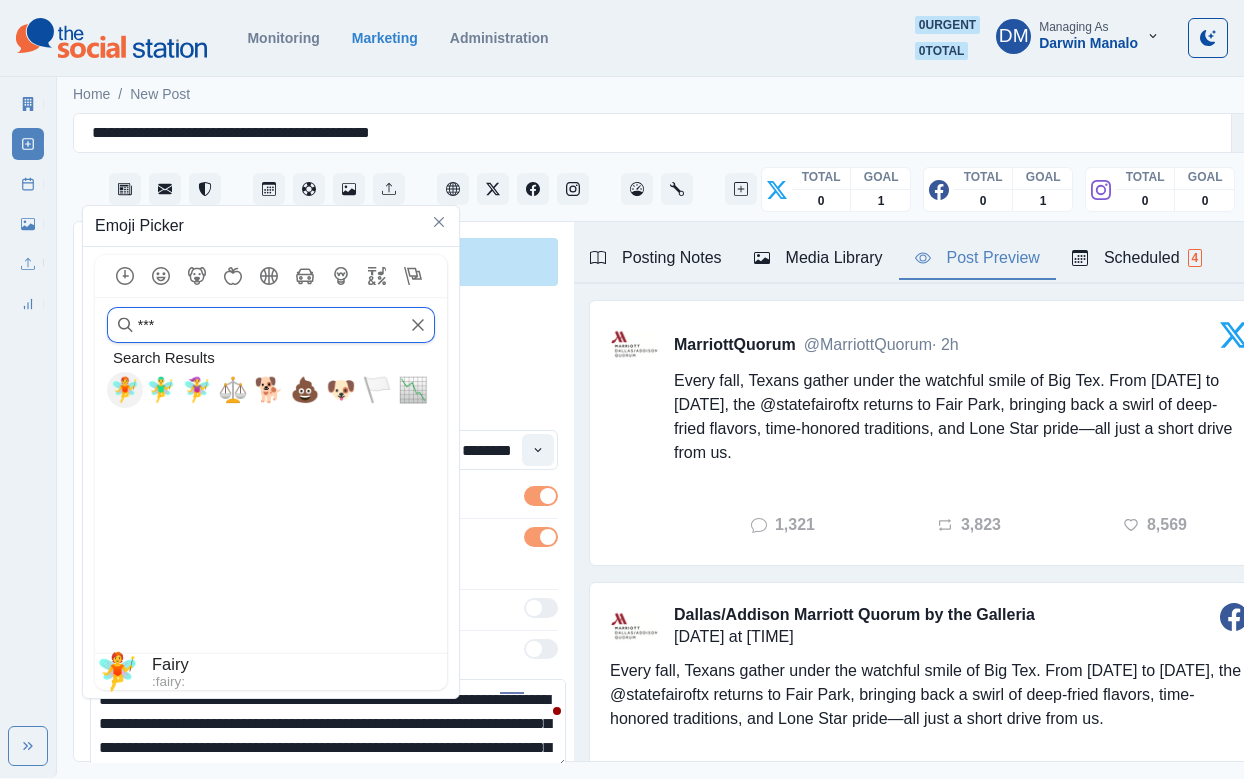 type on "****" 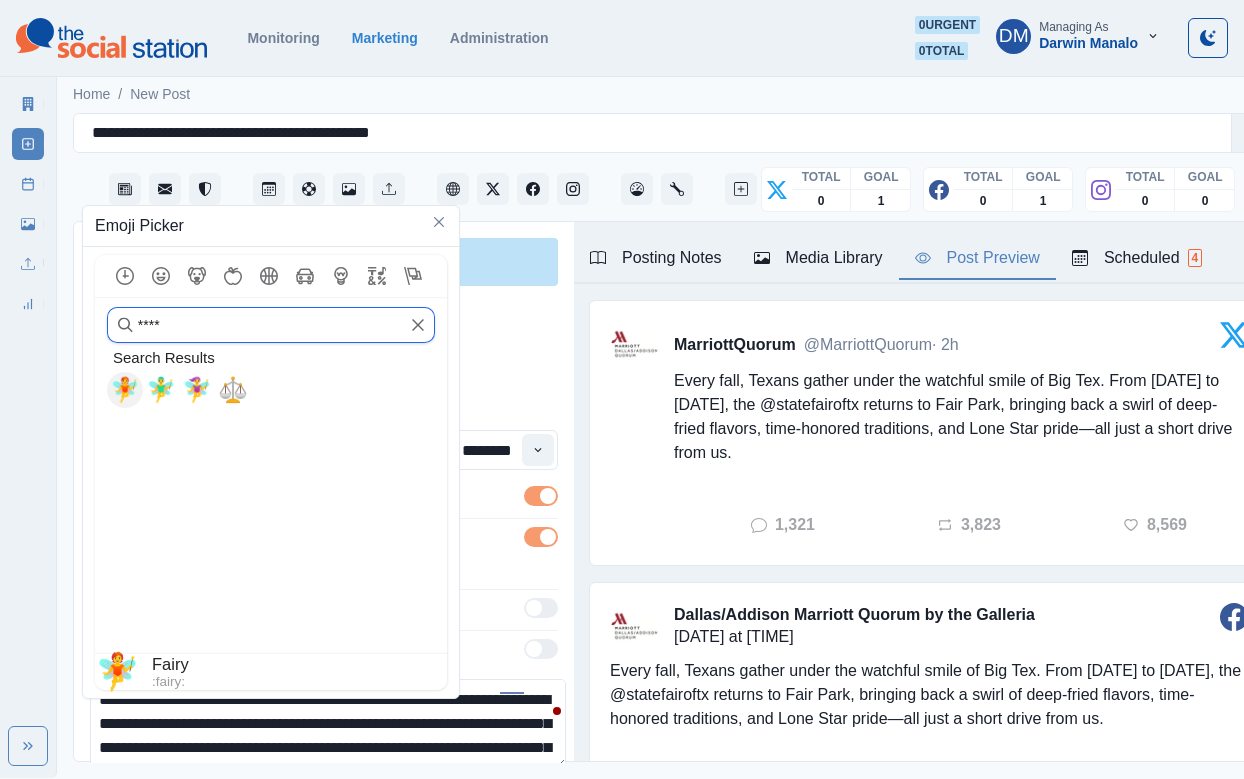 click 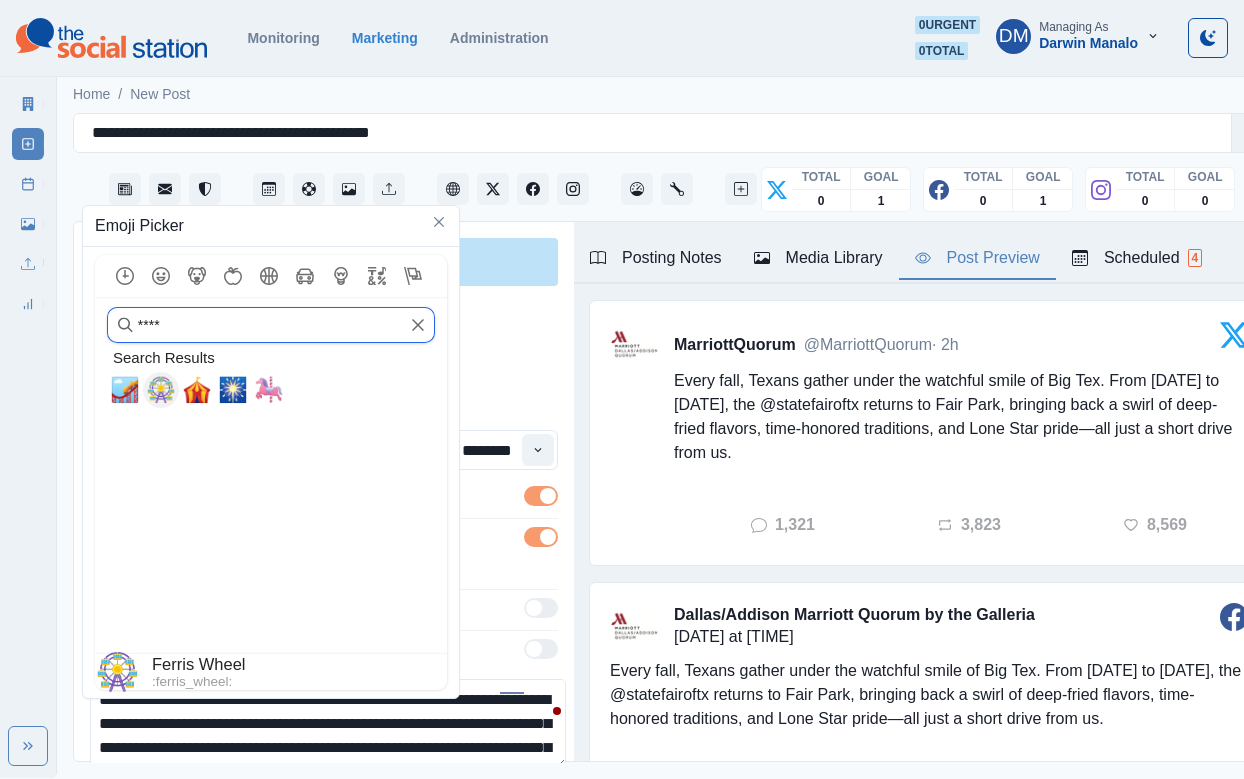 type on "****" 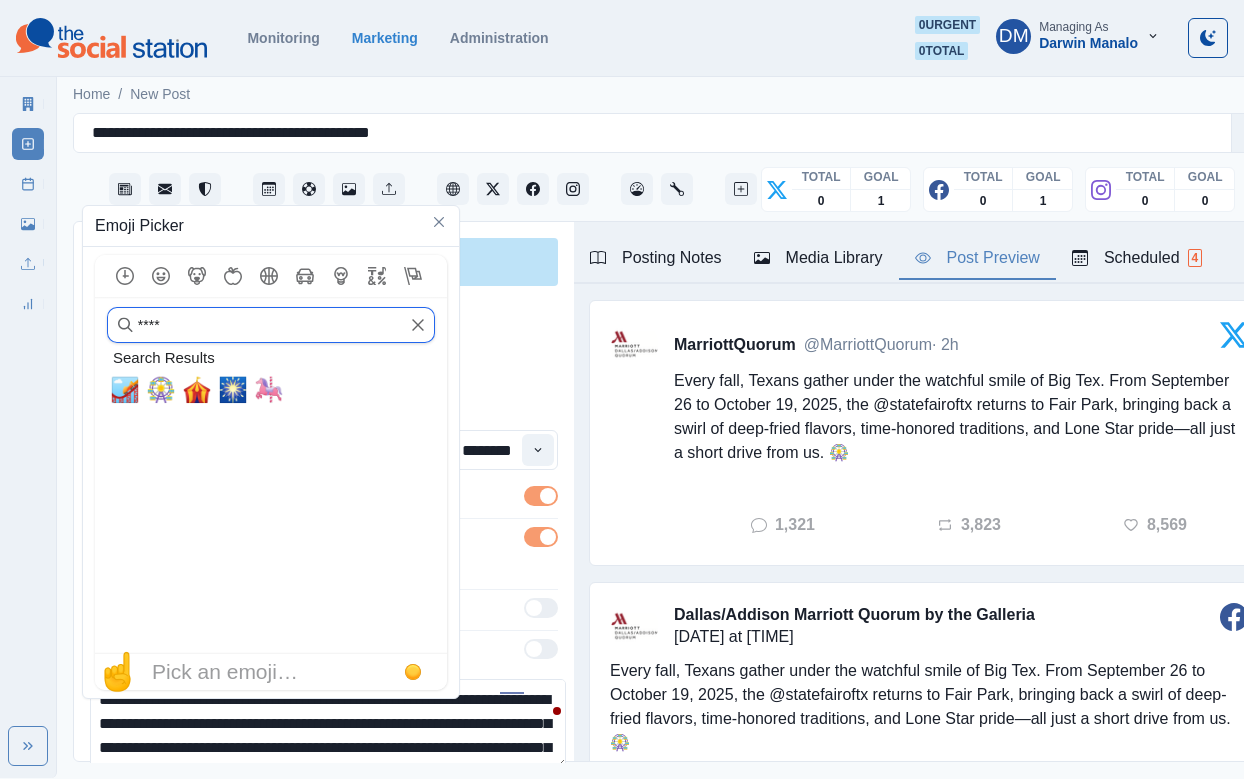 click 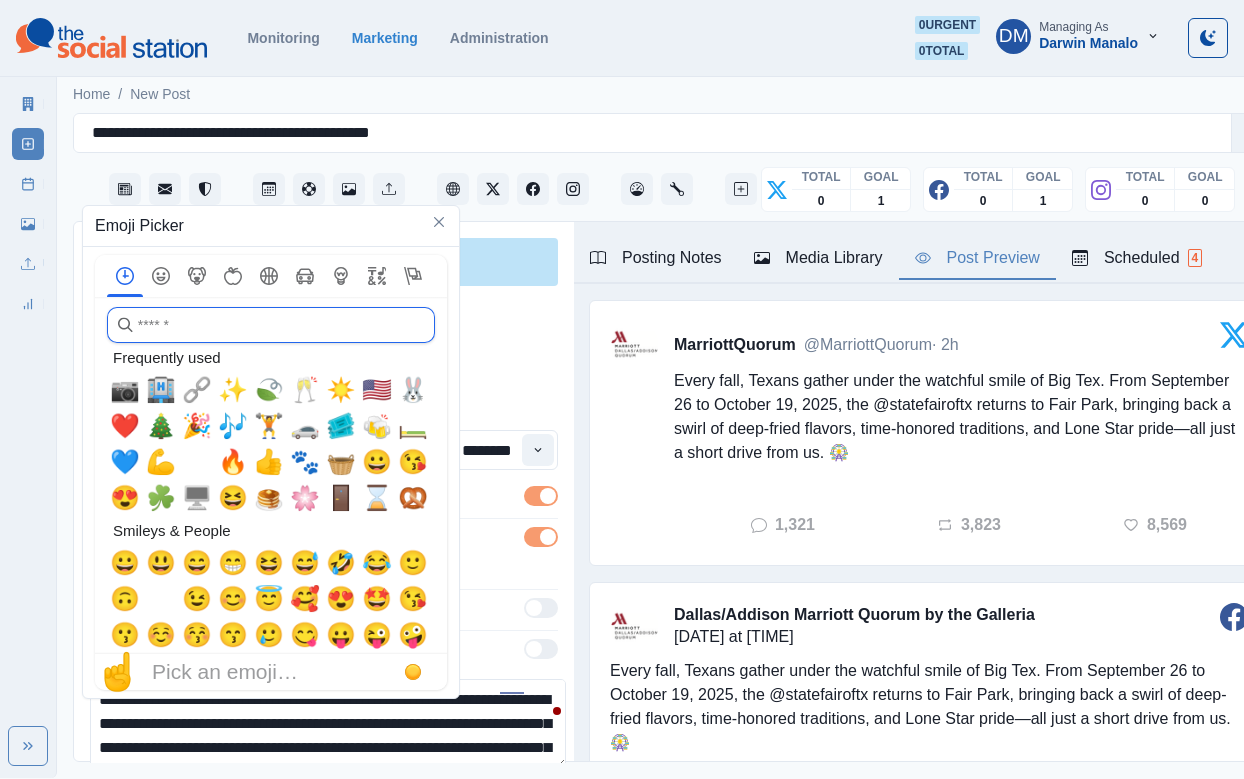 click at bounding box center [271, 325] 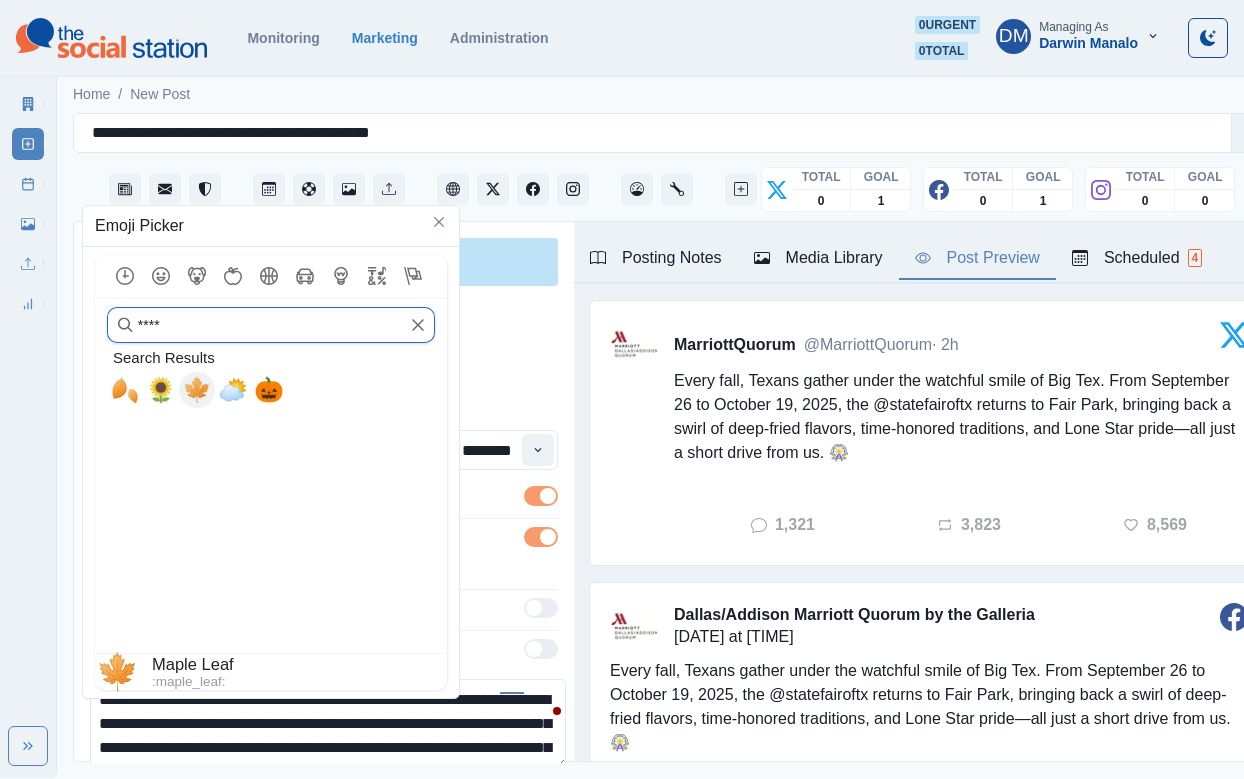 type on "****" 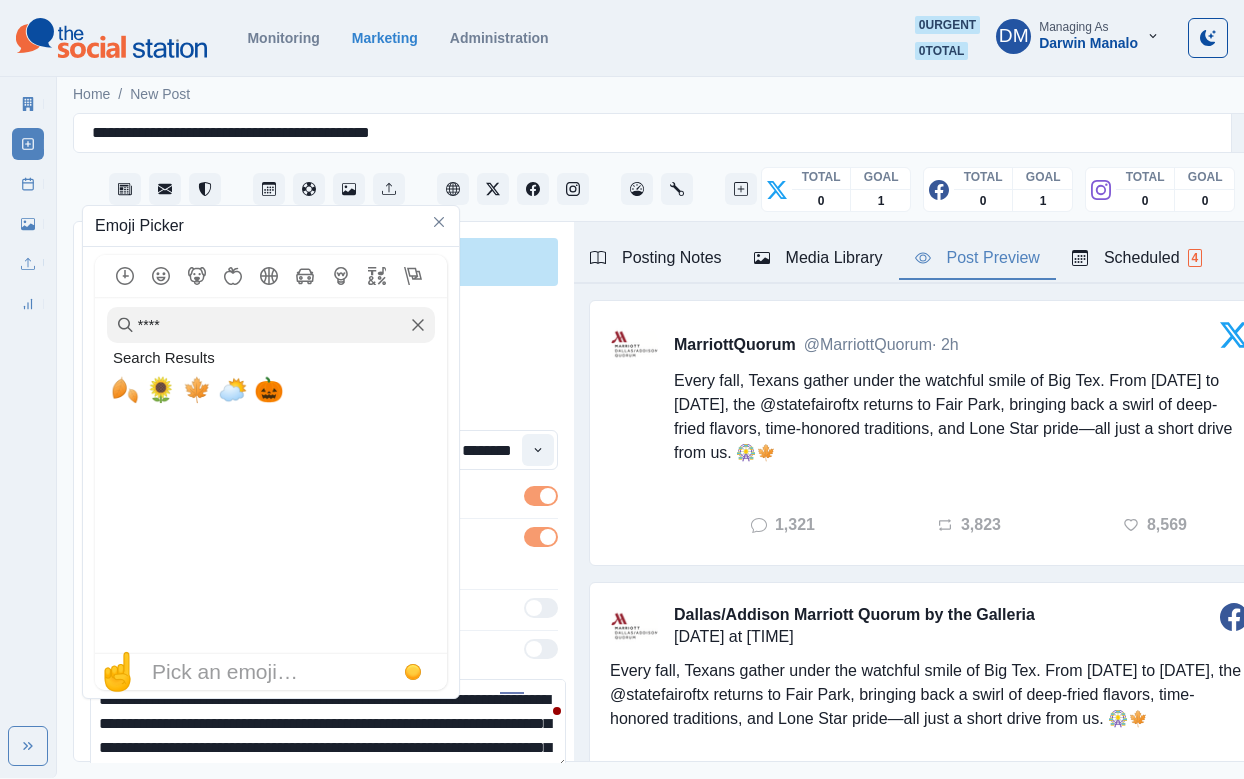 click on "**********" at bounding box center (328, 724) 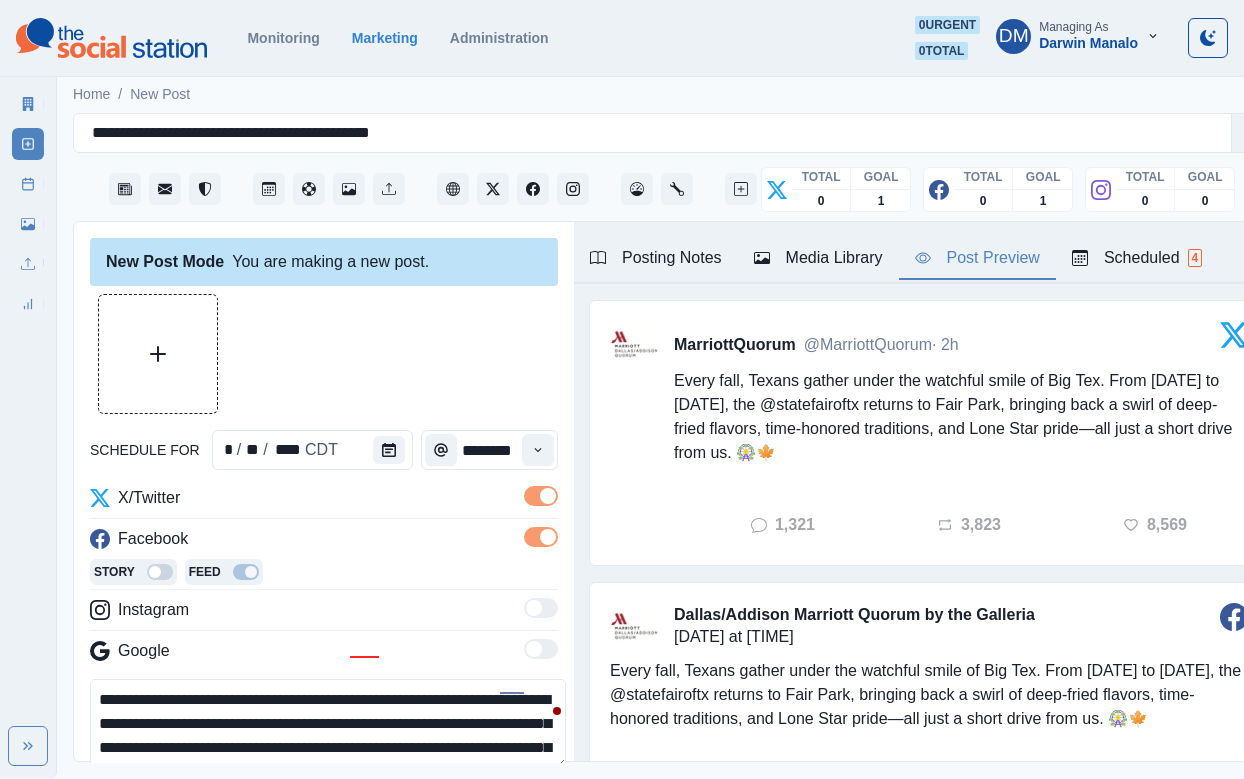 click on "**********" at bounding box center [328, 724] 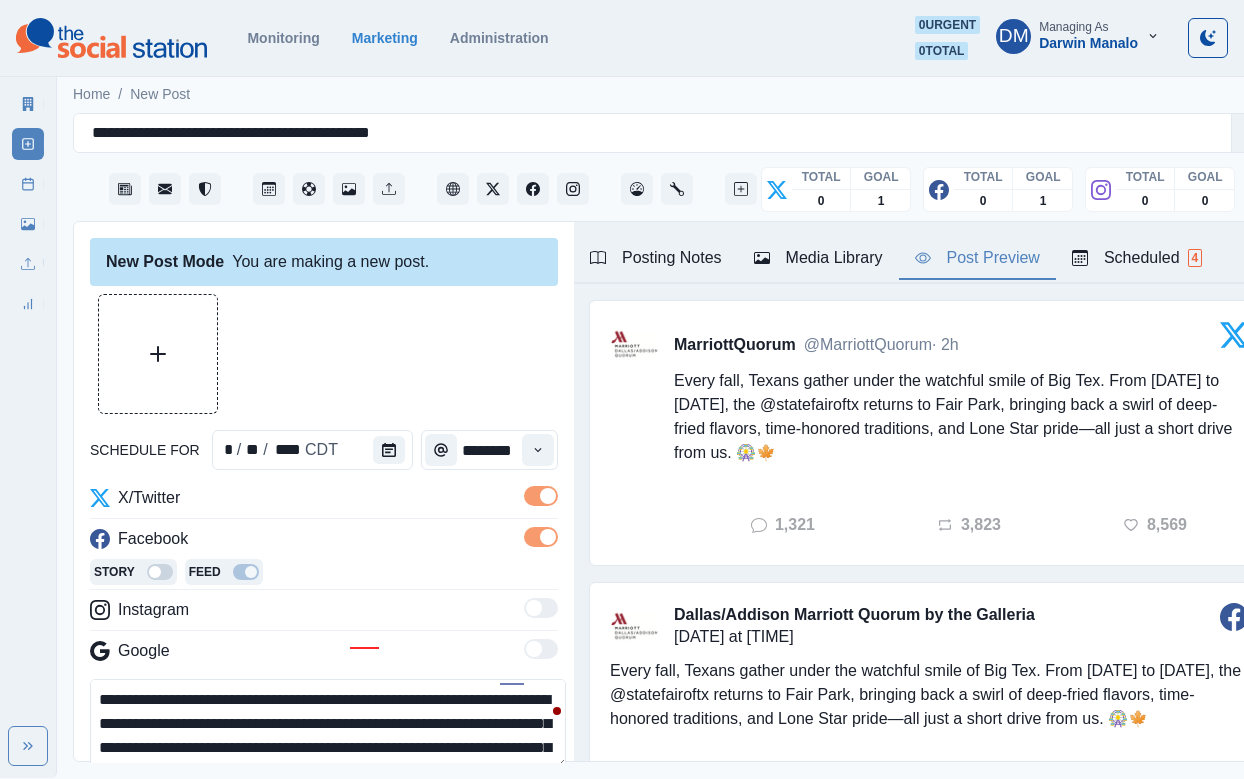 scroll, scrollTop: 8, scrollLeft: 0, axis: vertical 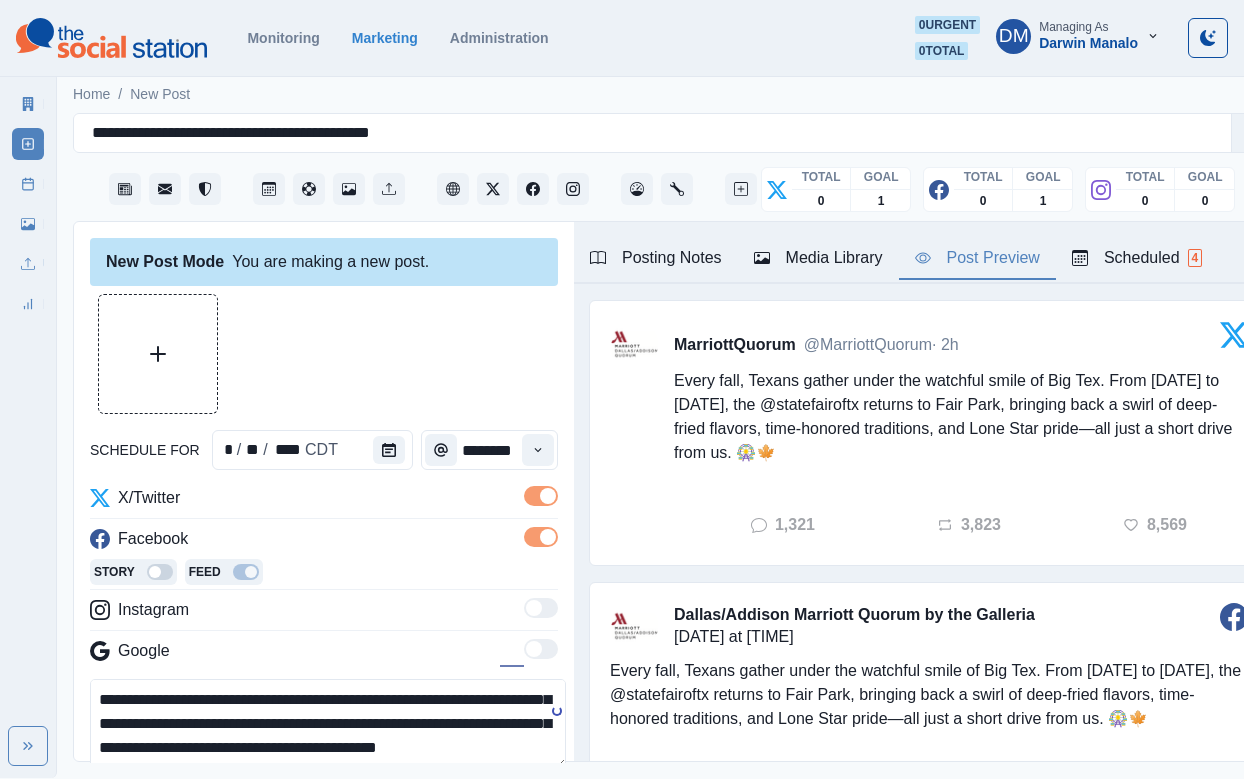 type on "**********" 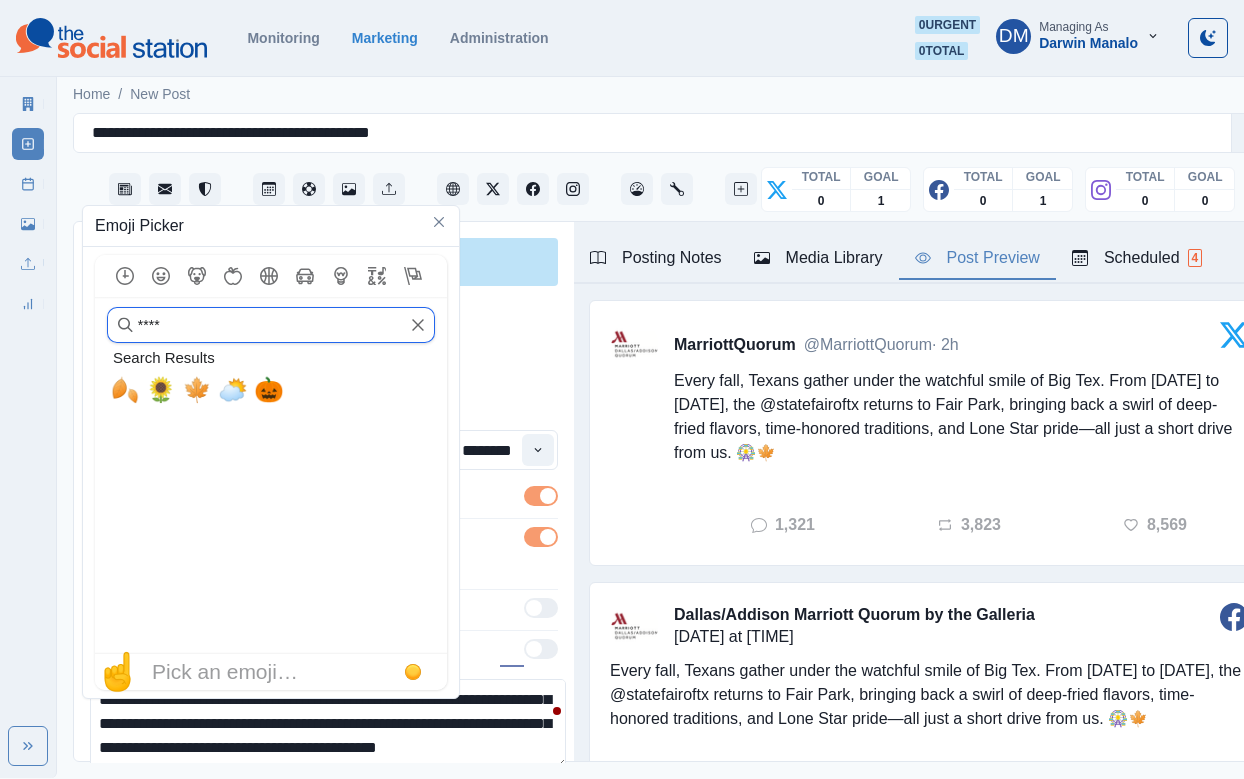 click on "****" at bounding box center [271, 325] 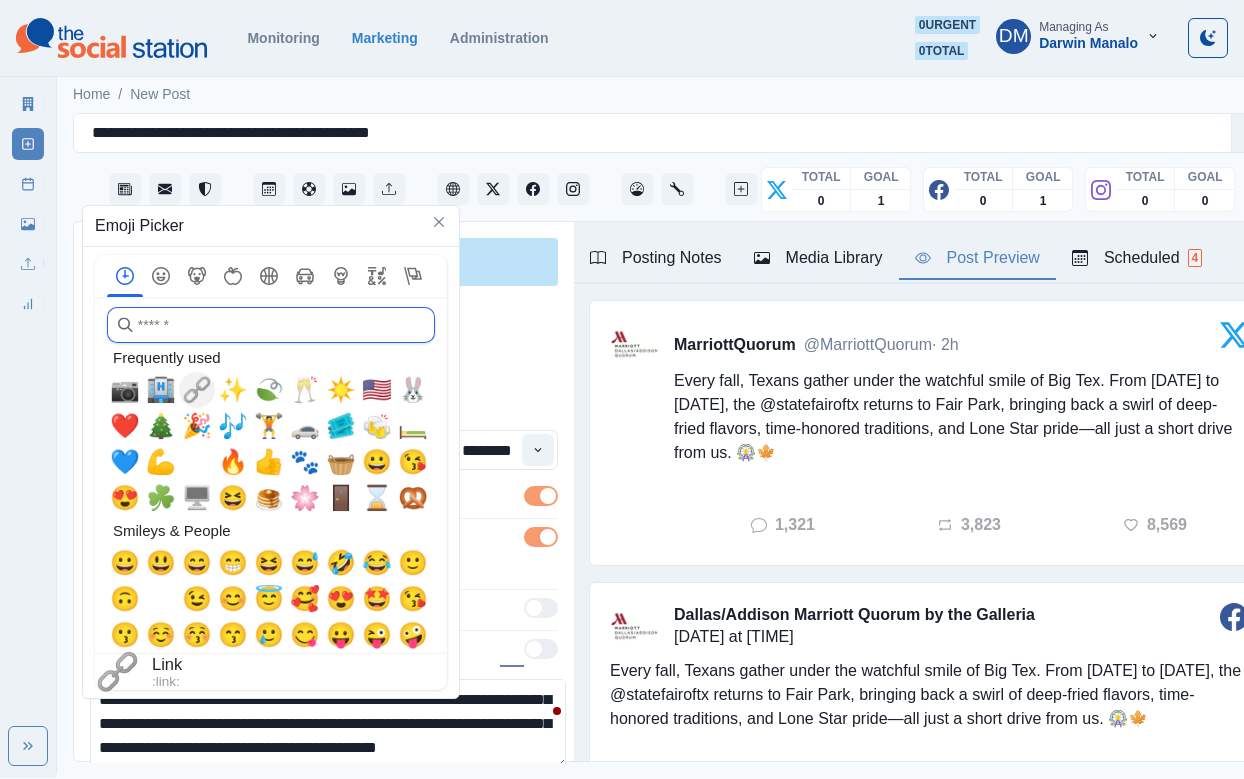 click on "🔗" at bounding box center (197, 390) 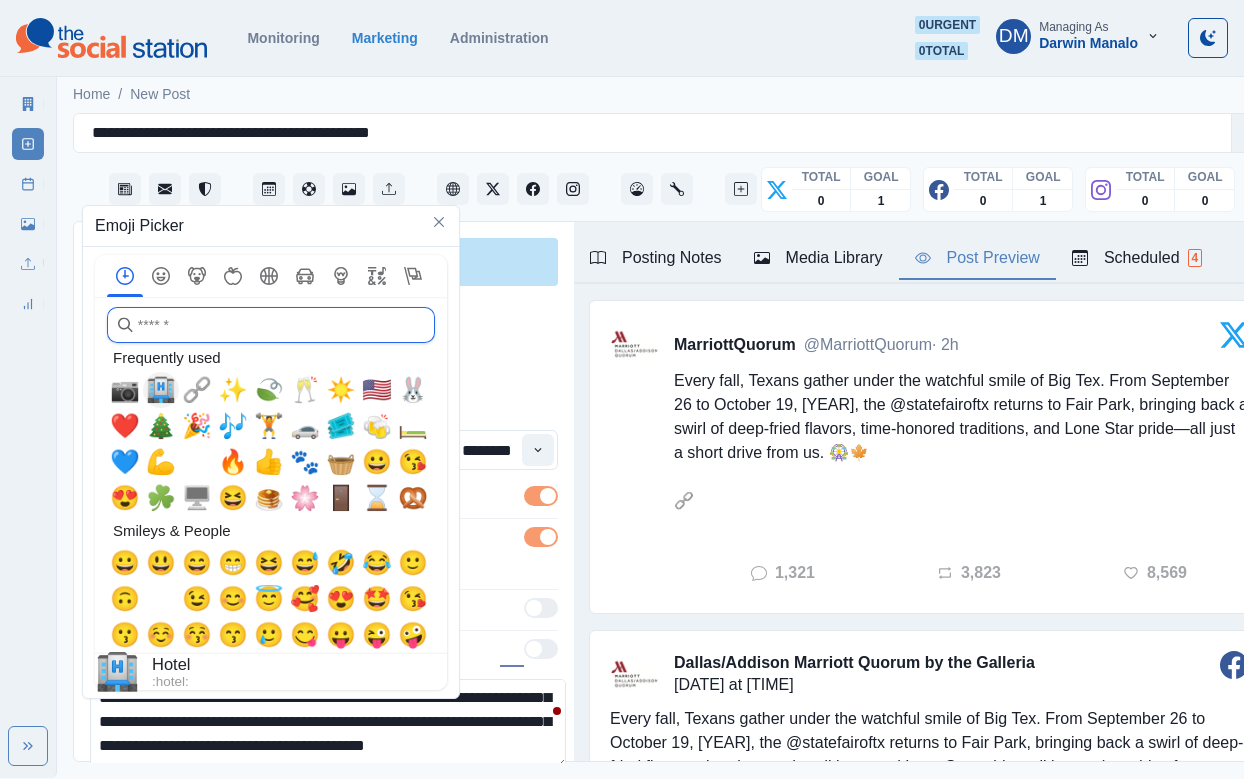 click on "🏨" at bounding box center (161, 390) 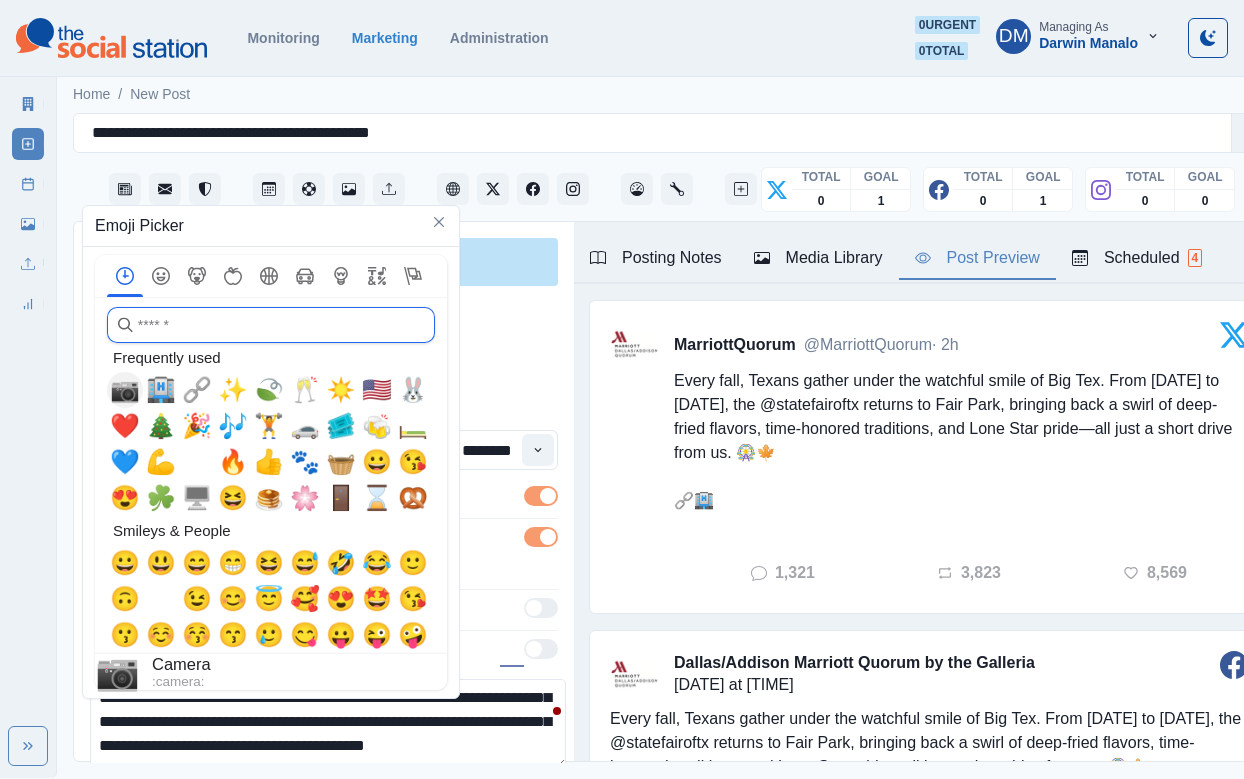 click on "📷" at bounding box center (125, 390) 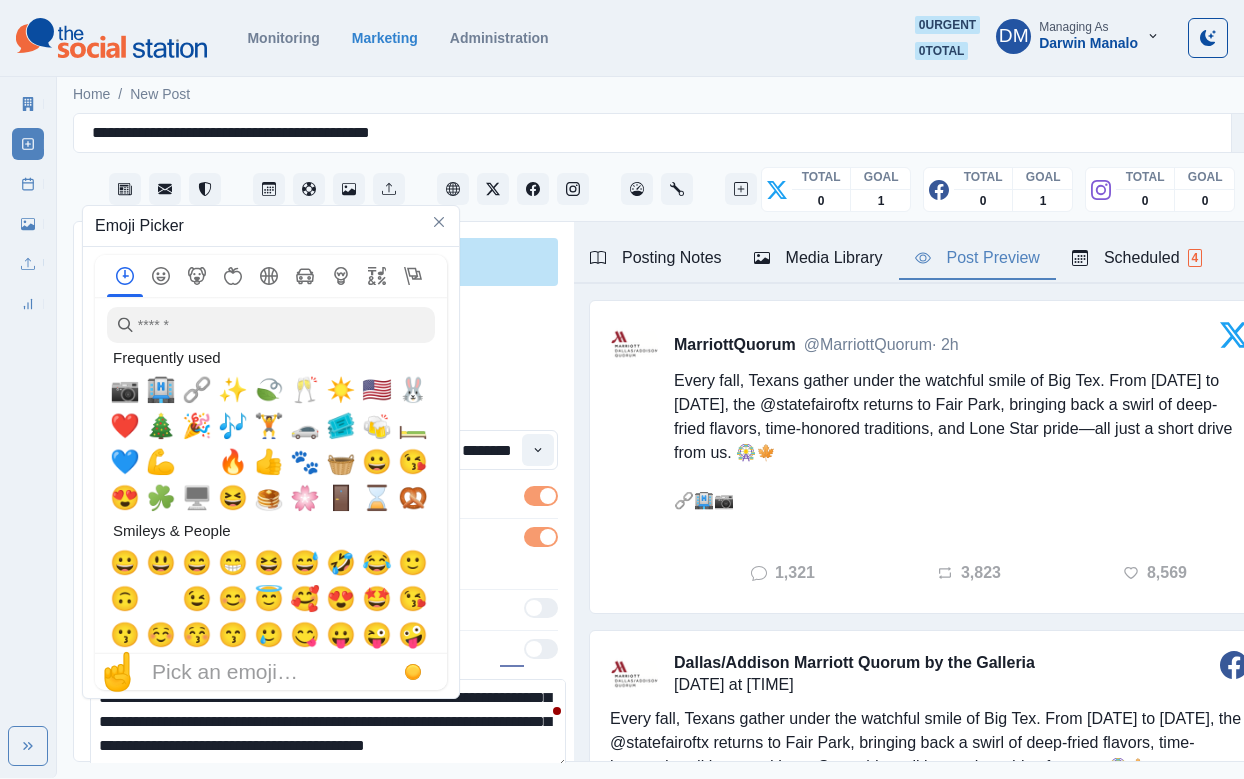 click on "**********" at bounding box center [328, 724] 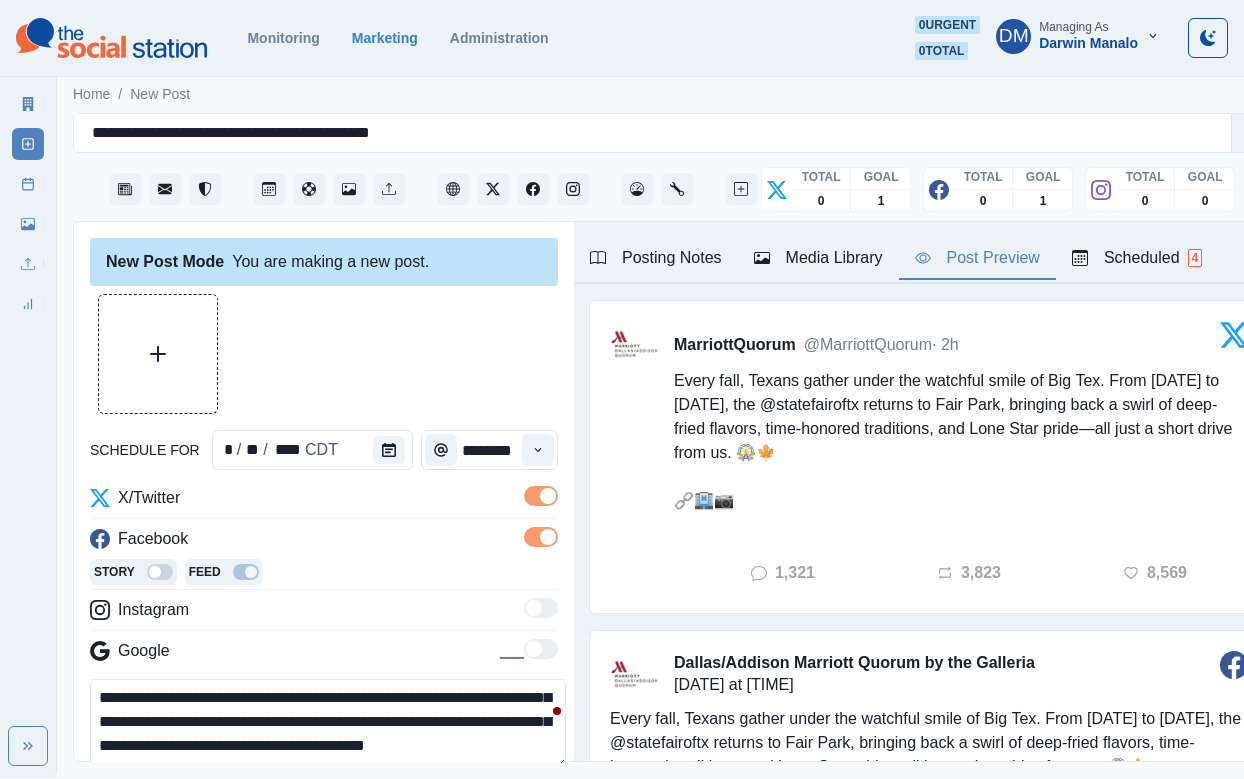 scroll, scrollTop: 36, scrollLeft: 0, axis: vertical 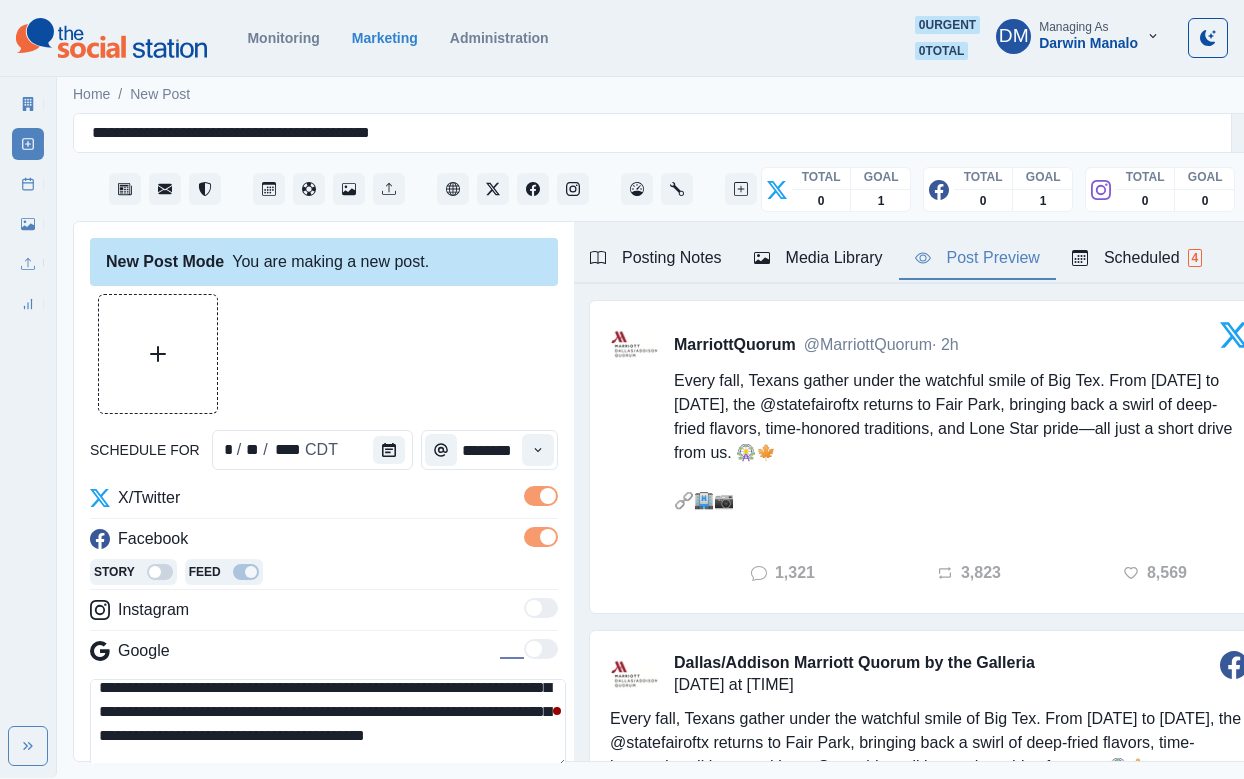 click on "**********" at bounding box center [328, 724] 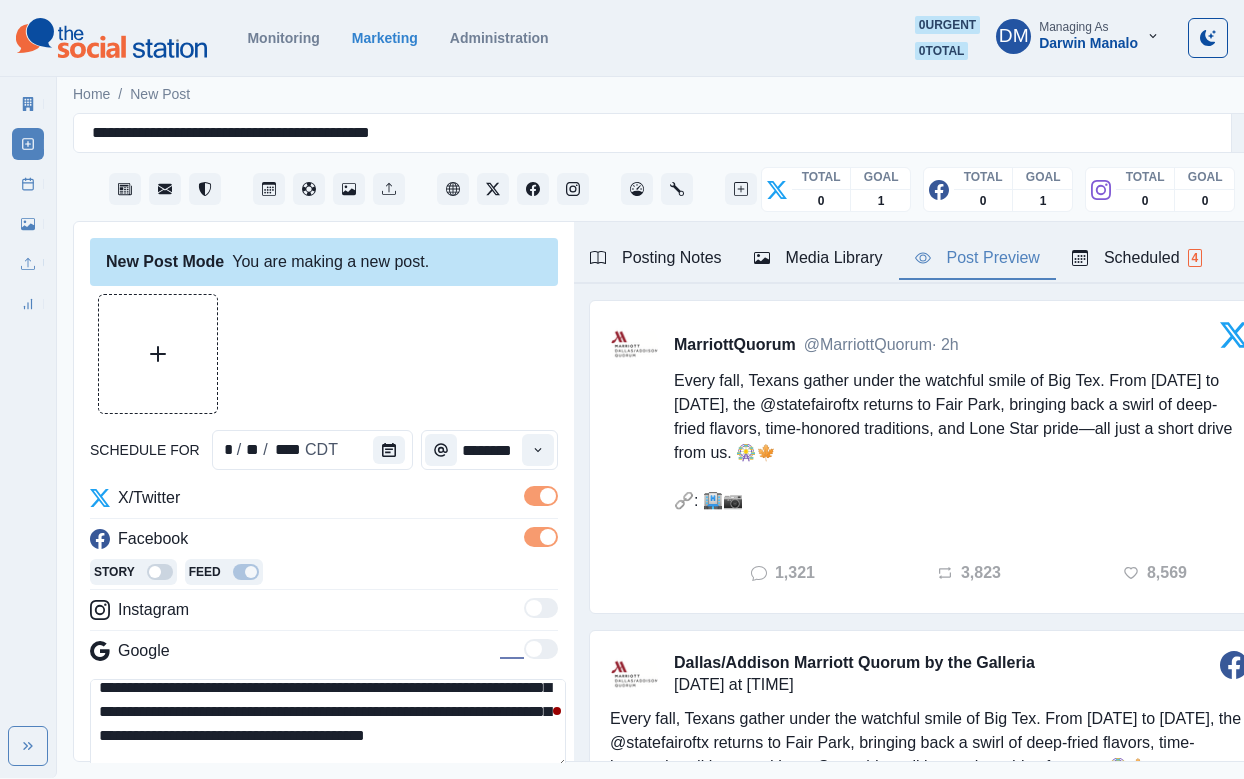 scroll, scrollTop: 44, scrollLeft: 0, axis: vertical 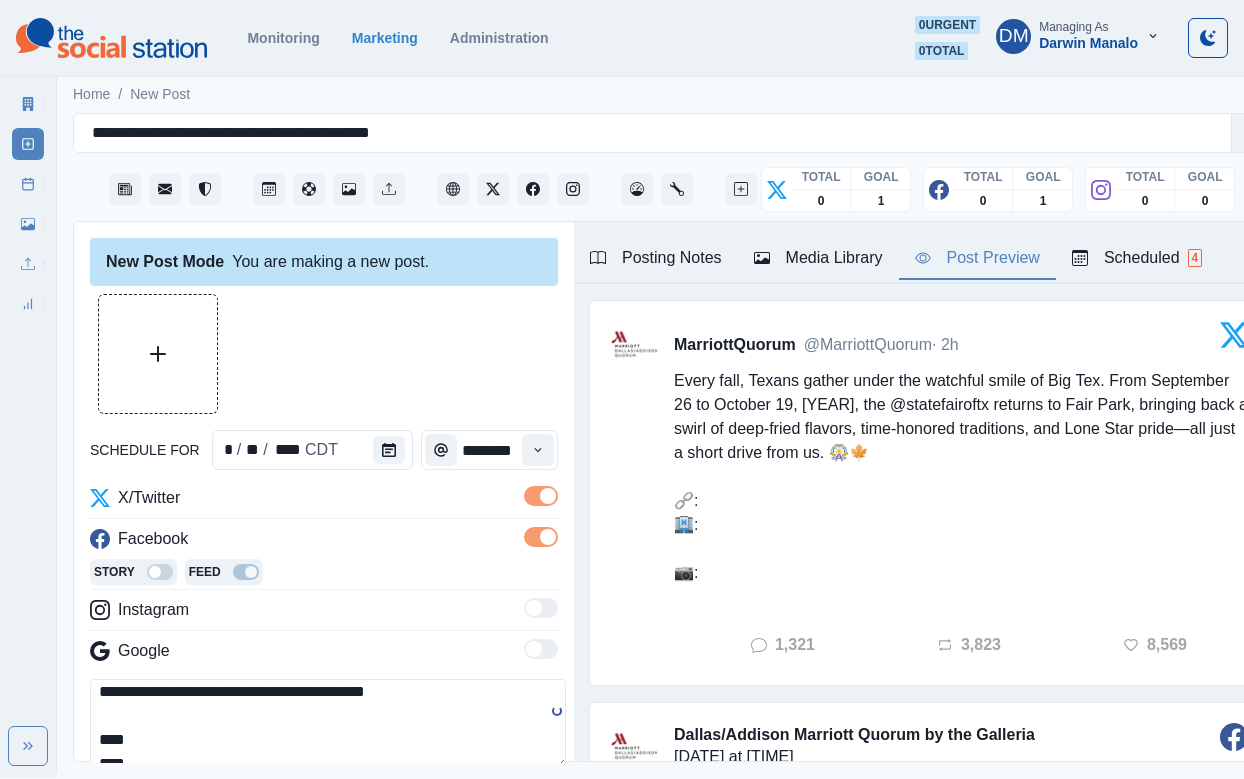 click on "**********" at bounding box center (328, 724) 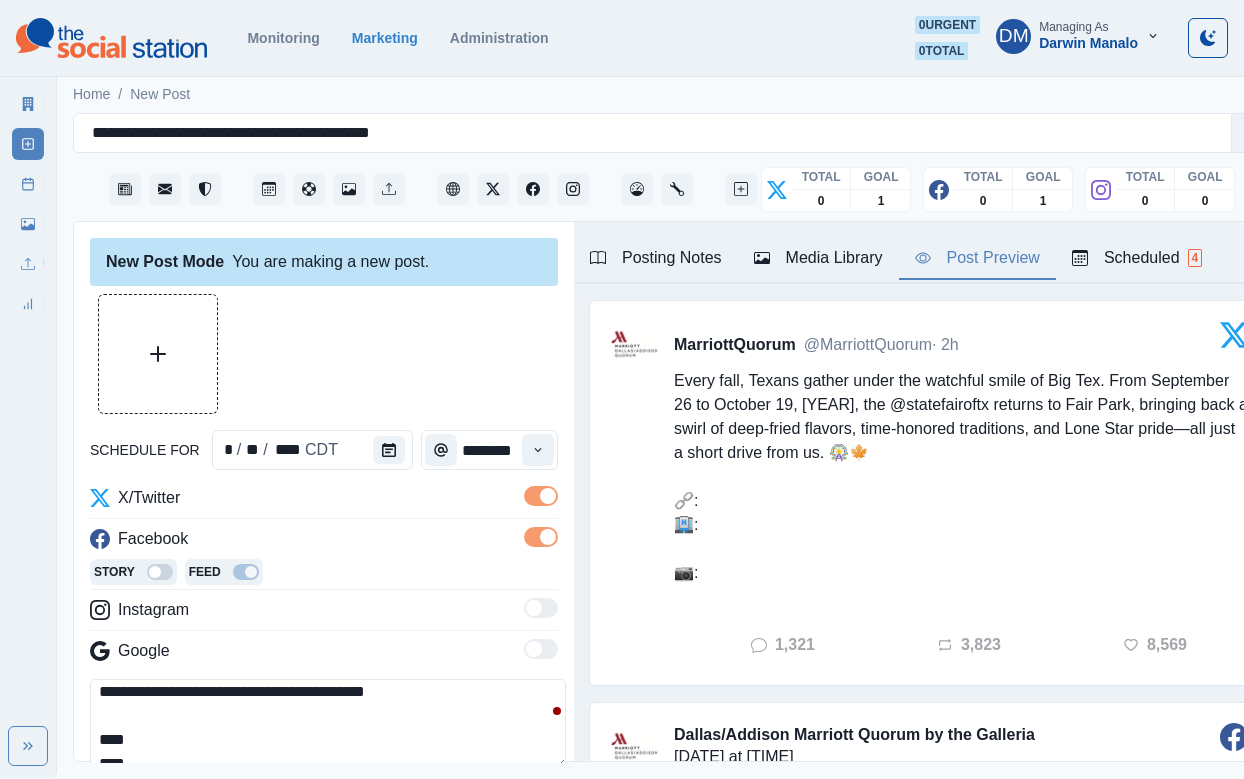 type on "**********" 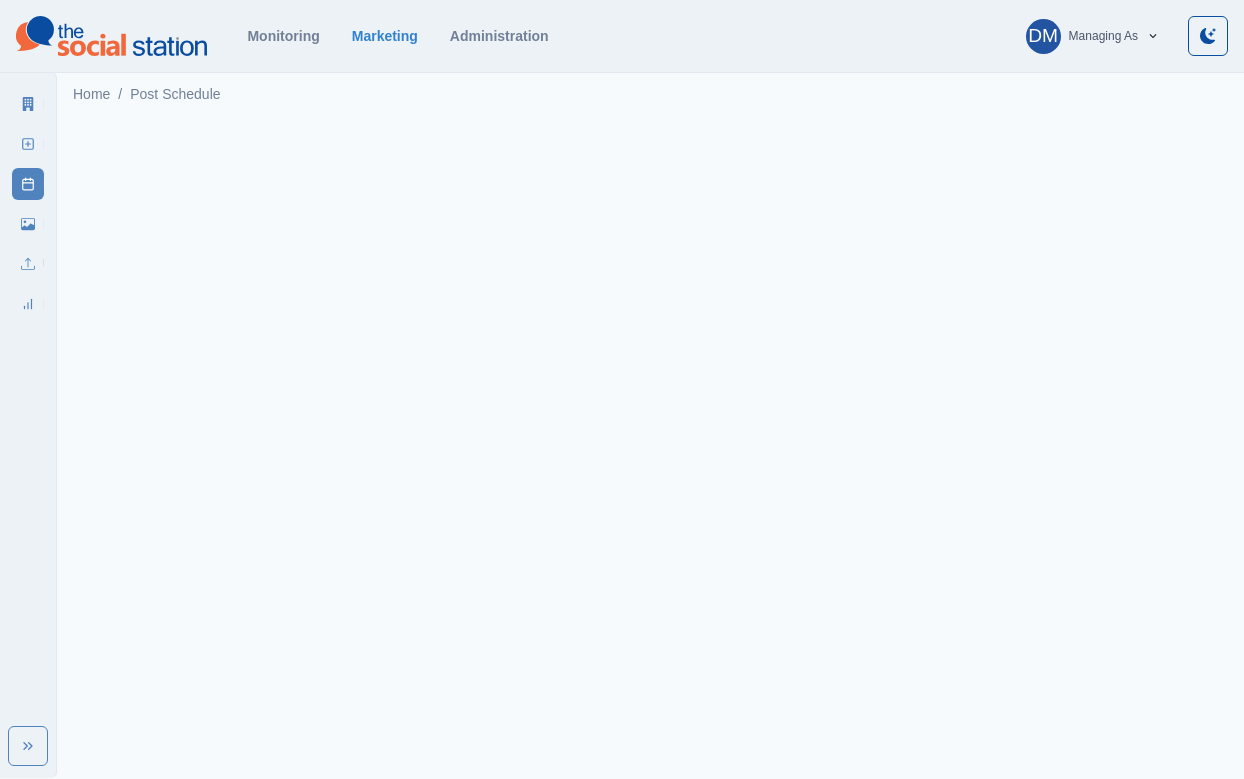 scroll, scrollTop: 0, scrollLeft: 0, axis: both 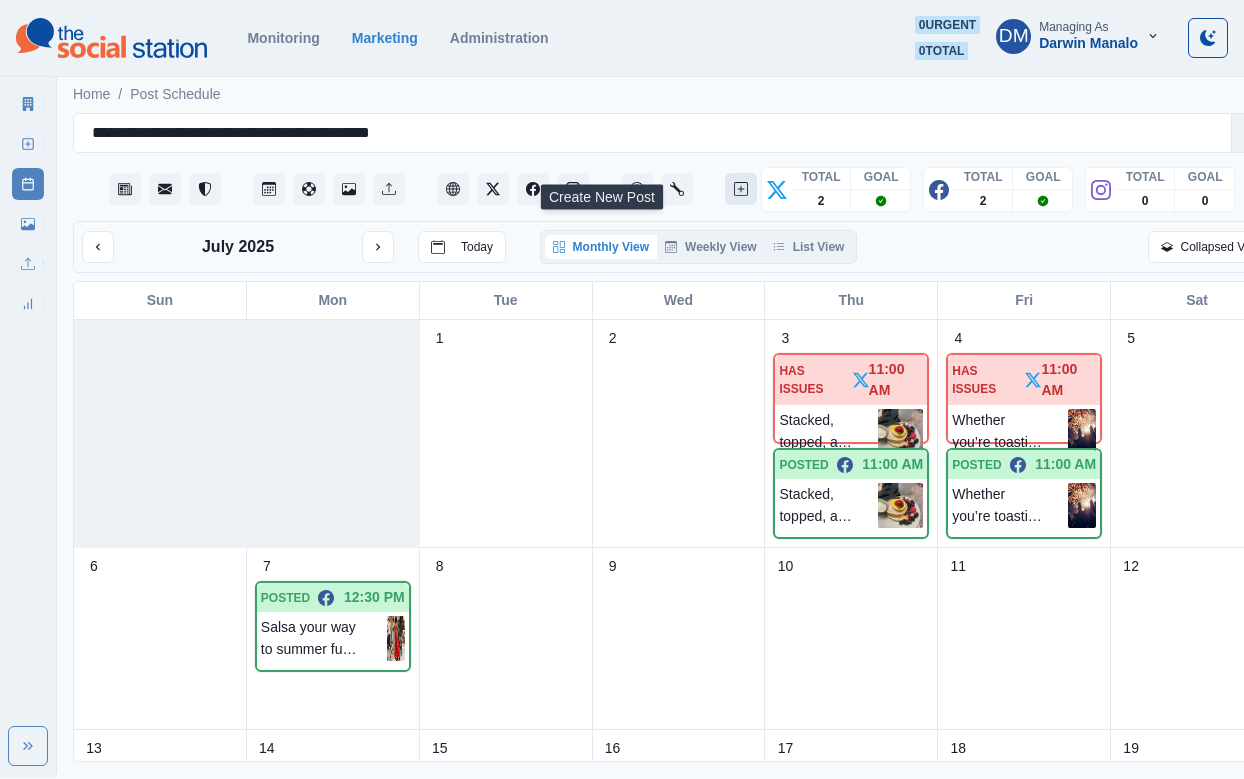 click 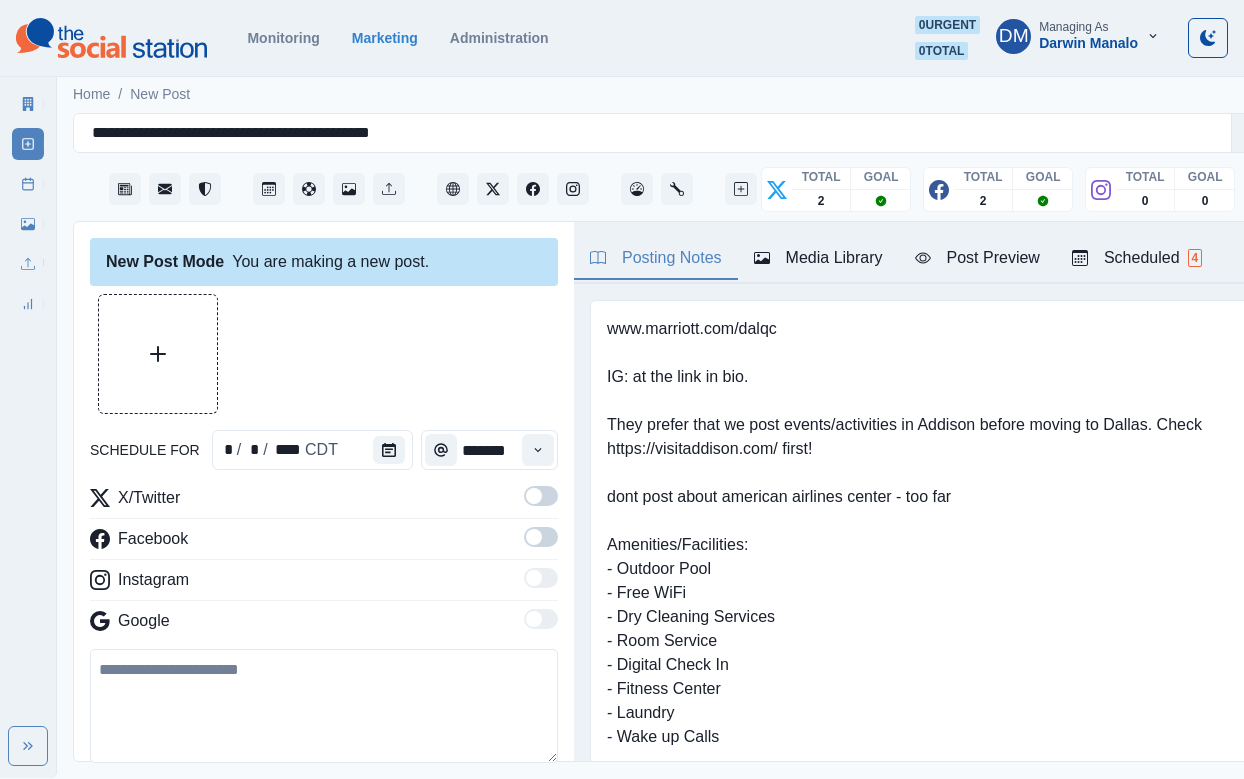 click at bounding box center [324, 706] 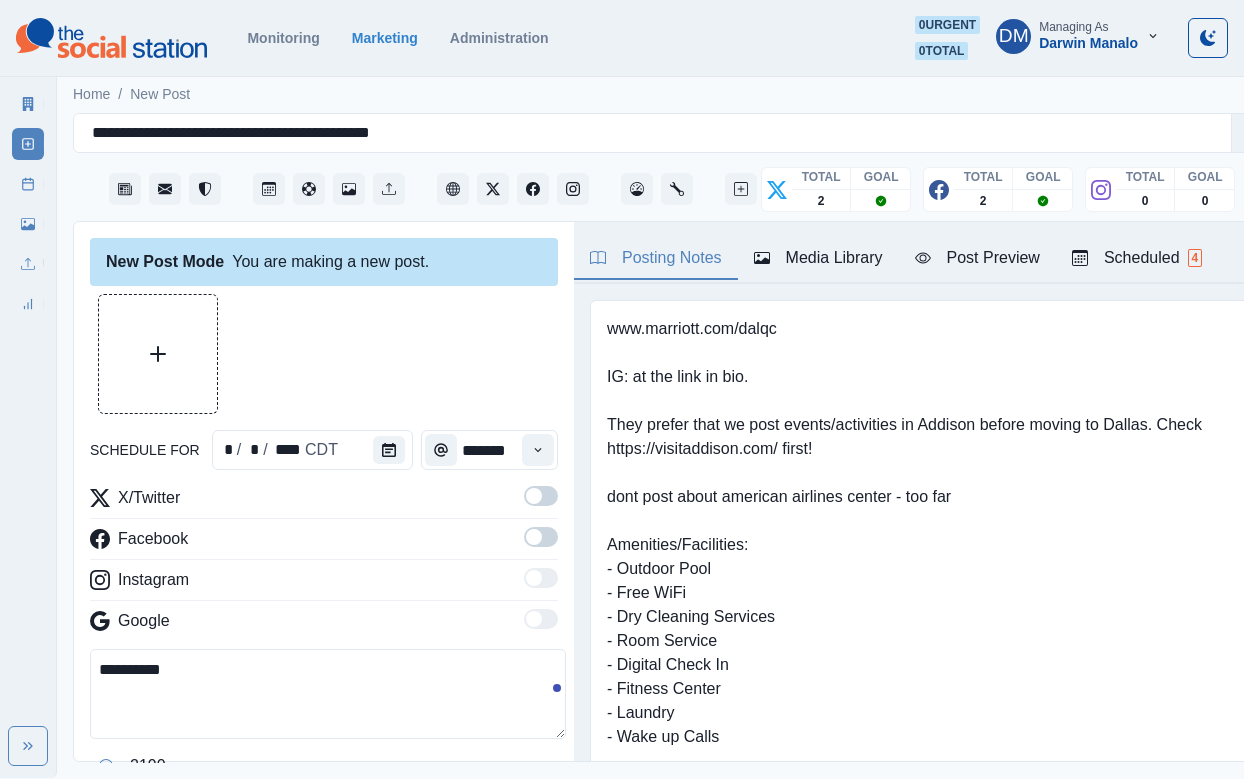 click at bounding box center (106, 766) 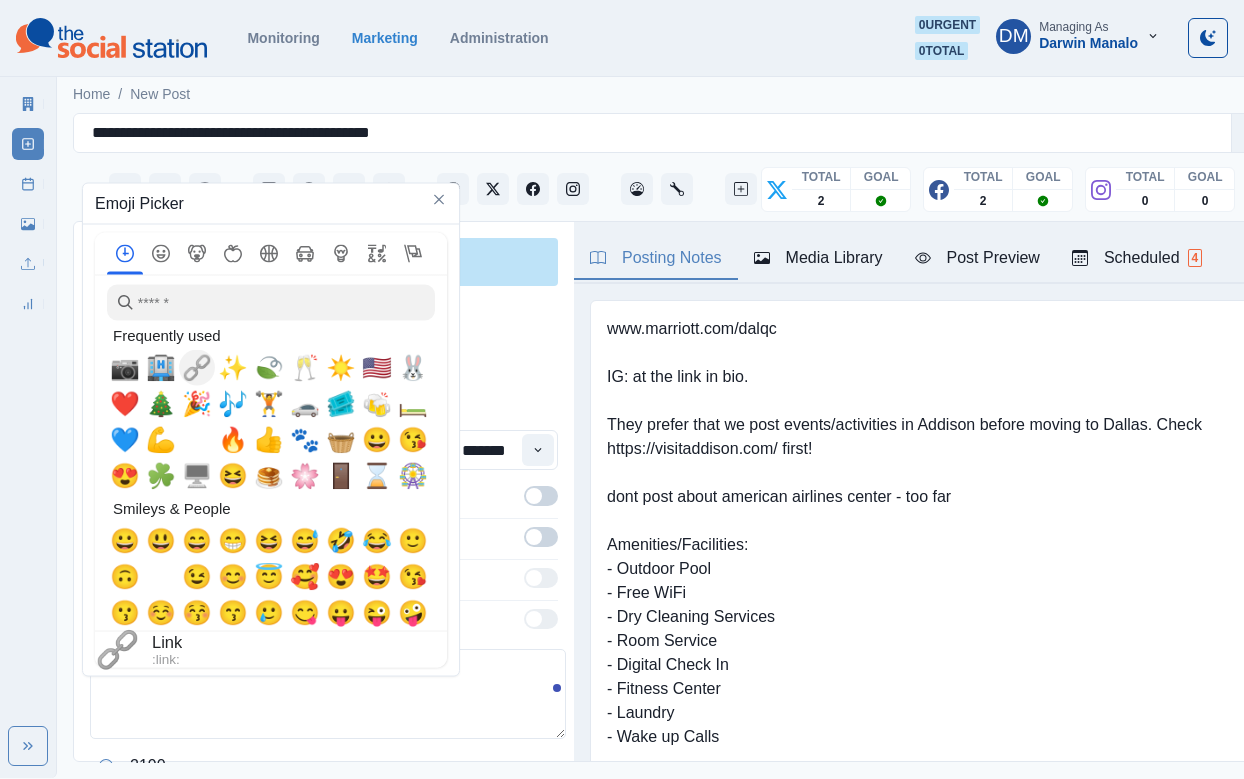 click on "🔗" at bounding box center [197, 368] 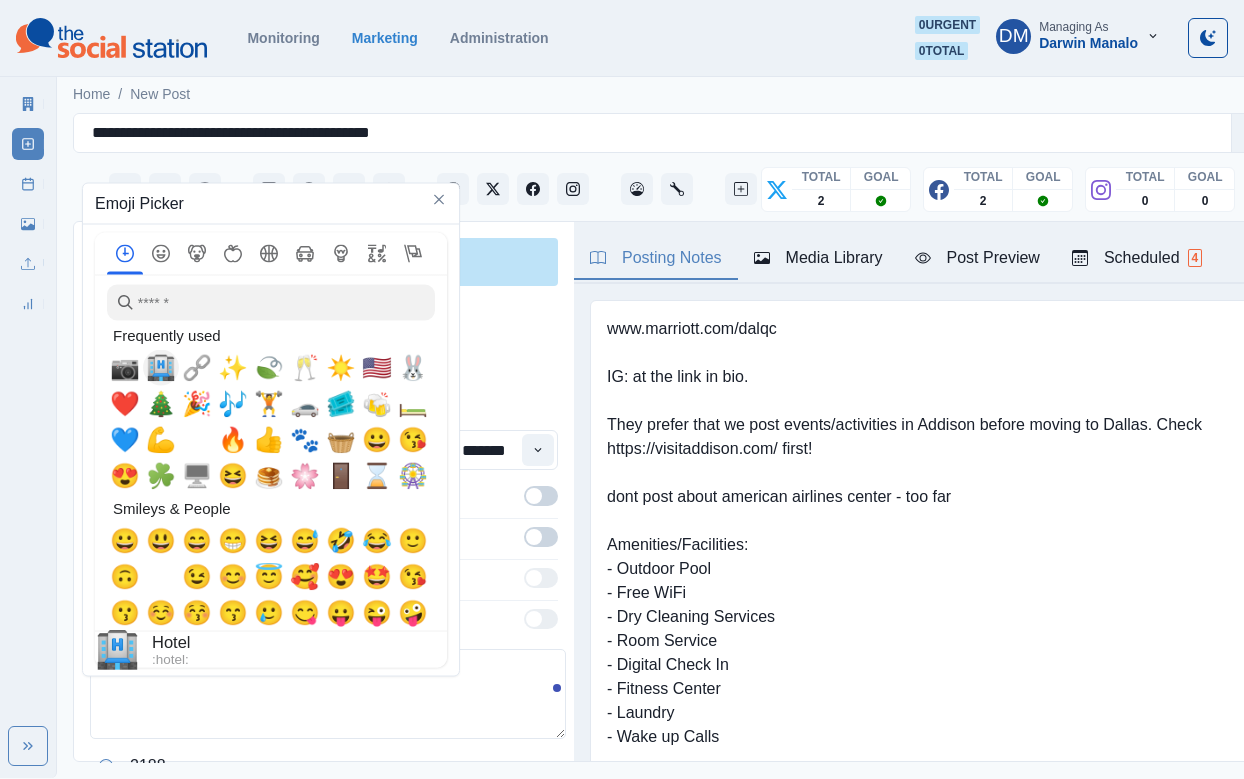 click on "🏨" at bounding box center (161, 368) 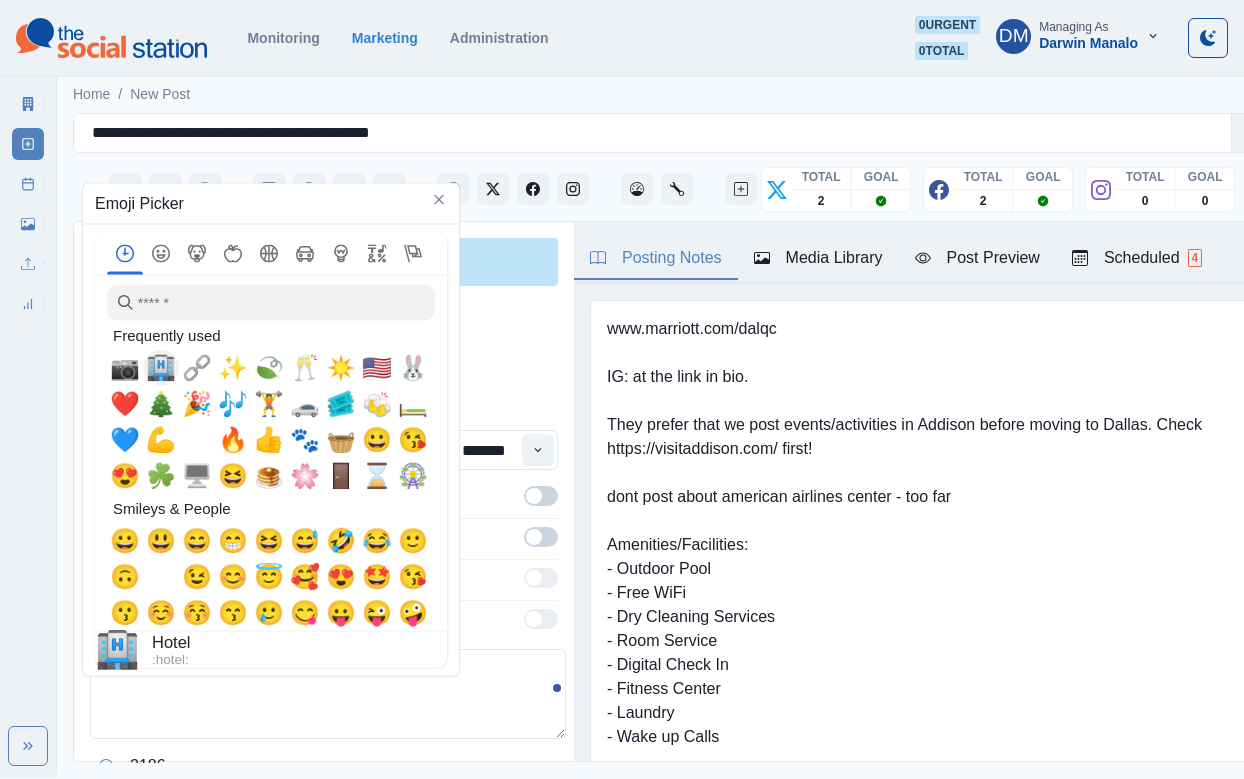 click on "📷" at bounding box center [125, 368] 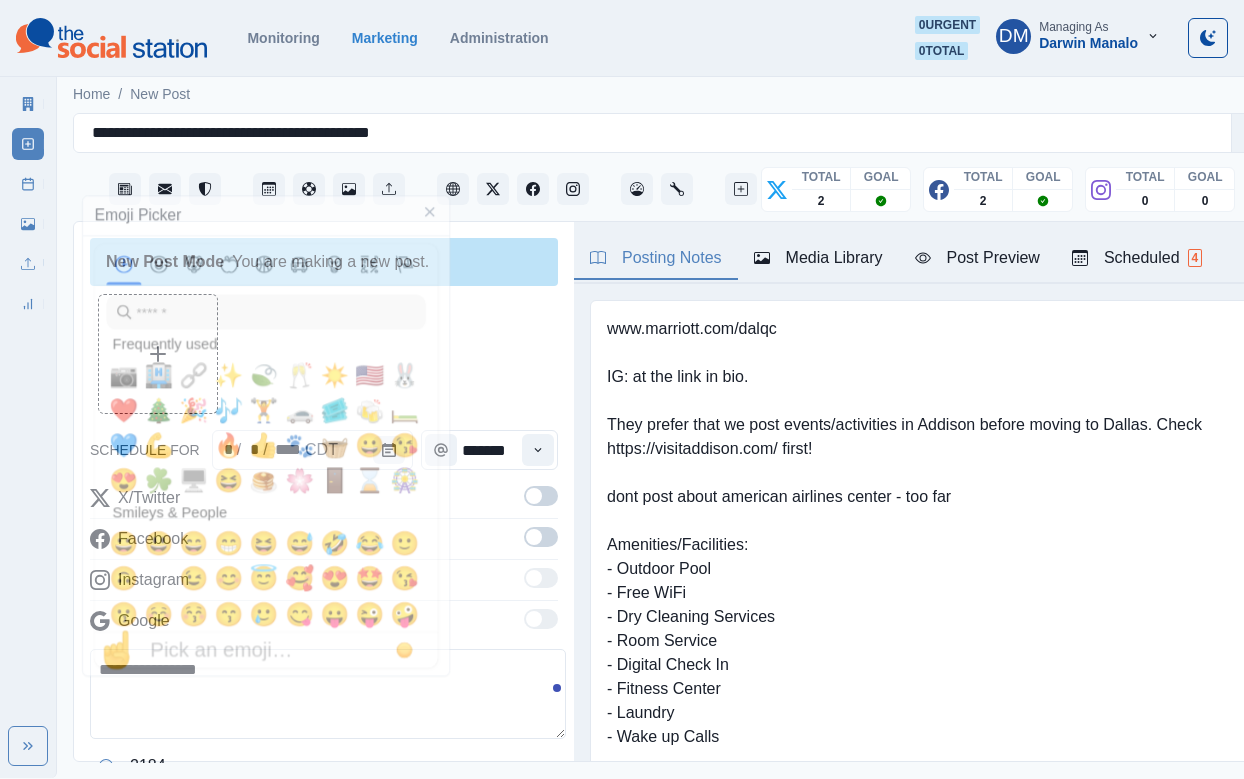 click on "**********" at bounding box center (328, 694) 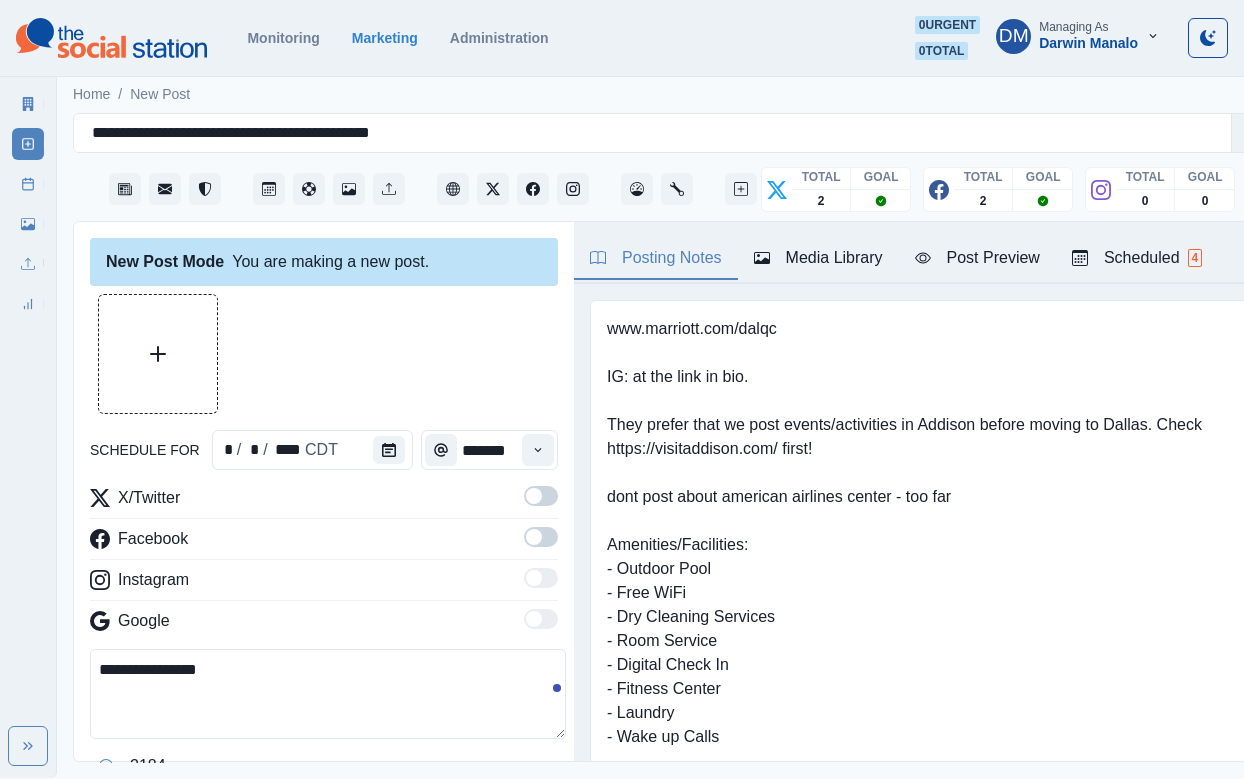 click on "**********" at bounding box center (328, 694) 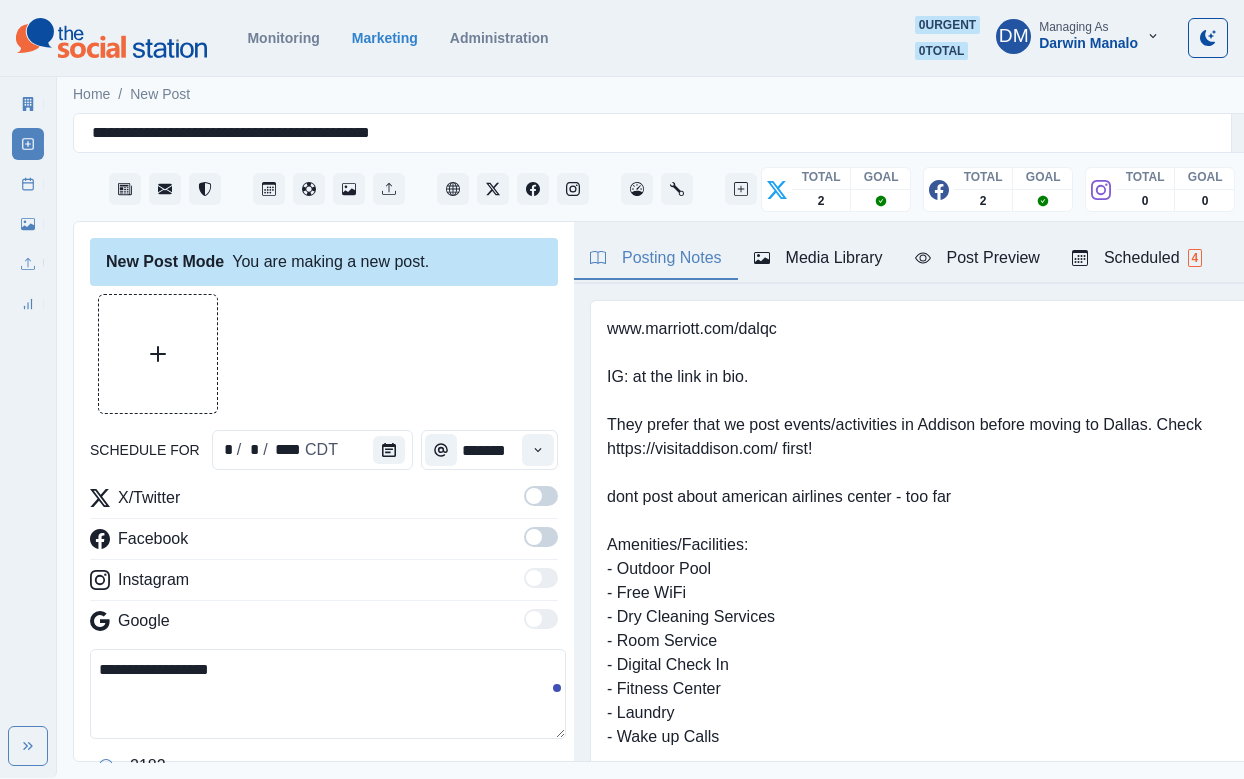 paste on "**********" 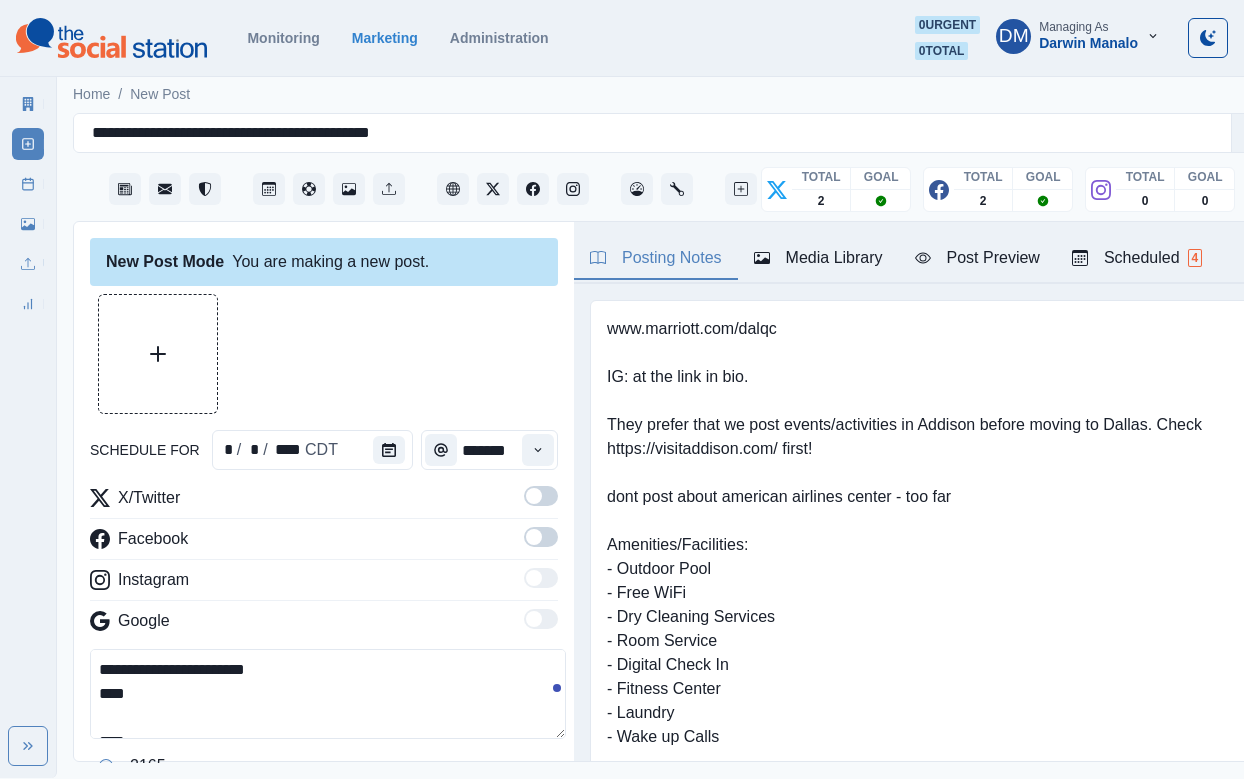 drag, startPoint x: 155, startPoint y: 570, endPoint x: 32, endPoint y: 570, distance: 123 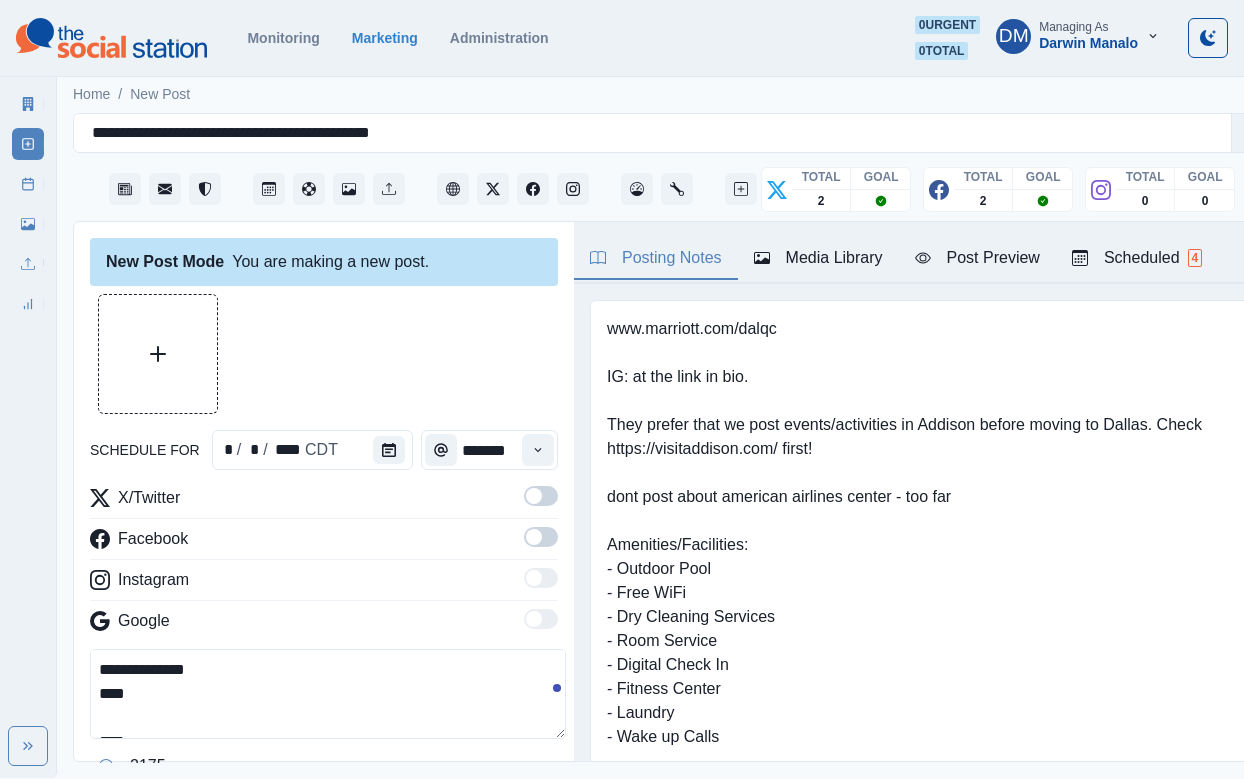 click on "**********" at bounding box center [328, 694] 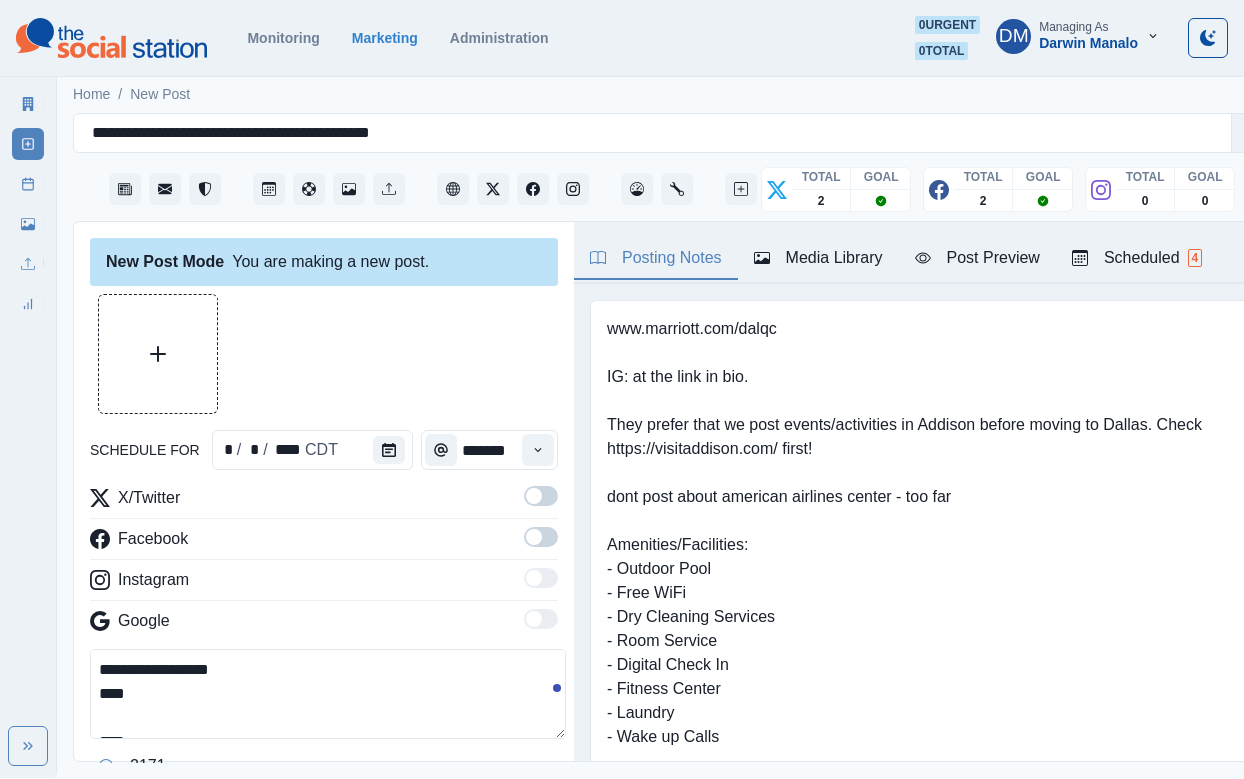 click on "**********" at bounding box center [328, 694] 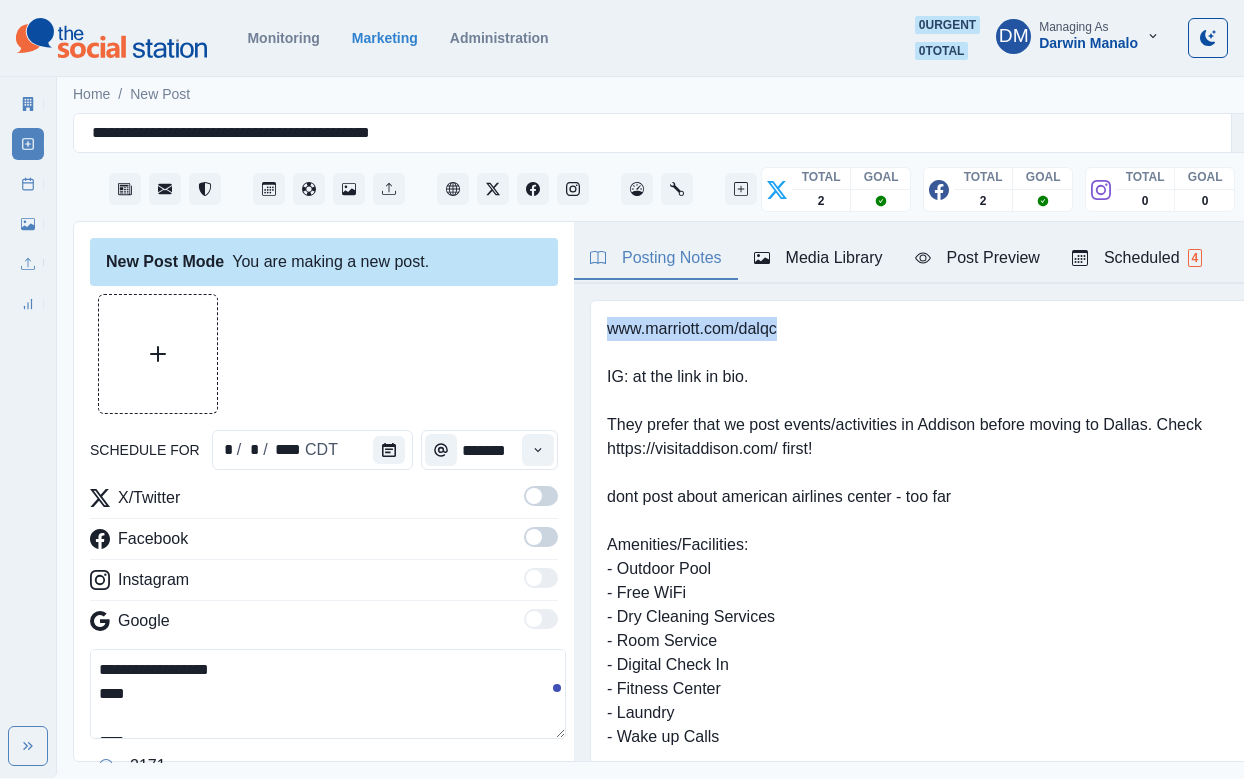 drag, startPoint x: 593, startPoint y: 272, endPoint x: 733, endPoint y: 267, distance: 140.08926 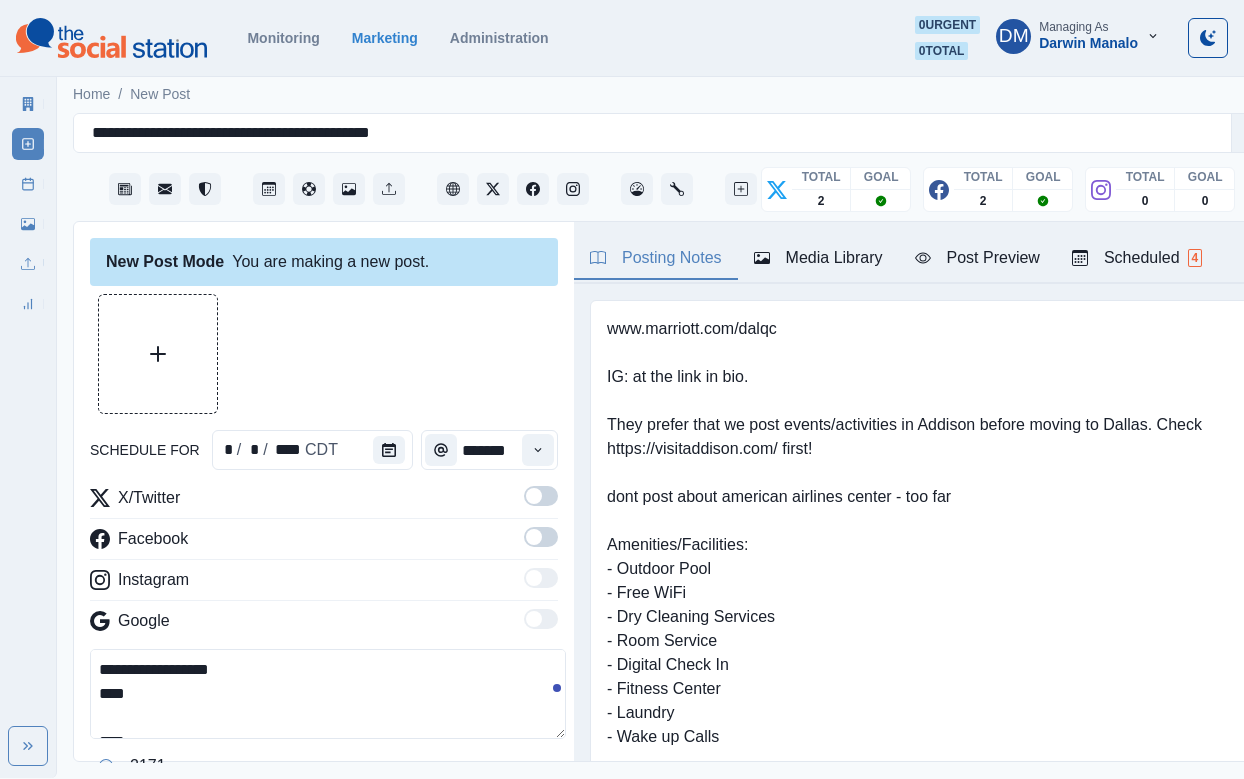 click on "**********" at bounding box center (328, 694) 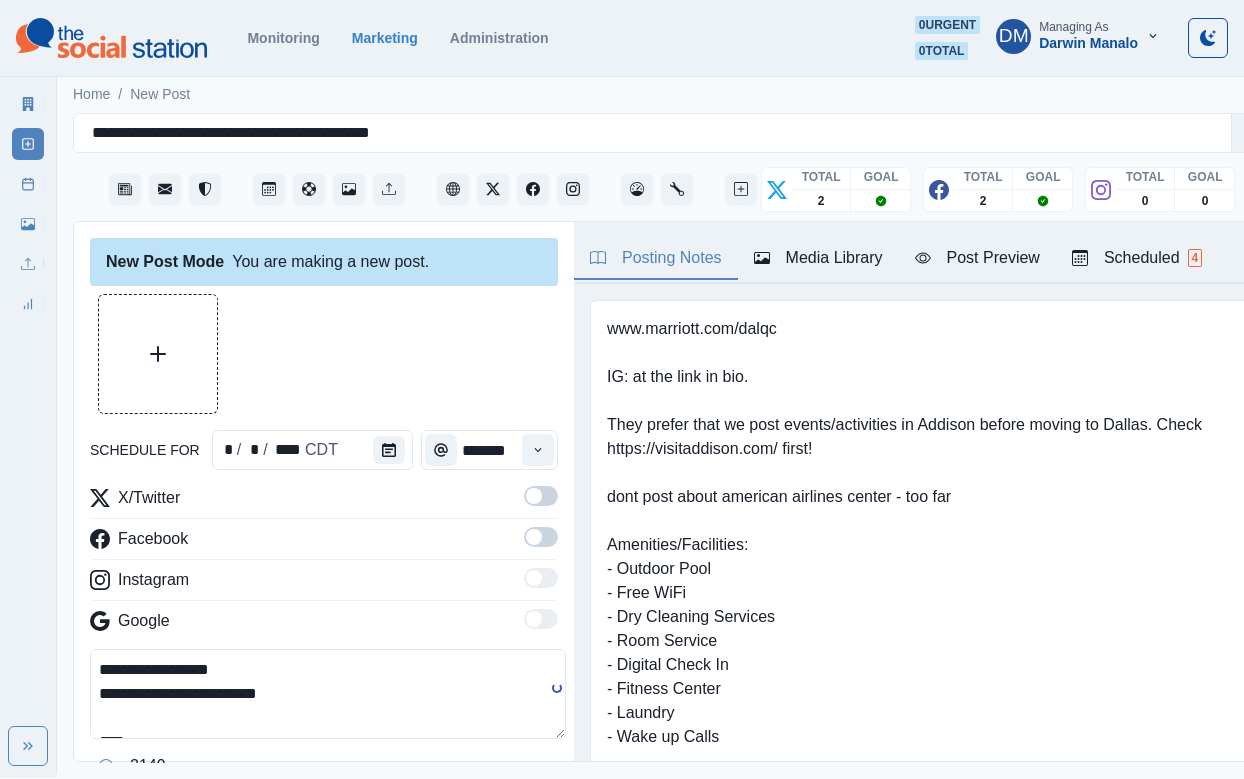 click on "**********" at bounding box center (328, 694) 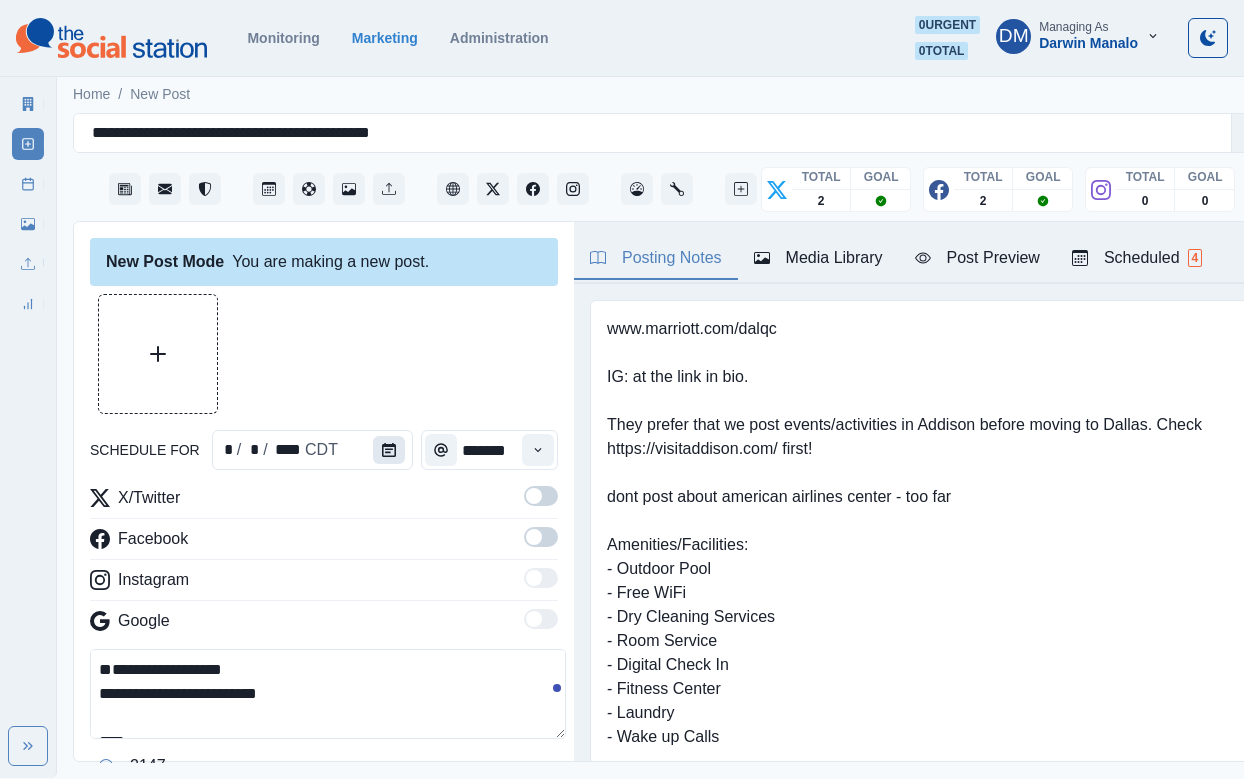 type on "**********" 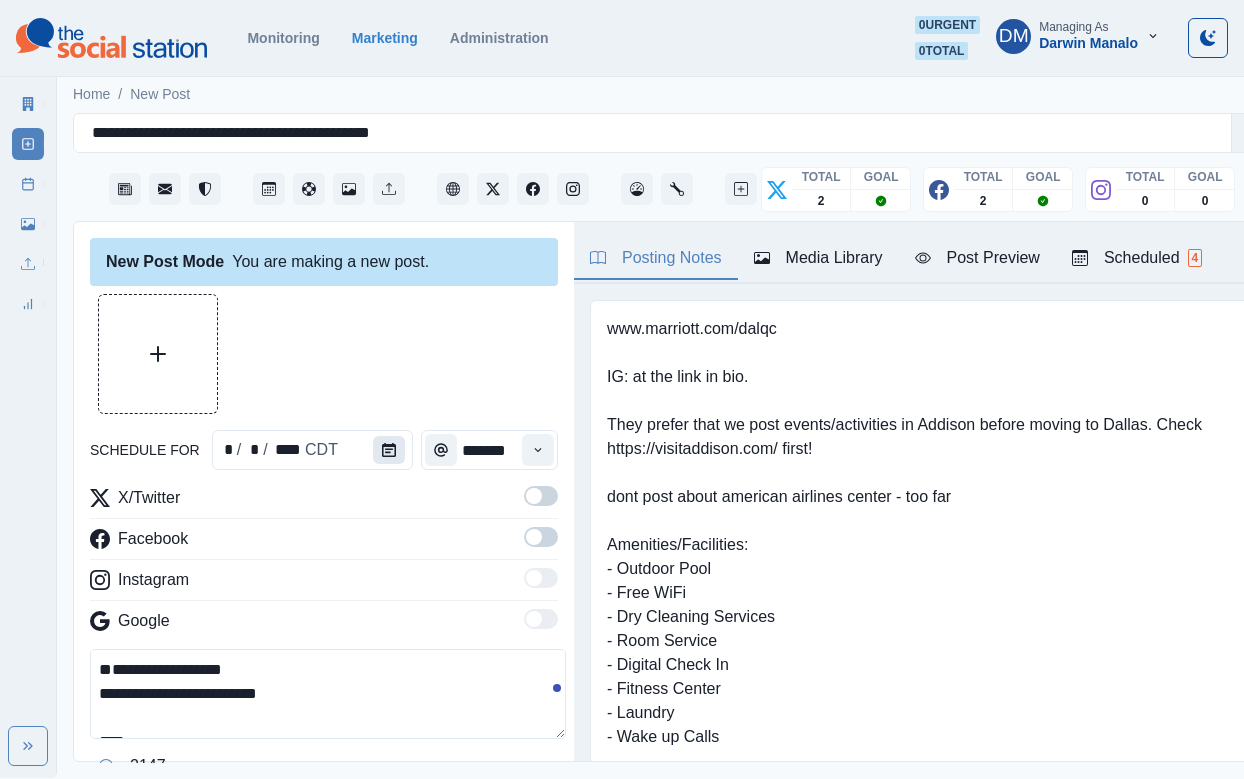 click 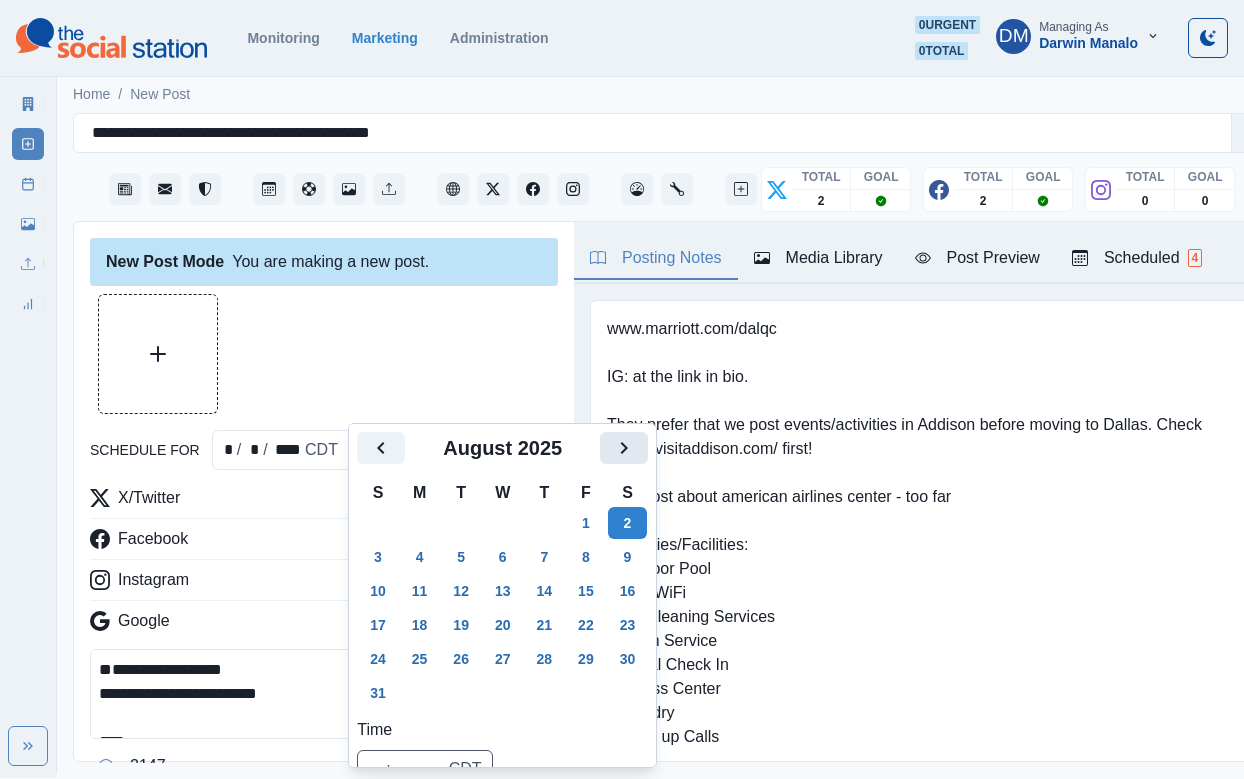 click 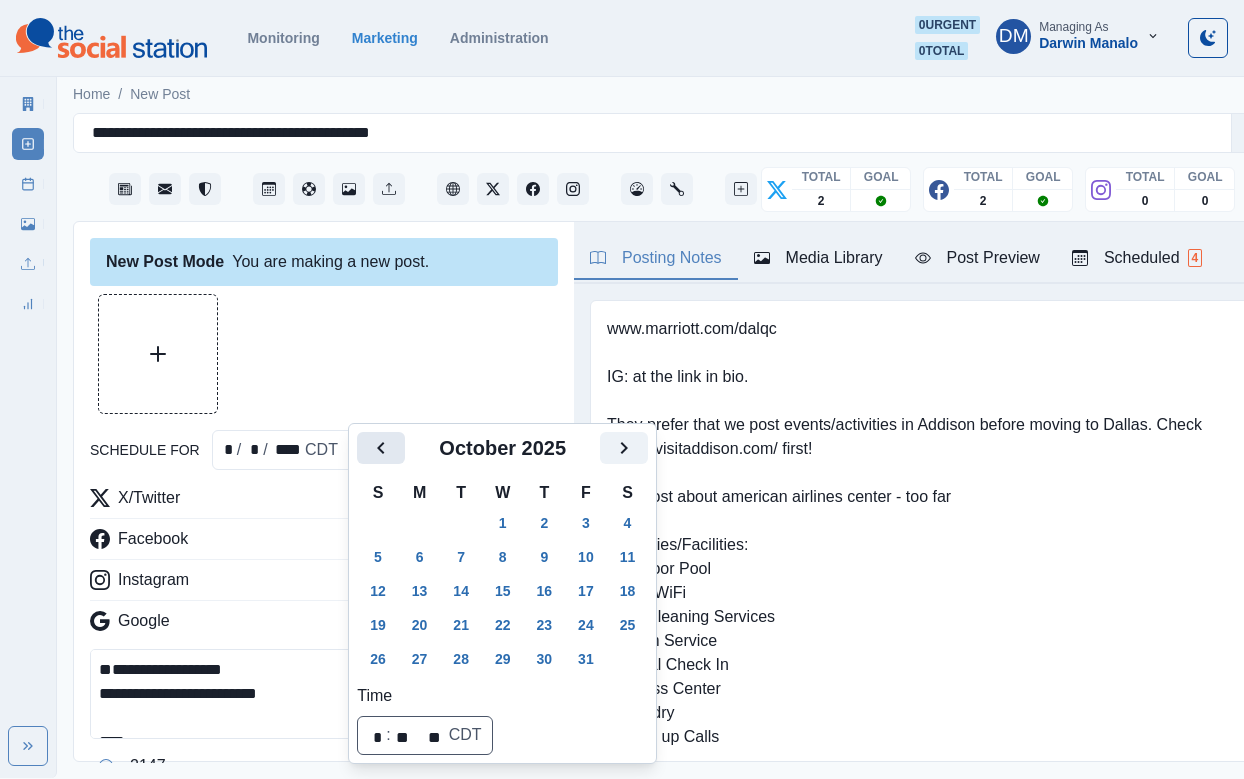click 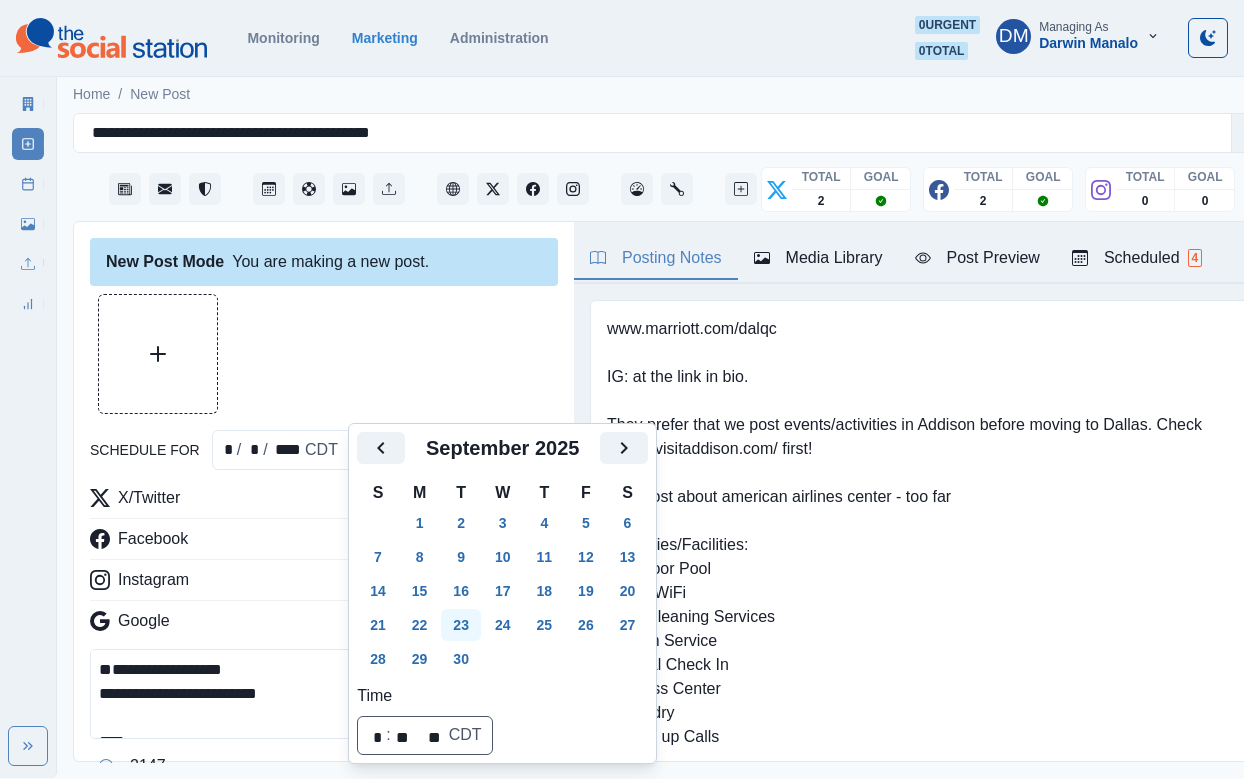 click on "23" at bounding box center (461, 625) 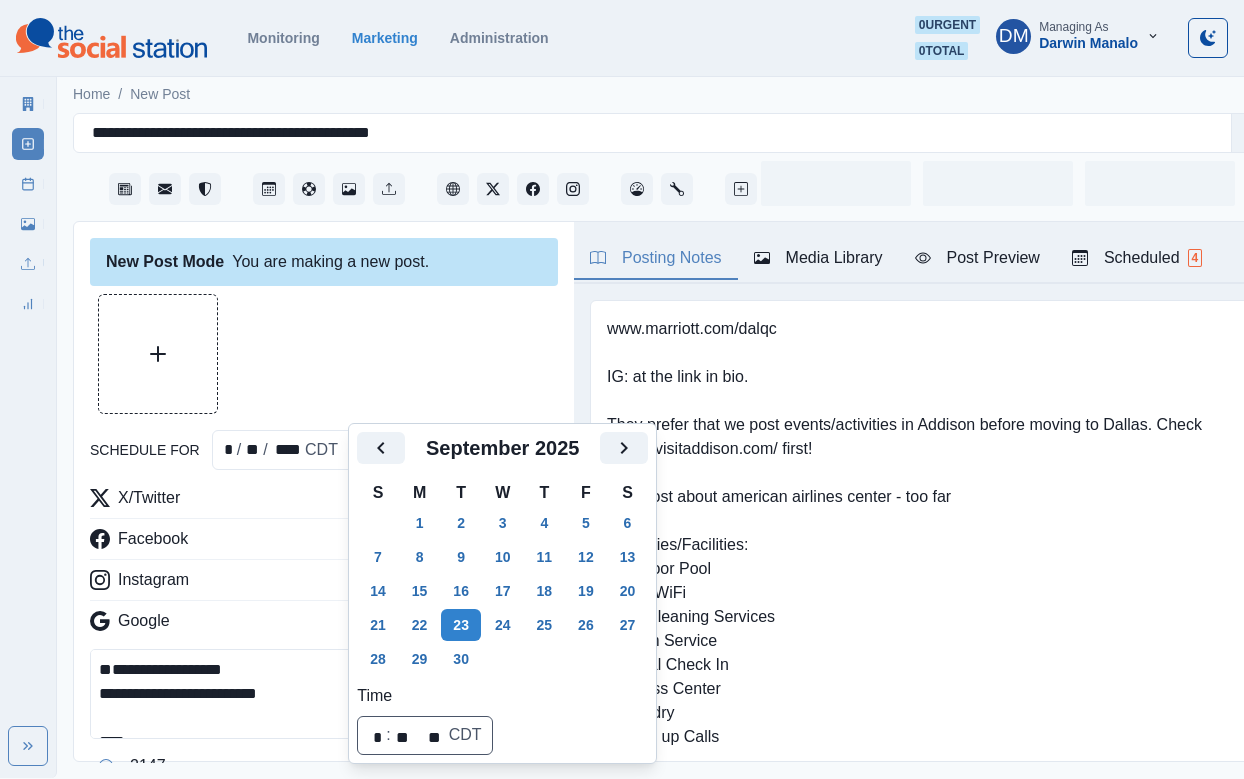 click on "**********" at bounding box center [328, 694] 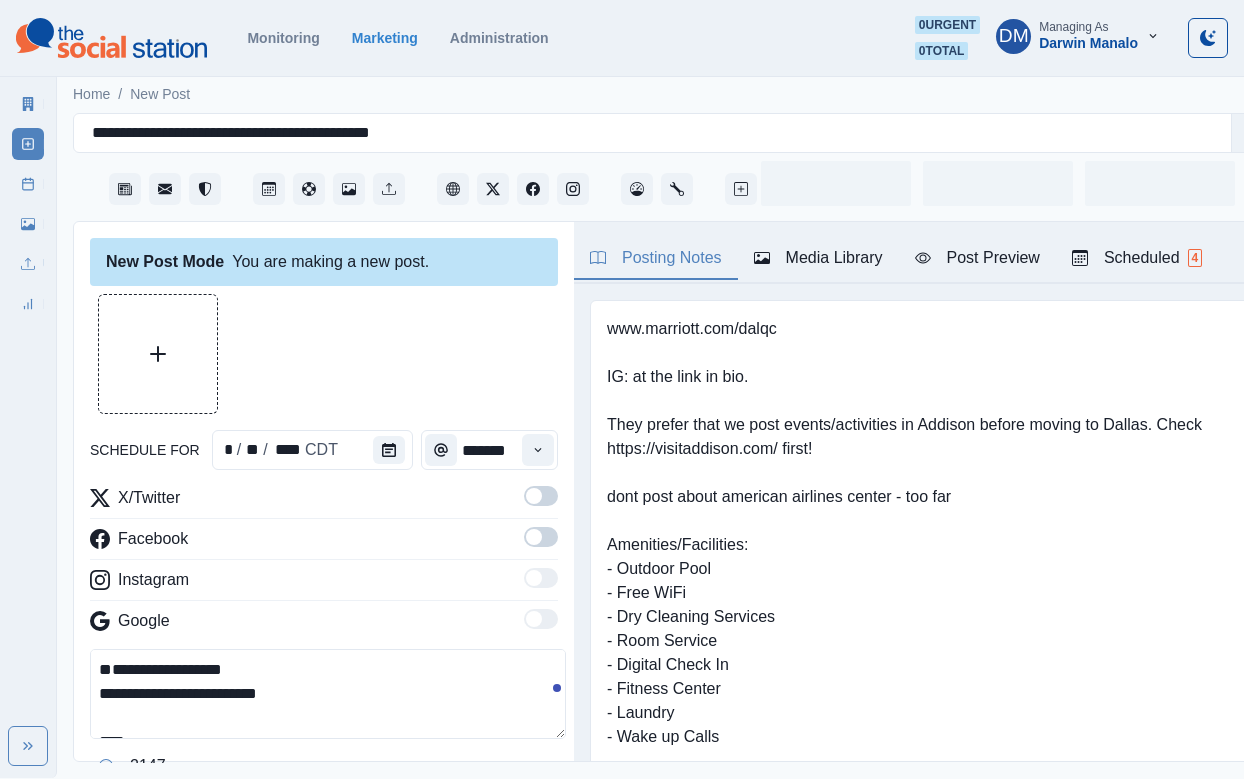click on "**********" at bounding box center (328, 694) 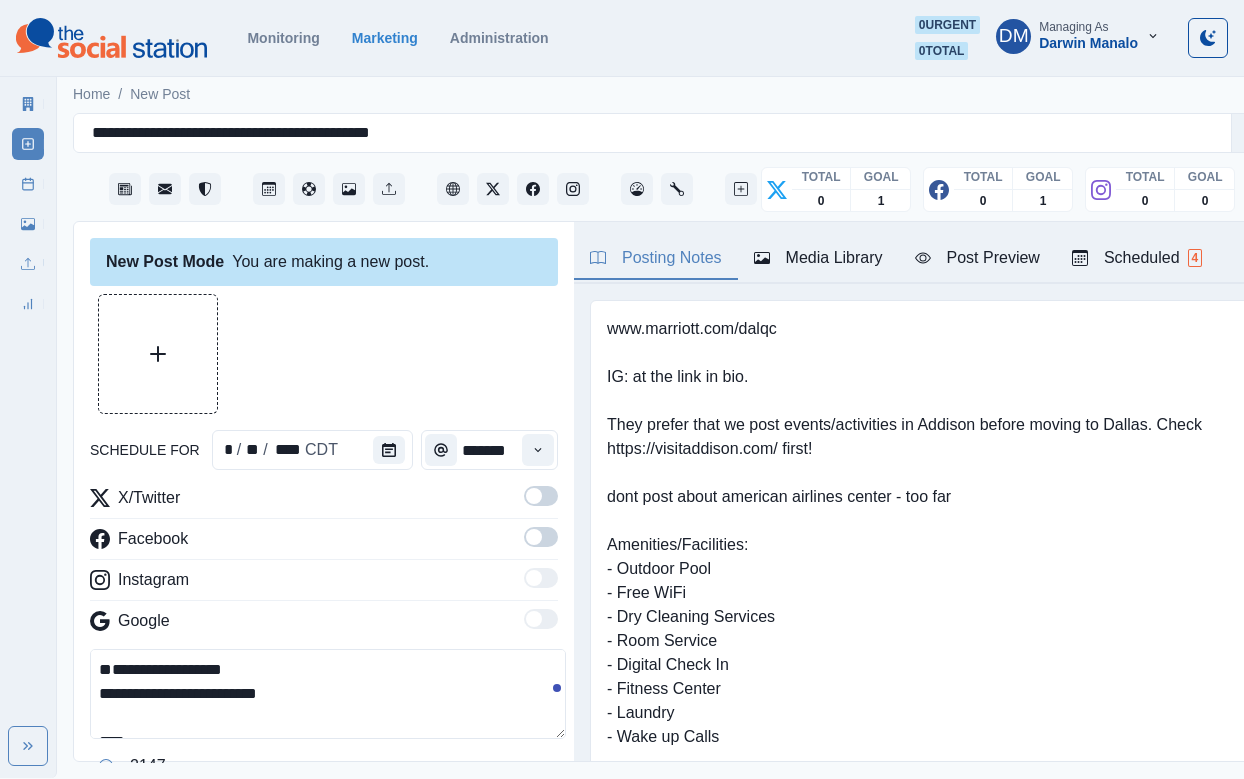 click at bounding box center (534, 496) 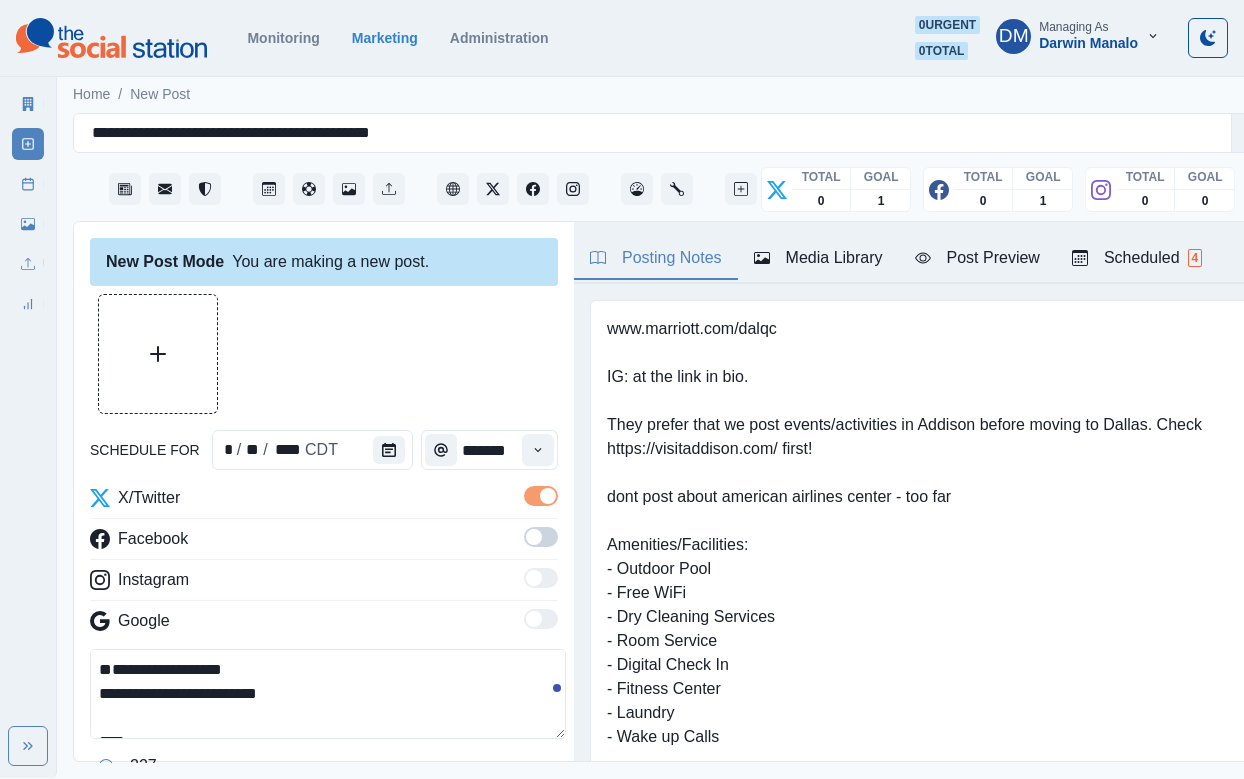 click at bounding box center (541, 537) 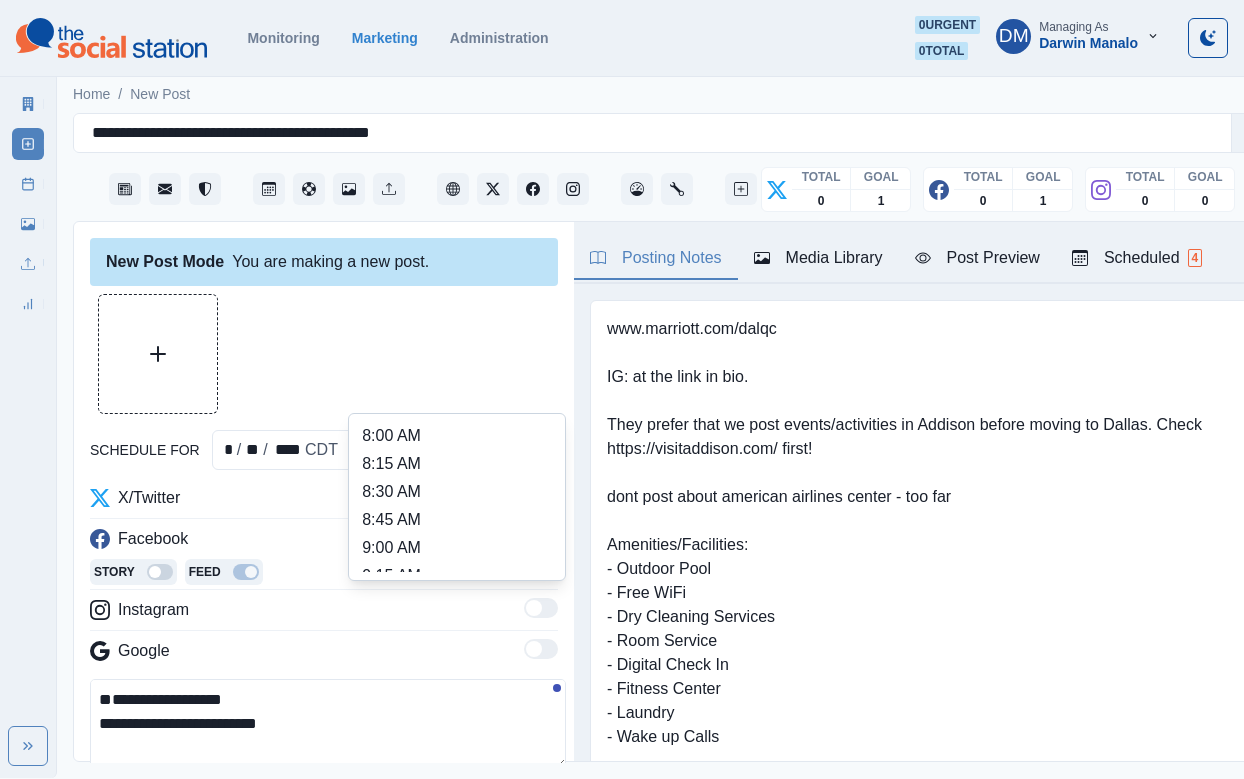click 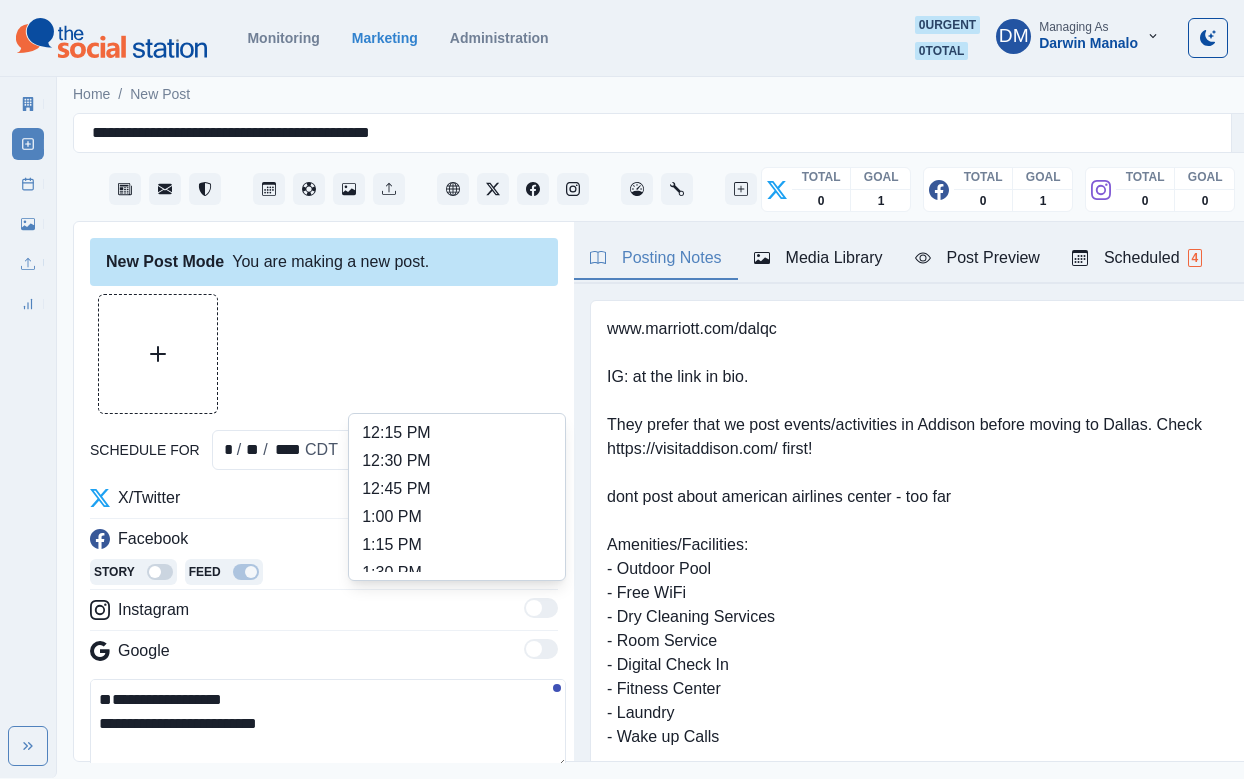 scroll, scrollTop: 478, scrollLeft: 0, axis: vertical 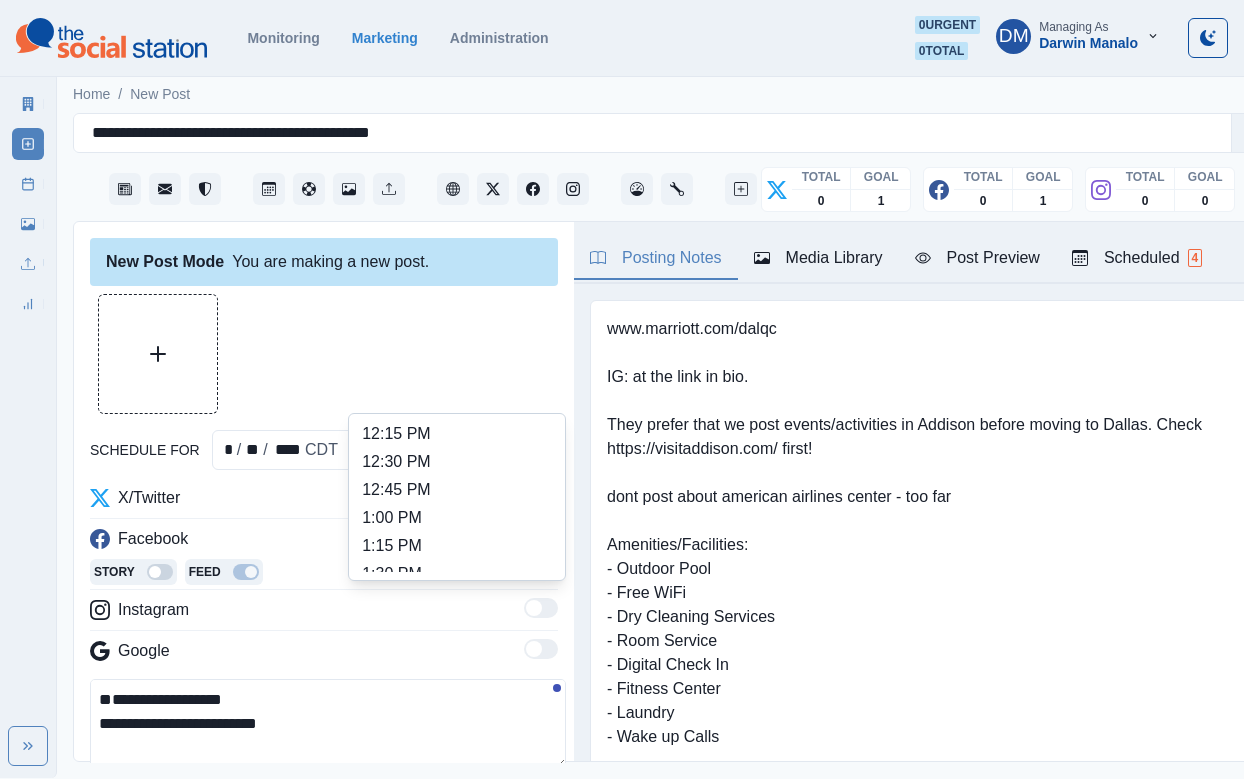 click on "2:00 PM" at bounding box center (457, 630) 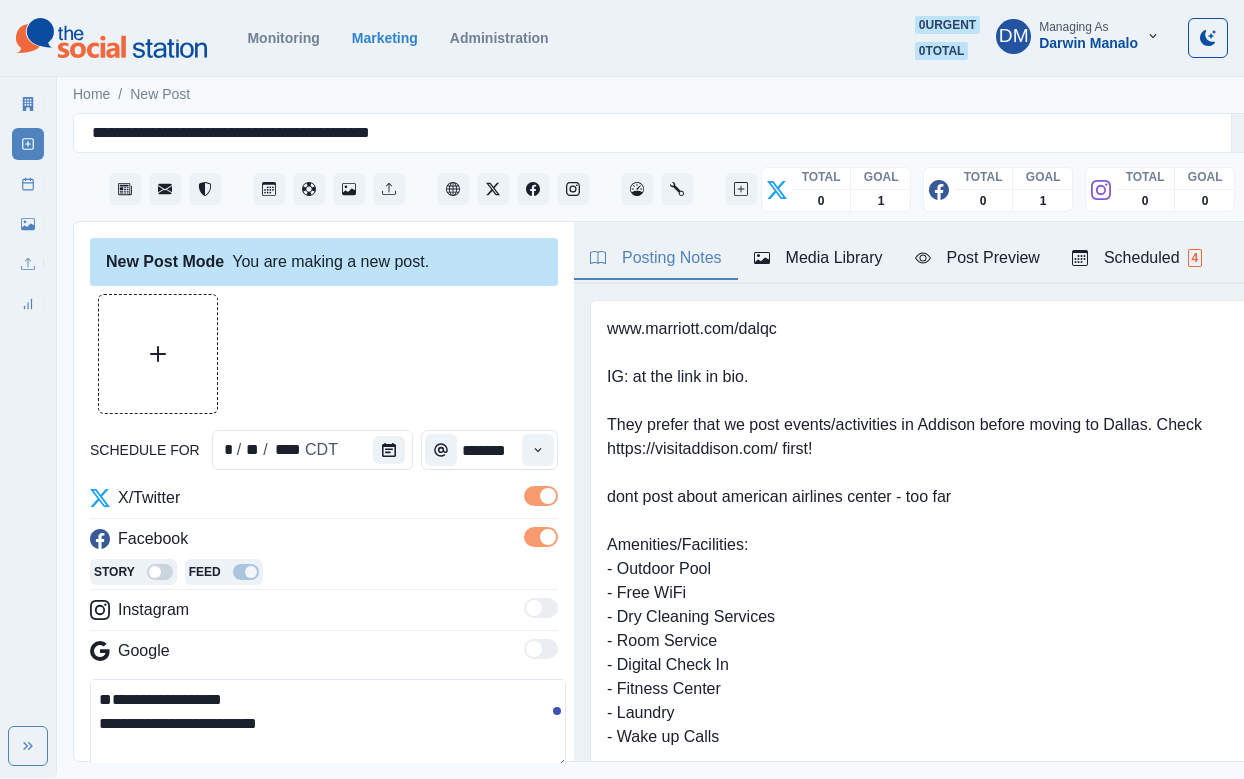 click on "**********" at bounding box center [328, 724] 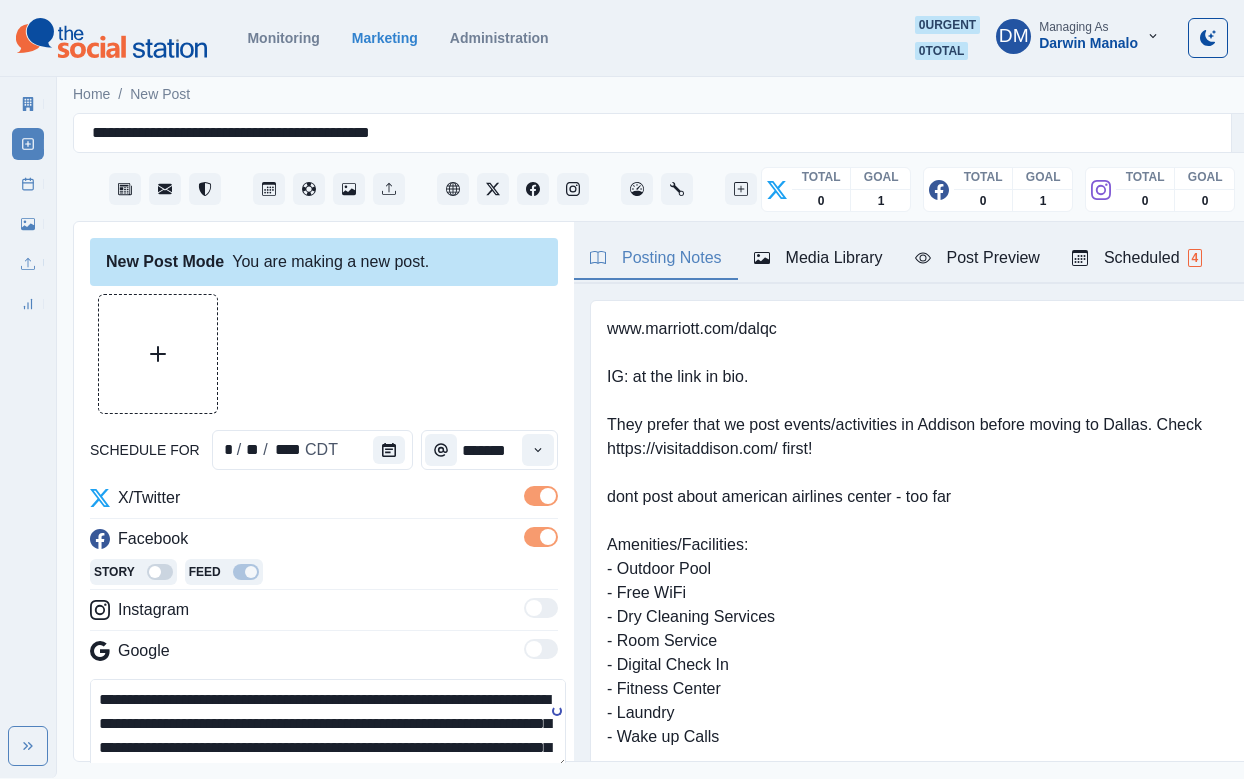 scroll, scrollTop: 43, scrollLeft: 0, axis: vertical 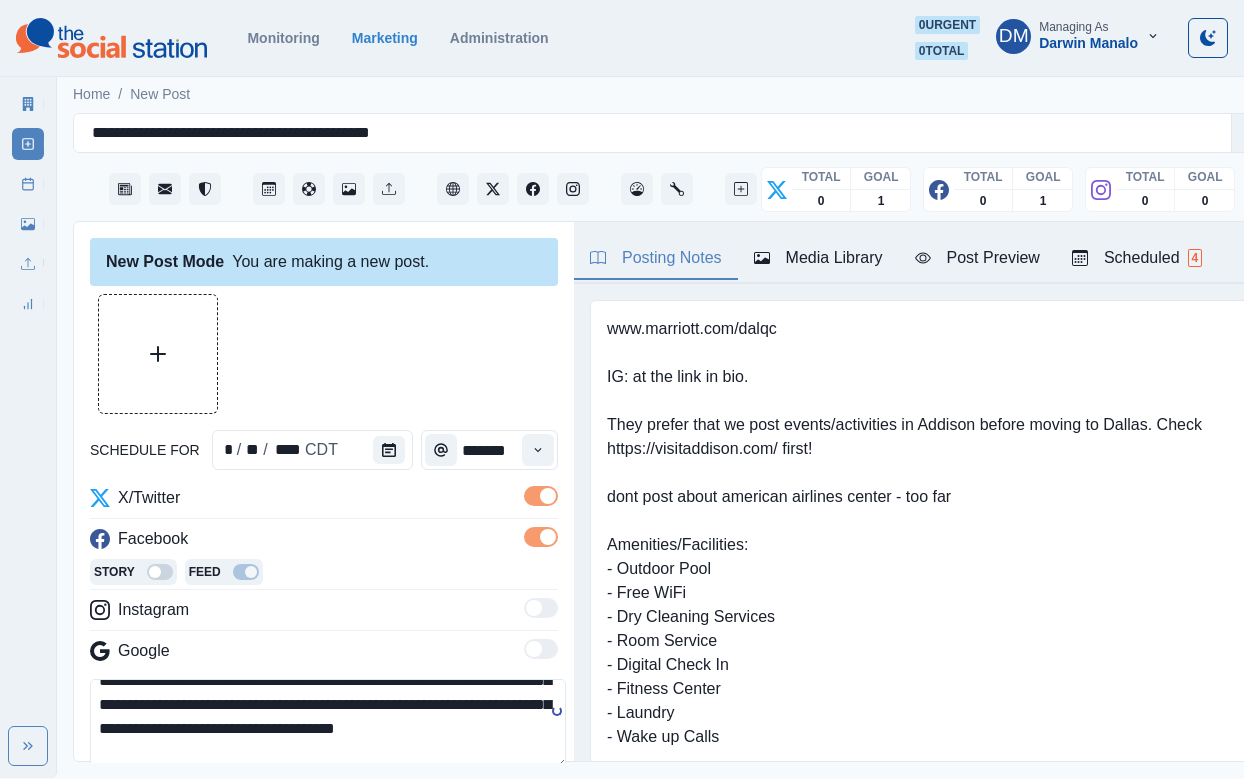 type on "**********" 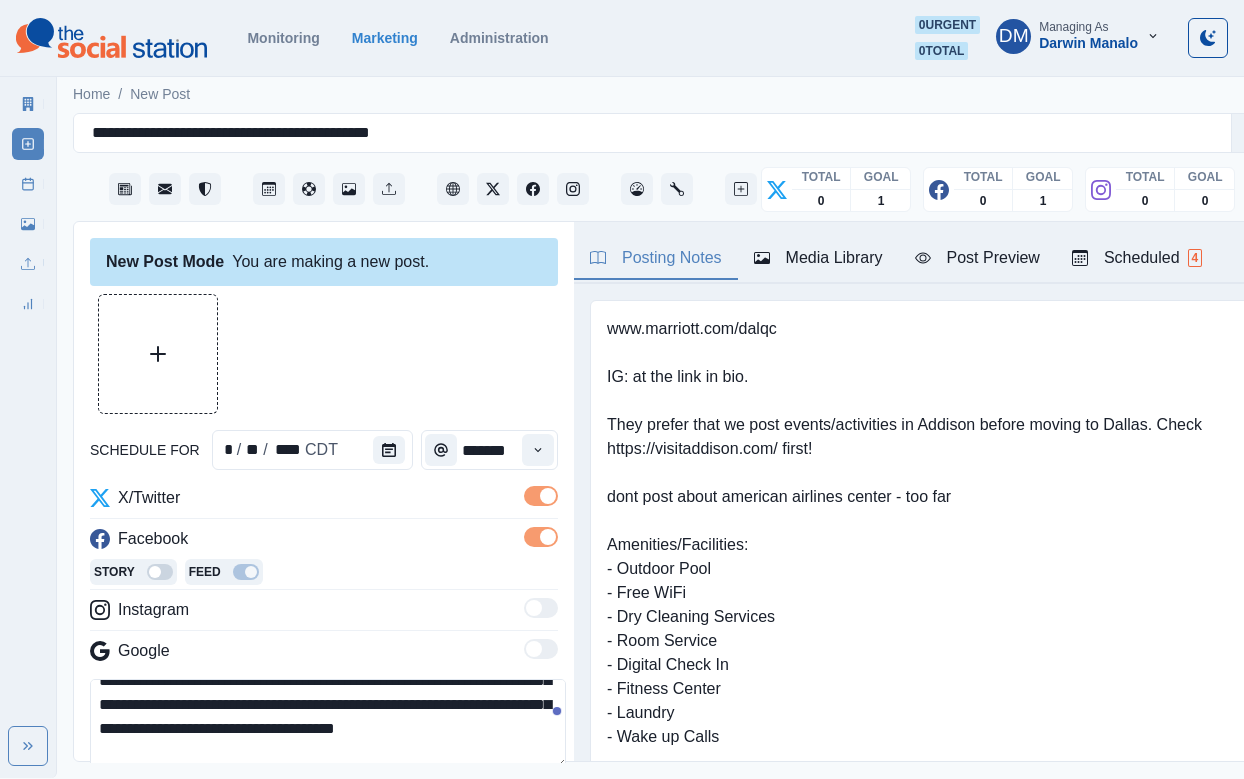 click 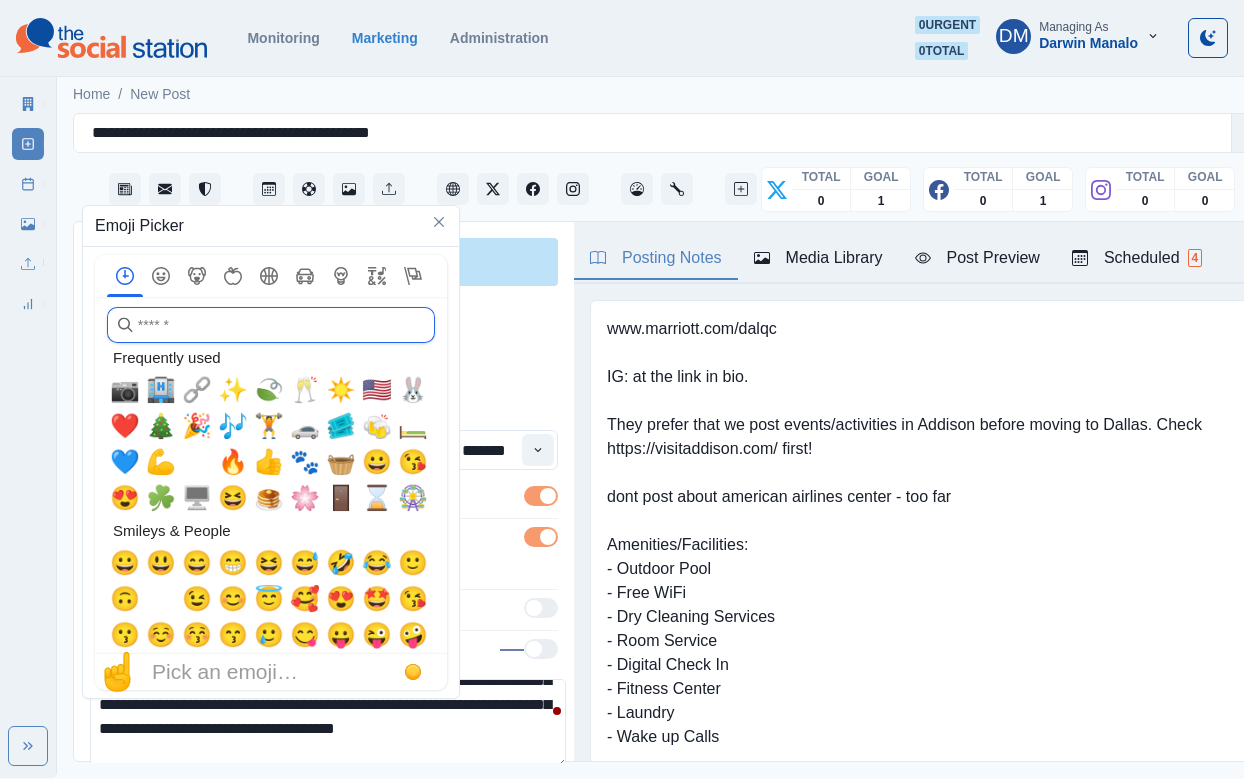 click at bounding box center (271, 325) 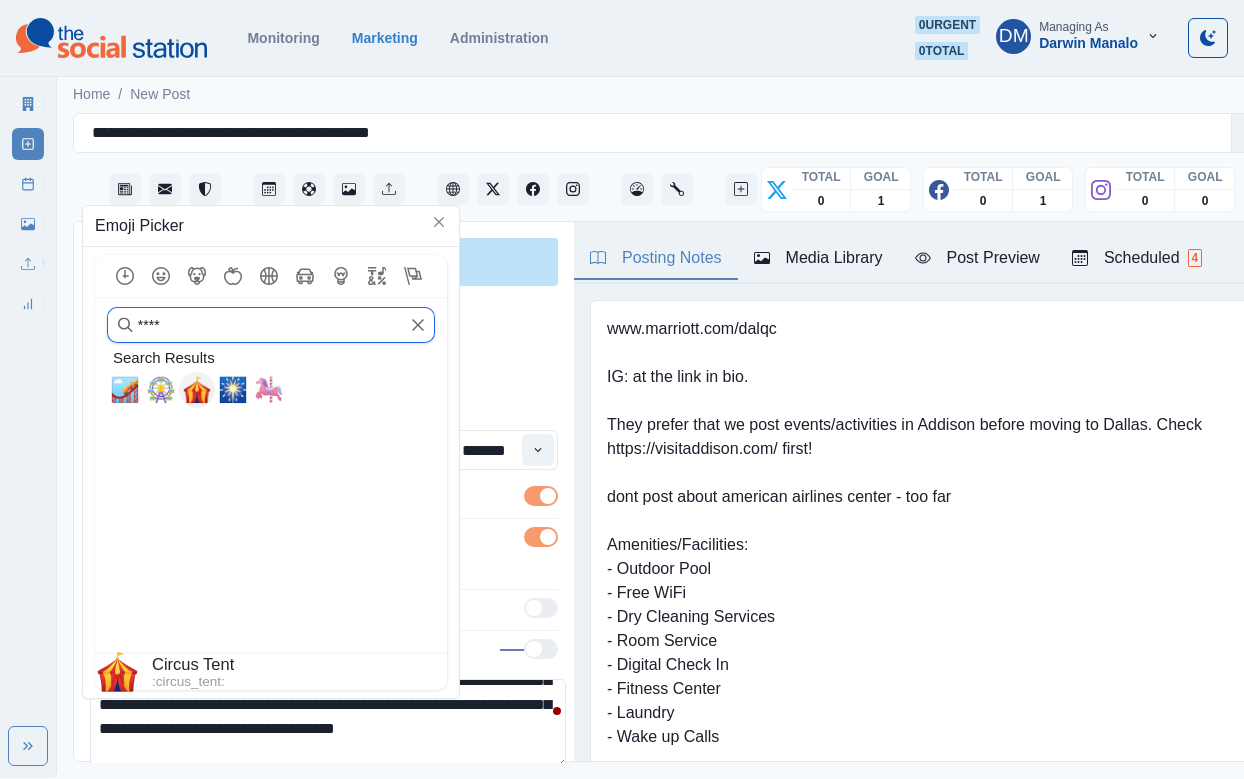 type on "****" 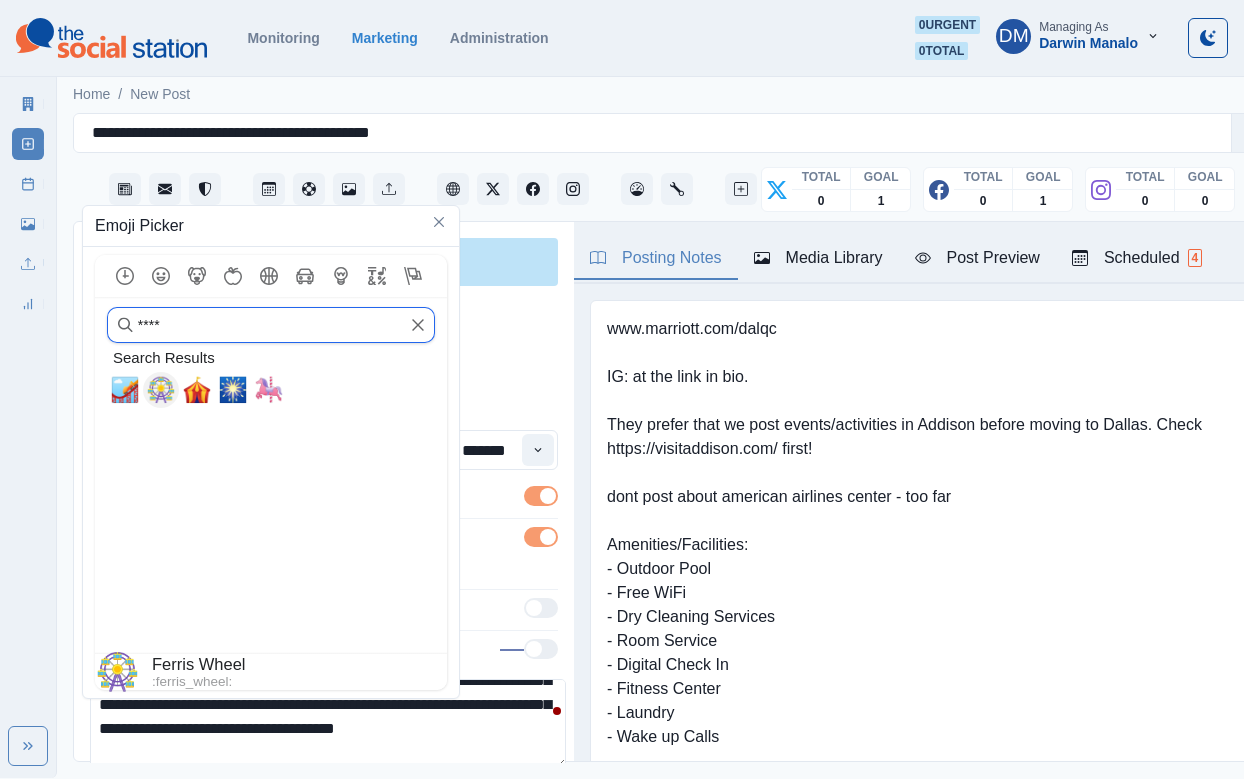 click on "🎡" at bounding box center [161, 390] 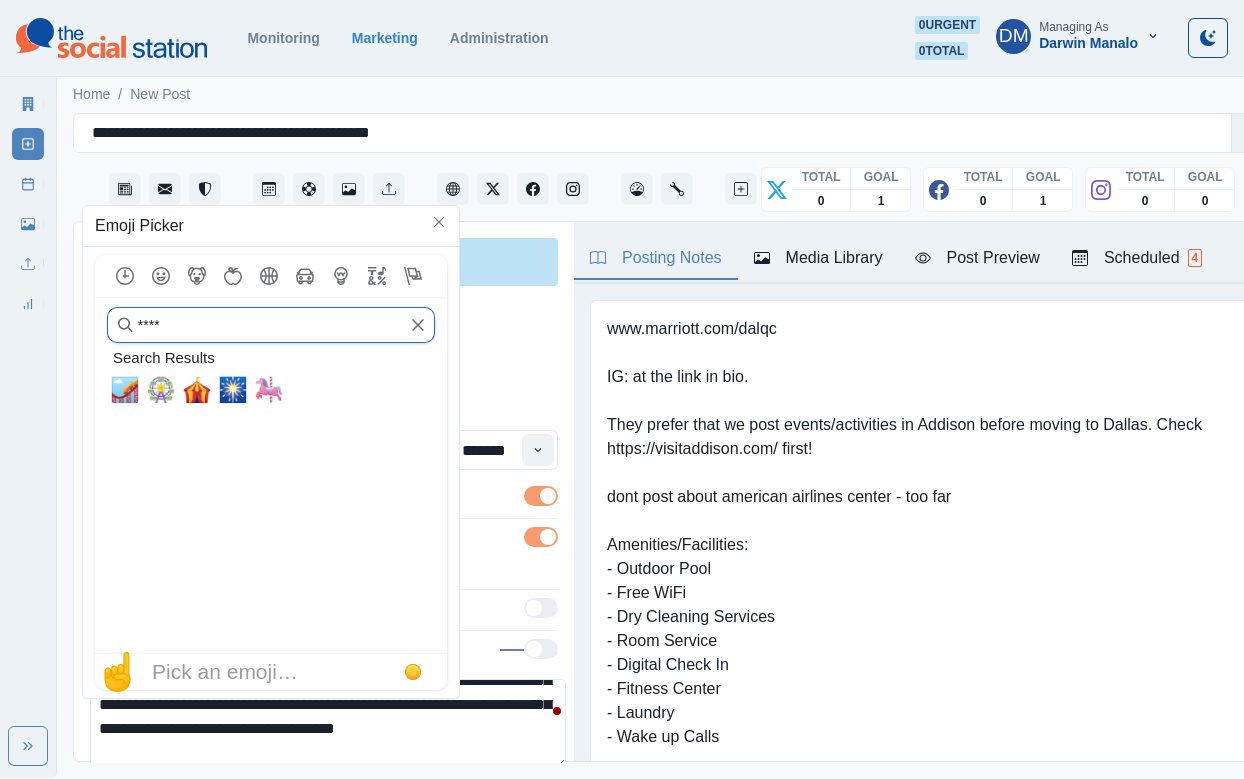 click on "****" at bounding box center (271, 325) 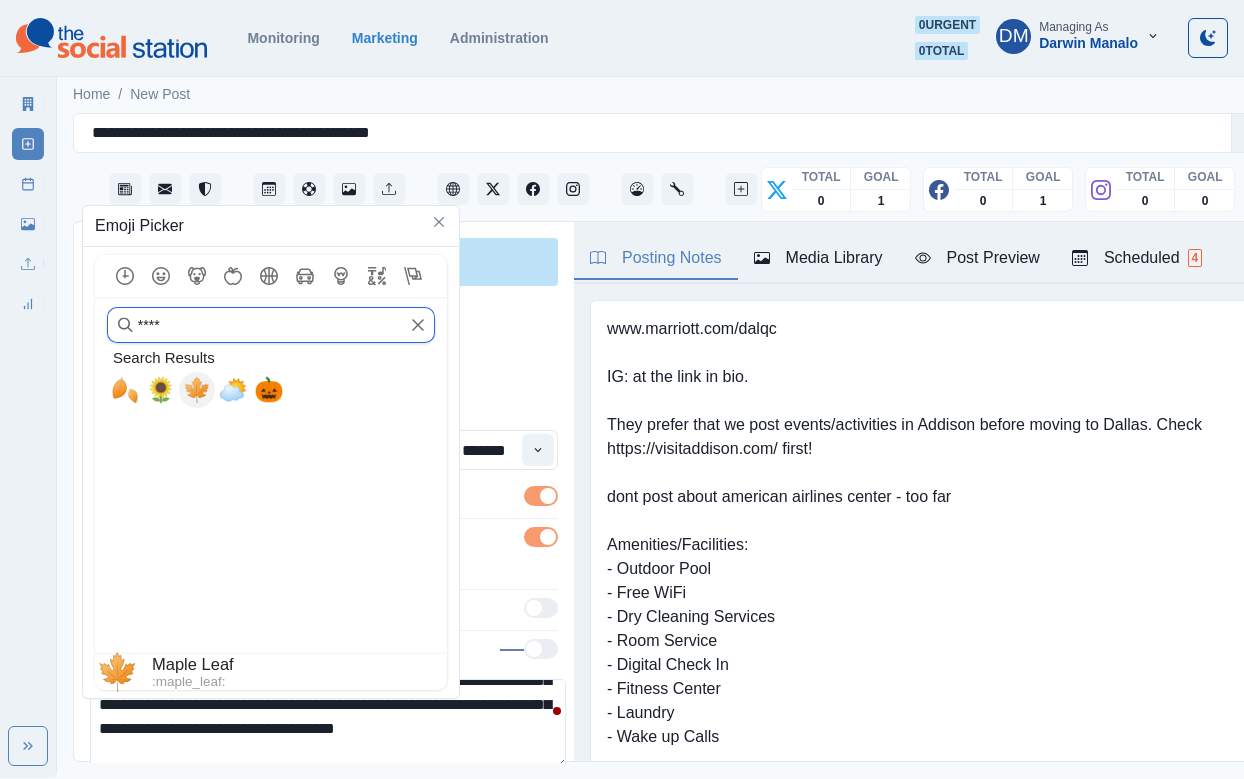 type on "****" 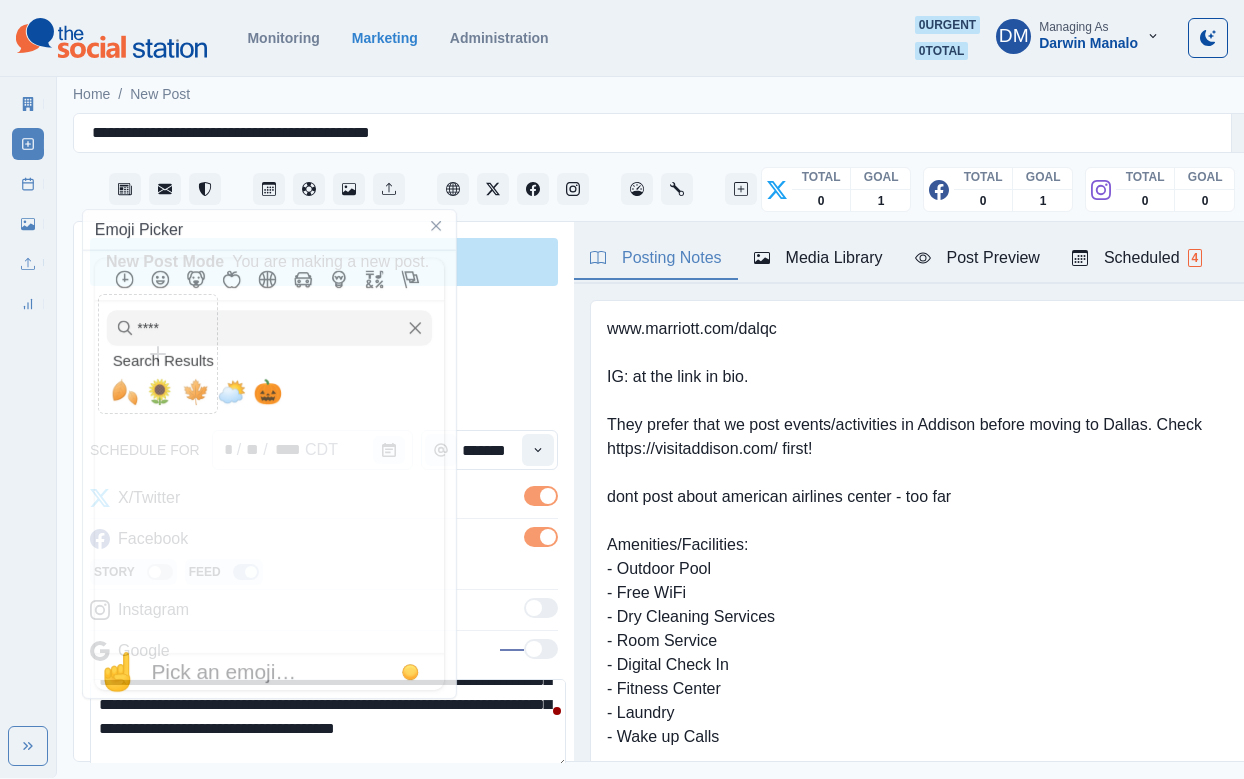 click on "**********" at bounding box center (328, 724) 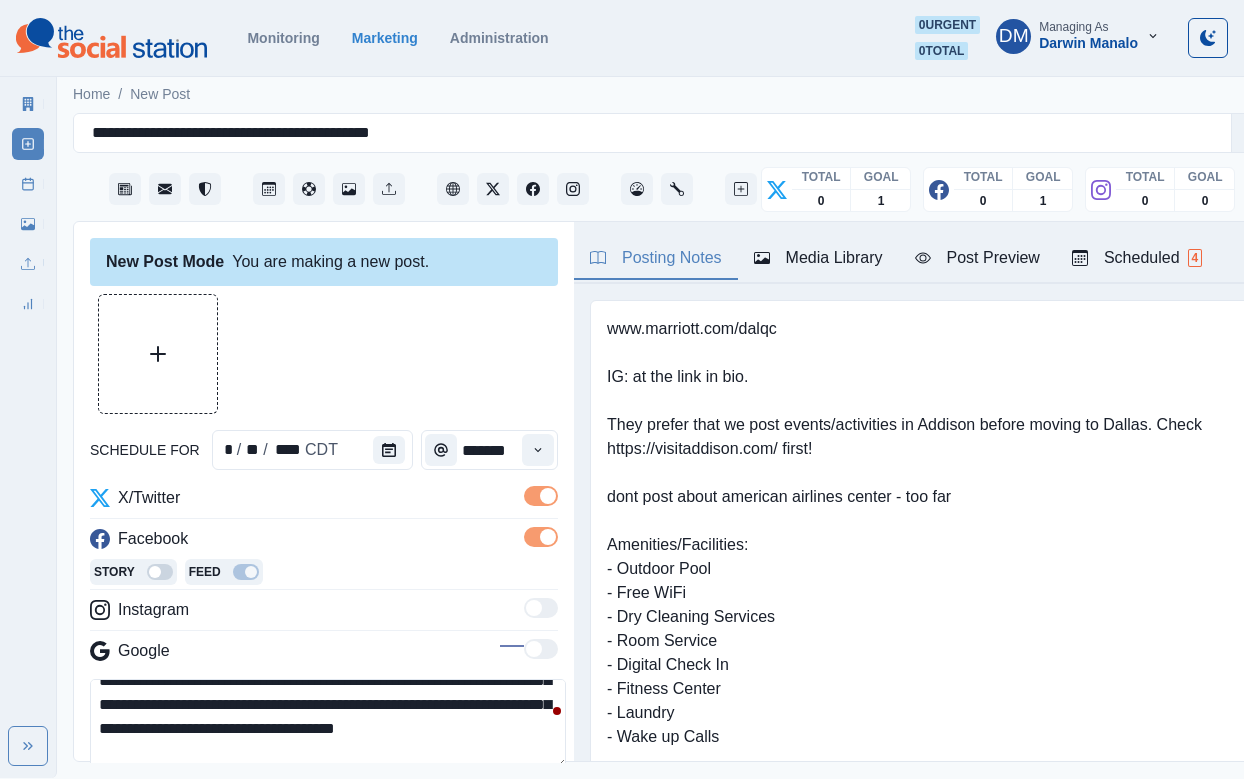 scroll, scrollTop: 90, scrollLeft: 0, axis: vertical 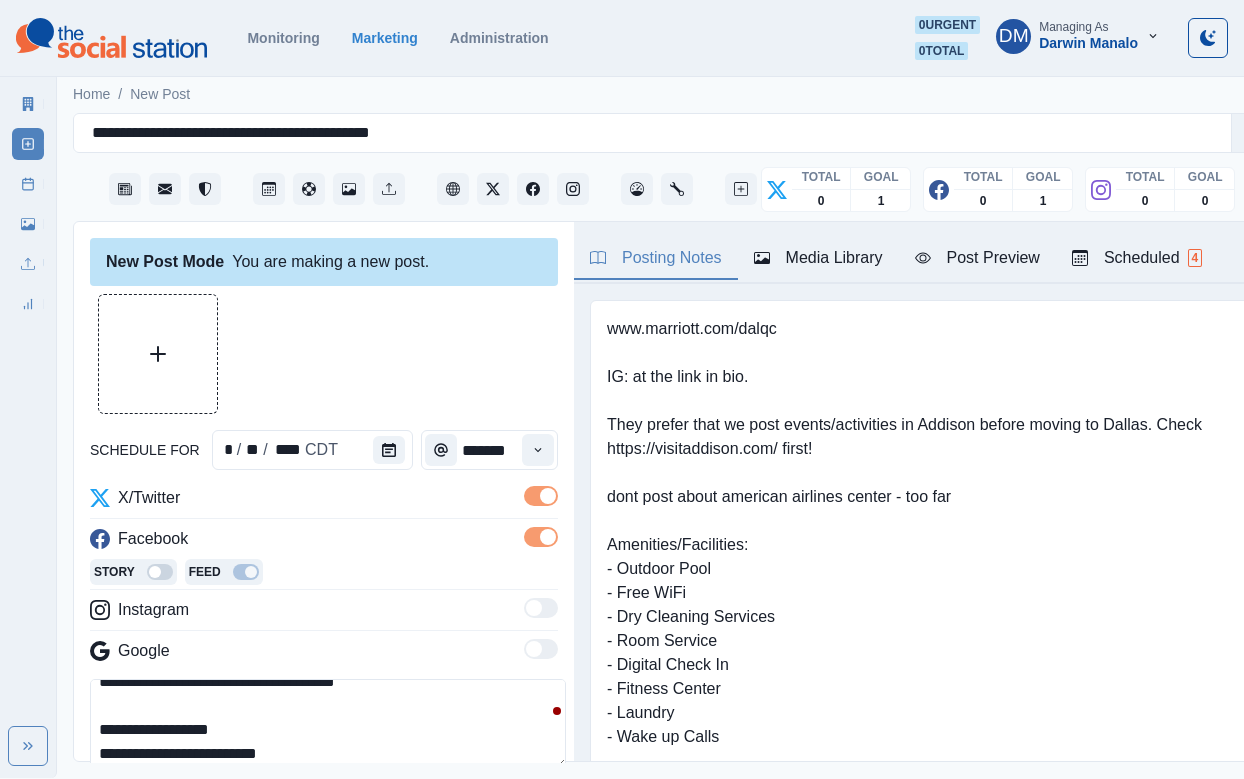 drag, startPoint x: 109, startPoint y: 647, endPoint x: 149, endPoint y: 647, distance: 40 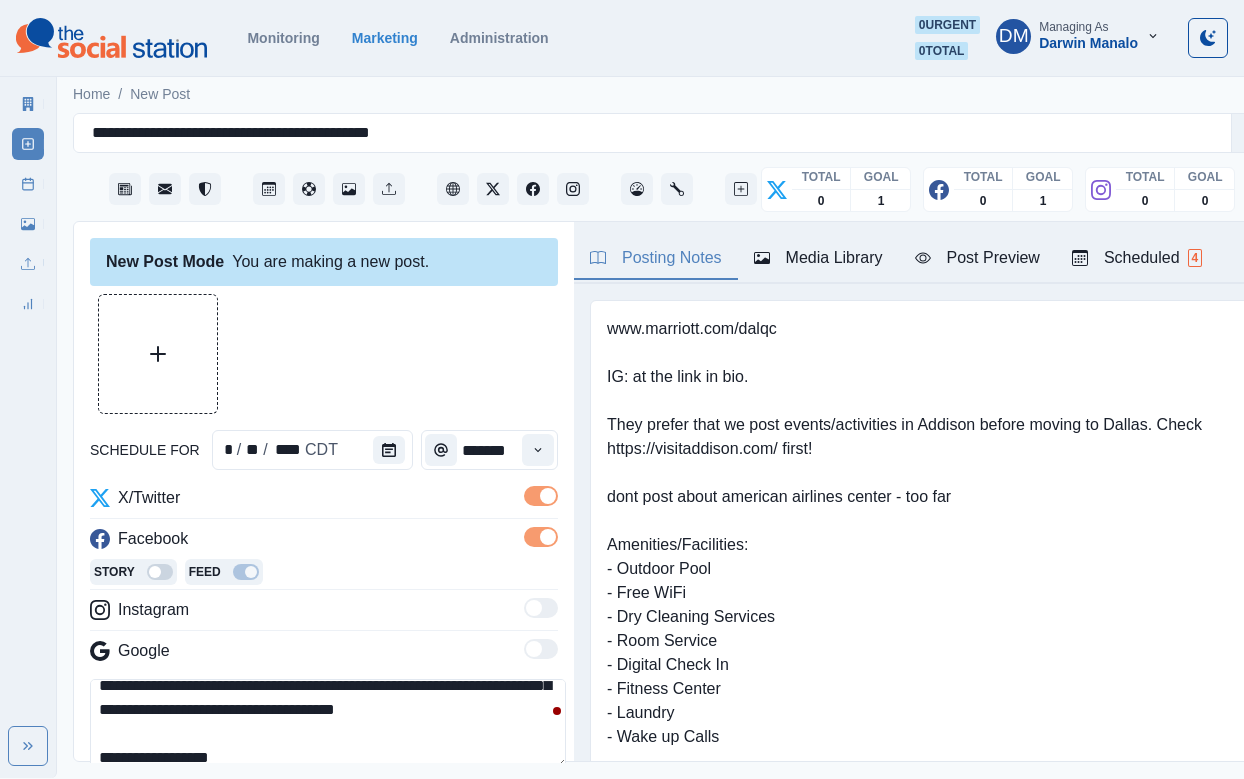 scroll, scrollTop: 45, scrollLeft: 0, axis: vertical 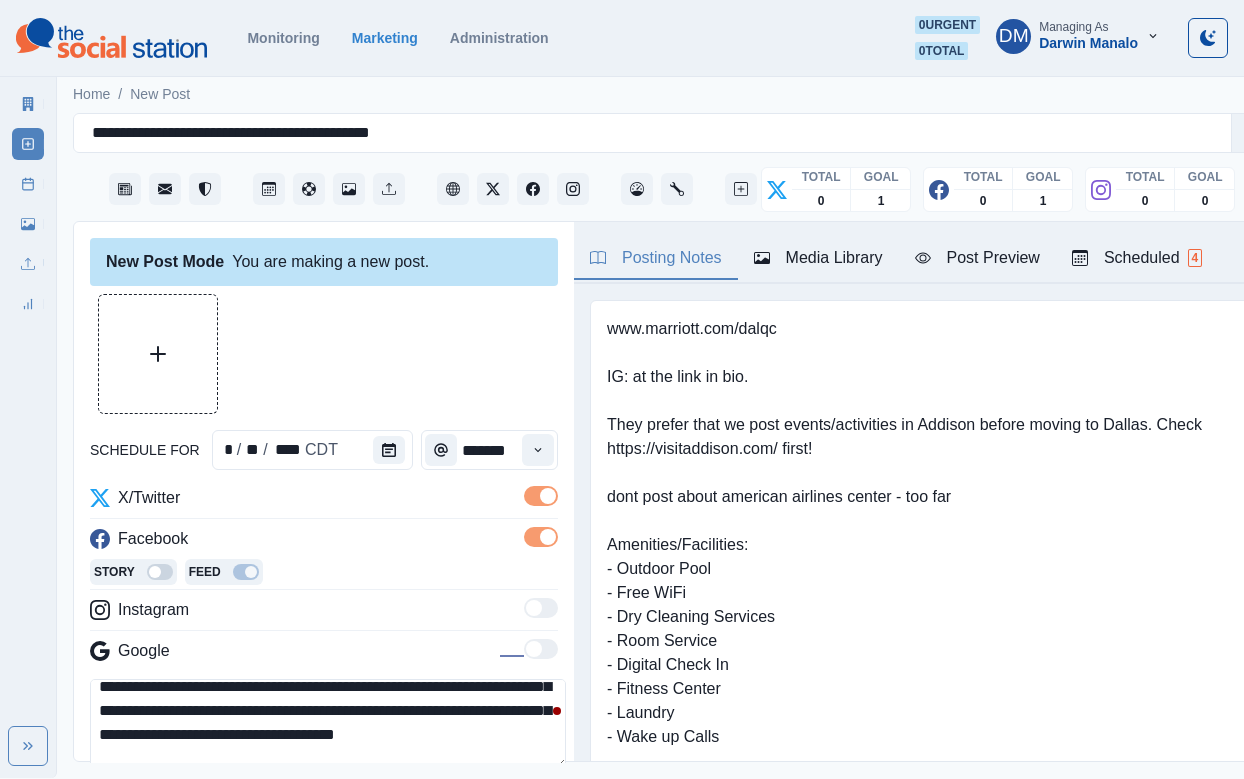 click on "**********" at bounding box center [328, 724] 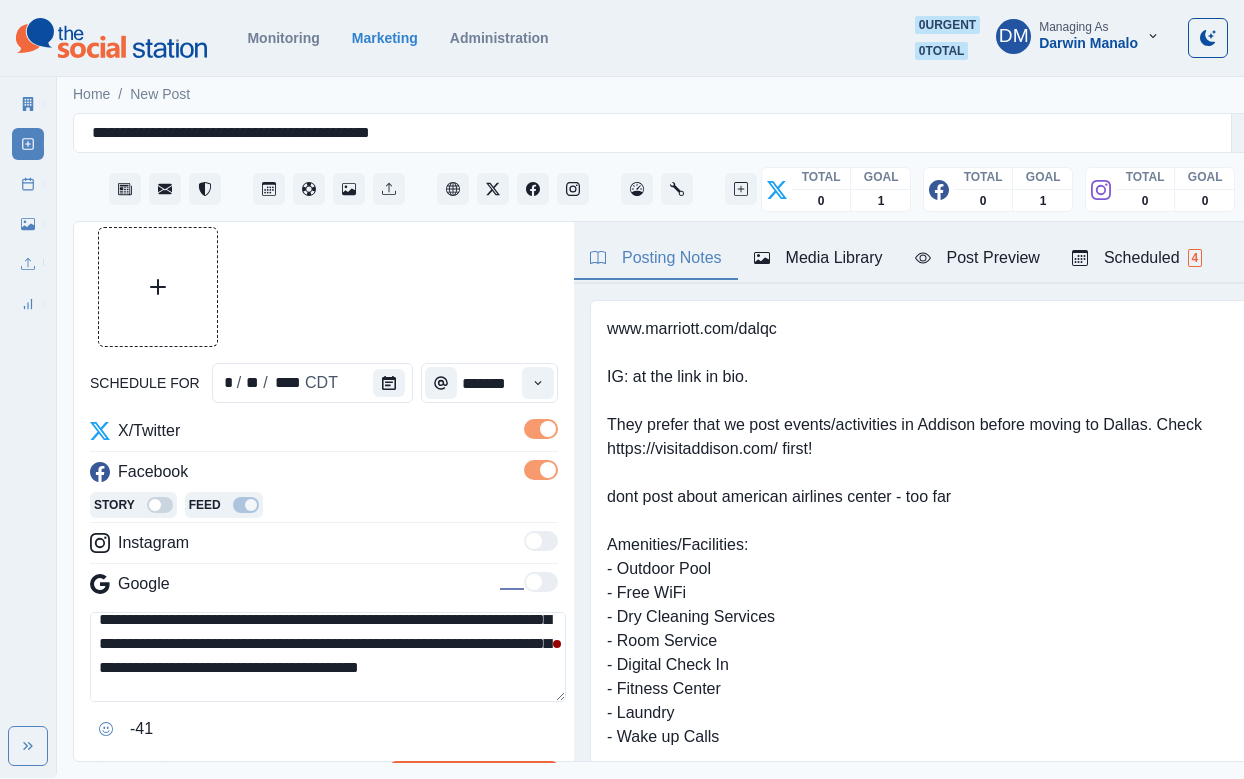 scroll, scrollTop: 88, scrollLeft: 0, axis: vertical 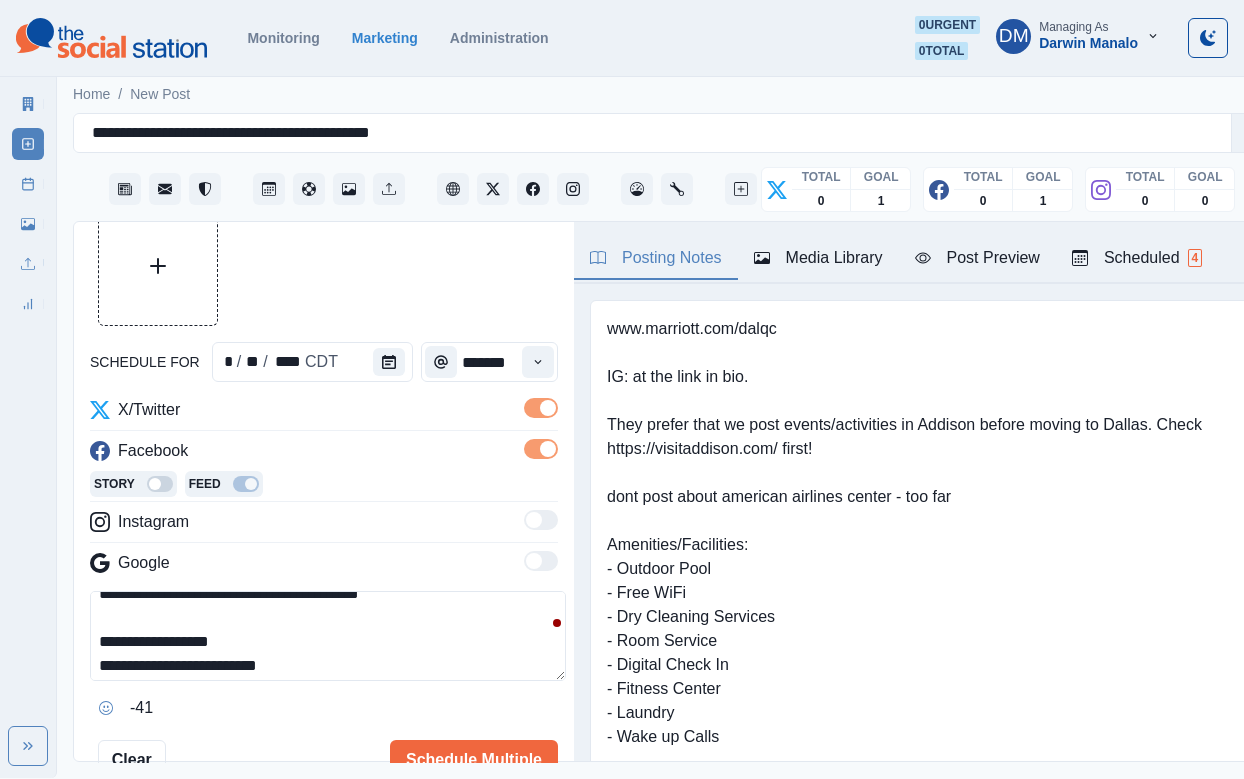 click on "**********" at bounding box center (328, 636) 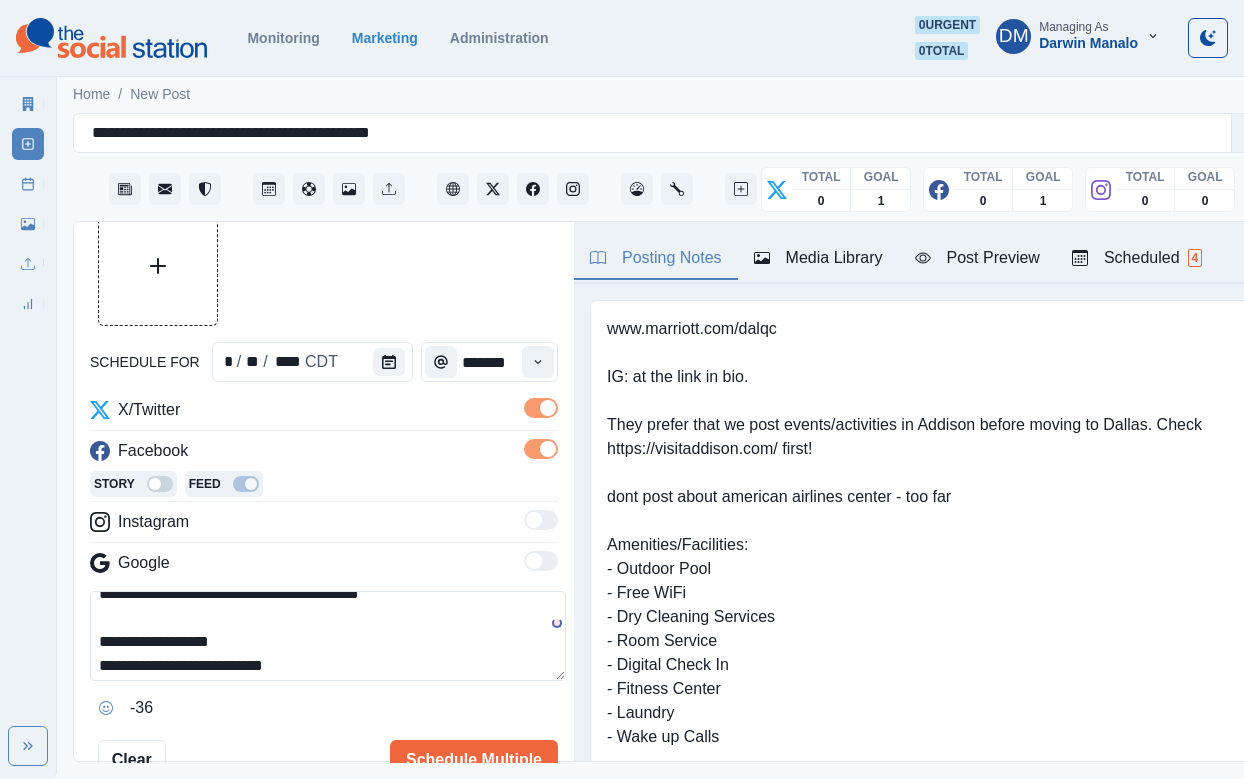 scroll, scrollTop: 72, scrollLeft: 0, axis: vertical 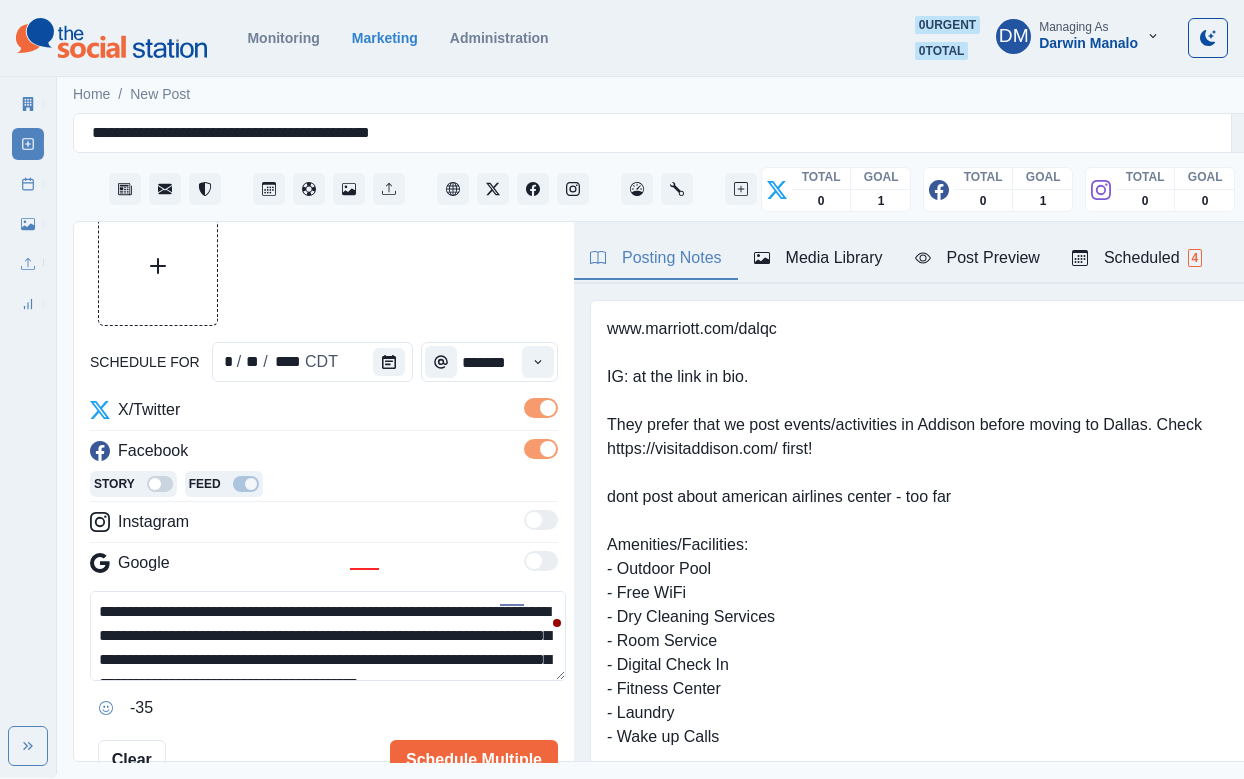 drag, startPoint x: 215, startPoint y: 521, endPoint x: 318, endPoint y: 523, distance: 103.01942 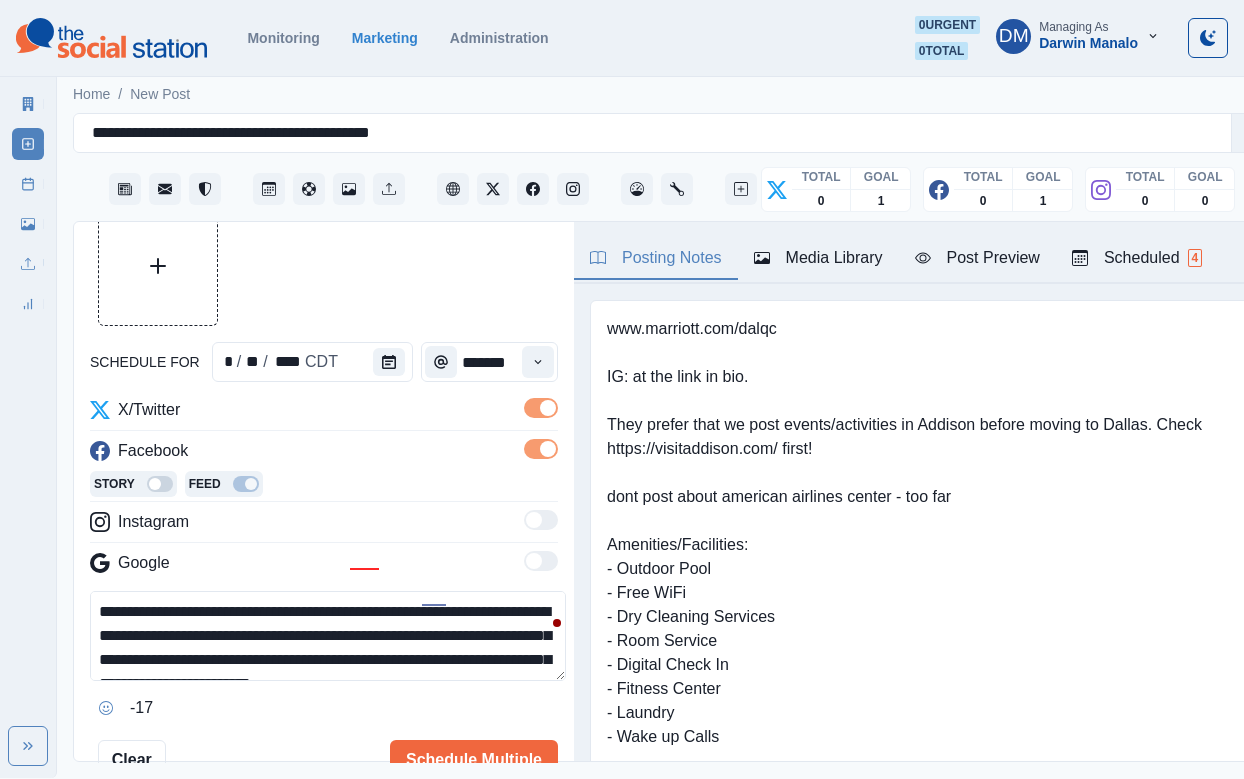 paste on "**********" 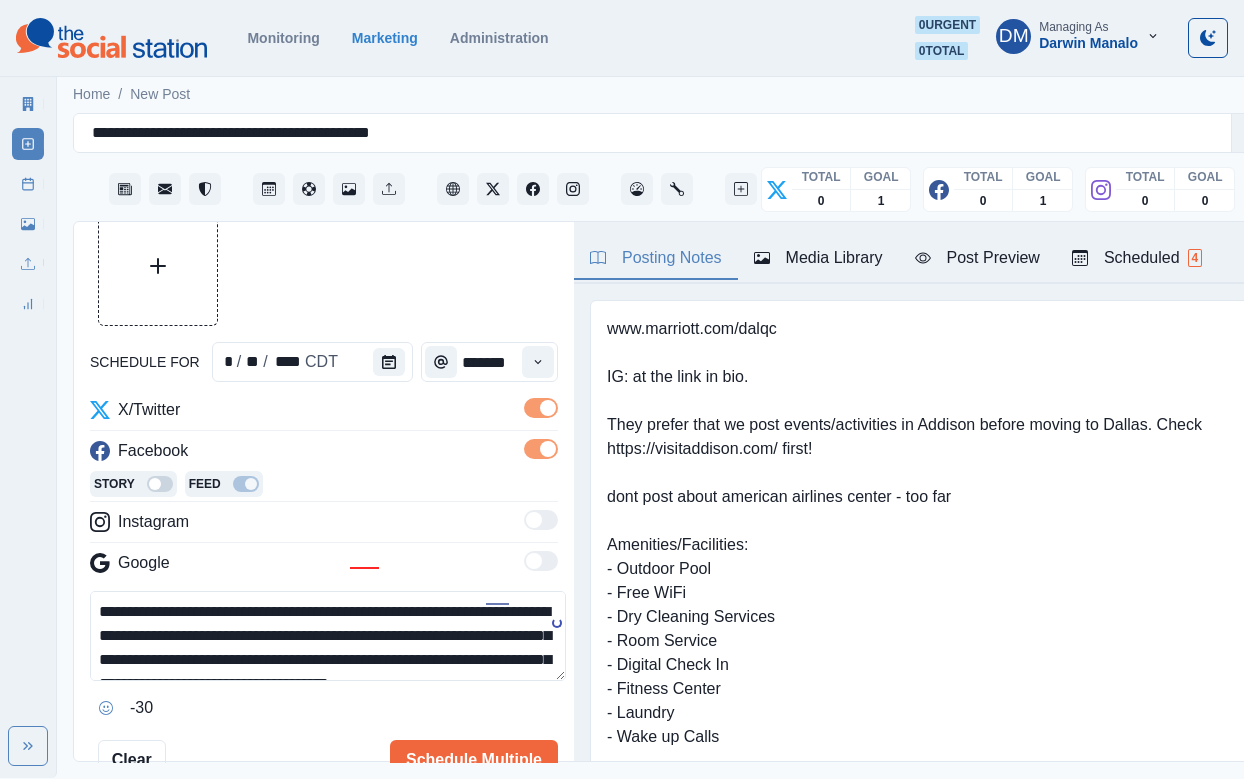 scroll, scrollTop: 12, scrollLeft: 0, axis: vertical 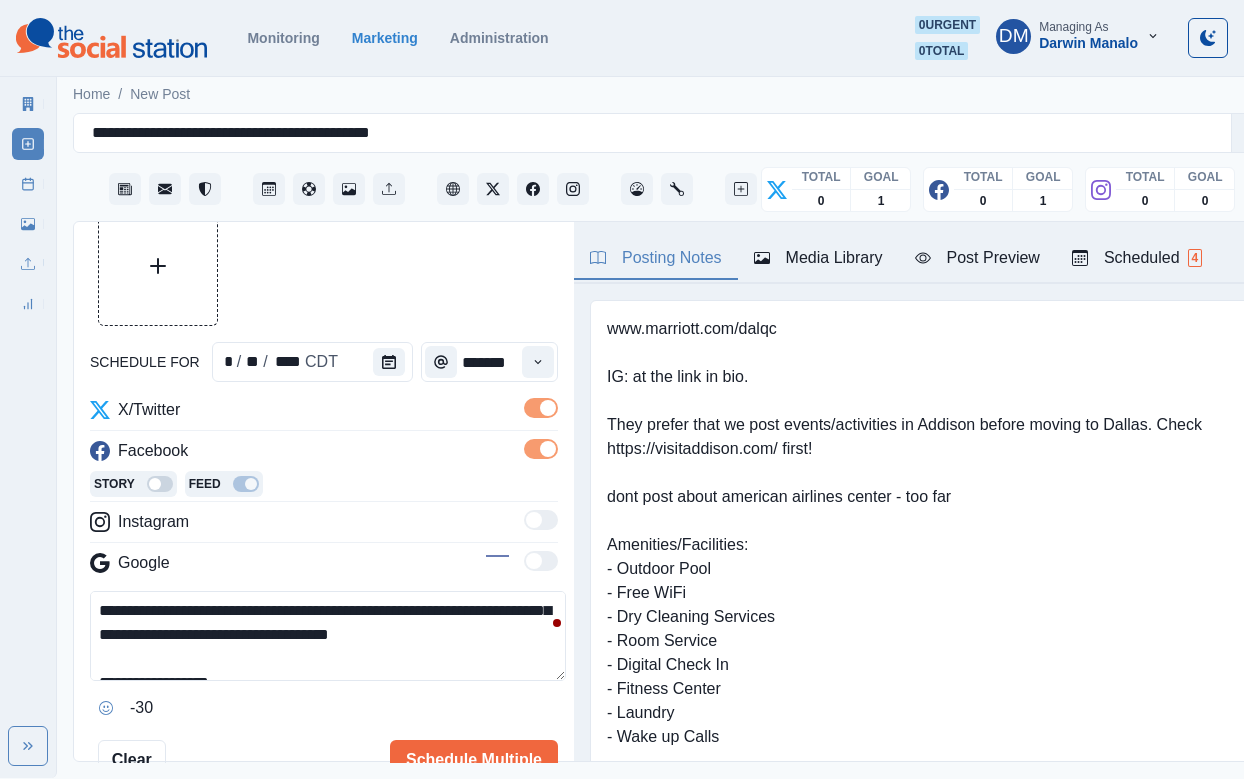 click on "**********" at bounding box center (328, 636) 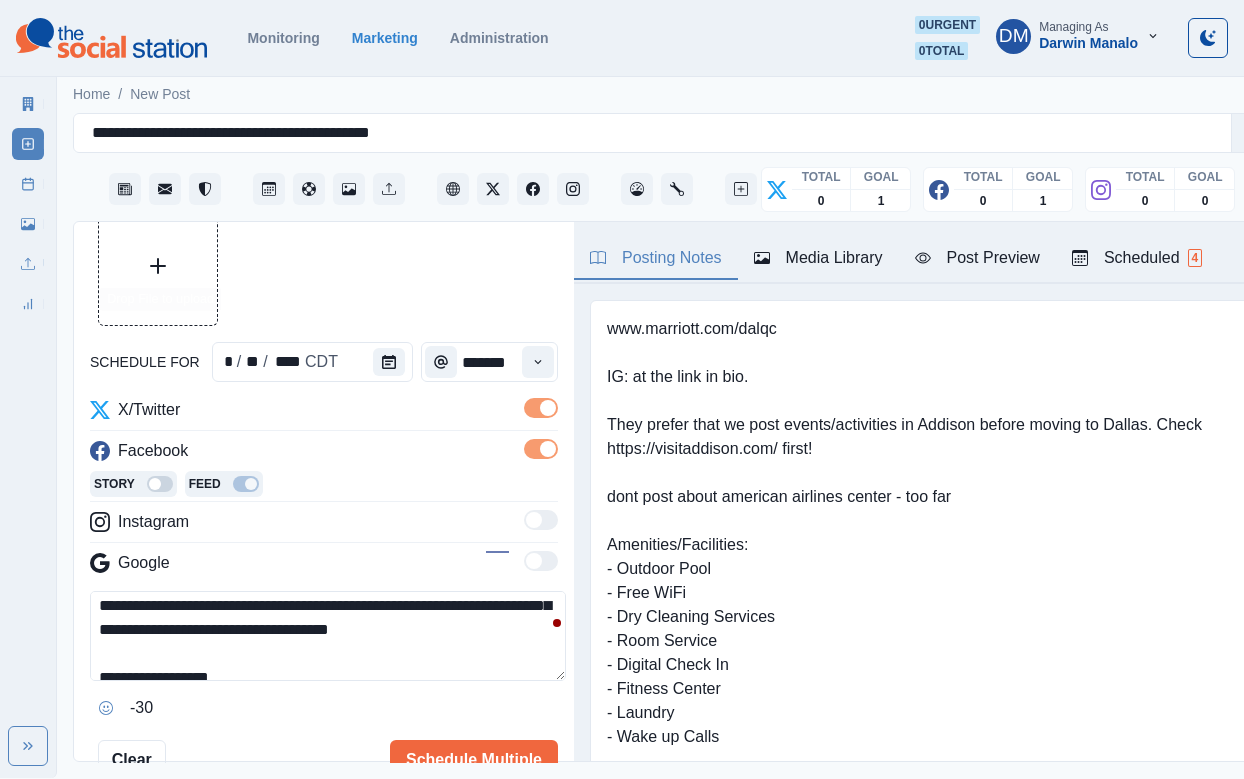 click 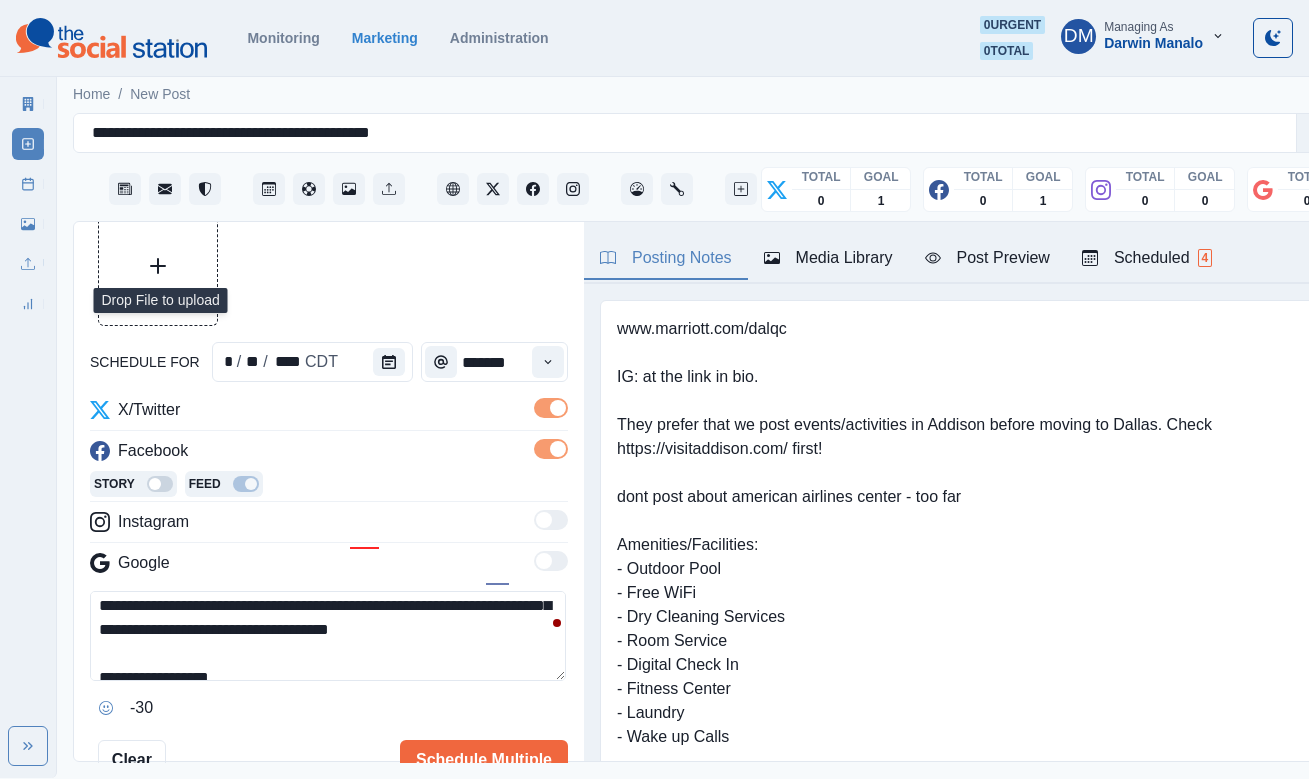 scroll, scrollTop: 0, scrollLeft: 0, axis: both 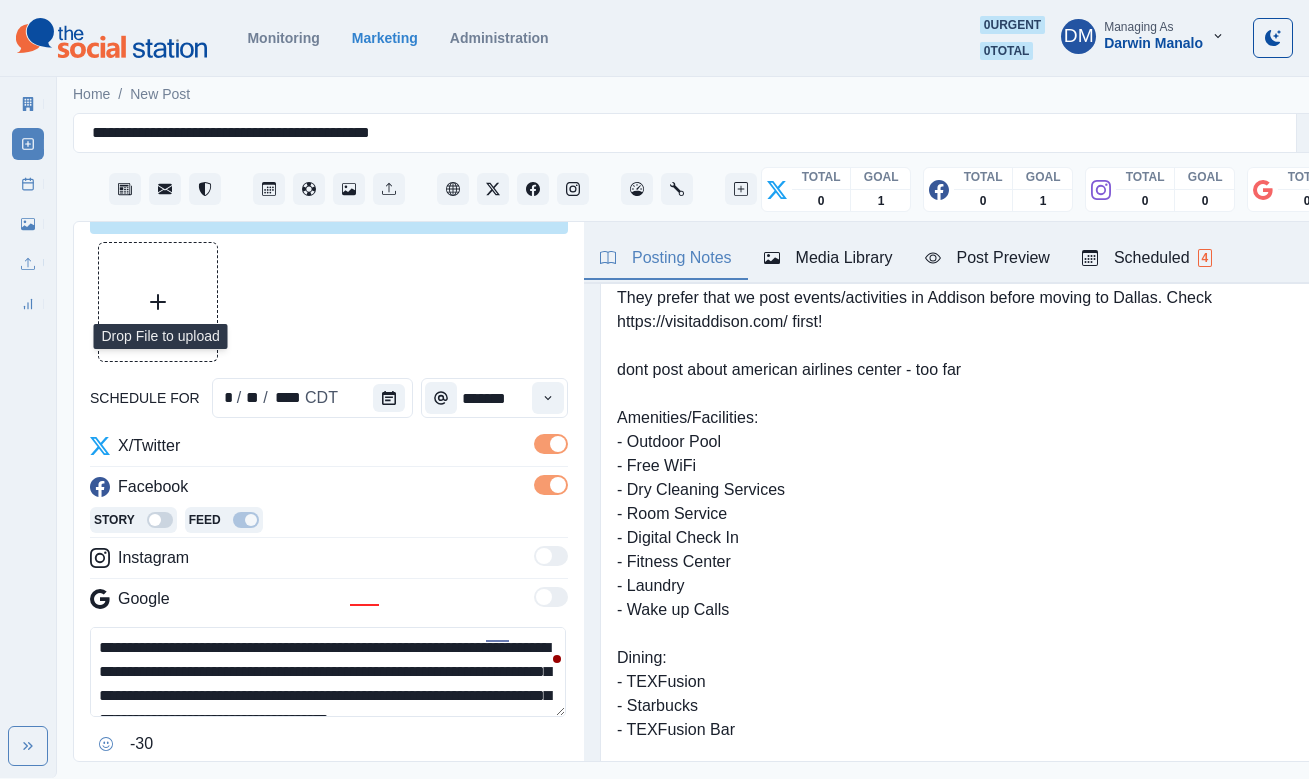 click on "**********" at bounding box center [328, 672] 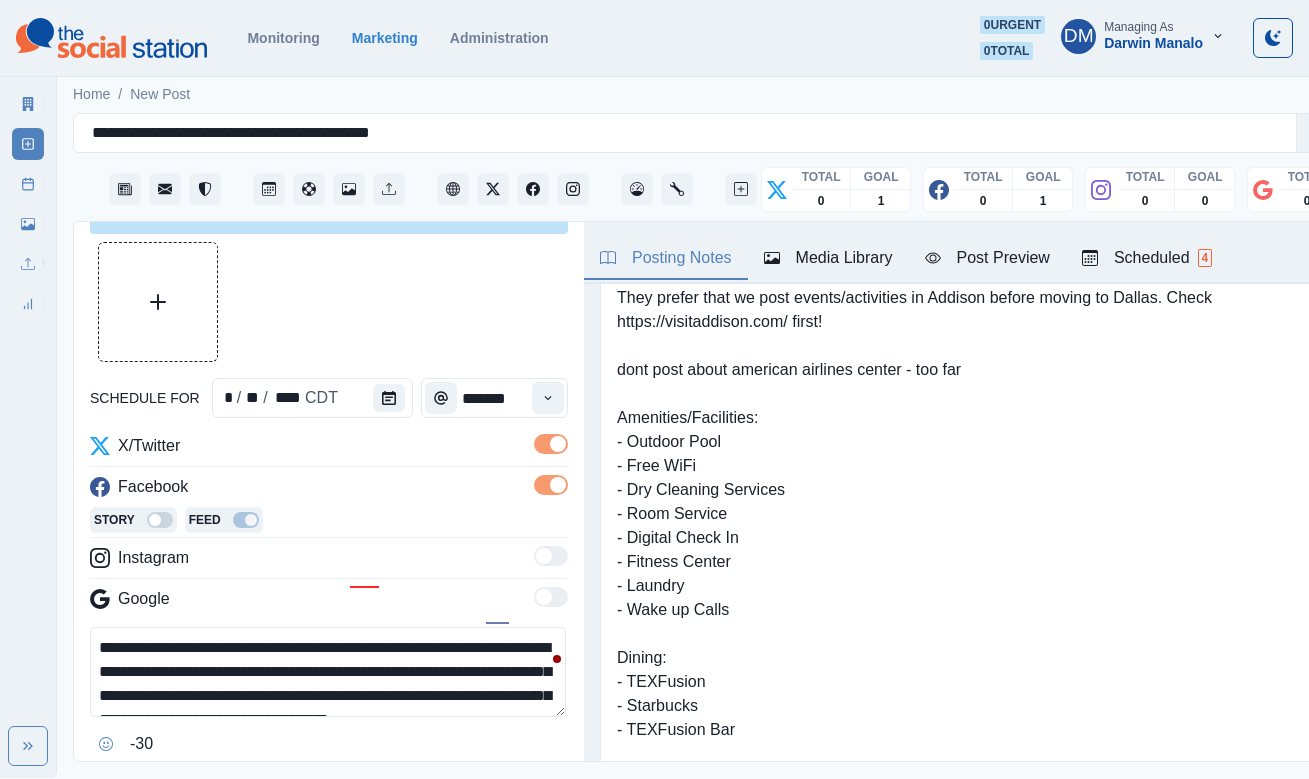 scroll, scrollTop: 26, scrollLeft: 0, axis: vertical 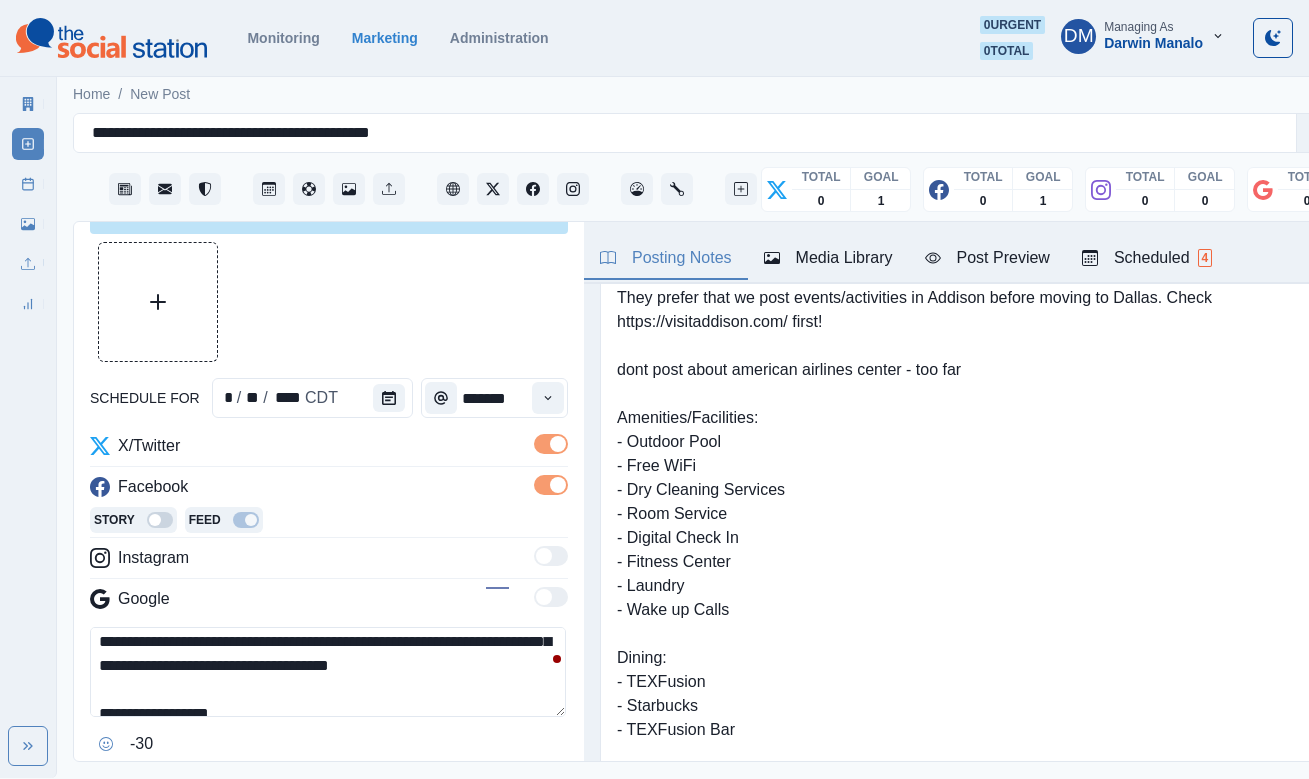 click on "**********" at bounding box center (328, 672) 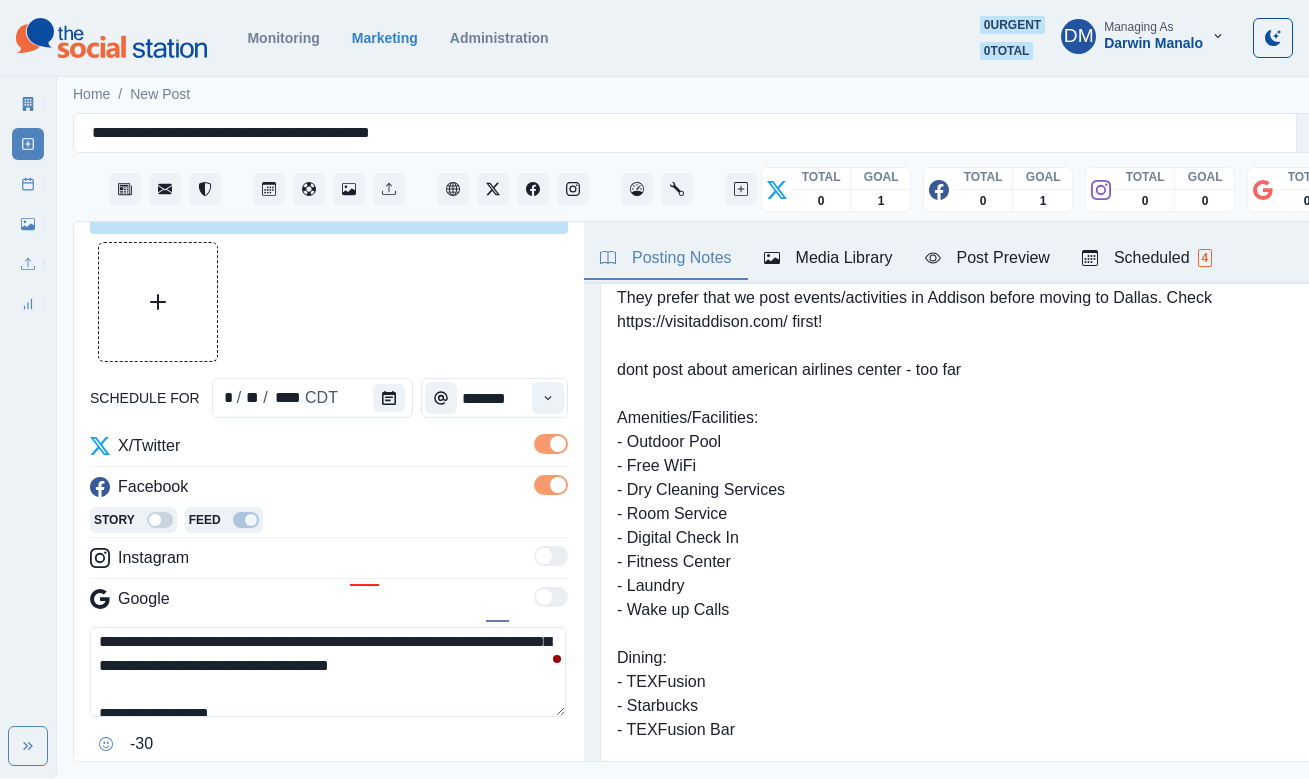 scroll, scrollTop: 11, scrollLeft: 0, axis: vertical 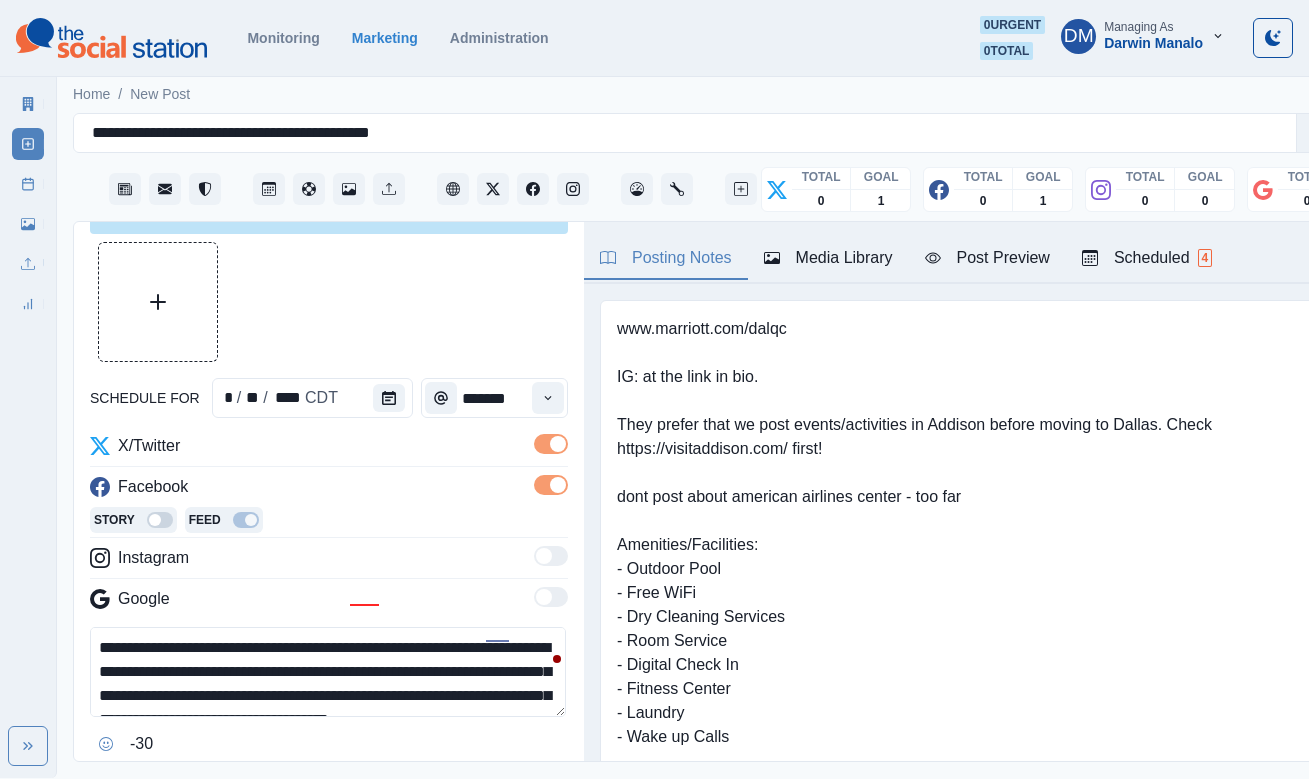 click on "**********" at bounding box center (328, 672) 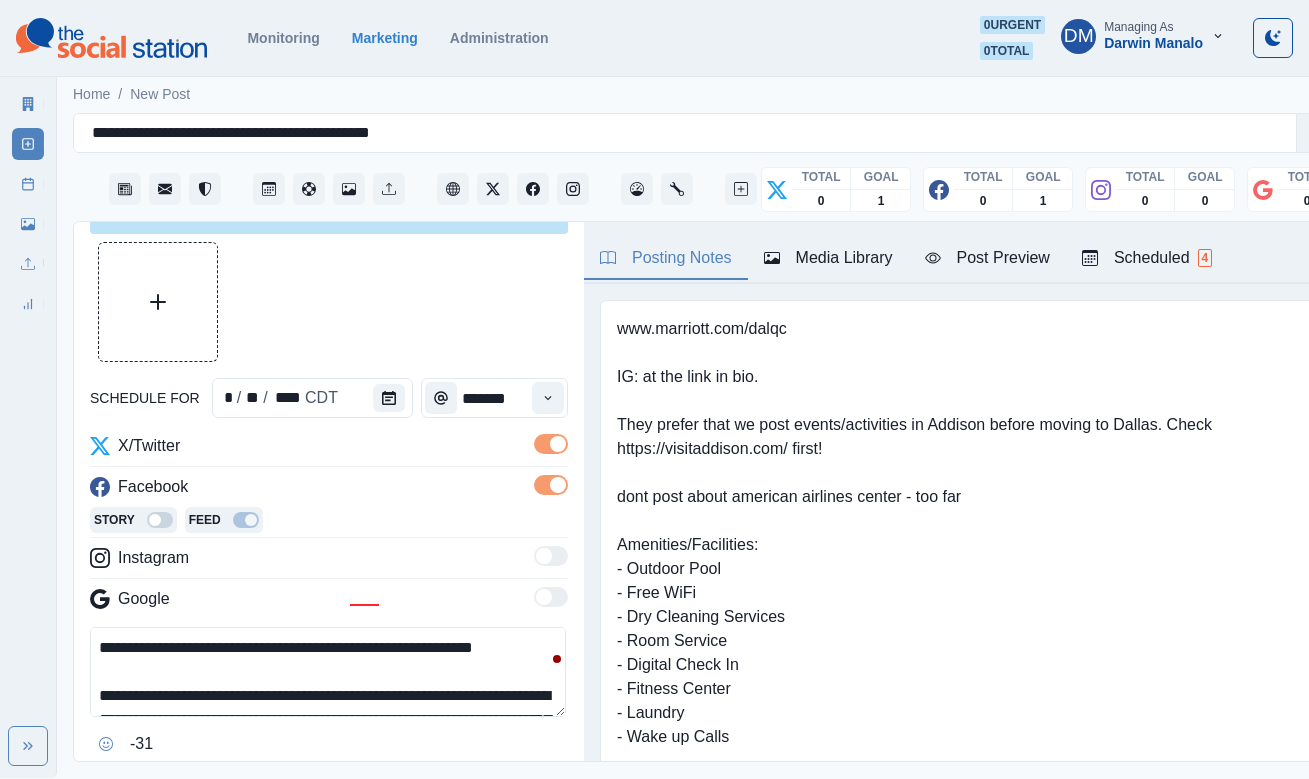 click on "**********" at bounding box center (328, 672) 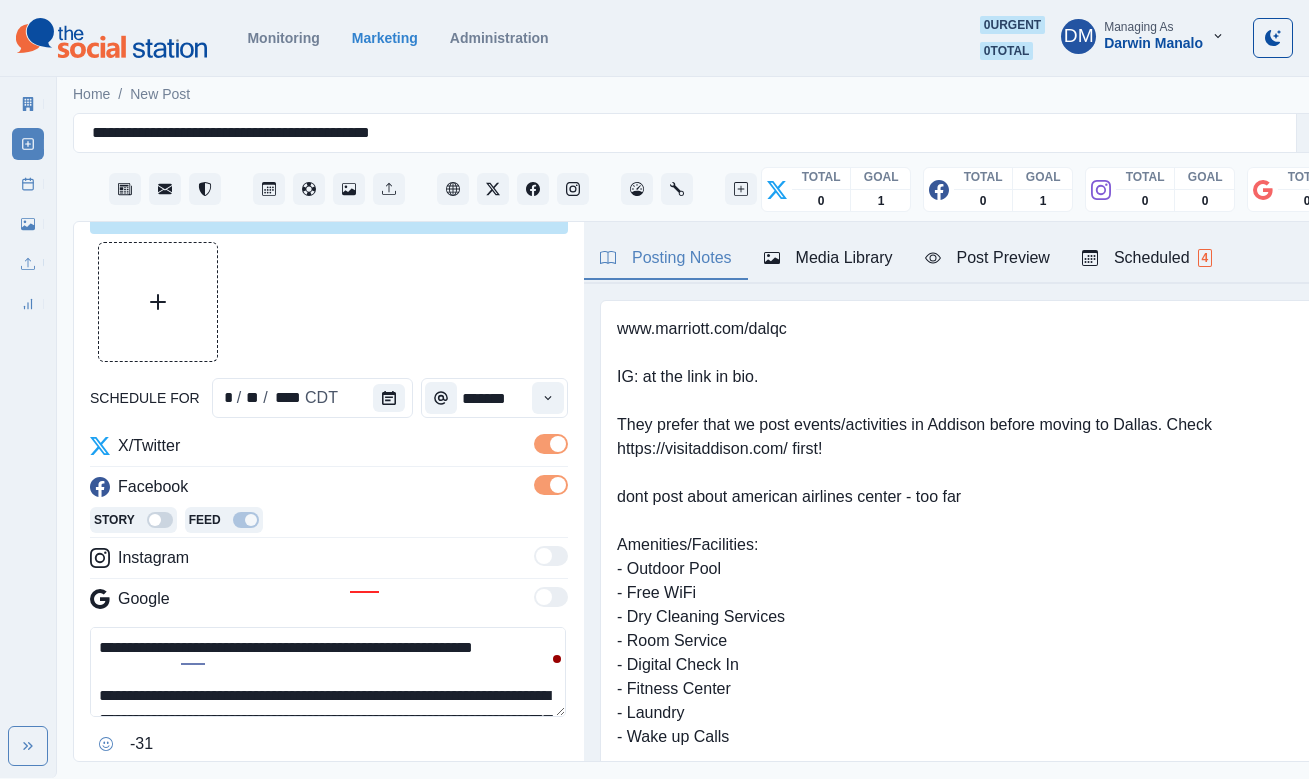 scroll, scrollTop: 20, scrollLeft: 0, axis: vertical 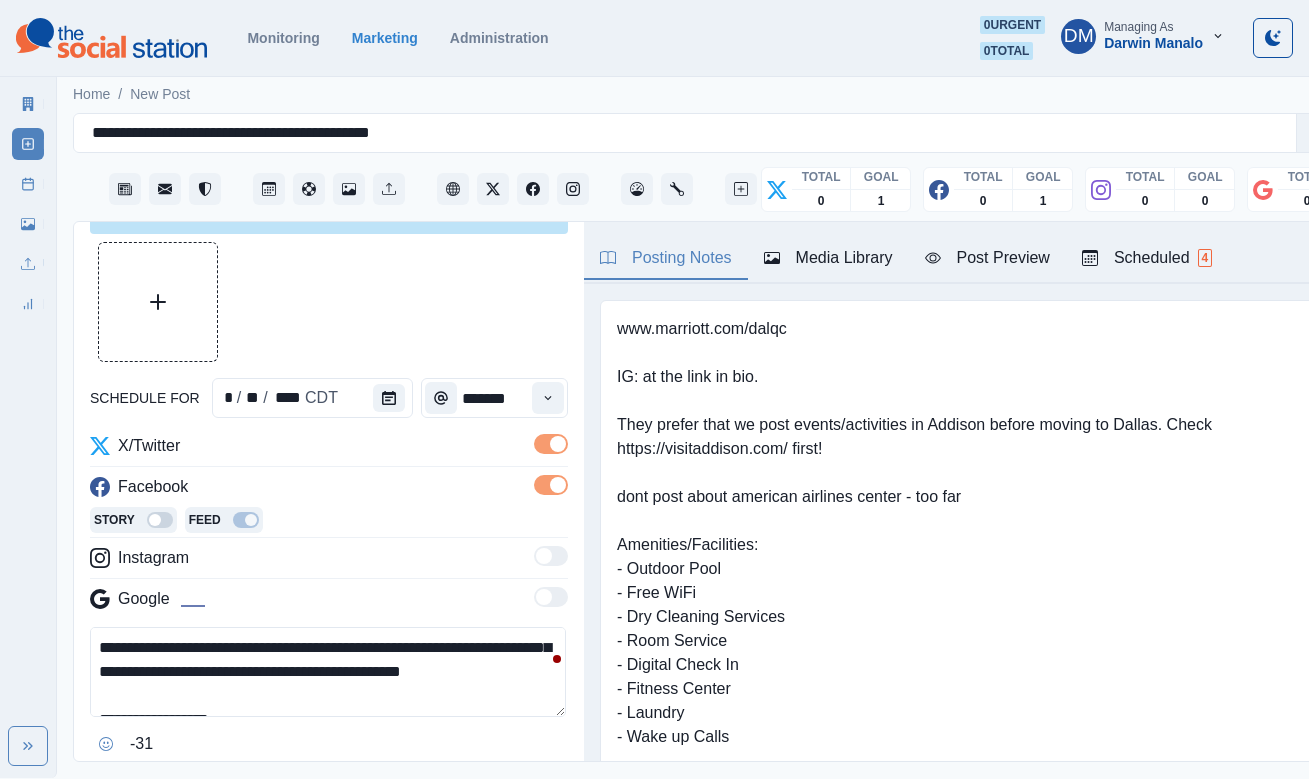 click on "**********" at bounding box center [328, 672] 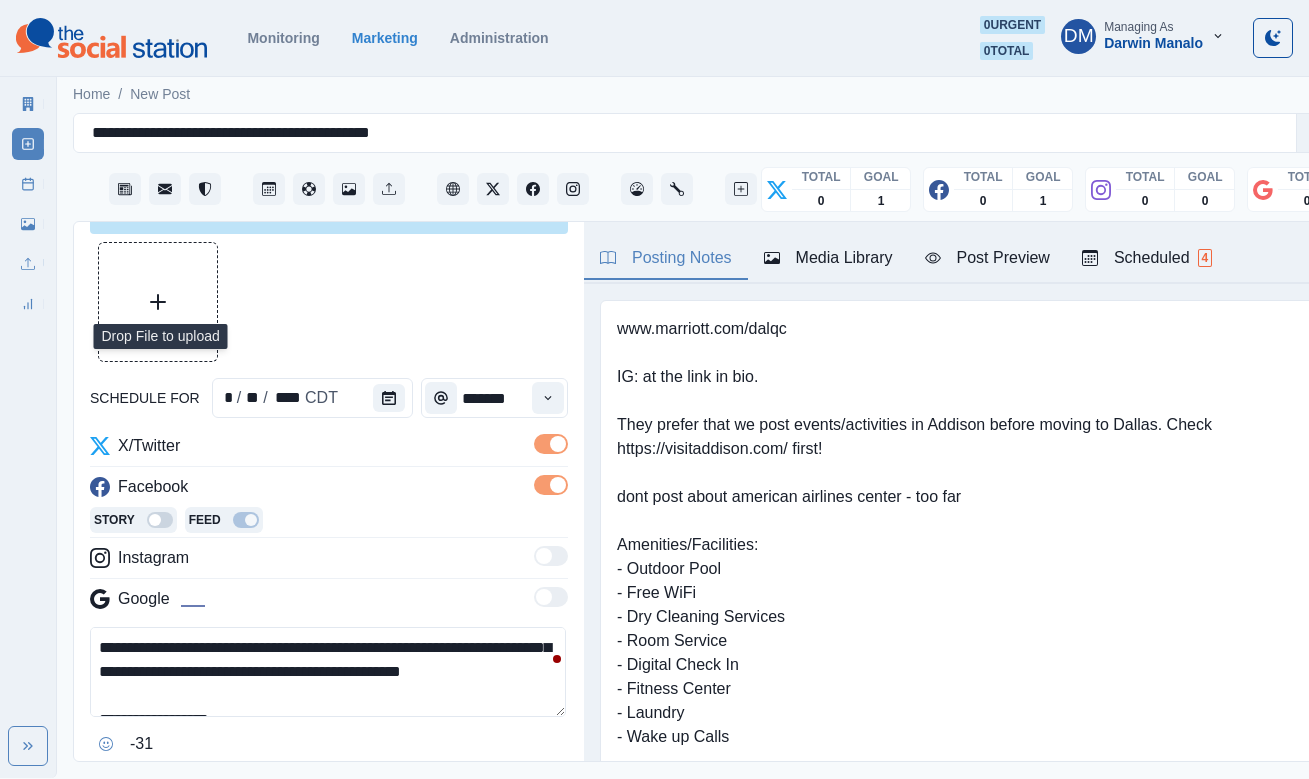 click at bounding box center (158, 302) 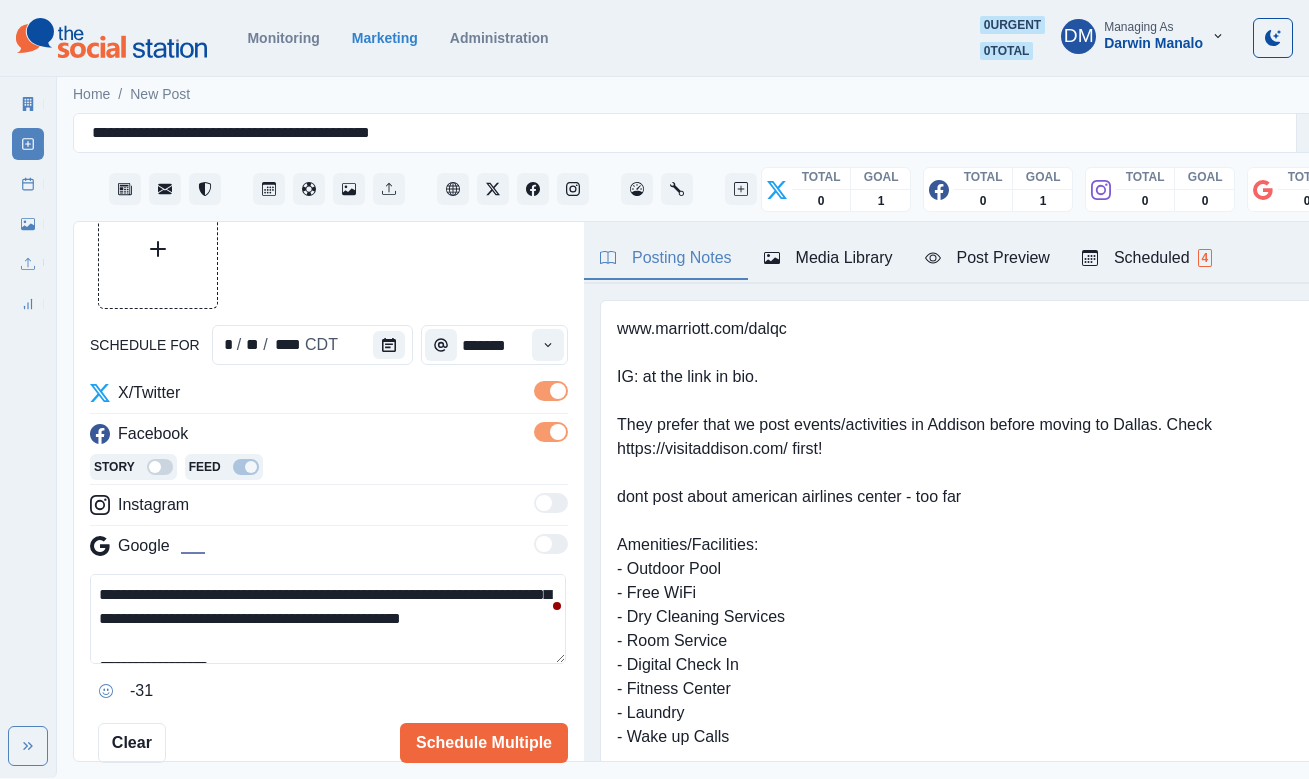 scroll, scrollTop: 109, scrollLeft: 0, axis: vertical 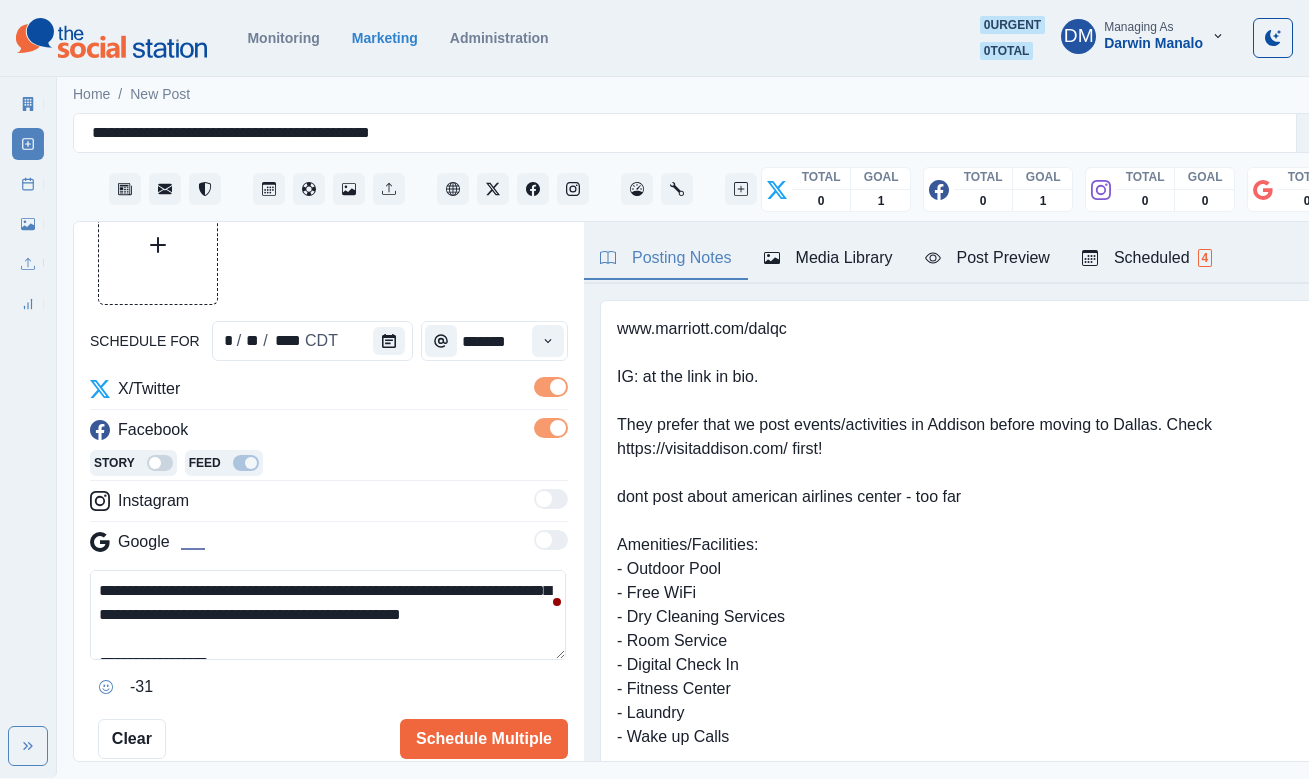 click on "**********" at bounding box center [328, 615] 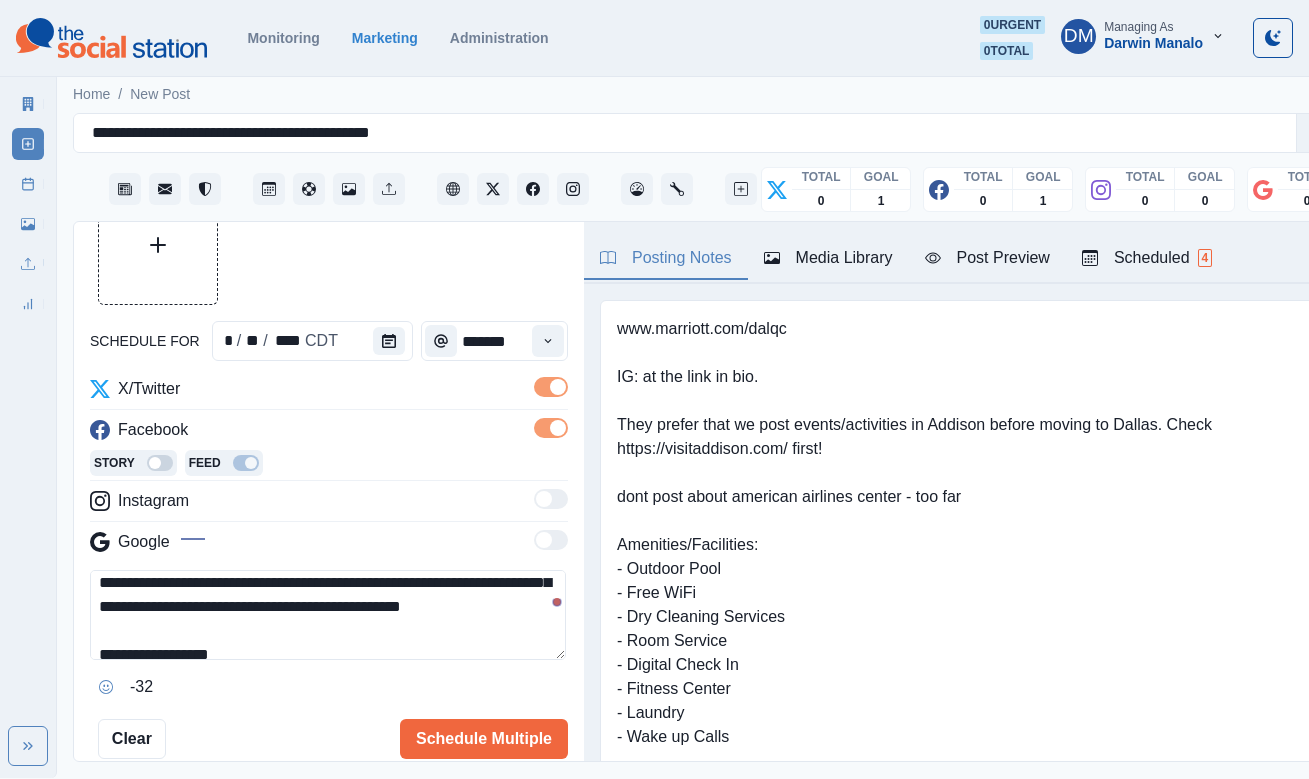 scroll, scrollTop: 98, scrollLeft: 0, axis: vertical 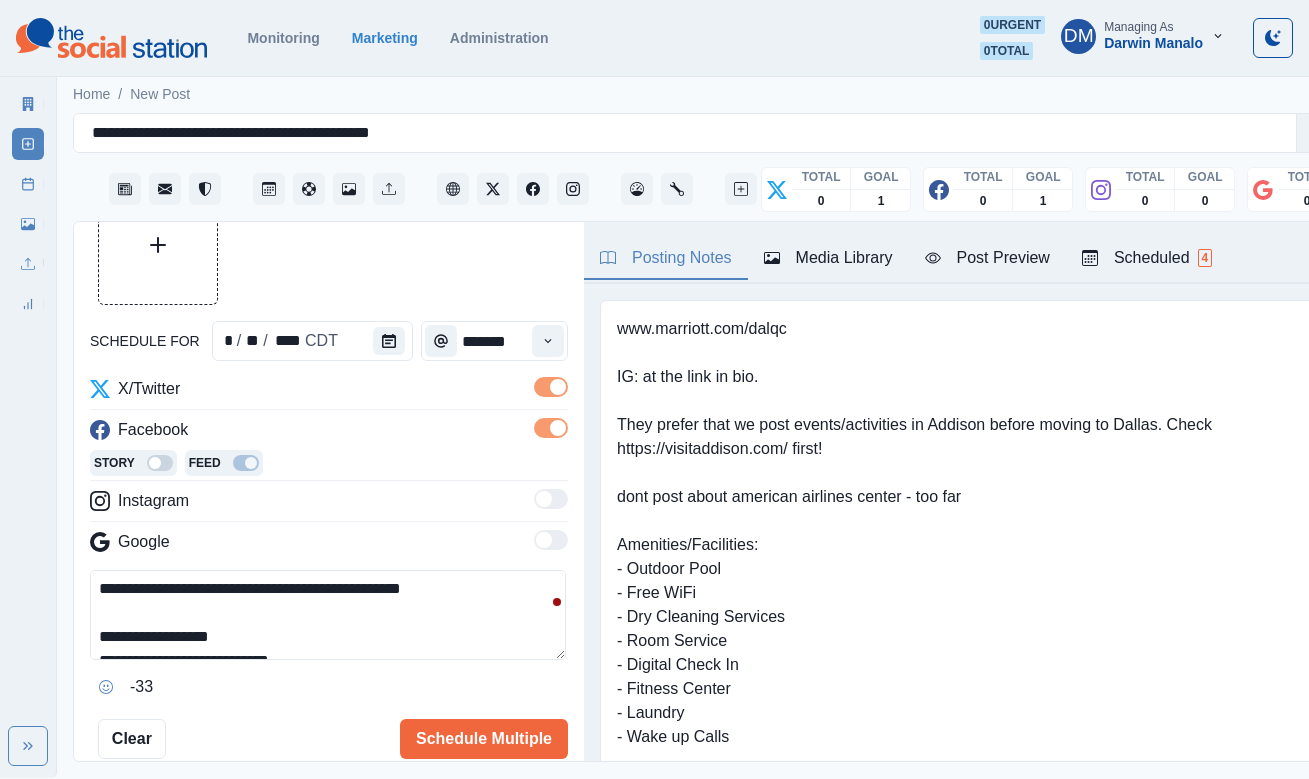type on "**********" 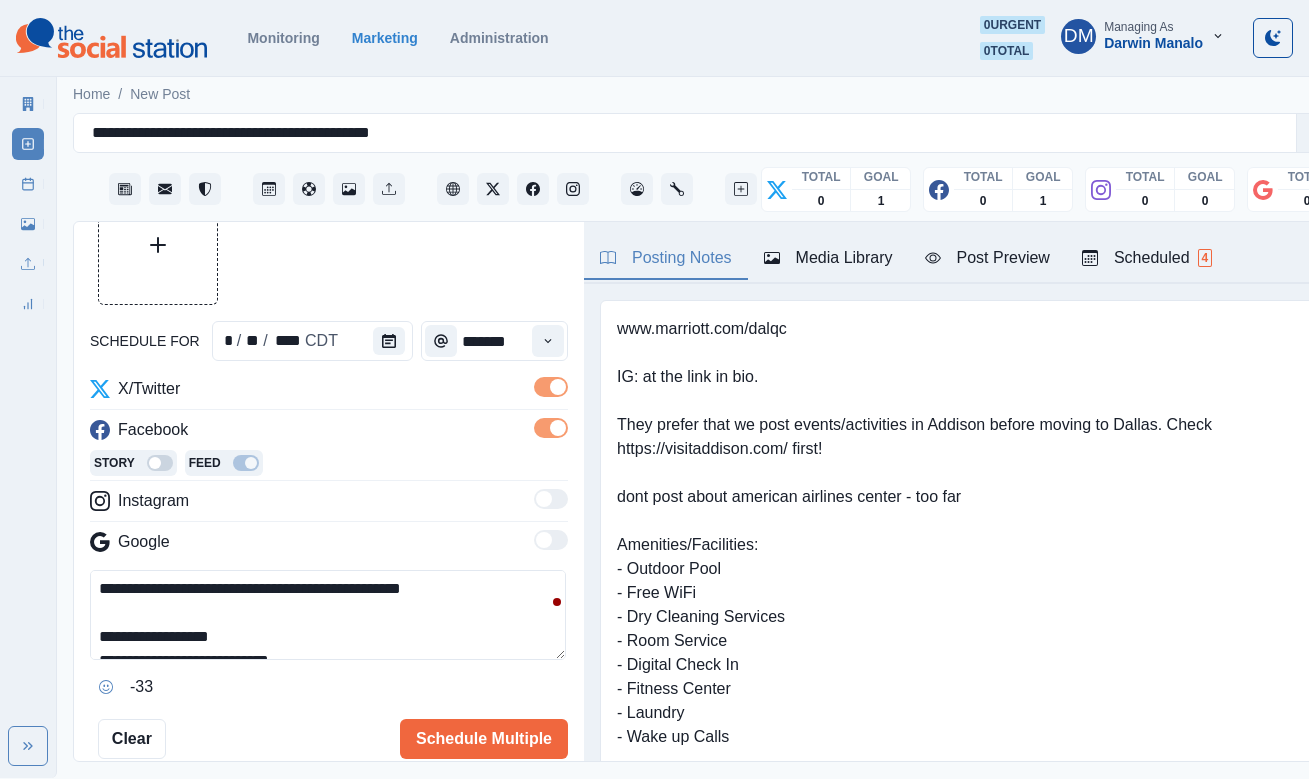 click 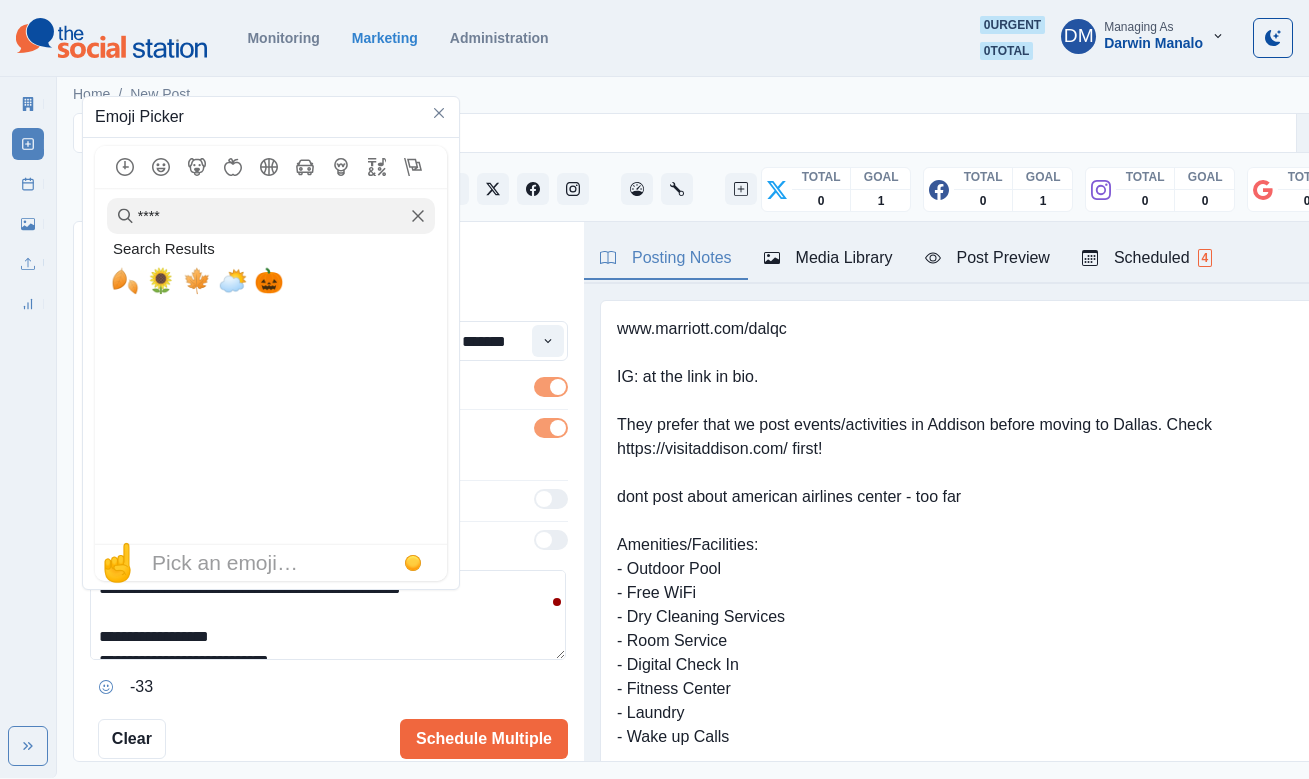 click 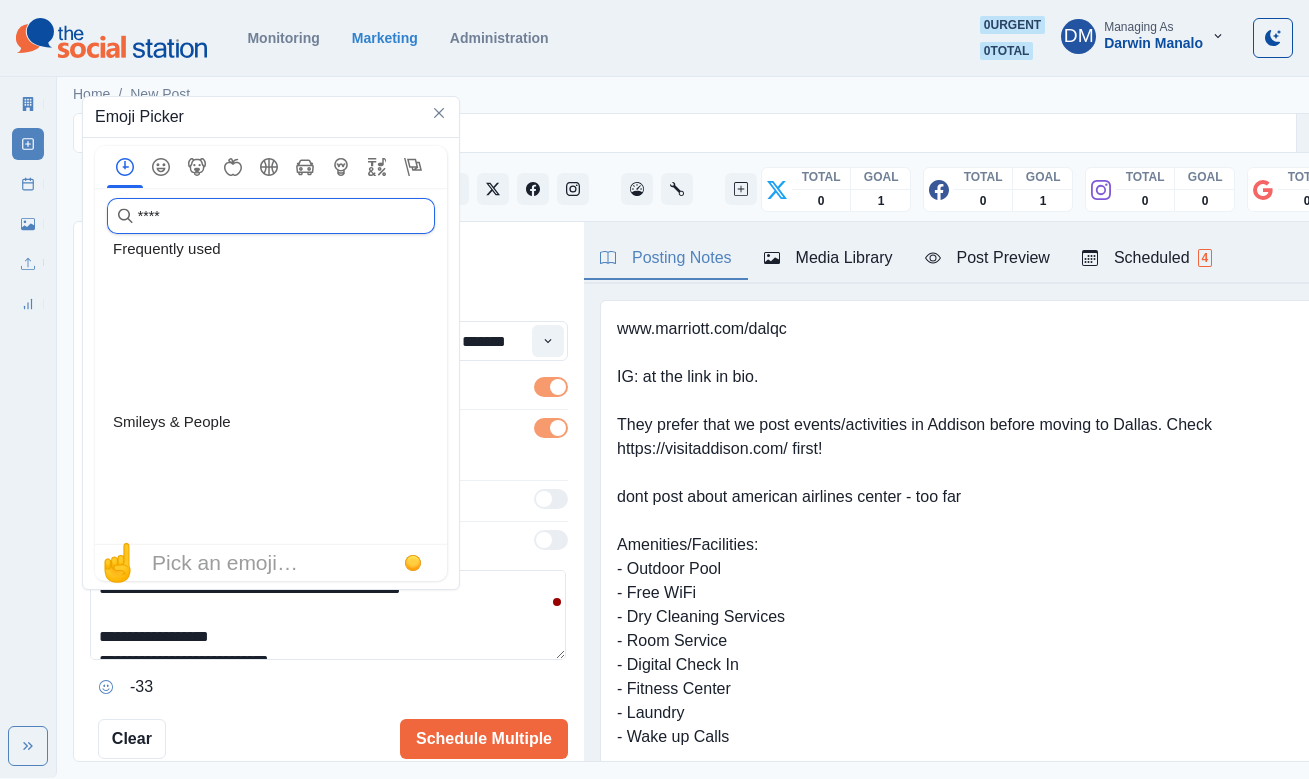 type 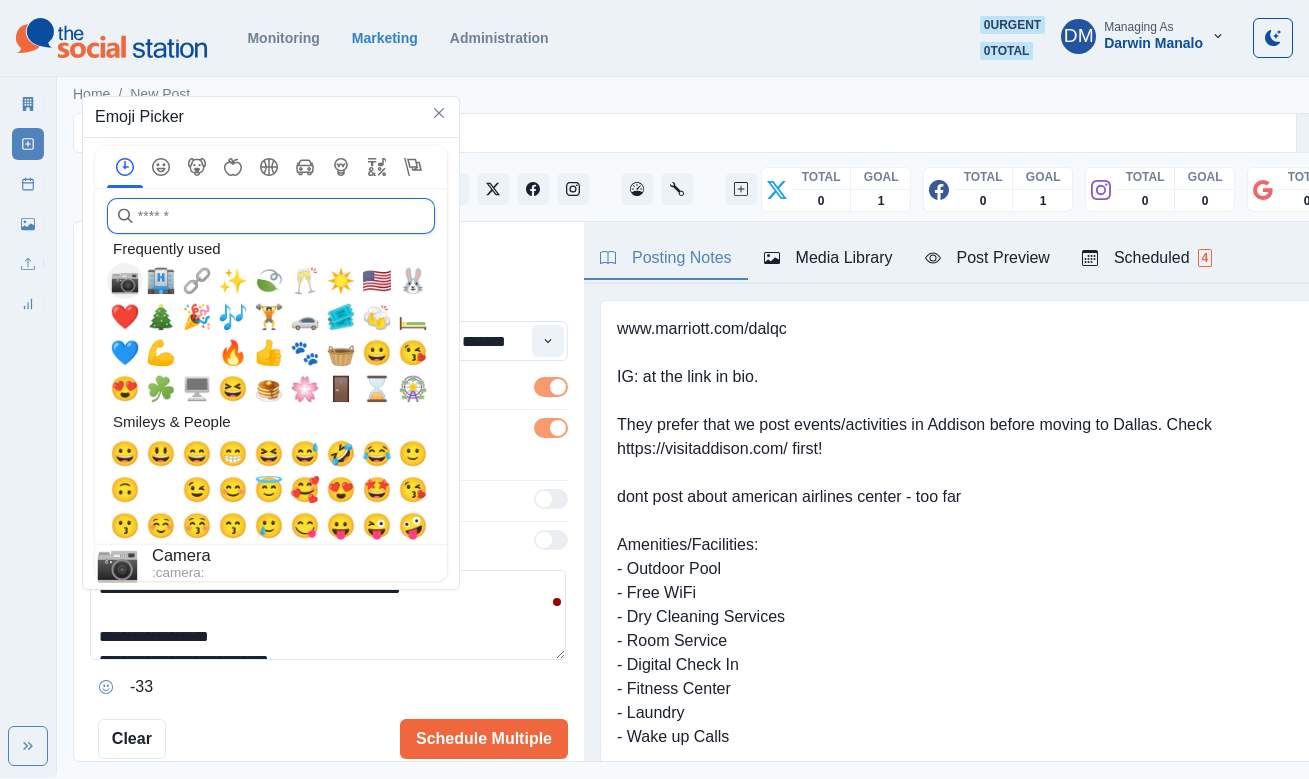 click on "📷" at bounding box center [125, 281] 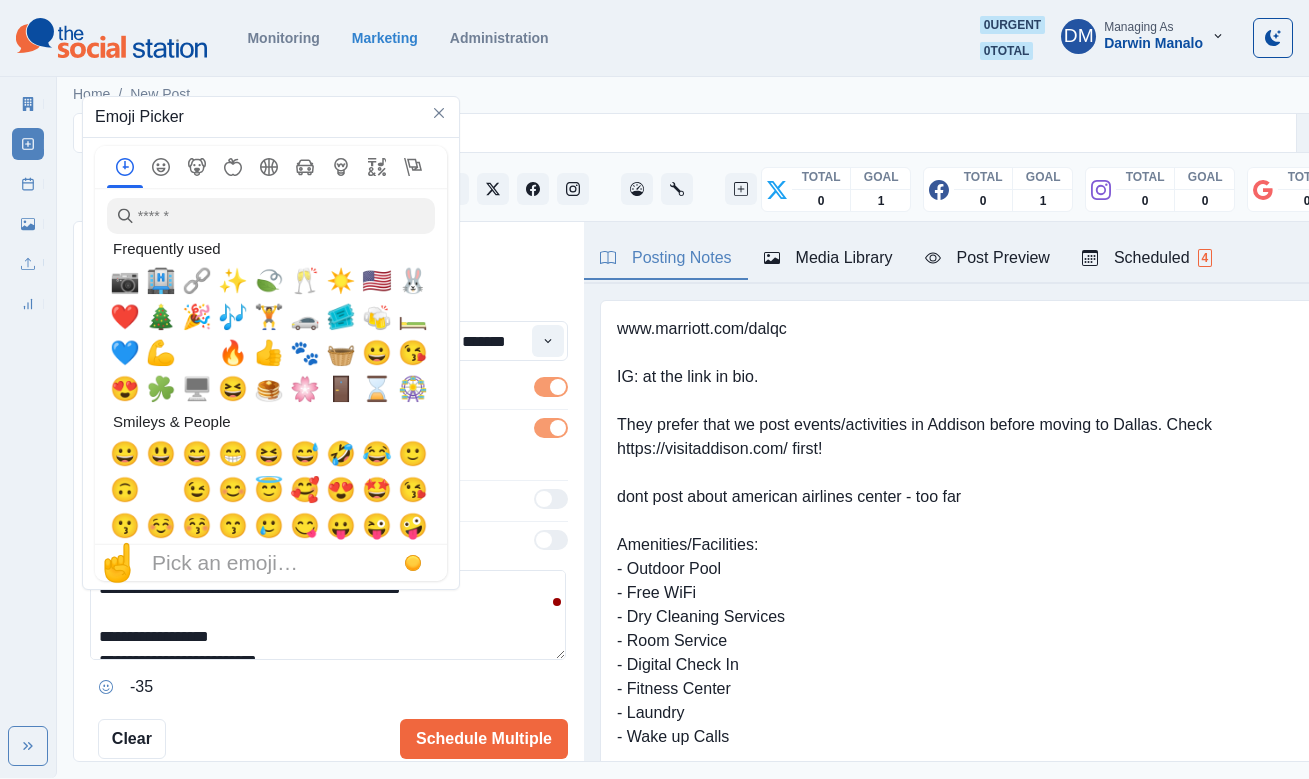 click on "**********" at bounding box center (328, 615) 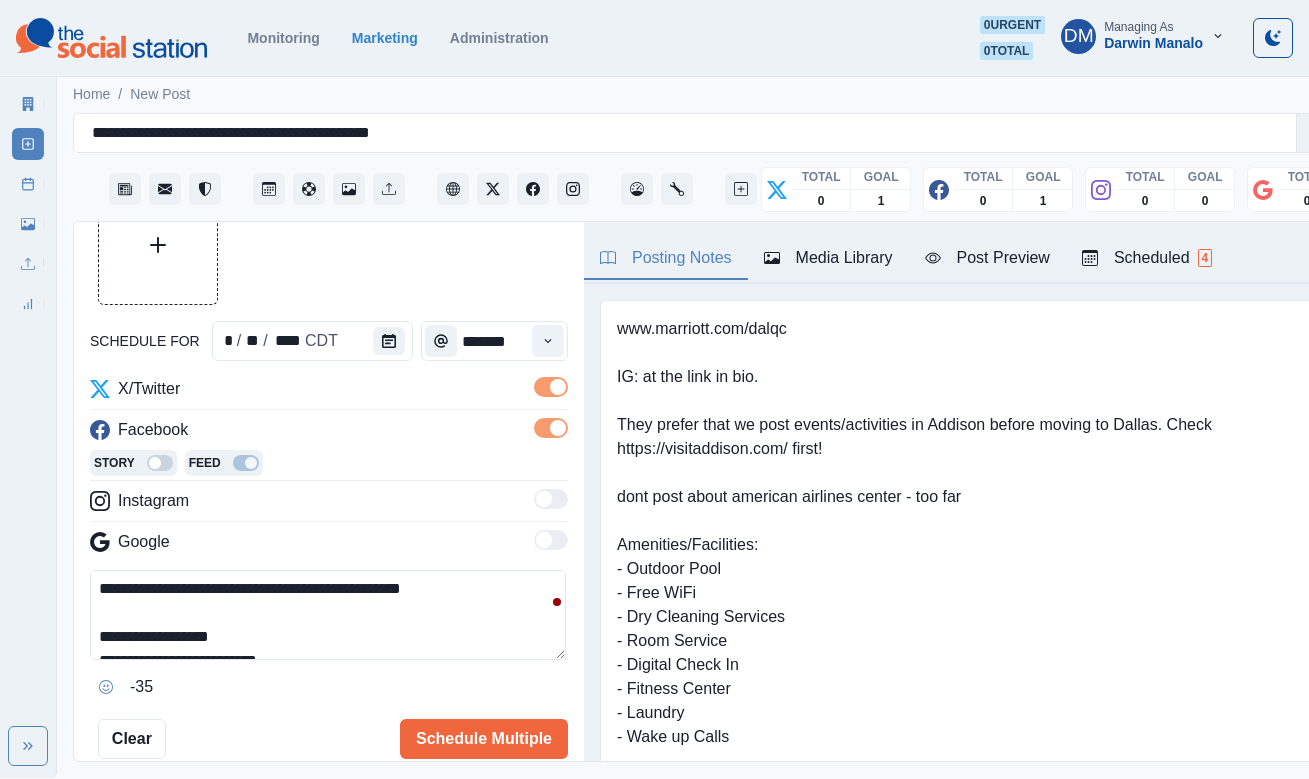 click on "**********" at bounding box center [328, 615] 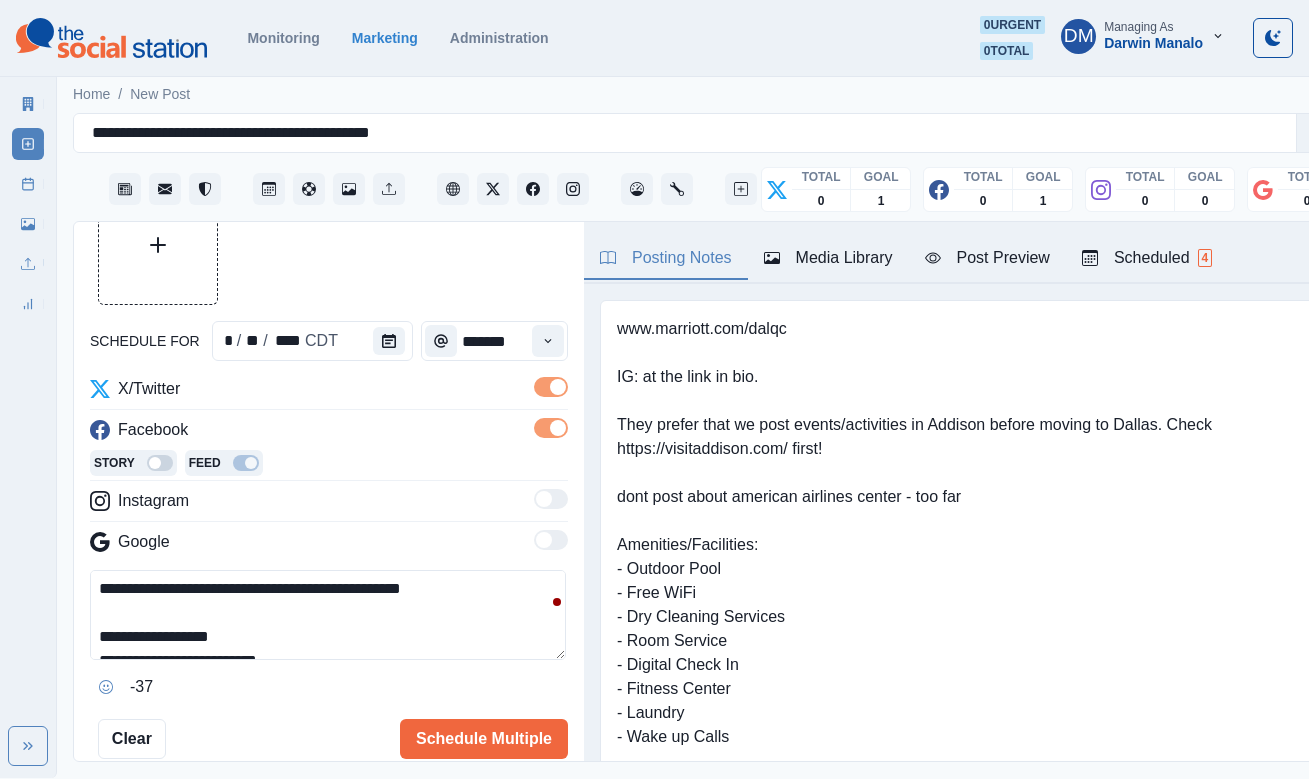 paste on "**********" 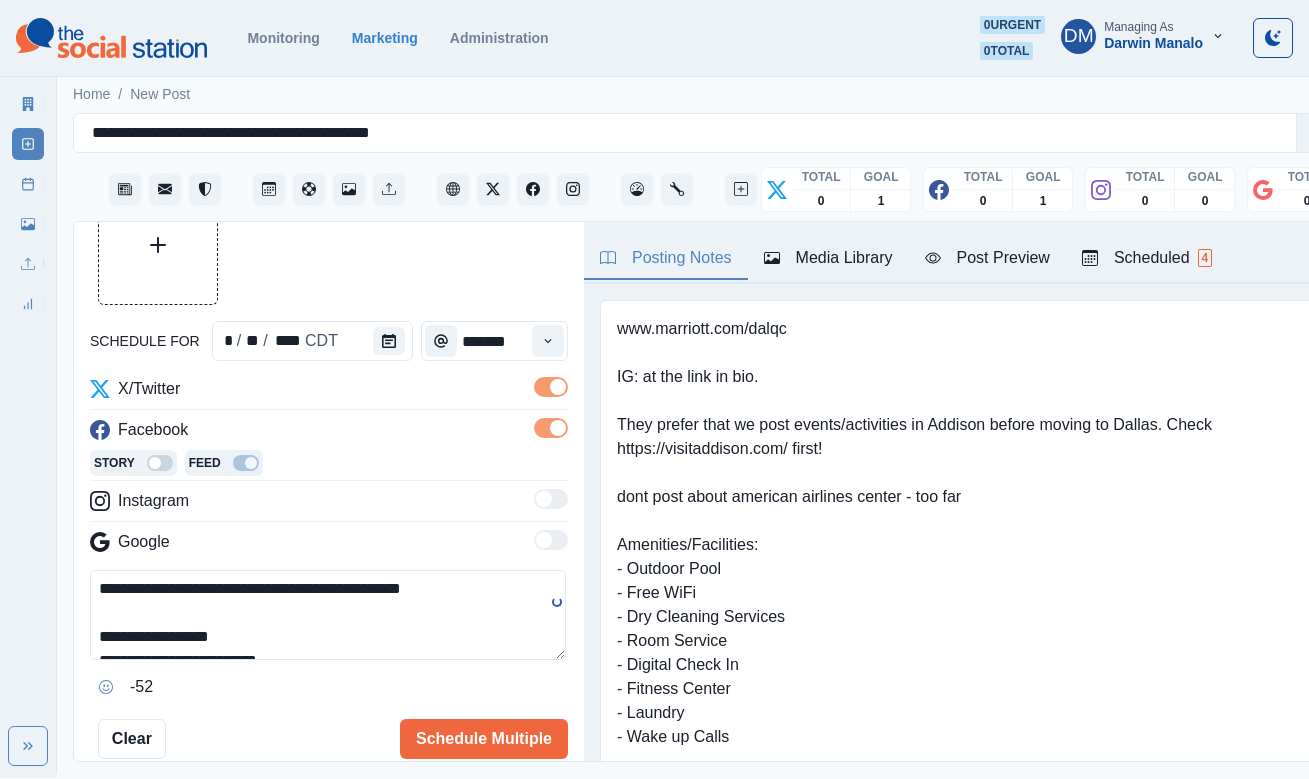 scroll, scrollTop: 95, scrollLeft: 0, axis: vertical 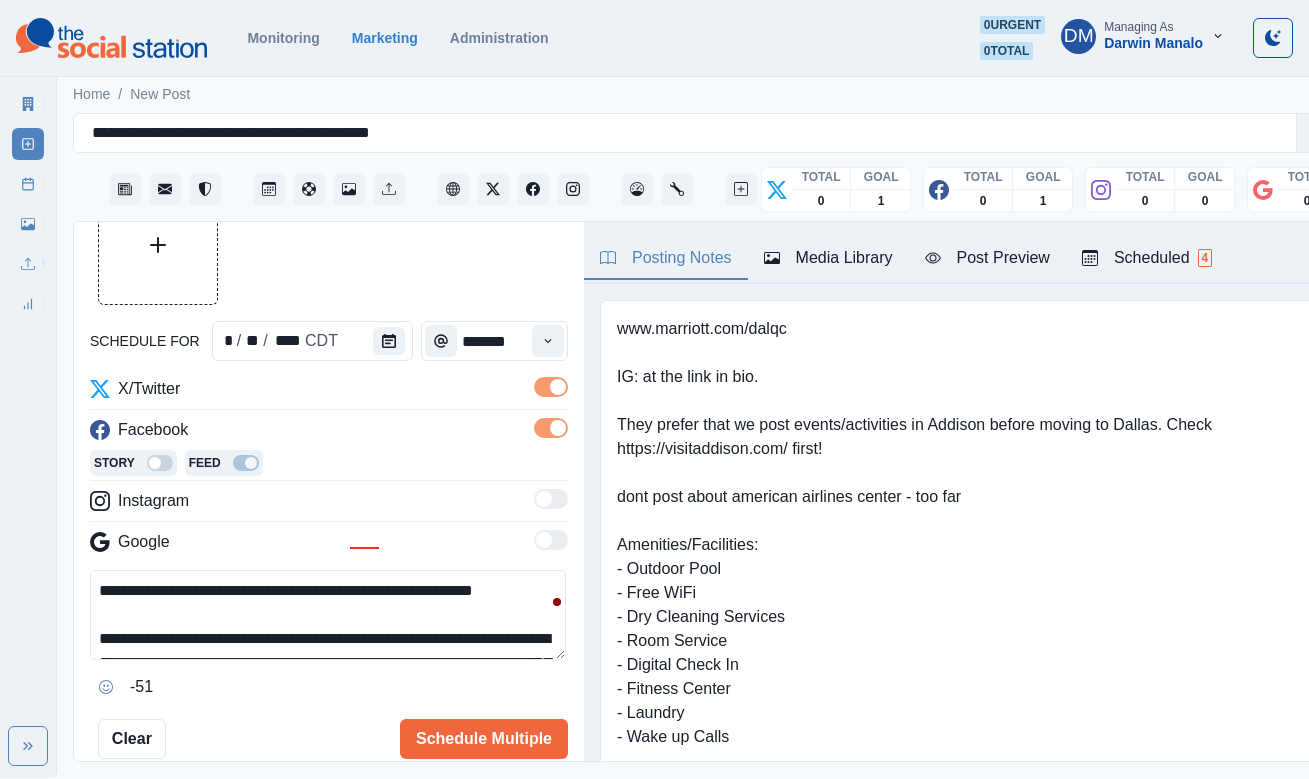 type on "**********" 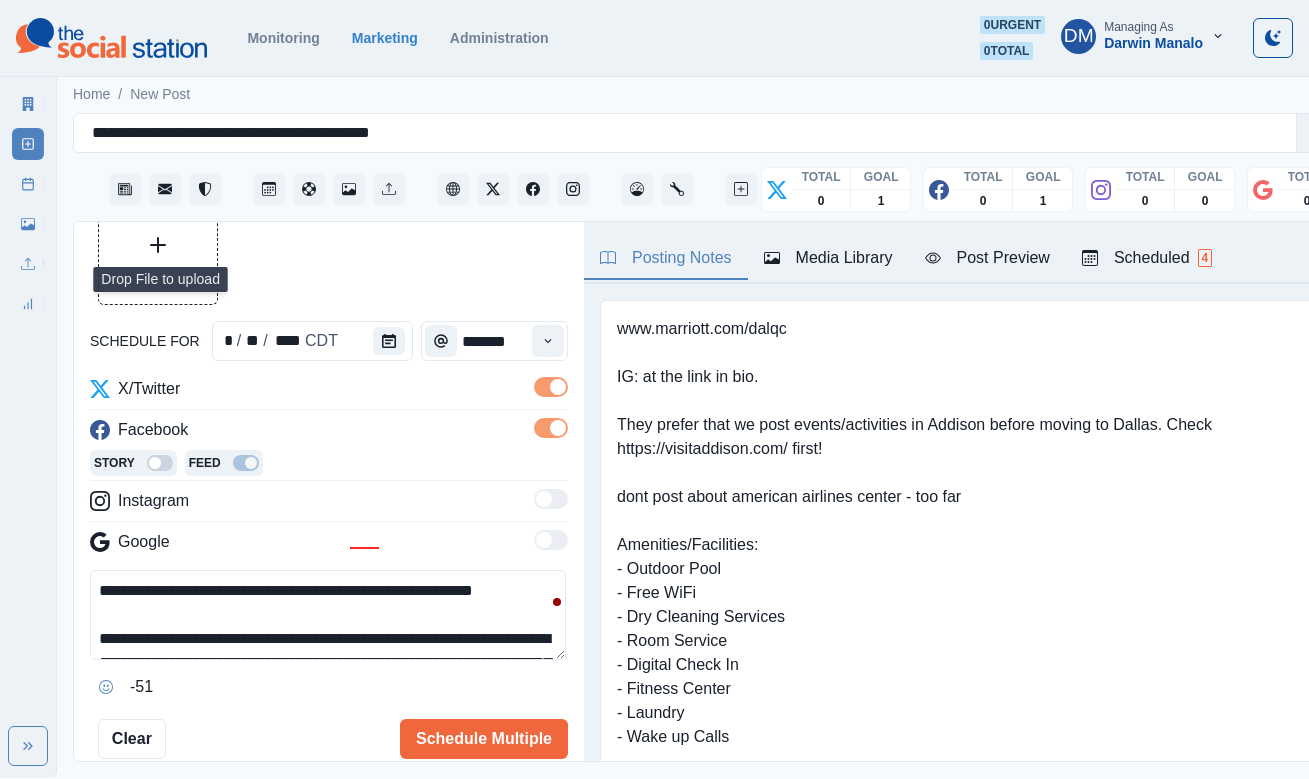 click at bounding box center (158, 245) 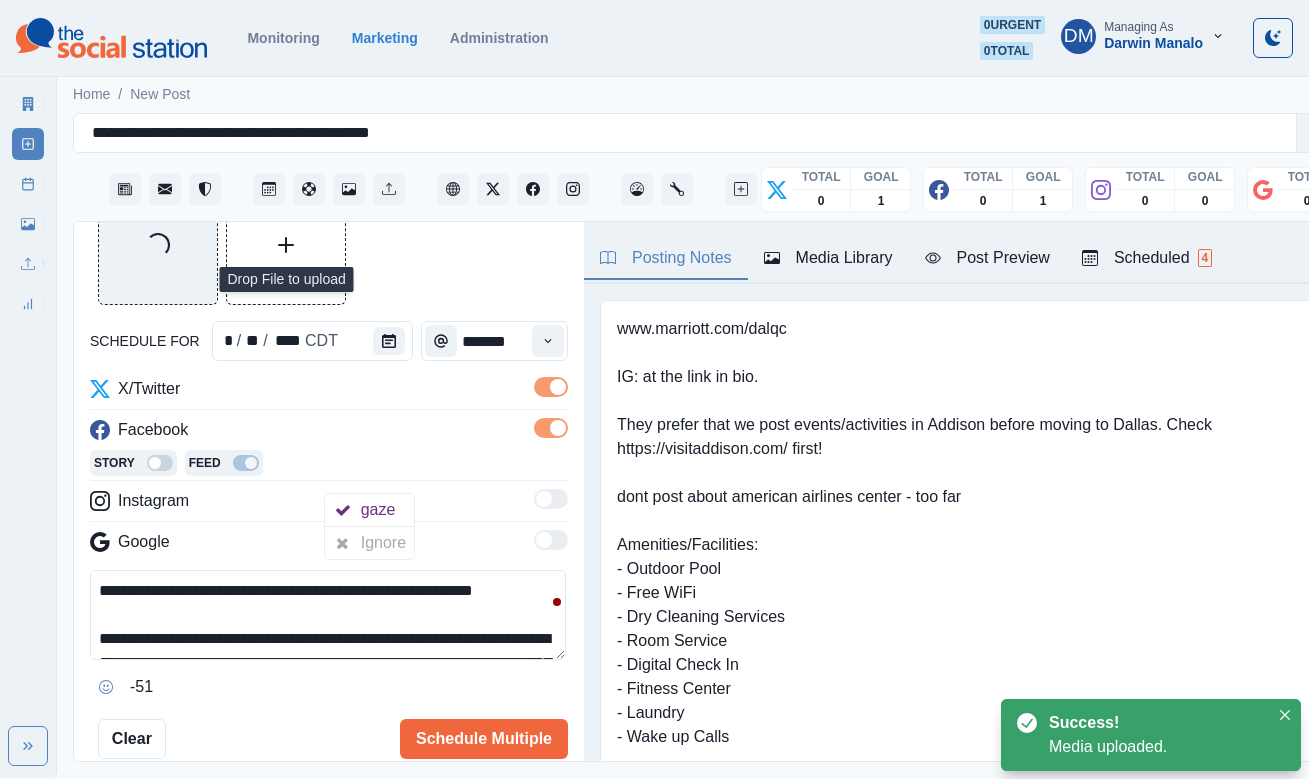 scroll, scrollTop: 108, scrollLeft: 0, axis: vertical 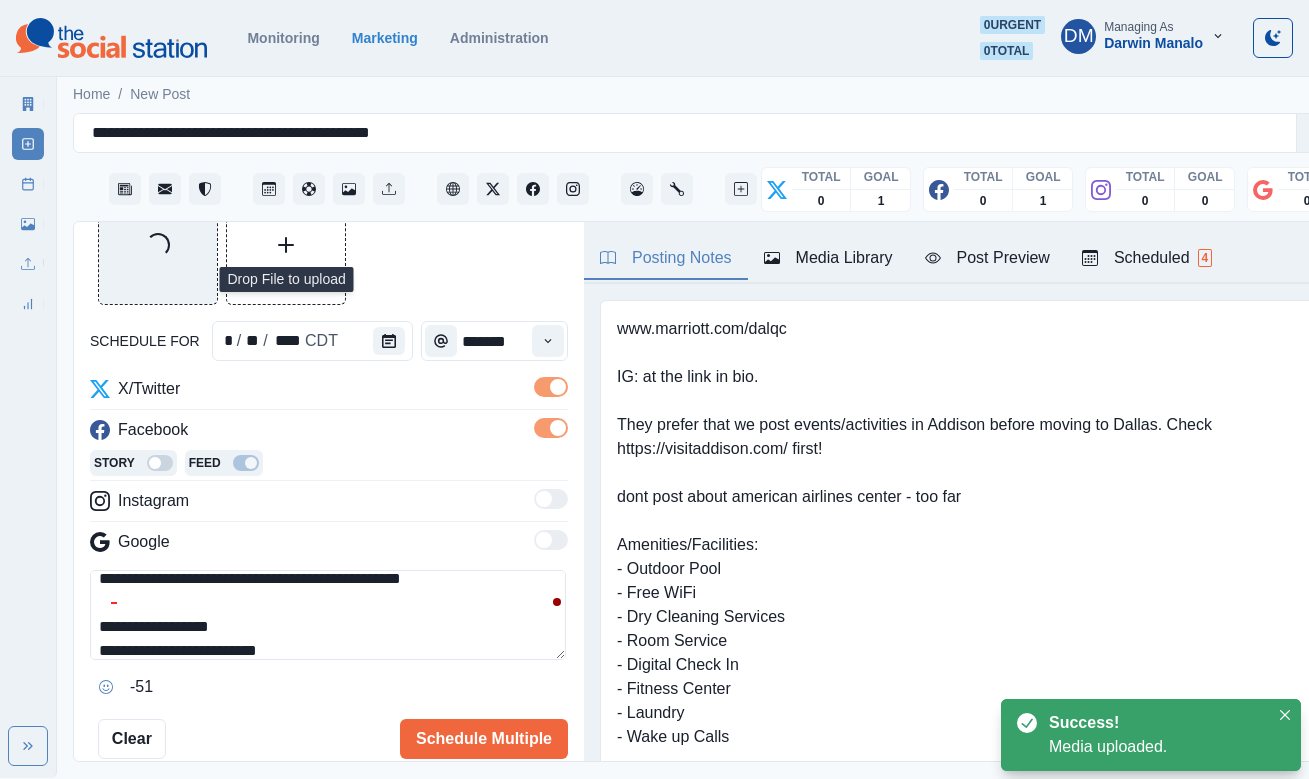 click on "**********" at bounding box center (328, 615) 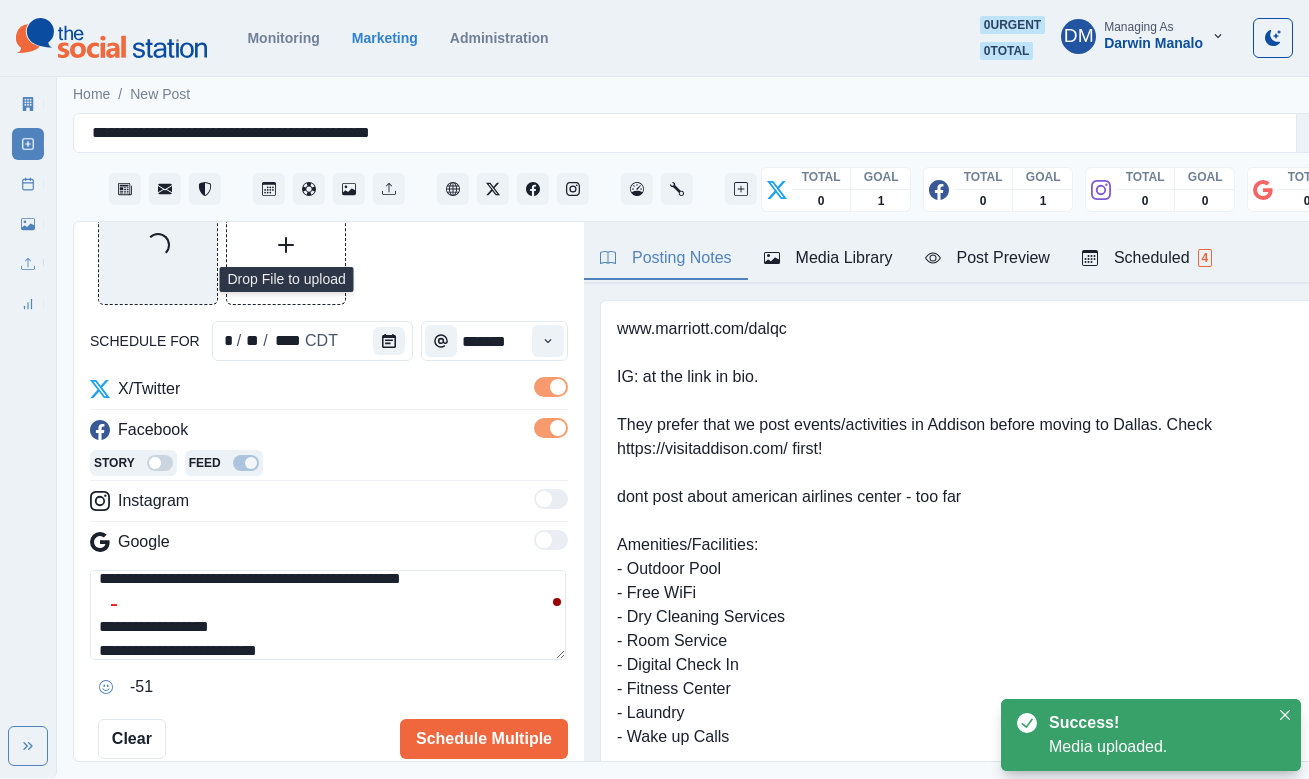 scroll, scrollTop: 43, scrollLeft: 0, axis: vertical 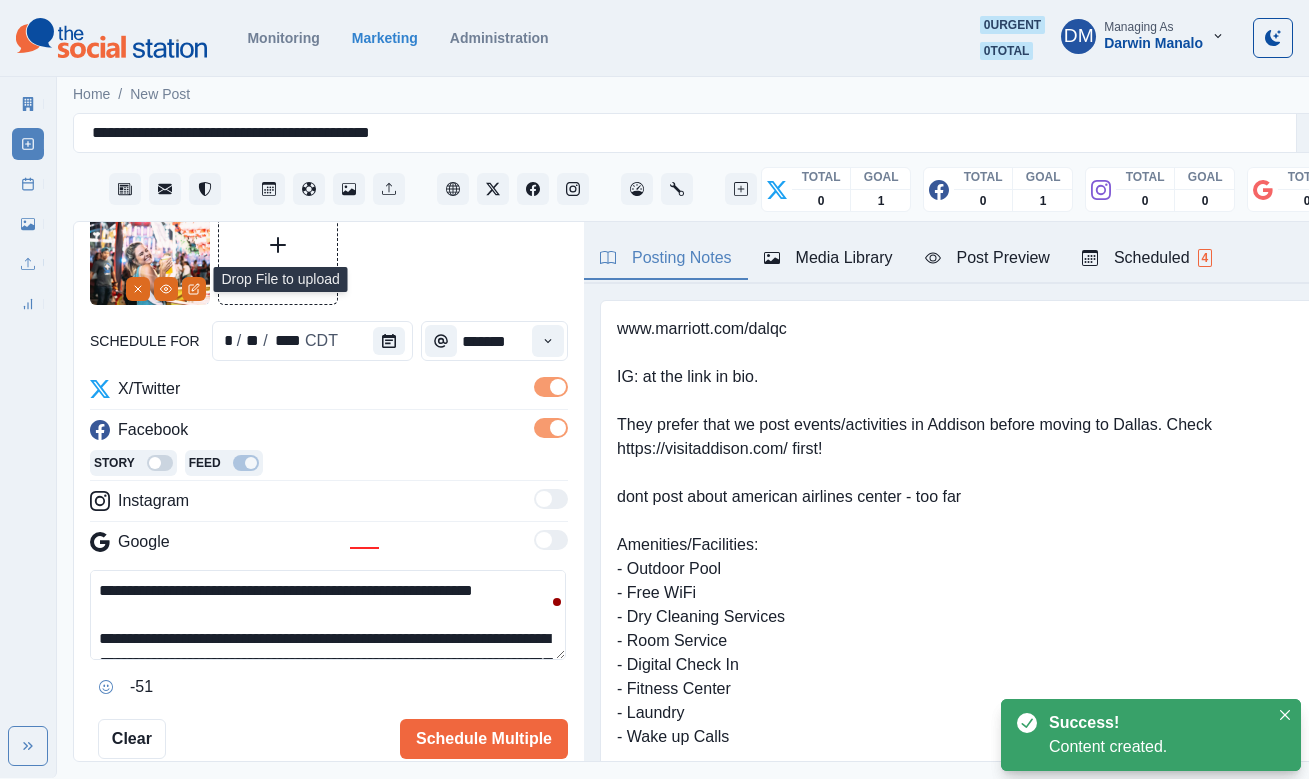 click on "Post Preview" at bounding box center (987, 258) 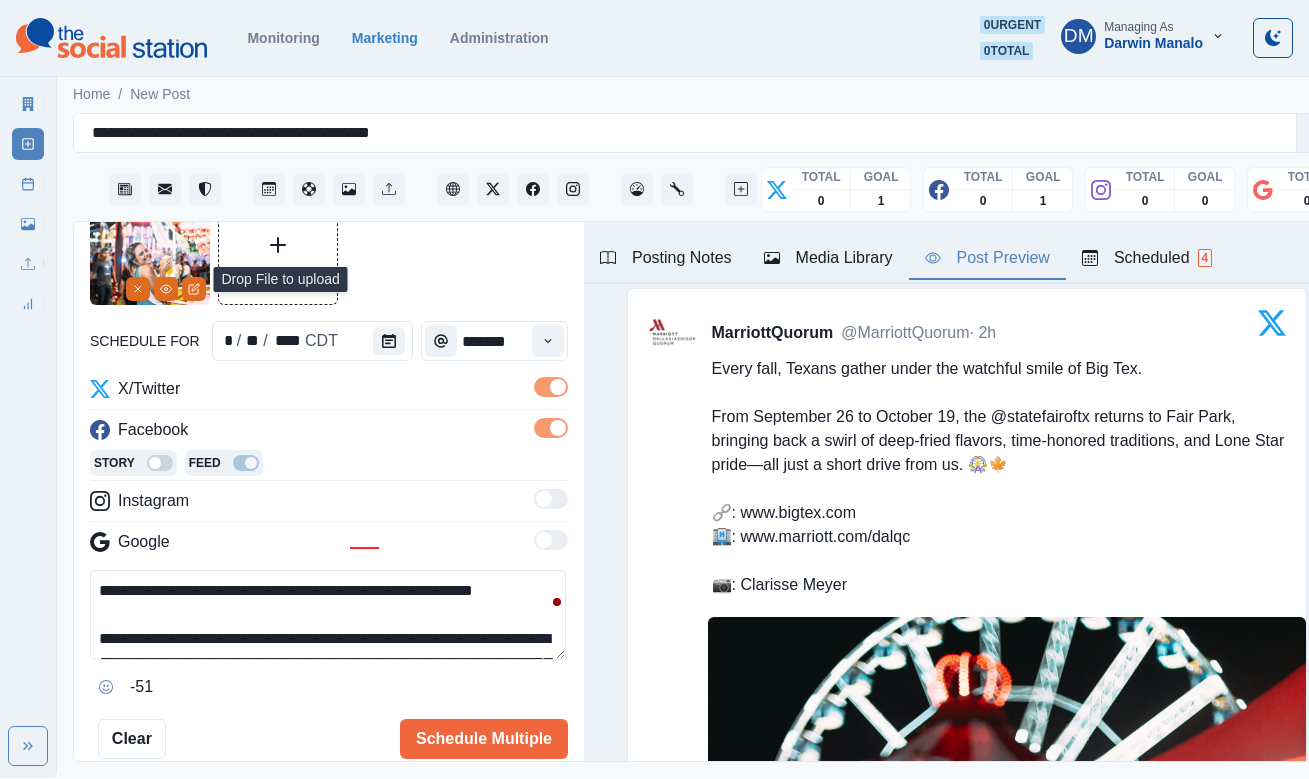 scroll, scrollTop: 0, scrollLeft: 0, axis: both 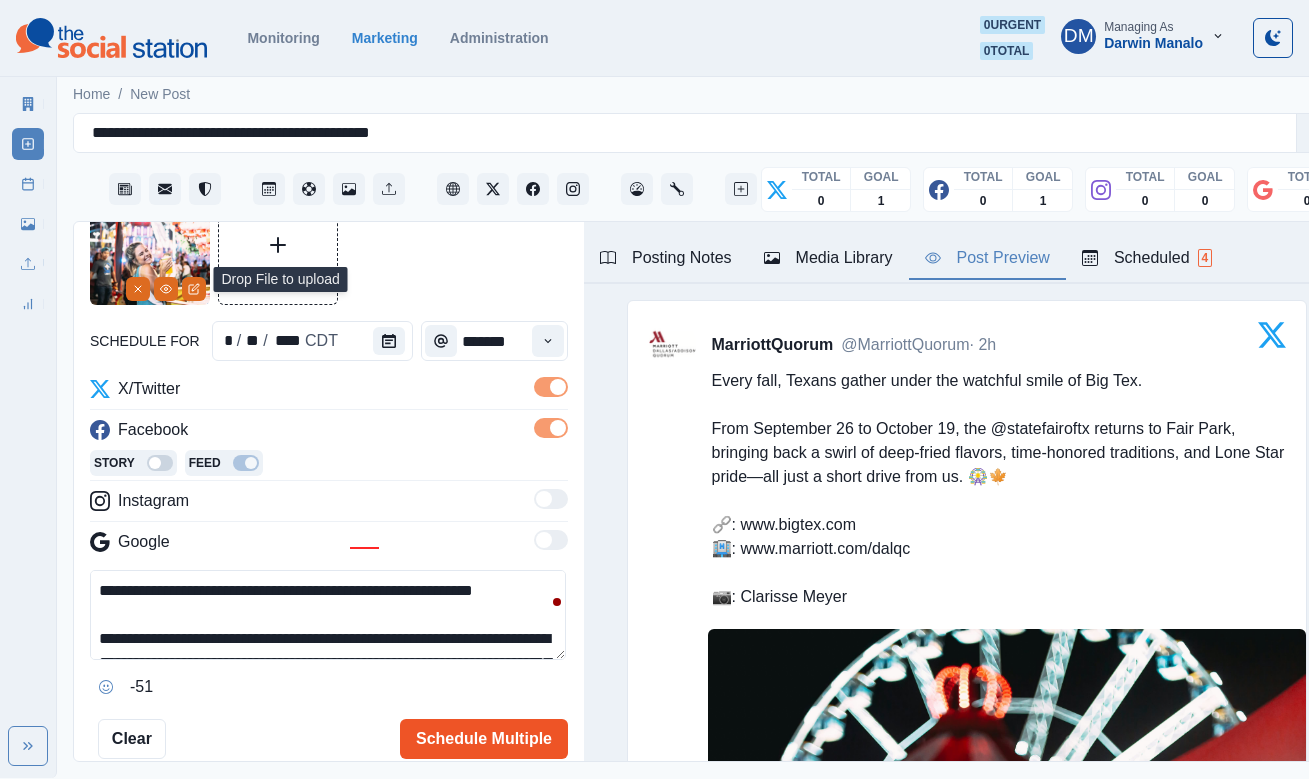 click on "Schedule Multiple" at bounding box center [484, 739] 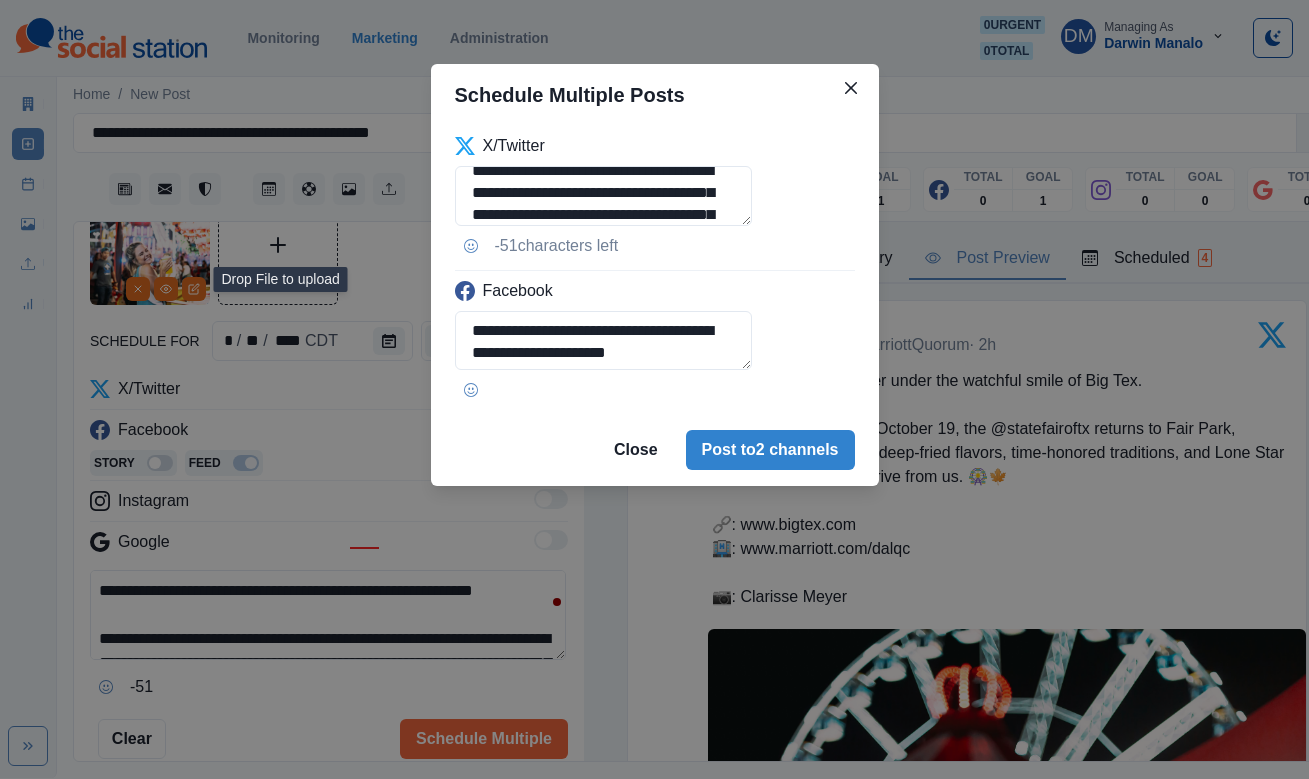 scroll, scrollTop: 86, scrollLeft: 0, axis: vertical 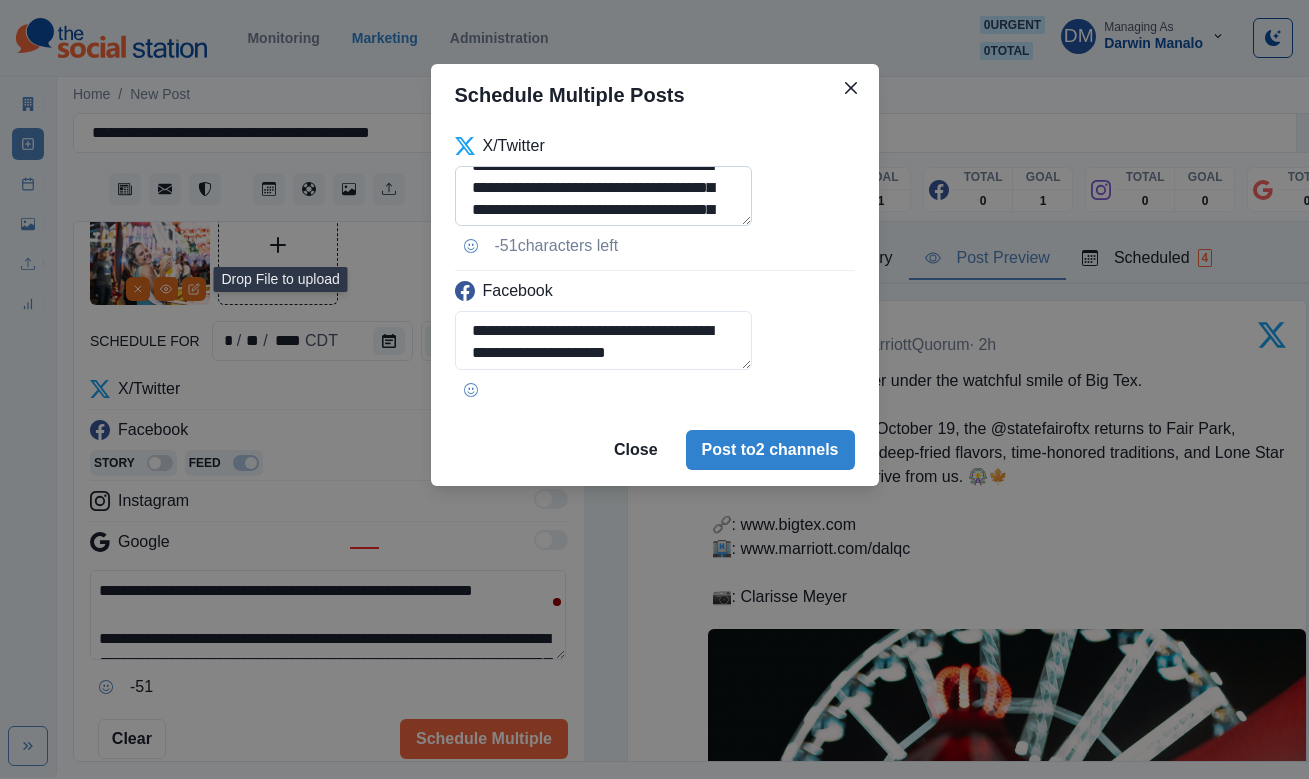 click on "**********" at bounding box center [604, 196] 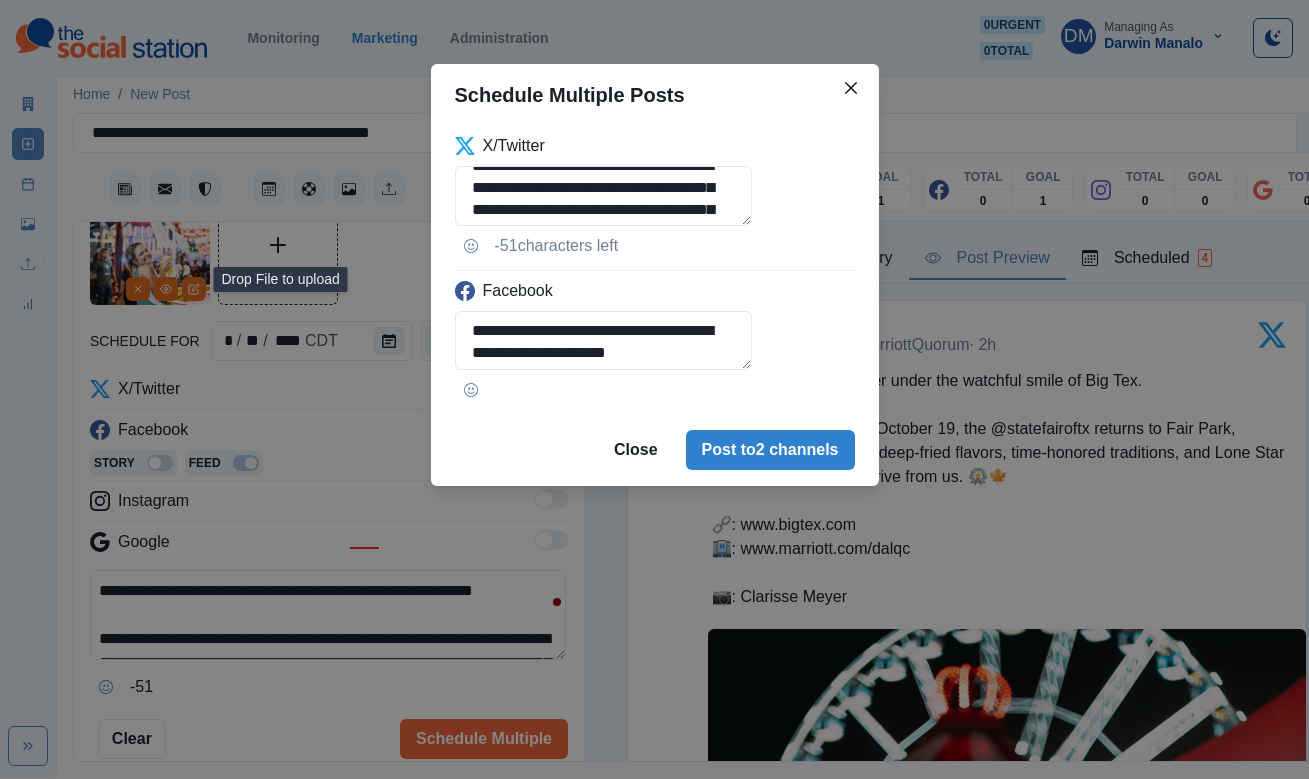 scroll, scrollTop: 0, scrollLeft: 0, axis: both 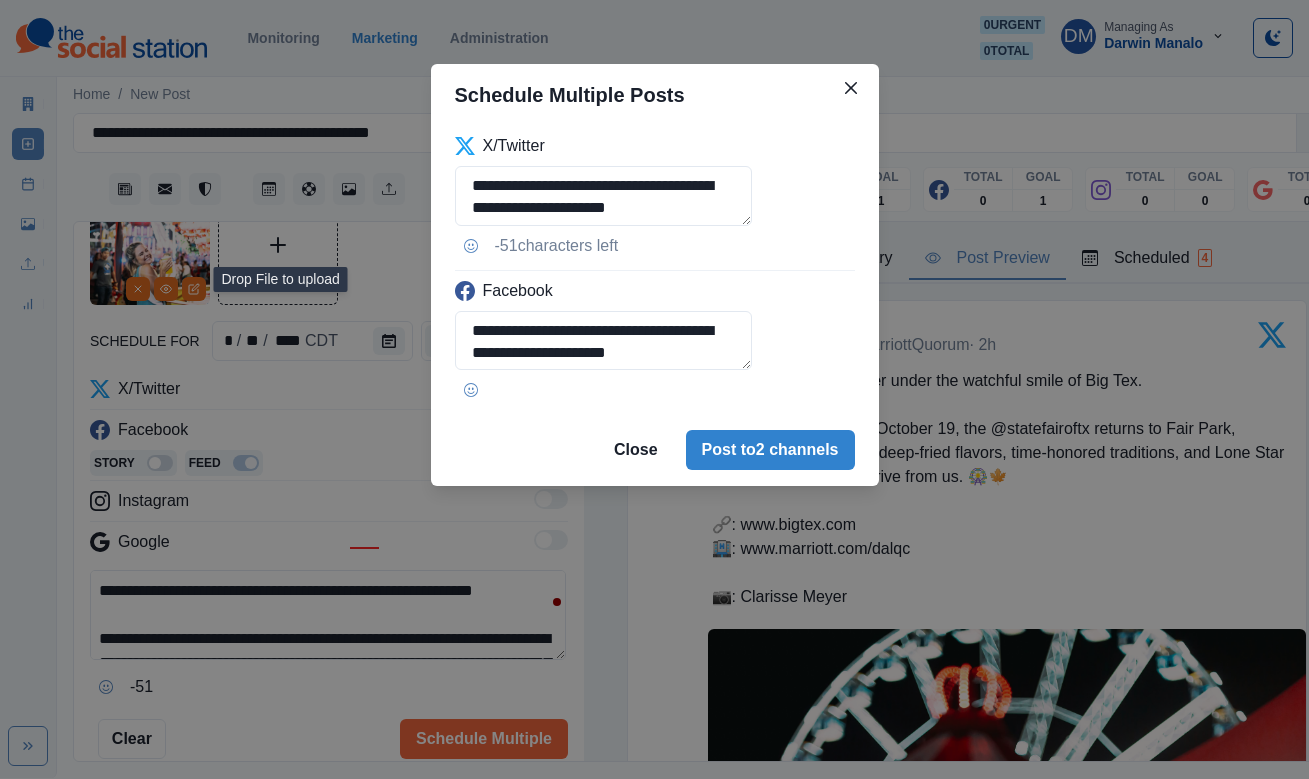 drag, startPoint x: 598, startPoint y: 166, endPoint x: 502, endPoint y: 110, distance: 111.13955 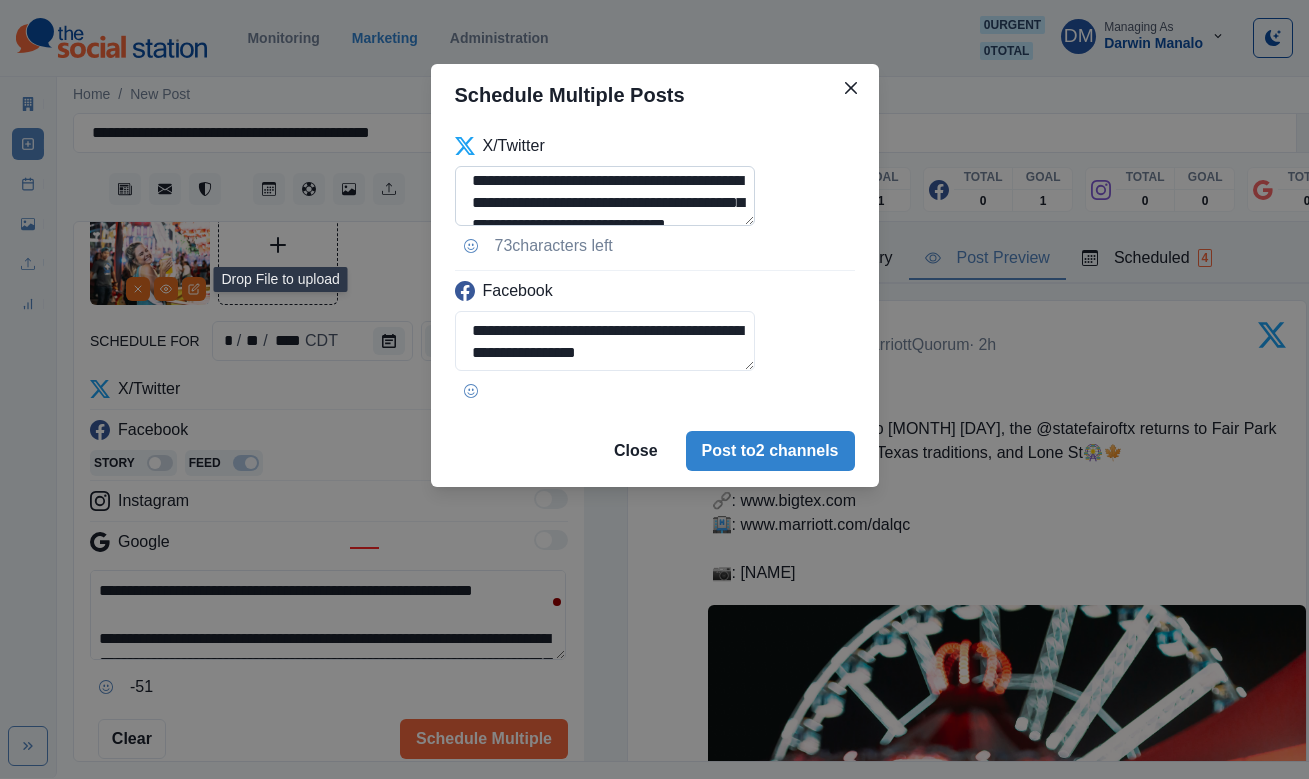 scroll, scrollTop: 40, scrollLeft: 0, axis: vertical 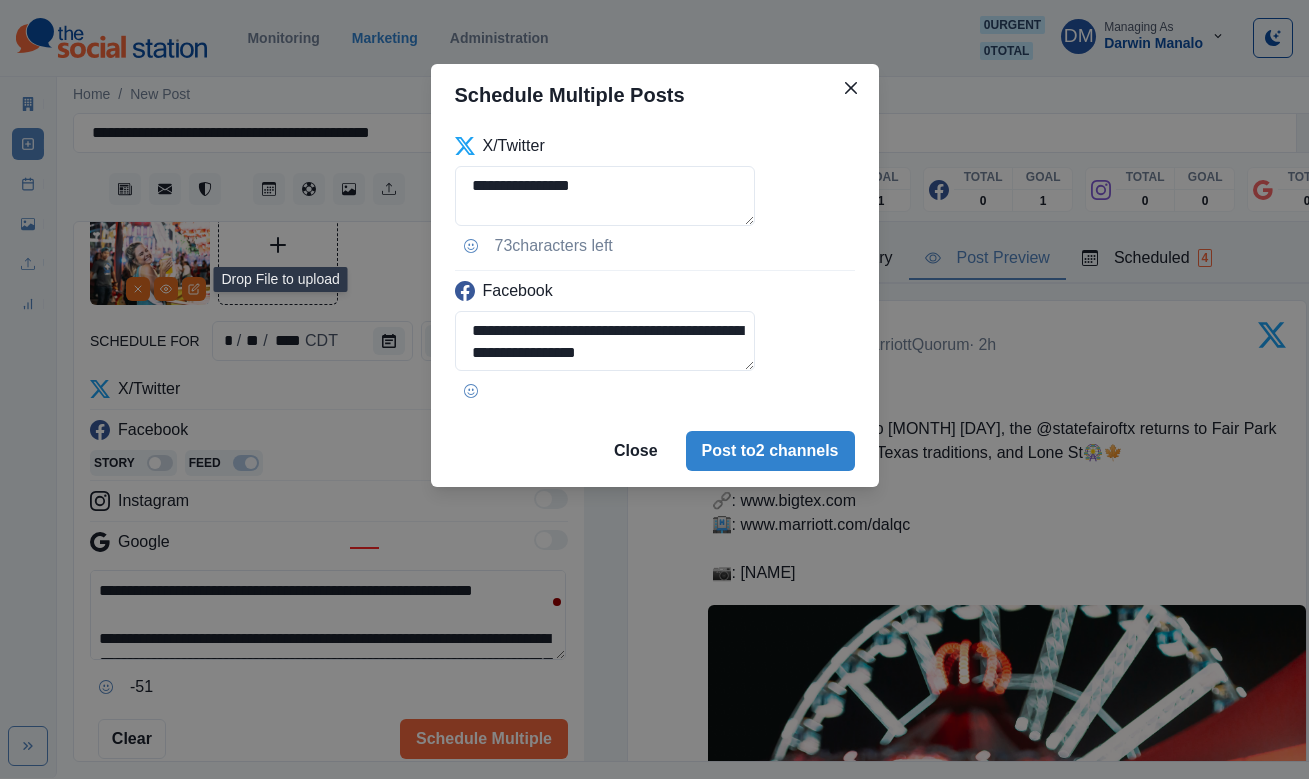 drag, startPoint x: 714, startPoint y: 170, endPoint x: 494, endPoint y: 115, distance: 226.77081 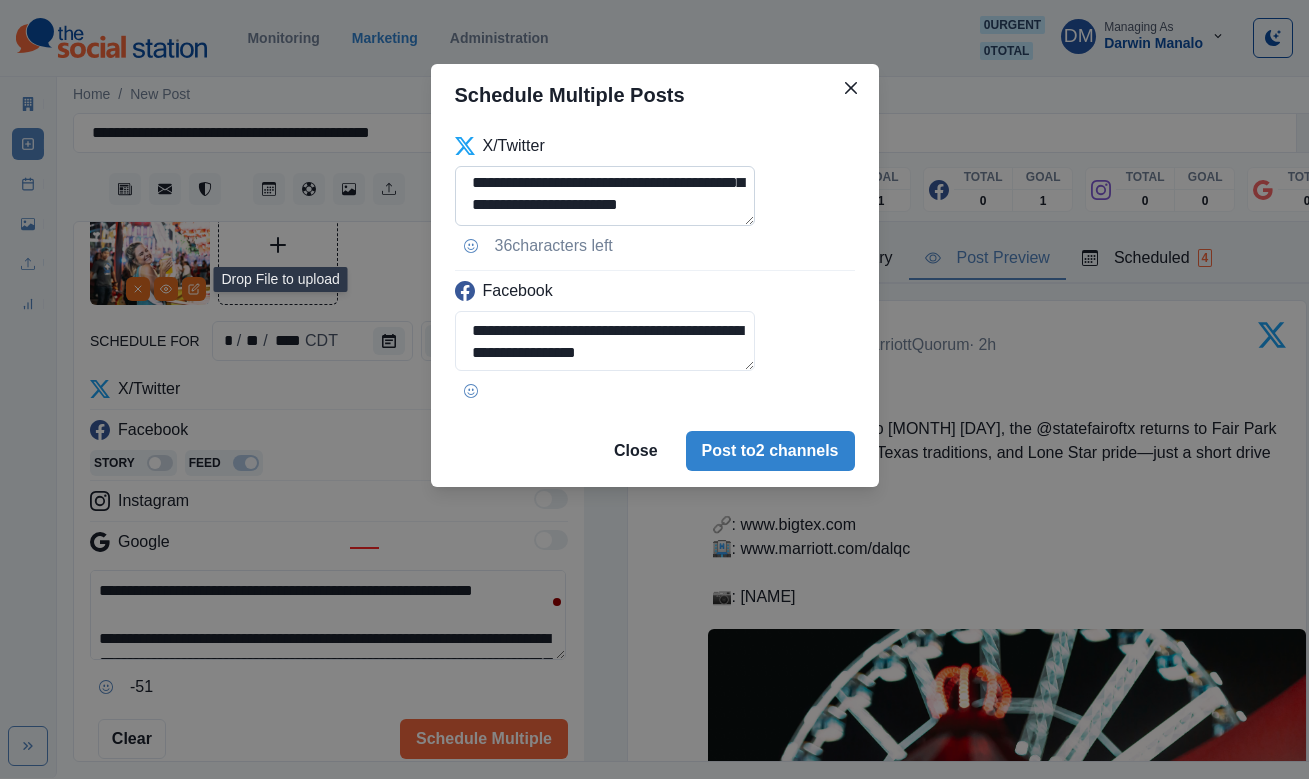 scroll, scrollTop: 86, scrollLeft: 0, axis: vertical 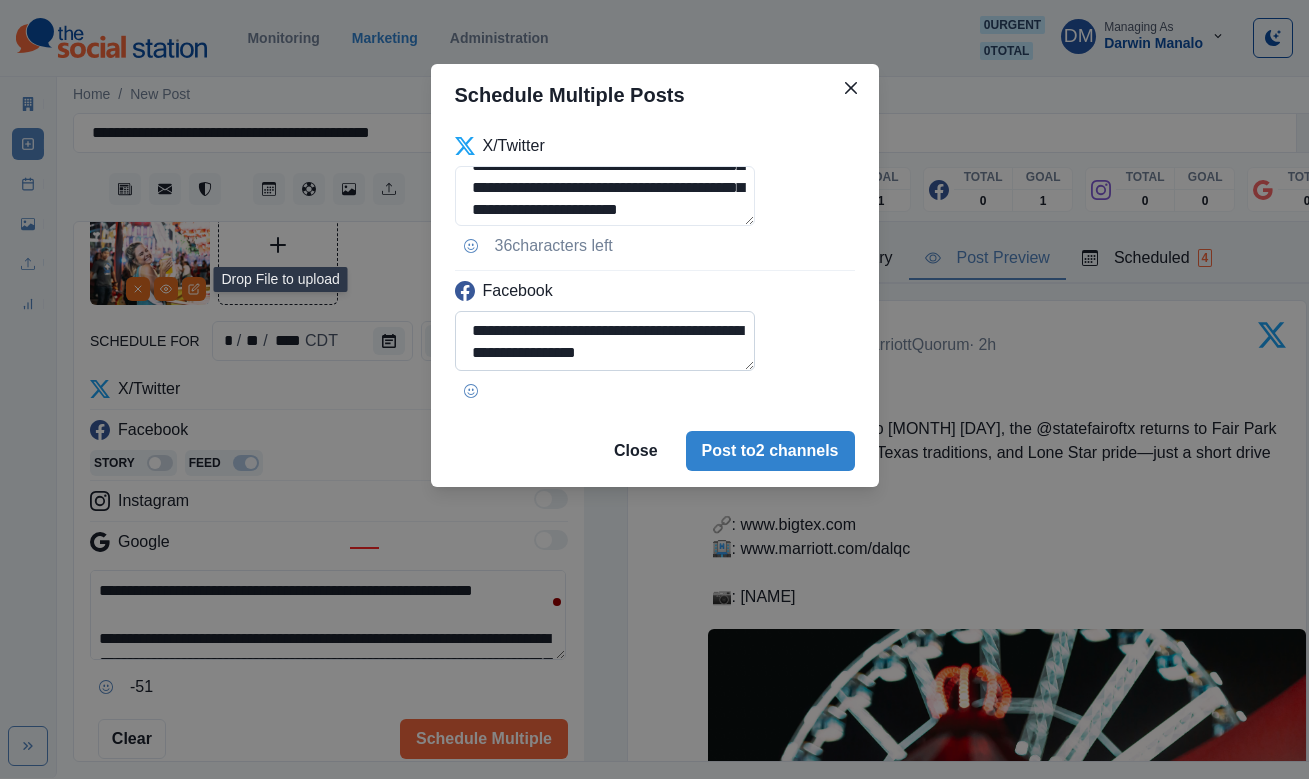type on "**********" 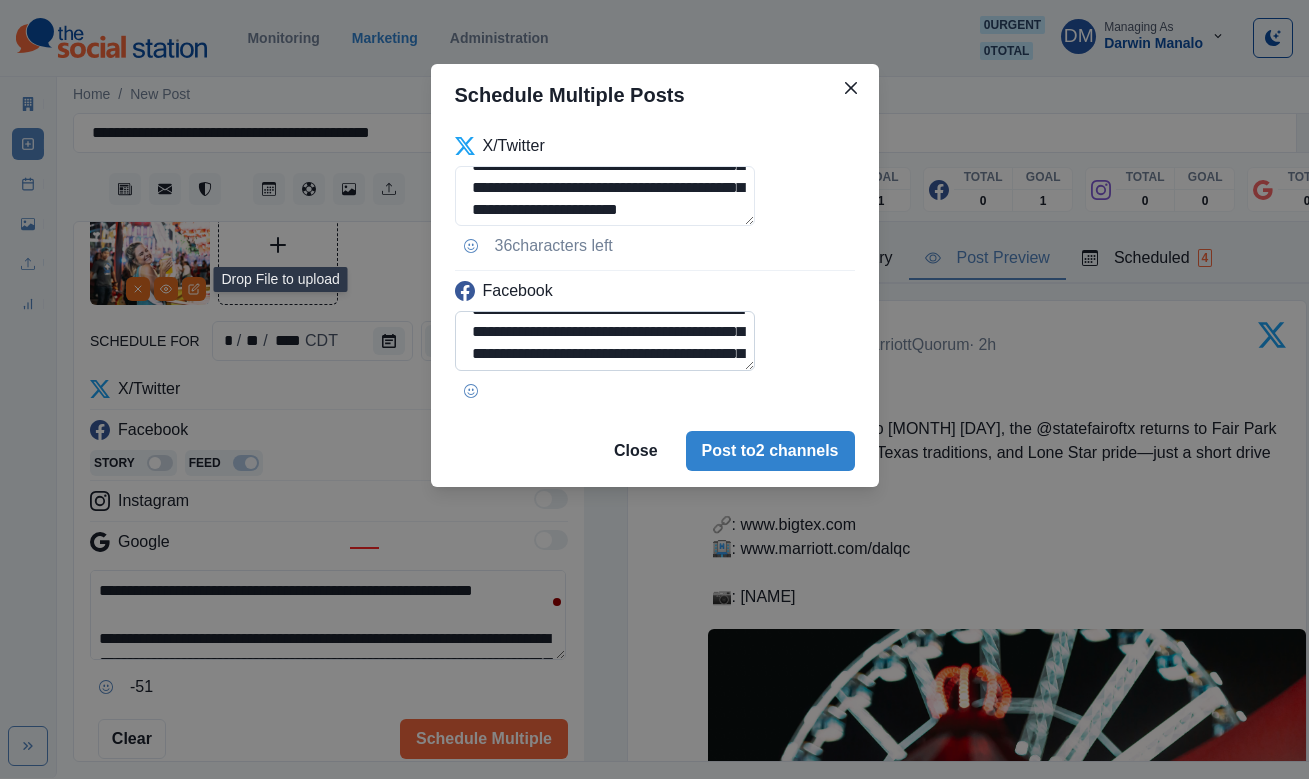 scroll, scrollTop: 168, scrollLeft: 0, axis: vertical 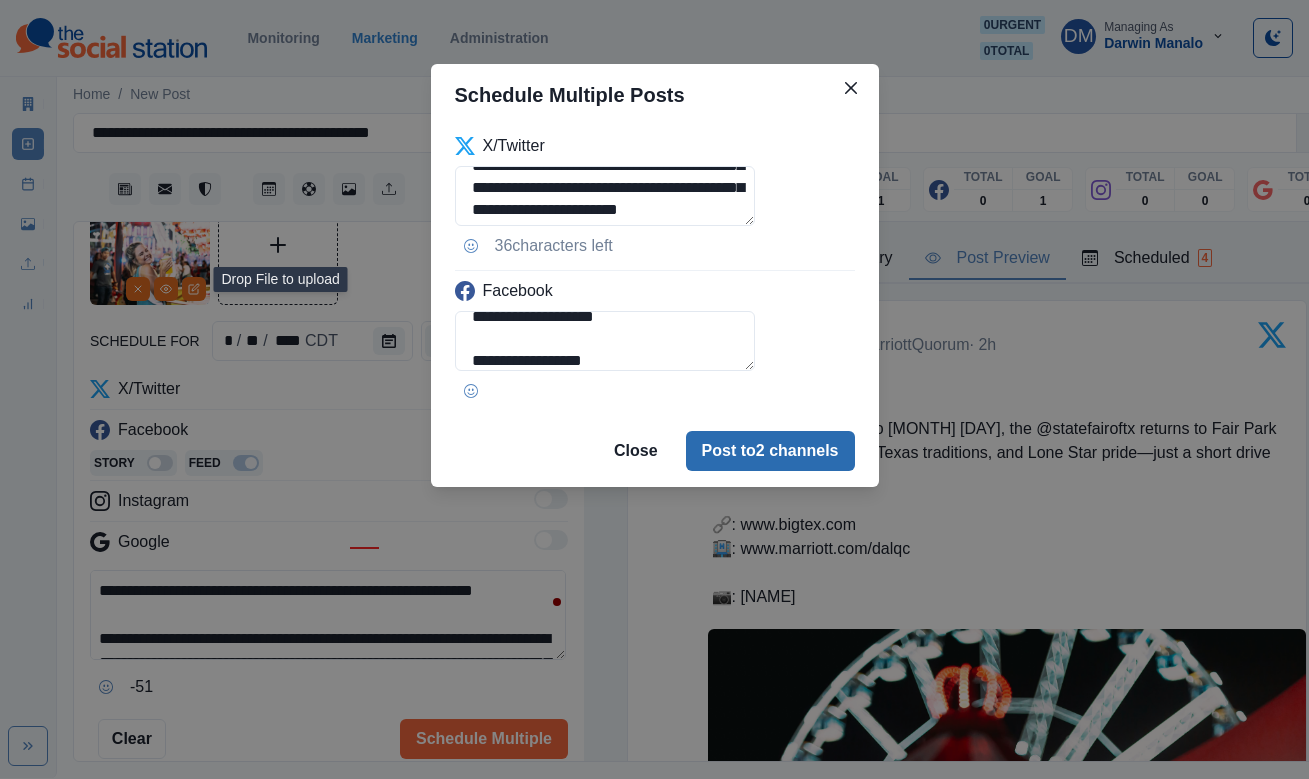 click on "Post to  2   channels" at bounding box center [770, 451] 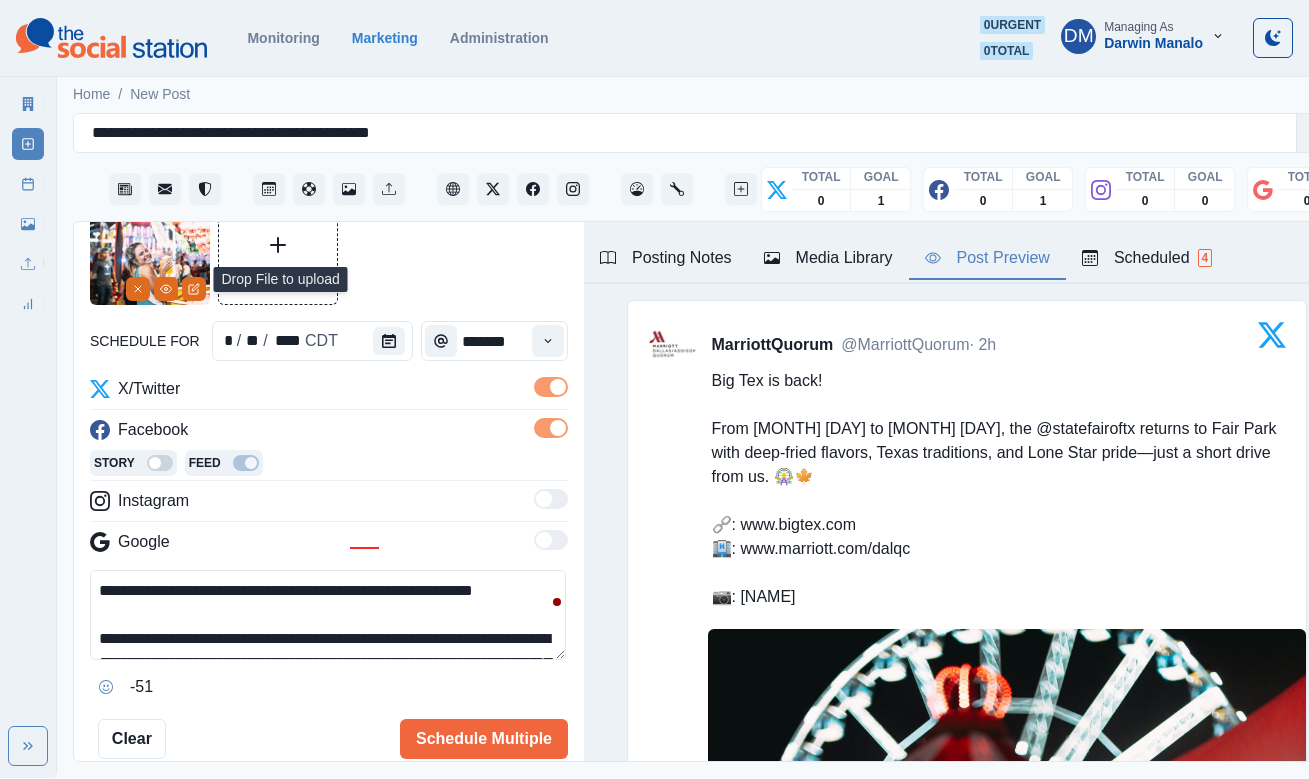 type 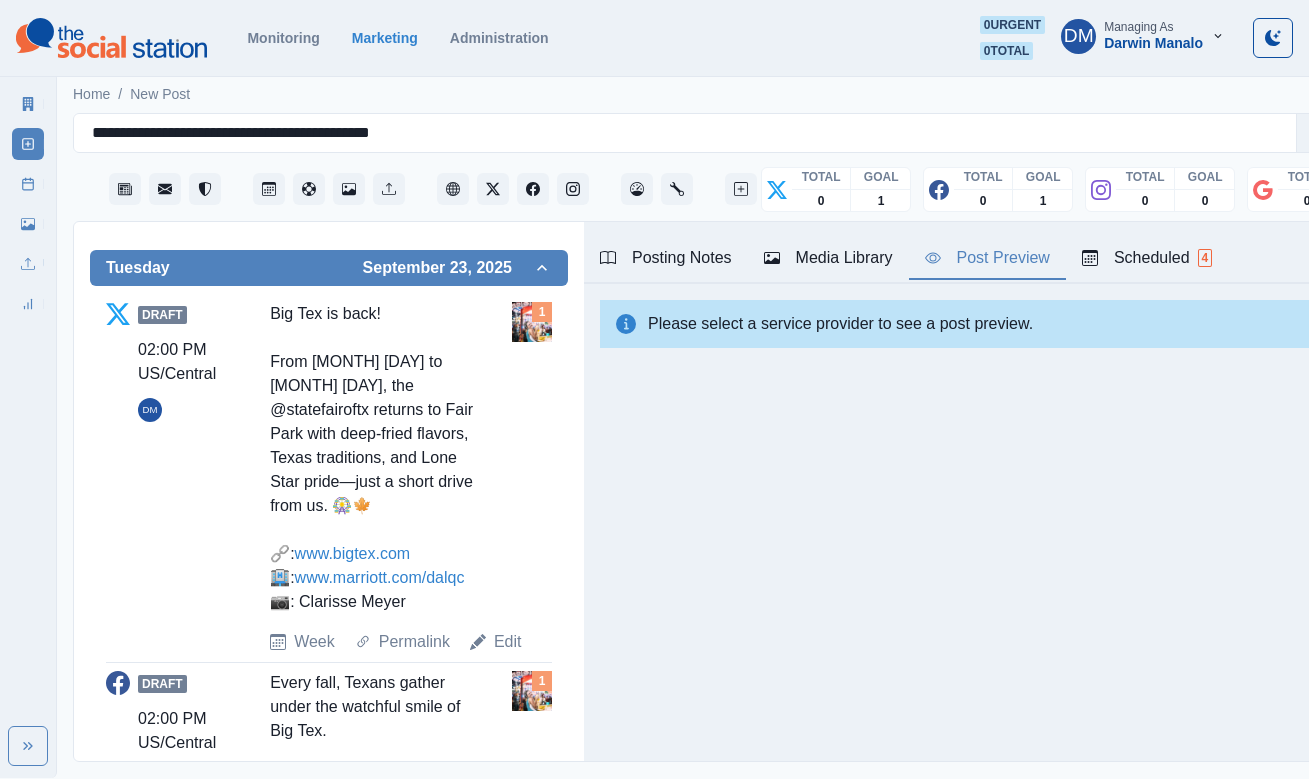 scroll, scrollTop: 651, scrollLeft: 0, axis: vertical 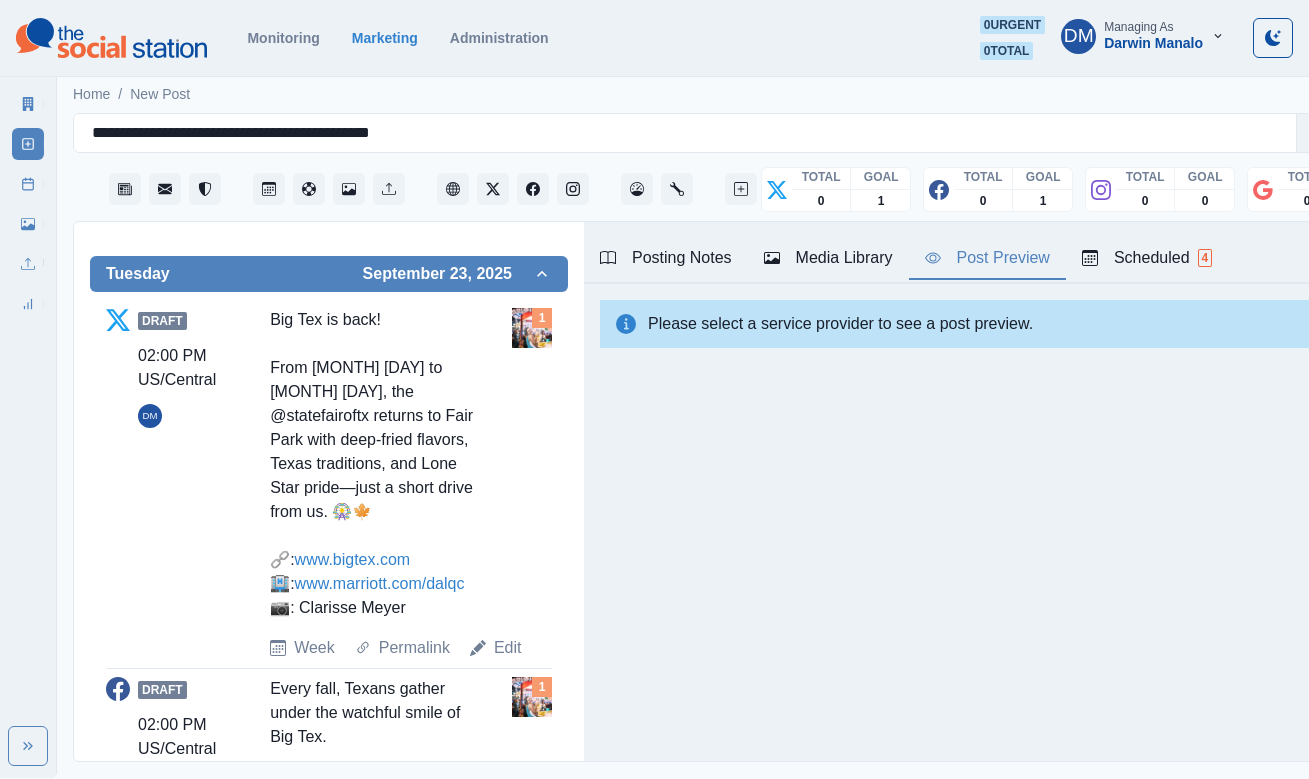 drag, startPoint x: 250, startPoint y: 426, endPoint x: 390, endPoint y: 662, distance: 274.40115 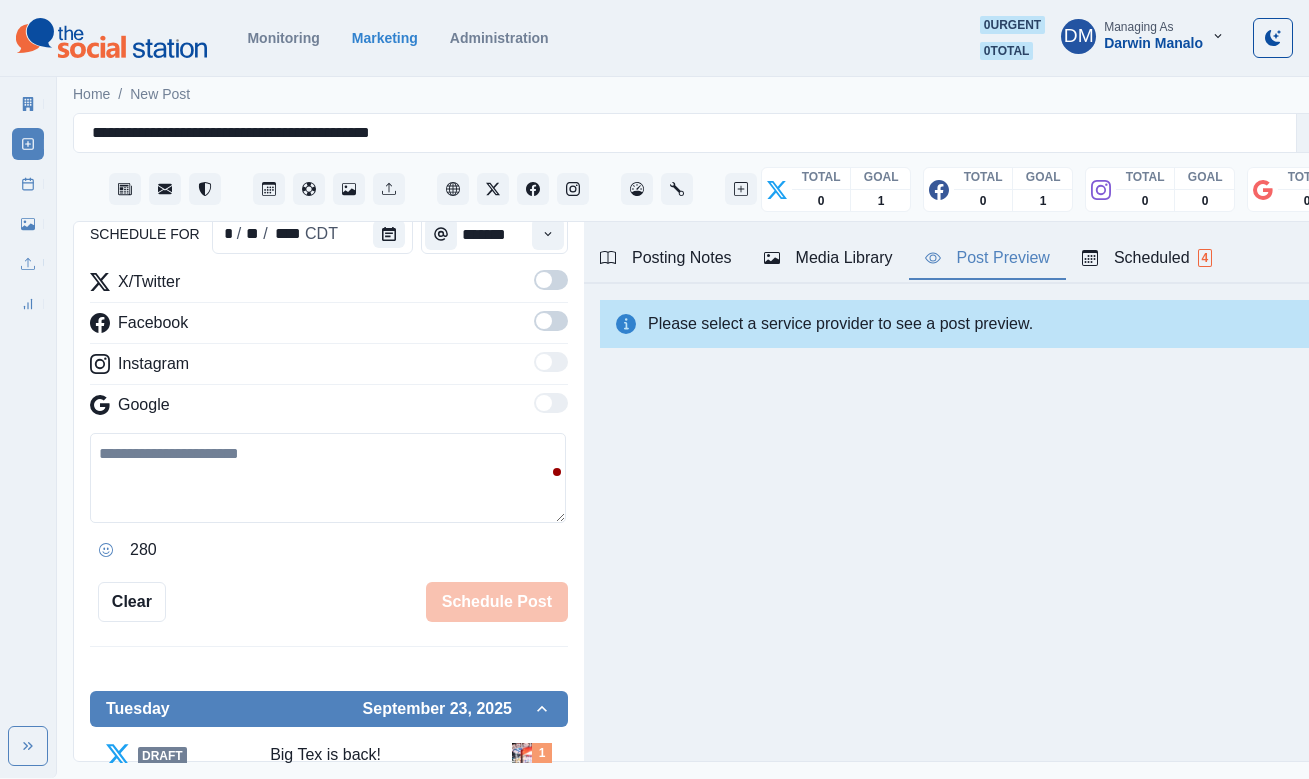 scroll, scrollTop: 0, scrollLeft: 0, axis: both 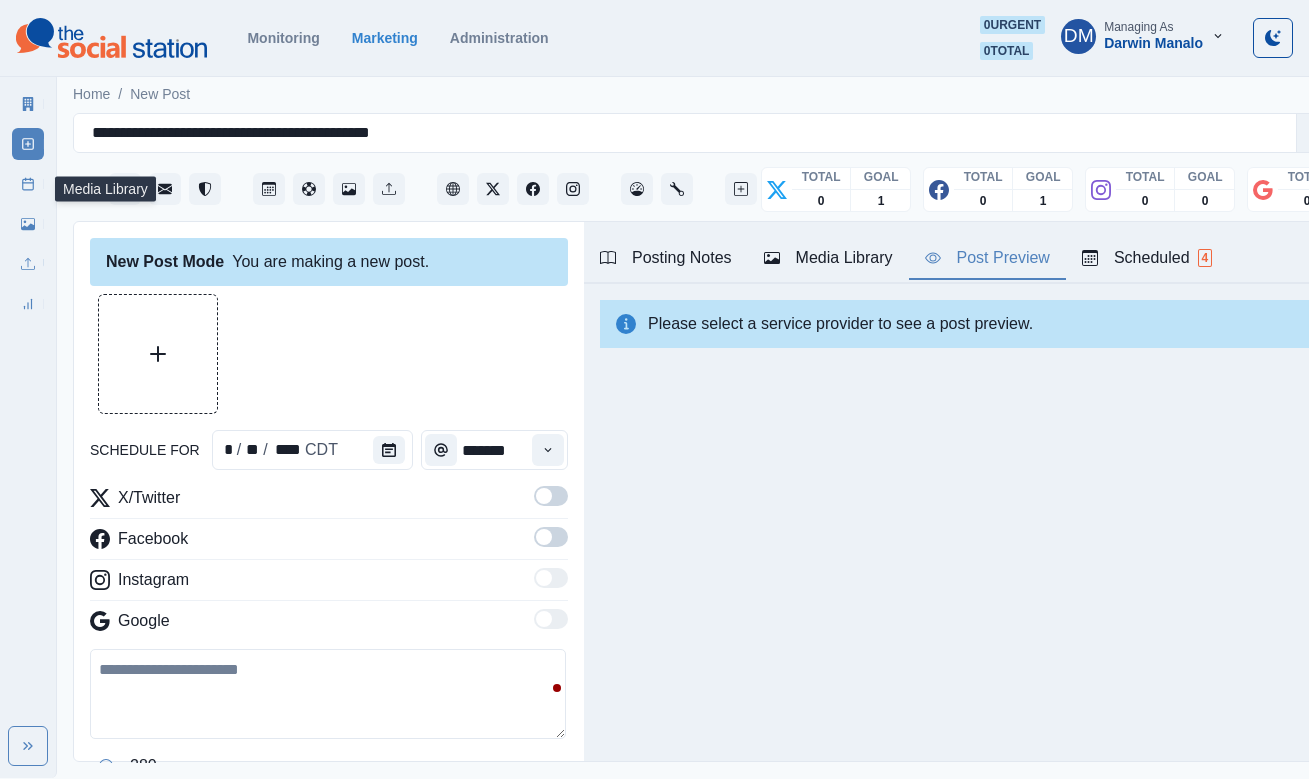 click on "Media Library" at bounding box center (28, 224) 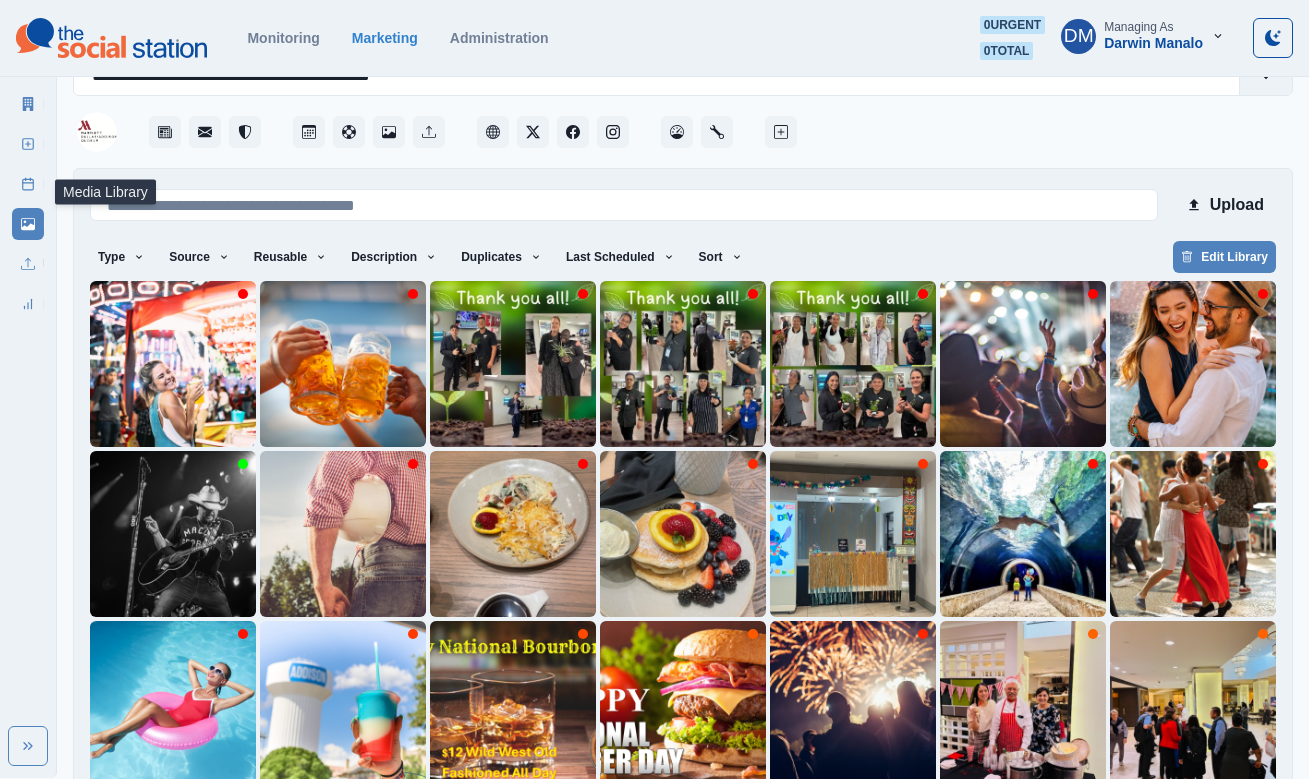 scroll, scrollTop: 60, scrollLeft: 0, axis: vertical 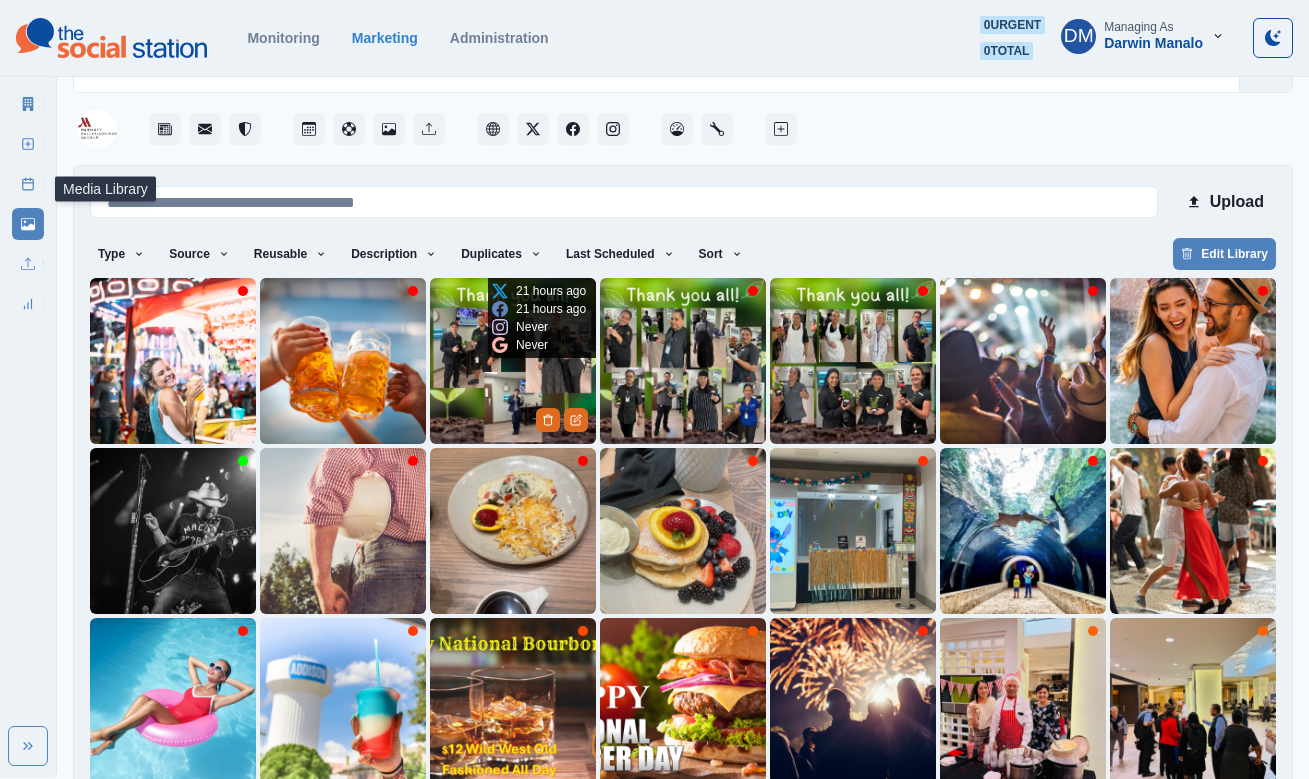 click at bounding box center [513, 361] 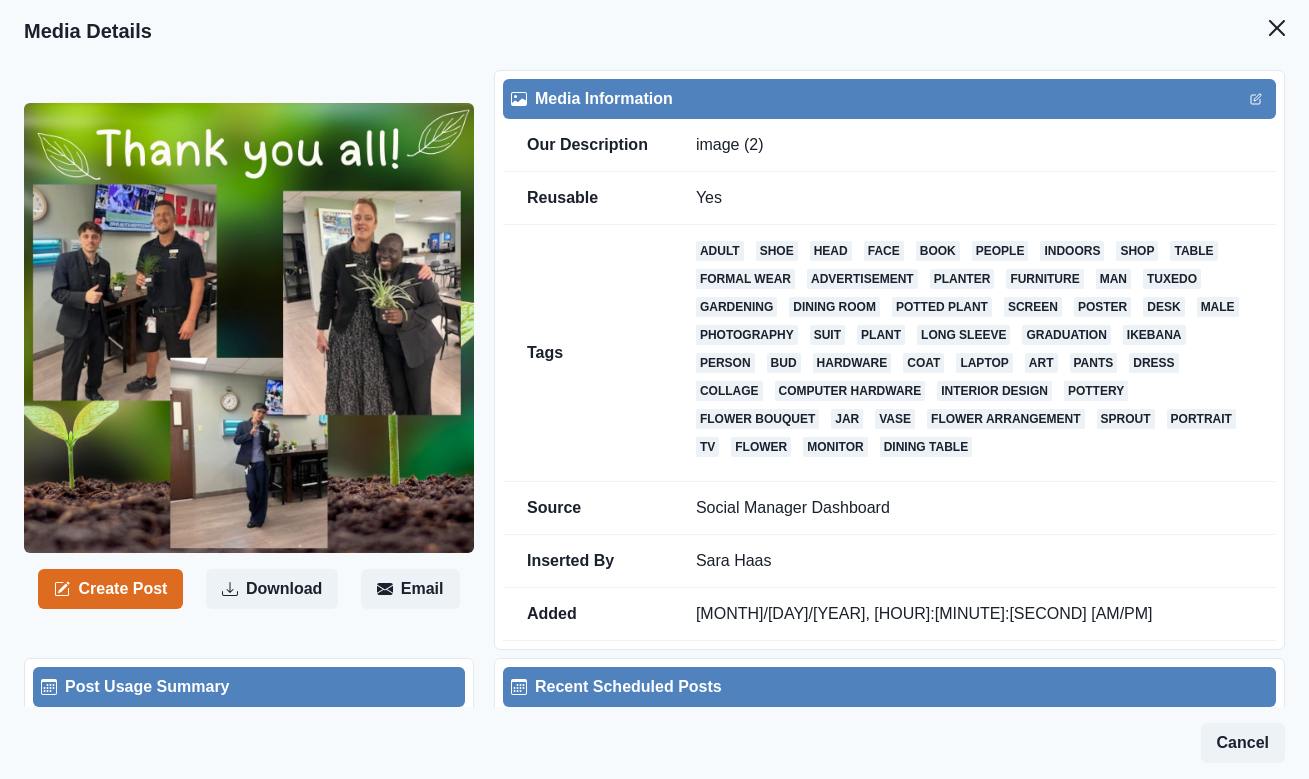 type 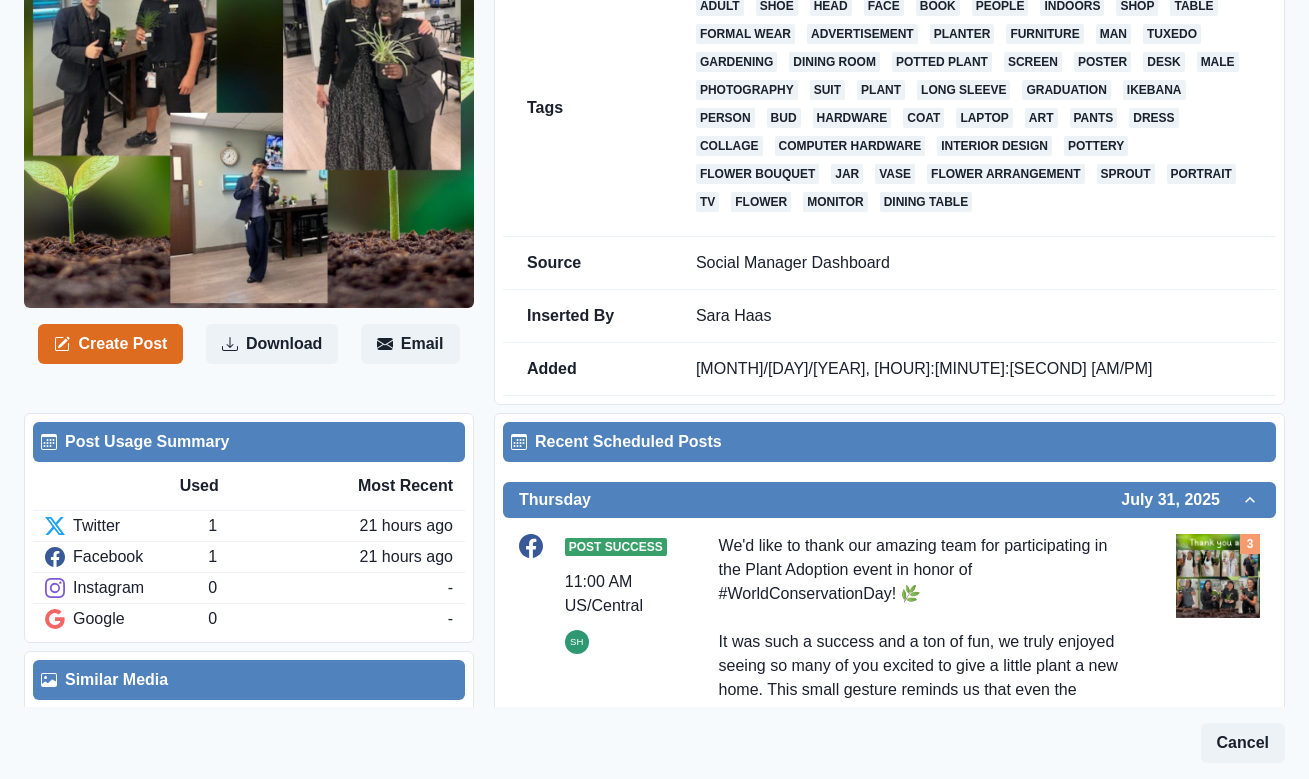 scroll, scrollTop: 0, scrollLeft: 0, axis: both 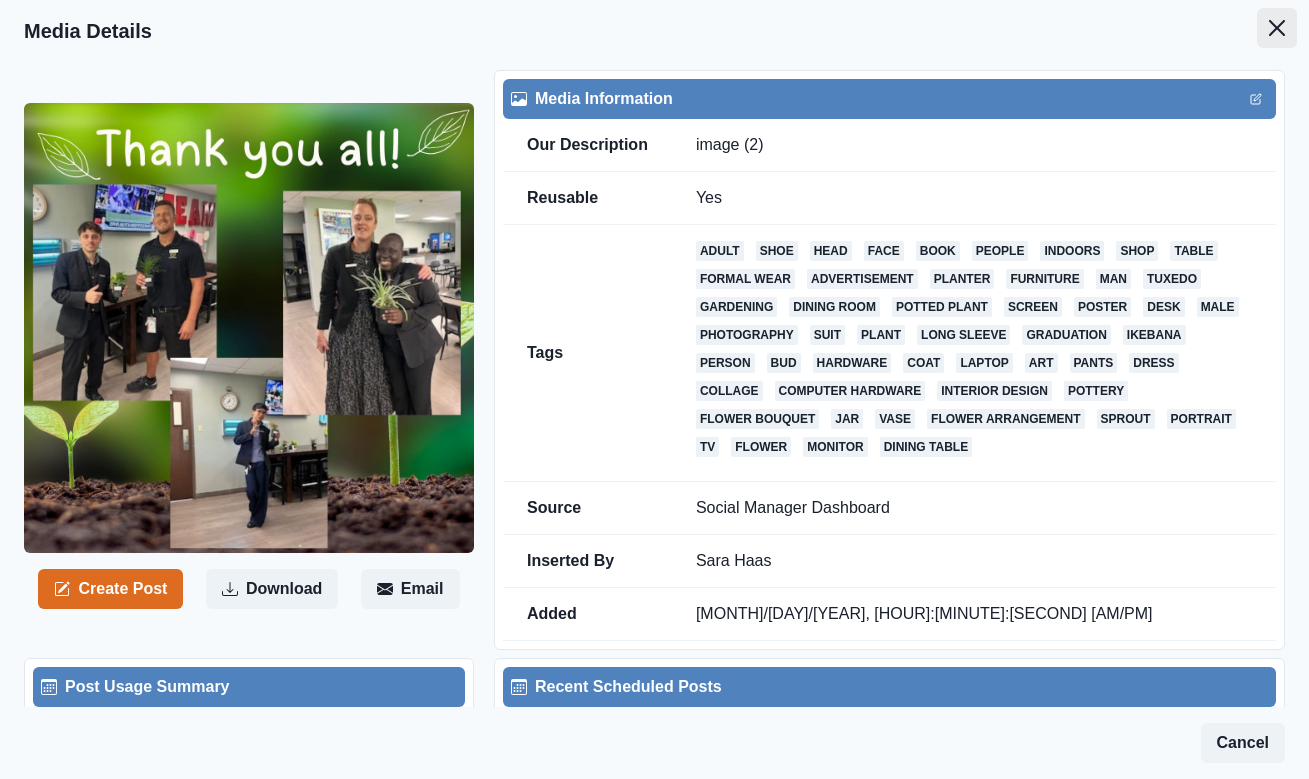 click at bounding box center (1277, 28) 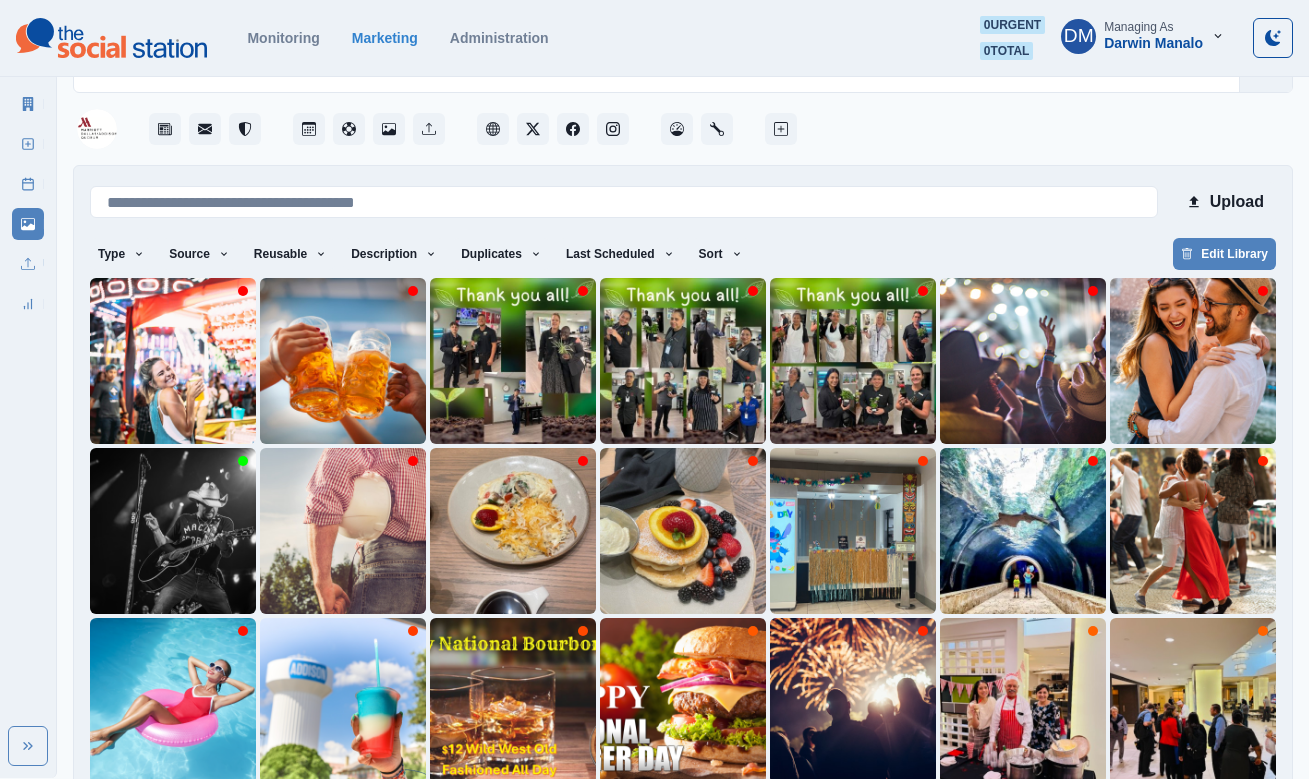 scroll, scrollTop: 72, scrollLeft: 0, axis: vertical 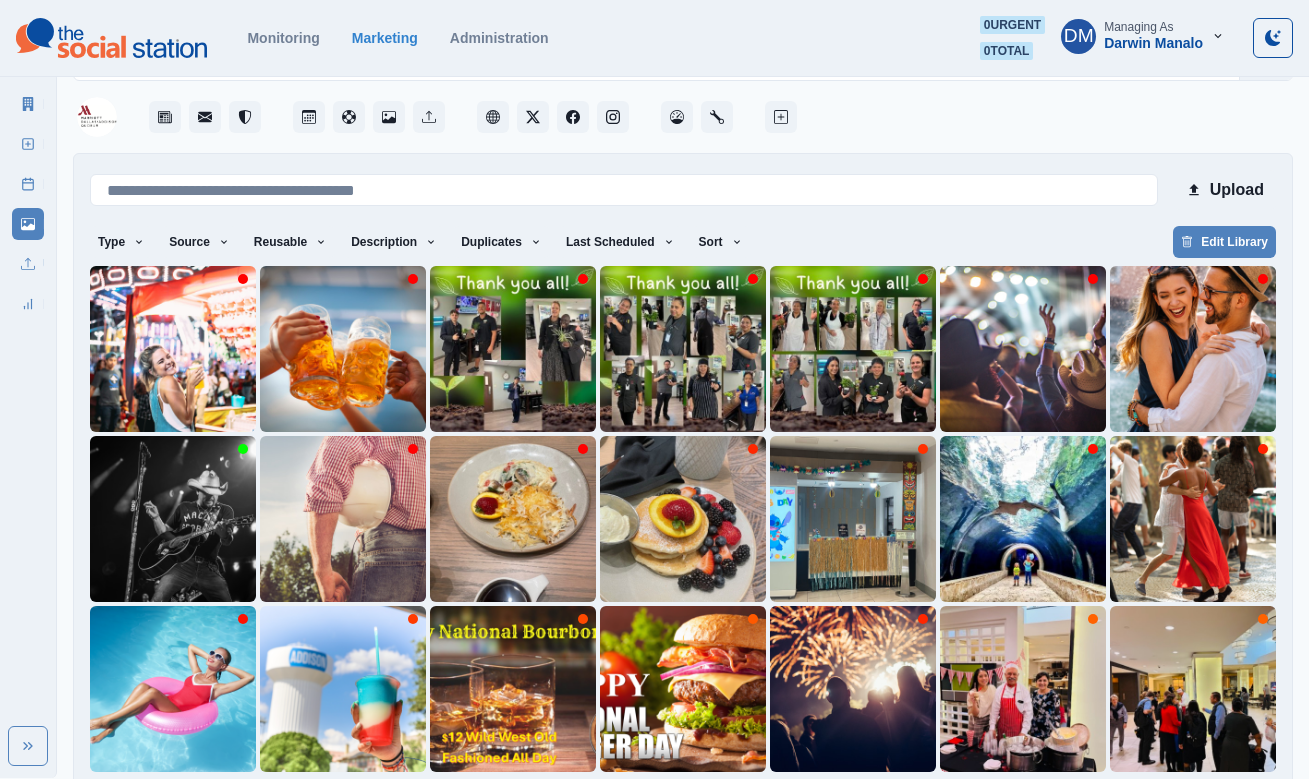 click on "2" at bounding box center [602, 804] 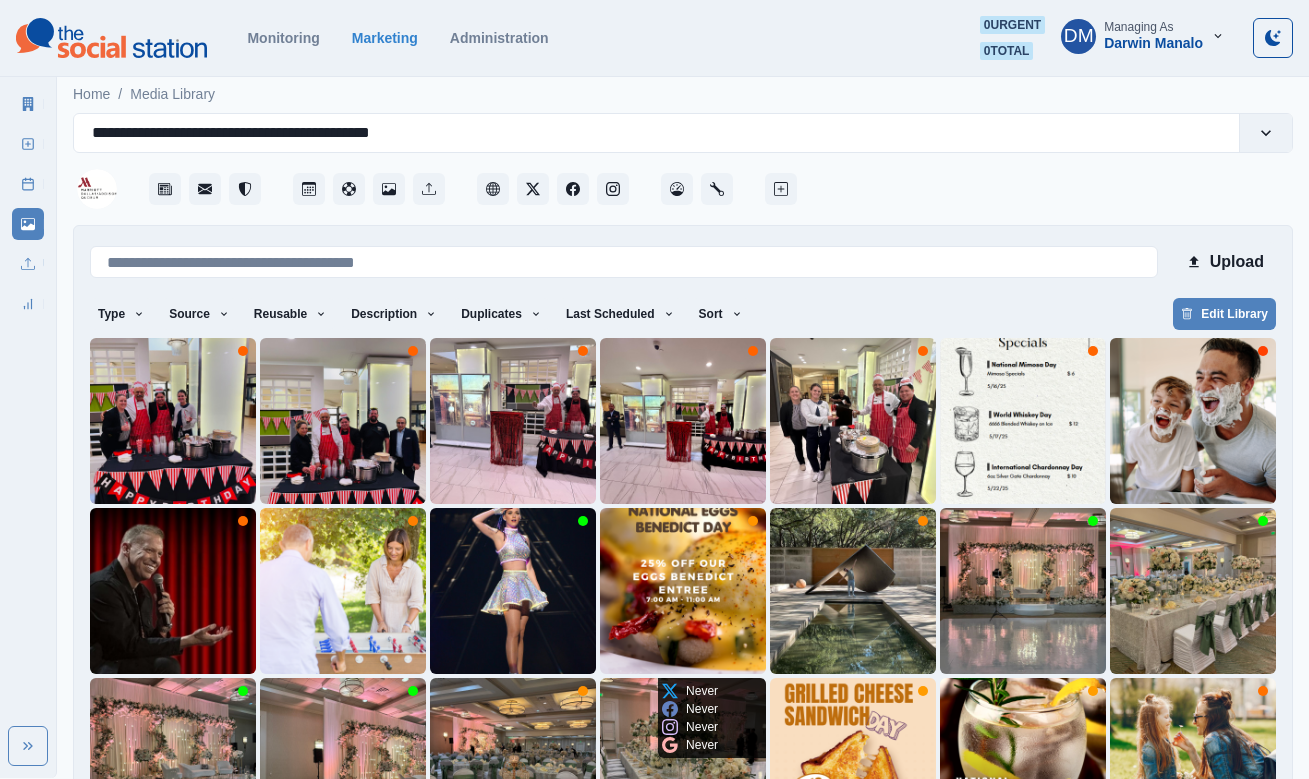 scroll, scrollTop: 72, scrollLeft: 0, axis: vertical 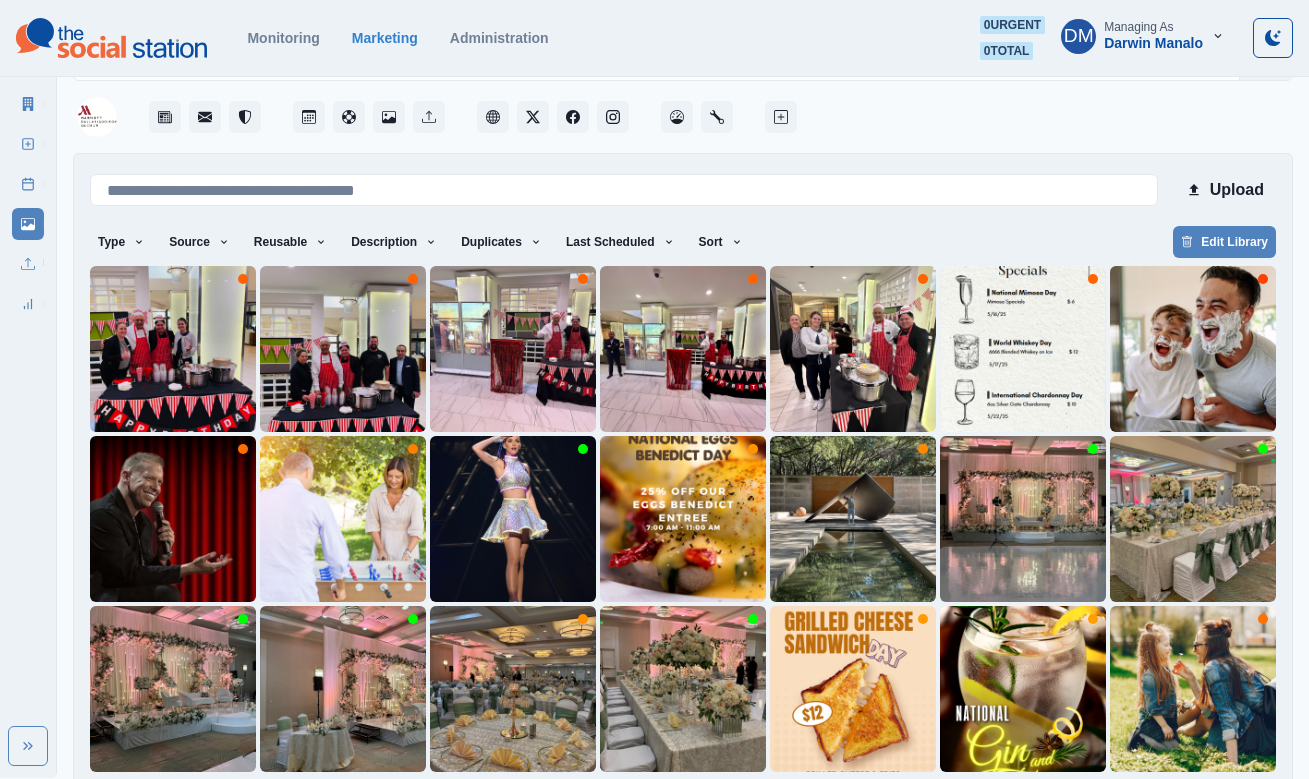click on "3" at bounding box center (653, 804) 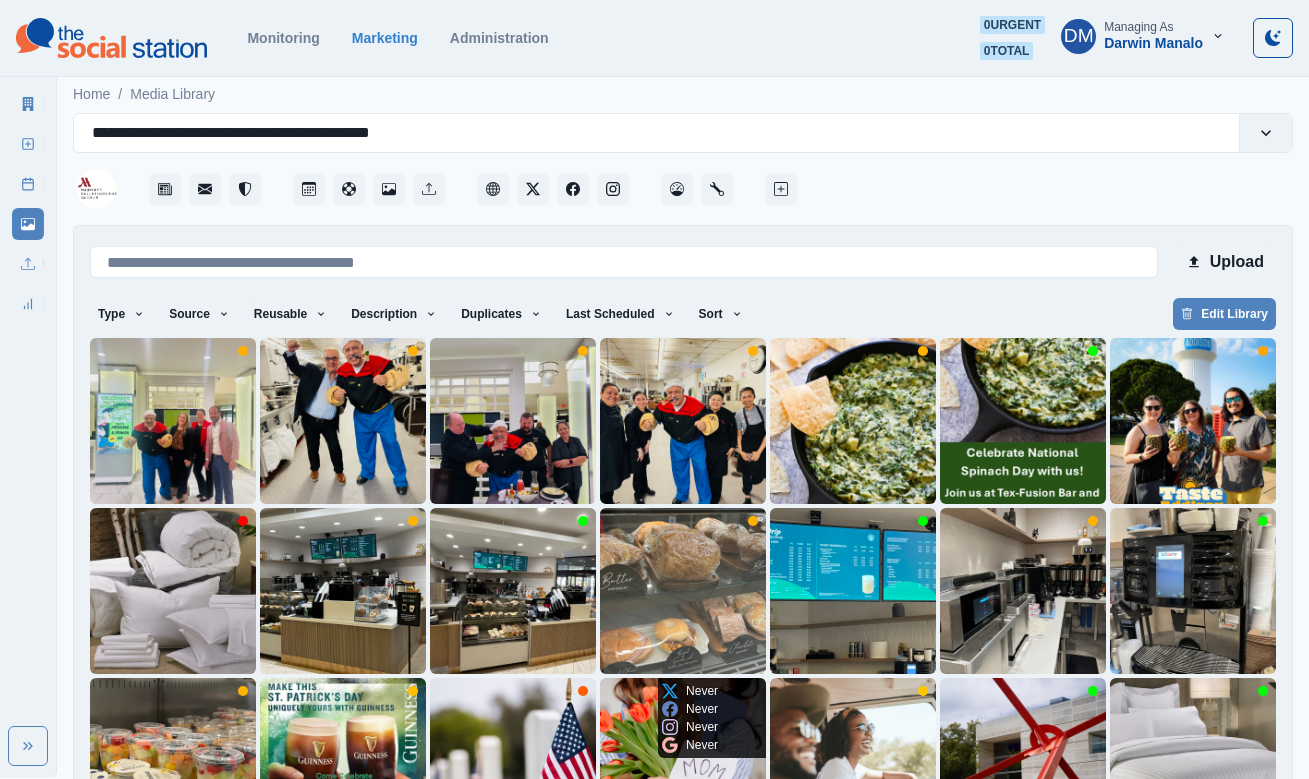 scroll, scrollTop: 72, scrollLeft: 0, axis: vertical 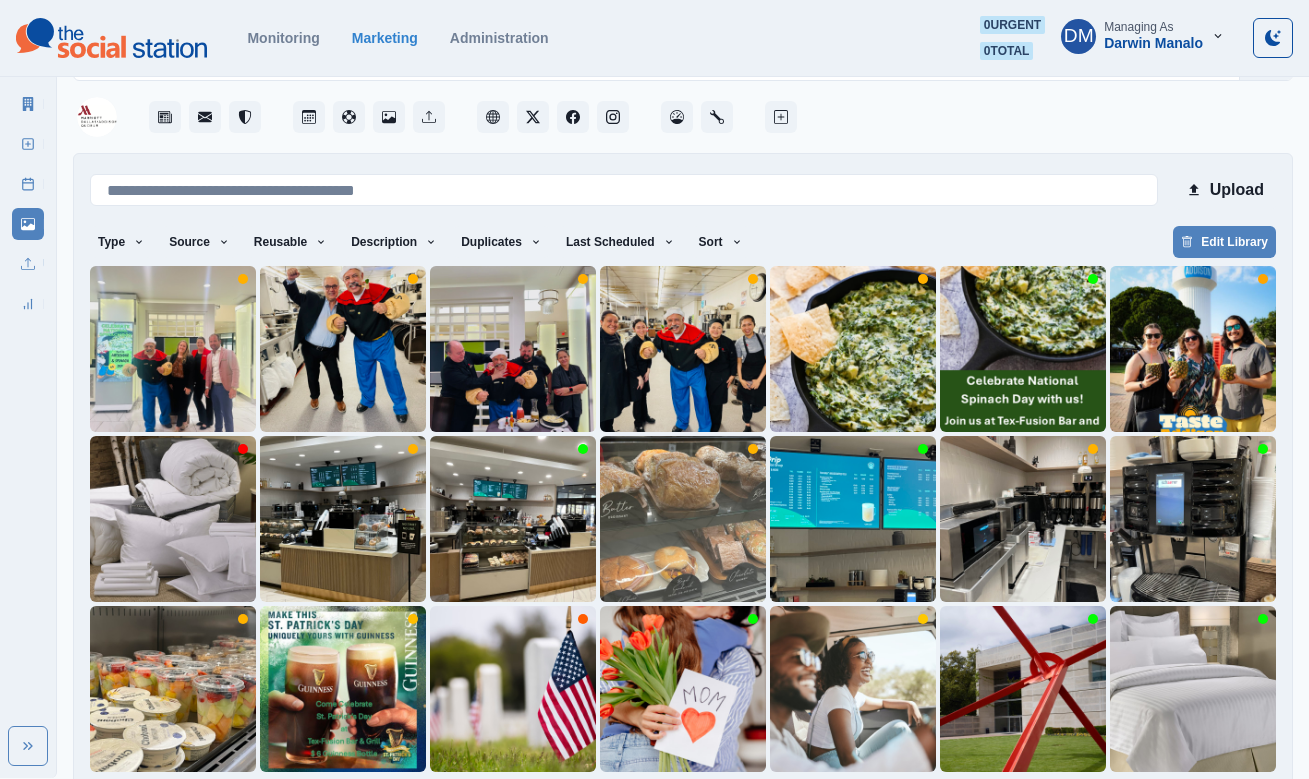 click on "4" at bounding box center (704, 804) 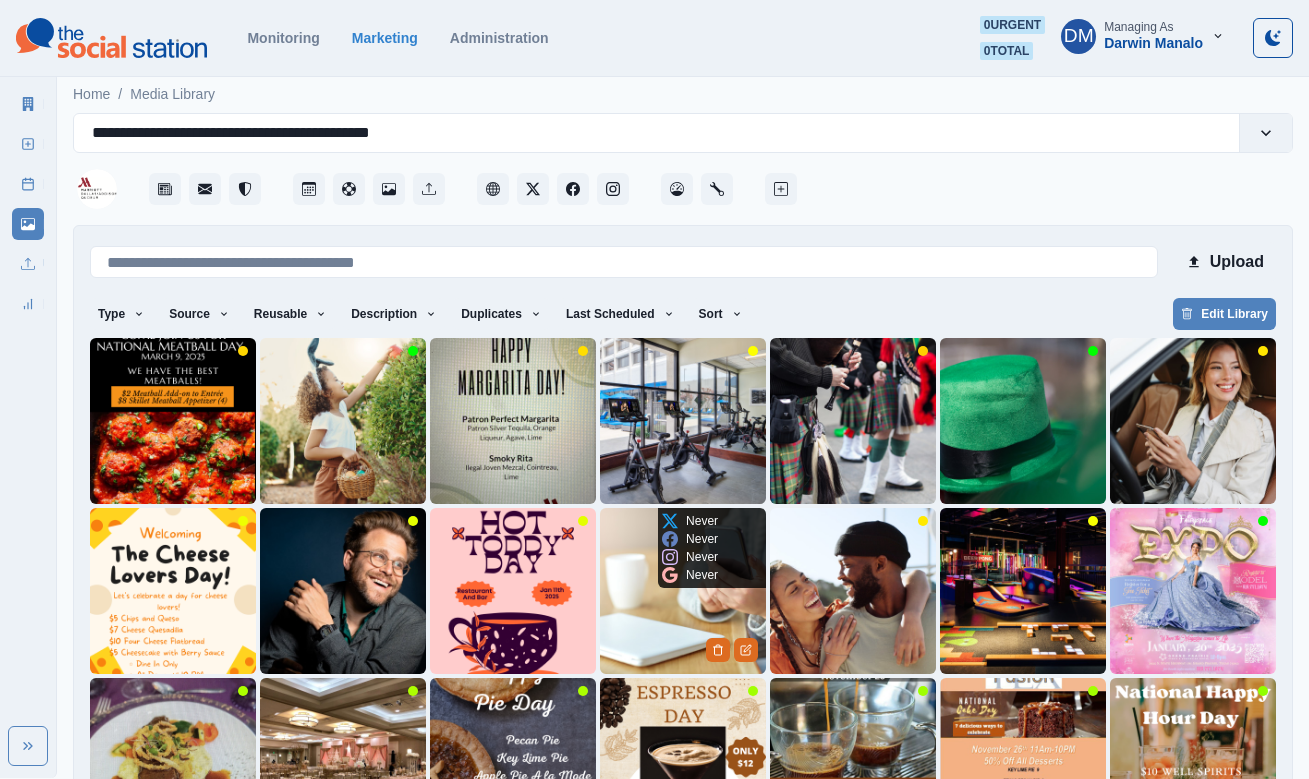 scroll, scrollTop: 72, scrollLeft: 0, axis: vertical 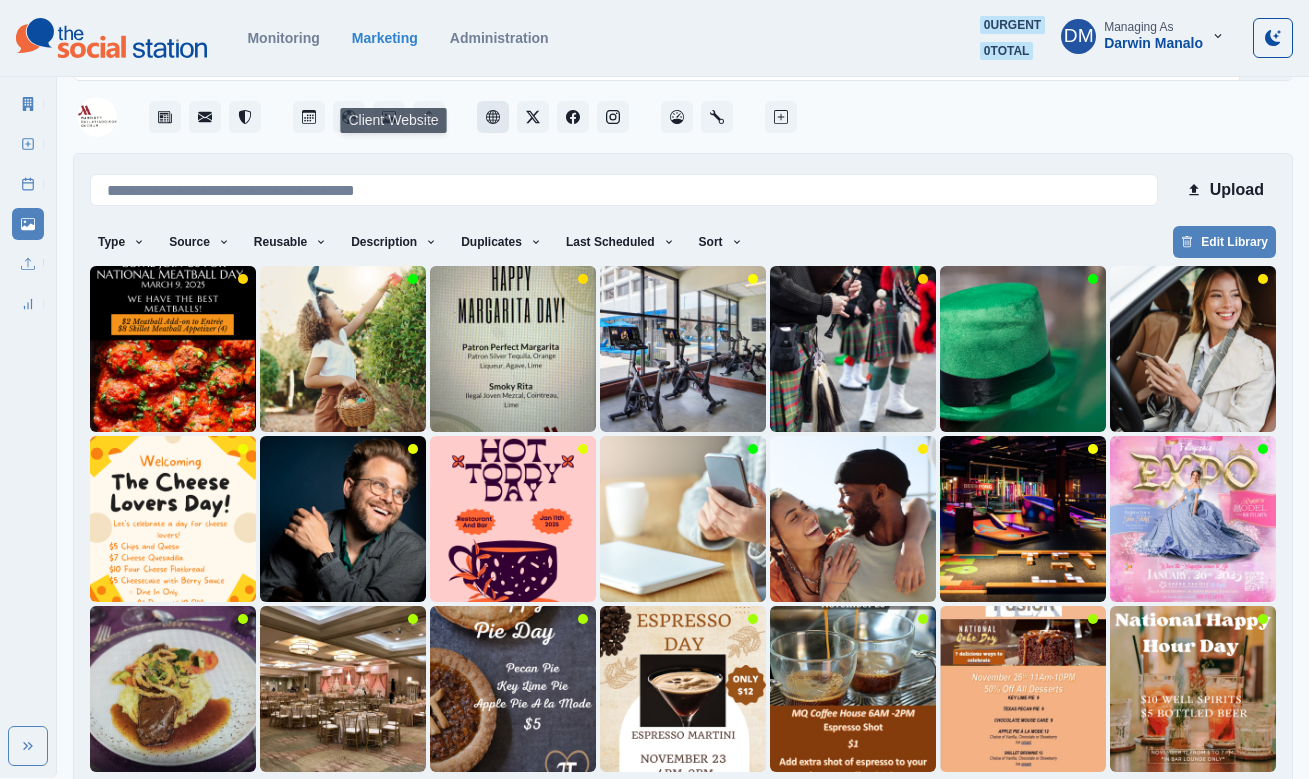 click 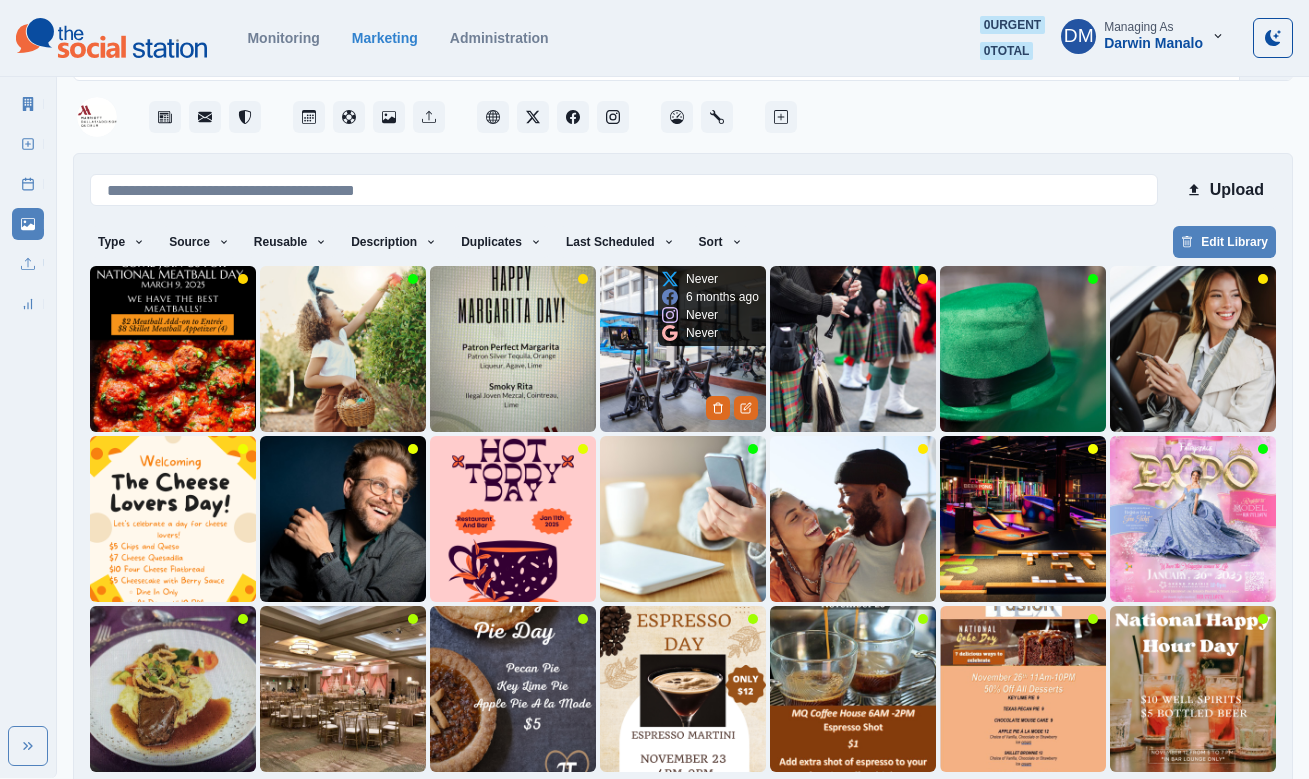 click at bounding box center (683, 349) 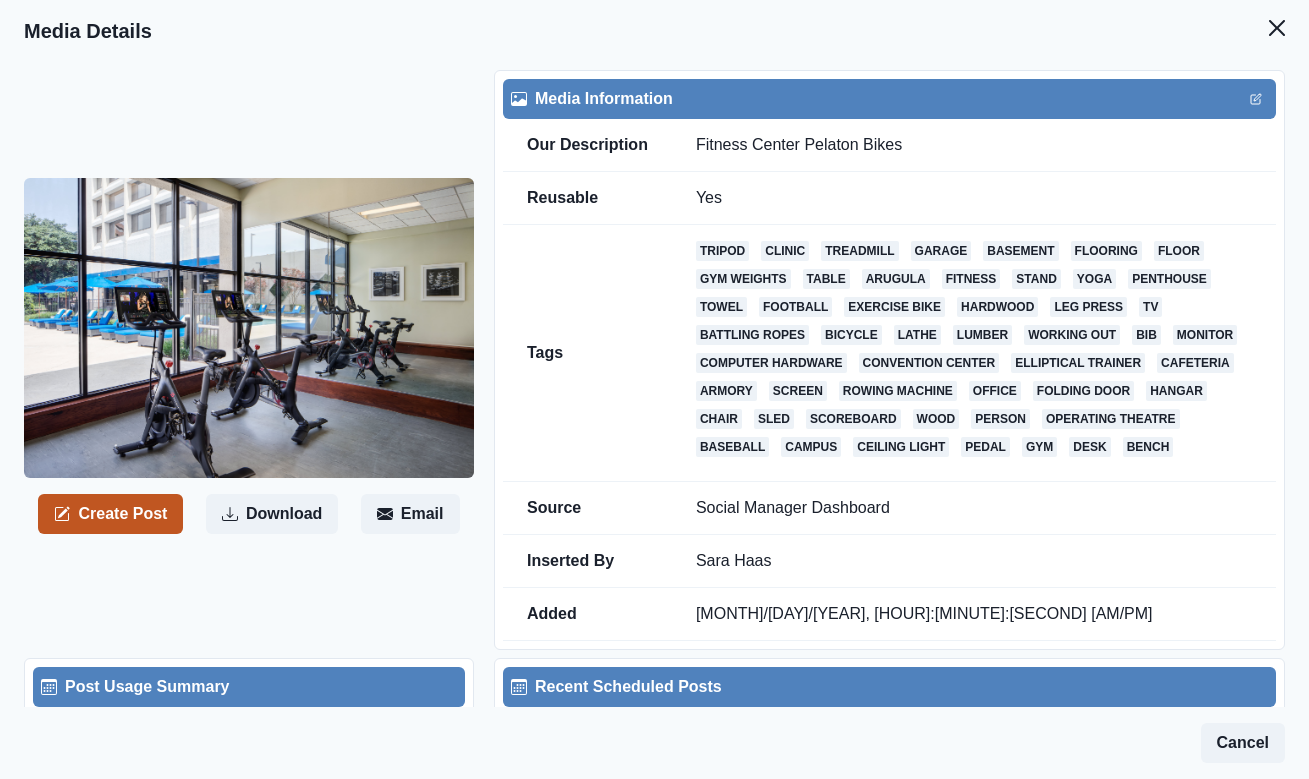 click on "Create Post" at bounding box center (110, 514) 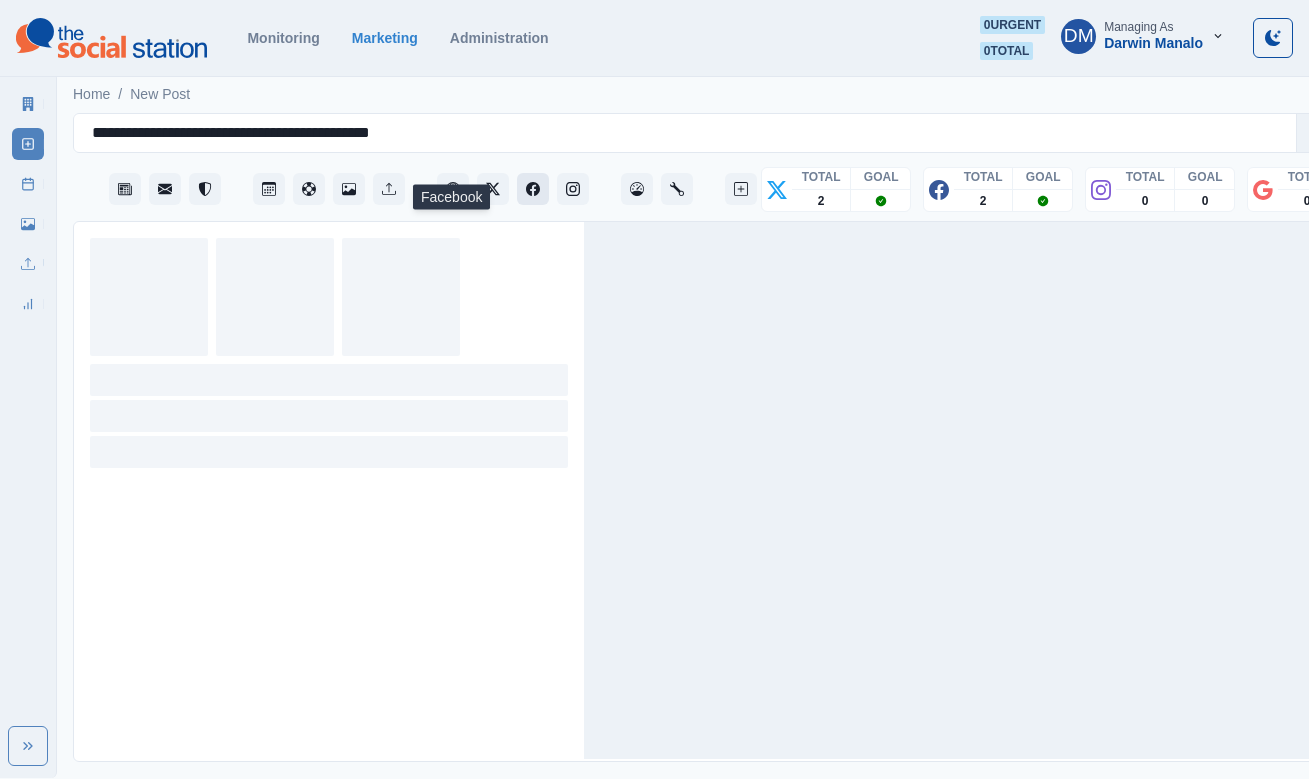 click at bounding box center (533, 189) 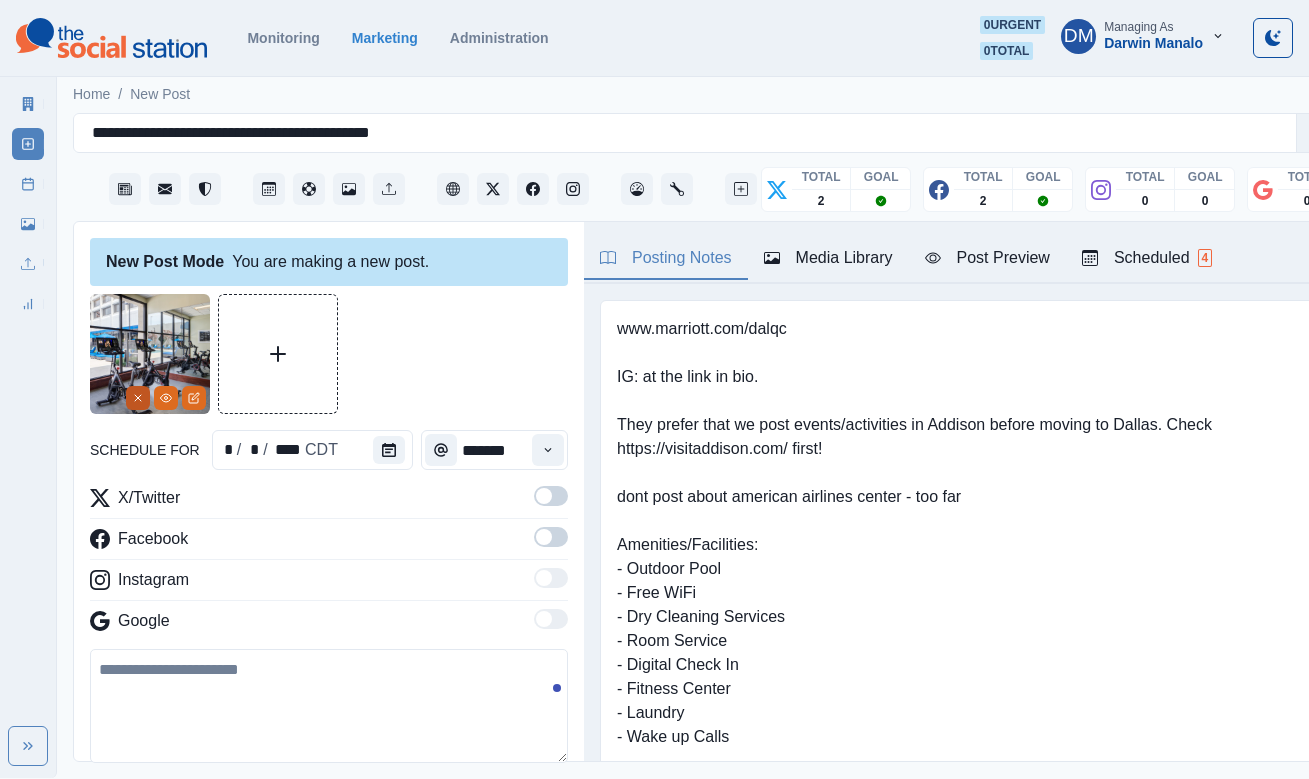 click at bounding box center (138, 398) 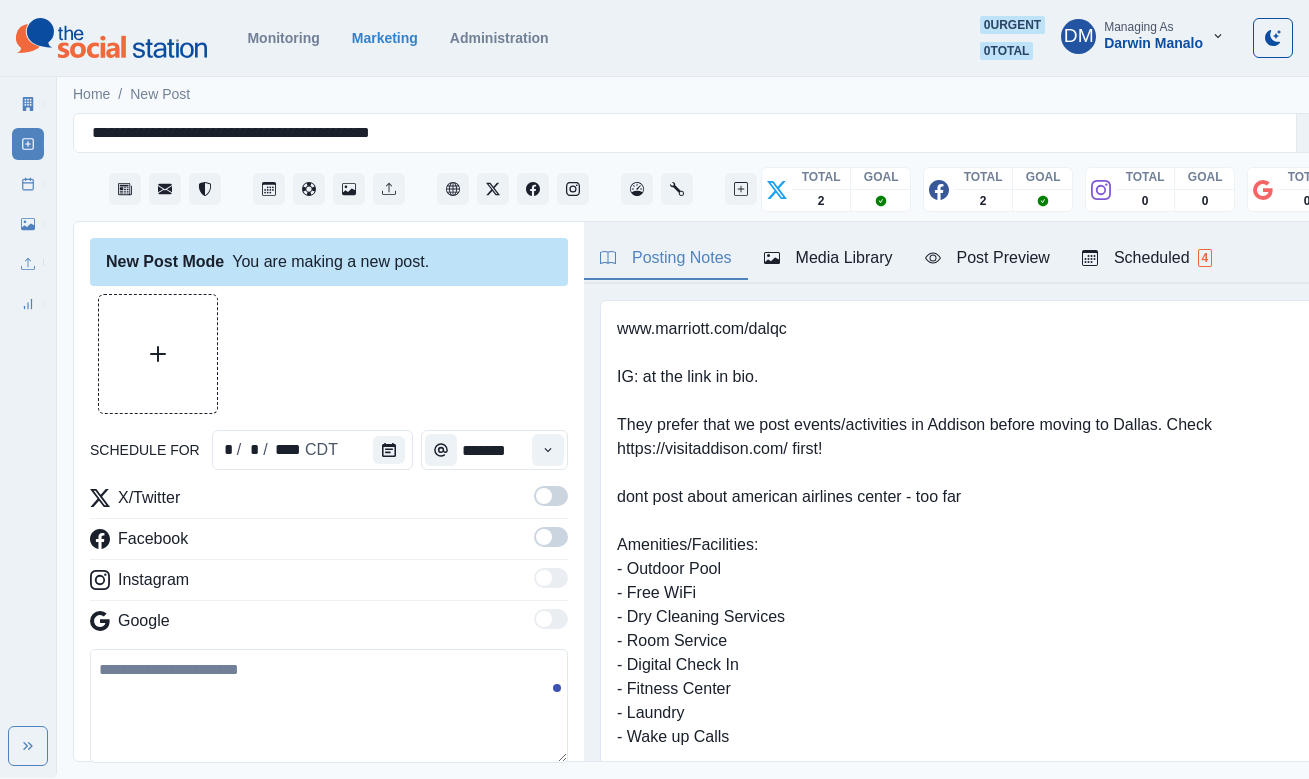 click on "Media Library" at bounding box center (28, 224) 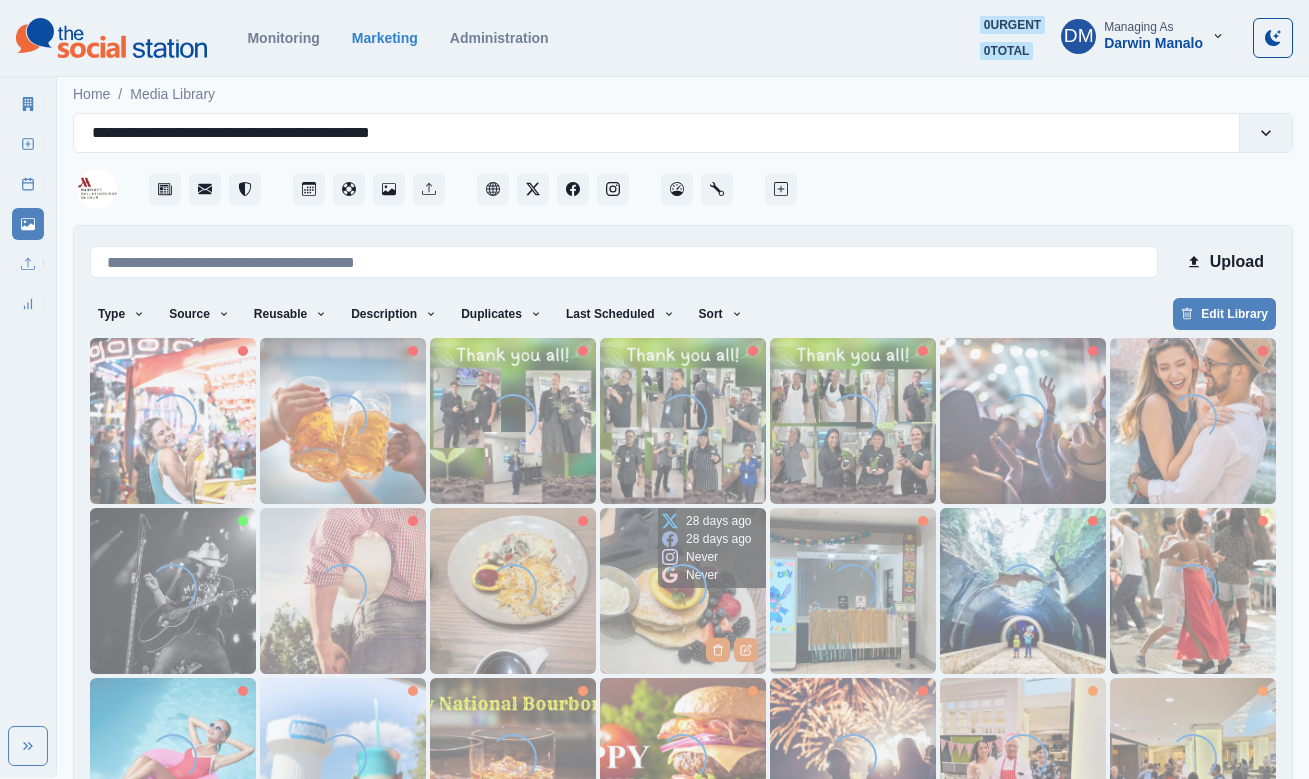 scroll, scrollTop: 72, scrollLeft: 0, axis: vertical 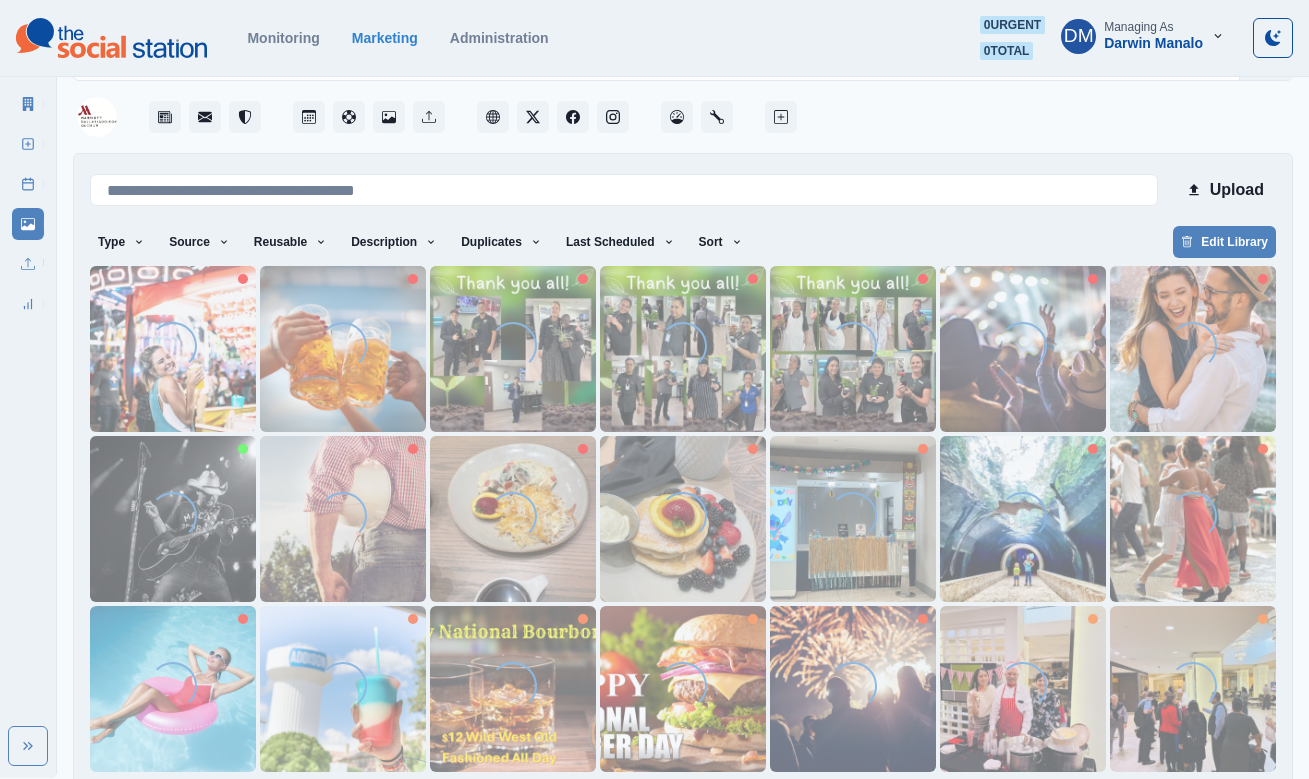 click on "5" at bounding box center [754, 804] 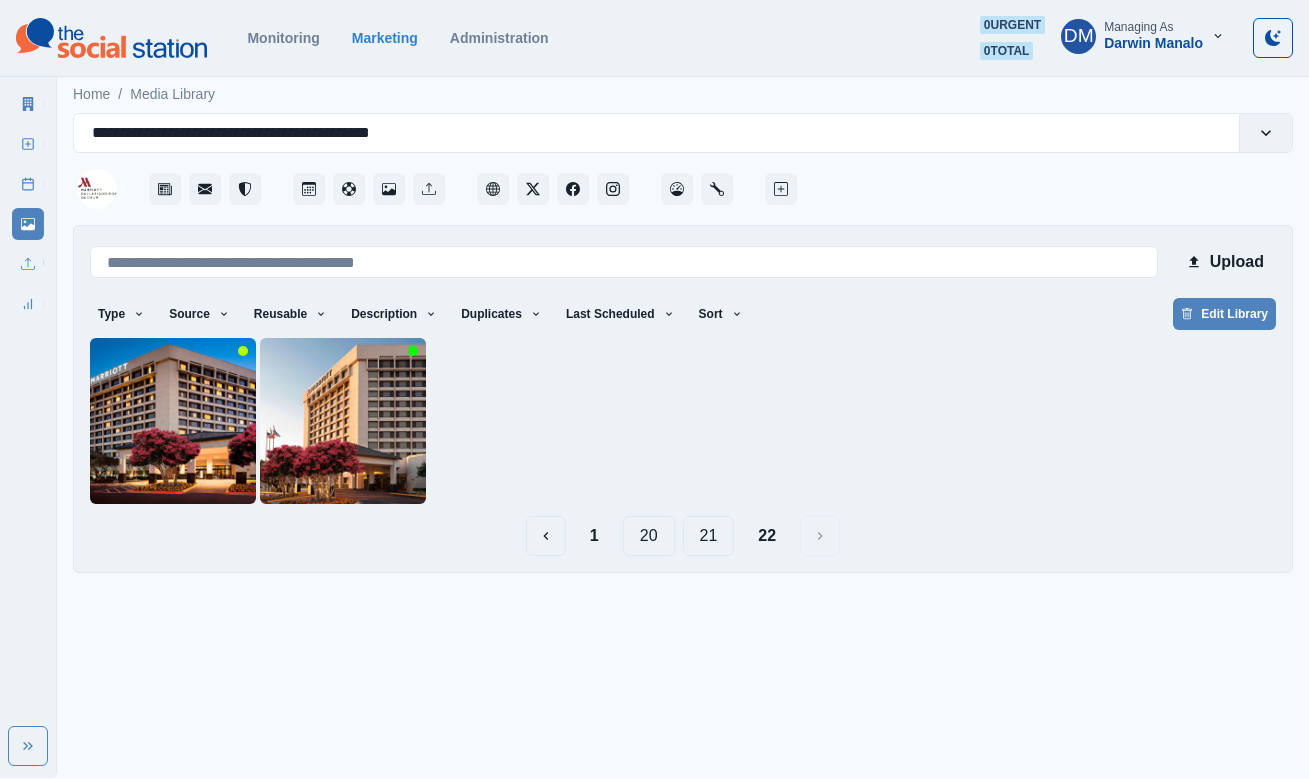 scroll, scrollTop: 0, scrollLeft: 0, axis: both 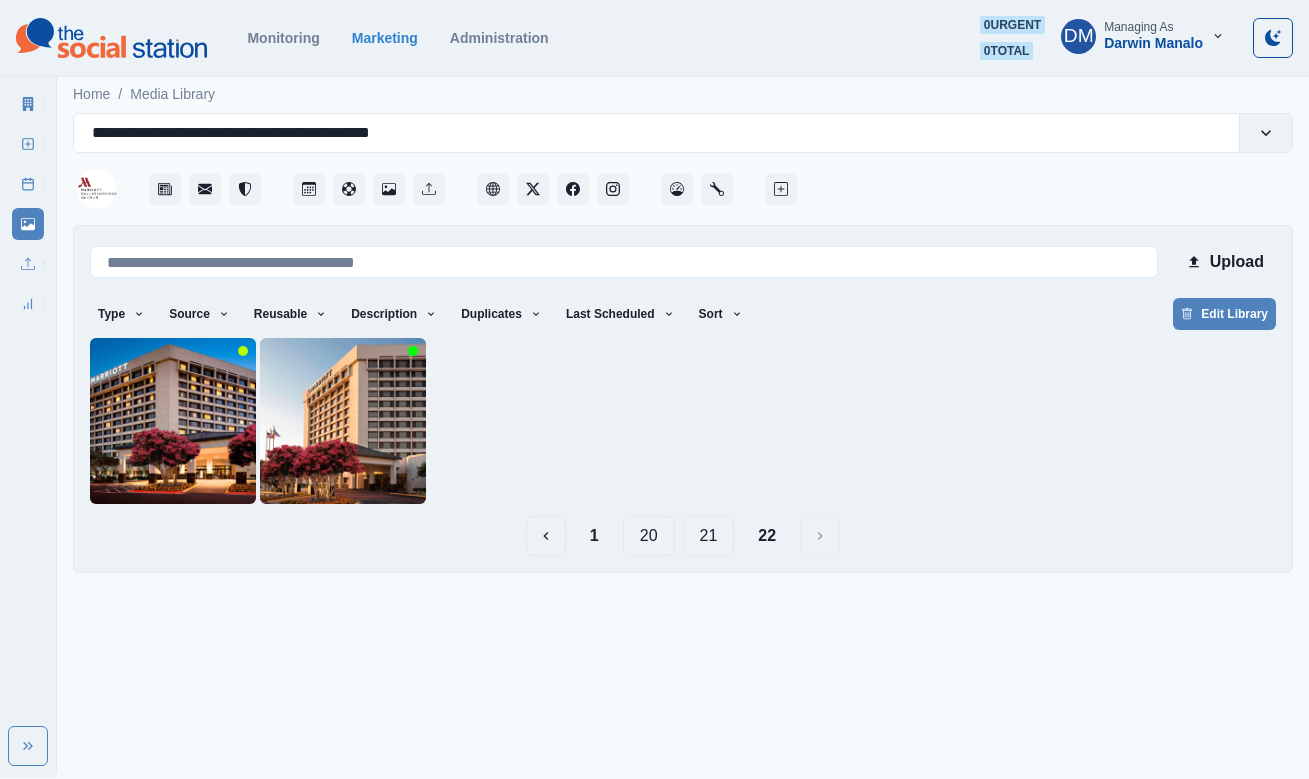 click on "21" at bounding box center [709, 536] 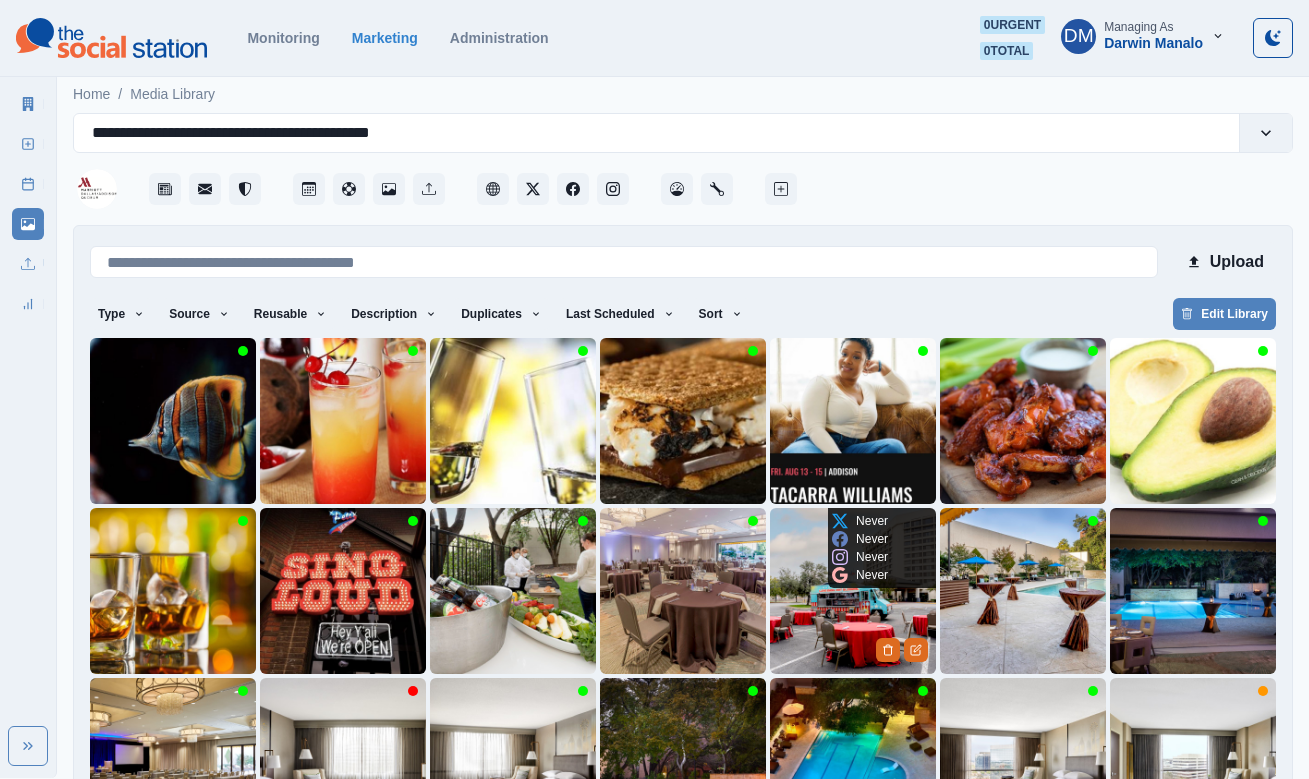 scroll, scrollTop: 72, scrollLeft: 0, axis: vertical 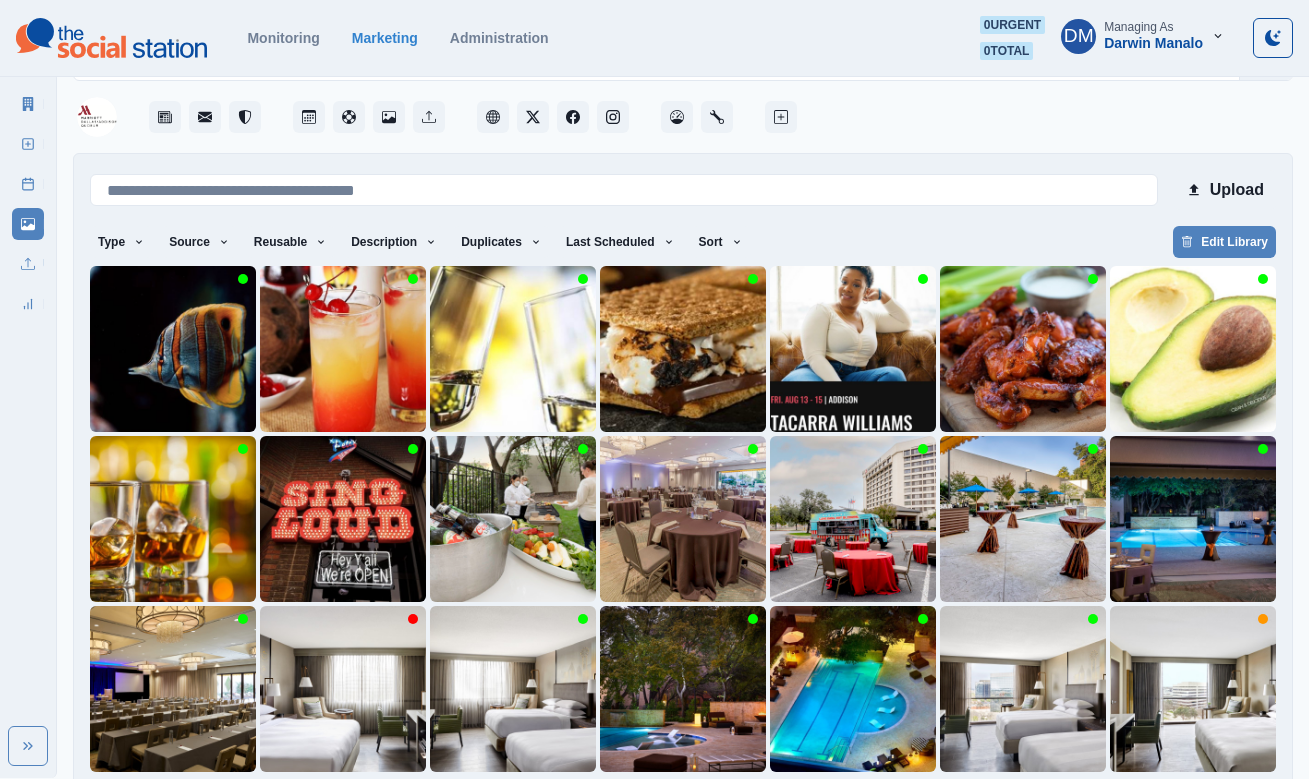 click on "22" at bounding box center (796, 804) 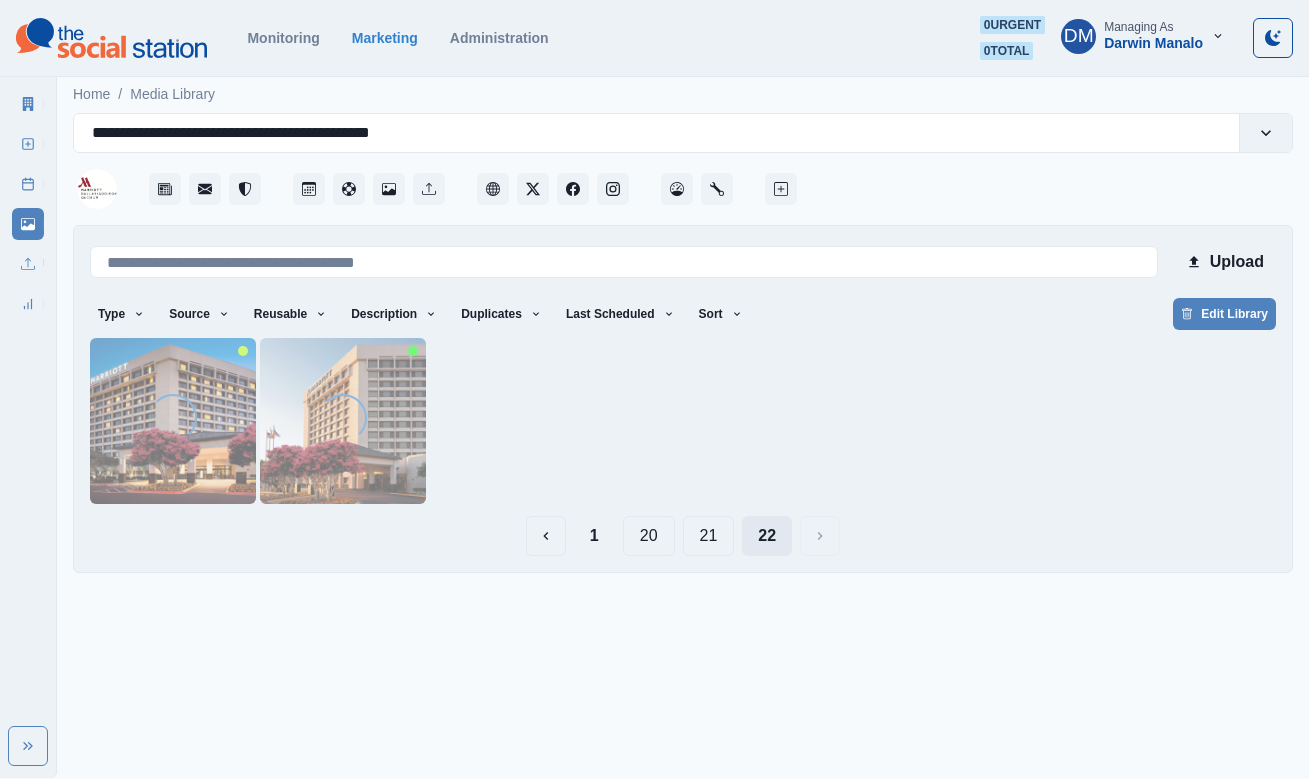 scroll, scrollTop: 0, scrollLeft: 0, axis: both 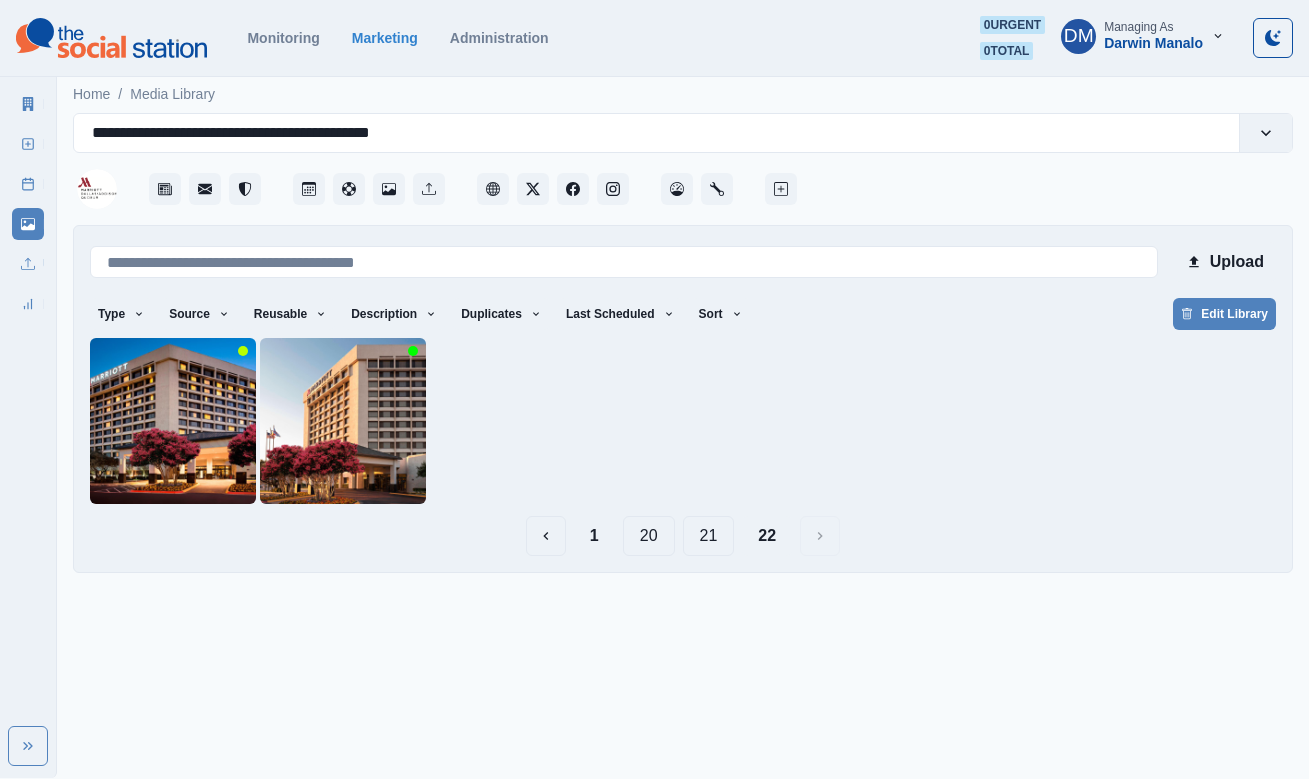 click on "21" at bounding box center (709, 536) 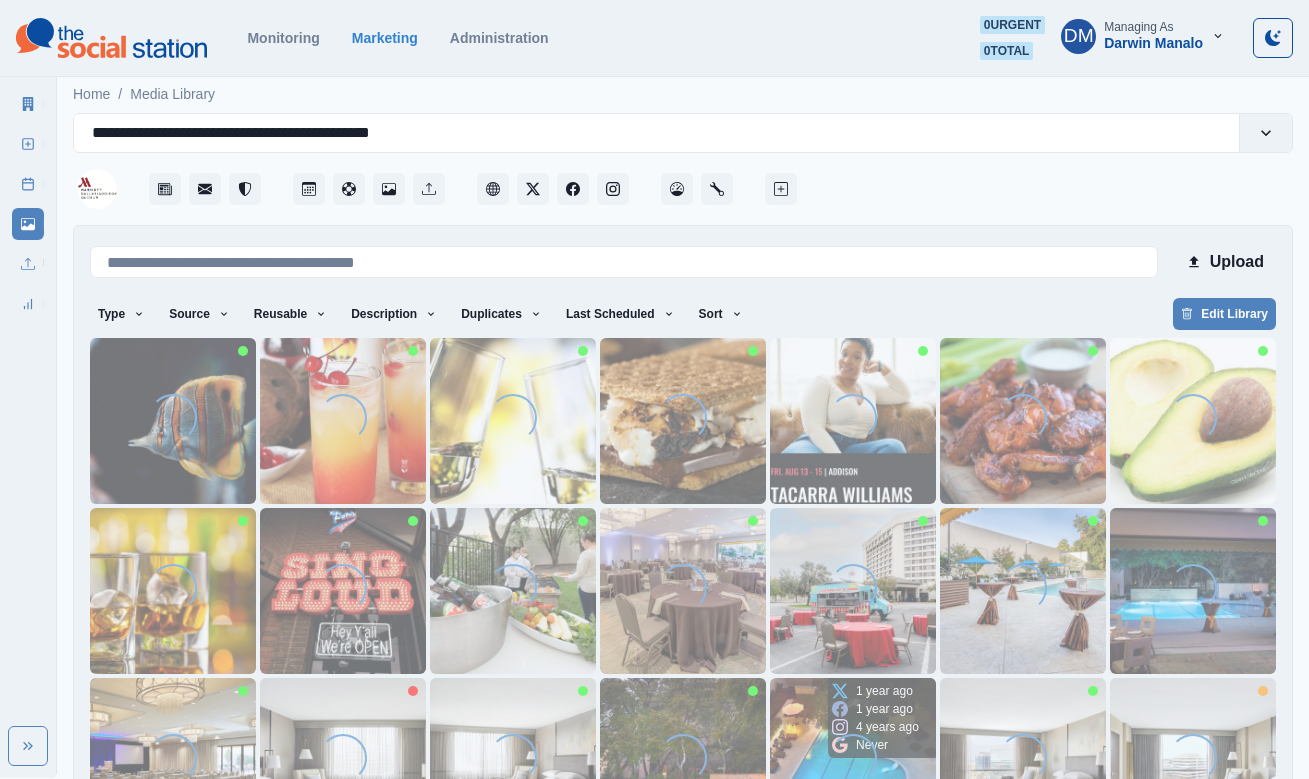 scroll, scrollTop: 72, scrollLeft: 0, axis: vertical 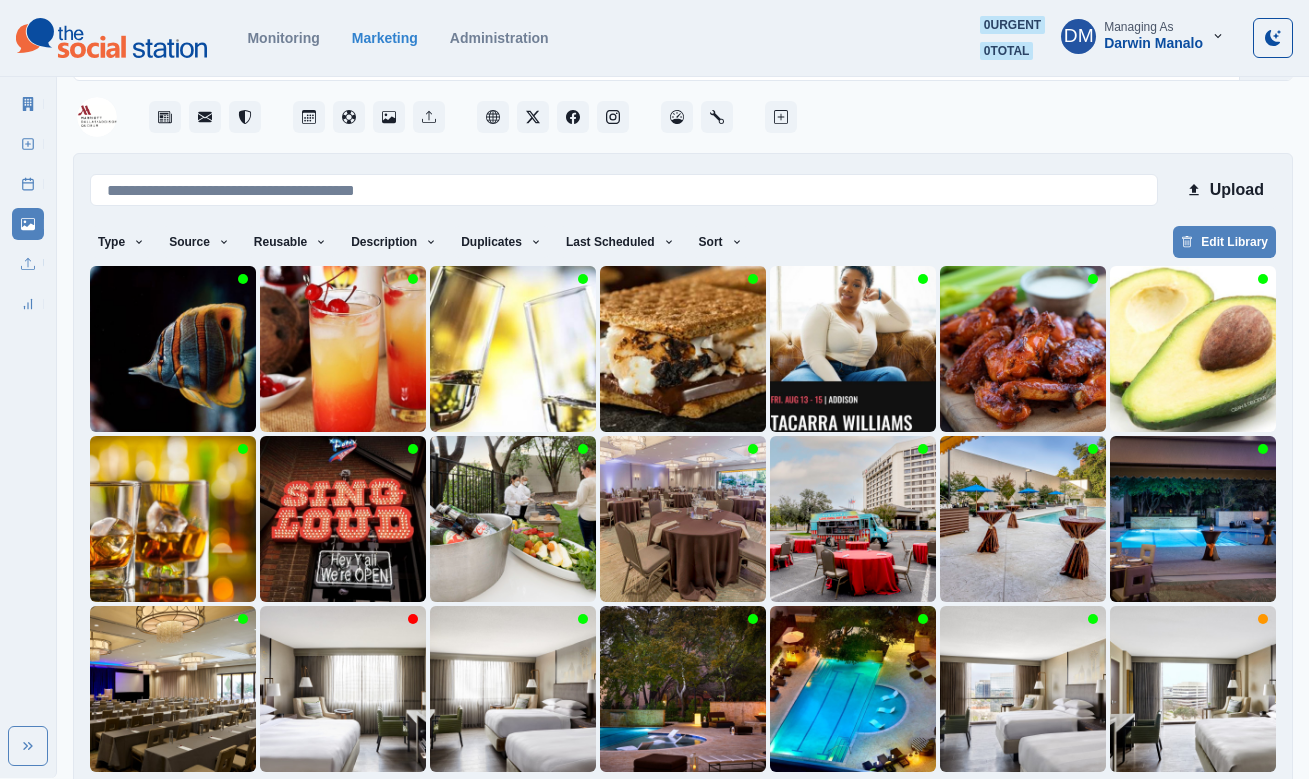 click on "20" at bounding box center (679, 804) 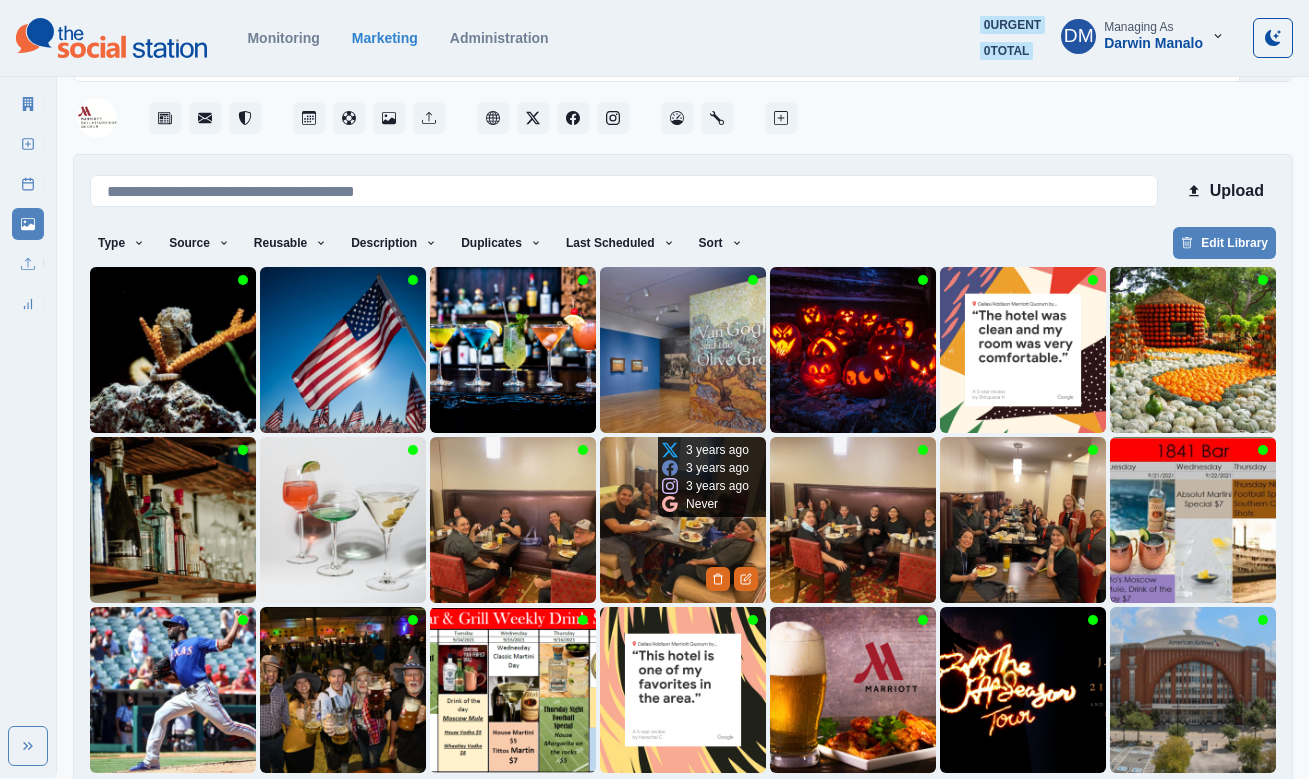 scroll, scrollTop: 72, scrollLeft: 0, axis: vertical 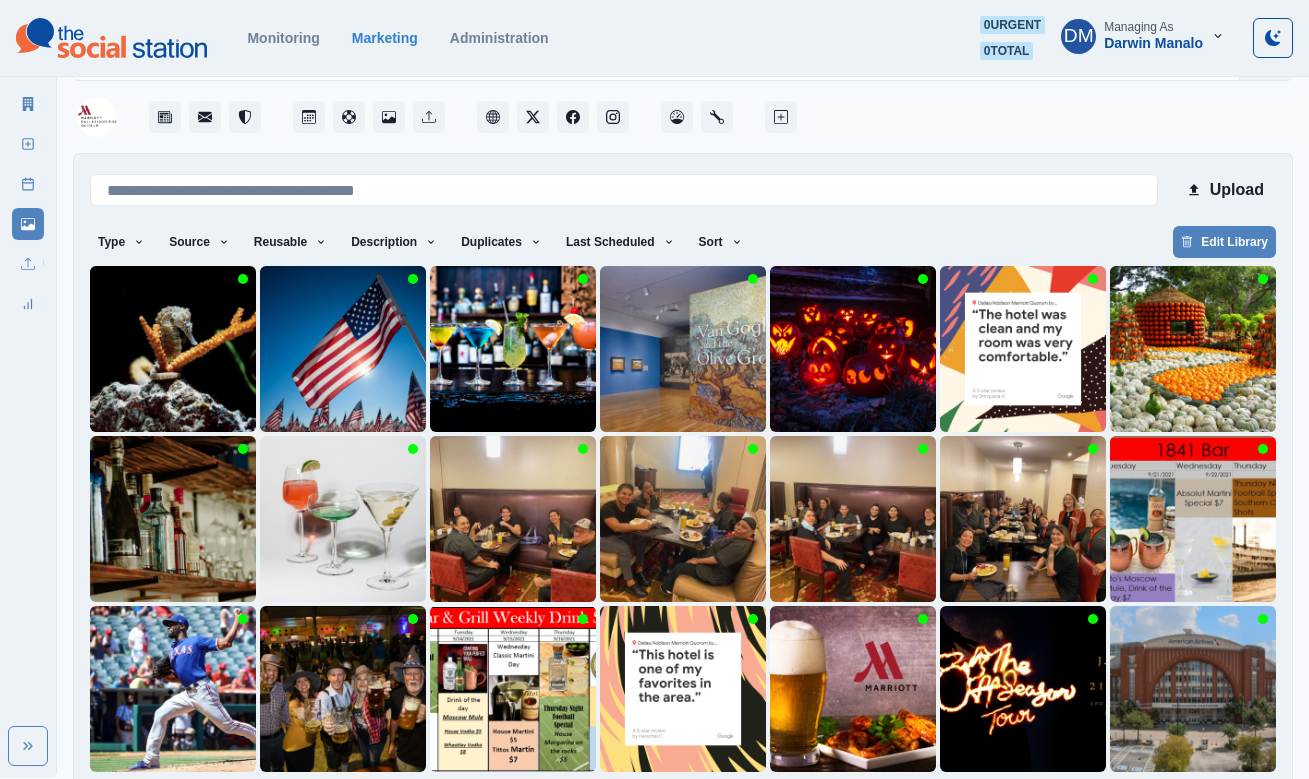 click on "19" at bounding box center [649, 804] 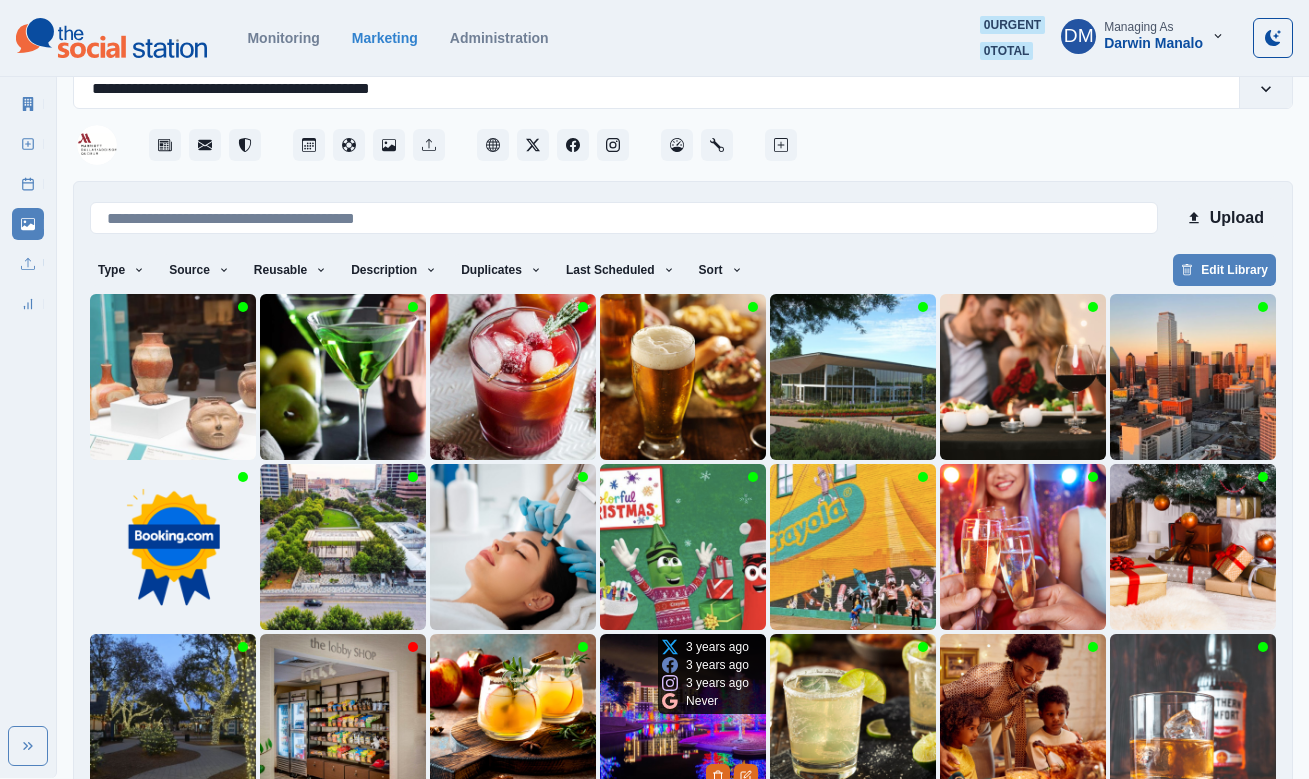 scroll, scrollTop: 72, scrollLeft: 0, axis: vertical 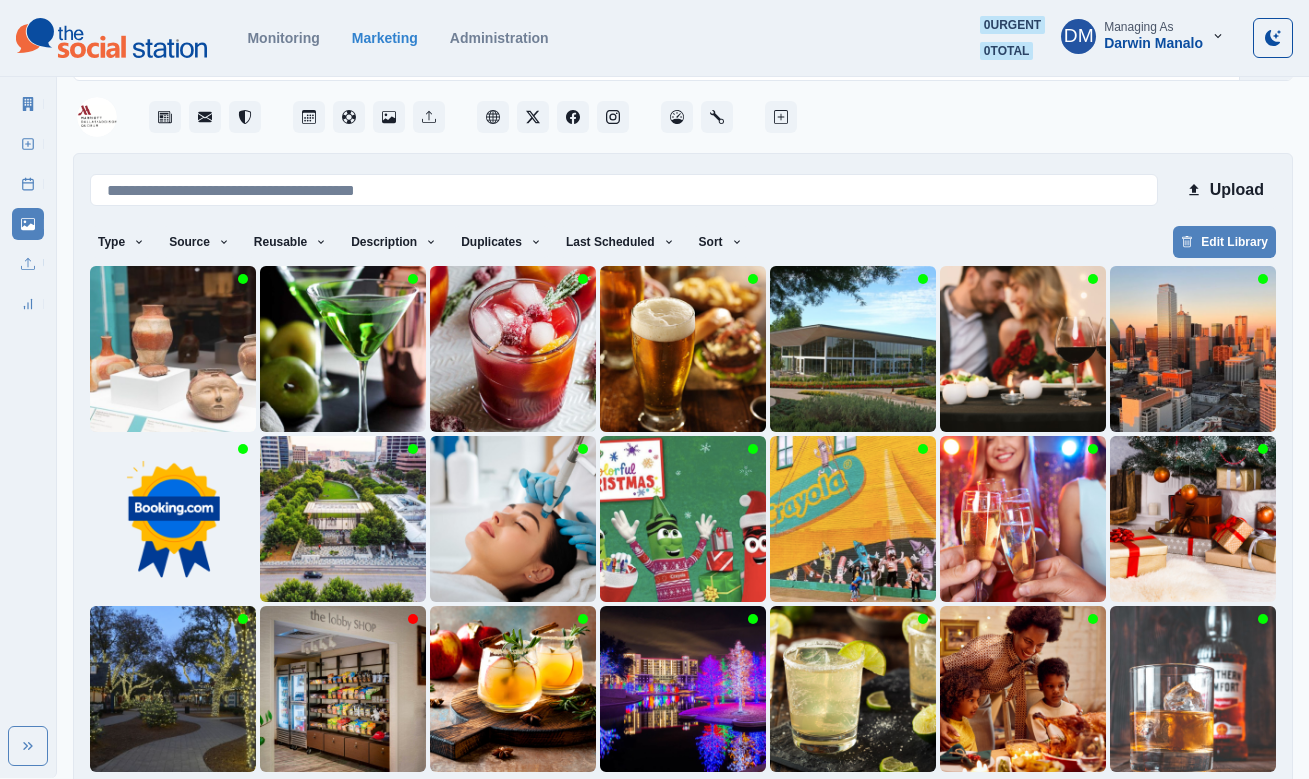 click on "18" at bounding box center (620, 804) 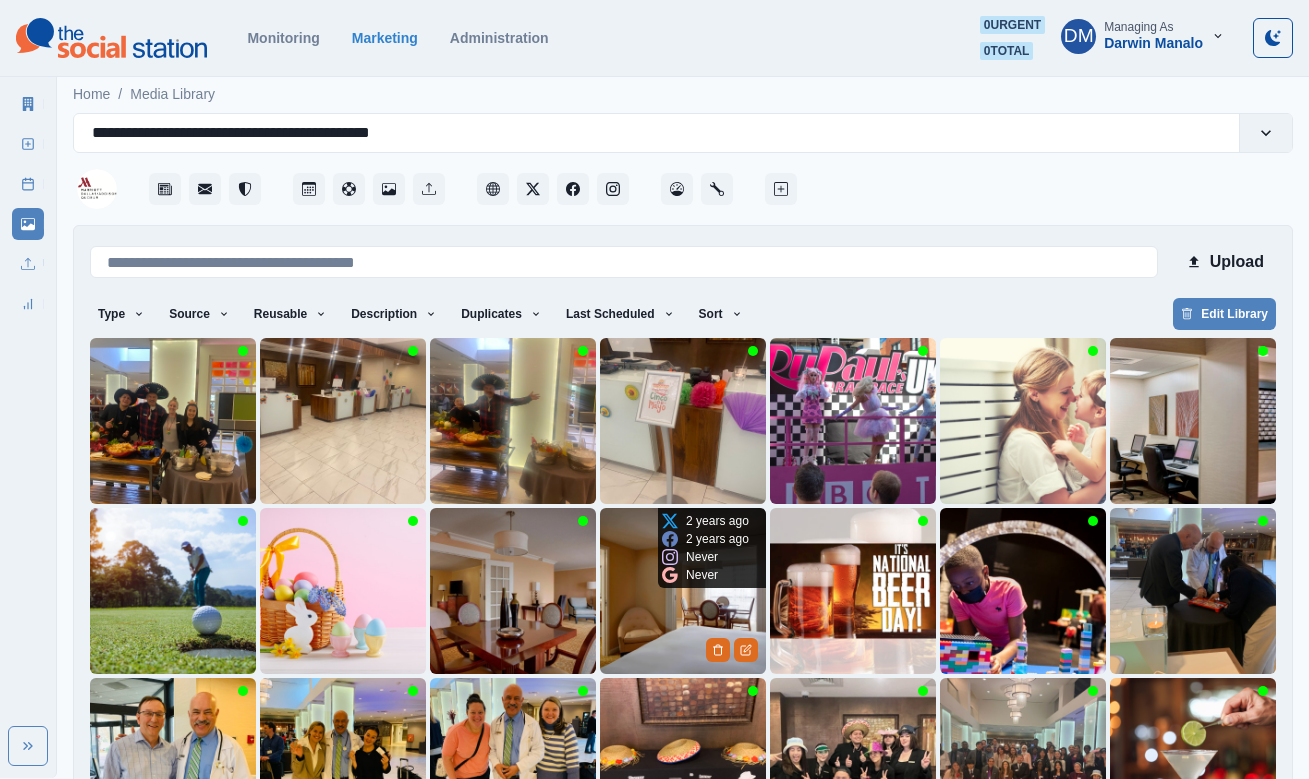 scroll, scrollTop: 72, scrollLeft: 0, axis: vertical 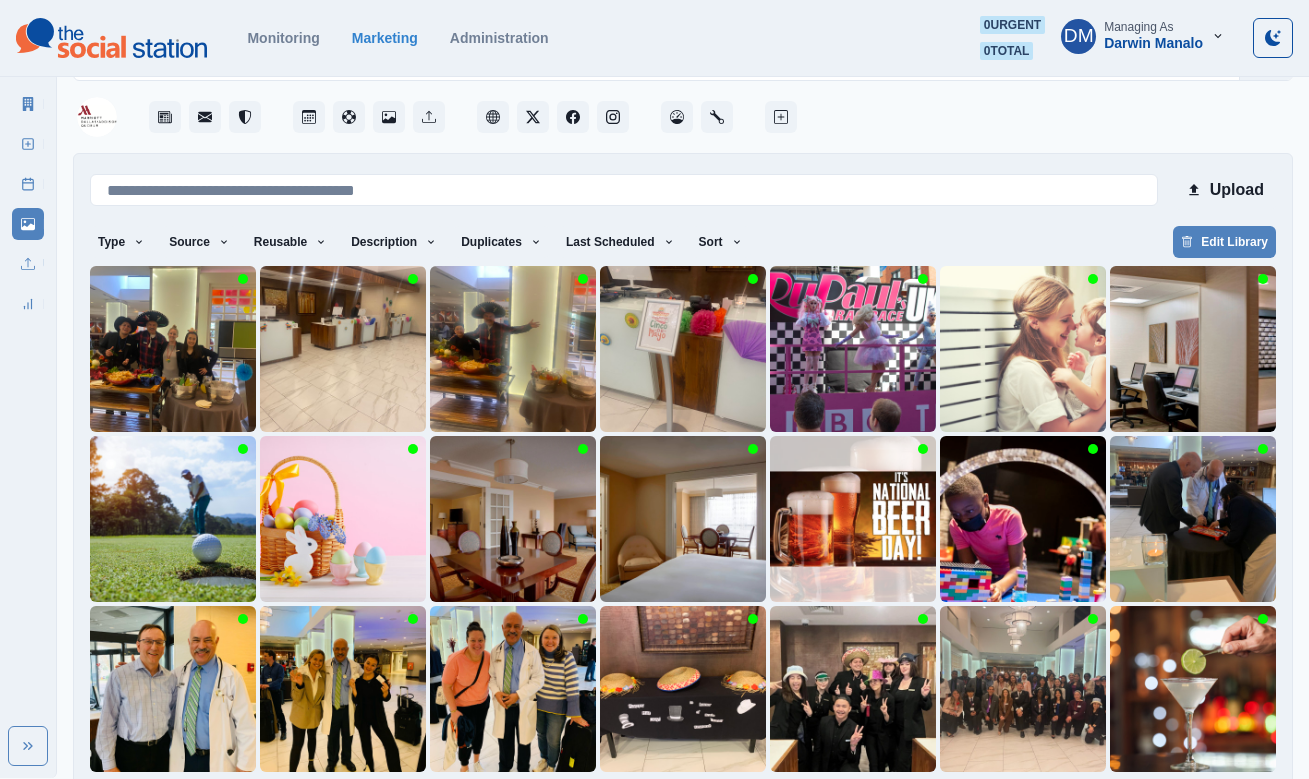 click on "17" at bounding box center (620, 804) 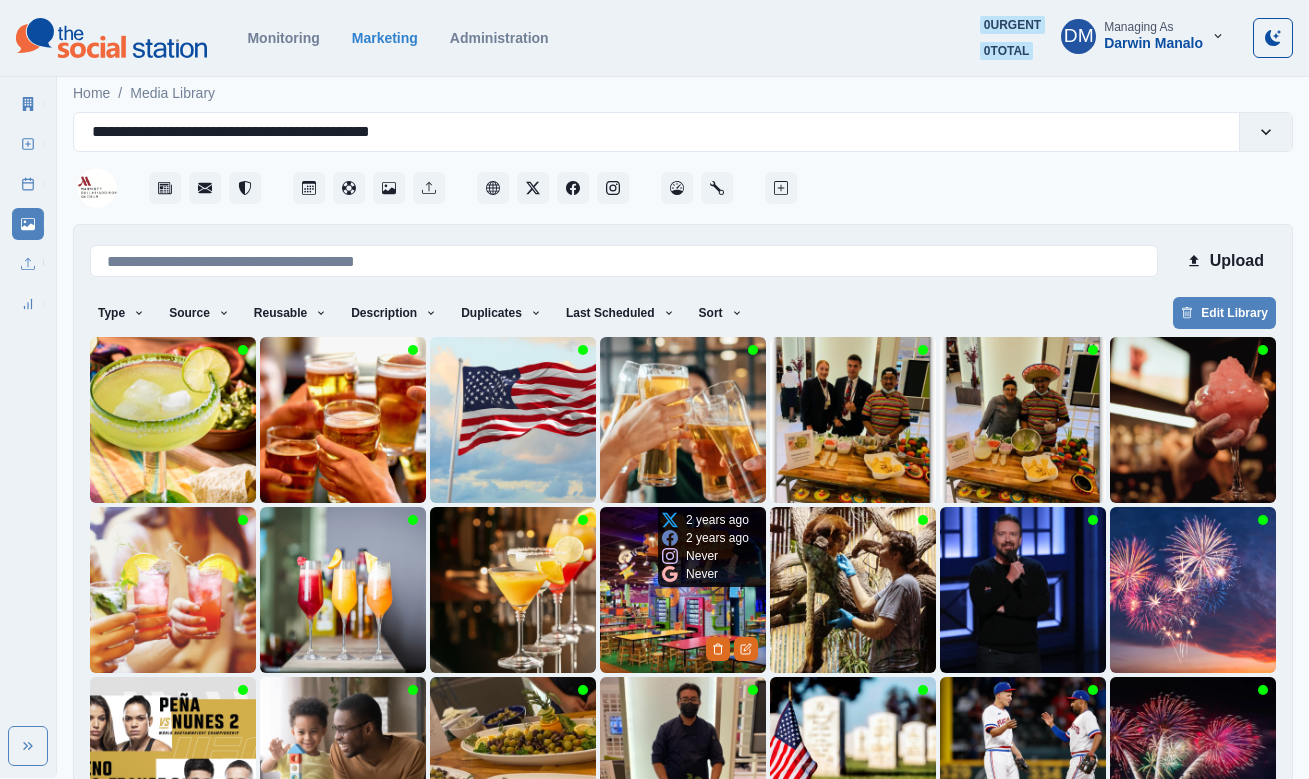 scroll, scrollTop: 72, scrollLeft: 0, axis: vertical 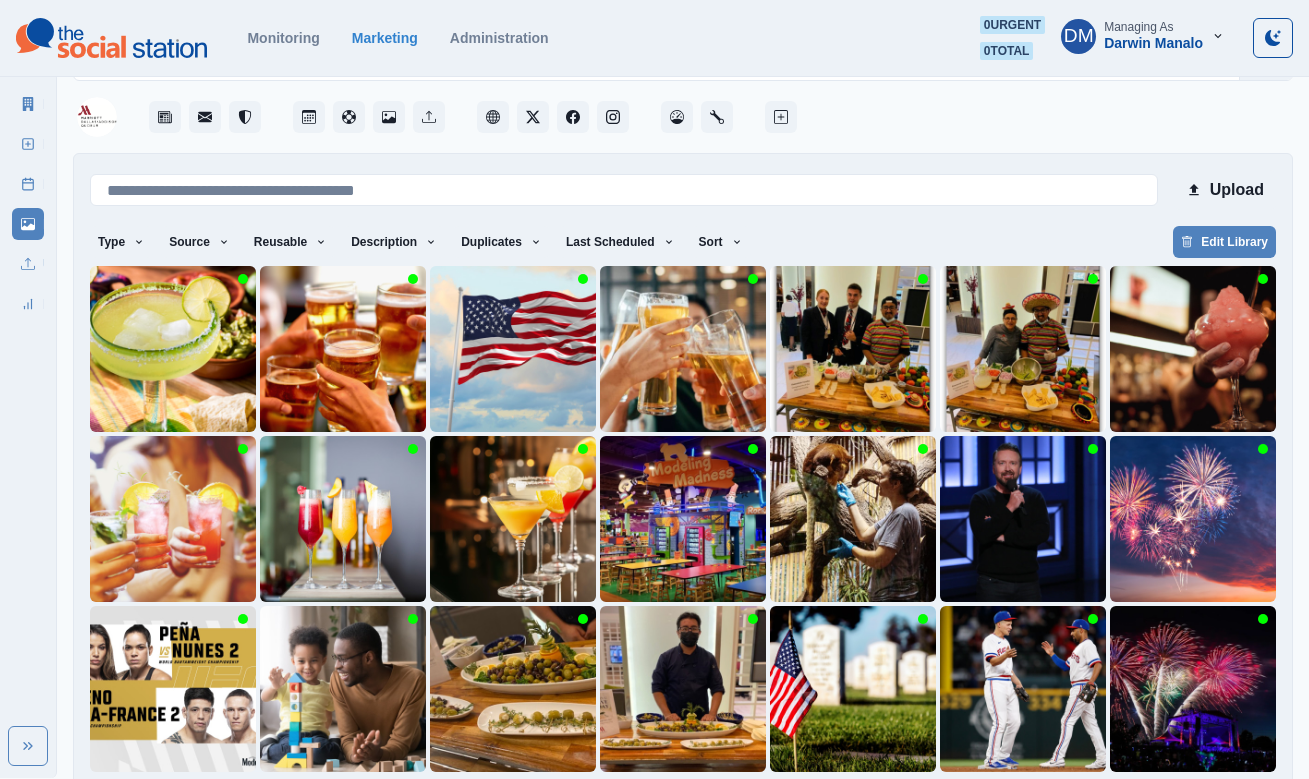 click on "1" at bounding box center [505, 804] 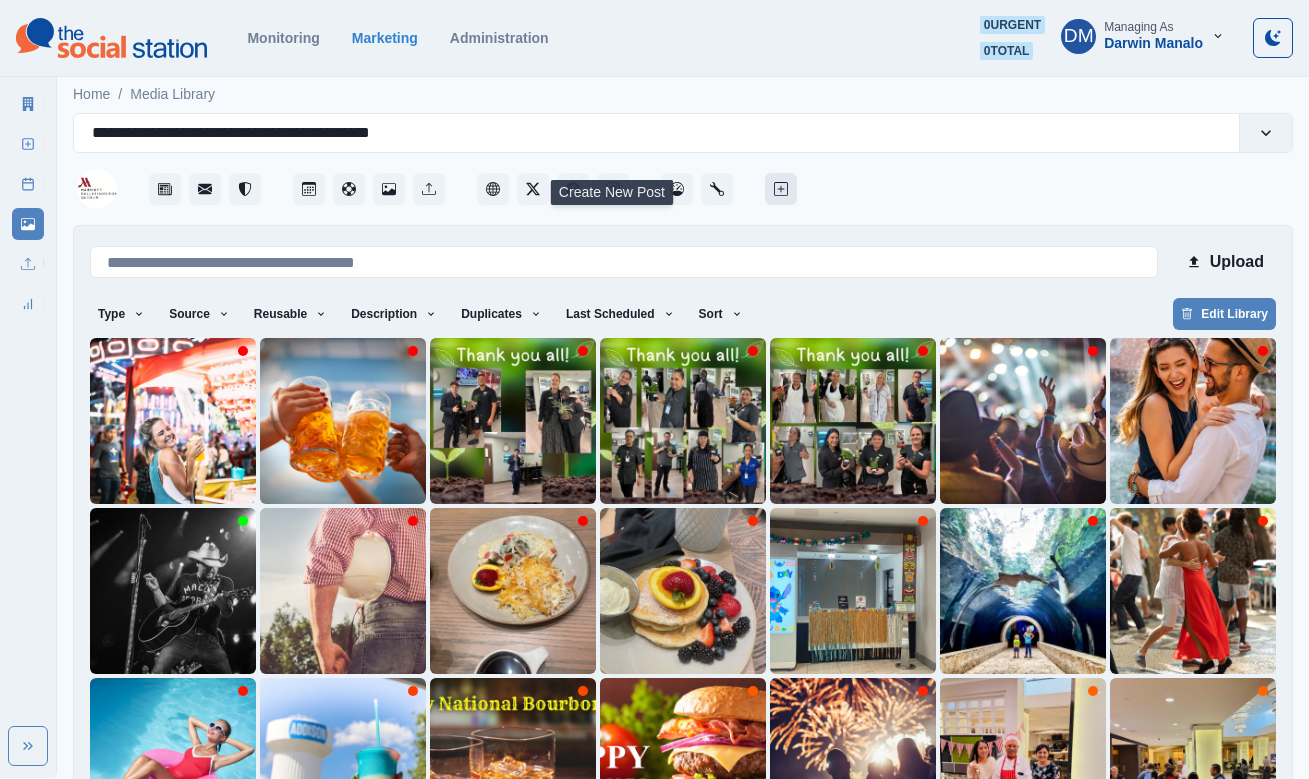 click 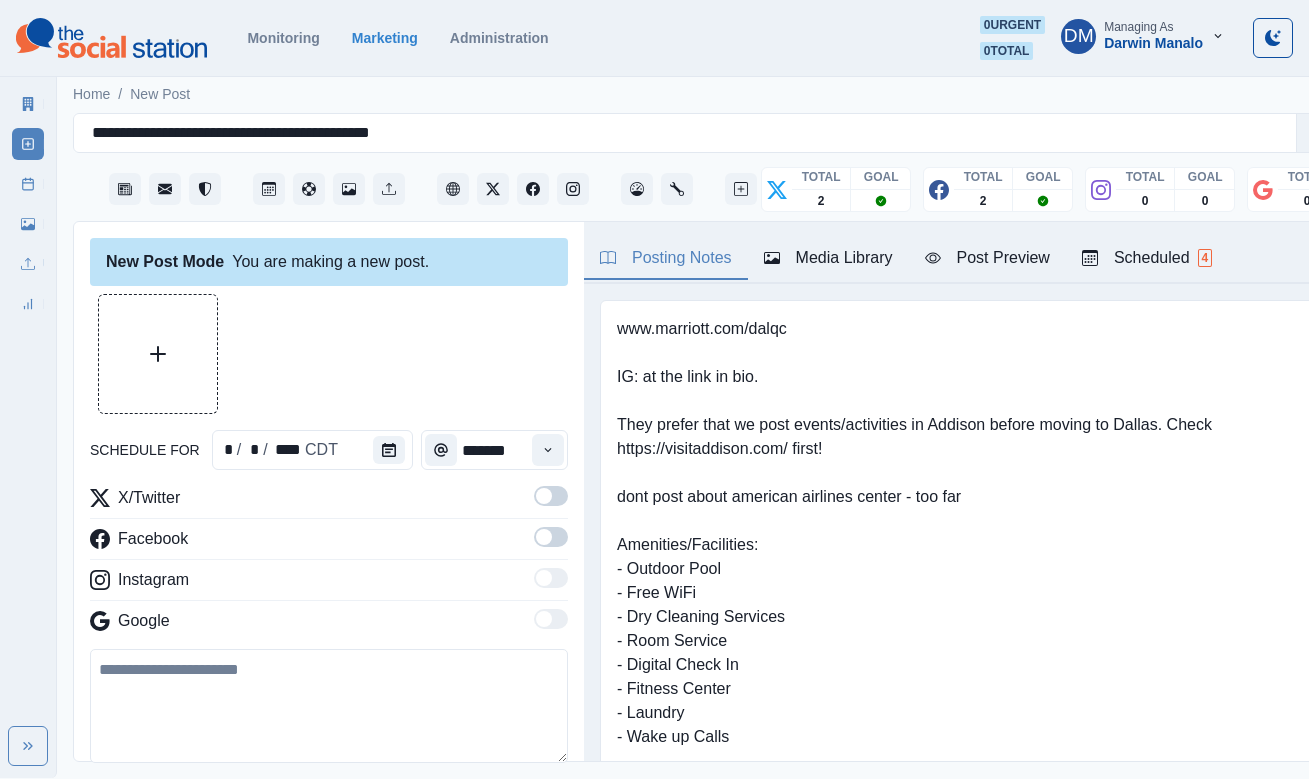 click on "Media Library" at bounding box center (828, 258) 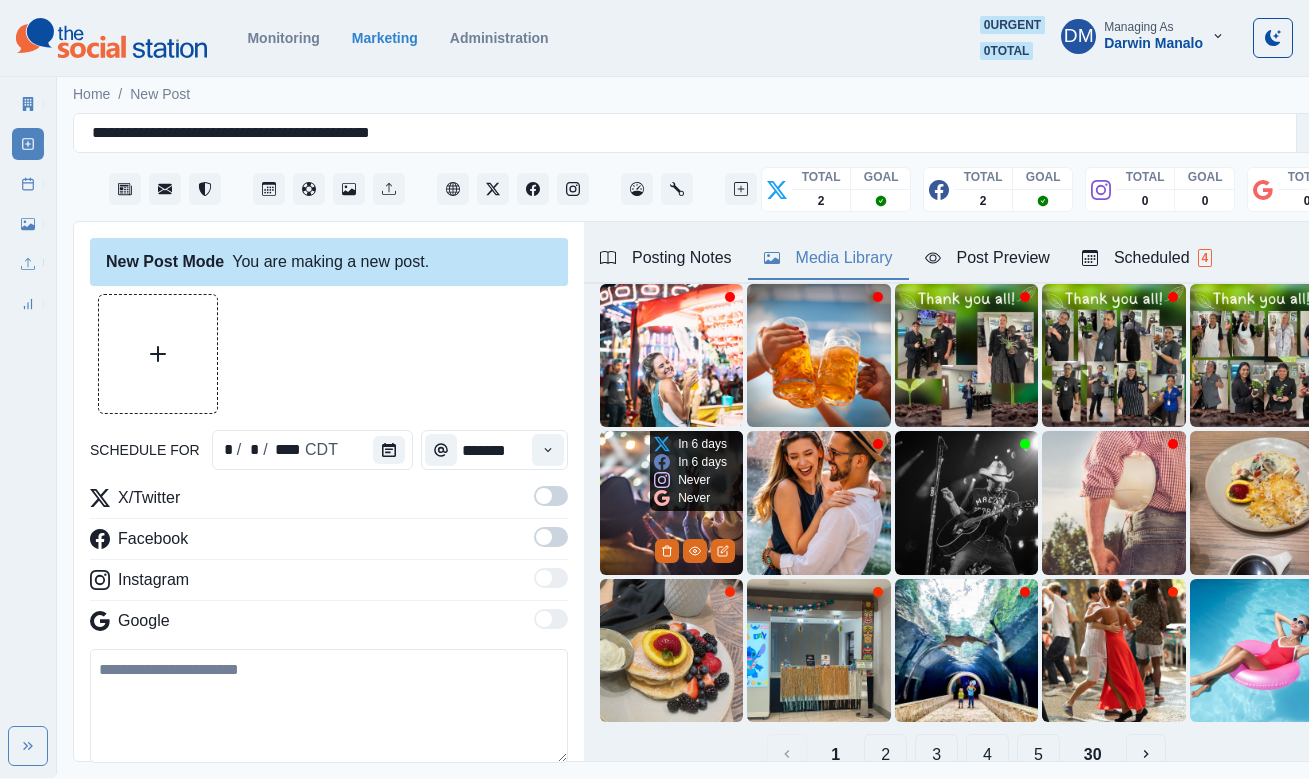 scroll, scrollTop: 0, scrollLeft: 0, axis: both 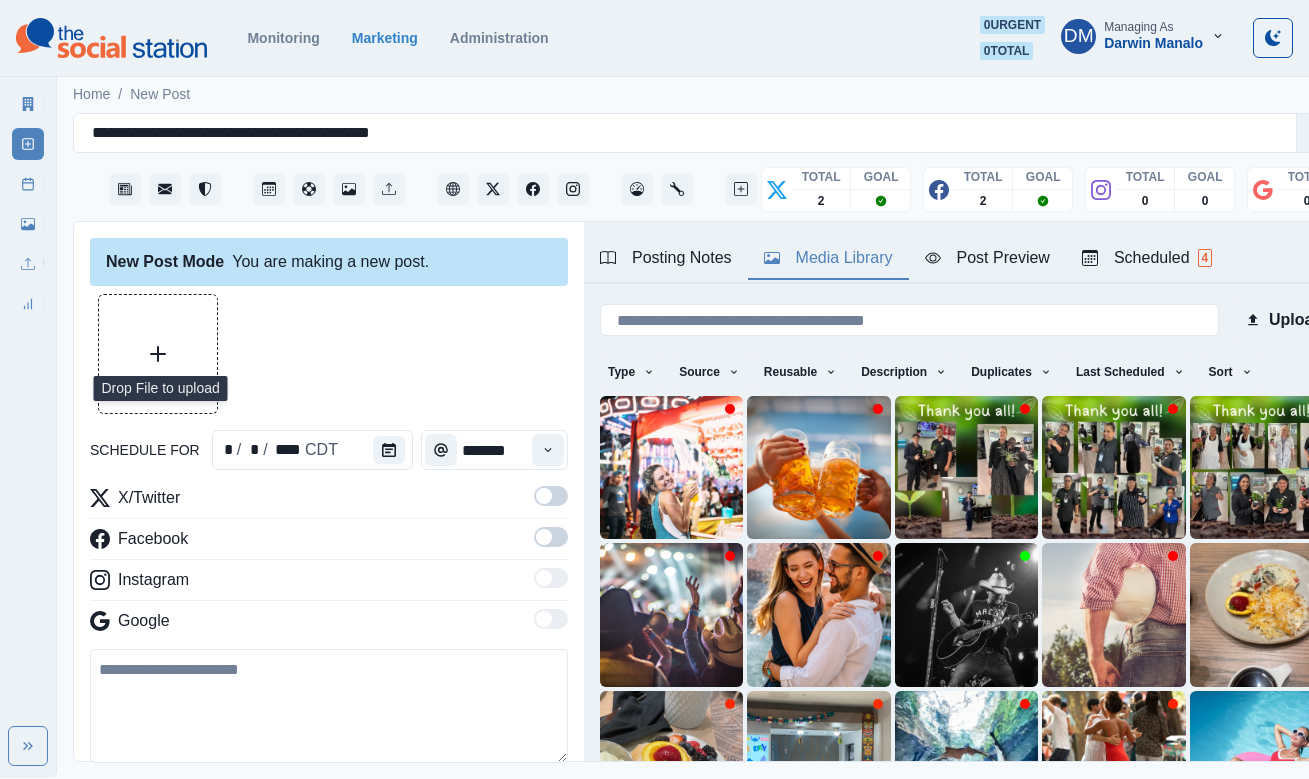 click at bounding box center (158, 354) 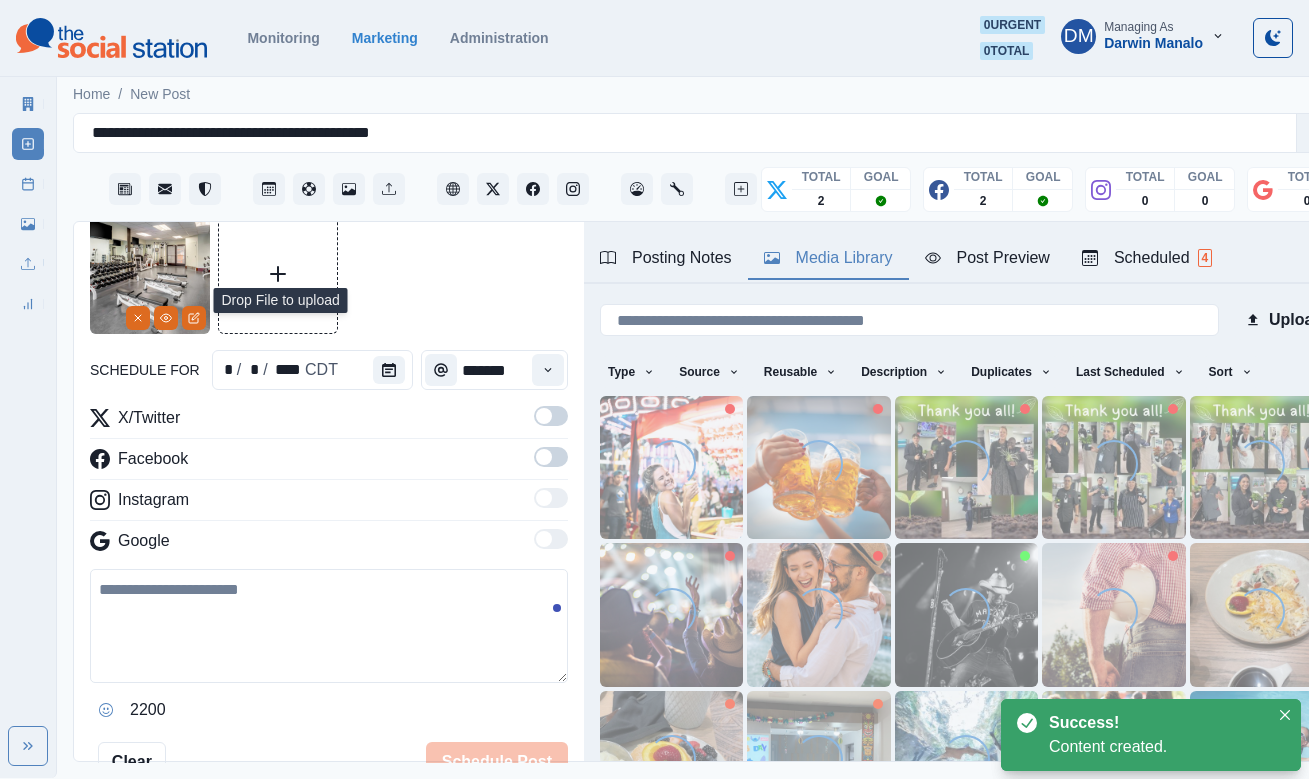scroll, scrollTop: 88, scrollLeft: 0, axis: vertical 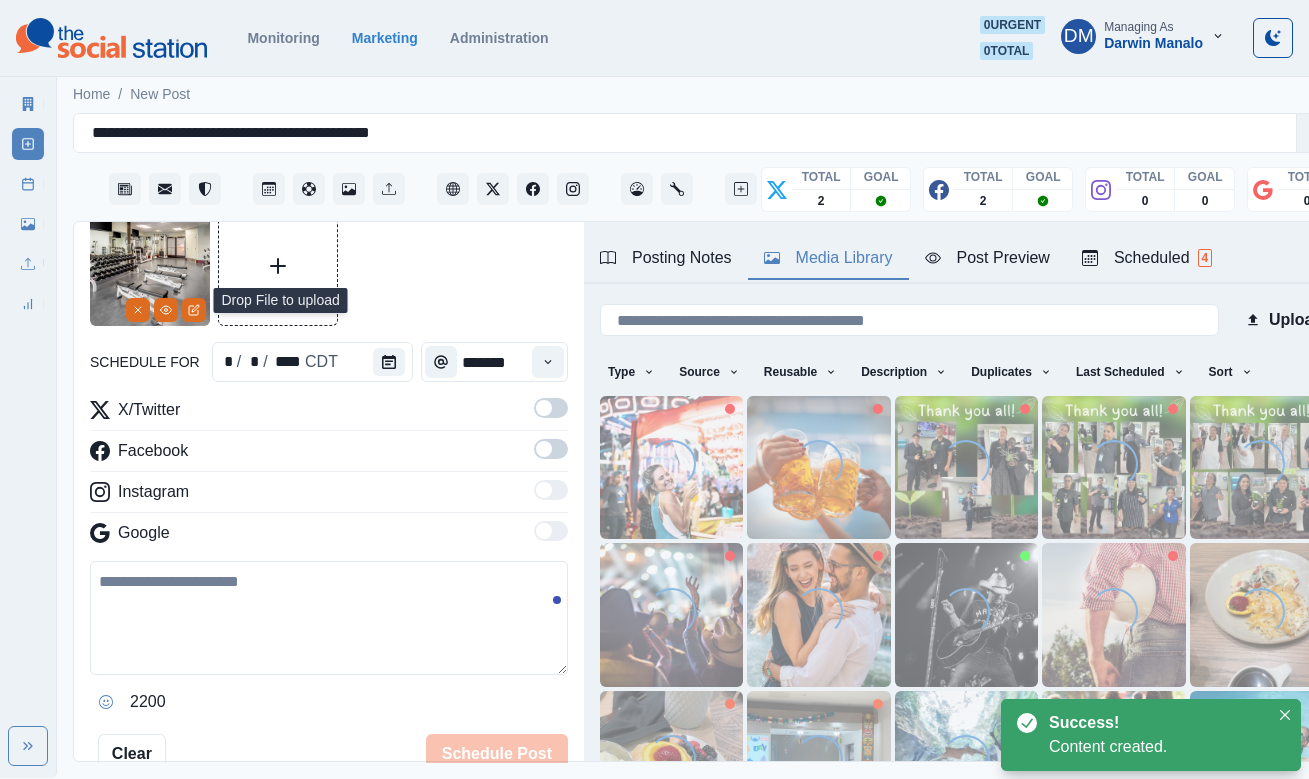 click at bounding box center [551, 408] 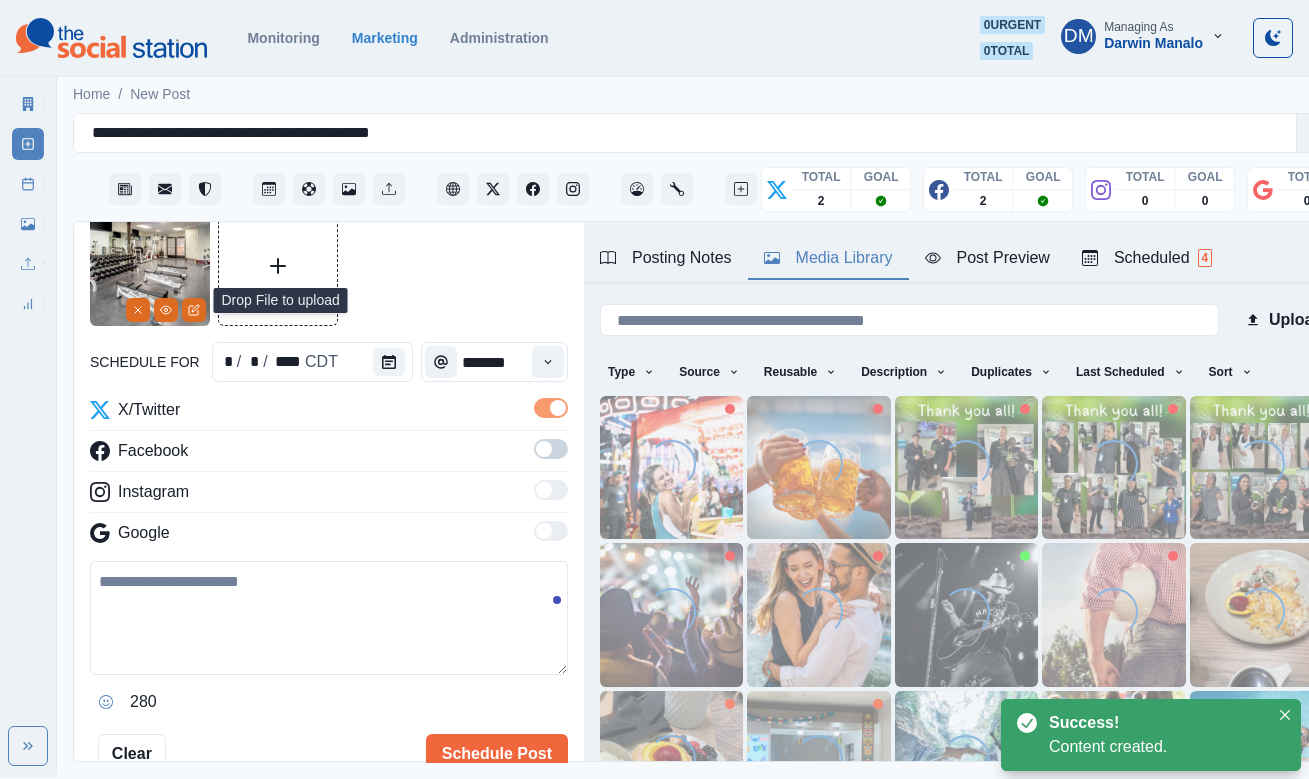 click at bounding box center [551, 449] 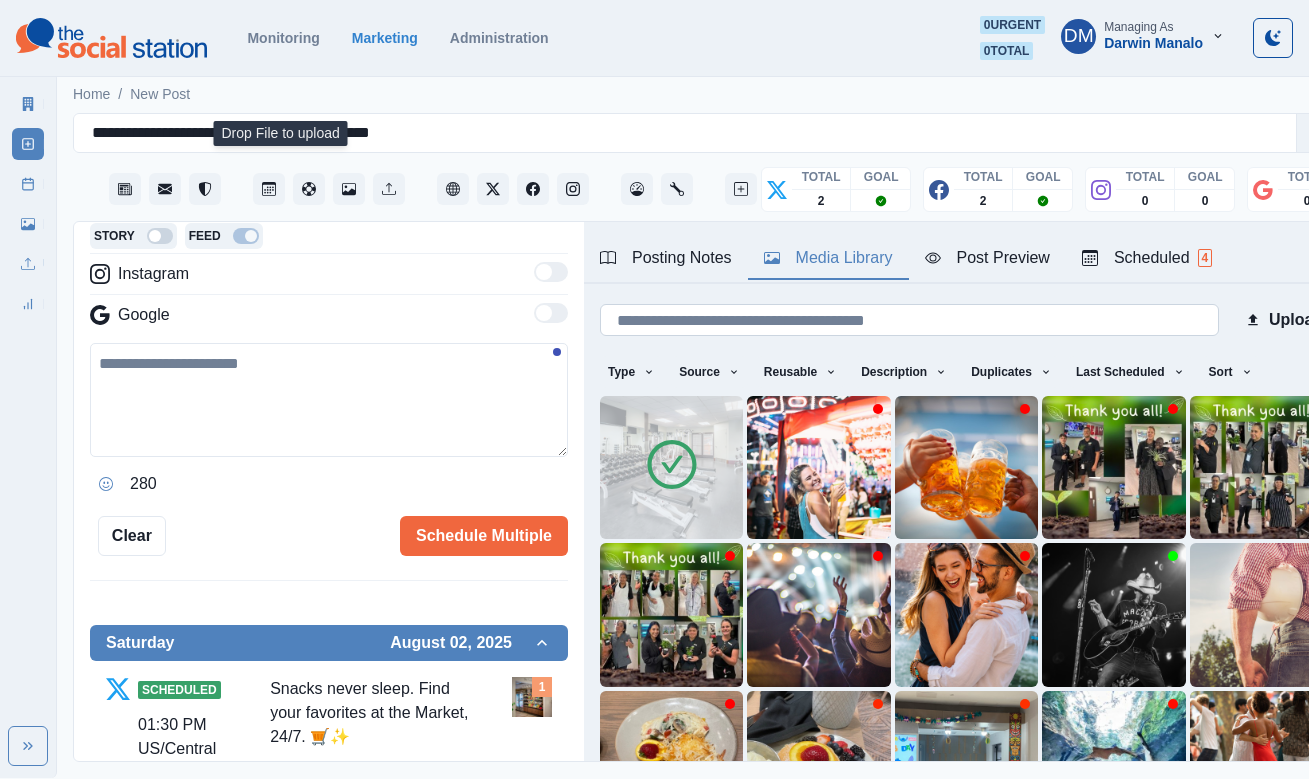 scroll, scrollTop: 245, scrollLeft: 0, axis: vertical 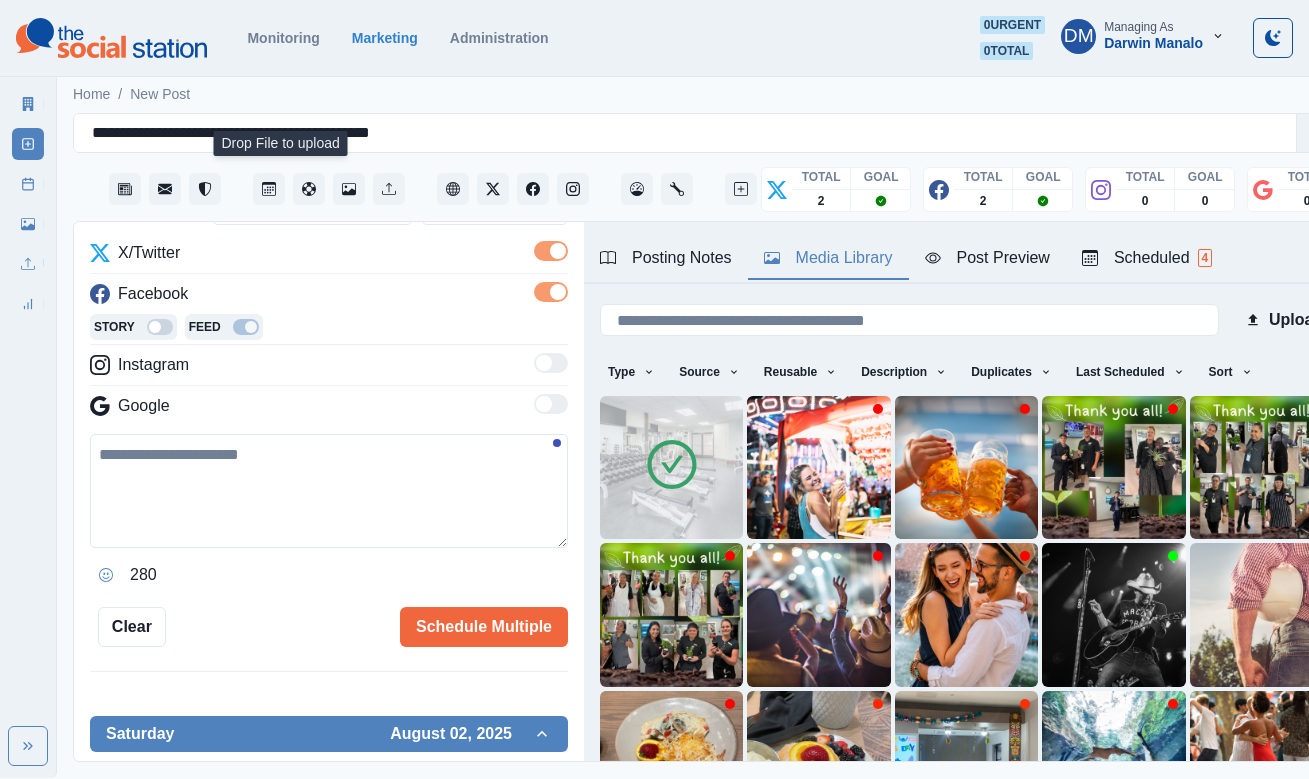 click at bounding box center [329, 491] 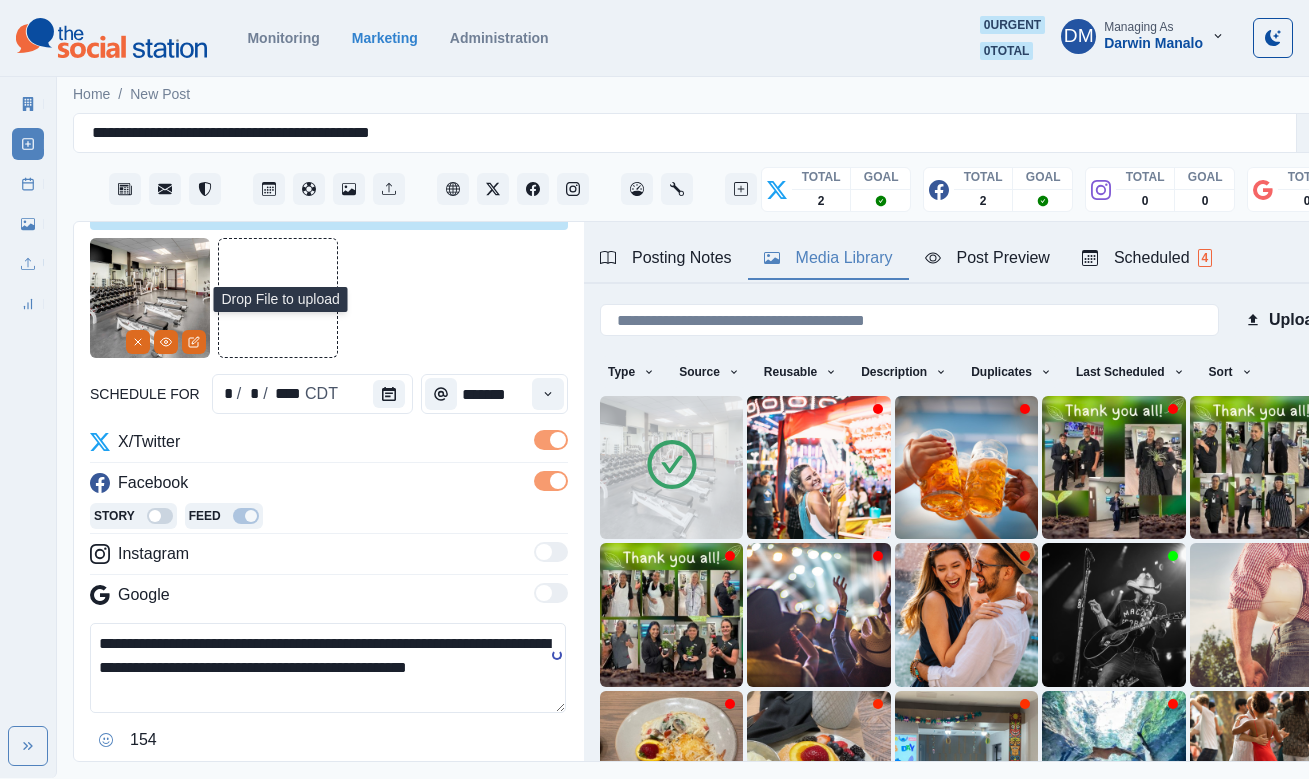 scroll, scrollTop: 5, scrollLeft: 0, axis: vertical 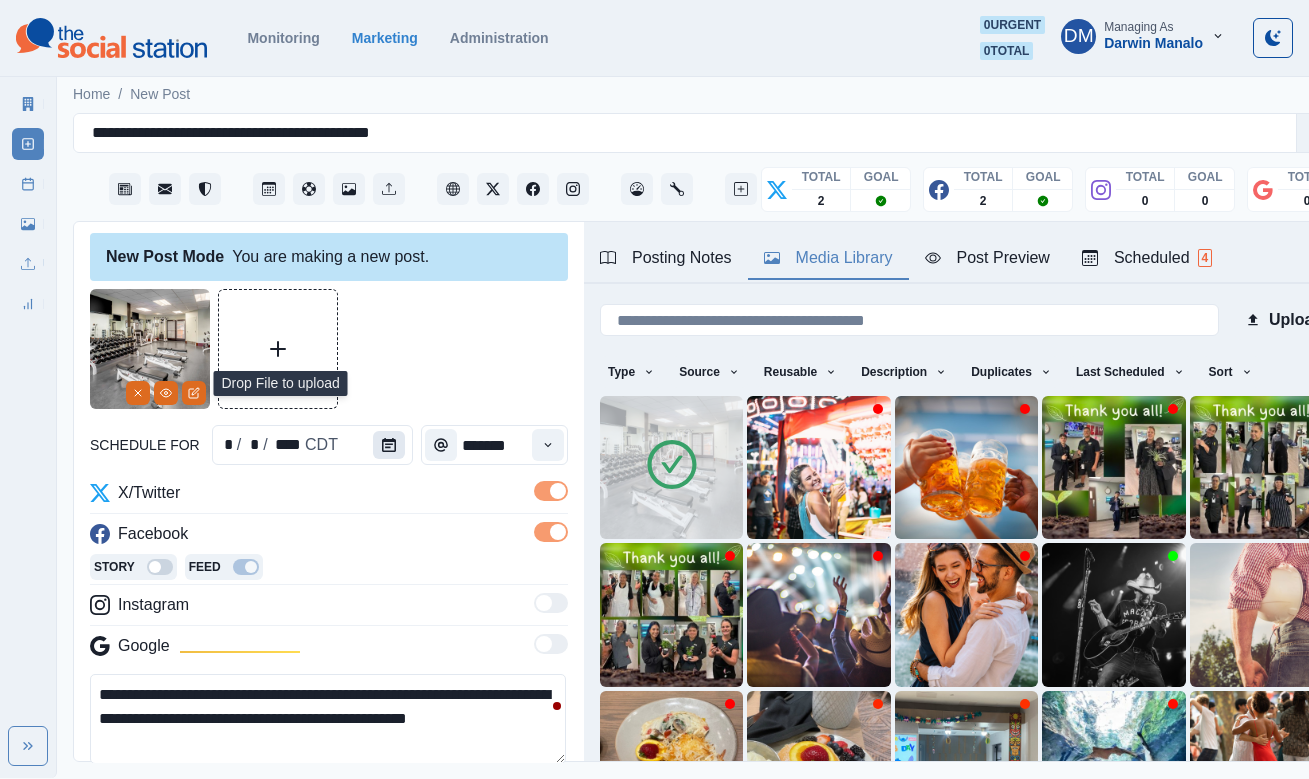 type on "**********" 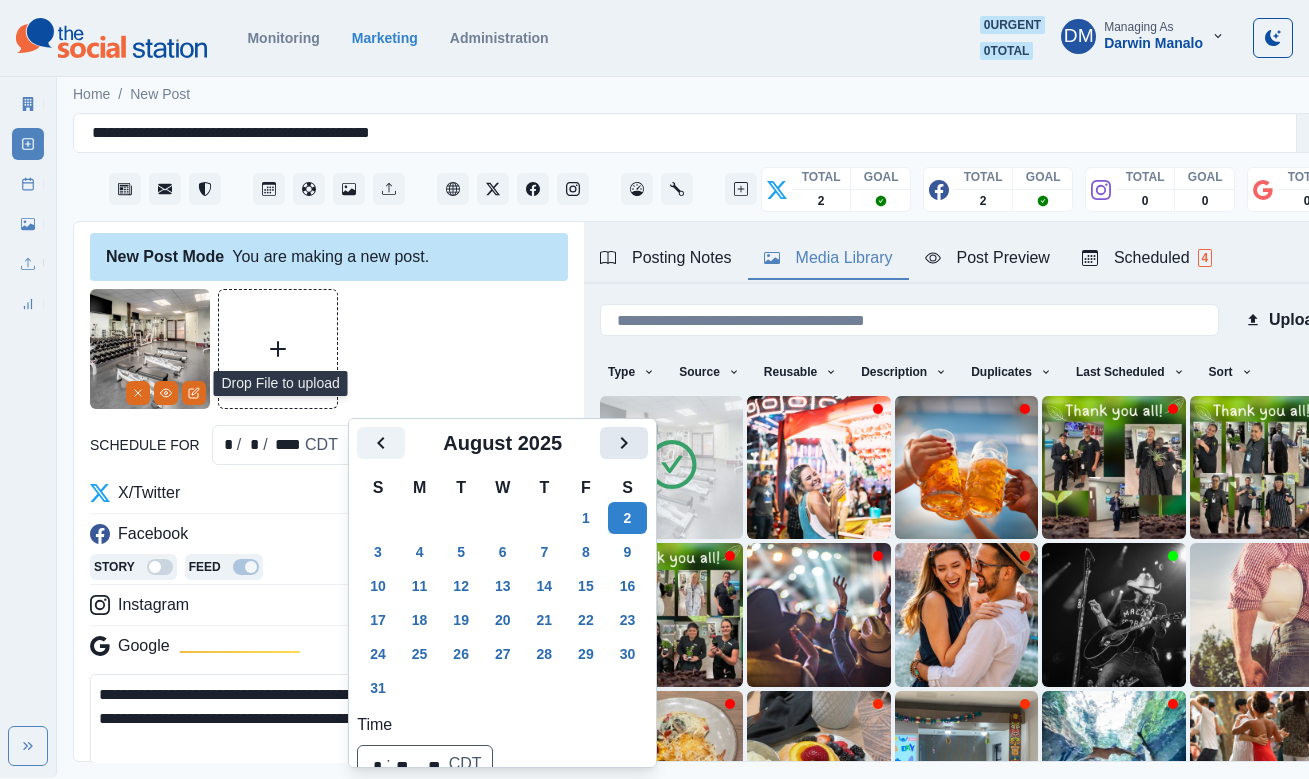 click 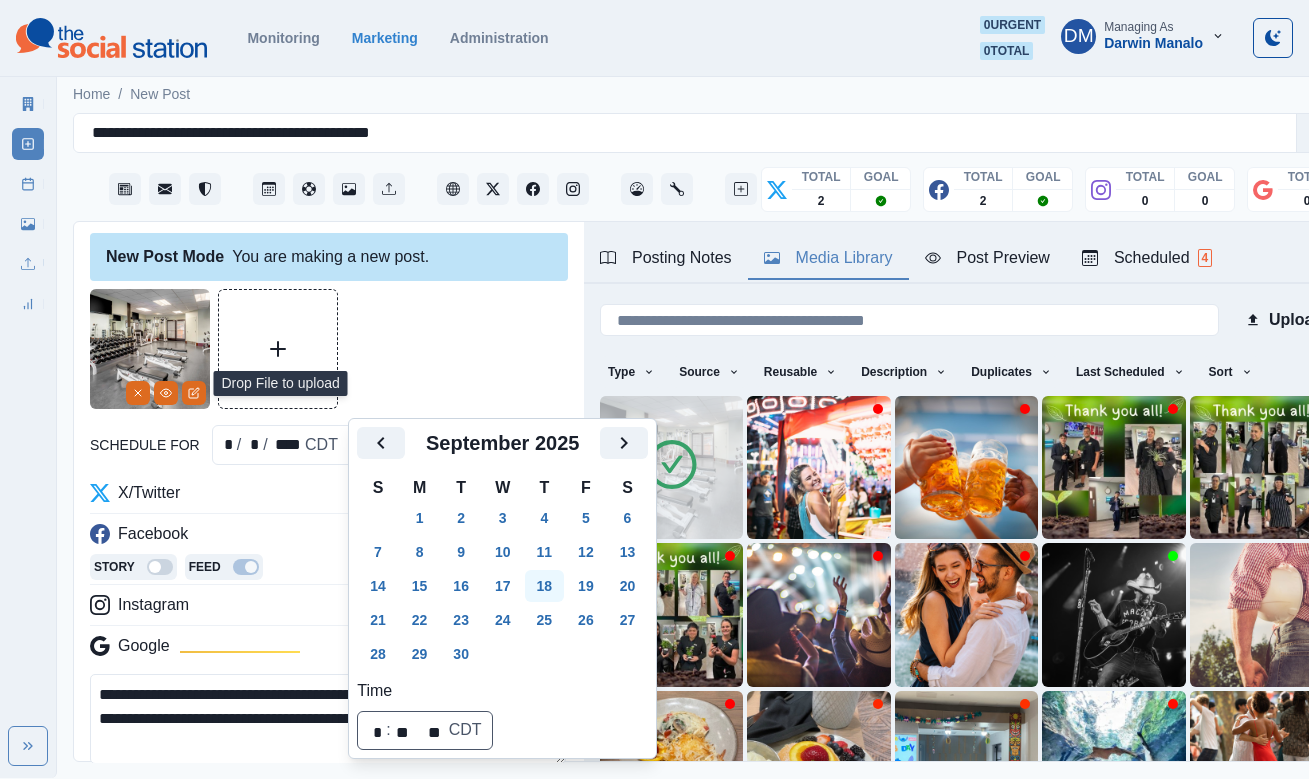 click on "18" at bounding box center [545, 586] 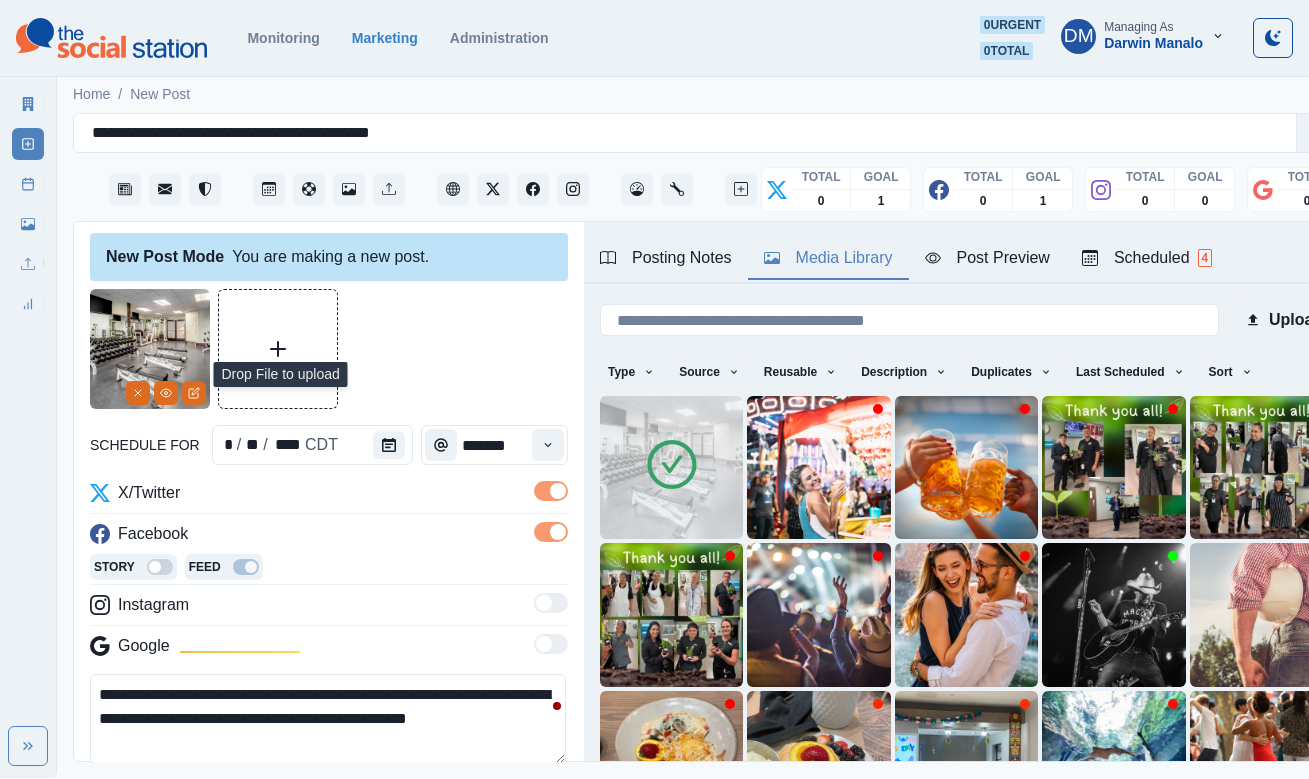 click on "**********" at bounding box center (328, 719) 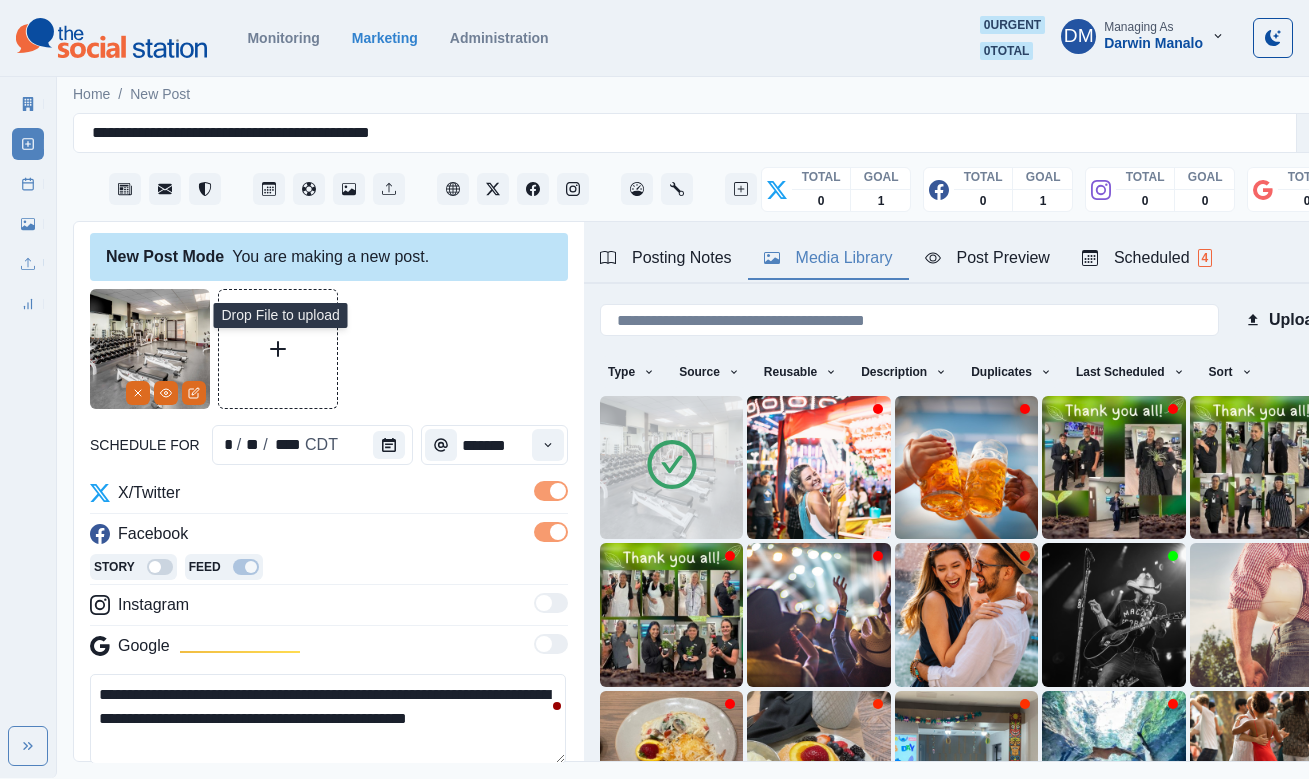 scroll, scrollTop: 109, scrollLeft: 0, axis: vertical 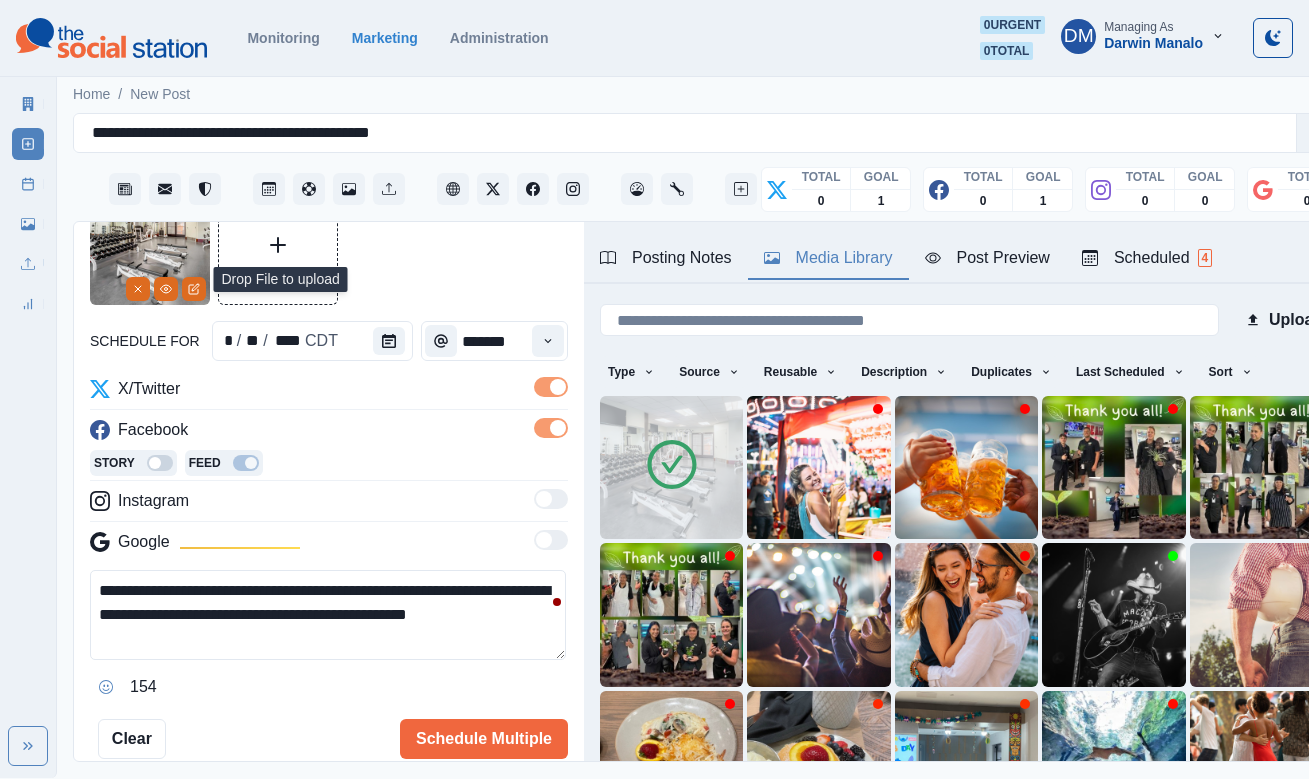 click on "**********" at bounding box center (328, 615) 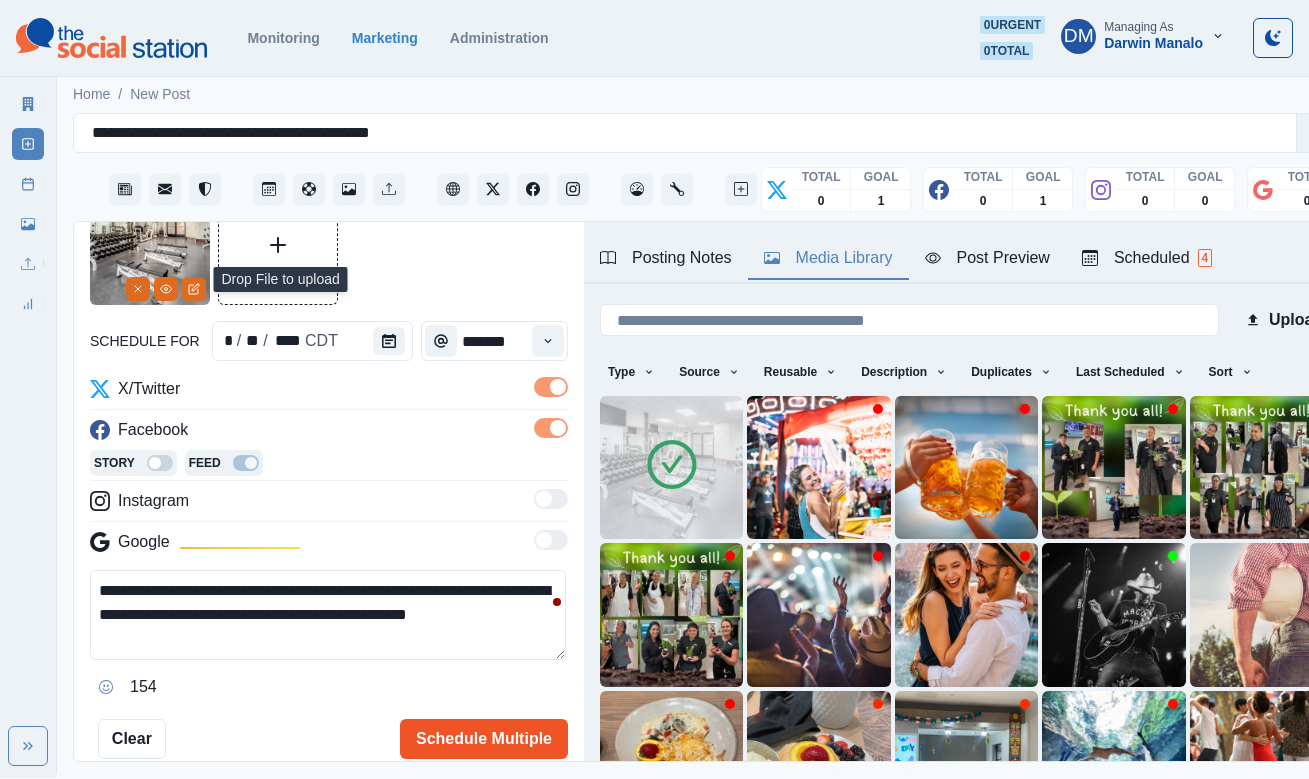 click on "Schedule Multiple" at bounding box center (484, 739) 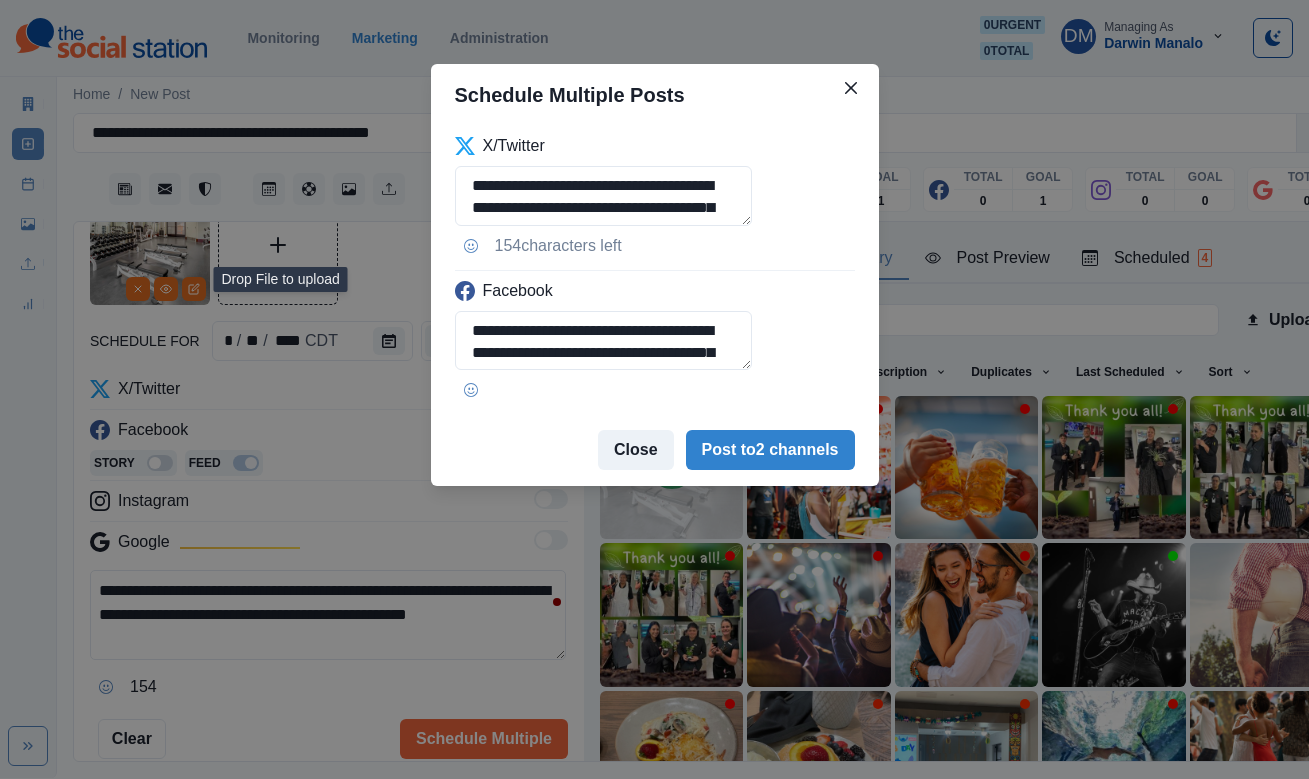 click on "Close" at bounding box center (636, 450) 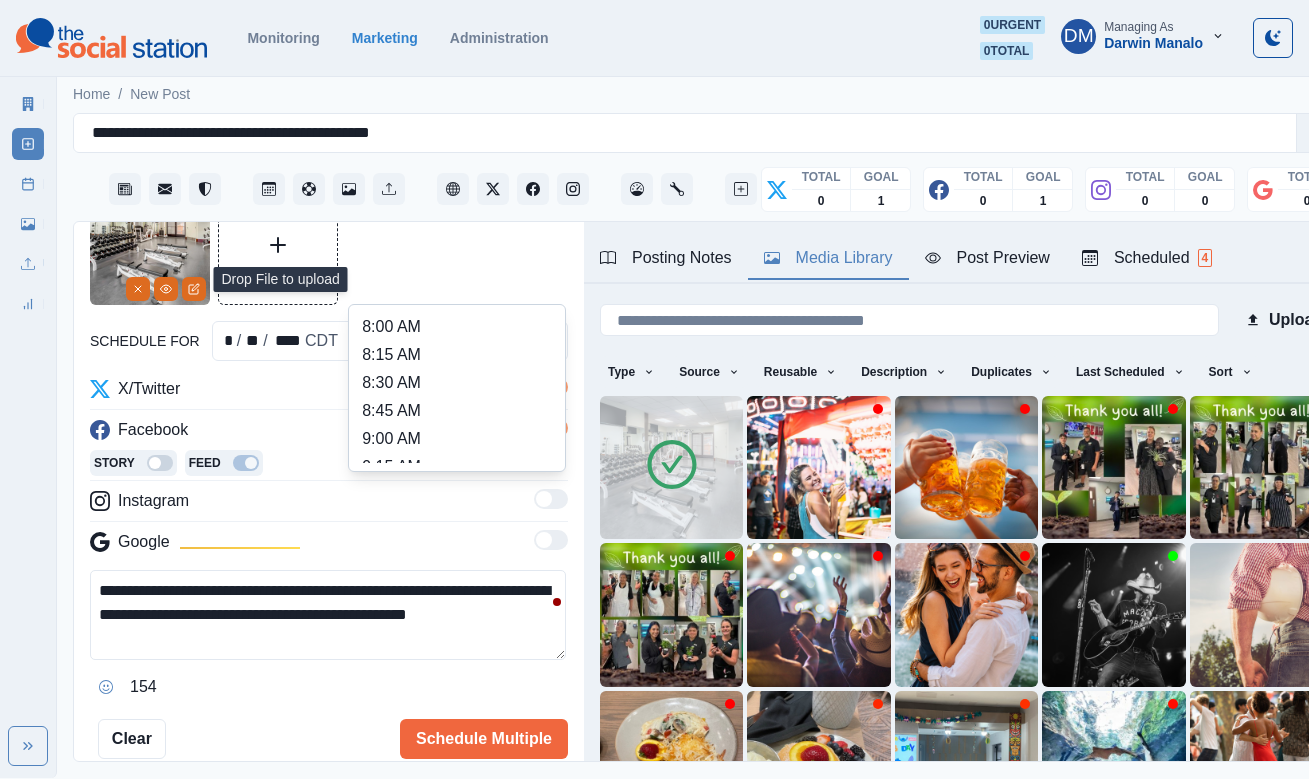 click 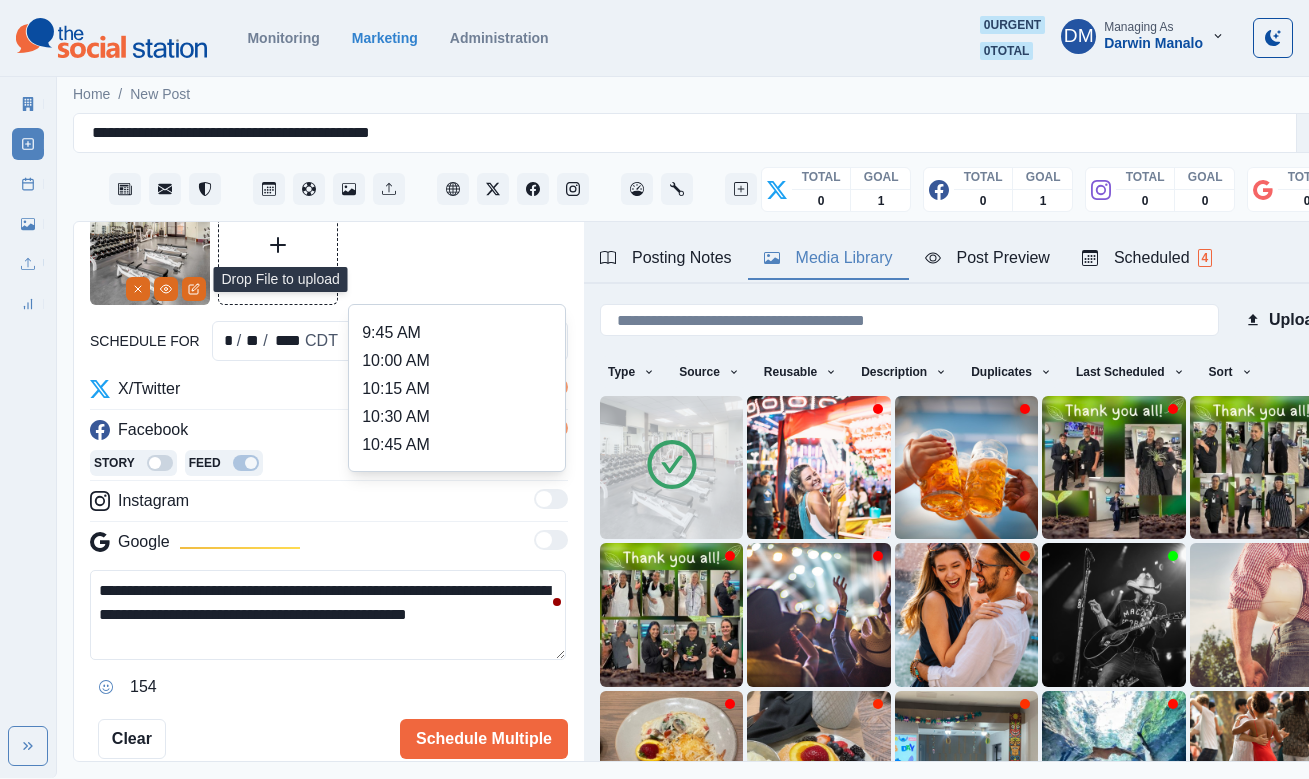 scroll, scrollTop: 456, scrollLeft: 0, axis: vertical 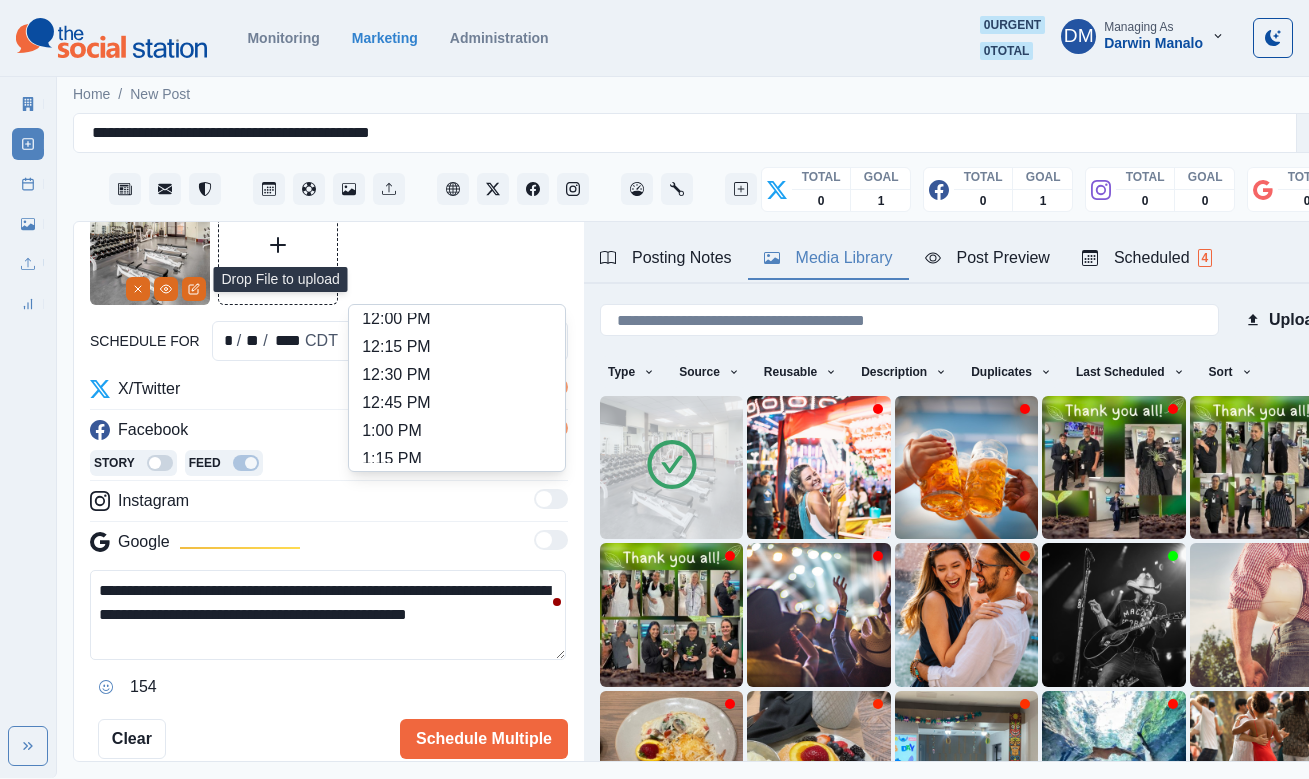 click on "1:30 PM" at bounding box center (457, 487) 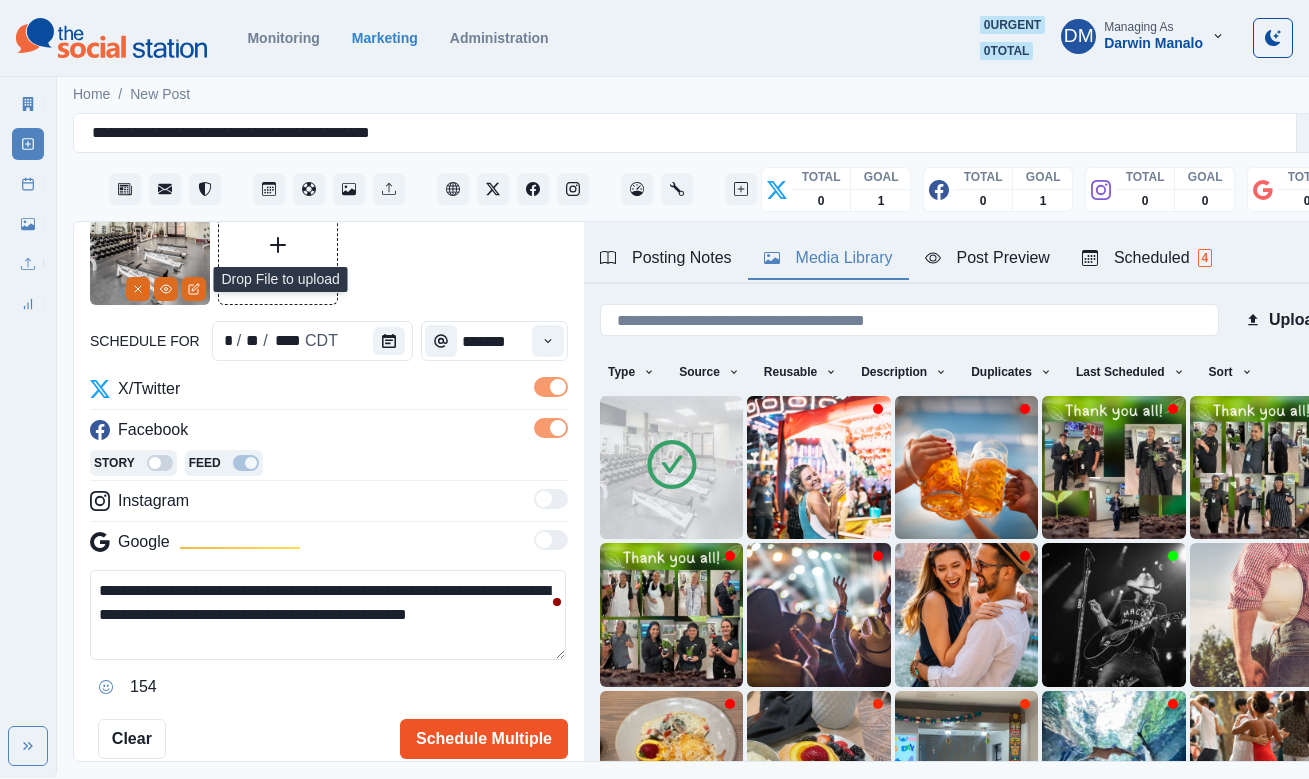 click on "Schedule Multiple" at bounding box center (484, 739) 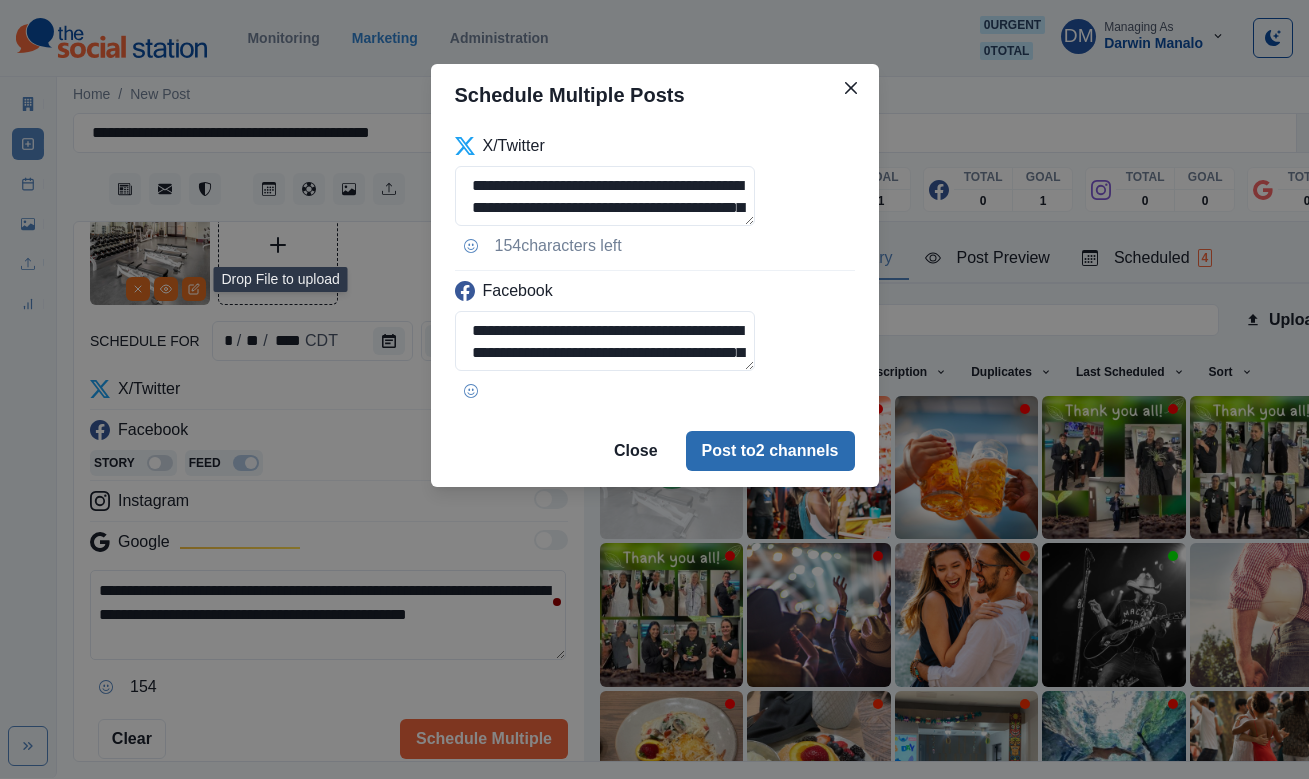 click on "Post to  2   channels" at bounding box center [770, 451] 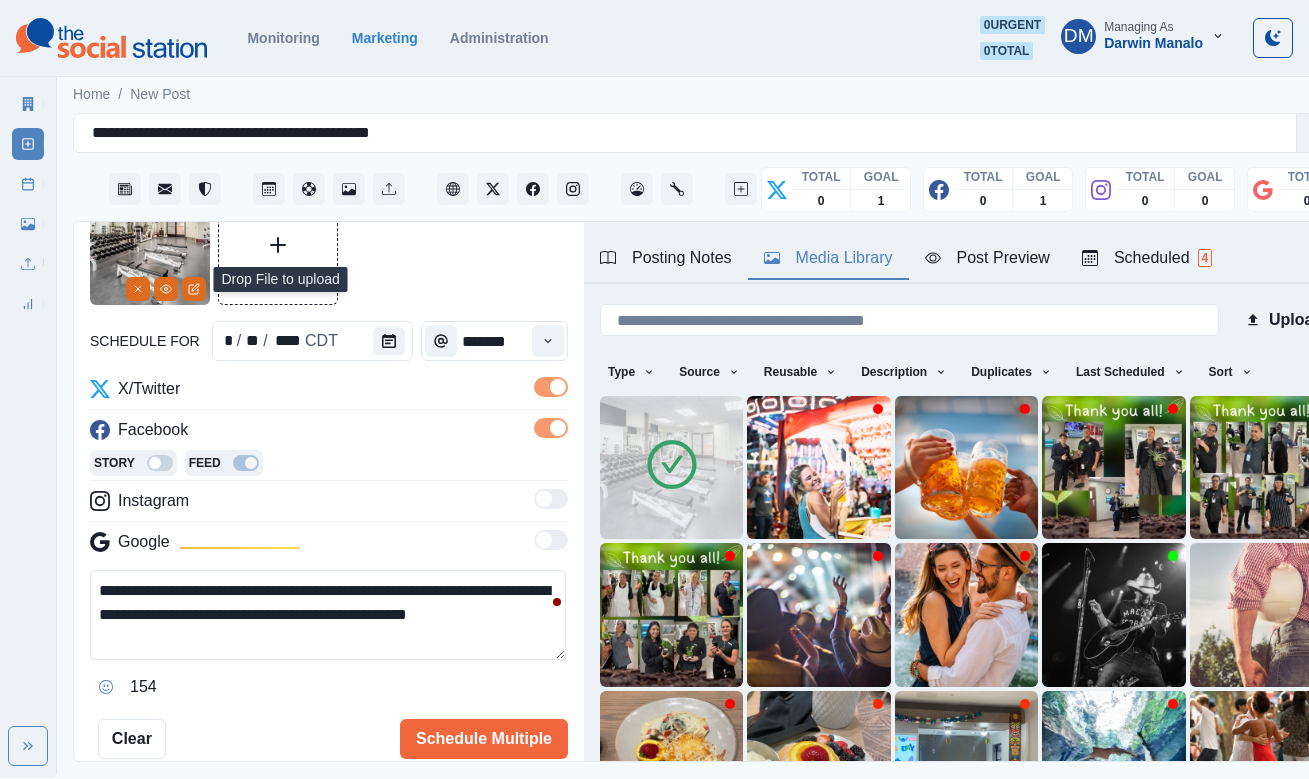 type 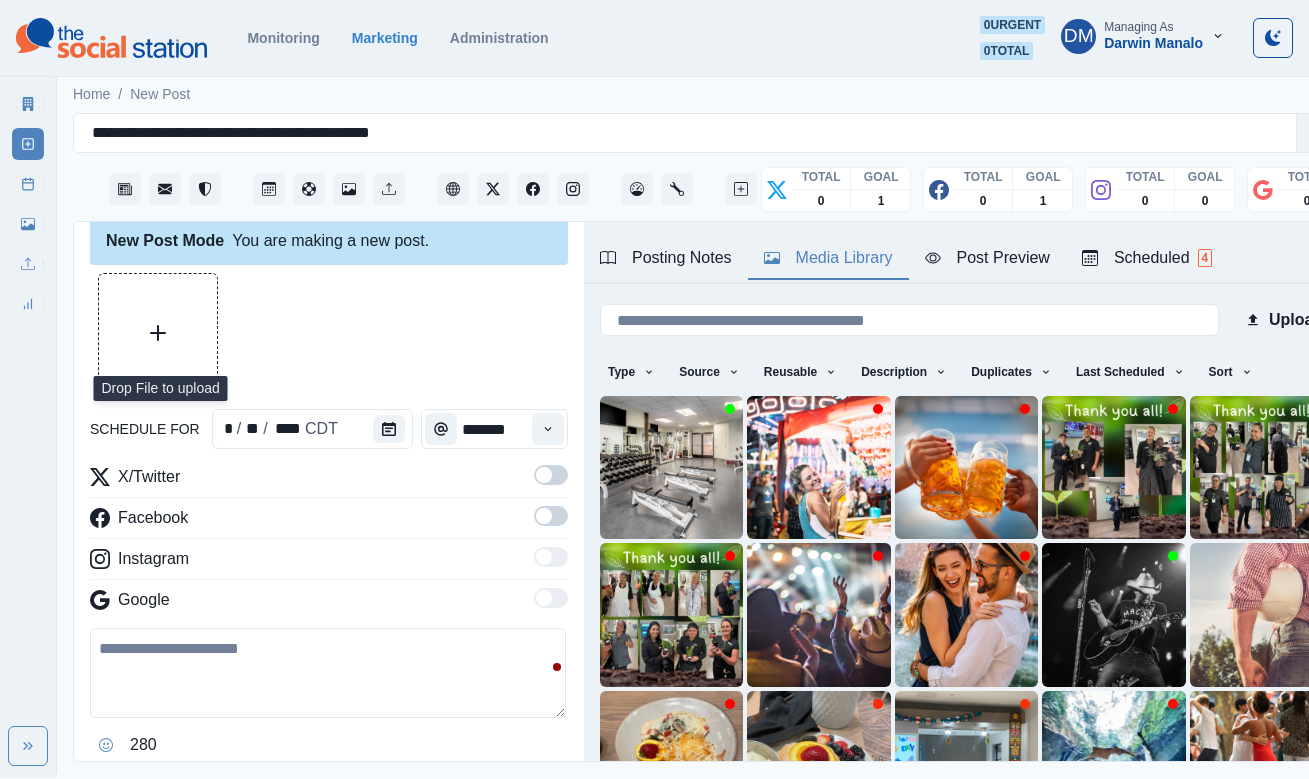 scroll, scrollTop: 0, scrollLeft: 0, axis: both 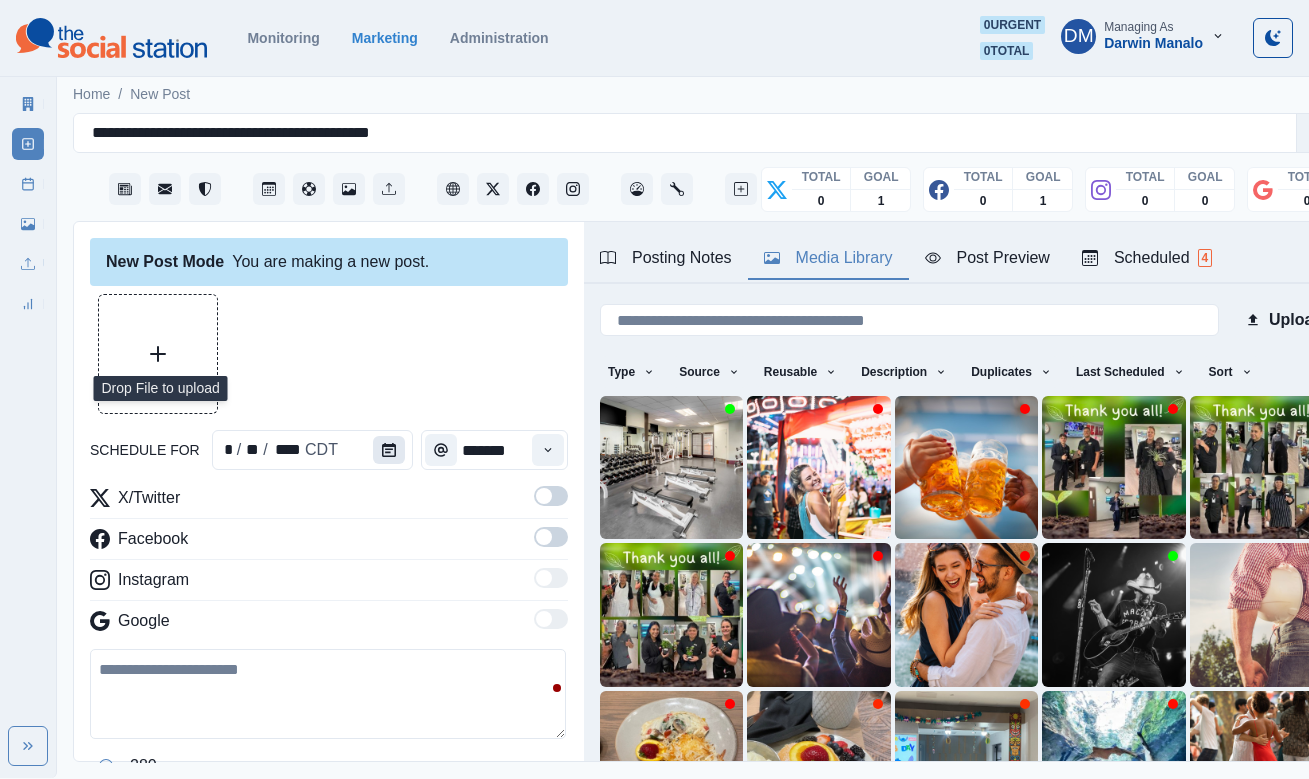 click 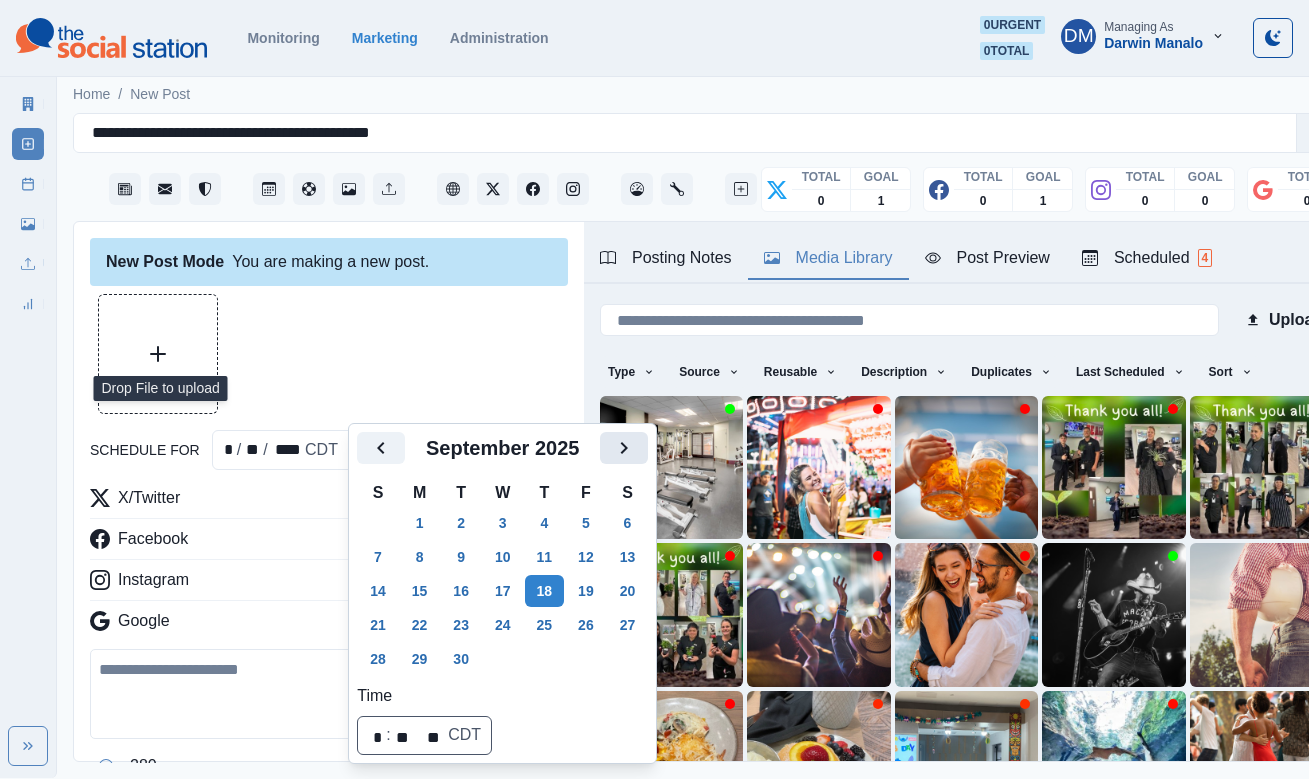 click 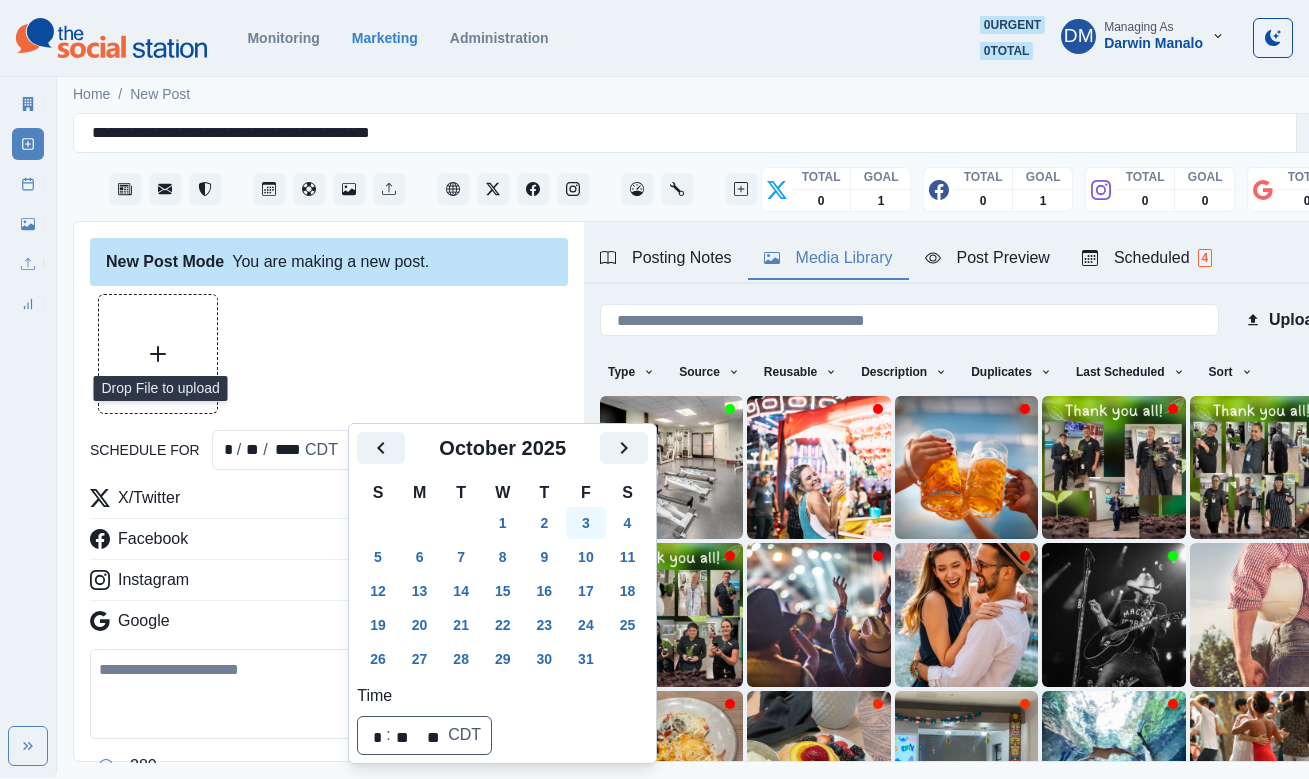 click on "3" at bounding box center [586, 523] 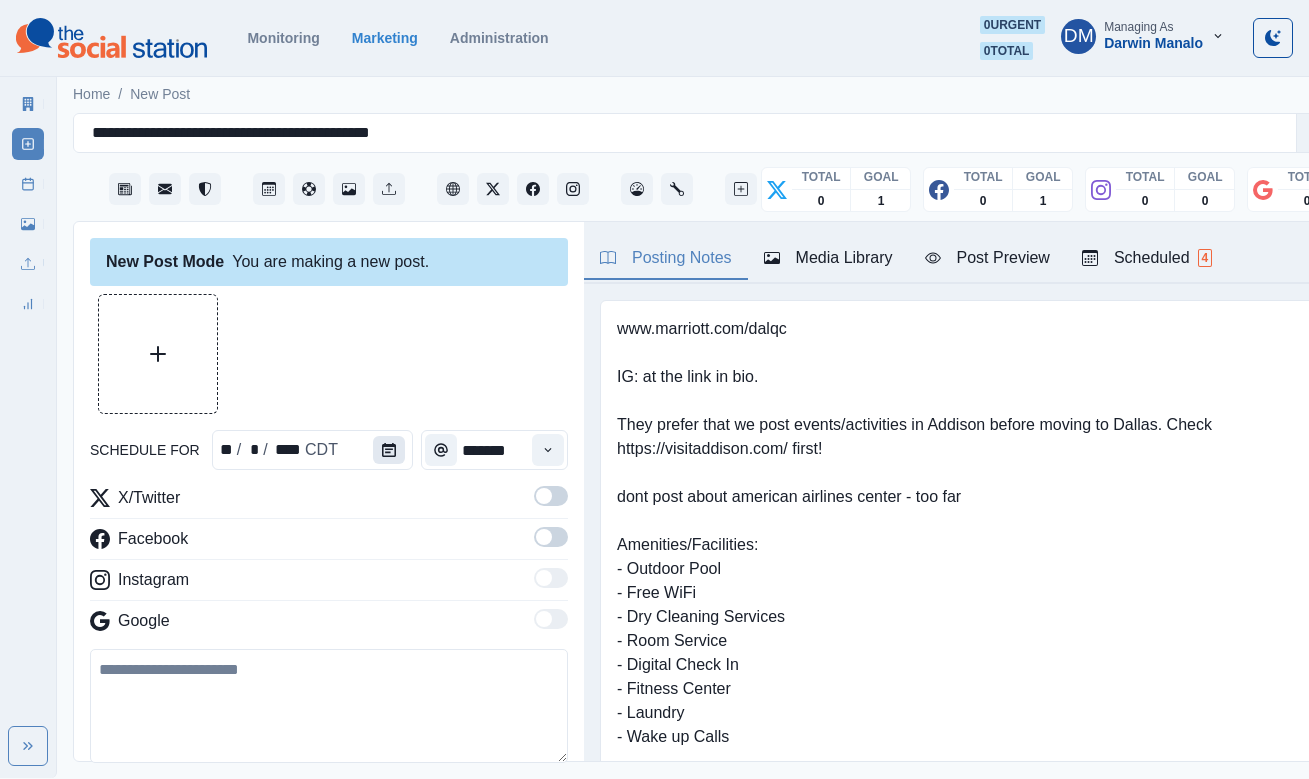 click 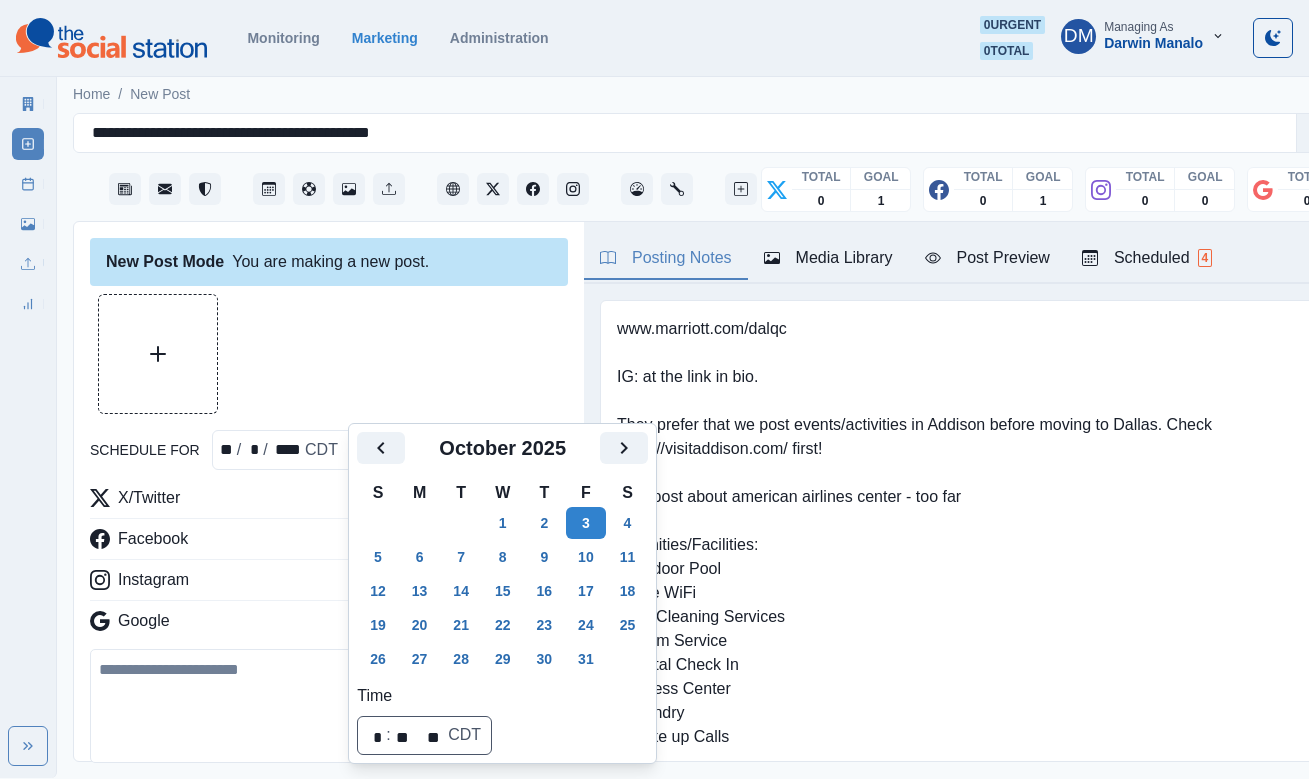 click 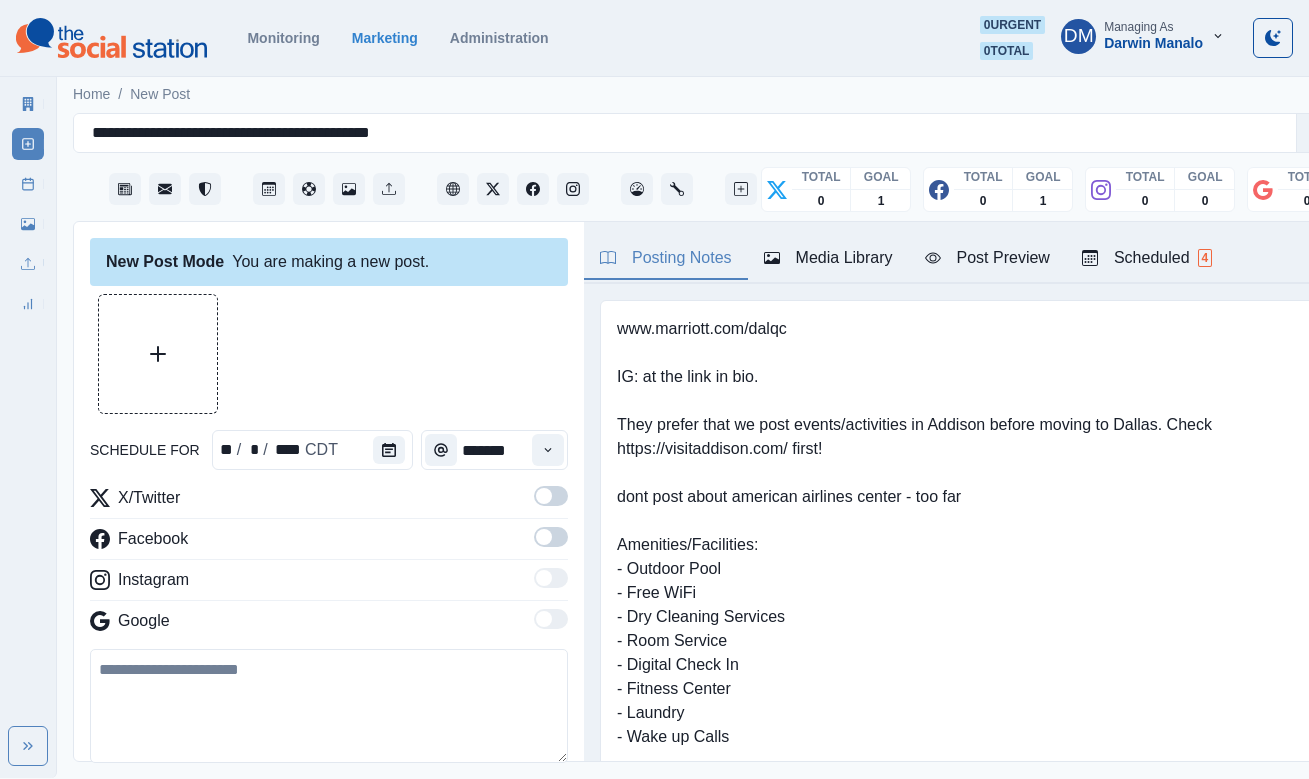 click at bounding box center [329, 706] 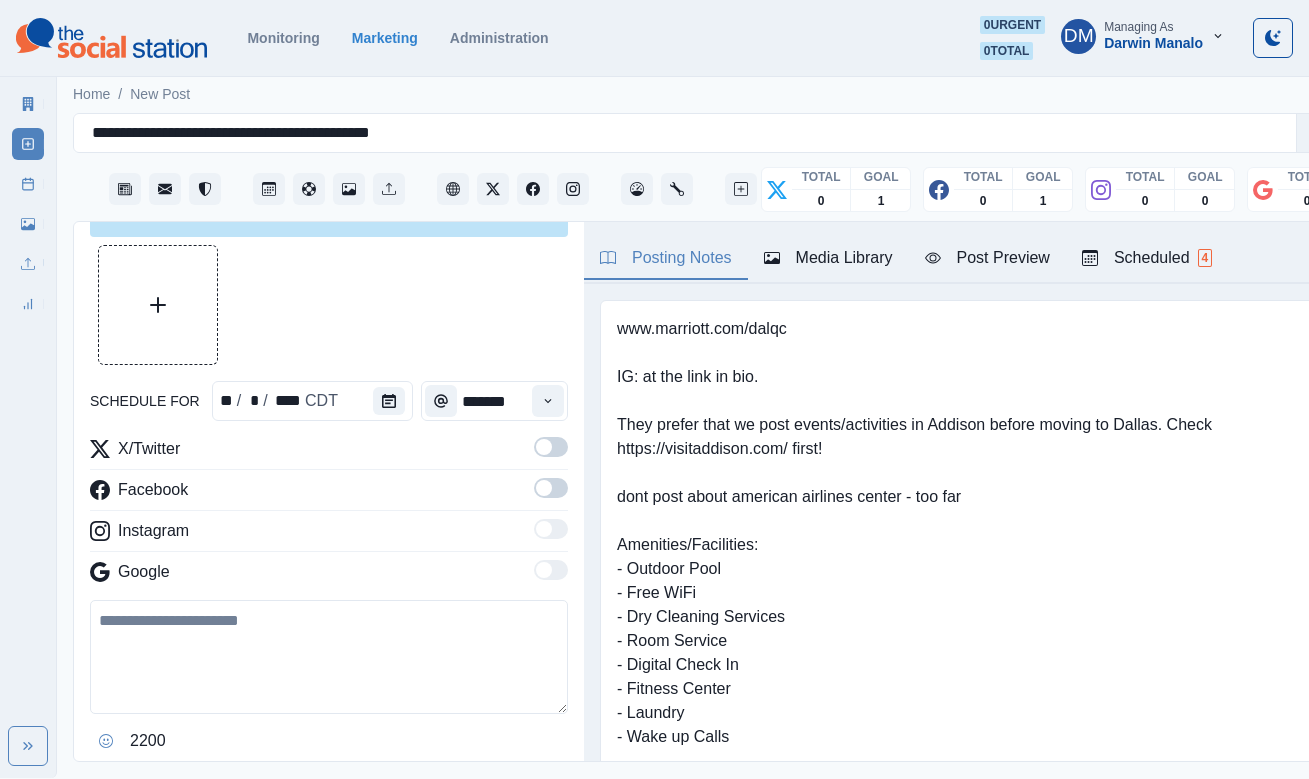 scroll, scrollTop: 51, scrollLeft: 0, axis: vertical 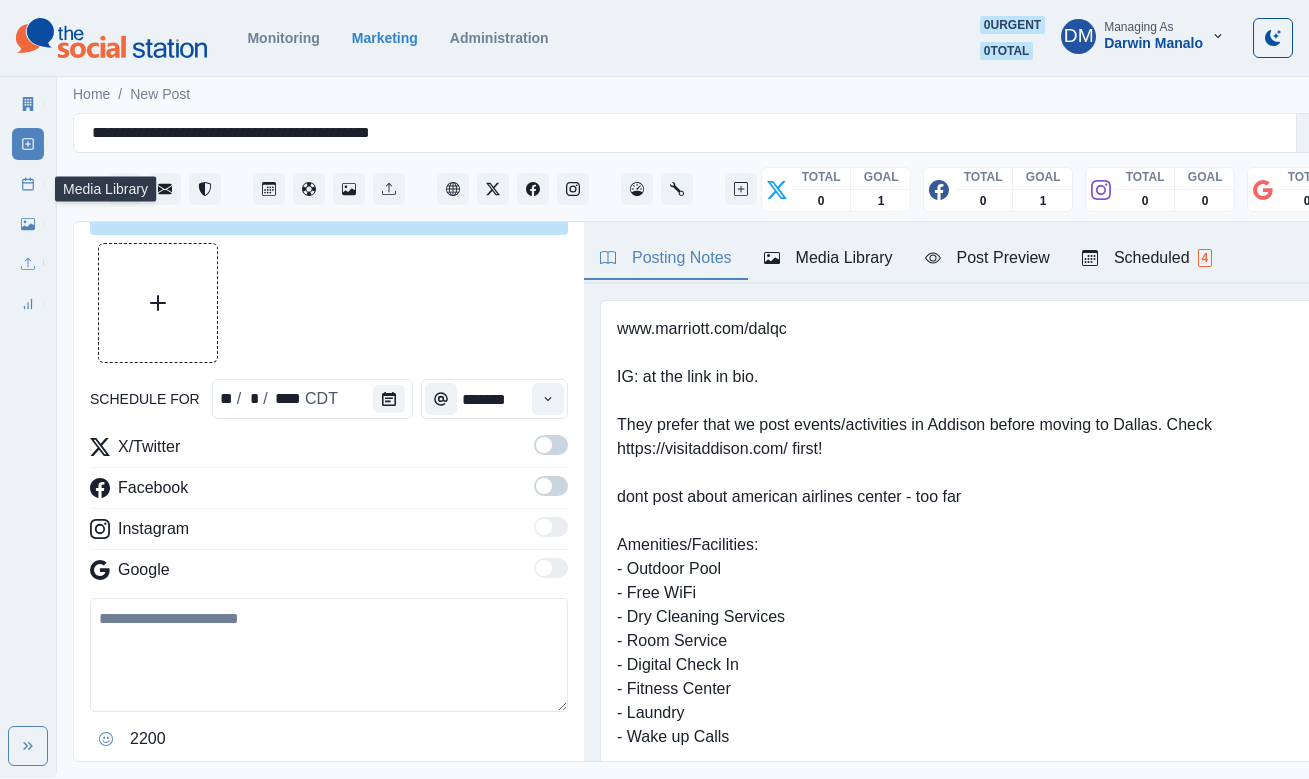 click on "Media Library" at bounding box center [28, 224] 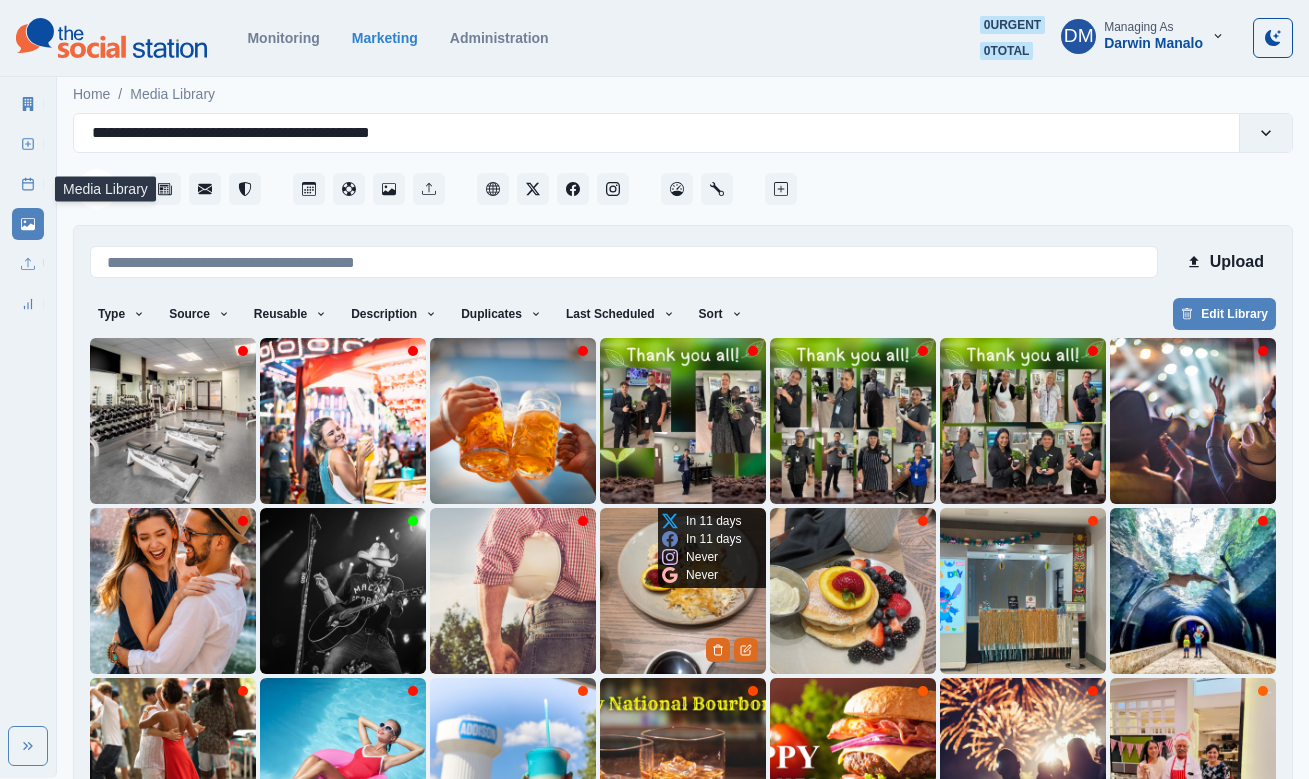 scroll, scrollTop: 72, scrollLeft: 0, axis: vertical 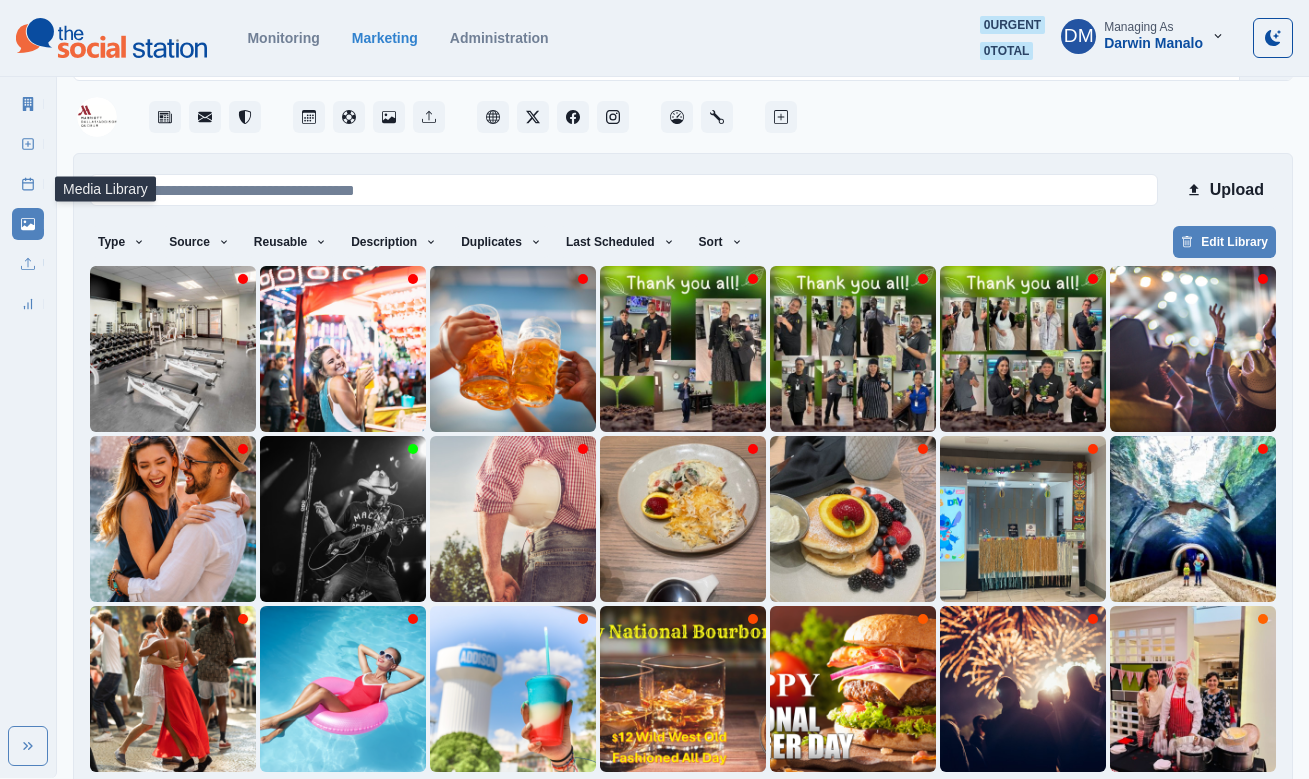 click on "22" at bounding box center (809, 804) 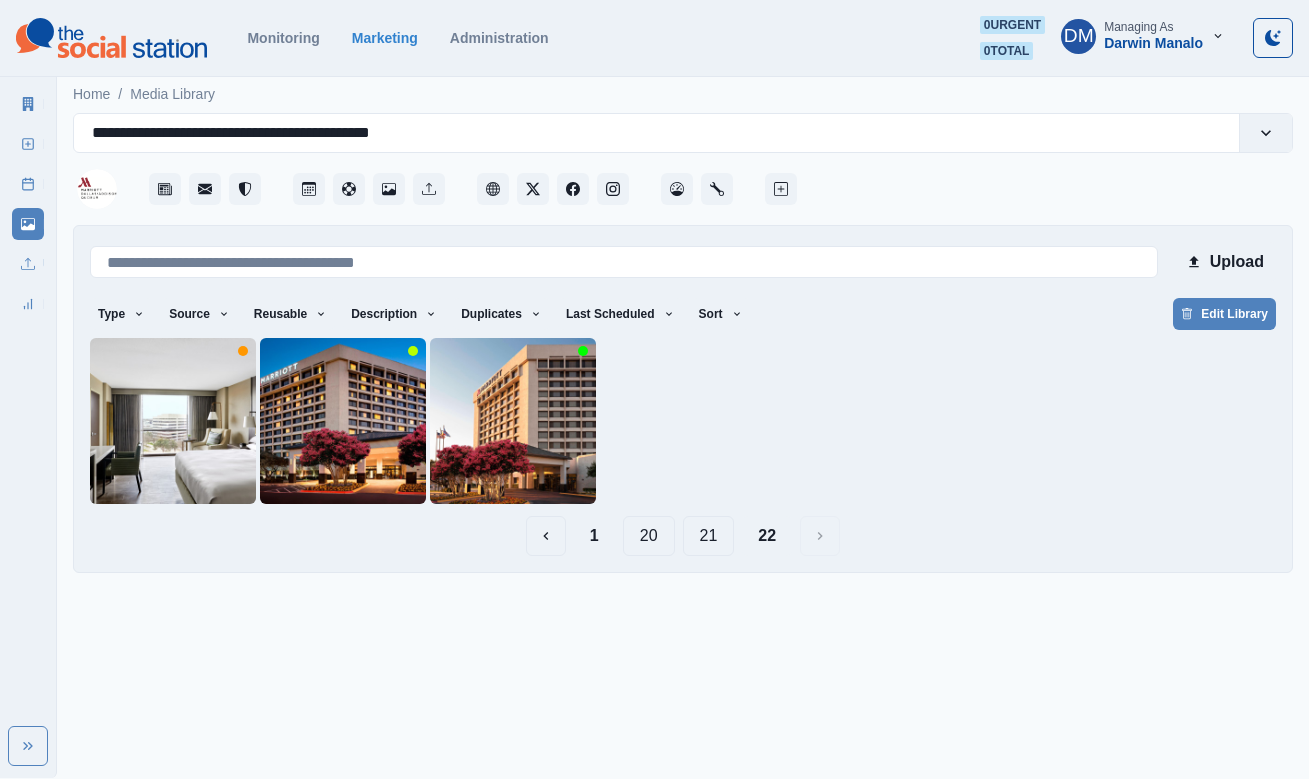 scroll, scrollTop: 0, scrollLeft: 0, axis: both 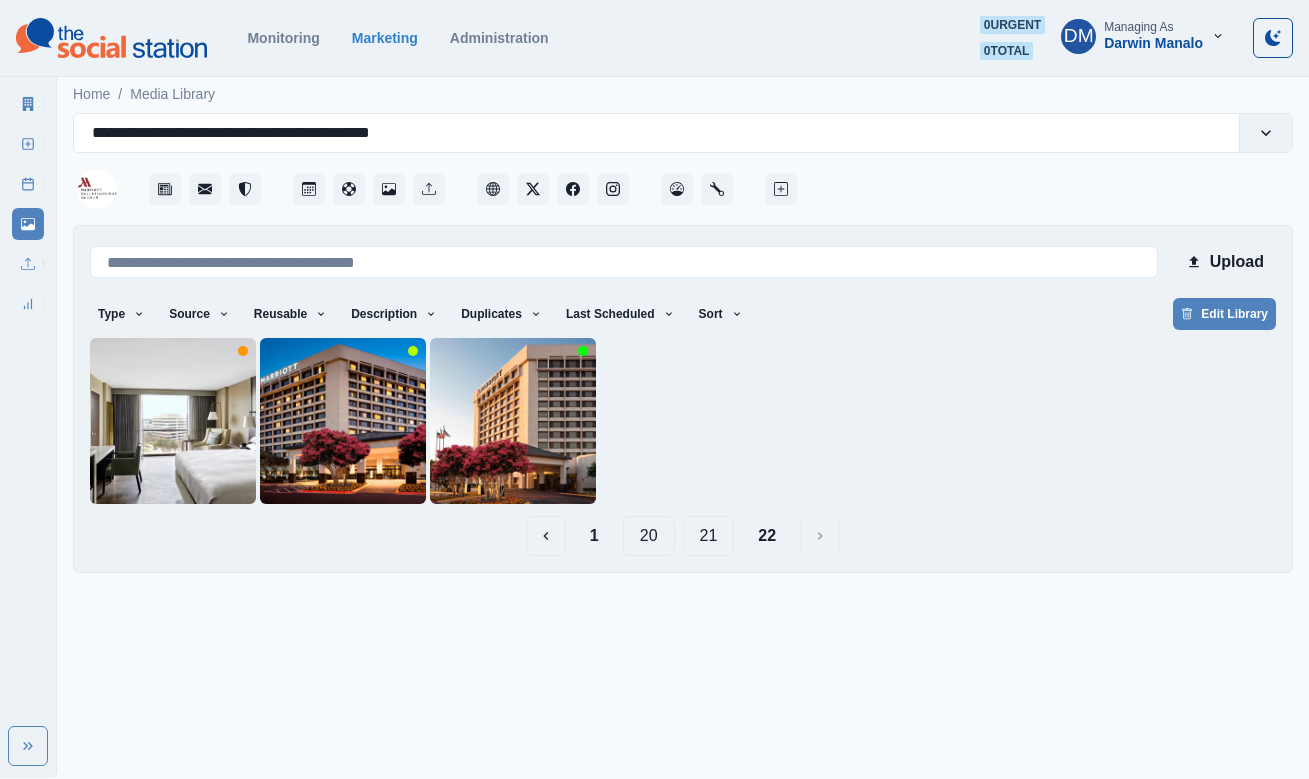 click on "21" at bounding box center (709, 536) 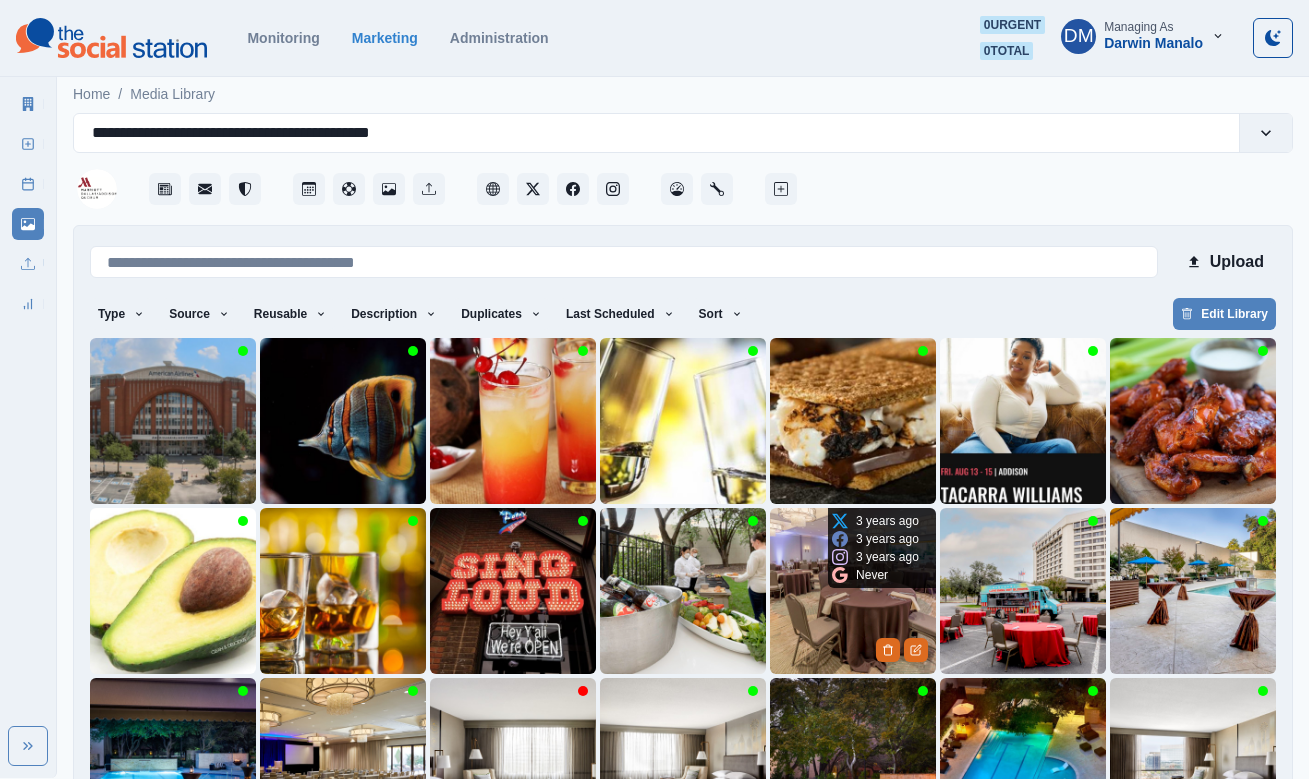 scroll, scrollTop: 72, scrollLeft: 0, axis: vertical 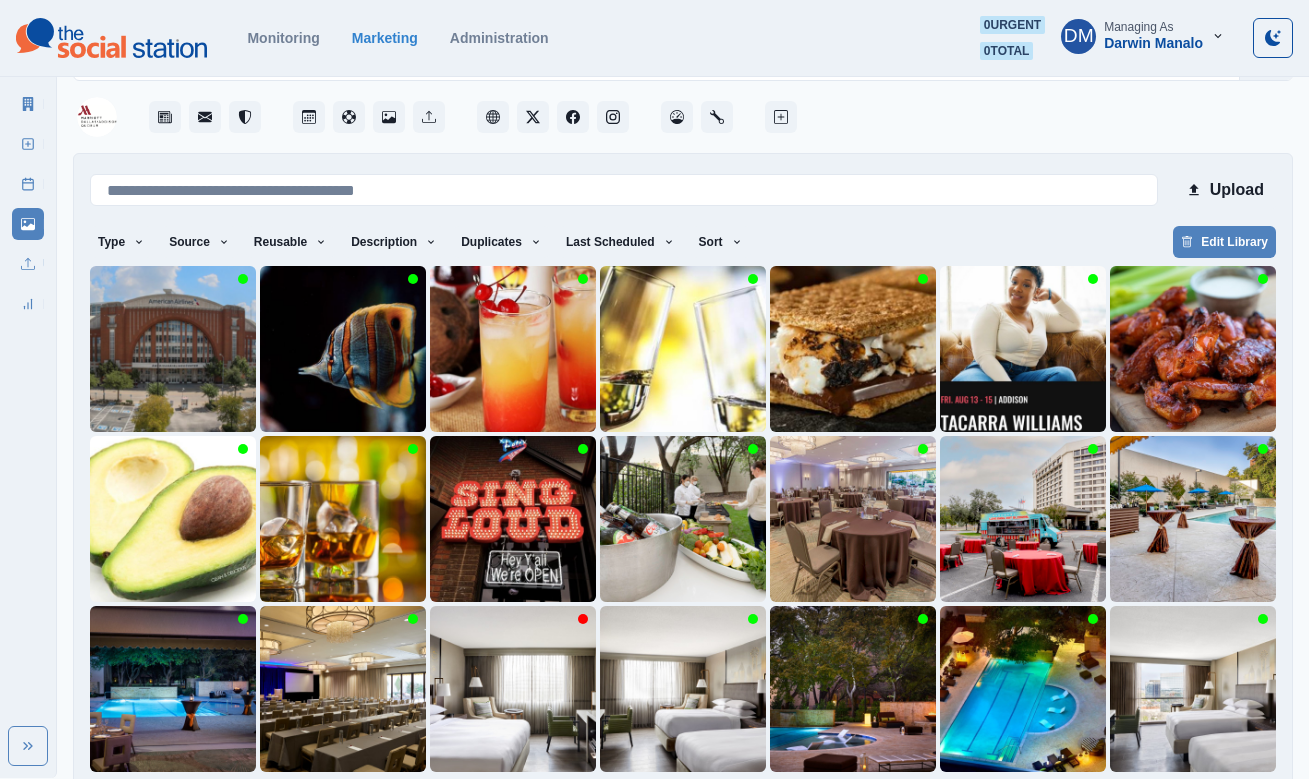 click on "20" at bounding box center (679, 804) 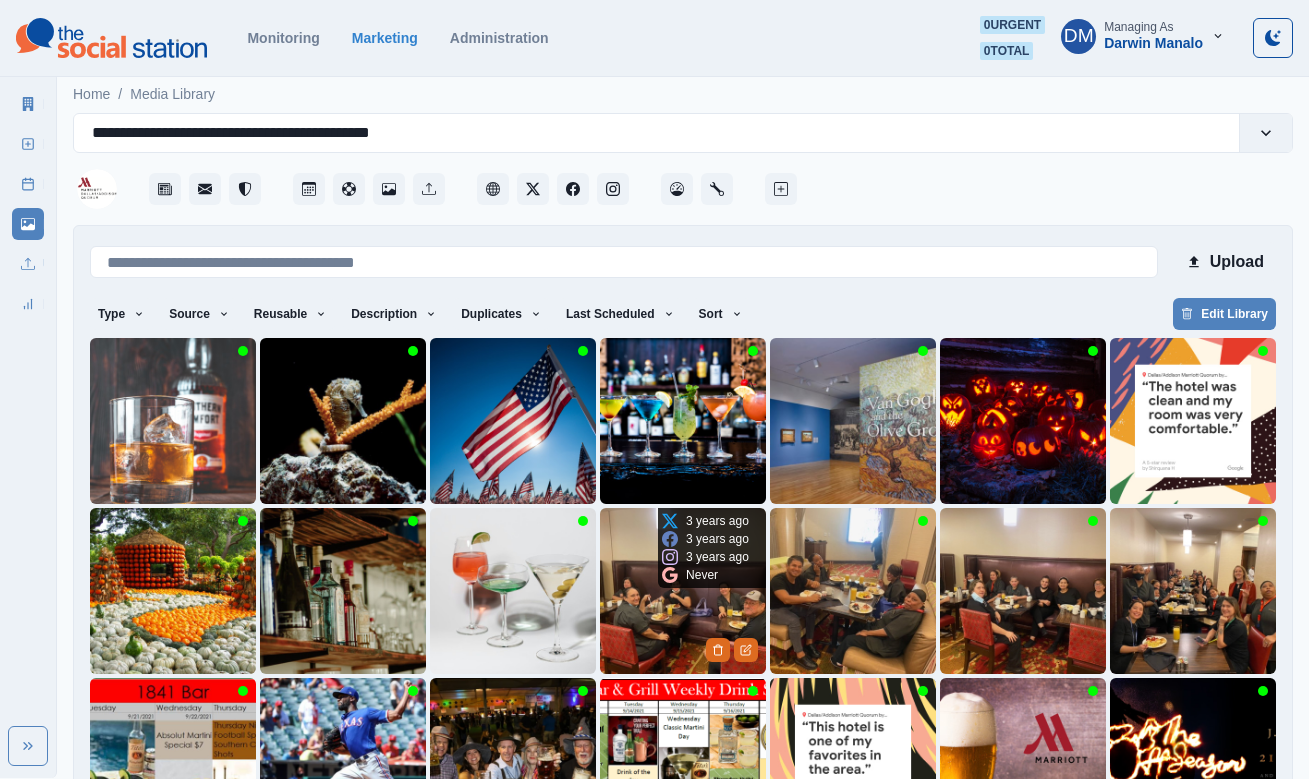 scroll, scrollTop: 72, scrollLeft: 0, axis: vertical 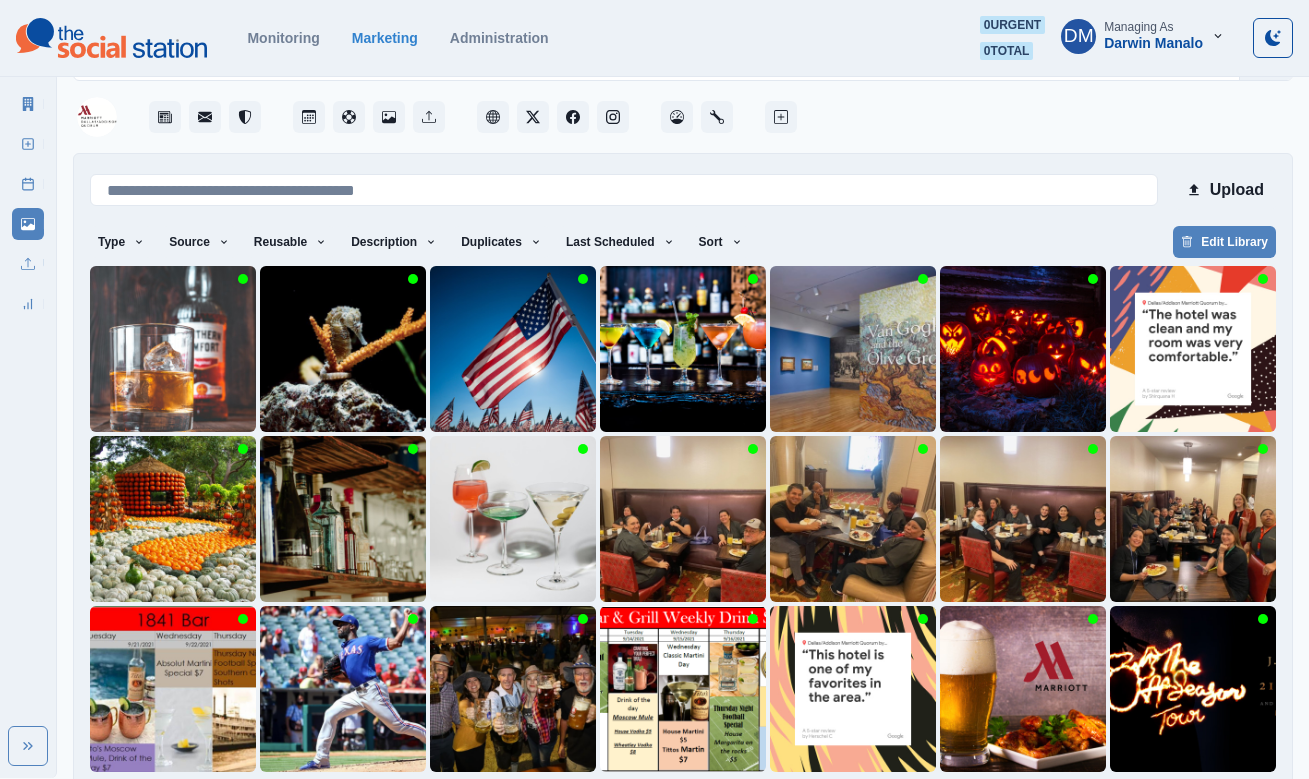 click on "19" at bounding box center (649, 804) 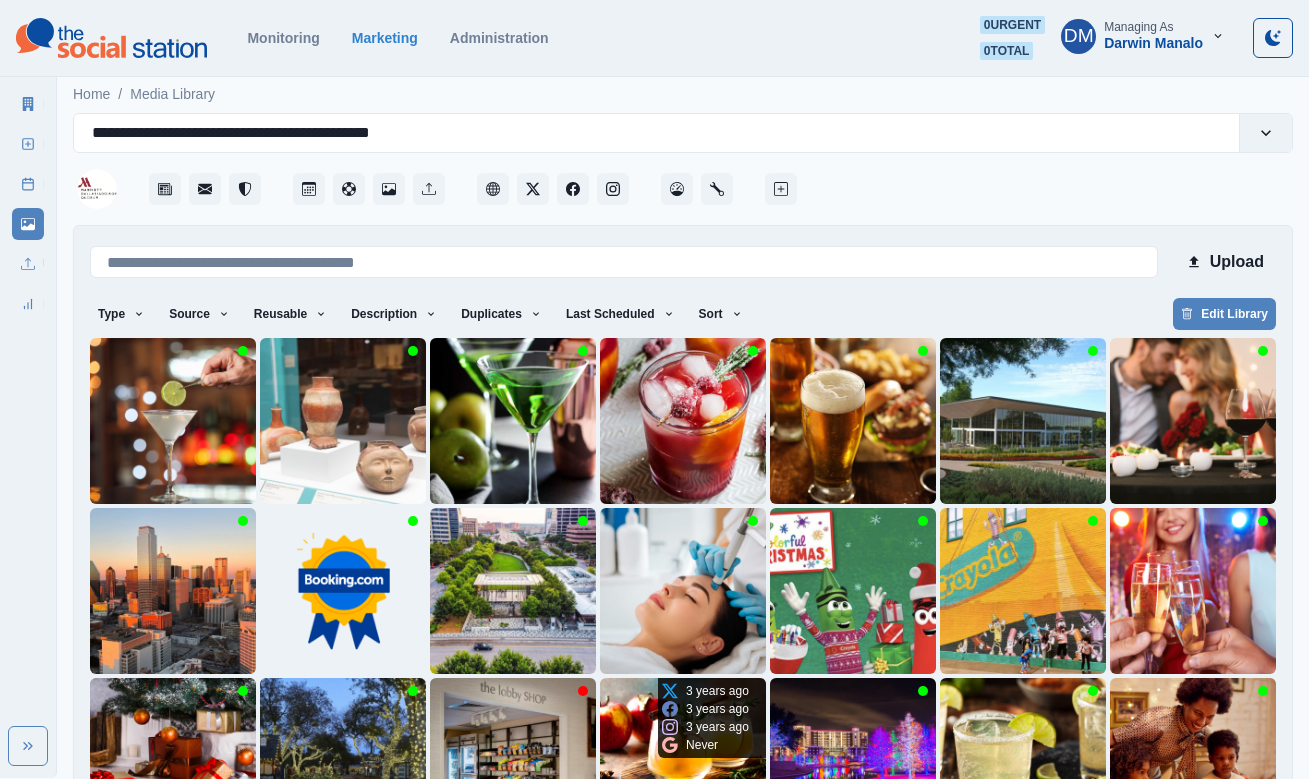 scroll, scrollTop: 72, scrollLeft: 0, axis: vertical 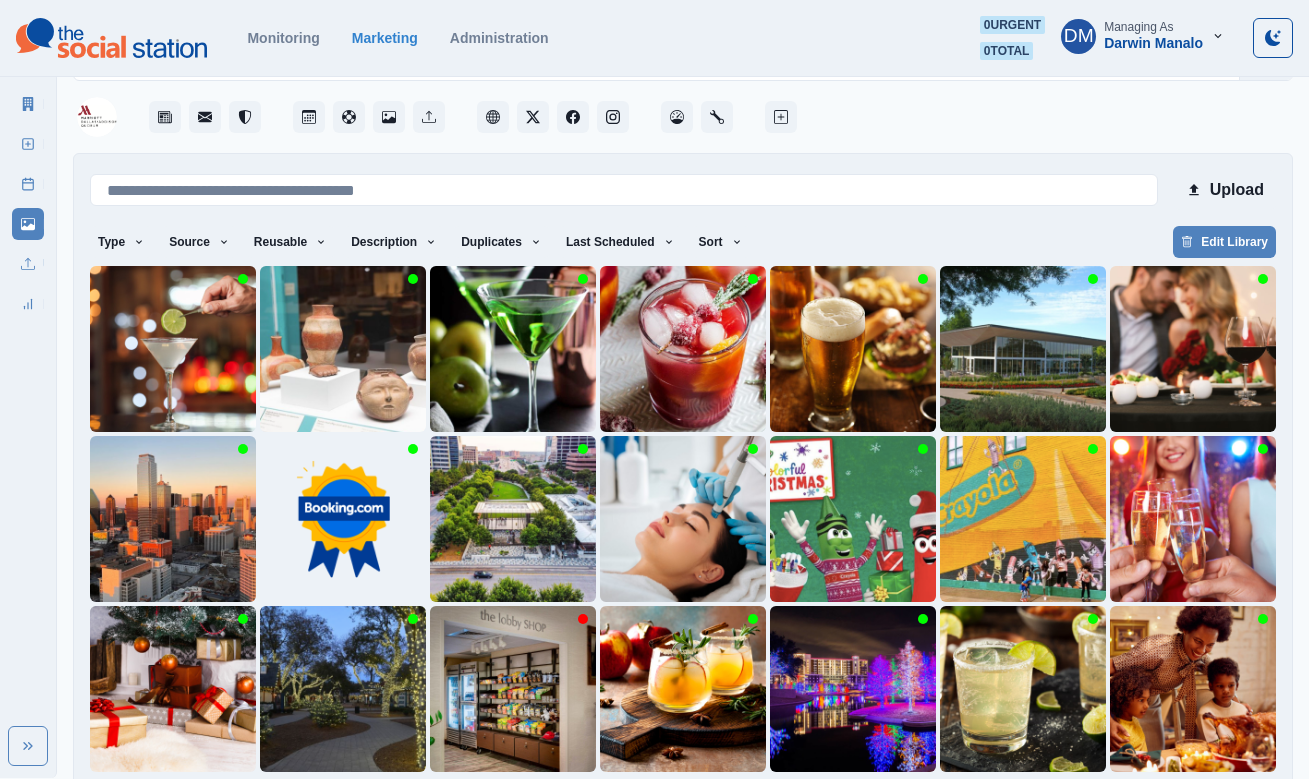 click on "18" at bounding box center [620, 804] 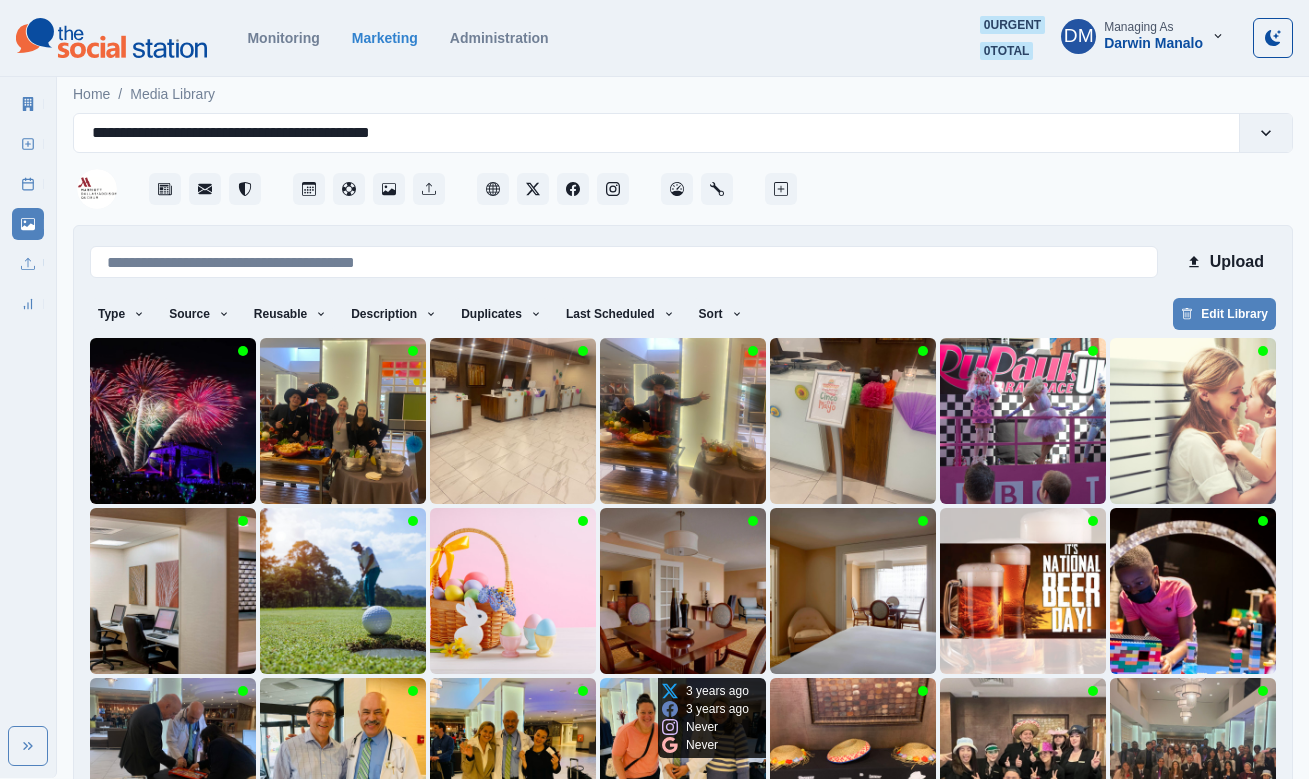 scroll, scrollTop: 72, scrollLeft: 0, axis: vertical 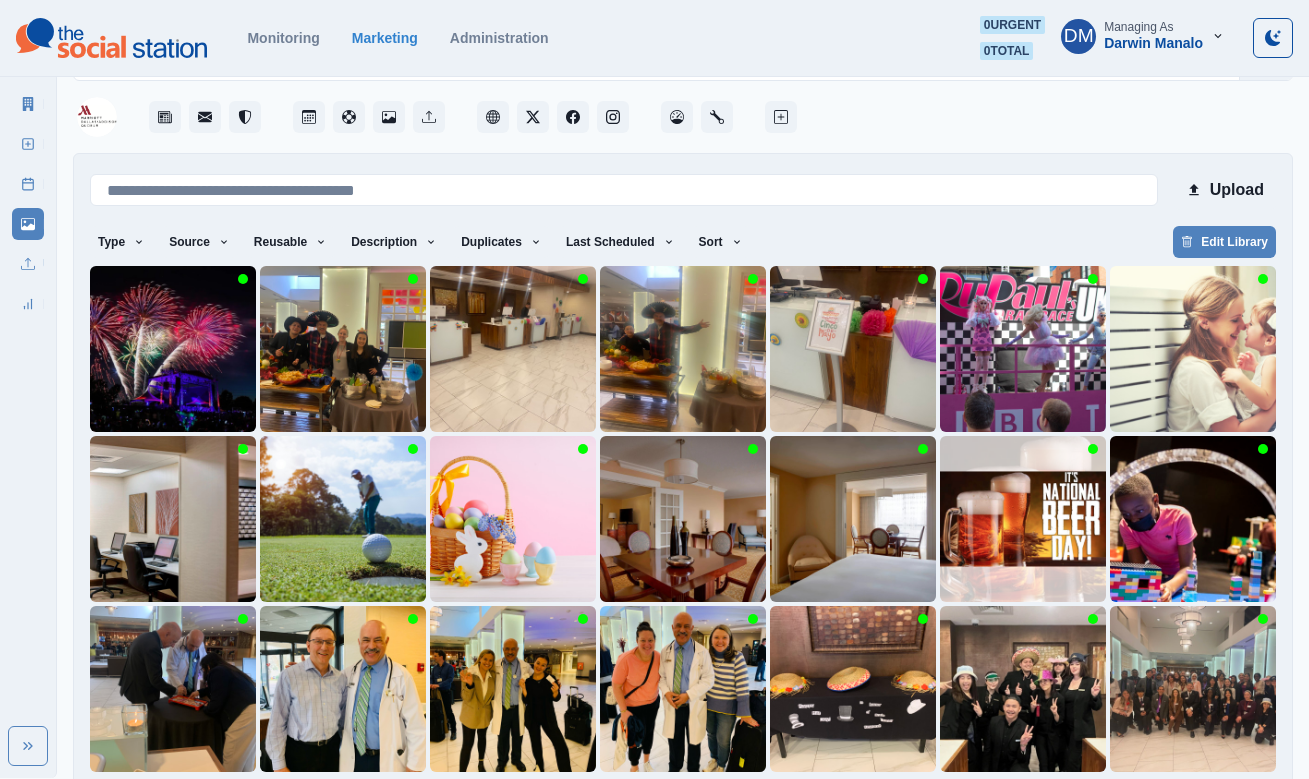 click on "17" at bounding box center (620, 804) 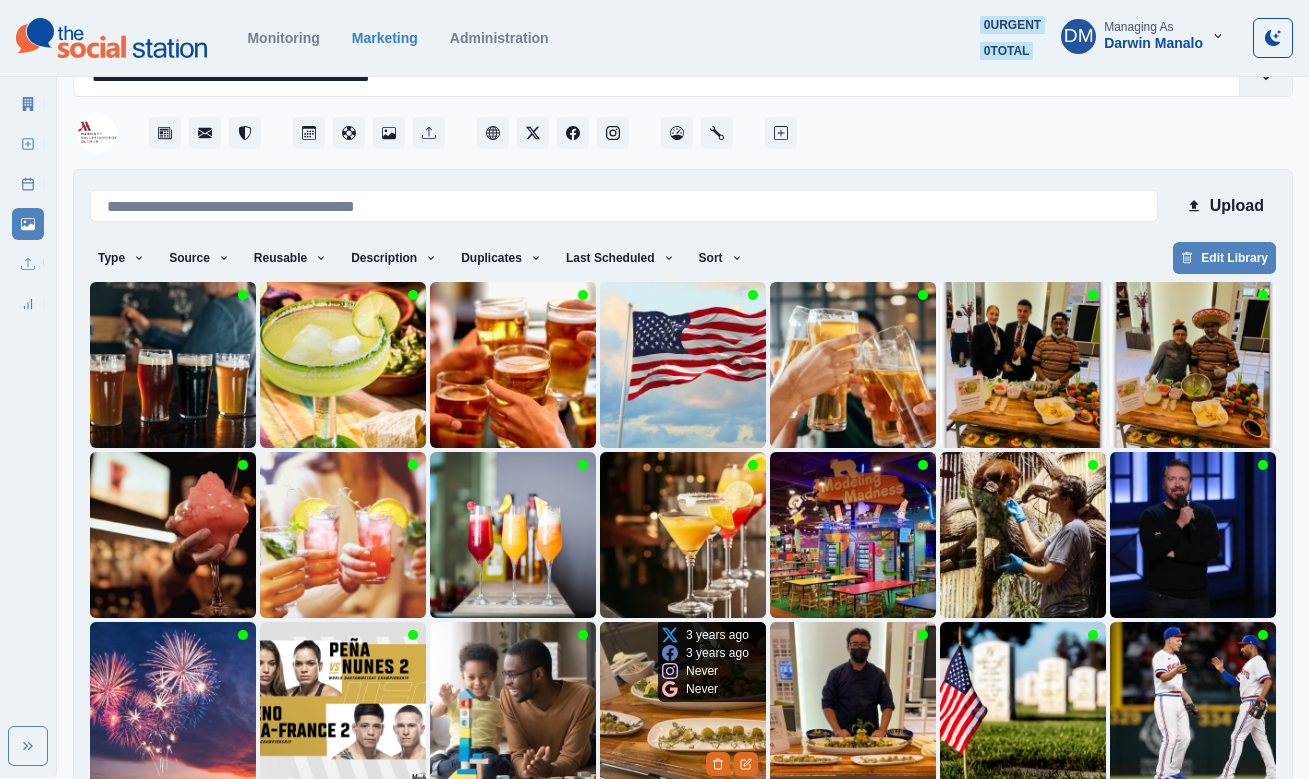 scroll, scrollTop: 72, scrollLeft: 0, axis: vertical 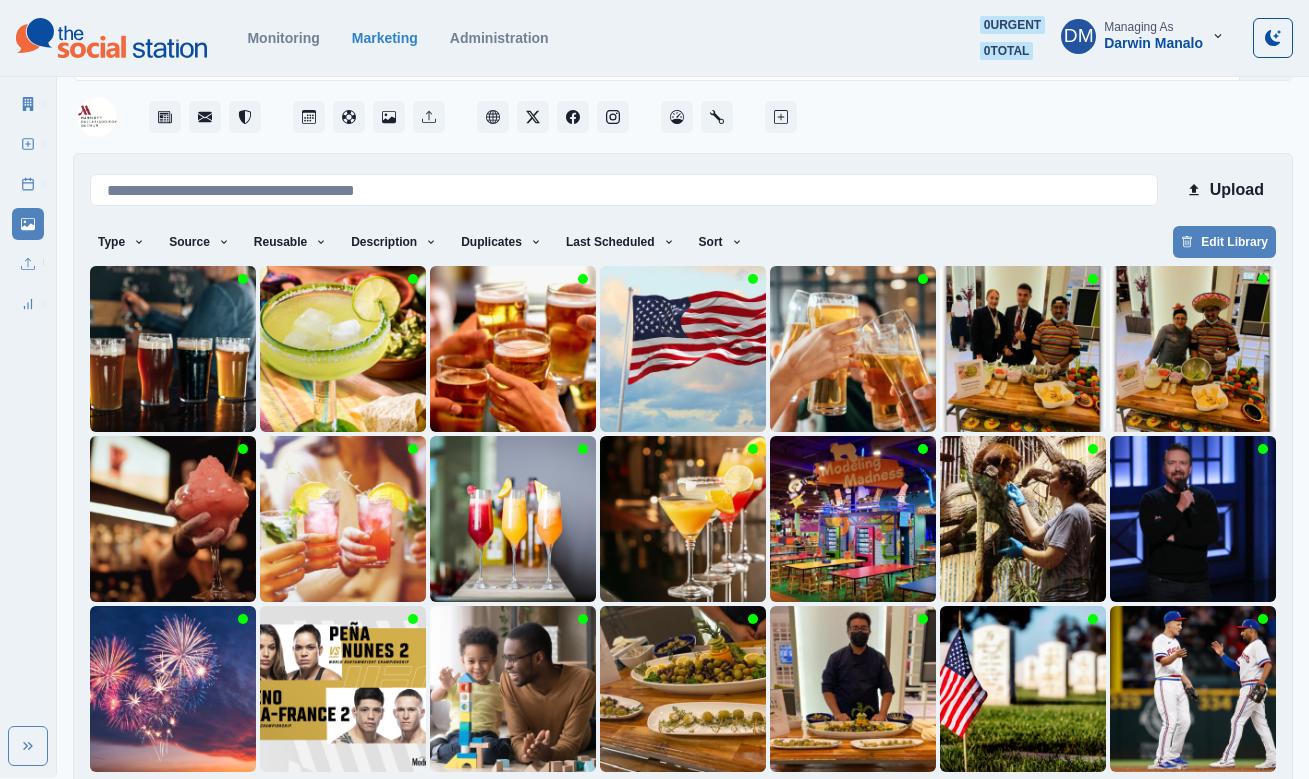 click on "16" at bounding box center (620, 804) 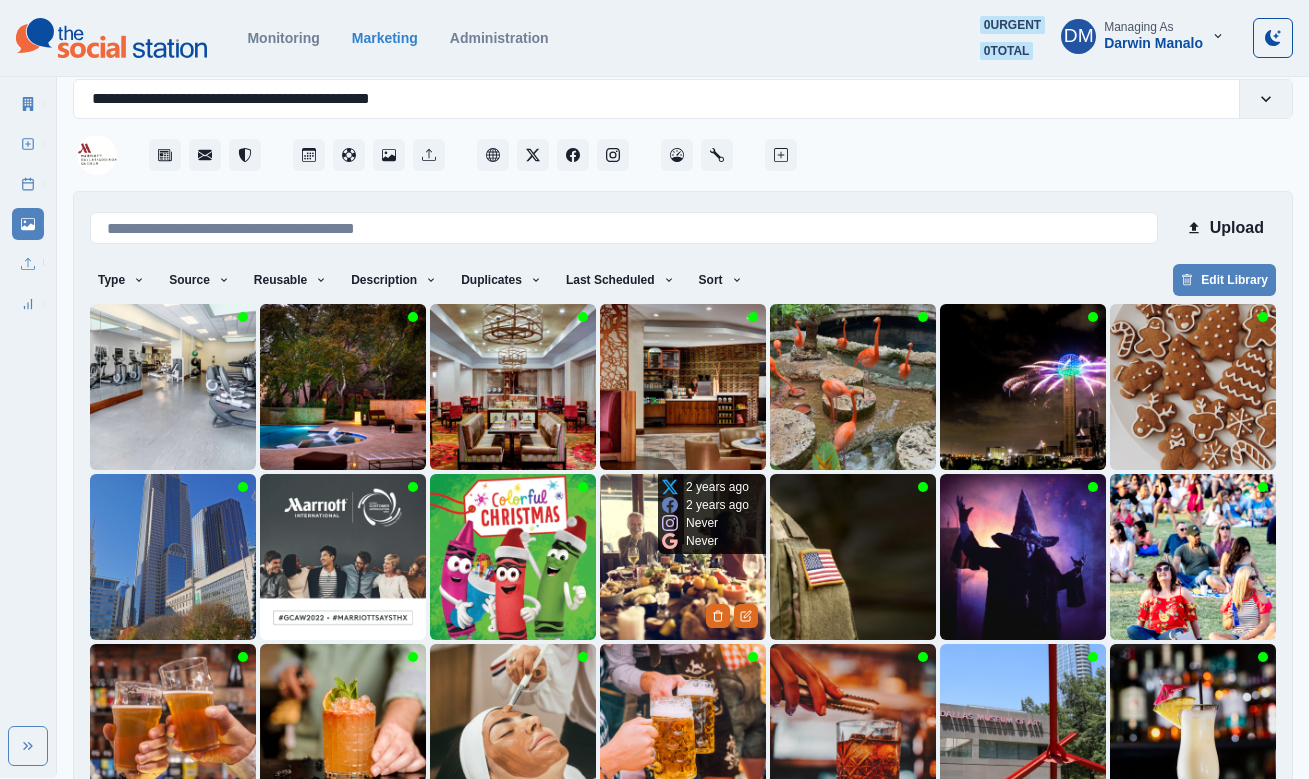 scroll, scrollTop: 72, scrollLeft: 0, axis: vertical 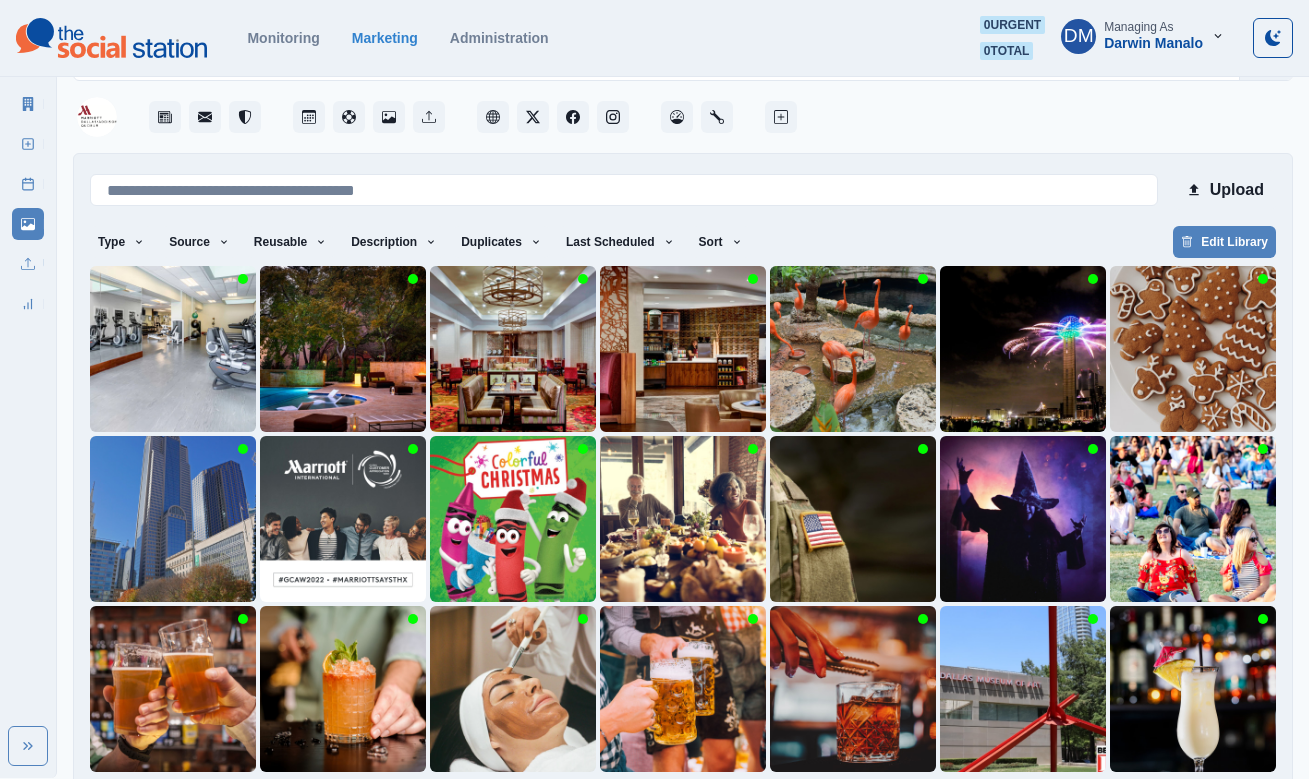 click on "15" at bounding box center [620, 804] 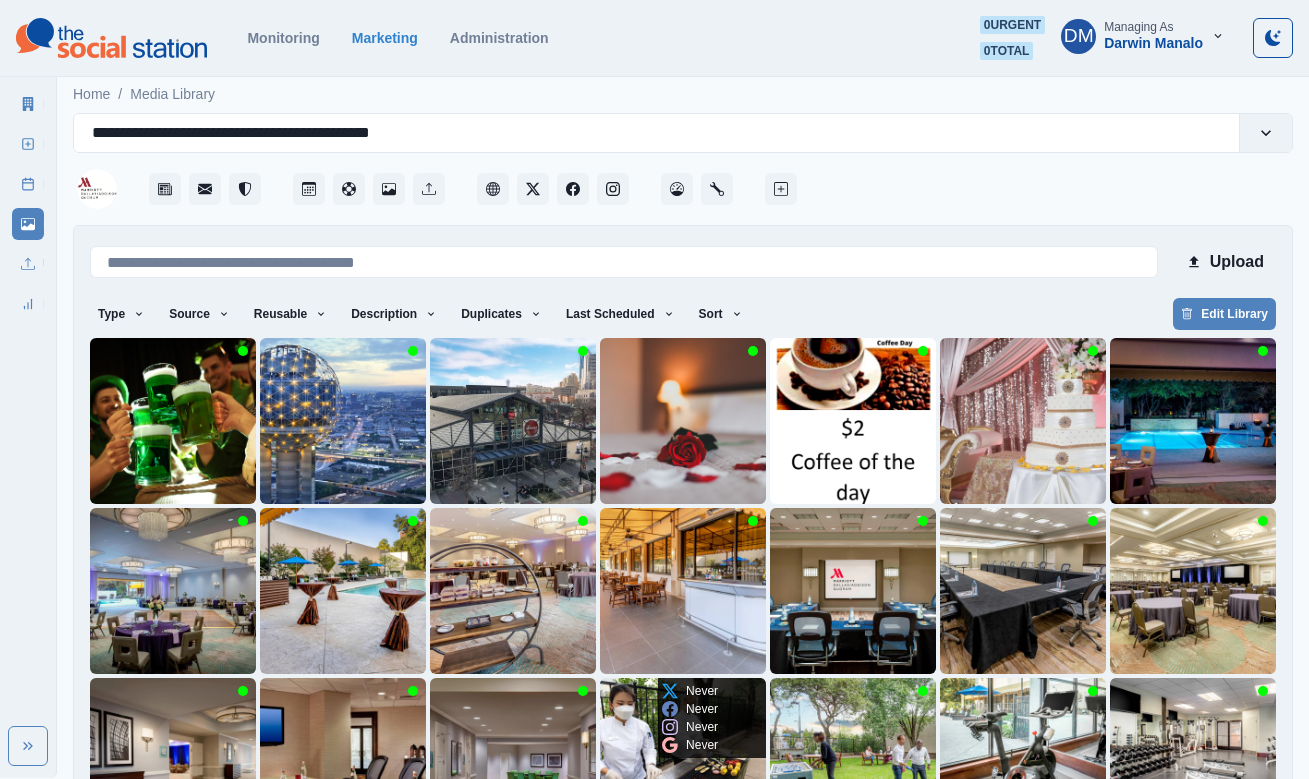 scroll, scrollTop: 72, scrollLeft: 0, axis: vertical 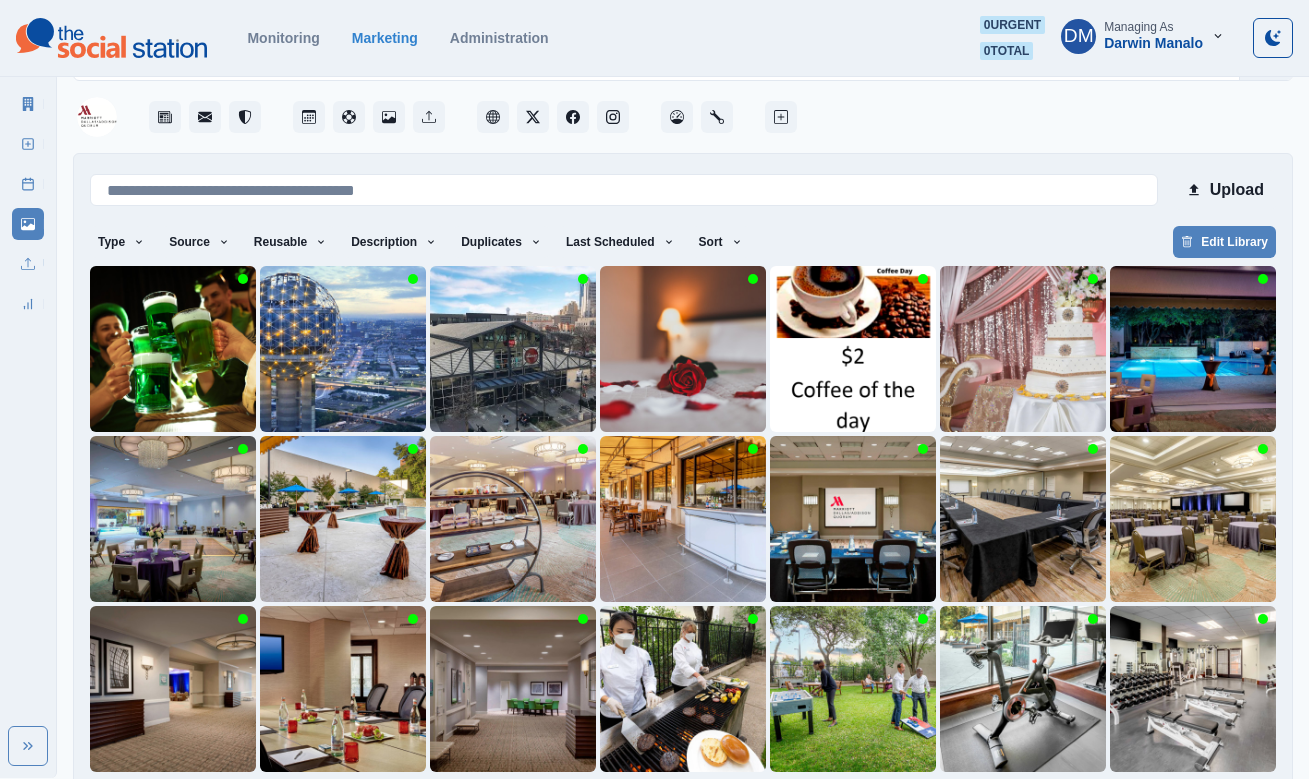 click on "14" at bounding box center [620, 804] 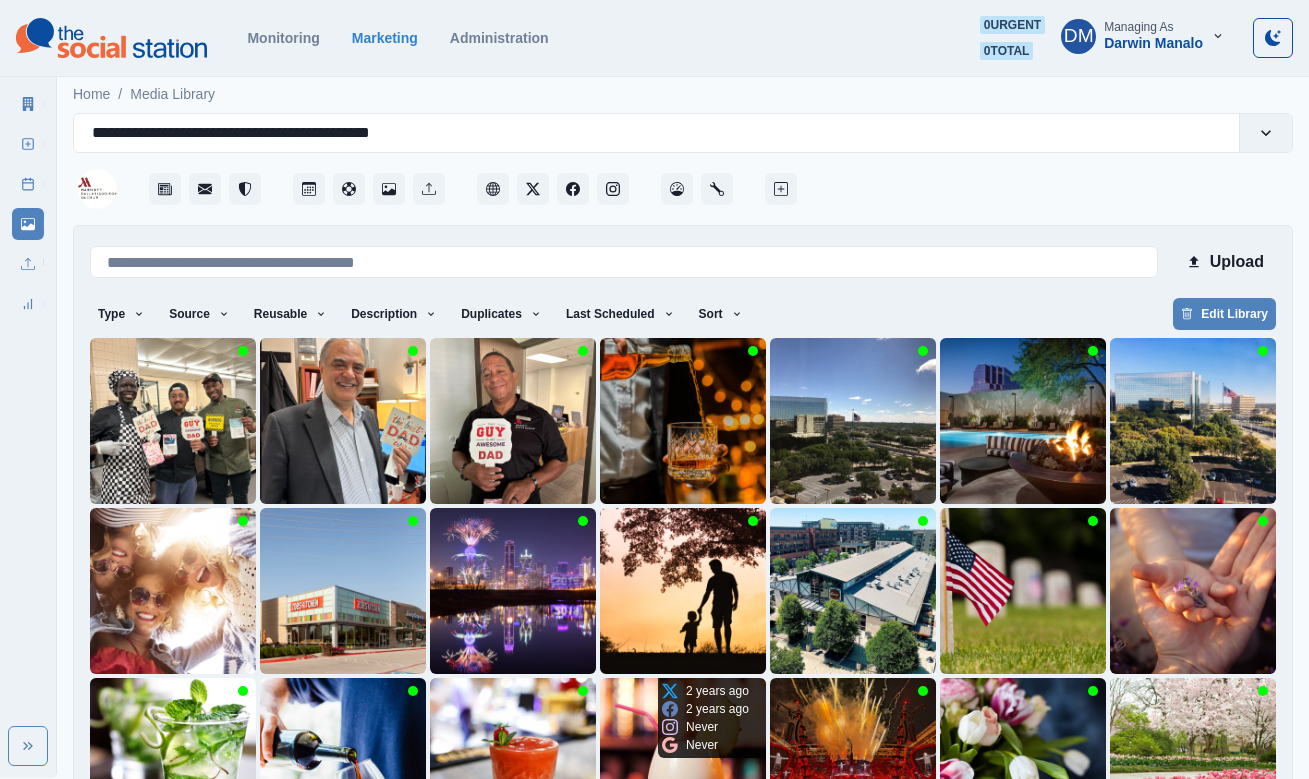 scroll, scrollTop: 72, scrollLeft: 0, axis: vertical 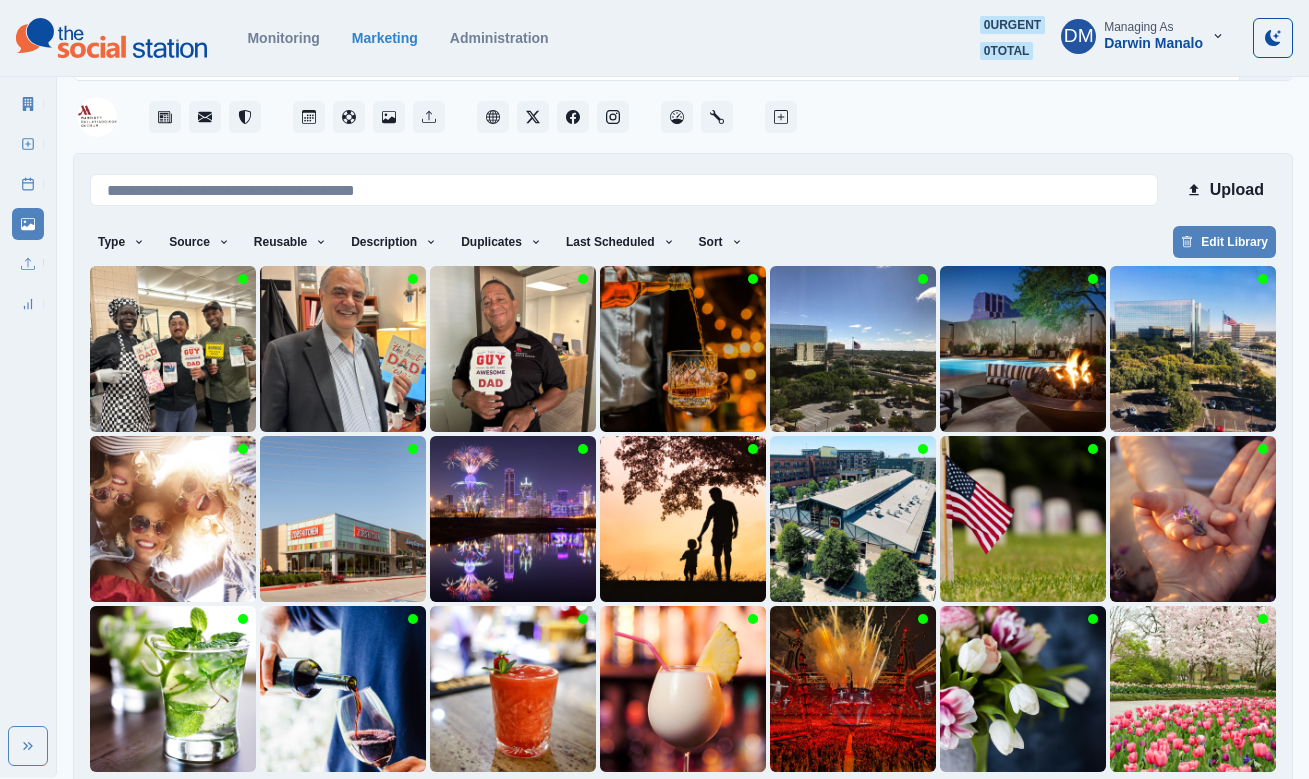 click on "13" at bounding box center [620, 804] 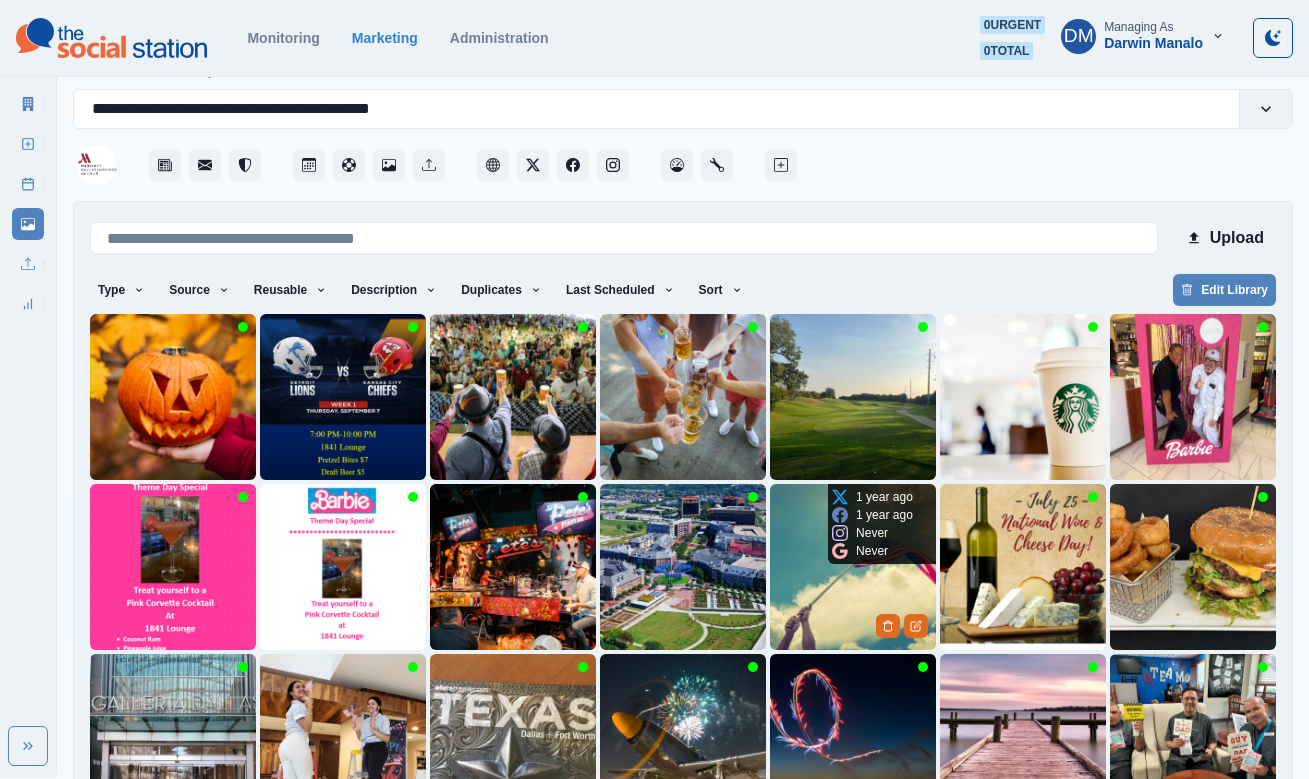 scroll, scrollTop: 72, scrollLeft: 0, axis: vertical 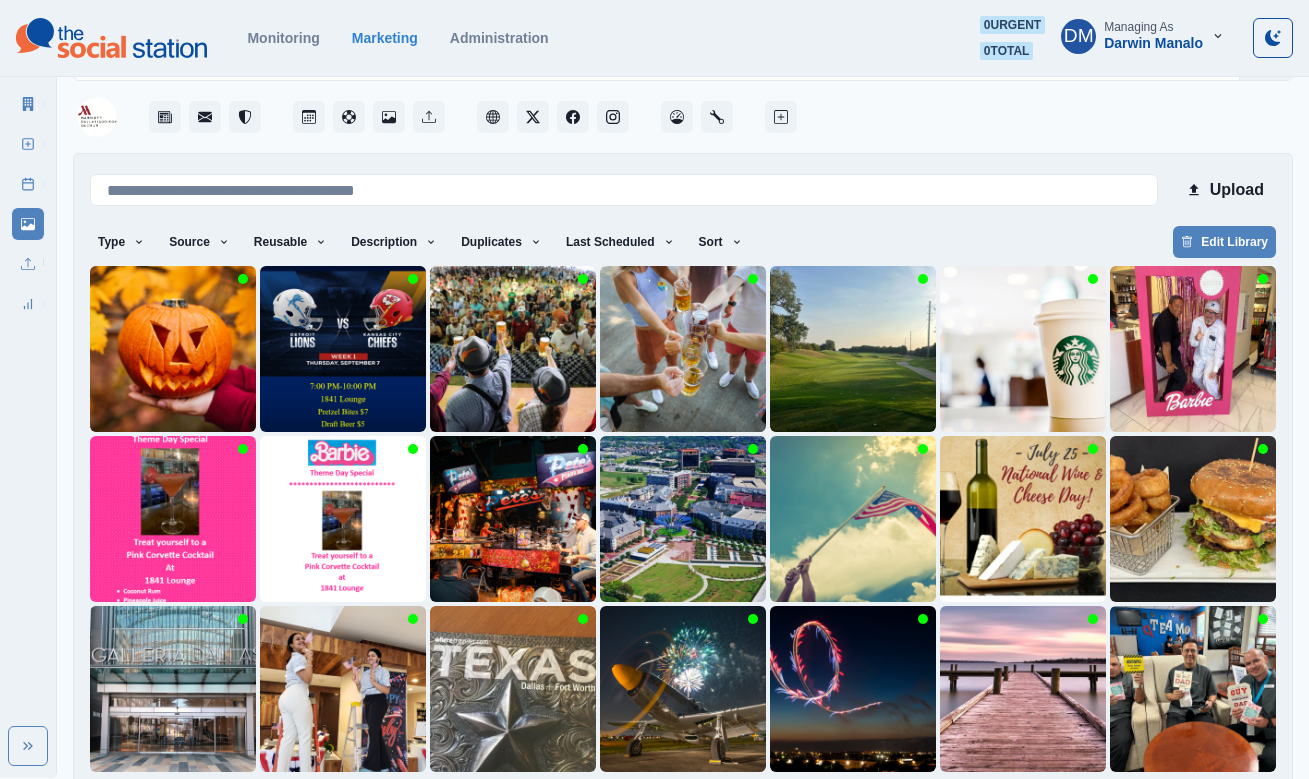 click on "12" at bounding box center [620, 804] 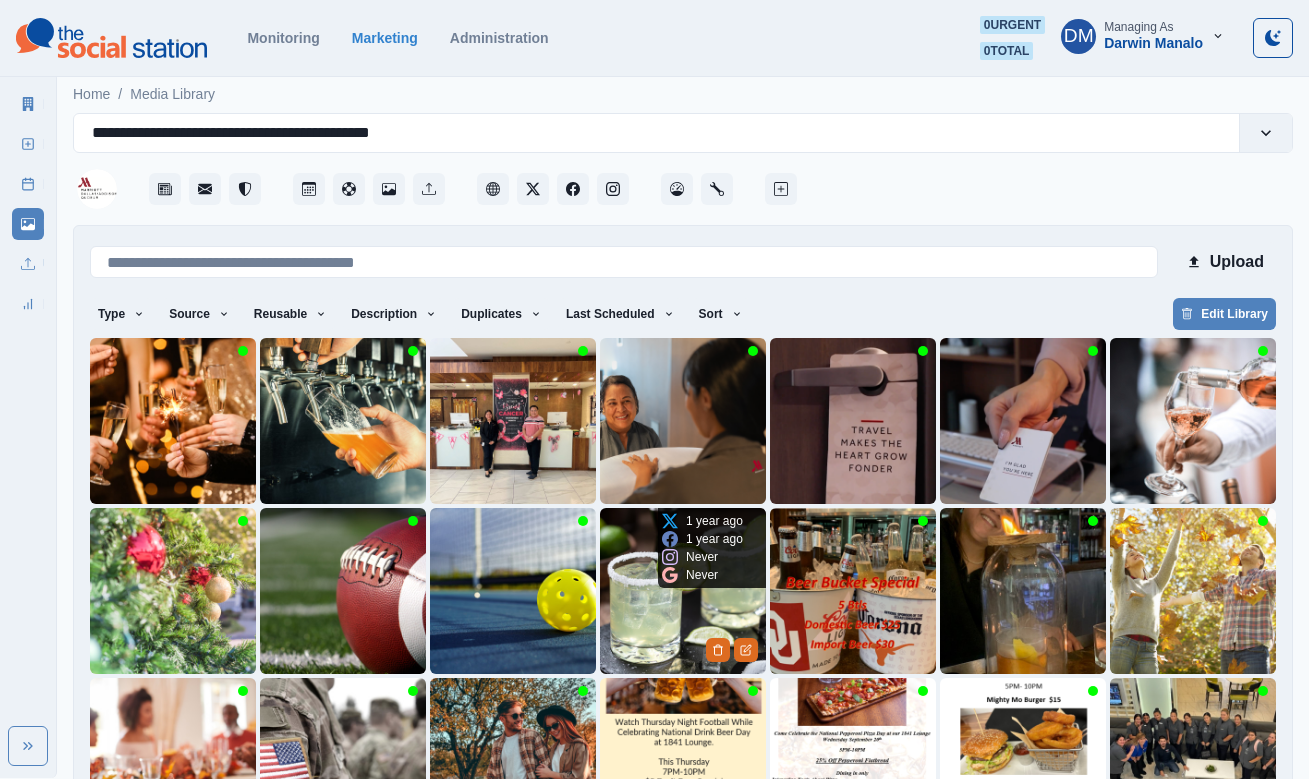 scroll, scrollTop: 72, scrollLeft: 0, axis: vertical 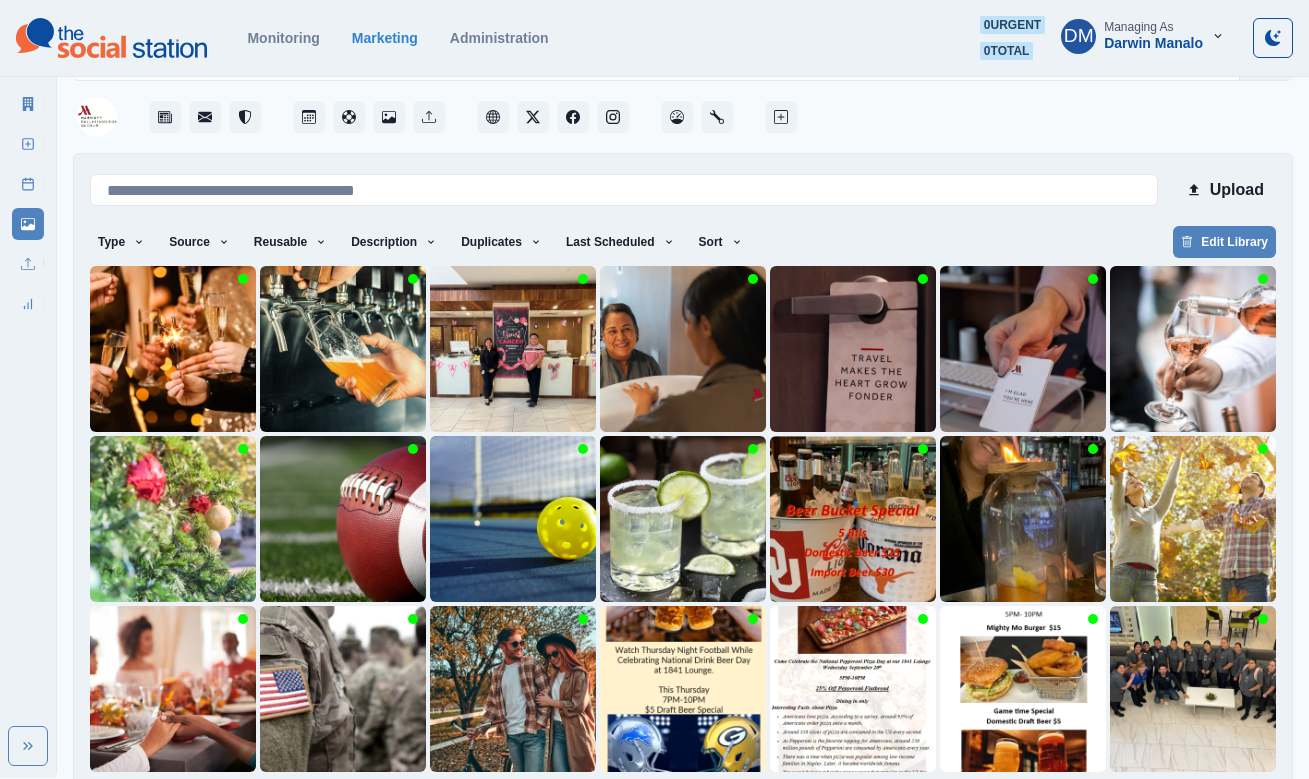 click on "11" at bounding box center [620, 804] 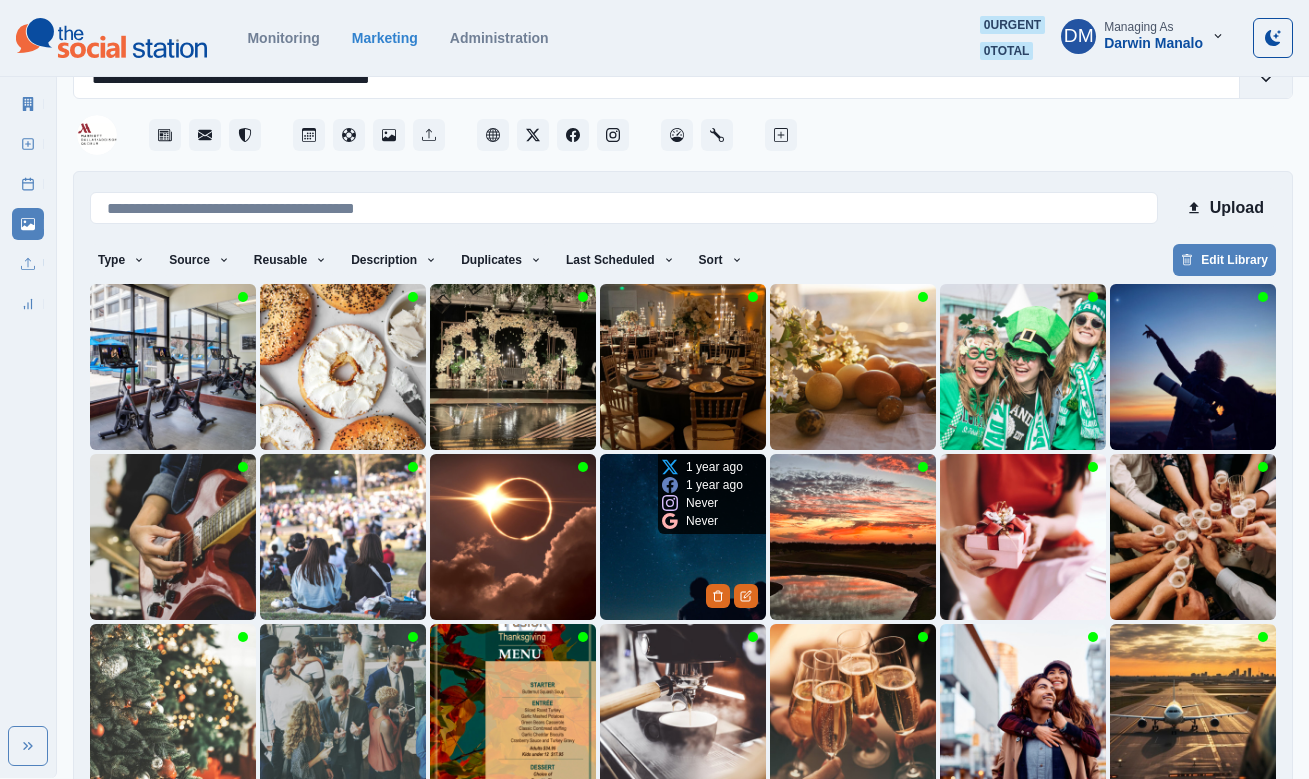 scroll, scrollTop: 72, scrollLeft: 0, axis: vertical 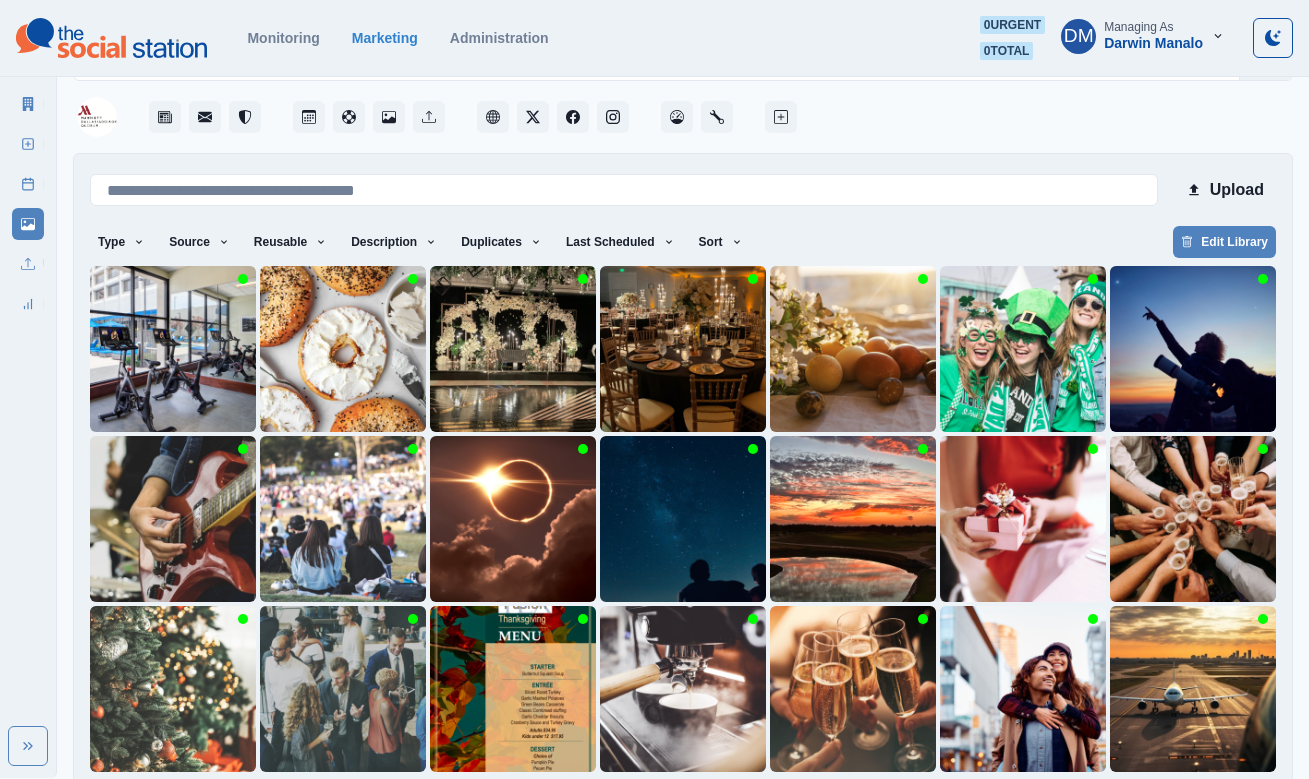 click on "10" at bounding box center [615, 804] 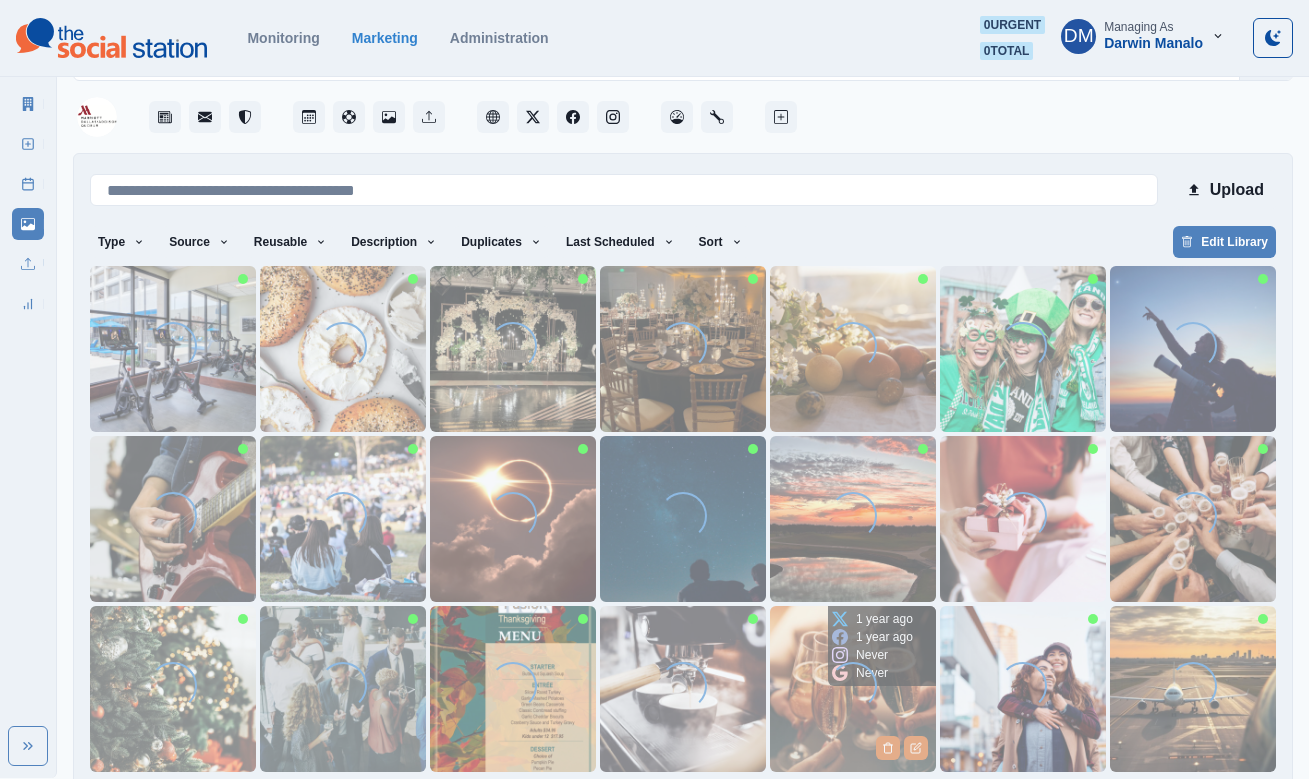 scroll, scrollTop: 0, scrollLeft: 0, axis: both 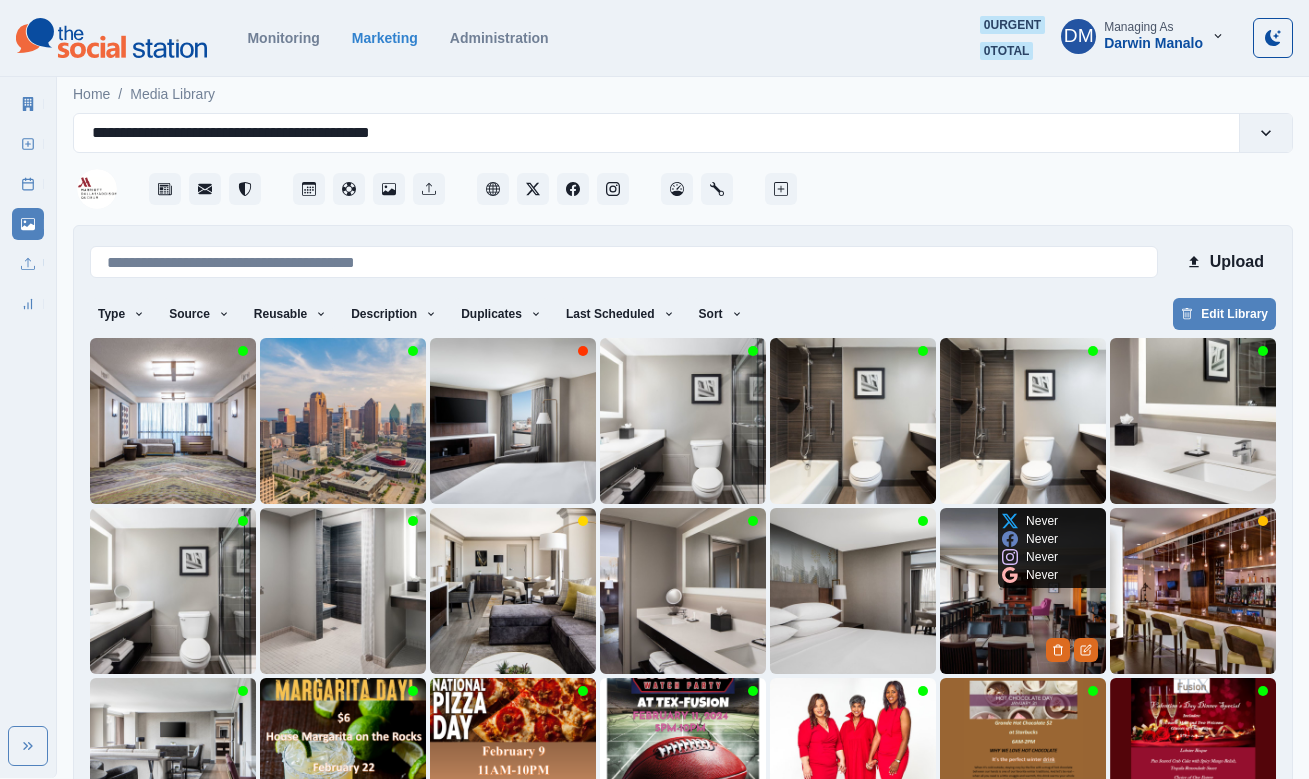 click at bounding box center [1023, 591] 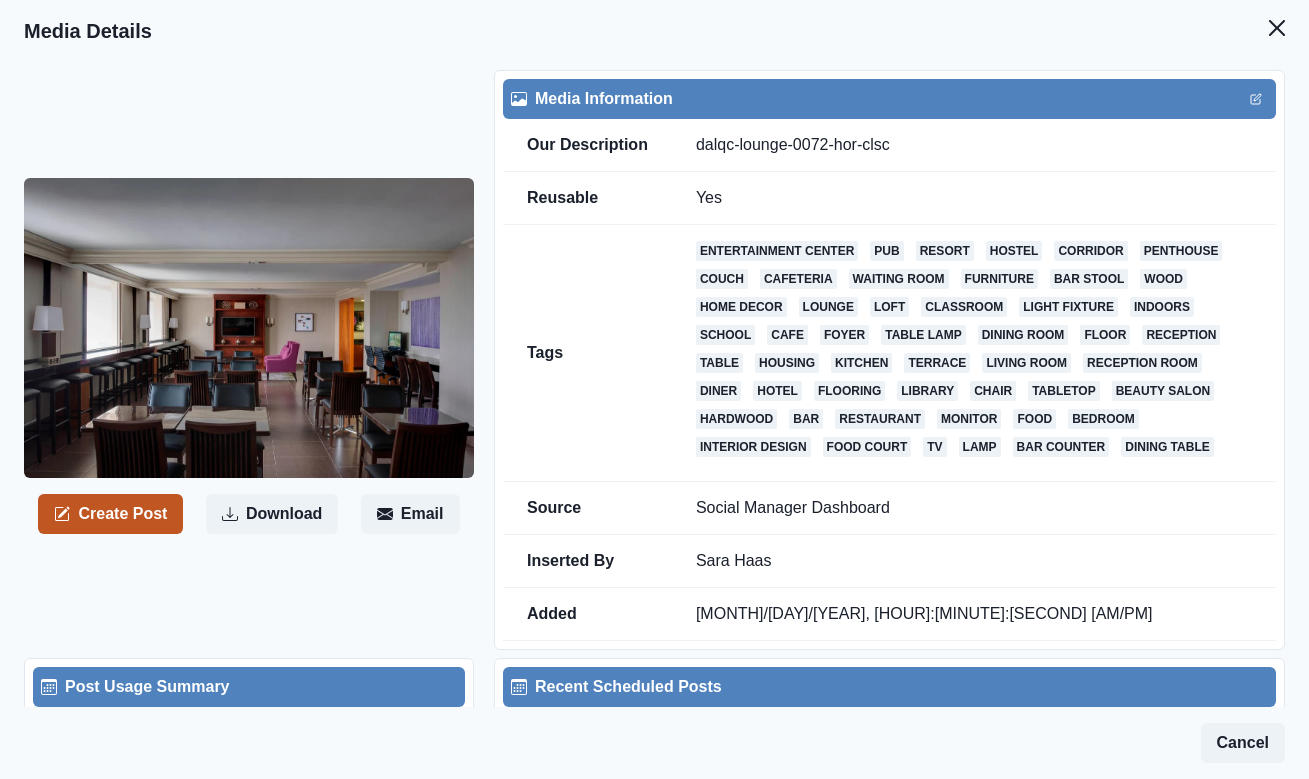 click on "Create Post" at bounding box center (110, 514) 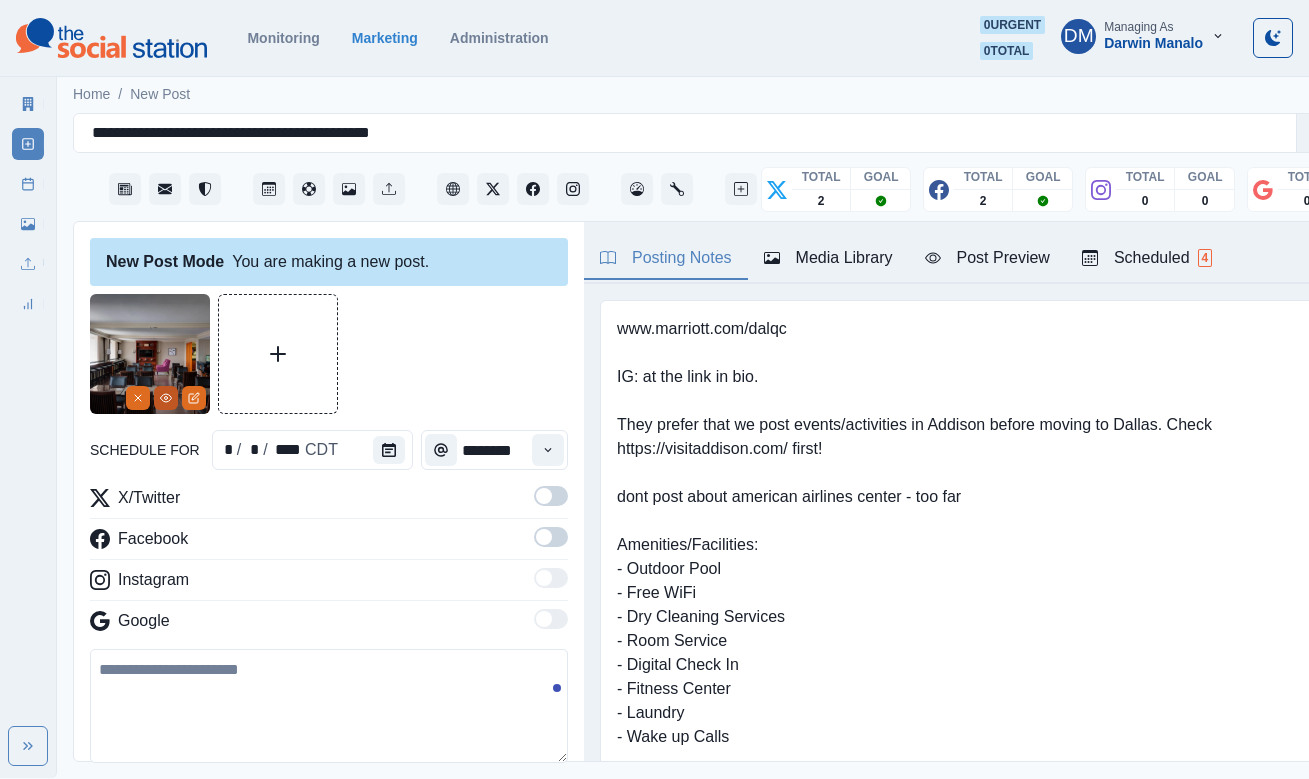 click 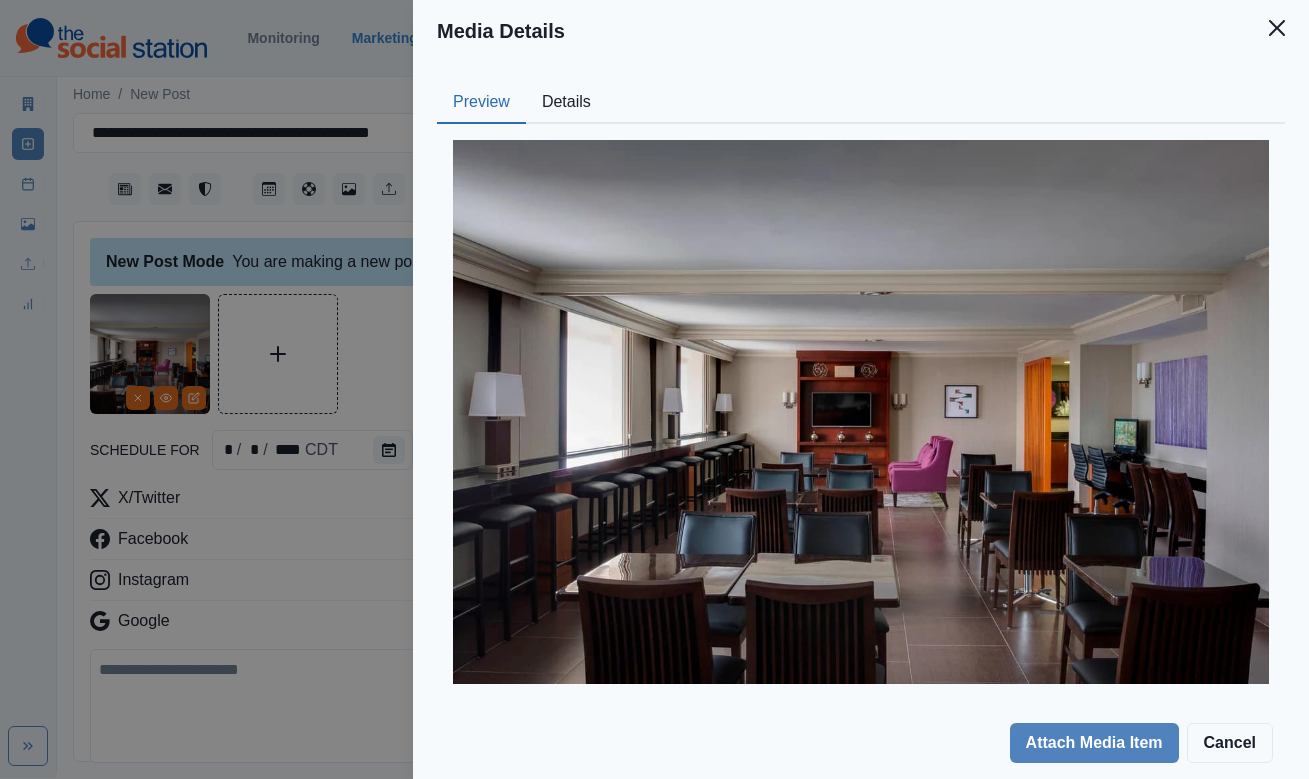 click on "Details" at bounding box center (566, 103) 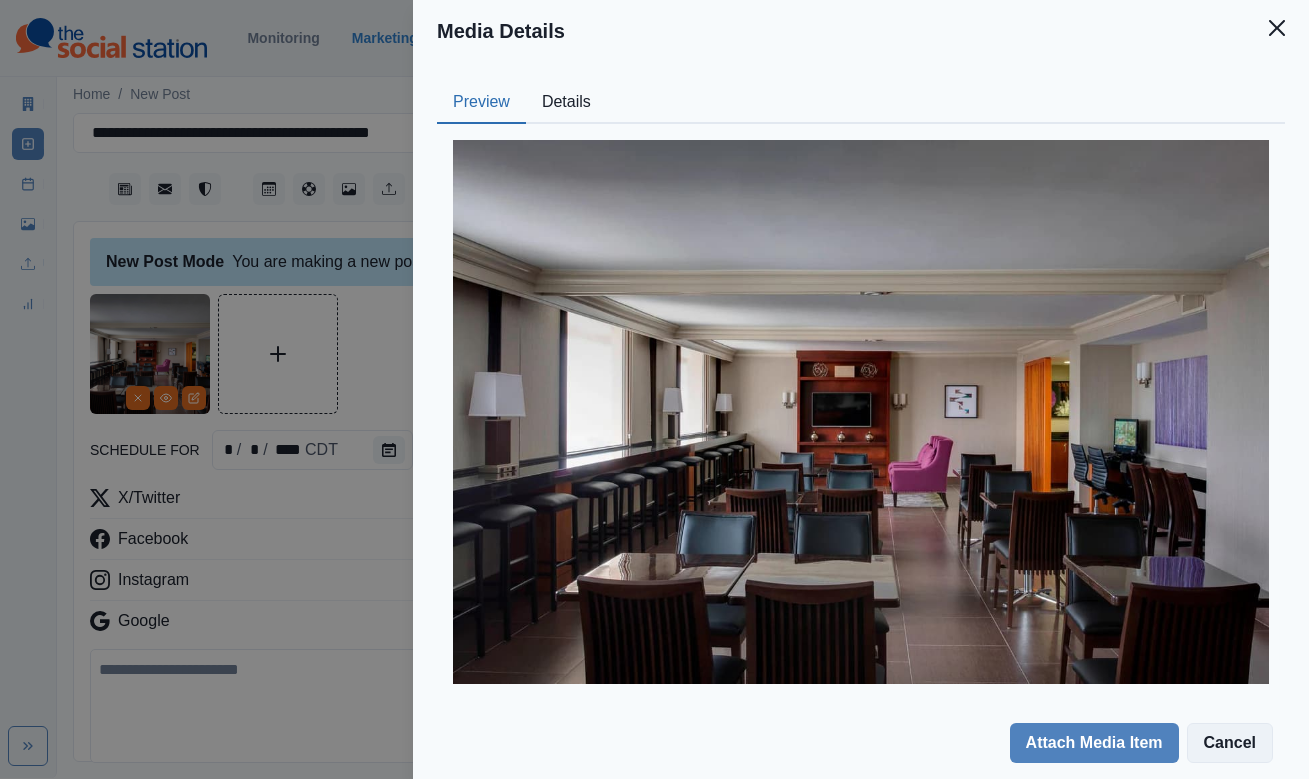click on "Cancel" at bounding box center [1230, 743] 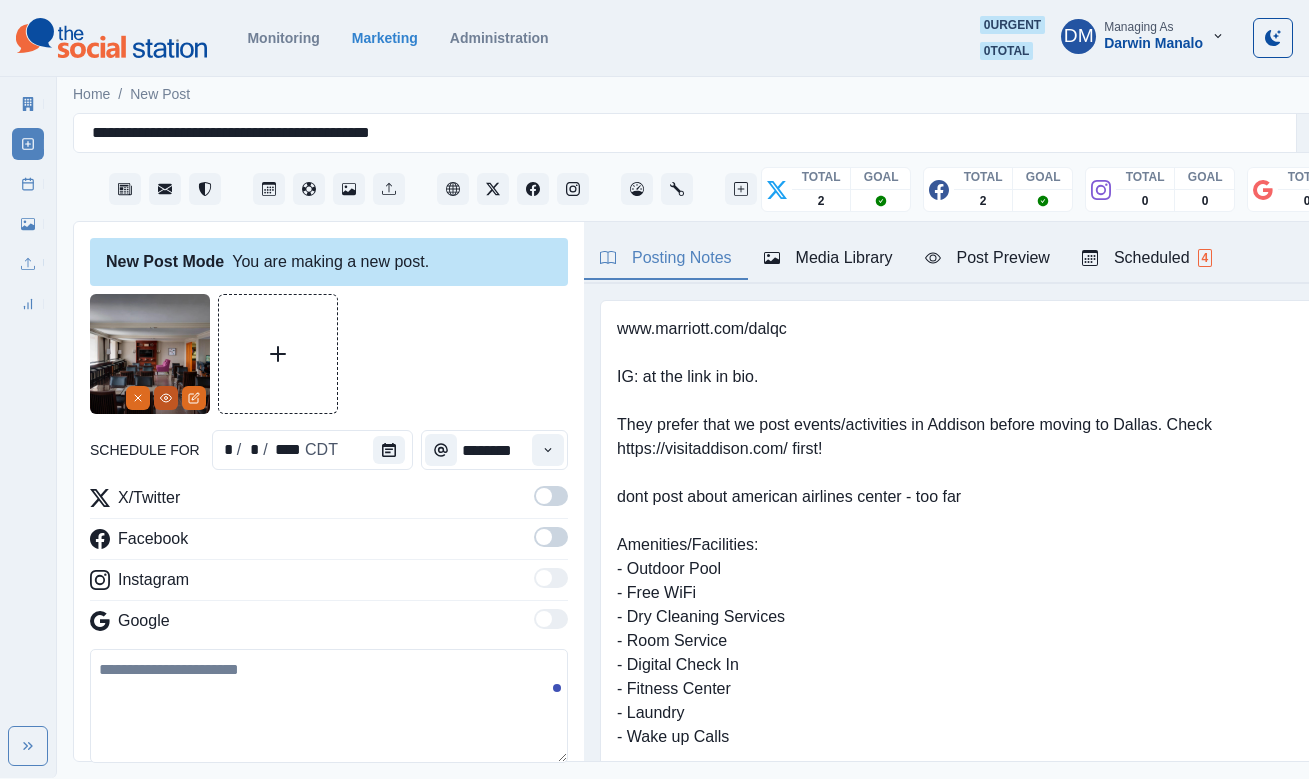 click 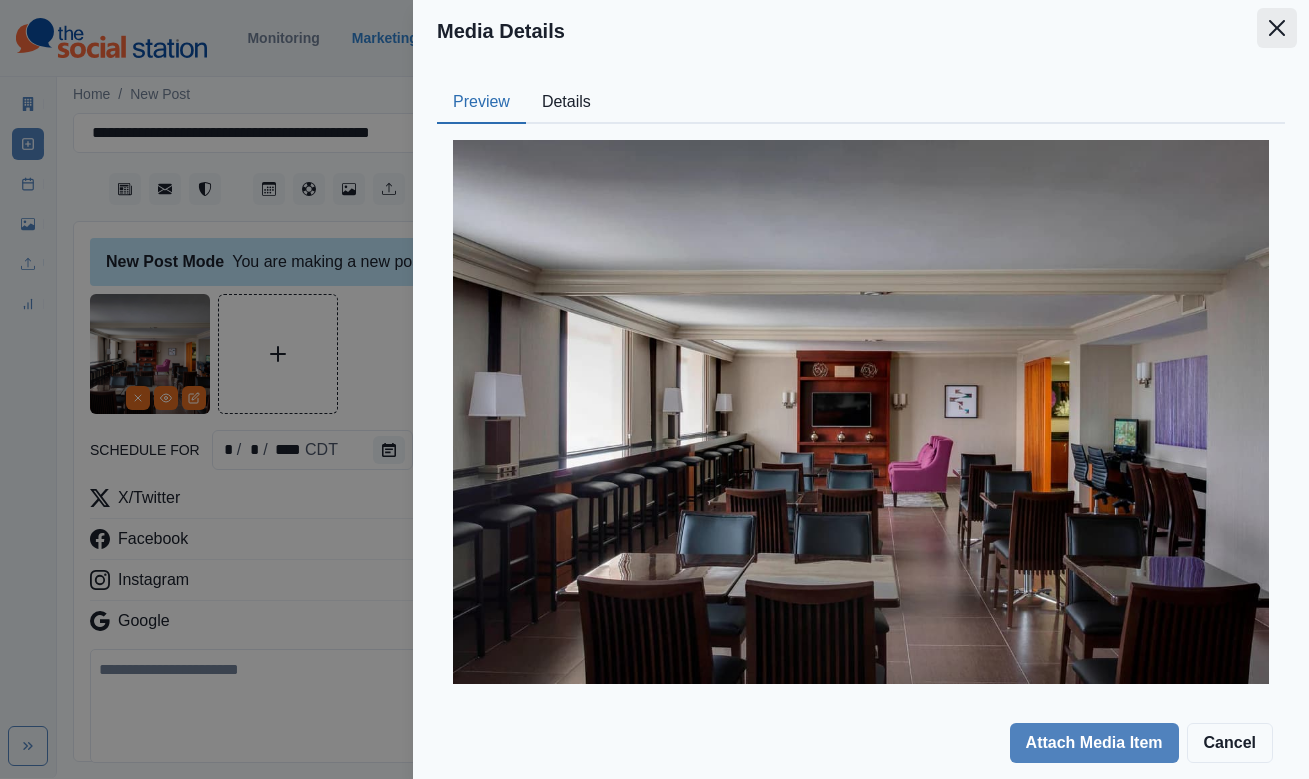 click 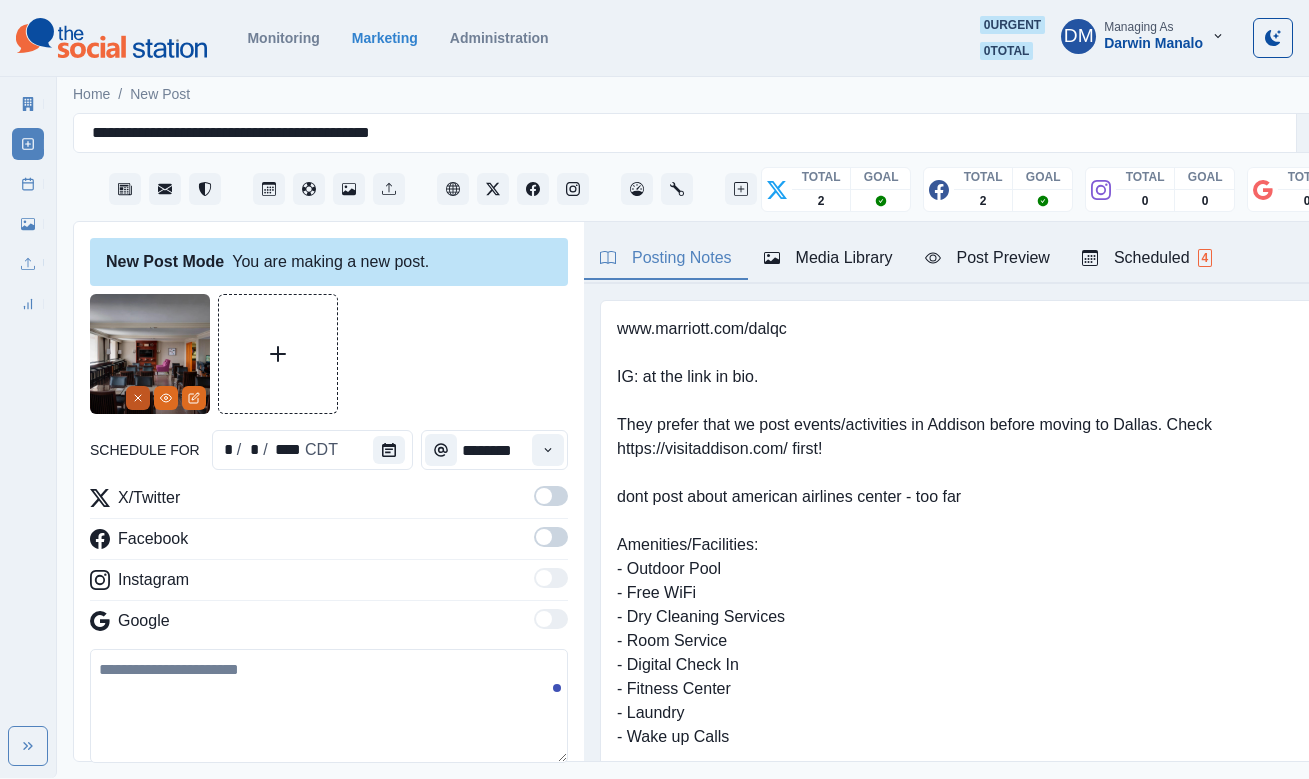 click 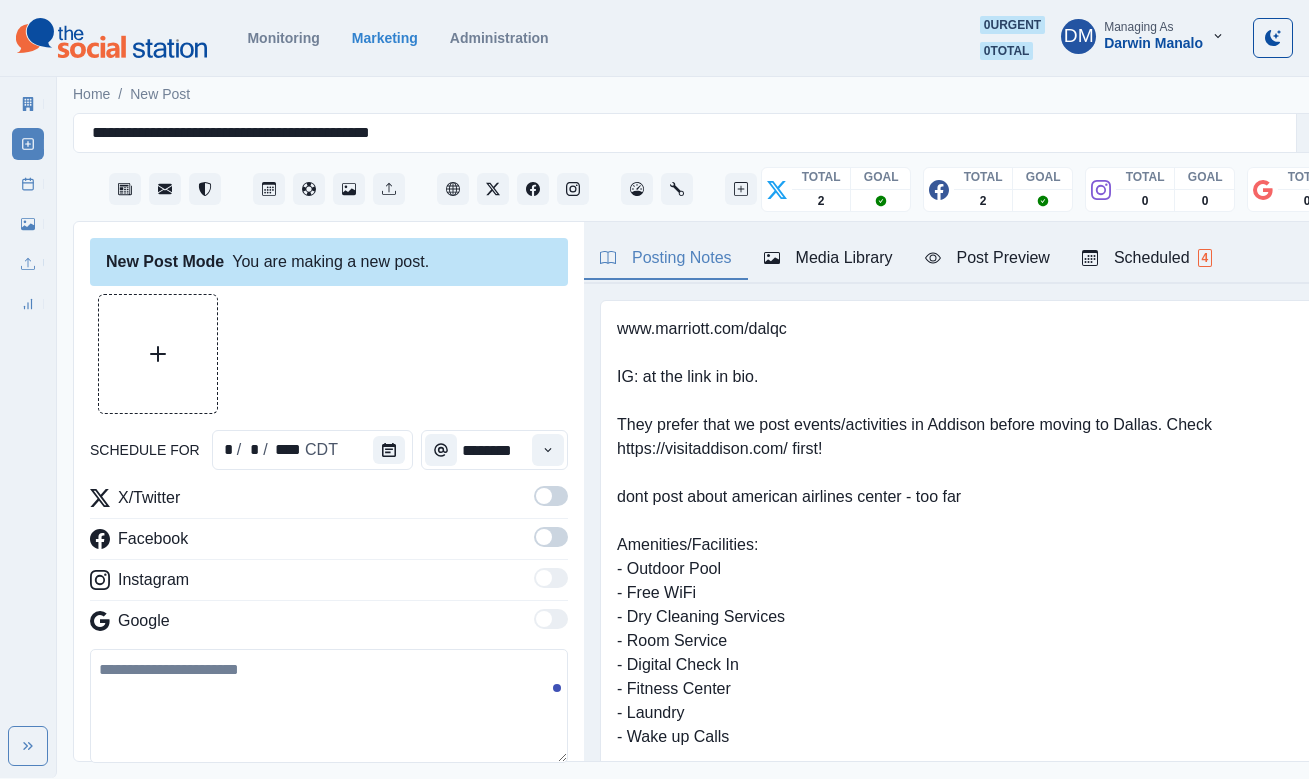 click on "Media Library" at bounding box center (828, 258) 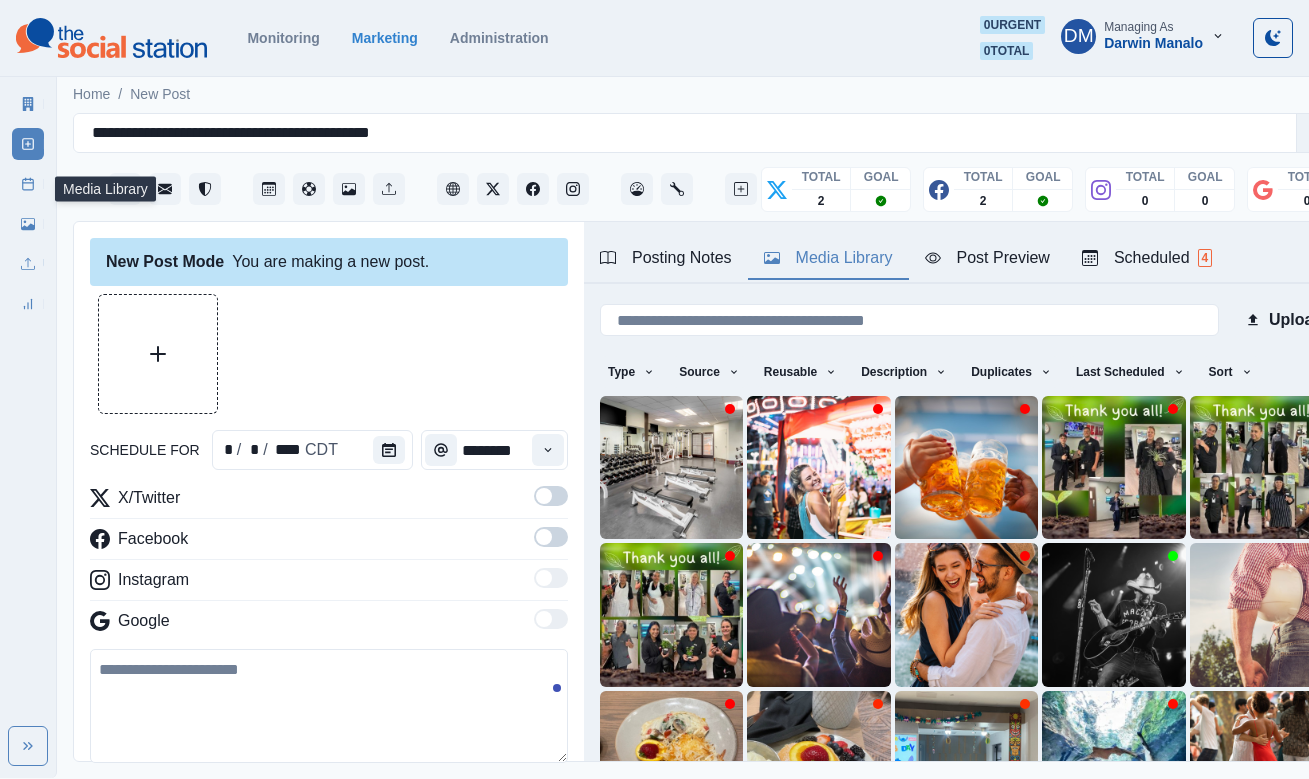 click on "Media Library" at bounding box center (28, 224) 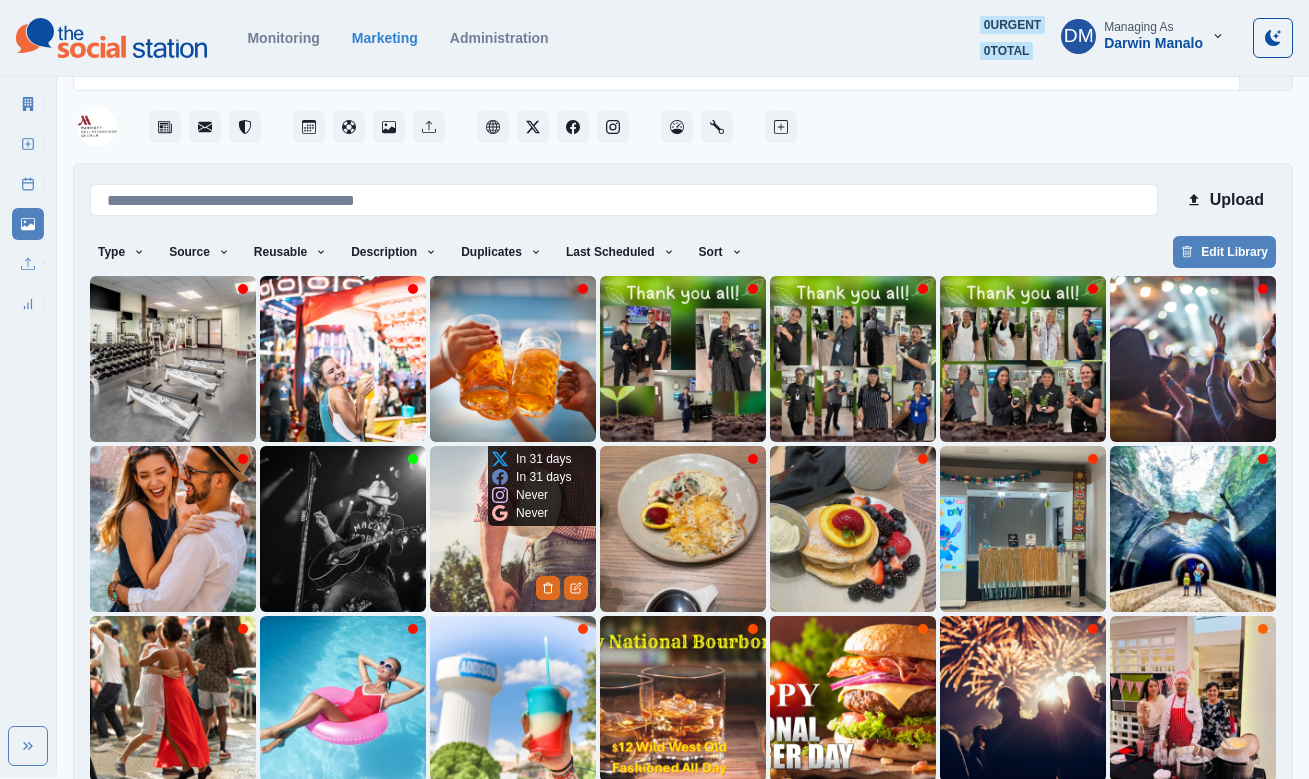 scroll, scrollTop: 63, scrollLeft: 0, axis: vertical 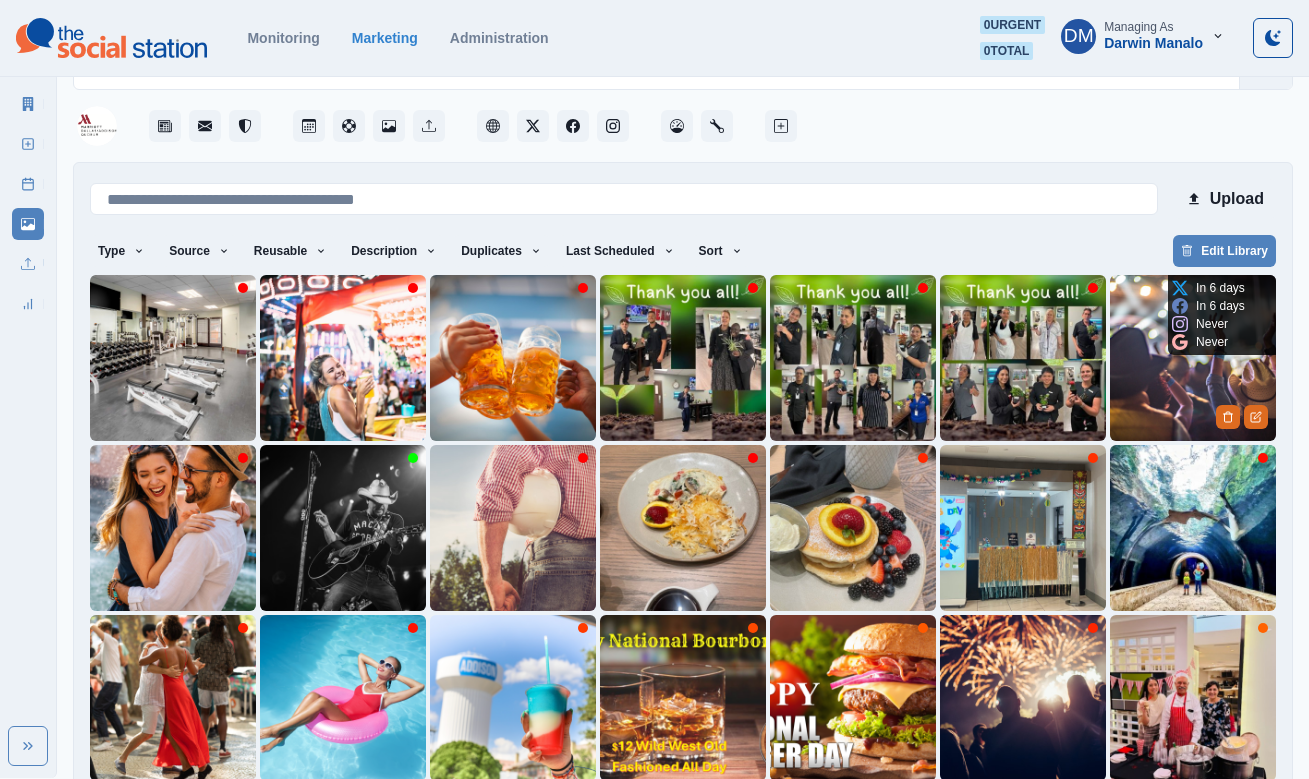 click at bounding box center [1193, 358] 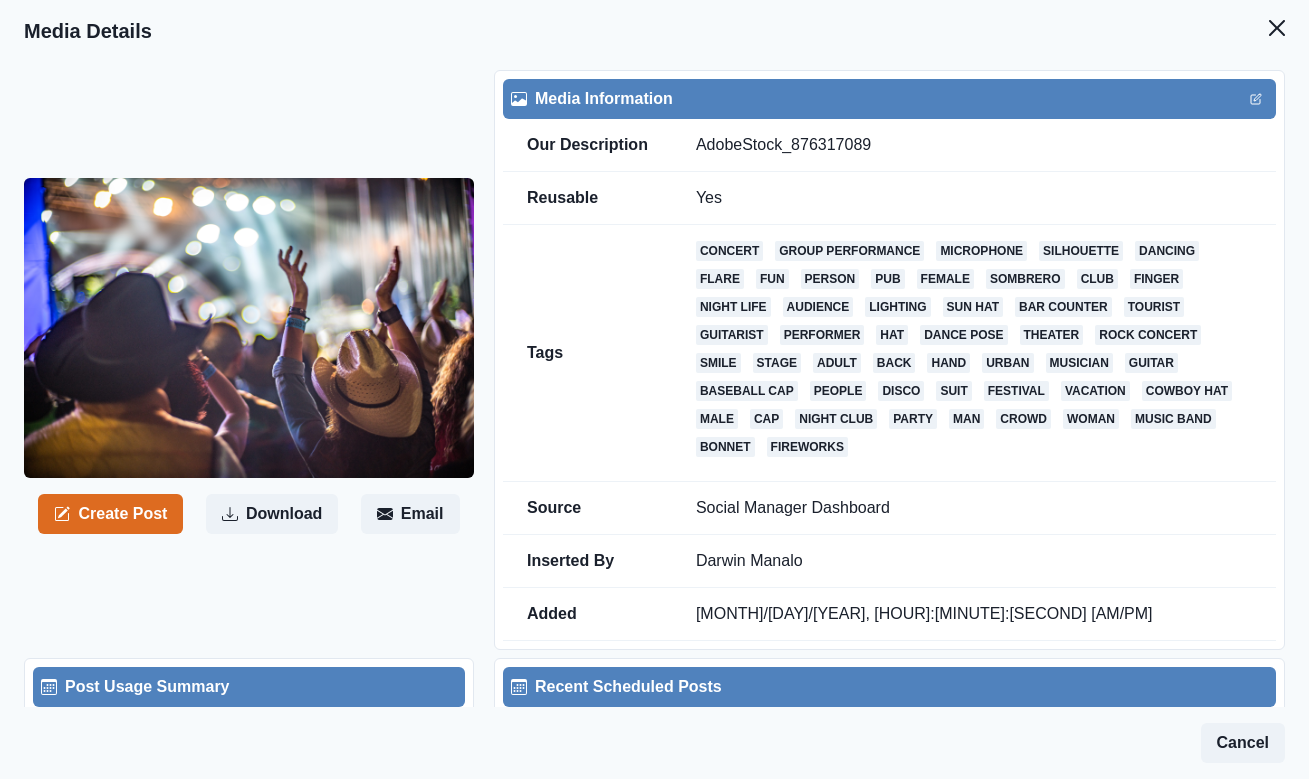 scroll, scrollTop: 216, scrollLeft: 0, axis: vertical 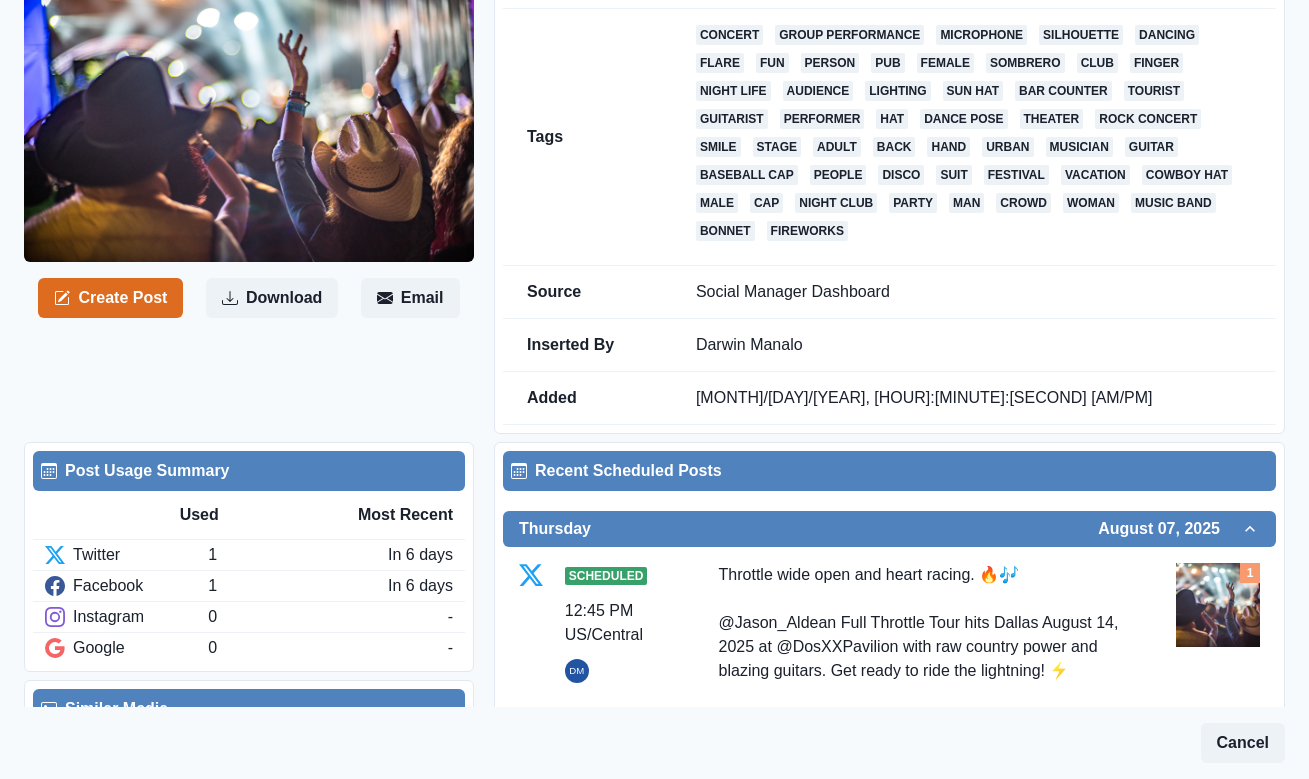 click on "Edit" at bounding box center (956, 783) 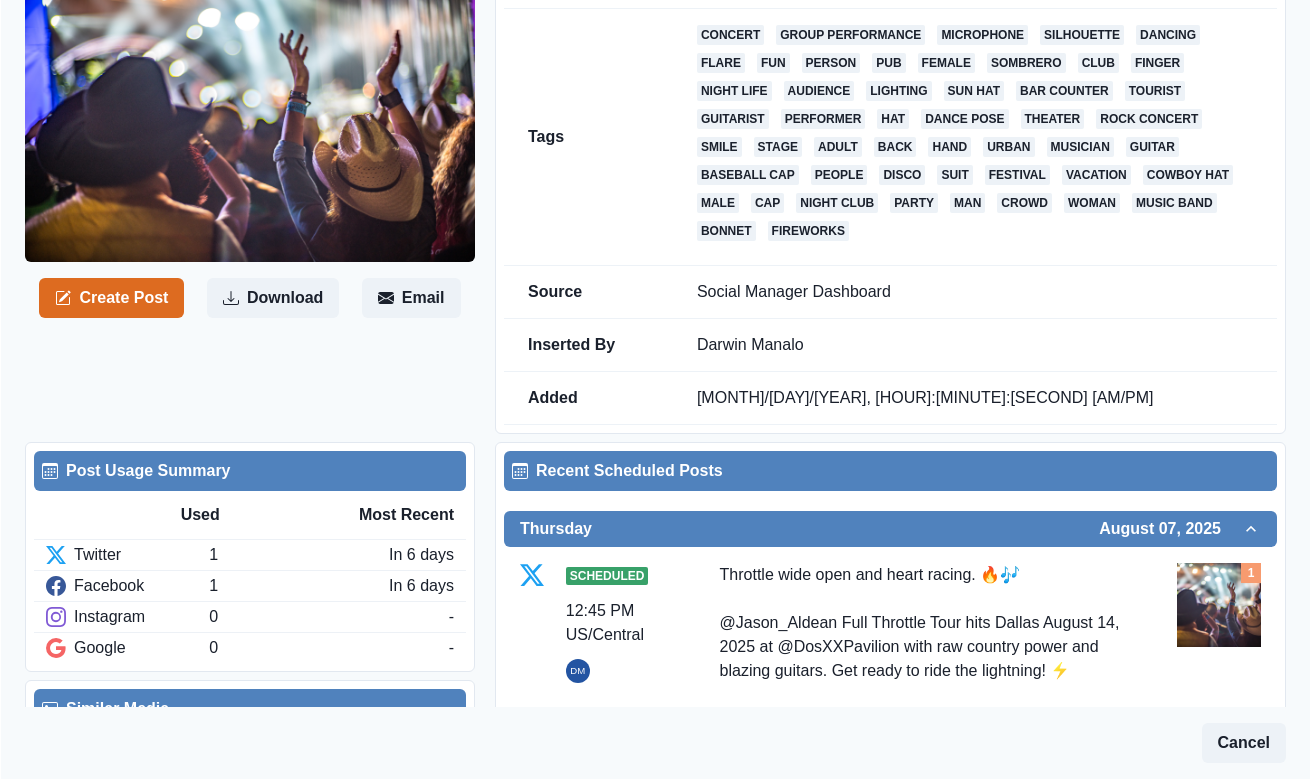 scroll, scrollTop: 0, scrollLeft: 0, axis: both 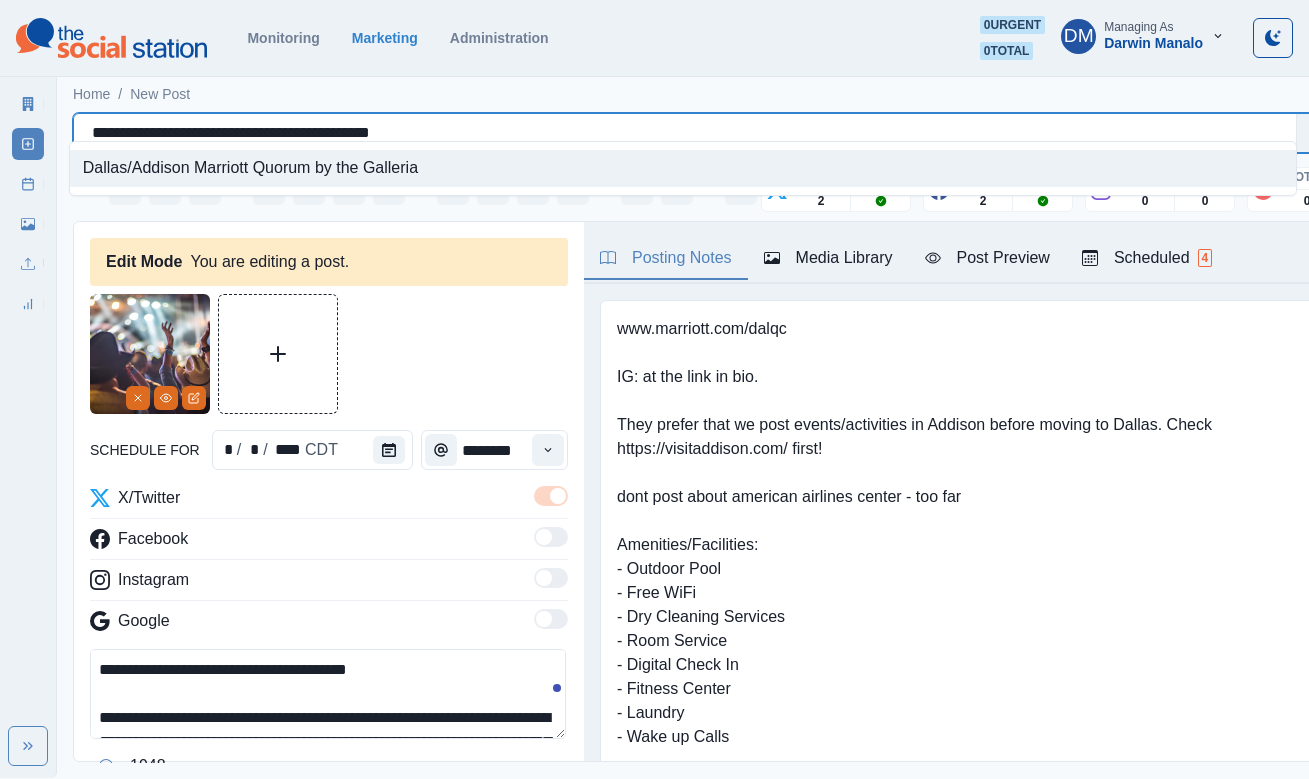 drag, startPoint x: 122, startPoint y: 121, endPoint x: 394, endPoint y: 128, distance: 272.09006 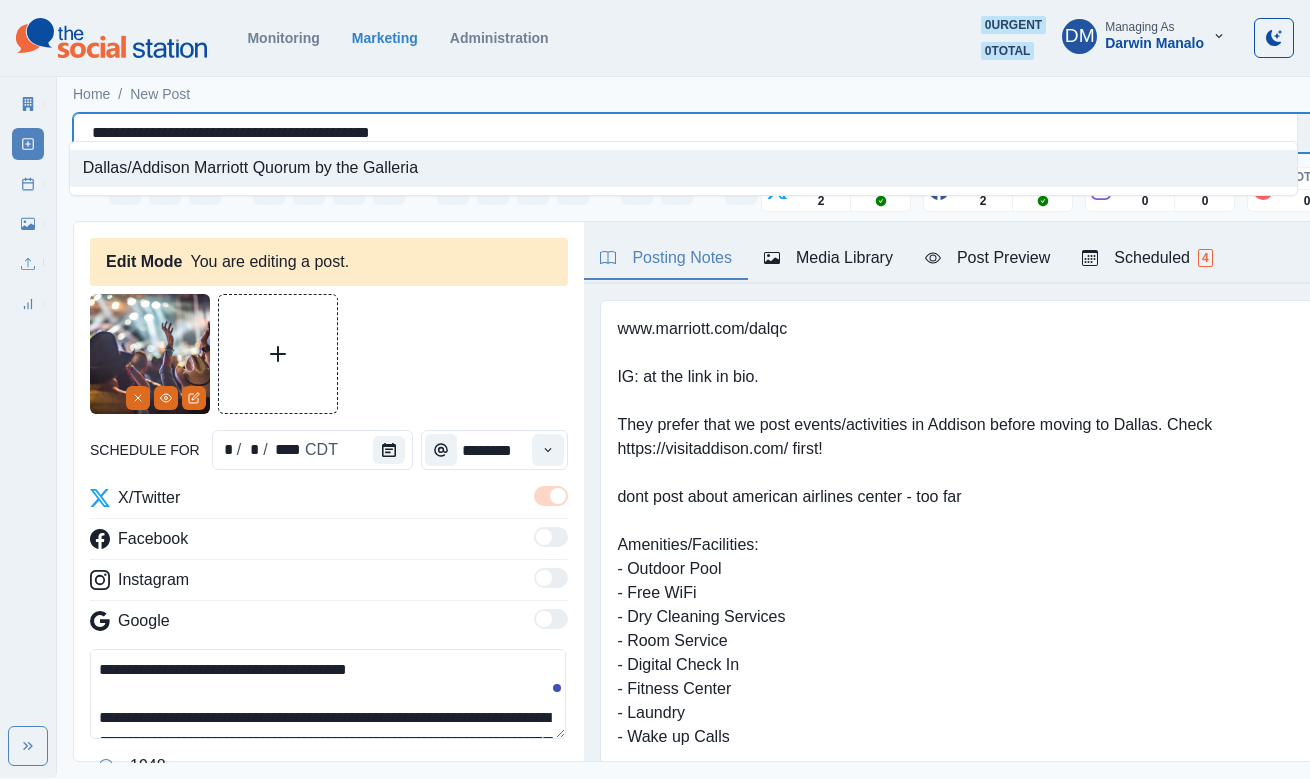 type 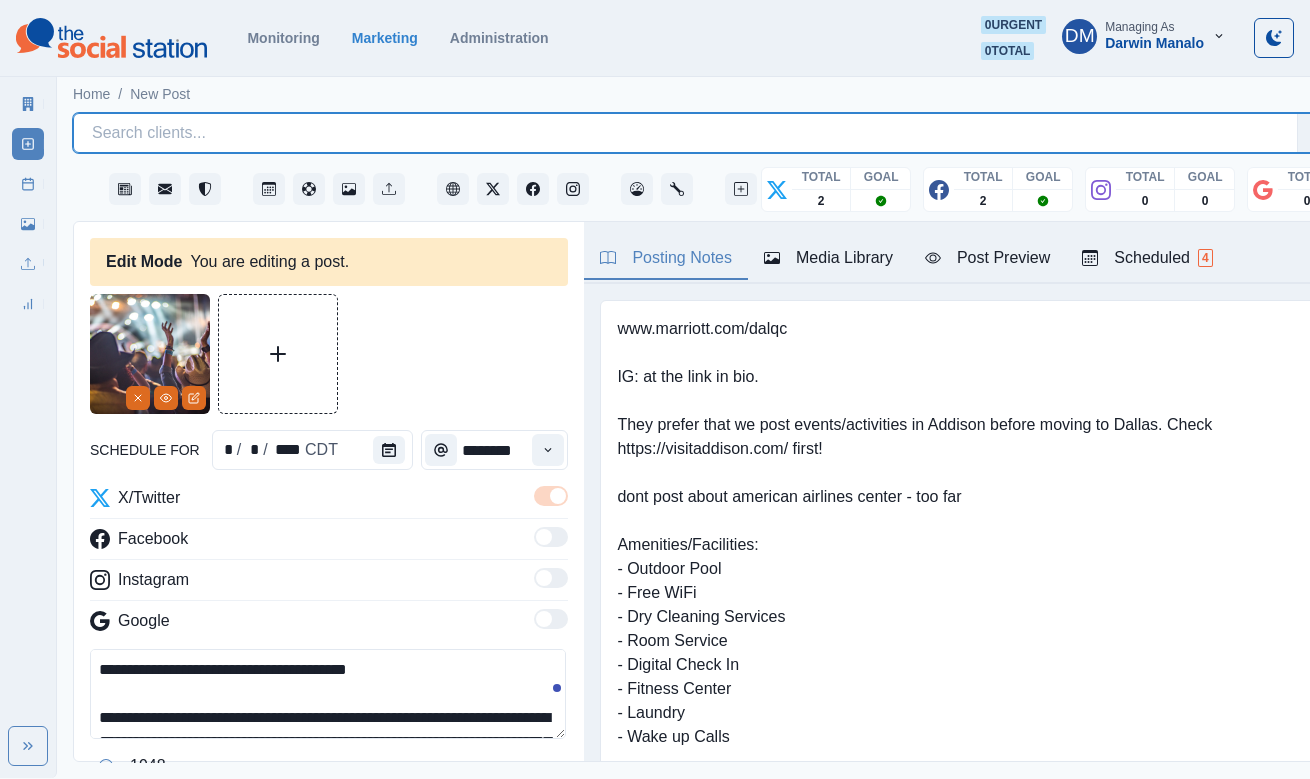 scroll, scrollTop: 26, scrollLeft: 0, axis: vertical 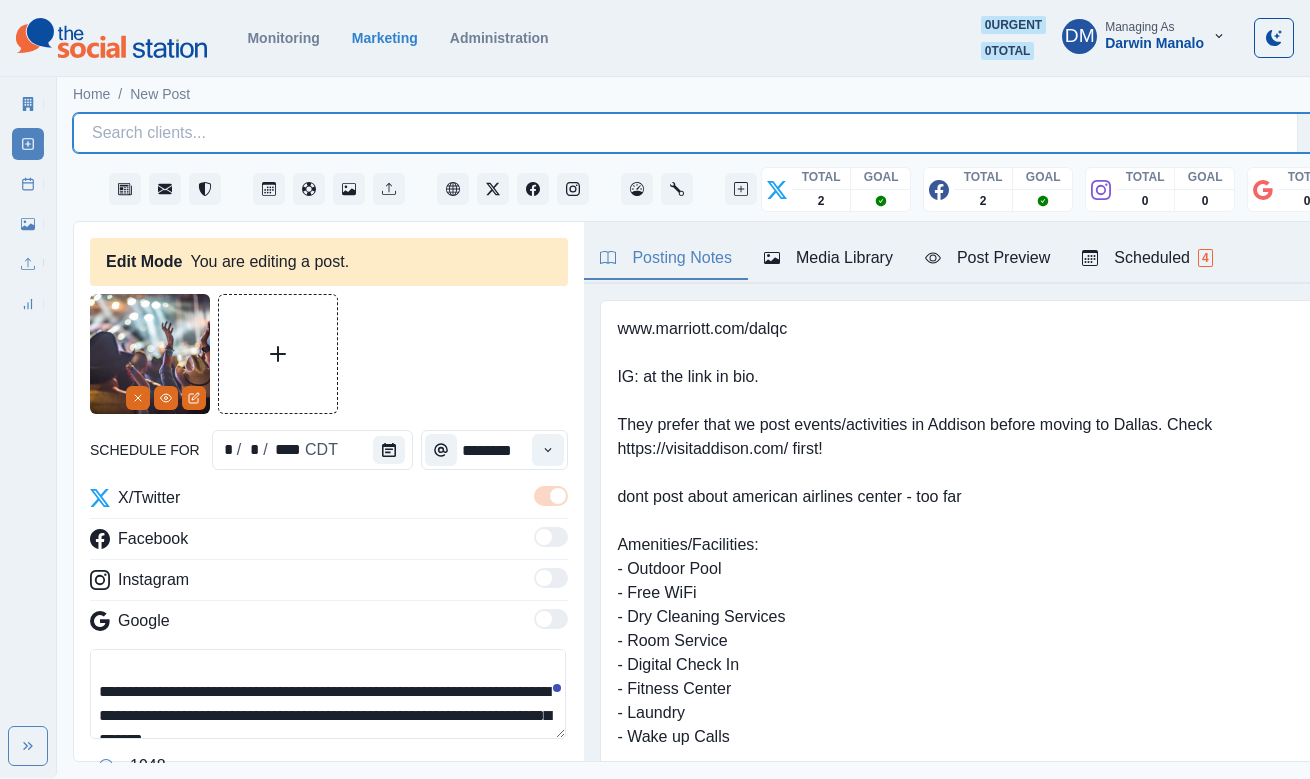 click on "**********" at bounding box center (328, 694) 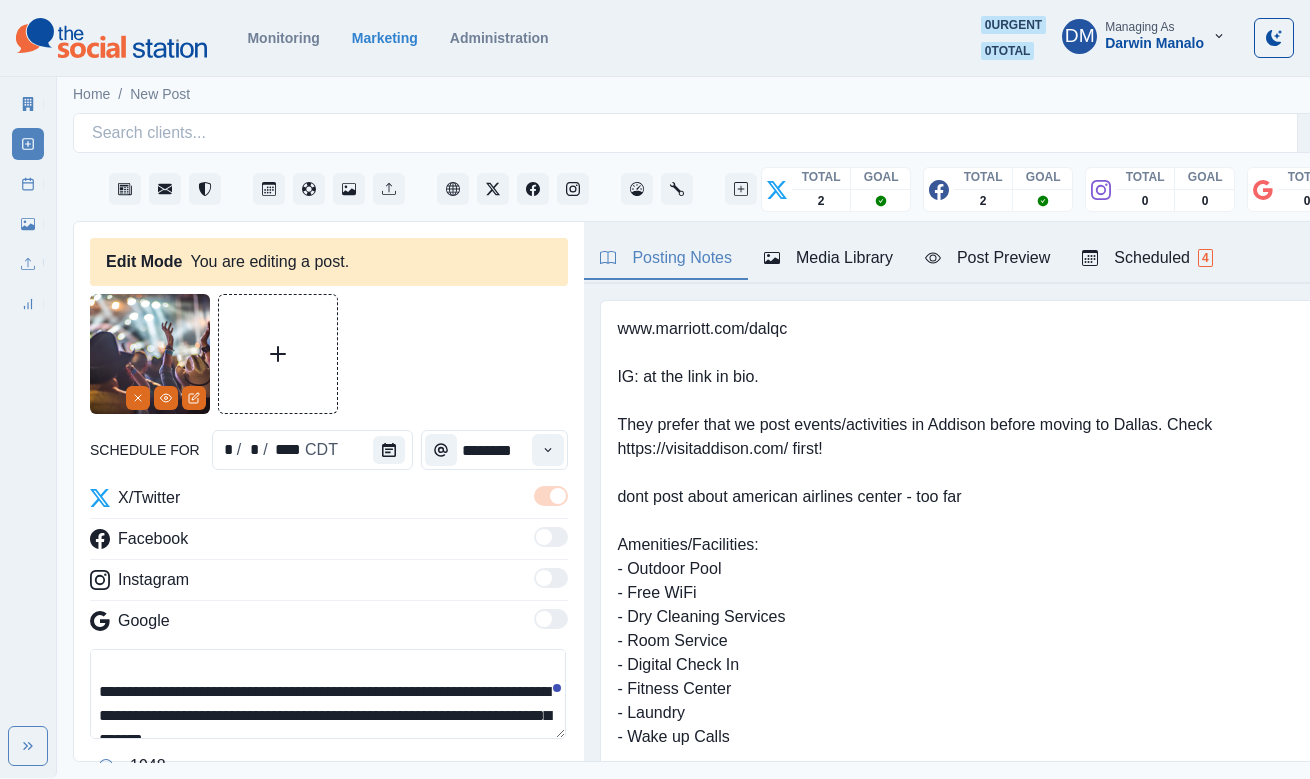 scroll, scrollTop: 54, scrollLeft: 0, axis: vertical 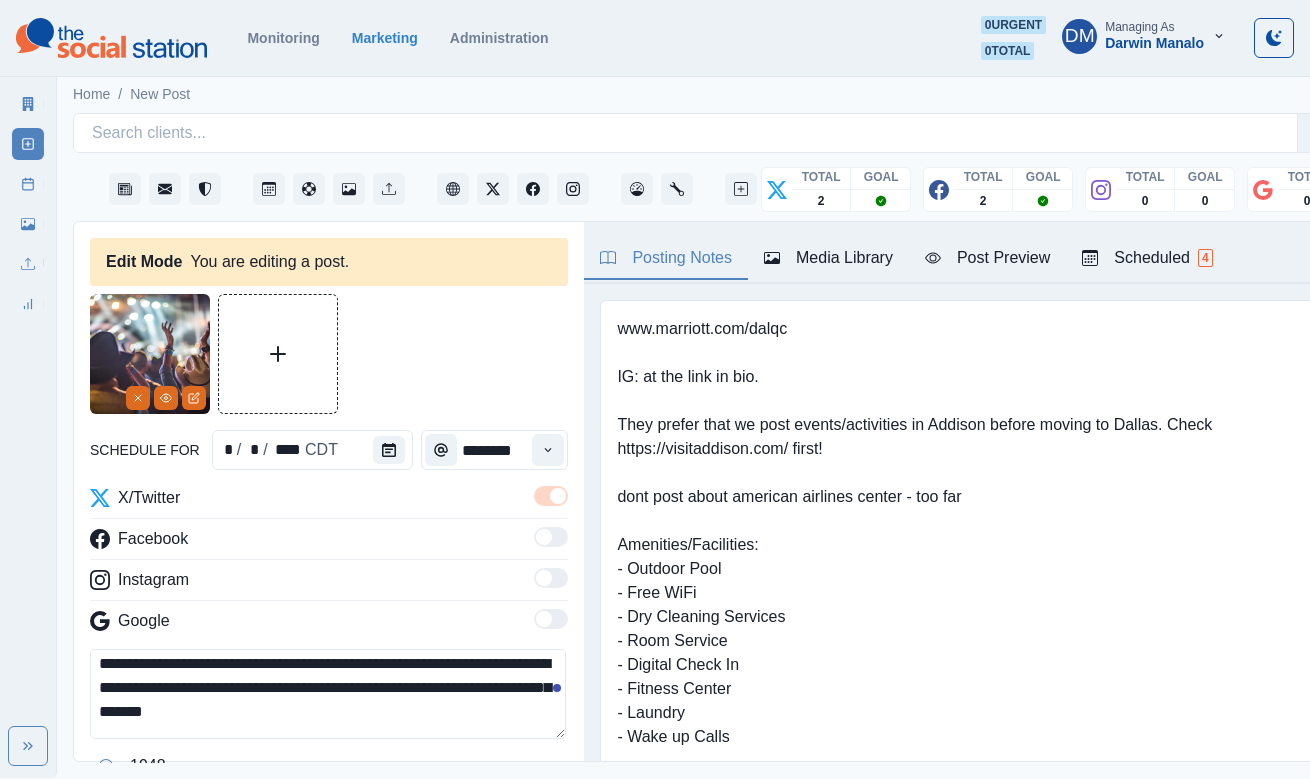 drag, startPoint x: 274, startPoint y: 614, endPoint x: 112, endPoint y: 611, distance: 162.02777 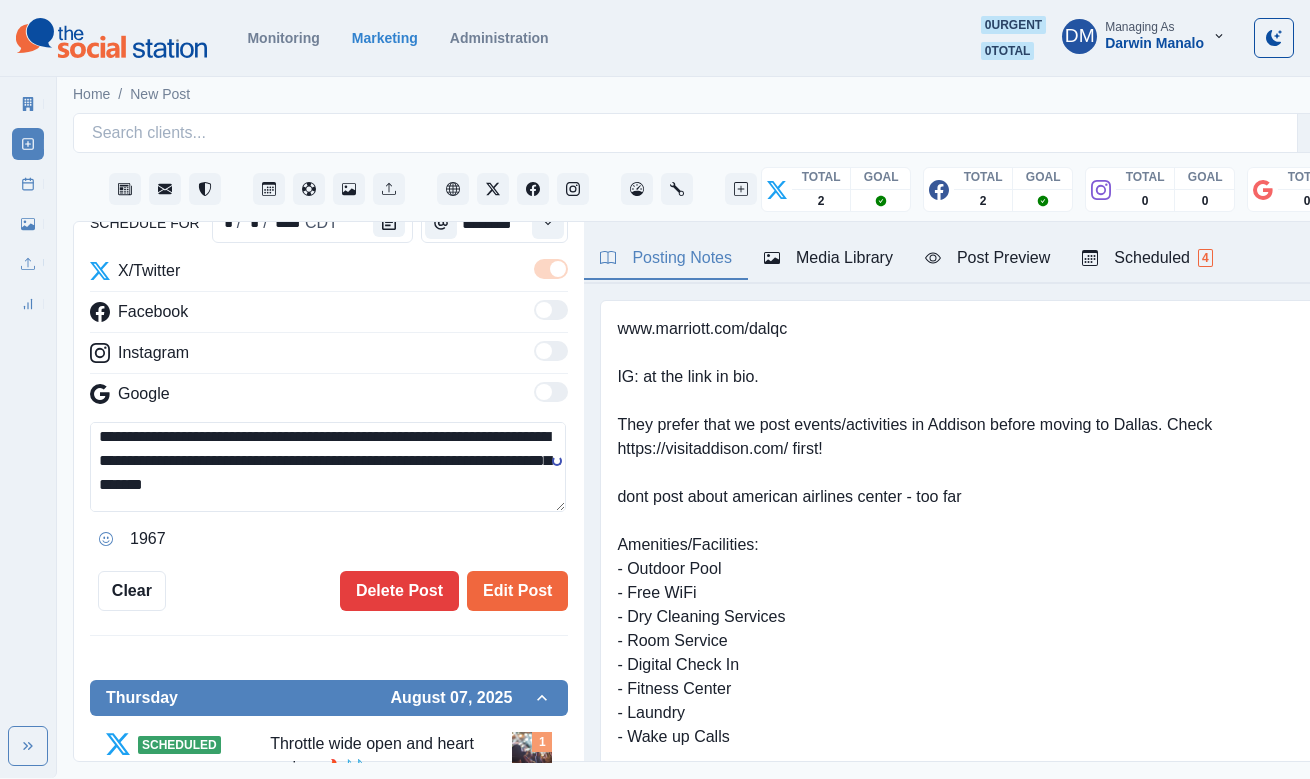 scroll, scrollTop: 217, scrollLeft: 0, axis: vertical 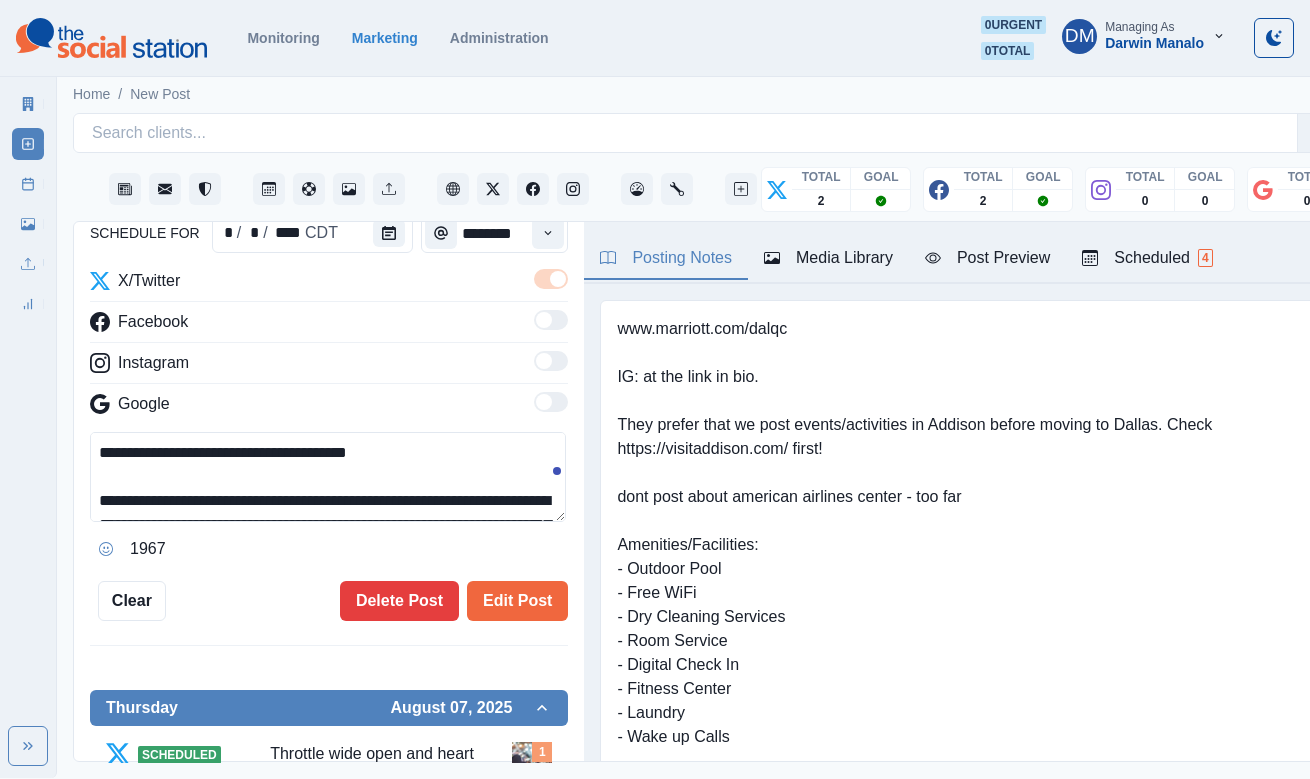 drag, startPoint x: 532, startPoint y: 406, endPoint x: 26, endPoint y: 325, distance: 512.4422 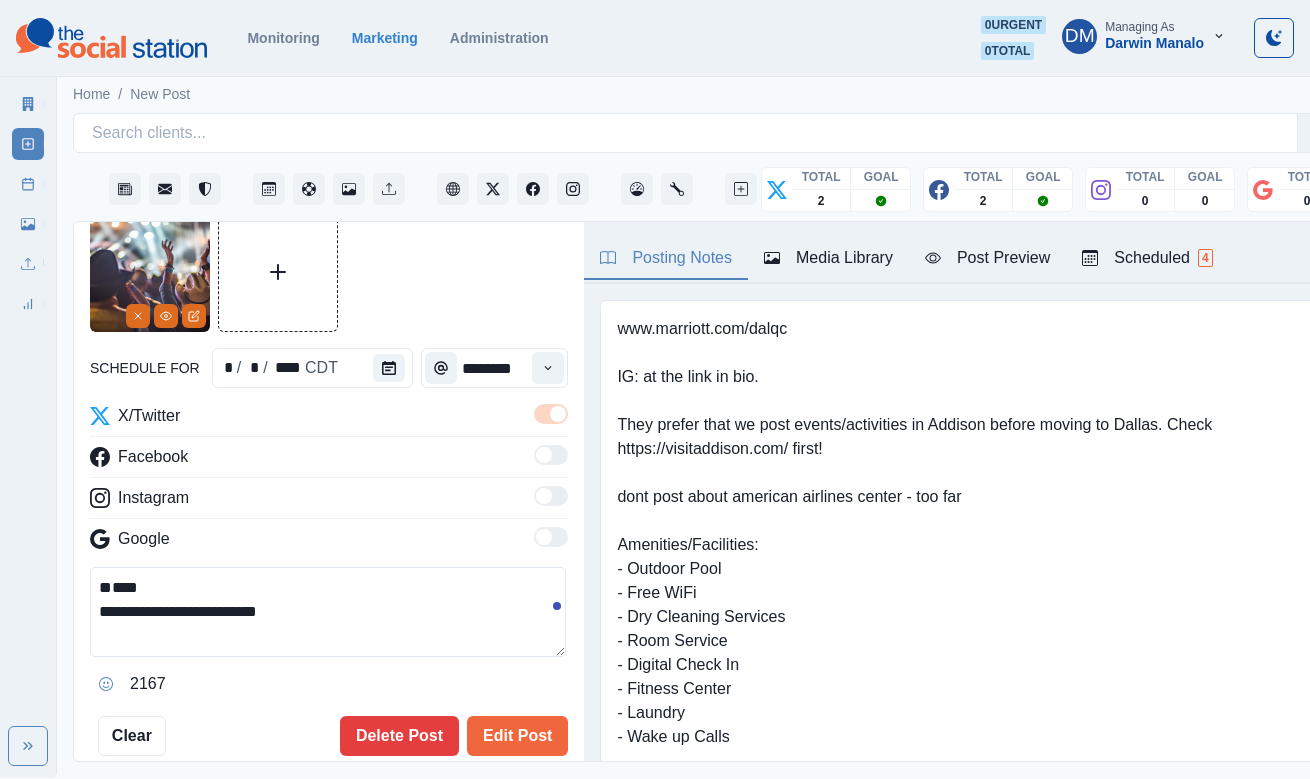 scroll, scrollTop: 0, scrollLeft: 0, axis: both 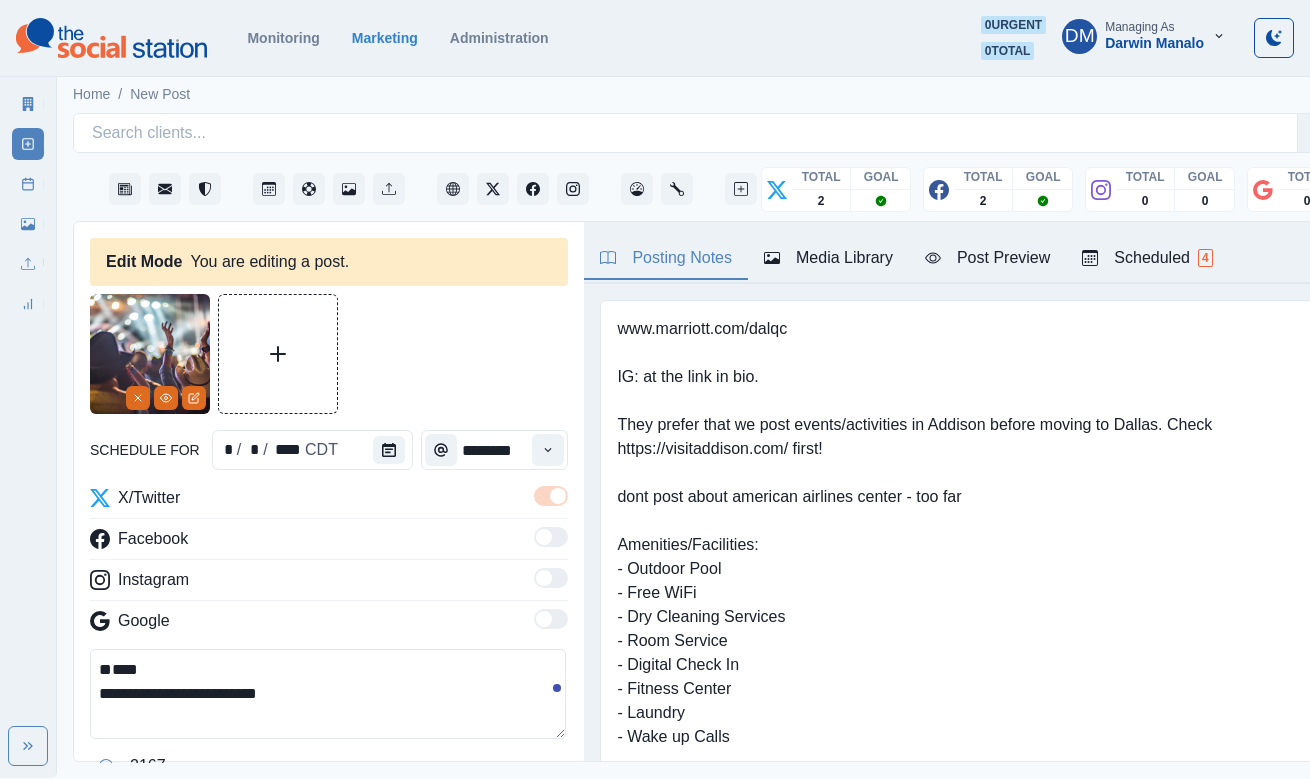 paste on "**********" 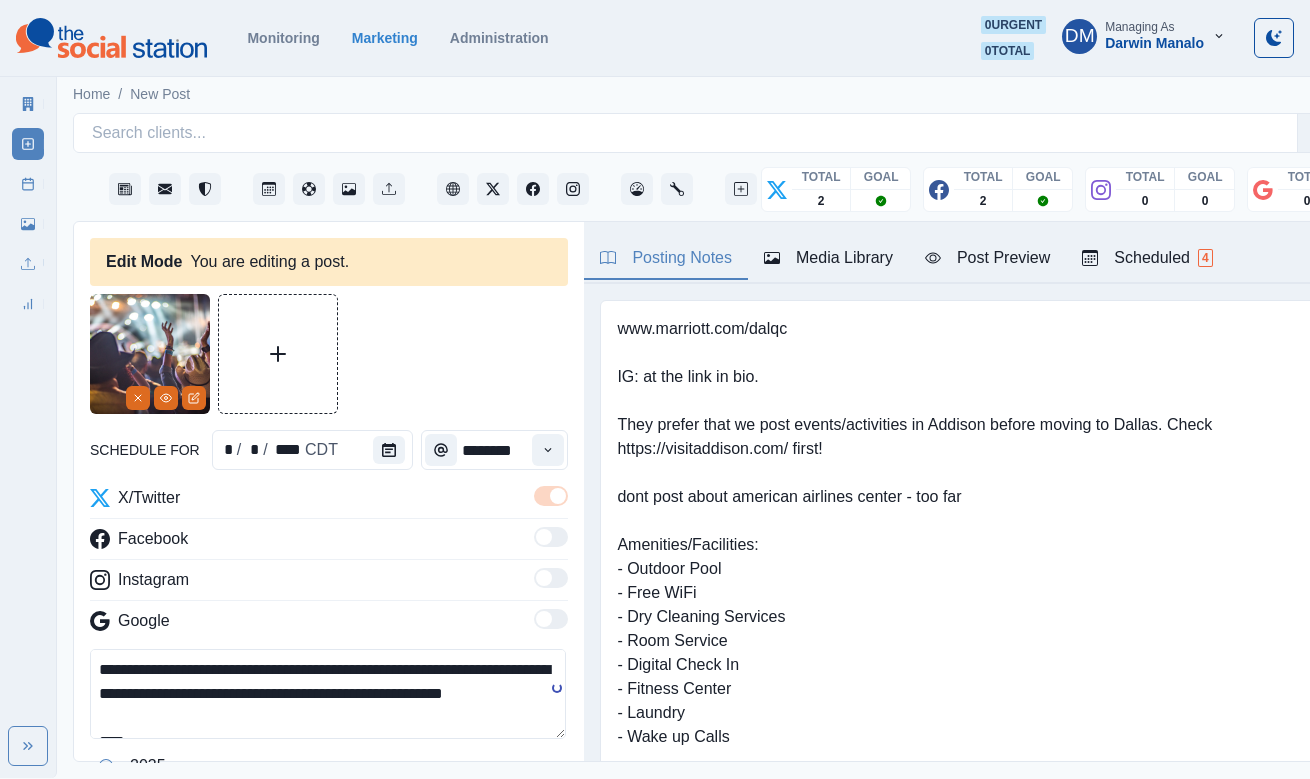 scroll, scrollTop: 8, scrollLeft: 0, axis: vertical 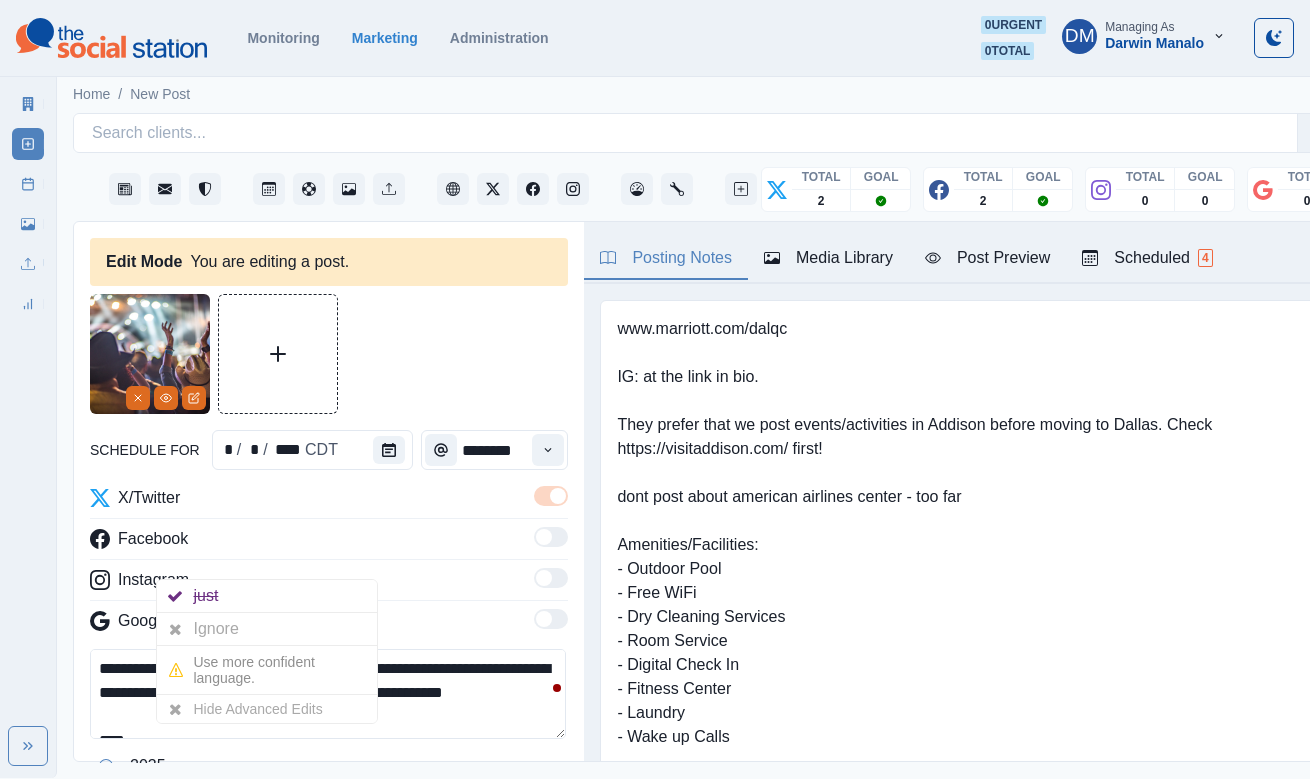 click on "**********" at bounding box center [328, 694] 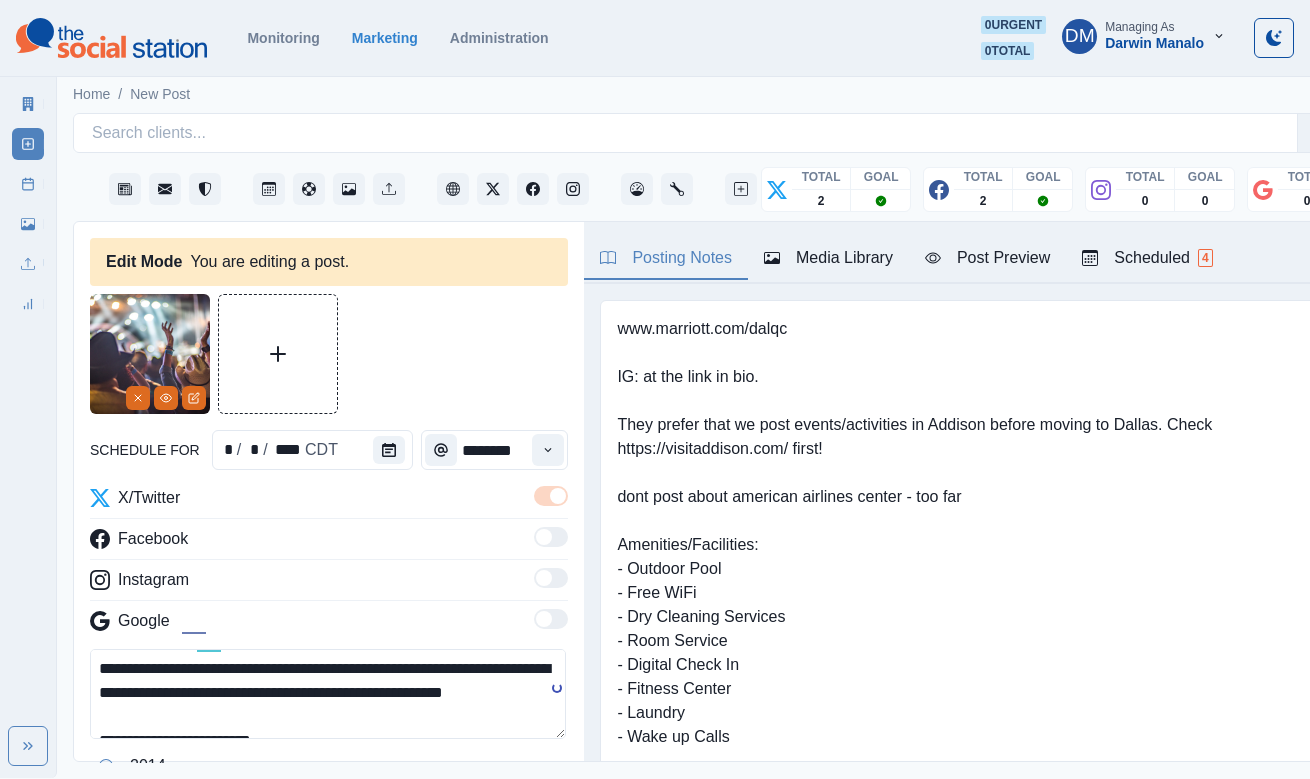 click on "**********" at bounding box center (328, 694) 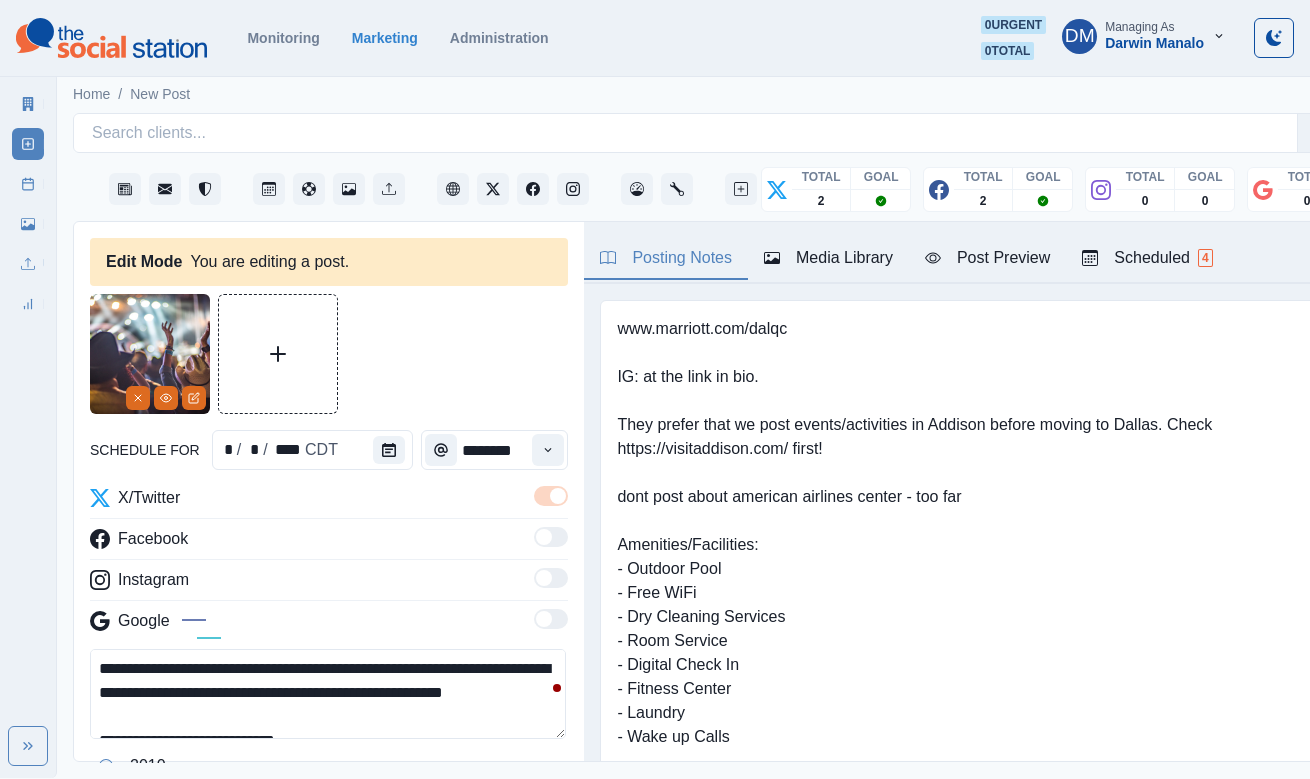 scroll, scrollTop: 18, scrollLeft: 0, axis: vertical 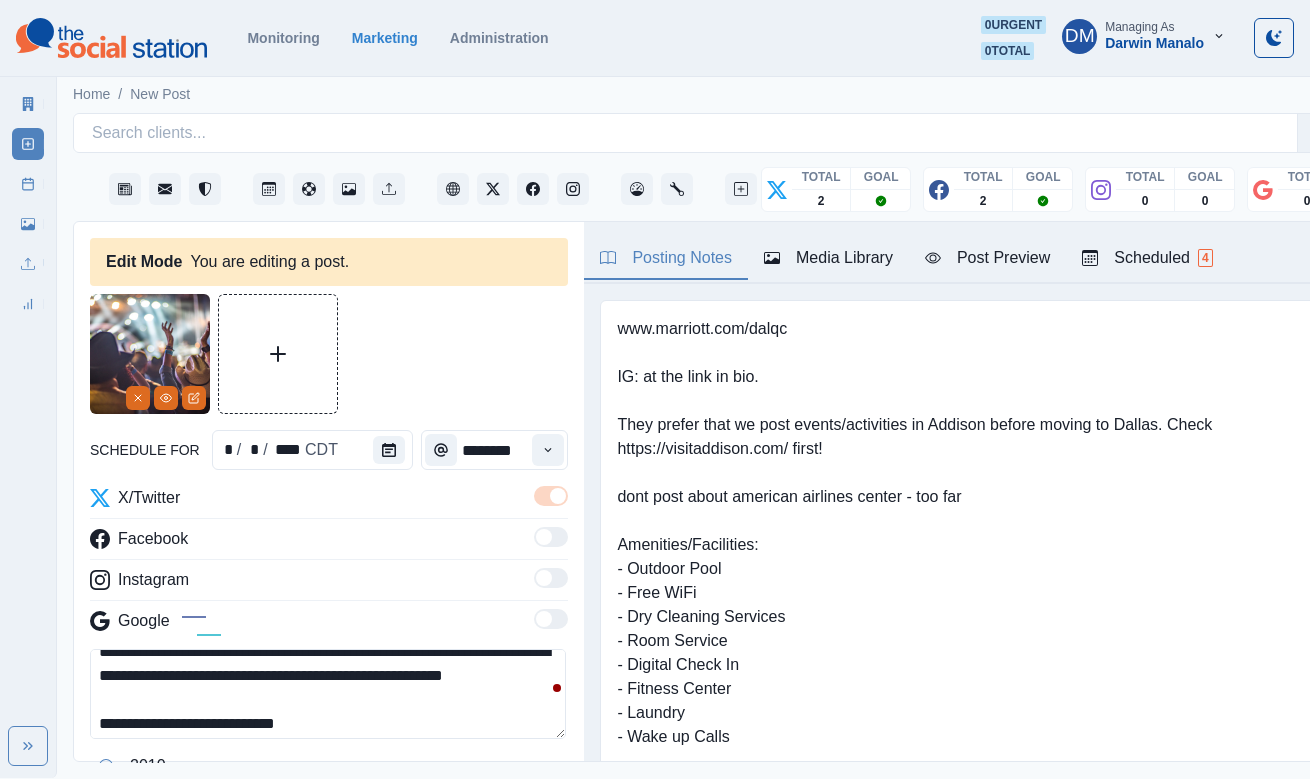 click on "**********" at bounding box center [328, 694] 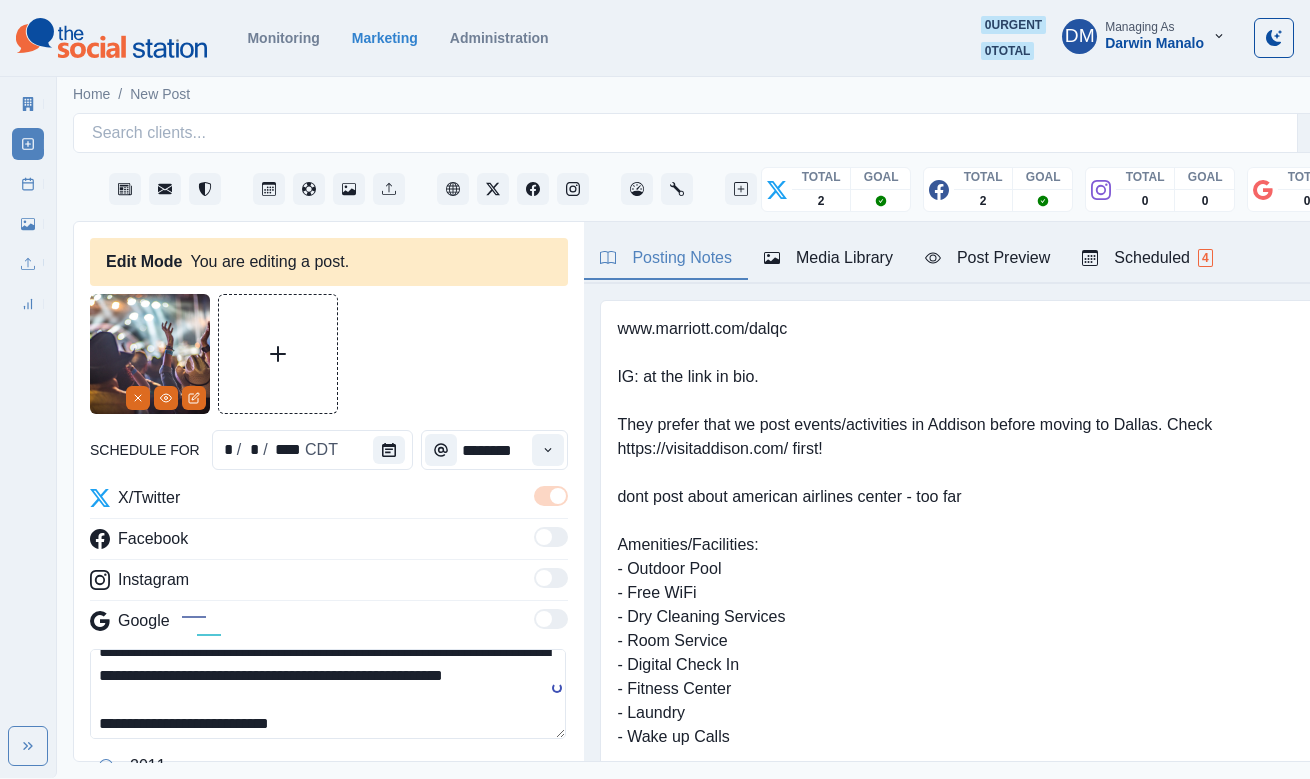 scroll, scrollTop: 10, scrollLeft: 0, axis: vertical 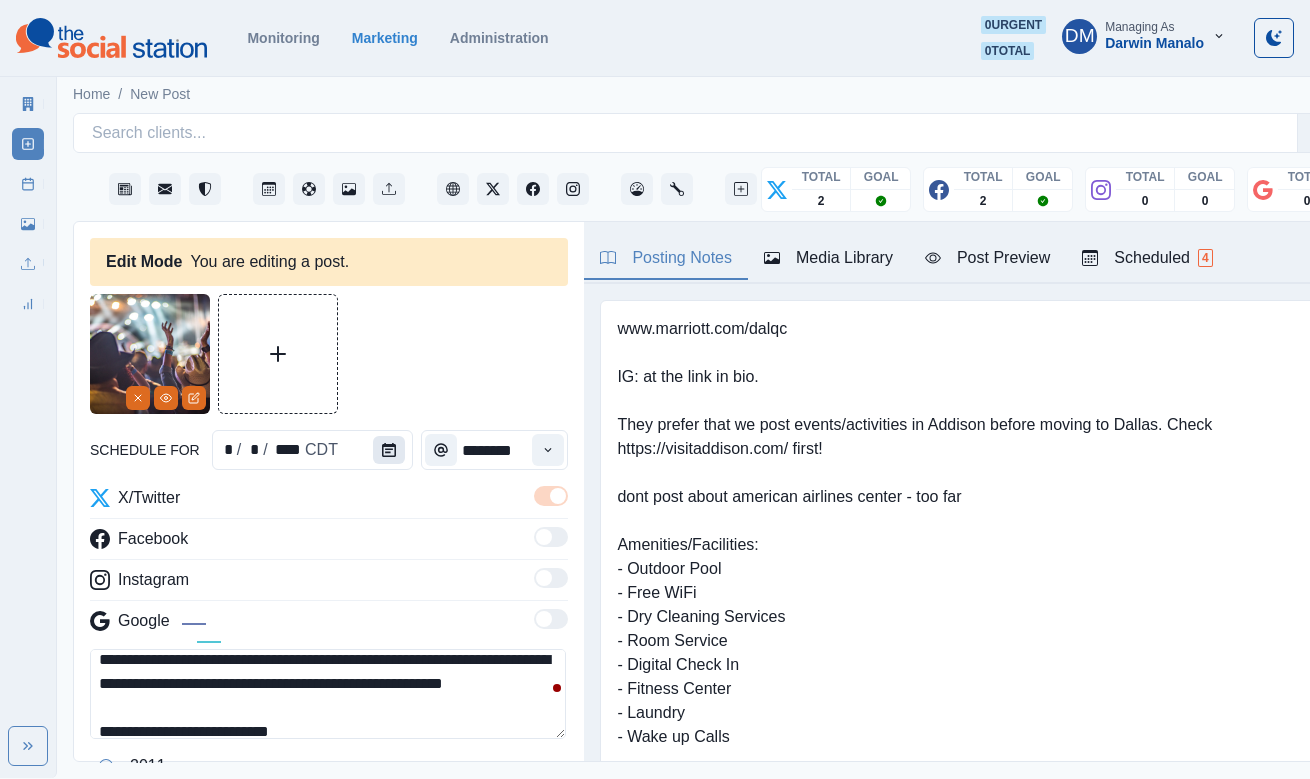 click 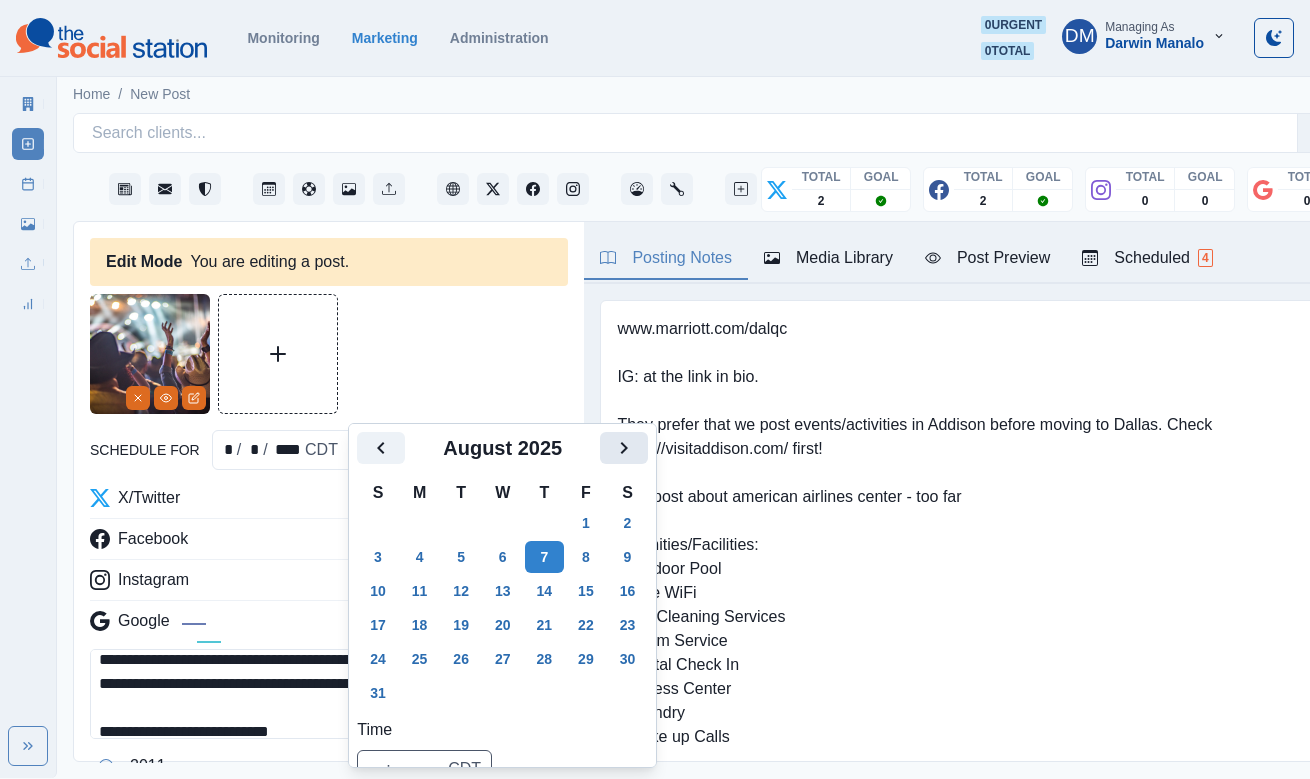 click 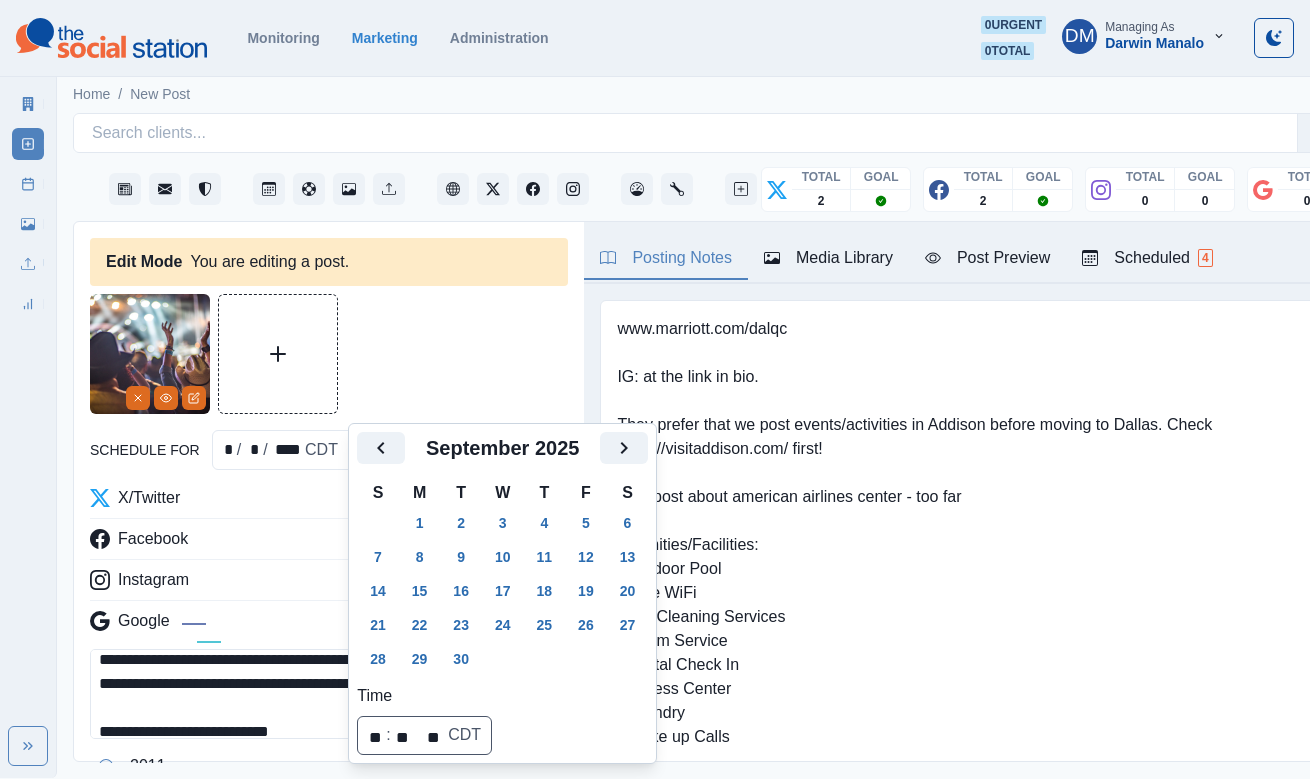 click at bounding box center (329, 354) 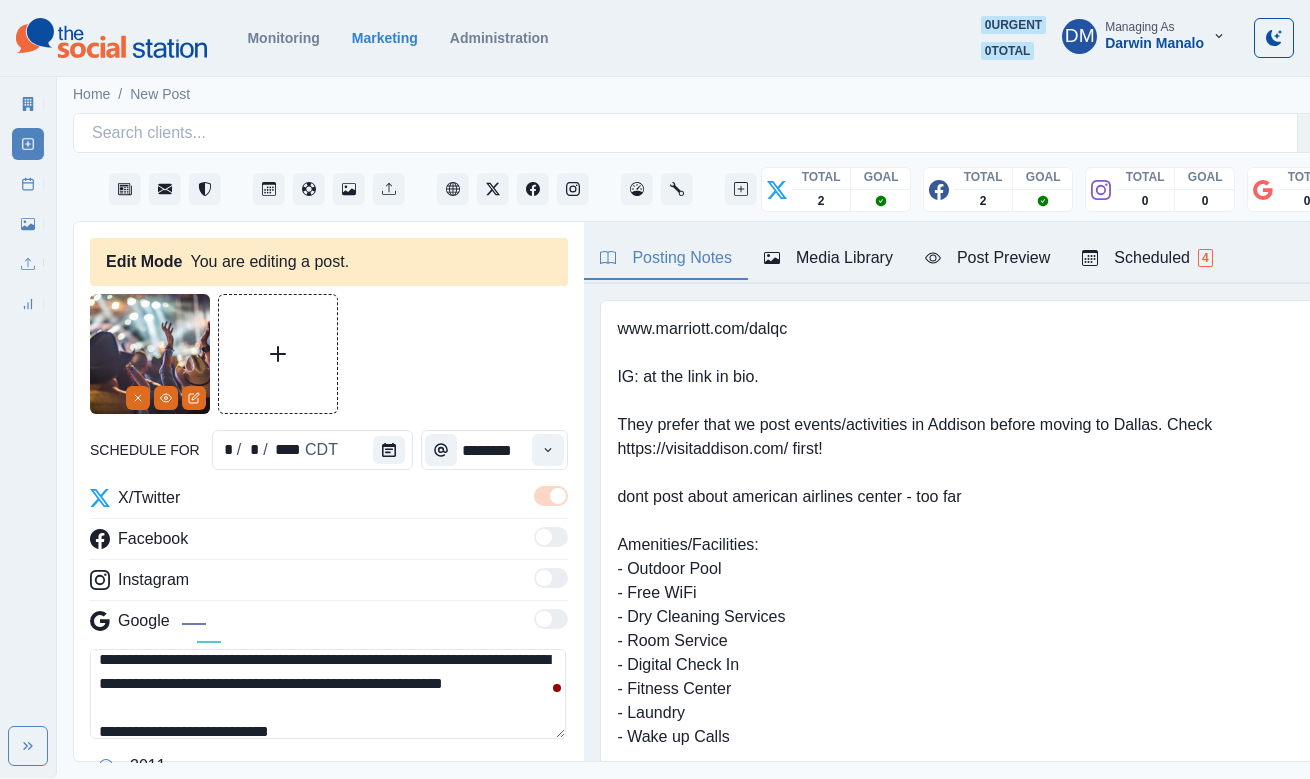 scroll, scrollTop: 18, scrollLeft: 0, axis: vertical 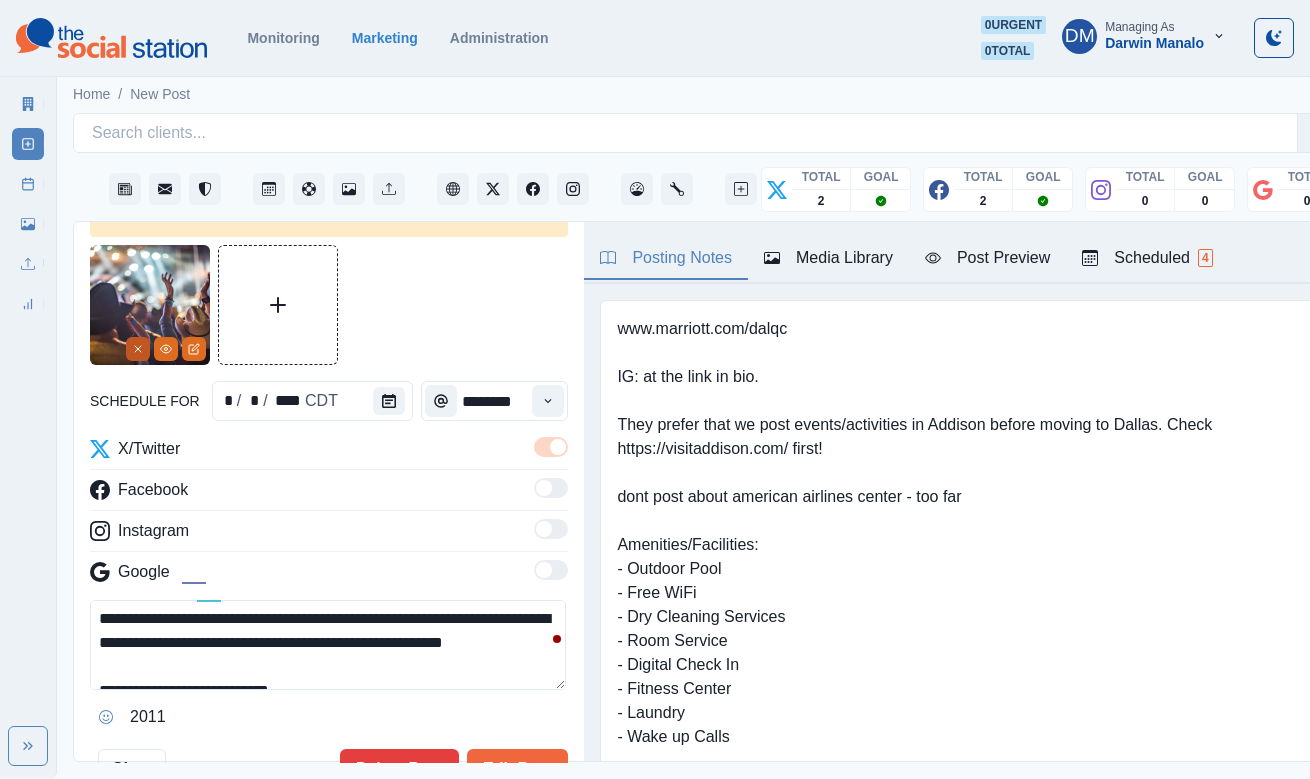 click at bounding box center [138, 349] 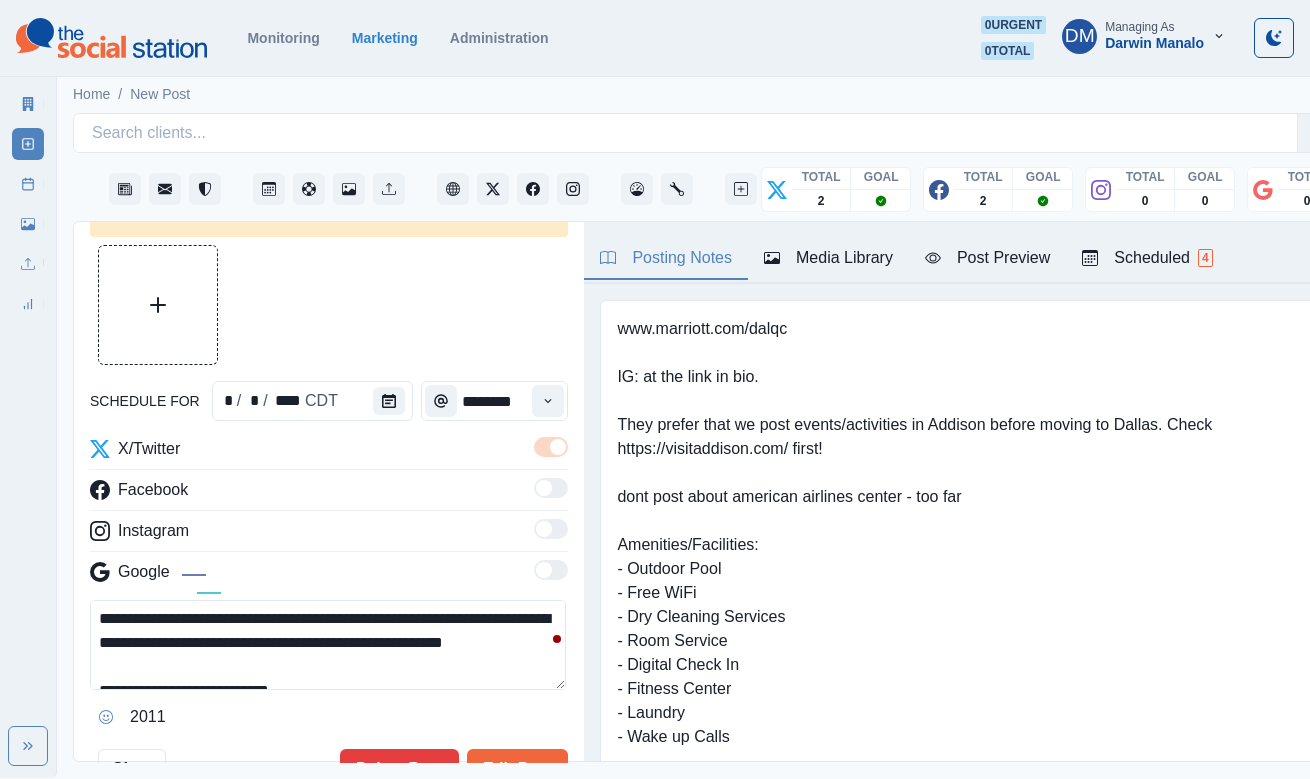 scroll, scrollTop: 18, scrollLeft: 0, axis: vertical 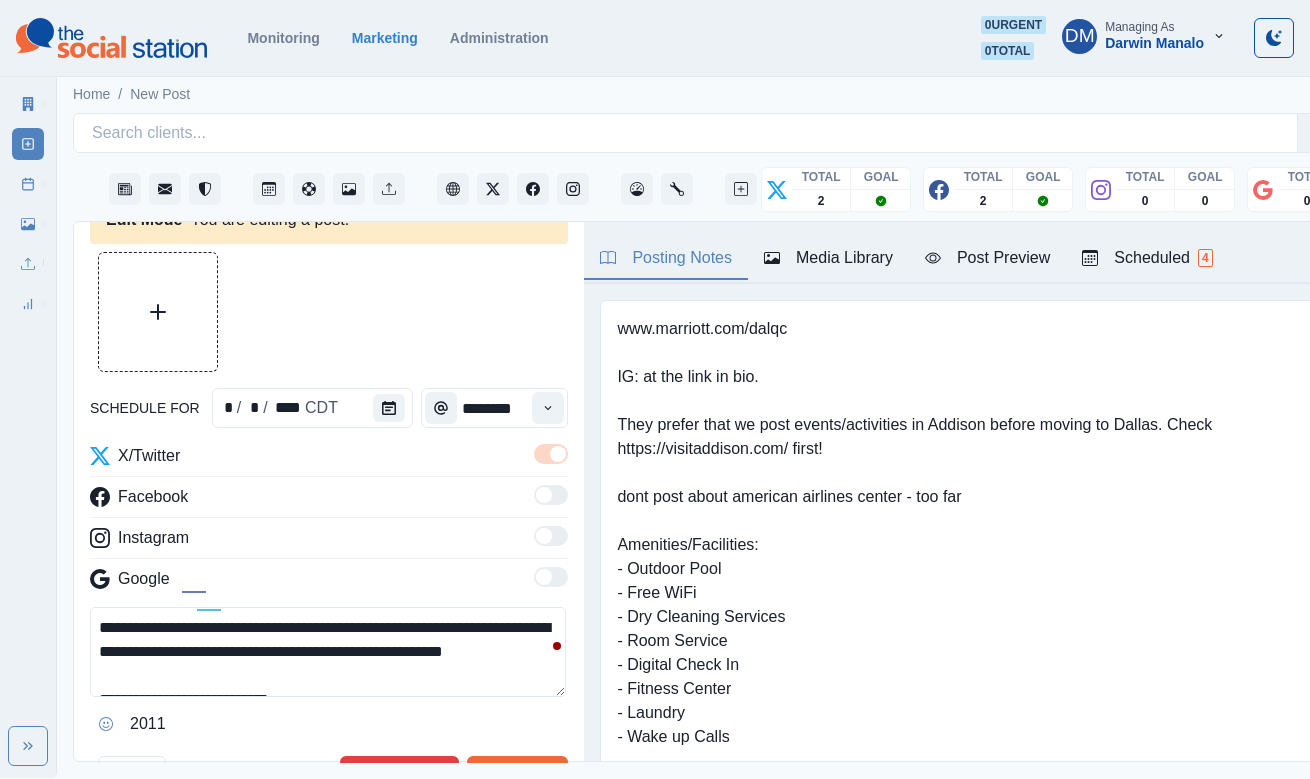 click on "**********" at bounding box center [328, 652] 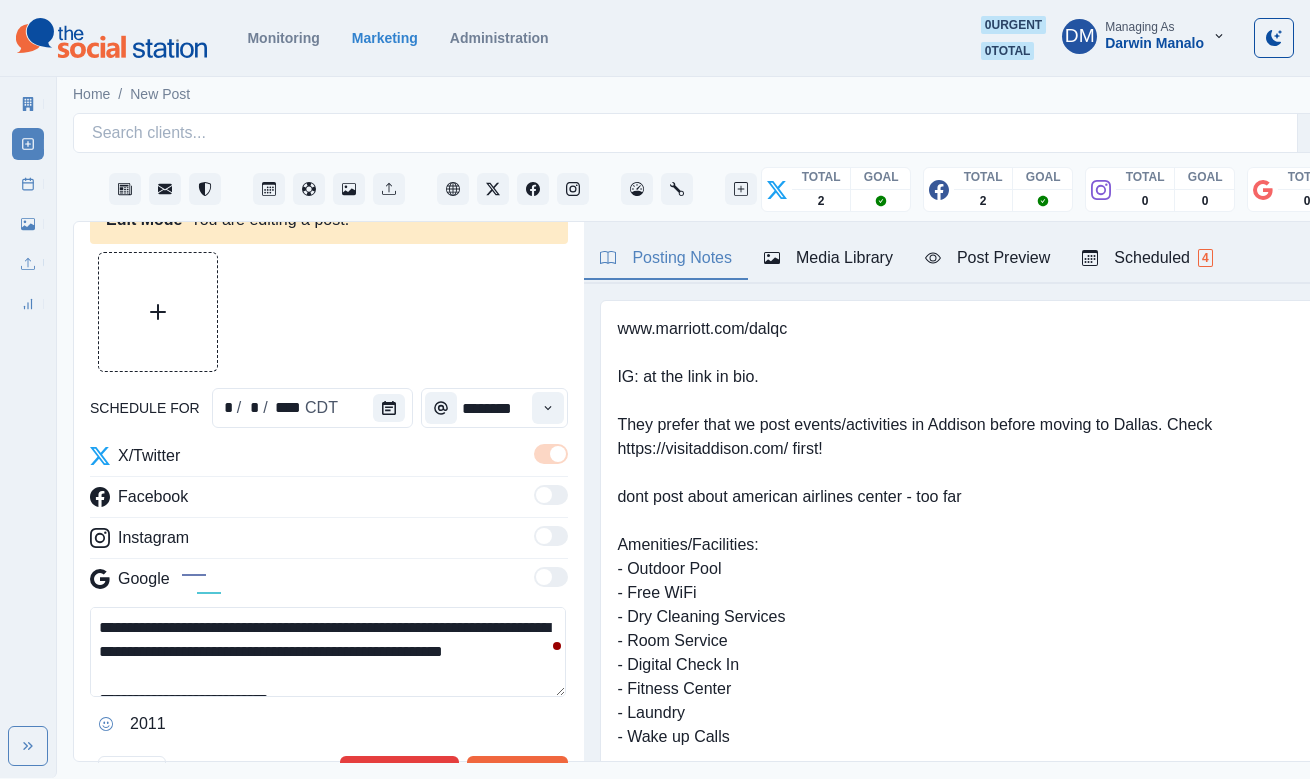 scroll, scrollTop: 18, scrollLeft: 0, axis: vertical 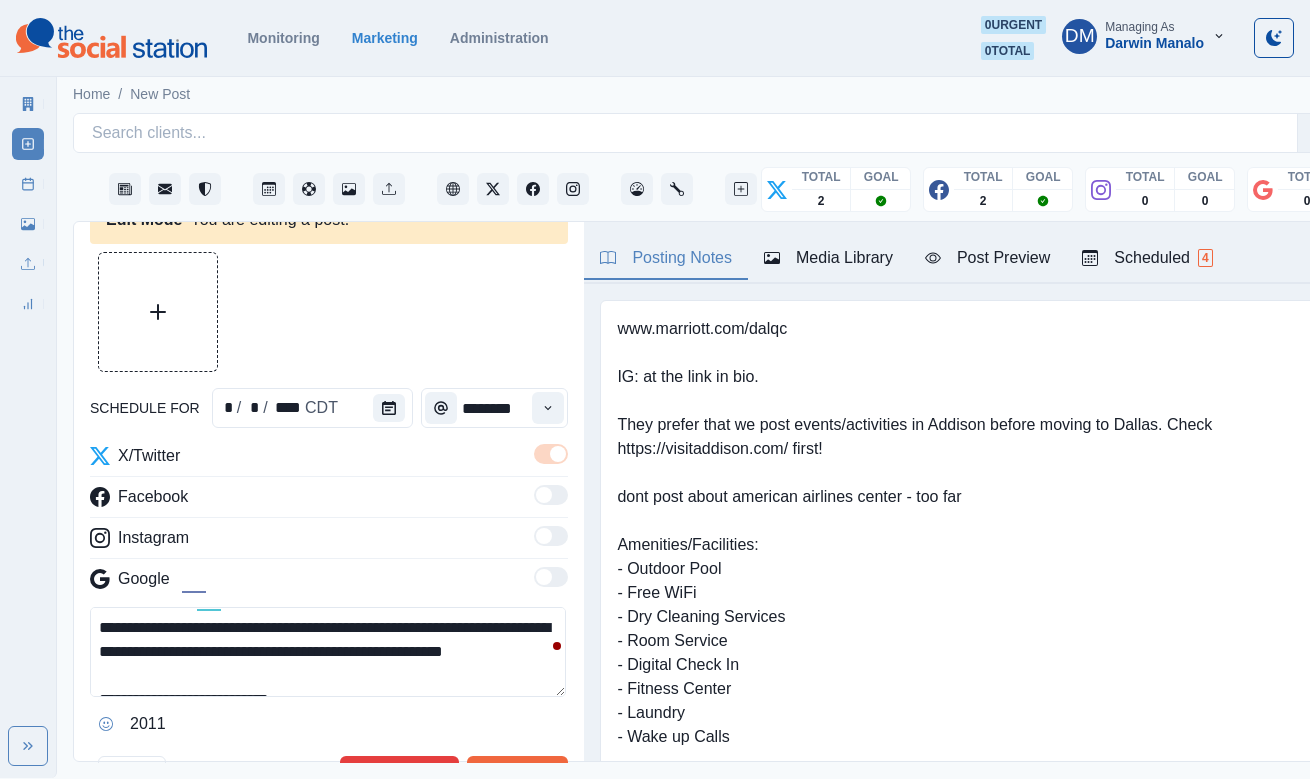 drag, startPoint x: 281, startPoint y: 591, endPoint x: 145, endPoint y: 584, distance: 136.18002 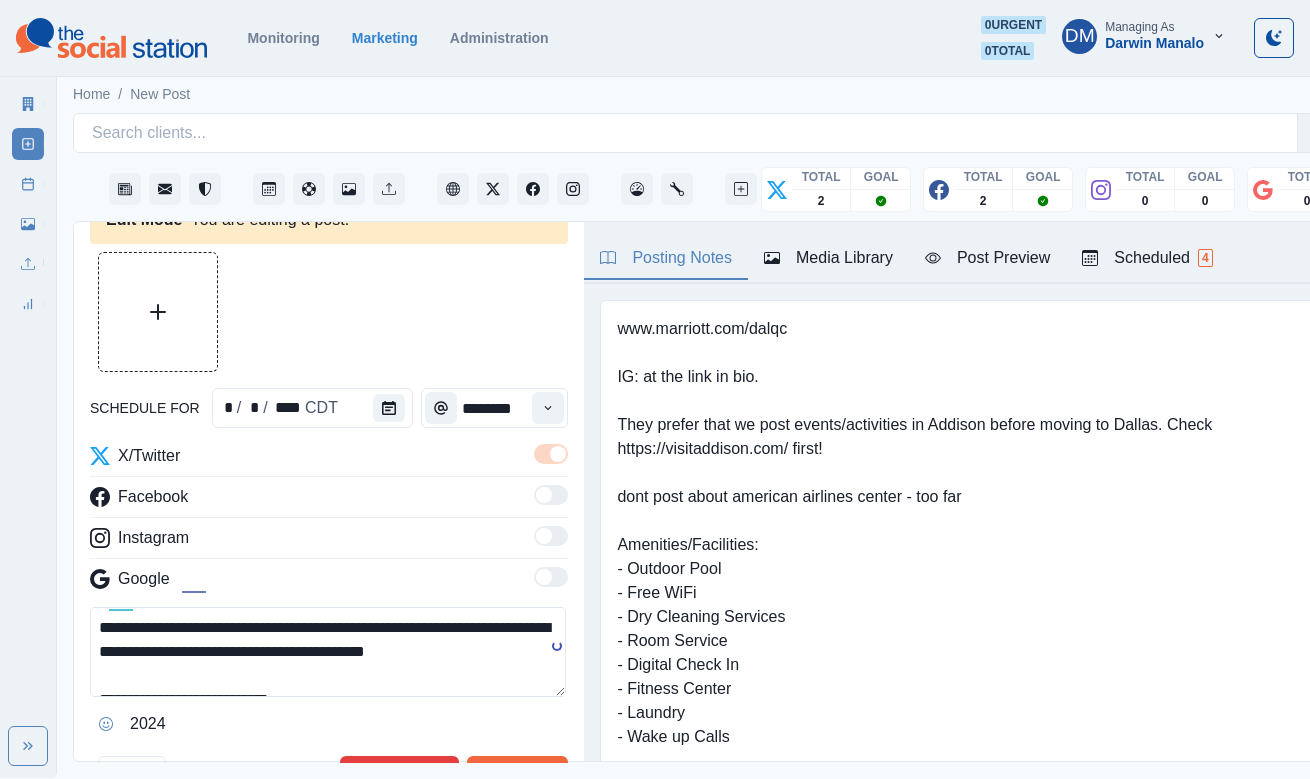 paste on "**********" 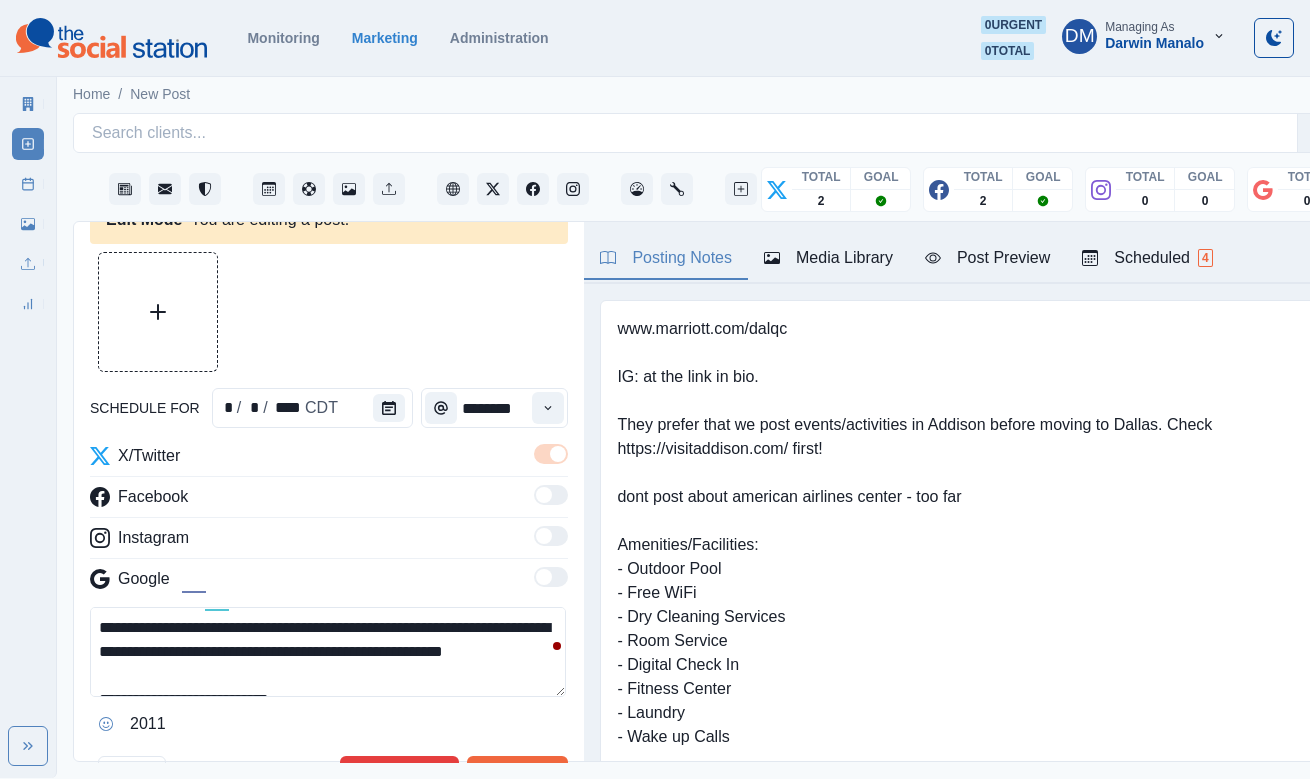 scroll, scrollTop: 28, scrollLeft: 0, axis: vertical 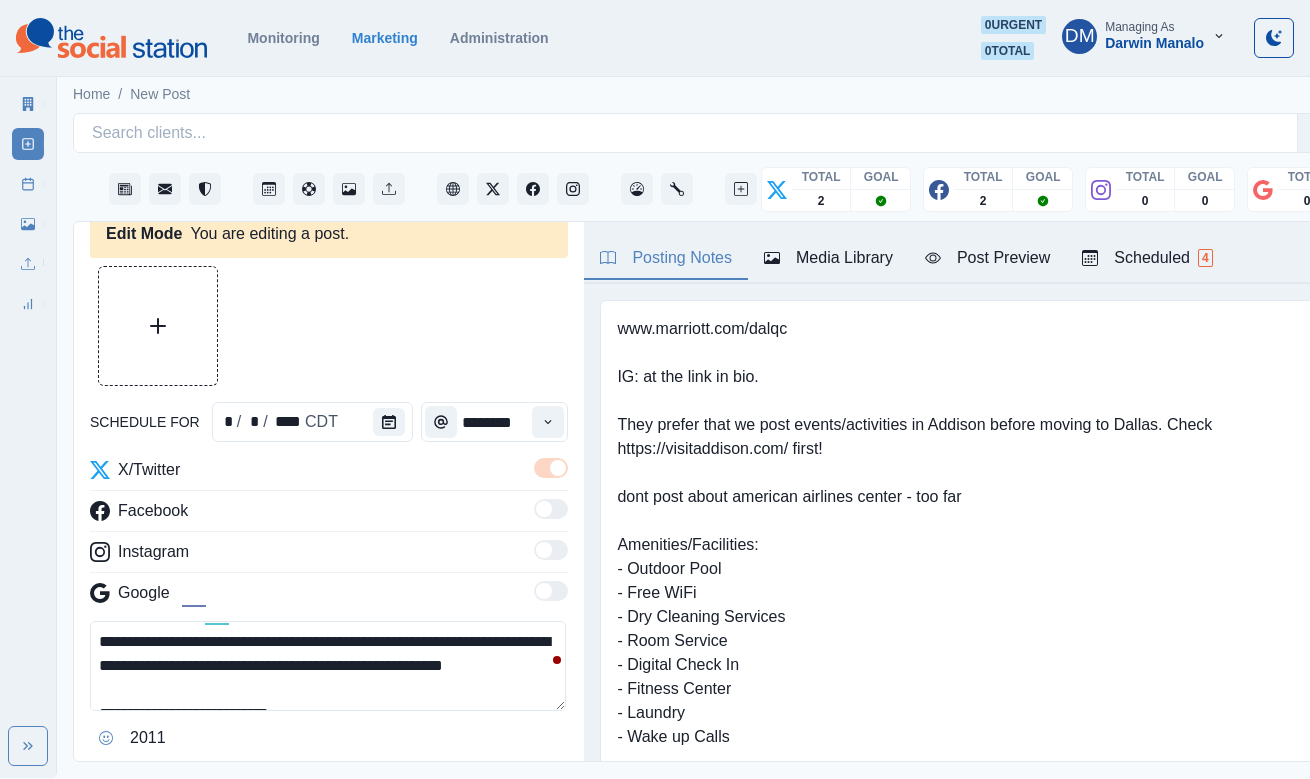 click on "**********" at bounding box center (328, 666) 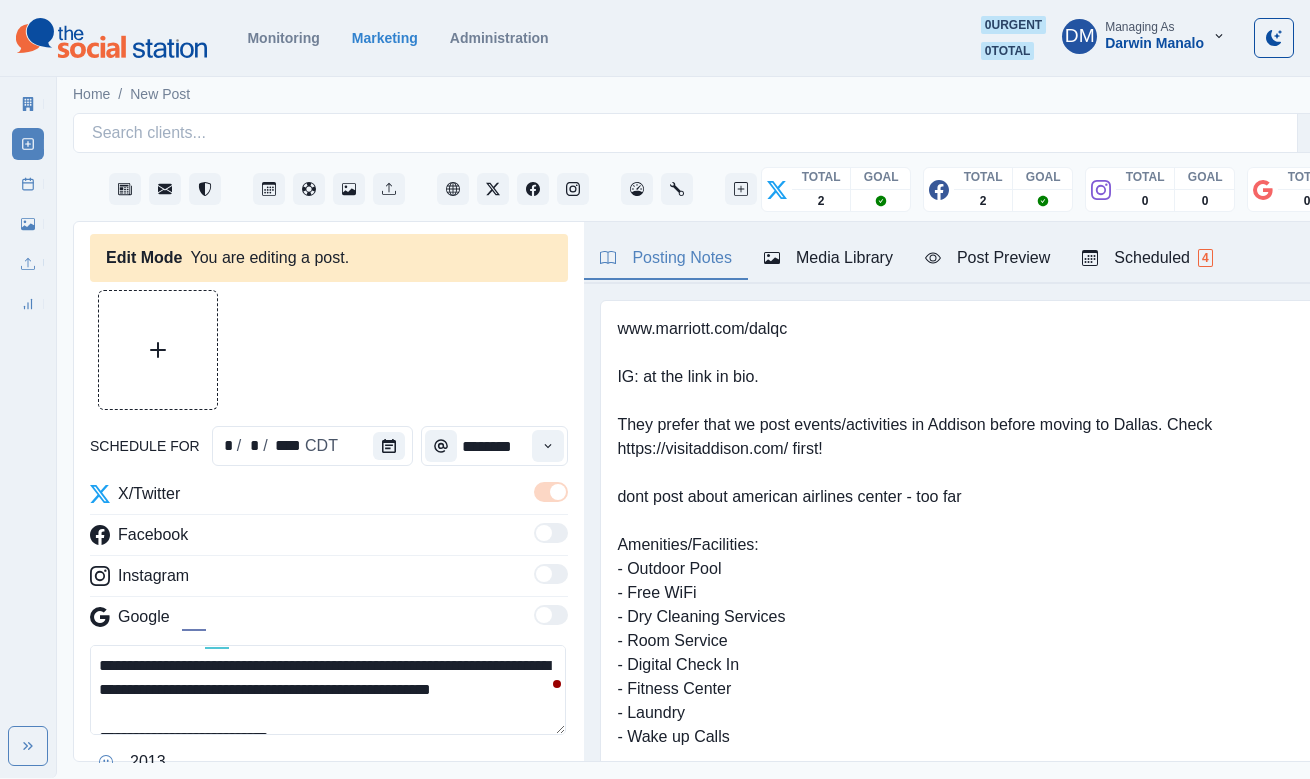 scroll, scrollTop: 2, scrollLeft: 0, axis: vertical 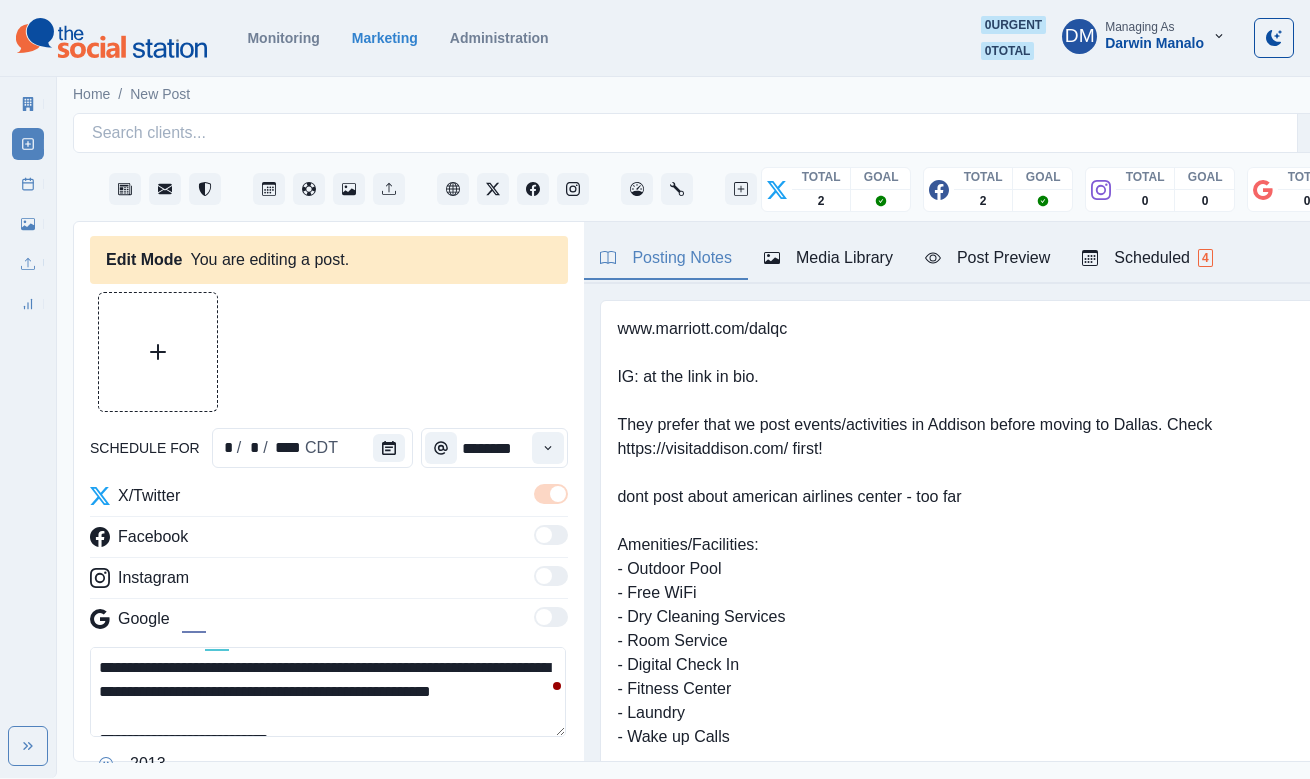 click on "**********" at bounding box center [328, 692] 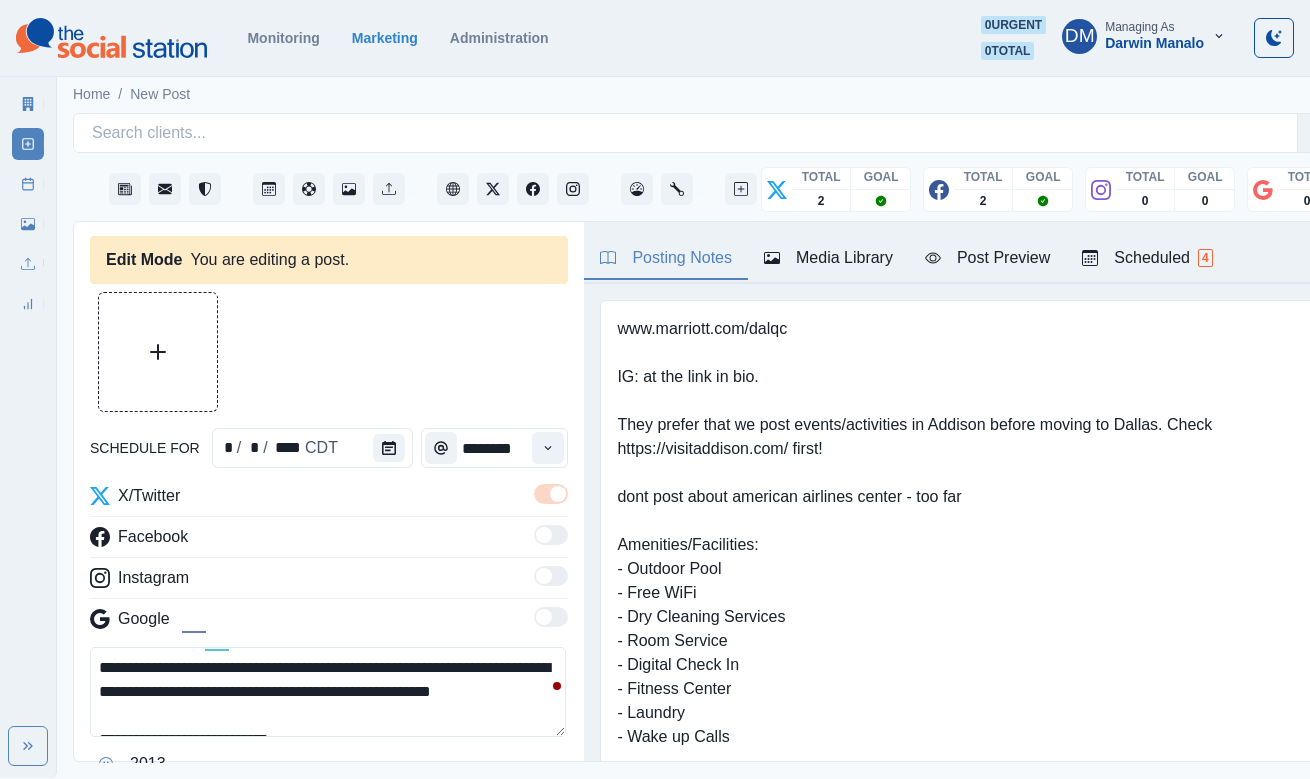 click on "**********" at bounding box center [328, 692] 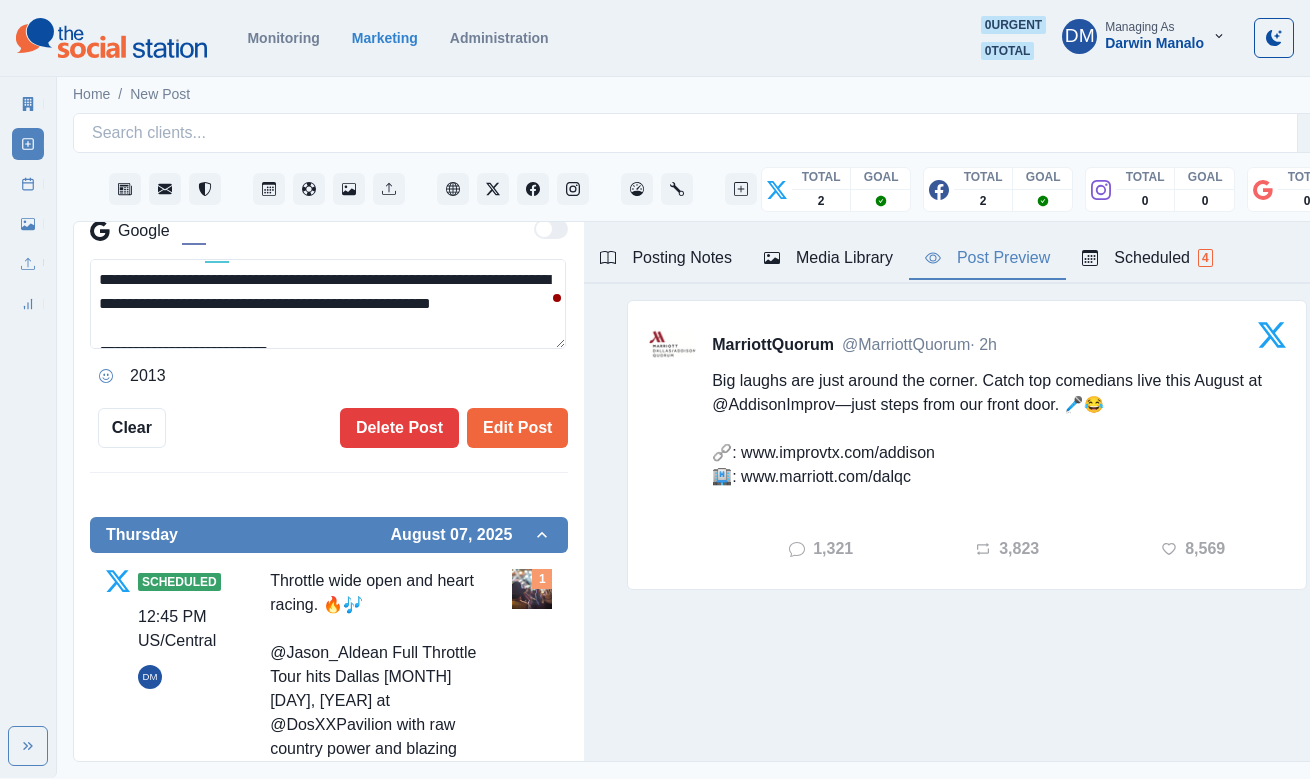 scroll, scrollTop: 389, scrollLeft: 0, axis: vertical 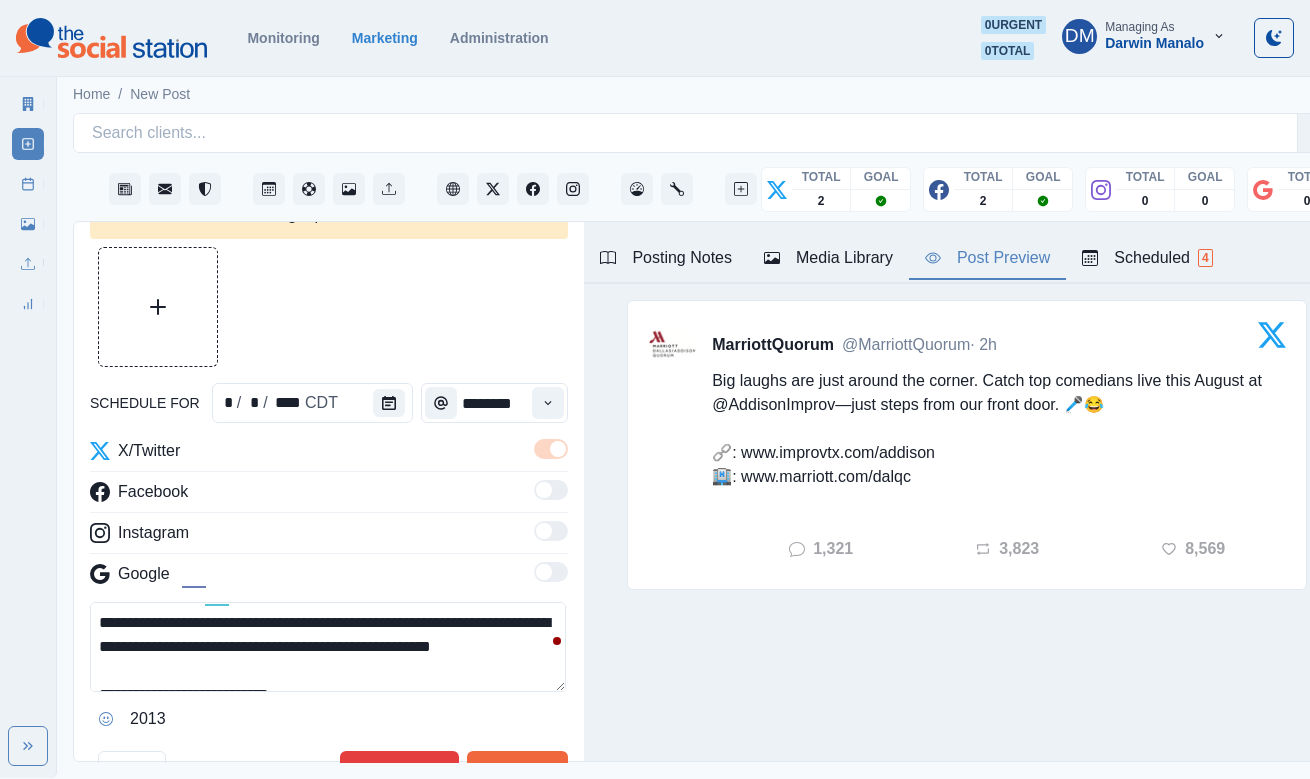 click on "**********" at bounding box center [328, 647] 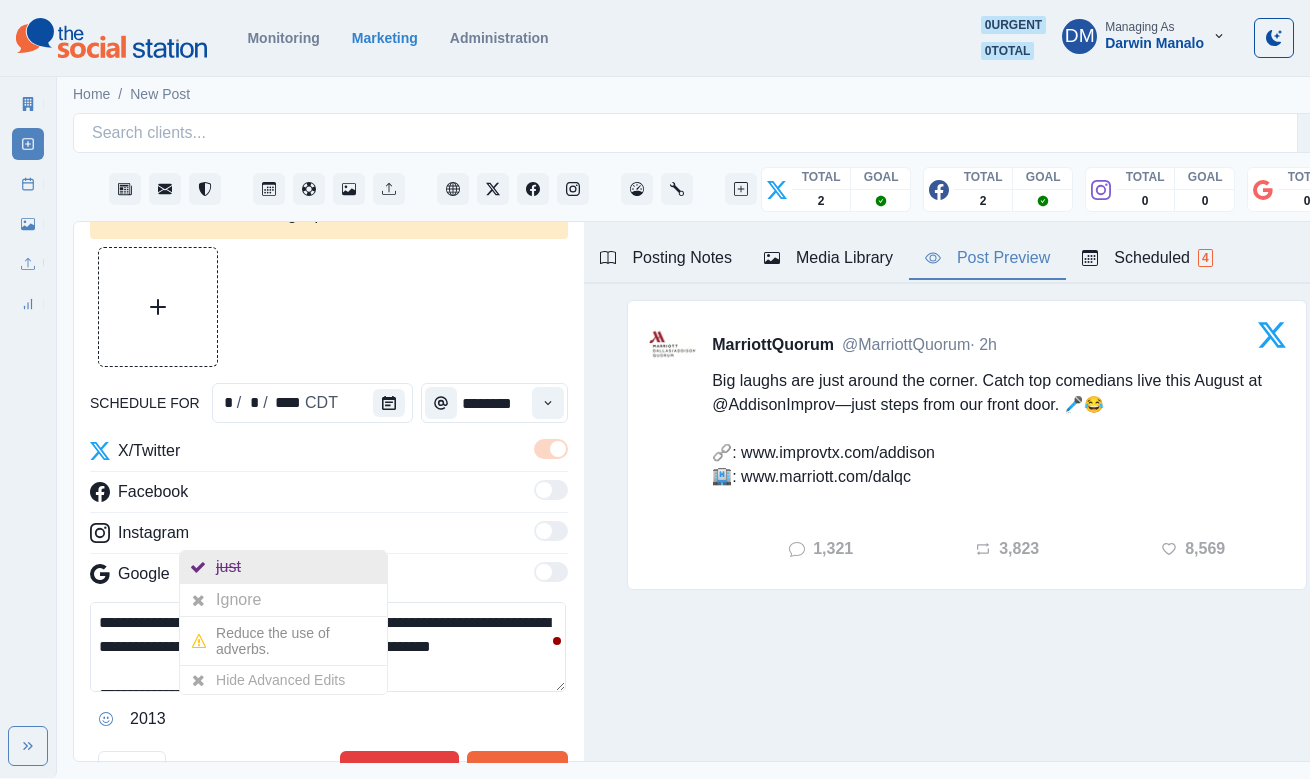 click on "just" at bounding box center (283, 567) 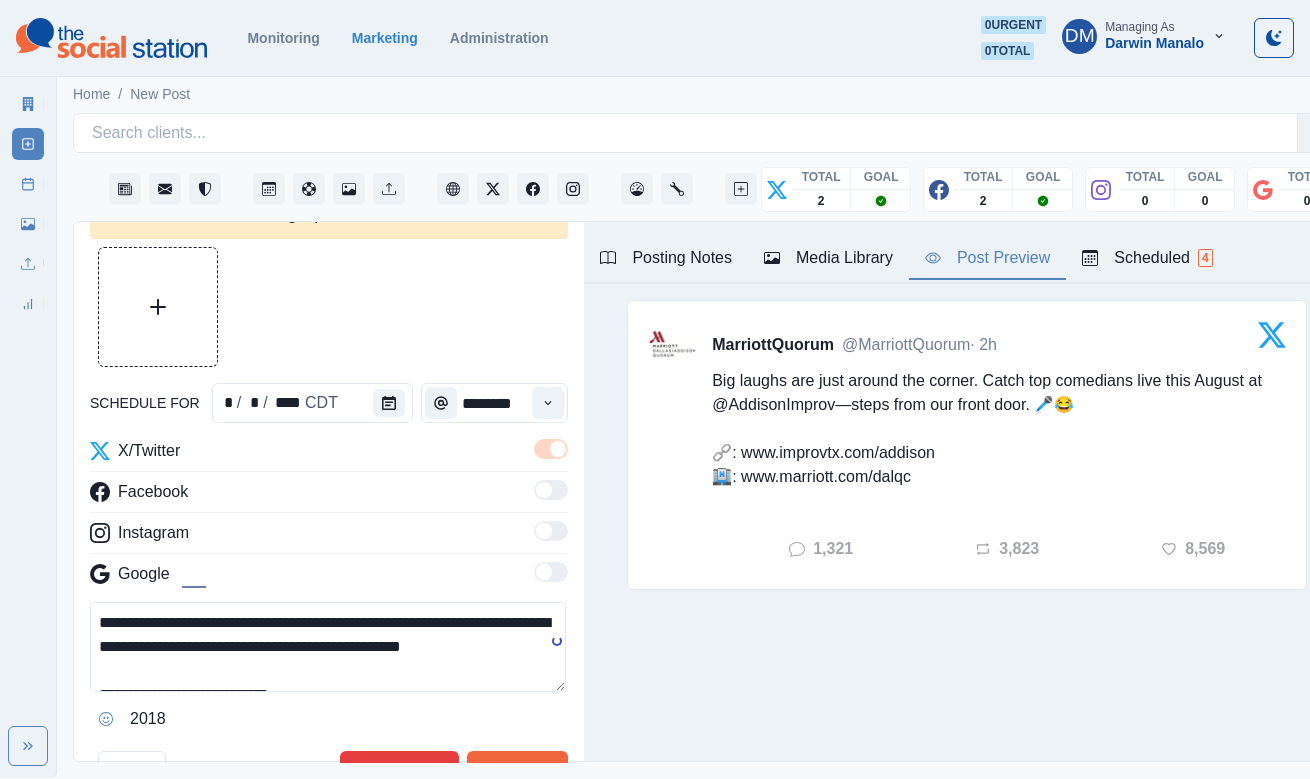 type on "**********" 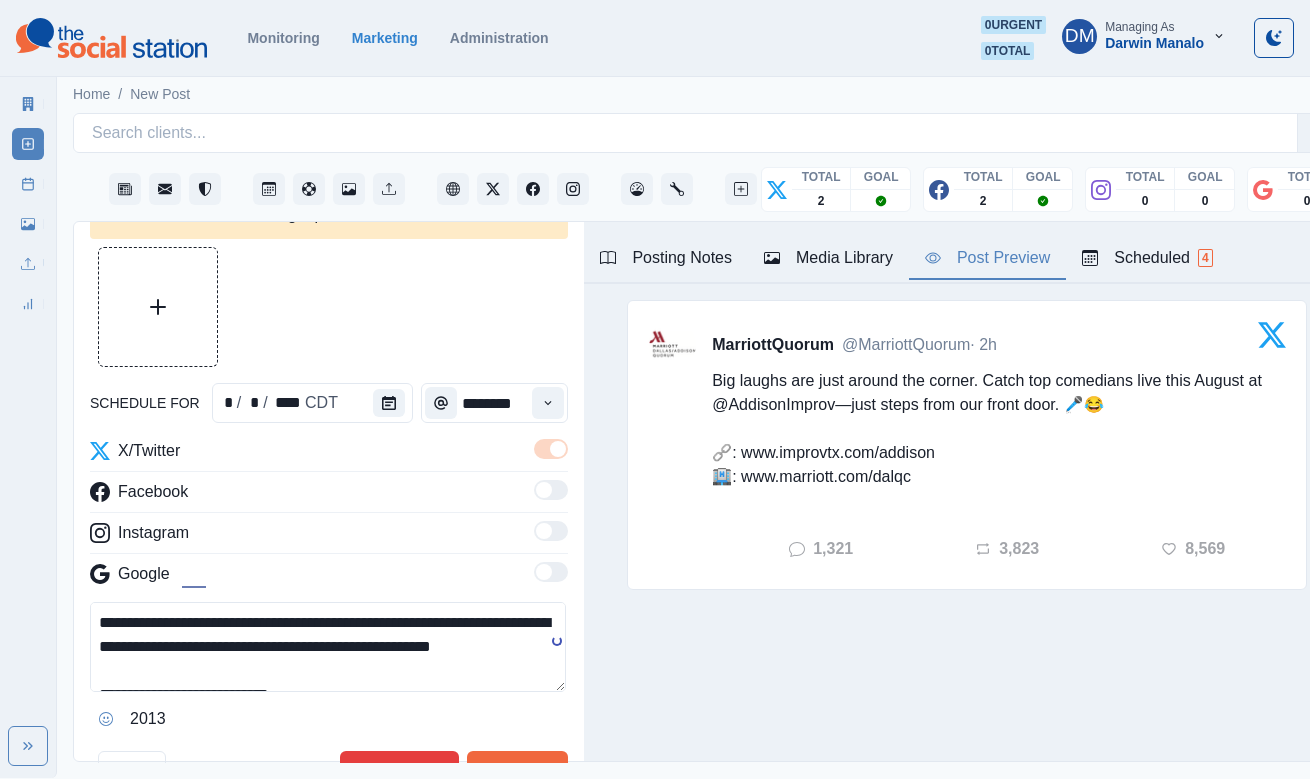 click on "**********" at bounding box center [328, 647] 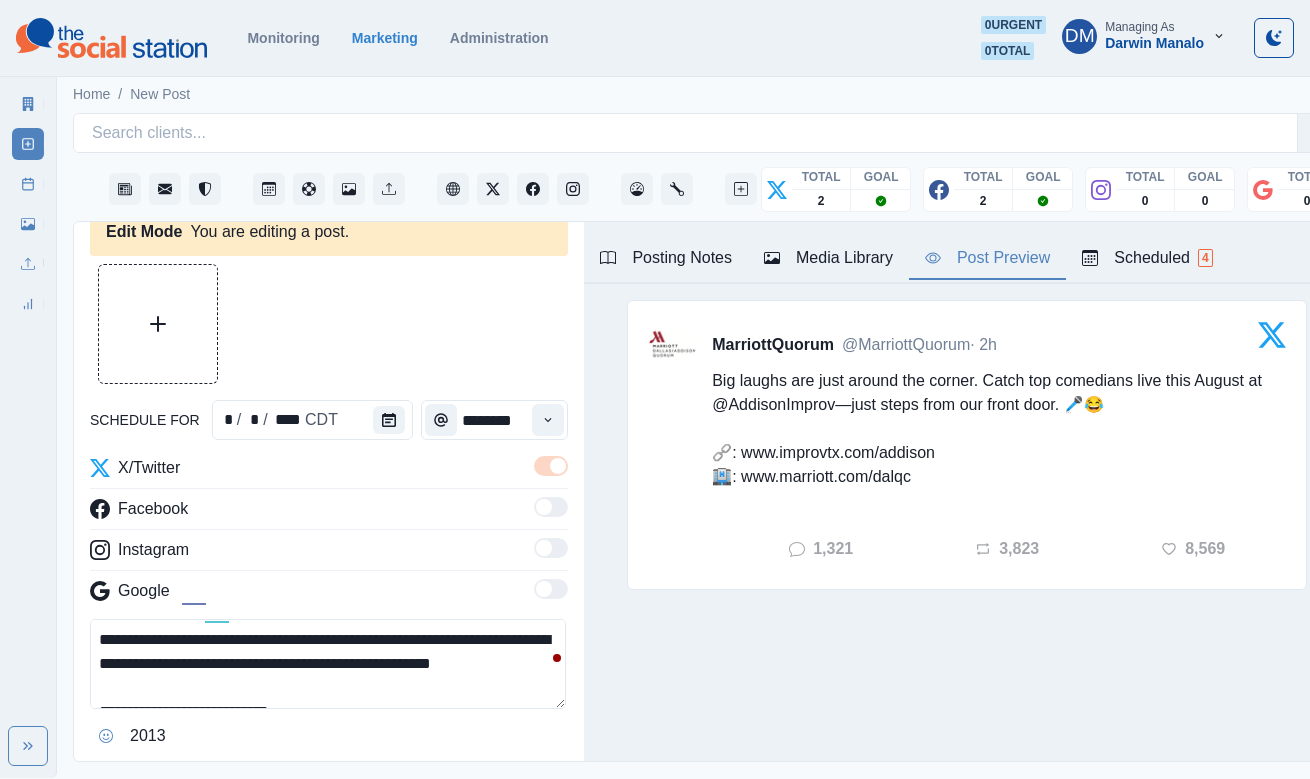scroll, scrollTop: 23, scrollLeft: 0, axis: vertical 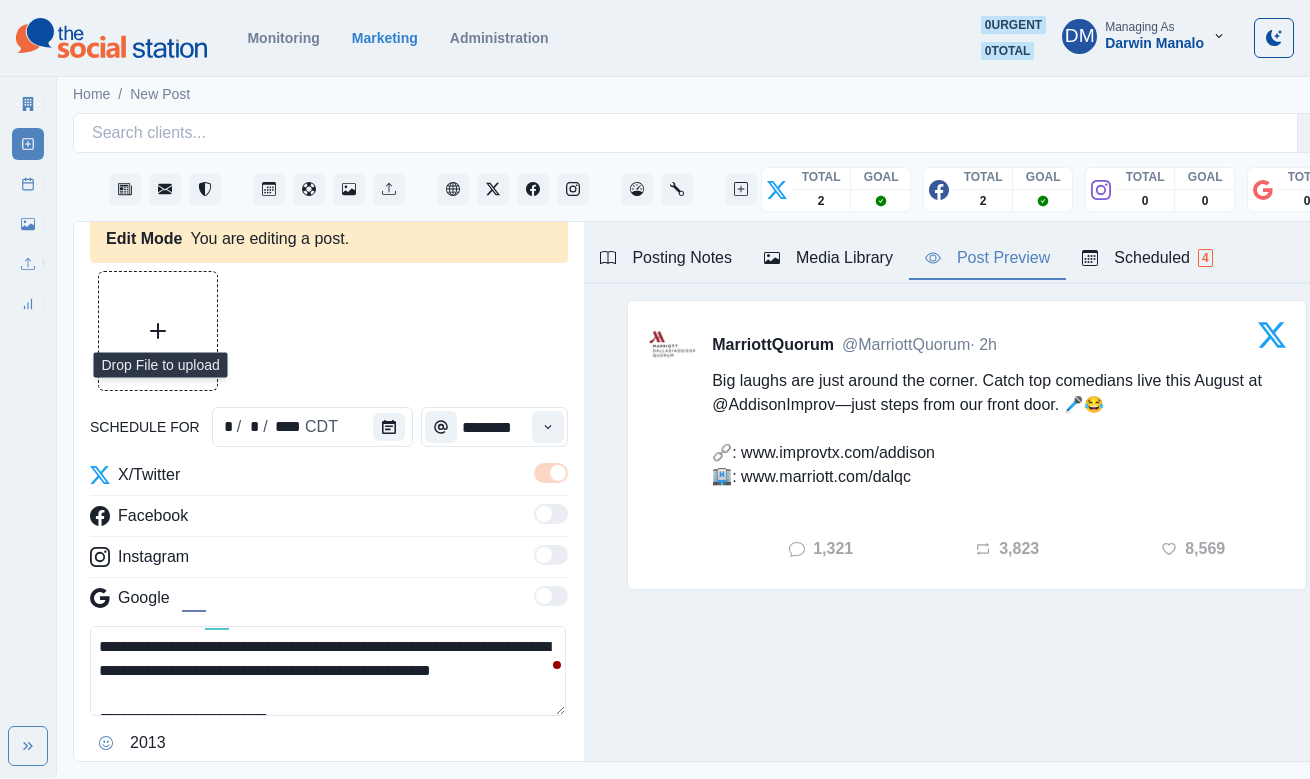 click at bounding box center (158, 331) 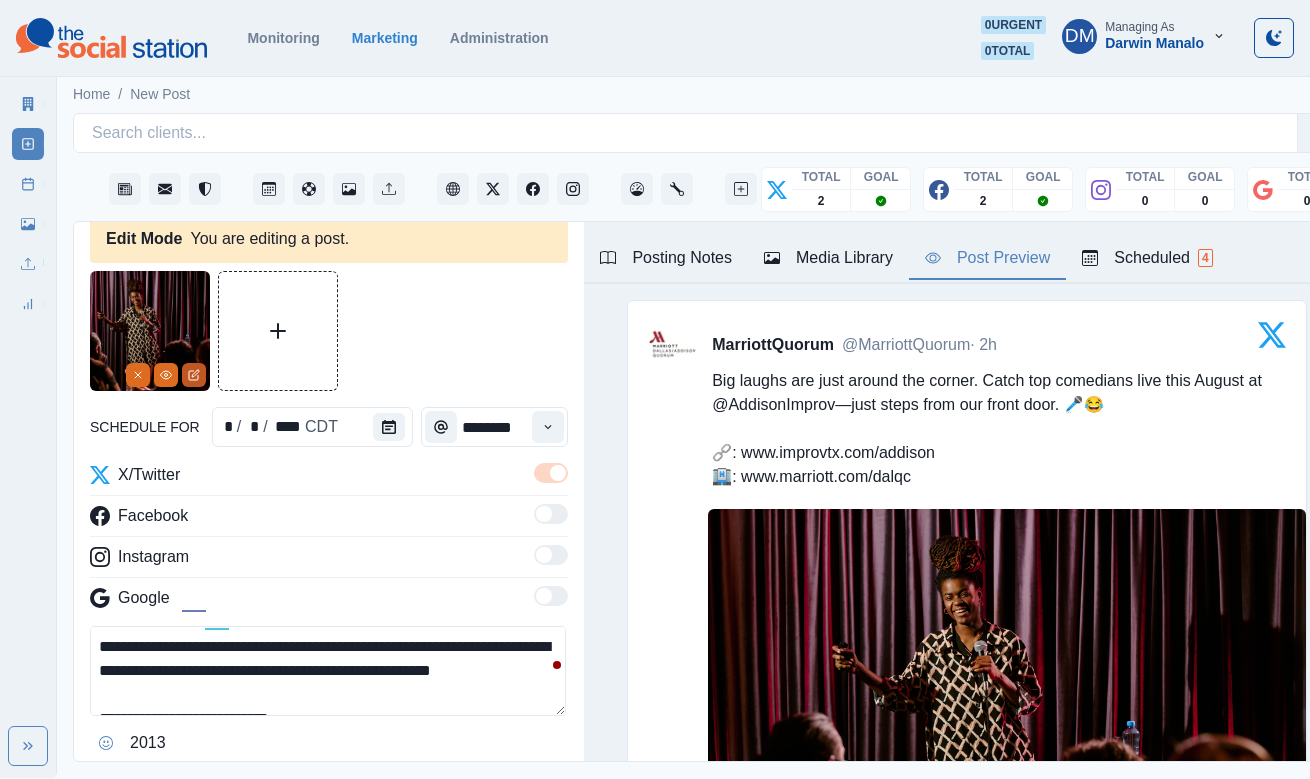 click 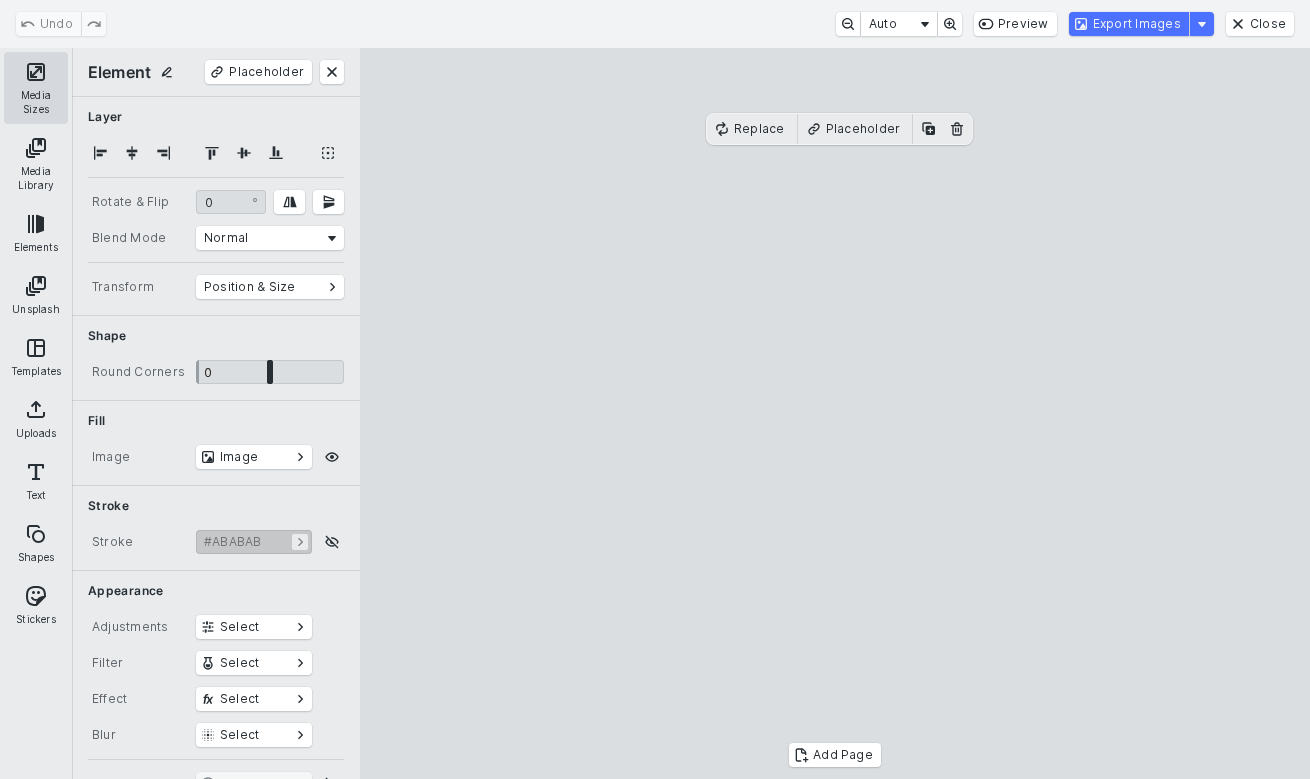 click on "Media Sizes" at bounding box center (36, 88) 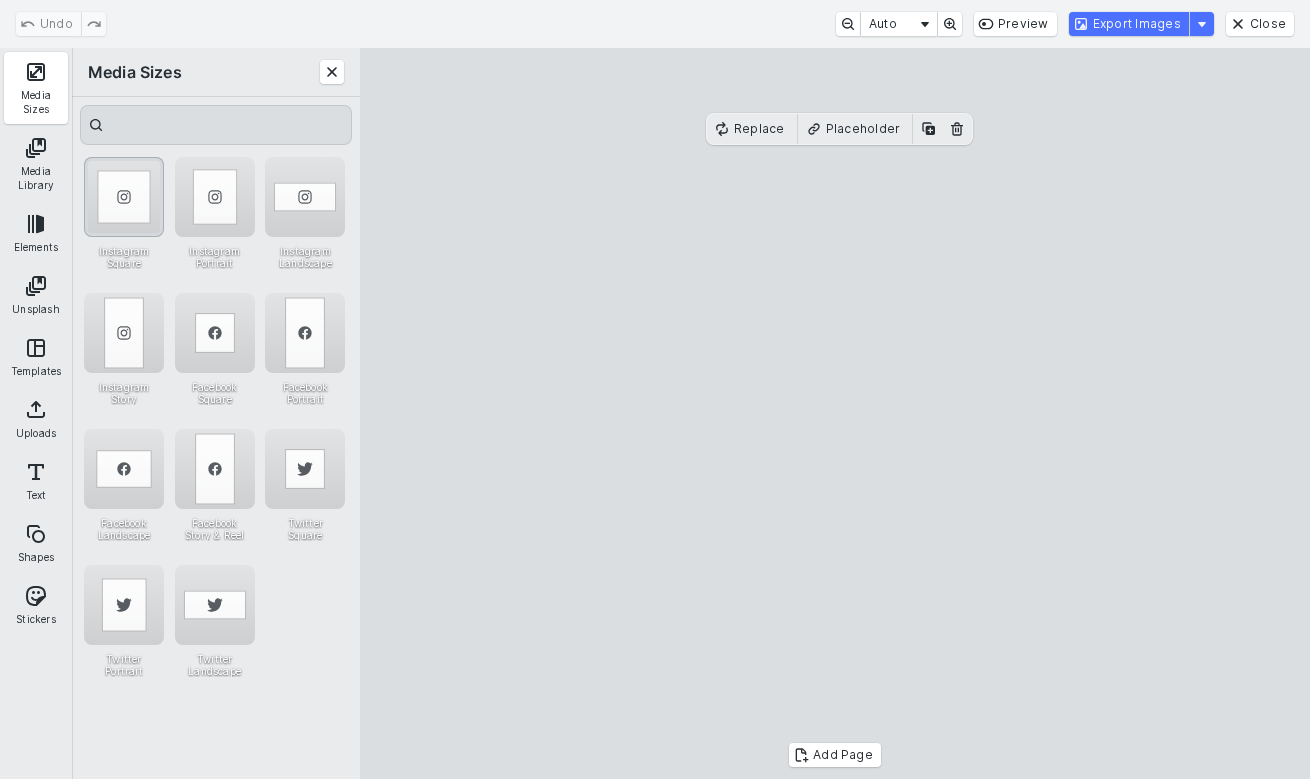 click at bounding box center (124, 197) 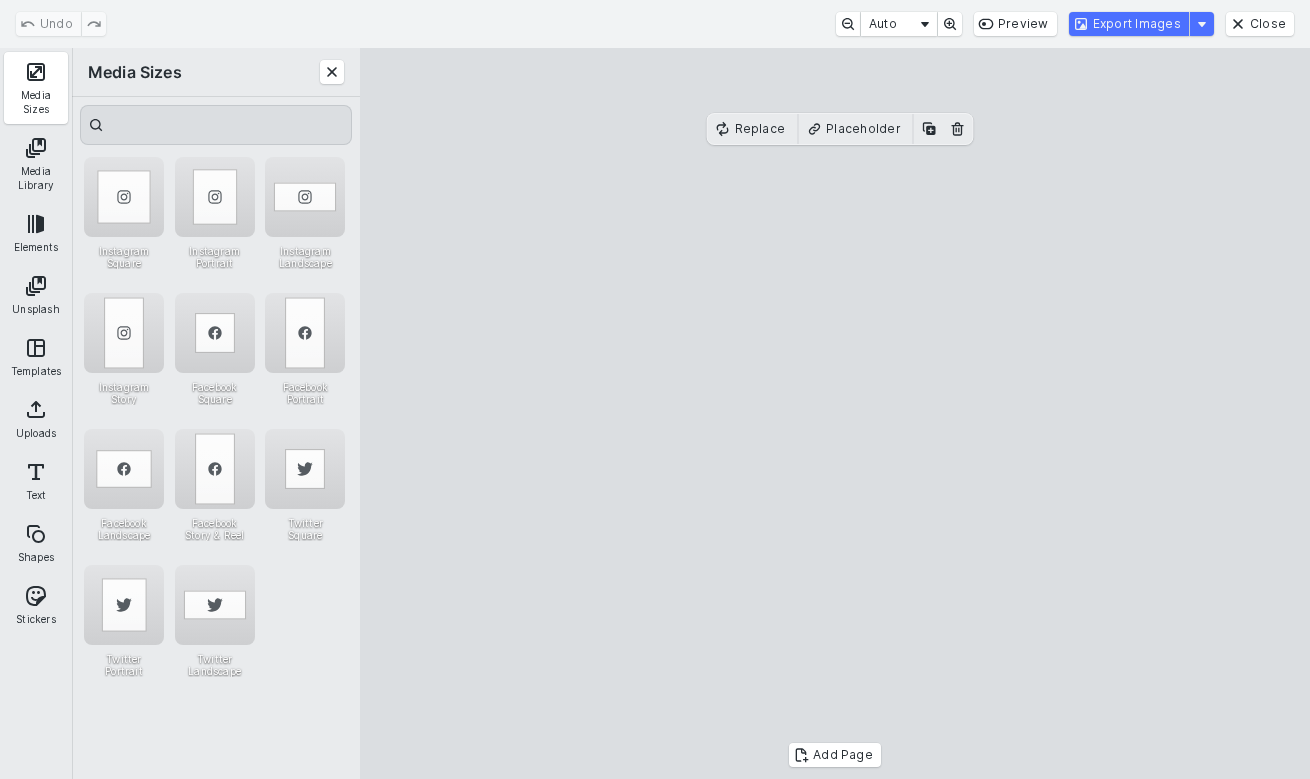 click at bounding box center (835, 414) 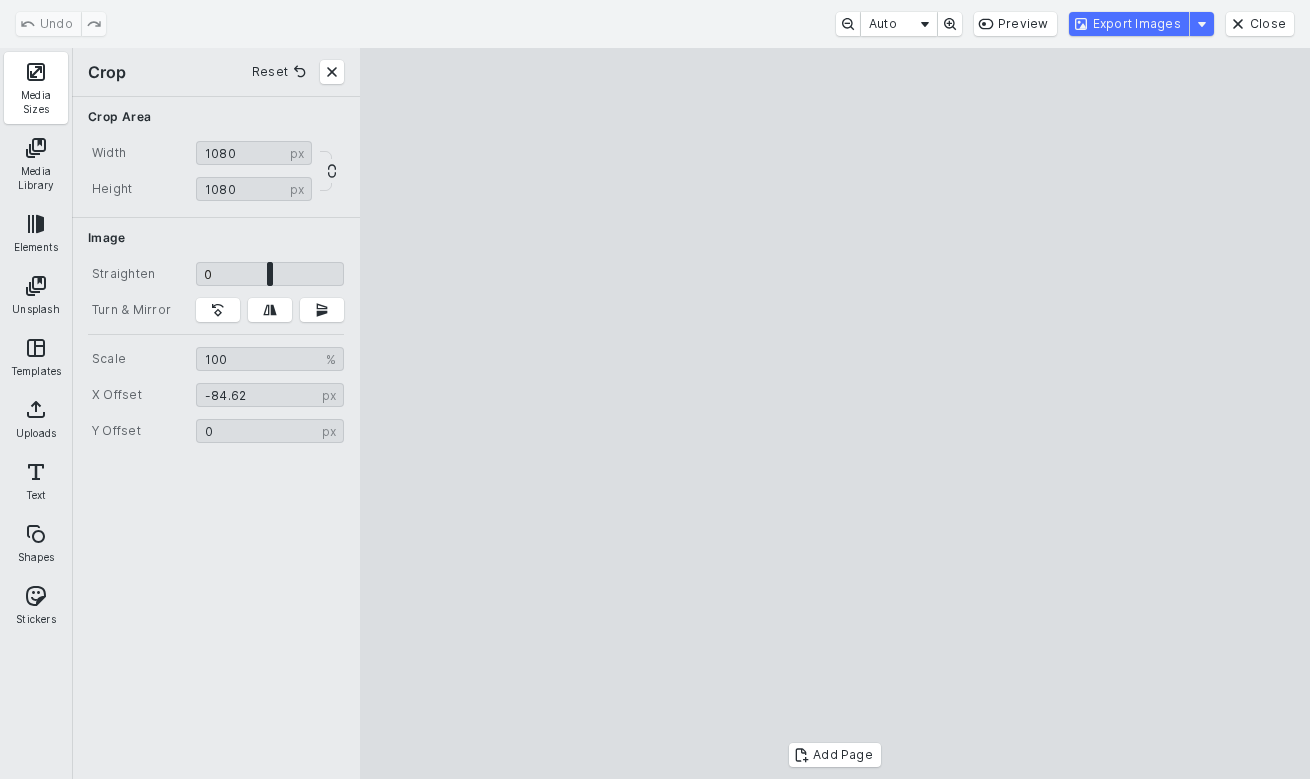 drag, startPoint x: 820, startPoint y: 452, endPoint x: 916, endPoint y: 452, distance: 96 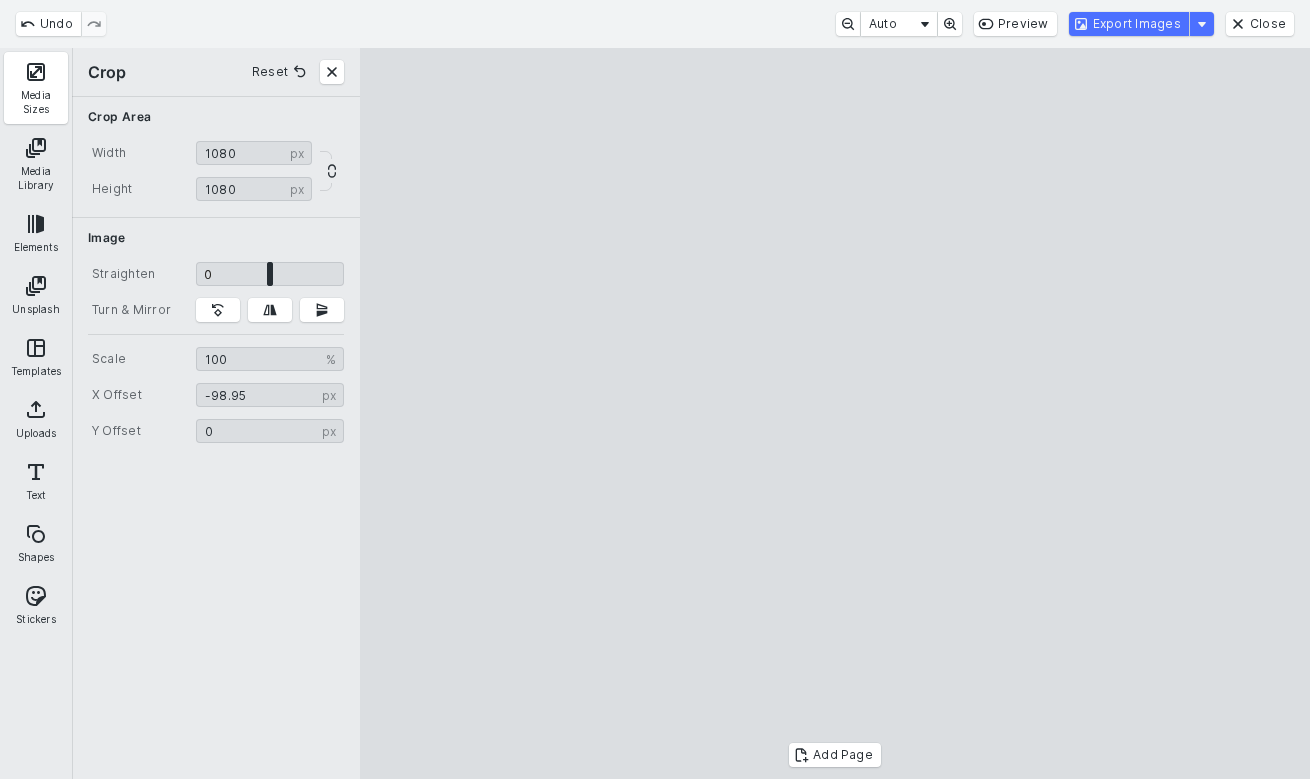 type on "******" 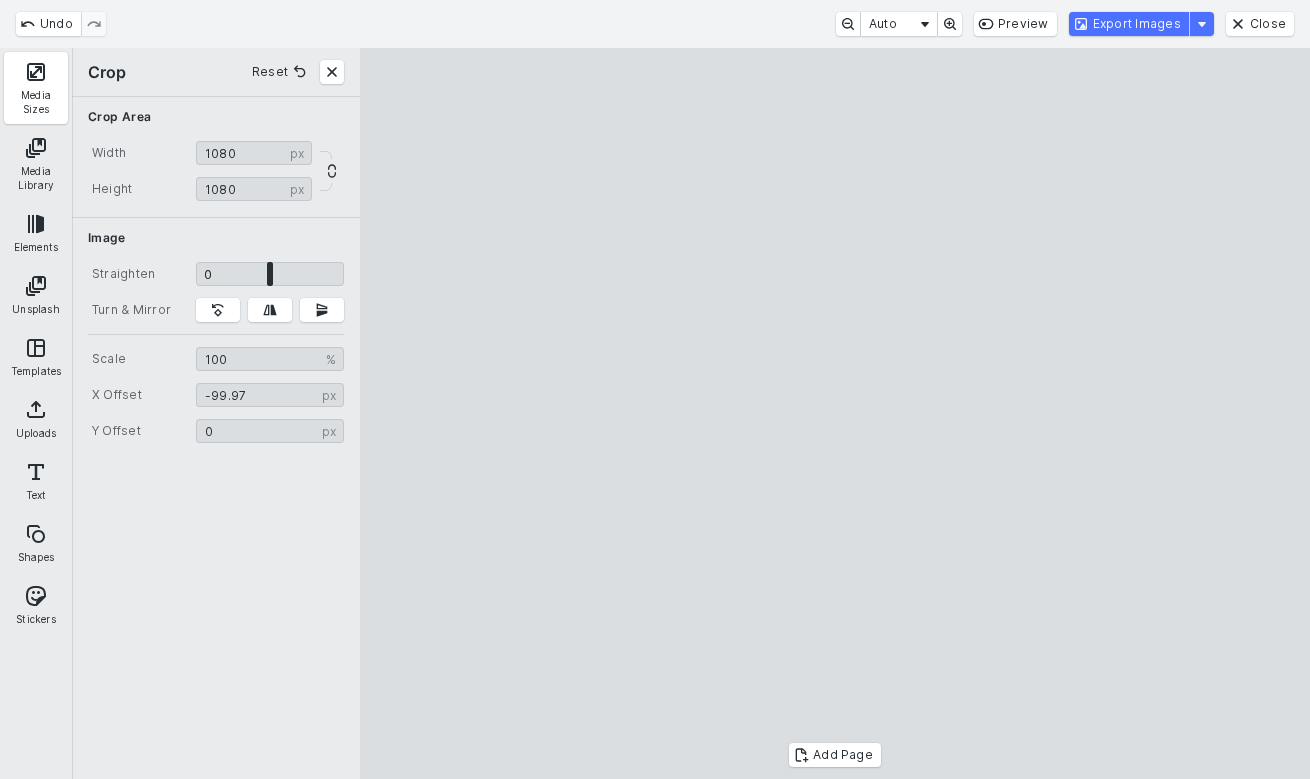 click at bounding box center [835, 414] 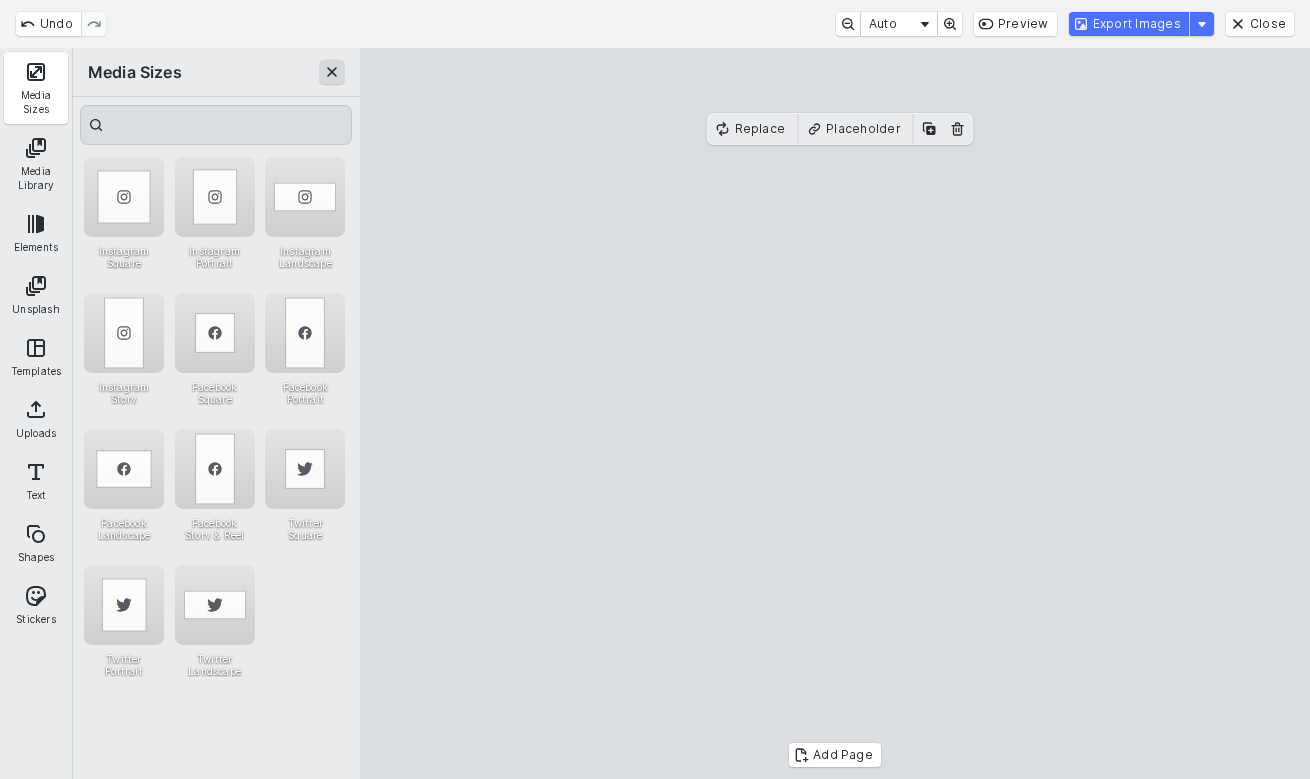 click at bounding box center [332, 72] 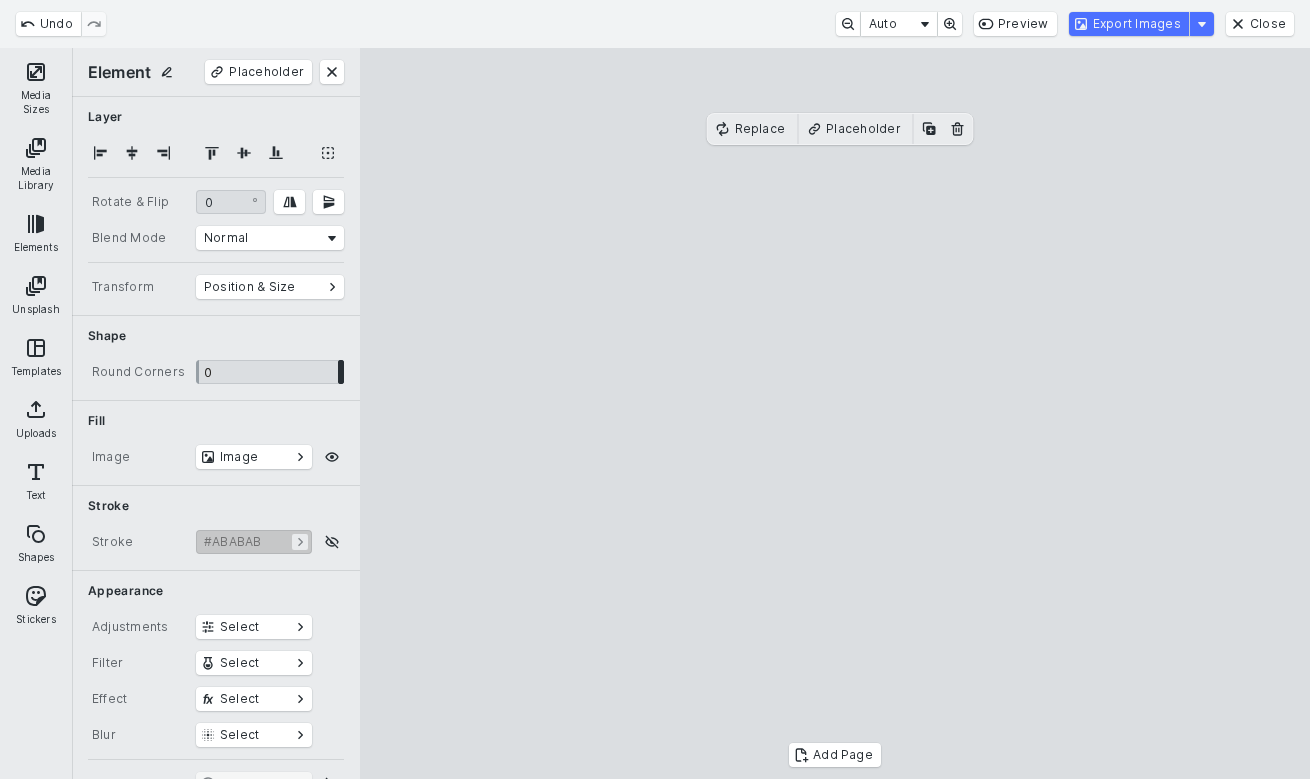 click at bounding box center [332, 72] 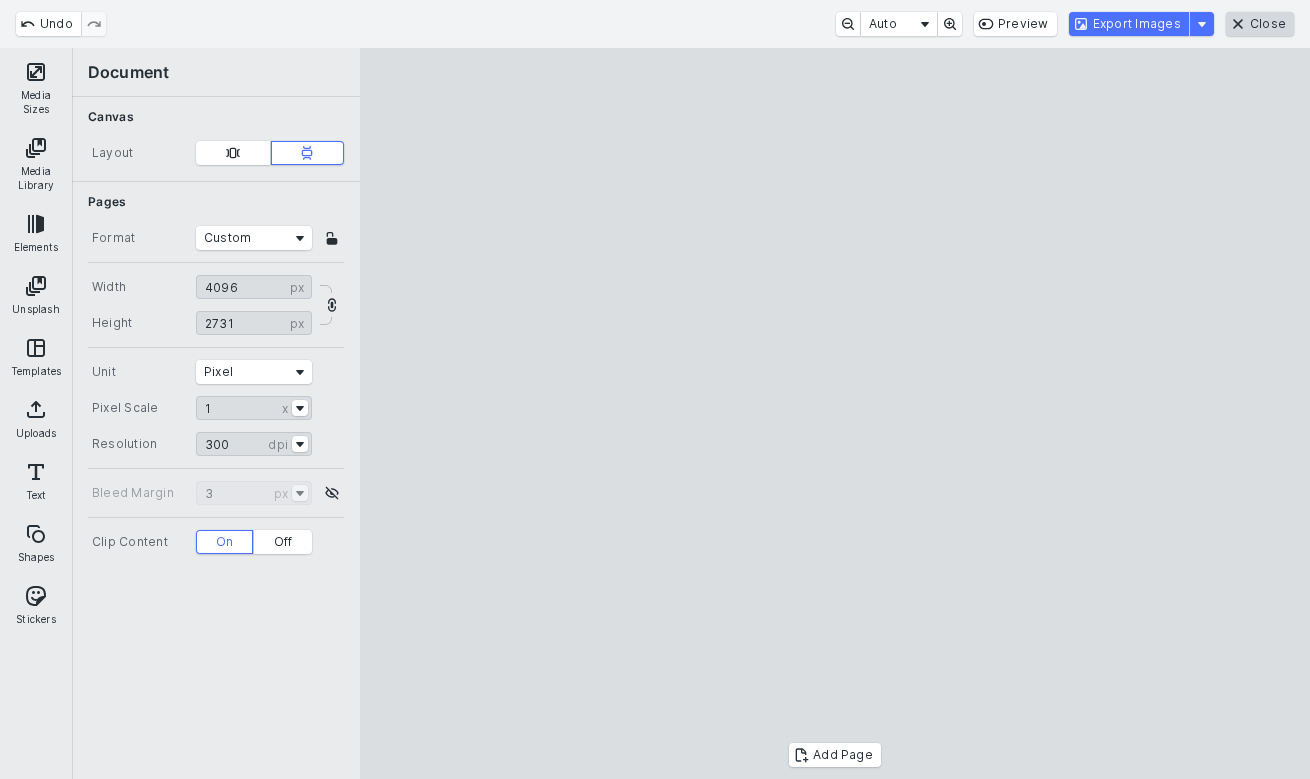click on "Close" at bounding box center [1260, 24] 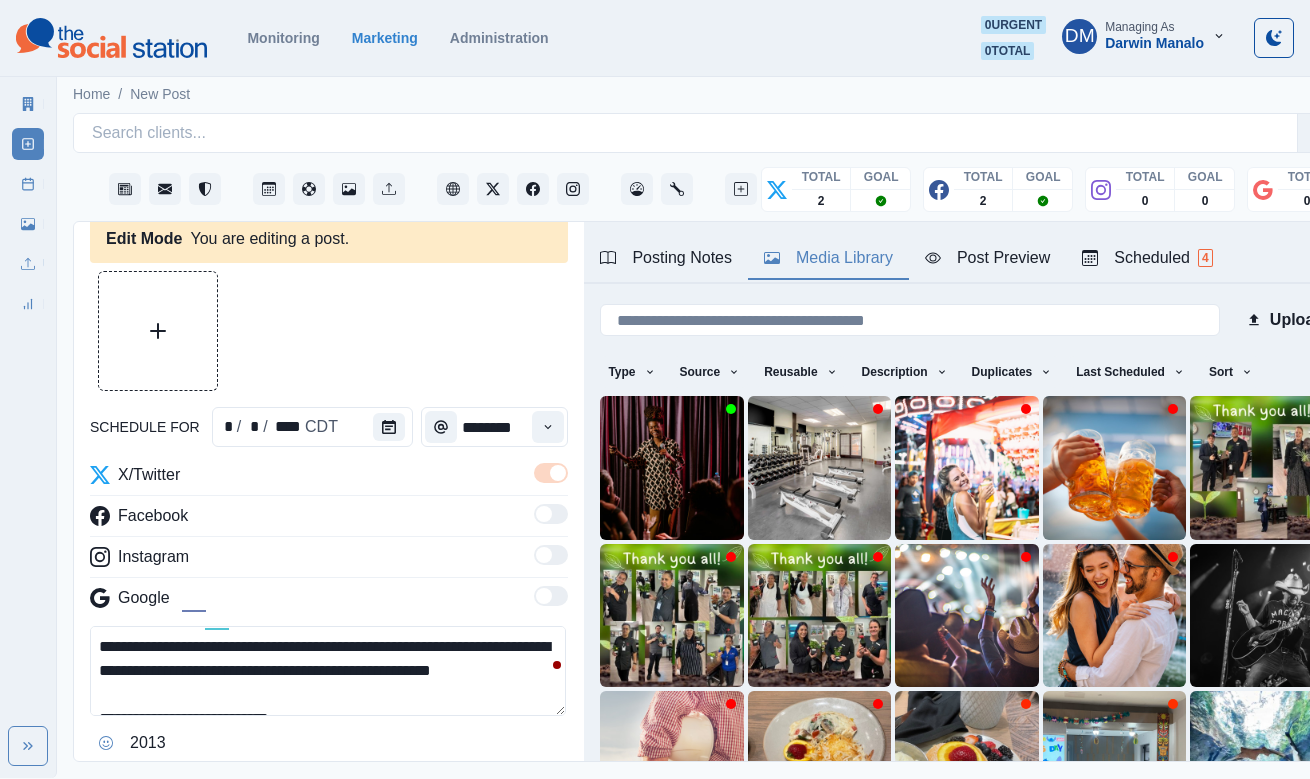 click on "Media Library" at bounding box center (828, 258) 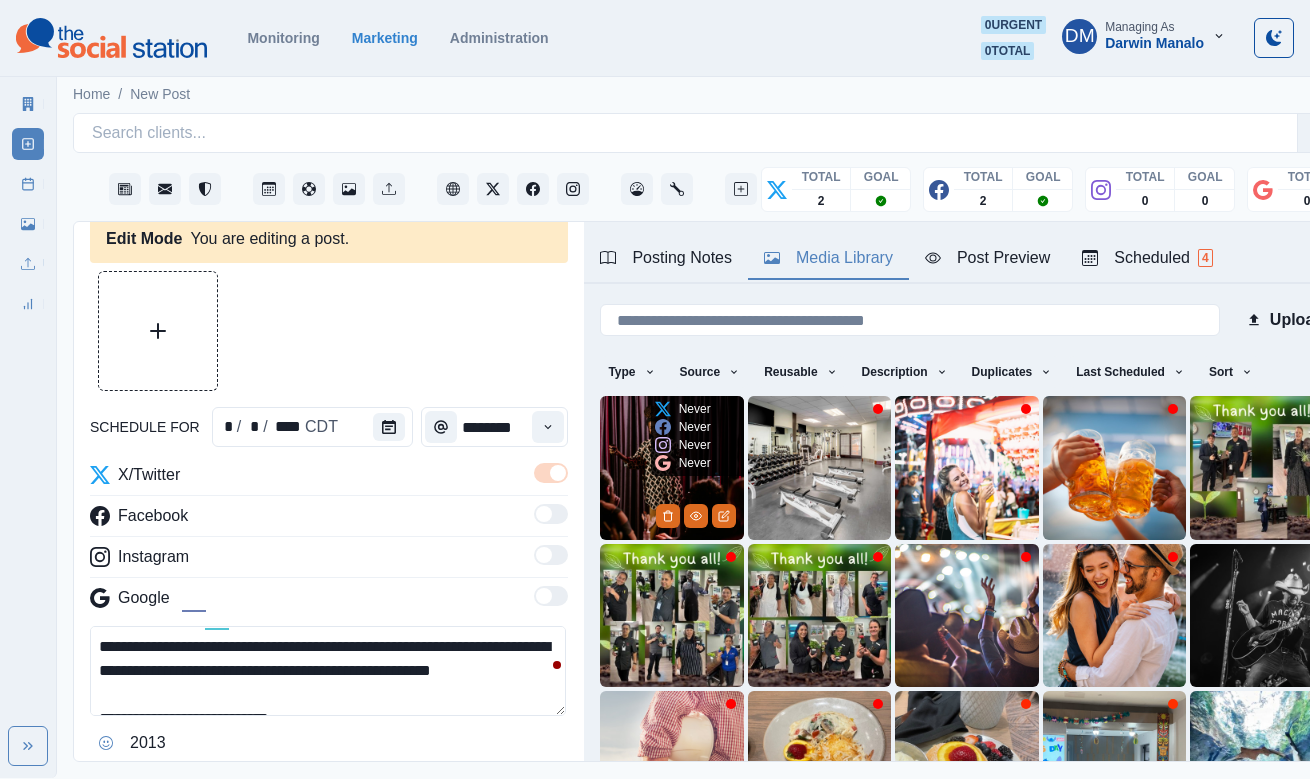 click at bounding box center [672, 468] 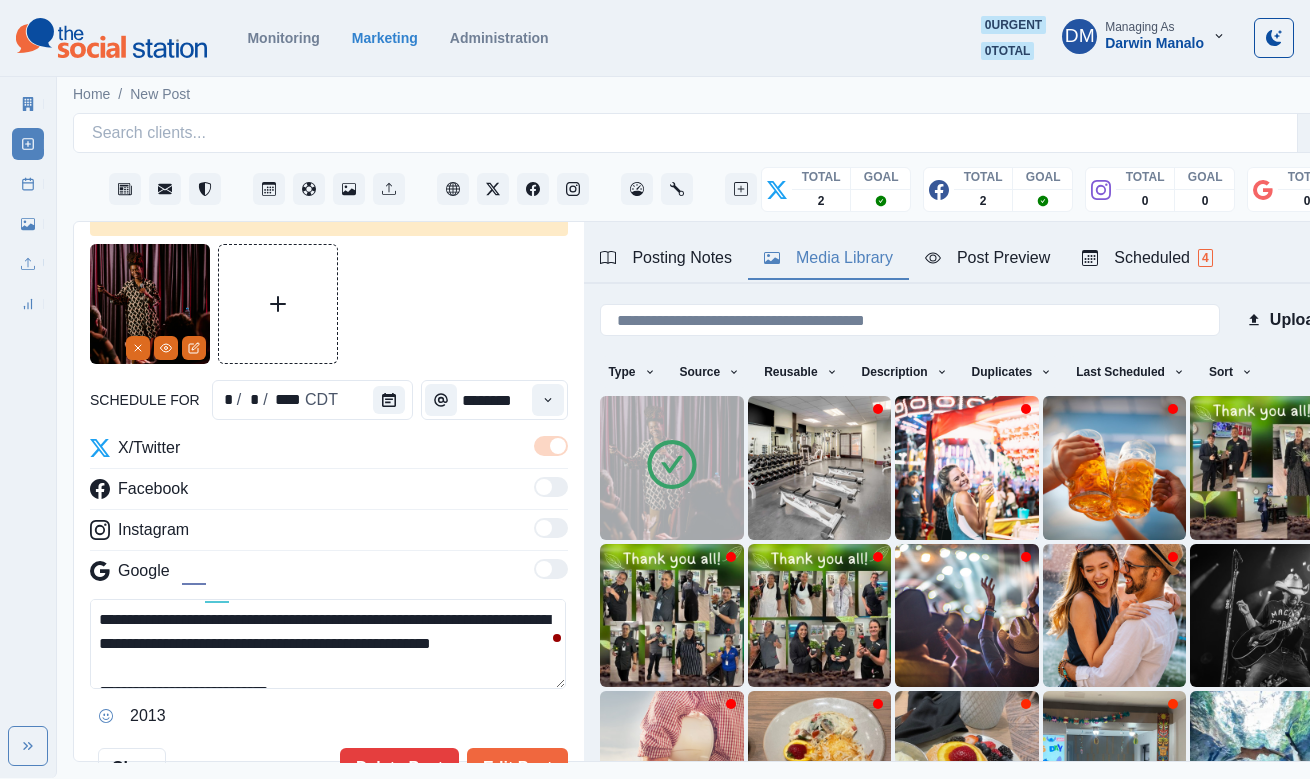 scroll, scrollTop: 68, scrollLeft: 0, axis: vertical 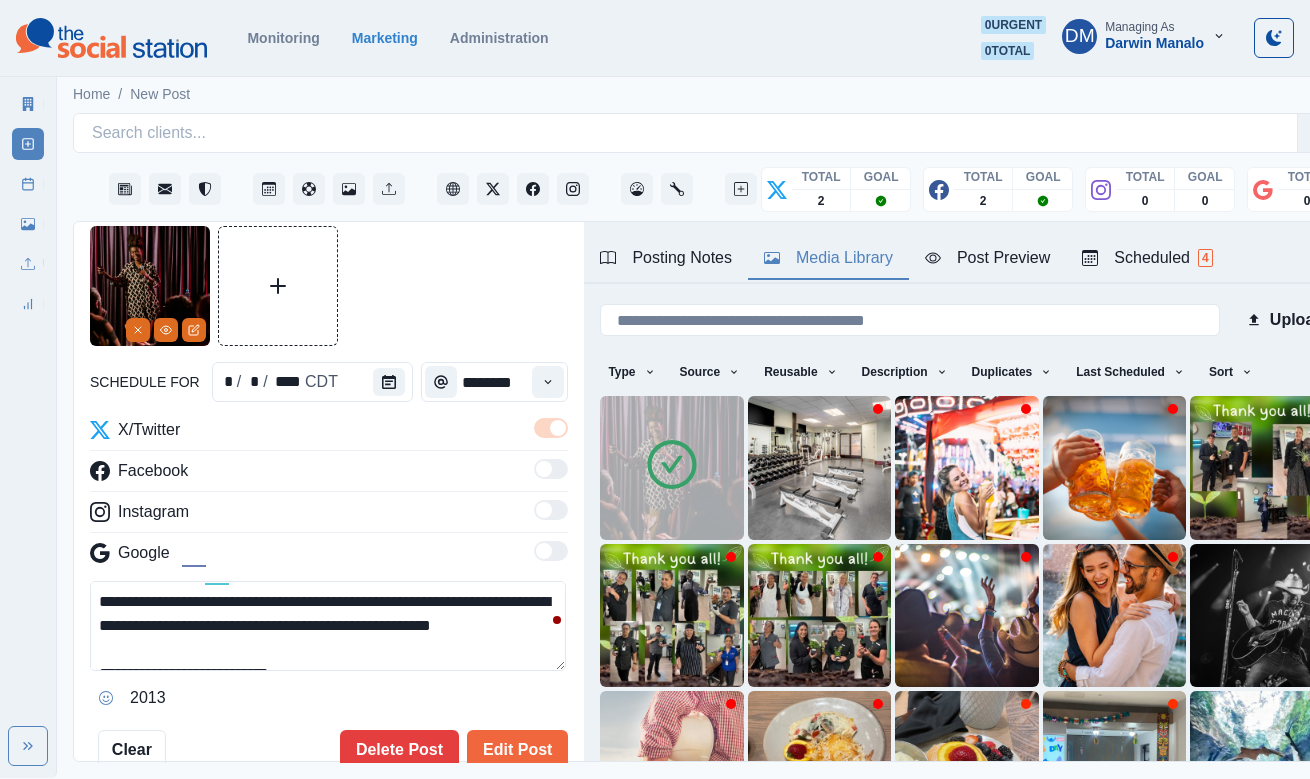 click on "**********" at bounding box center (328, 626) 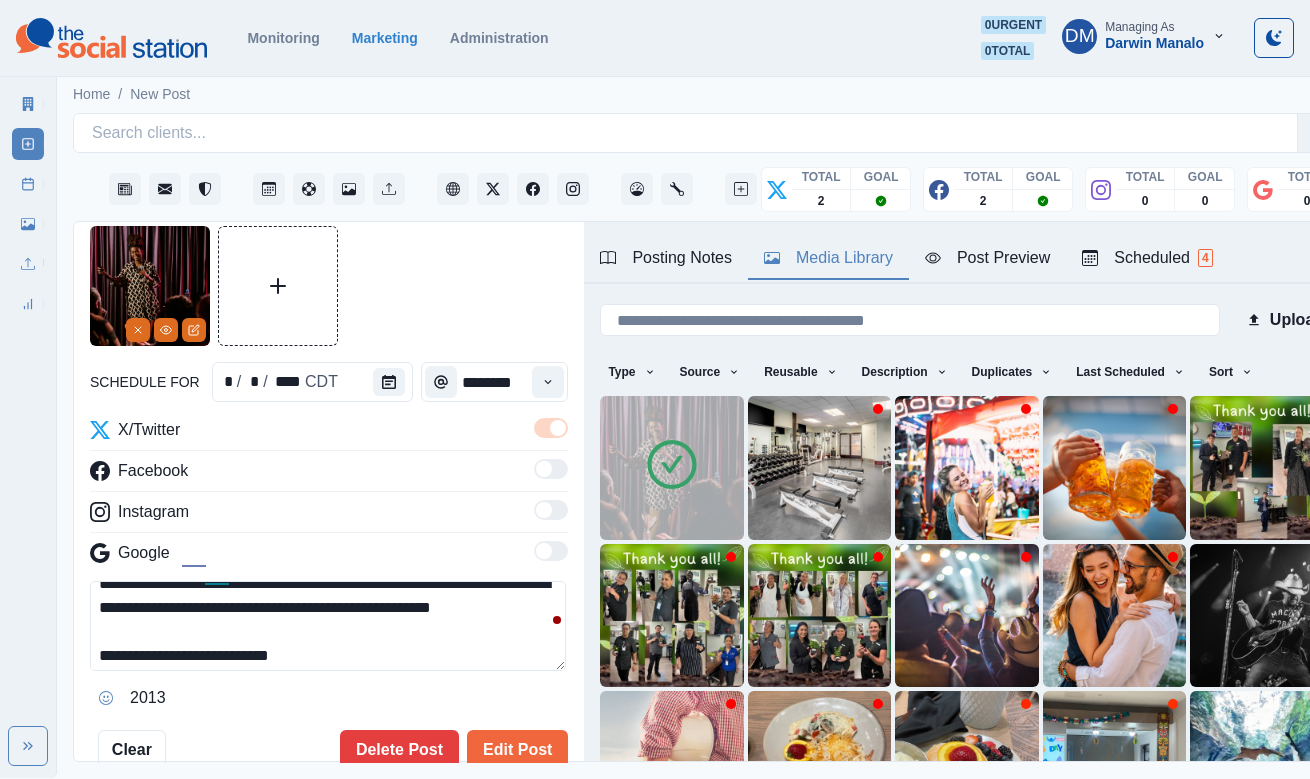 scroll, scrollTop: 0, scrollLeft: 0, axis: both 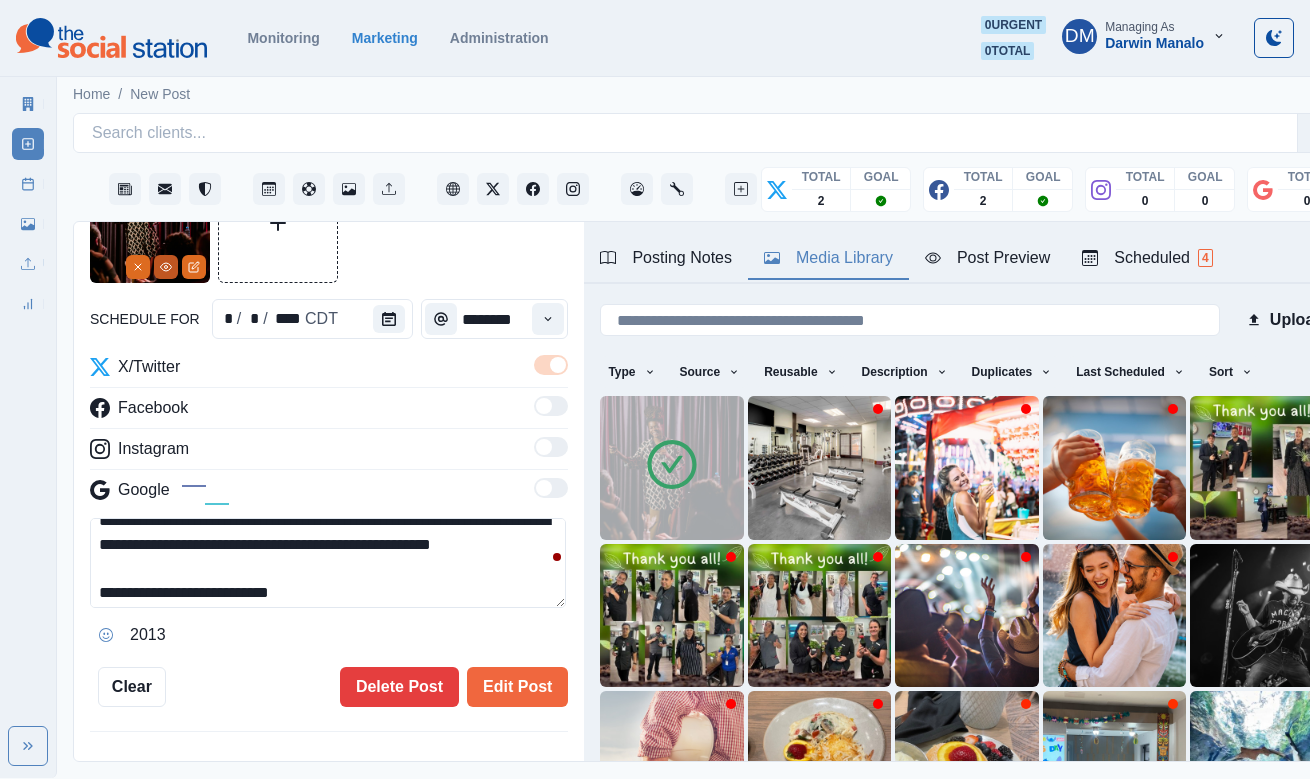 click 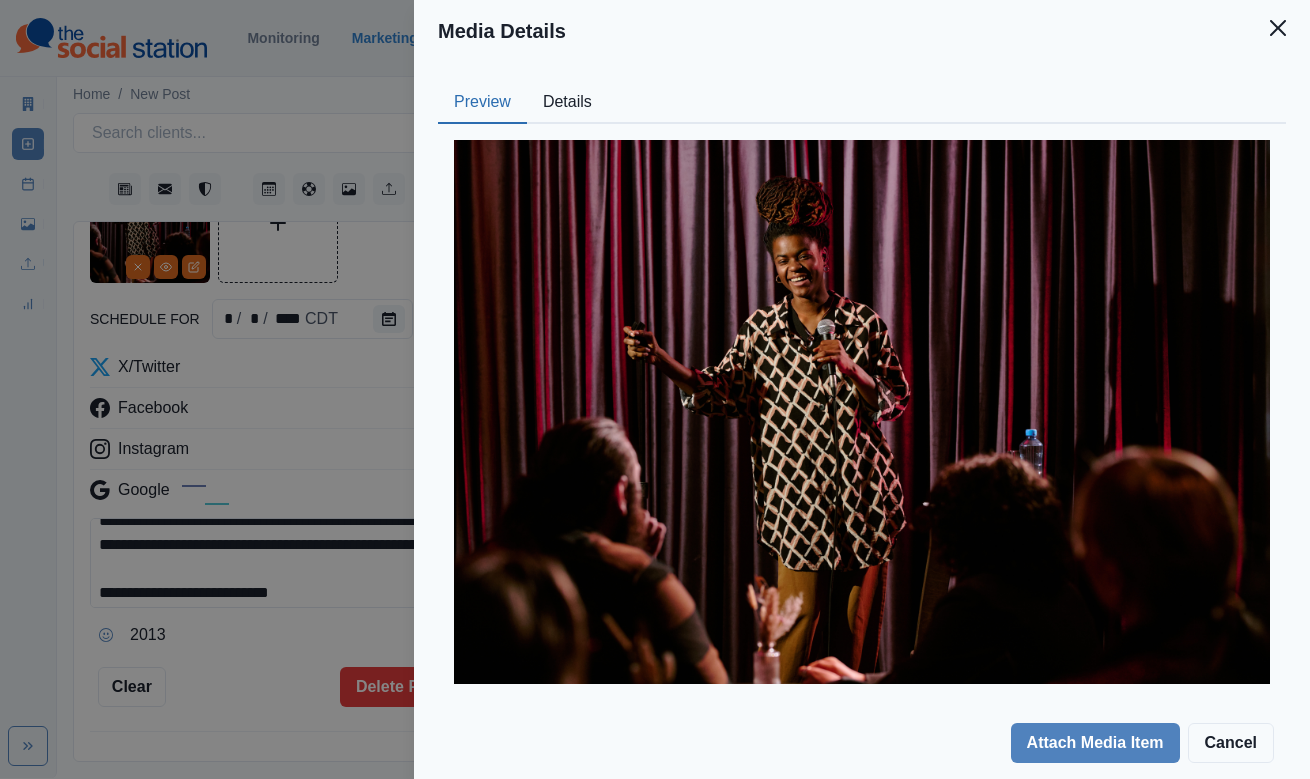 click on "Details" at bounding box center [567, 103] 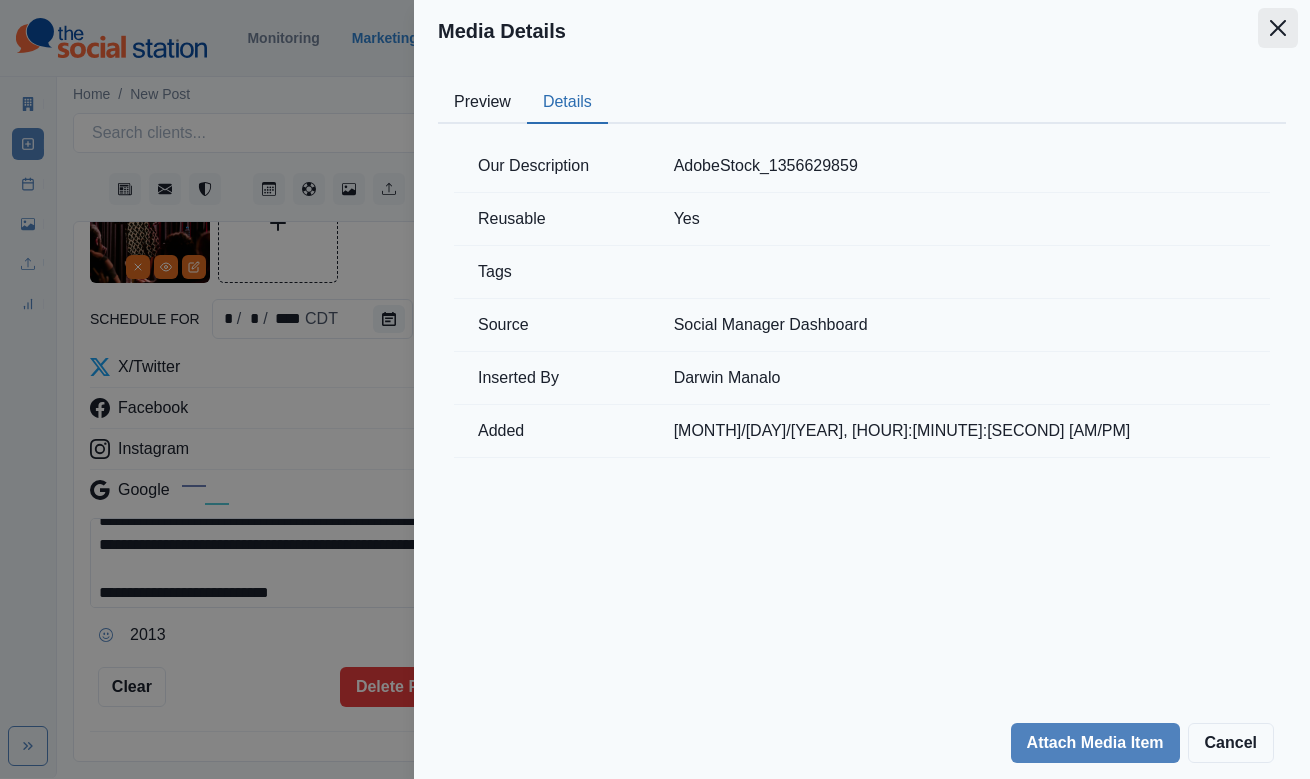 click 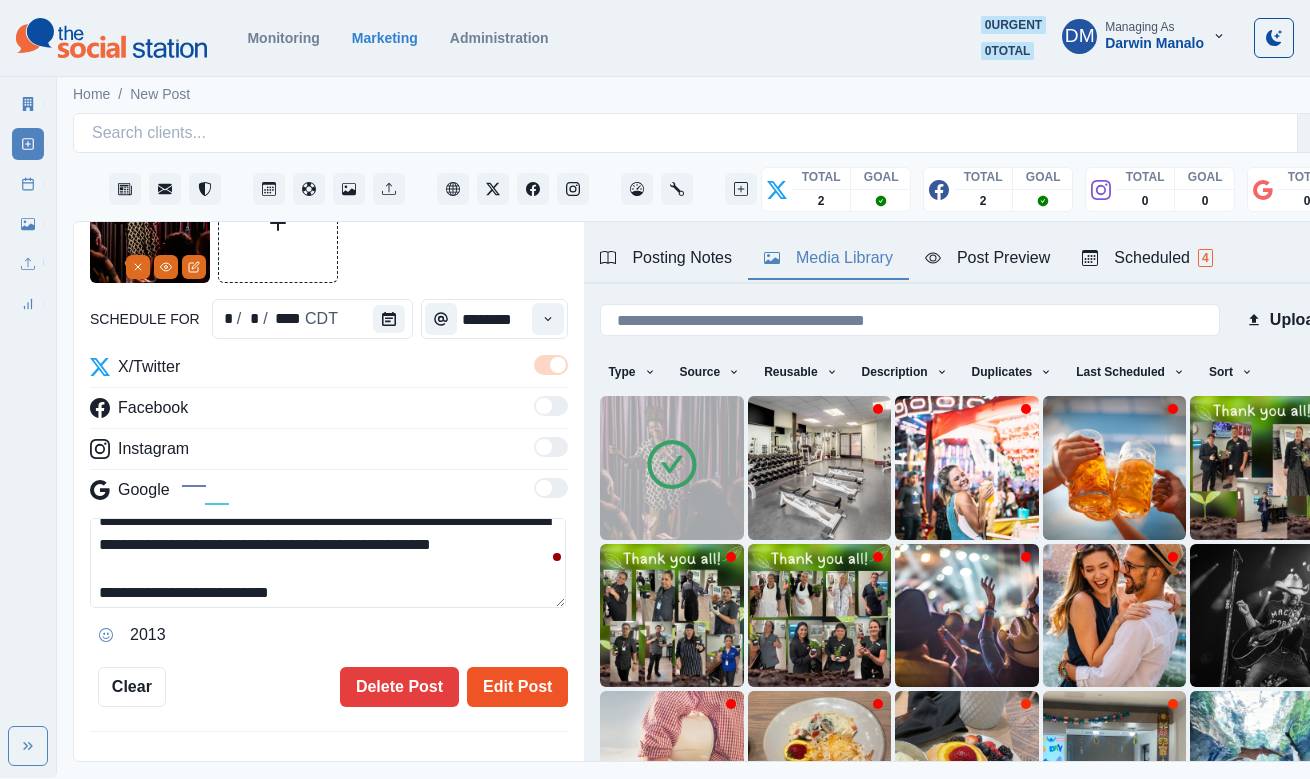 click on "Edit Post" at bounding box center (517, 687) 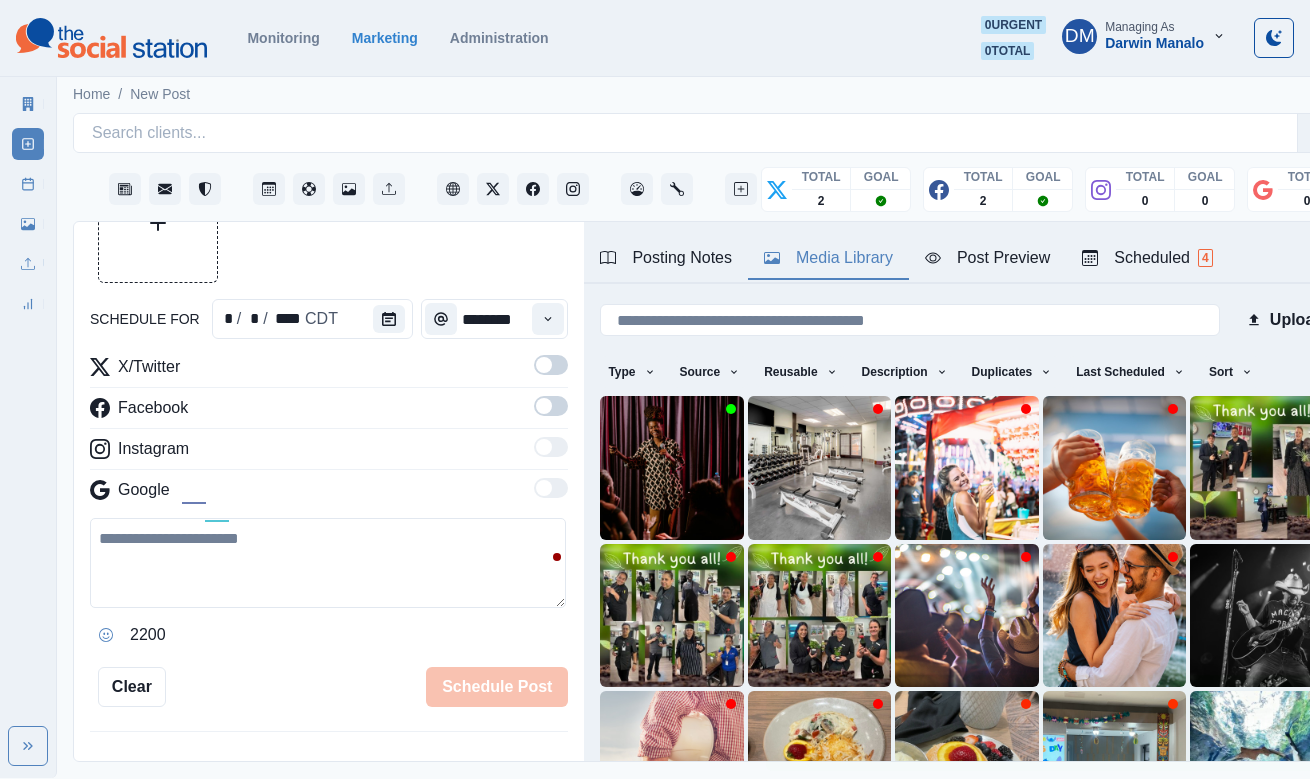 scroll, scrollTop: 362, scrollLeft: 0, axis: vertical 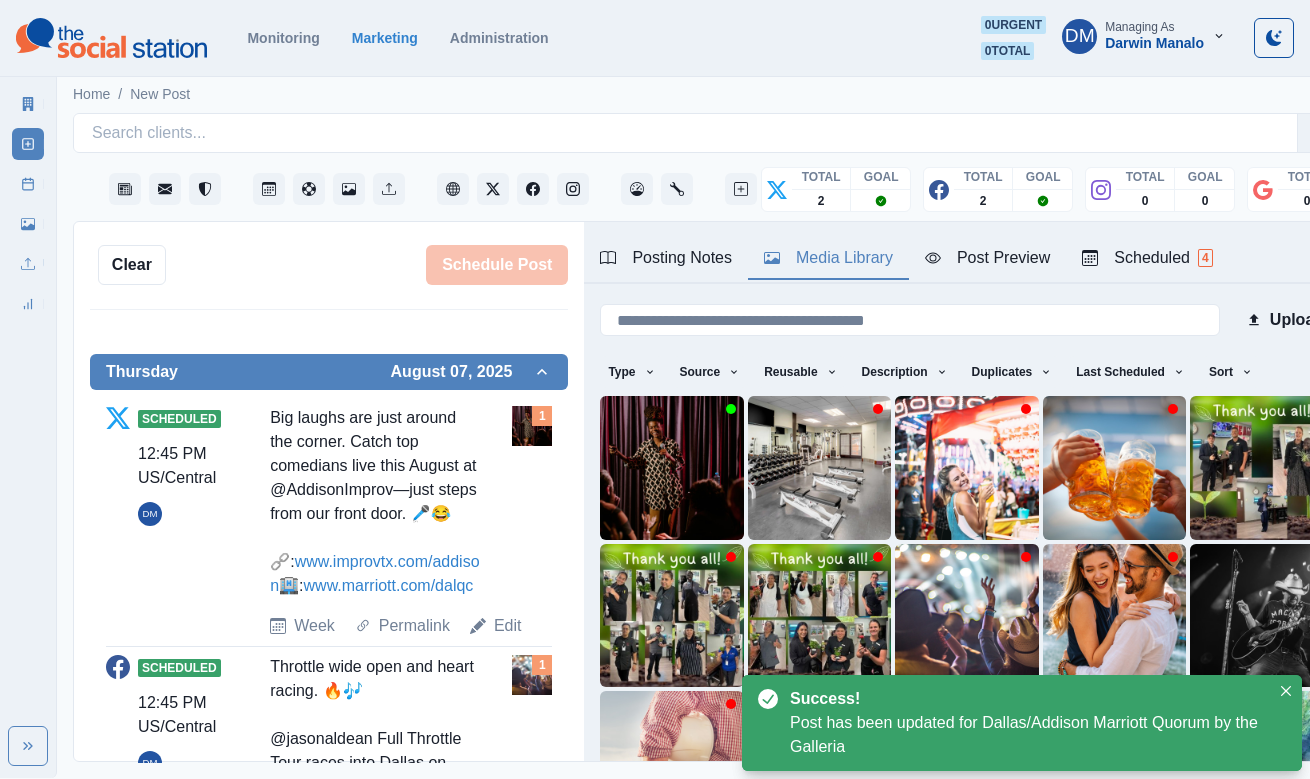 click on "Edit" at bounding box center [508, 1043] 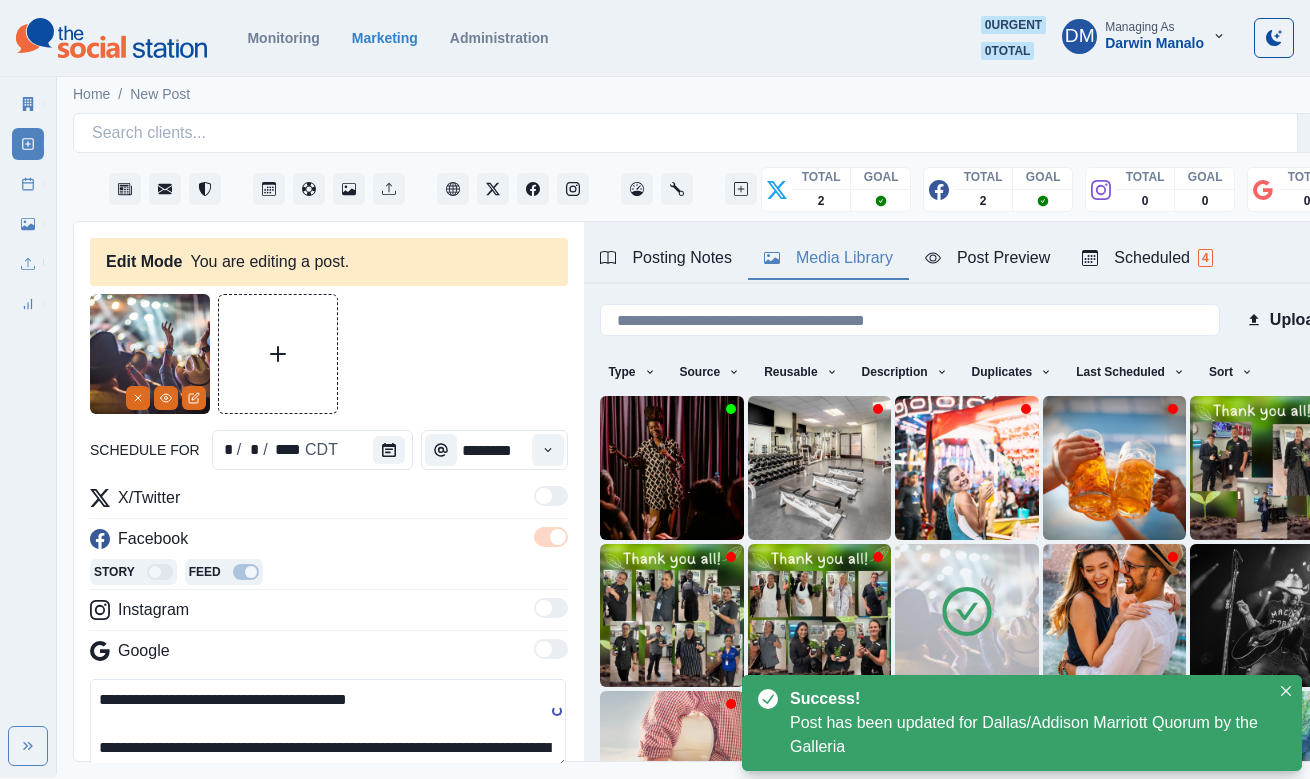 scroll, scrollTop: 2, scrollLeft: 0, axis: vertical 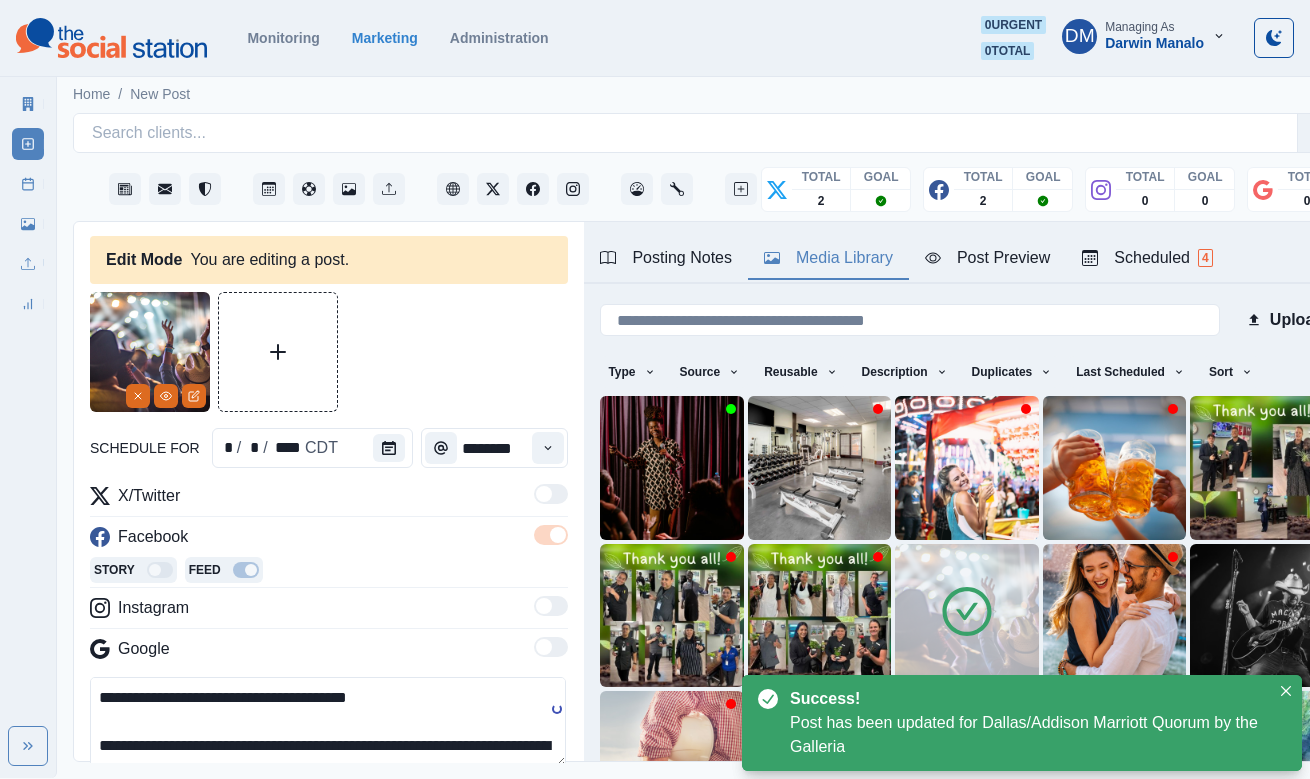 click on "Upload Type Any Image Video Source Any Upload Social Manager Found: Instagram Found: Google Customer Photo Found: TripAdvisor Review Found: Yelp Review Reusable Any Yes No Description Any Missing Description Duplicates Any Show Duplicated Media Last Scheduled Any Over A Month Ago Over 3 Months Ago Over 6 Months Ago Never Scheduled Sort Newest Media Oldest Media Most Recently Scheduled Least Recently Scheduled 1 2 3 4 5 30" at bounding box center (967, 593) 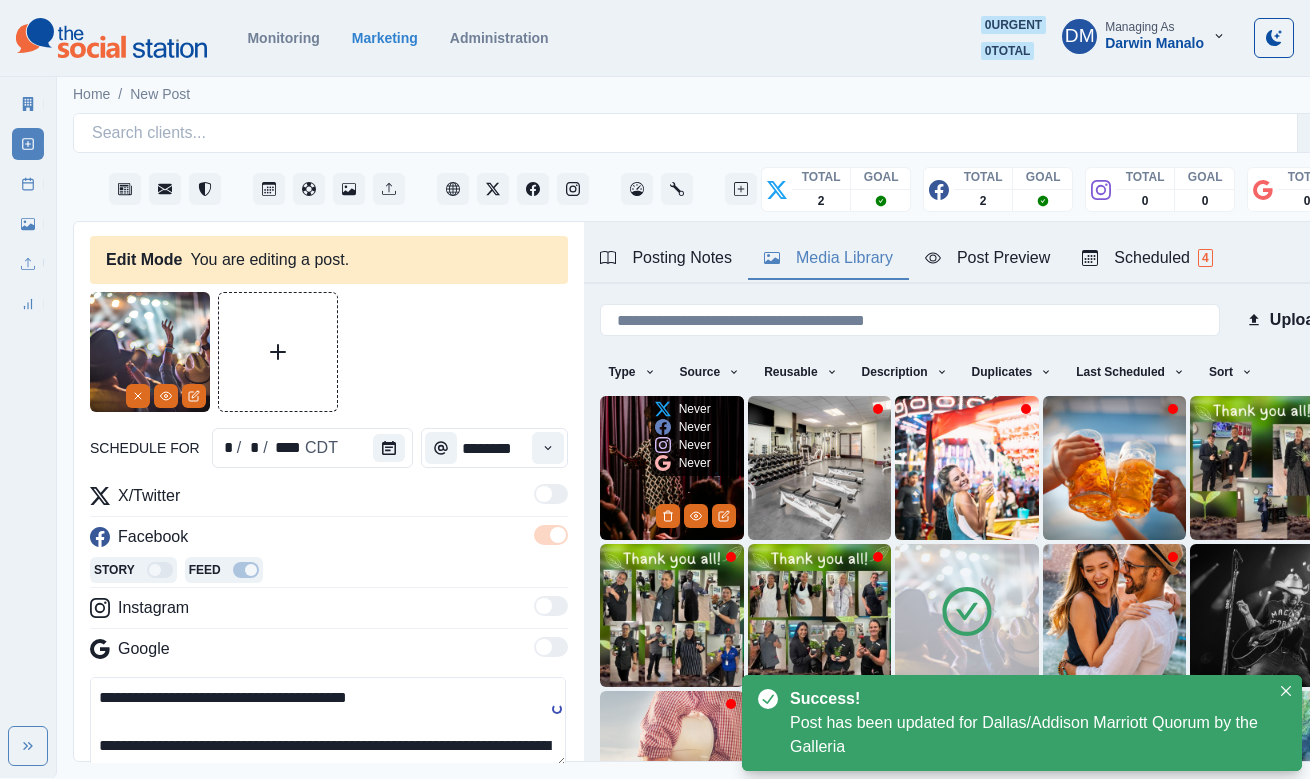 click at bounding box center (672, 468) 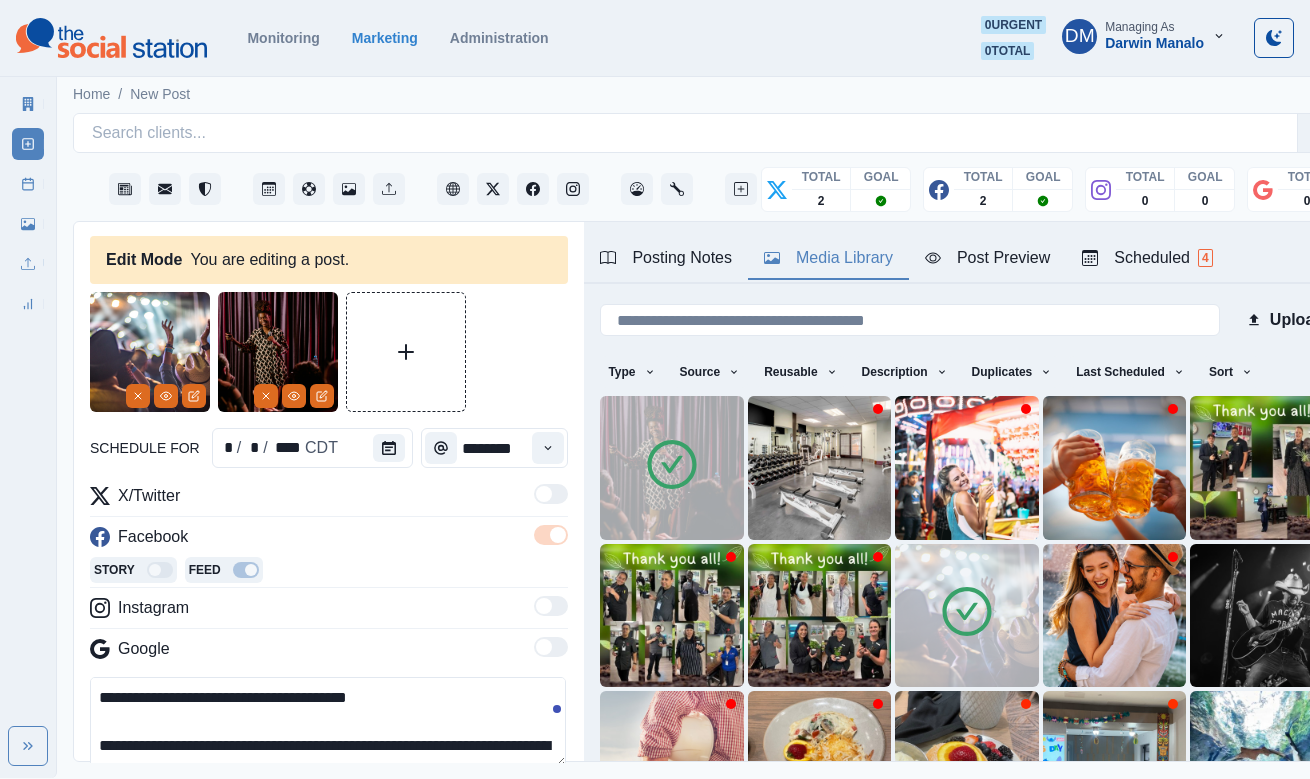 click at bounding box center [967, 616] 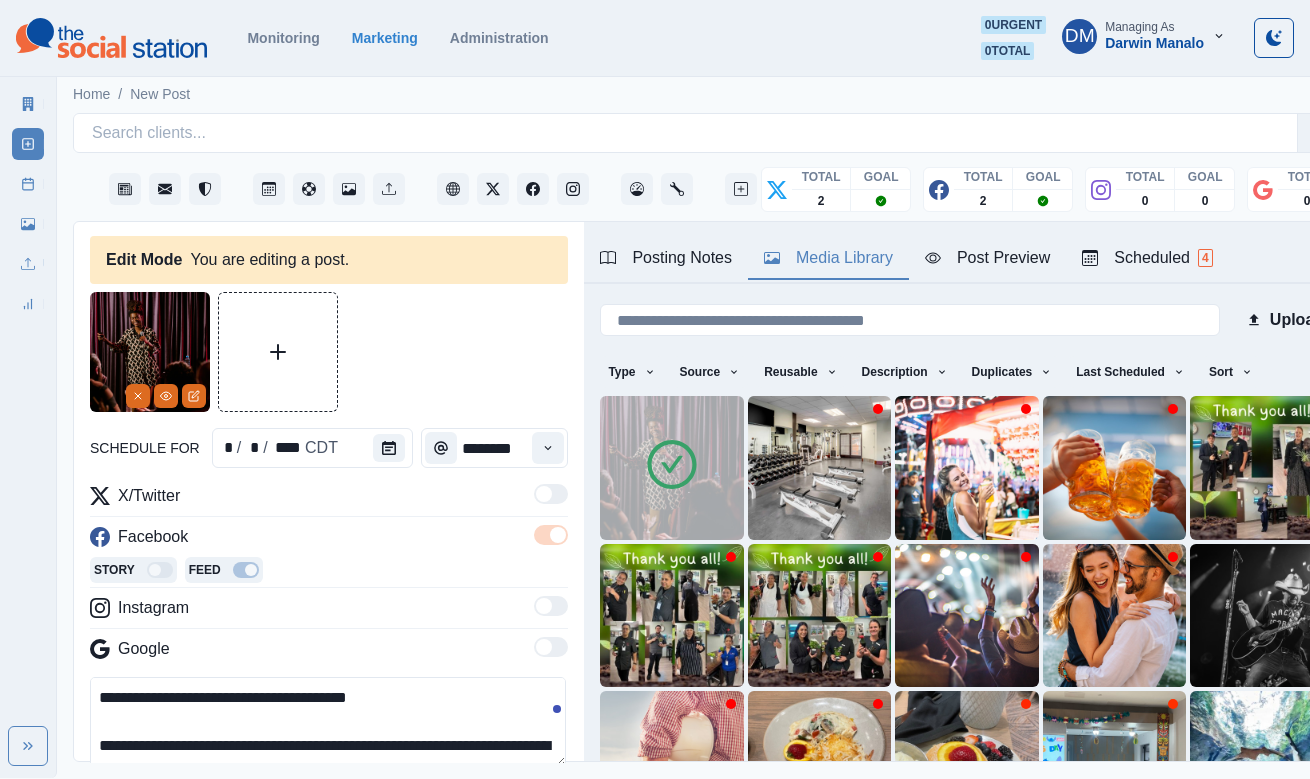 scroll, scrollTop: 36, scrollLeft: 0, axis: vertical 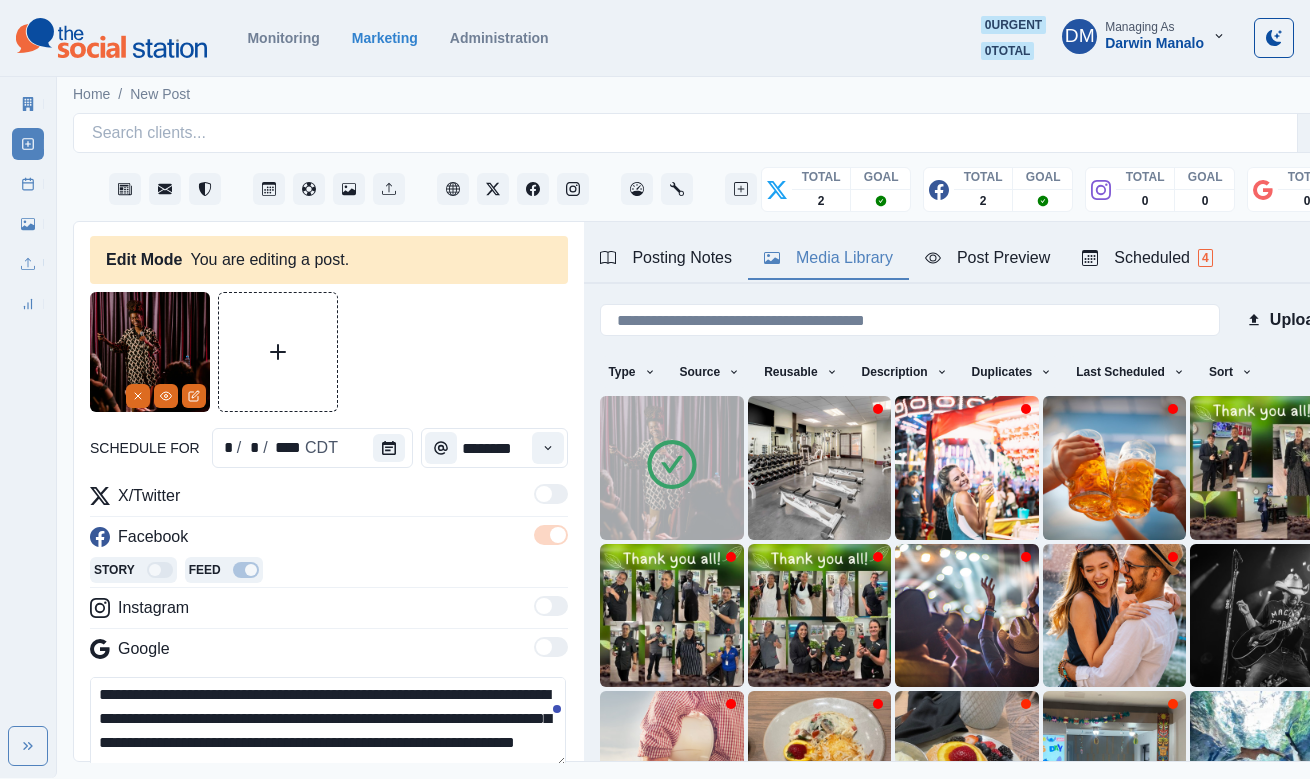 click on "**********" at bounding box center (328, 722) 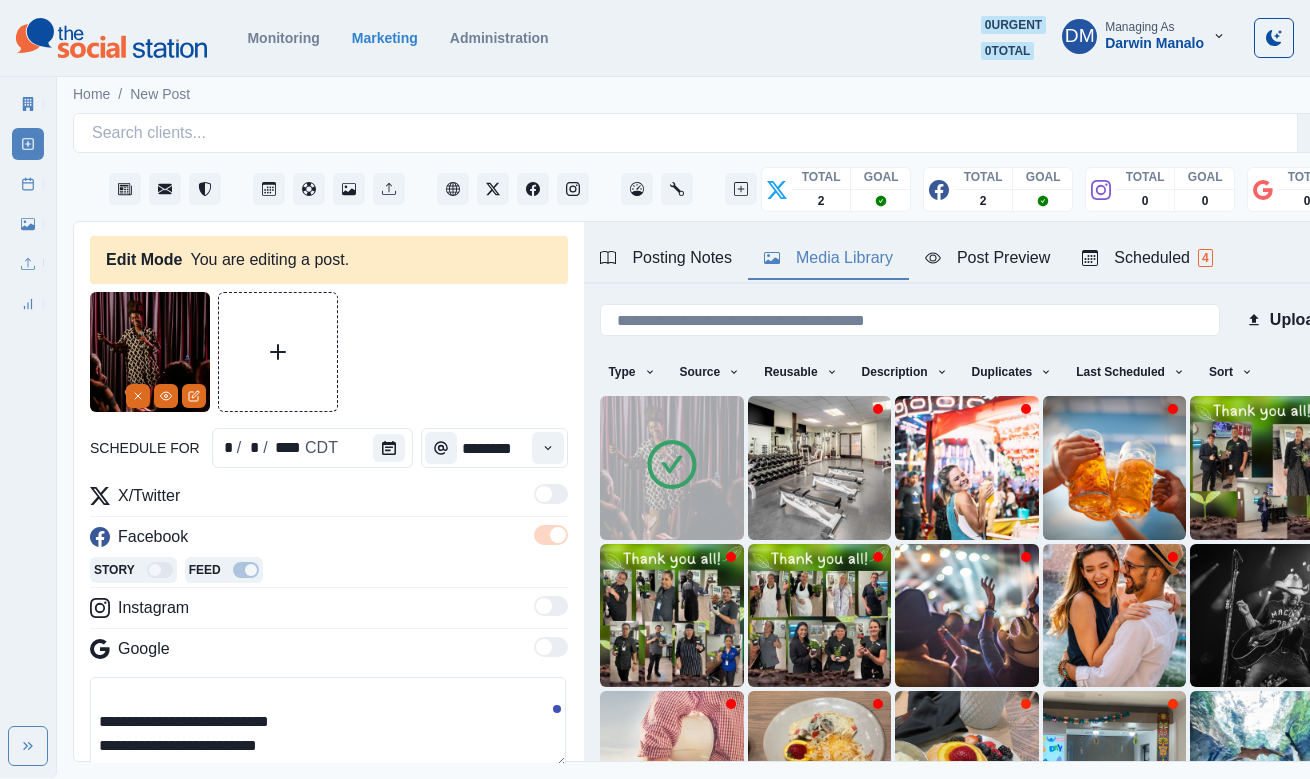 scroll, scrollTop: 8, scrollLeft: 0, axis: vertical 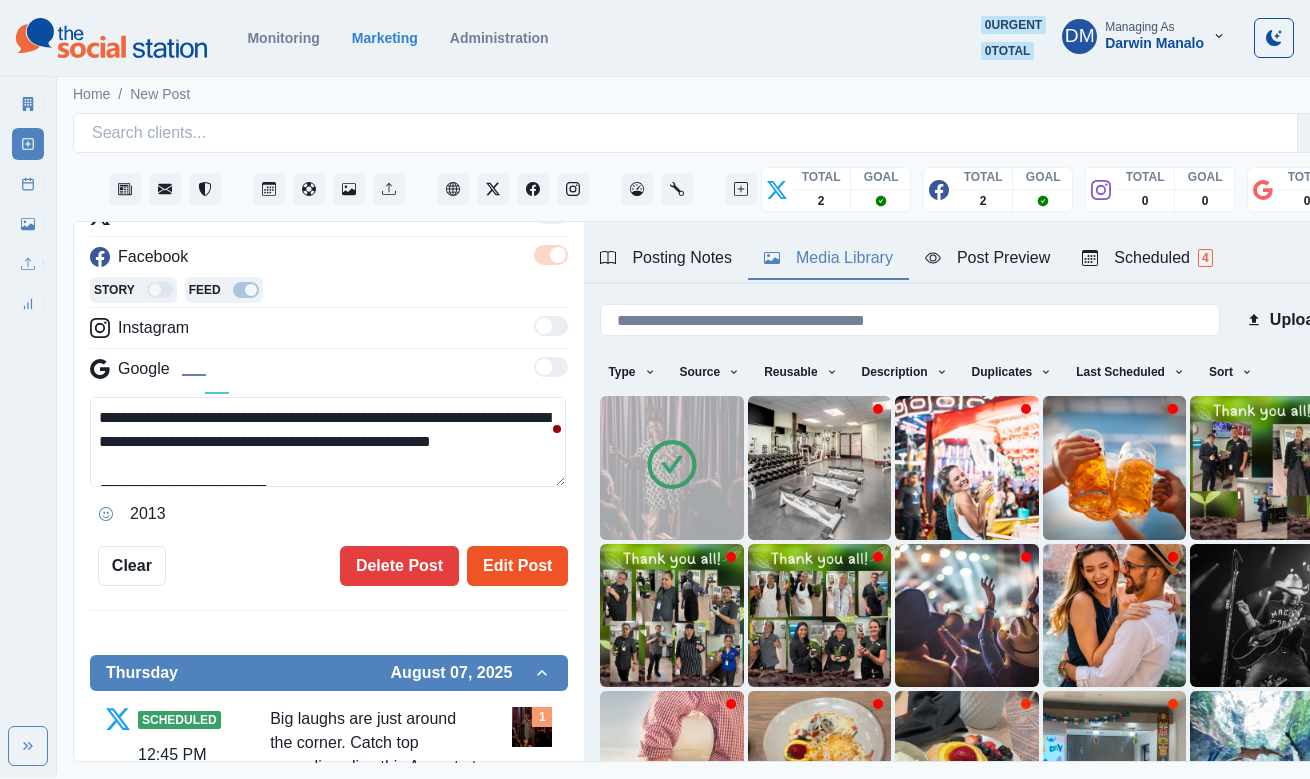 type on "**********" 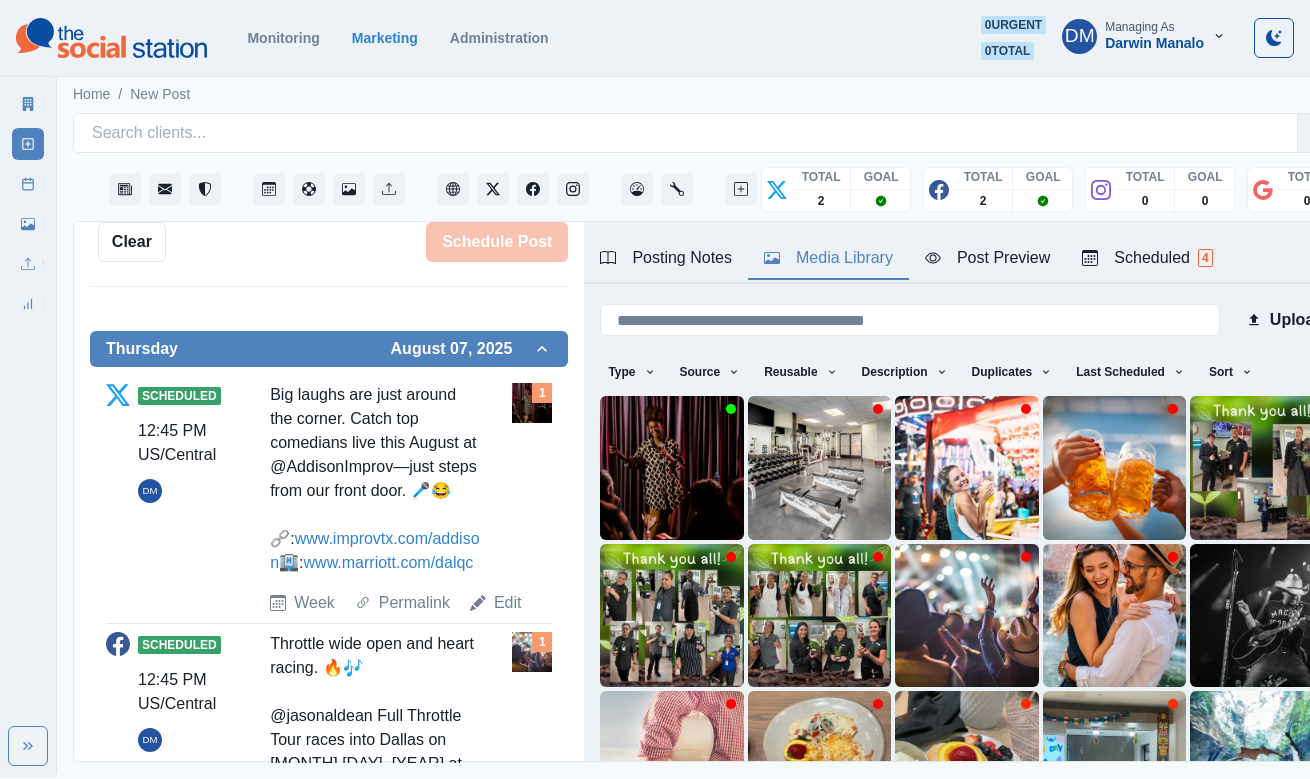 type 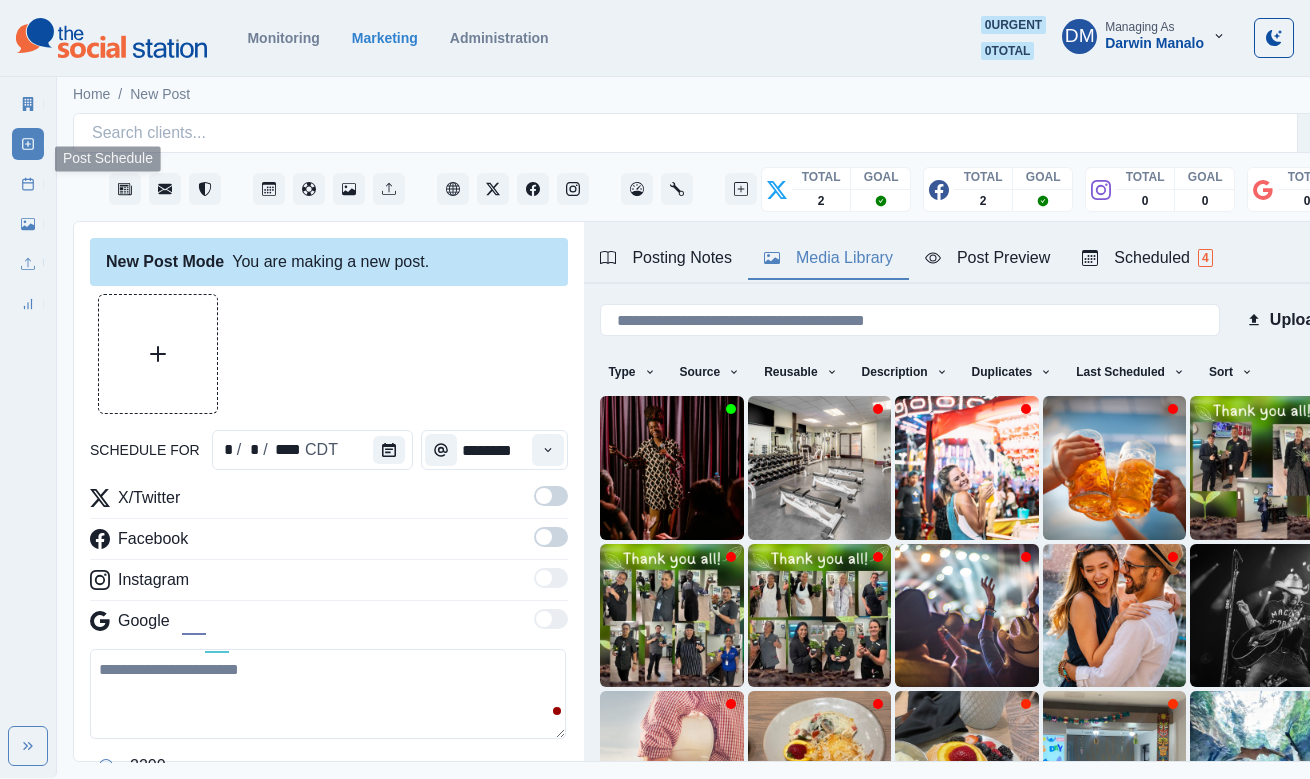click on "Post Schedule" at bounding box center [28, 184] 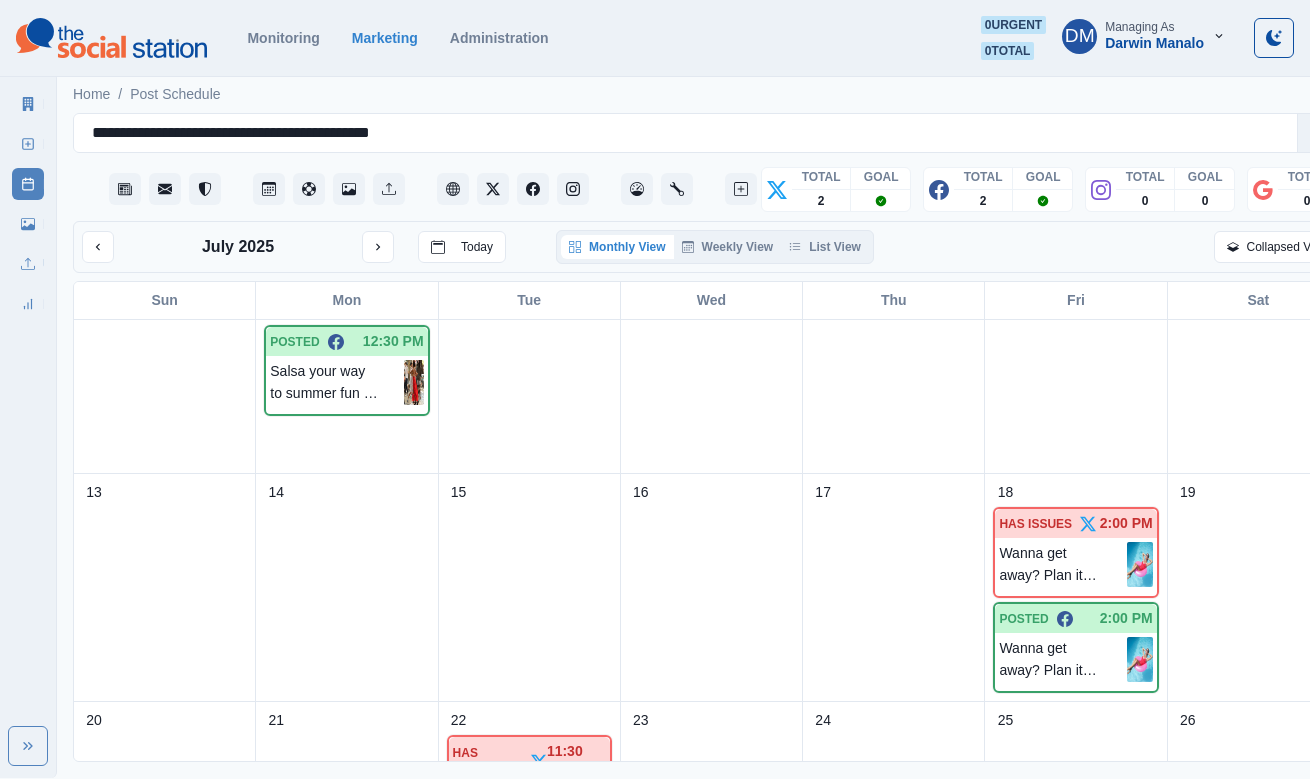 scroll, scrollTop: 608, scrollLeft: 0, axis: vertical 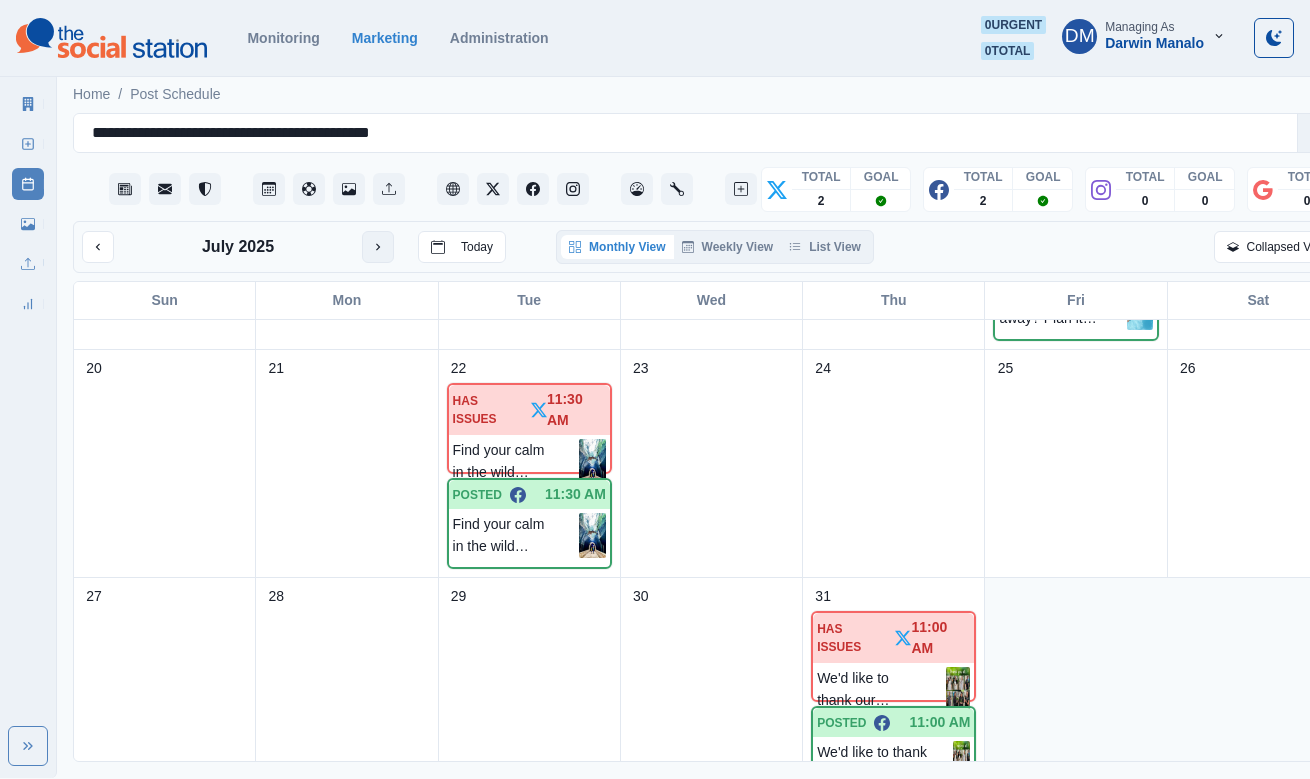 click 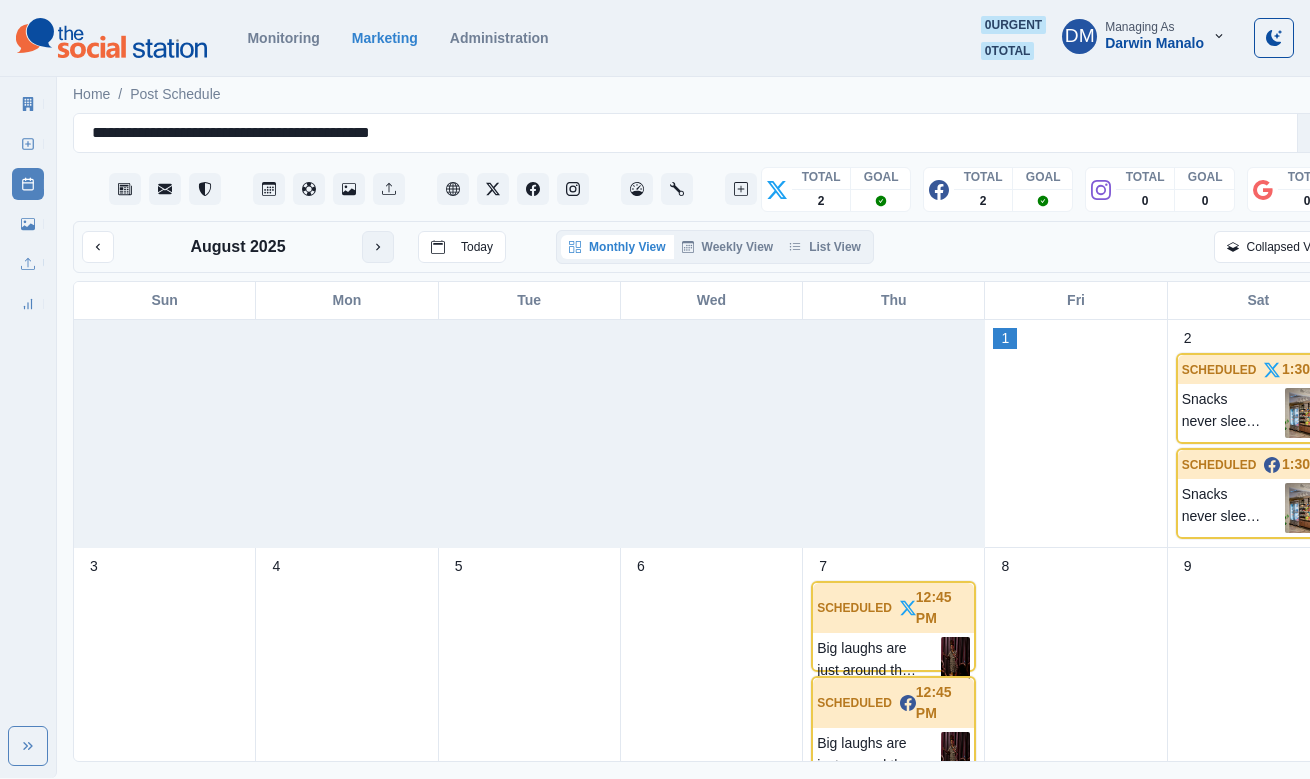 click 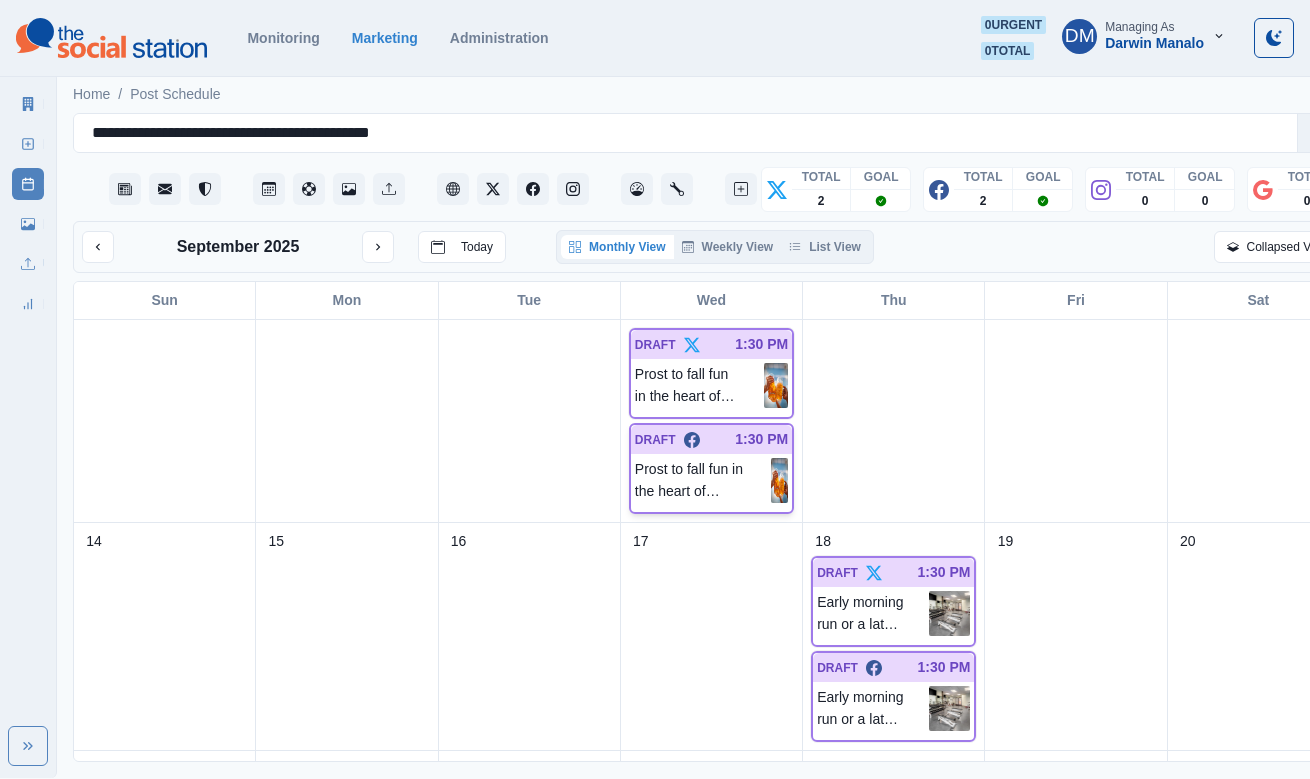 scroll, scrollTop: 0, scrollLeft: 0, axis: both 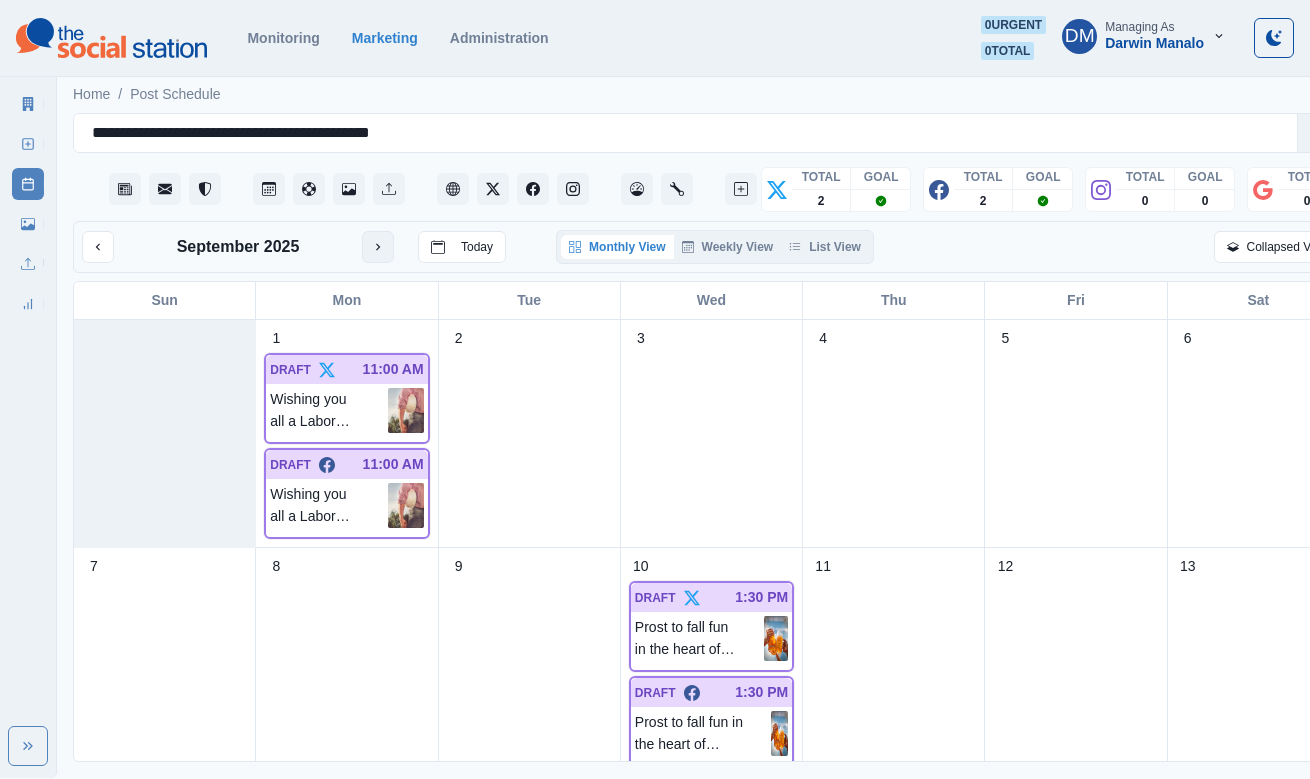 click 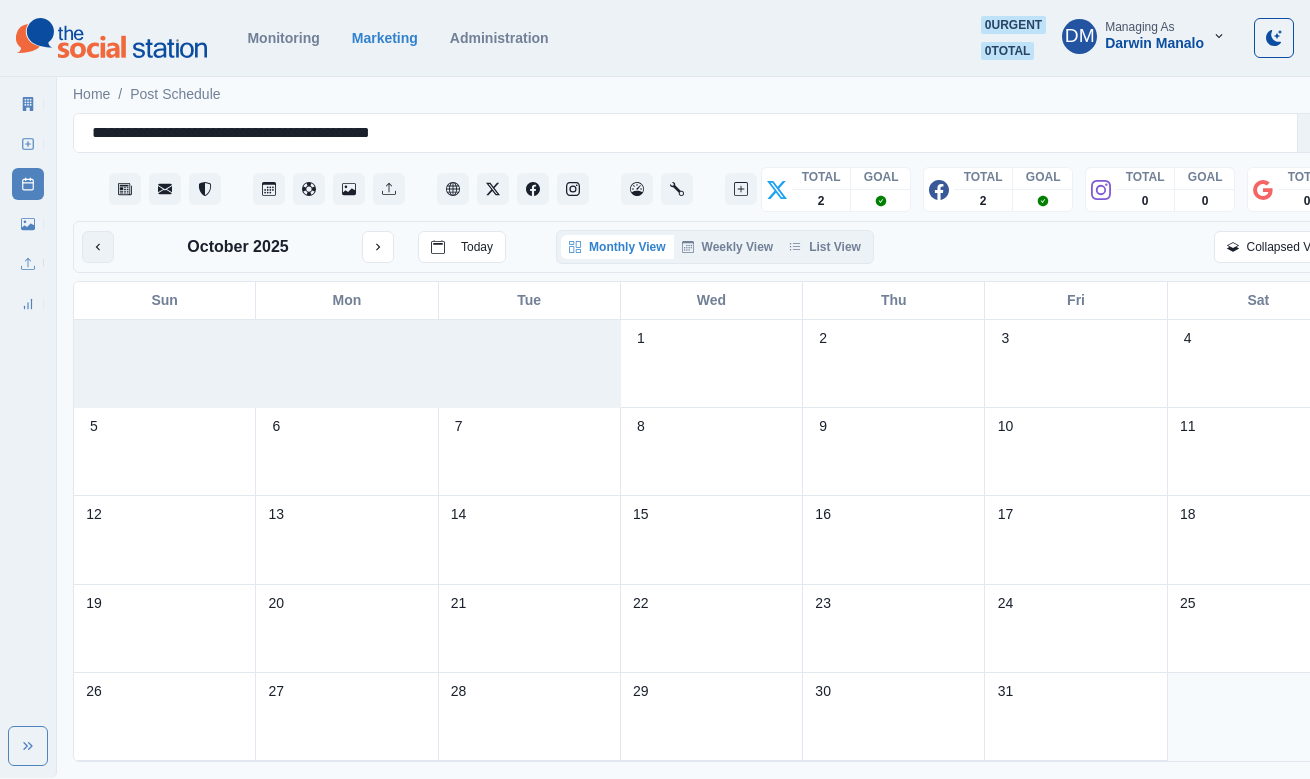 click at bounding box center [98, 247] 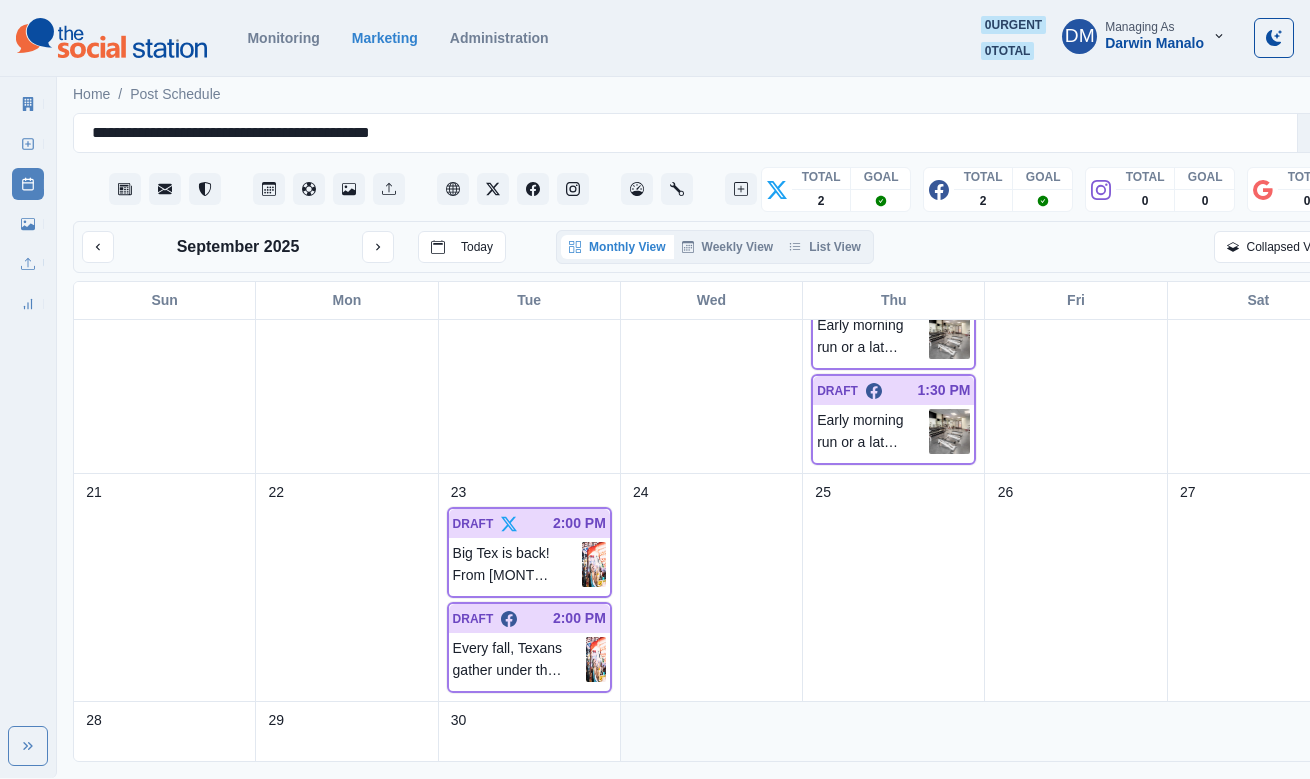 scroll, scrollTop: 551, scrollLeft: 0, axis: vertical 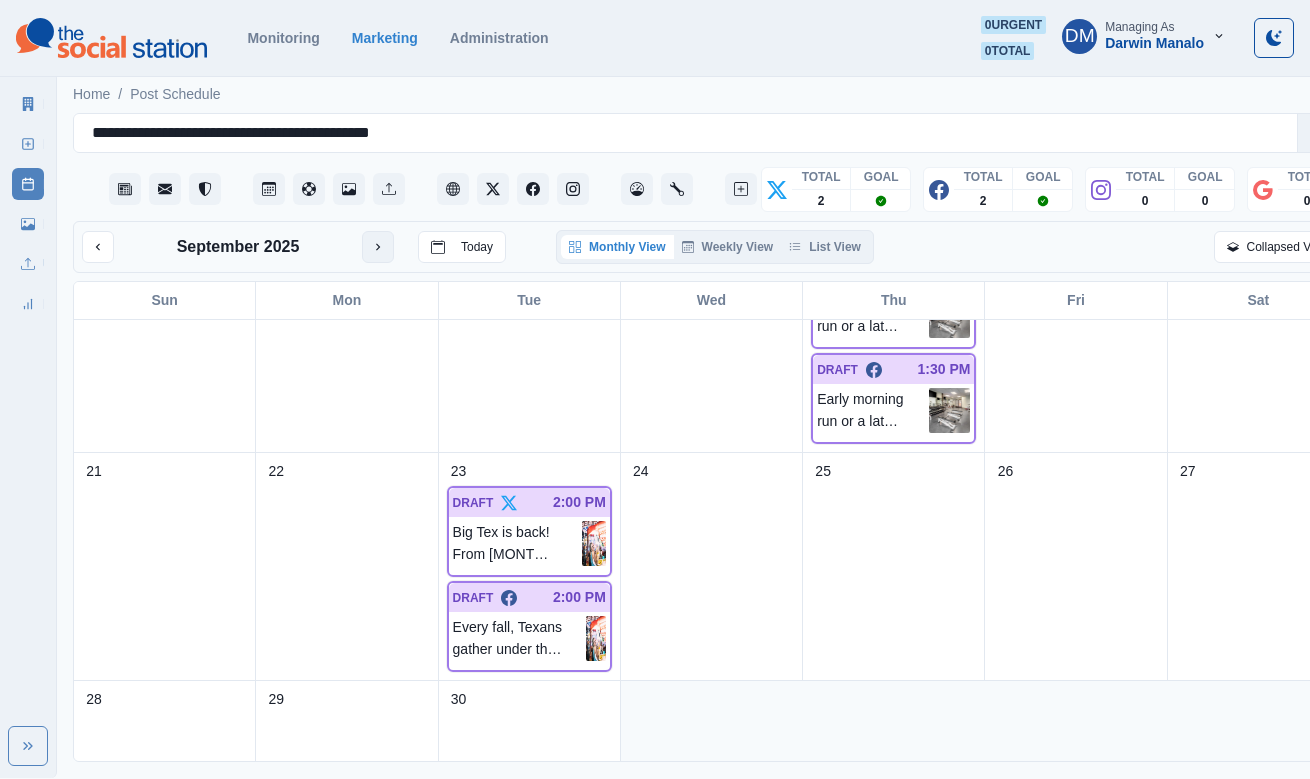click 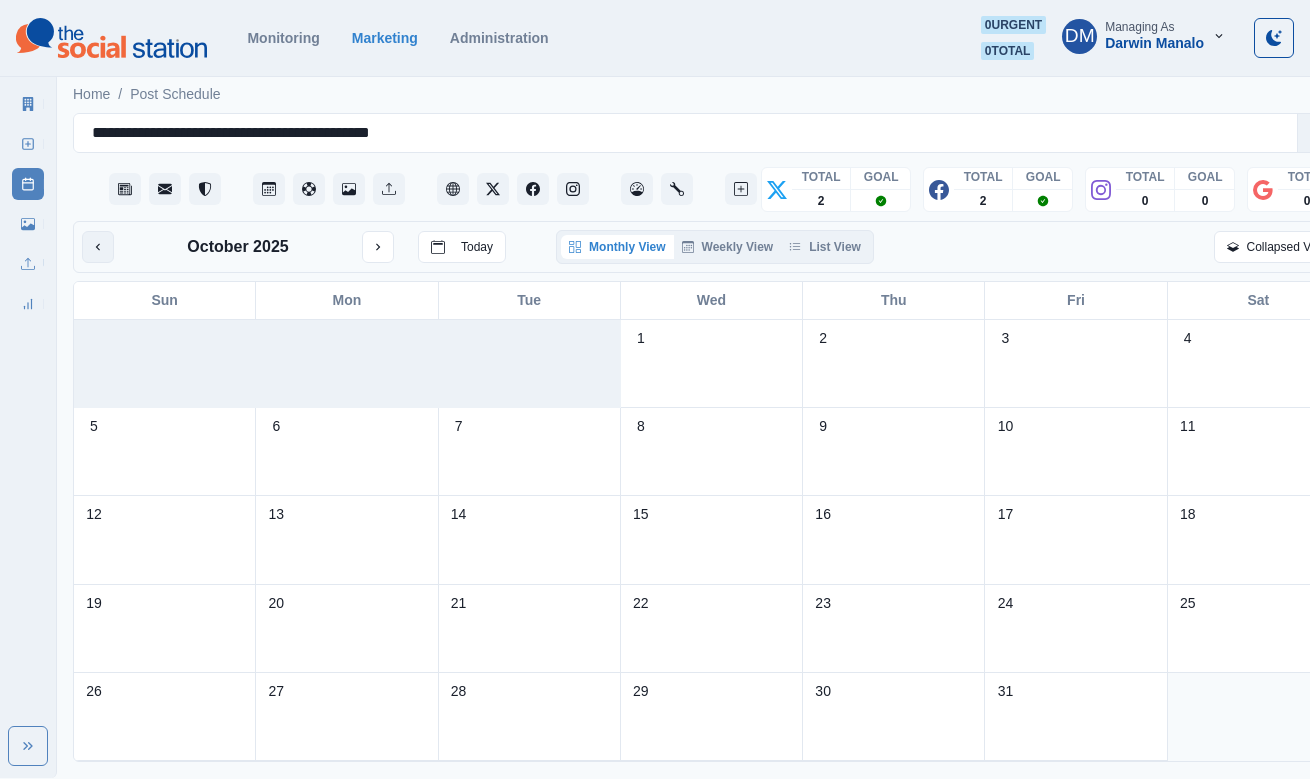 click at bounding box center [98, 247] 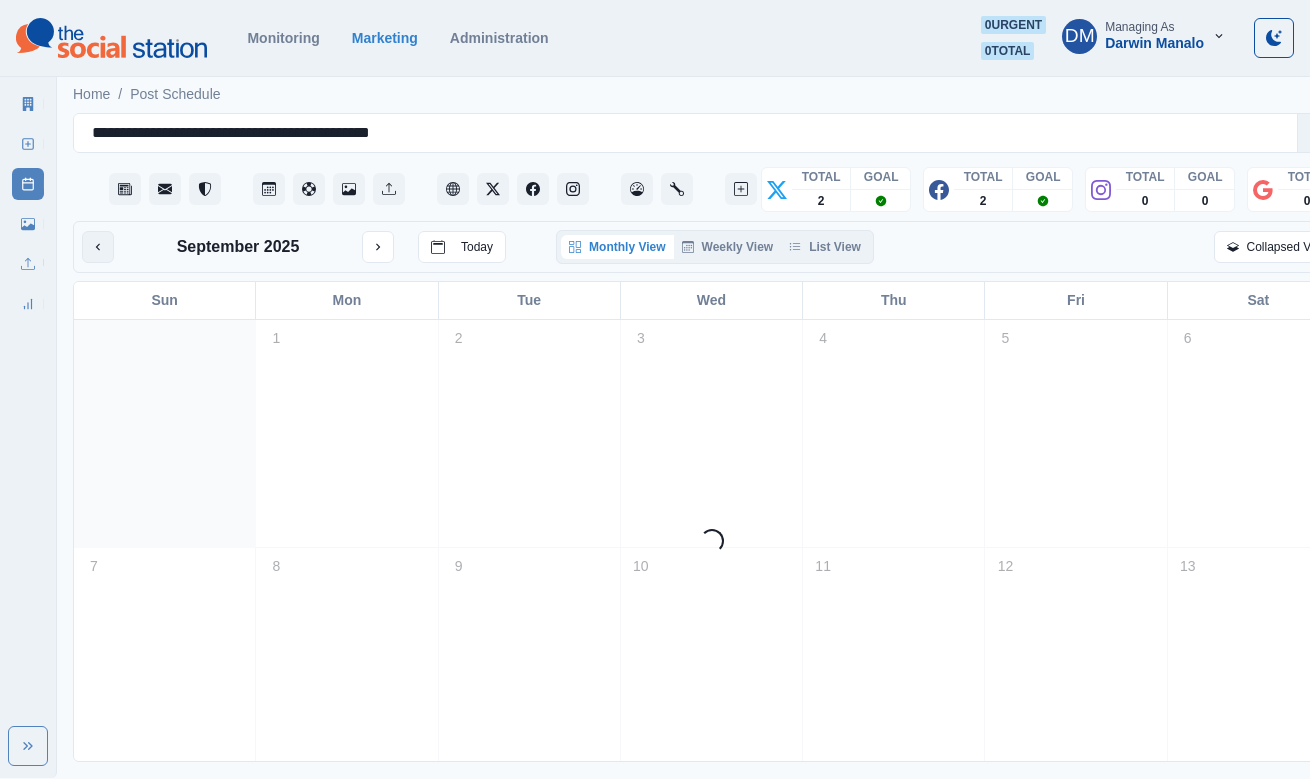 click at bounding box center [98, 247] 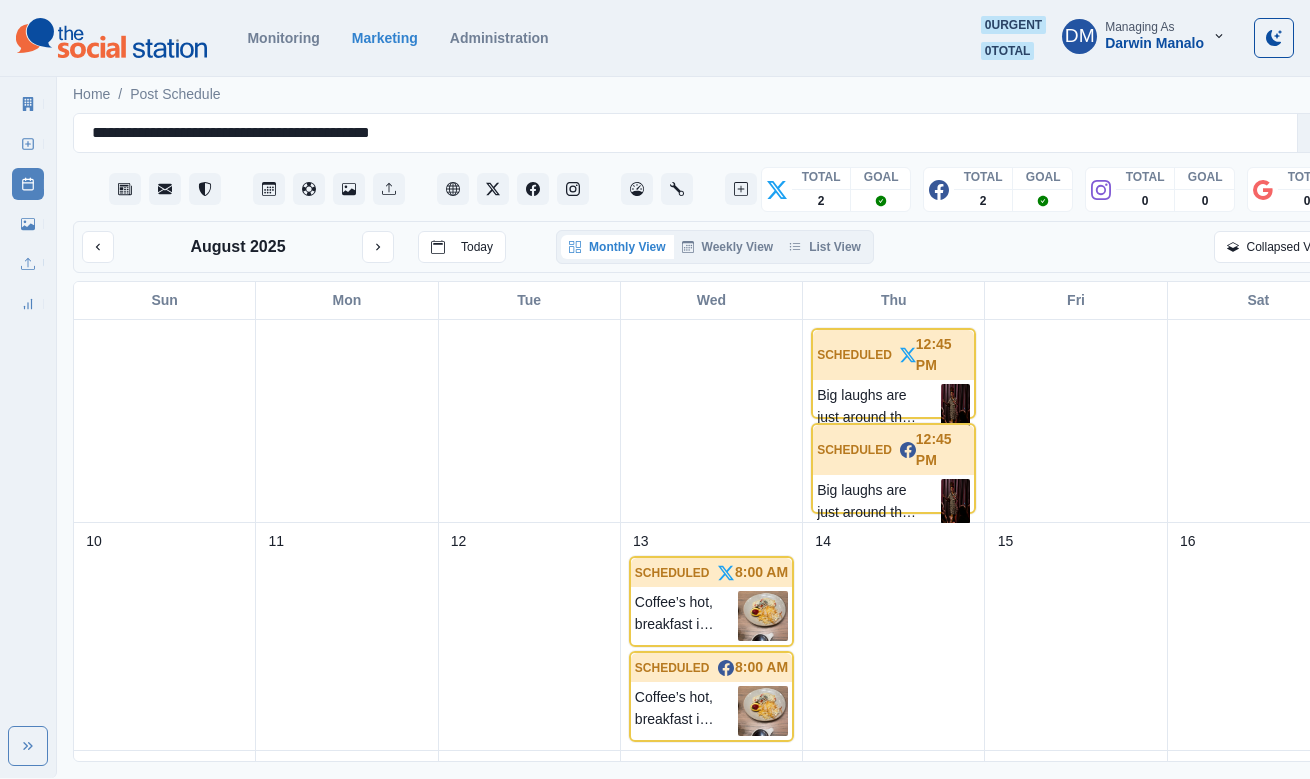 scroll, scrollTop: 245, scrollLeft: 0, axis: vertical 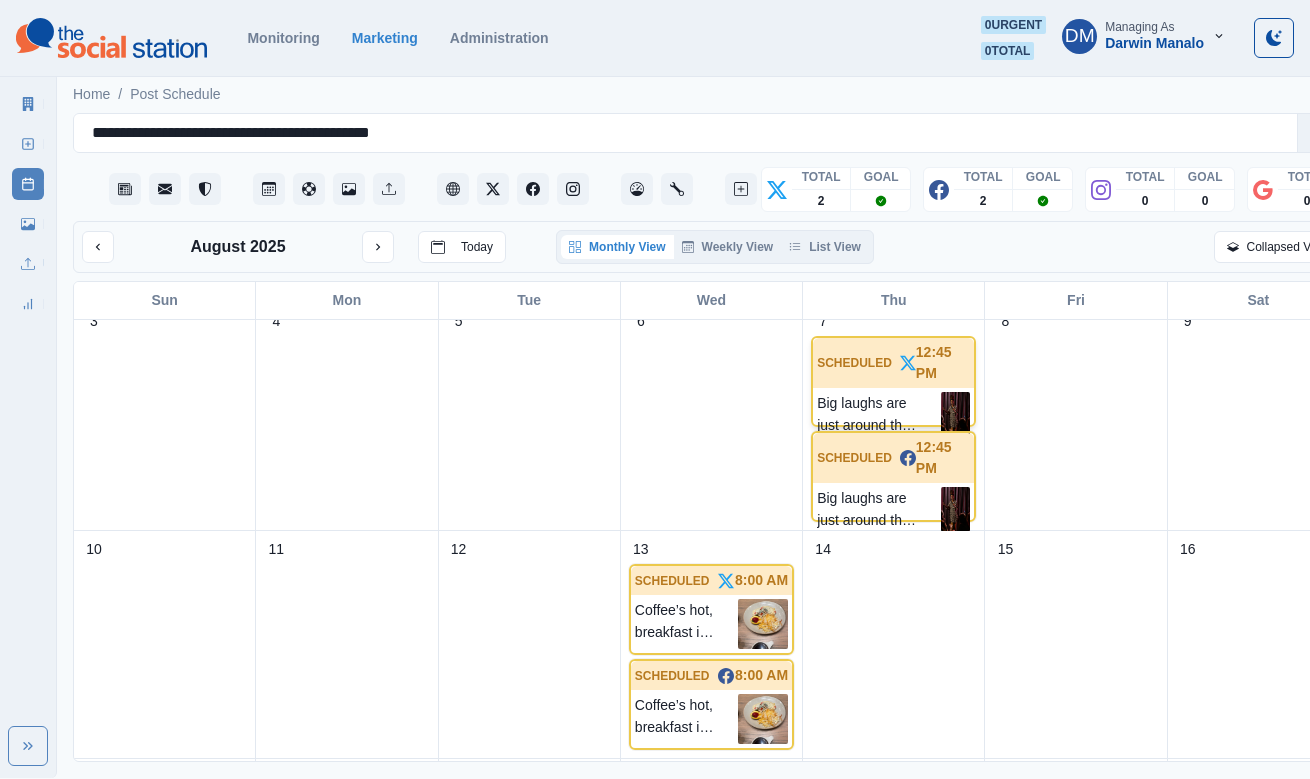 click at bounding box center (956, 414) 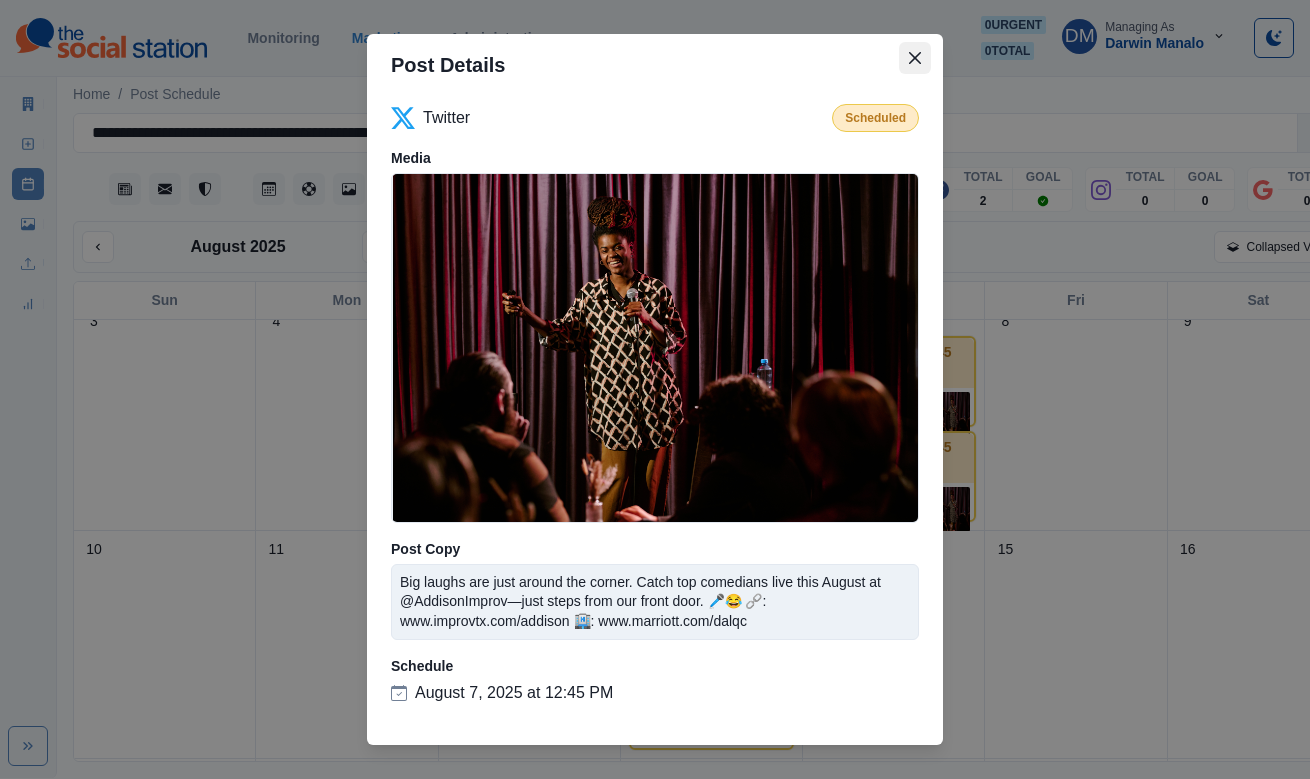 click at bounding box center (915, 58) 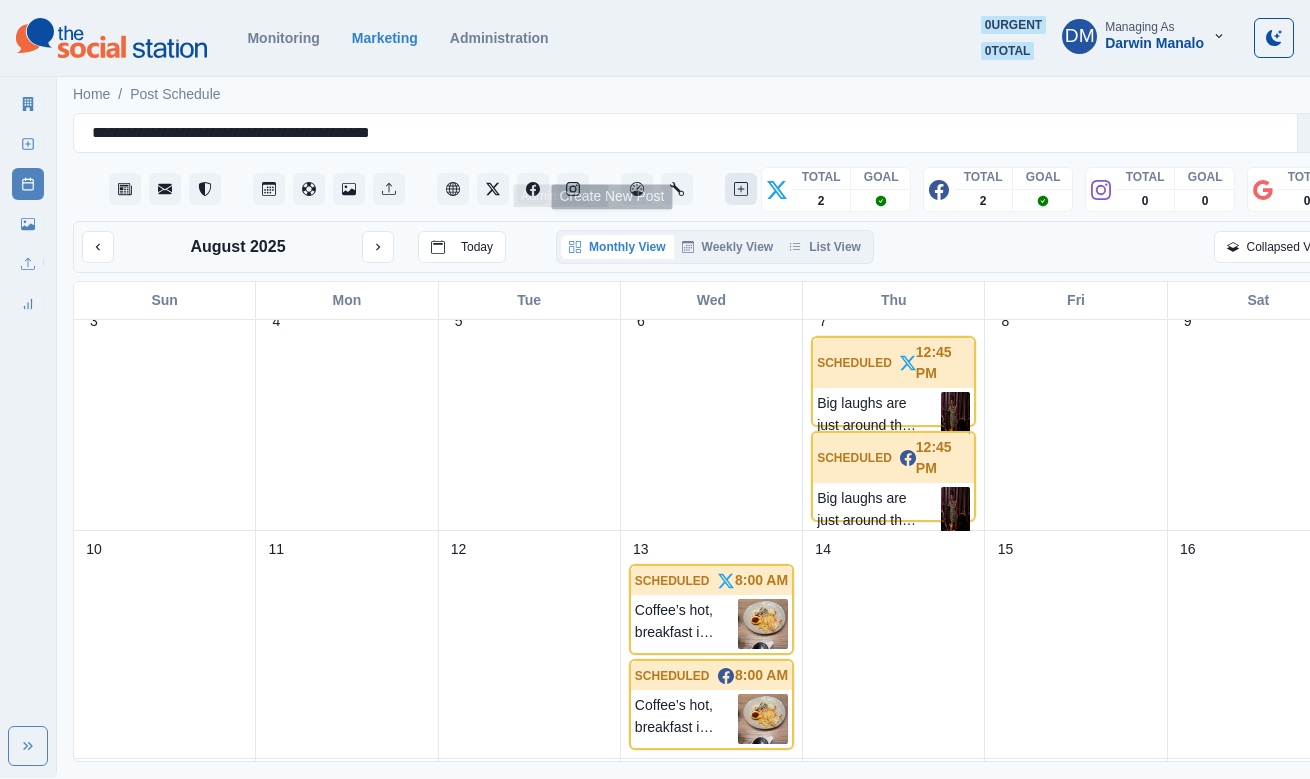 click 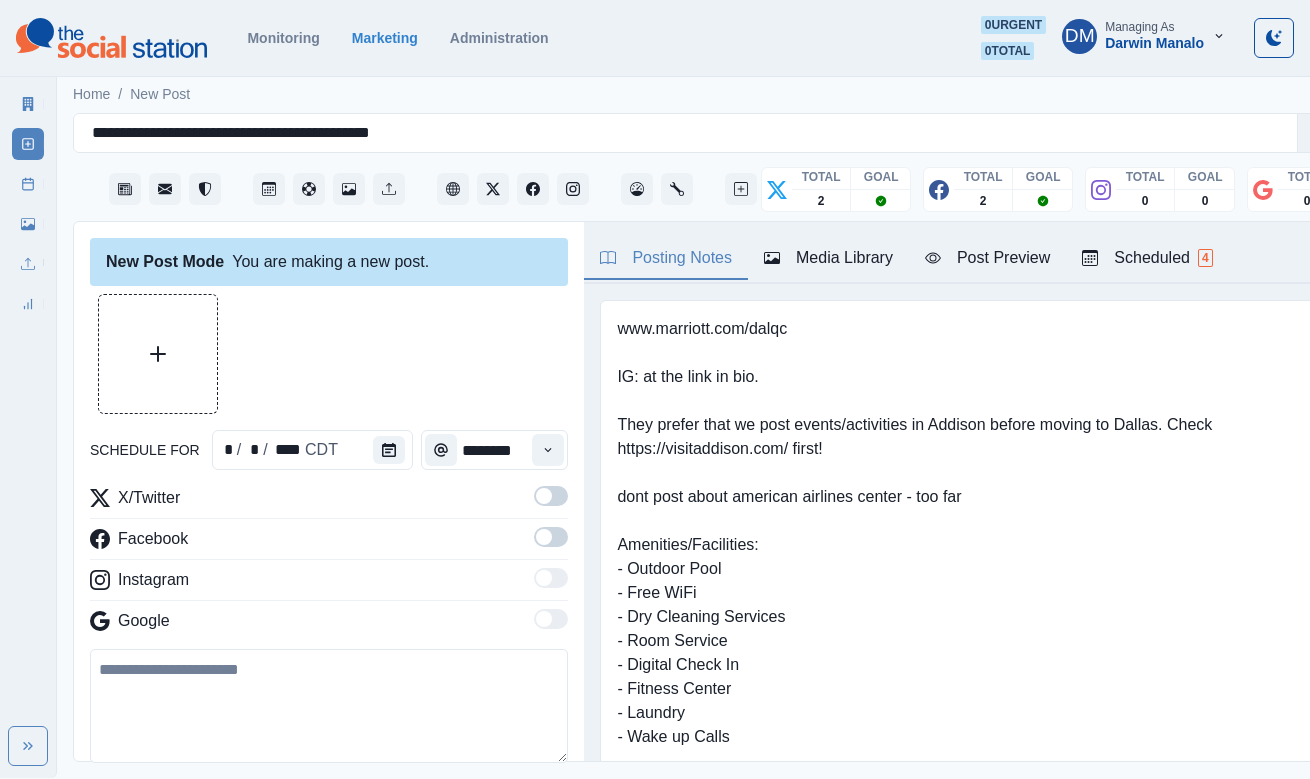 click on "Post Preview" at bounding box center [987, 258] 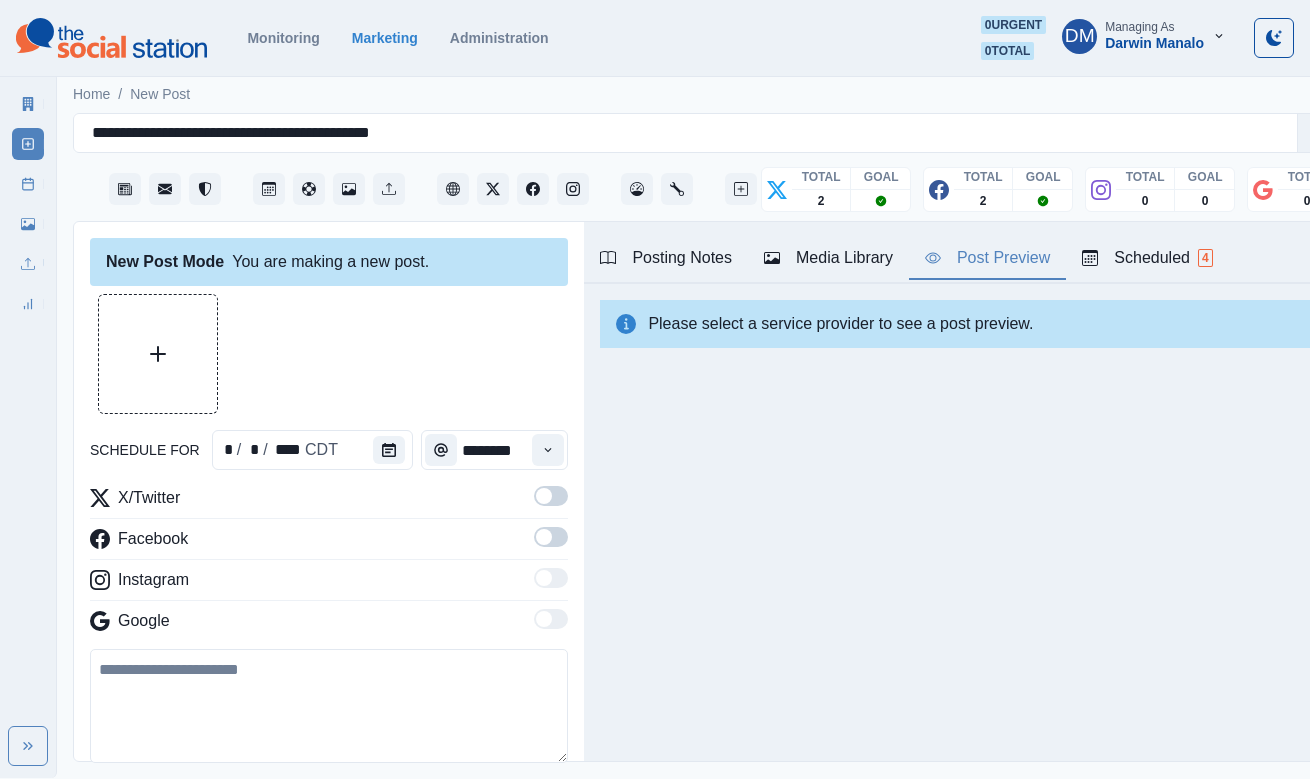 click on "Media Library" at bounding box center [828, 259] 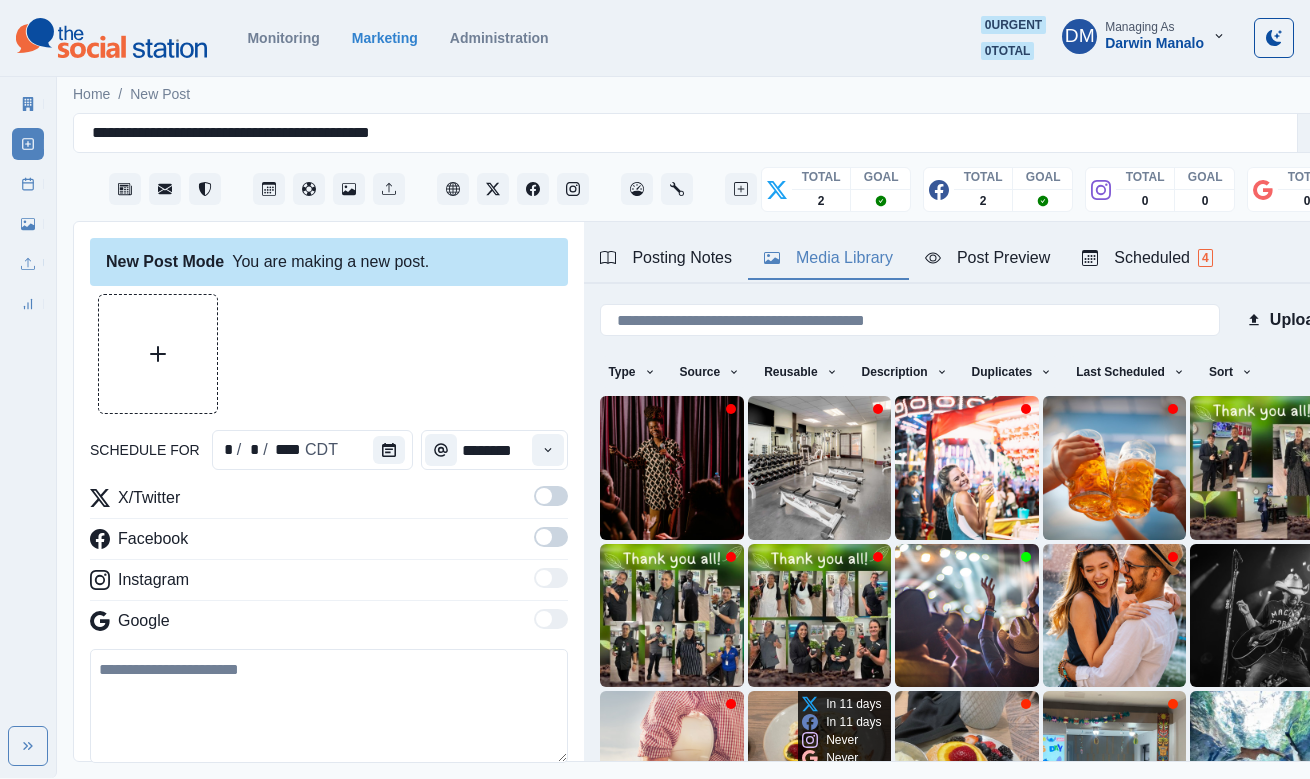 scroll, scrollTop: 112, scrollLeft: 0, axis: vertical 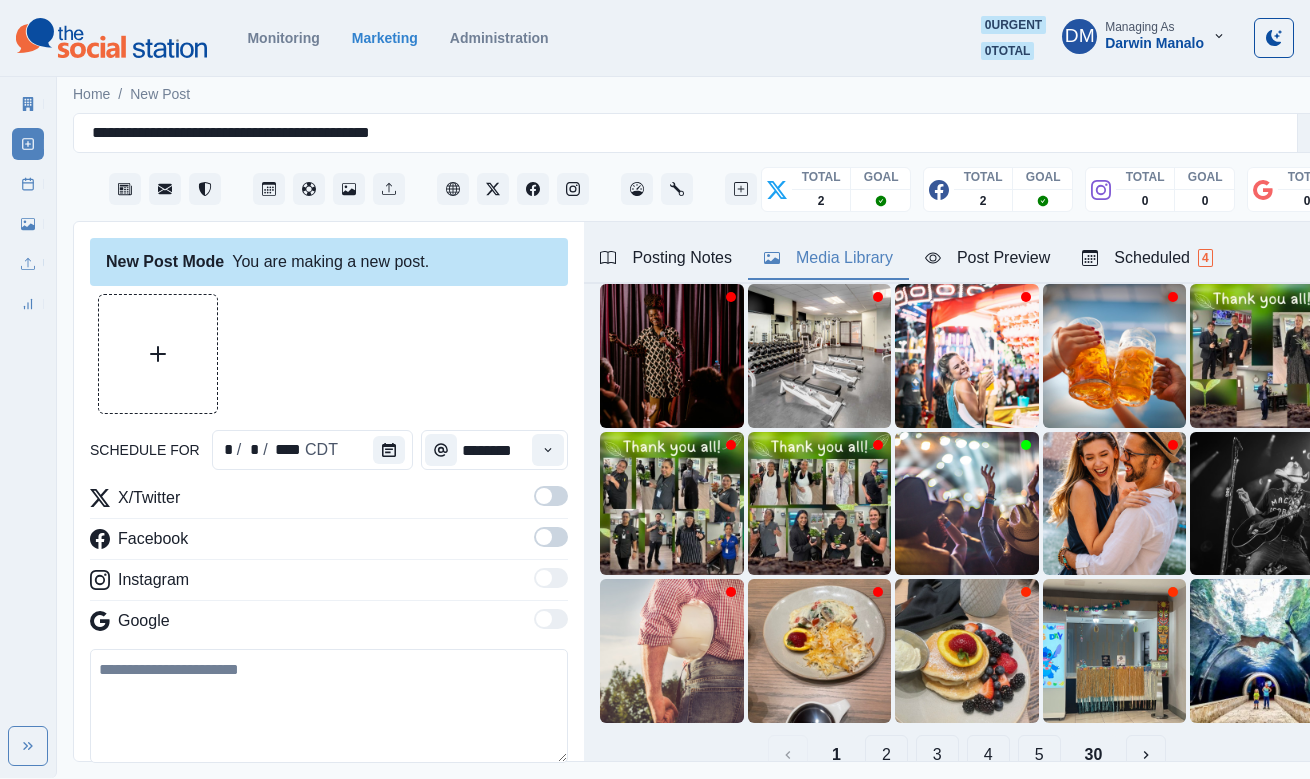 click on "30" at bounding box center [1094, 755] 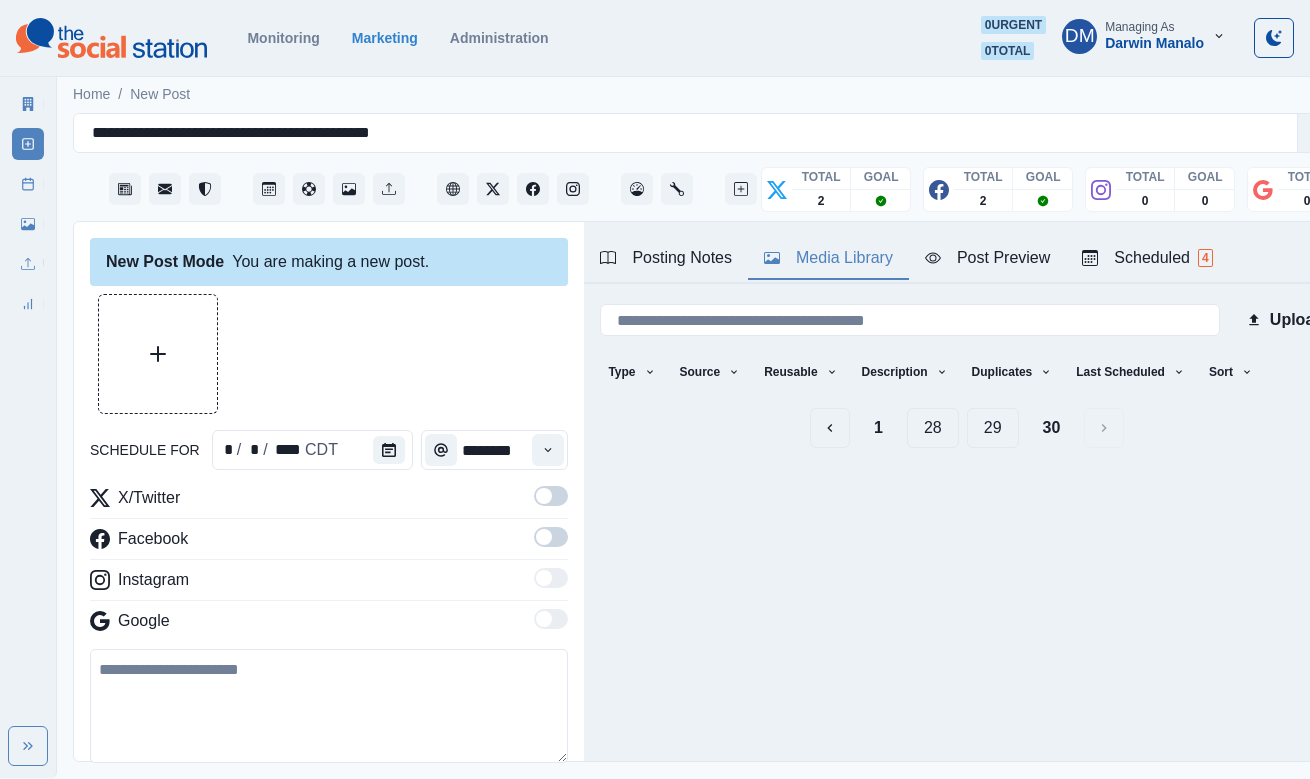 scroll, scrollTop: 0, scrollLeft: 0, axis: both 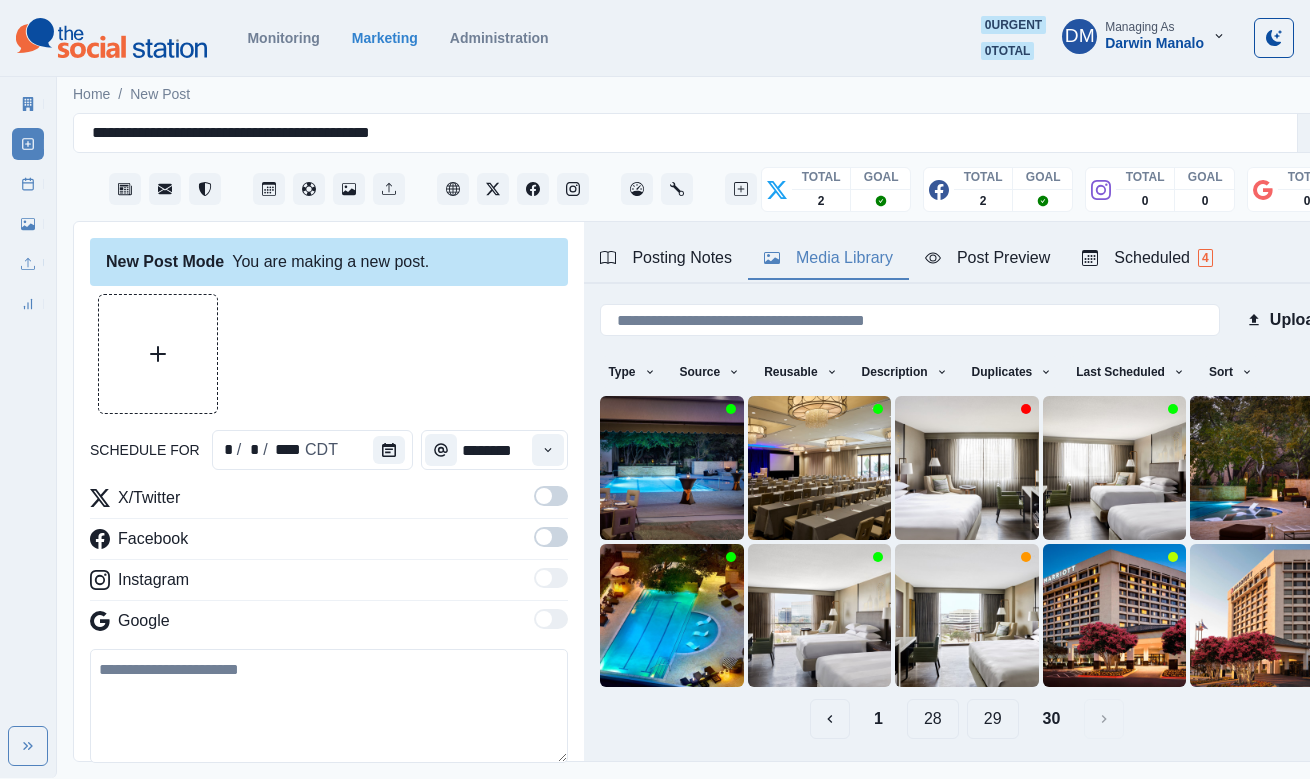 click at bounding box center (329, 706) 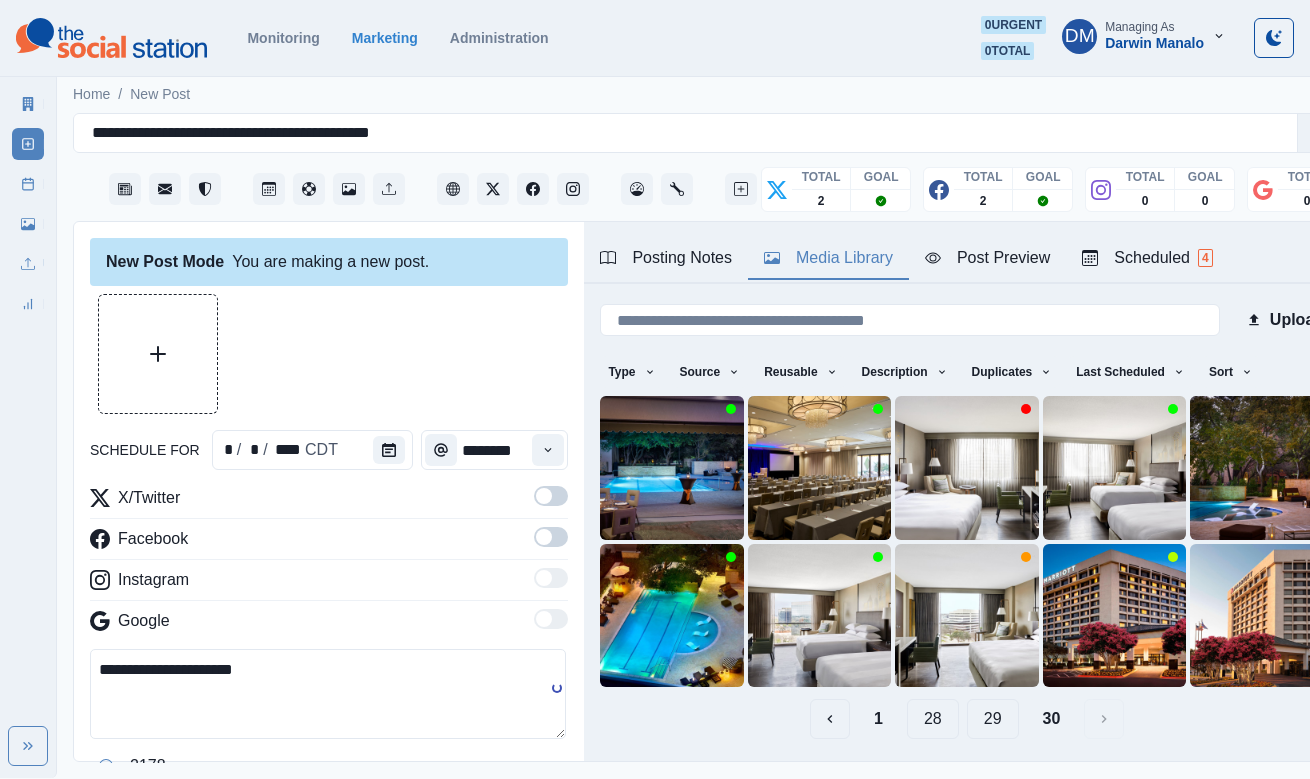 click on "**********" at bounding box center [328, 694] 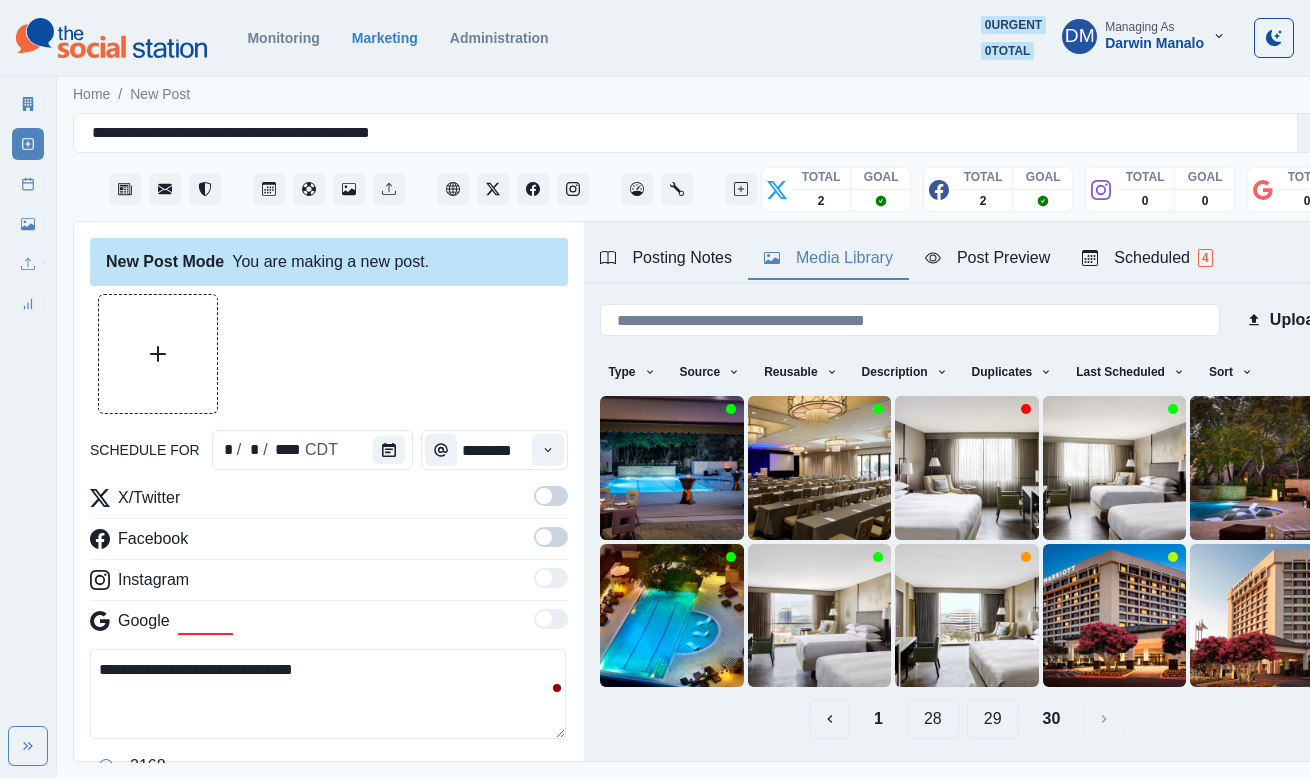 click on "29" at bounding box center [993, 719] 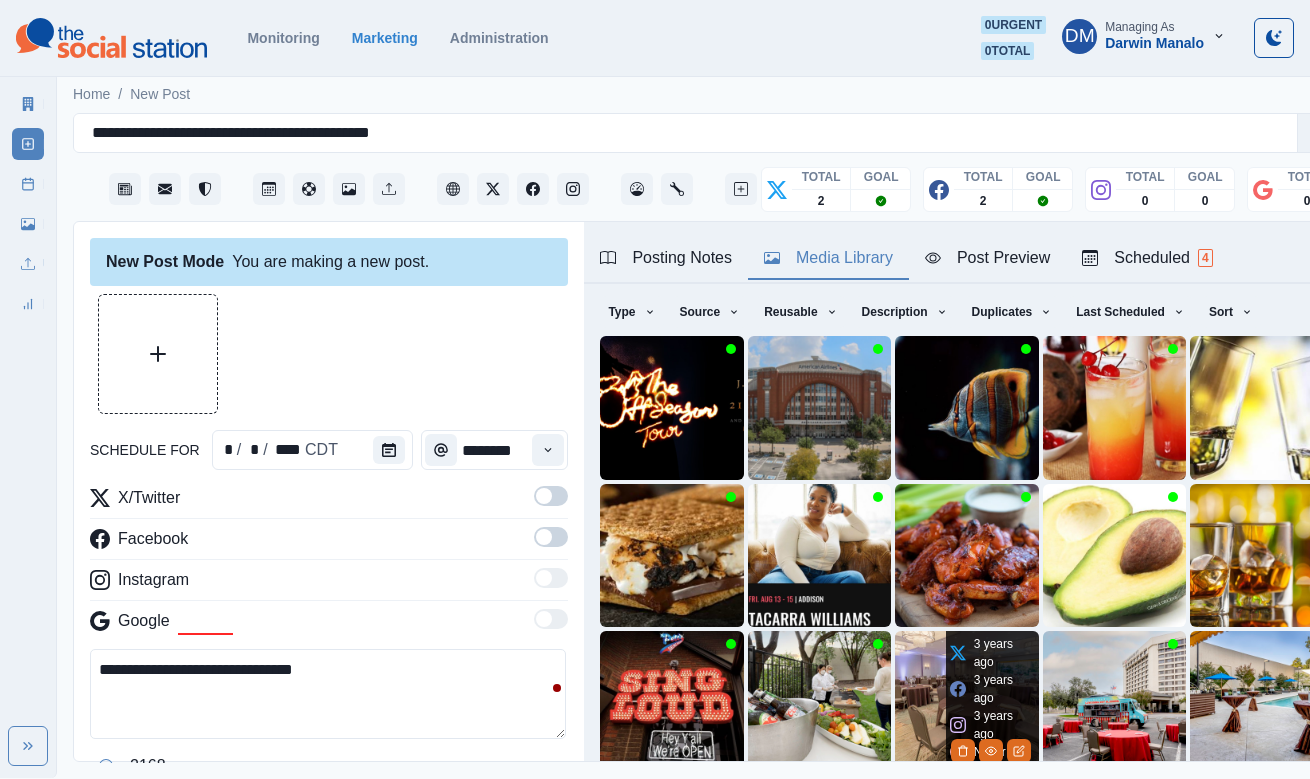 scroll, scrollTop: 112, scrollLeft: 0, axis: vertical 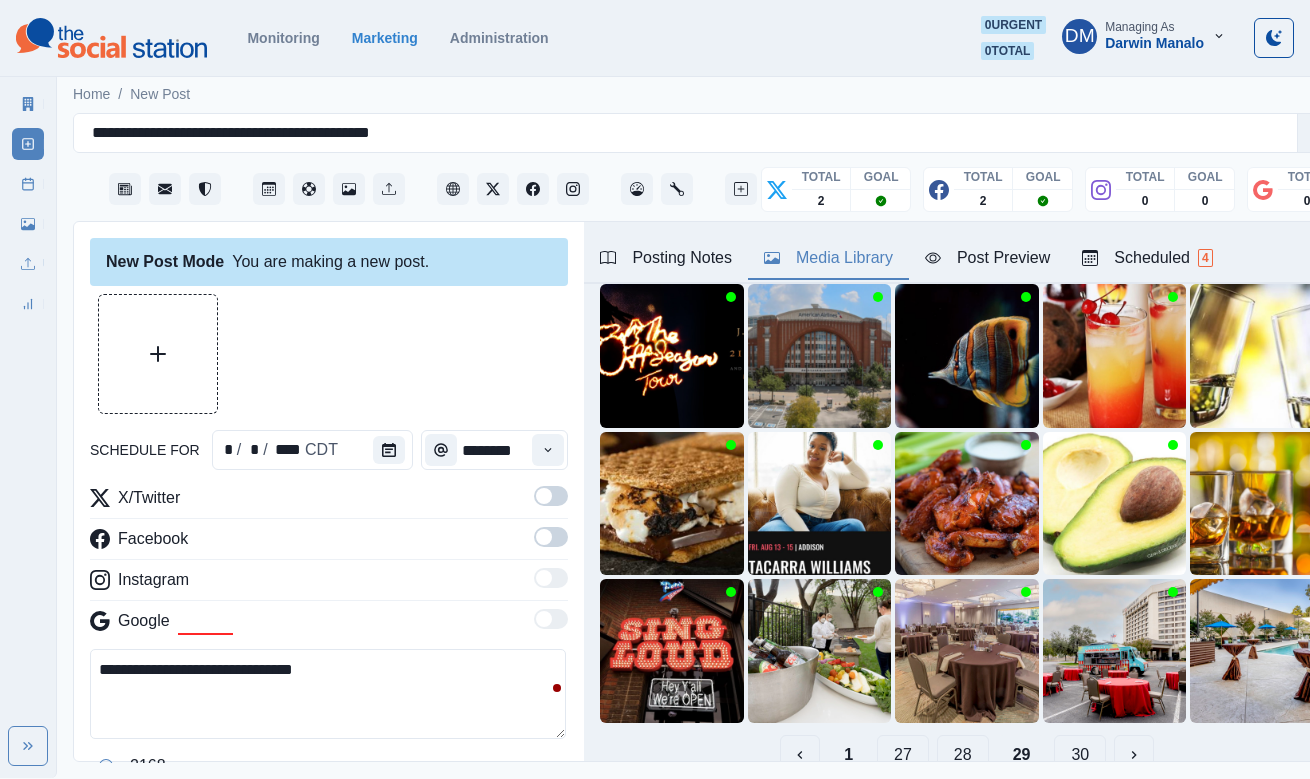 click on "28" at bounding box center [963, 755] 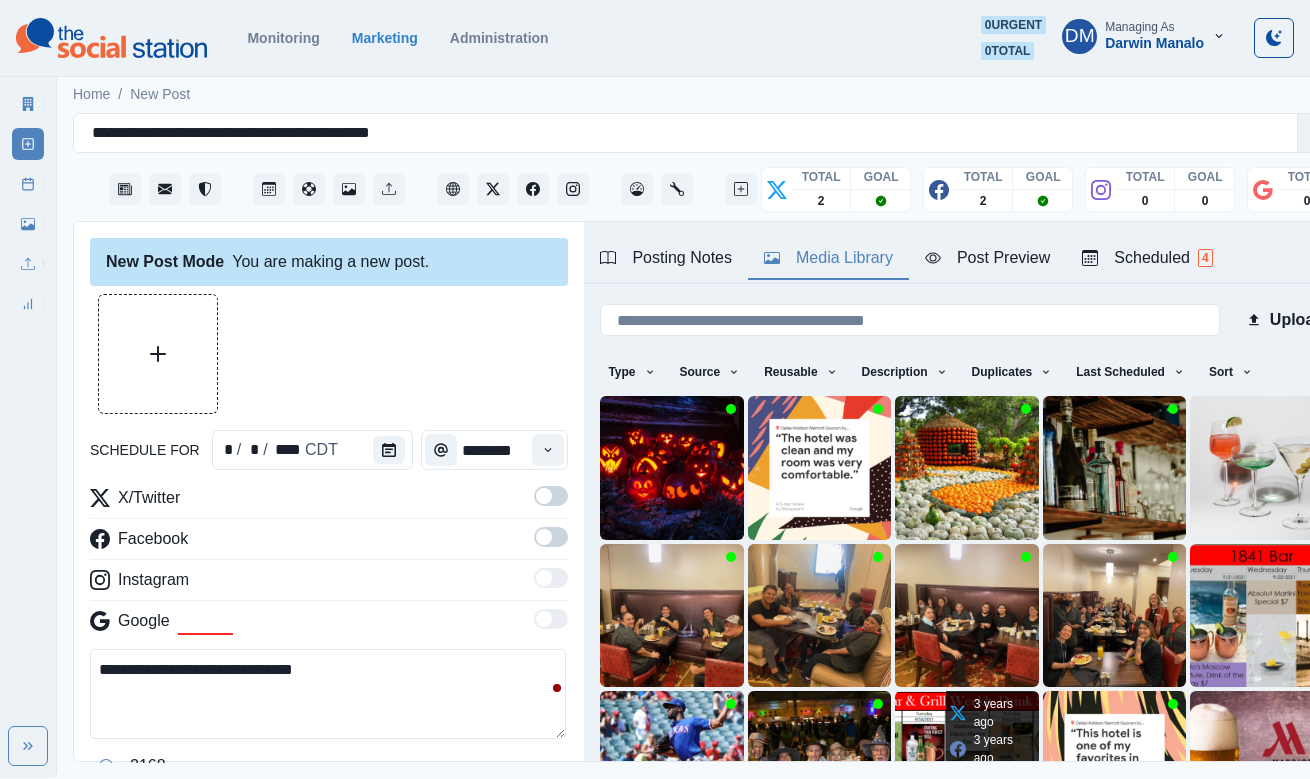 scroll, scrollTop: 112, scrollLeft: 0, axis: vertical 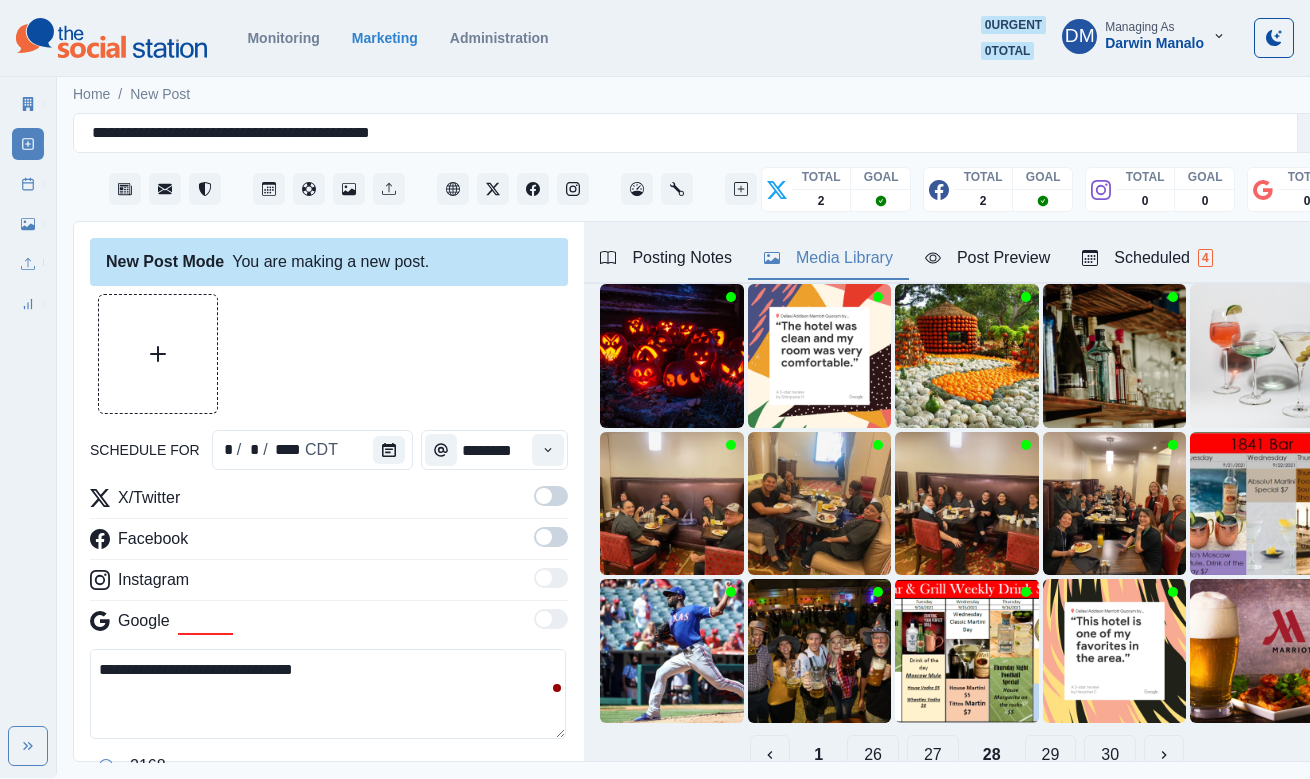 click on "27" at bounding box center [933, 755] 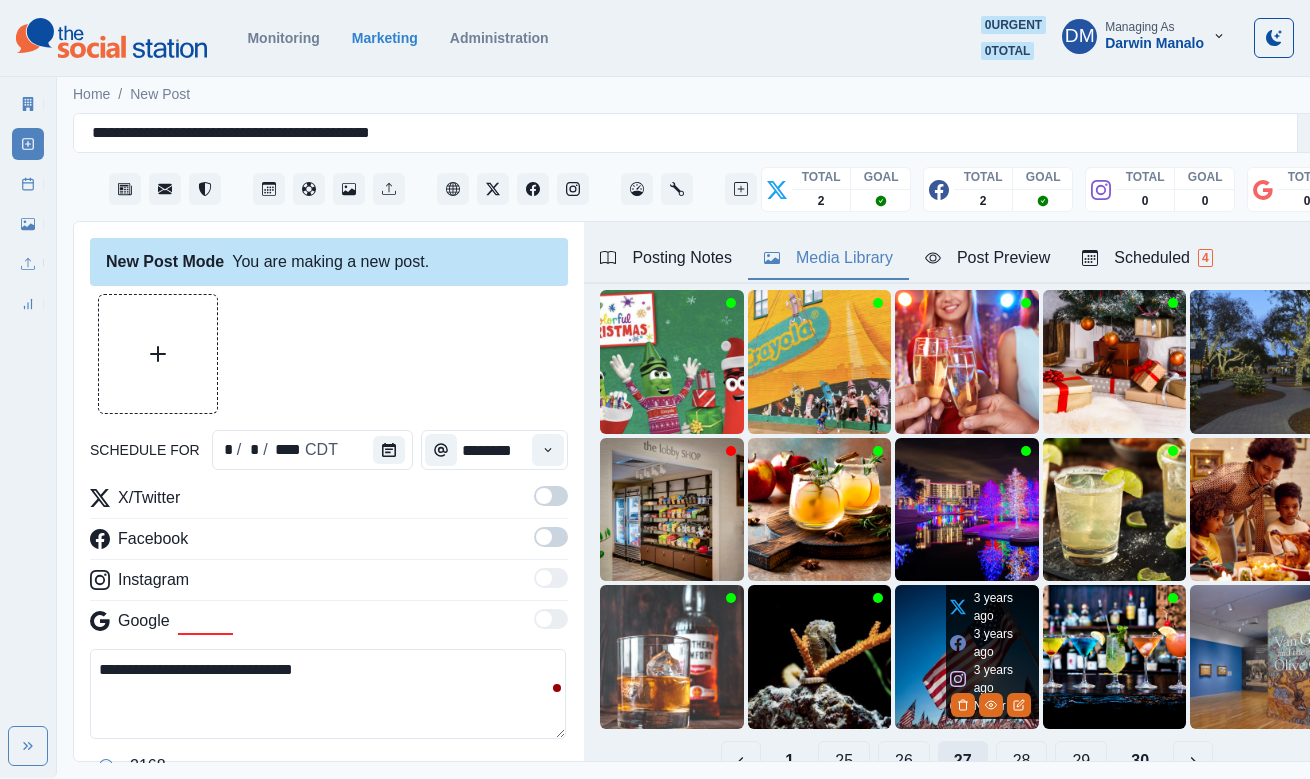 scroll, scrollTop: 112, scrollLeft: 0, axis: vertical 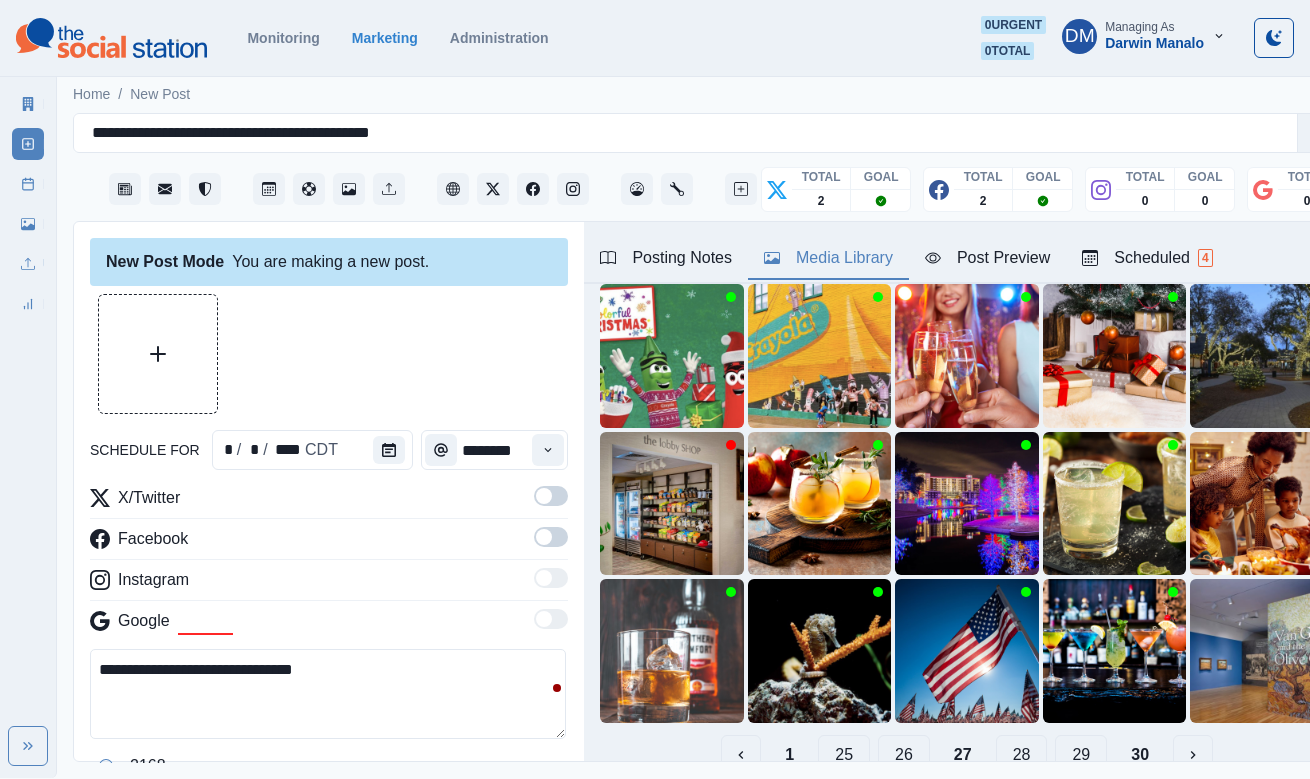 click on "26" at bounding box center [904, 755] 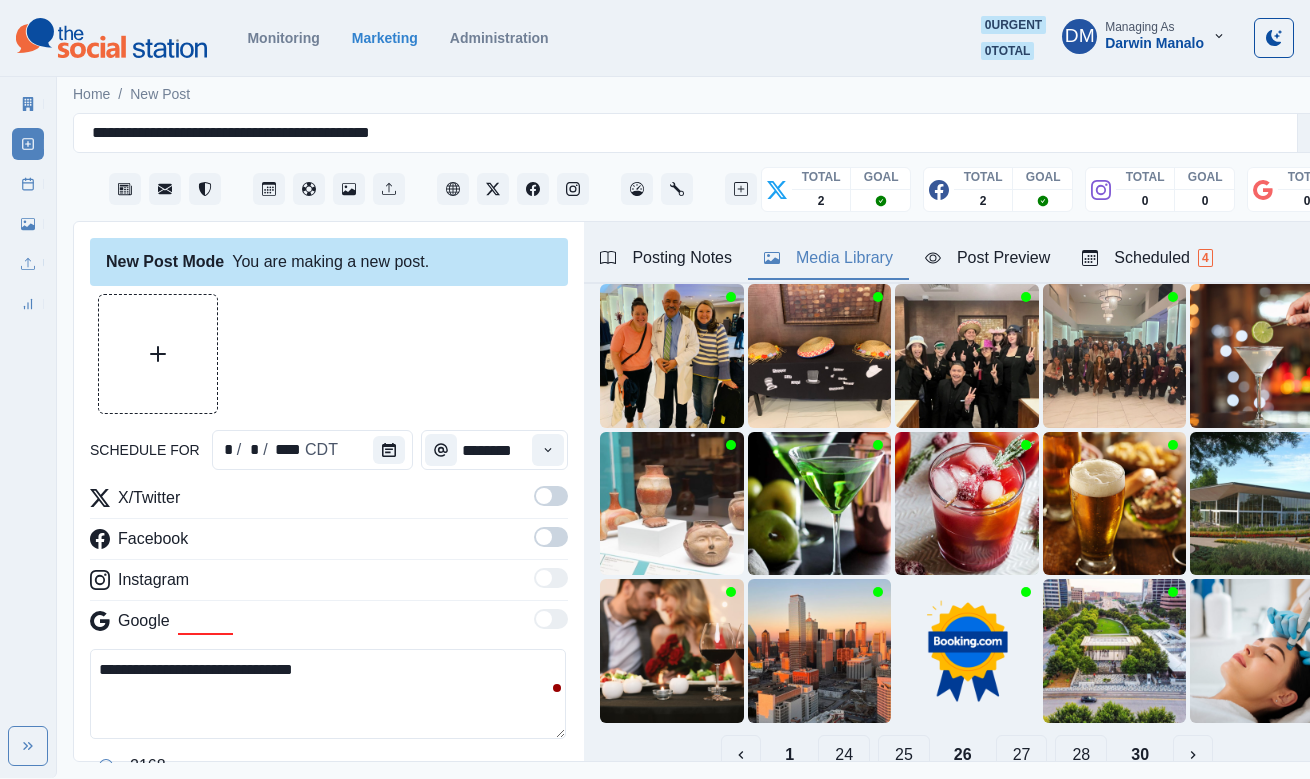 click on "25" at bounding box center (904, 755) 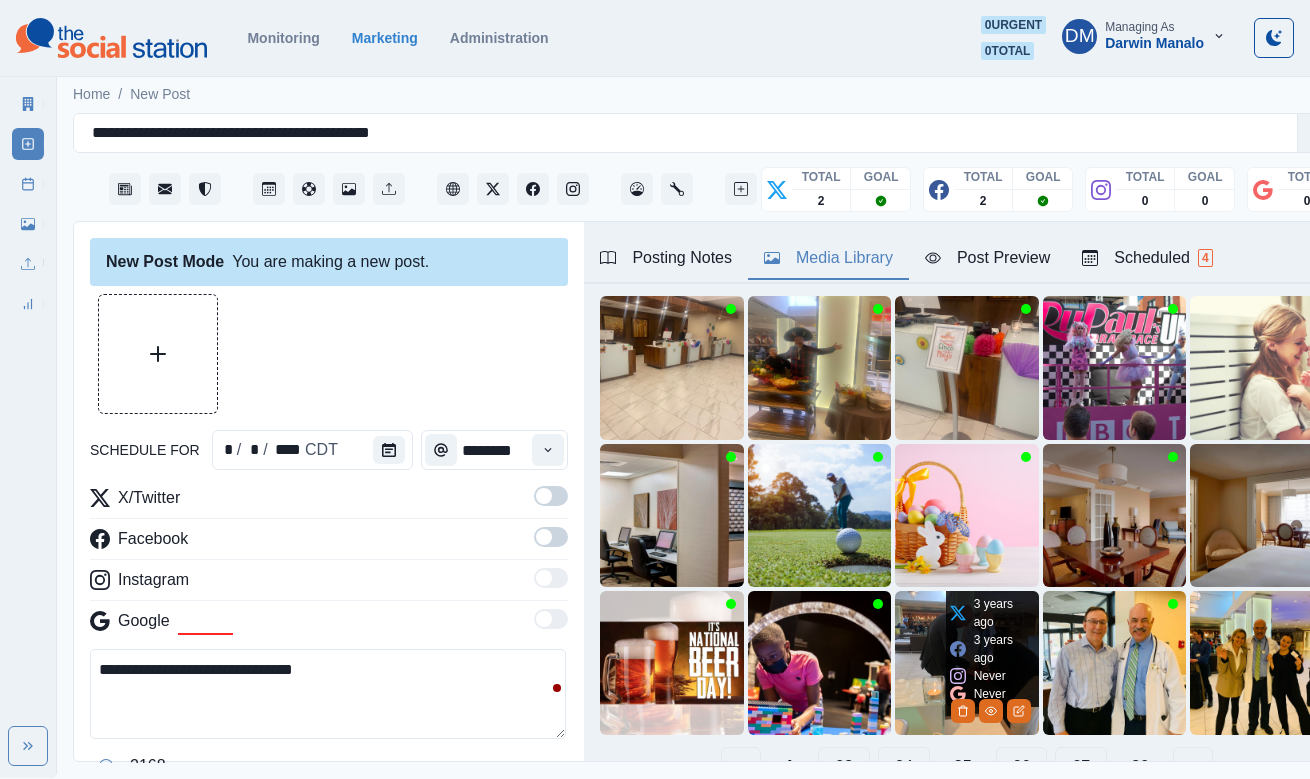 scroll, scrollTop: 101, scrollLeft: 0, axis: vertical 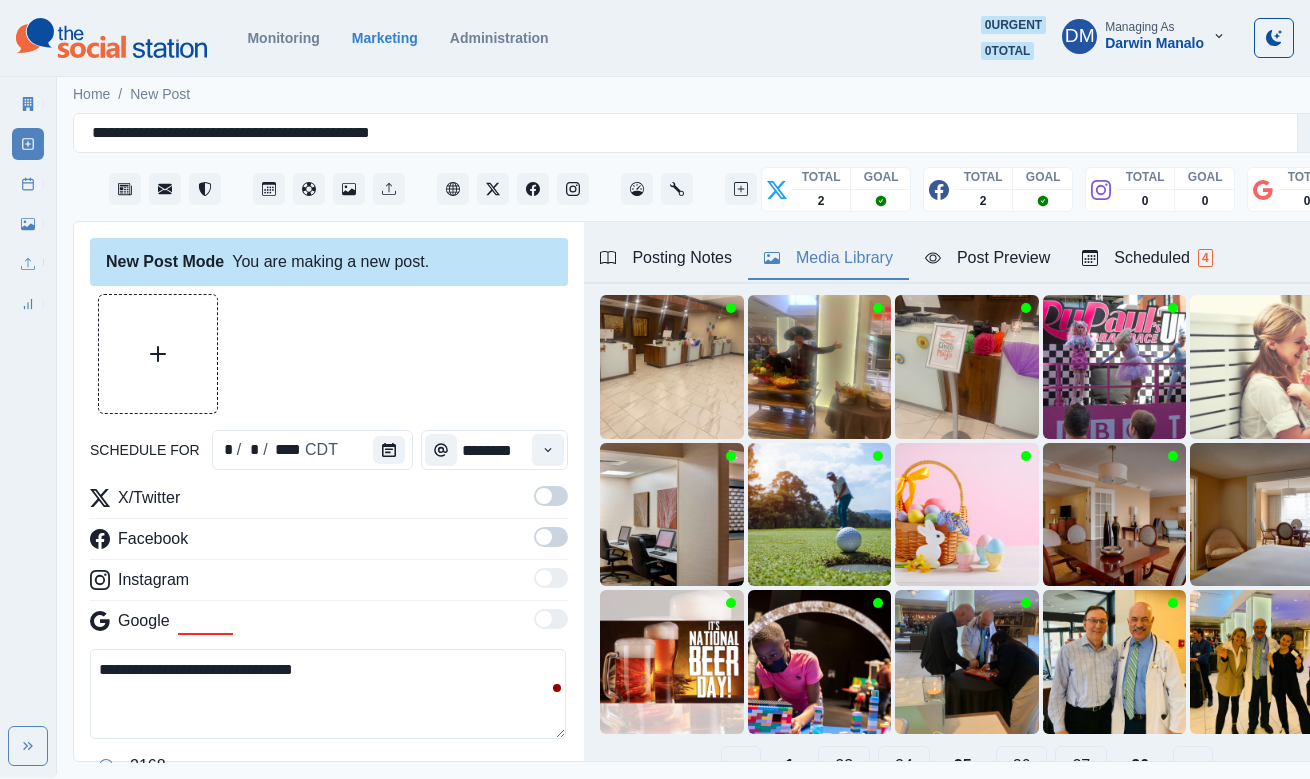 click on "24" at bounding box center [904, 766] 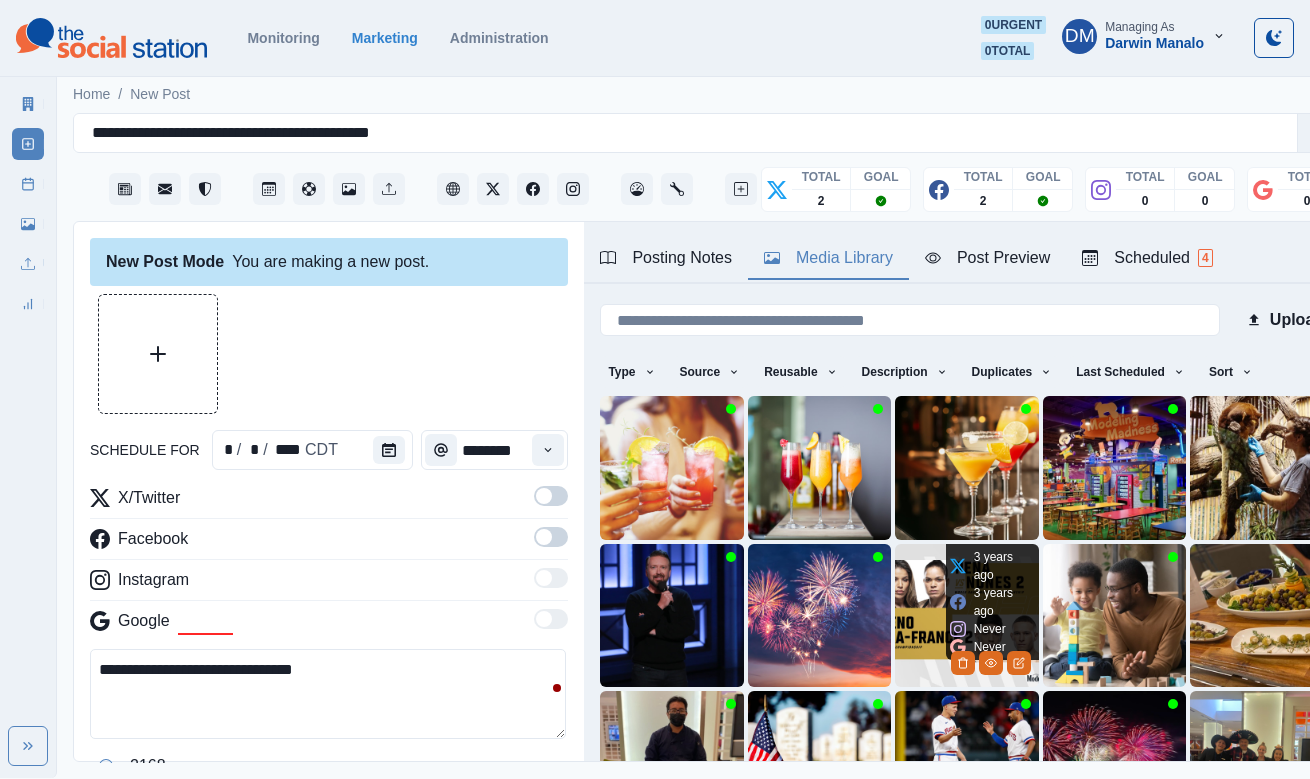scroll, scrollTop: 112, scrollLeft: 0, axis: vertical 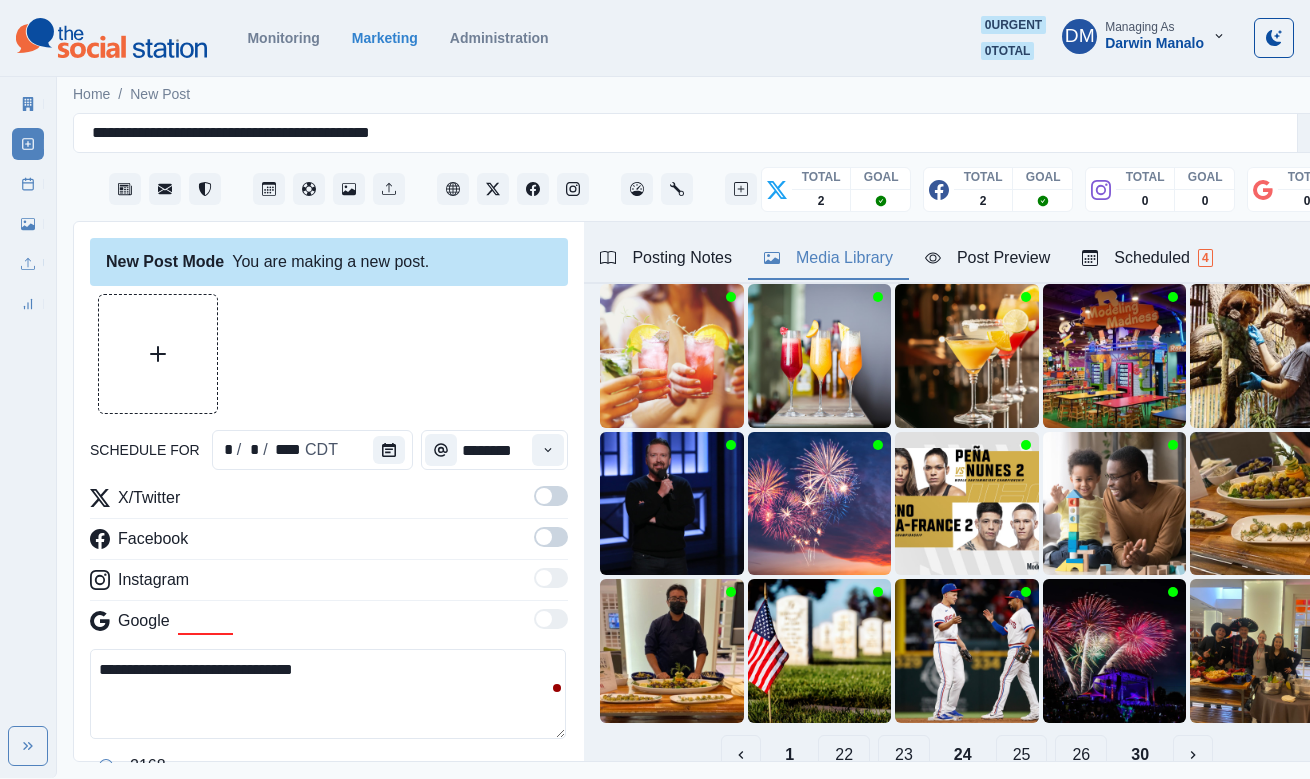 click on "23" at bounding box center [904, 755] 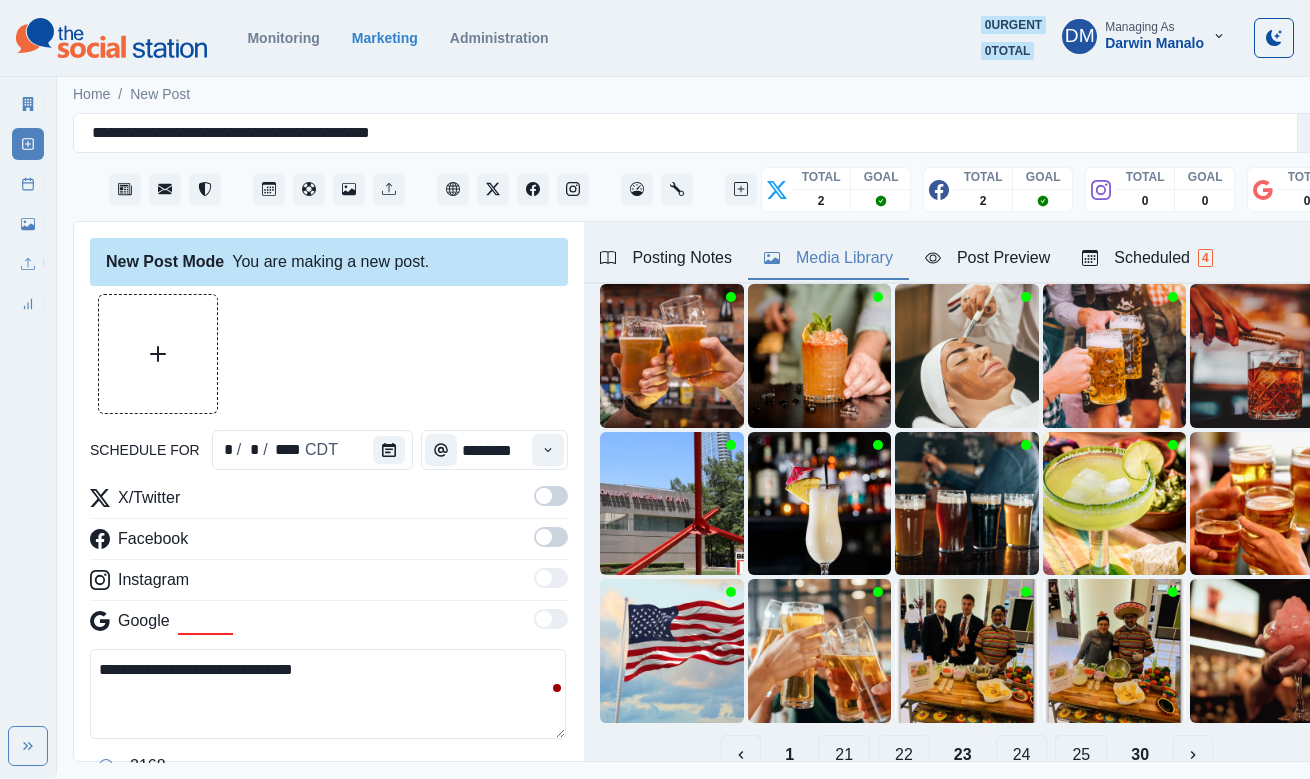 click on "22" at bounding box center [904, 755] 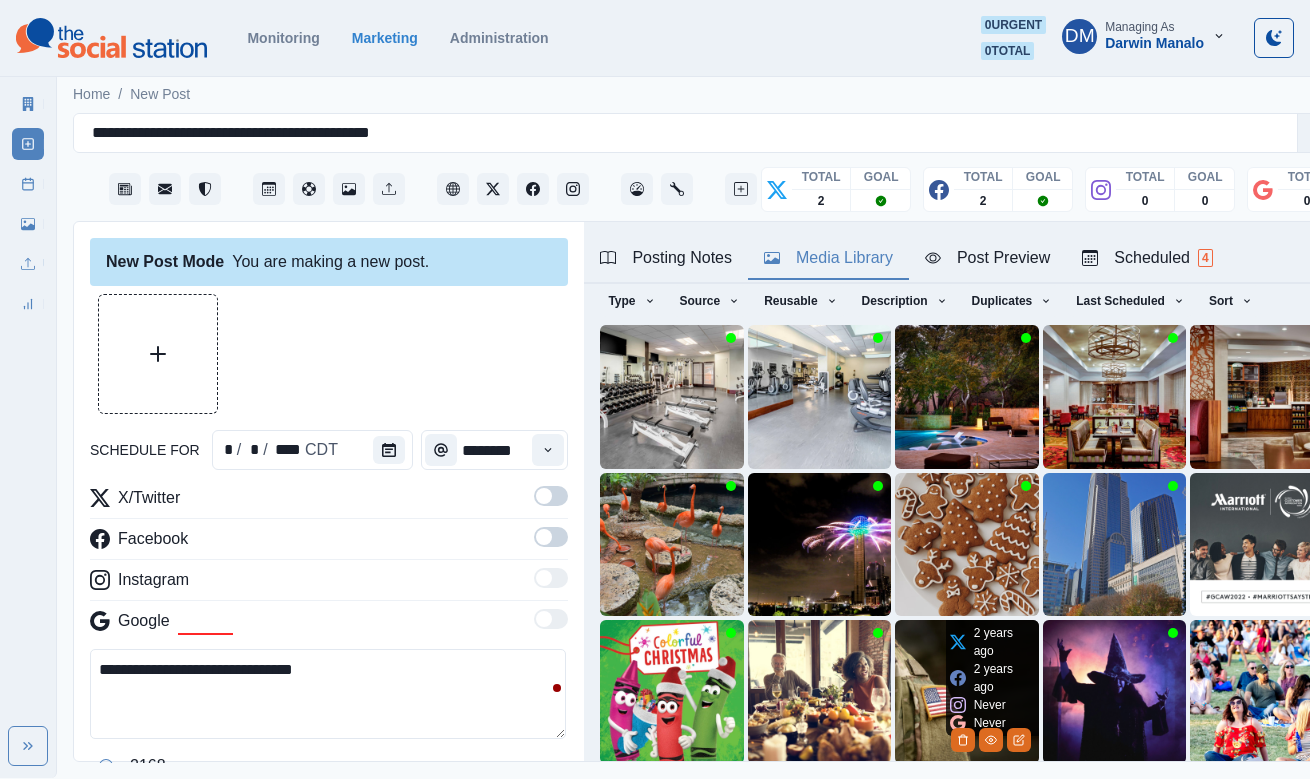 scroll, scrollTop: 112, scrollLeft: 0, axis: vertical 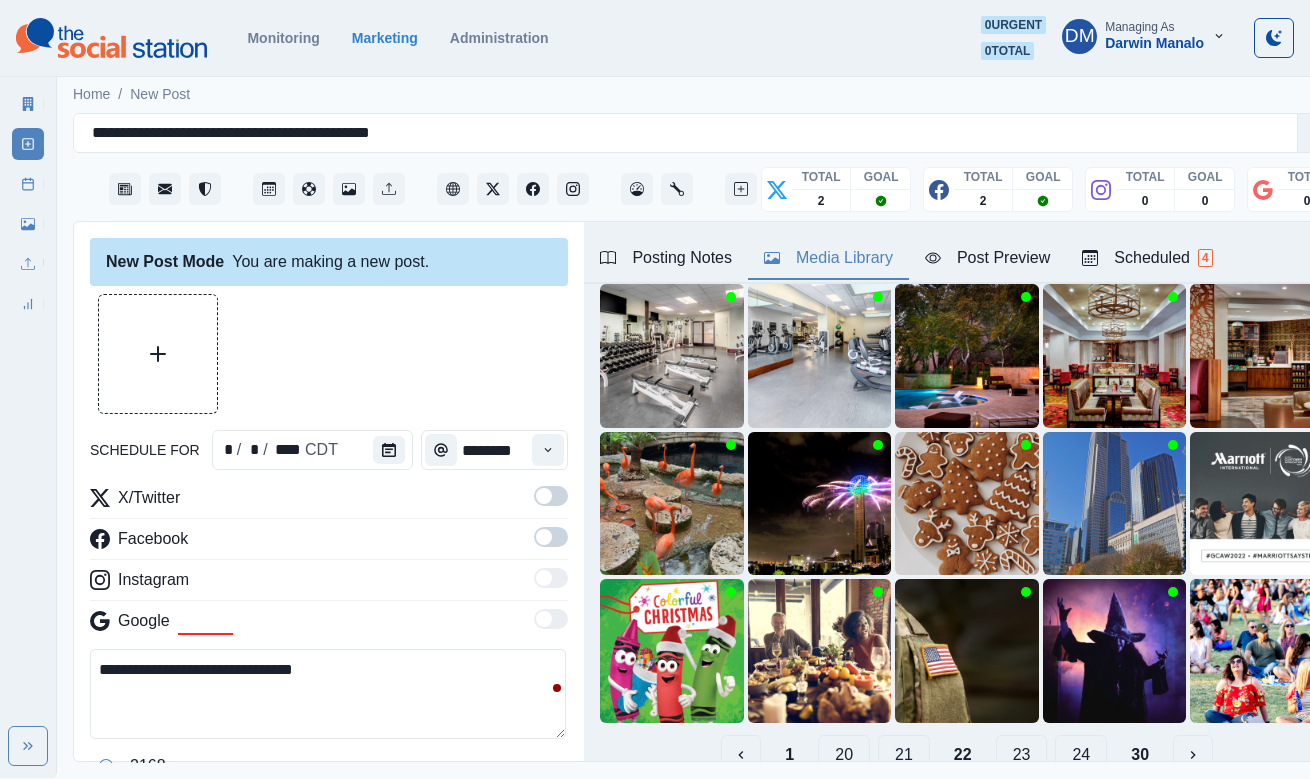click on "21" at bounding box center [904, 755] 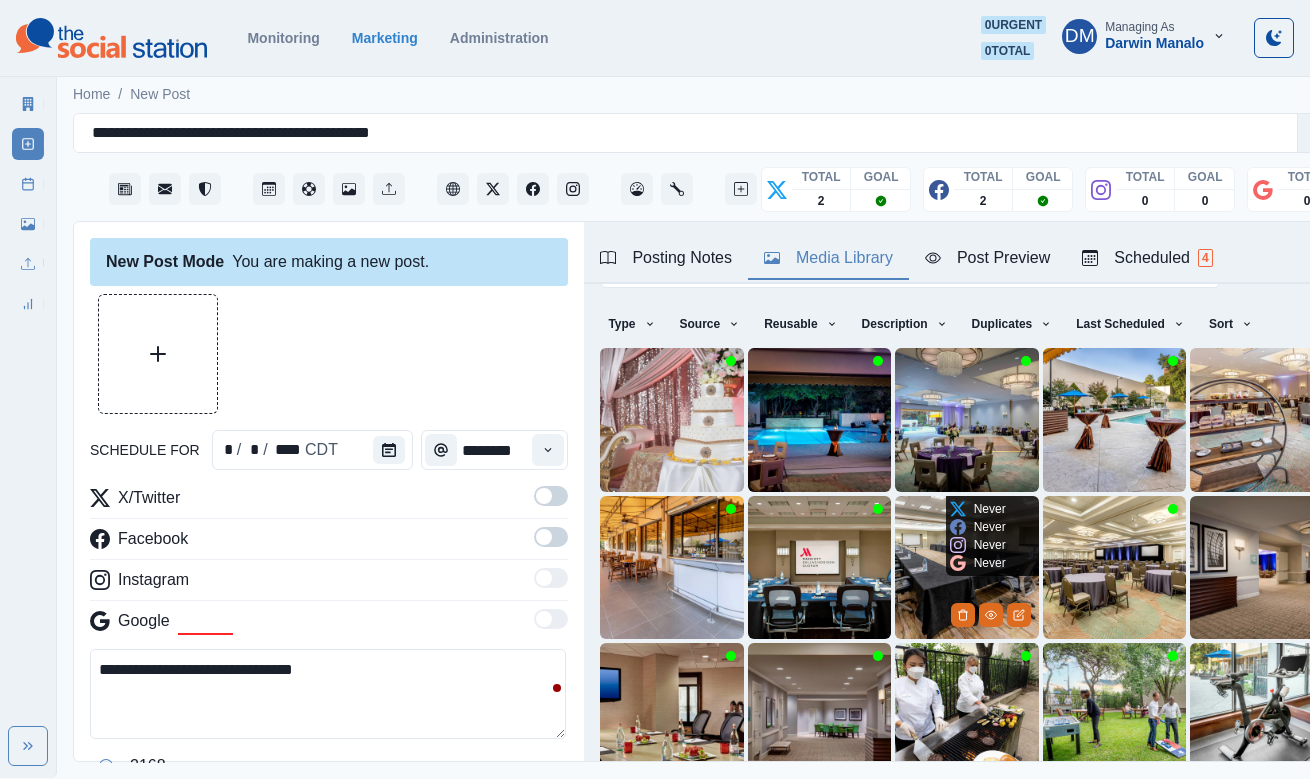 scroll, scrollTop: 47, scrollLeft: 0, axis: vertical 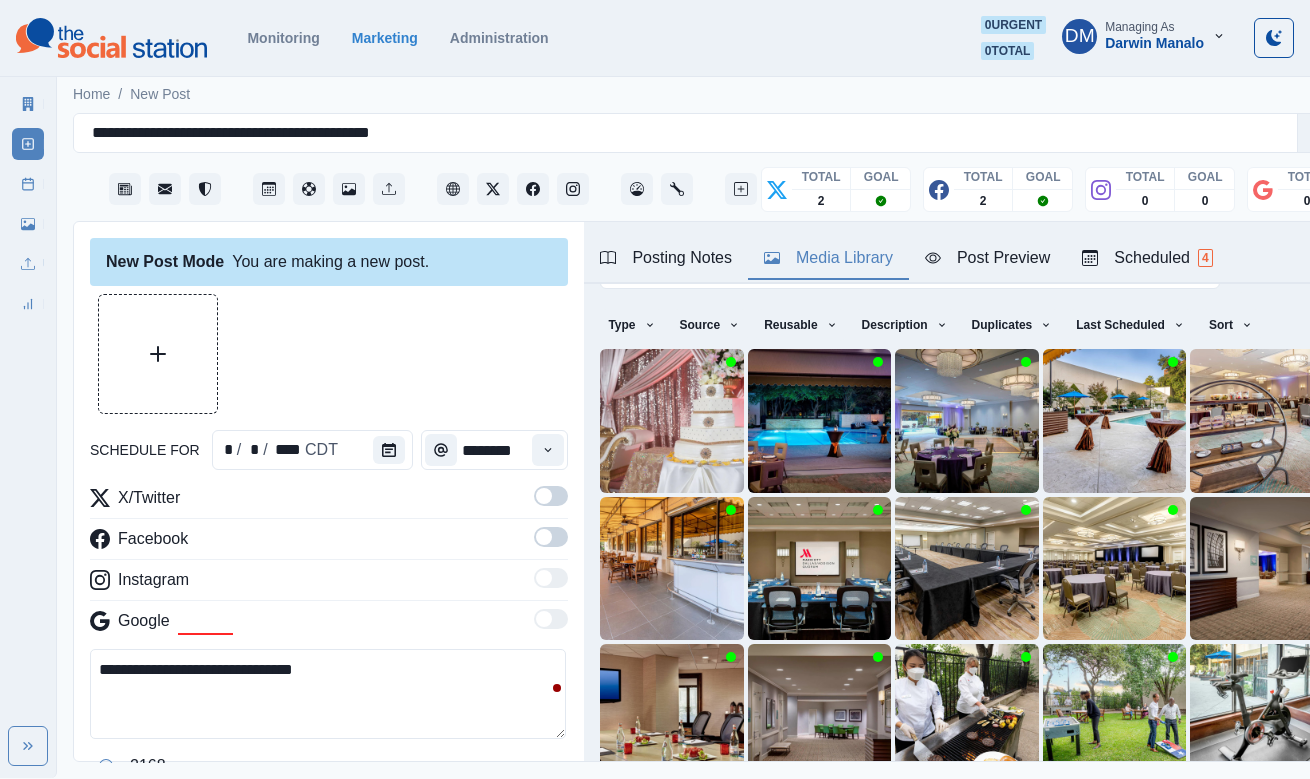 click on "20" at bounding box center [904, 820] 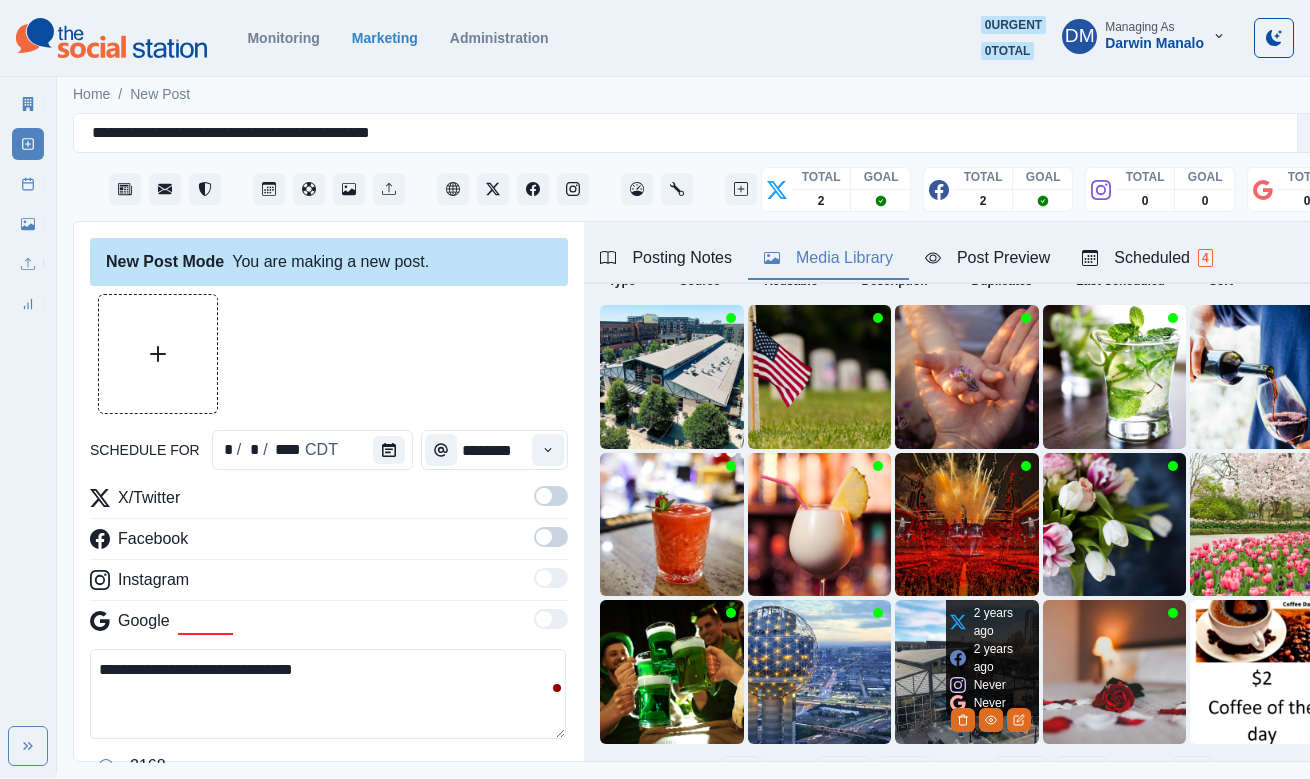 scroll, scrollTop: 109, scrollLeft: 0, axis: vertical 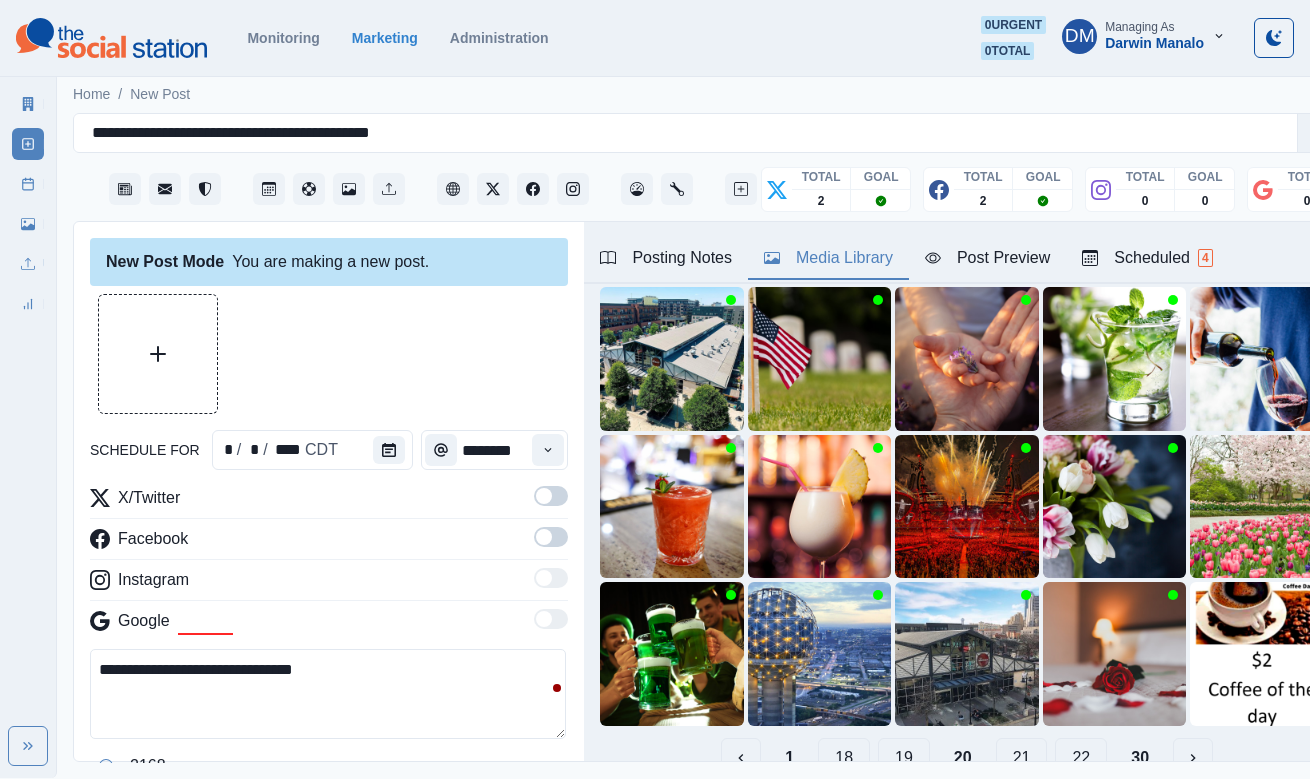 click on "19" at bounding box center [904, 758] 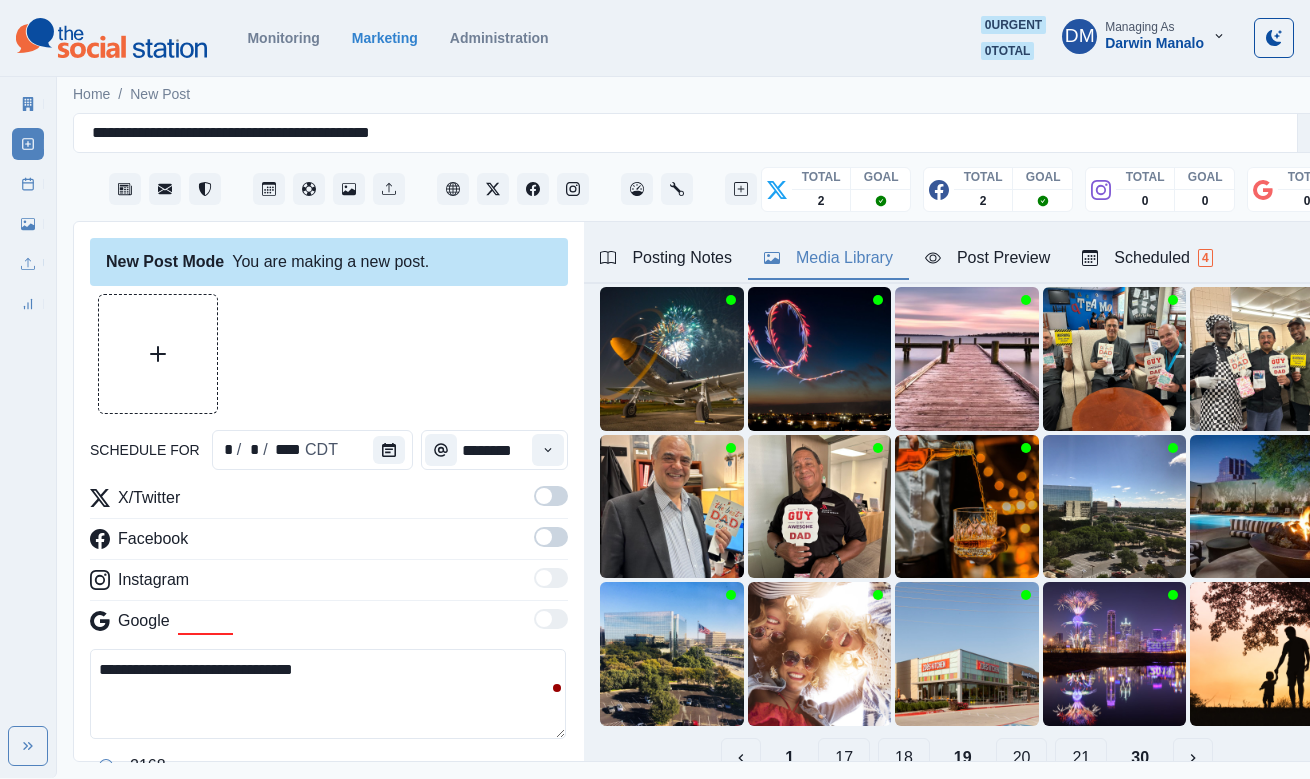 click on "18" at bounding box center [904, 758] 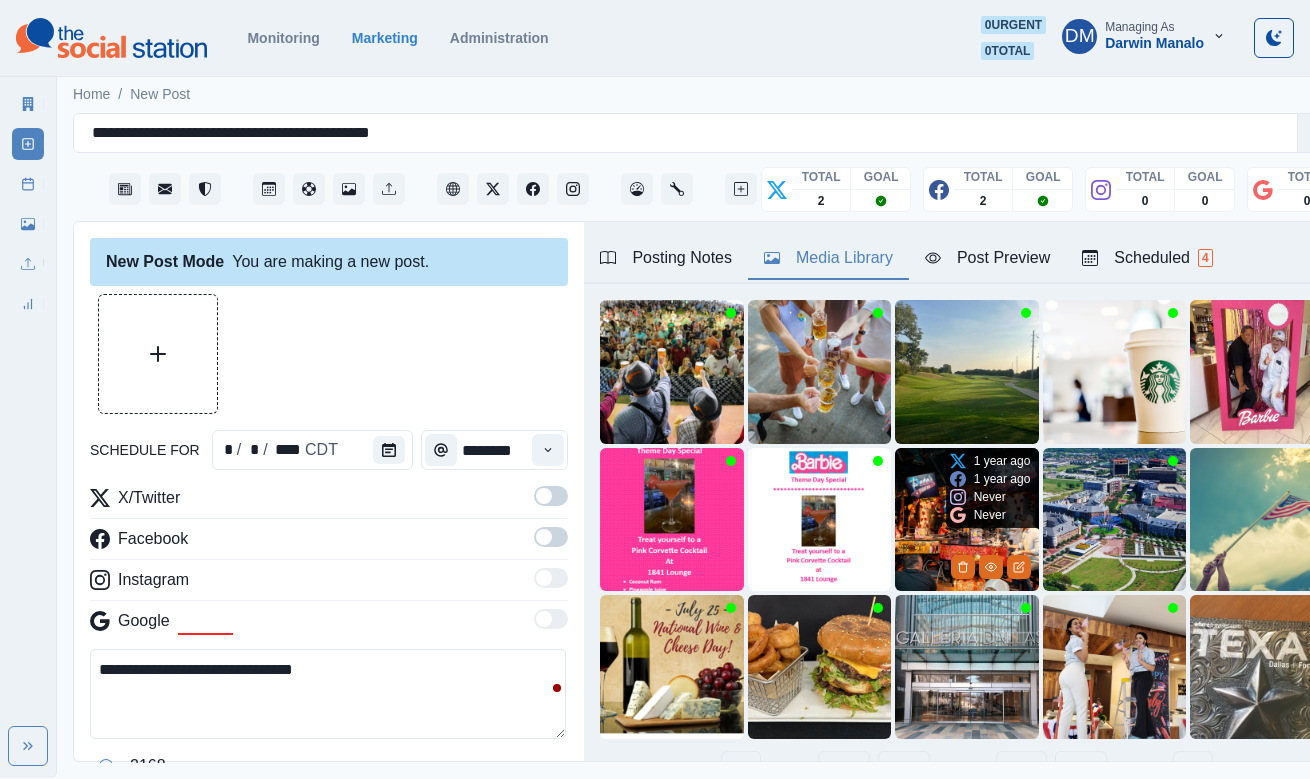 scroll, scrollTop: 112, scrollLeft: 0, axis: vertical 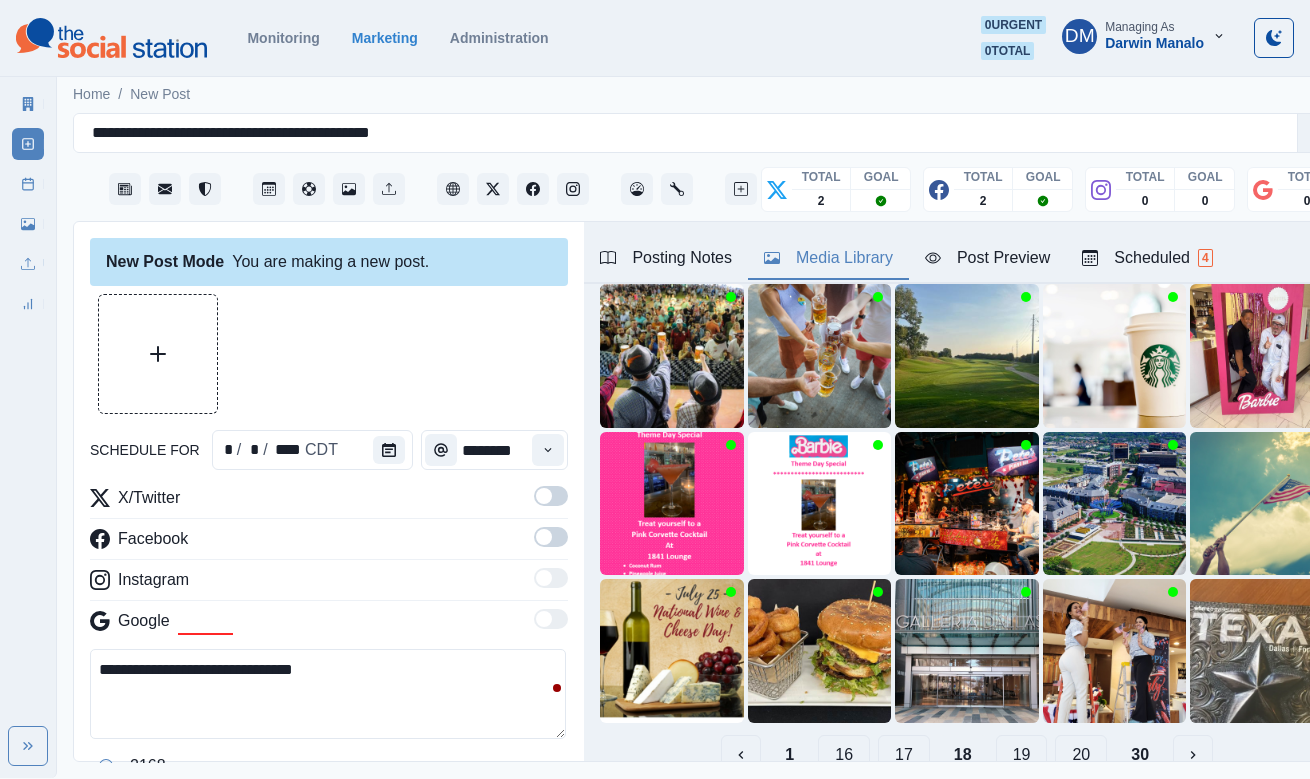 click on "17" at bounding box center (904, 755) 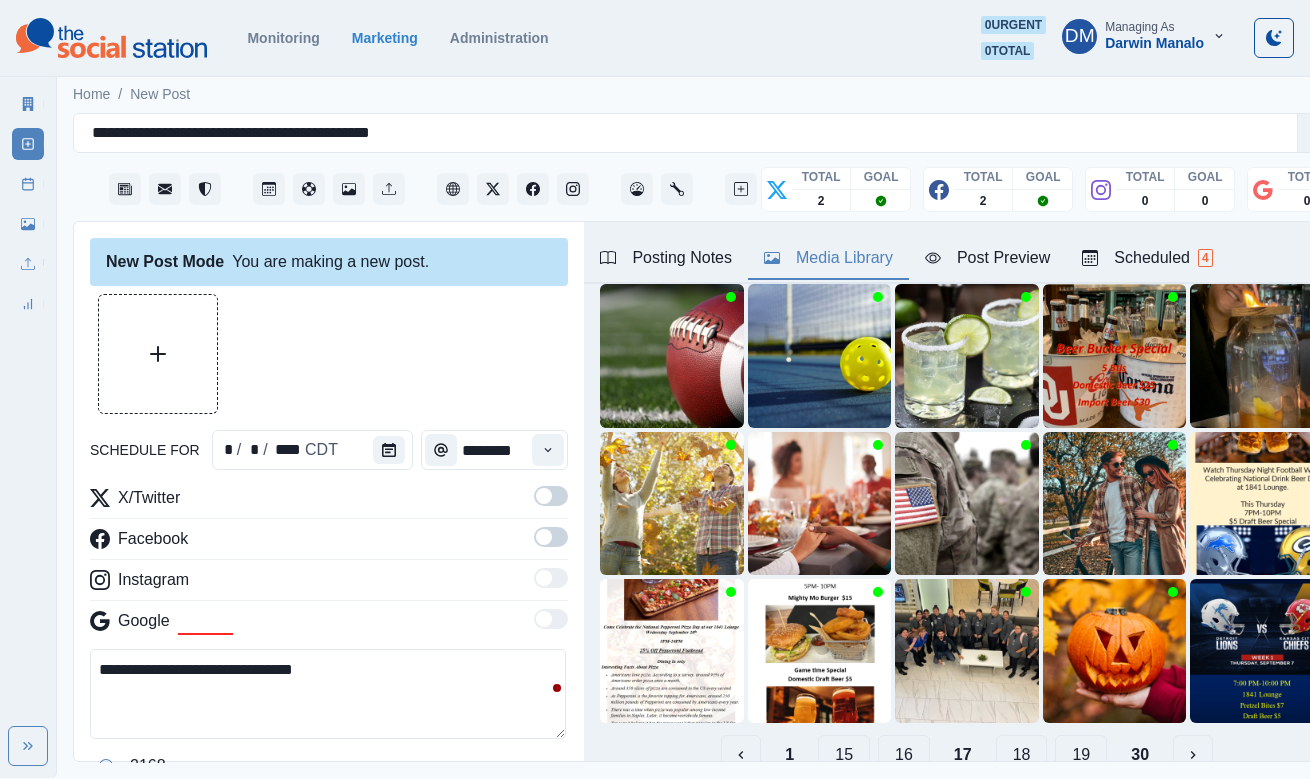 click on "16" at bounding box center [904, 755] 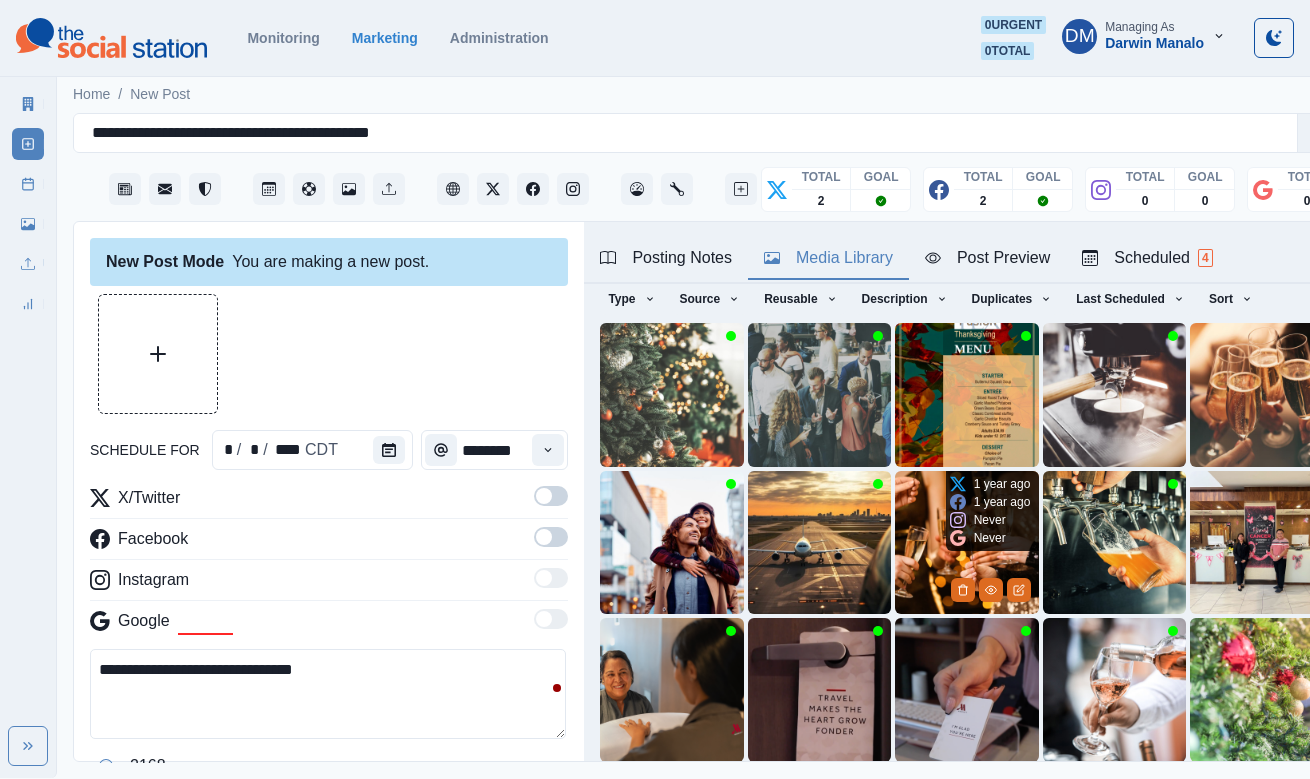 scroll, scrollTop: 112, scrollLeft: 0, axis: vertical 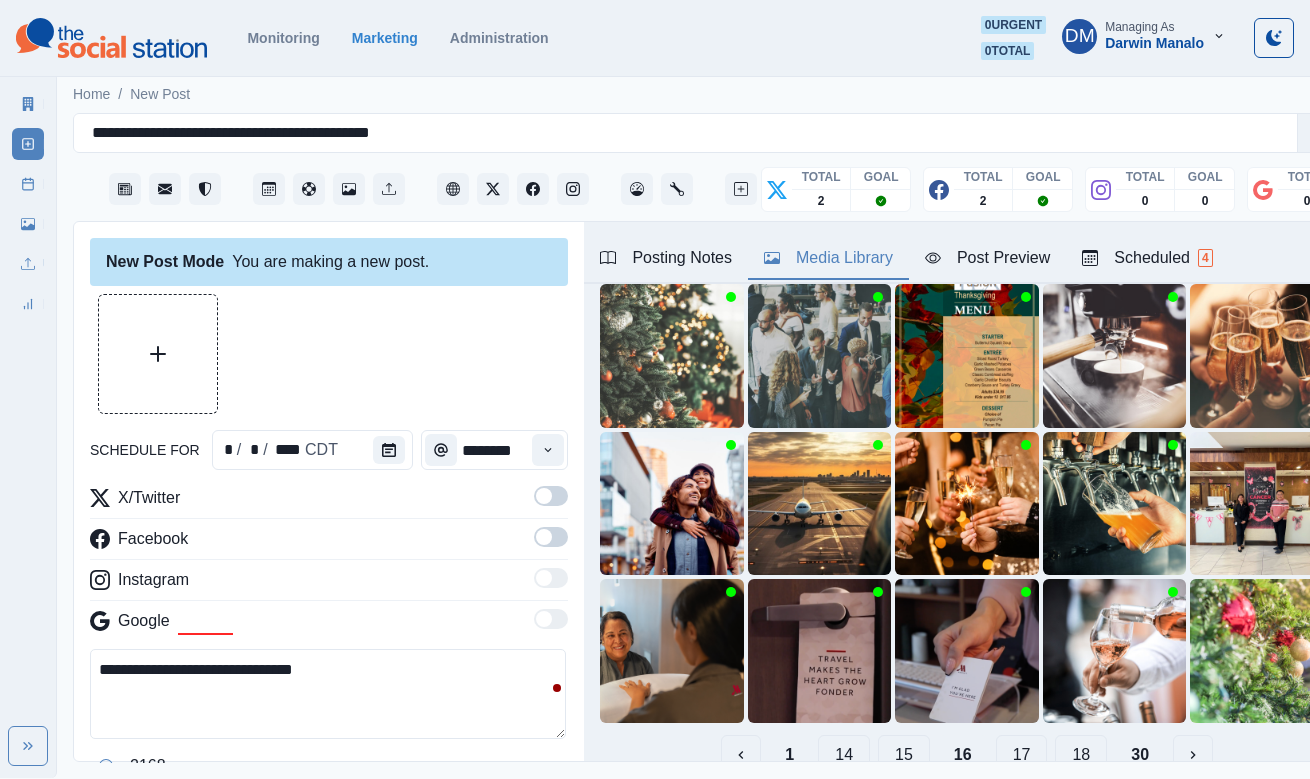 click on "15" at bounding box center (904, 755) 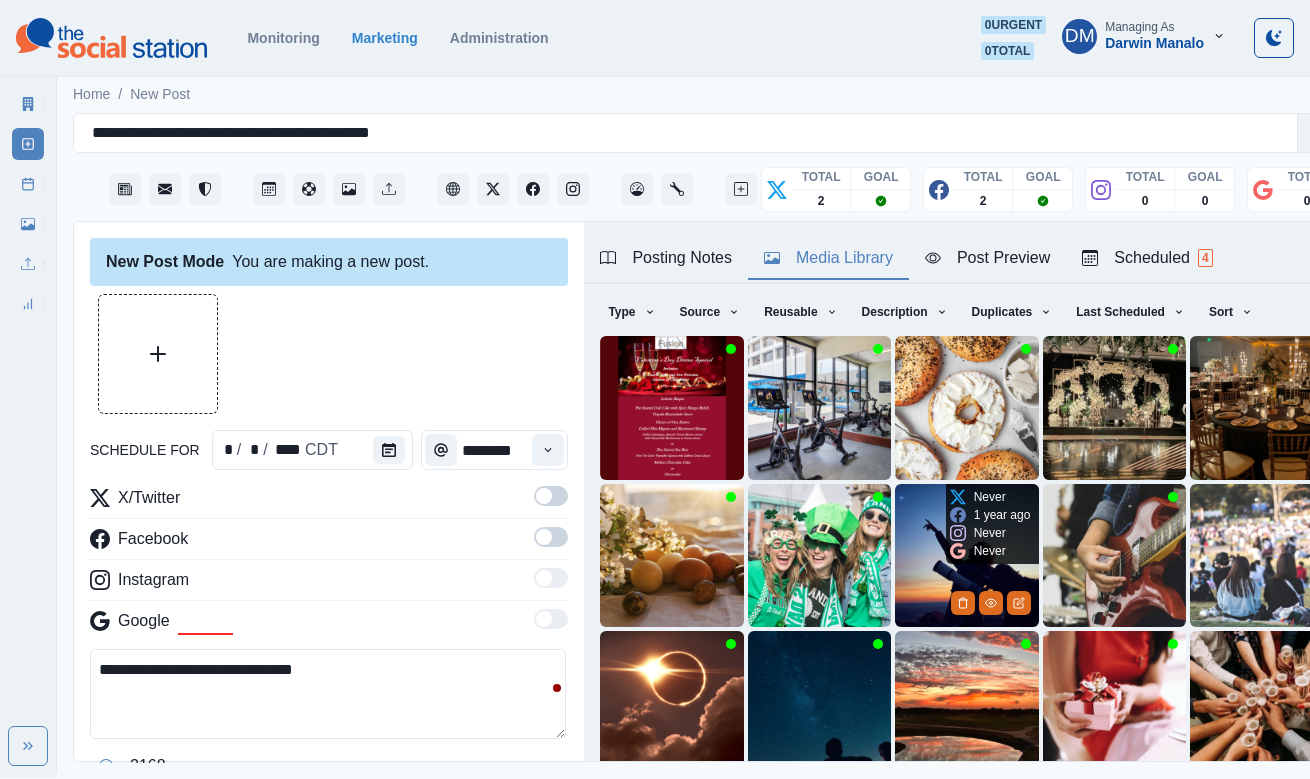 scroll, scrollTop: 66, scrollLeft: 0, axis: vertical 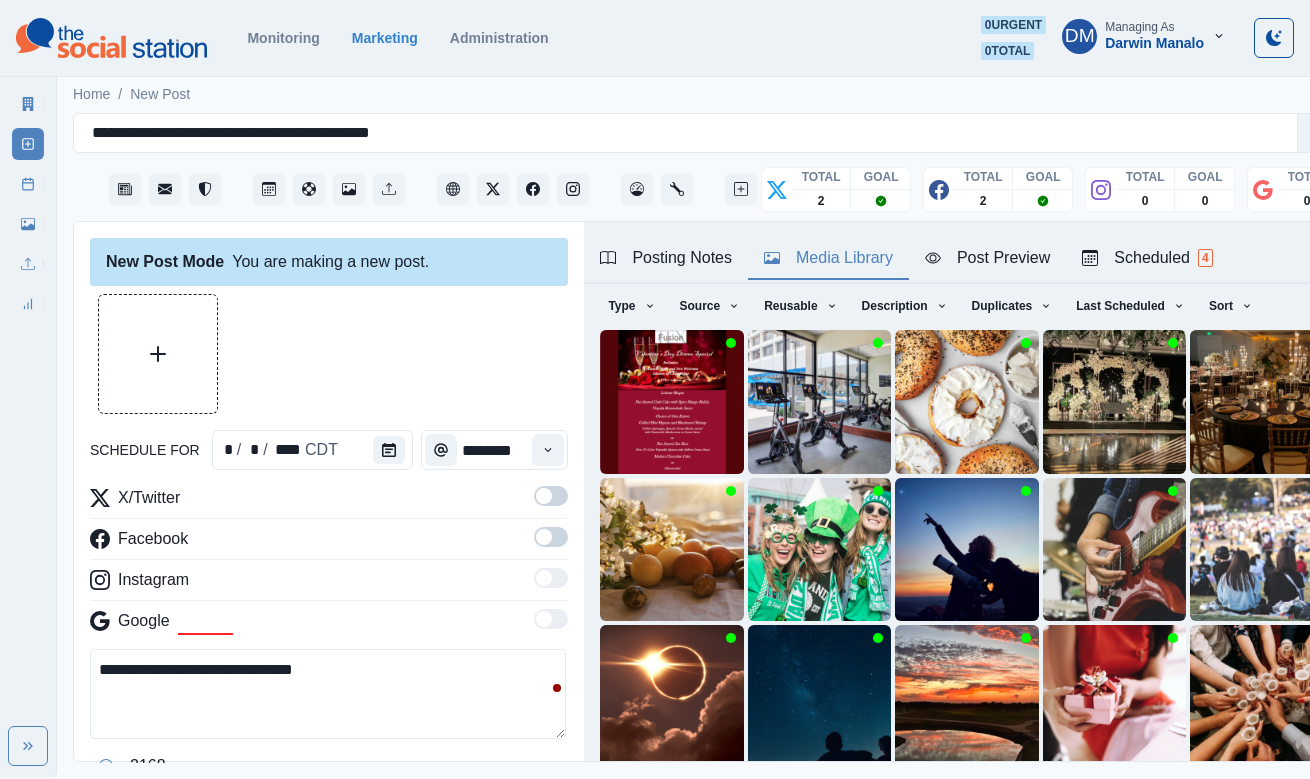 click on "14" at bounding box center [904, 801] 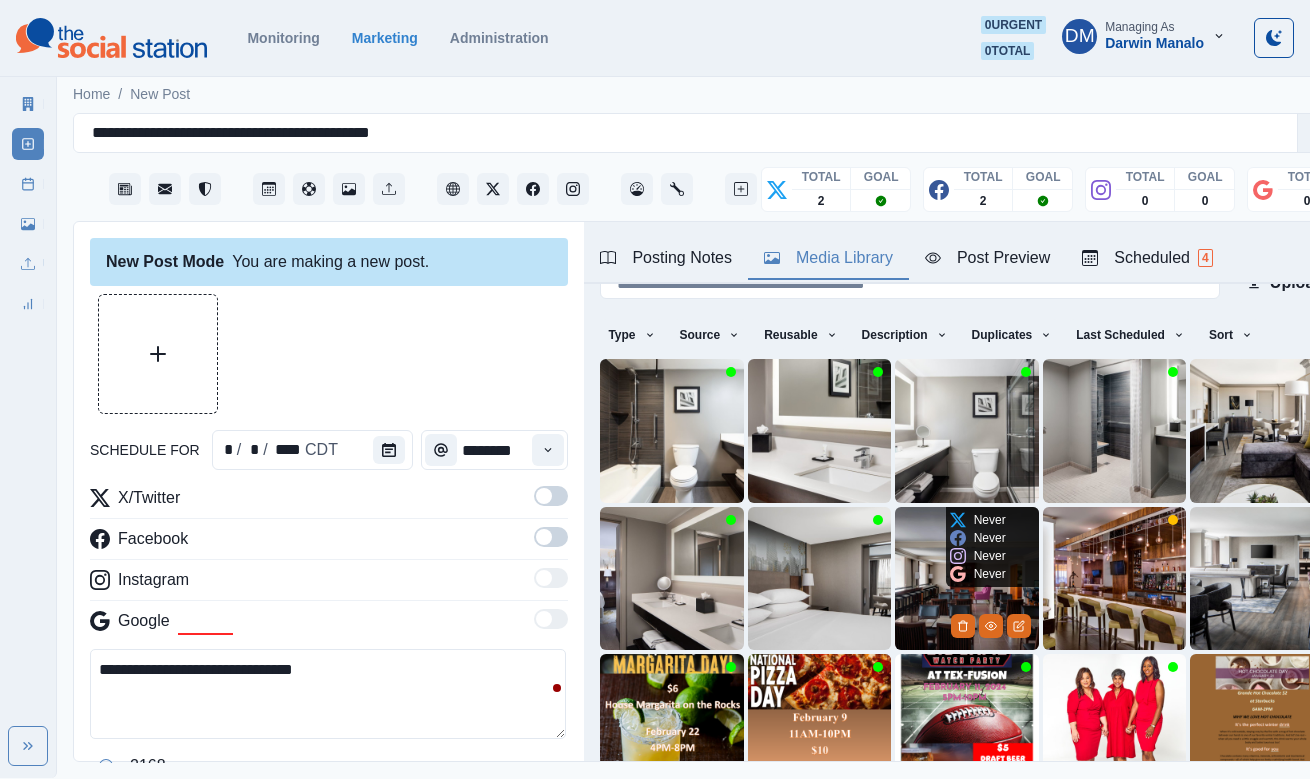 scroll, scrollTop: 50, scrollLeft: 0, axis: vertical 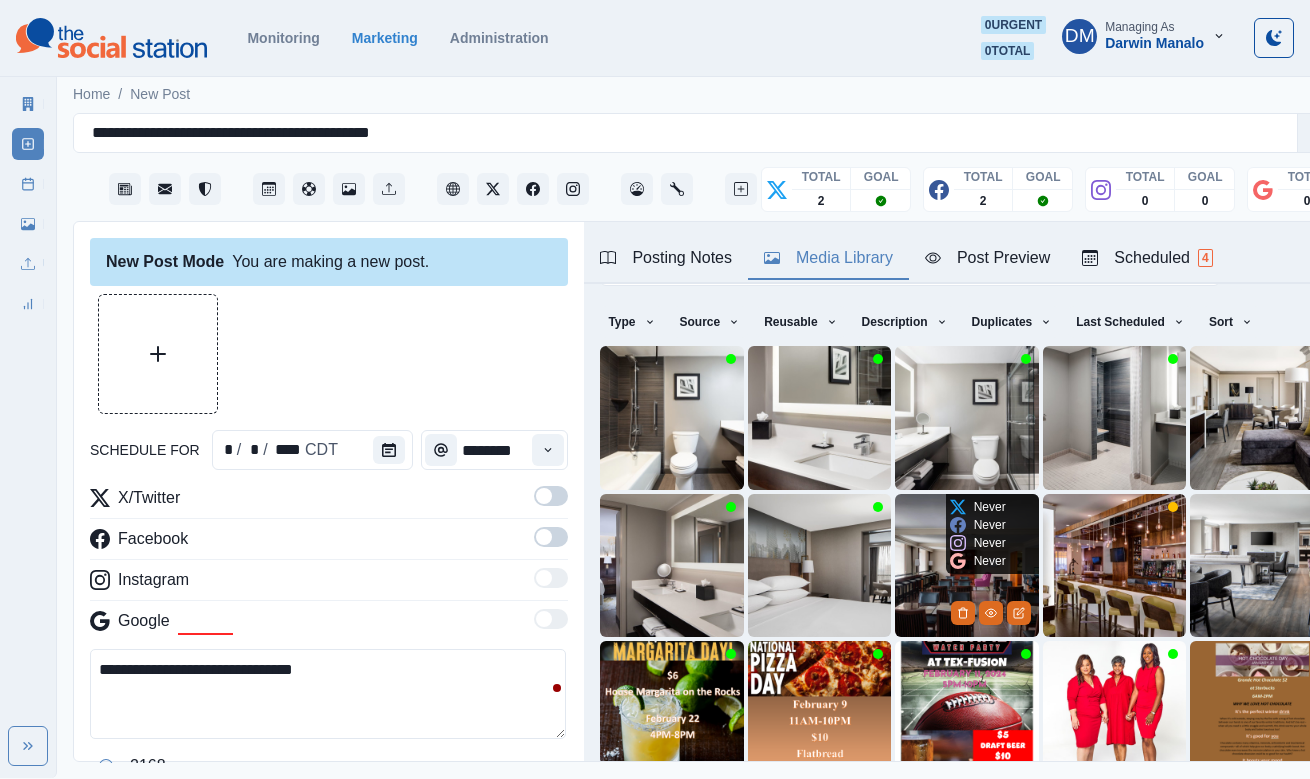 click at bounding box center [967, 566] 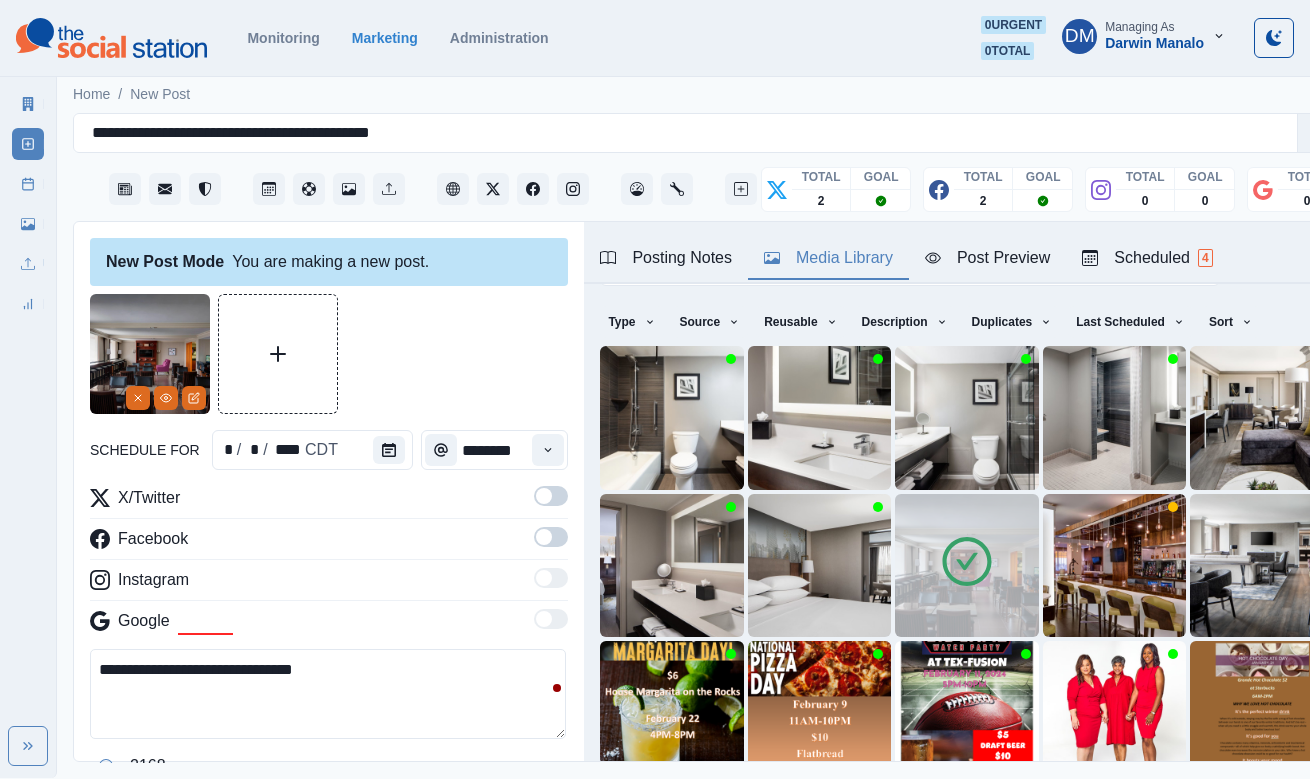 drag, startPoint x: 172, startPoint y: 574, endPoint x: 277, endPoint y: 567, distance: 105.23308 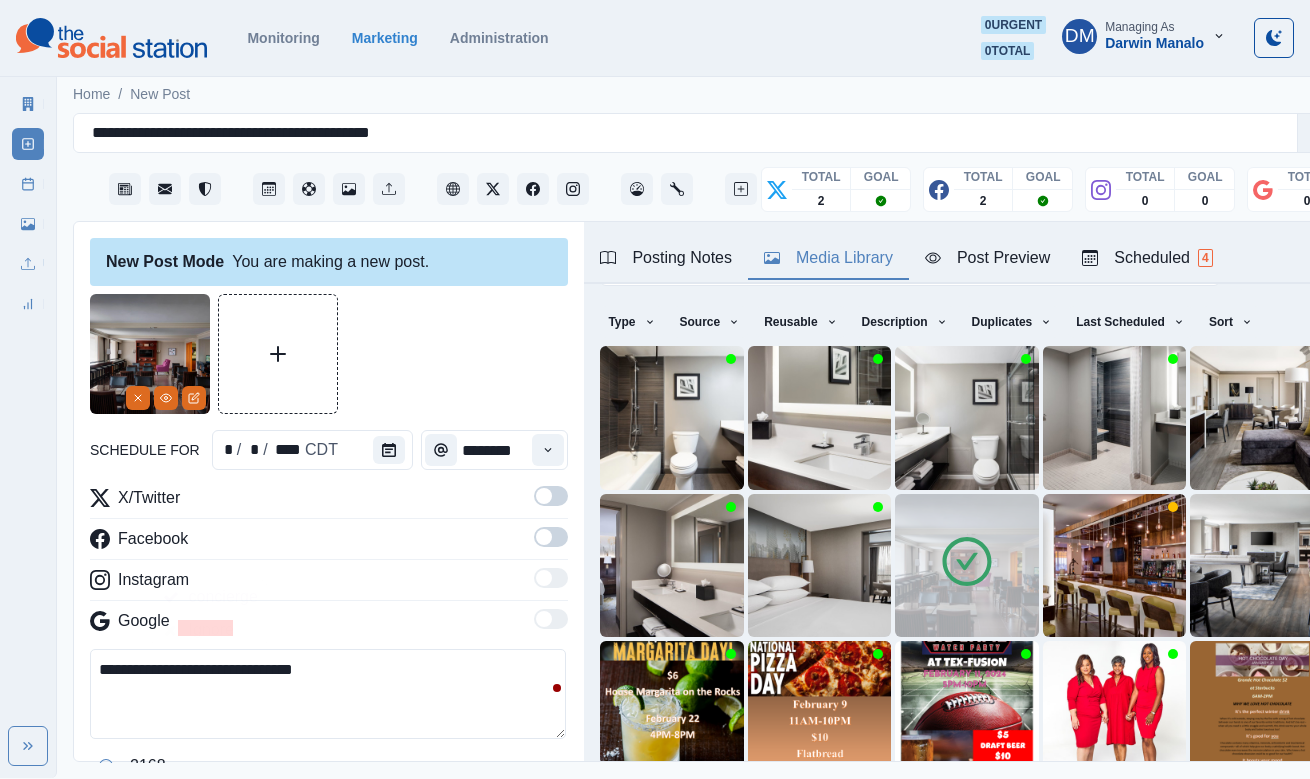 paste 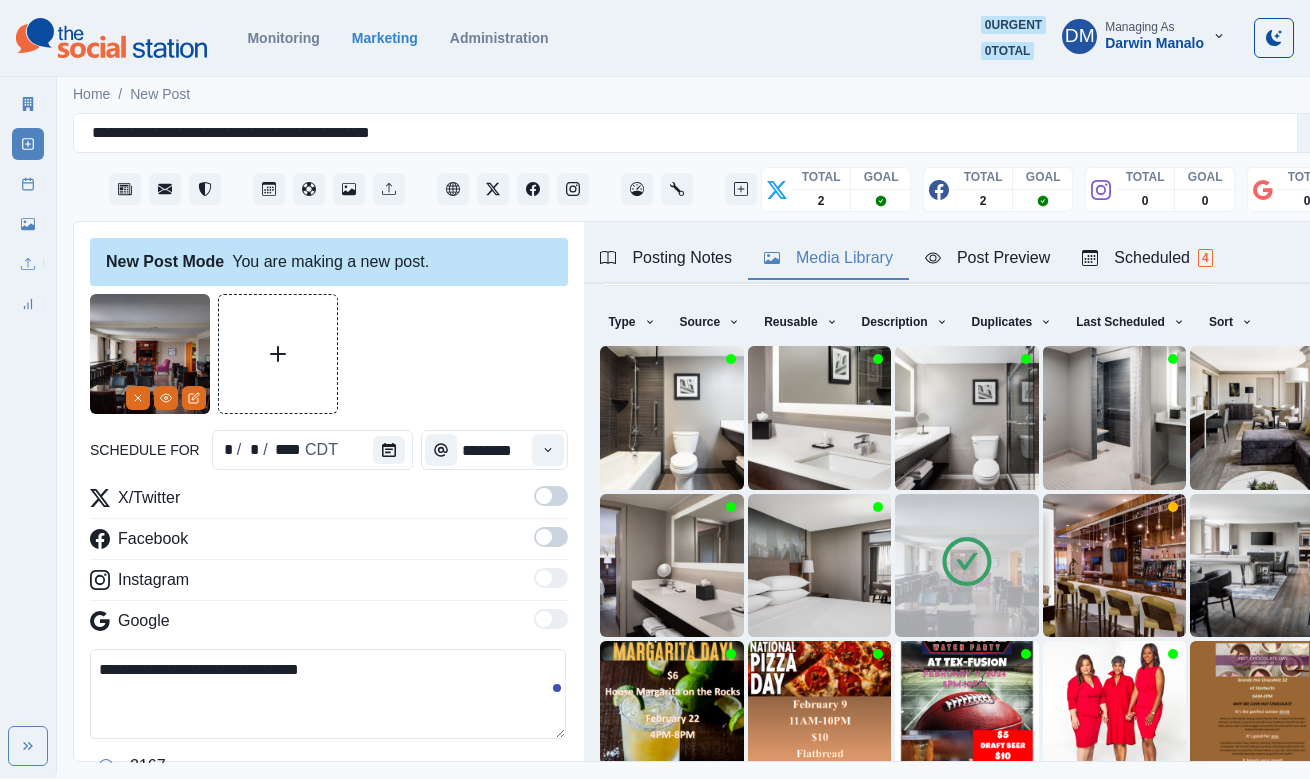 click 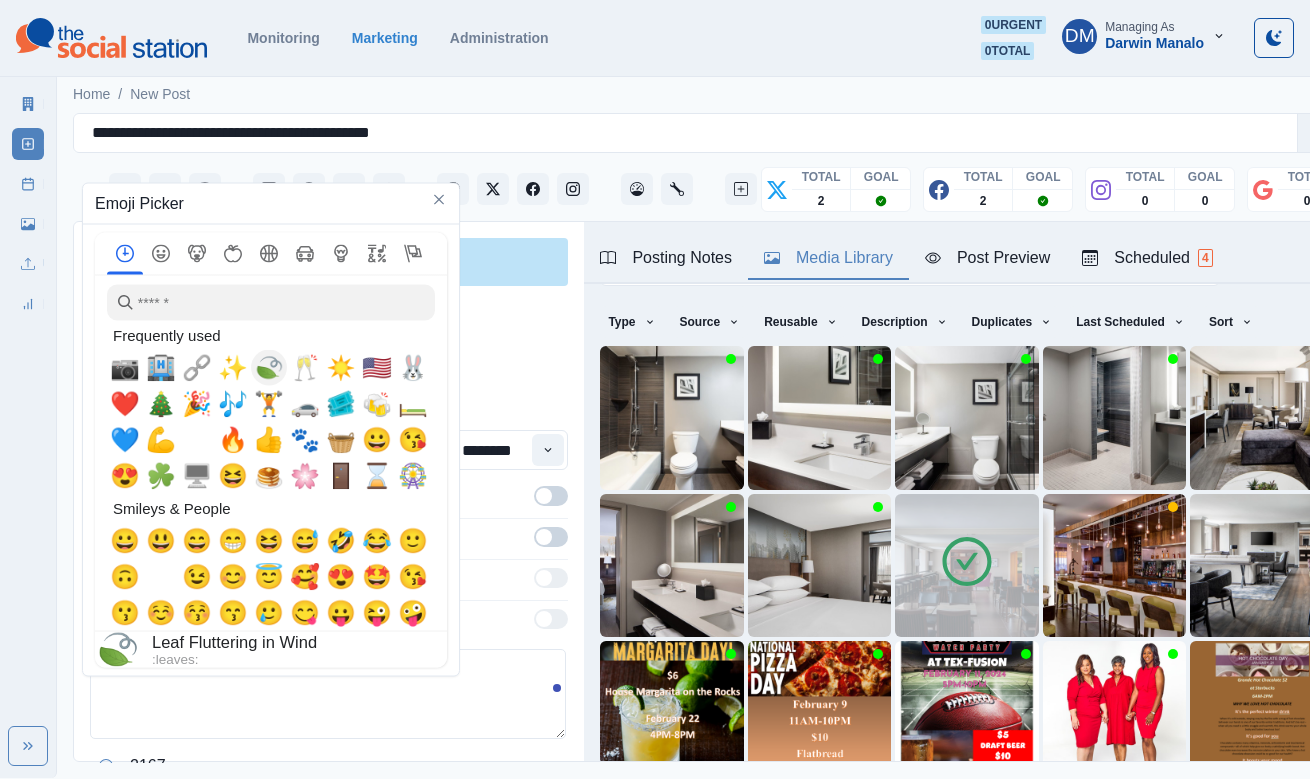 click on "✨" at bounding box center [233, 368] 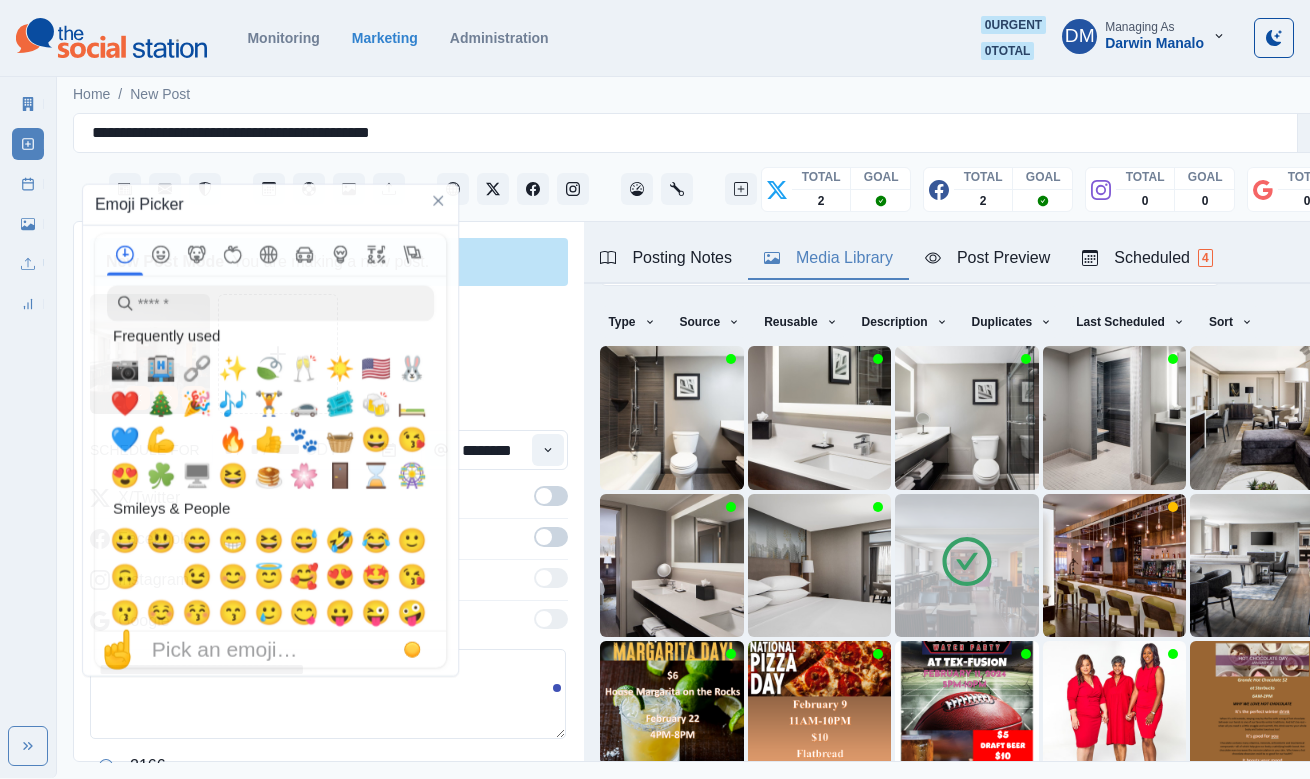 click at bounding box center (544, 496) 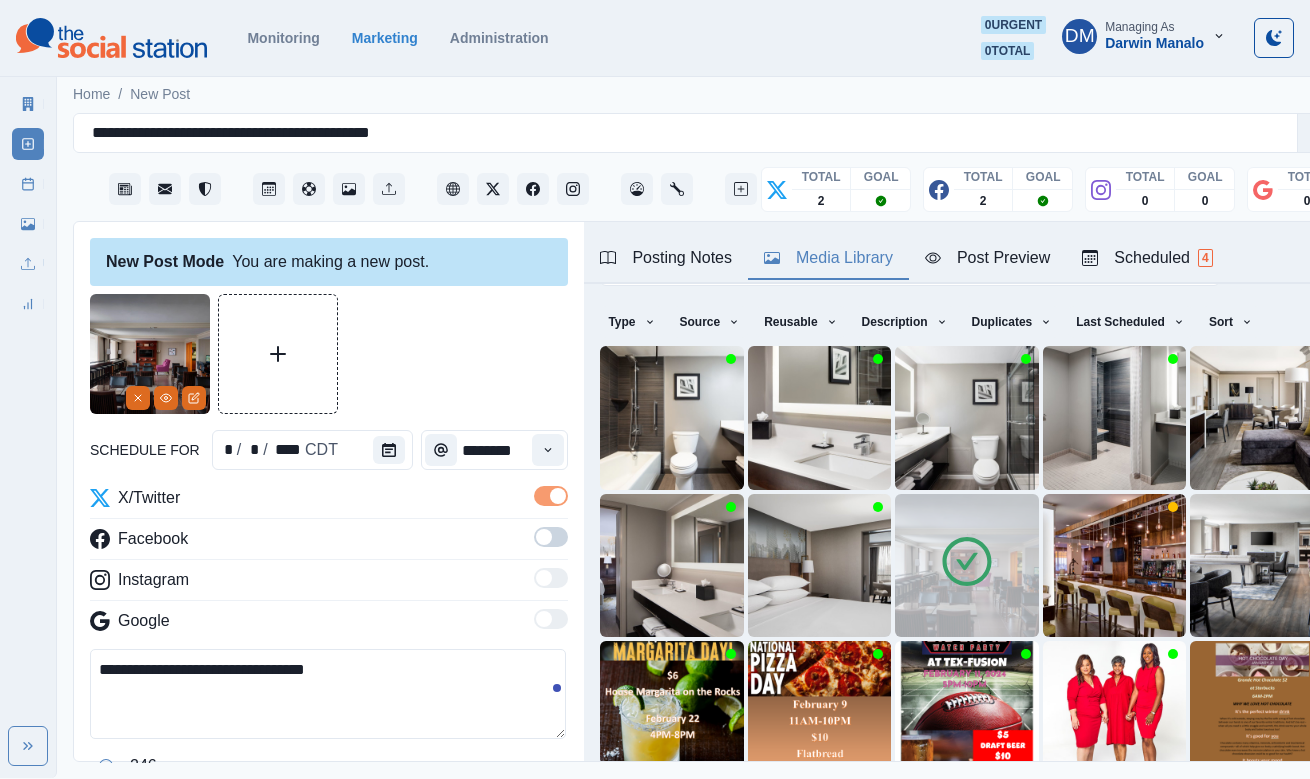 click at bounding box center [544, 537] 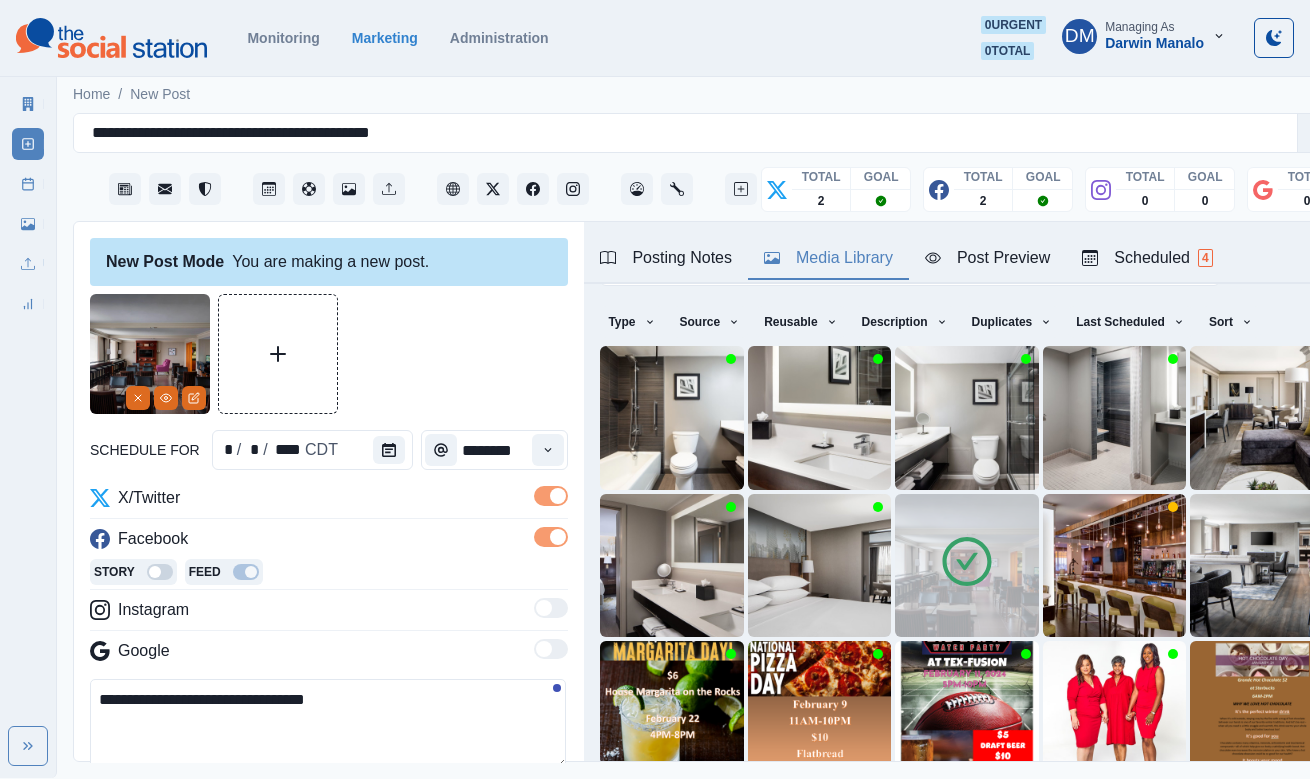 click on "**********" at bounding box center [328, 724] 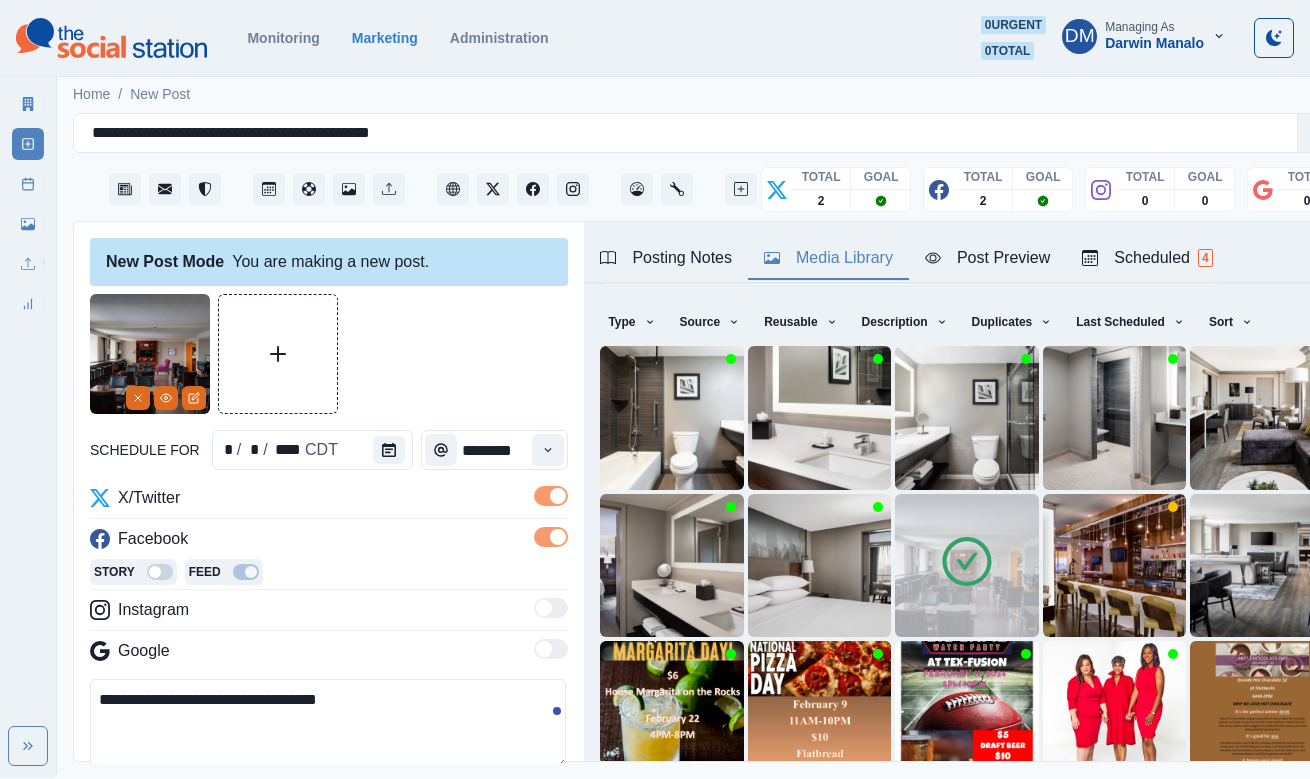paste on "**********" 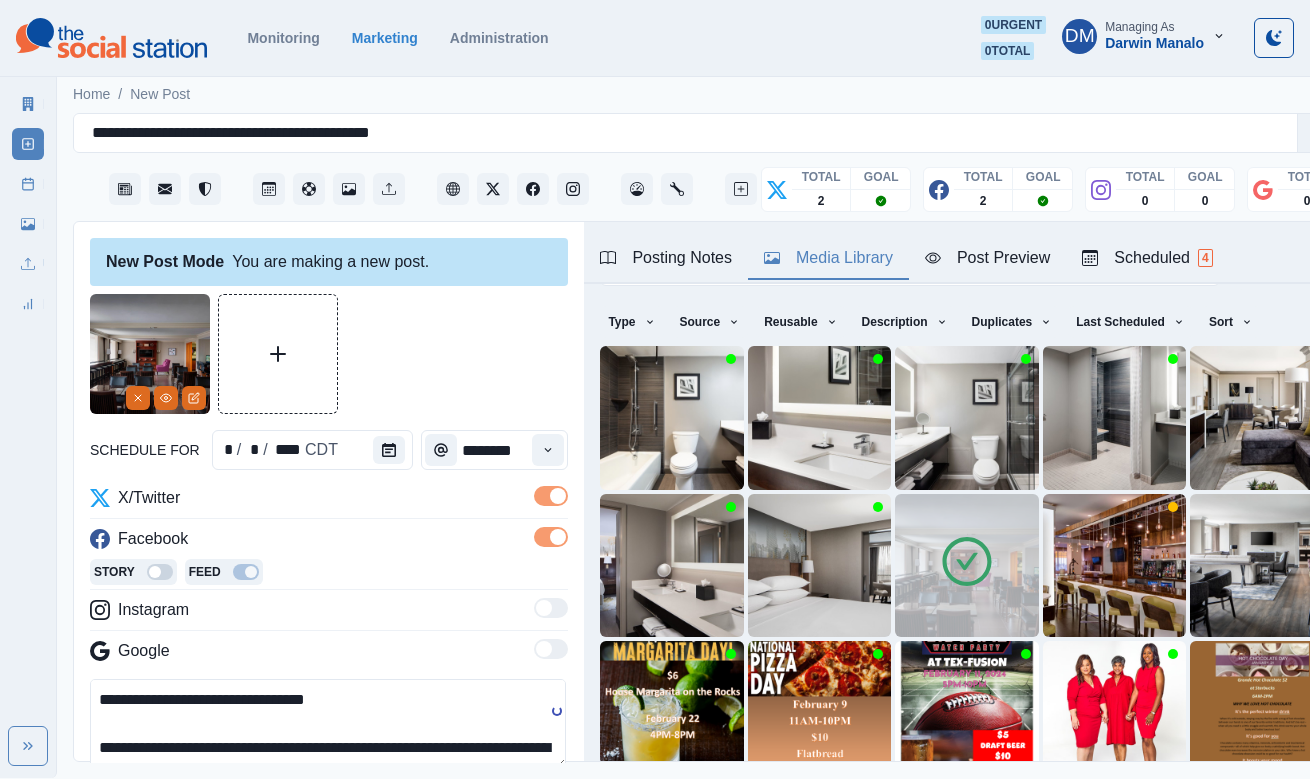 drag, startPoint x: 96, startPoint y: 635, endPoint x: 82, endPoint y: 635, distance: 14 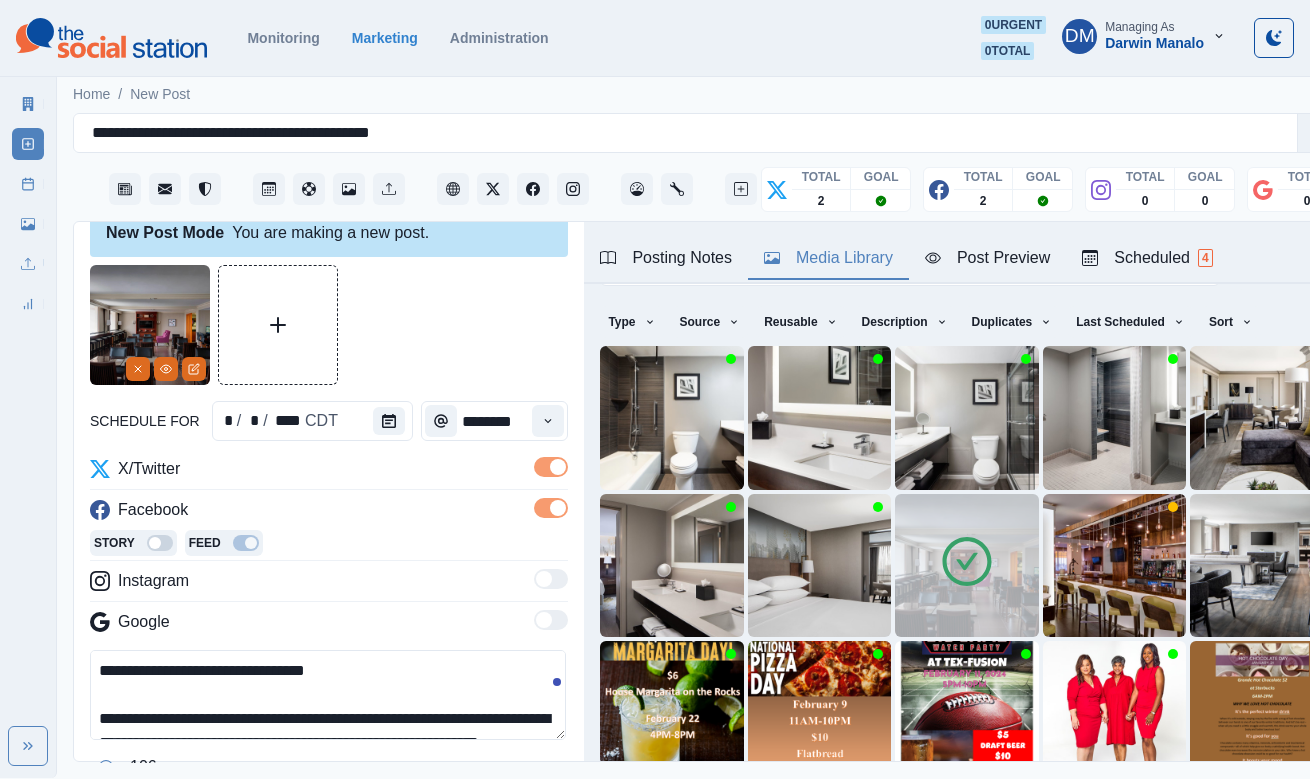 scroll, scrollTop: 30, scrollLeft: 0, axis: vertical 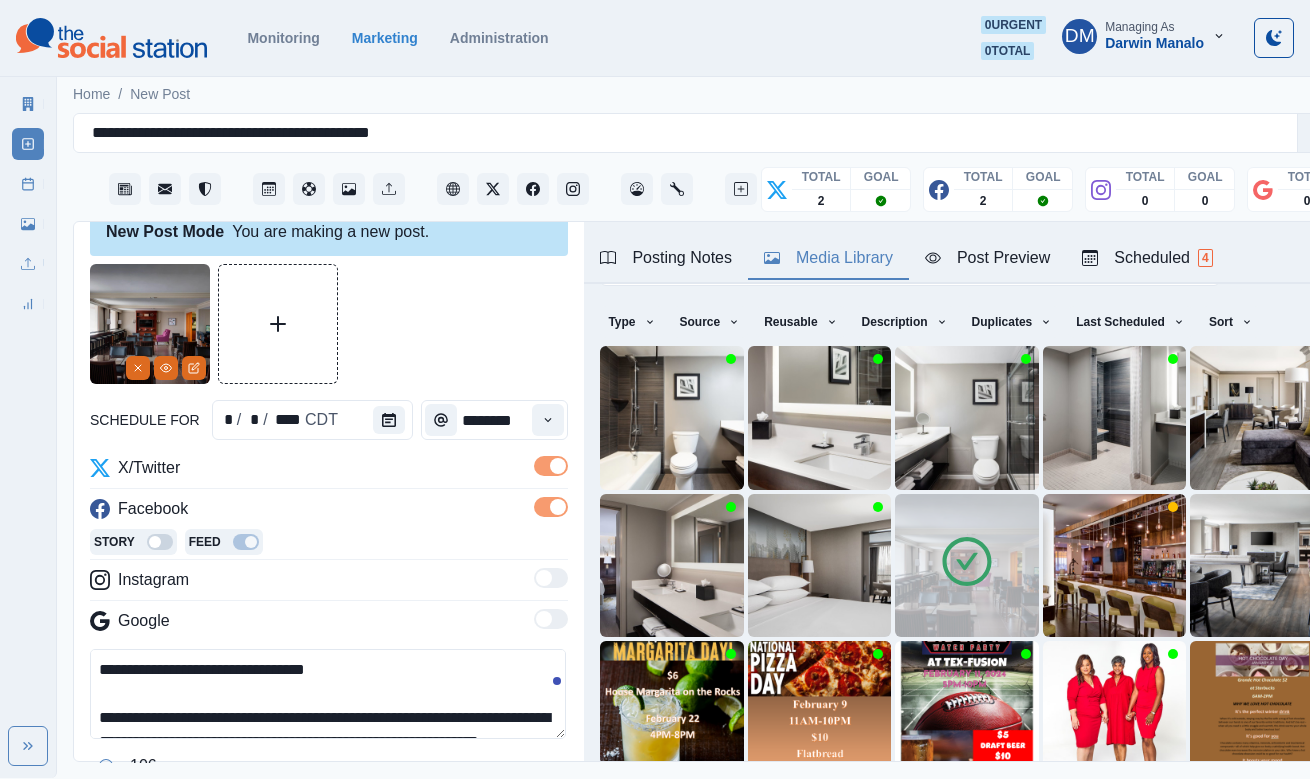 click on "**********" at bounding box center [328, 694] 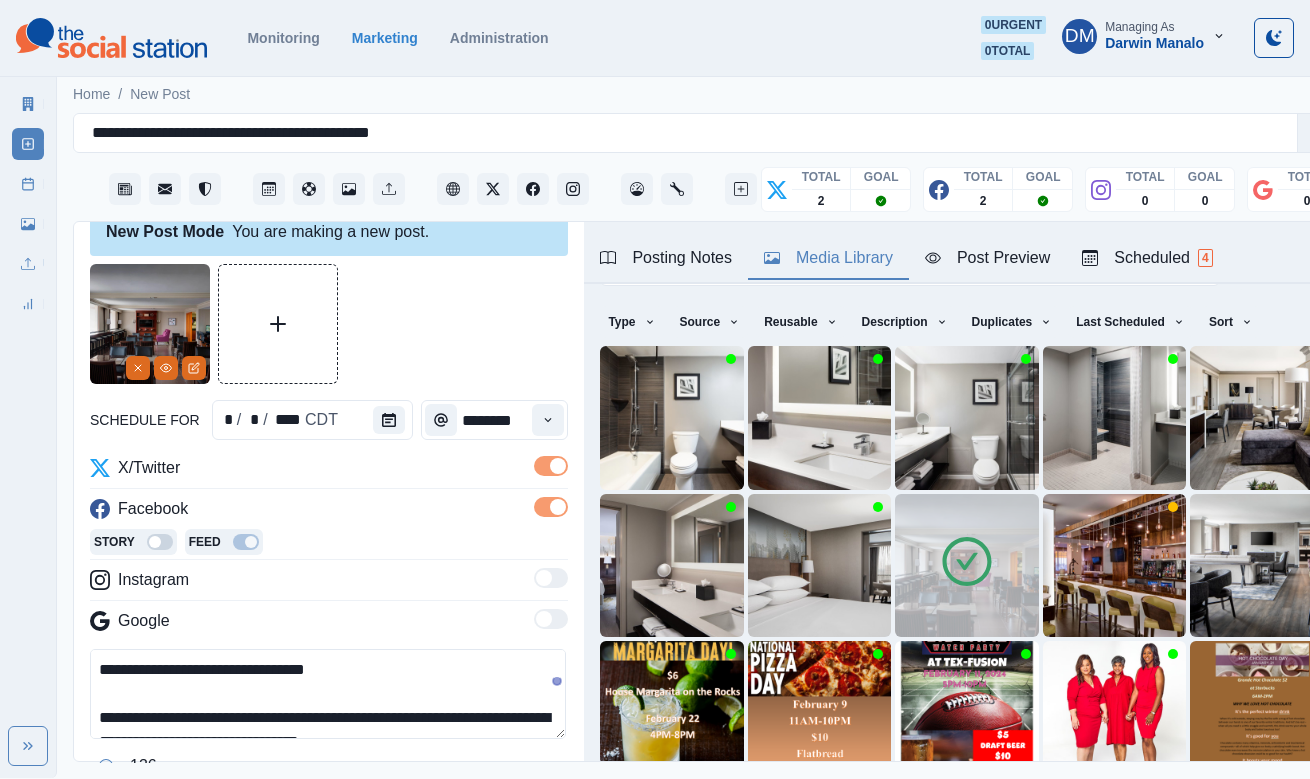 scroll, scrollTop: 35, scrollLeft: 0, axis: vertical 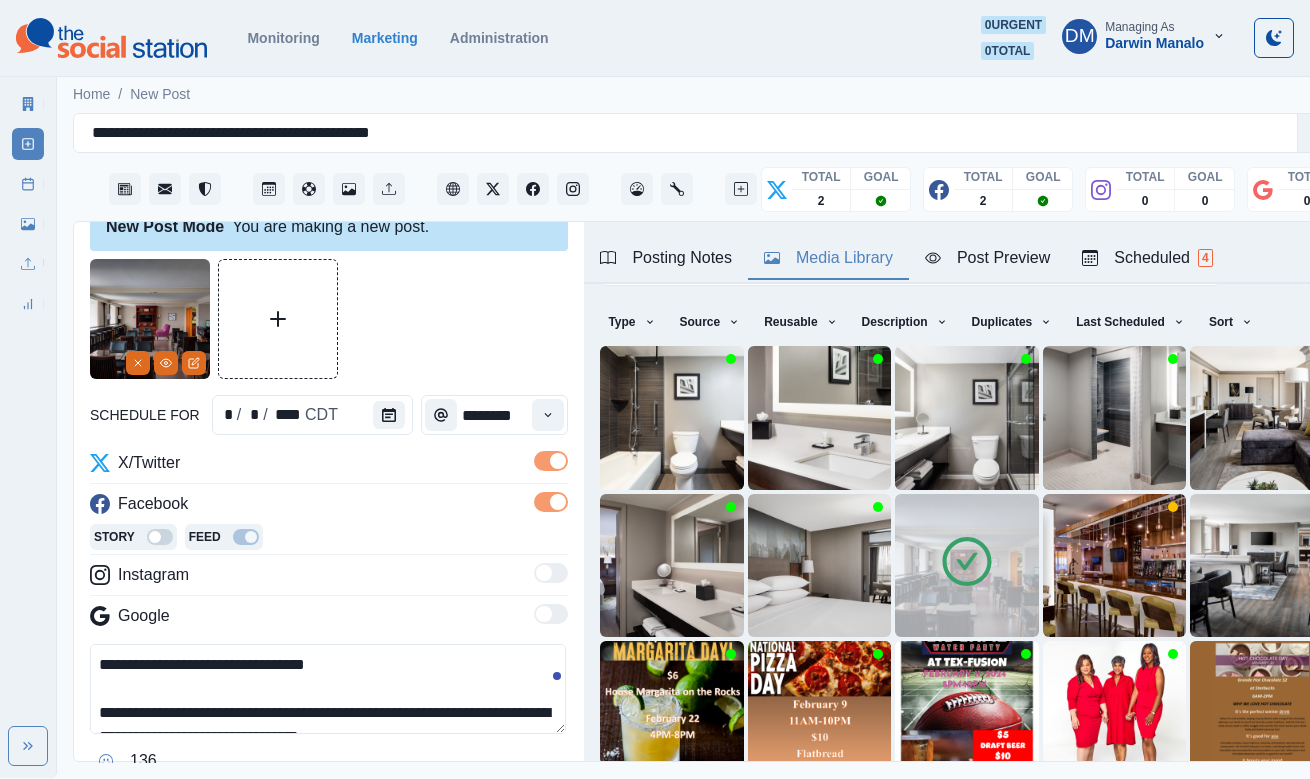 click on "**********" at bounding box center [328, 689] 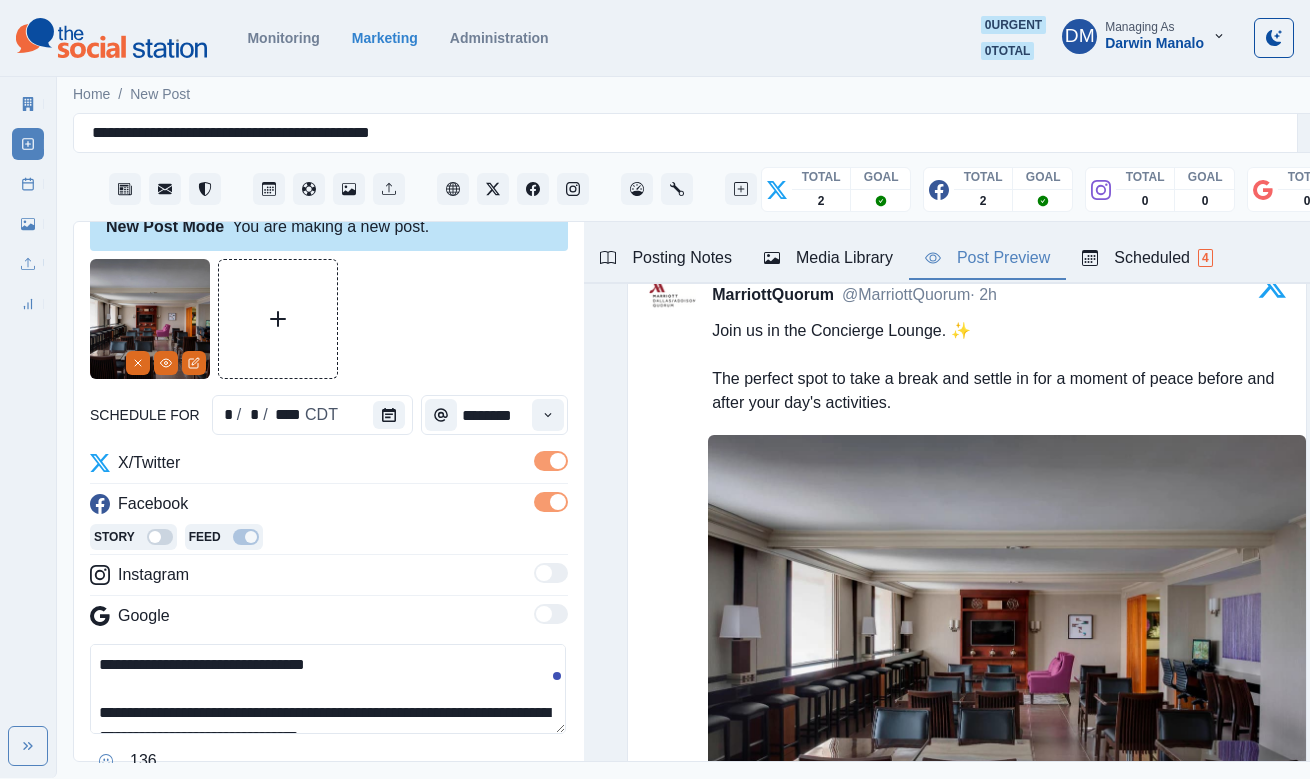 click on "Post Preview" at bounding box center (987, 258) 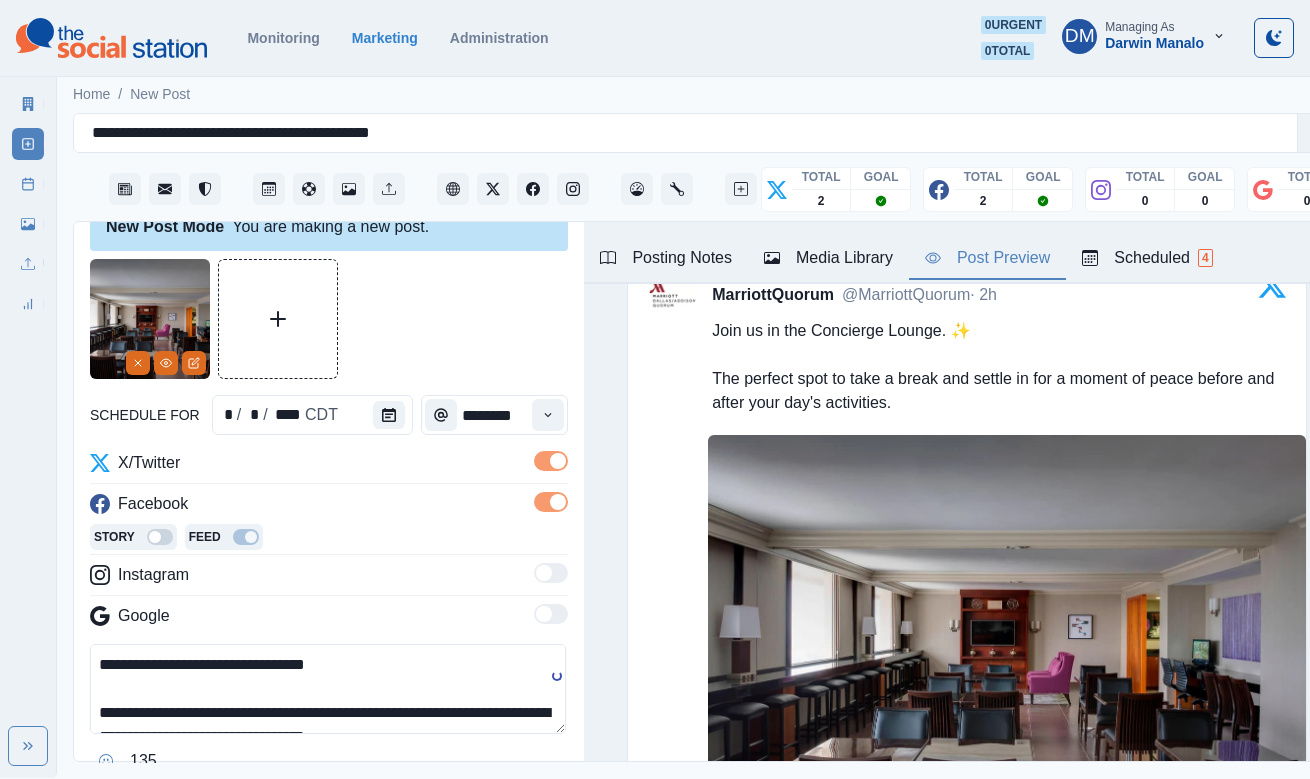 type on "**********" 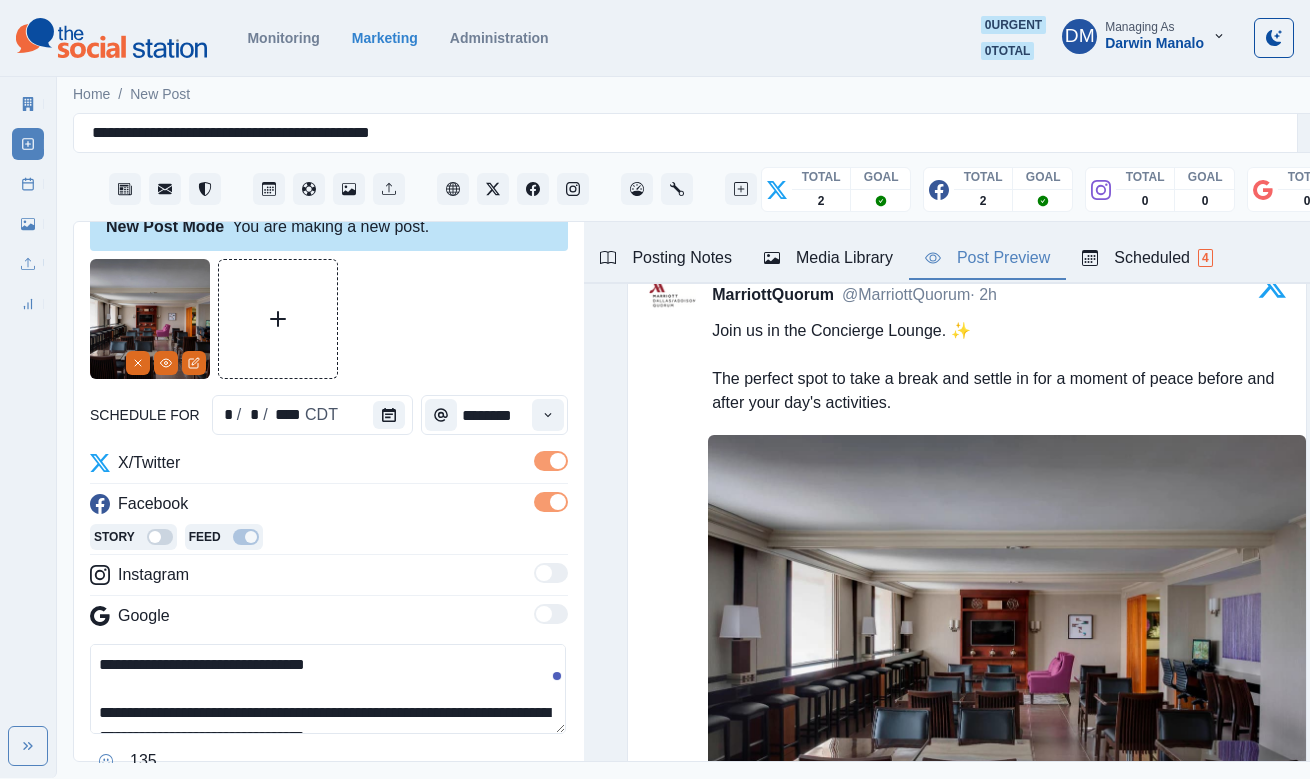 click at bounding box center (106, 761) 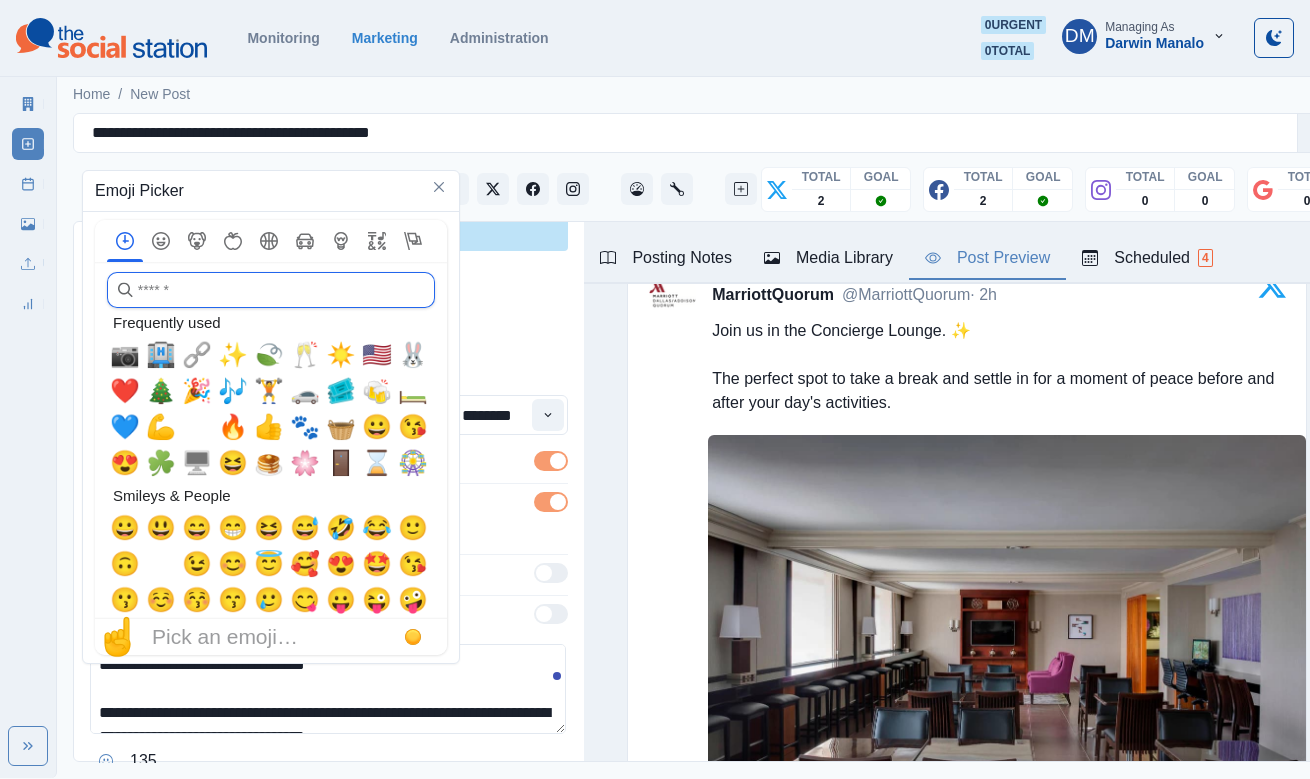 click at bounding box center [271, 290] 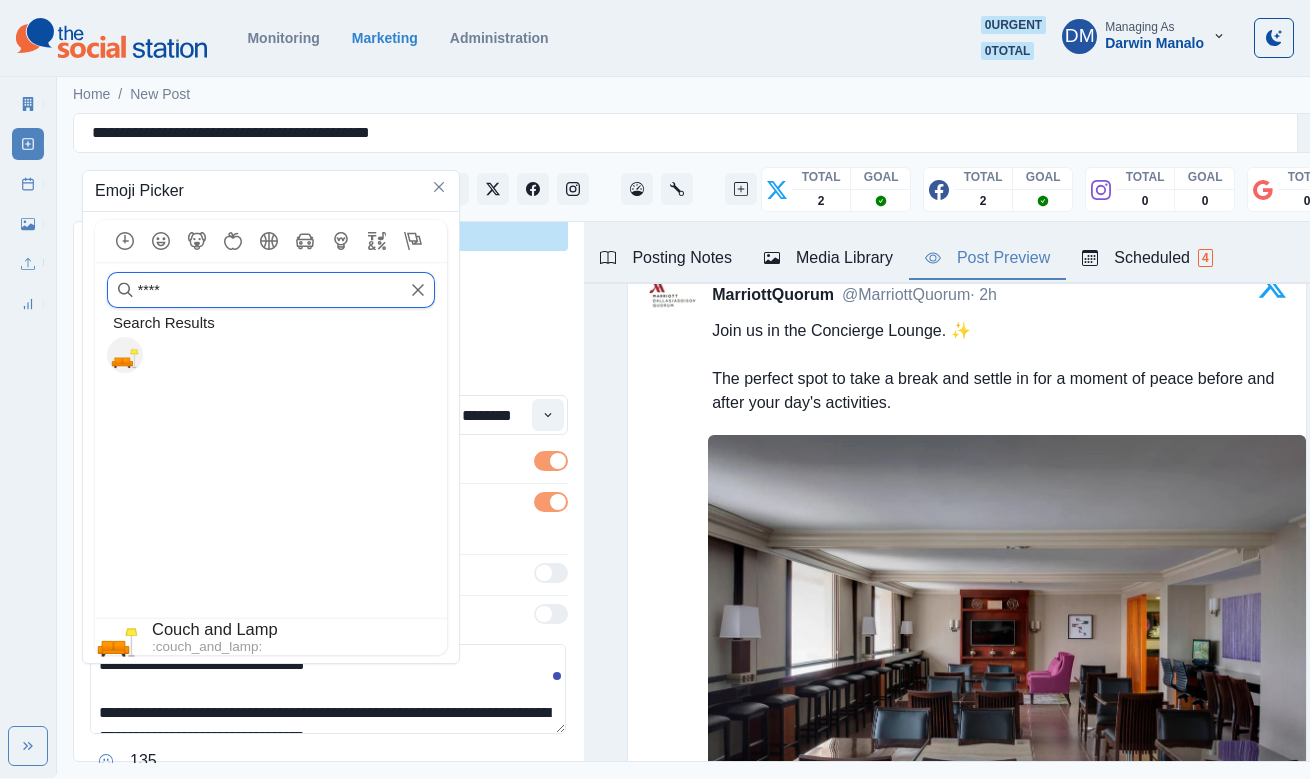 type on "****" 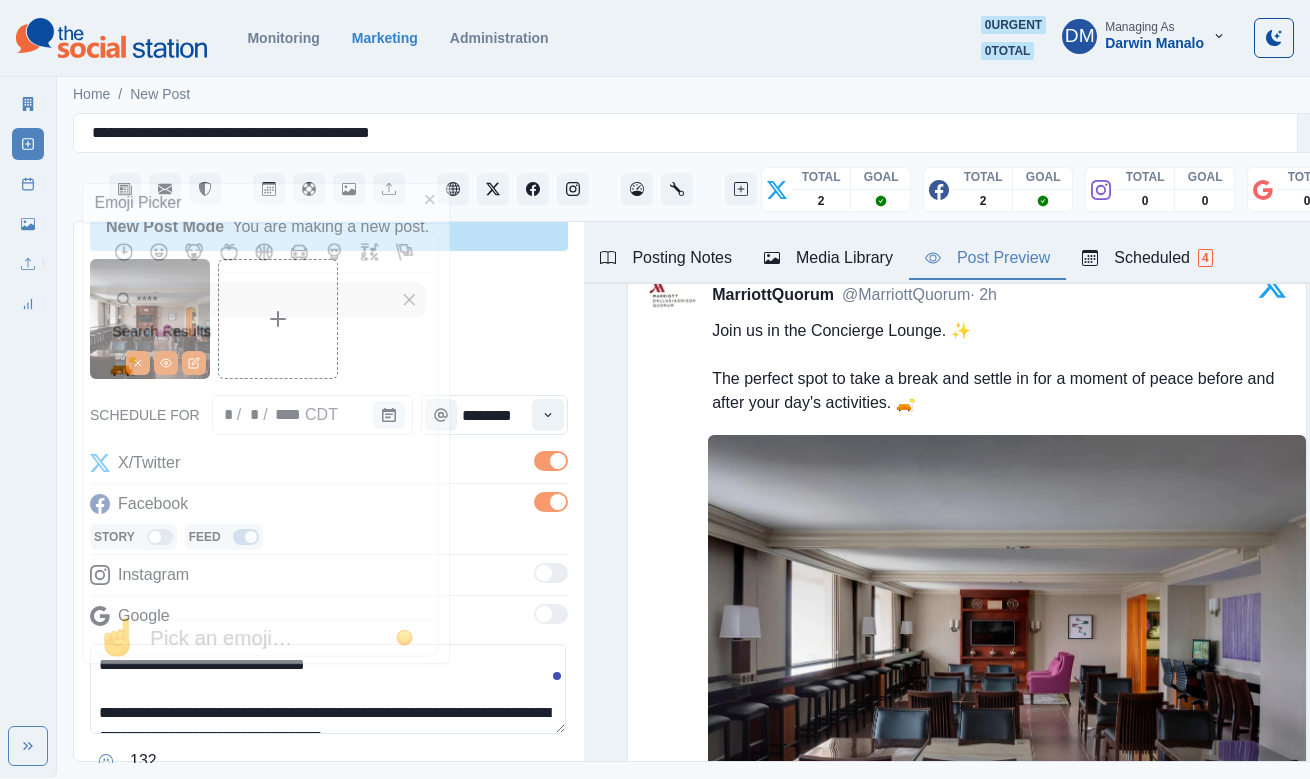 click on "**********" at bounding box center [328, 689] 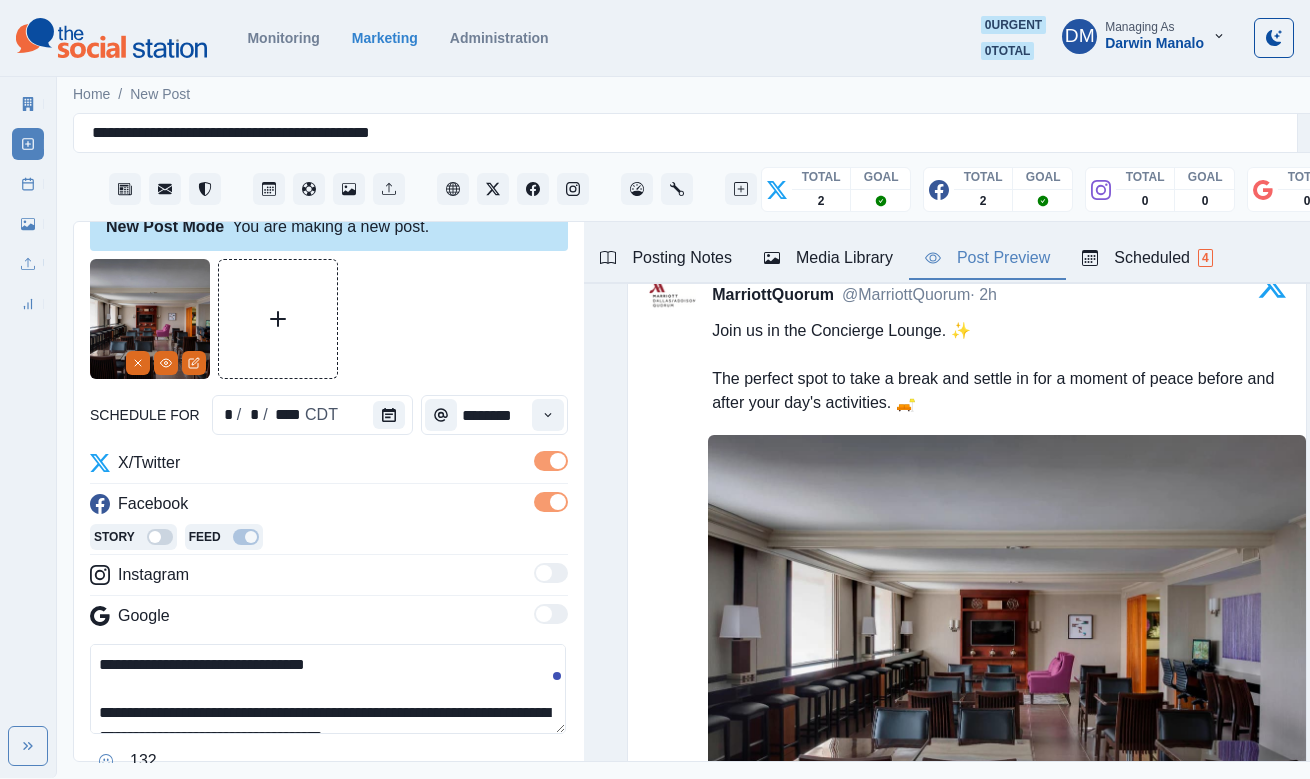 scroll, scrollTop: 82, scrollLeft: 0, axis: vertical 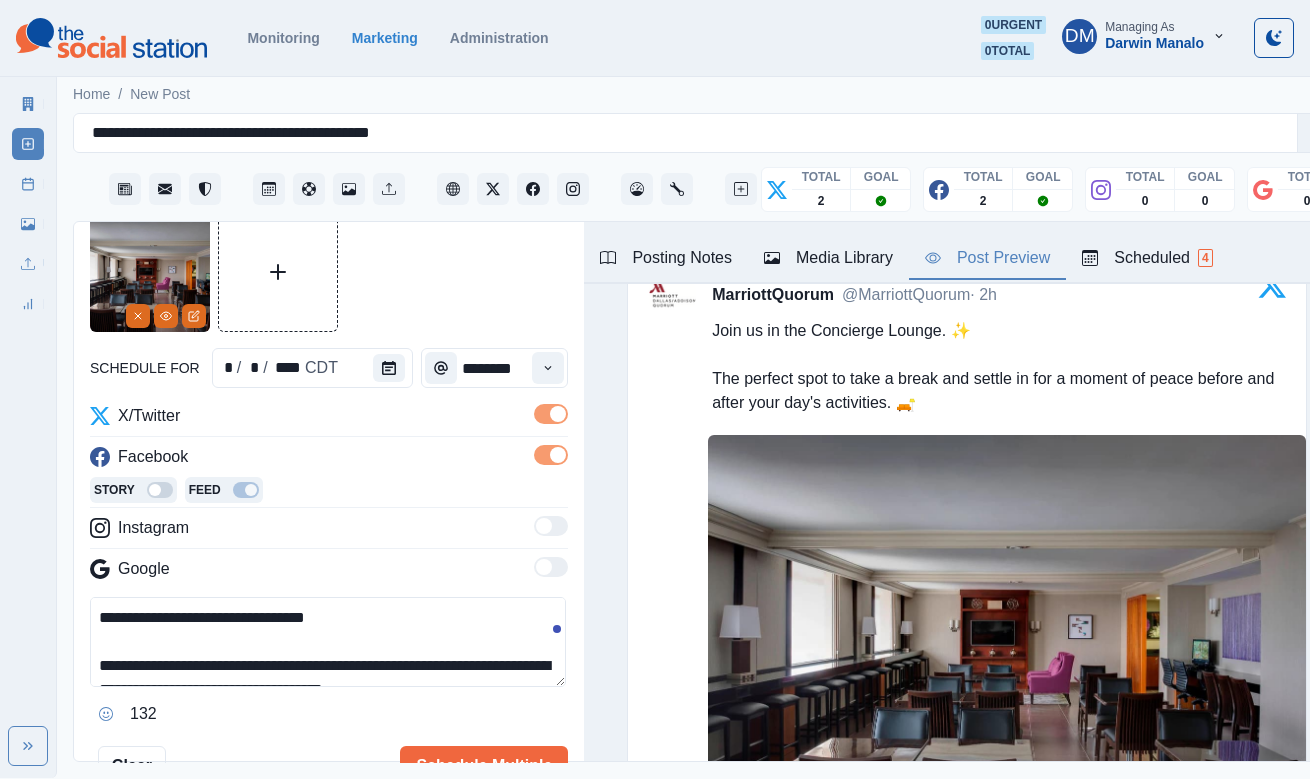 click on "**********" at bounding box center [329, 663] 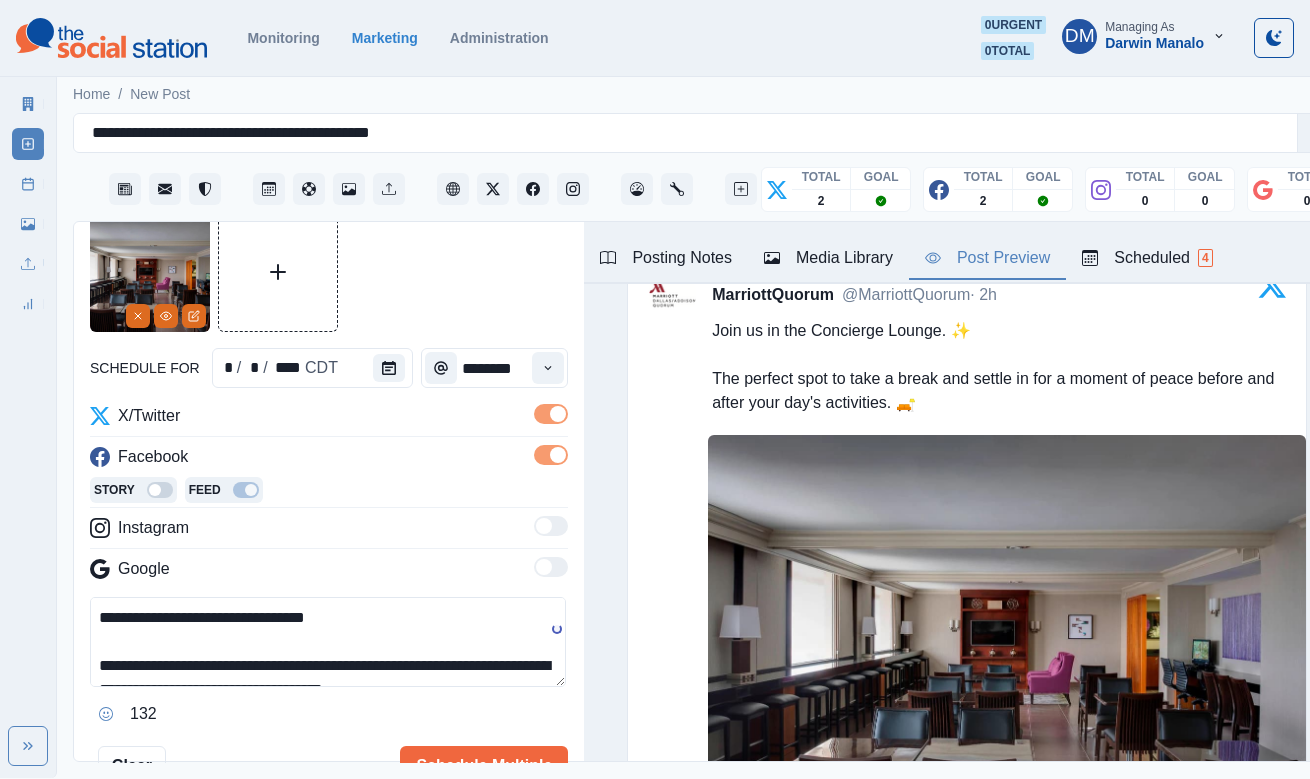 click on "**********" at bounding box center (328, 642) 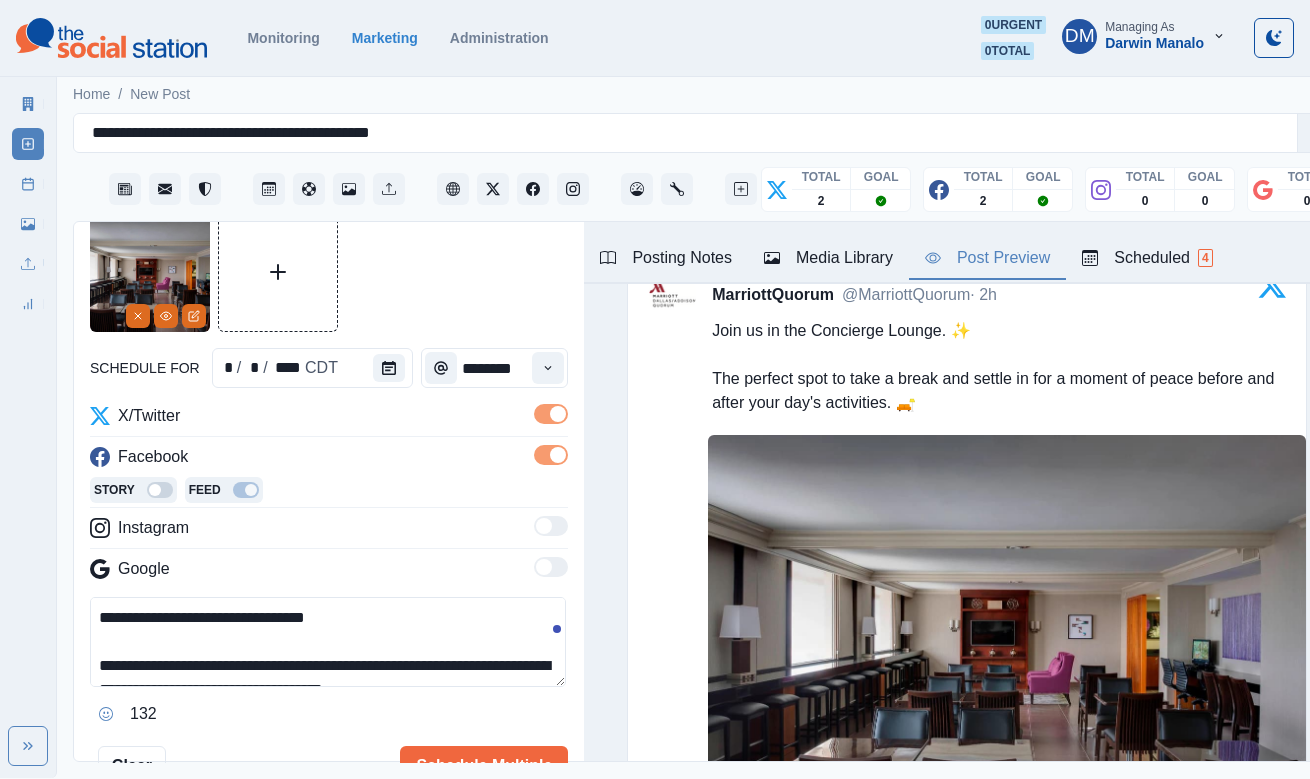 click on "**********" at bounding box center (328, 642) 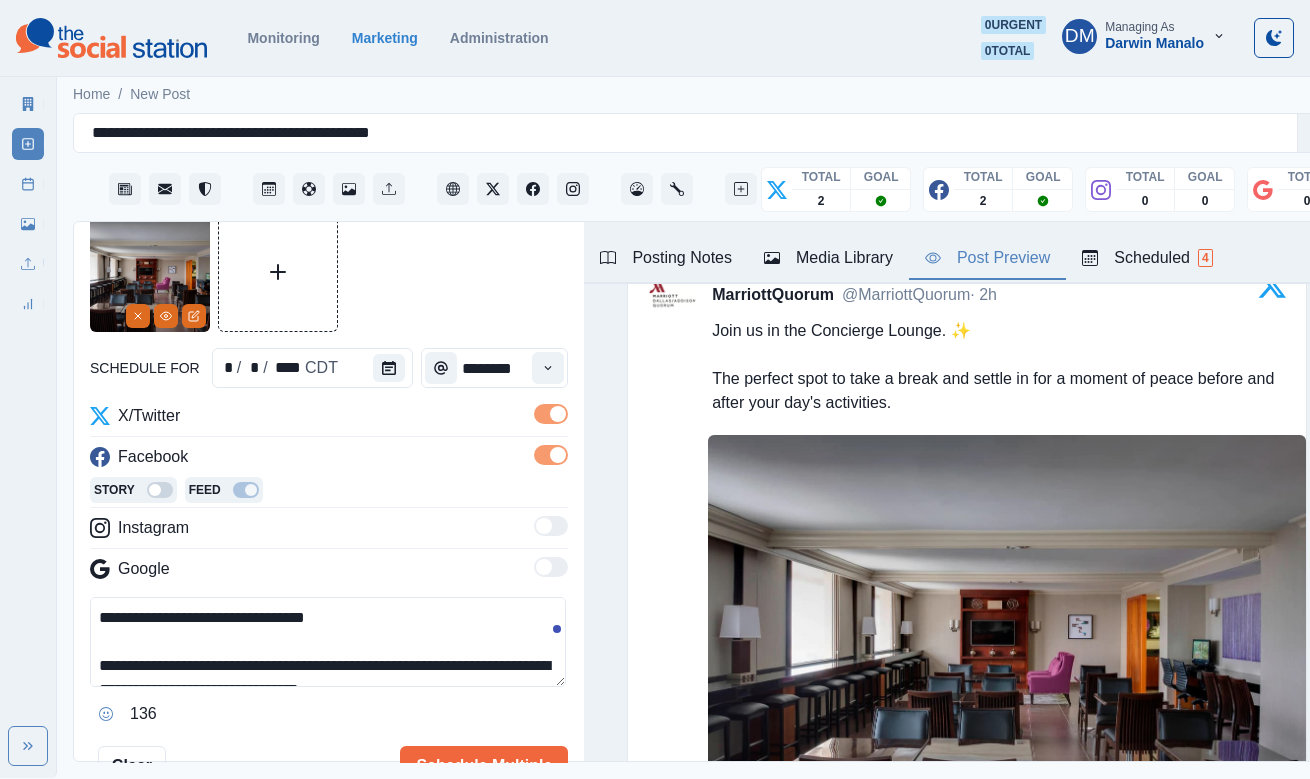 click on "**********" at bounding box center [328, 642] 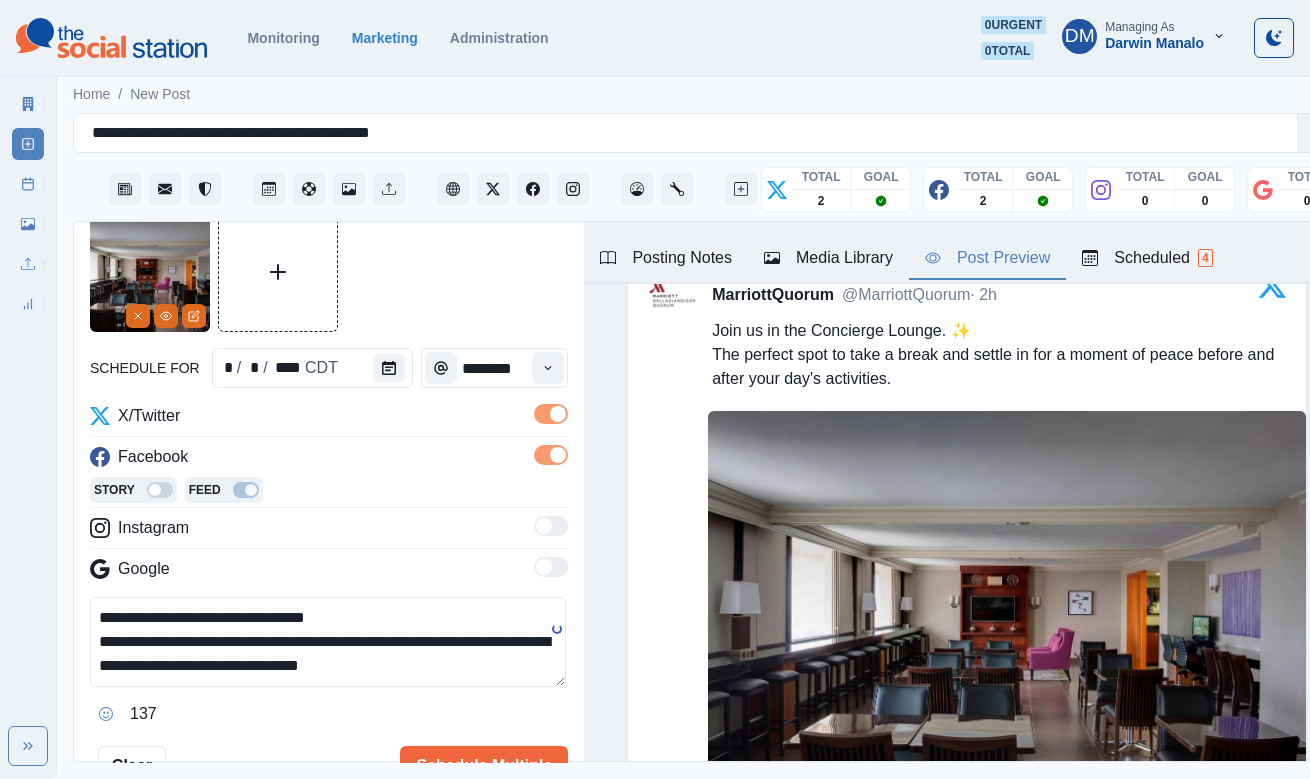 type on "**********" 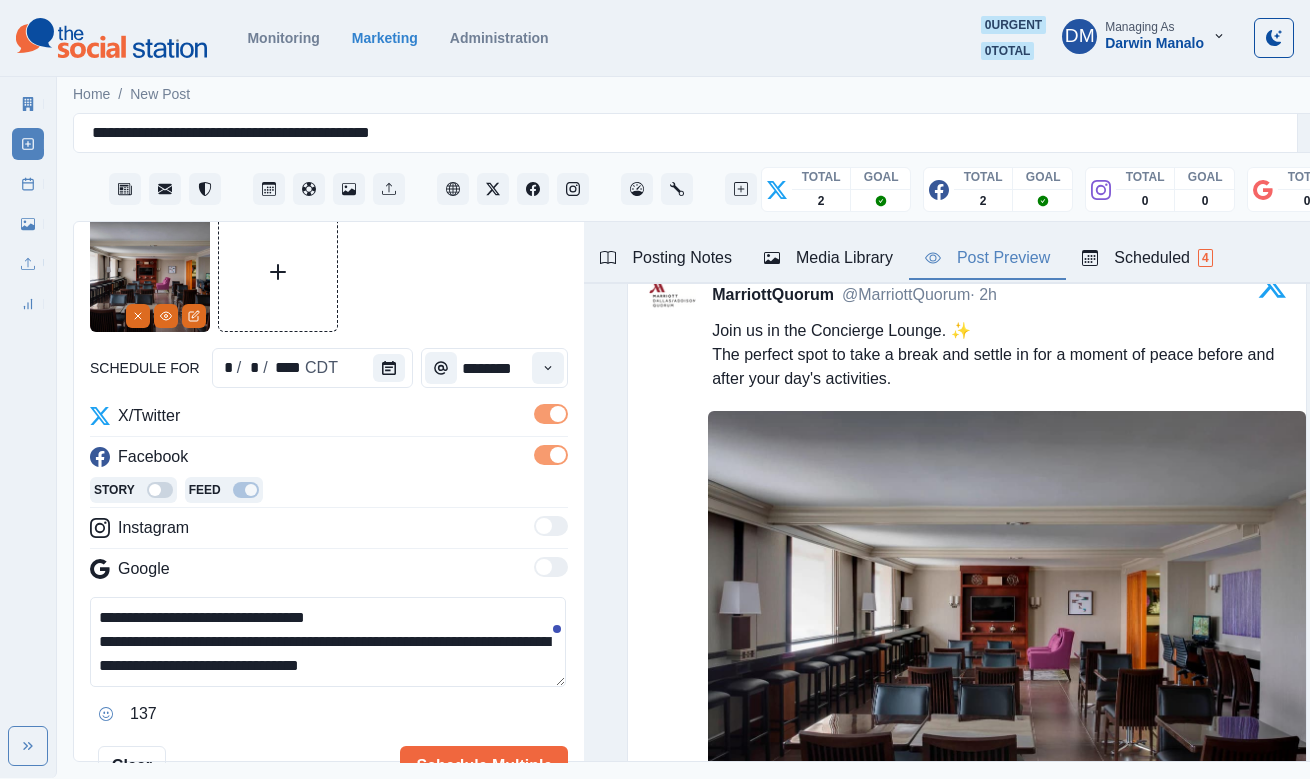 click on "**********" at bounding box center [328, 642] 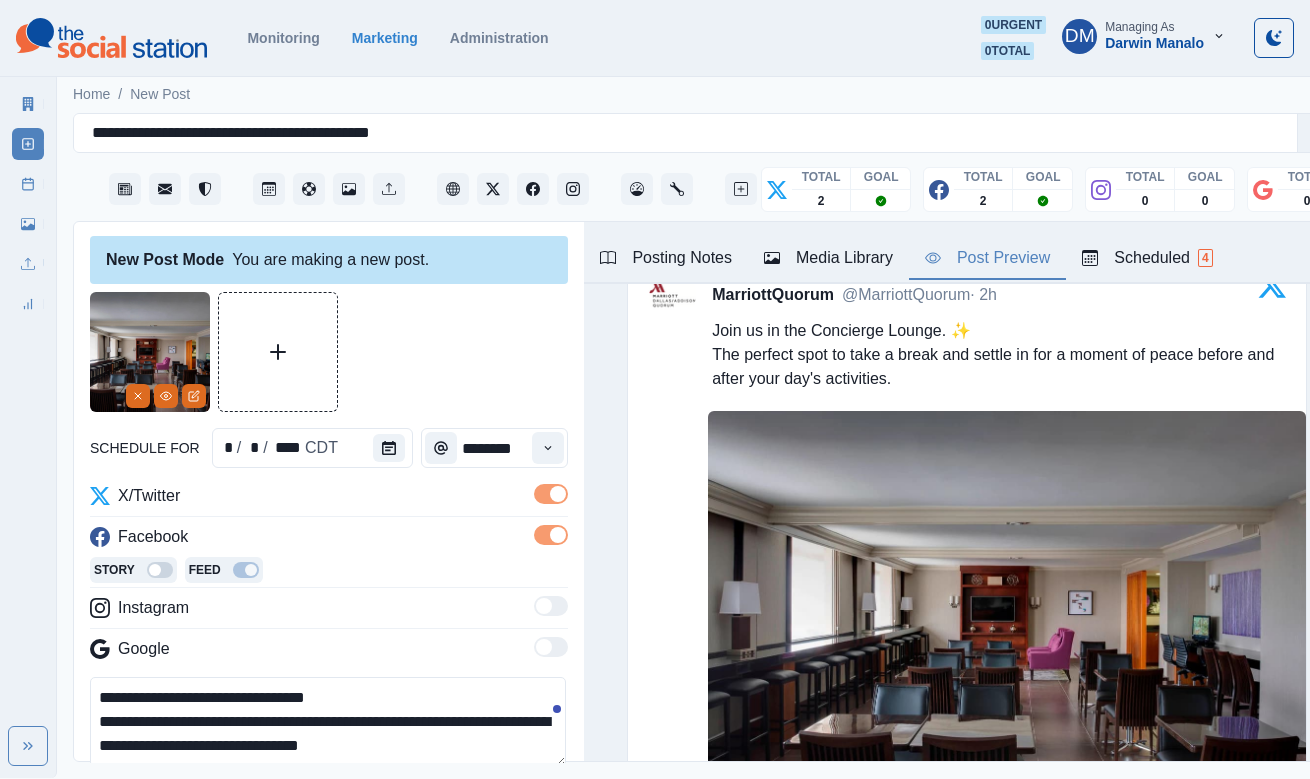 scroll, scrollTop: 0, scrollLeft: 0, axis: both 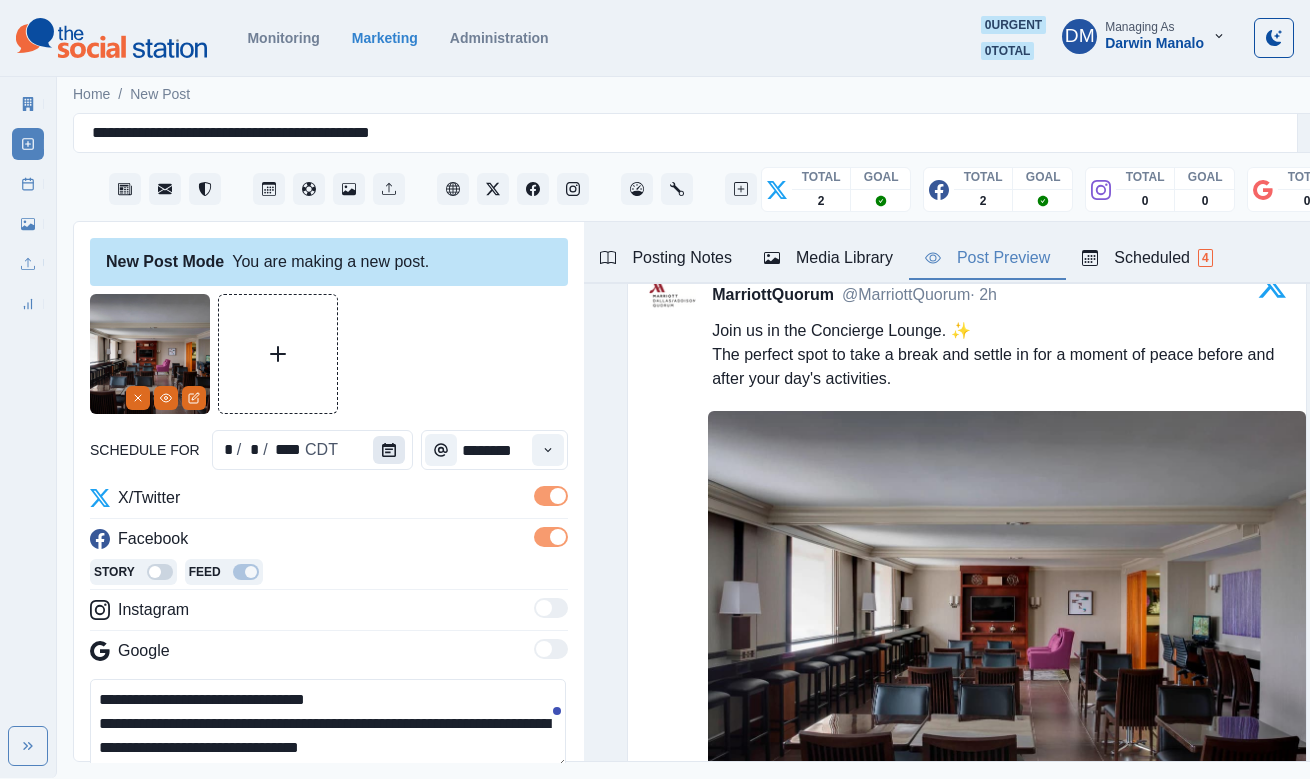click at bounding box center (389, 450) 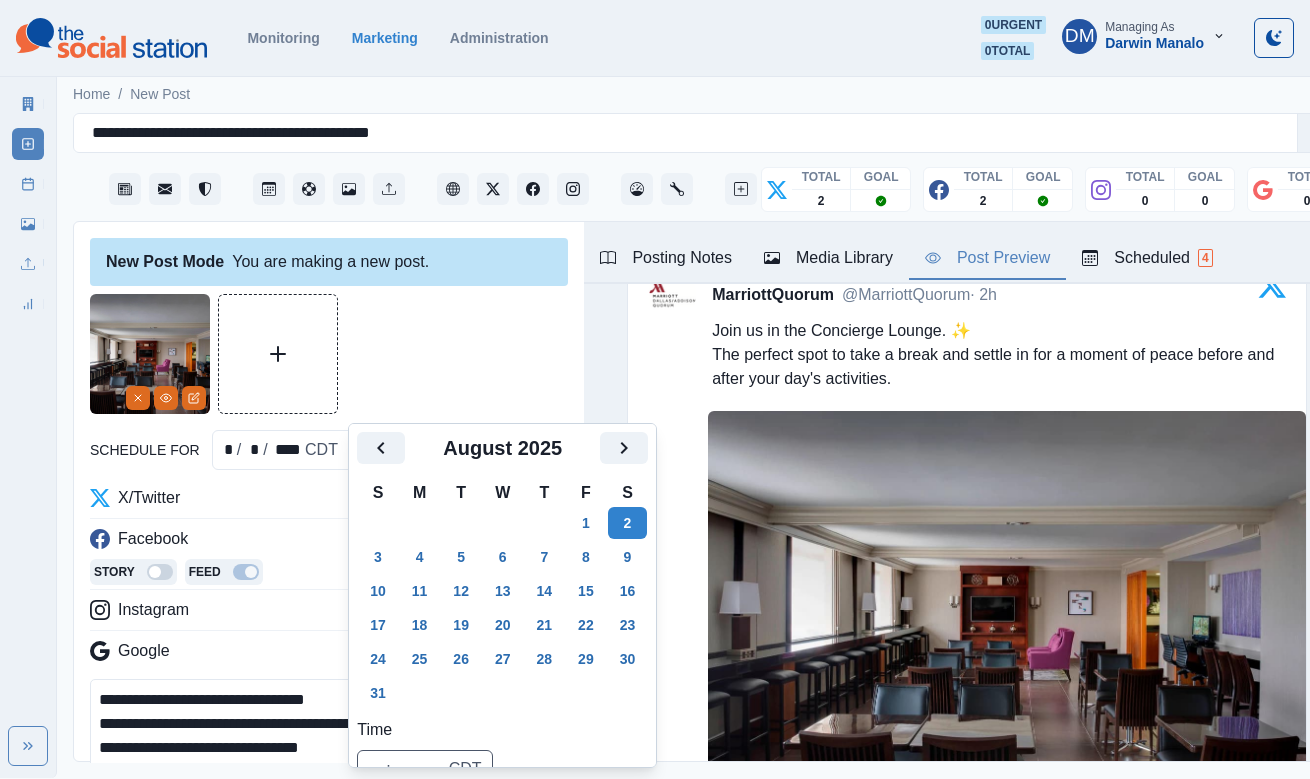 click on "**********" at bounding box center [328, 724] 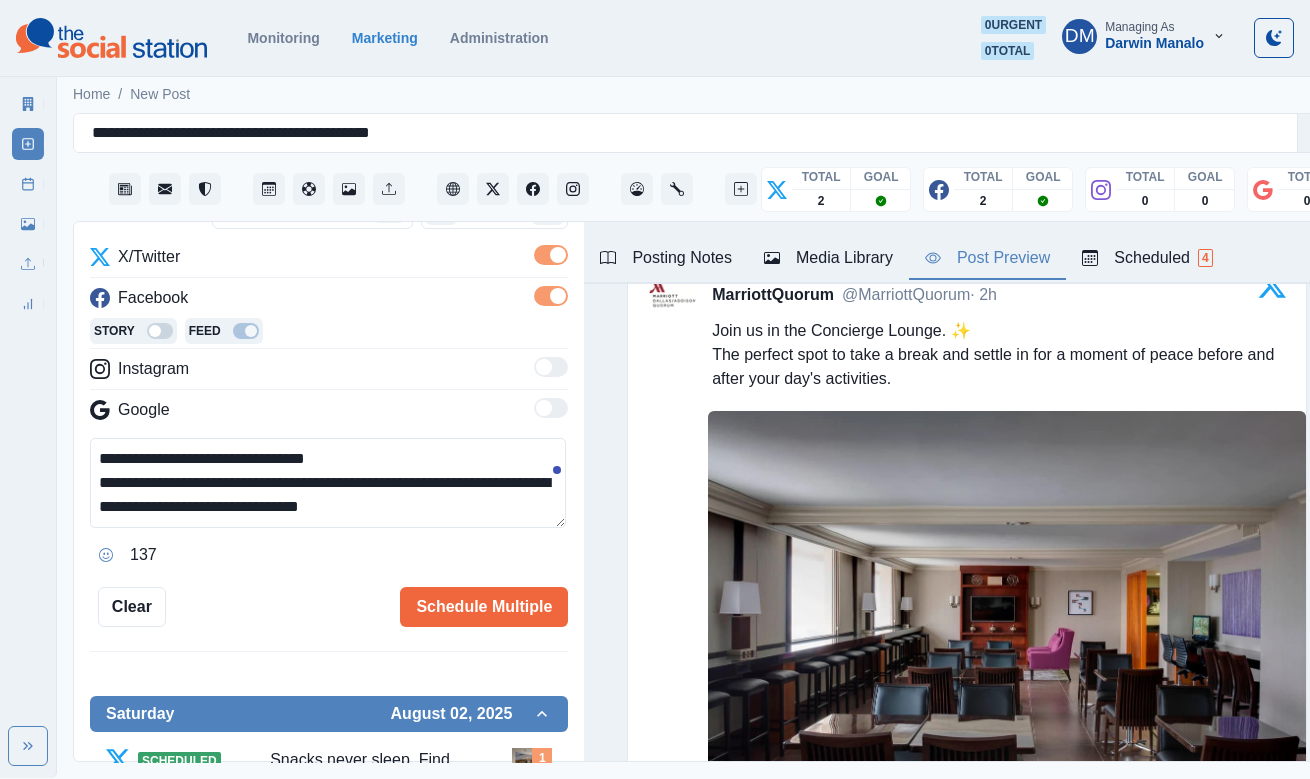 scroll, scrollTop: 0, scrollLeft: 0, axis: both 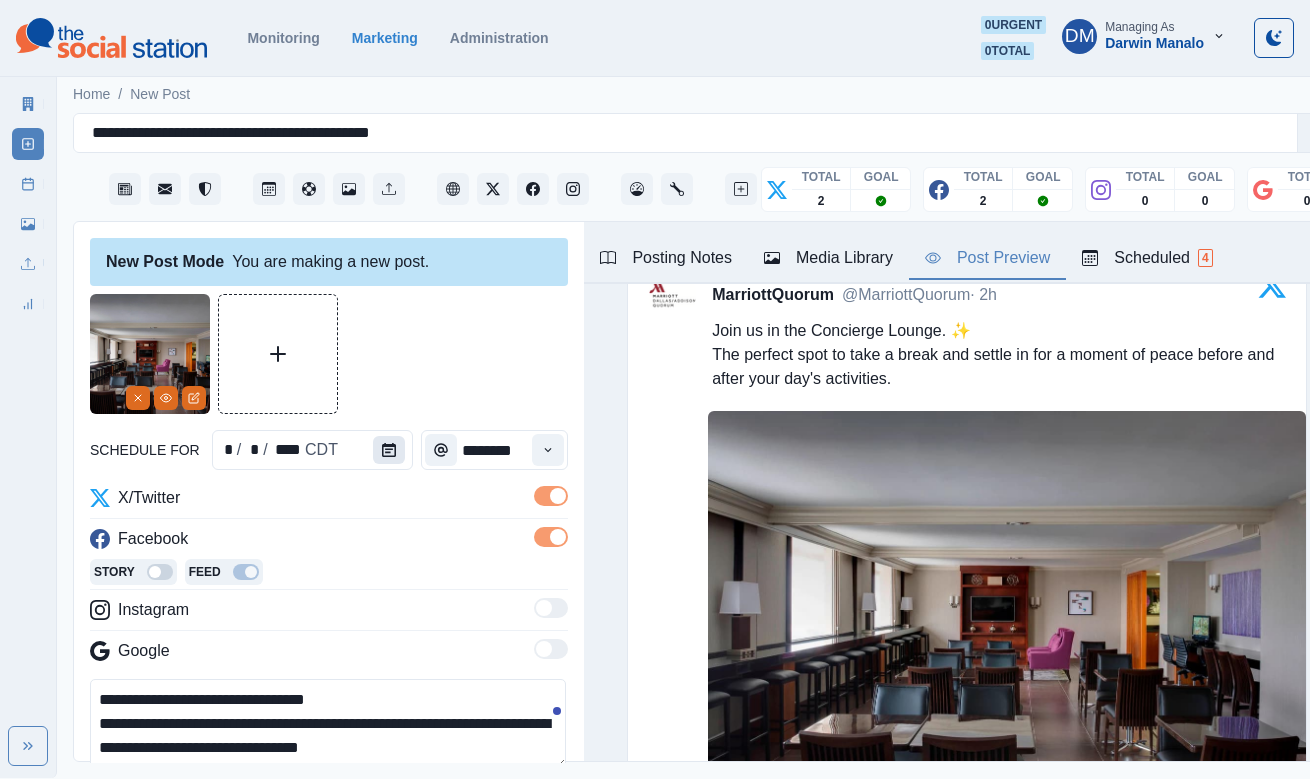 click at bounding box center (389, 450) 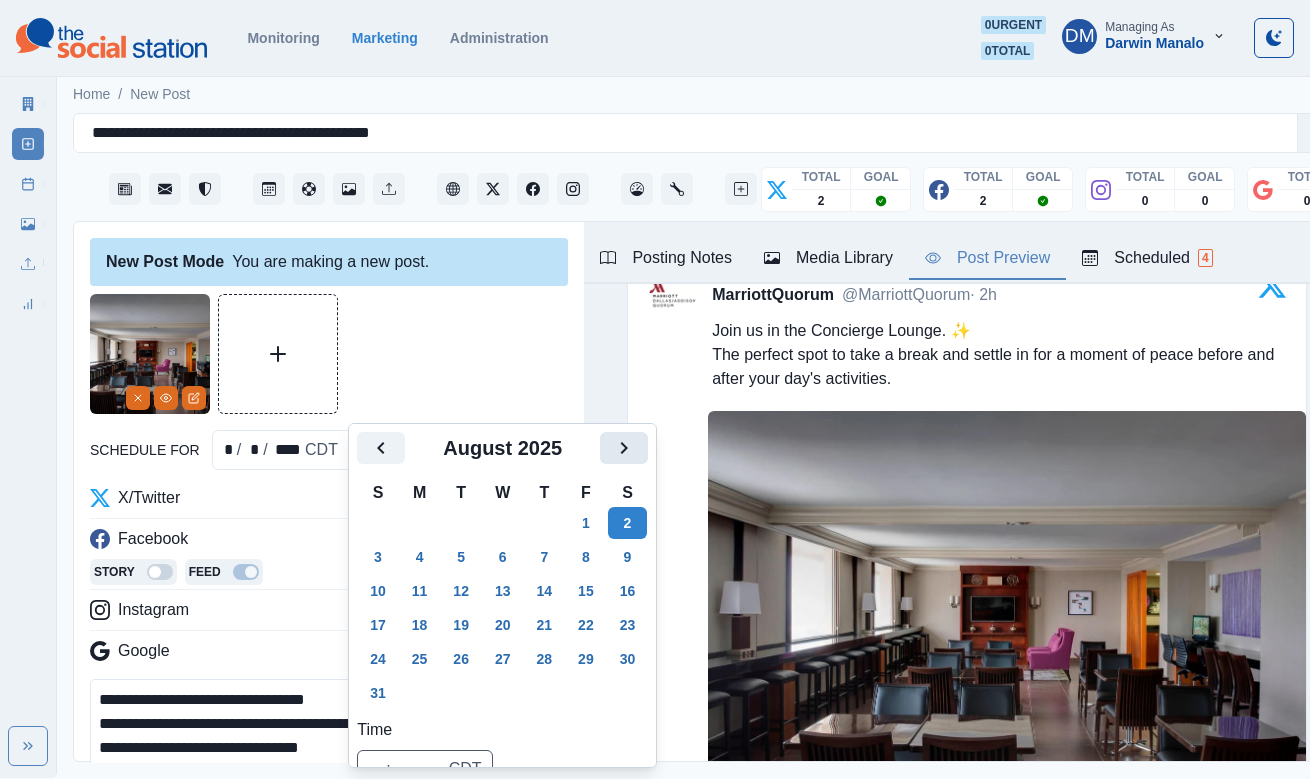 click 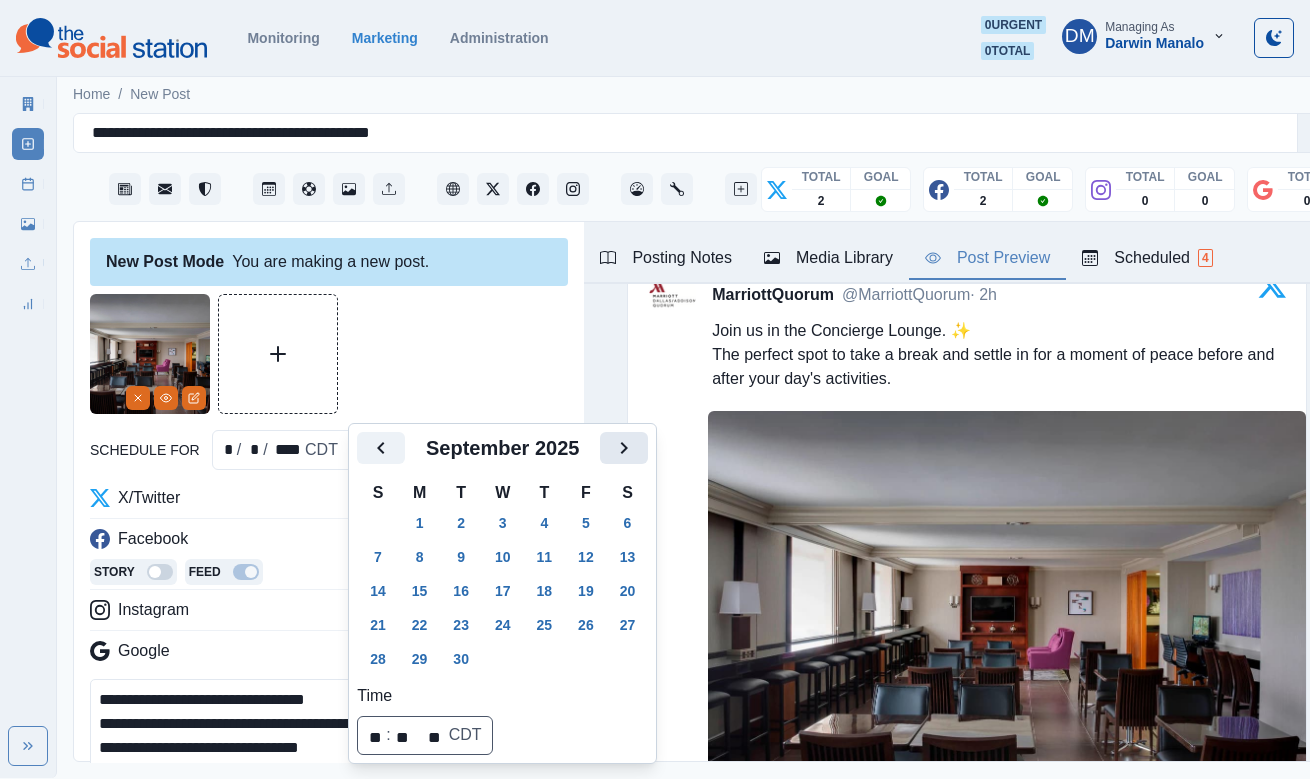 click 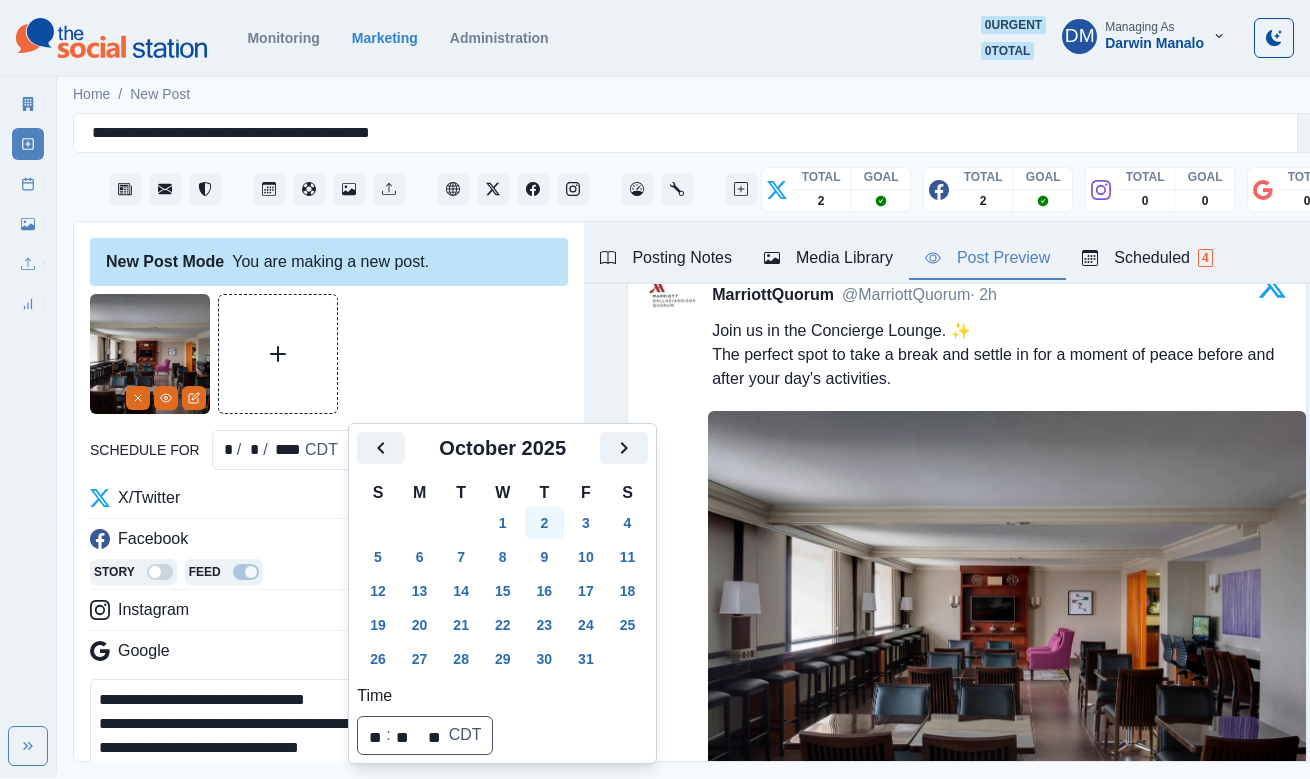 click on "2" at bounding box center (545, 523) 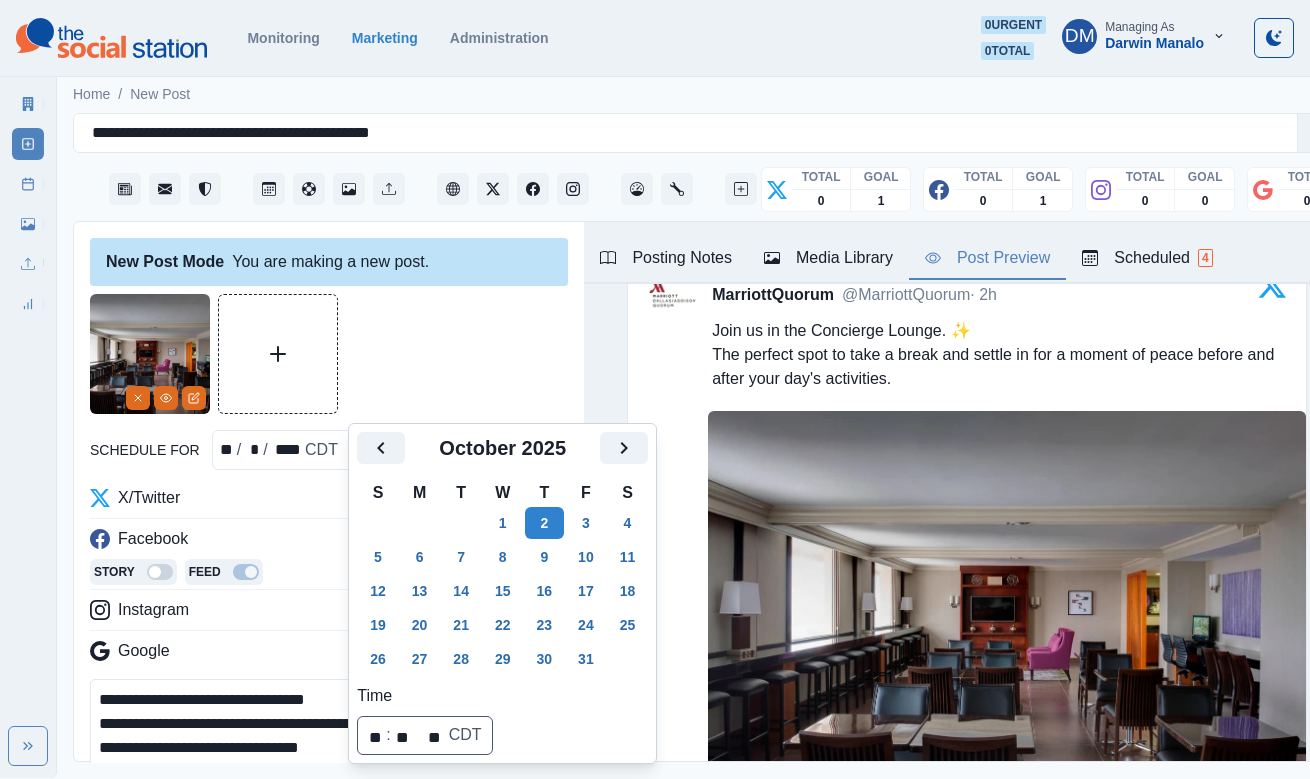 click on "**********" at bounding box center (328, 724) 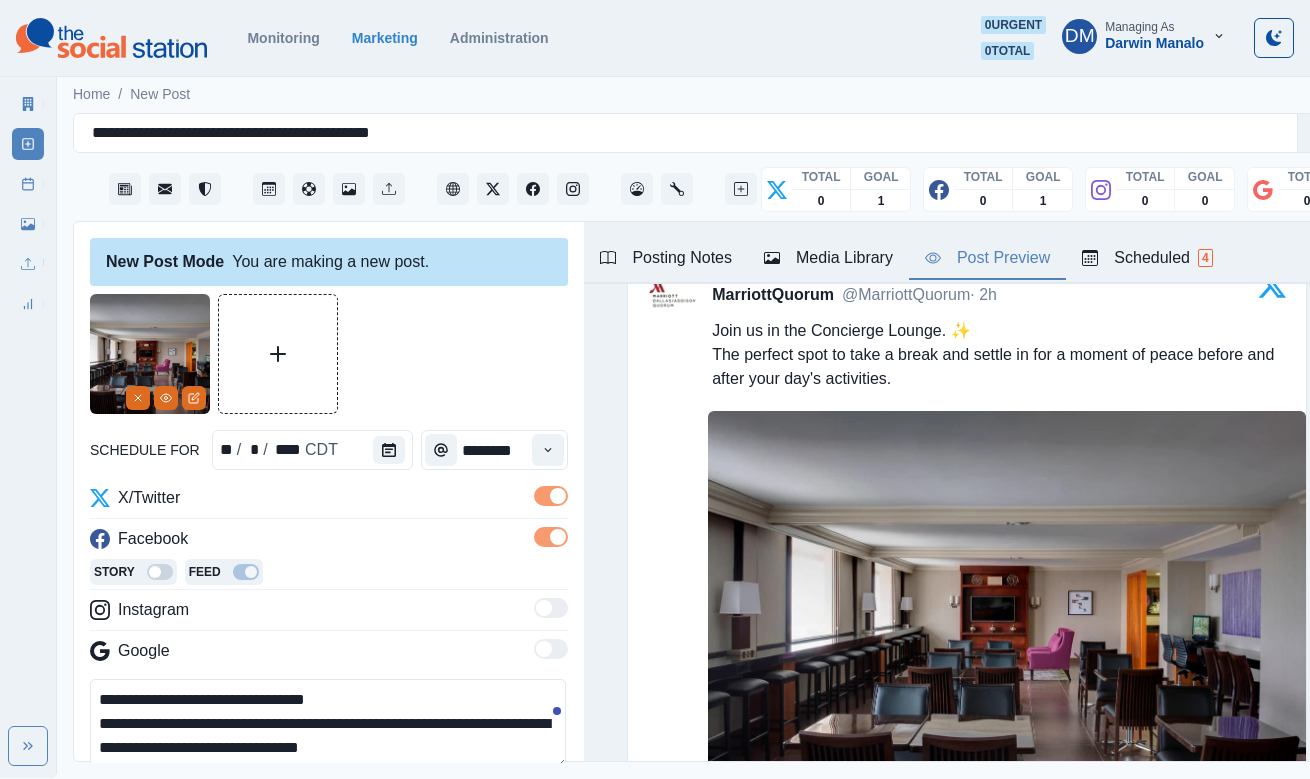 click on "**********" at bounding box center [328, 724] 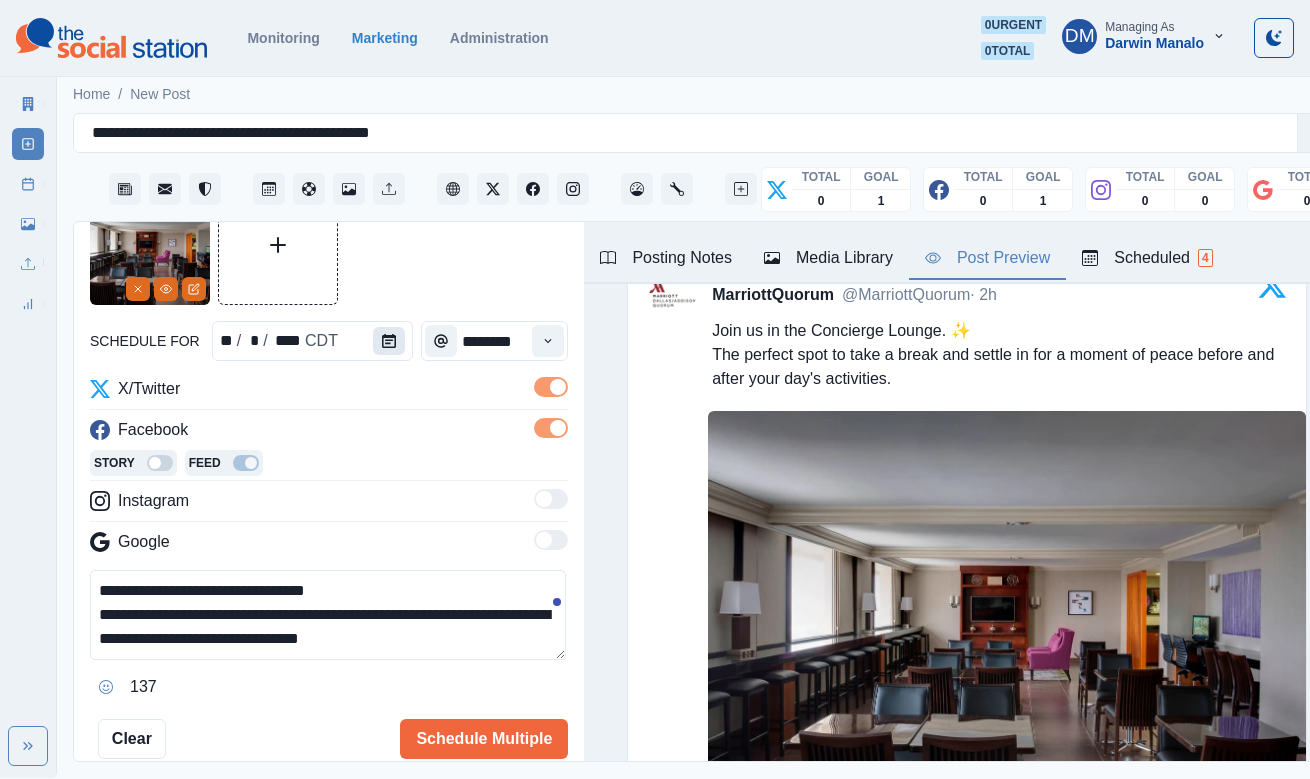 click at bounding box center (389, 341) 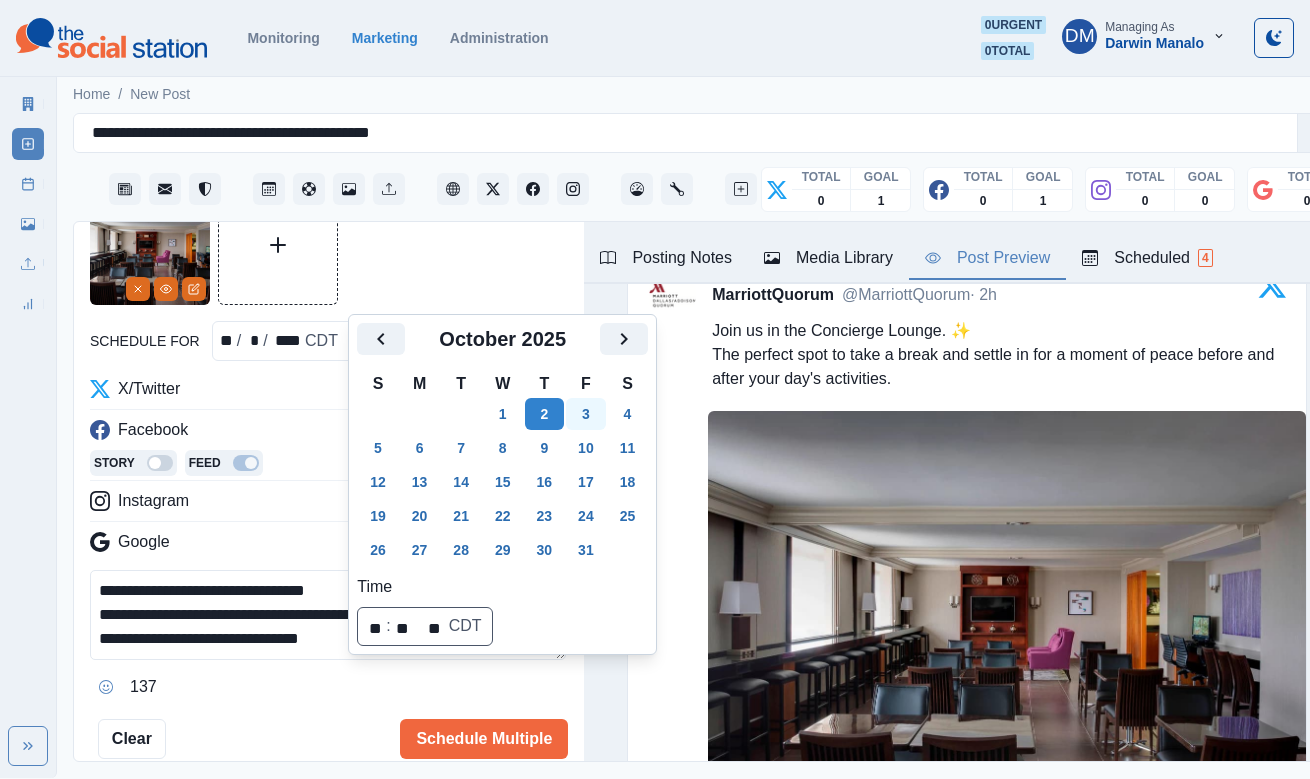 click on "3" at bounding box center [586, 414] 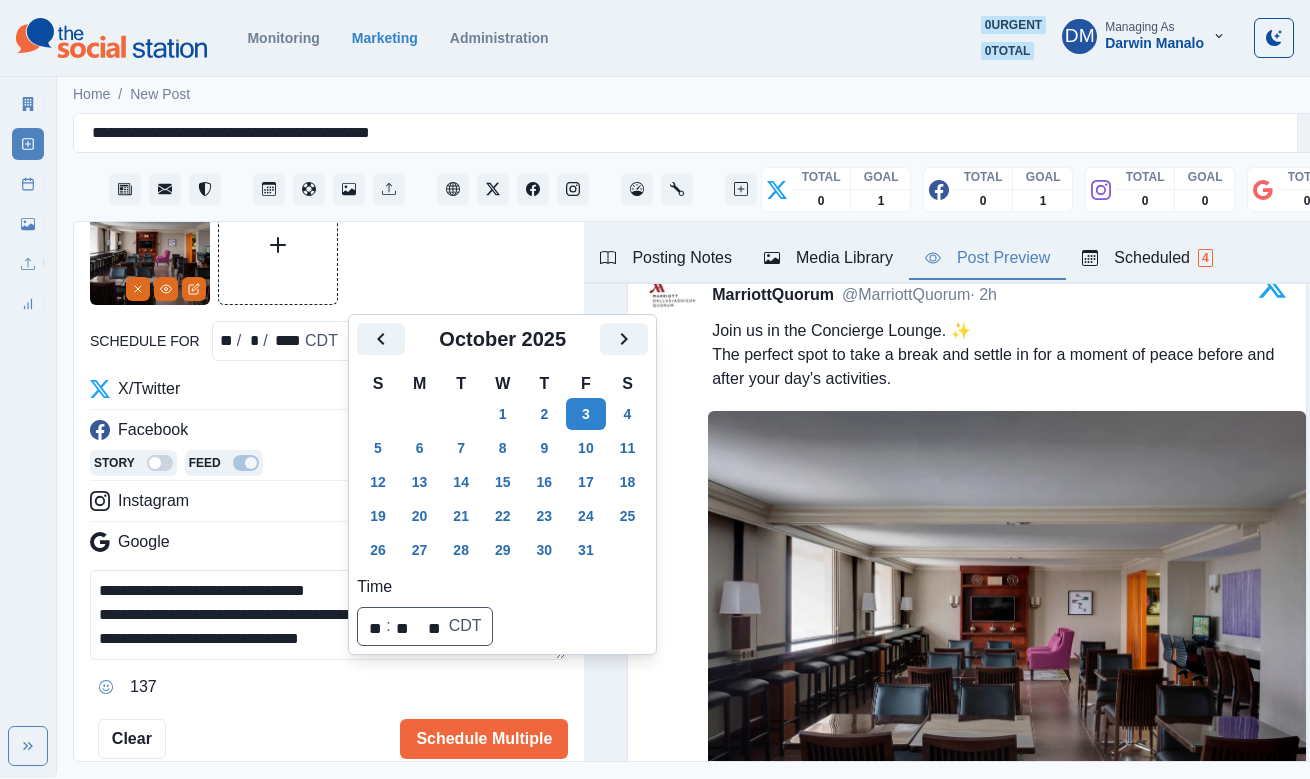 click 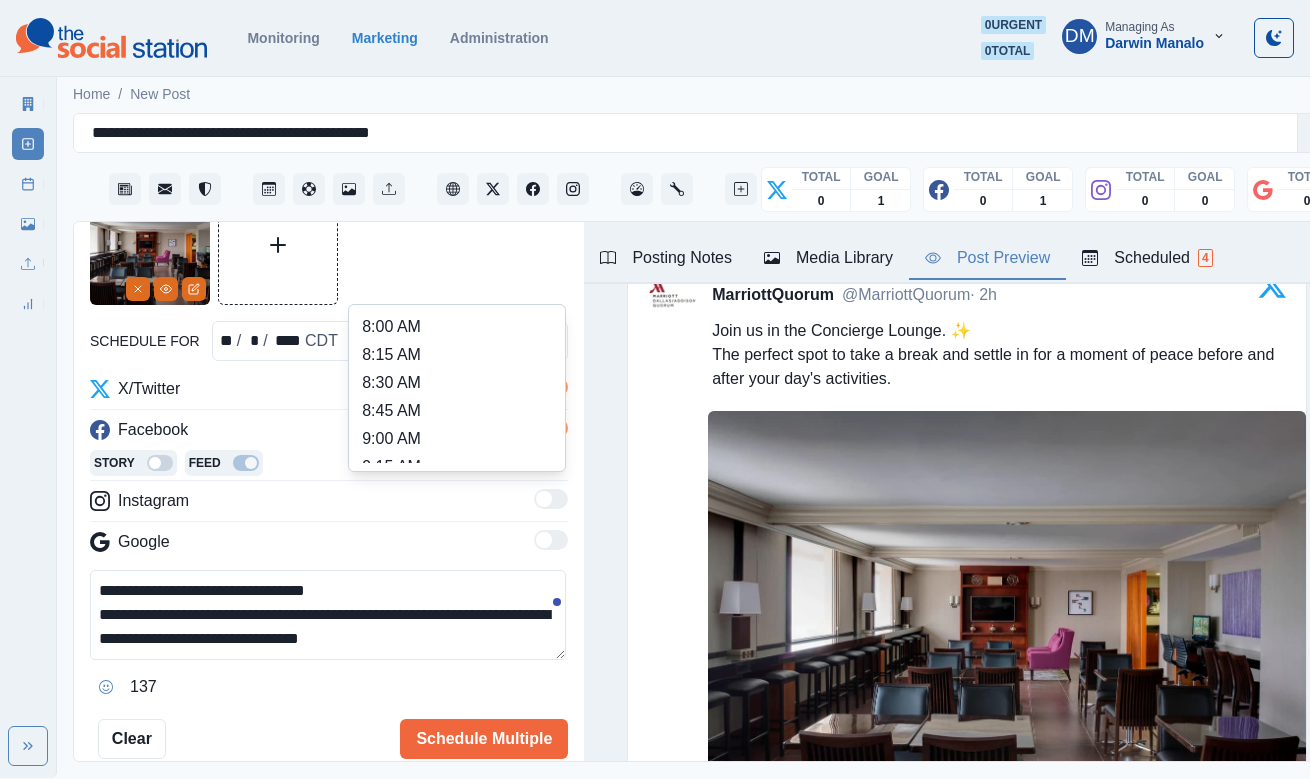 click 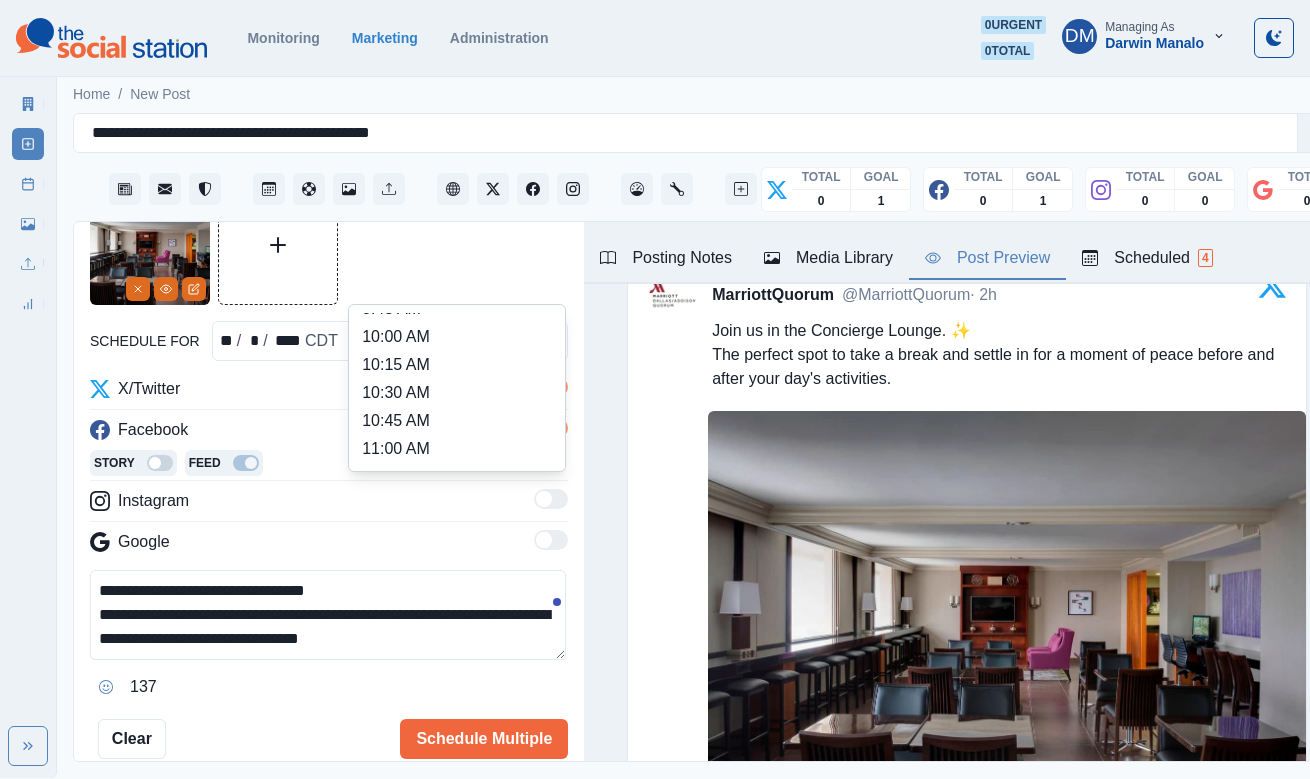 scroll, scrollTop: 216, scrollLeft: 0, axis: vertical 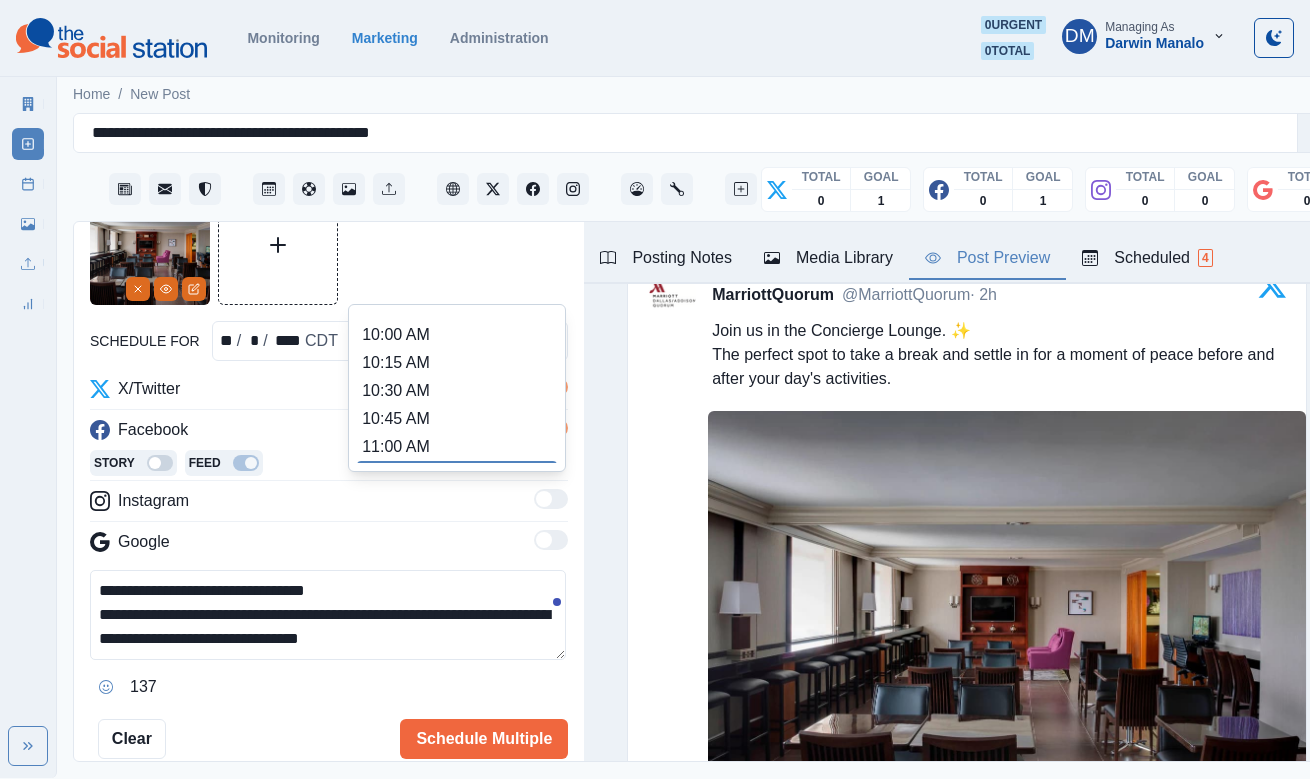 click on "11:15 AM" at bounding box center (457, 475) 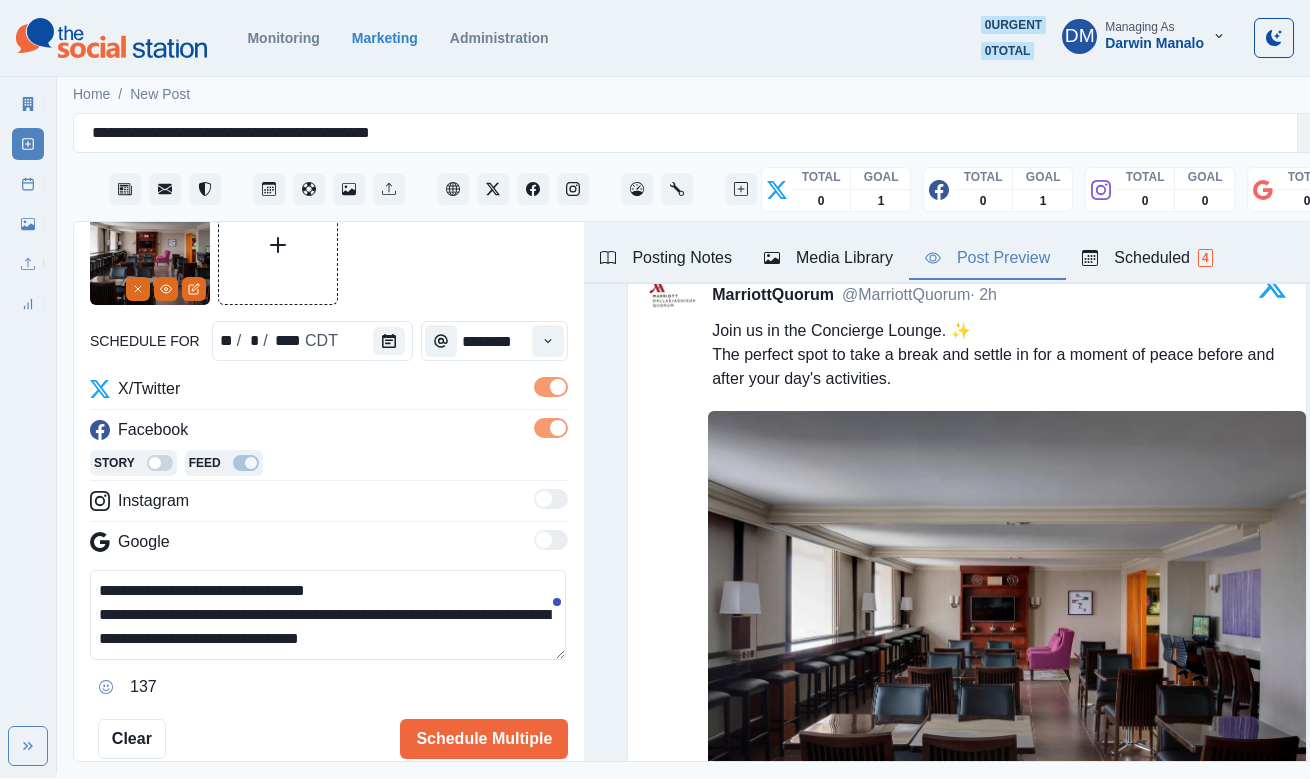 type on "********" 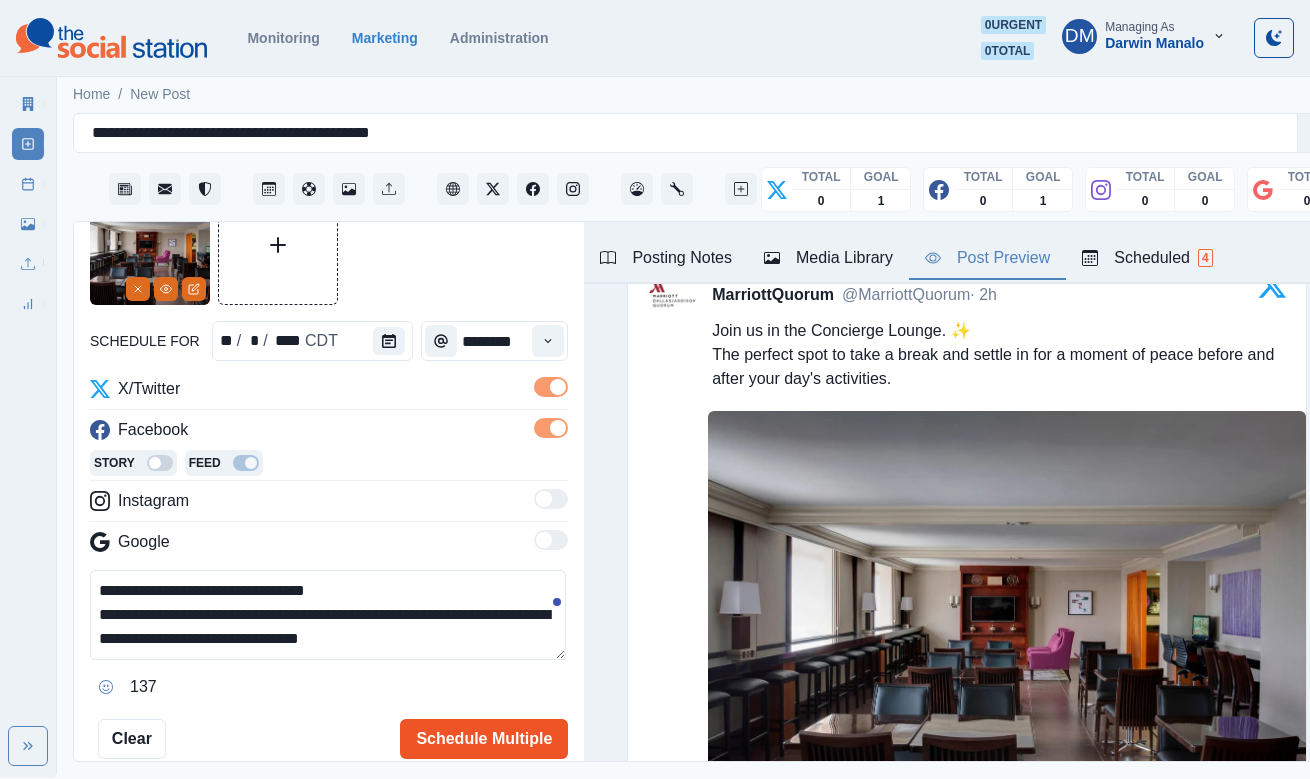 click on "Schedule Multiple" at bounding box center (484, 739) 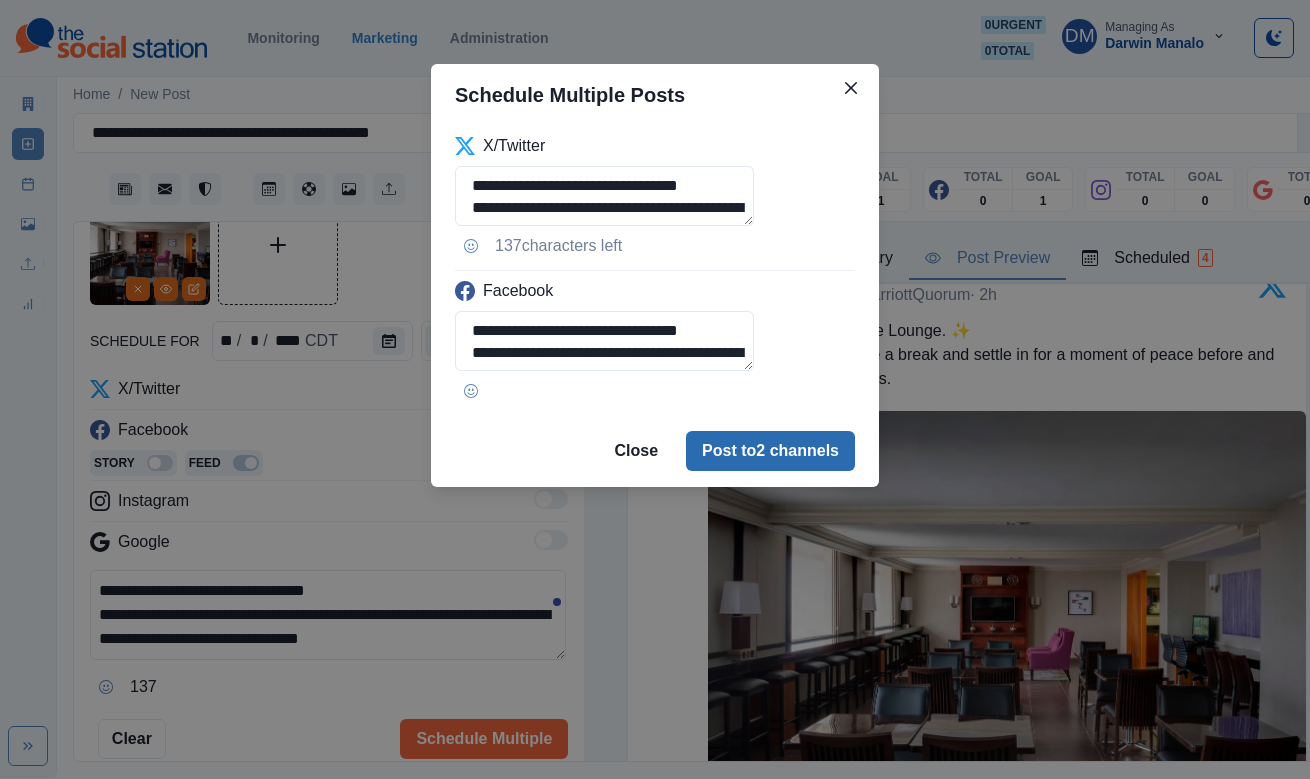 click on "Post to  2   channels" at bounding box center [770, 451] 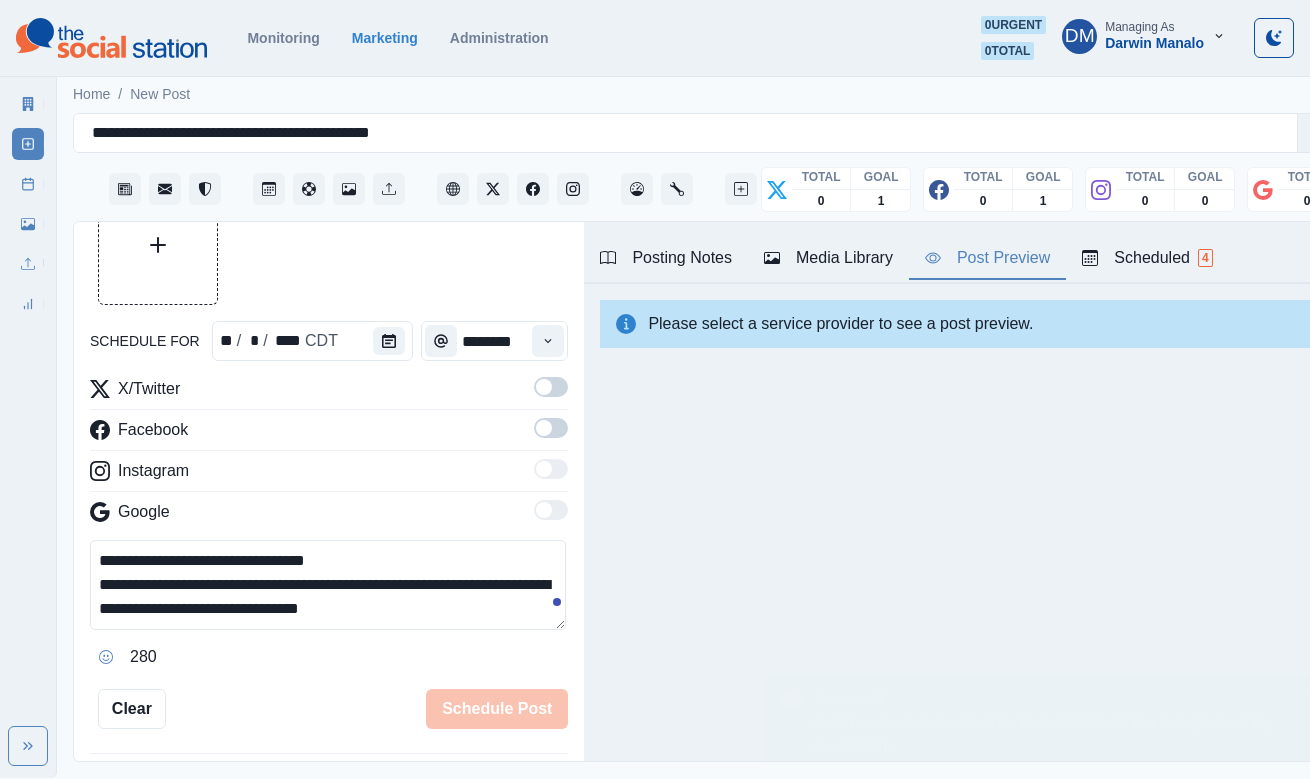 type 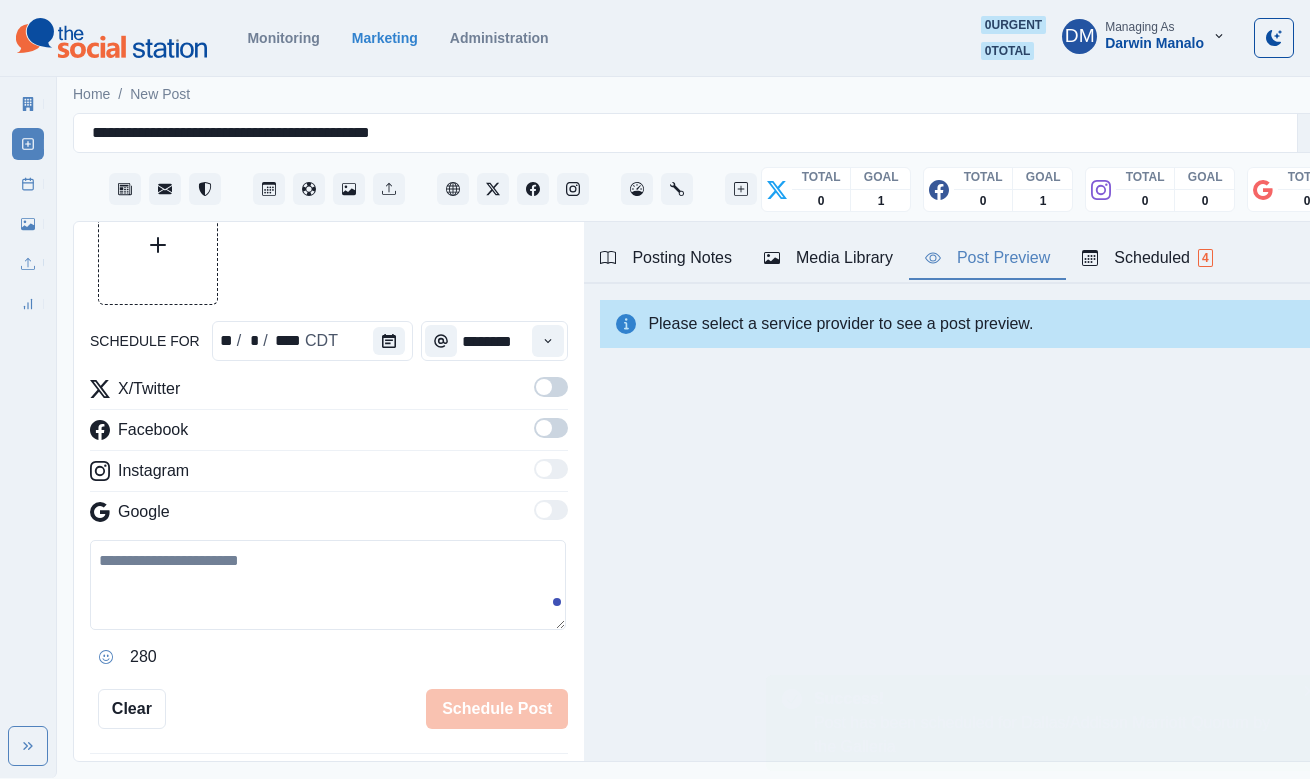 scroll, scrollTop: 86, scrollLeft: 0, axis: vertical 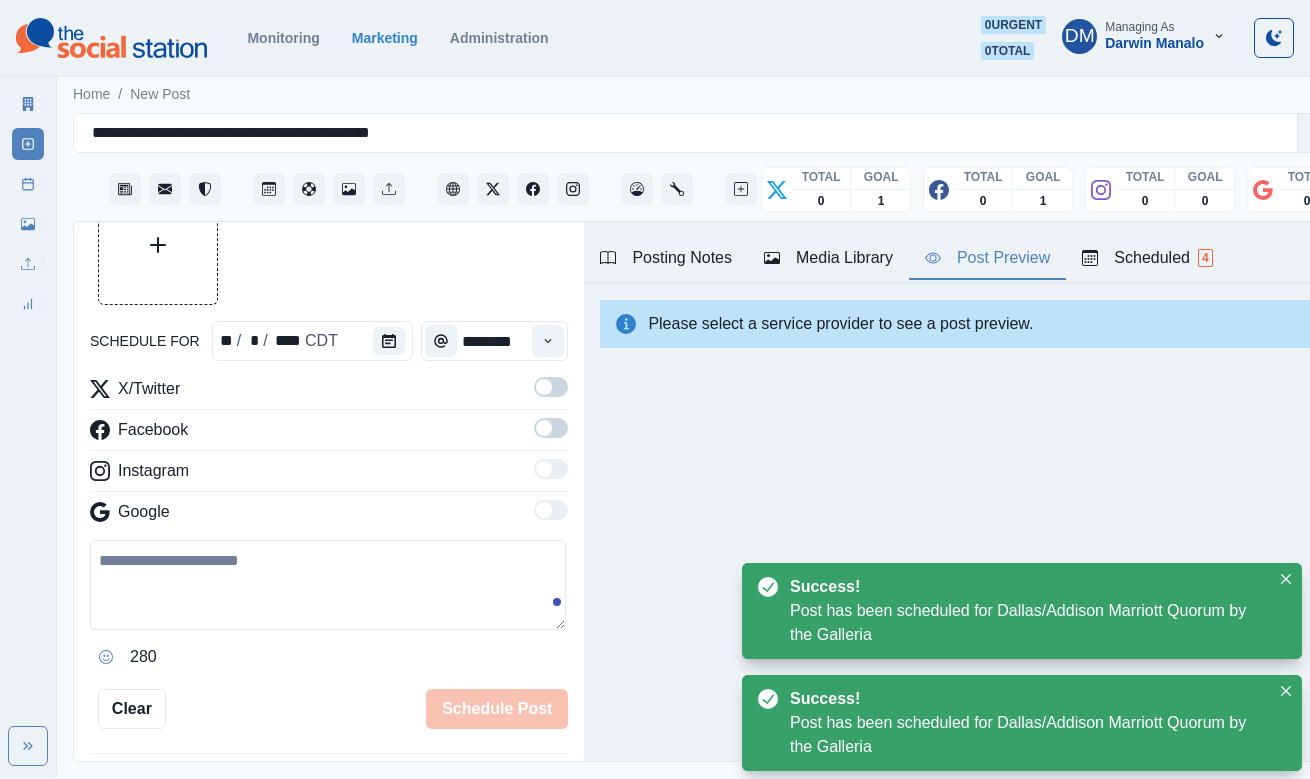 click on "Posting Notes" at bounding box center [666, 258] 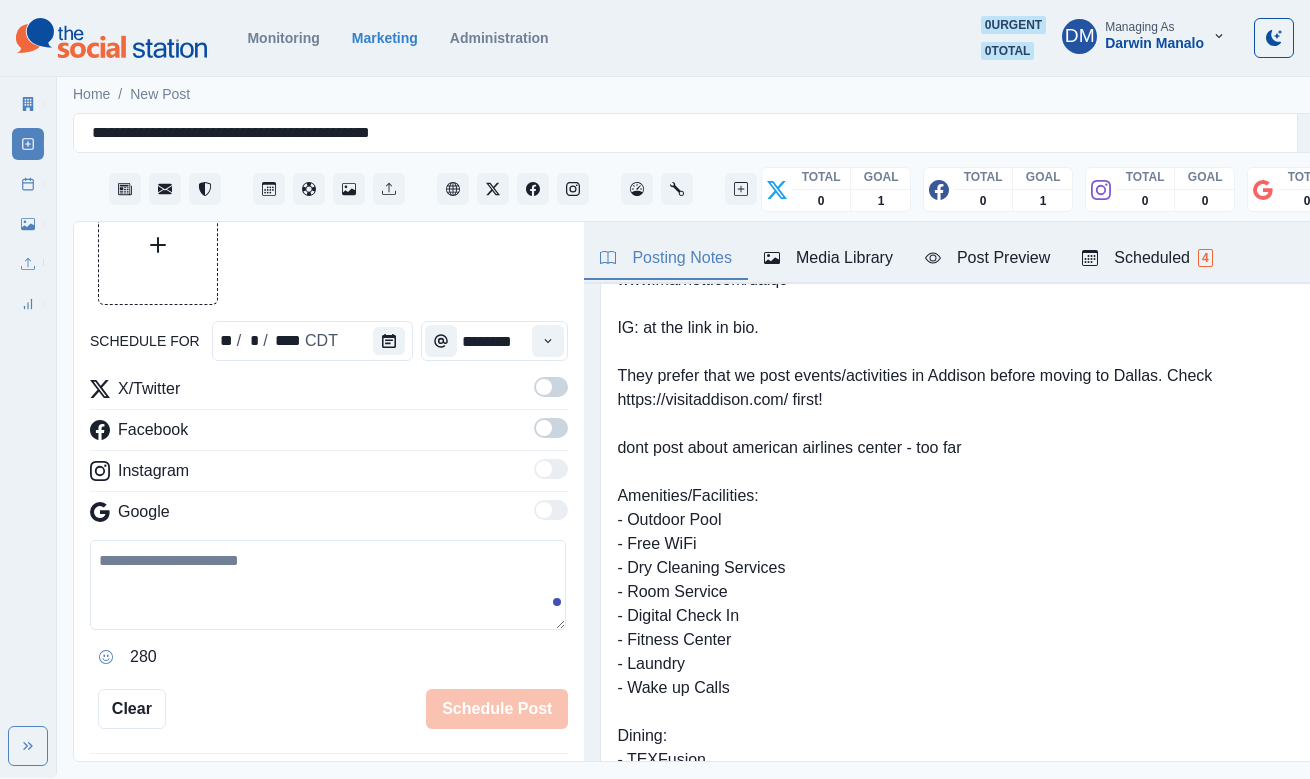 scroll, scrollTop: 0, scrollLeft: 0, axis: both 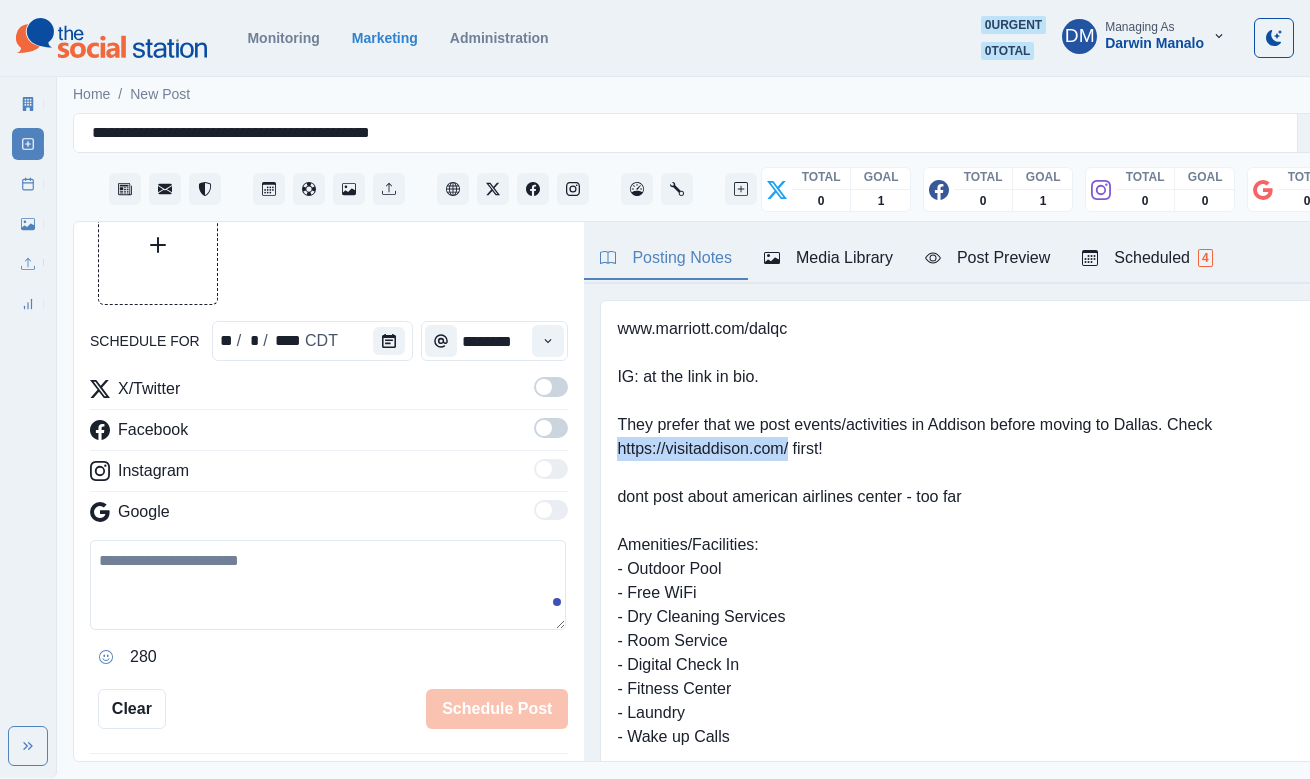 drag, startPoint x: 1046, startPoint y: 347, endPoint x: 1172, endPoint y: 341, distance: 126.14278 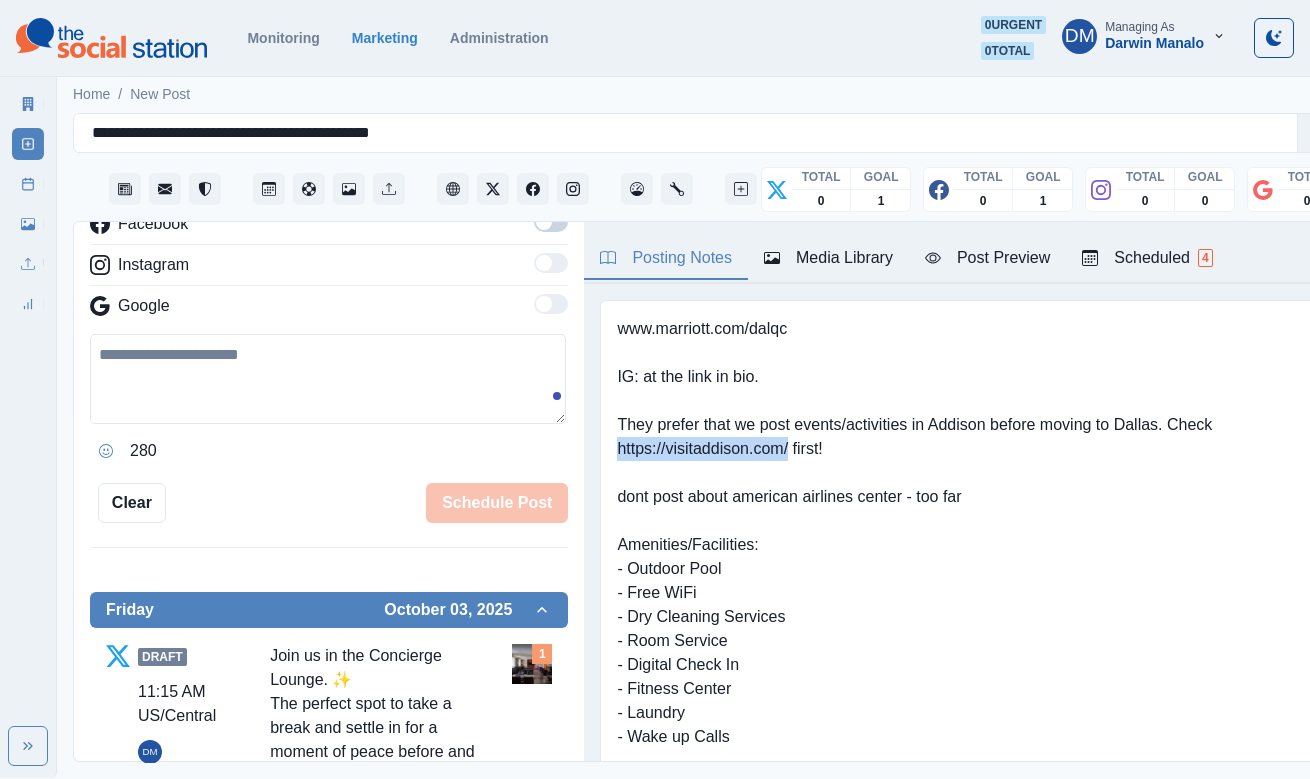 scroll, scrollTop: 337, scrollLeft: 0, axis: vertical 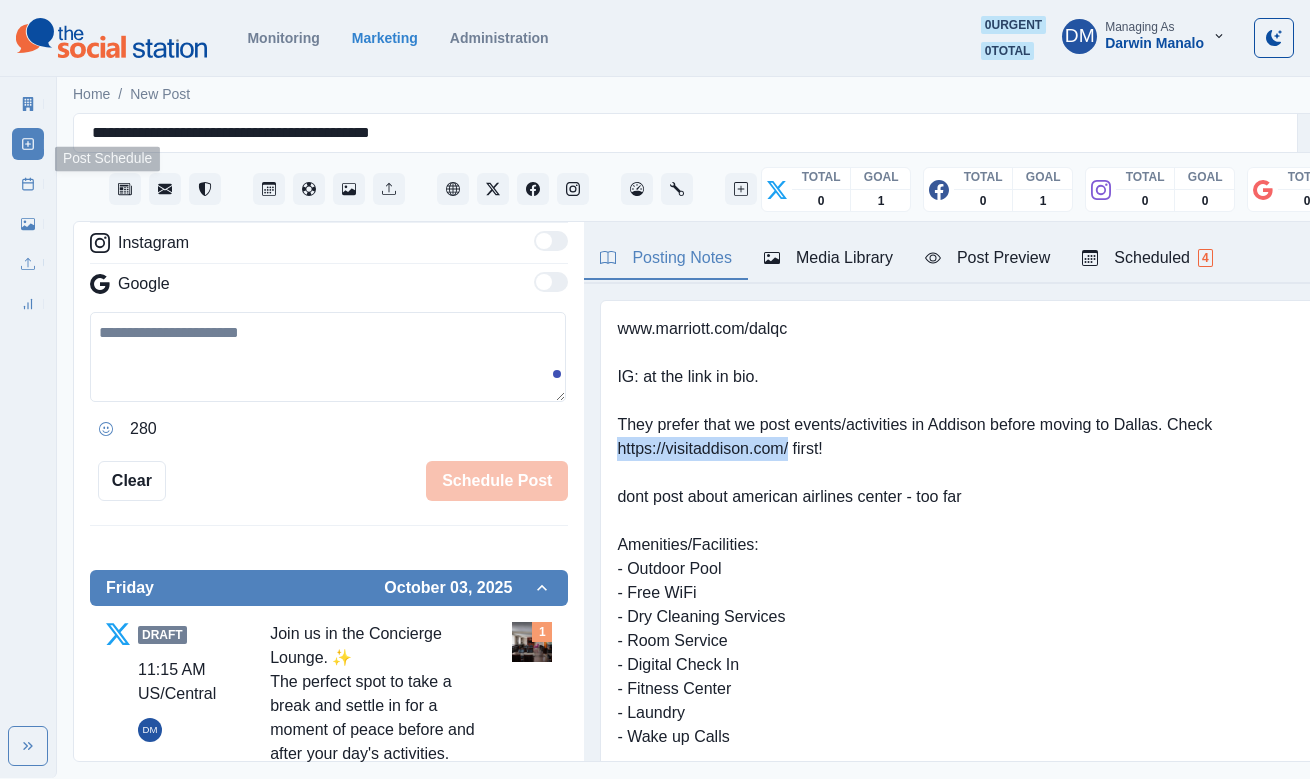 click 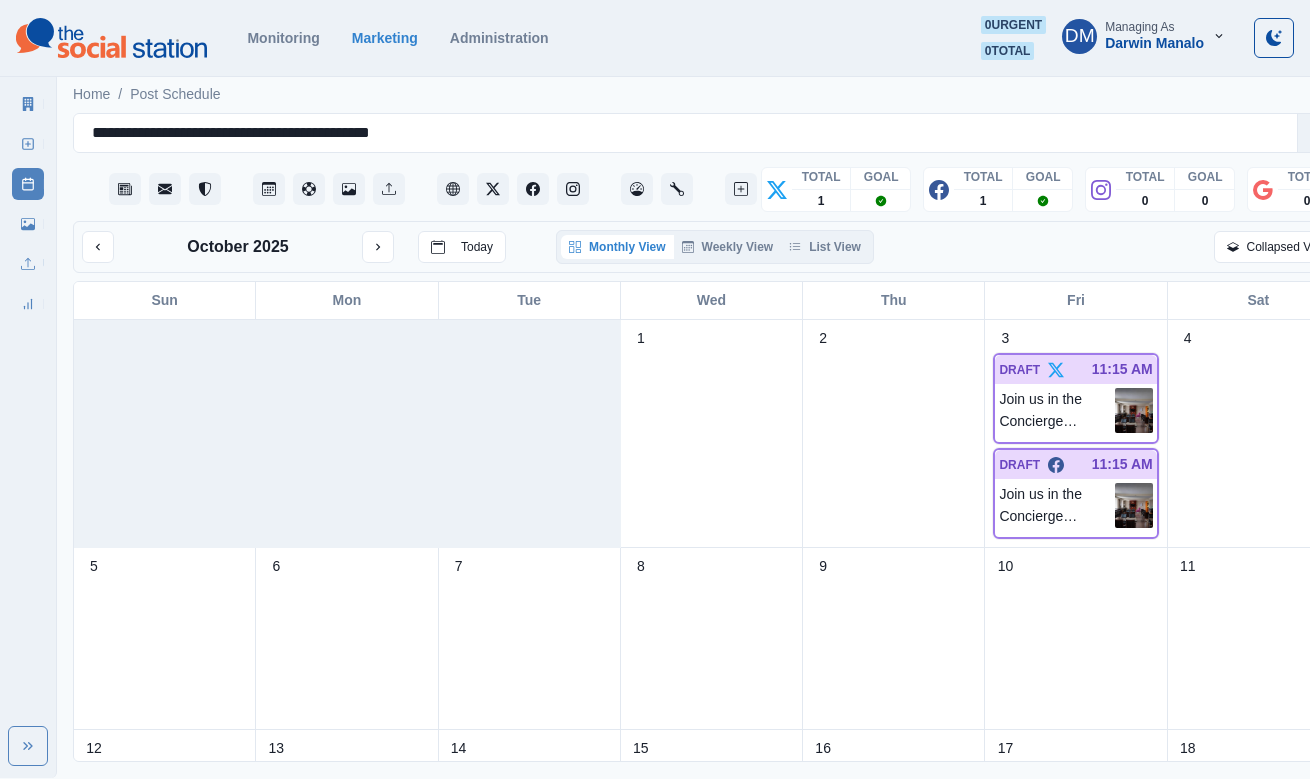 click on "1" at bounding box center (712, 434) 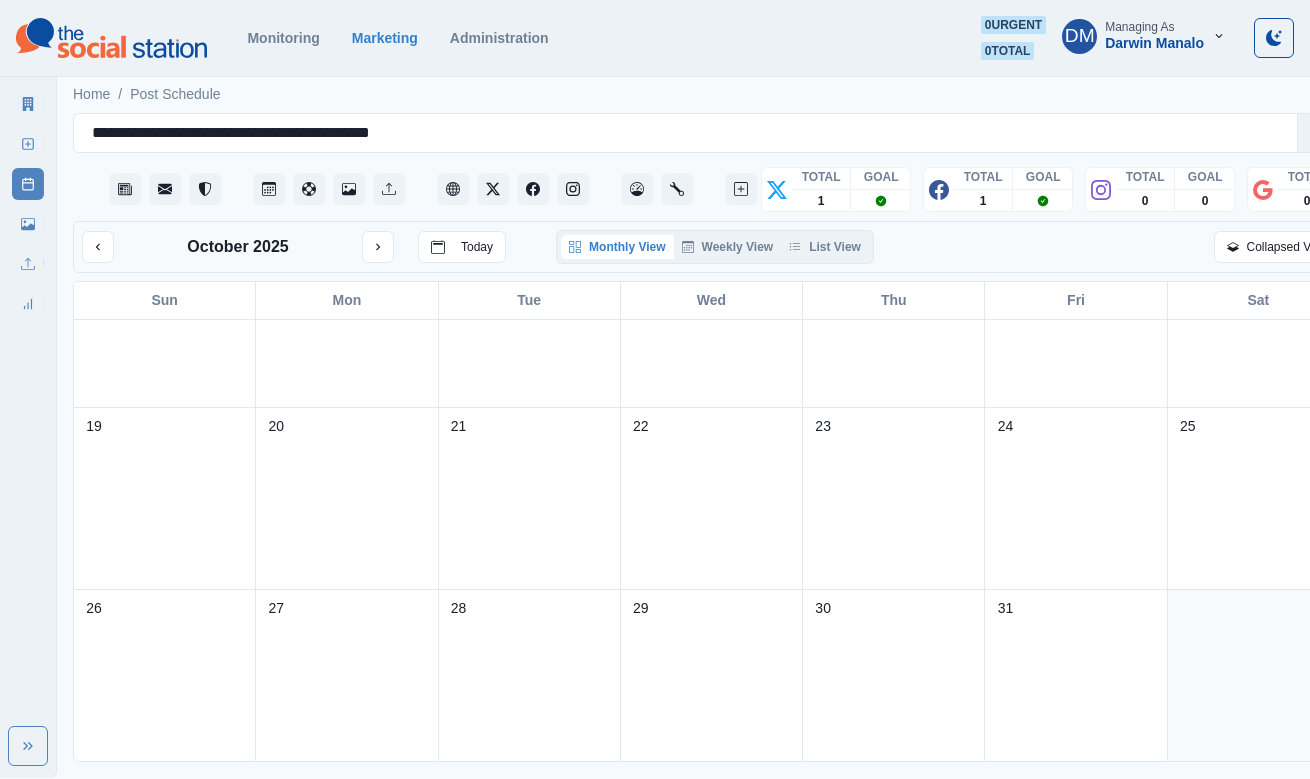 scroll, scrollTop: 0, scrollLeft: 0, axis: both 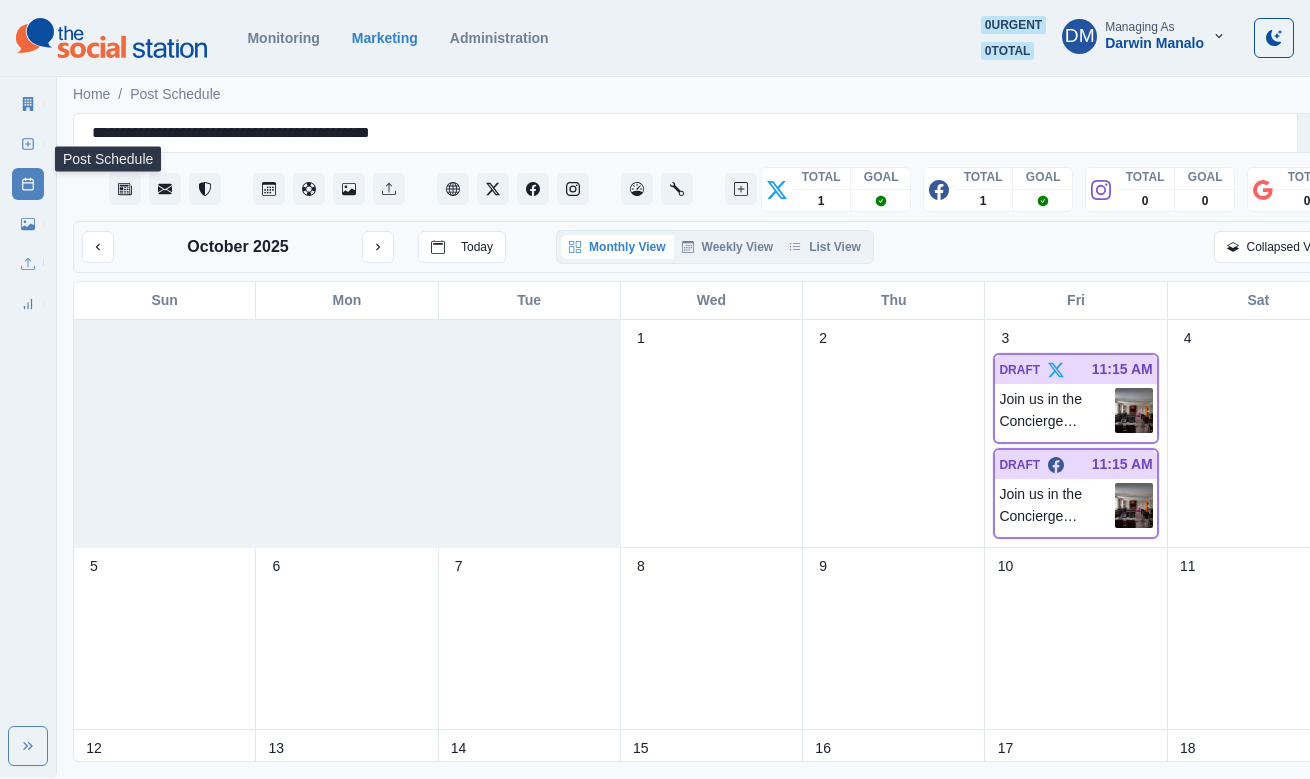 click on "Post Schedule" at bounding box center [28, 184] 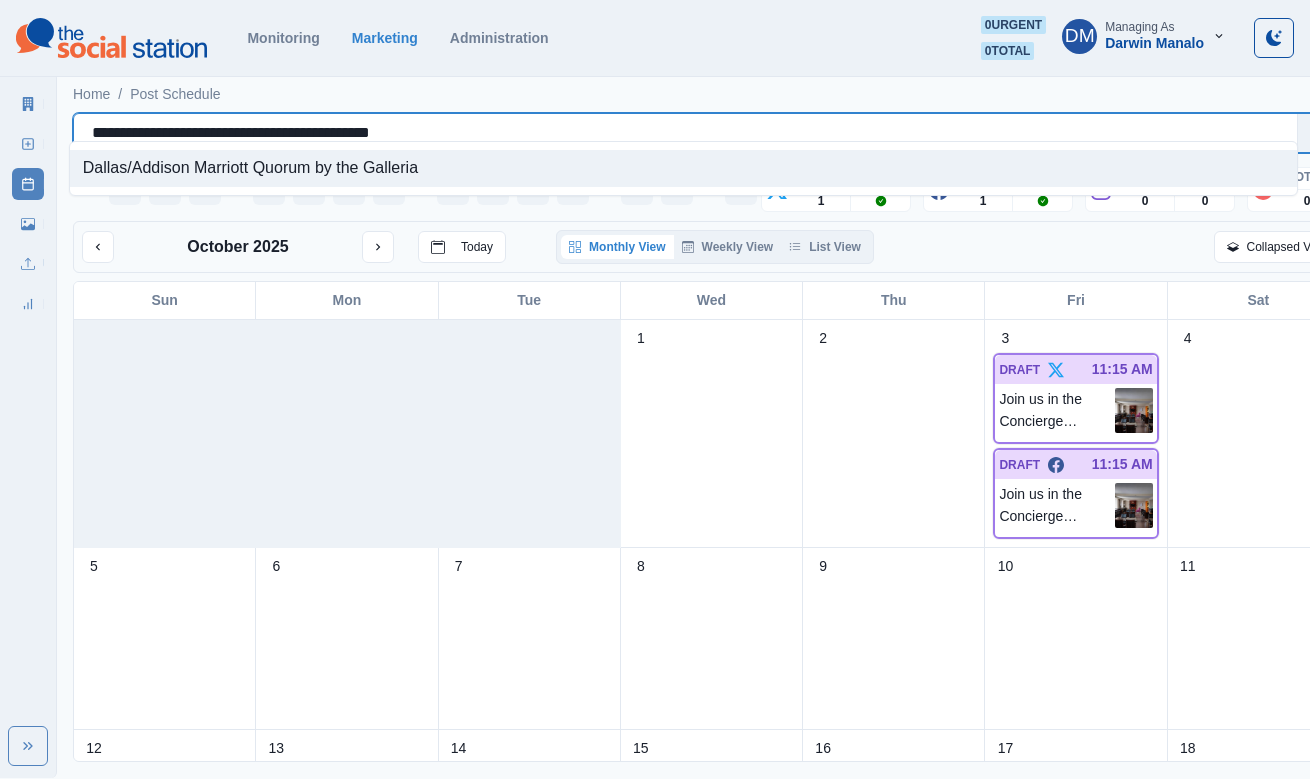 click on "**********" at bounding box center (685, 133) 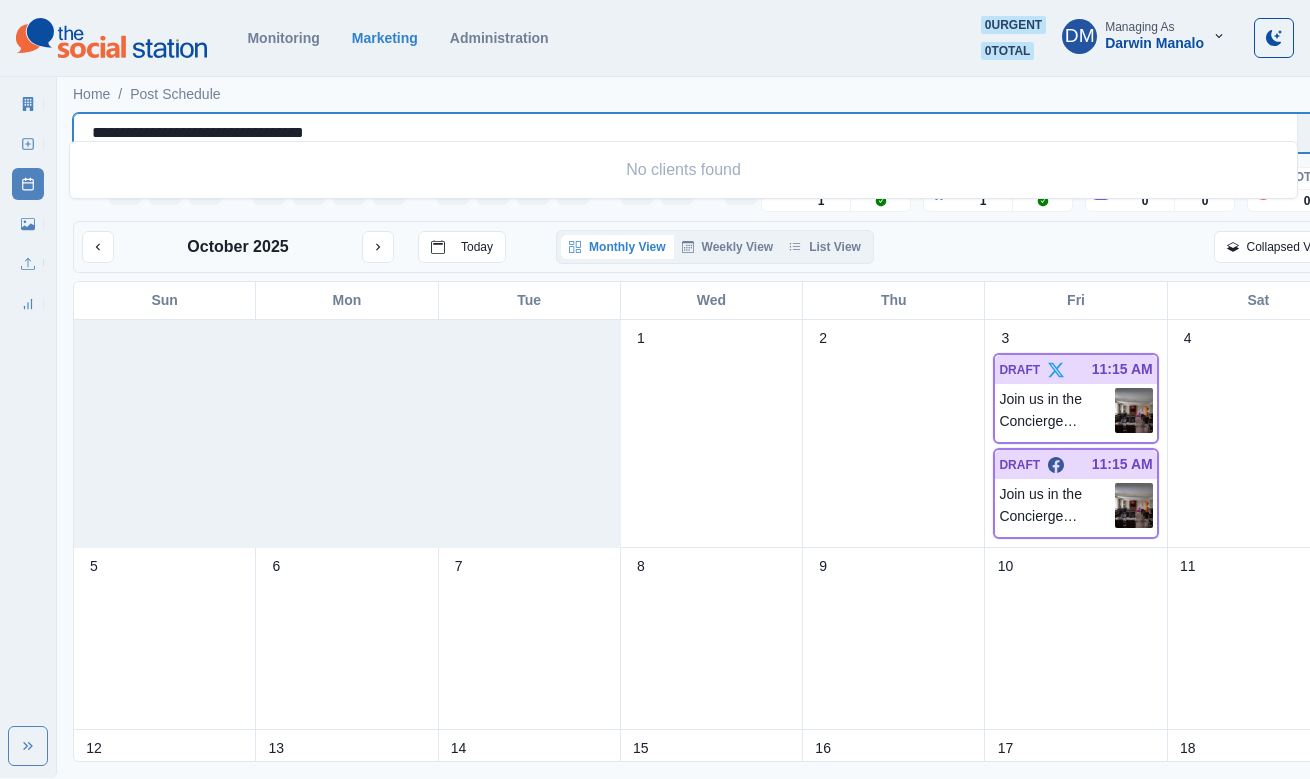 drag, startPoint x: 115, startPoint y: 122, endPoint x: 79, endPoint y: 122, distance: 36 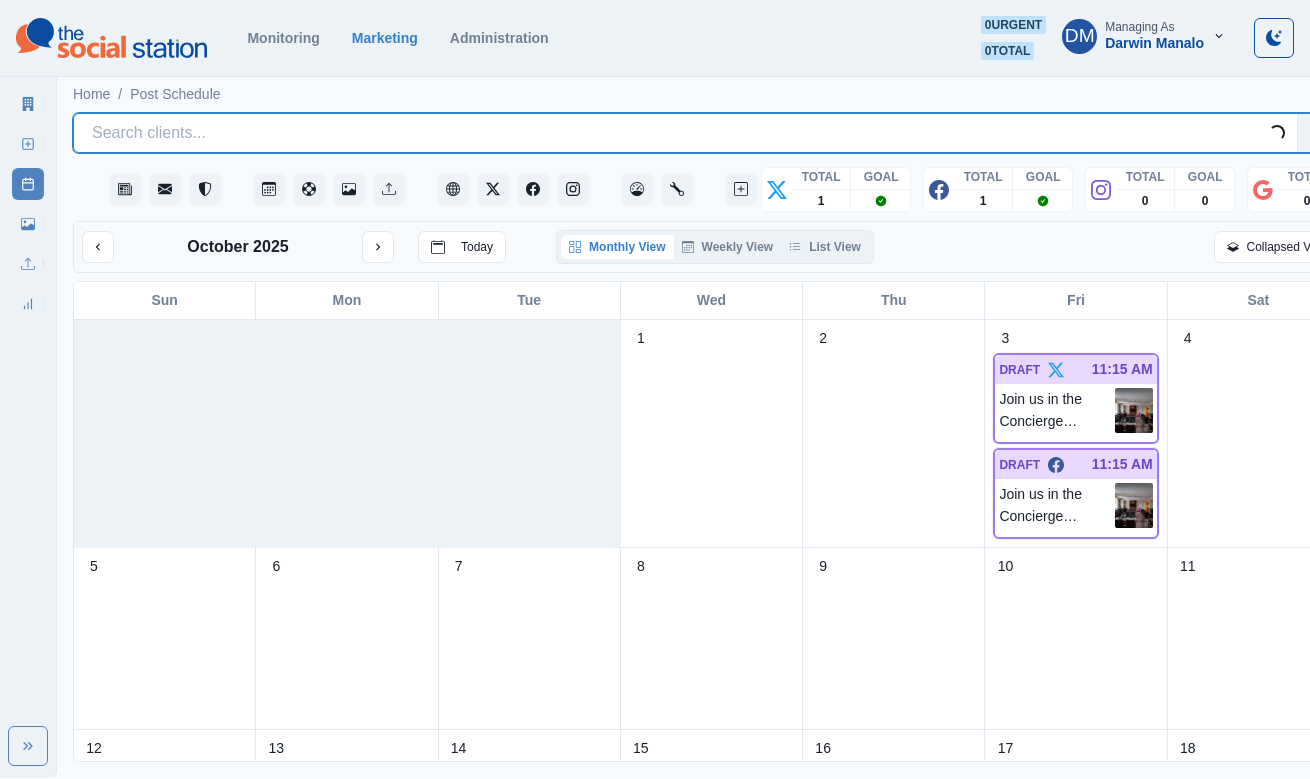 click at bounding box center (671, 133) 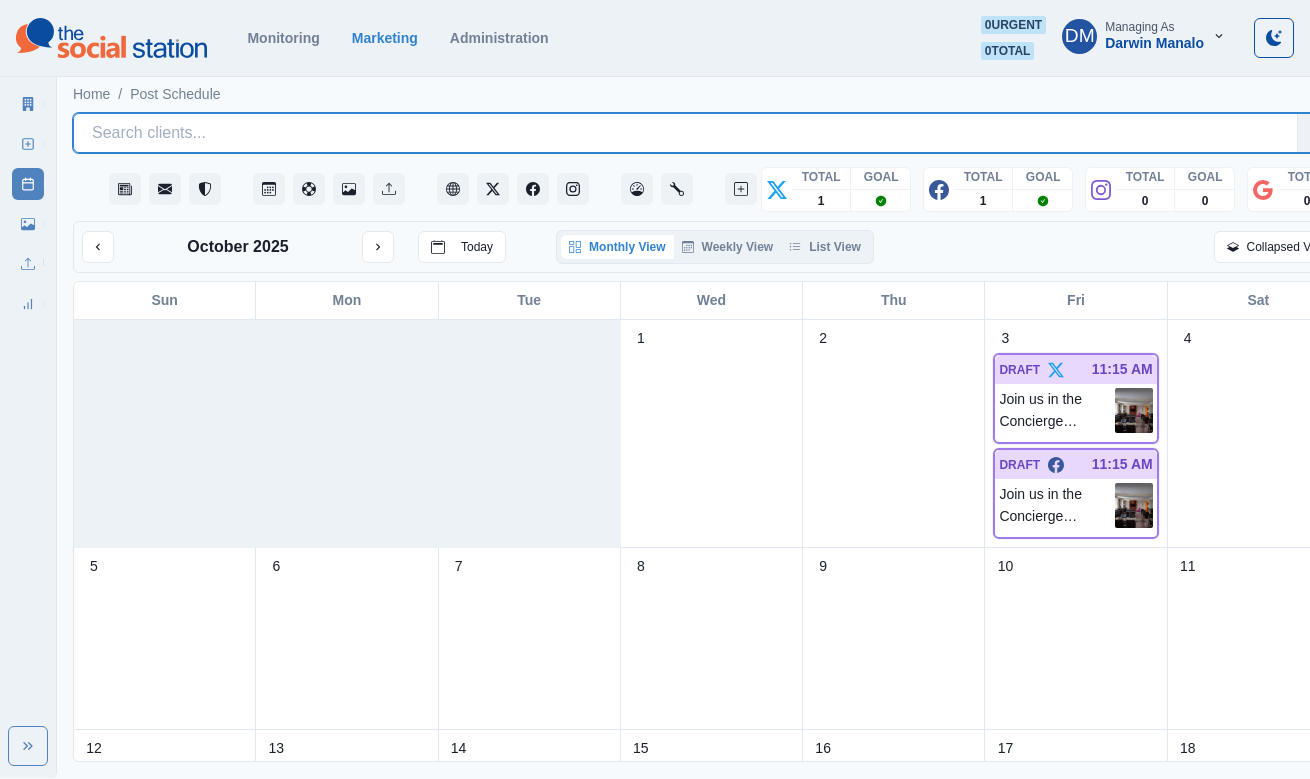 type 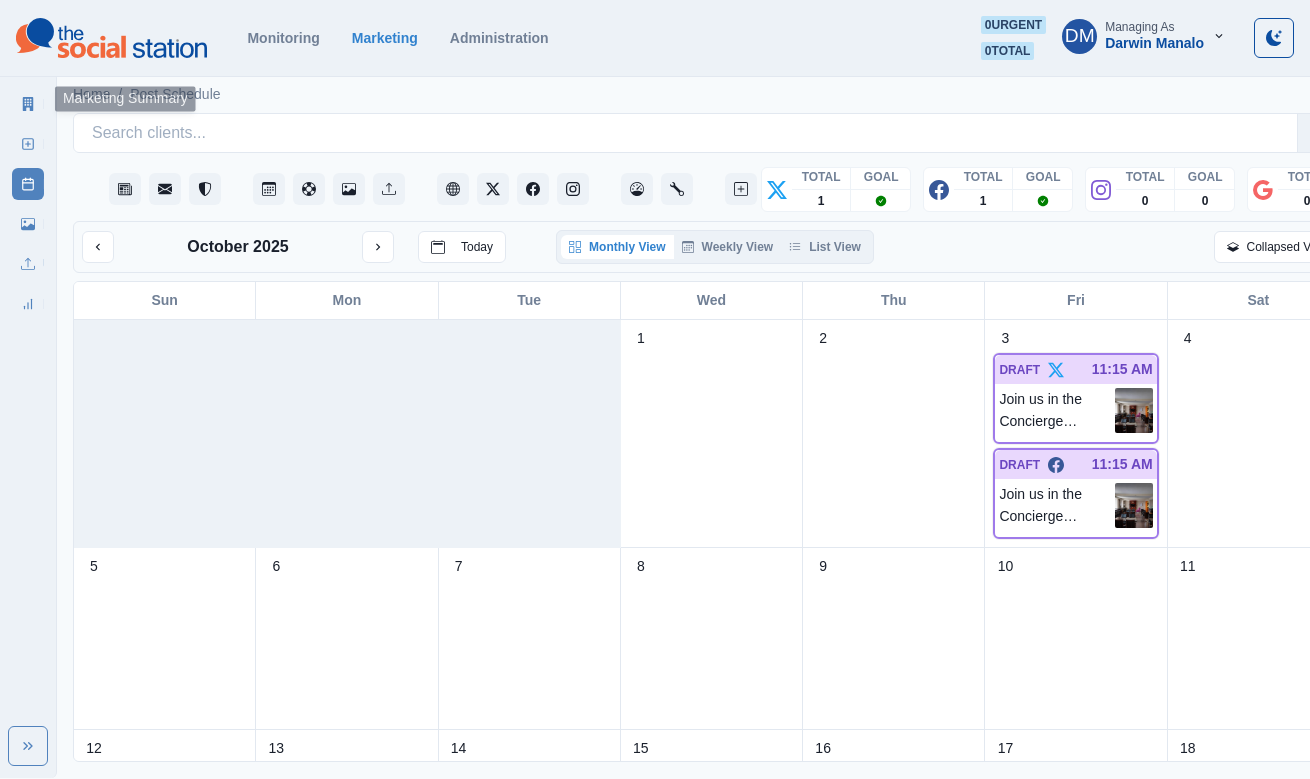 click on "Marketing Summary" at bounding box center (28, 104) 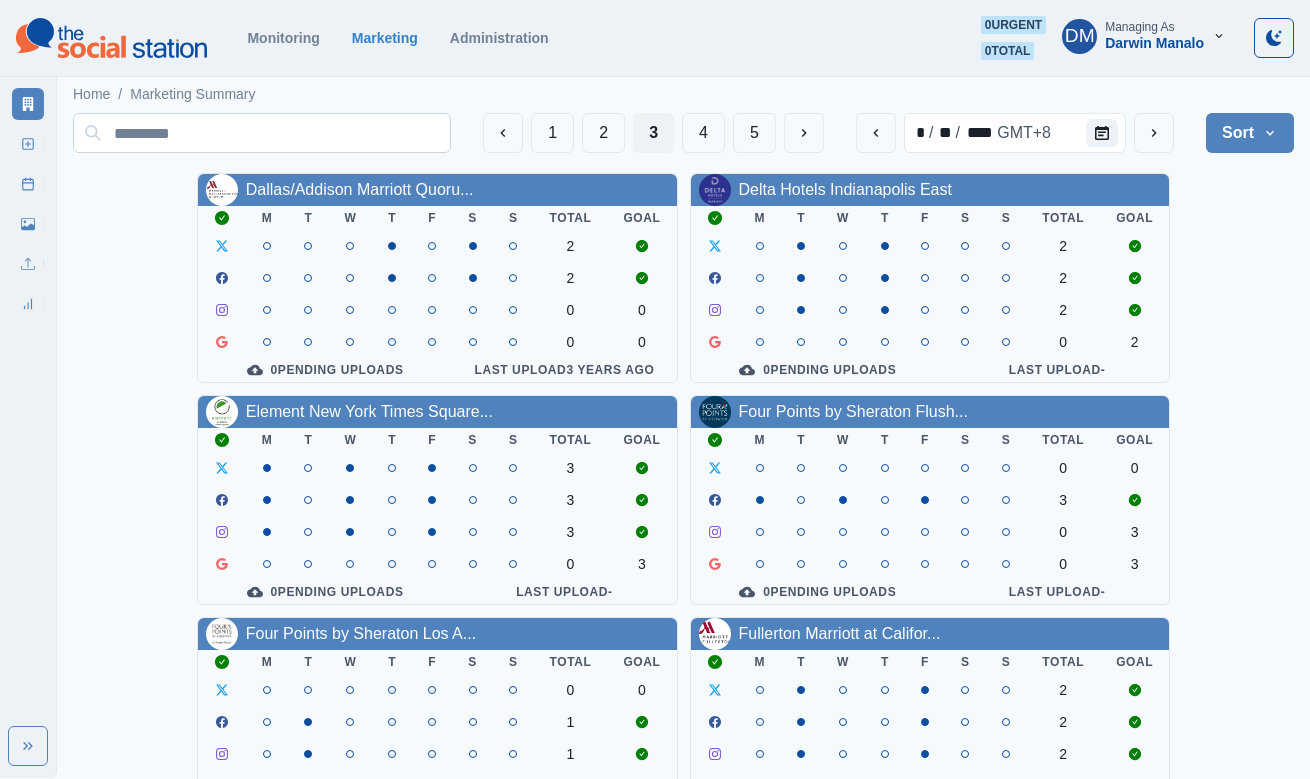 scroll, scrollTop: 0, scrollLeft: 0, axis: both 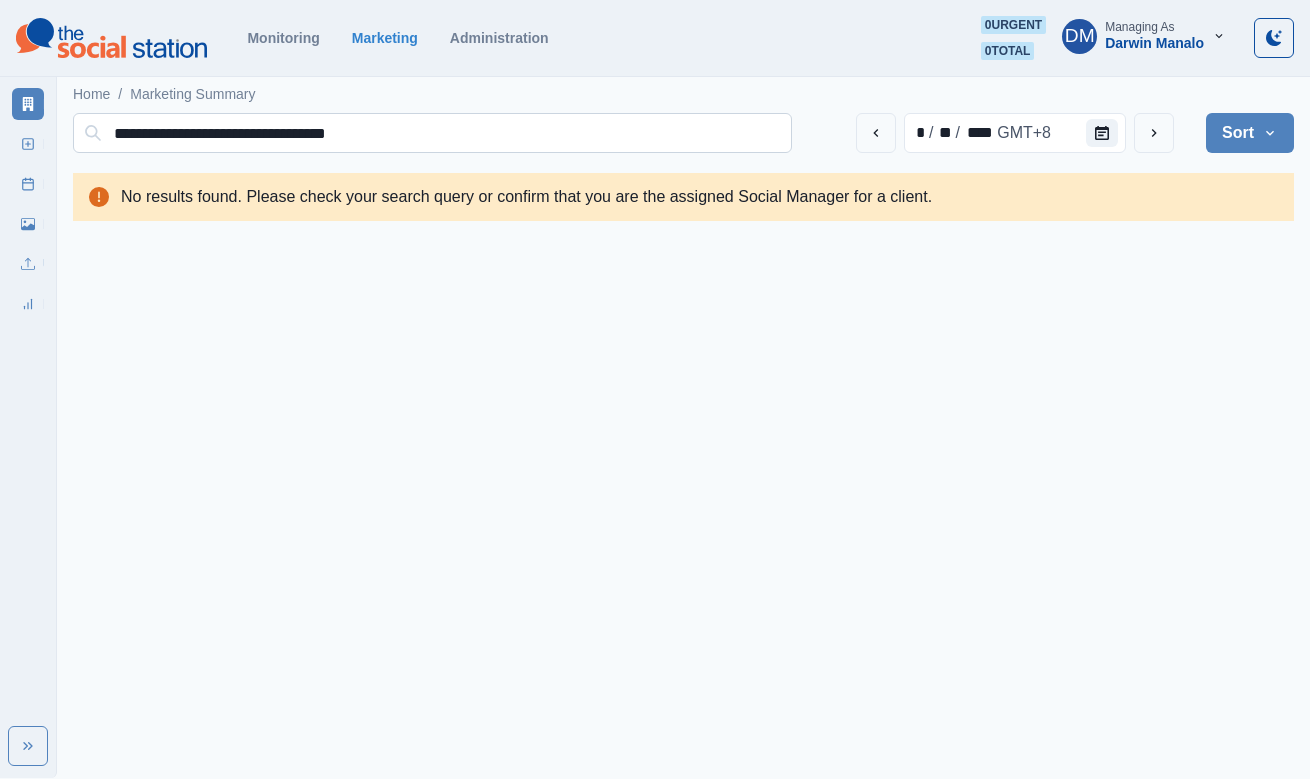 drag, startPoint x: 346, startPoint y: 127, endPoint x: 79, endPoint y: 119, distance: 267.1198 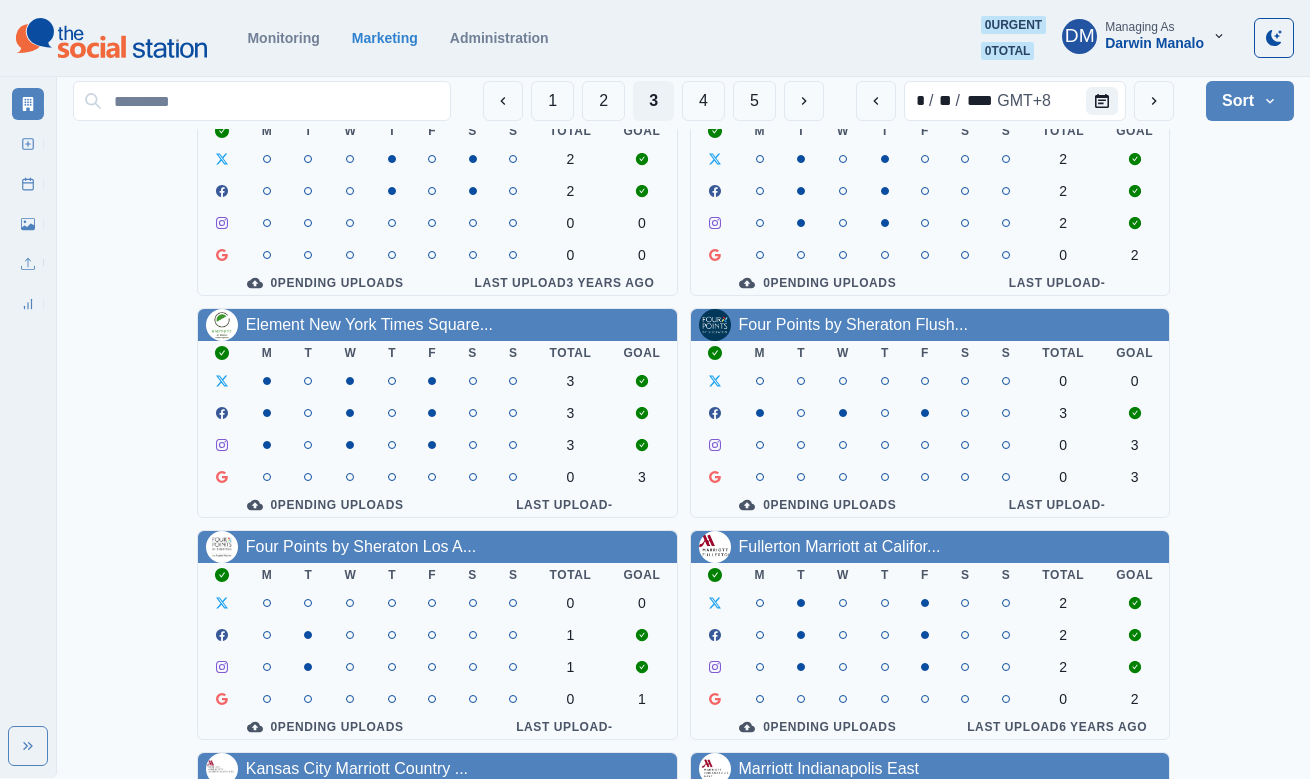 scroll, scrollTop: 102, scrollLeft: 0, axis: vertical 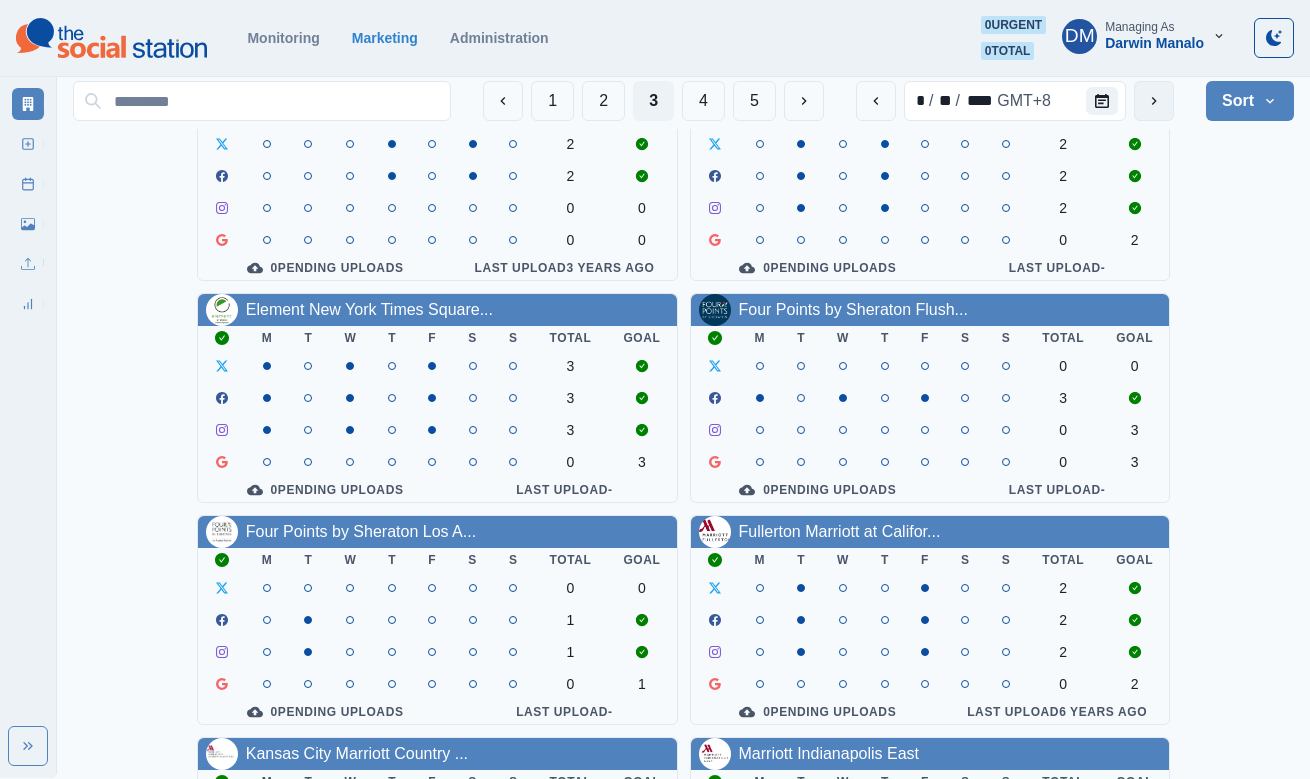 click 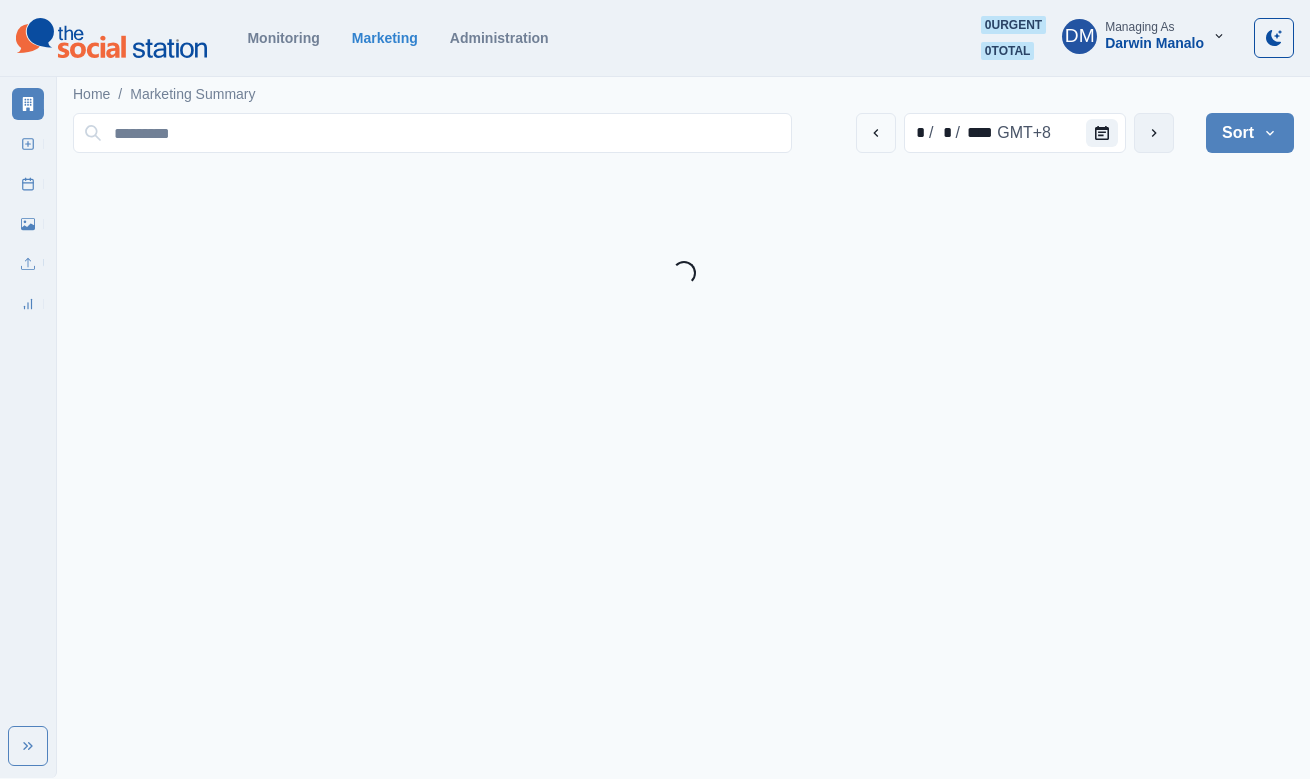 scroll, scrollTop: 0, scrollLeft: 0, axis: both 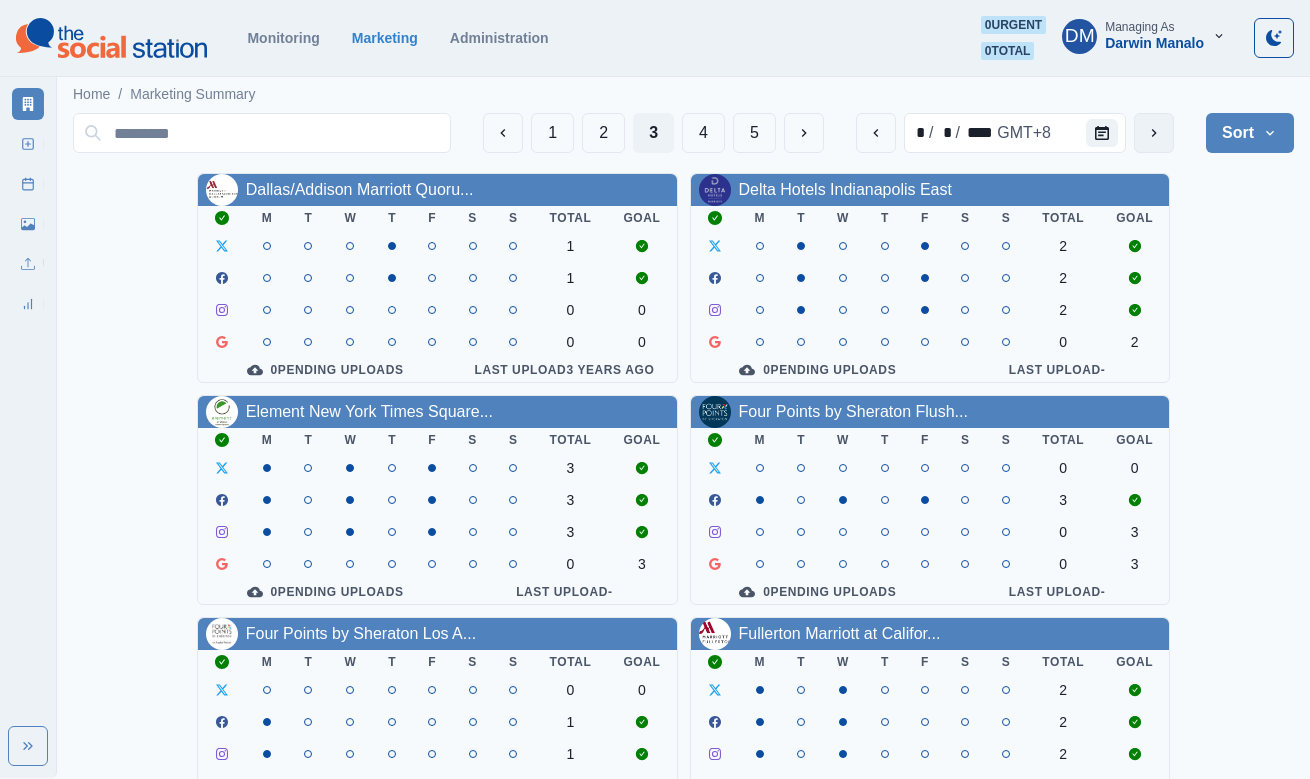 click at bounding box center (1154, 133) 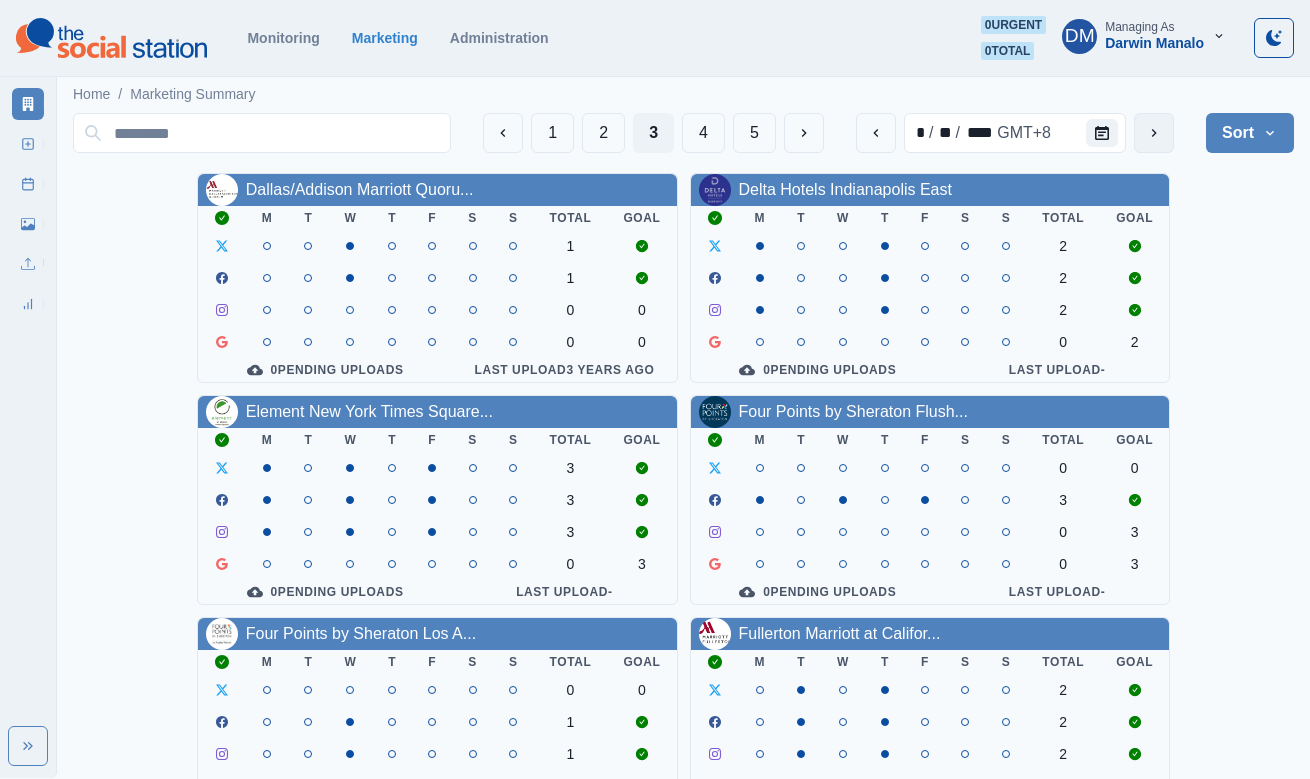 click at bounding box center [1154, 133] 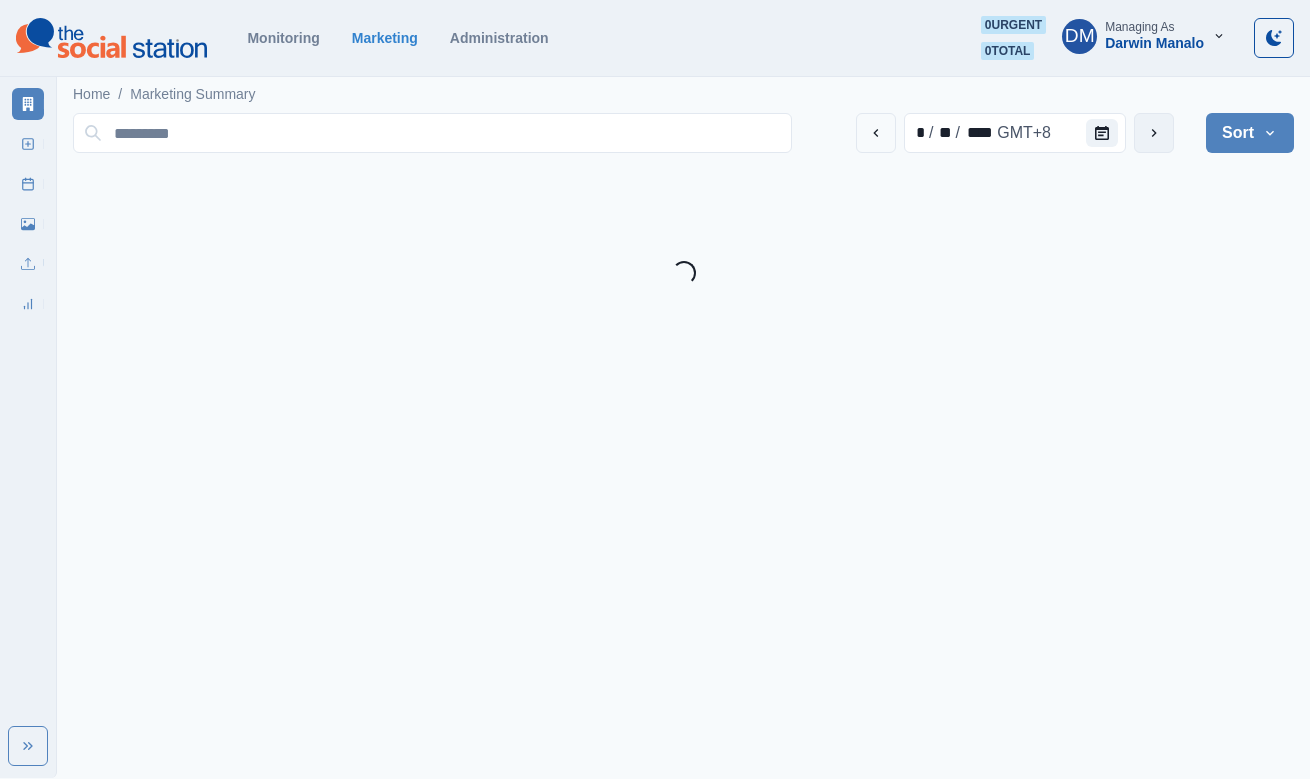click at bounding box center [1154, 133] 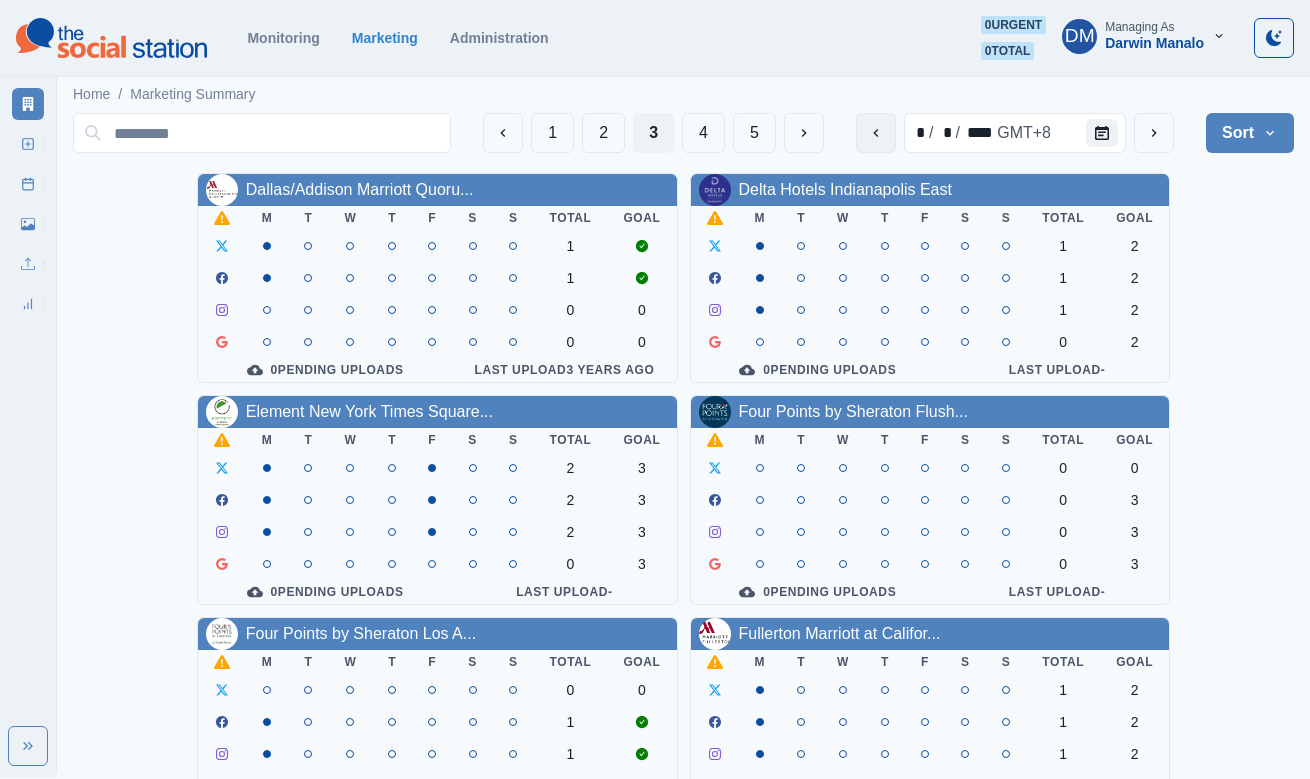 click at bounding box center (876, 133) 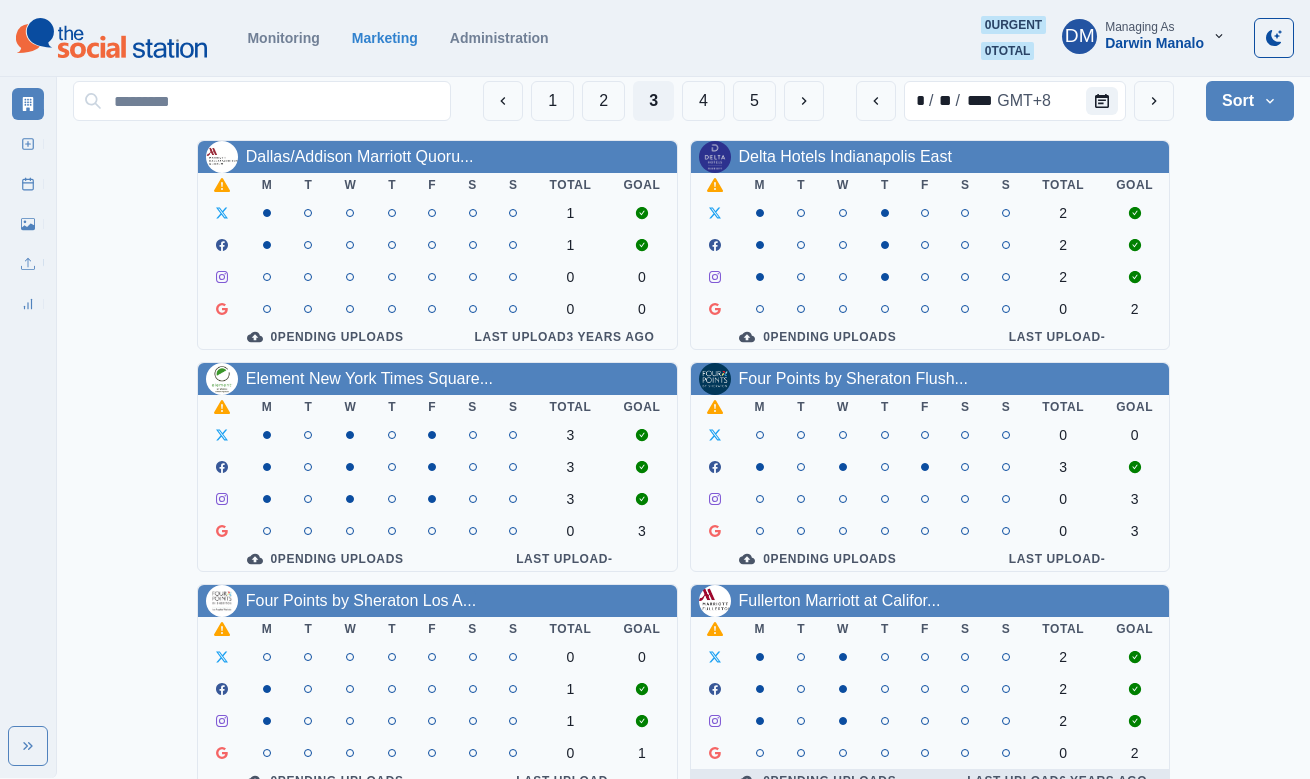 scroll, scrollTop: 0, scrollLeft: 0, axis: both 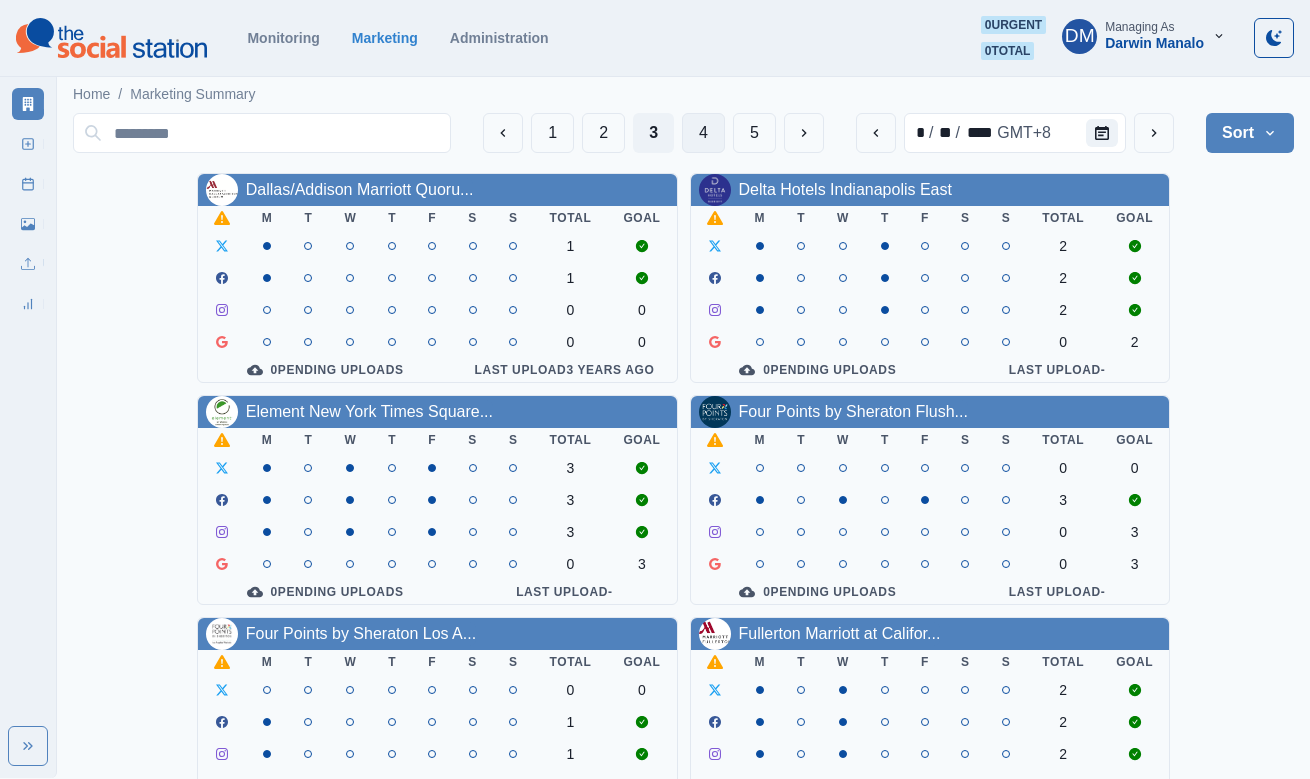click on "4" at bounding box center (703, 133) 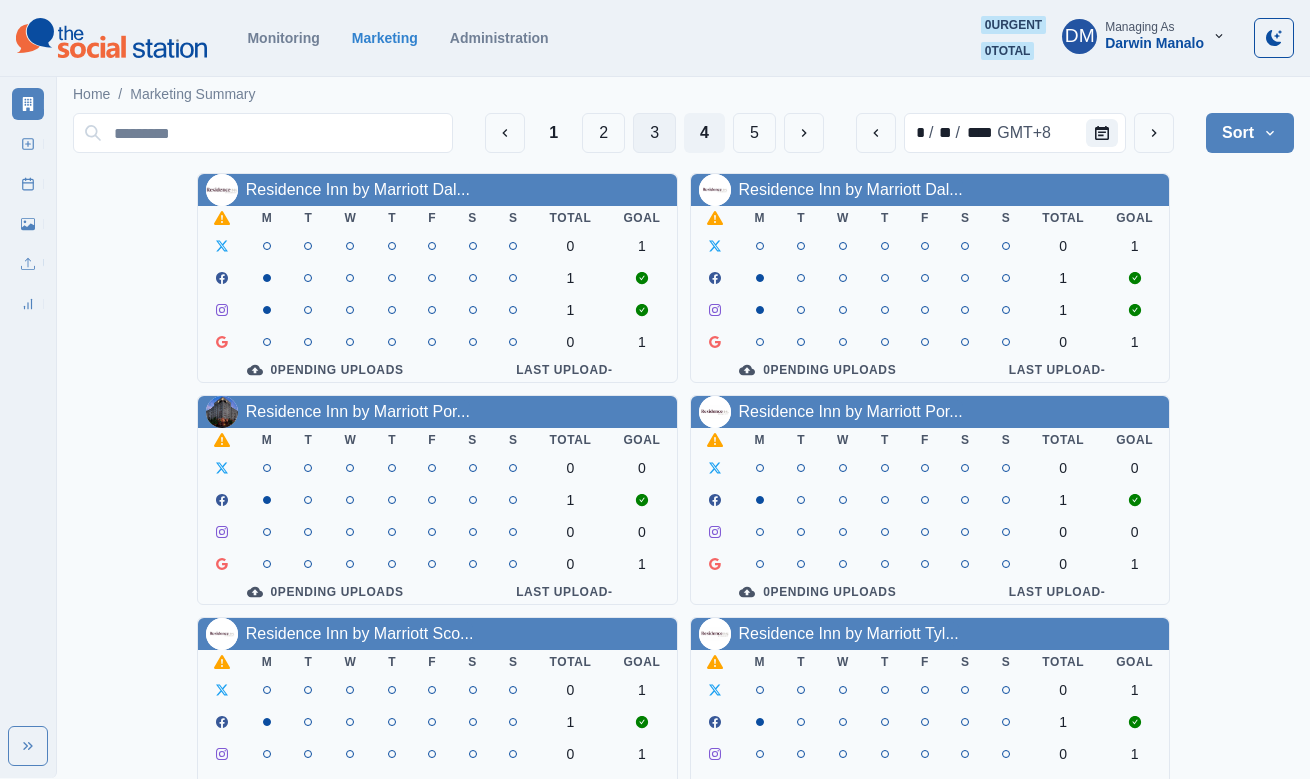 click on "3" at bounding box center [654, 133] 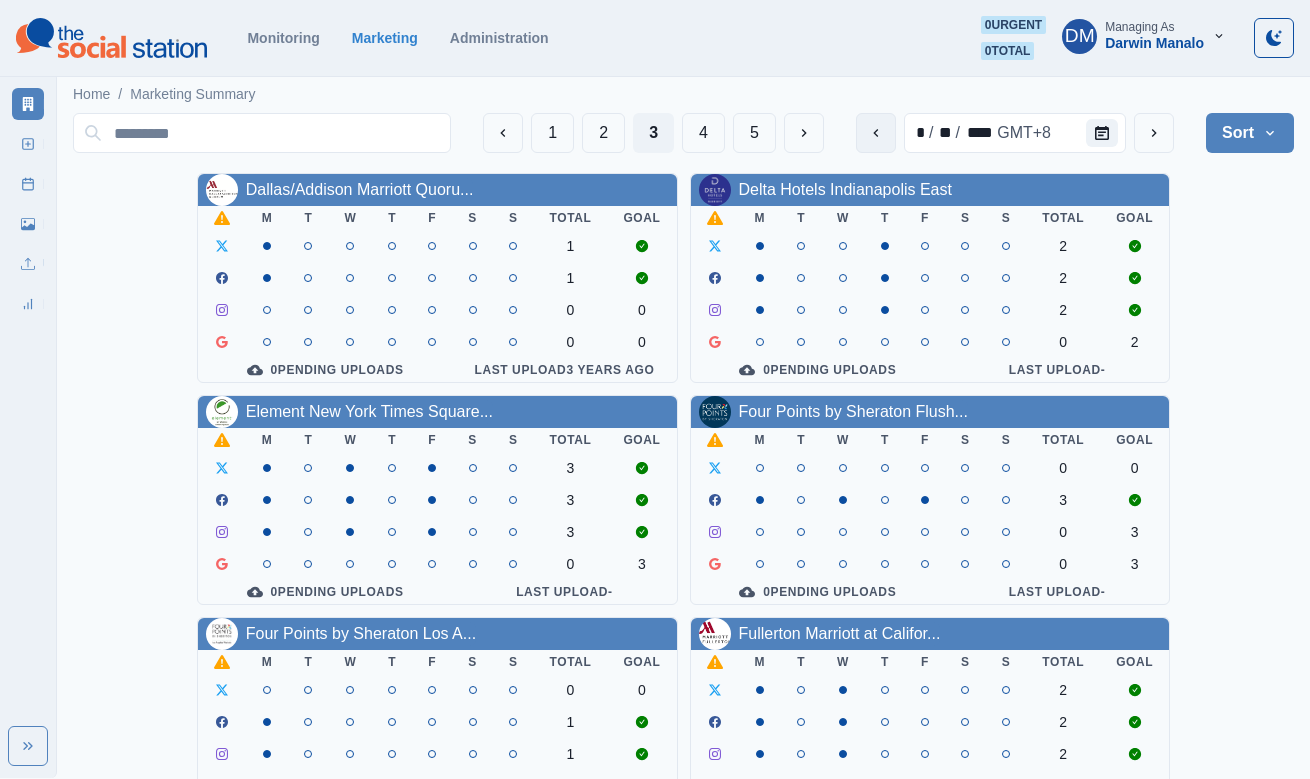 click at bounding box center [876, 133] 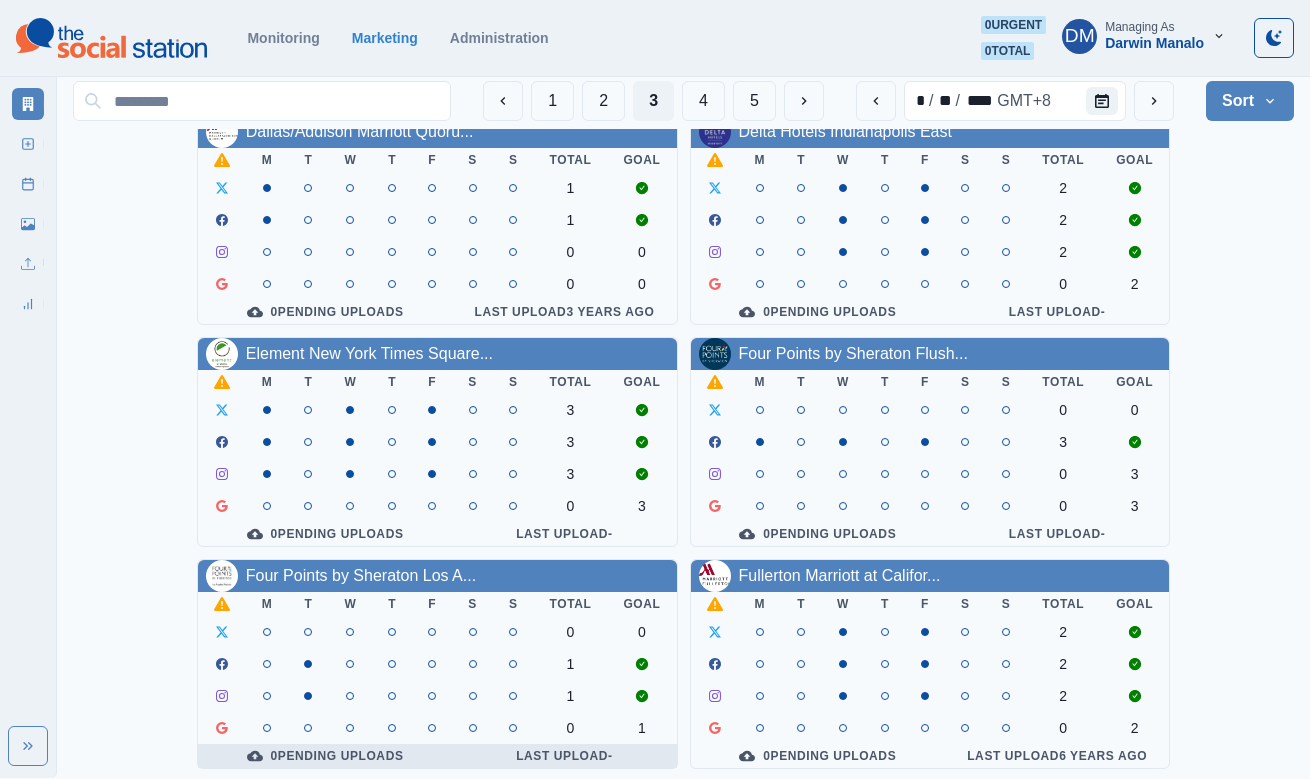 scroll, scrollTop: 0, scrollLeft: 0, axis: both 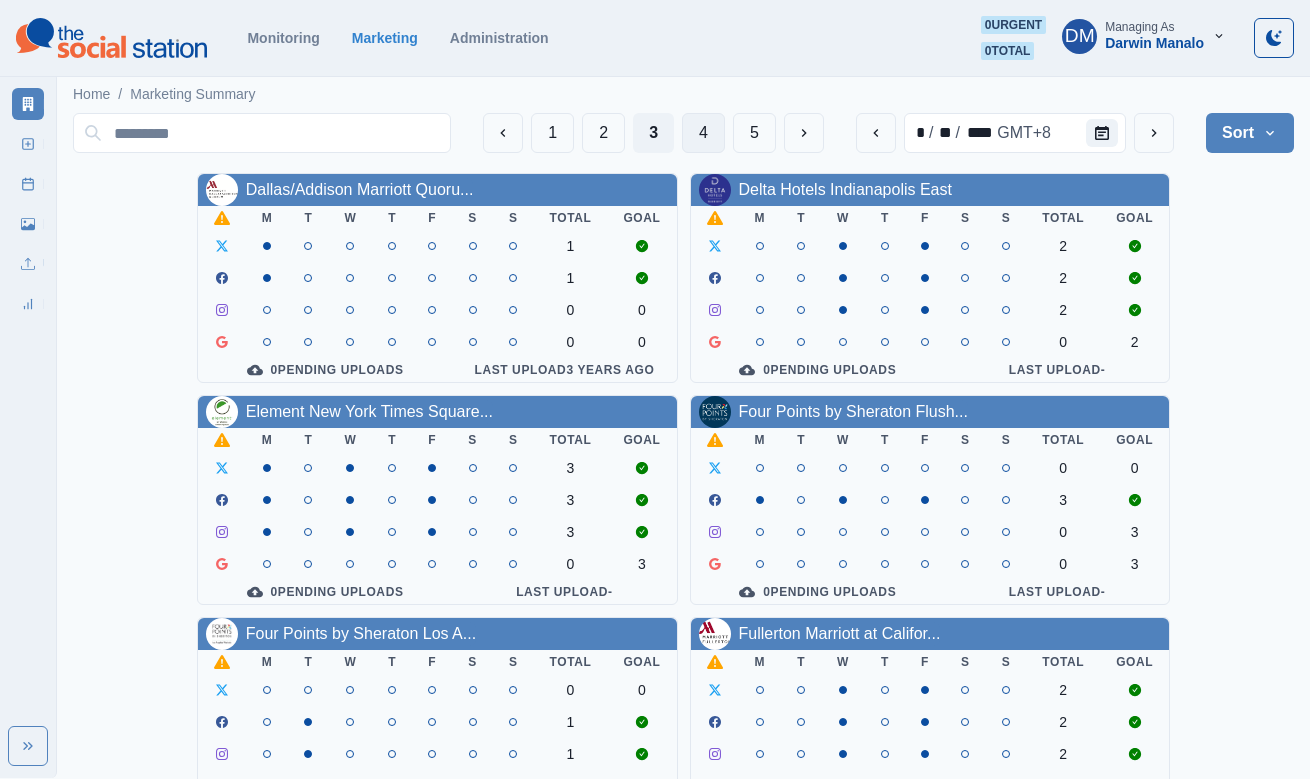 click on "4" at bounding box center [703, 133] 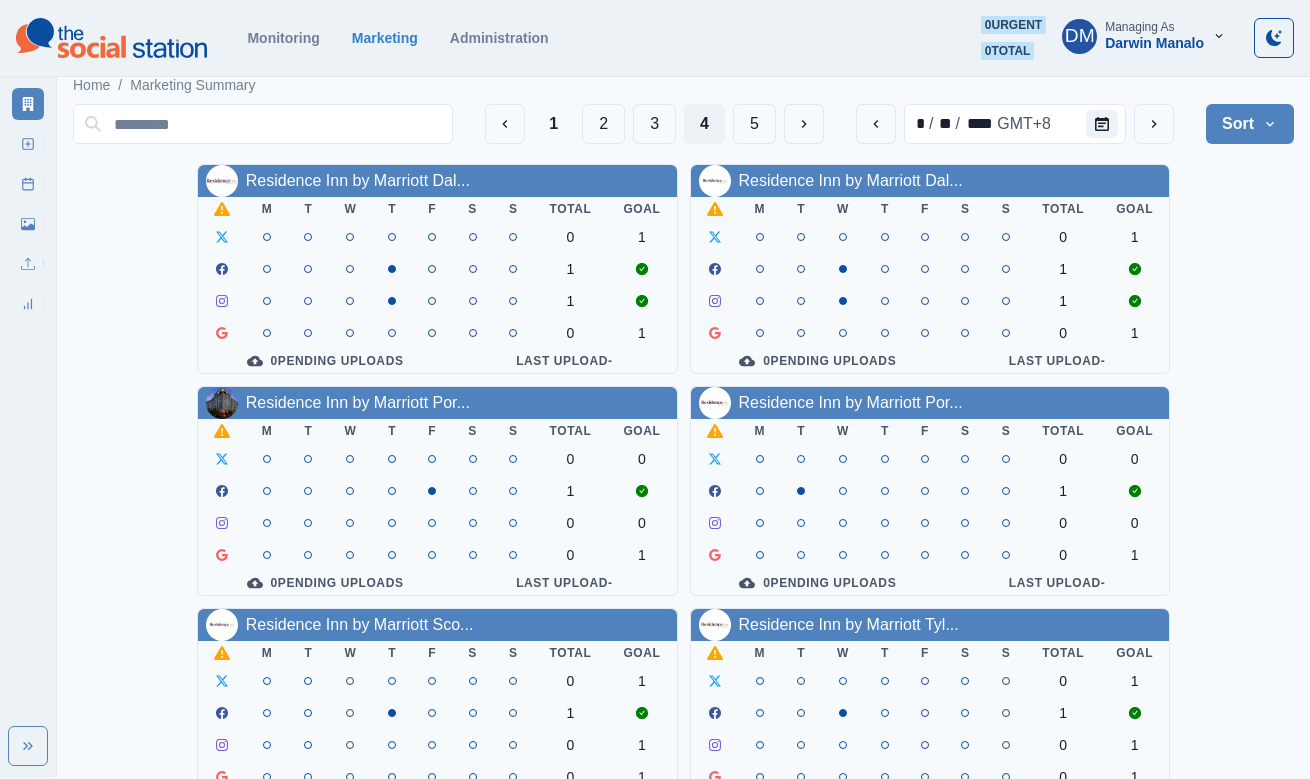 scroll, scrollTop: 0, scrollLeft: 0, axis: both 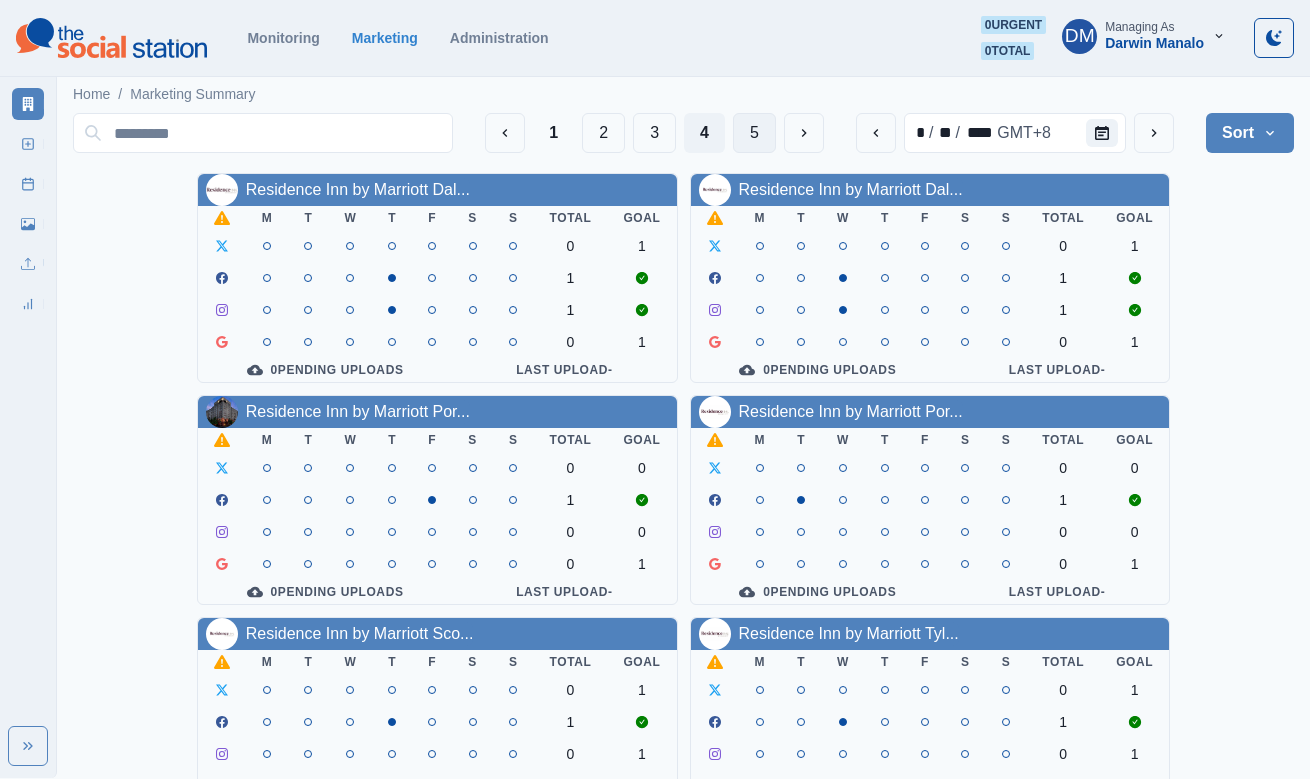 click on "5" at bounding box center (754, 133) 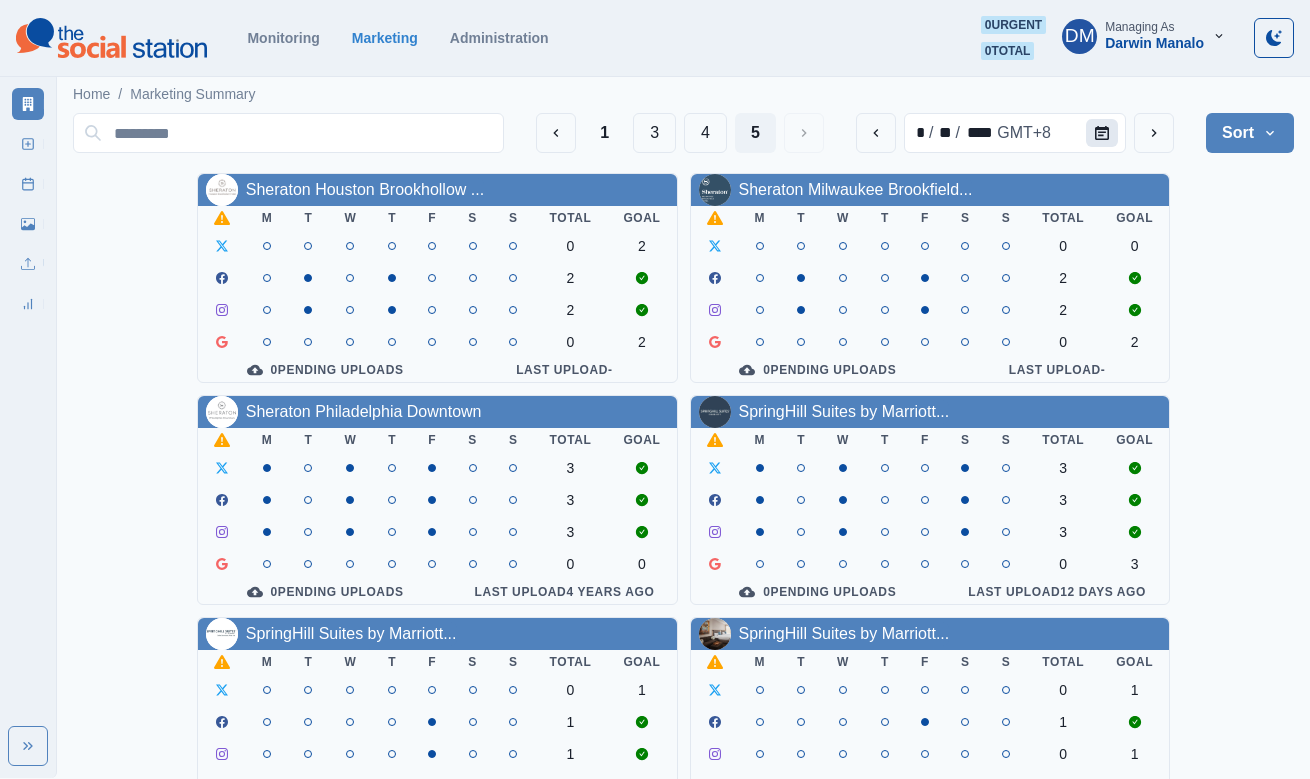 click 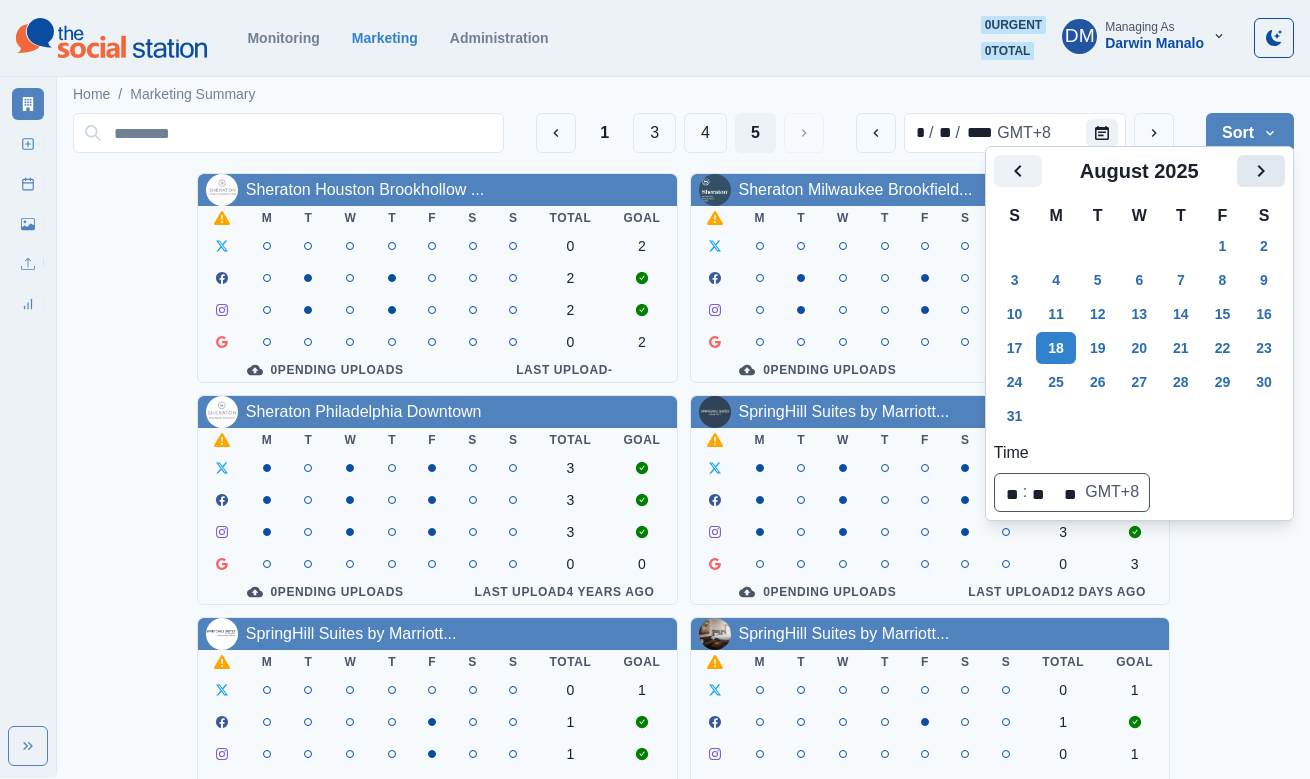click 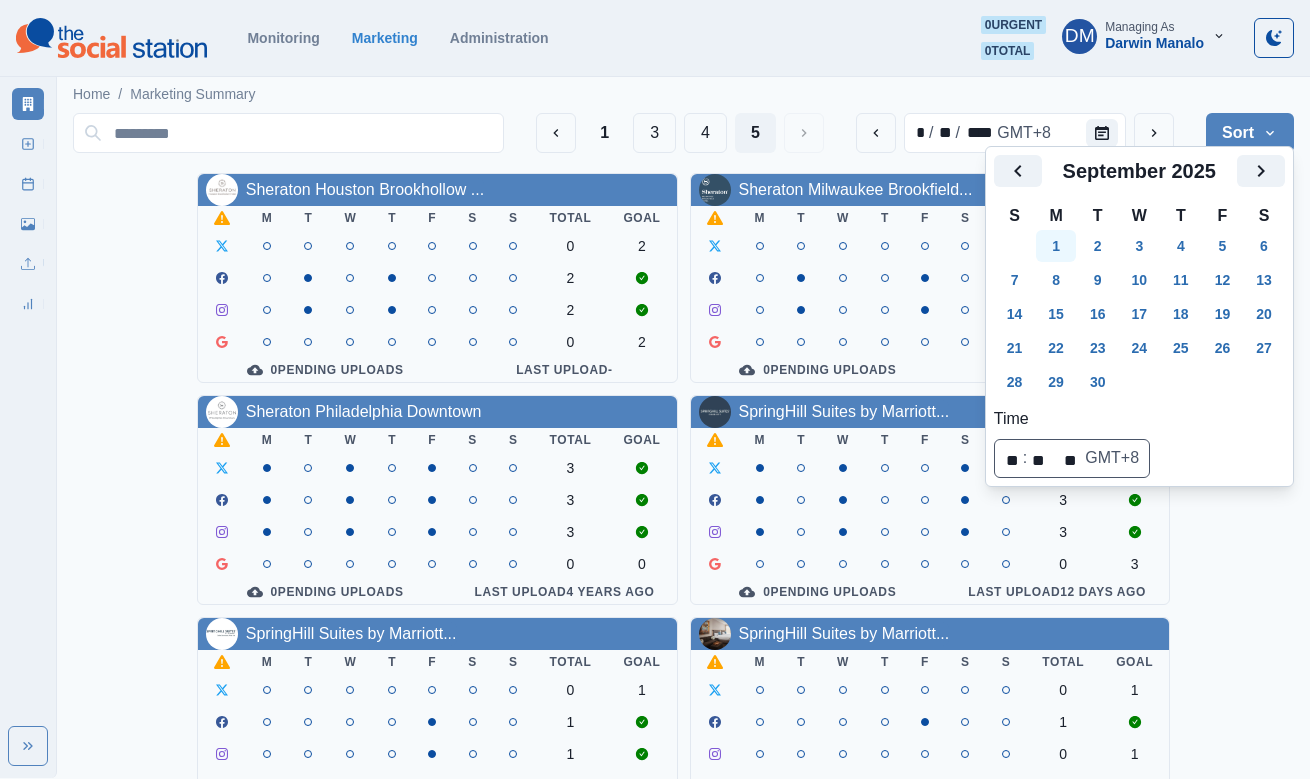 click on "1" at bounding box center [1056, 246] 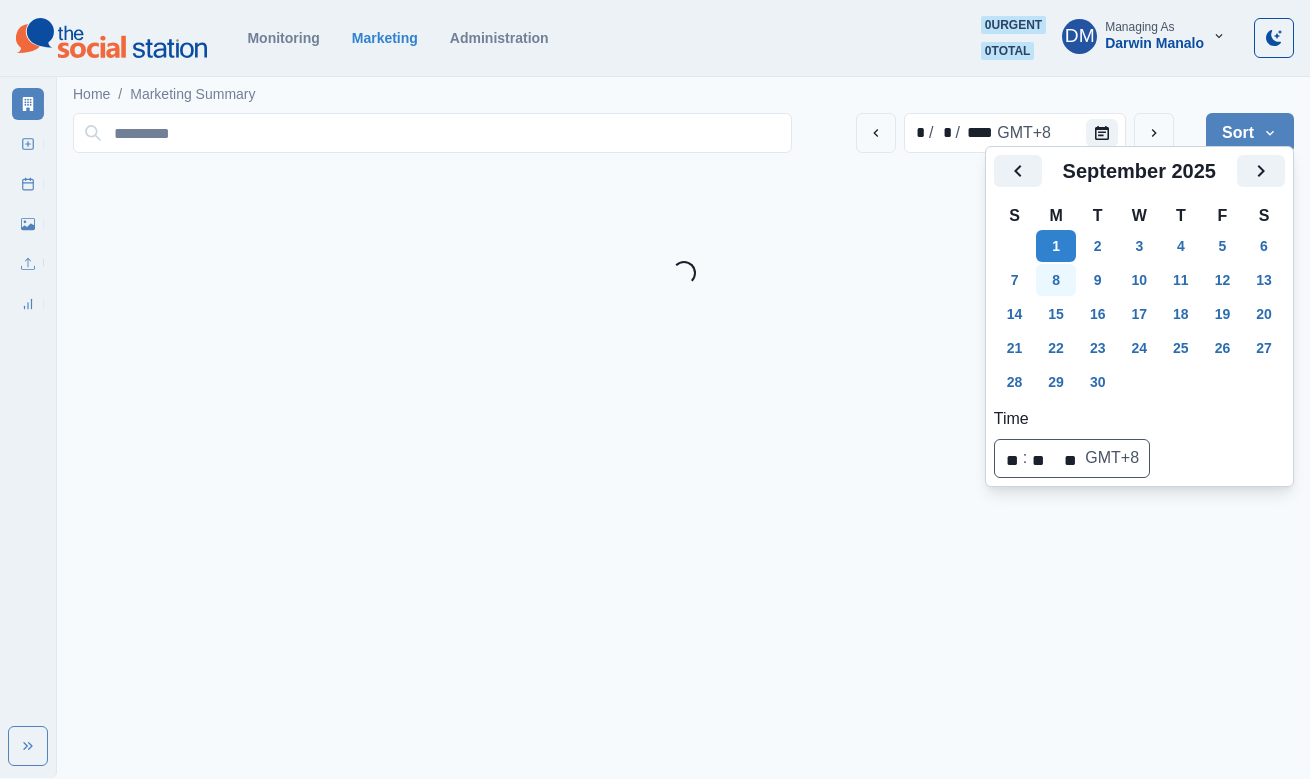 click on "8" at bounding box center (1056, 280) 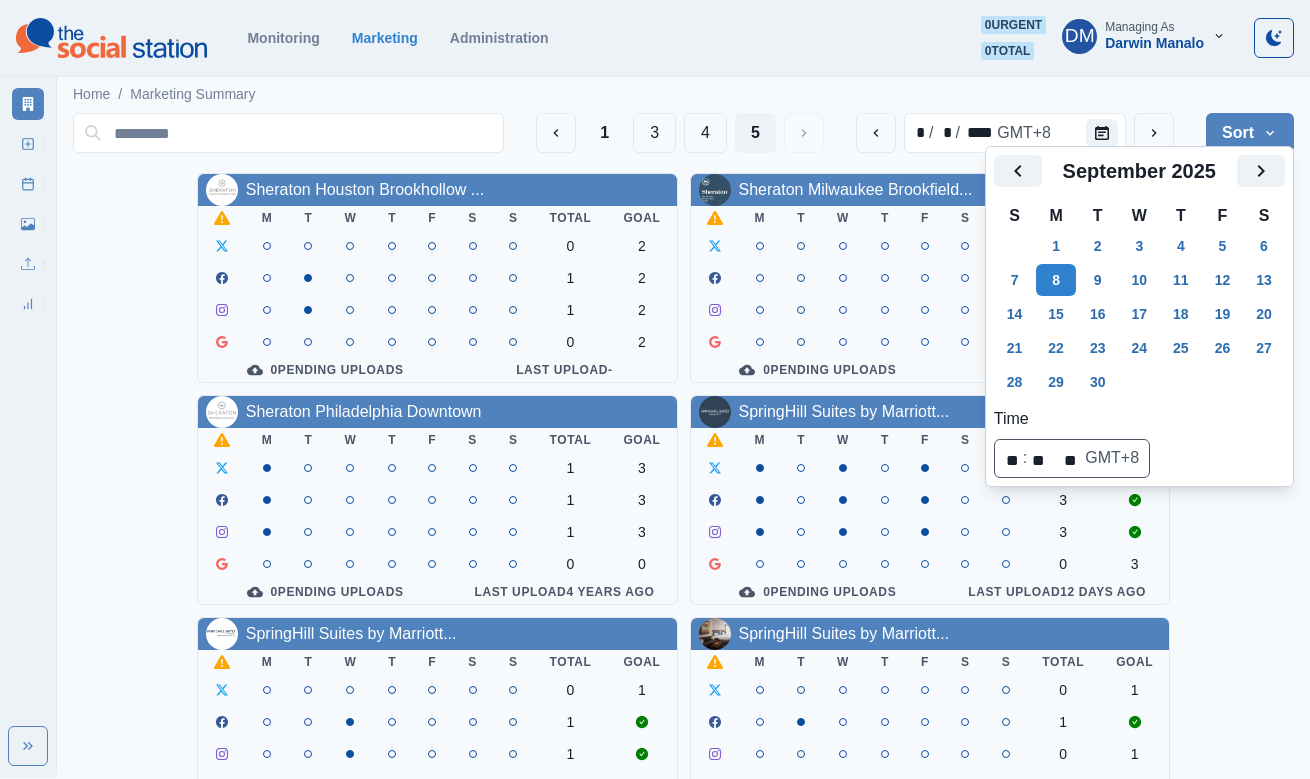 click on "Sheraton Houston Brookhollow ... M T W T F S S Total Goal 0 2 1 2 1 2 0 2 0  Pending Uploads Last Upload  - Sheraton Milwaukee Brookfield... M T W T F S S Total Goal 0 0 0 2 0 2 0 2 0  Pending Uploads Last Upload  - Sheraton Philadelphia Downtown M T W T F S S Total Goal 1 3 1 3 1 3 0 0 0  Pending Uploads Last Upload  4 years ago SpringHill Suites by Marriott... M T W T F S S Total Goal 3 3 3 0 3 0  Pending Uploads Last Upload  12 days ago SpringHill Suites by Marriott... M T W T F S S Total Goal 0 1 1 1 0 1 0  Pending Uploads Last Upload  - SpringHill Suites by Marriott... M T W T F S S Total Goal 0 1 1 0 1 0 1 0  Pending Uploads Last Upload  1 year ago SpringHill Suites Scottsdale ... M T W T F S S Total Goal 0 0 1 0 0 0 1 0  Pending Uploads Last Upload  - St. Petersburg Marriott Clear... M T W T F S S Total Goal 0 1 1 0 1 0 1 0  Pending Uploads Last Upload  - TownePlace Suites by Marriott... M T W T F S S Total Goal 0 1 1 0 1 0 1 0  Pending Uploads Last Upload  1 year ago" at bounding box center [683, 722] 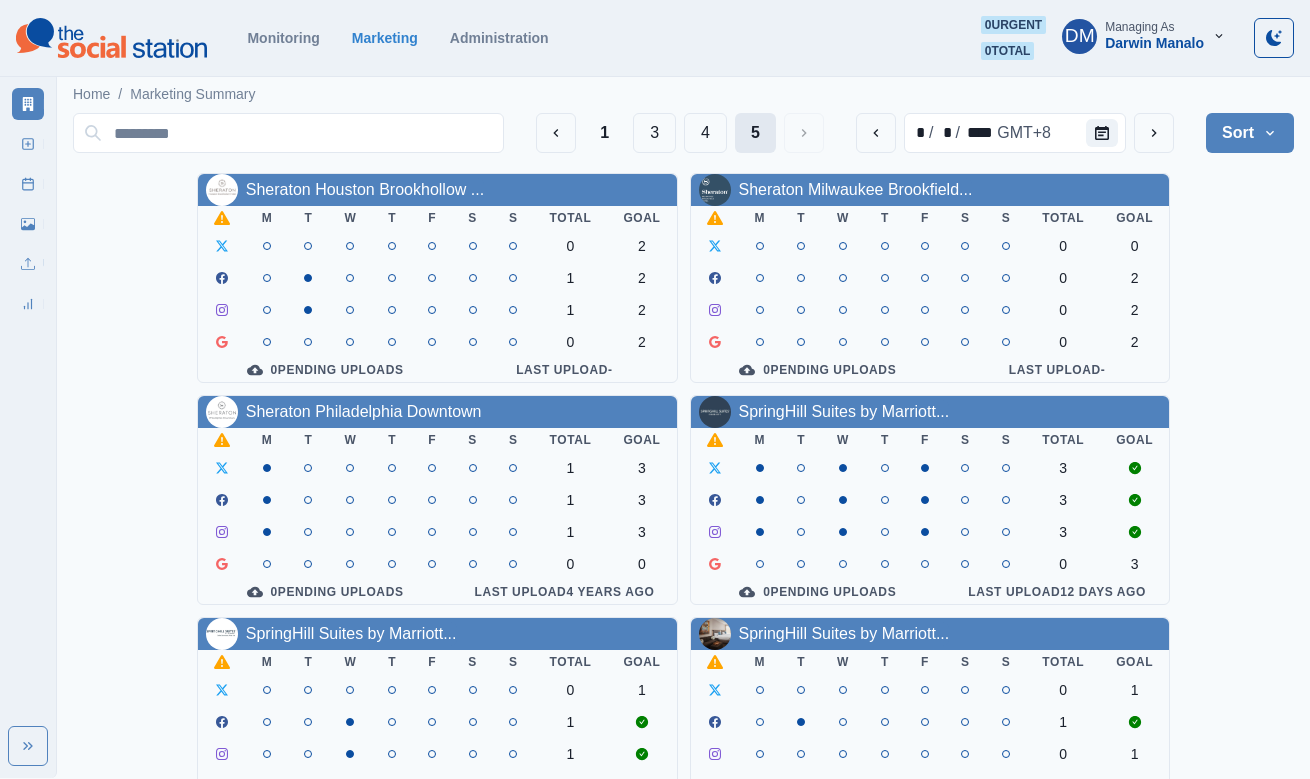 click on "5" at bounding box center (755, 133) 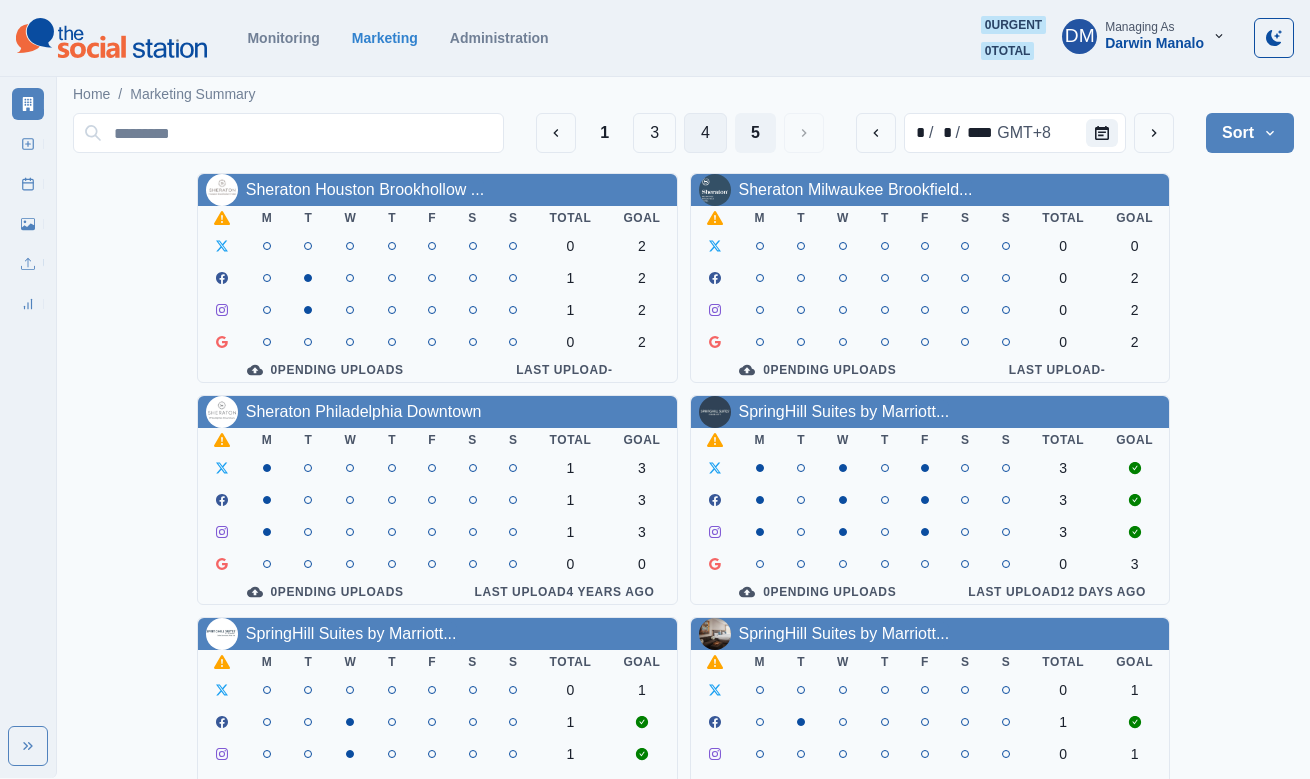 click on "4" at bounding box center [705, 133] 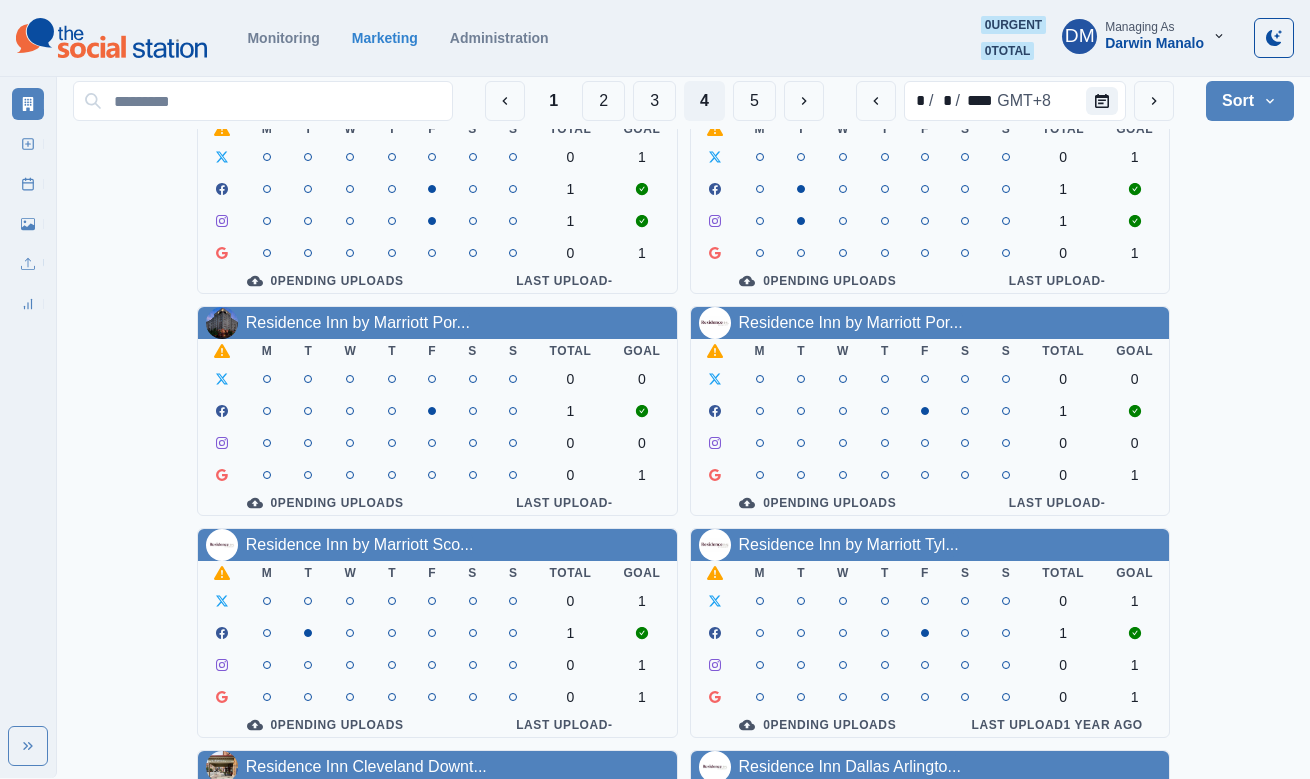 scroll, scrollTop: 102, scrollLeft: 0, axis: vertical 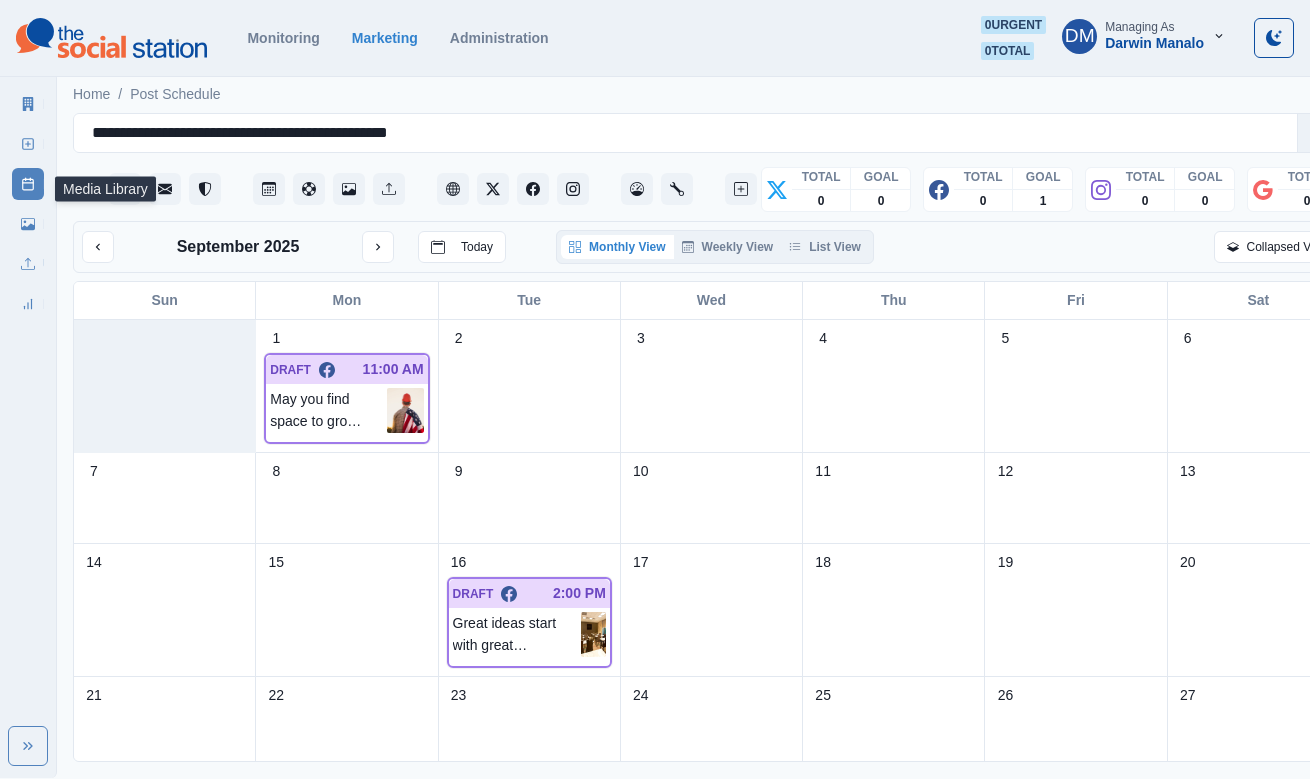 click on "Media Library" at bounding box center (28, 224) 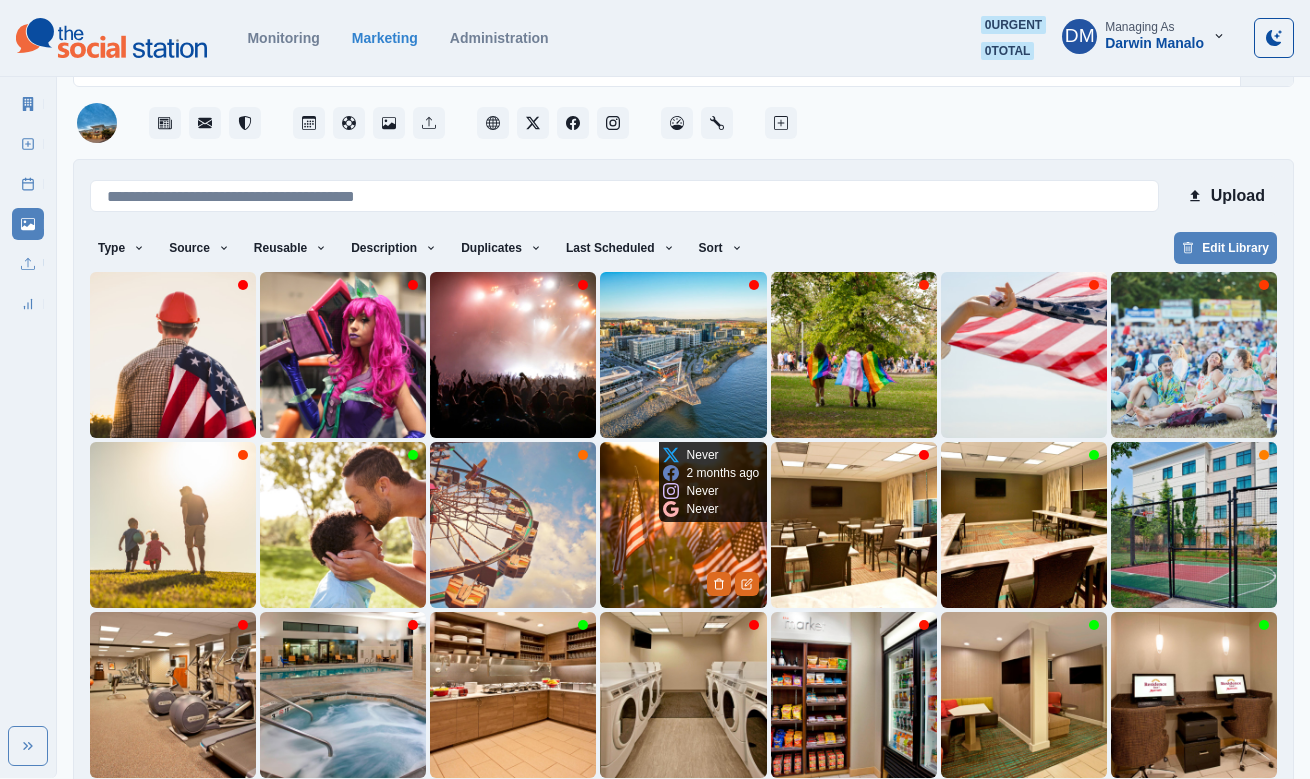 scroll, scrollTop: 72, scrollLeft: 0, axis: vertical 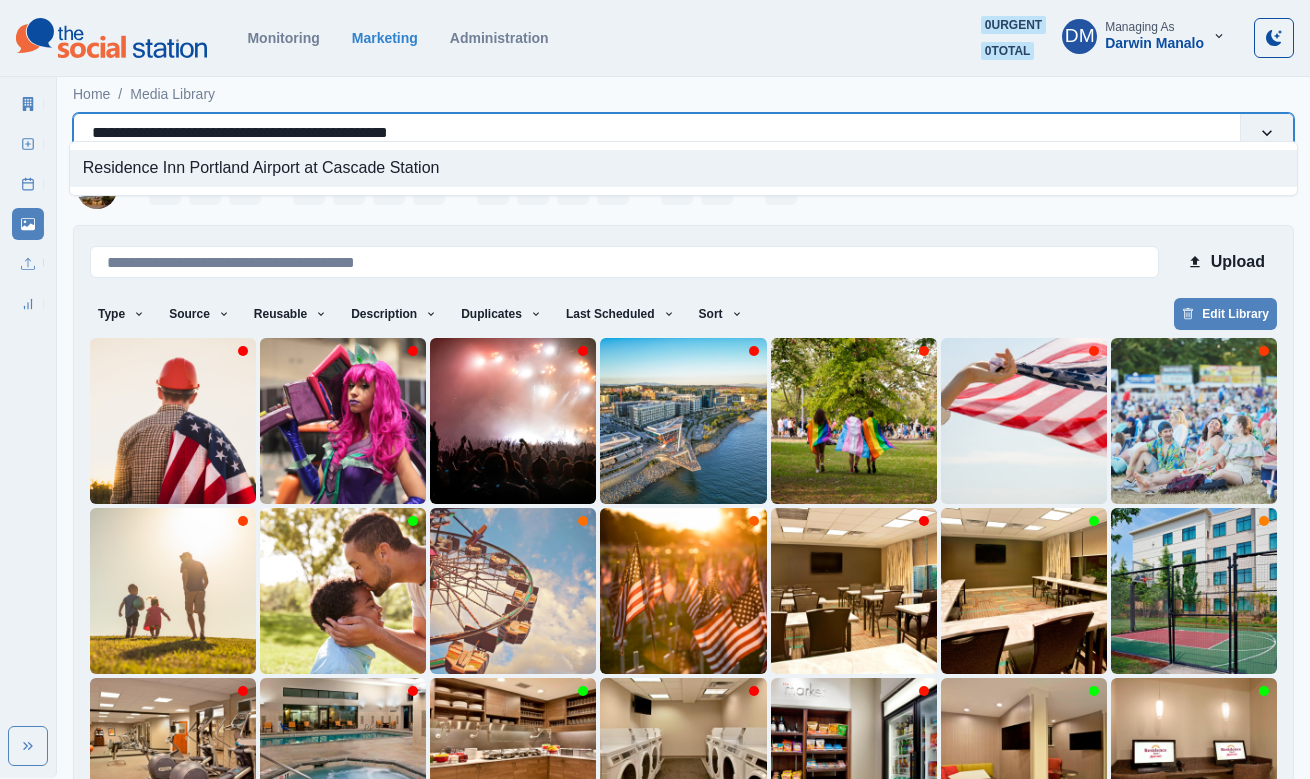 drag, startPoint x: 81, startPoint y: 119, endPoint x: 105, endPoint y: 119, distance: 24 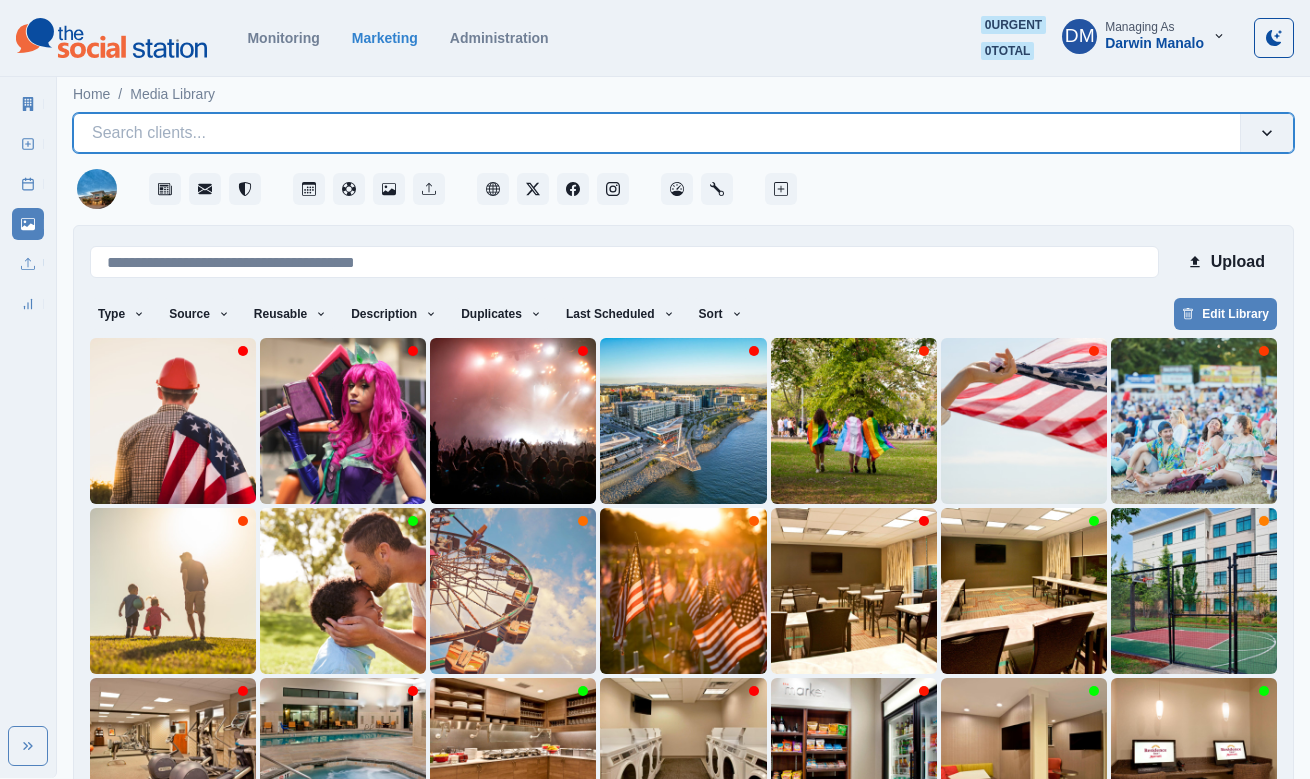 click on "Search clients..." at bounding box center (657, 133) 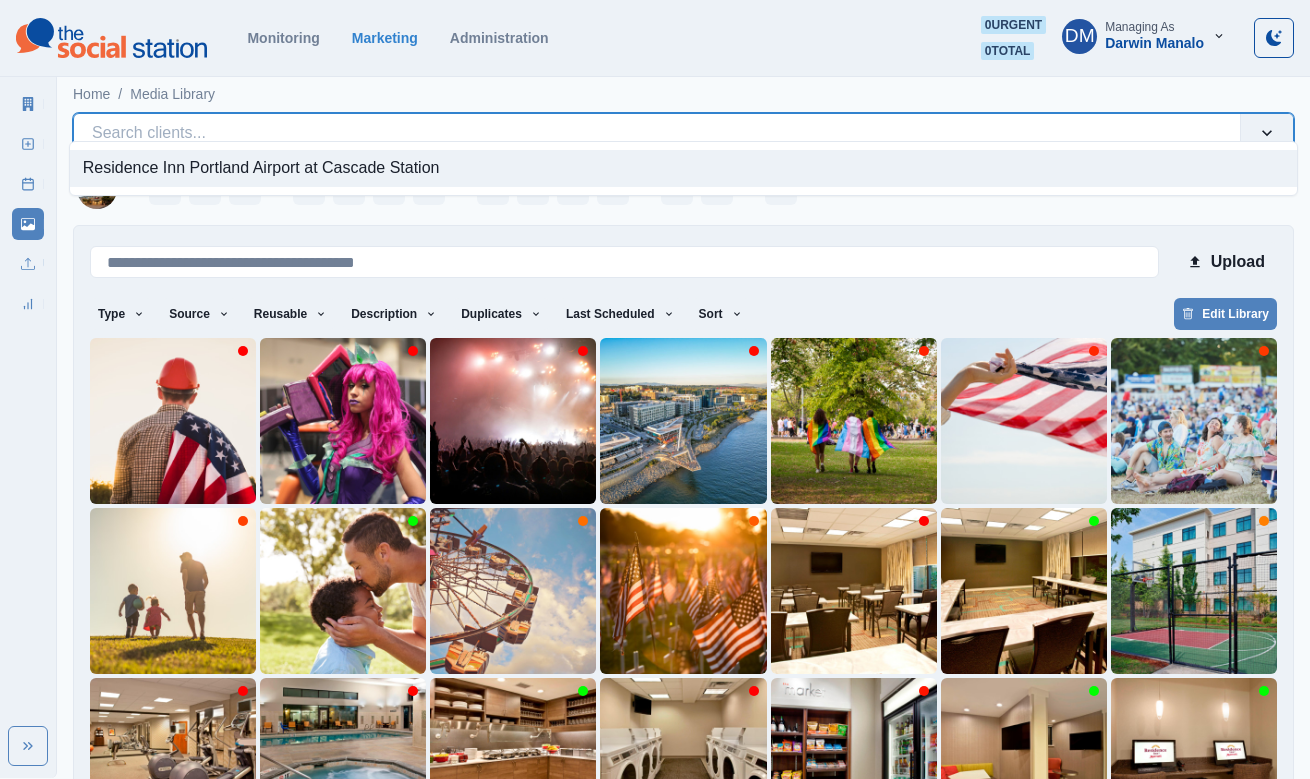 click at bounding box center [657, 133] 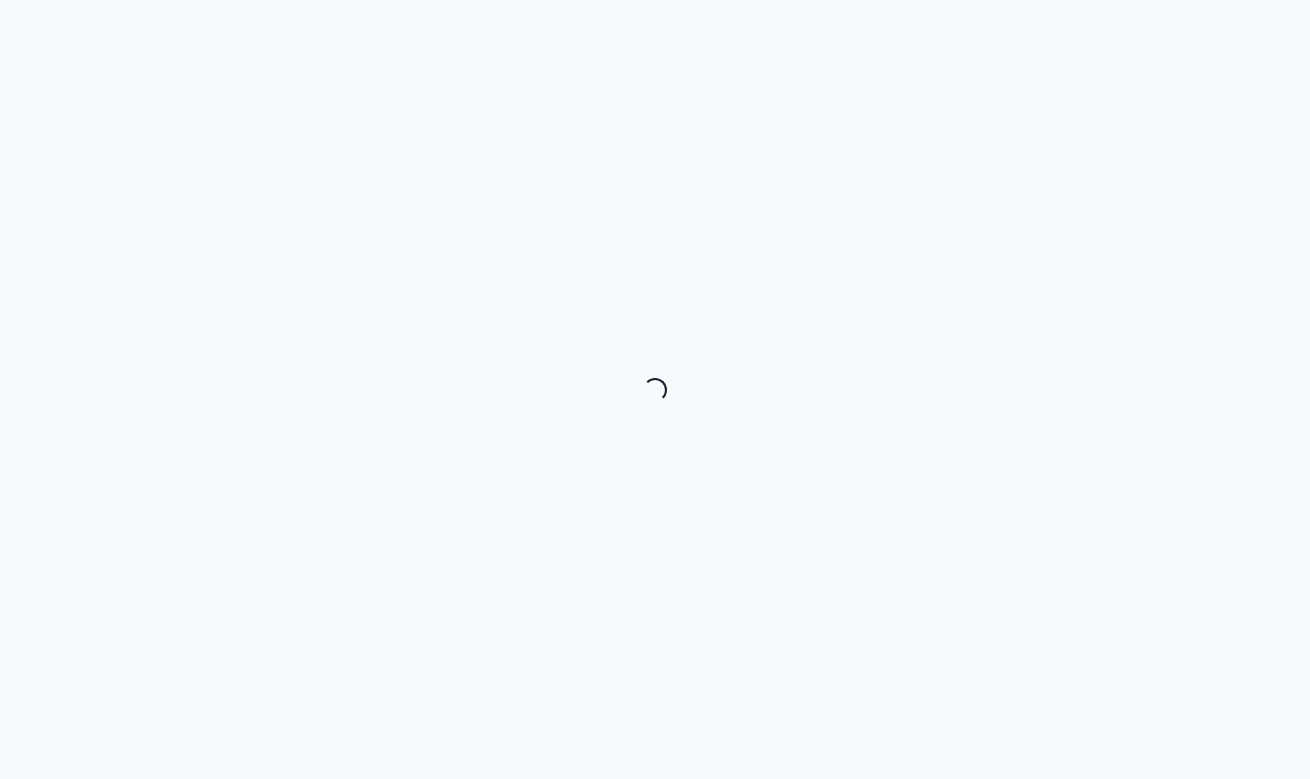 scroll, scrollTop: 0, scrollLeft: 0, axis: both 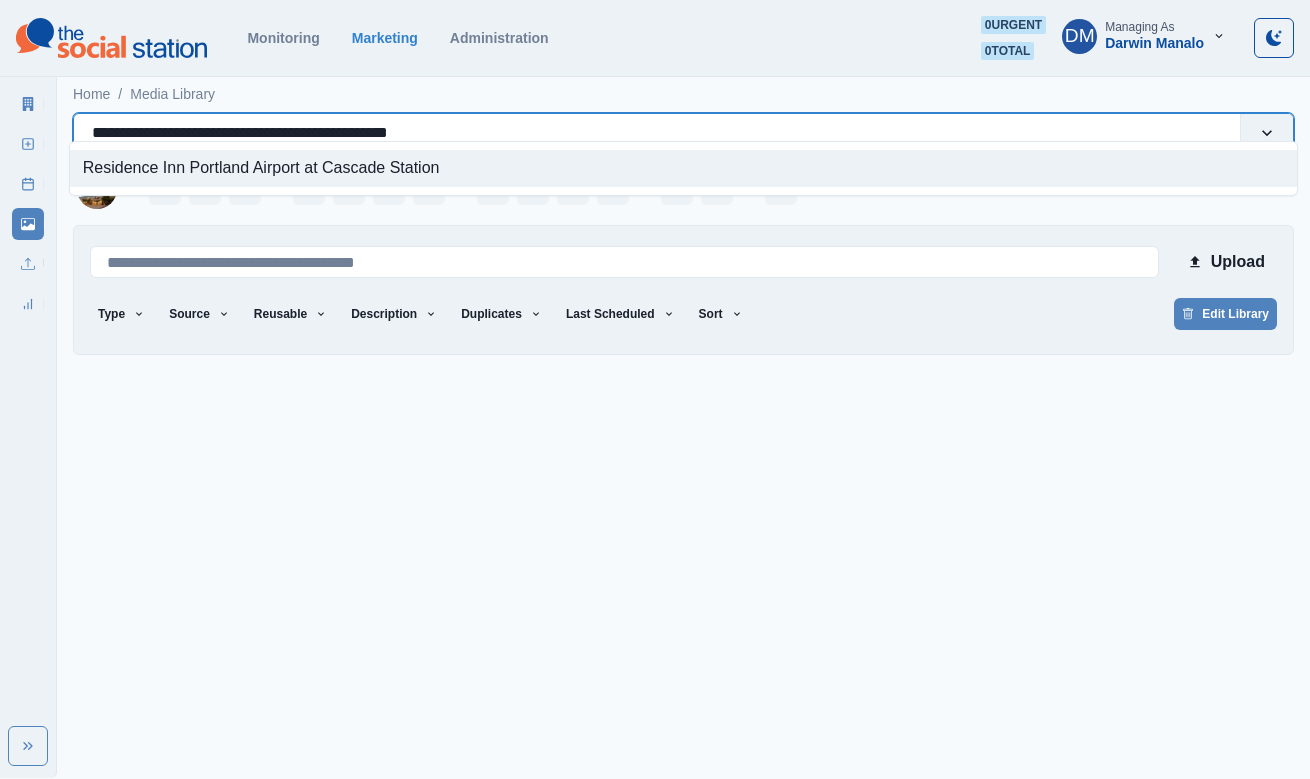 drag, startPoint x: 87, startPoint y: 122, endPoint x: 384, endPoint y: 134, distance: 297.24234 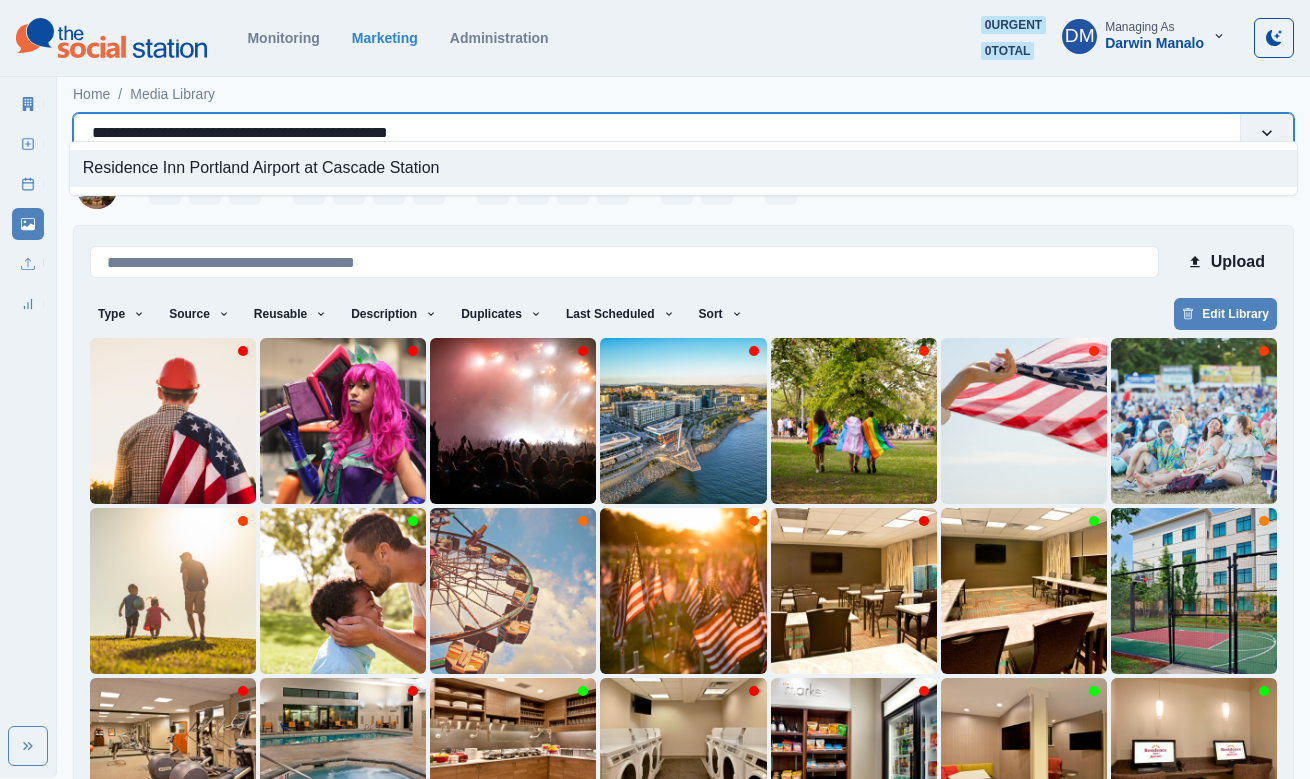 type 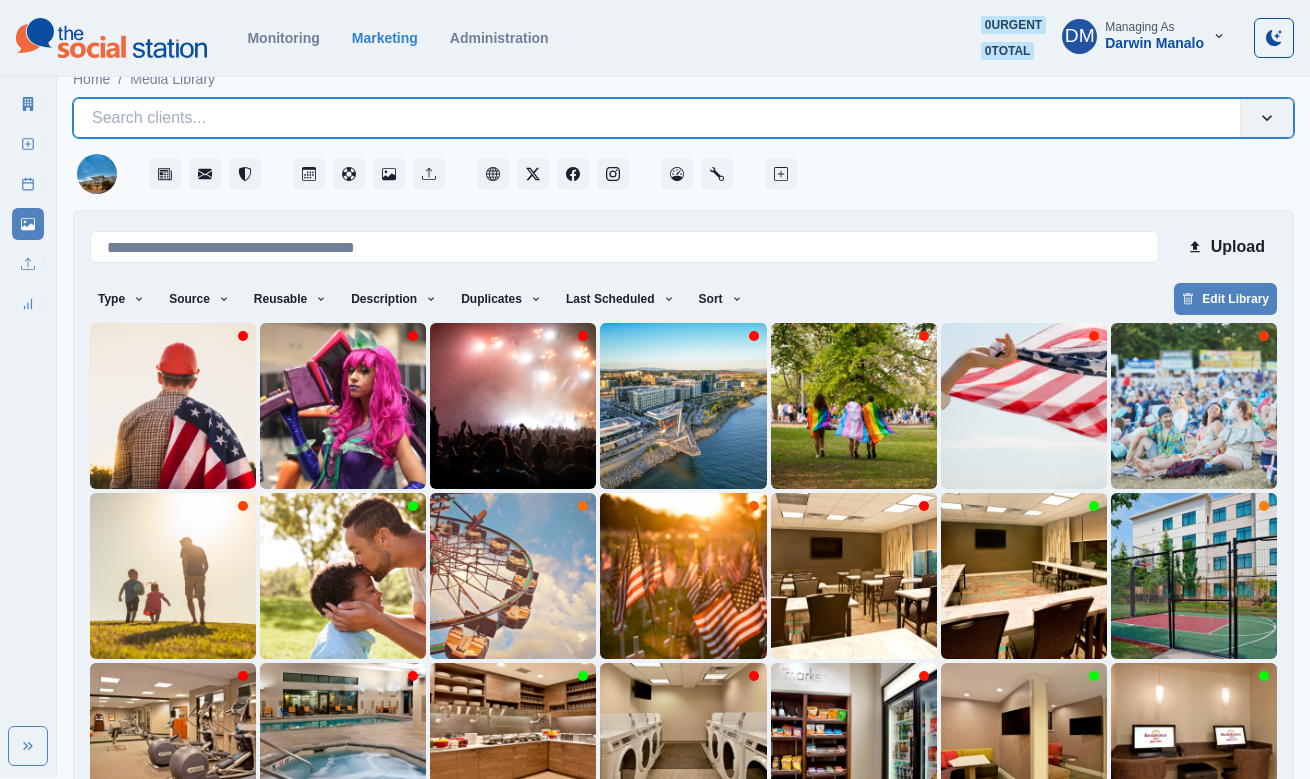 scroll, scrollTop: 72, scrollLeft: 0, axis: vertical 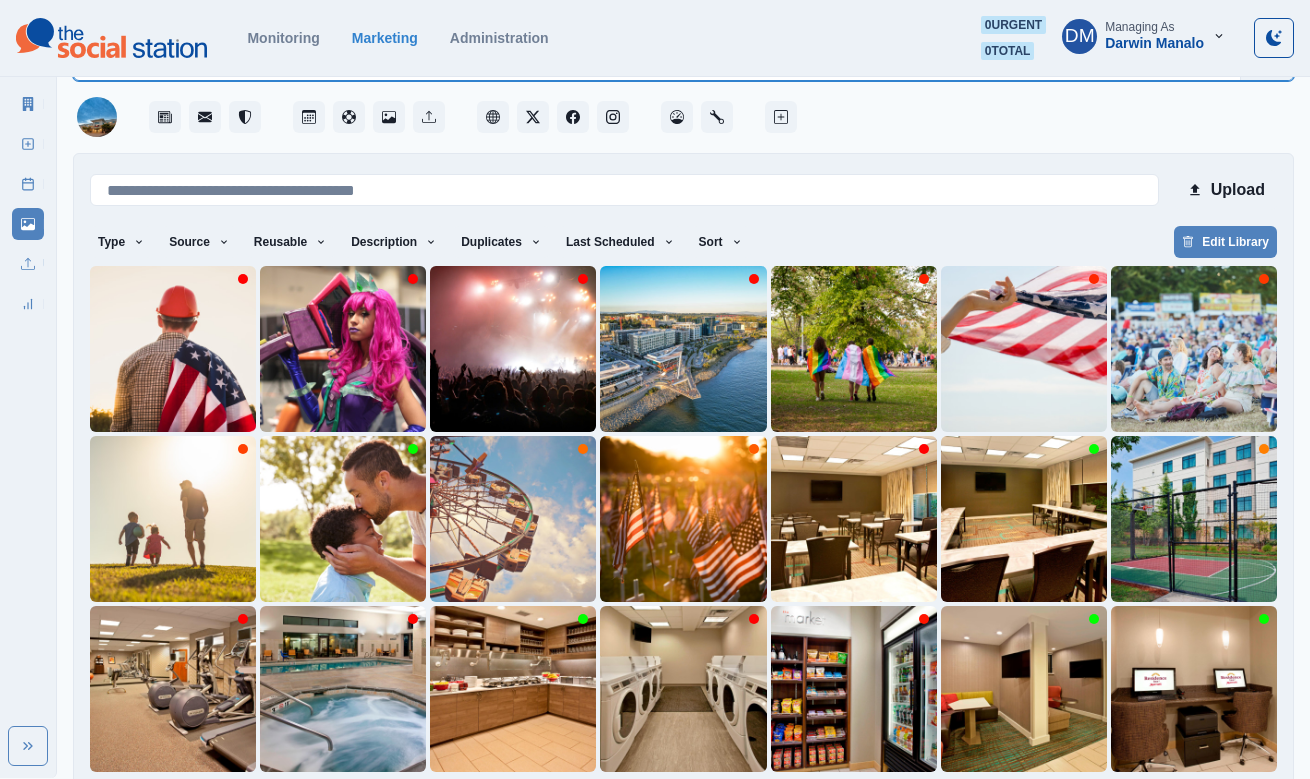 click on "8" at bounding box center [809, 804] 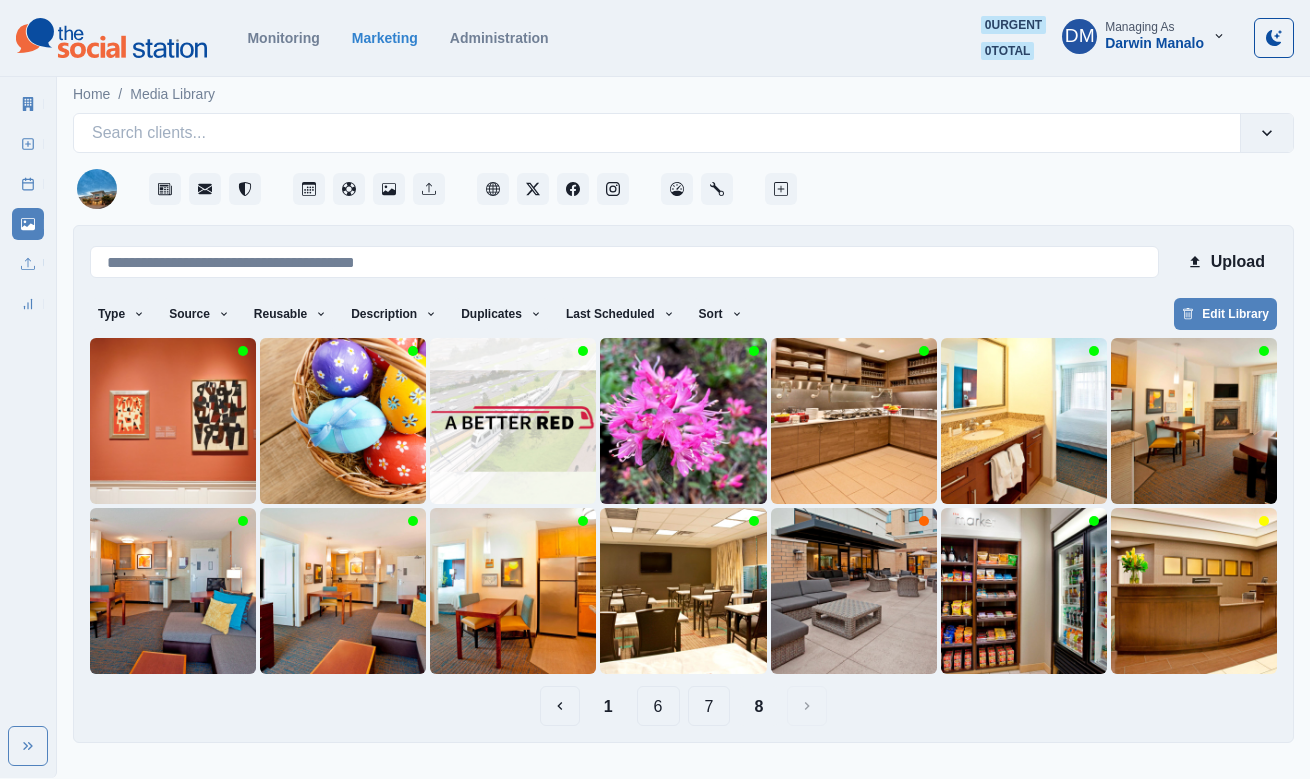 scroll, scrollTop: 0, scrollLeft: 0, axis: both 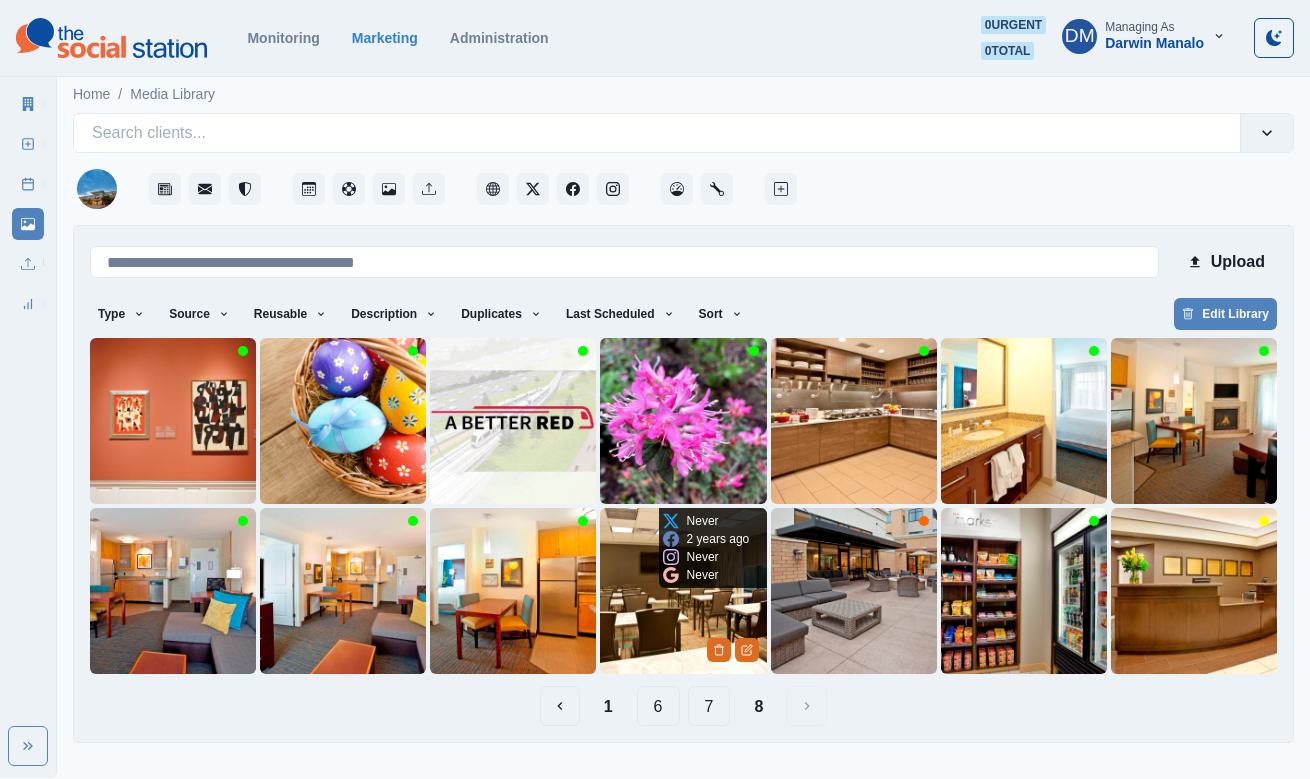 click at bounding box center [683, 591] 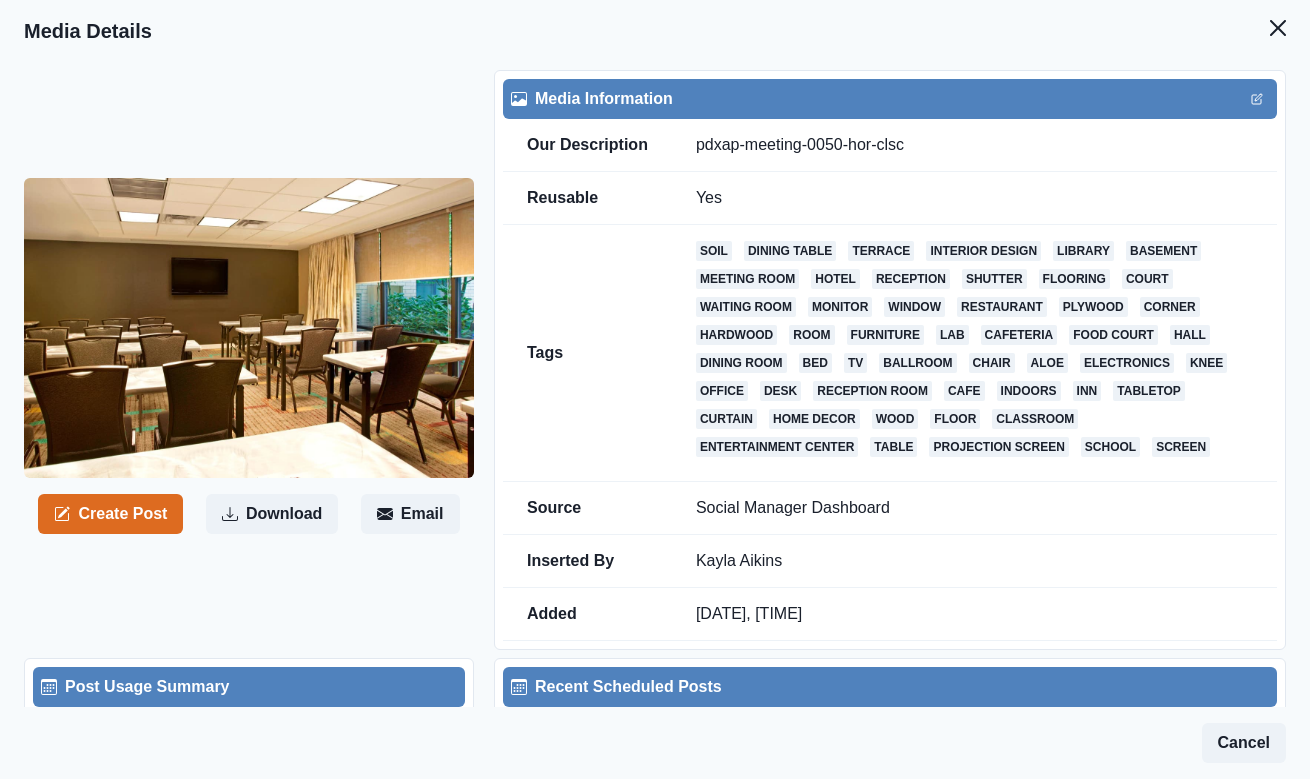 scroll, scrollTop: 4, scrollLeft: 0, axis: vertical 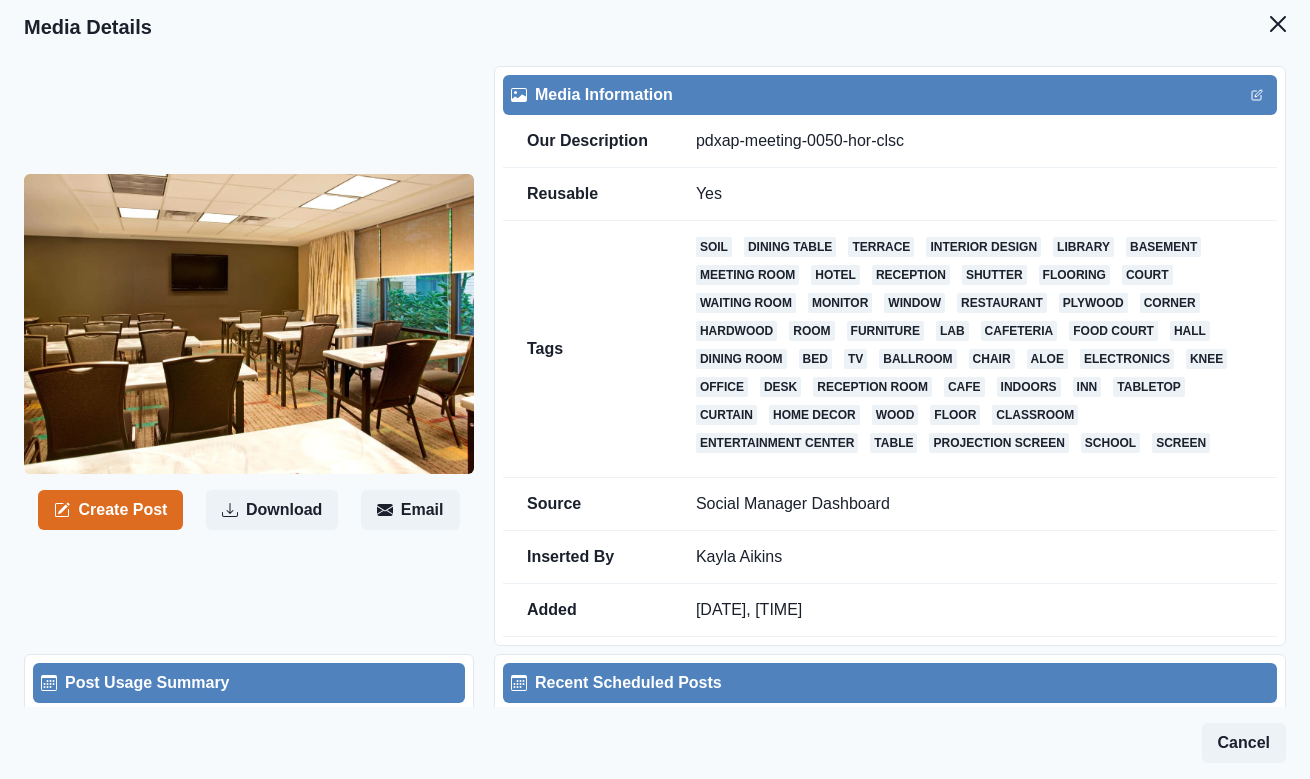 drag, startPoint x: 702, startPoint y: 547, endPoint x: 1028, endPoint y: 618, distance: 333.64203 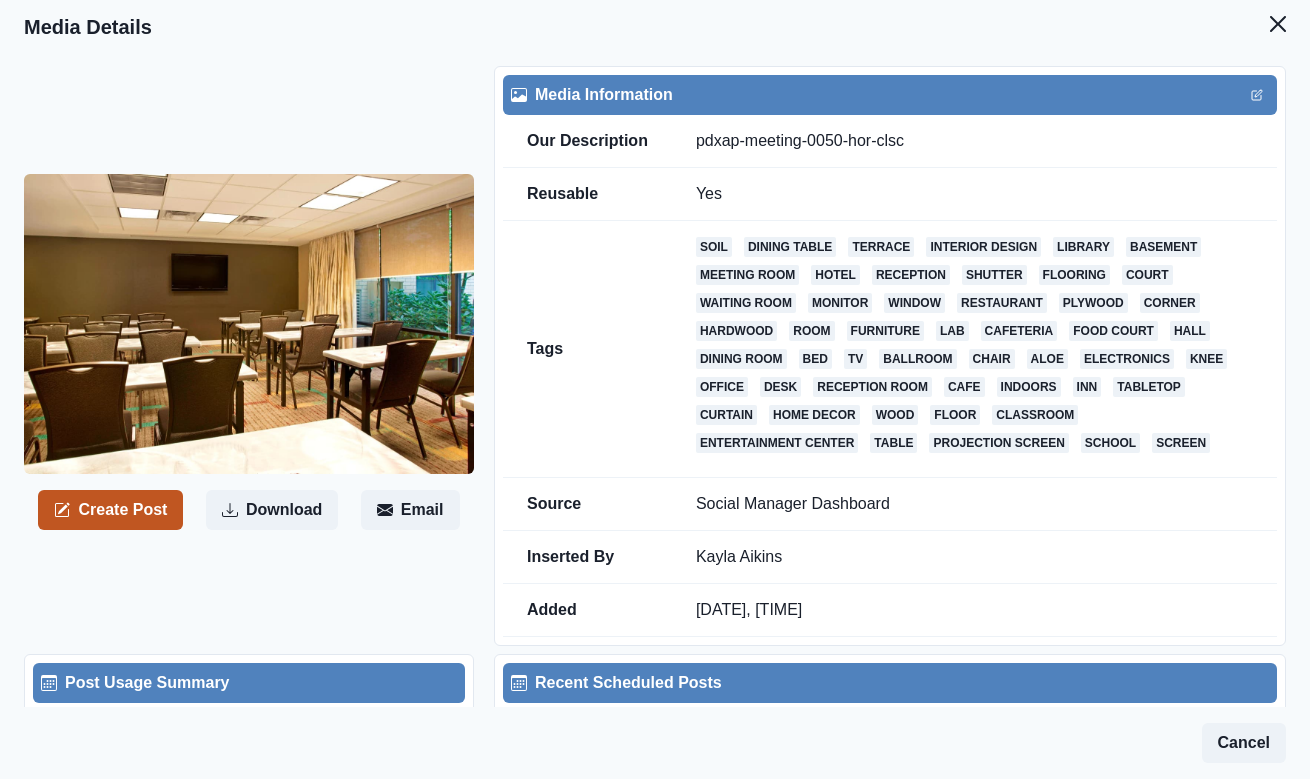 click on "Create Post" at bounding box center [110, 510] 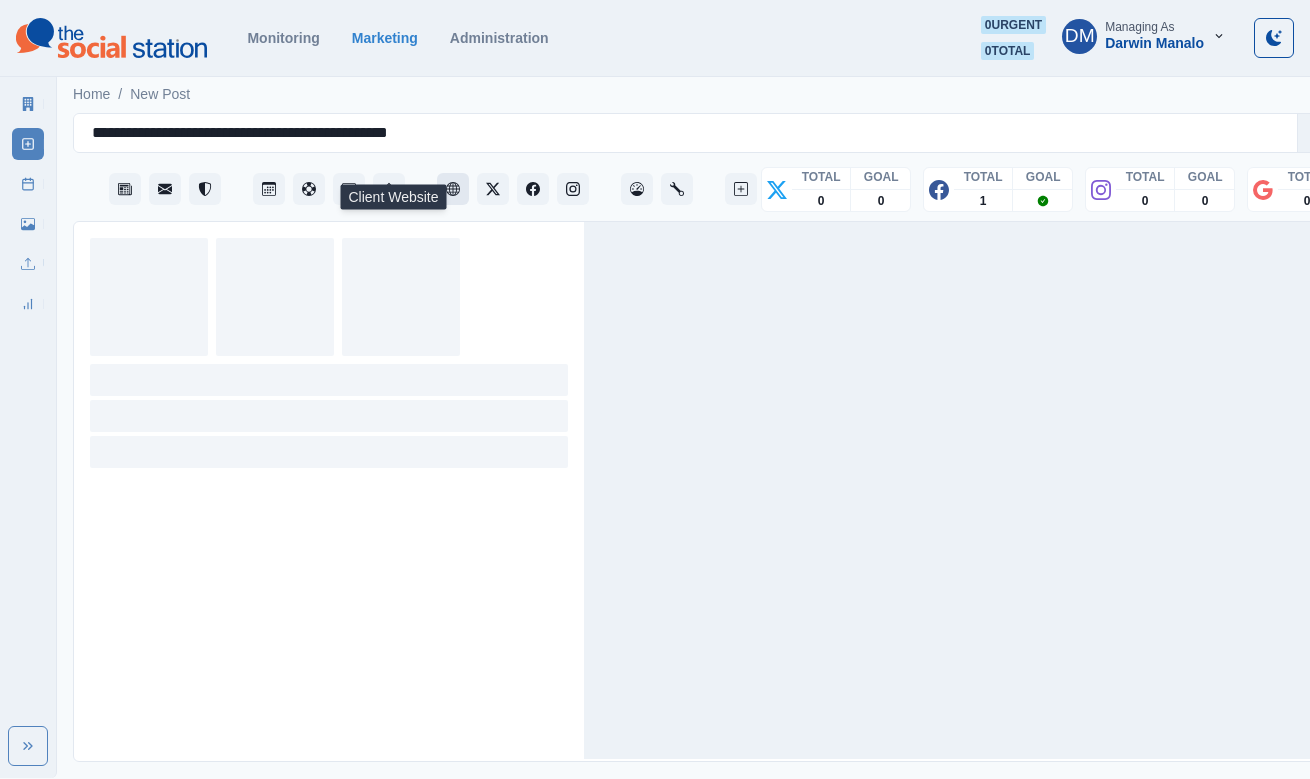 click at bounding box center (453, 189) 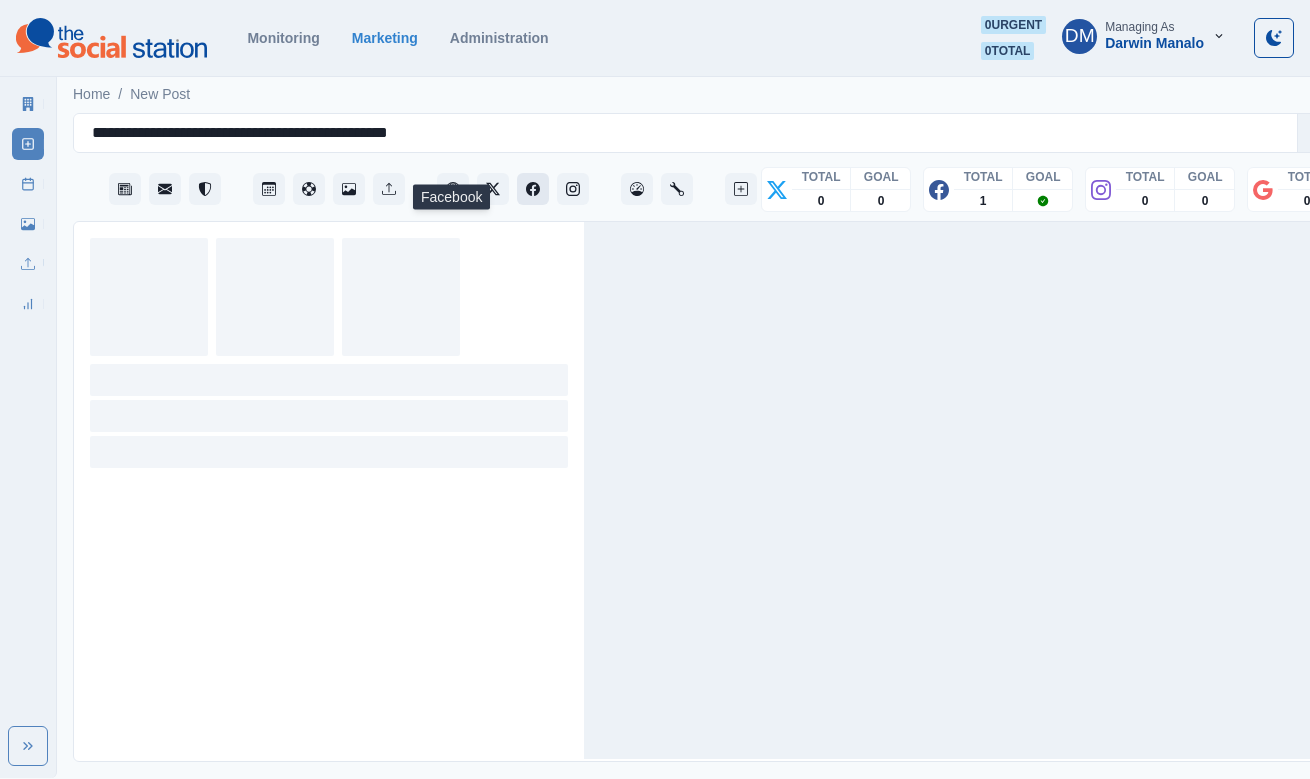 click at bounding box center [533, 189] 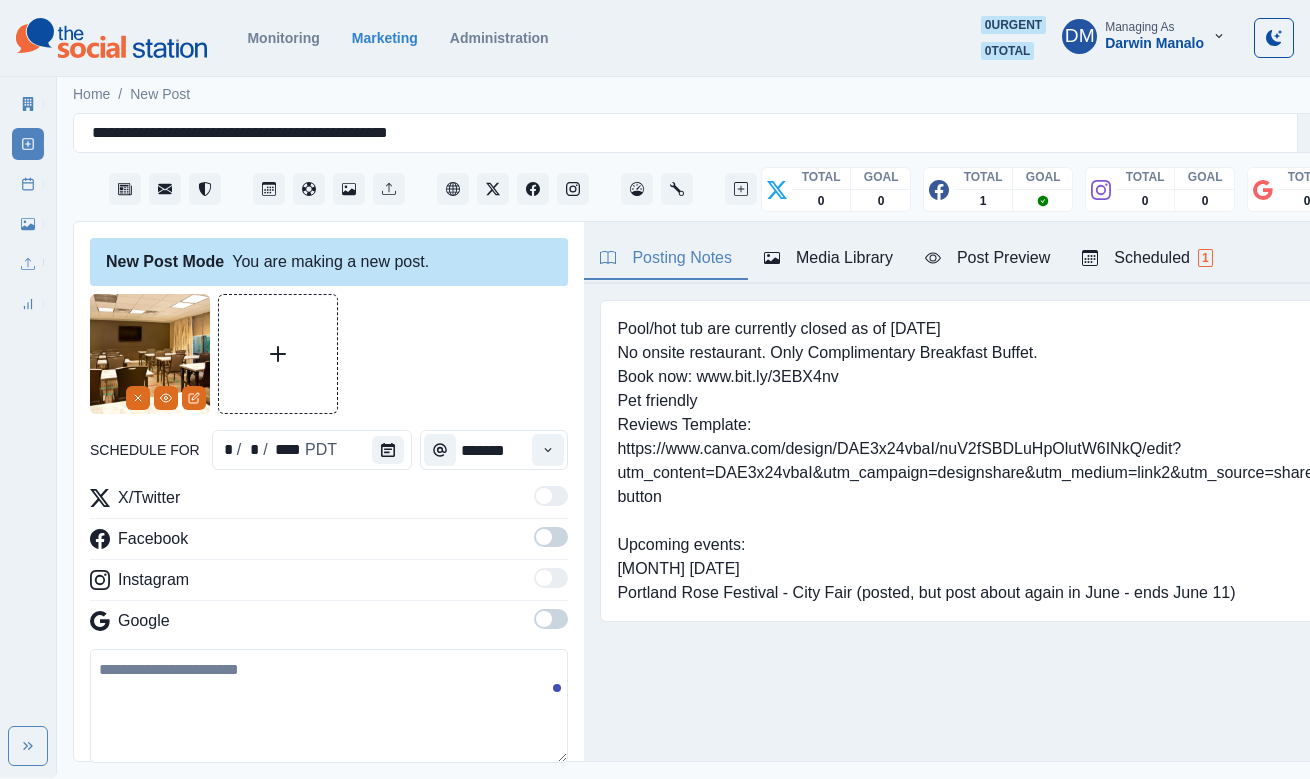 click at bounding box center (544, 537) 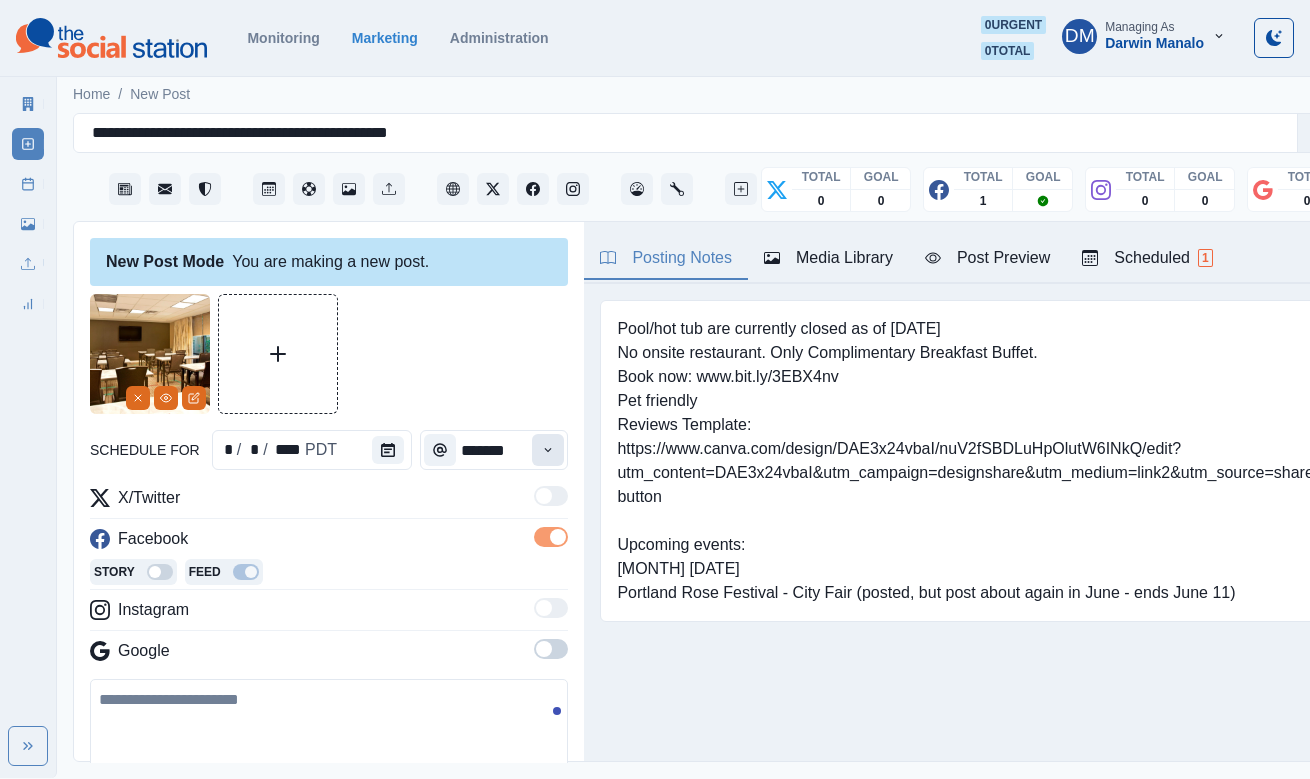click at bounding box center (548, 450) 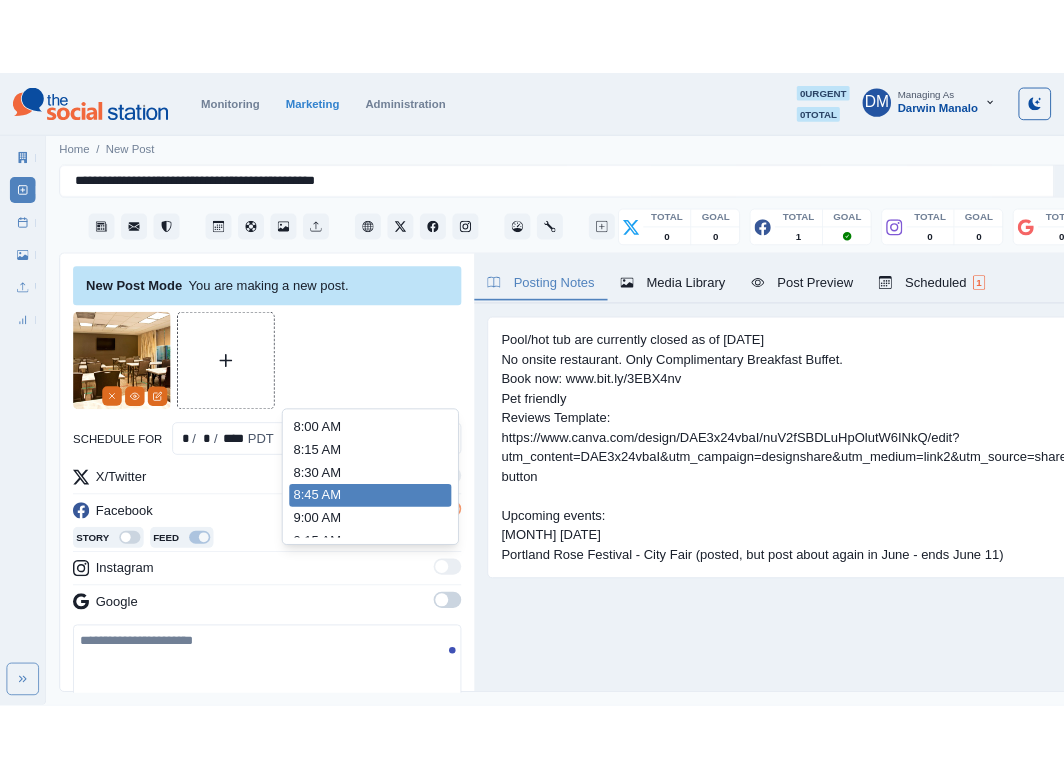 scroll, scrollTop: 226, scrollLeft: 0, axis: vertical 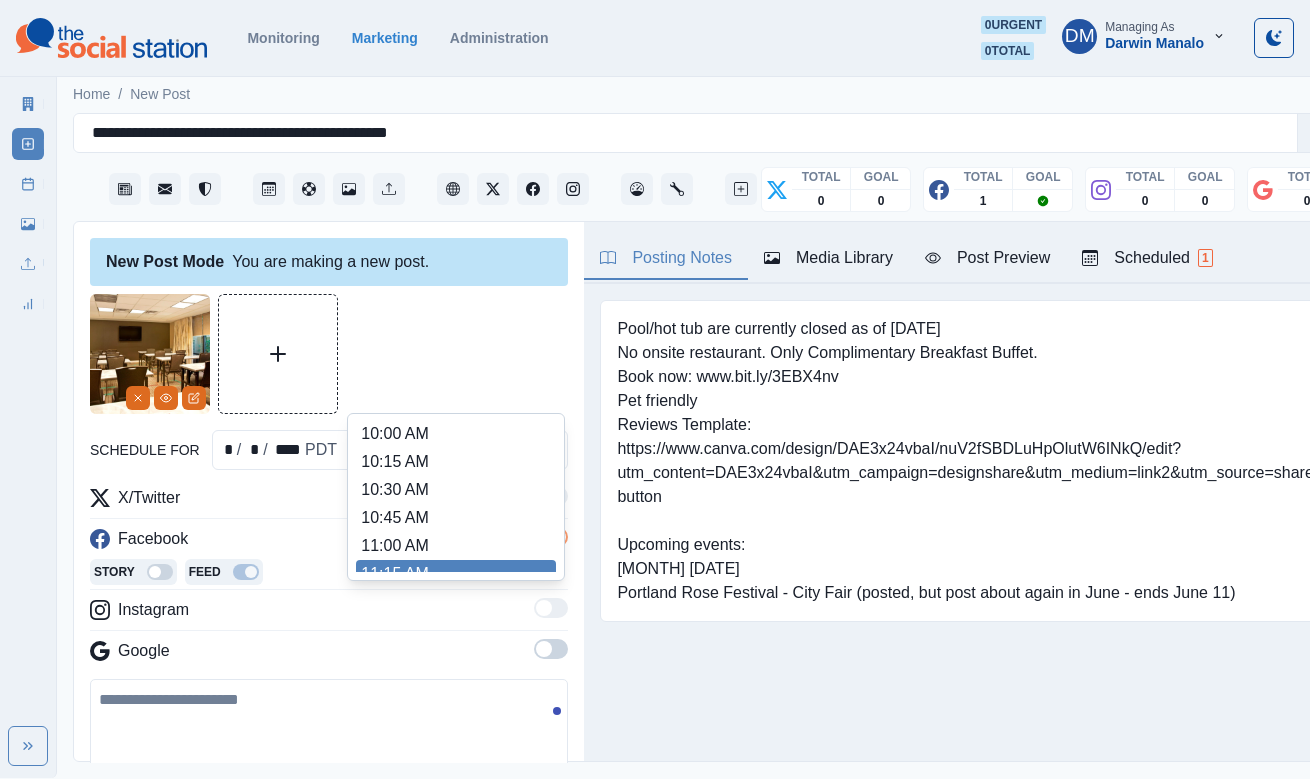 click on "11:15 AM" at bounding box center (456, 574) 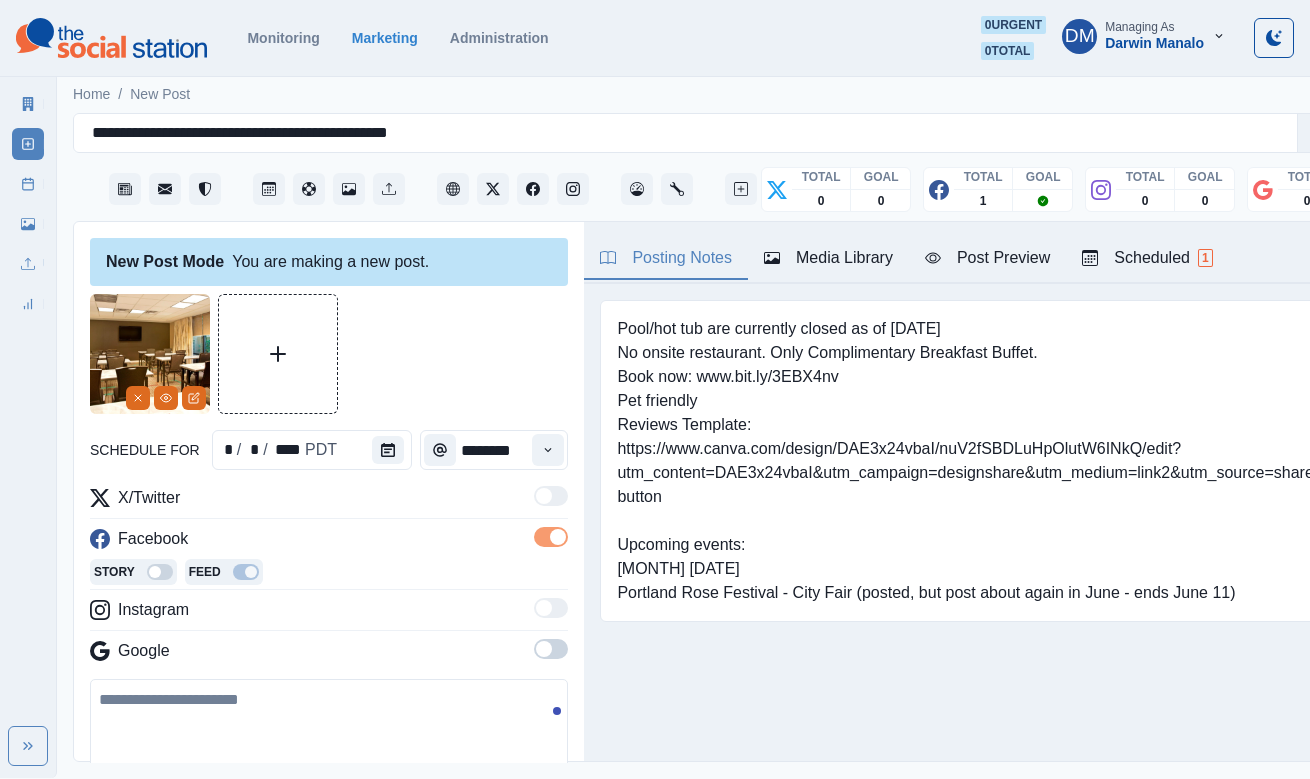 type on "********" 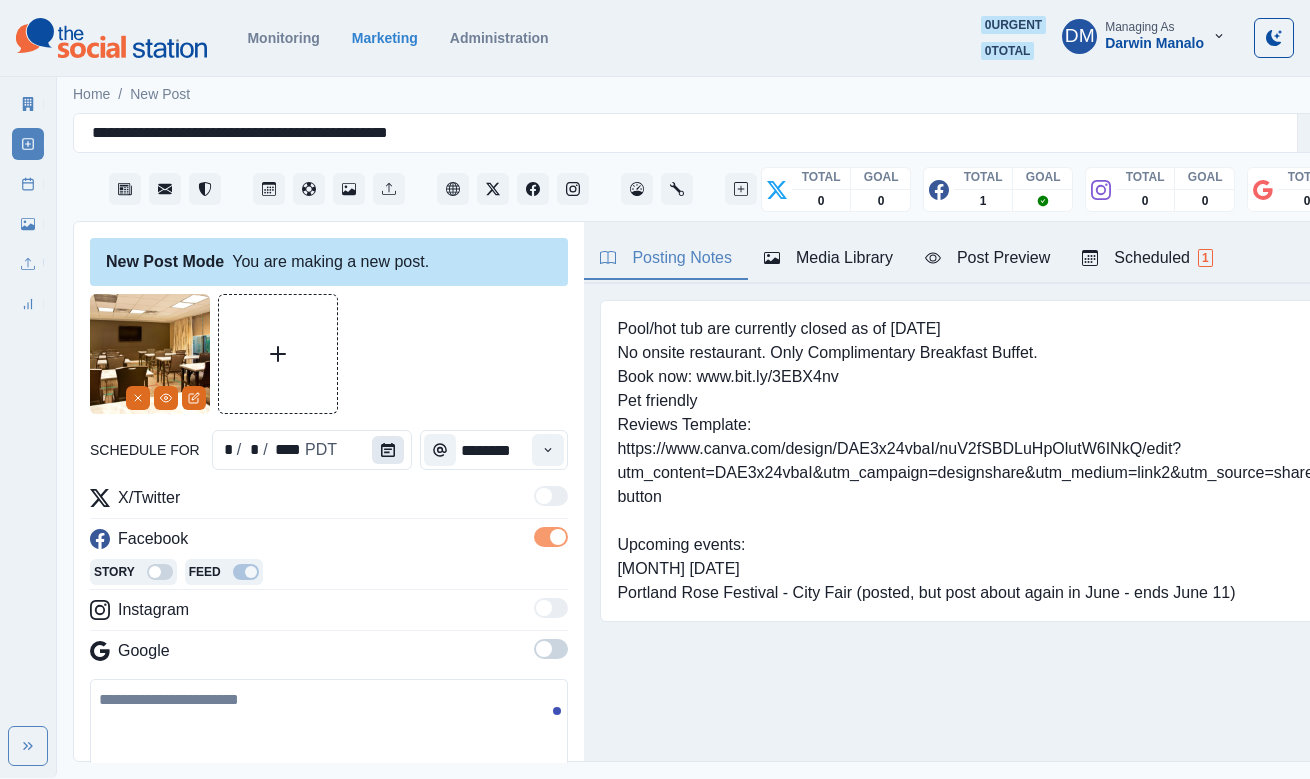 click 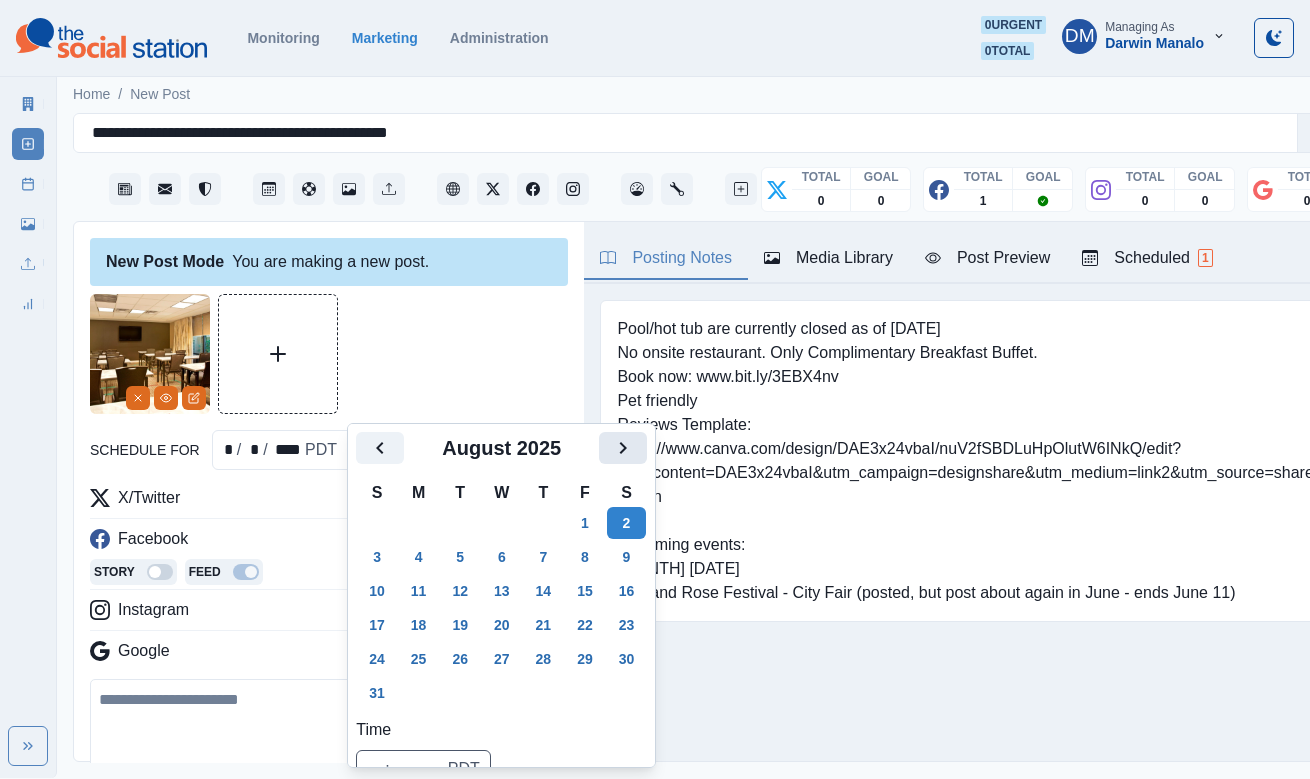click 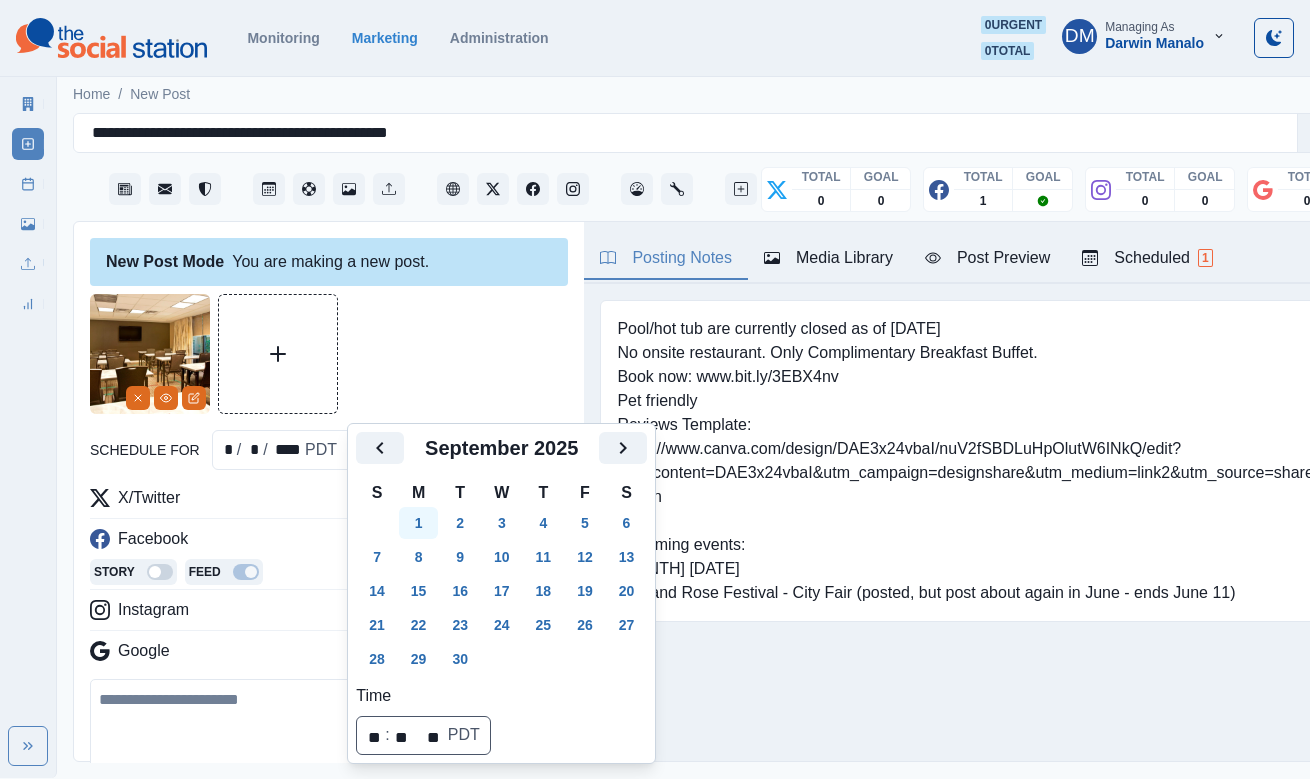click on "1" at bounding box center (419, 523) 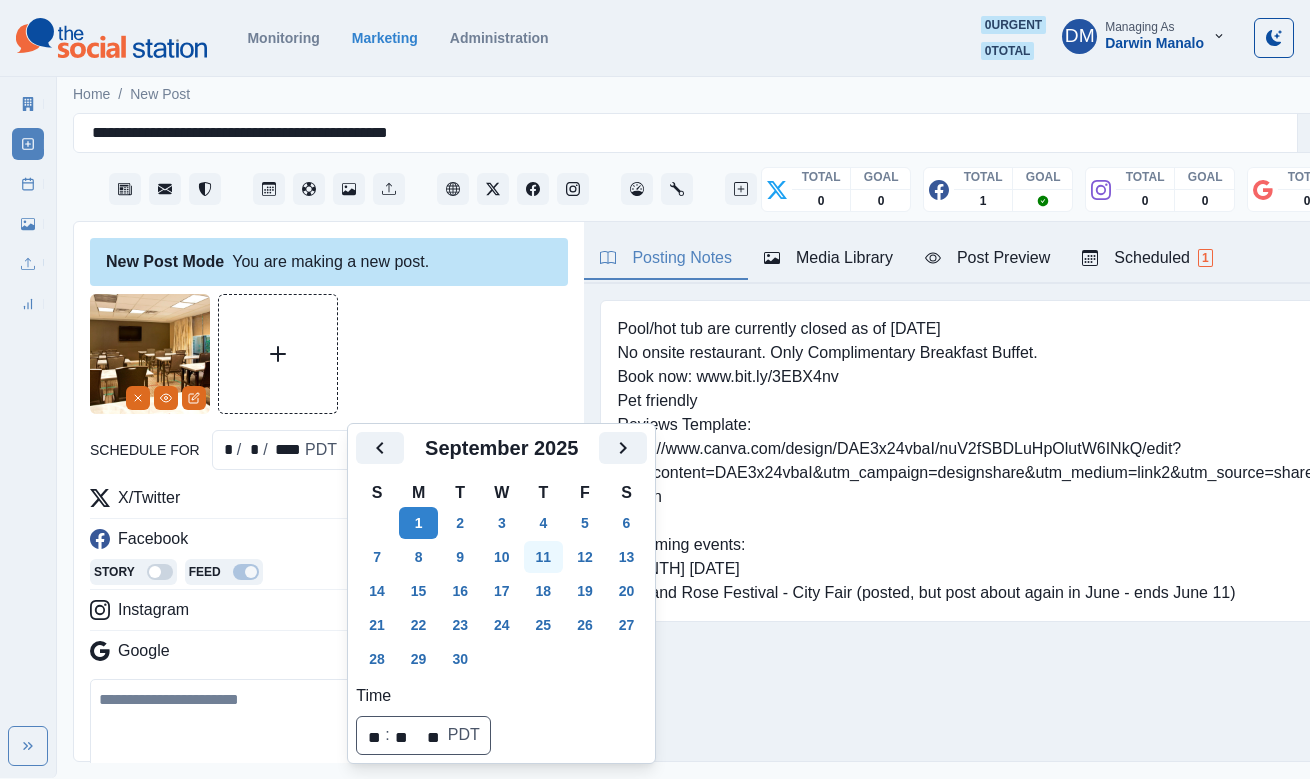 click on "11" at bounding box center [544, 557] 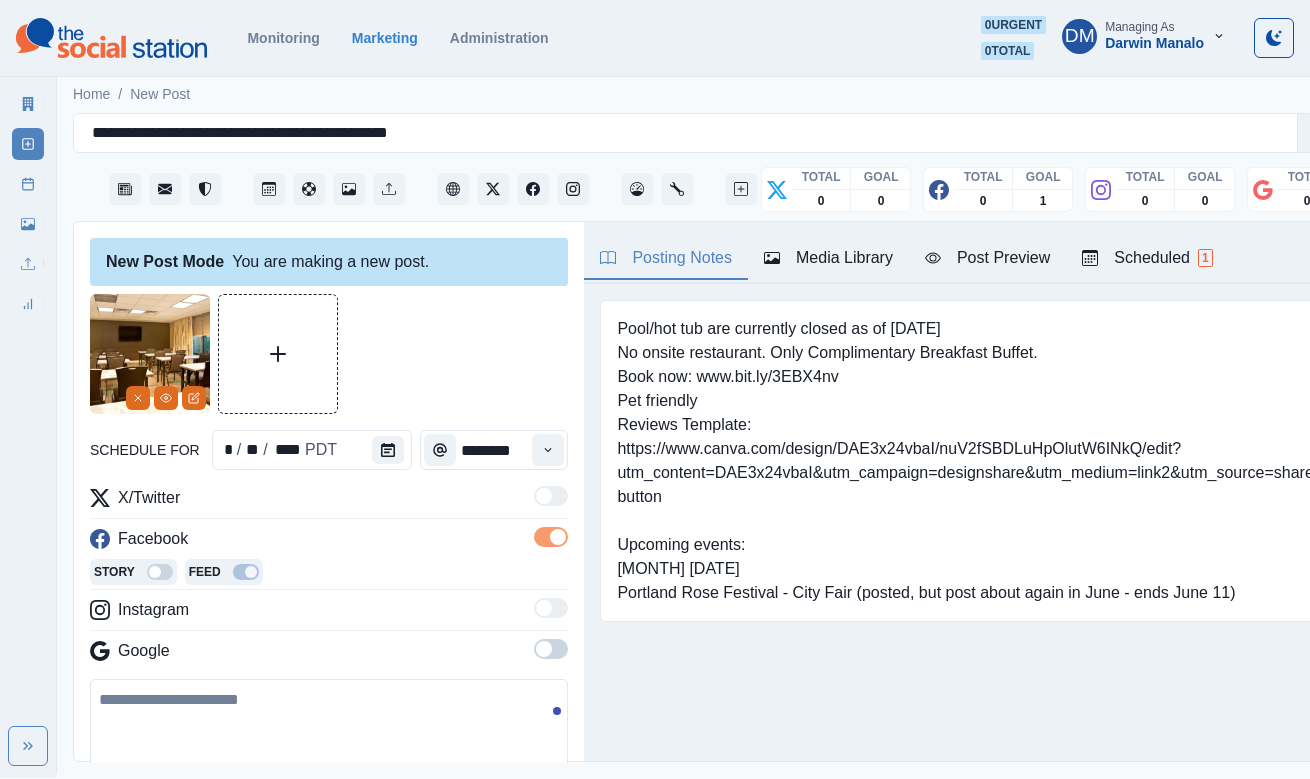 click at bounding box center (329, 736) 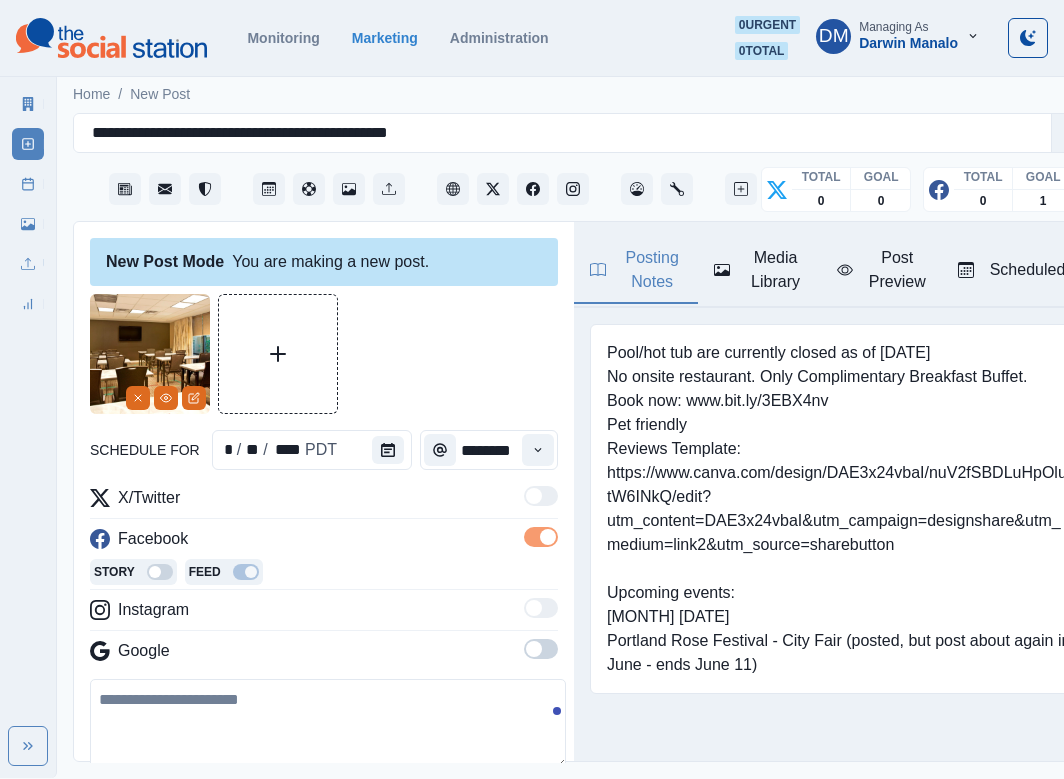 scroll, scrollTop: 109, scrollLeft: 0, axis: vertical 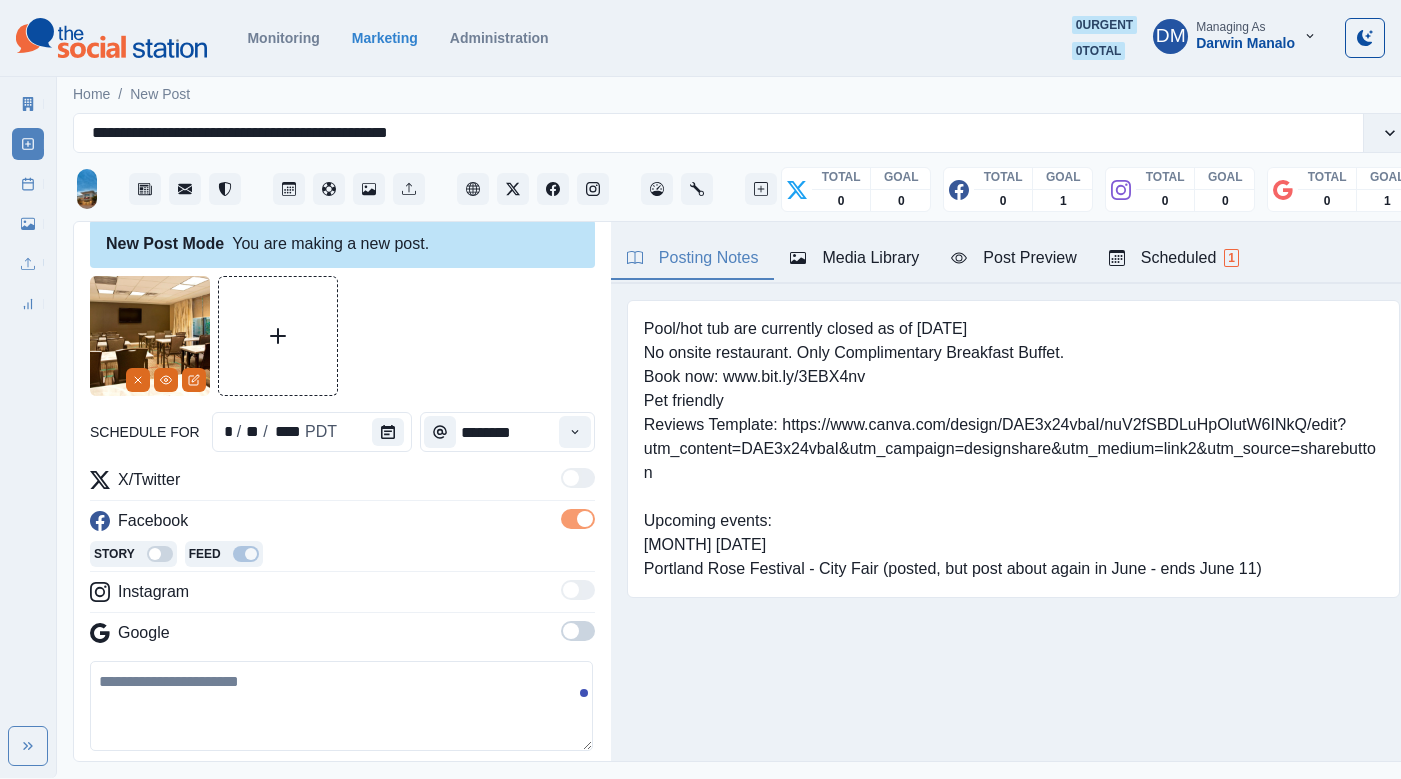 click at bounding box center [341, 706] 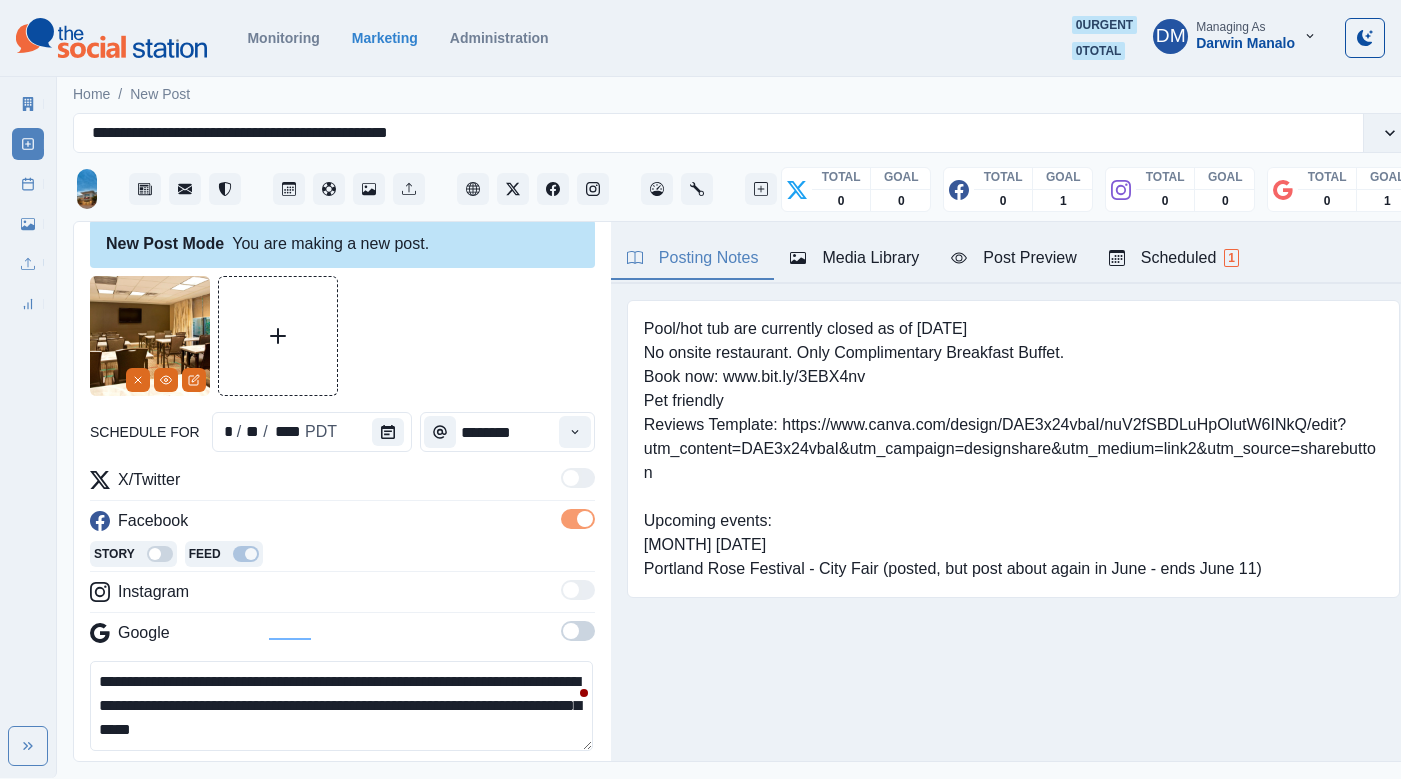 type on "**********" 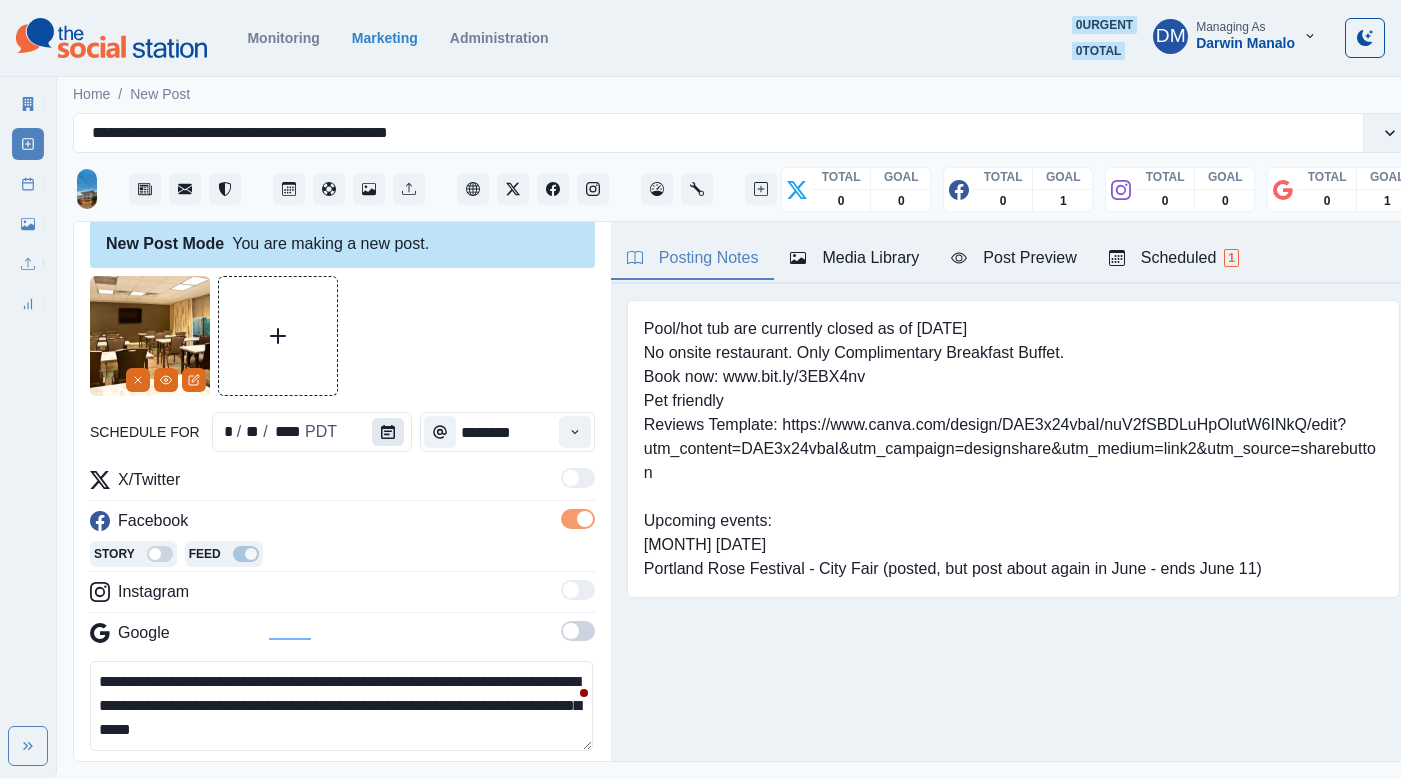 click 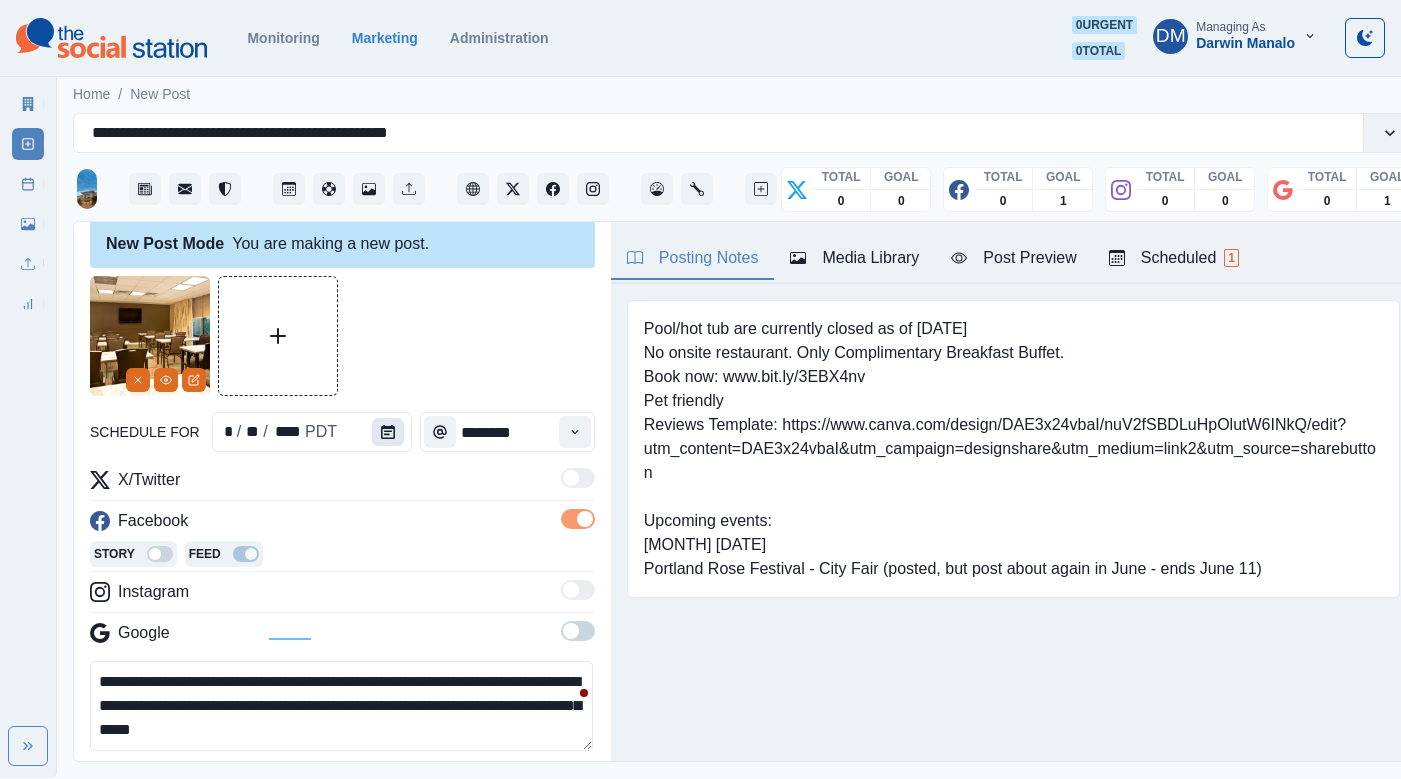 click at bounding box center [388, 432] 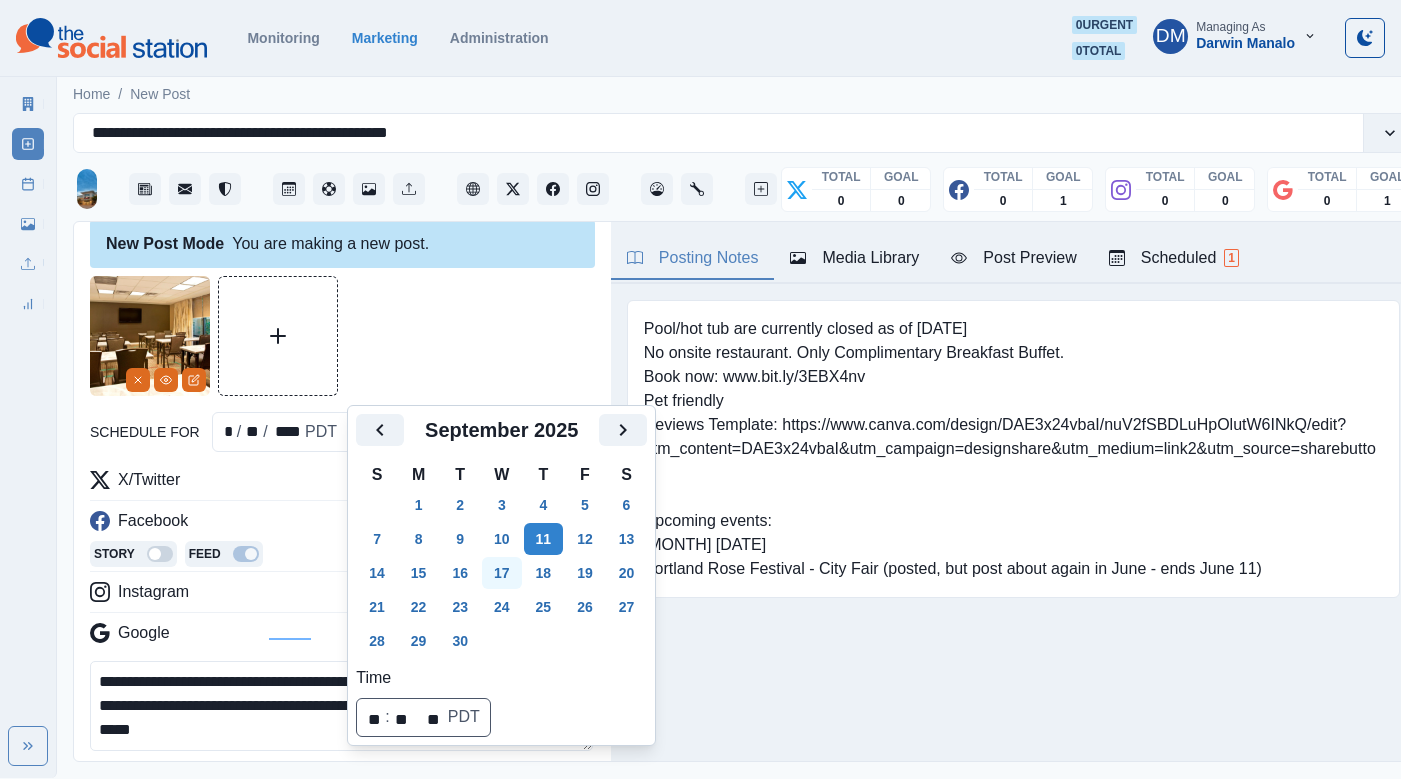 click on "17" at bounding box center (502, 573) 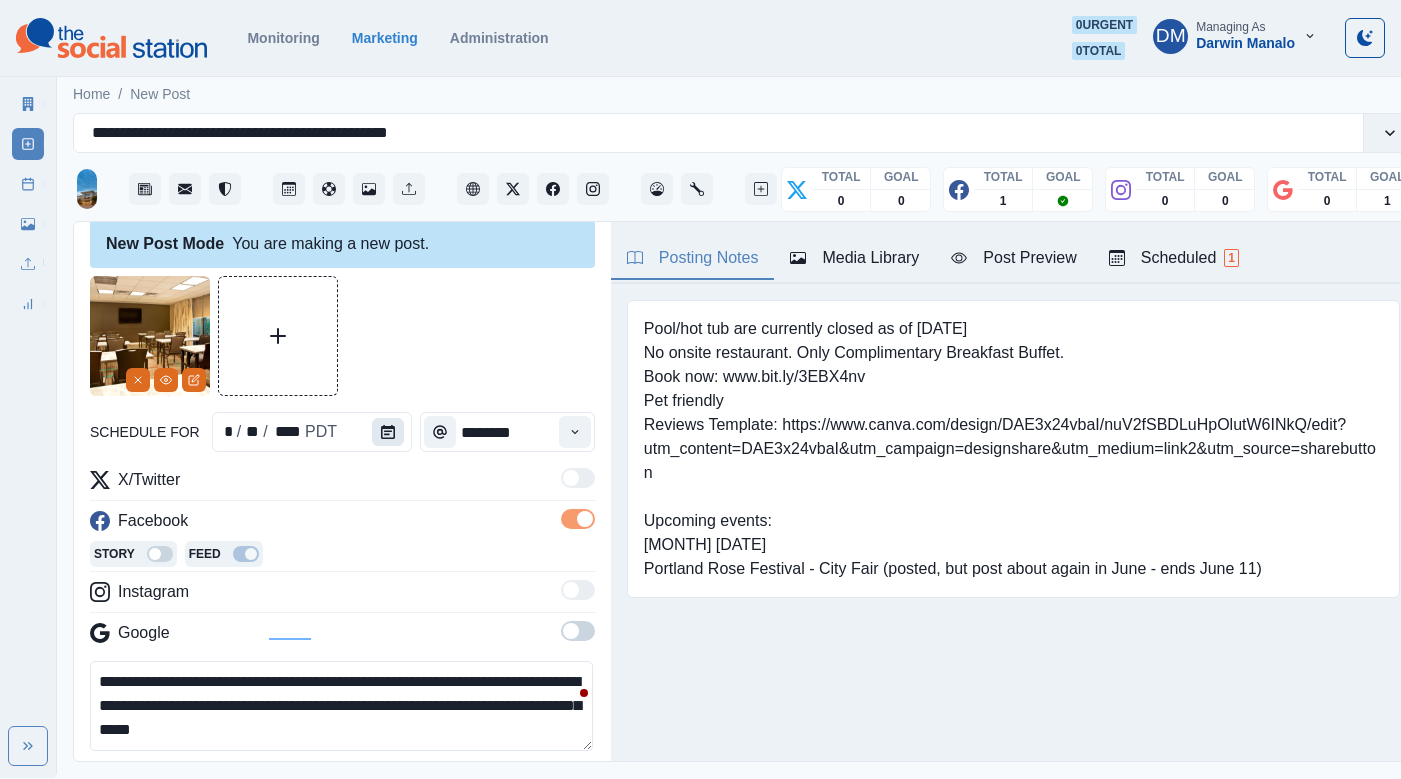 click 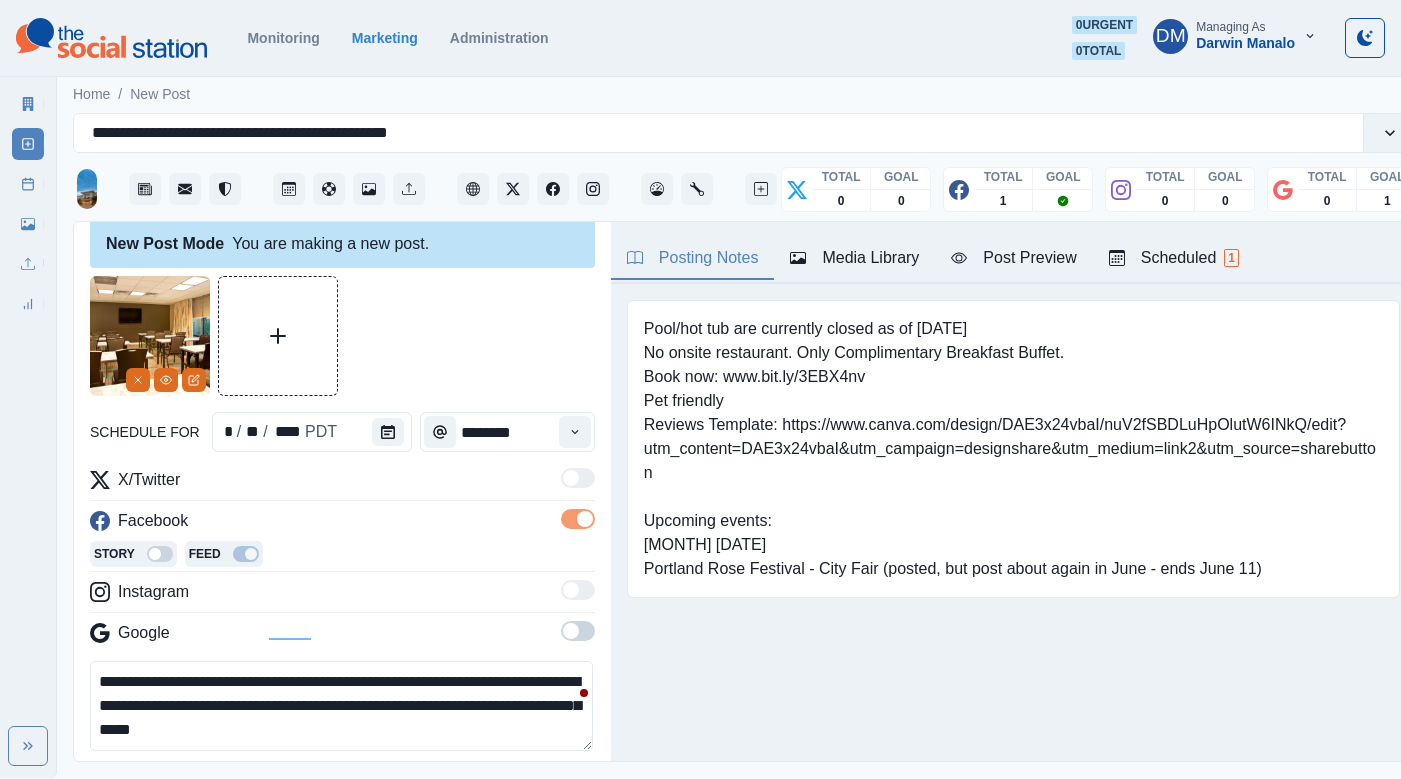 click on "**********" at bounding box center [341, 706] 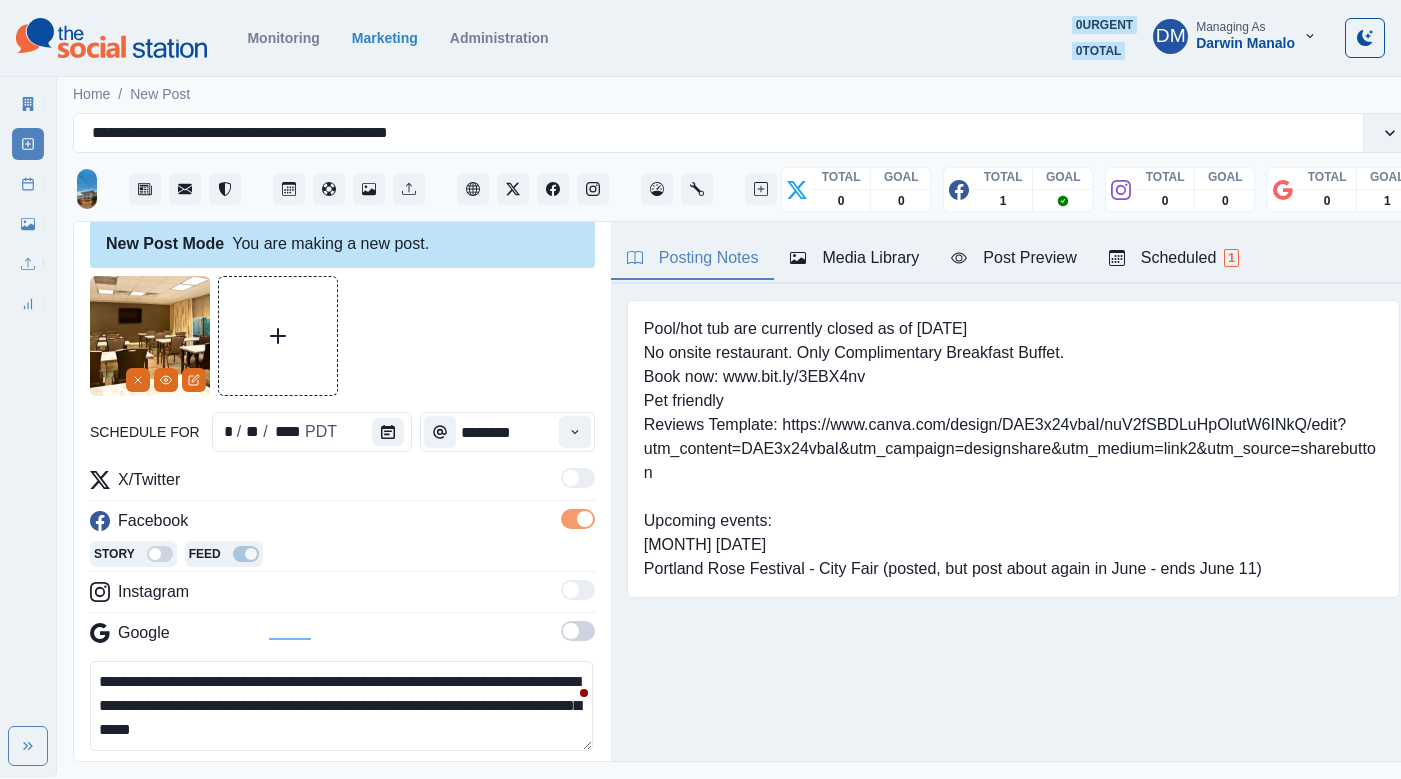 scroll, scrollTop: 91, scrollLeft: 0, axis: vertical 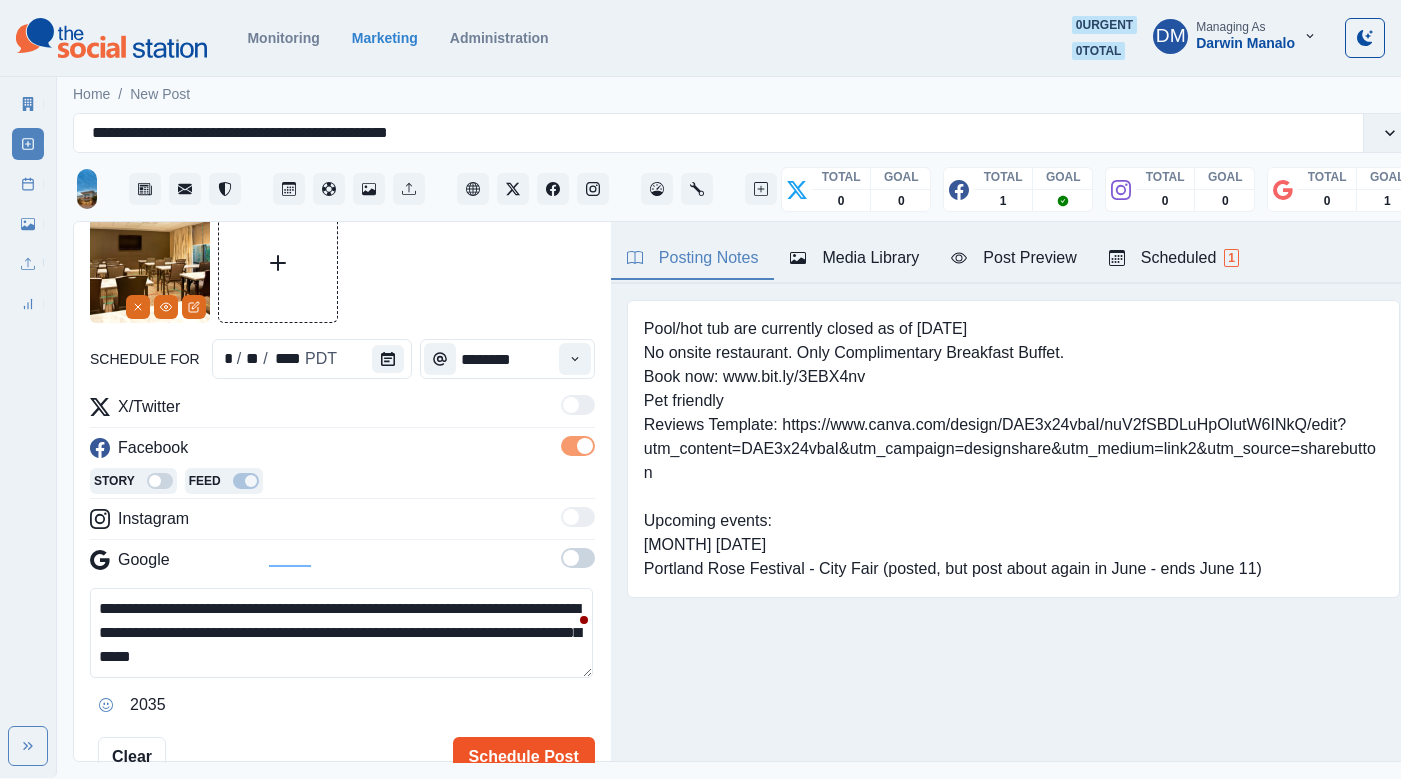 click on "Schedule Post" at bounding box center [524, 757] 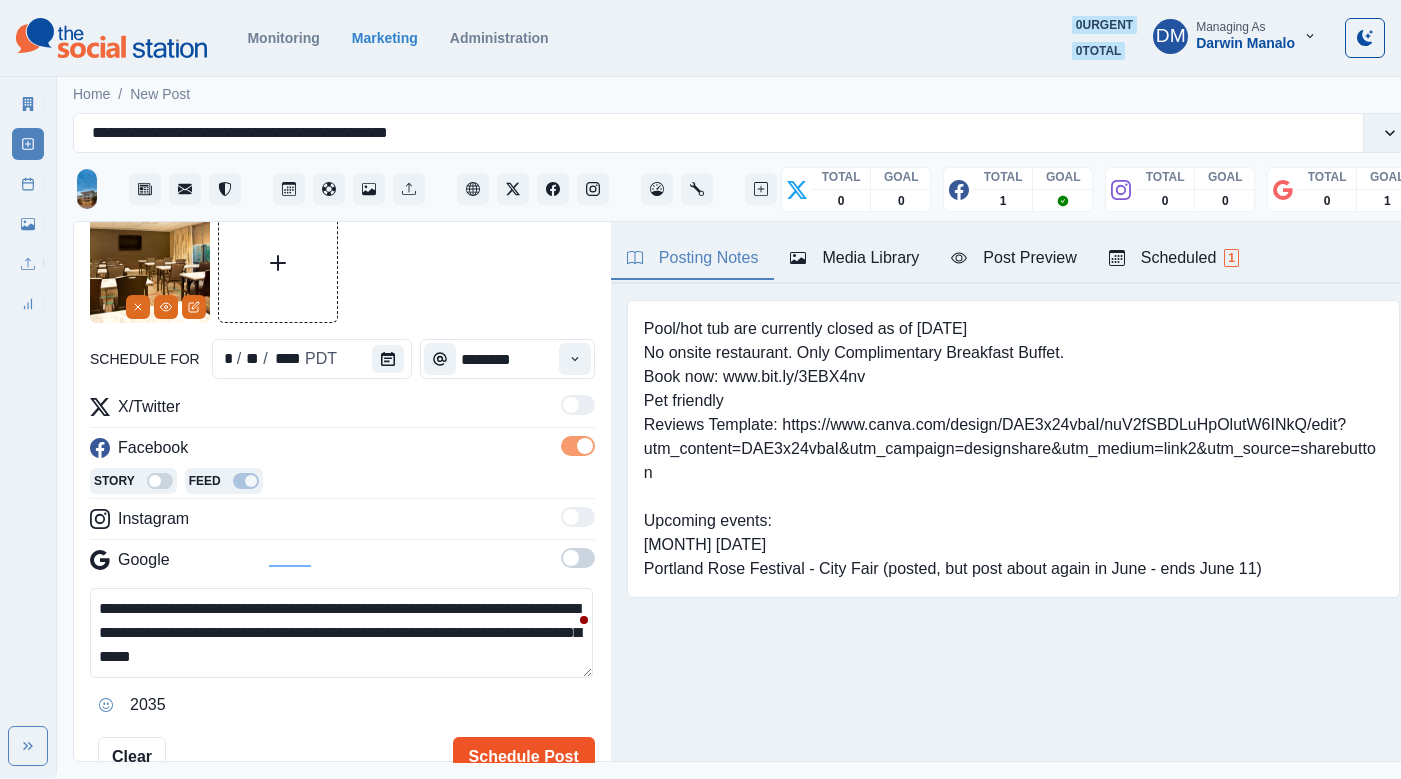 type 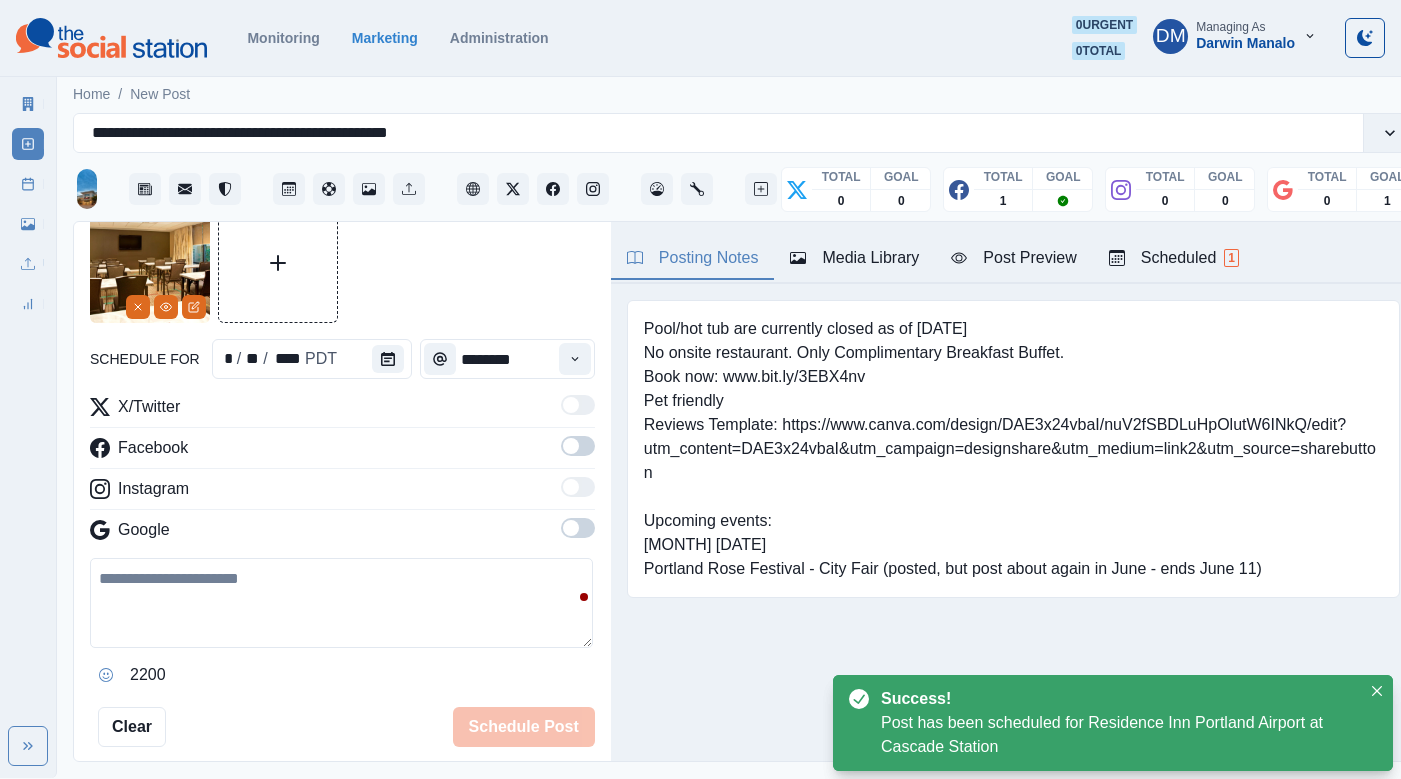 scroll, scrollTop: 240, scrollLeft: 0, axis: vertical 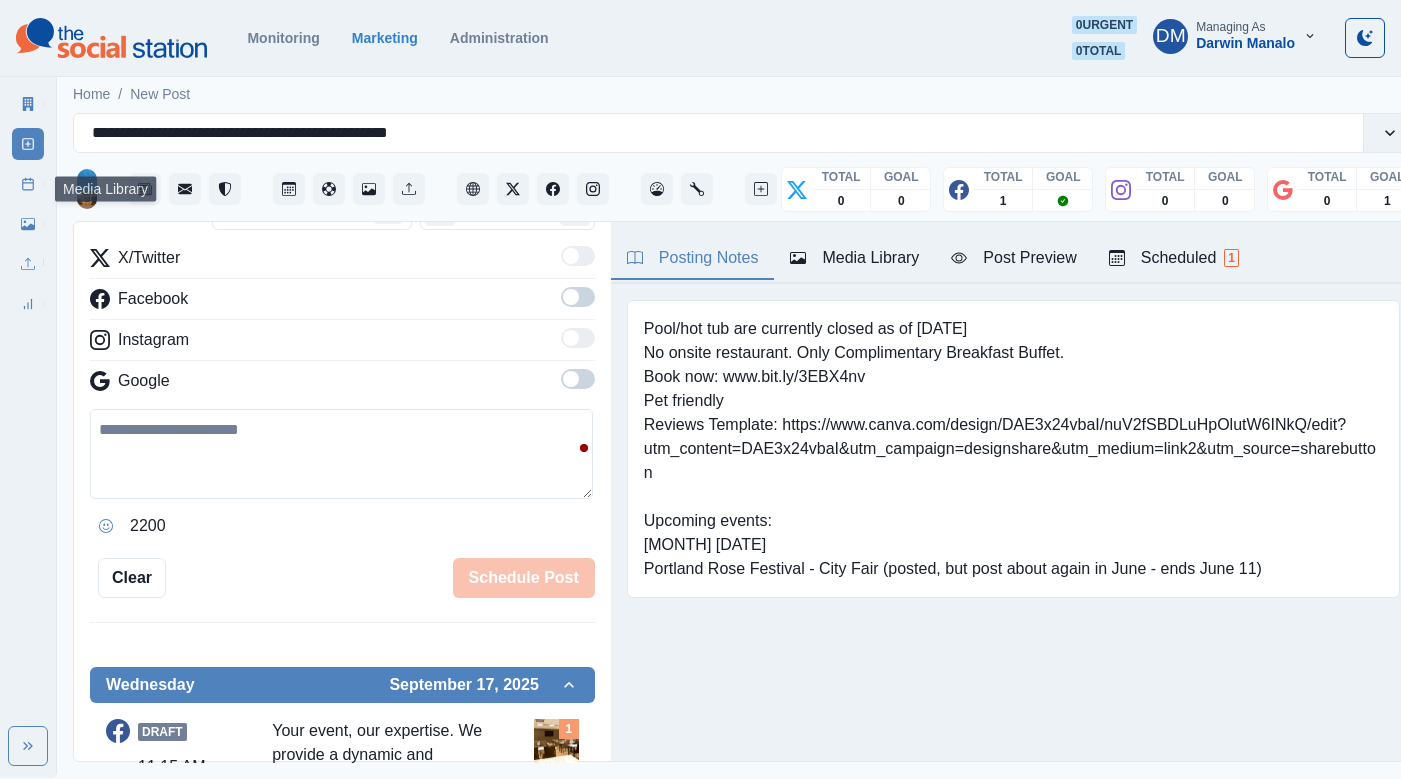 click 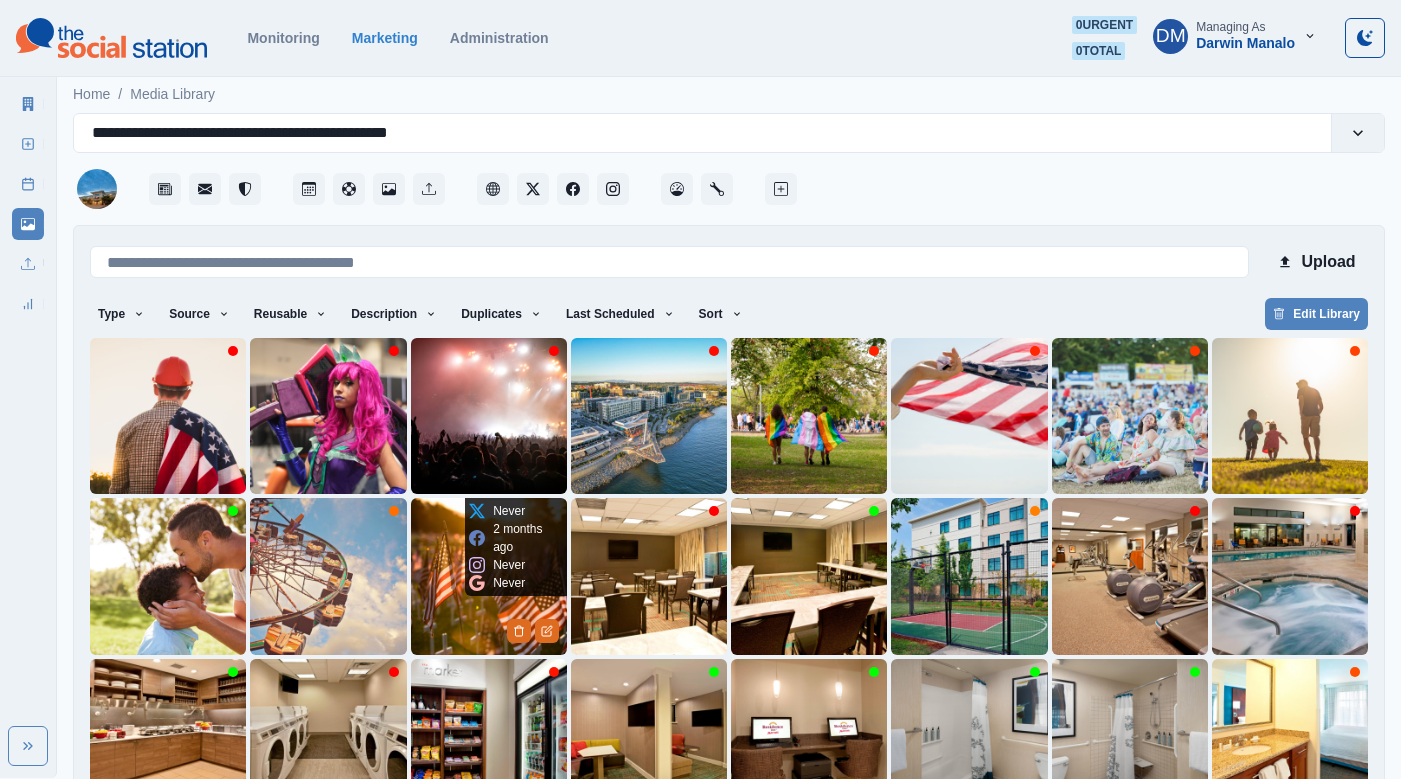 scroll, scrollTop: 42, scrollLeft: 0, axis: vertical 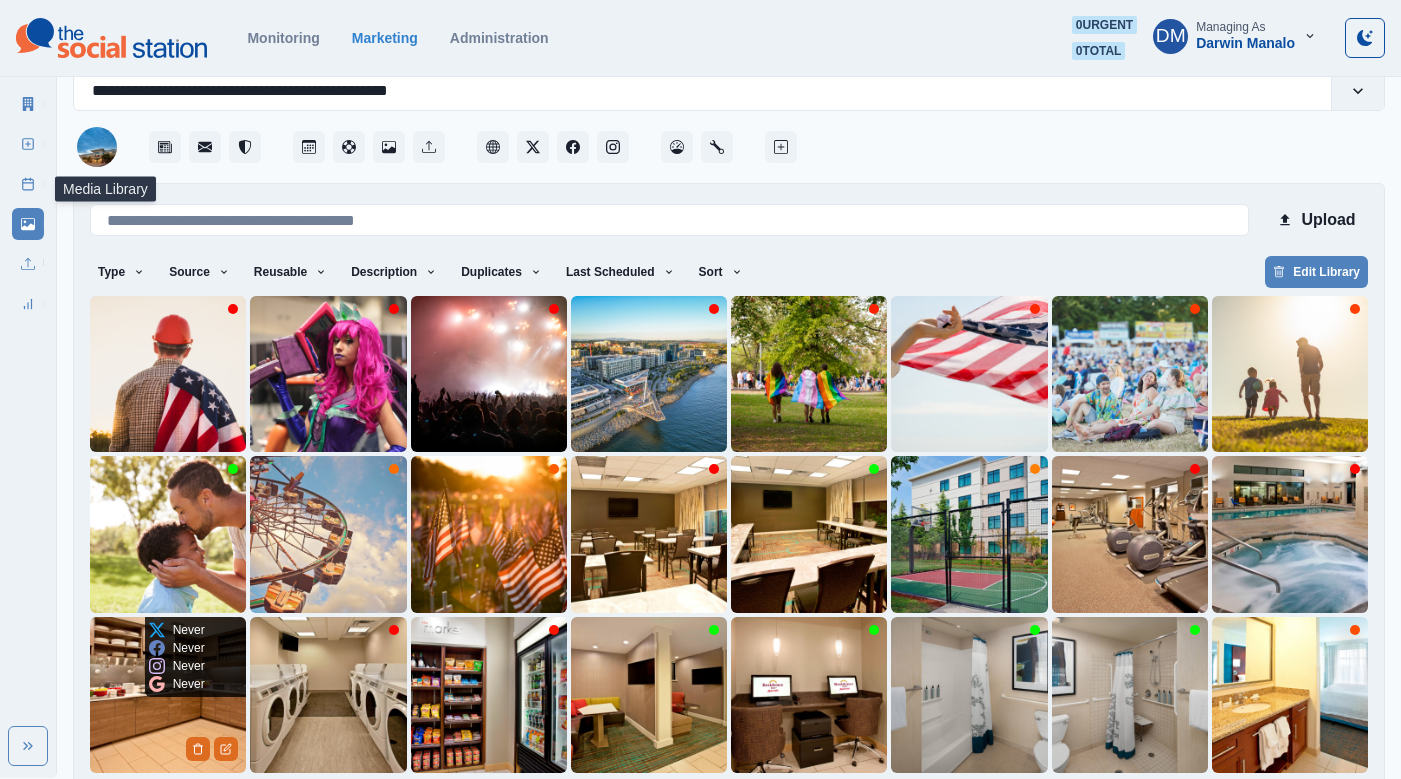 click at bounding box center (168, 695) 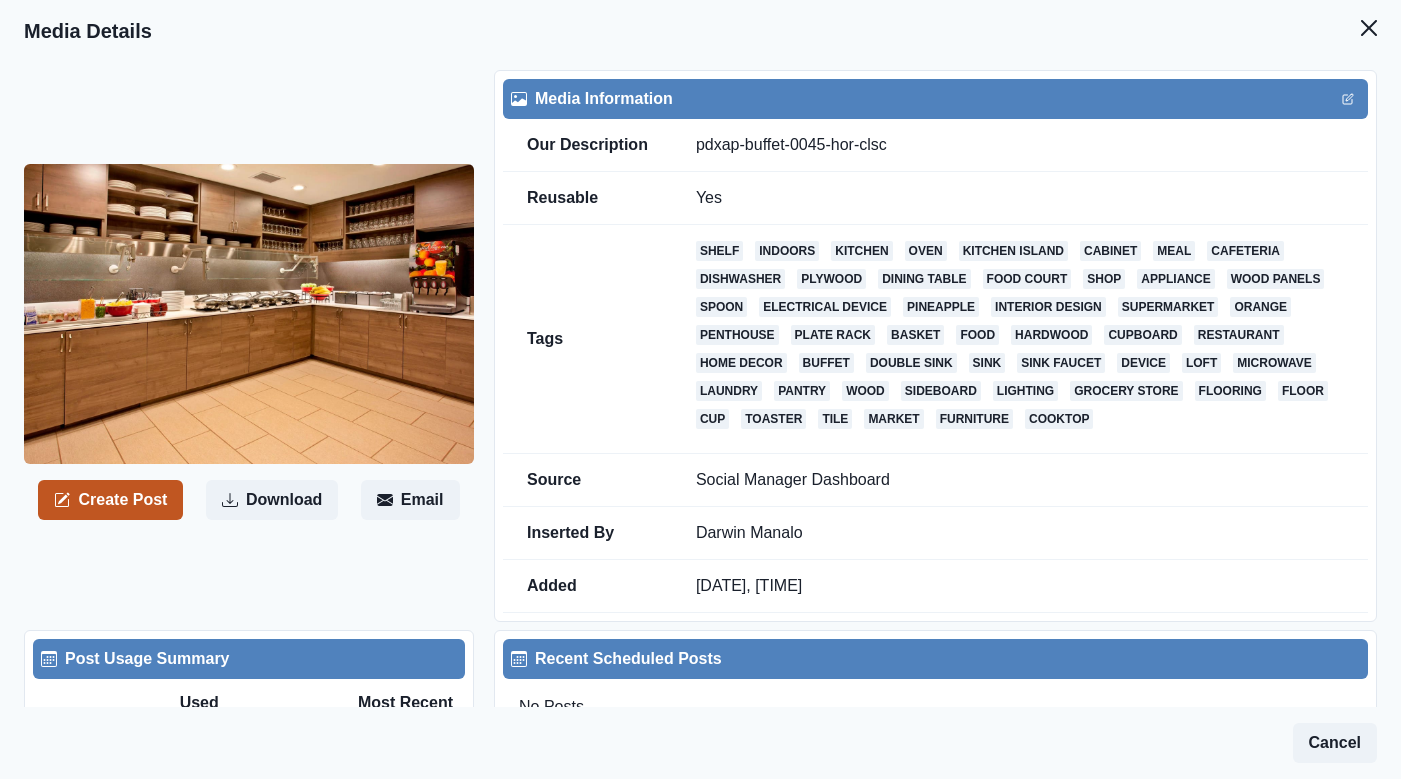 click on "Create Post" at bounding box center (110, 500) 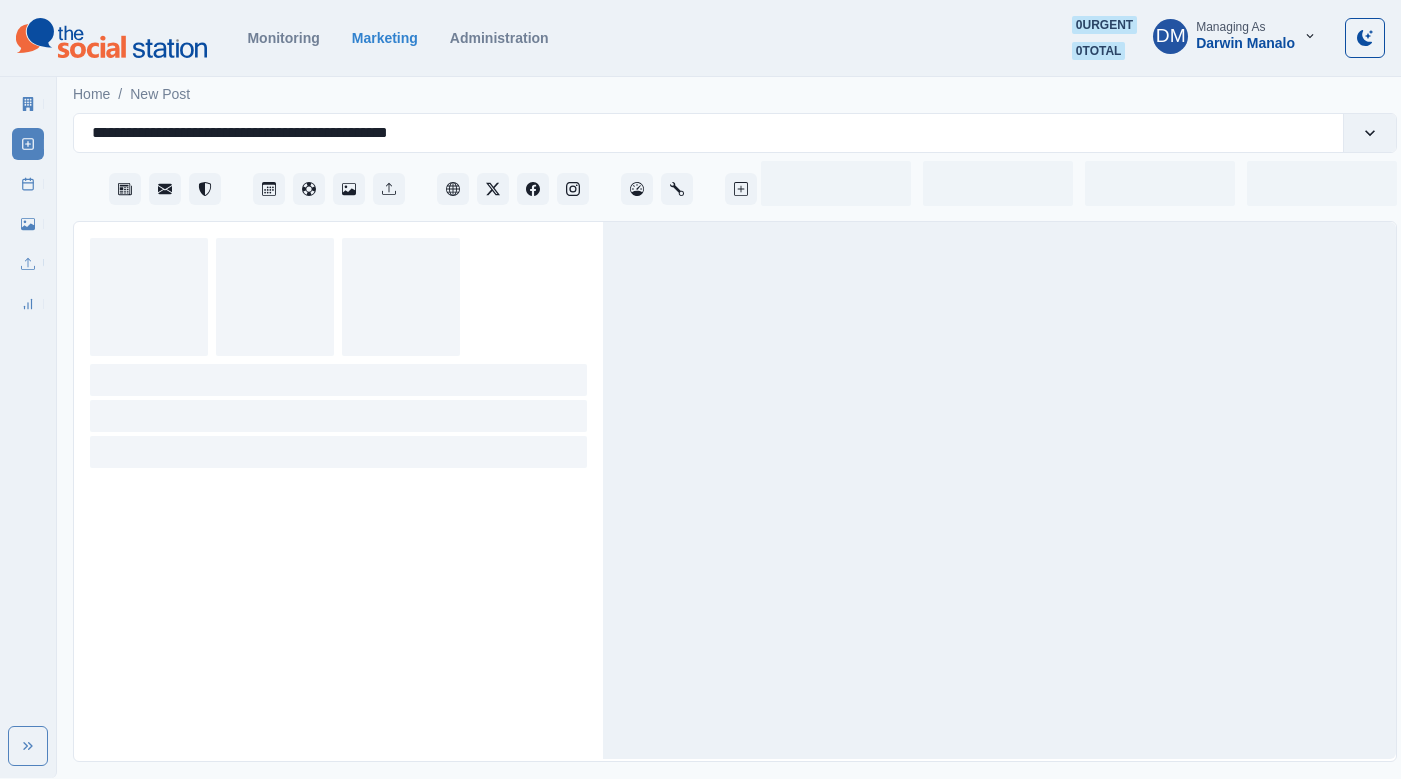 scroll, scrollTop: 0, scrollLeft: 0, axis: both 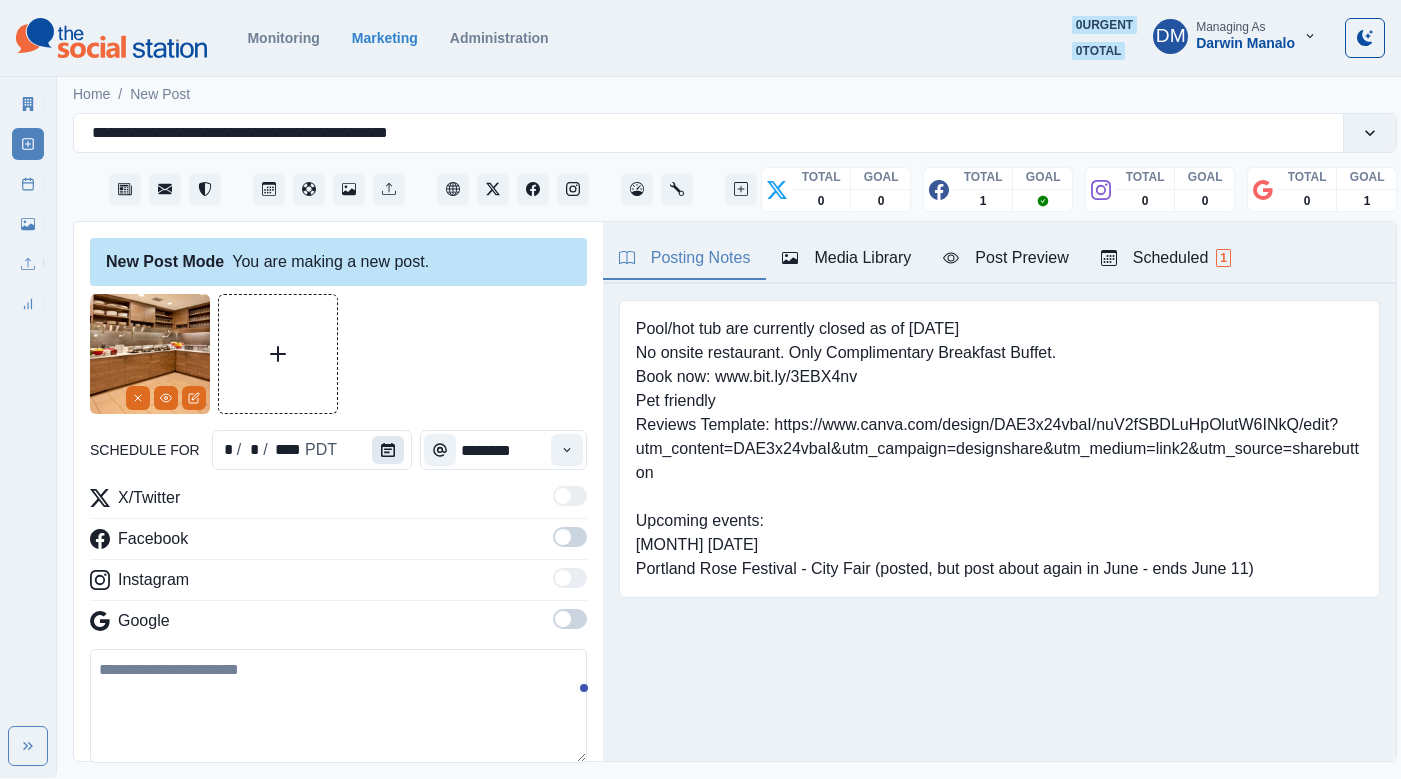 click at bounding box center [388, 450] 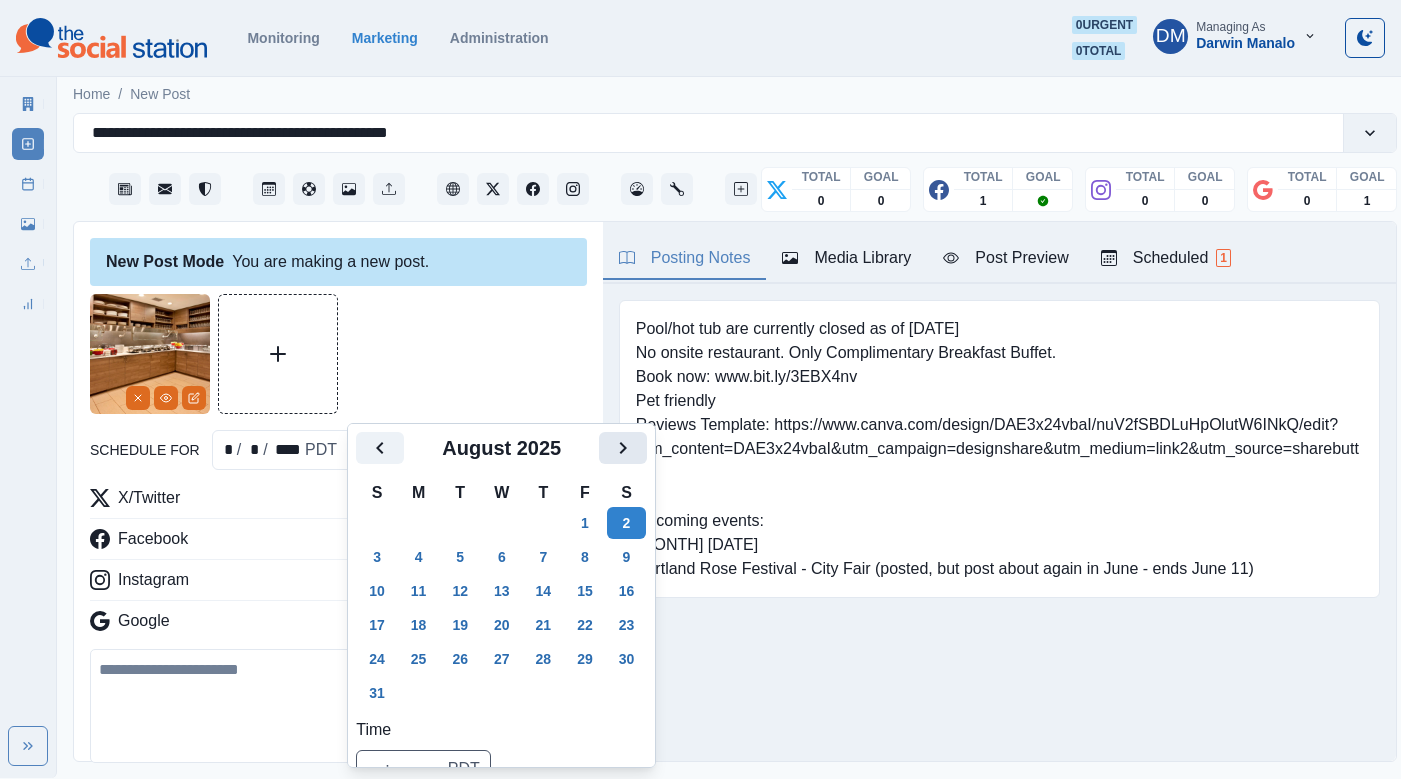 click 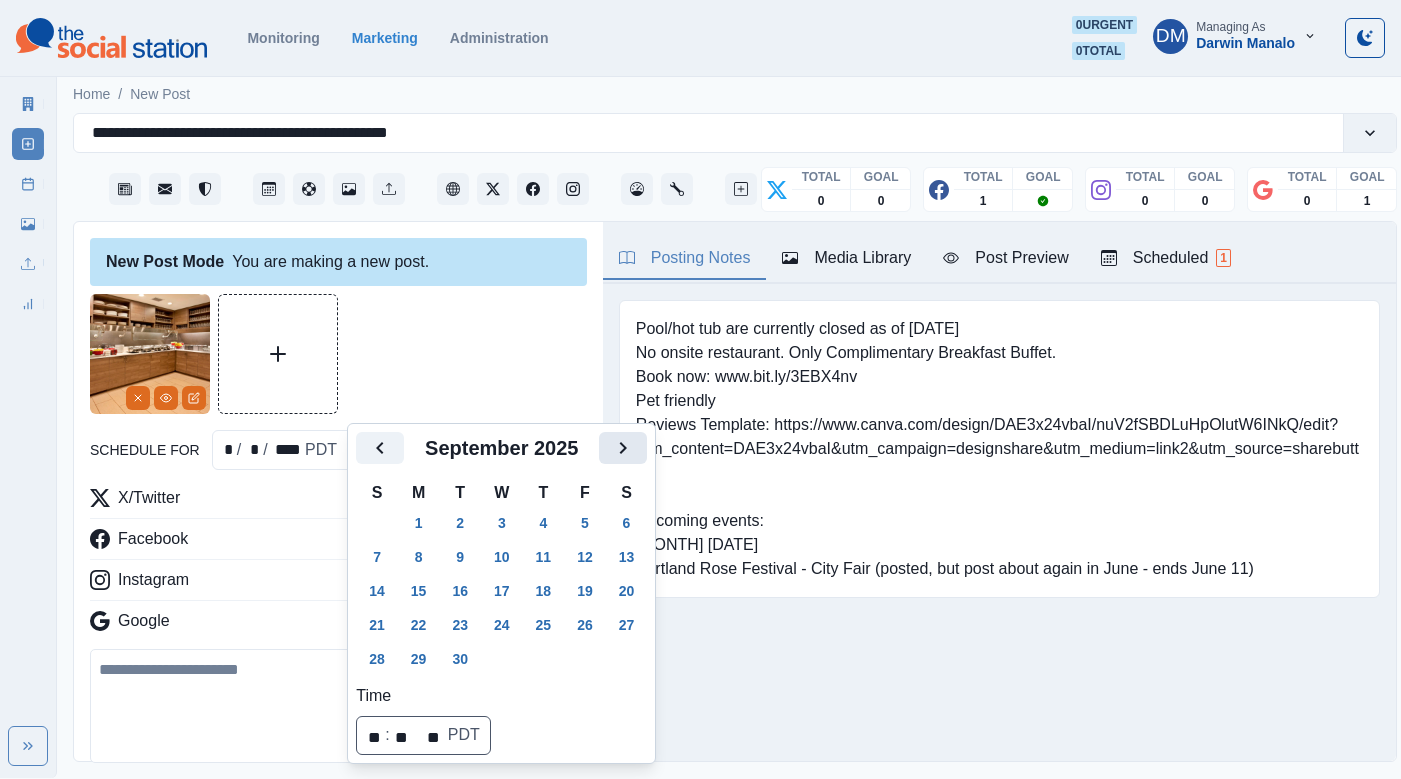 click 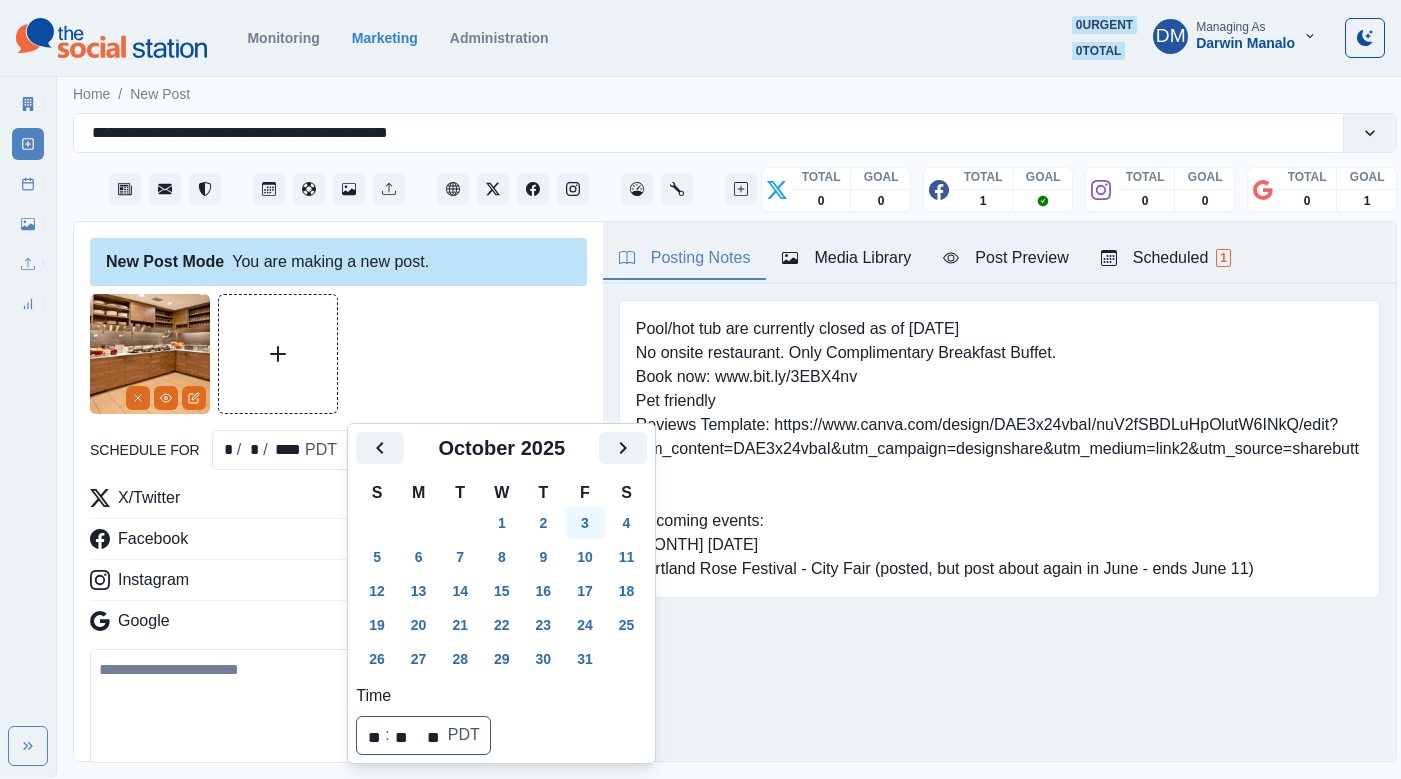 click on "3" at bounding box center [585, 523] 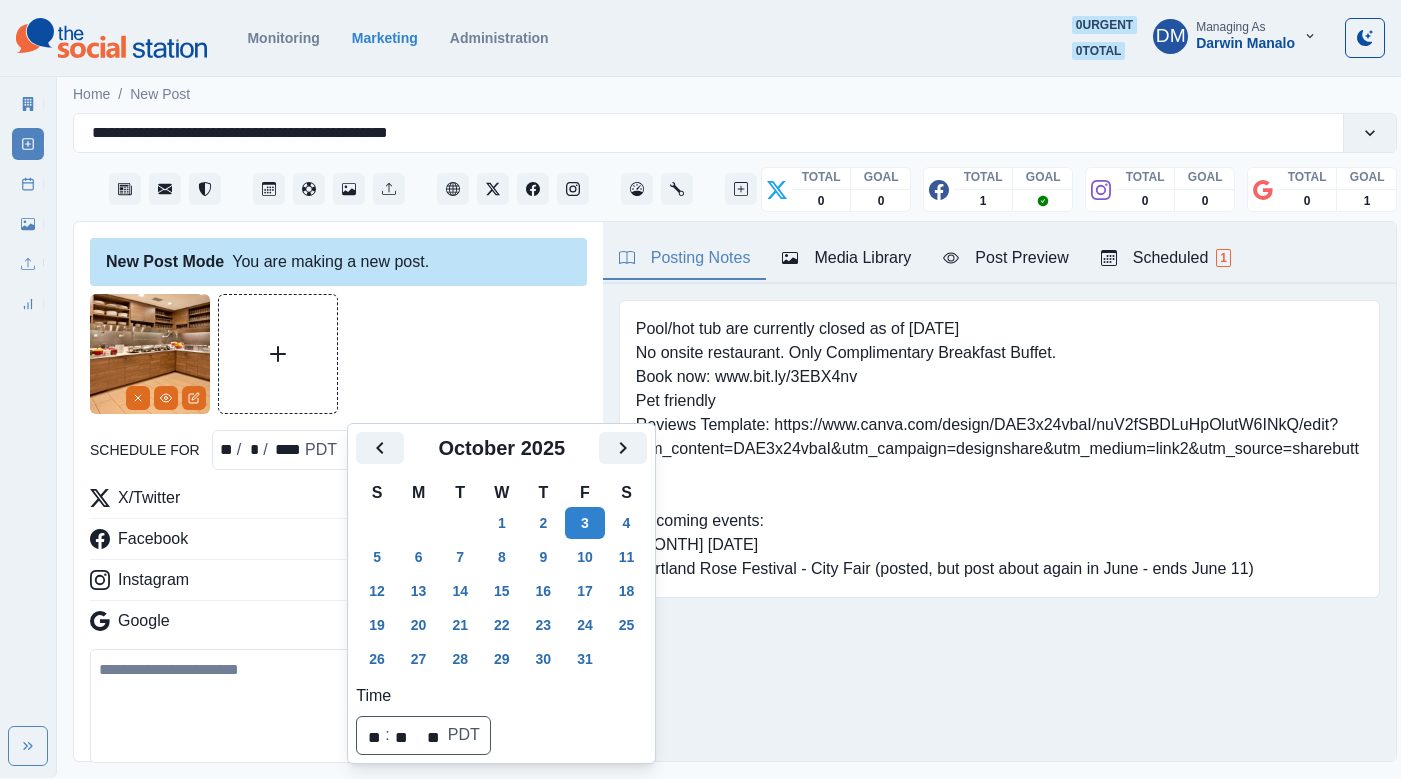 click at bounding box center [338, 706] 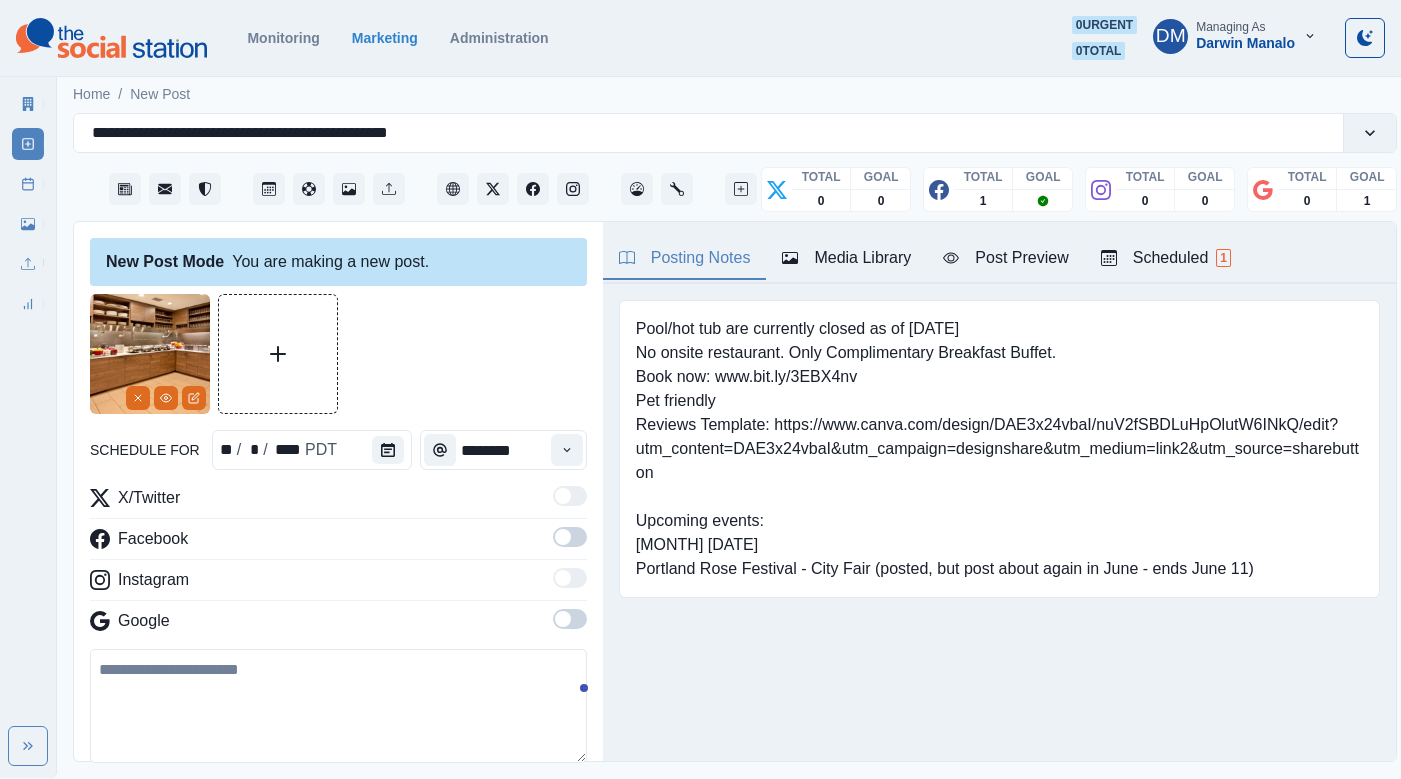 click at bounding box center (338, 706) 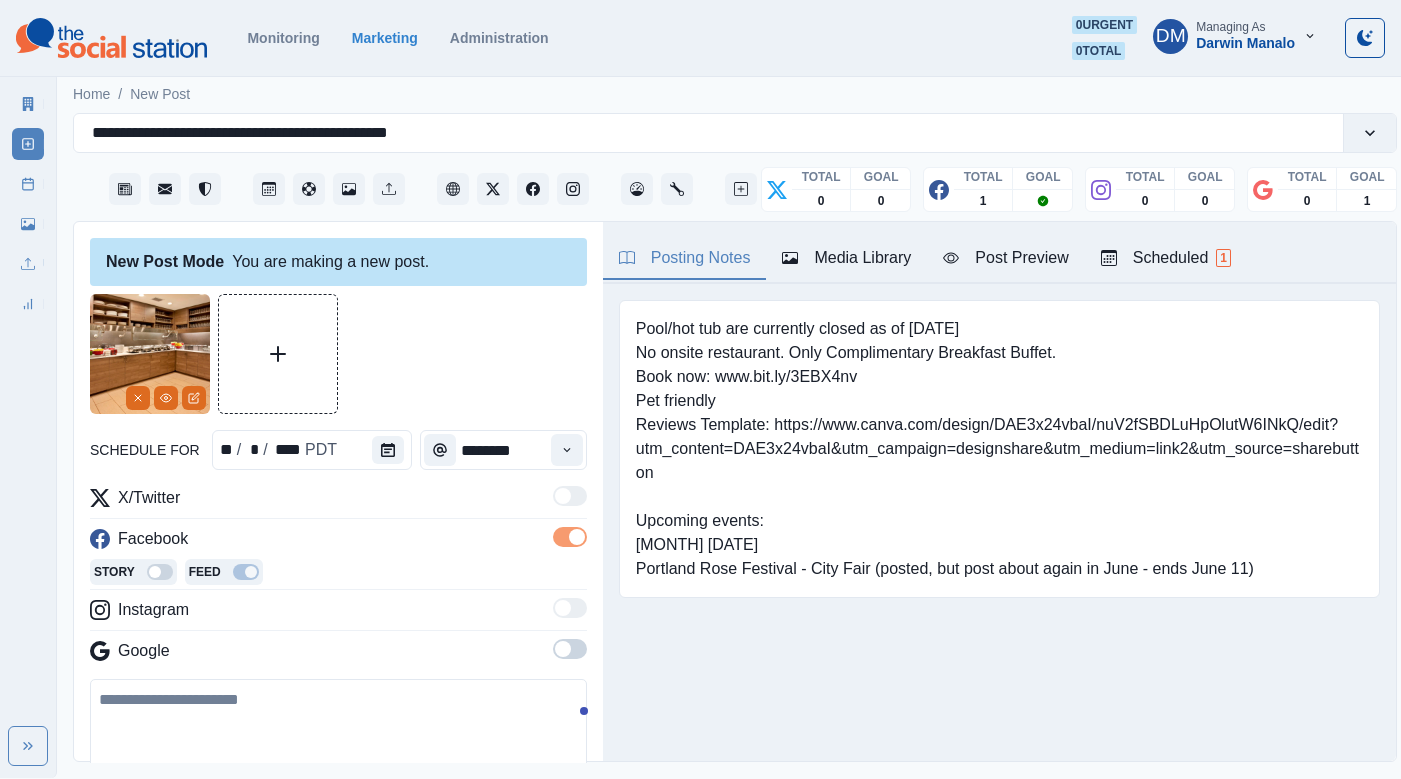click at bounding box center (338, 736) 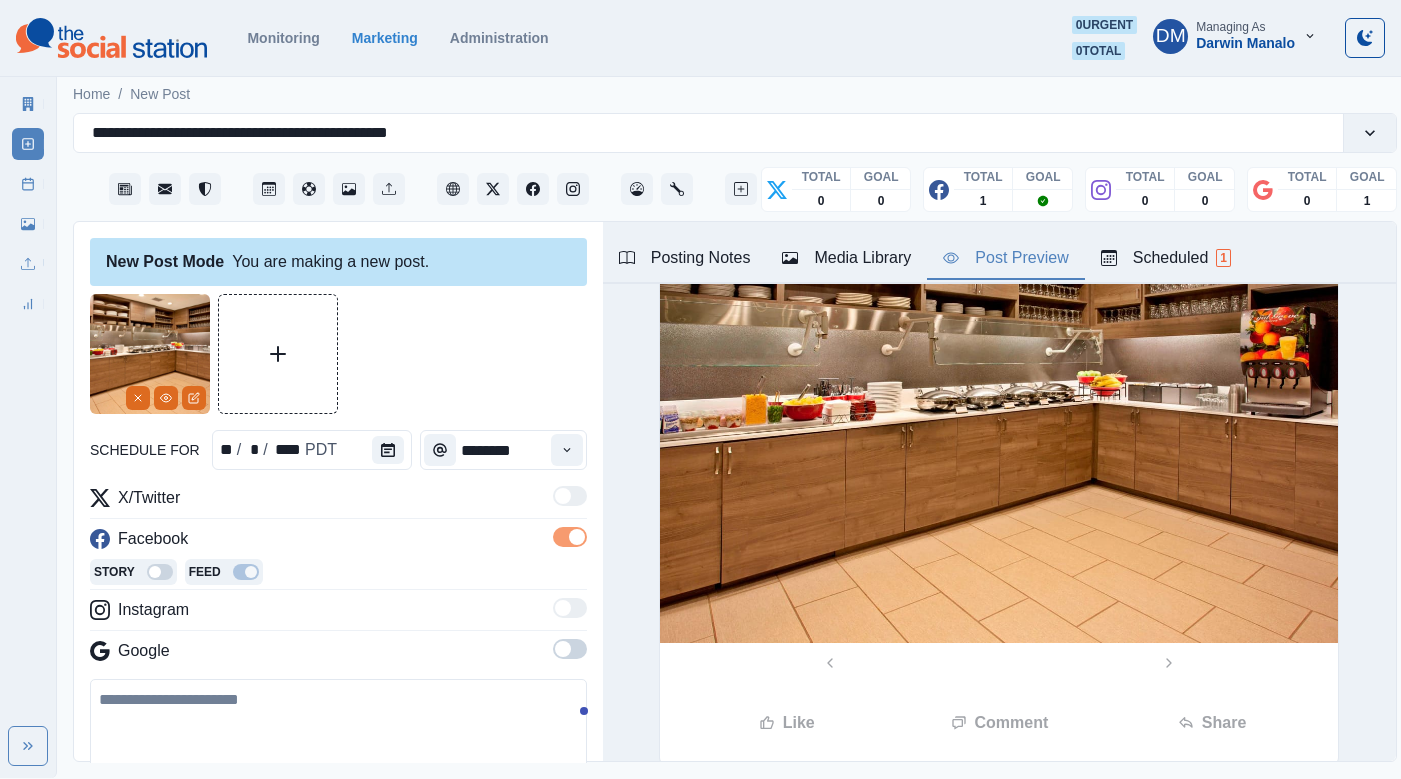 scroll, scrollTop: 0, scrollLeft: 0, axis: both 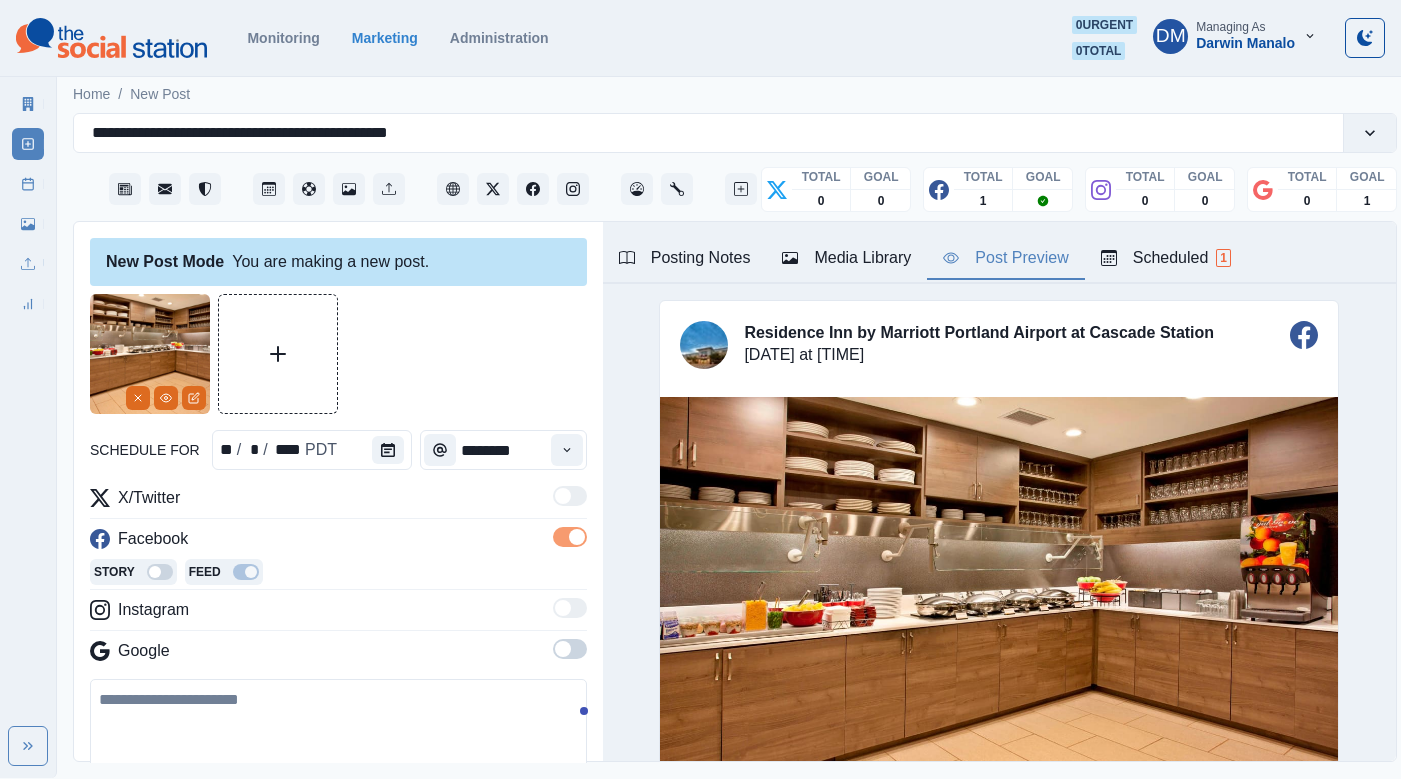 click at bounding box center (338, 736) 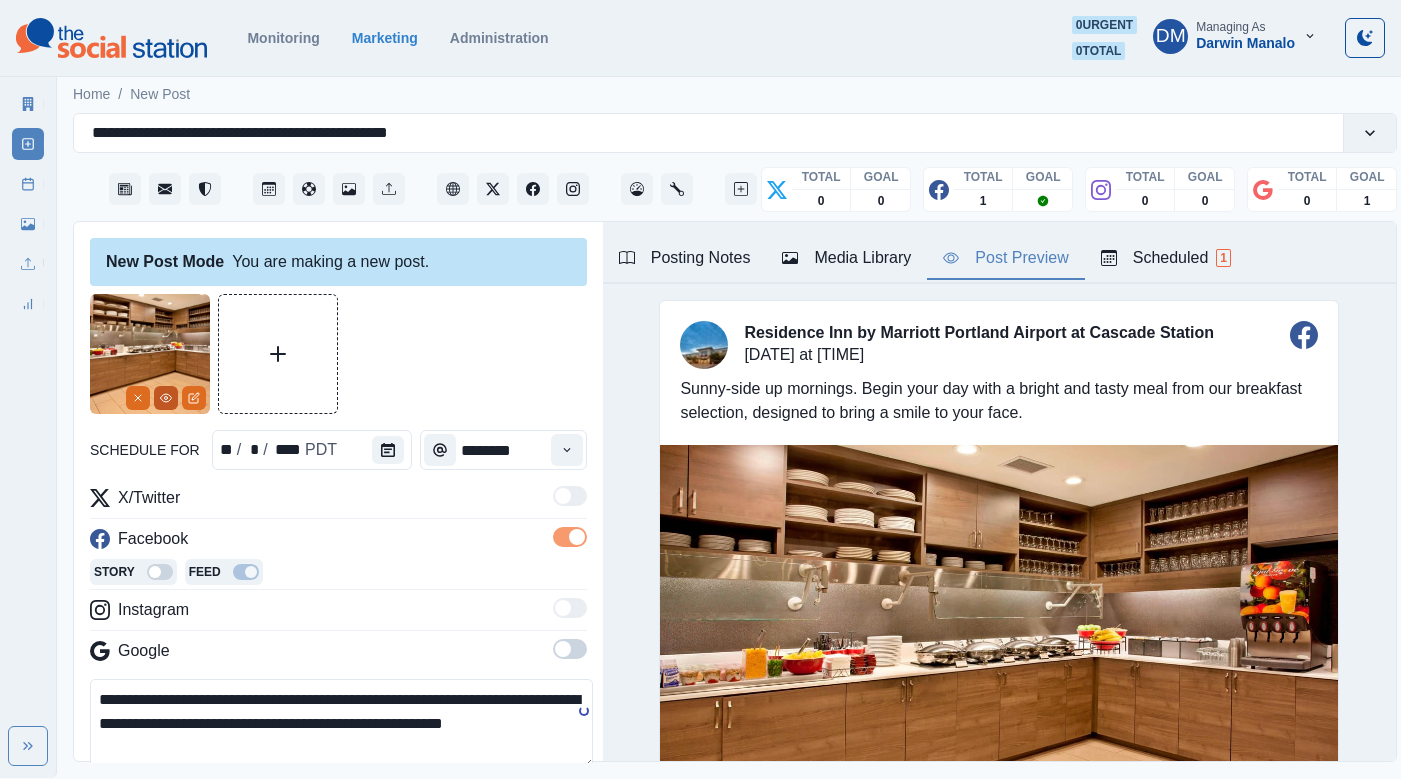 click 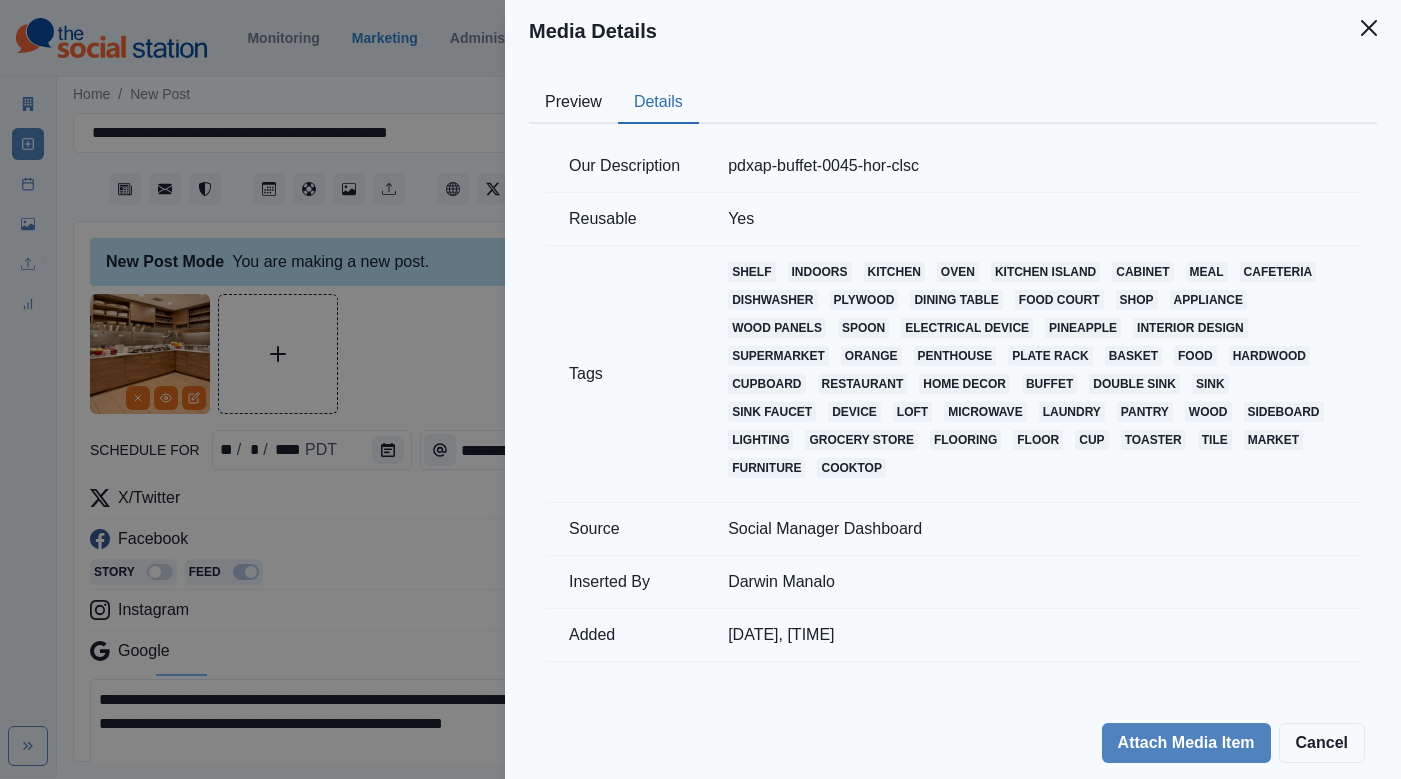 click on "Details" at bounding box center (658, 103) 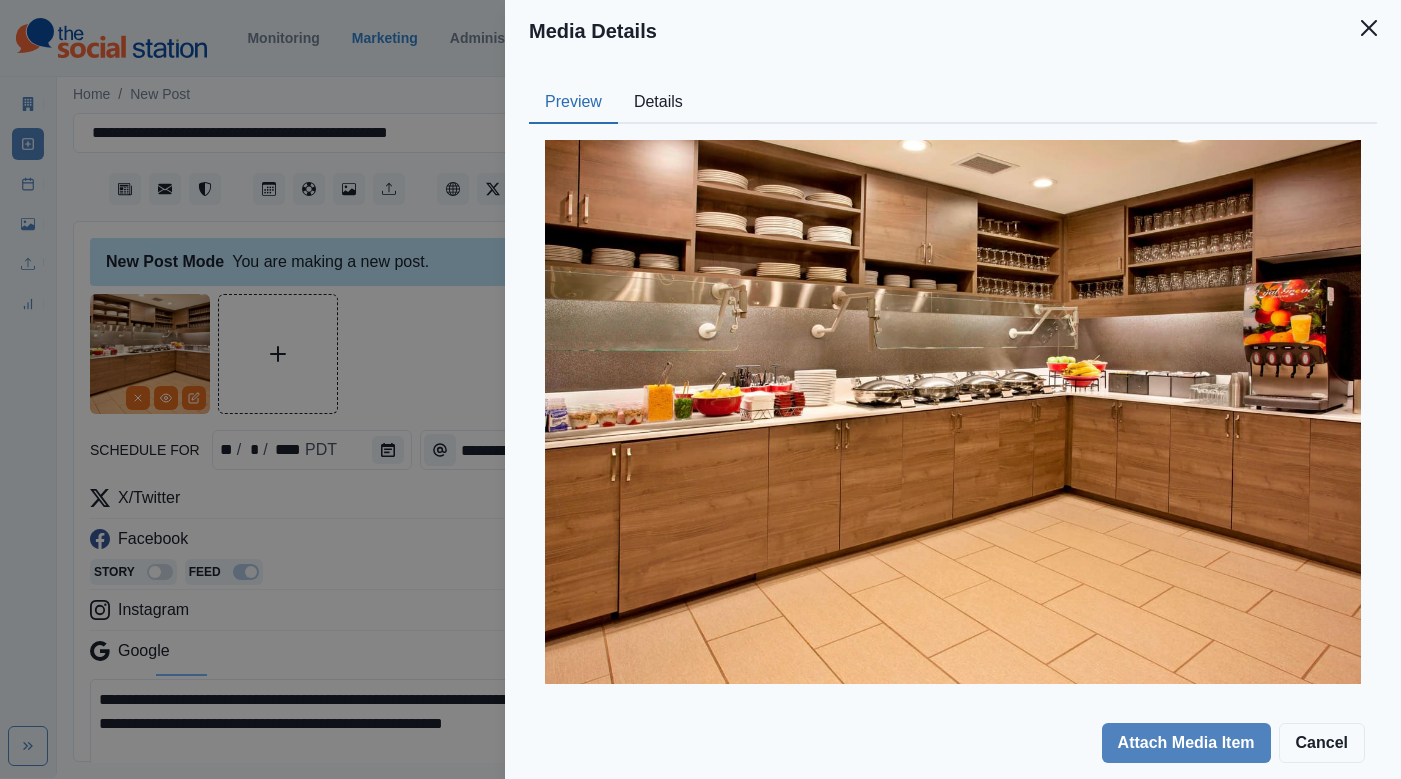 click on "Preview" at bounding box center [573, 103] 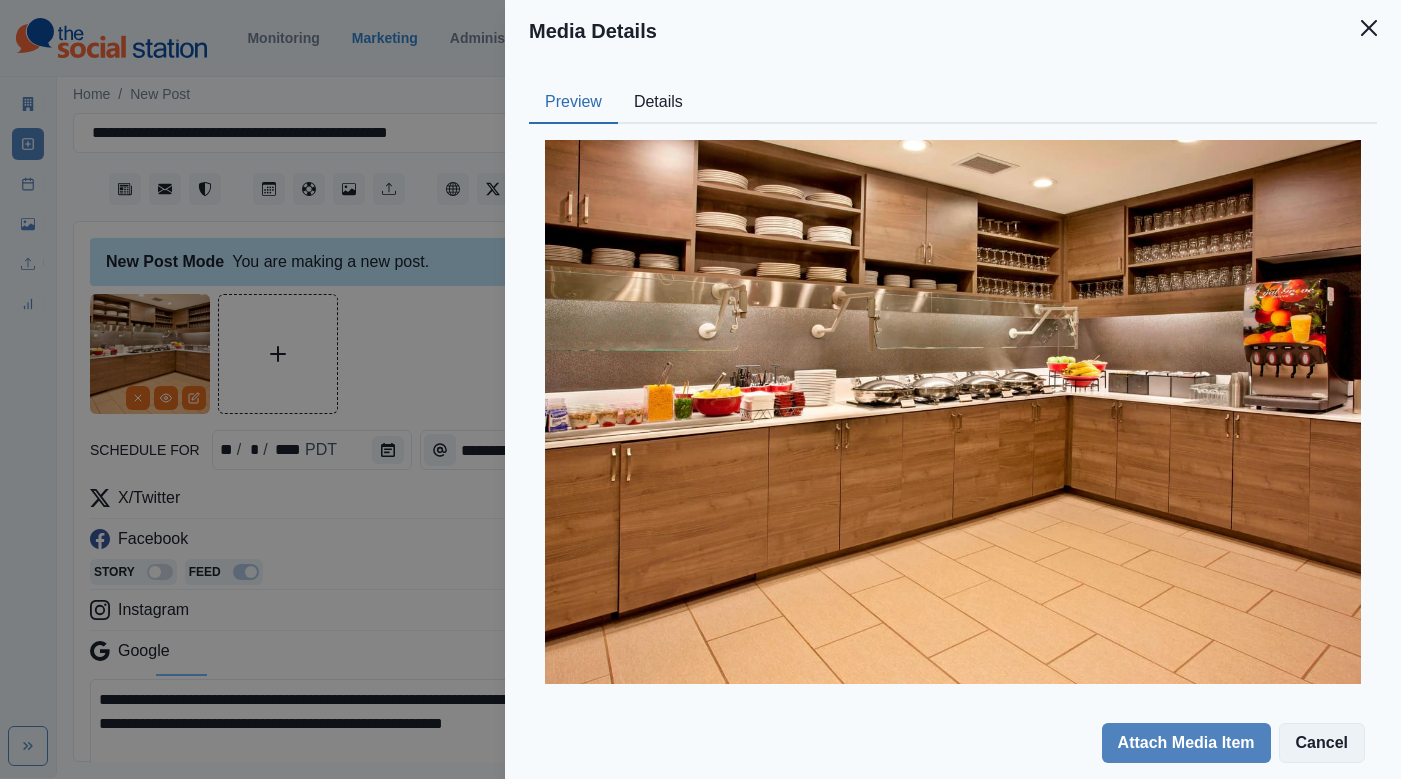 click on "Cancel" at bounding box center [1322, 743] 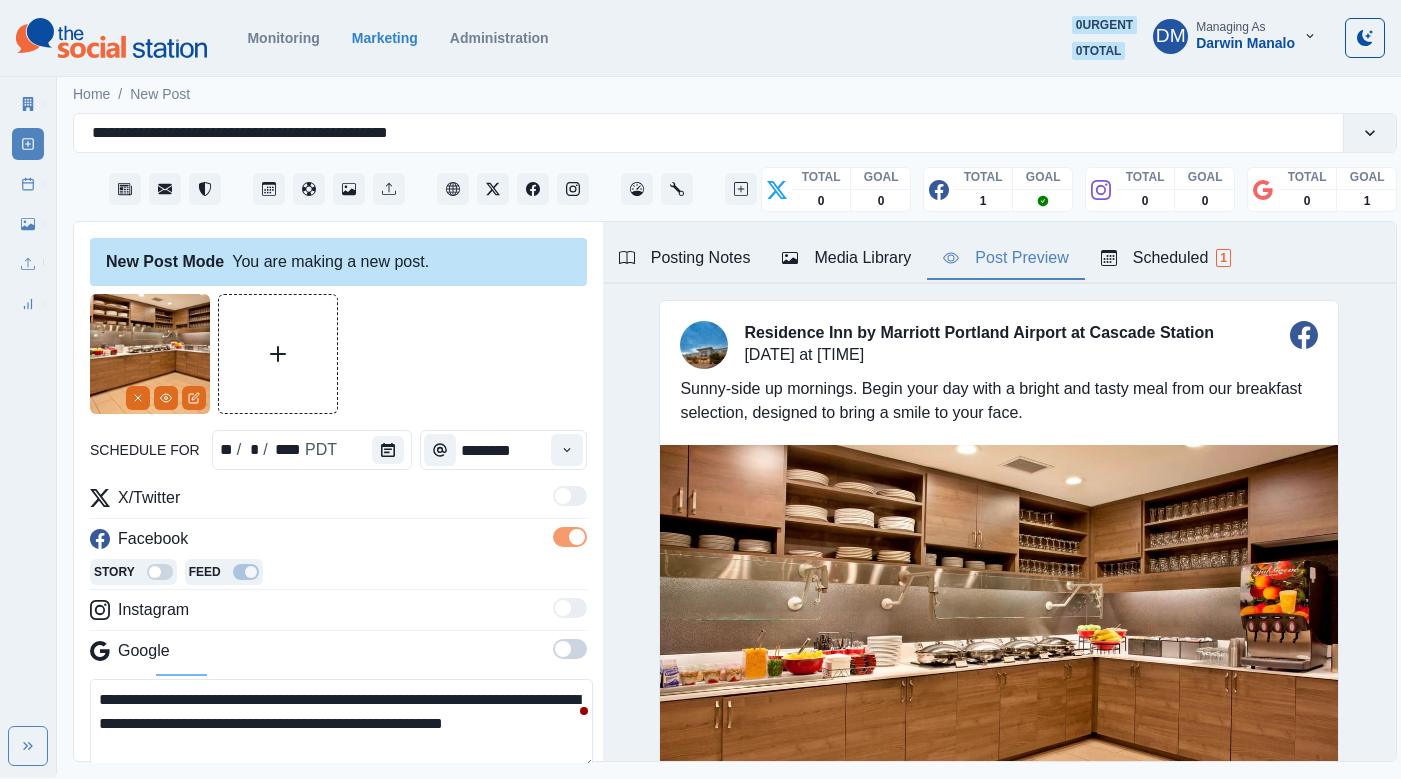 click on "**********" at bounding box center (341, 724) 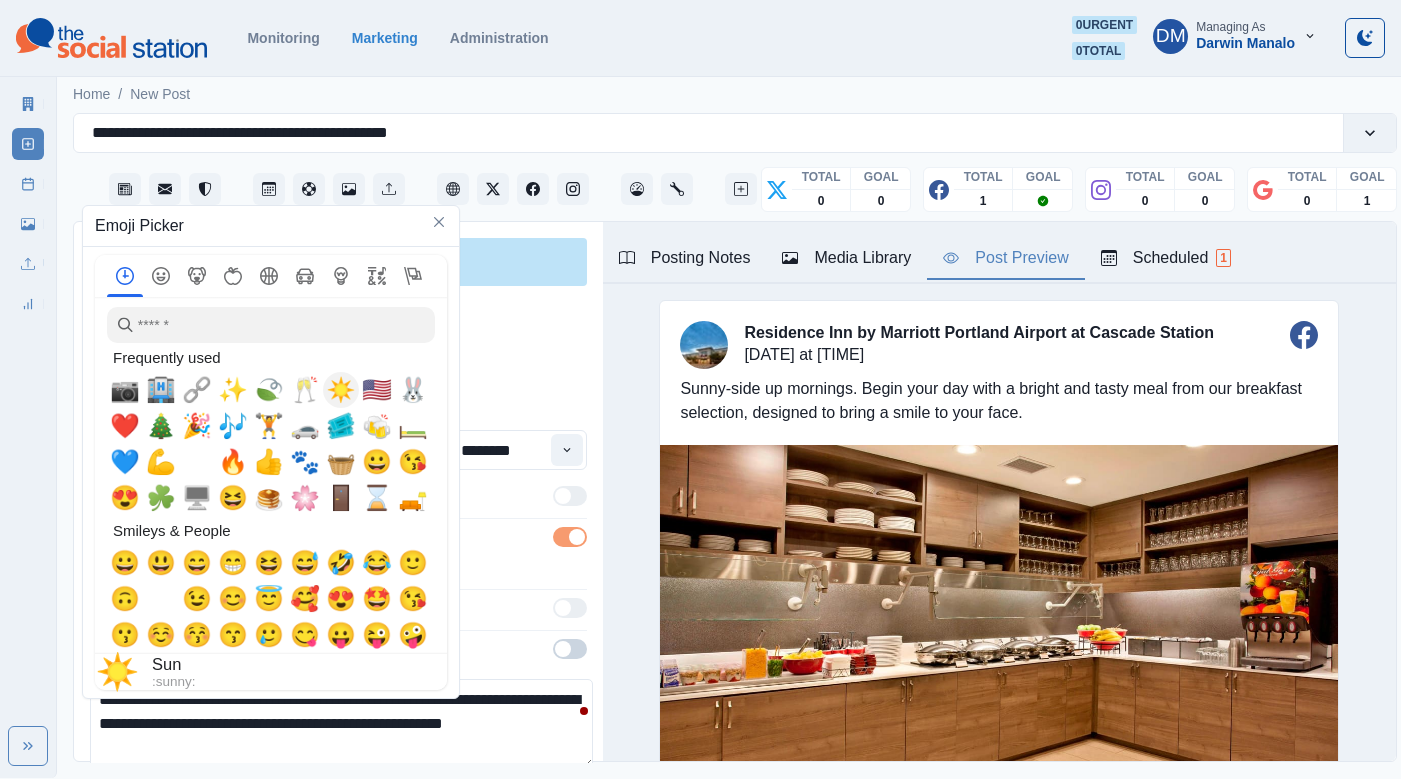 click on "☀️" at bounding box center (341, 390) 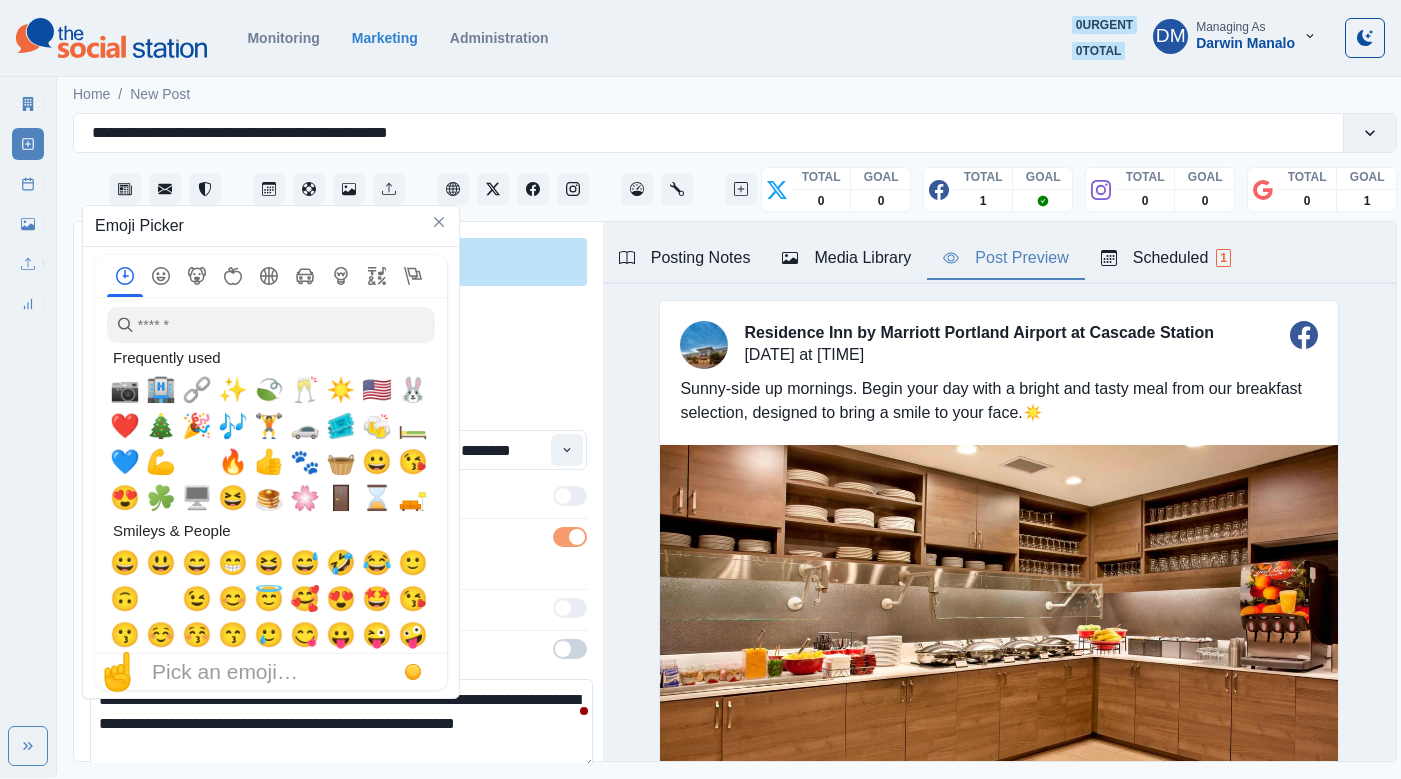 click on "**********" at bounding box center (341, 724) 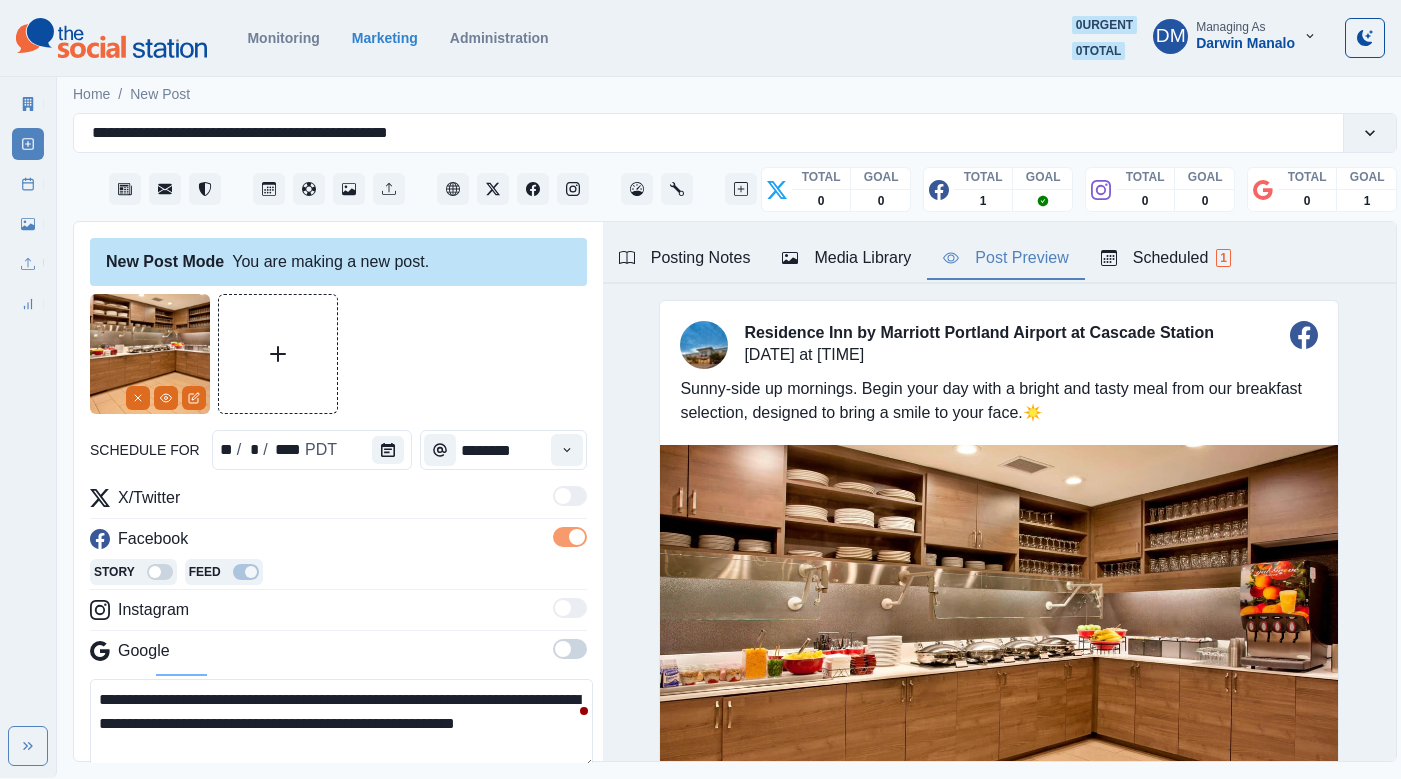 drag, startPoint x: 425, startPoint y: 616, endPoint x: 445, endPoint y: 615, distance: 20.024984 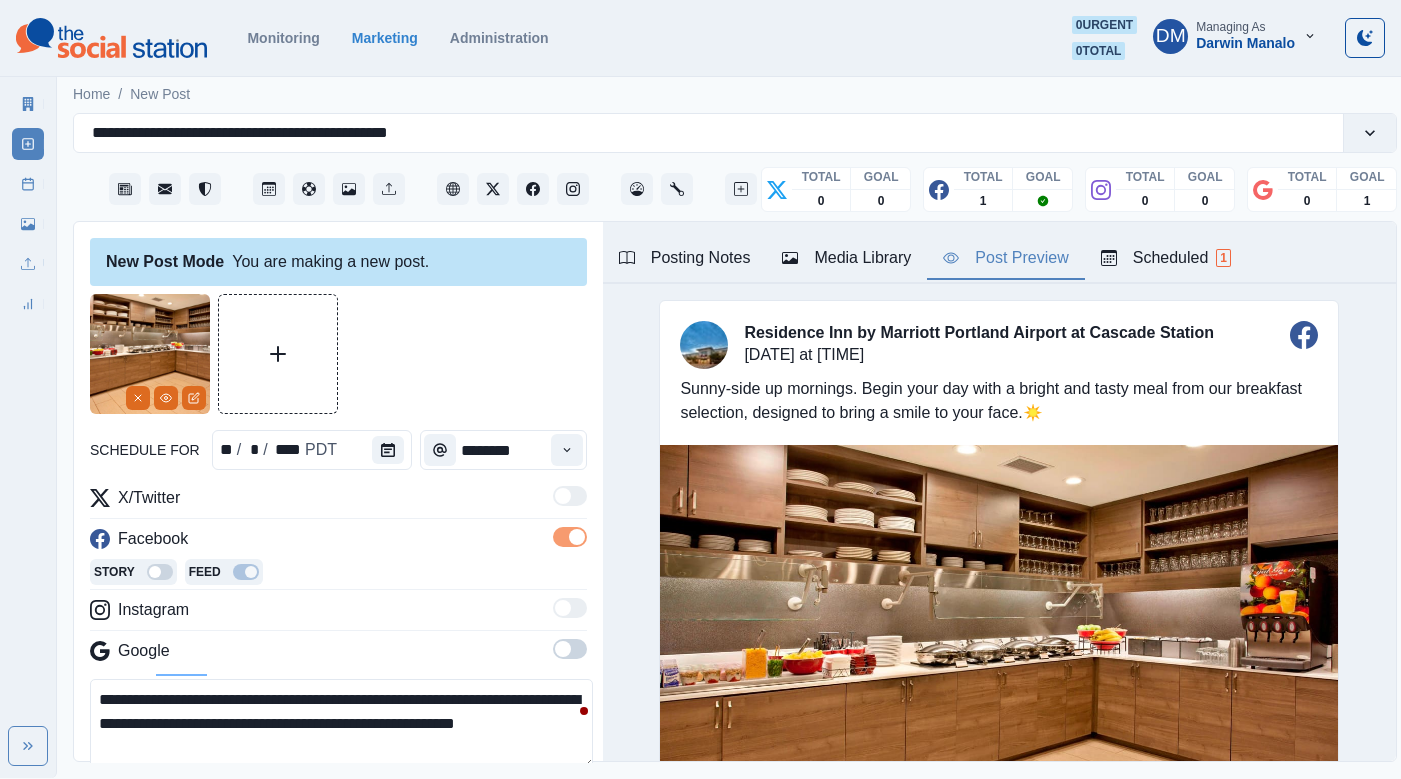click on "**********" at bounding box center [341, 724] 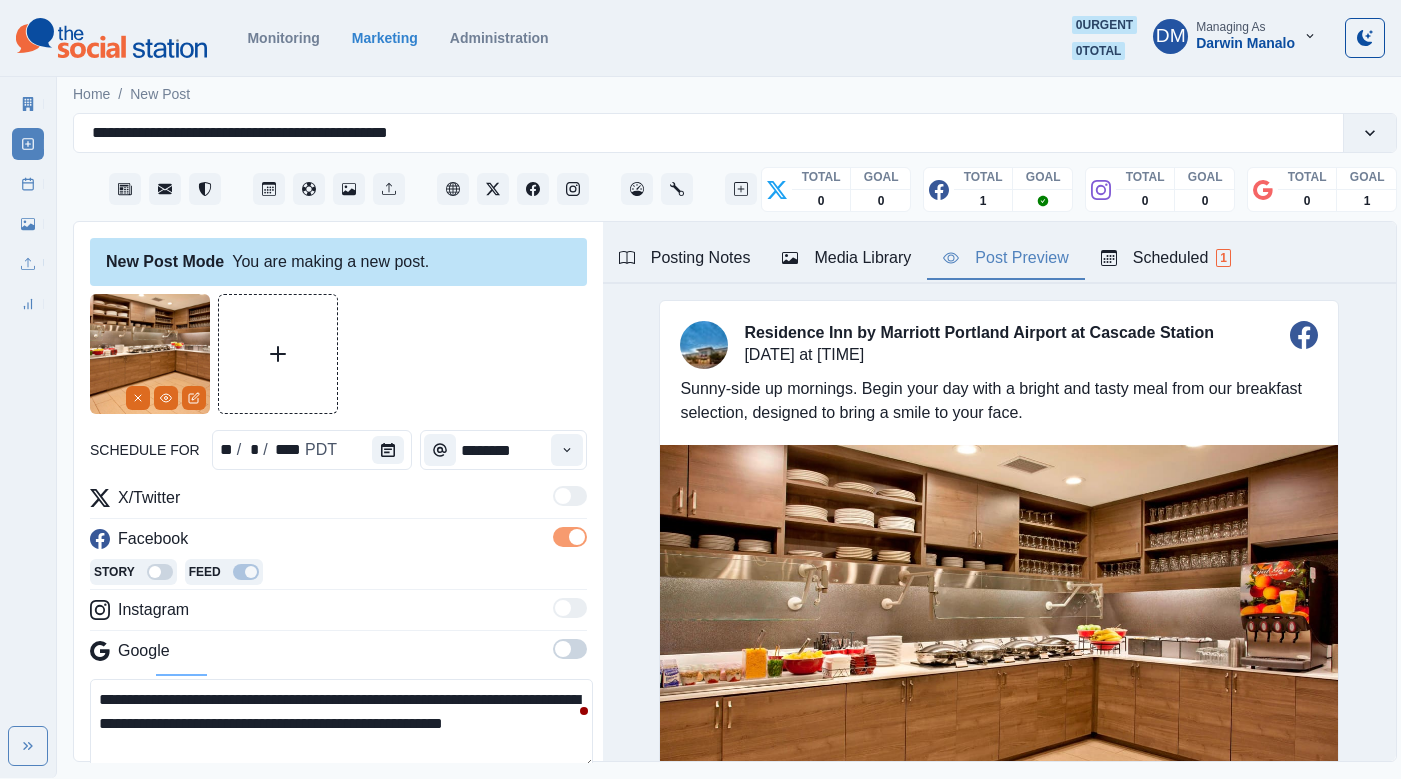 click on "**********" at bounding box center [341, 724] 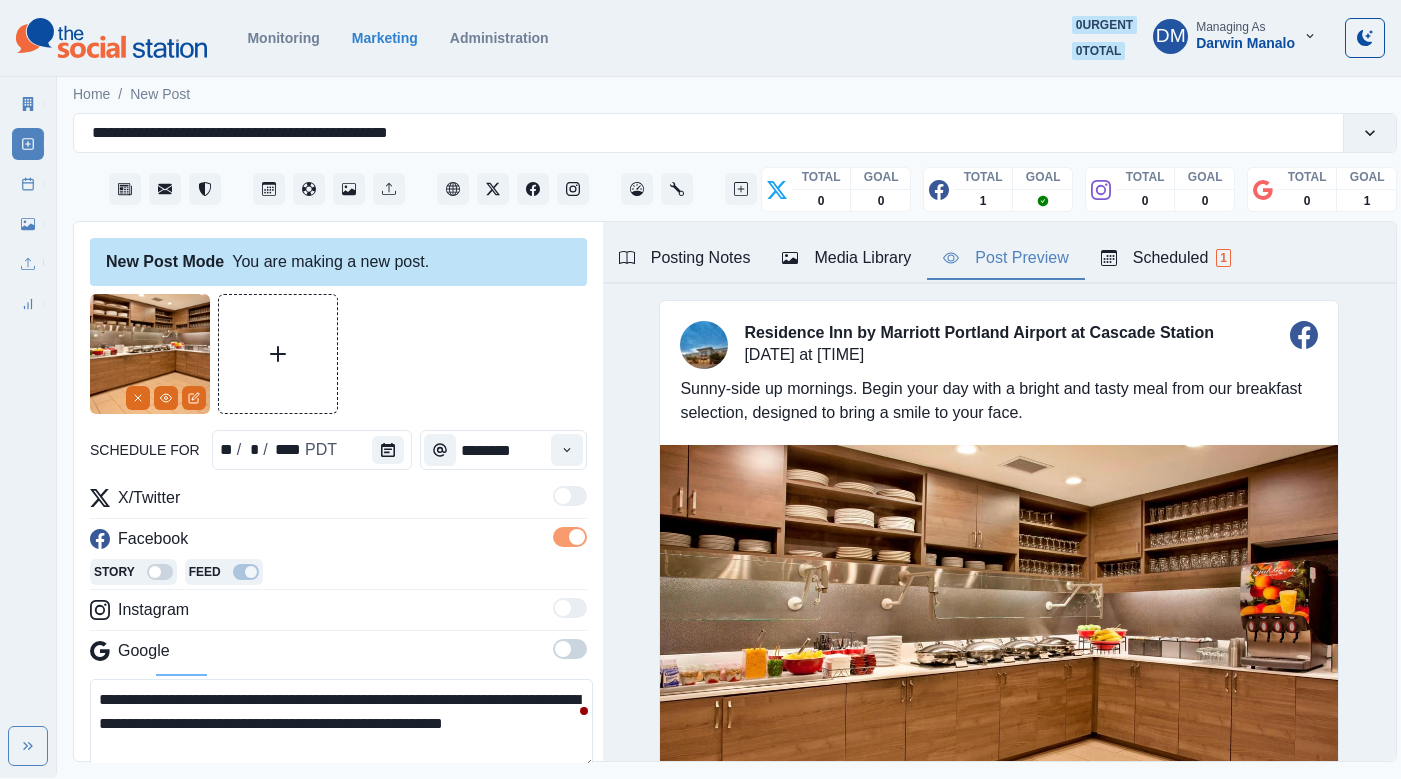paste on "**" 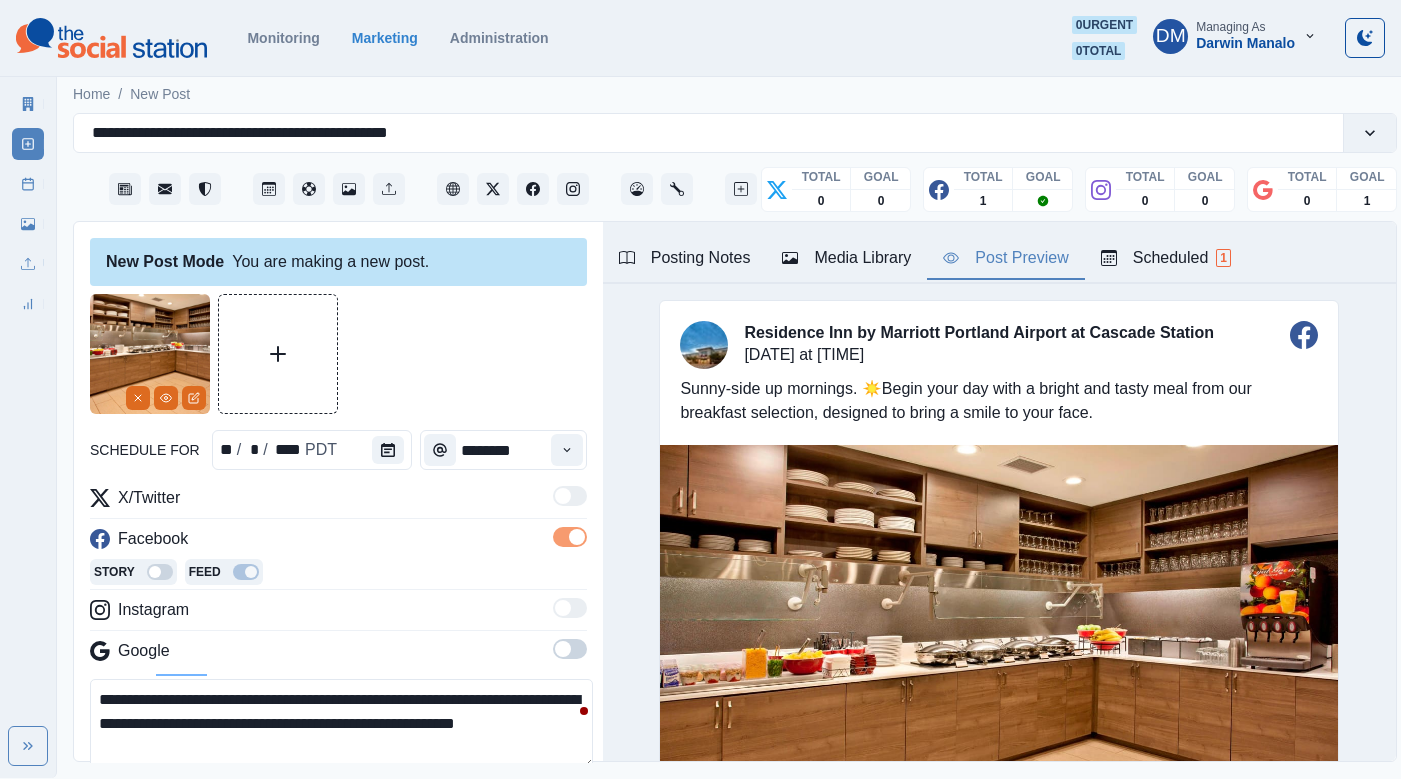 drag, startPoint x: 203, startPoint y: 617, endPoint x: 465, endPoint y: 622, distance: 262.0477 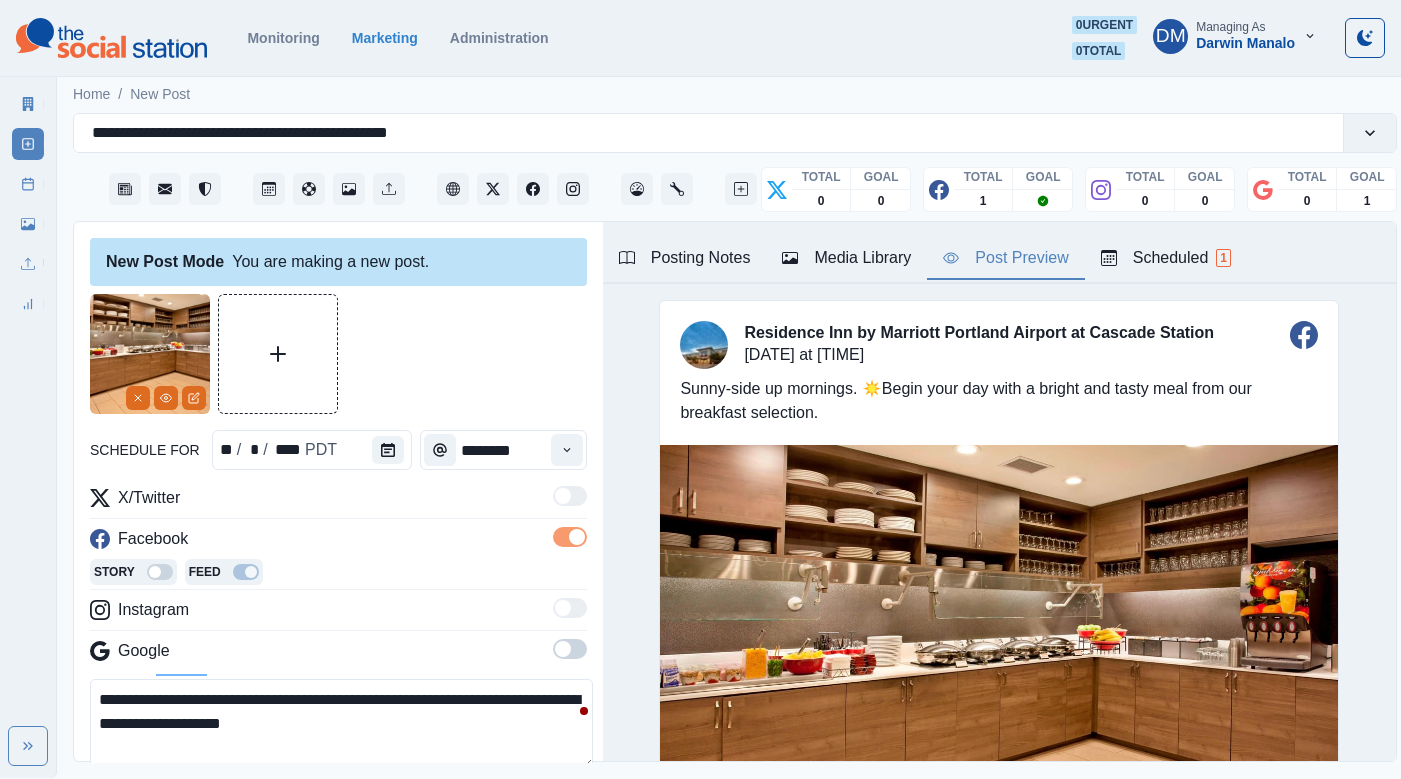 click on "**********" at bounding box center [341, 724] 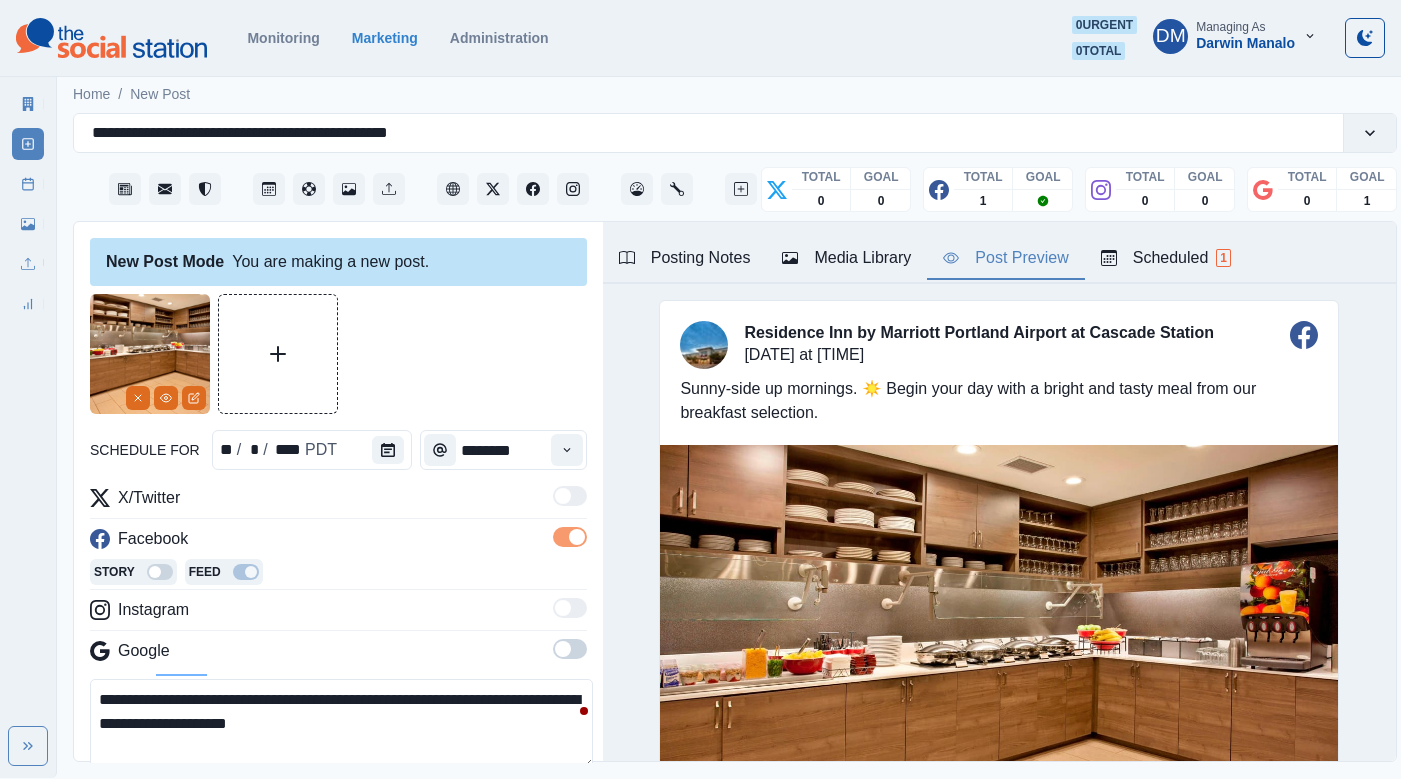 click on "**********" at bounding box center [341, 724] 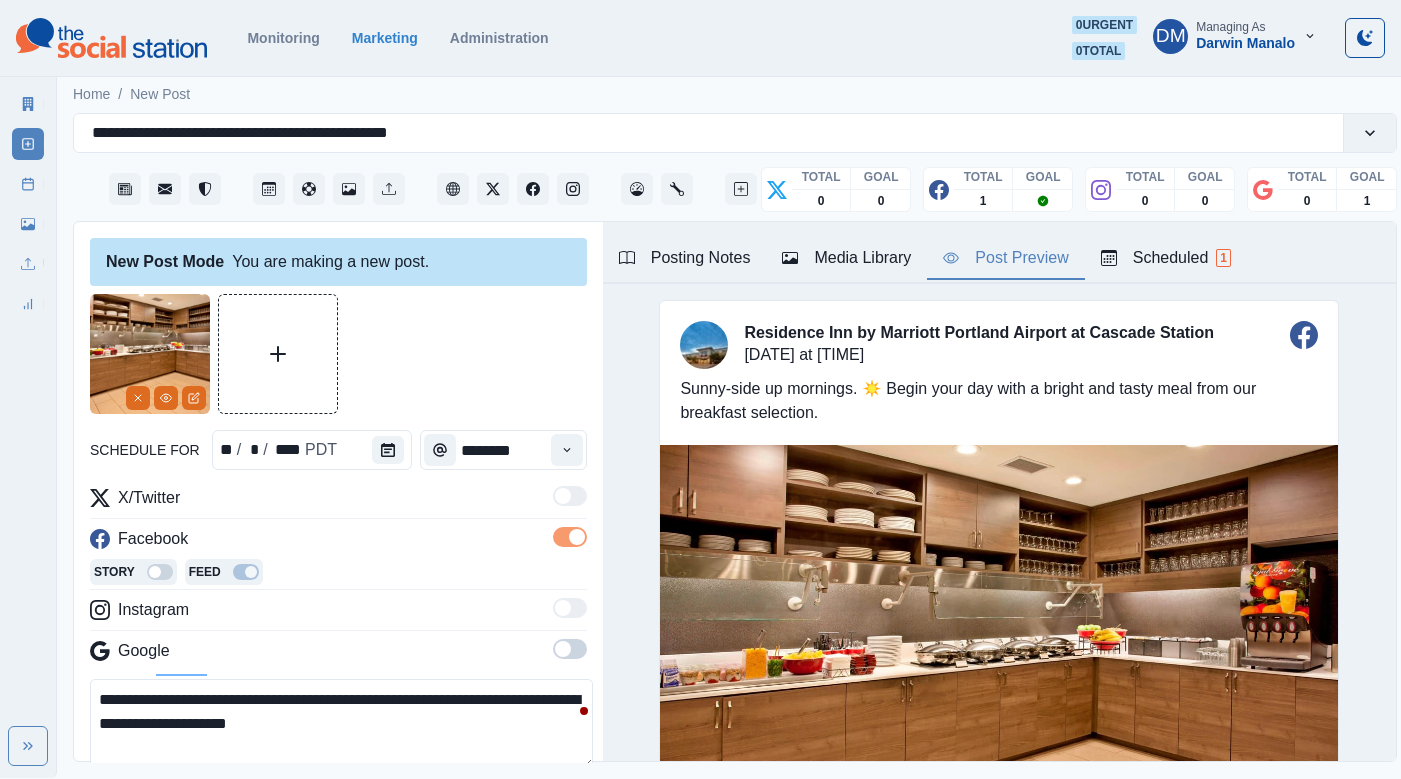 drag, startPoint x: 254, startPoint y: 592, endPoint x: 308, endPoint y: 615, distance: 58.694122 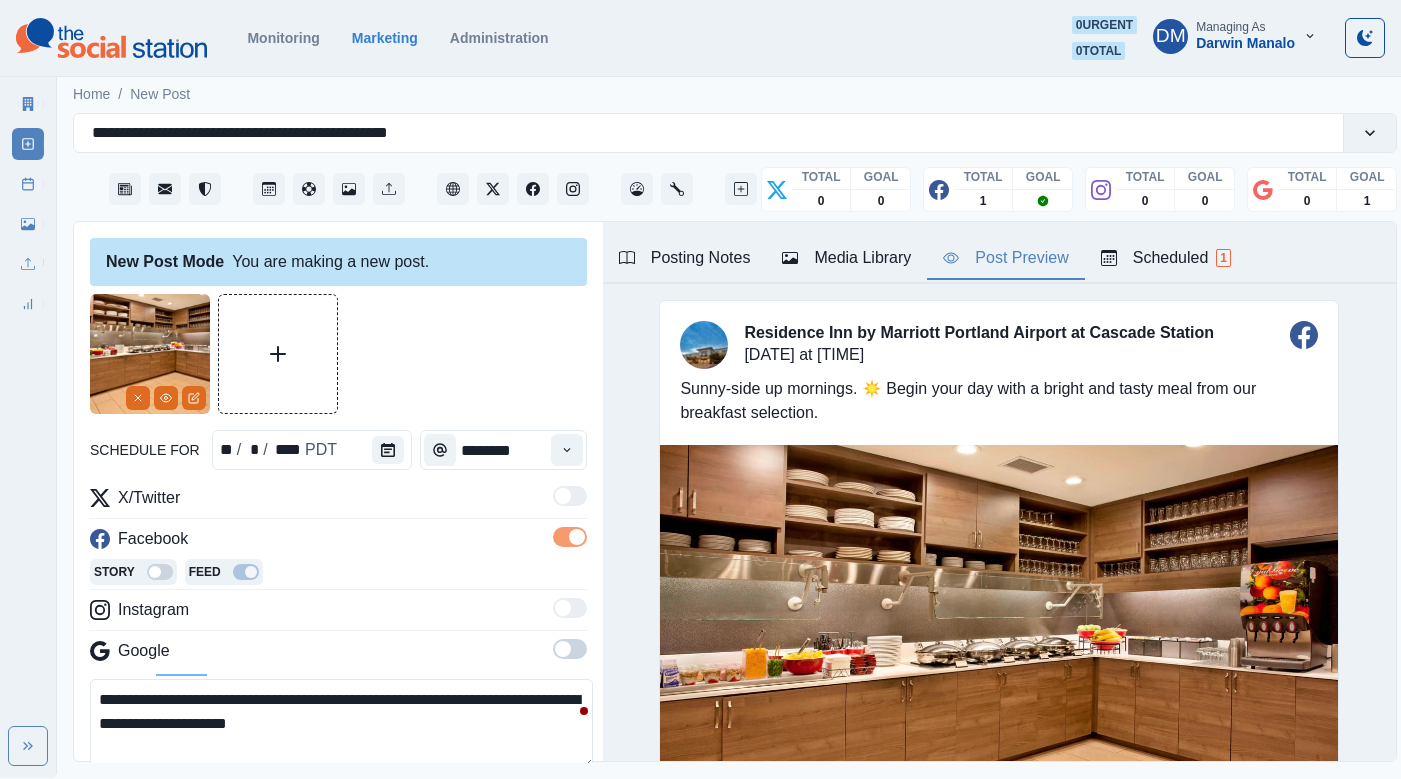 click on "**********" at bounding box center [341, 724] 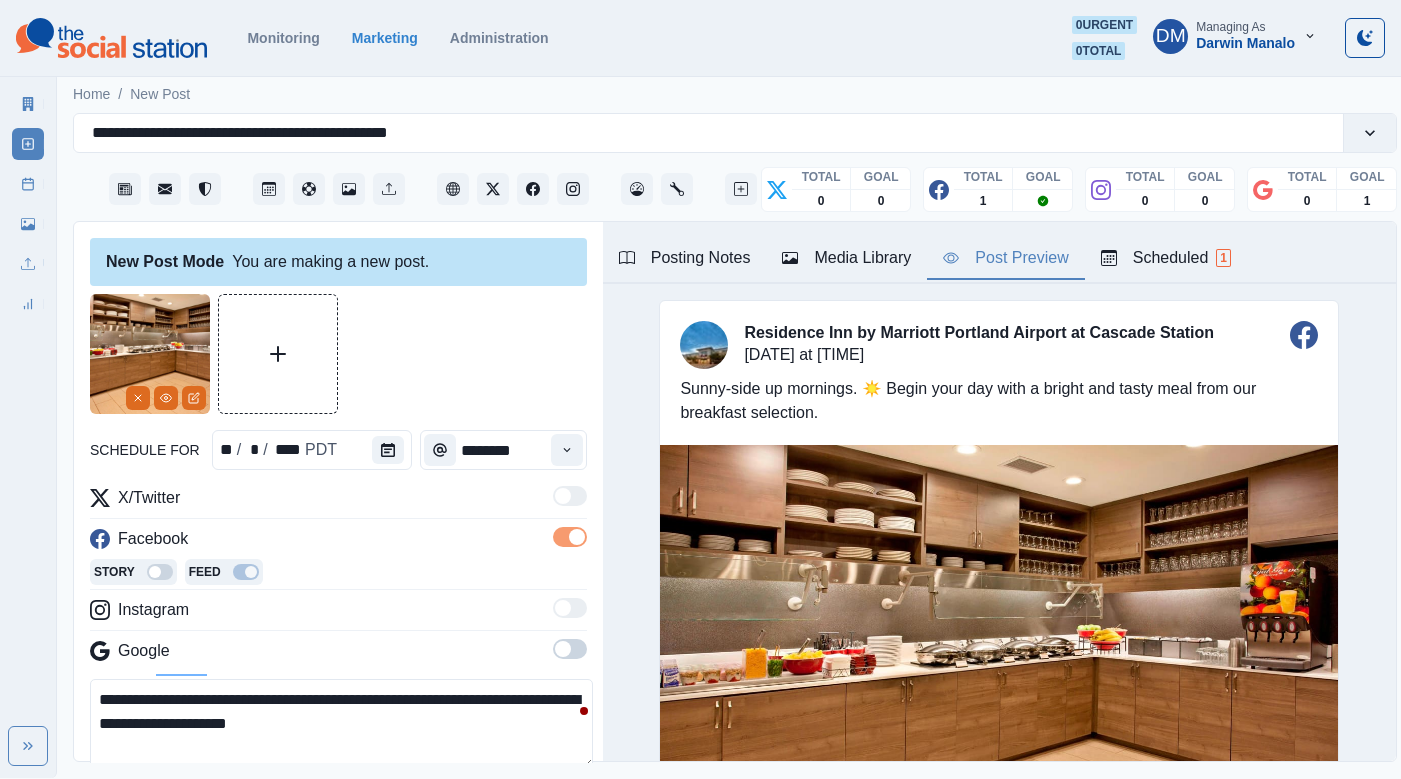 paste on "**********" 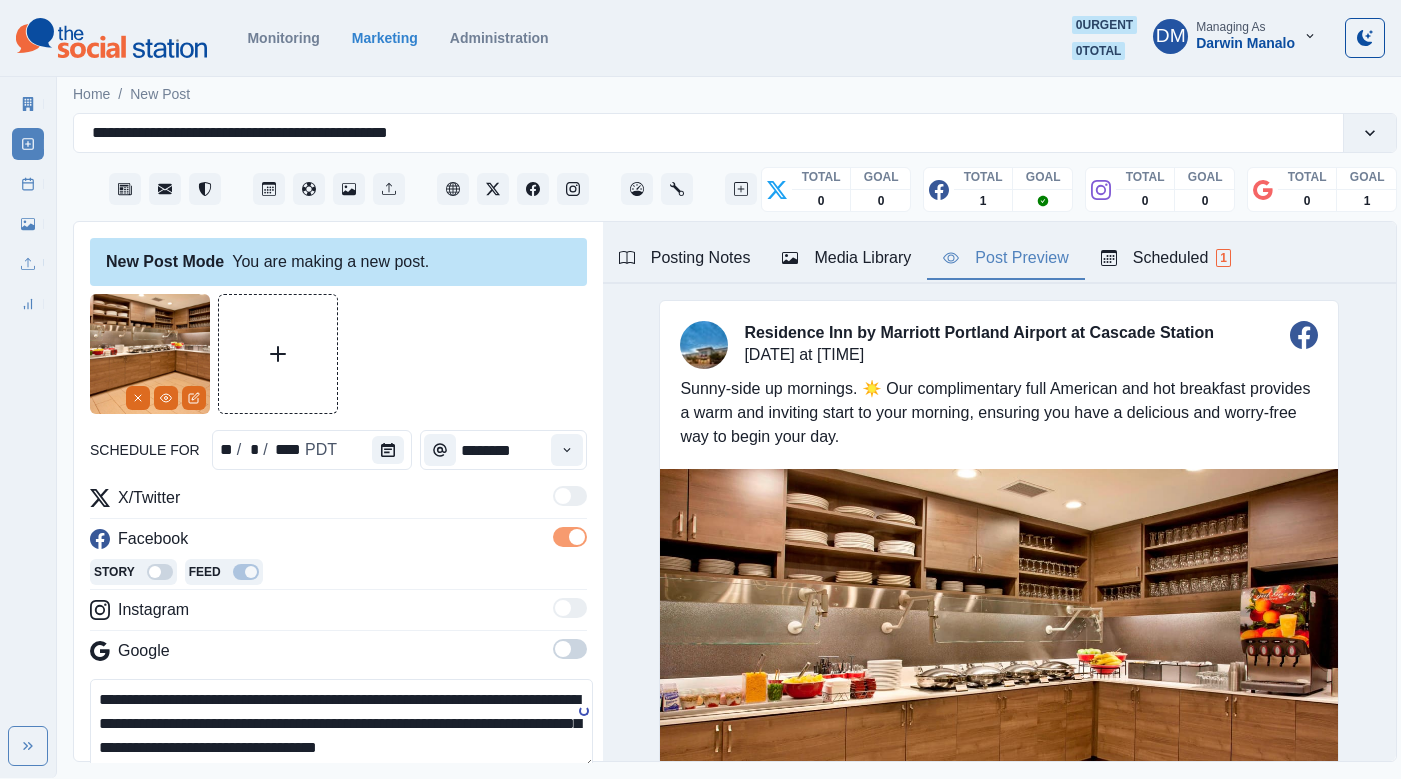 click on "**********" at bounding box center (341, 724) 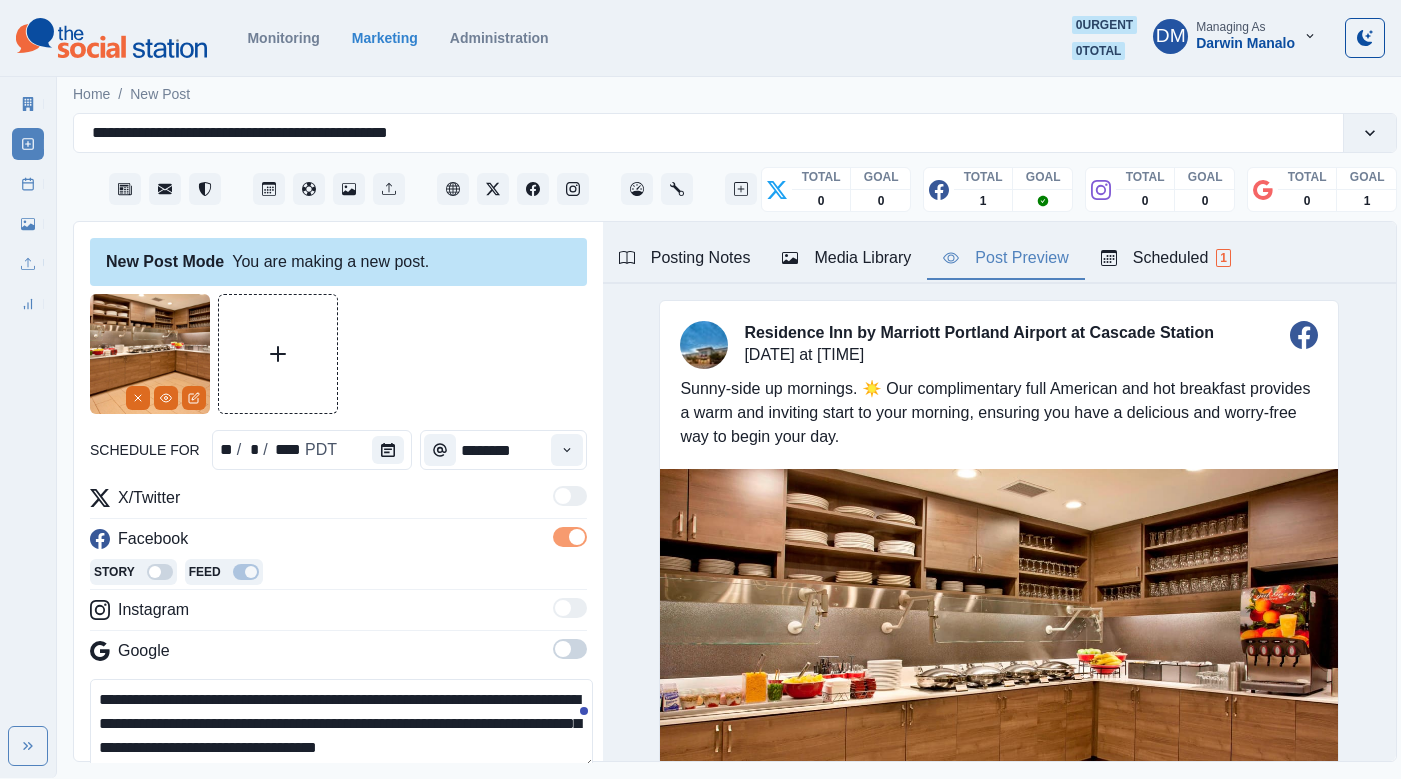 click on "**********" at bounding box center (341, 724) 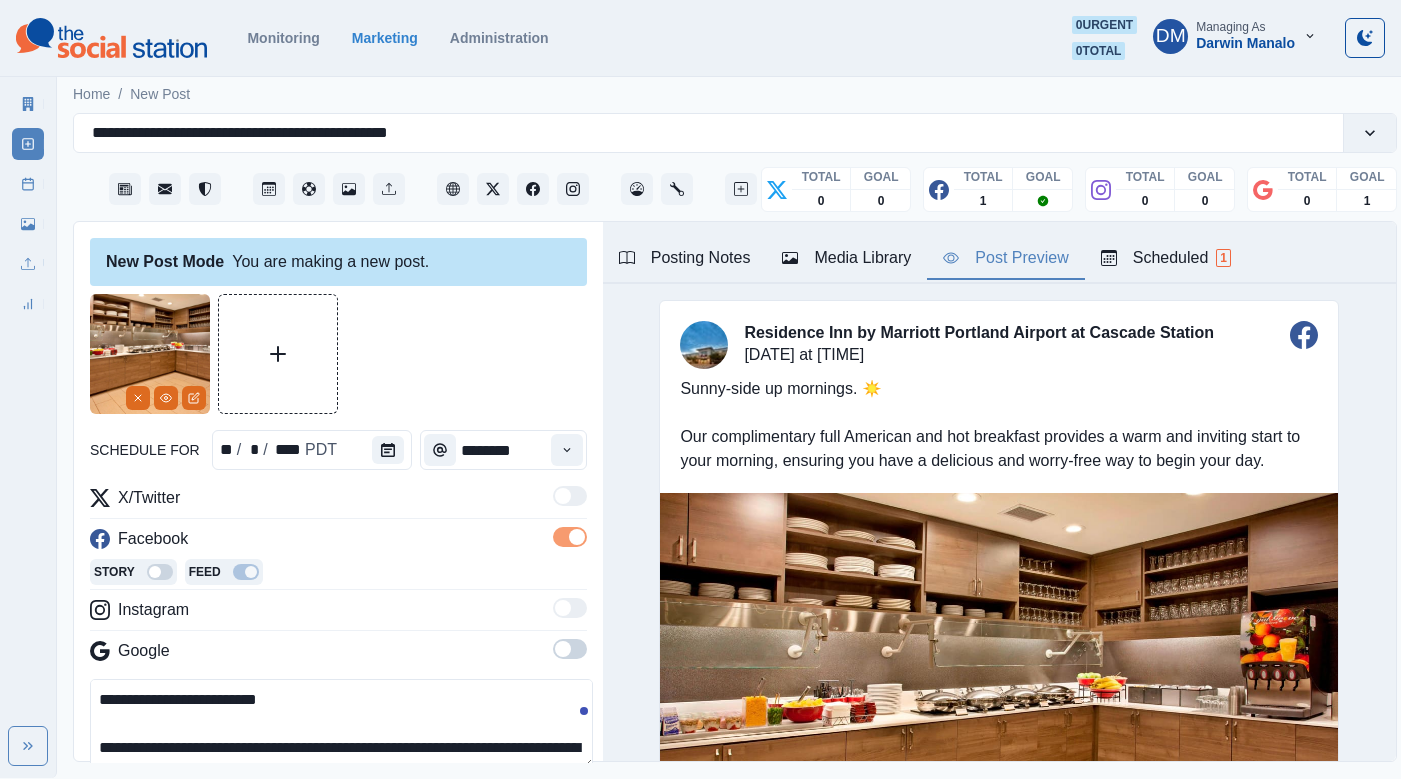 drag, startPoint x: 198, startPoint y: 631, endPoint x: 417, endPoint y: 635, distance: 219.03653 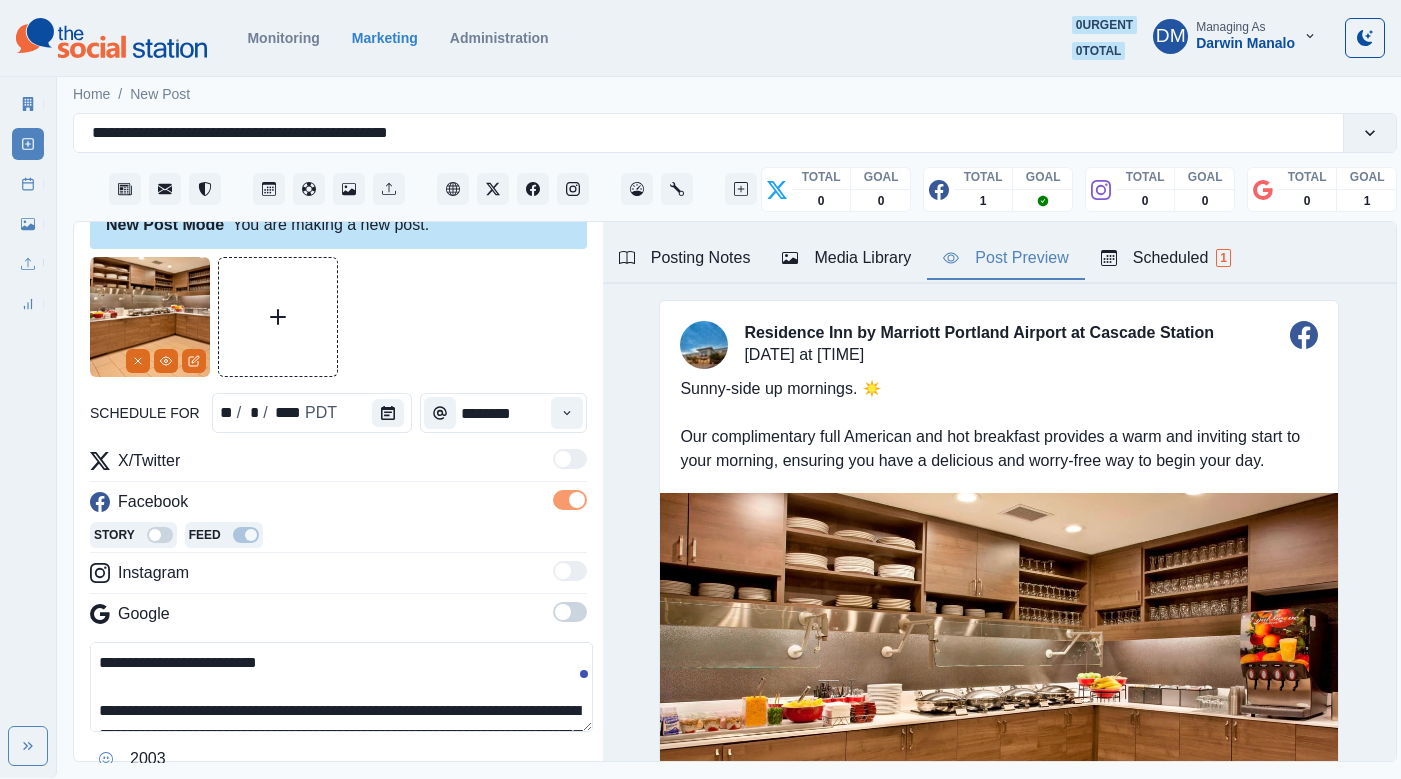 scroll, scrollTop: 53, scrollLeft: 0, axis: vertical 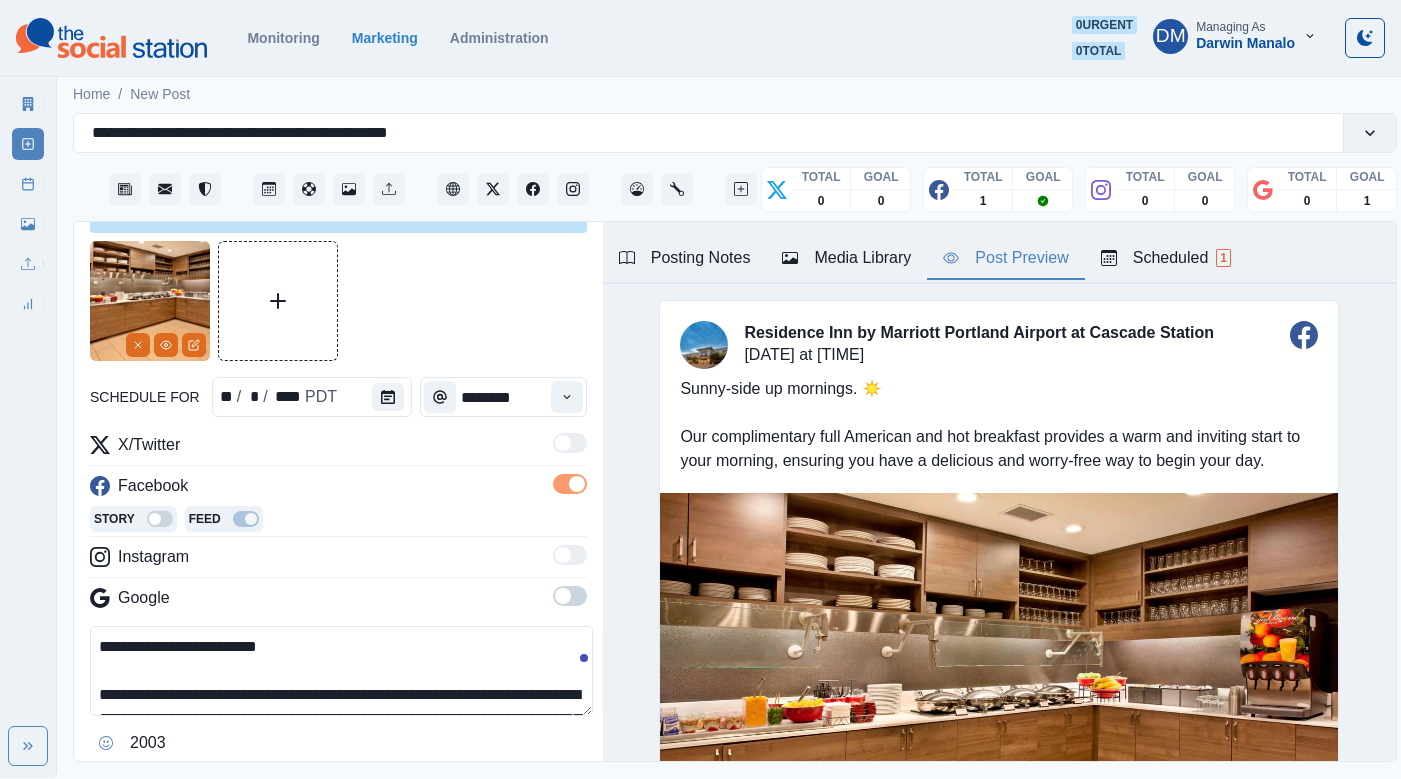 click on "**********" at bounding box center (341, 671) 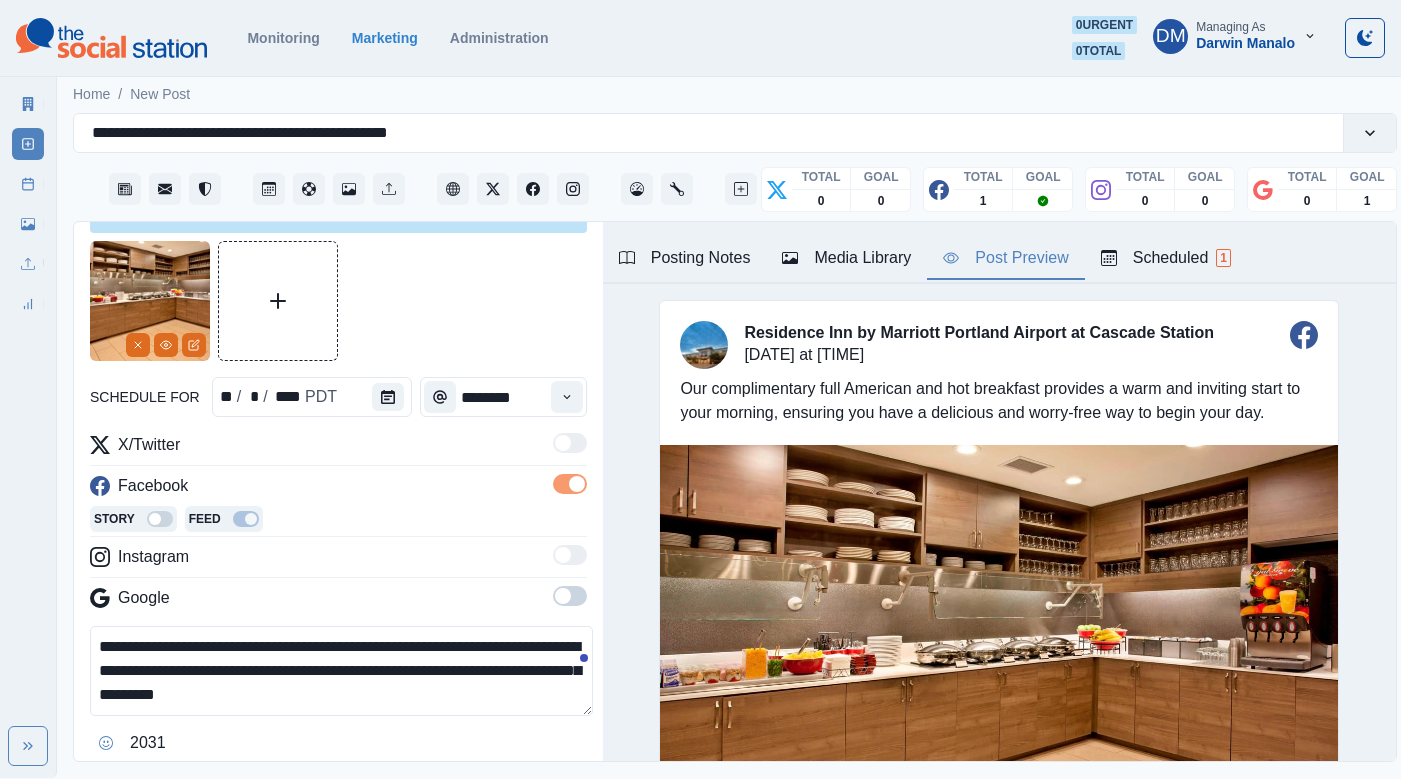 paste on "**********" 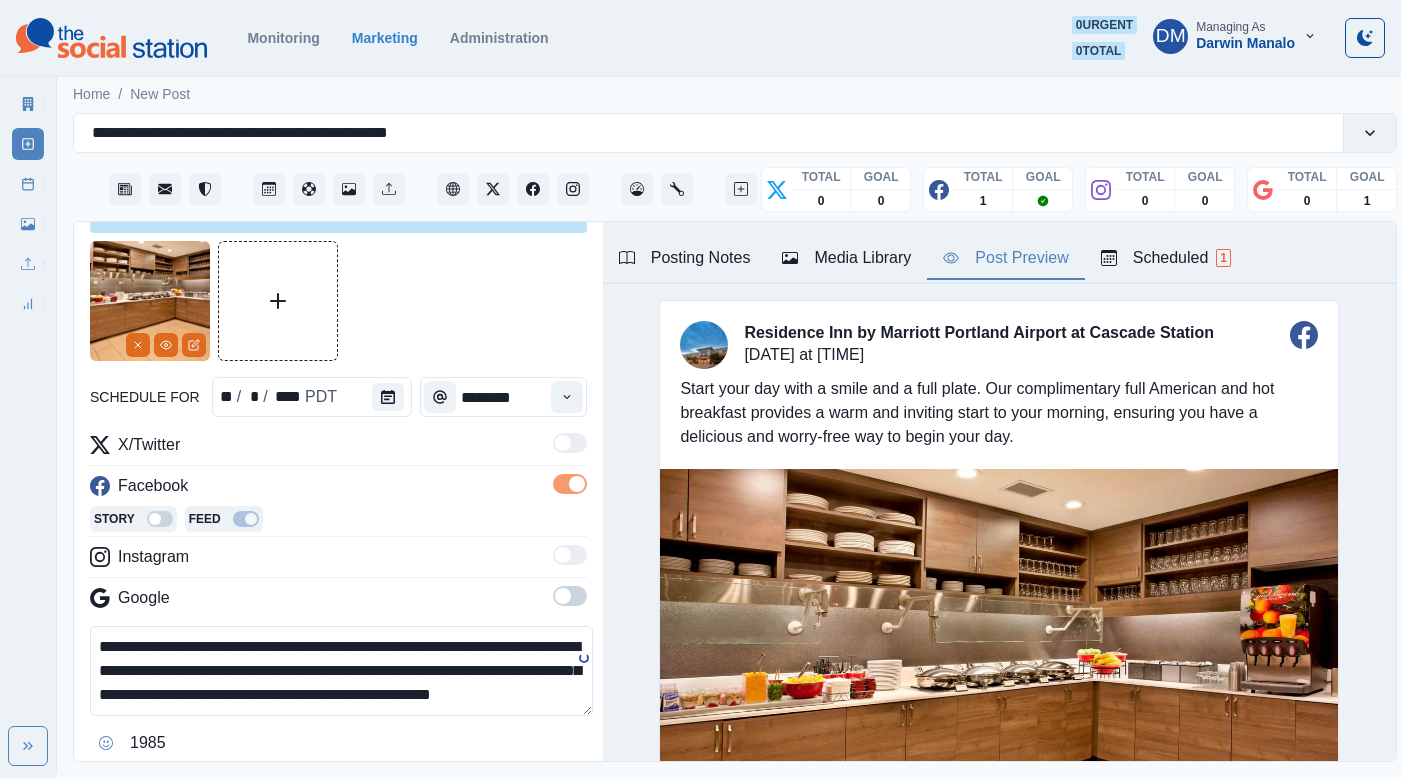 click on "**********" at bounding box center [341, 671] 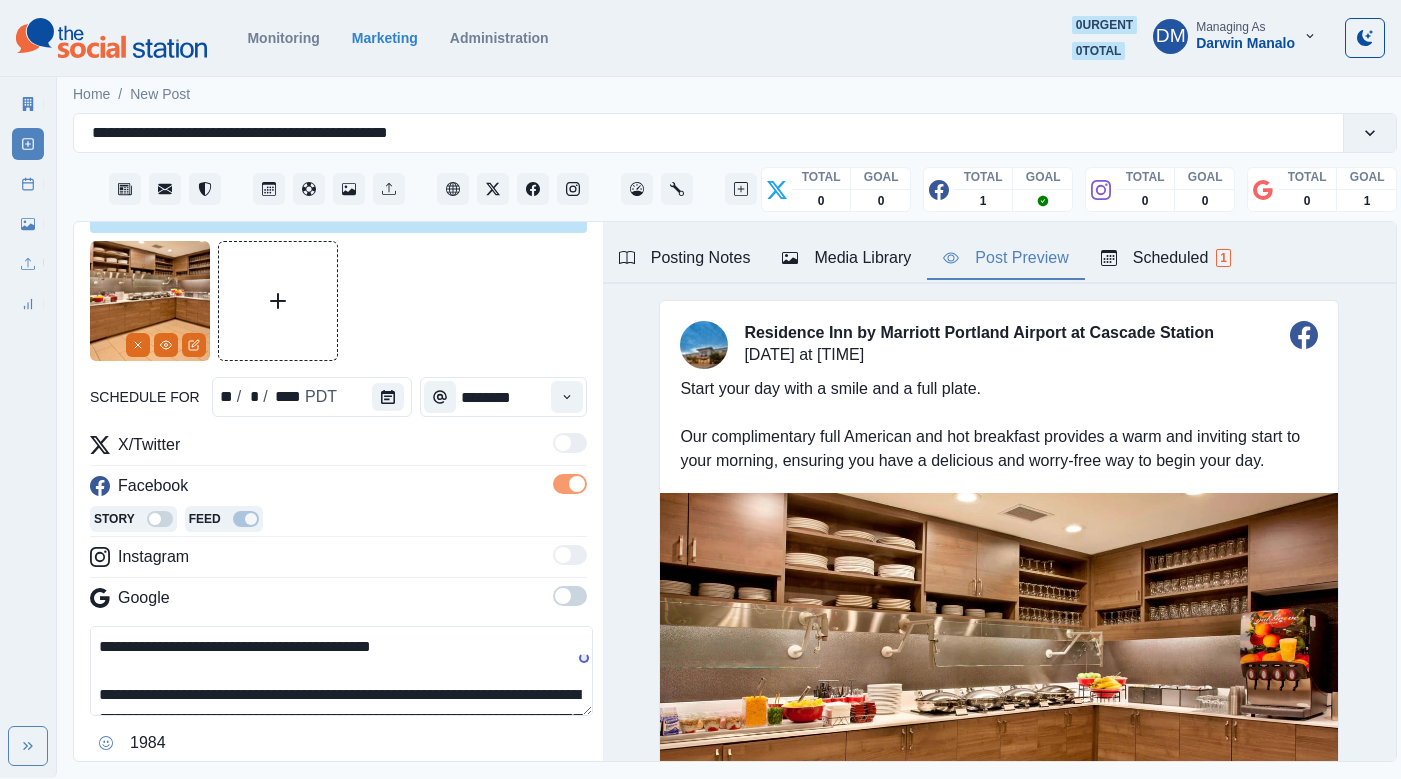 click on "**********" at bounding box center [341, 671] 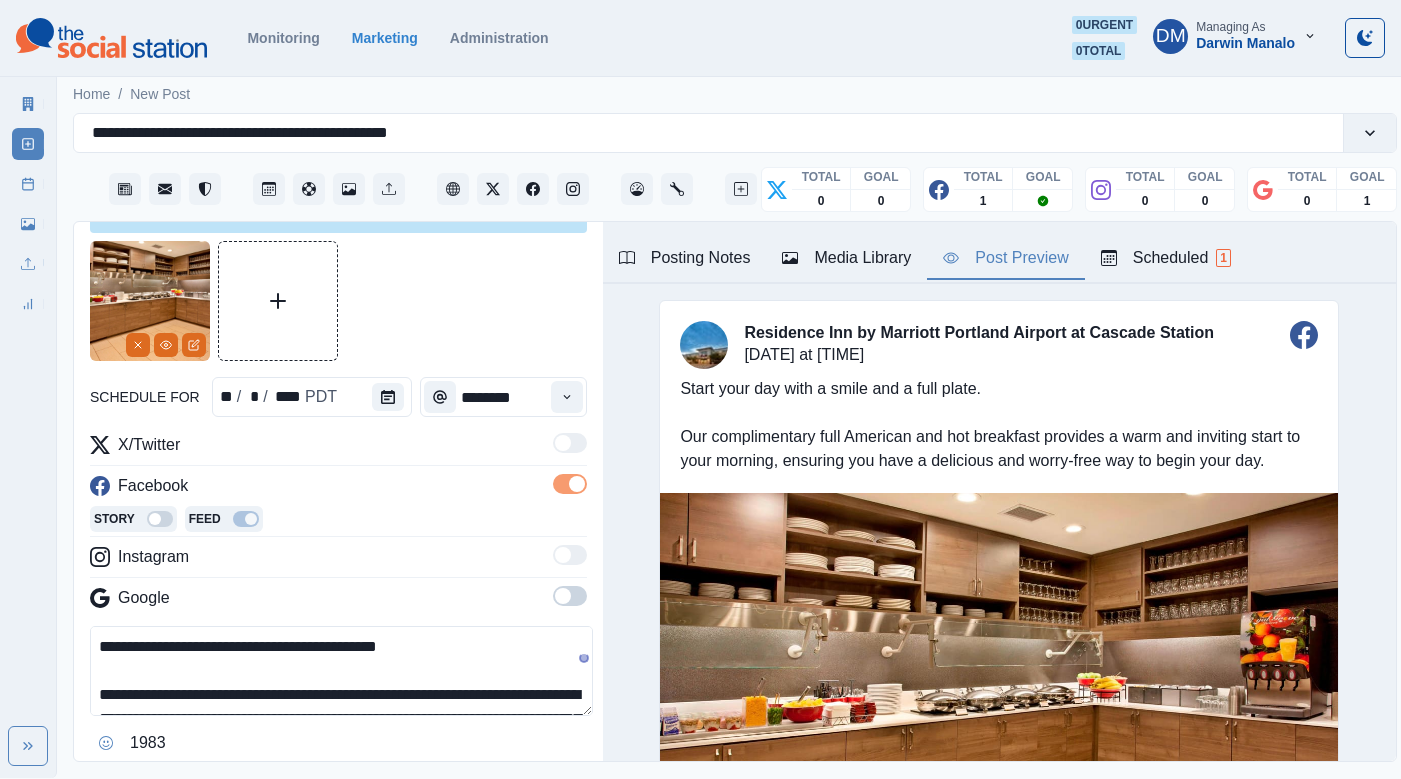 click 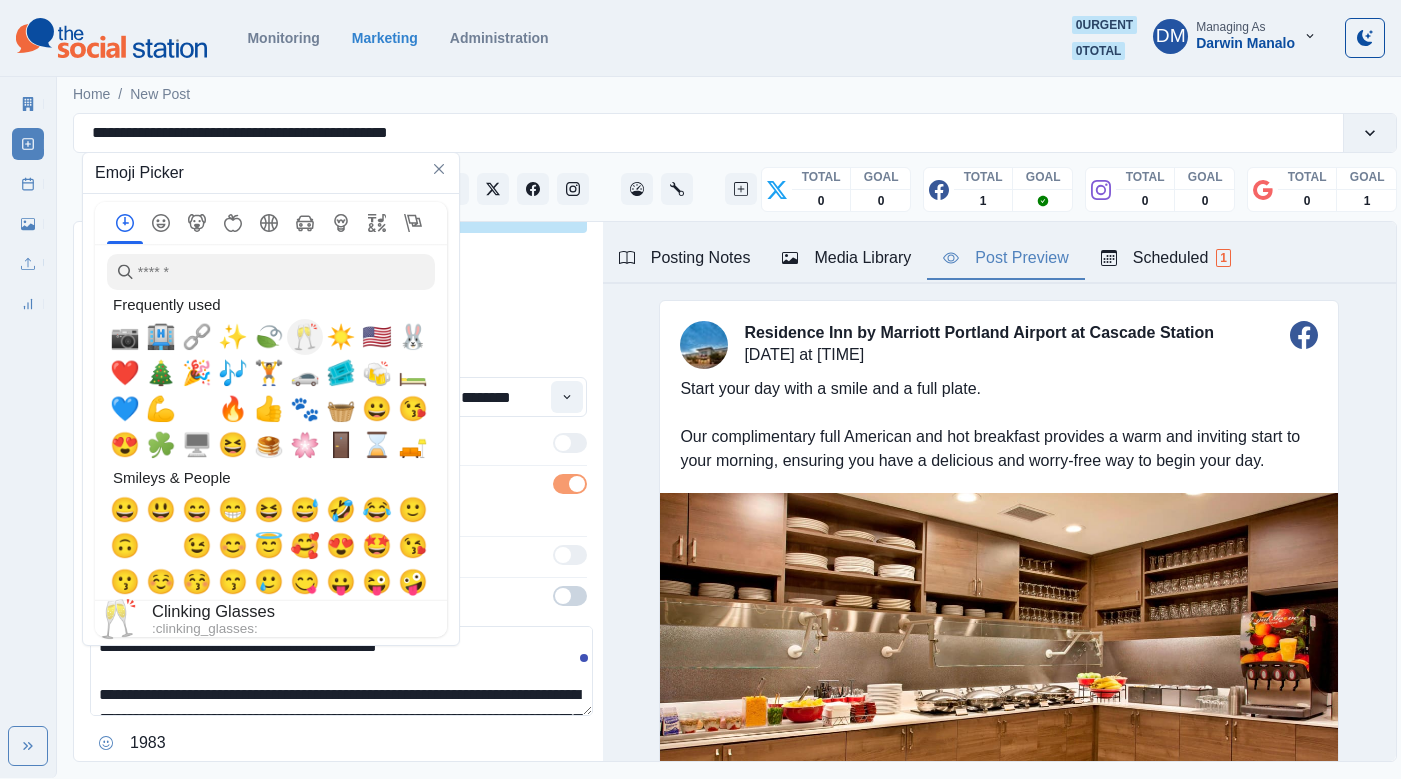 click on "☀️" at bounding box center (341, 337) 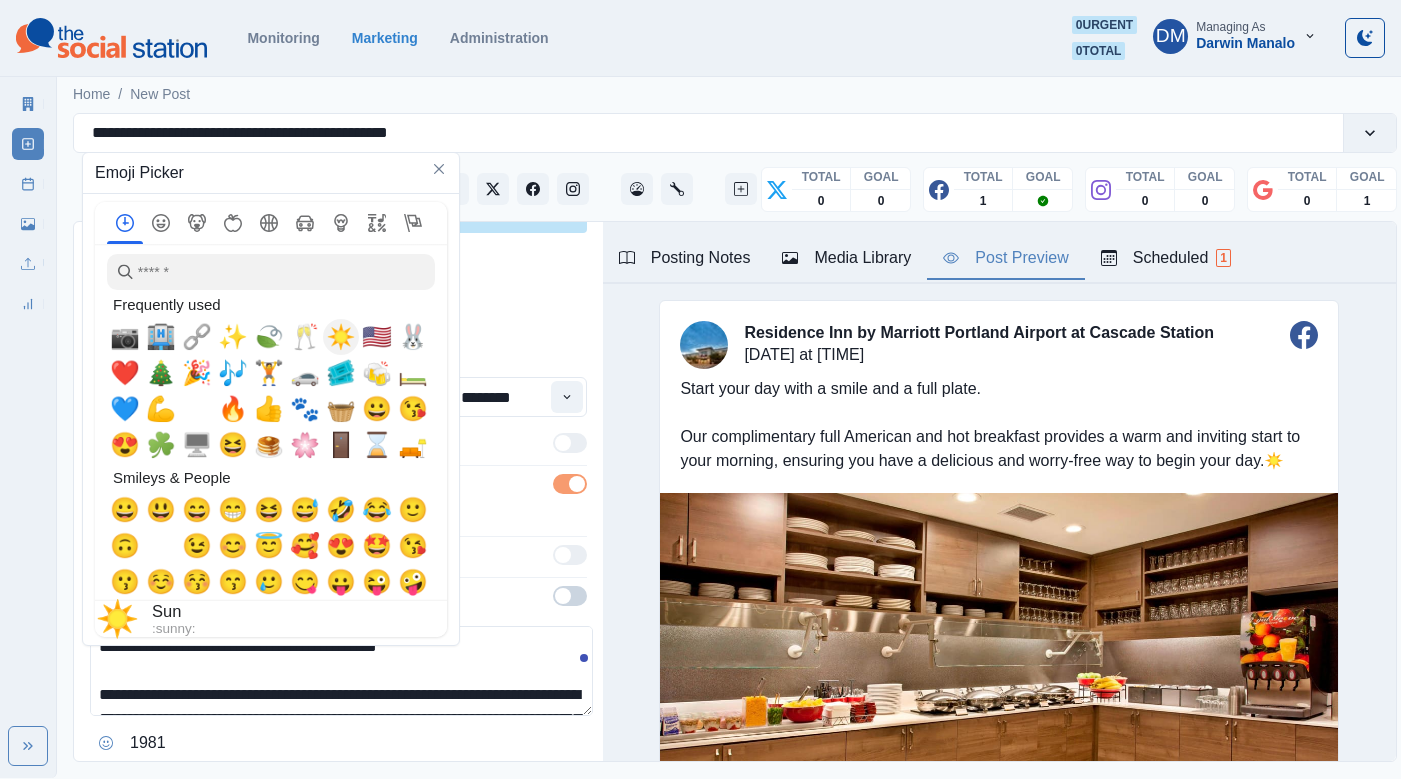 type on "**********" 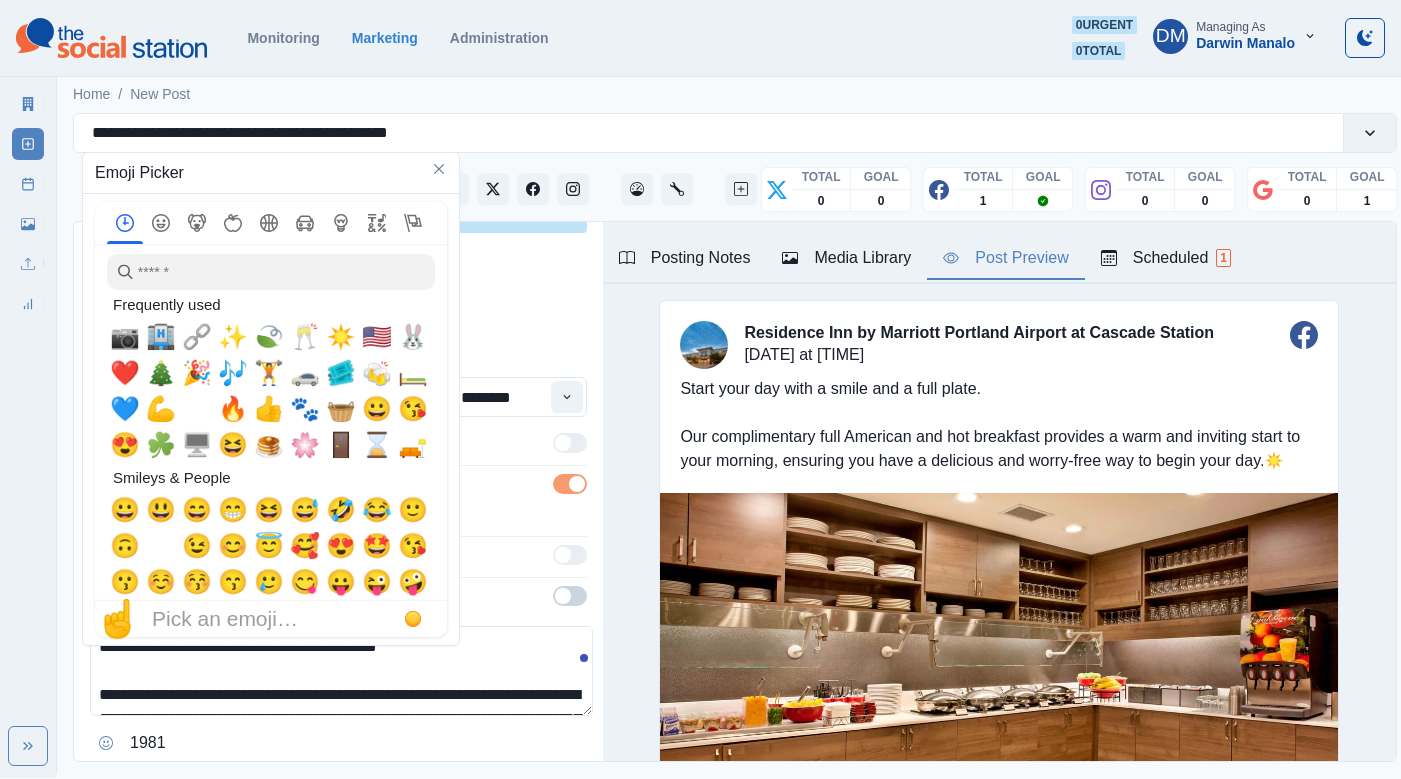 click at bounding box center [271, 272] 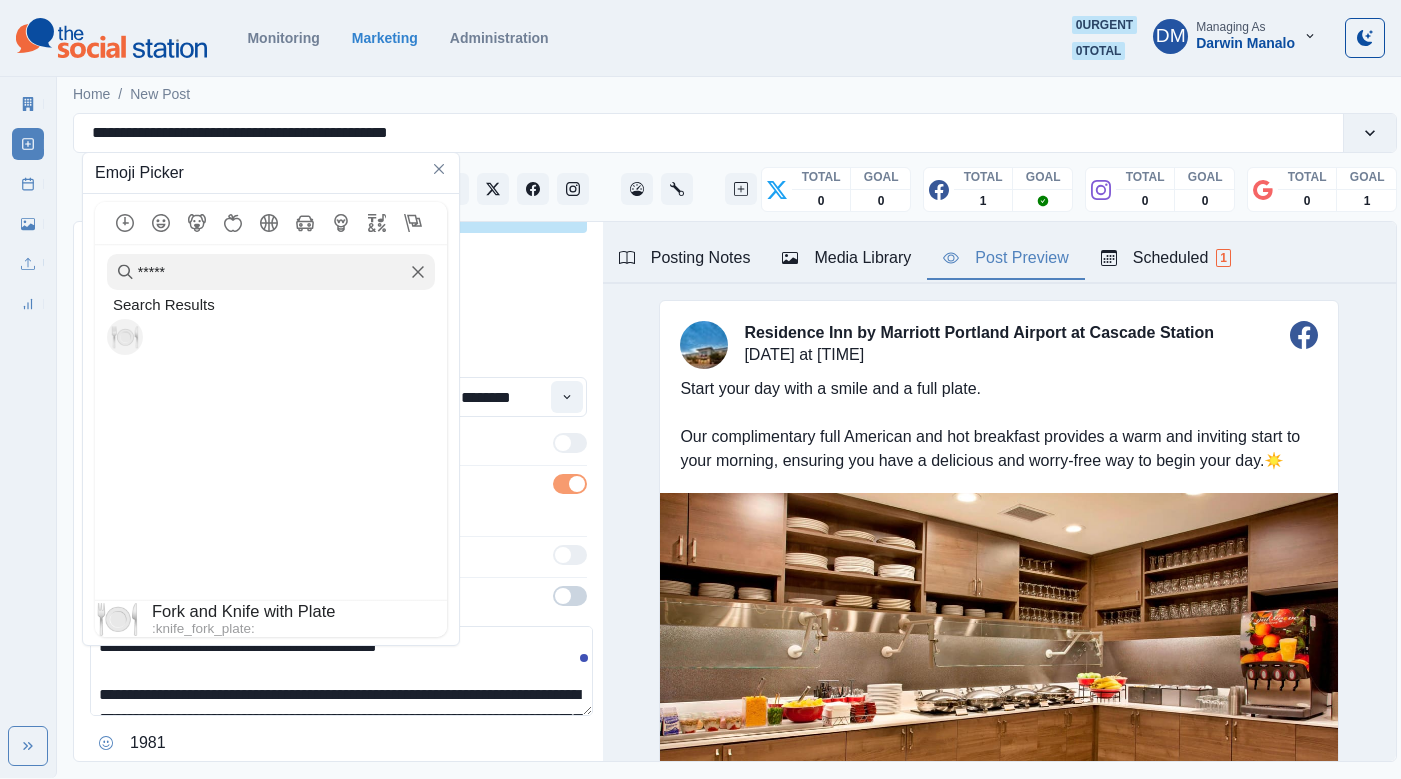 type on "*****" 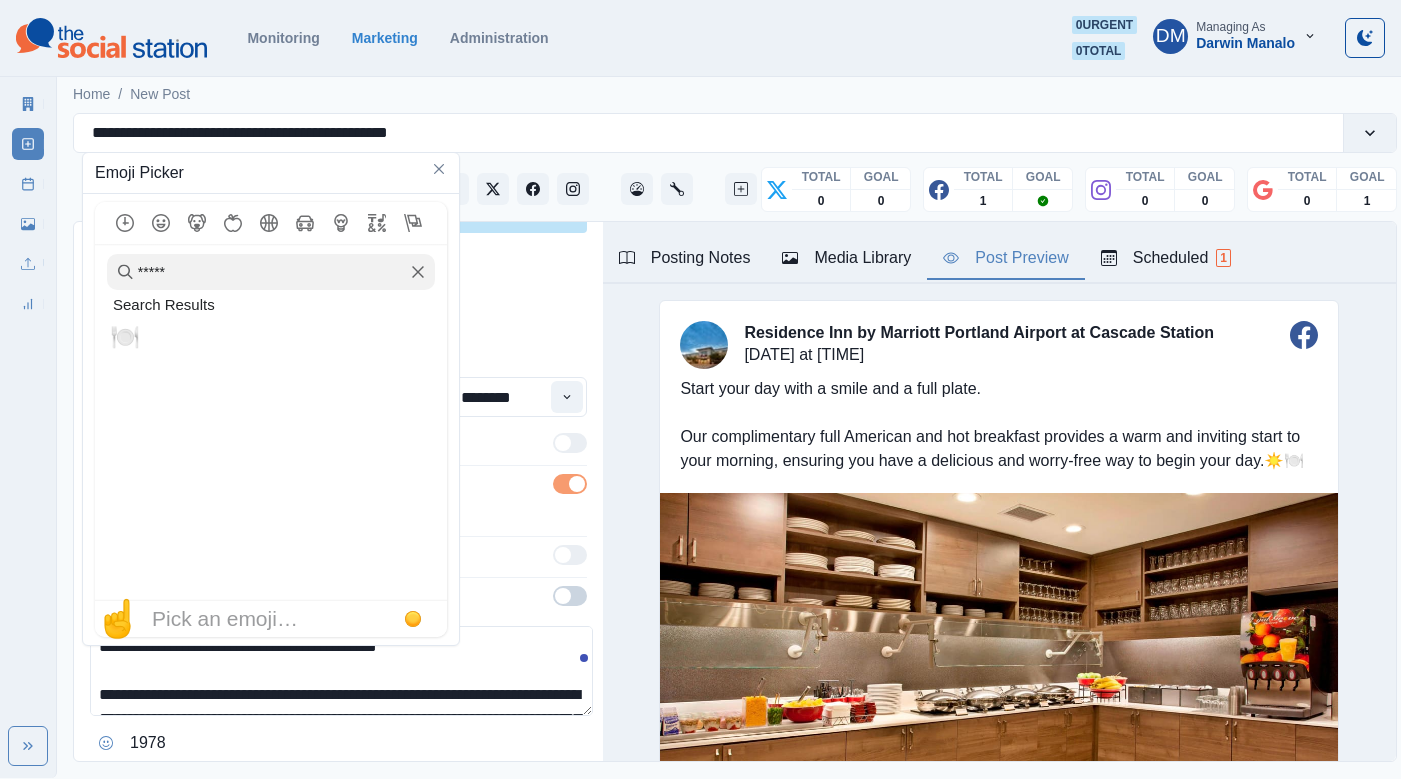 click on "**********" at bounding box center (341, 671) 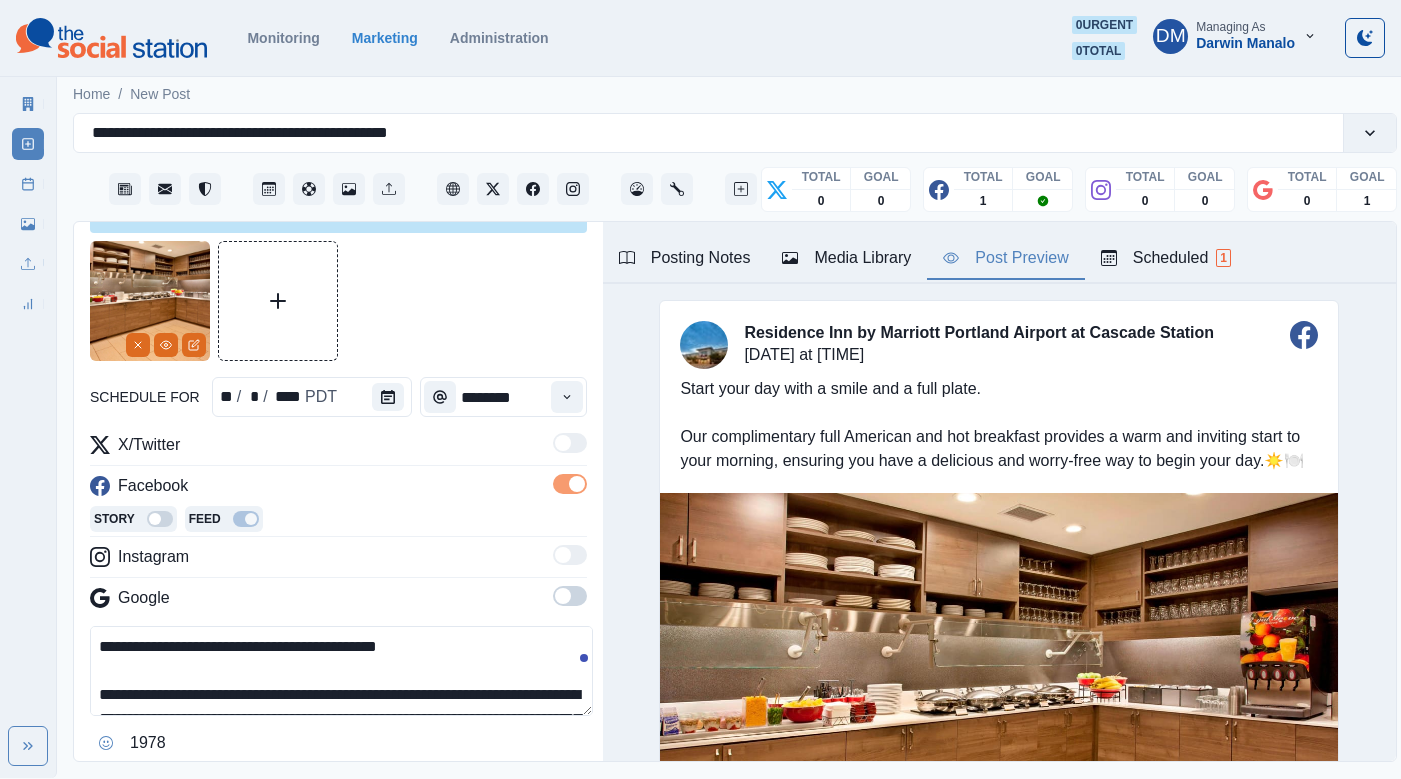 scroll, scrollTop: 18, scrollLeft: 0, axis: vertical 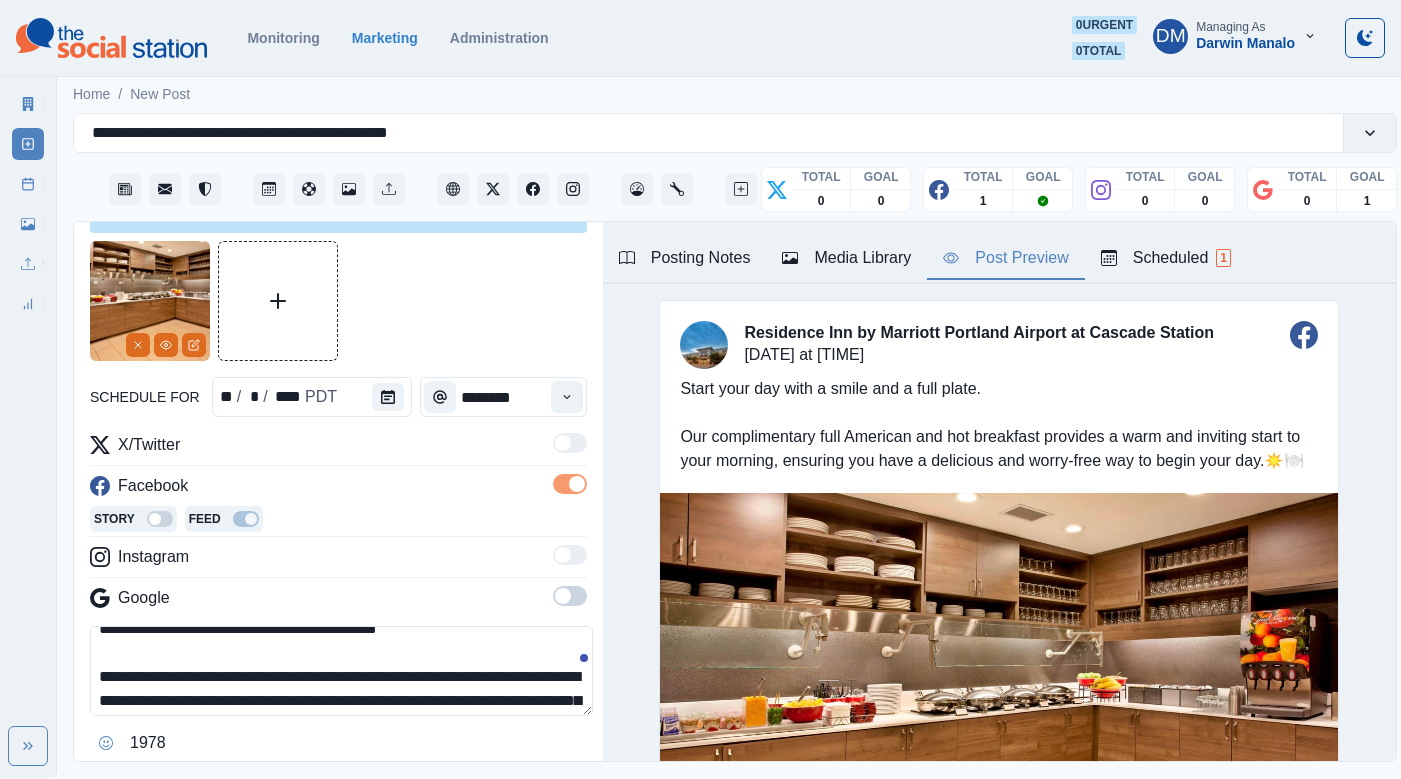 drag, startPoint x: 127, startPoint y: 593, endPoint x: 83, endPoint y: 593, distance: 44 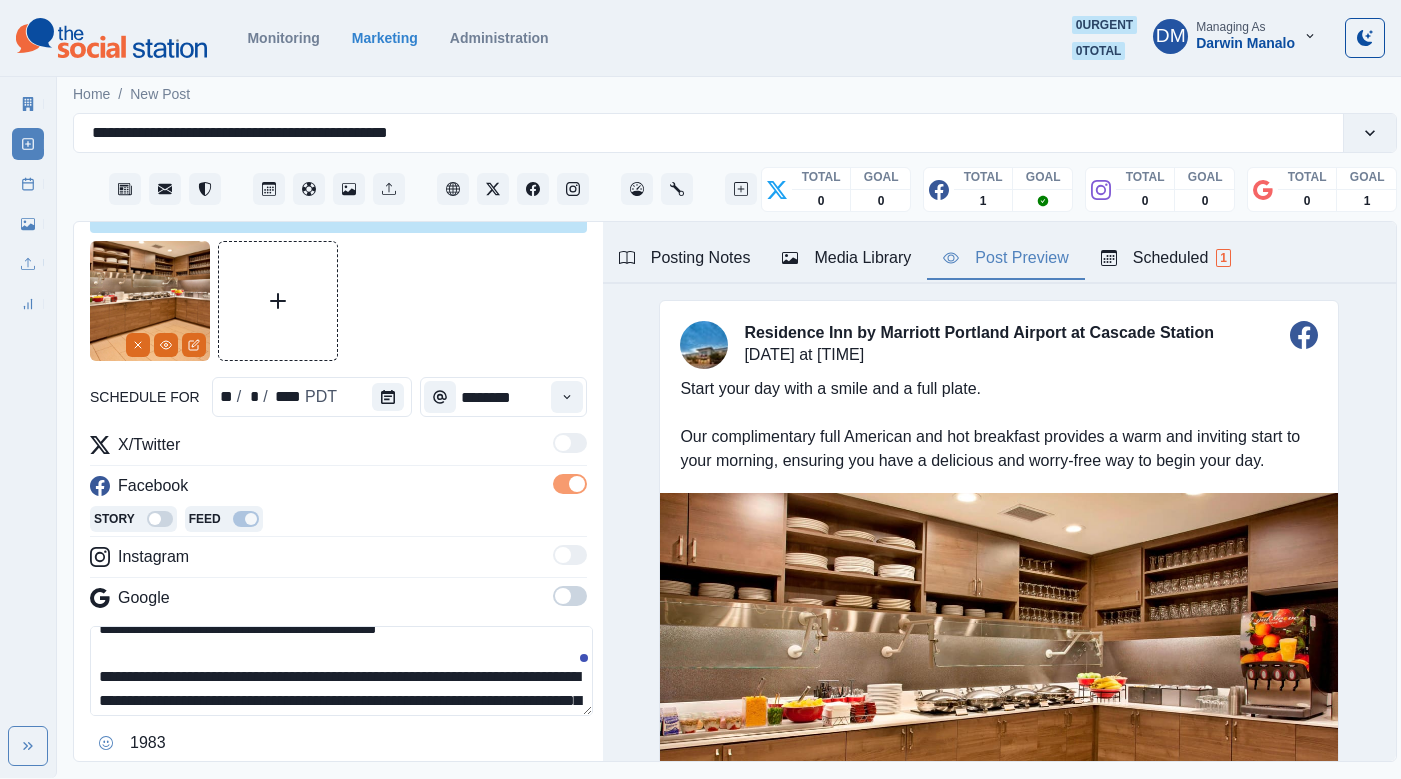 scroll, scrollTop: 0, scrollLeft: 0, axis: both 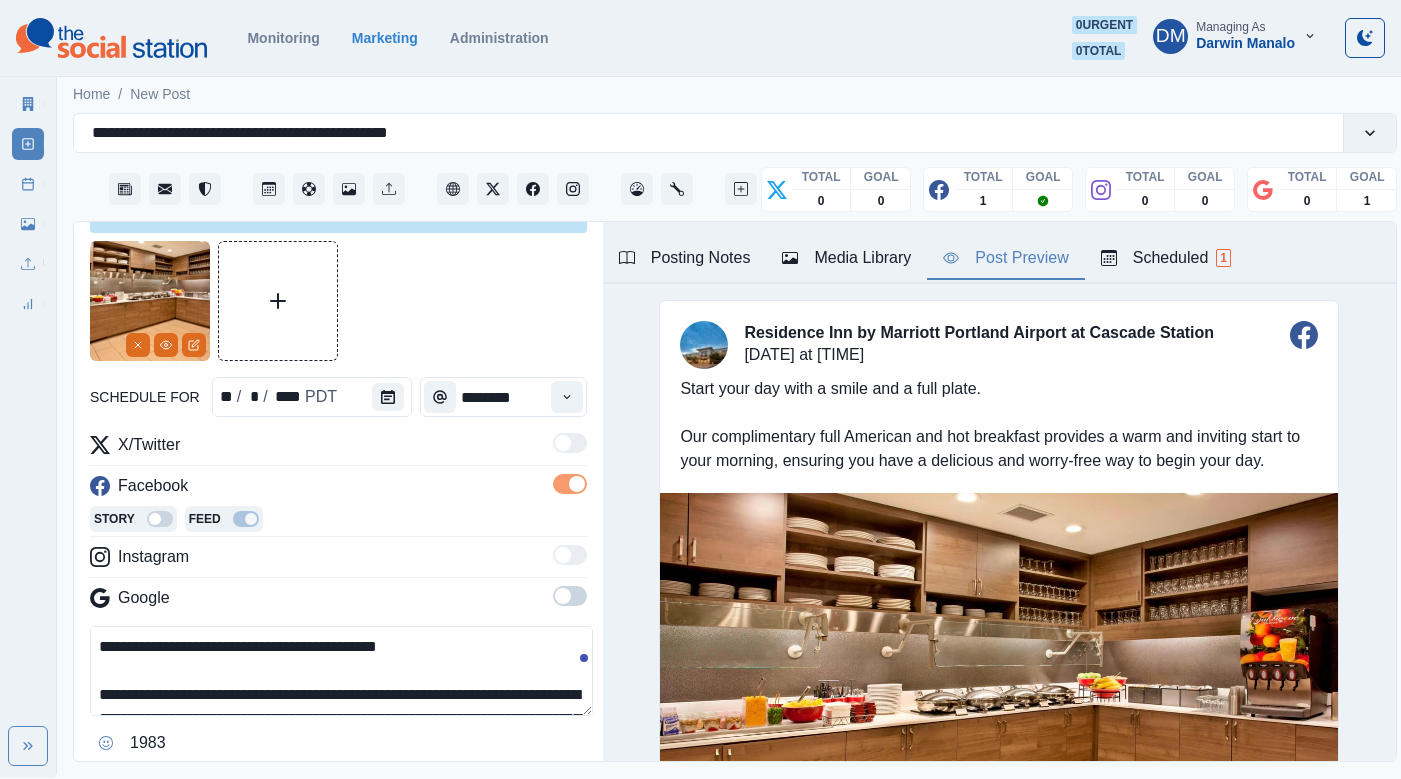 click on "**********" at bounding box center (341, 671) 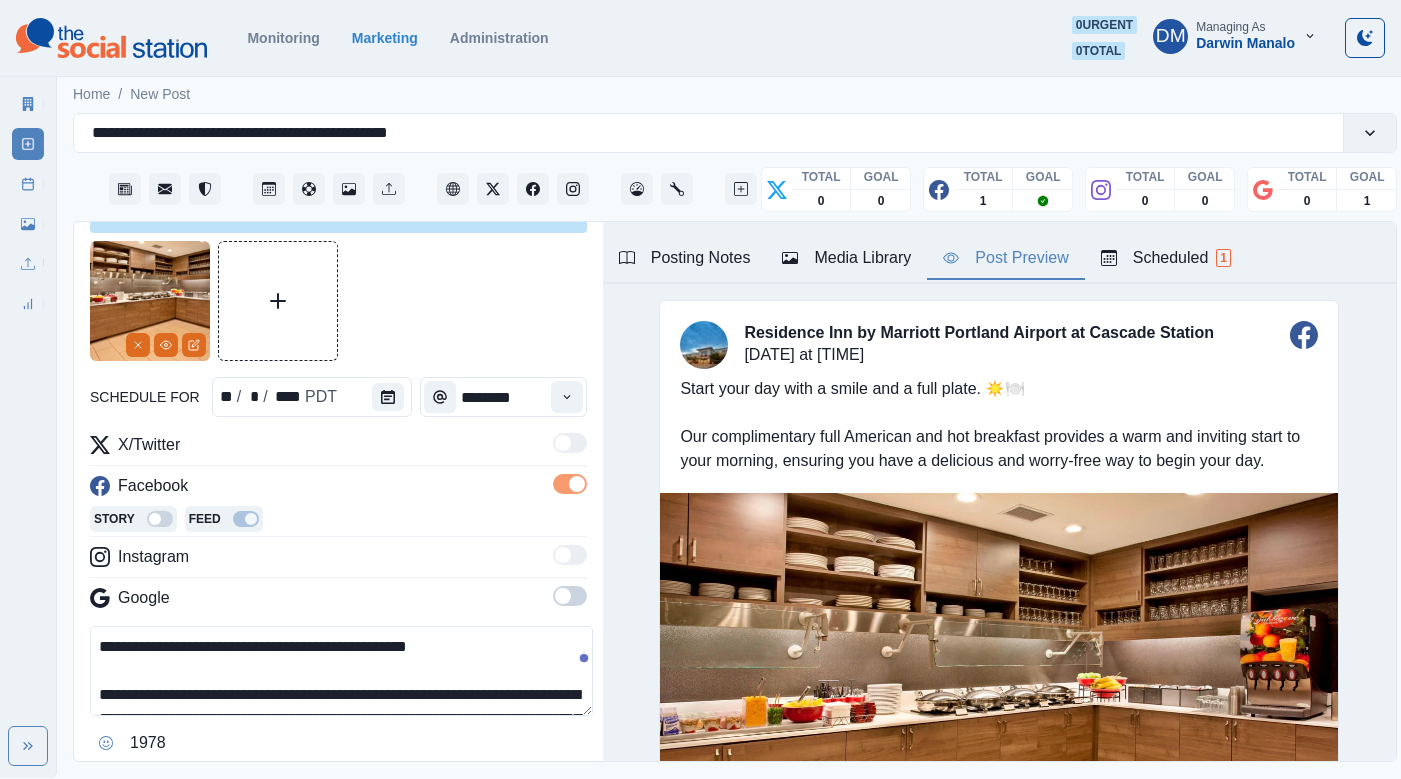click on "**********" at bounding box center (341, 671) 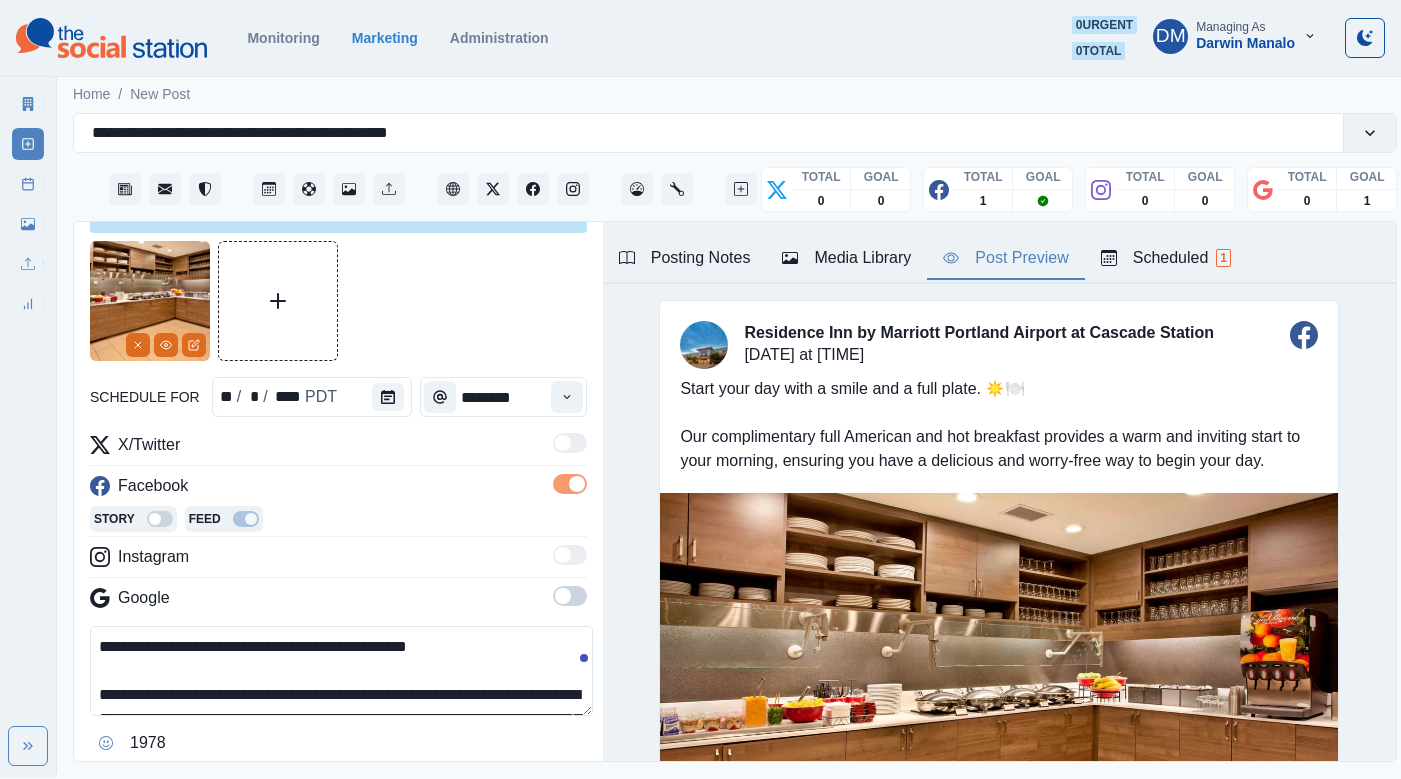 click on "**********" at bounding box center (341, 671) 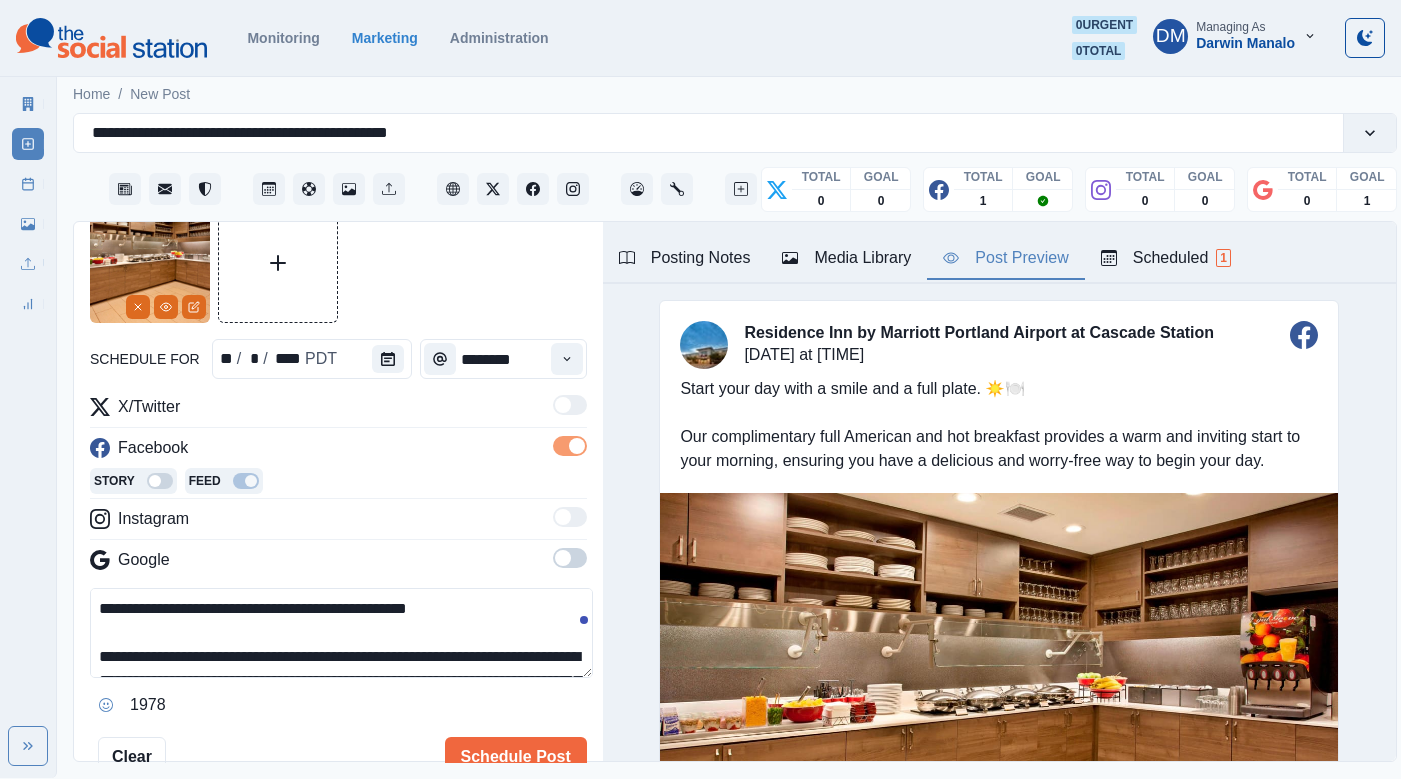 click on "**********" at bounding box center (341, 633) 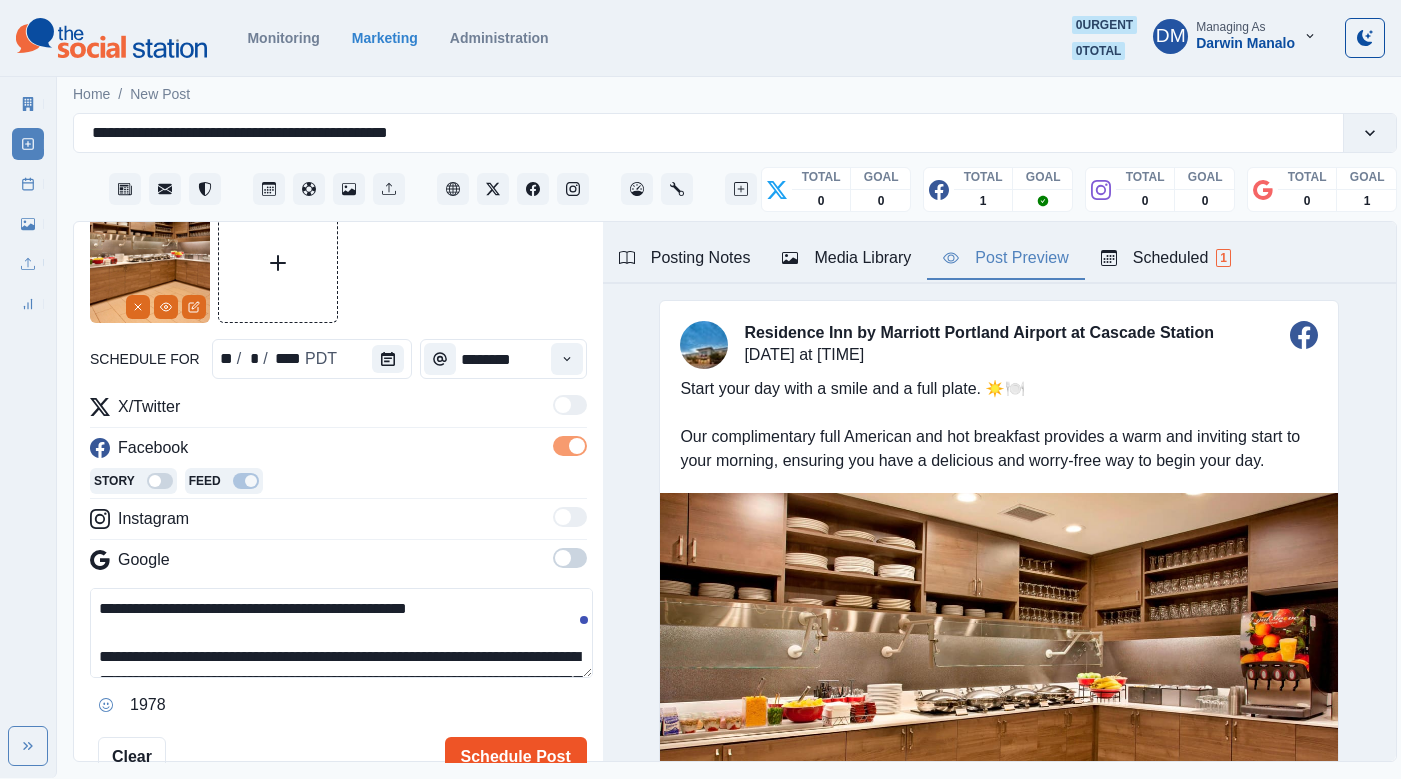 type on "**********" 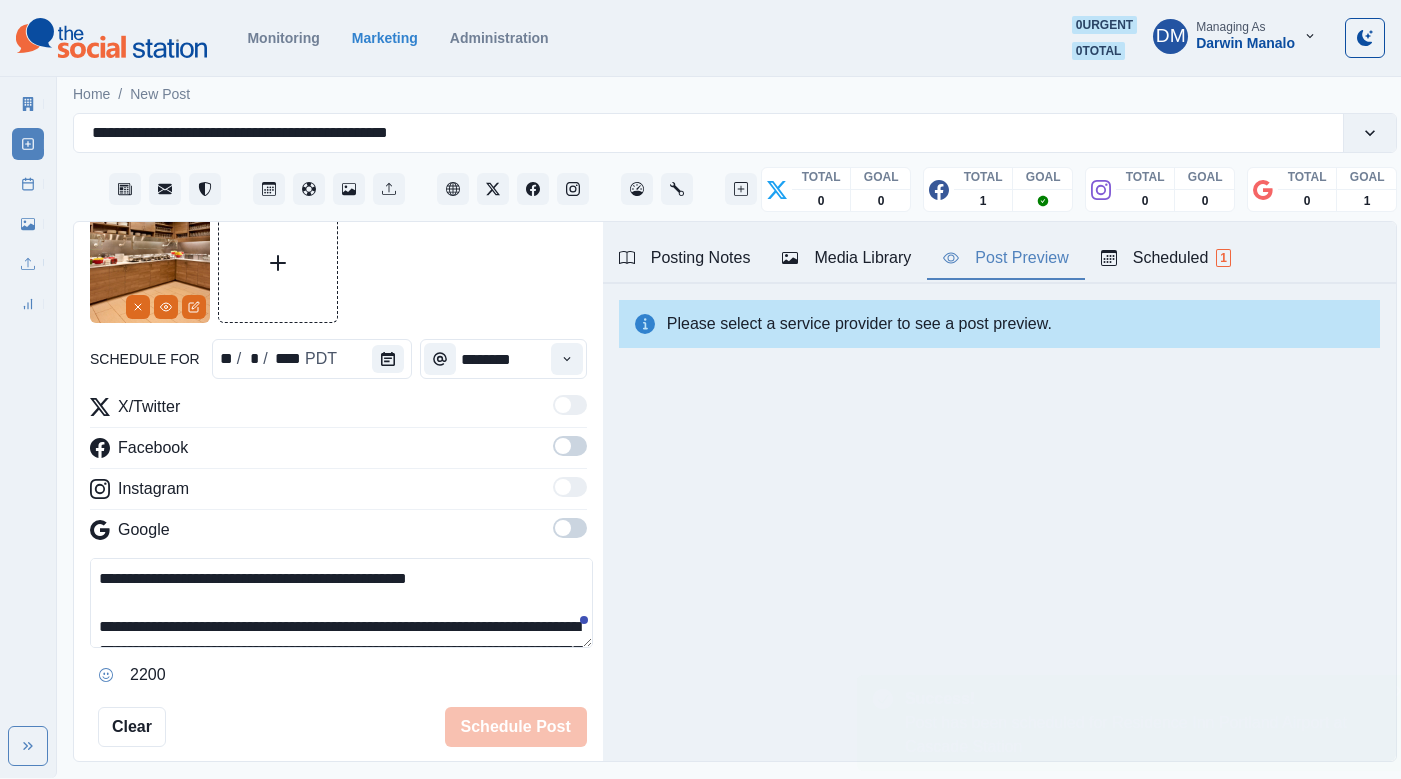 type 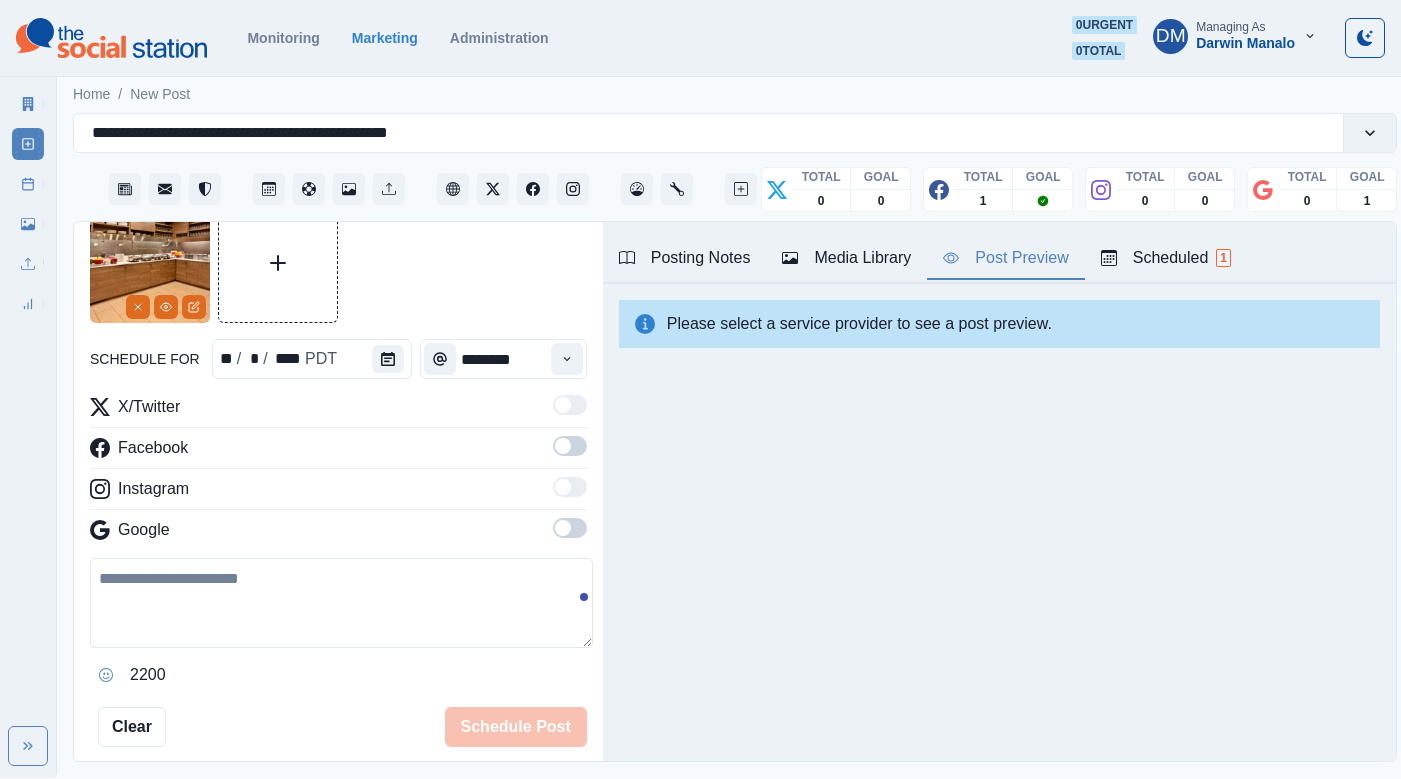scroll, scrollTop: 294, scrollLeft: 0, axis: vertical 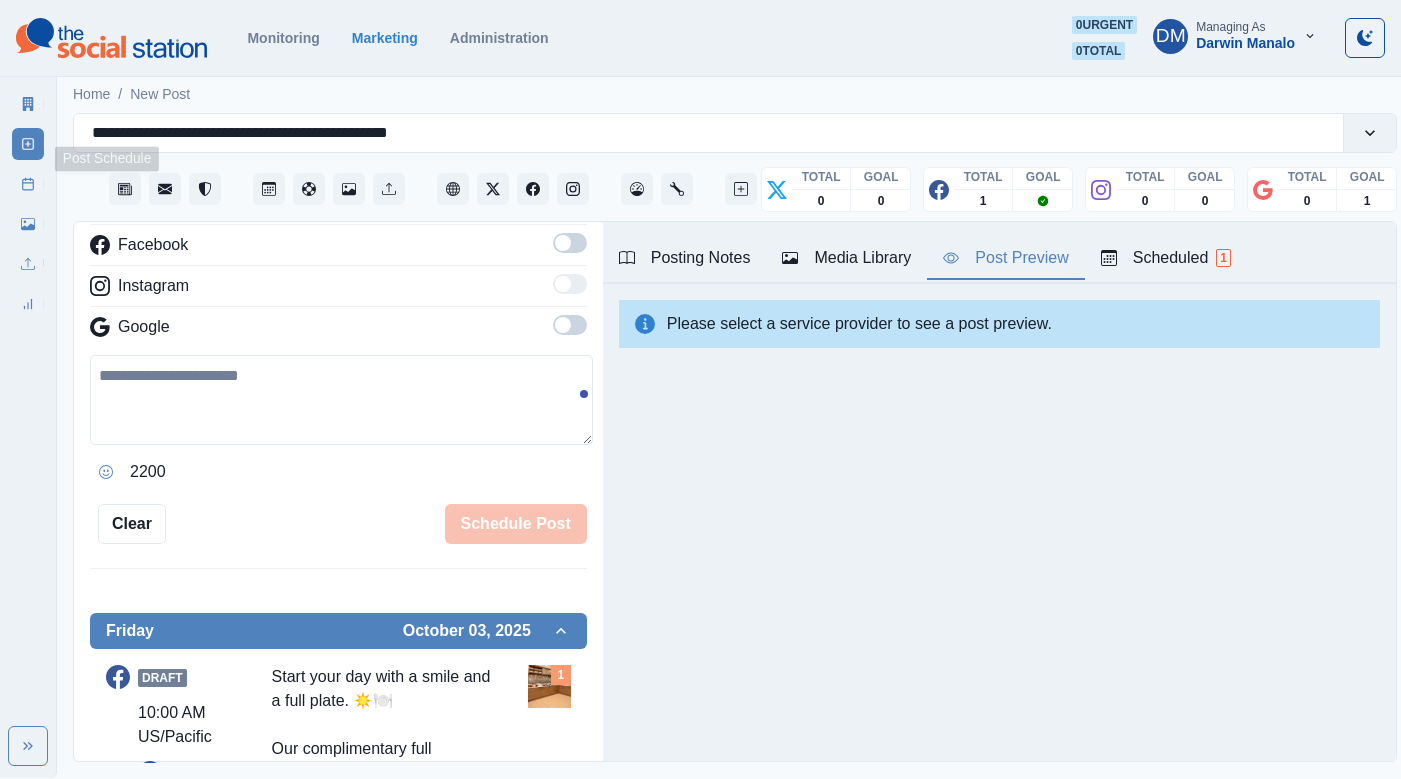 click on "Post Schedule" at bounding box center [28, 184] 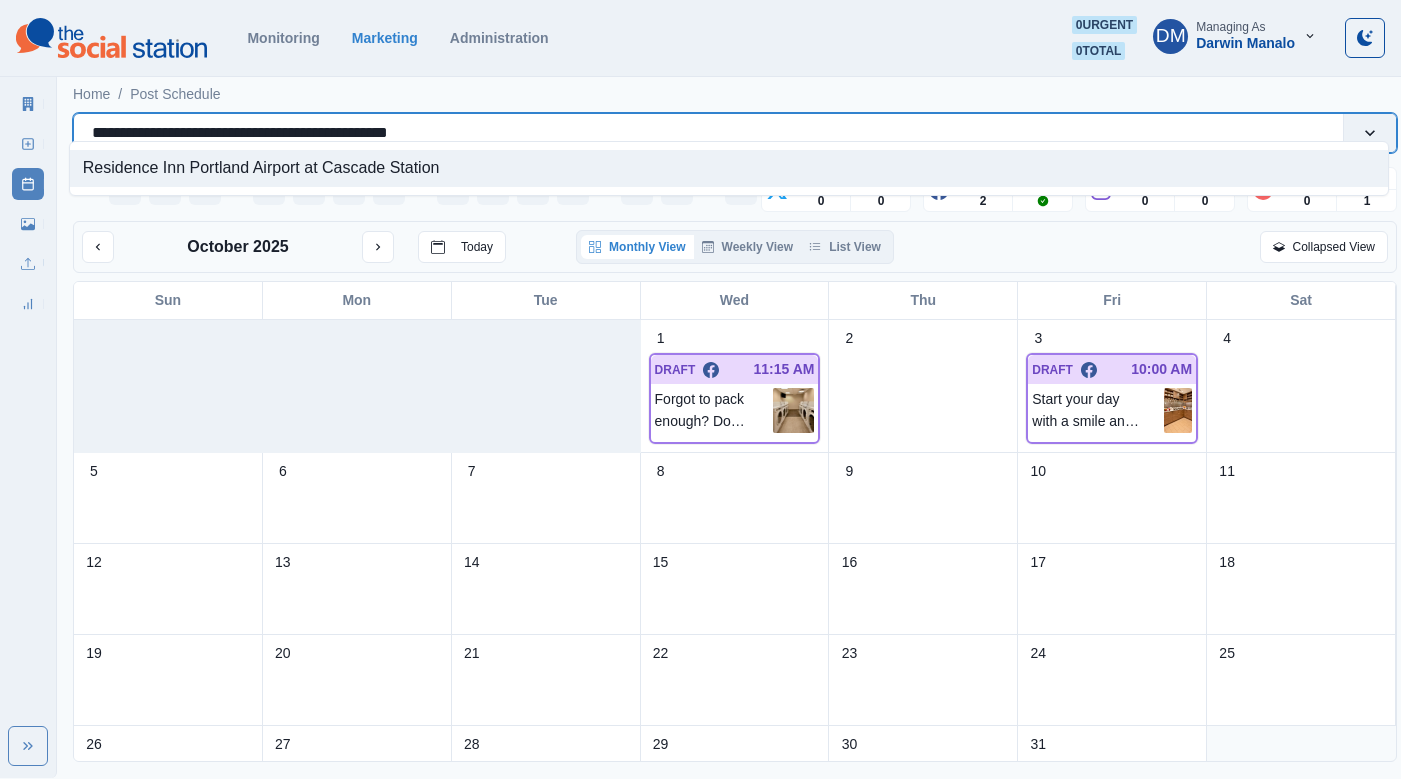 drag, startPoint x: 84, startPoint y: 117, endPoint x: 505, endPoint y: 114, distance: 421.01068 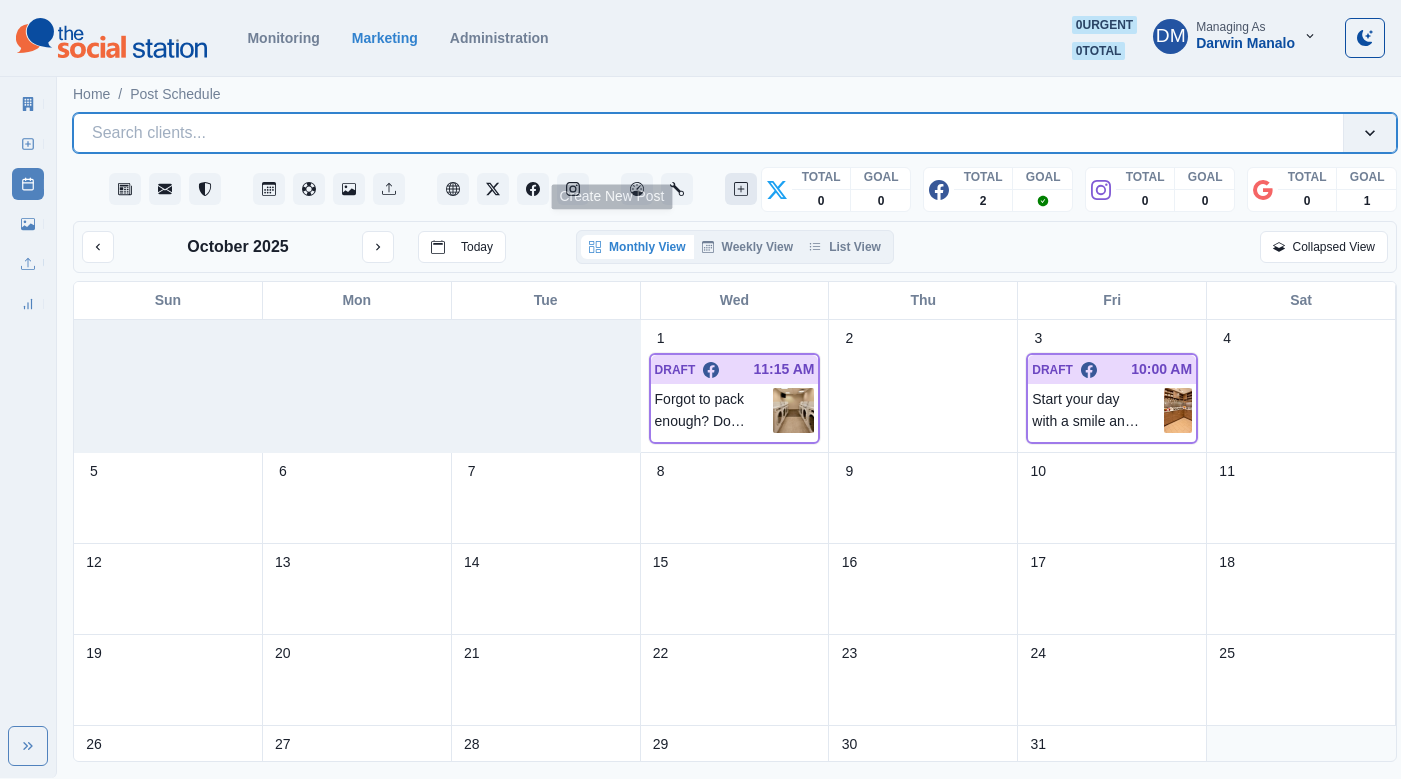 click 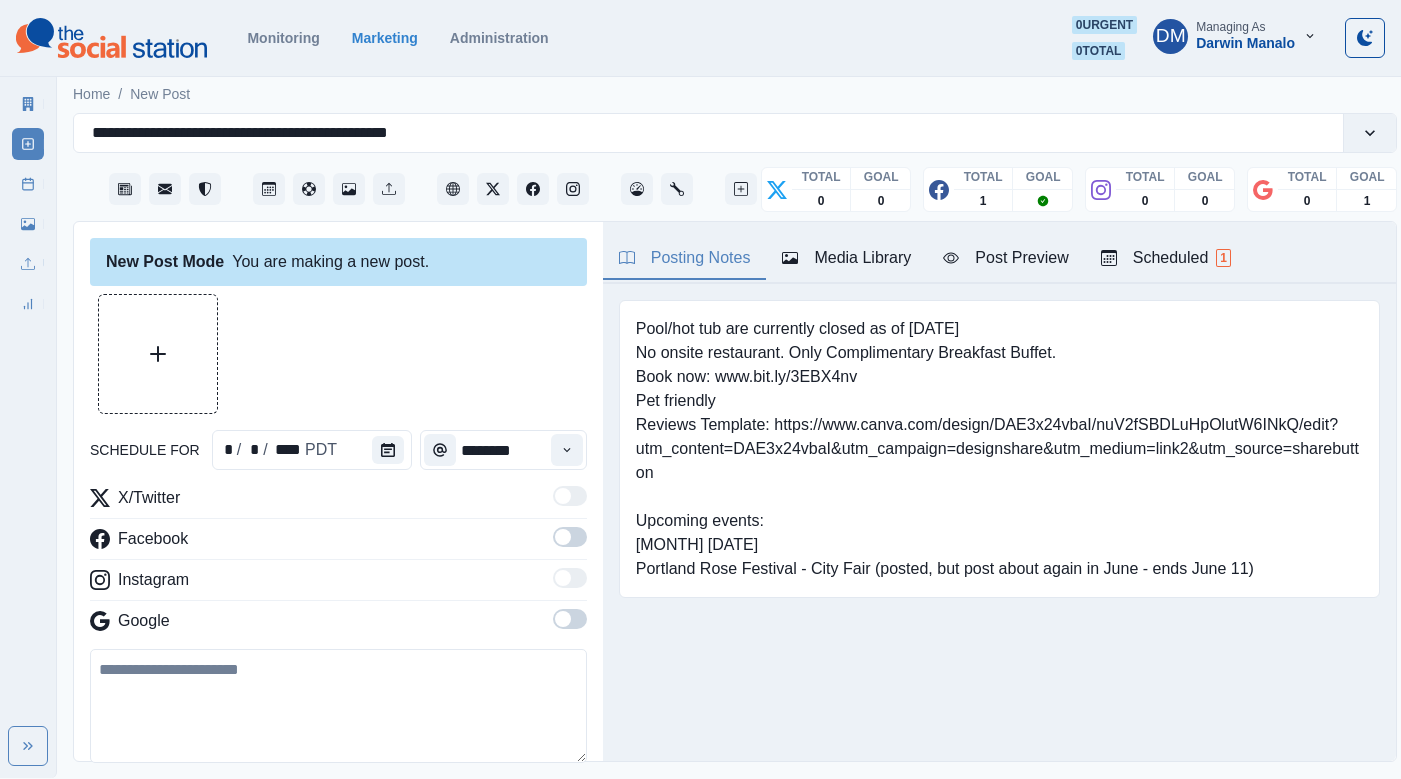 click at bounding box center (338, 706) 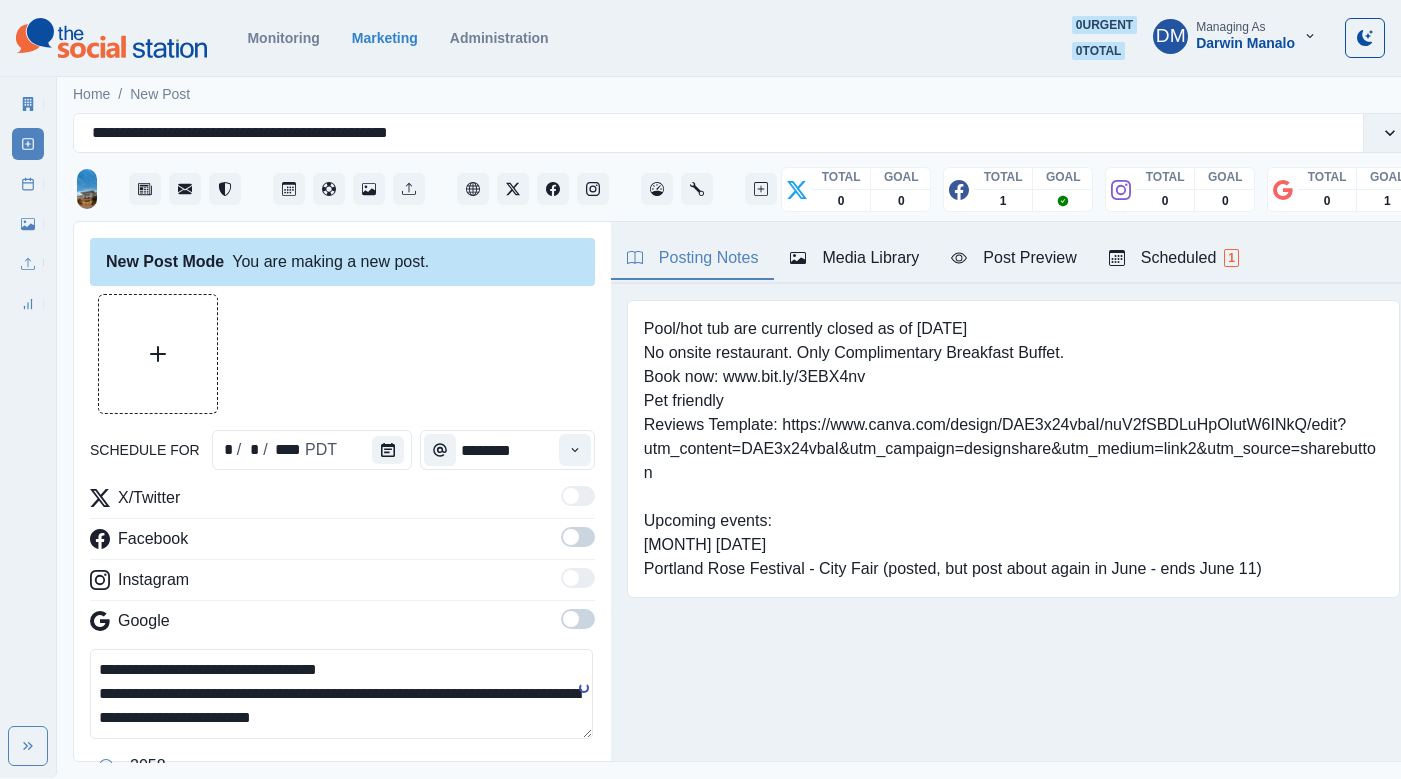 click on "**********" at bounding box center (341, 694) 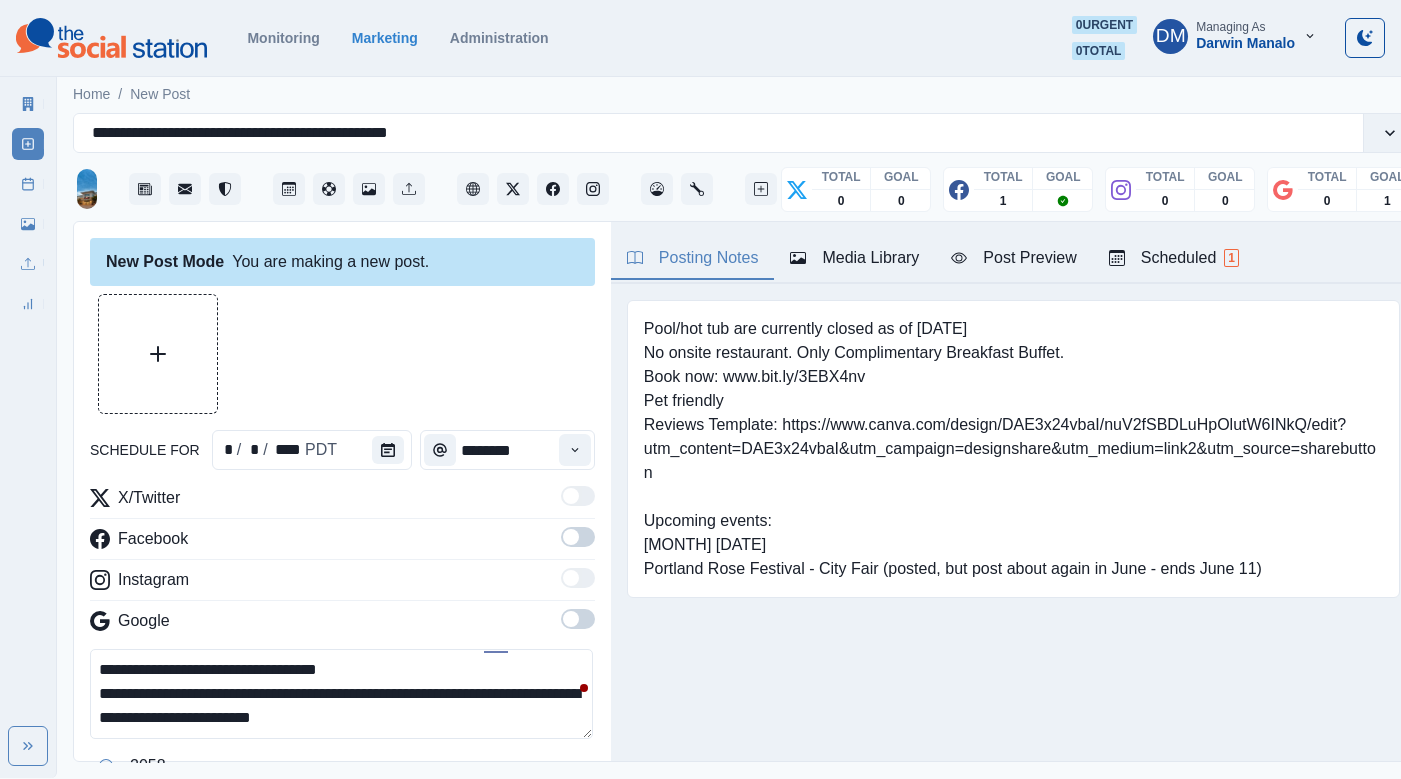click on "**********" at bounding box center [341, 694] 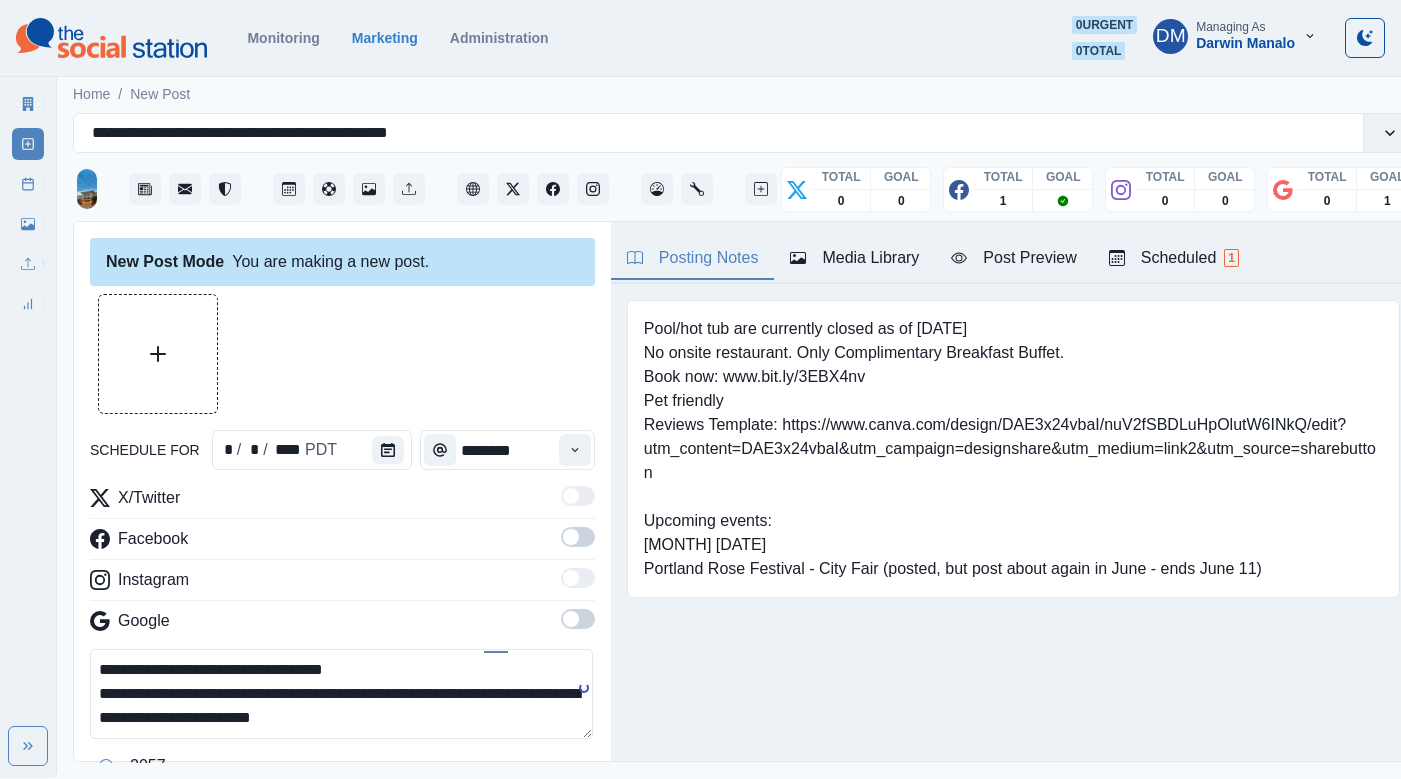 click on "**********" at bounding box center (341, 694) 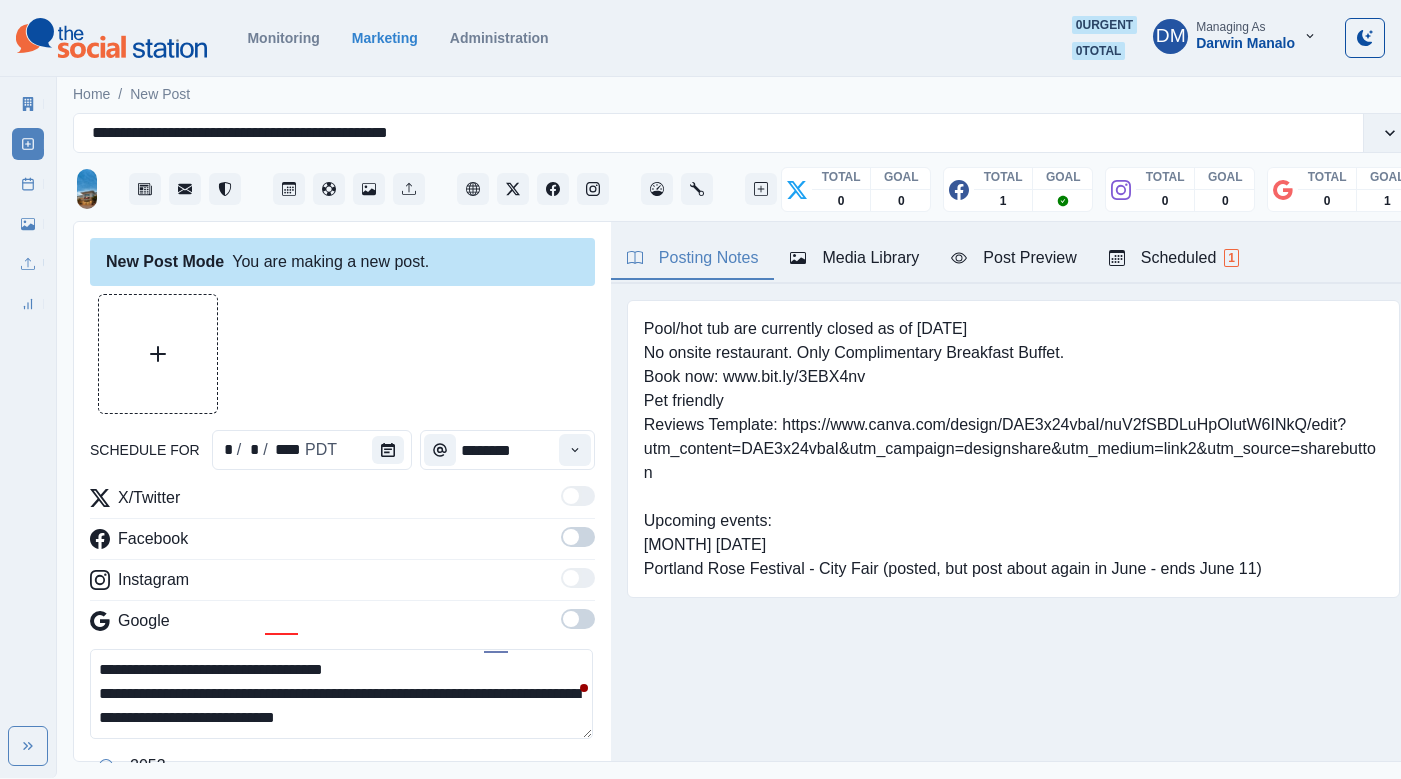 click on "**********" at bounding box center (341, 694) 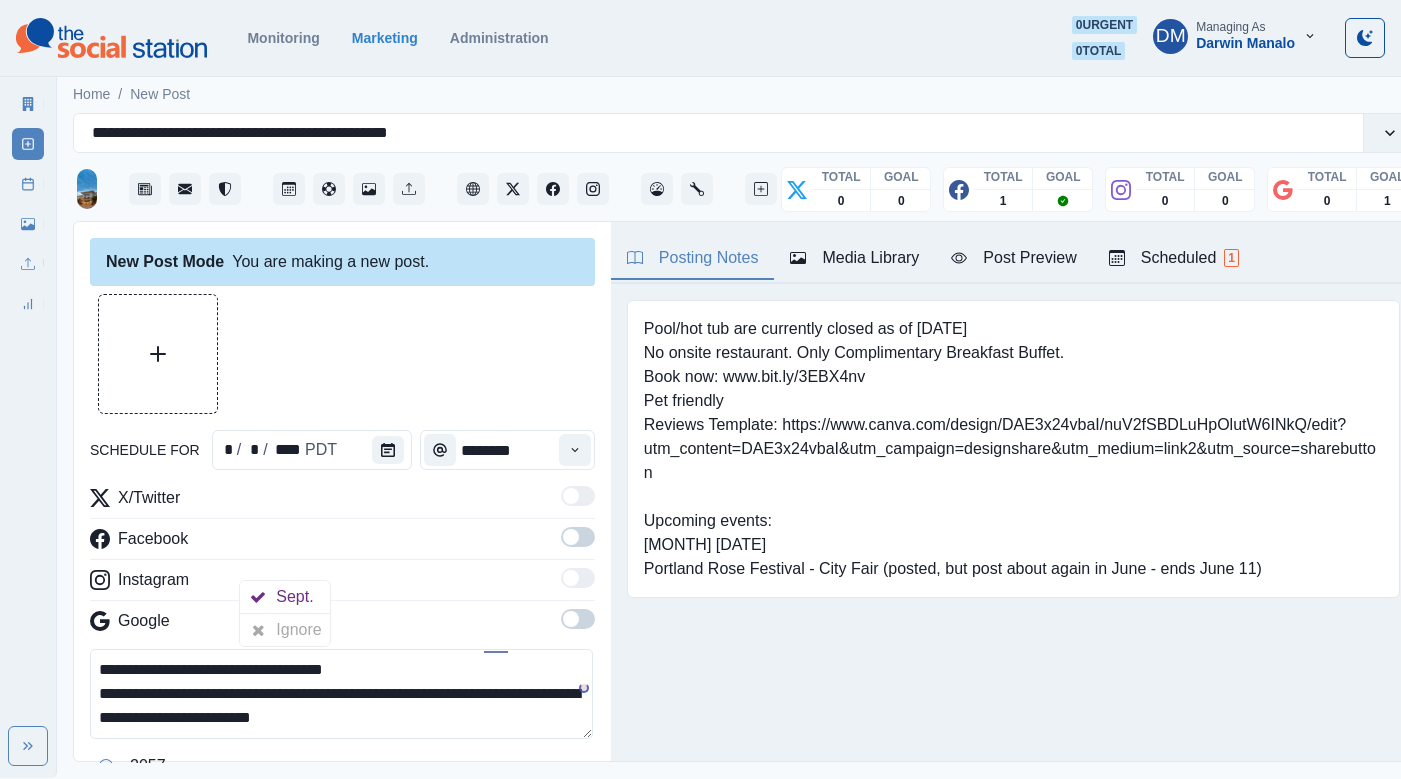 click on "**********" at bounding box center [341, 694] 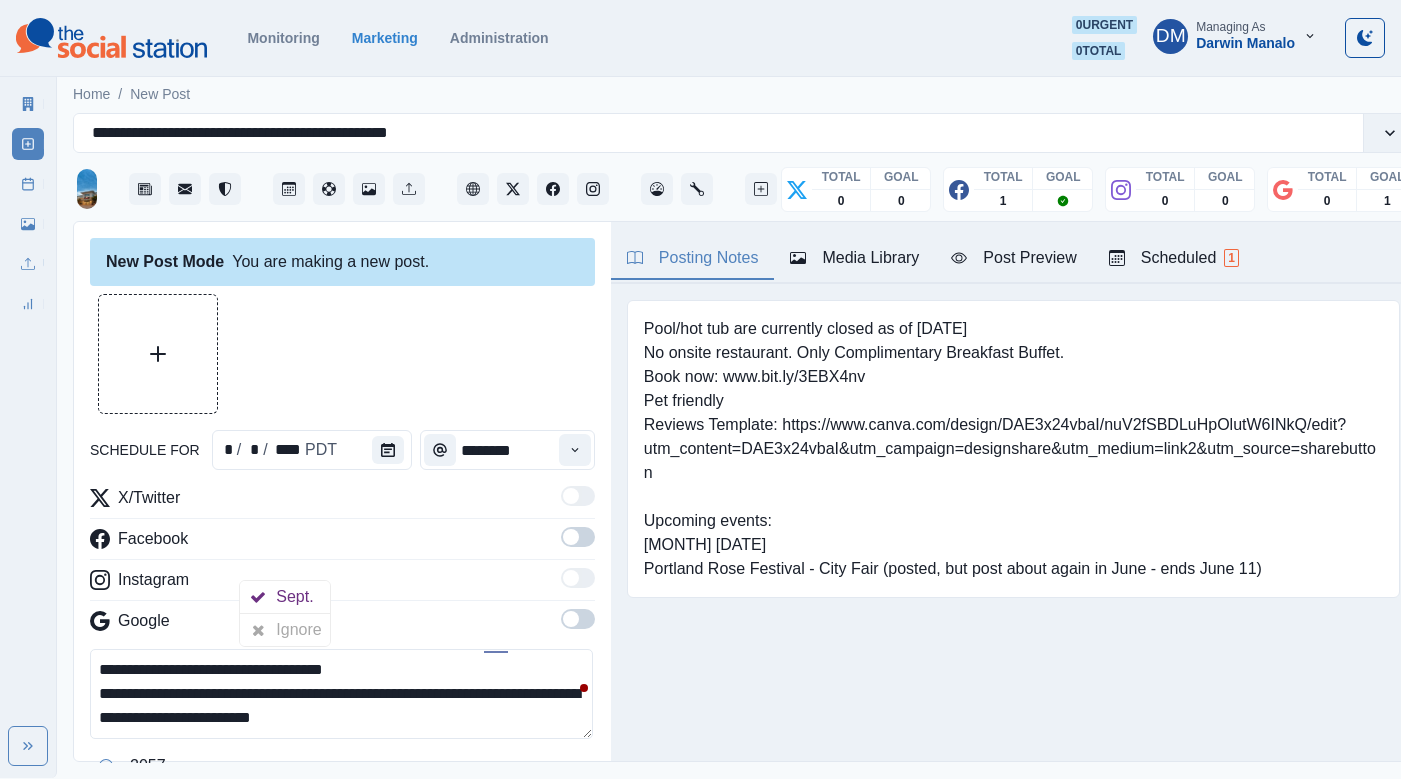 click on "**********" at bounding box center [341, 694] 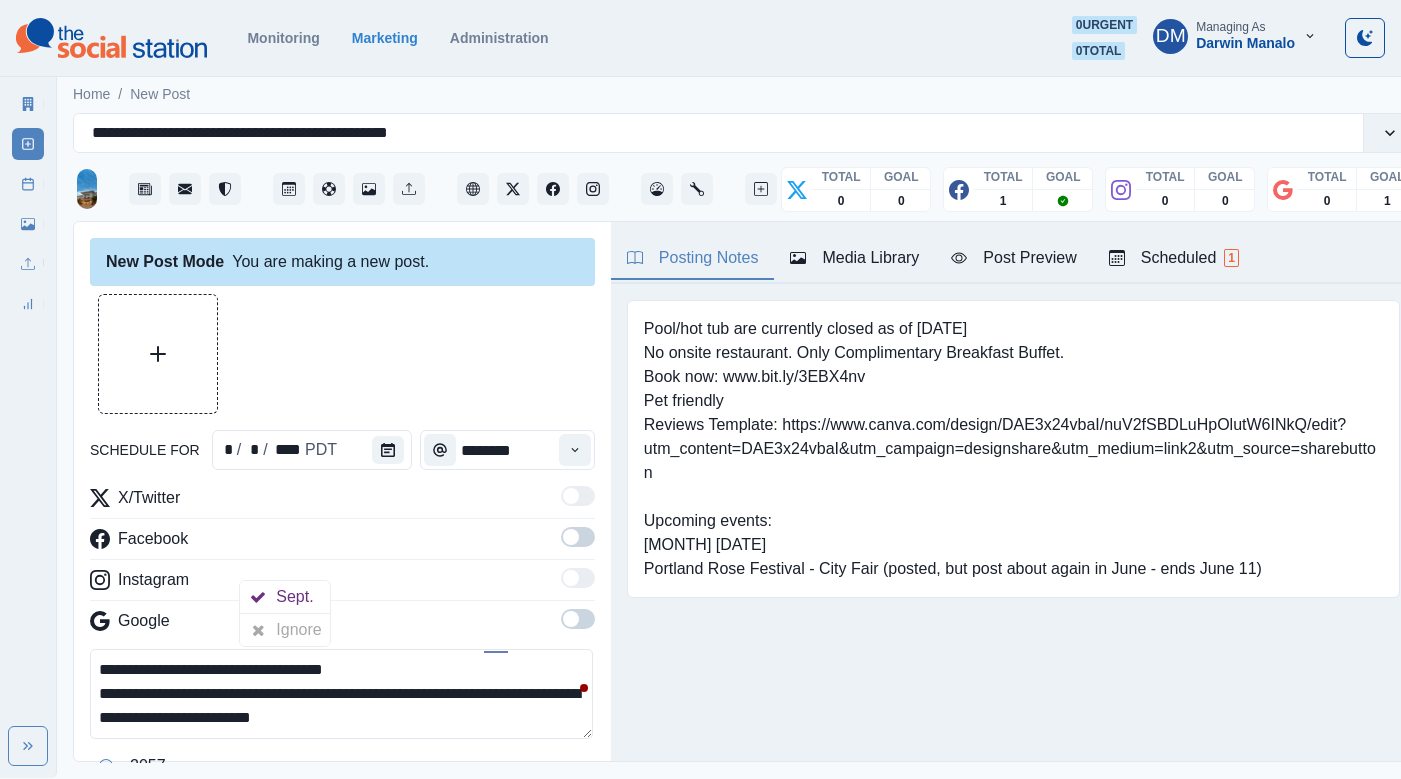 click on "**********" at bounding box center [341, 694] 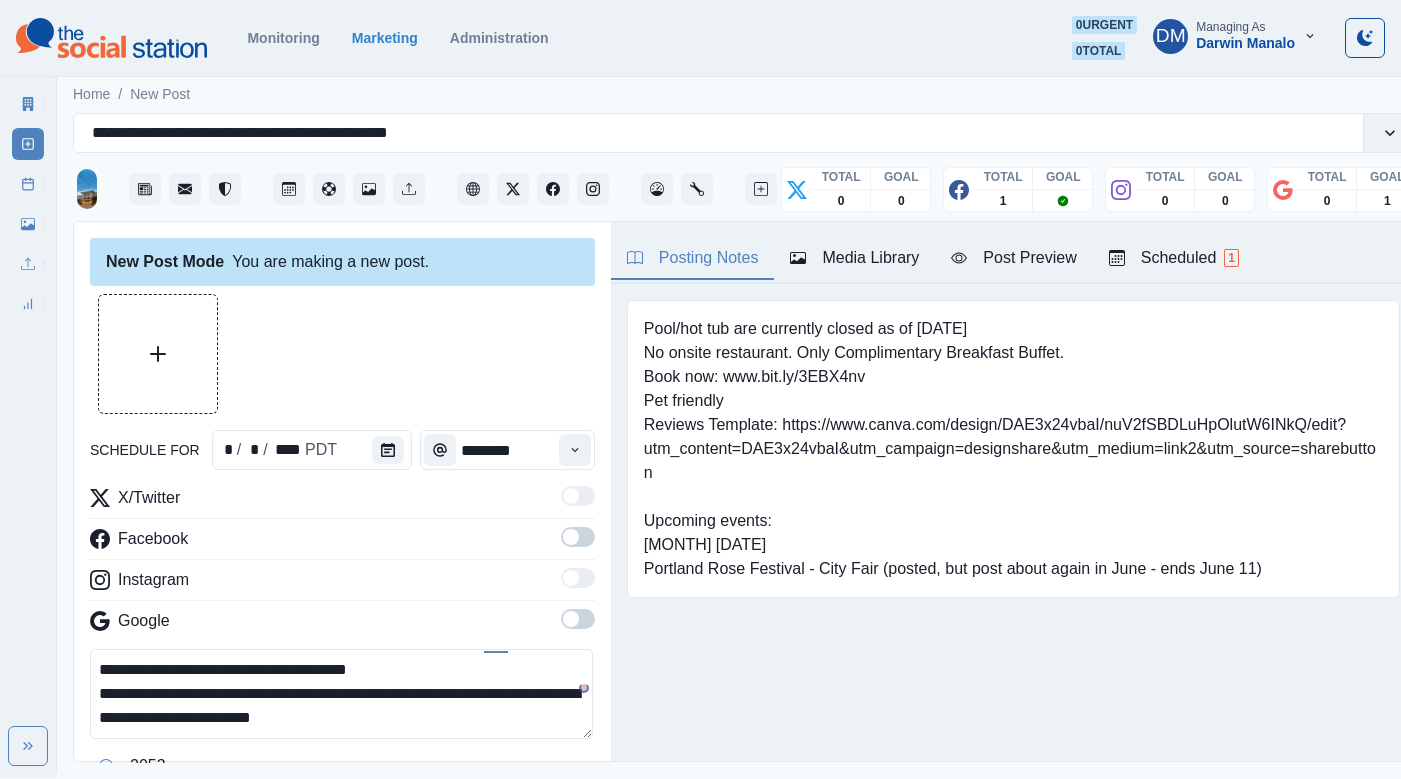 click on "**********" at bounding box center (341, 694) 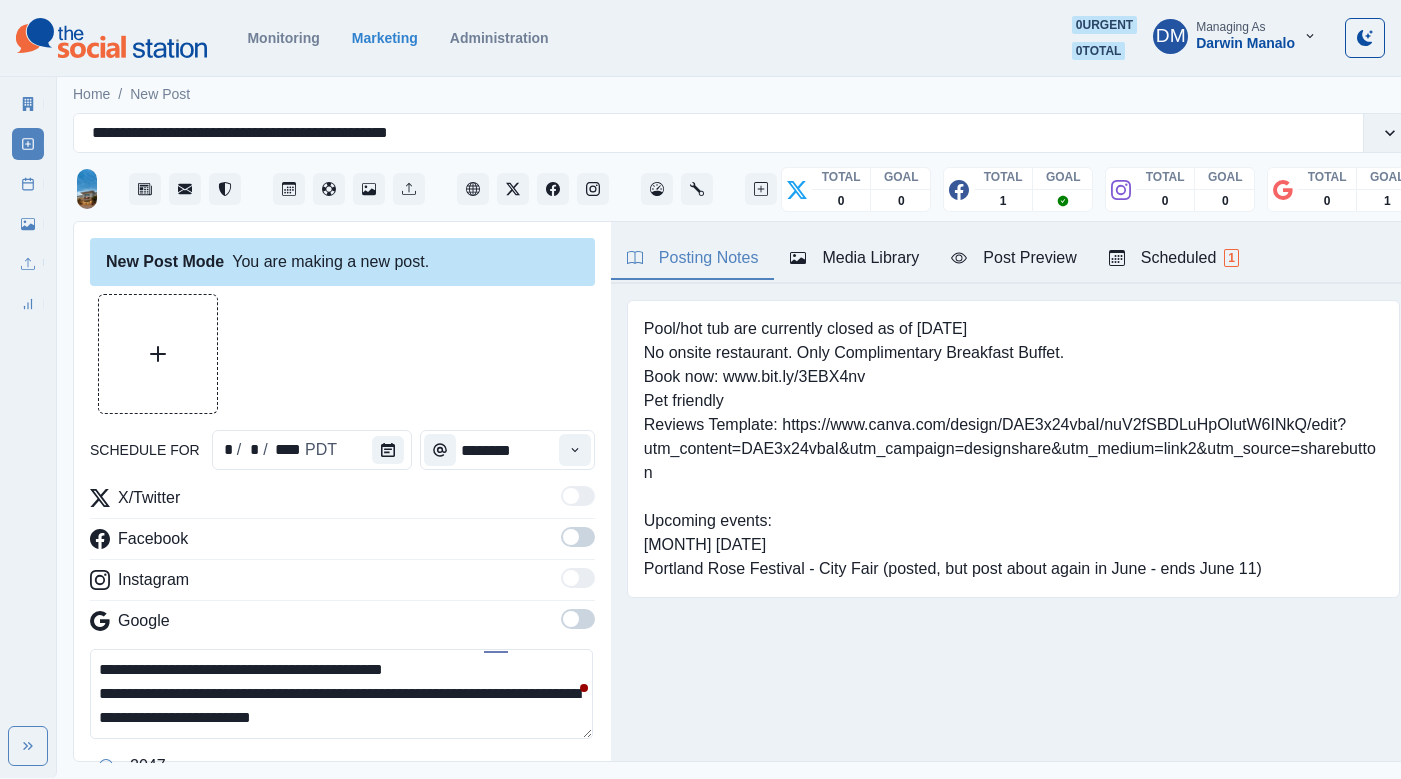 click on "**********" at bounding box center [341, 694] 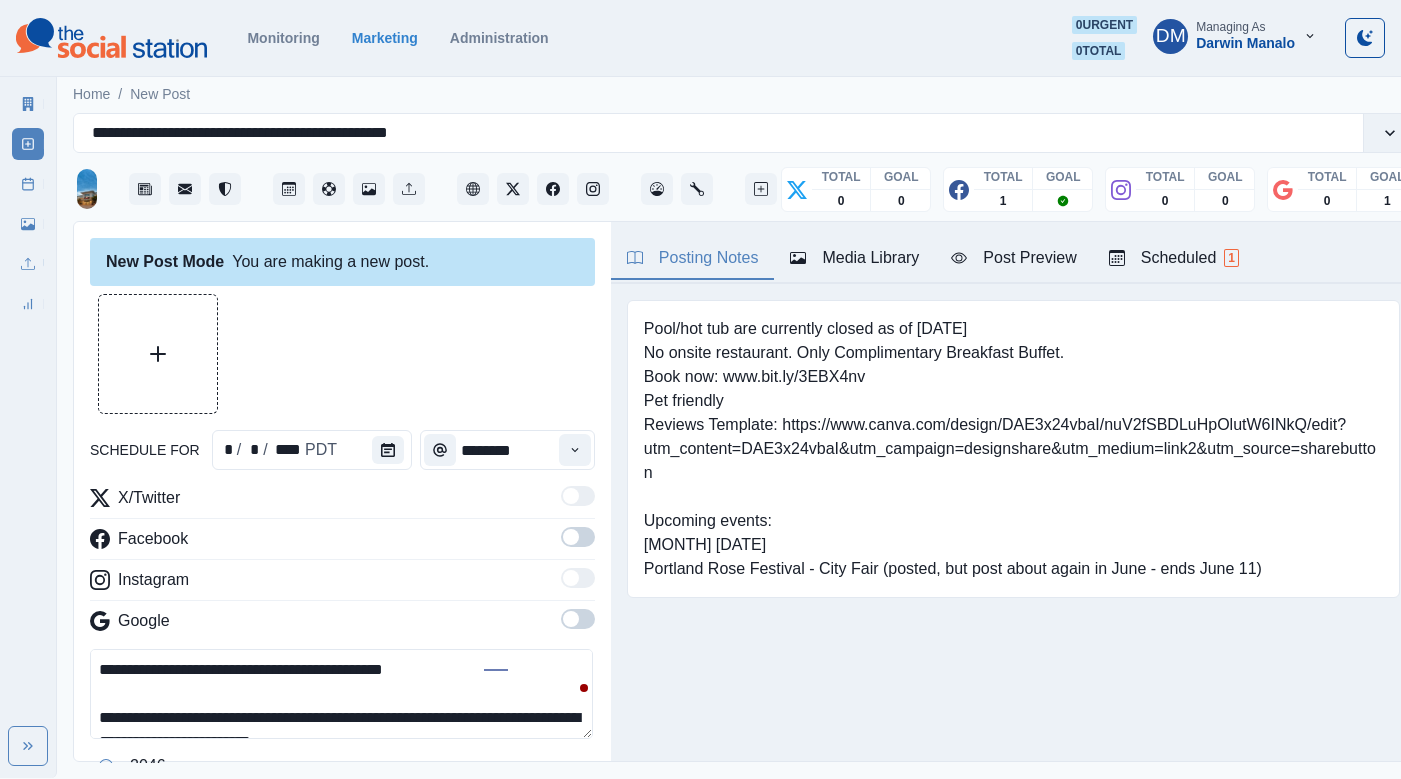 type on "**********" 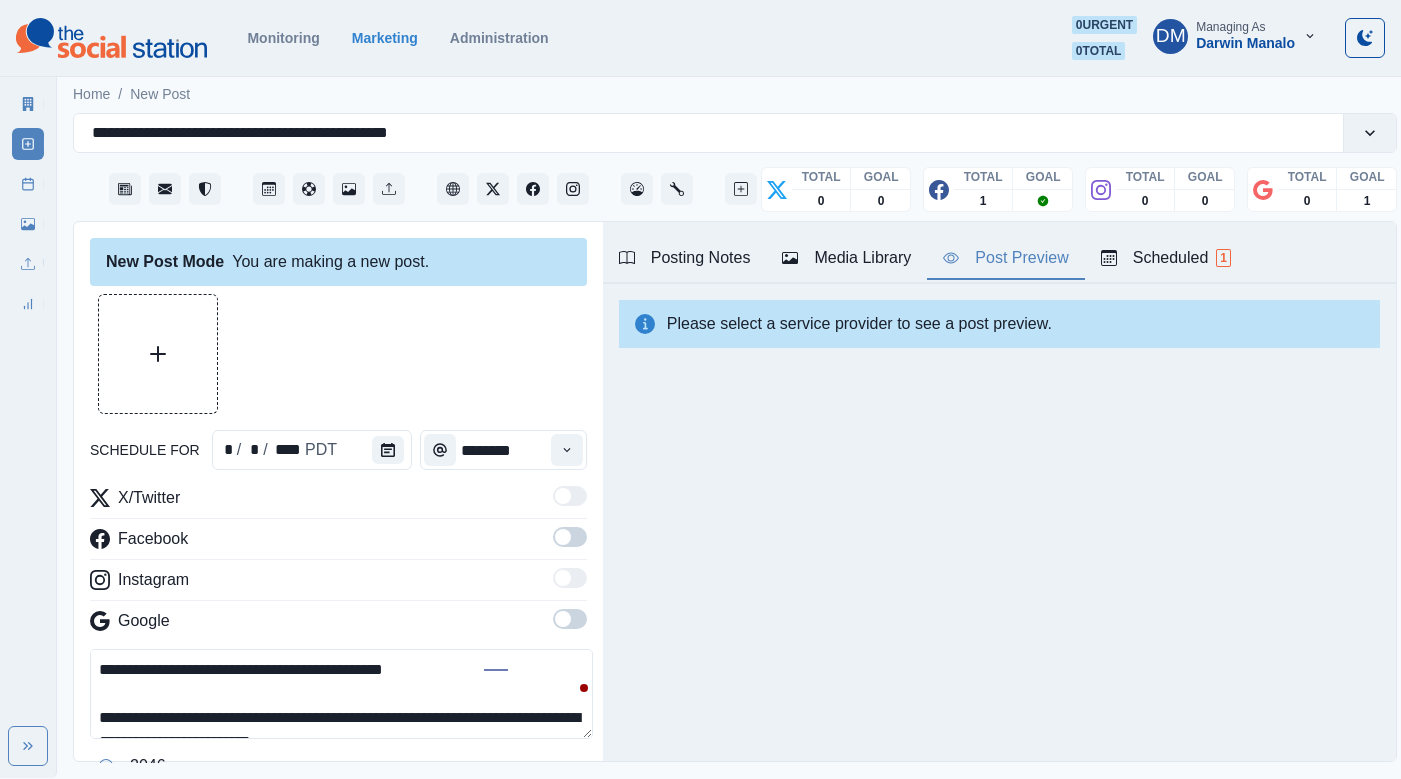 click at bounding box center (570, 537) 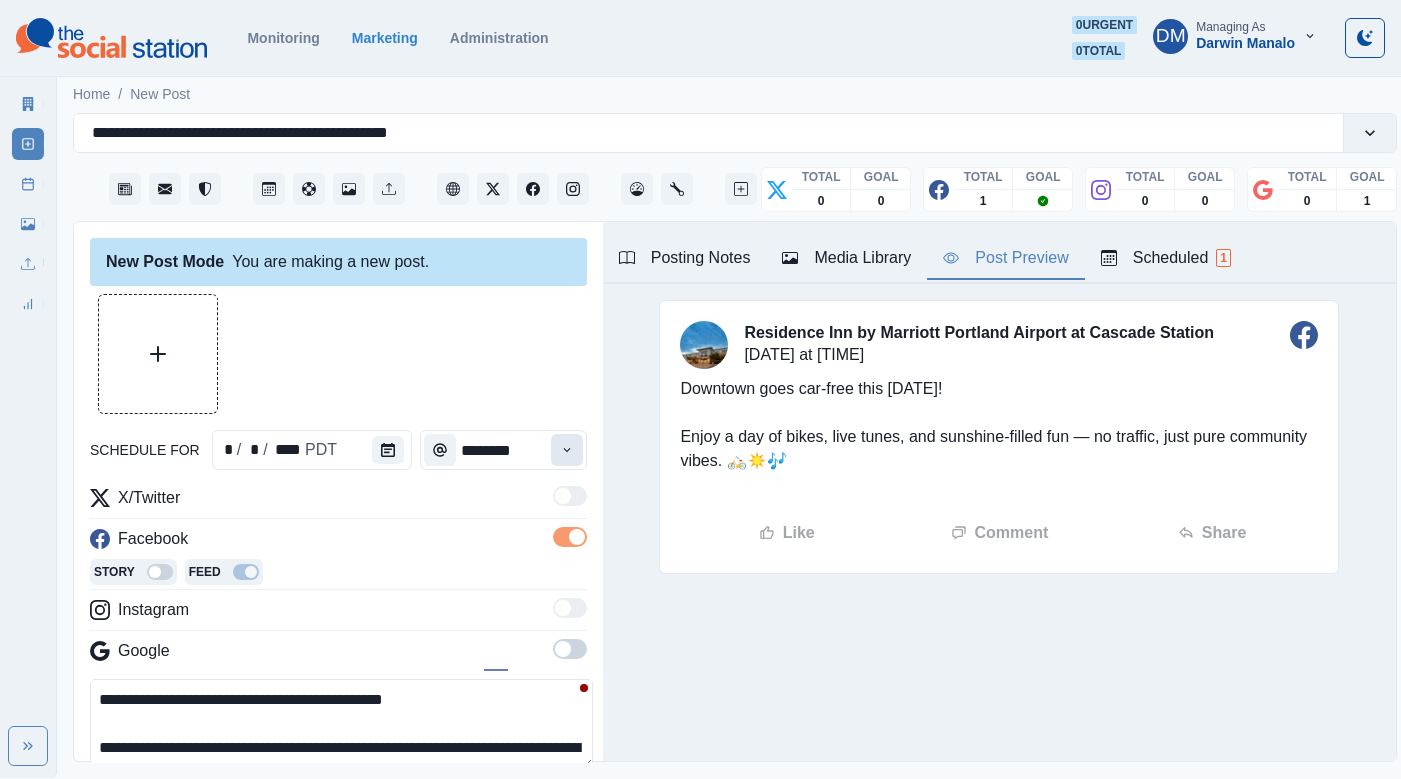 click 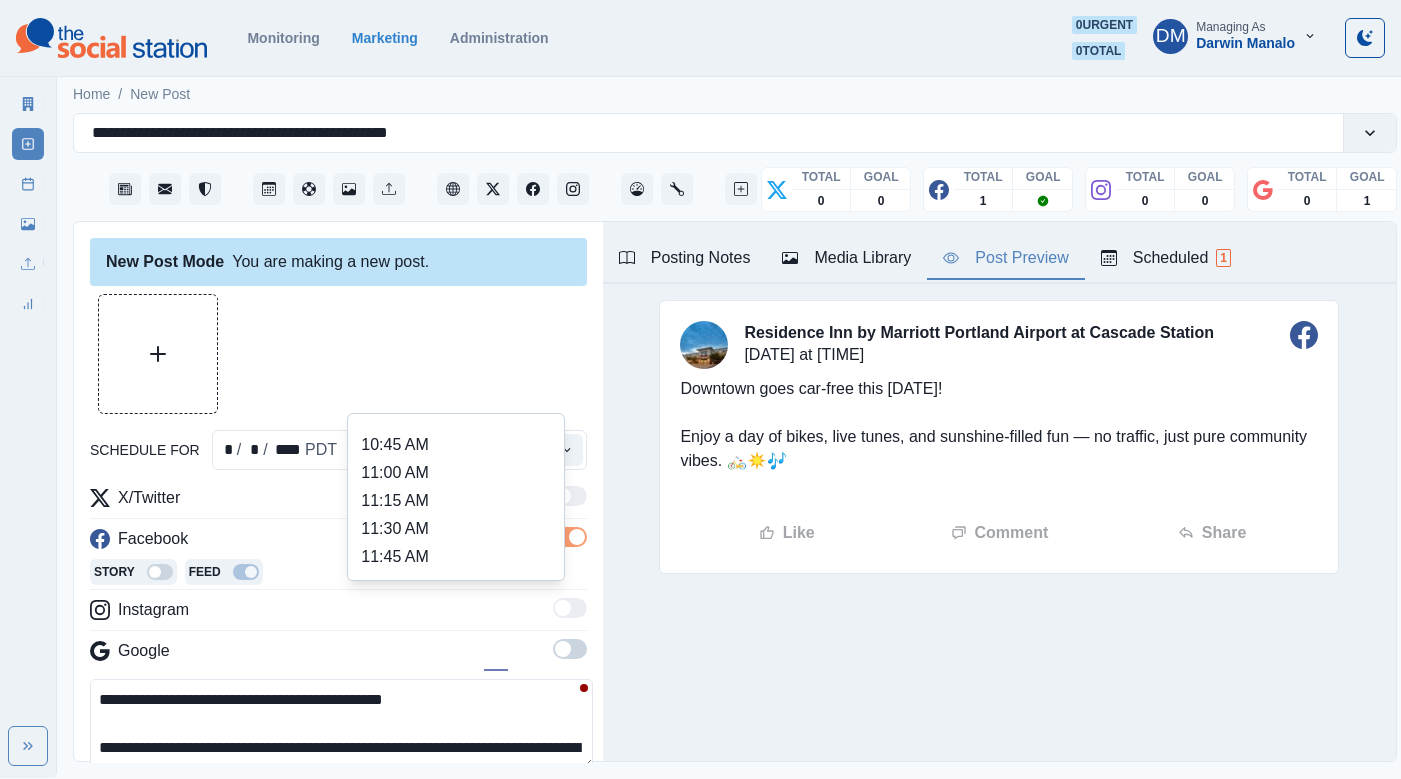 scroll, scrollTop: 323, scrollLeft: 0, axis: vertical 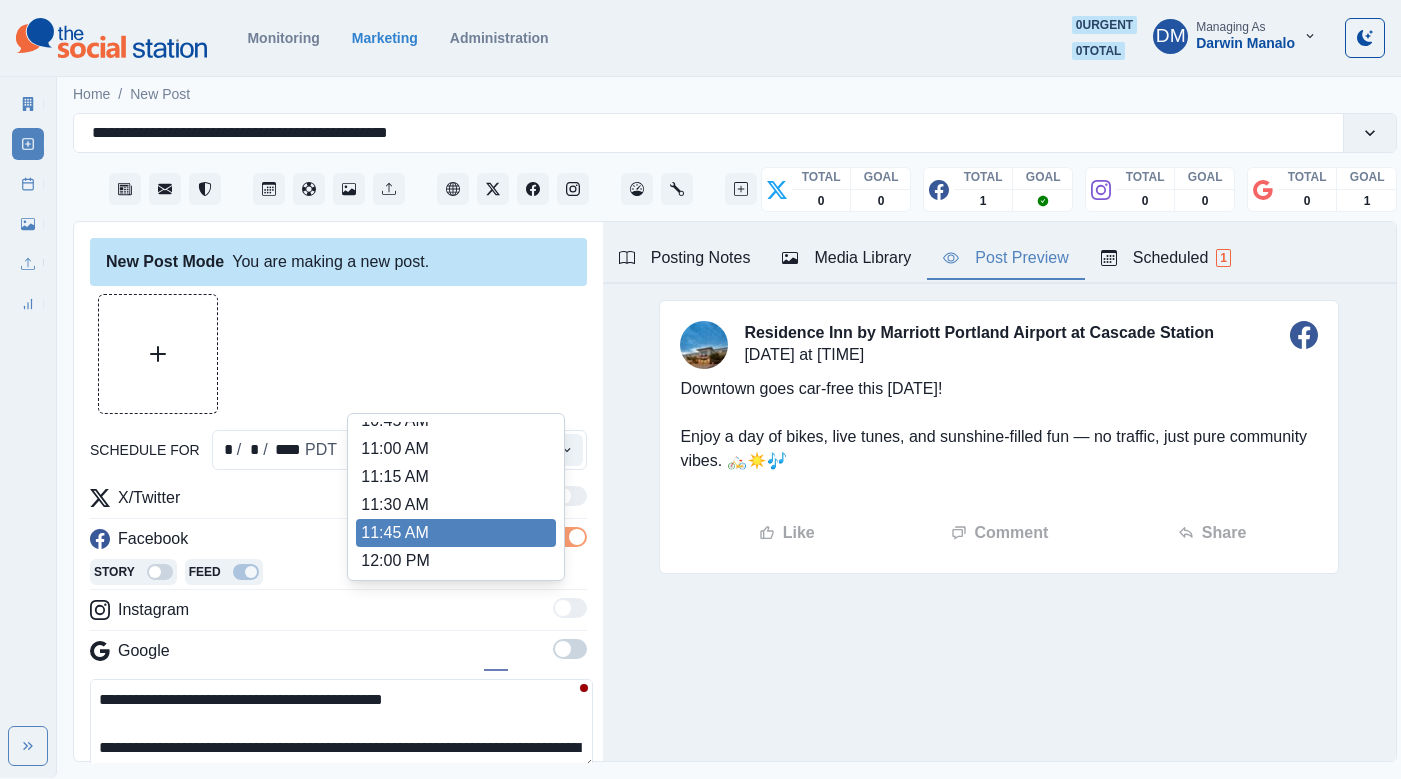 click on "11:45 AM" at bounding box center (456, 533) 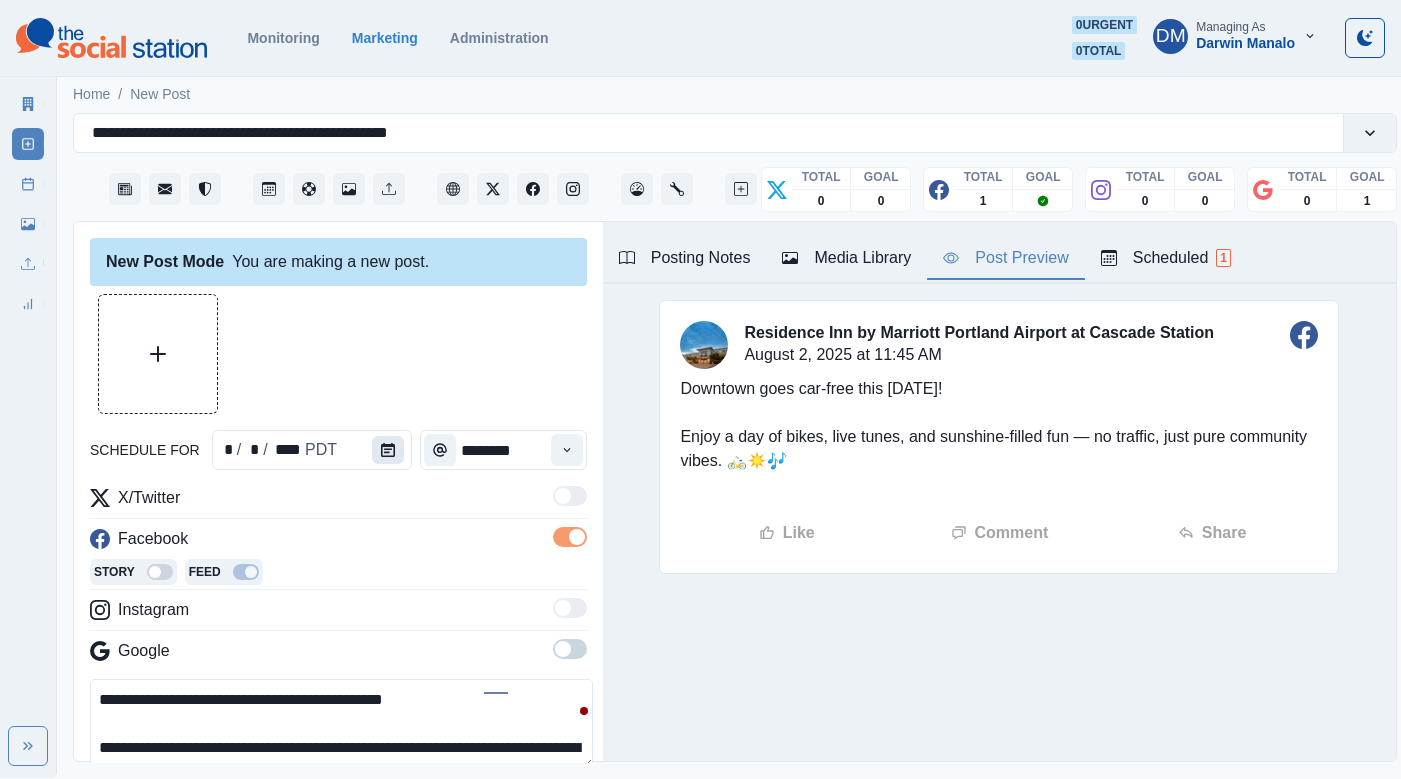 click 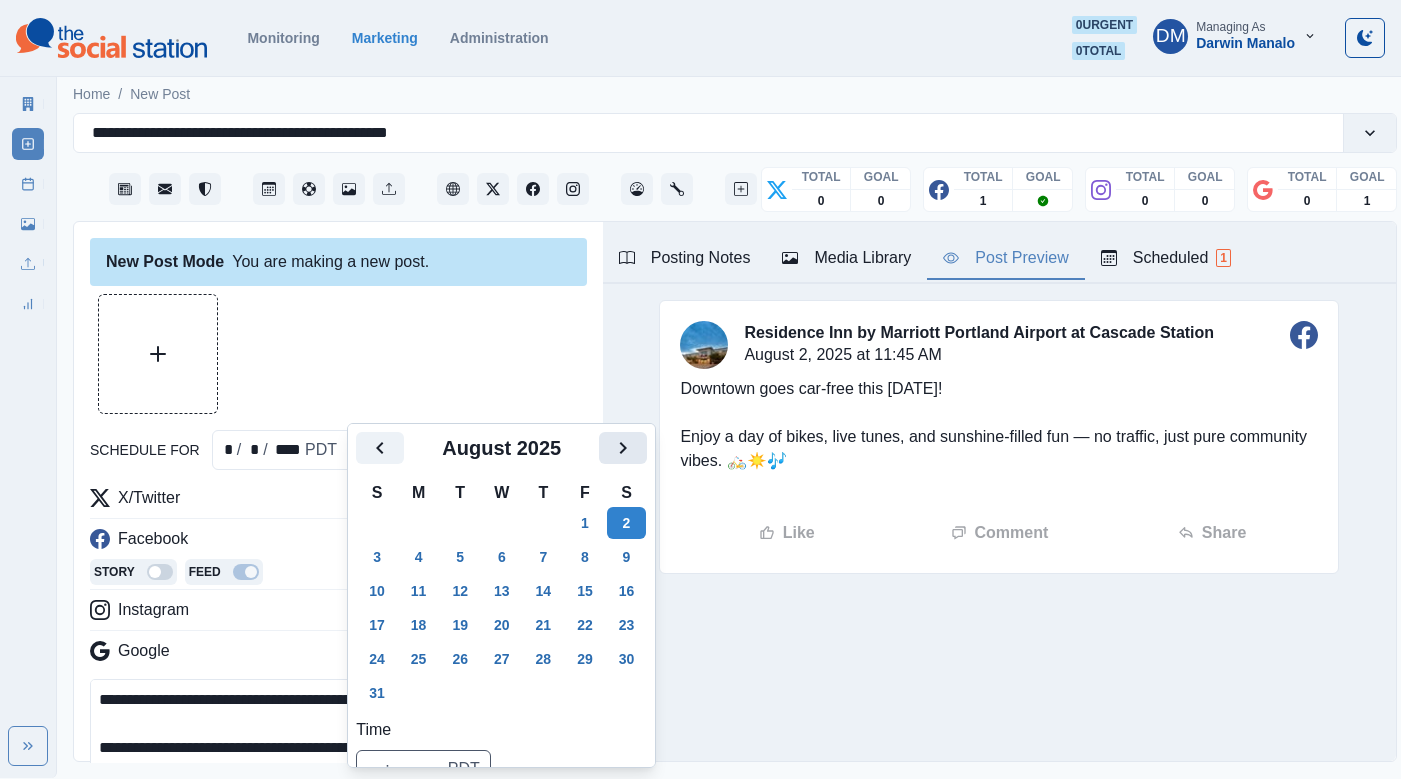 click 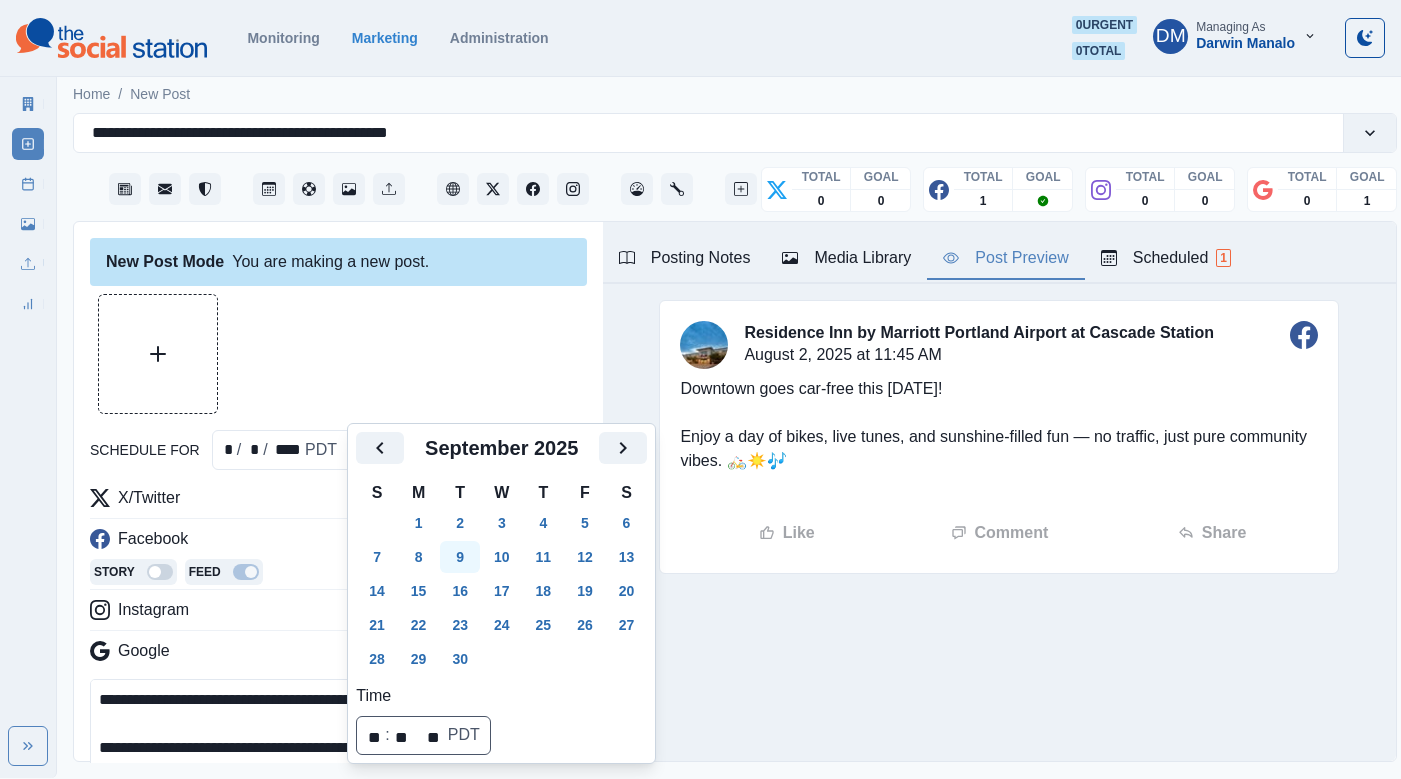 click on "9" at bounding box center (460, 557) 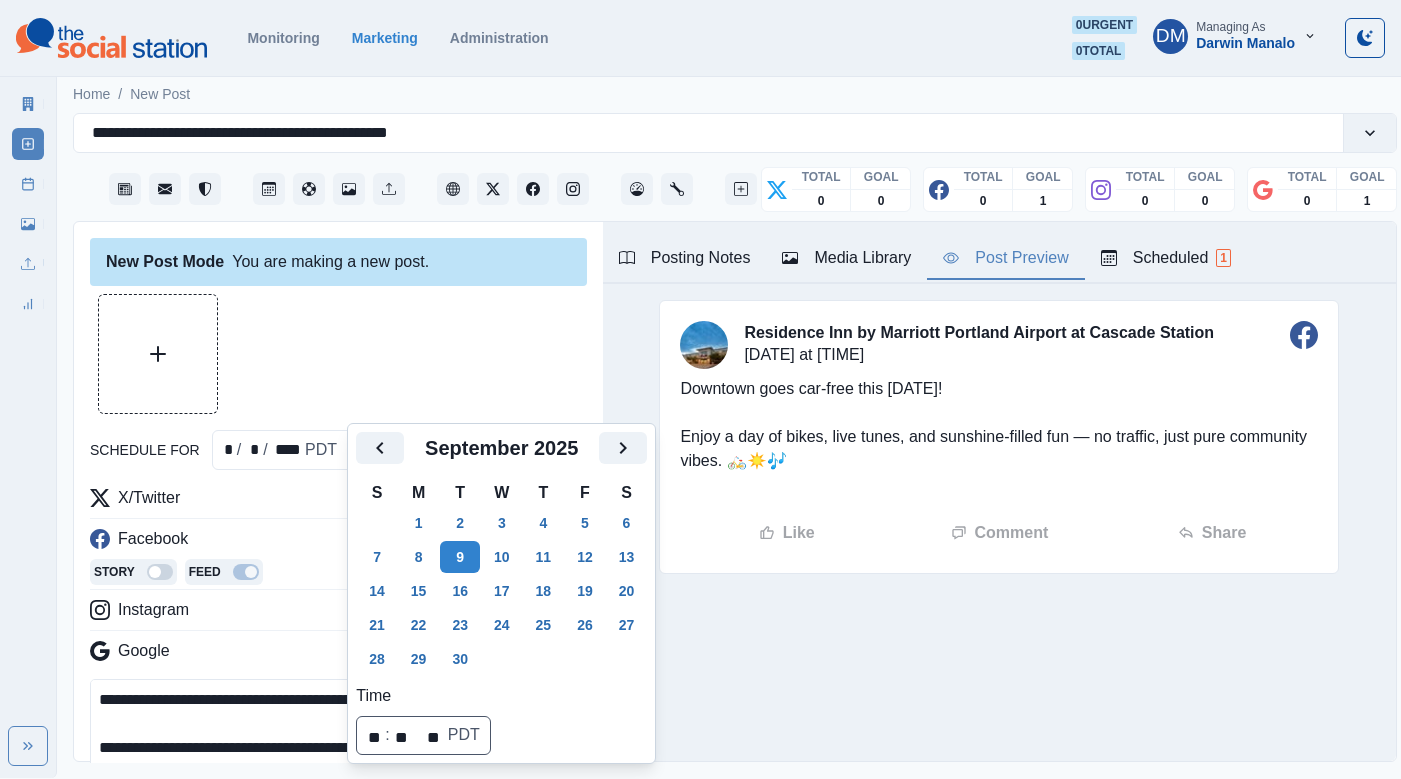 click on "**********" at bounding box center (341, 724) 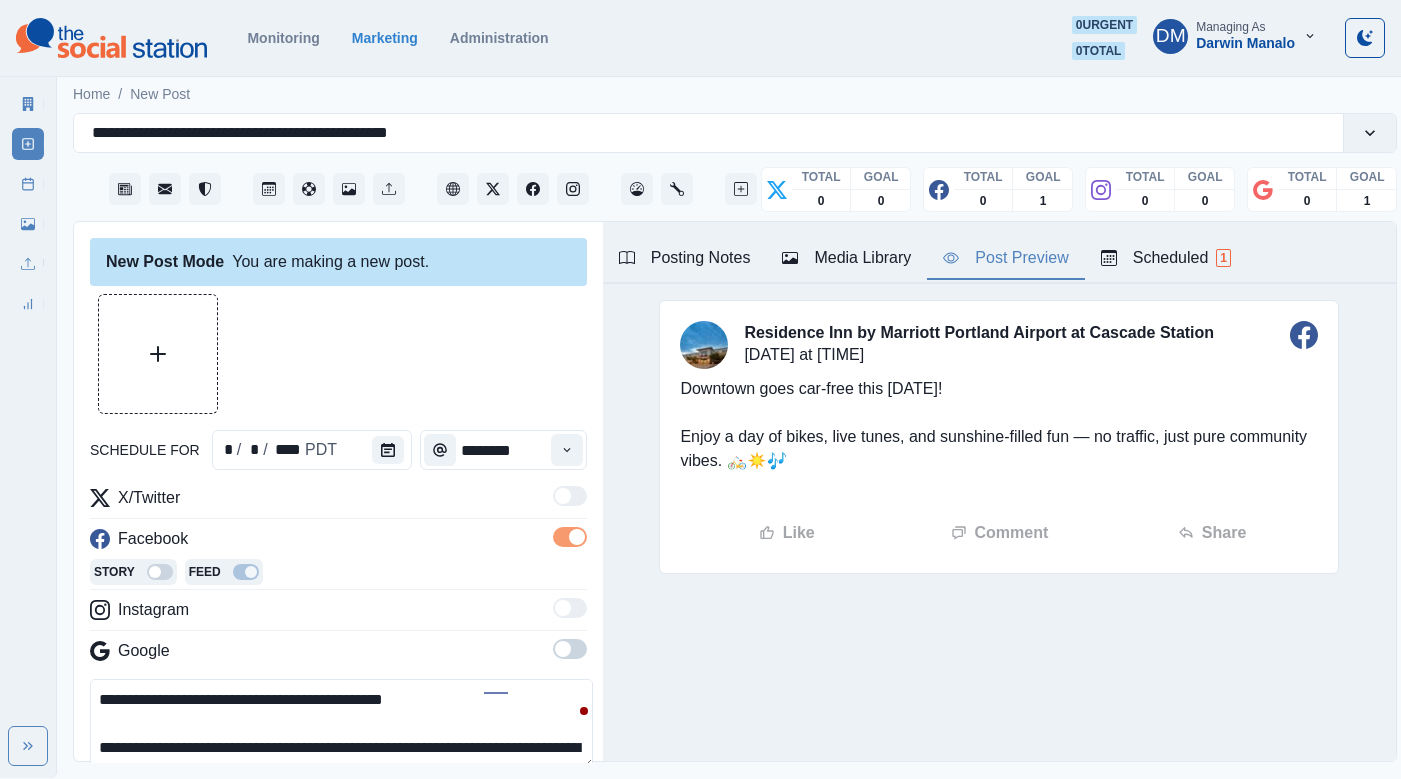 click on "**********" at bounding box center (341, 724) 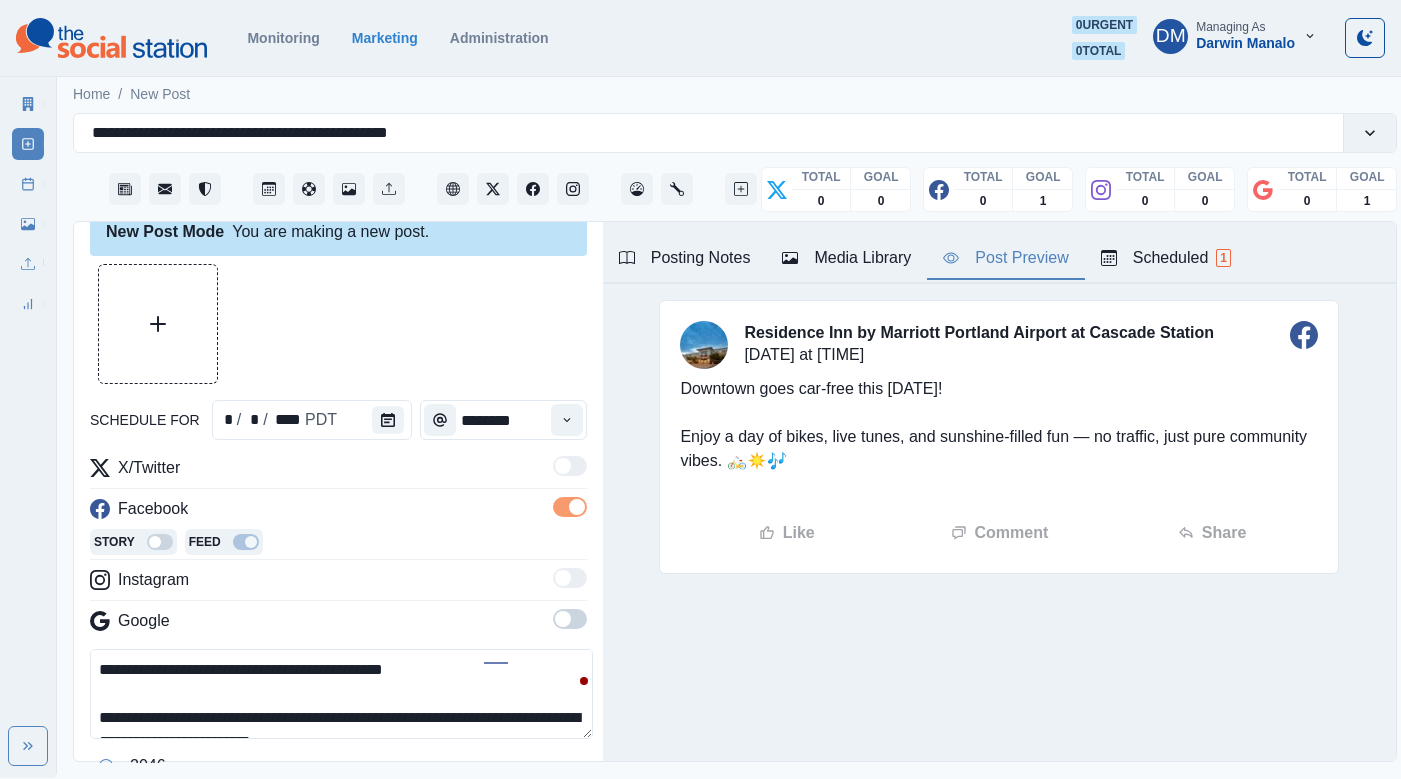 scroll, scrollTop: 31, scrollLeft: 0, axis: vertical 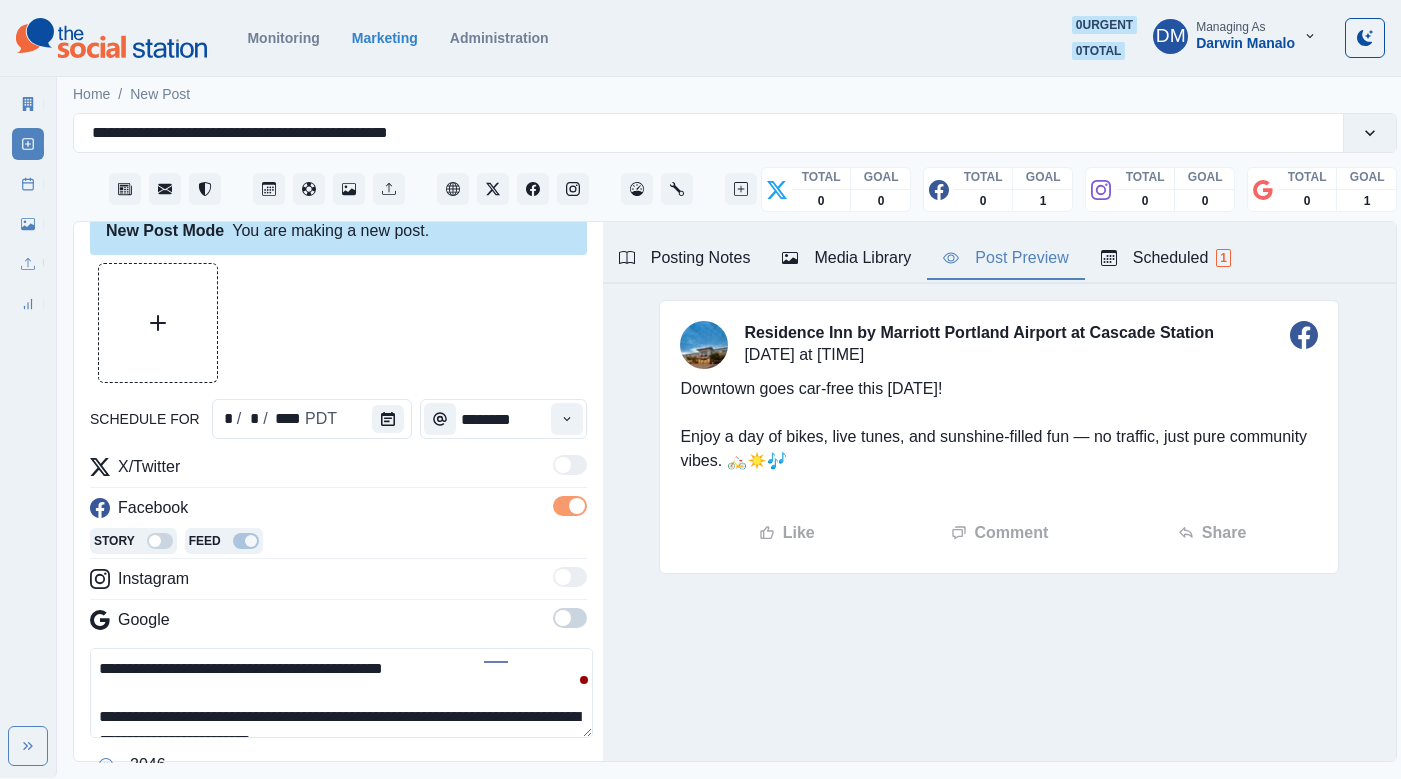 click on "**********" at bounding box center (341, 693) 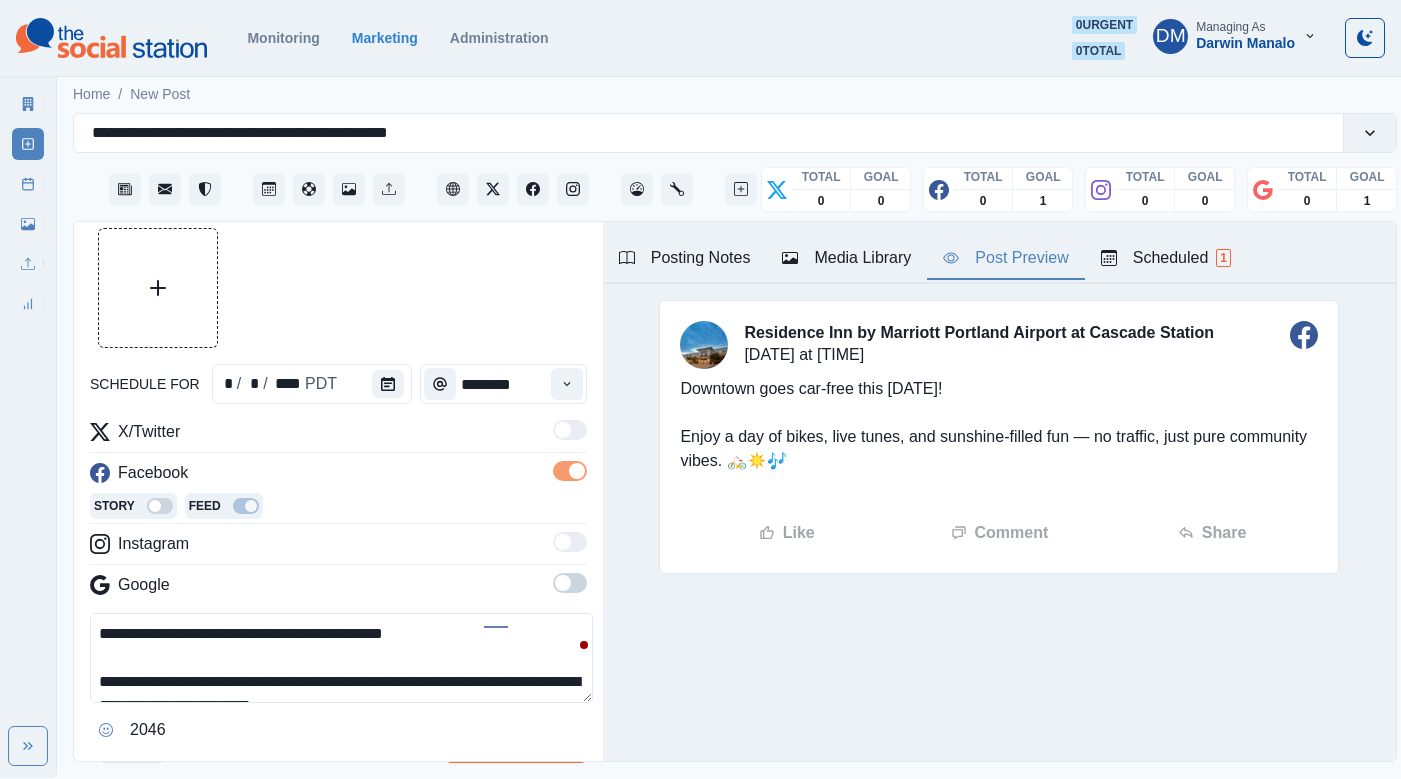 scroll, scrollTop: 75, scrollLeft: 0, axis: vertical 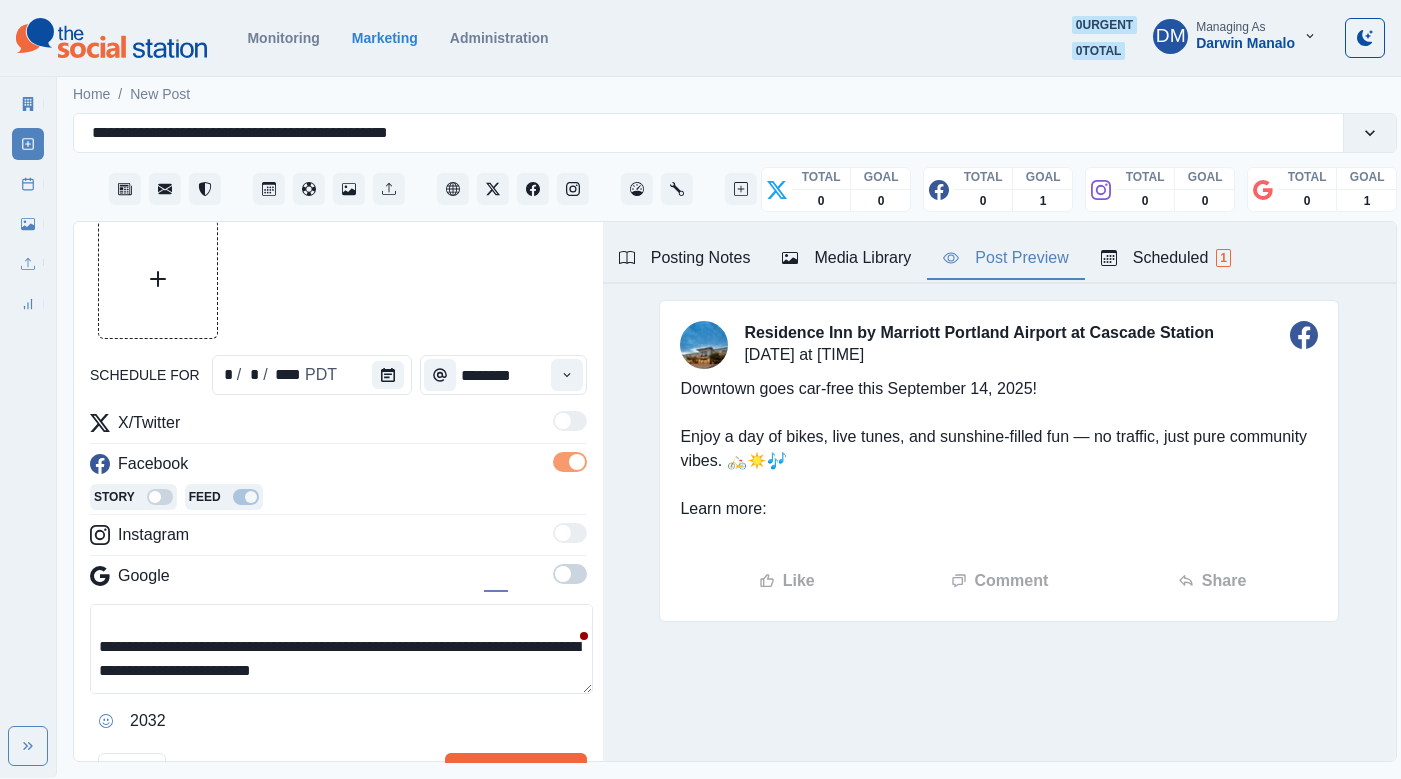 paste on "**********" 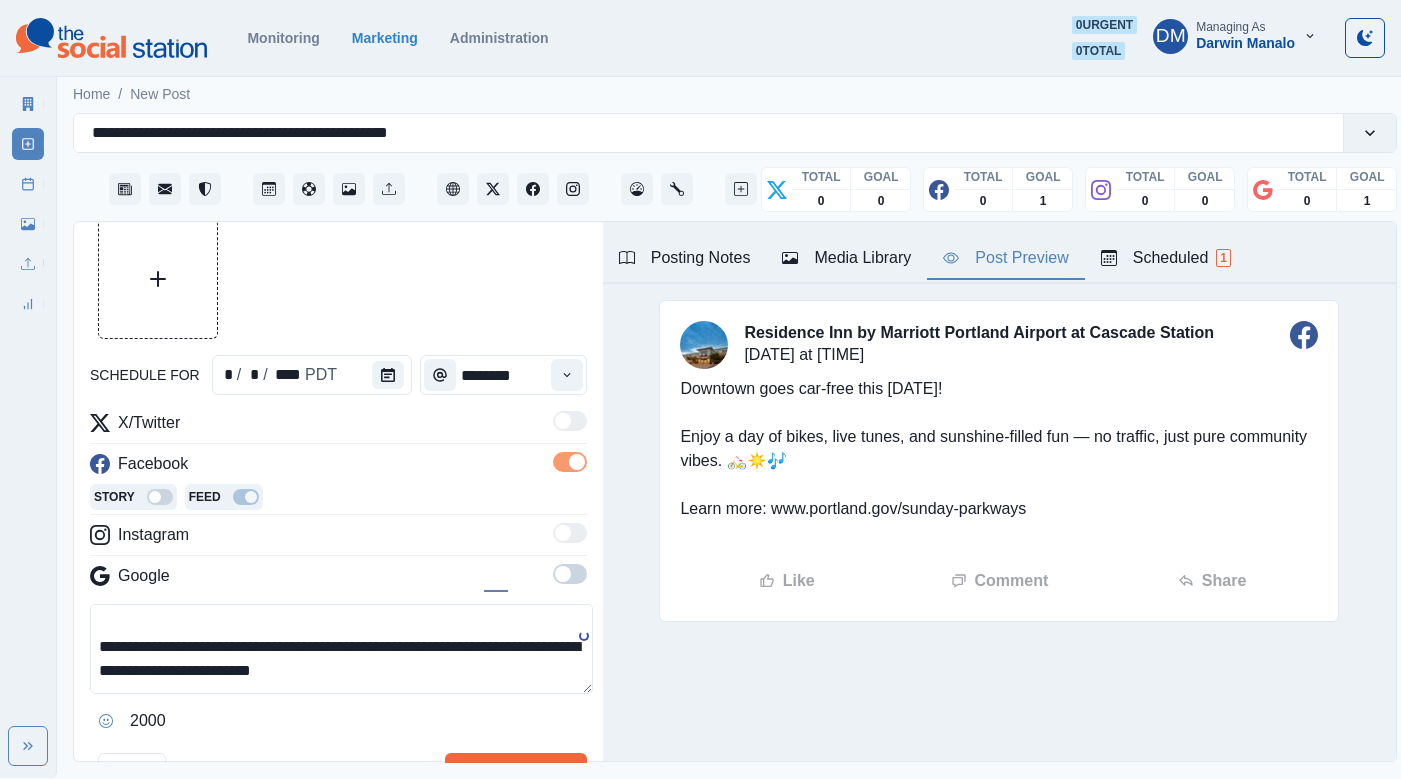 scroll, scrollTop: 36, scrollLeft: 0, axis: vertical 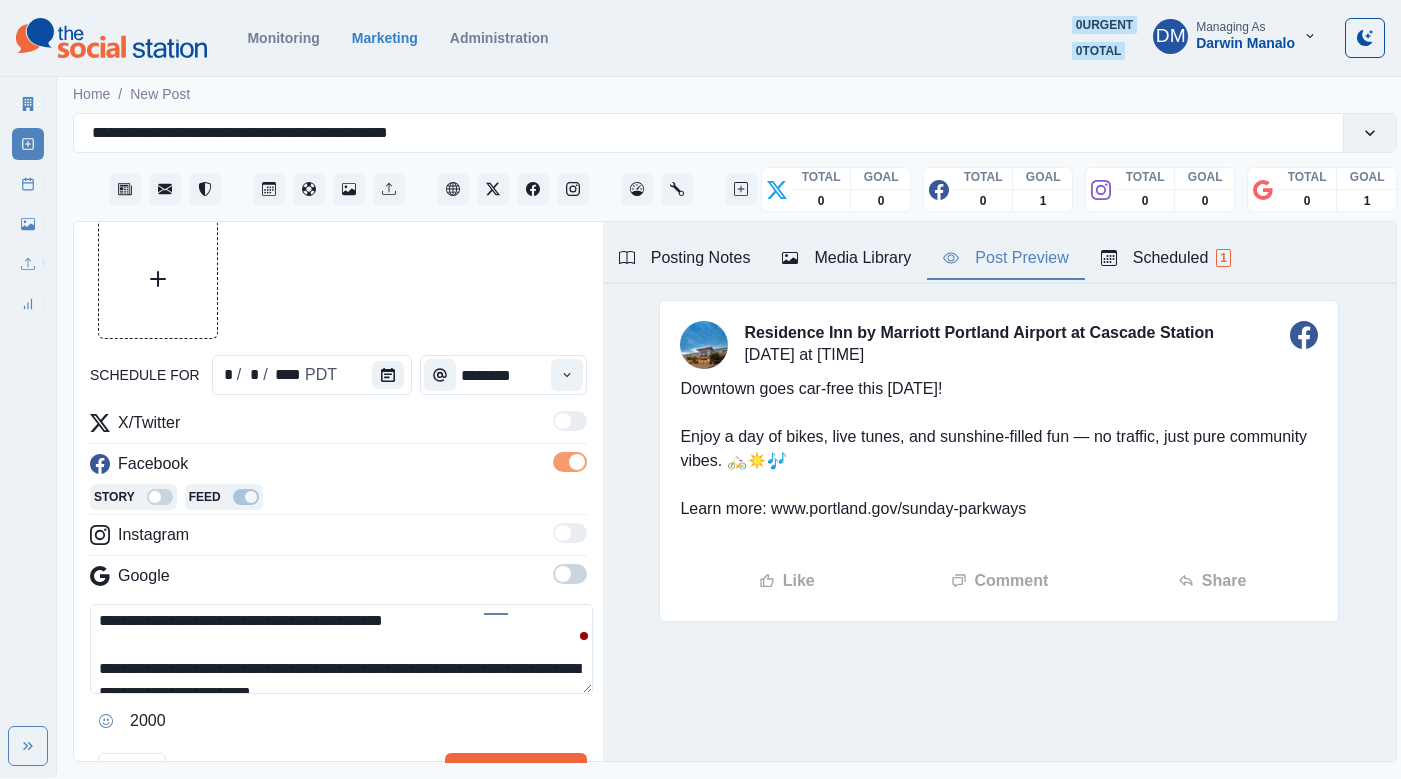 click on "**********" at bounding box center [341, 649] 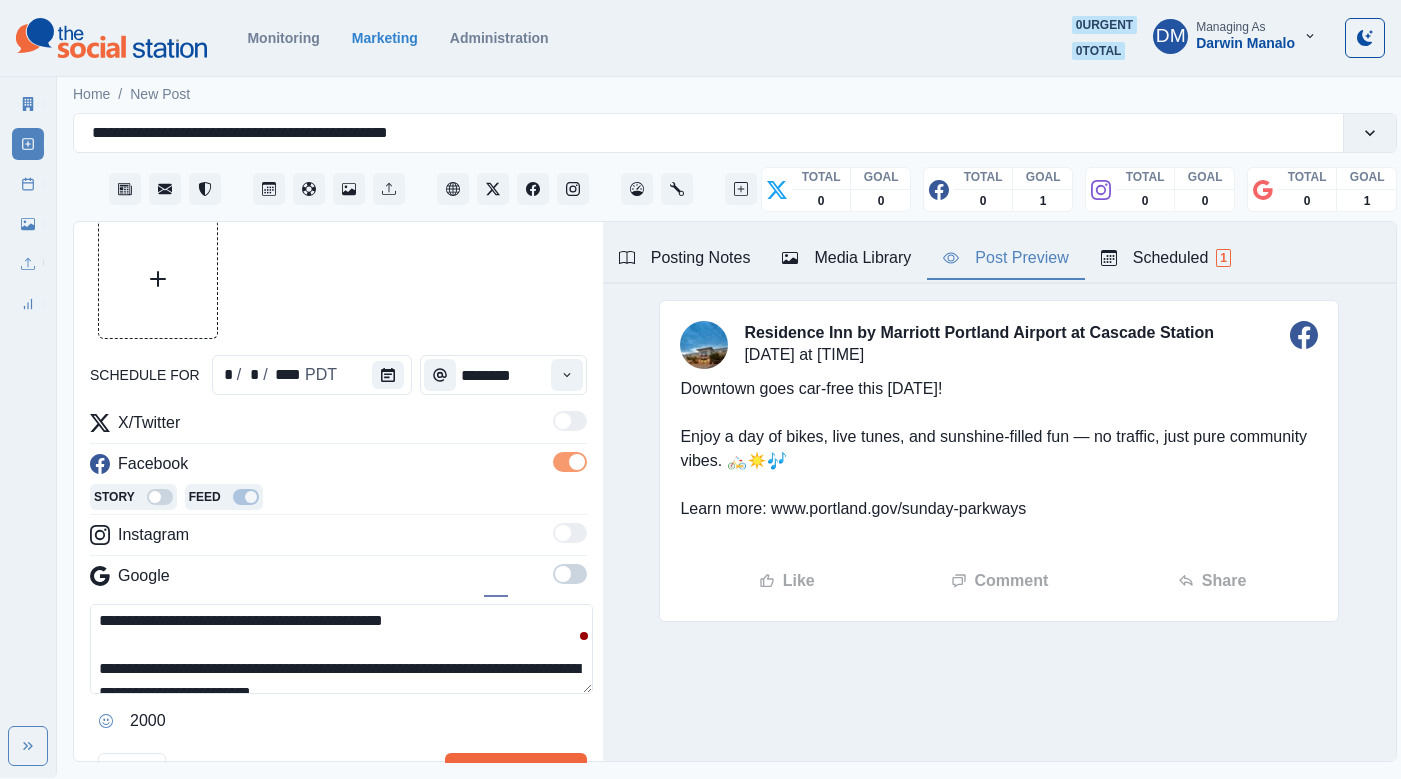 scroll, scrollTop: 32, scrollLeft: 0, axis: vertical 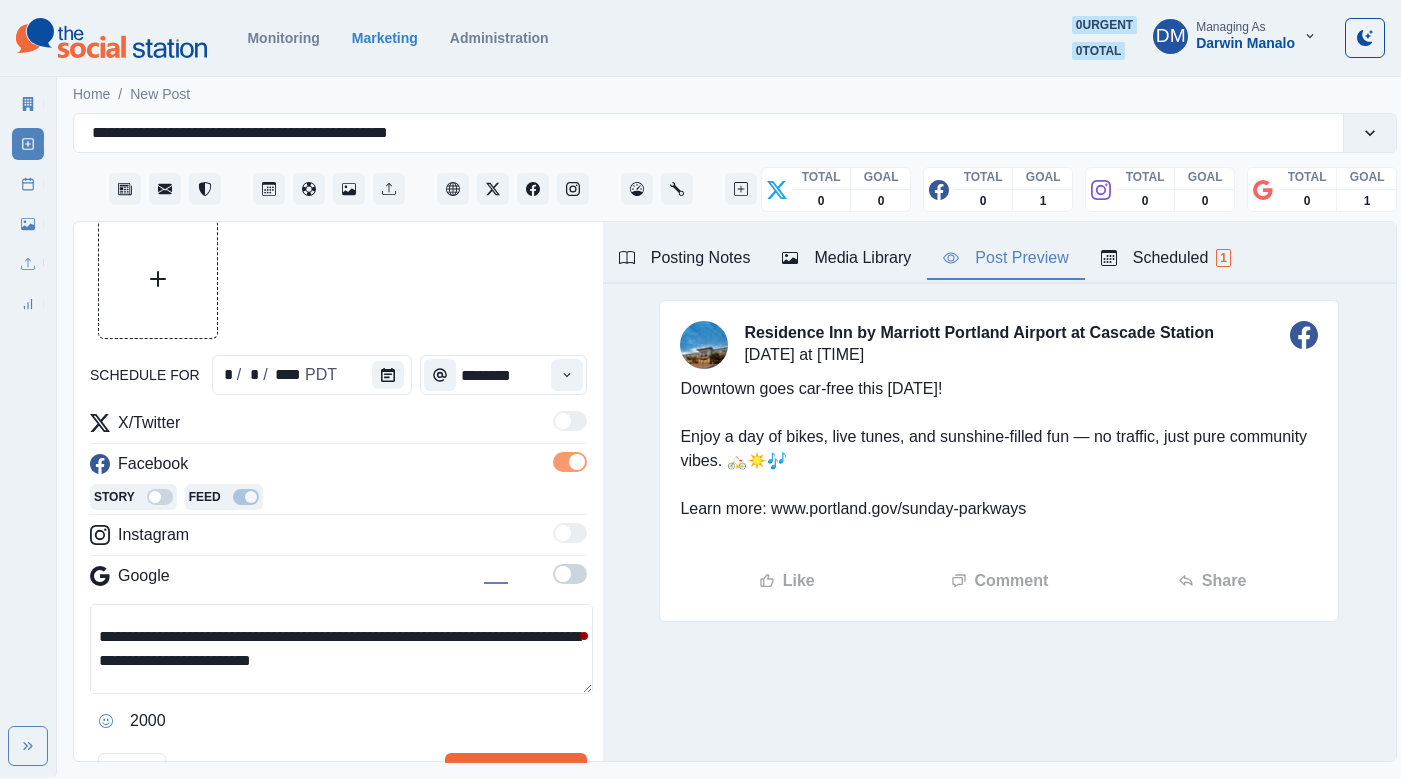 click on "**********" at bounding box center [341, 649] 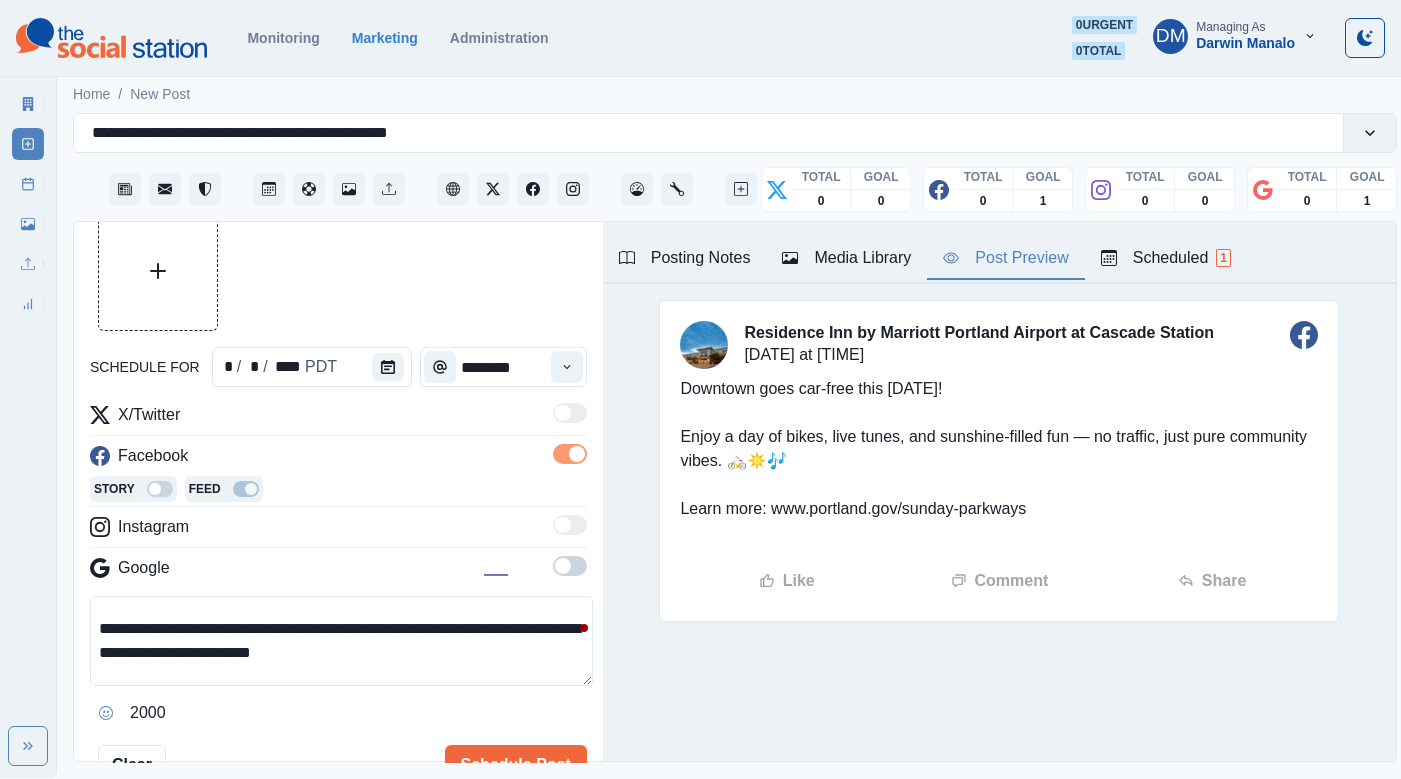scroll, scrollTop: 59, scrollLeft: 0, axis: vertical 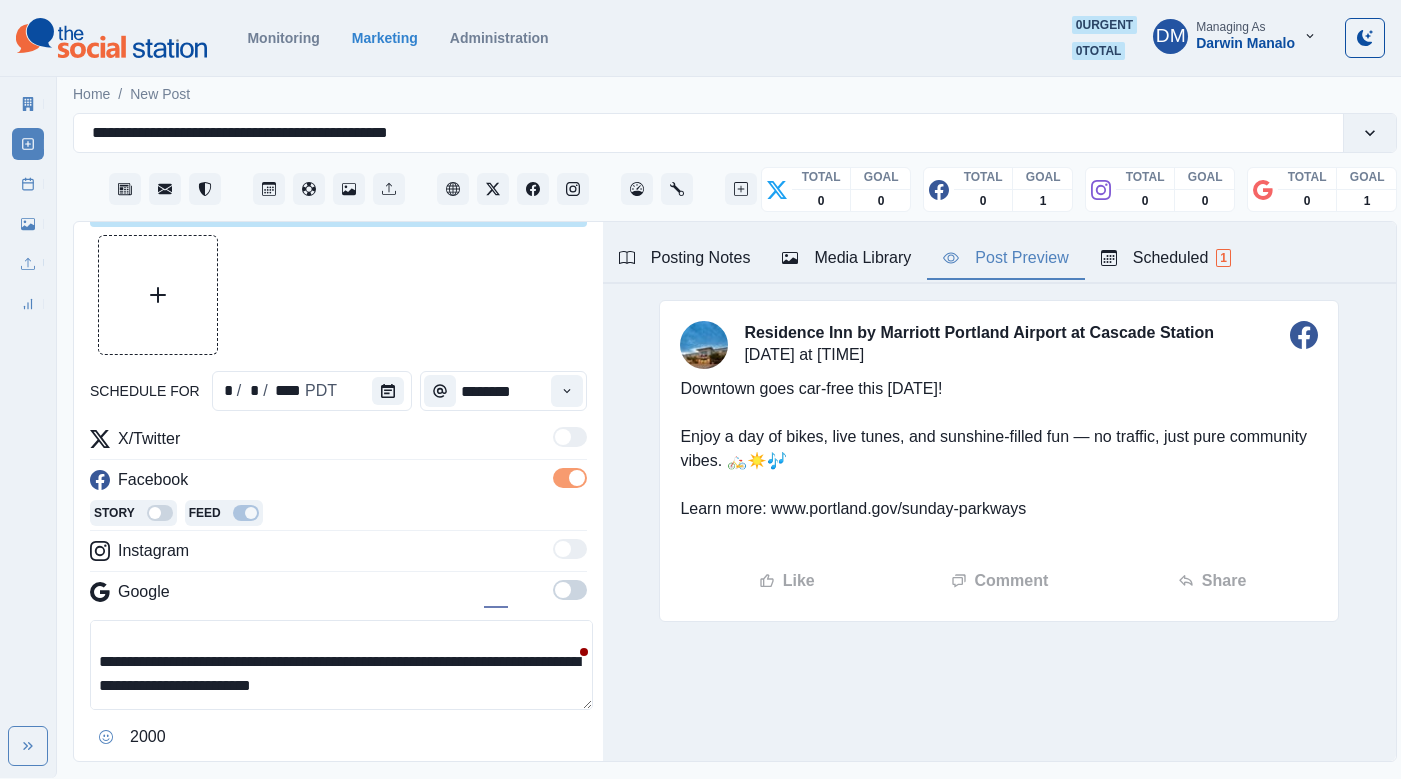 click on "**********" at bounding box center [341, 665] 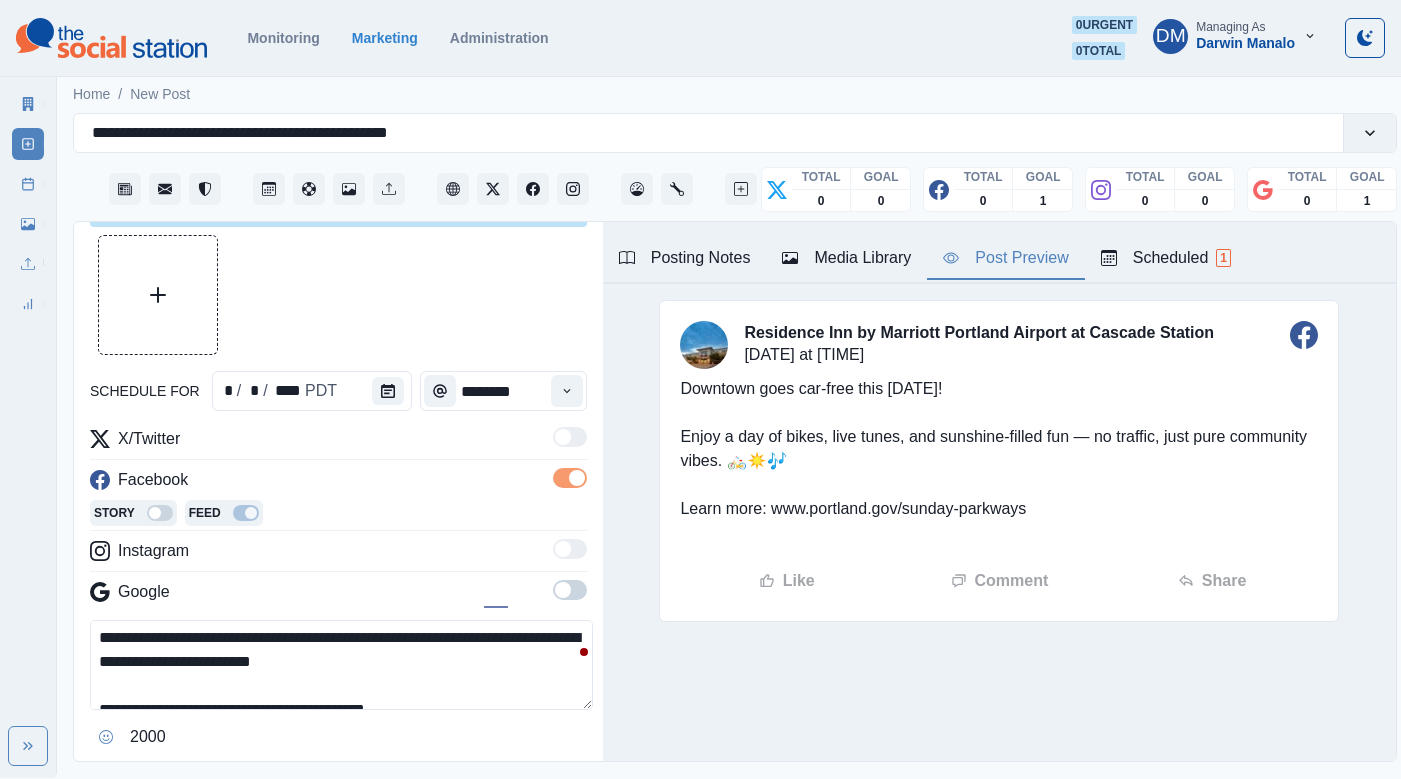 scroll, scrollTop: 9, scrollLeft: 0, axis: vertical 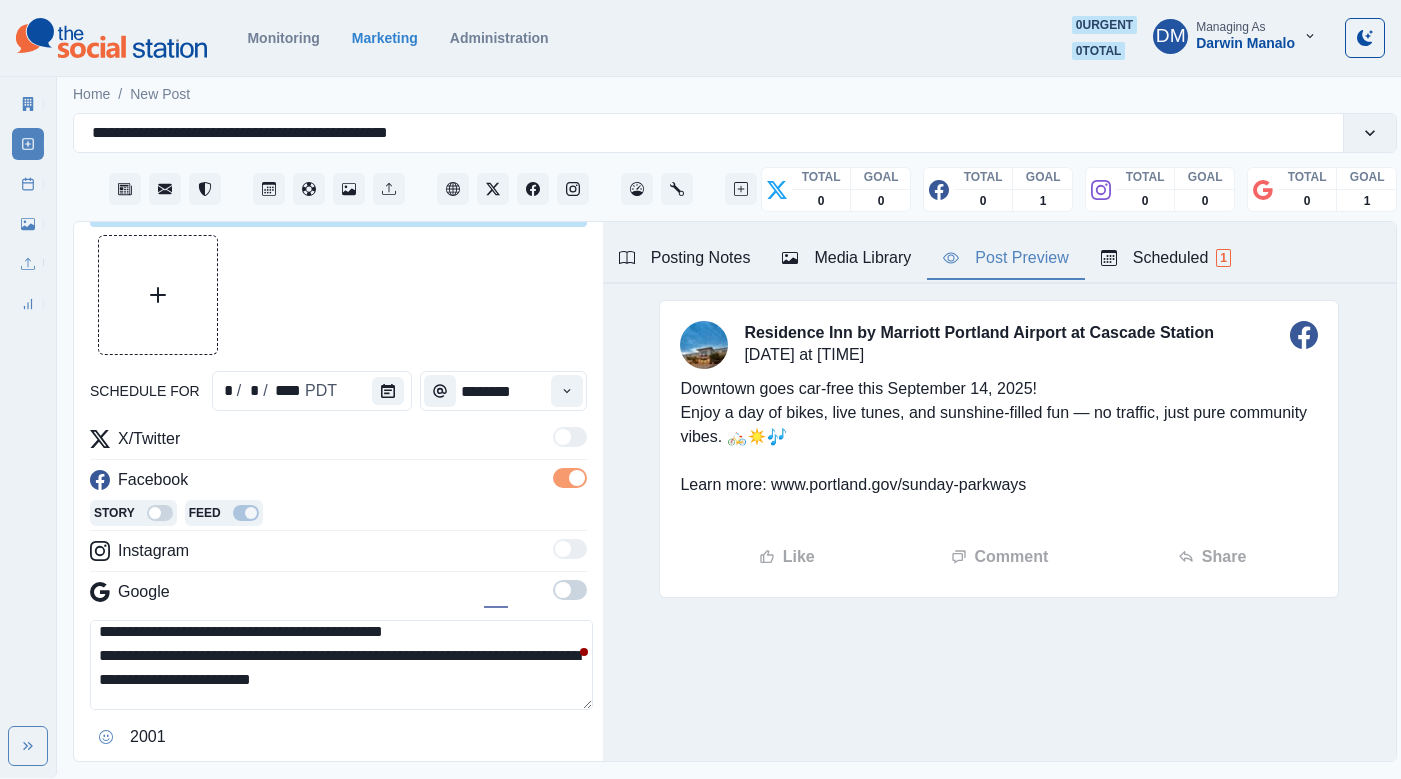 click on "**********" at bounding box center (341, 665) 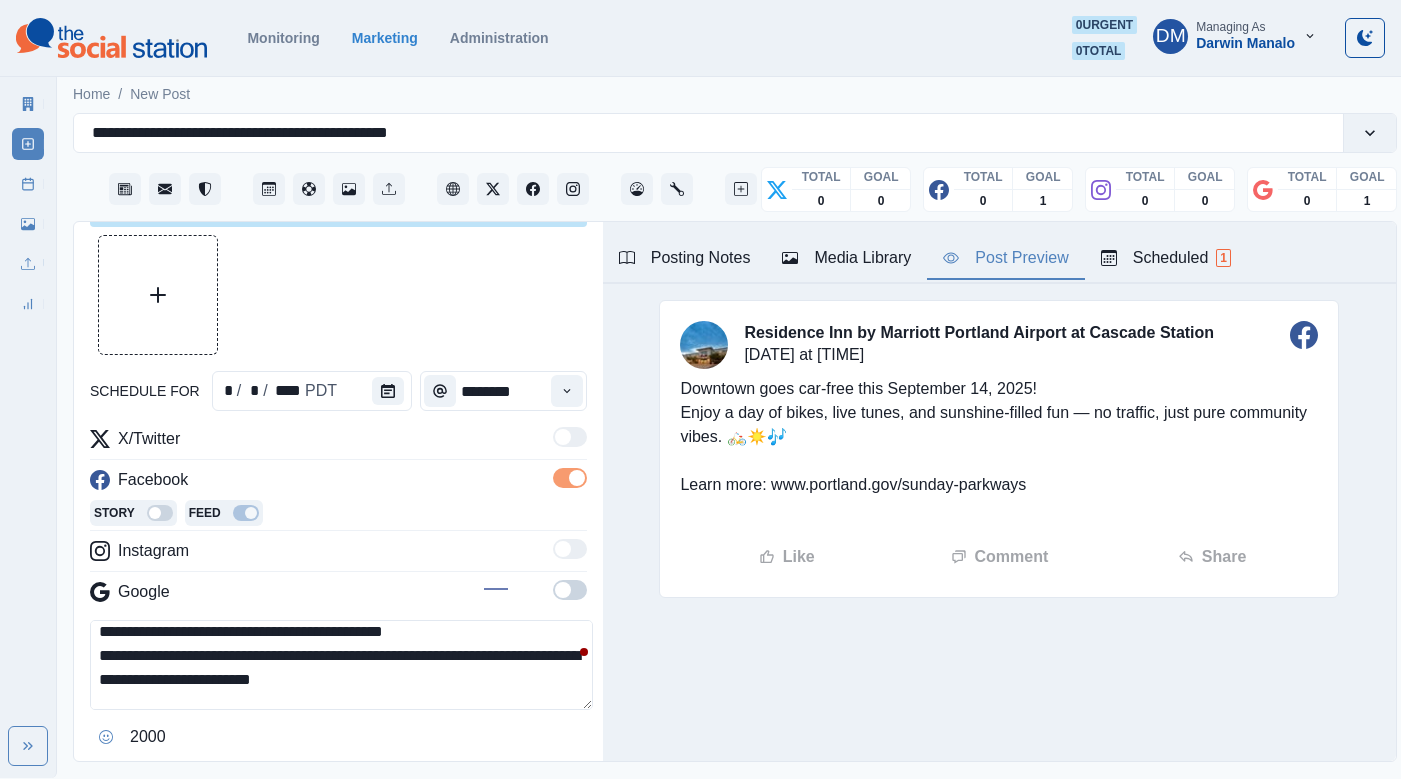scroll, scrollTop: 44, scrollLeft: 0, axis: vertical 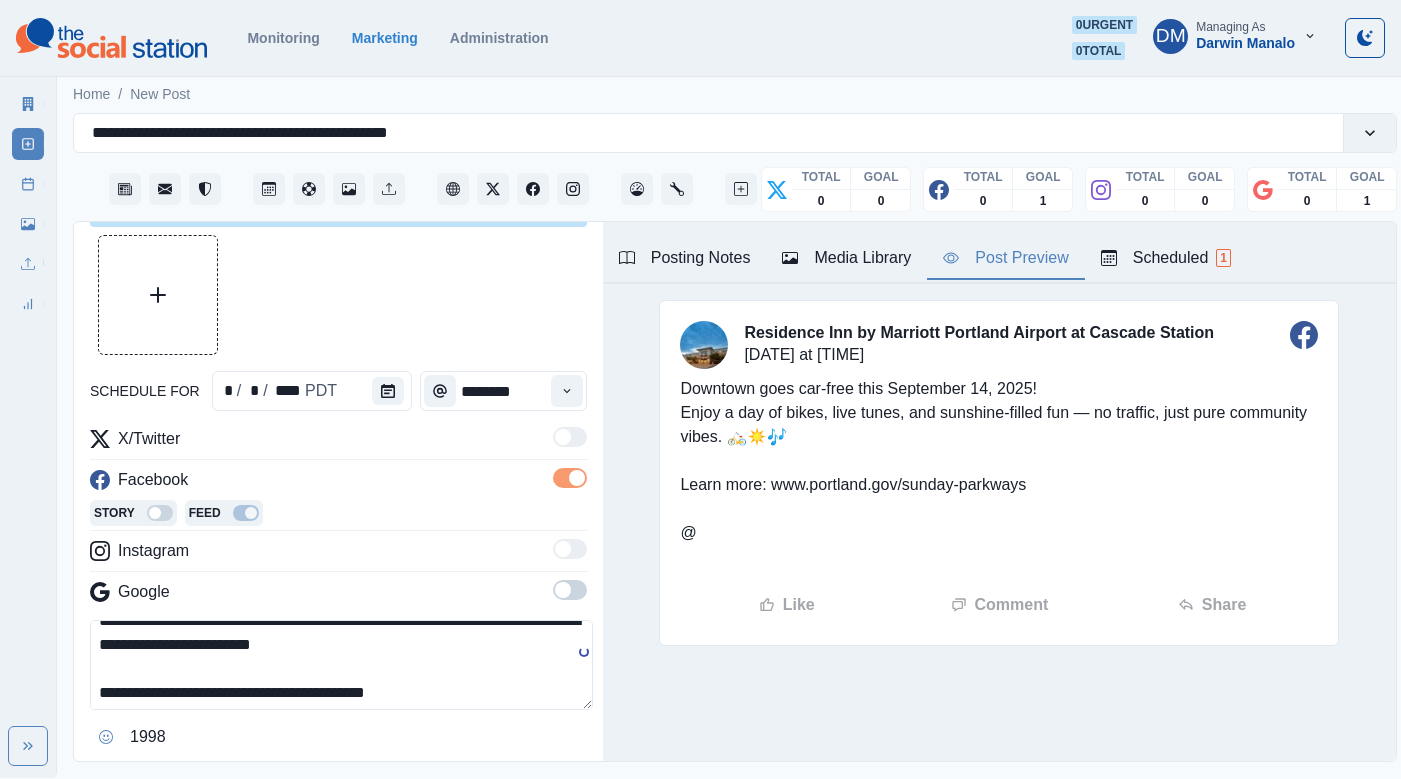 paste on "**********" 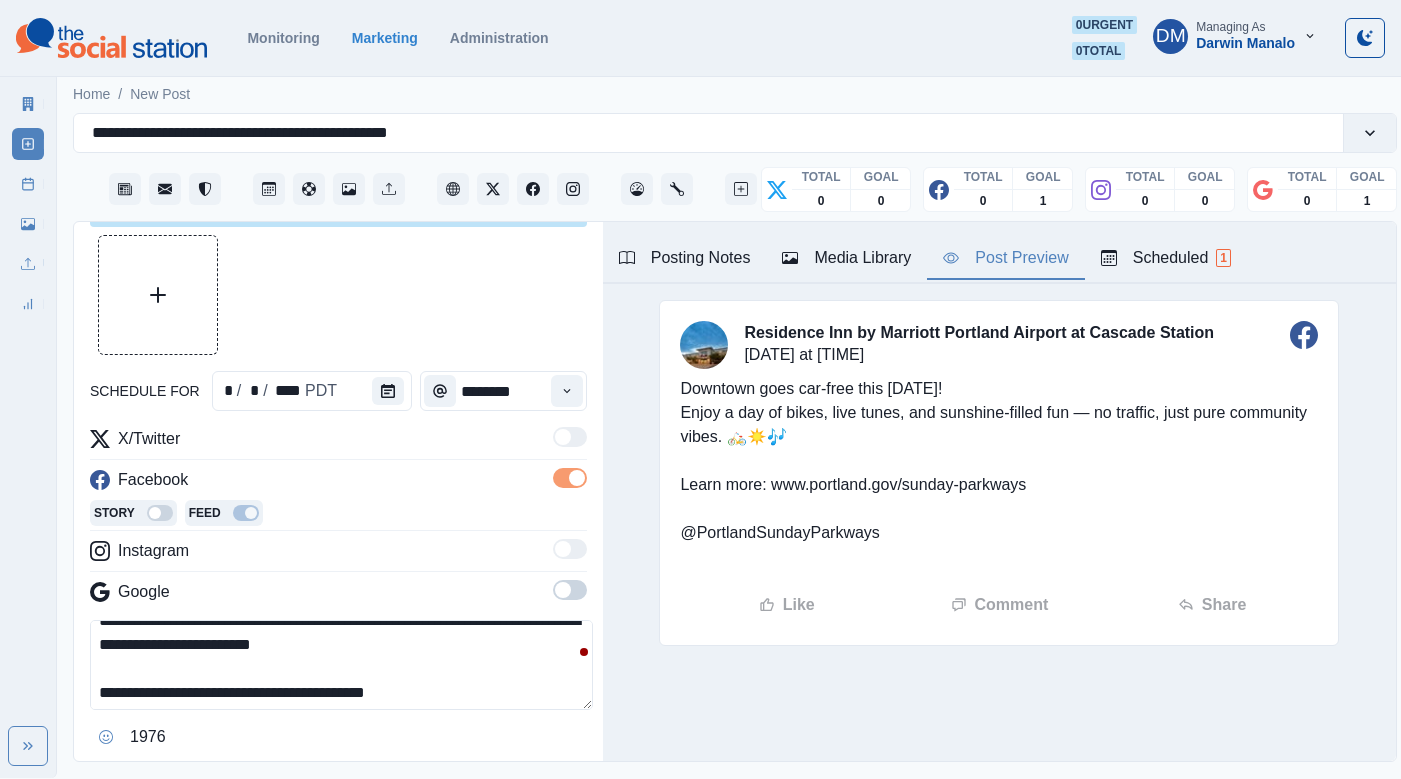 click on "**********" at bounding box center (341, 665) 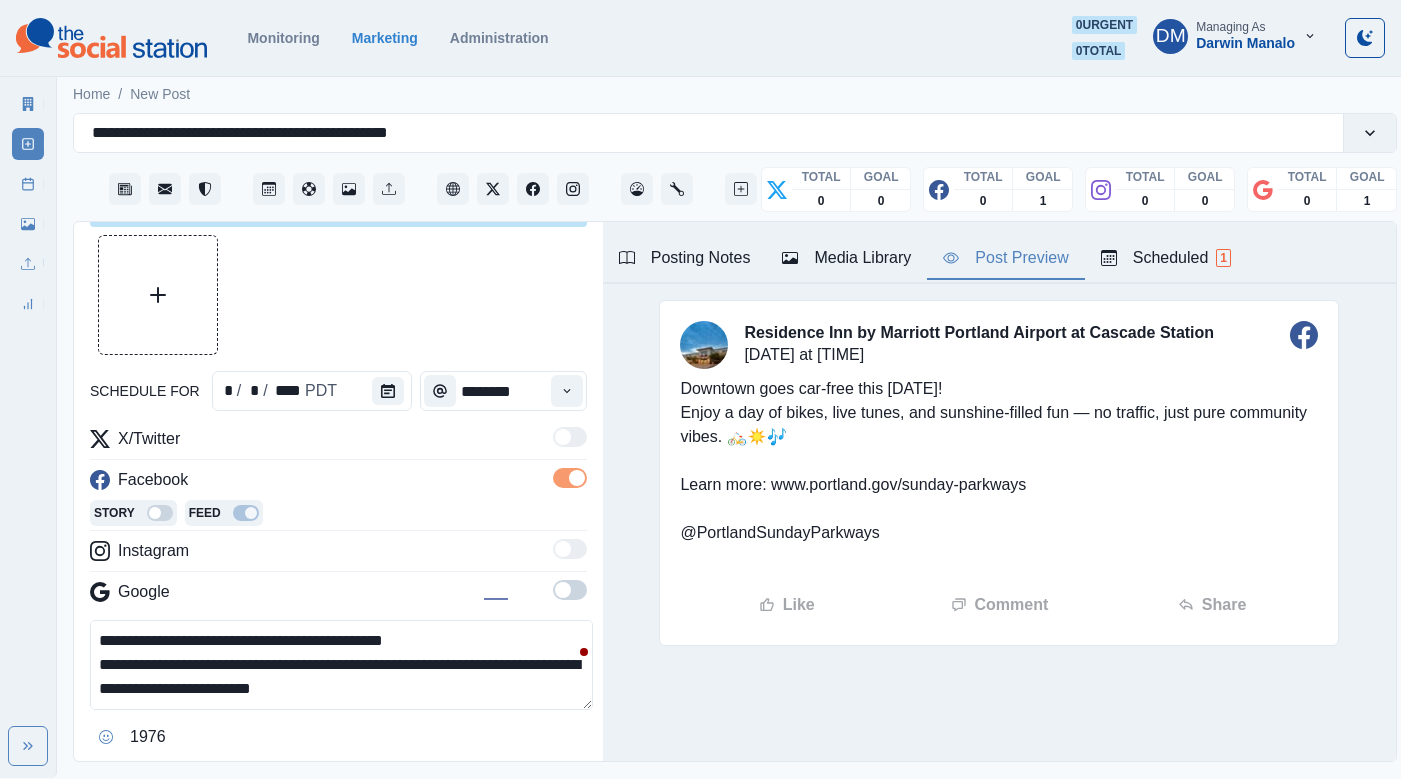 scroll, scrollTop: 18, scrollLeft: 0, axis: vertical 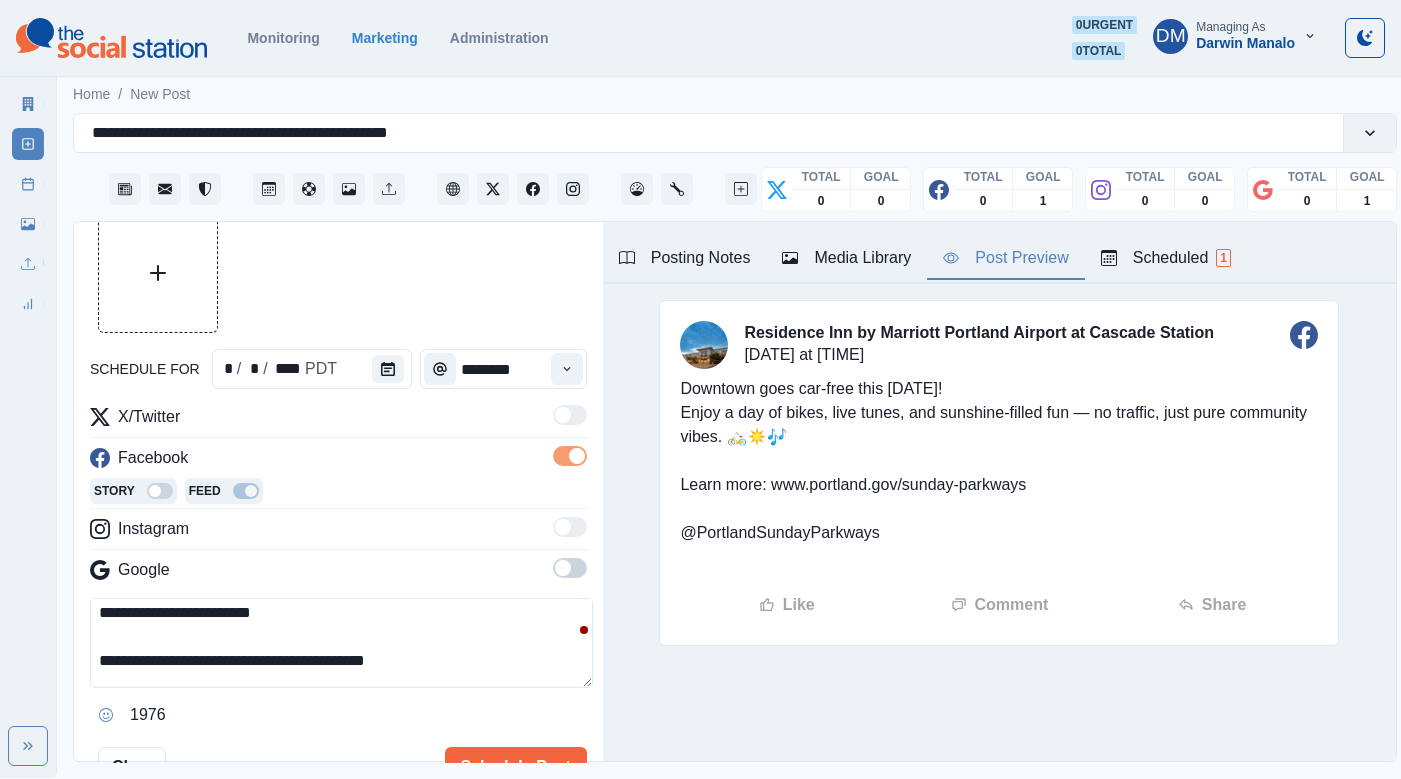 click 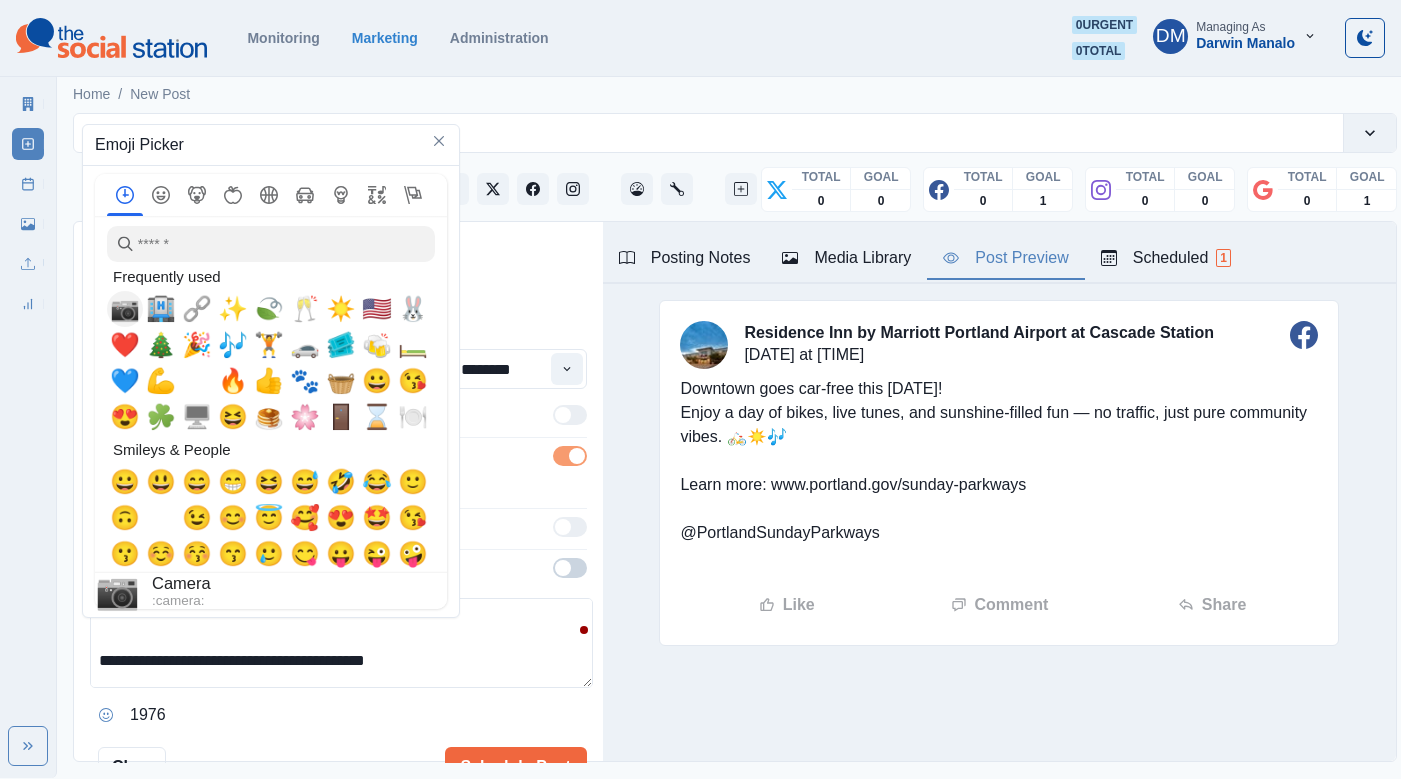 click on "📷" at bounding box center [125, 309] 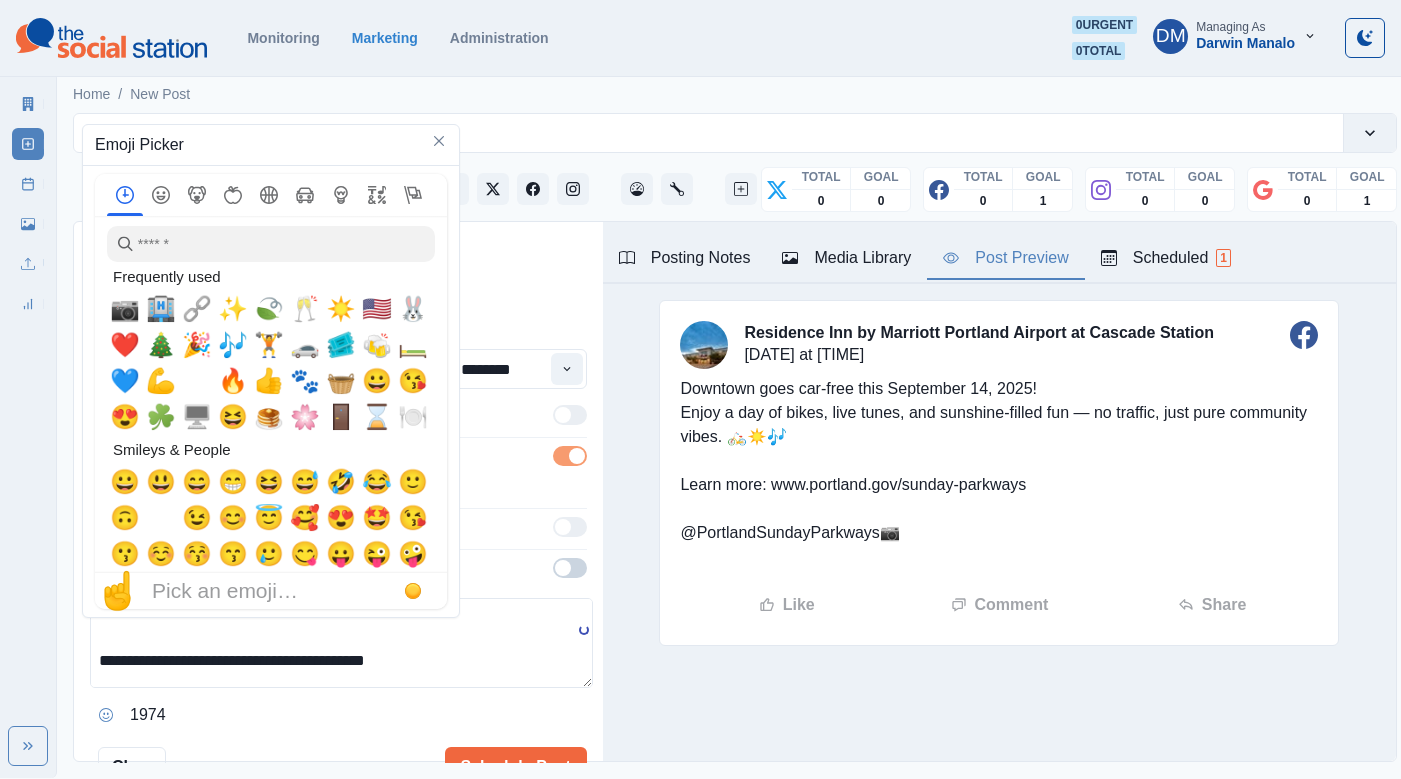 click on "**********" at bounding box center [341, 643] 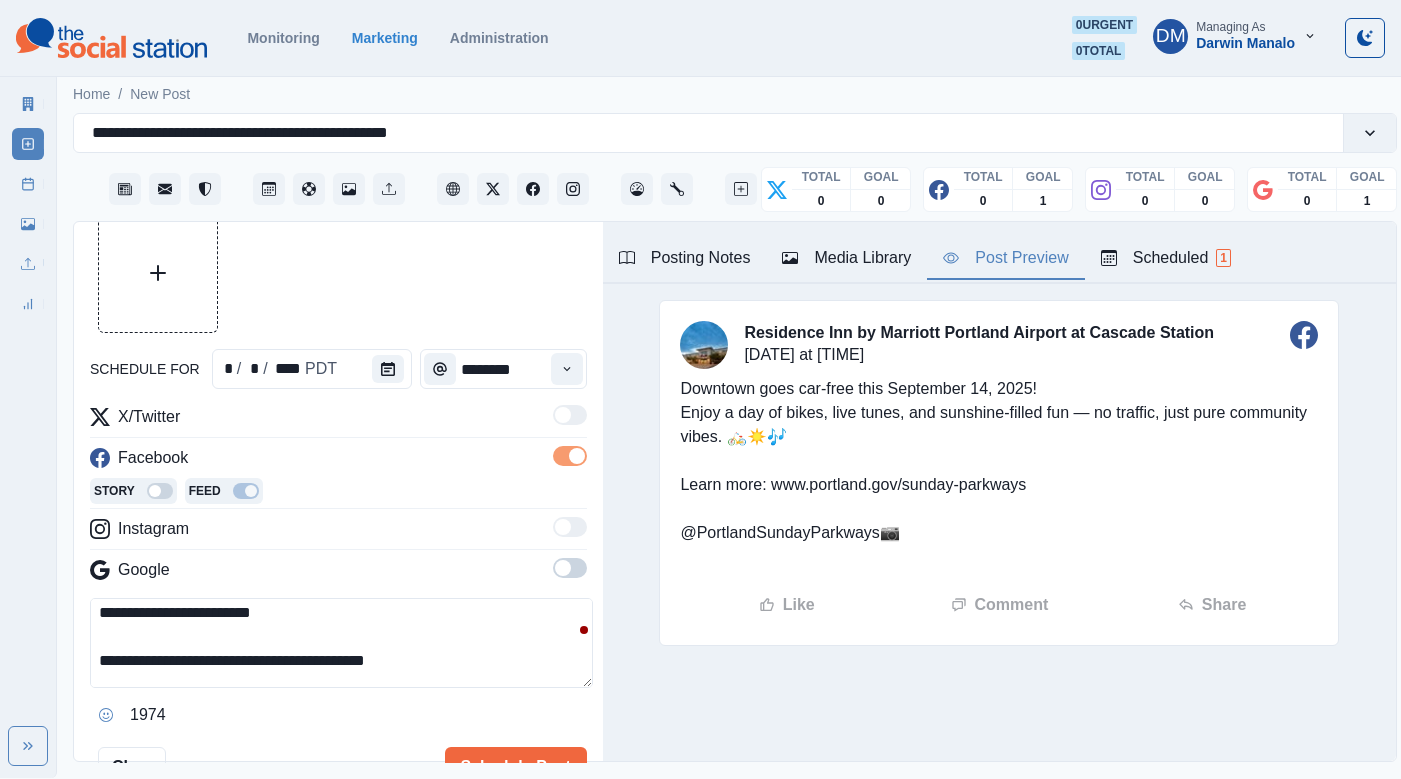 click on "**********" at bounding box center [341, 643] 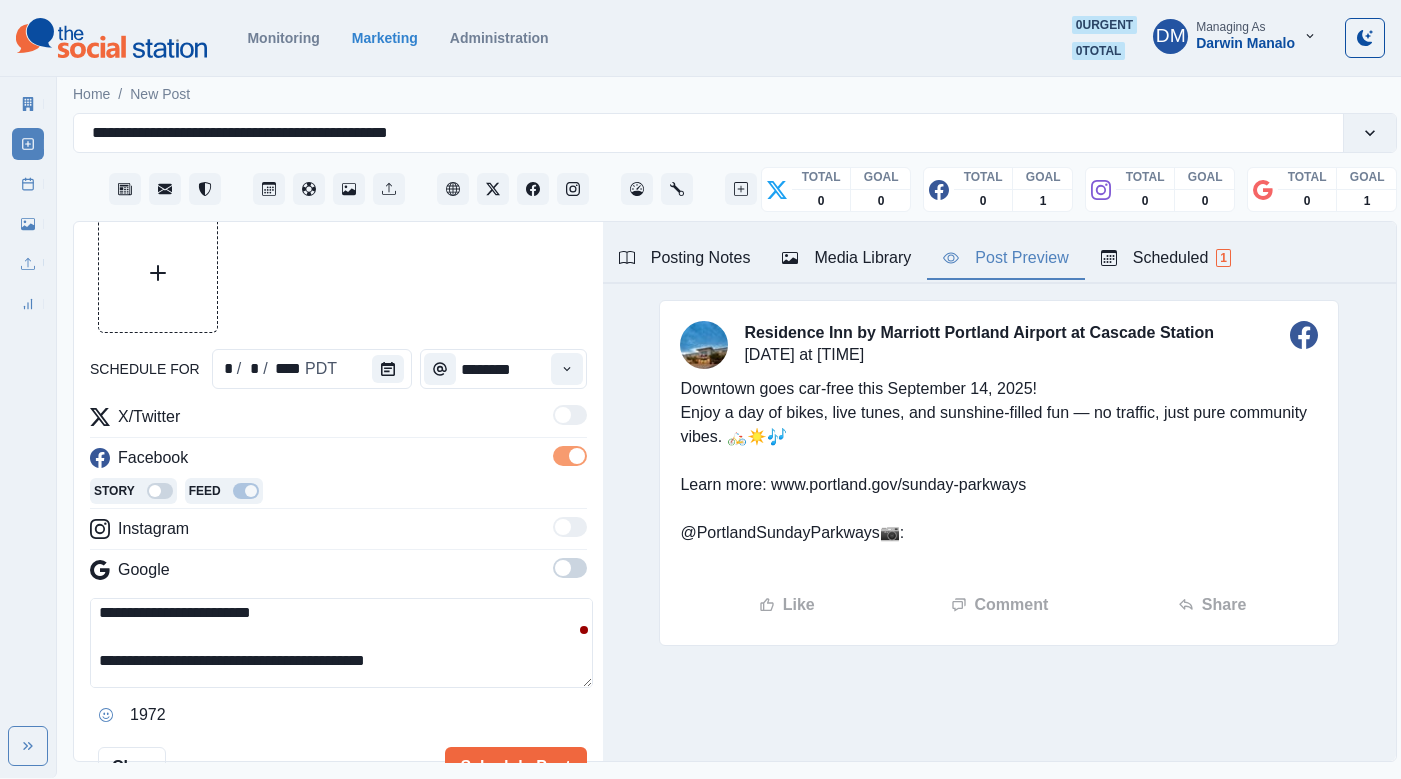 paste on "**********" 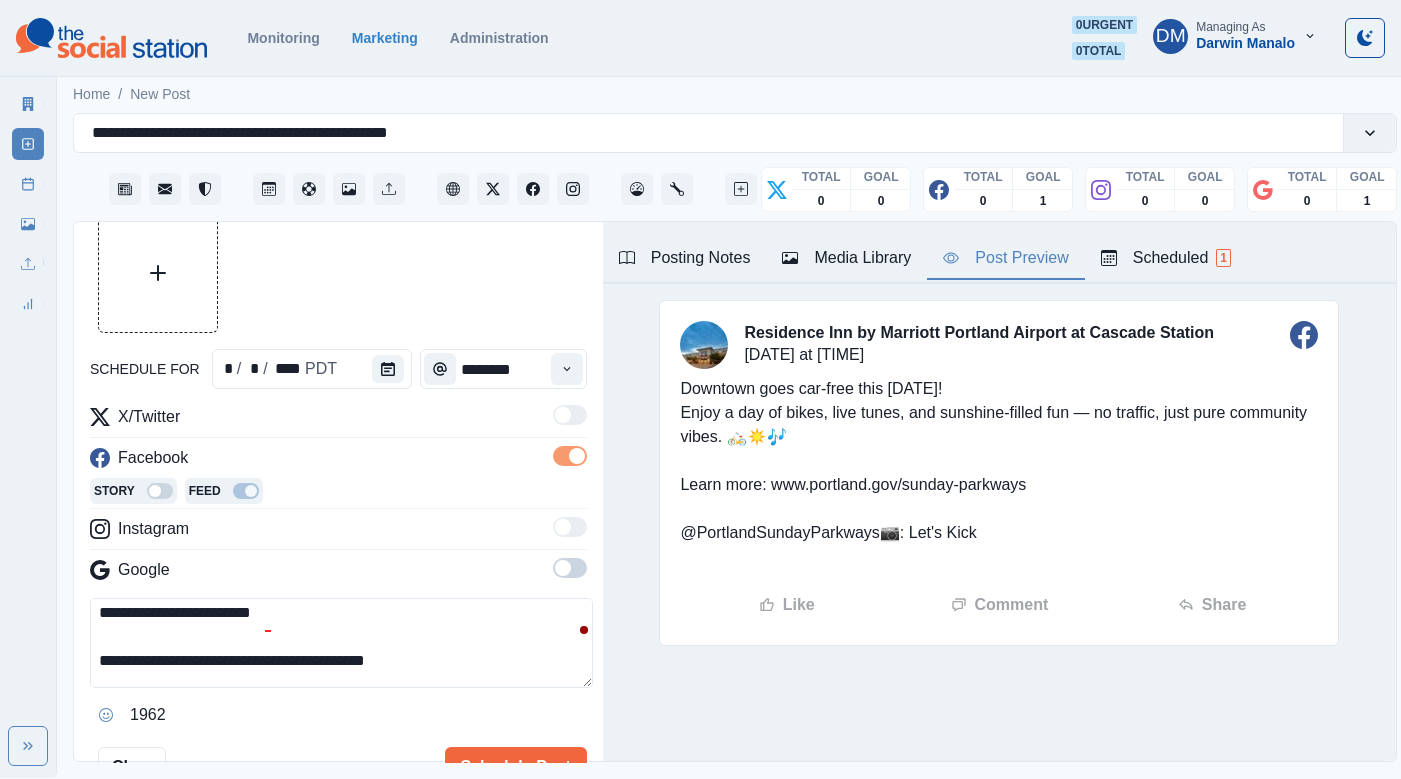 click on "**********" at bounding box center [341, 643] 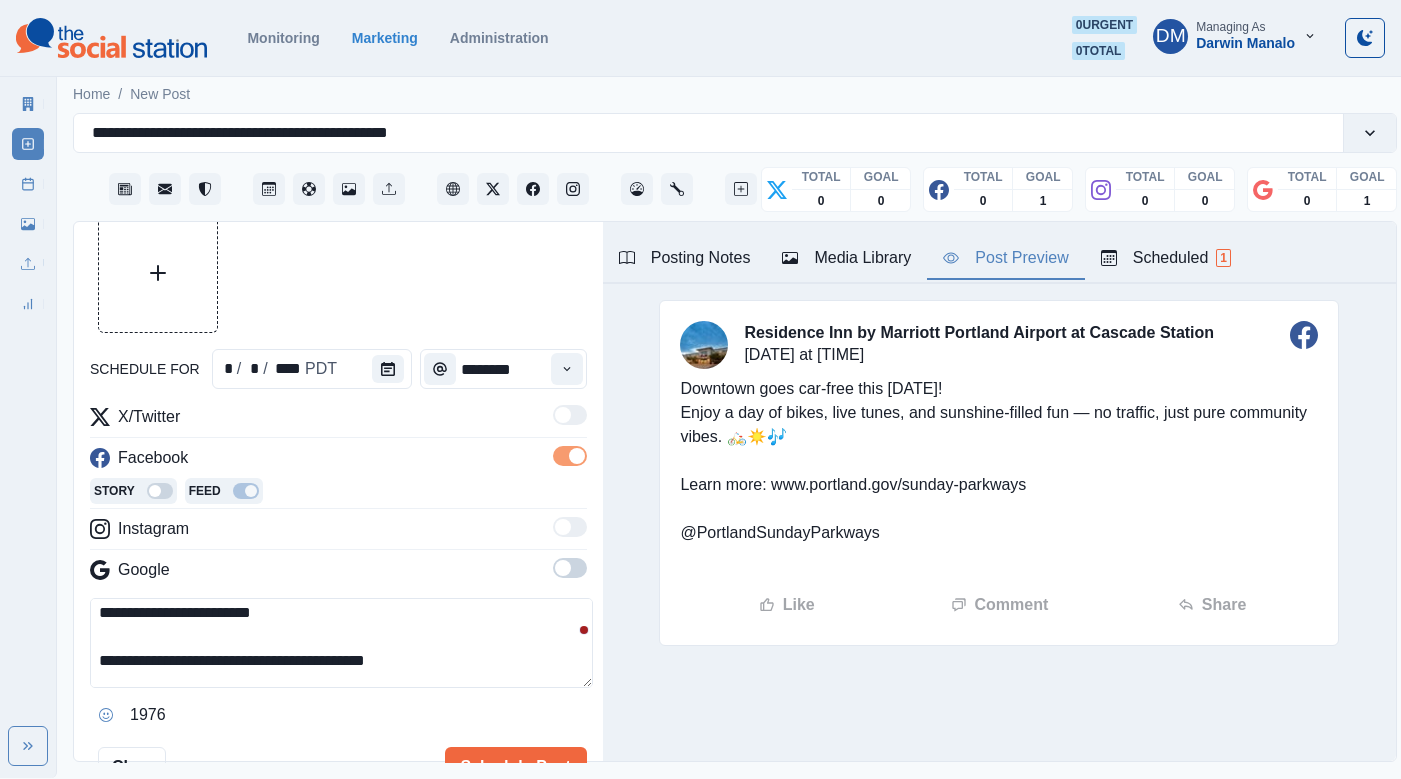 click on "**********" at bounding box center (341, 643) 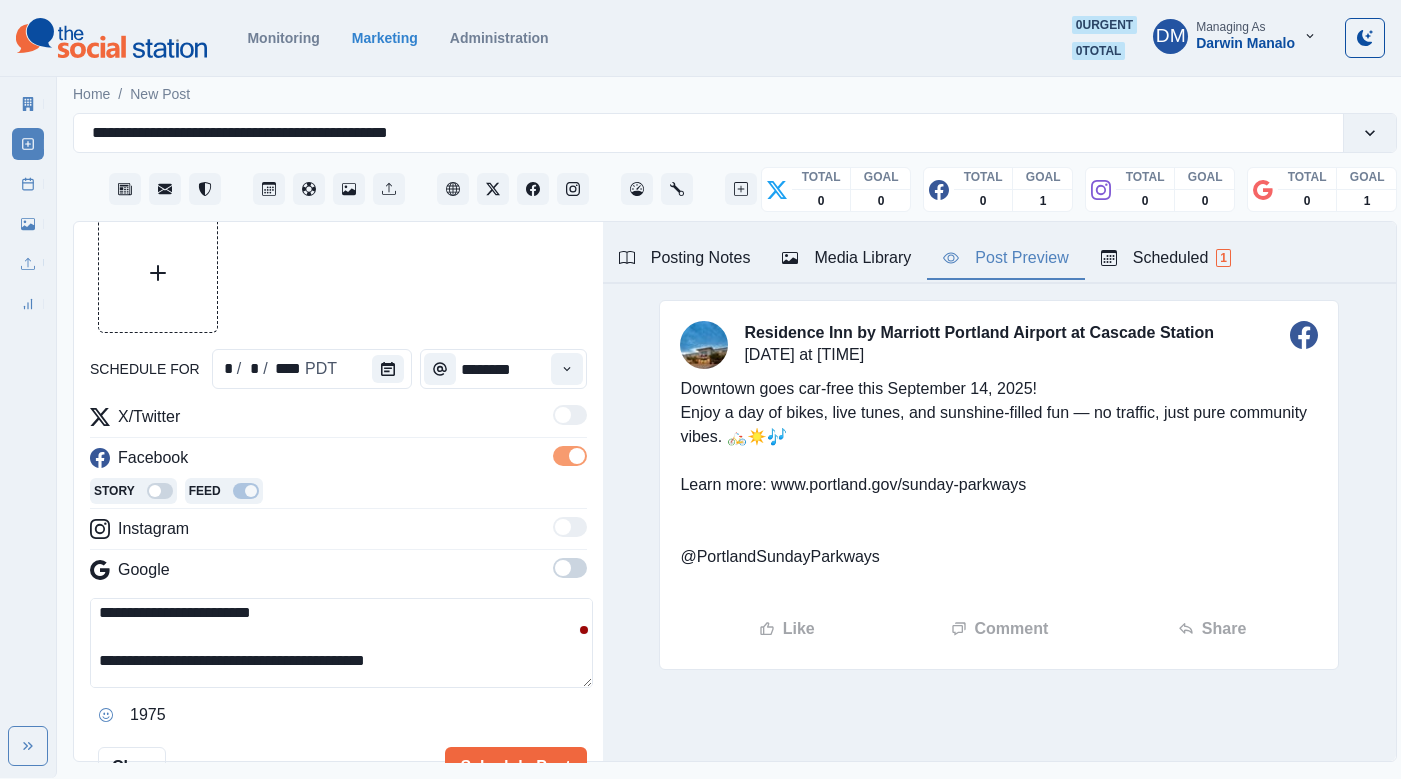 scroll, scrollTop: 62, scrollLeft: 0, axis: vertical 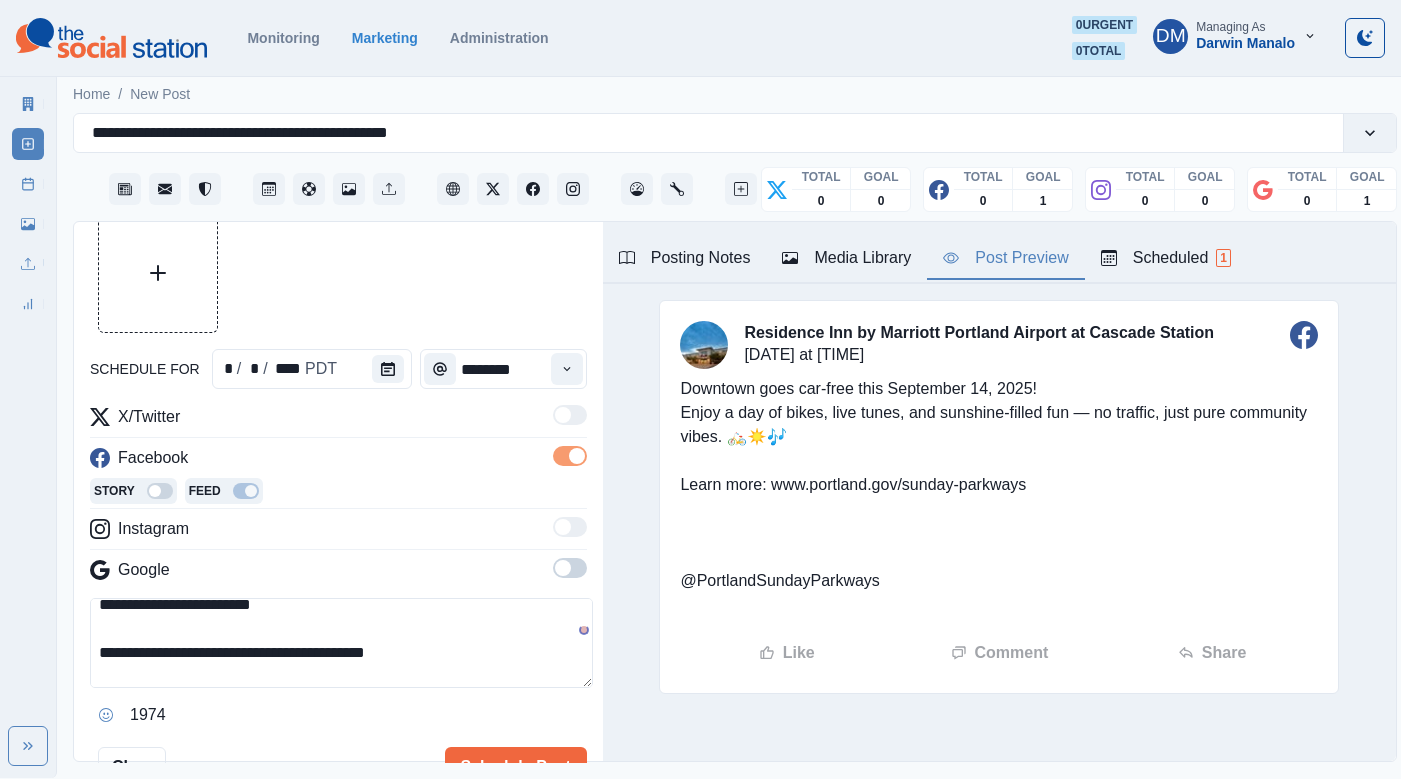 paste on "**********" 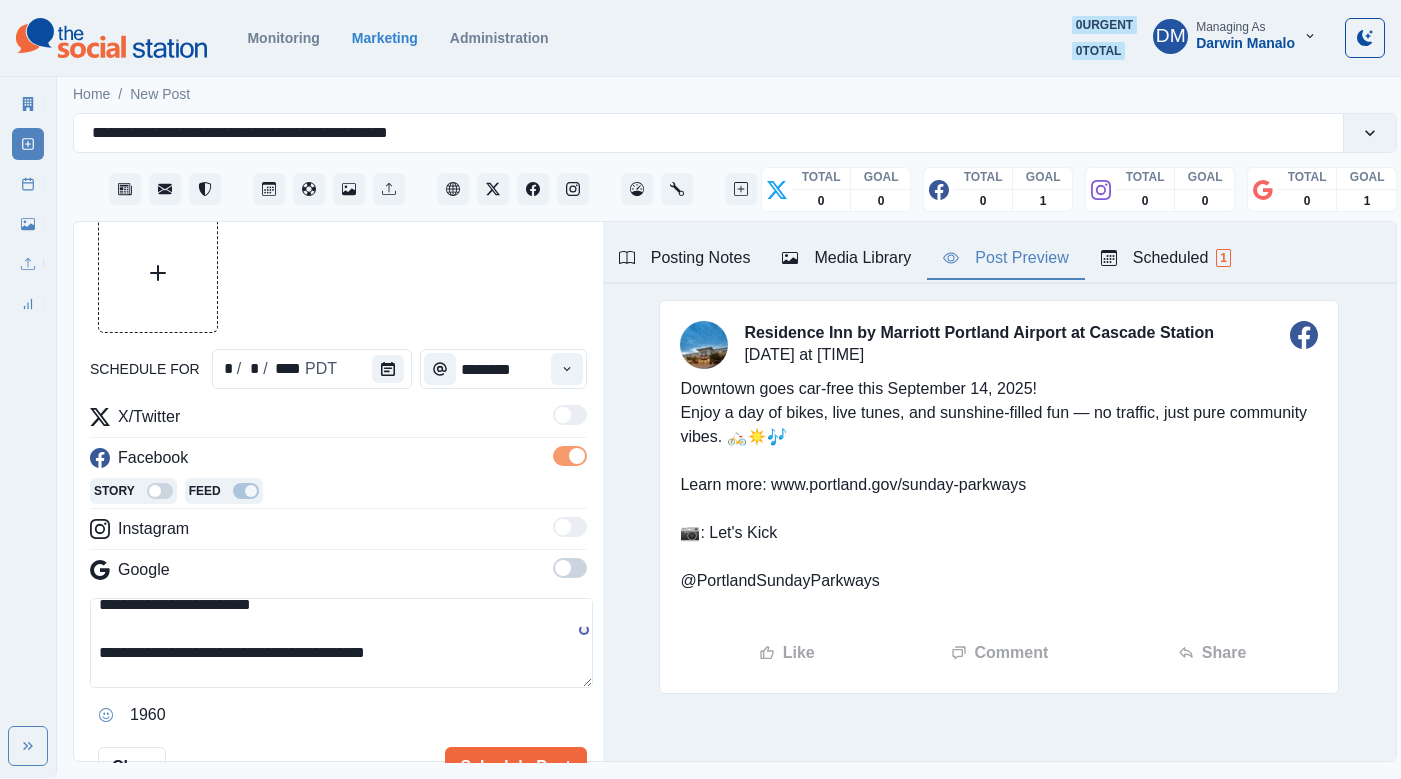 scroll, scrollTop: 90, scrollLeft: 0, axis: vertical 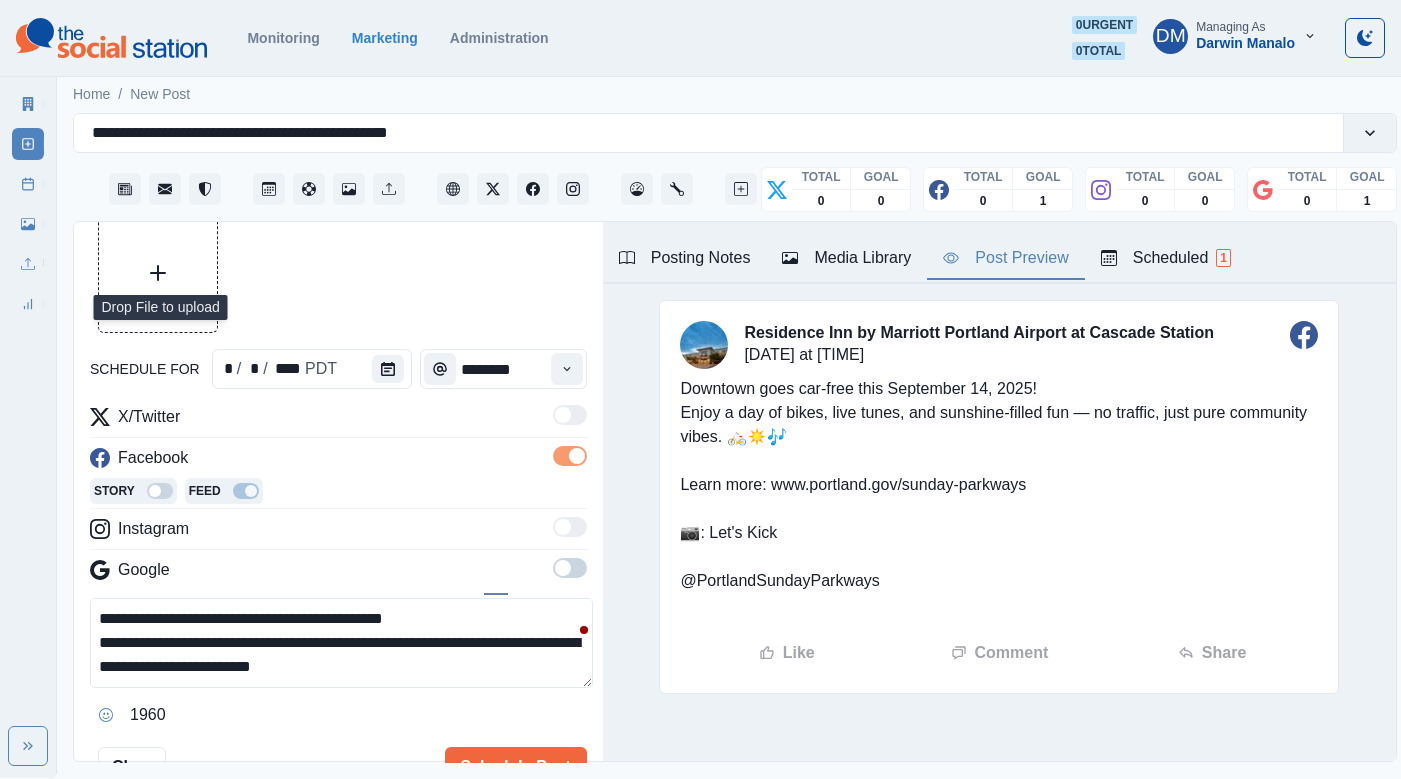 type on "**********" 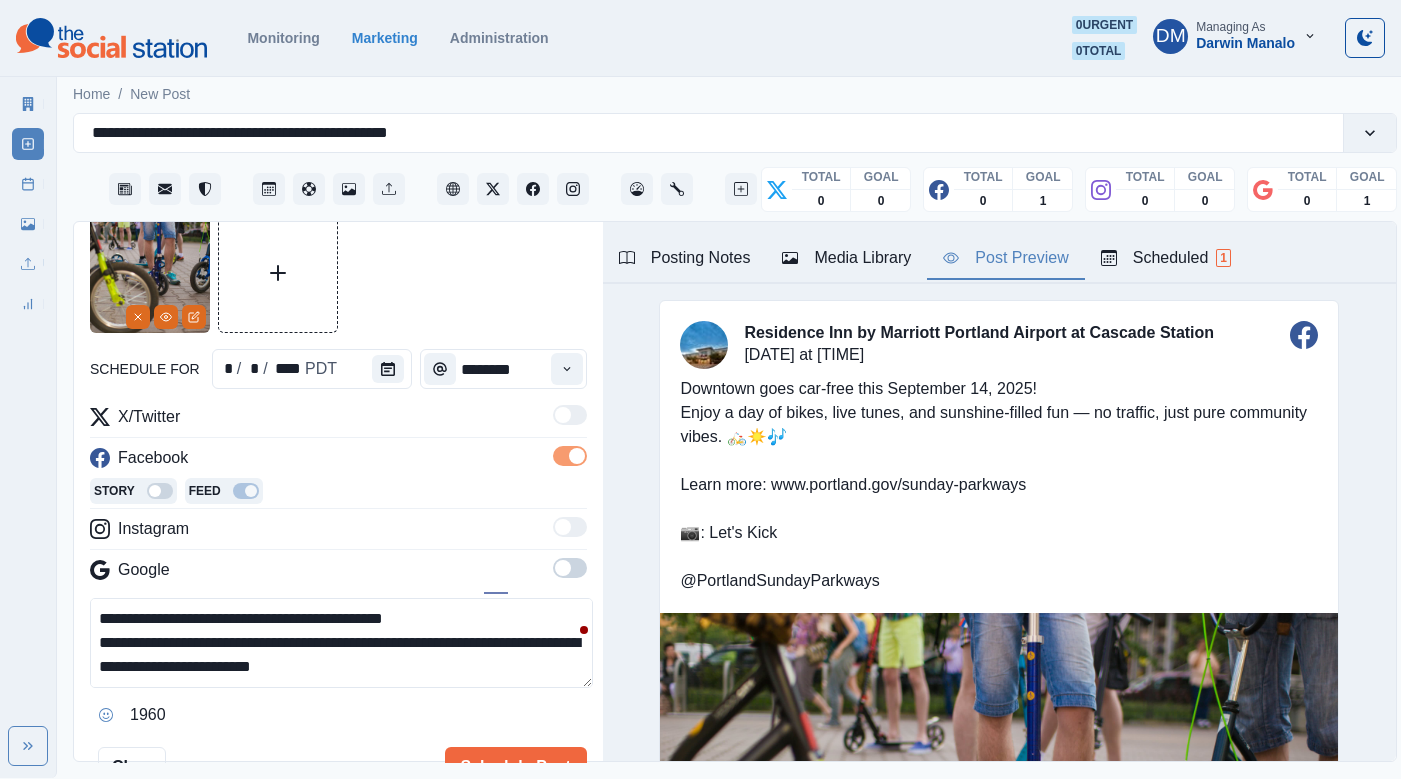 scroll, scrollTop: 33, scrollLeft: 0, axis: vertical 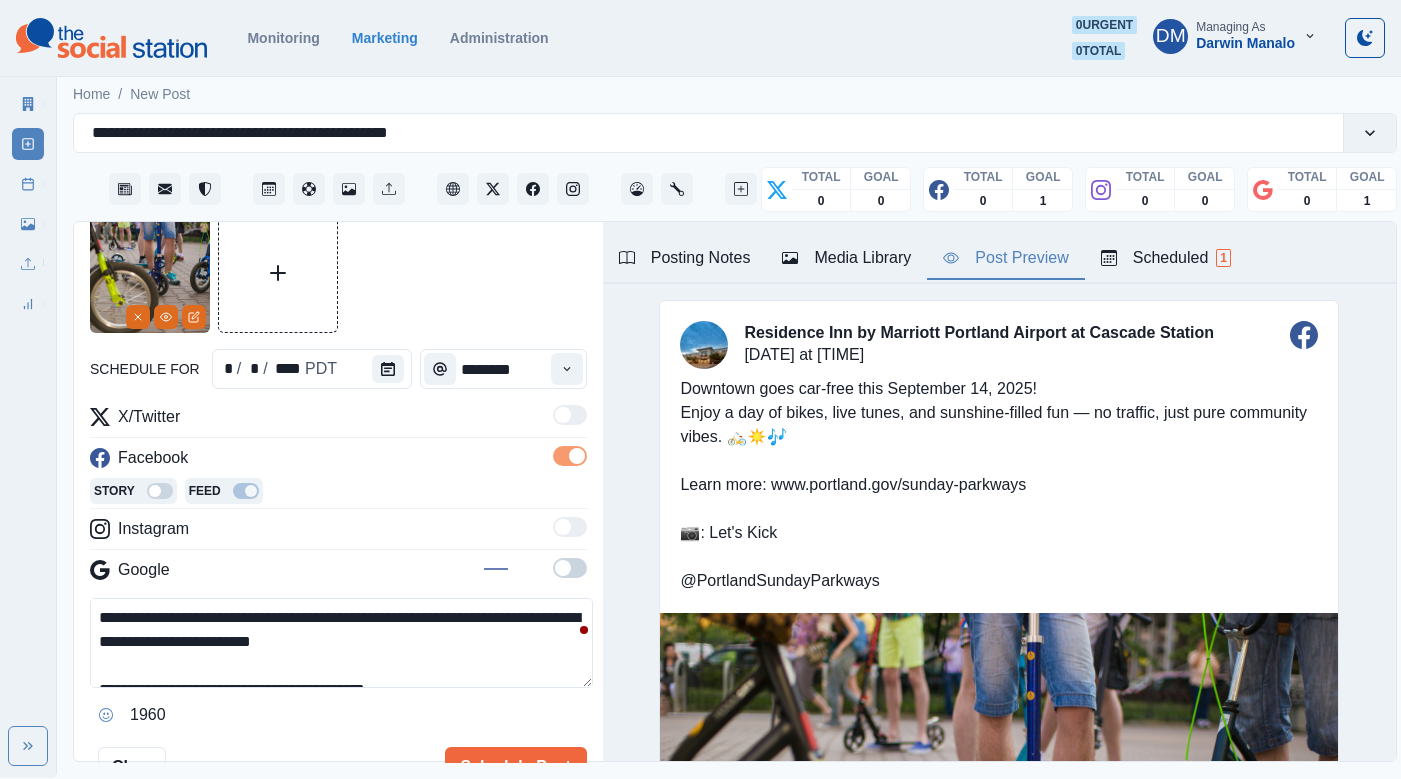 click on "**********" at bounding box center (341, 643) 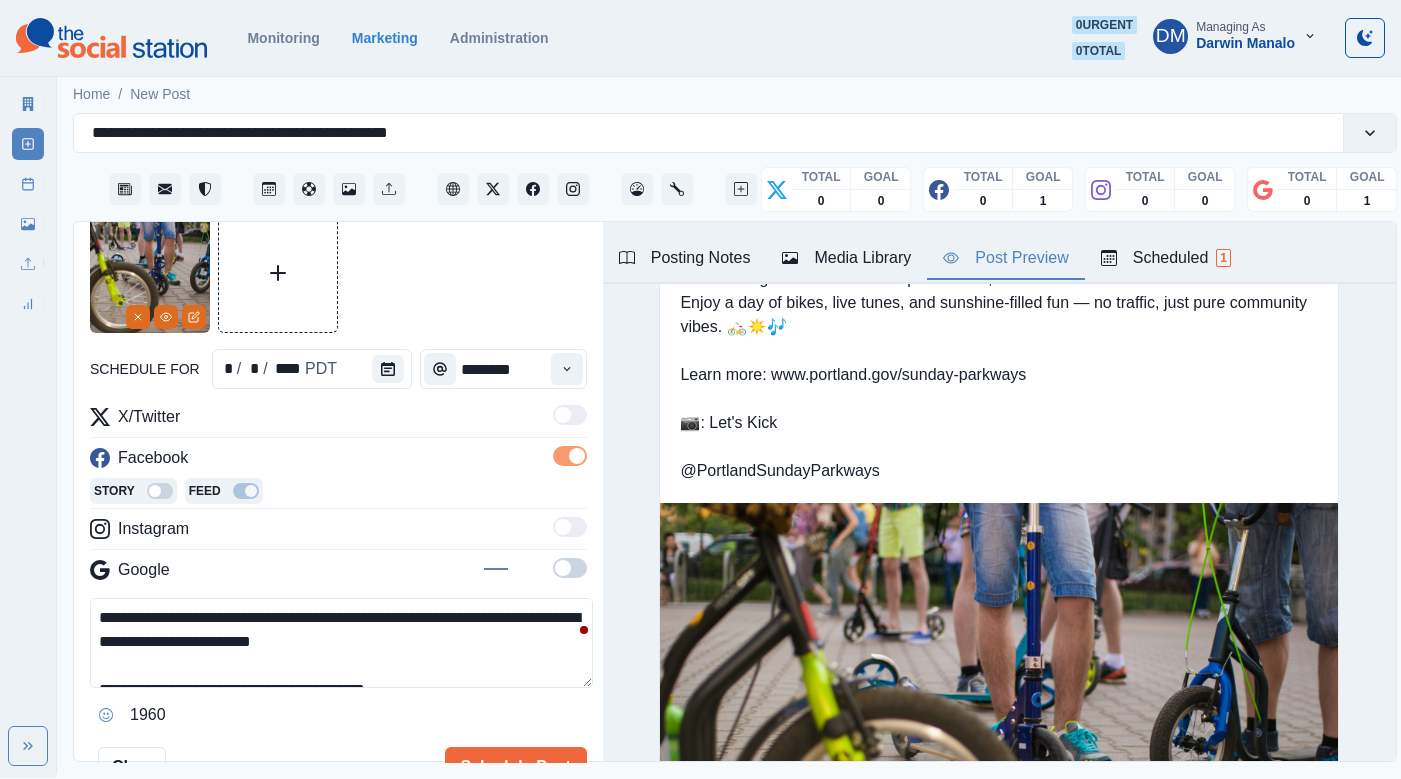 scroll, scrollTop: 160, scrollLeft: 0, axis: vertical 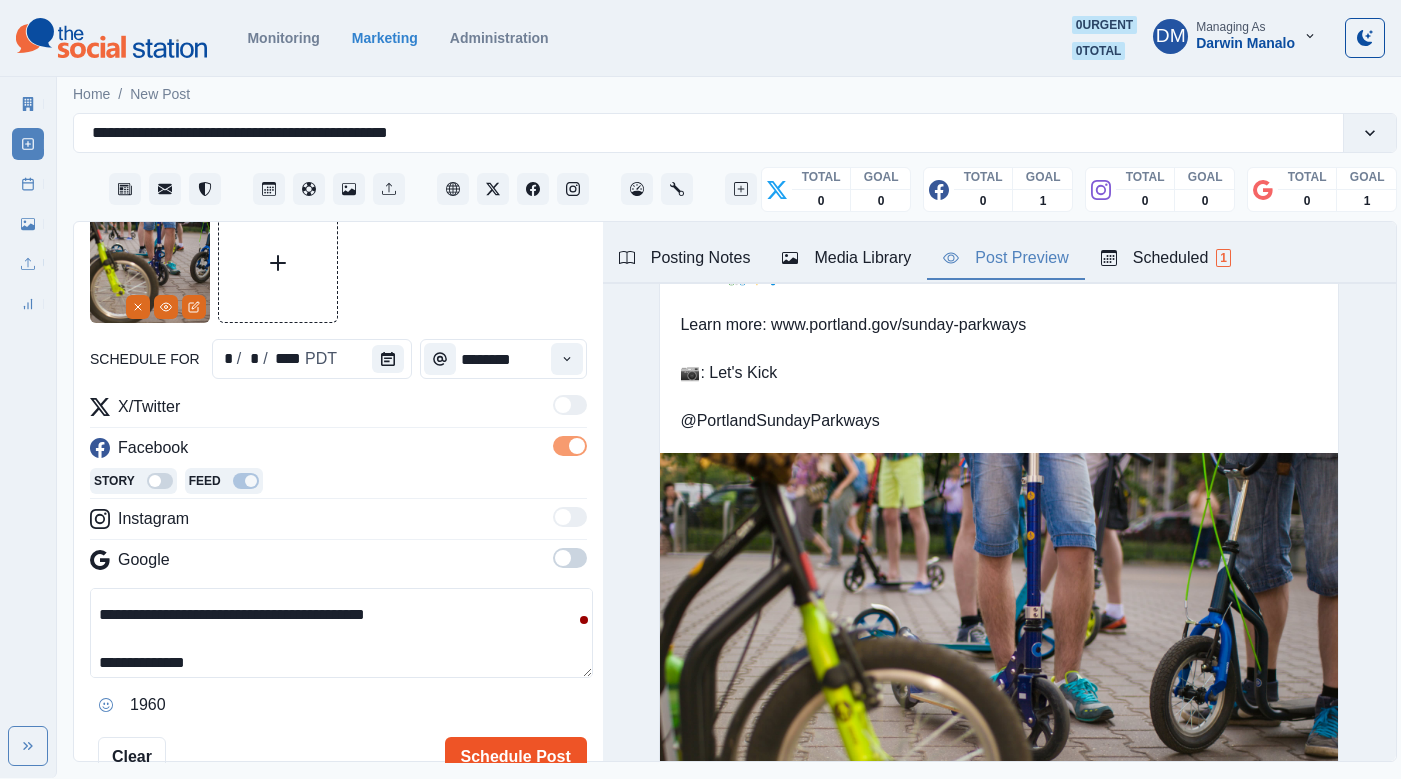 click on "Schedule Post" at bounding box center [516, 757] 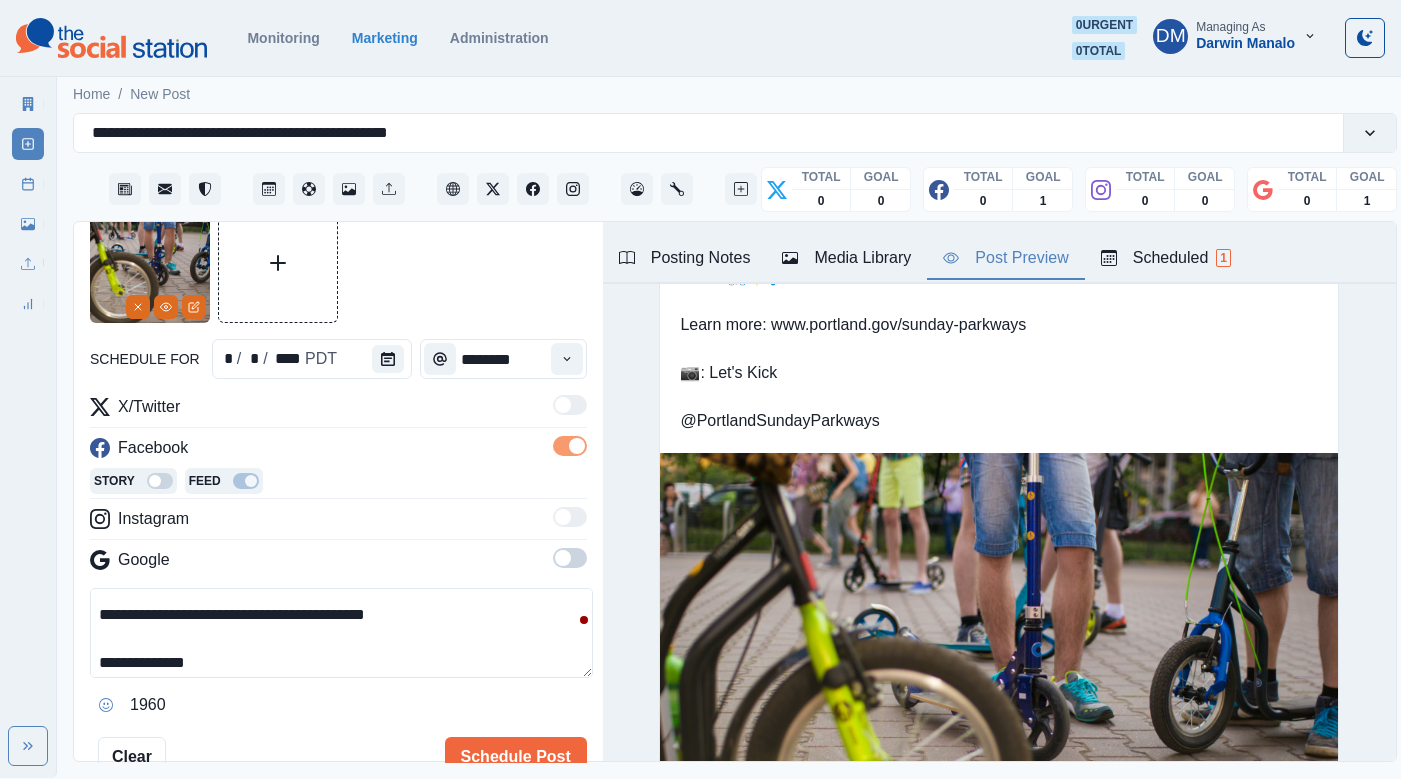 type 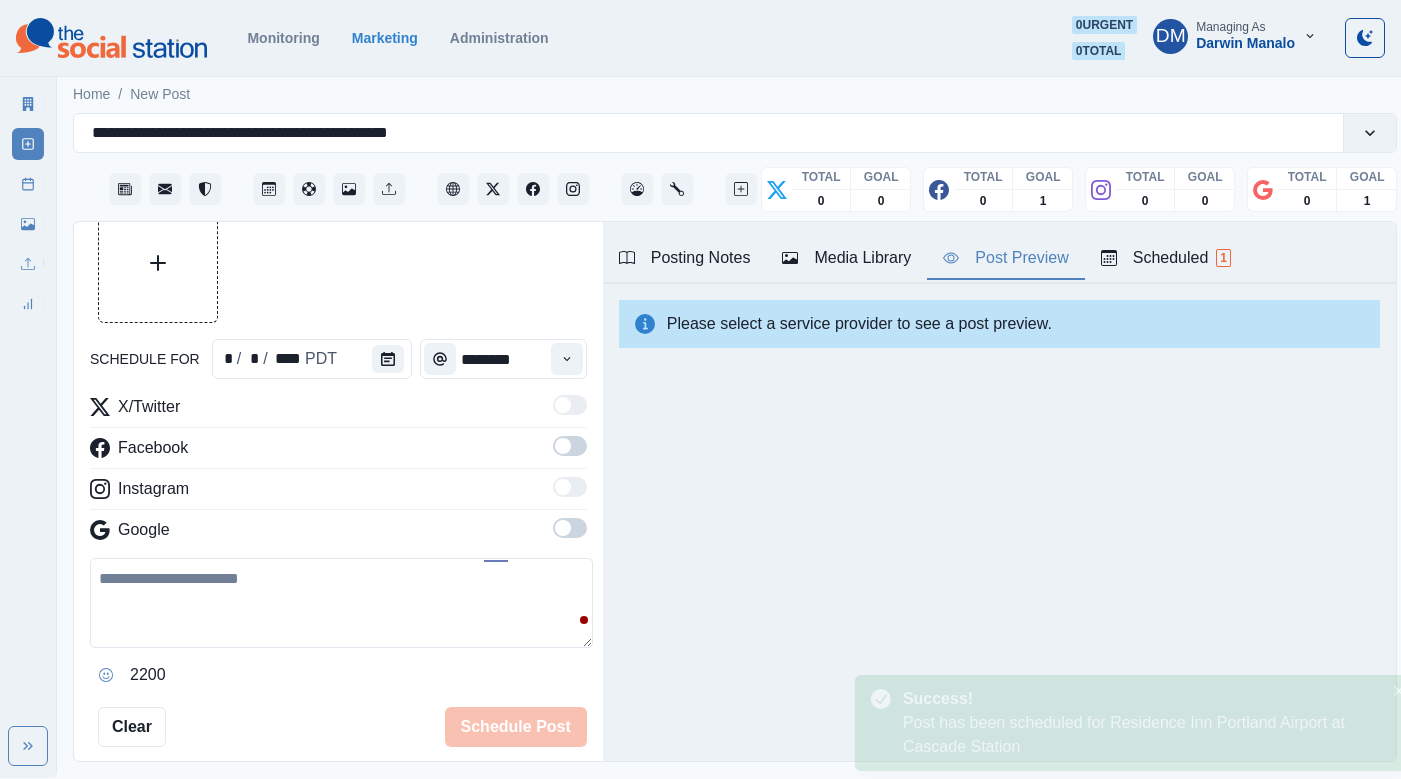 scroll, scrollTop: 68, scrollLeft: 0, axis: vertical 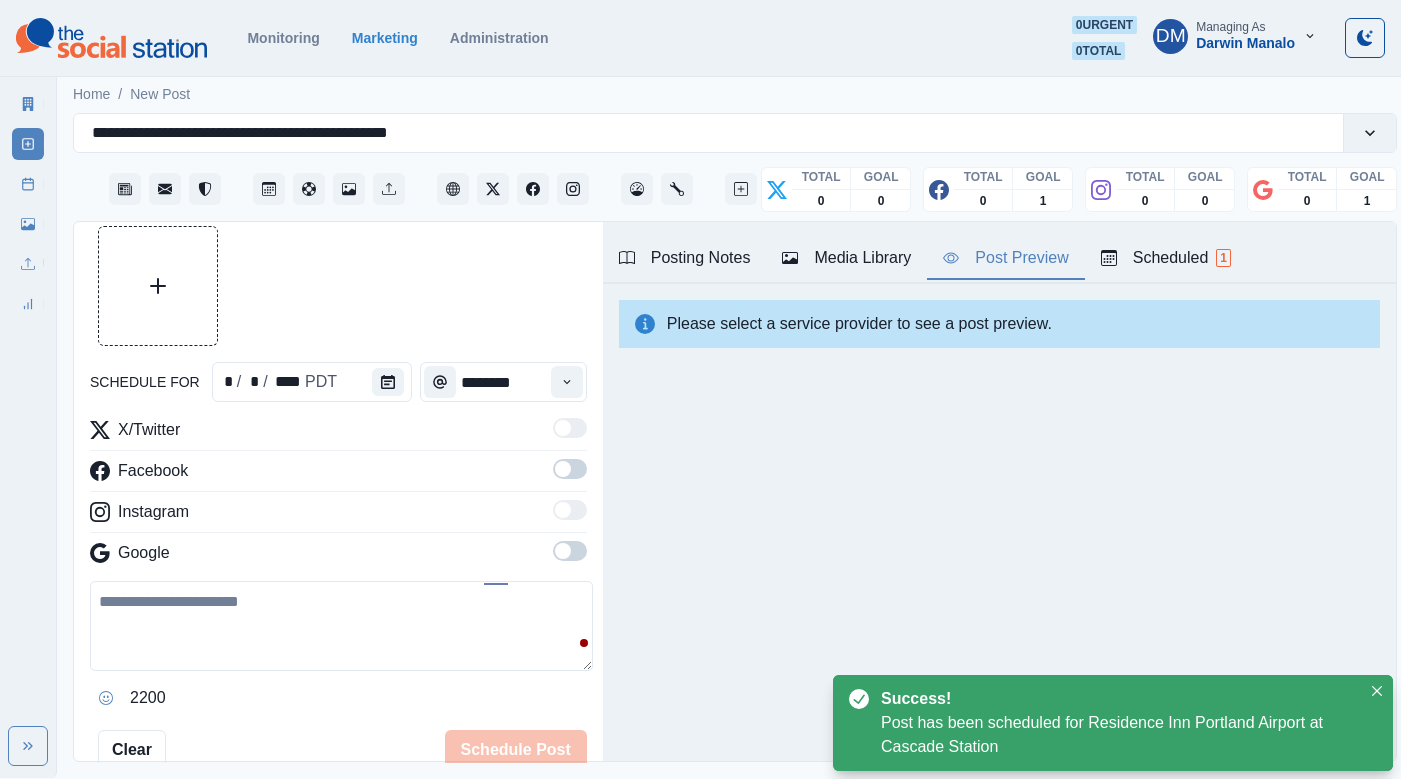 click on "**********" at bounding box center [735, 425] 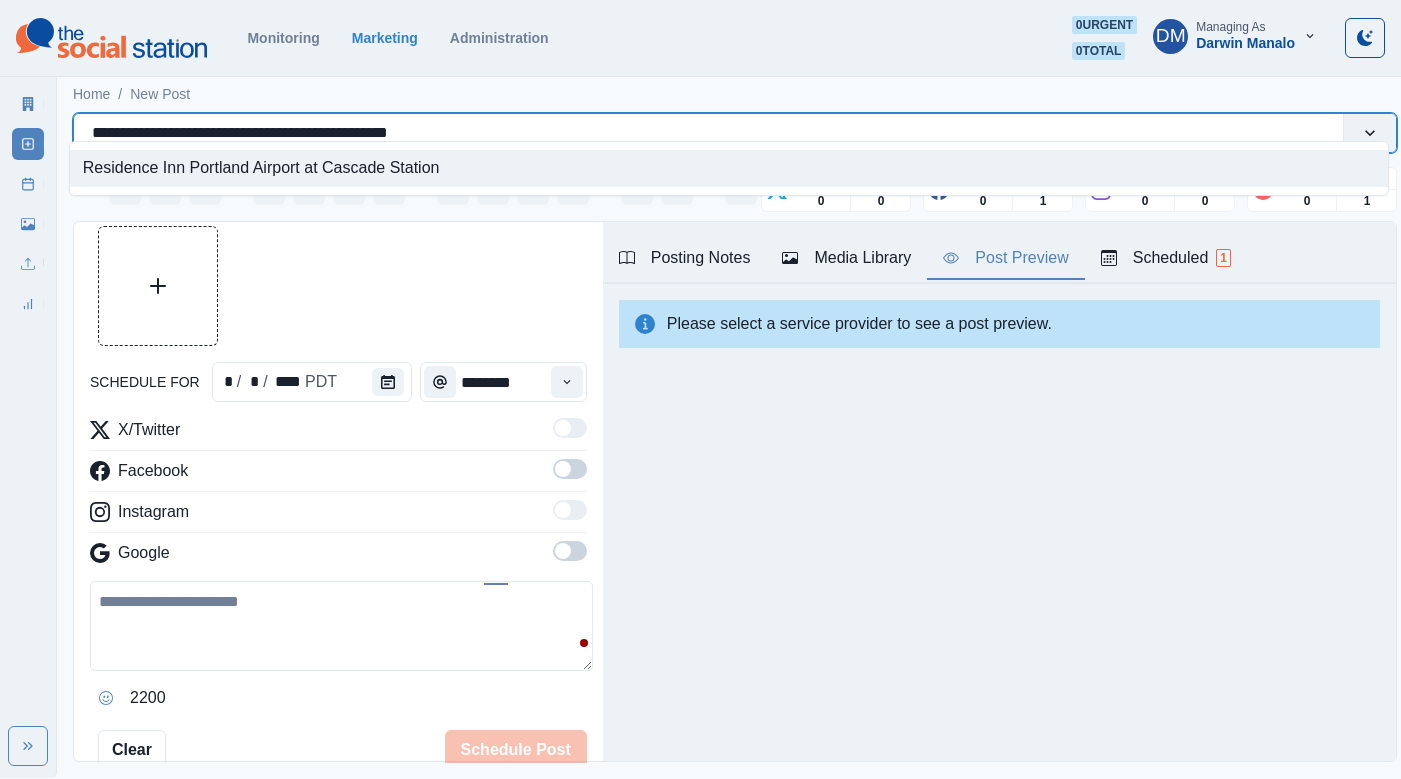 drag, startPoint x: 84, startPoint y: 118, endPoint x: 492, endPoint y: 114, distance: 408.0196 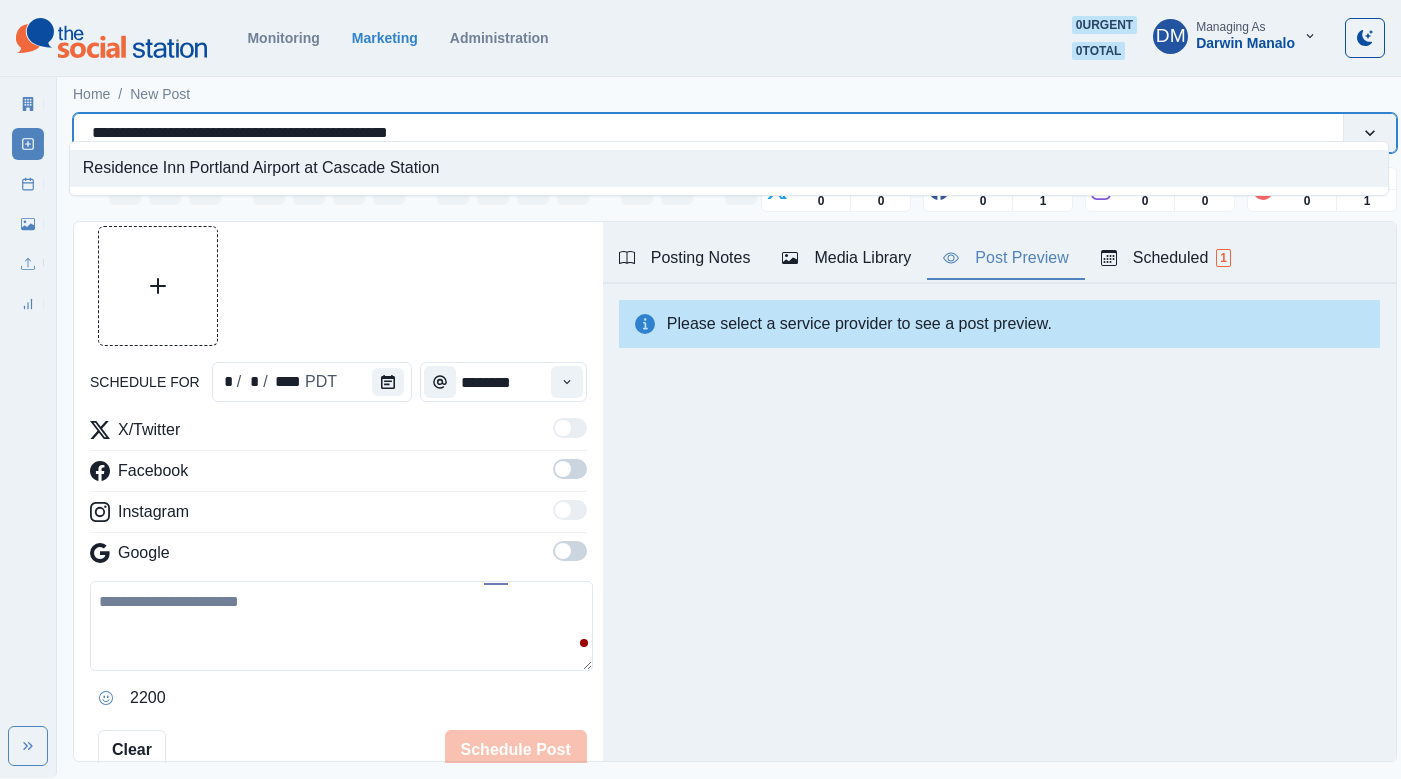 type 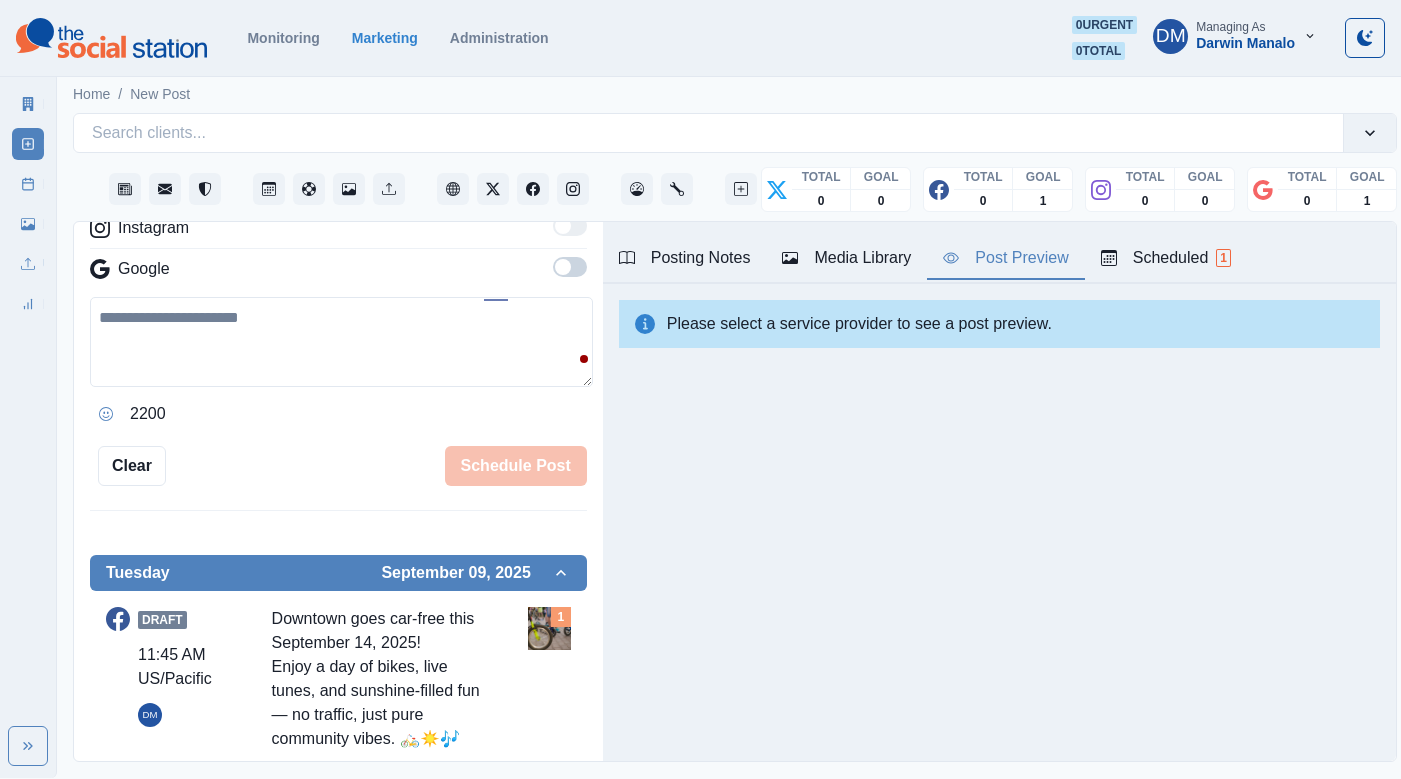 scroll, scrollTop: 366, scrollLeft: 0, axis: vertical 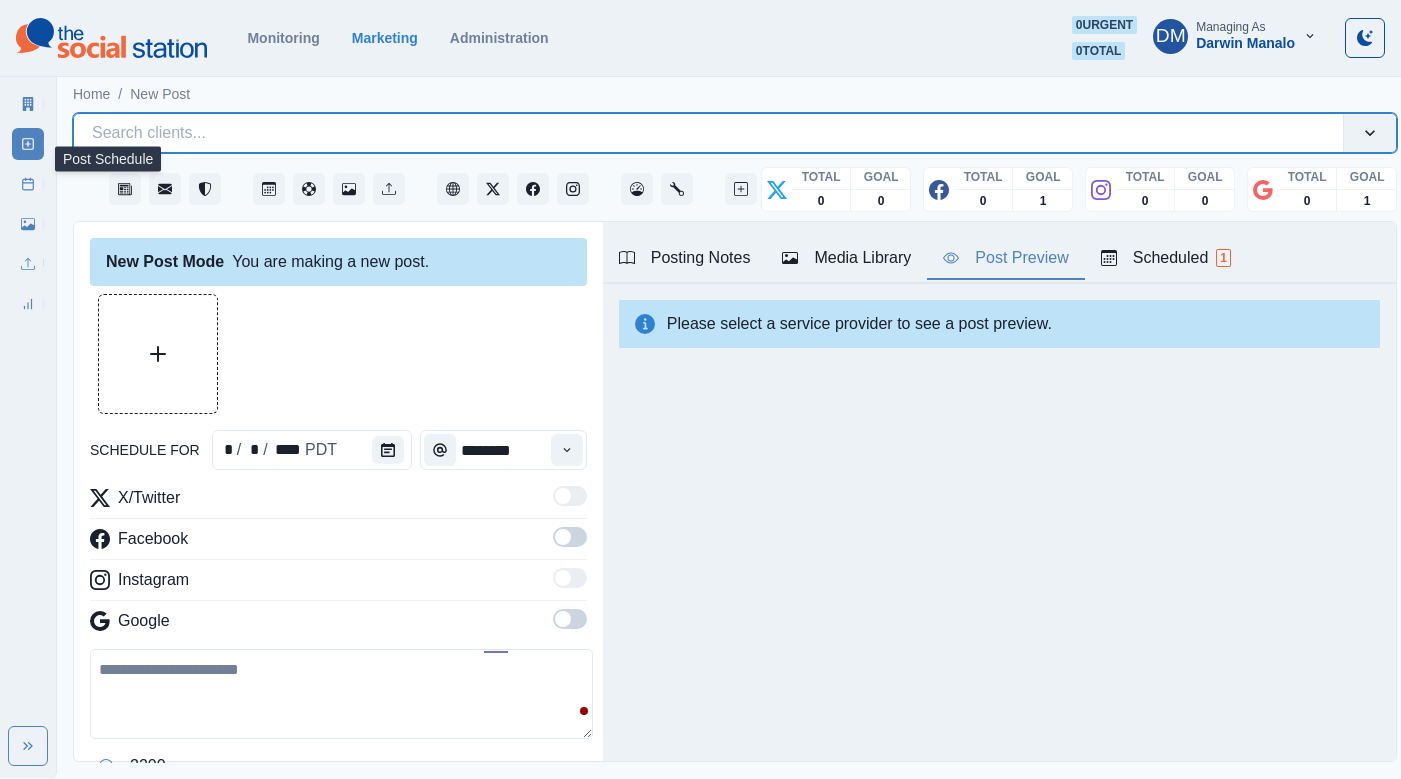 click on "Post Schedule" at bounding box center [28, 184] 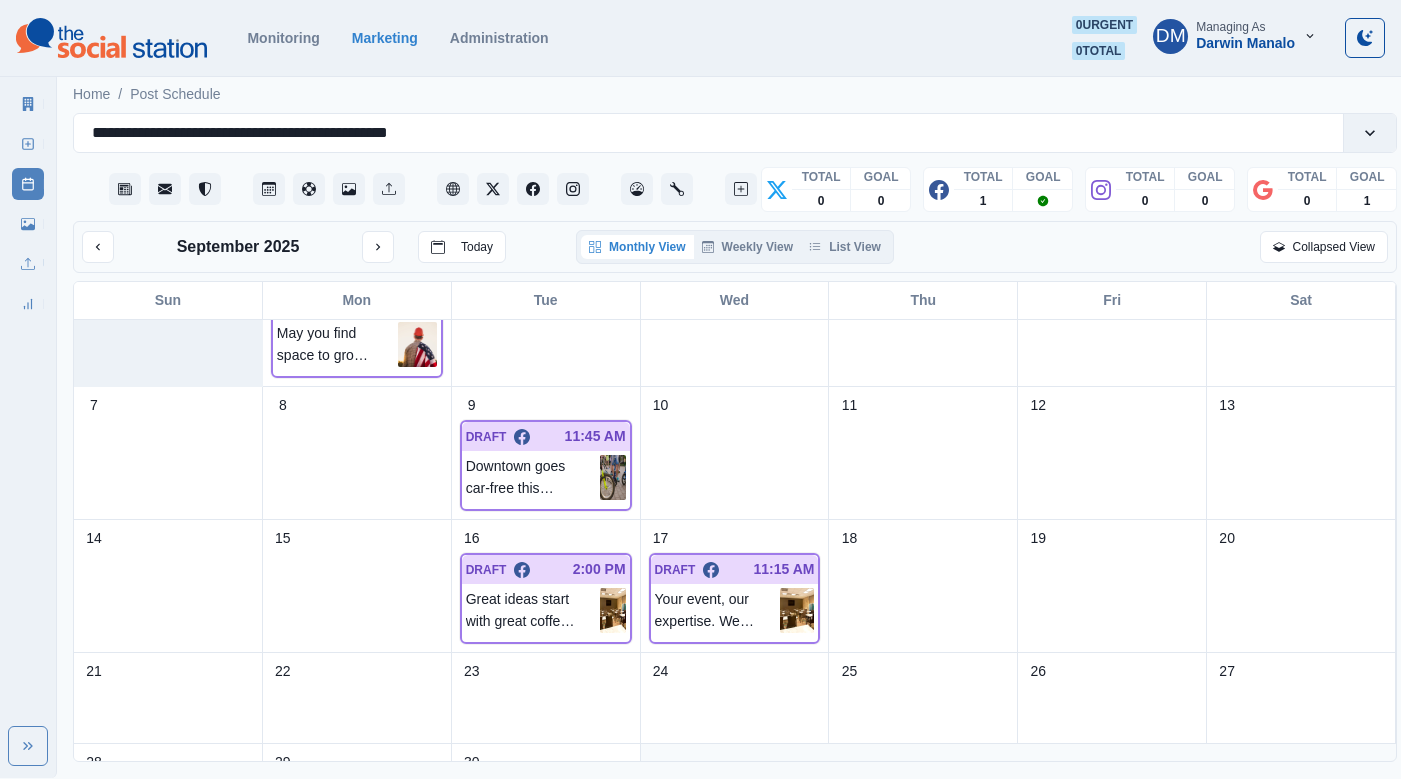 scroll, scrollTop: 109, scrollLeft: 0, axis: vertical 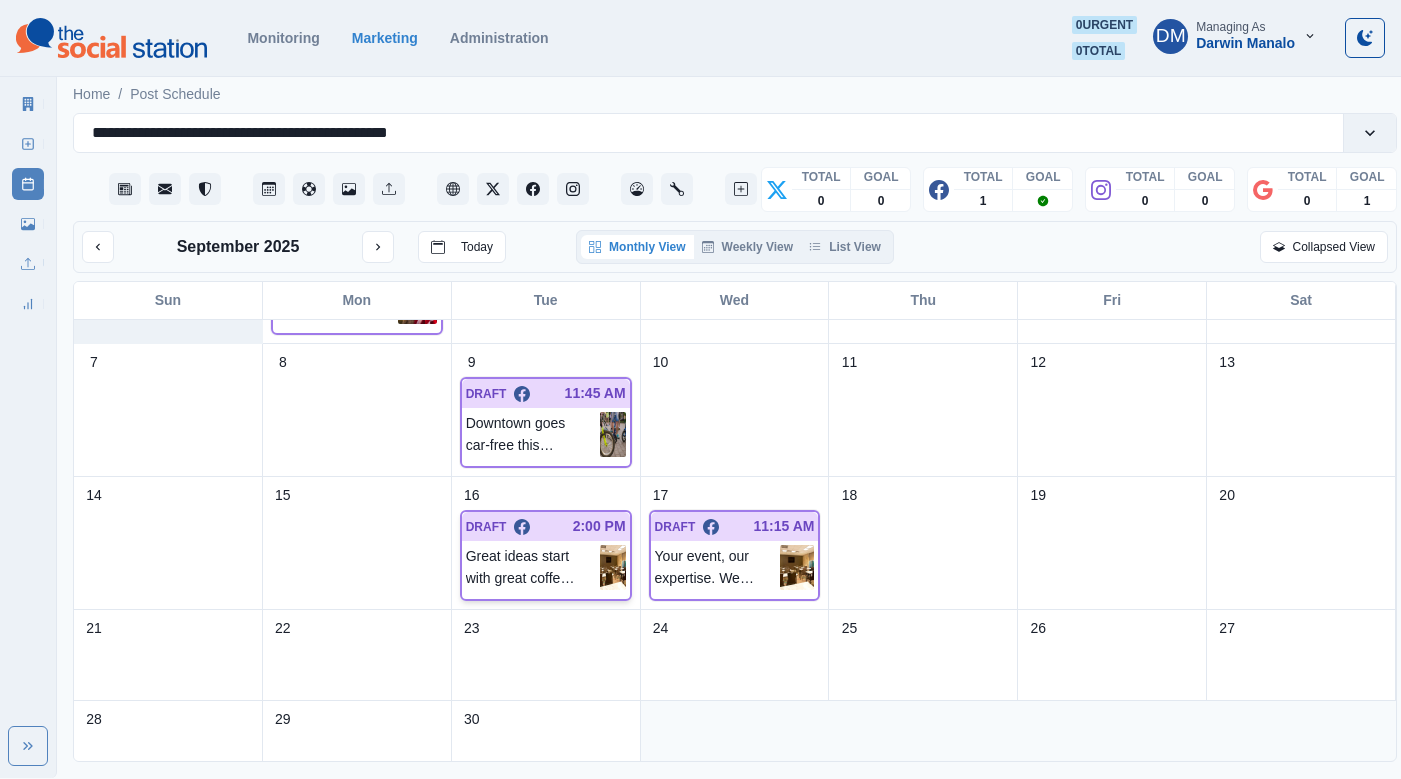 click at bounding box center (613, 567) 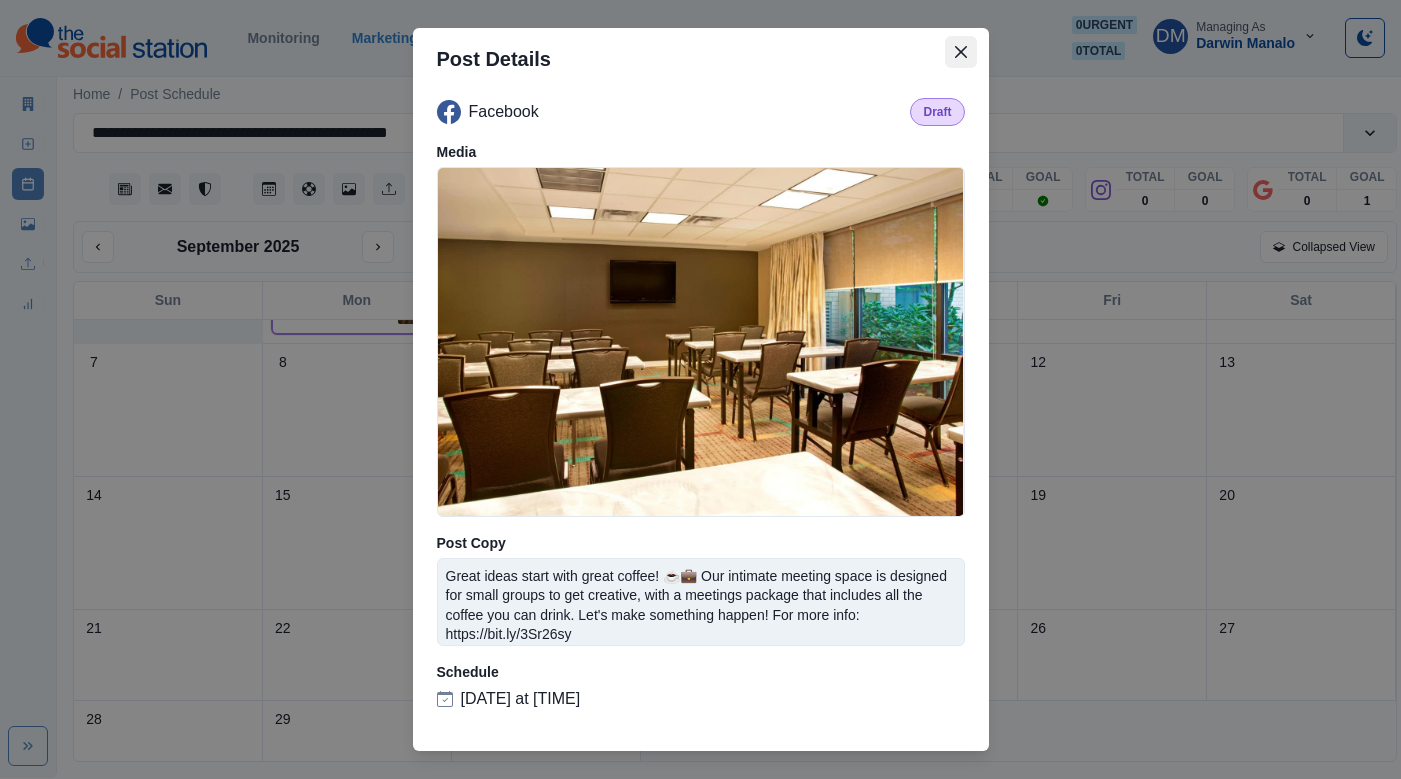 click at bounding box center [961, 52] 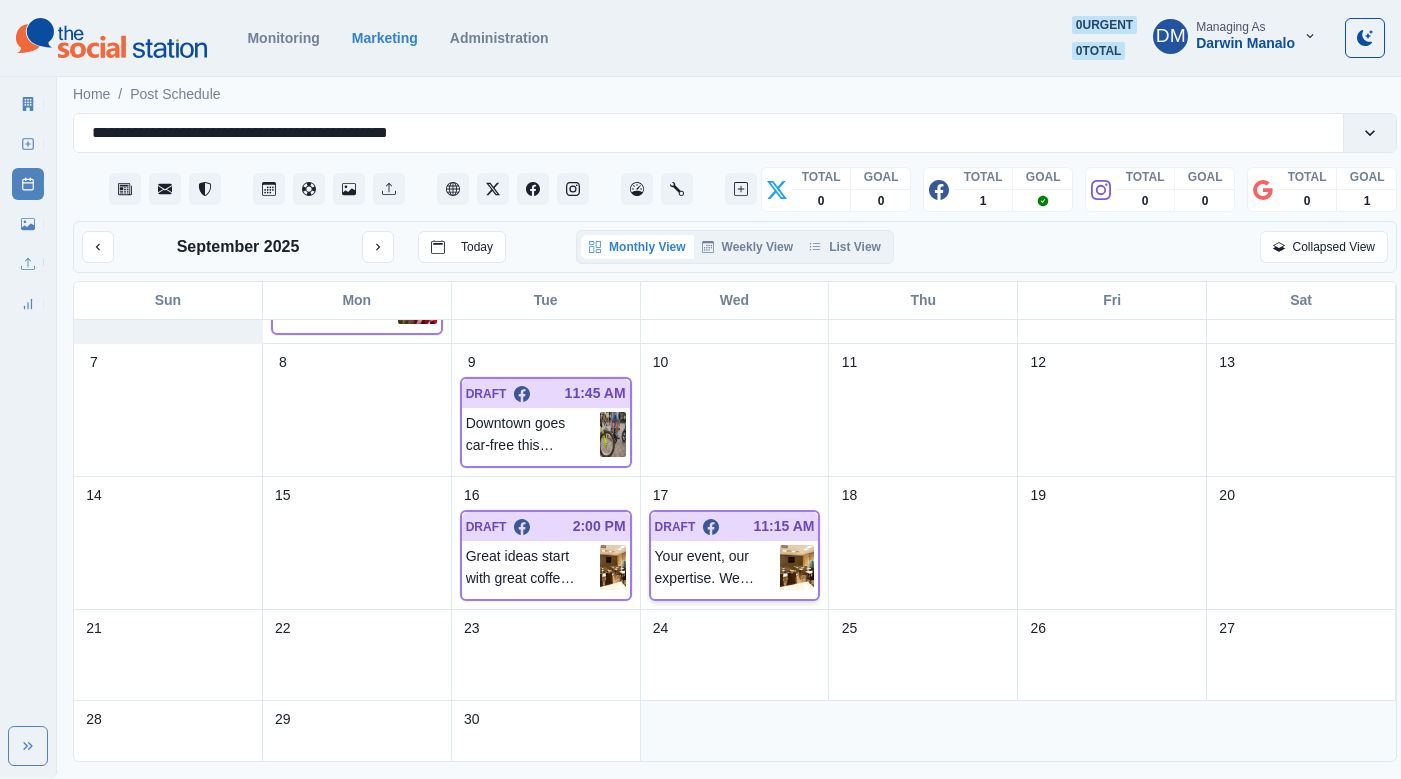 click at bounding box center (797, 567) 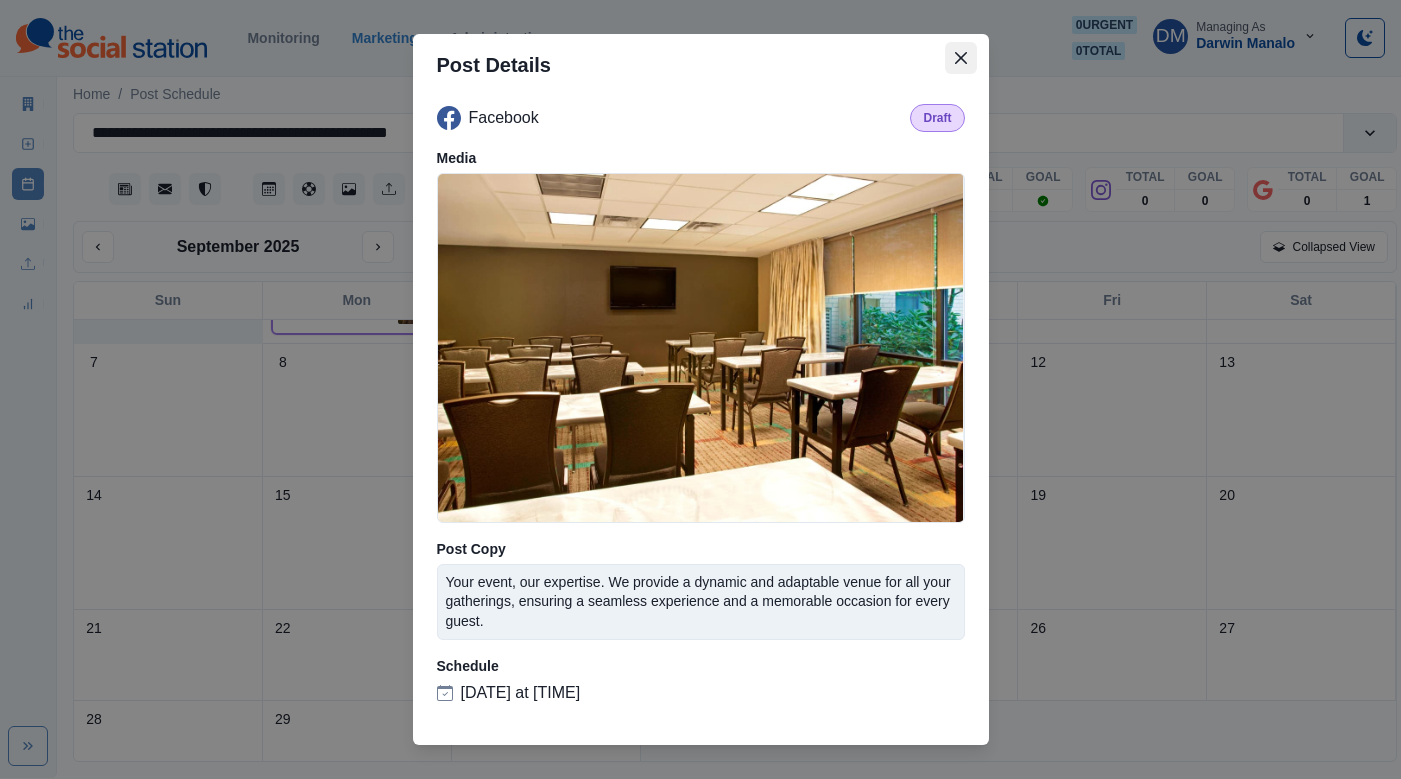 click 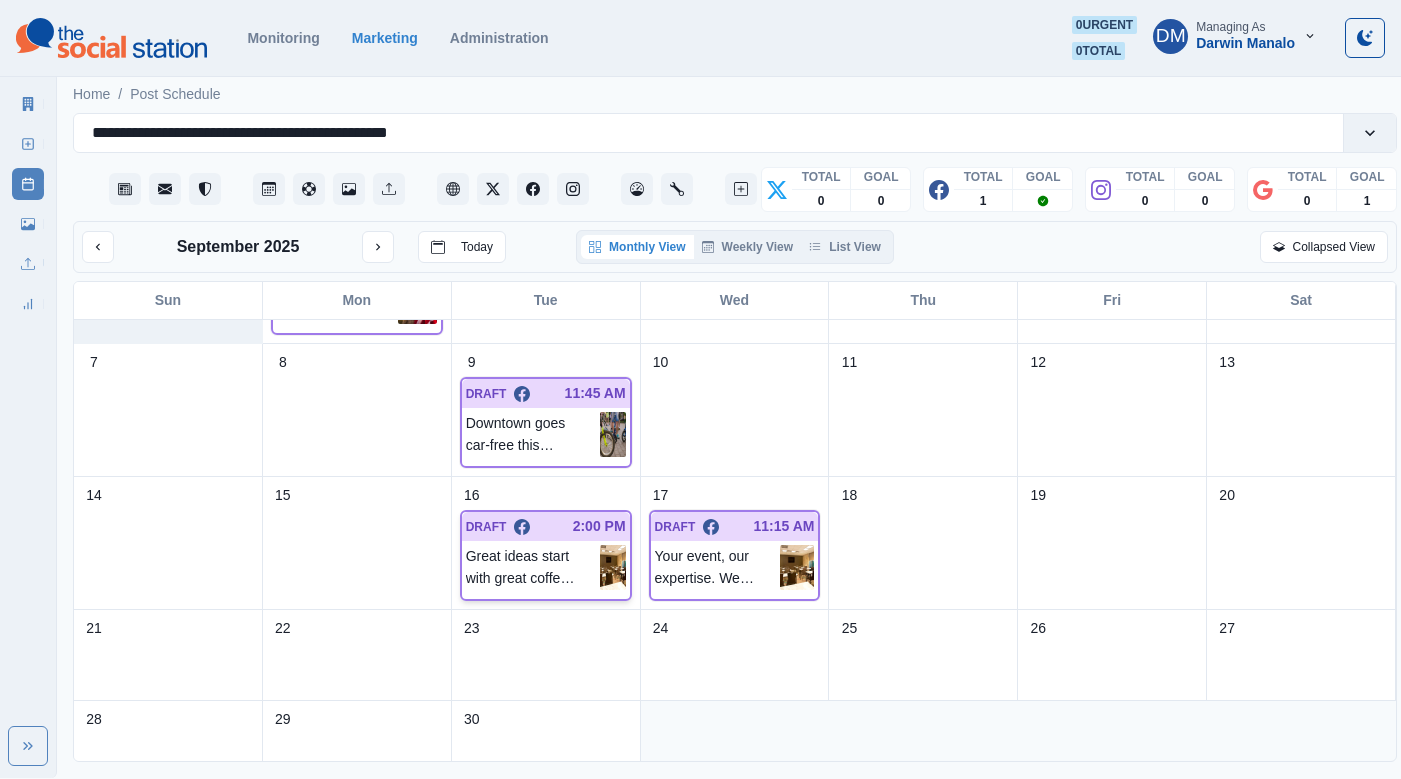 click at bounding box center [613, 567] 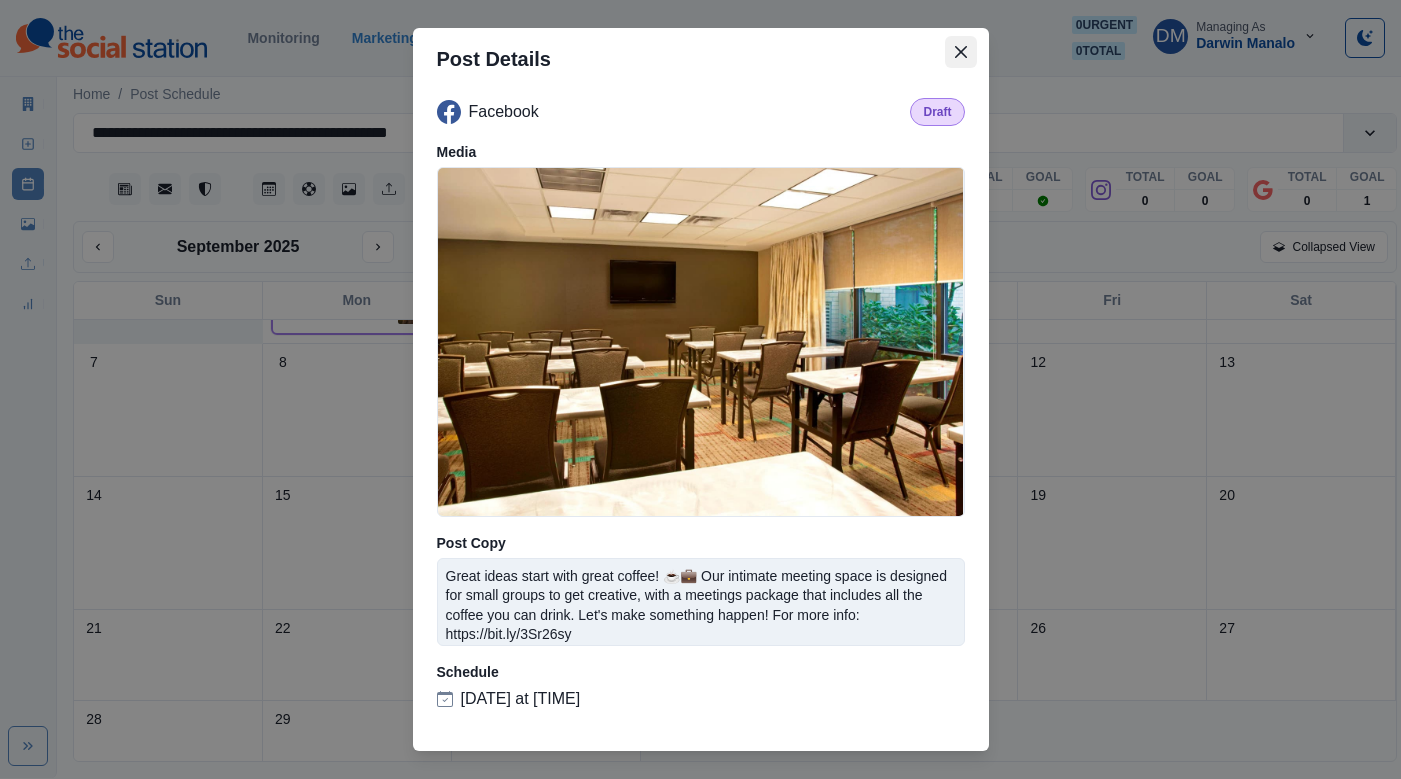 click at bounding box center (961, 52) 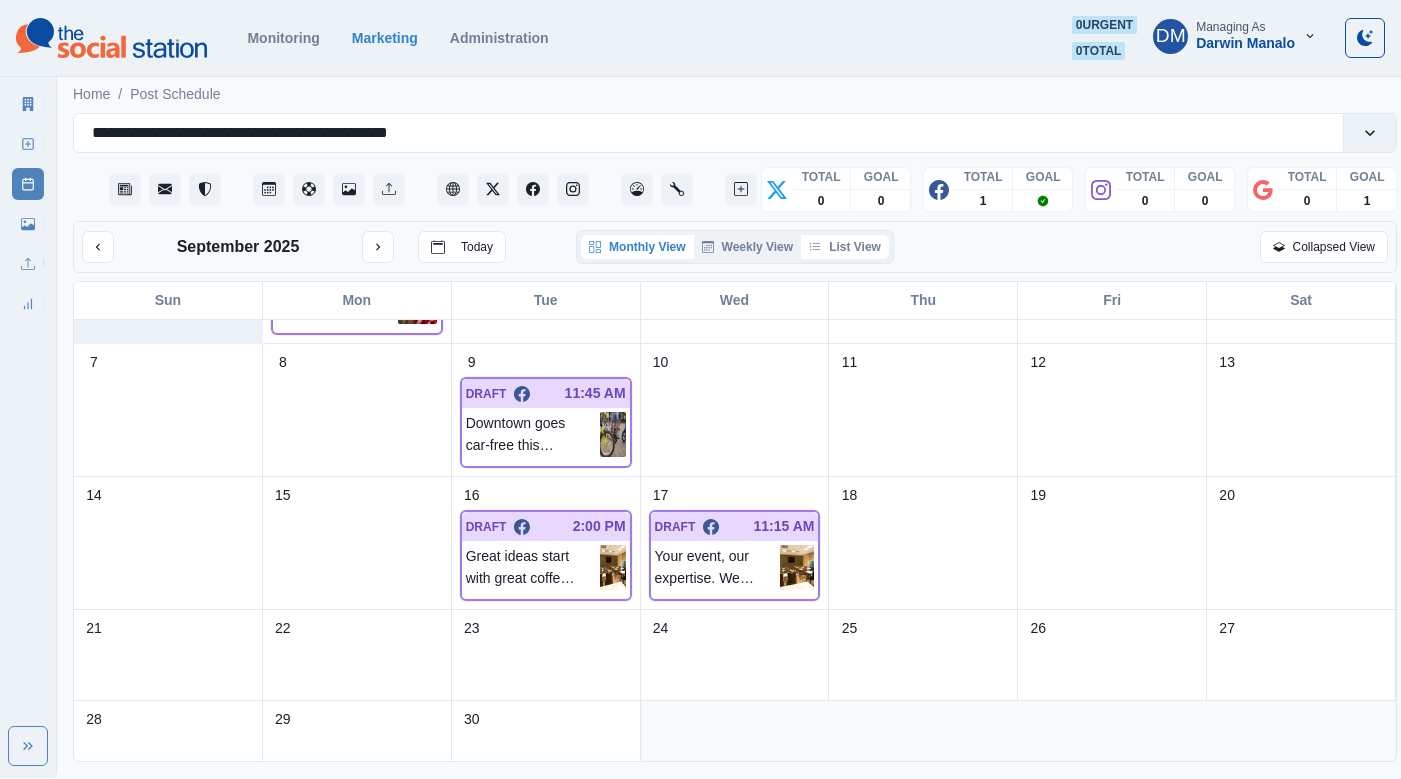 click on "List View" at bounding box center (845, 247) 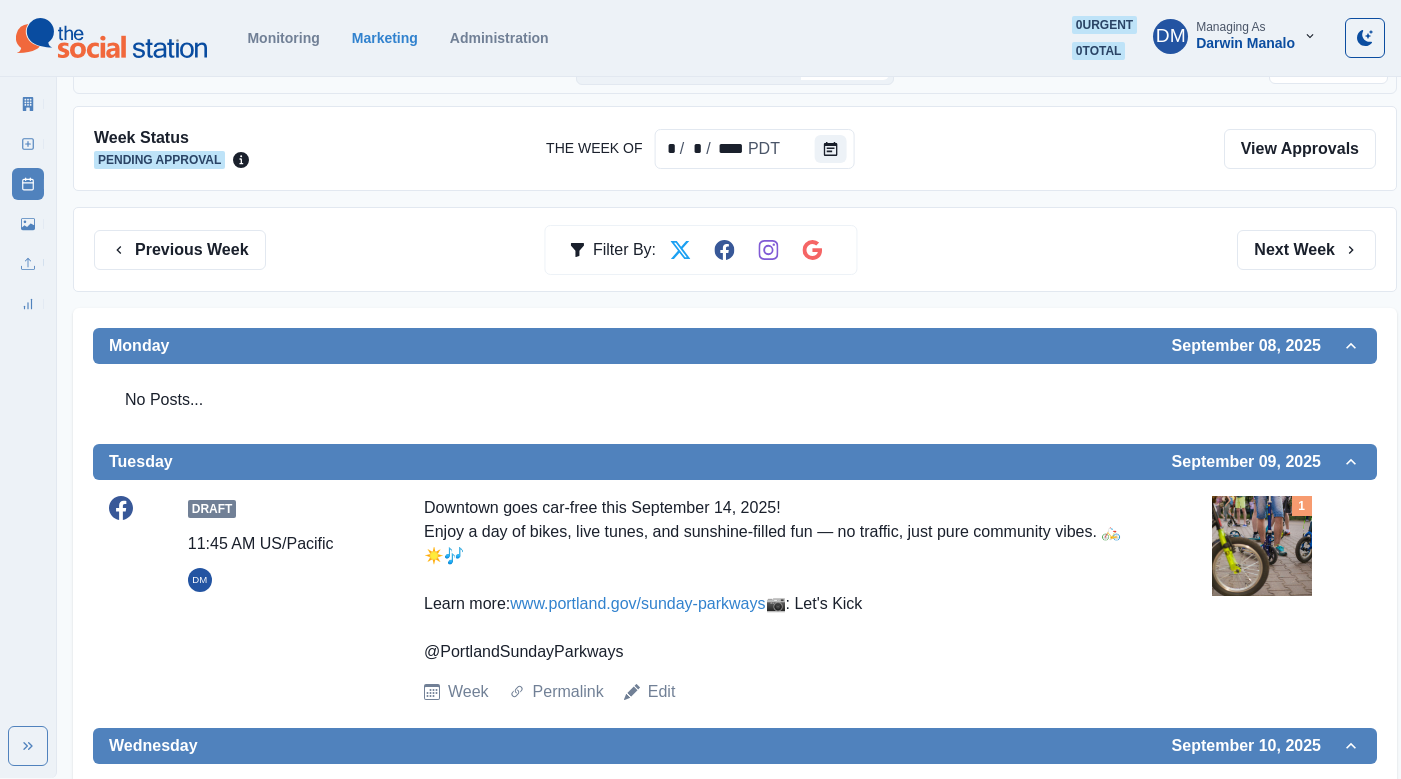 scroll, scrollTop: 0, scrollLeft: 0, axis: both 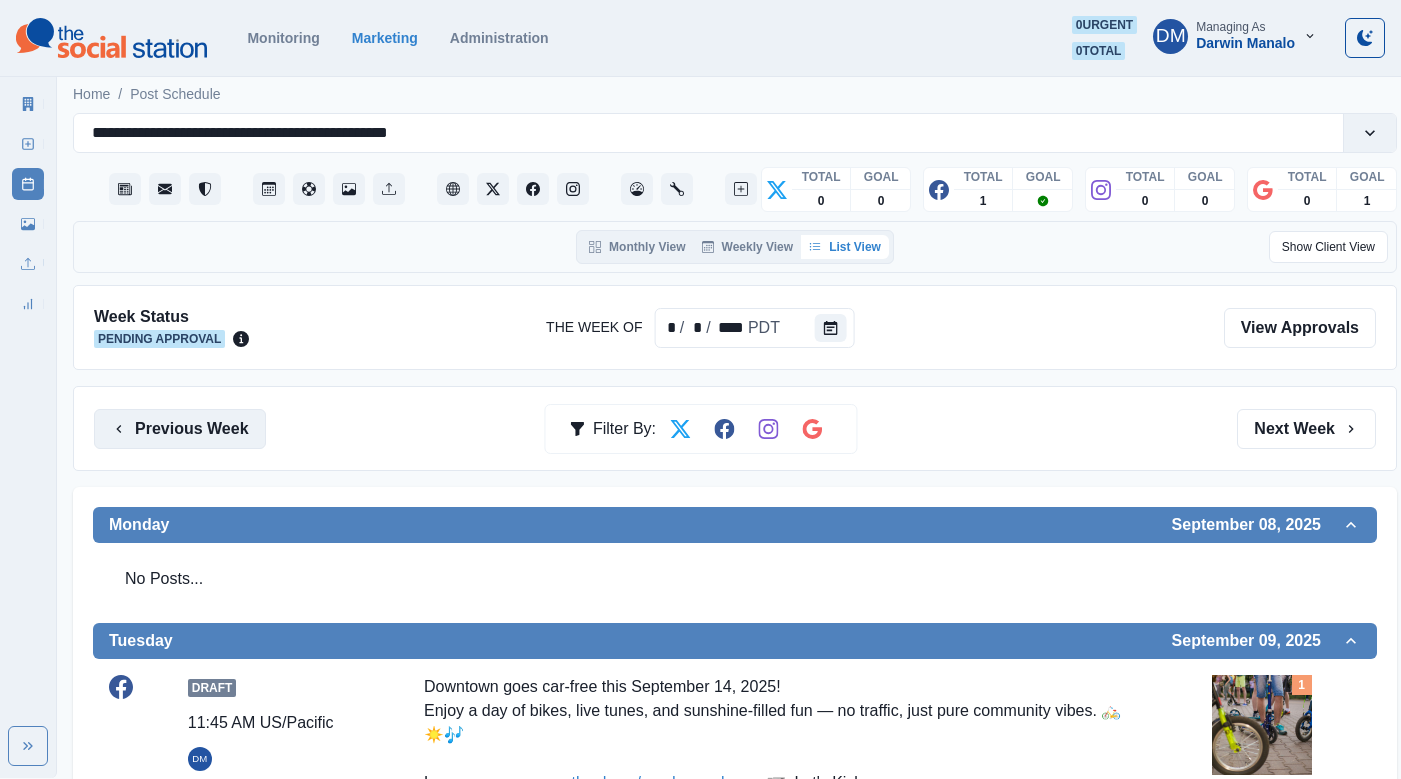 click on "Previous Week" at bounding box center [180, 429] 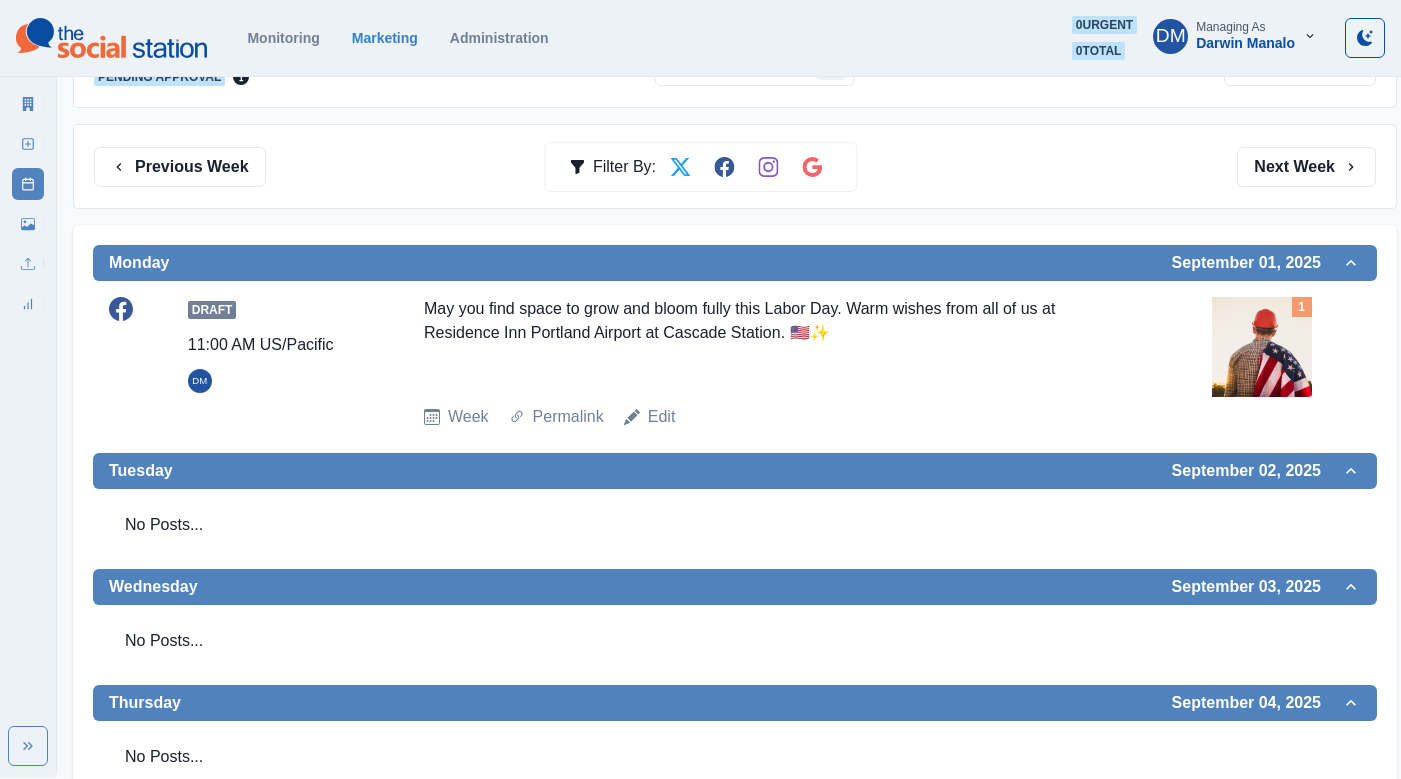 scroll, scrollTop: 0, scrollLeft: 0, axis: both 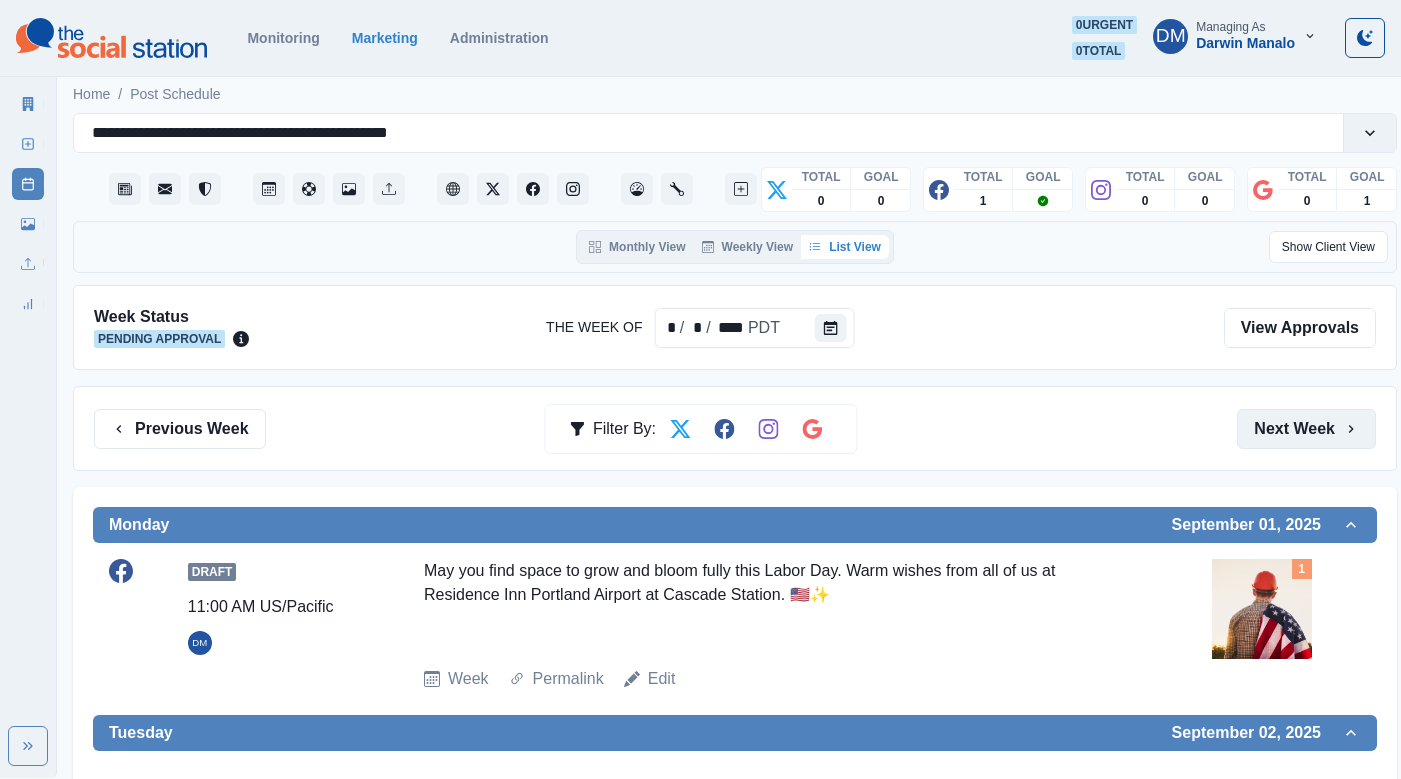 click on "Next Week" at bounding box center (1306, 429) 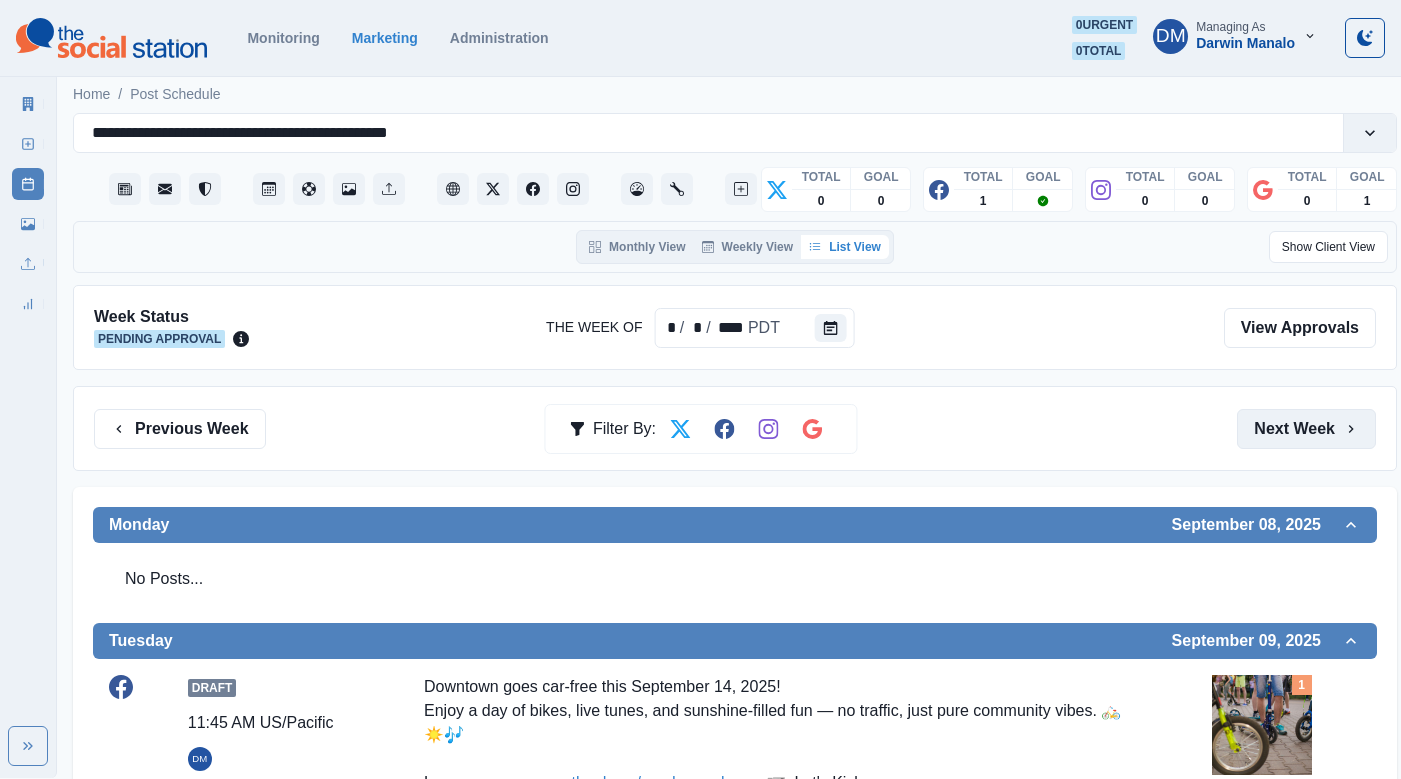 click on "Next Week" at bounding box center [1306, 429] 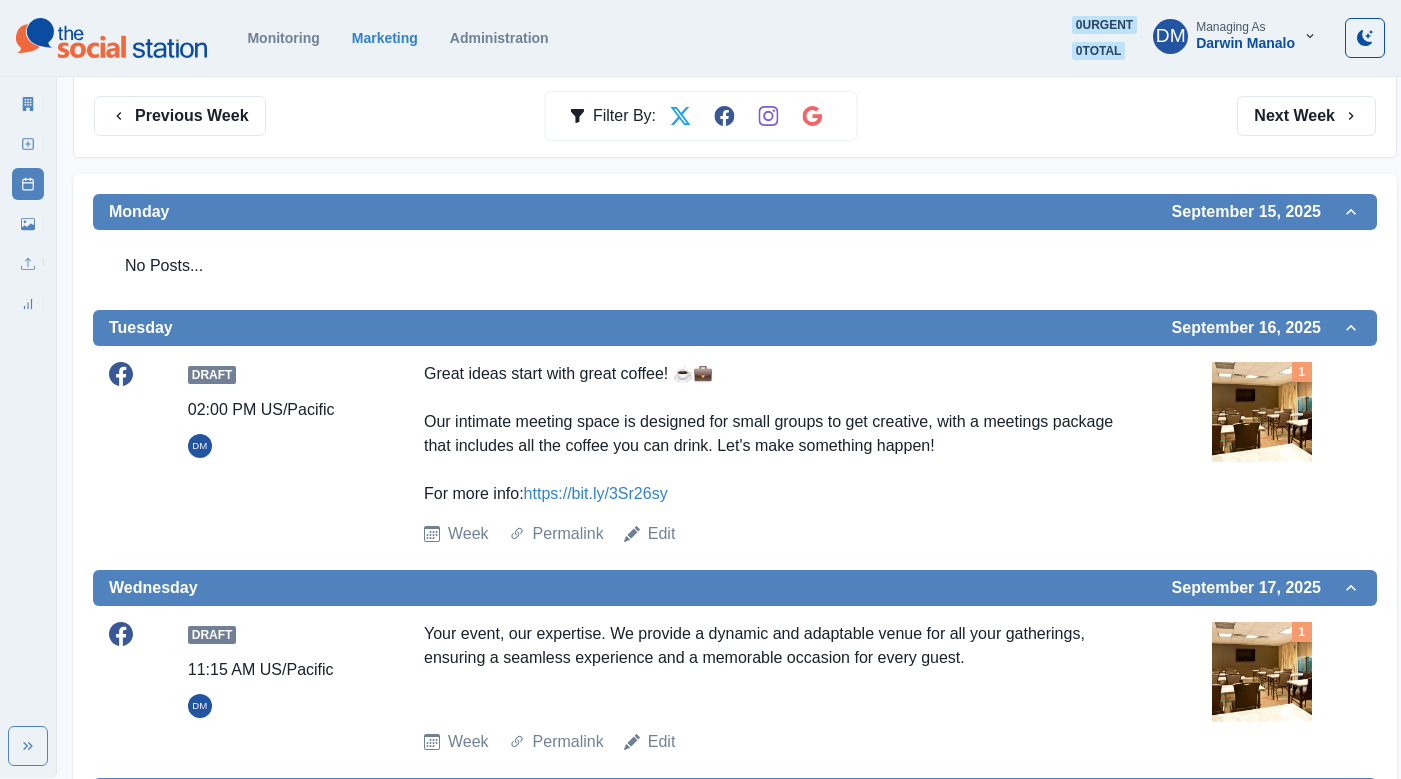 scroll, scrollTop: 394, scrollLeft: 0, axis: vertical 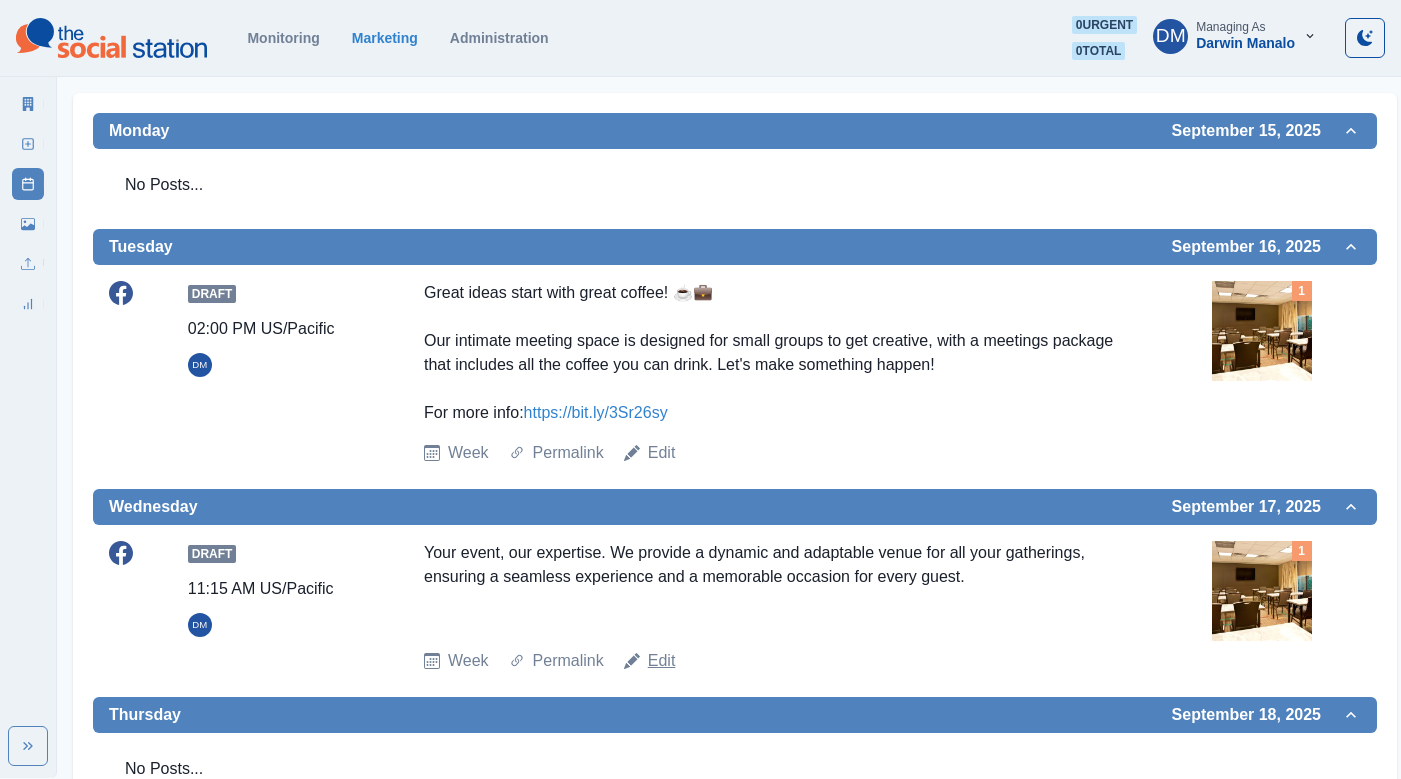 click on "Edit" at bounding box center (662, 661) 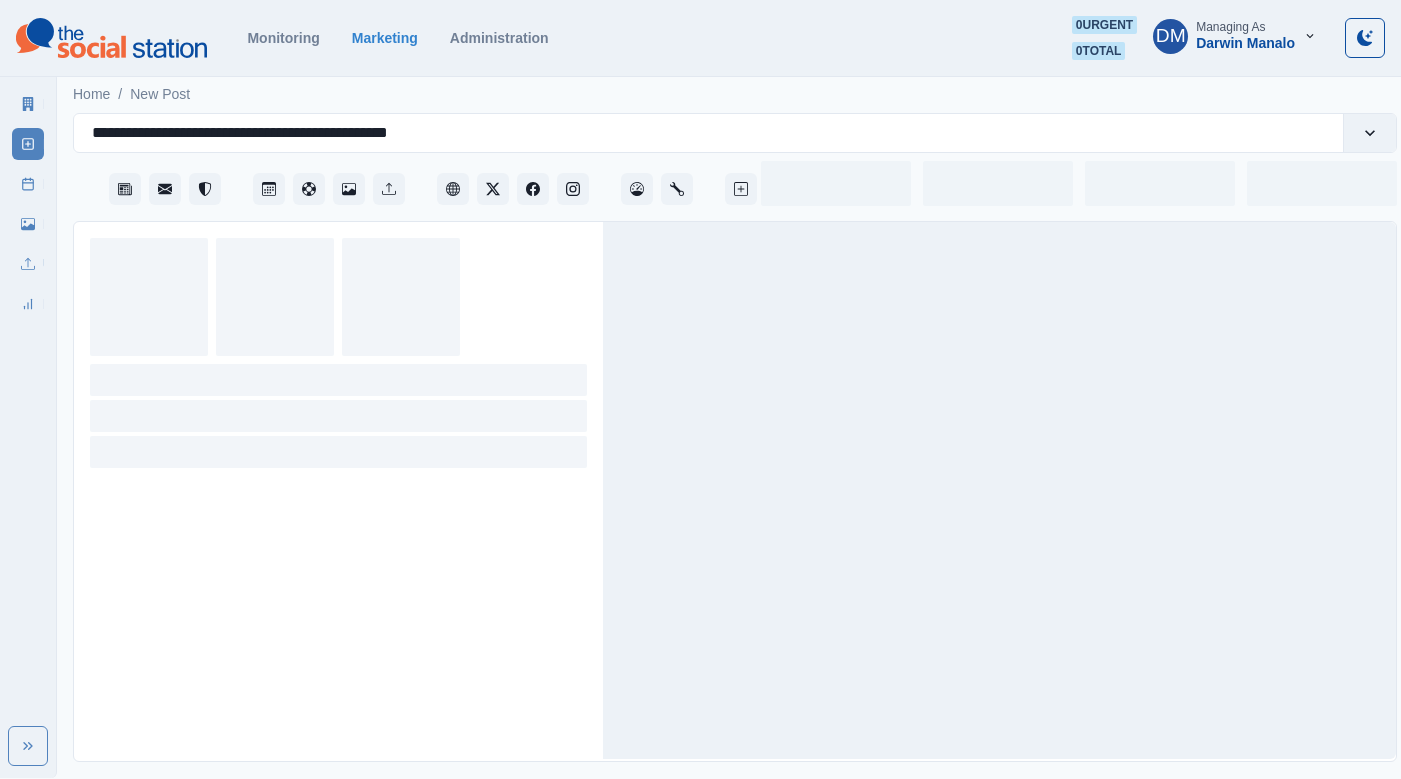 click at bounding box center [999, 490] 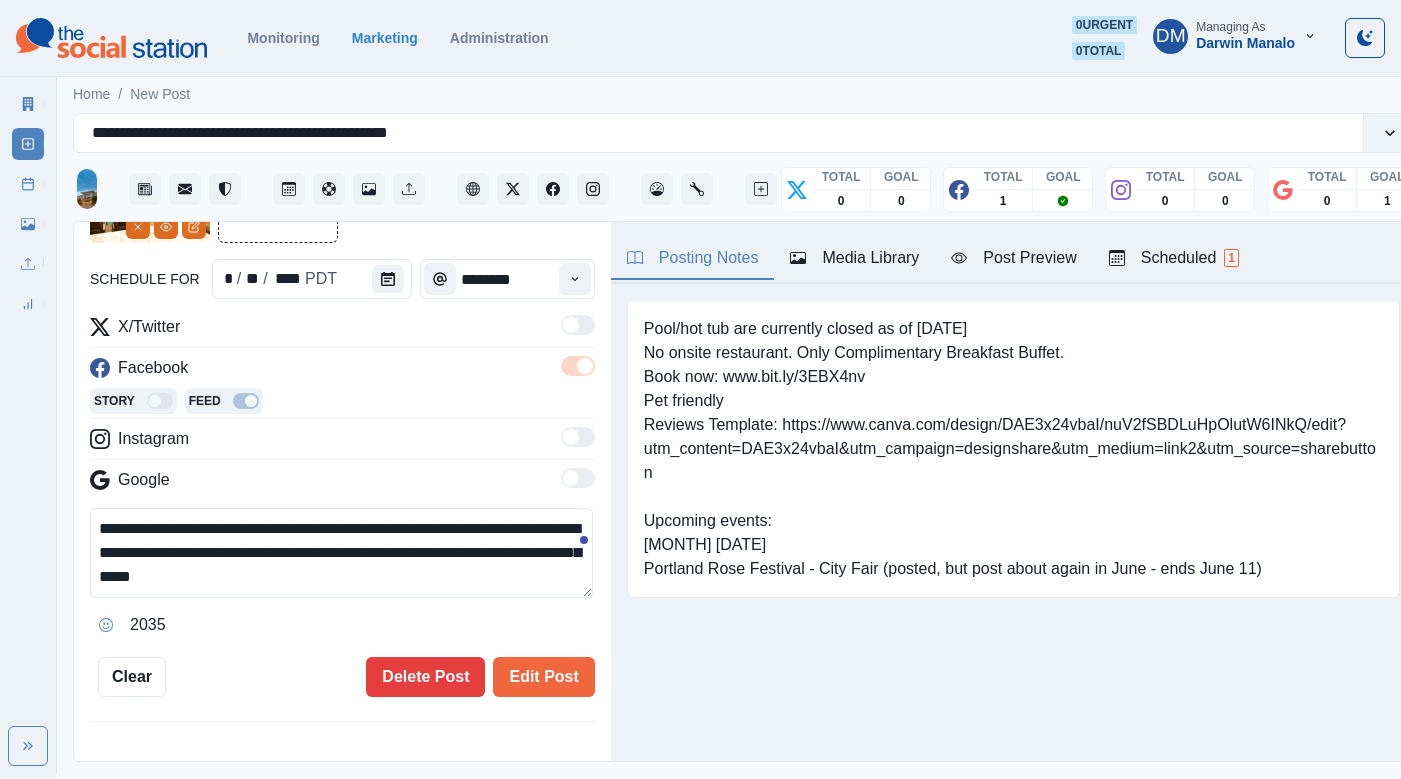 scroll, scrollTop: 263, scrollLeft: 0, axis: vertical 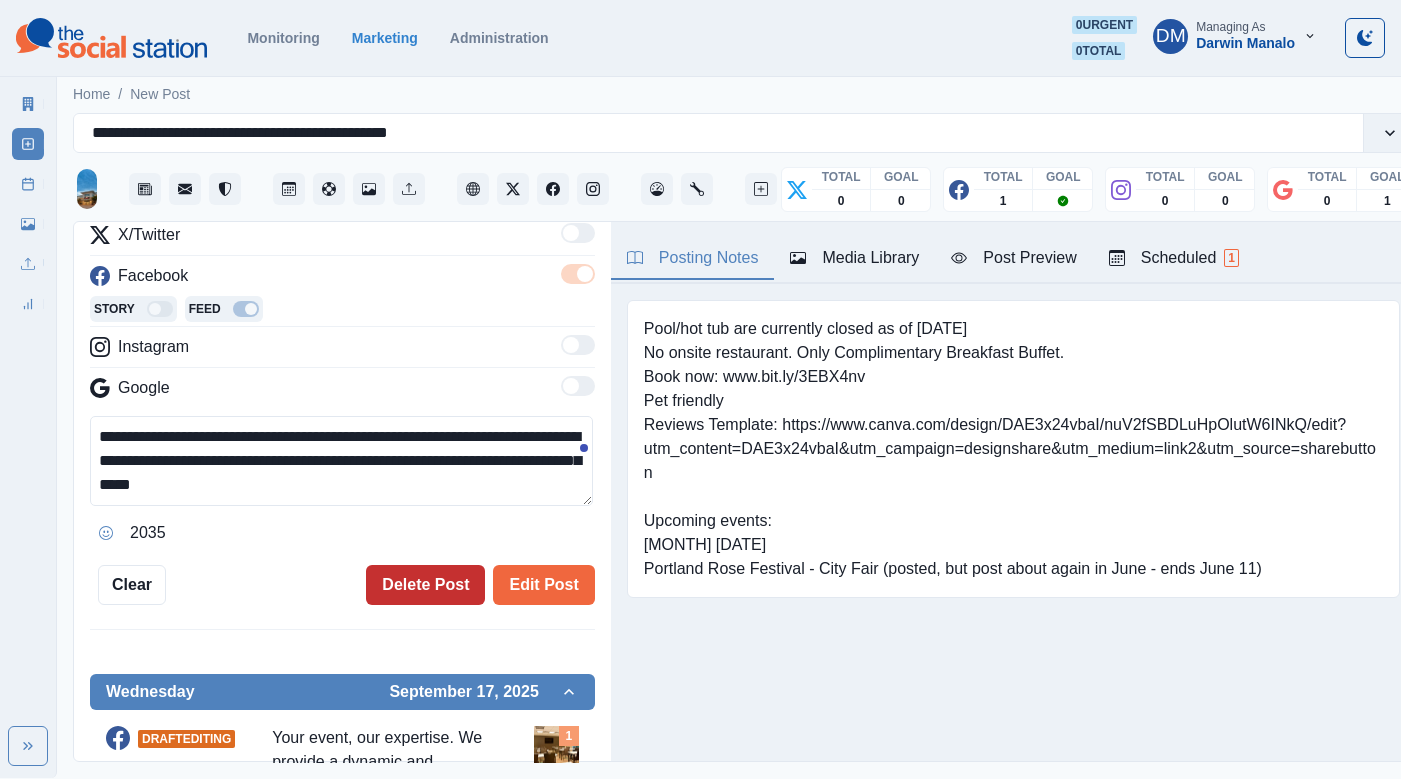 click on "Delete Post" at bounding box center (425, 585) 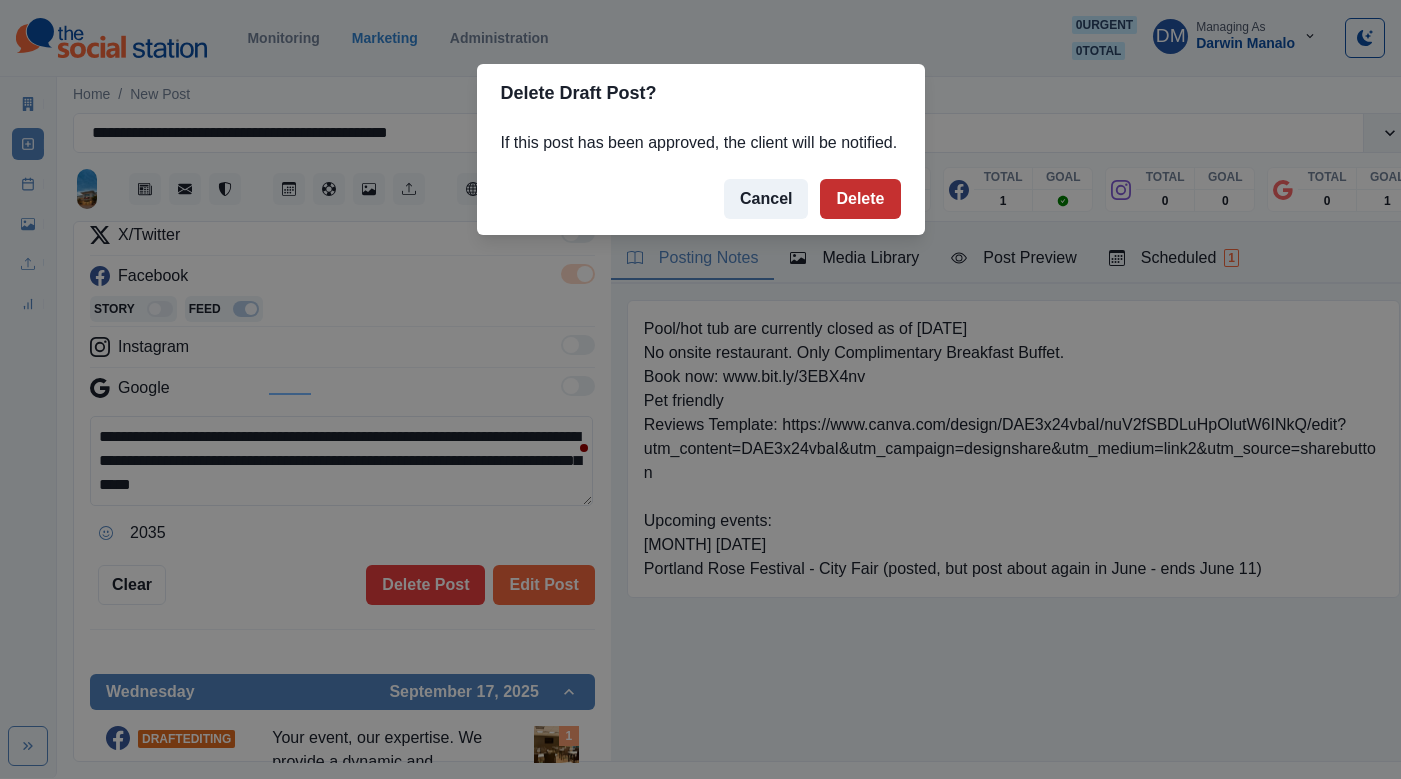 click on "Delete" at bounding box center [860, 199] 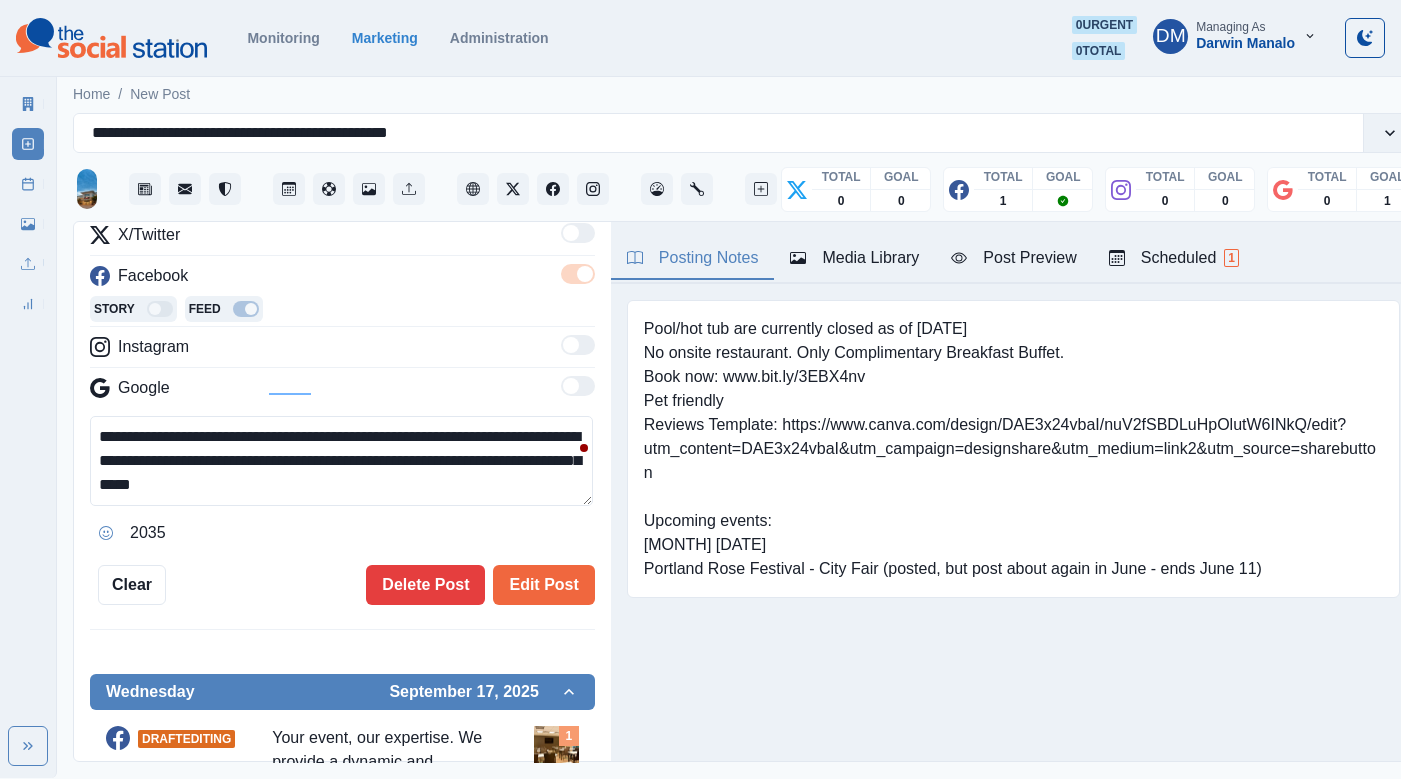 type 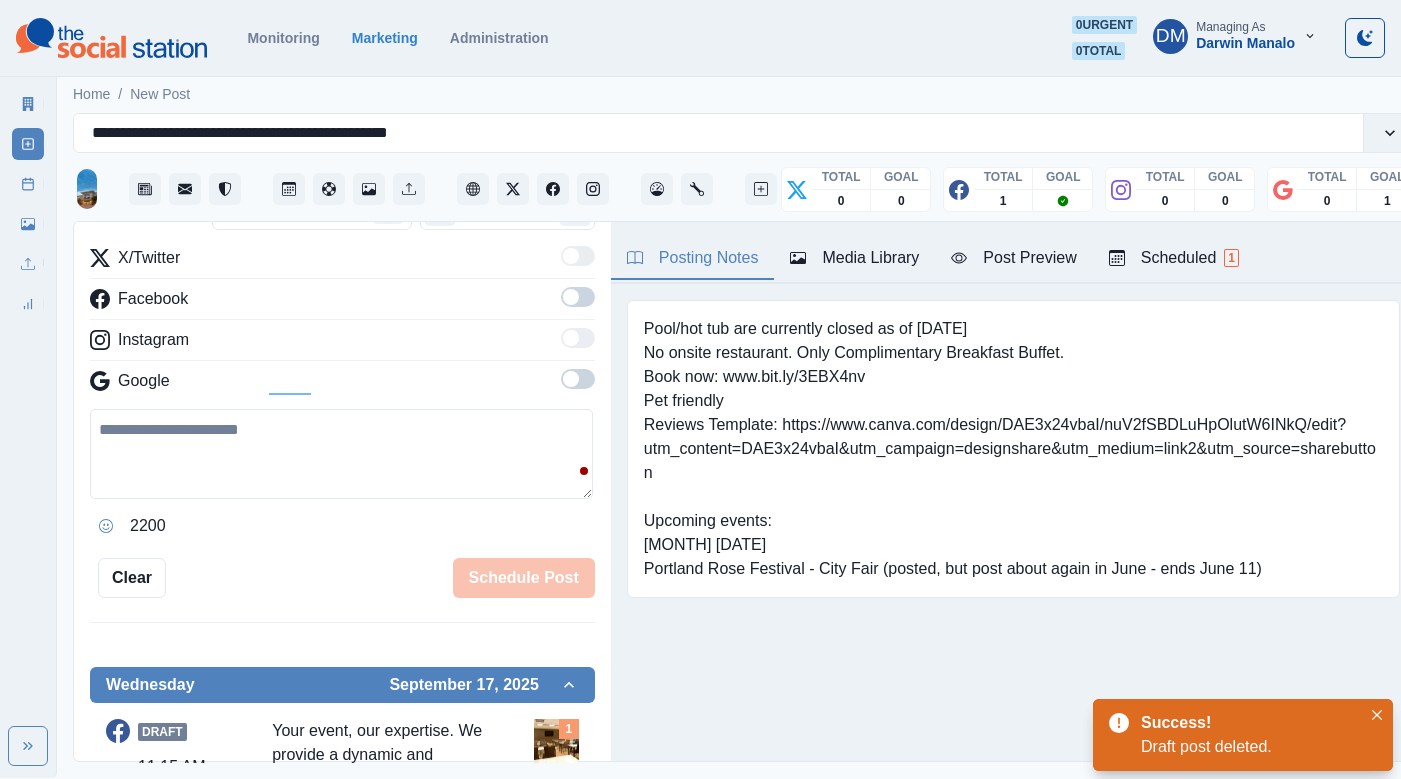 scroll, scrollTop: 68, scrollLeft: 0, axis: vertical 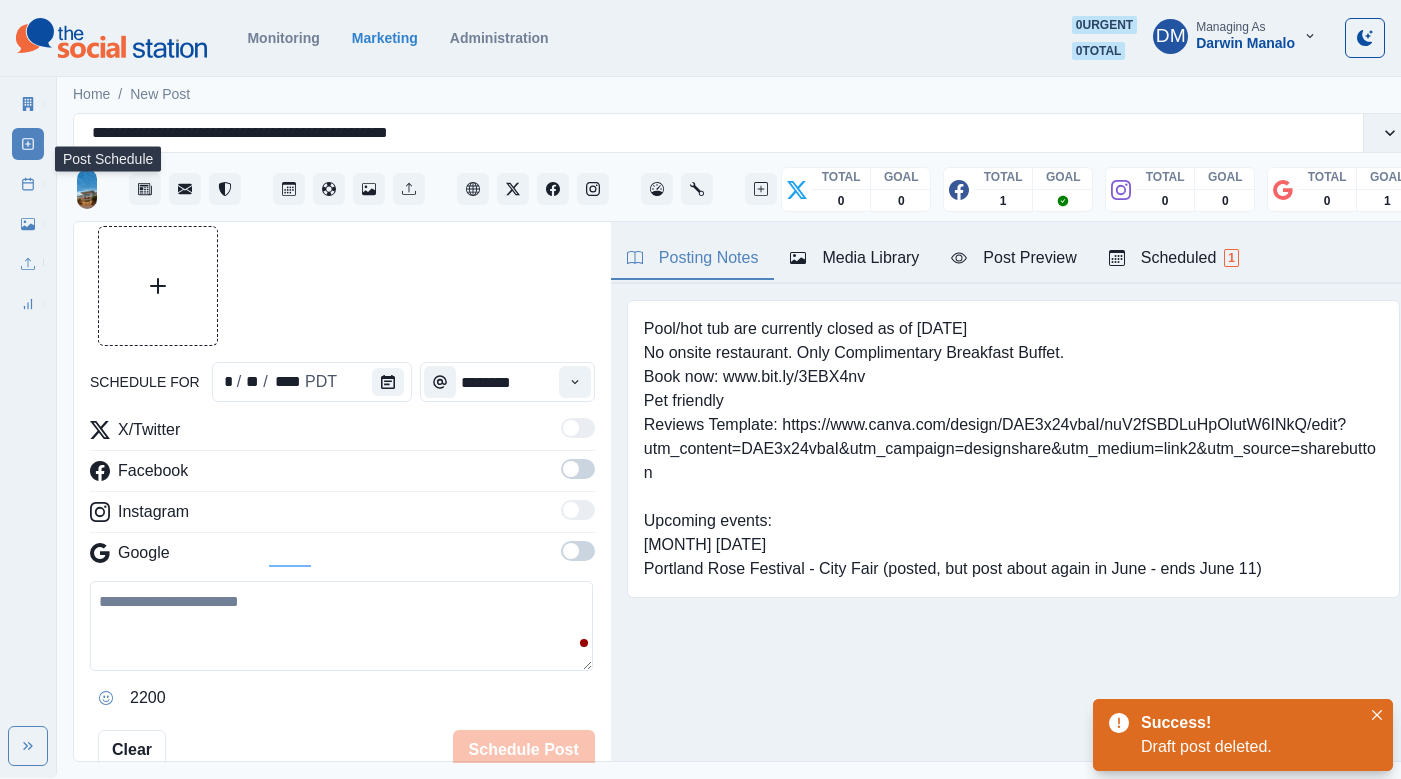 click on "Post Schedule" at bounding box center (28, 184) 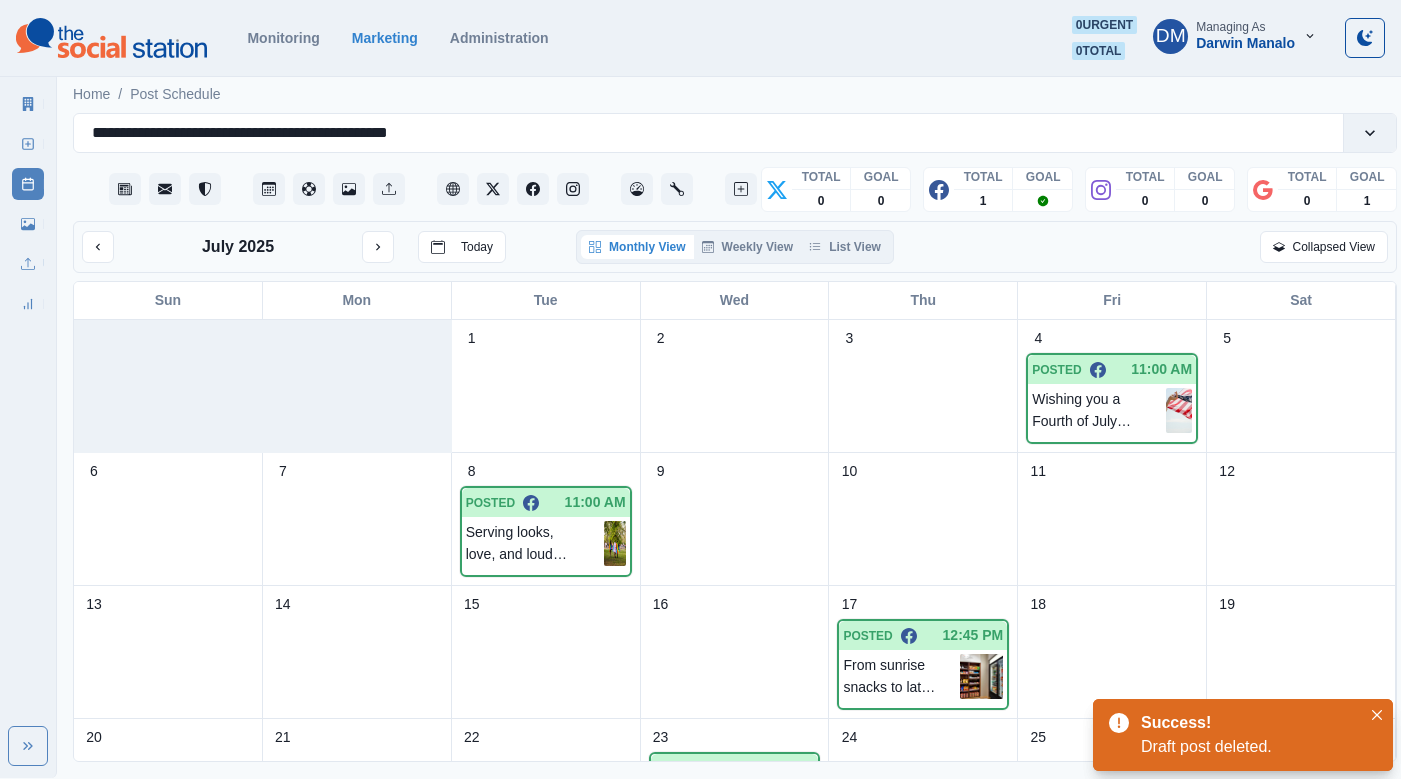 scroll, scrollTop: 173, scrollLeft: 0, axis: vertical 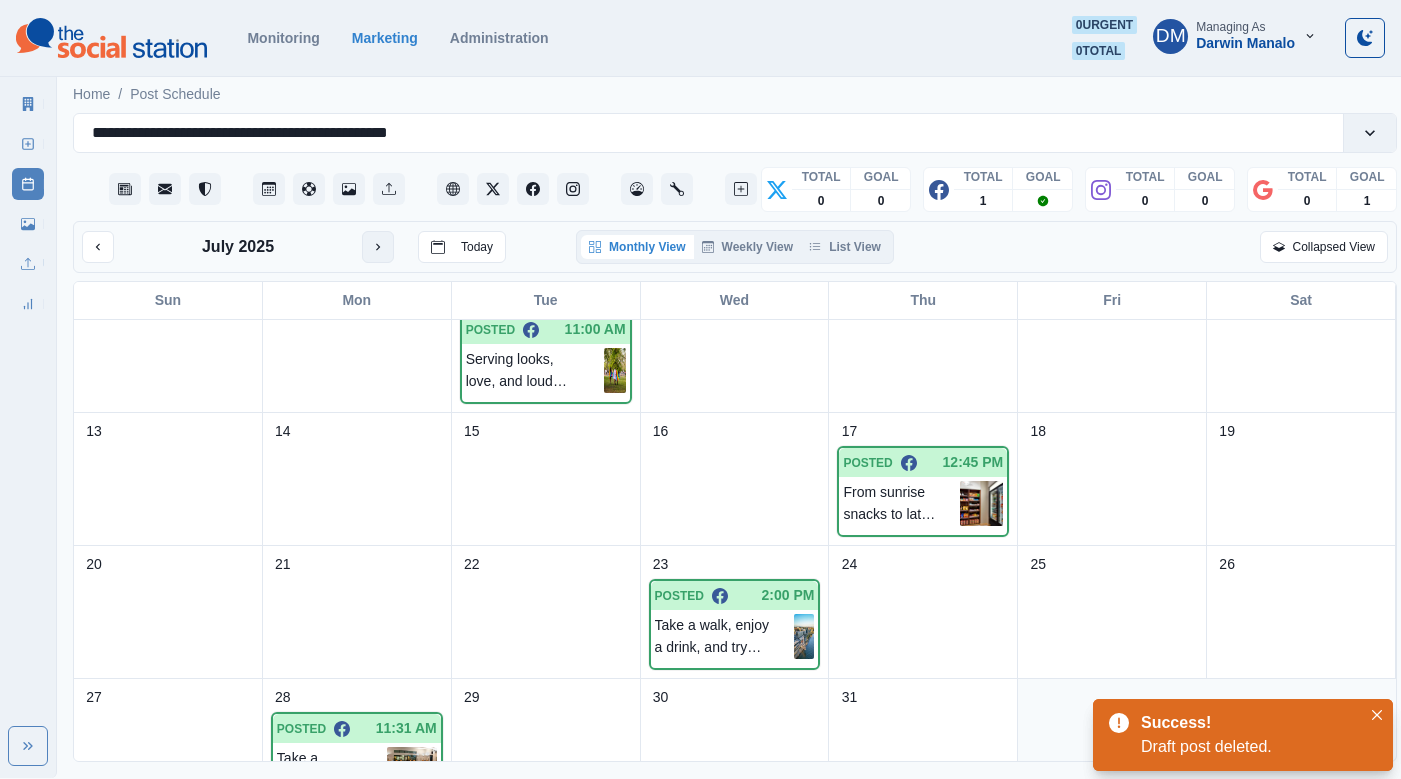 click at bounding box center (378, 247) 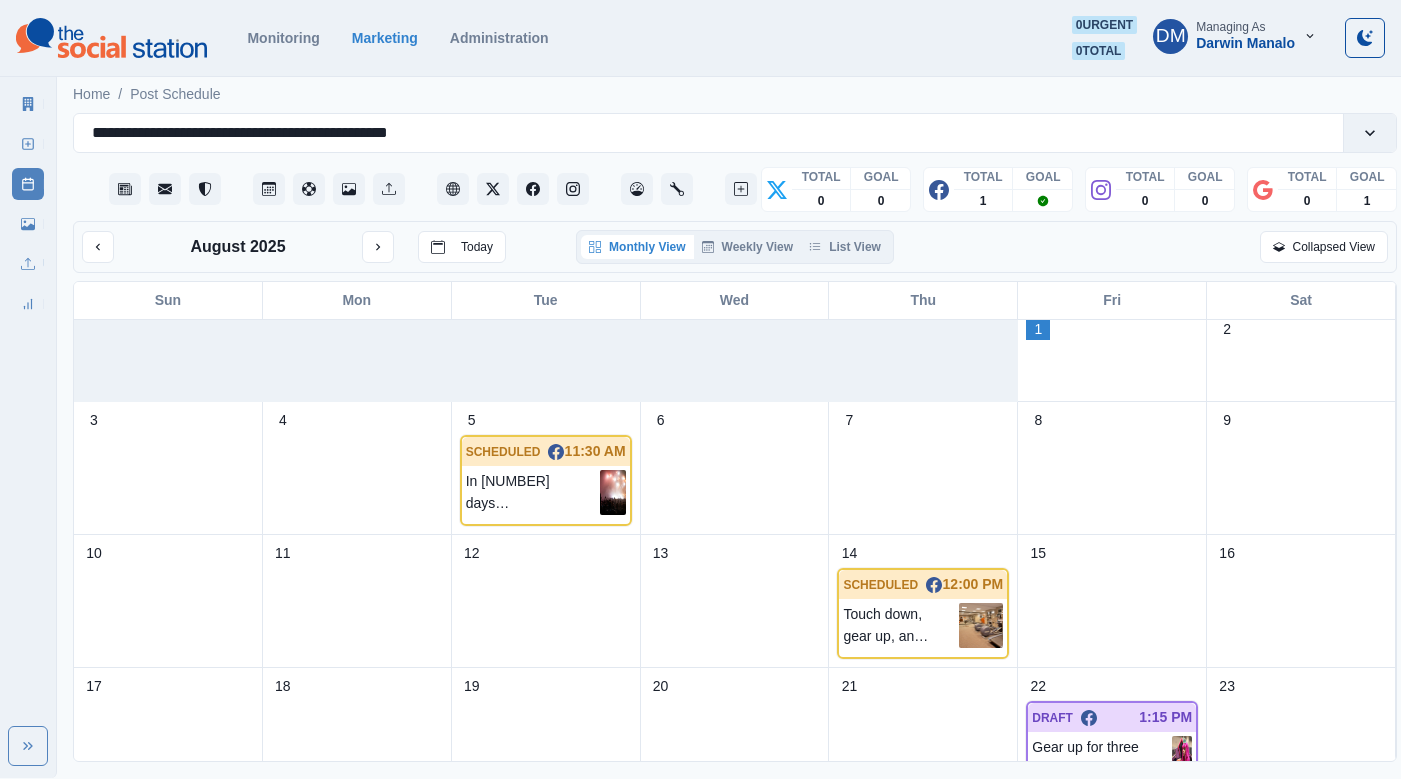 scroll, scrollTop: 232, scrollLeft: 0, axis: vertical 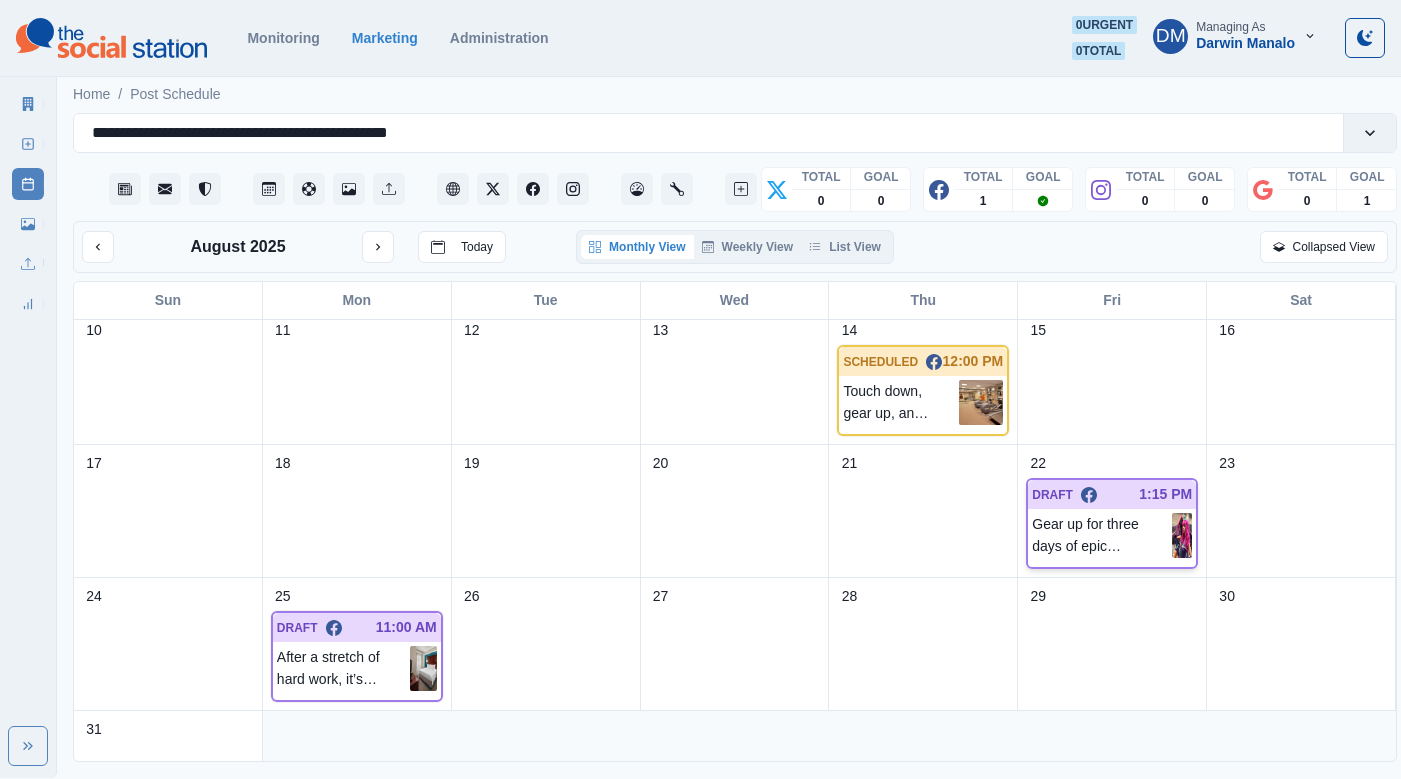 click at bounding box center (1182, 535) 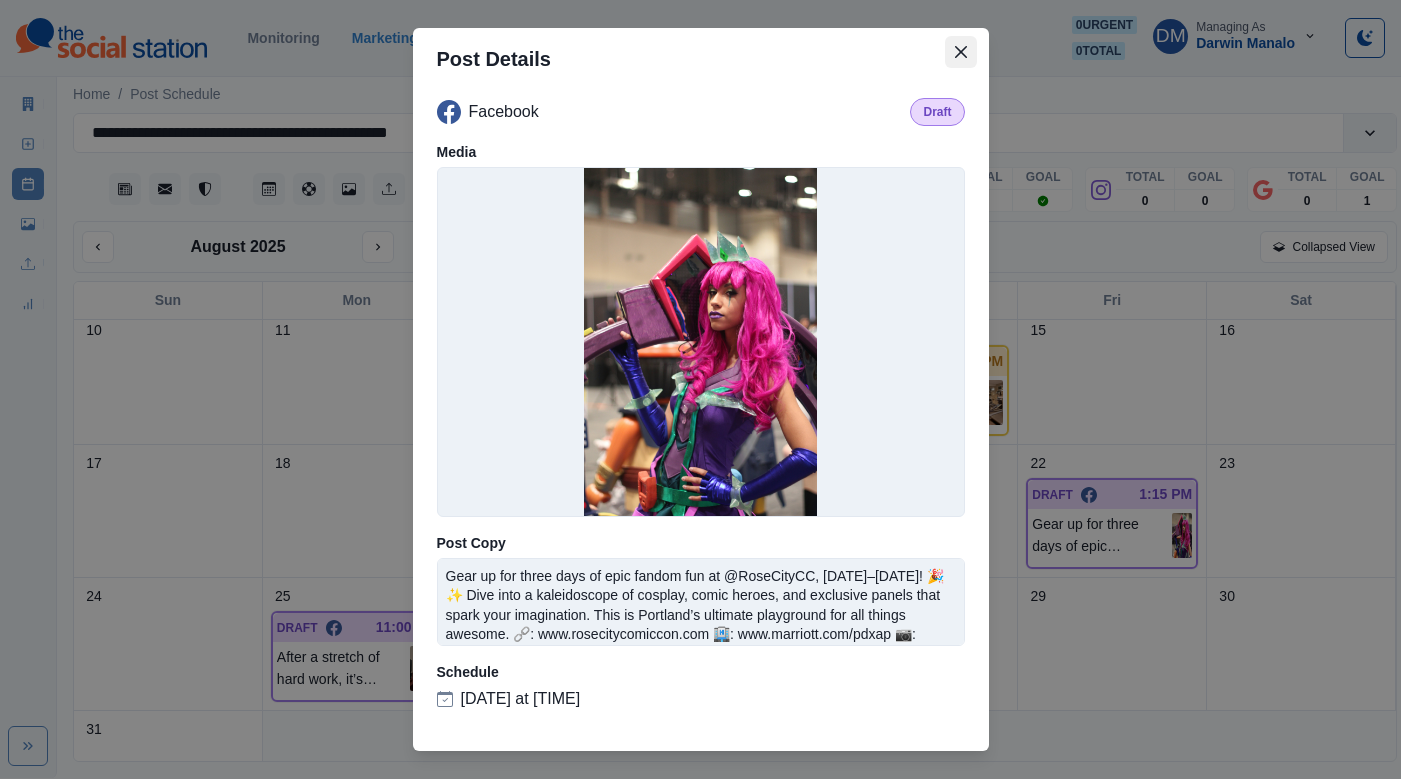 click at bounding box center (961, 52) 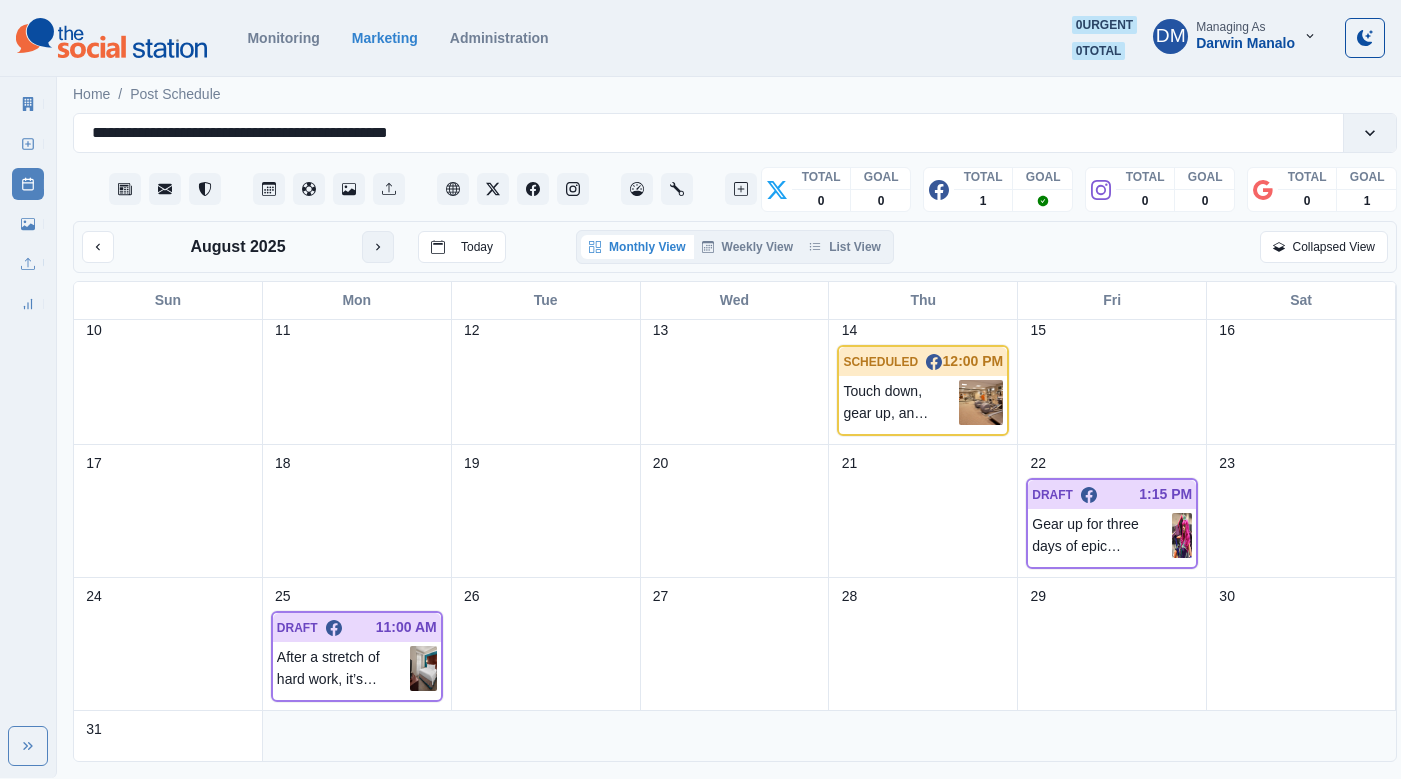 click 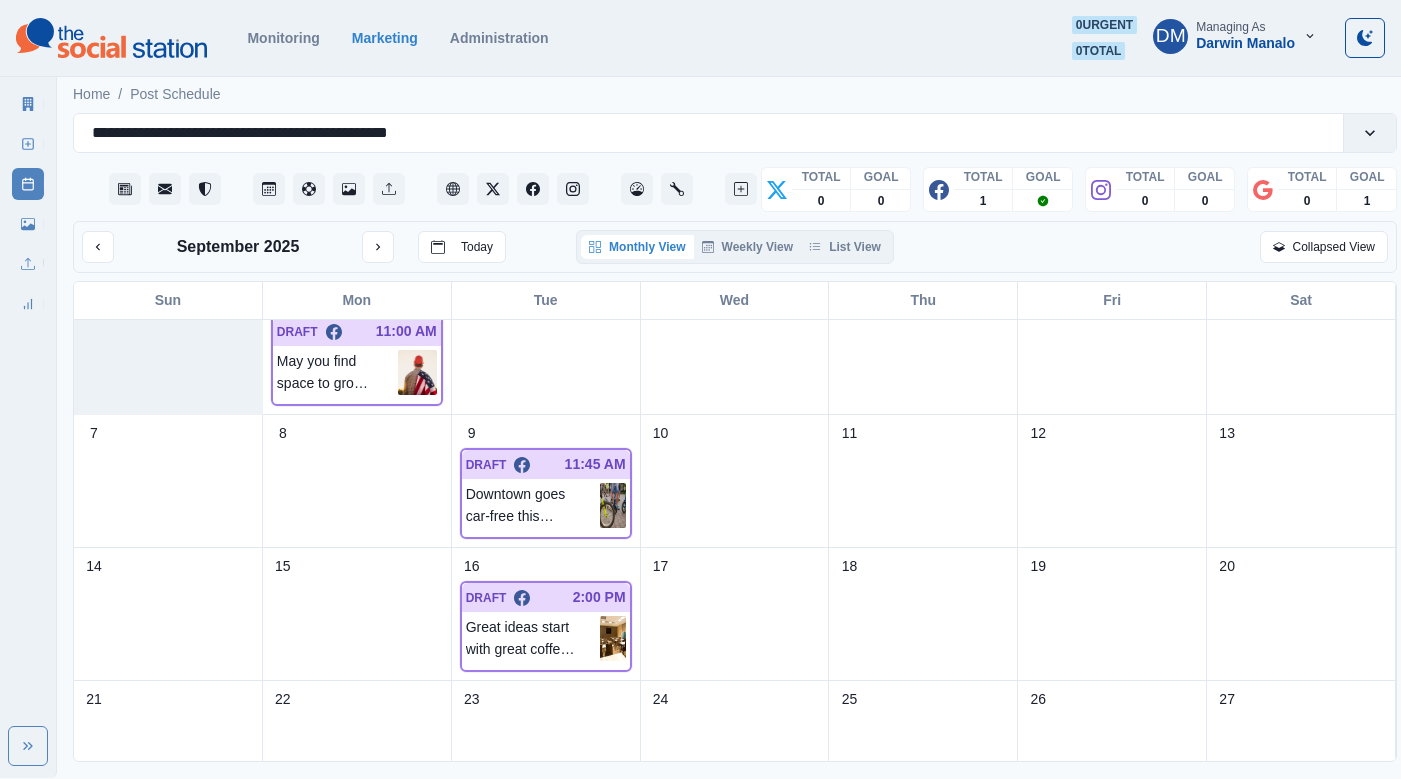 scroll, scrollTop: 37, scrollLeft: 0, axis: vertical 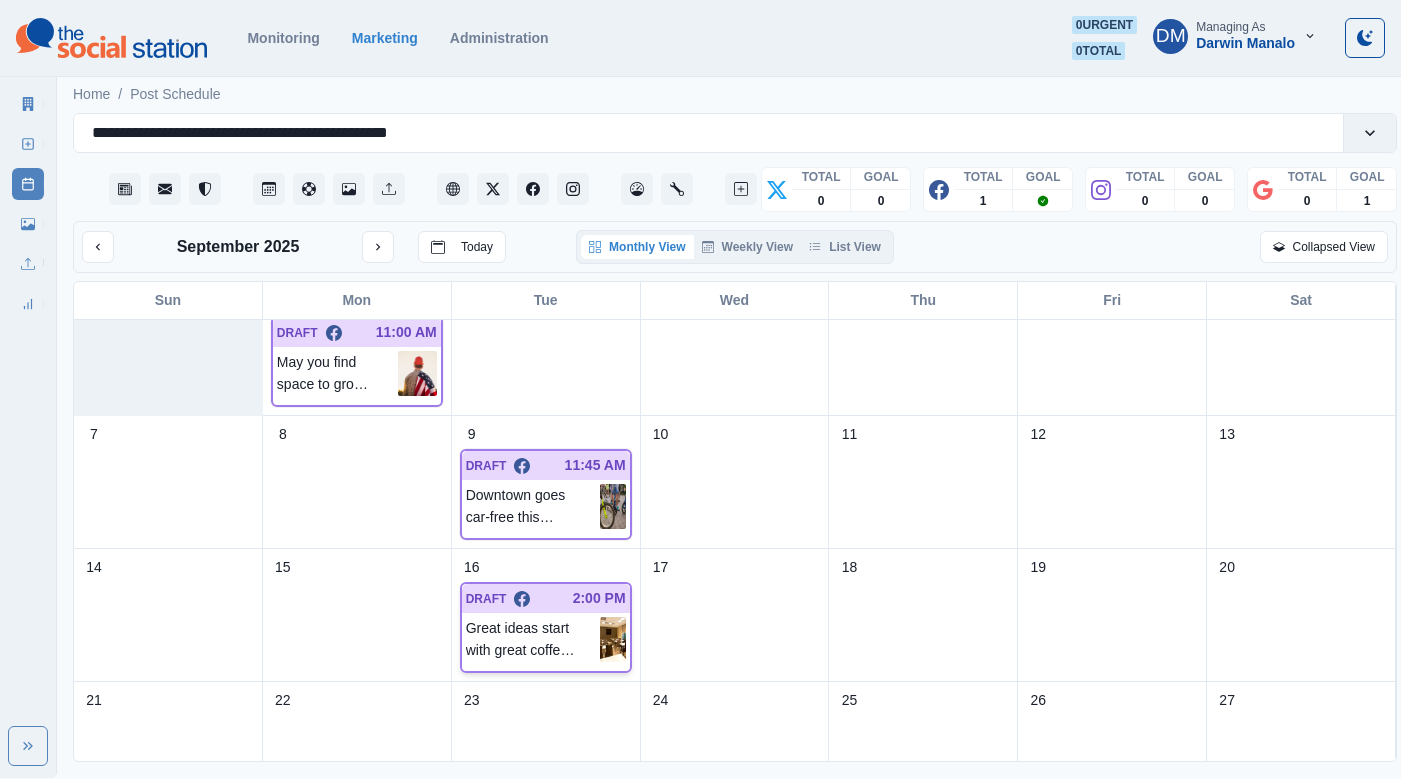 click at bounding box center (613, 639) 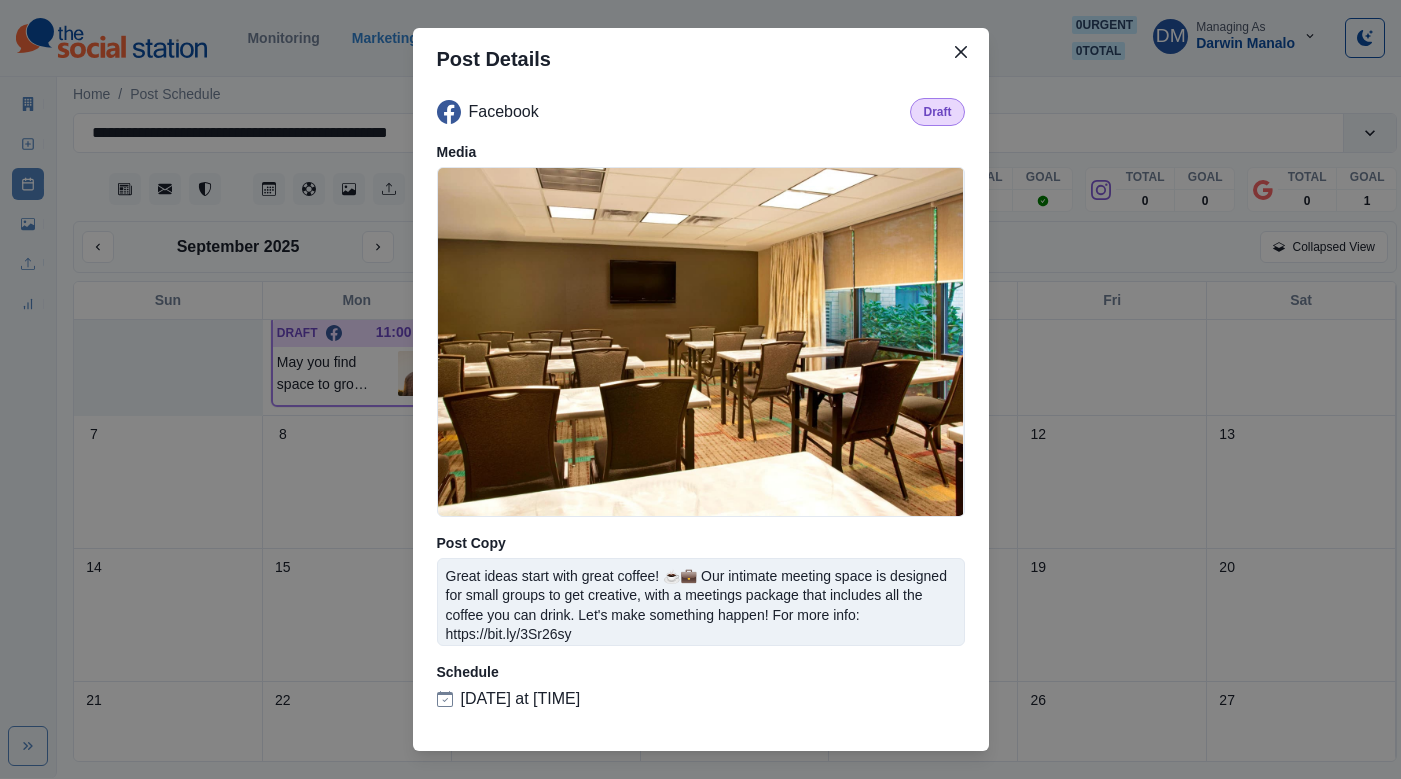 click on "Great ideas start with great coffee! ☕💼
Our intimate meeting space is designed for small groups to get creative, with a meetings package that includes all the coffee you can drink. Let's make something happen!
For more info: https://bit.ly/3Sr26sy" at bounding box center [701, 602] 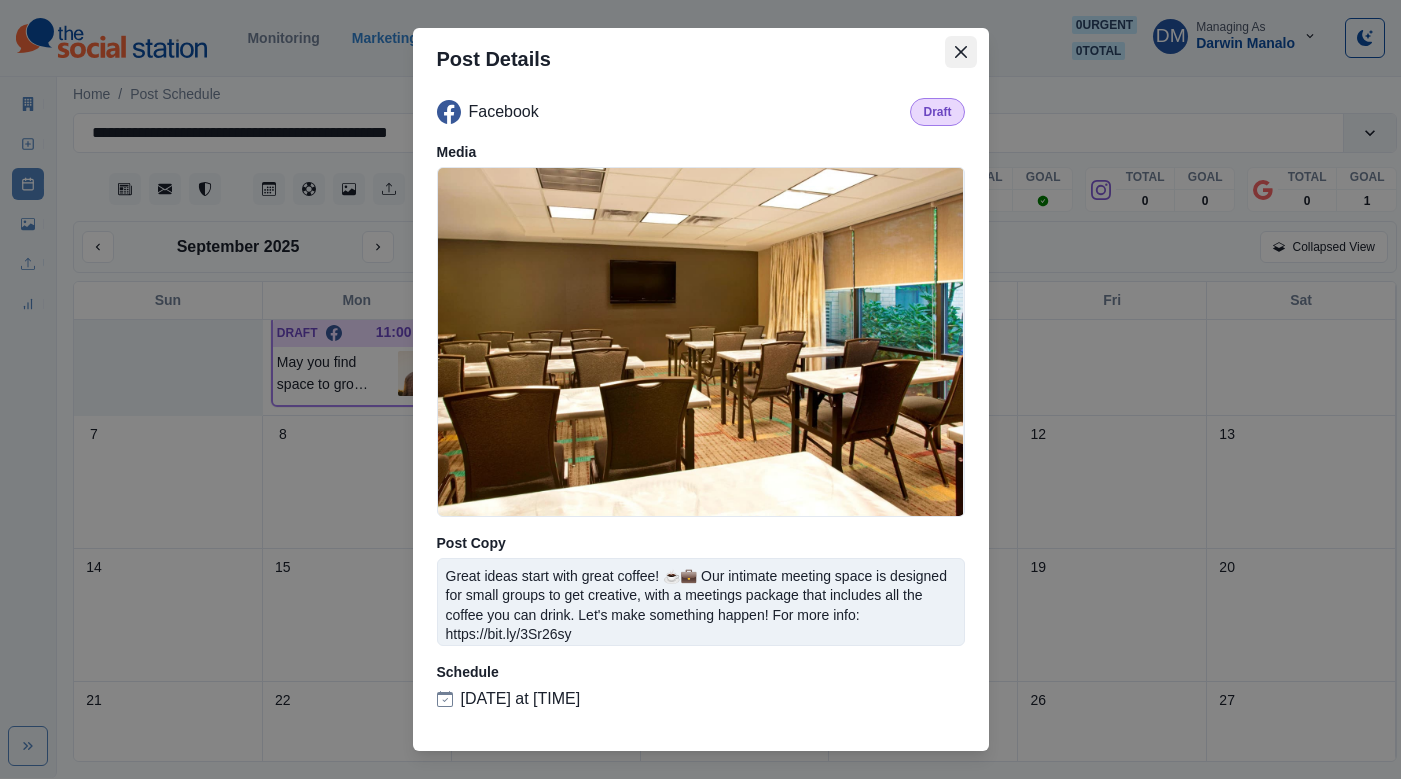 click at bounding box center [961, 52] 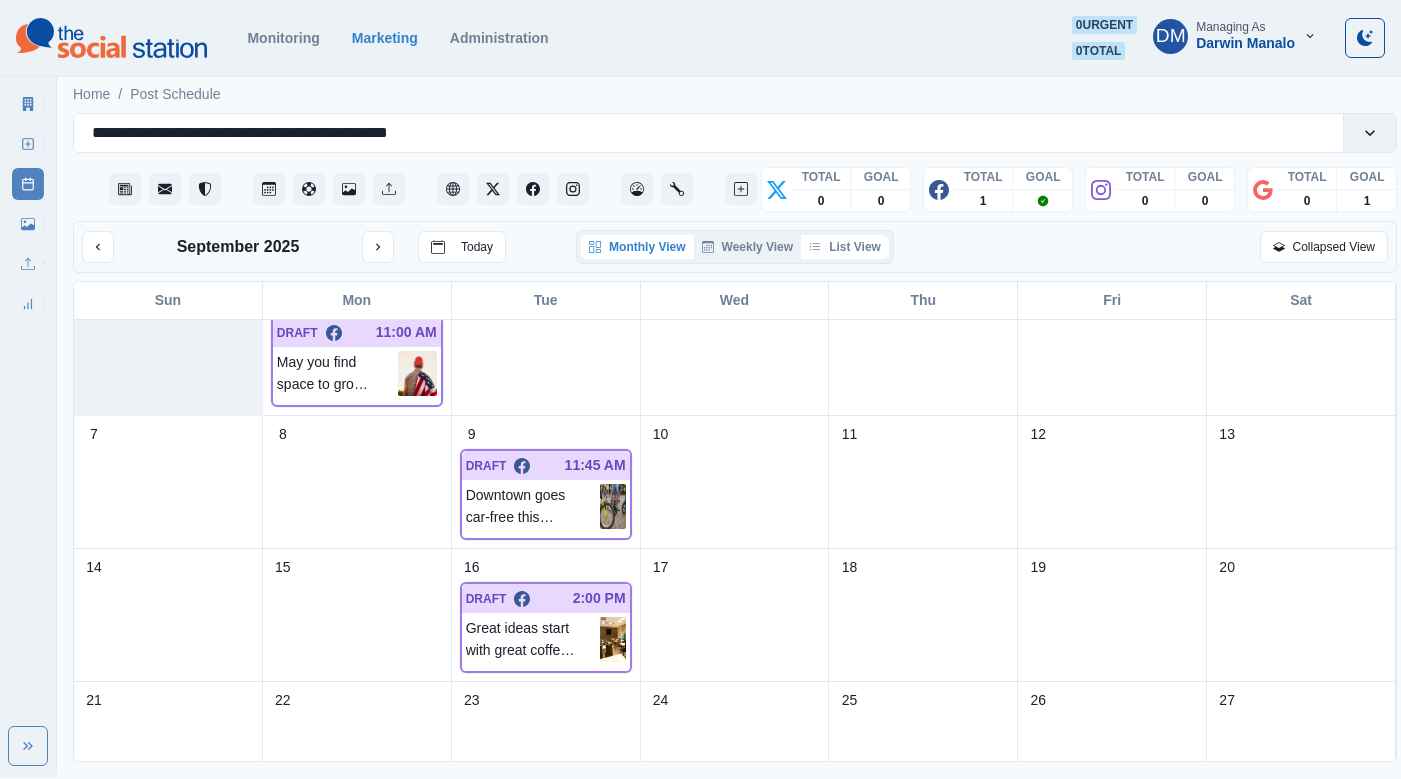 click on "List View" at bounding box center [845, 247] 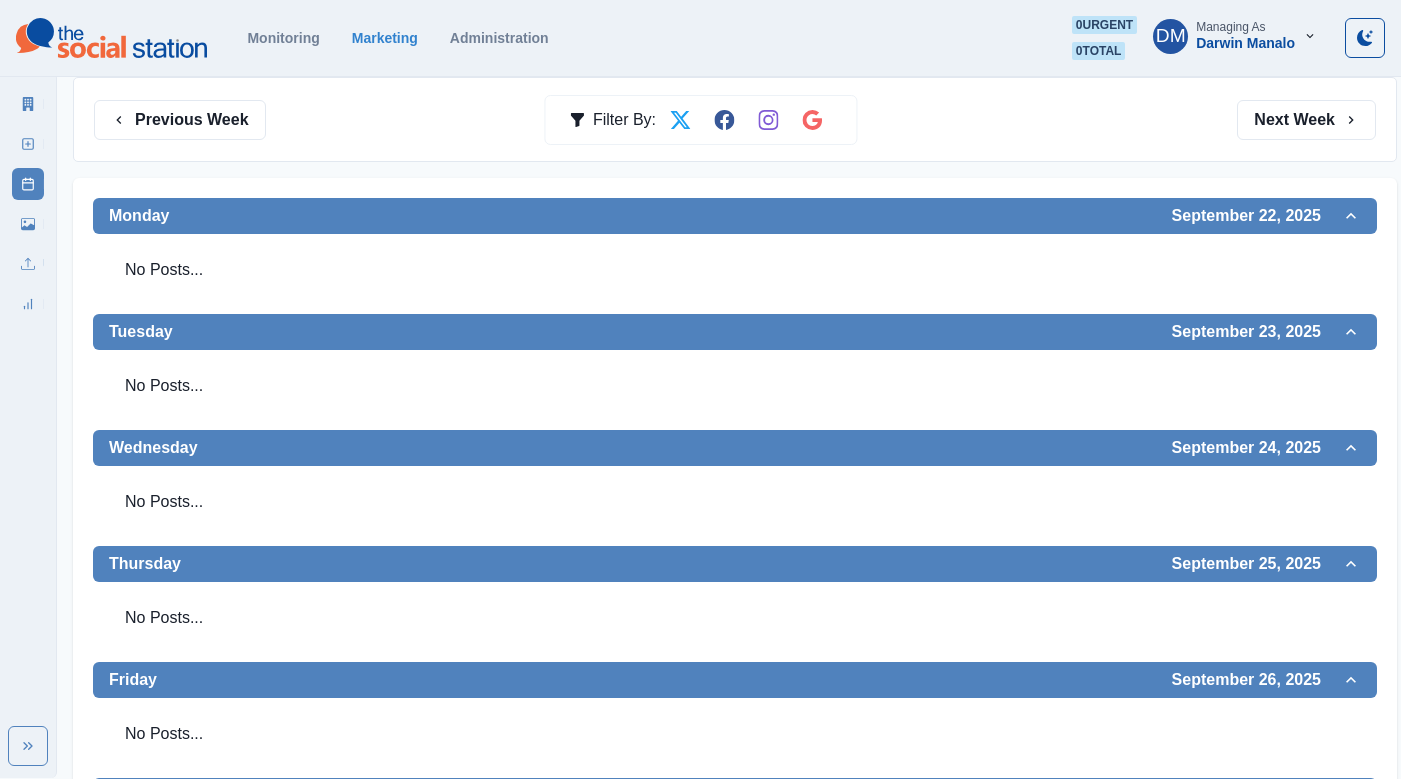 scroll, scrollTop: 0, scrollLeft: 0, axis: both 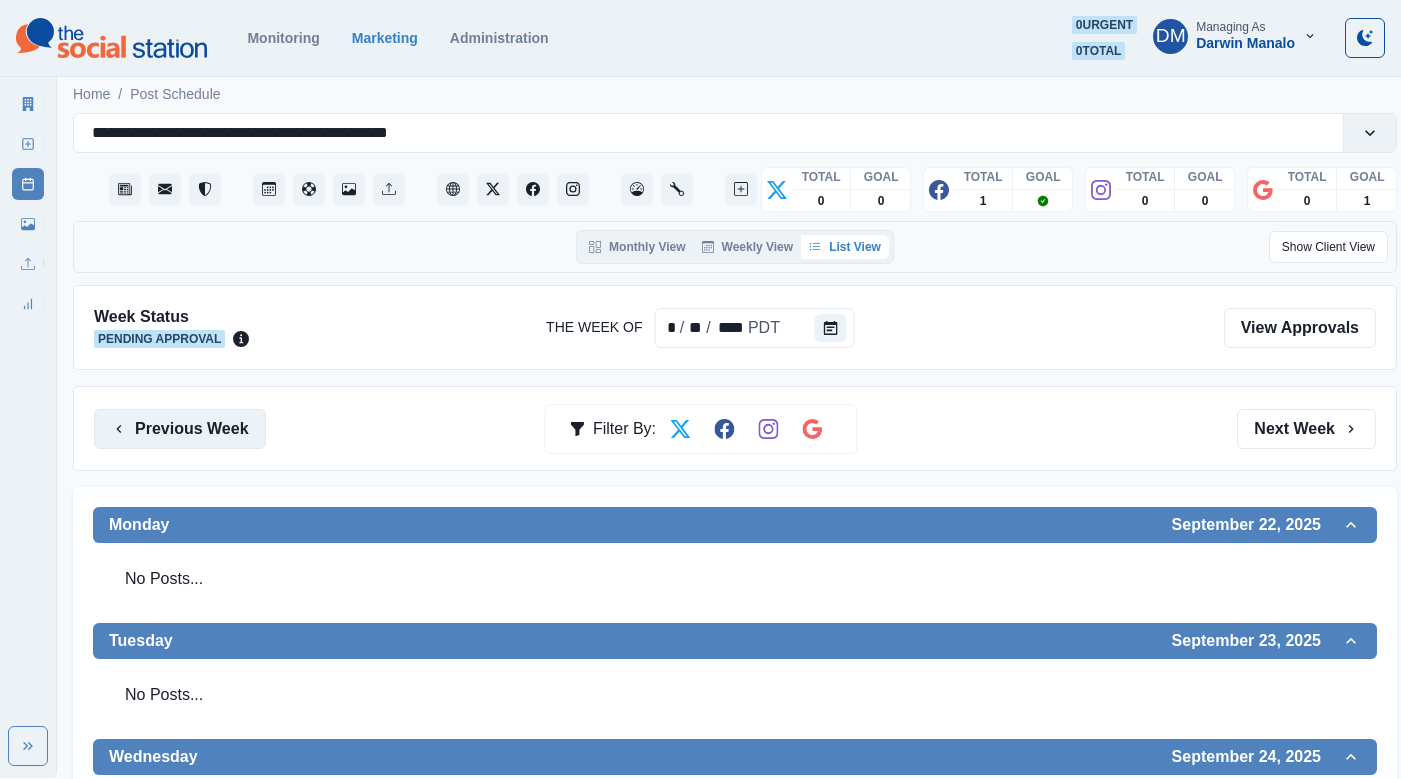 click on "Previous Week" at bounding box center (180, 429) 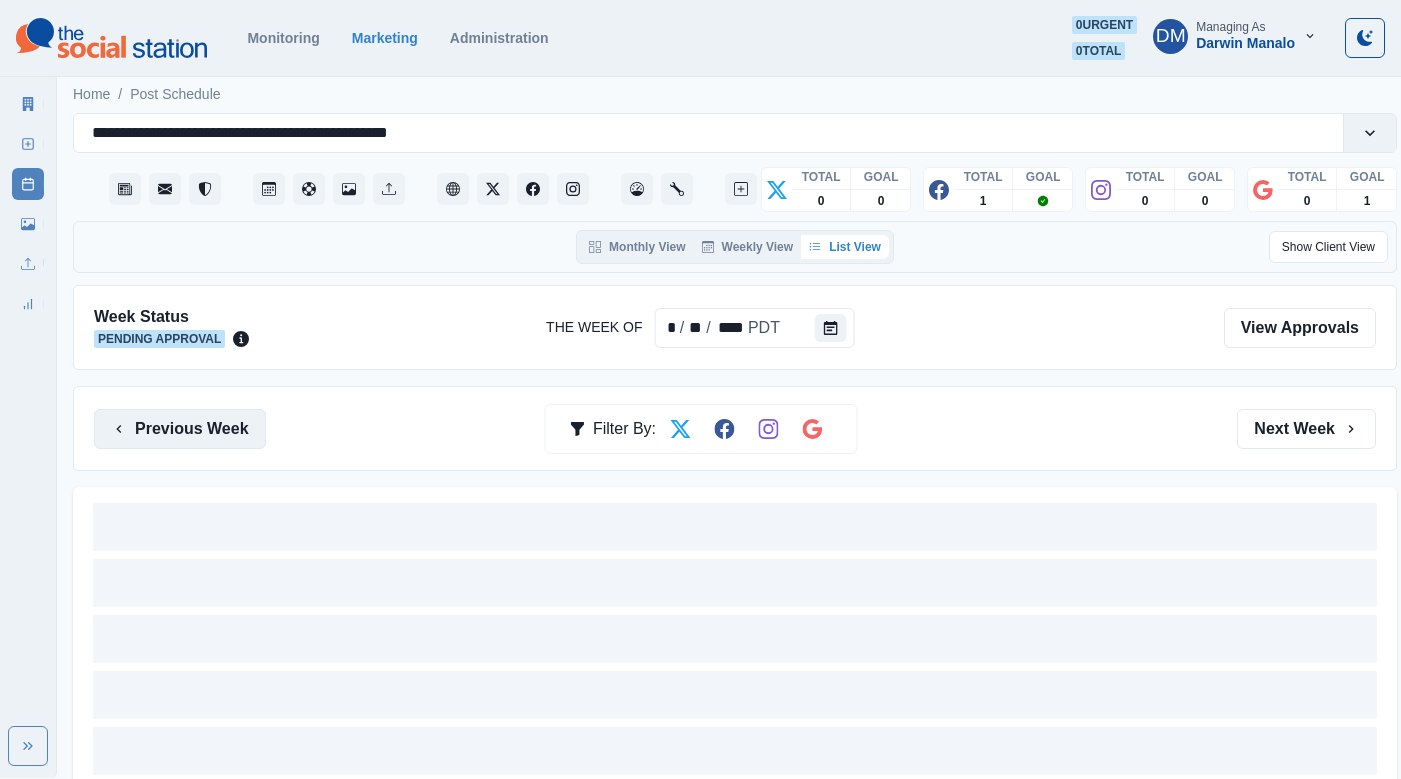 click on "Previous Week" at bounding box center [180, 429] 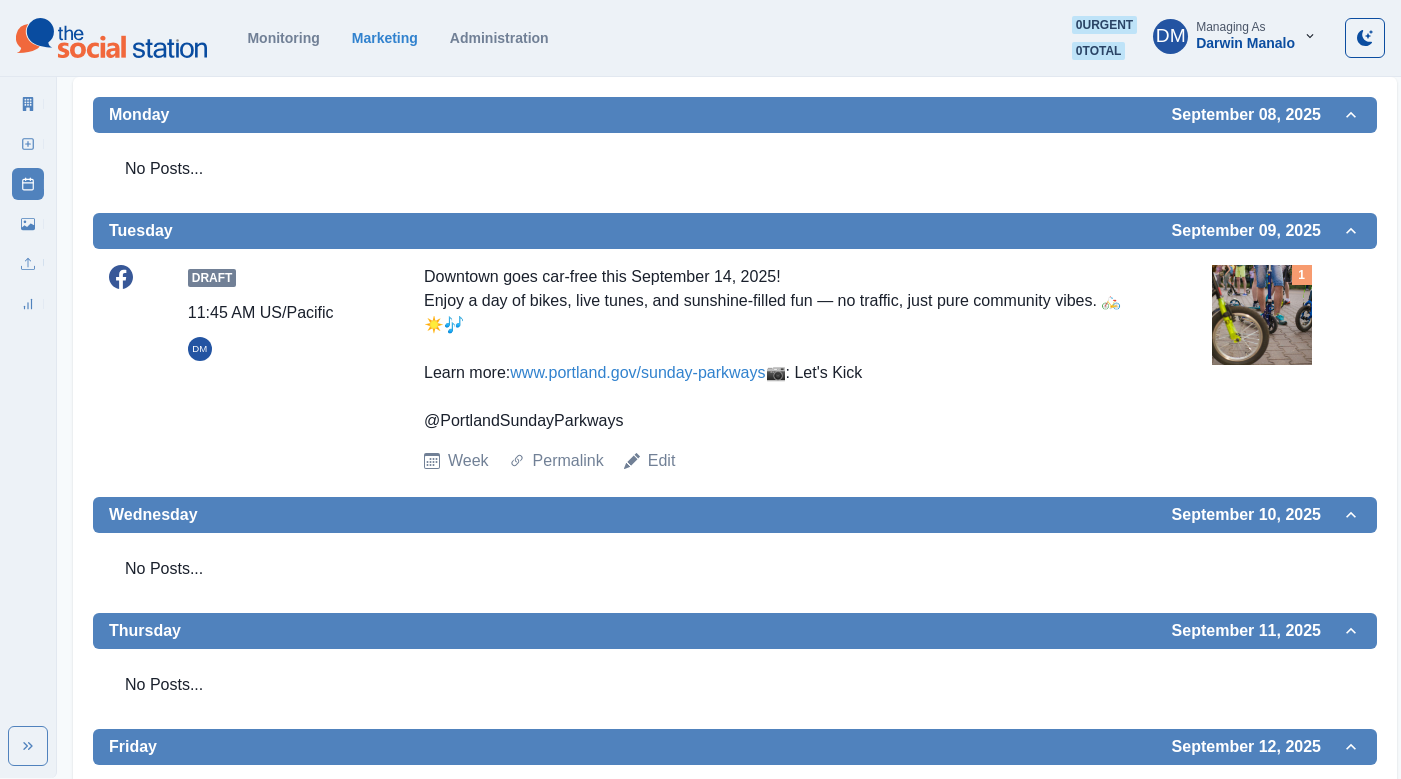 scroll, scrollTop: 0, scrollLeft: 0, axis: both 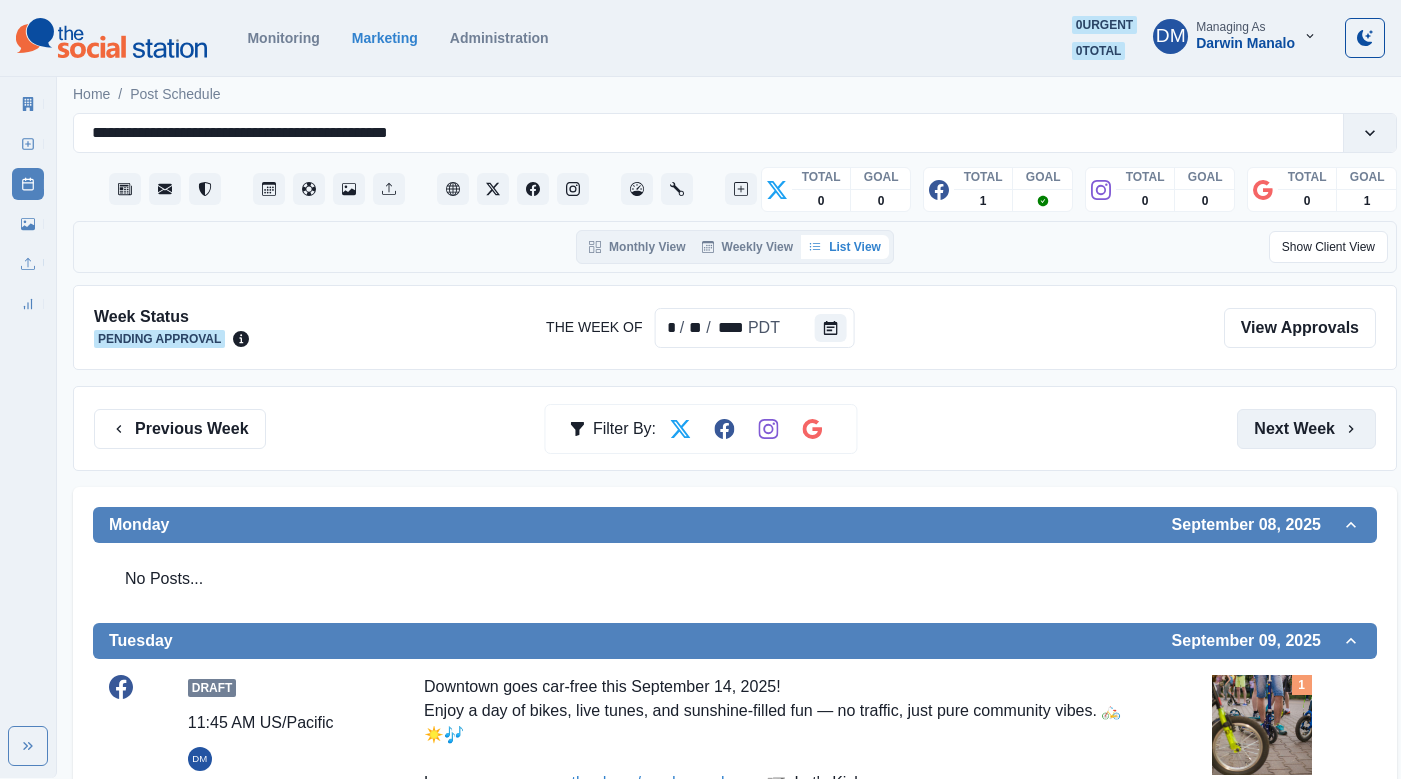 click on "Next Week" at bounding box center (1306, 429) 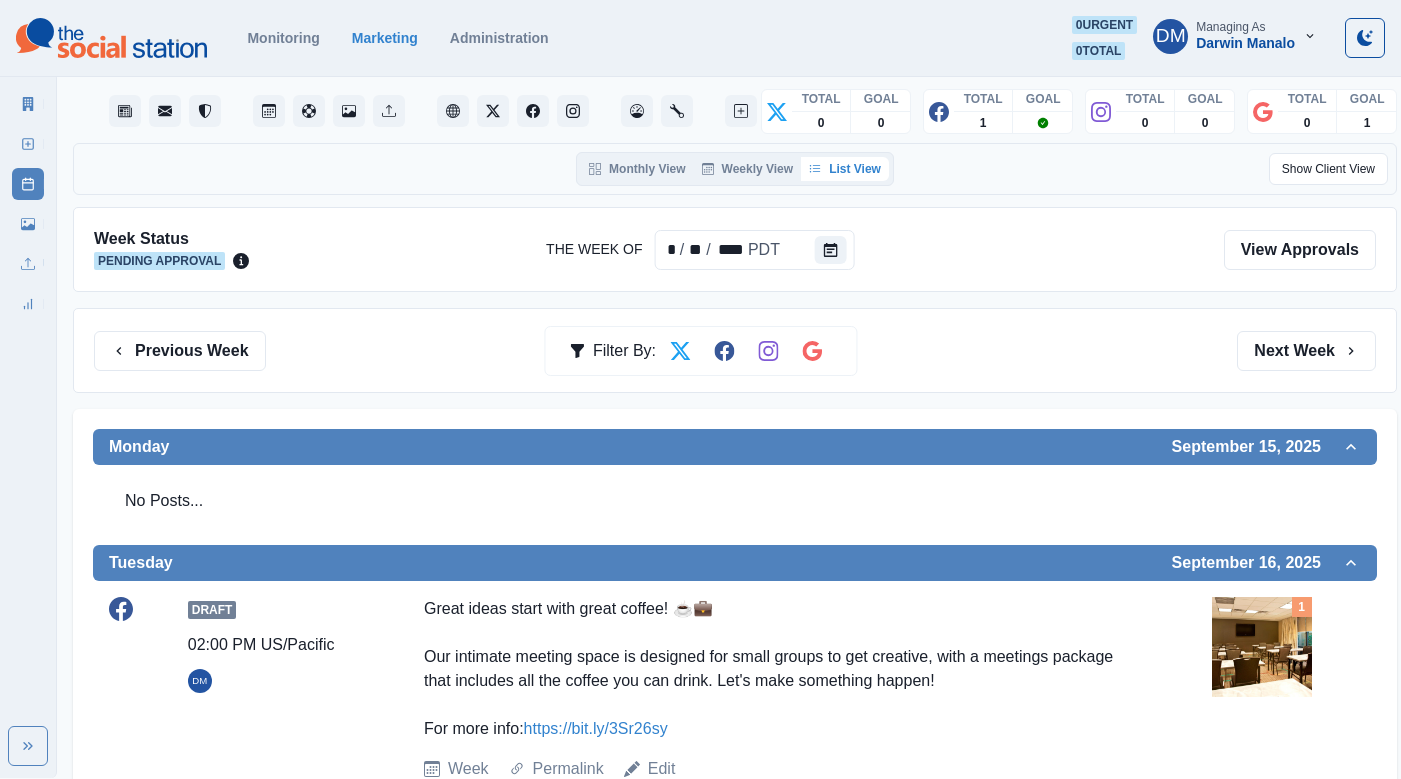 scroll, scrollTop: 244, scrollLeft: 0, axis: vertical 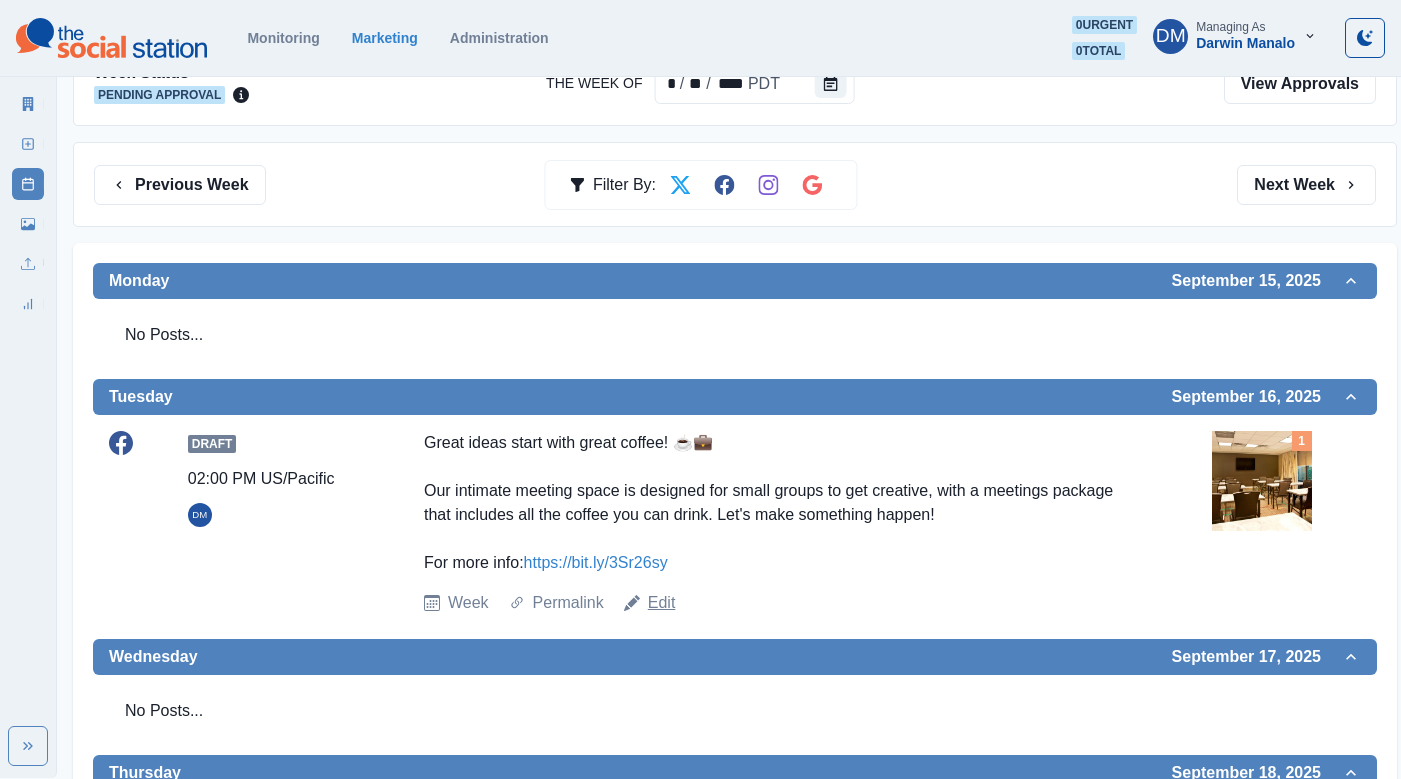 click on "Edit" at bounding box center (662, 603) 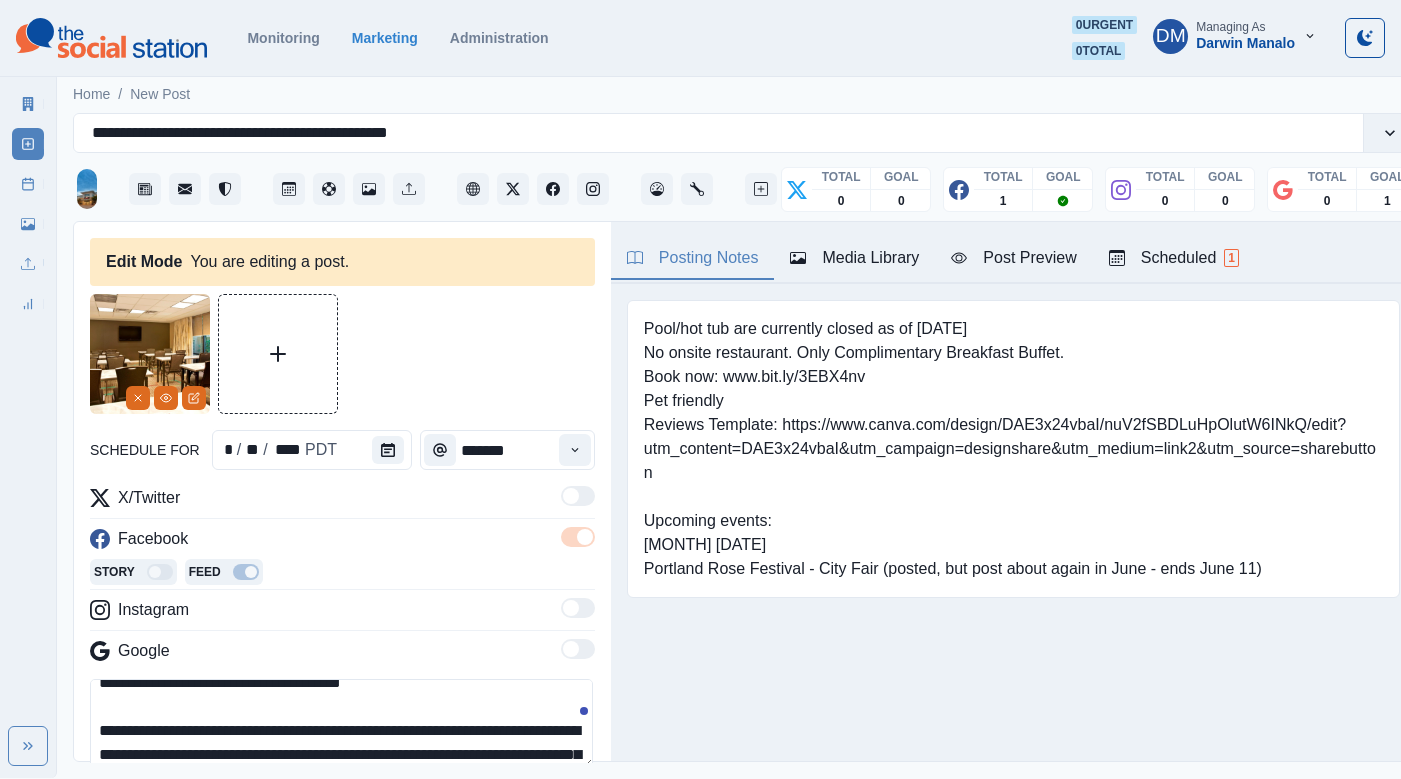 scroll, scrollTop: 19, scrollLeft: 0, axis: vertical 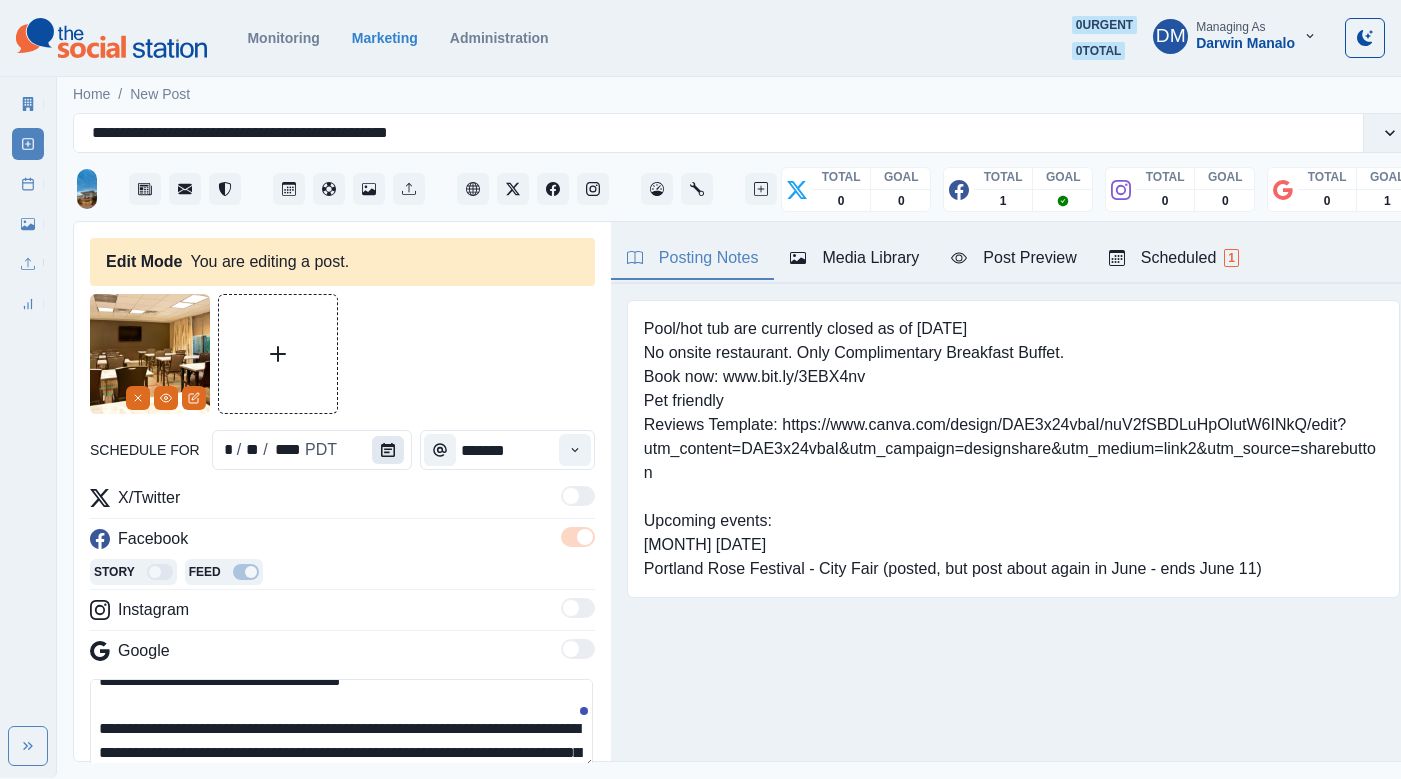 click 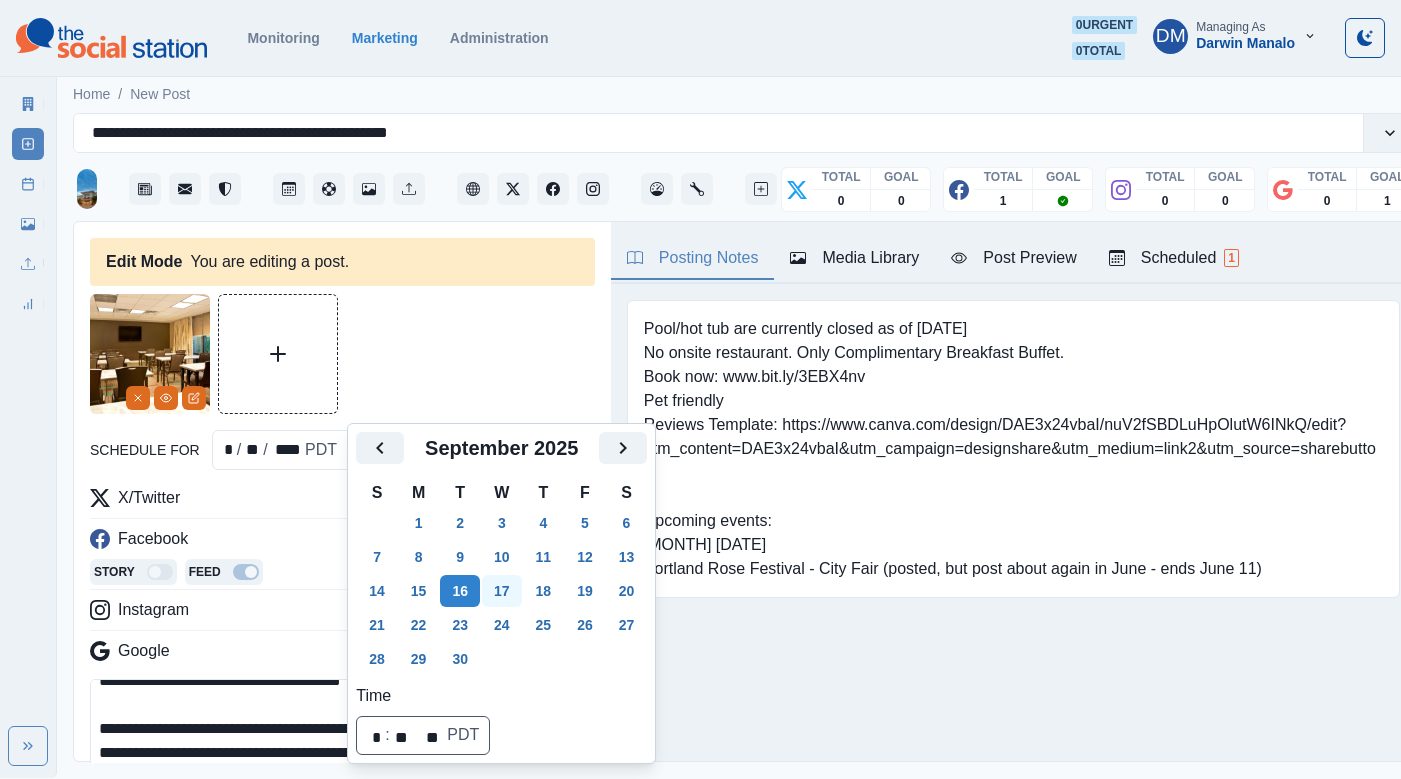 click on "17" at bounding box center [502, 591] 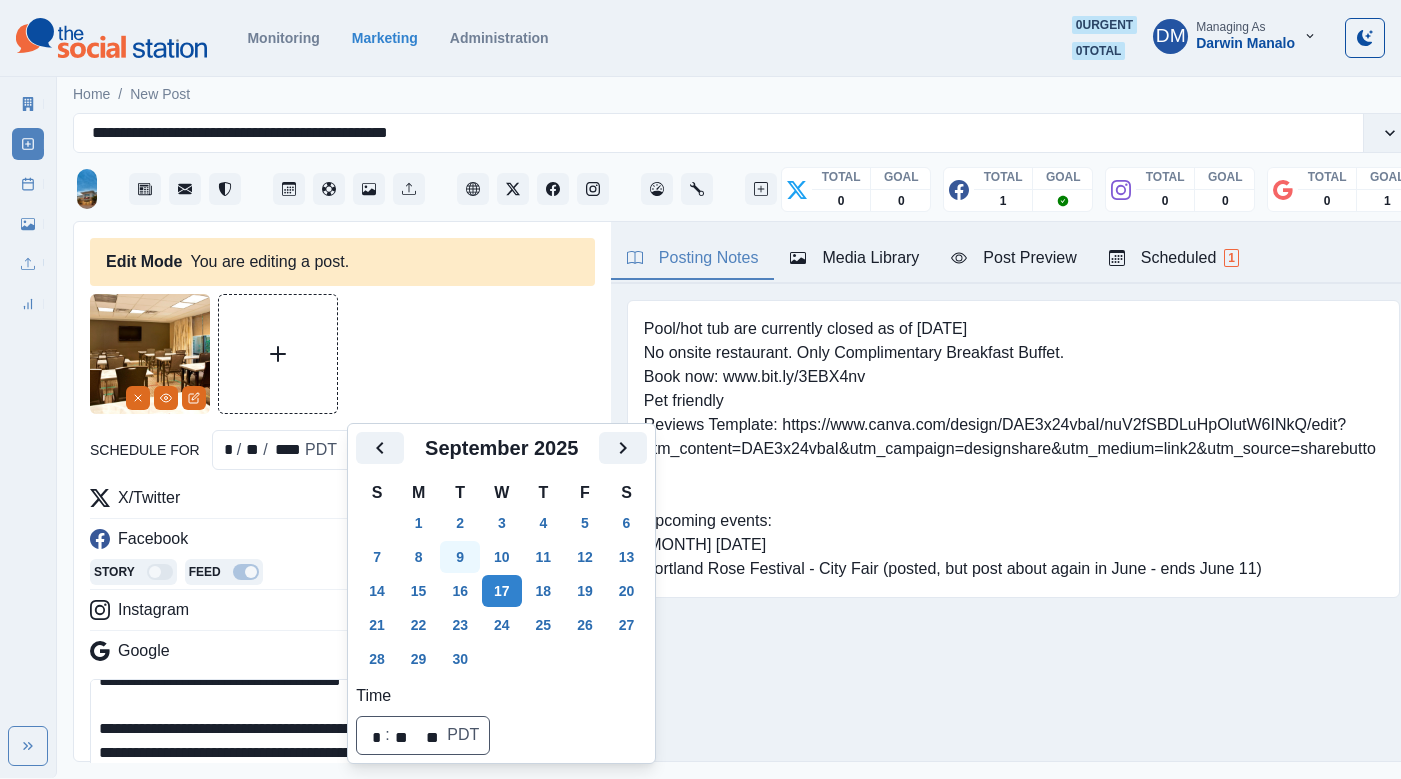 click on "9" at bounding box center (460, 557) 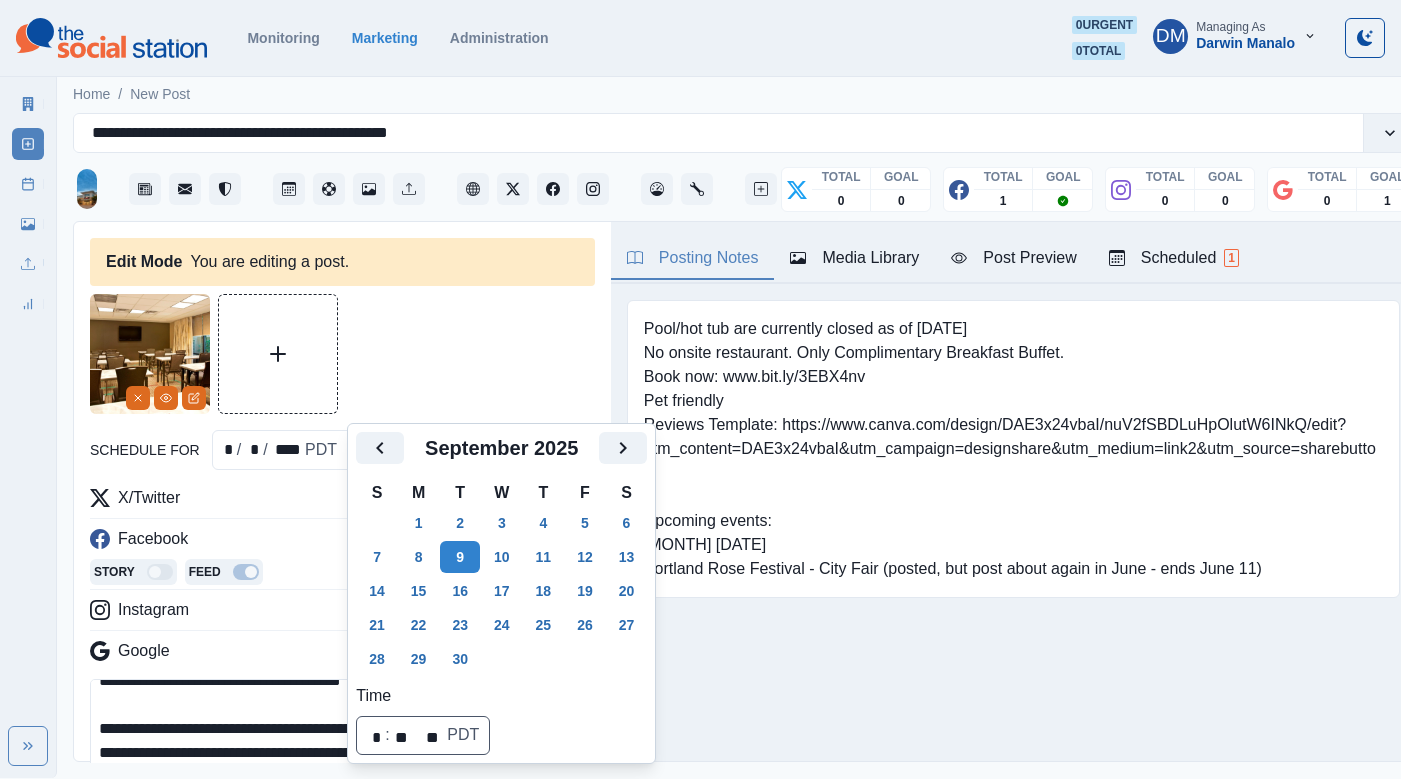 scroll, scrollTop: 54, scrollLeft: 0, axis: vertical 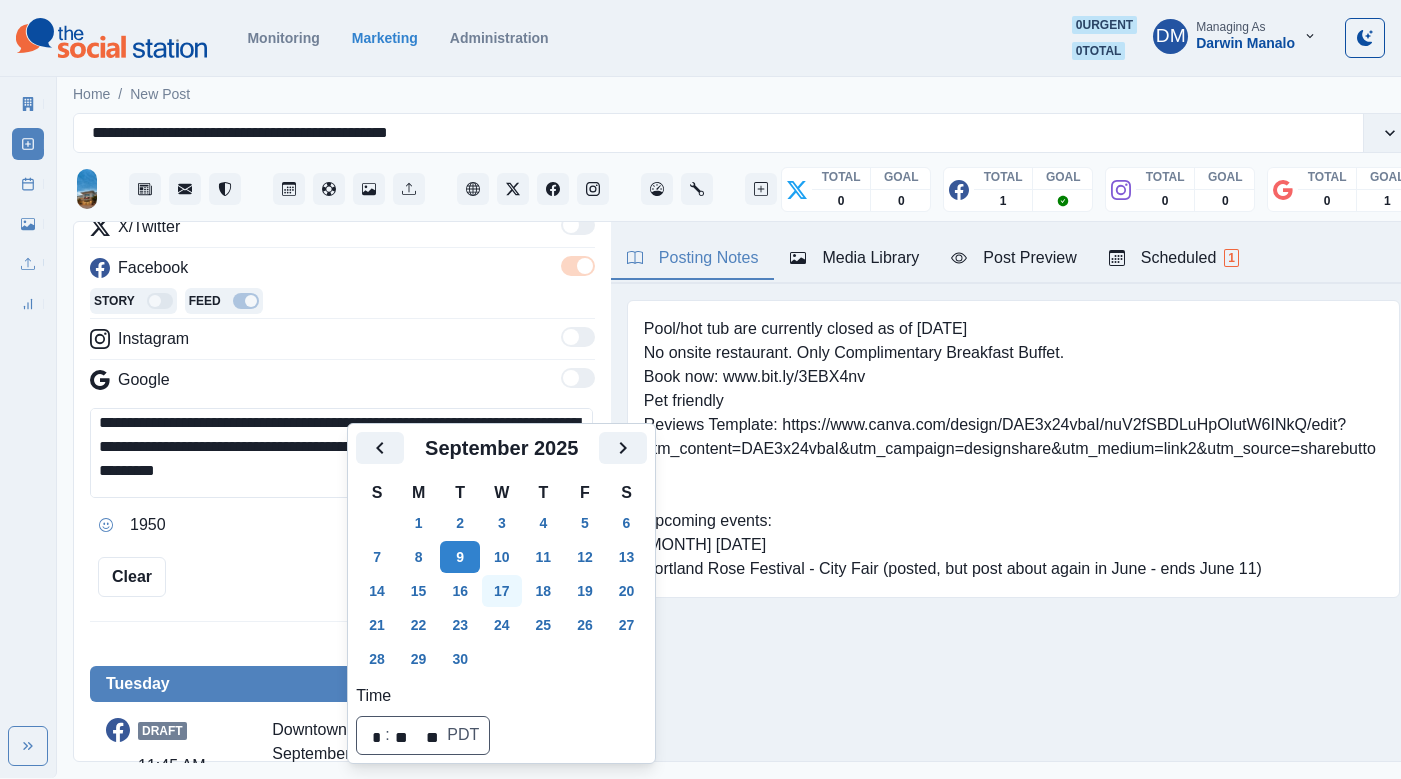 click on "17" at bounding box center [502, 591] 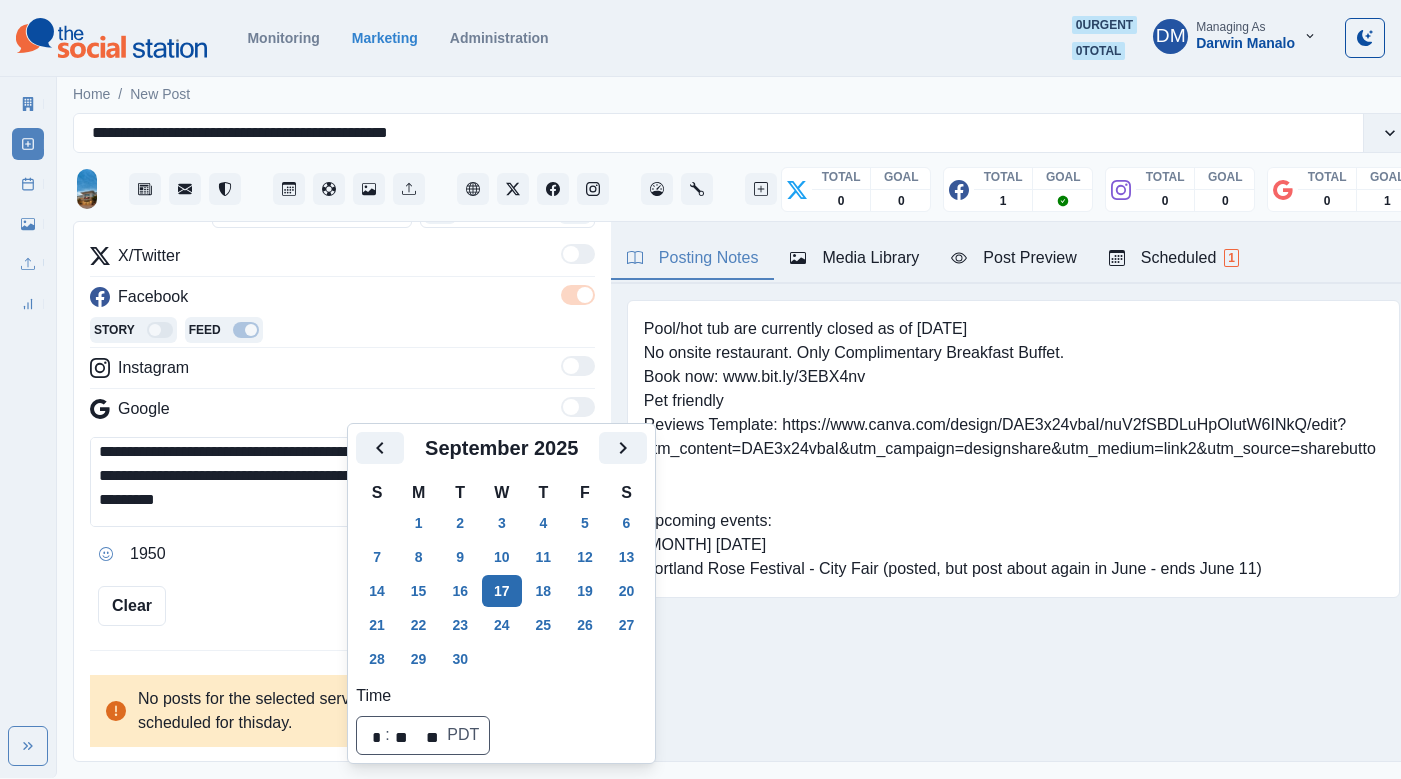 scroll, scrollTop: 91, scrollLeft: 0, axis: vertical 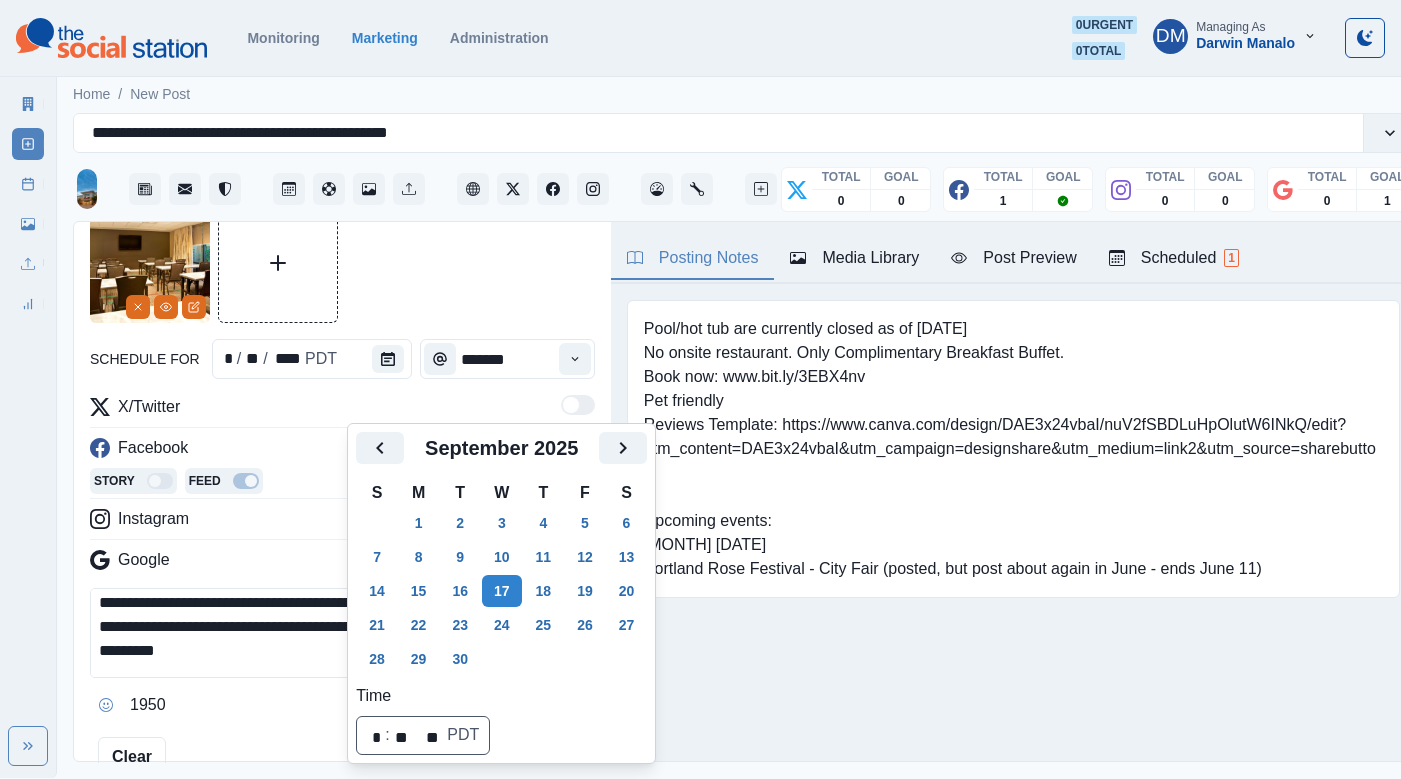 click on "**********" at bounding box center [341, 633] 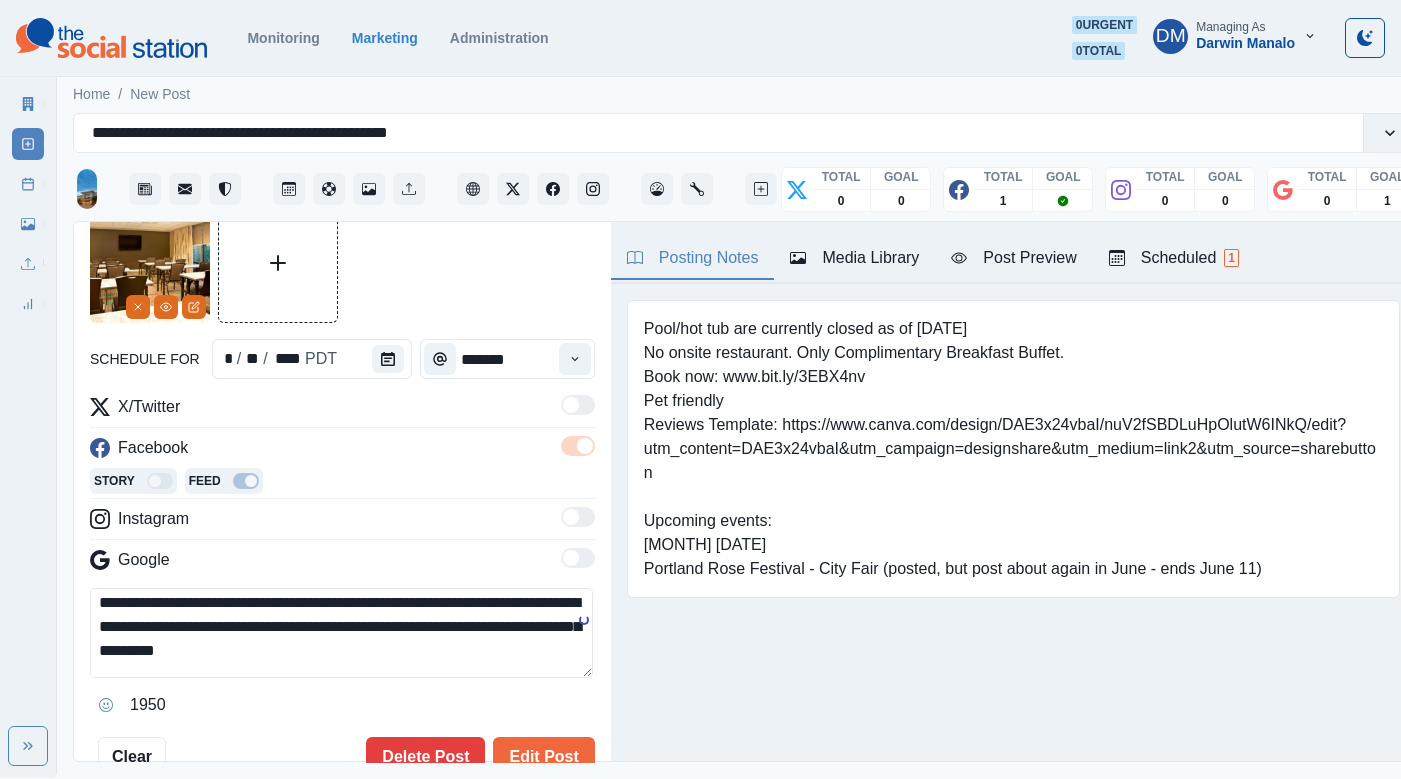 click on "**********" at bounding box center (341, 633) 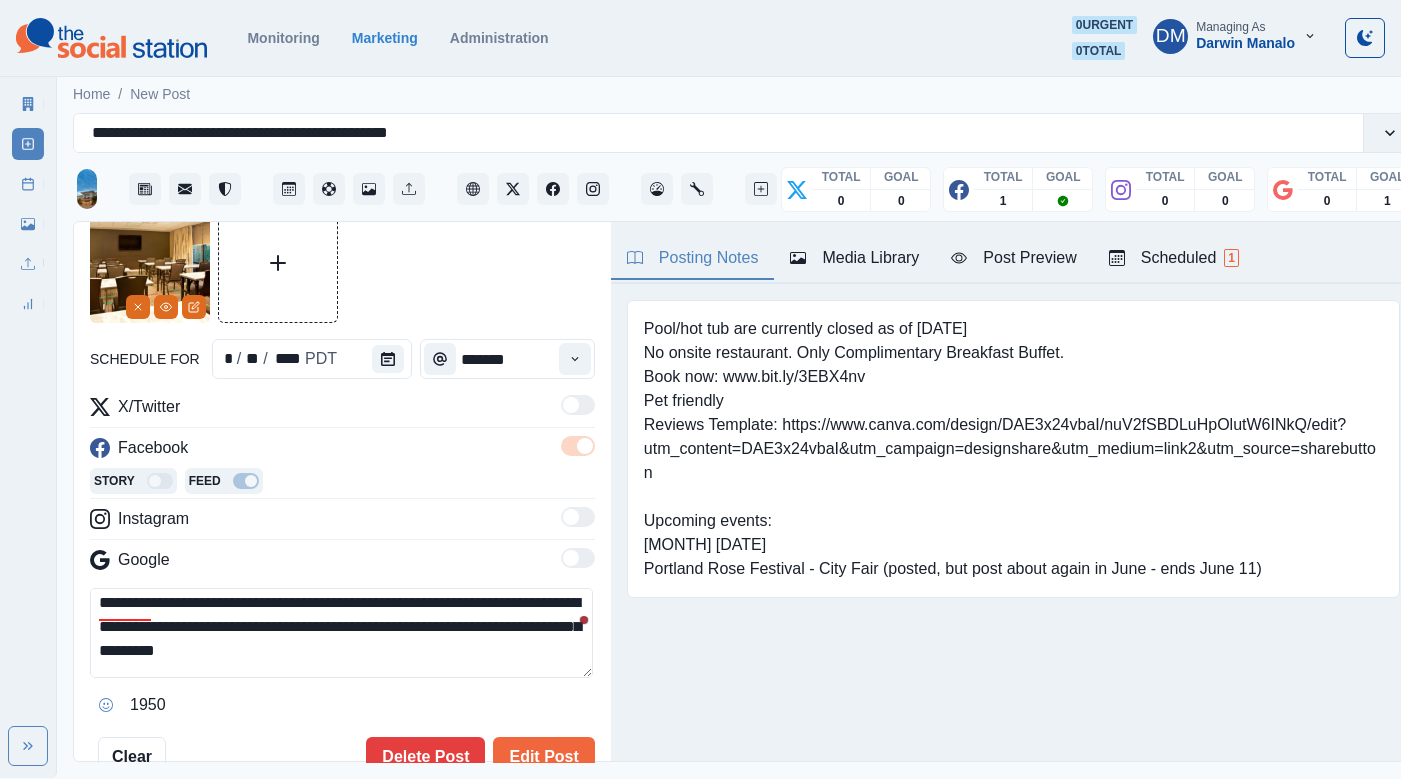 scroll, scrollTop: 33, scrollLeft: 0, axis: vertical 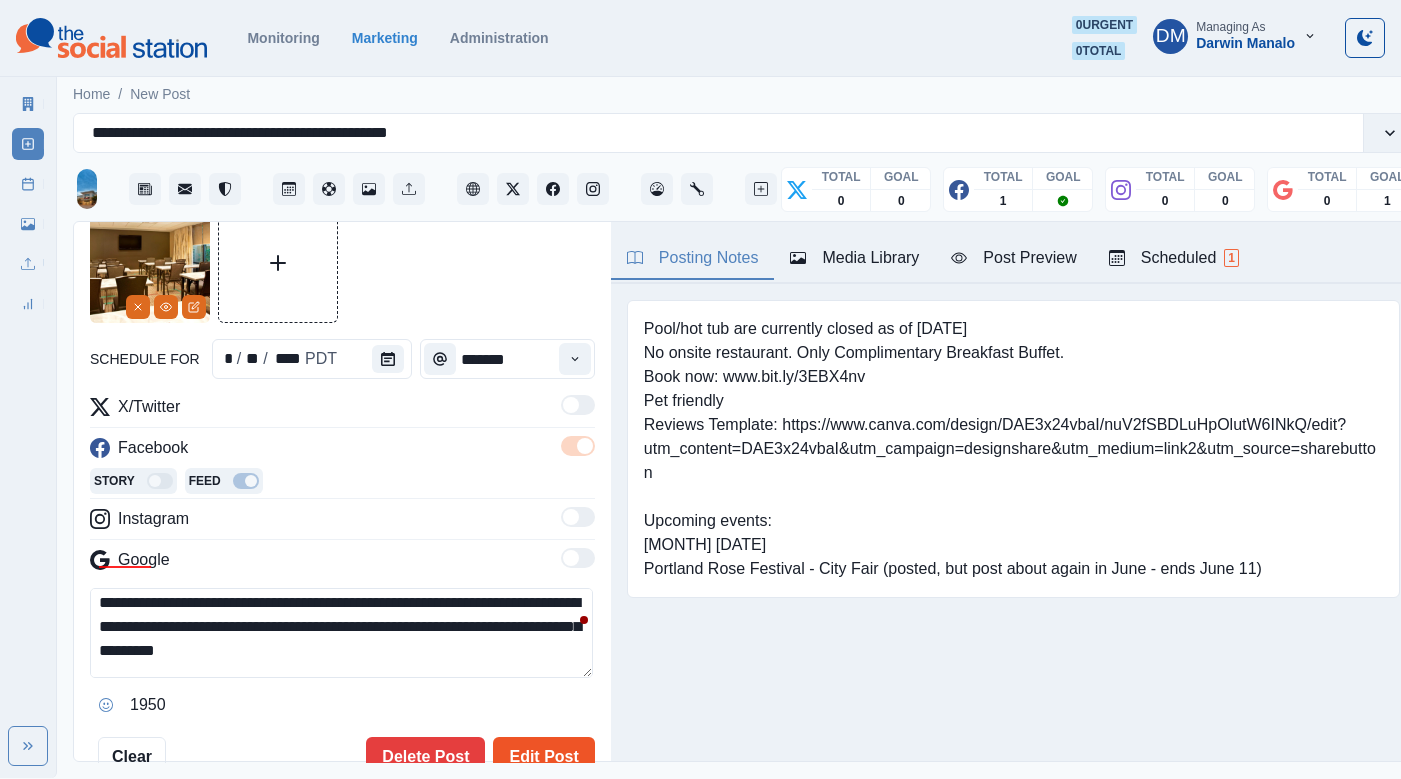 click on "Edit Post" at bounding box center (543, 757) 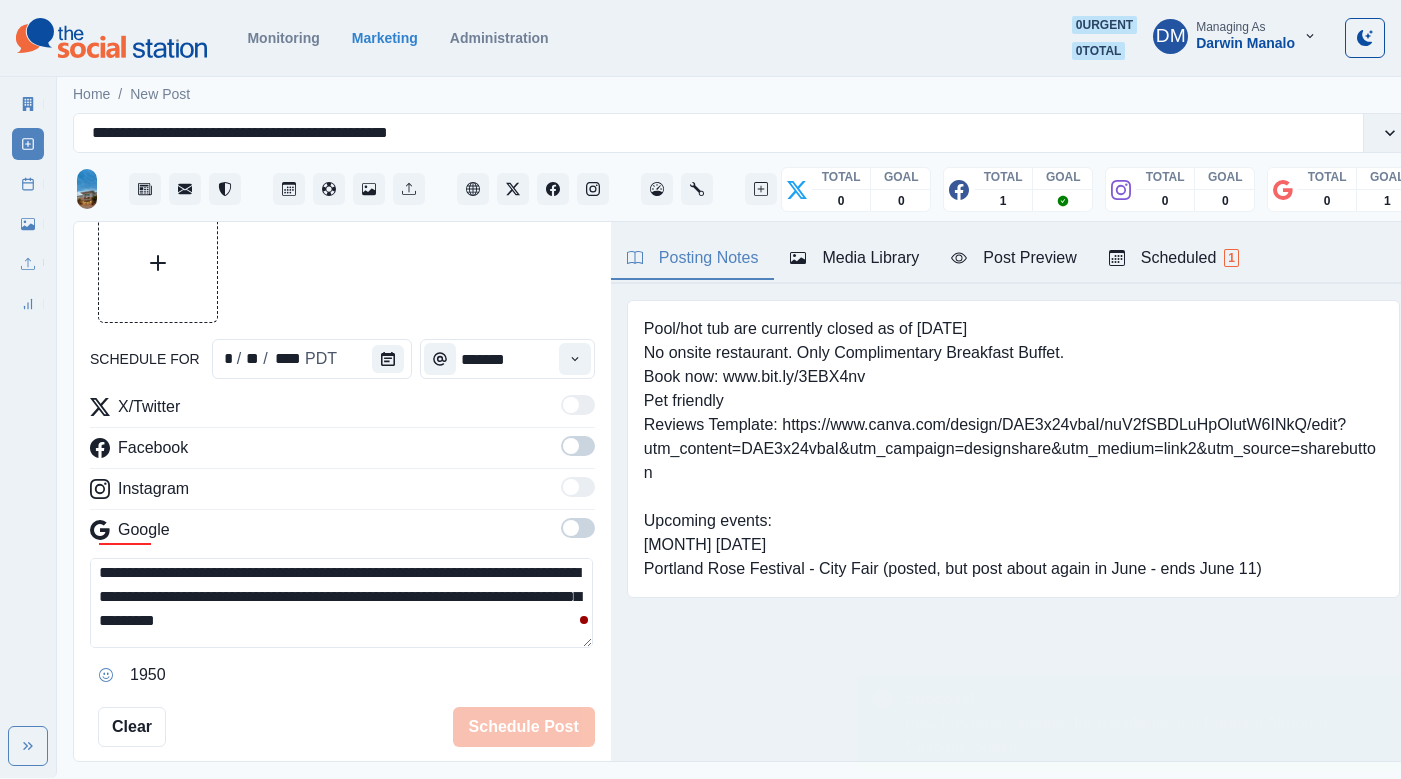type 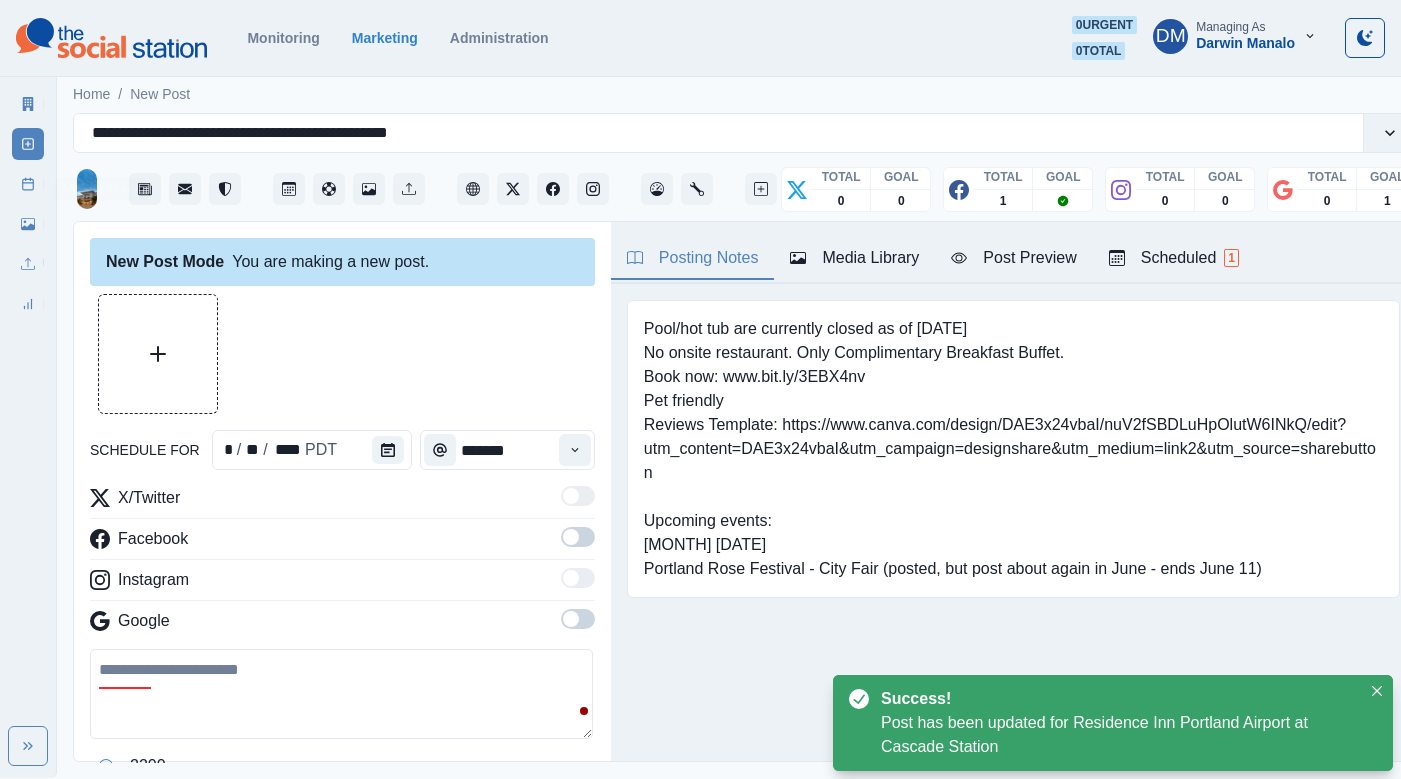 click on "Post Schedule" at bounding box center [28, 184] 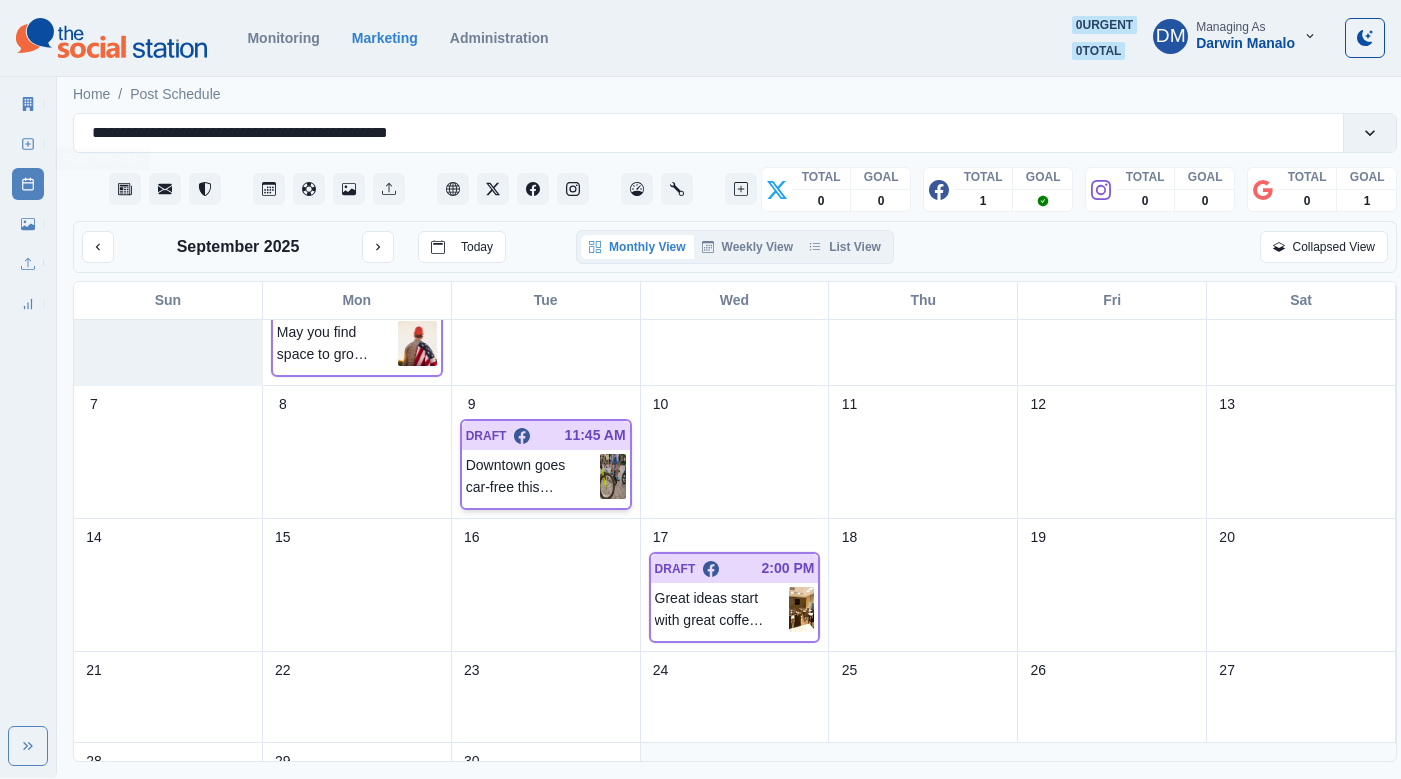 click at bounding box center [613, 476] 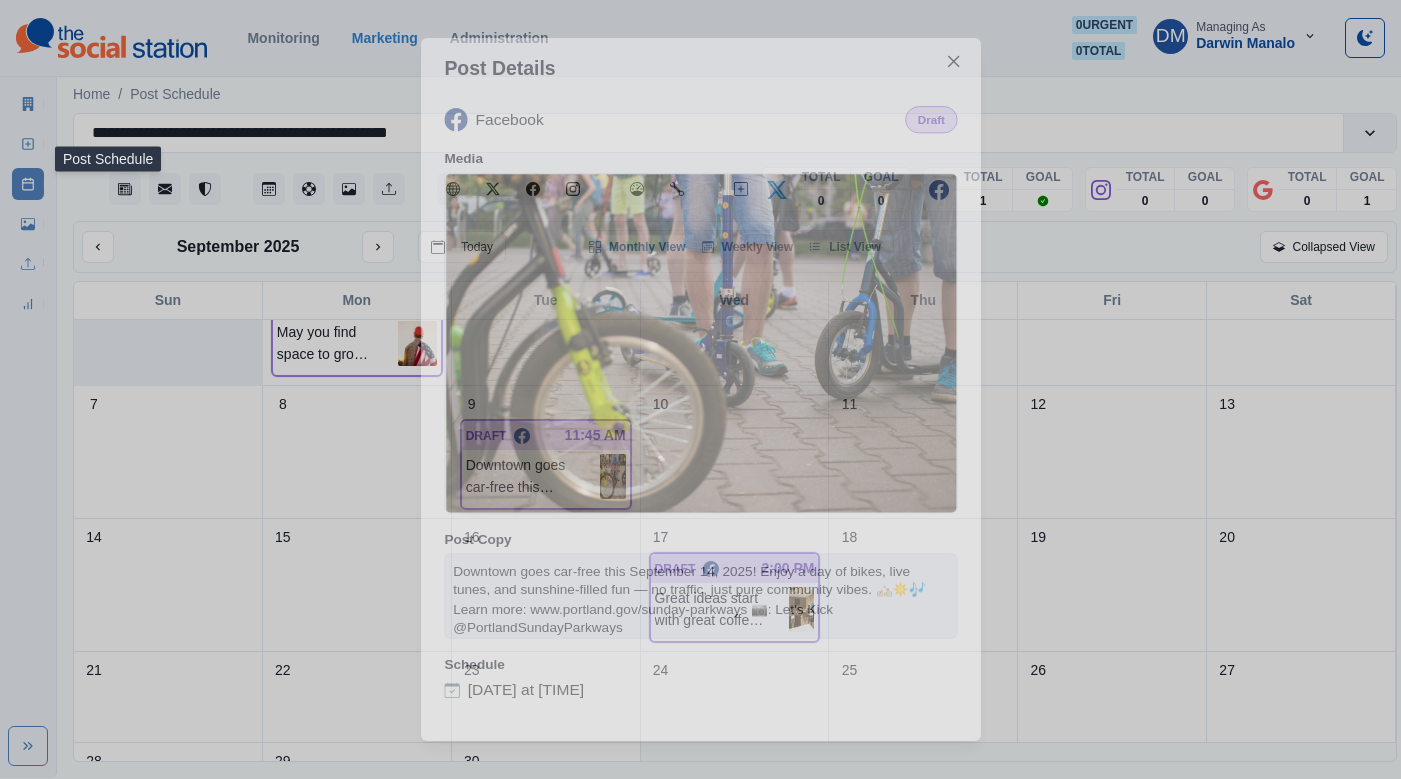 click on "Loading..." at bounding box center [700, 343] 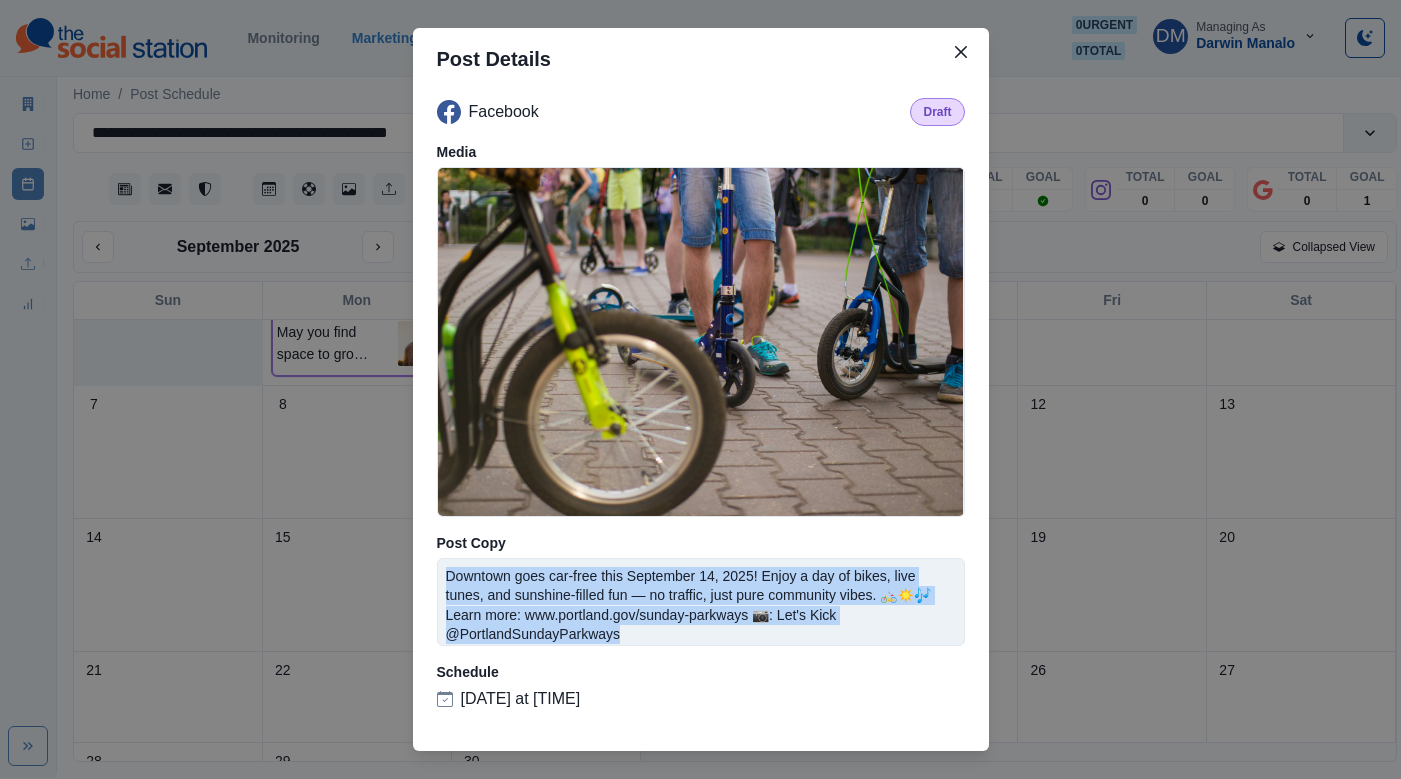 drag, startPoint x: 503, startPoint y: 567, endPoint x: 669, endPoint y: 613, distance: 172.25563 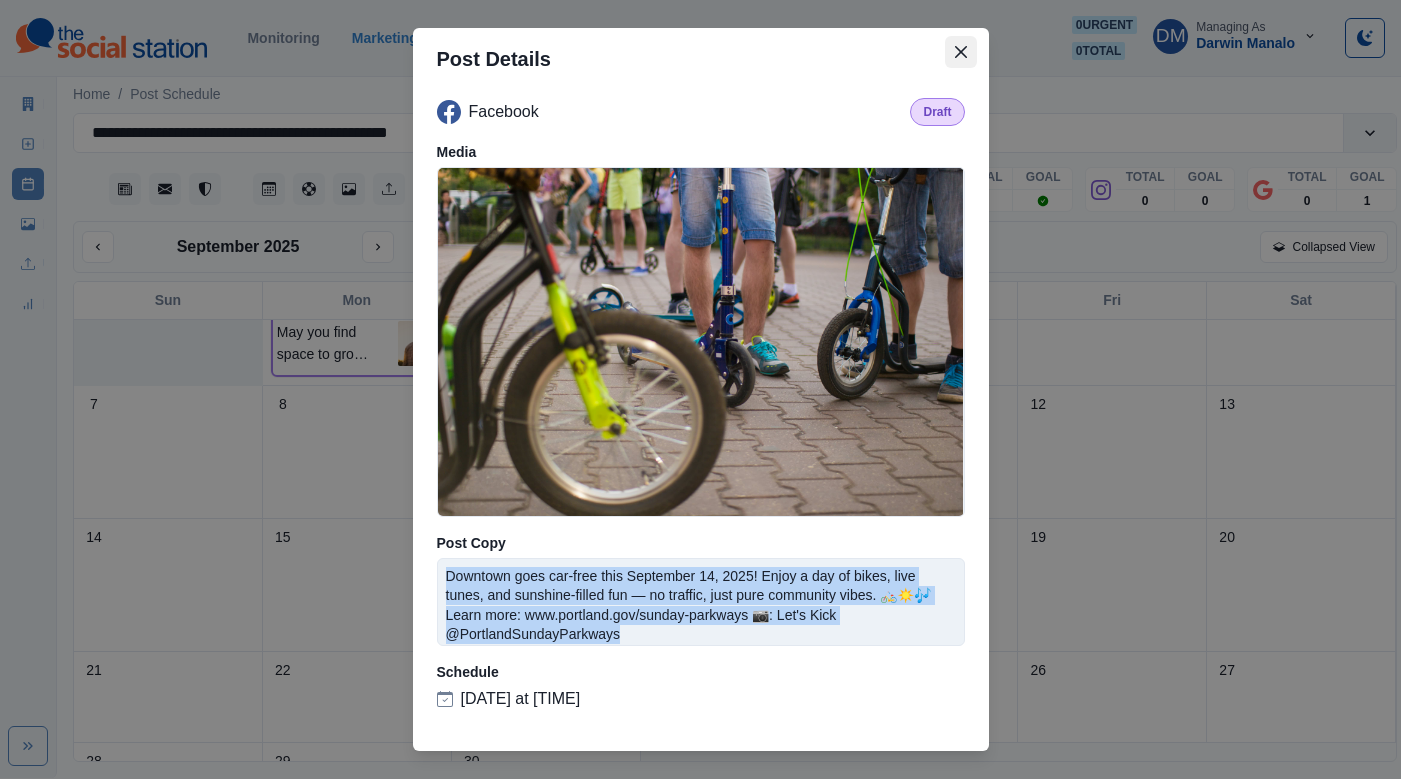 click at bounding box center (961, 52) 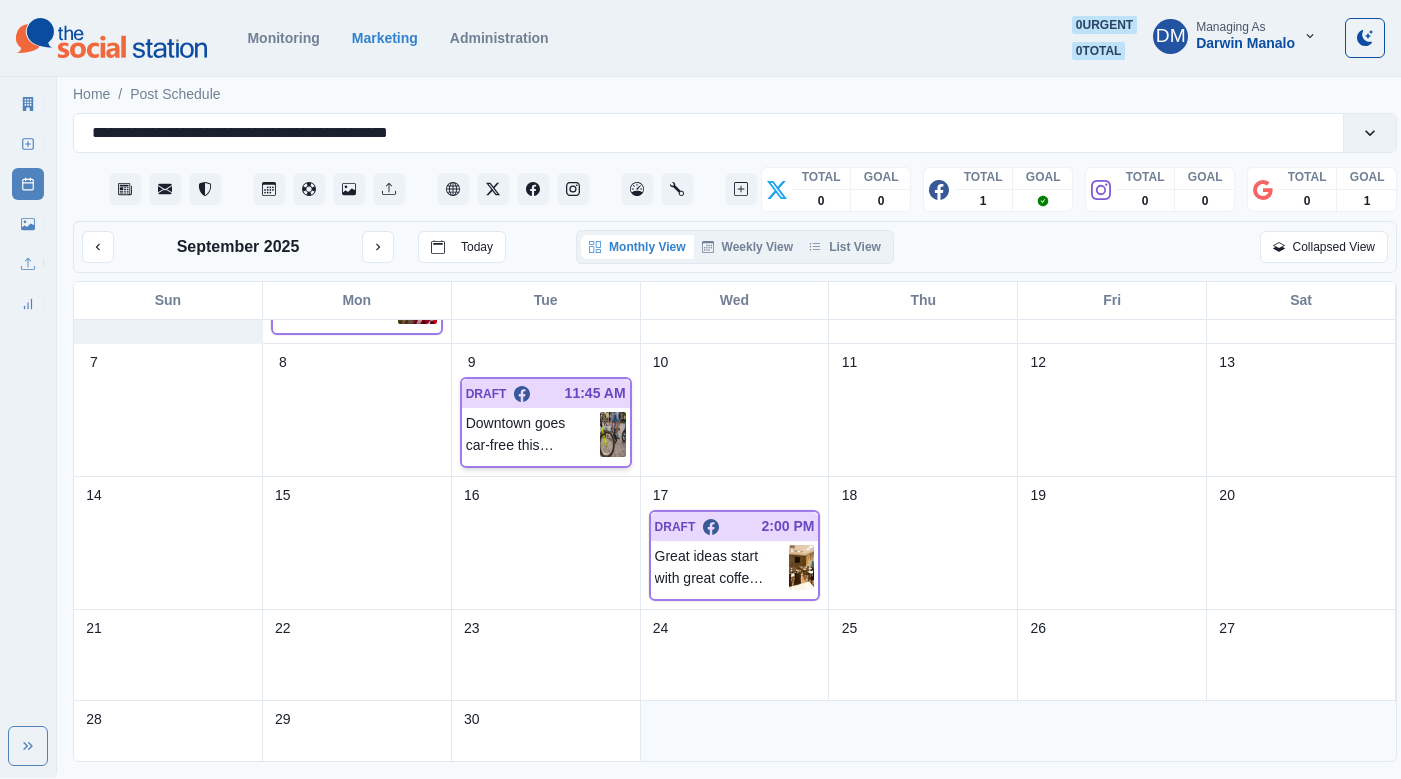 click at bounding box center [613, 434] 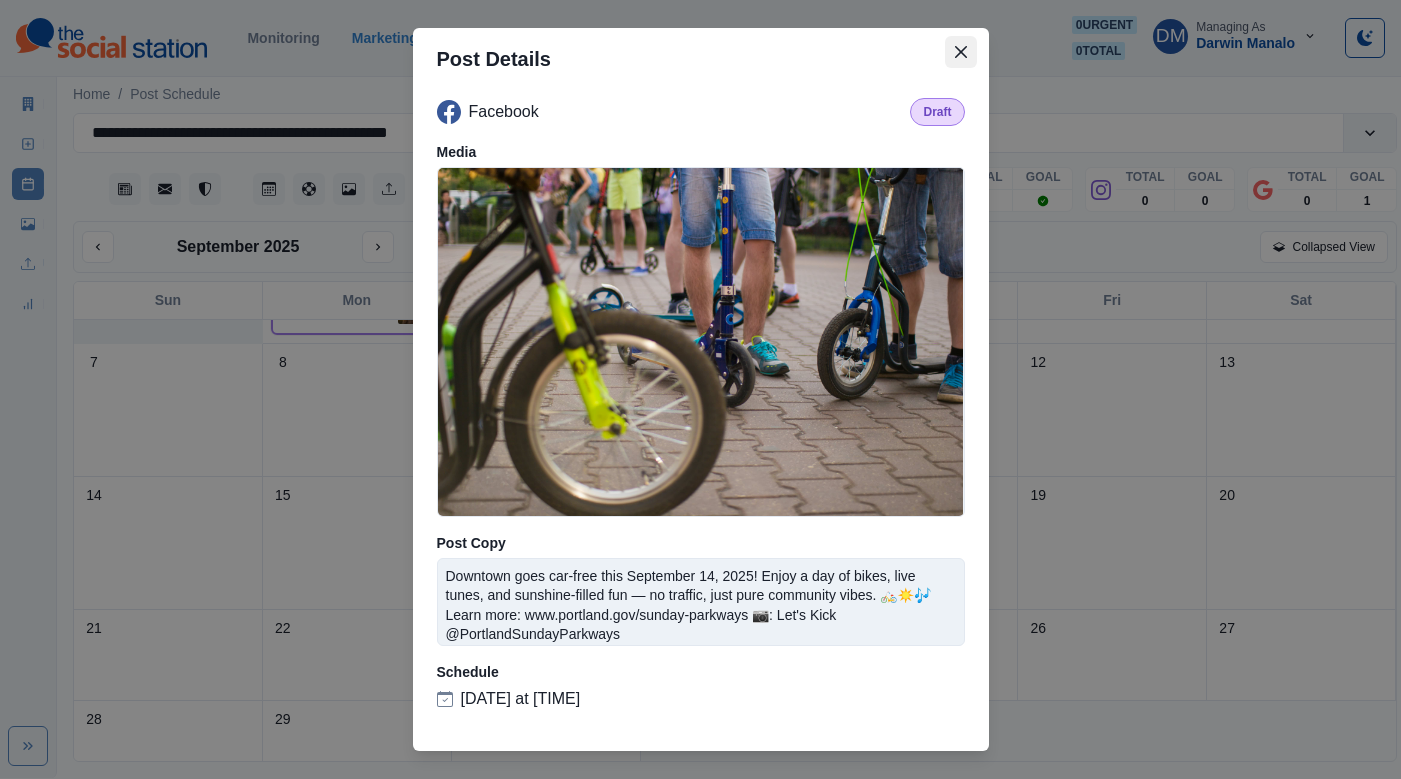 click at bounding box center (961, 52) 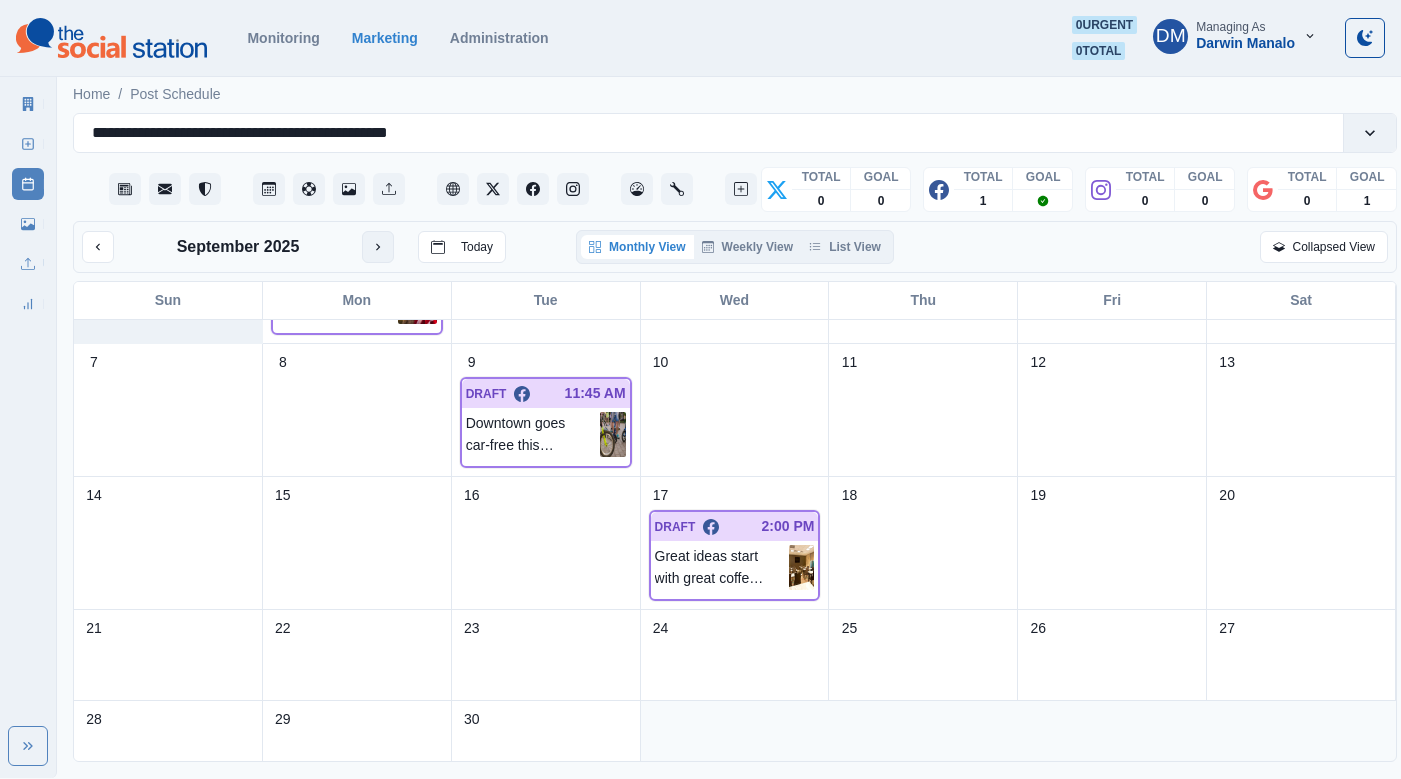 click 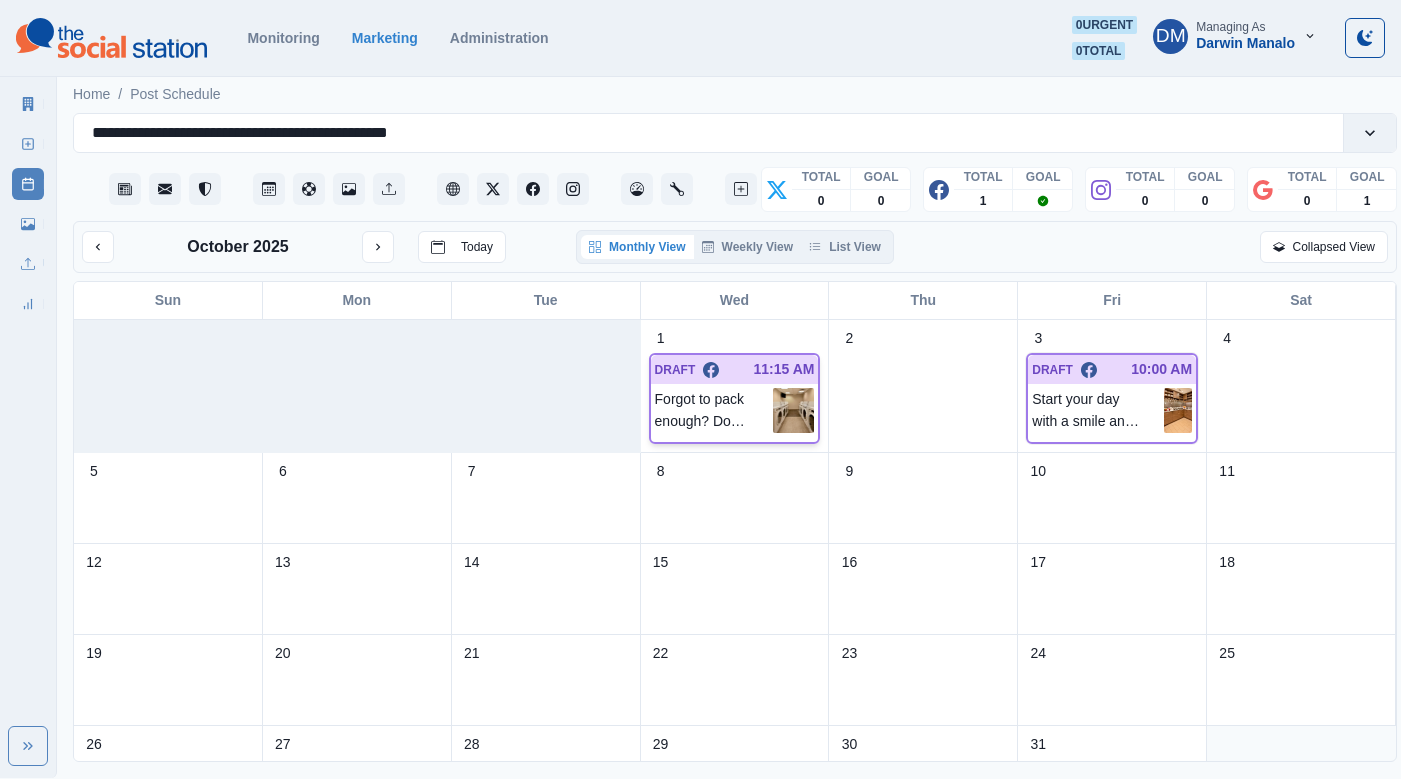 click at bounding box center (793, 410) 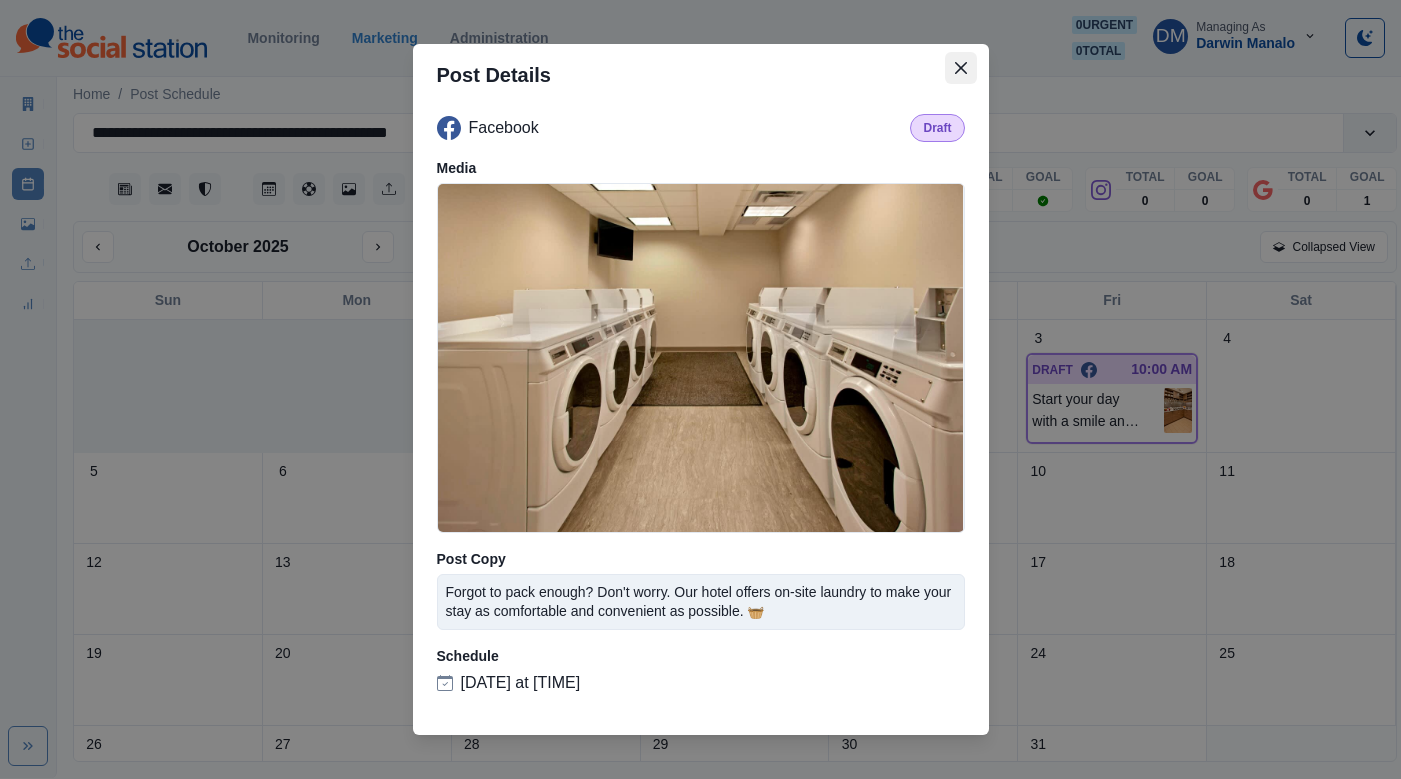 click at bounding box center (961, 68) 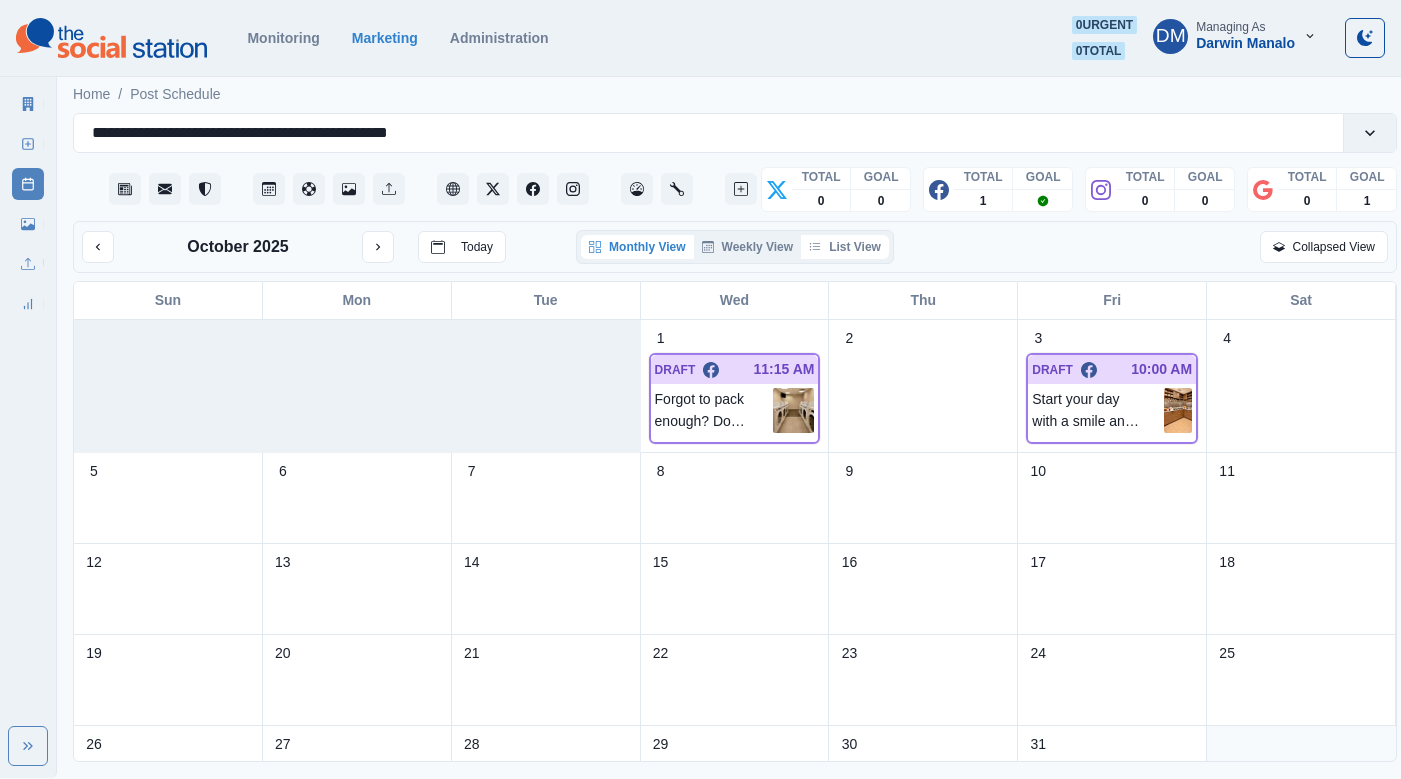 click on "List View" at bounding box center (845, 247) 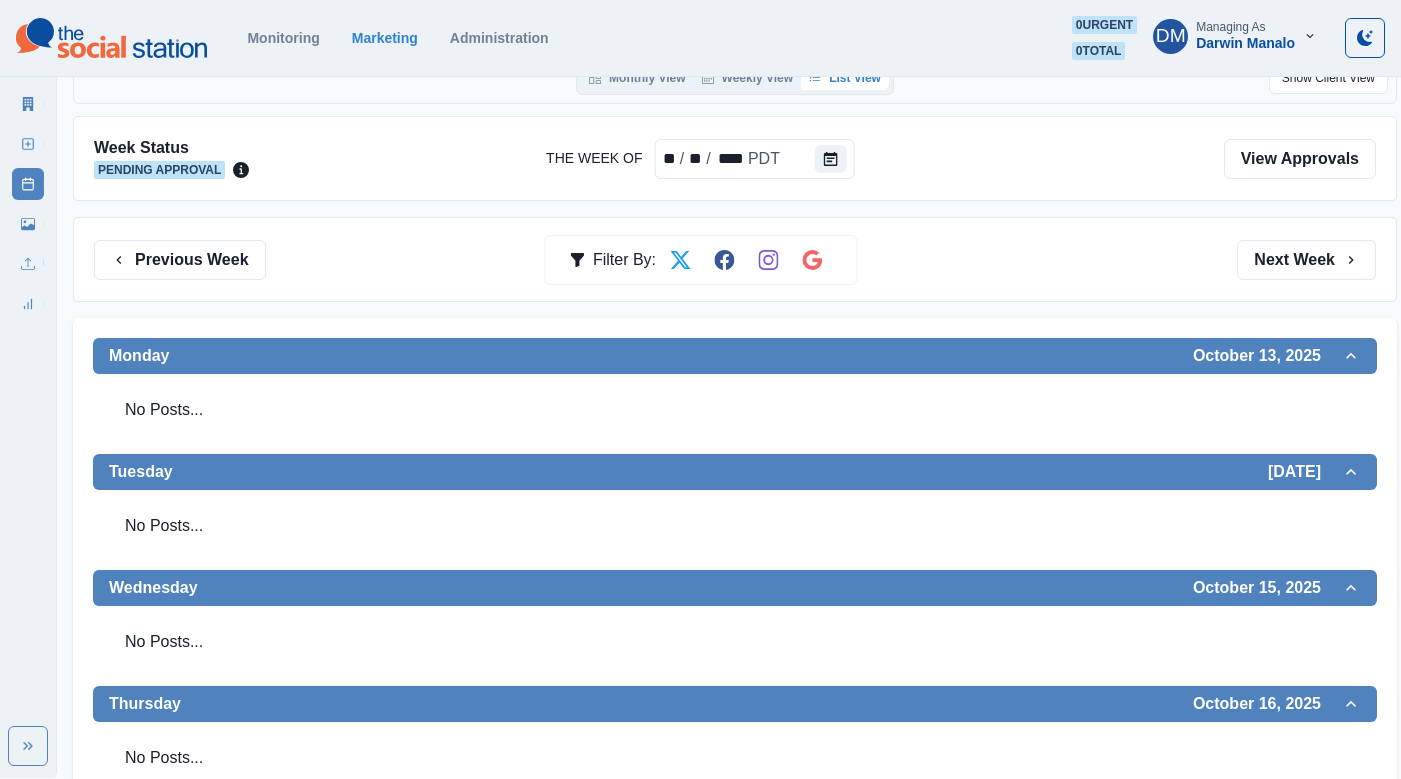scroll, scrollTop: 0, scrollLeft: 0, axis: both 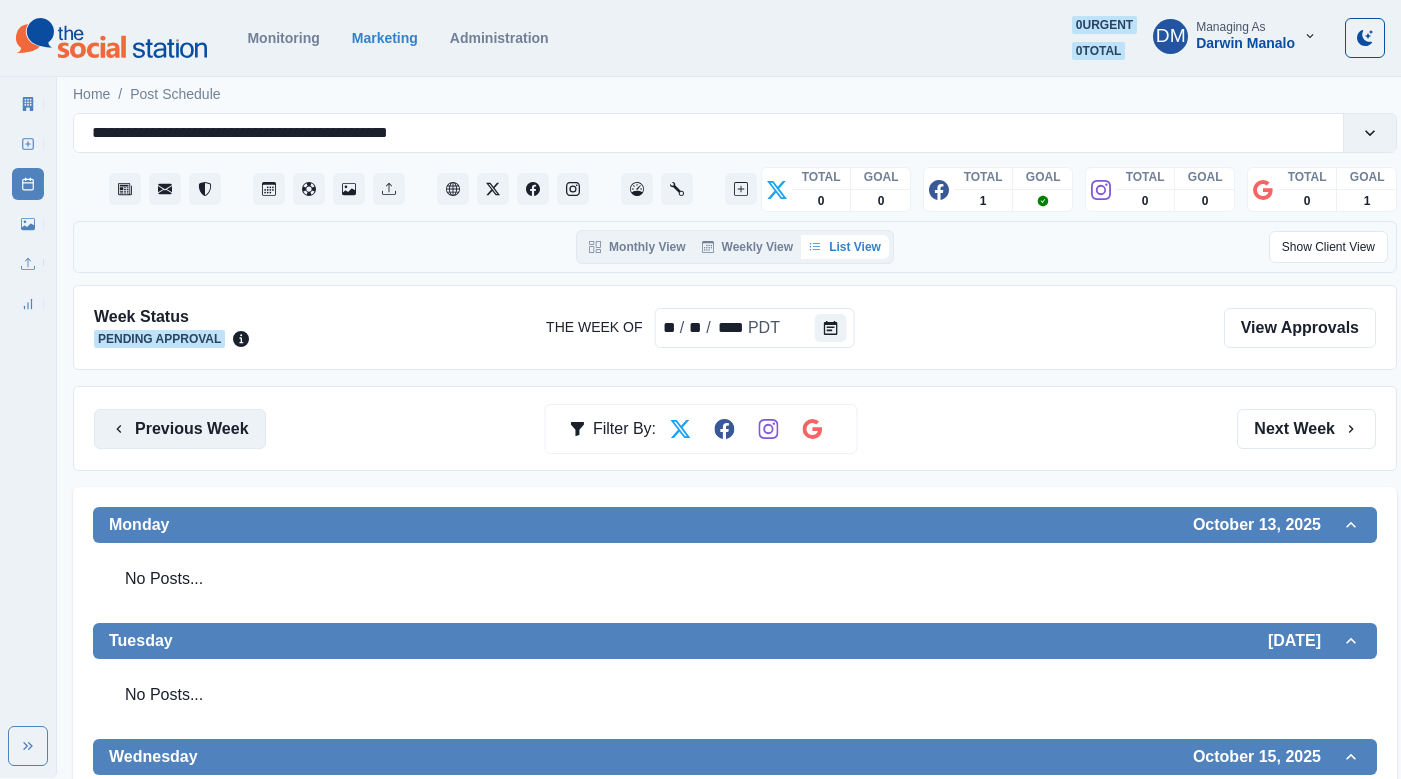 click on "Previous Week" at bounding box center [180, 429] 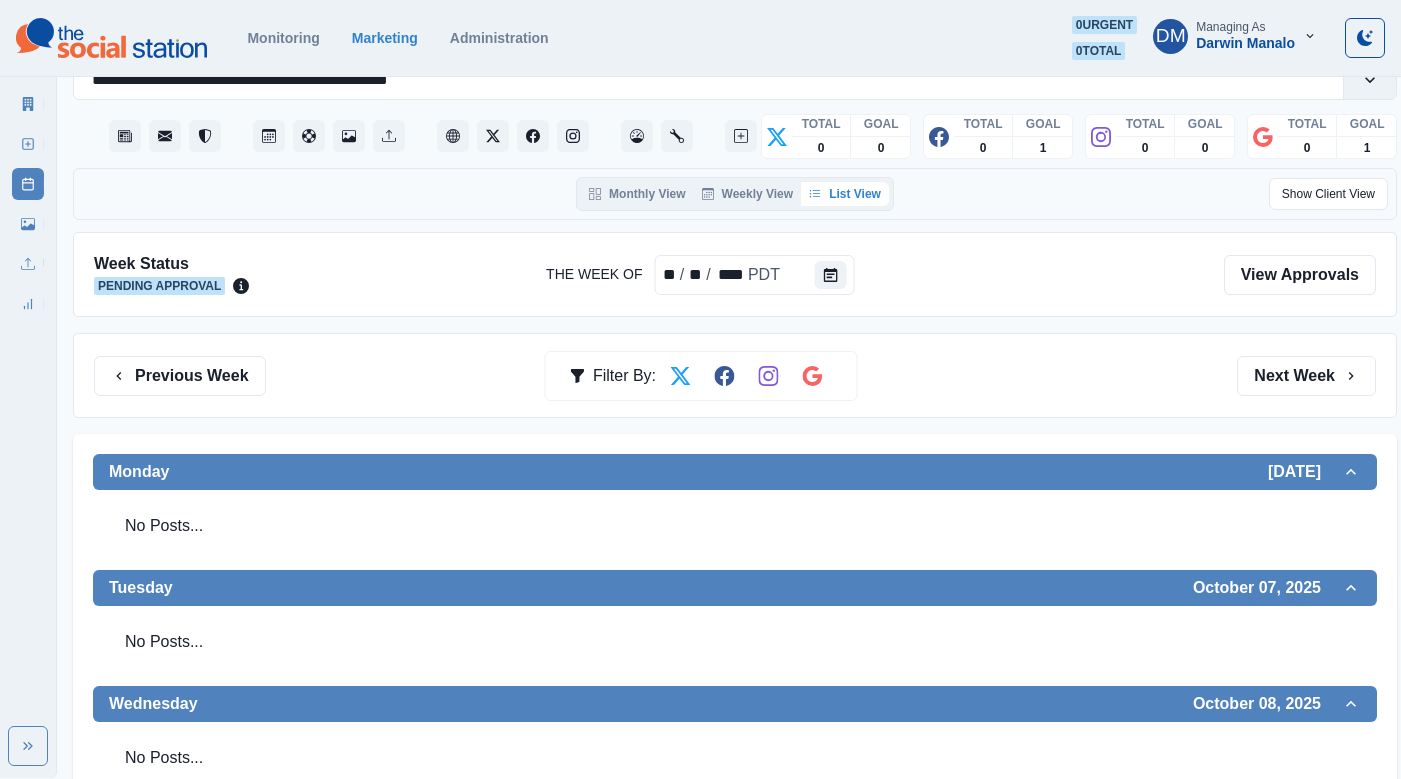 scroll, scrollTop: 0, scrollLeft: 0, axis: both 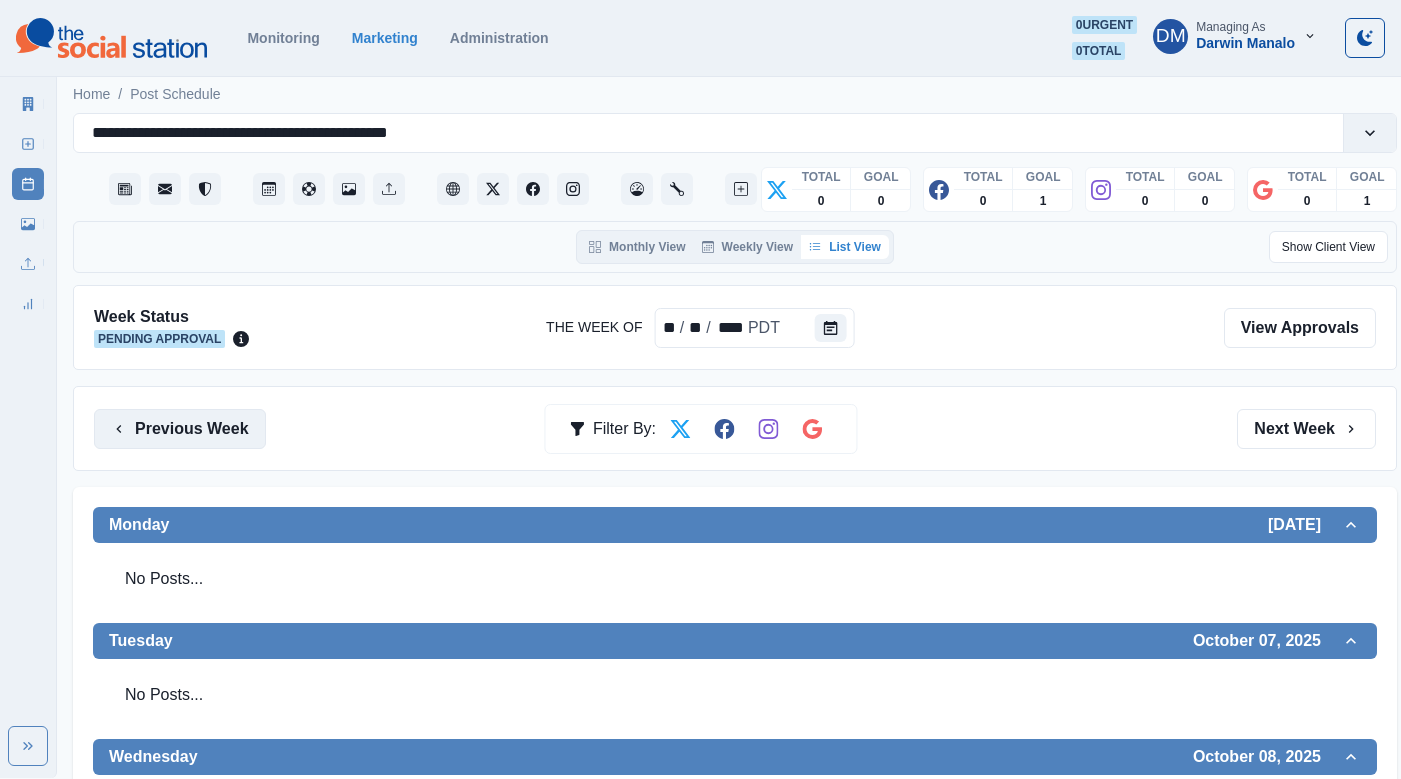 click on "Previous Week" at bounding box center (180, 429) 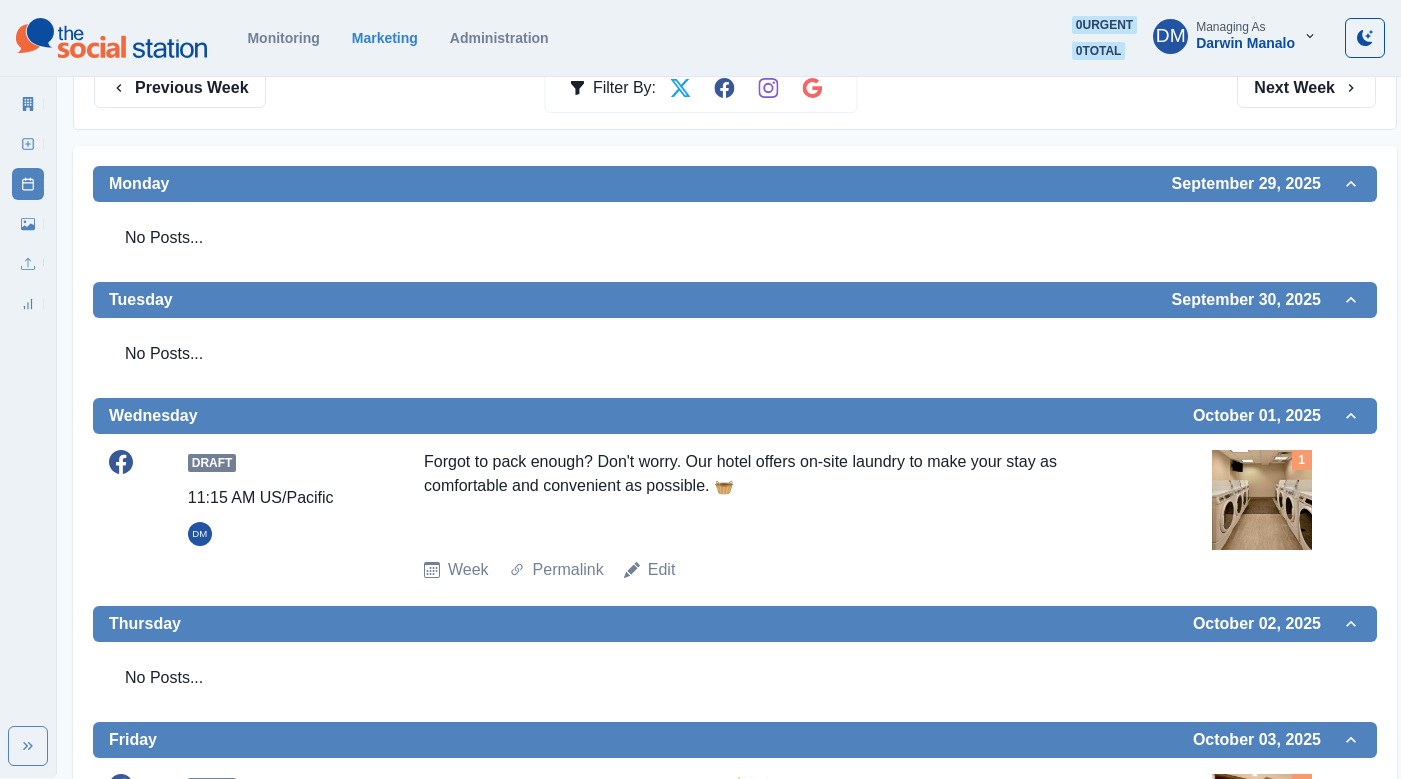 scroll, scrollTop: 355, scrollLeft: 0, axis: vertical 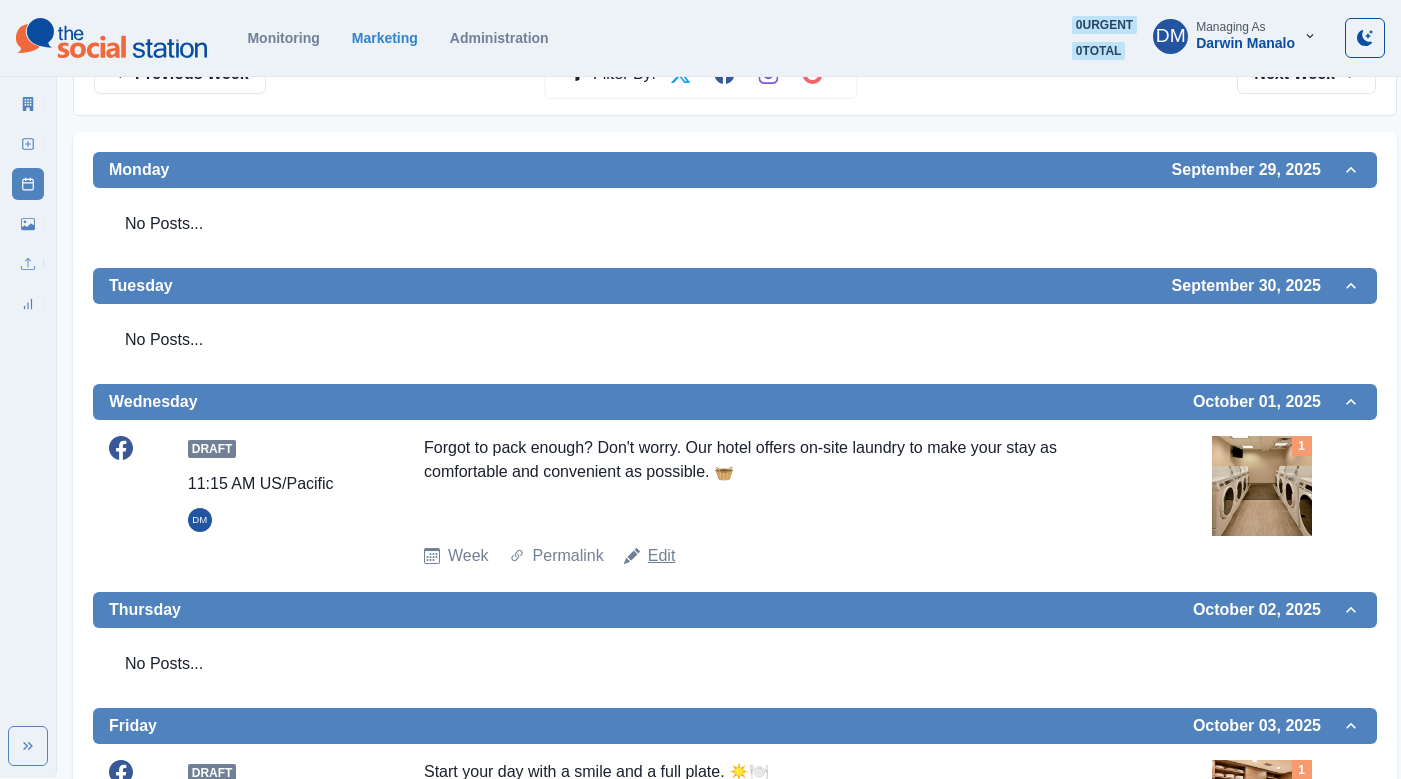 click on "Edit" at bounding box center (662, 556) 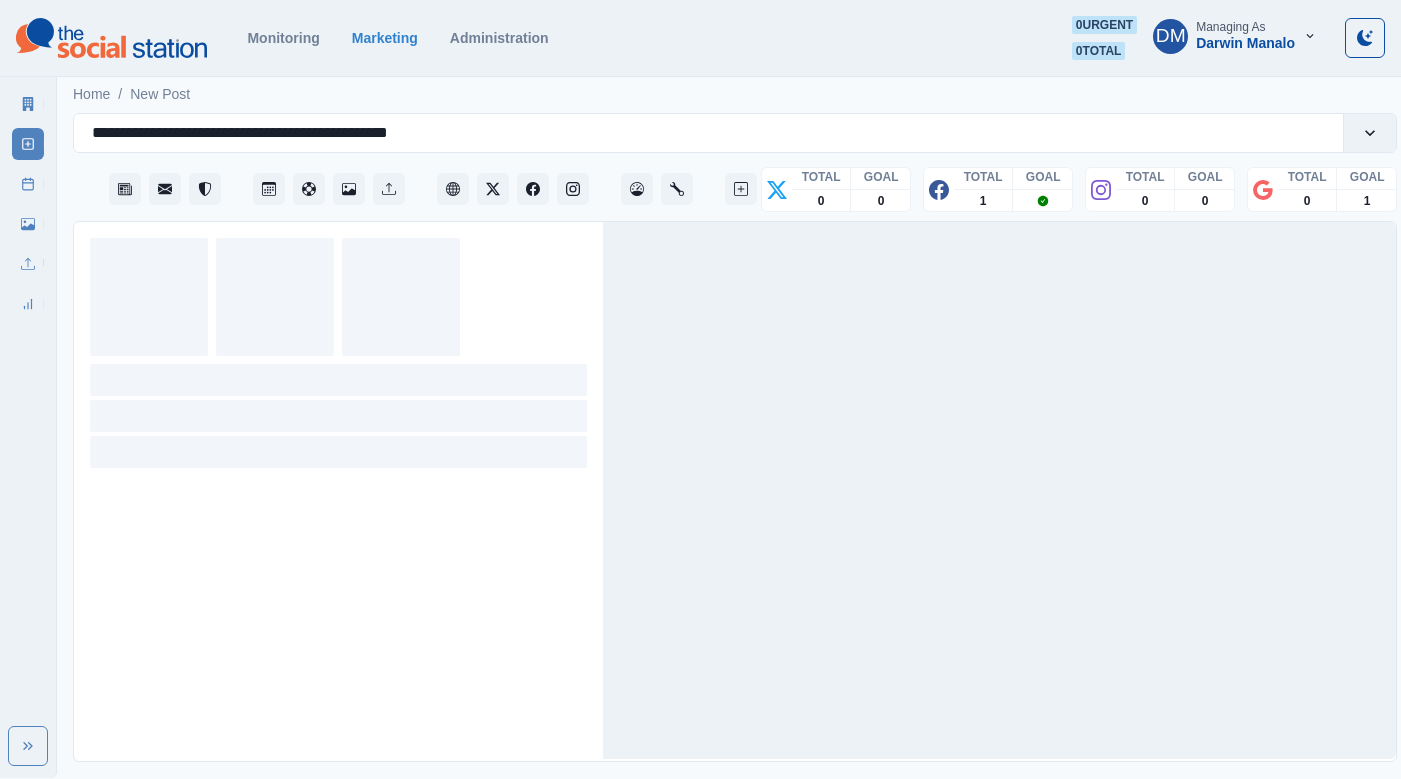 scroll, scrollTop: 0, scrollLeft: 0, axis: both 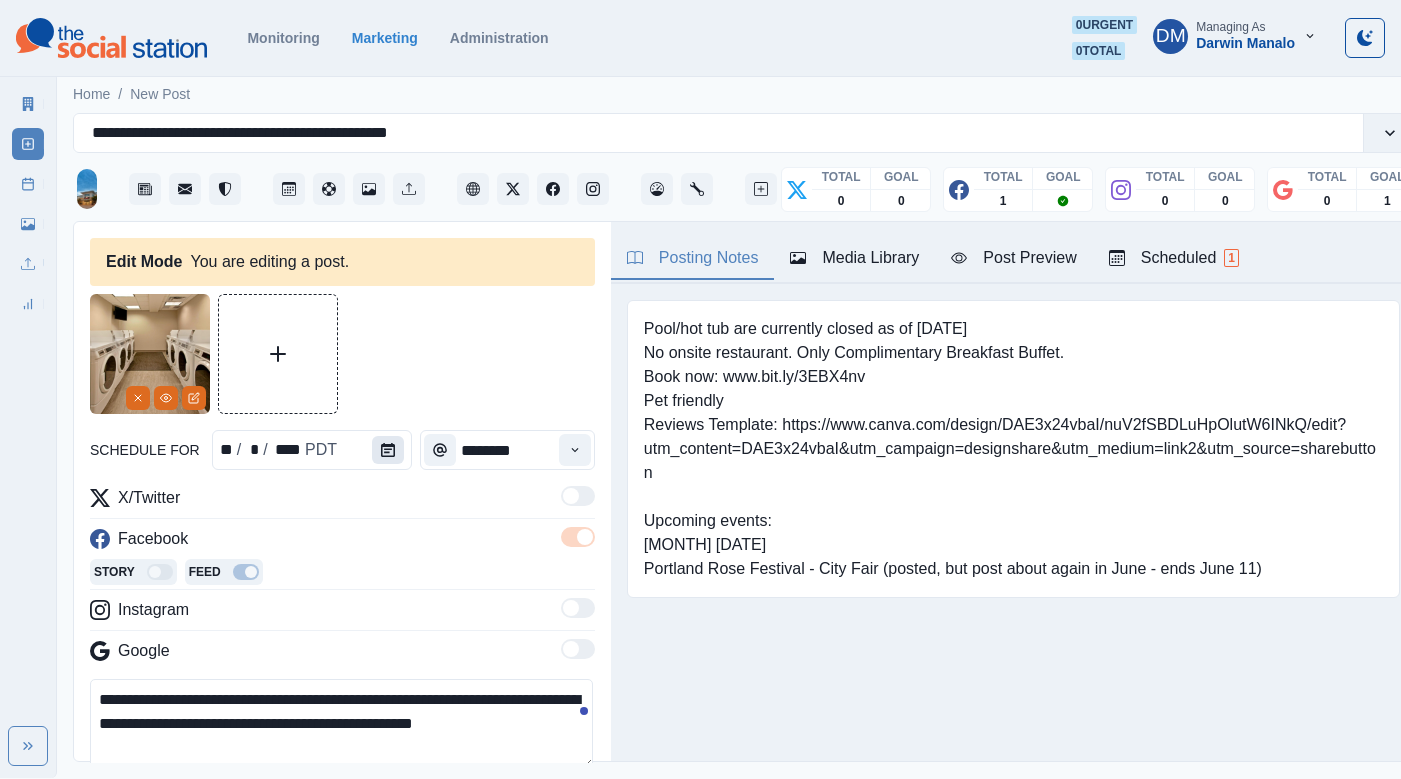 click 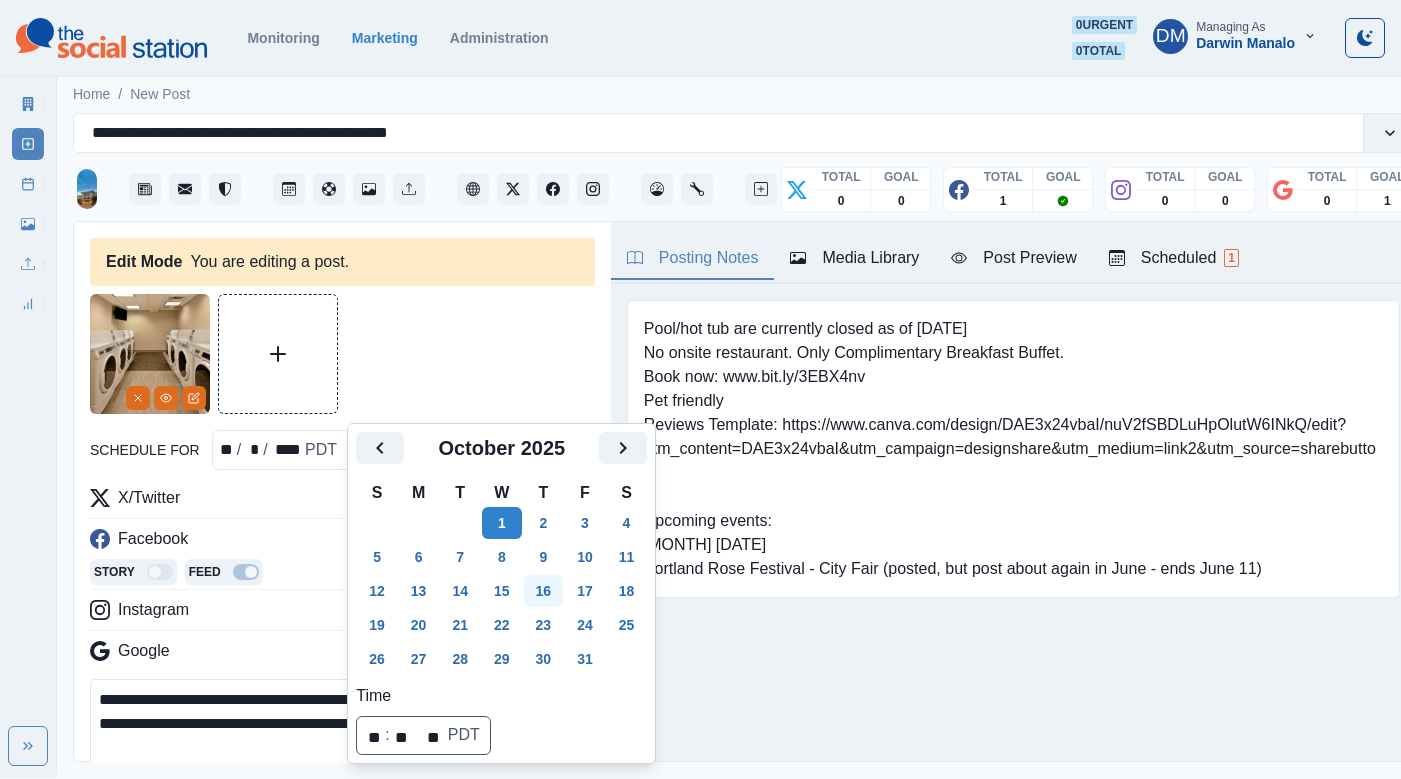 click on "16" at bounding box center (544, 591) 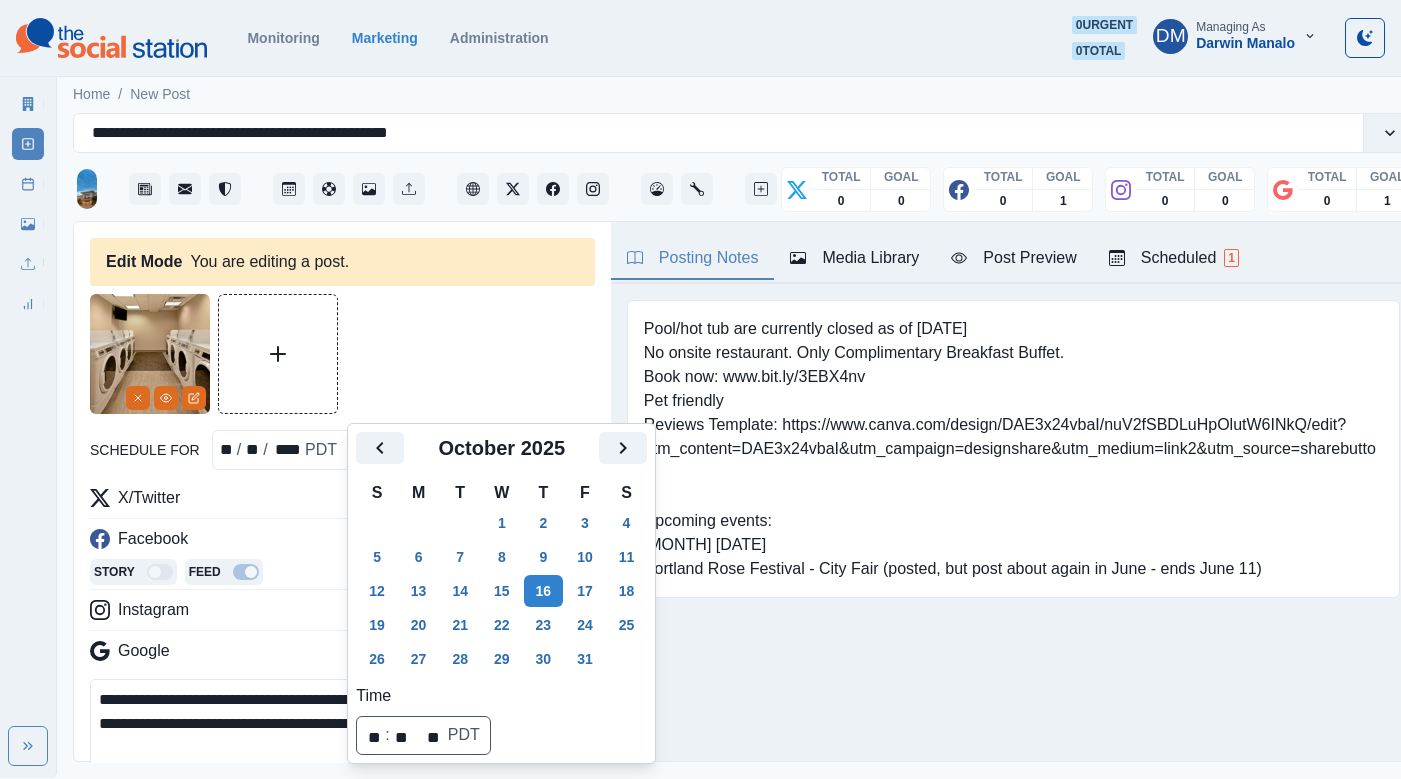 click on "Edit Post" at bounding box center (543, 848) 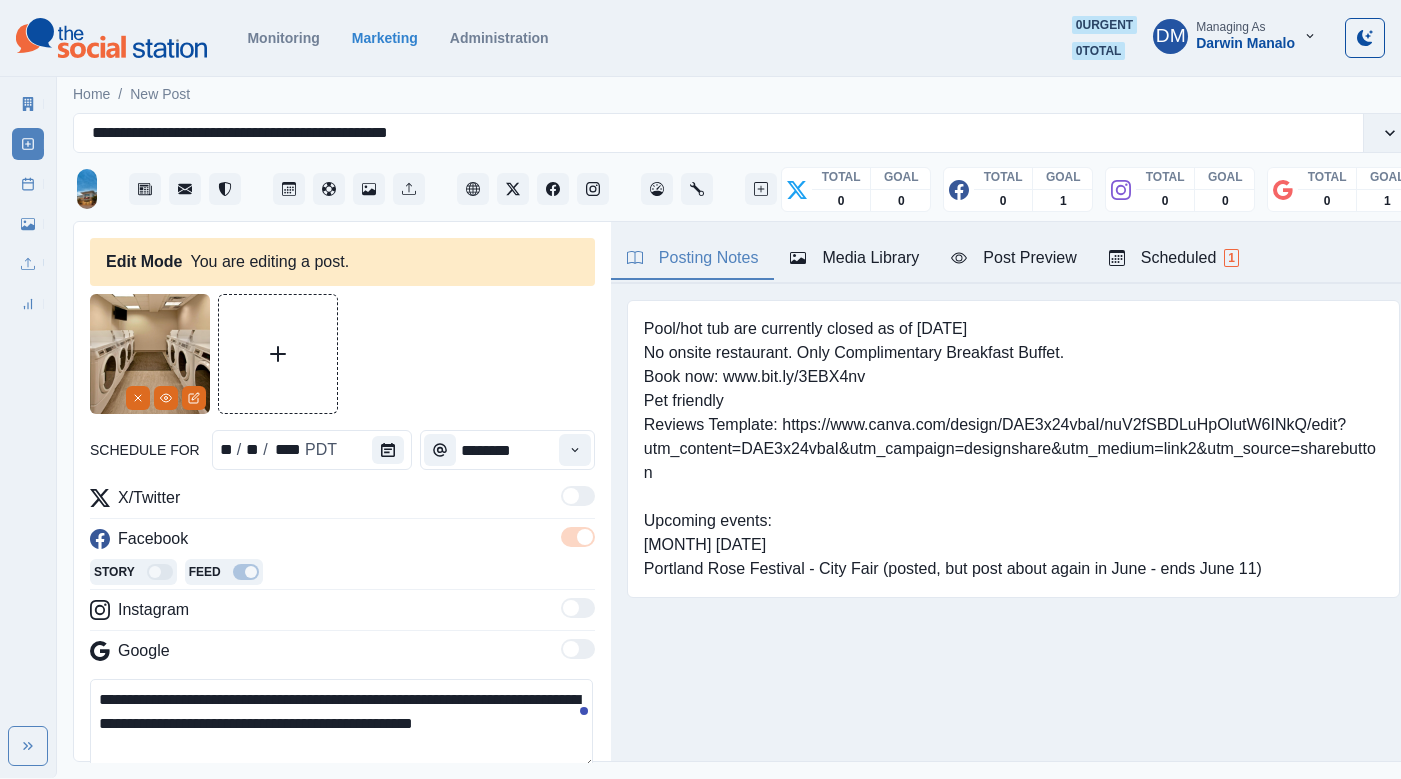 type 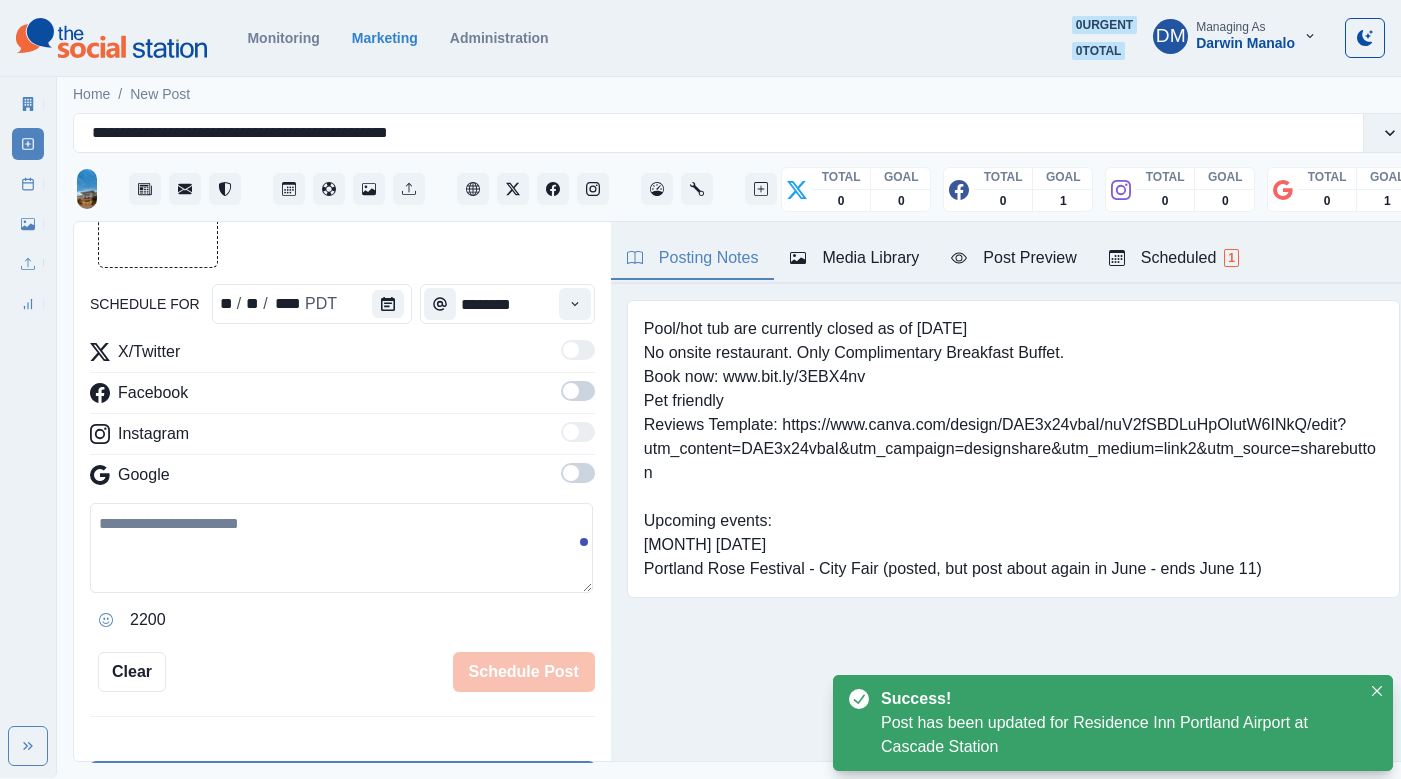 scroll, scrollTop: 222, scrollLeft: 0, axis: vertical 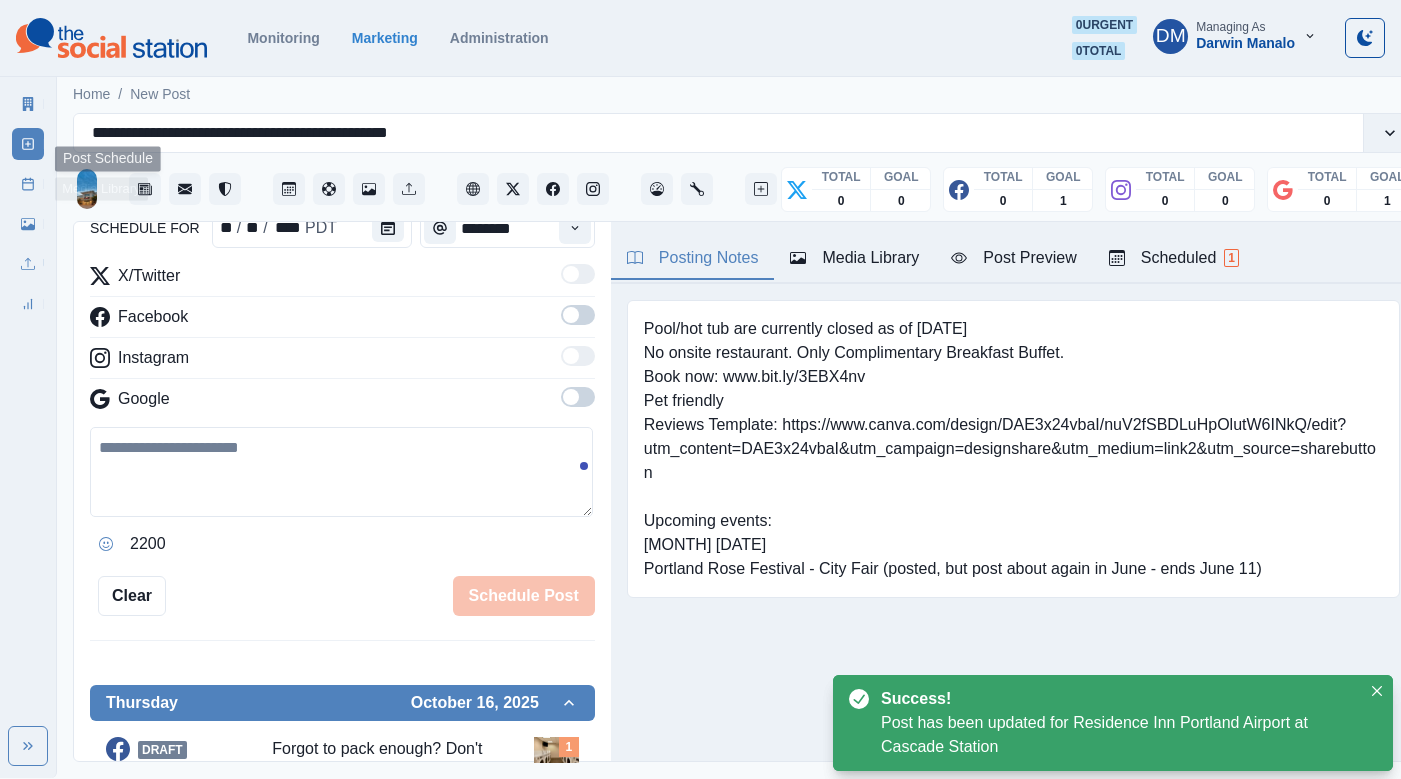 click on "Post Schedule" at bounding box center (28, 184) 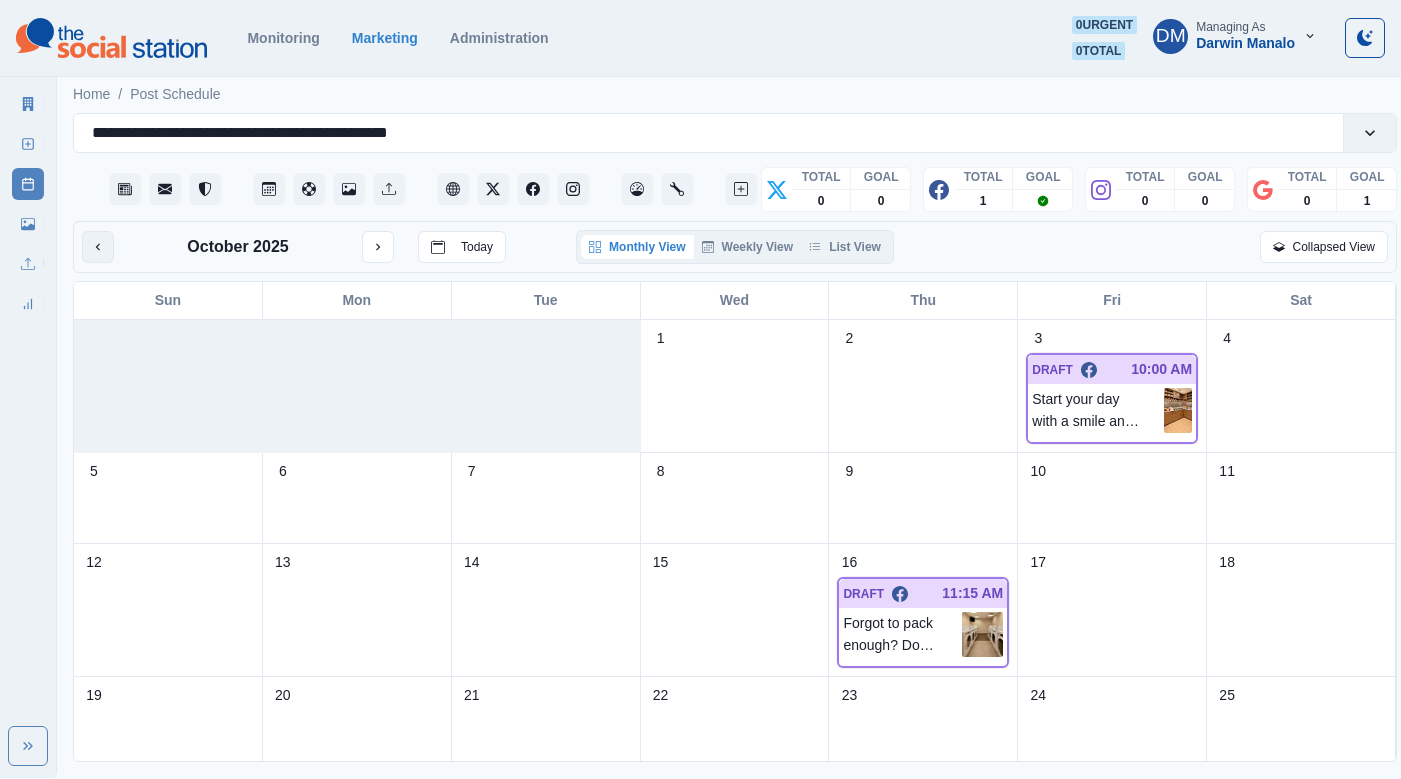 click 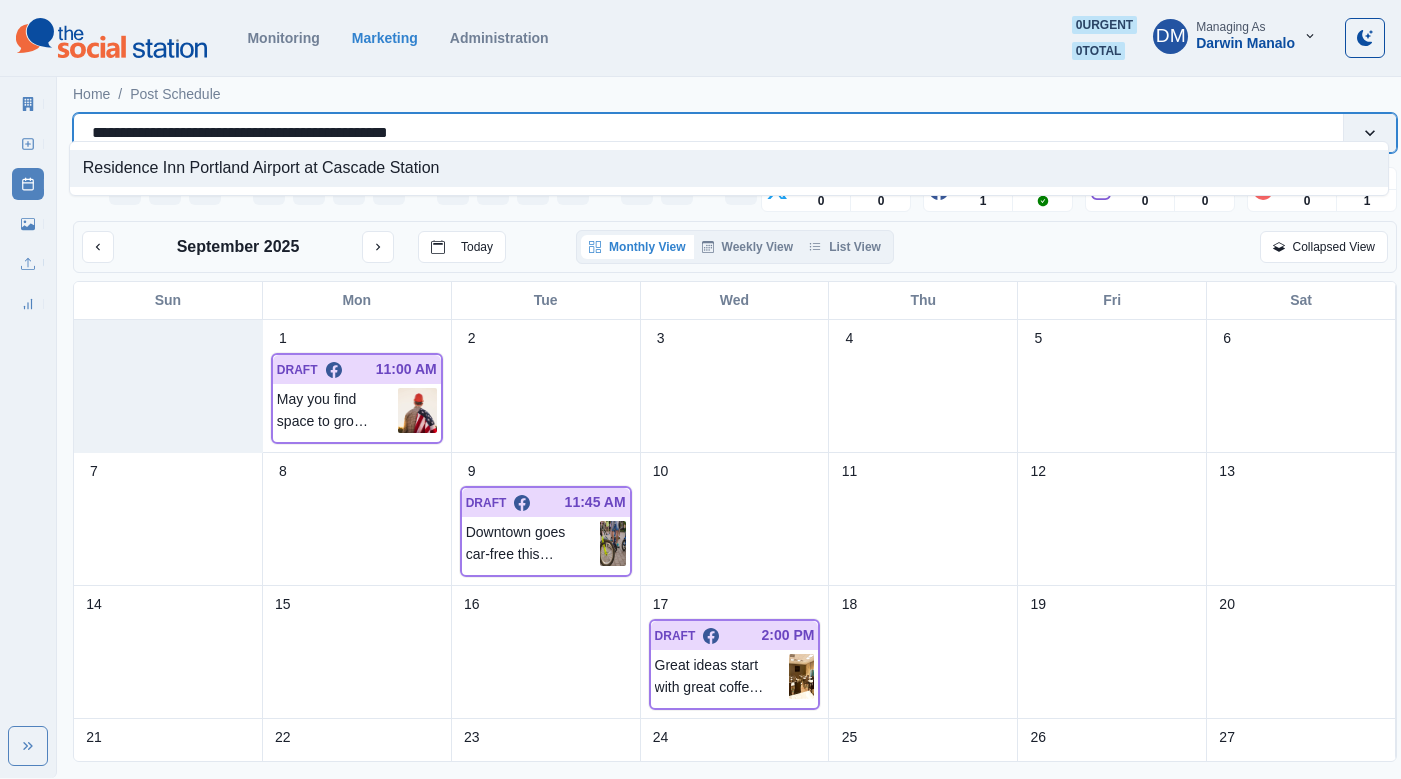 drag, startPoint x: 84, startPoint y: 120, endPoint x: 440, endPoint y: 117, distance: 356.01263 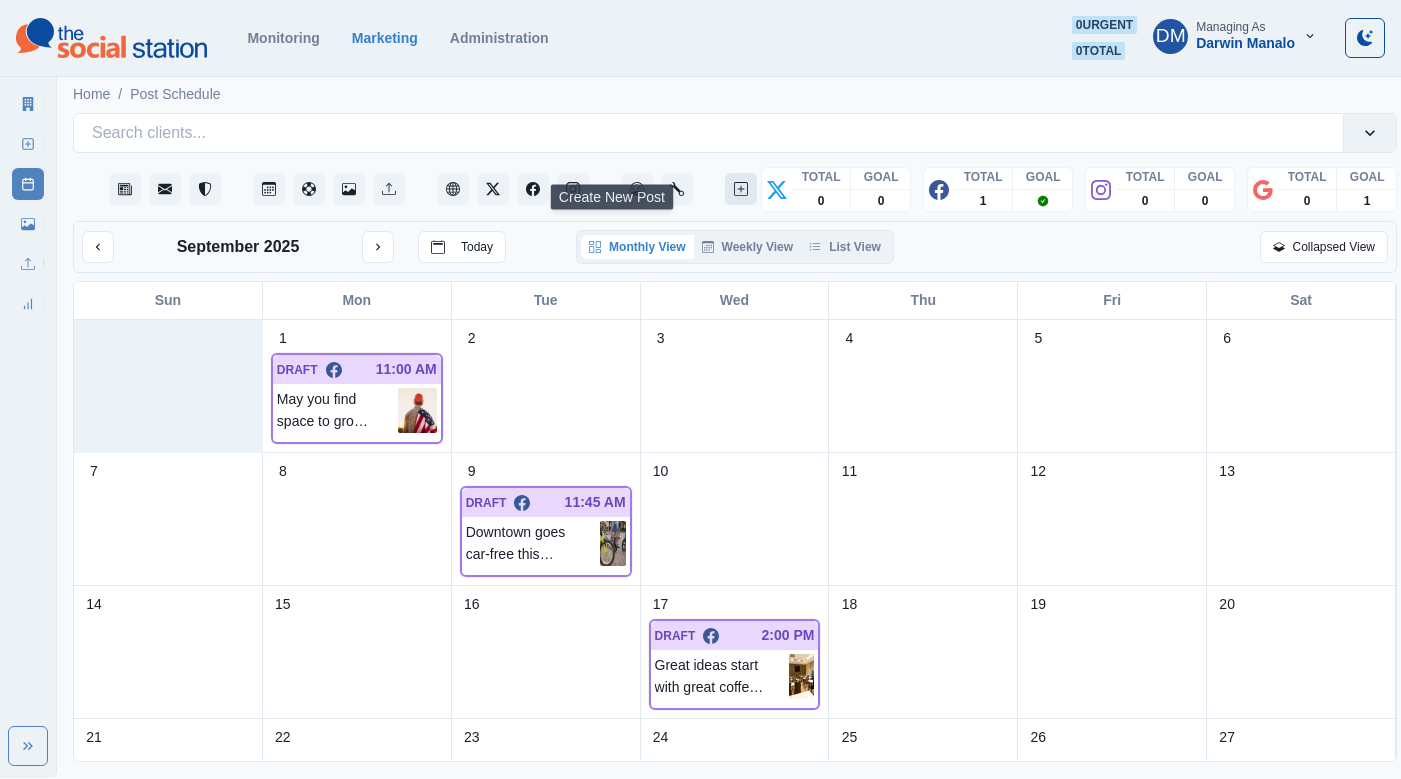 click 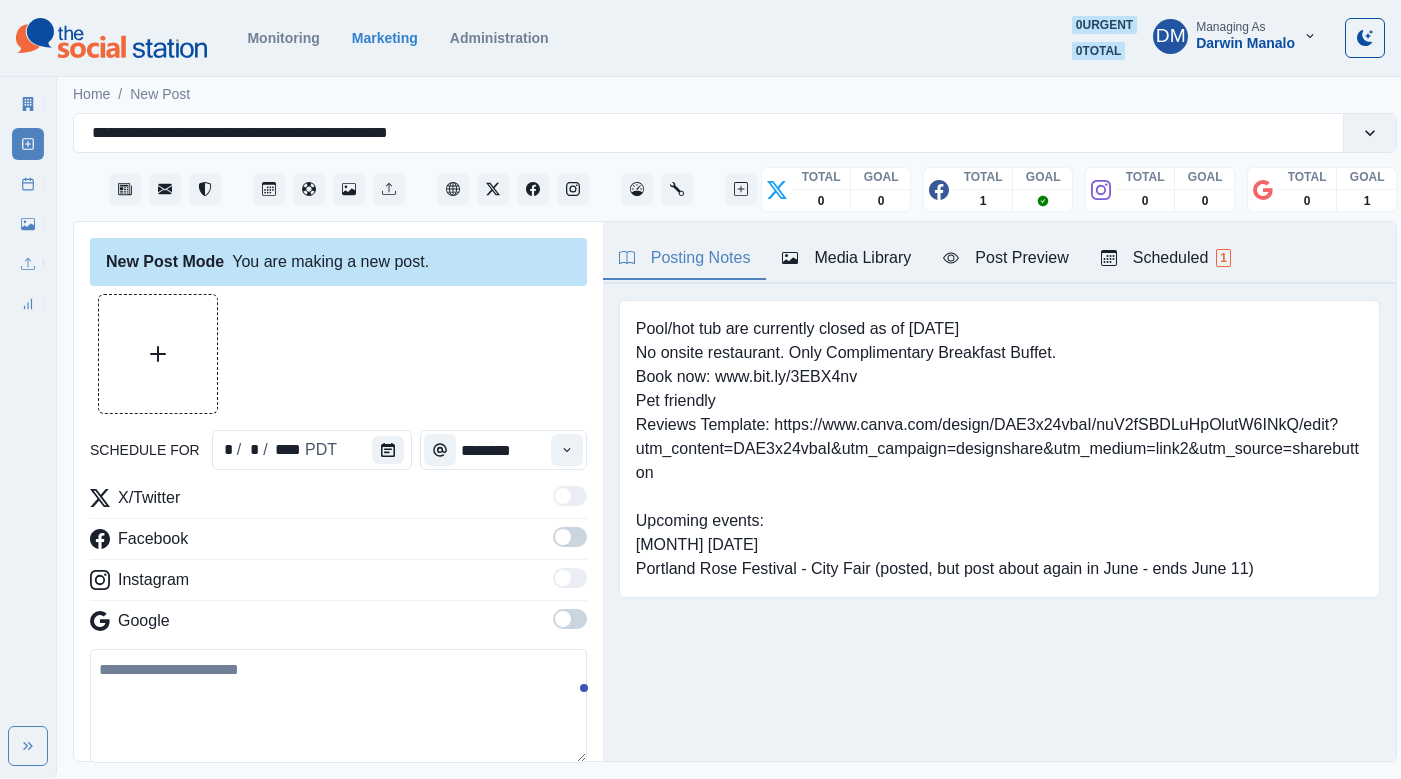 click at bounding box center [338, 706] 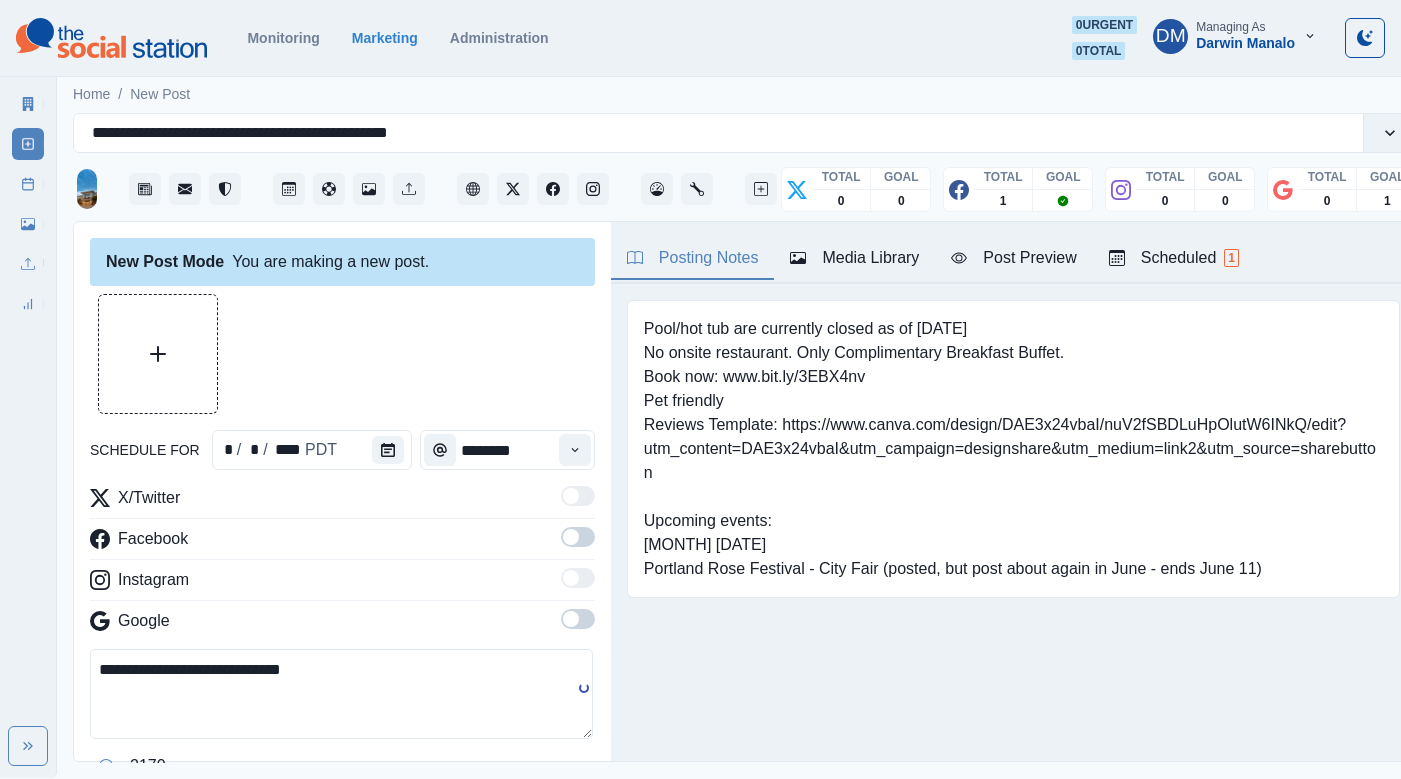 click at bounding box center [571, 537] 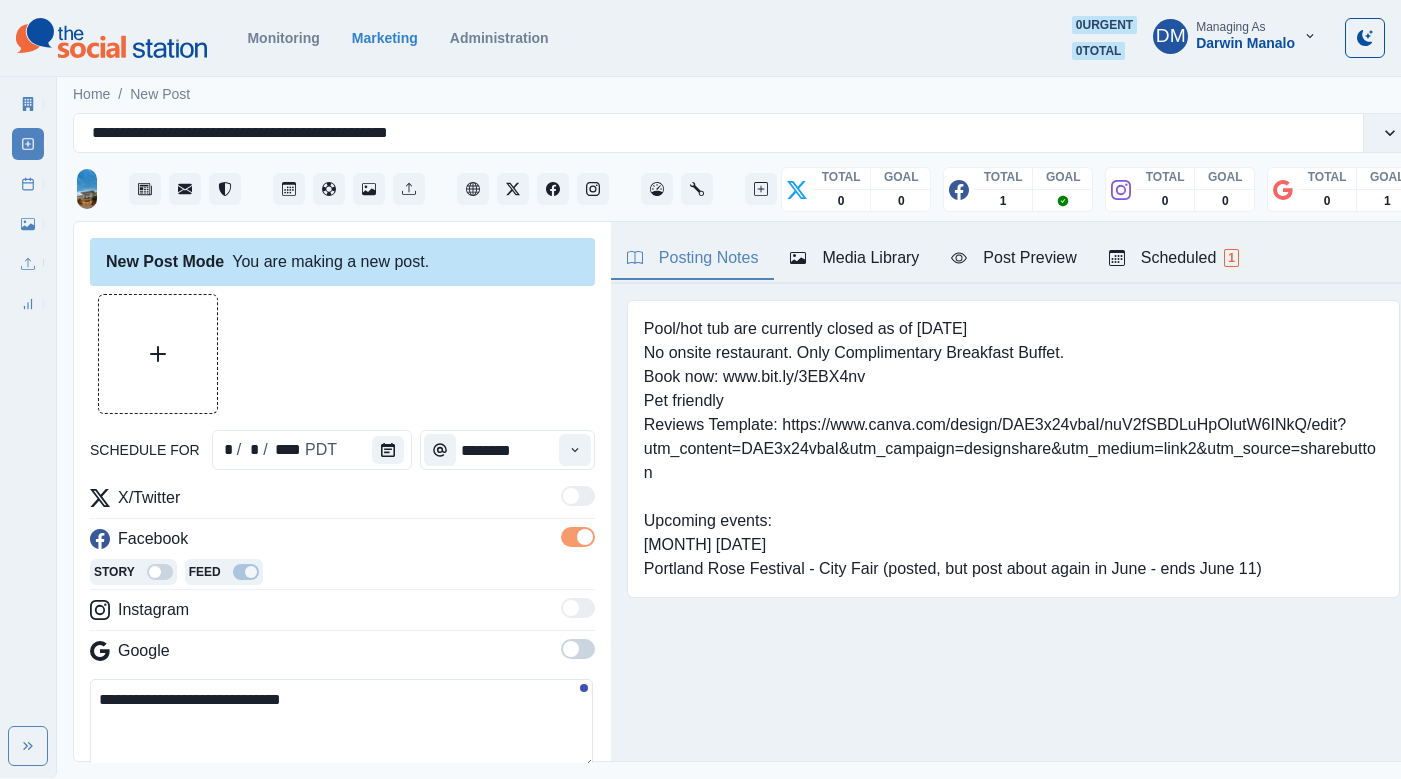 click on "**********" at bounding box center (341, 724) 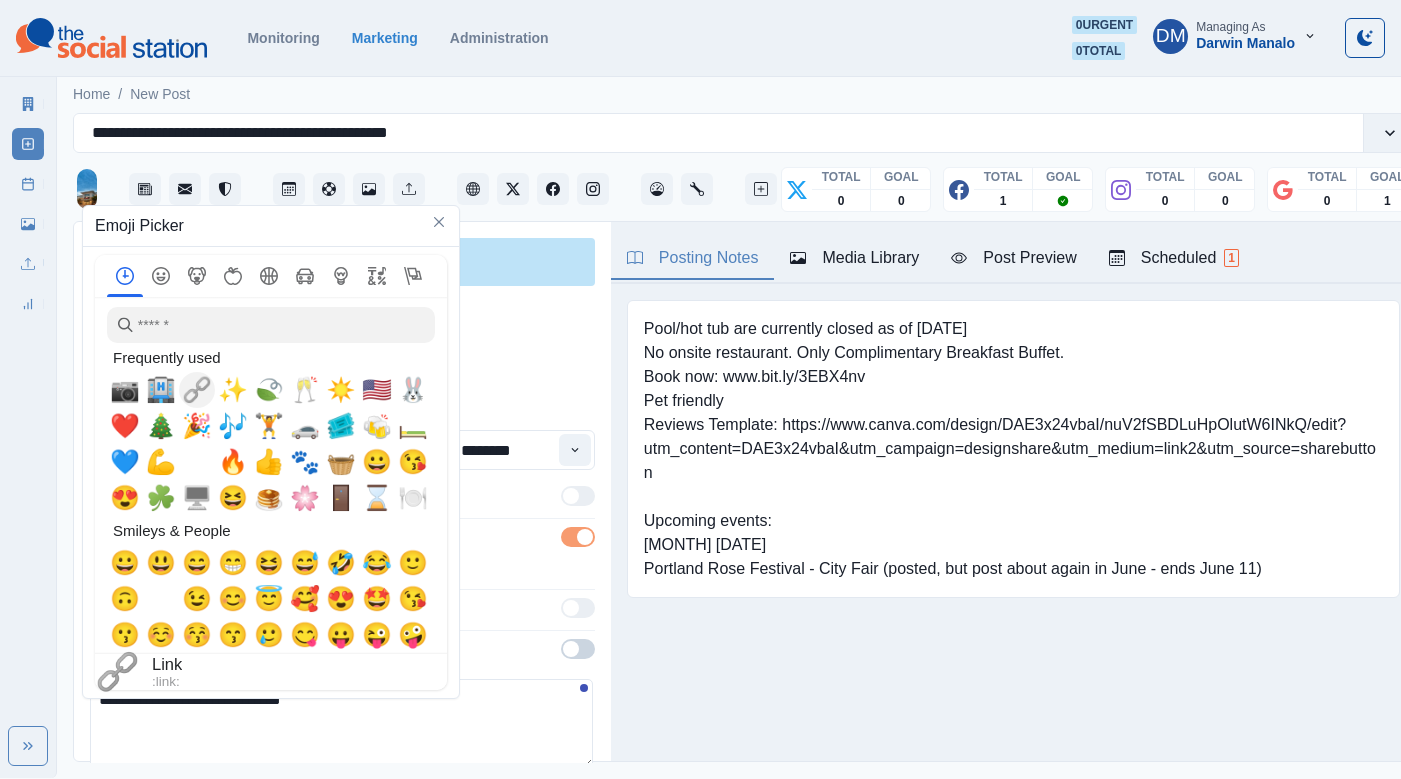 click on "🔗" at bounding box center (197, 390) 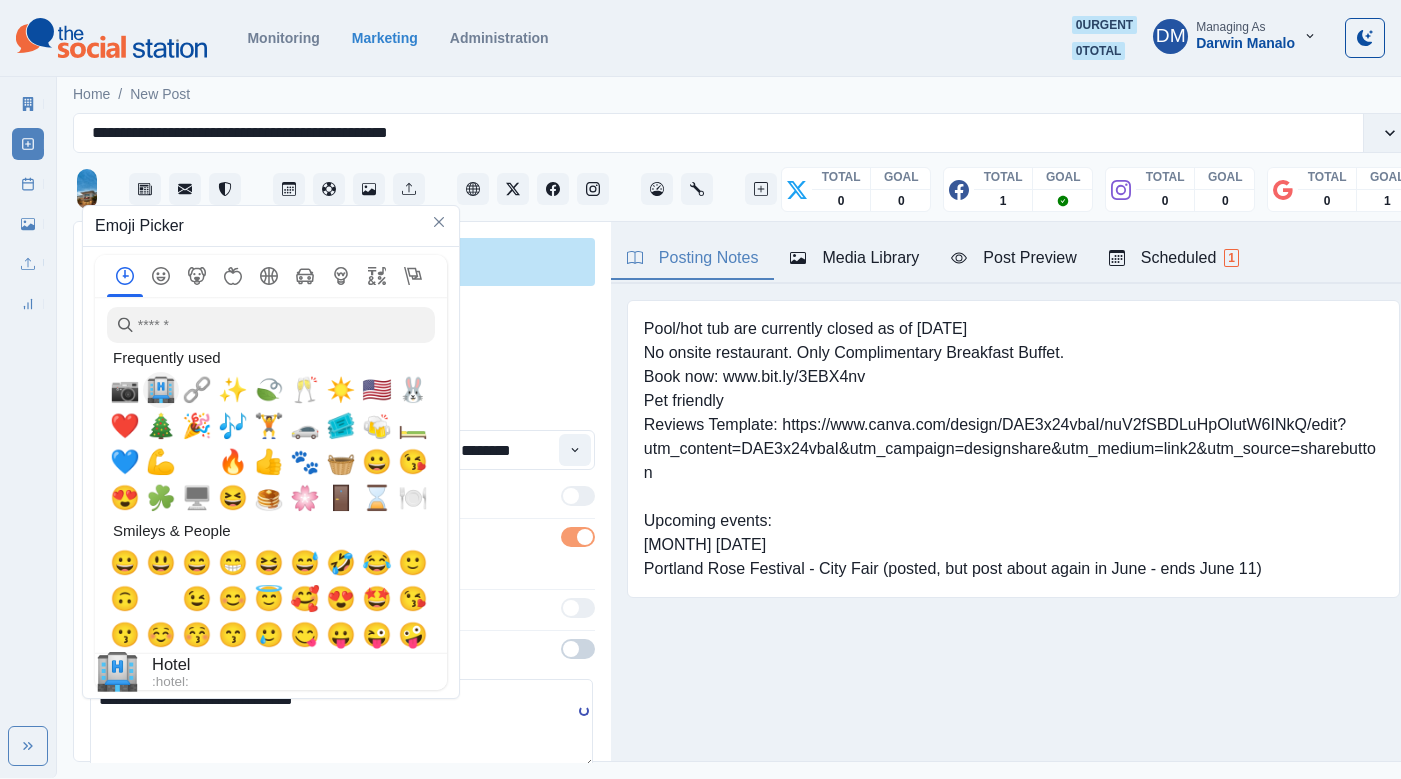 click on "🏨" at bounding box center (161, 390) 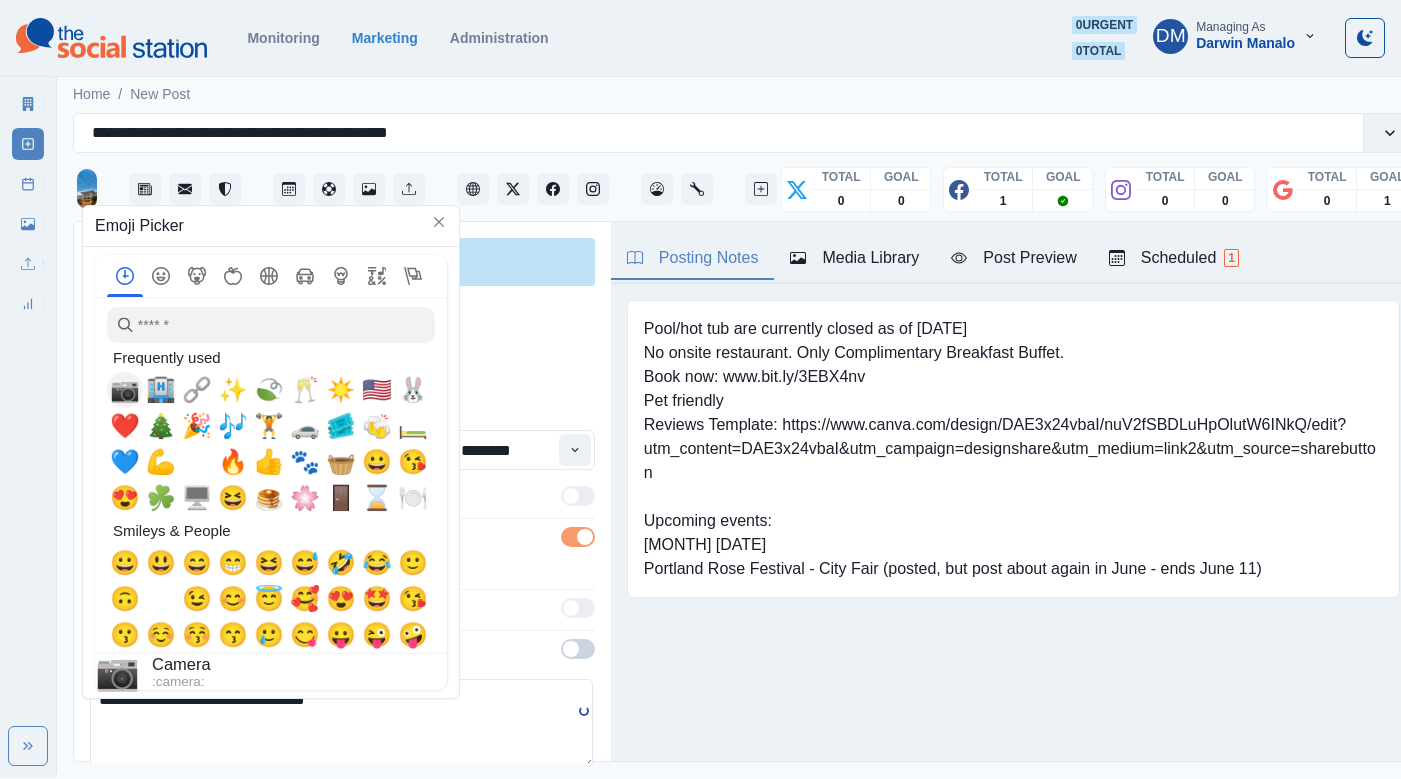 click on "📷" at bounding box center (125, 390) 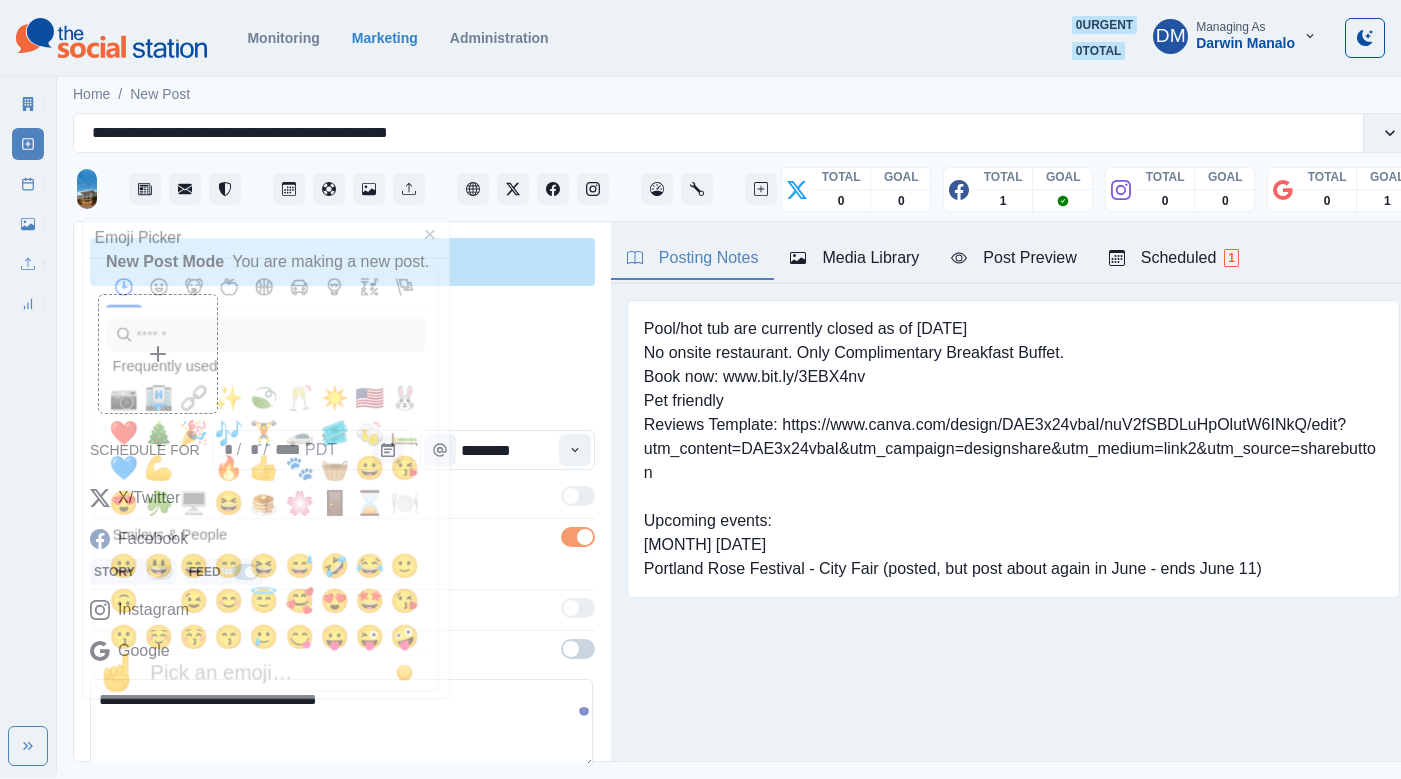 click on "**********" at bounding box center (341, 724) 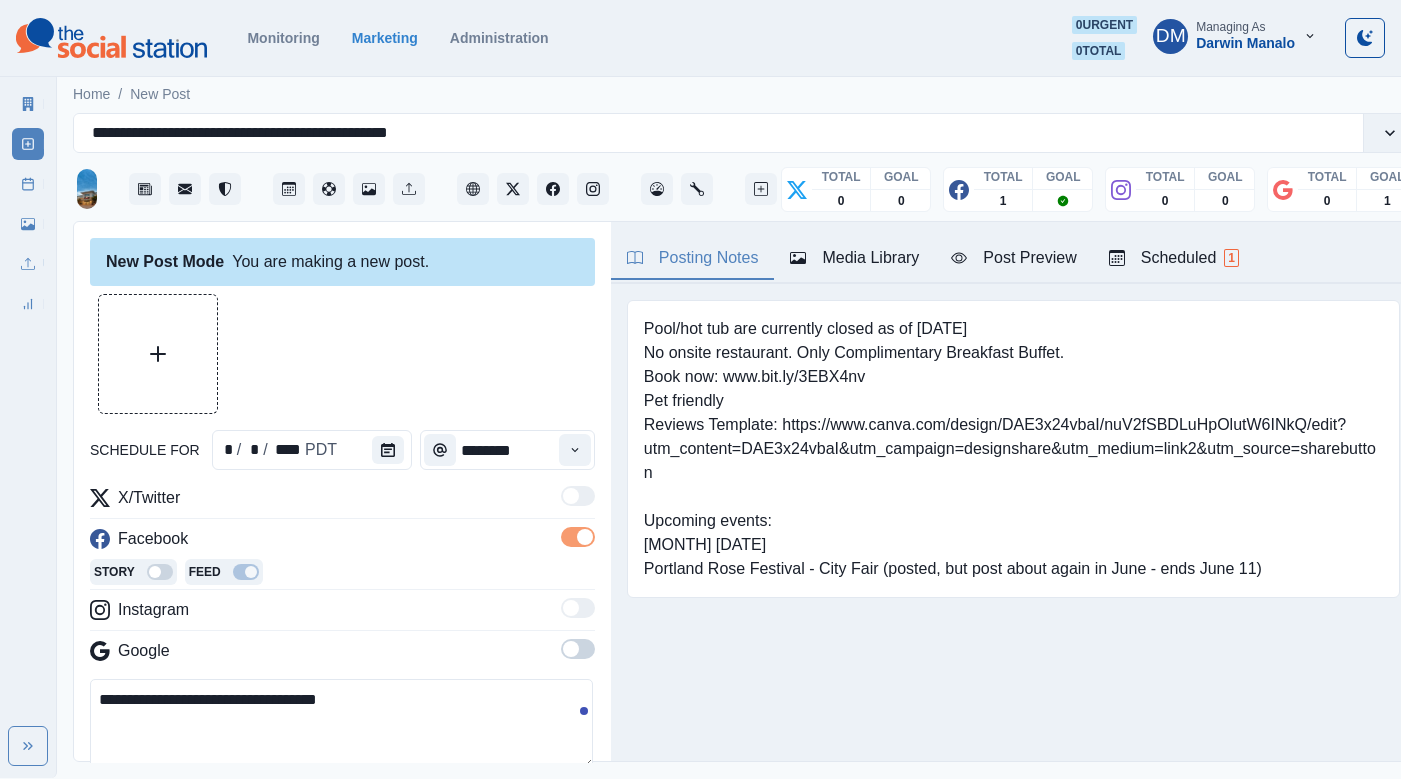 click on "**********" at bounding box center (341, 724) 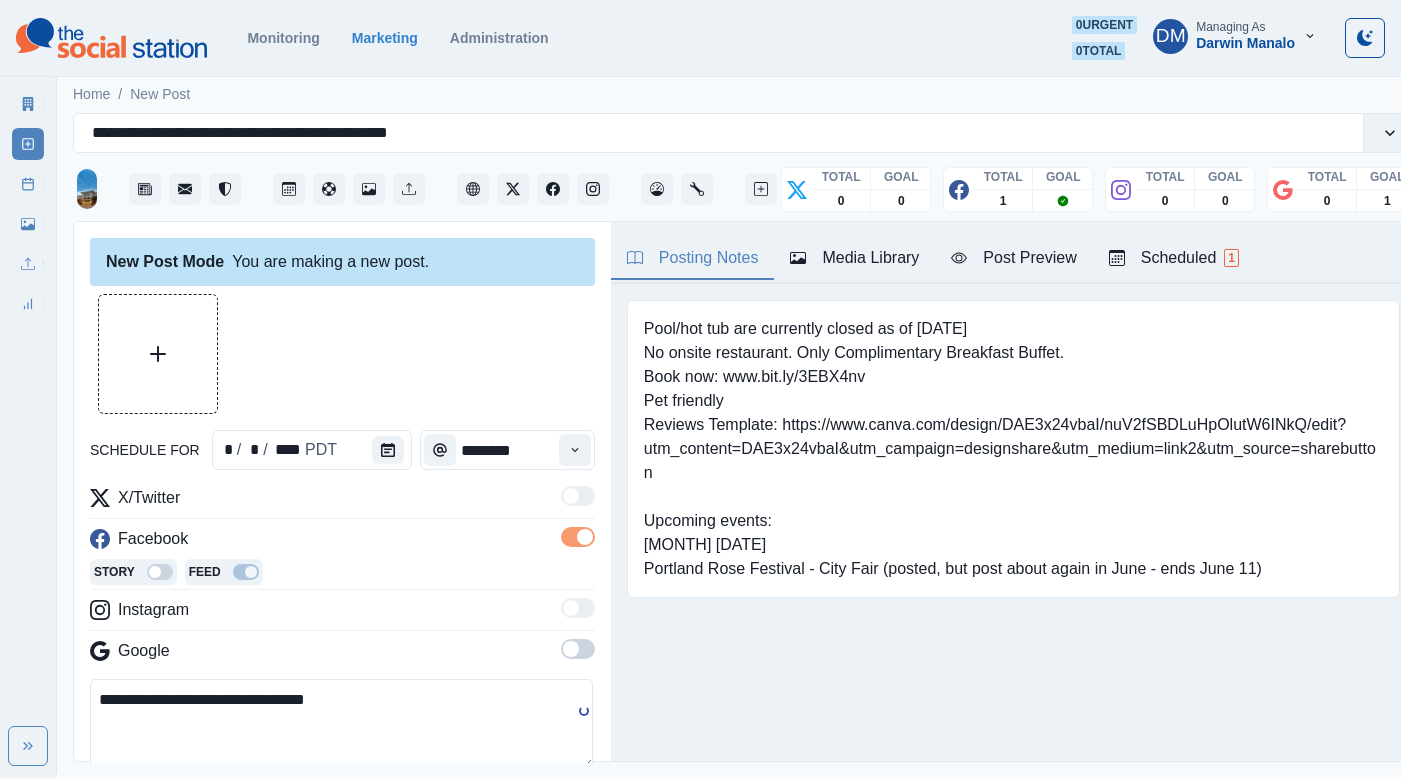 click on "**********" at bounding box center (341, 724) 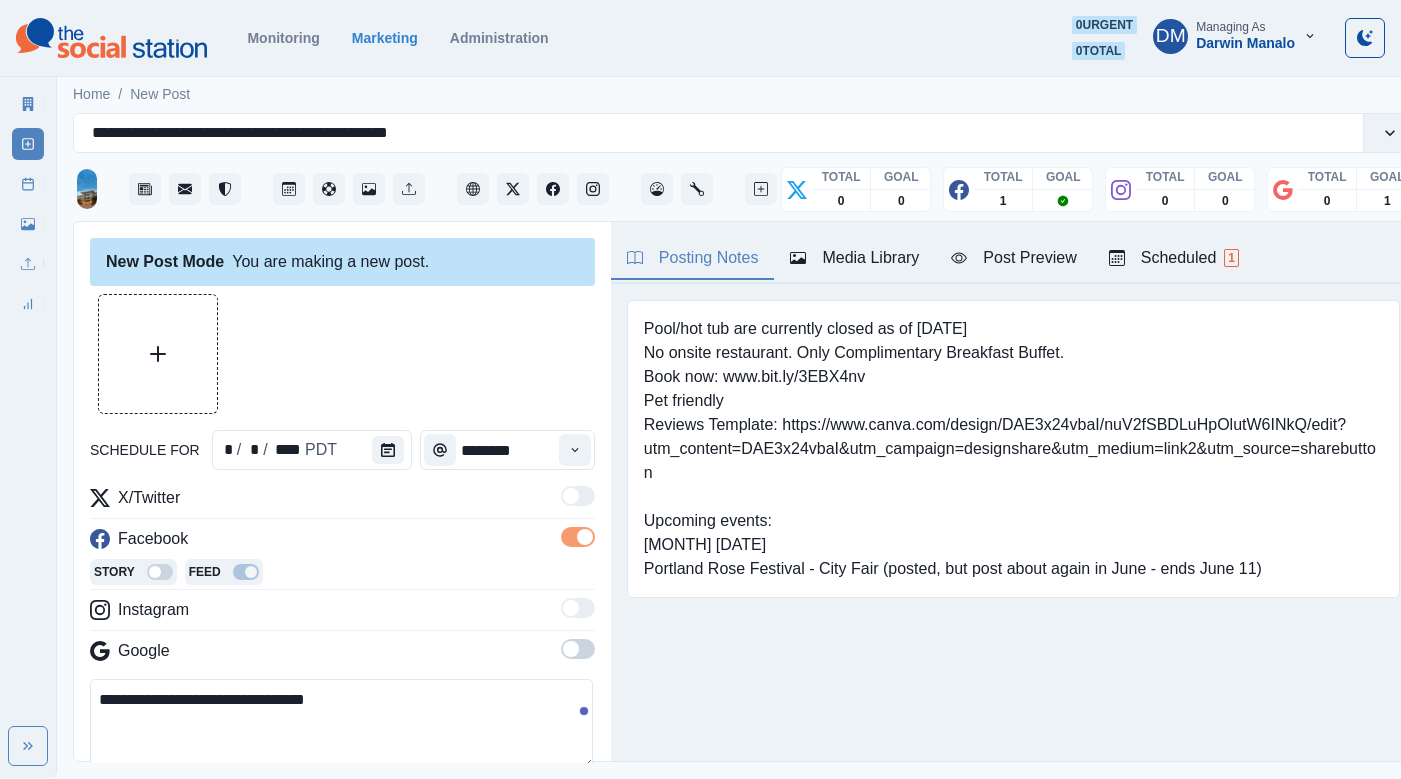 paste on "**" 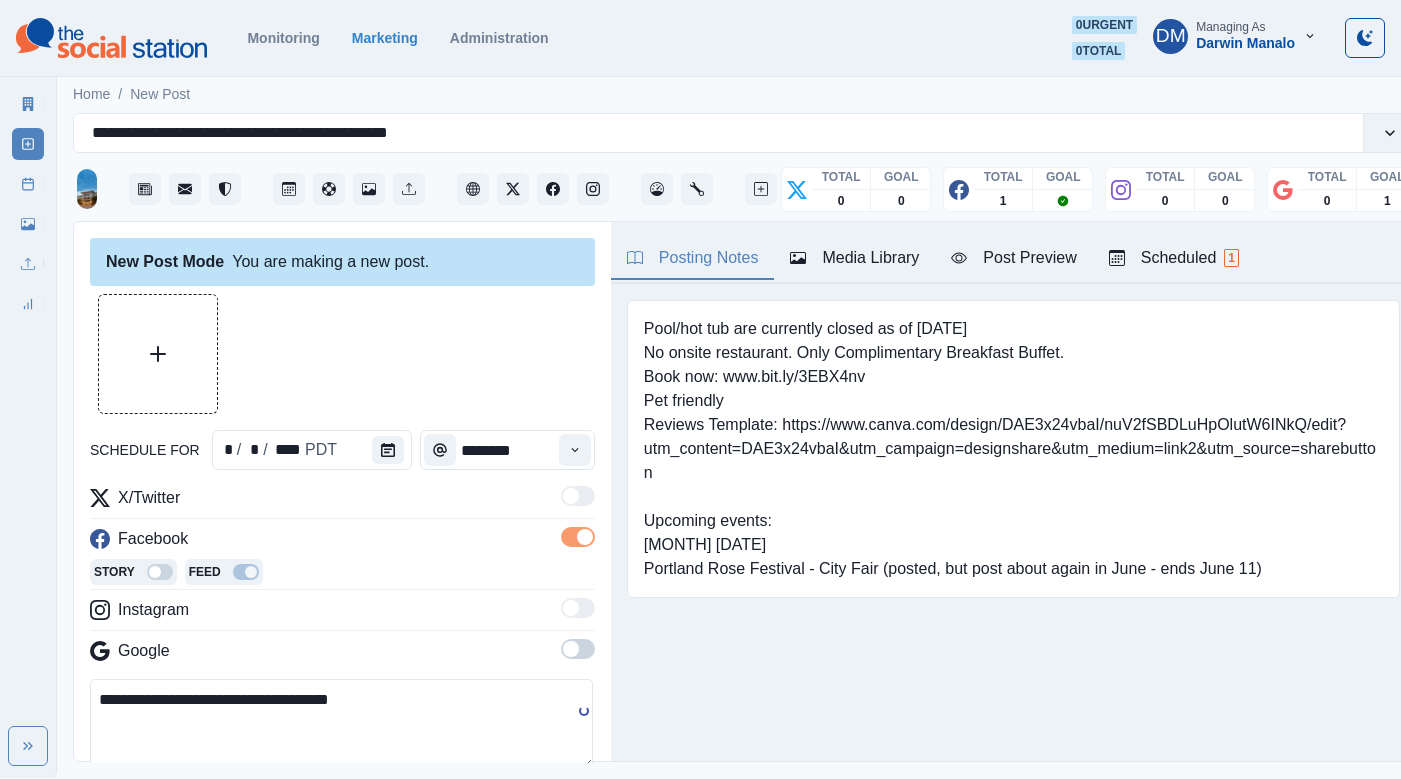 click on "**********" at bounding box center [341, 724] 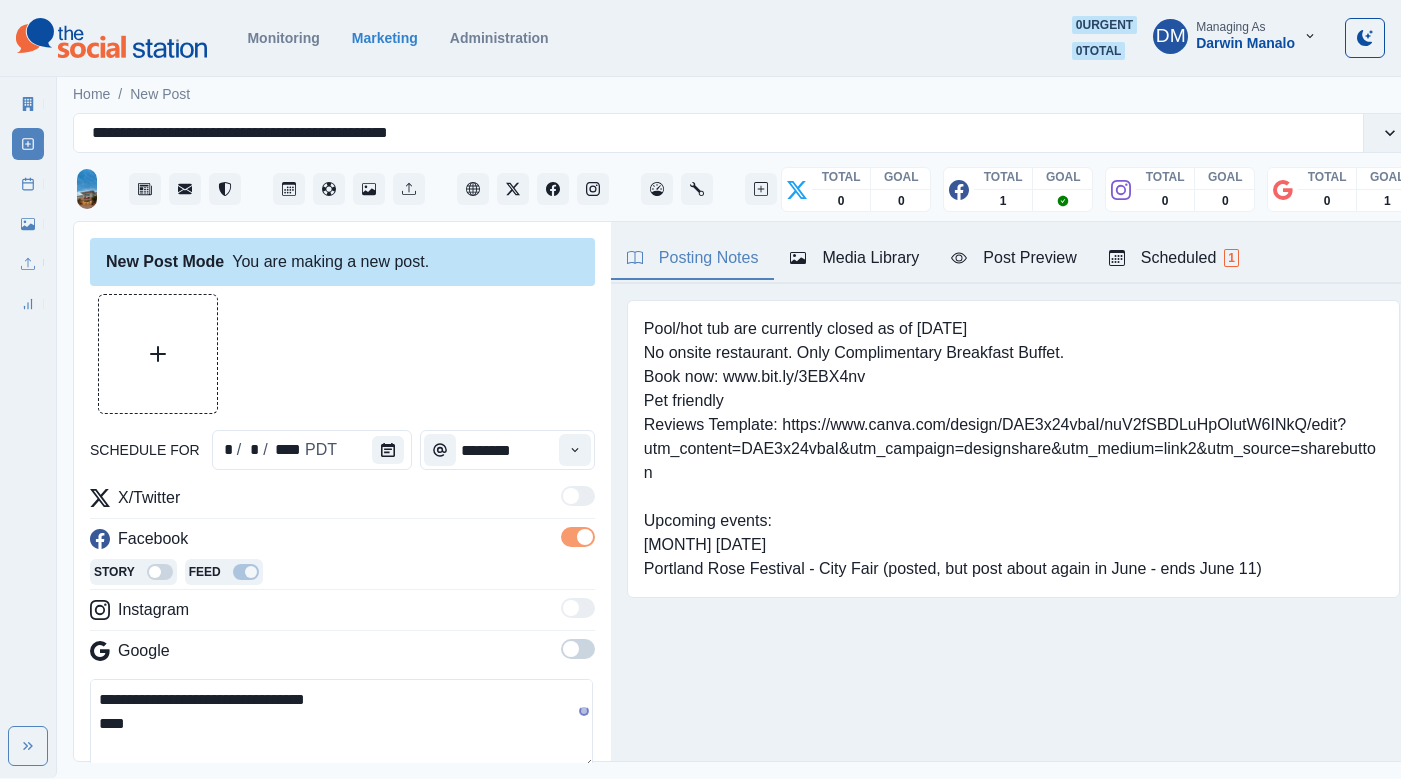 click on "**********" at bounding box center [341, 724] 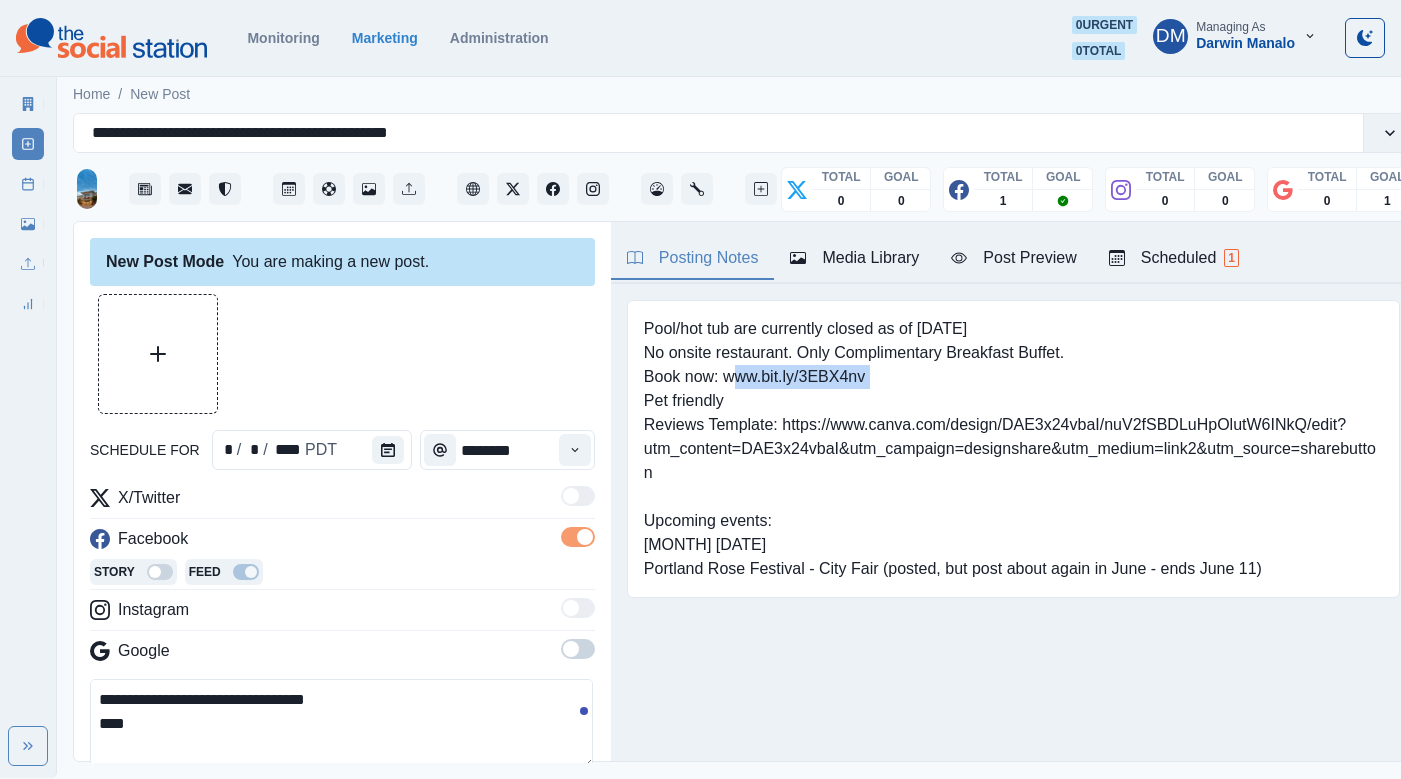 drag, startPoint x: 681, startPoint y: 312, endPoint x: 812, endPoint y: 312, distance: 131 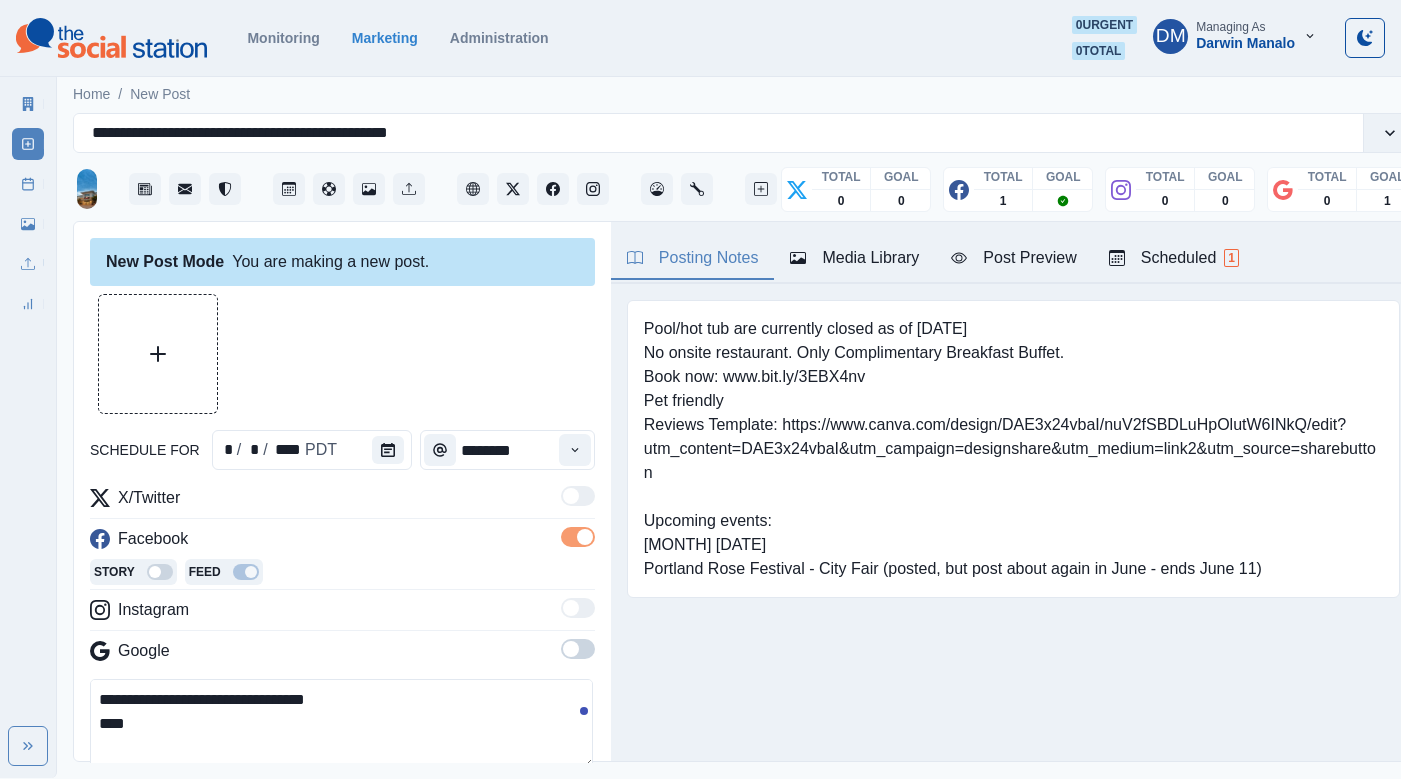 click on "**********" at bounding box center [341, 724] 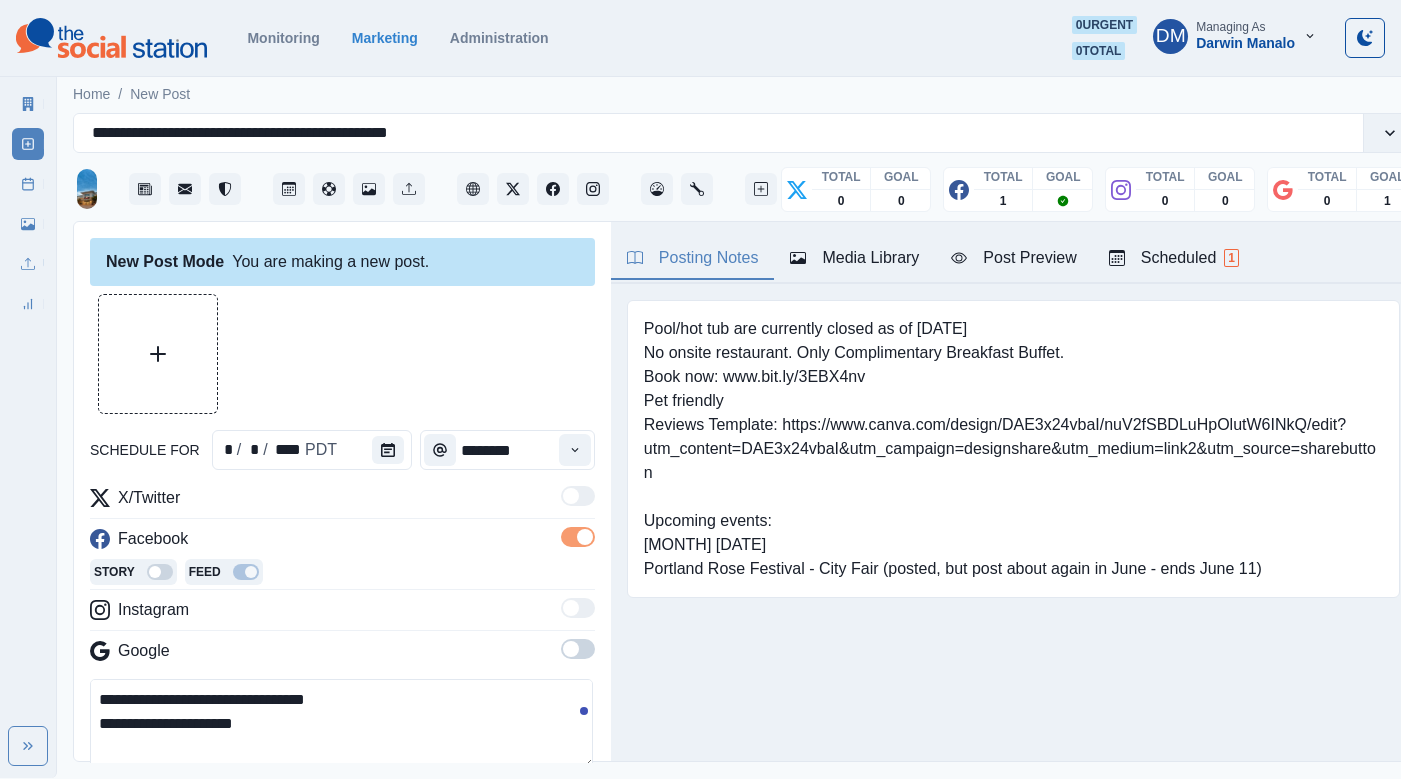 type on "**********" 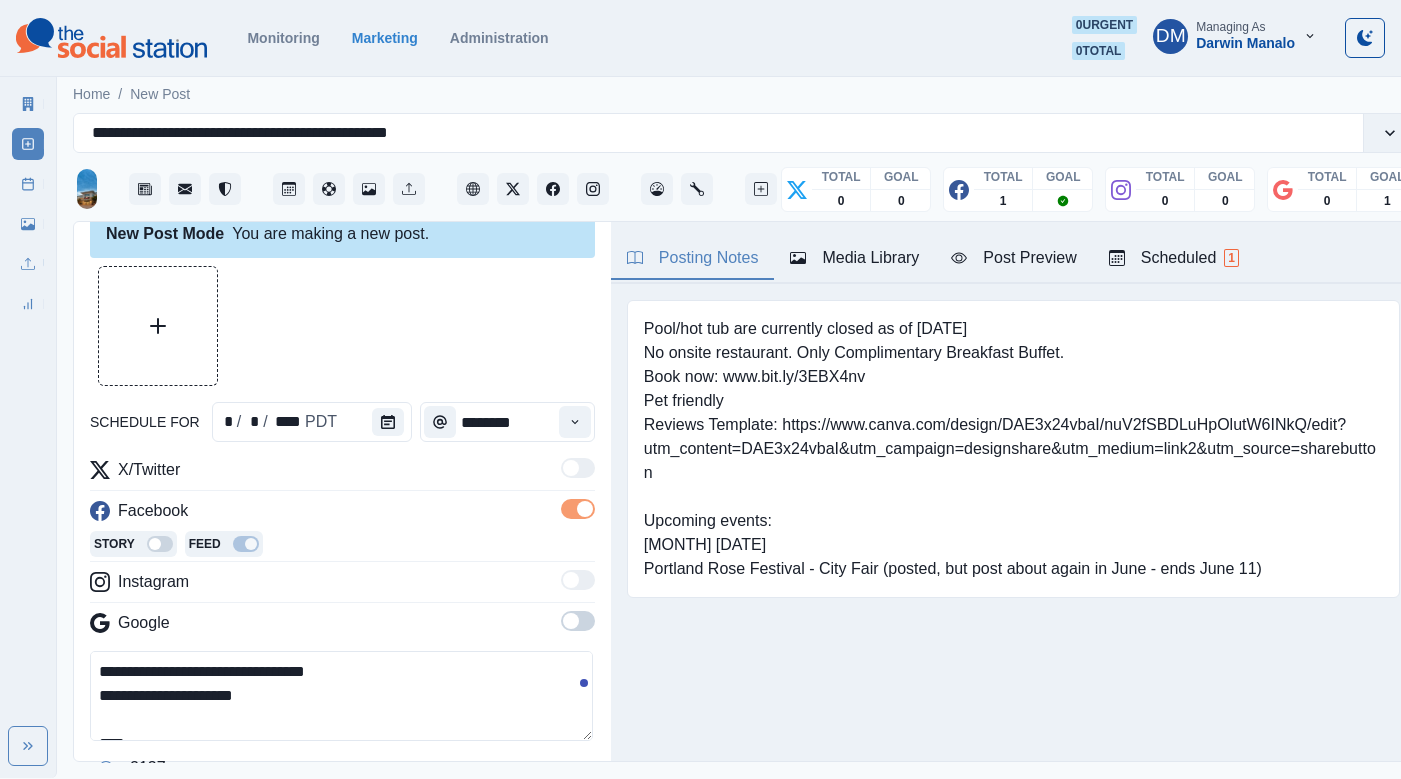 scroll, scrollTop: 36, scrollLeft: 0, axis: vertical 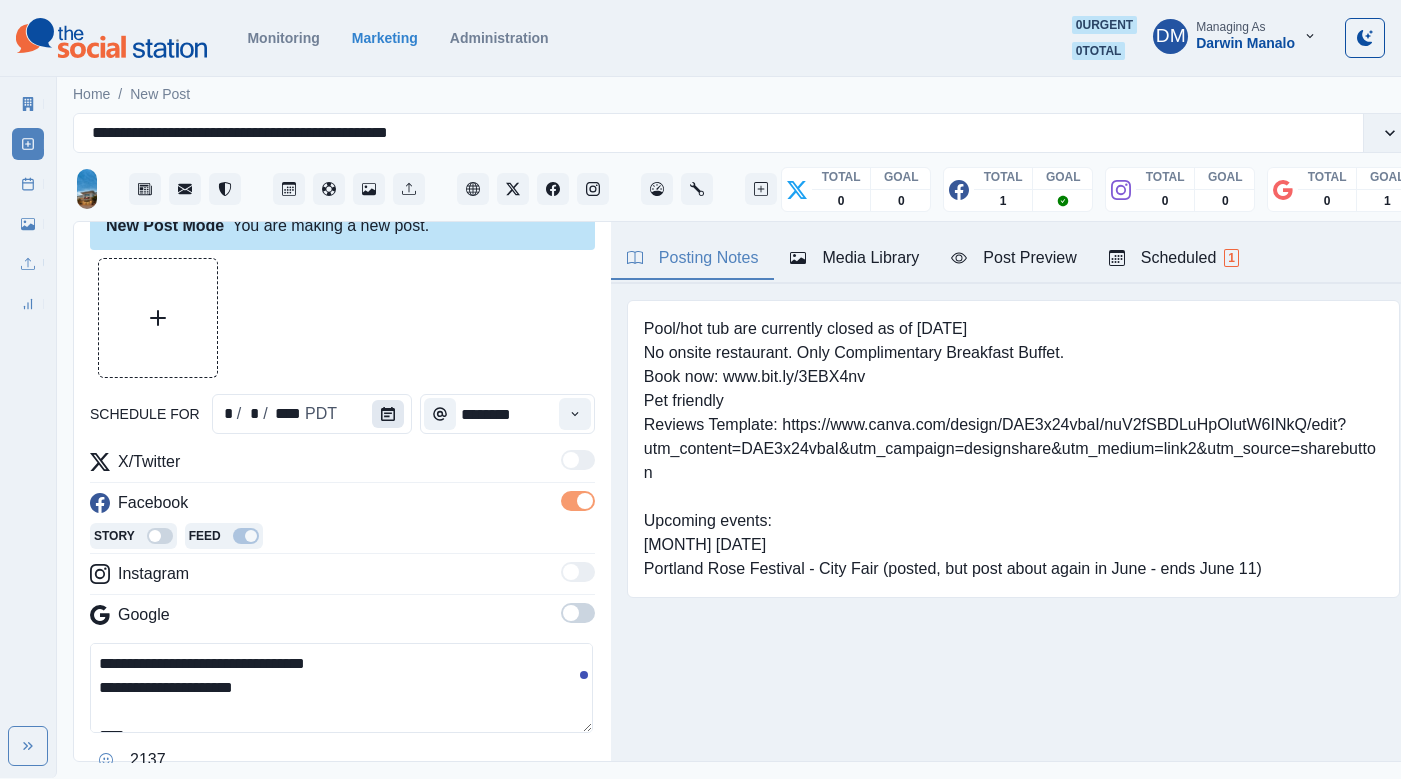 click 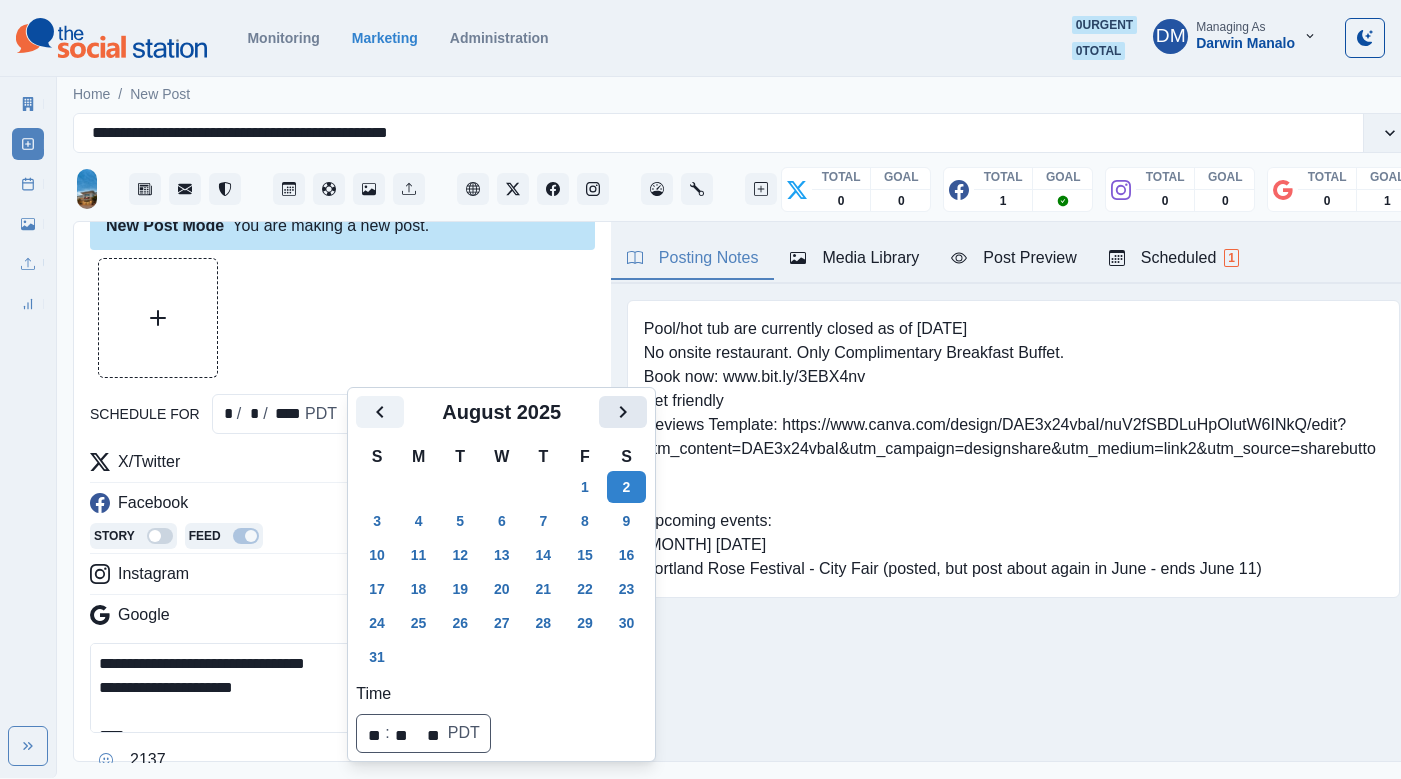 click 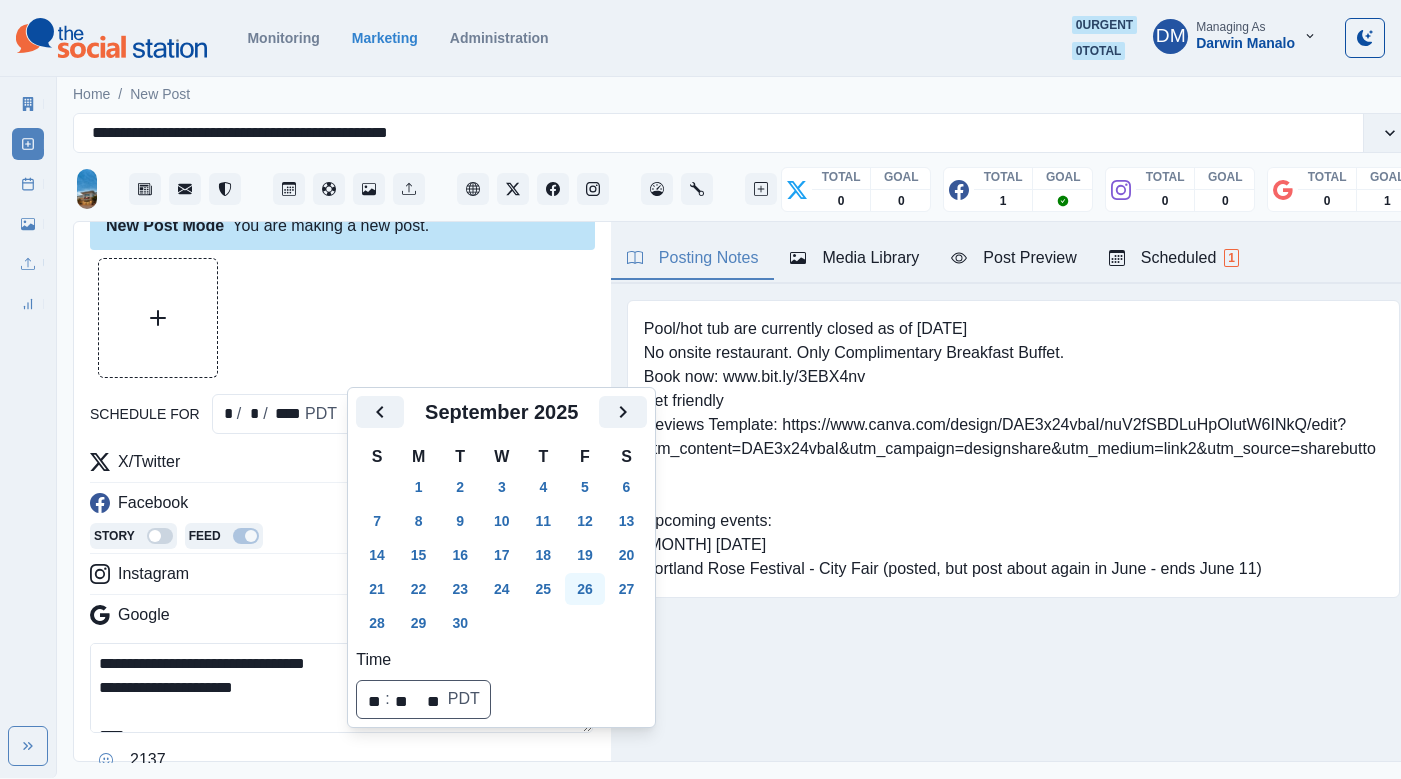 click on "26" at bounding box center [585, 589] 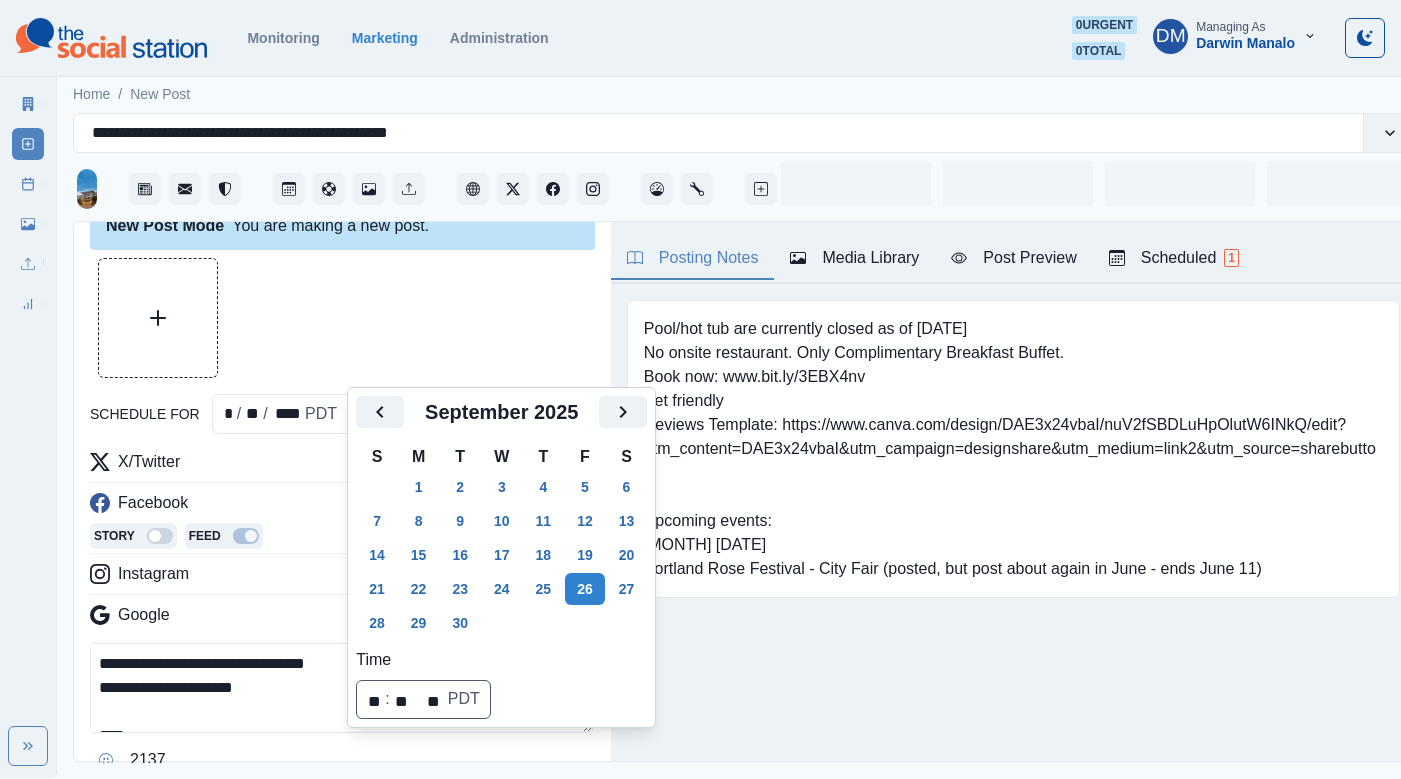 click on "**********" at bounding box center (341, 688) 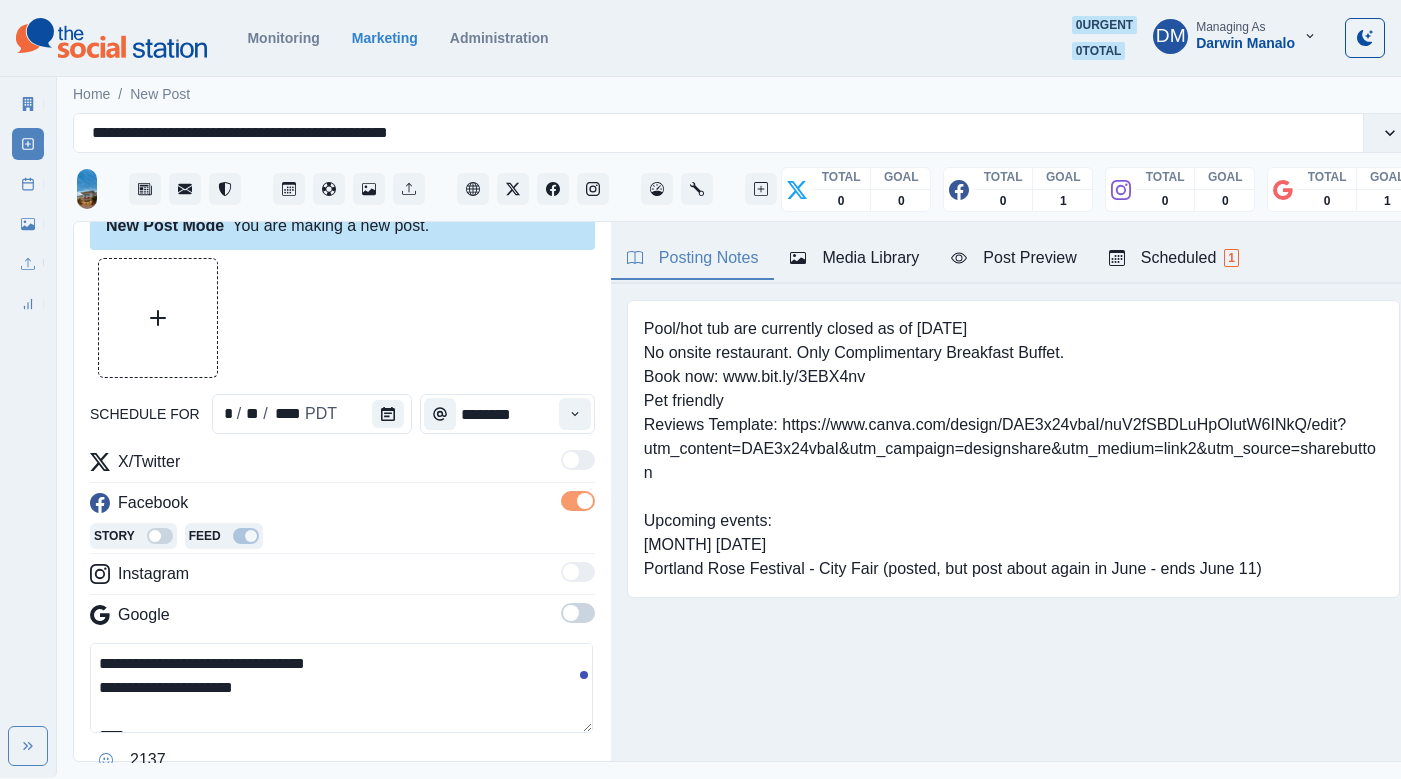 click on "**********" at bounding box center [341, 688] 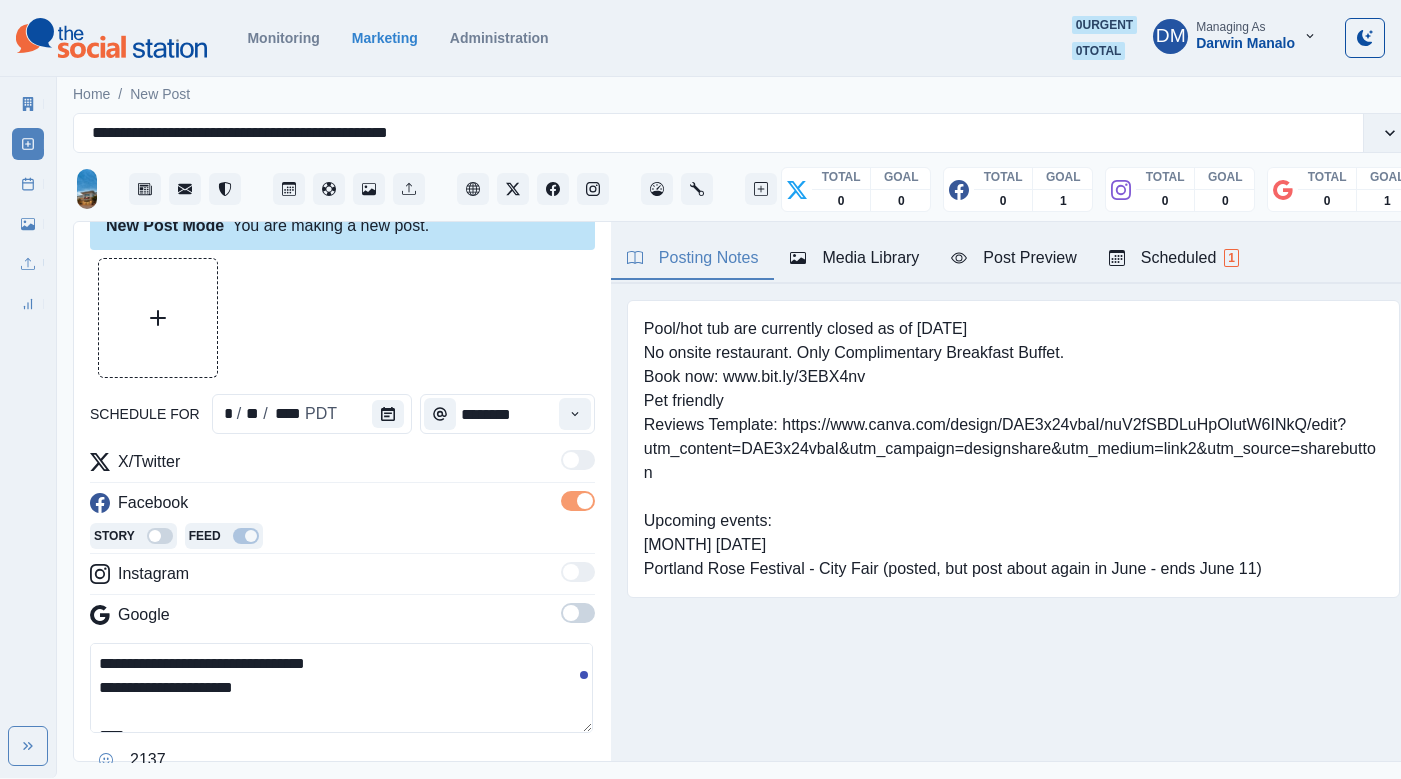 scroll, scrollTop: 0, scrollLeft: 0, axis: both 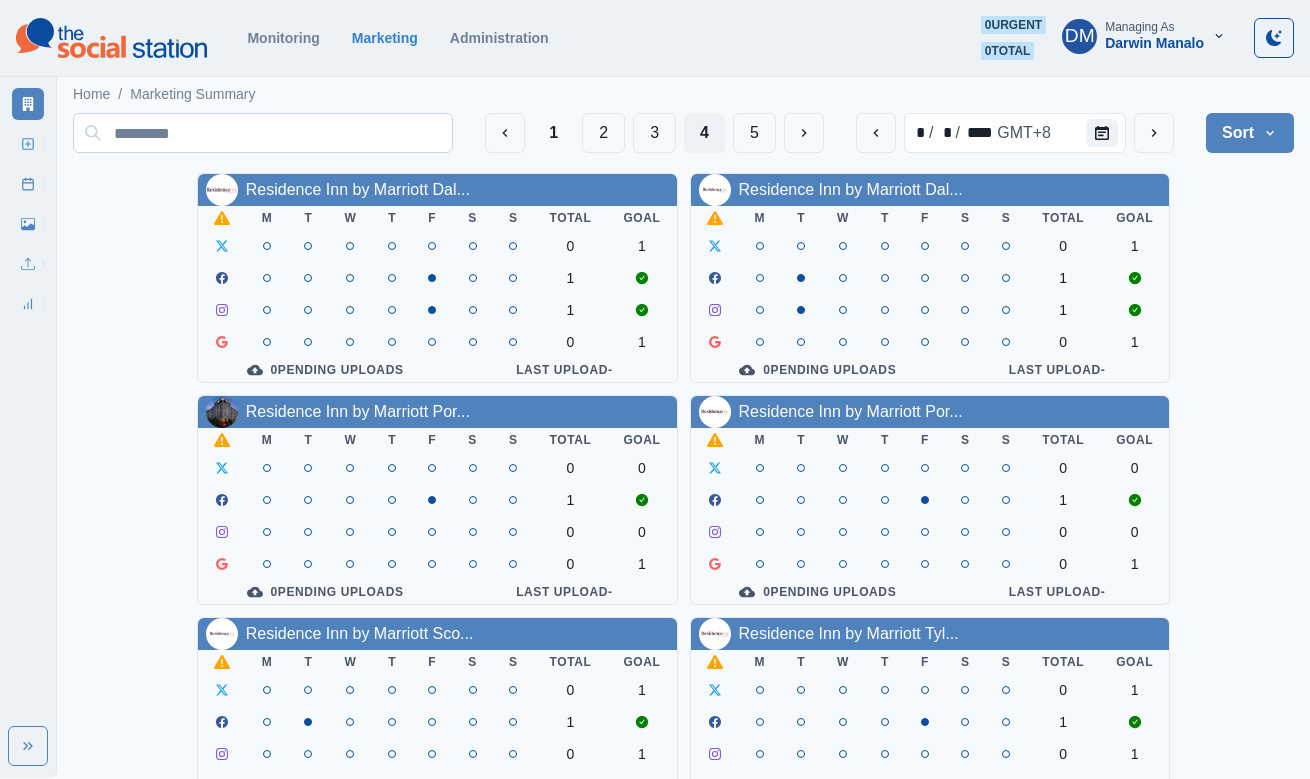 click at bounding box center (263, 133) 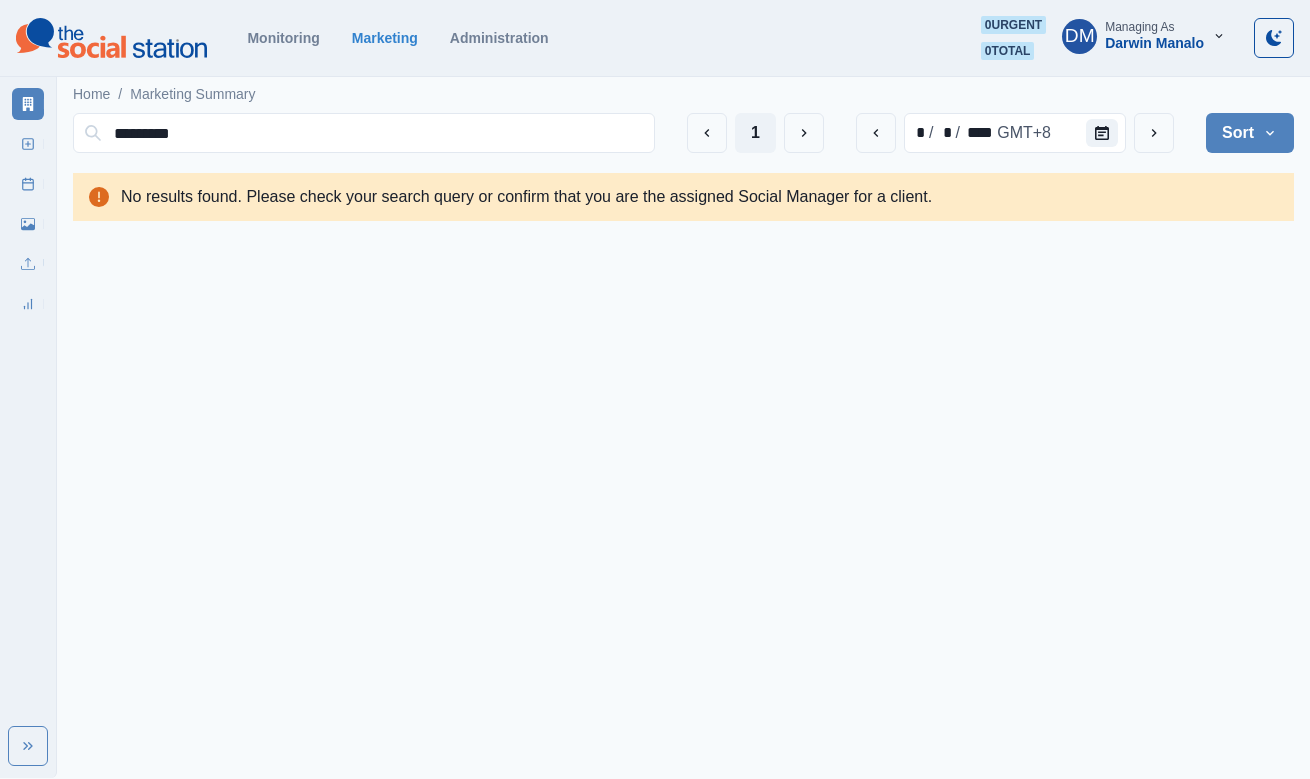 type on "*********" 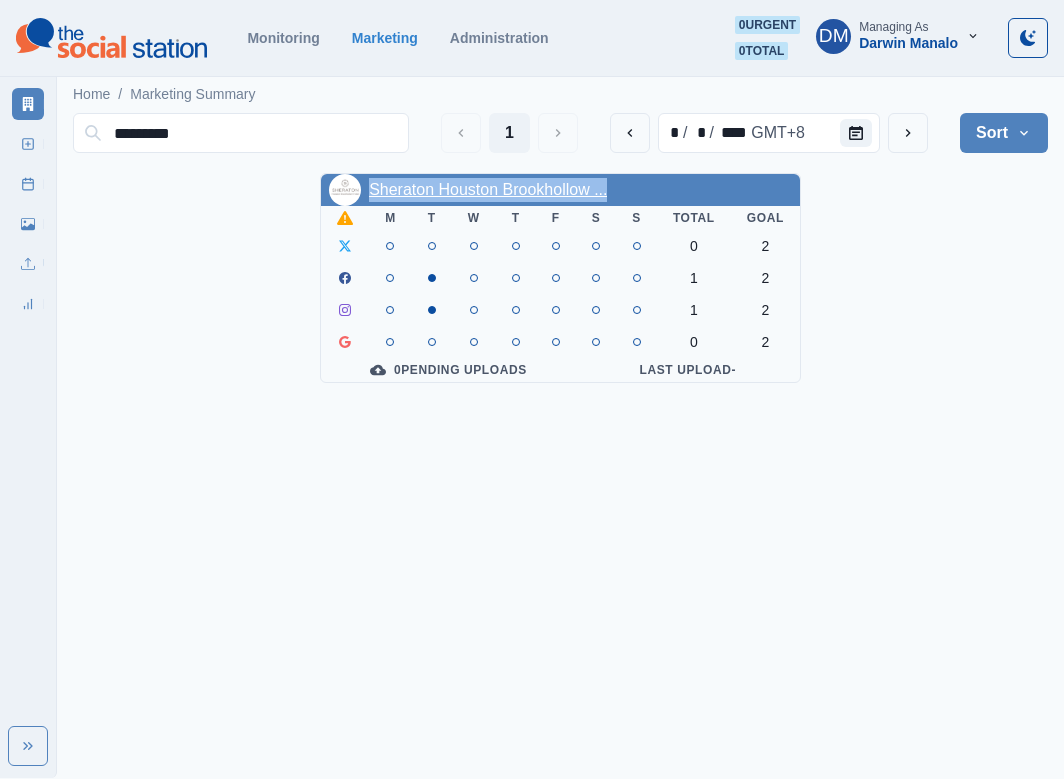 click on "Sheraton Houston Brookhollow ..." at bounding box center (488, 189) 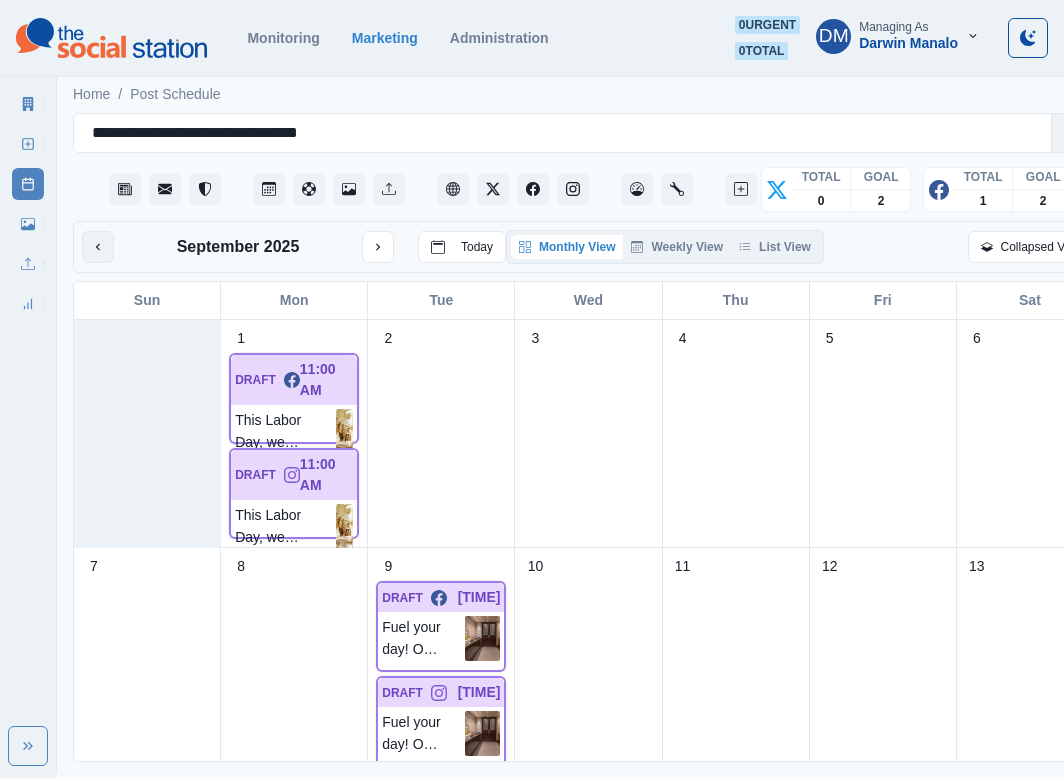 click at bounding box center [98, 247] 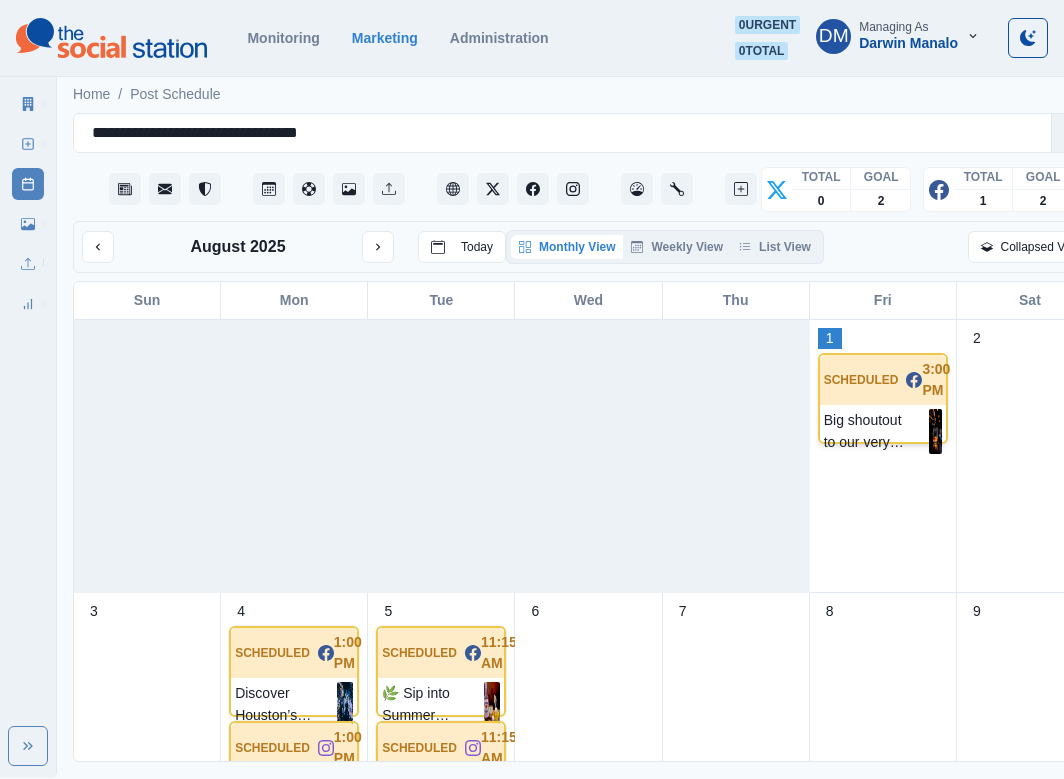 click at bounding box center [935, 431] 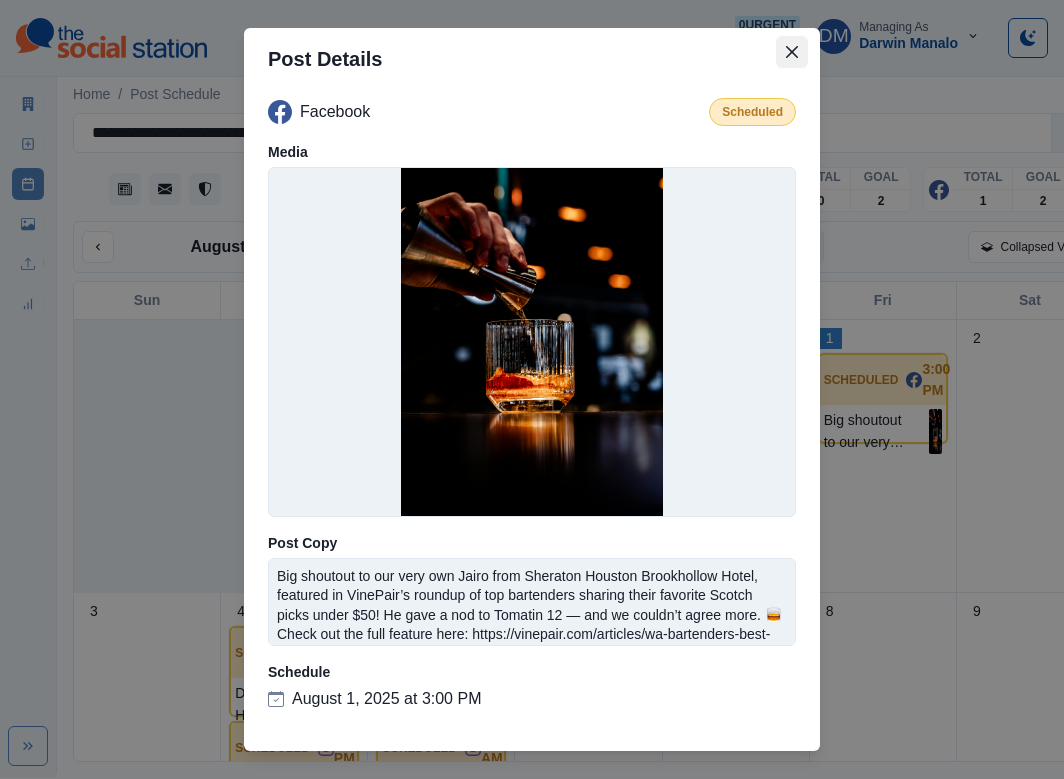 click at bounding box center [792, 52] 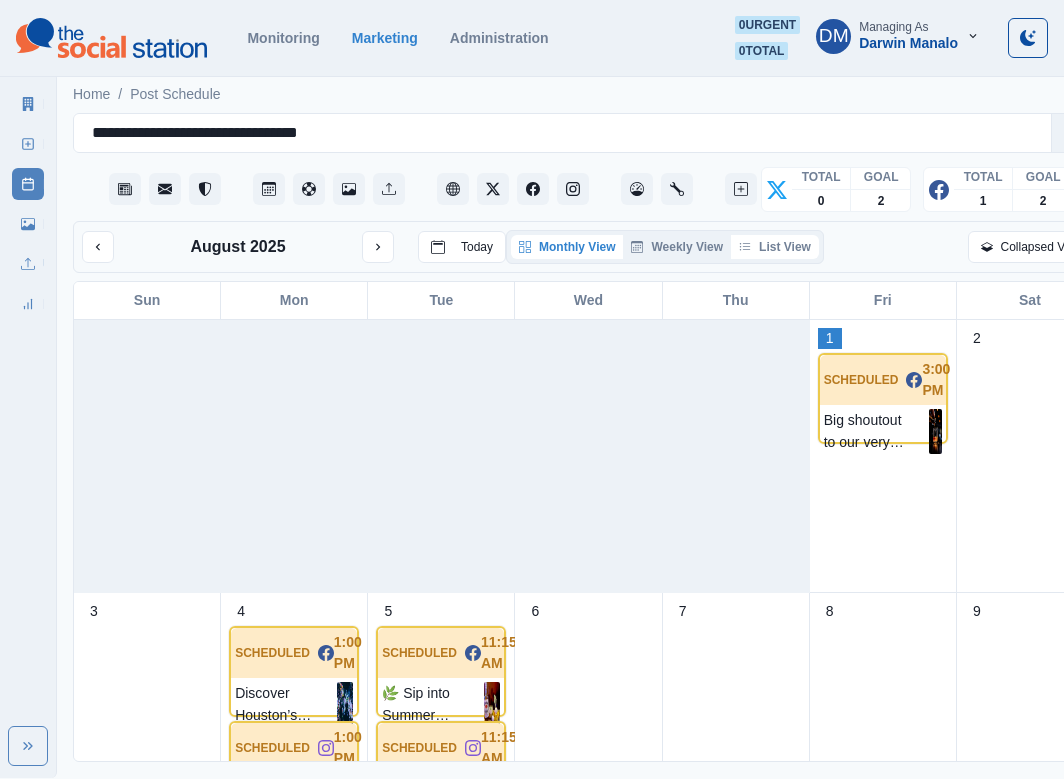 click on "List View" at bounding box center [775, 247] 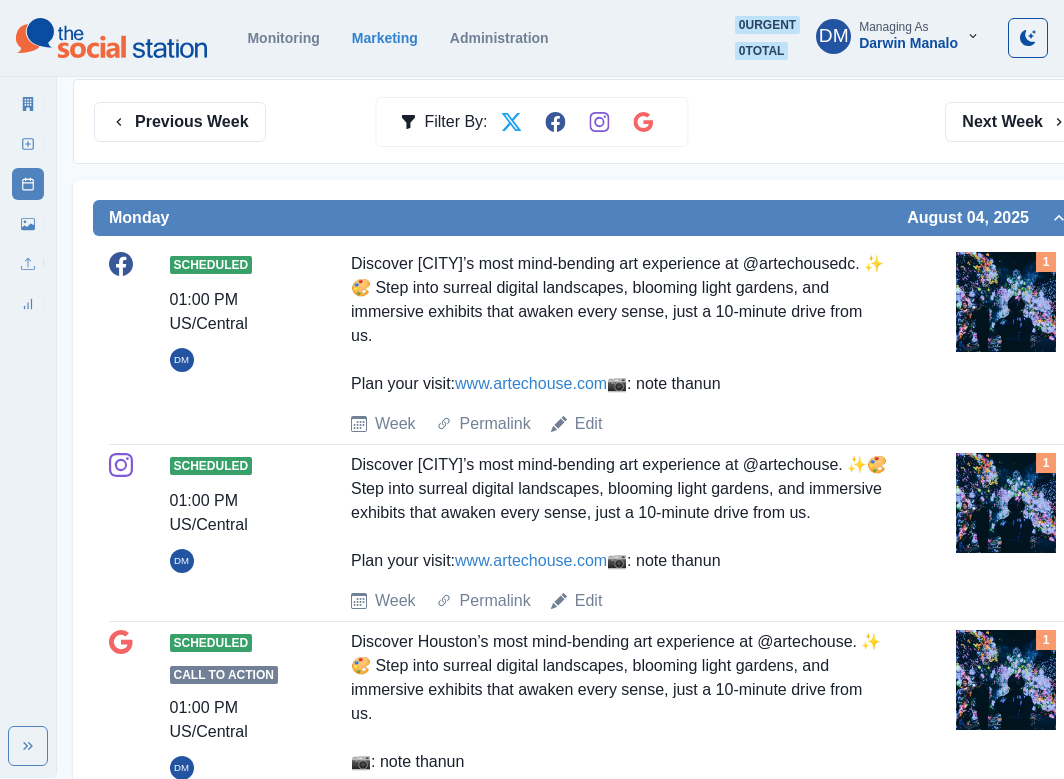 scroll, scrollTop: 0, scrollLeft: 0, axis: both 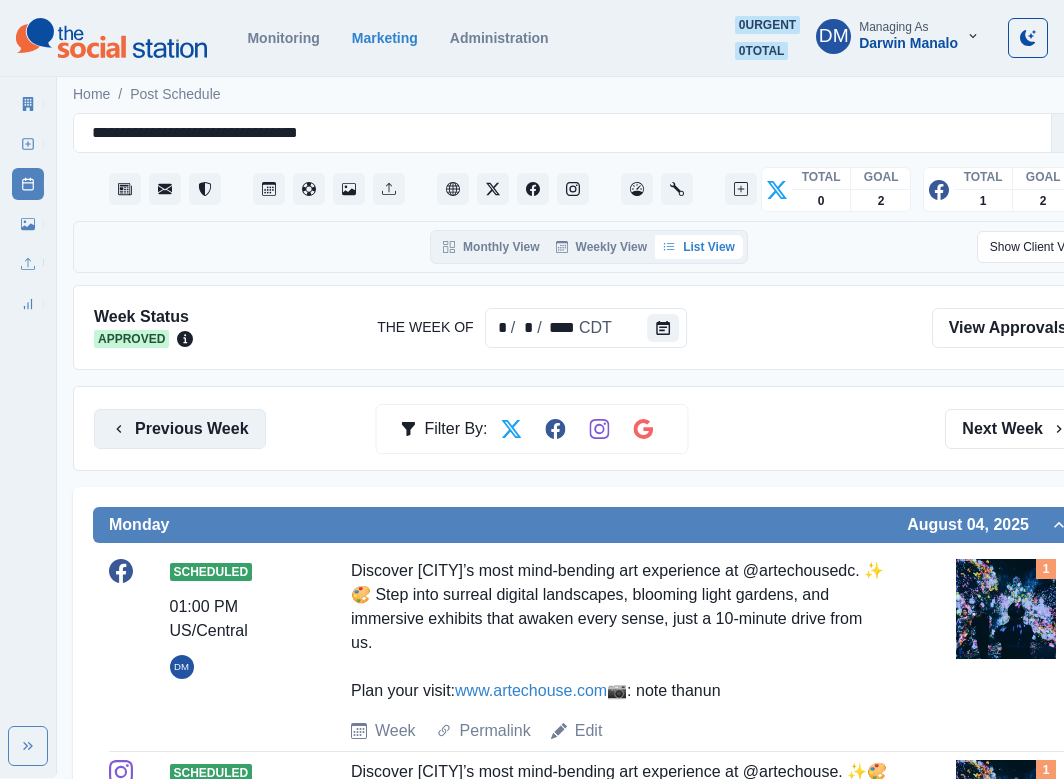 click on "Previous Week" at bounding box center [180, 429] 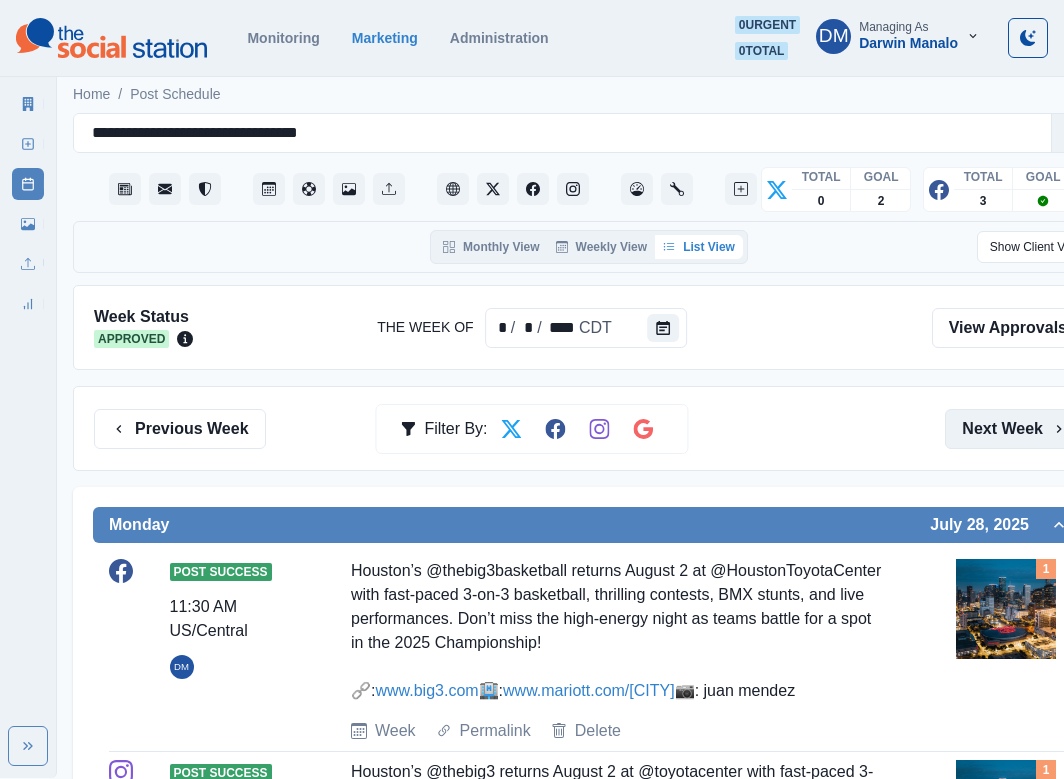 click on "Next Week" at bounding box center (1014, 429) 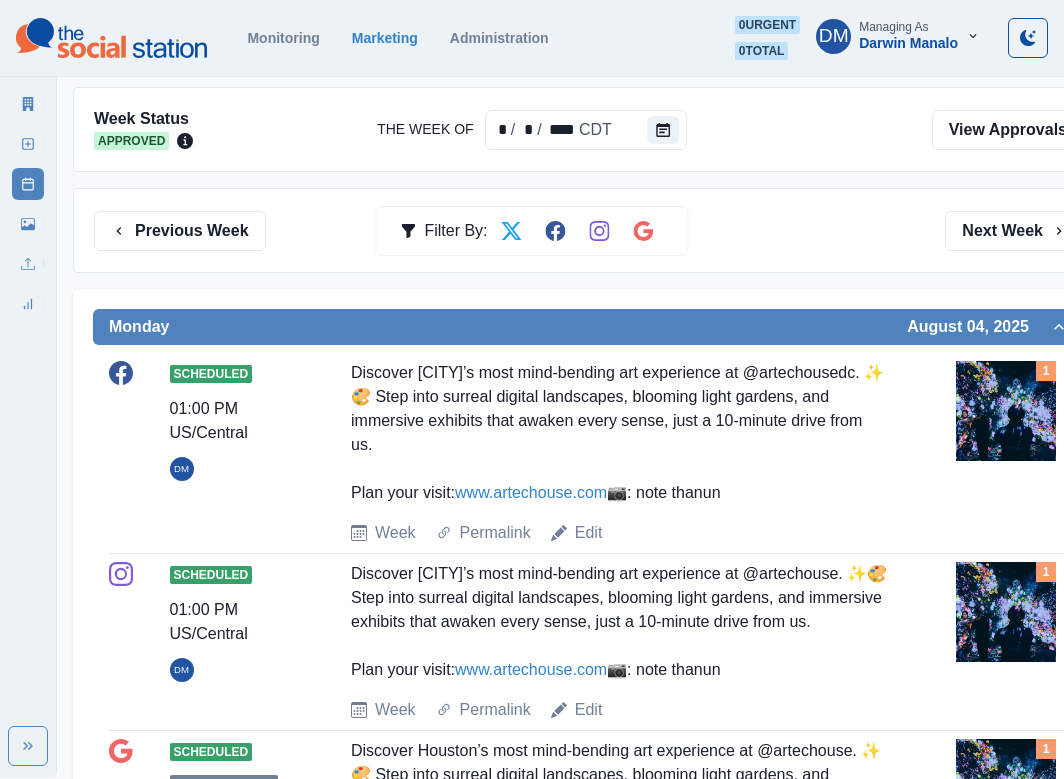 scroll, scrollTop: 0, scrollLeft: 0, axis: both 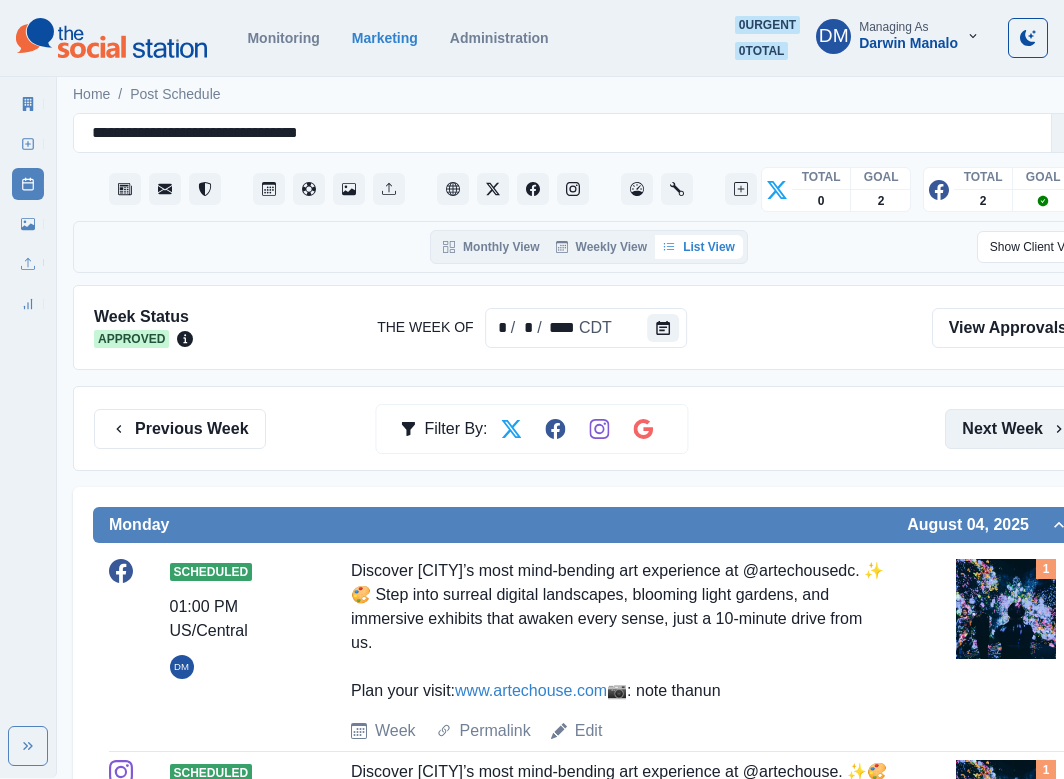 click on "Next Week" at bounding box center [1014, 429] 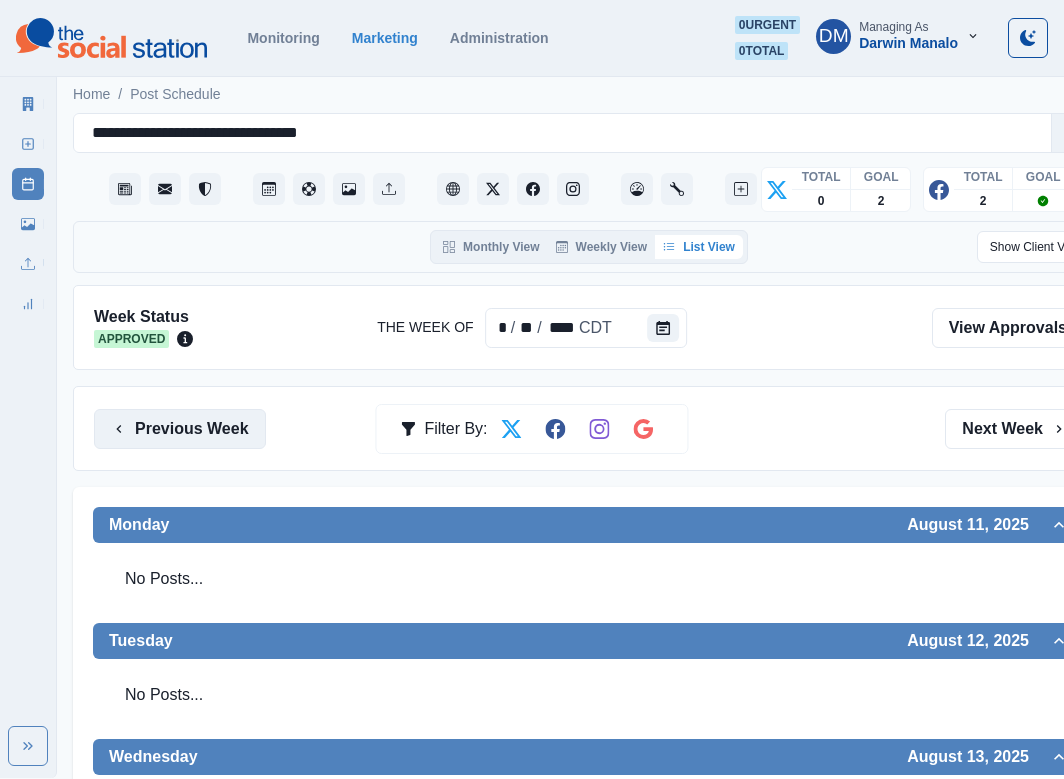click on "Previous Week" at bounding box center (180, 429) 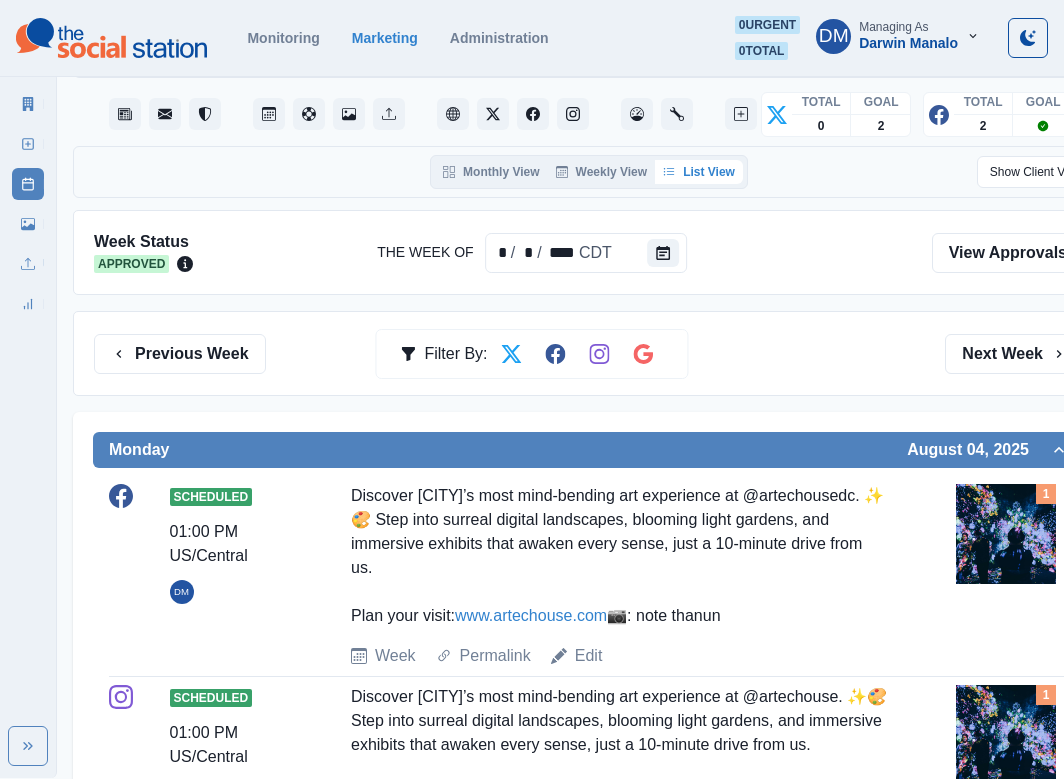 scroll, scrollTop: 9, scrollLeft: 0, axis: vertical 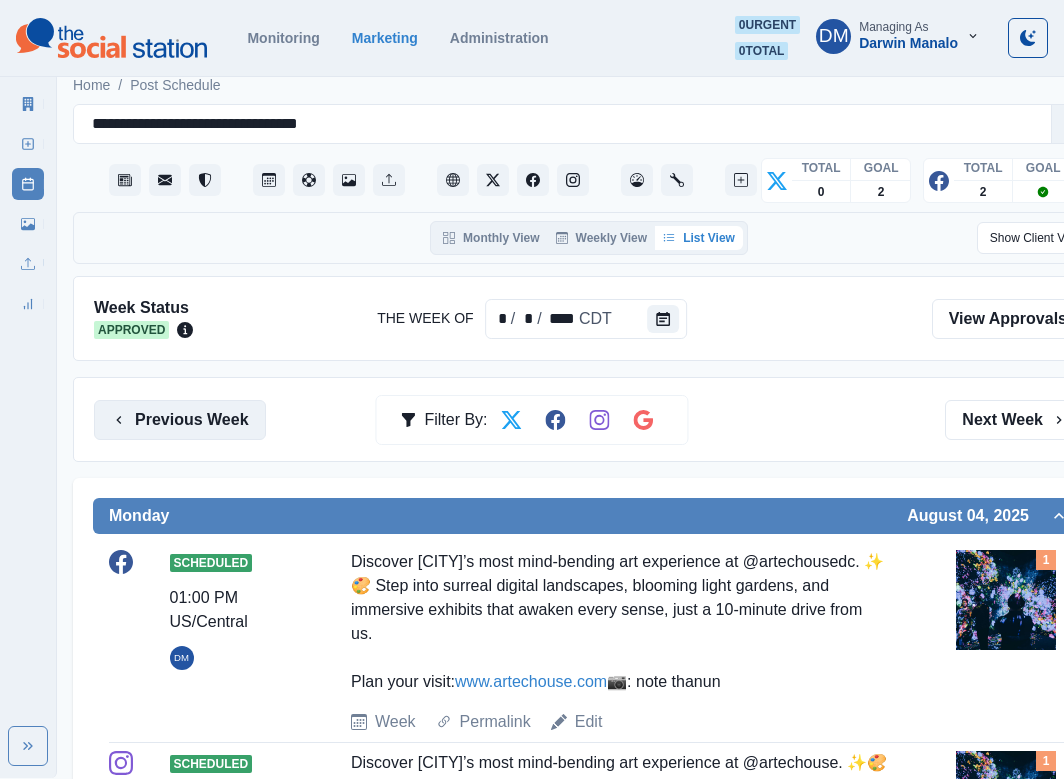 click on "Previous Week" at bounding box center [180, 420] 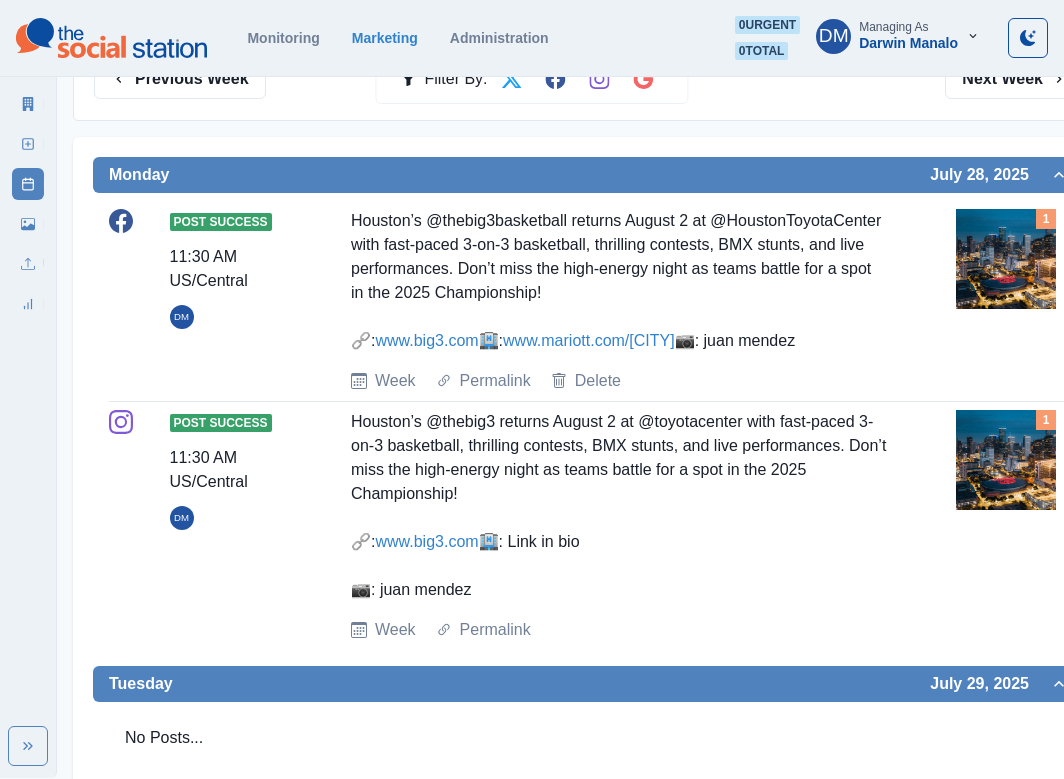 scroll, scrollTop: 1015, scrollLeft: 0, axis: vertical 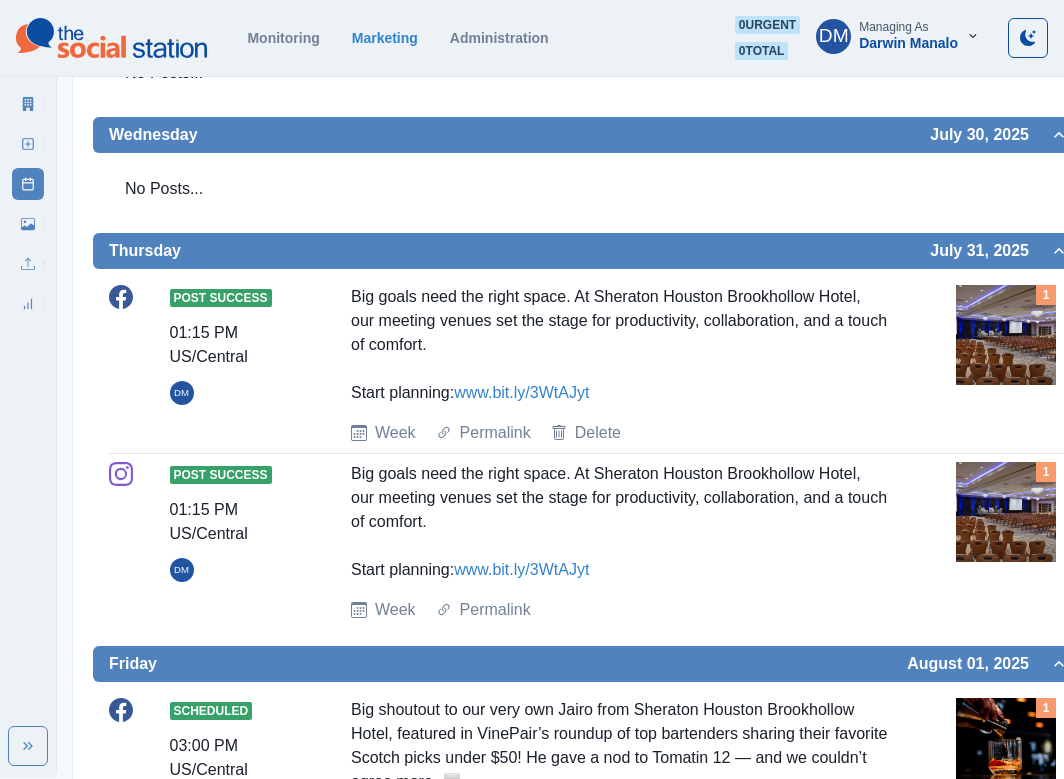 click on "Edit" at bounding box center (589, 894) 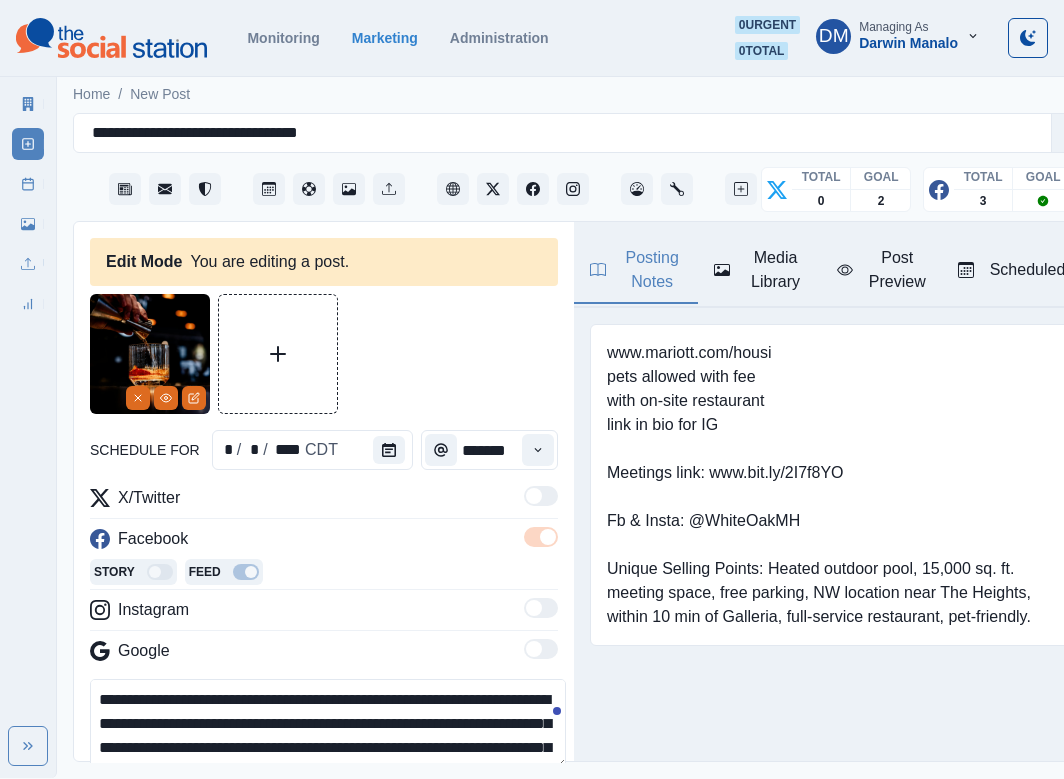 scroll, scrollTop: 72, scrollLeft: 0, axis: vertical 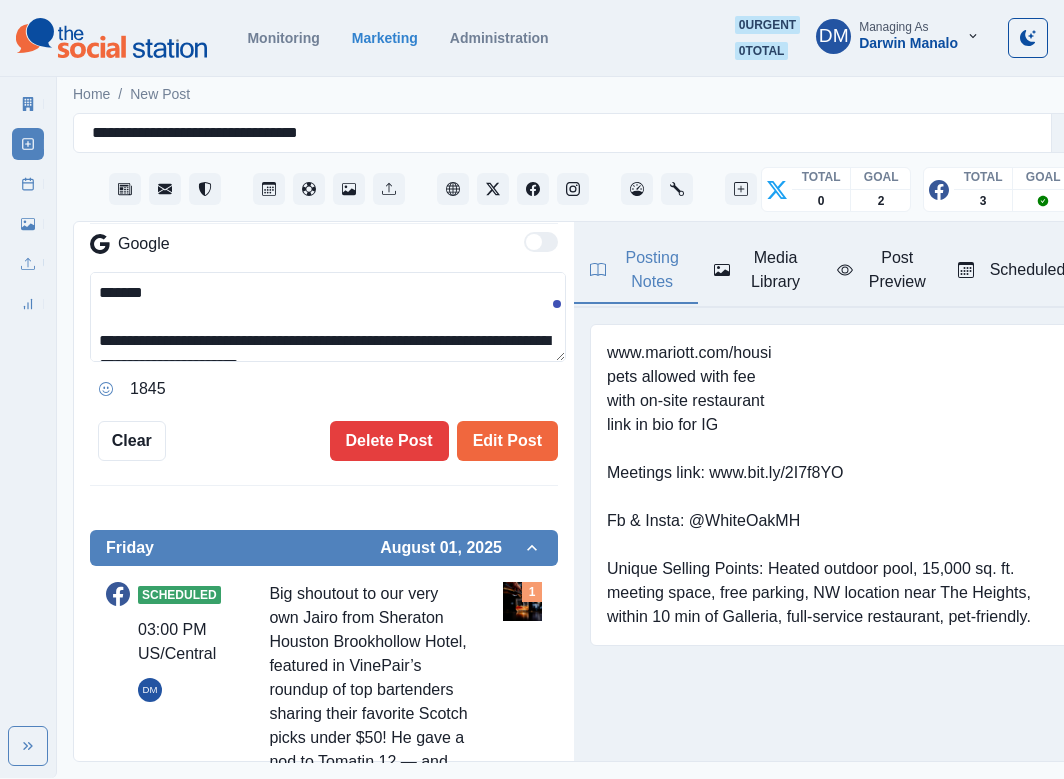 click on "Big shoutout to our very own Jairo from Sheraton Houston Brookhollow Hotel, featured in VinePair’s roundup of top bartenders sharing their favorite Scotch picks under $50! He gave a nod to Tomatin 12 — and we couldn’t agree more. 🥃
Check out the full feature here:  https://vinepair.com/articles/wa-bartenders-best-scotch-under-50/
📷: Naci Berk Domaniç" at bounding box center (370, 762) 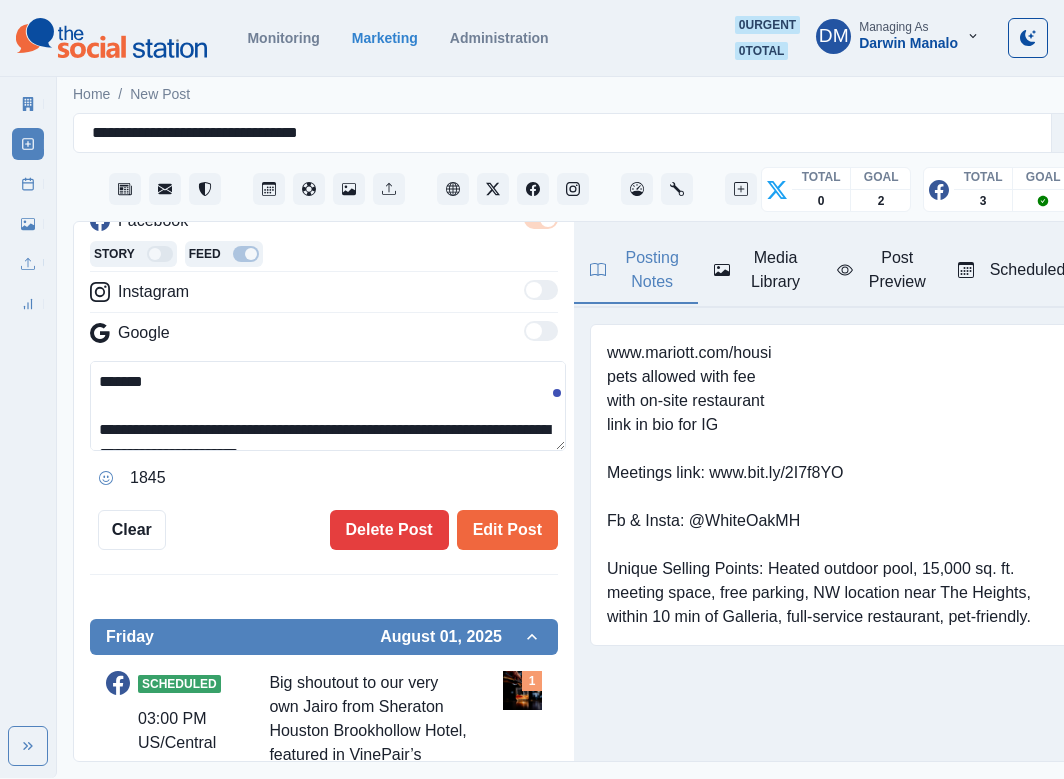 scroll, scrollTop: 303, scrollLeft: 0, axis: vertical 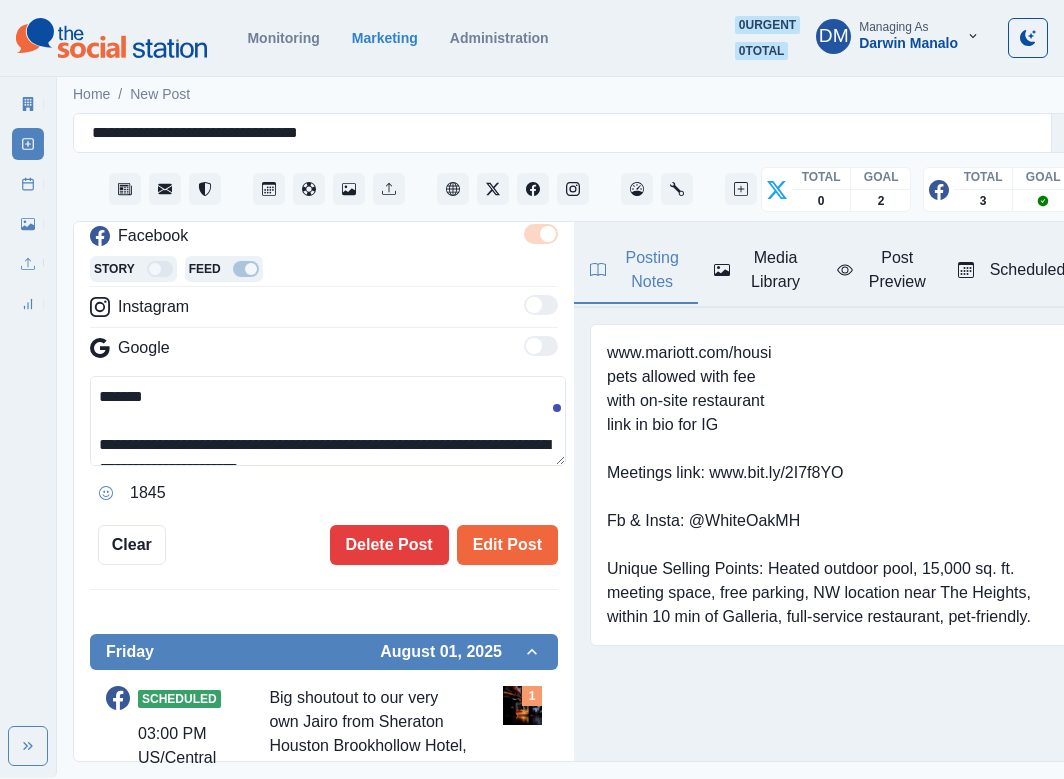 click on "**********" at bounding box center (328, 421) 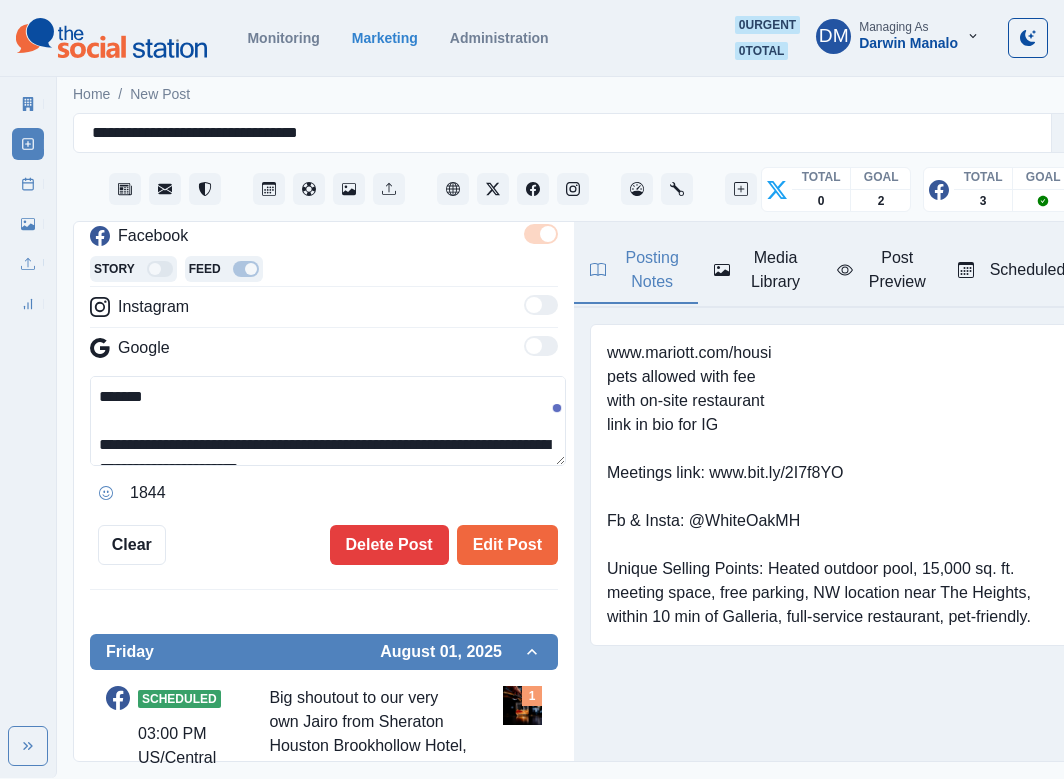 scroll, scrollTop: 98, scrollLeft: 0, axis: vertical 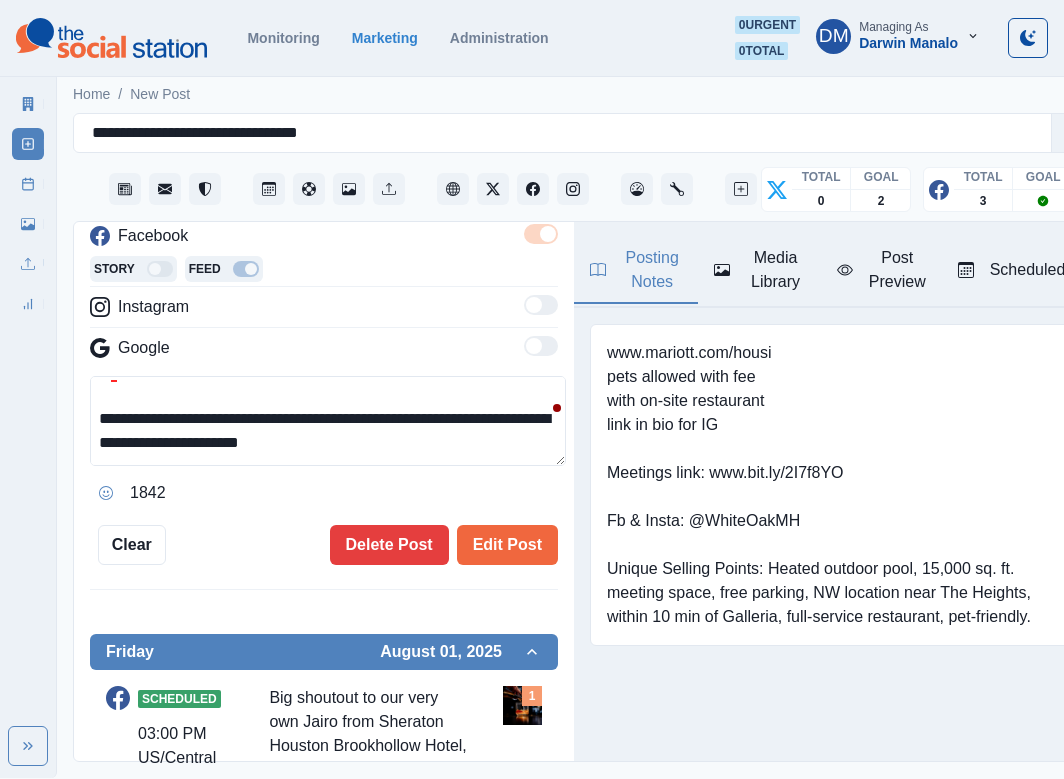 paste on "********" 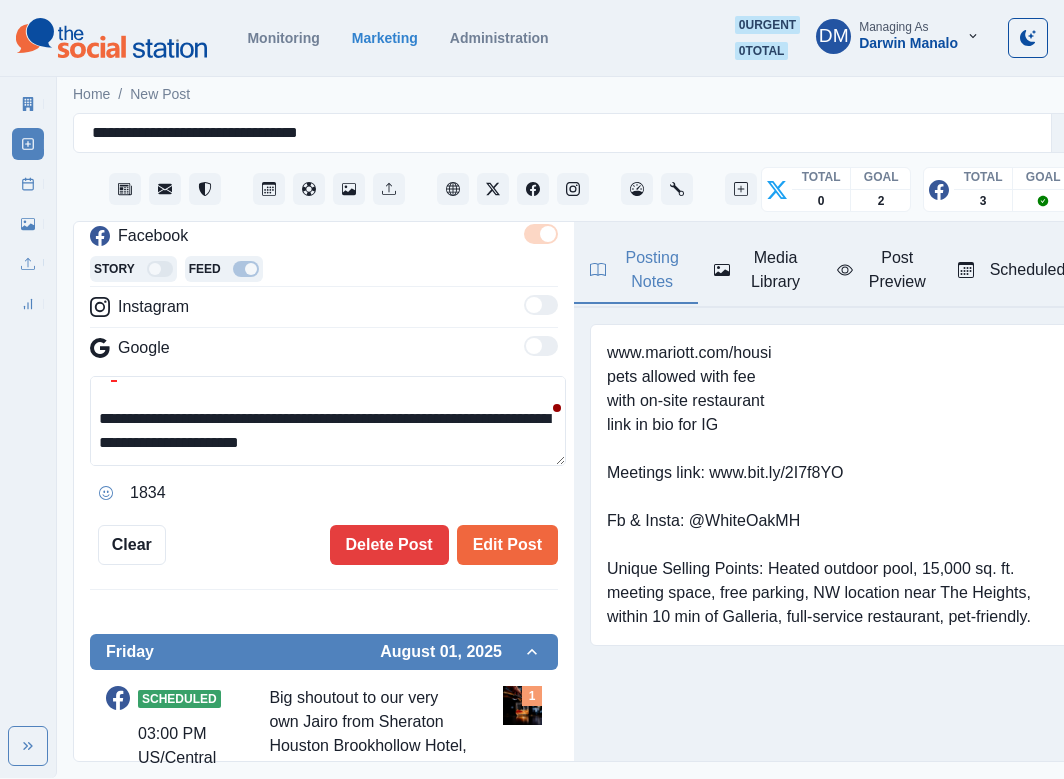 type on "**********" 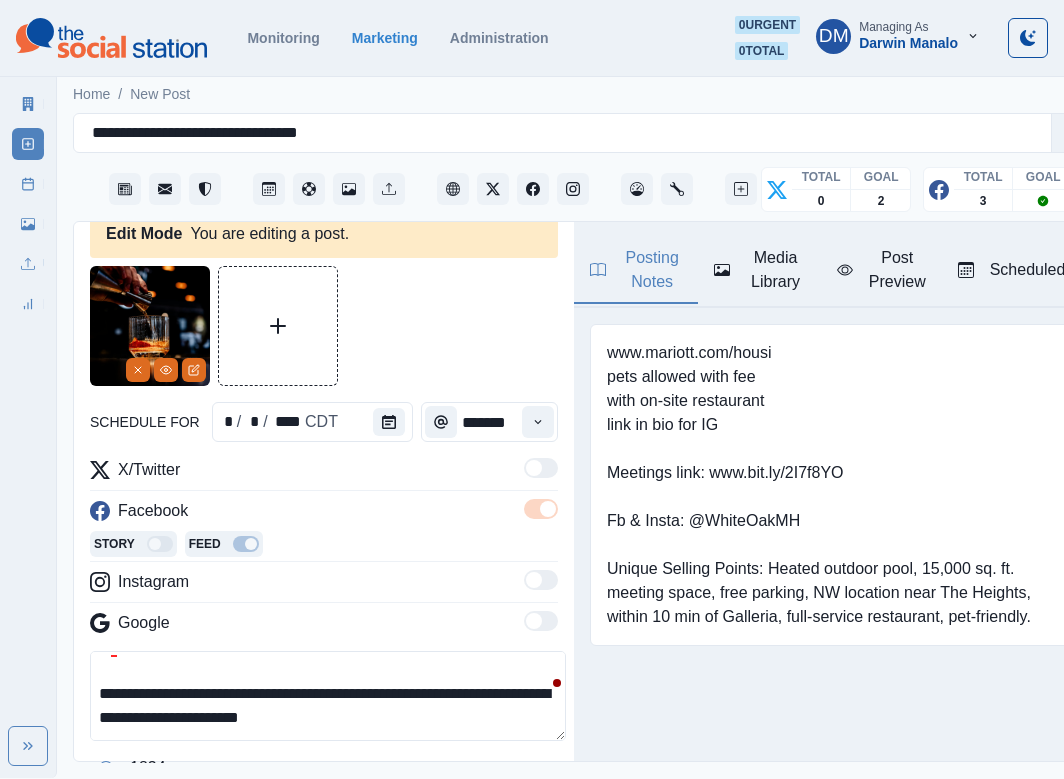 scroll, scrollTop: 0, scrollLeft: 0, axis: both 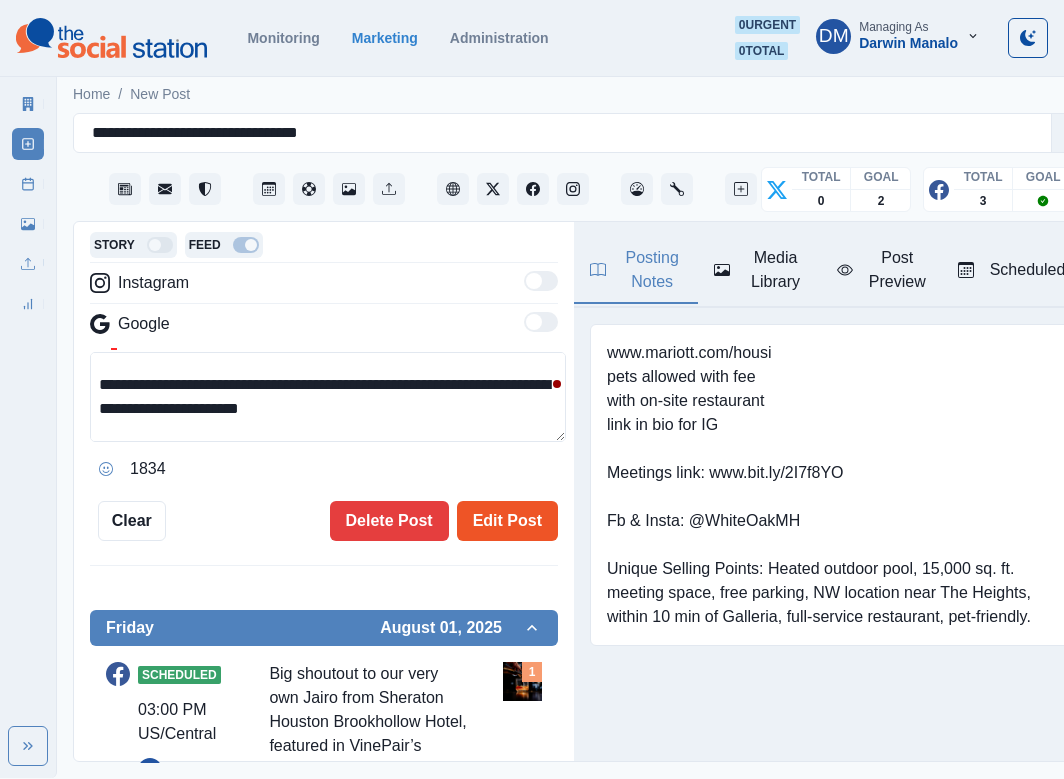 click on "Edit Post" at bounding box center [507, 521] 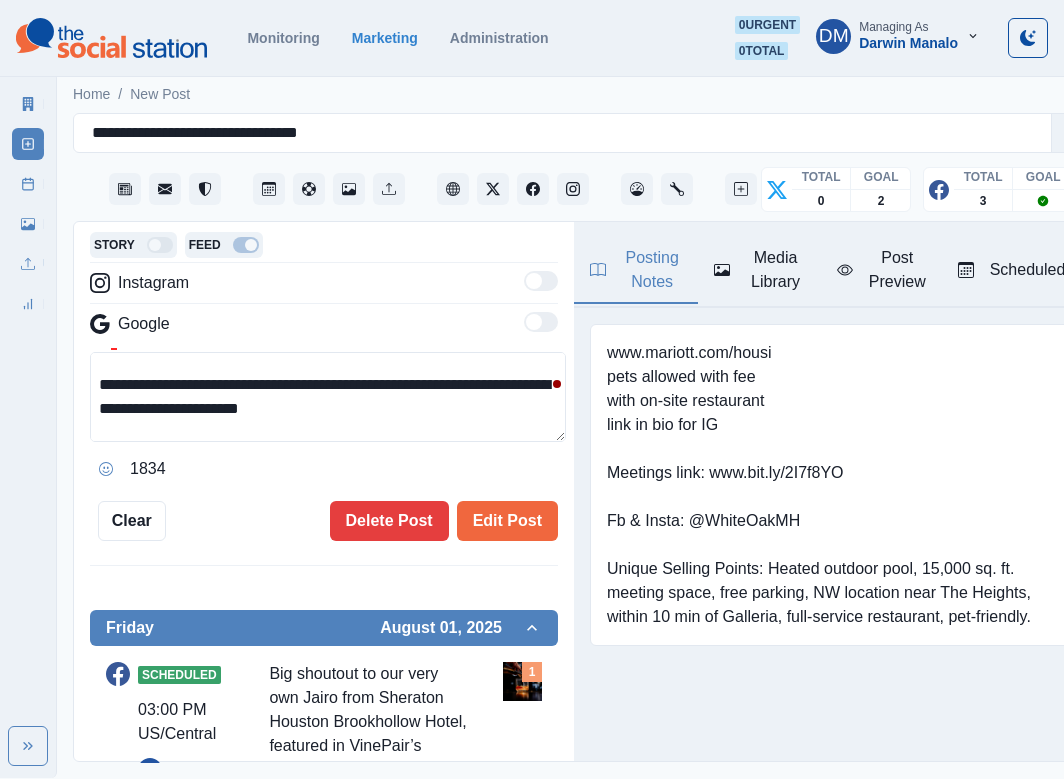 type 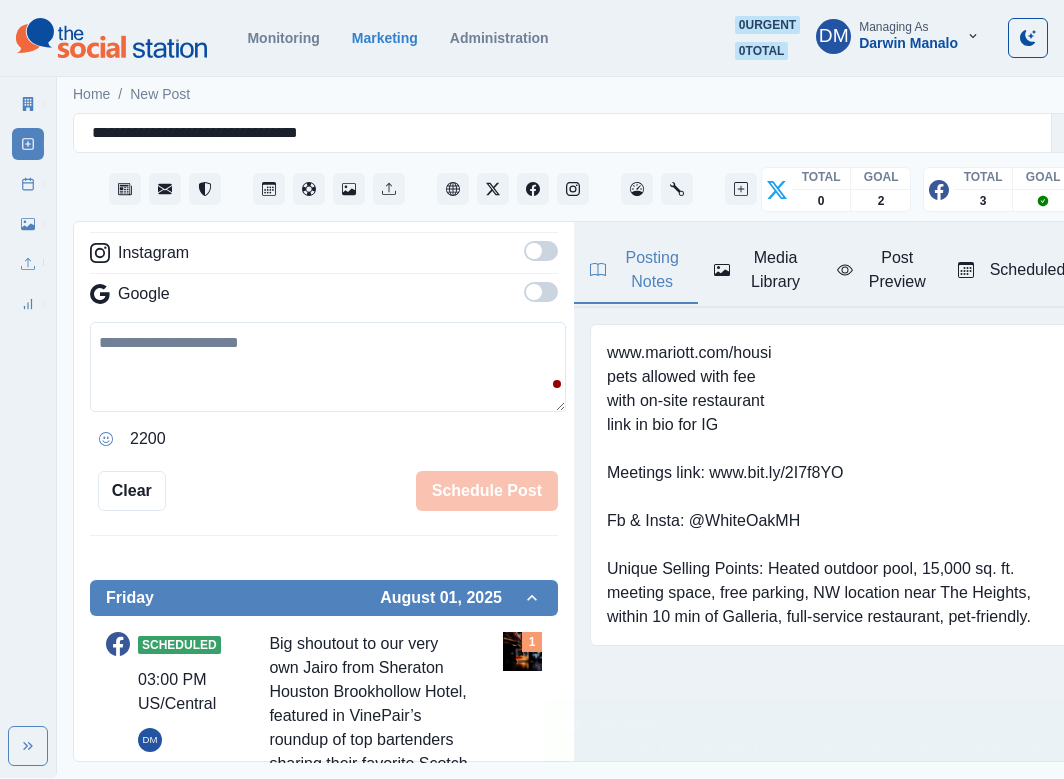 scroll, scrollTop: 384, scrollLeft: 0, axis: vertical 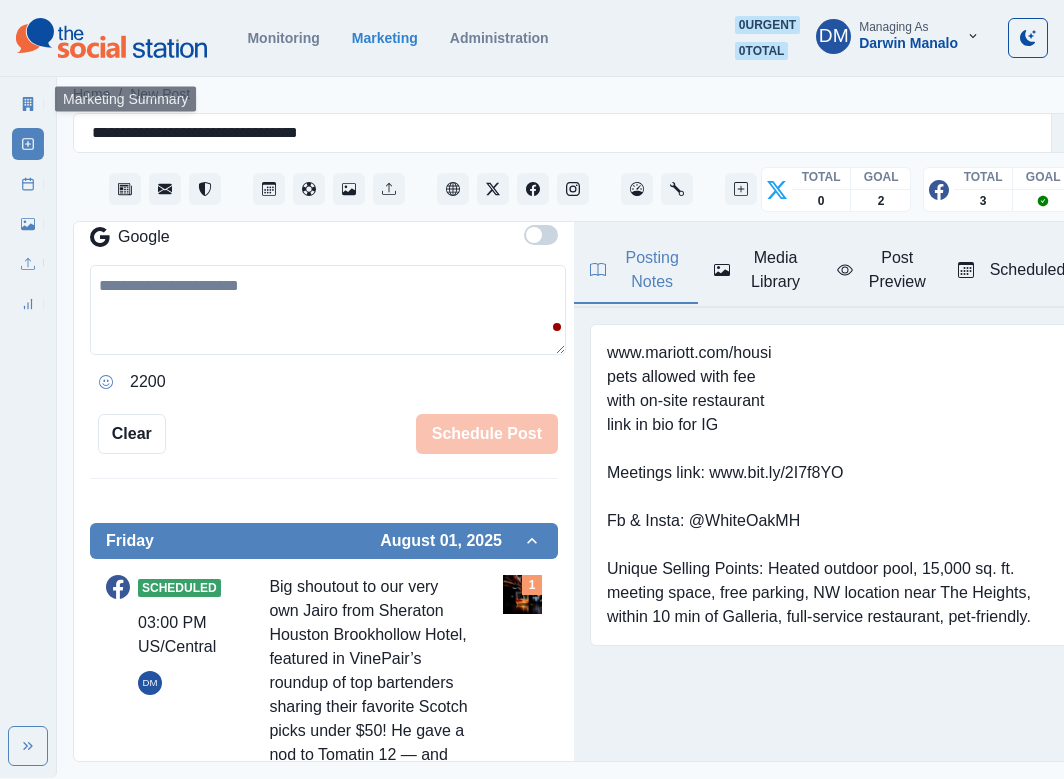 click on "Marketing Summary" at bounding box center [28, 104] 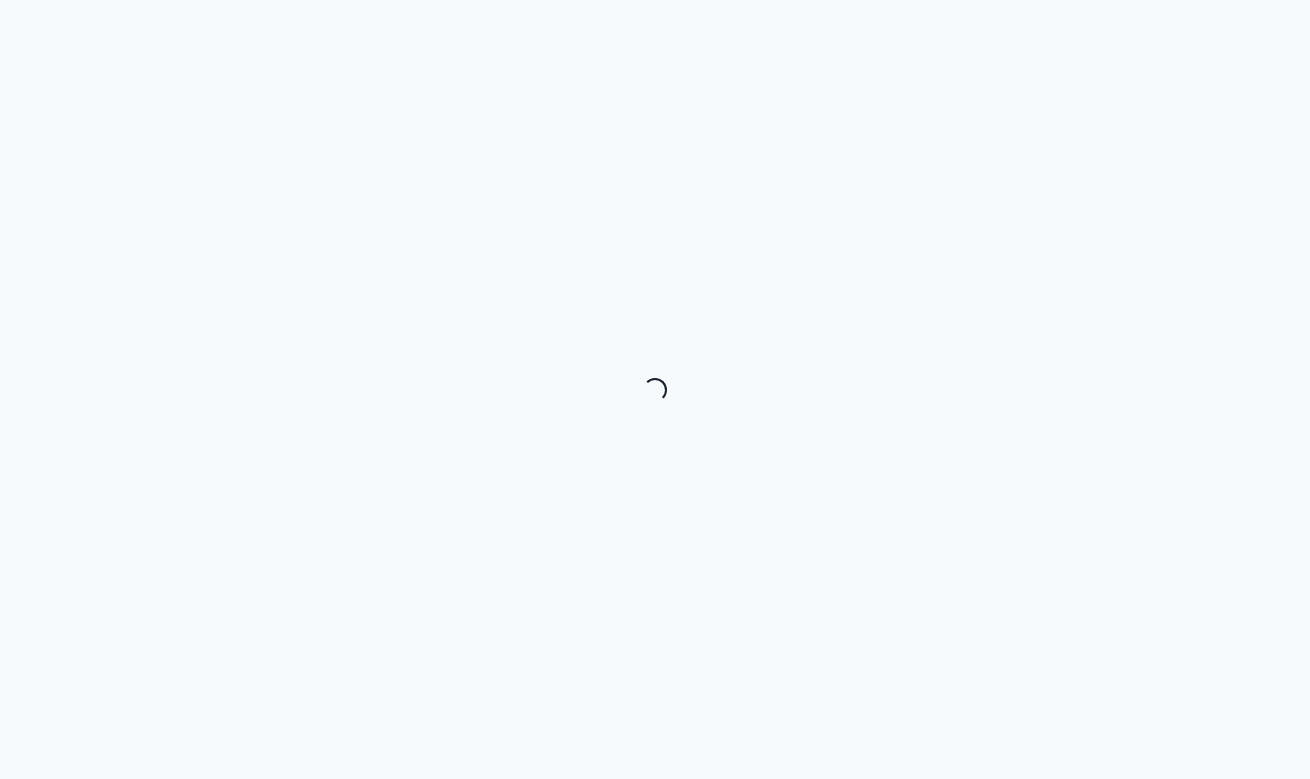 scroll, scrollTop: 0, scrollLeft: 0, axis: both 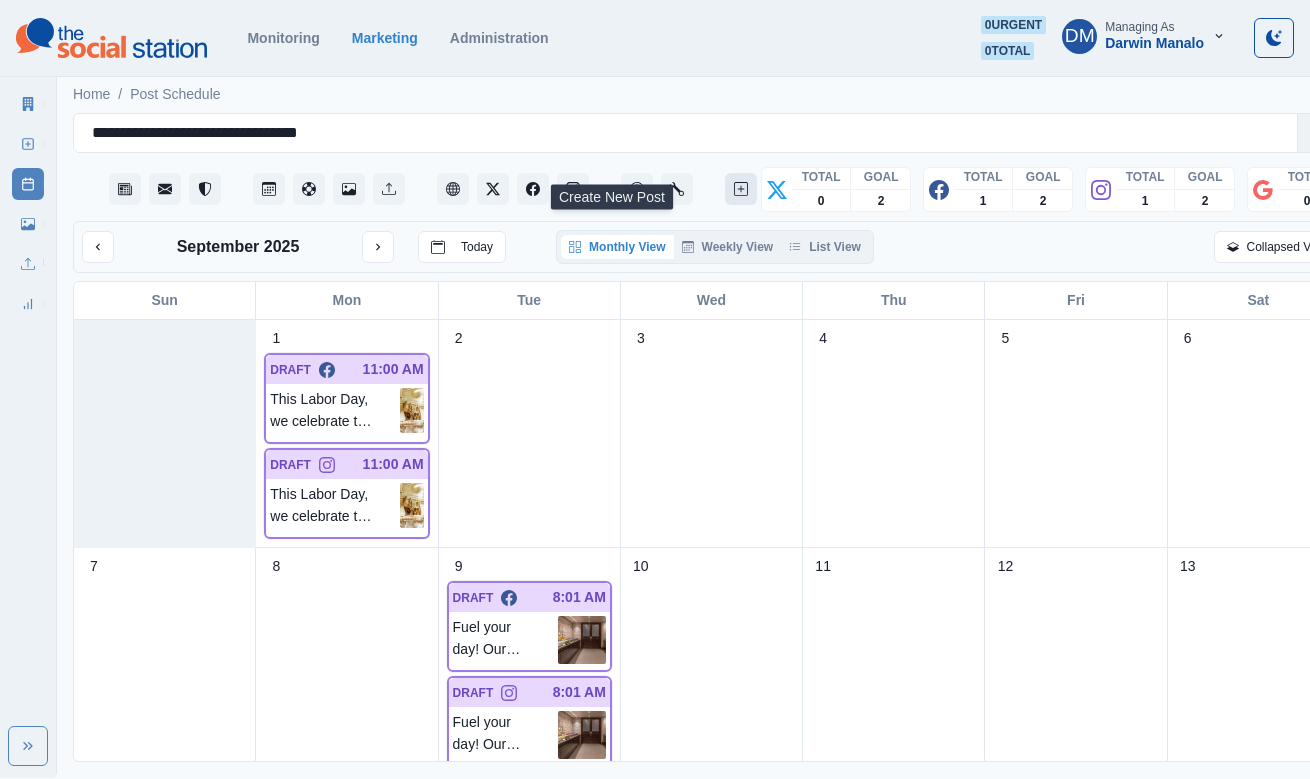 click 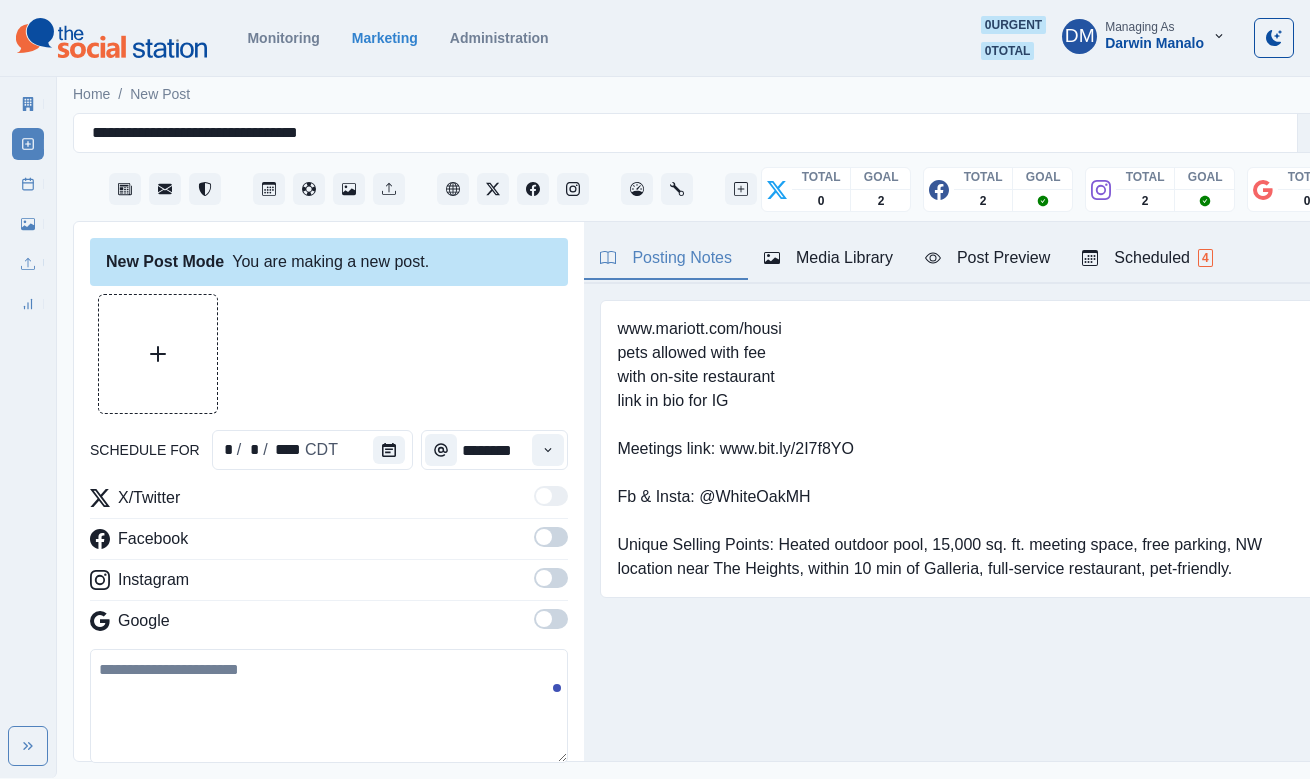 click at bounding box center (329, 706) 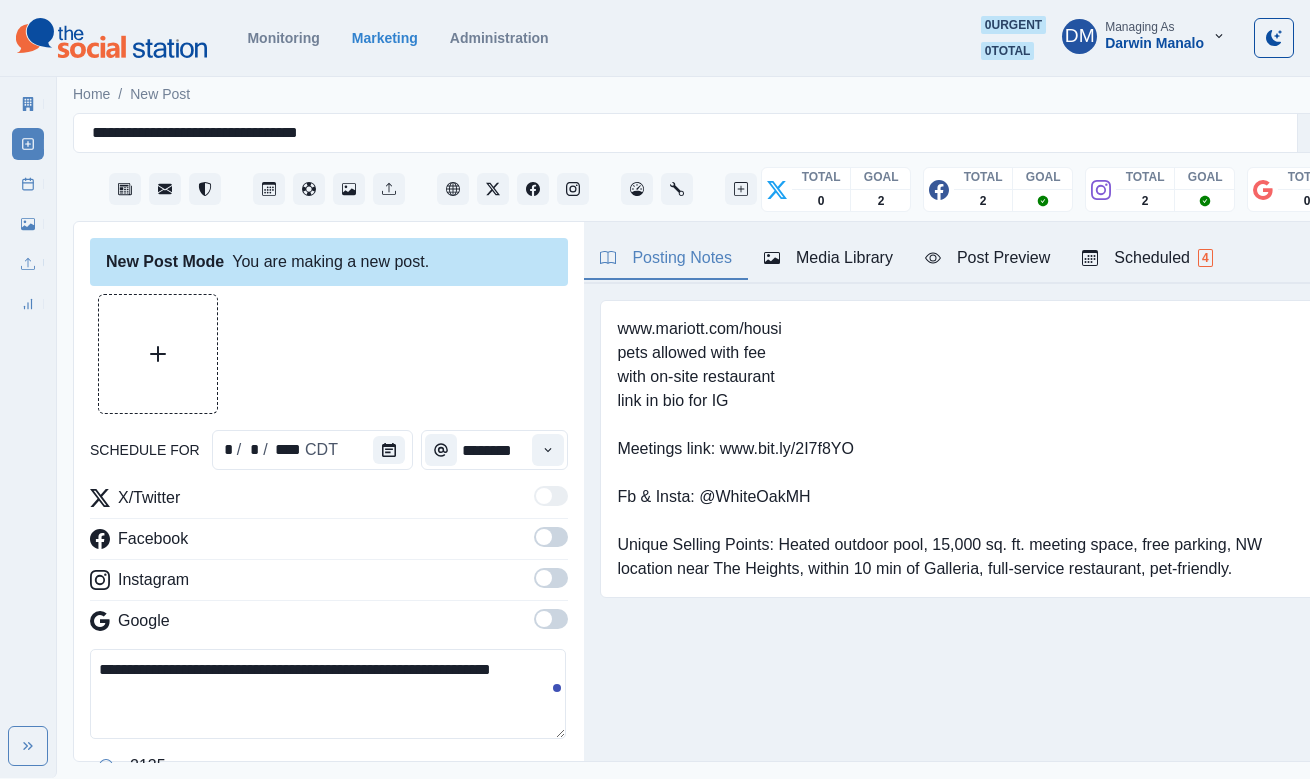click at bounding box center (544, 537) 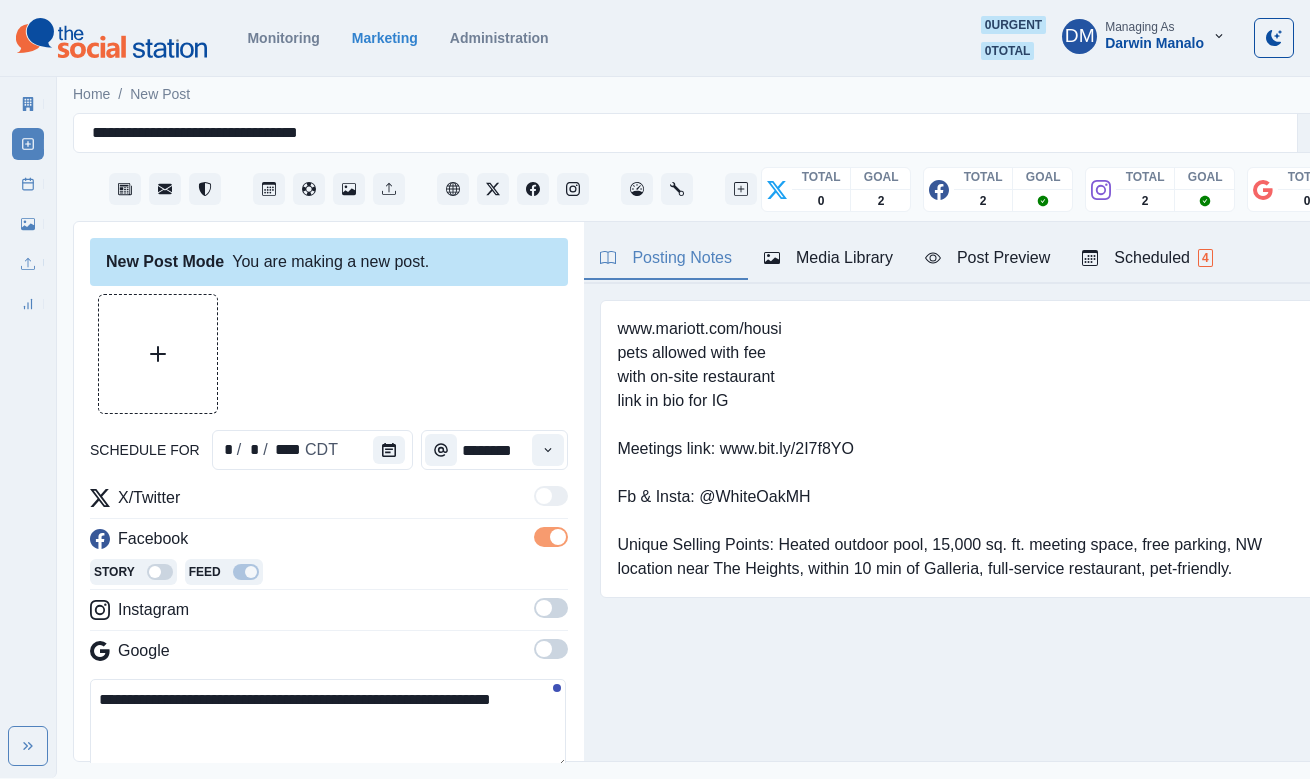 click on "**********" at bounding box center [328, 724] 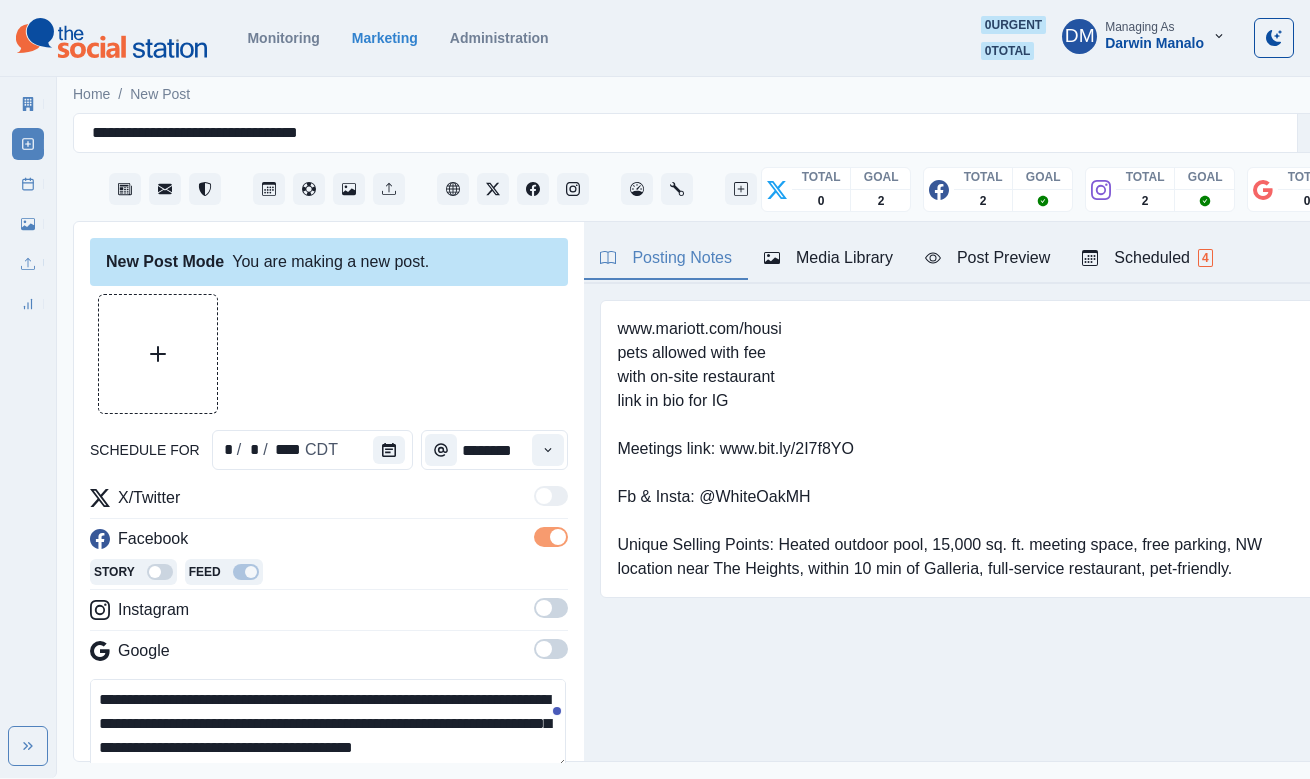 scroll, scrollTop: 8, scrollLeft: 0, axis: vertical 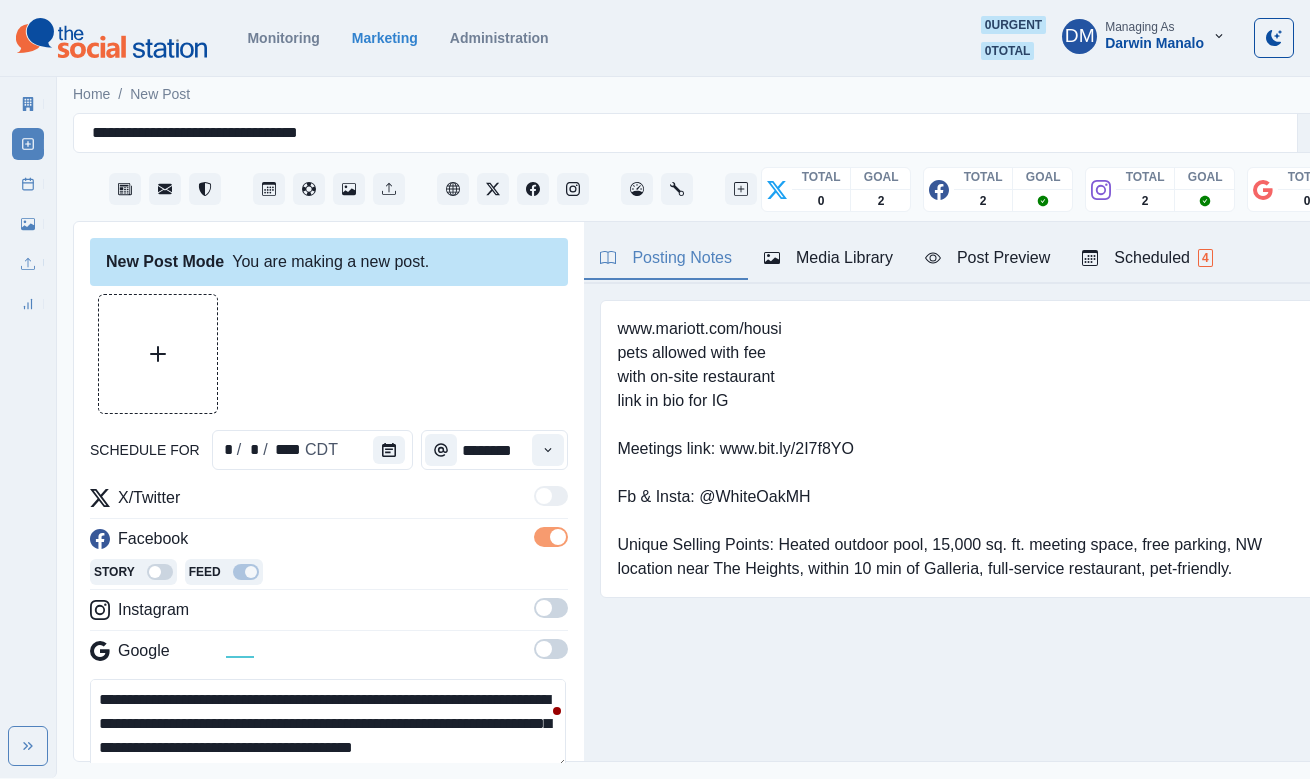 click on "**********" at bounding box center [328, 724] 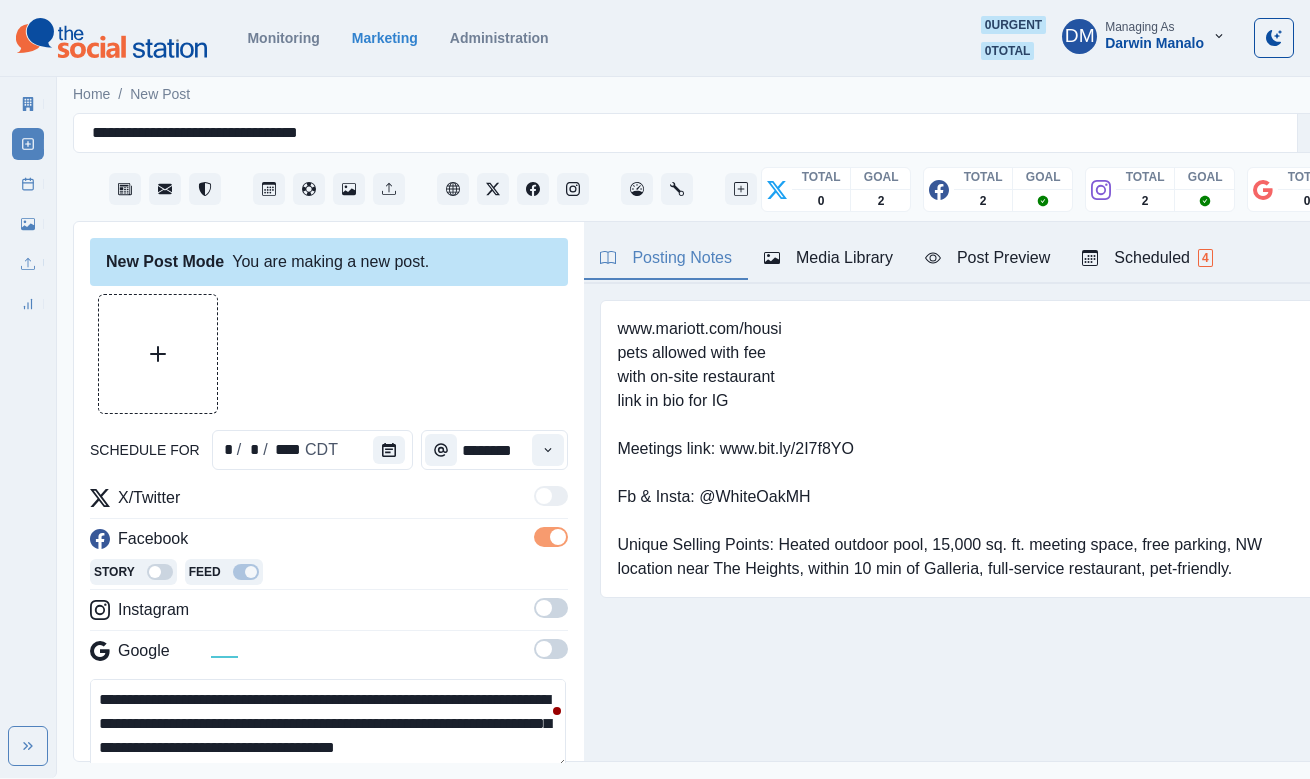 click on "**********" at bounding box center (328, 724) 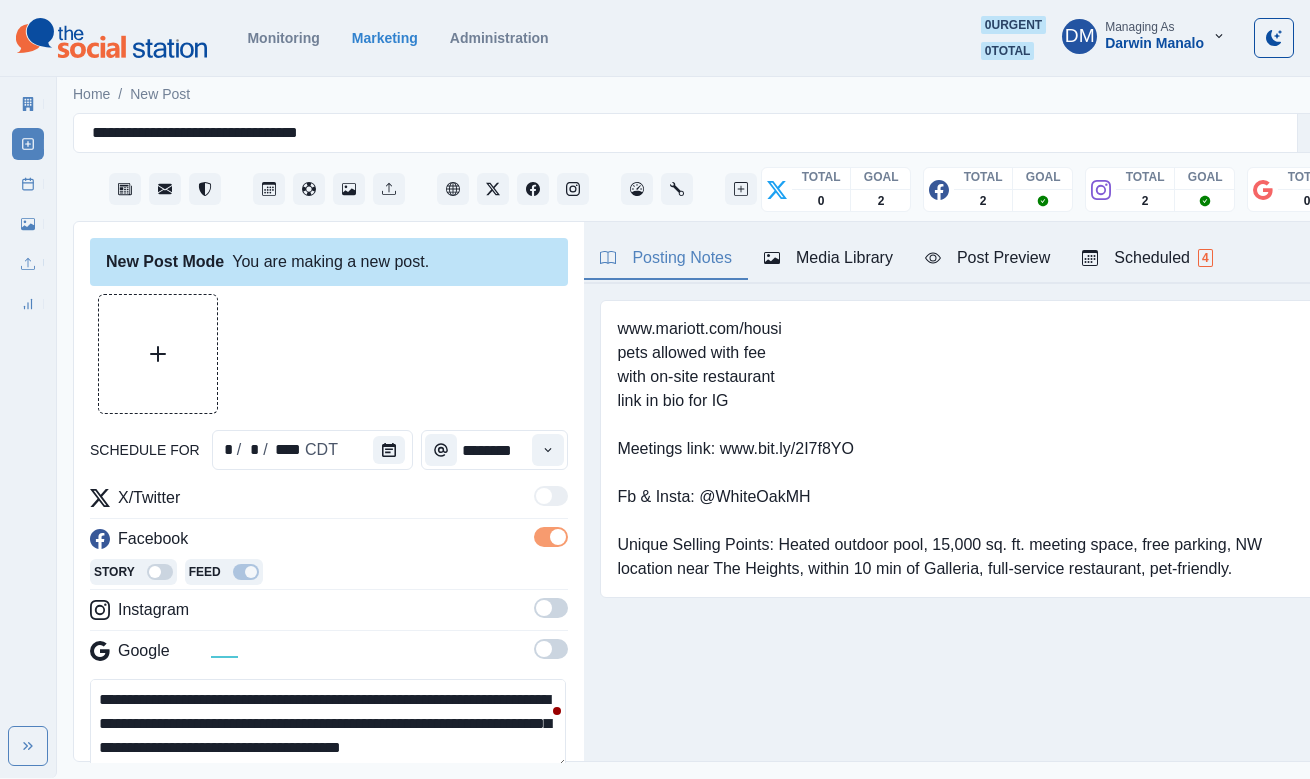 paste on "***" 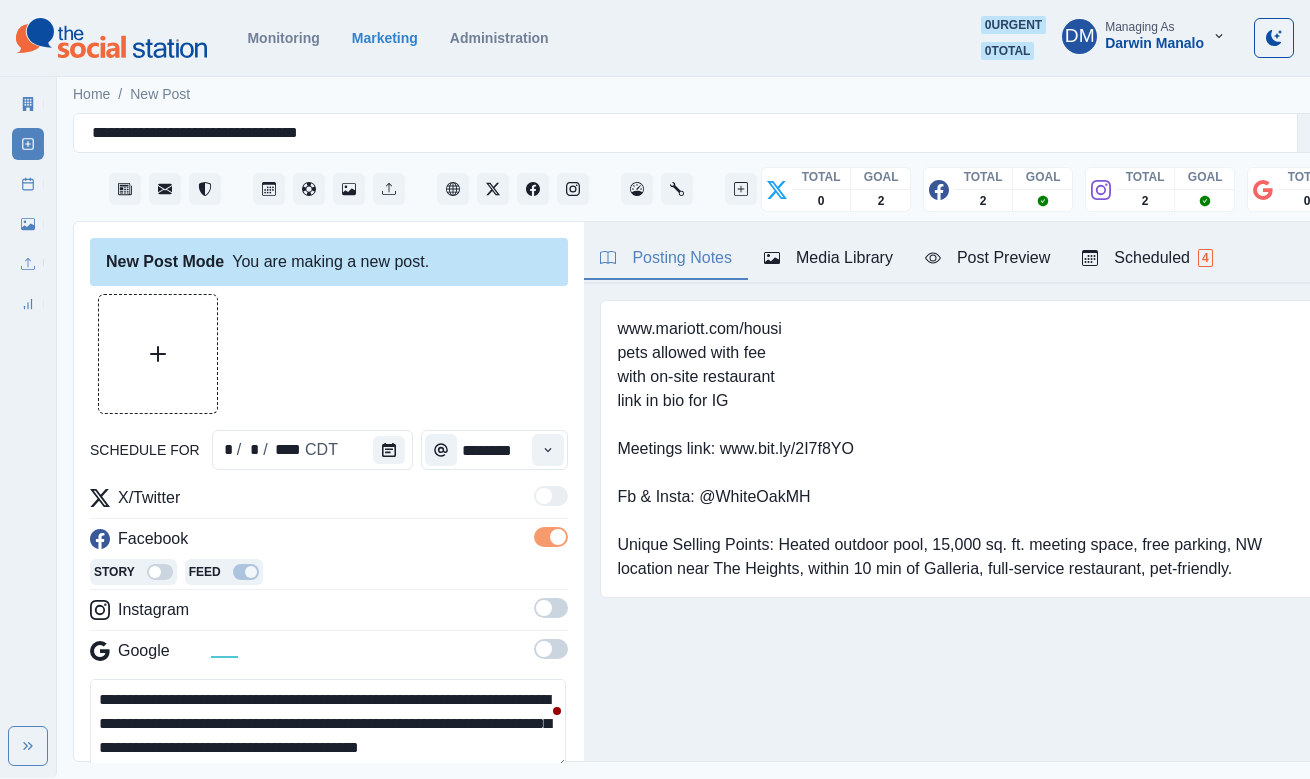 scroll, scrollTop: 21, scrollLeft: 0, axis: vertical 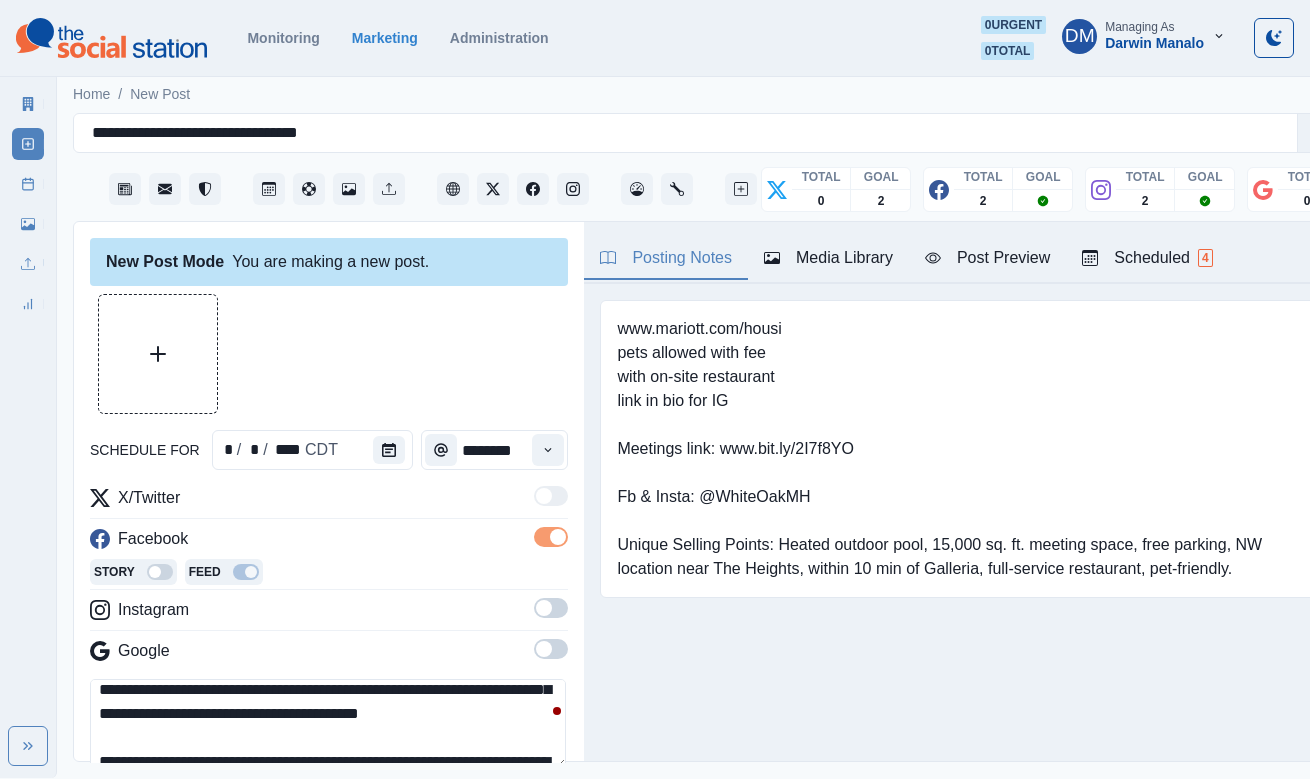 click on "Post Preview" at bounding box center [987, 258] 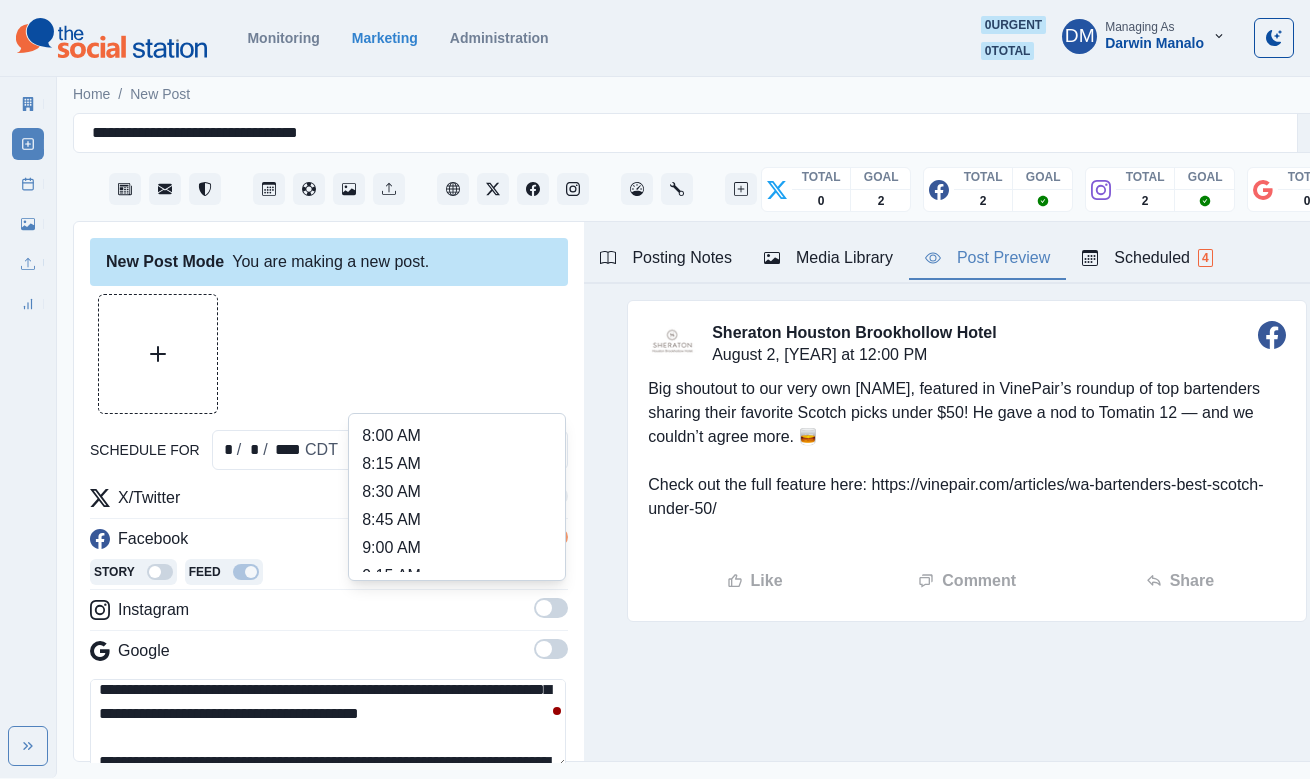 click 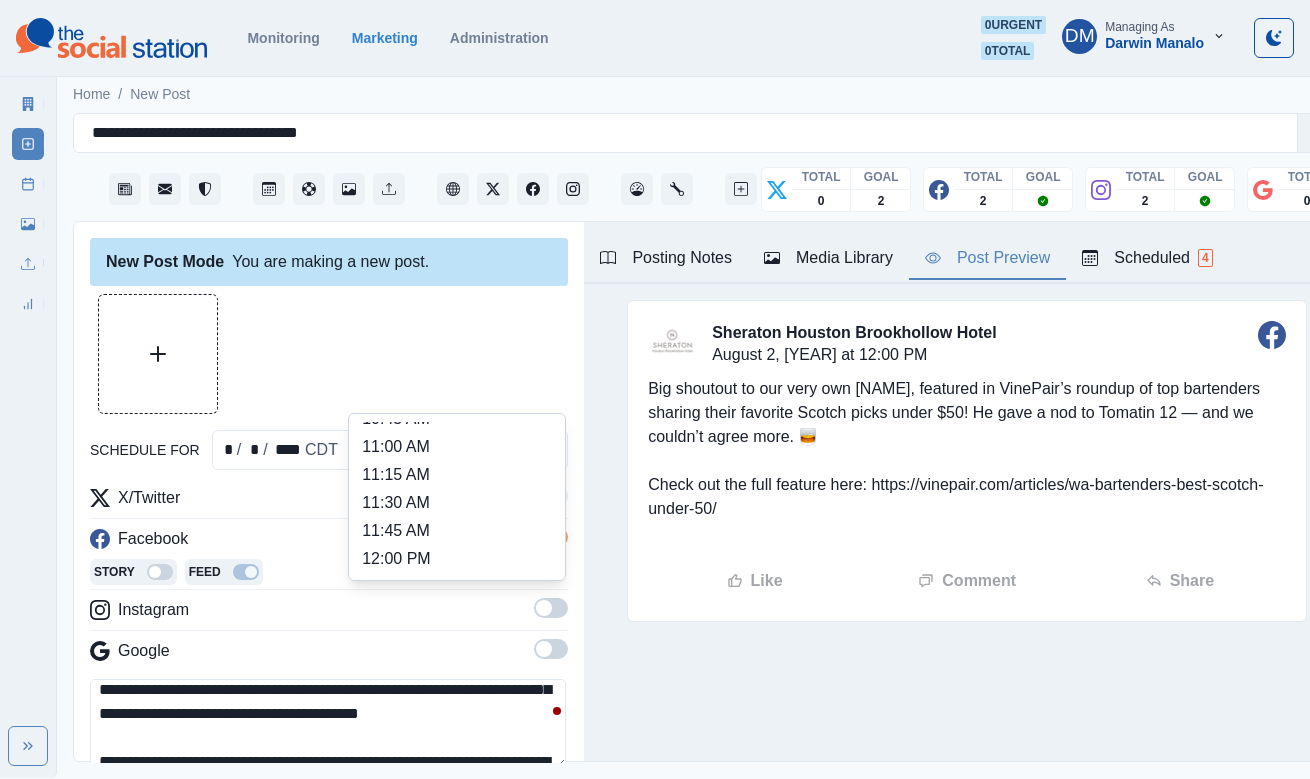 scroll, scrollTop: 334, scrollLeft: 0, axis: vertical 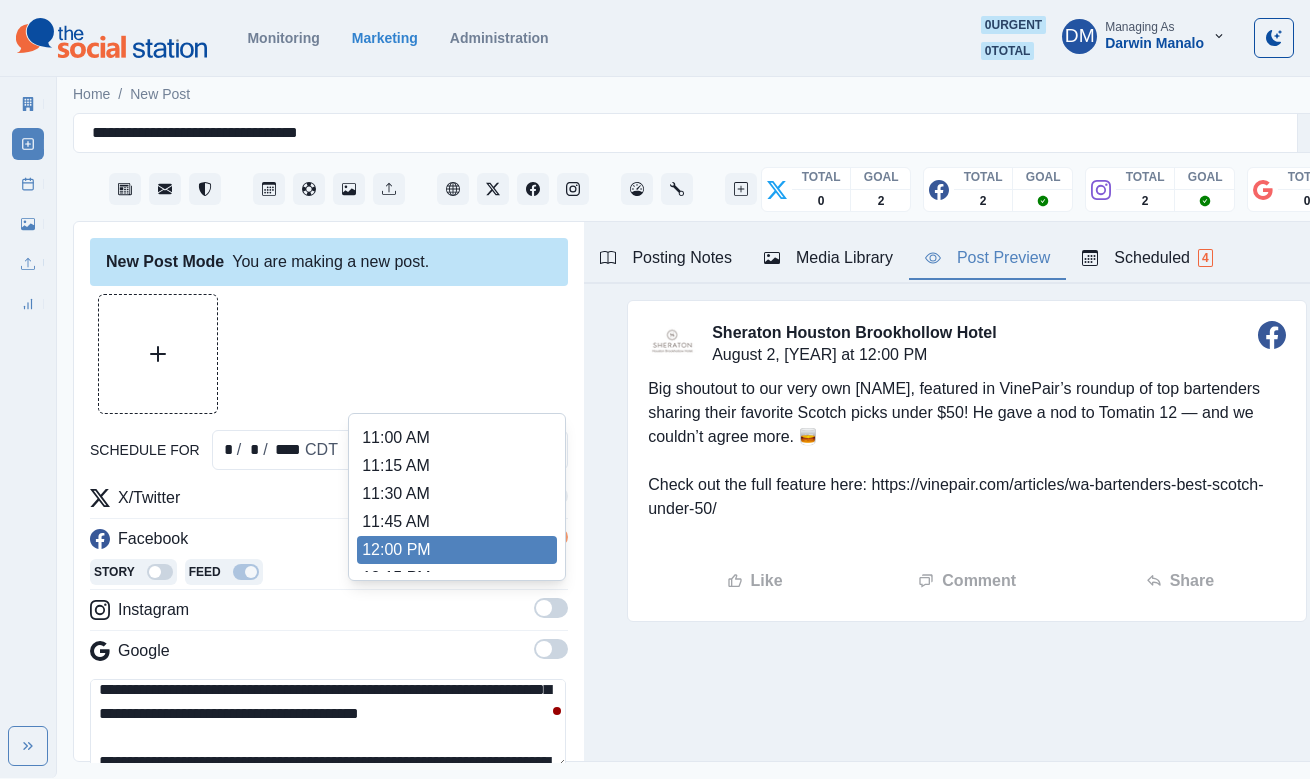click on "12:00 PM" at bounding box center (457, 550) 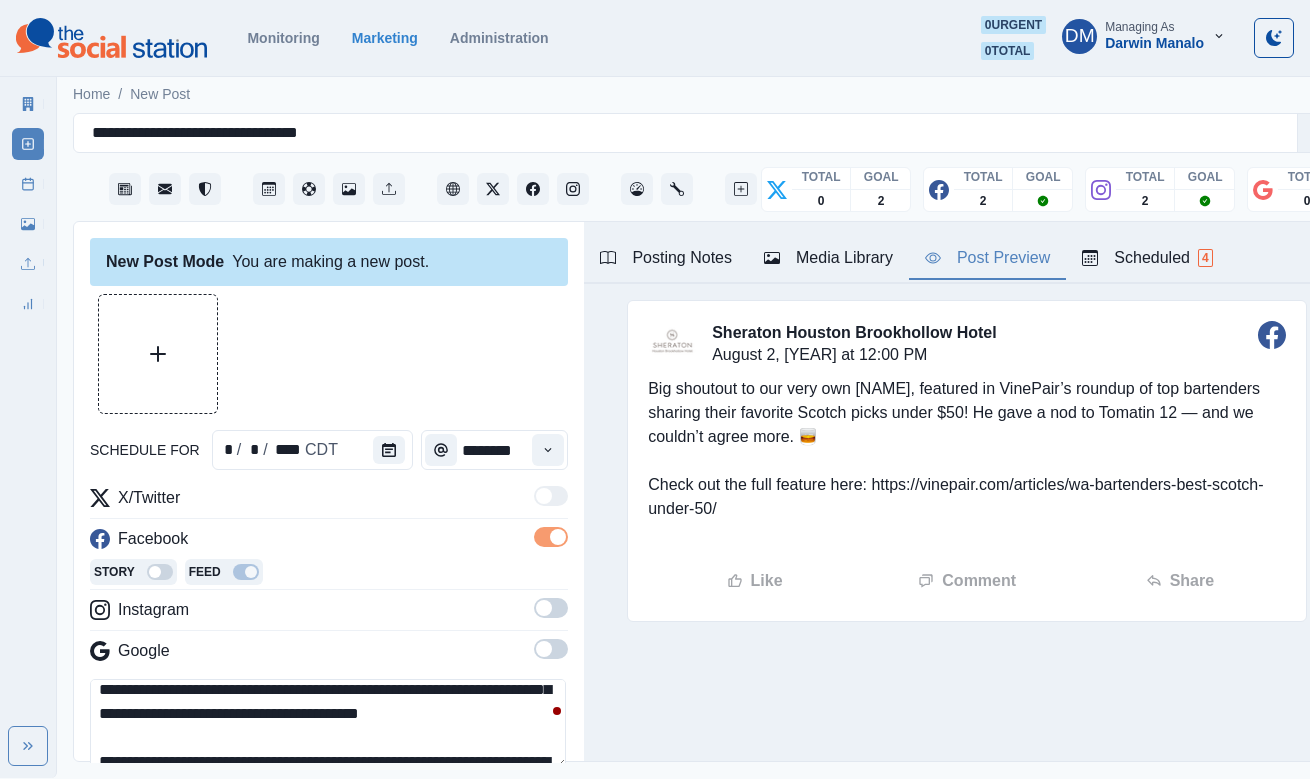 click on "www.mariott.com/housi
pets allowed with fee
with on-site restaurant
link in bio for IG
Meetings link: www.bit.ly/2I7f8YO
Fb & Insta: @WhiteOakMH
Unique Selling Points: Heated outdoor pool, 15,000 sq. ft. meeting space, free parking, NW location near The Heights, within 10 min of Galleria, full-service restaurant, pet-friendly. Upload Type Any Image Video Source Any Upload Social Manager Found: Instagram Found: Google Customer Photo Found: TripAdvisor Review Found: Yelp Review Reusable Any Yes No Description Any Missing Description Duplicates Any Show Duplicated Media Last Scheduled Any Over A Month Ago Over 3 Months Ago Over 6 Months Ago Never Scheduled Sort Newest Media Oldest Media Most Recently Scheduled Least Recently Scheduled 1 2 3 4 5 18 Sheraton Houston Brookhollow Hotel August 2, [YEAR] at 12:00 PM Like Comment Share Week Of * / * / **** GMT+8 Monday July 28, [YEAR] Post Success 11:30 AM US/Central DM www.big3.com
🏨:  www.mariott.com/housi
📷: [NAME] Week Permalink Delete 1 Post Success" at bounding box center (967, 500) 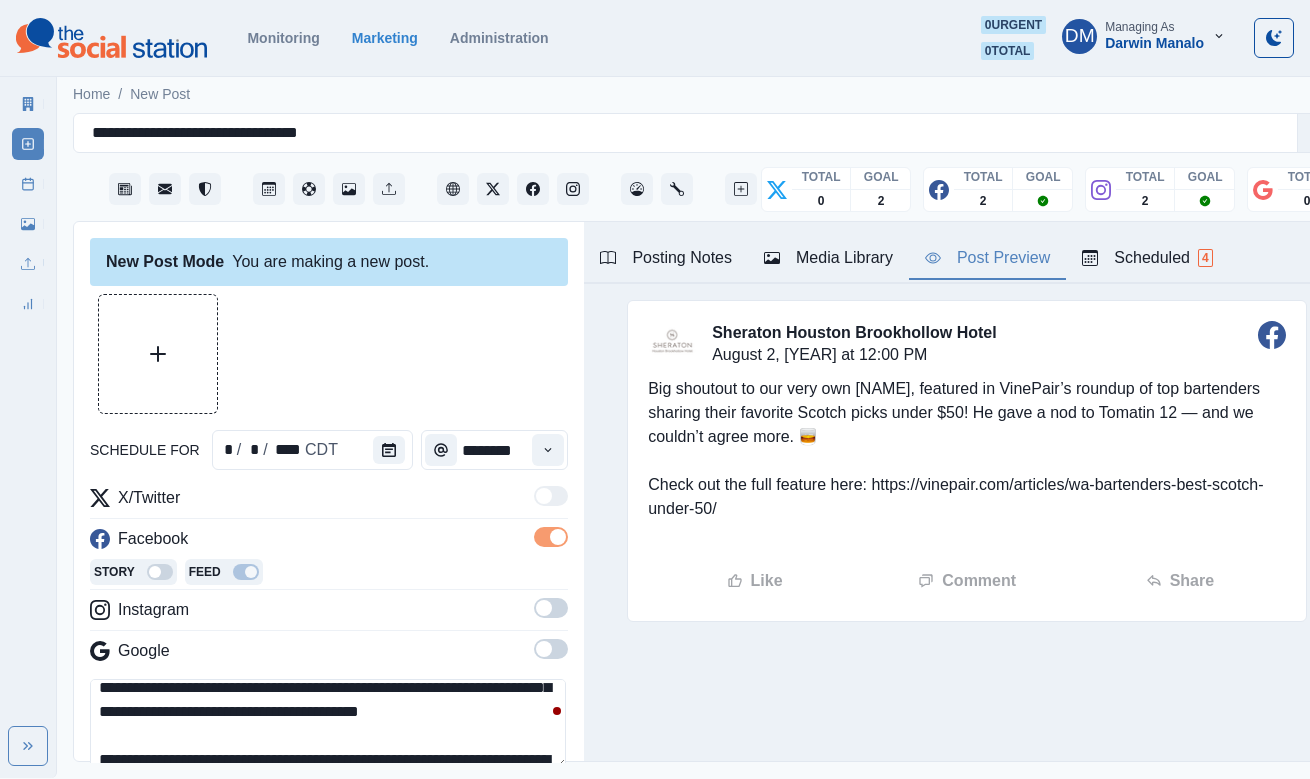 scroll, scrollTop: 0, scrollLeft: 0, axis: both 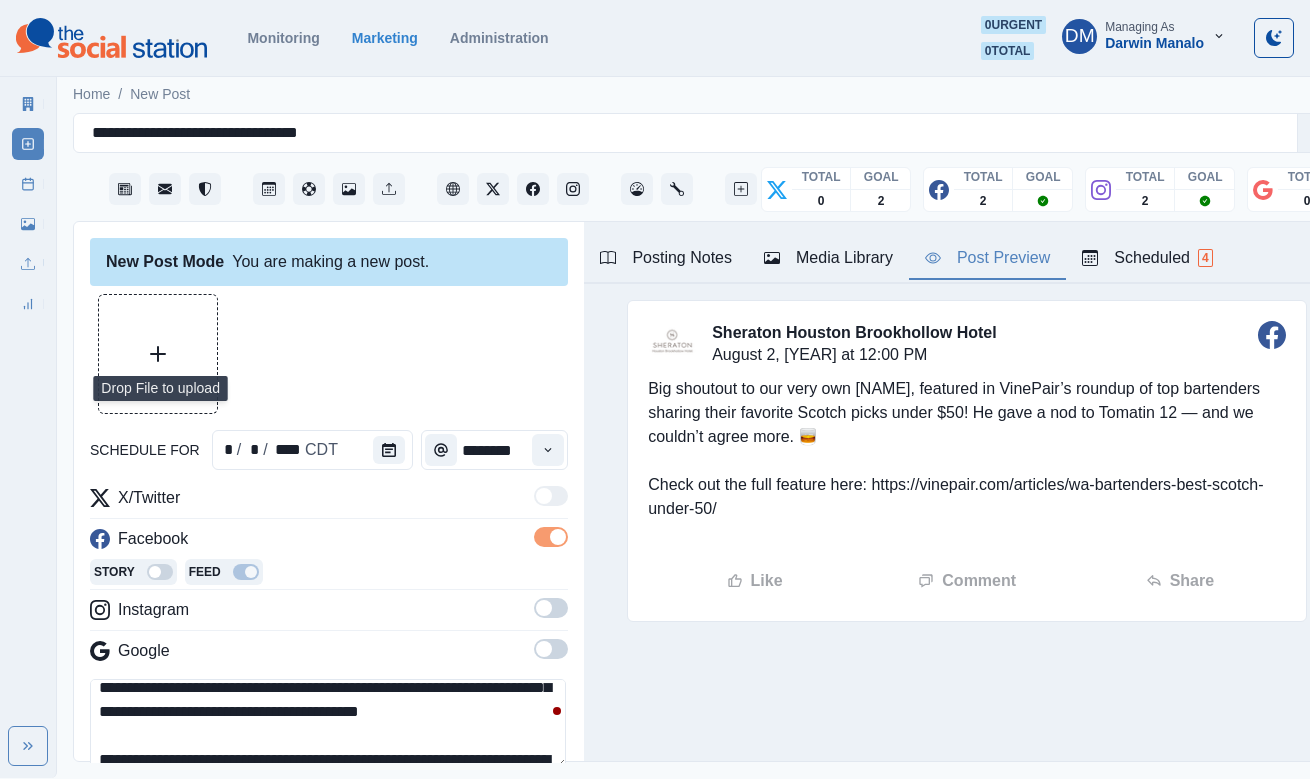 click at bounding box center [158, 354] 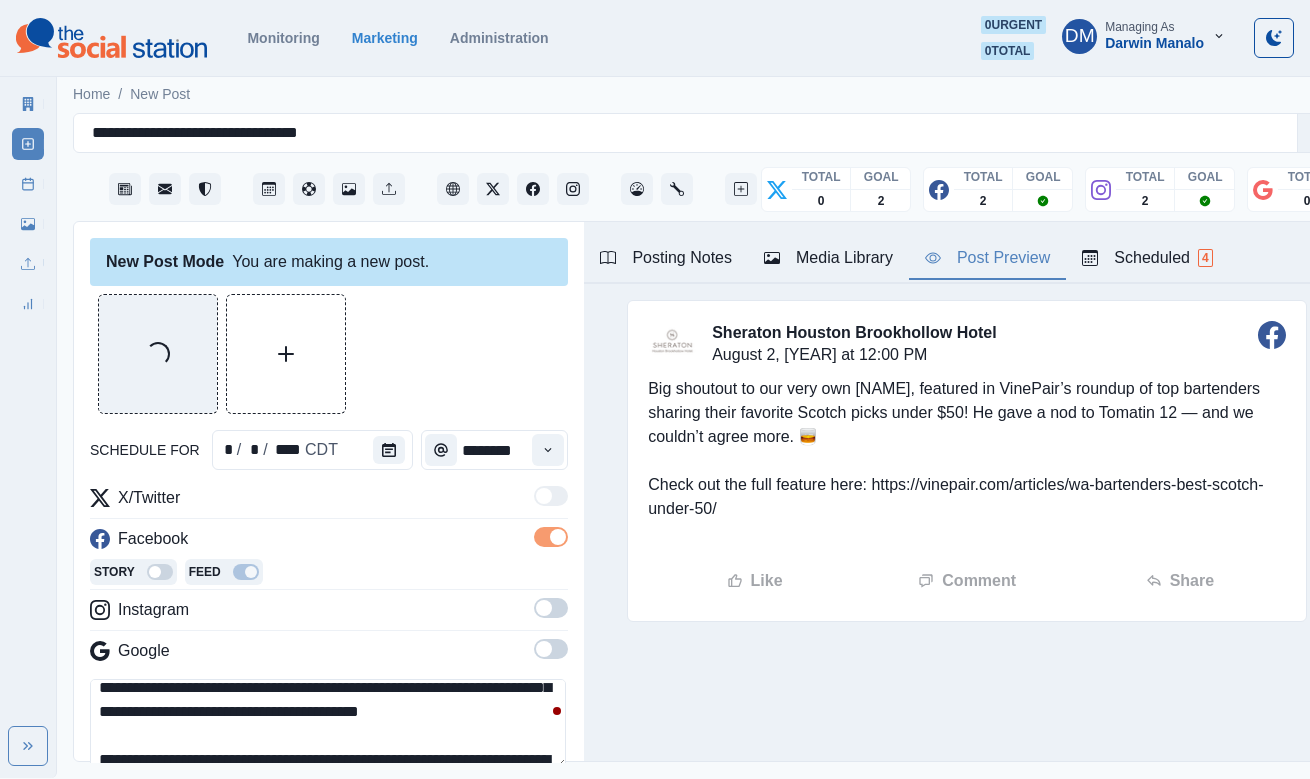scroll, scrollTop: 109, scrollLeft: 0, axis: vertical 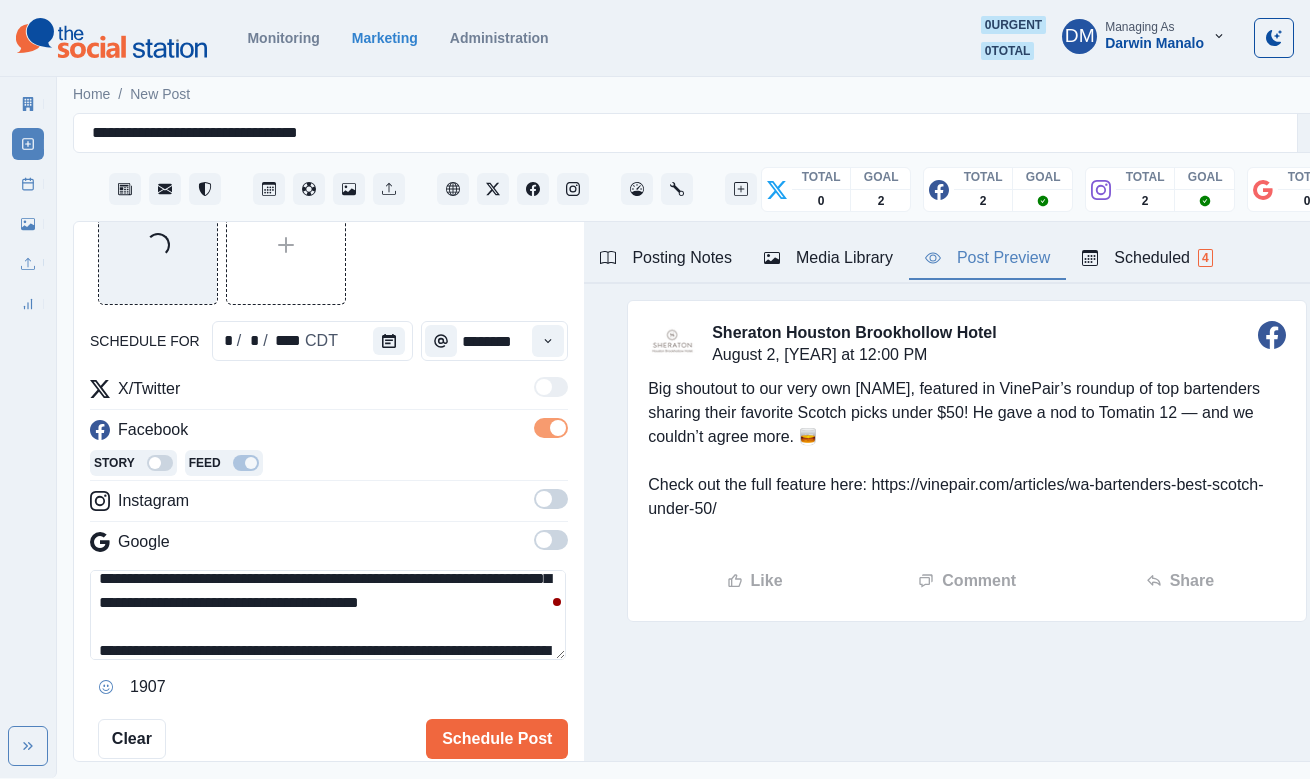 click on "**********" at bounding box center (328, 615) 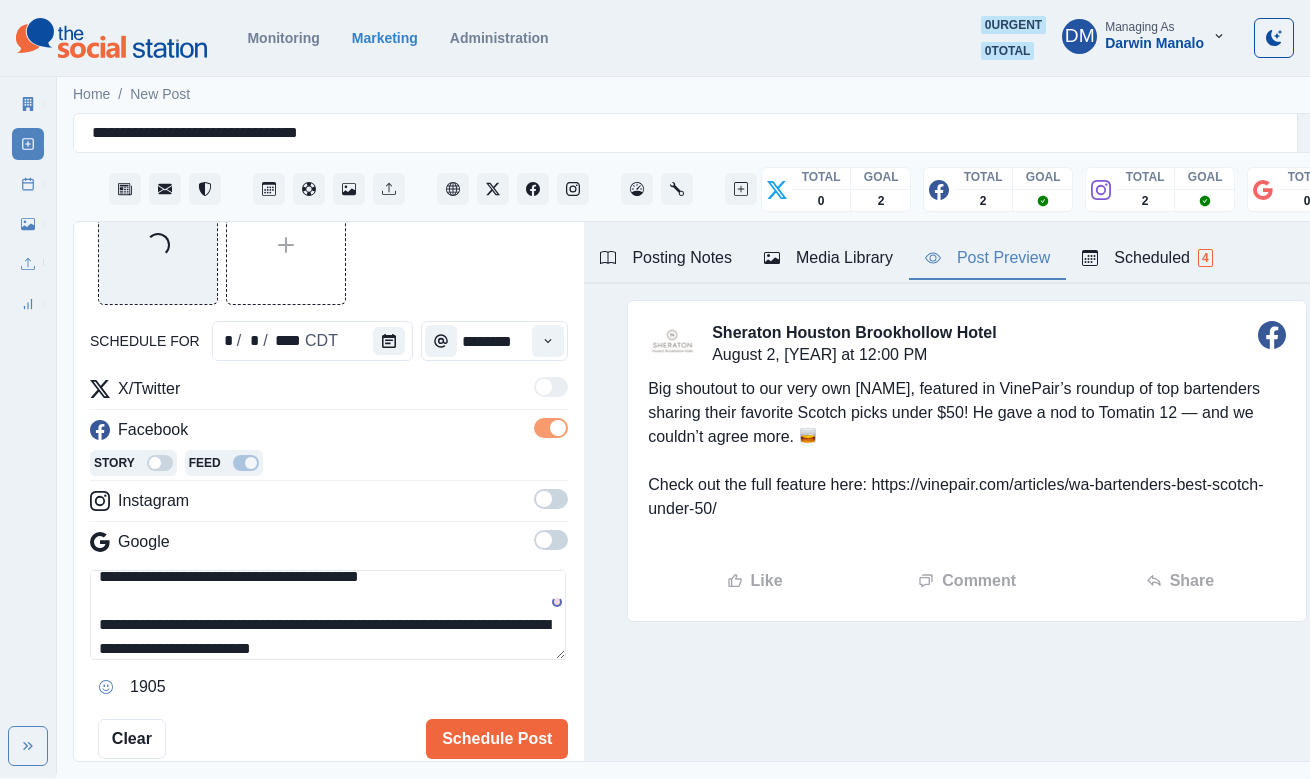 click at bounding box center (106, 687) 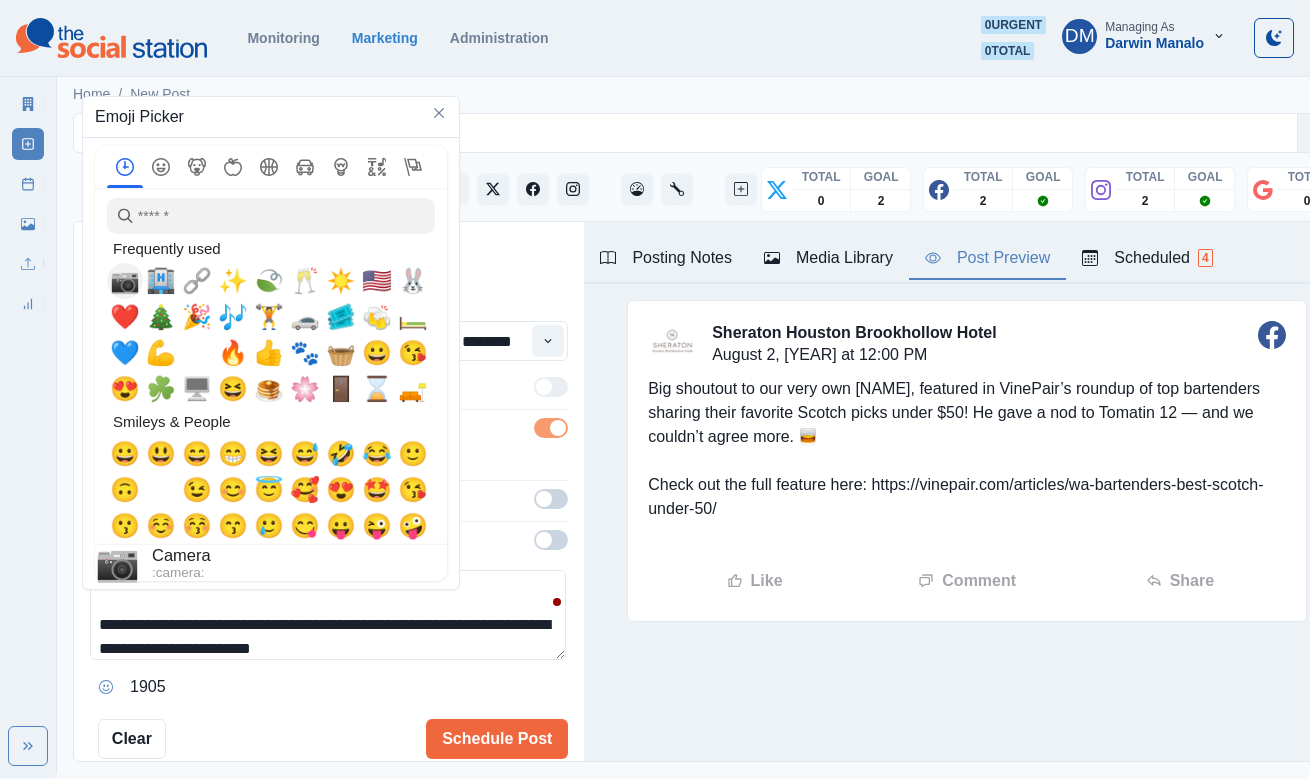 click on "📷" at bounding box center (125, 281) 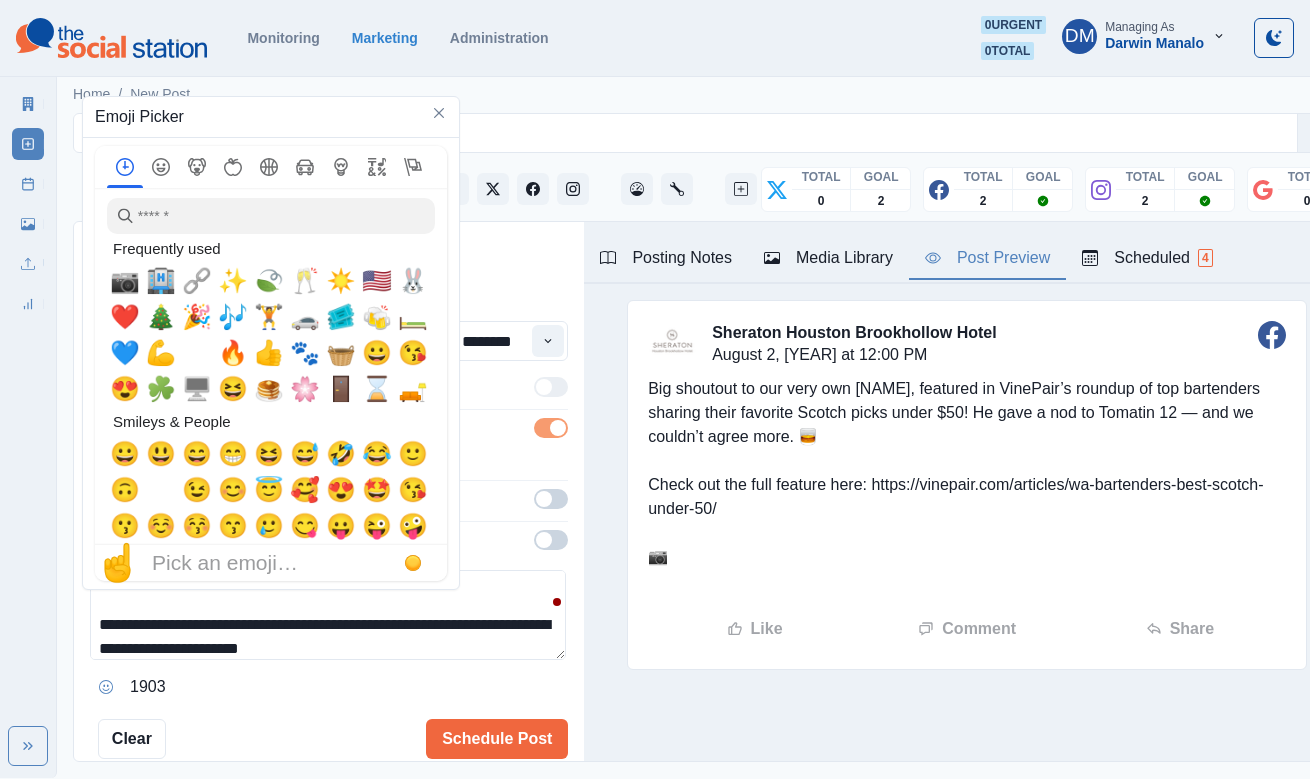 click on "**********" at bounding box center (328, 615) 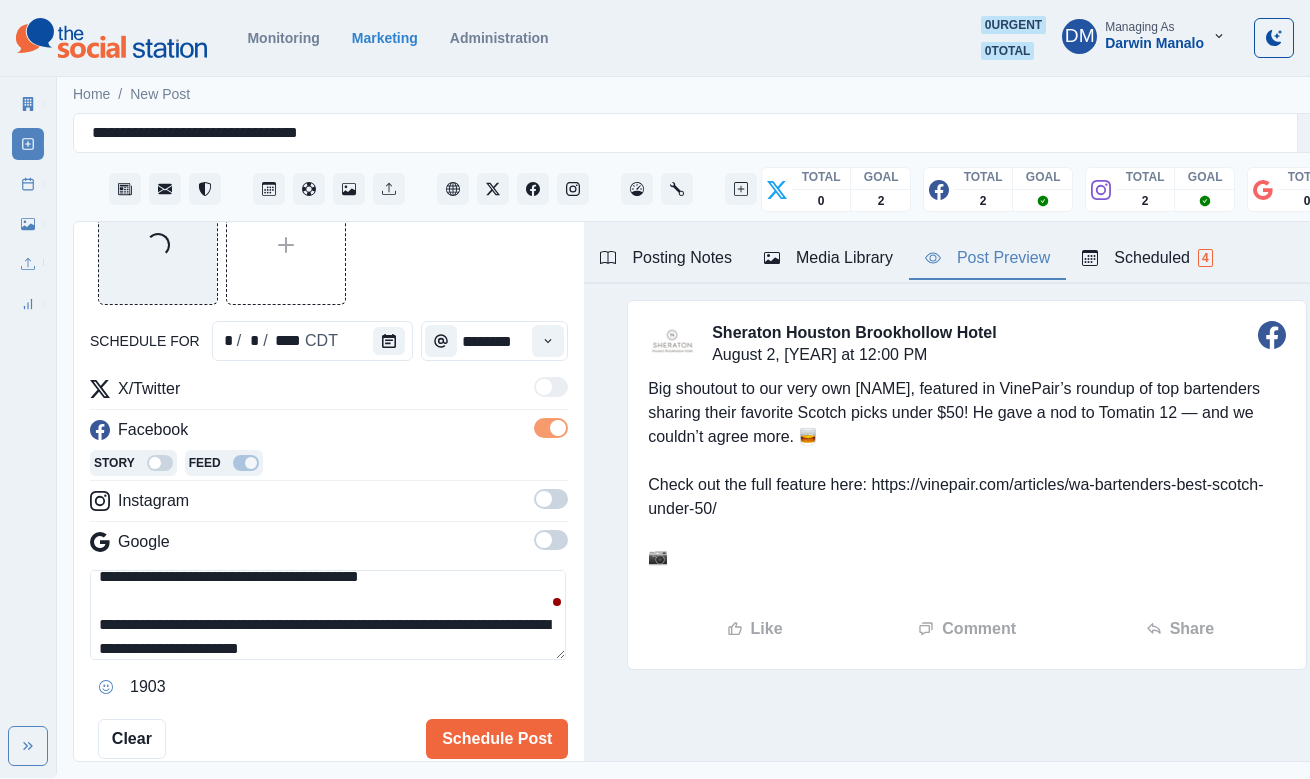 click on "**********" at bounding box center (328, 615) 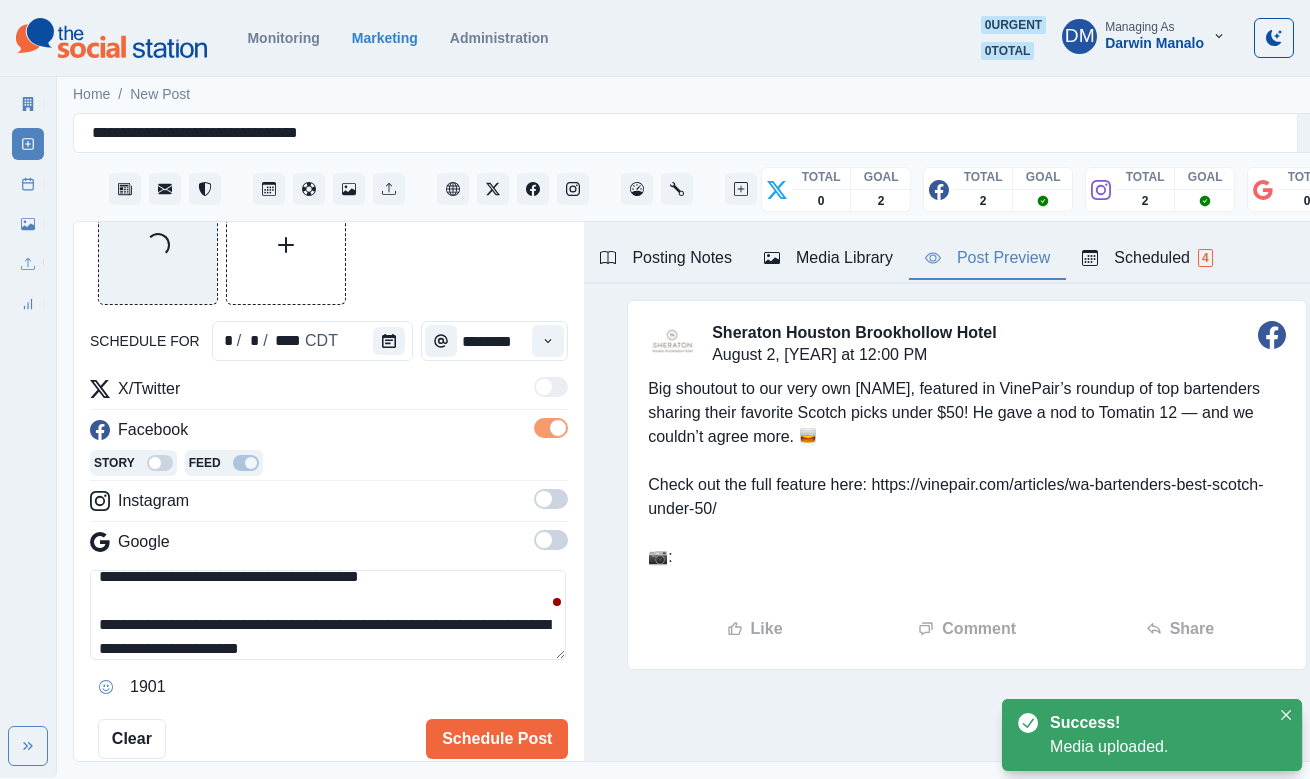 paste on "**********" 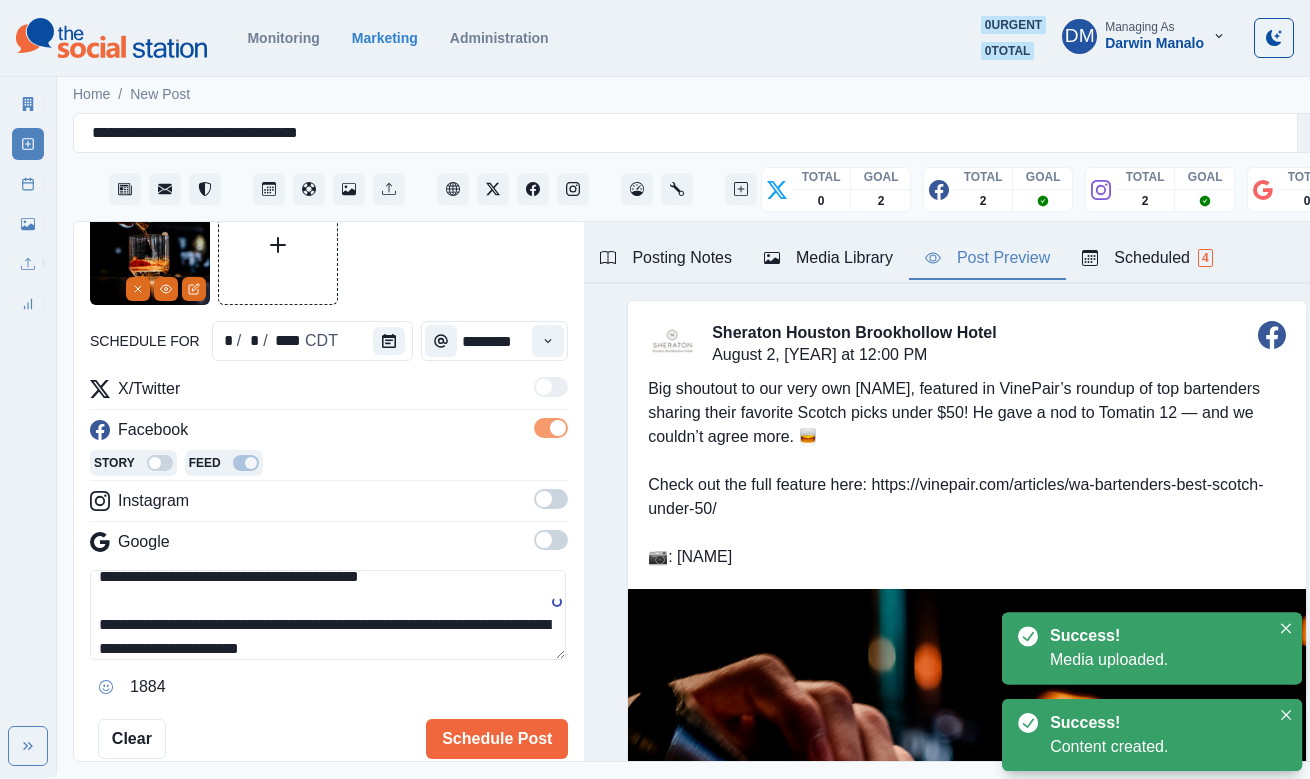 scroll, scrollTop: 28, scrollLeft: 0, axis: vertical 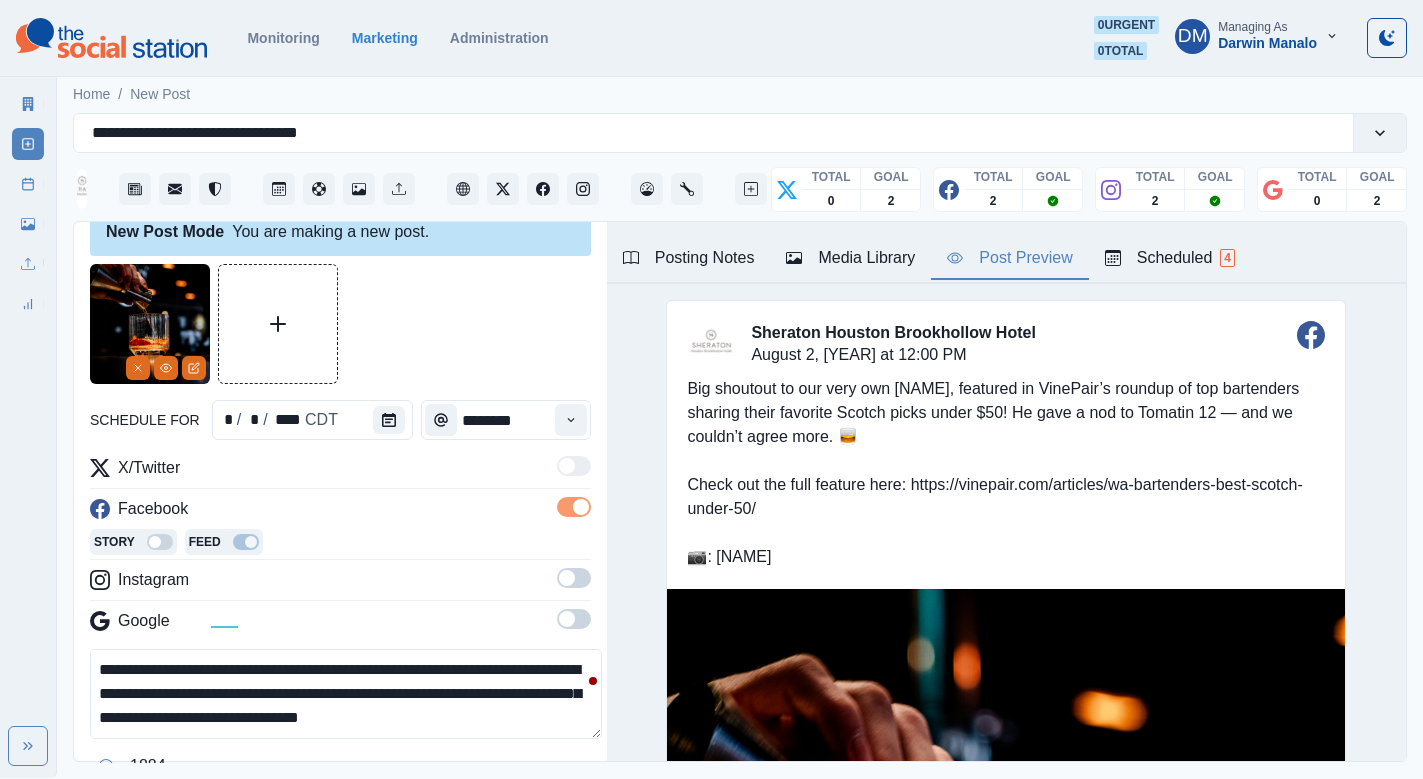 click at bounding box center [1006, 1041] 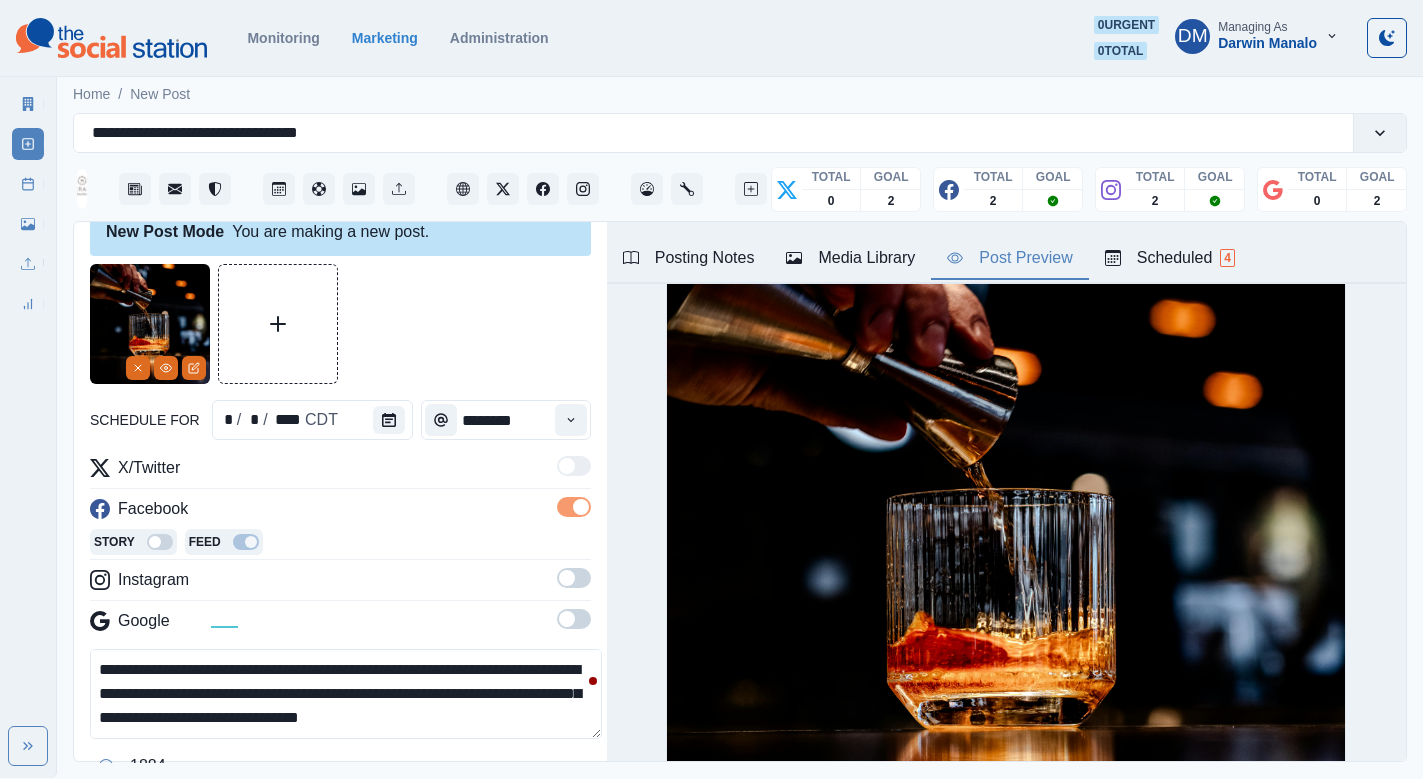scroll, scrollTop: 500, scrollLeft: 0, axis: vertical 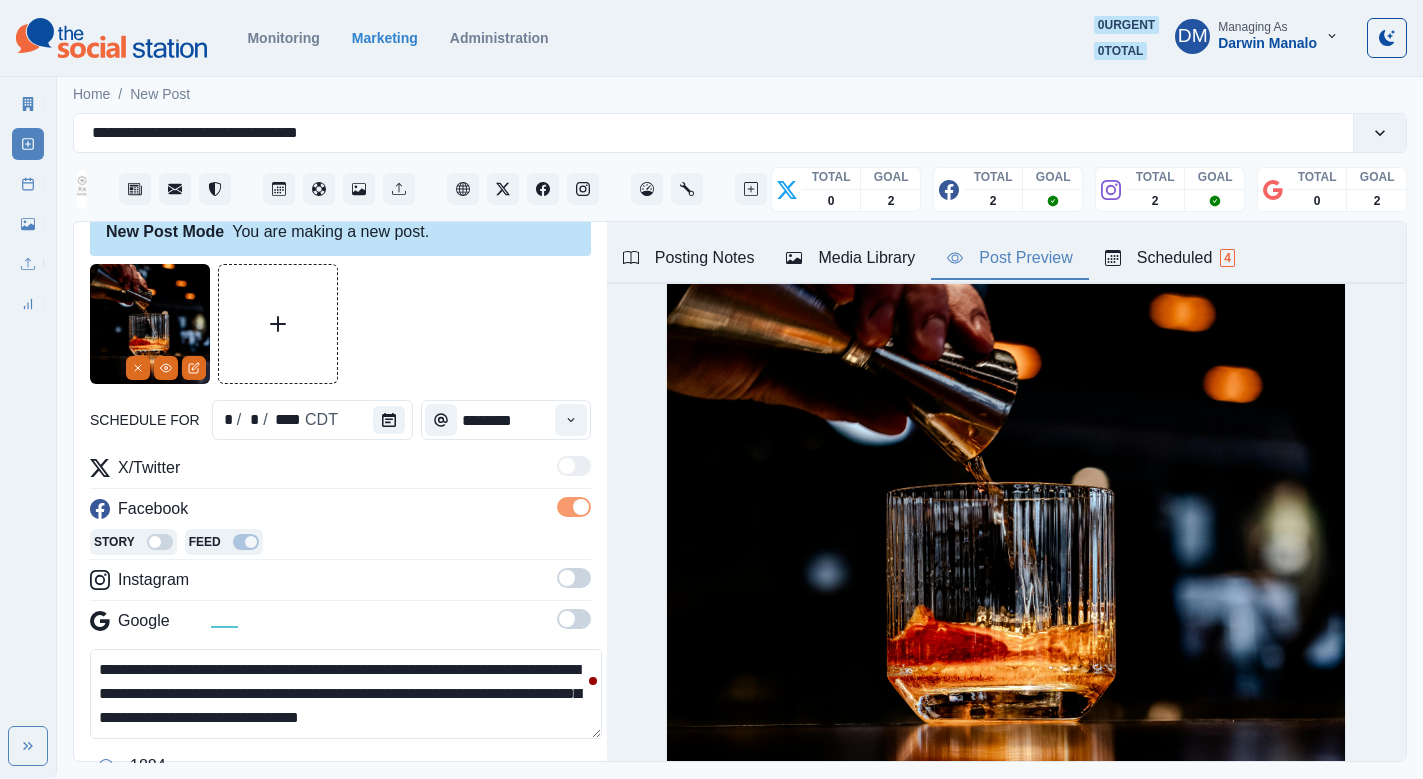 click on "**********" at bounding box center [346, 694] 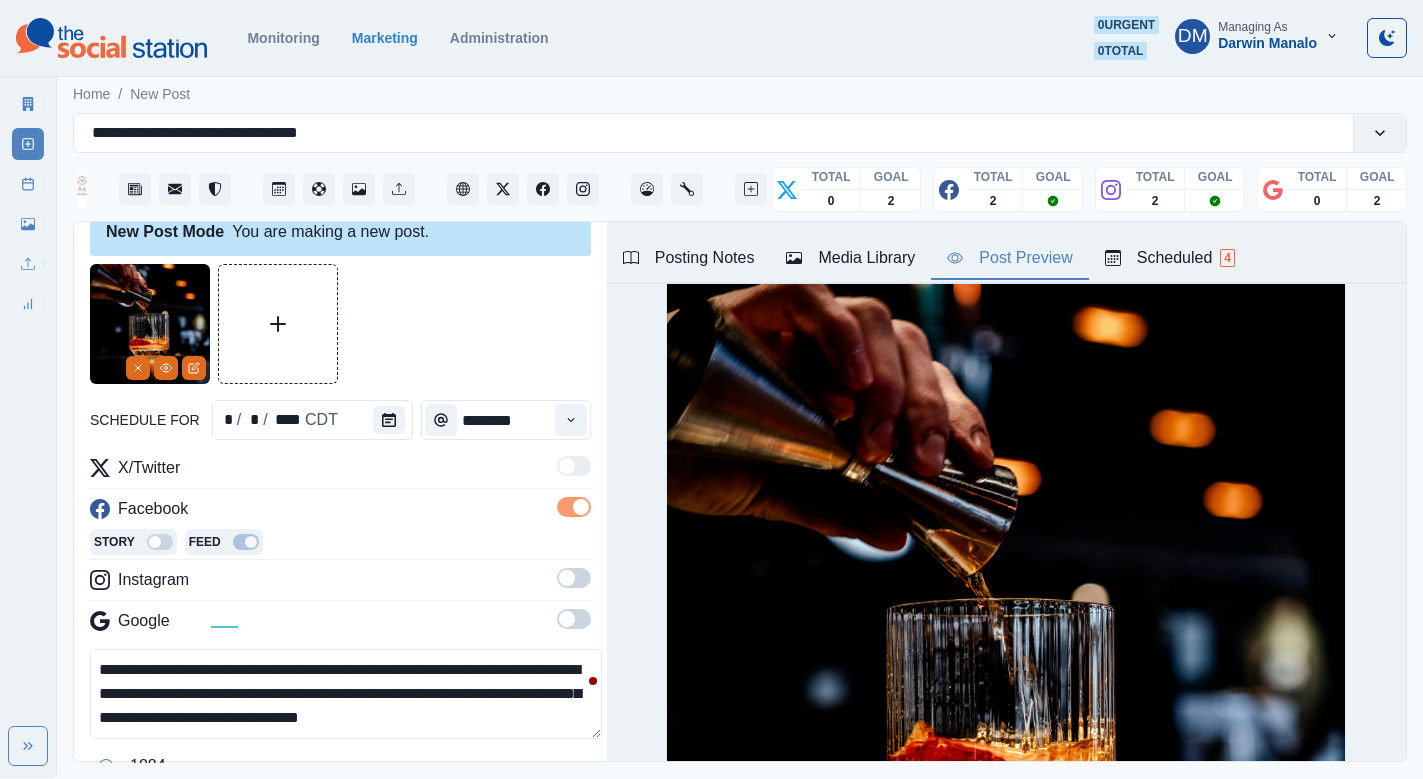 scroll, scrollTop: 0, scrollLeft: 0, axis: both 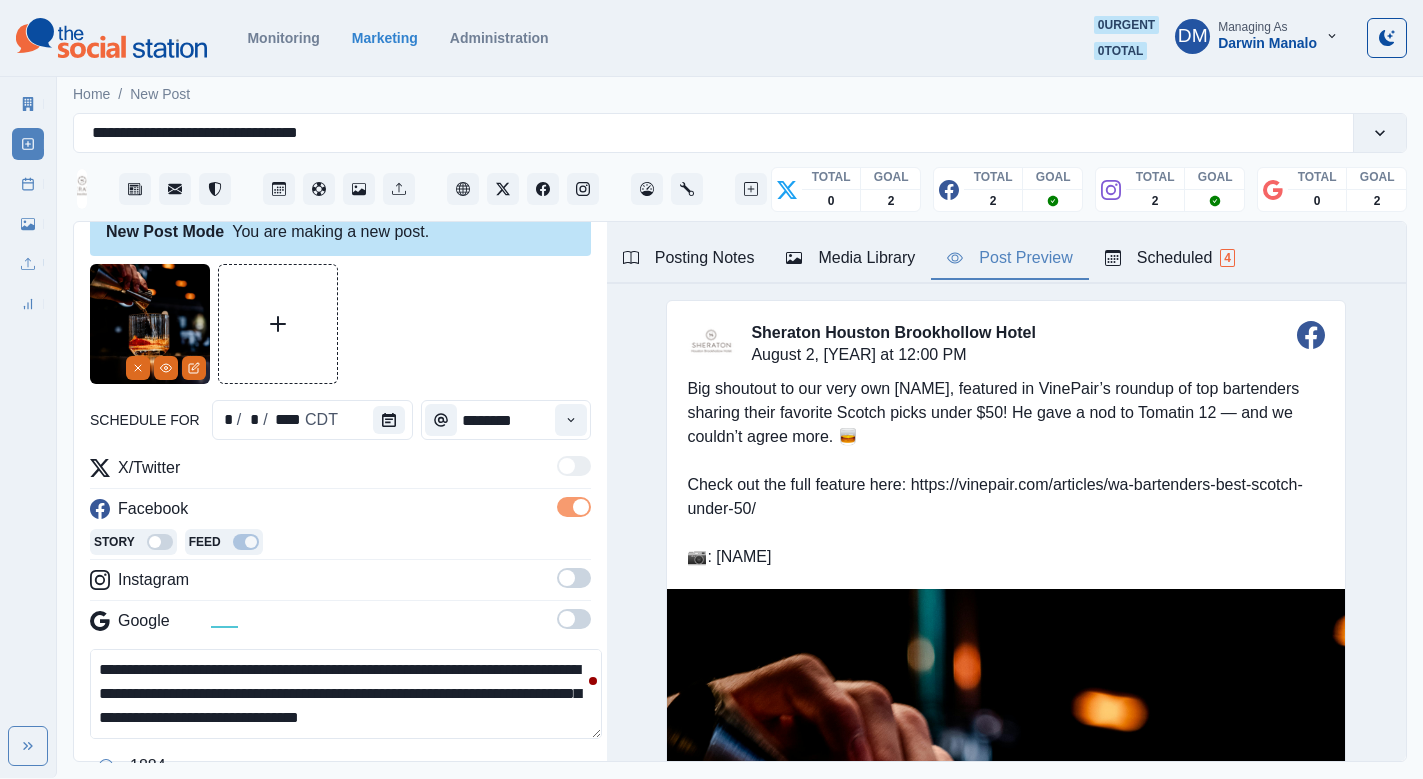 drag, startPoint x: 208, startPoint y: 604, endPoint x: 26, endPoint y: 552, distance: 189.28285 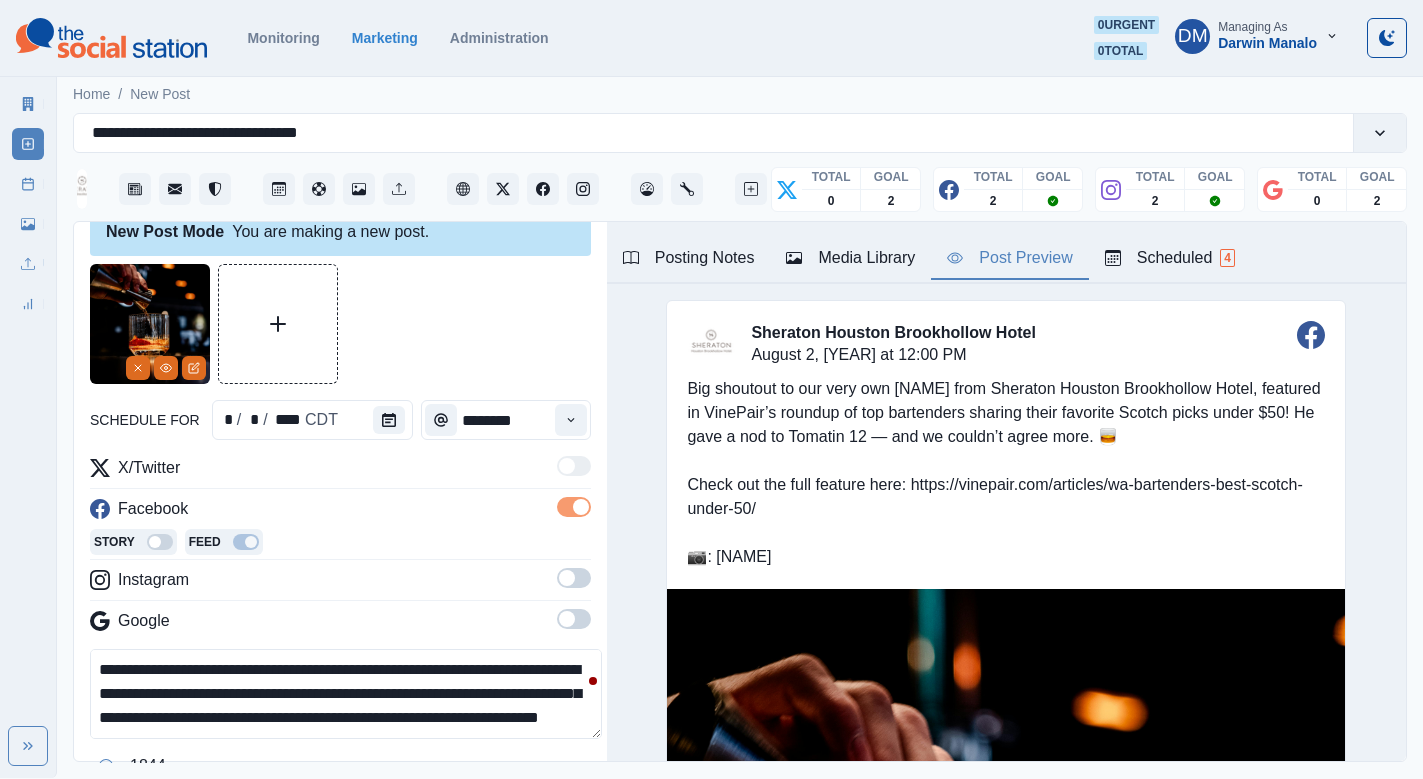 type on "**********" 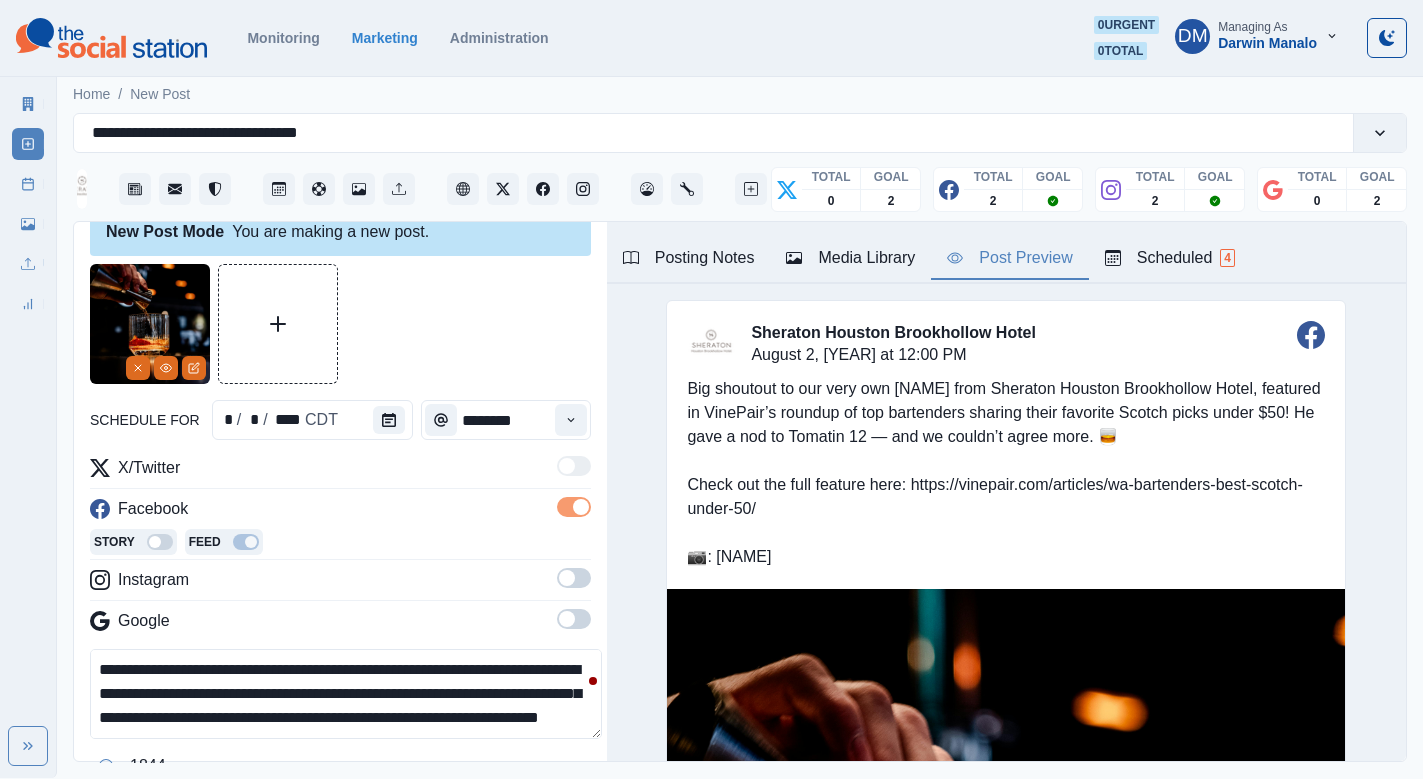 click on "**********" at bounding box center (346, 694) 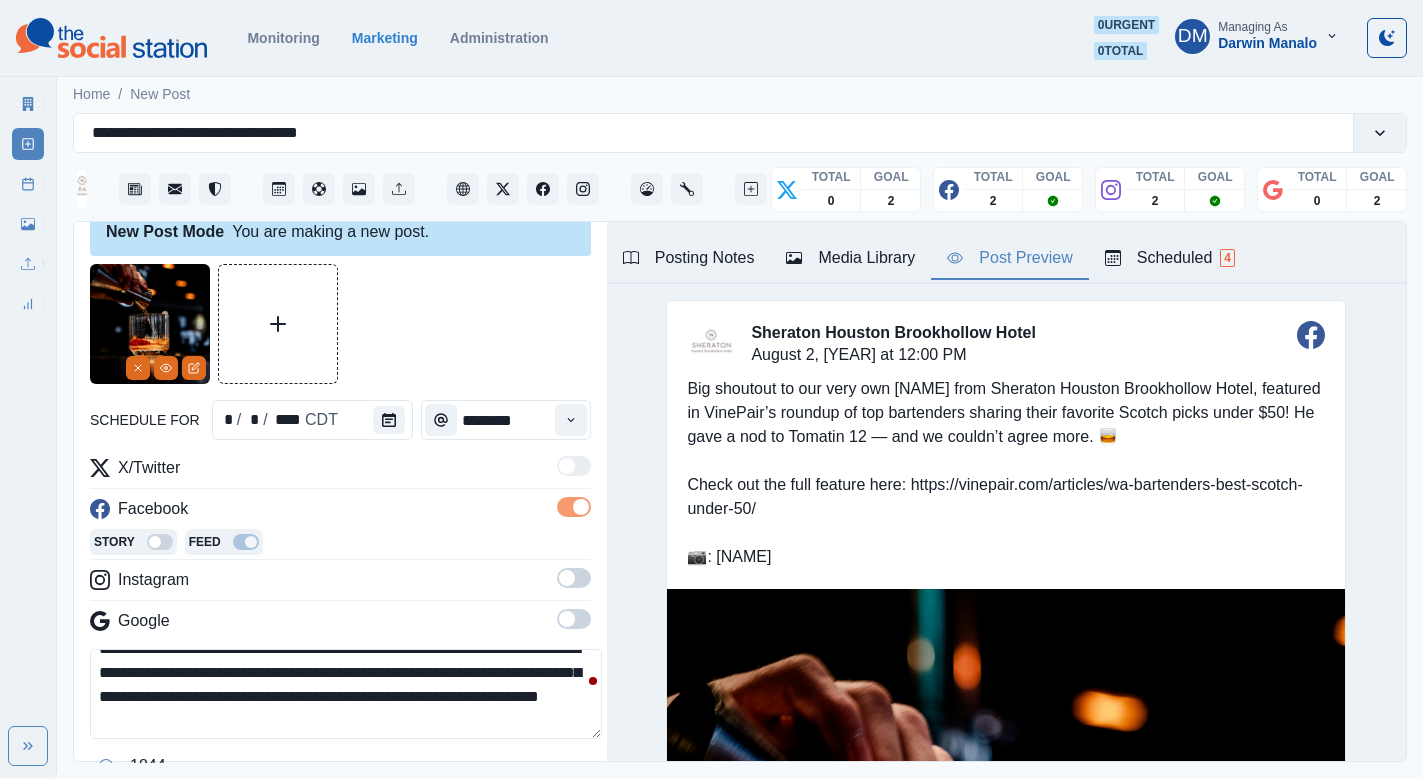 scroll, scrollTop: 21, scrollLeft: 0, axis: vertical 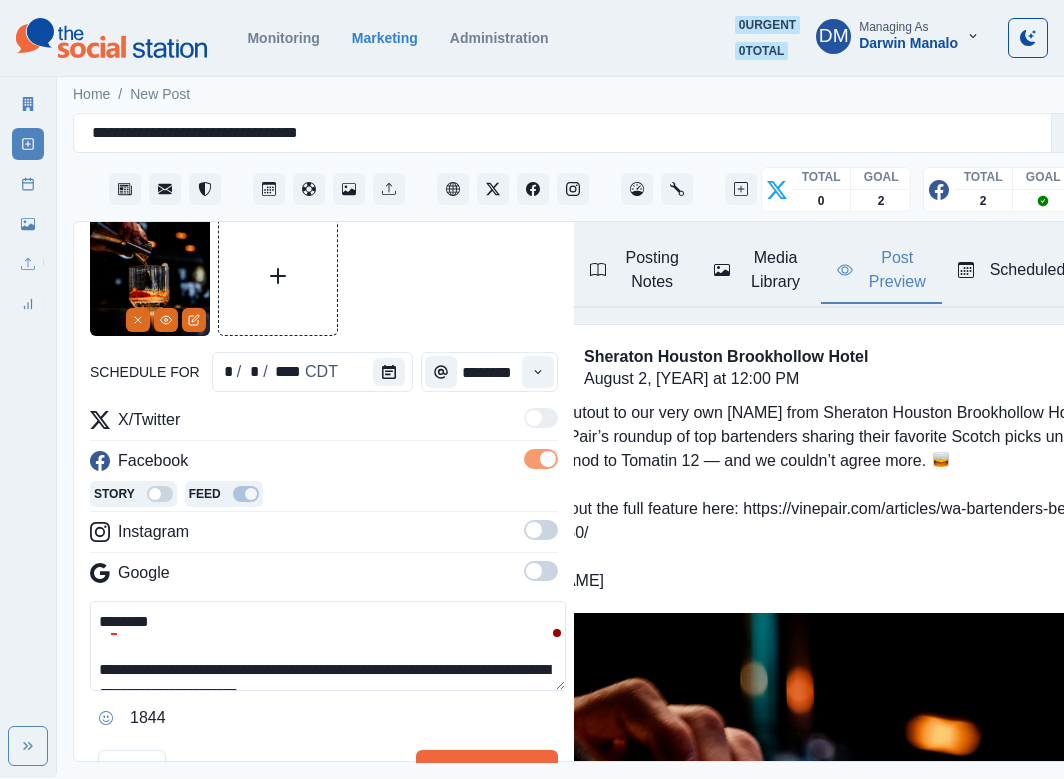 click on "**********" at bounding box center [328, 646] 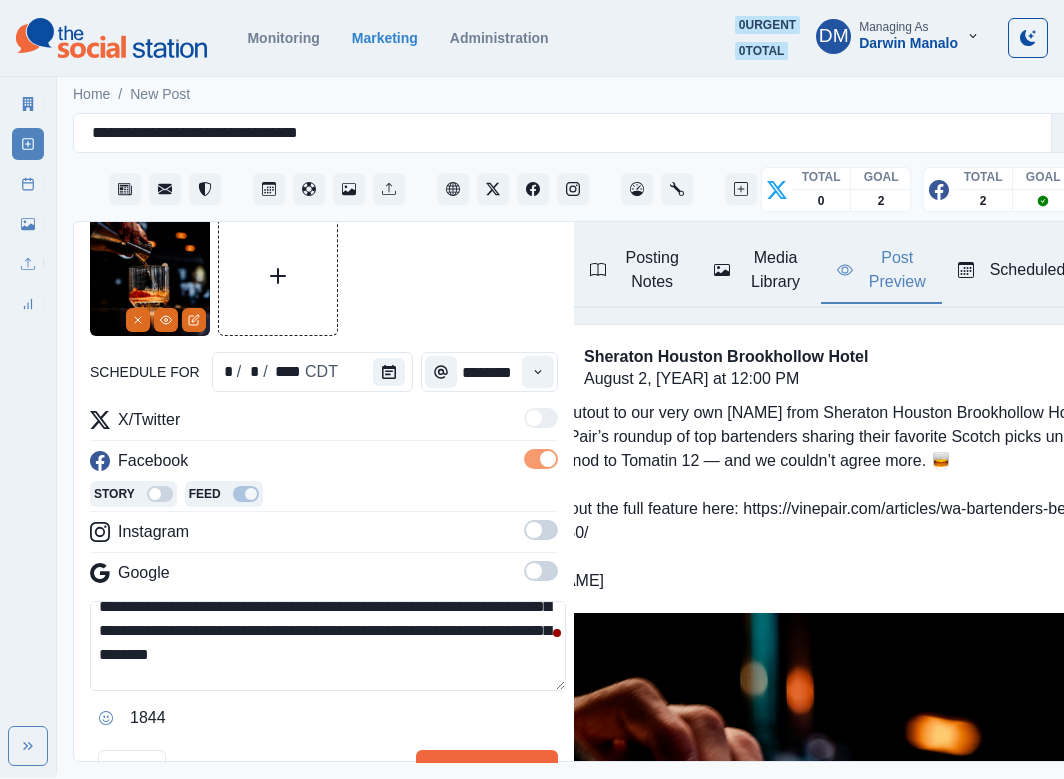 scroll, scrollTop: 7, scrollLeft: 0, axis: vertical 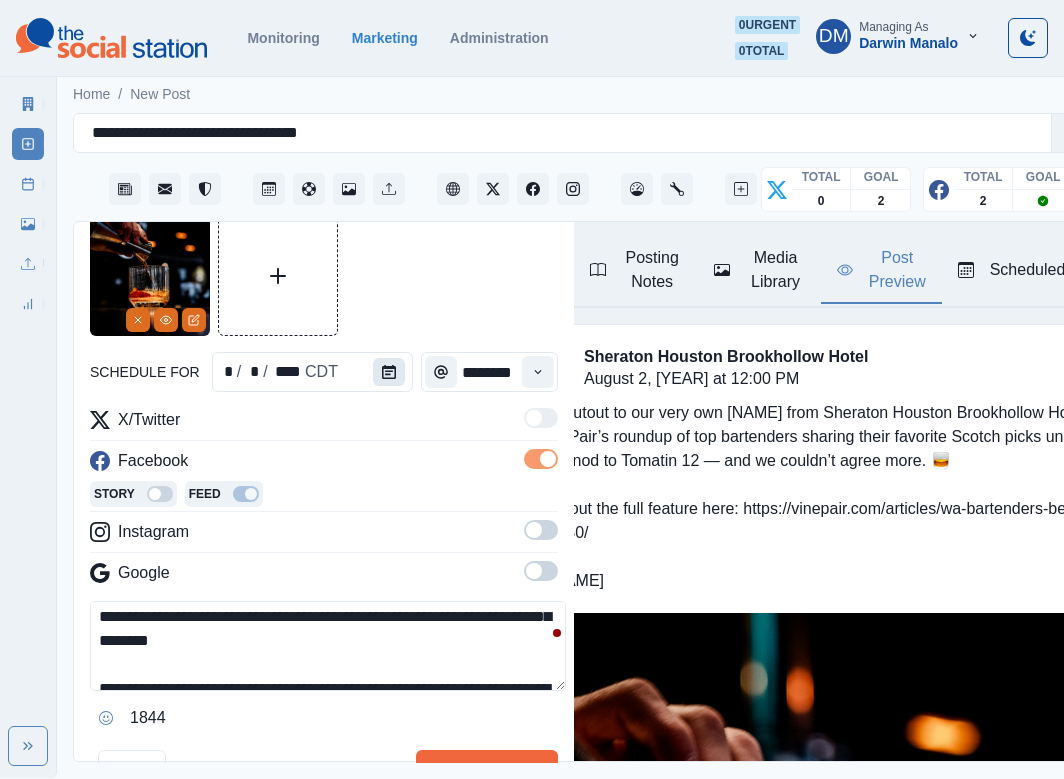 click 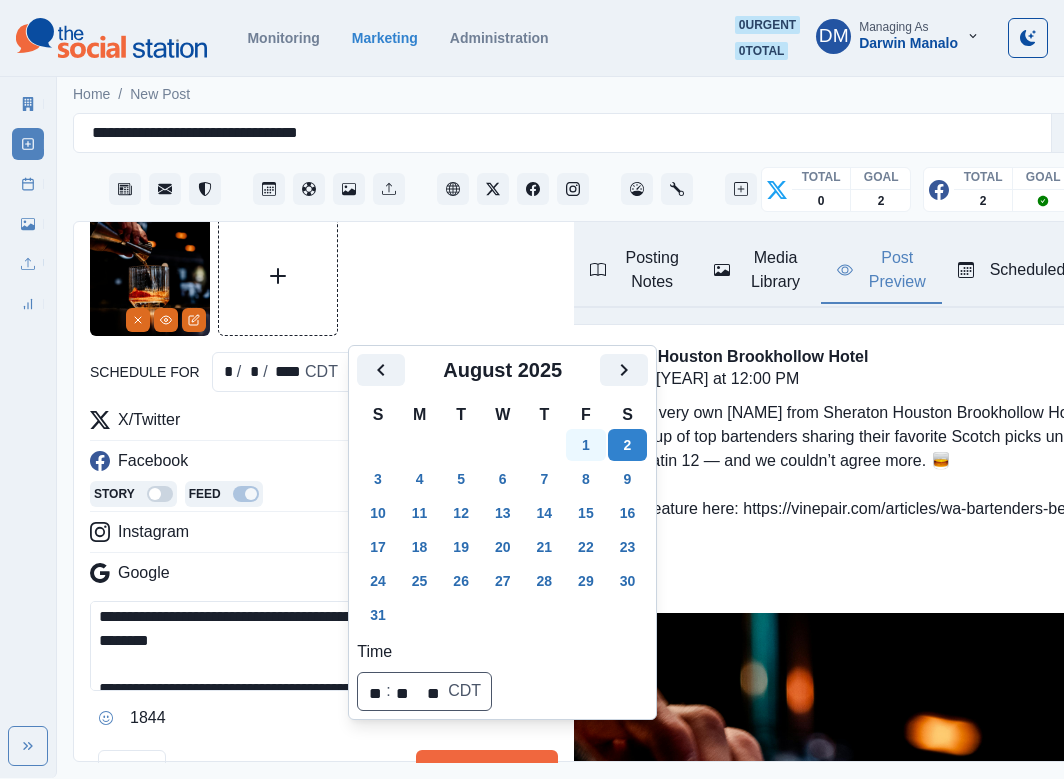 click on "1" at bounding box center (586, 445) 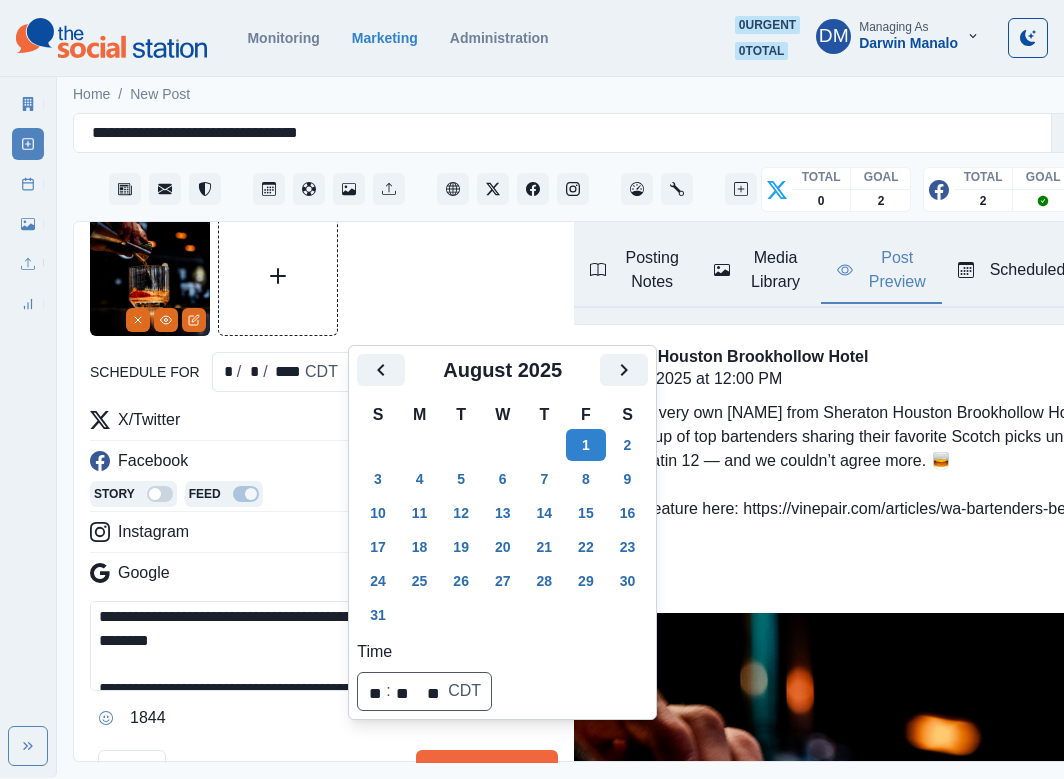 click 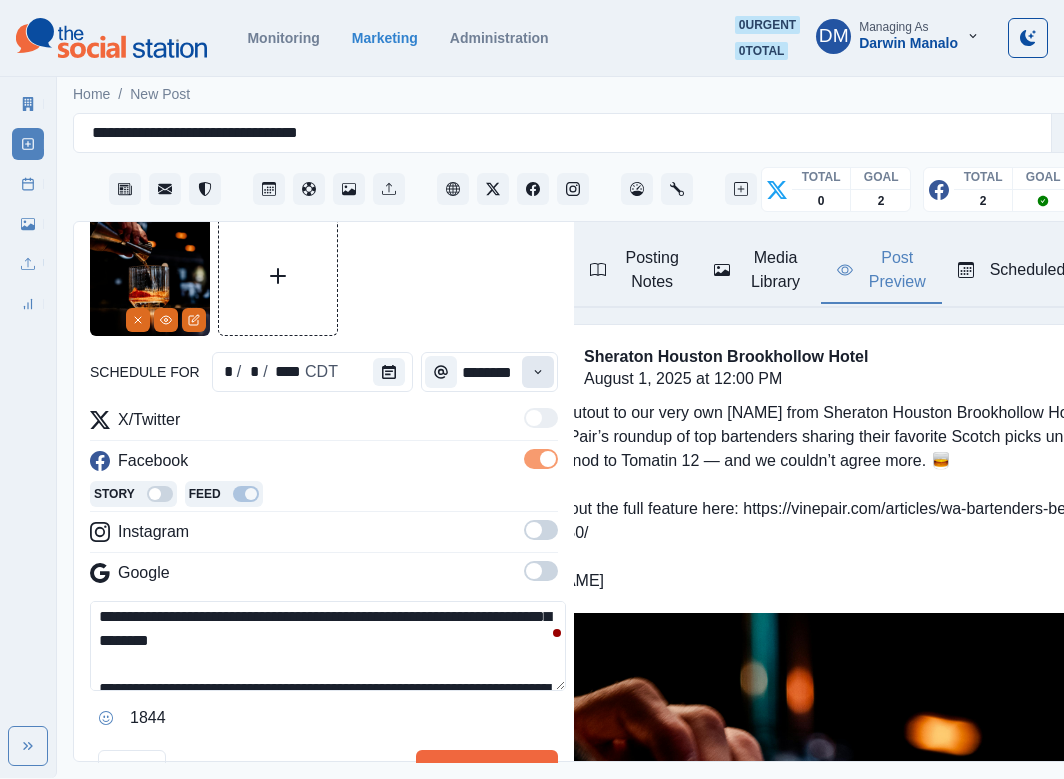 click 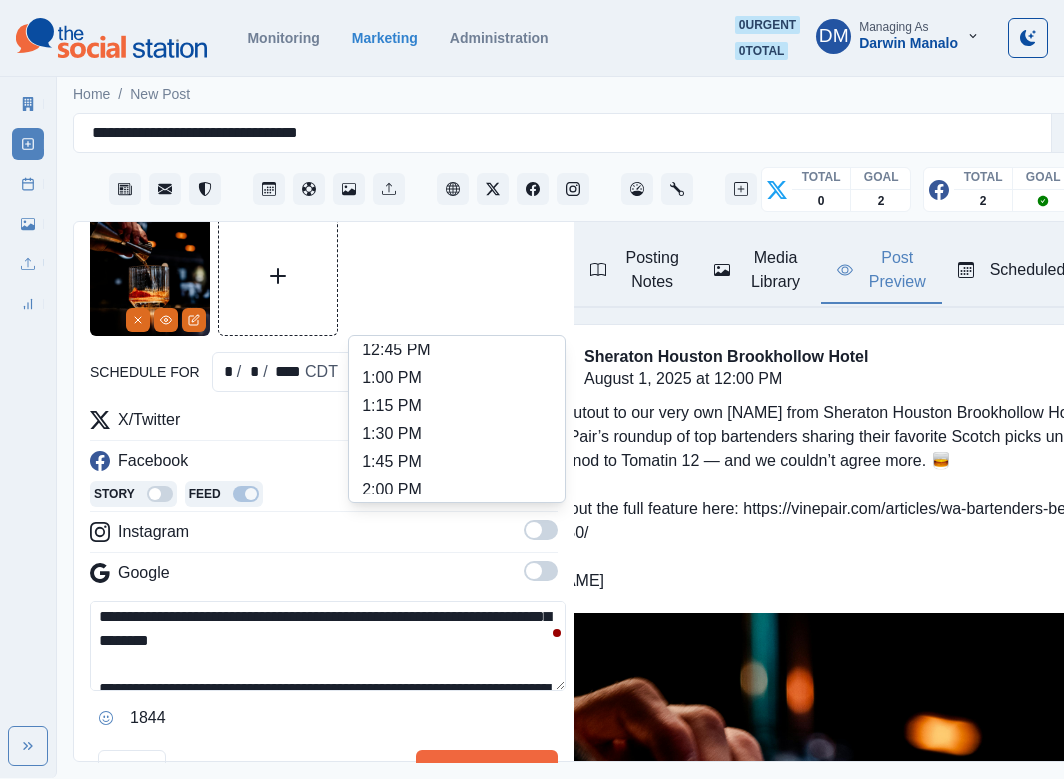 scroll, scrollTop: 531, scrollLeft: 0, axis: vertical 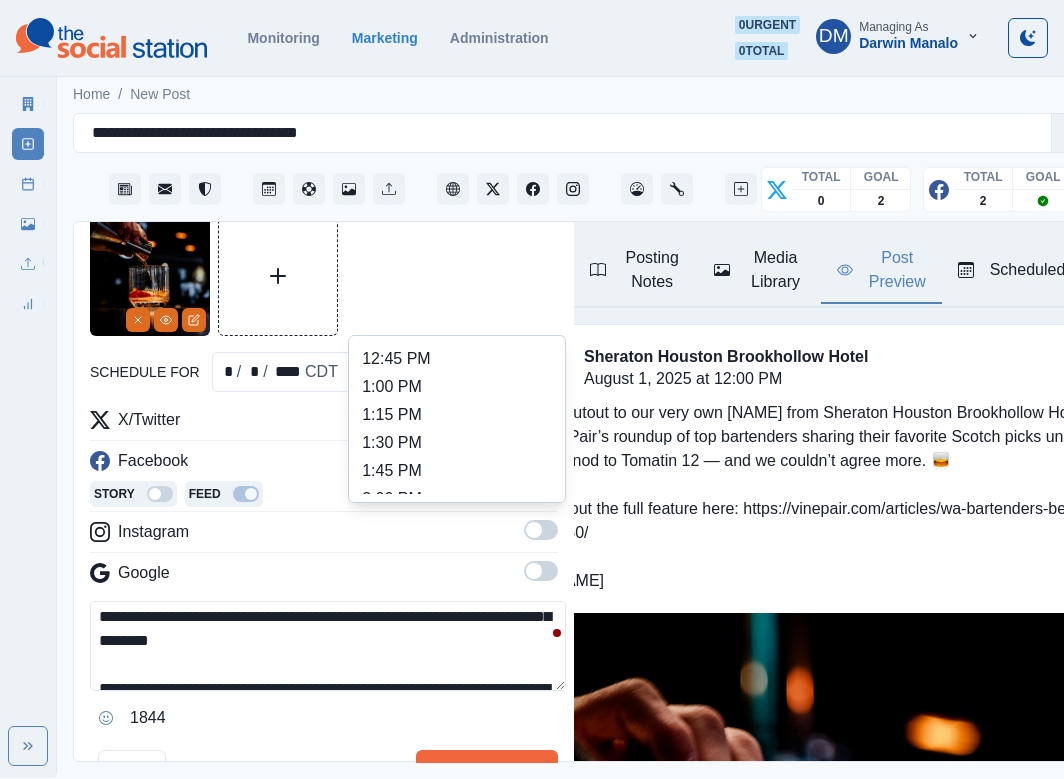 click on "3:00 PM" at bounding box center [457, 611] 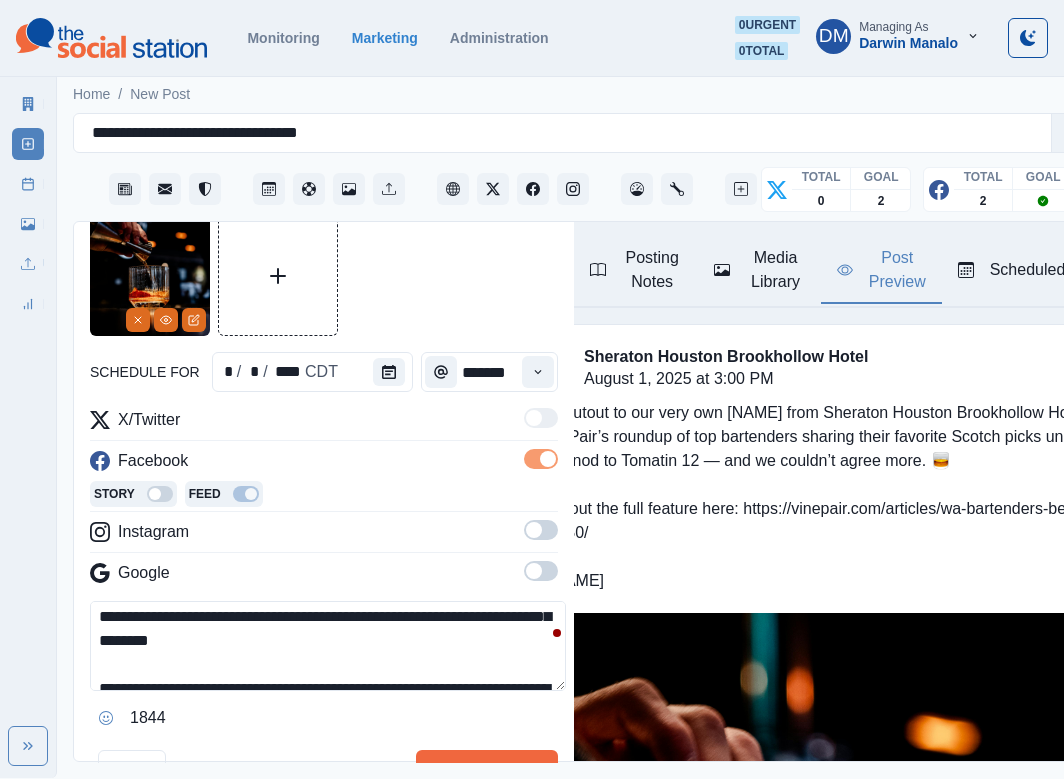 click on "**********" at bounding box center [328, 646] 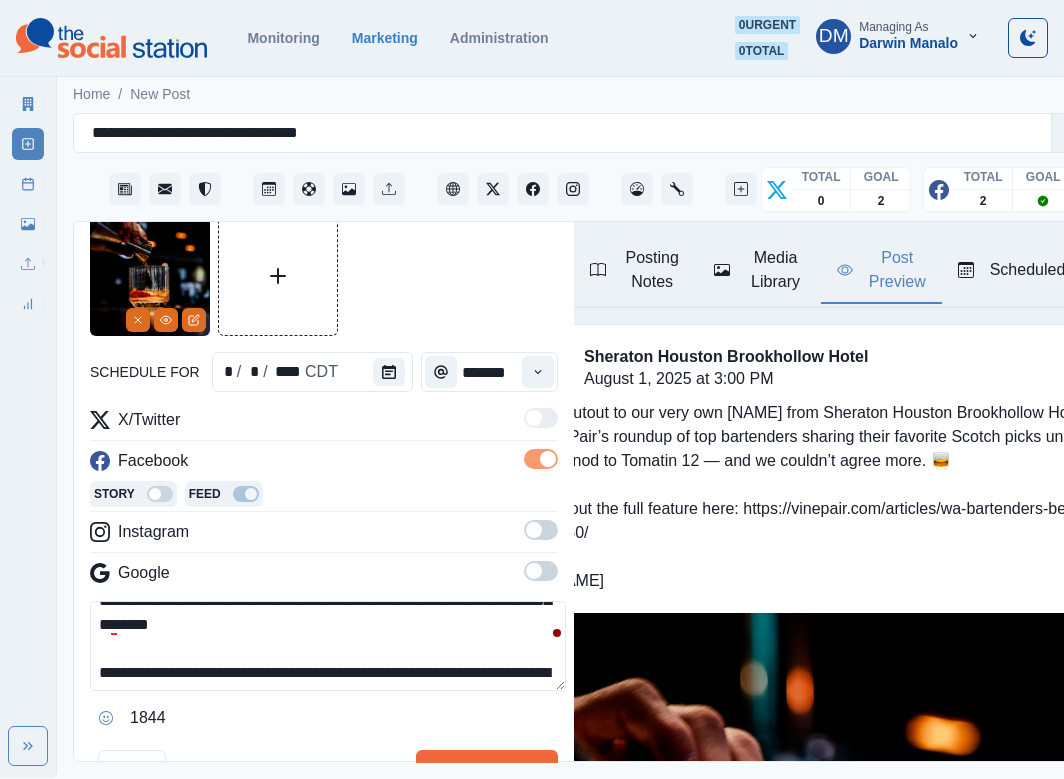 scroll, scrollTop: 72, scrollLeft: 0, axis: vertical 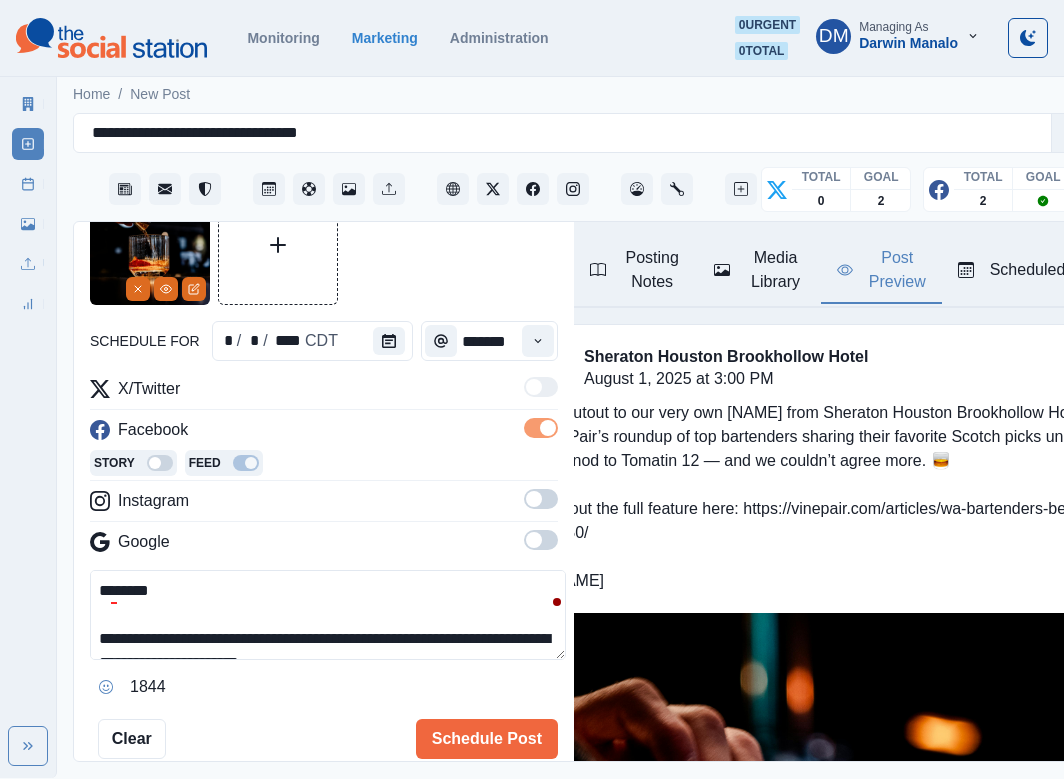 click on "**********" at bounding box center (328, 615) 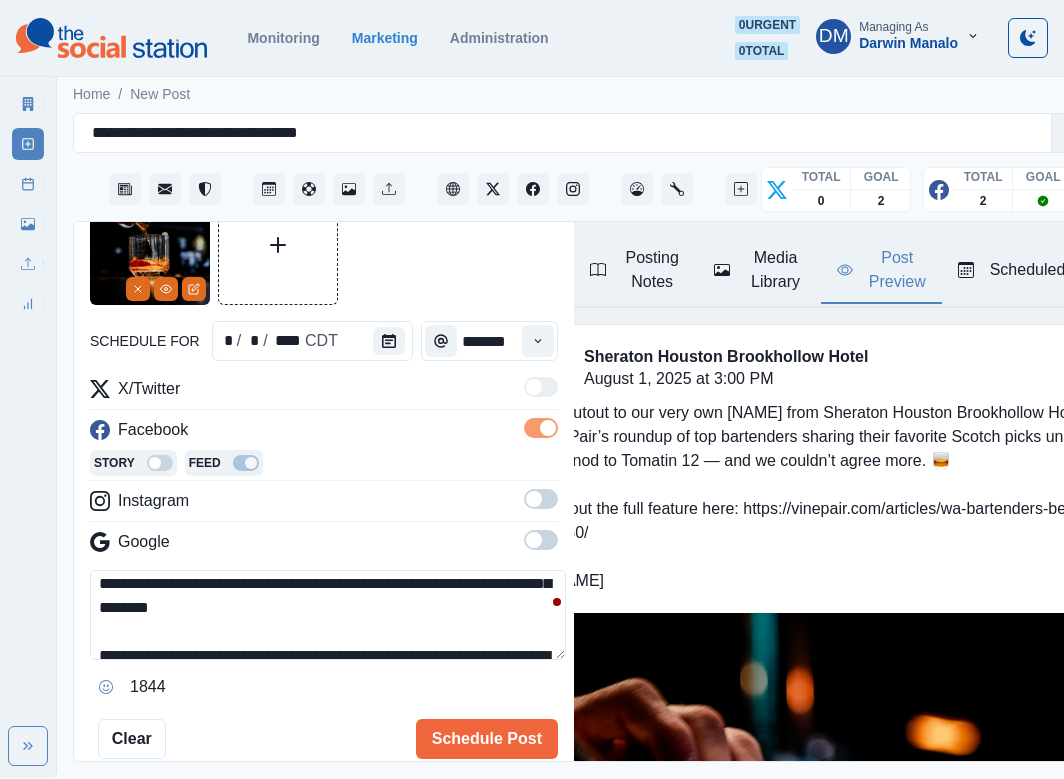 scroll, scrollTop: 52, scrollLeft: 0, axis: vertical 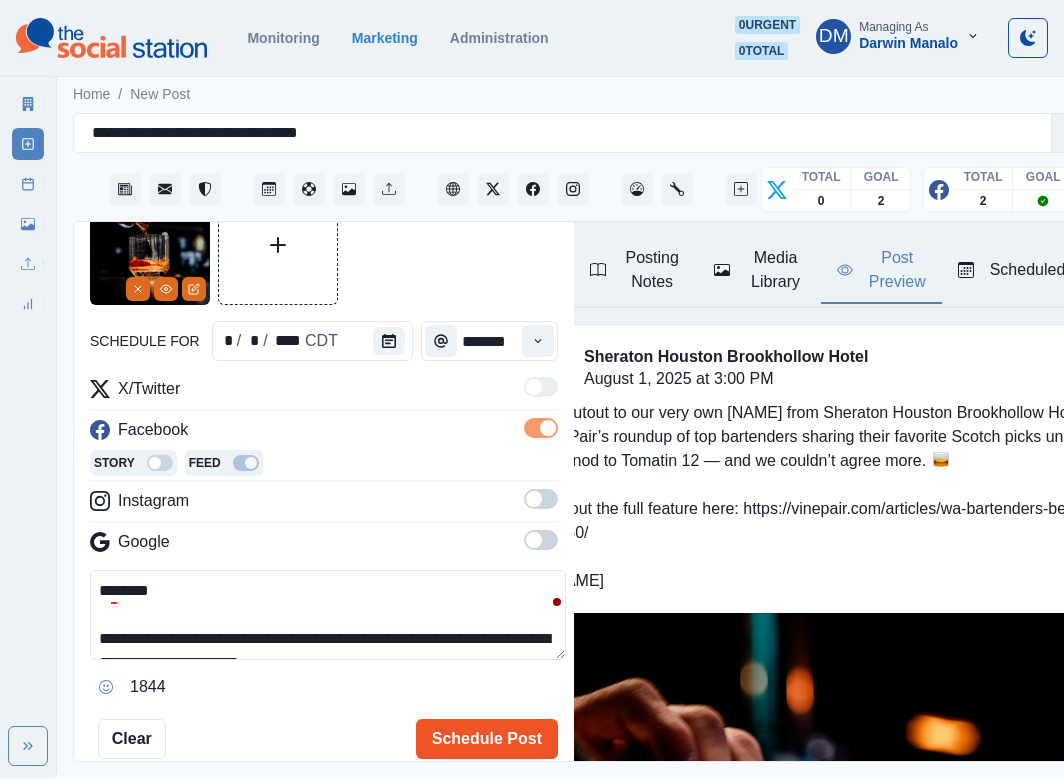 click on "Schedule Post" at bounding box center (487, 739) 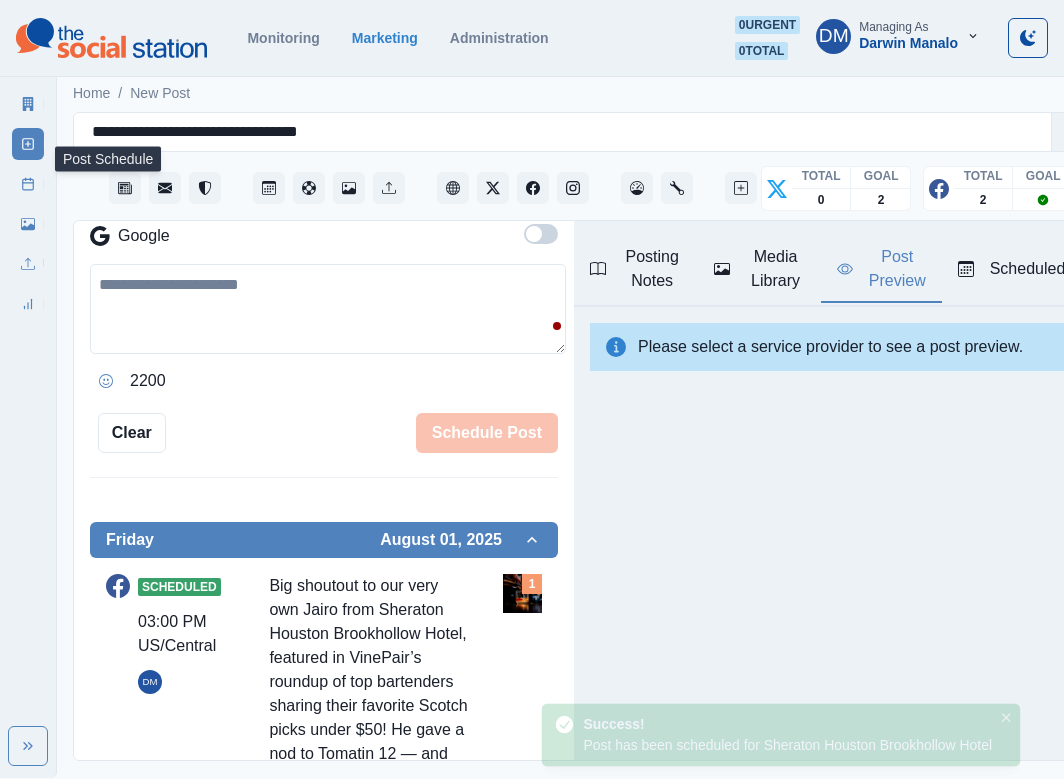 click 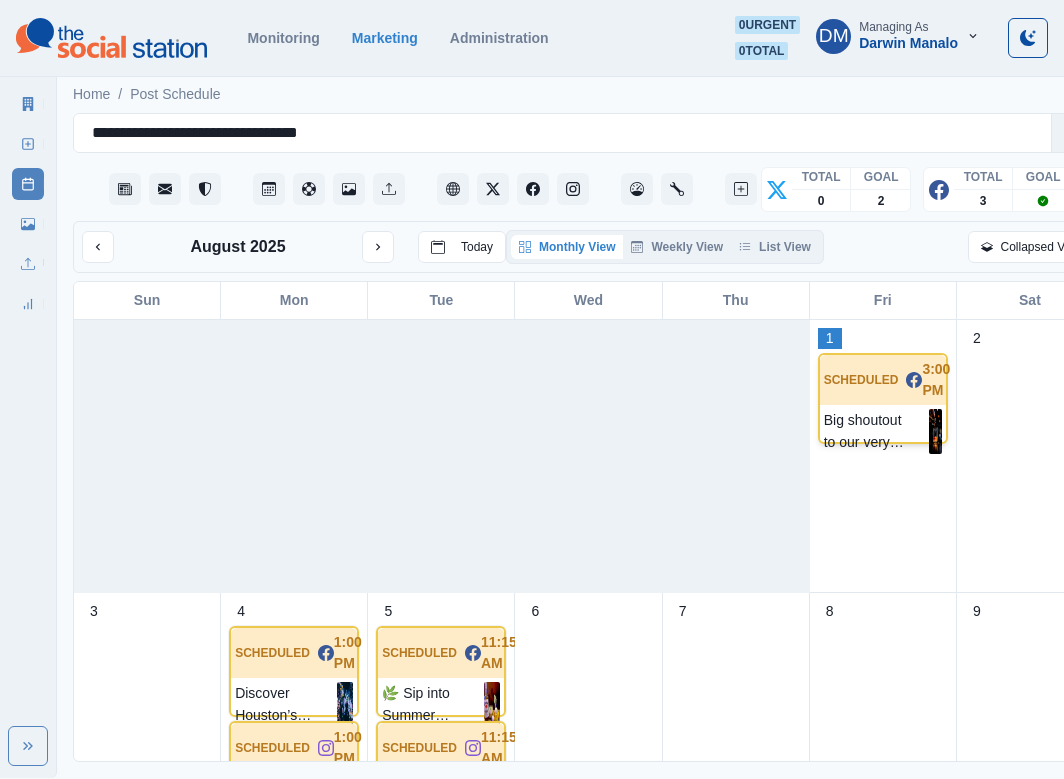 click at bounding box center (935, 431) 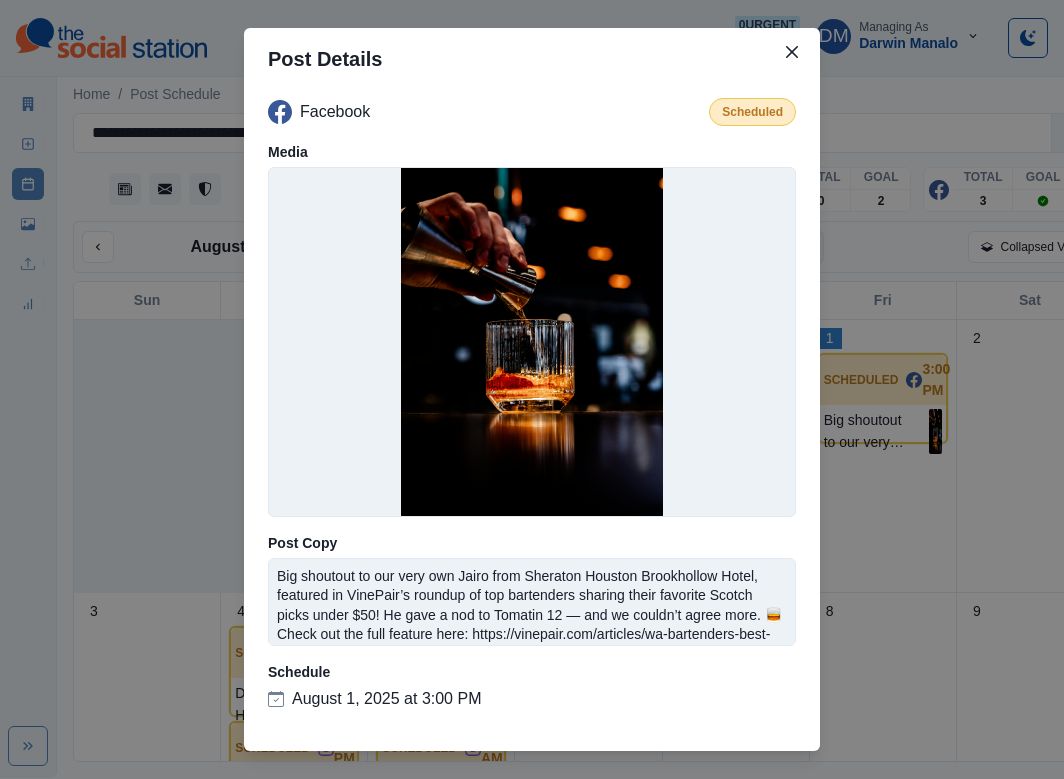 type 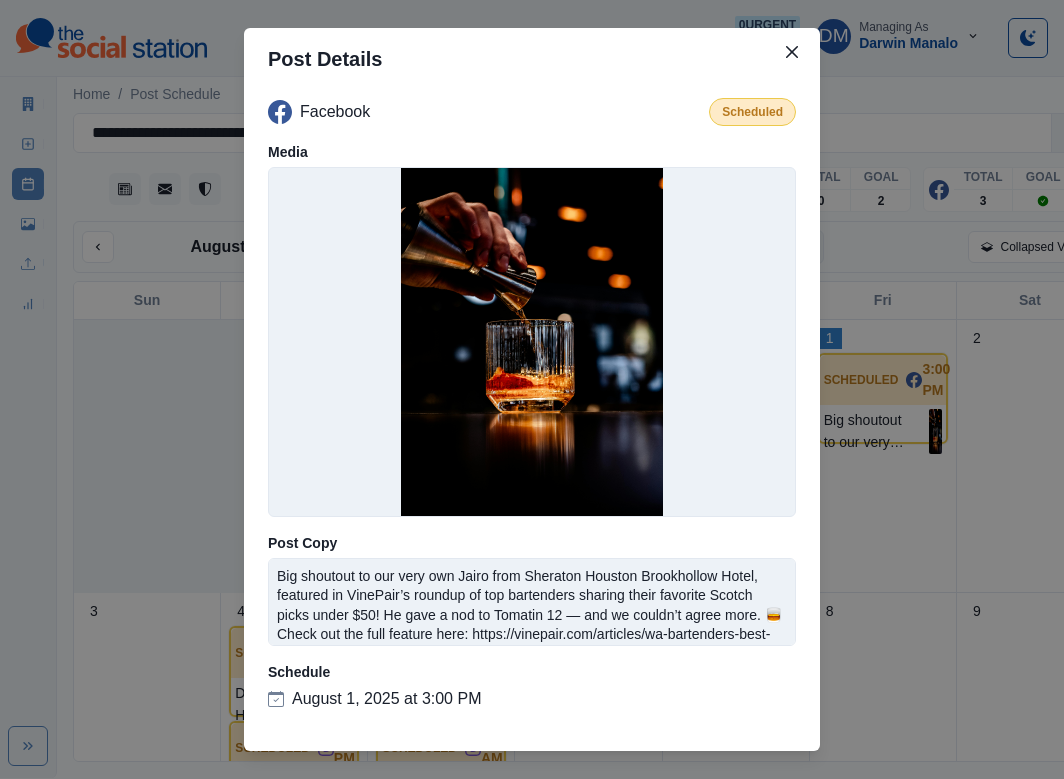 click on "Post Details Facebook Scheduled Media Post Copy Big shoutout to our very own [NAME] from Sheraton Houston Brookhollow Hotel, featured in VinePair’s roundup of top bartenders sharing their favorite Scotch picks under $50! He gave a nod to Tomatin 12 — and we couldn’t agree more. 🥃
Check out the full feature here: https://vinepair.com/articles/wa-bartenders-best-scotch-under-50/
📷: [NAME] Schedule August 1, [YEAR] at 3:00 PM" at bounding box center [532, 389] 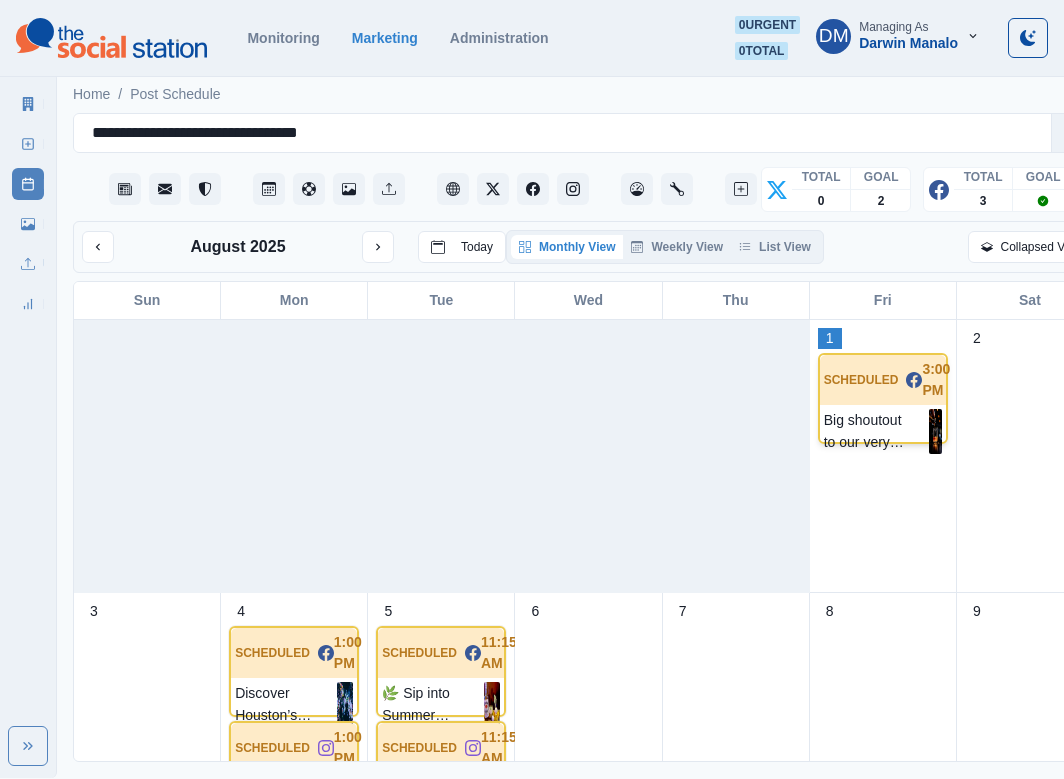 click at bounding box center [935, 431] 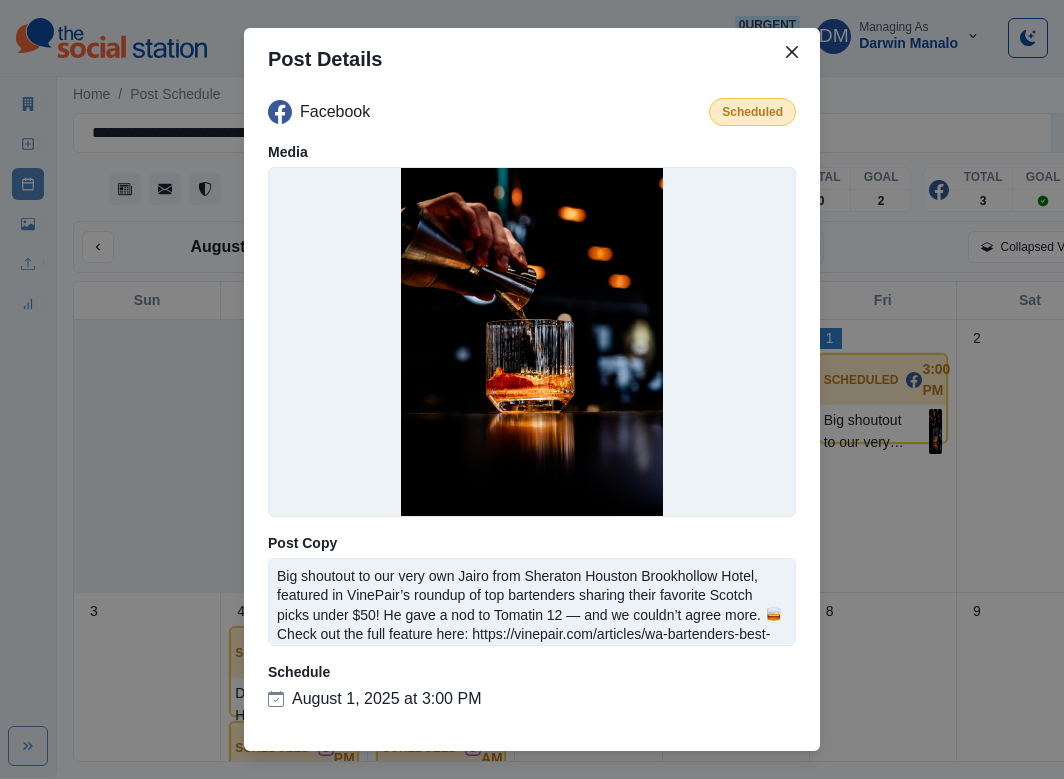 type 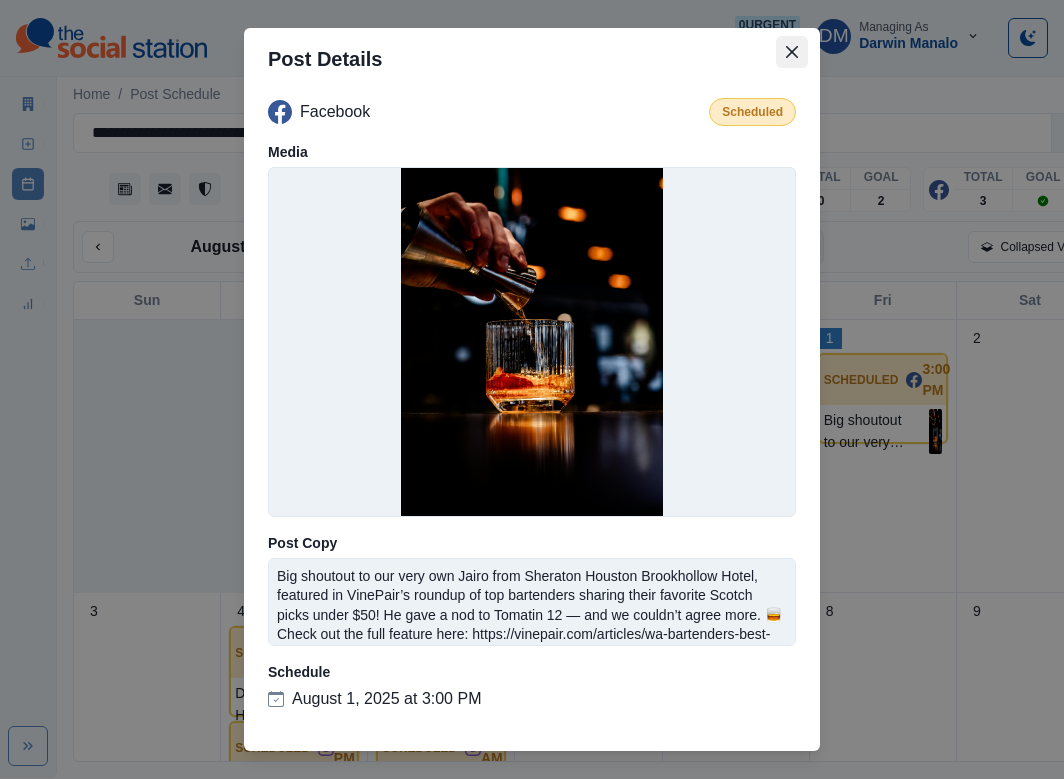 click at bounding box center [792, 52] 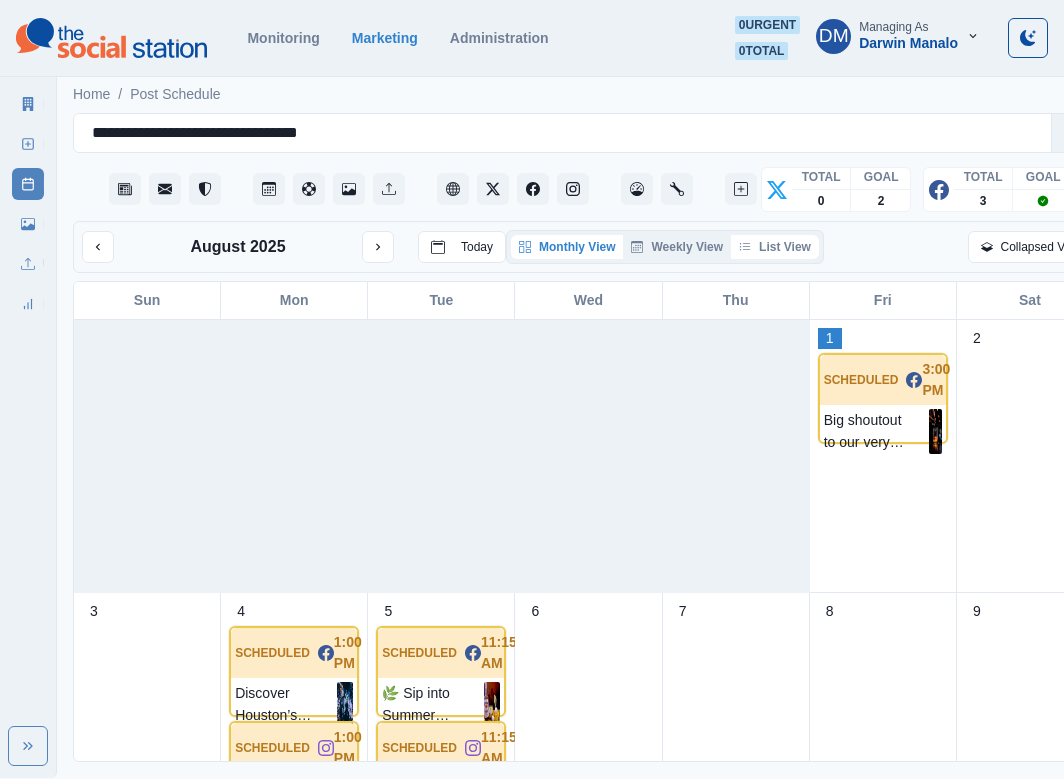 click on "List View" at bounding box center [775, 247] 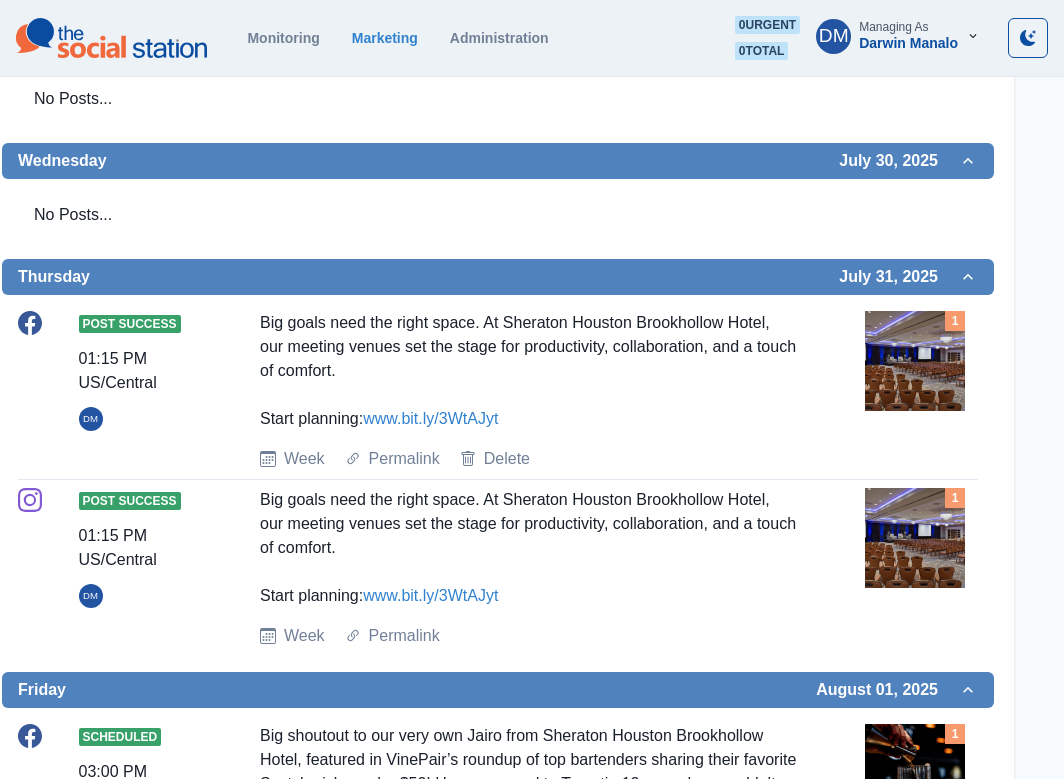 scroll, scrollTop: 995, scrollLeft: 91, axis: both 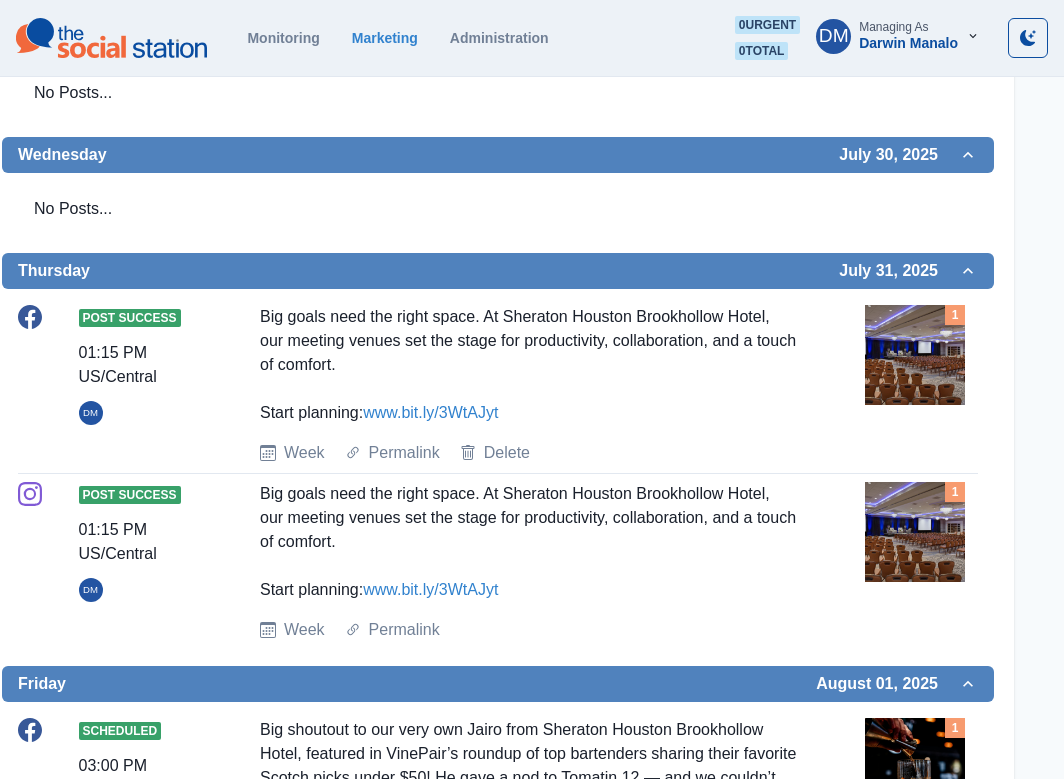 type 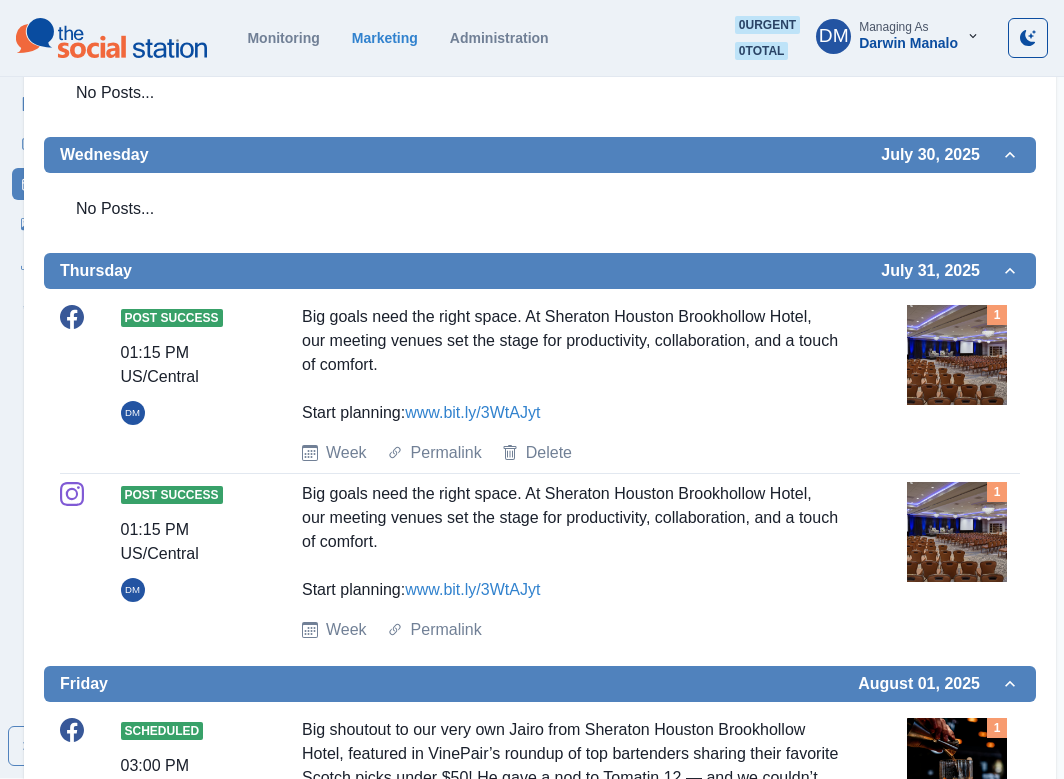 scroll, scrollTop: 995, scrollLeft: 44, axis: both 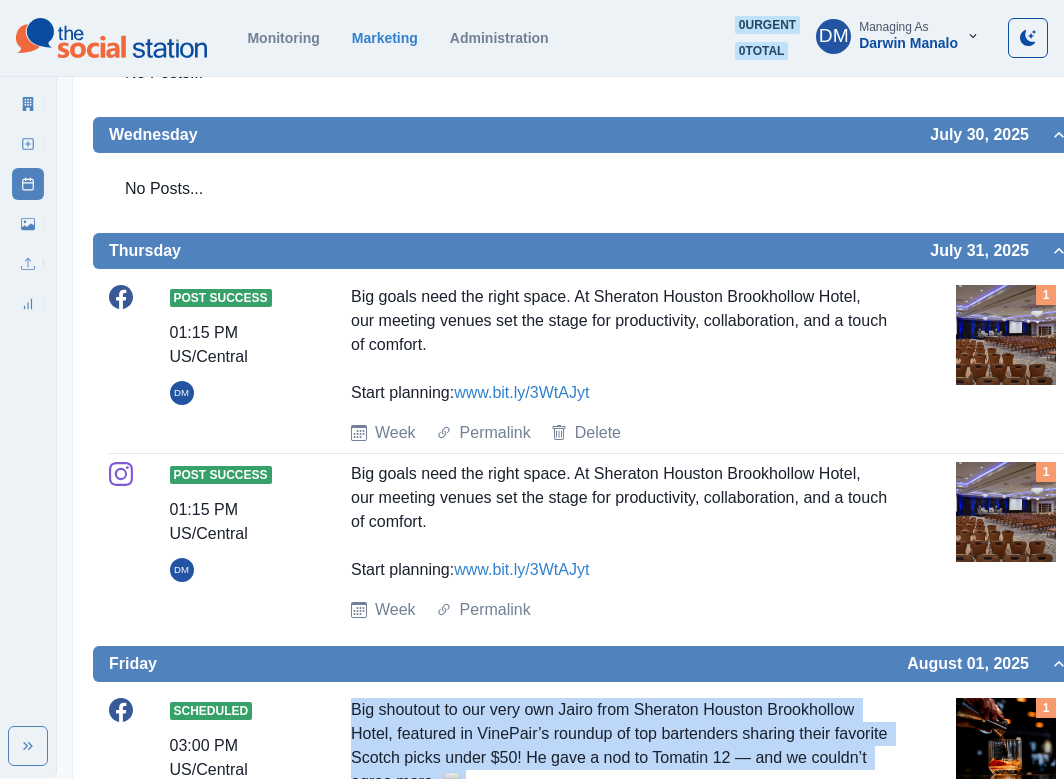 drag, startPoint x: 342, startPoint y: 377, endPoint x: 510, endPoint y: 508, distance: 213.03755 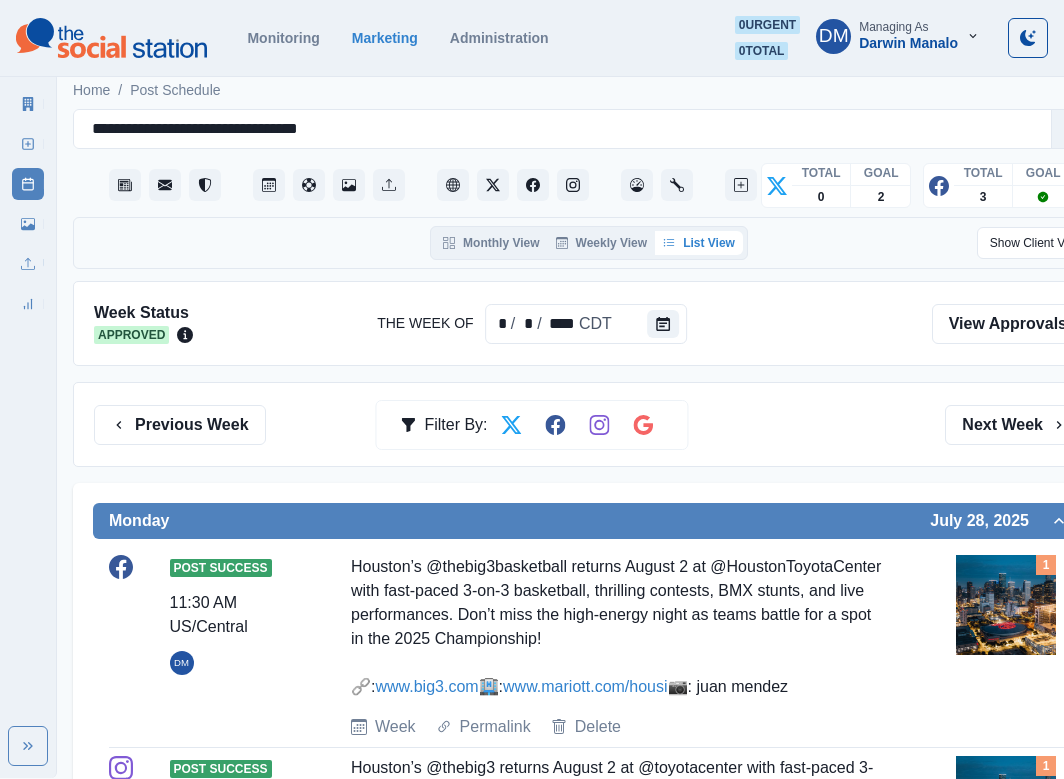 scroll, scrollTop: 0, scrollLeft: 0, axis: both 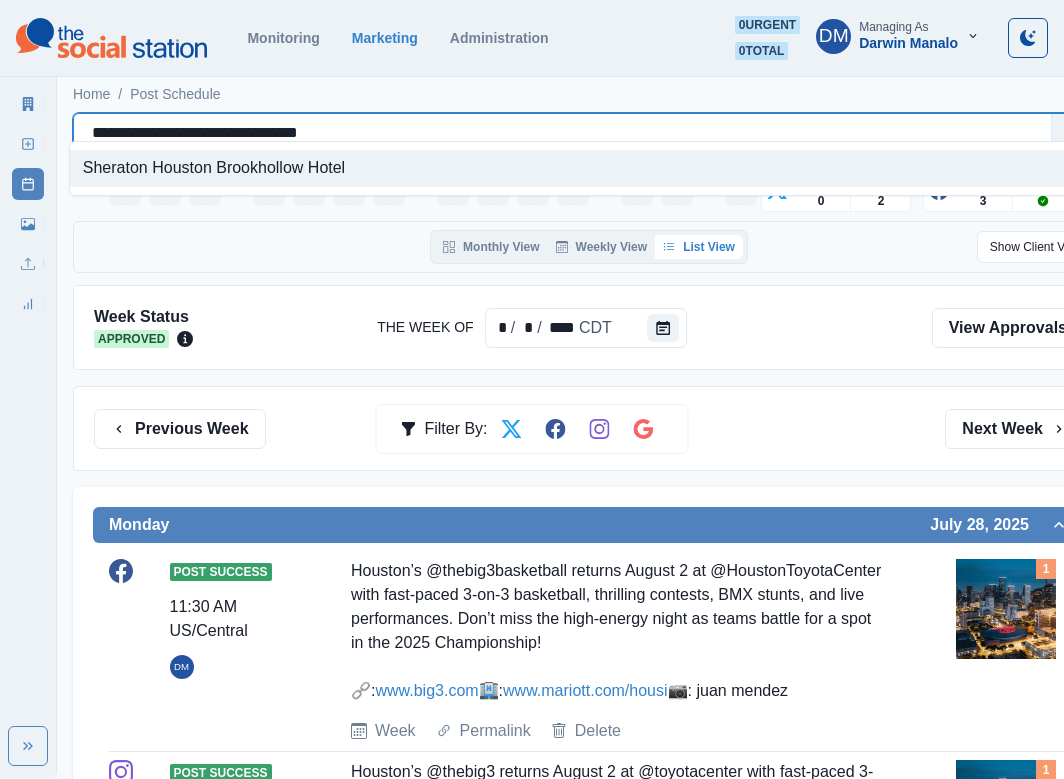 drag, startPoint x: 85, startPoint y: 116, endPoint x: 496, endPoint y: 119, distance: 411.01096 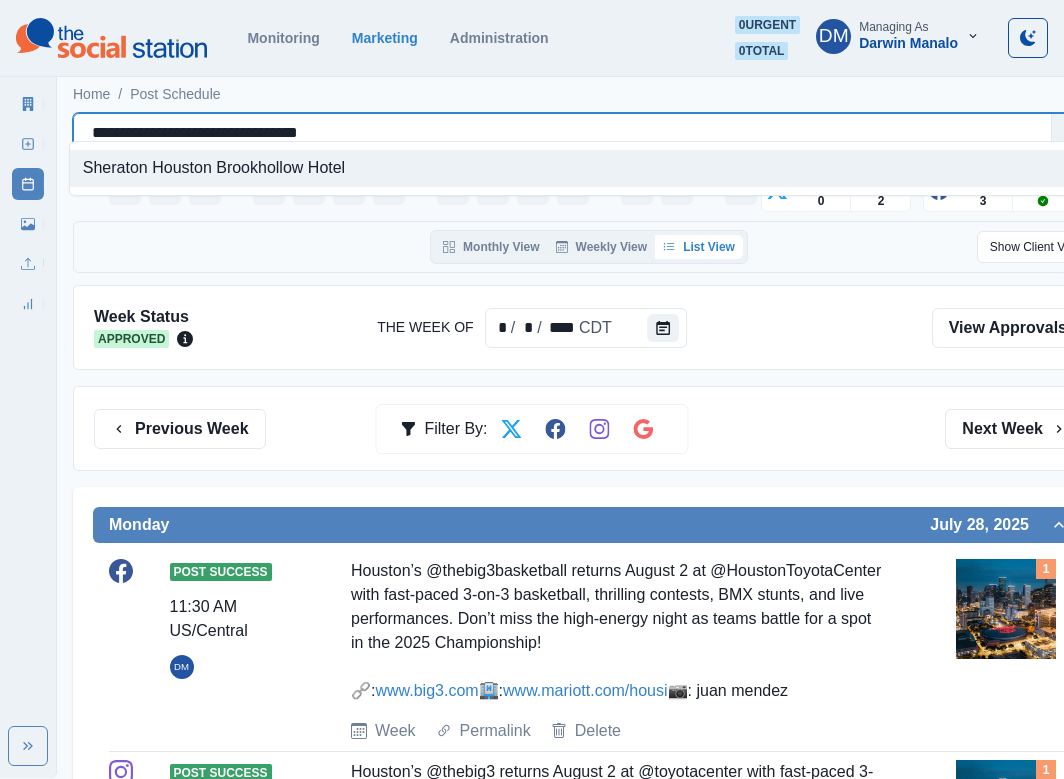 type 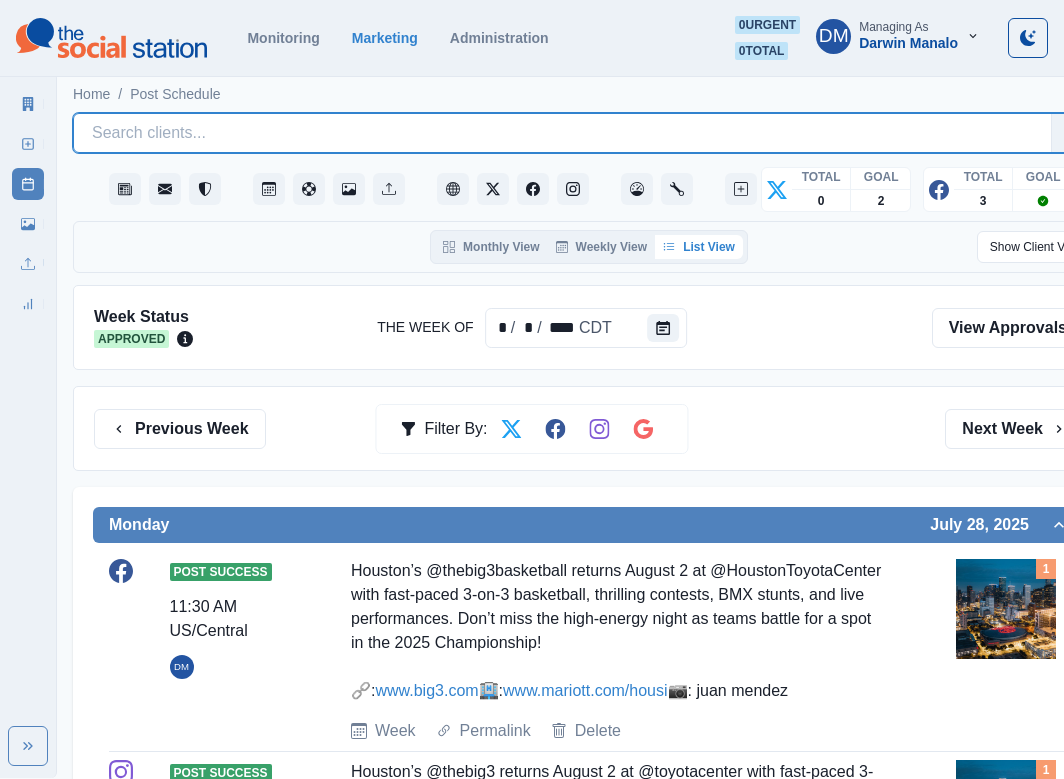 scroll, scrollTop: 415, scrollLeft: 0, axis: vertical 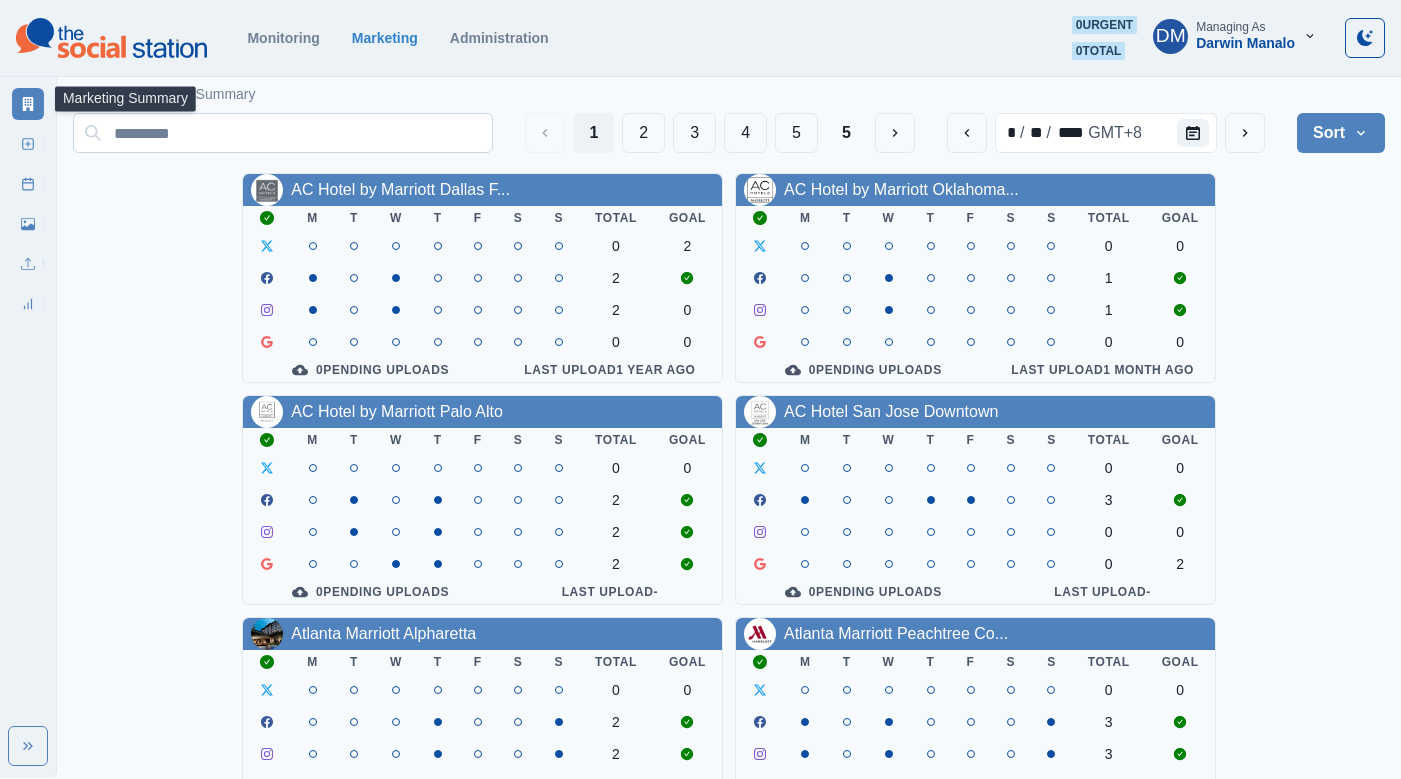 click at bounding box center (283, 133) 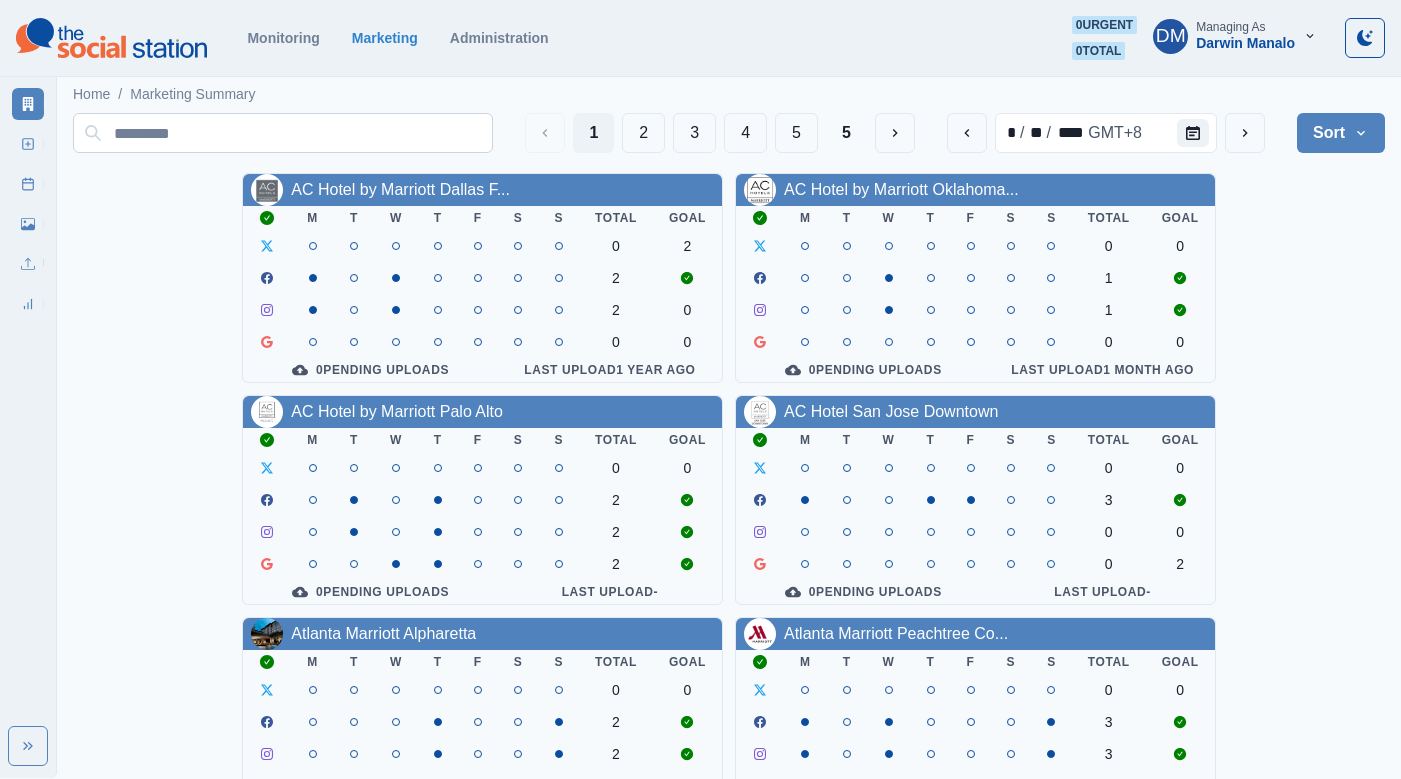 click at bounding box center [283, 133] 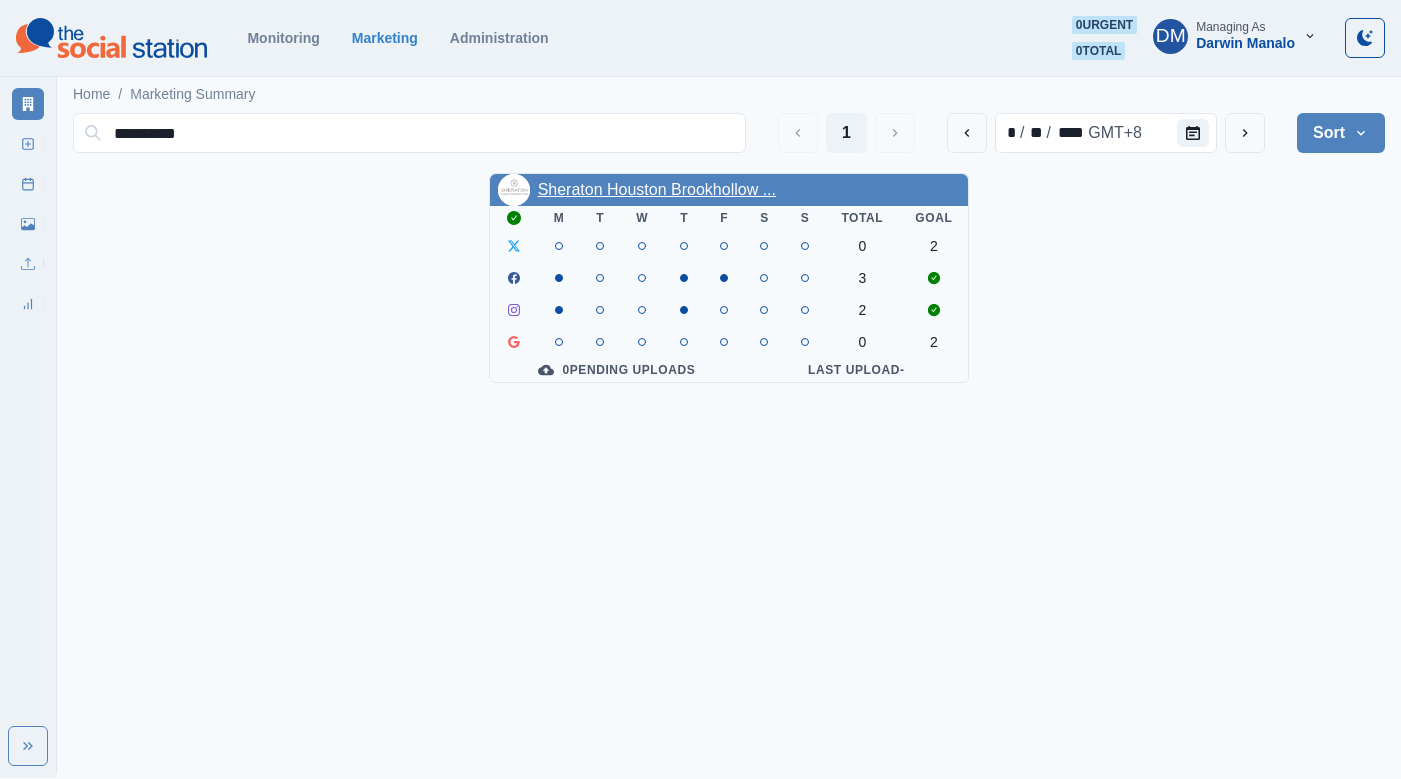 type on "**********" 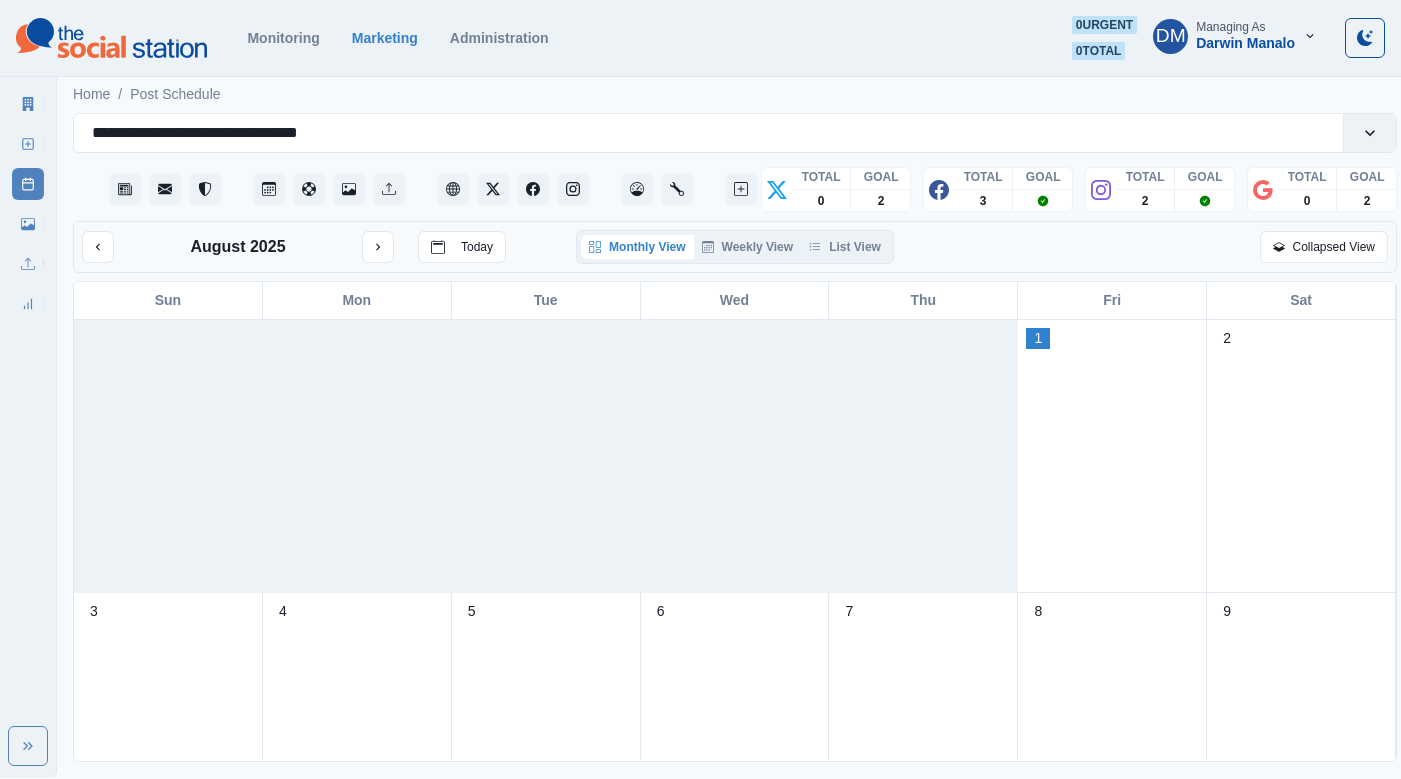 scroll, scrollTop: 0, scrollLeft: 0, axis: both 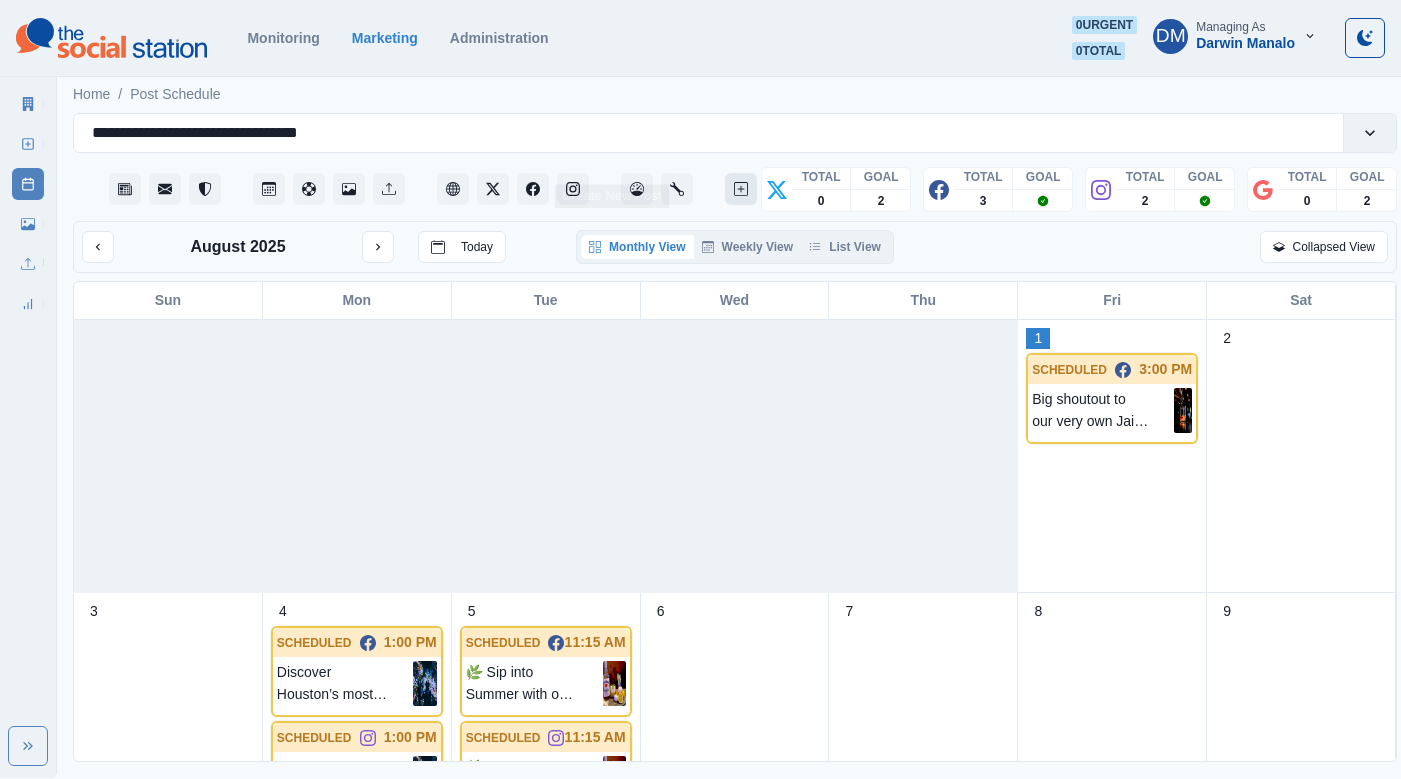 click 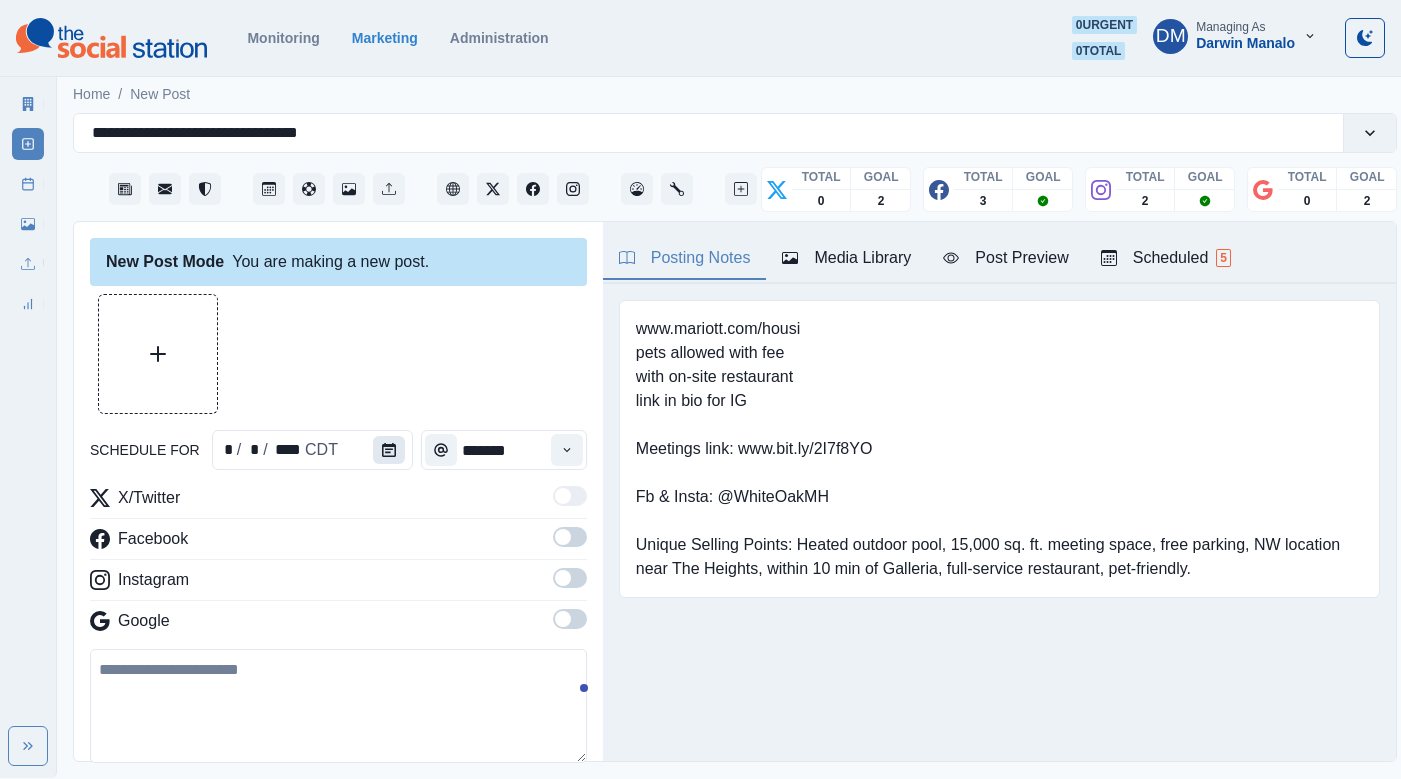 click at bounding box center [389, 450] 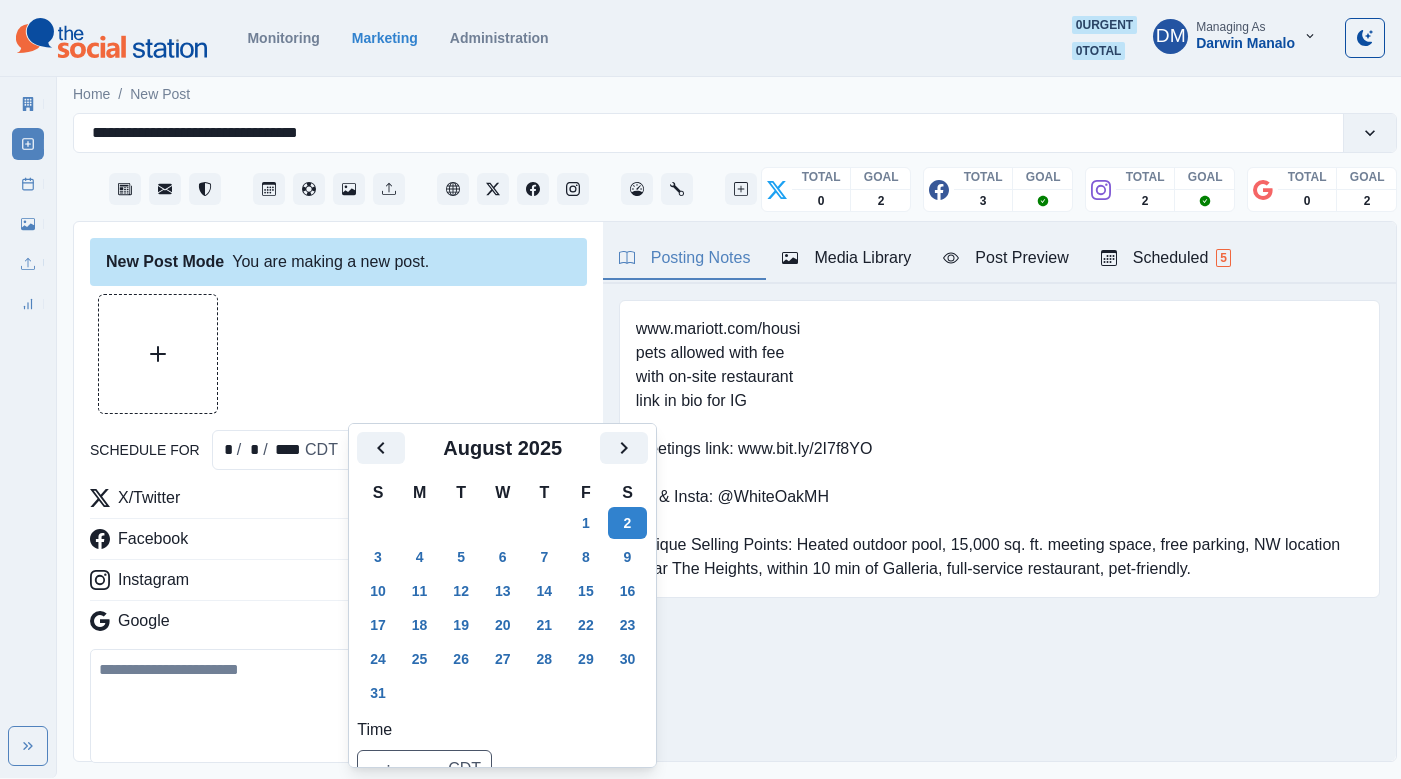 click at bounding box center [338, 354] 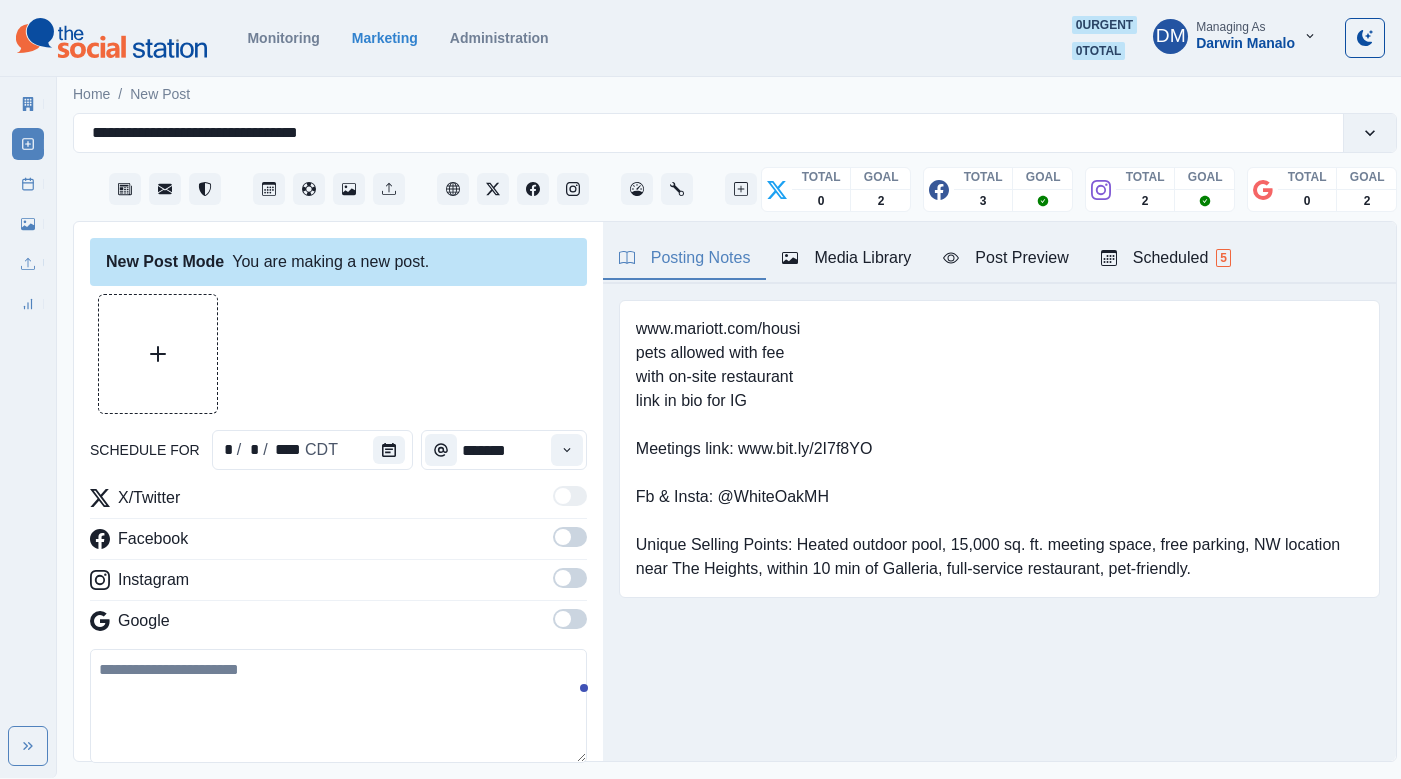 click at bounding box center [570, 537] 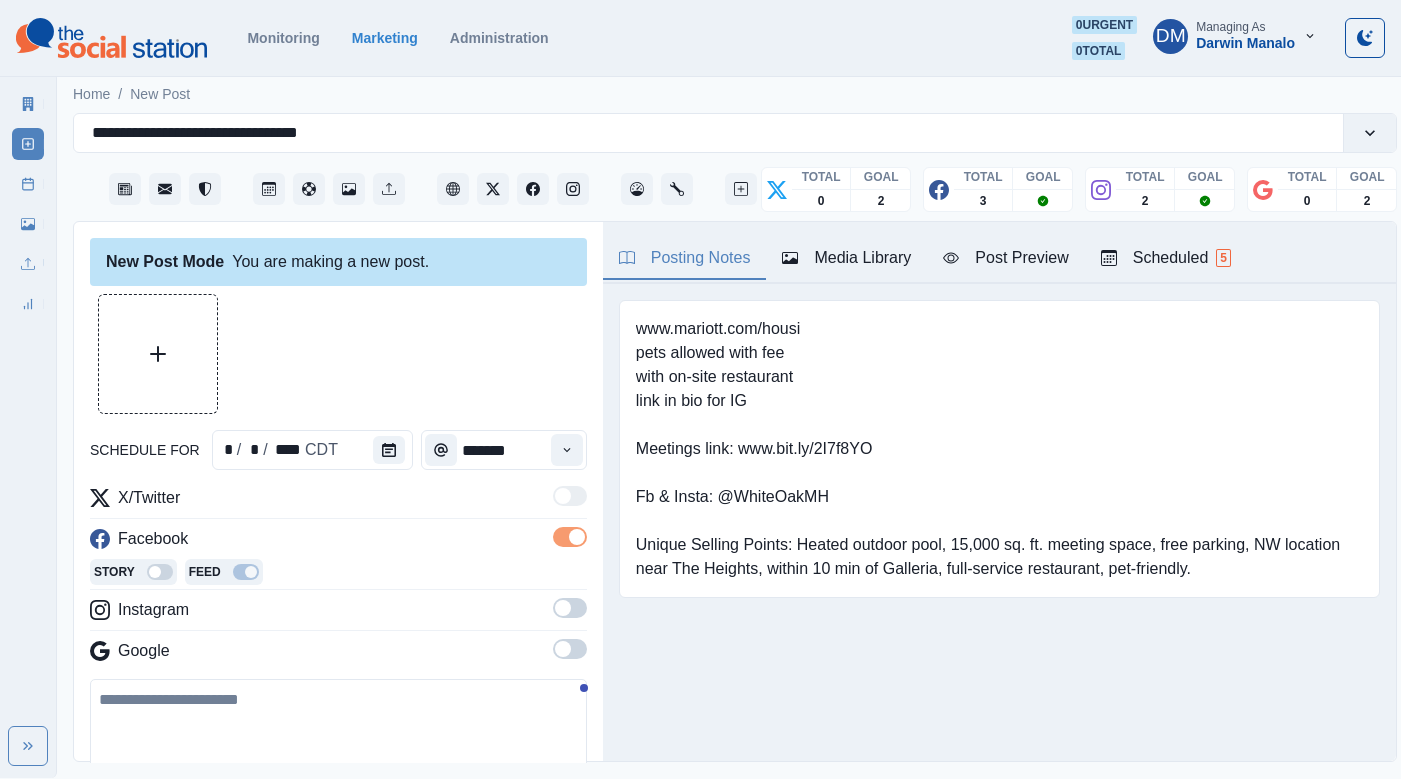 click at bounding box center (570, 608) 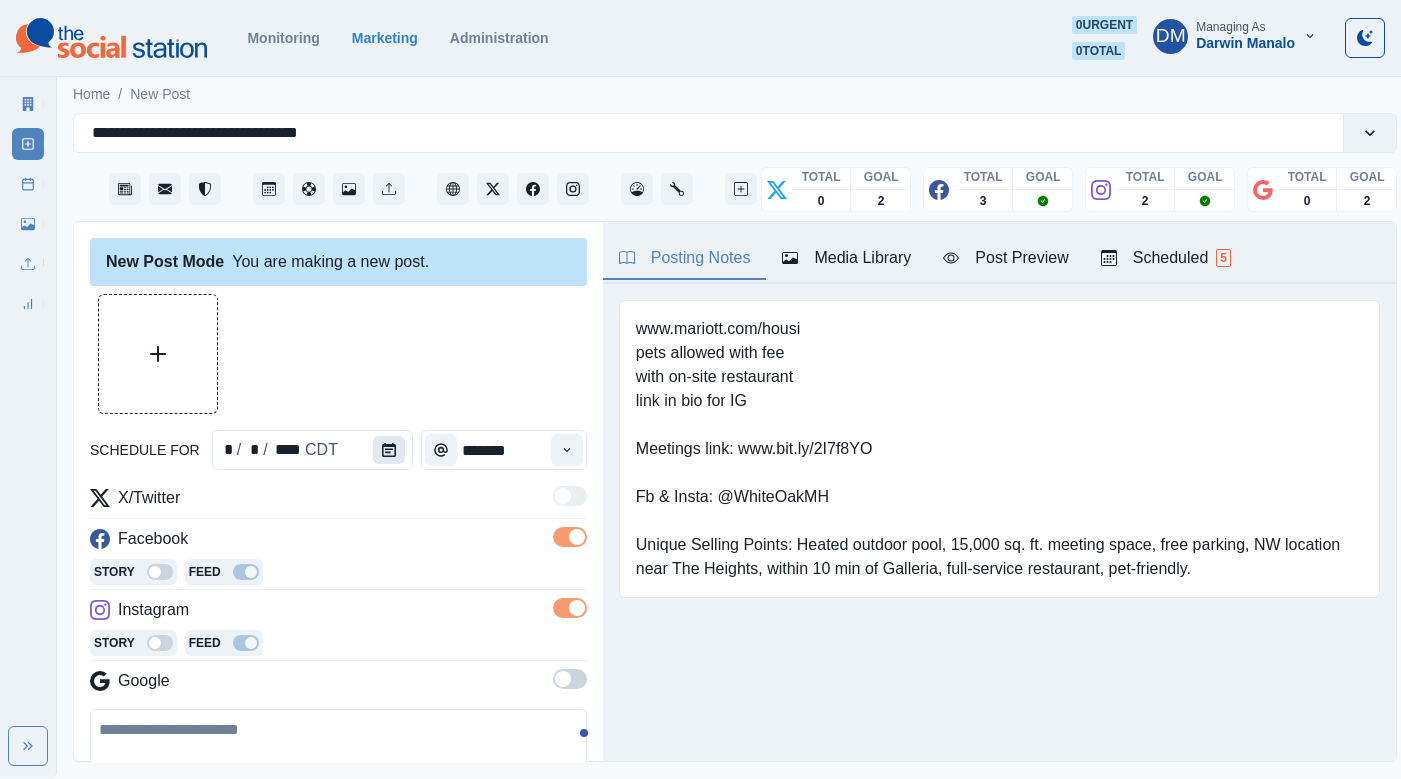 click 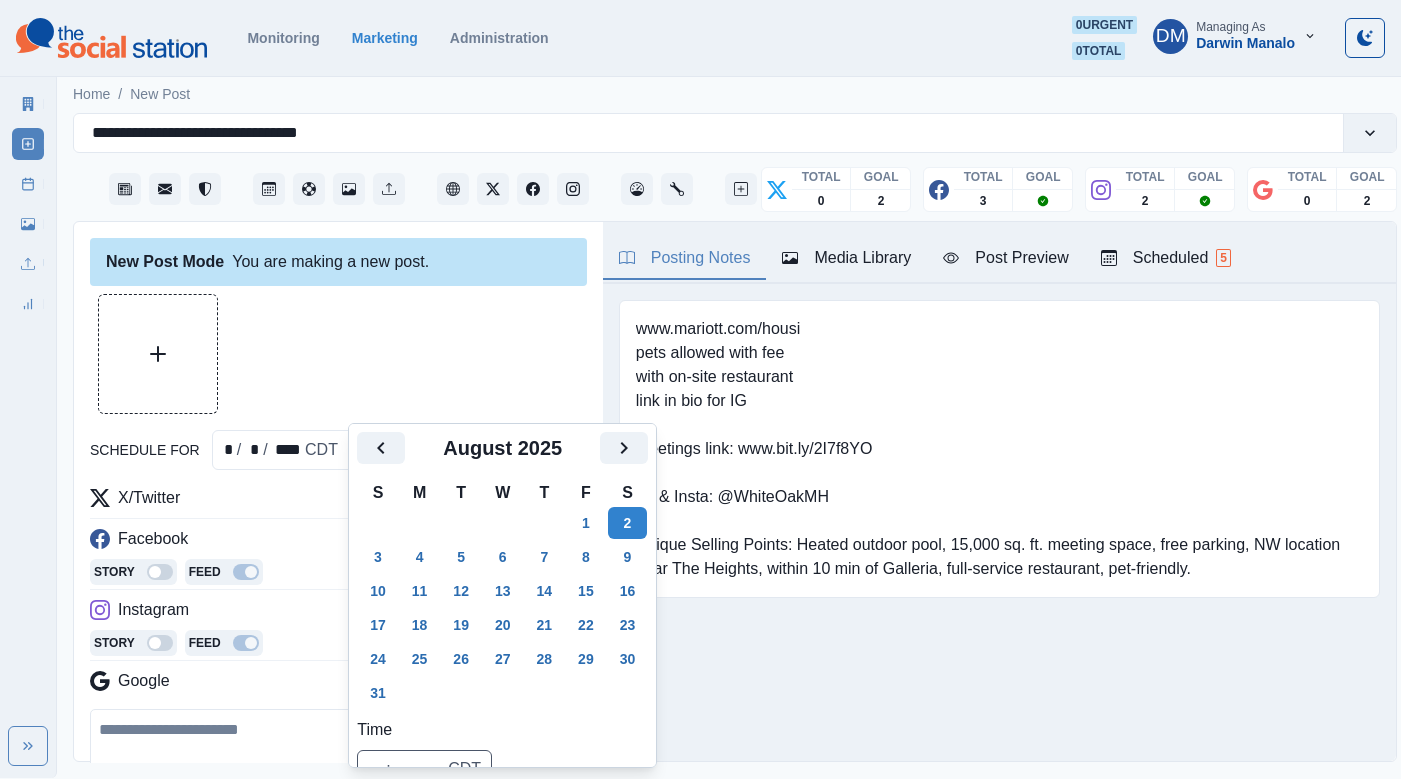 click at bounding box center (567, 450) 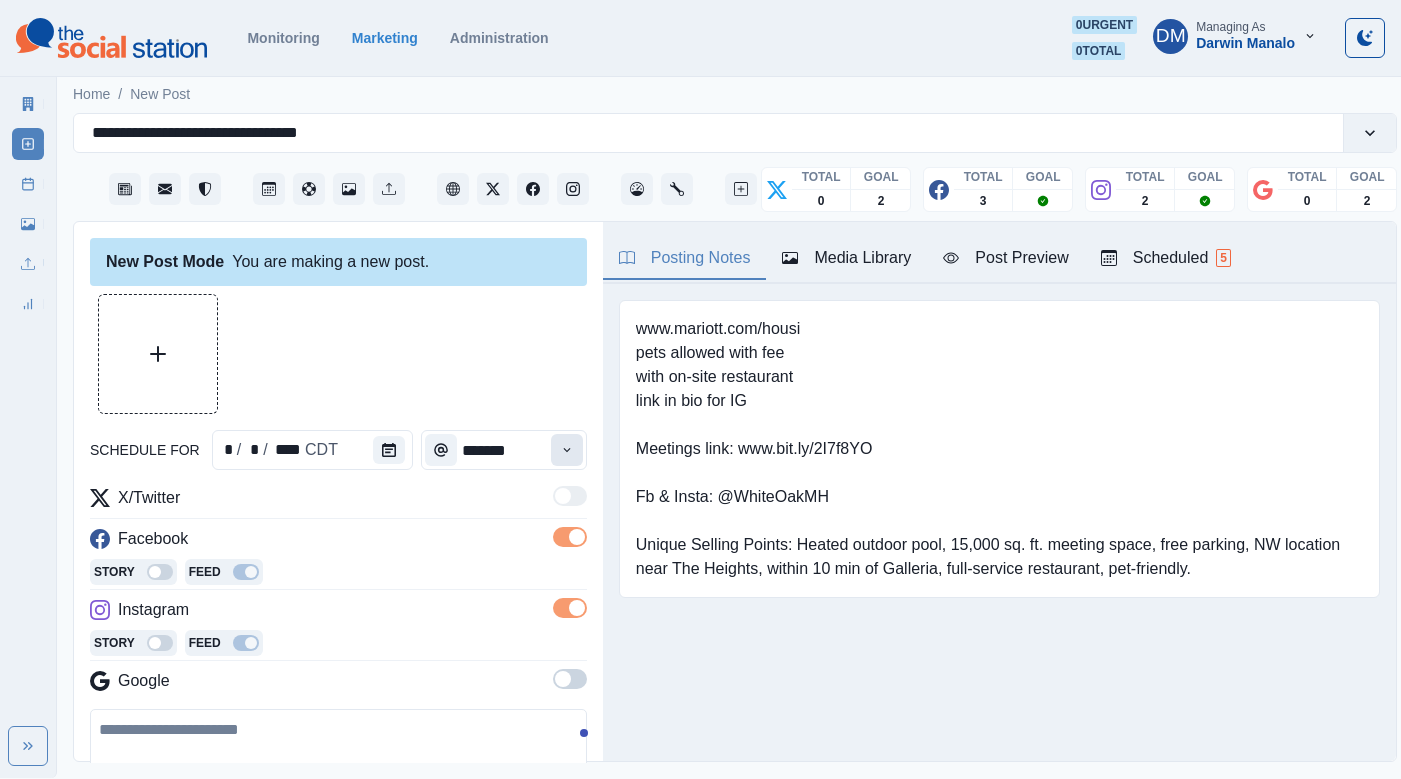 click 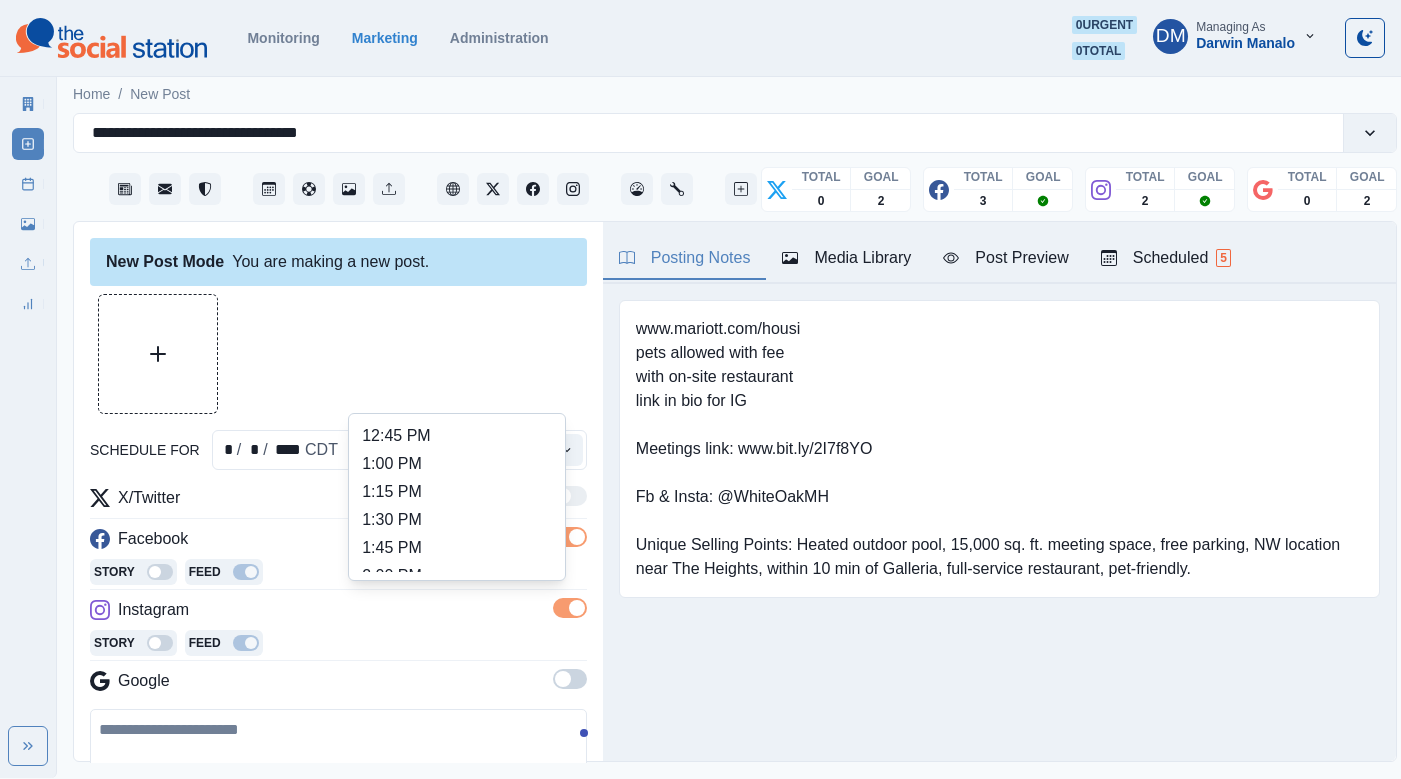 scroll, scrollTop: 531, scrollLeft: 0, axis: vertical 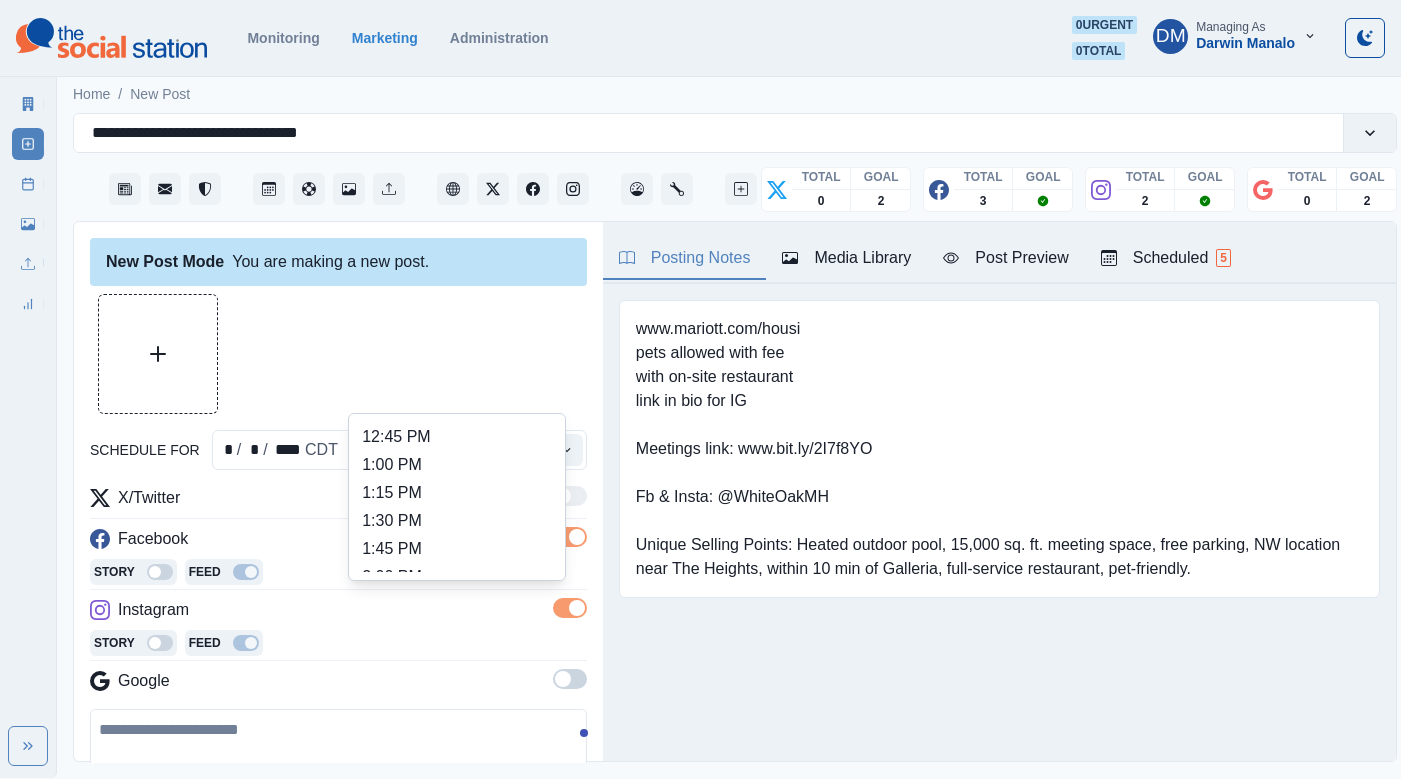 click on "2:45 PM" at bounding box center [457, 661] 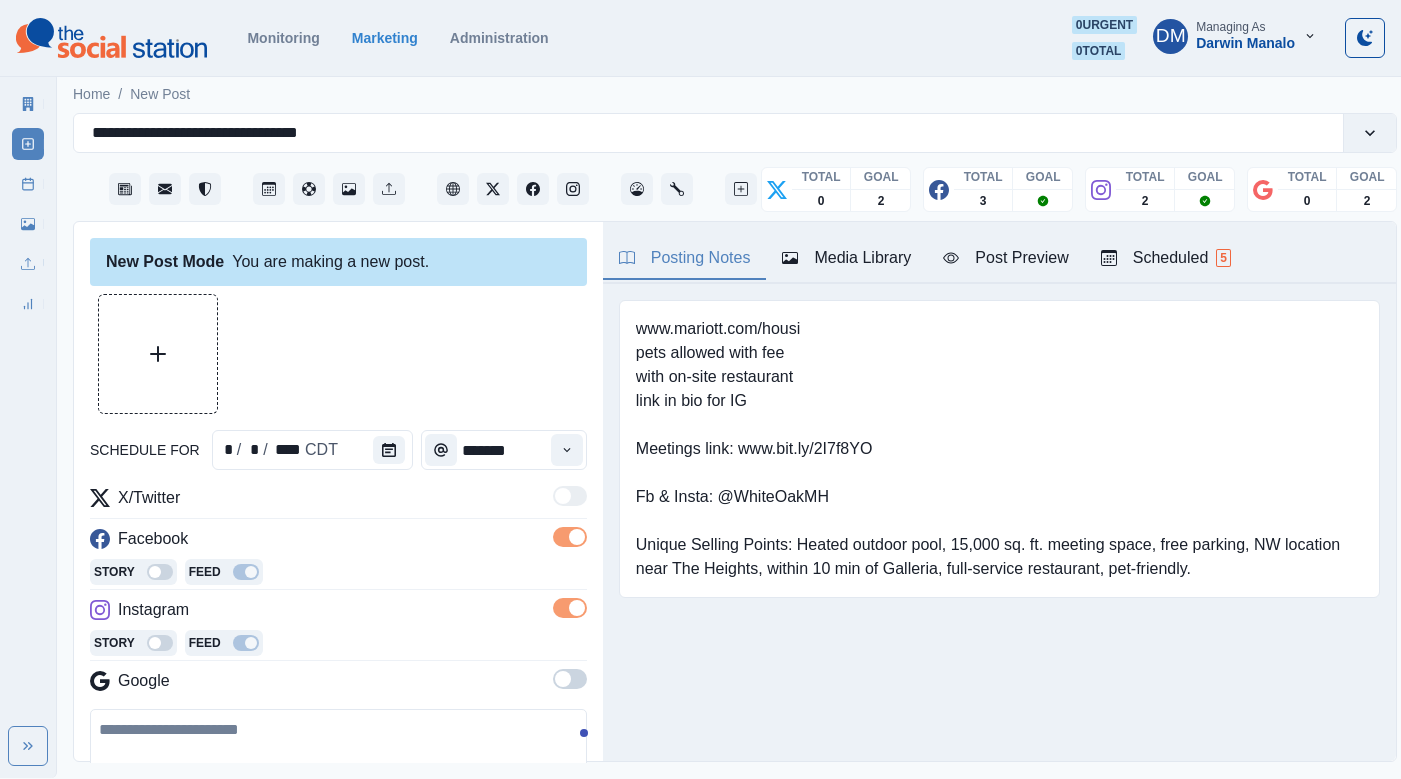click at bounding box center [338, 766] 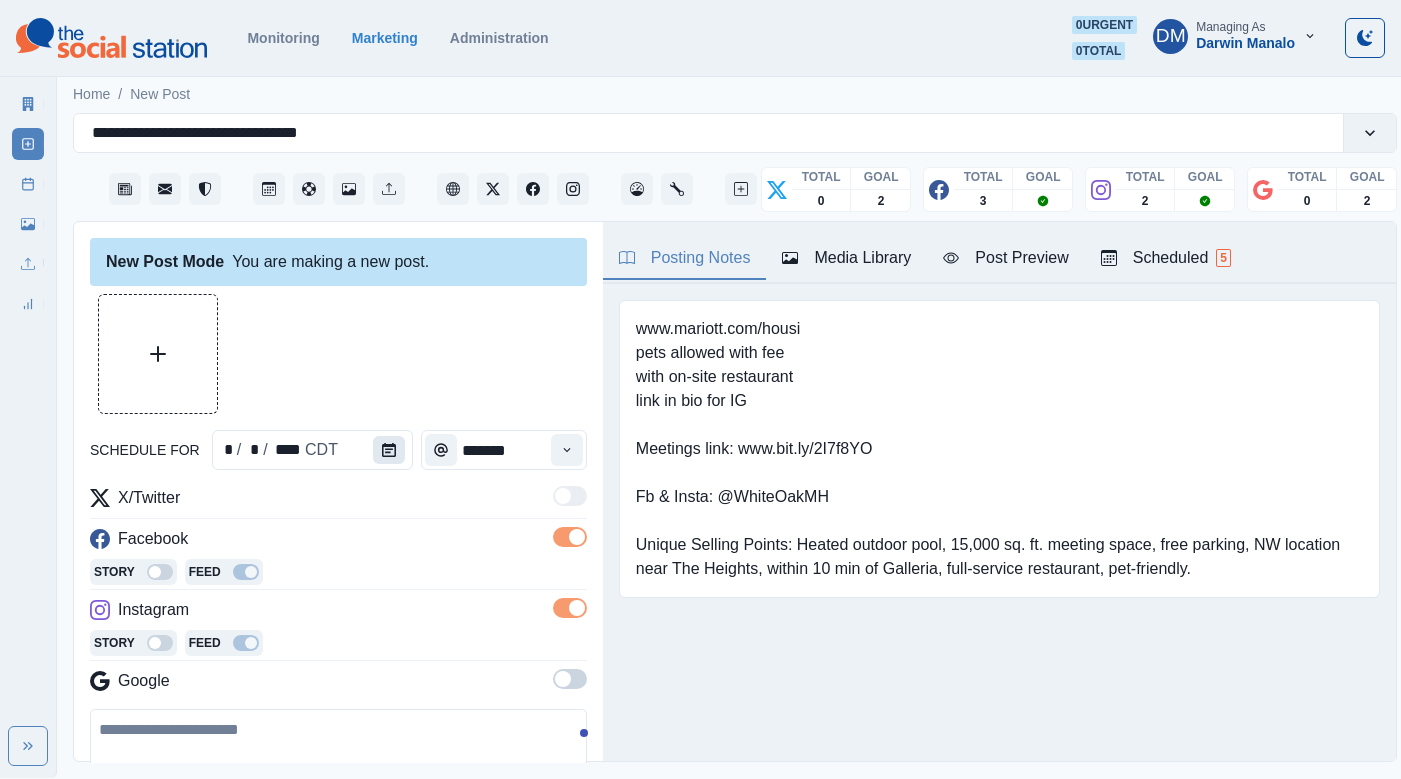click 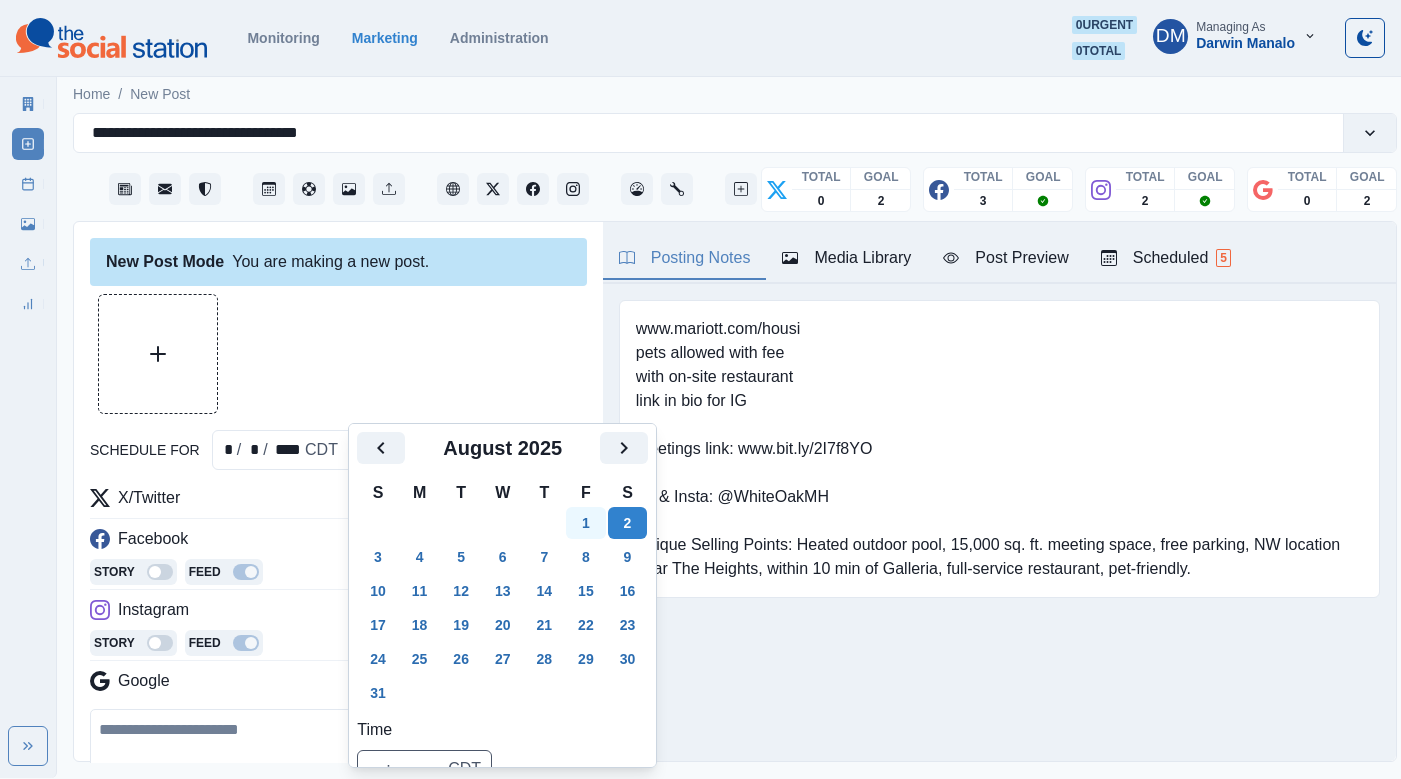 click on "1" at bounding box center [586, 523] 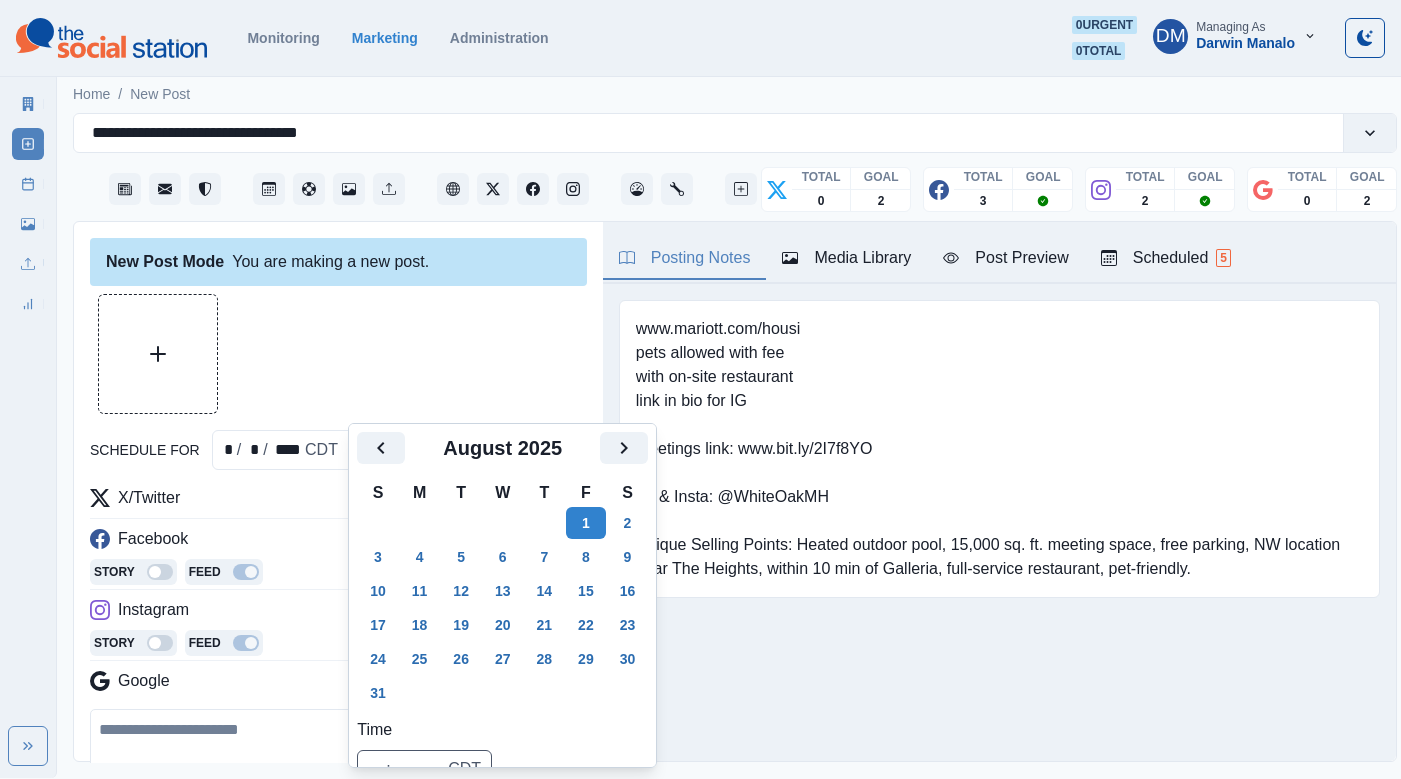 click at bounding box center (338, 766) 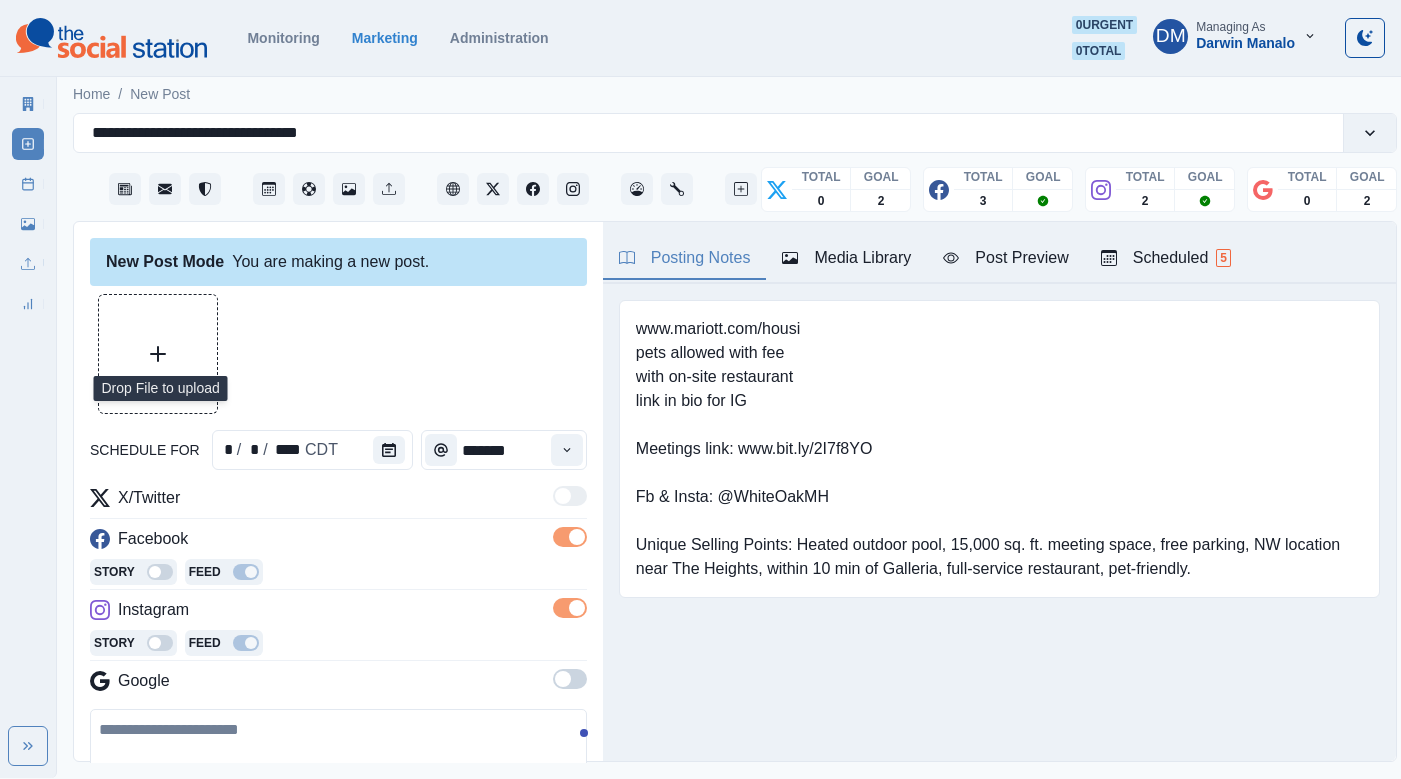 click at bounding box center [158, 354] 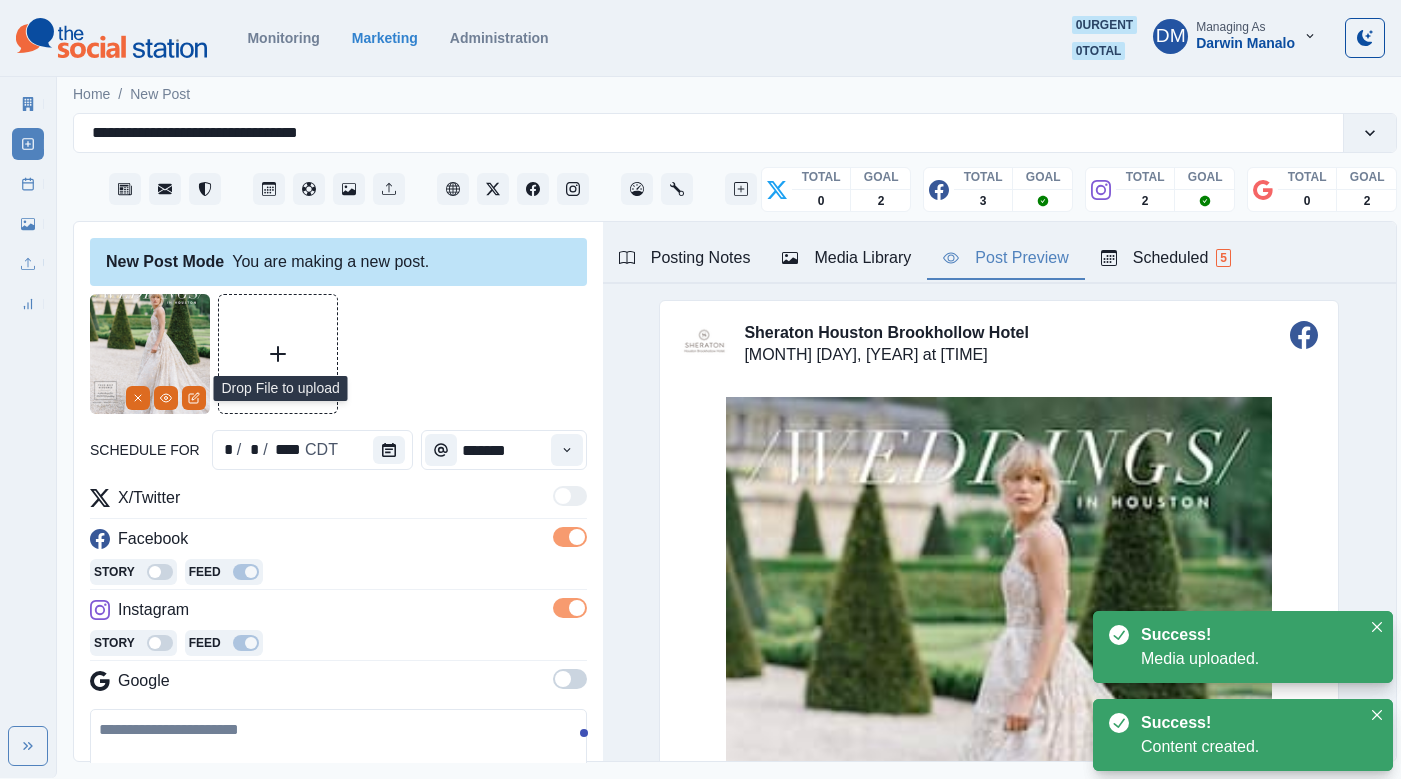 click on "Post Preview" at bounding box center (1005, 258) 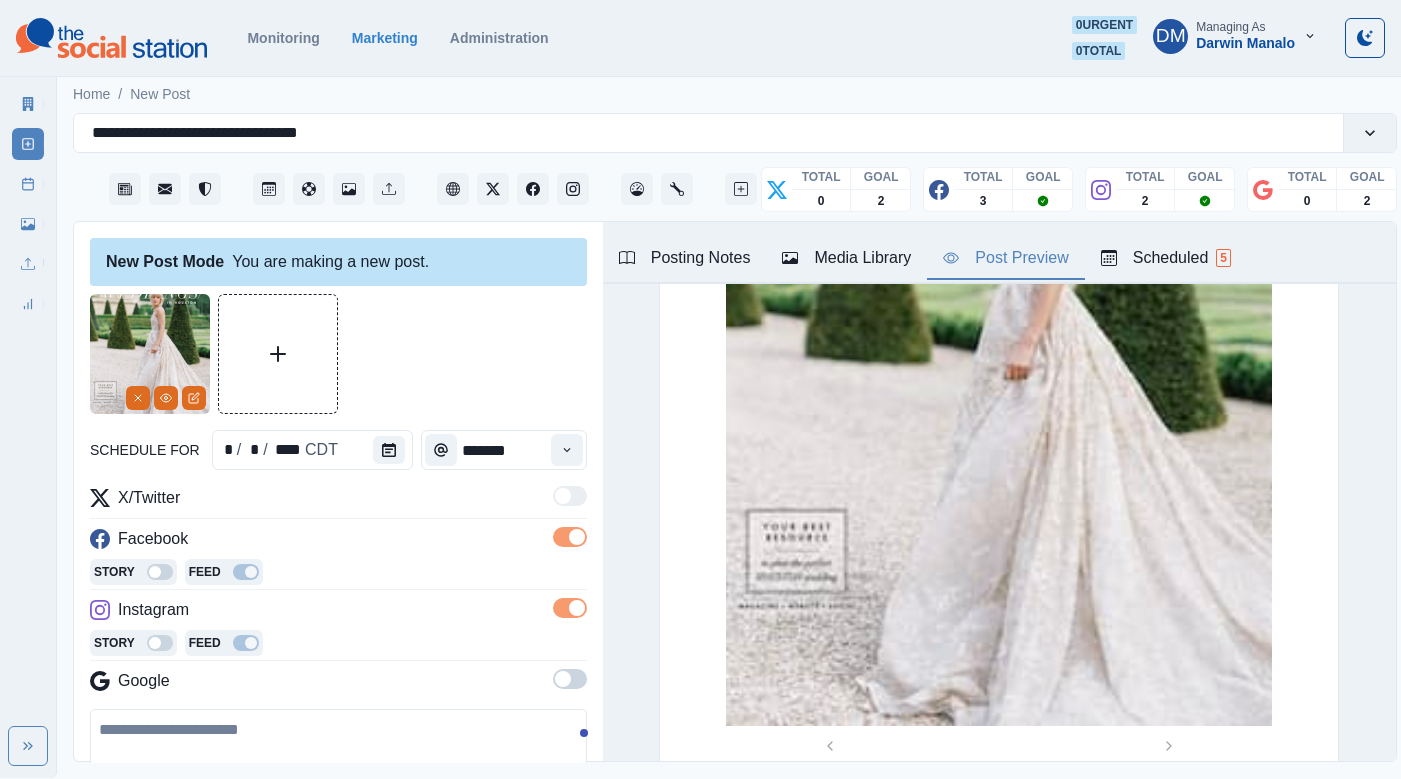 scroll, scrollTop: 374, scrollLeft: 0, axis: vertical 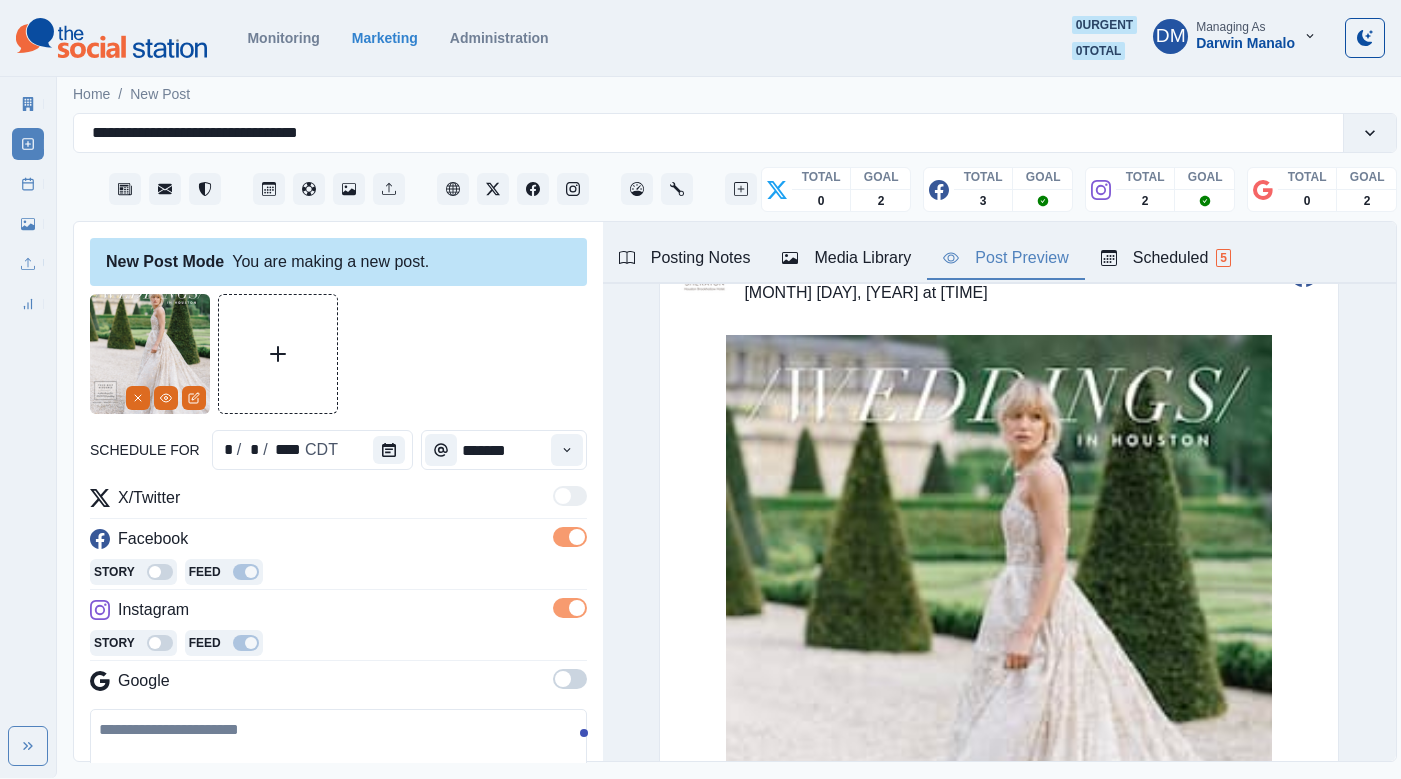 type 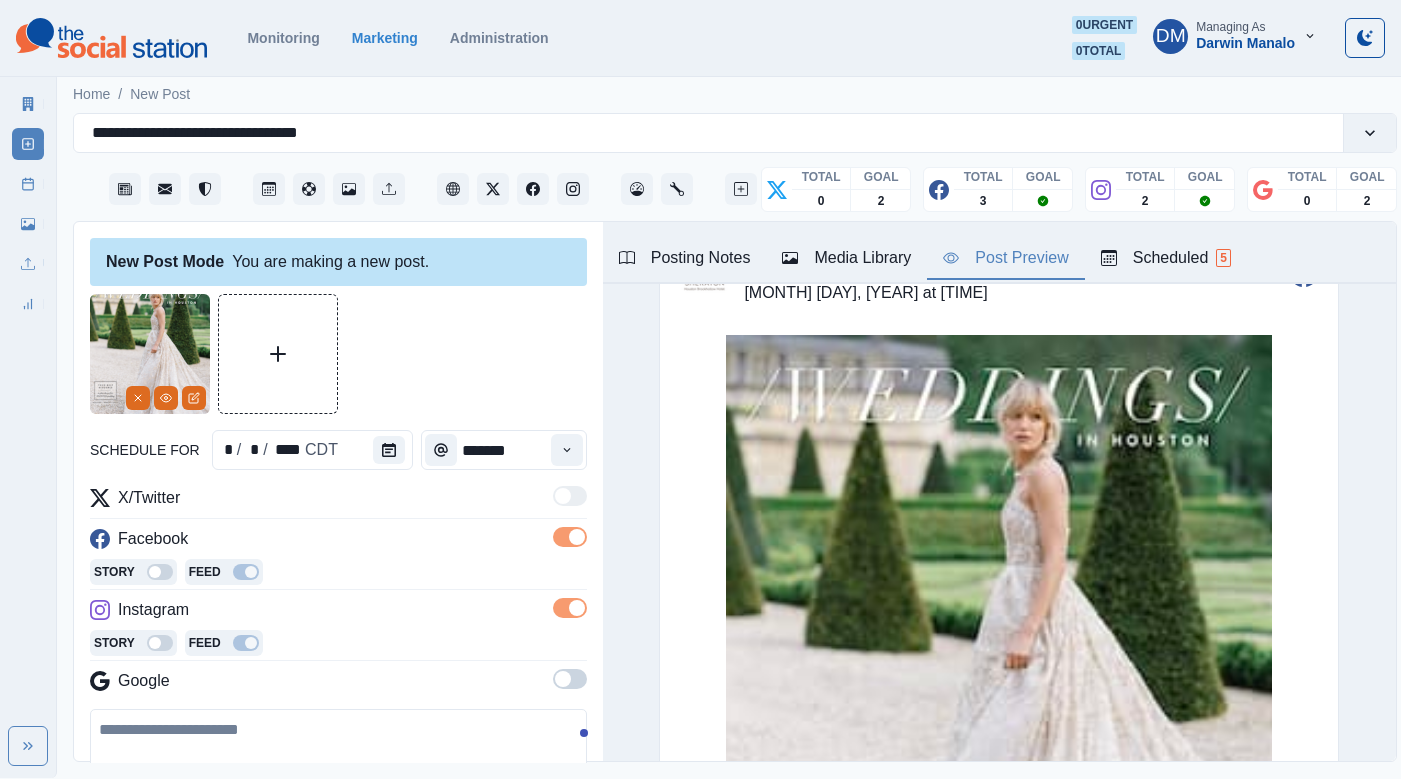 click at bounding box center (338, 766) 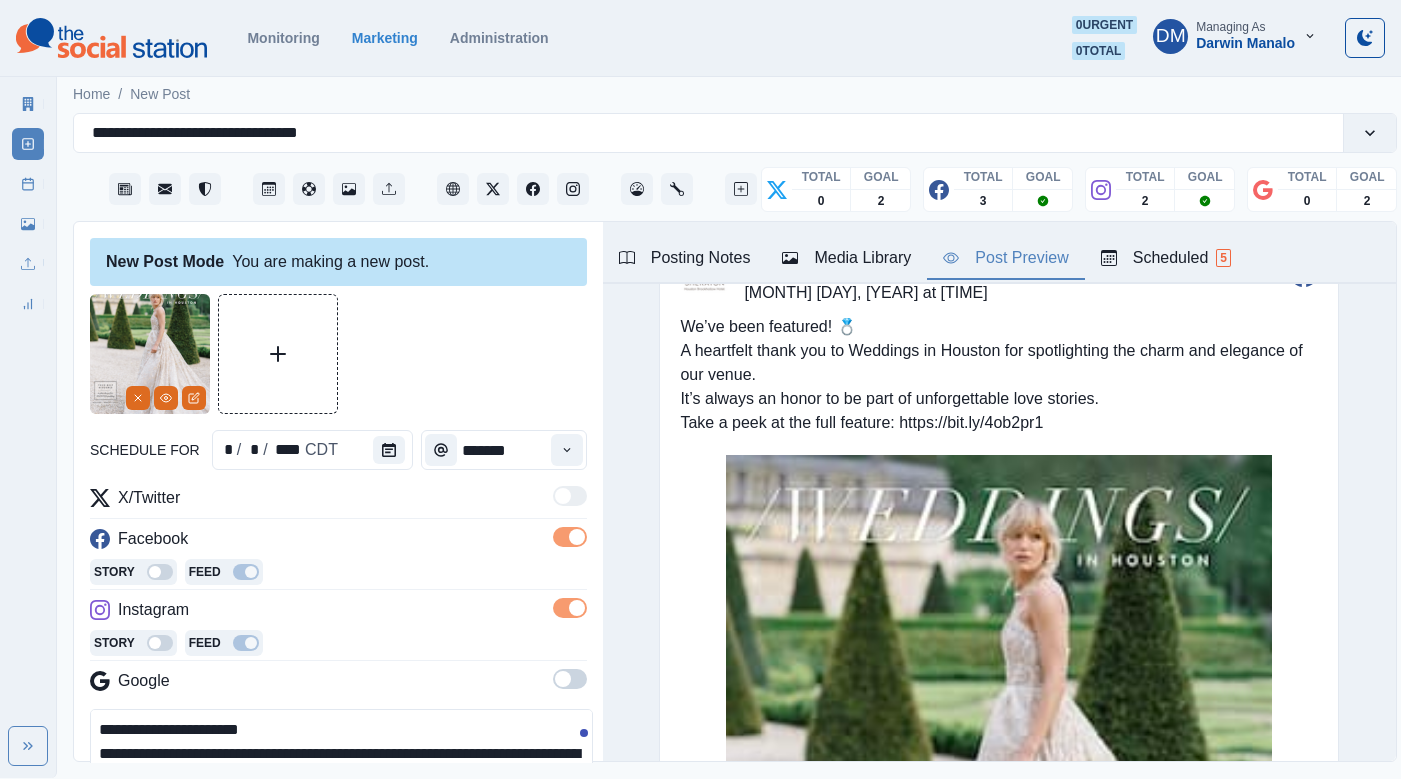 scroll, scrollTop: 8, scrollLeft: 0, axis: vertical 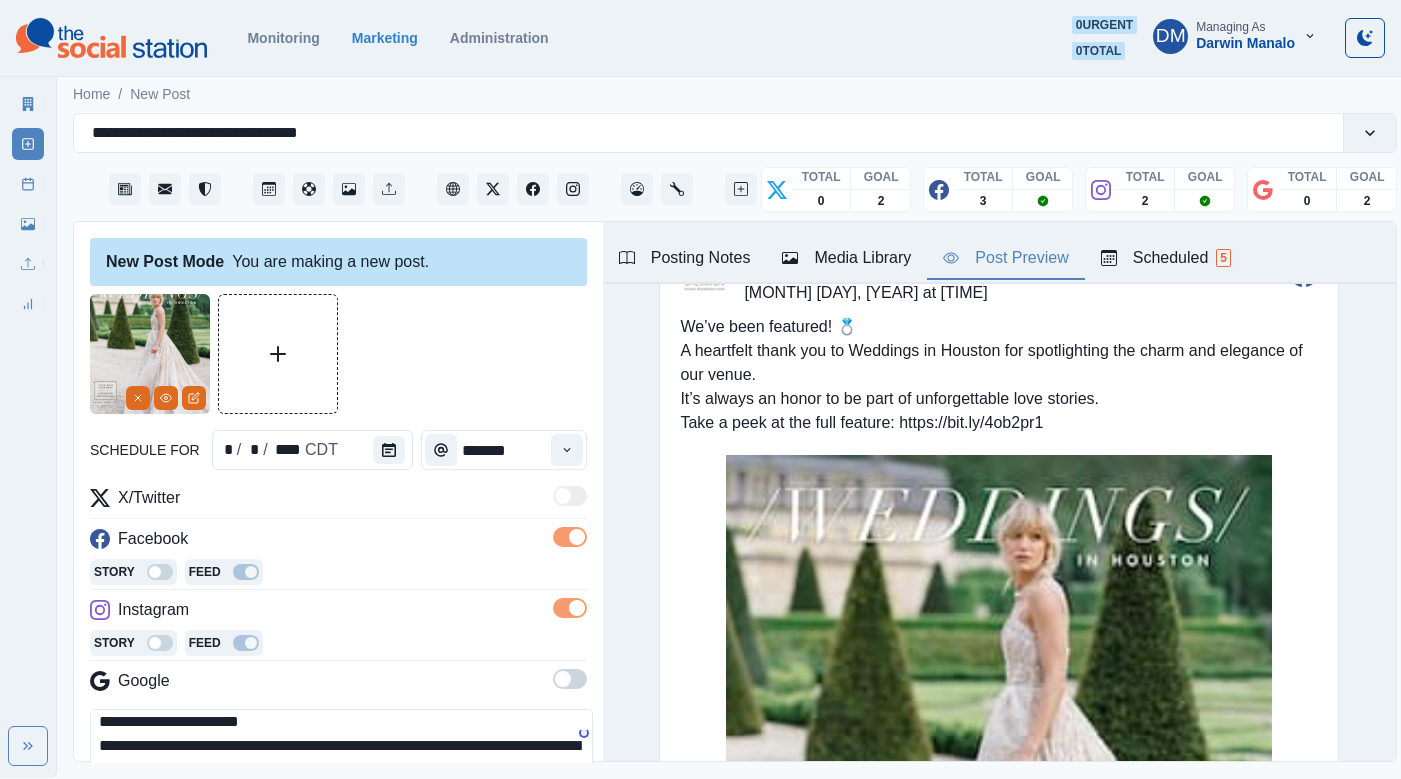click on "**********" at bounding box center [341, 754] 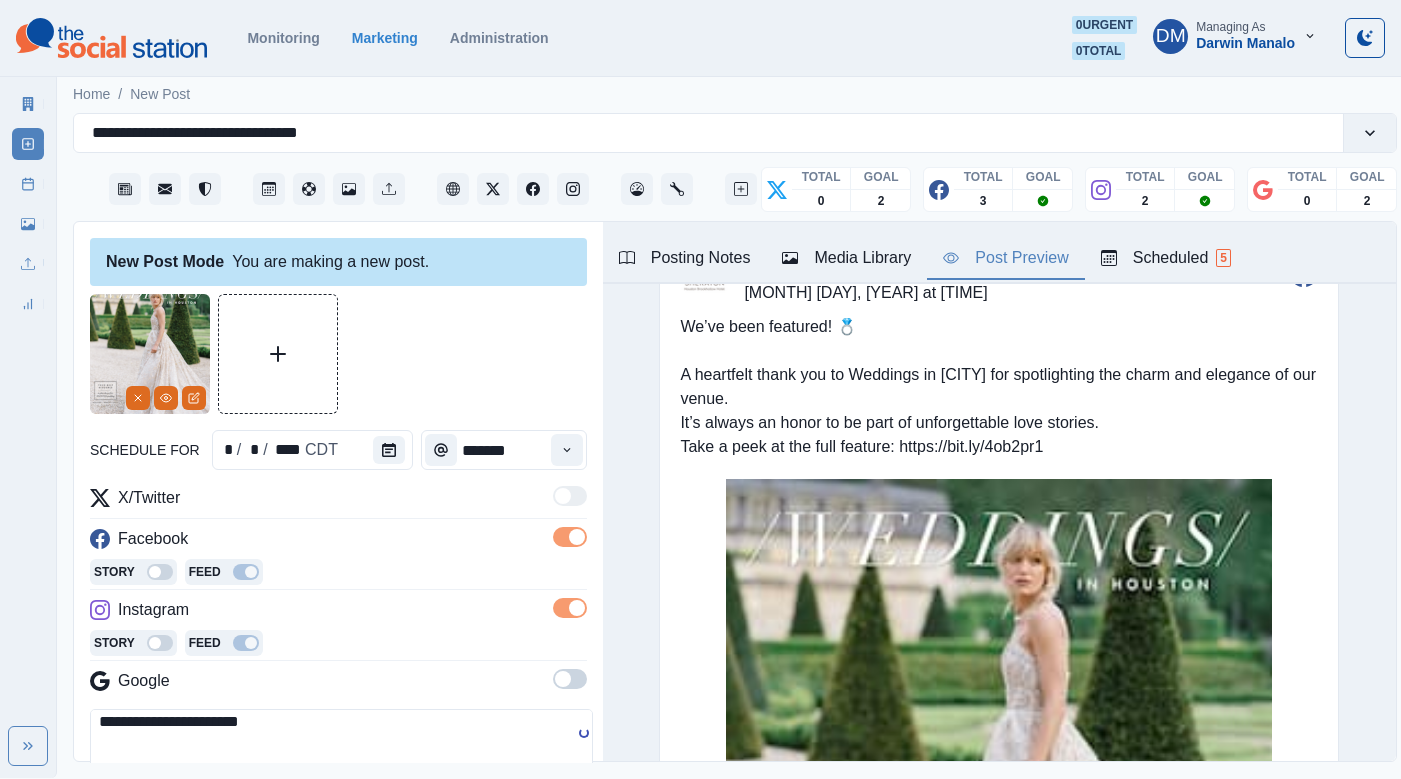 scroll, scrollTop: 26, scrollLeft: 0, axis: vertical 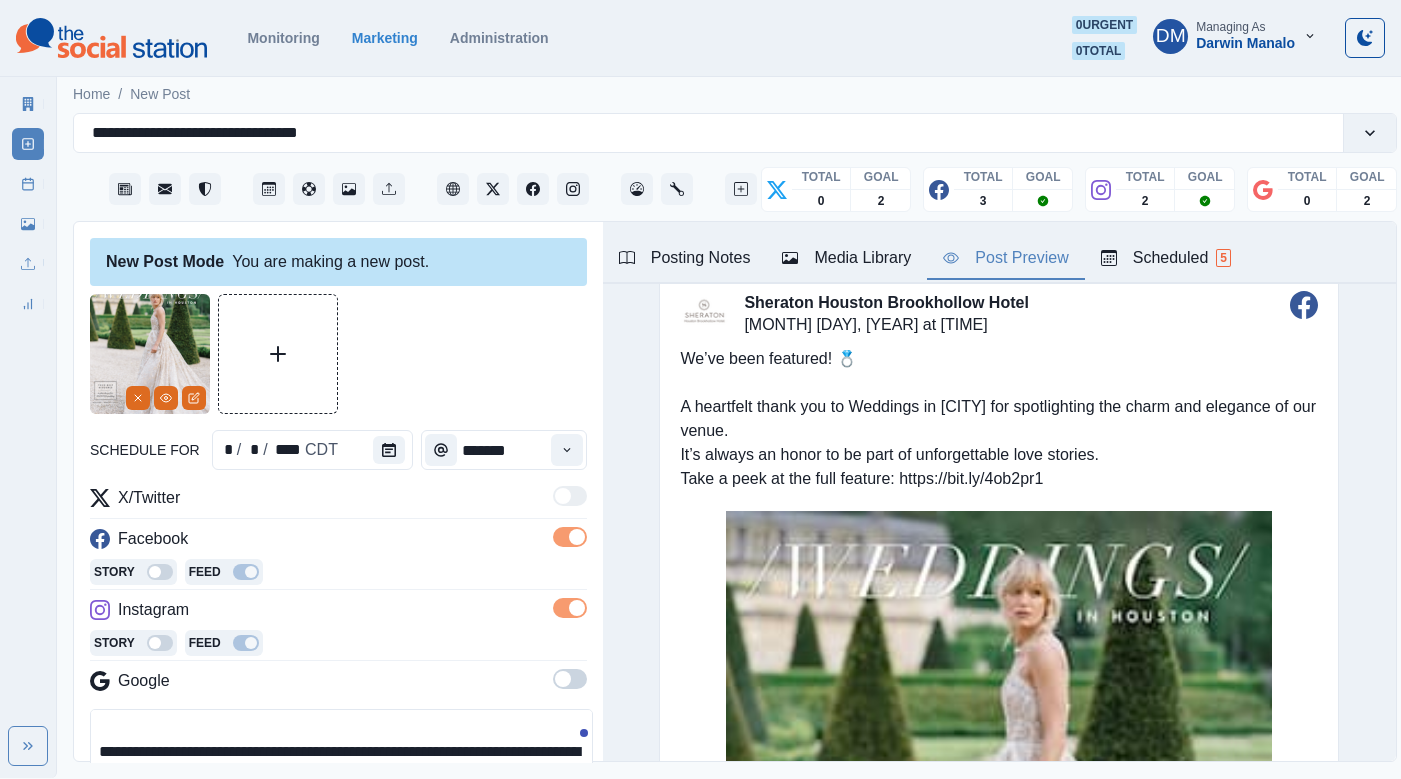 click on "**********" at bounding box center [341, 754] 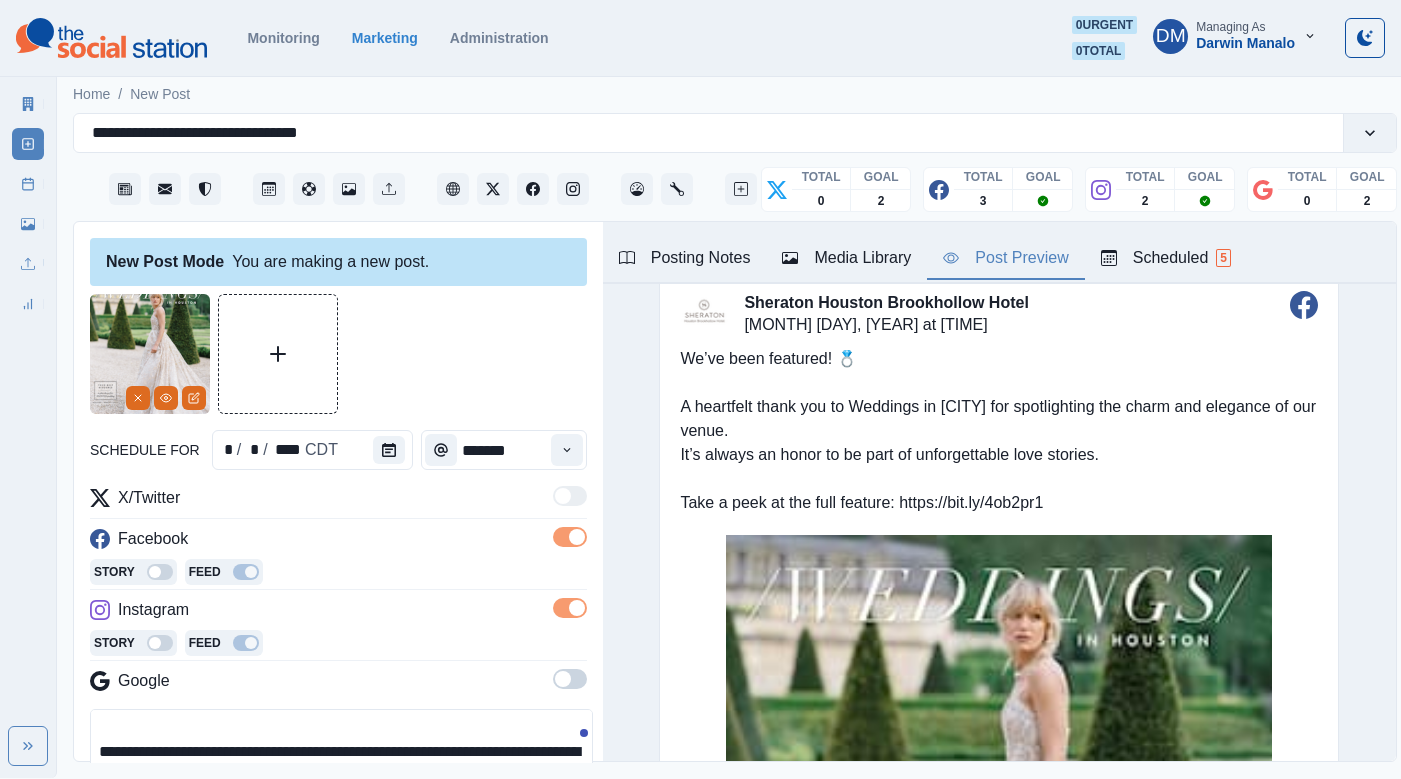 drag, startPoint x: 844, startPoint y: 376, endPoint x: 980, endPoint y: 375, distance: 136.00368 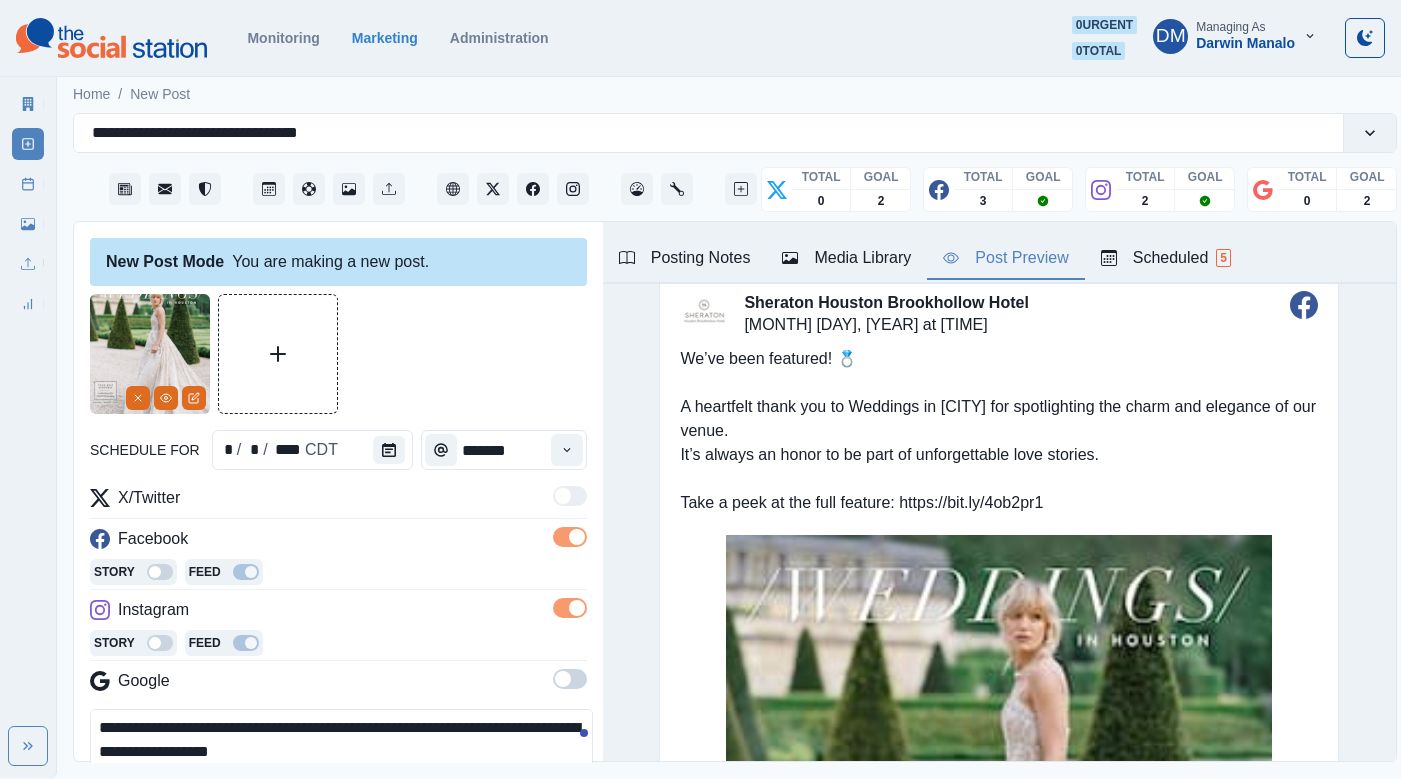 scroll, scrollTop: 54, scrollLeft: 0, axis: vertical 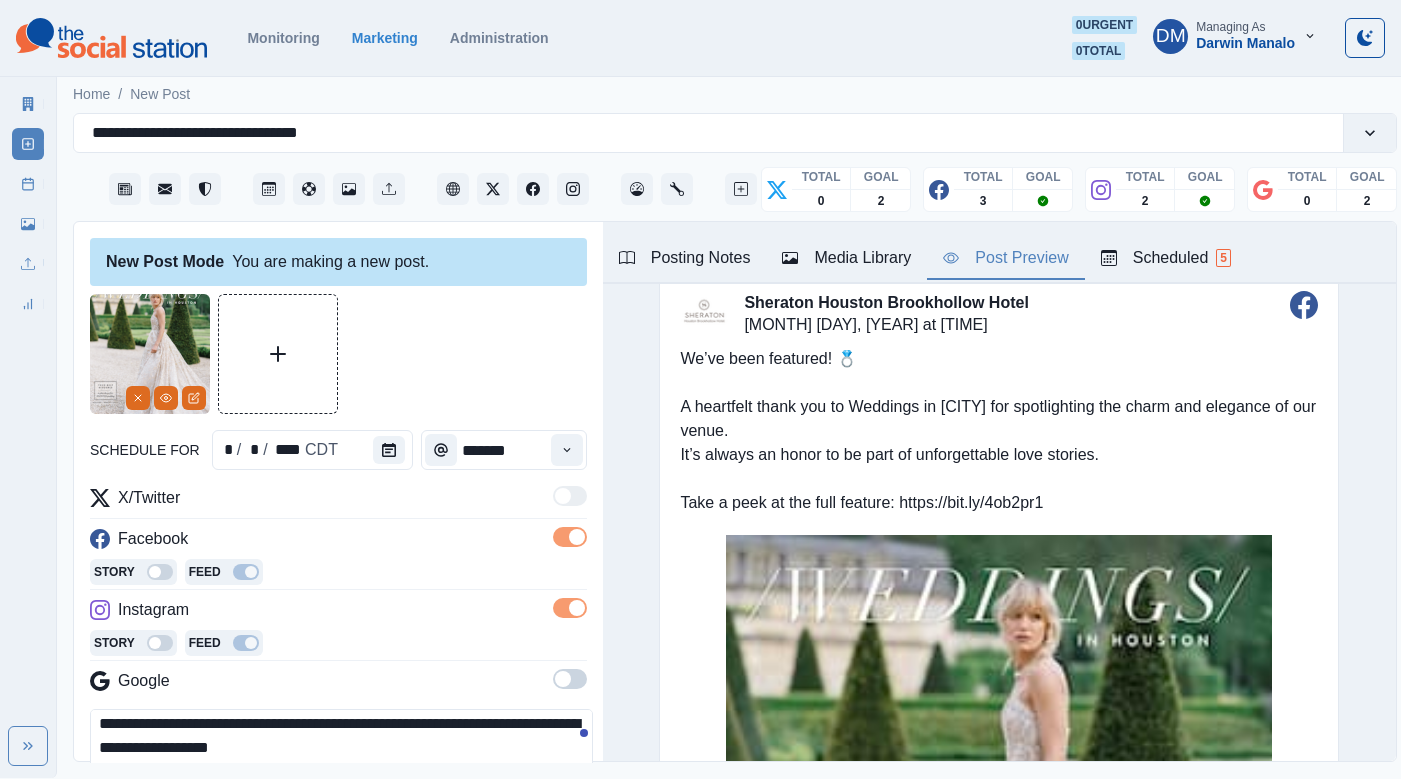 click on "**********" at bounding box center (341, 754) 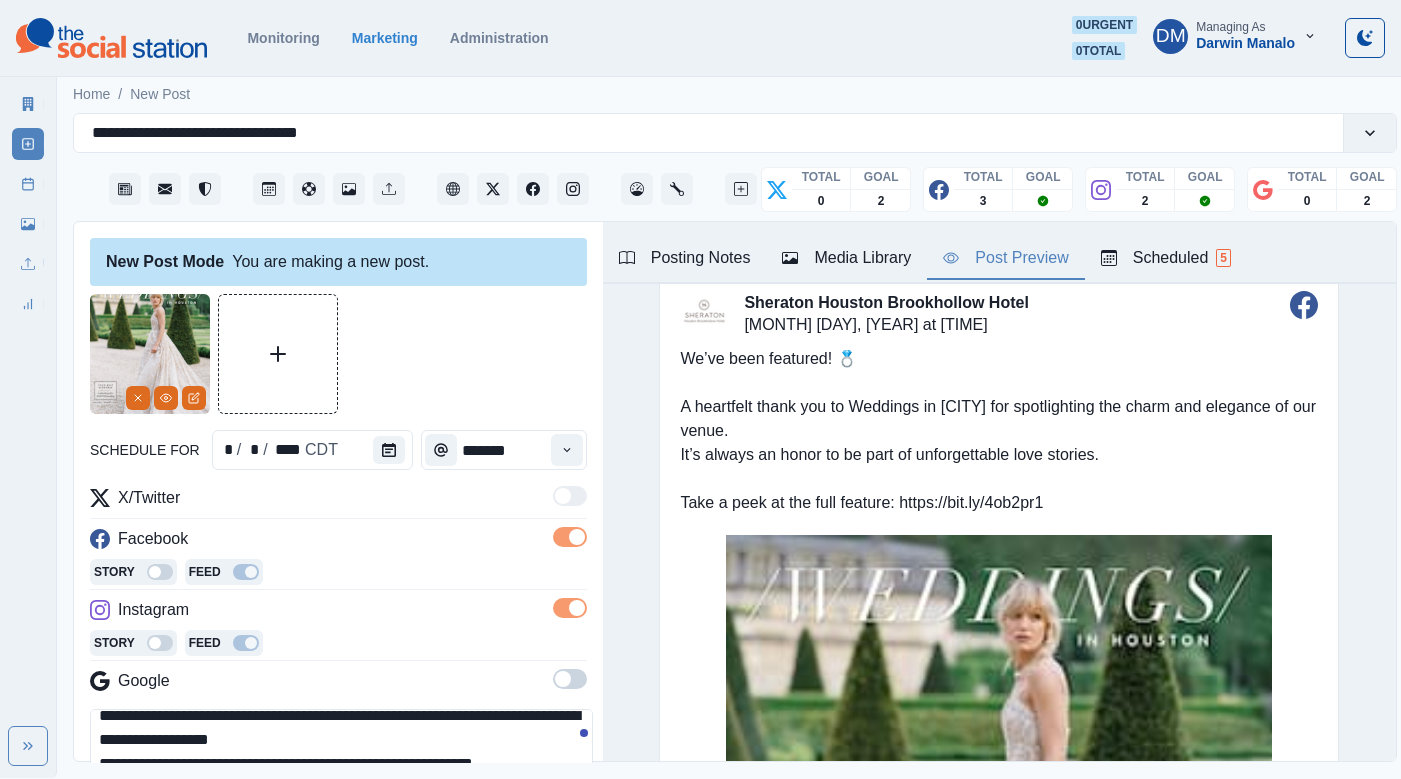 scroll, scrollTop: 80, scrollLeft: 0, axis: vertical 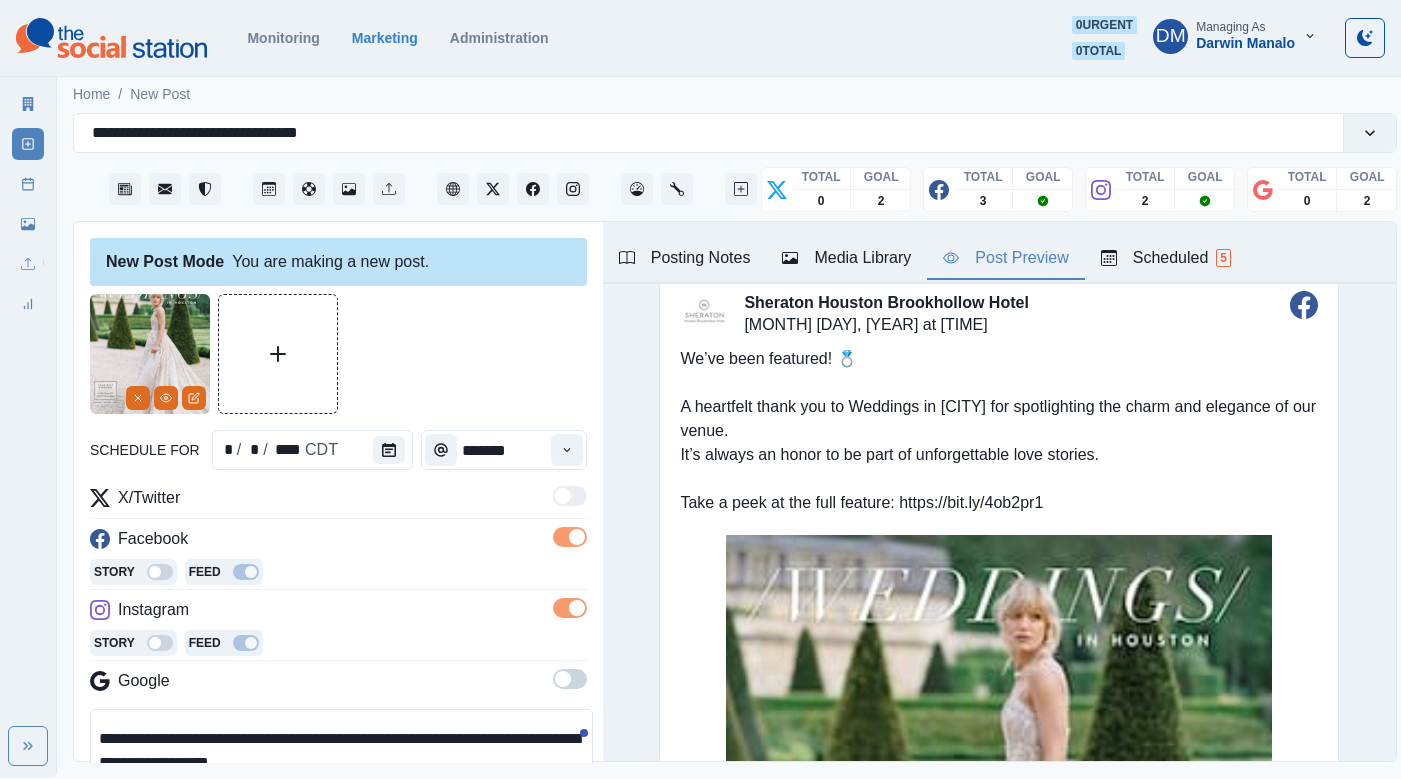 click on "**********" at bounding box center (341, 754) 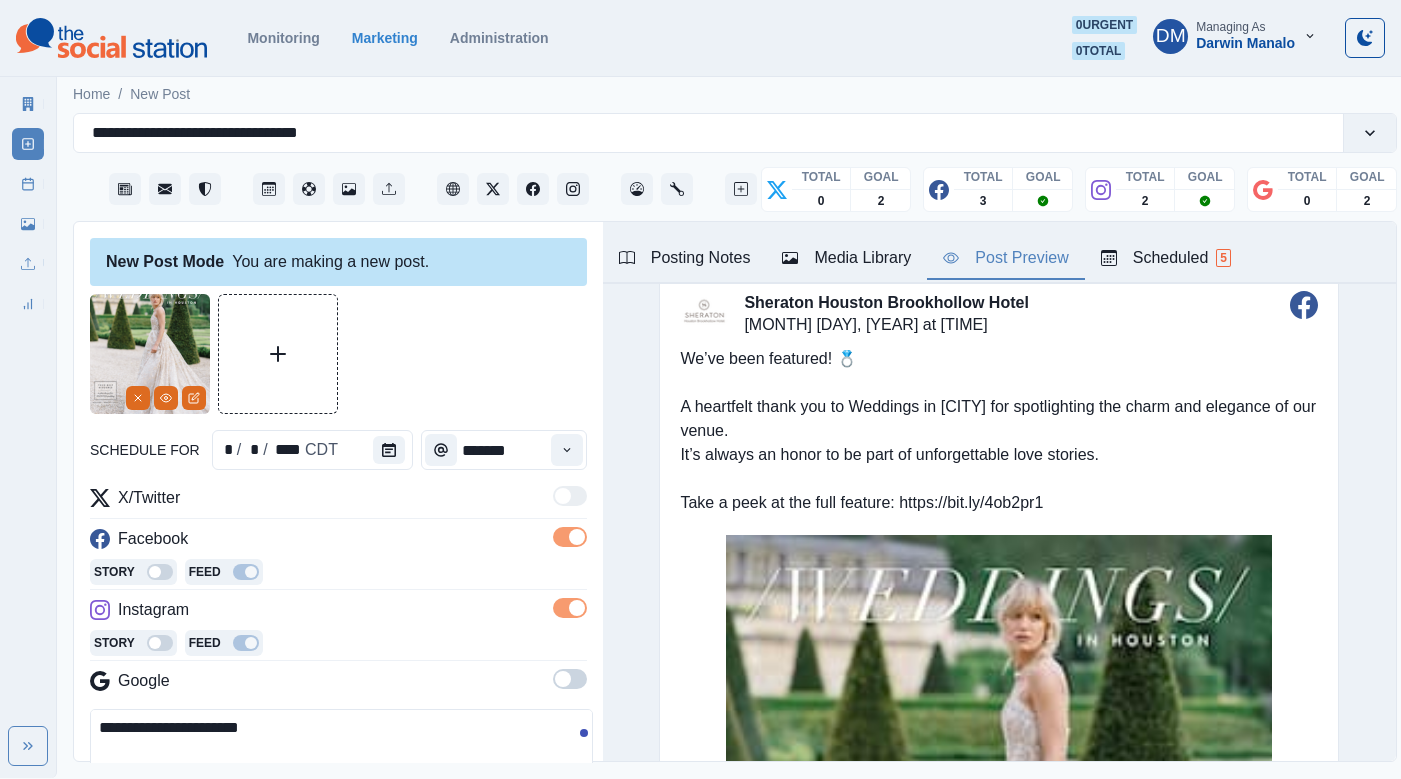 scroll, scrollTop: 0, scrollLeft: 0, axis: both 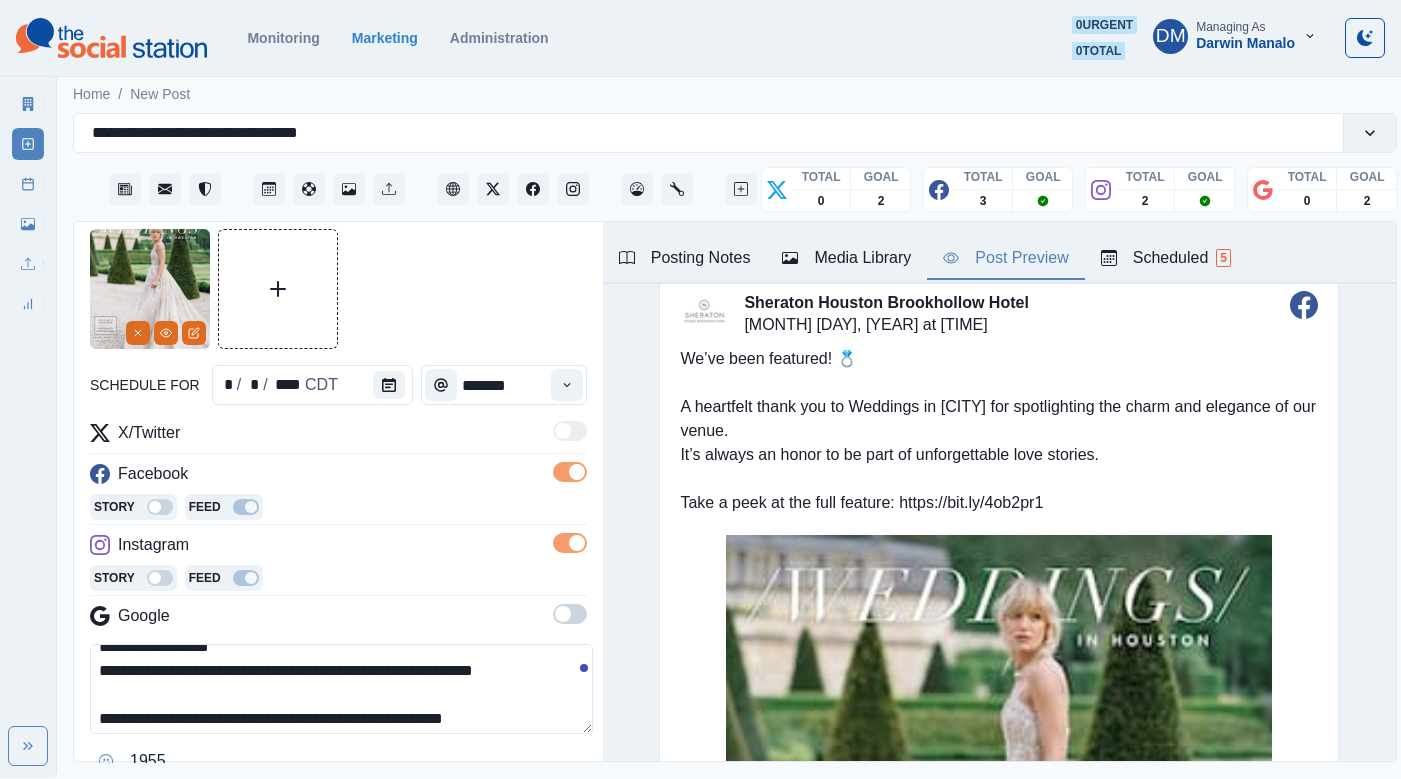 click on "**********" at bounding box center [341, 689] 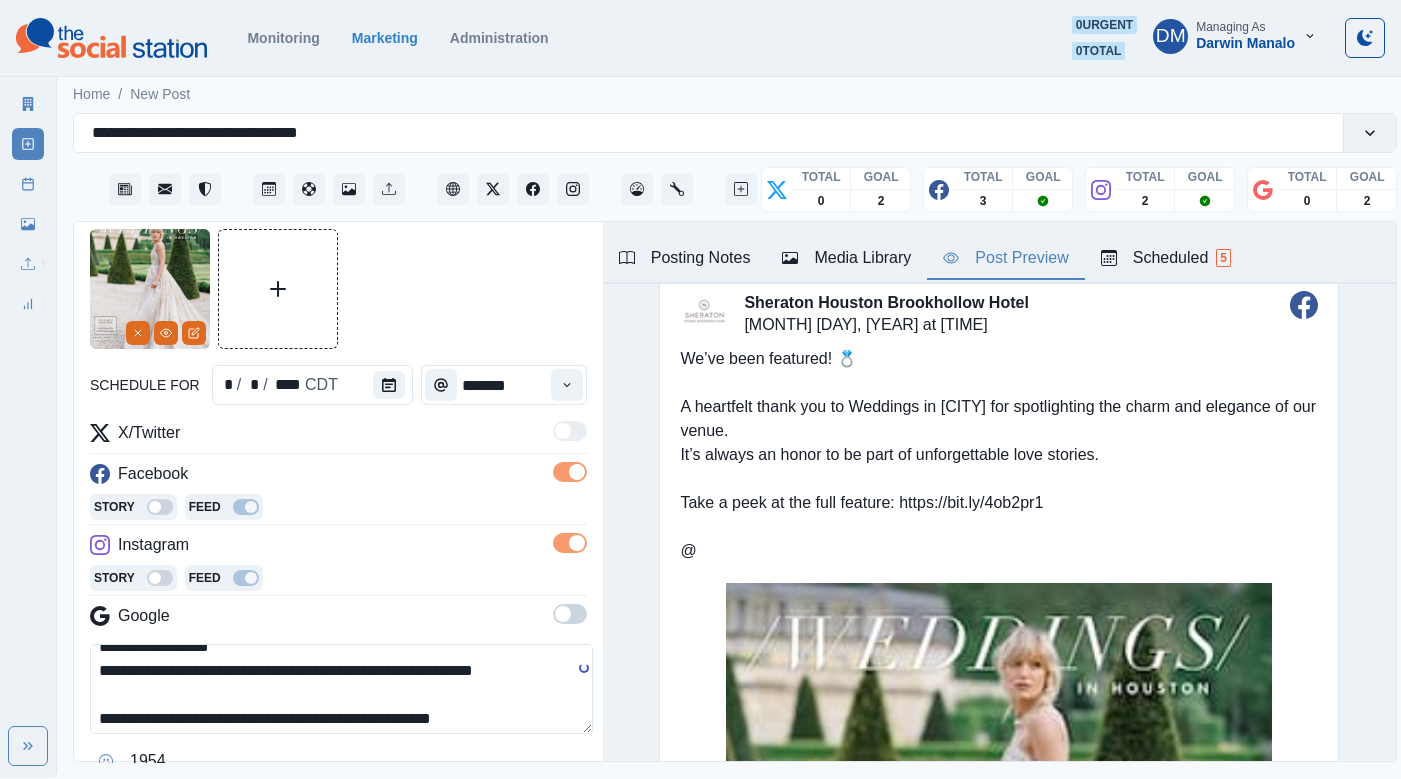 paste on "**********" 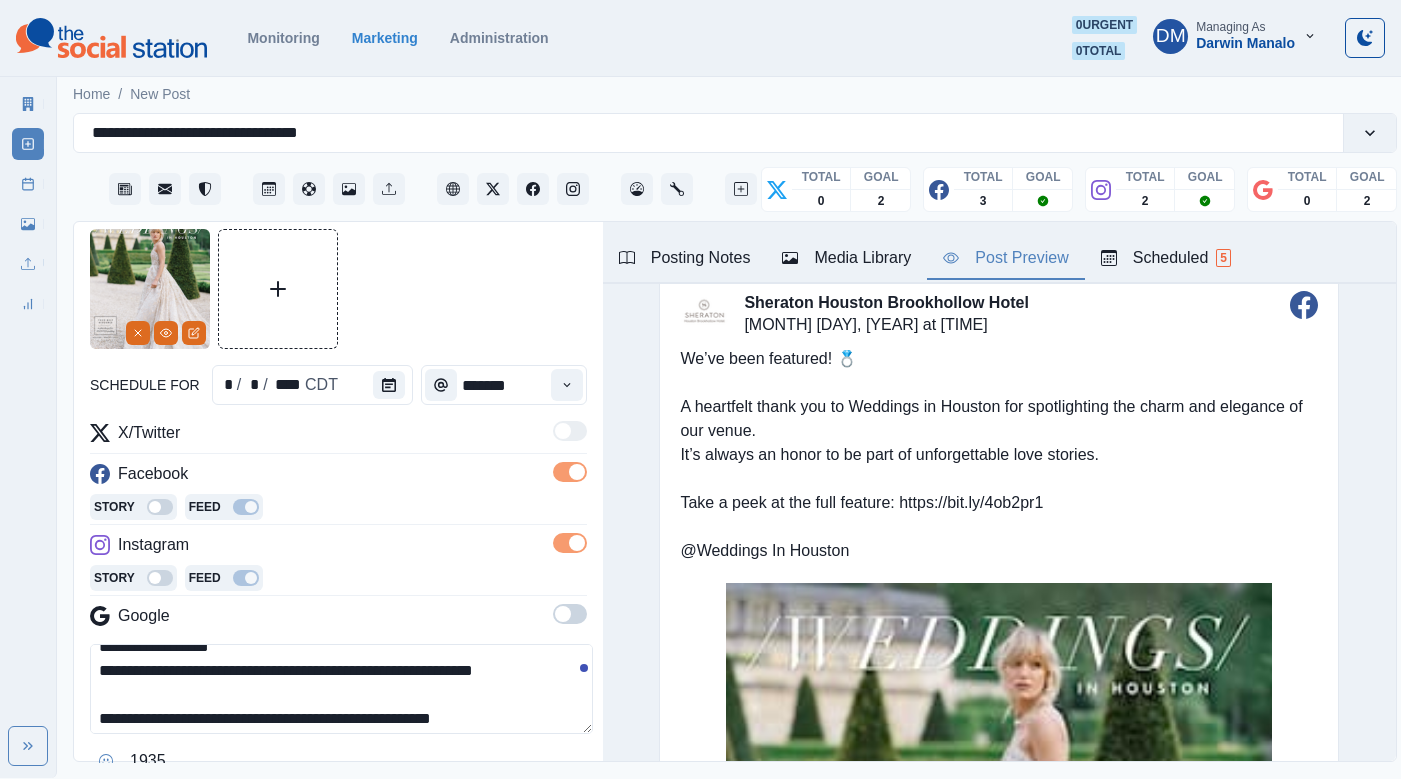 scroll 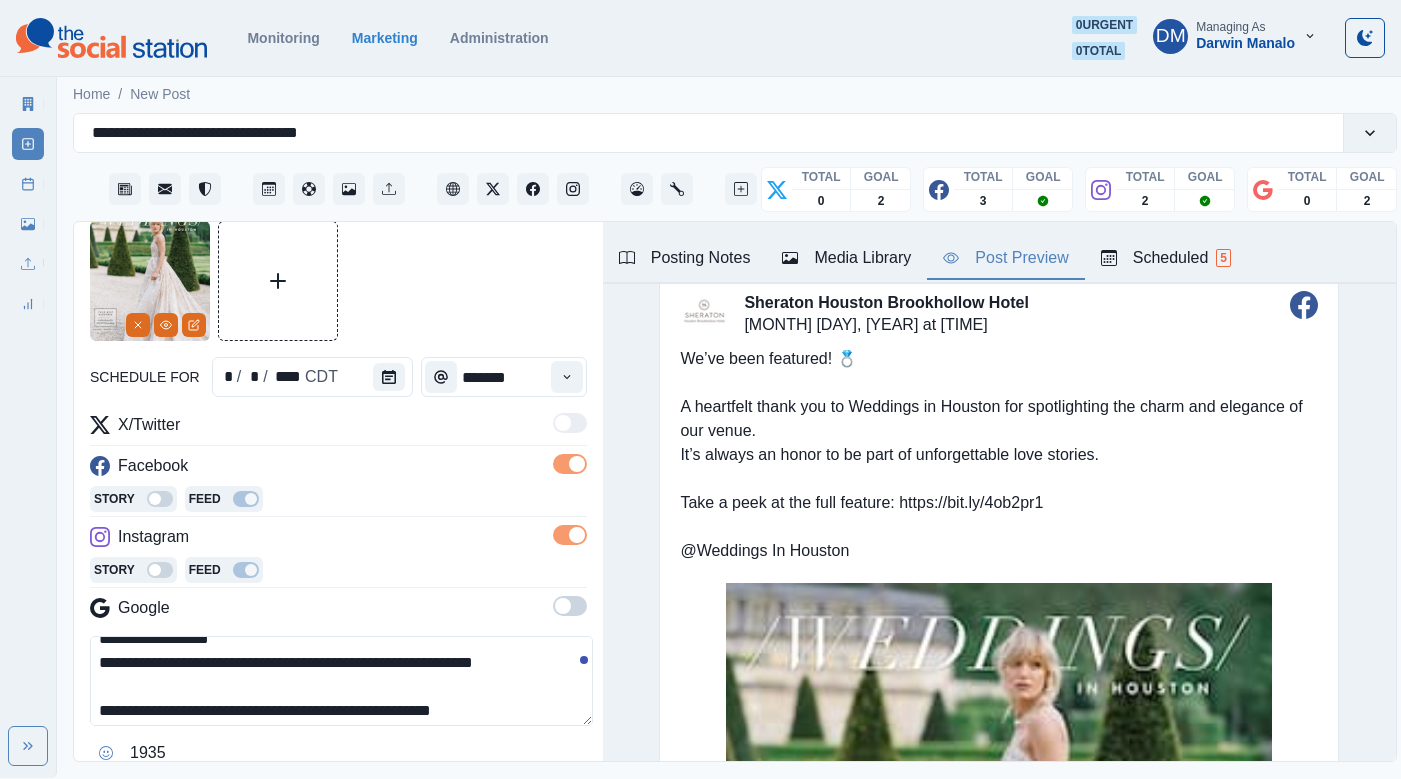 drag, startPoint x: 100, startPoint y: 604, endPoint x: 89, endPoint y: 604, distance: 11 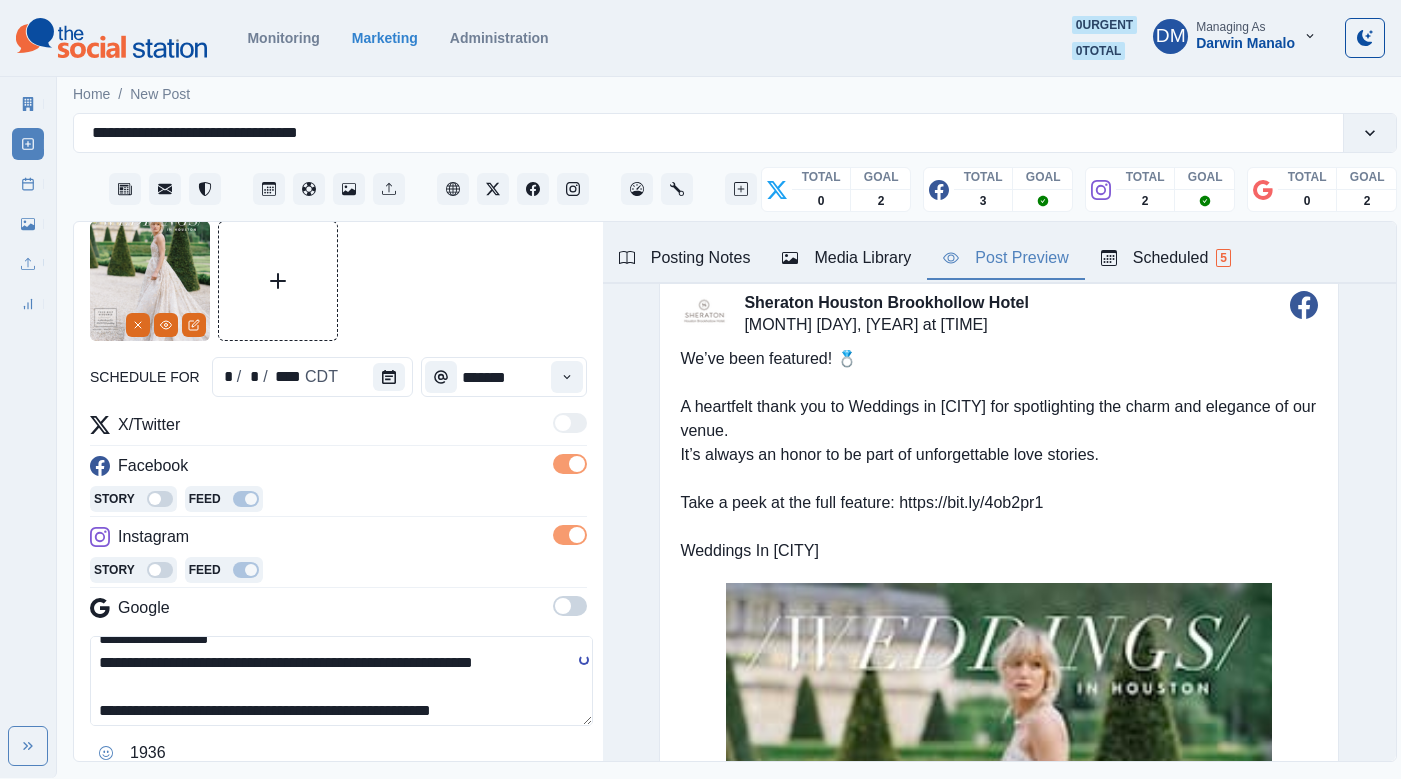 click 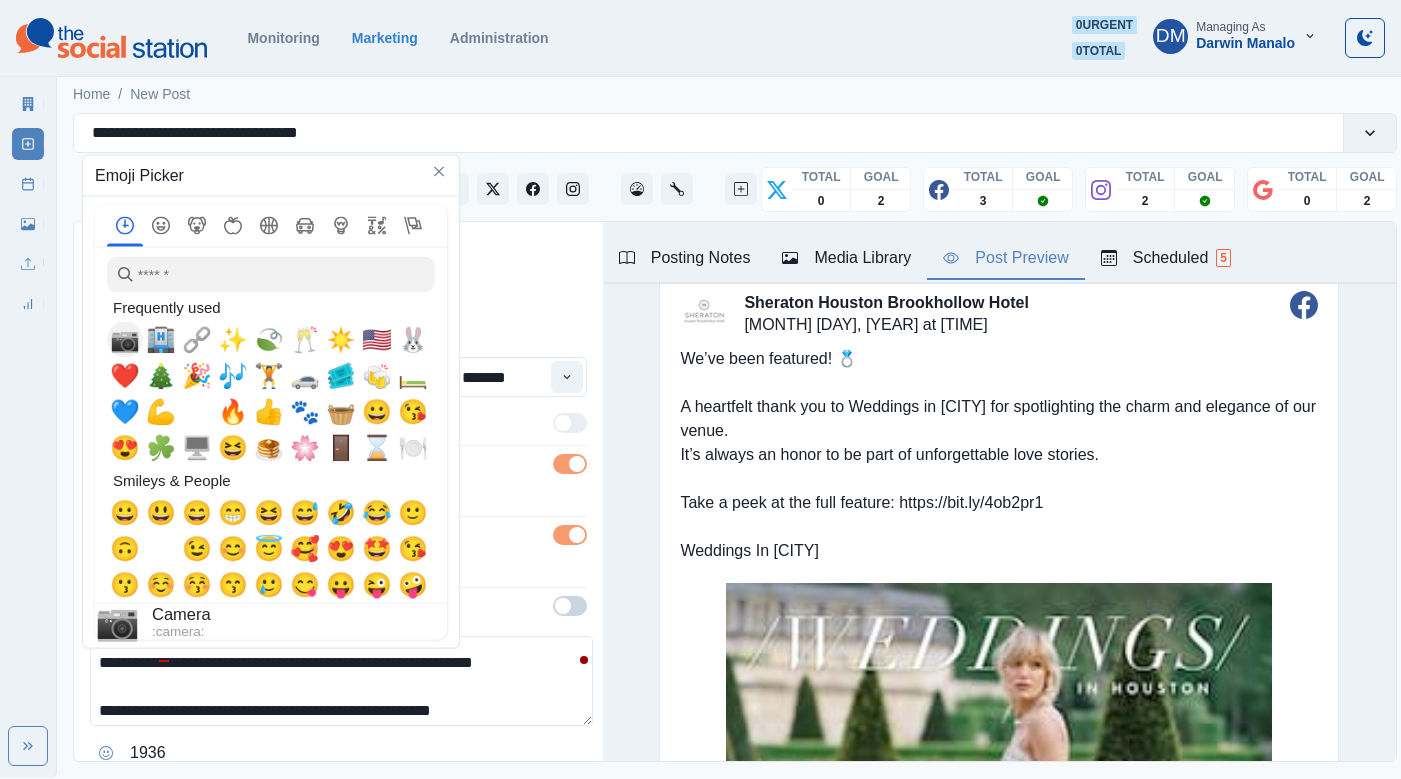click on "📷" at bounding box center (125, 340) 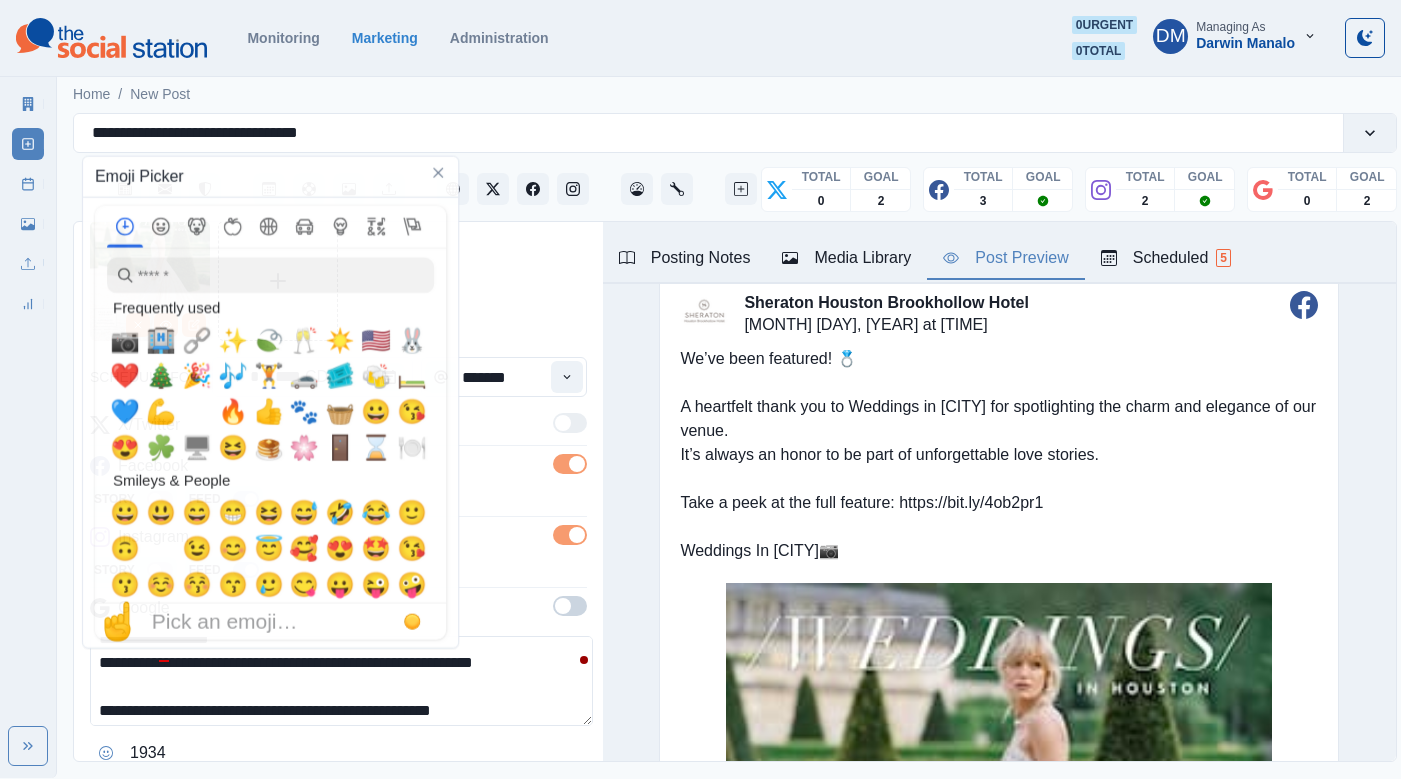 click on "**********" at bounding box center [341, 681] 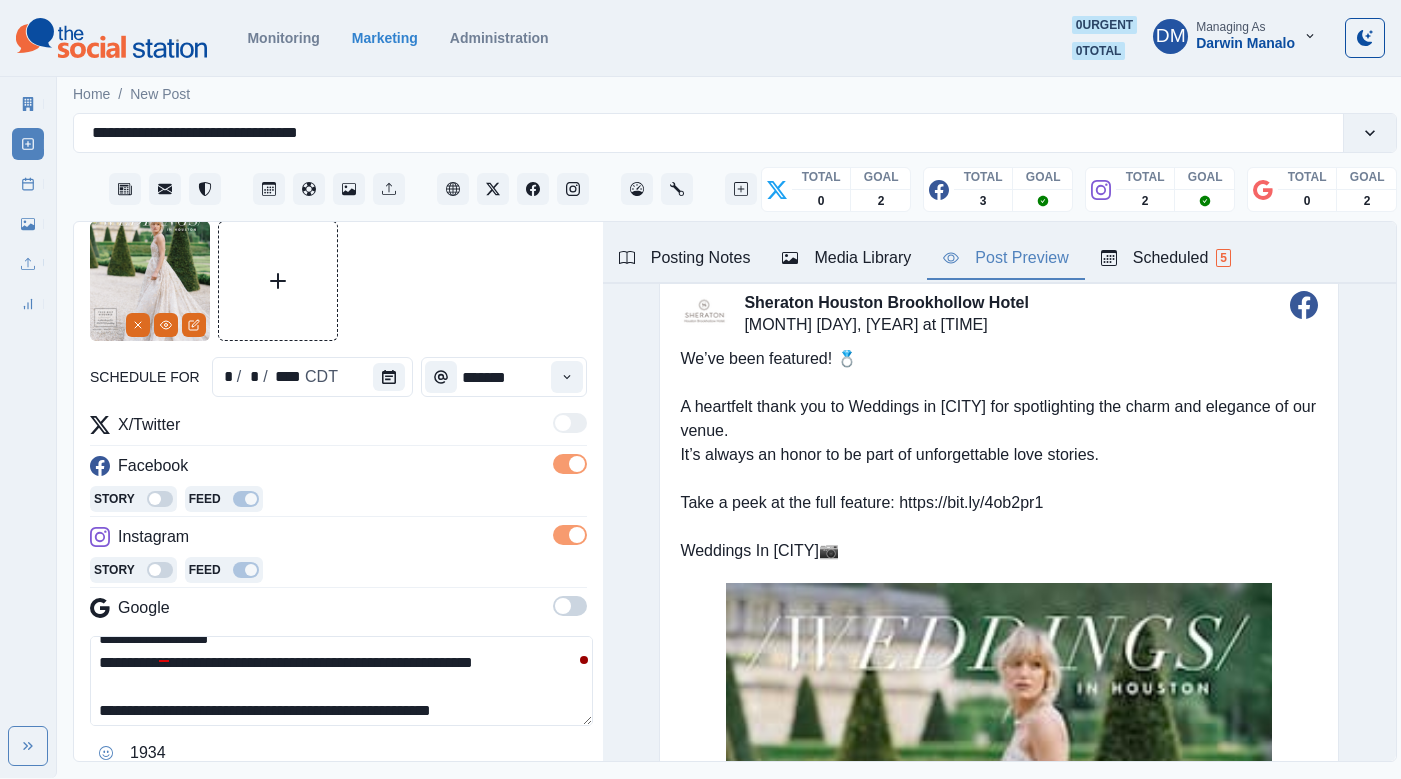 drag, startPoint x: 212, startPoint y: 600, endPoint x: 252, endPoint y: 600, distance: 40 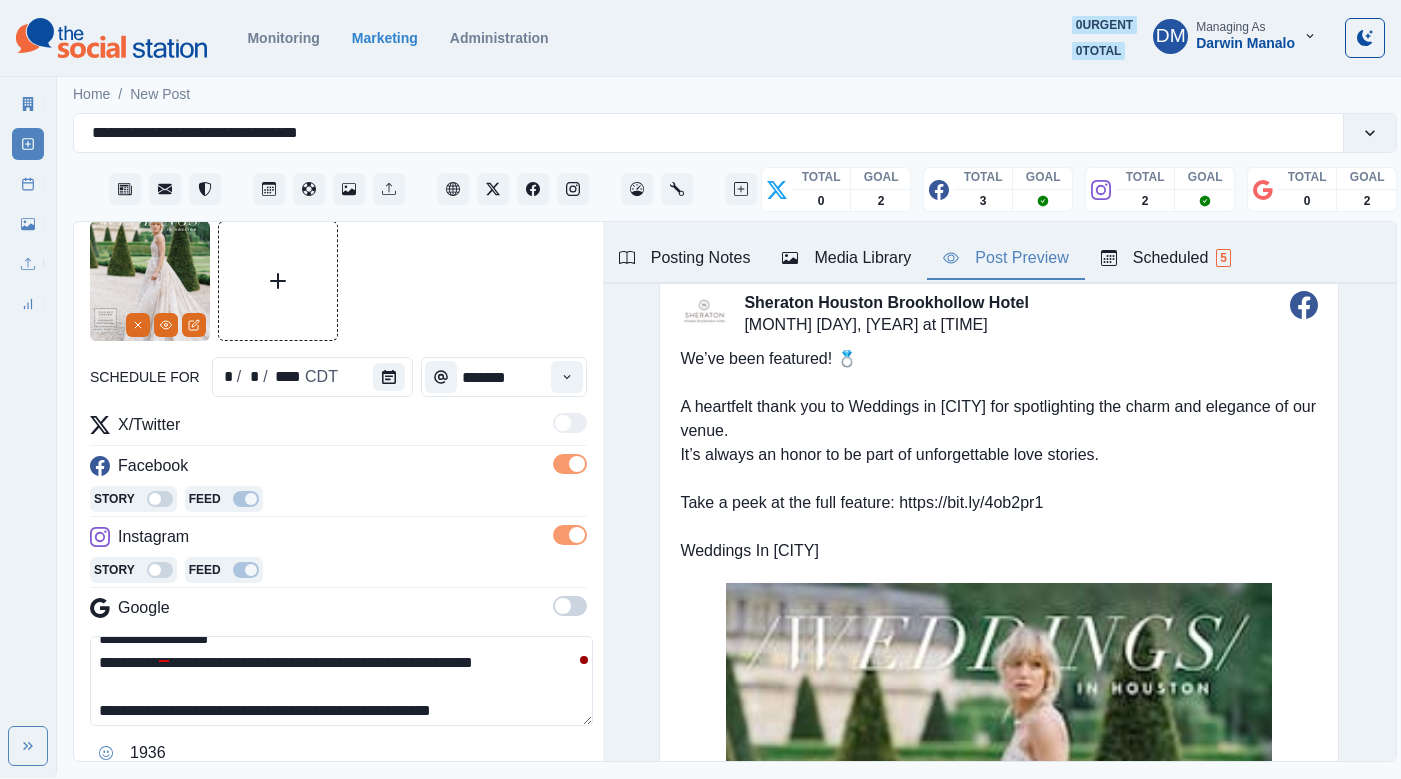 click on "**********" at bounding box center (341, 681) 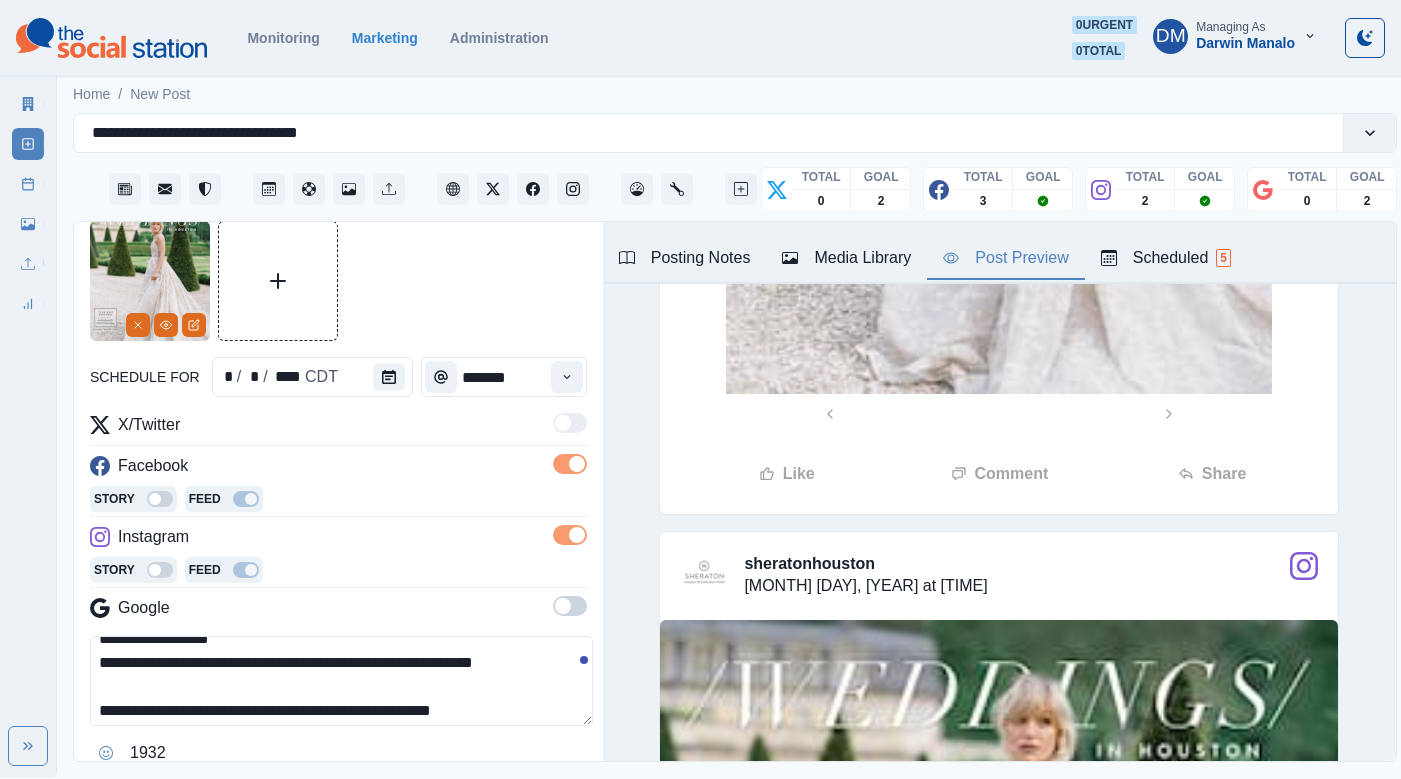 scroll, scrollTop: 940, scrollLeft: 0, axis: vertical 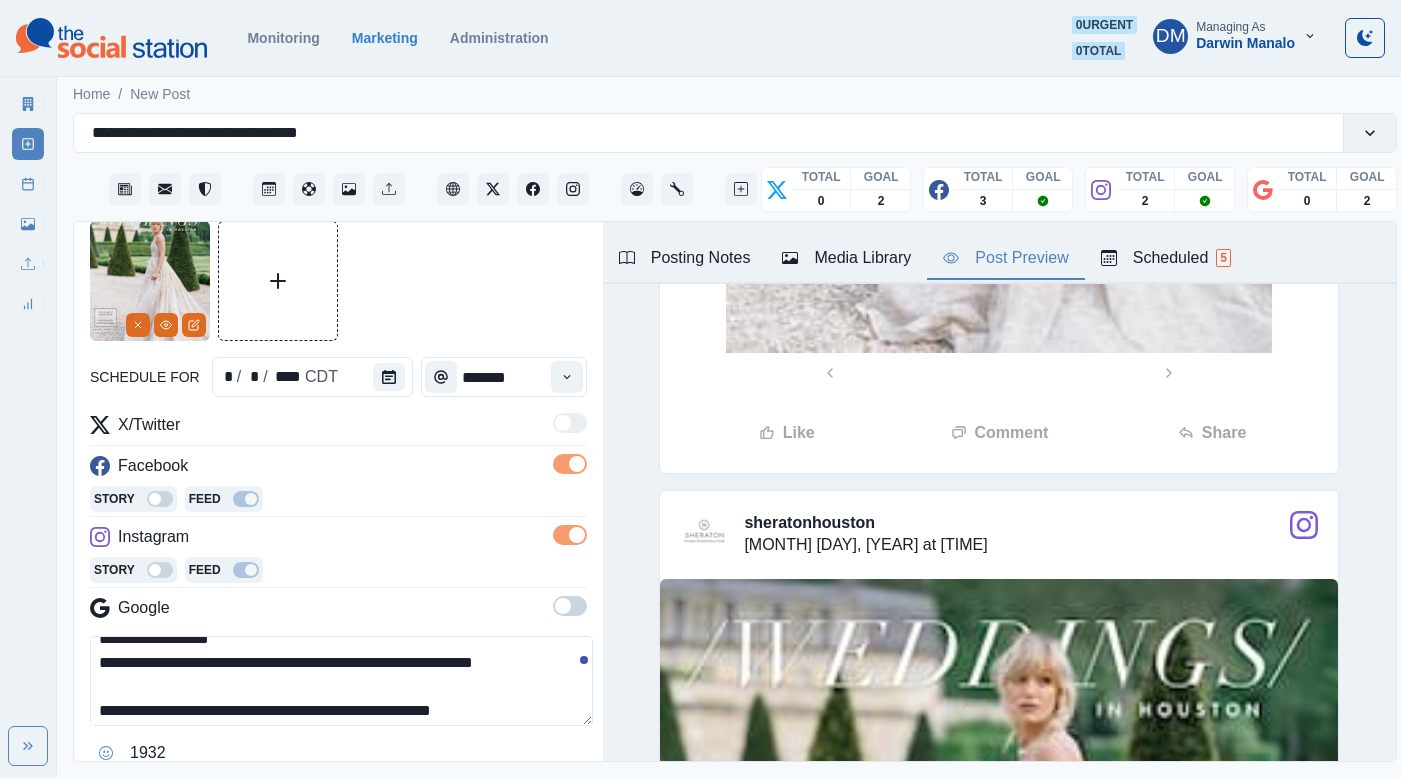 type on "**********" 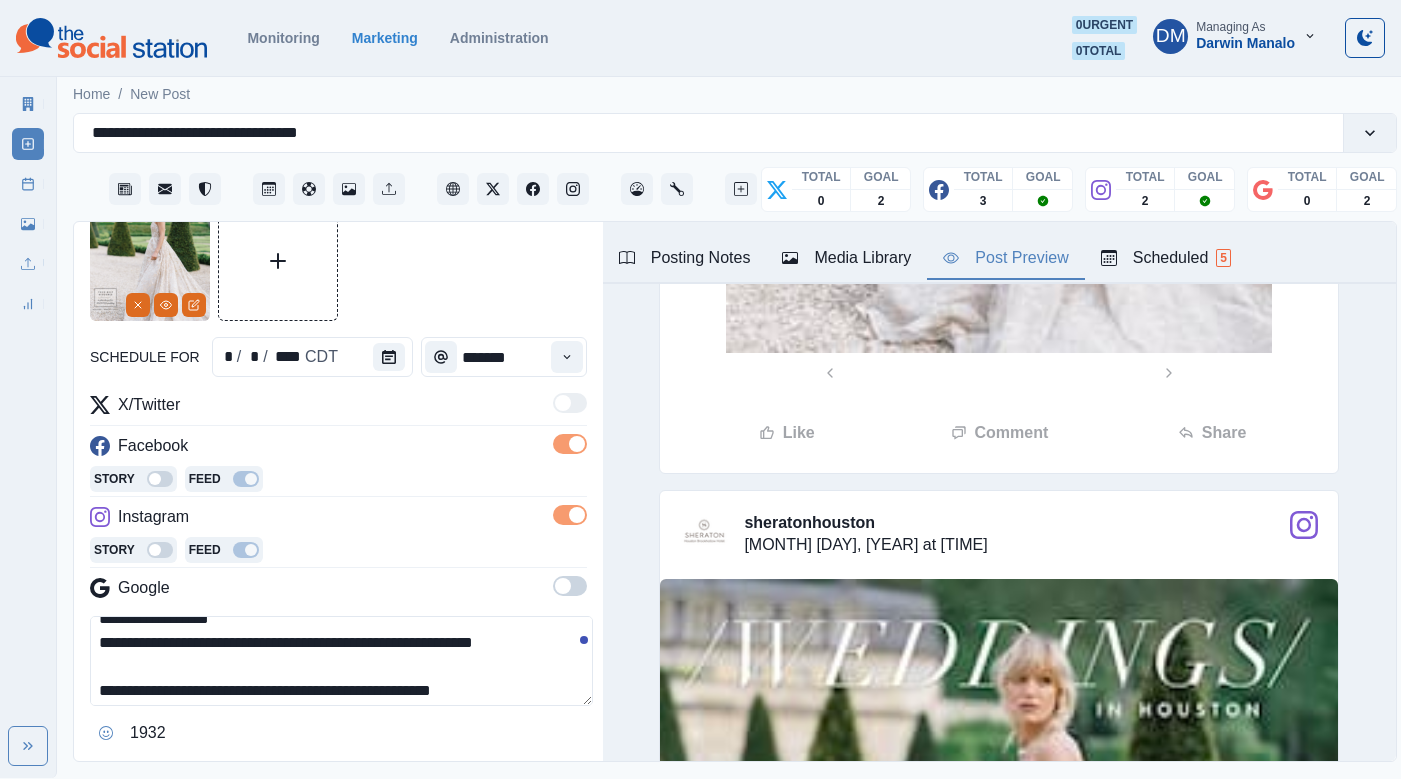scroll, scrollTop: 99, scrollLeft: 0, axis: vertical 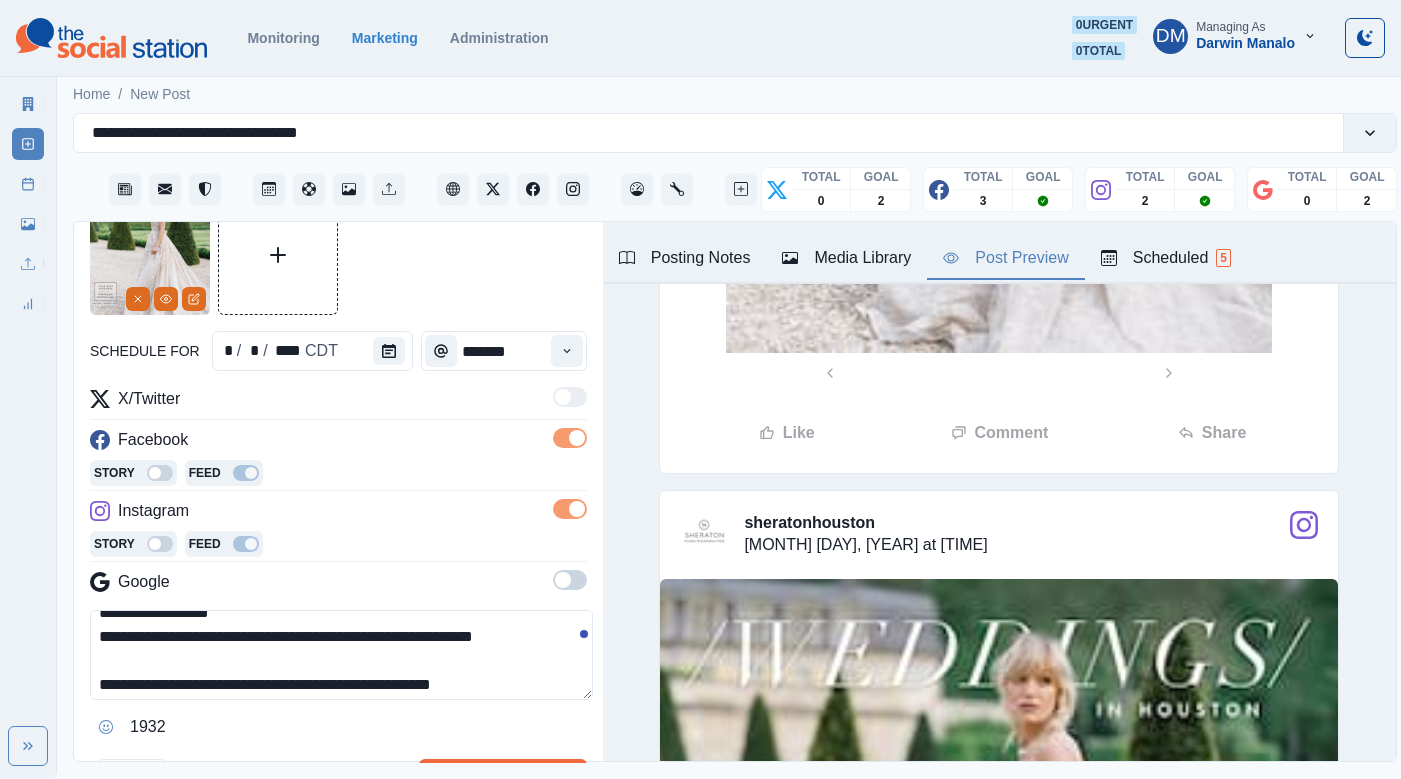 click on "**********" at bounding box center [341, 655] 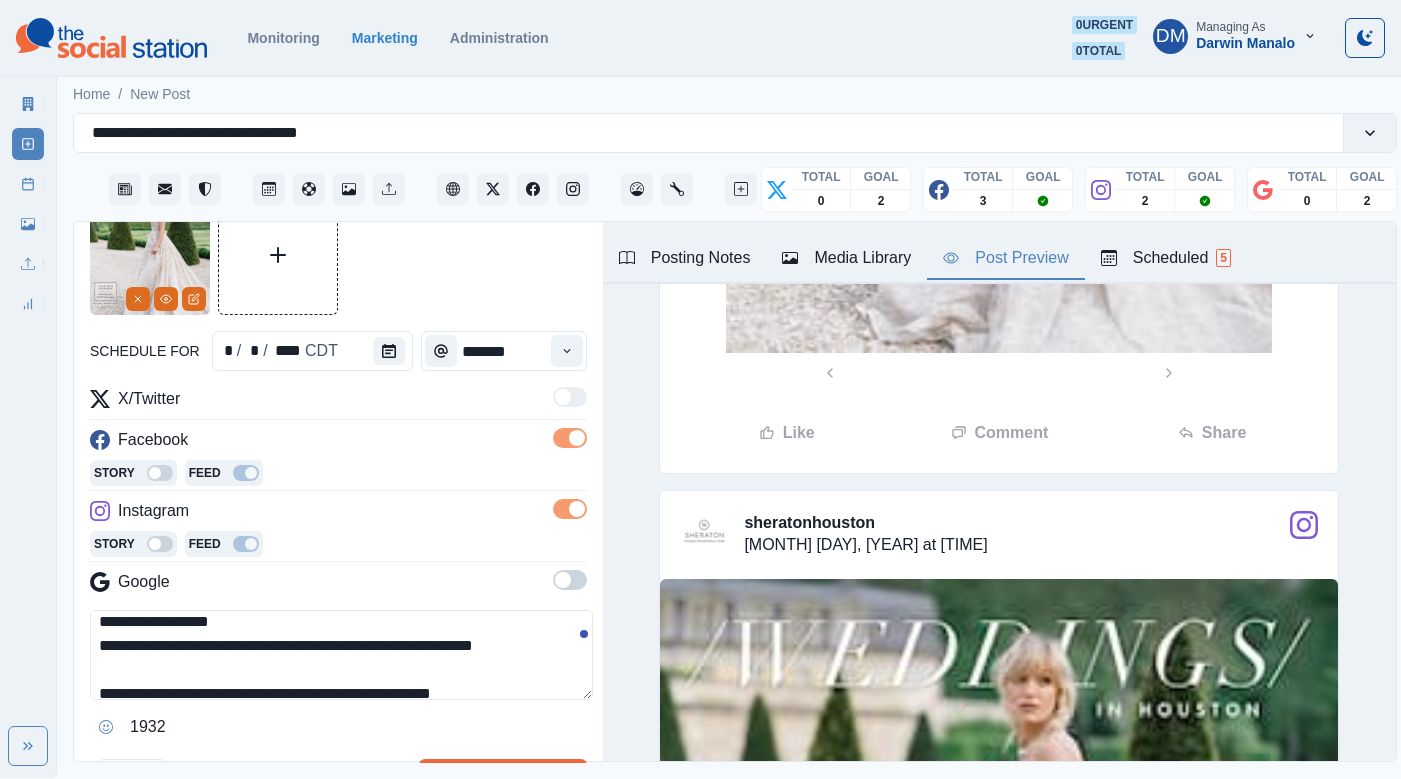 scroll, scrollTop: 64, scrollLeft: 0, axis: vertical 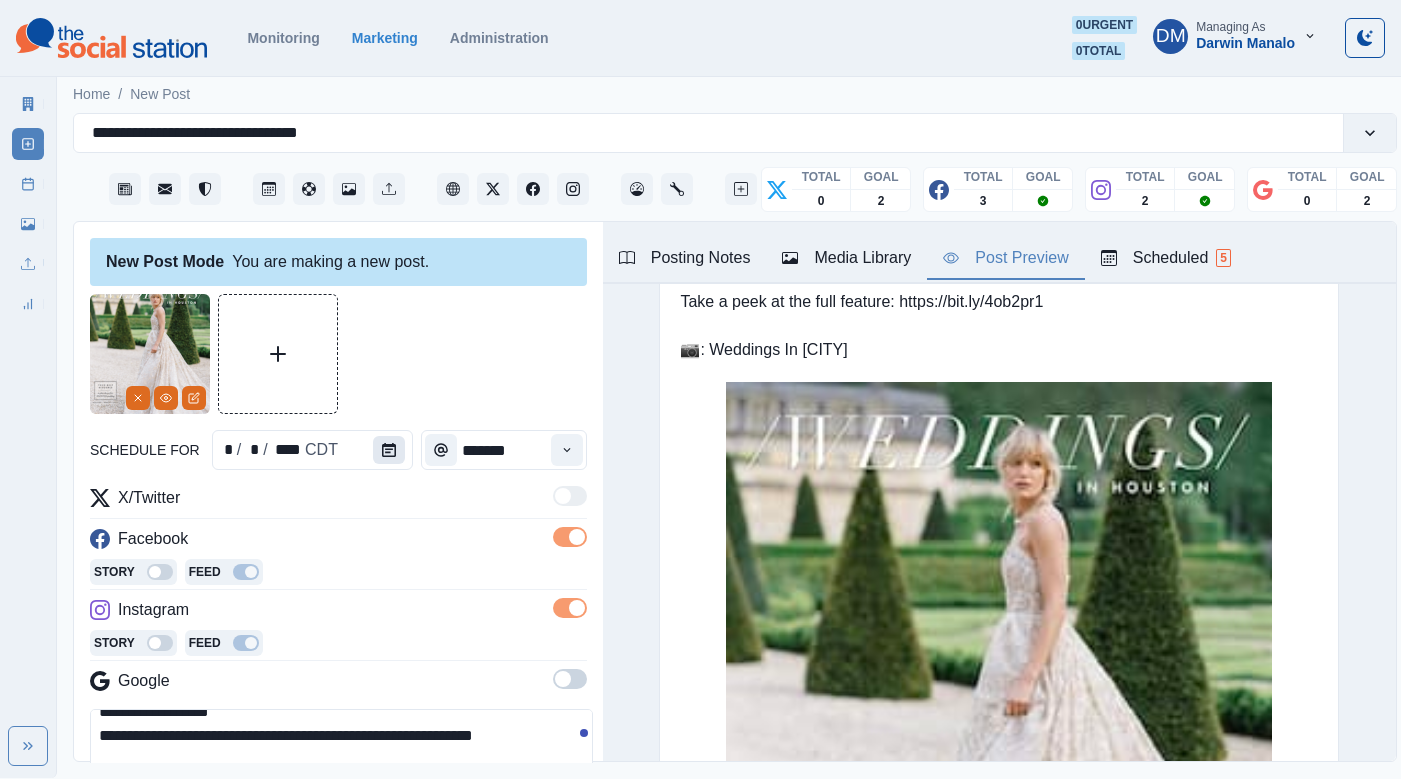 click 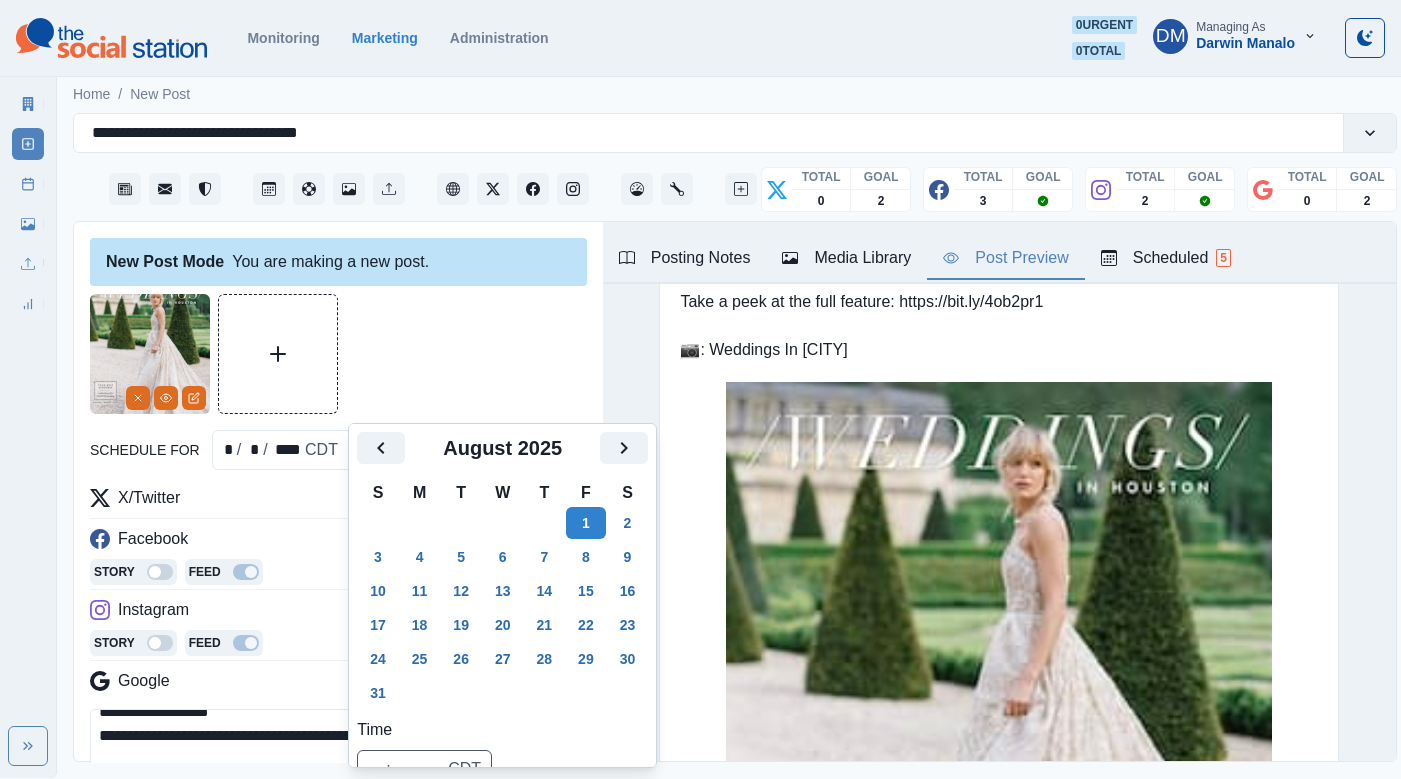 click on "**********" at bounding box center [341, 754] 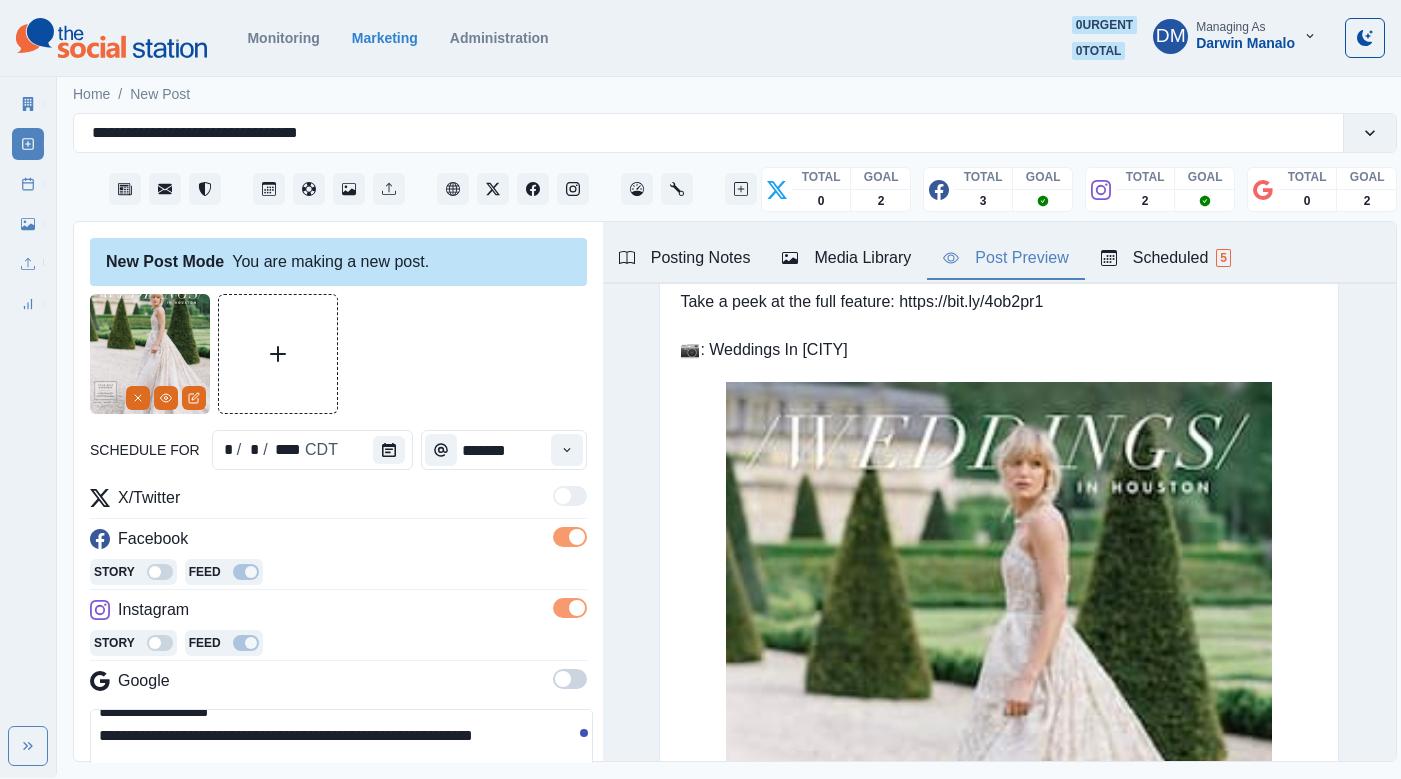 click on "**********" at bounding box center [341, 754] 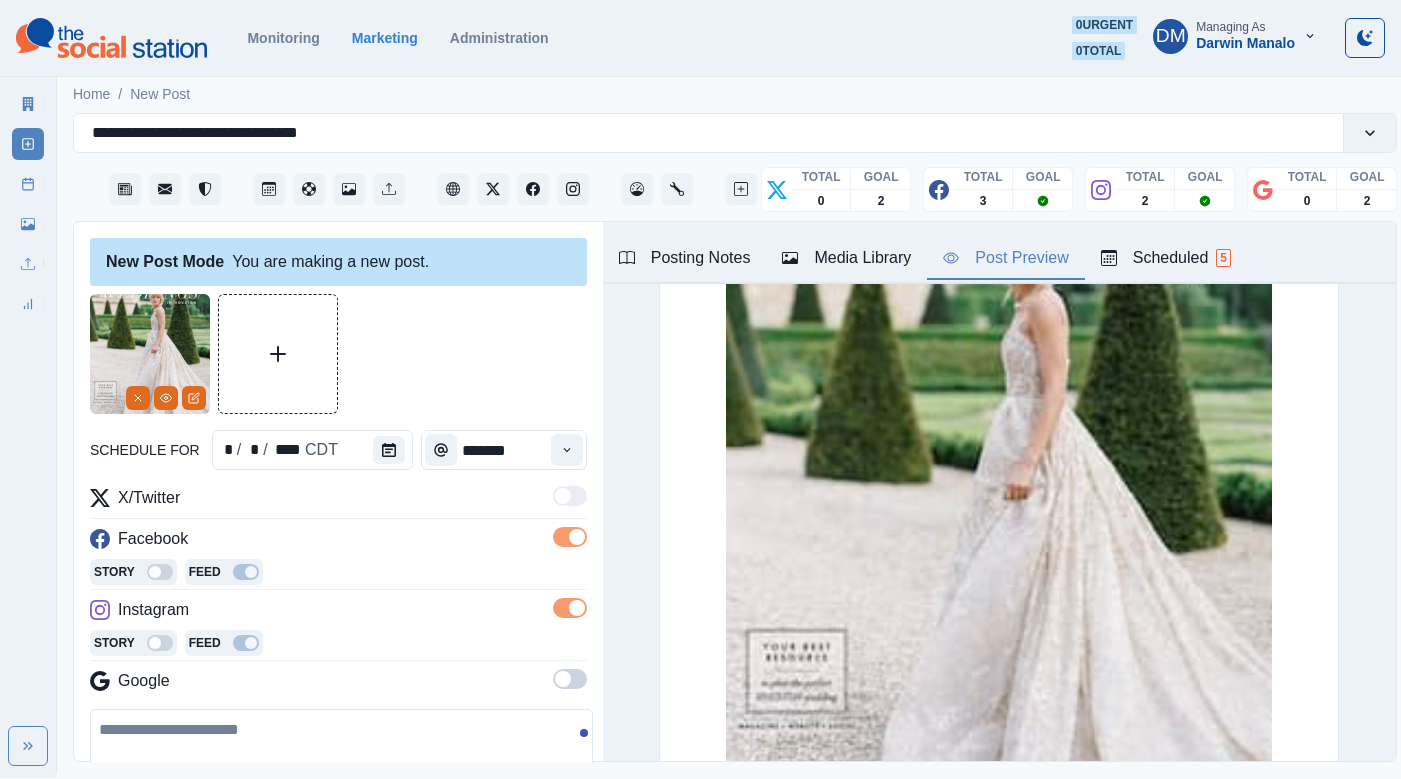 scroll, scrollTop: 0, scrollLeft: 0, axis: both 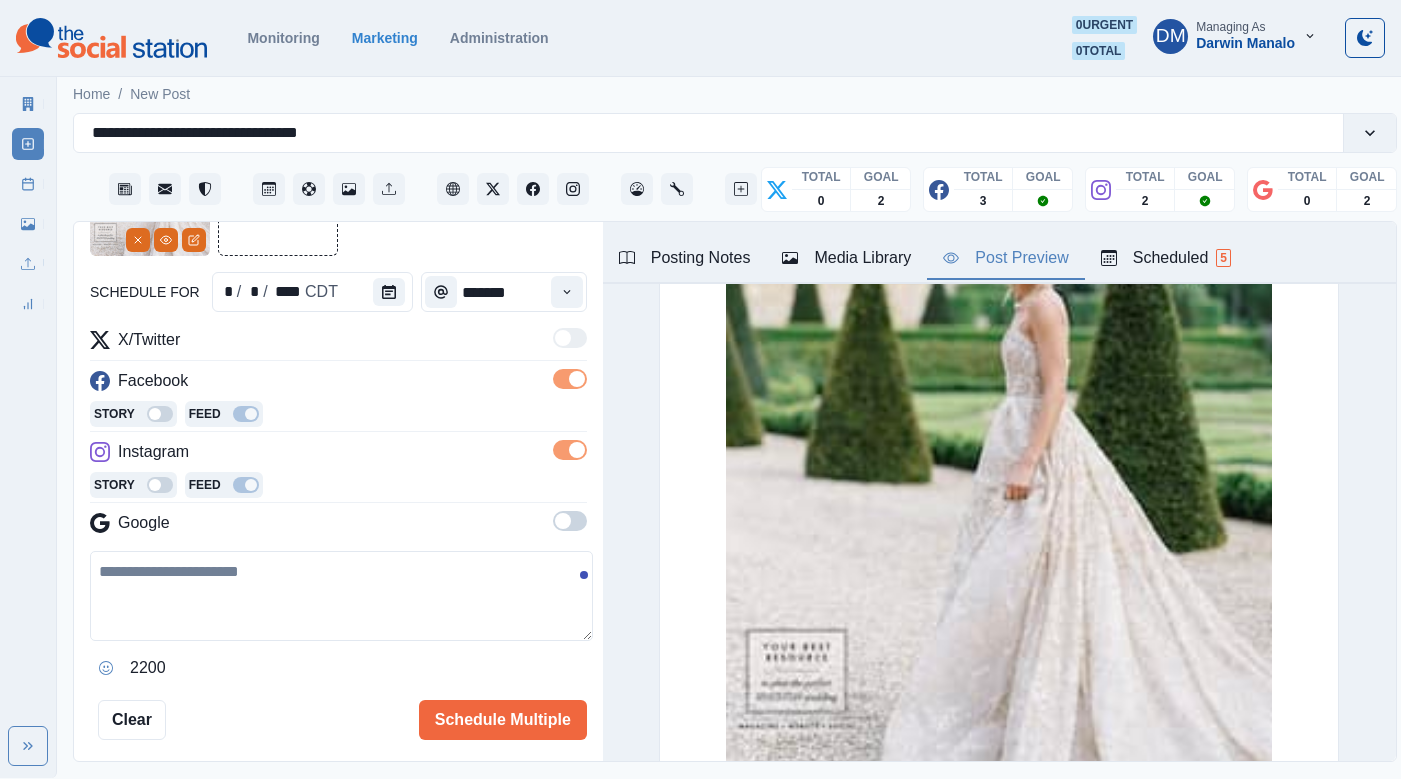 type 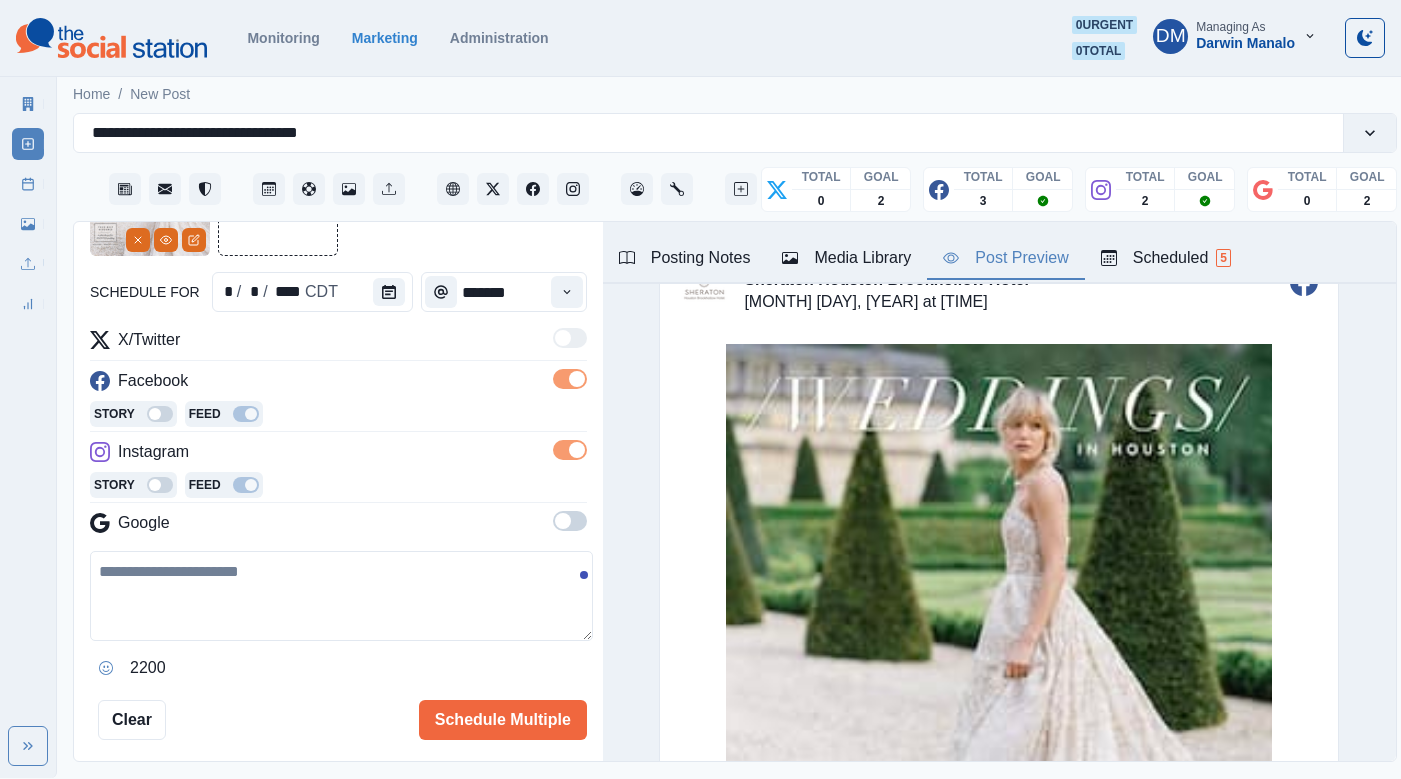 scroll, scrollTop: 0, scrollLeft: 0, axis: both 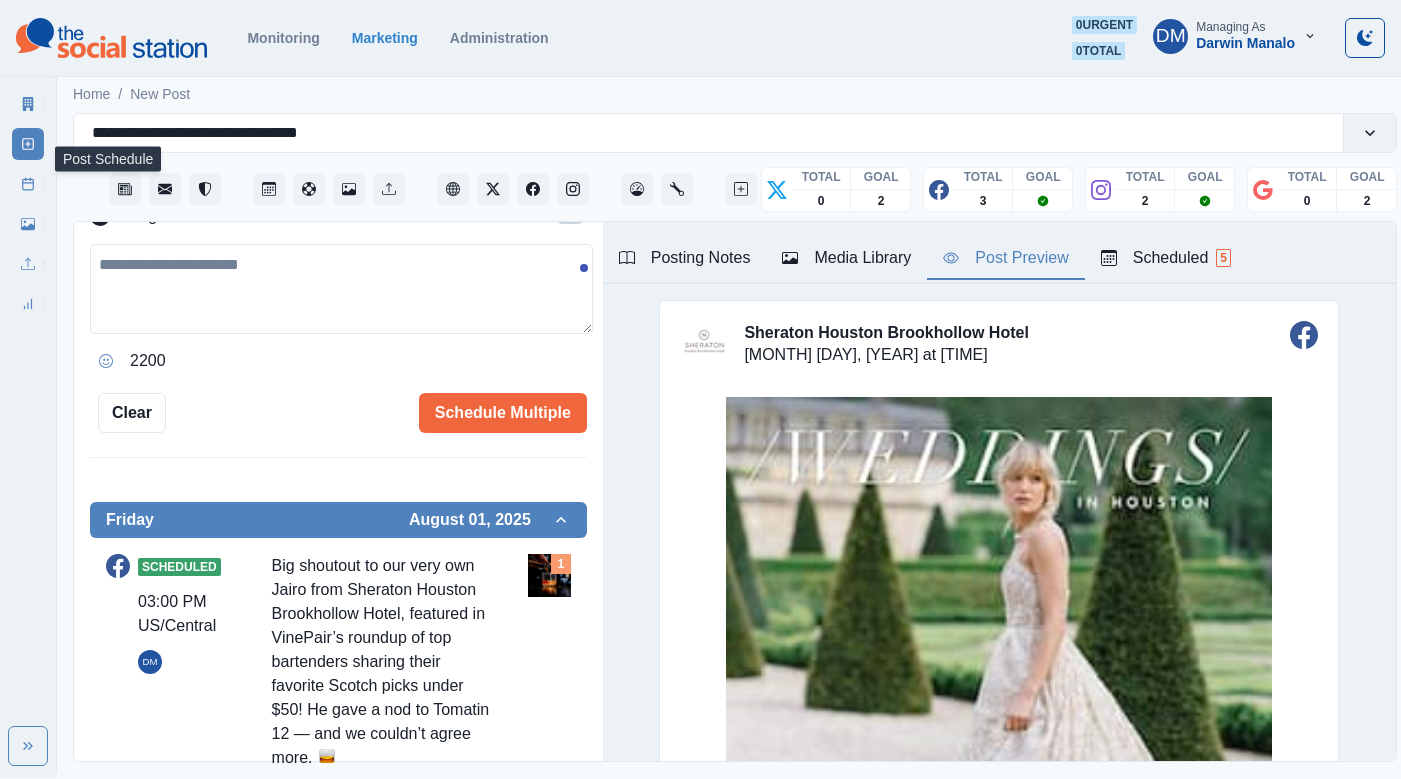 click on "Post Schedule" at bounding box center (28, 184) 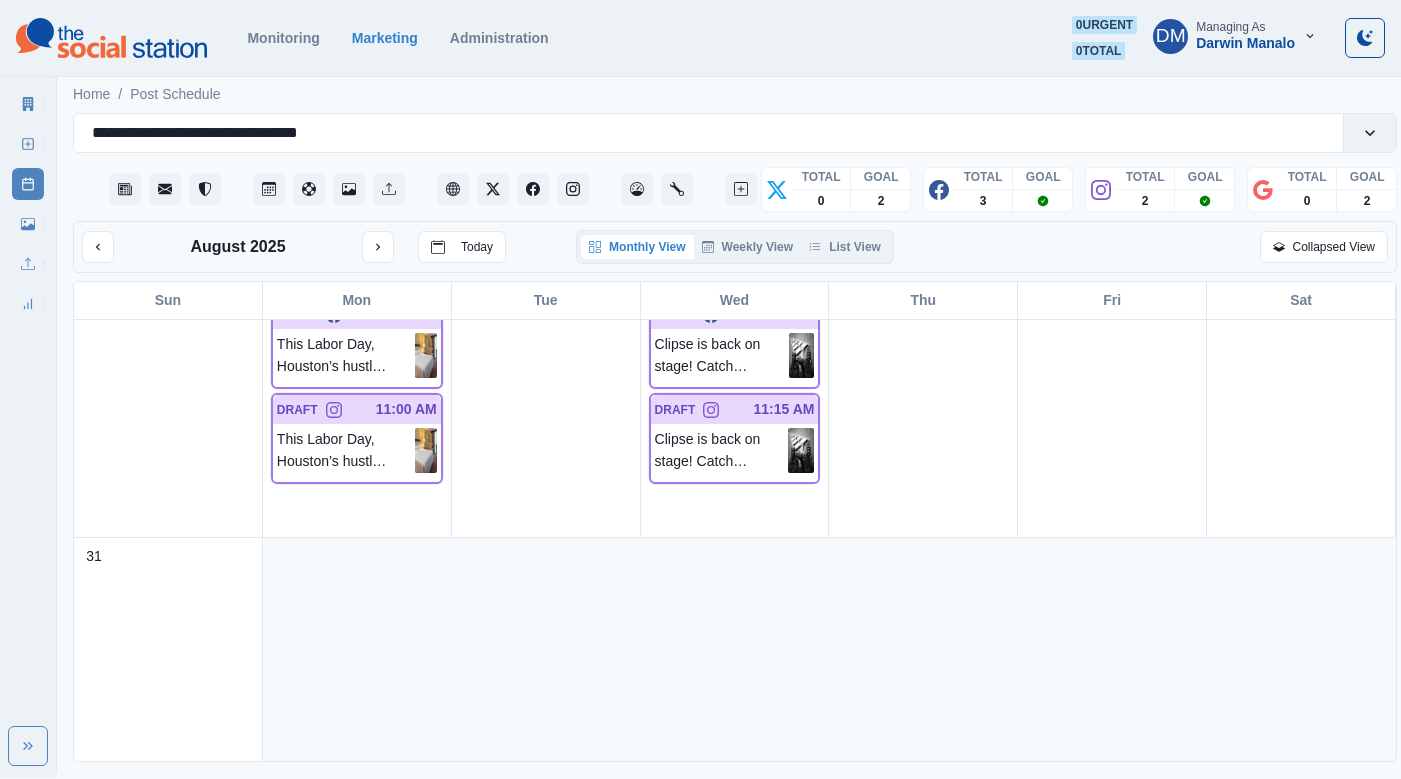 scroll, scrollTop: 1198, scrollLeft: 0, axis: vertical 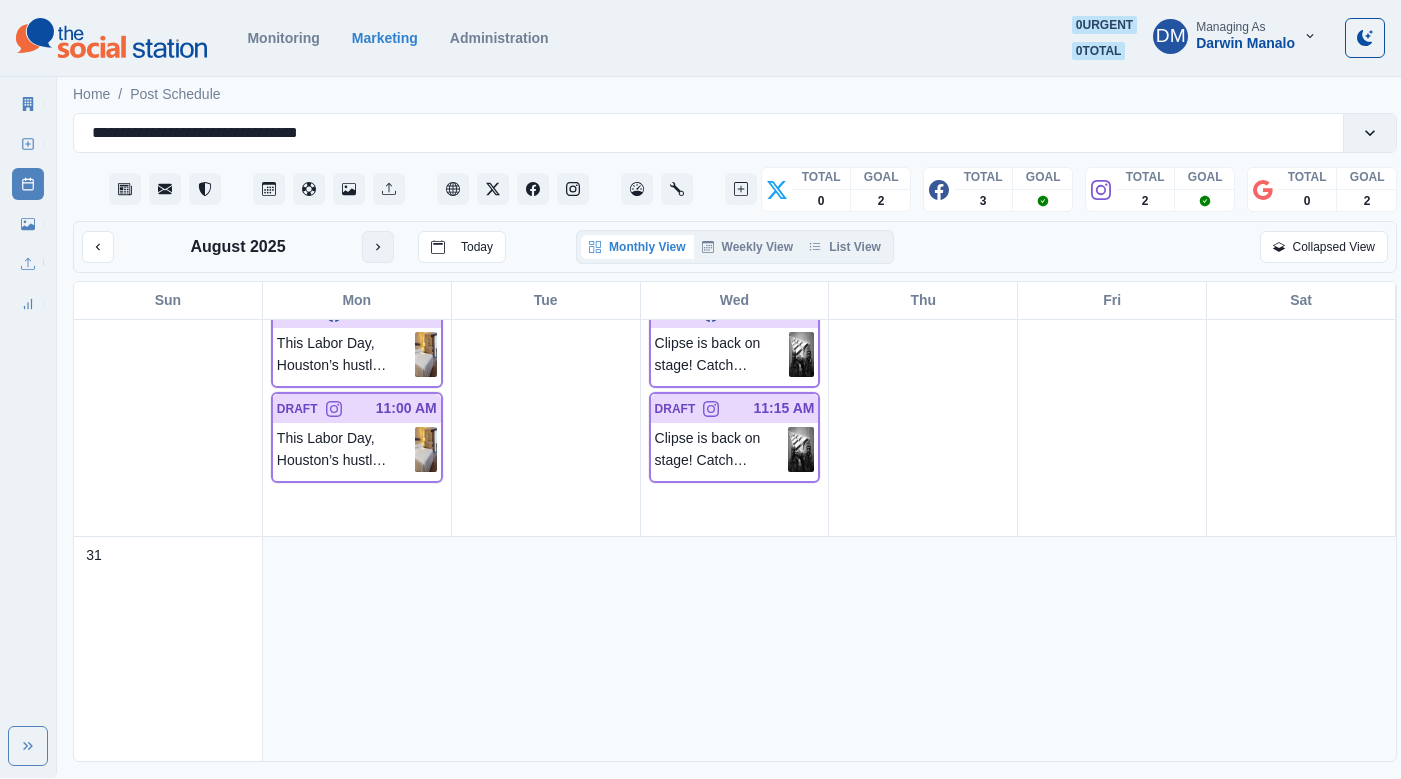 click at bounding box center [378, 247] 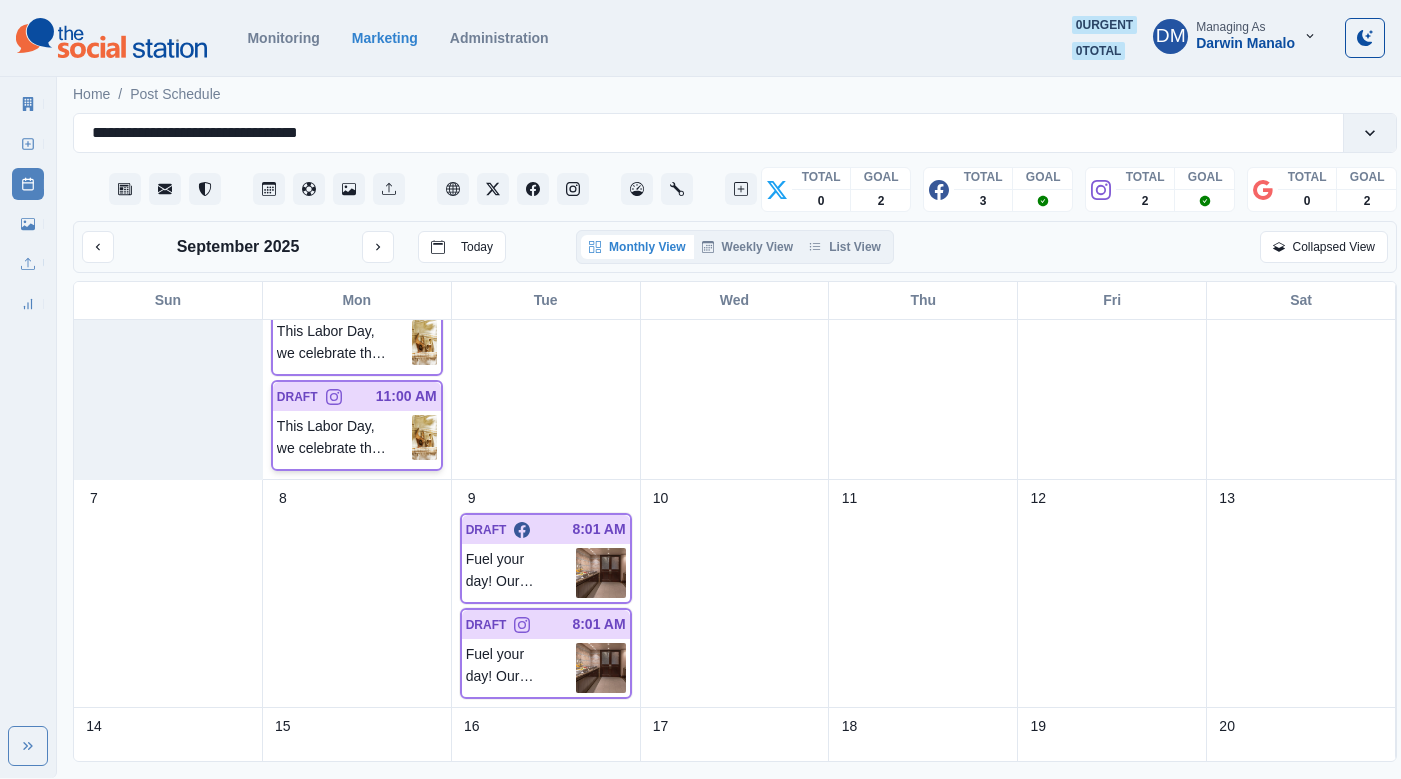 scroll, scrollTop: 0, scrollLeft: 0, axis: both 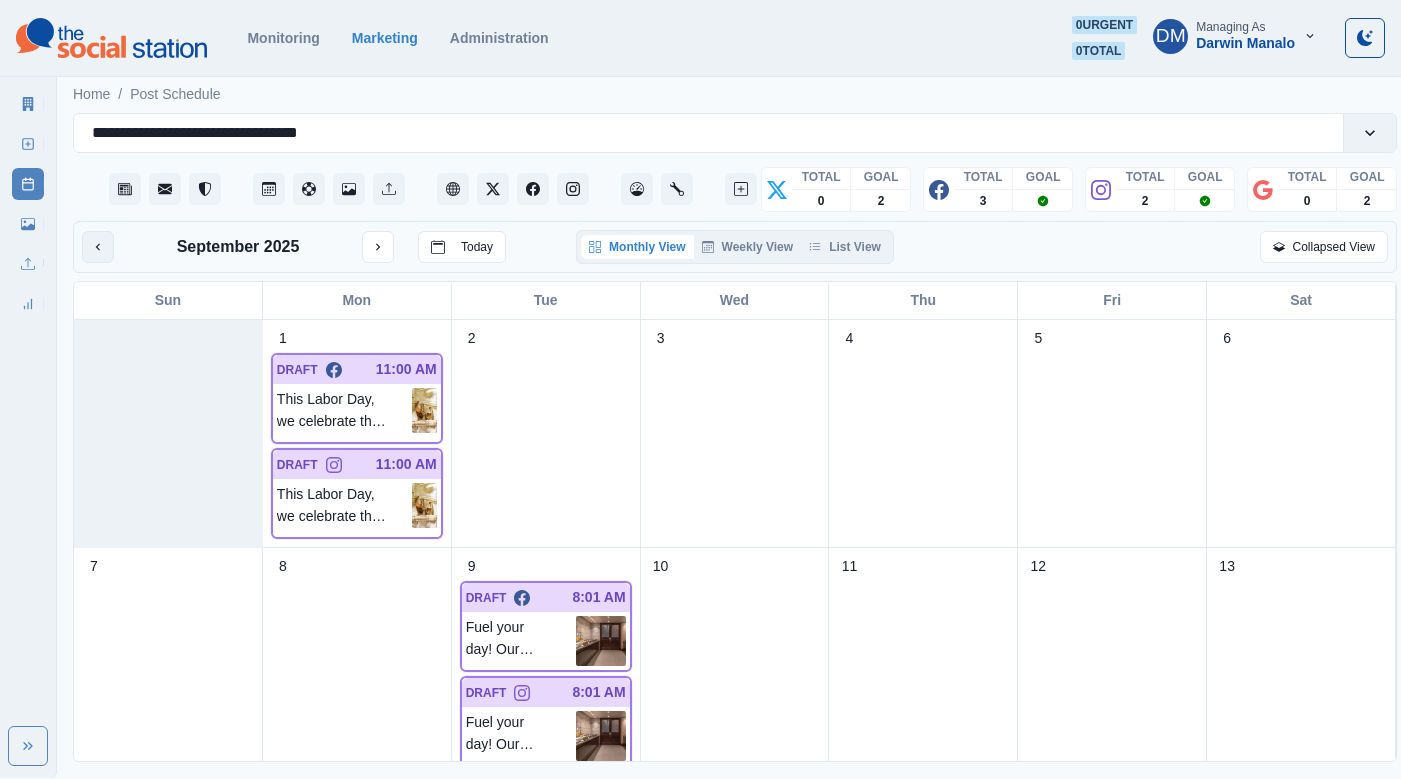 click at bounding box center (98, 247) 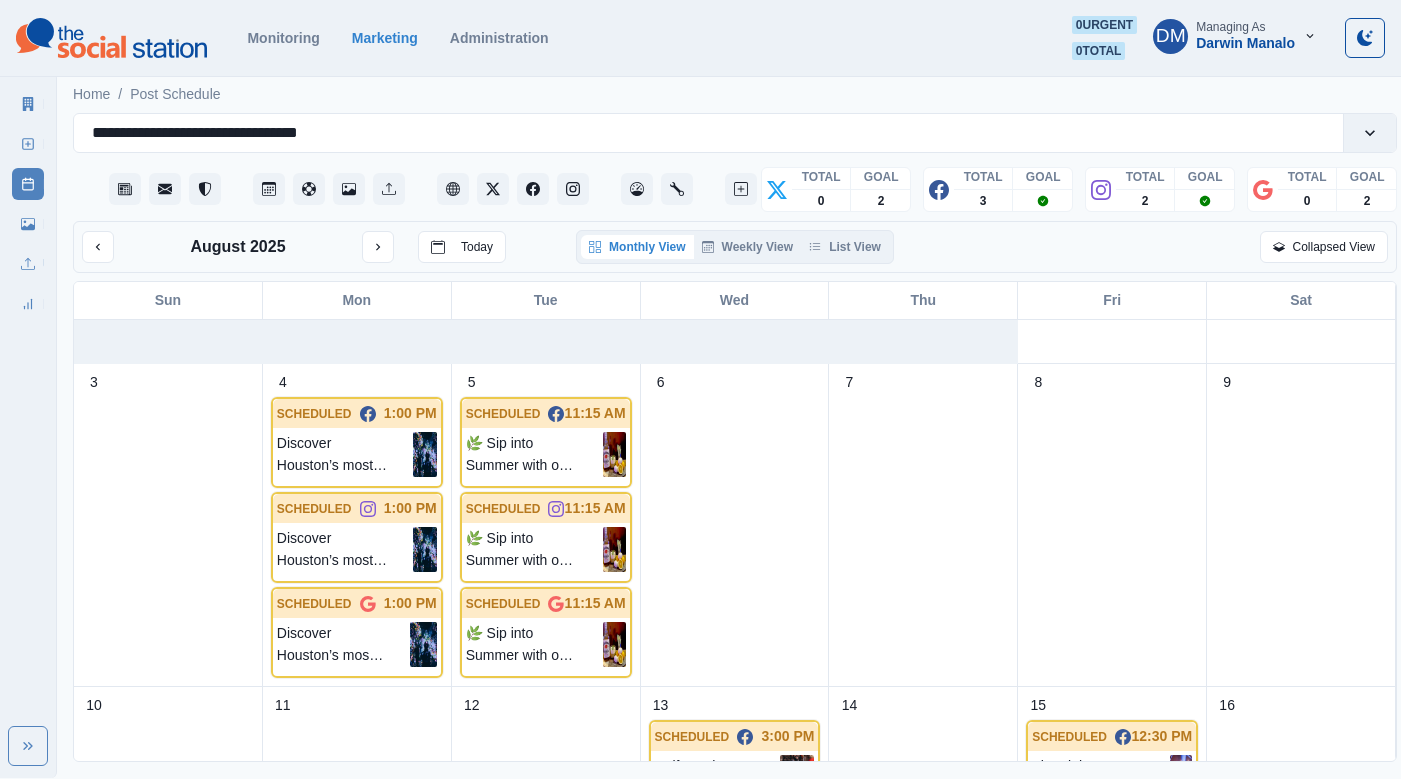 scroll, scrollTop: 0, scrollLeft: 0, axis: both 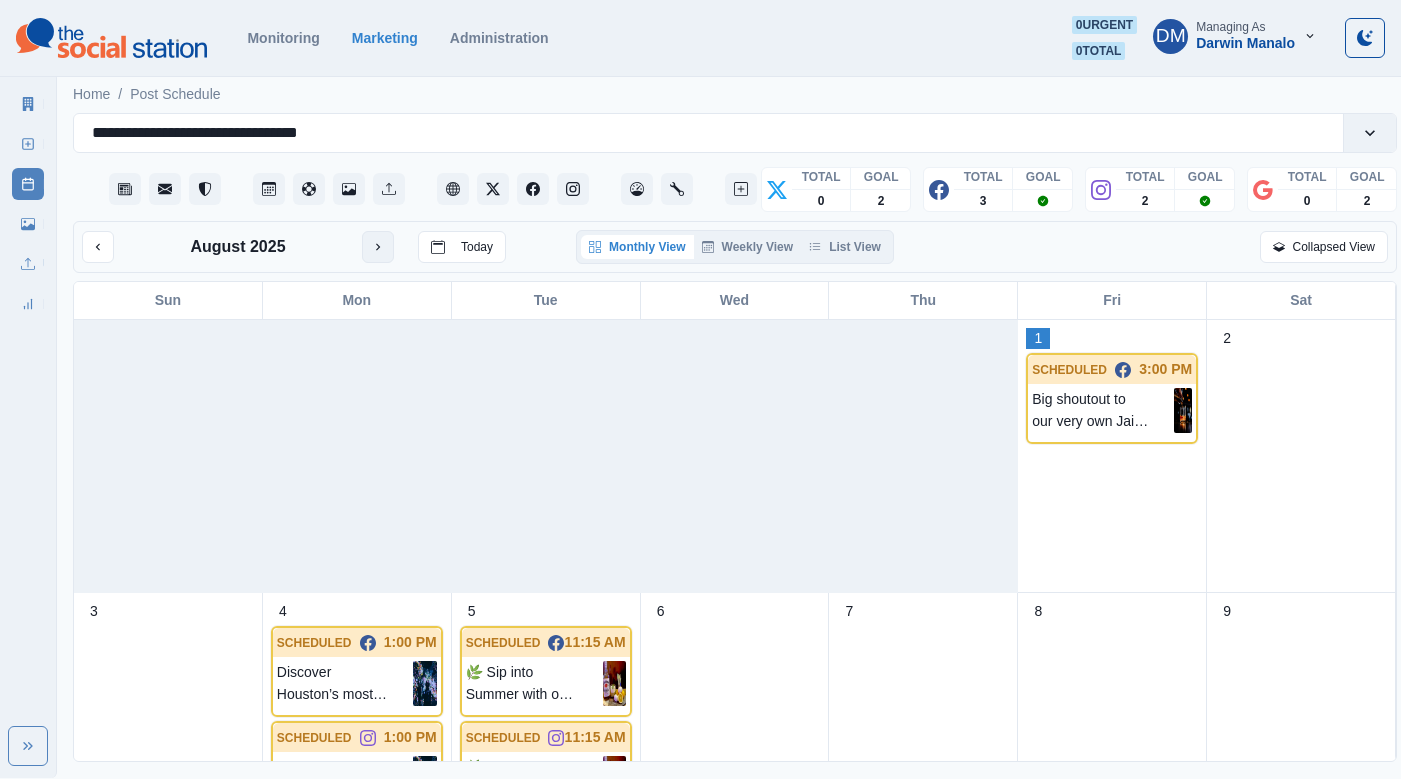 click 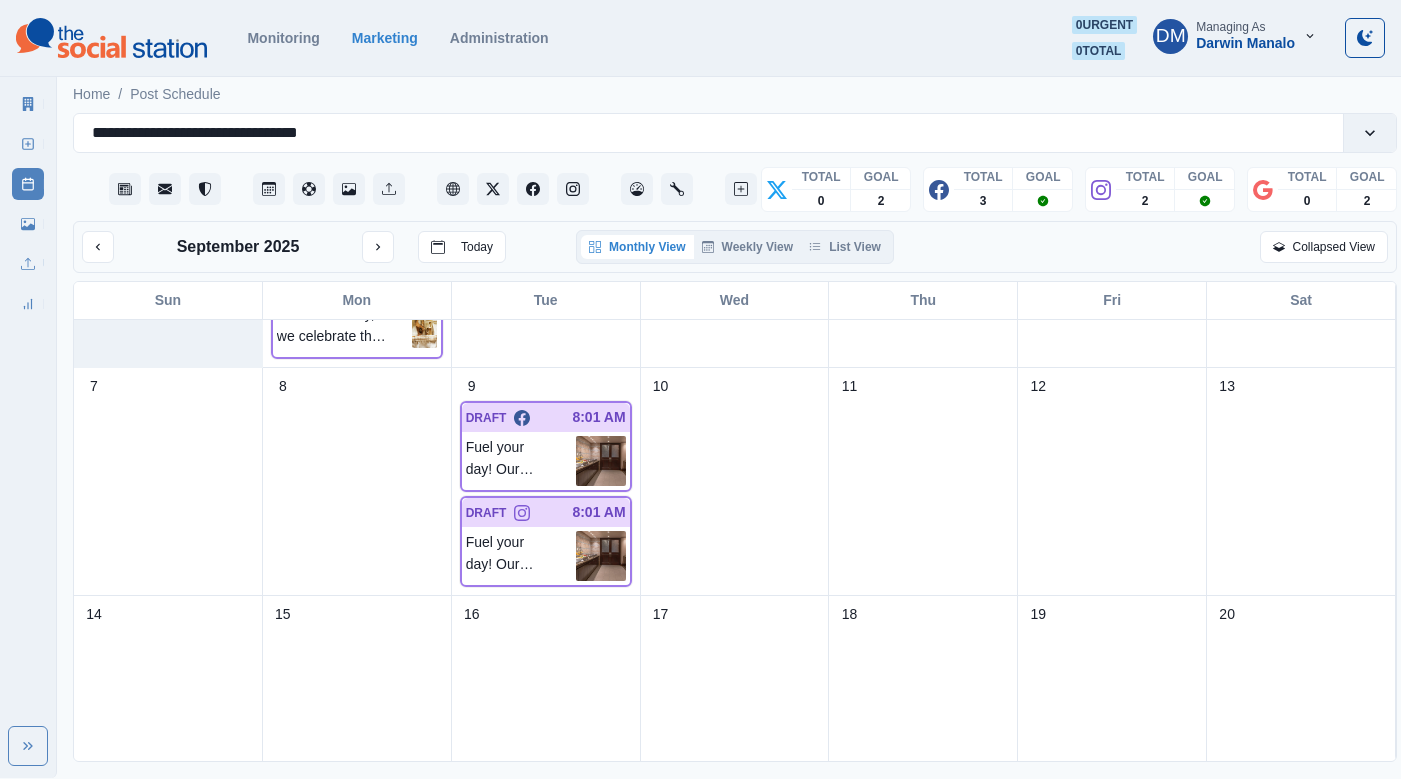 scroll, scrollTop: 177, scrollLeft: 0, axis: vertical 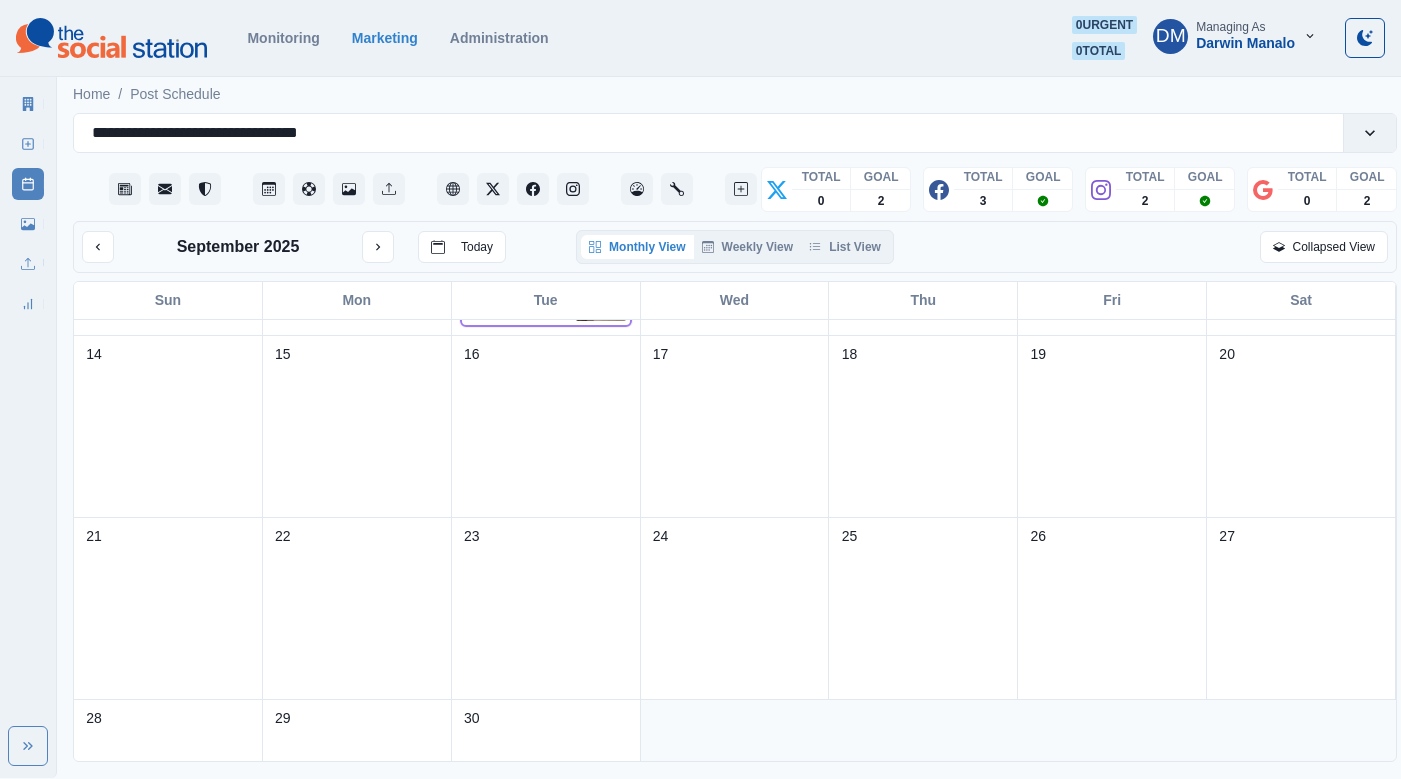 click on "**********" at bounding box center [735, 425] 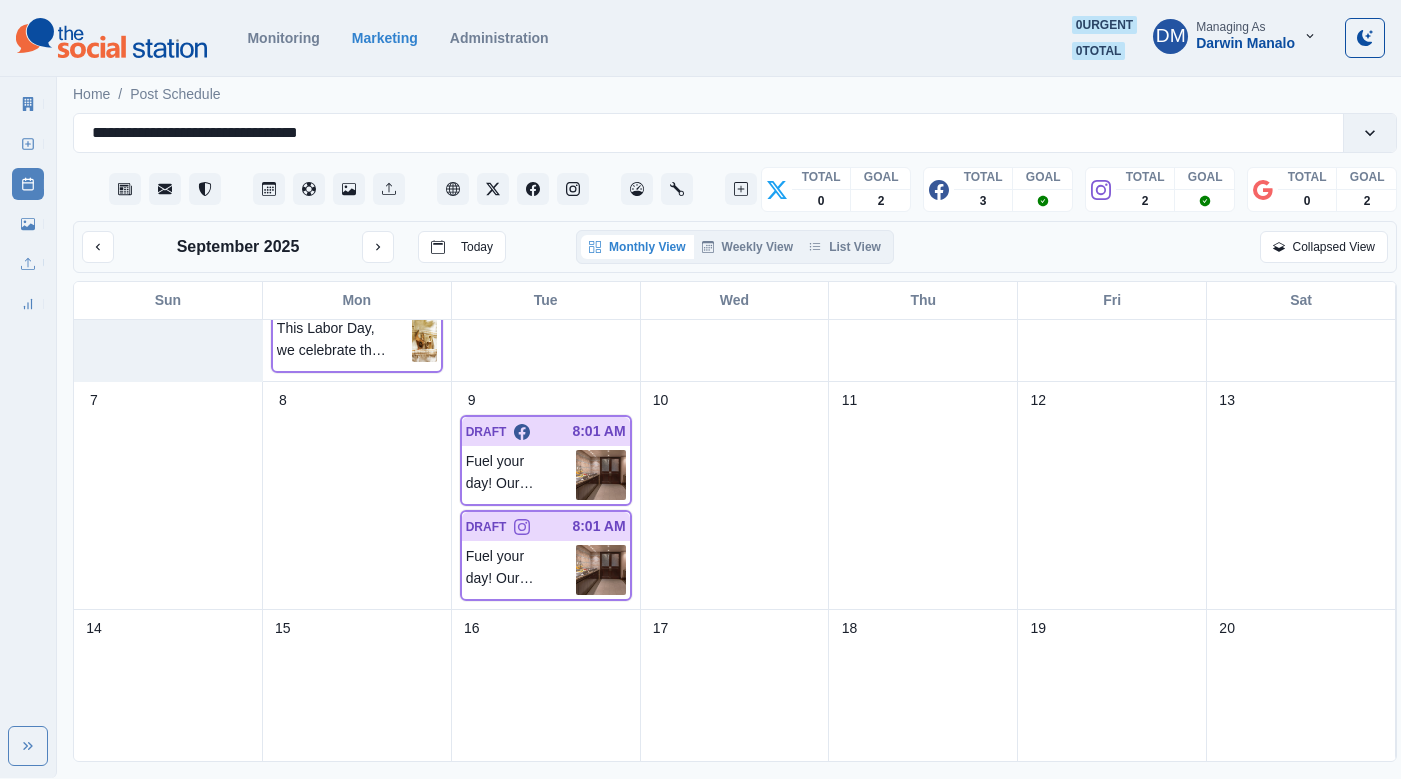scroll, scrollTop: 184, scrollLeft: 0, axis: vertical 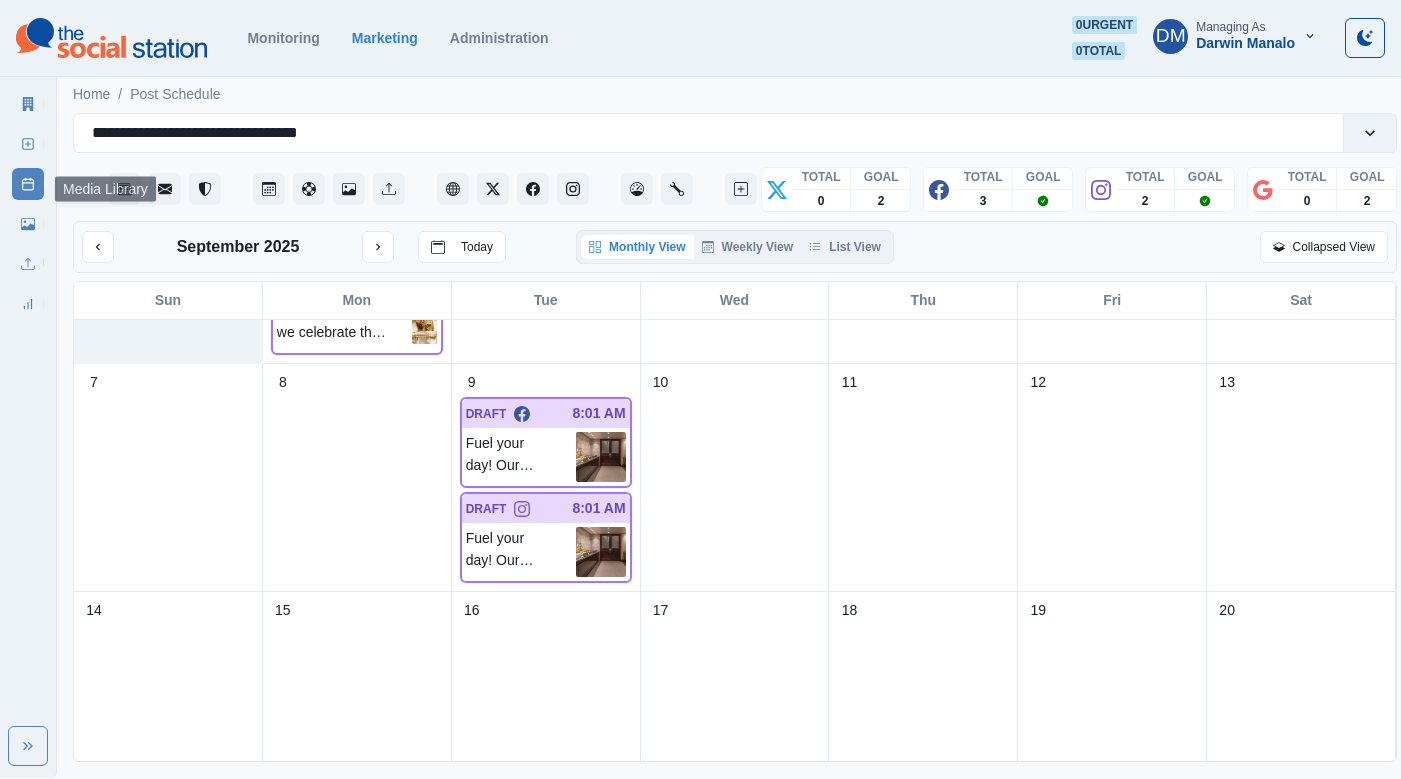 click 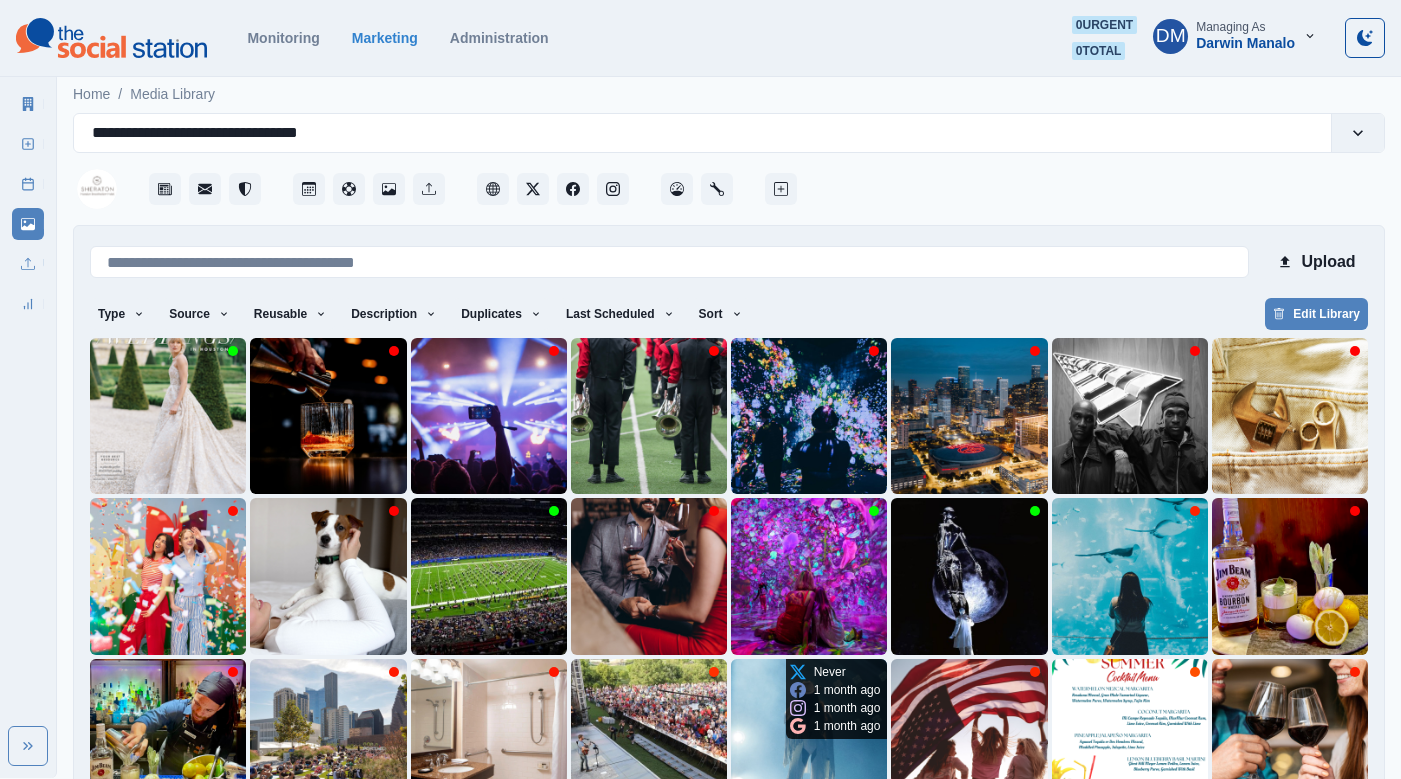 scroll, scrollTop: 42, scrollLeft: 0, axis: vertical 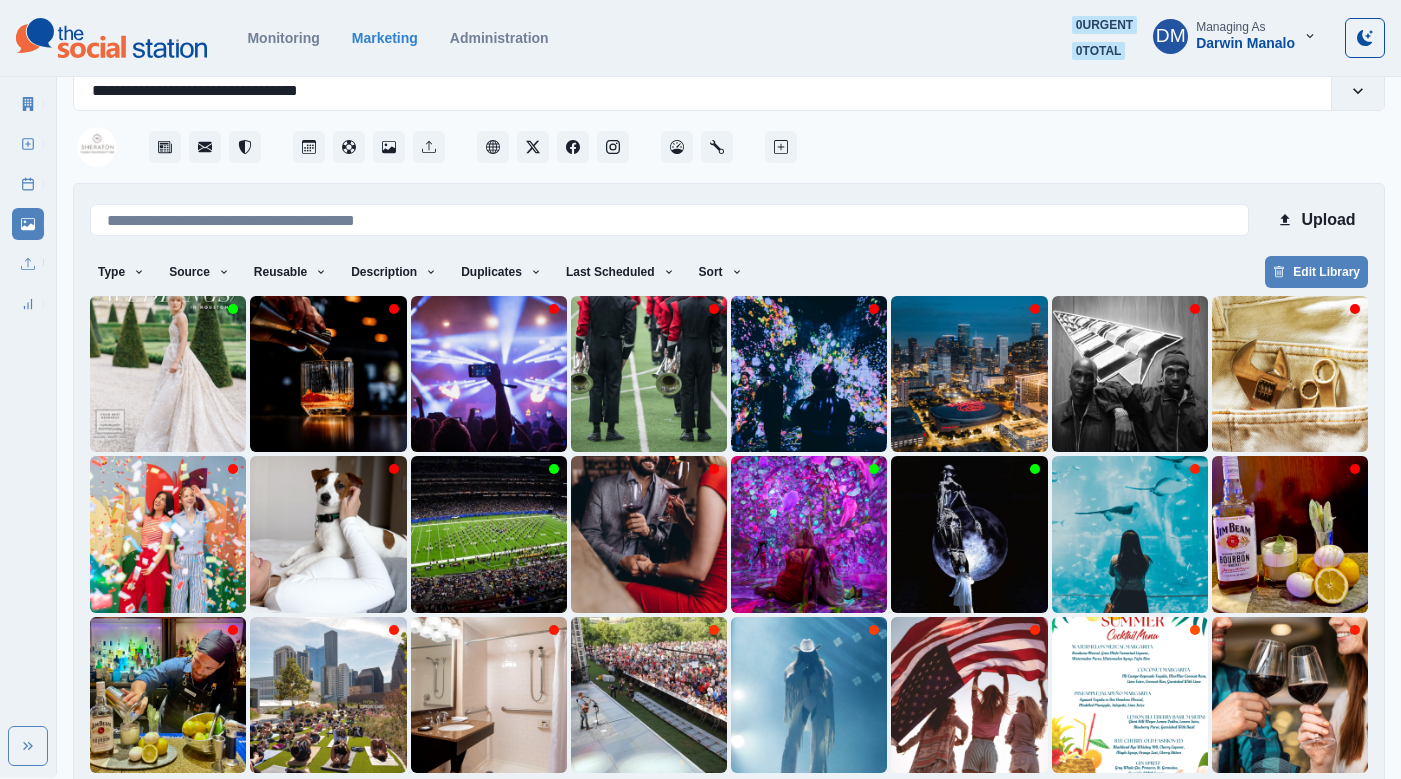 click on "12" at bounding box center (855, 805) 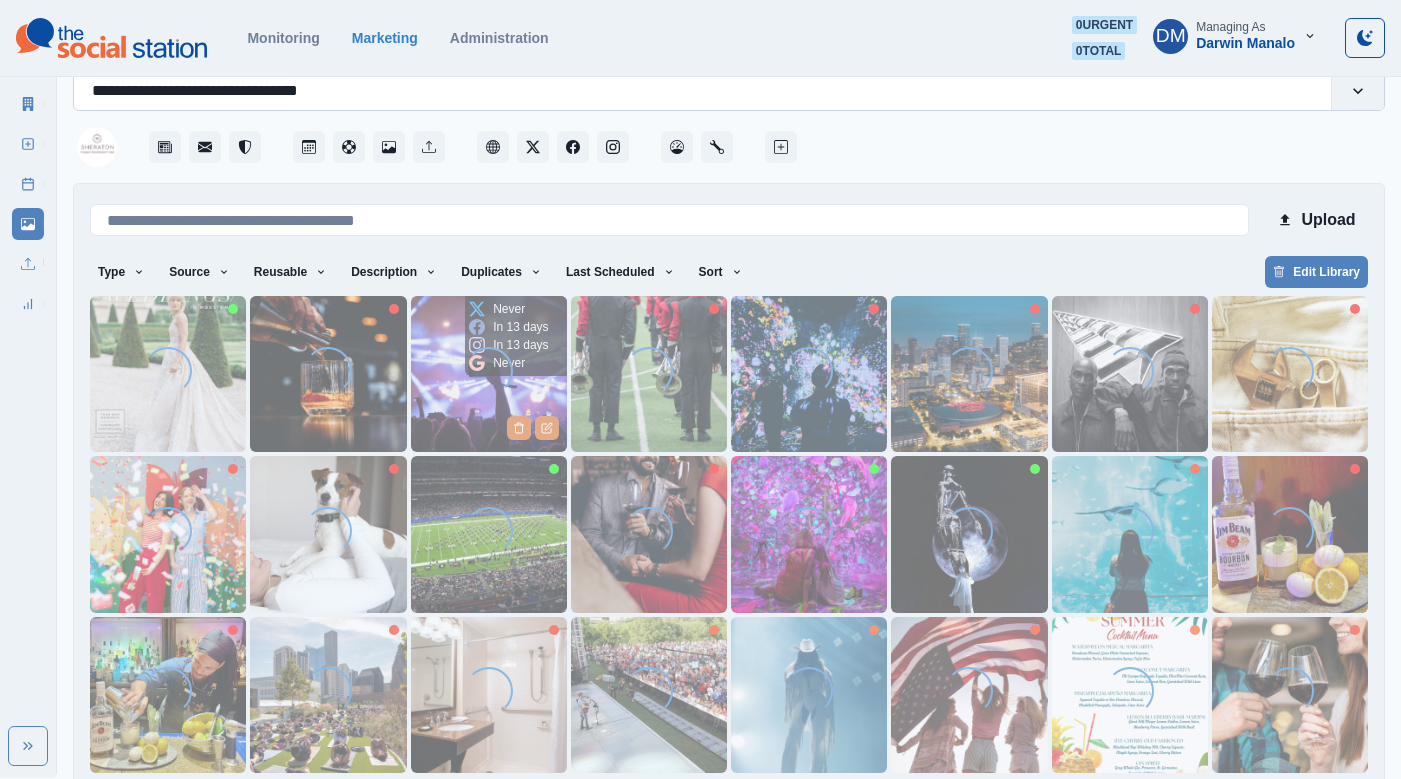 scroll, scrollTop: 0, scrollLeft: 0, axis: both 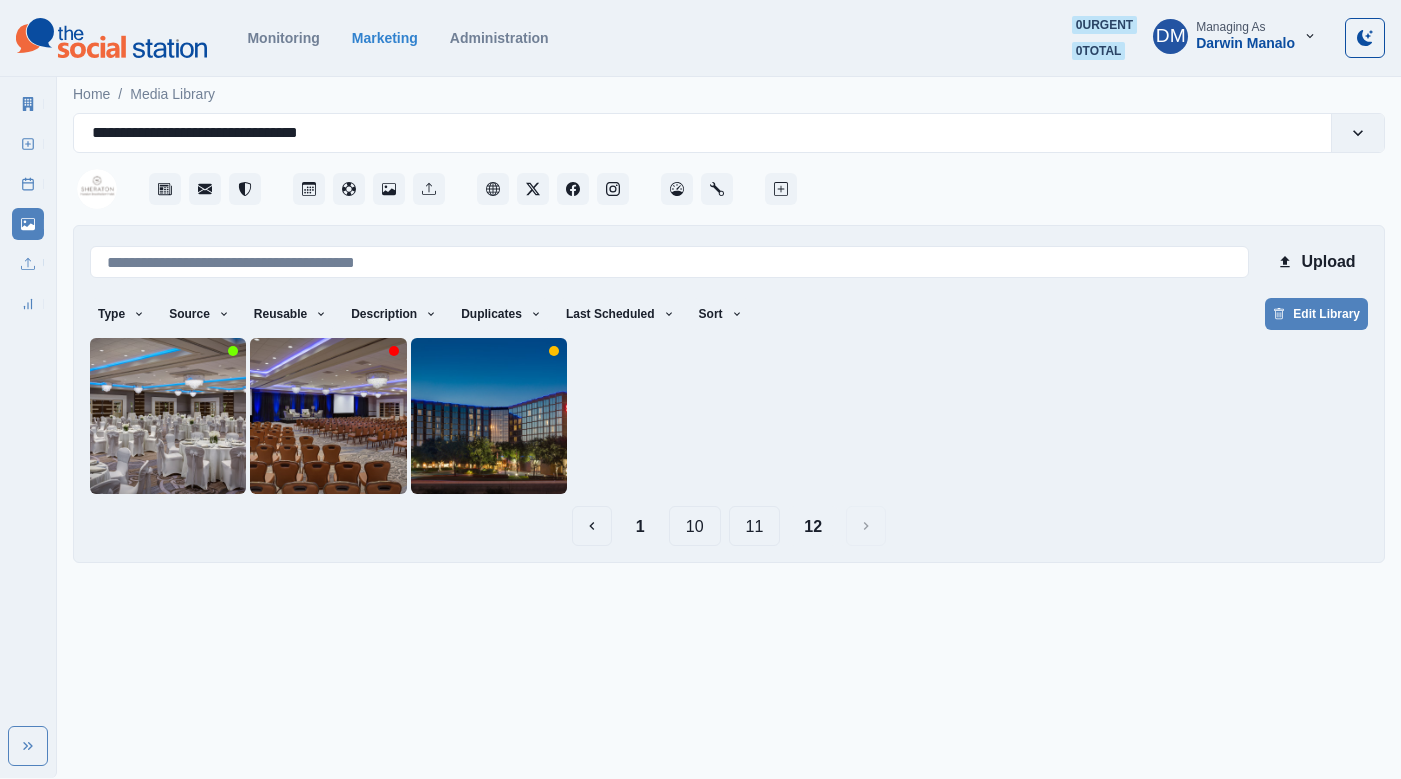 click on "11" at bounding box center (755, 526) 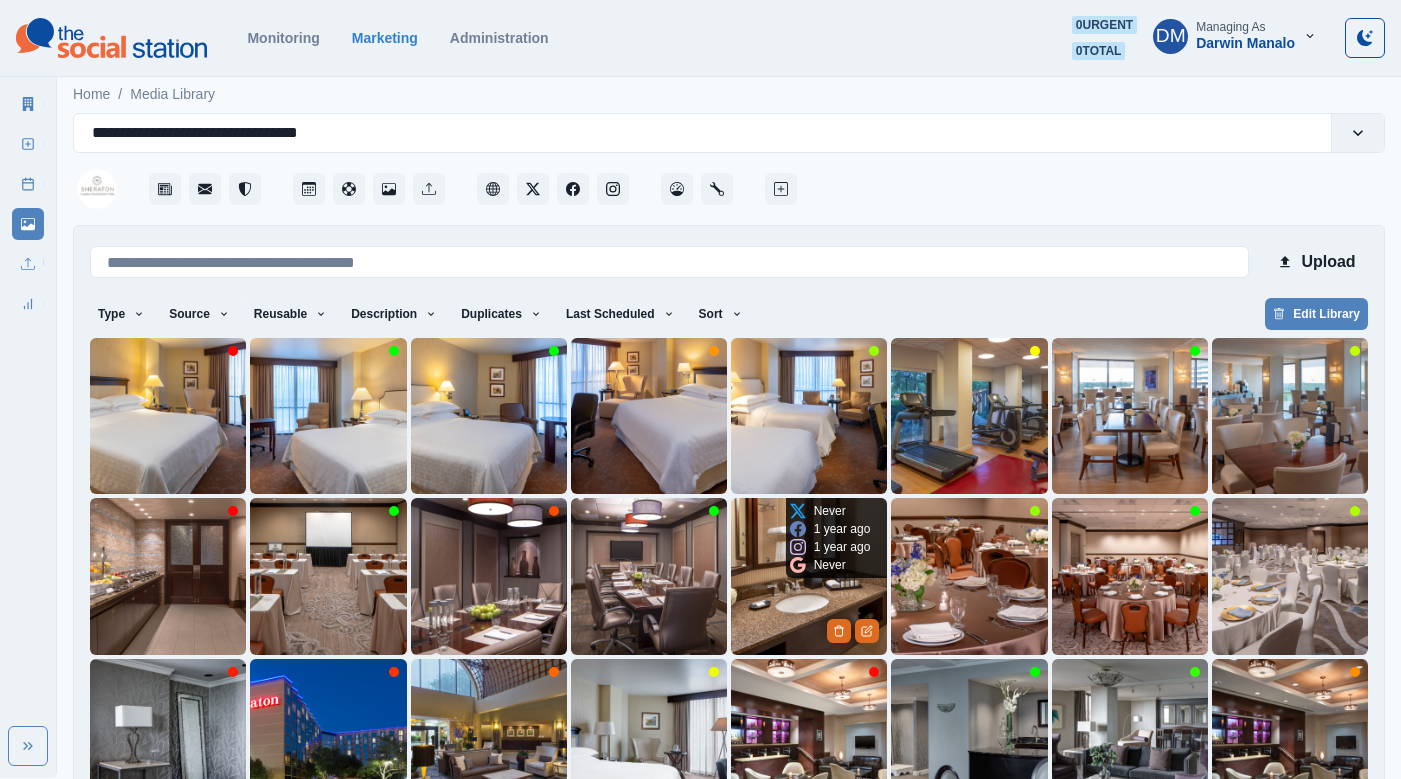 scroll, scrollTop: 42, scrollLeft: 0, axis: vertical 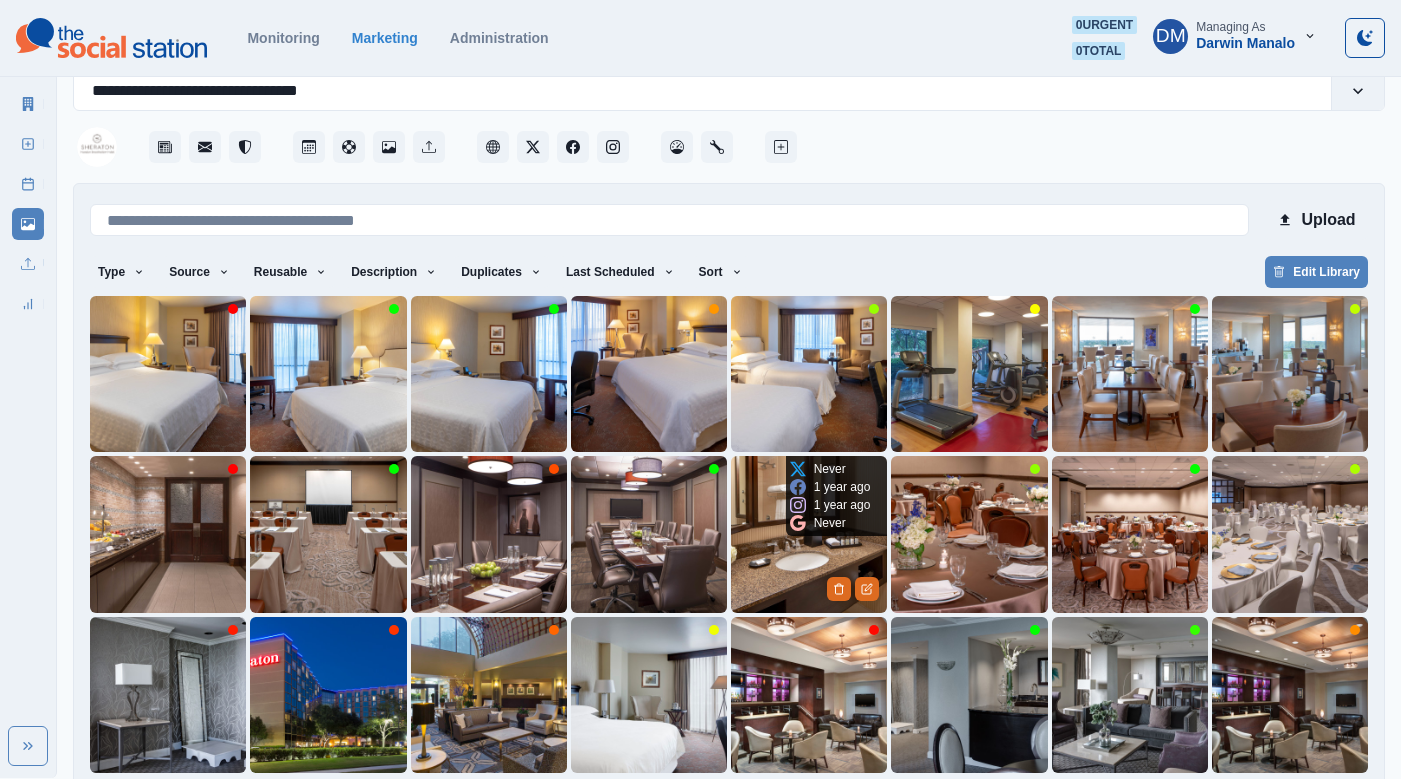 click at bounding box center [809, 534] 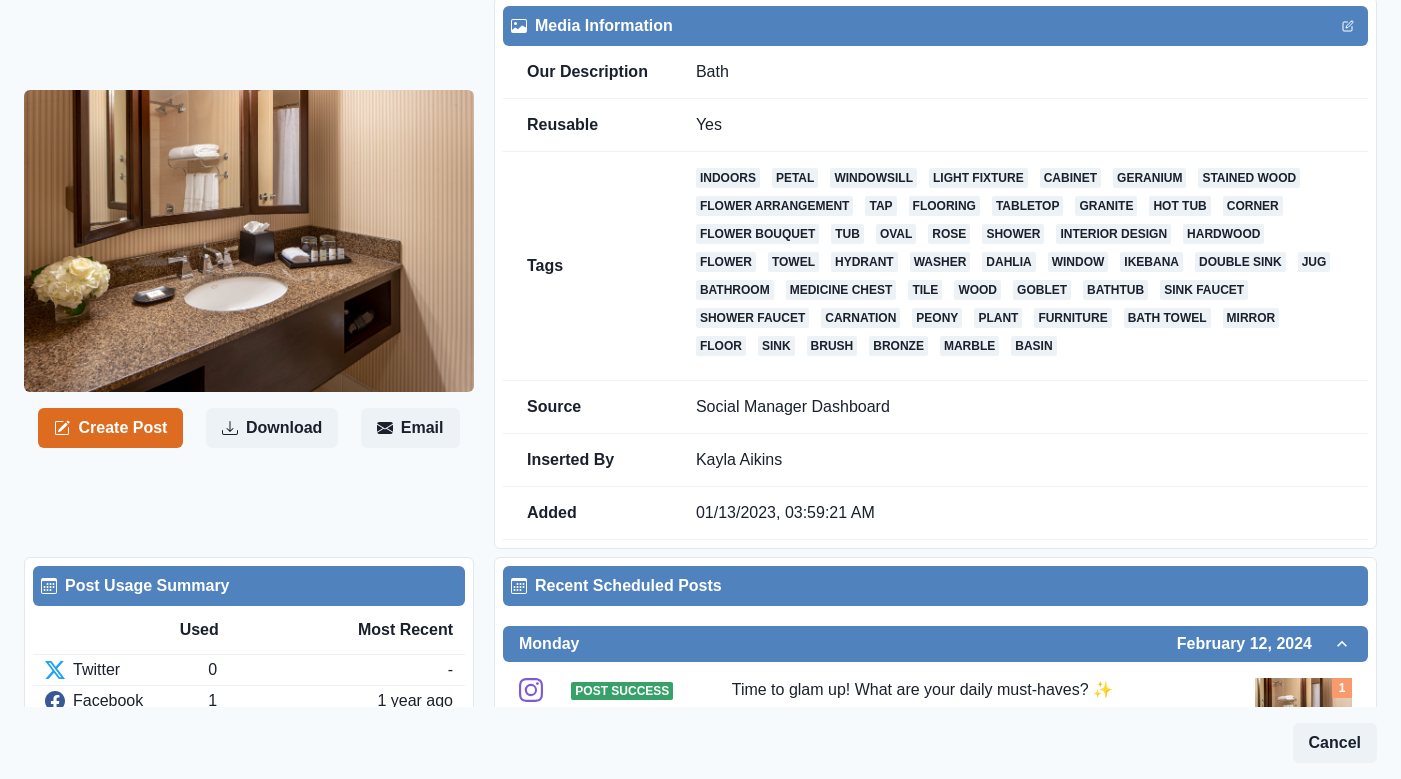 scroll, scrollTop: 67, scrollLeft: 0, axis: vertical 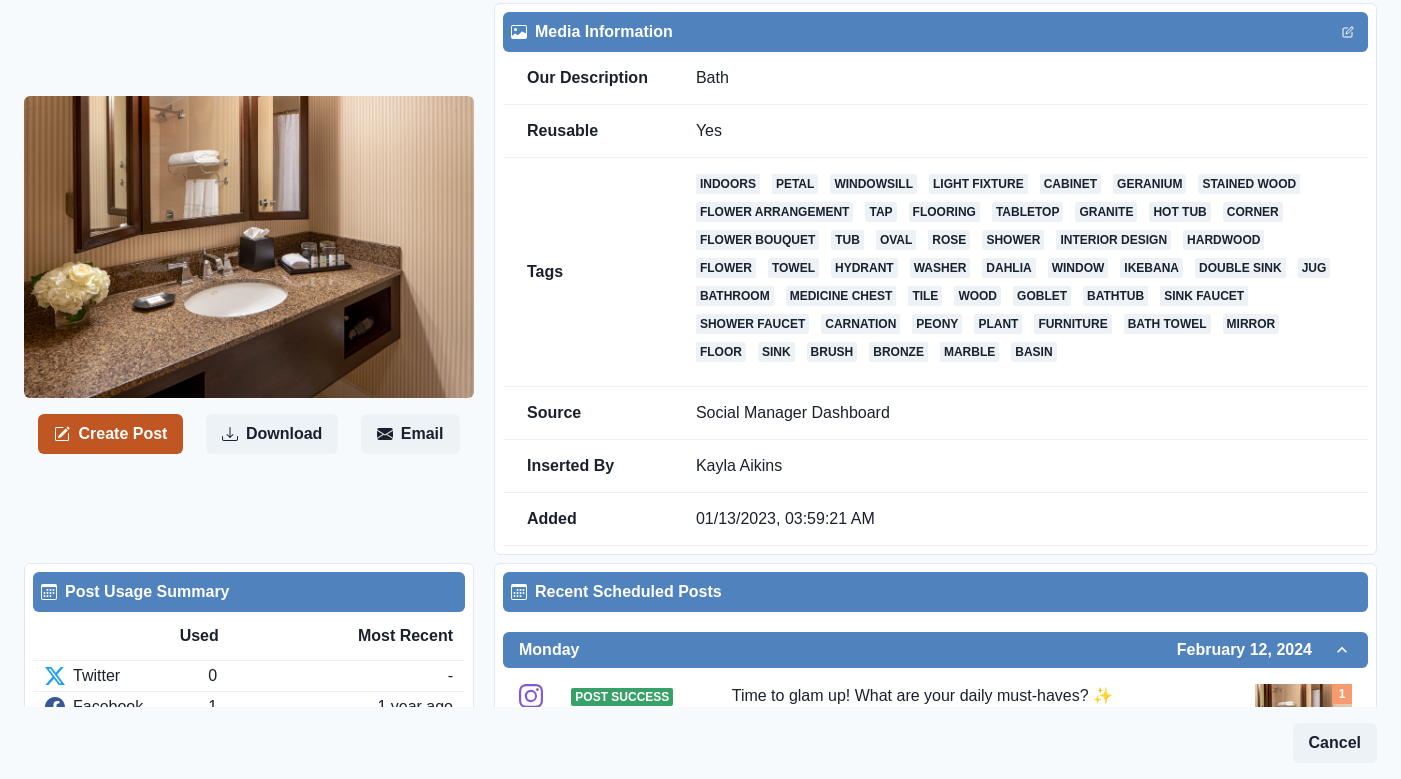 click on "Create Post" at bounding box center [110, 434] 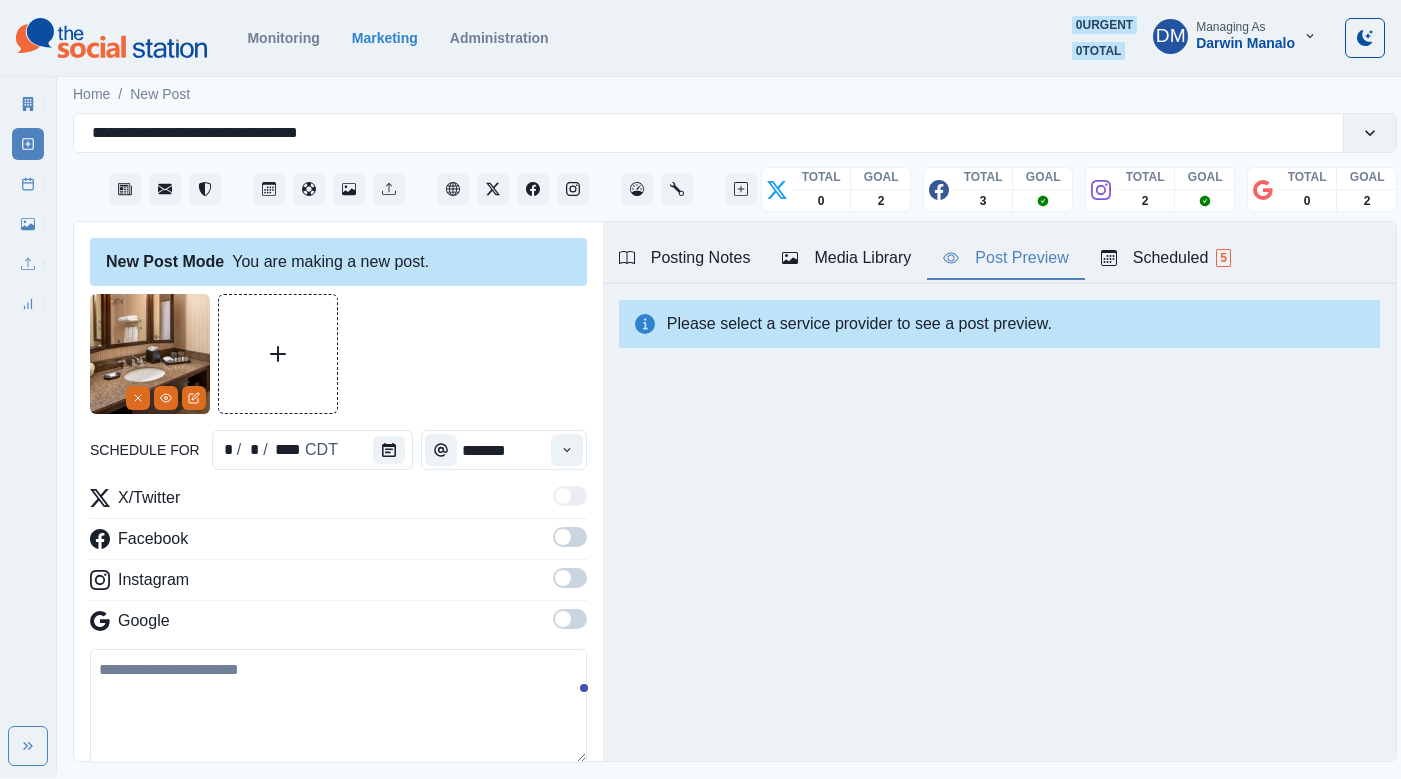 click on "Post Preview" at bounding box center (1005, 259) 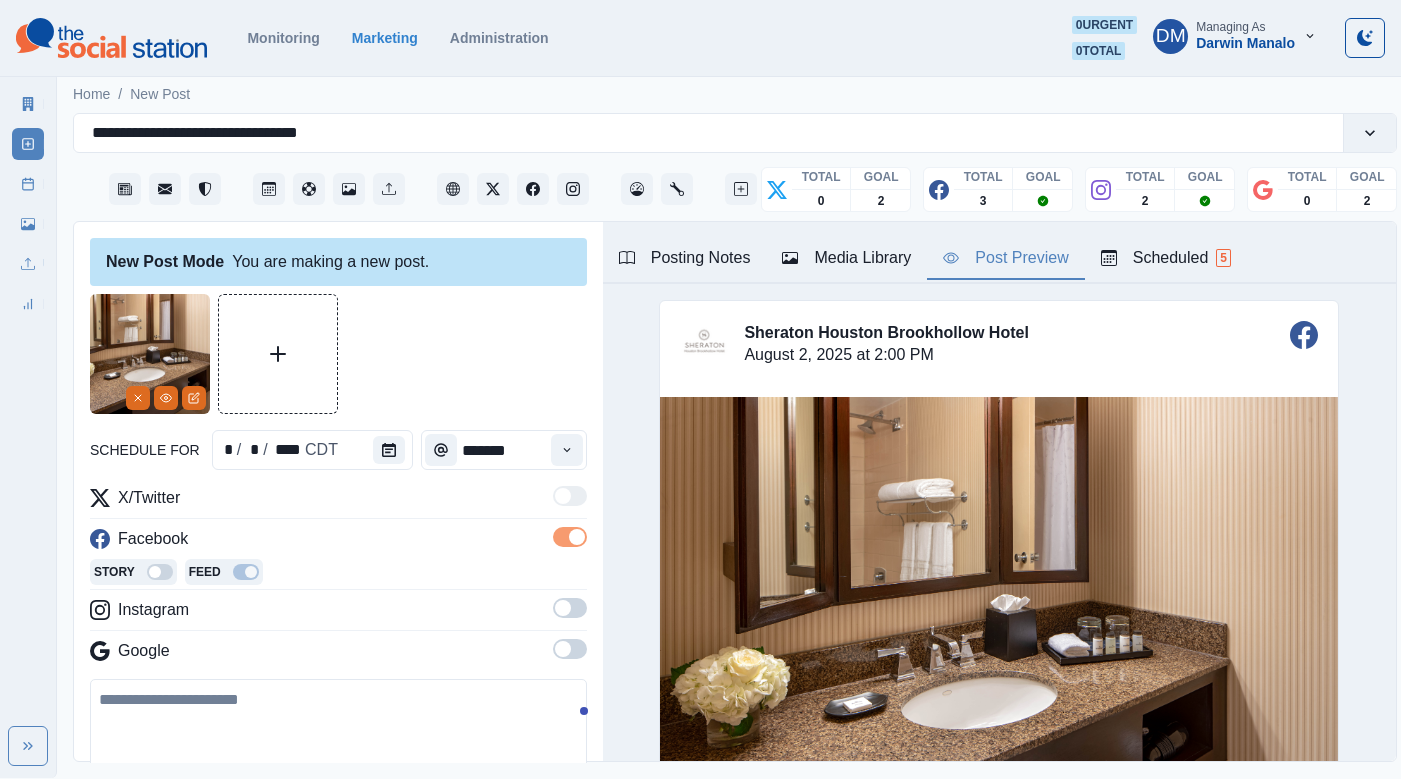 click at bounding box center (570, 608) 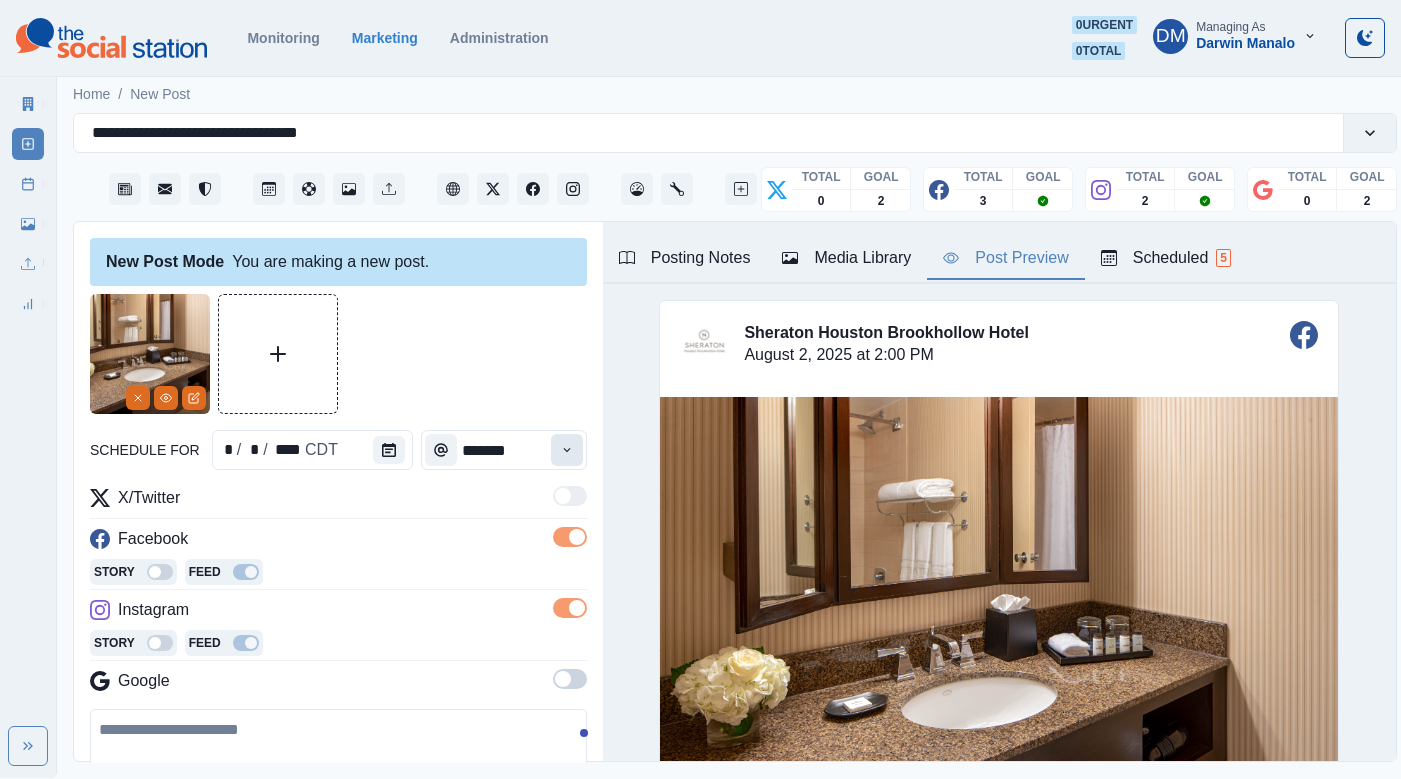 click at bounding box center [567, 450] 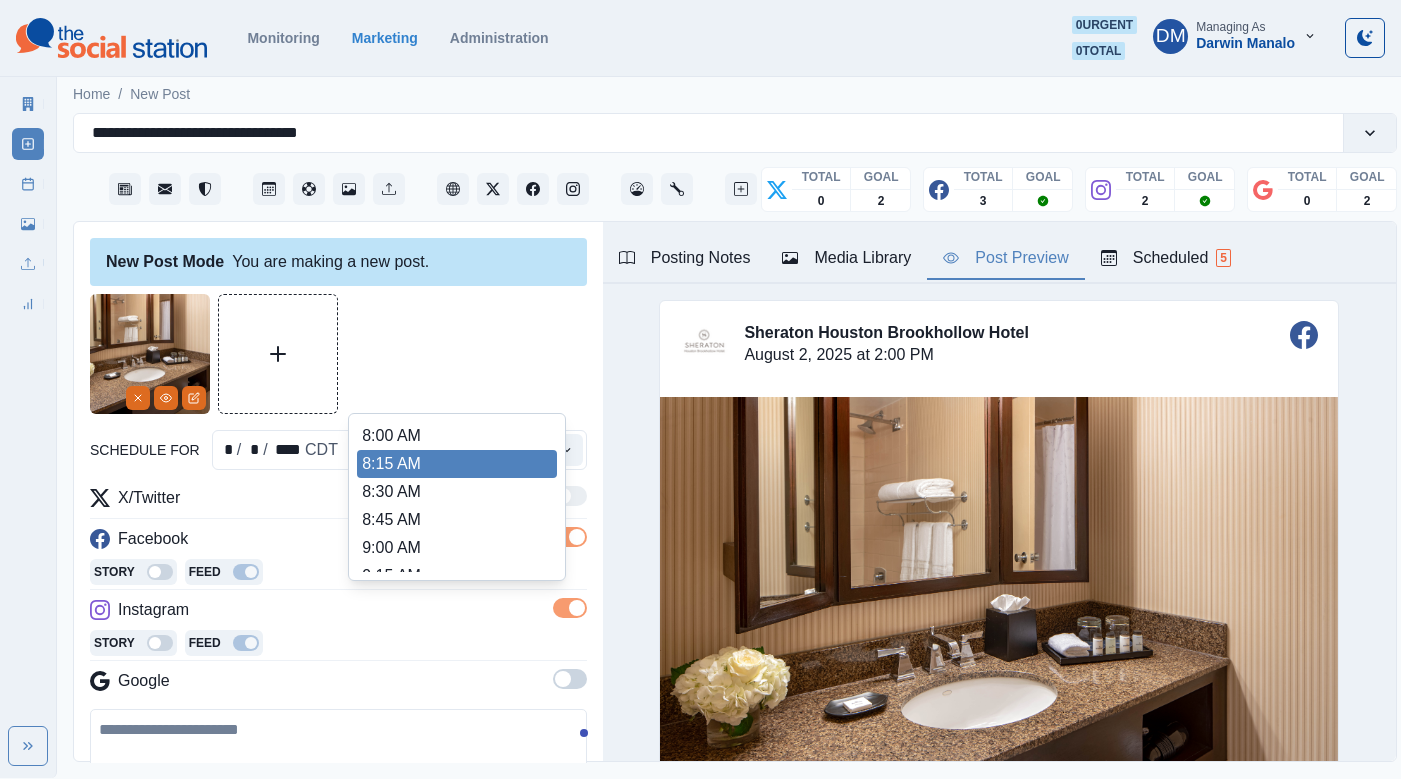 scroll, scrollTop: 217, scrollLeft: 0, axis: vertical 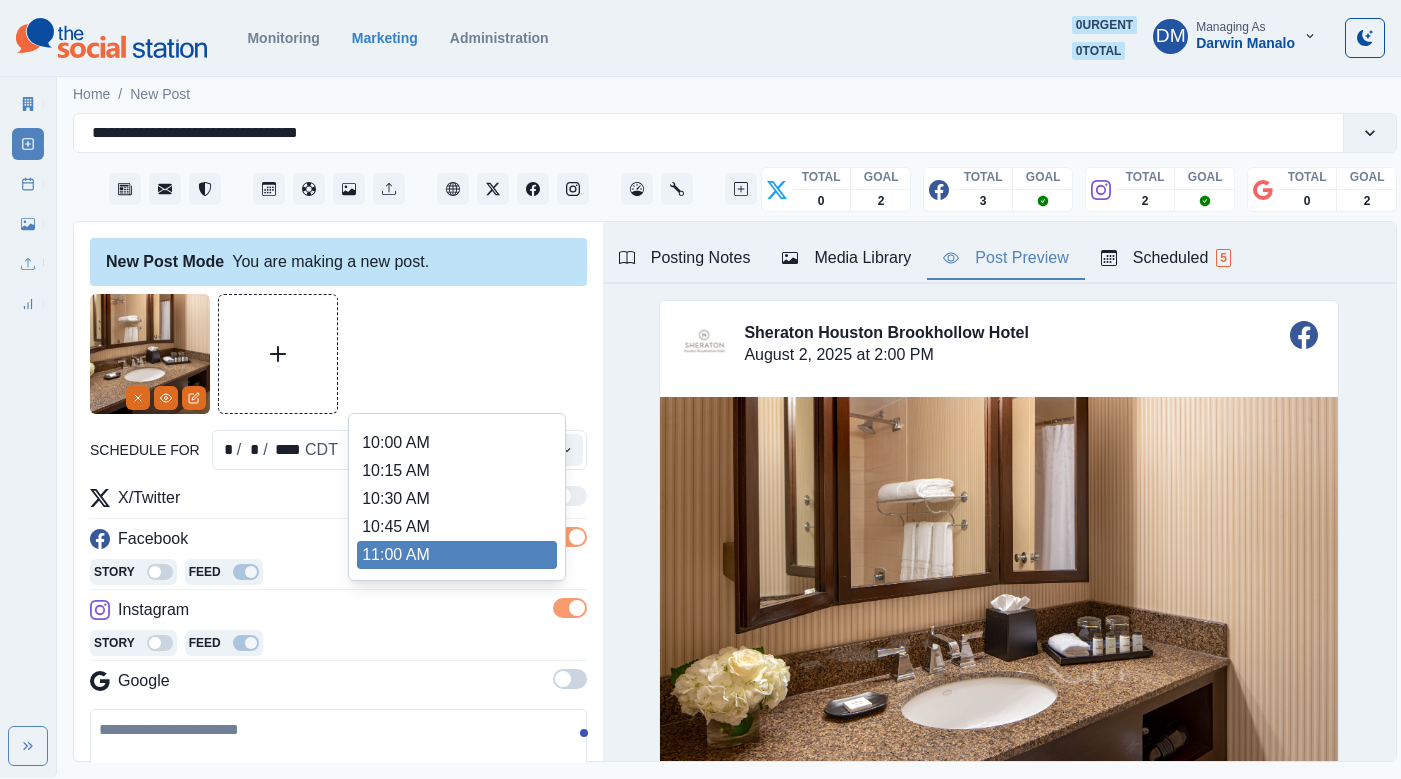 click on "11:00 AM" at bounding box center [457, 555] 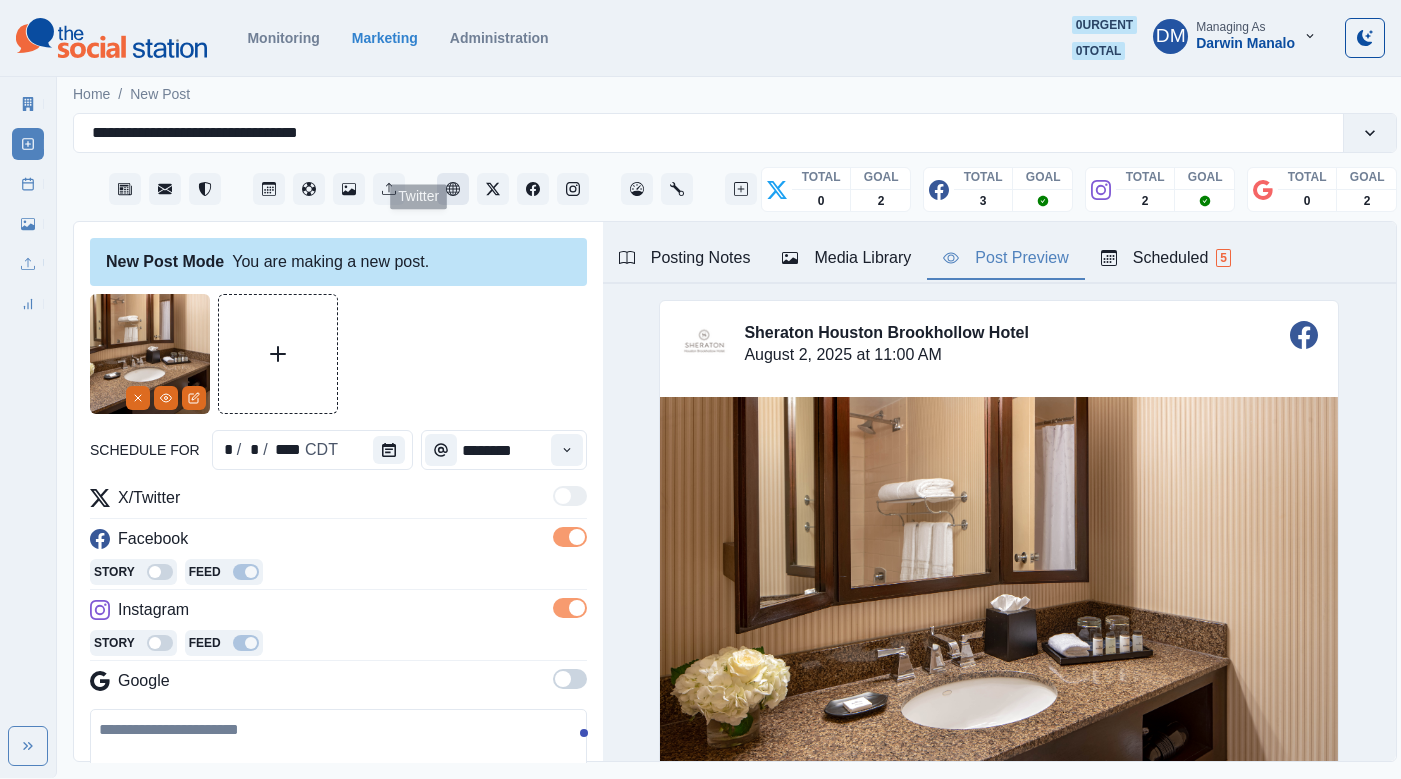 click 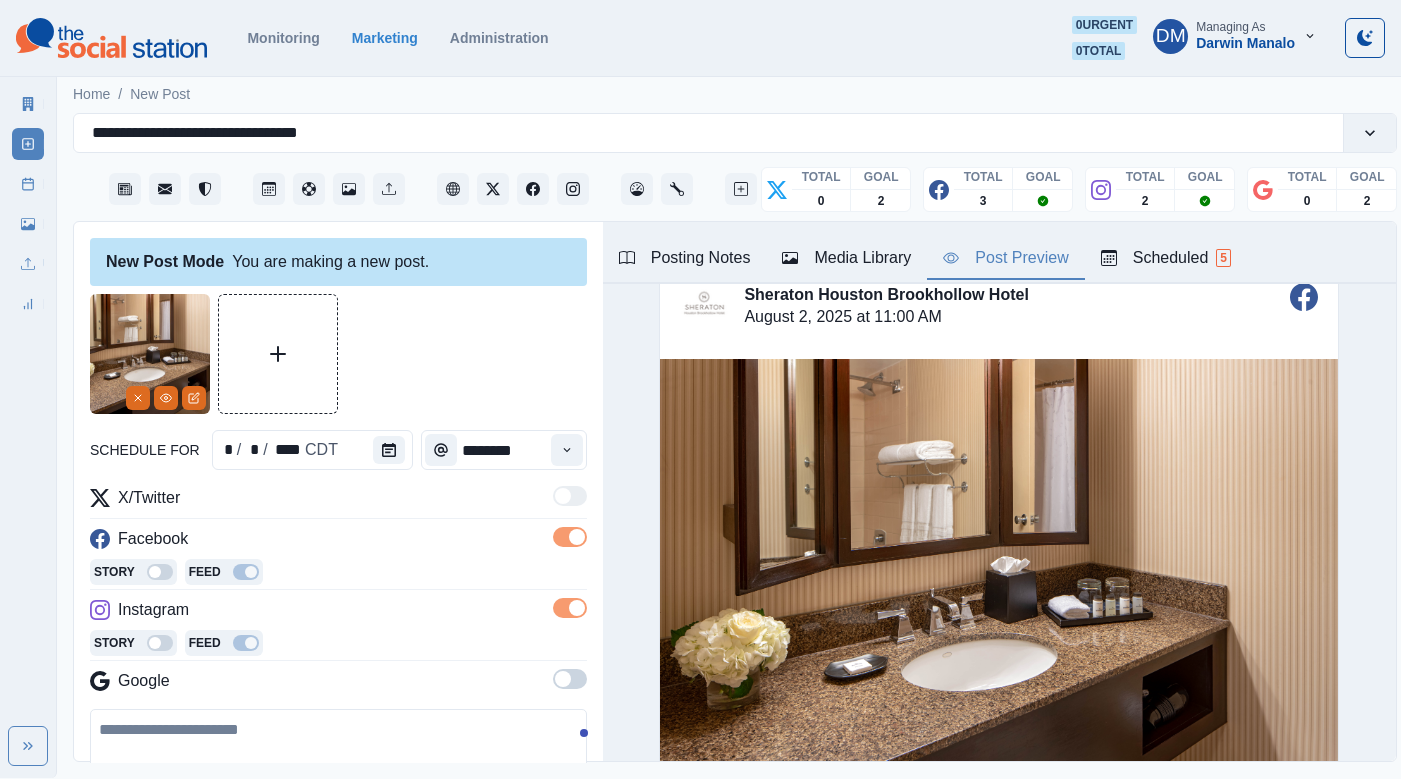 scroll, scrollTop: 55, scrollLeft: 0, axis: vertical 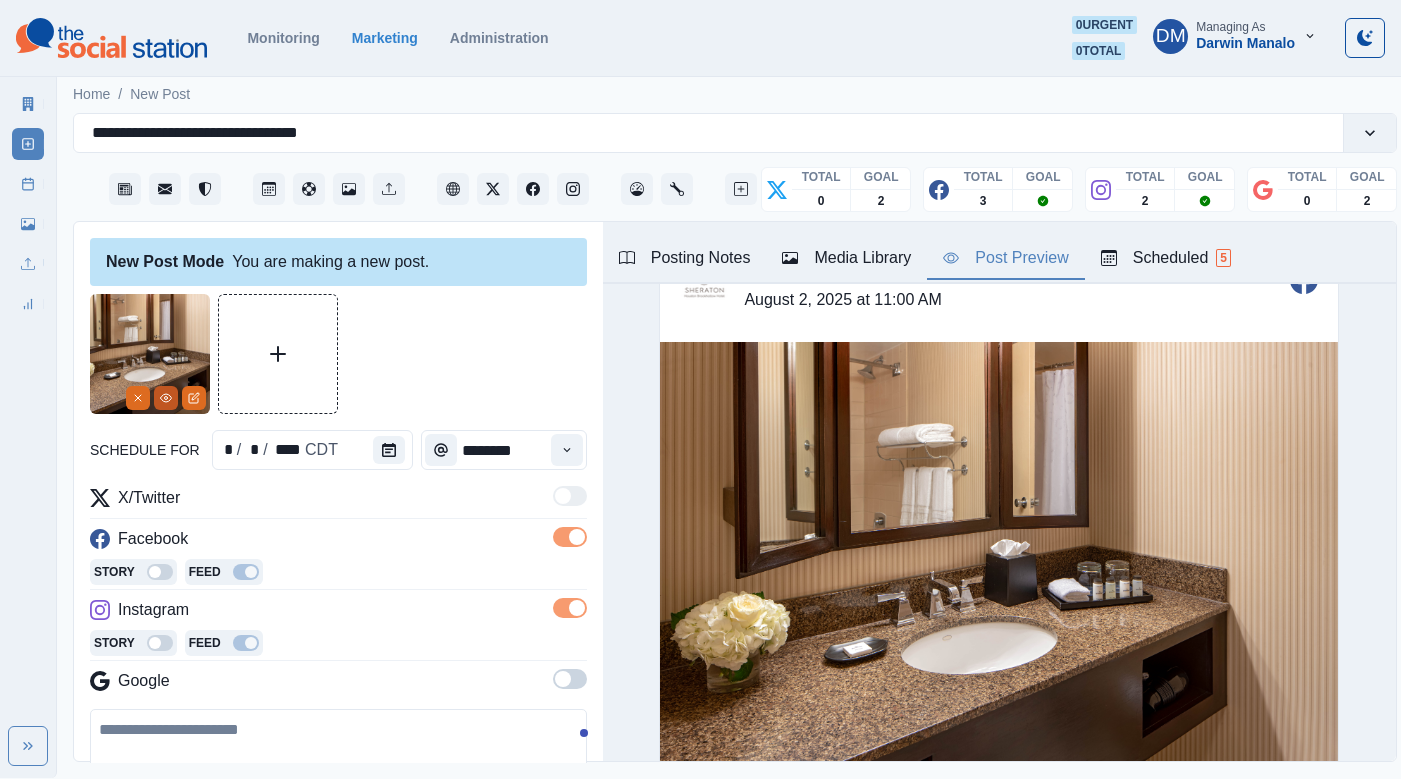 click 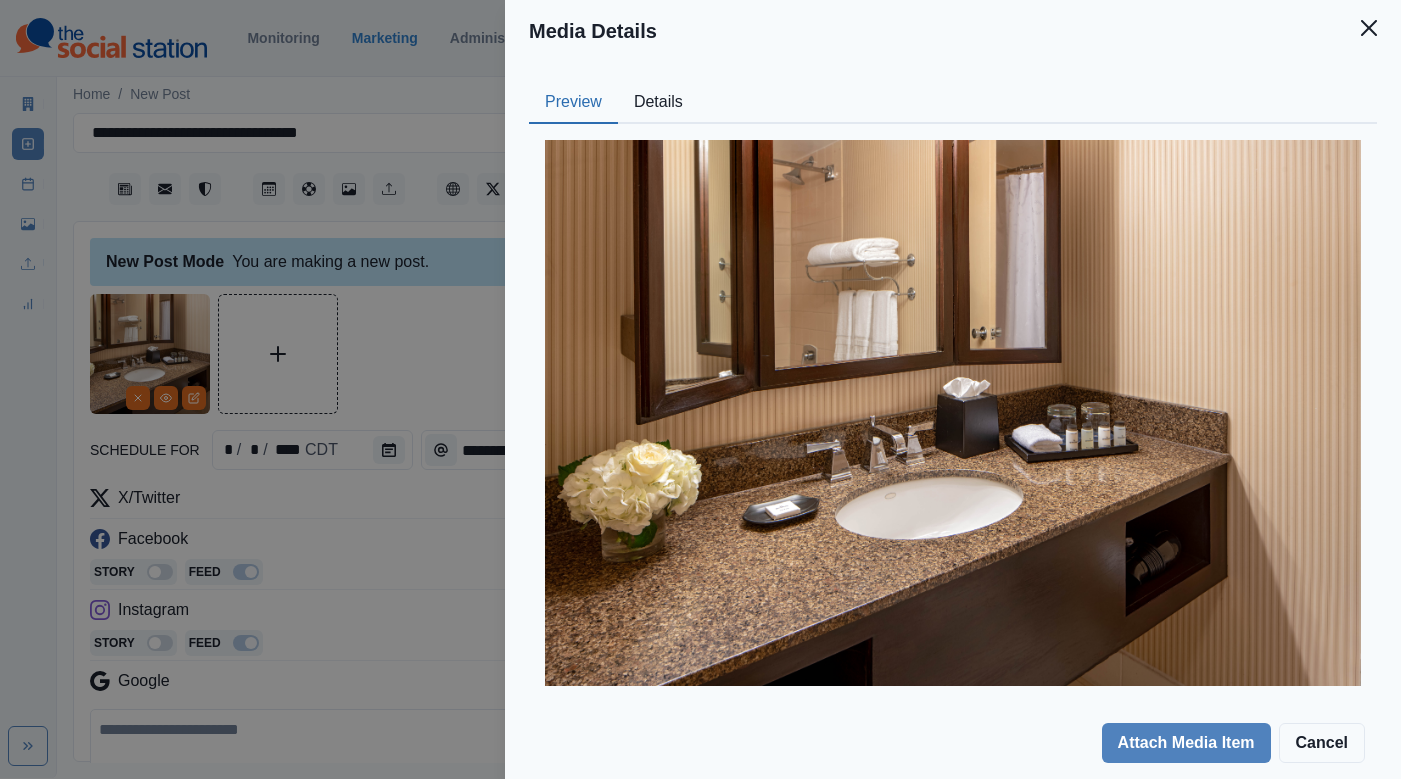 click on "Details" at bounding box center (658, 103) 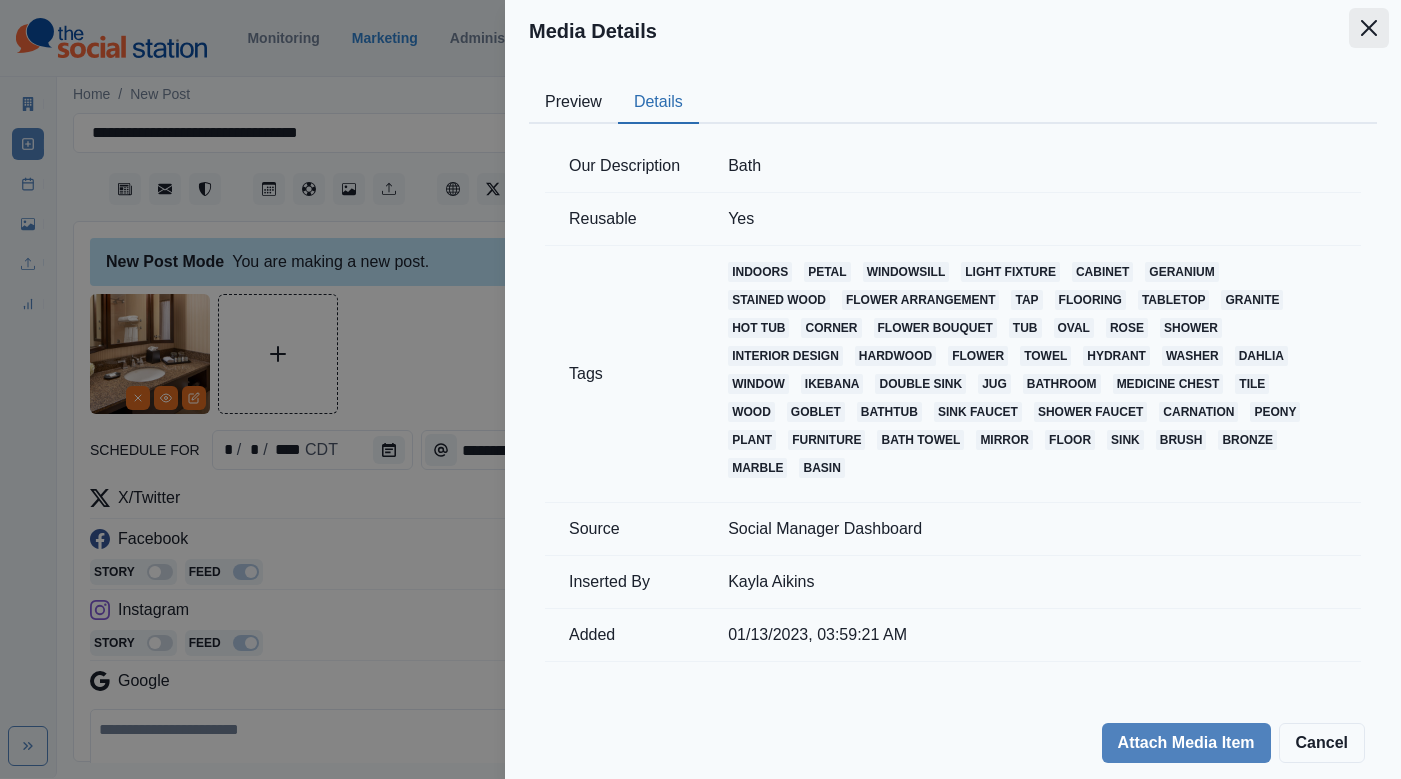click 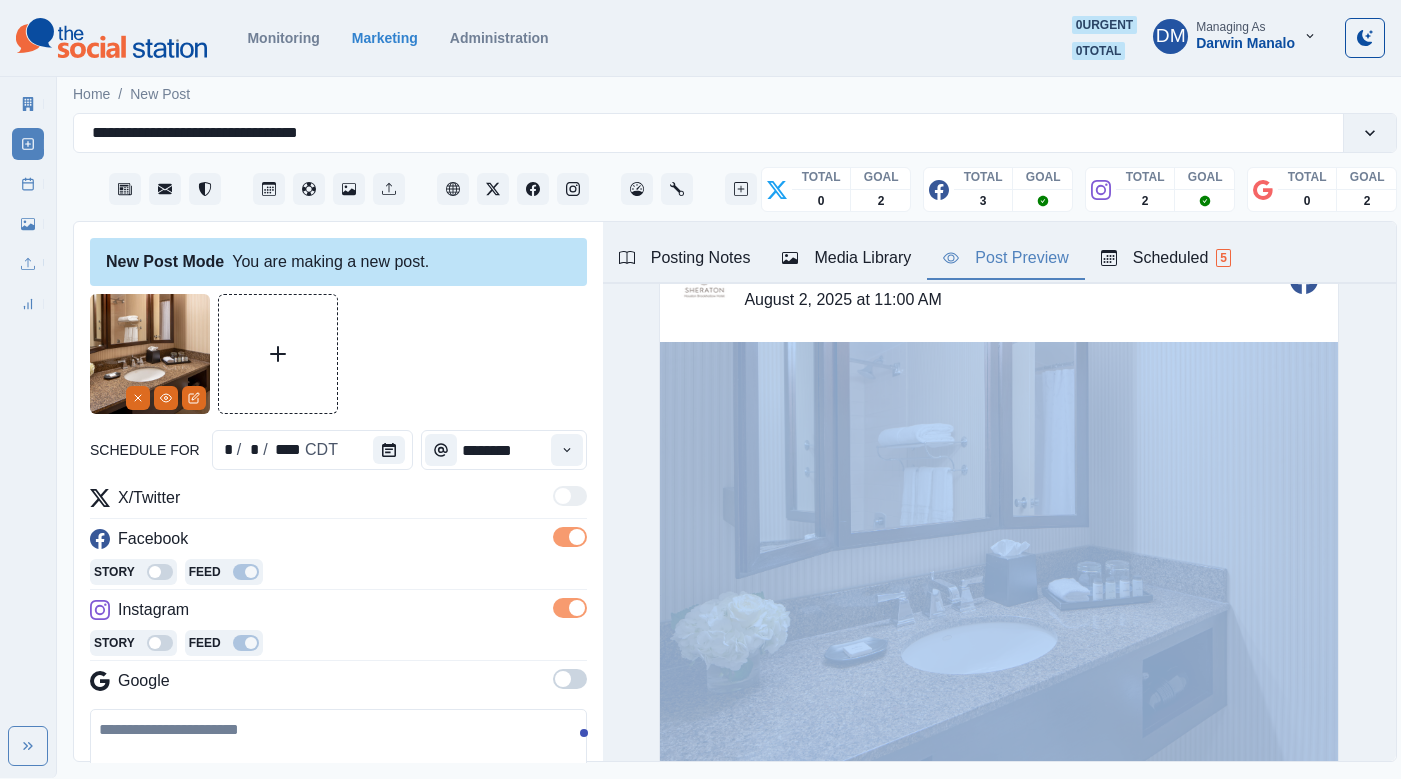 drag, startPoint x: 172, startPoint y: 647, endPoint x: 208, endPoint y: 647, distance: 36 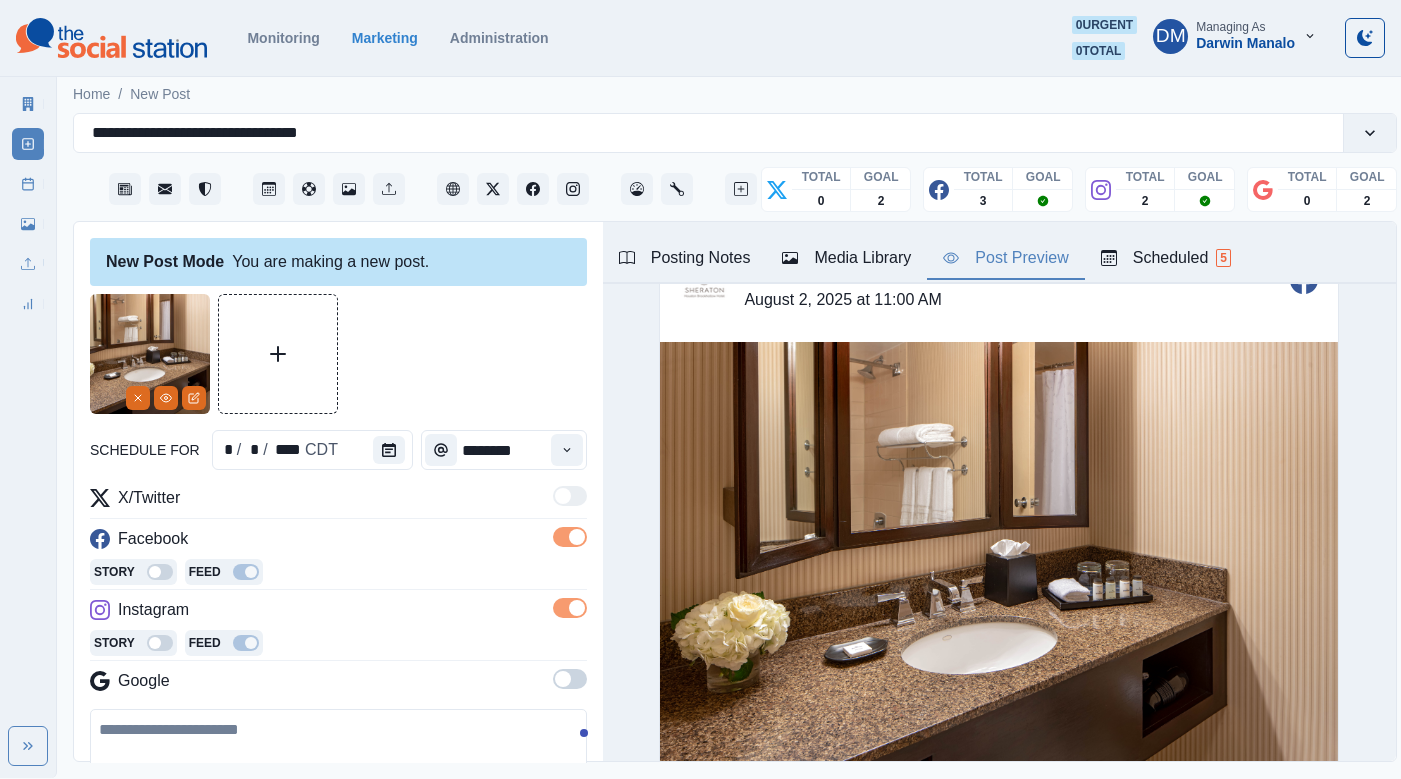 click at bounding box center (338, 766) 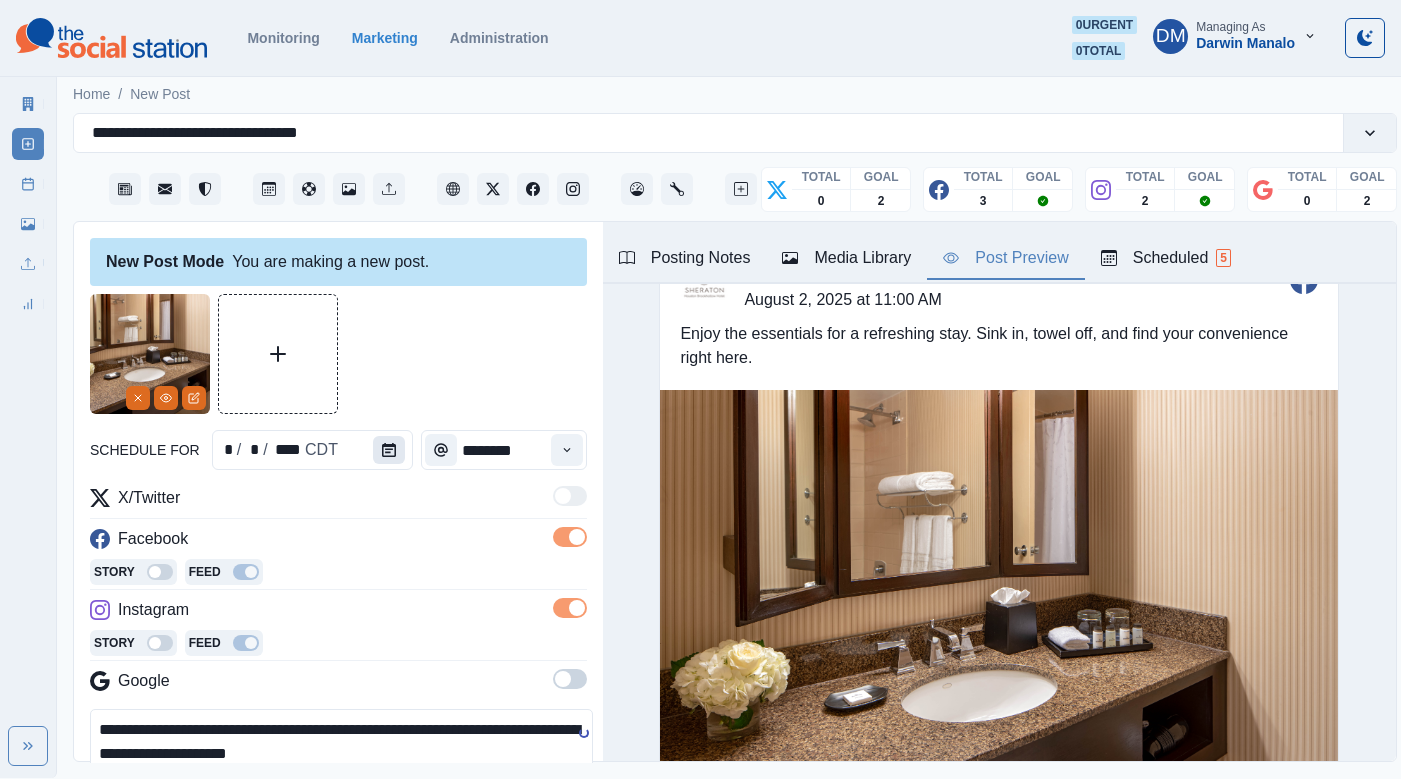 type on "**********" 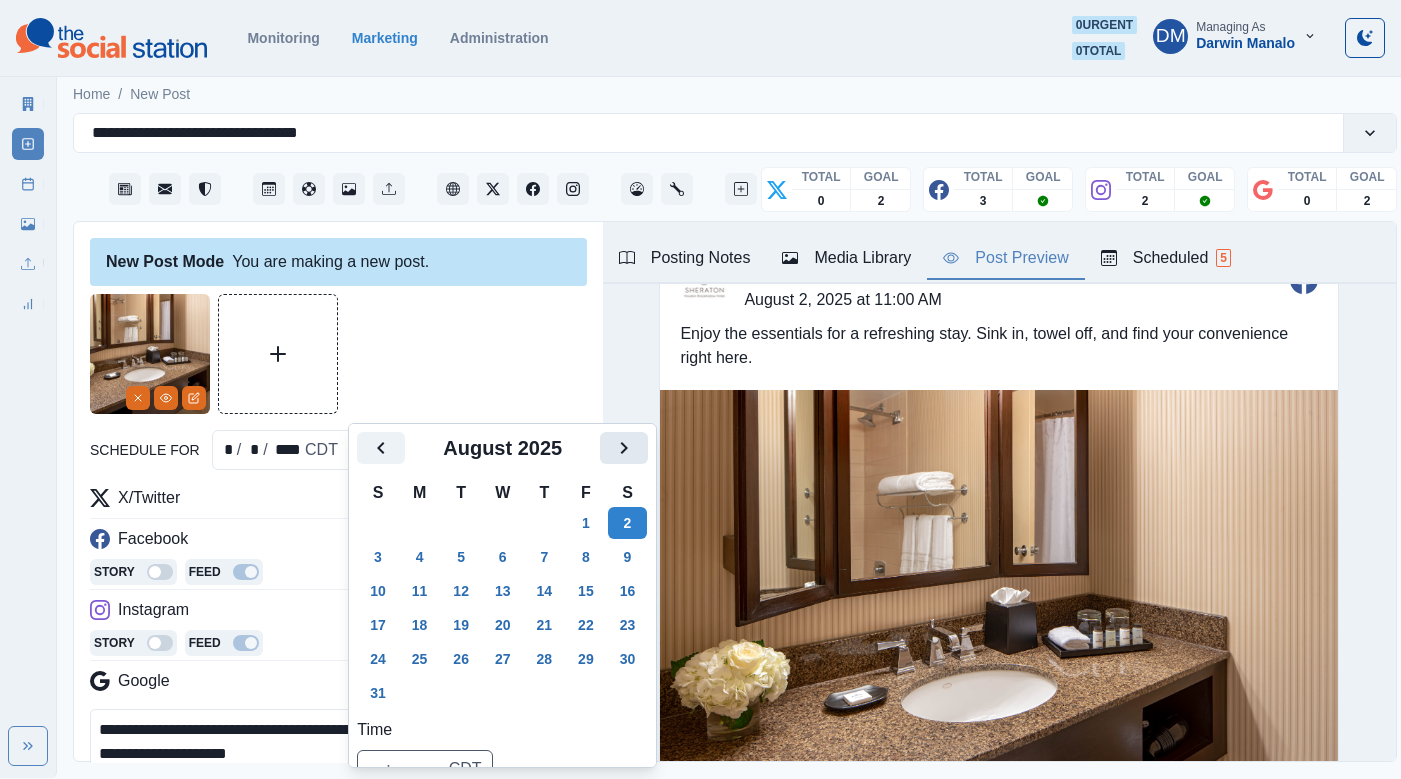 click 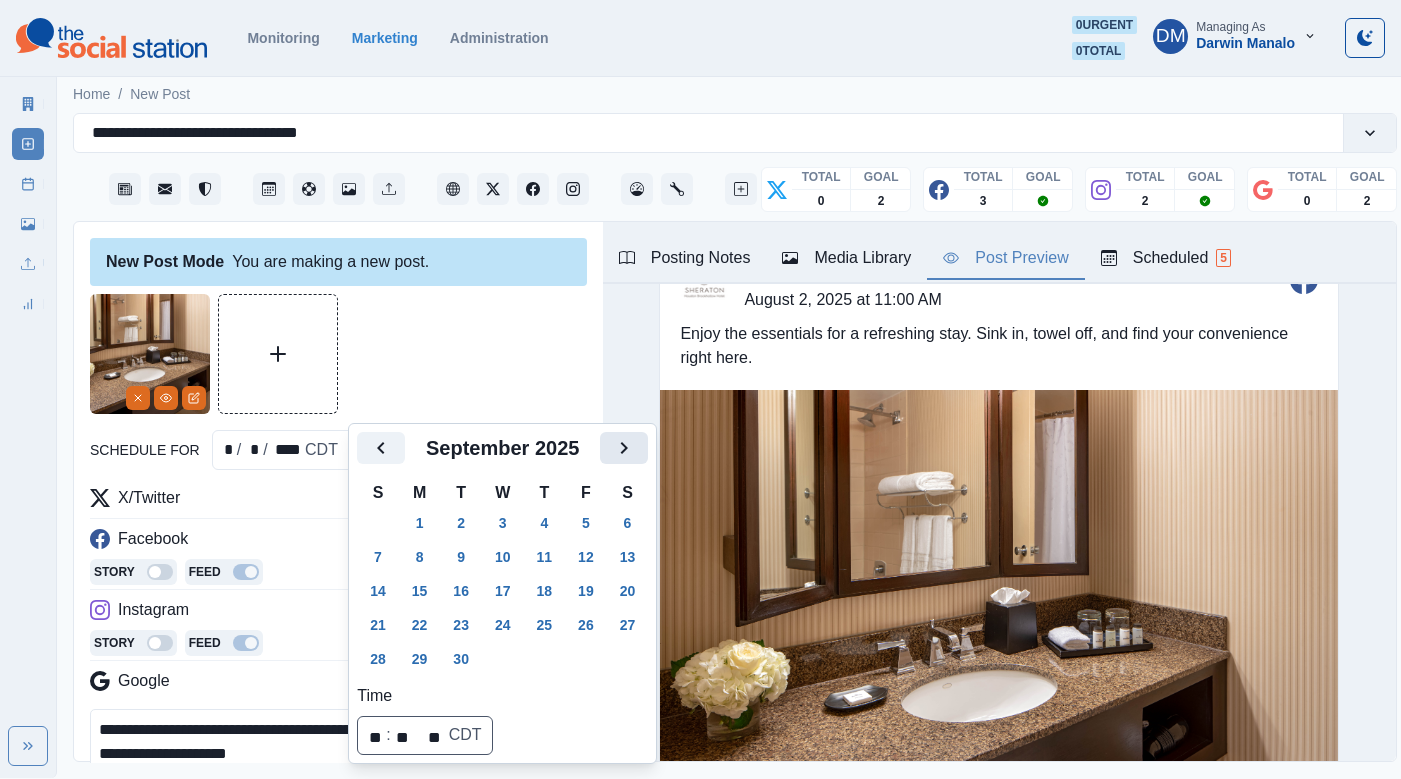 click 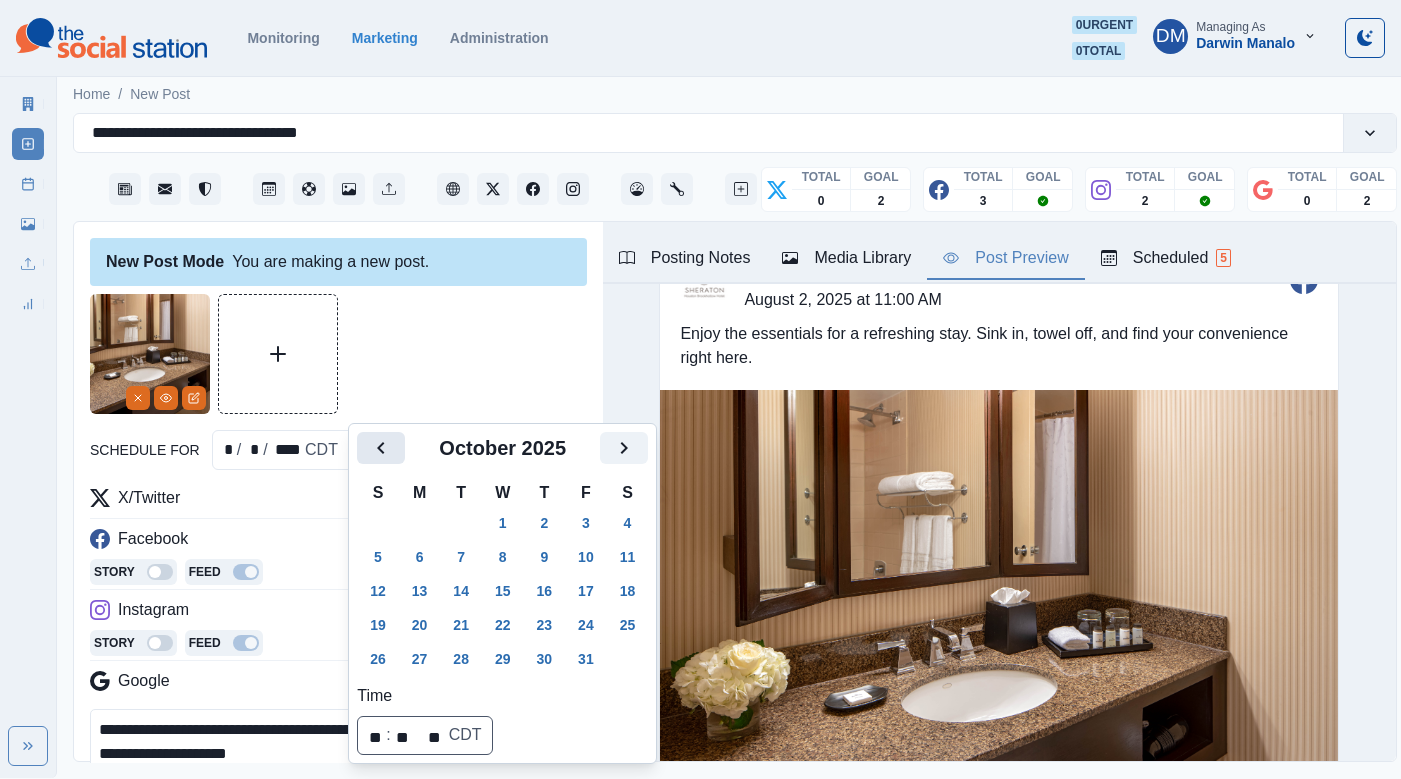 click 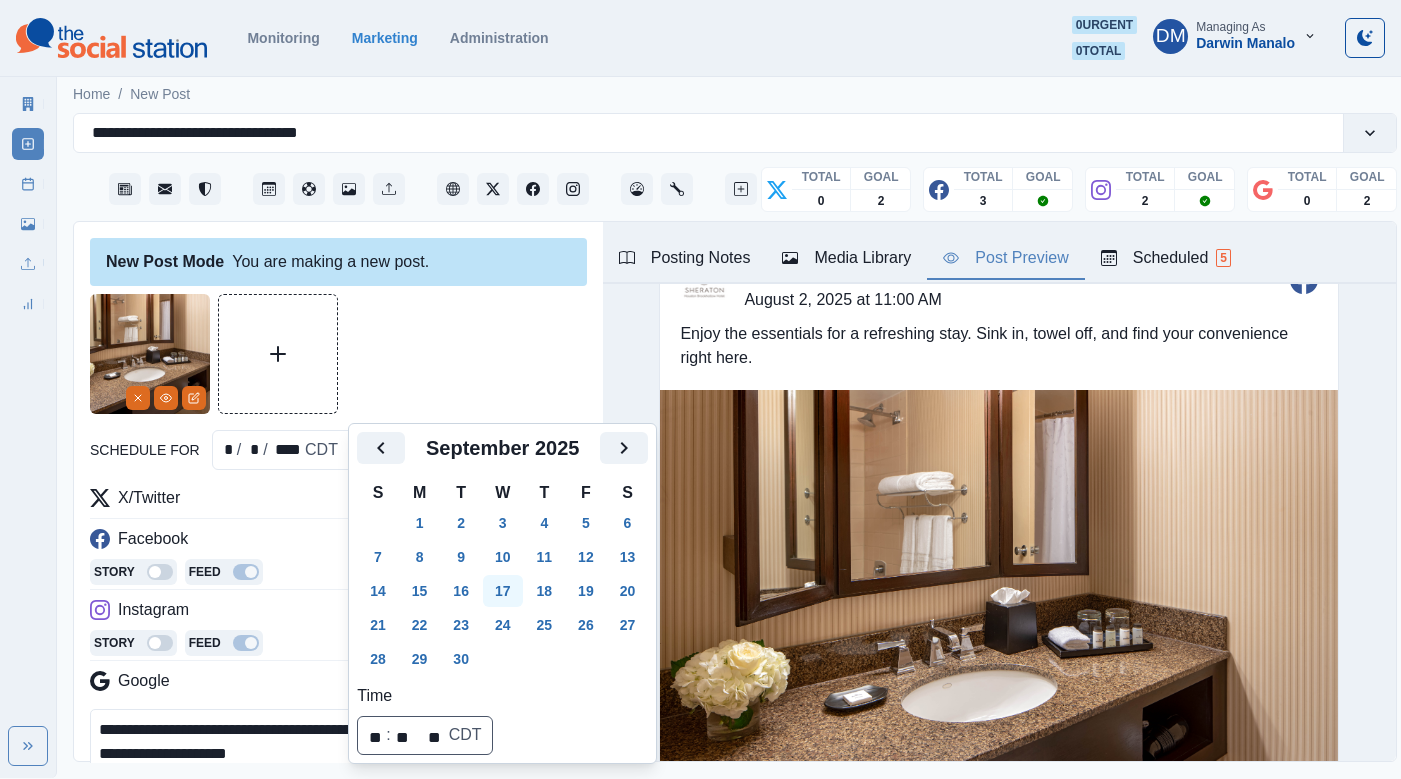 click on "17" at bounding box center [503, 591] 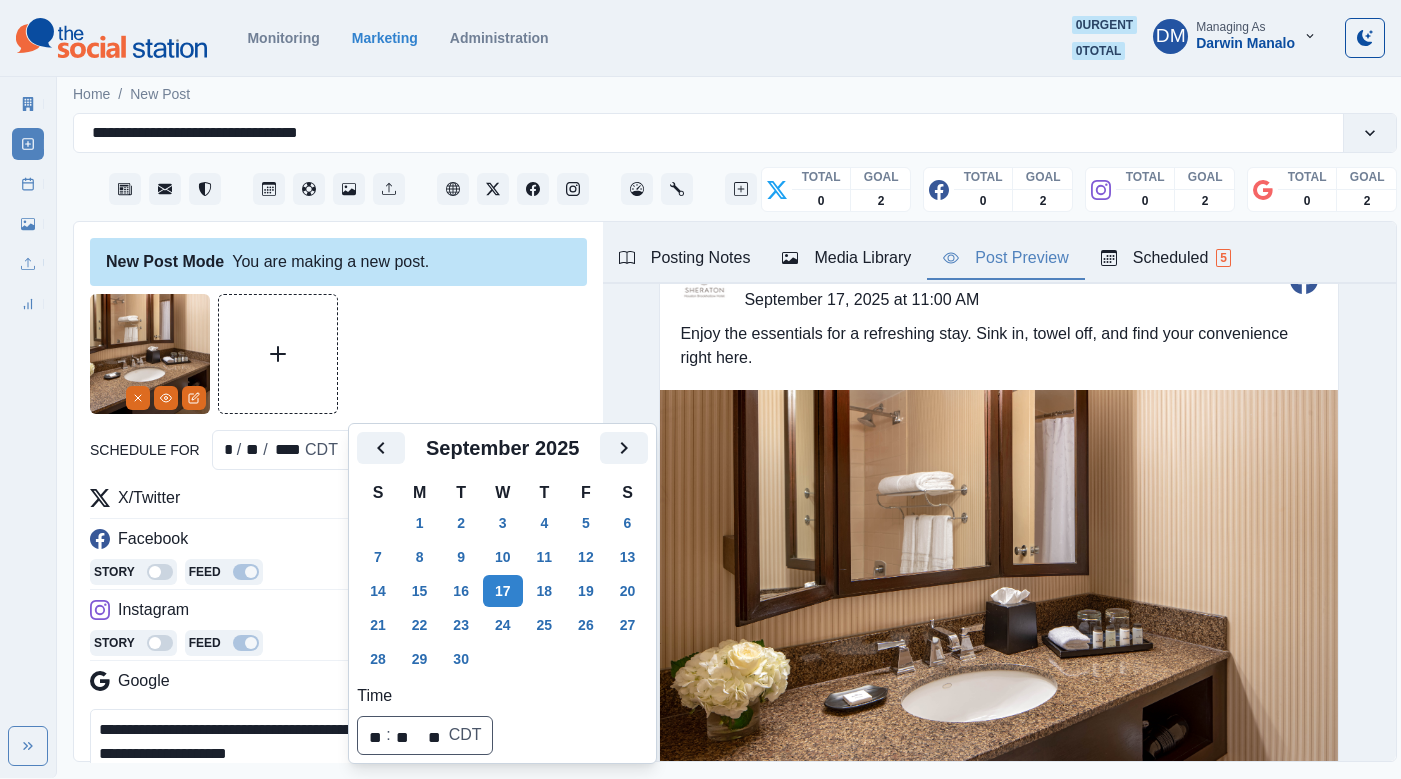 click on "**********" at bounding box center [341, 754] 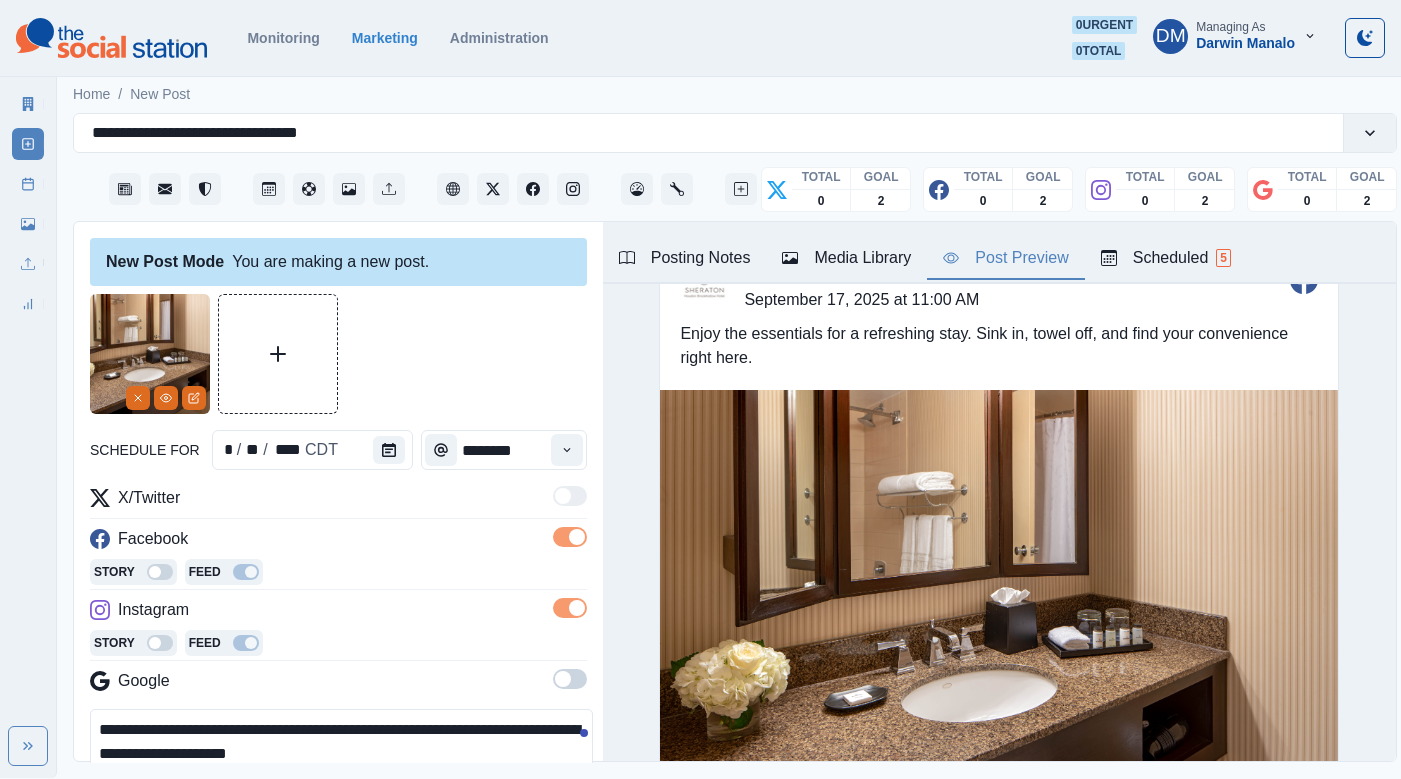 click on "**********" at bounding box center (341, 754) 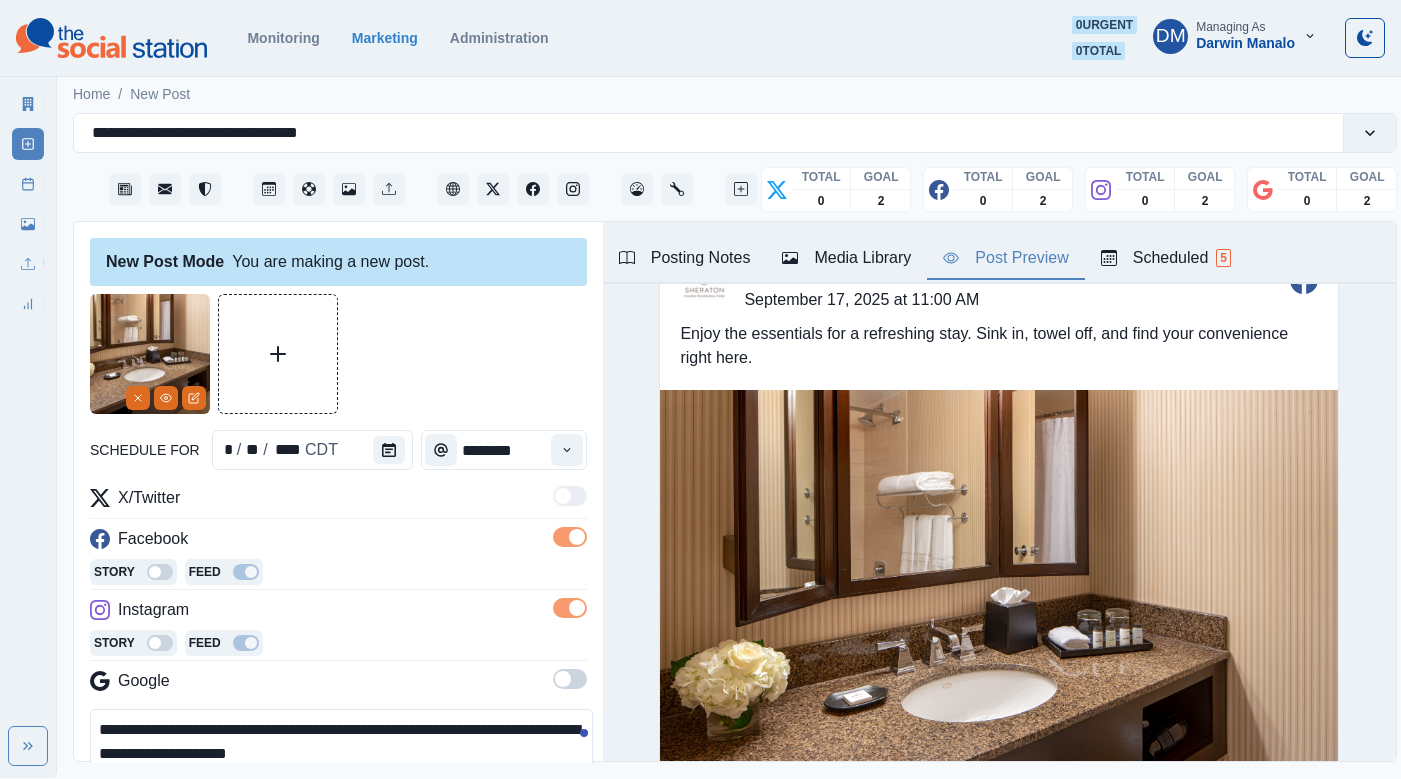 scroll, scrollTop: 6, scrollLeft: 0, axis: vertical 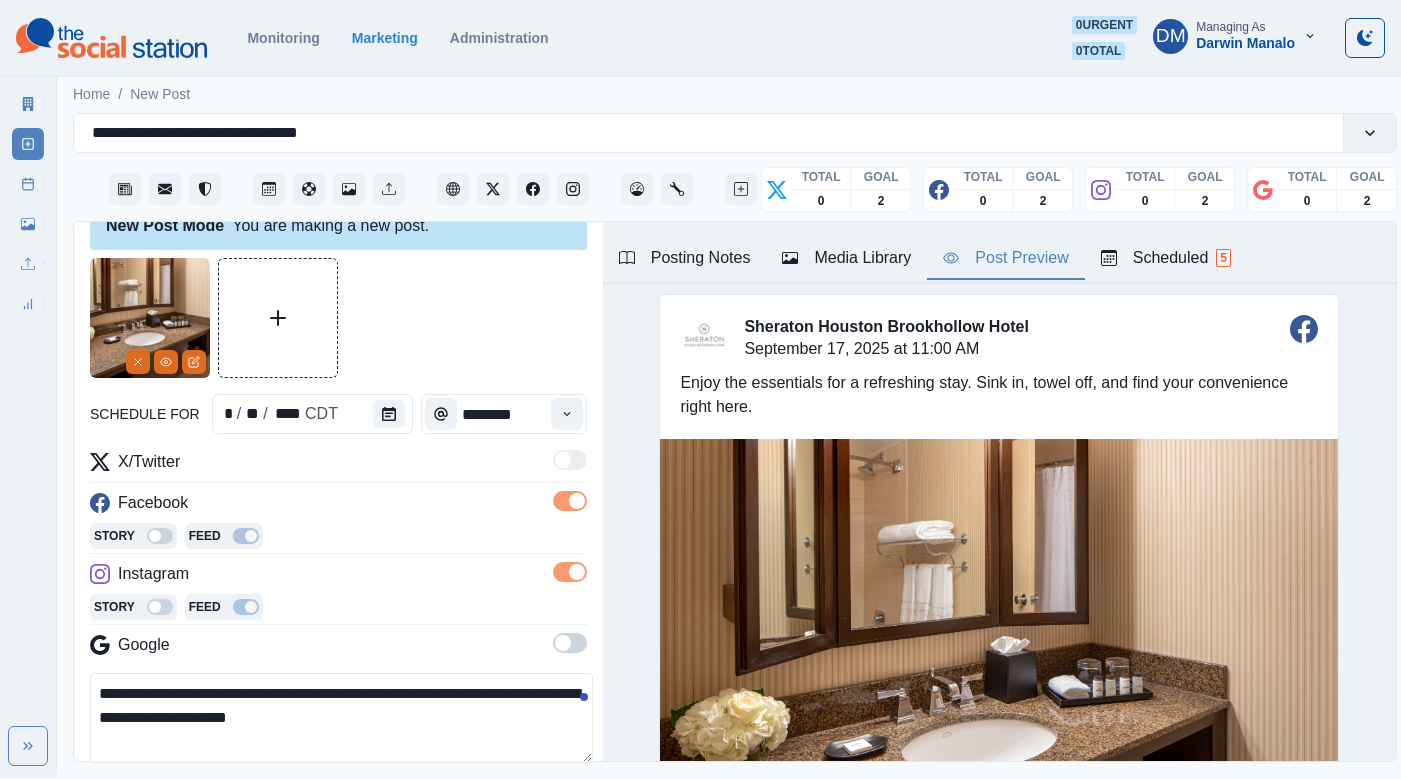 click on "**********" at bounding box center [341, 718] 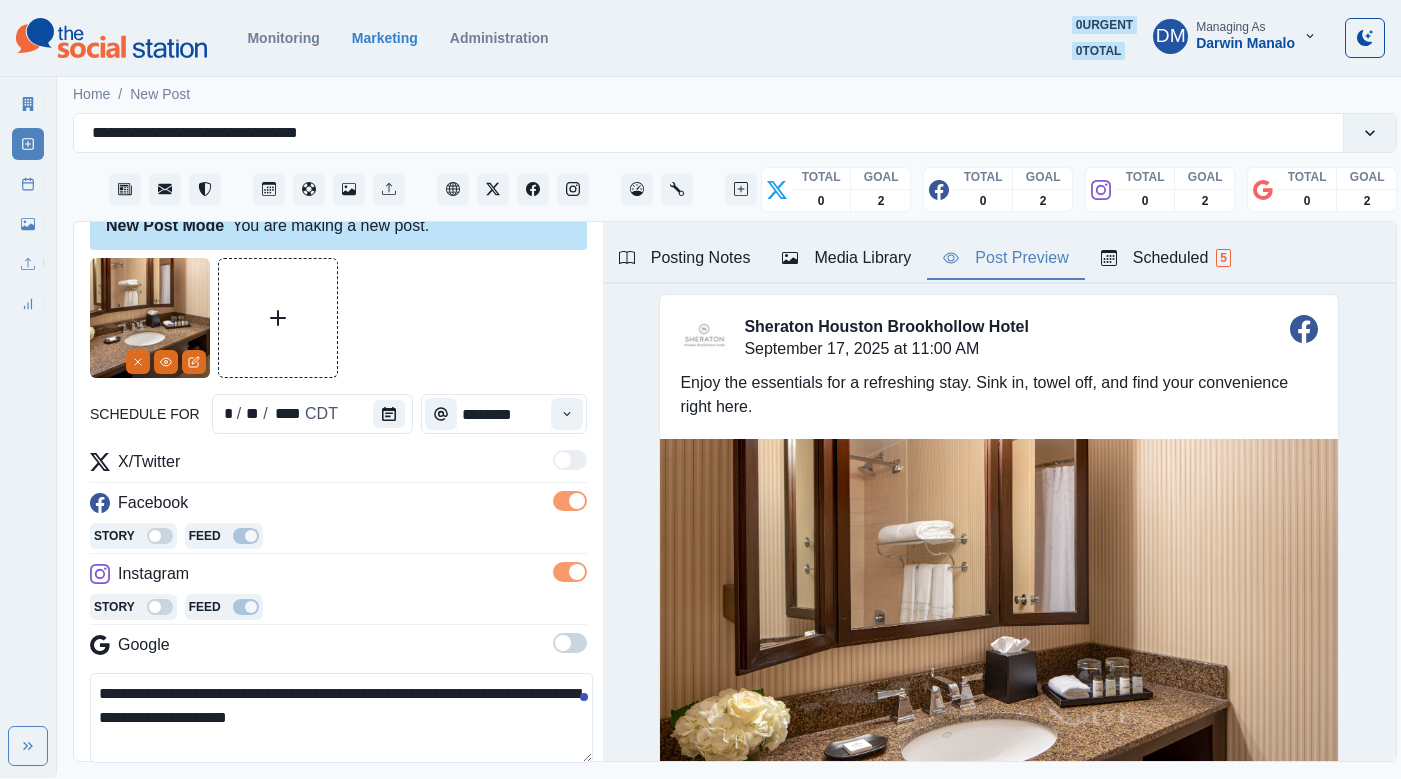 scroll, scrollTop: 113, scrollLeft: 0, axis: vertical 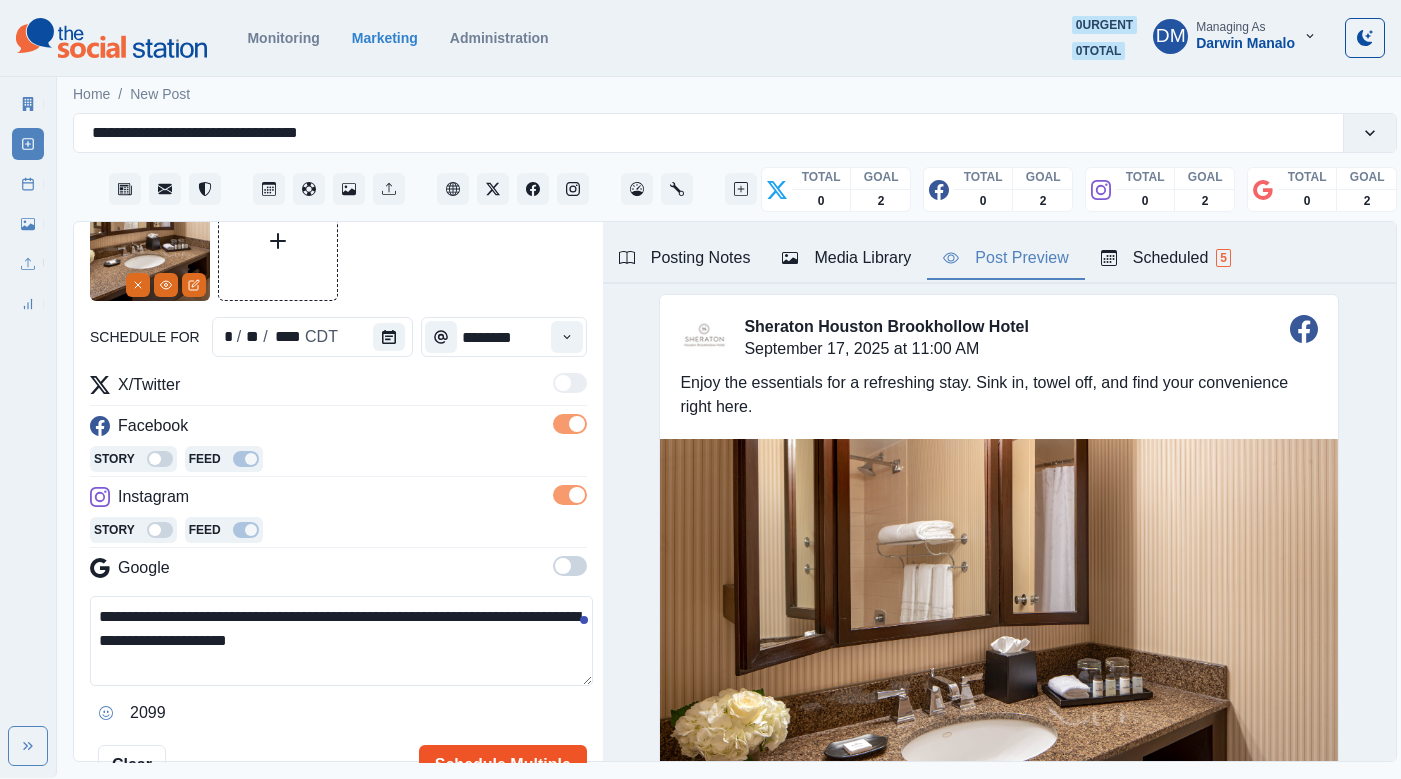 click on "Schedule Multiple" at bounding box center [503, 765] 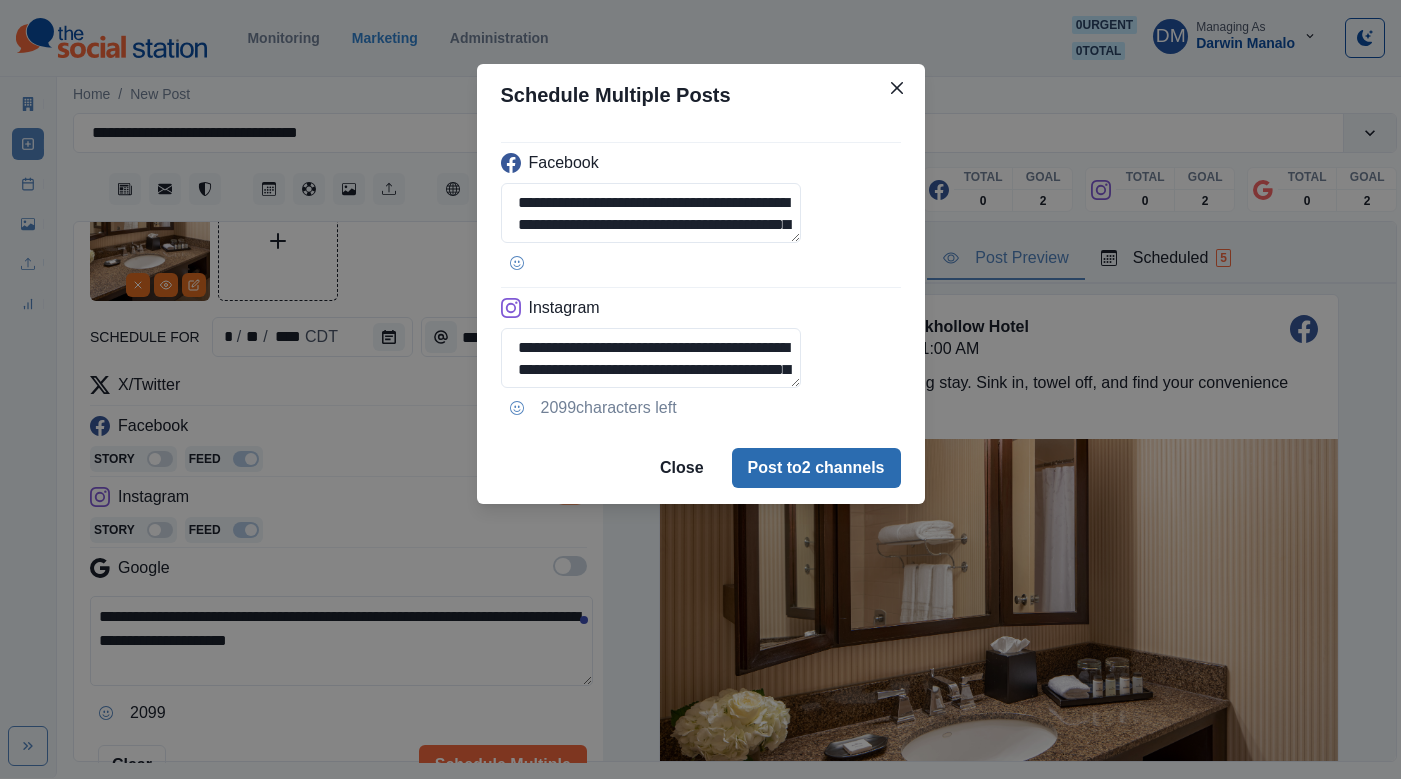click on "Post to  2   channels" at bounding box center [816, 468] 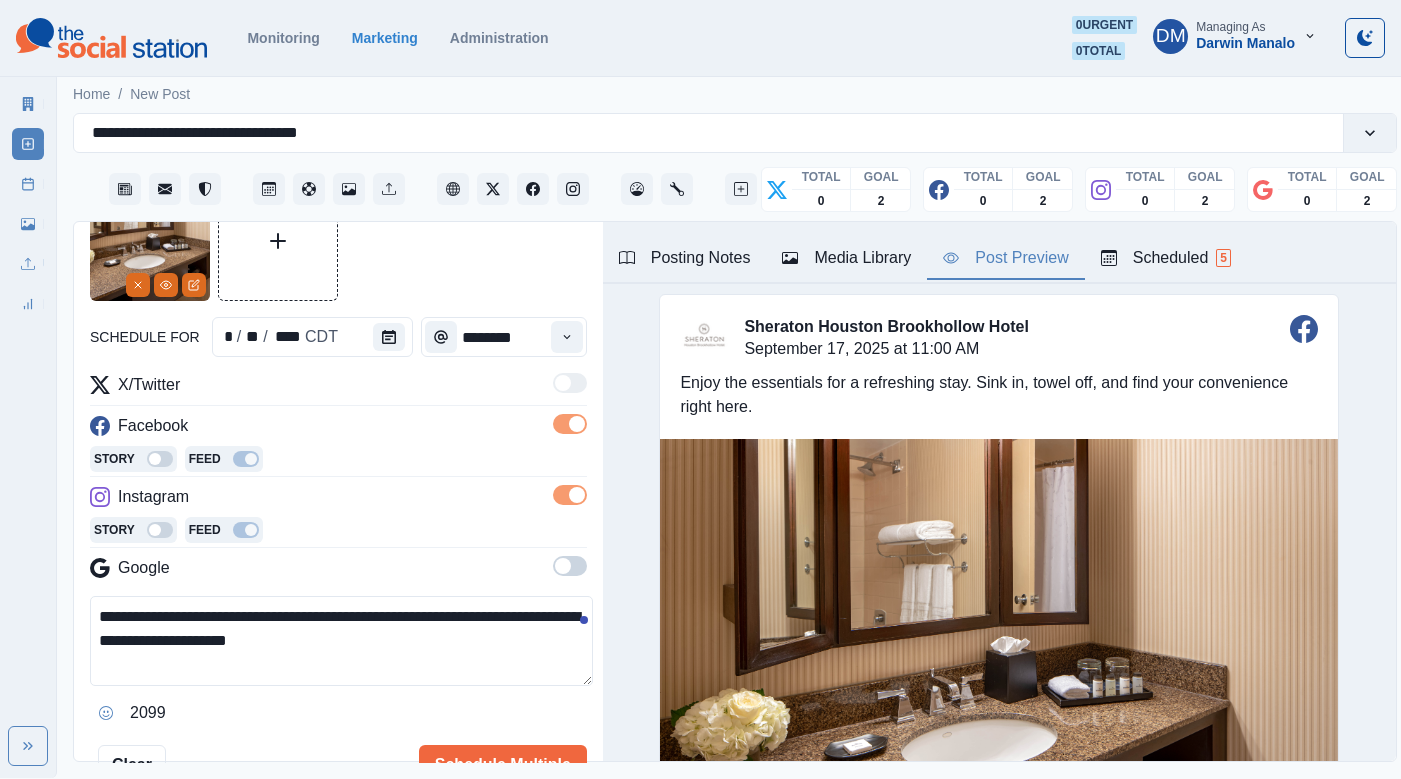 type 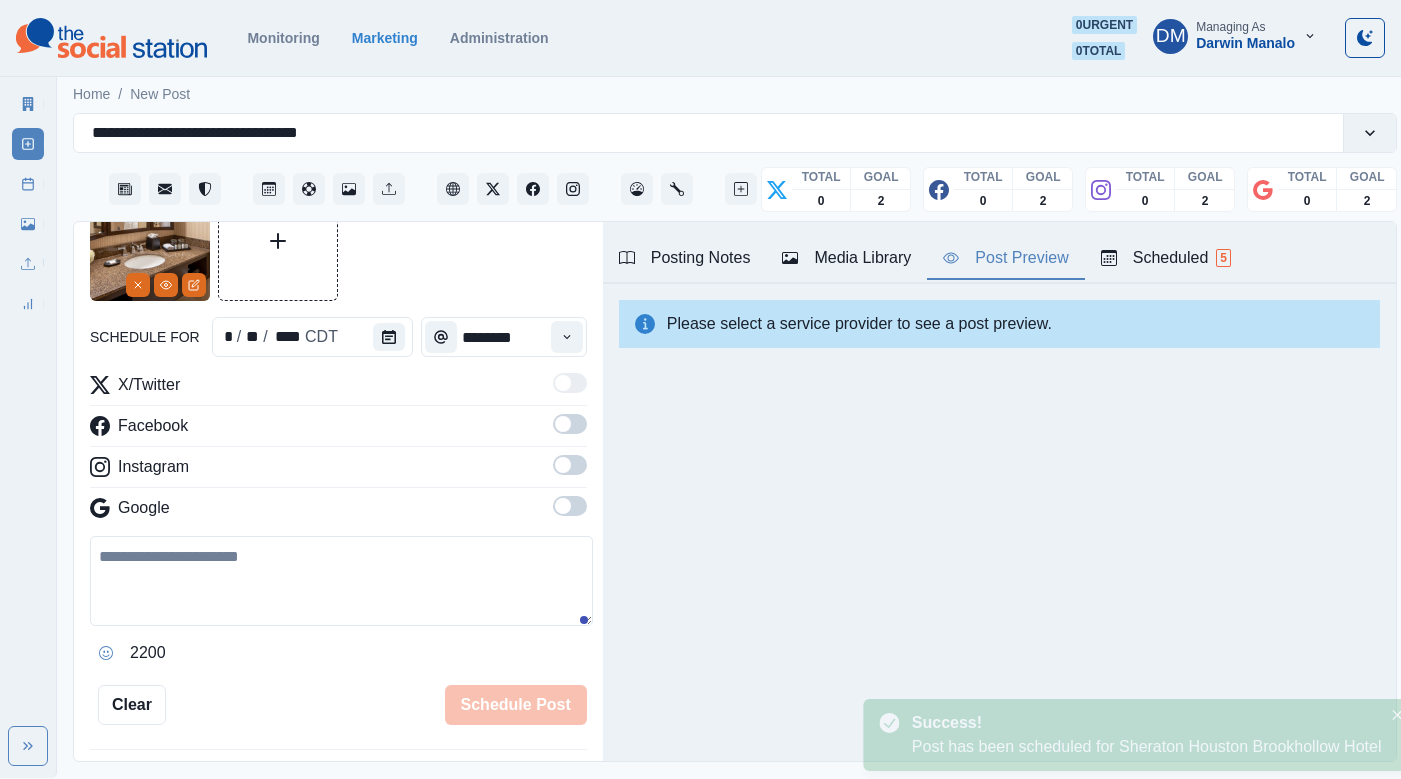 scroll, scrollTop: 68, scrollLeft: 0, axis: vertical 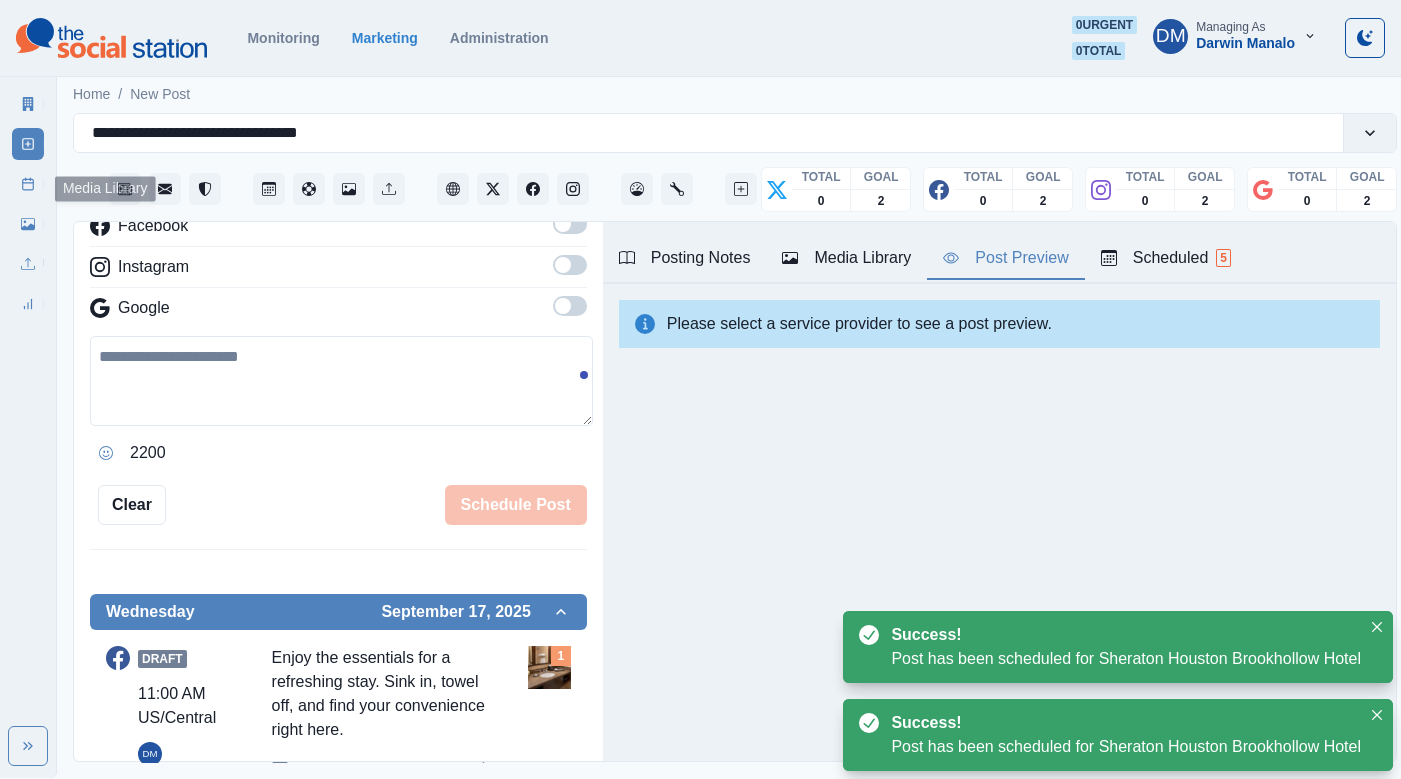 click on "Media Library" at bounding box center [28, 224] 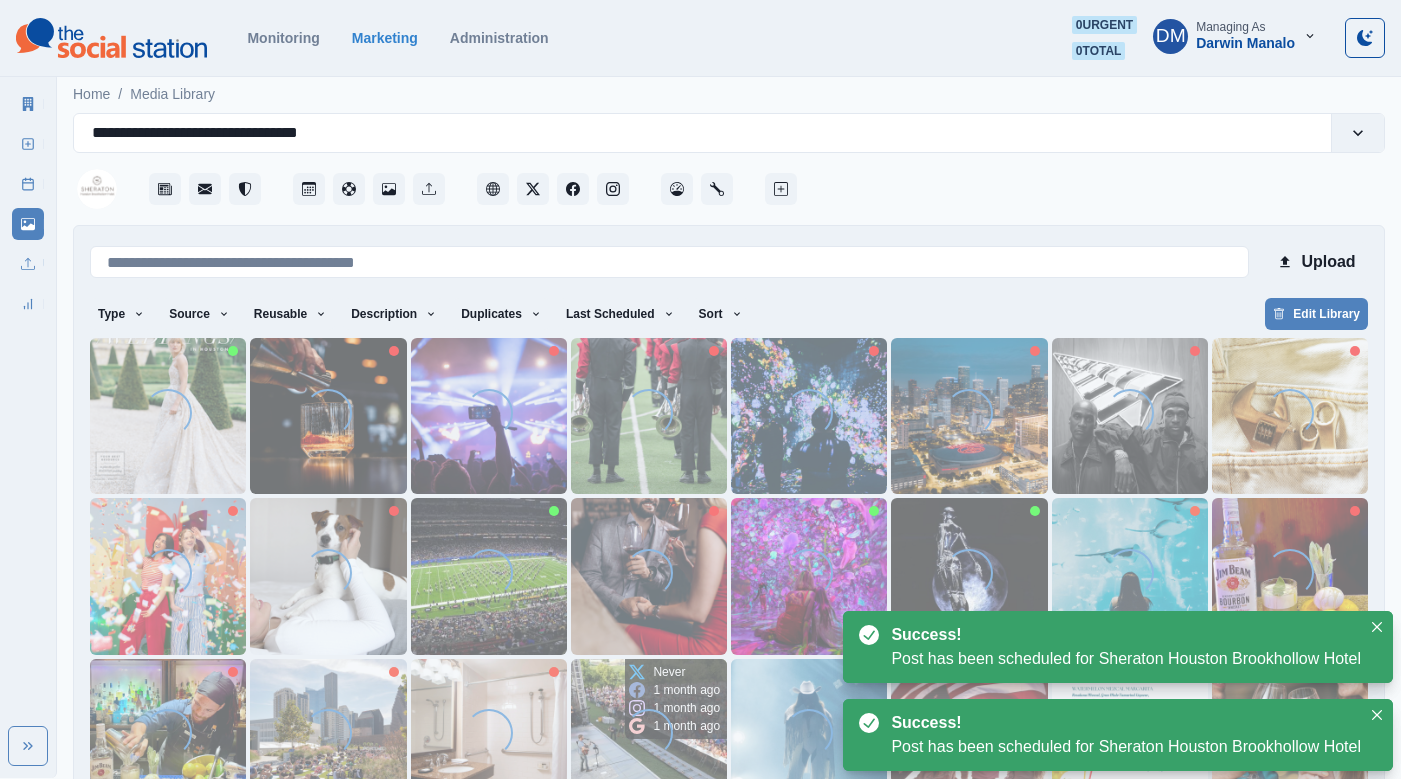 scroll, scrollTop: 42, scrollLeft: 0, axis: vertical 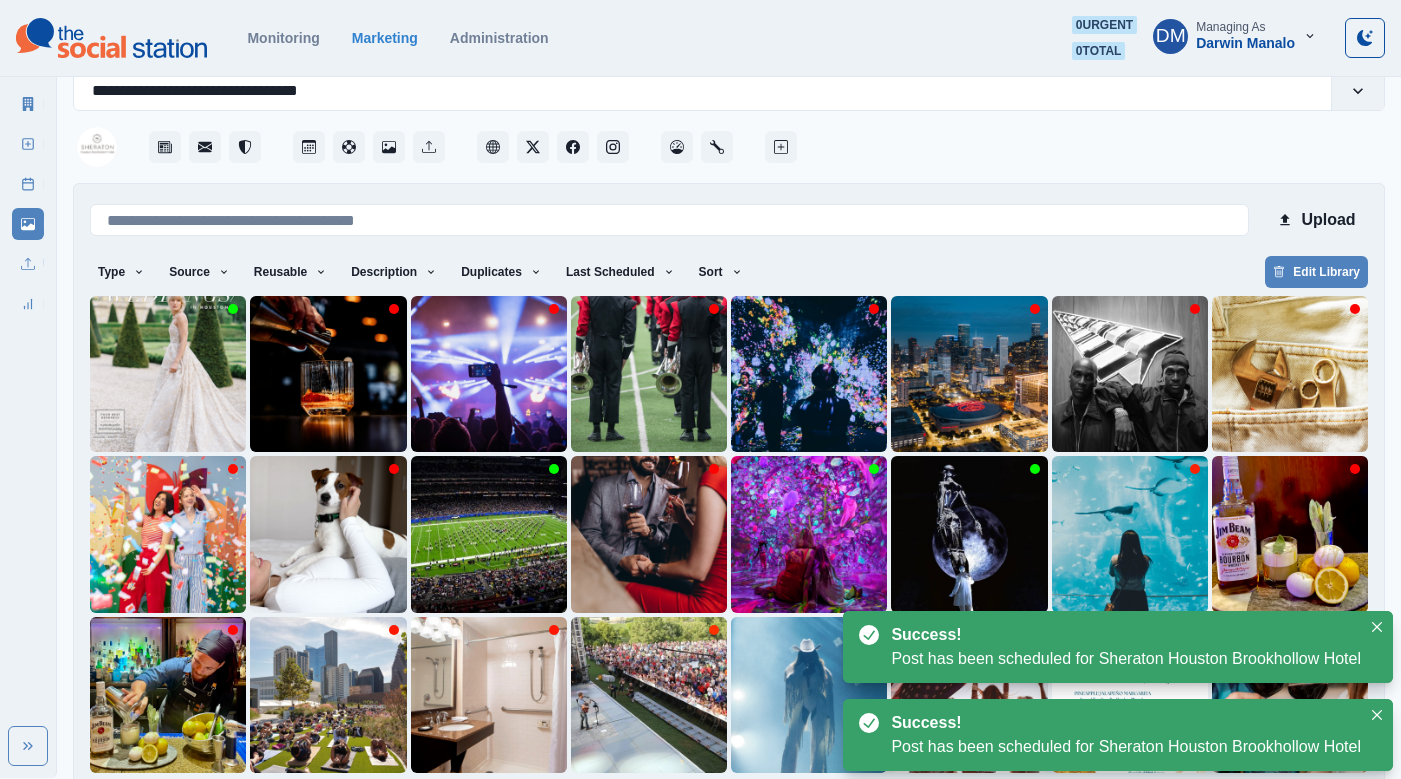 click on "12" at bounding box center (855, 805) 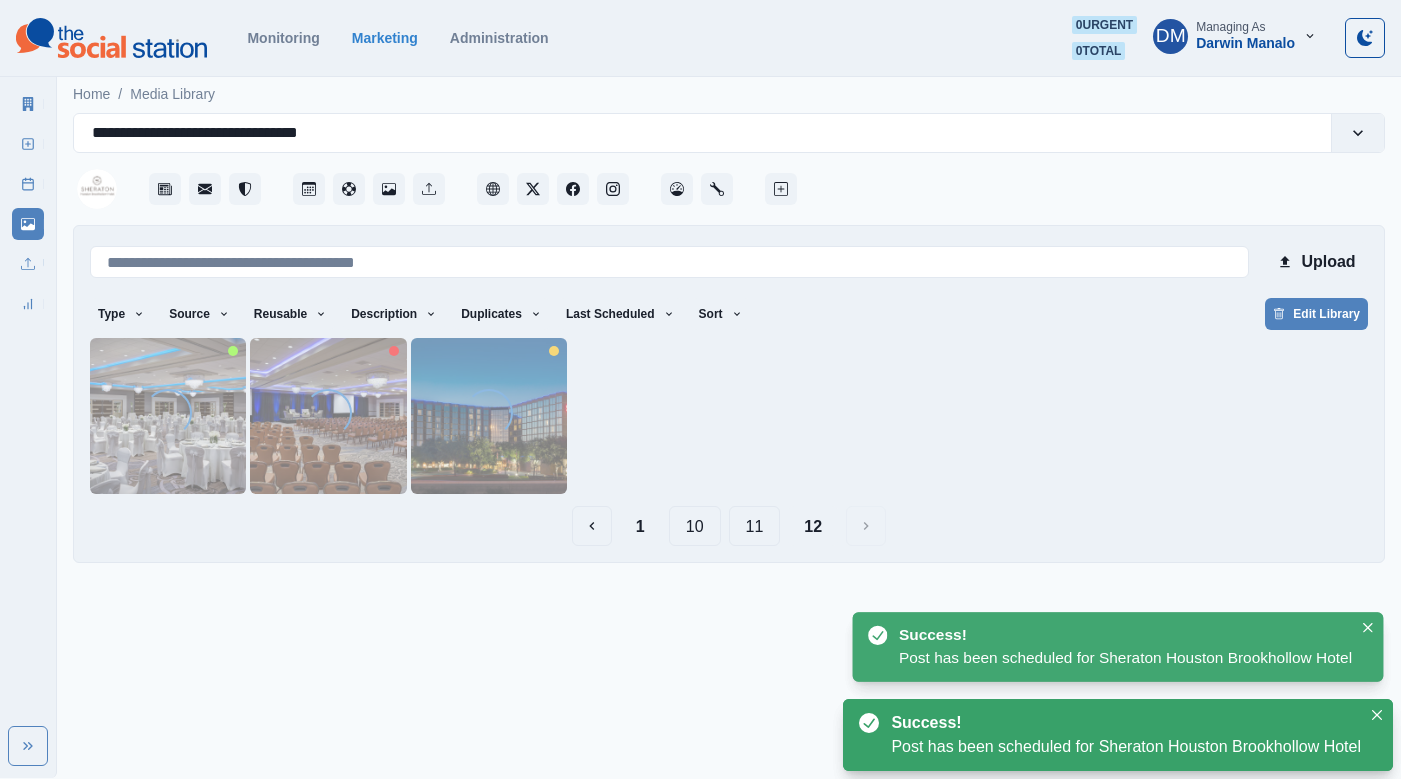 scroll, scrollTop: 0, scrollLeft: 0, axis: both 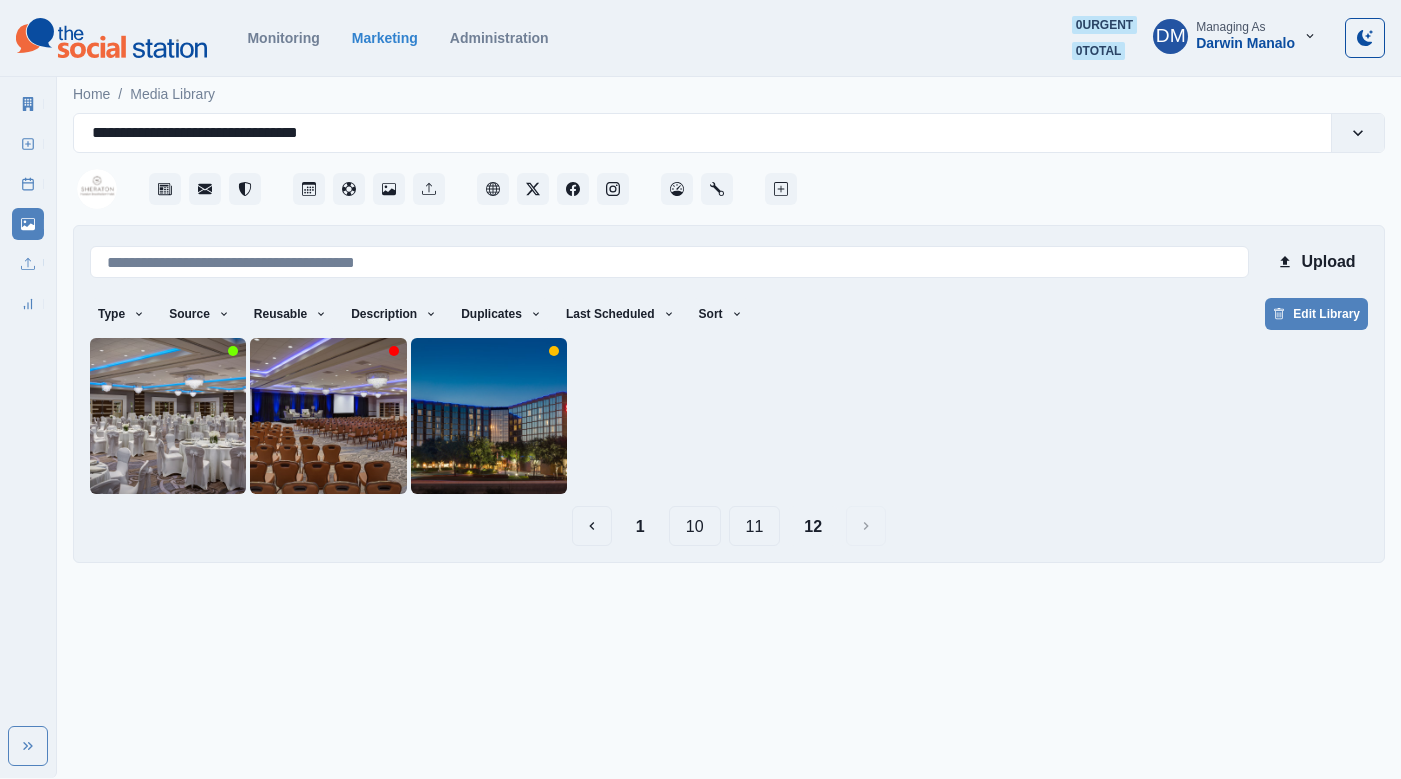 click on "11" at bounding box center [755, 526] 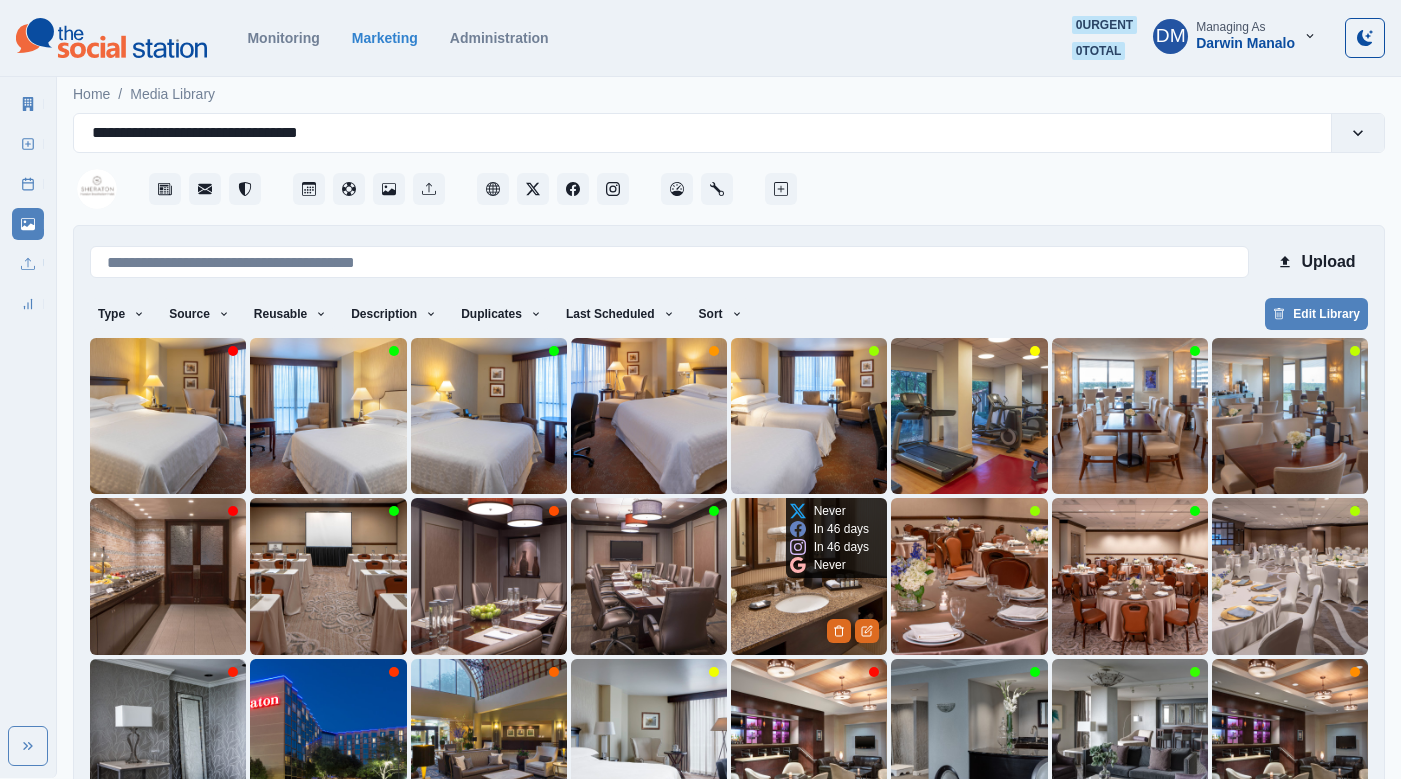 scroll, scrollTop: 42, scrollLeft: 0, axis: vertical 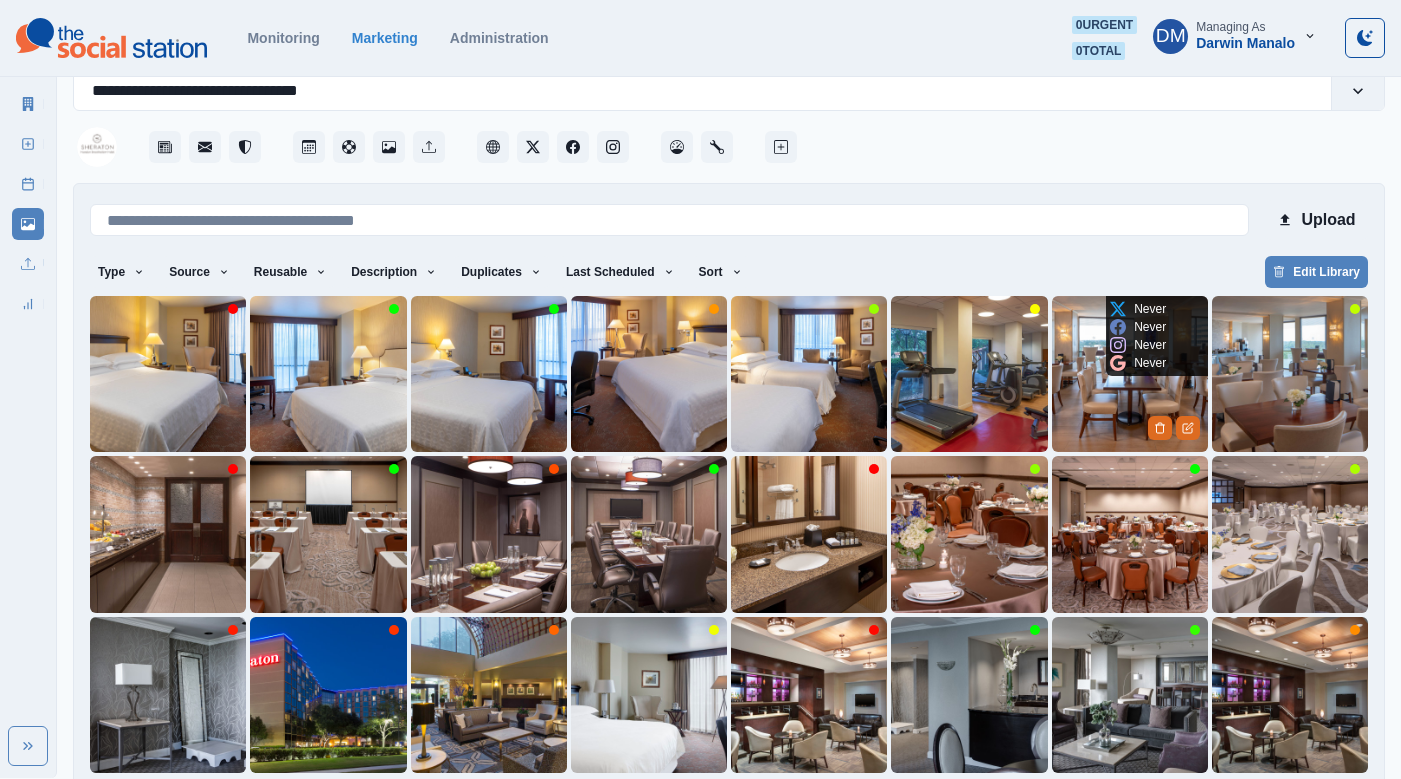 click at bounding box center [1130, 374] 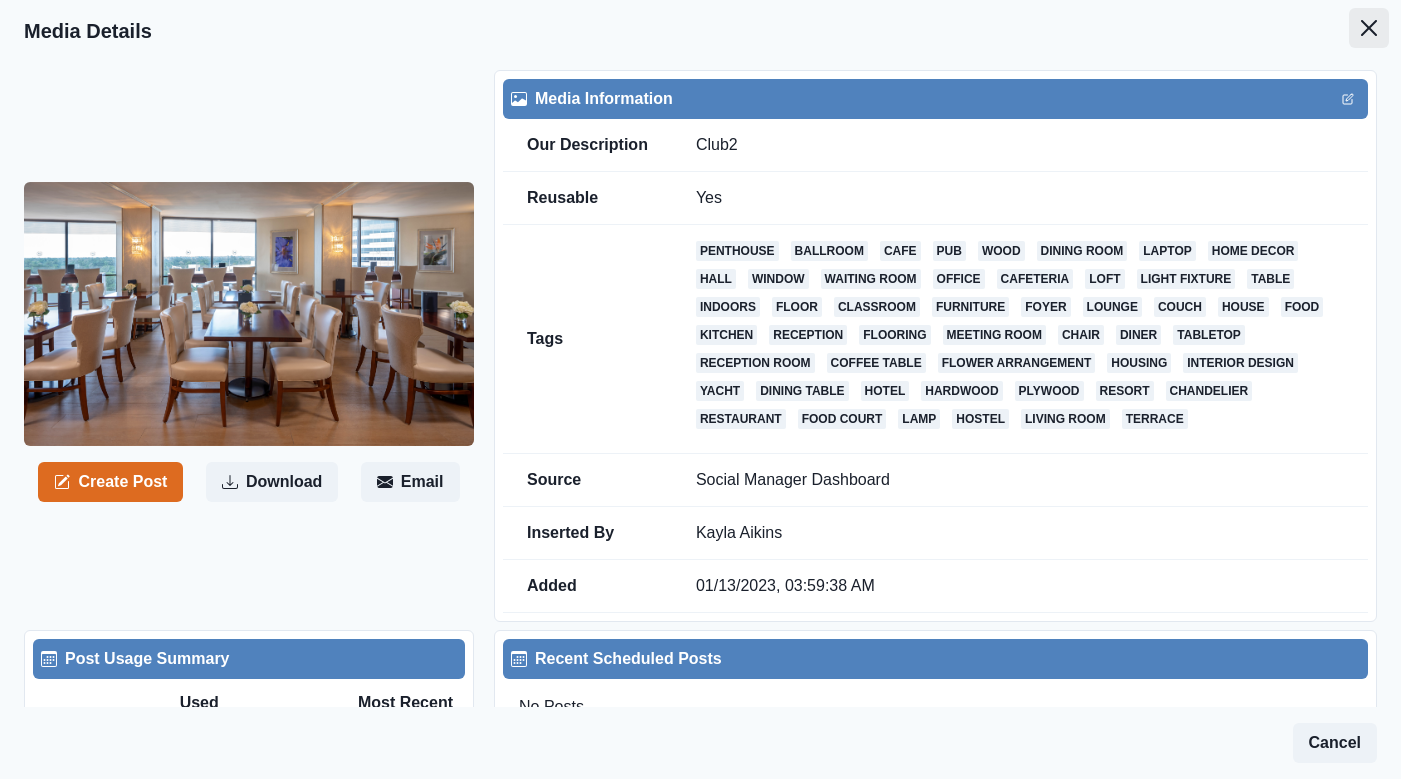 click 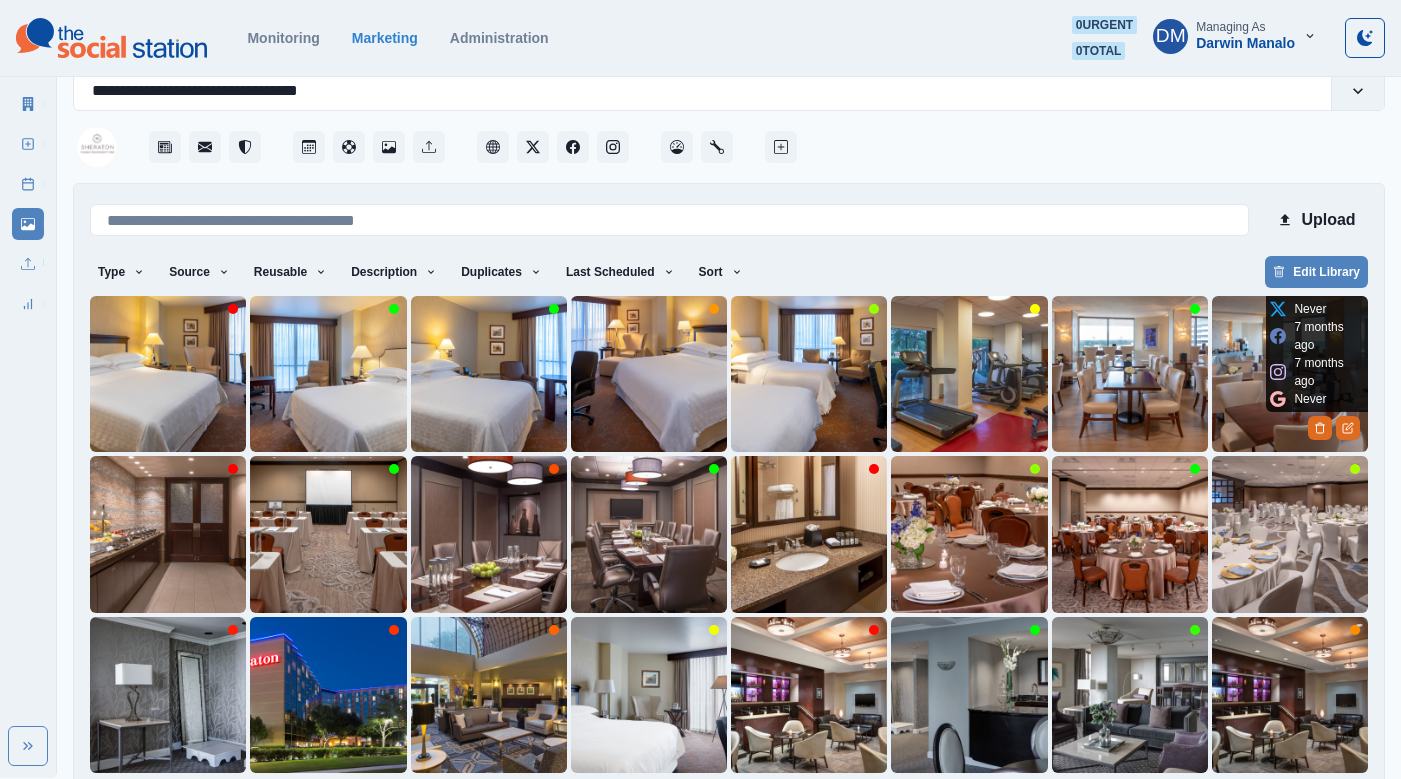 click at bounding box center (1290, 374) 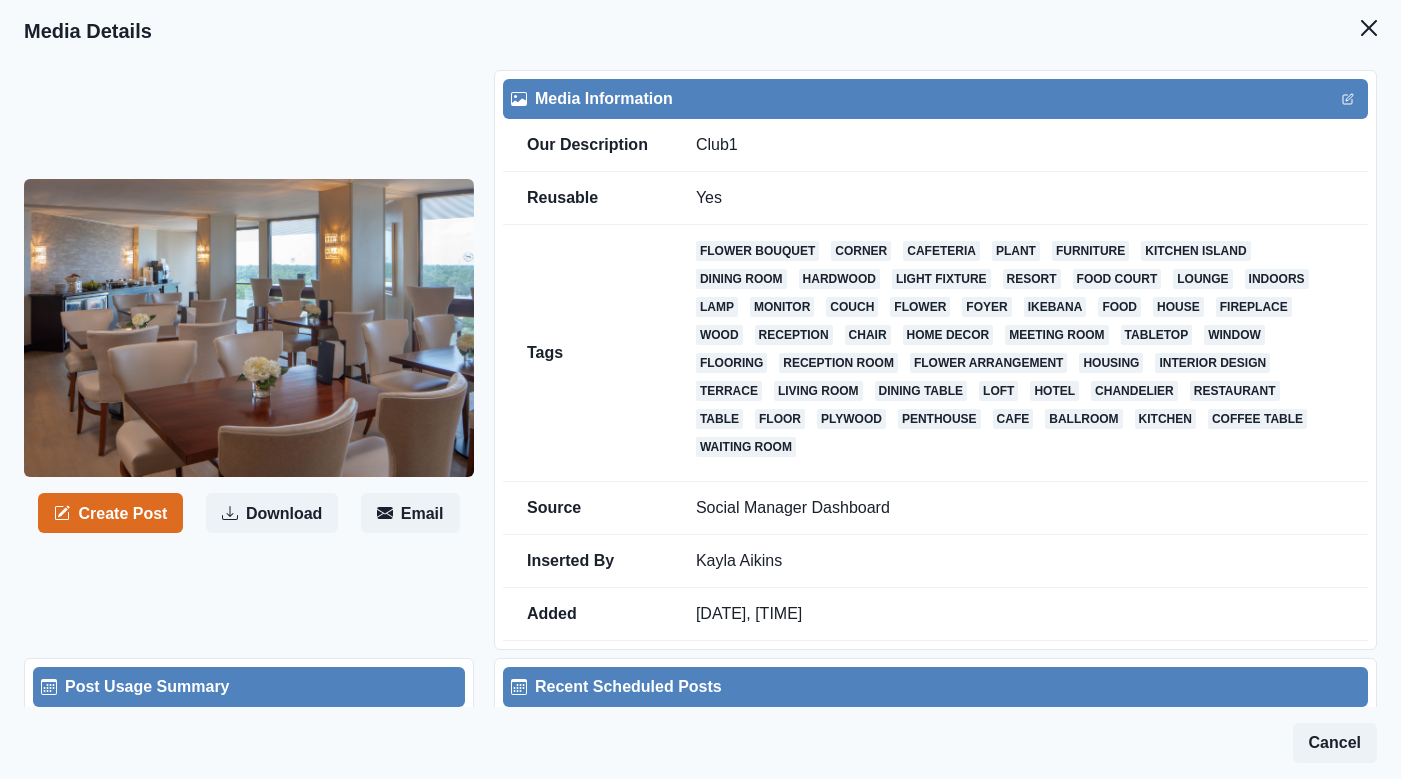 drag, startPoint x: 712, startPoint y: 531, endPoint x: 1127, endPoint y: 562, distance: 416.15622 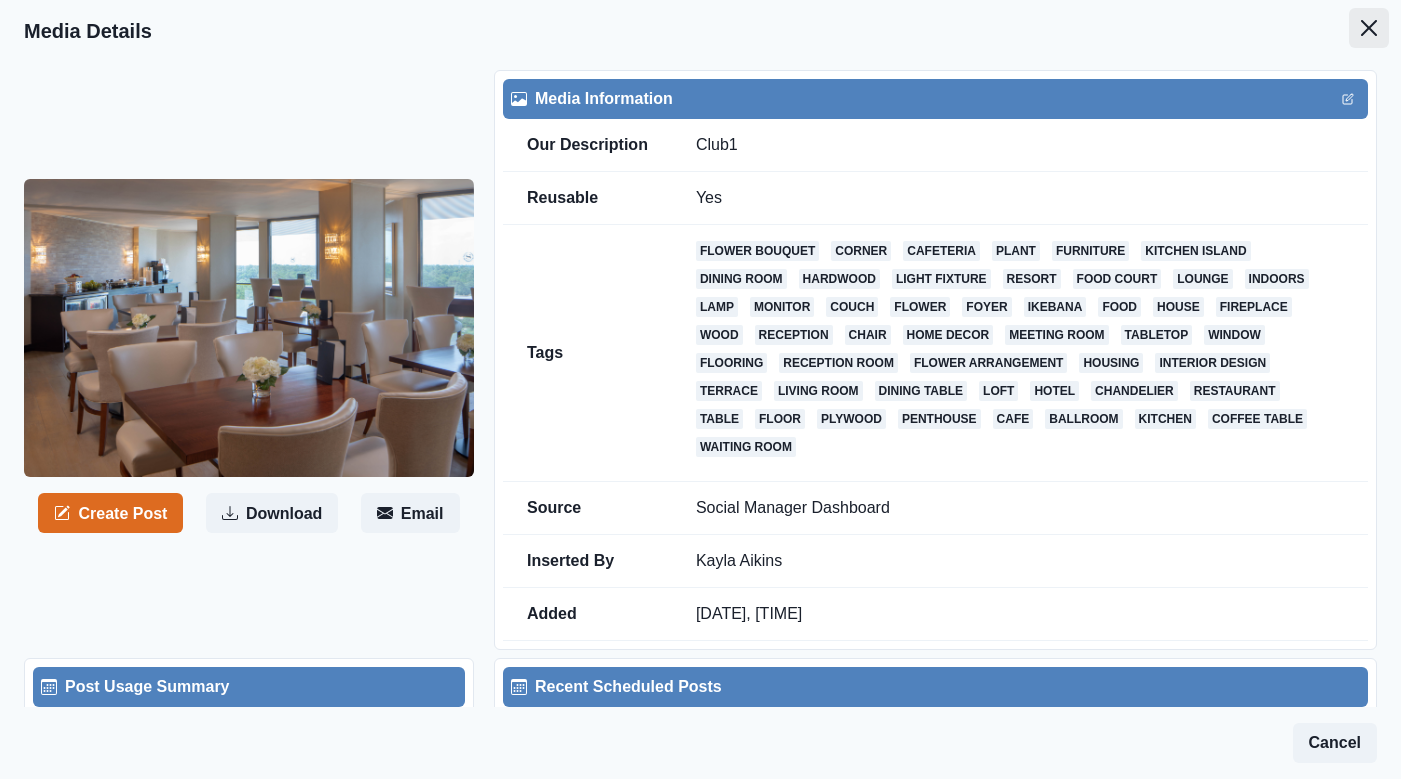 click 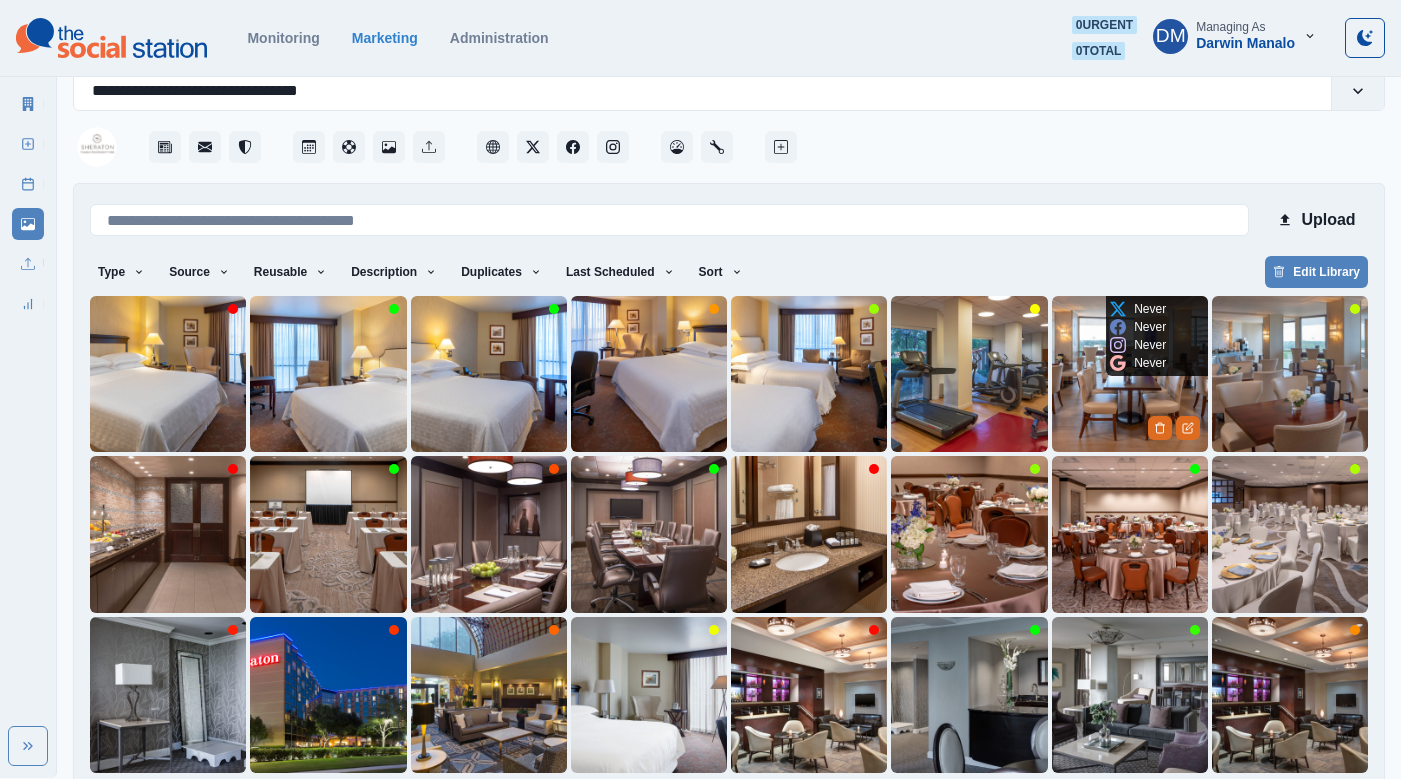 click at bounding box center (1130, 374) 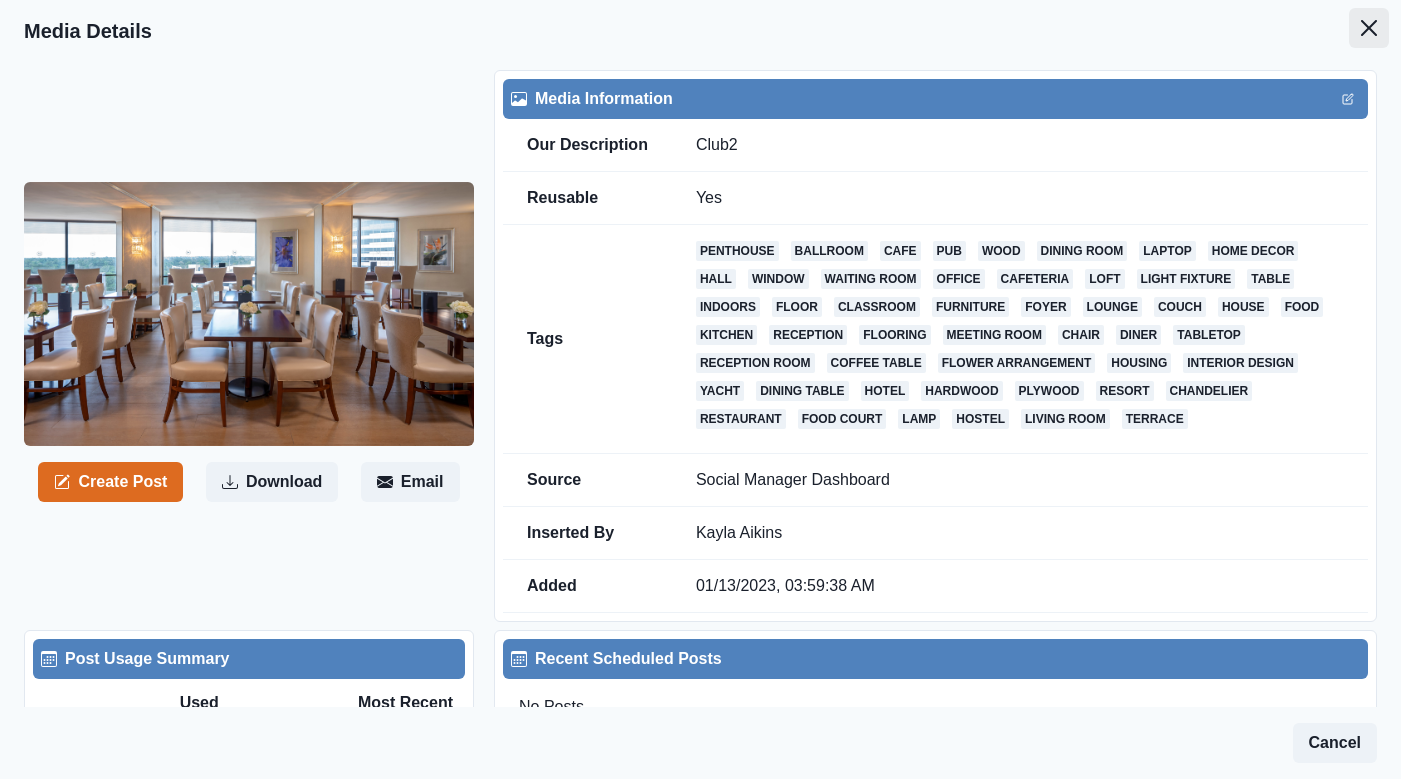 click at bounding box center [1369, 28] 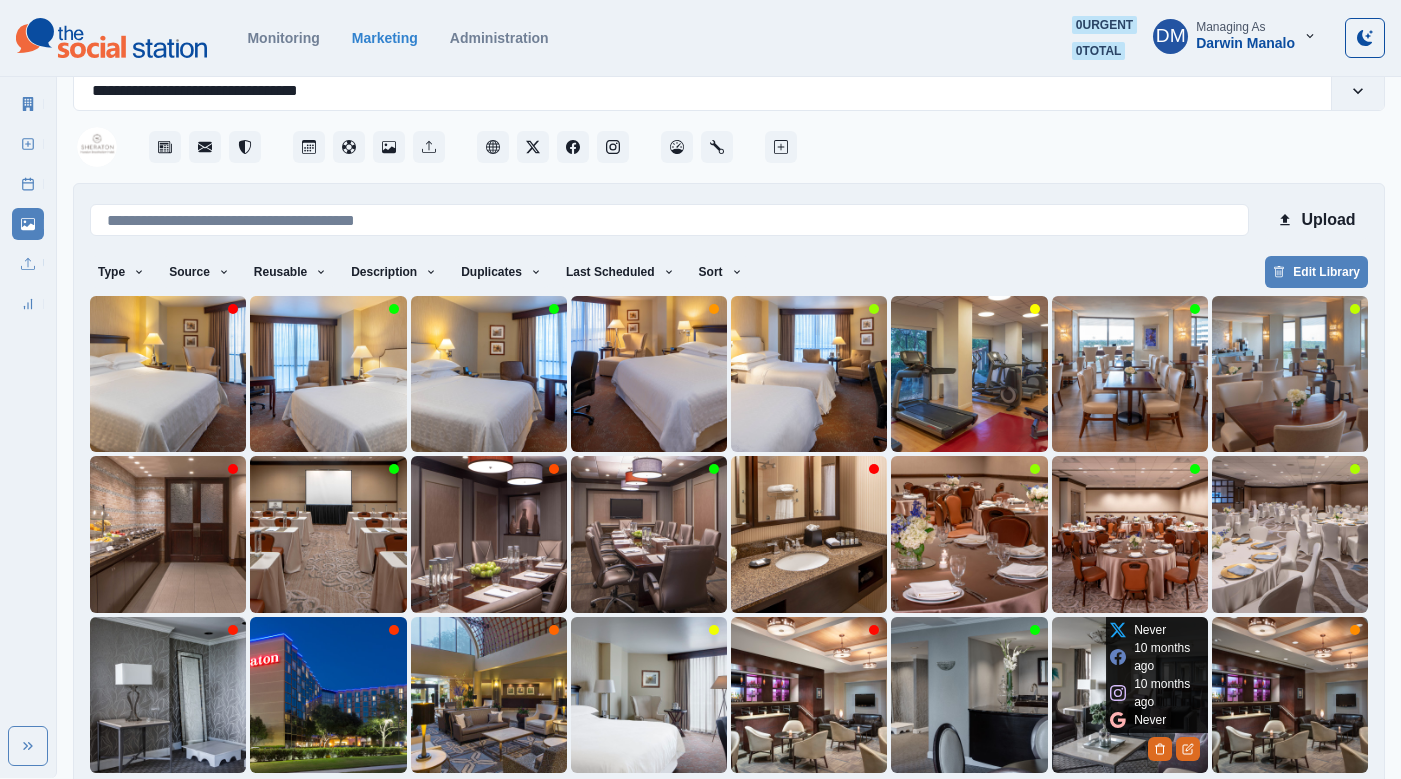 click at bounding box center (1130, 695) 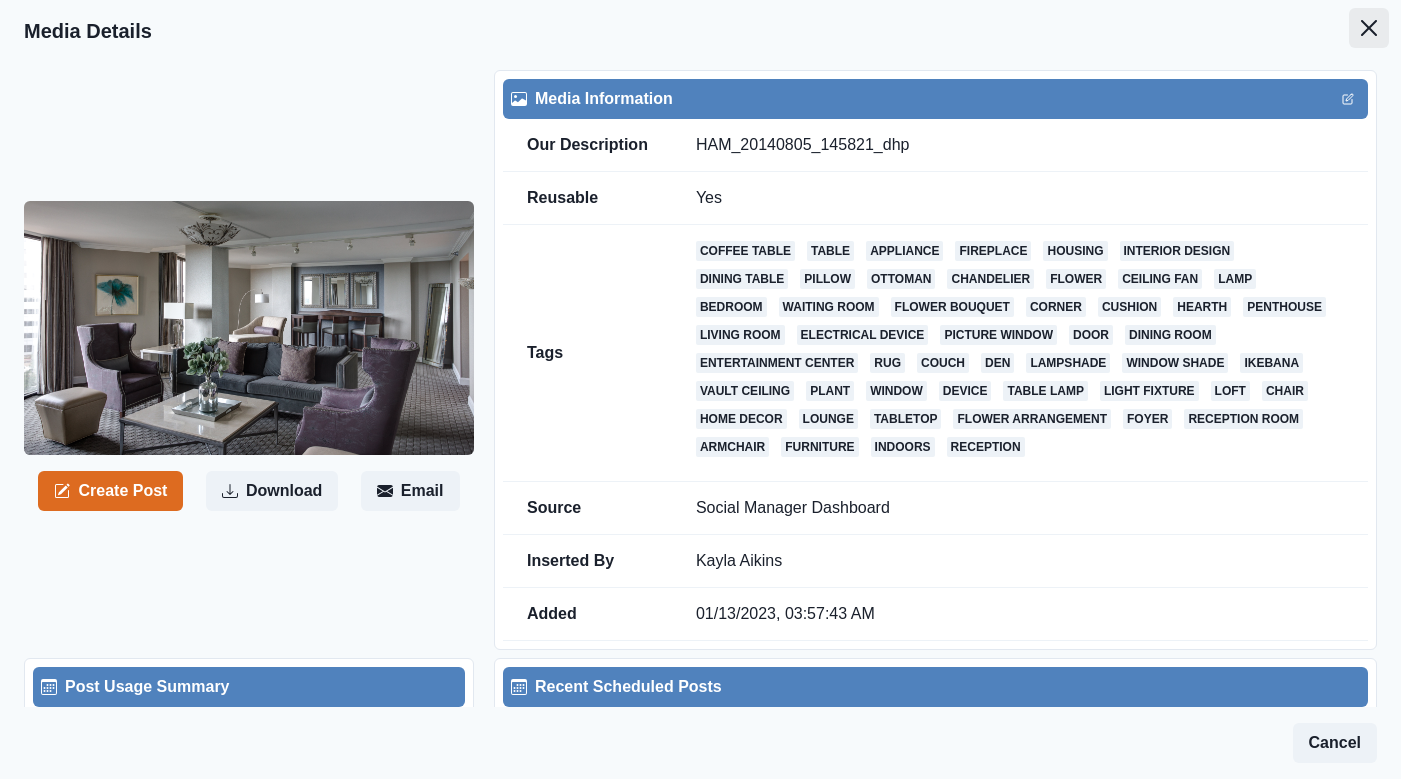 click 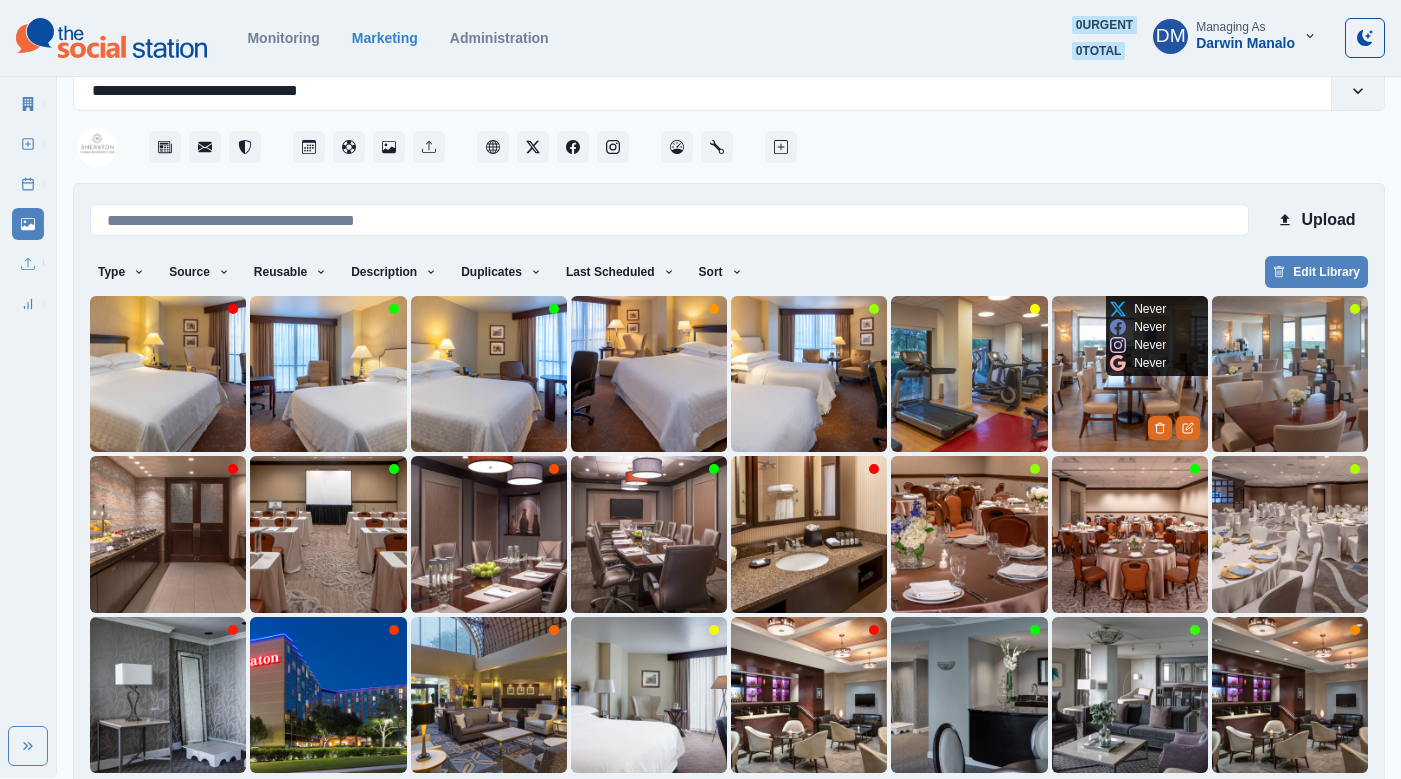 click at bounding box center [1130, 374] 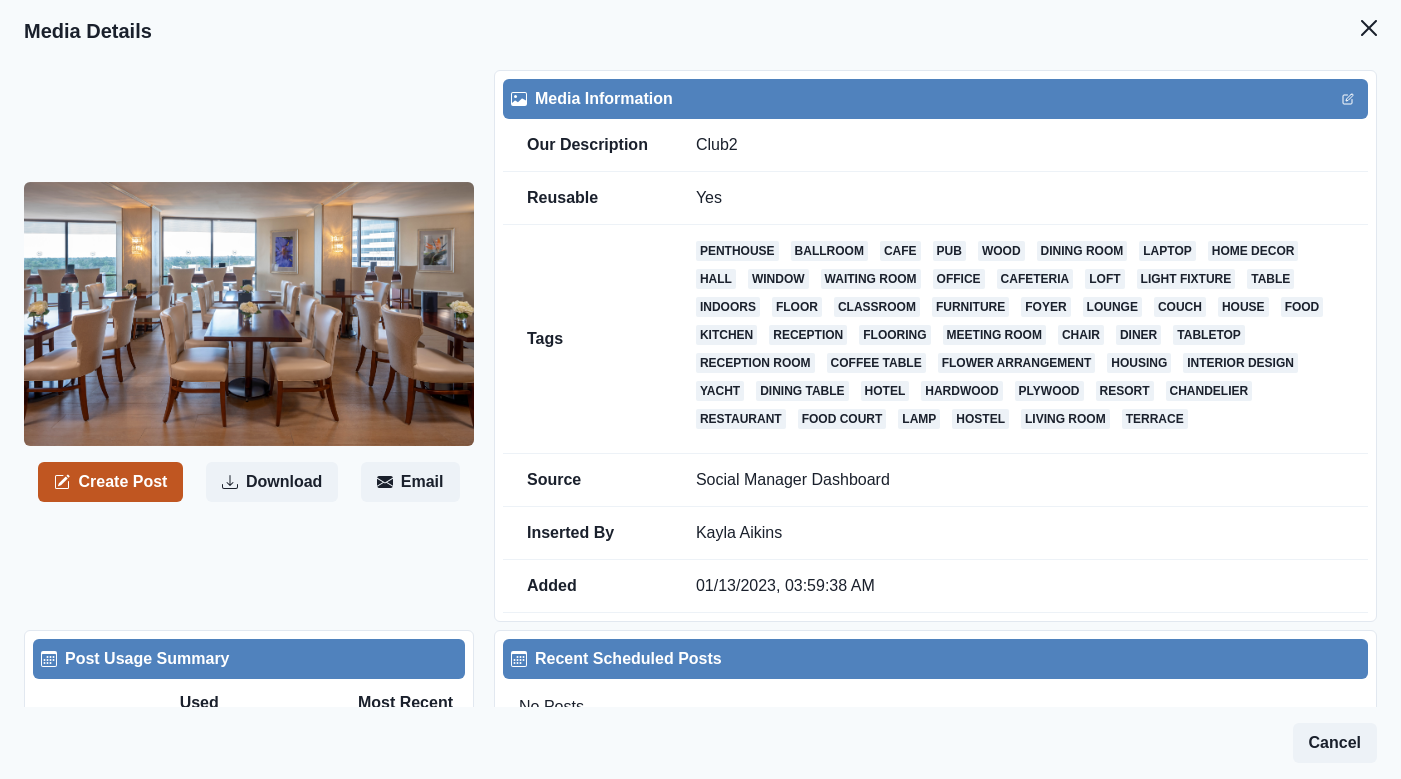 click on "Create Post" at bounding box center (110, 482) 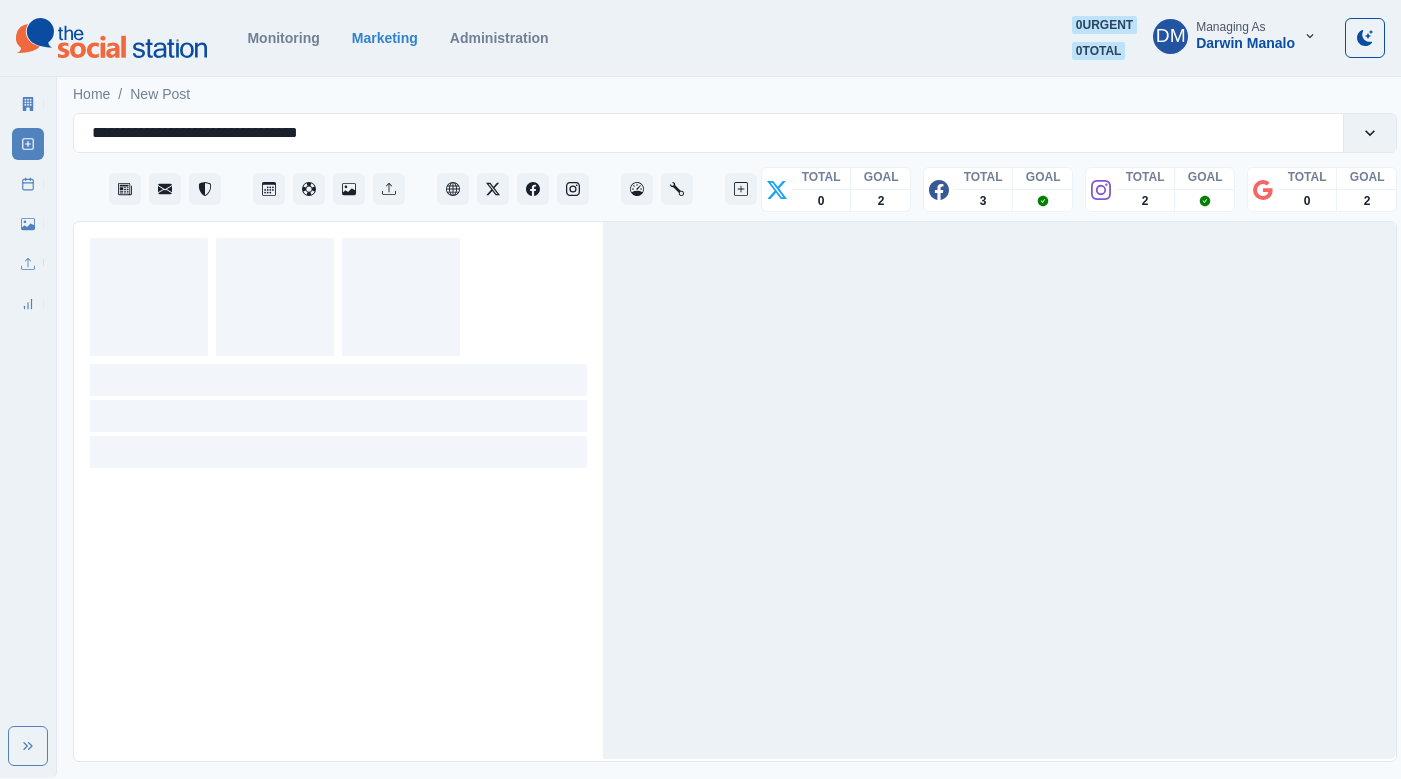 scroll, scrollTop: 0, scrollLeft: 0, axis: both 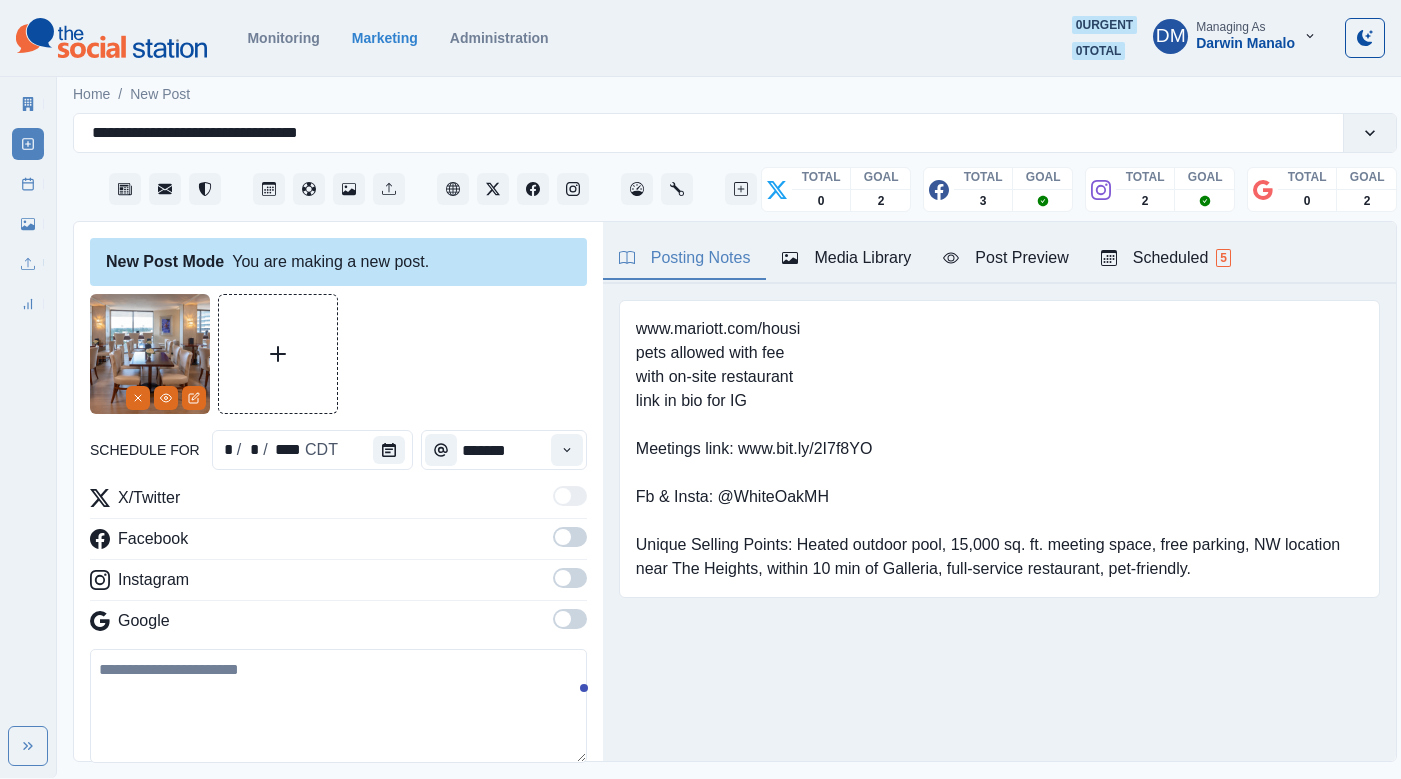 click at bounding box center (338, 706) 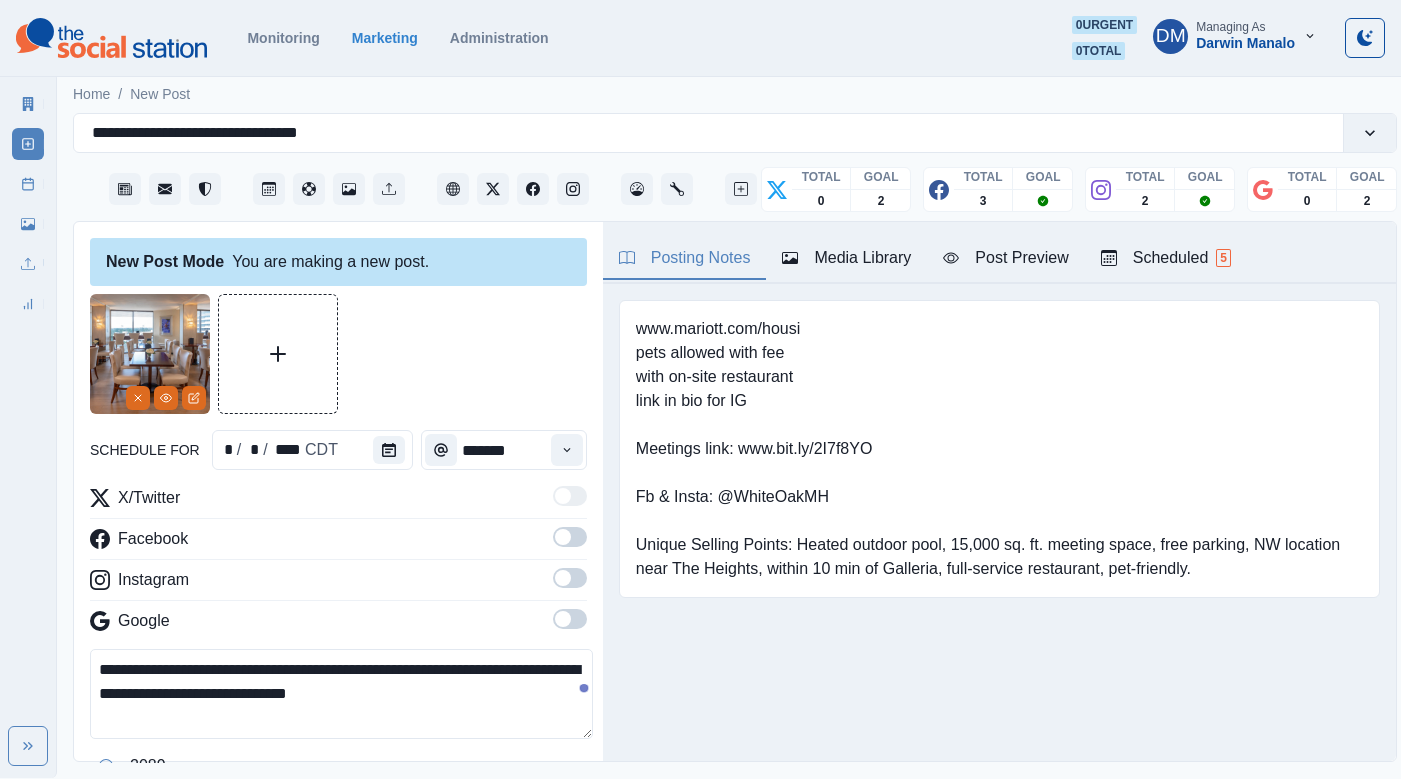 type on "**********" 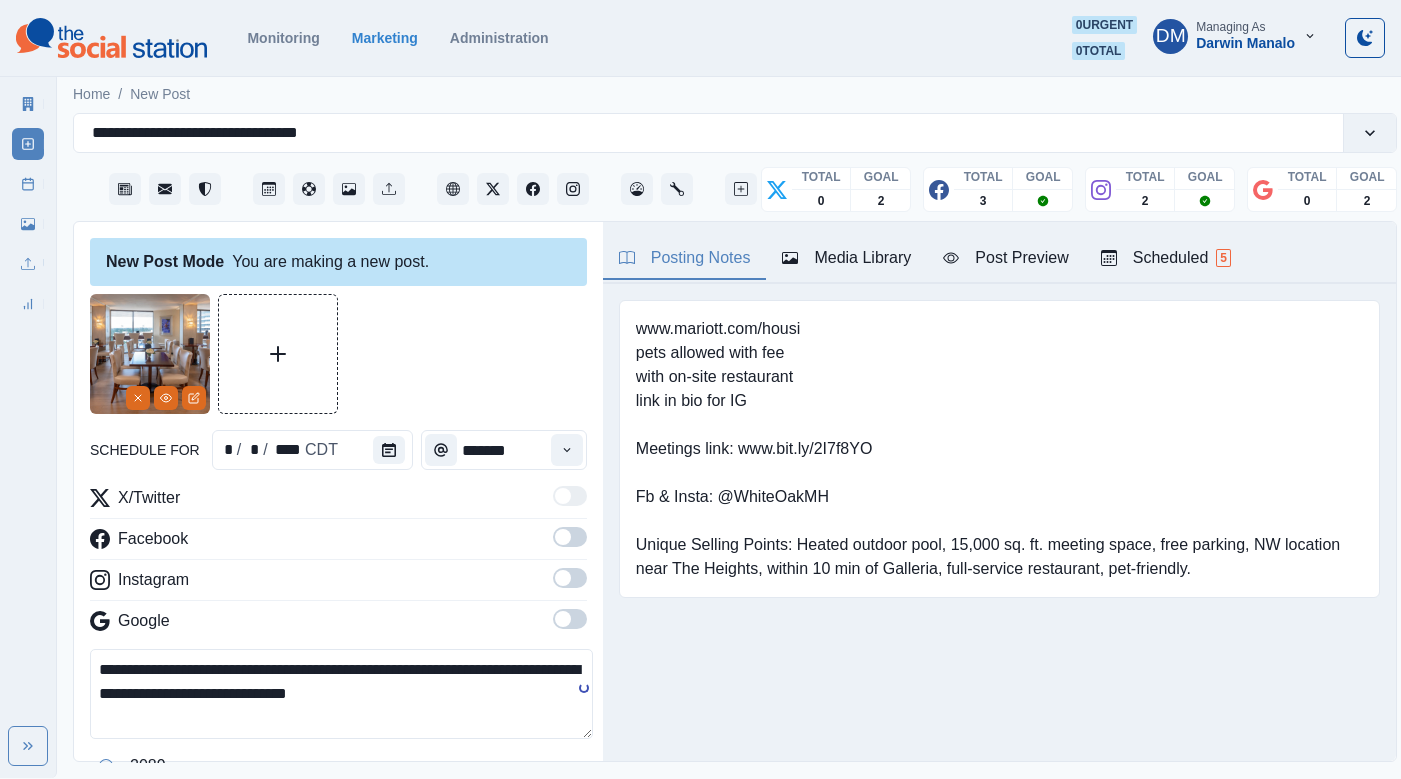 click at bounding box center (570, 543) 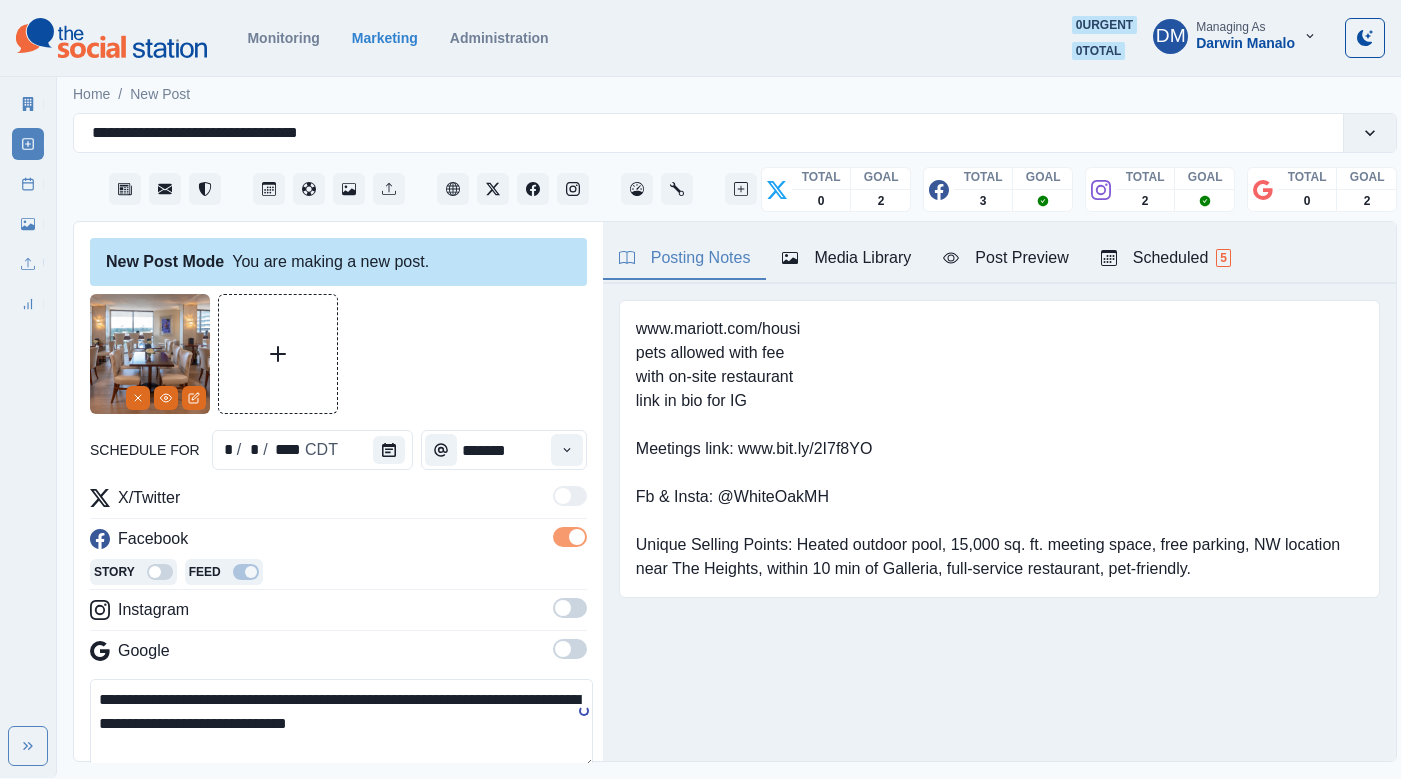 click at bounding box center (563, 608) 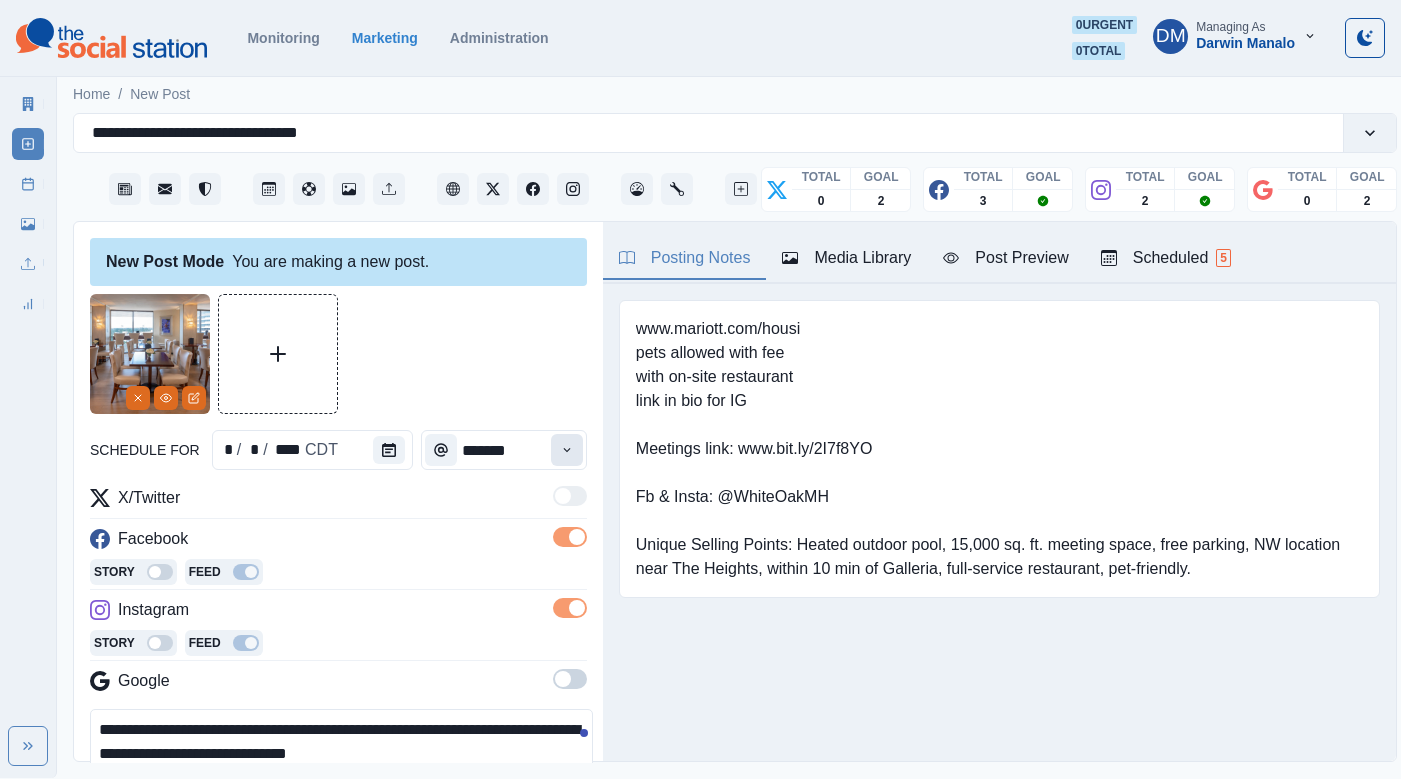click 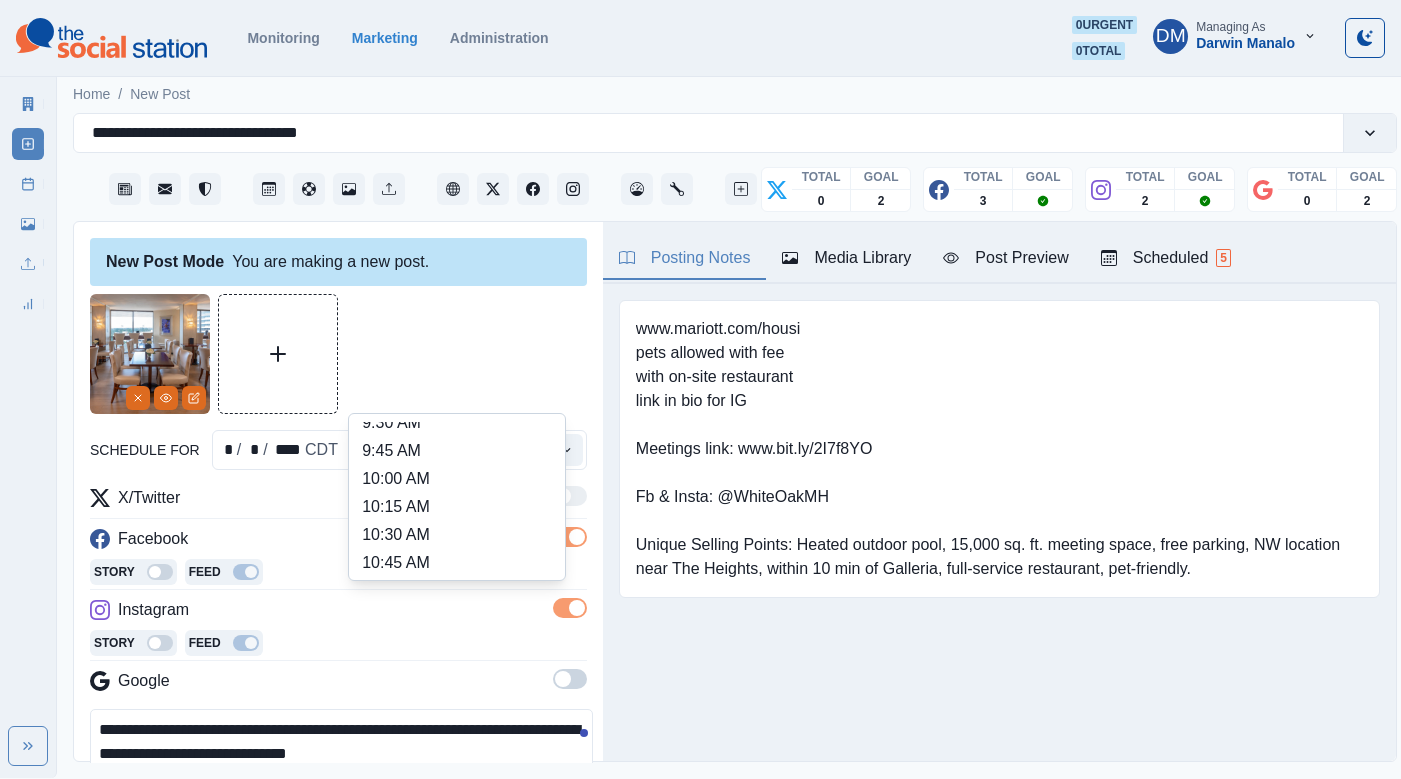 scroll, scrollTop: 218, scrollLeft: 0, axis: vertical 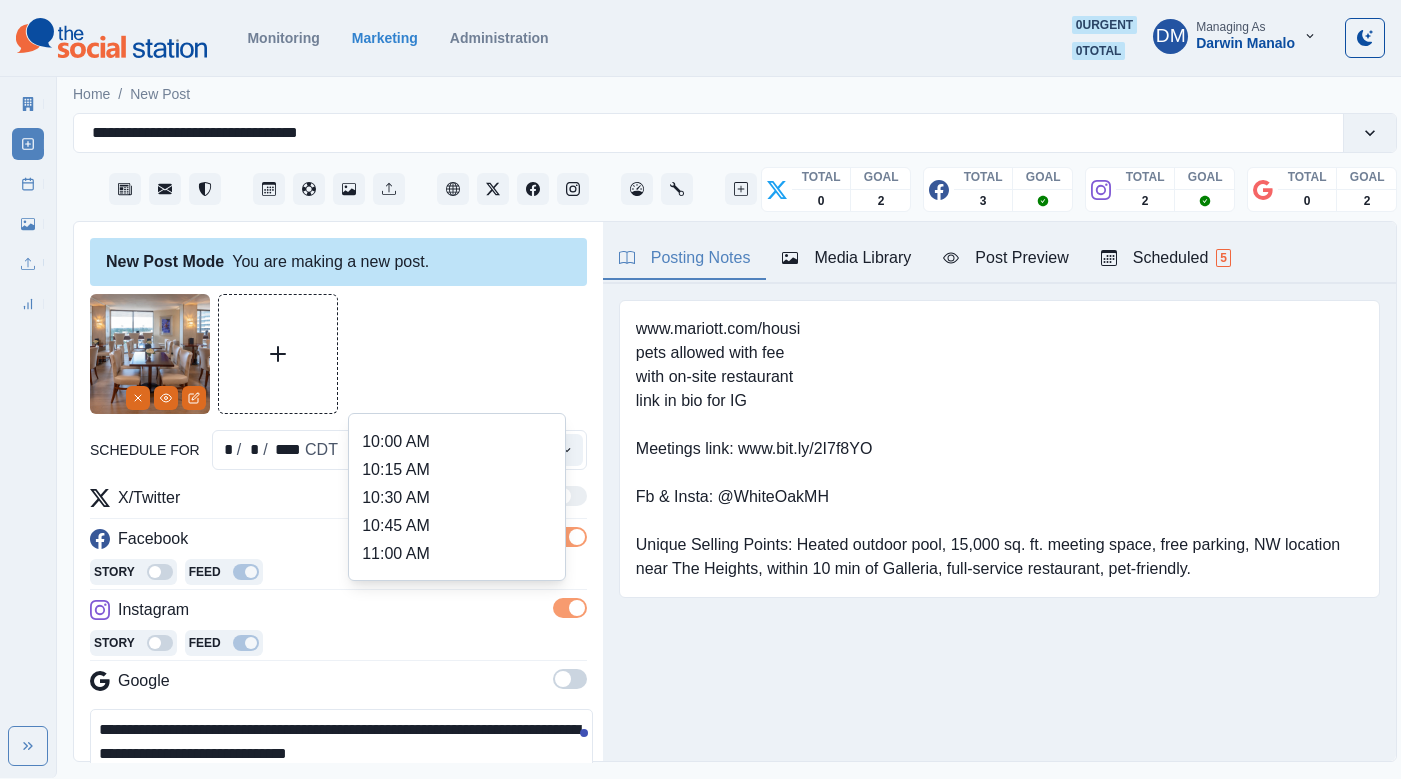 click on "11:45 AM" at bounding box center (457, 638) 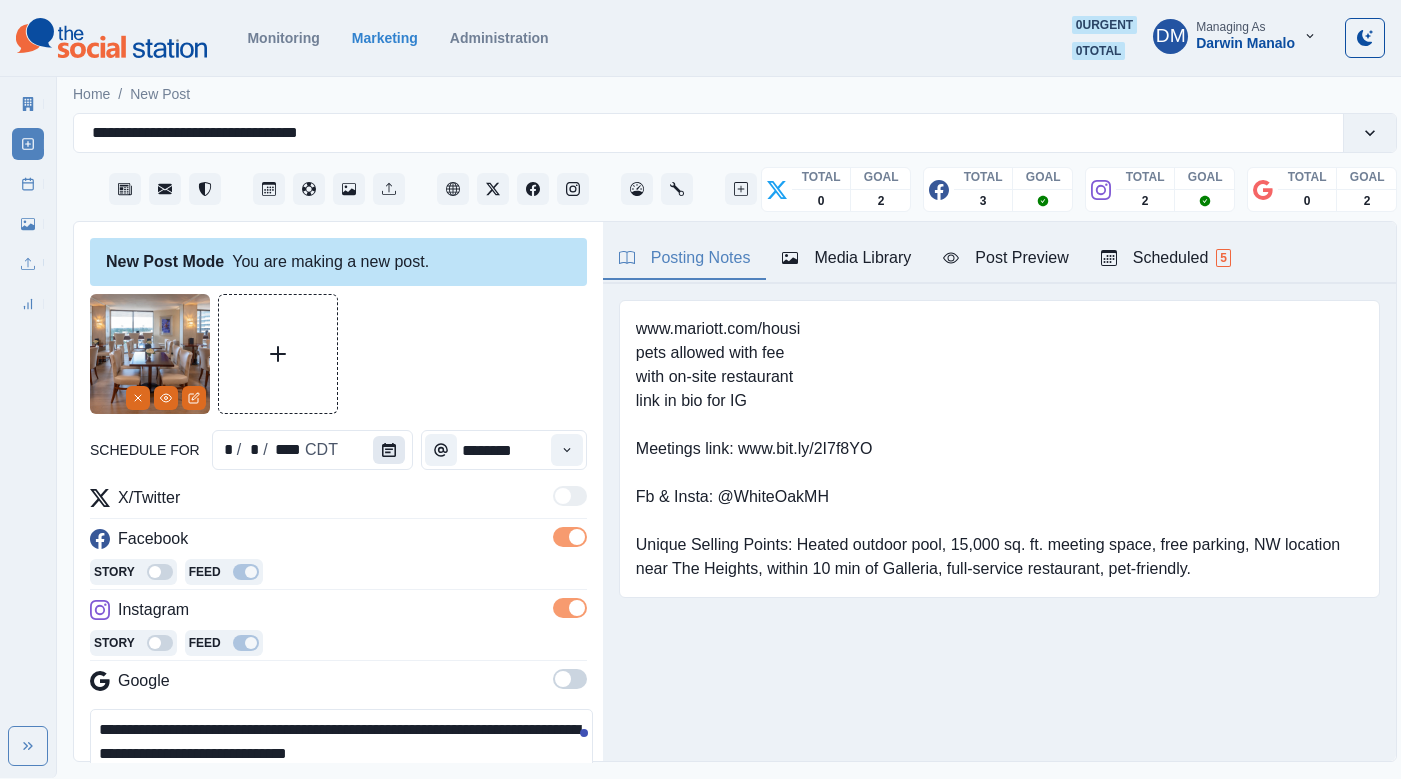 click at bounding box center (389, 450) 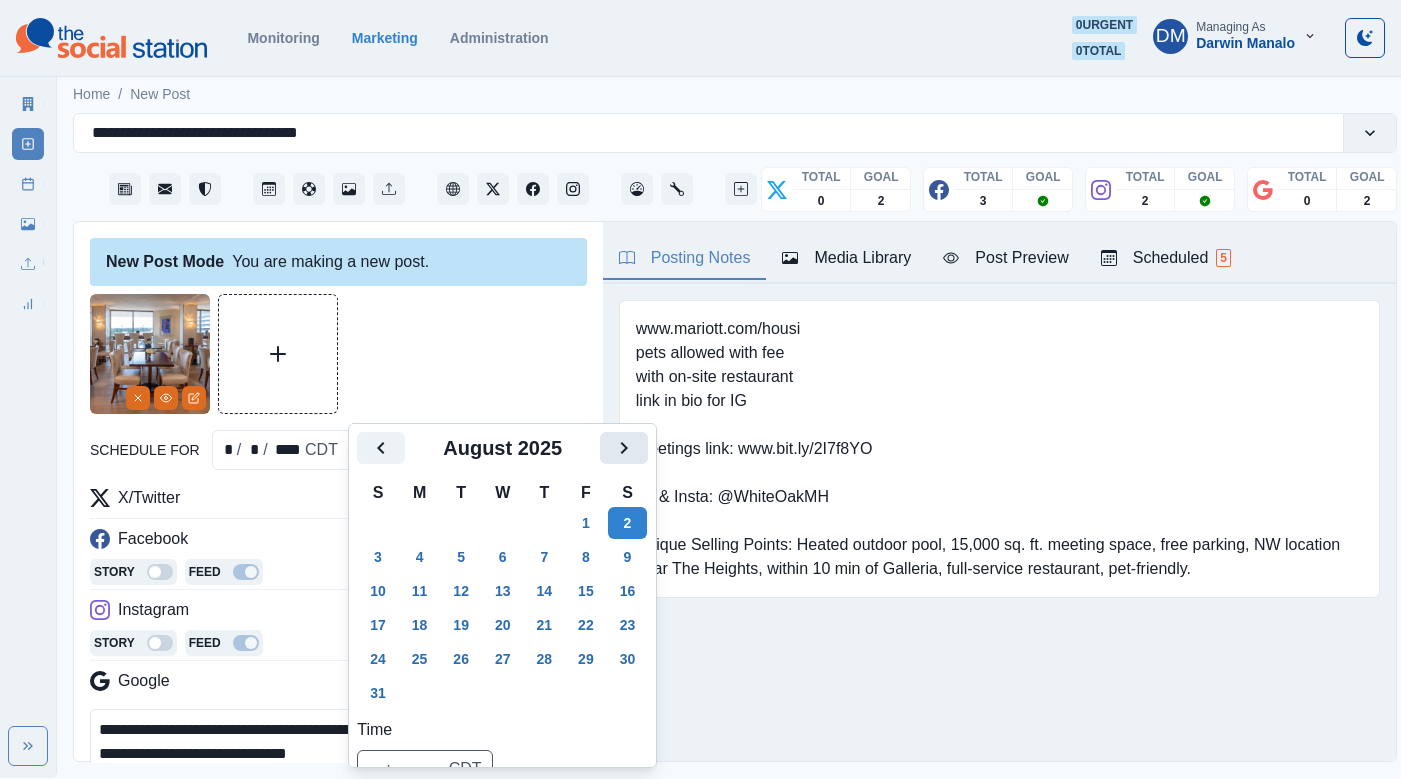click 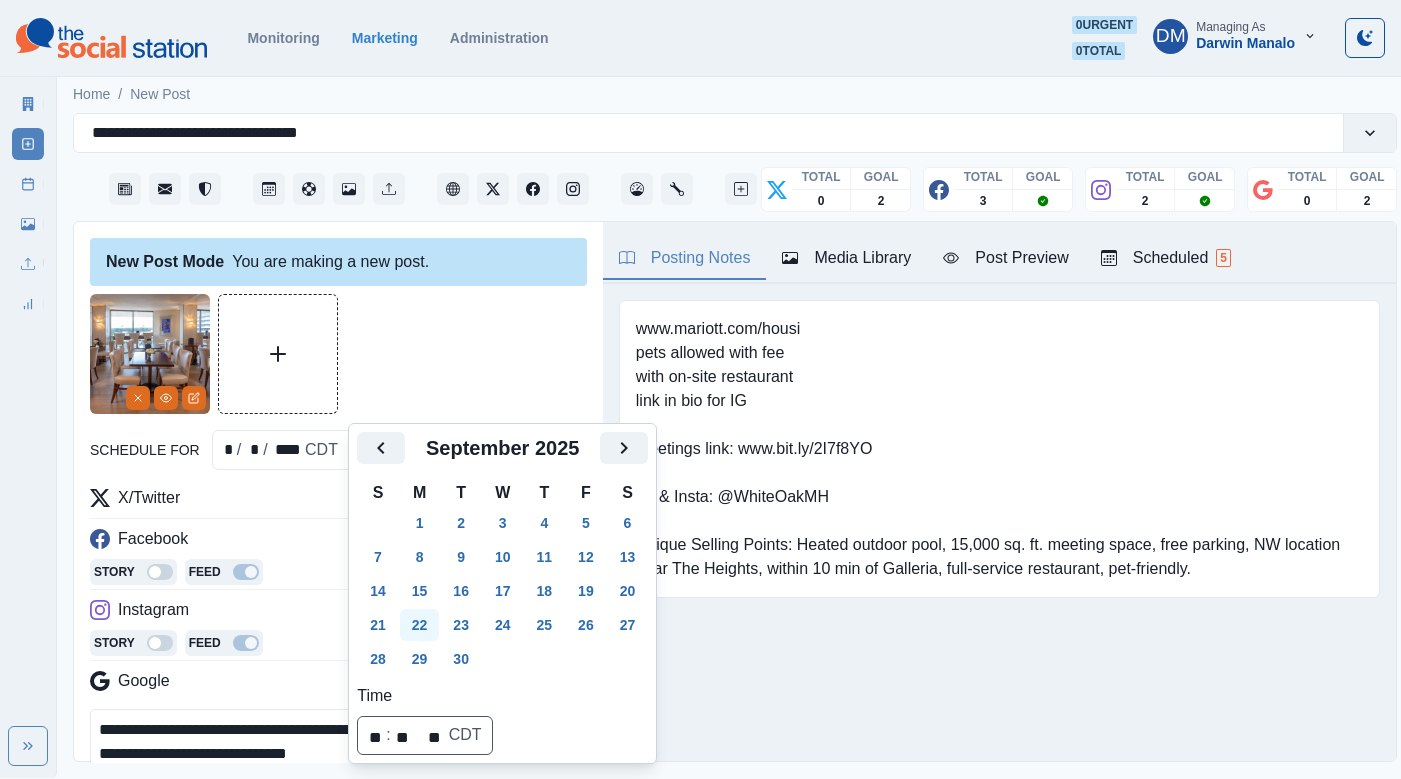 click on "22" at bounding box center [420, 625] 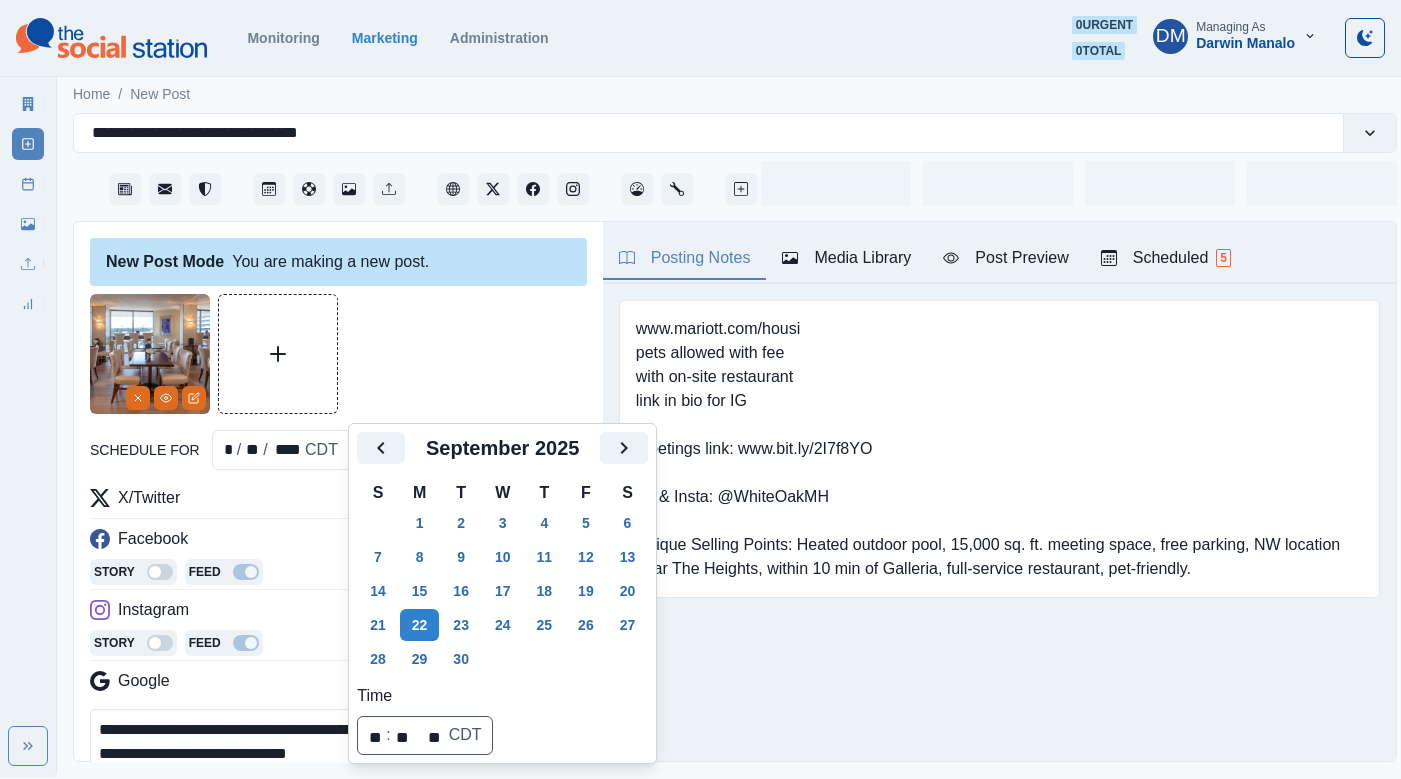 click on "**********" at bounding box center [341, 754] 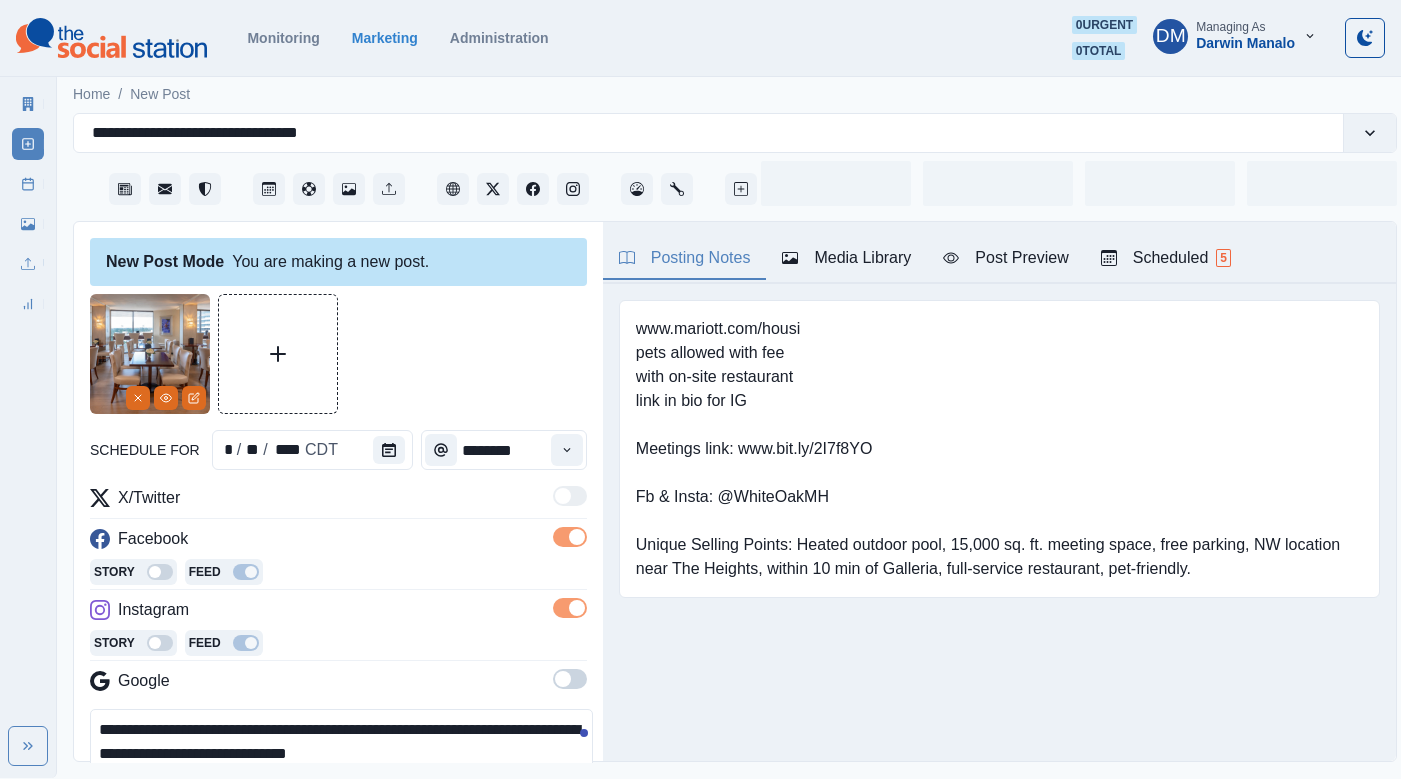 click on "**********" at bounding box center [341, 754] 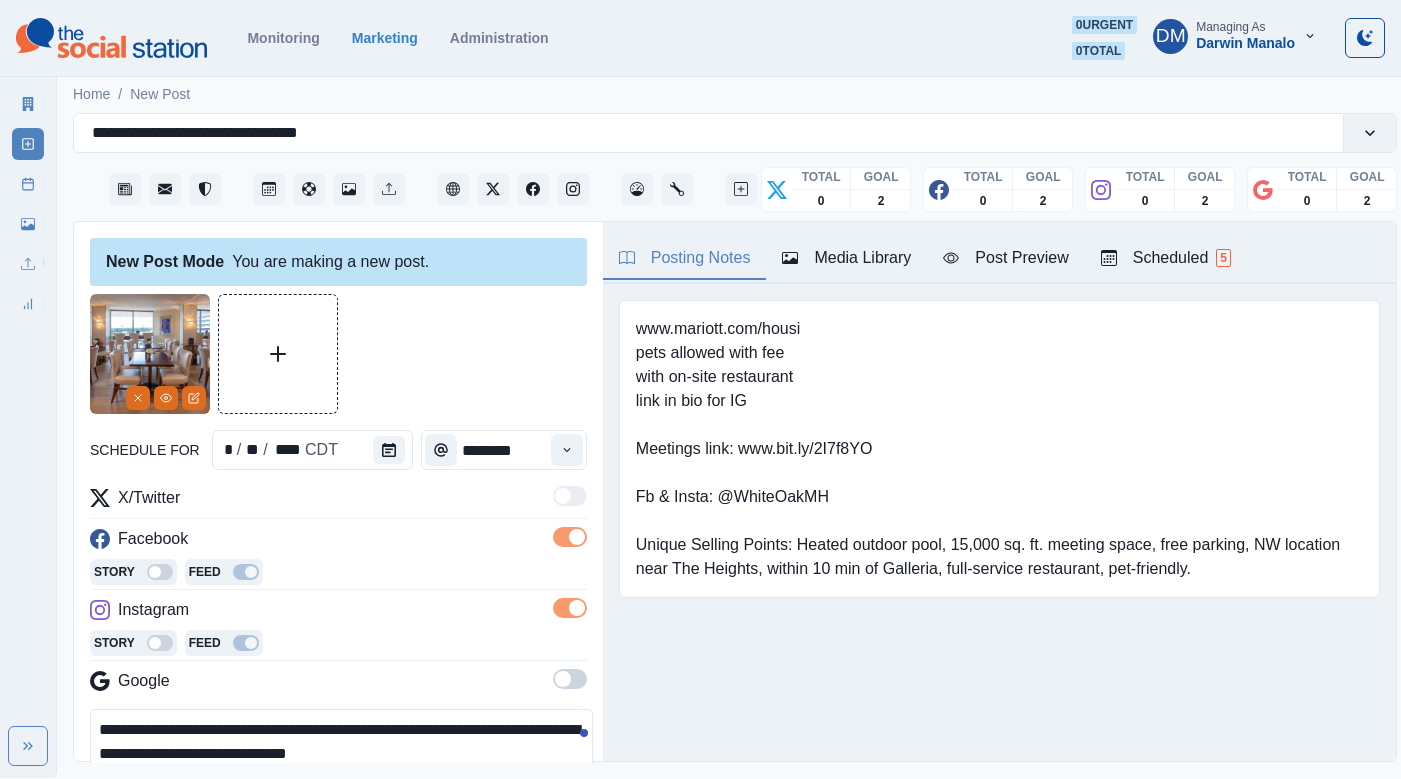 click on "**********" at bounding box center (341, 754) 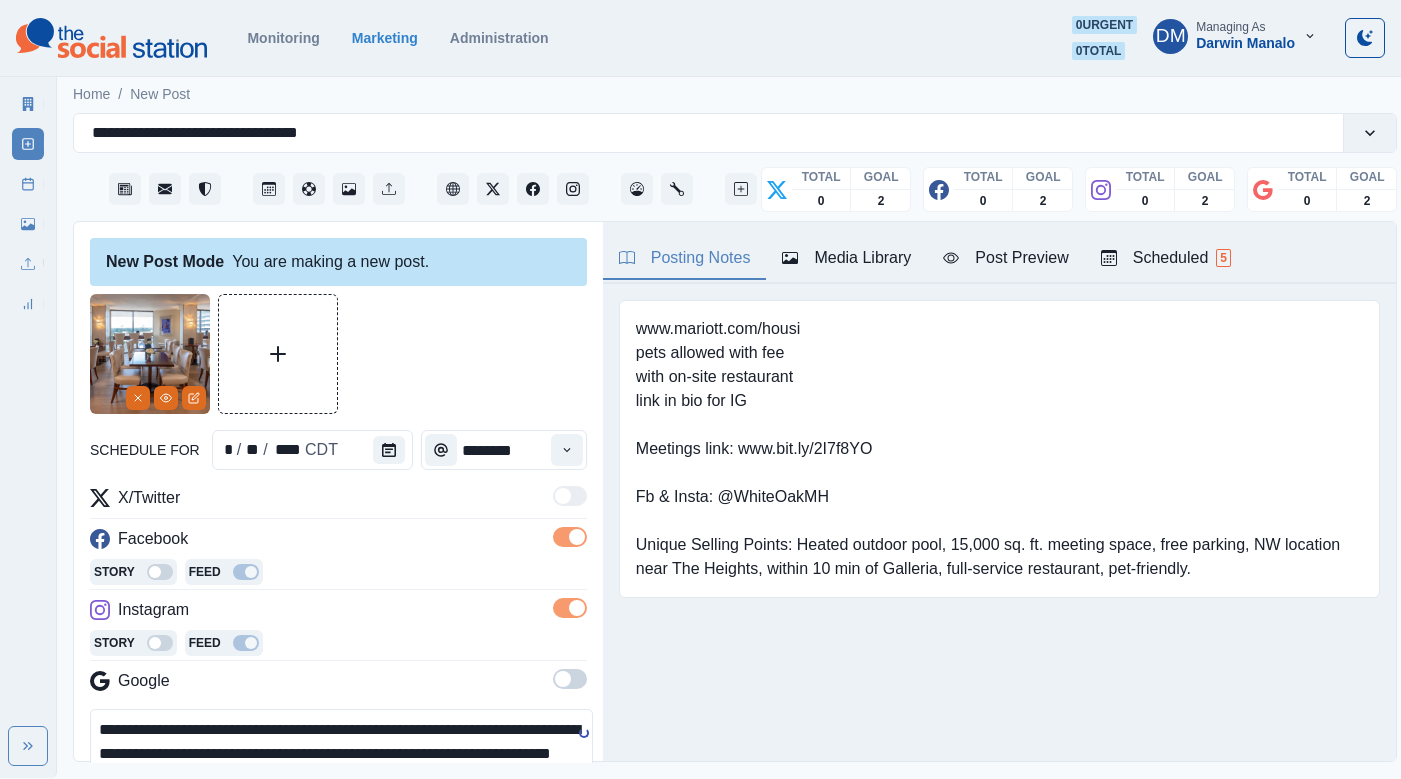 click on "**********" at bounding box center [341, 754] 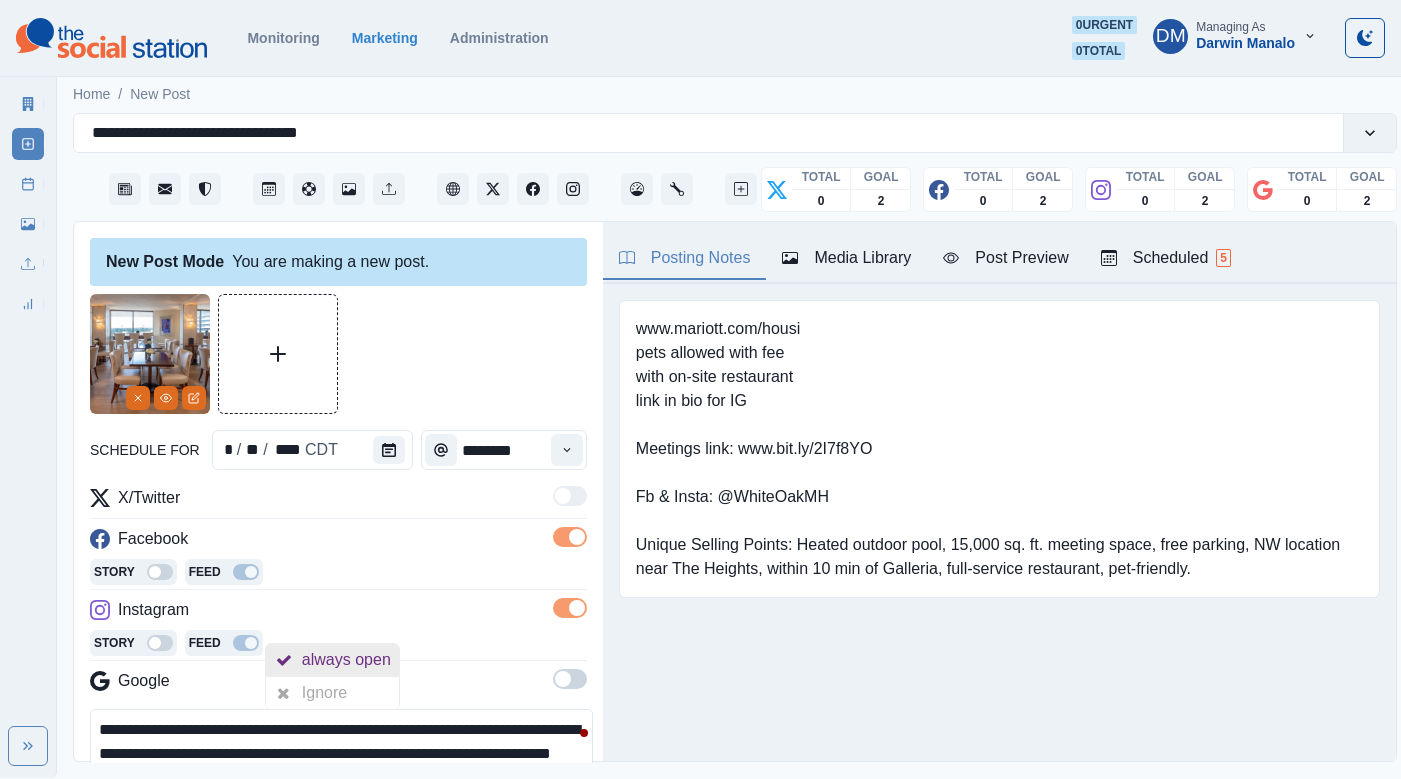 click on "always open" at bounding box center [350, 660] 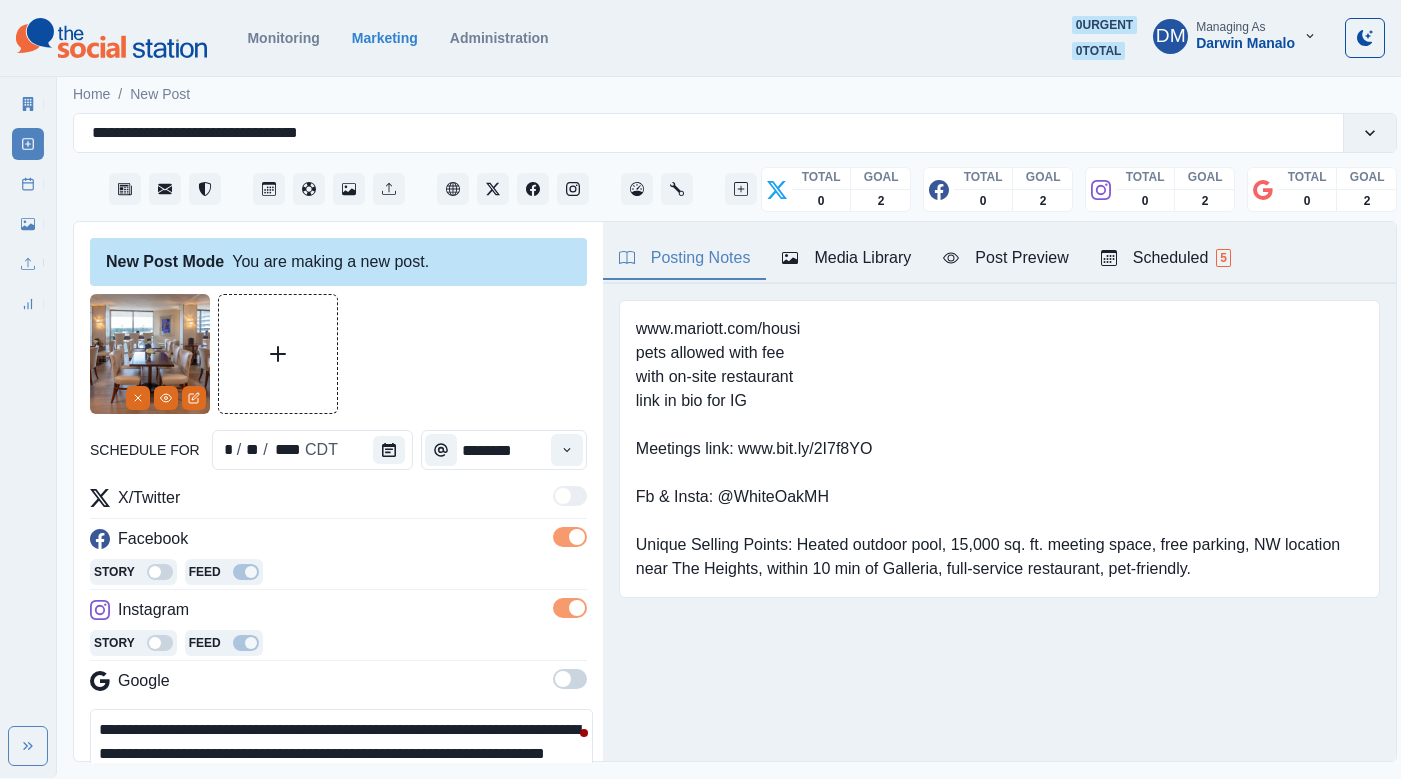 click on "**********" at bounding box center [341, 754] 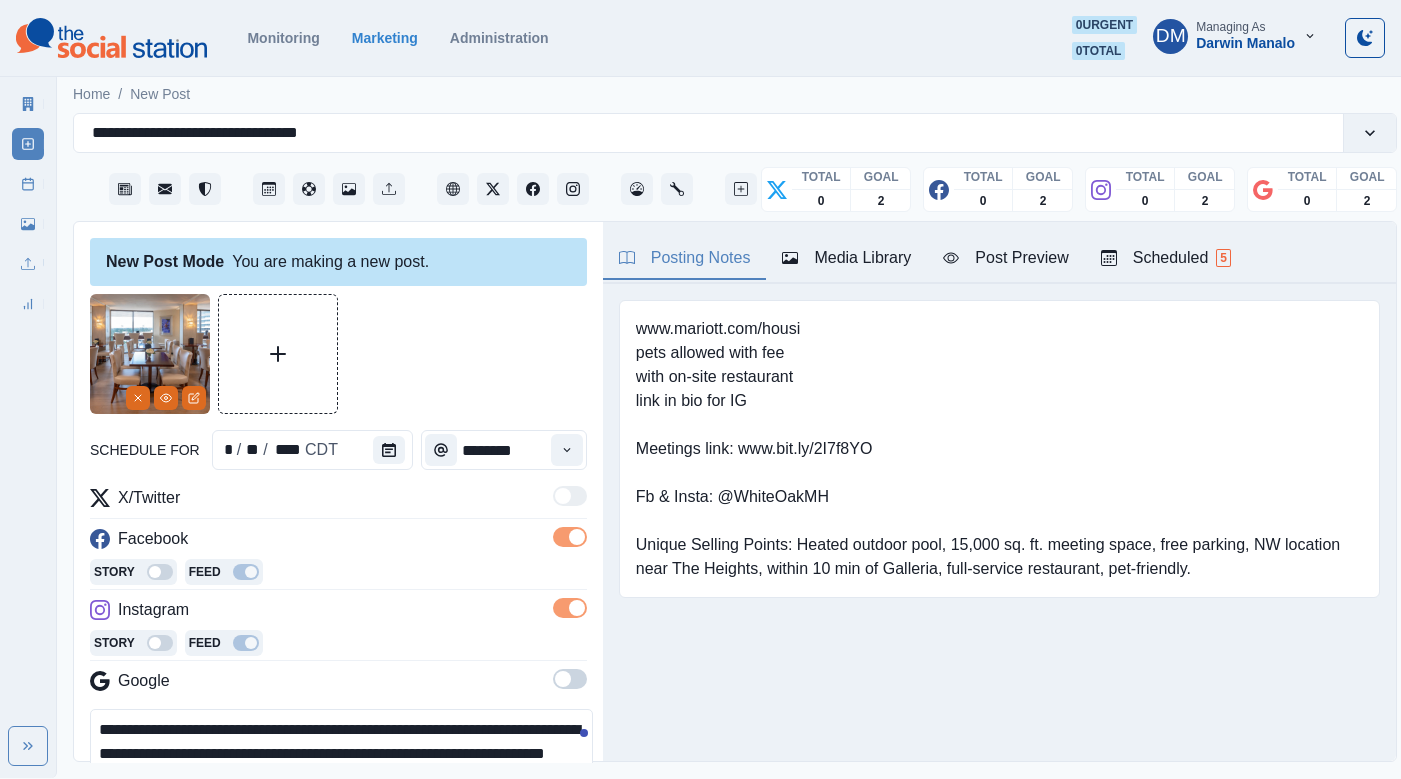 scroll, scrollTop: 113, scrollLeft: 0, axis: vertical 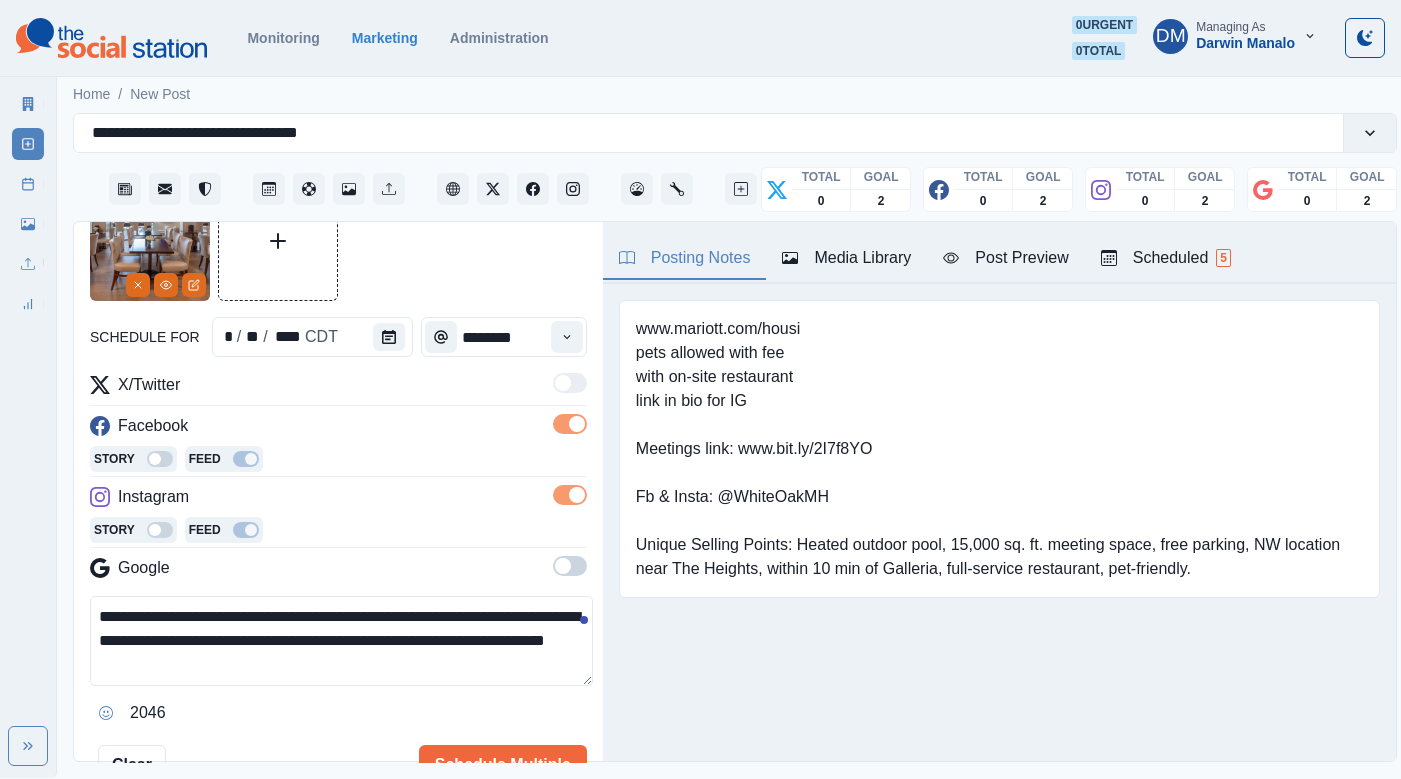 click on "Post Preview" at bounding box center [1005, 258] 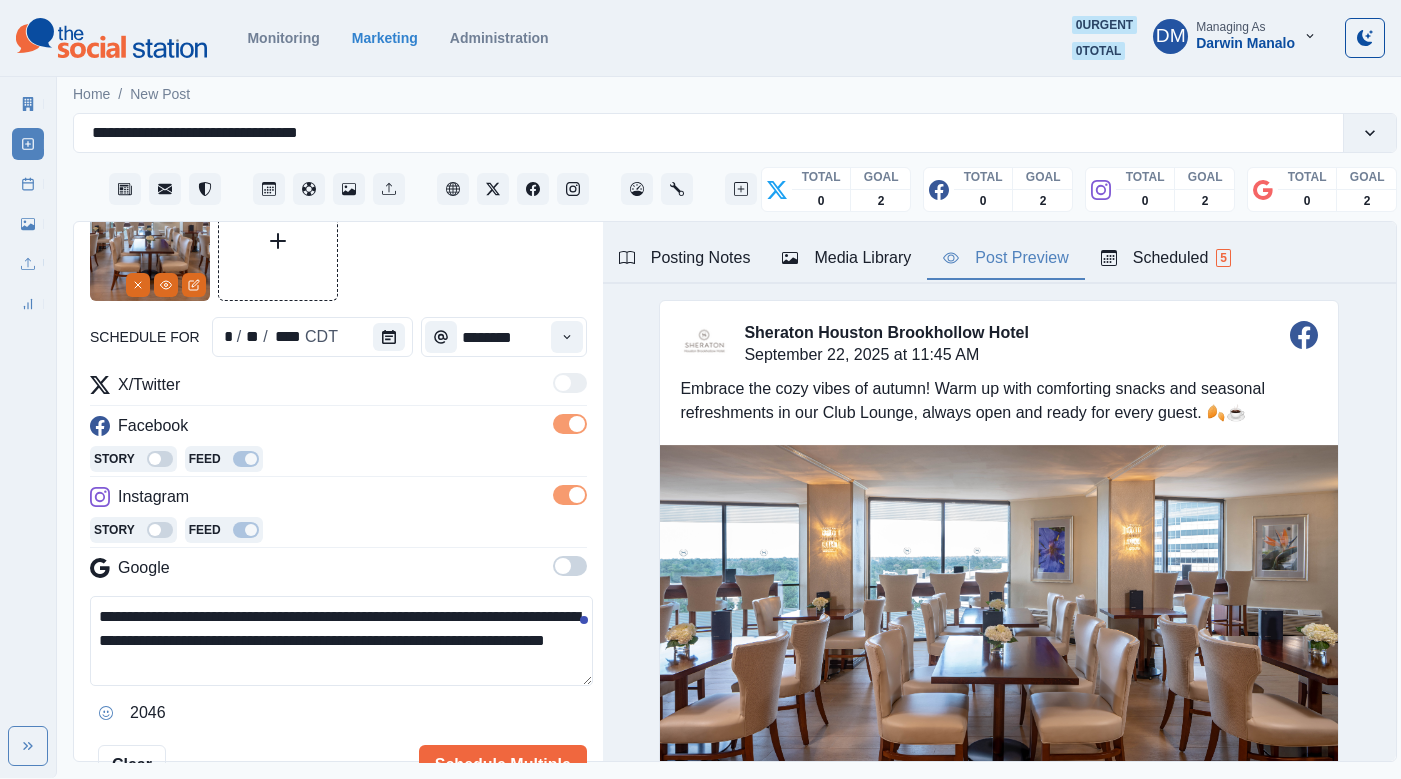 scroll, scrollTop: 26, scrollLeft: 0, axis: vertical 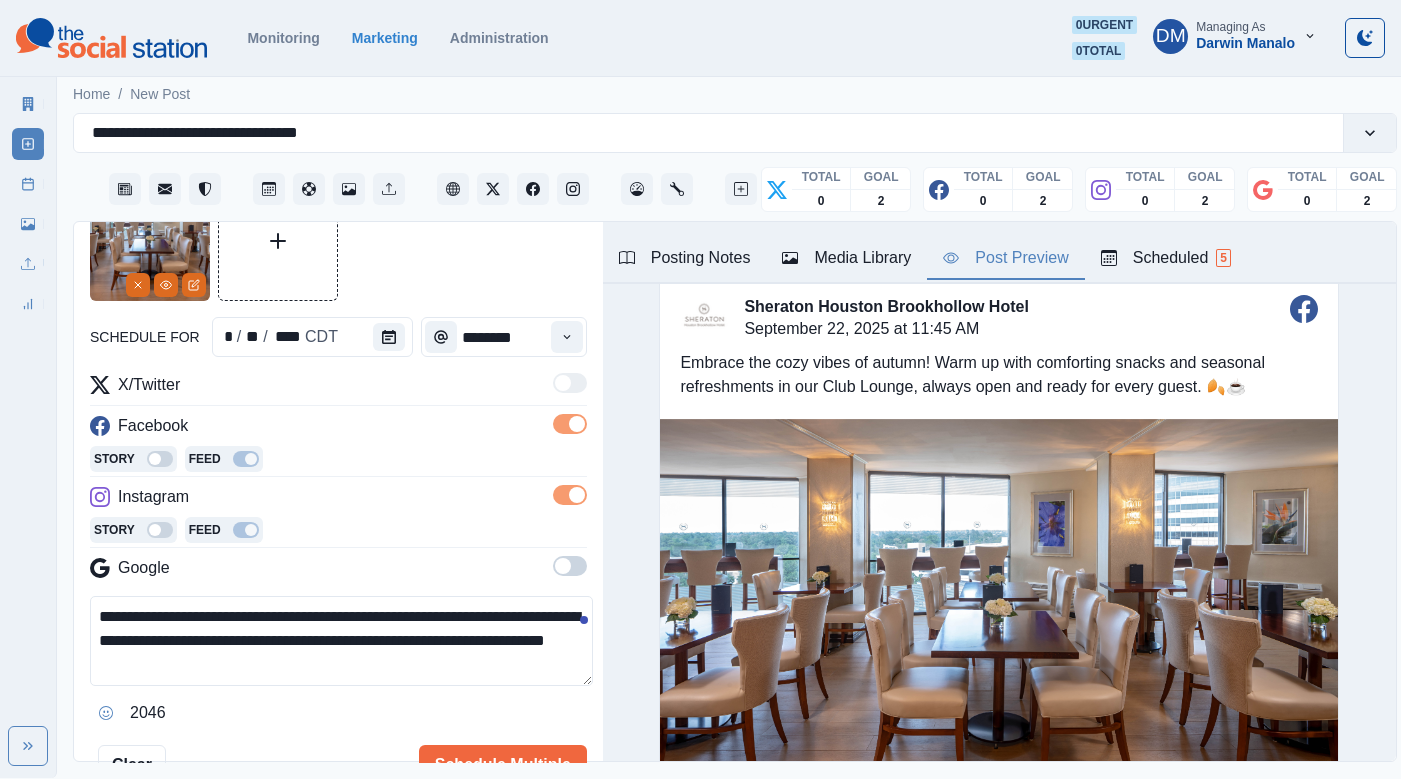 click on "**********" at bounding box center (341, 641) 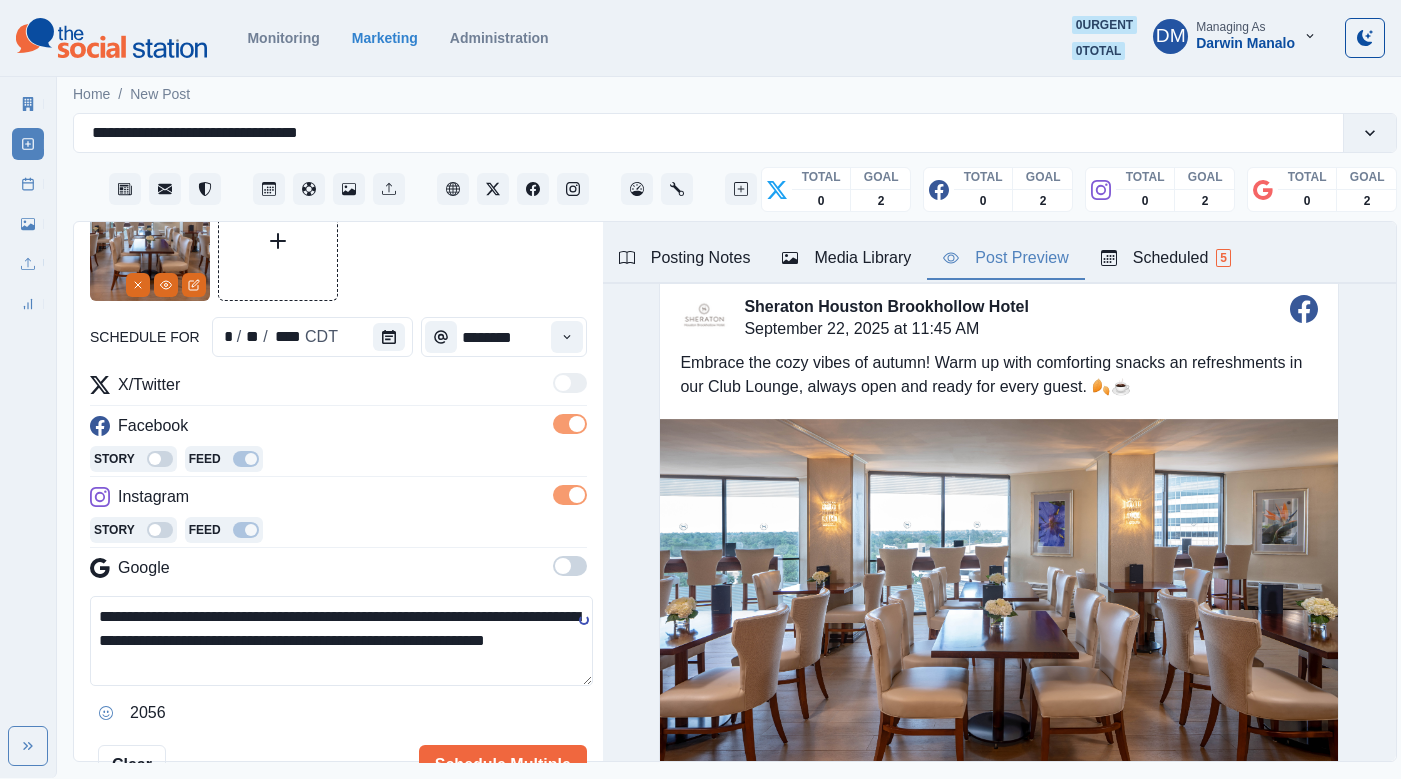click on "**********" at bounding box center [341, 641] 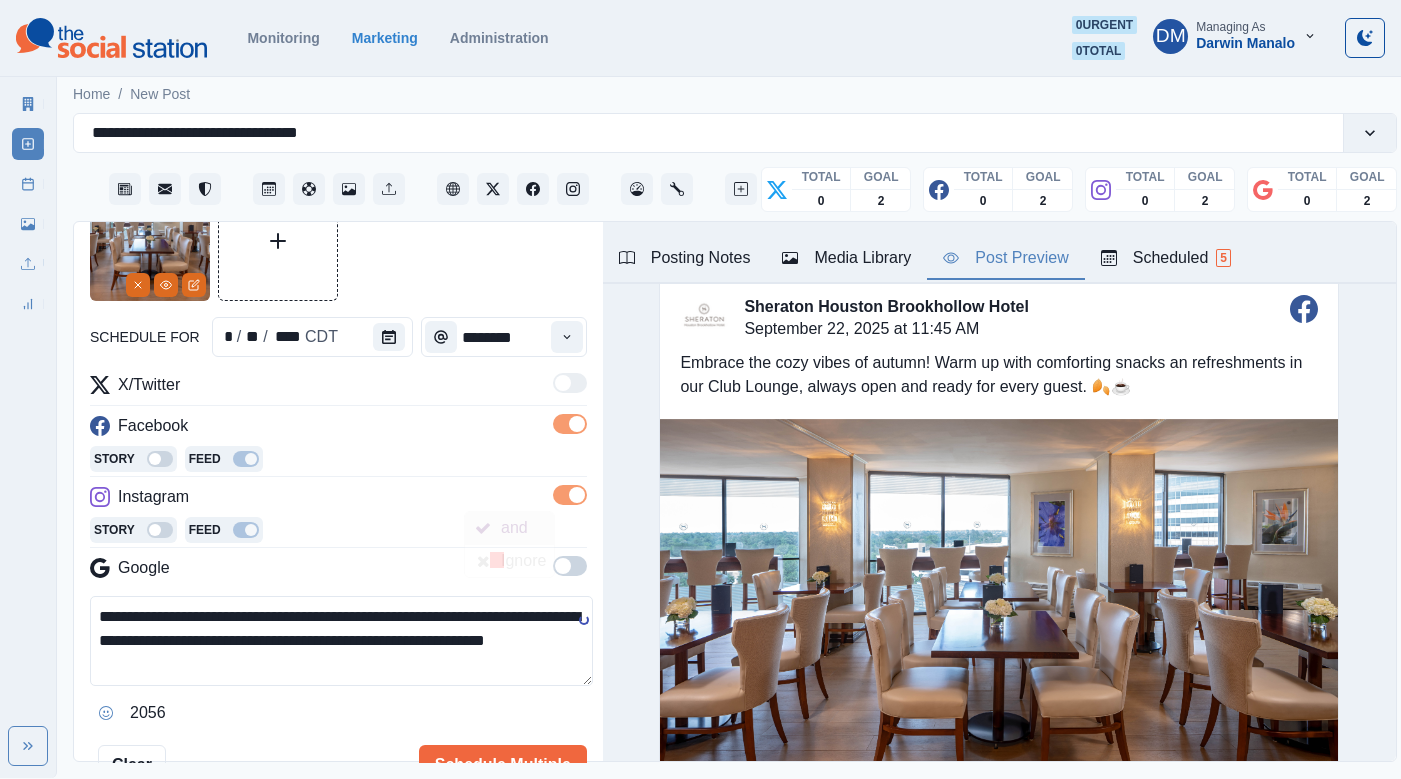 drag, startPoint x: 490, startPoint y: 506, endPoint x: 497, endPoint y: 515, distance: 11.401754 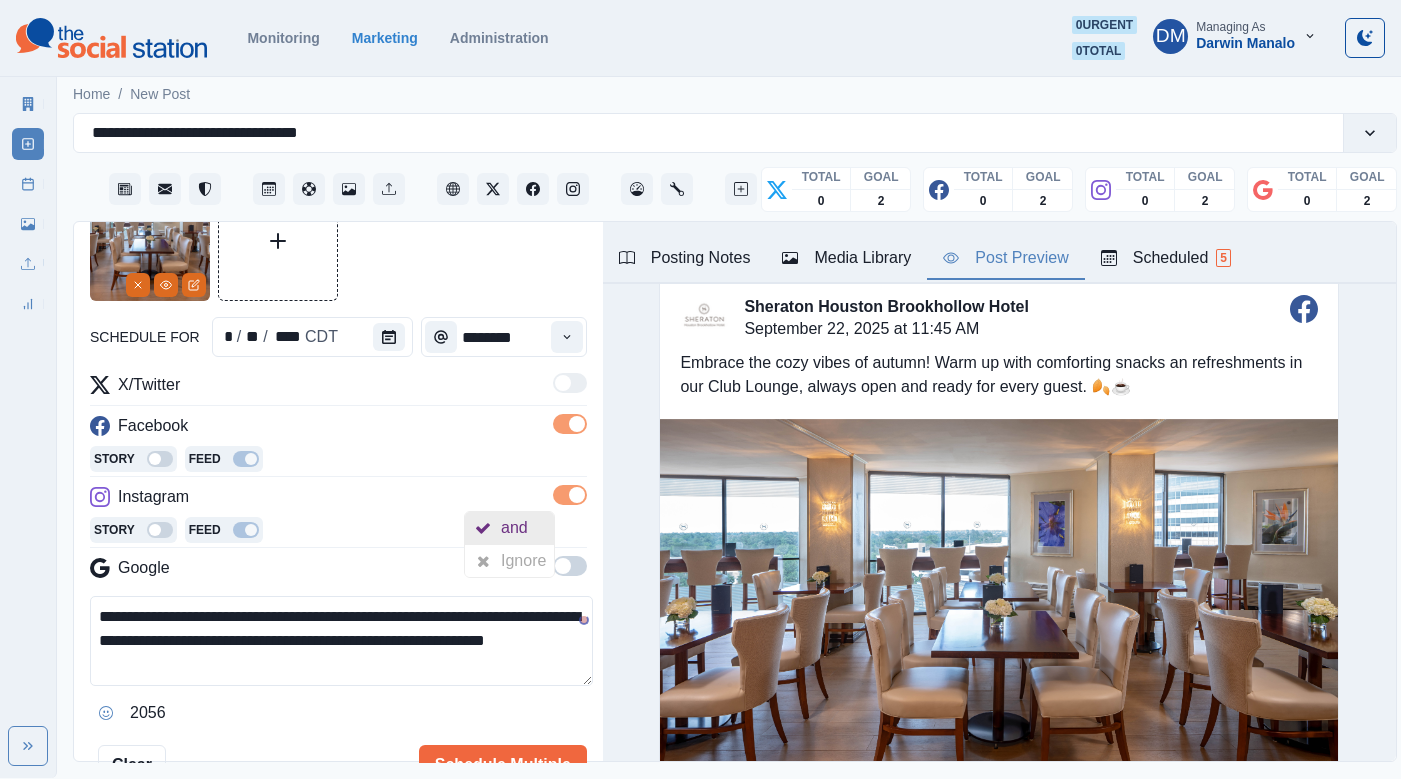 click on "and" at bounding box center [518, 528] 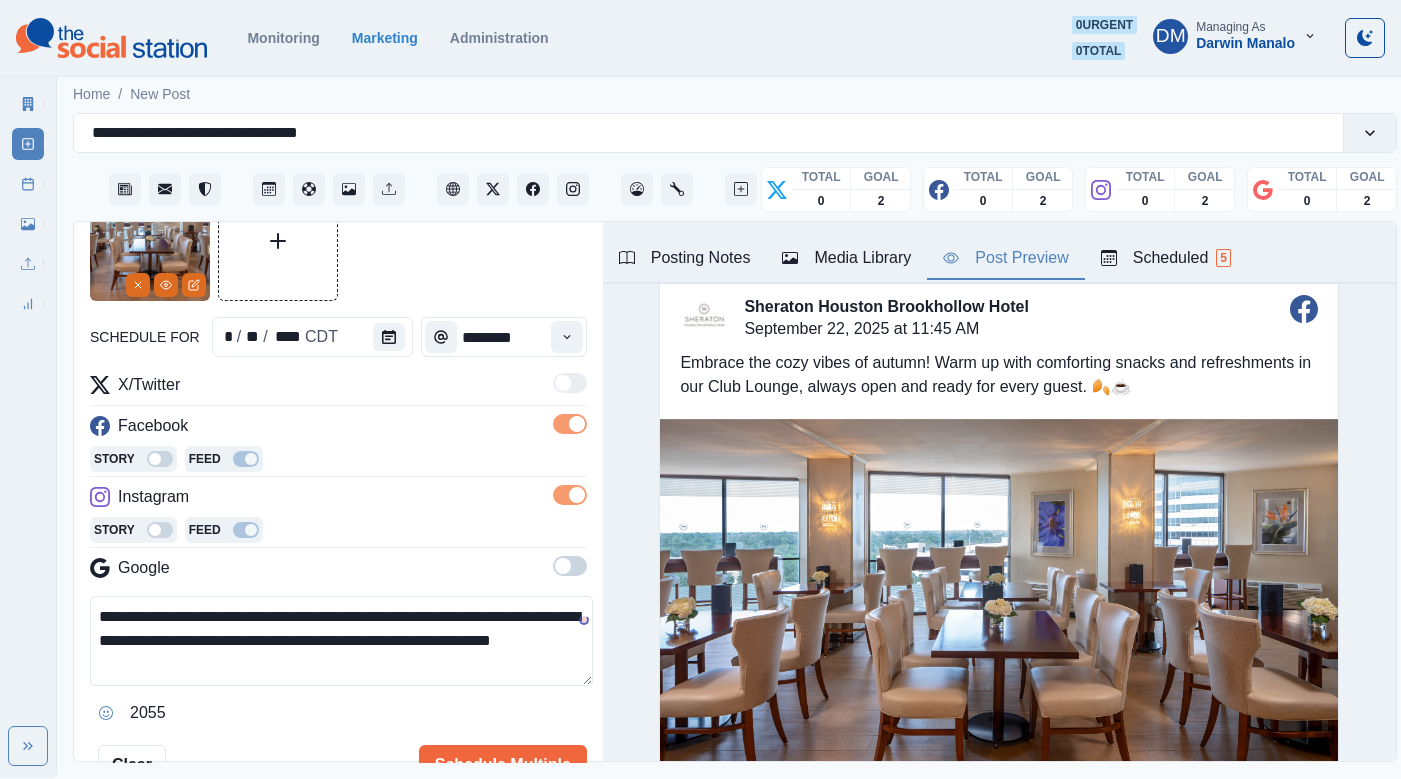 click on "**********" at bounding box center [341, 641] 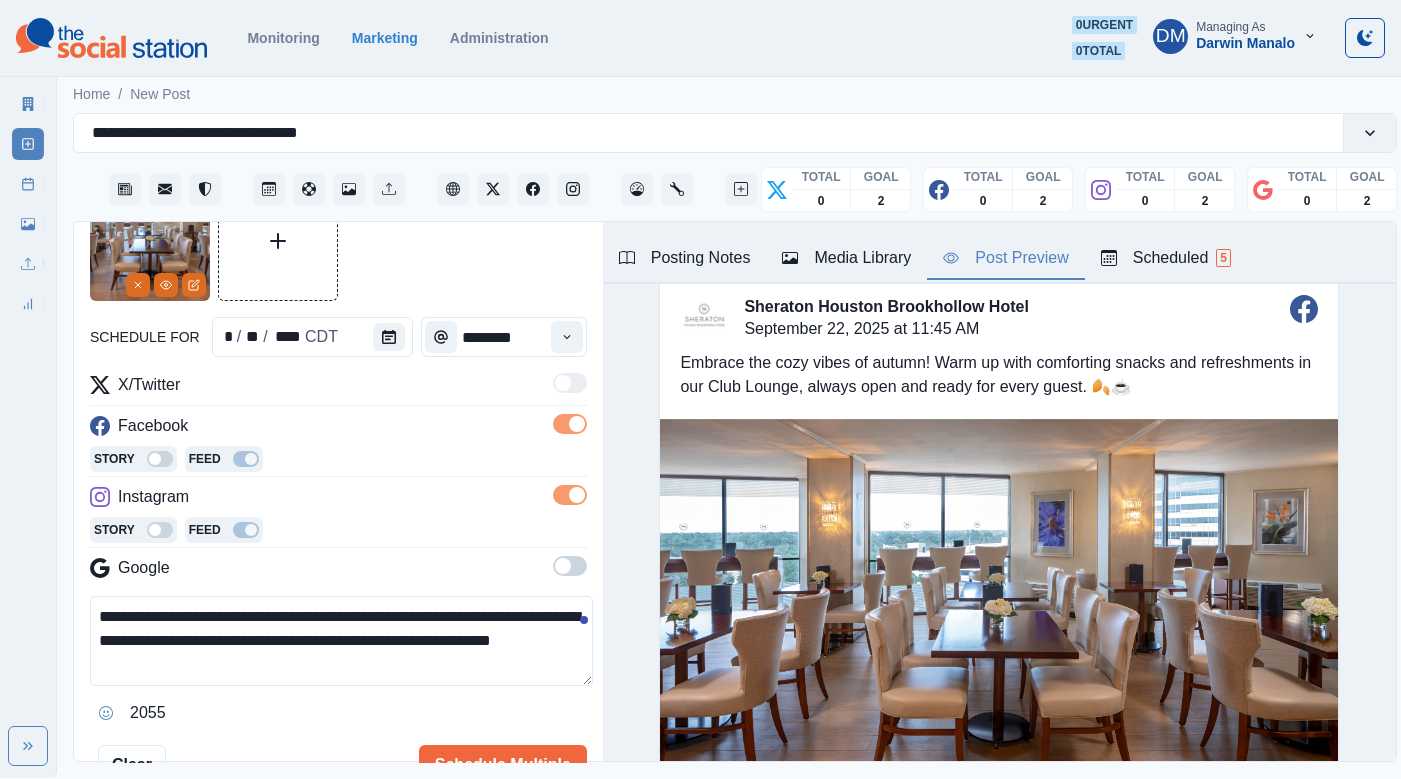 click on "**********" at bounding box center (341, 641) 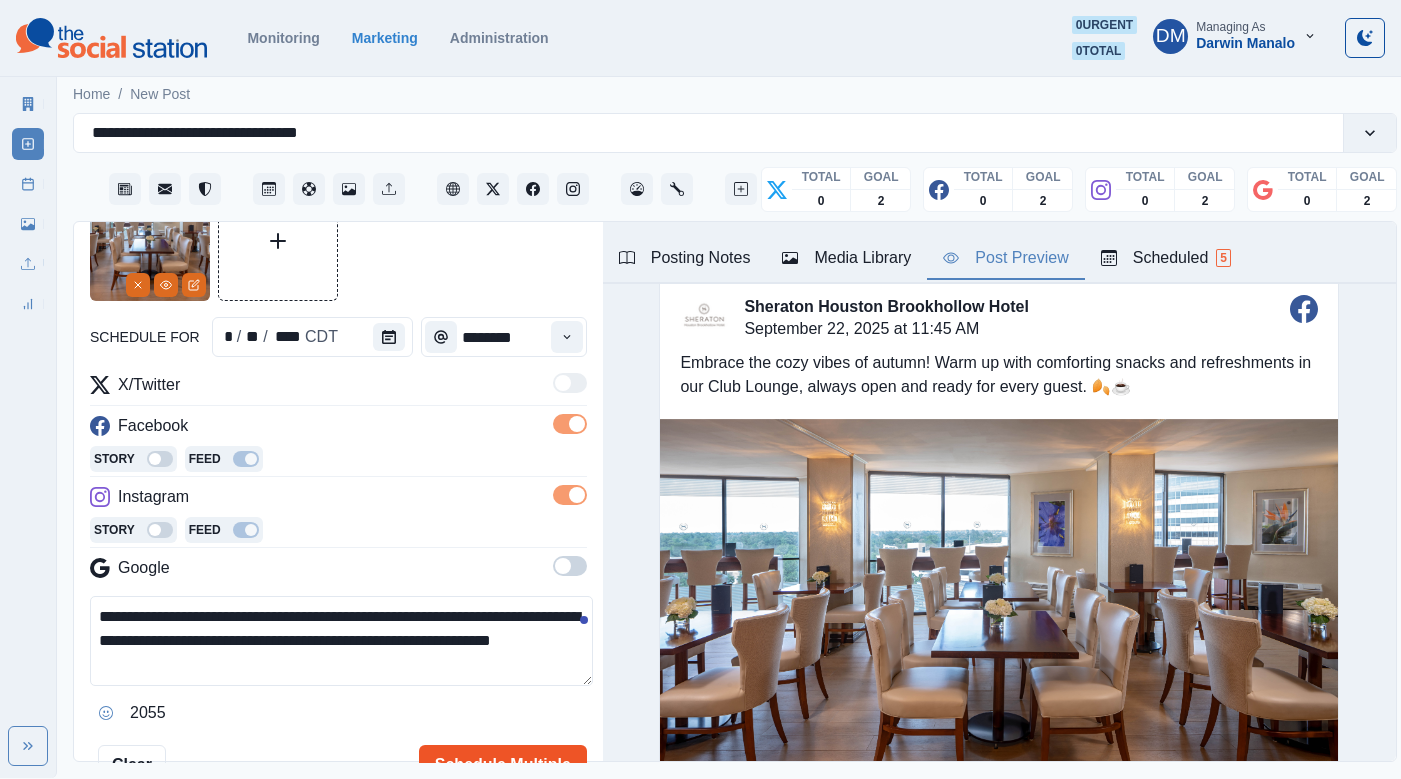 click on "Schedule Multiple" at bounding box center (503, 765) 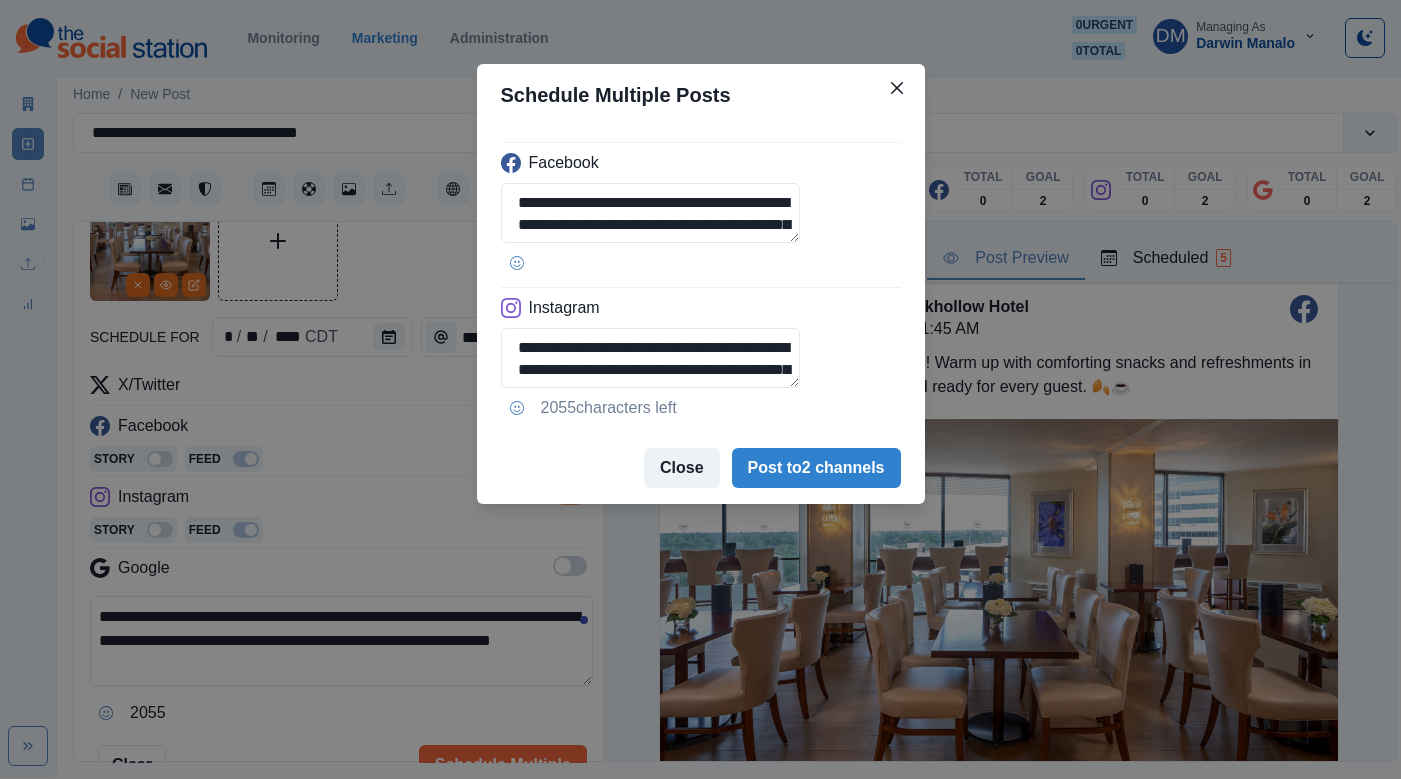 click on "Close" at bounding box center [682, 468] 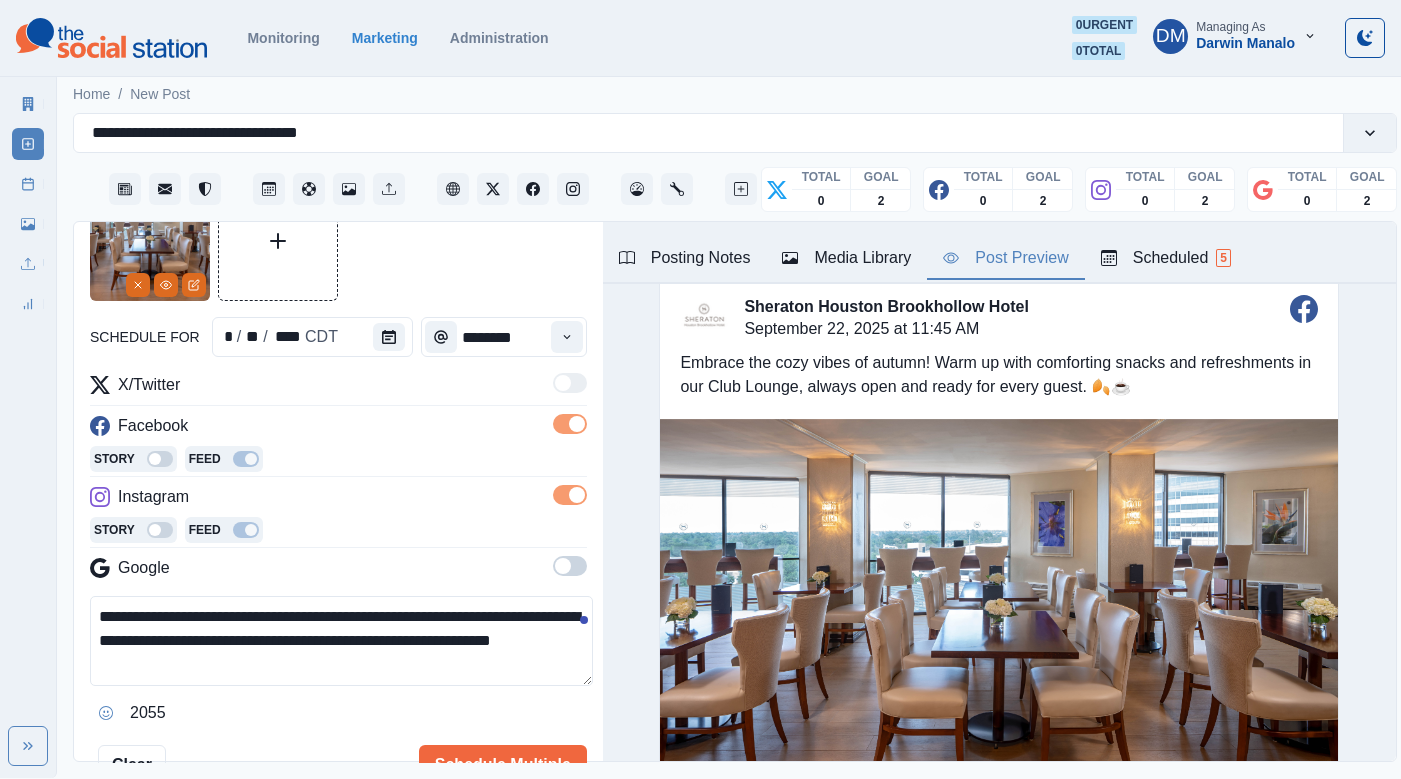 click on "**********" at bounding box center [341, 641] 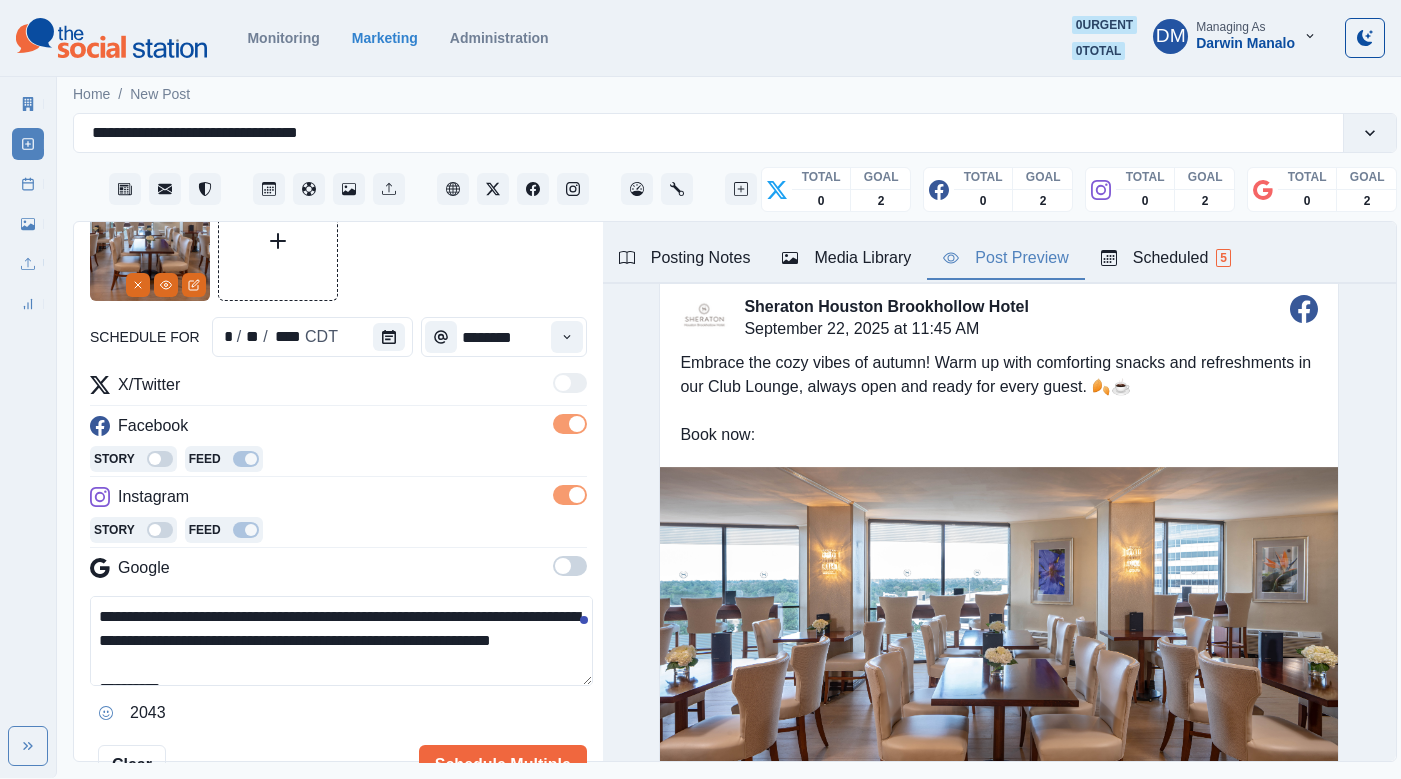 click on "Posting Notes" at bounding box center [685, 258] 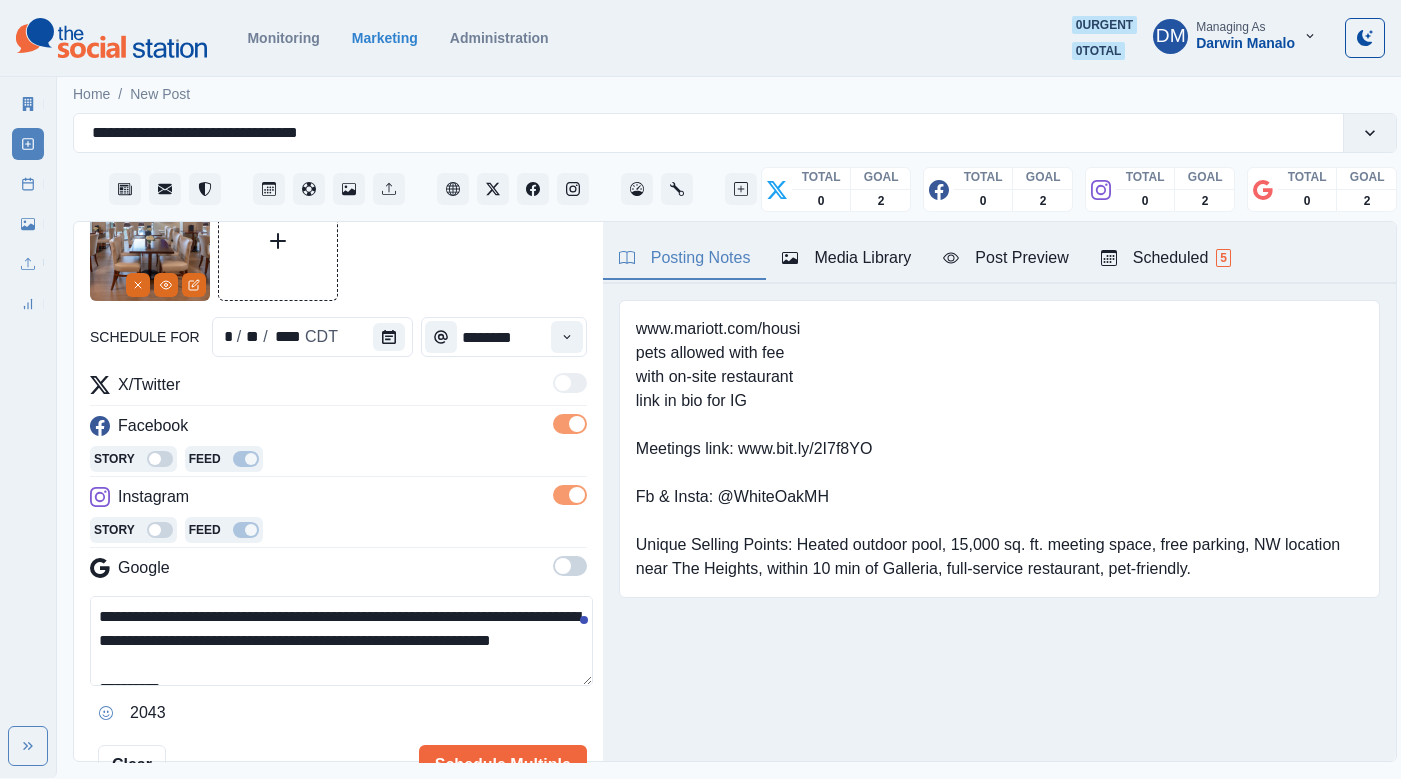 scroll, scrollTop: 0, scrollLeft: 0, axis: both 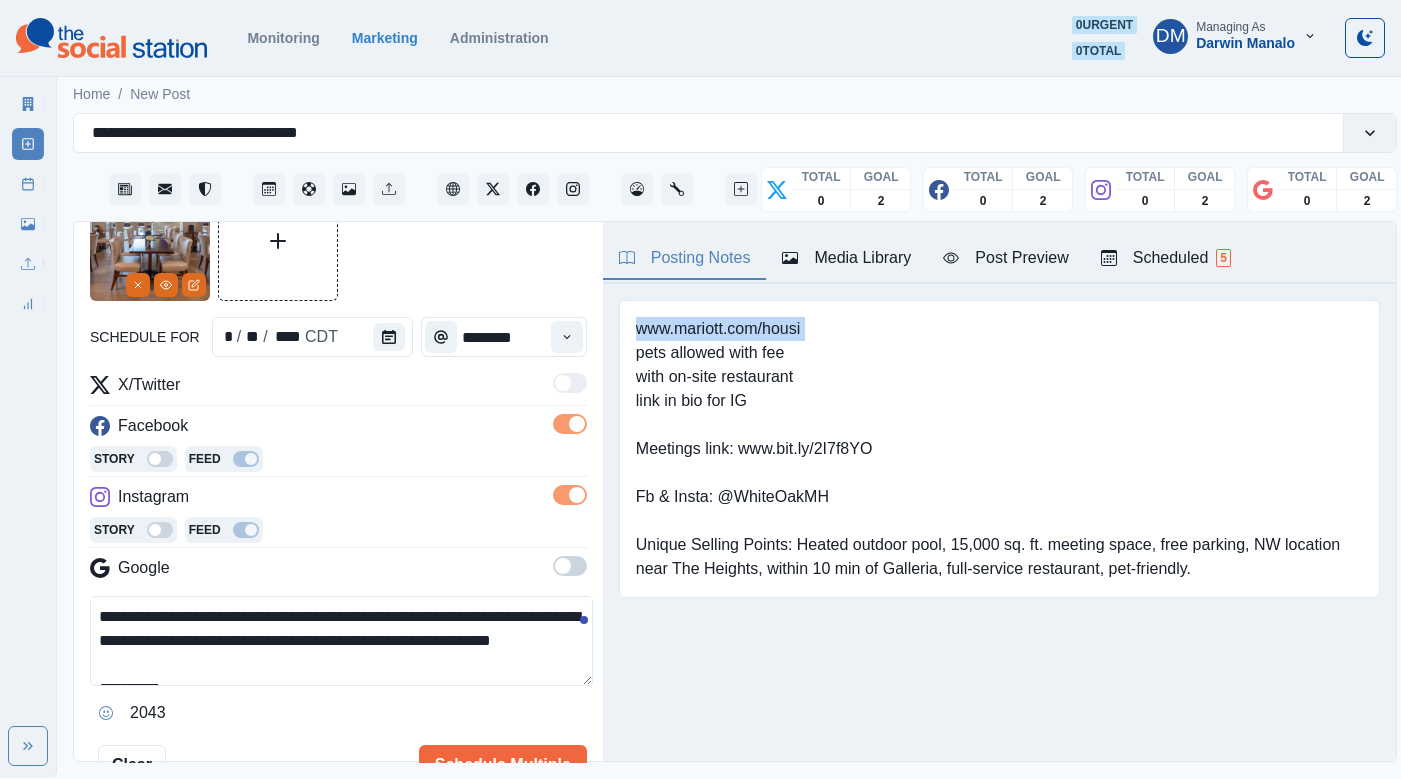 drag, startPoint x: 627, startPoint y: 280, endPoint x: 766, endPoint y: 275, distance: 139.0899 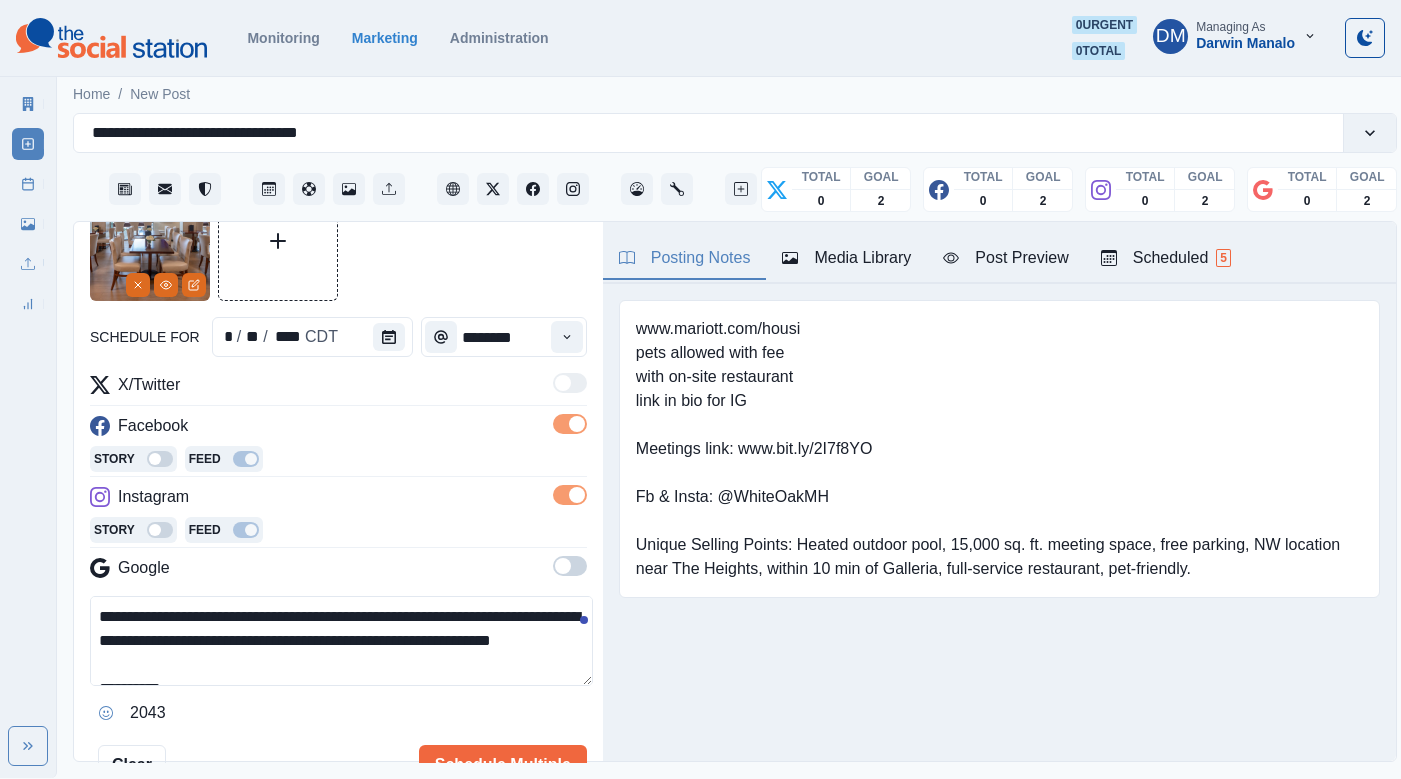 paste on "**********" 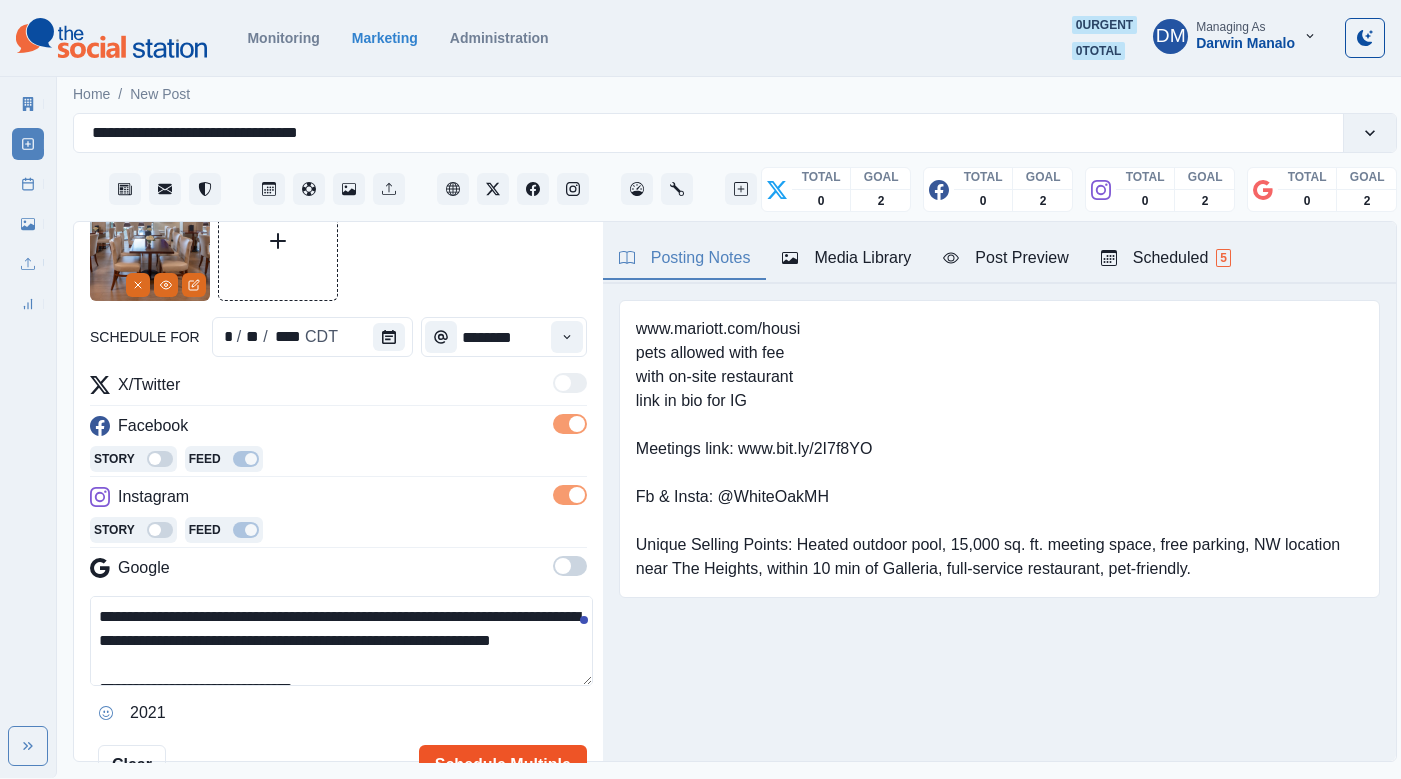 type on "**********" 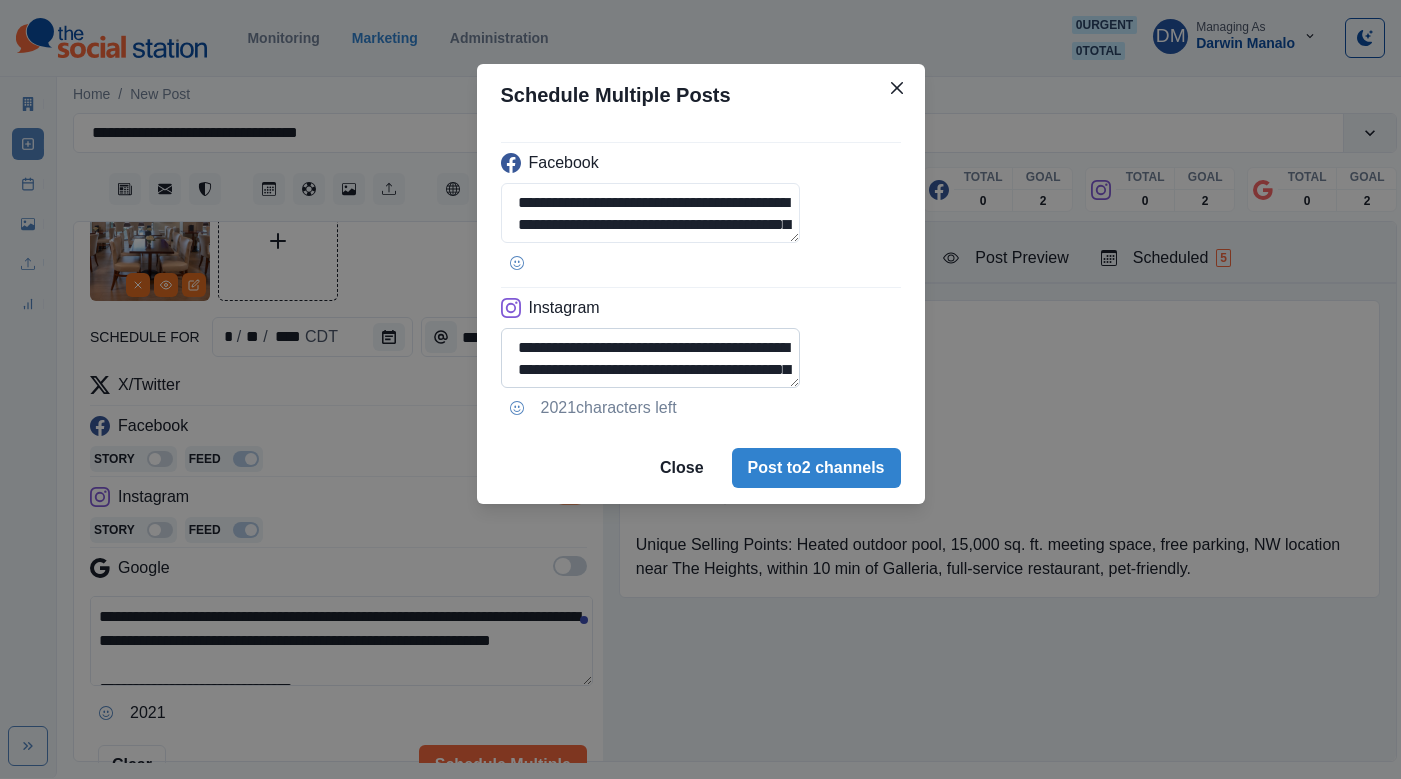 scroll, scrollTop: 53, scrollLeft: 0, axis: vertical 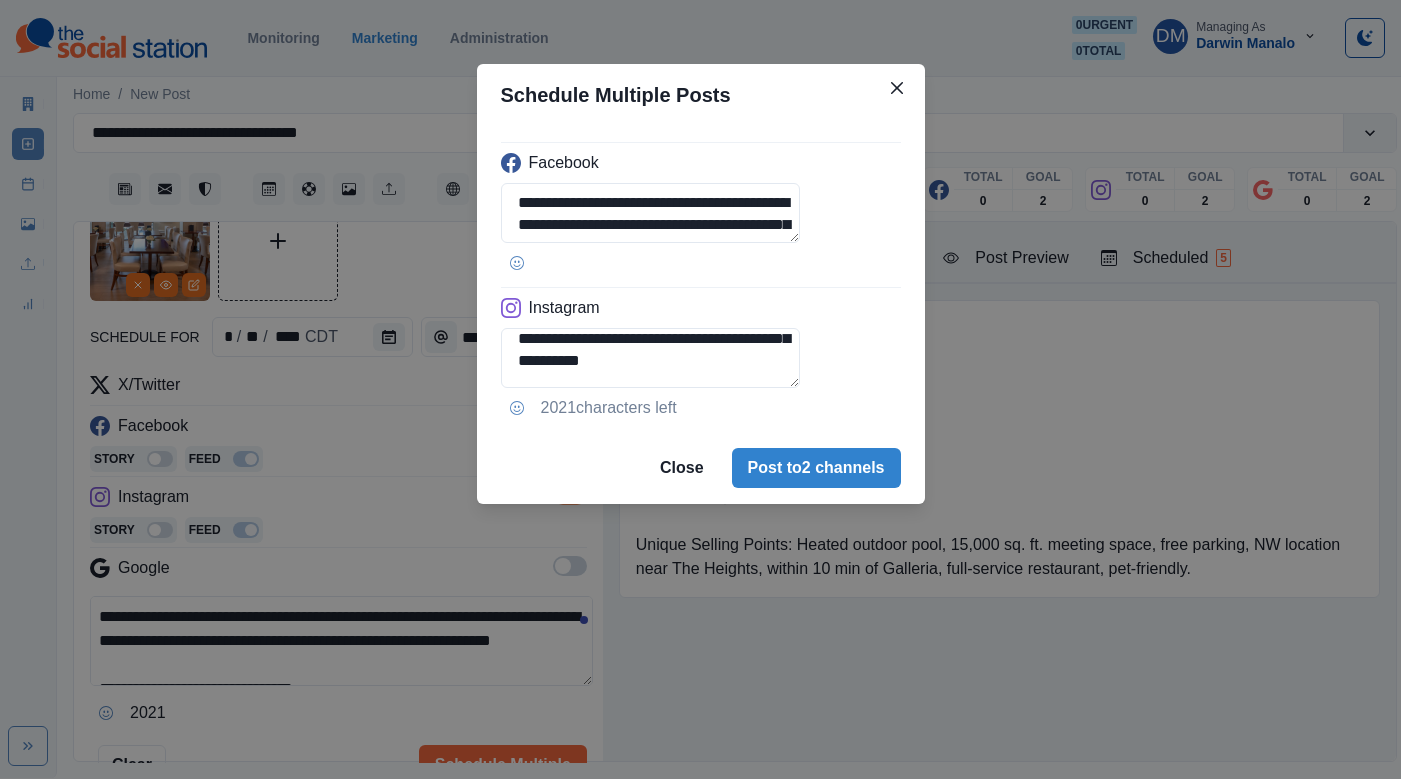 drag, startPoint x: 630, startPoint y: 308, endPoint x: 874, endPoint y: 301, distance: 244.10039 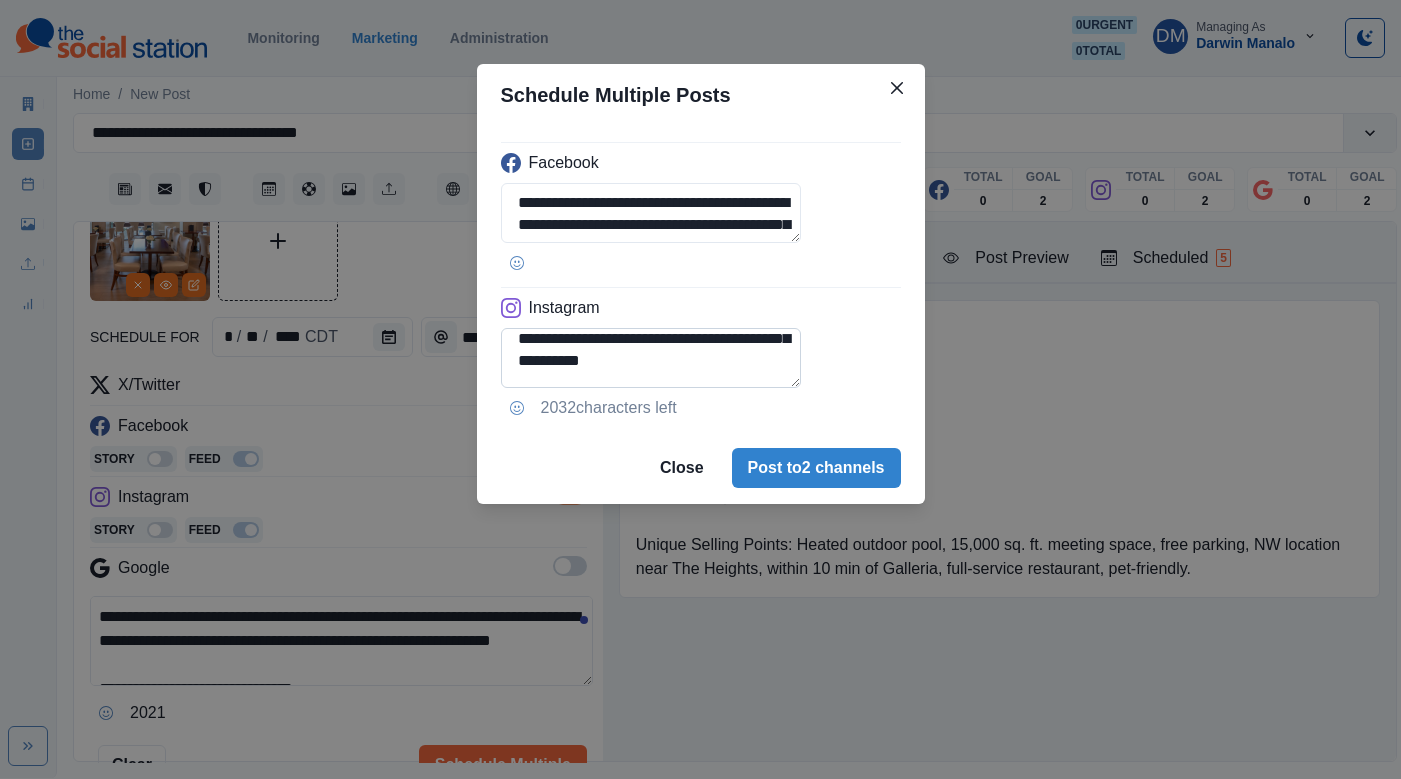 click on "**********" at bounding box center [651, 358] 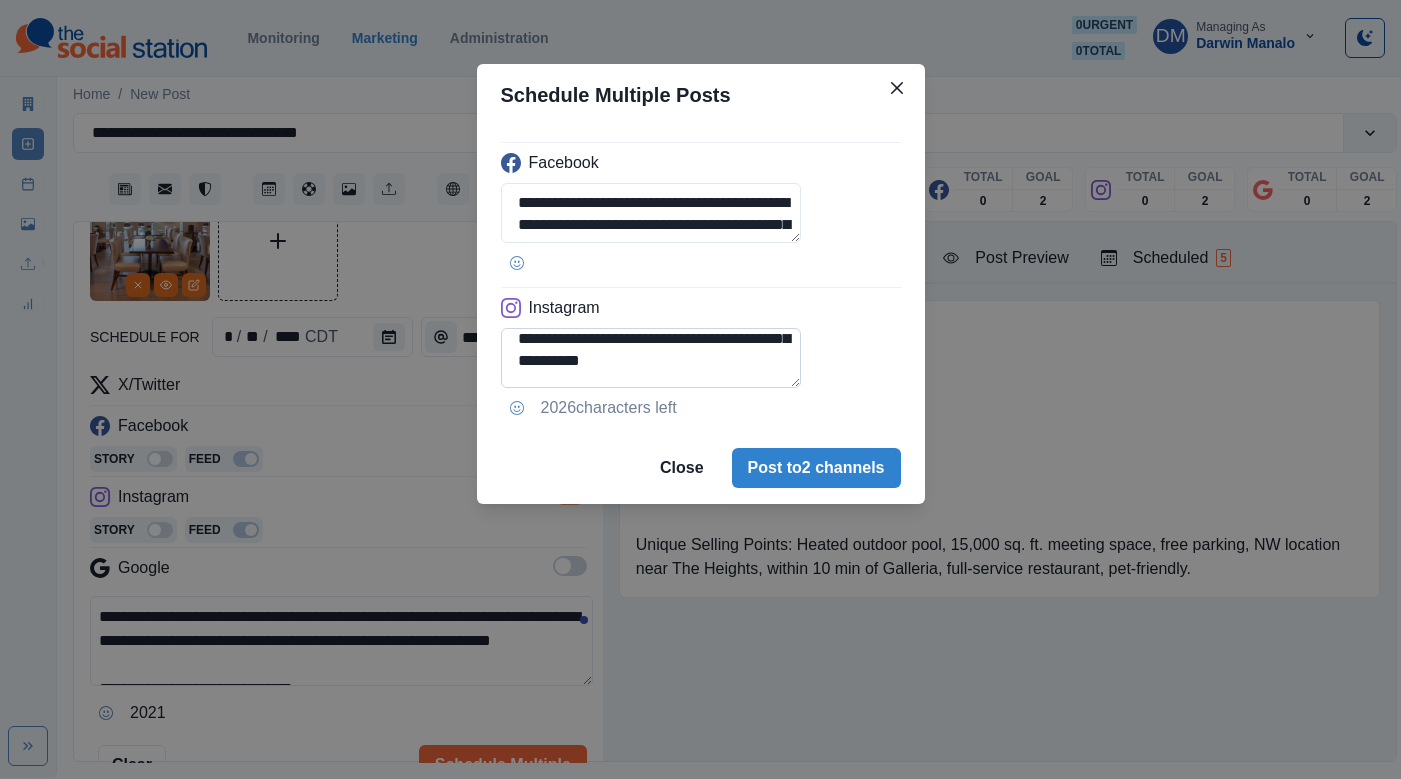 click on "**********" at bounding box center (651, 358) 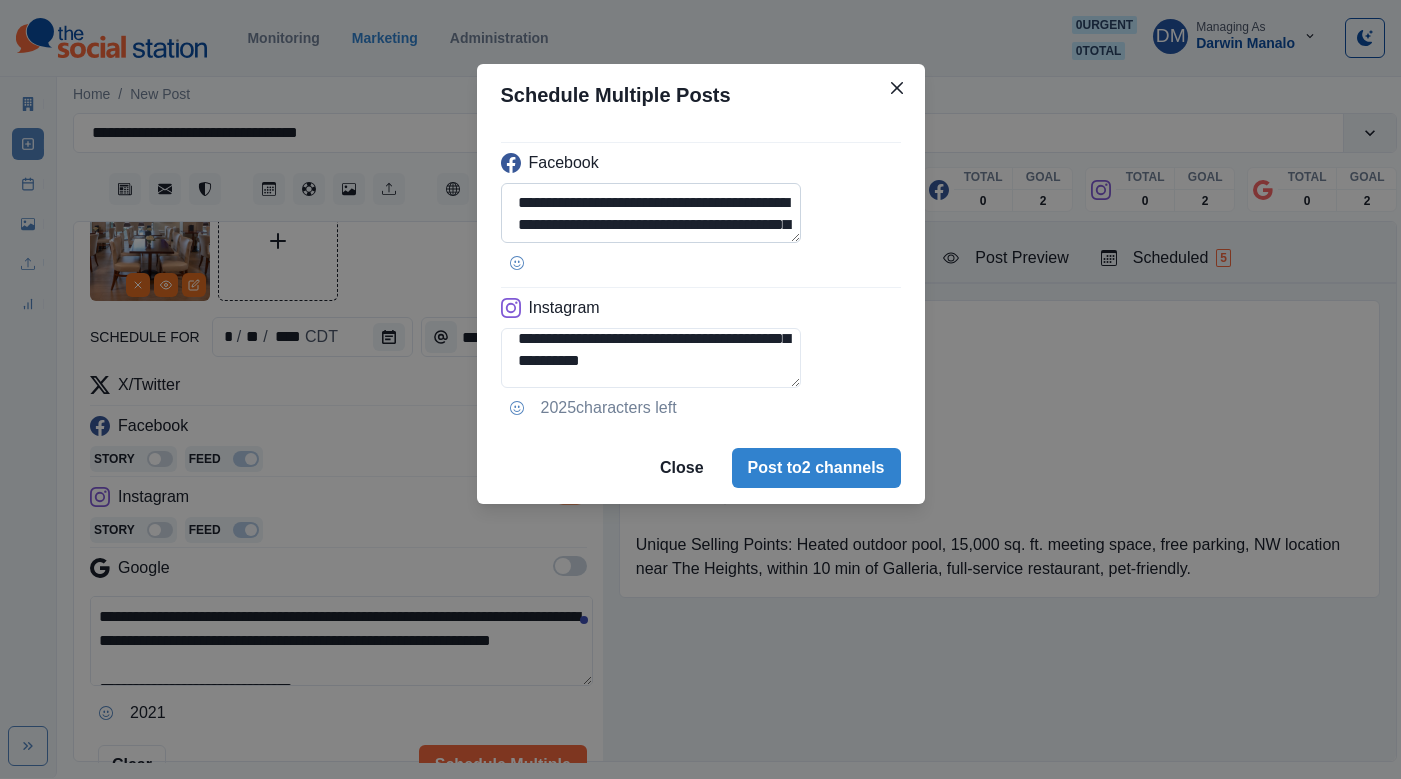 scroll, scrollTop: 53, scrollLeft: 0, axis: vertical 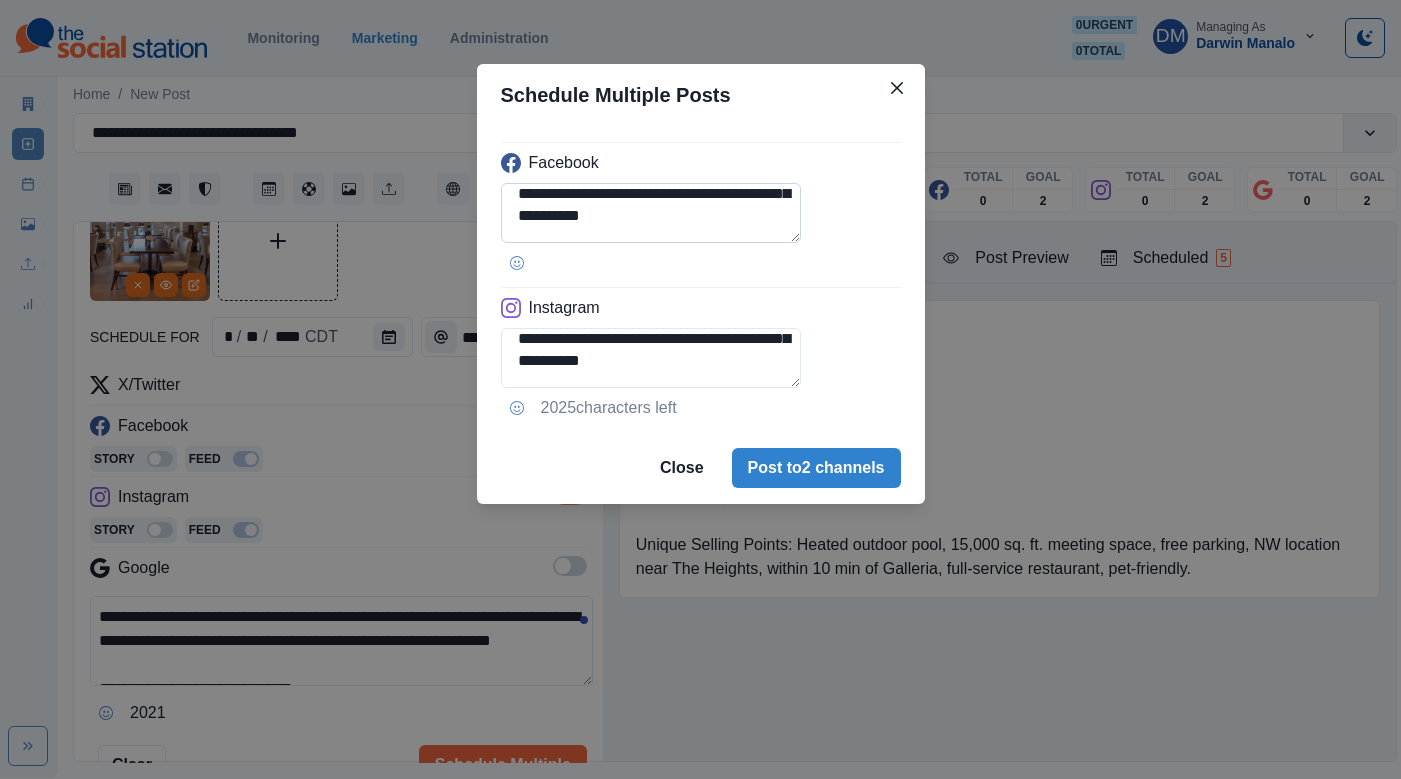 type on "**********" 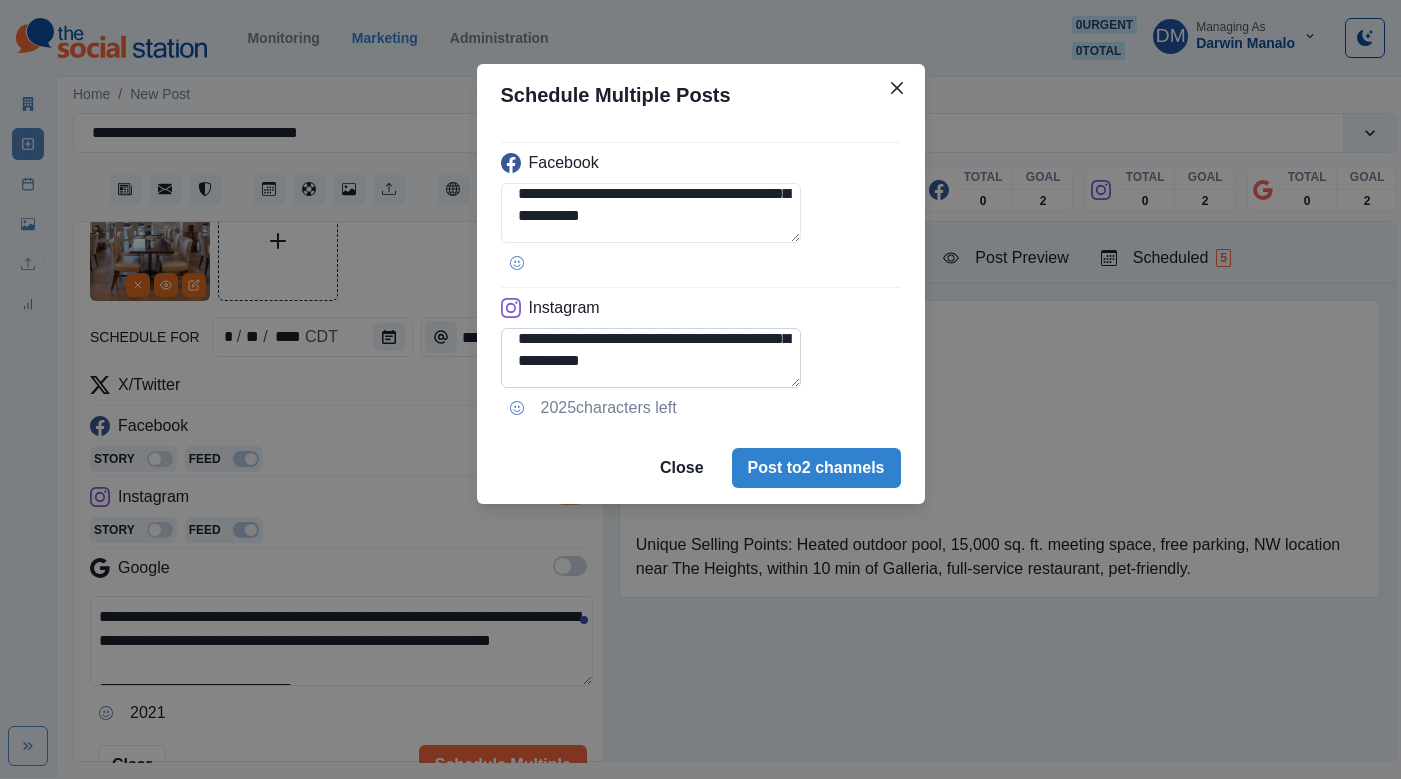 click on "**********" at bounding box center (651, 358) 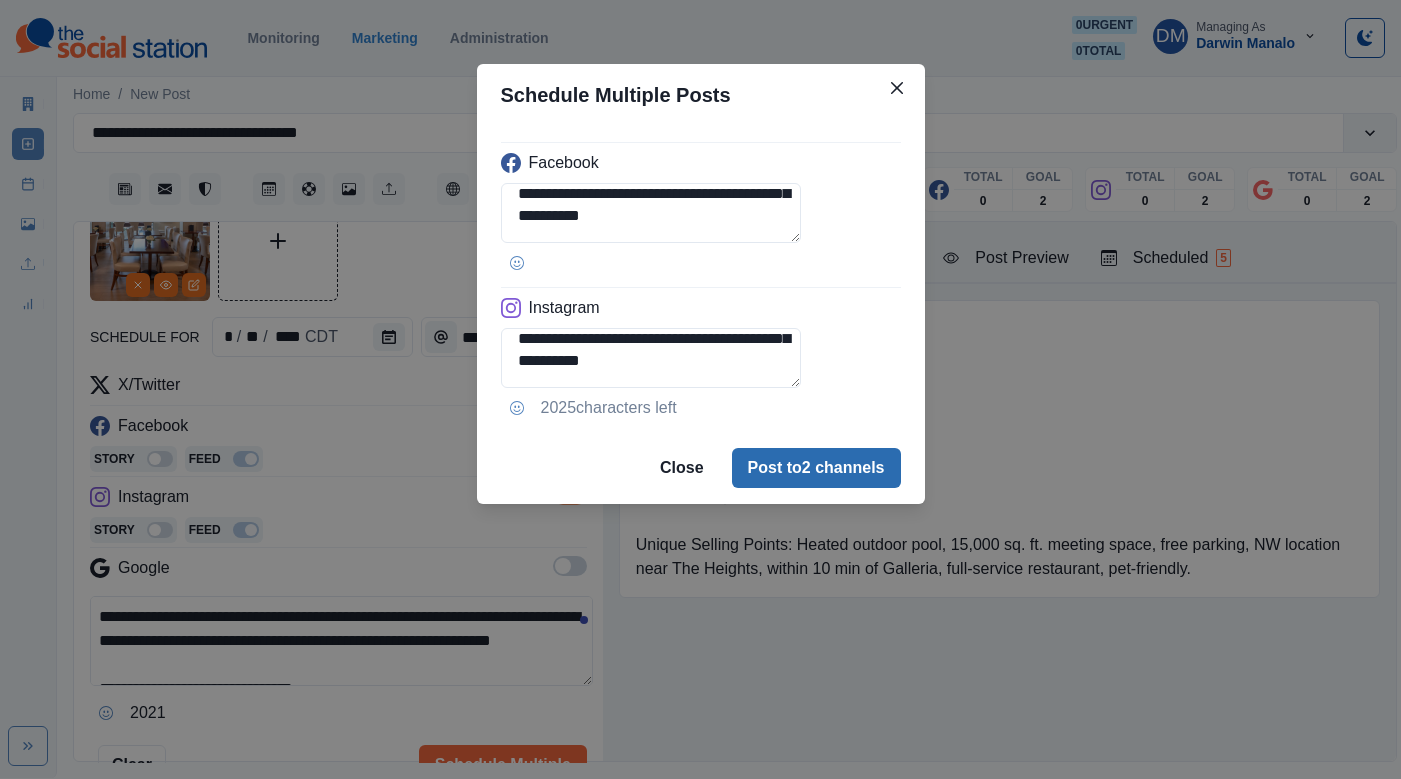 click on "Post to  2   channels" at bounding box center (816, 468) 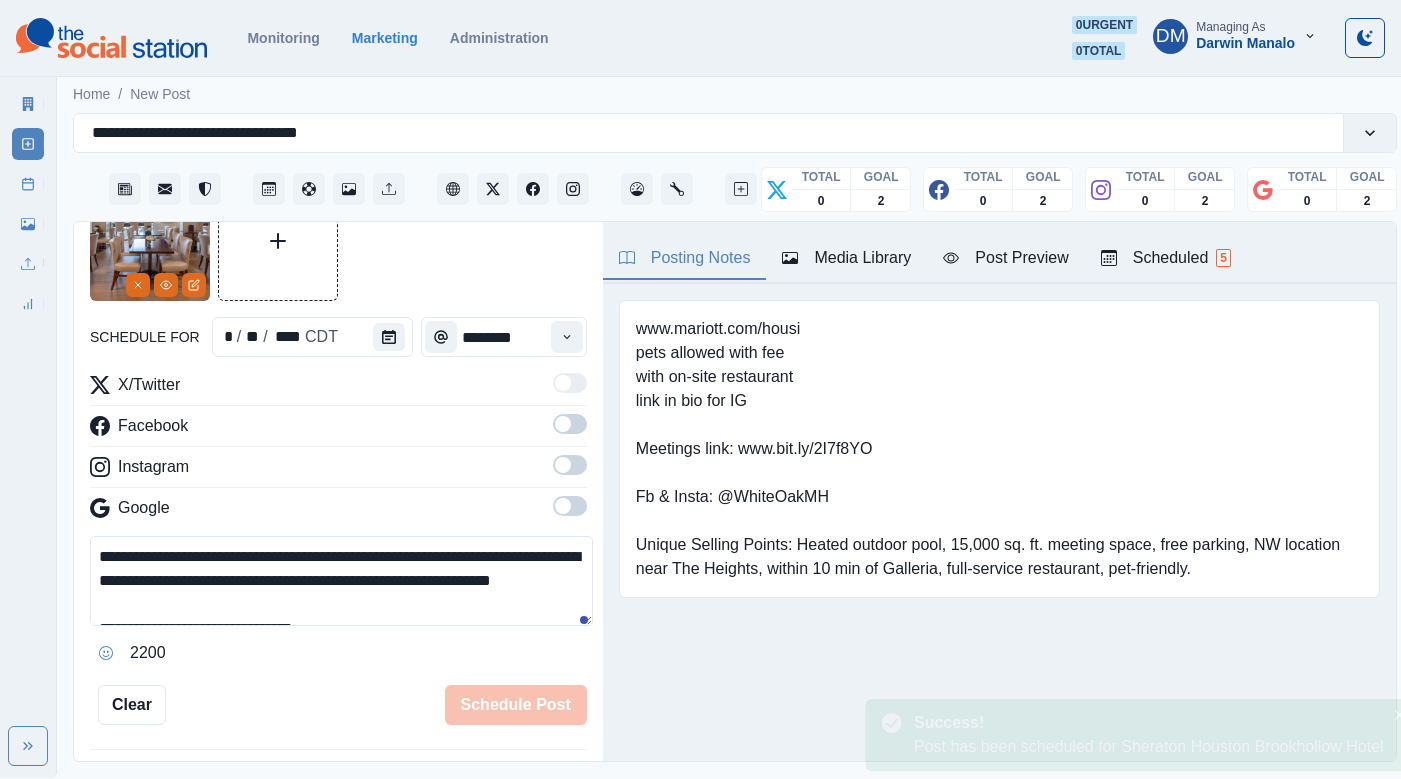 type 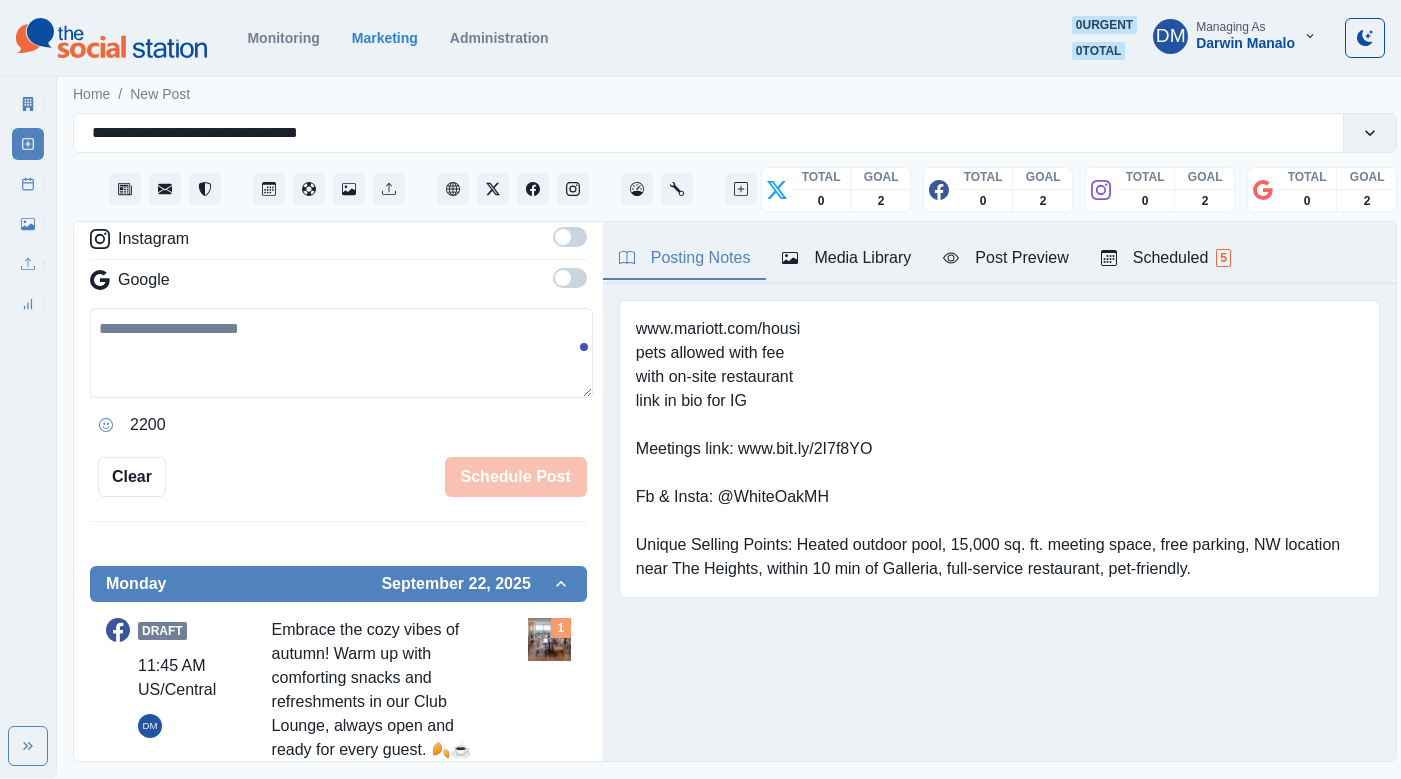 scroll, scrollTop: 409, scrollLeft: 0, axis: vertical 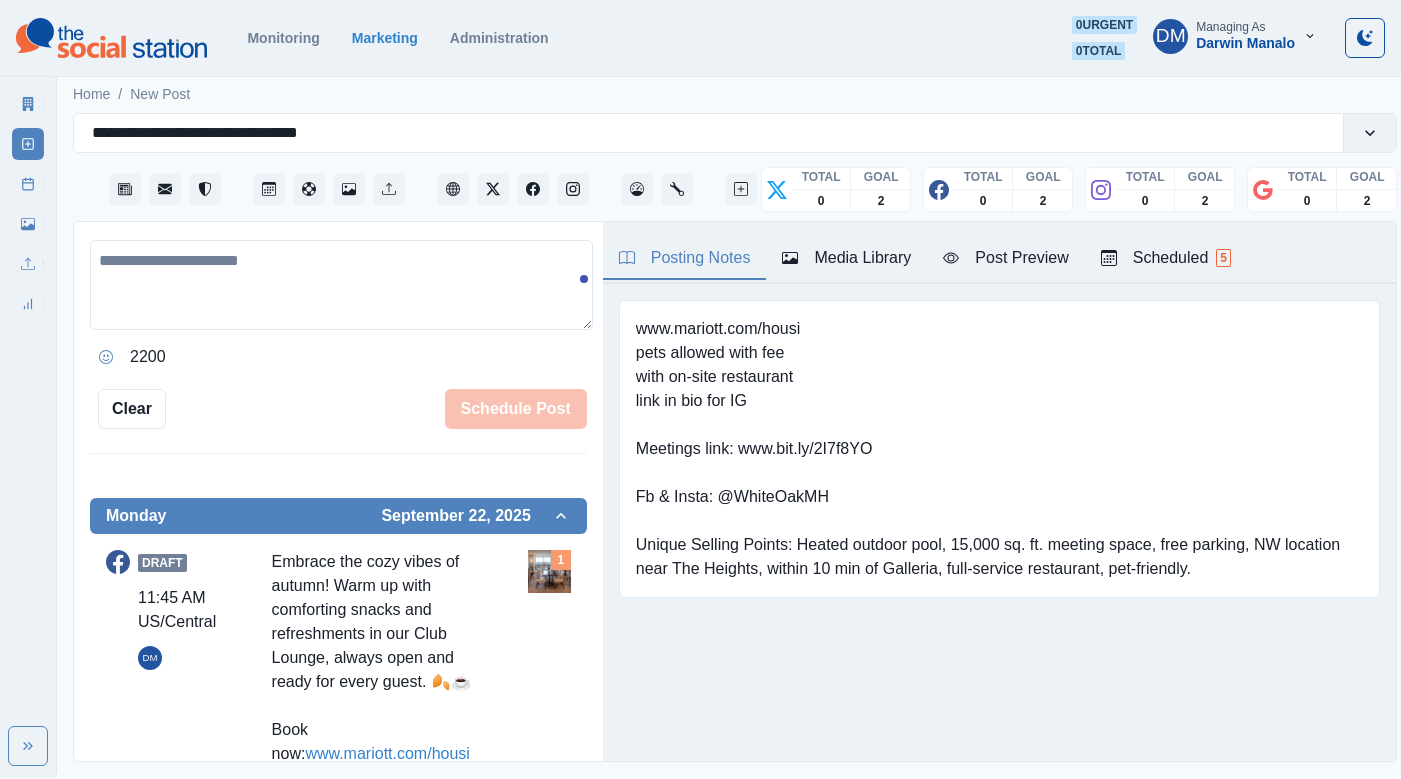 click at bounding box center (549, 571) 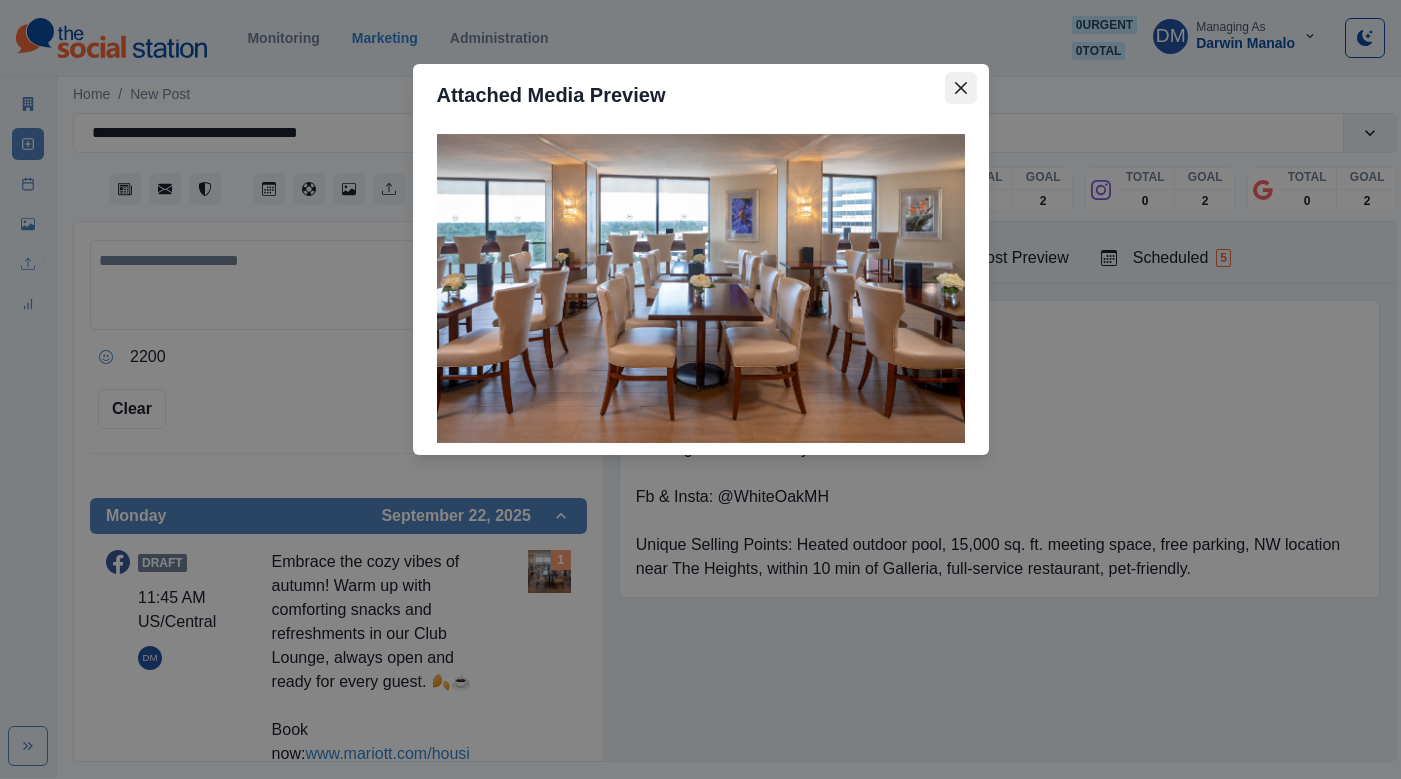 click 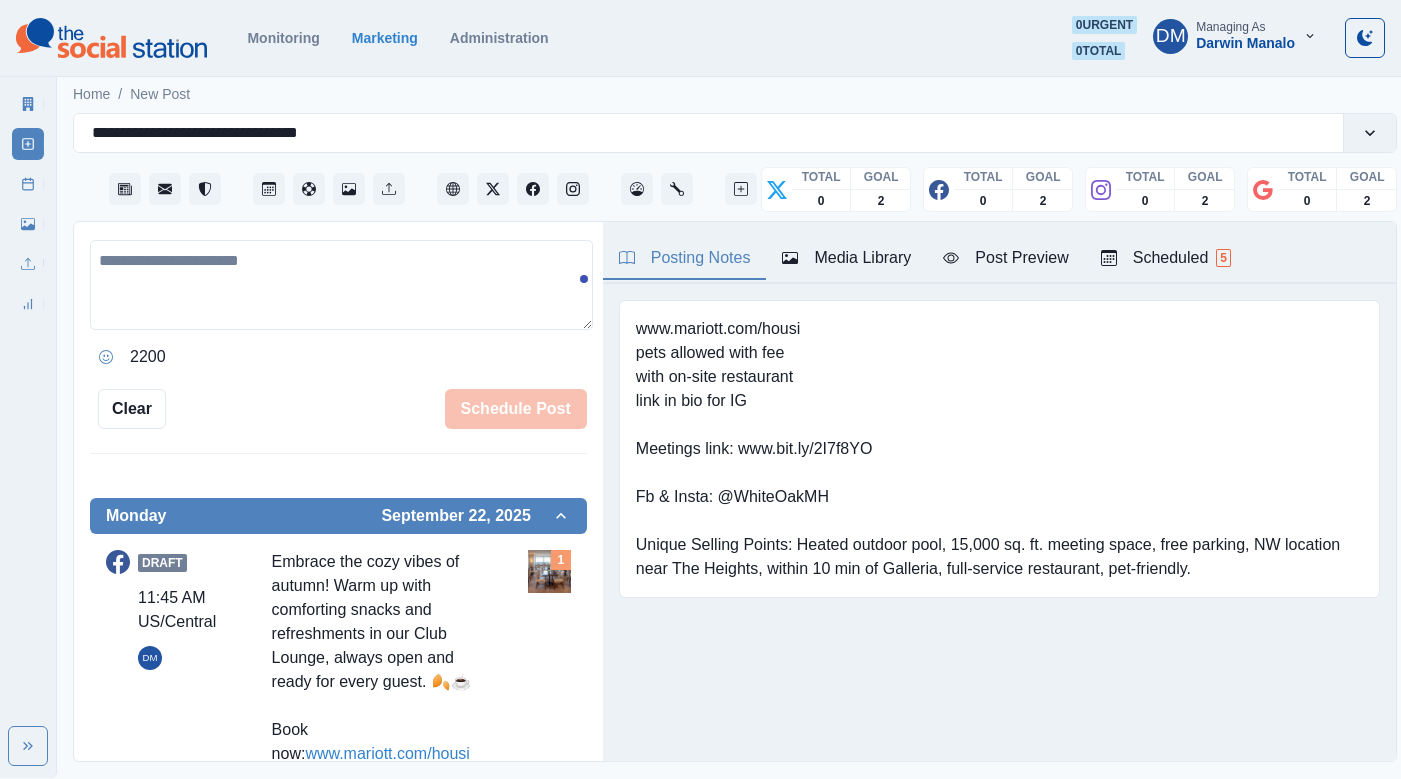 scroll, scrollTop: 0, scrollLeft: 0, axis: both 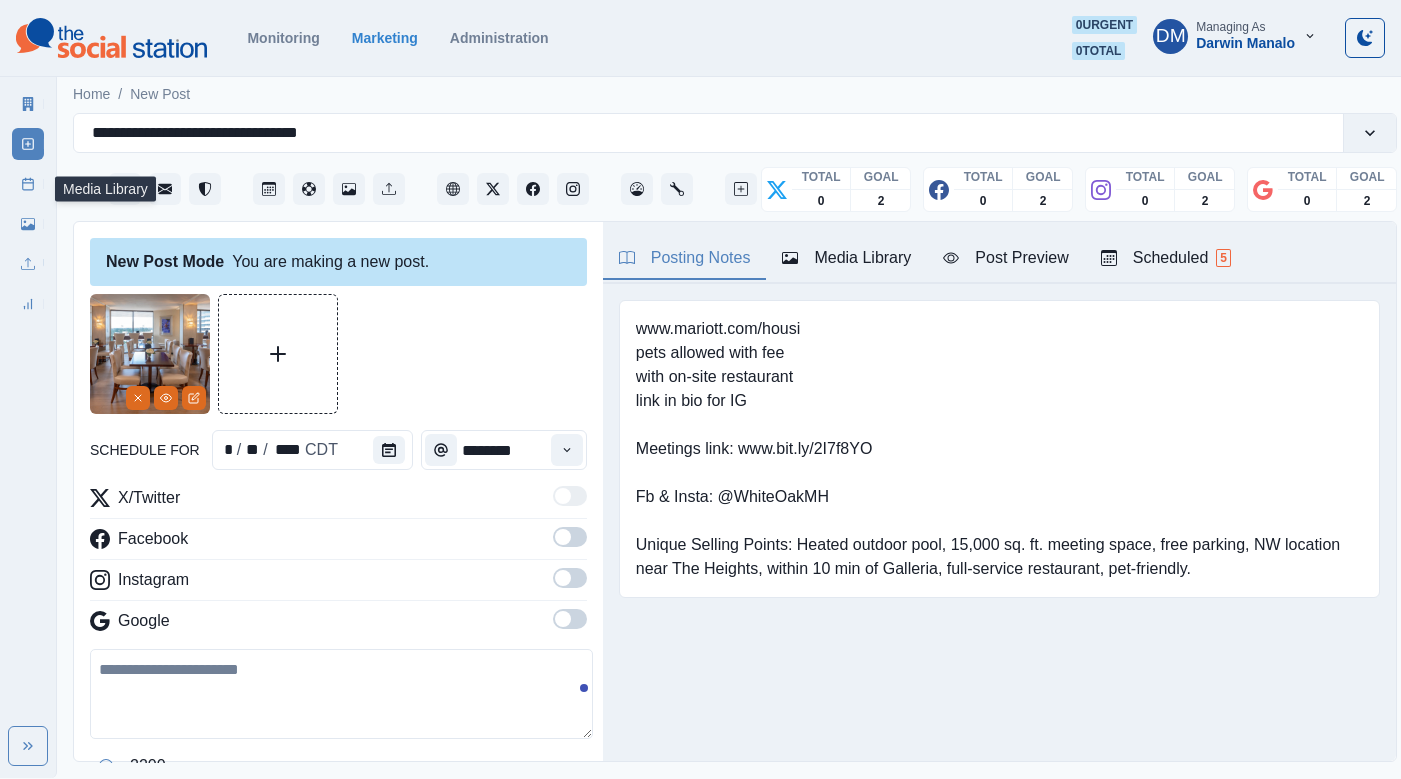 click on "Media Library" at bounding box center [28, 224] 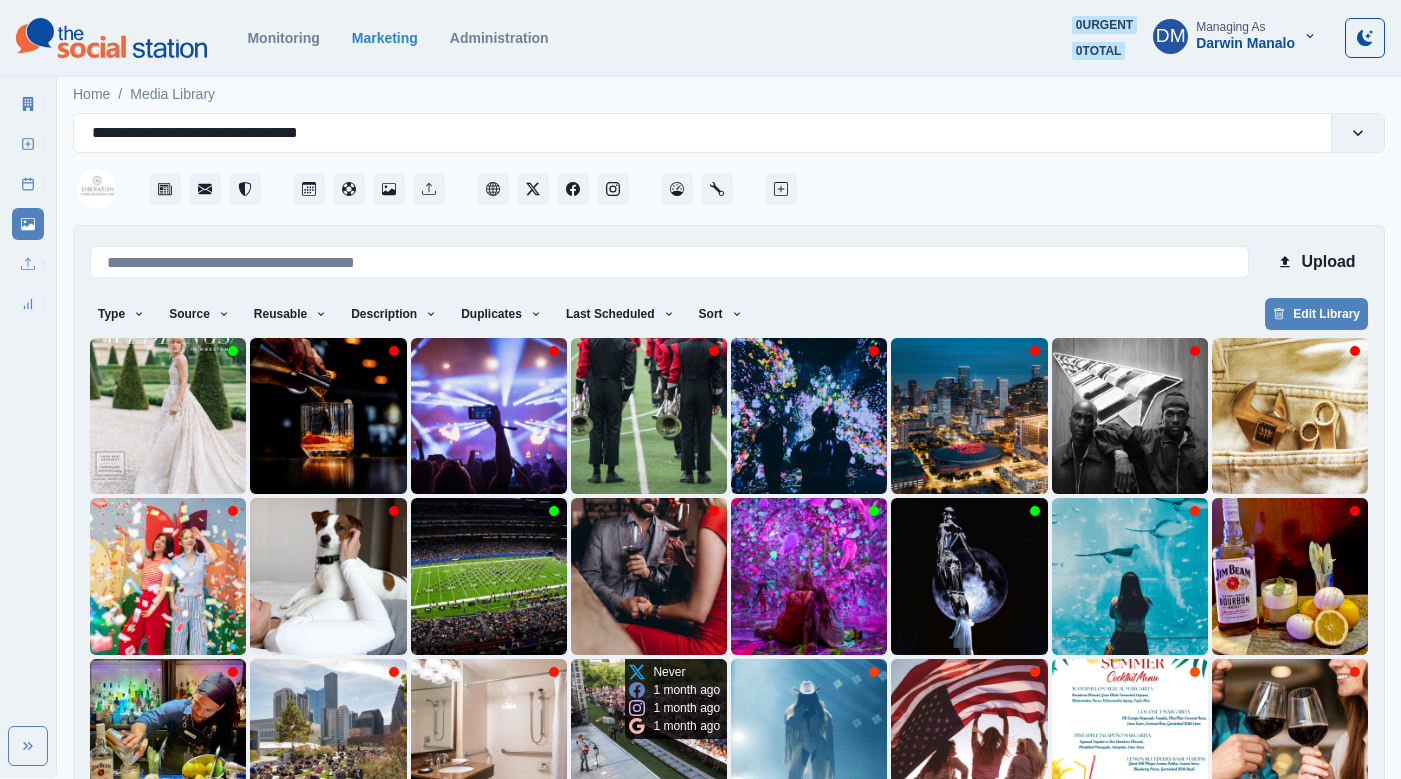 scroll, scrollTop: 42, scrollLeft: 0, axis: vertical 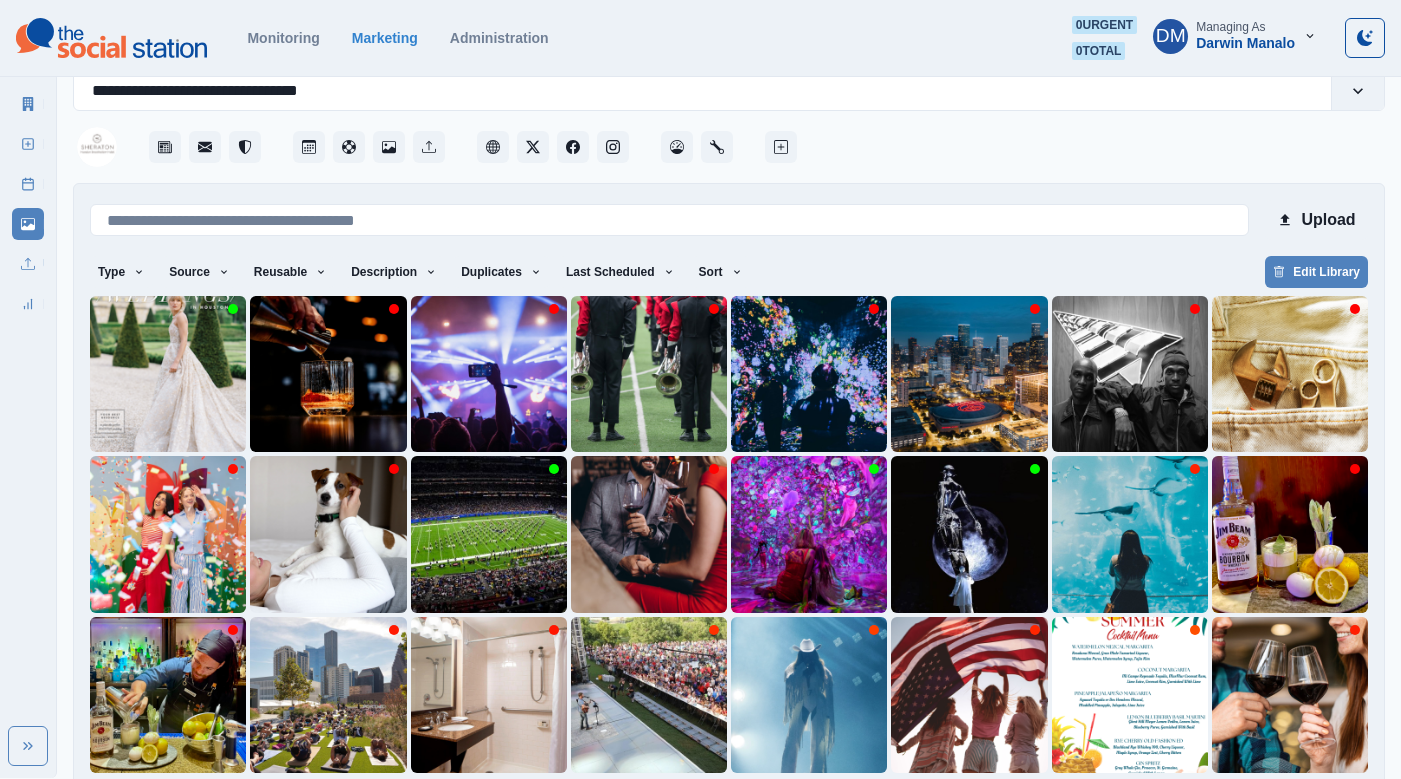 click on "12" at bounding box center [855, 805] 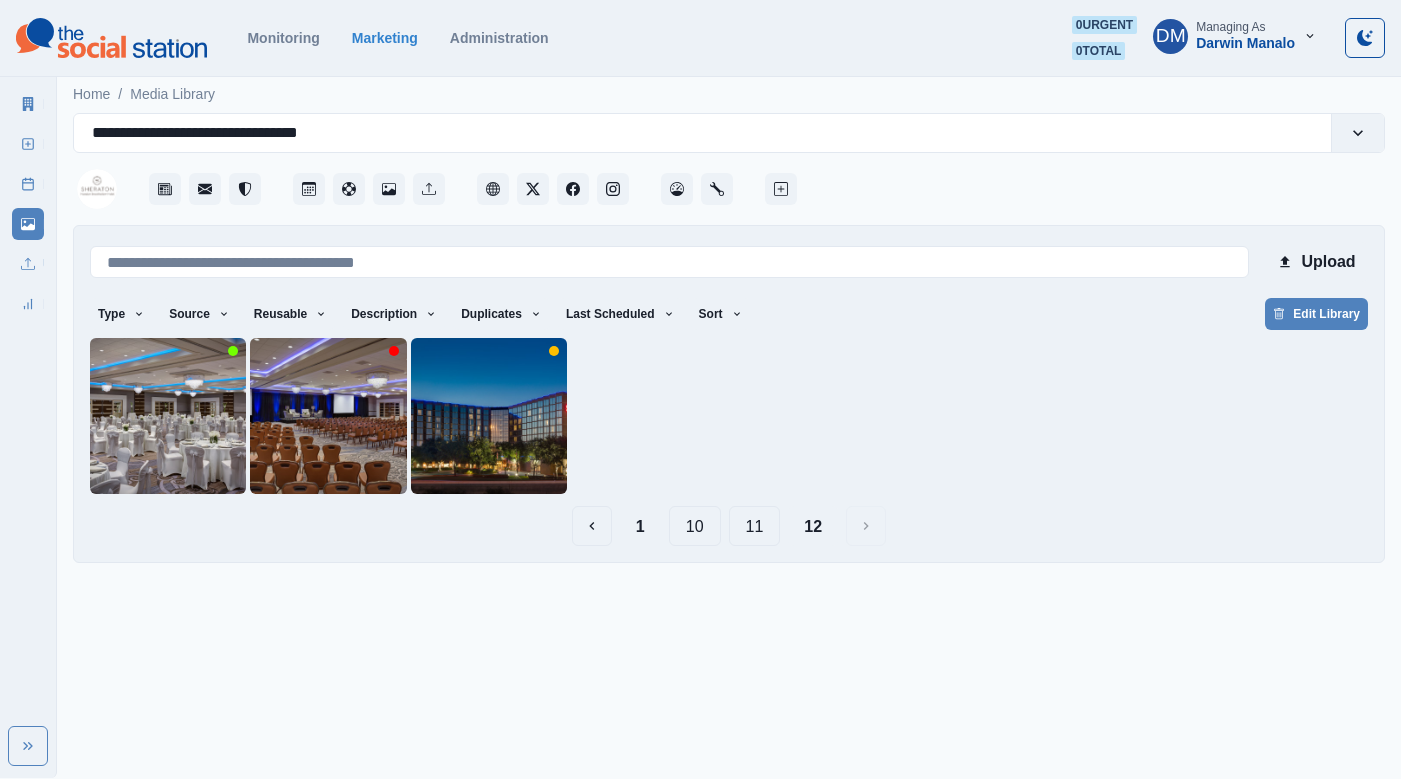 scroll, scrollTop: 0, scrollLeft: 0, axis: both 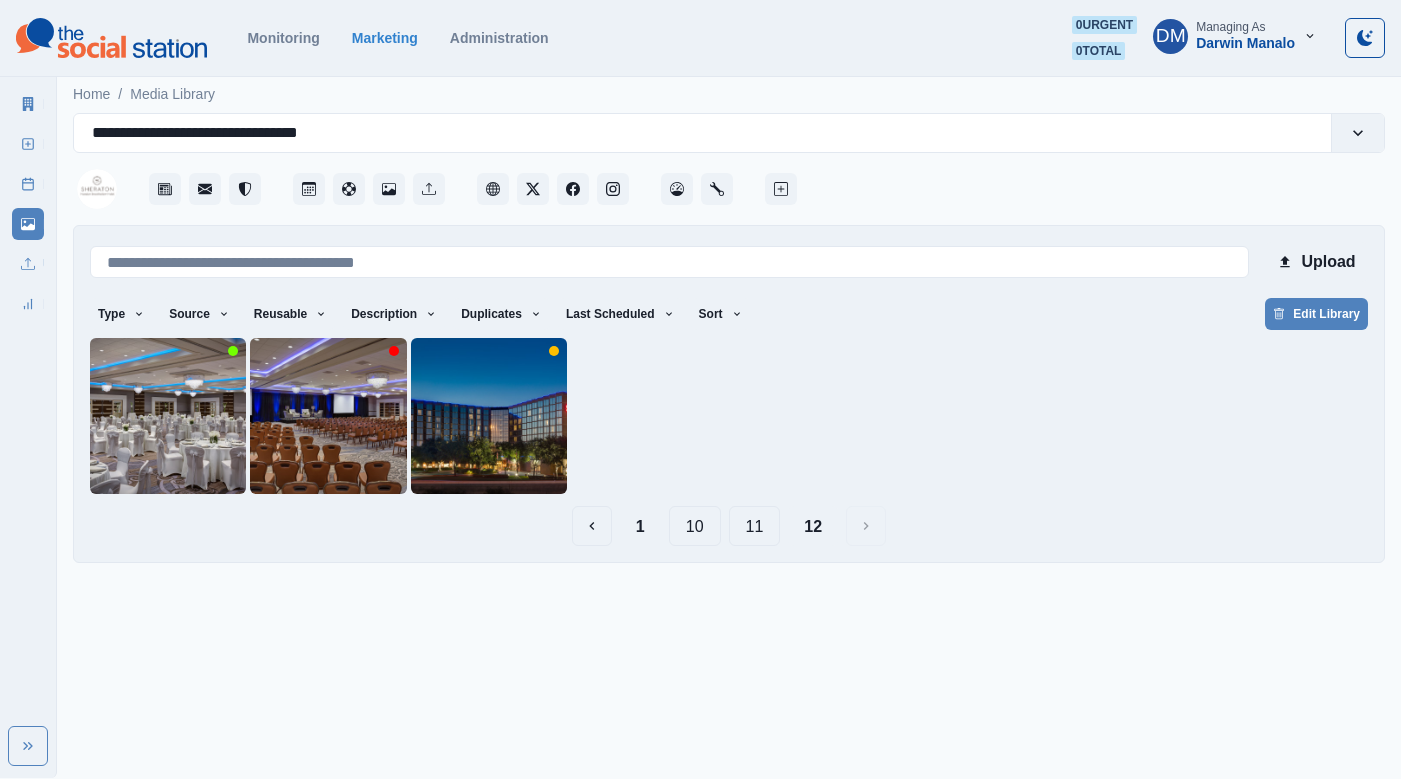 click on "11" at bounding box center (755, 526) 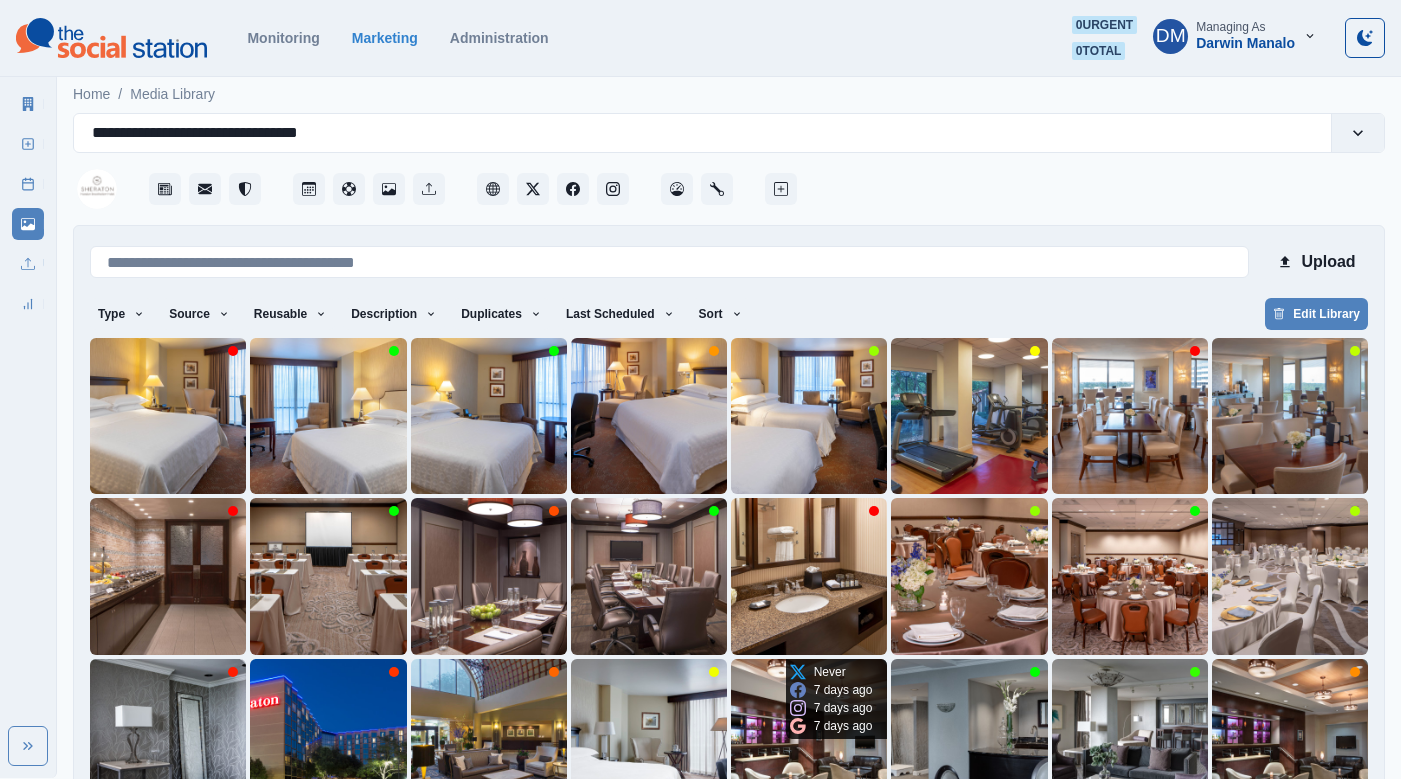 scroll, scrollTop: 42, scrollLeft: 0, axis: vertical 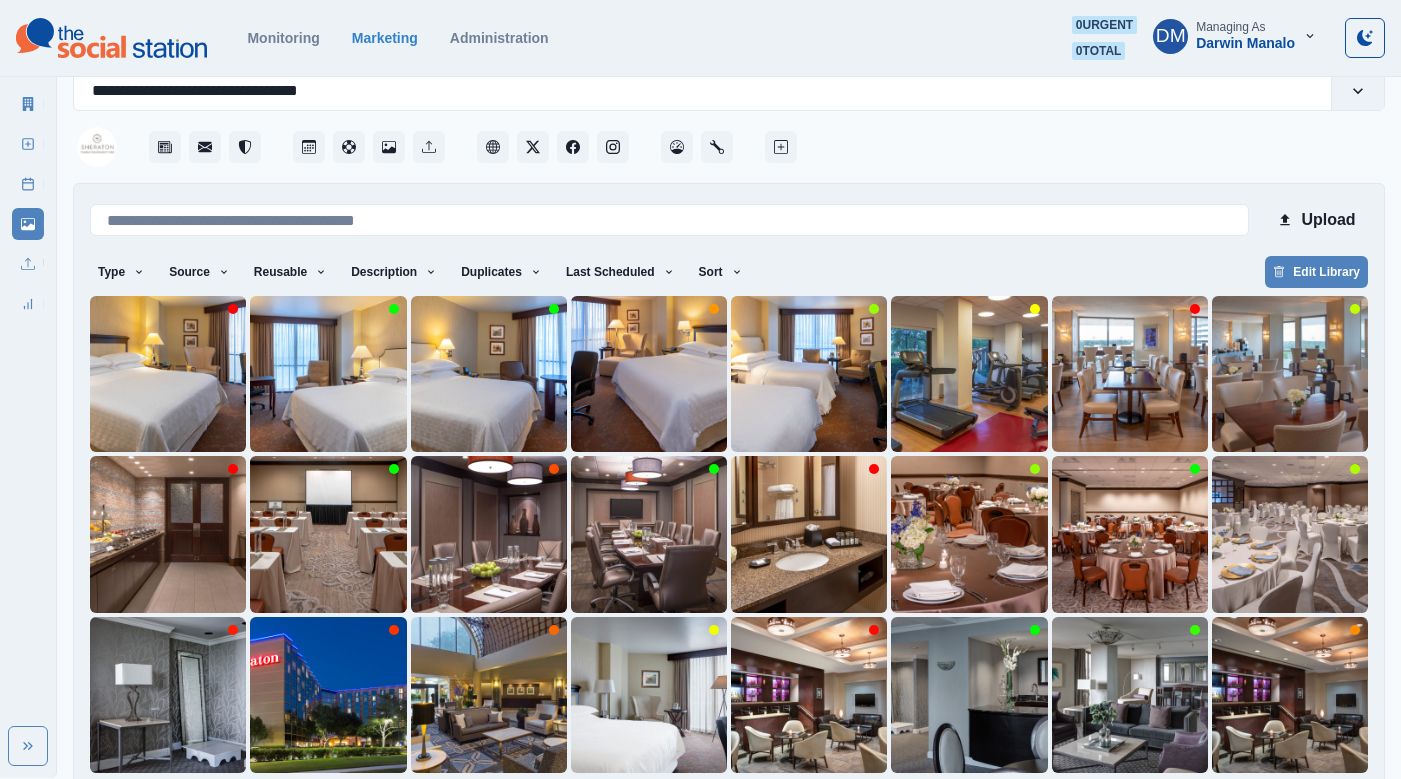 click on "10" at bounding box center (720, 805) 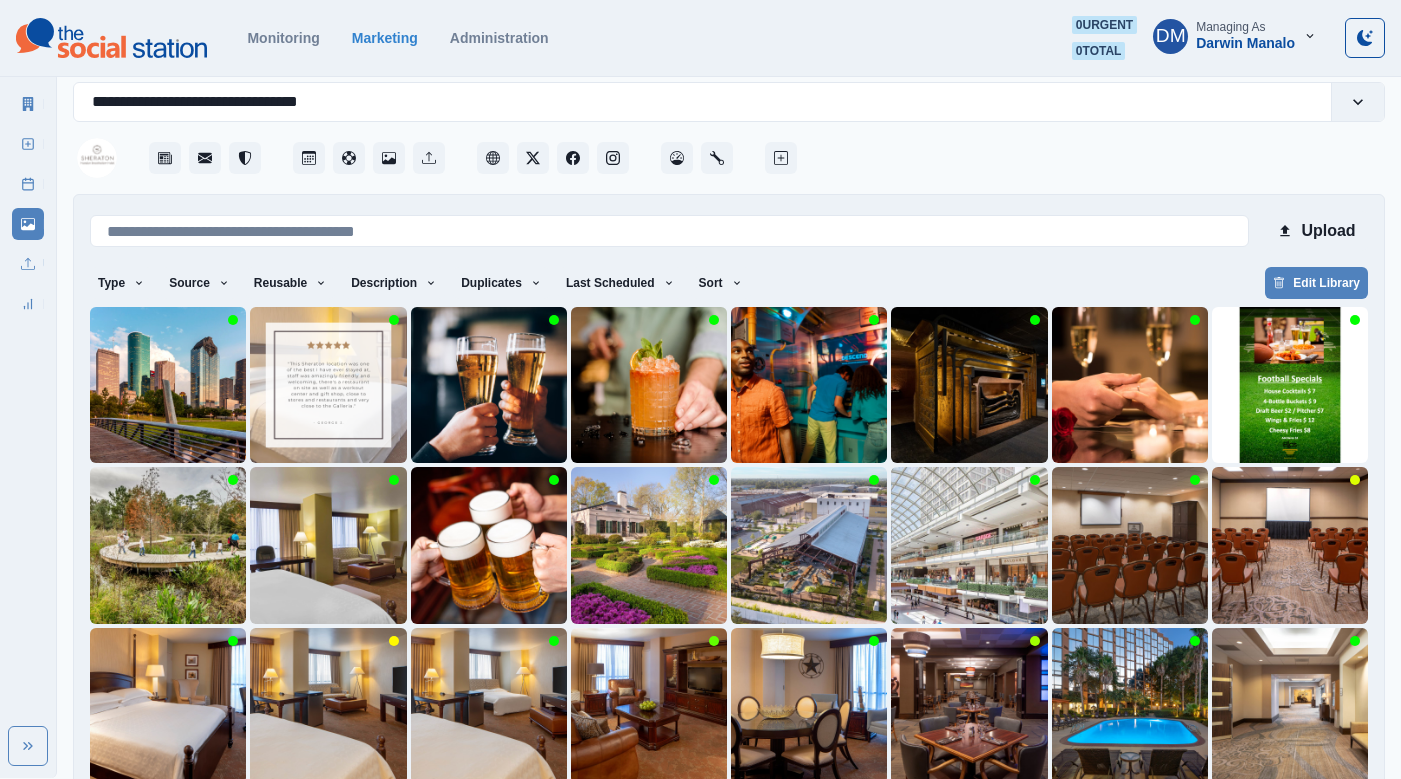 scroll, scrollTop: 42, scrollLeft: 0, axis: vertical 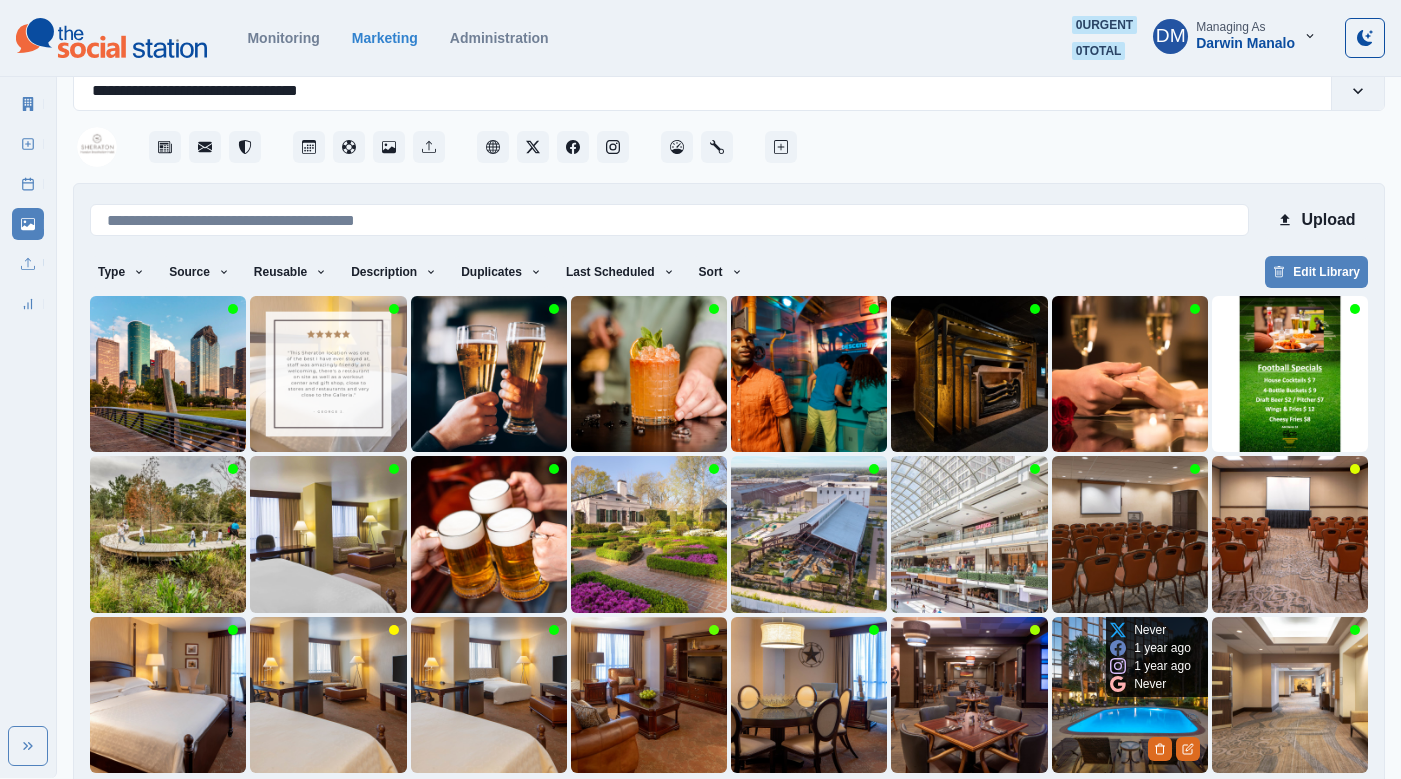 click at bounding box center [1130, 695] 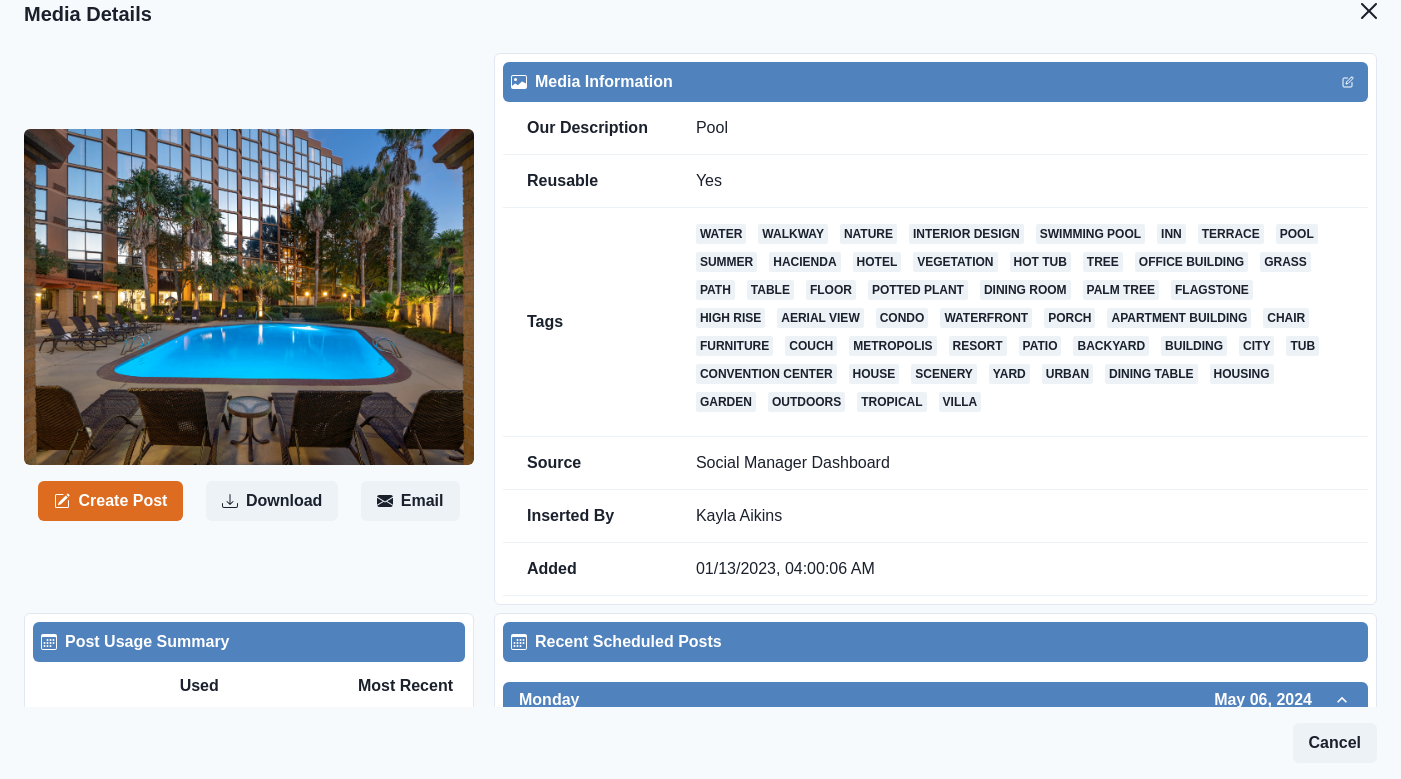 scroll, scrollTop: 0, scrollLeft: 0, axis: both 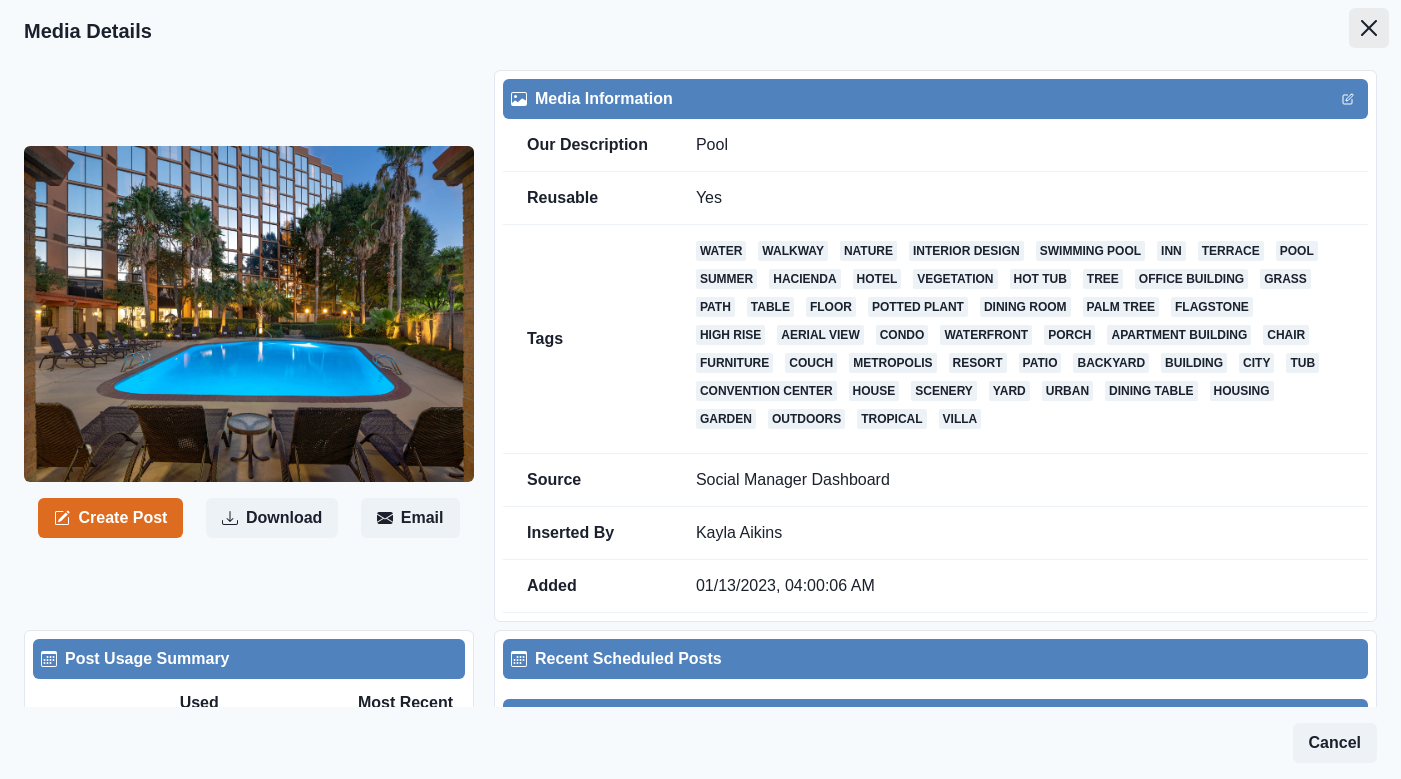click at bounding box center (1369, 28) 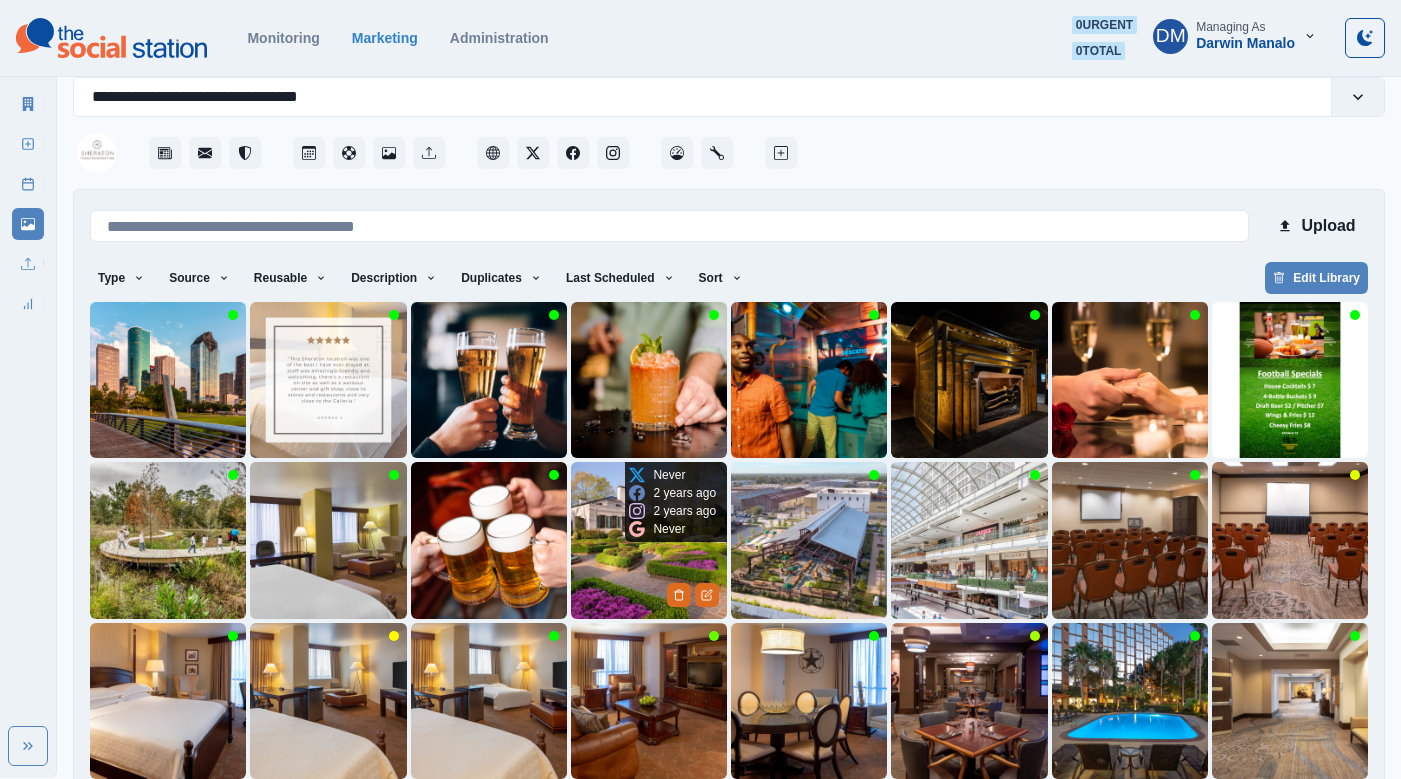 scroll, scrollTop: 42, scrollLeft: 0, axis: vertical 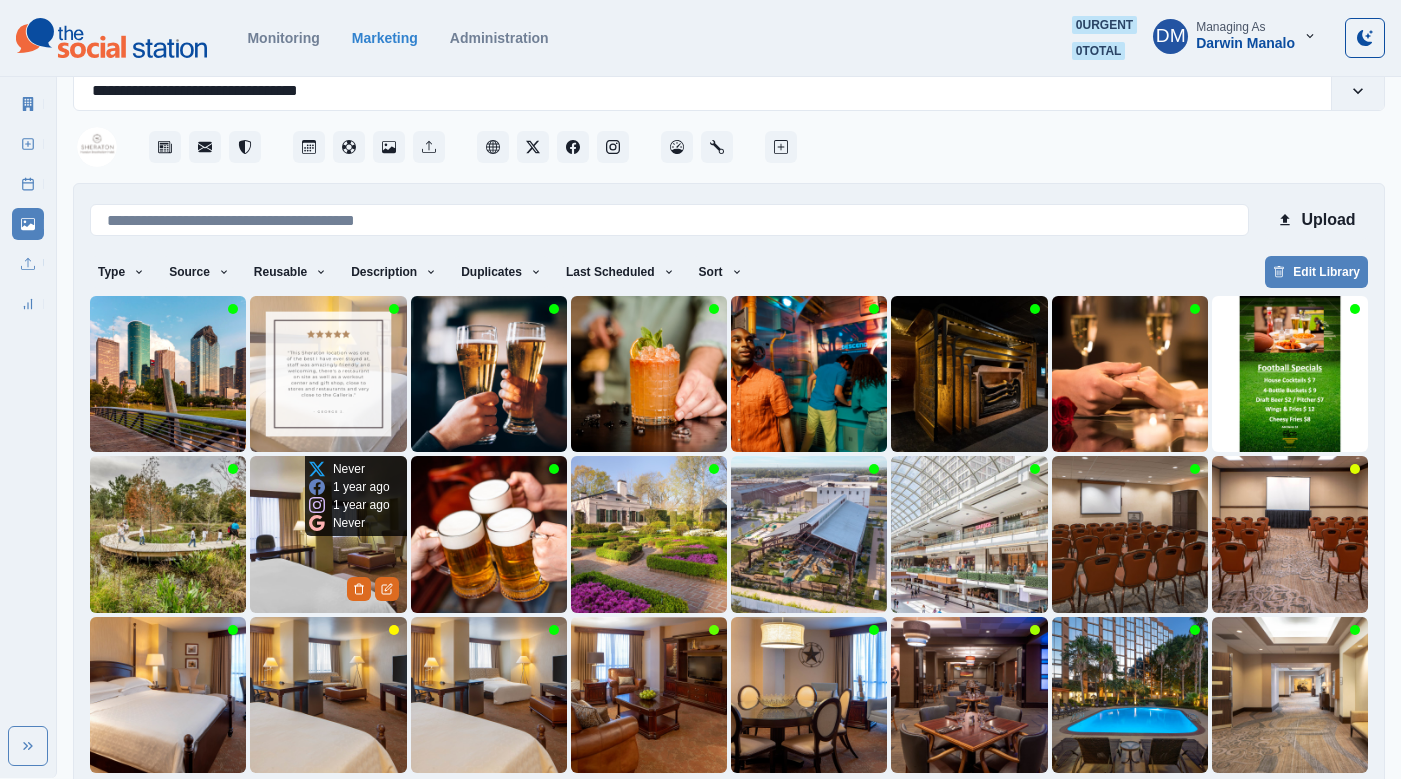 click at bounding box center [328, 534] 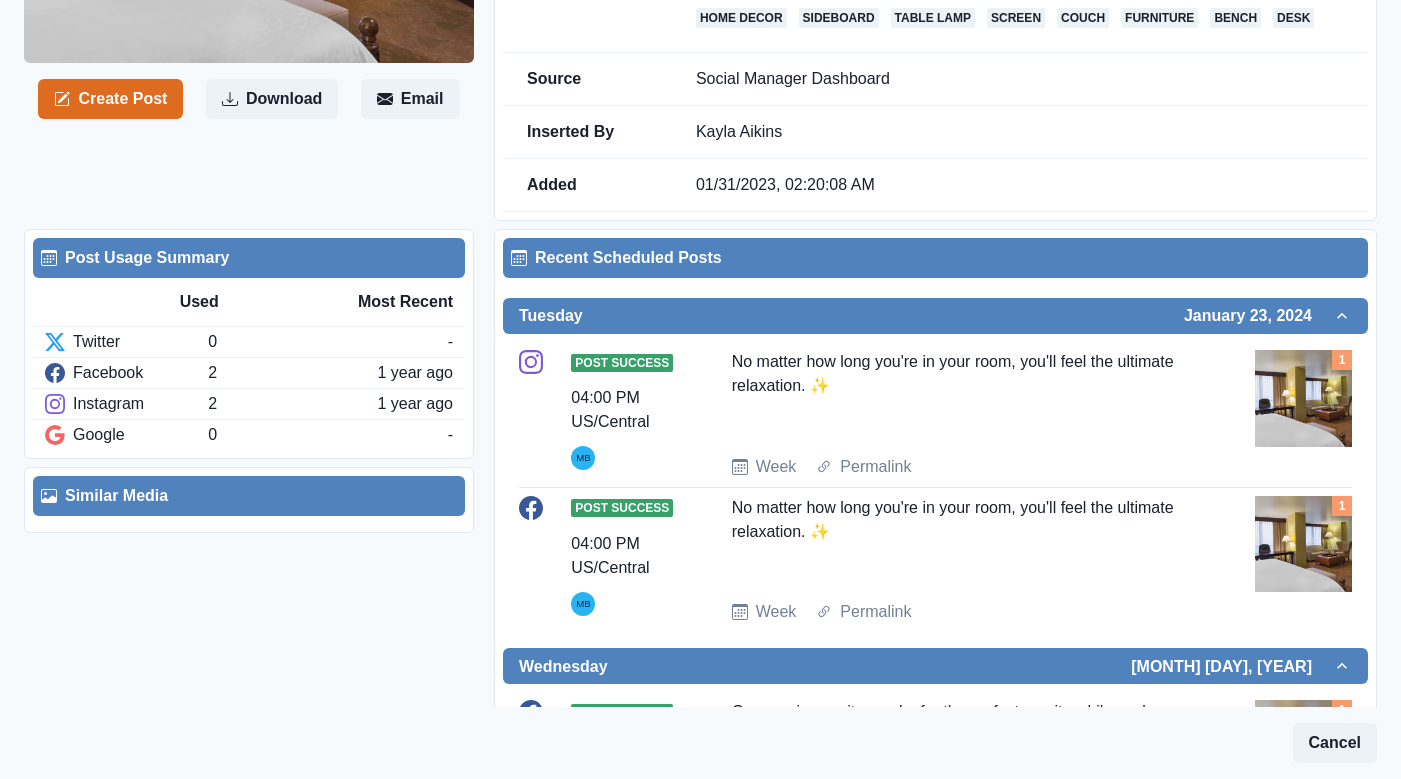 scroll, scrollTop: 439, scrollLeft: 0, axis: vertical 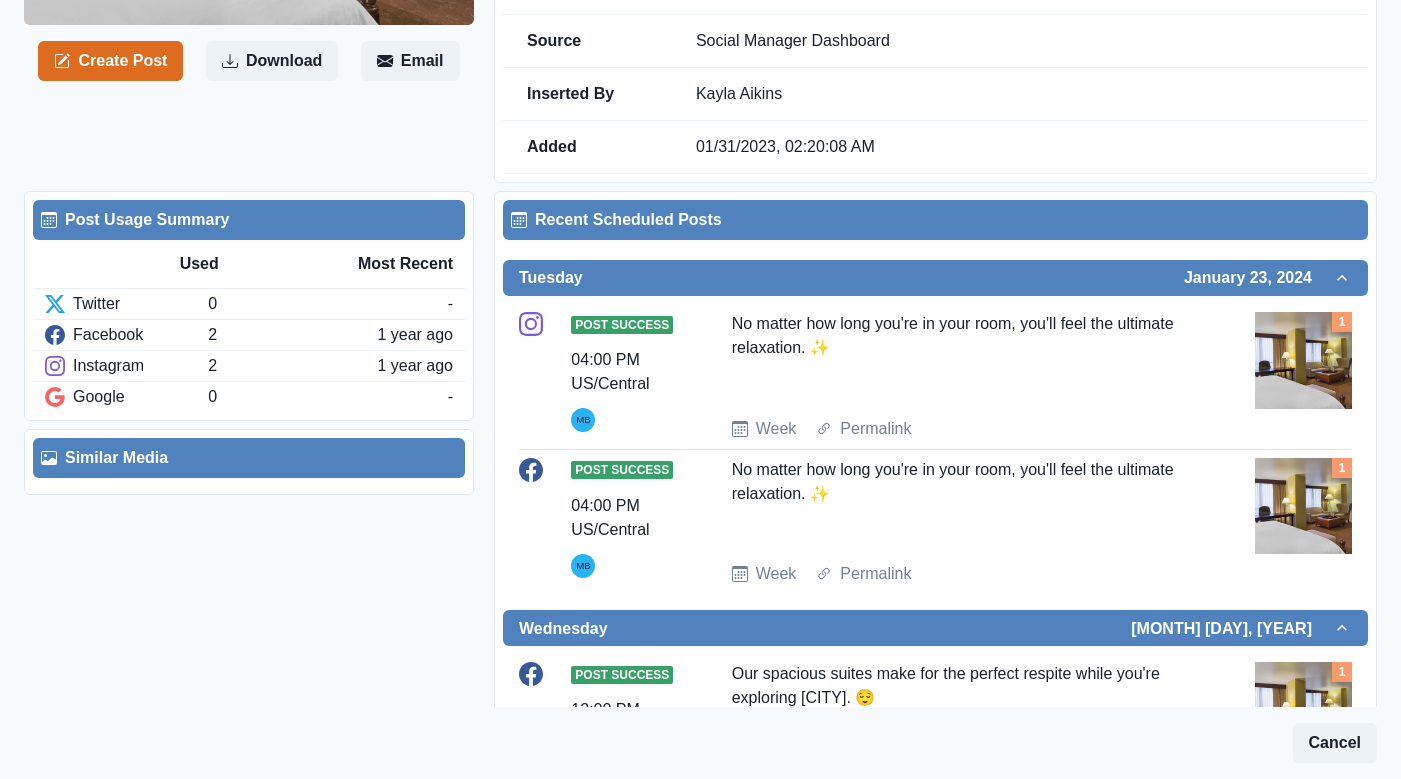 drag, startPoint x: 716, startPoint y: 406, endPoint x: 1210, endPoint y: 429, distance: 494.53513 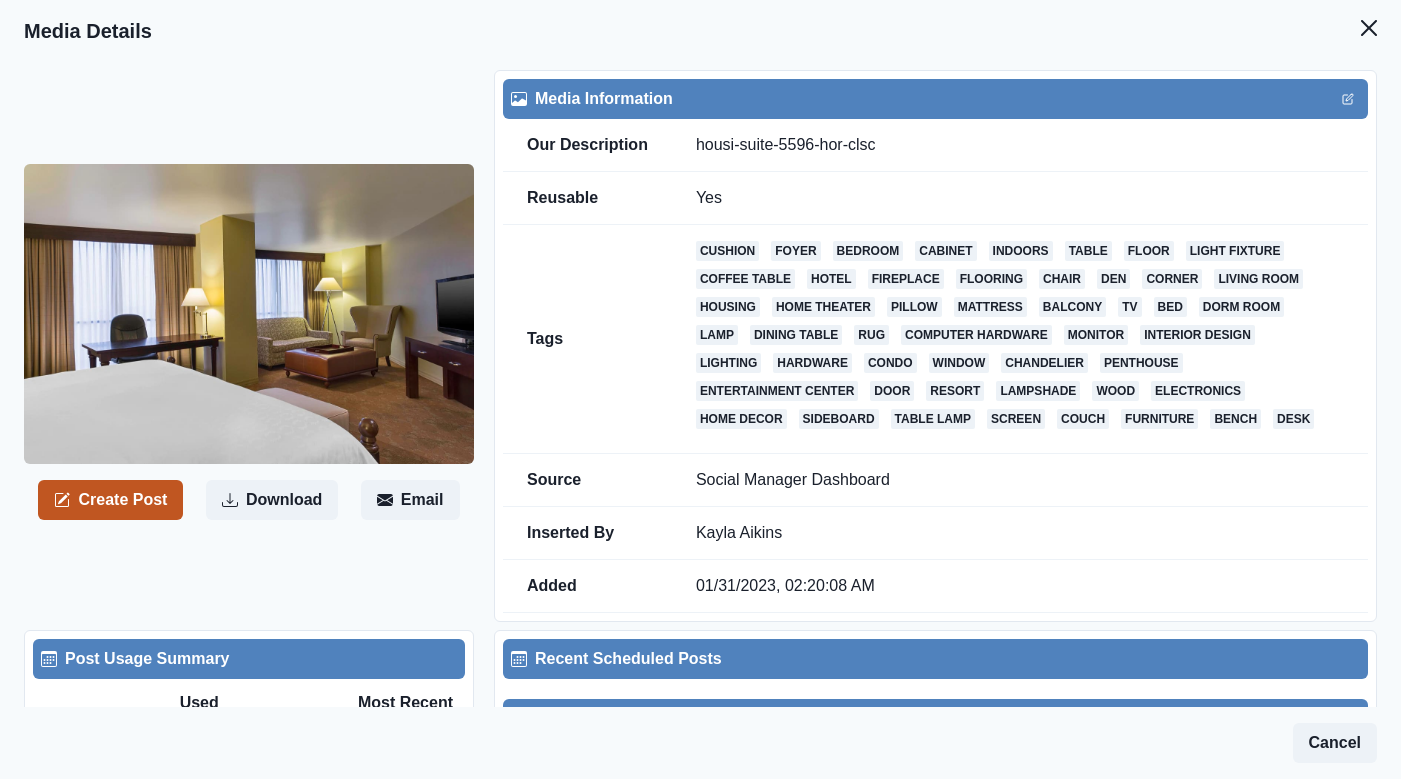 click on "Create Post" at bounding box center (110, 500) 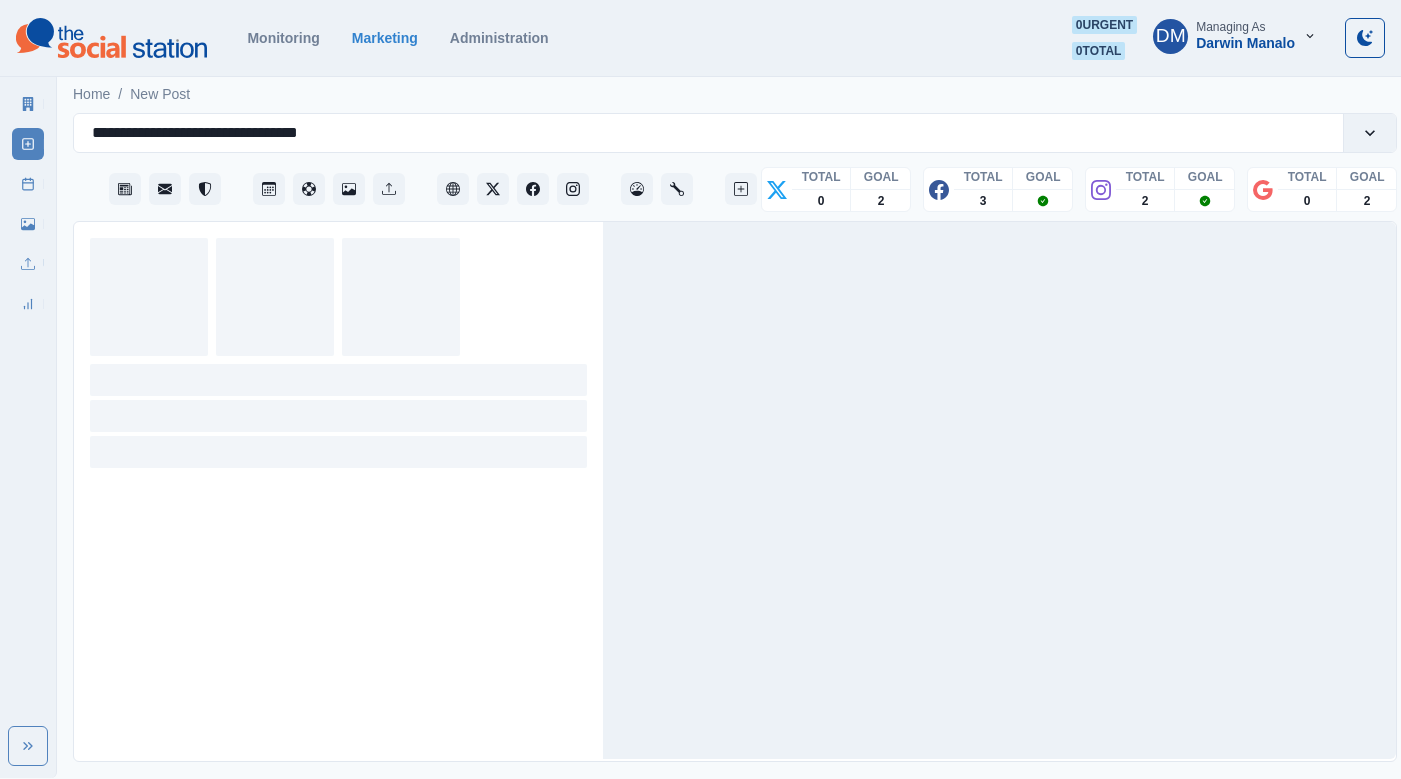 scroll, scrollTop: 0, scrollLeft: 0, axis: both 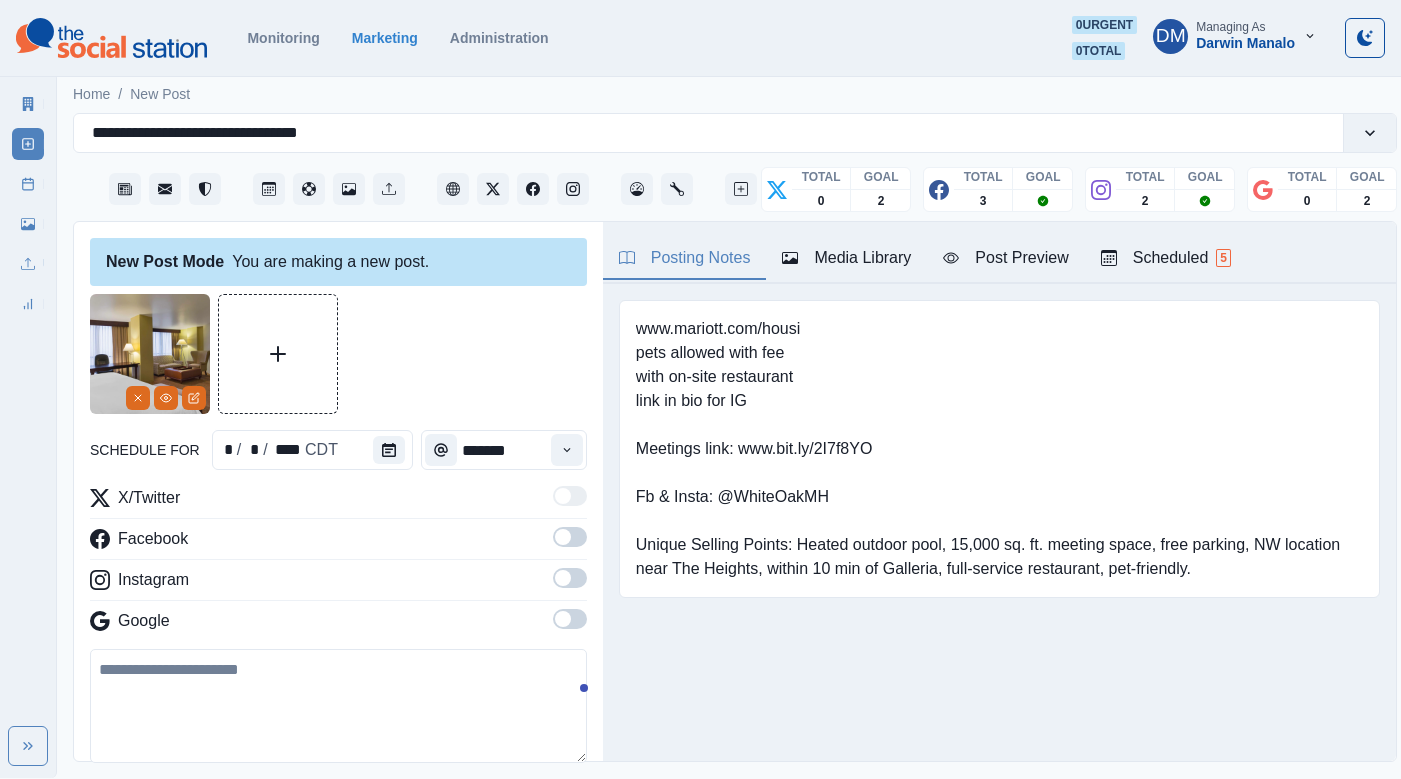 click at bounding box center (338, 706) 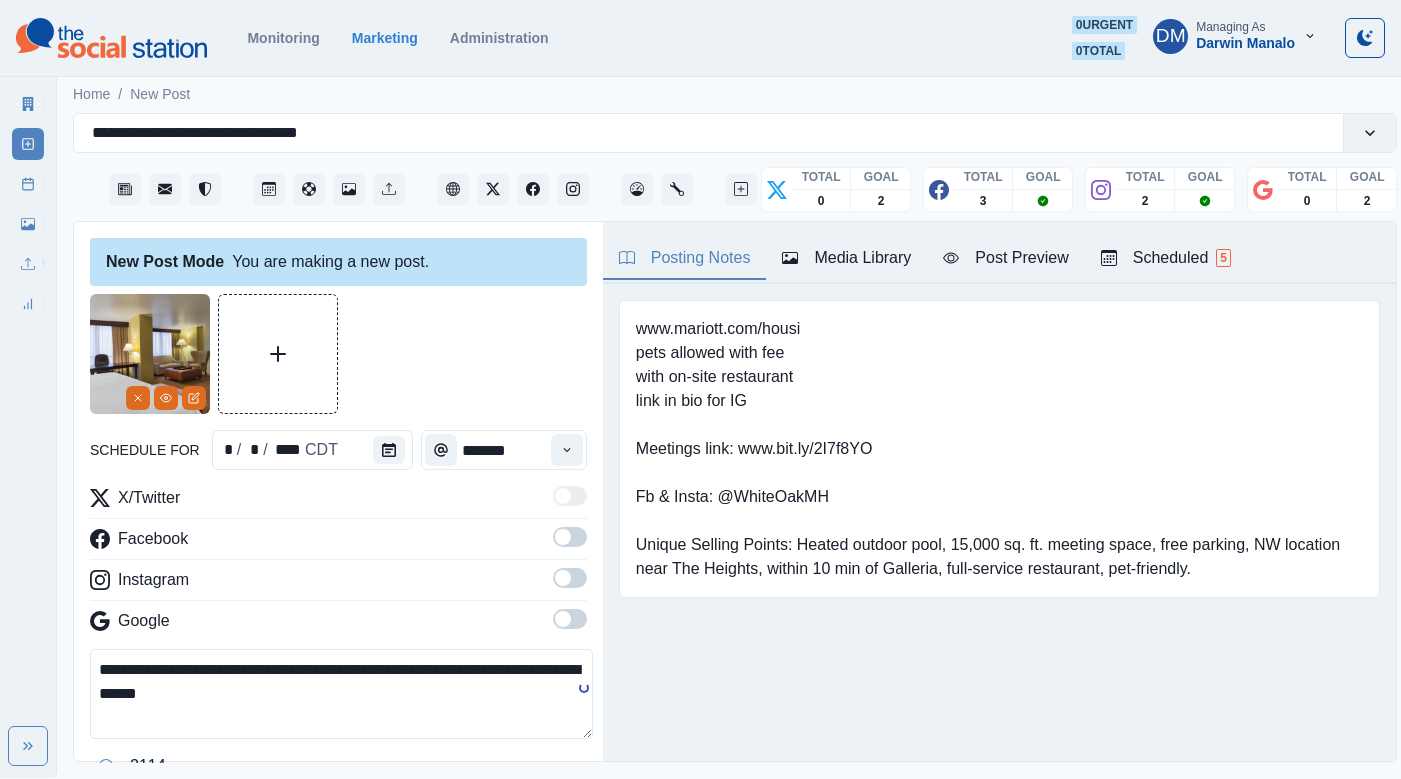 type on "**********" 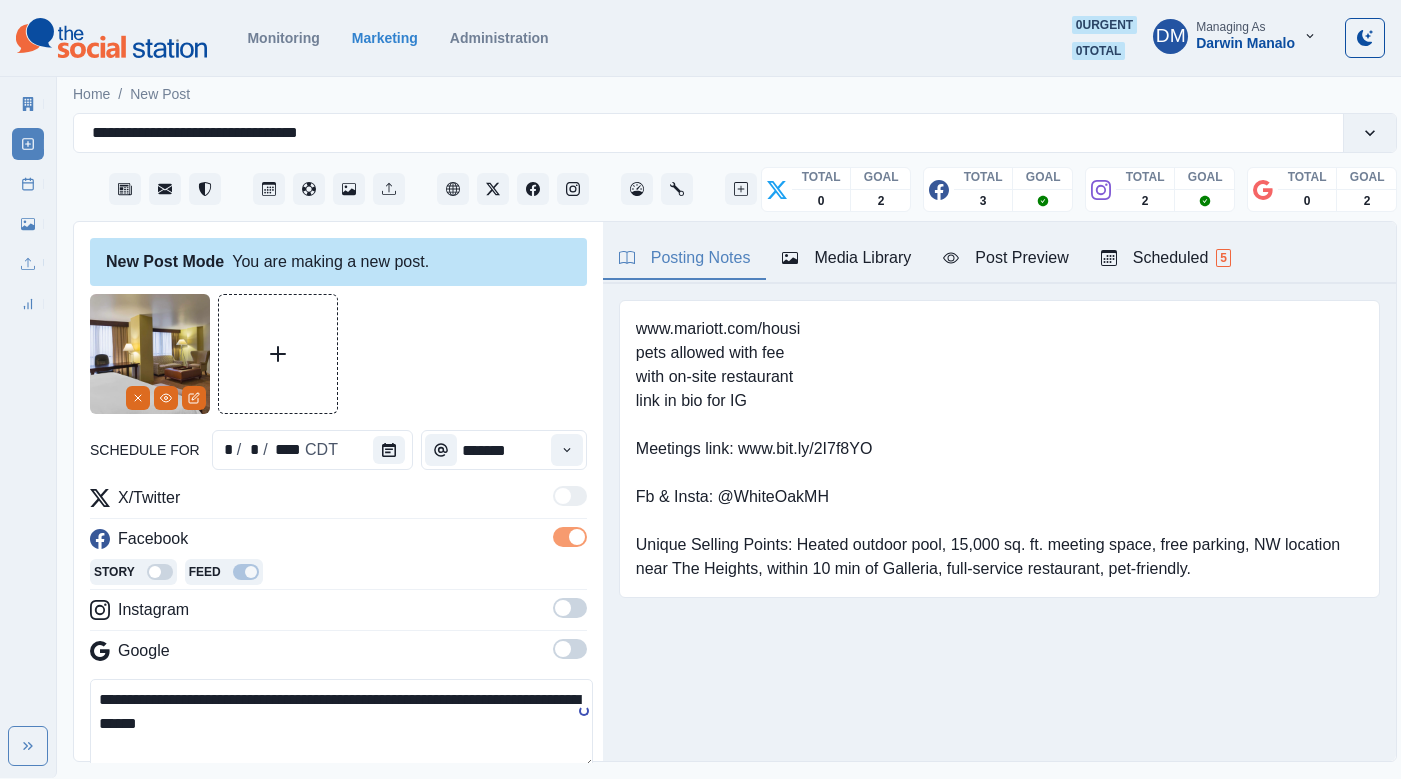 click at bounding box center (563, 608) 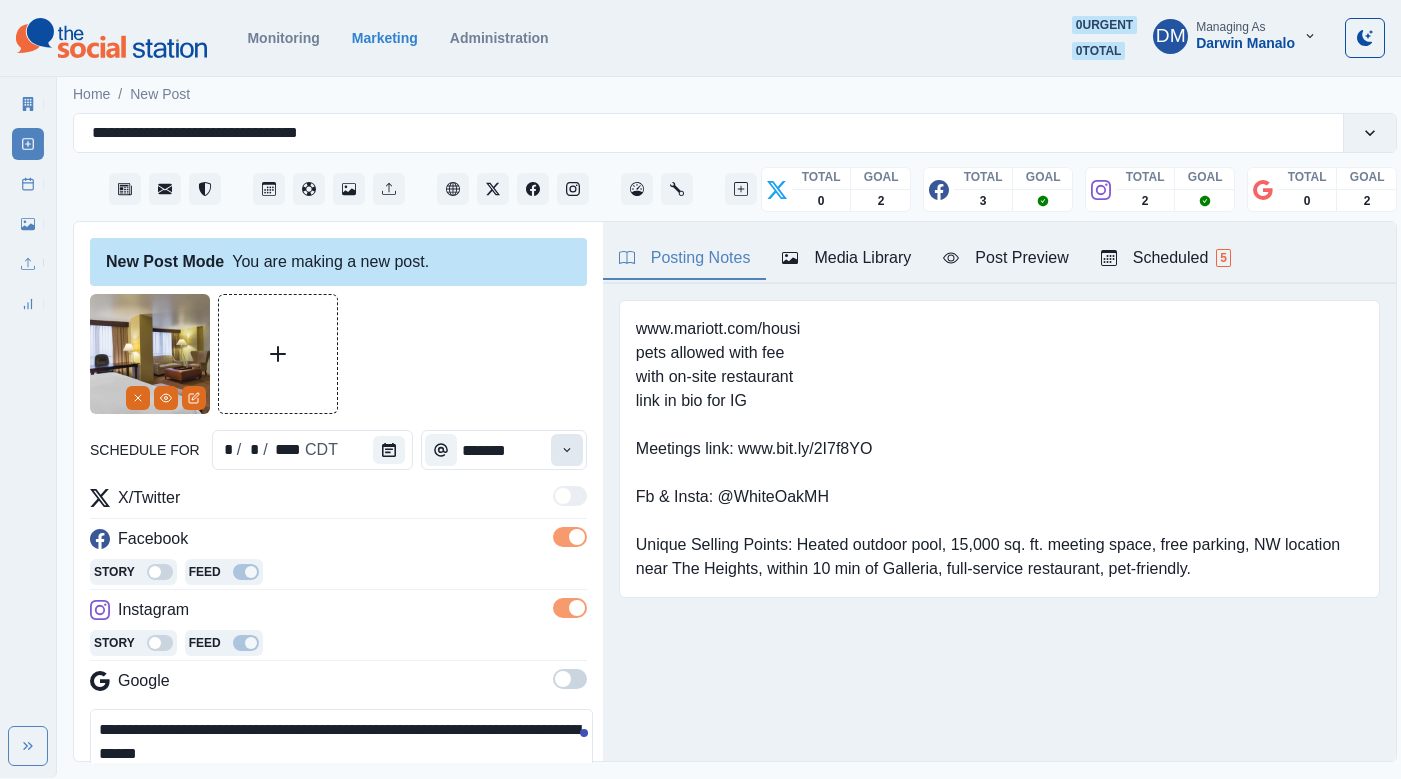 click 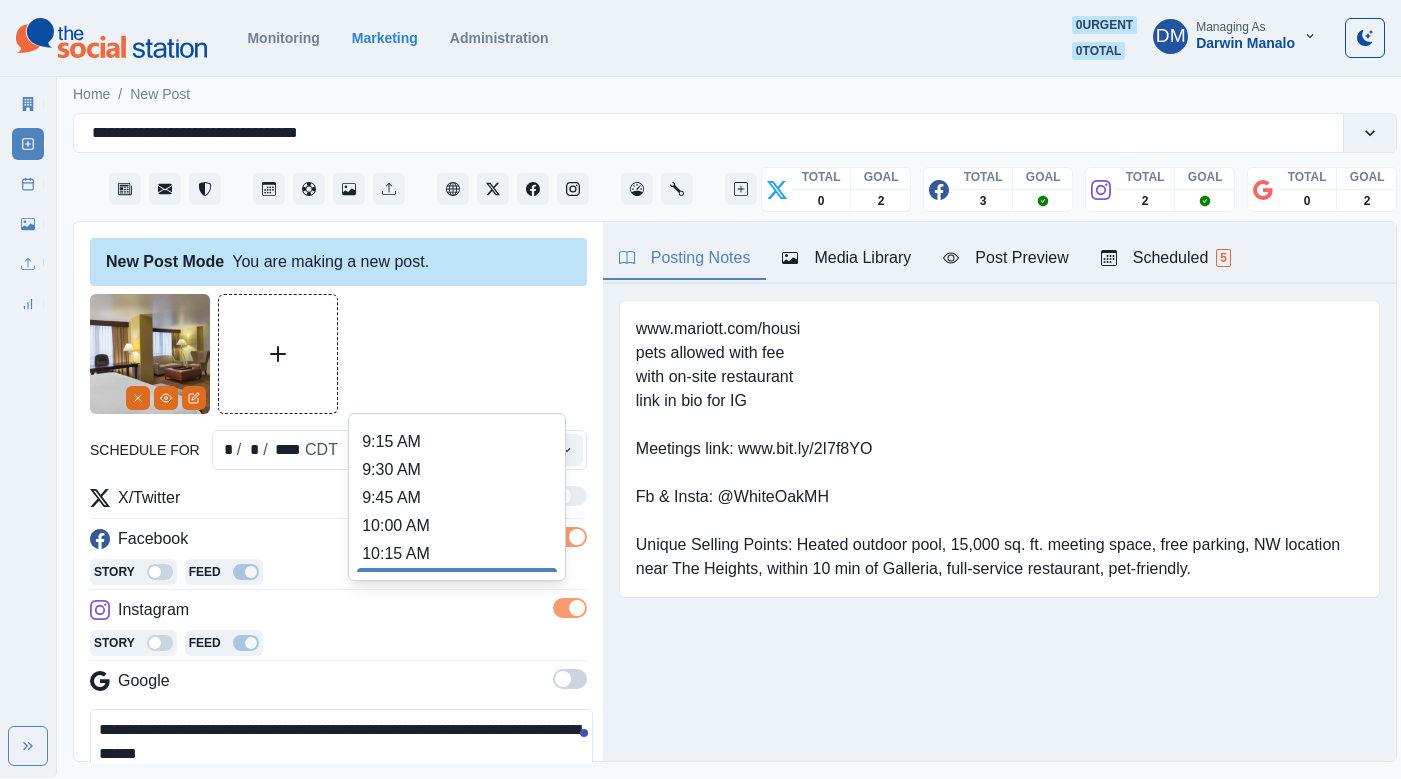 scroll, scrollTop: 257, scrollLeft: 0, axis: vertical 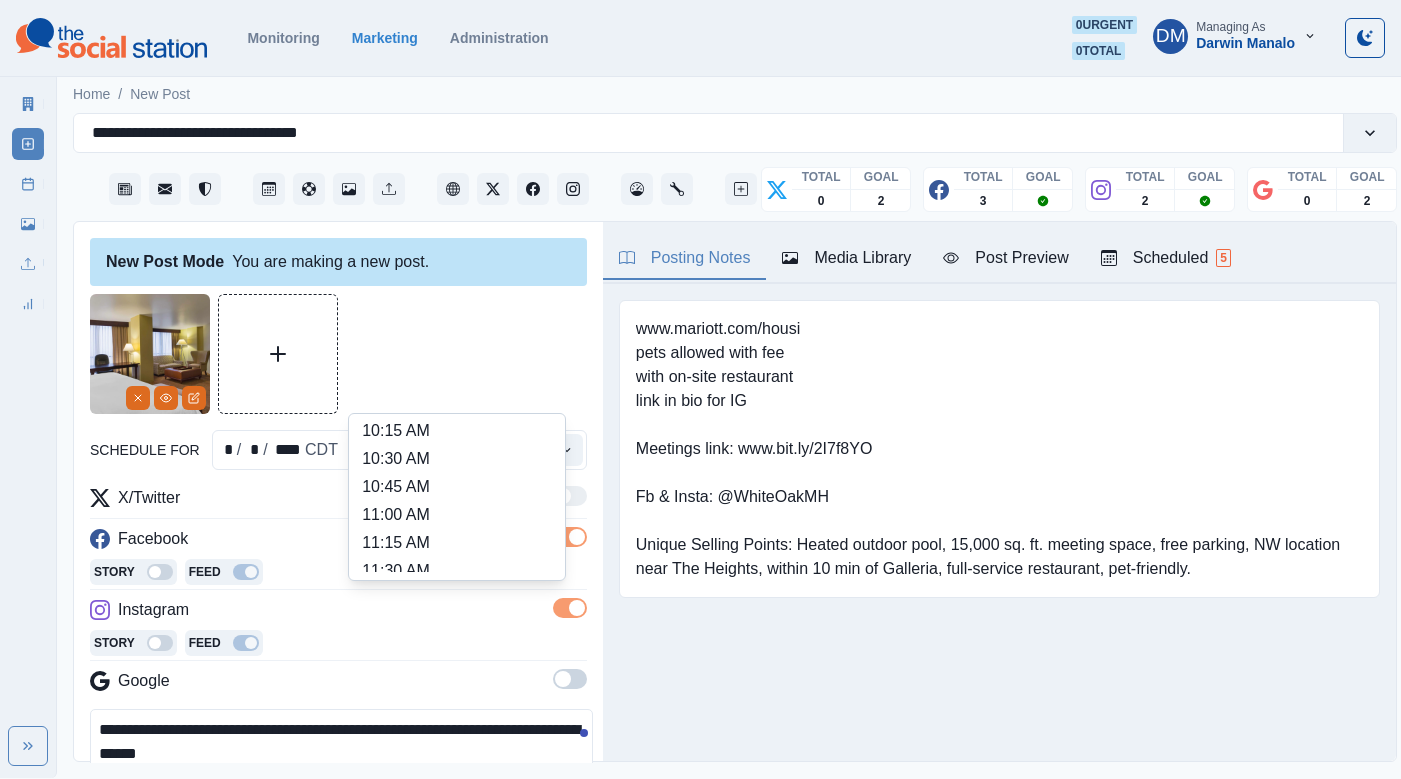 click on "12:00 PM" at bounding box center (457, 627) 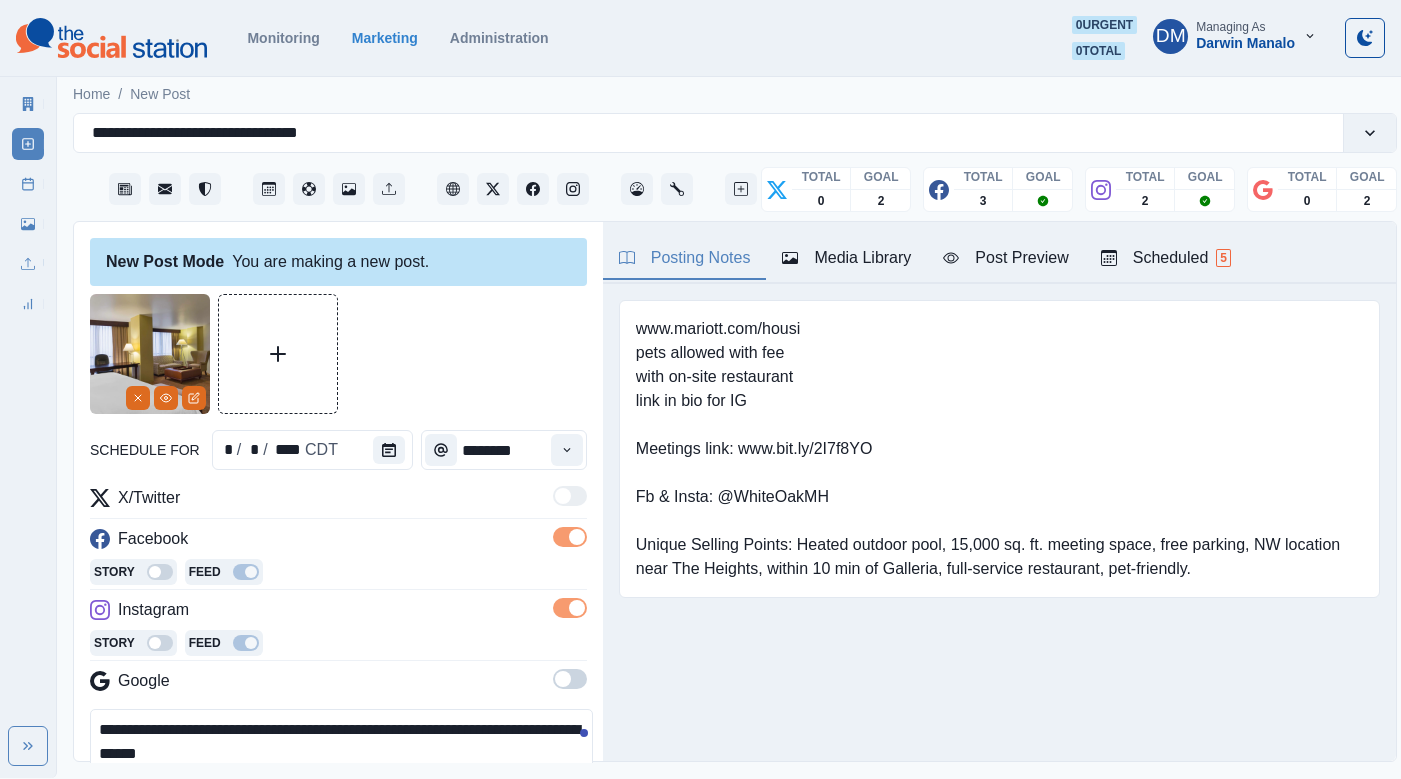 type on "********" 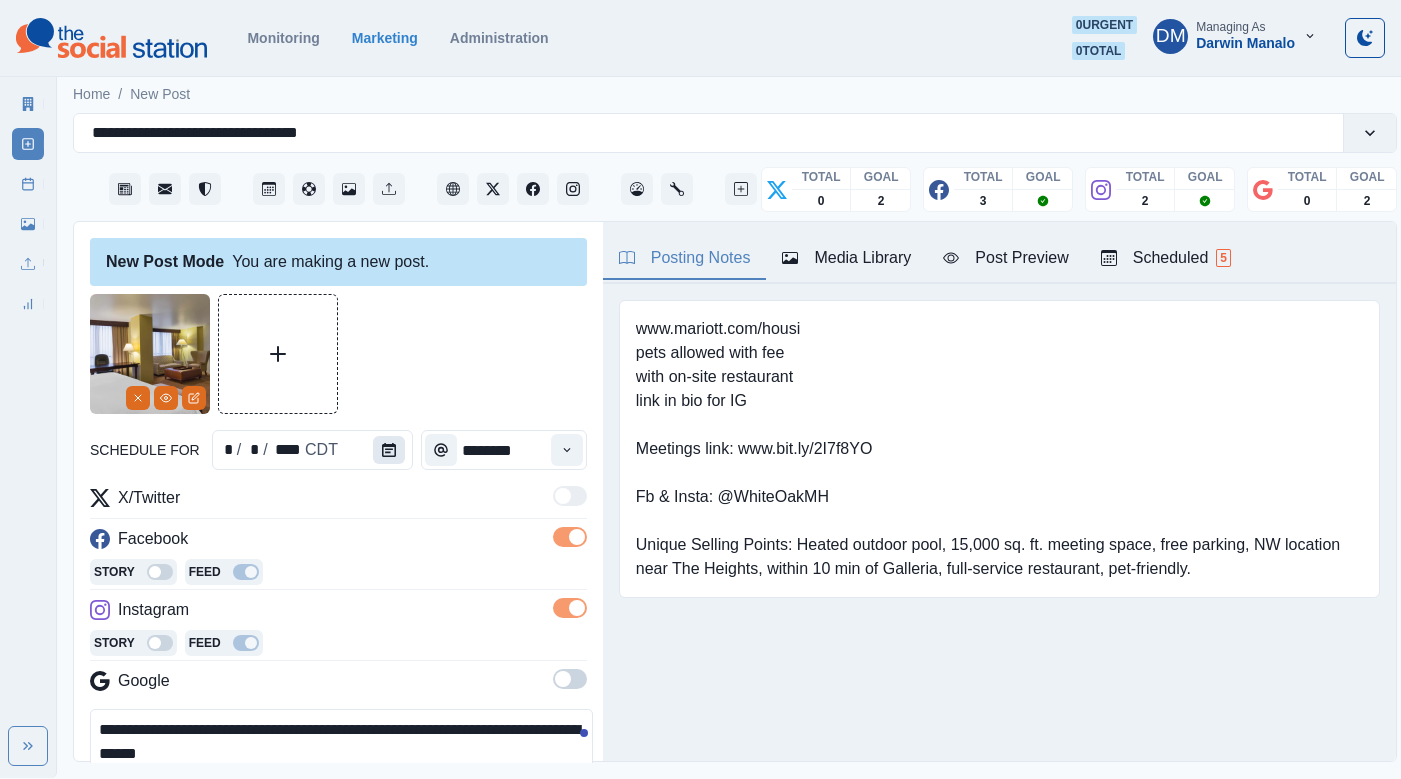 click 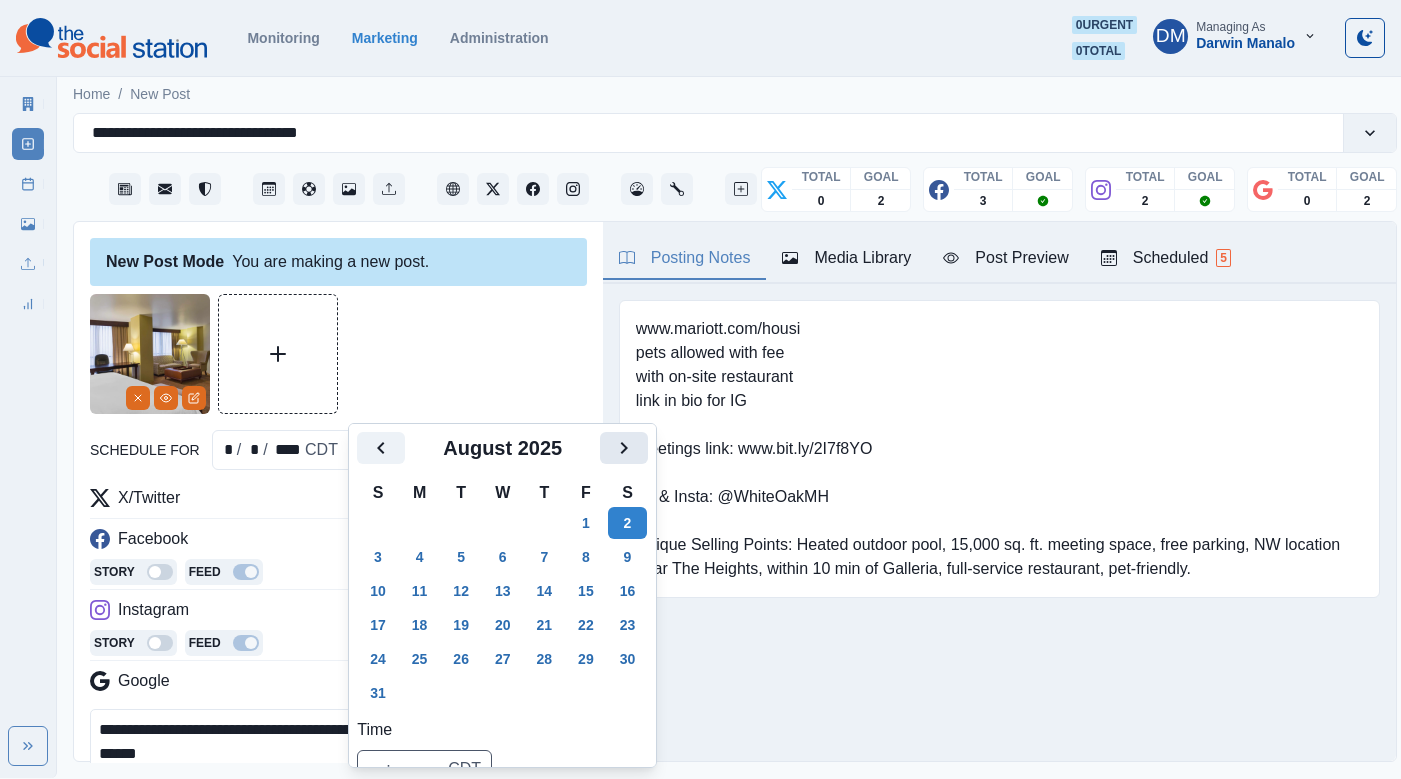 click 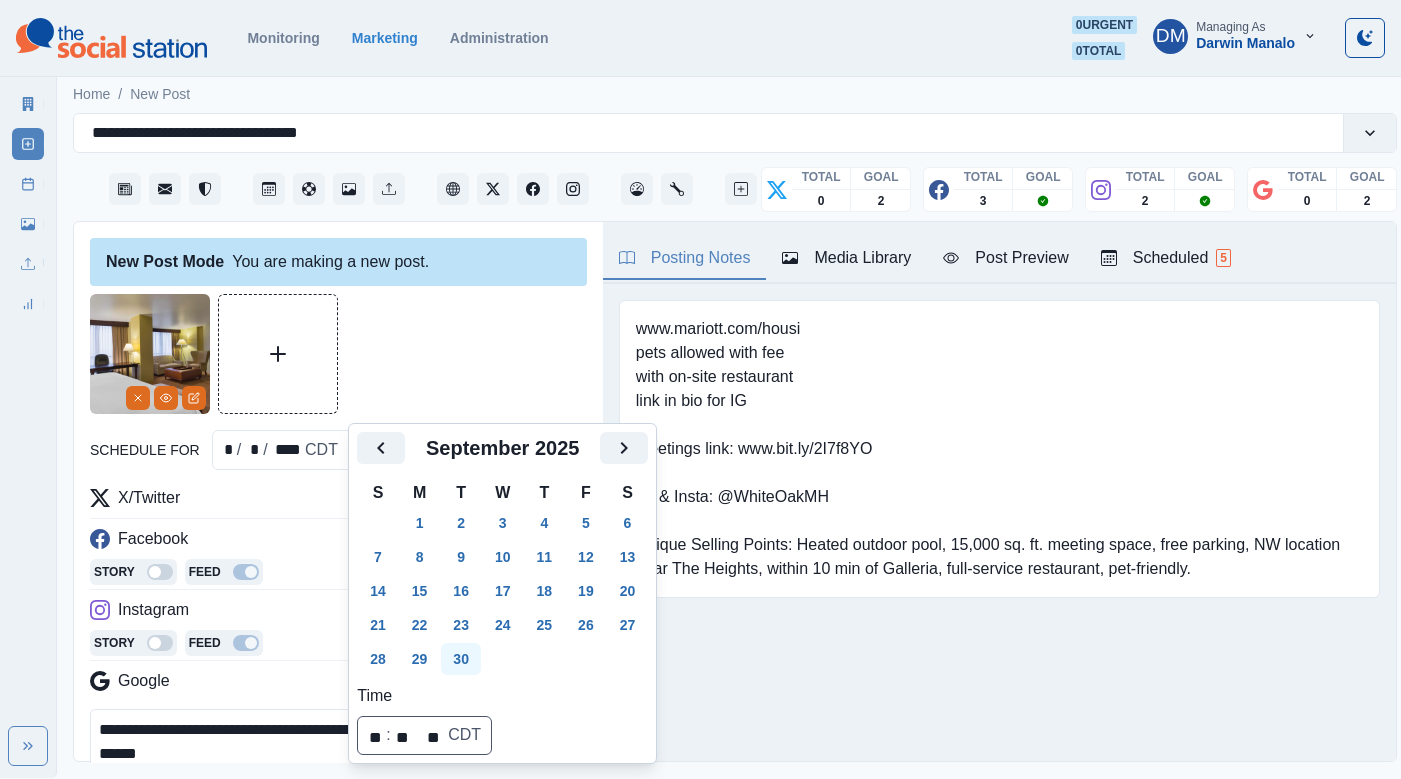 click on "30" at bounding box center [461, 659] 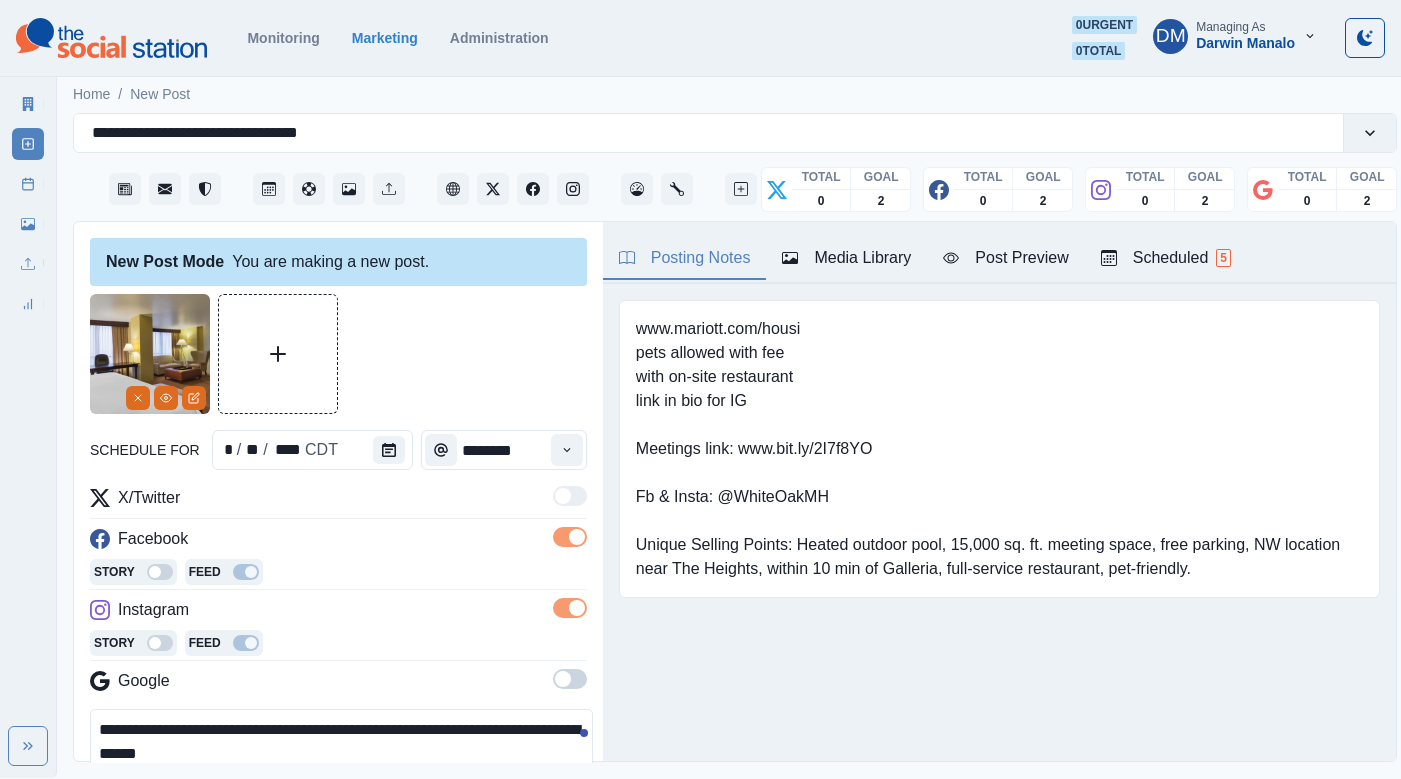 click on "**********" at bounding box center (341, 754) 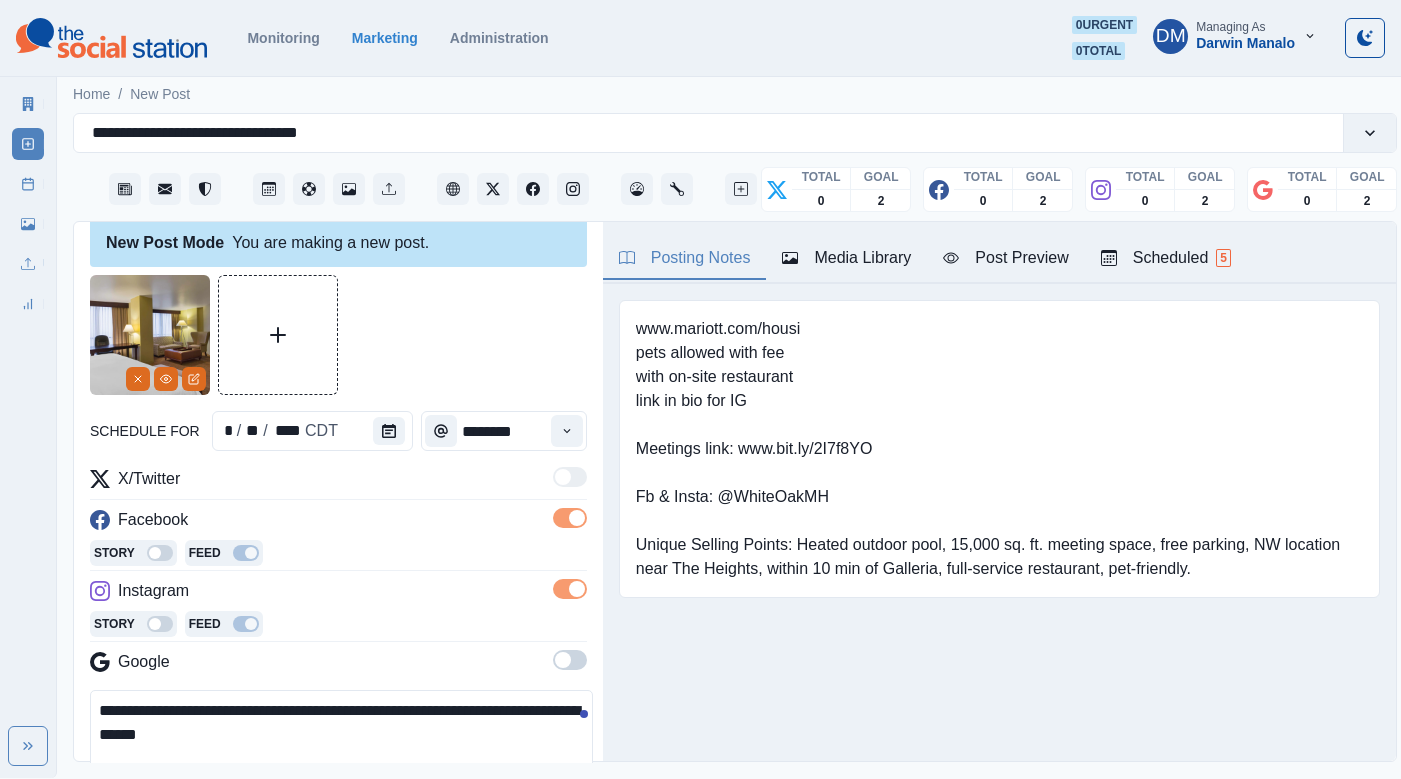 scroll, scrollTop: 38, scrollLeft: 0, axis: vertical 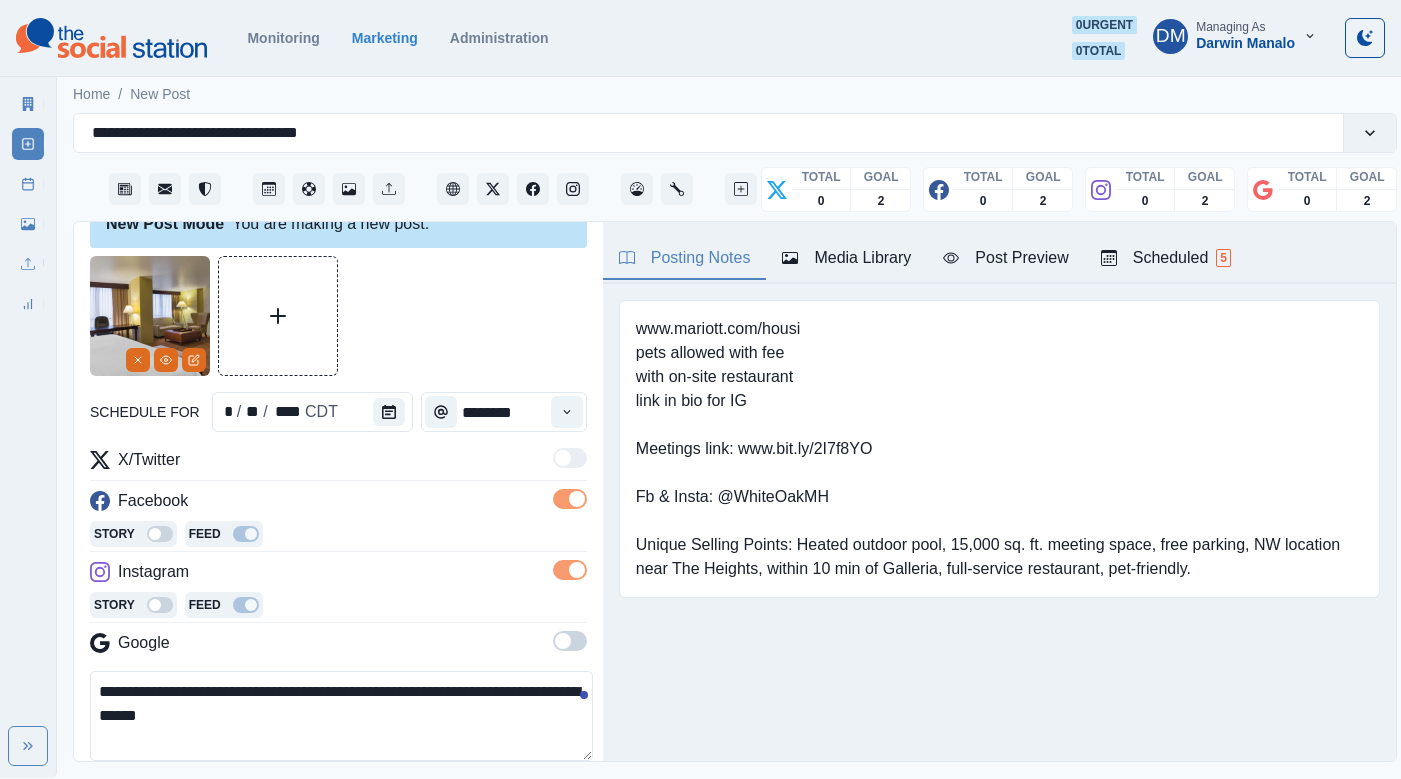 click on "Post Preview" at bounding box center [1005, 258] 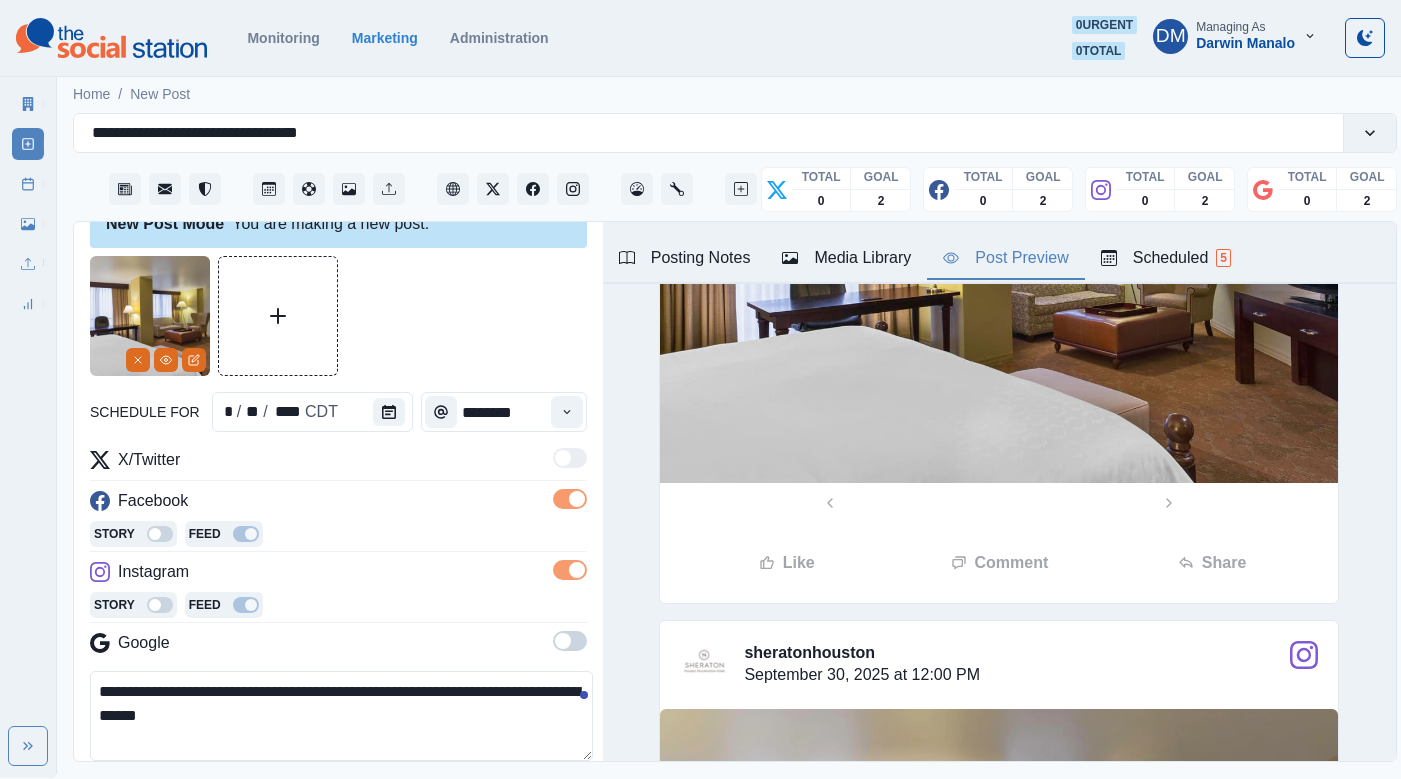 scroll, scrollTop: 0, scrollLeft: 0, axis: both 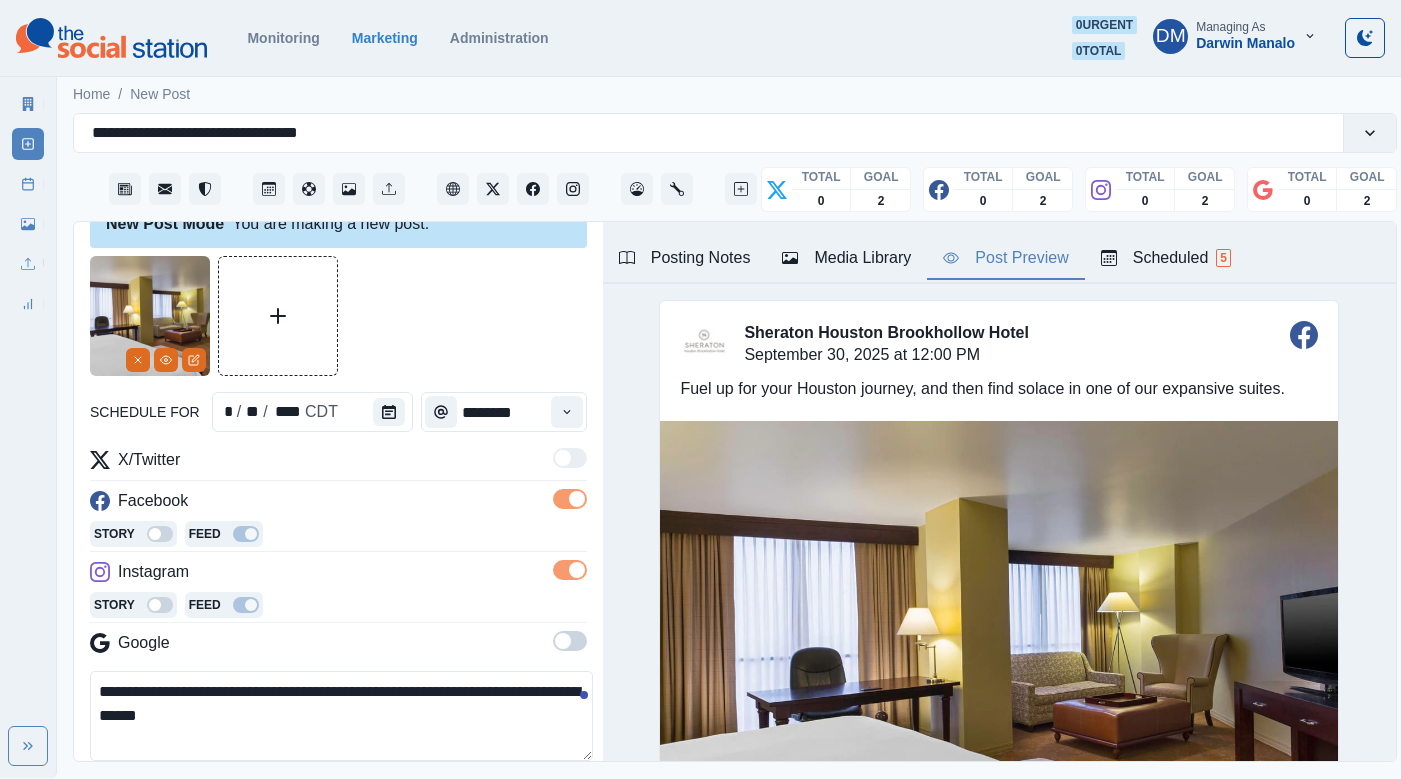click on "**********" at bounding box center [341, 716] 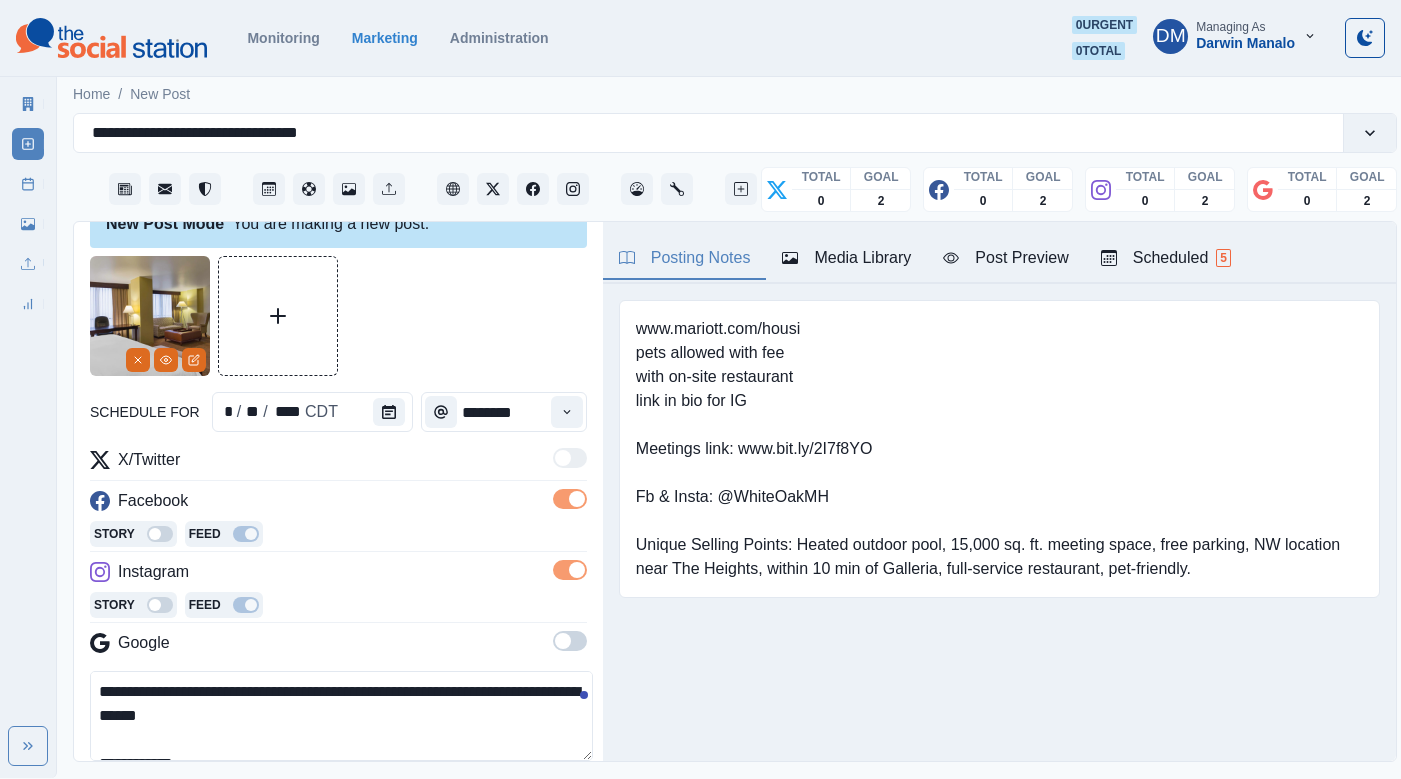 click on "Posting Notes" at bounding box center (685, 259) 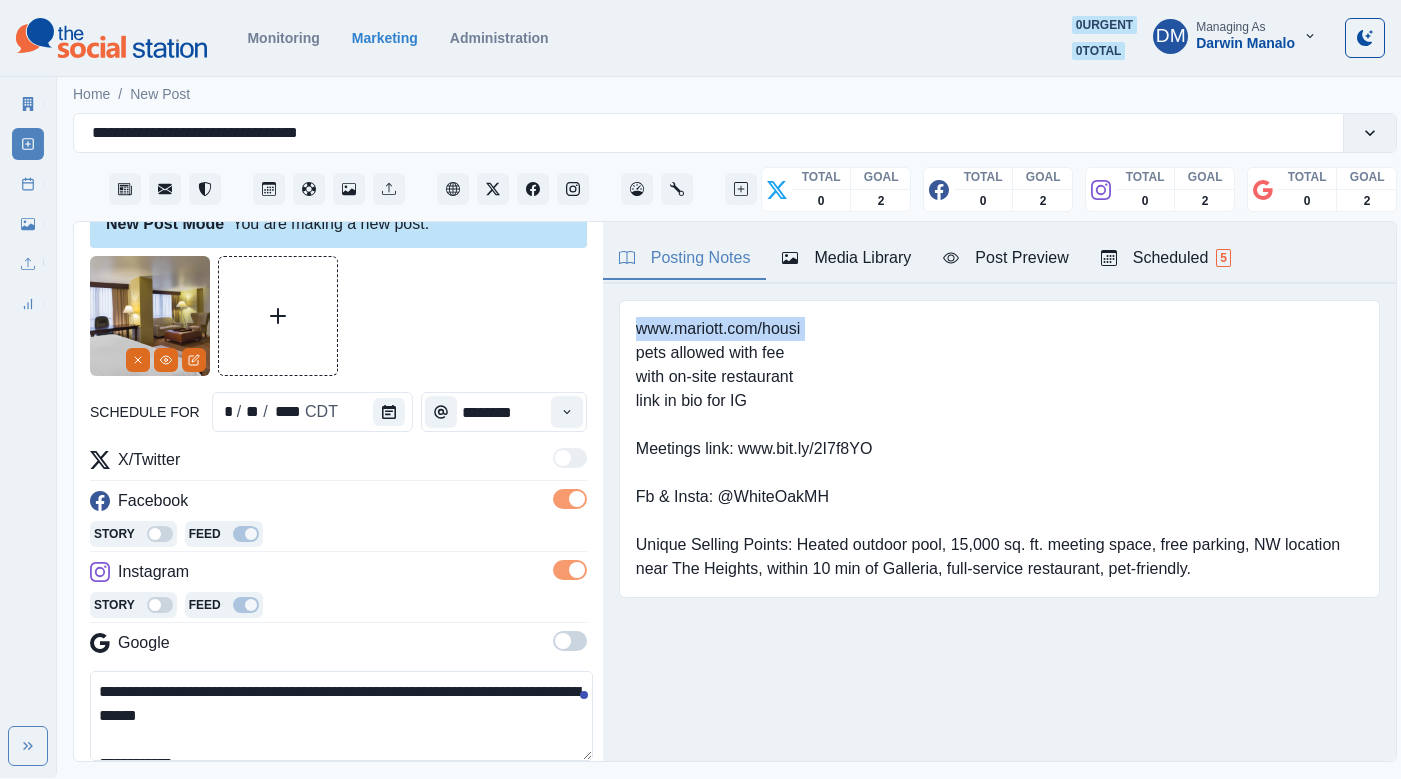 drag, startPoint x: 620, startPoint y: 275, endPoint x: 848, endPoint y: 275, distance: 228 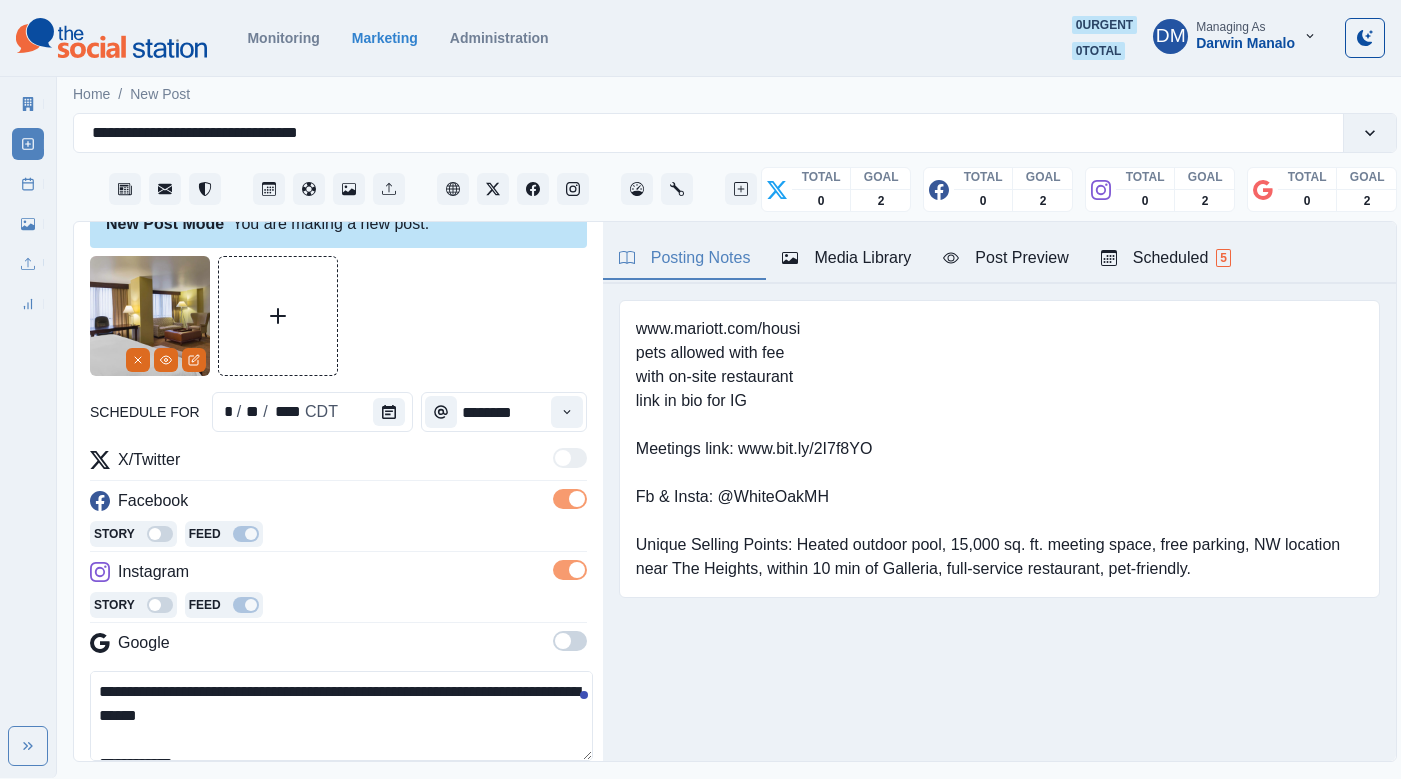 click on "**********" at bounding box center [341, 716] 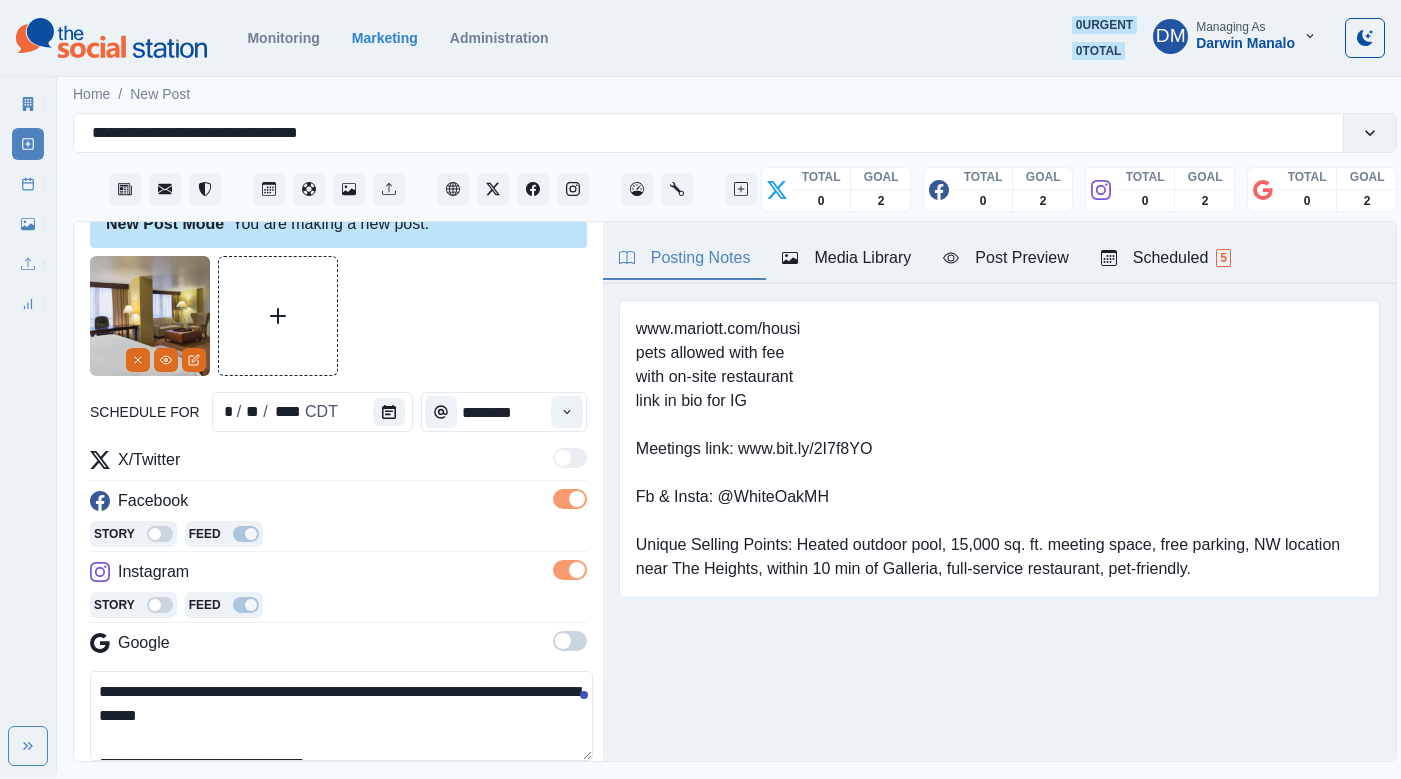 drag, startPoint x: 277, startPoint y: 620, endPoint x: 84, endPoint y: 611, distance: 193.20973 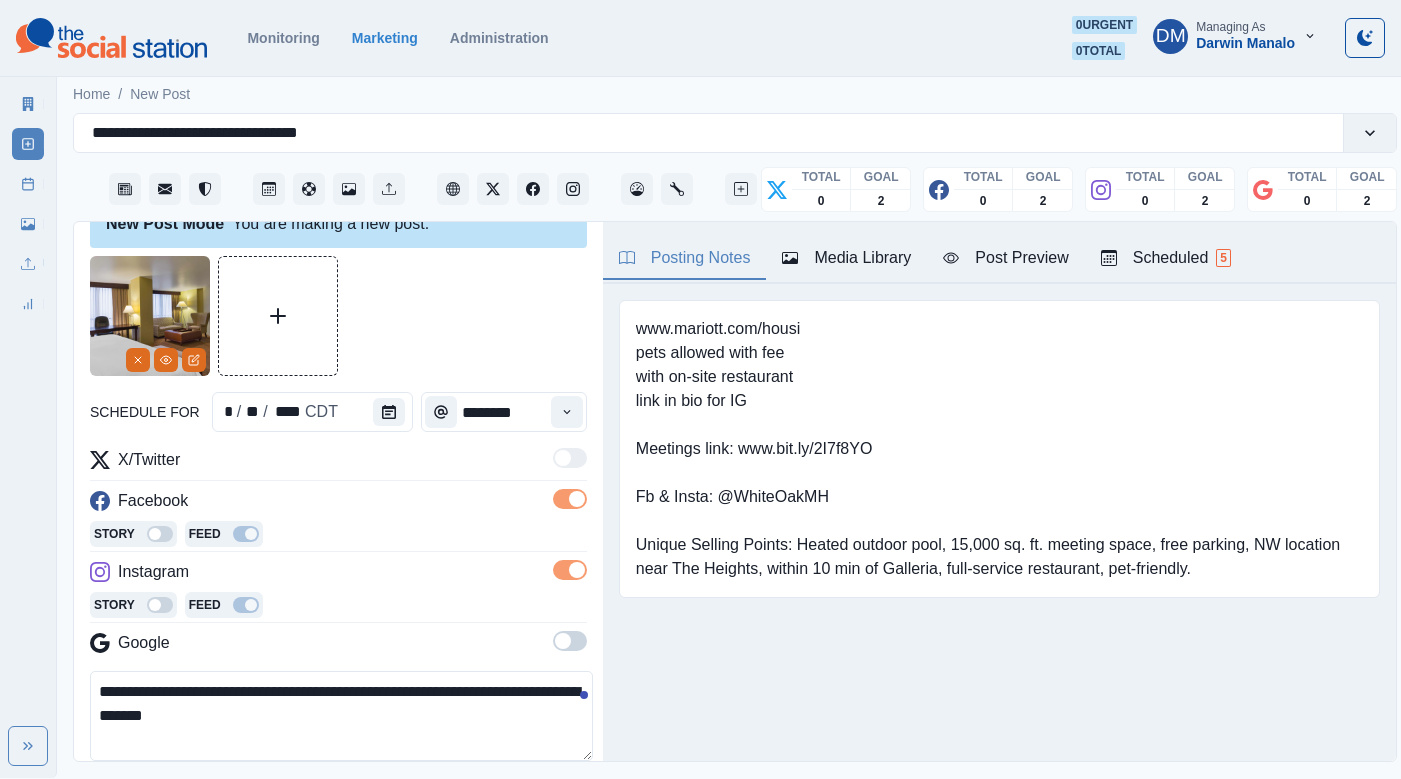 type on "**********" 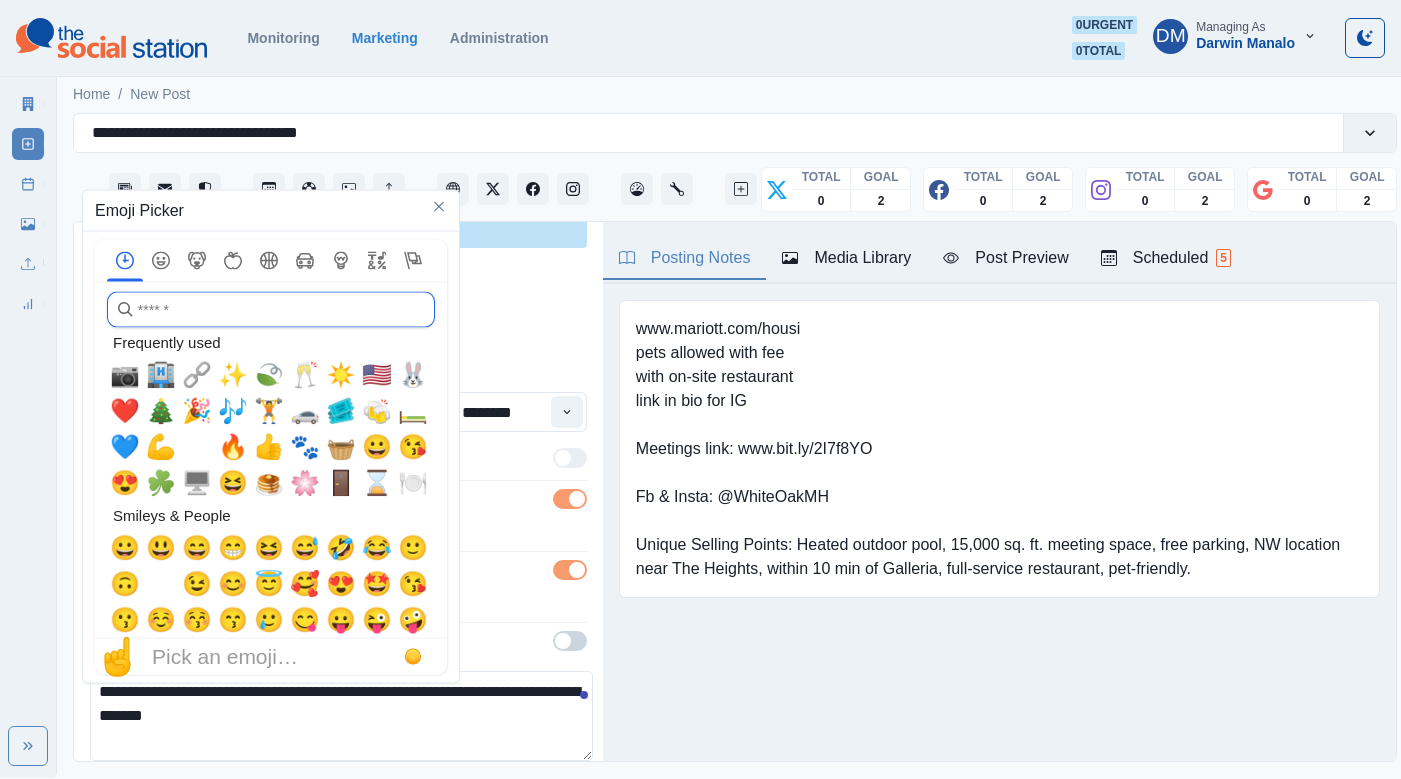 click at bounding box center [271, 310] 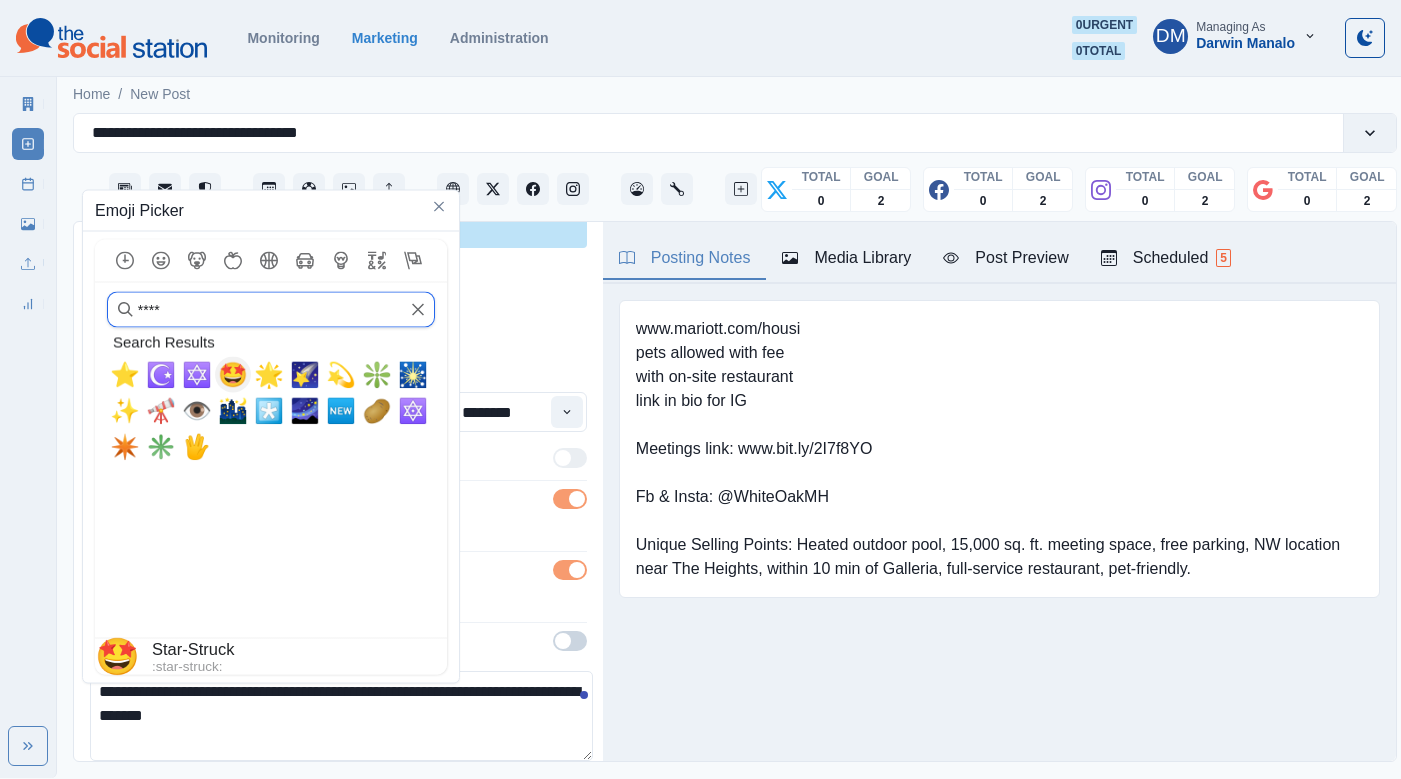 type on "****" 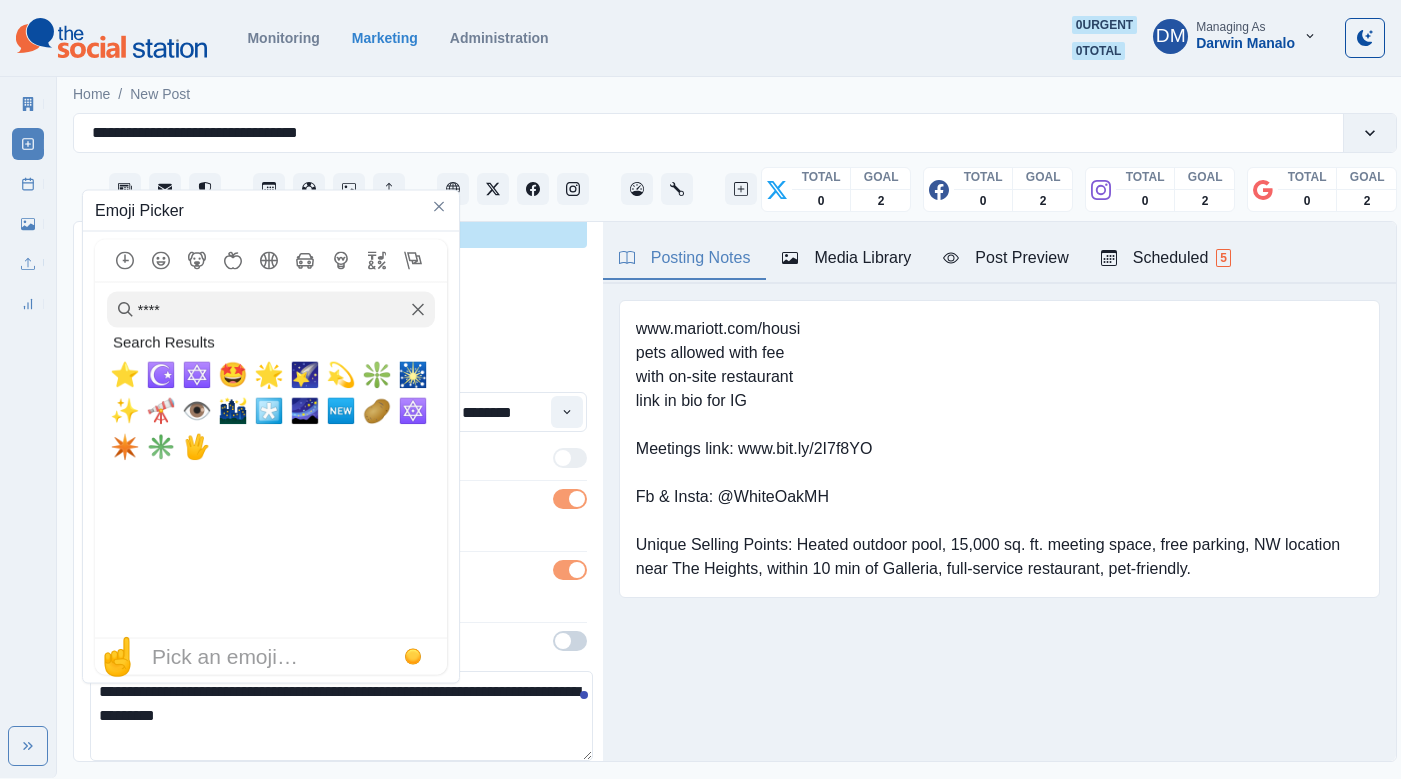 click on "**********" at bounding box center (341, 716) 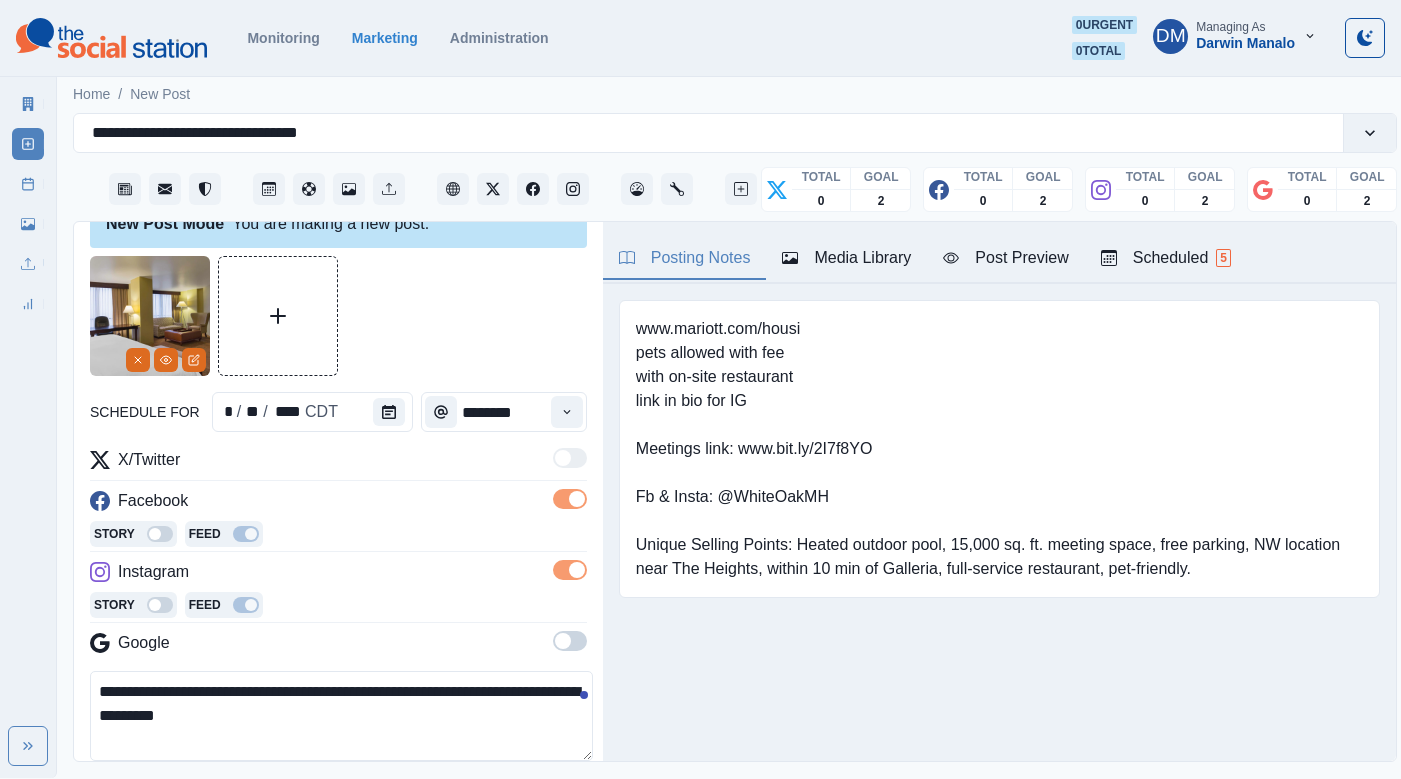 click on "**********" at bounding box center [341, 716] 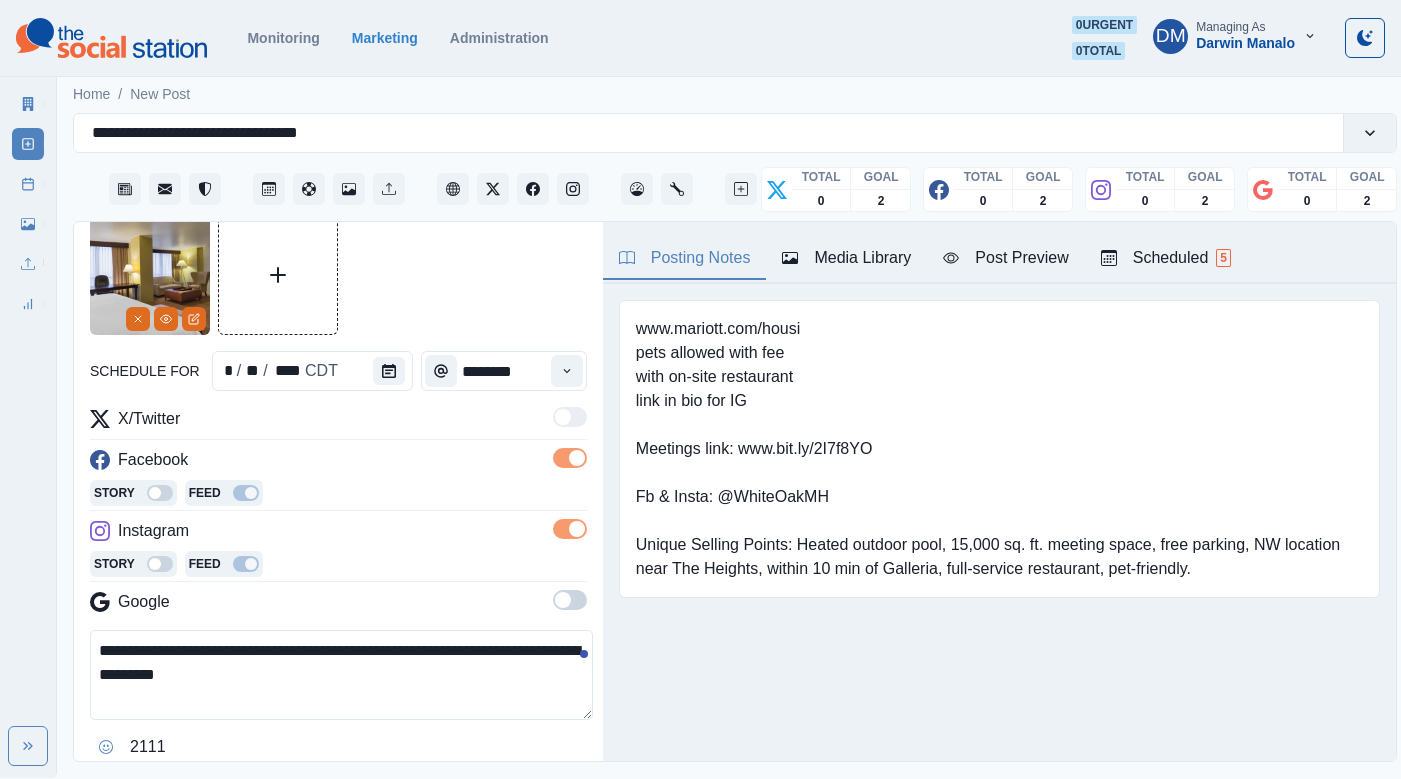 scroll, scrollTop: 103, scrollLeft: 0, axis: vertical 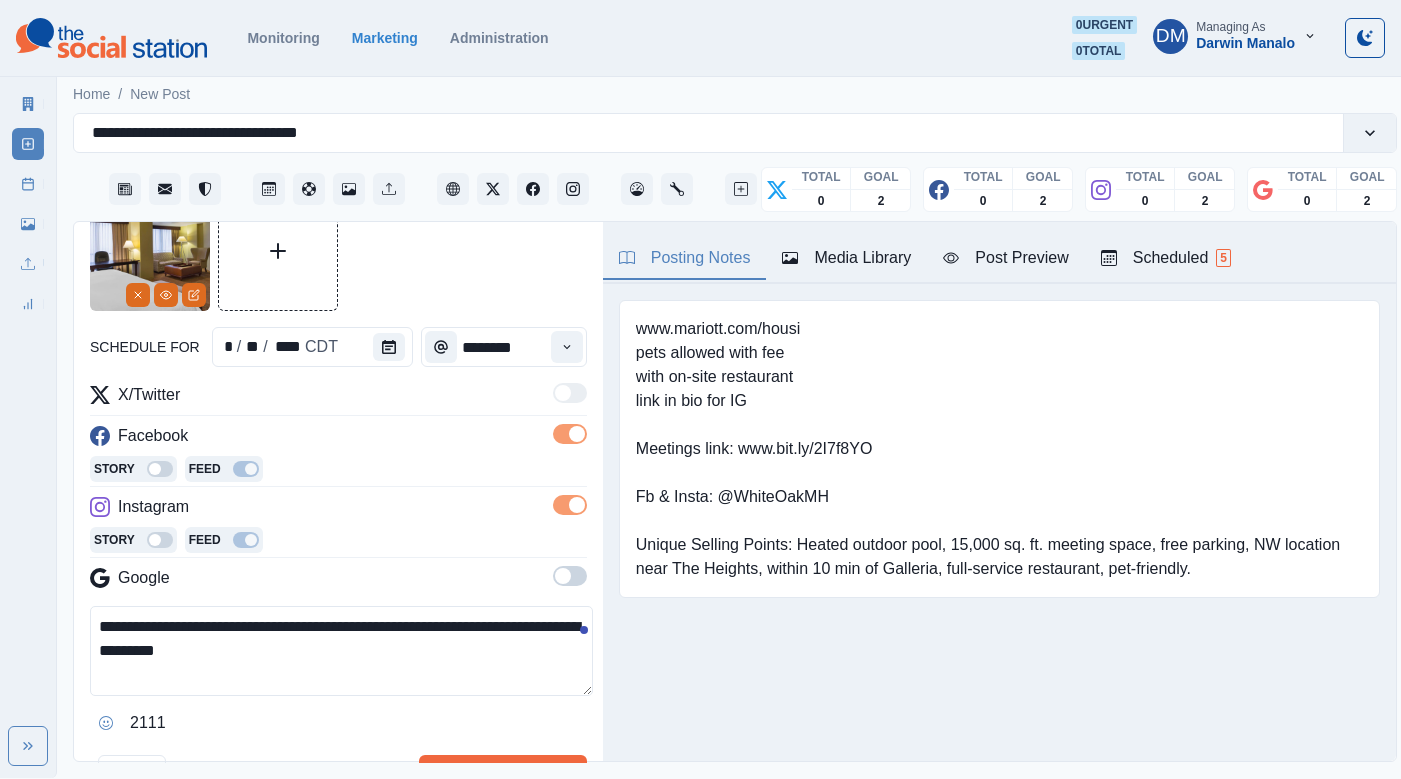 click on "Post Preview" at bounding box center [1005, 259] 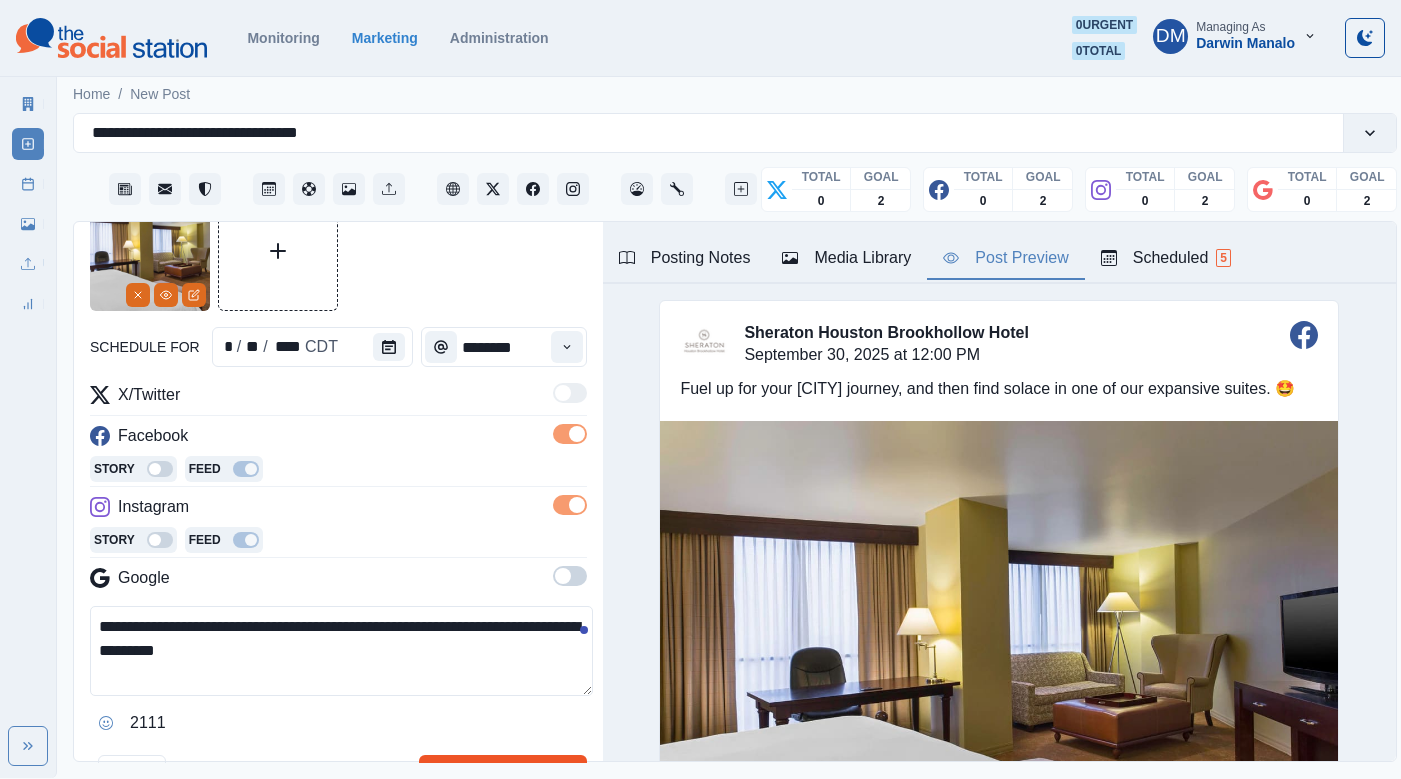 click on "Schedule Multiple" at bounding box center (503, 775) 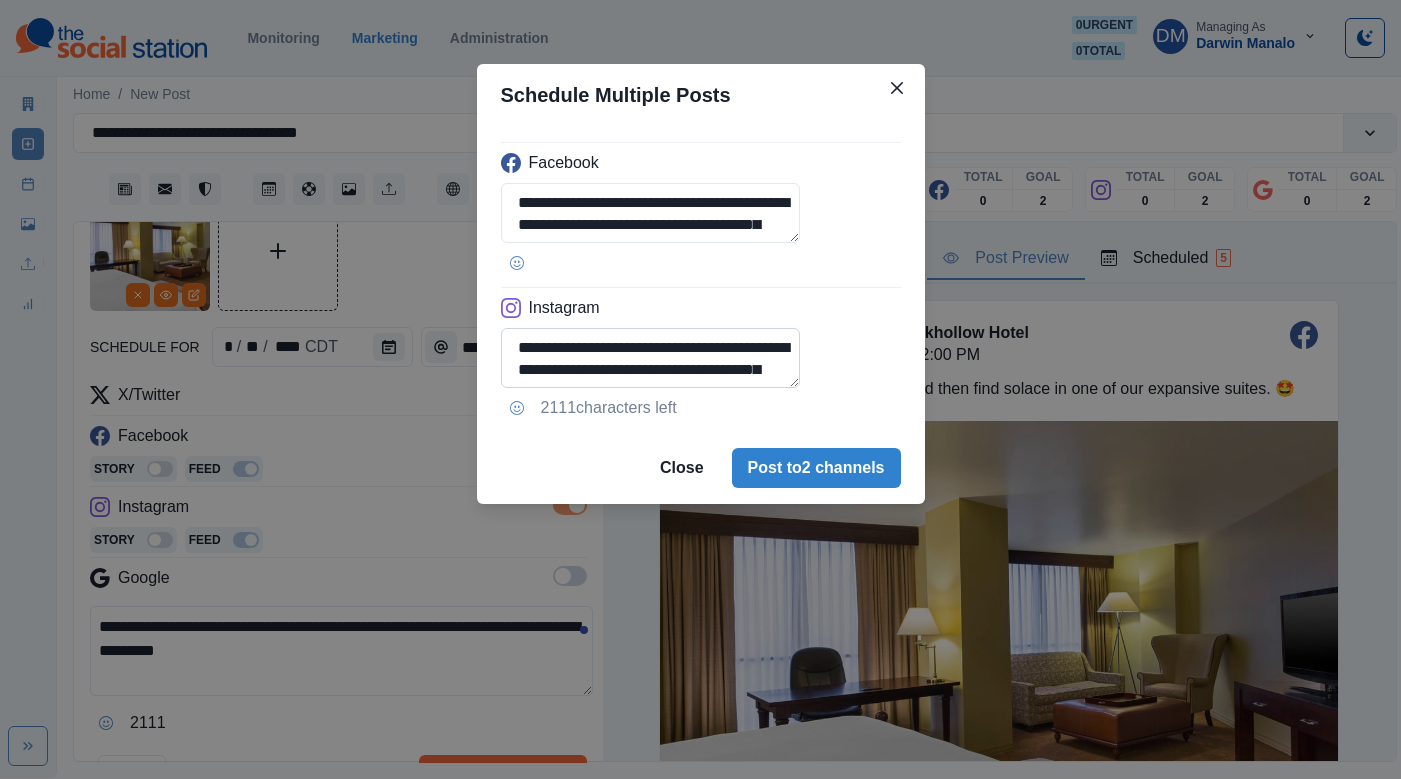 click on "**********" at bounding box center [651, 358] 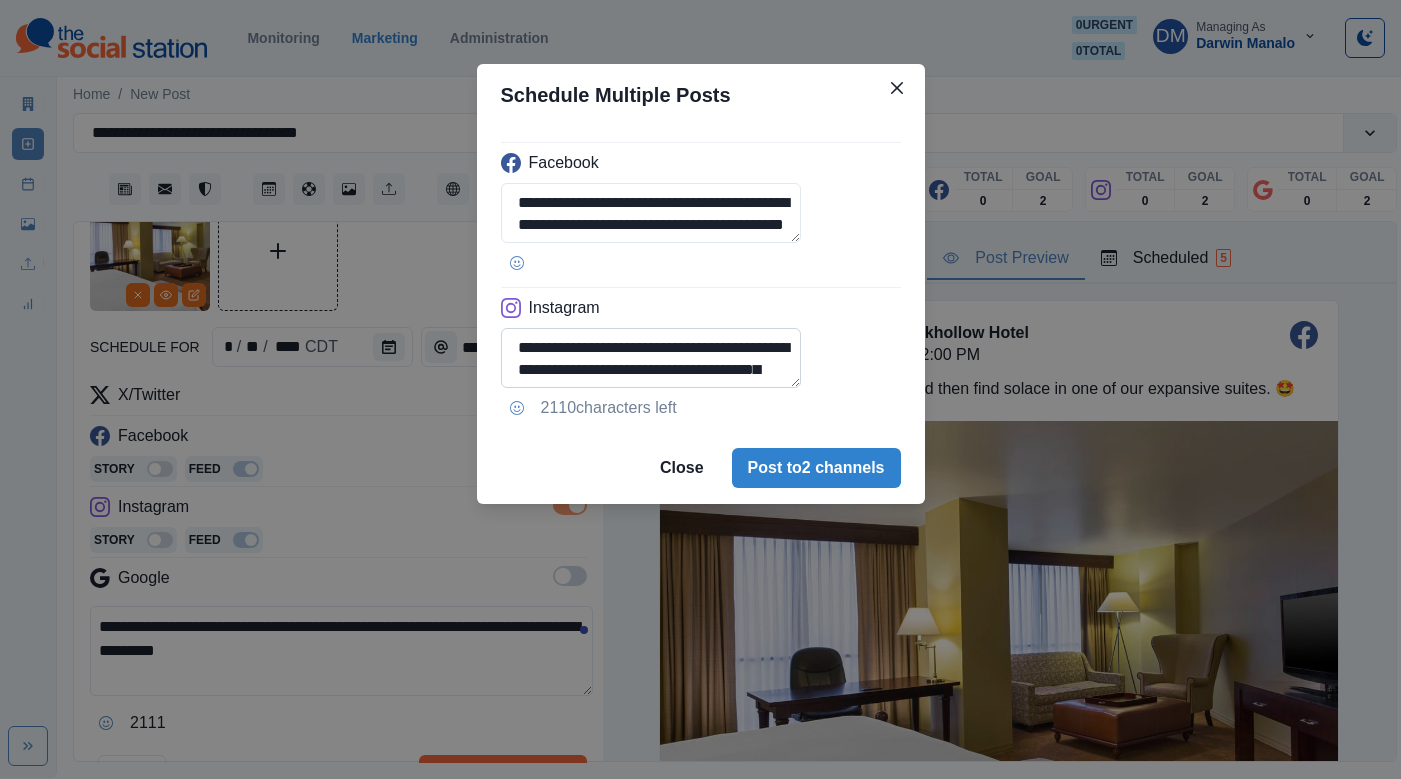 type on "**********" 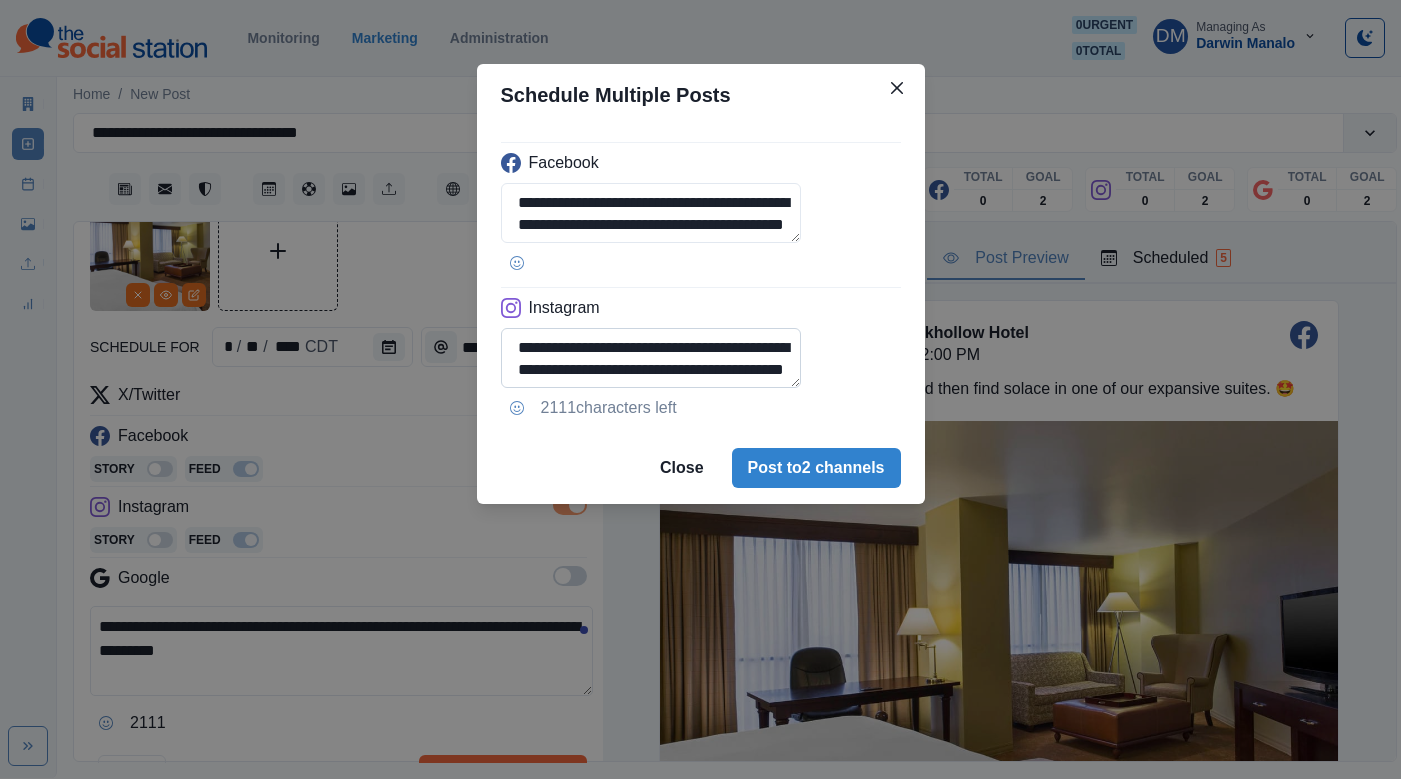 click on "**********" at bounding box center (651, 358) 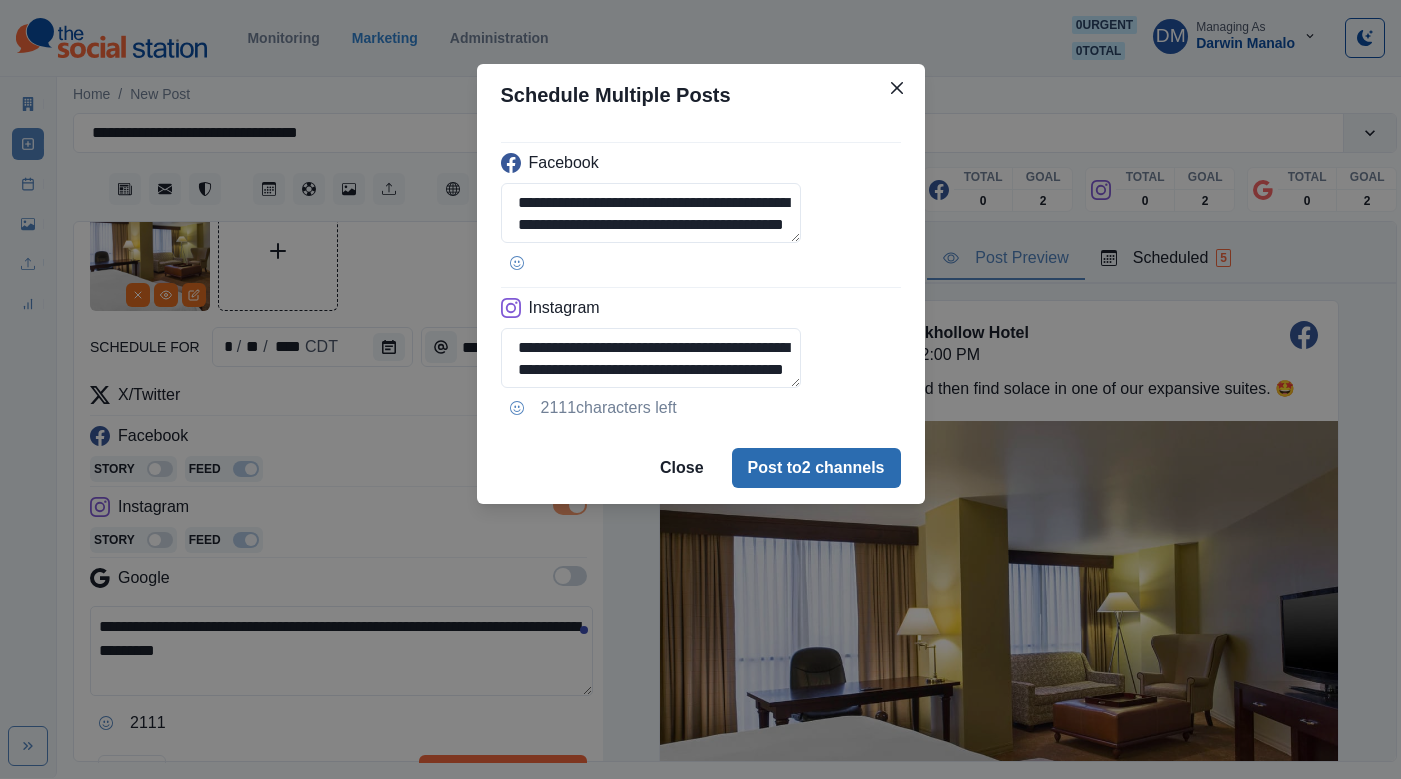 click on "Post to  2   channels" at bounding box center (816, 468) 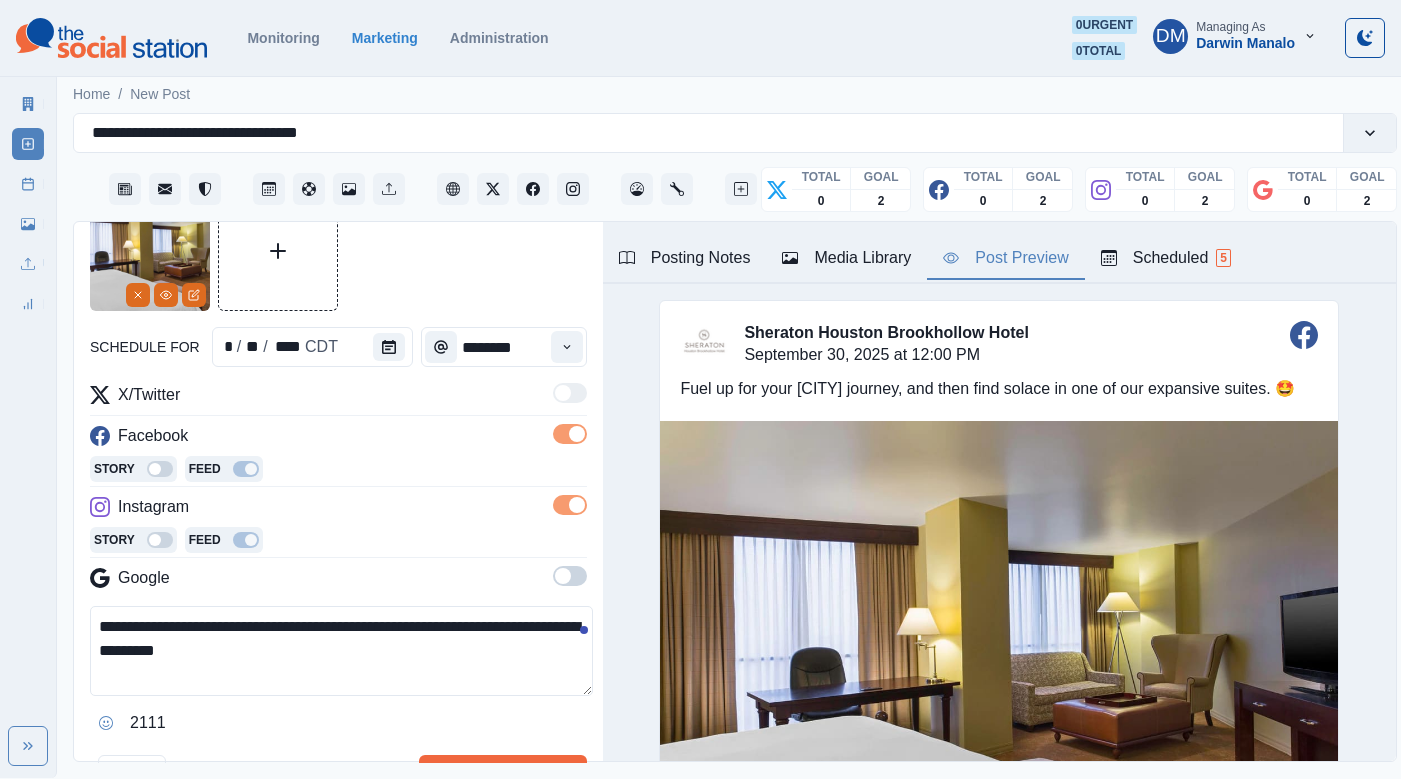 type 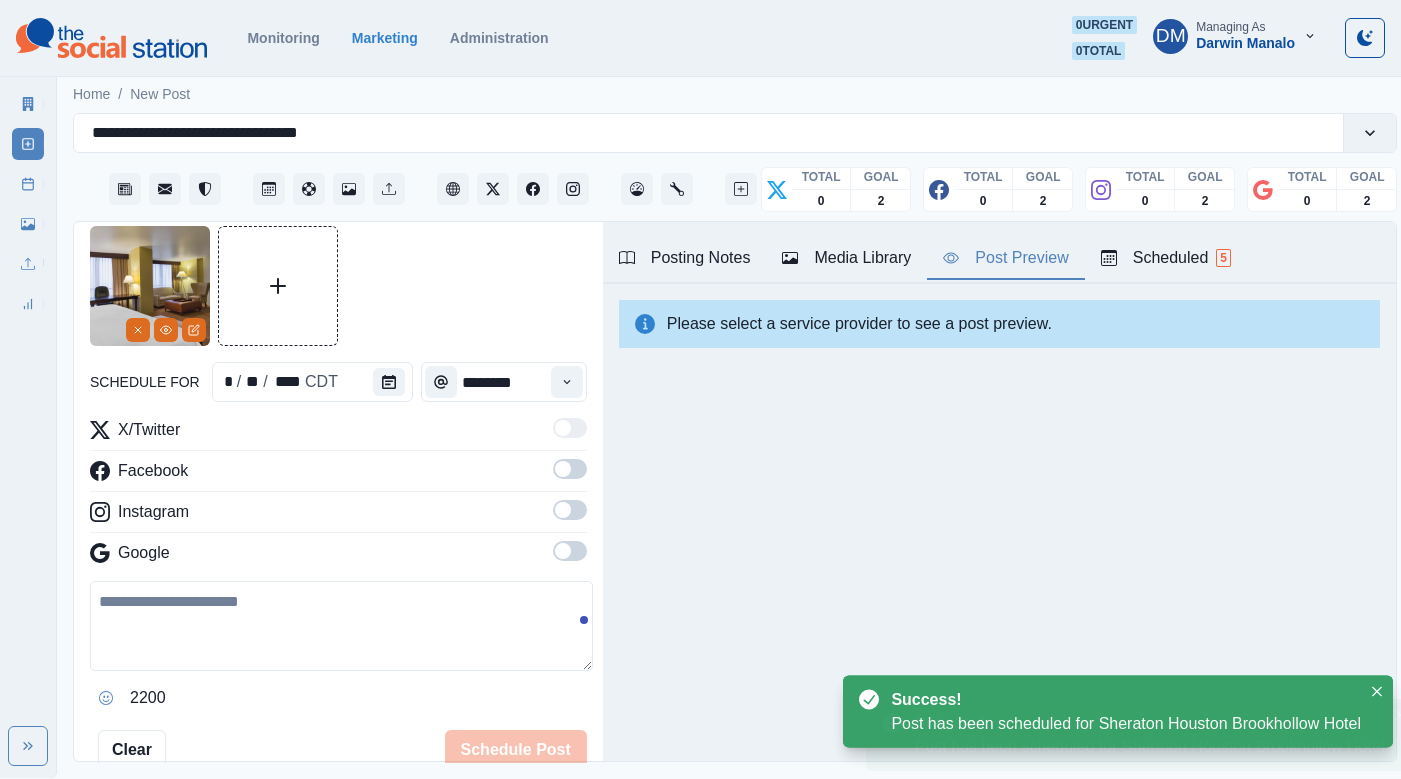 scroll, scrollTop: 103, scrollLeft: 0, axis: vertical 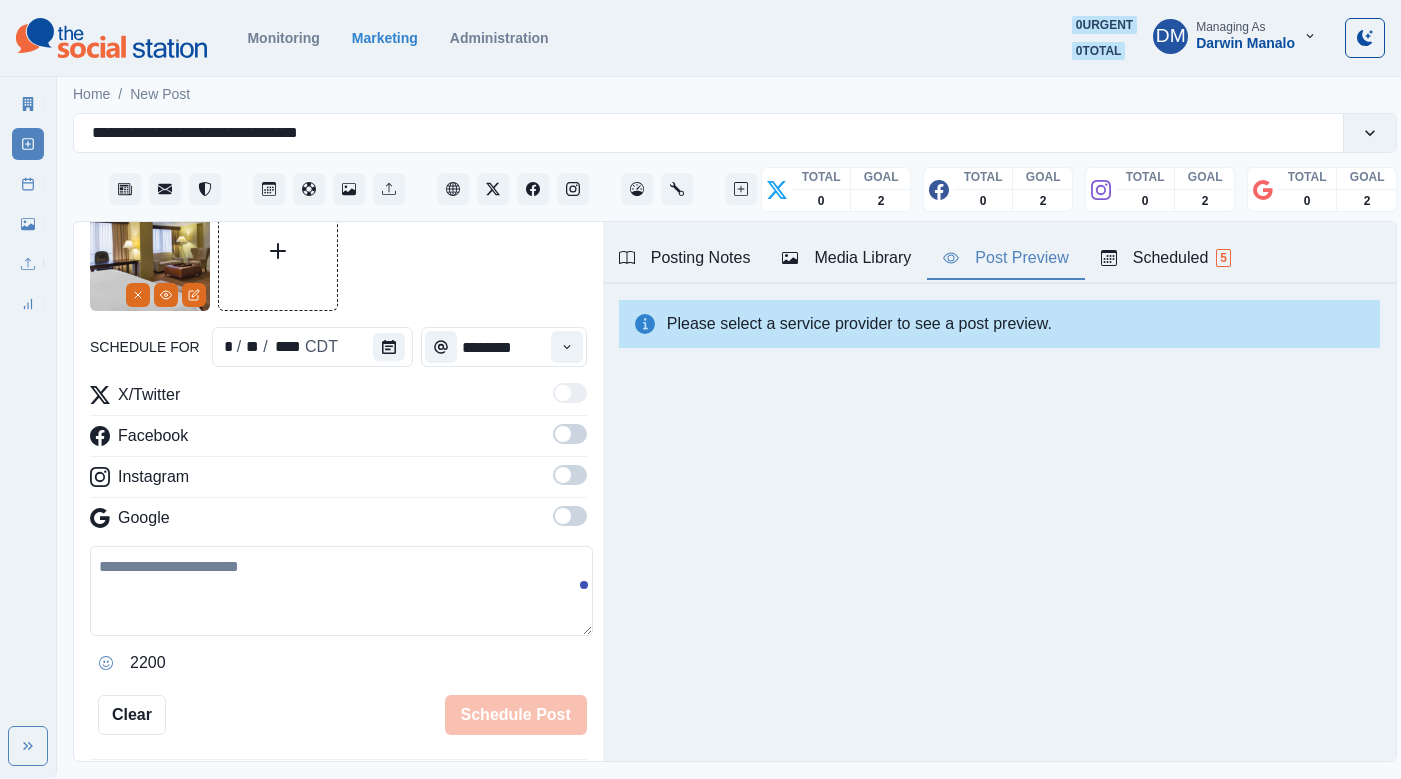 click on "Post Schedule" at bounding box center [28, 184] 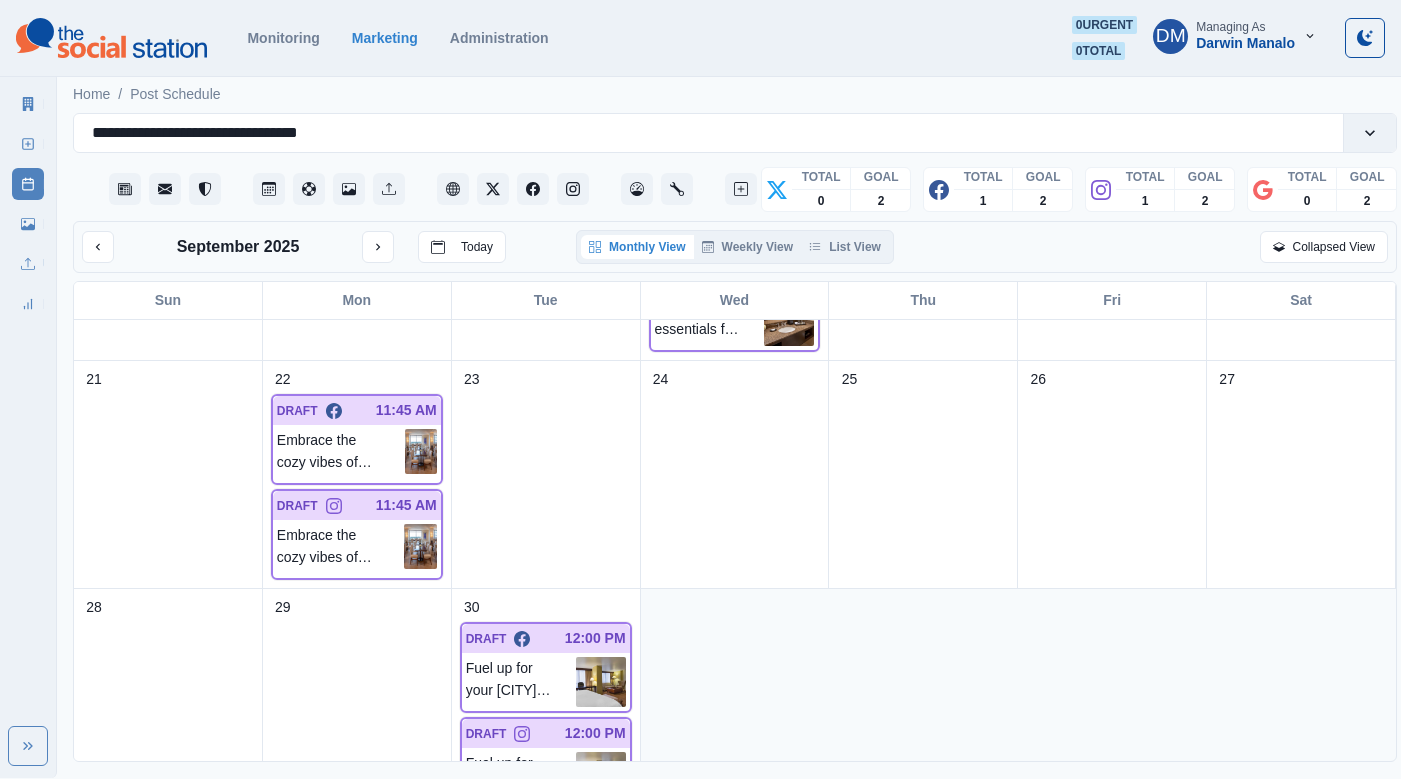 scroll, scrollTop: 0, scrollLeft: 0, axis: both 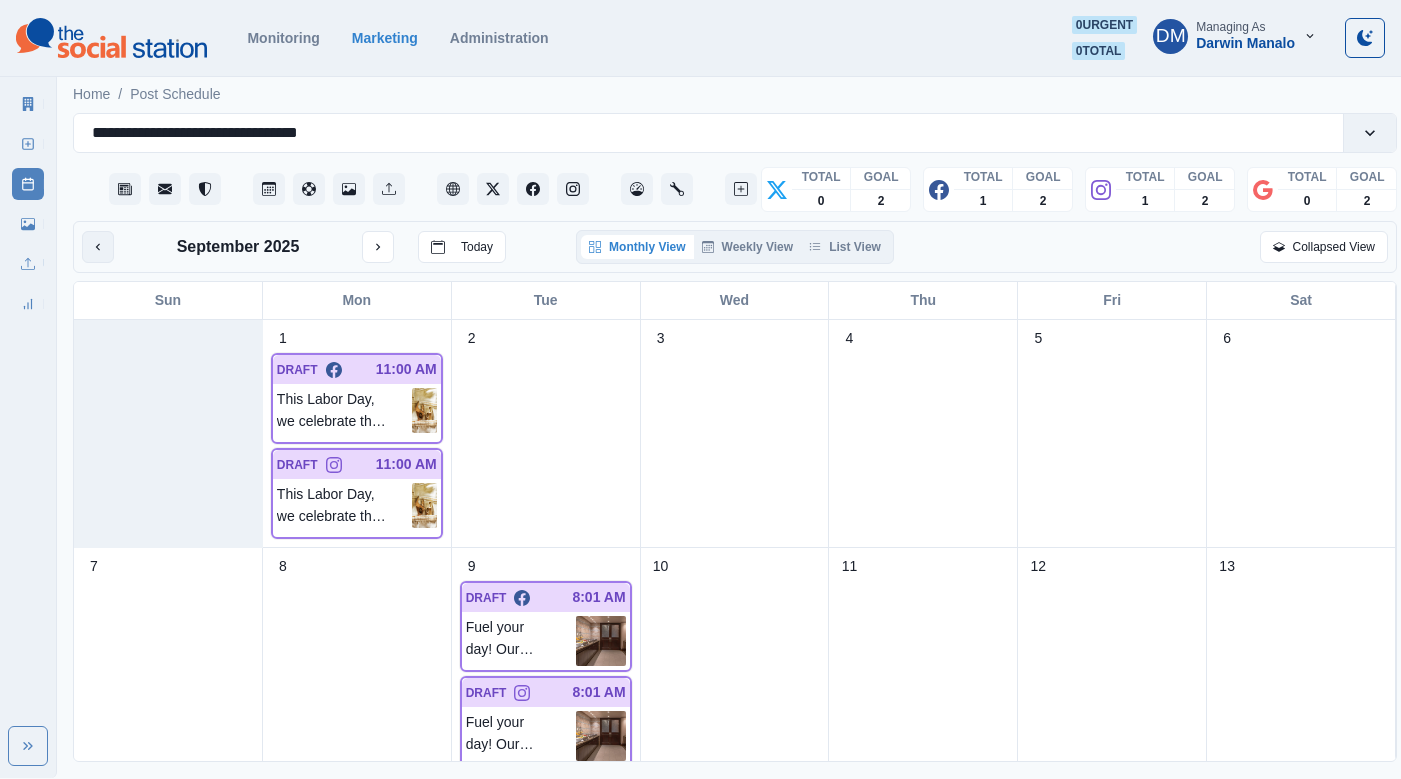 click 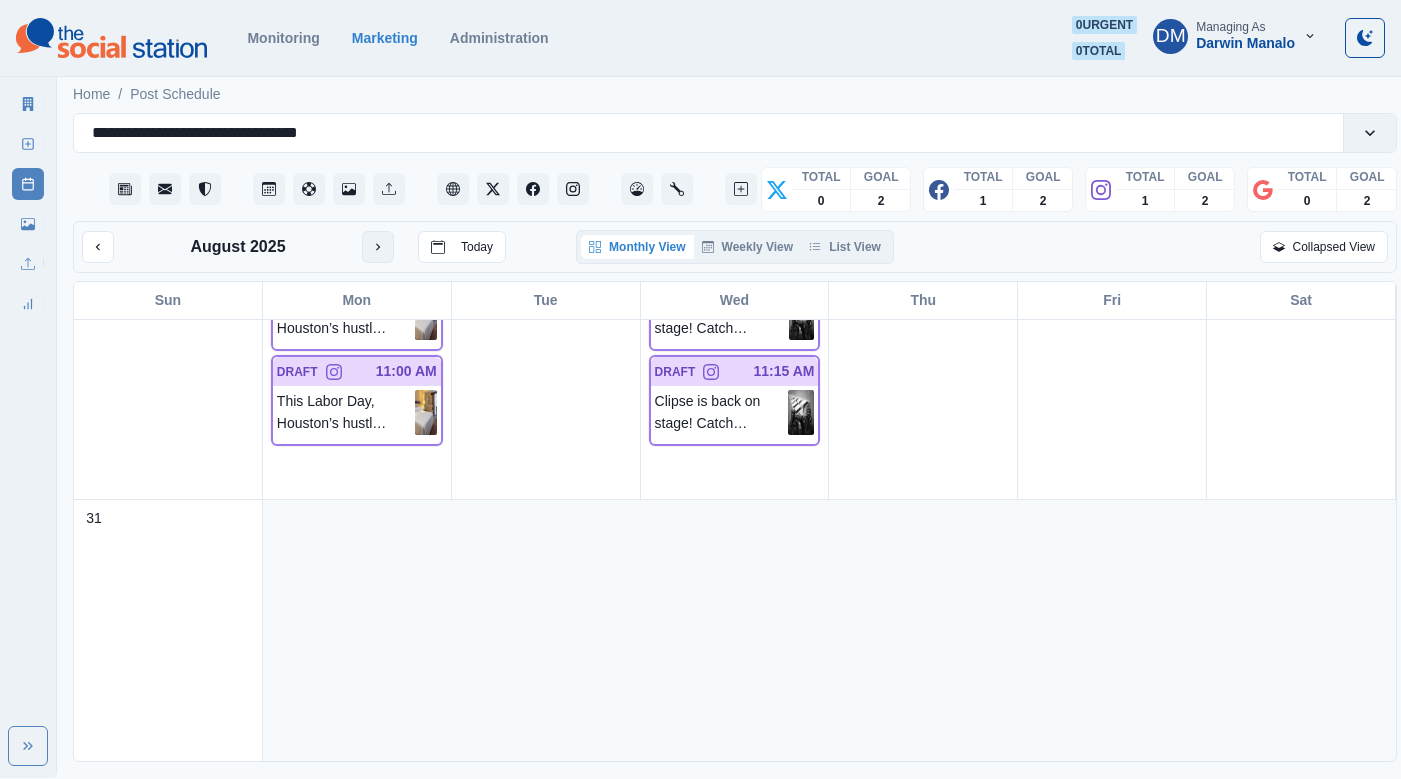 click 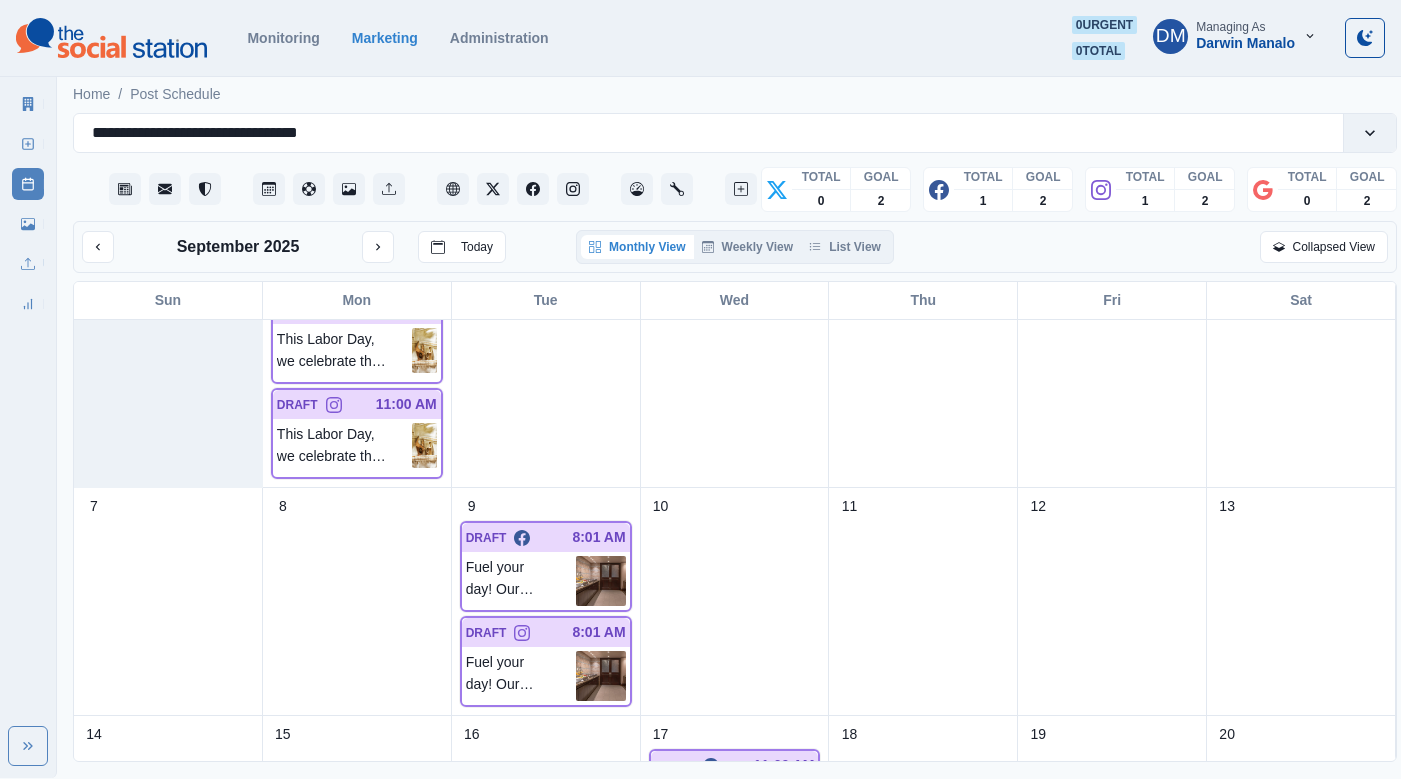 scroll, scrollTop: 0, scrollLeft: 0, axis: both 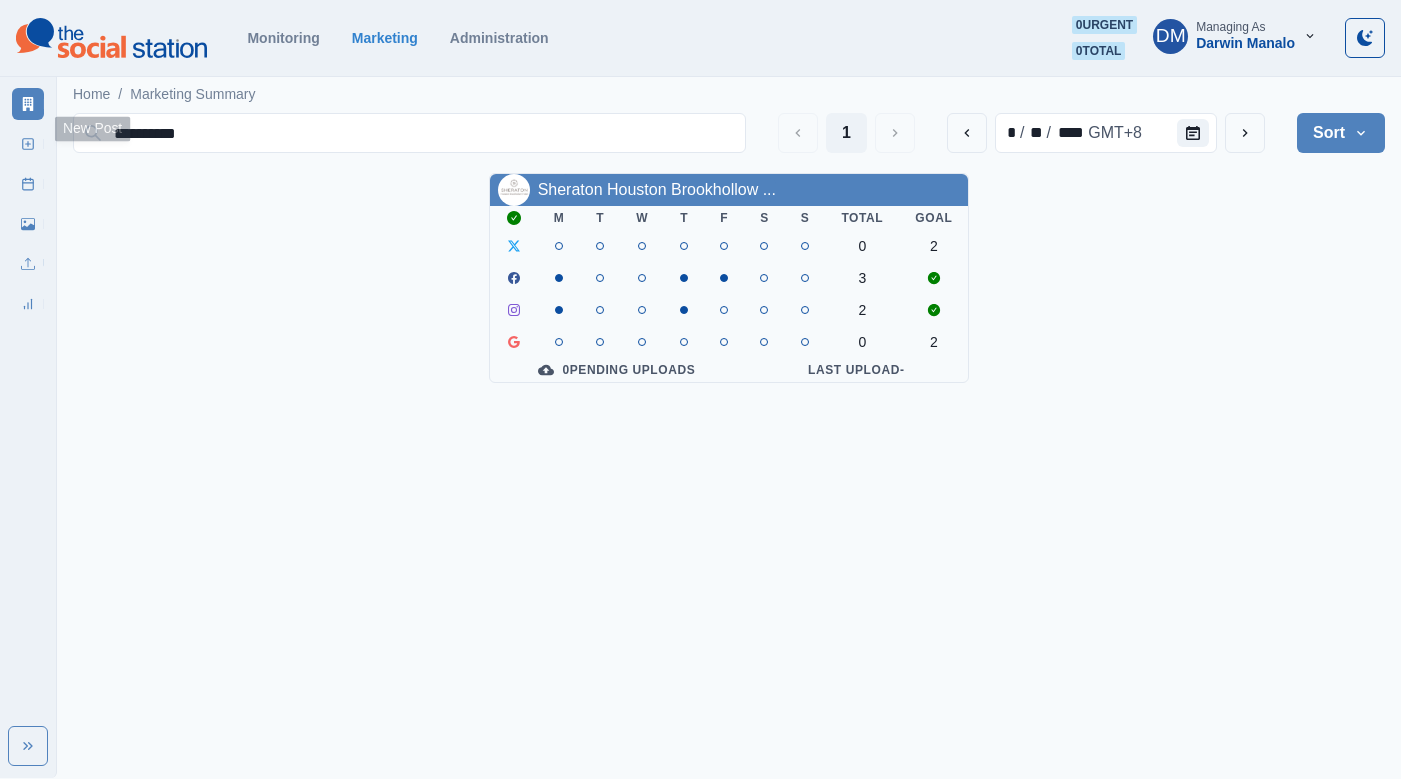 drag, startPoint x: 215, startPoint y: 120, endPoint x: 18, endPoint y: 123, distance: 197.02284 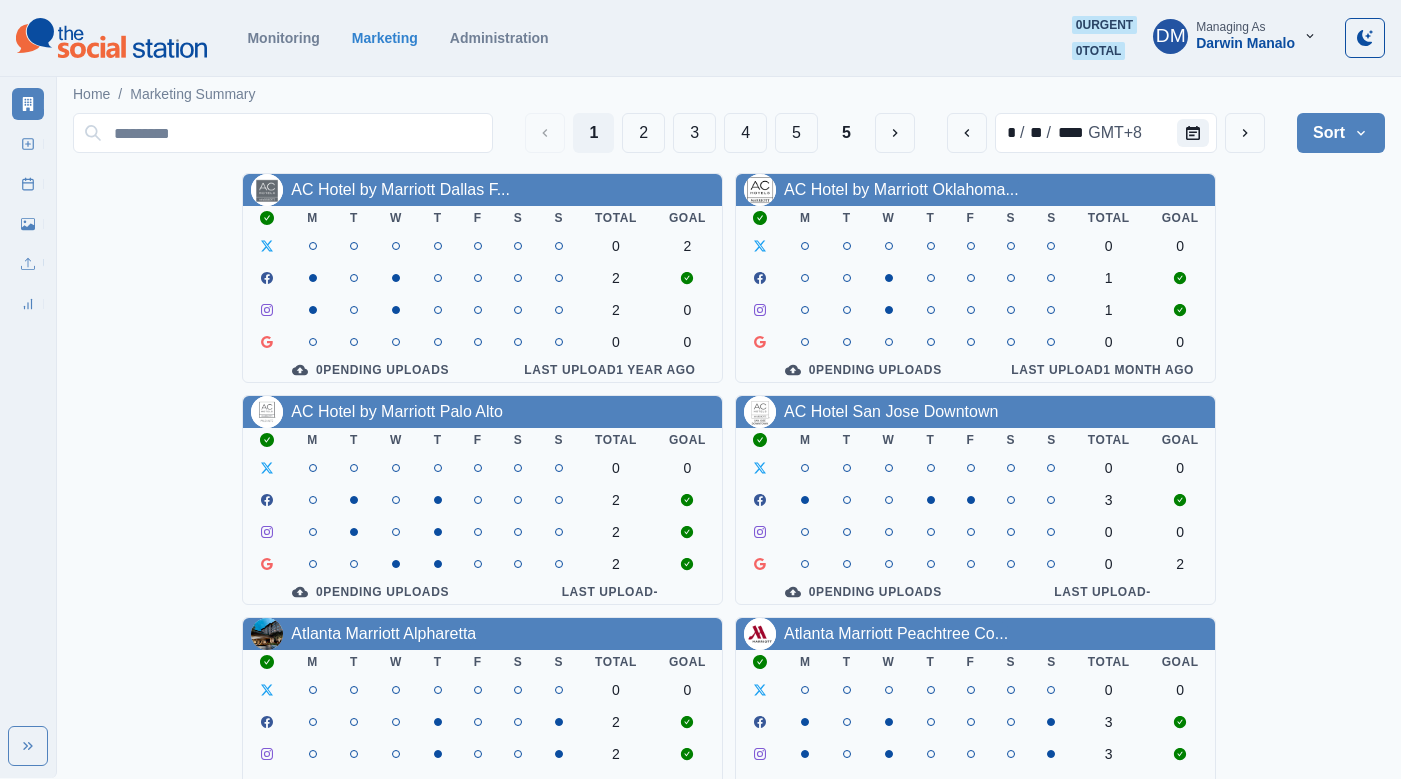 click on "AC Hotel by Marriott Dallas F... M T W T F S S Total Goal 0 2 2 2 0 0 0 0  Pending Uploads Last Upload  1 year ago AC Hotel by Marriott Oklahoma... M T W T F S S Total Goal 0 0 1 1 0 0 0  Pending Uploads Last Upload  1 month ago AC Hotel by Marriott Palo Alto M T W T F S S Total Goal 0 0 2 2 2 0  Pending Uploads Last Upload  - AC Hotel San Jose Downtown M T W T F S S Total Goal 0 0 3 0 0 0 2 0  Pending Uploads Last Upload  - Atlanta Marriott Alpharetta M T W T F S S Total Goal 0 0 2 2 0 0 0  Pending Uploads Last Upload  - Atlanta Marriott Peachtree Co... M T W T F S S Total Goal 0 0 3 3 3 0  Pending Uploads Last Upload  - Austin Marriott North M T W T F S S Total Goal 0 0 2 0 0 0 2 0  Pending Uploads Last Upload  - Austin Marriott South M T W T F S S Total Goal 0 0 2 2 2 0  Pending Uploads Last Upload  2 years ago Courtyard Appleton Riverfront M T W T F S S Total Goal 1 1 1 1 0  Pending Uploads Last Upload  - Courtyard Atlanta Decatur Dow... M T W T F S S Total Goal 0 0 2 0 0 0 1 0  Pending Uploads - M T W T" at bounding box center [729, 833] 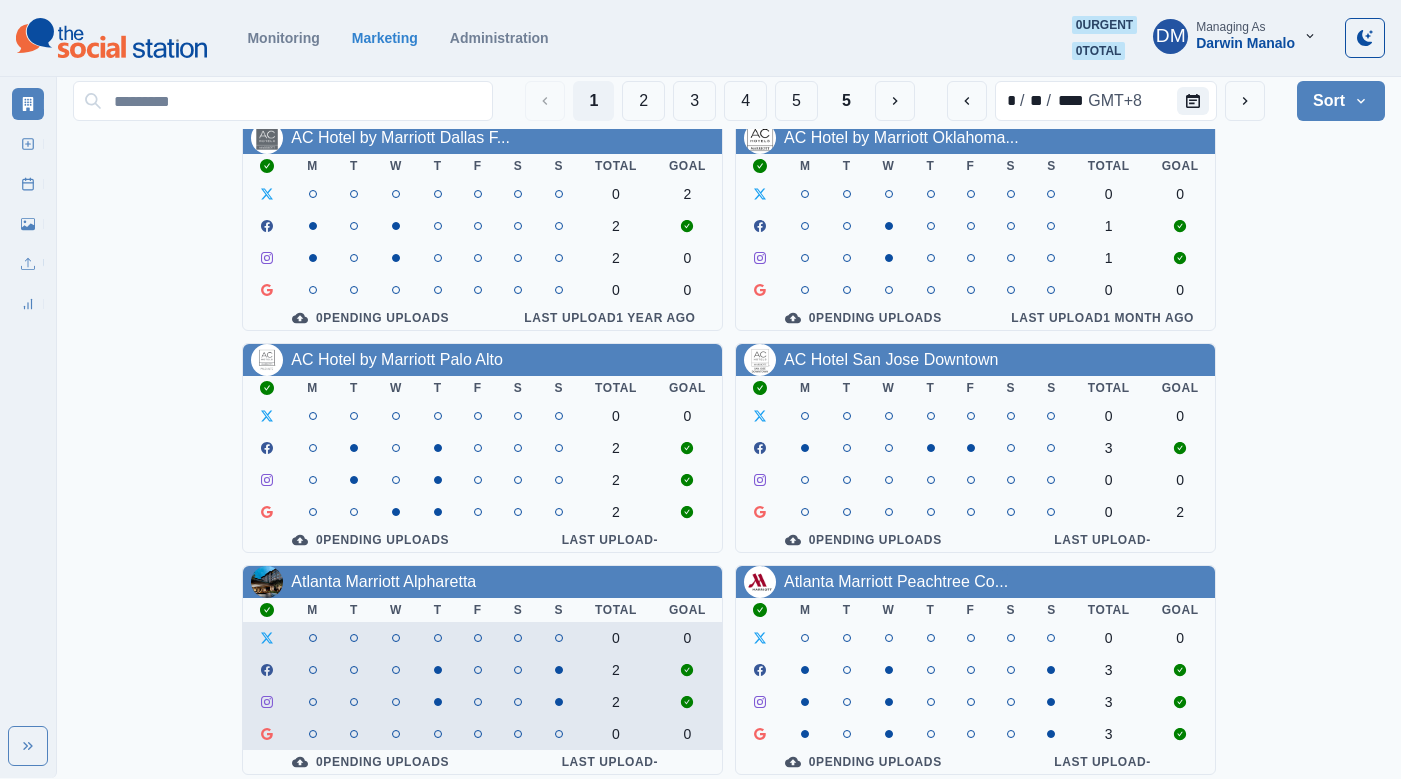 scroll, scrollTop: 0, scrollLeft: 0, axis: both 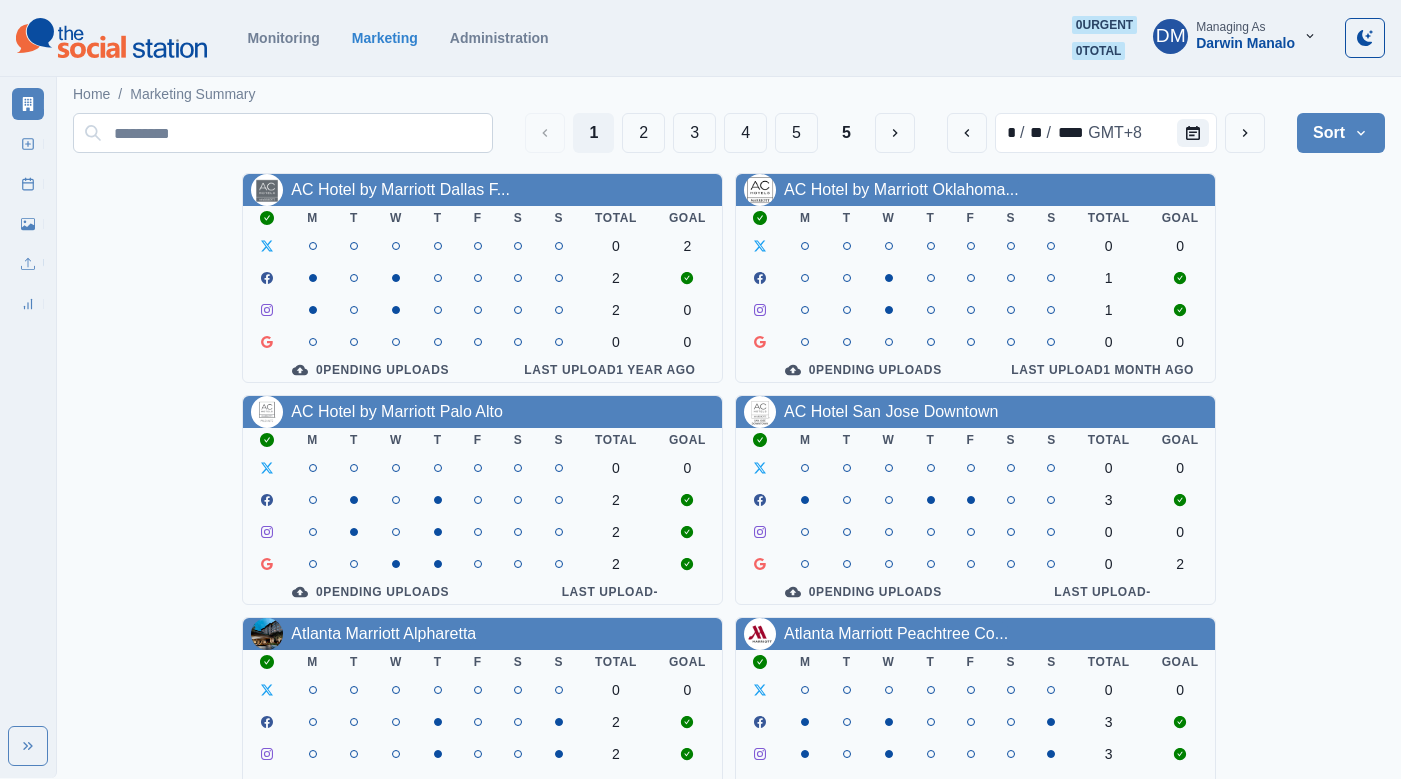 click at bounding box center (283, 133) 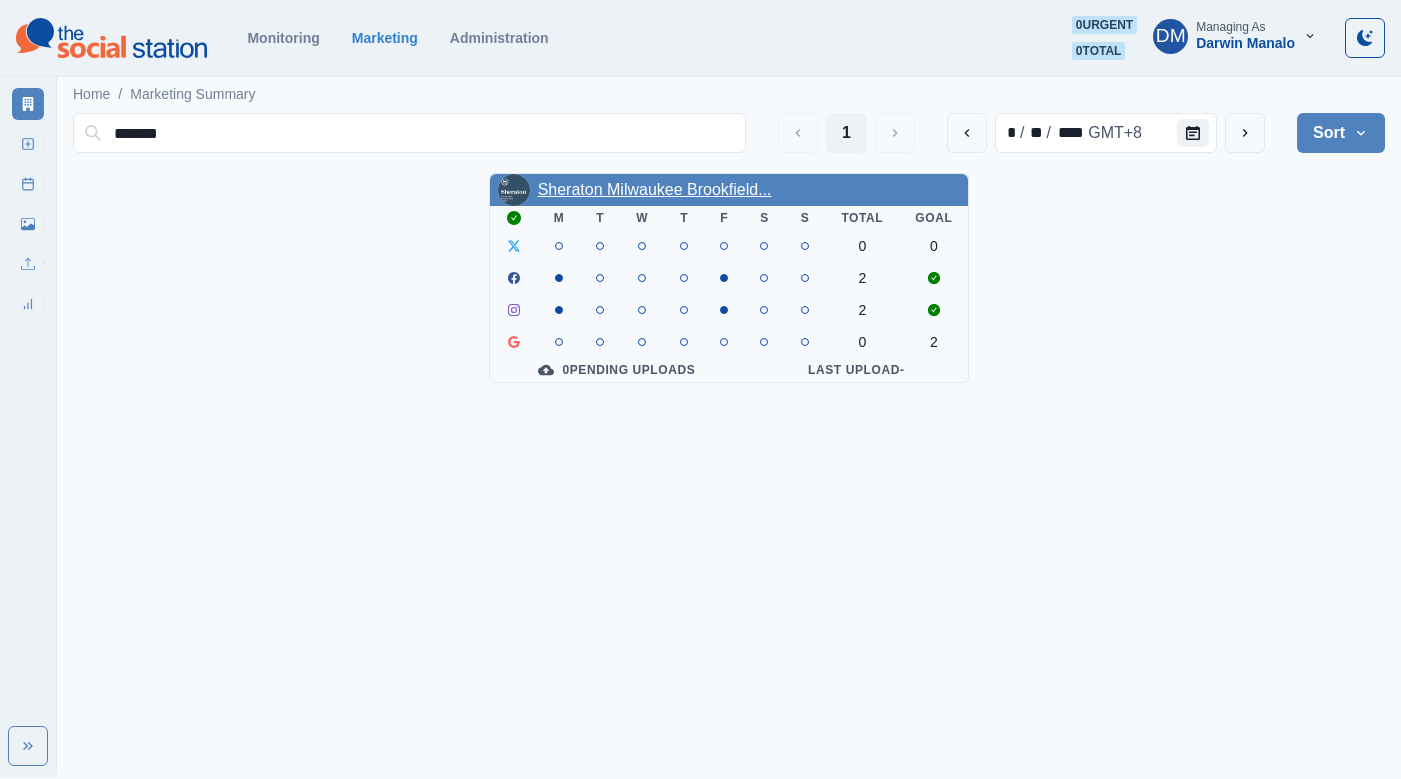 type on "*******" 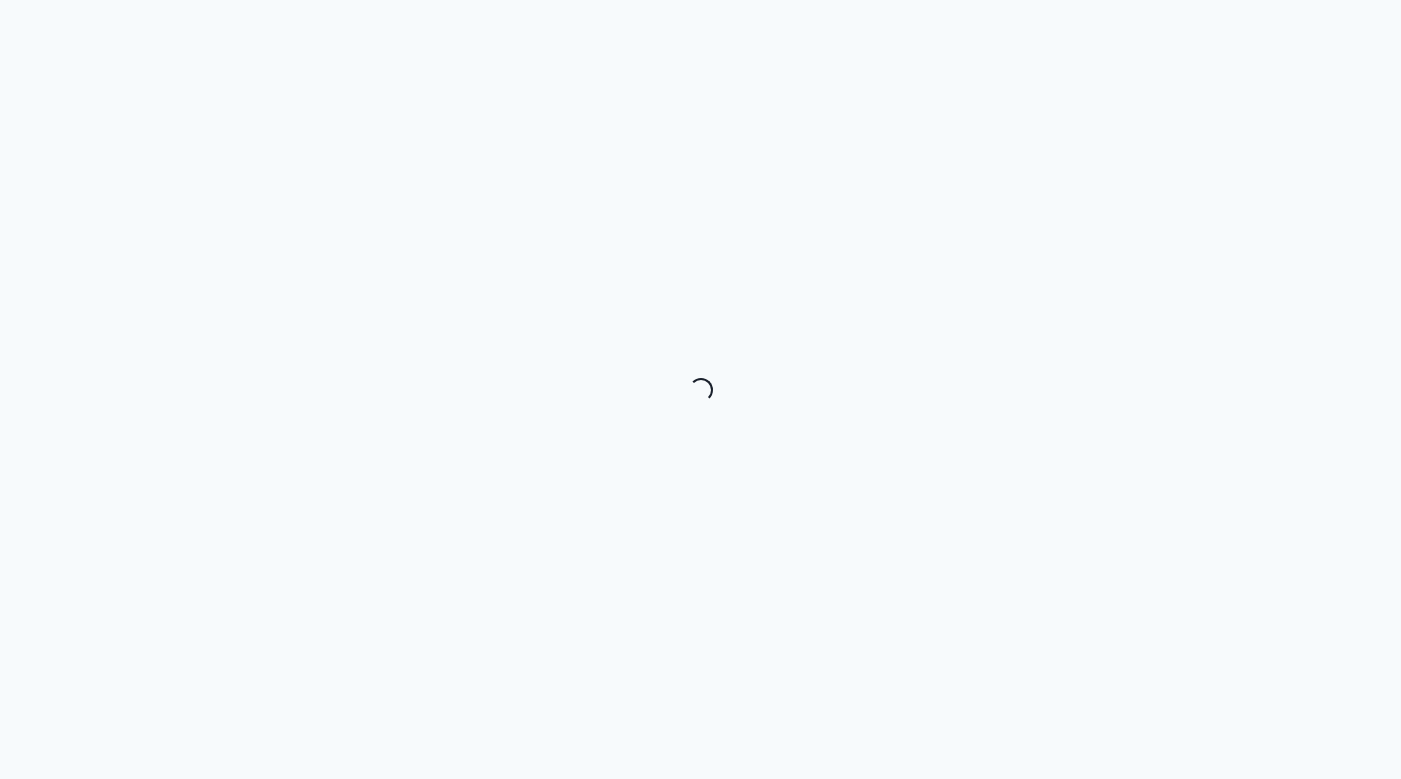 scroll, scrollTop: 0, scrollLeft: 0, axis: both 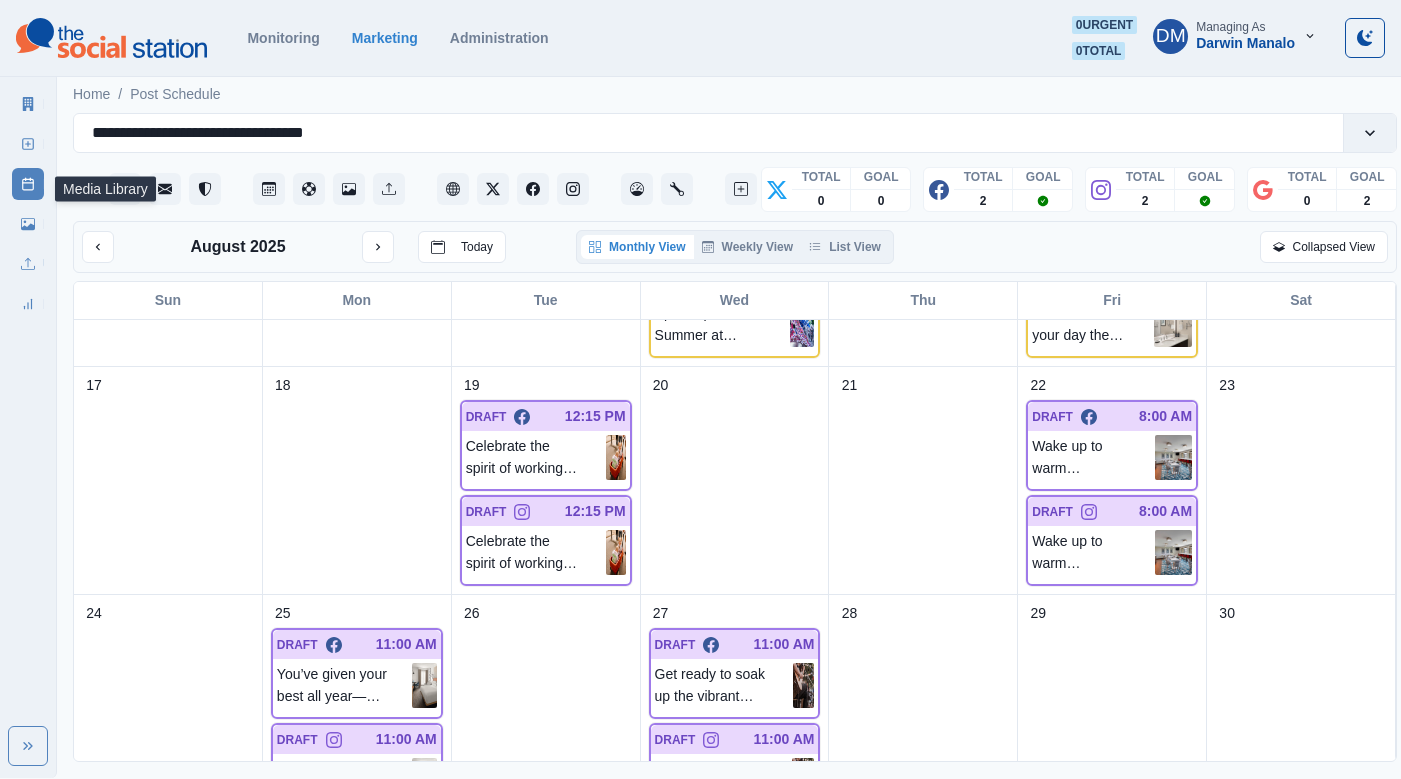 click 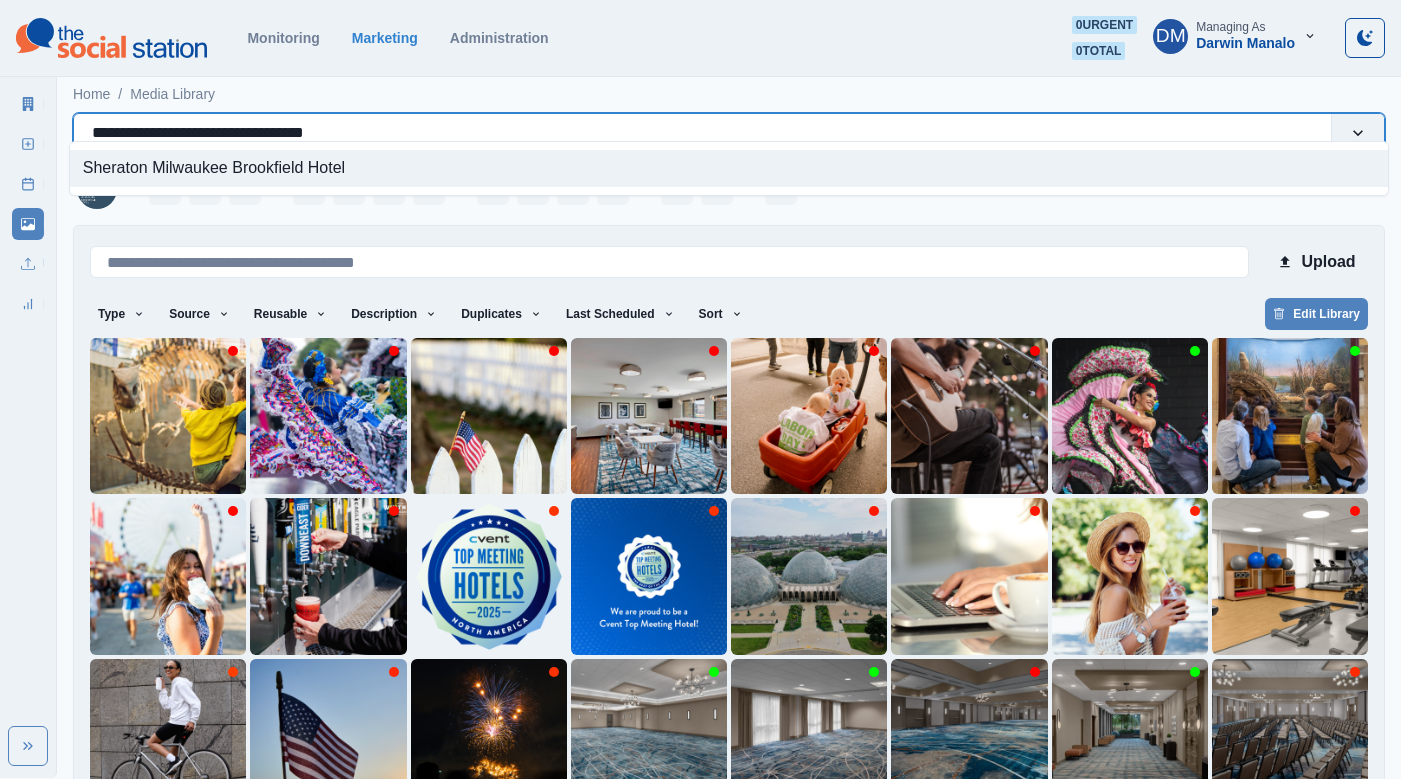 drag, startPoint x: 86, startPoint y: 120, endPoint x: 456, endPoint y: 114, distance: 370.04865 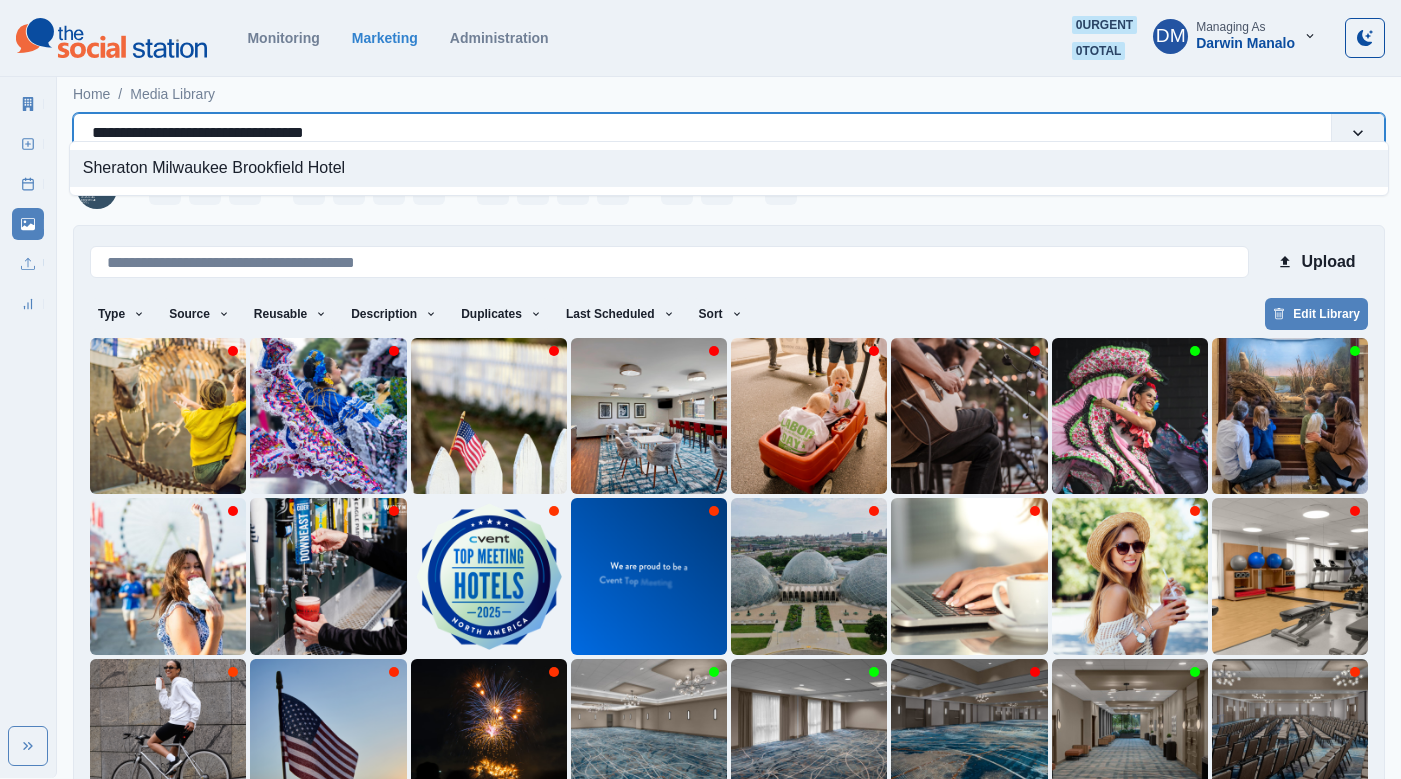click on "**********" at bounding box center [702, 133] 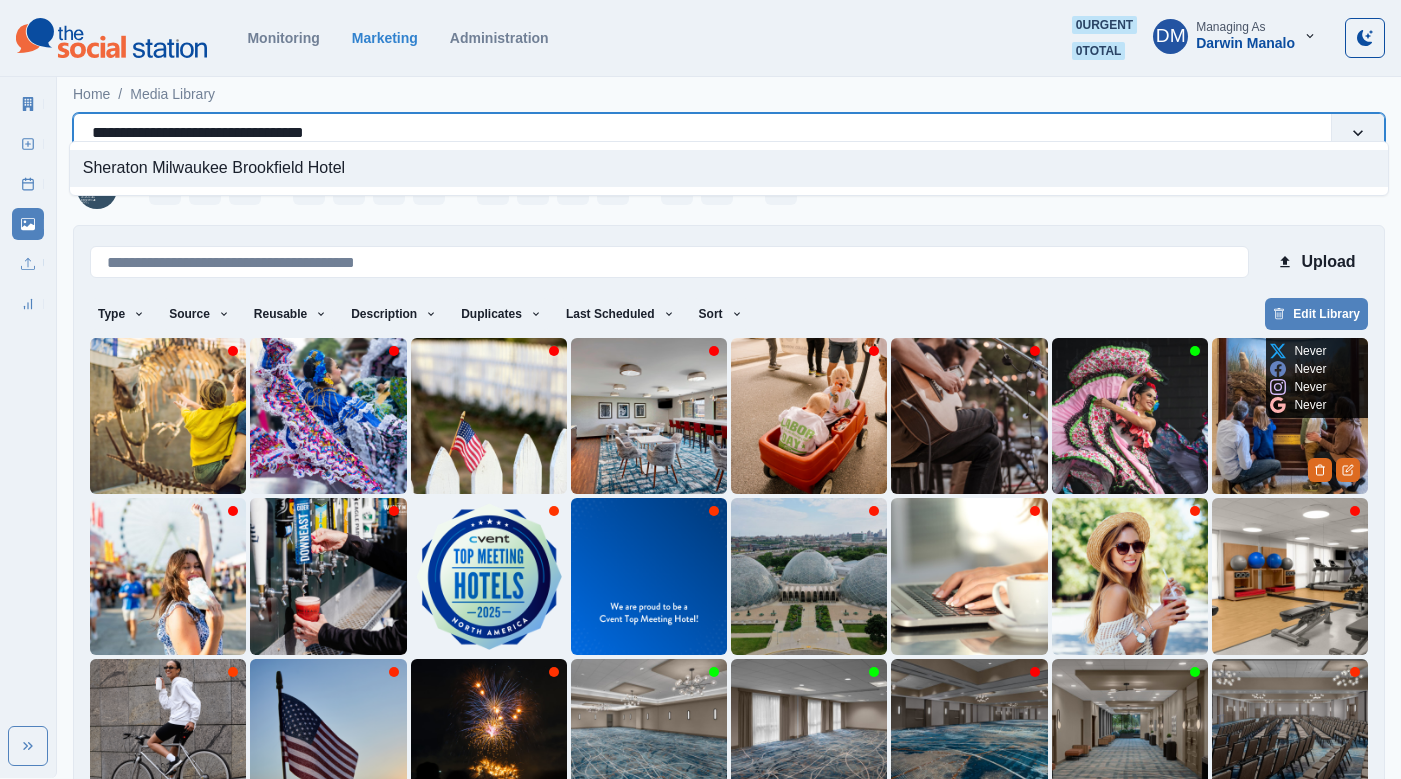 type 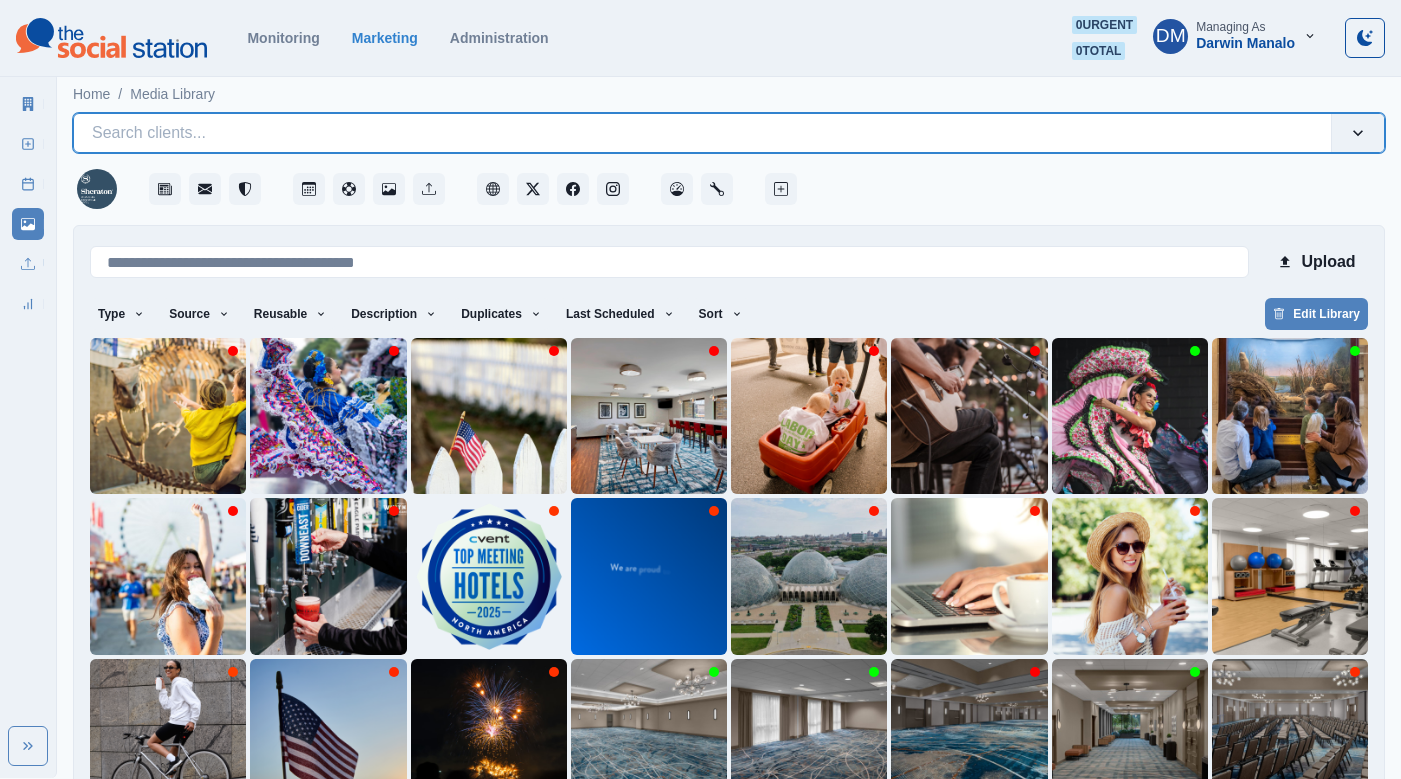 scroll, scrollTop: 42, scrollLeft: 0, axis: vertical 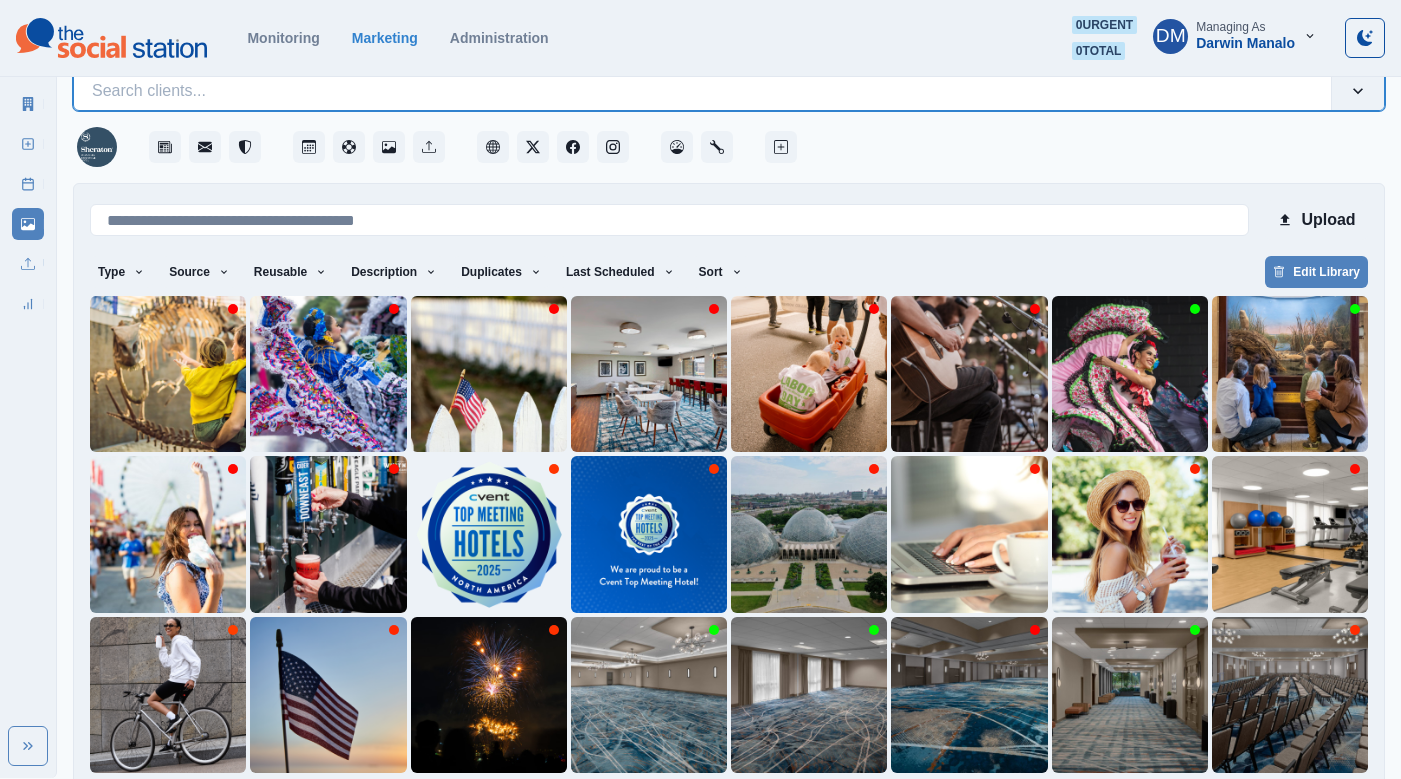 click on "8" at bounding box center [855, 805] 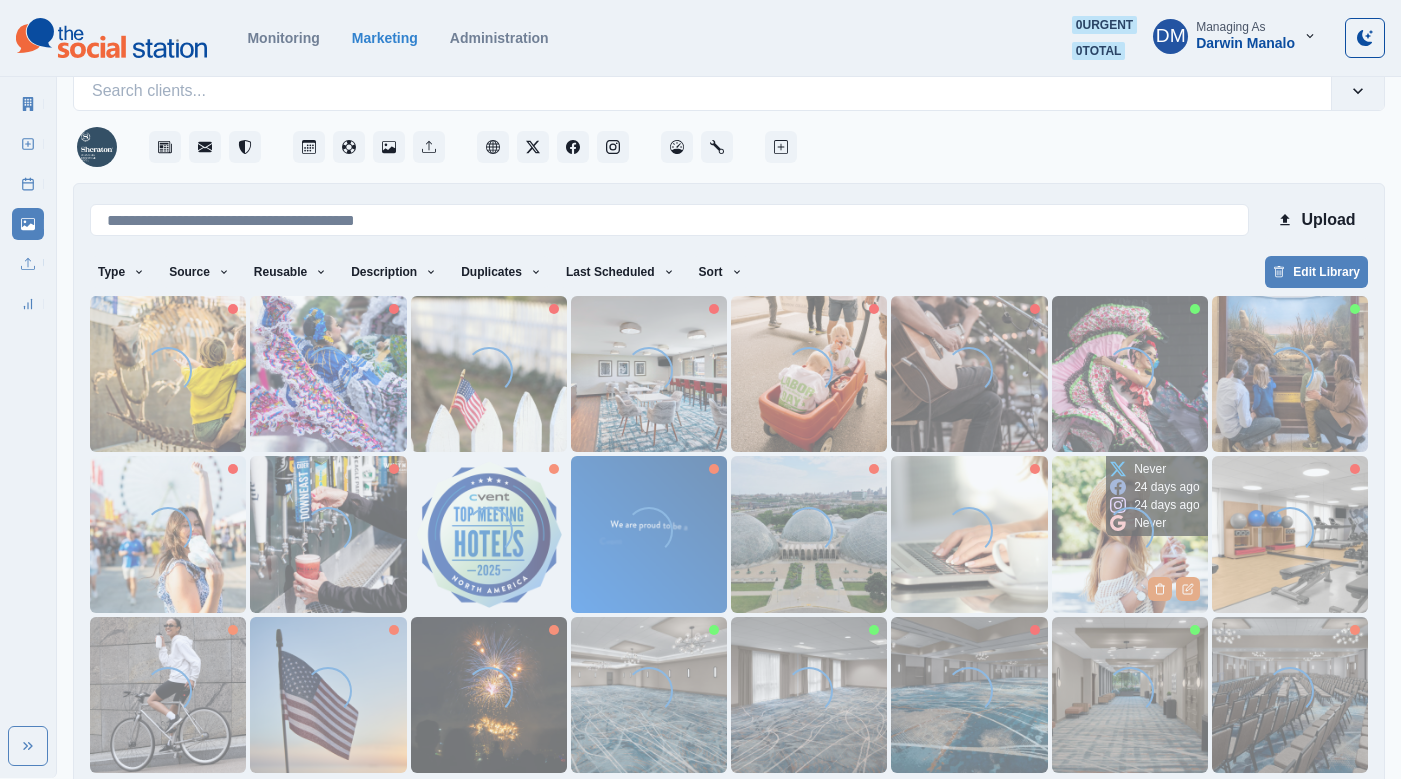 scroll, scrollTop: 0, scrollLeft: 0, axis: both 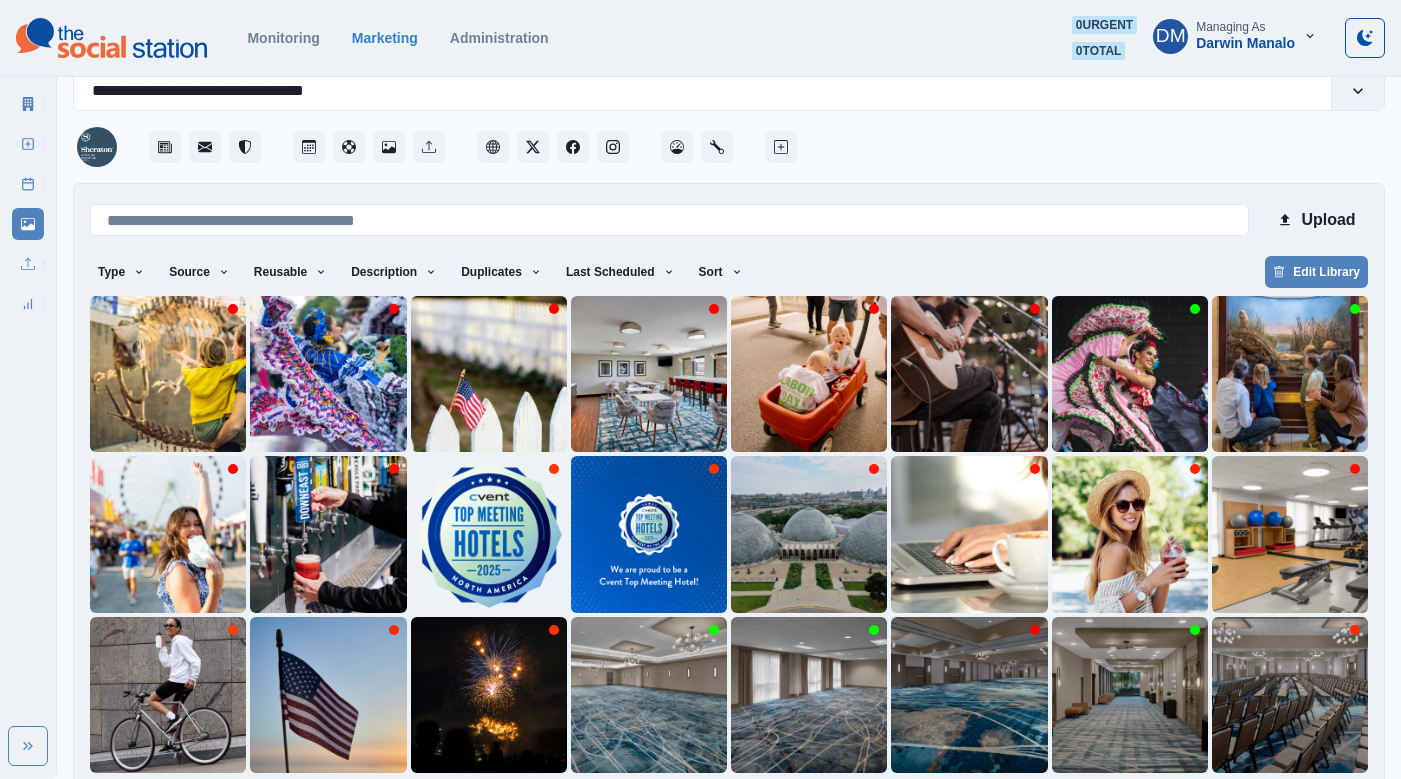 click on "8" at bounding box center (855, 805) 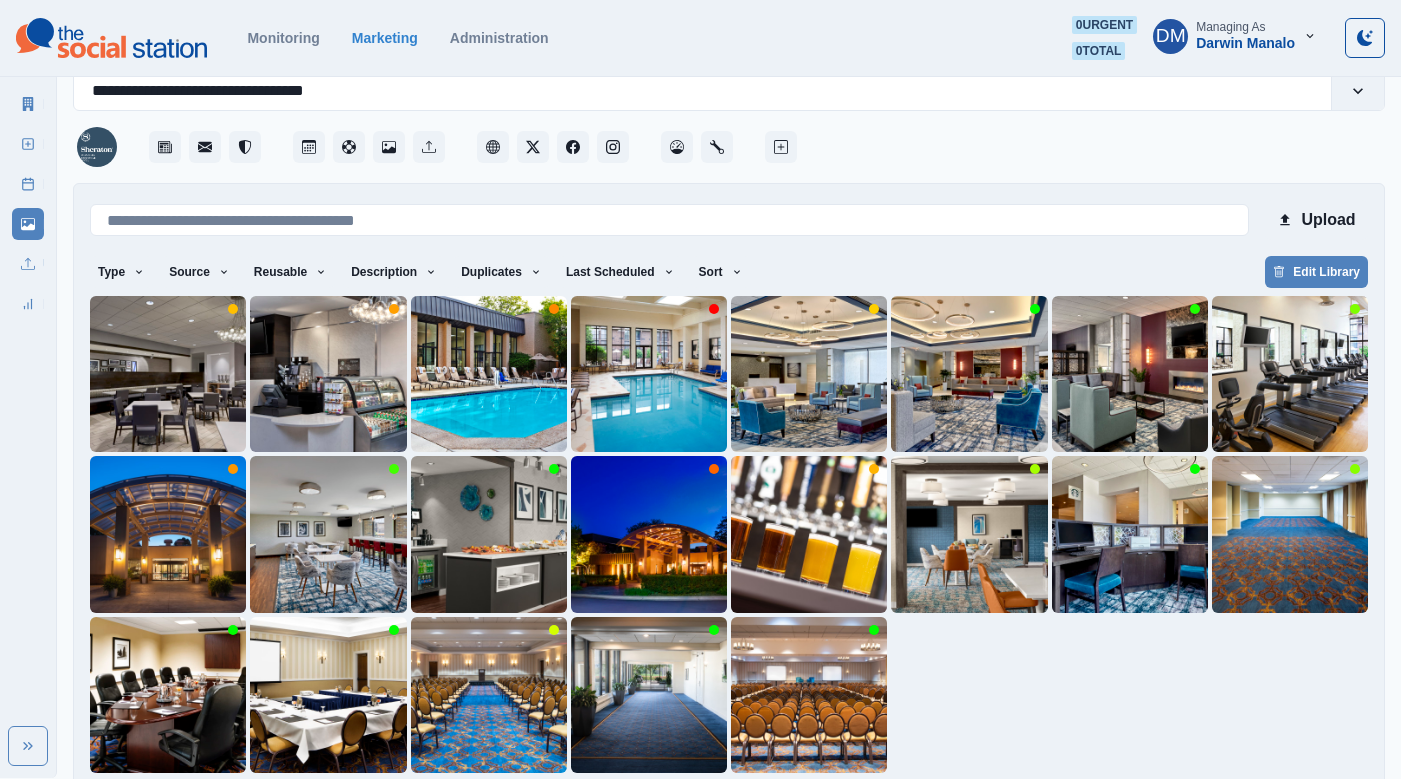 scroll, scrollTop: 0, scrollLeft: 0, axis: both 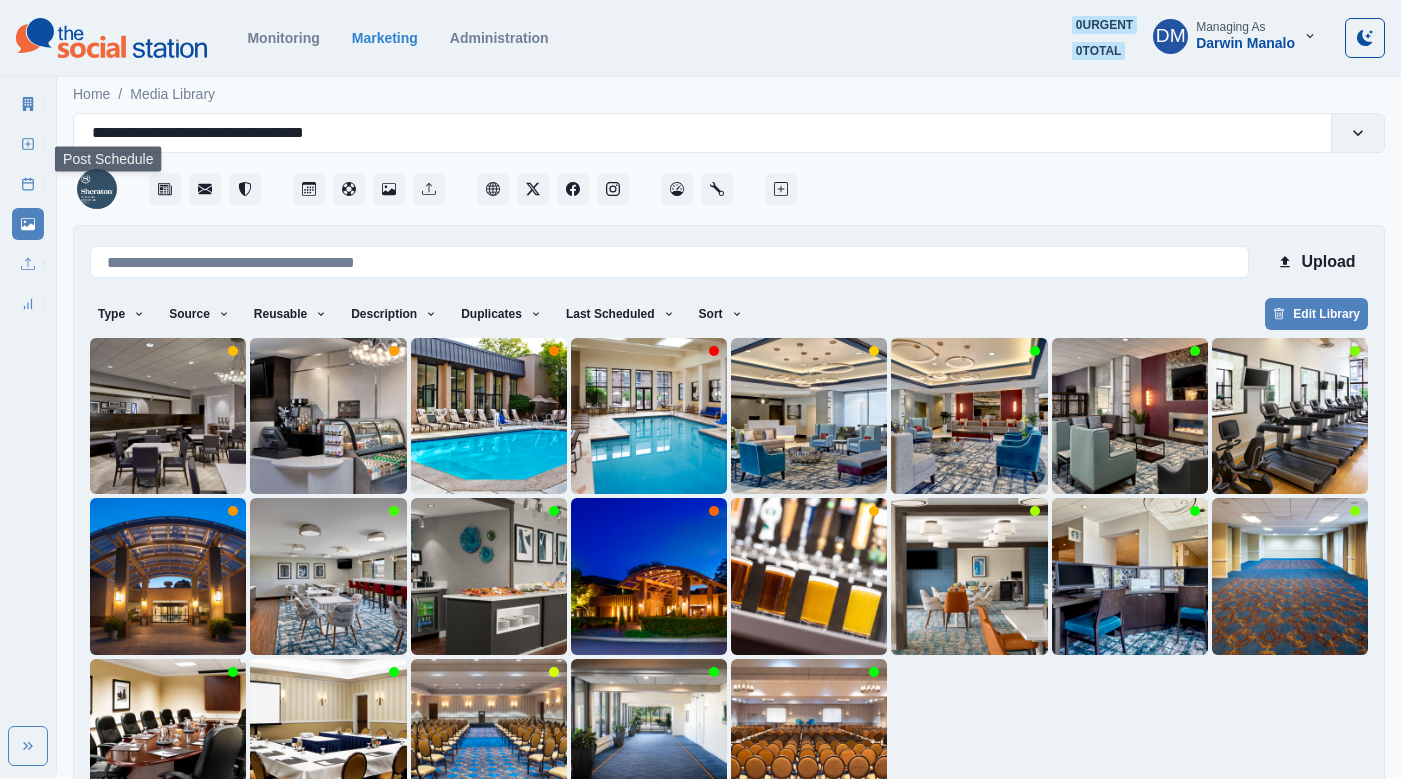 click on "Post Schedule" at bounding box center [28, 184] 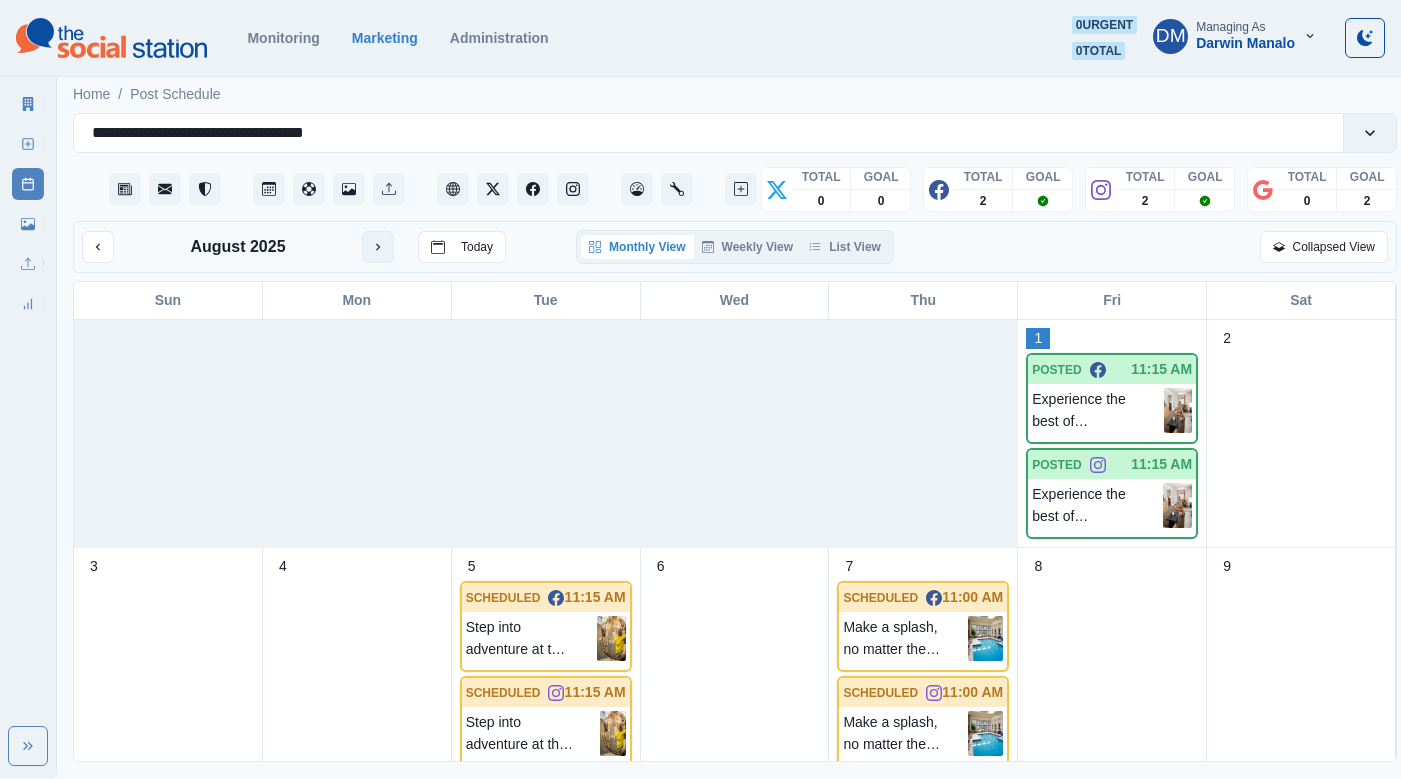click 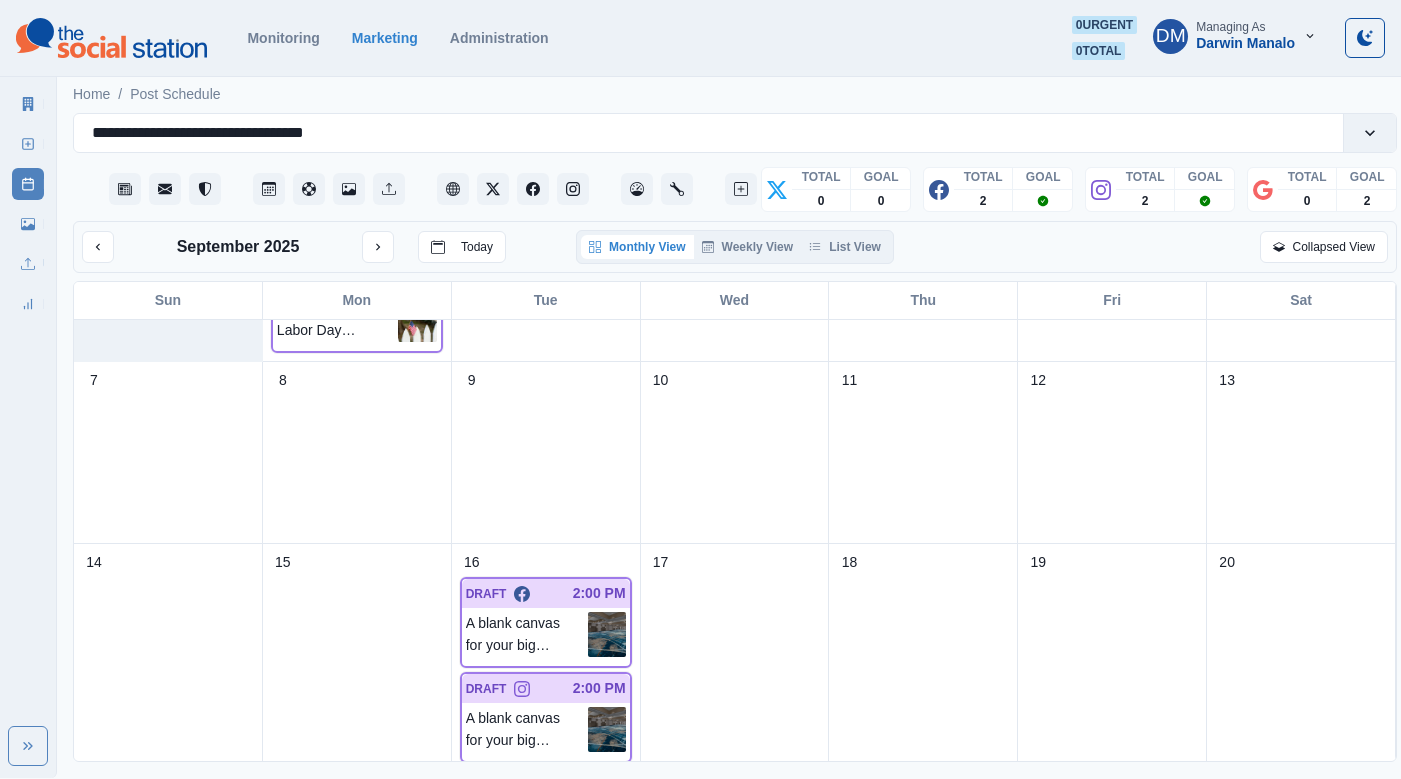 scroll, scrollTop: 190, scrollLeft: 0, axis: vertical 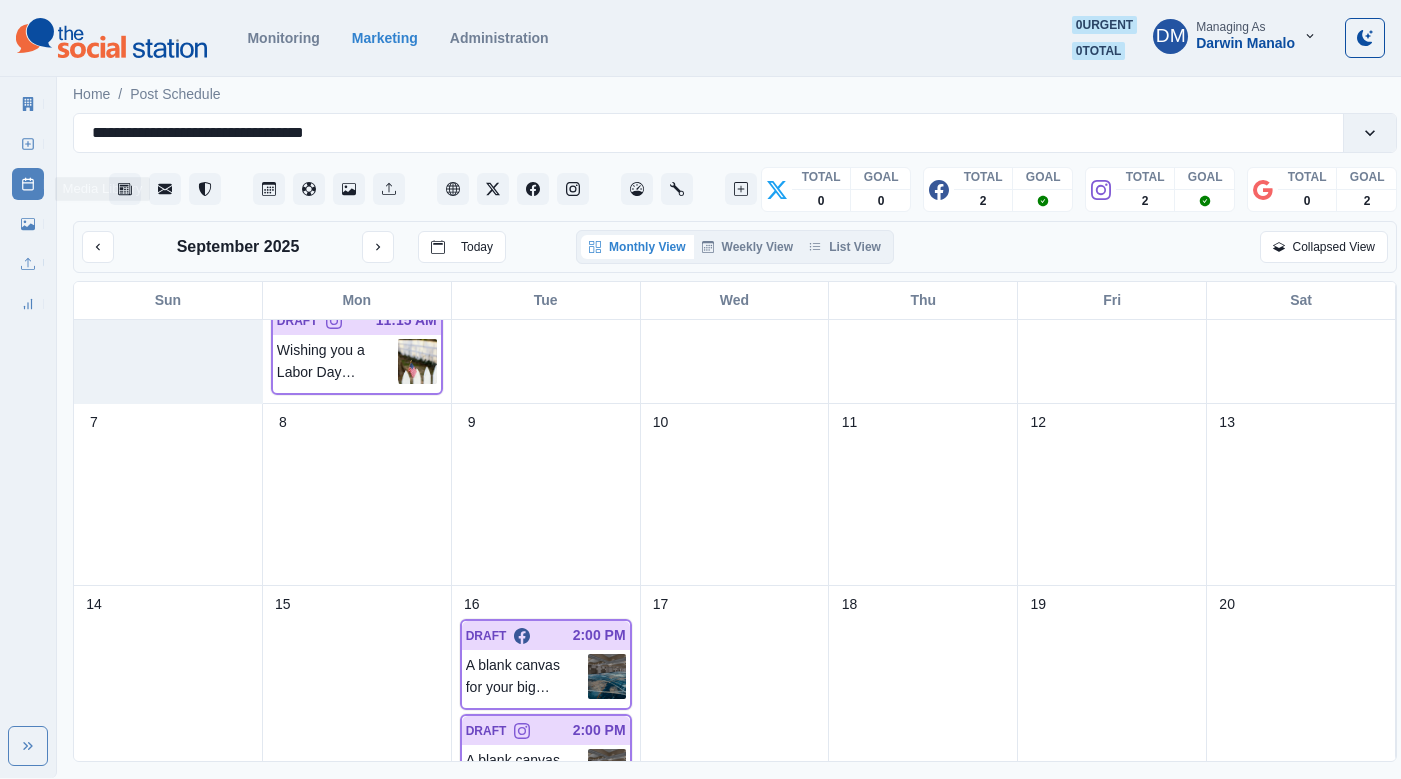 click on "Media Library" at bounding box center (28, 224) 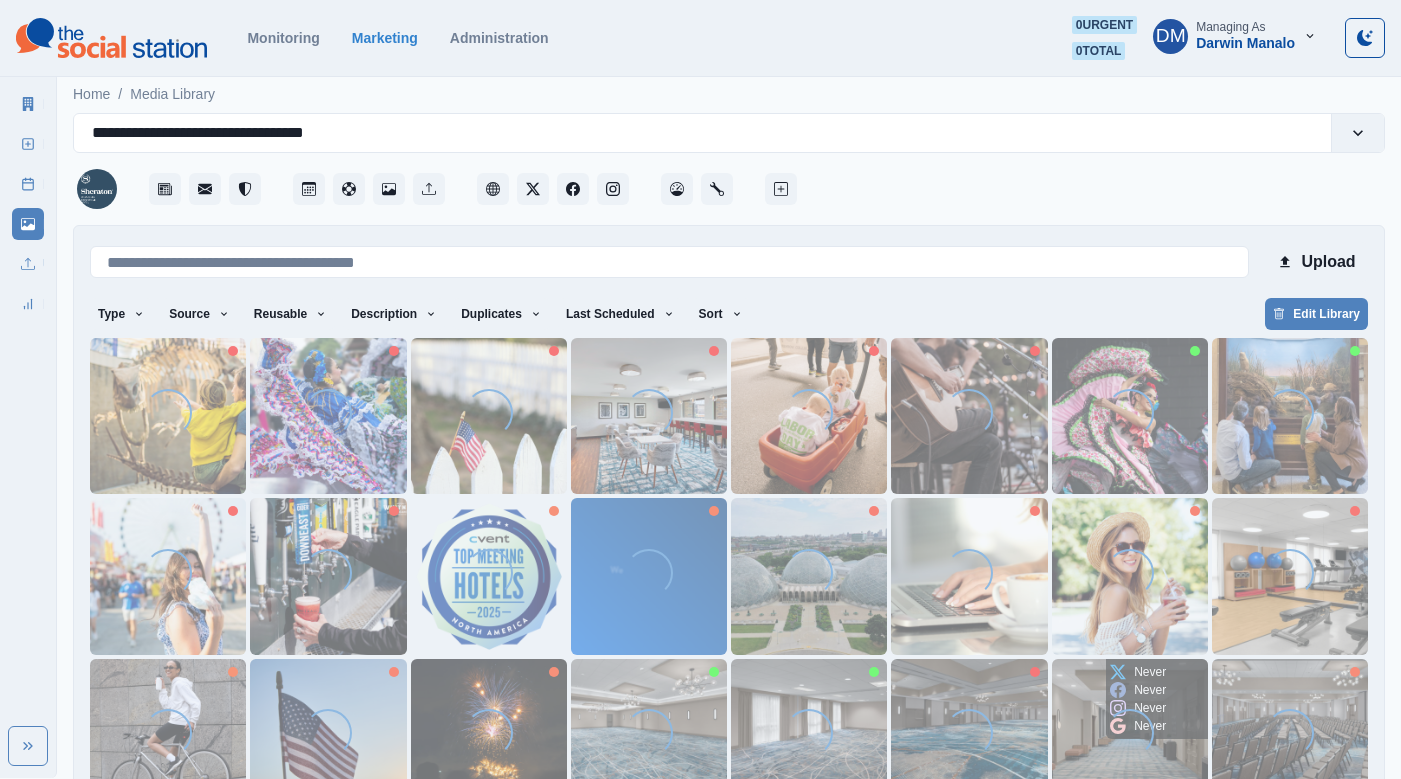 scroll, scrollTop: 42, scrollLeft: 0, axis: vertical 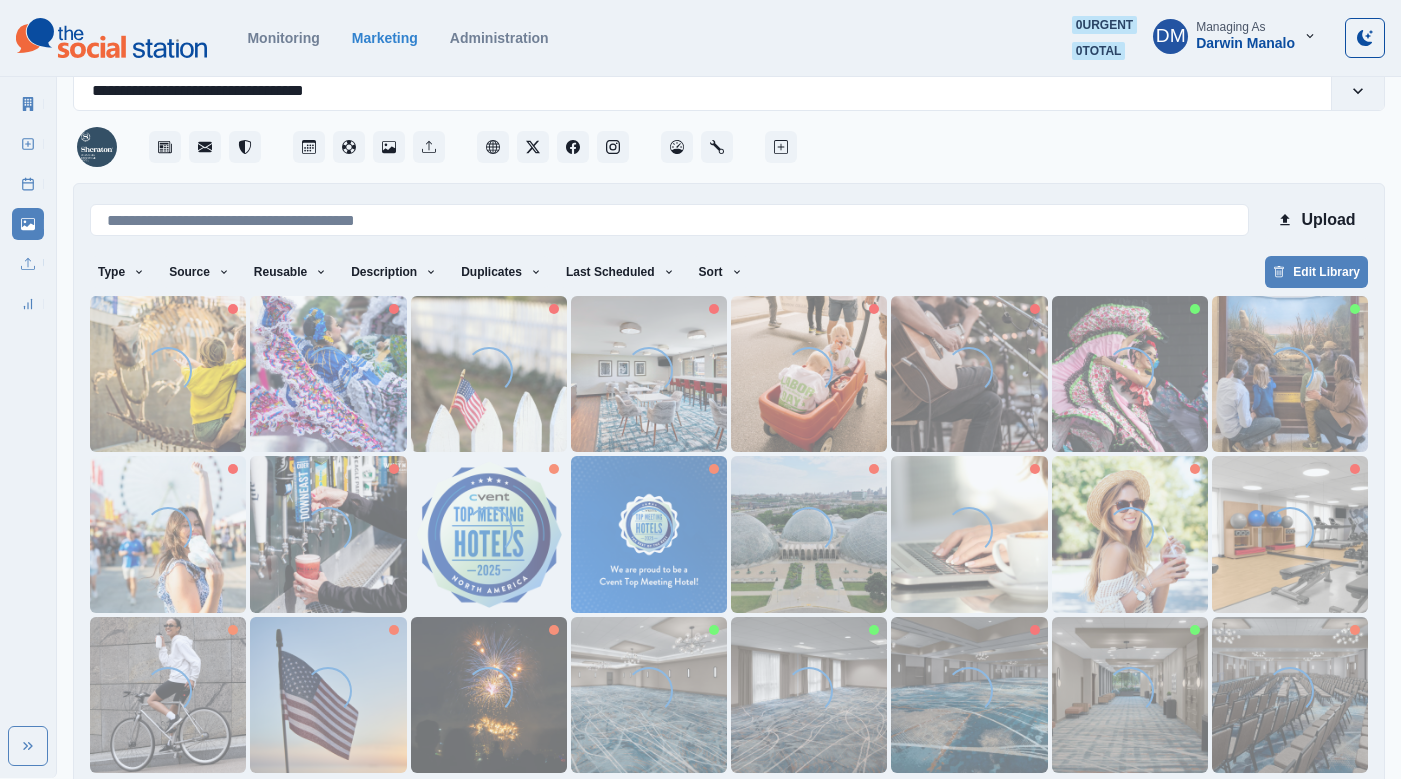 click on "8" at bounding box center (855, 805) 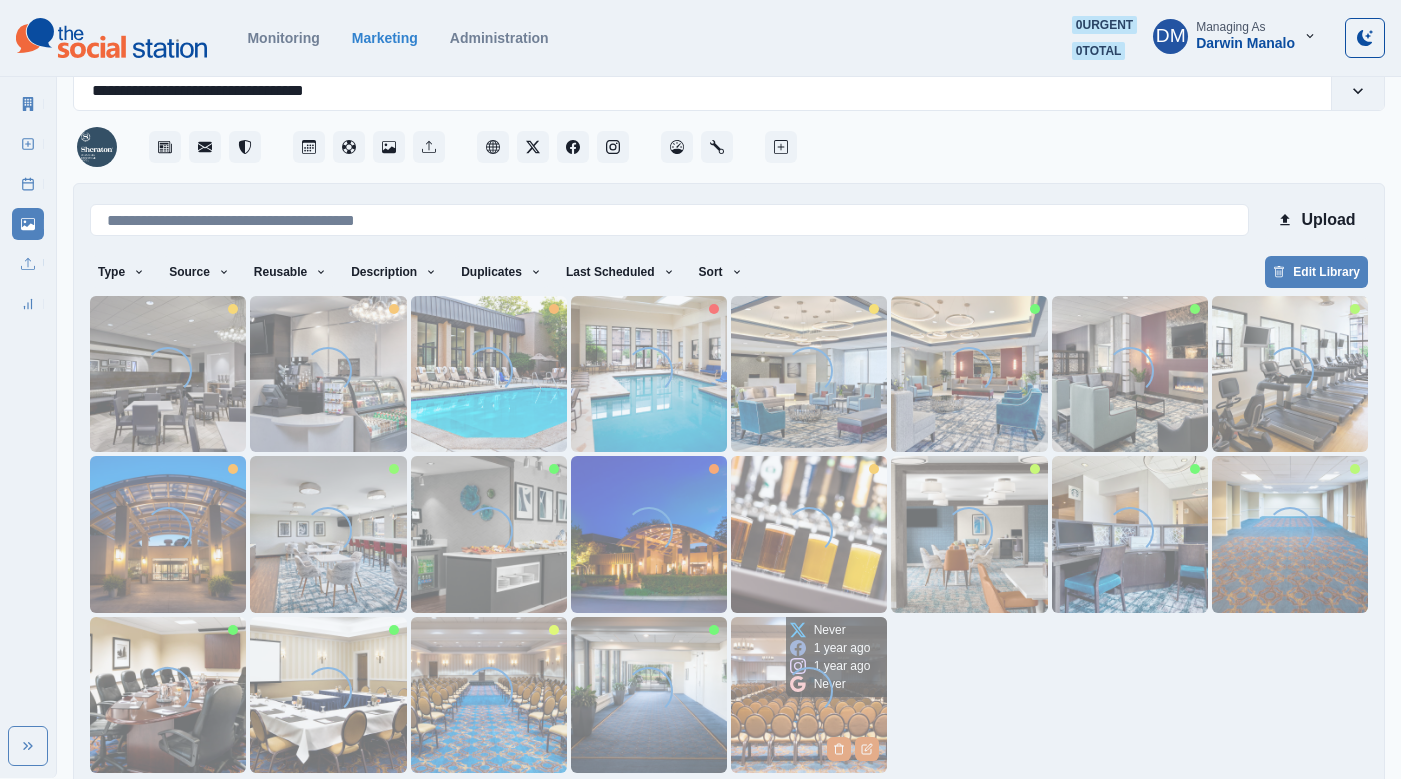 scroll, scrollTop: 0, scrollLeft: 0, axis: both 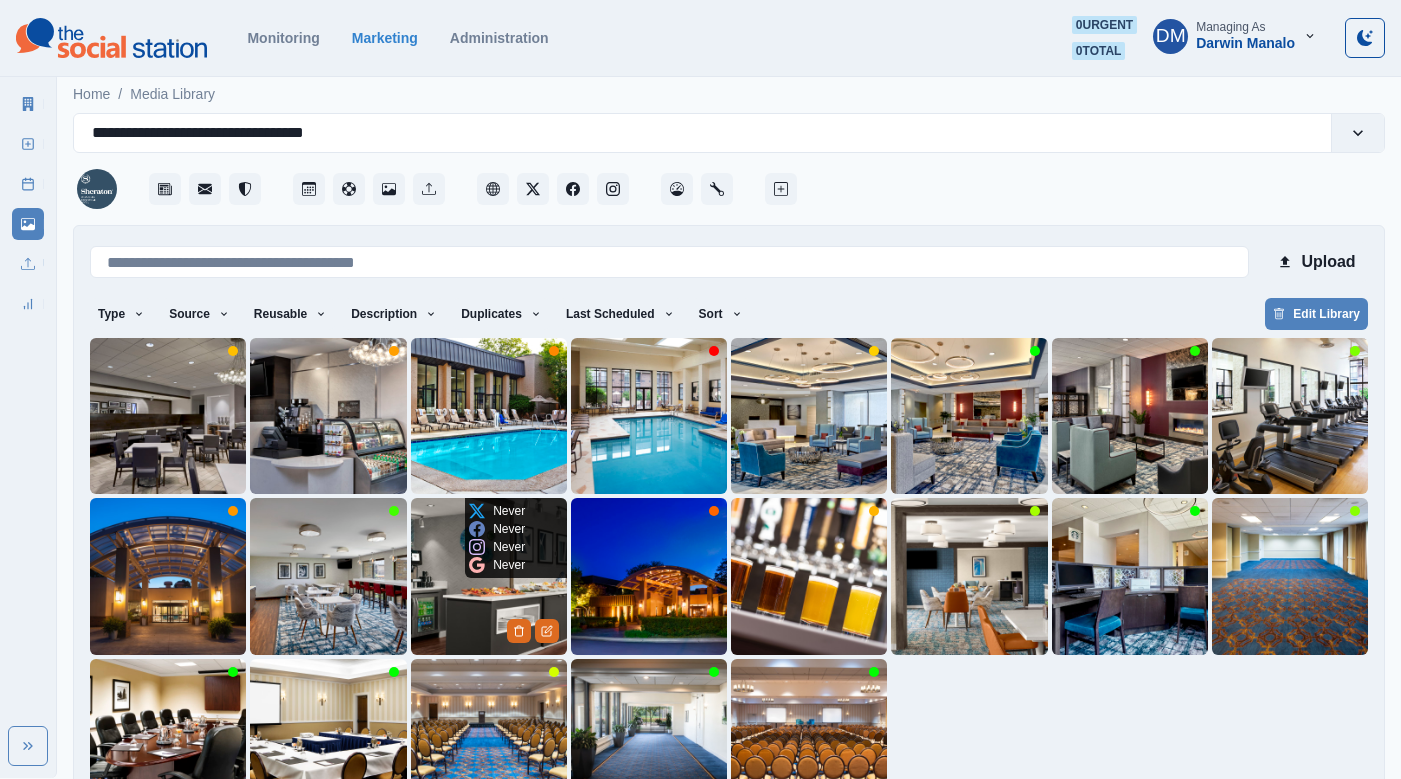 click at bounding box center [489, 576] 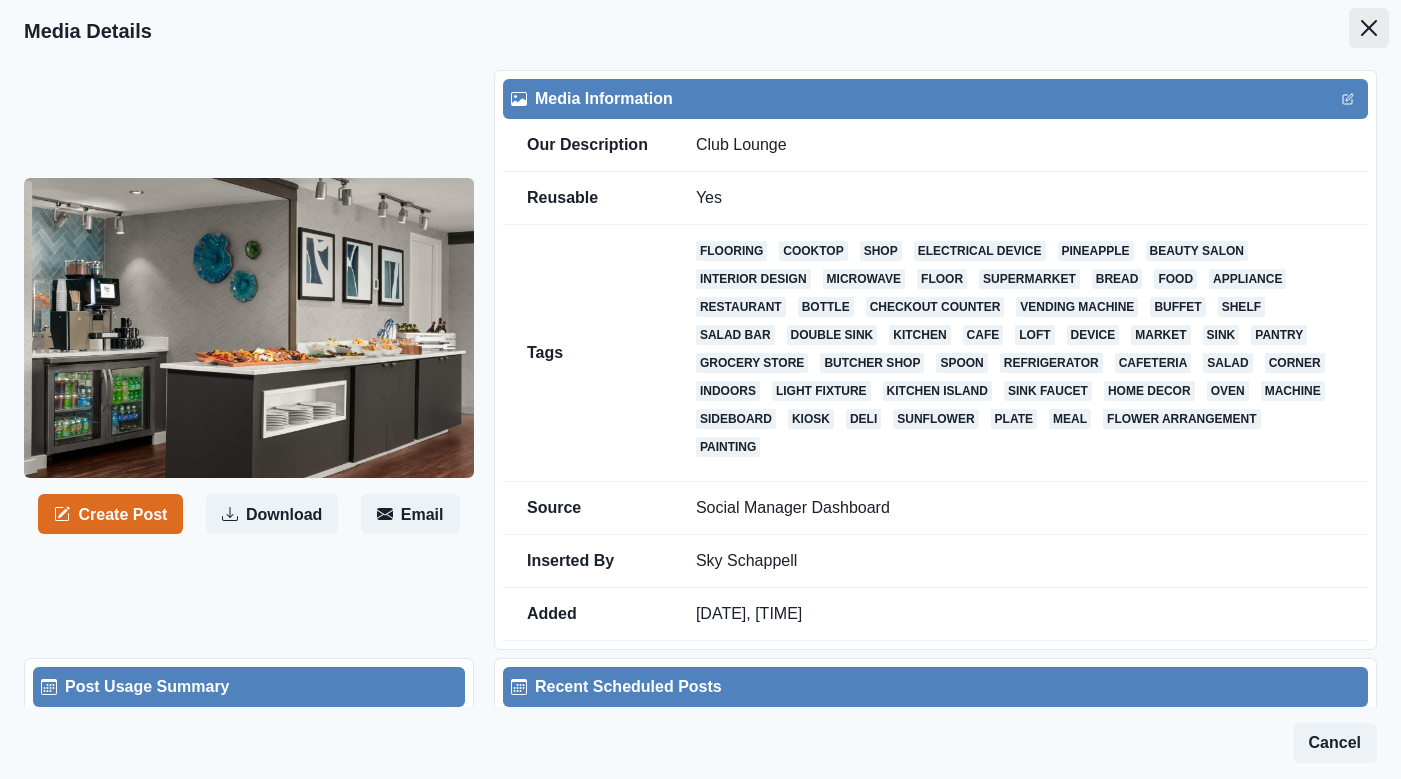 click 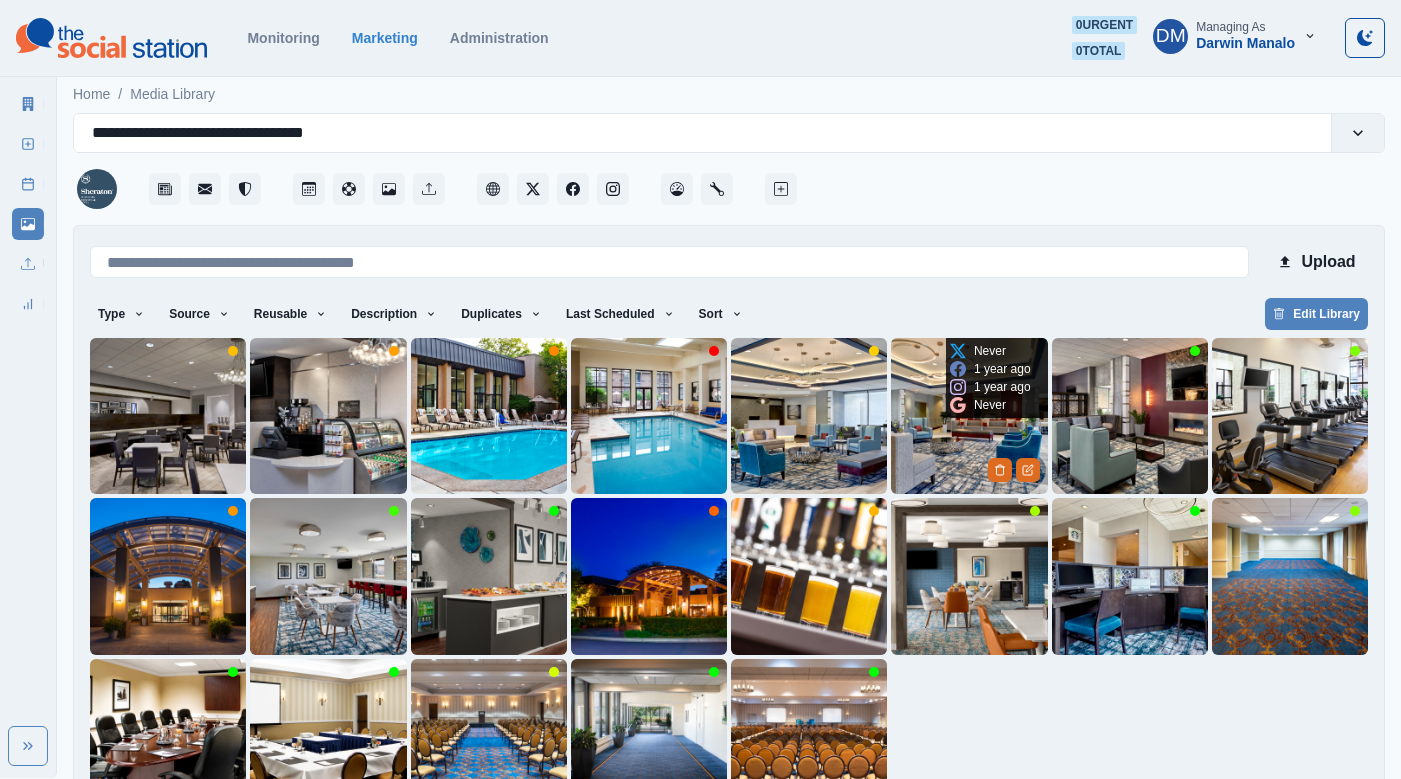 click on "1 year ago" at bounding box center (1002, 369) 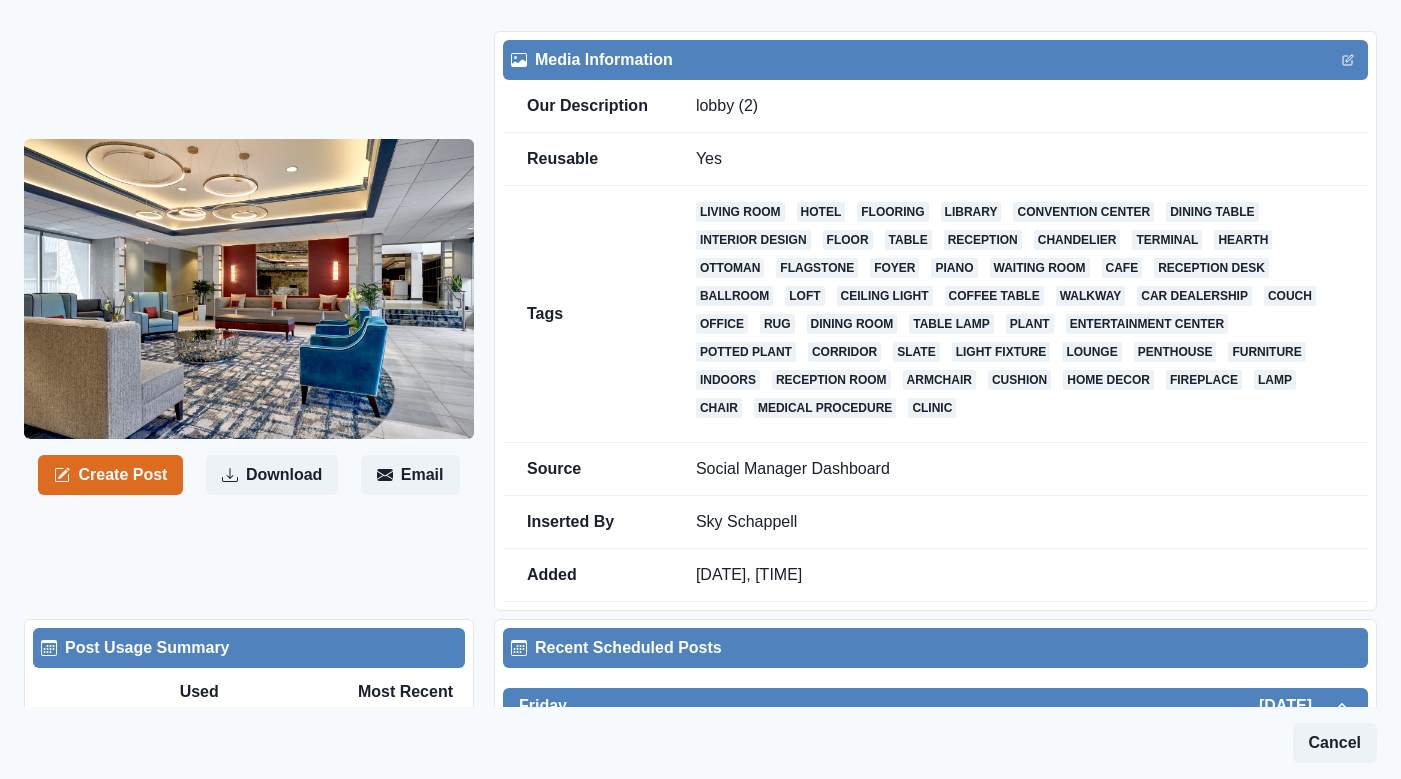 scroll, scrollTop: 19, scrollLeft: 0, axis: vertical 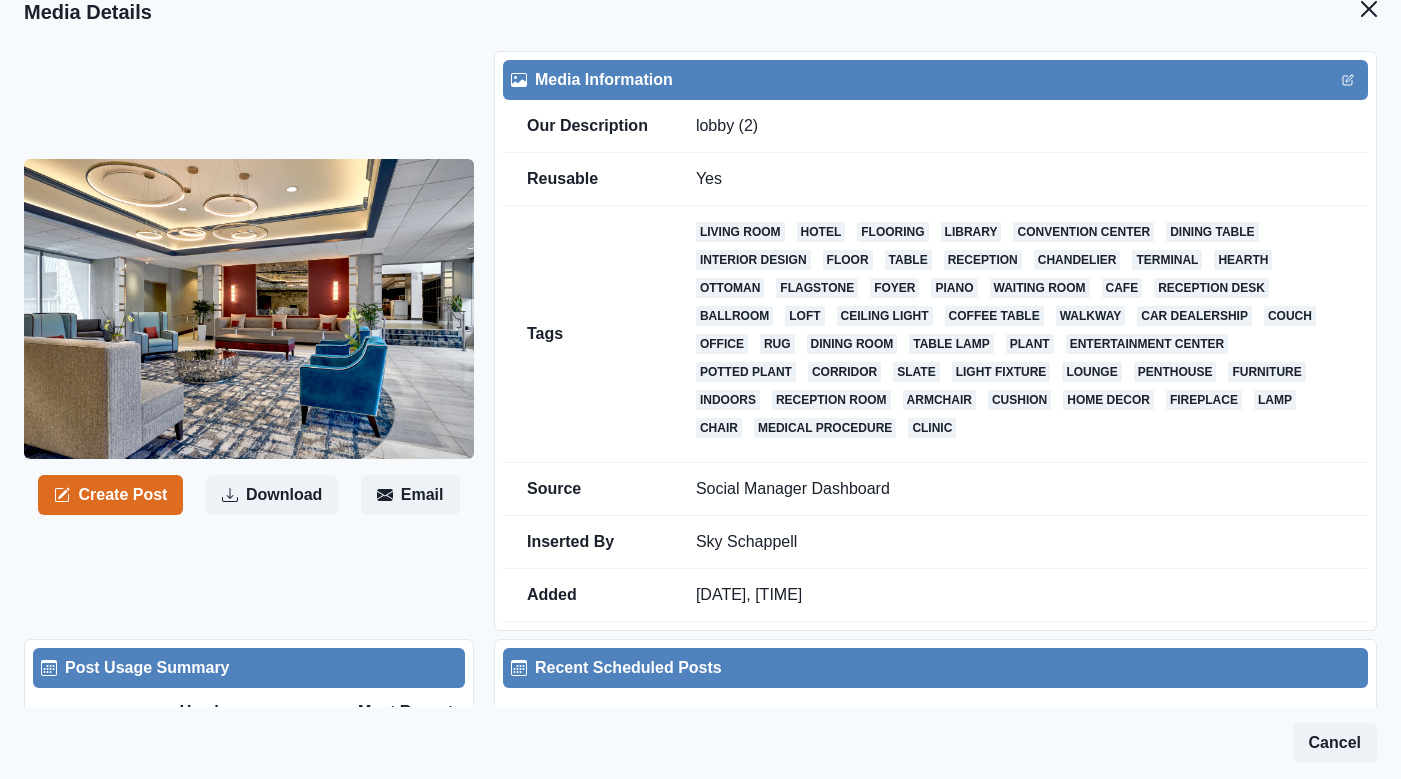 drag, startPoint x: 713, startPoint y: 515, endPoint x: 1185, endPoint y: 506, distance: 472.0858 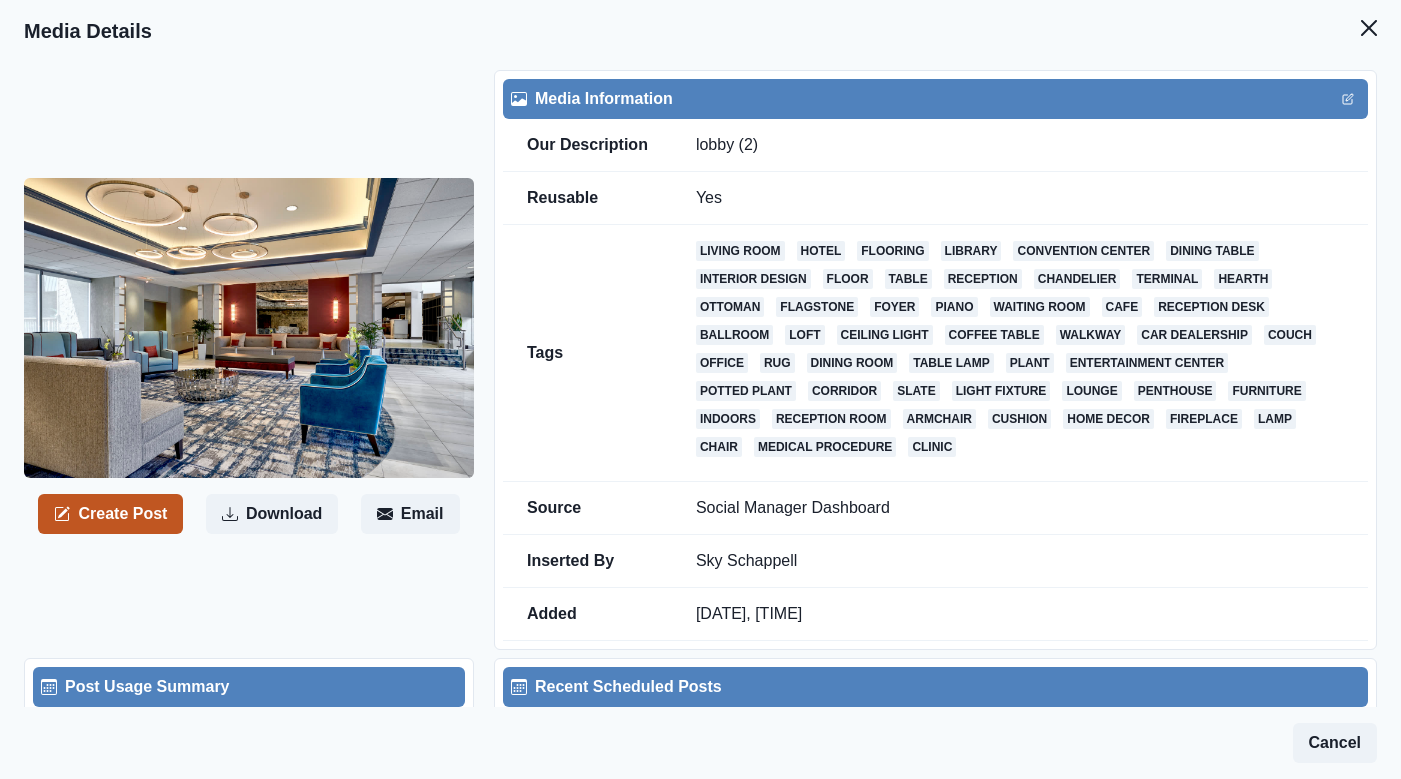 click on "Create Post" at bounding box center [110, 514] 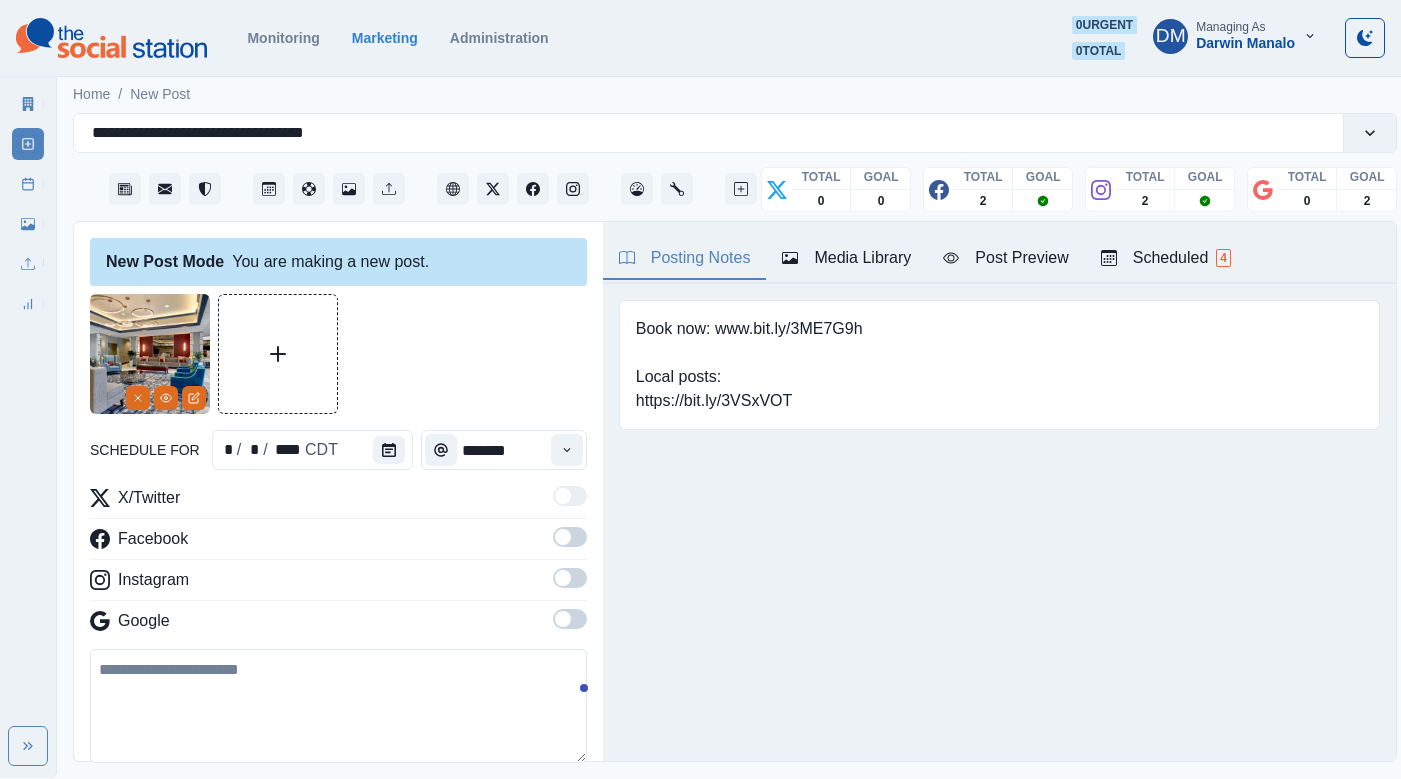 click at bounding box center (338, 706) 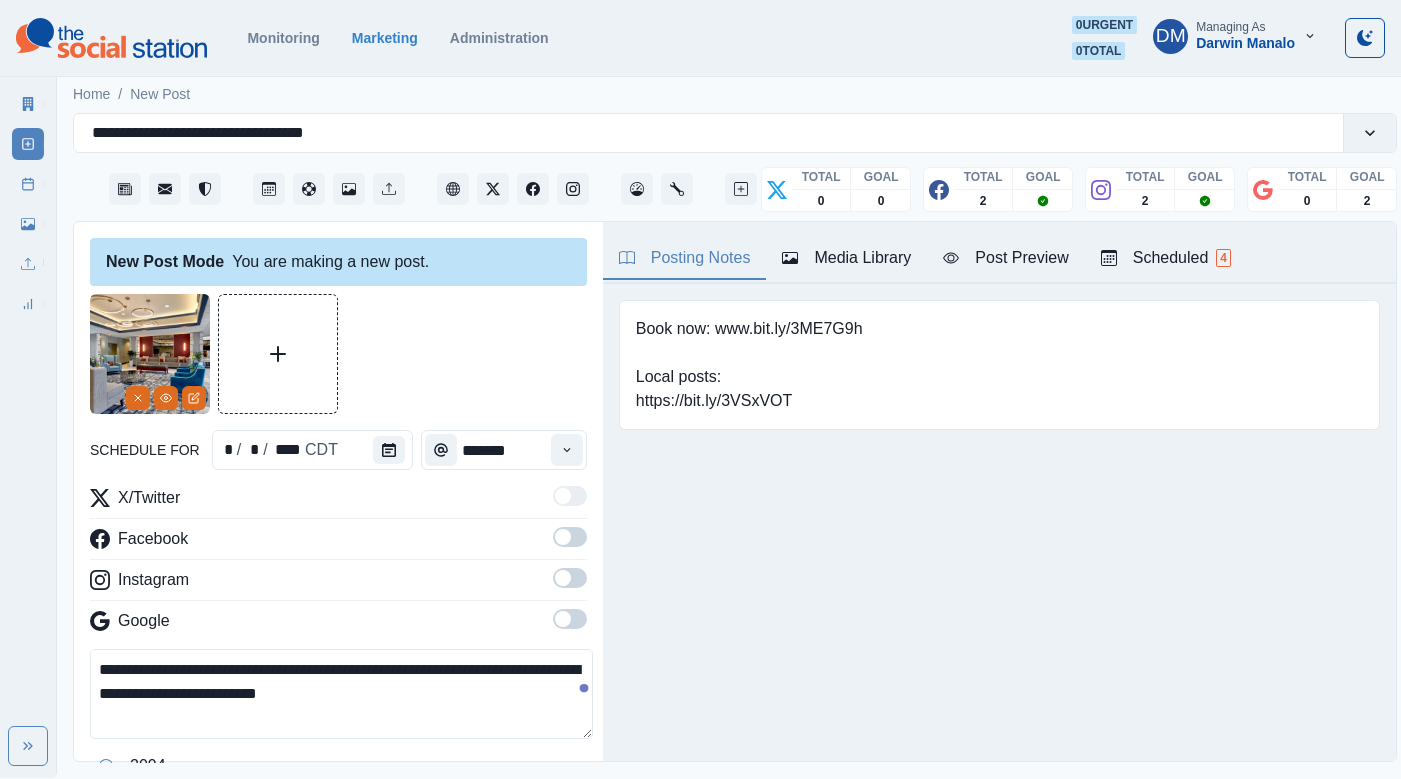 type on "**********" 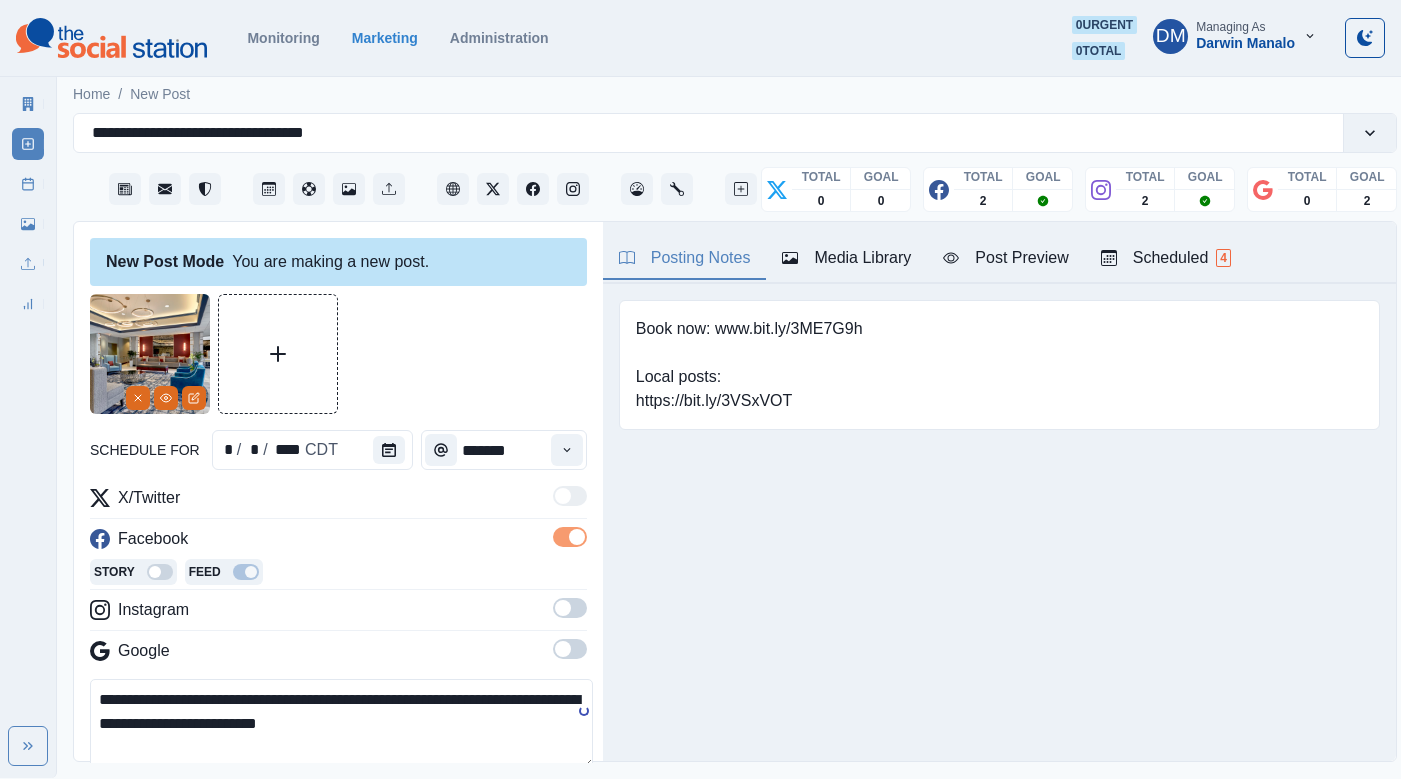 click at bounding box center [570, 608] 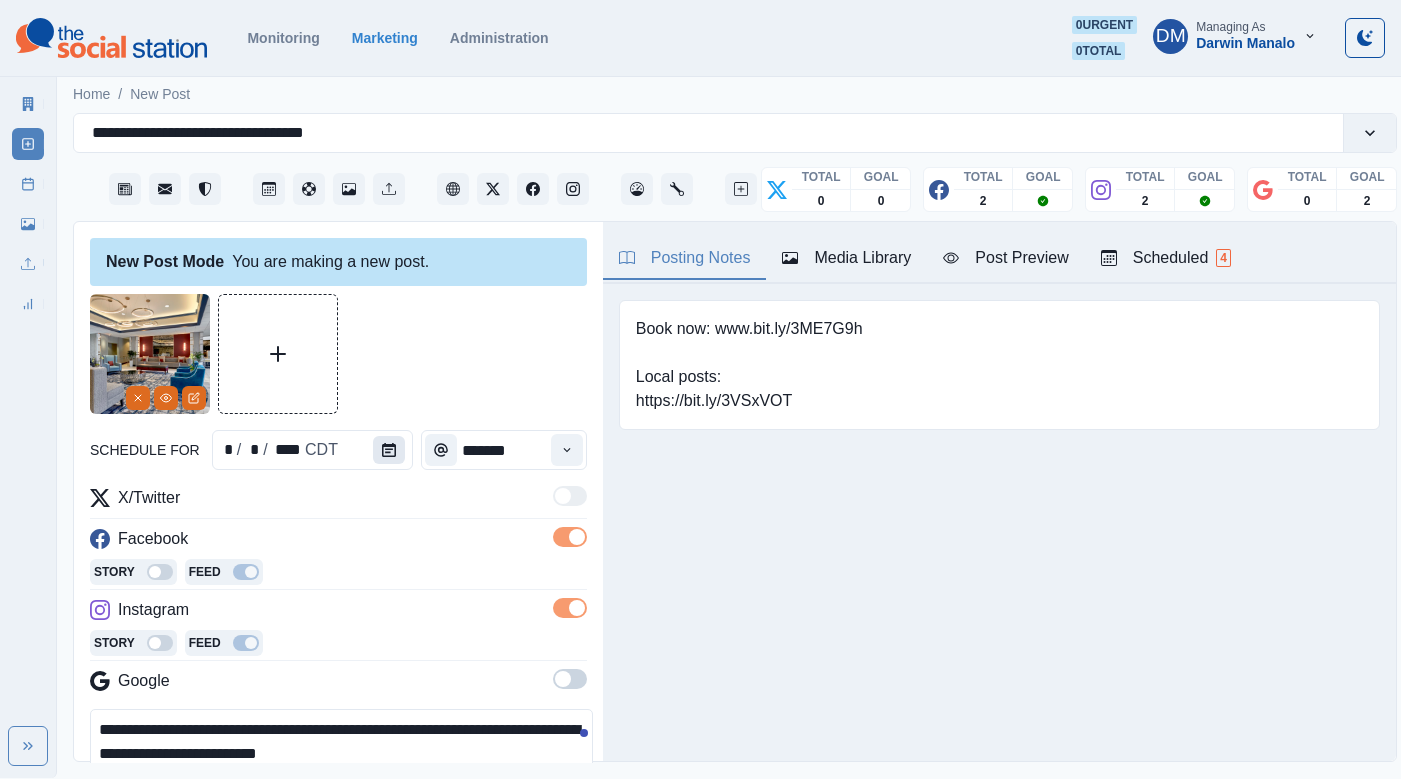 click 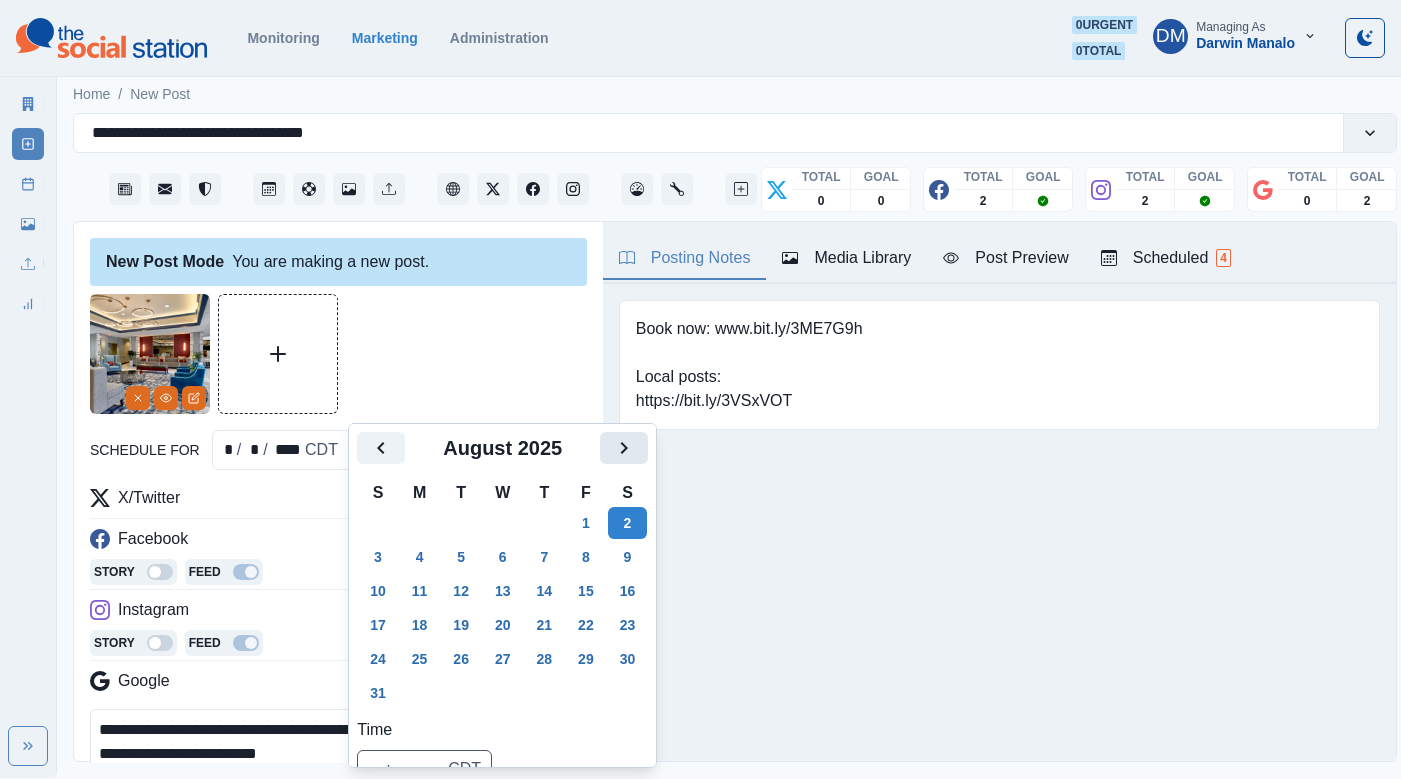 click 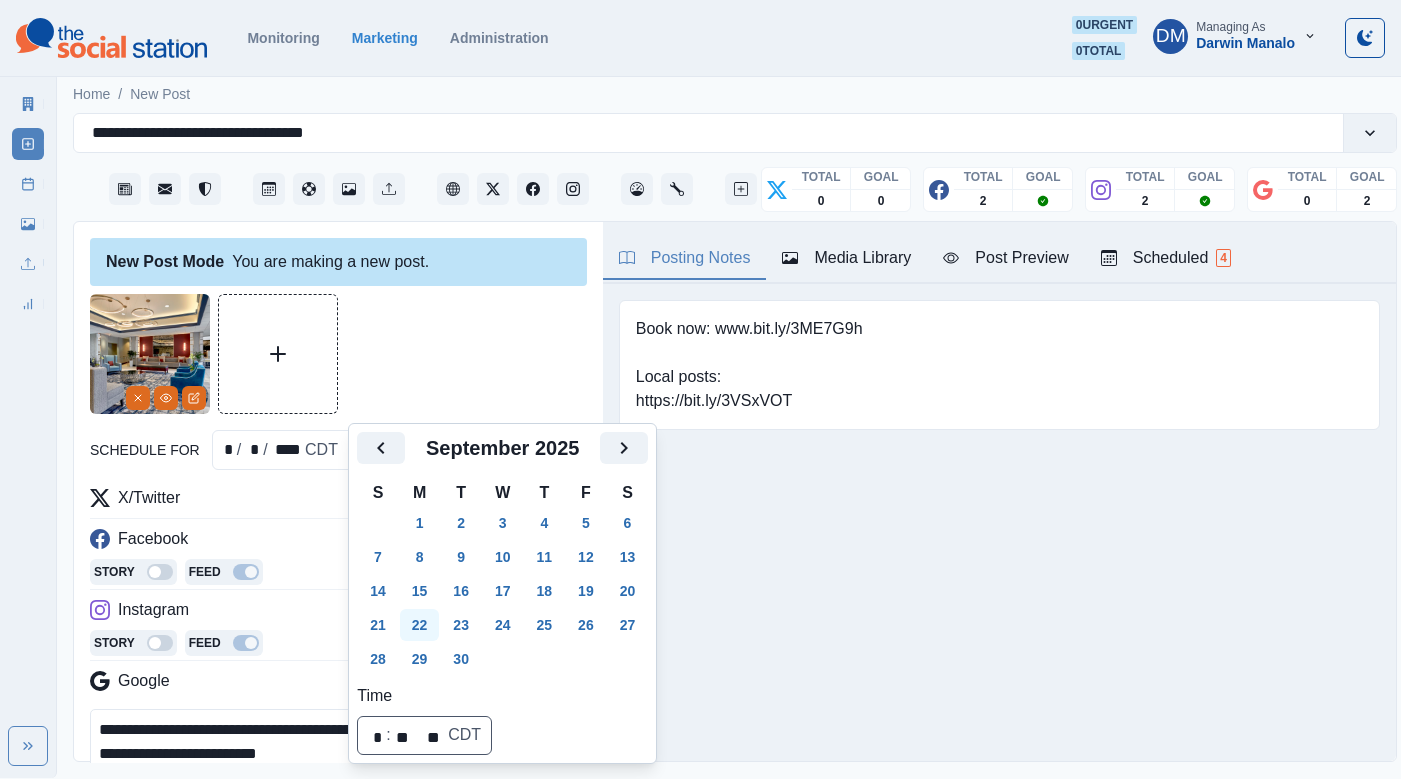 click on "22" at bounding box center (420, 625) 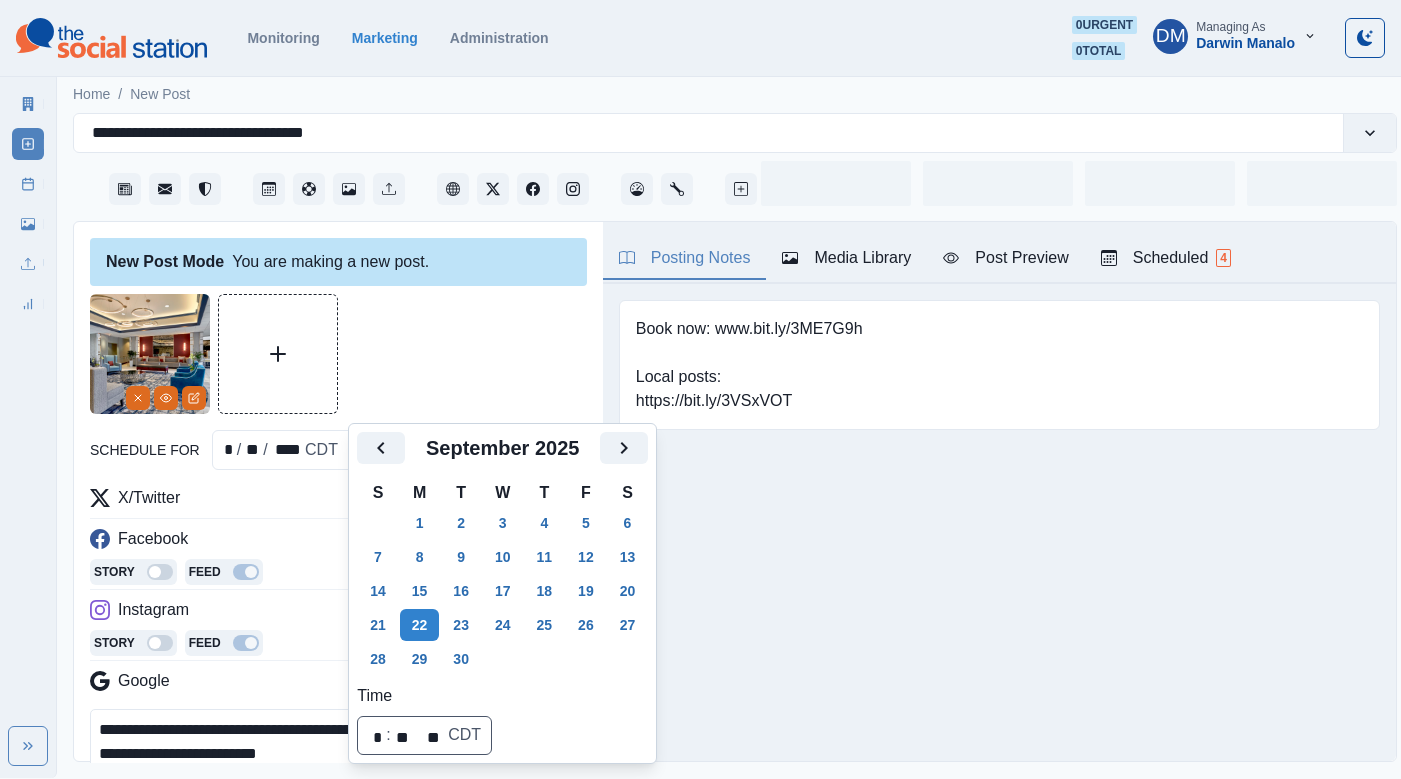 click on "**********" at bounding box center [341, 754] 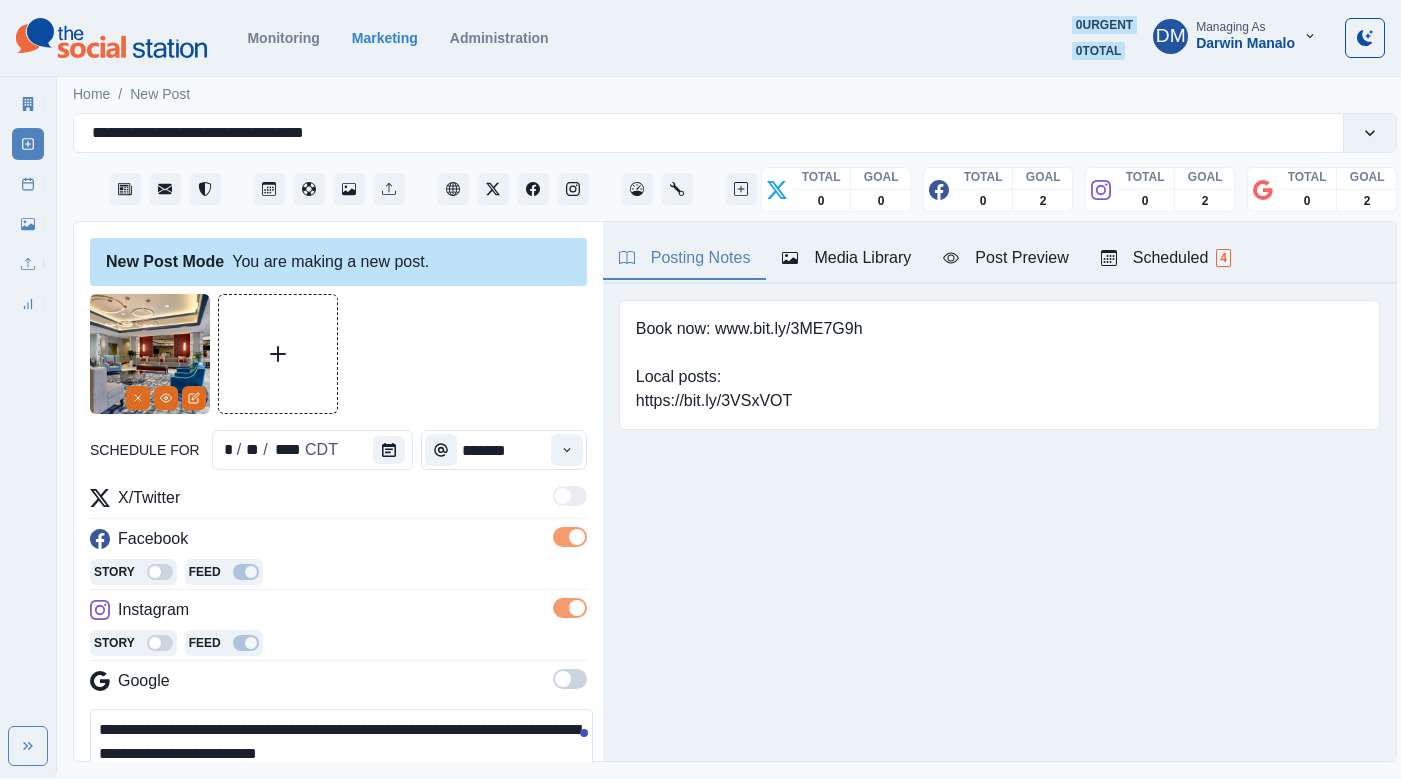 click on "**********" at bounding box center (341, 754) 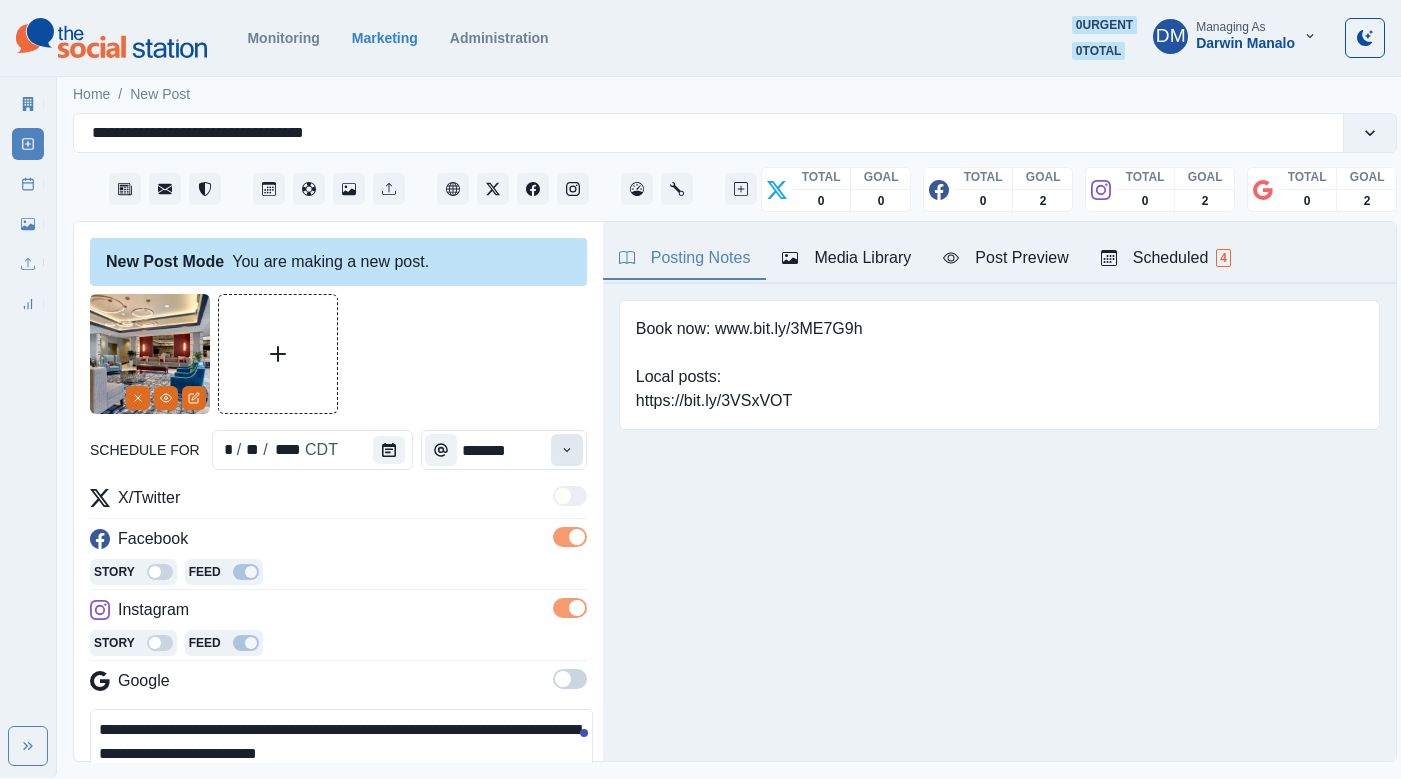 click at bounding box center [567, 450] 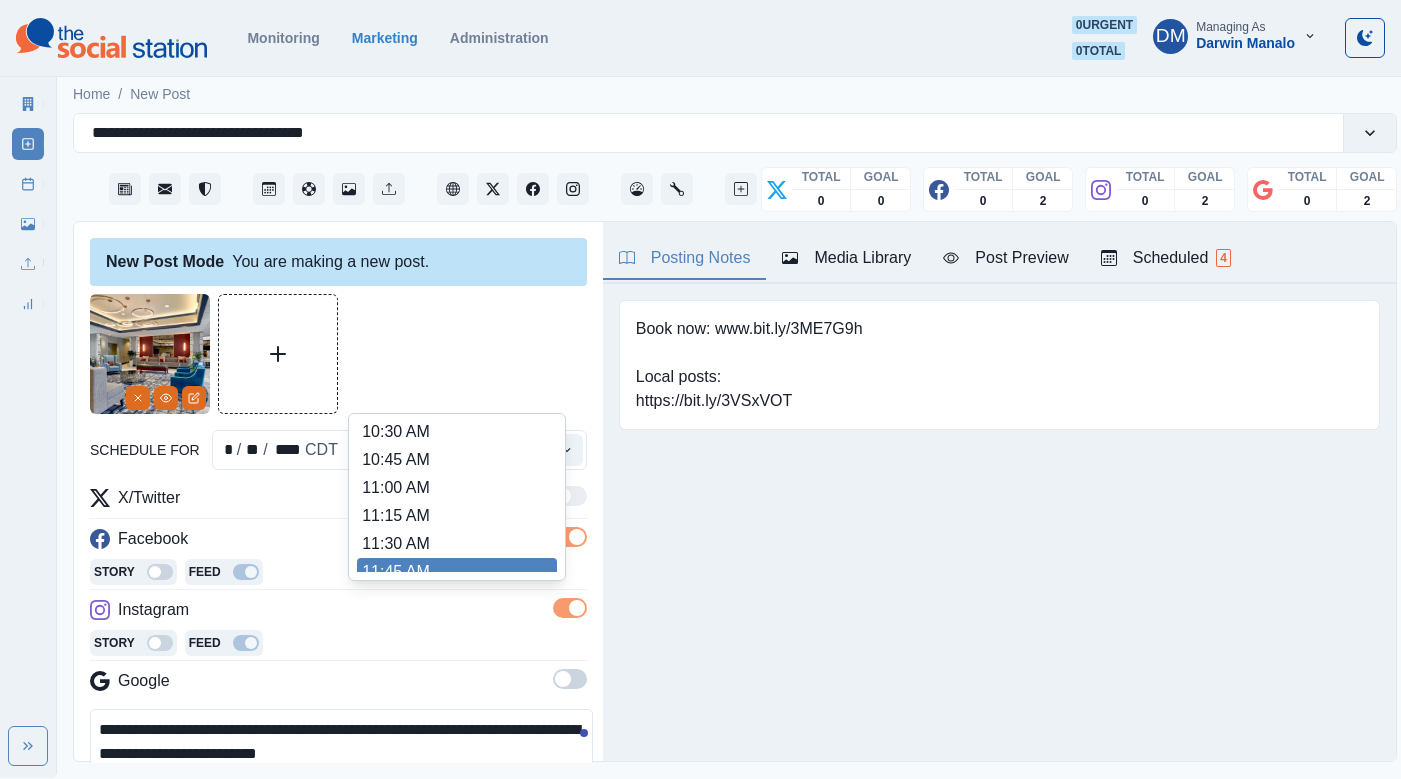 scroll, scrollTop: 264, scrollLeft: 0, axis: vertical 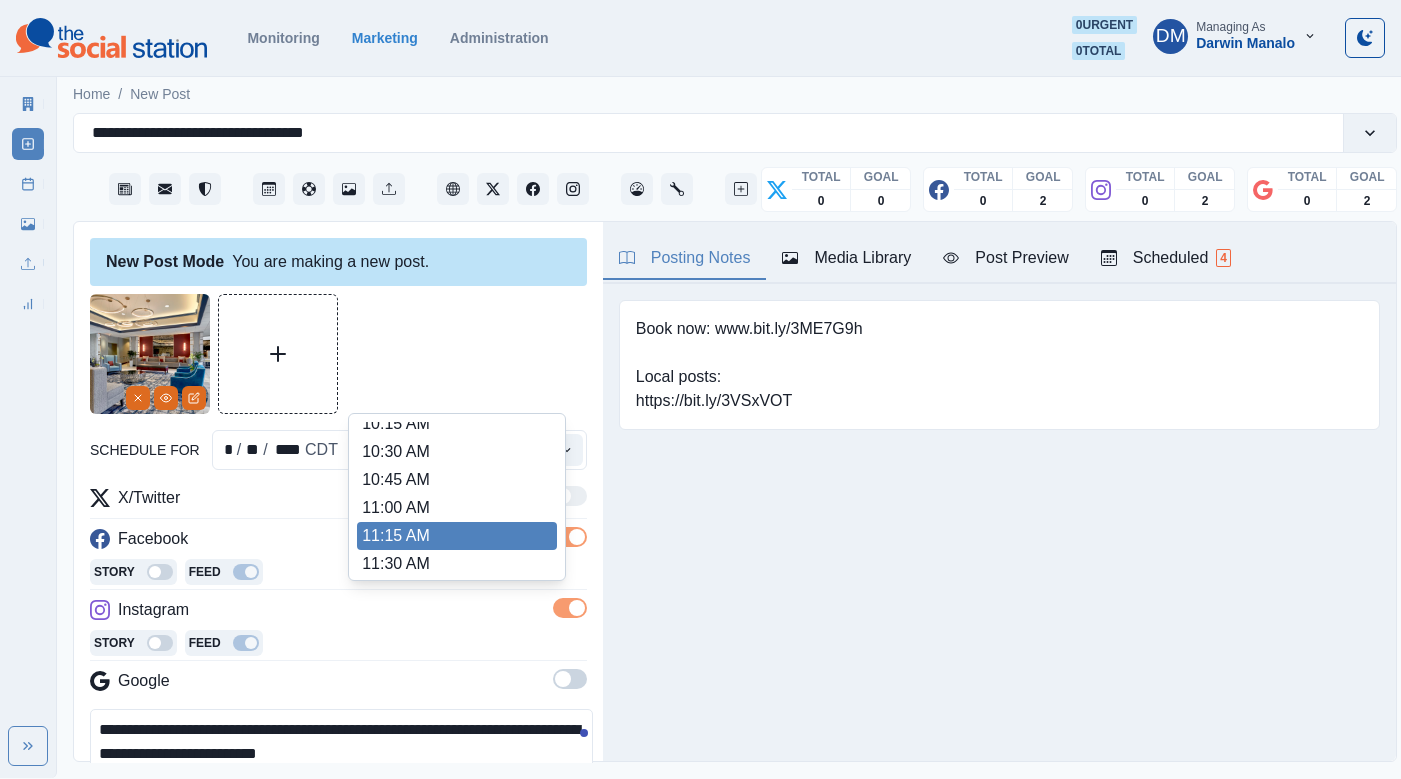 click on "11:15 AM" at bounding box center (457, 536) 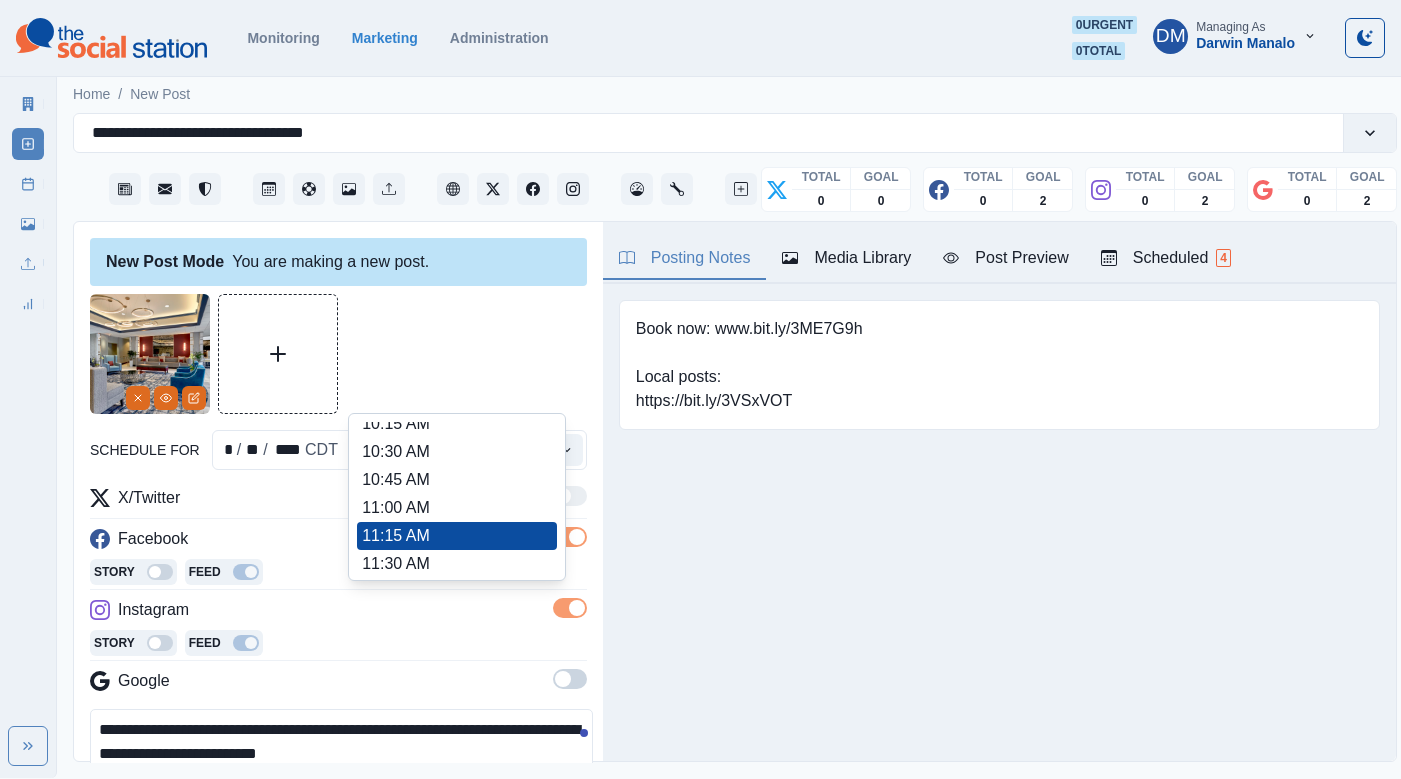 type on "********" 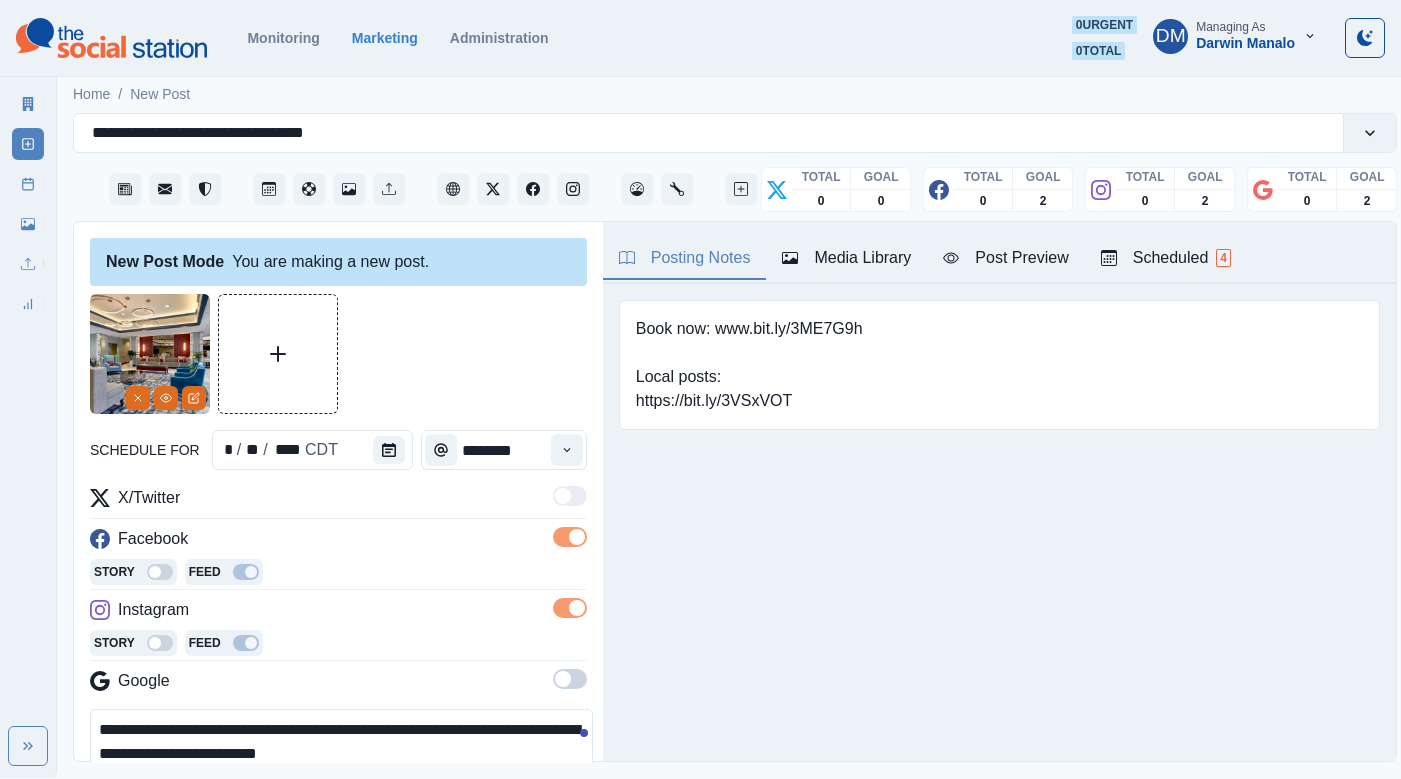 click on "**********" at bounding box center [341, 754] 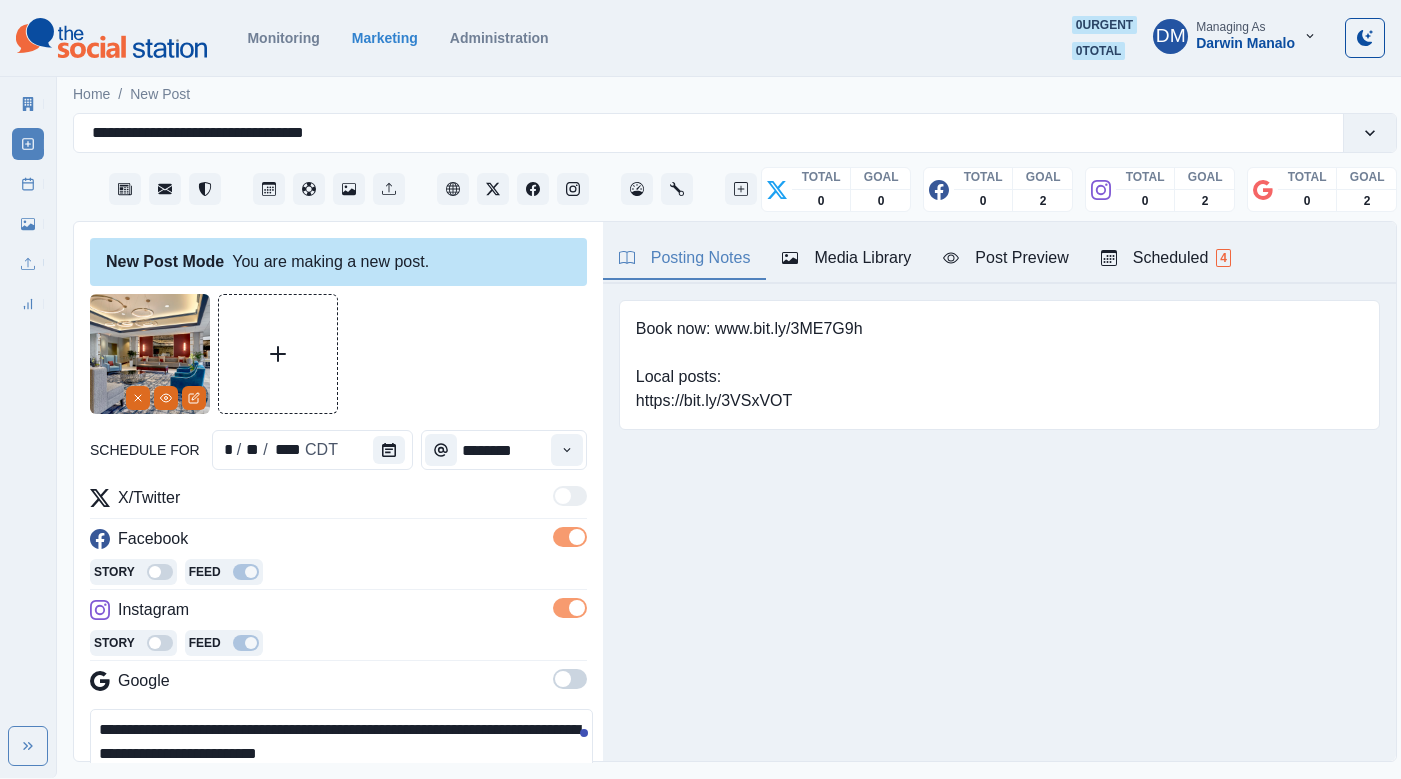 click on "**********" at bounding box center [341, 754] 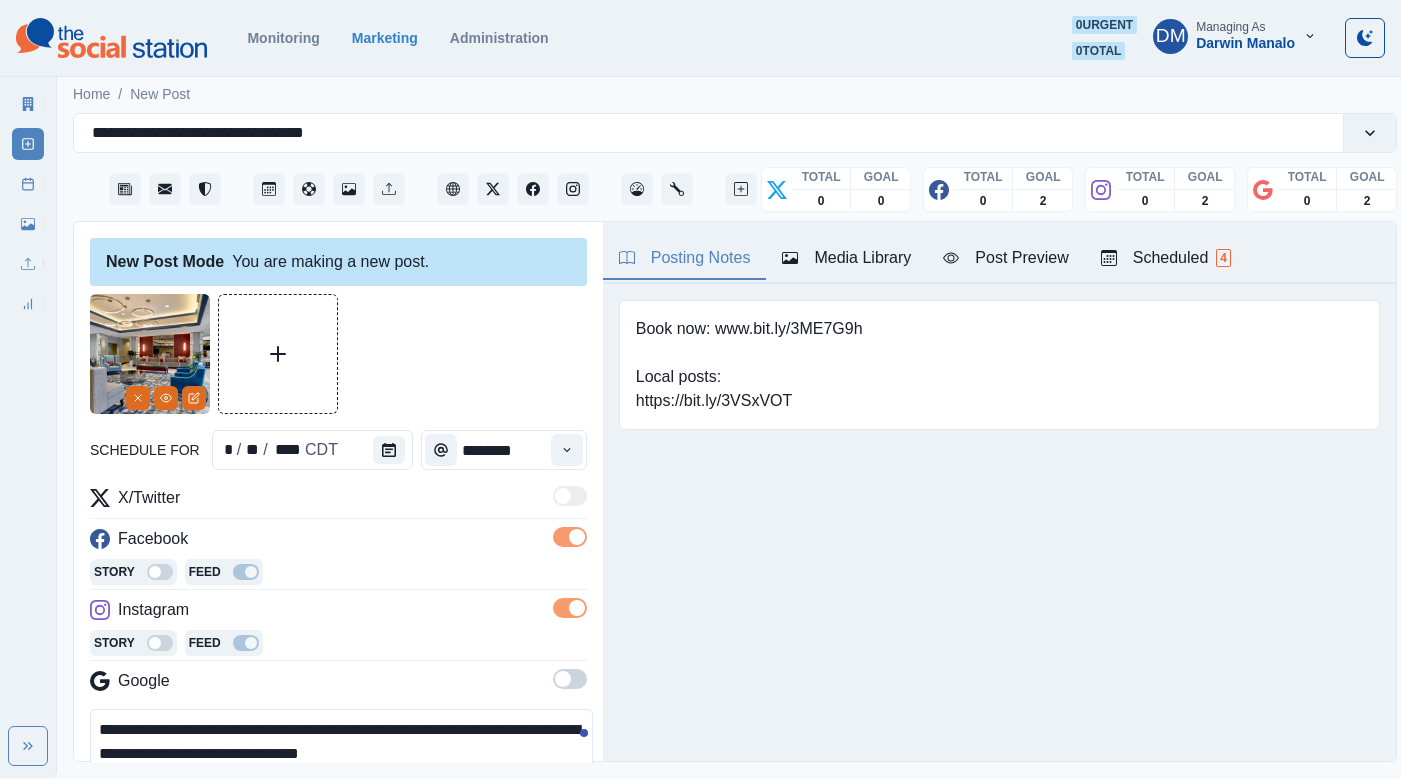 scroll, scrollTop: 73, scrollLeft: 0, axis: vertical 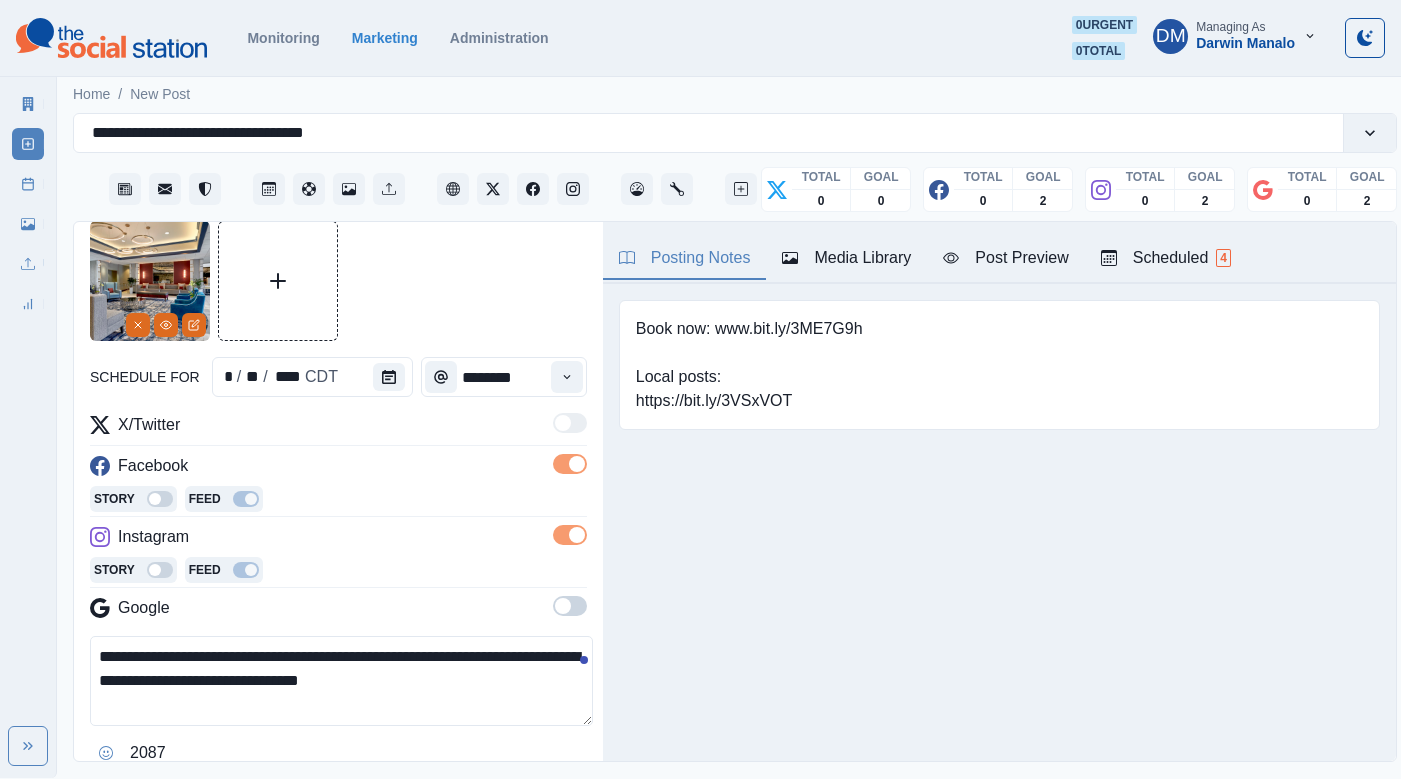 click on "**********" at bounding box center [341, 681] 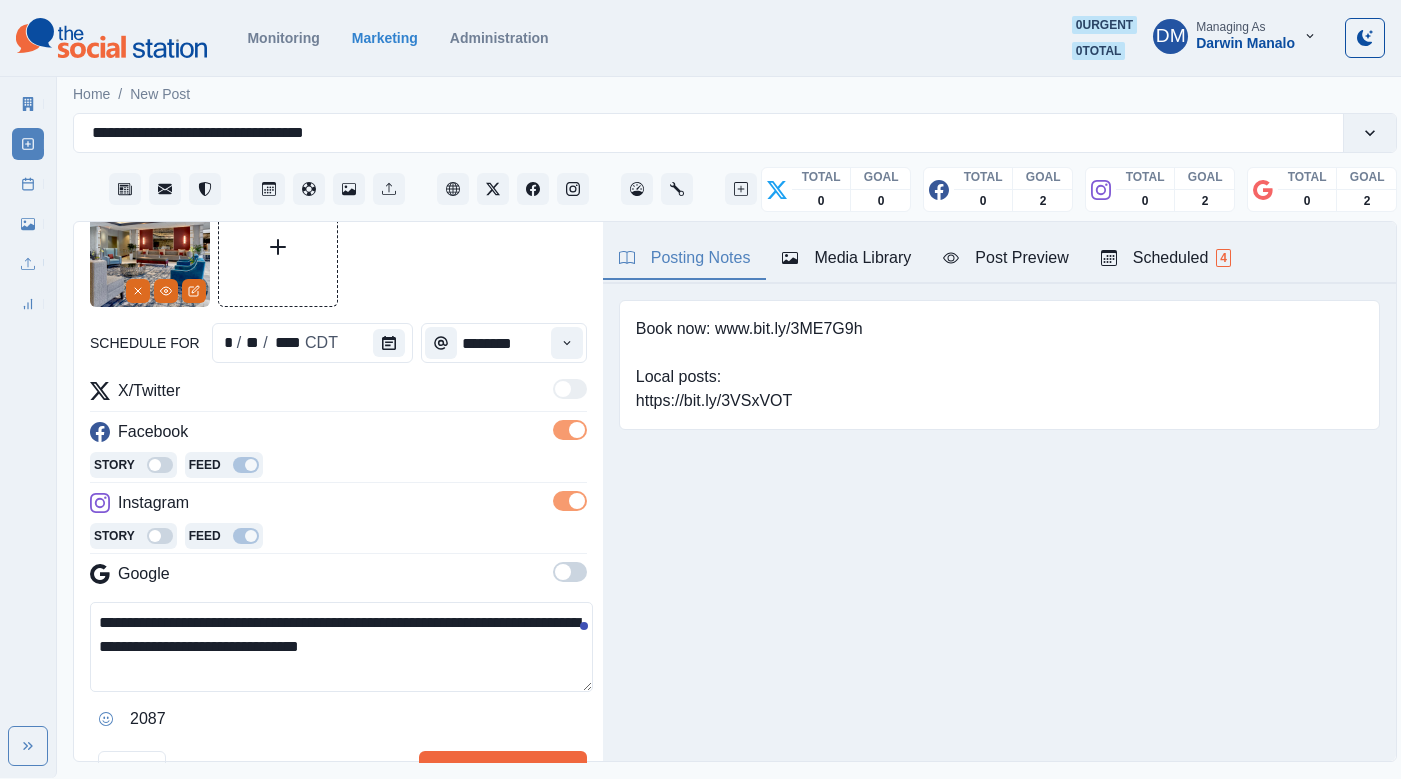 scroll, scrollTop: 113, scrollLeft: 0, axis: vertical 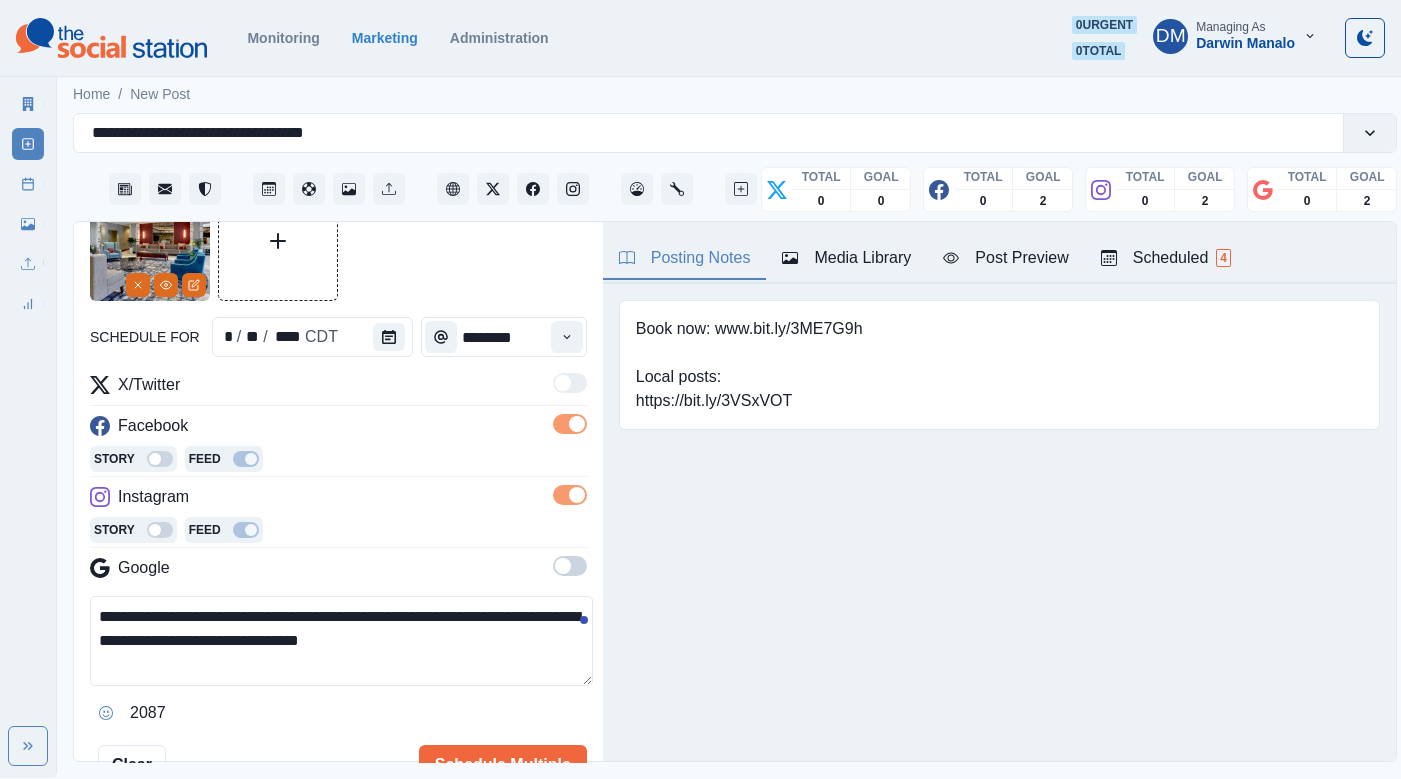 click on "**********" at bounding box center [341, 641] 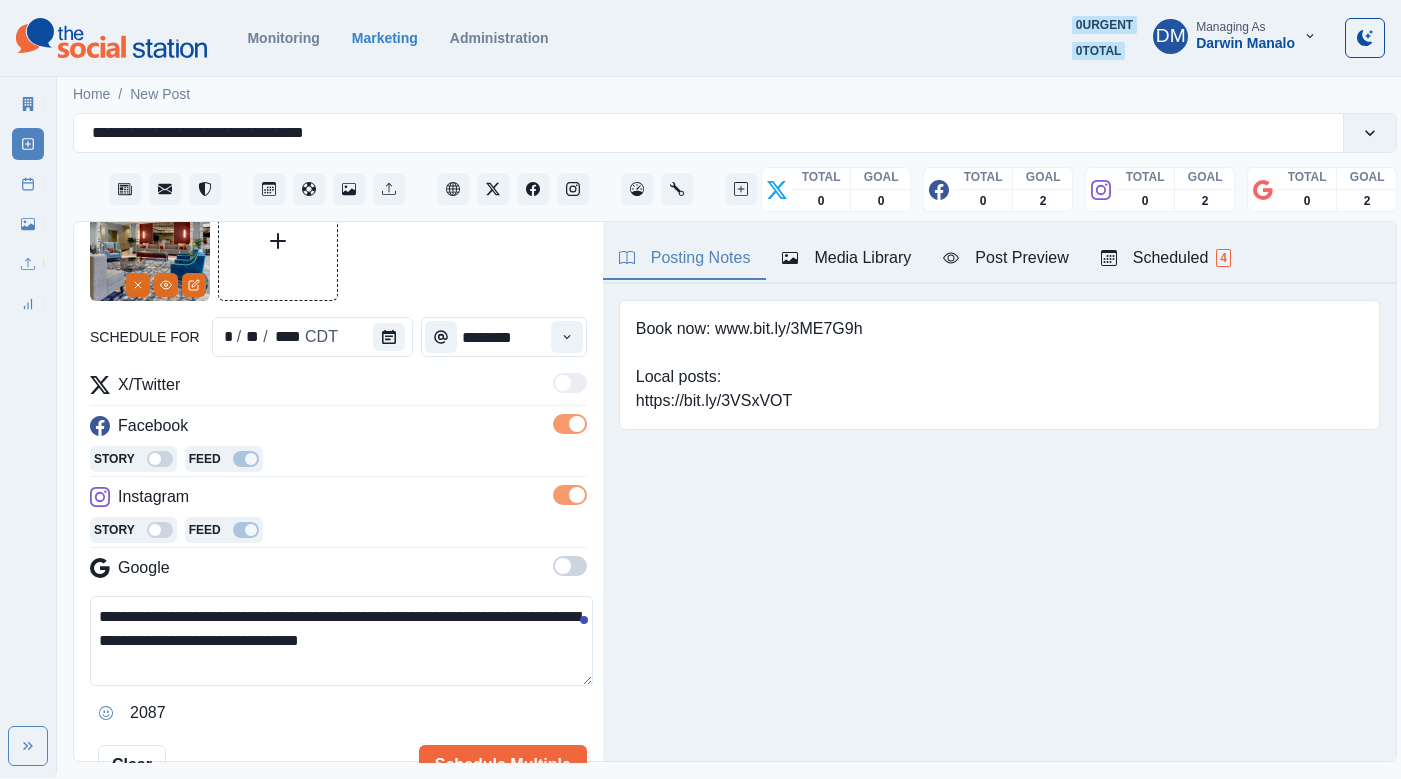 click on "Post Preview" at bounding box center (1005, 258) 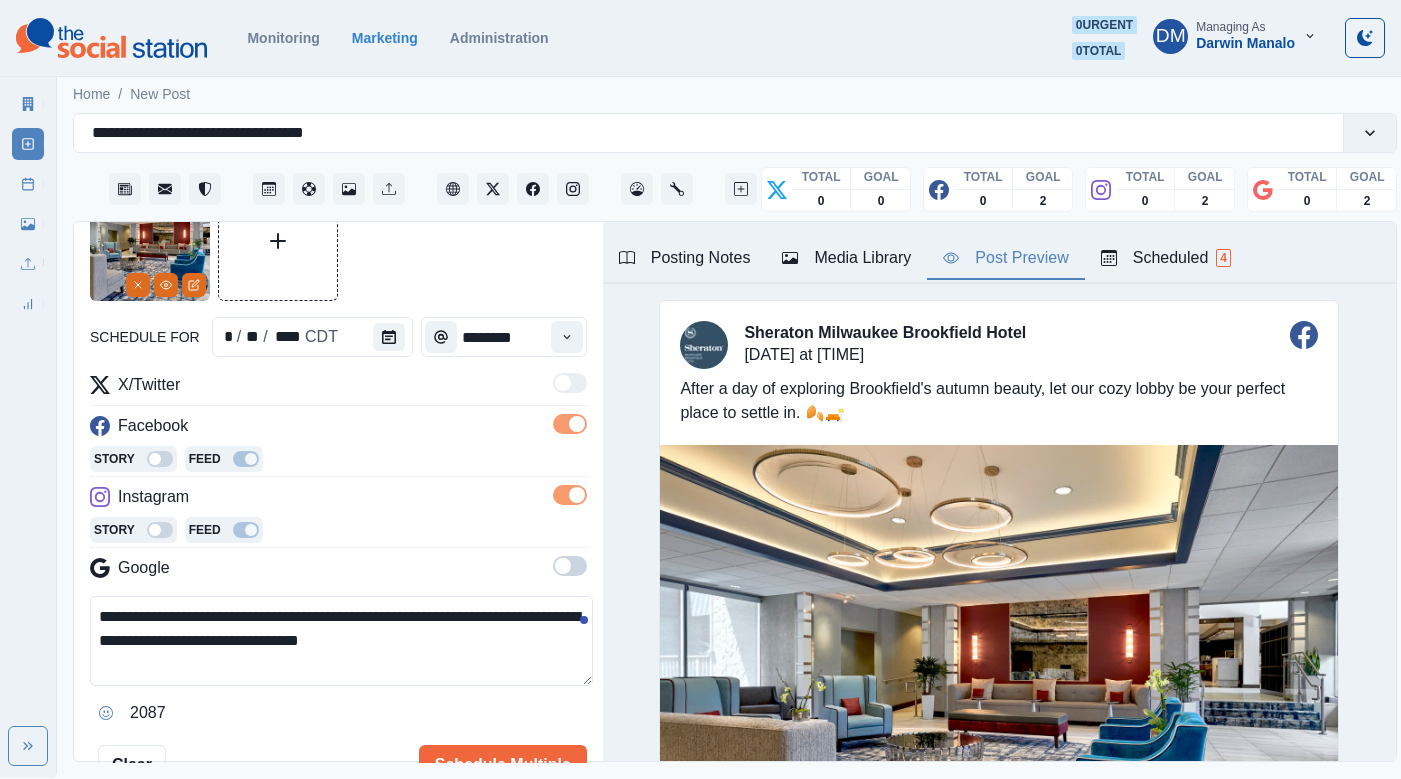 click on "**********" at bounding box center [341, 641] 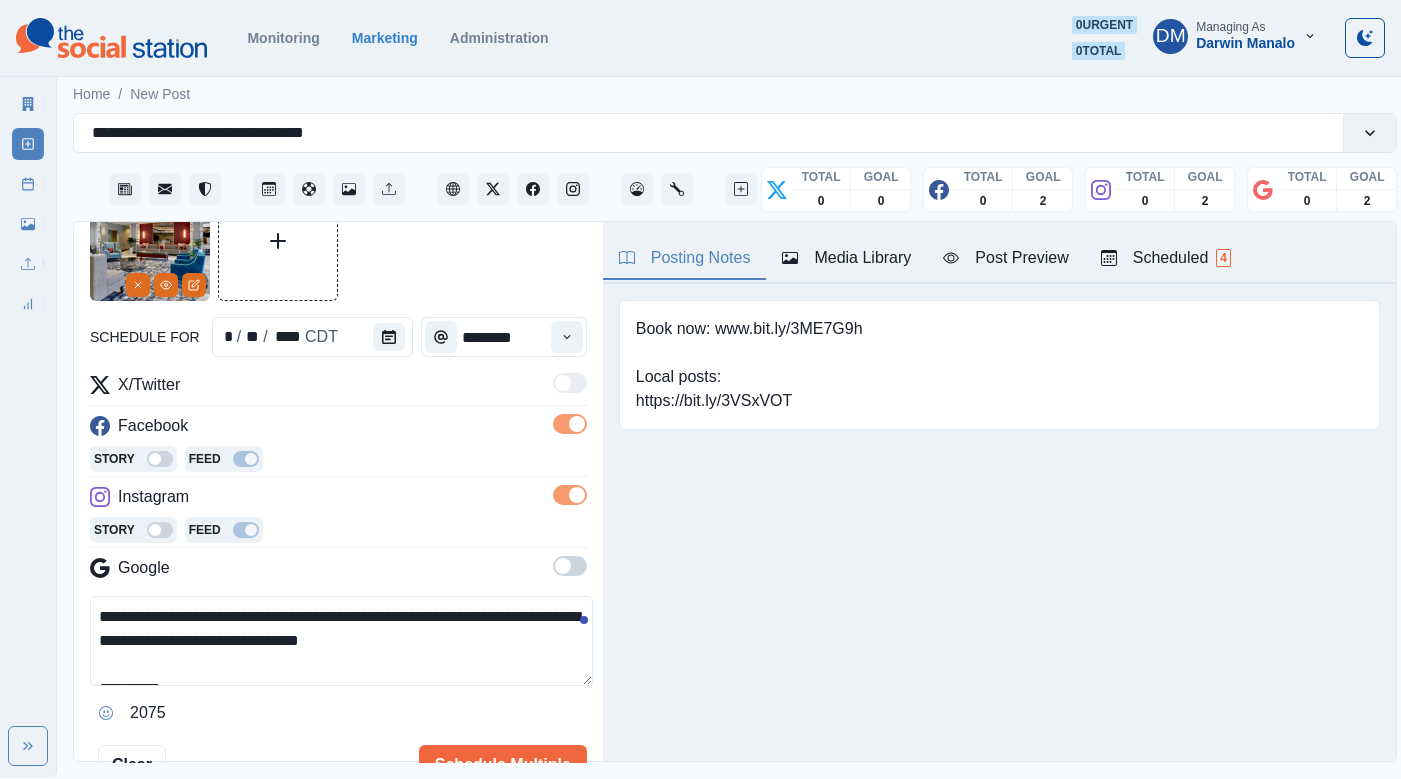 click on "Posting Notes" at bounding box center [685, 258] 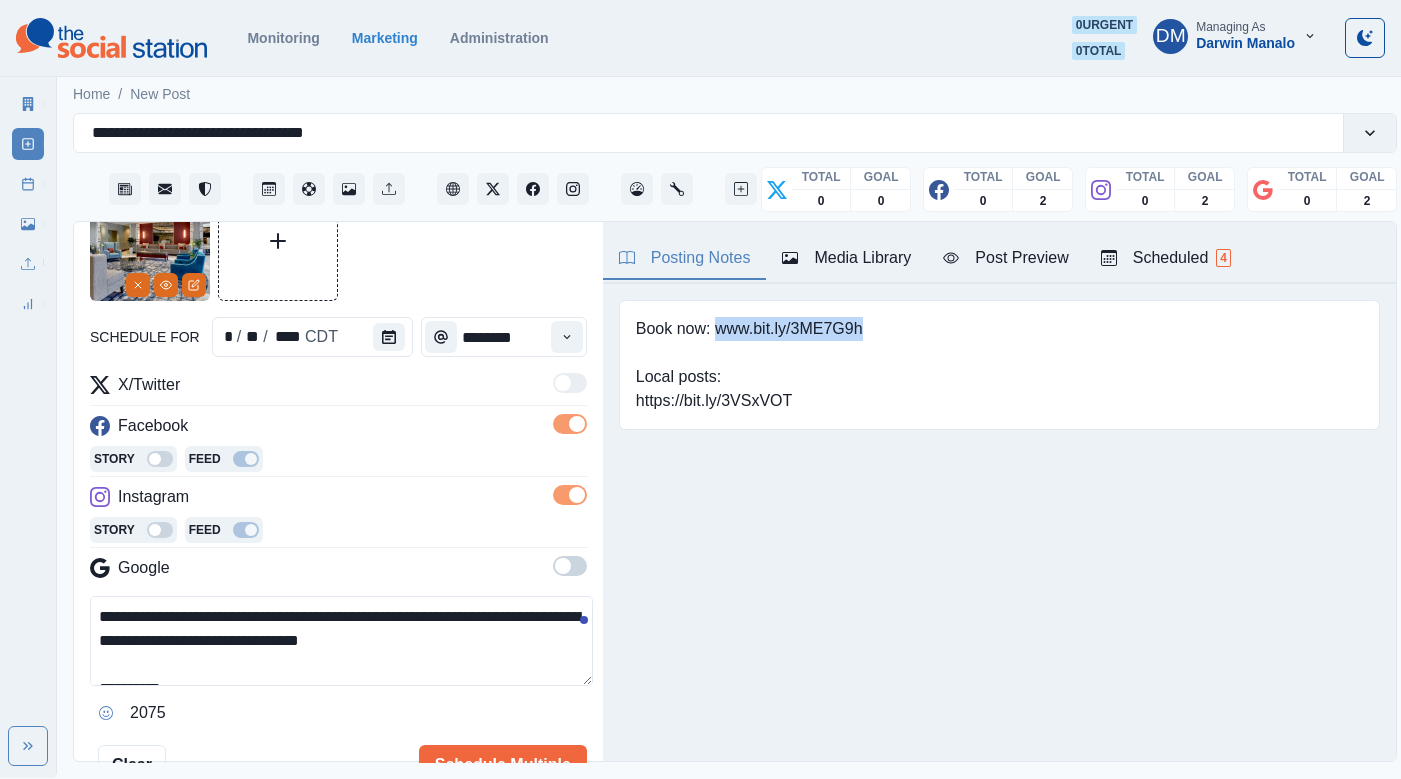 drag, startPoint x: 682, startPoint y: 278, endPoint x: 885, endPoint y: 278, distance: 203 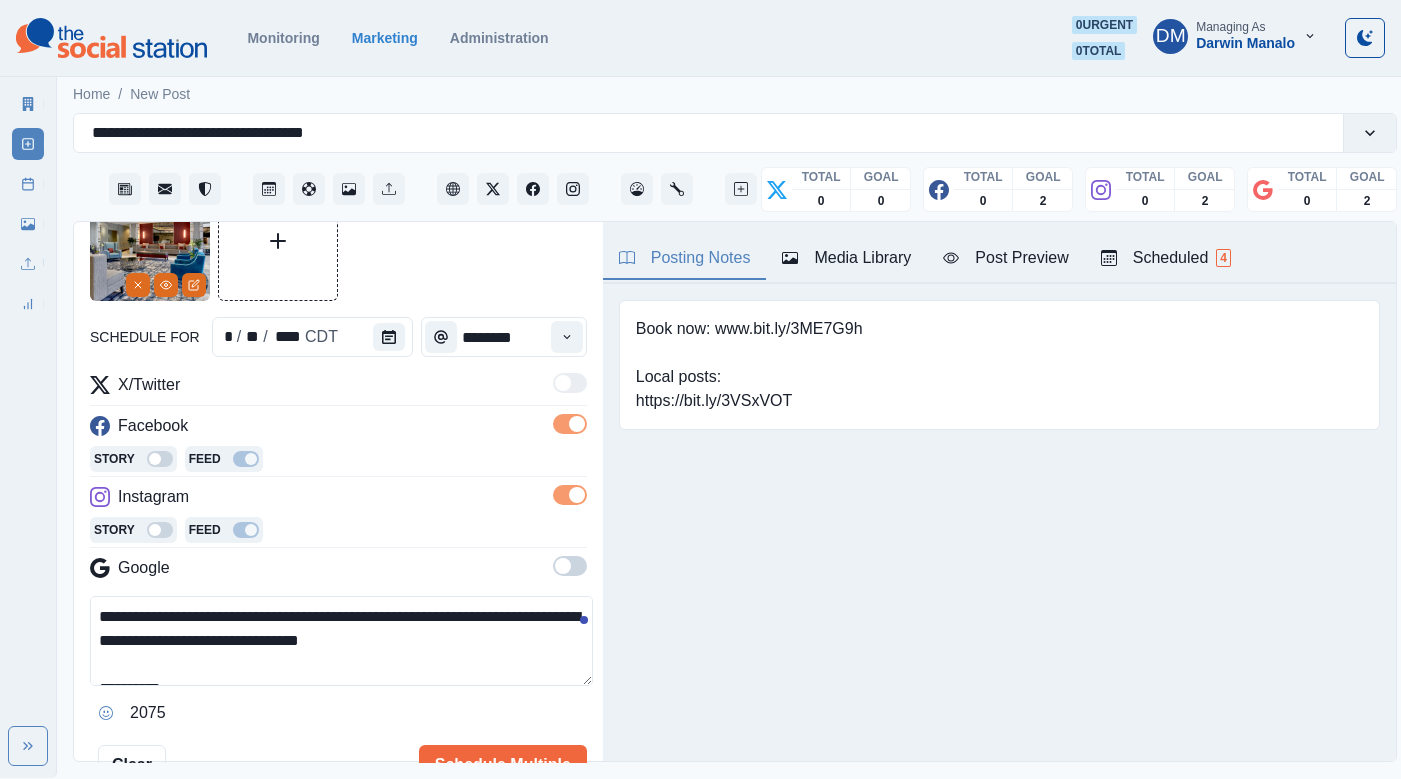 paste on "**********" 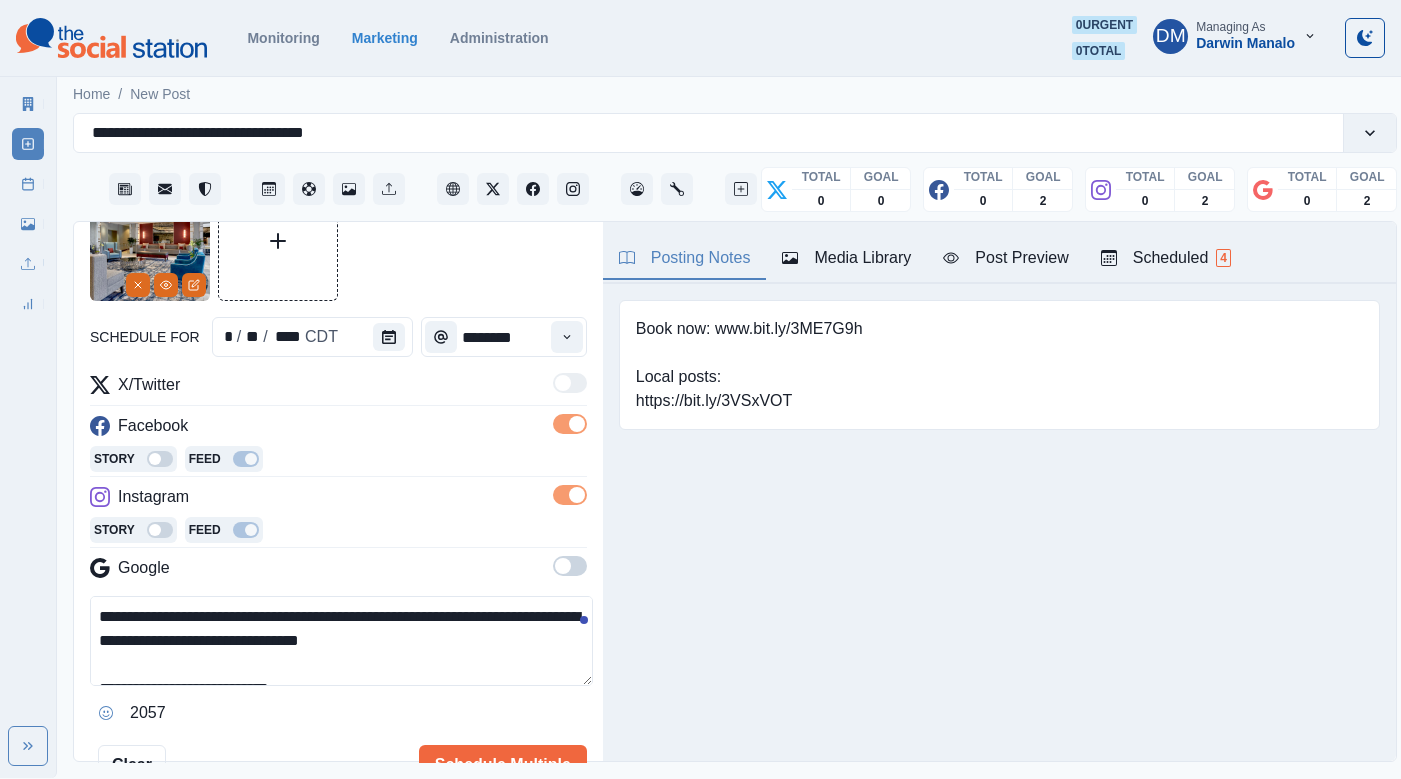 scroll, scrollTop: 0, scrollLeft: 0, axis: both 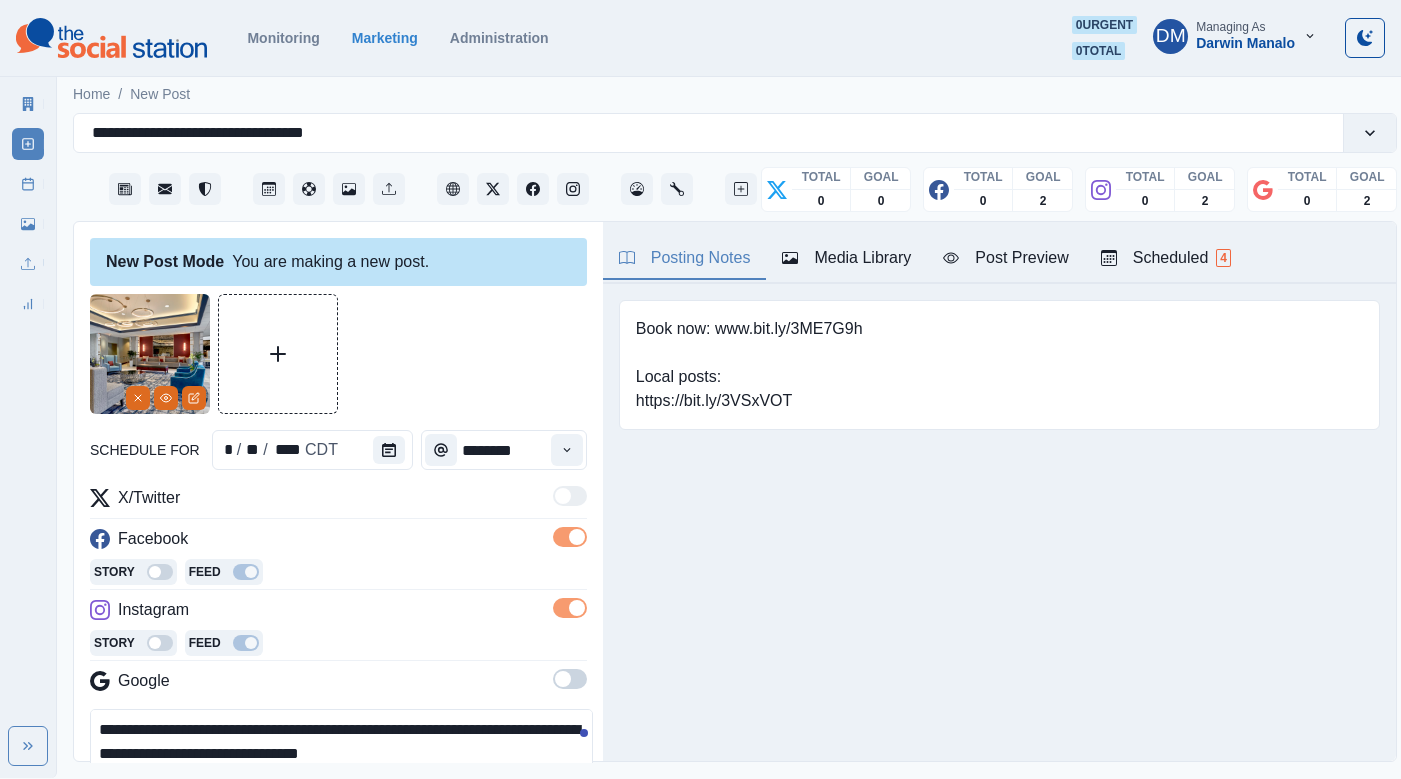 type on "**********" 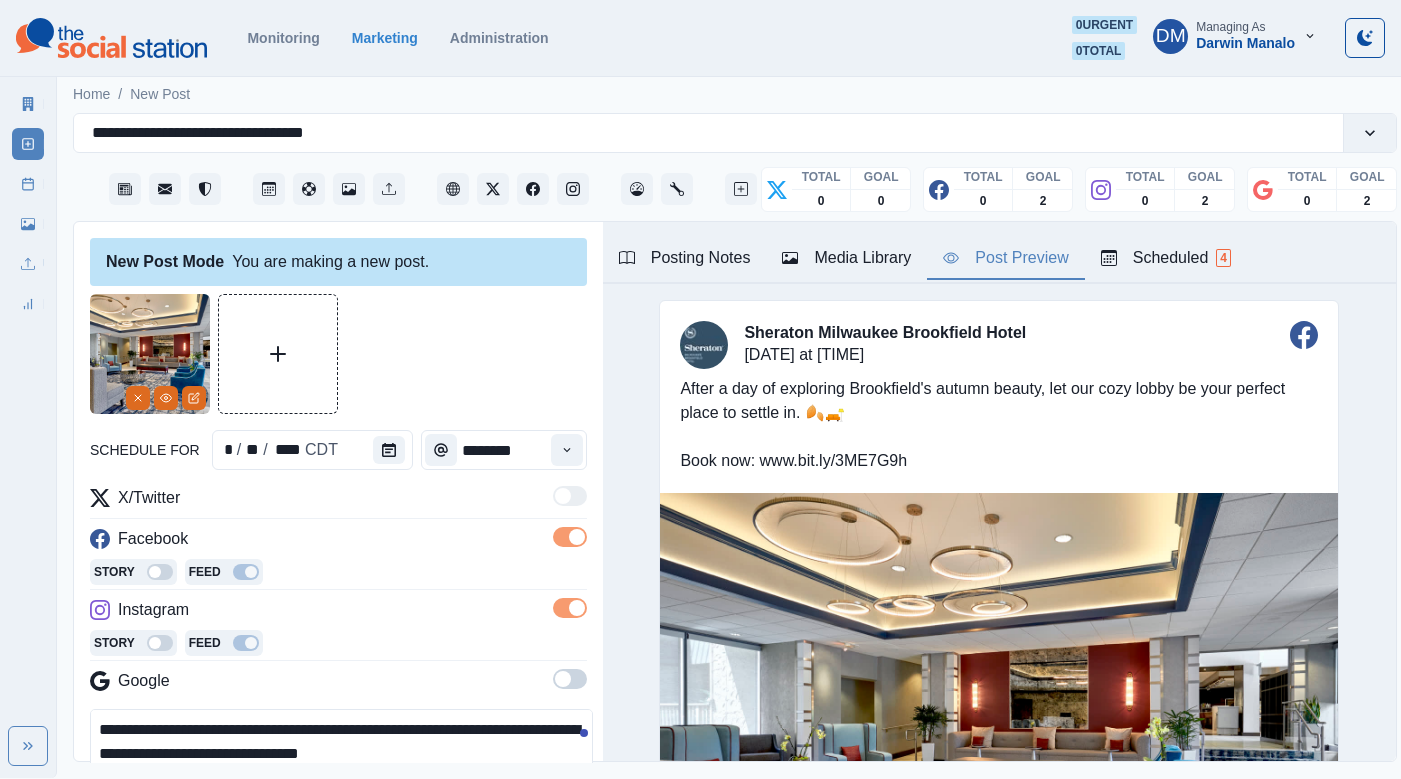 scroll, scrollTop: 113, scrollLeft: 0, axis: vertical 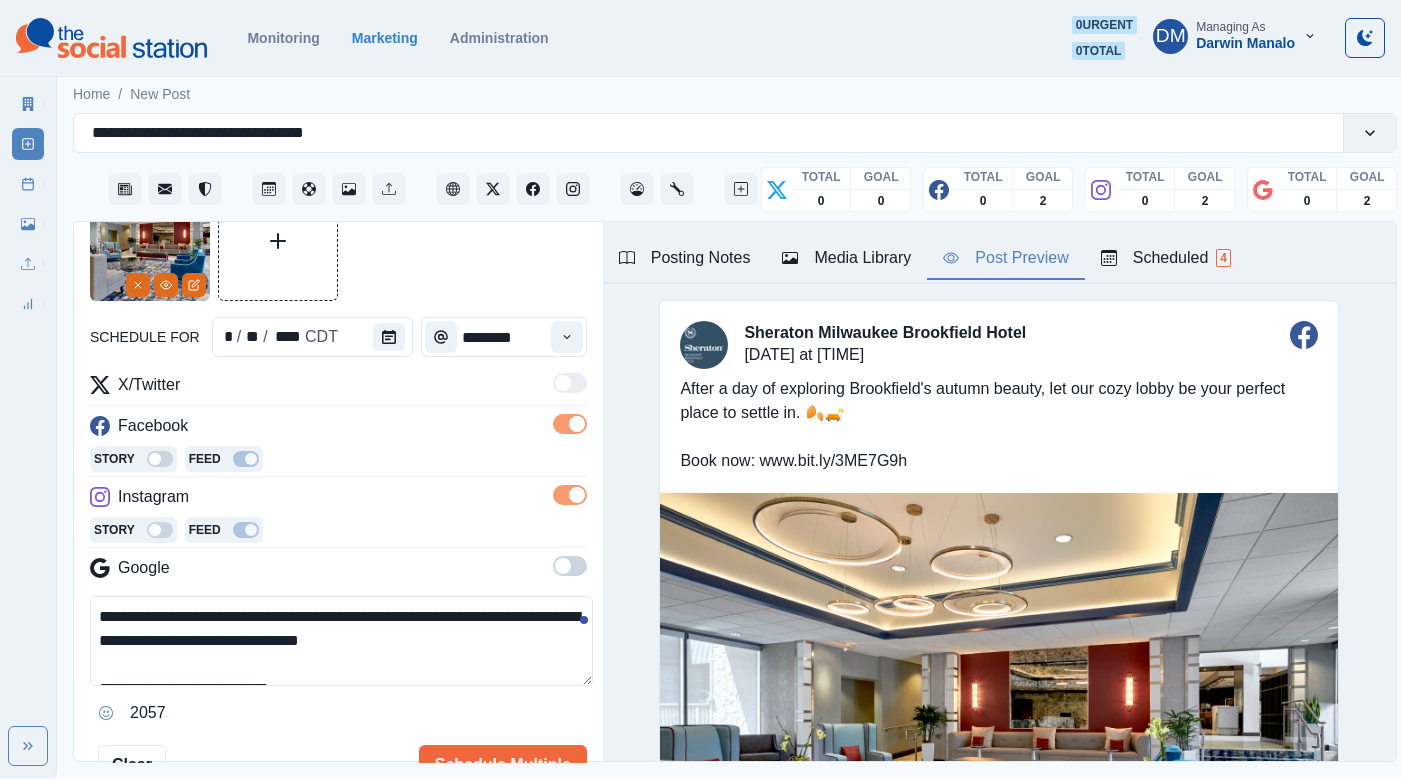 click on "**********" at bounding box center (341, 641) 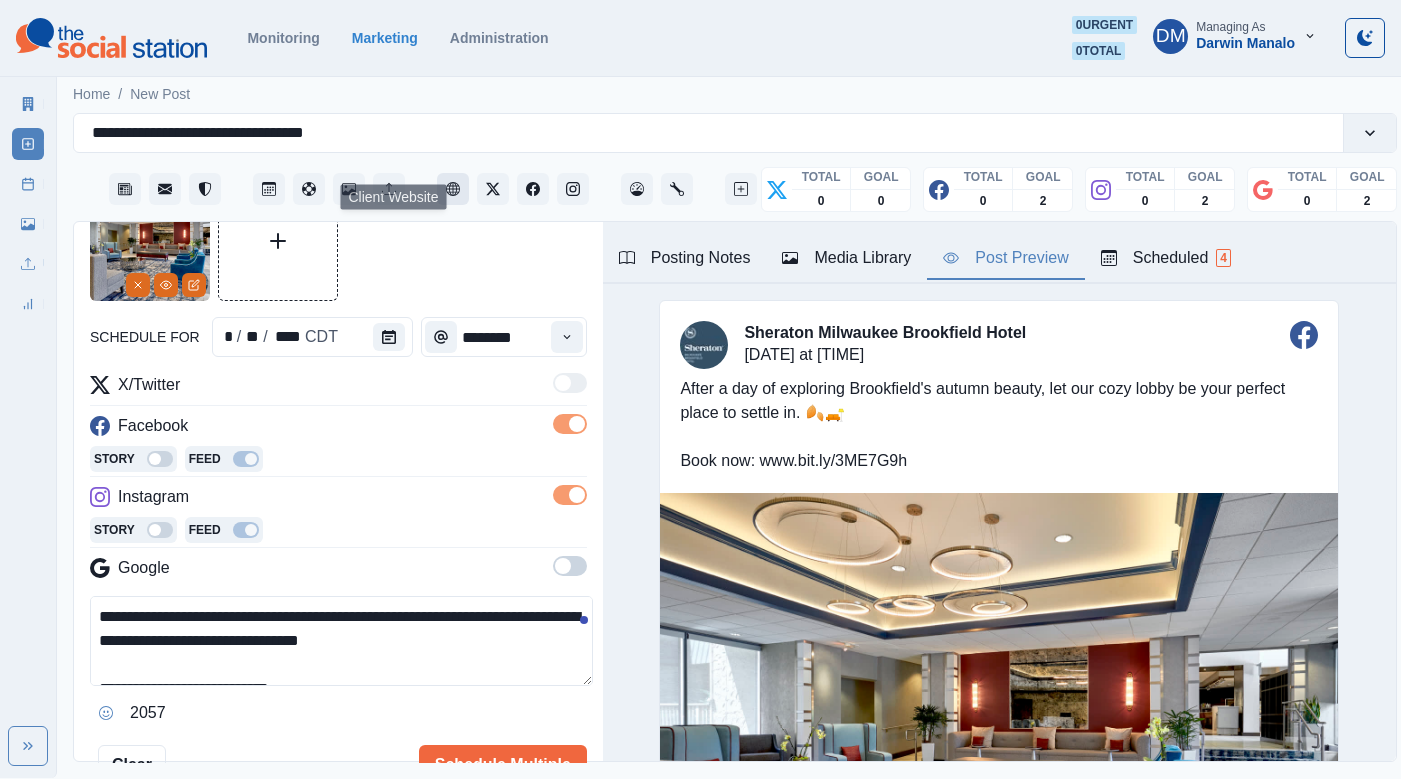 click at bounding box center [453, 189] 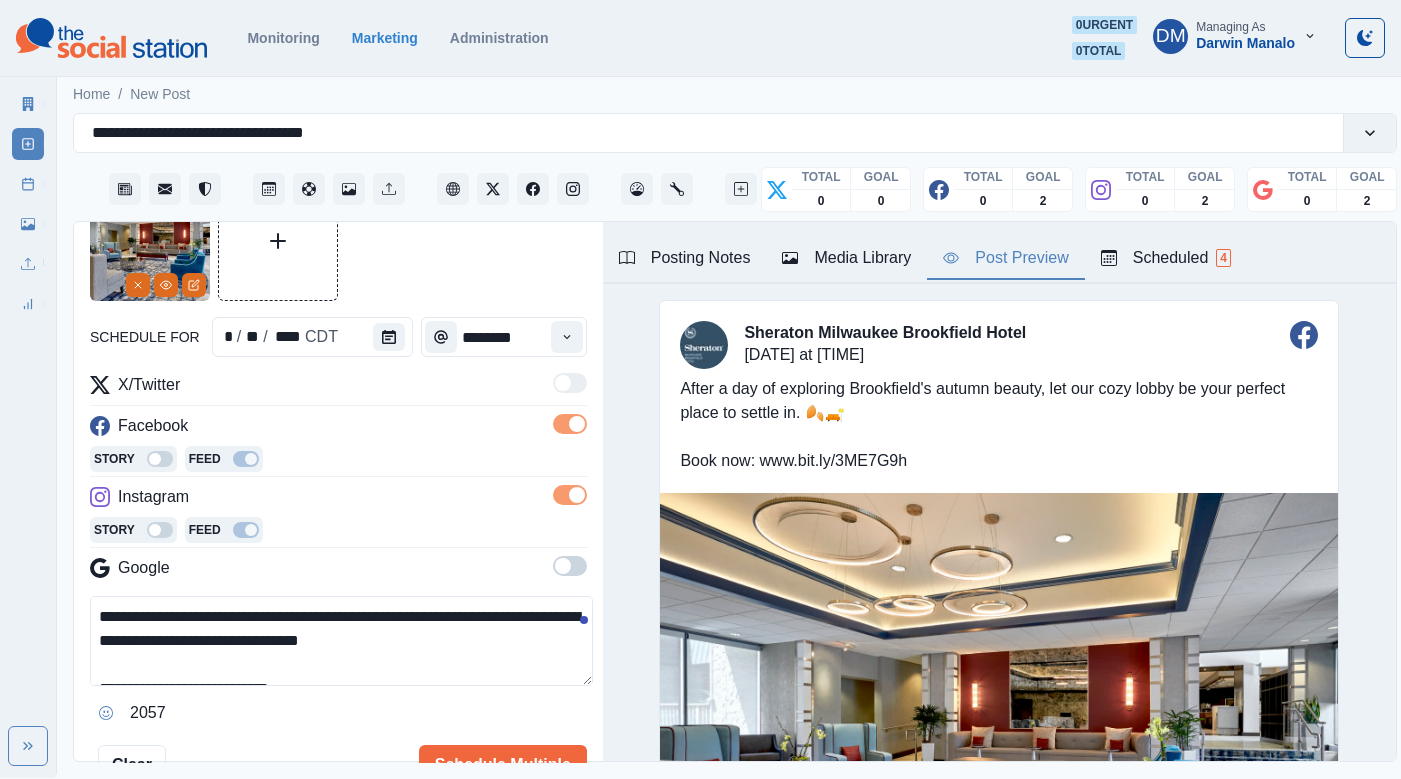 click on "**********" at bounding box center (341, 641) 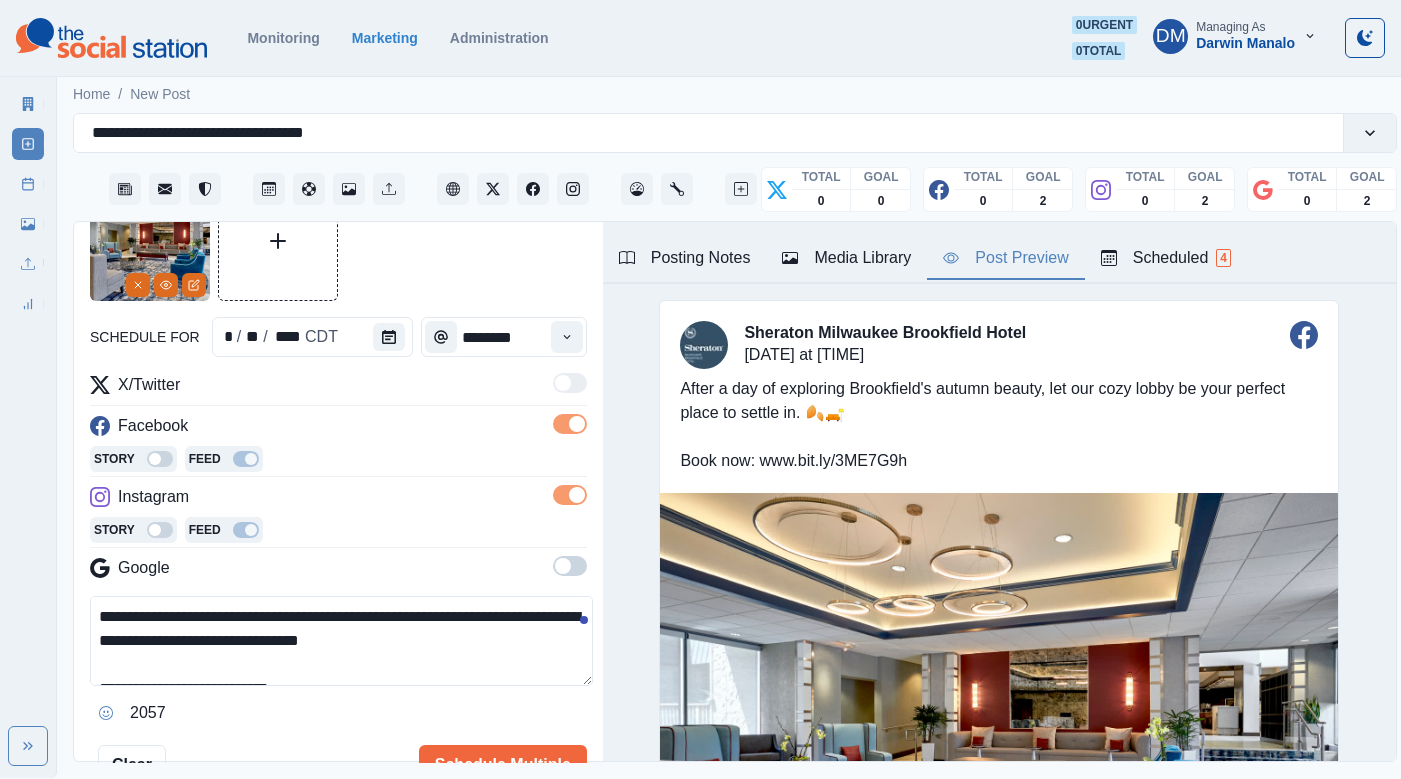 click on "**********" at bounding box center (341, 641) 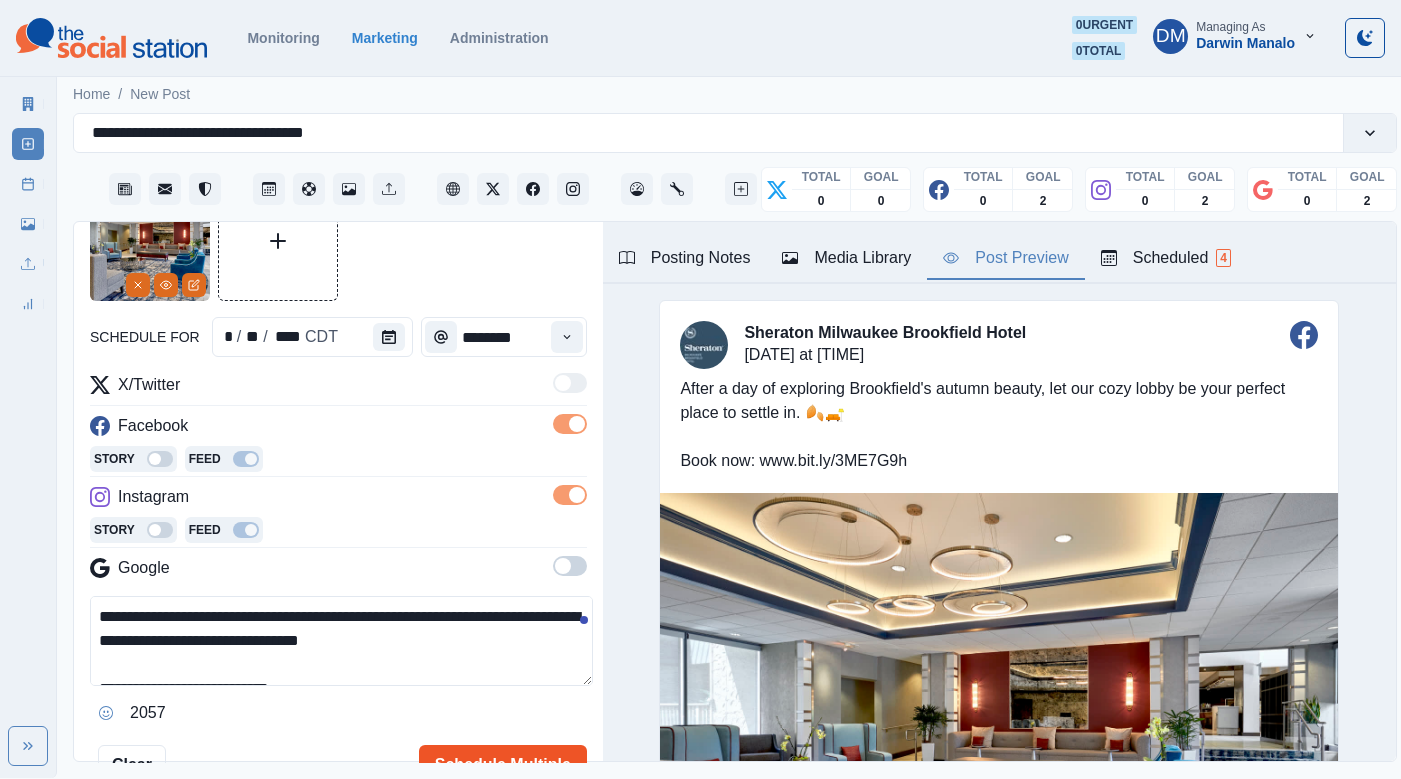 click on "Schedule Multiple" at bounding box center [503, 765] 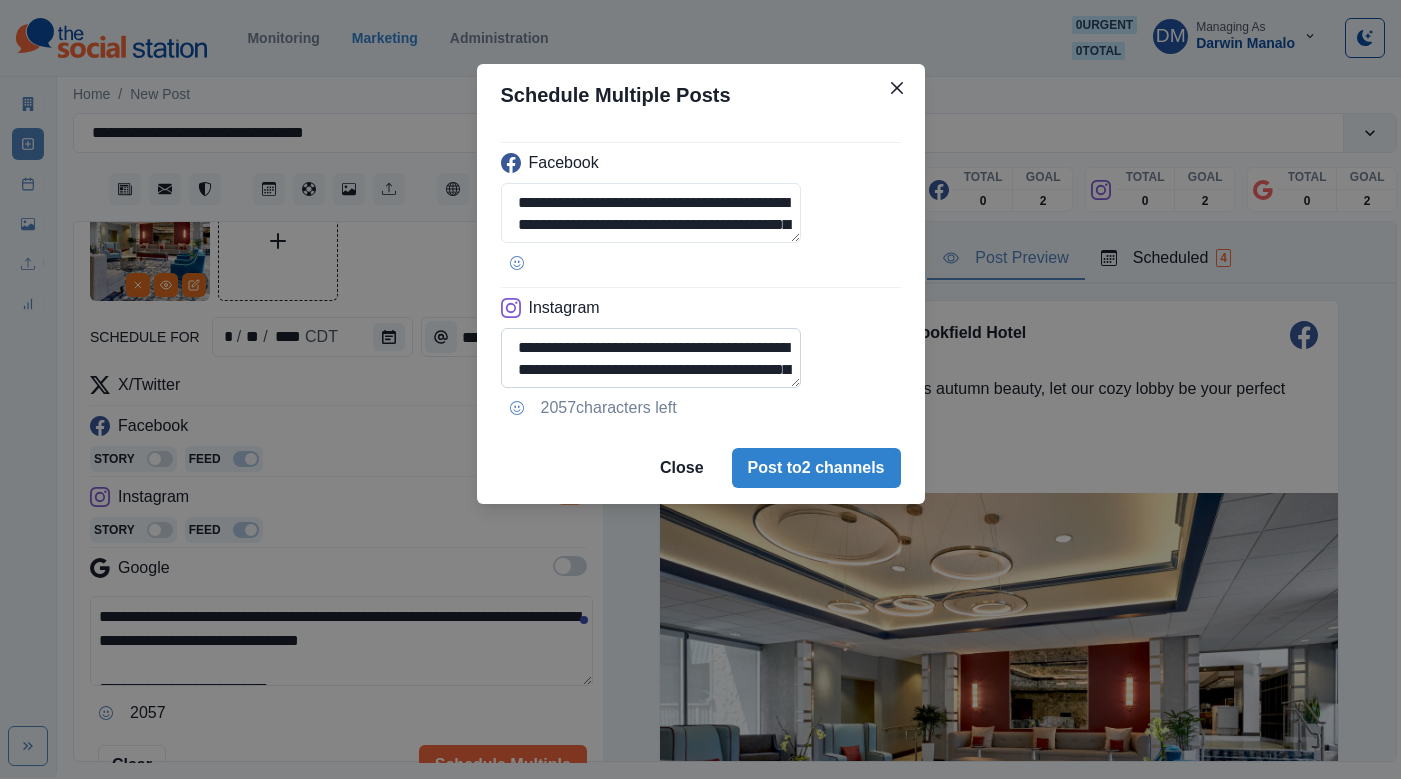 scroll, scrollTop: 36, scrollLeft: 0, axis: vertical 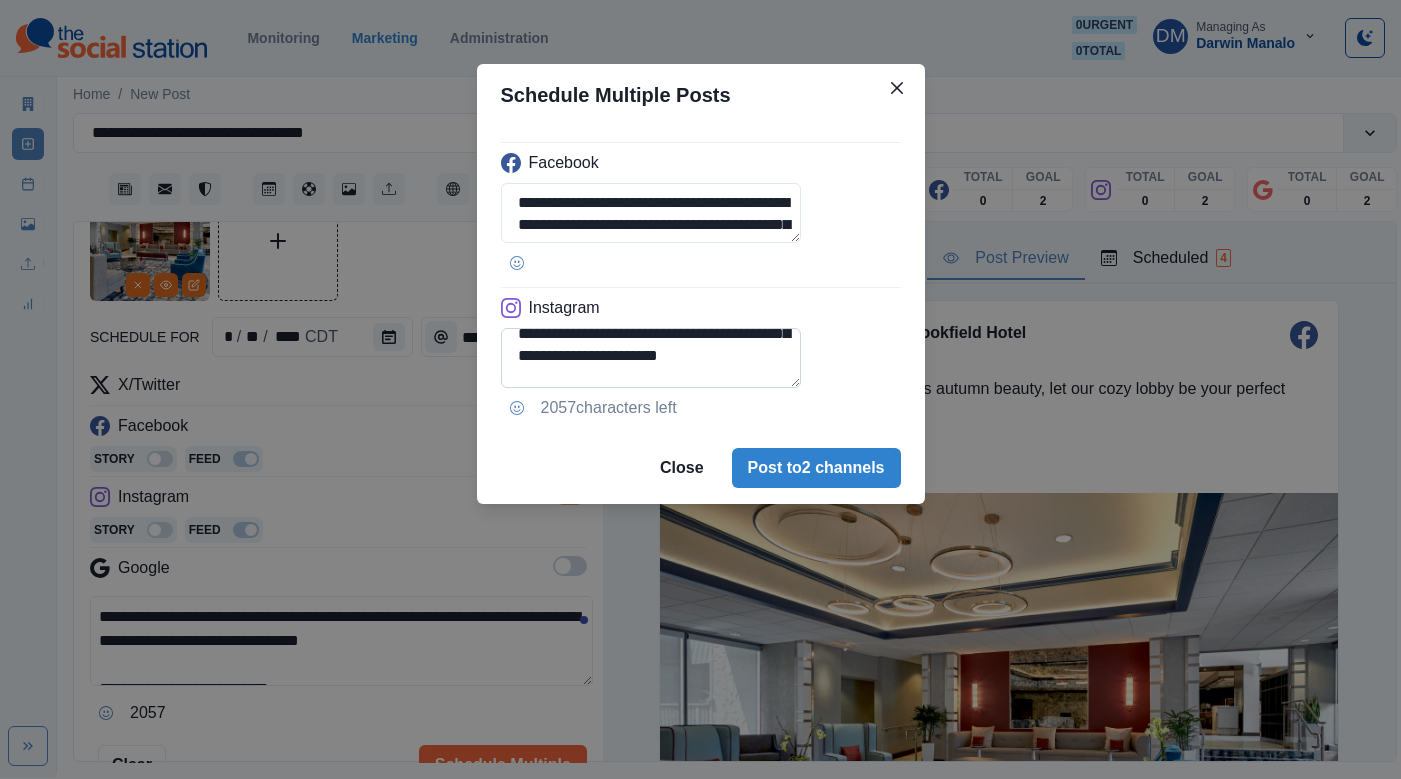 drag, startPoint x: 619, startPoint y: 307, endPoint x: 829, endPoint y: 307, distance: 210 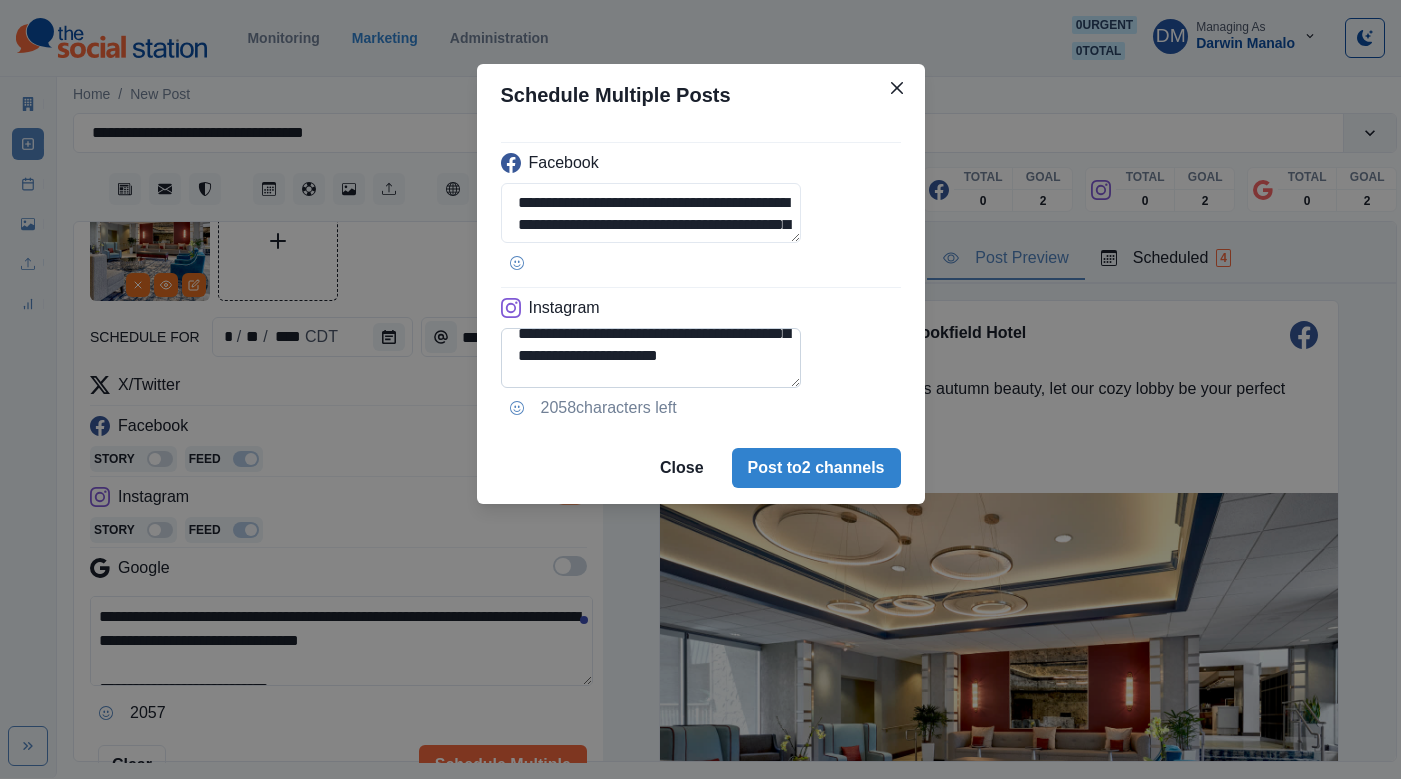 click on "**********" at bounding box center (651, 358) 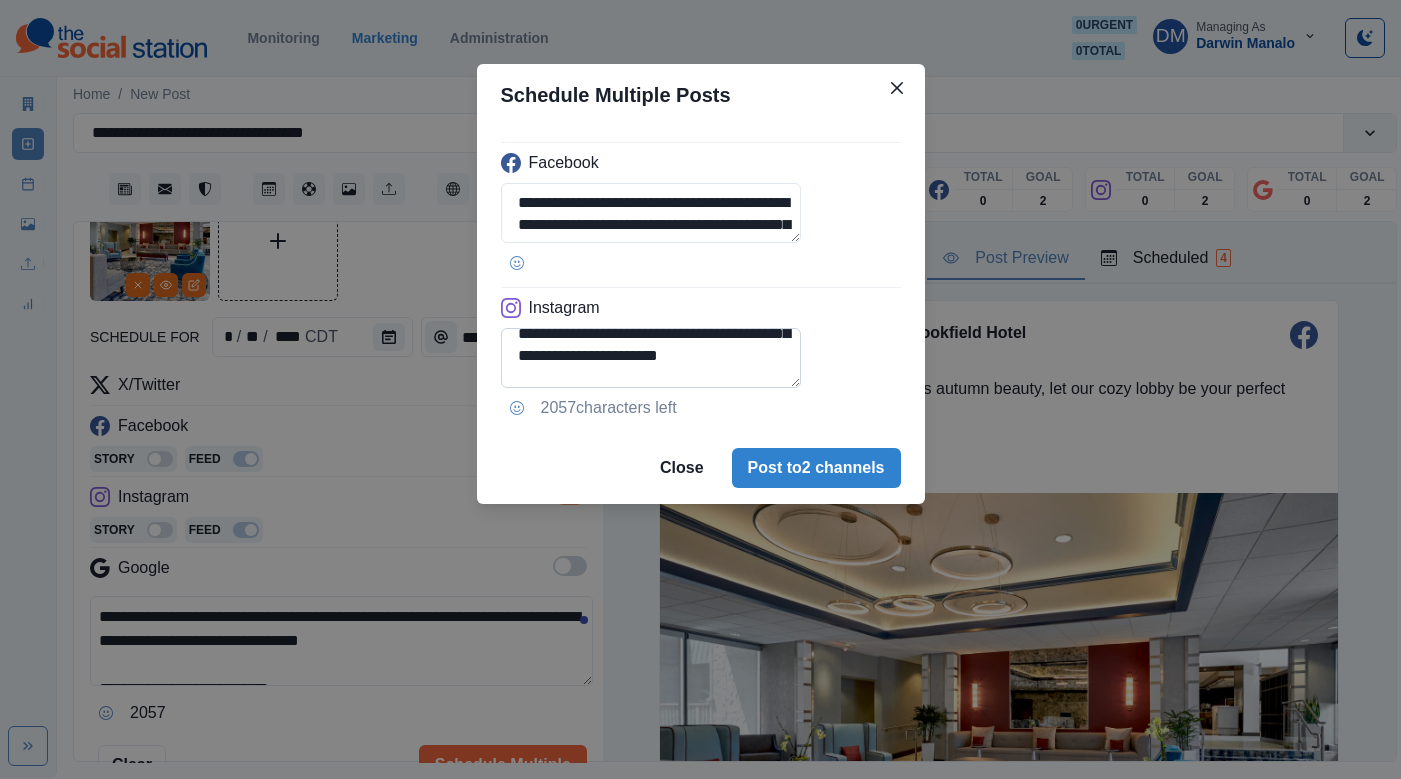 click on "**********" at bounding box center [651, 358] 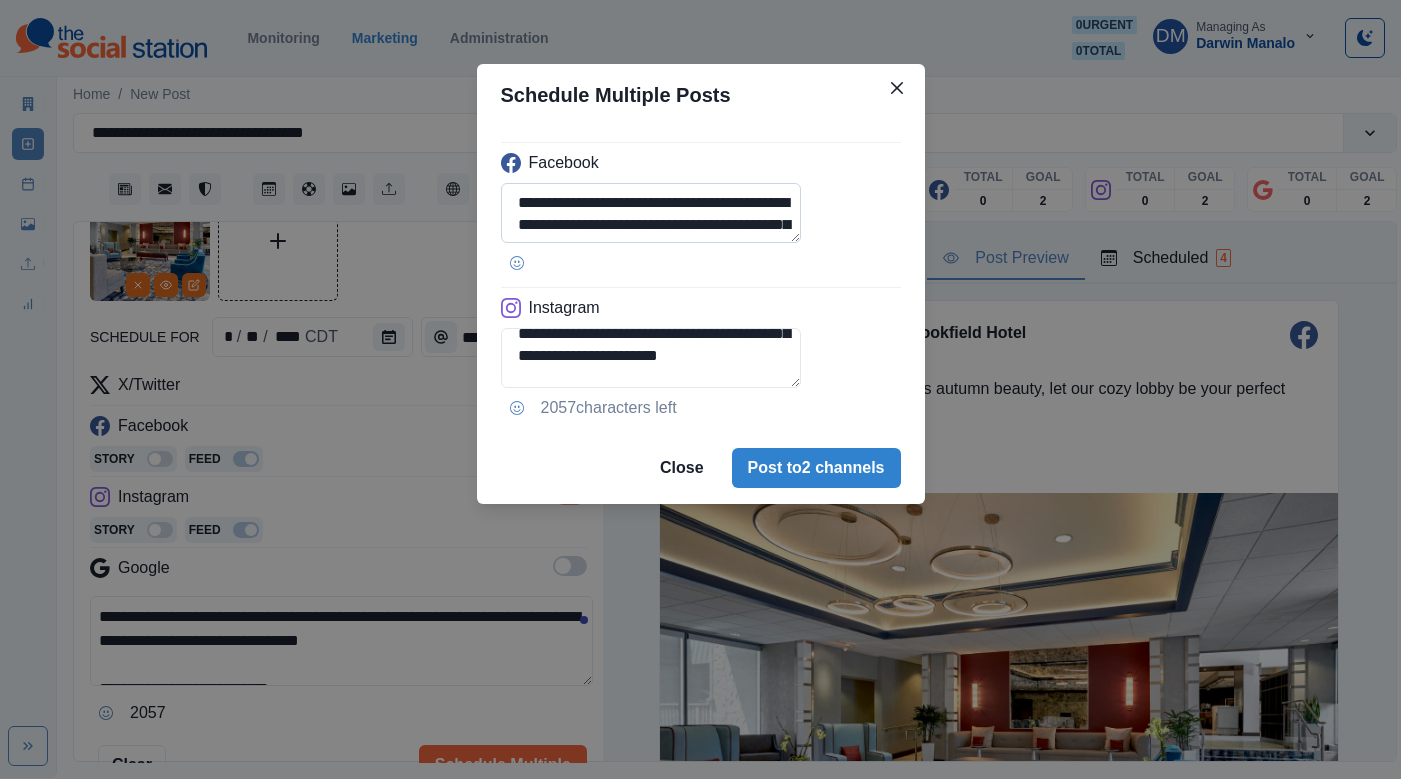 type on "**********" 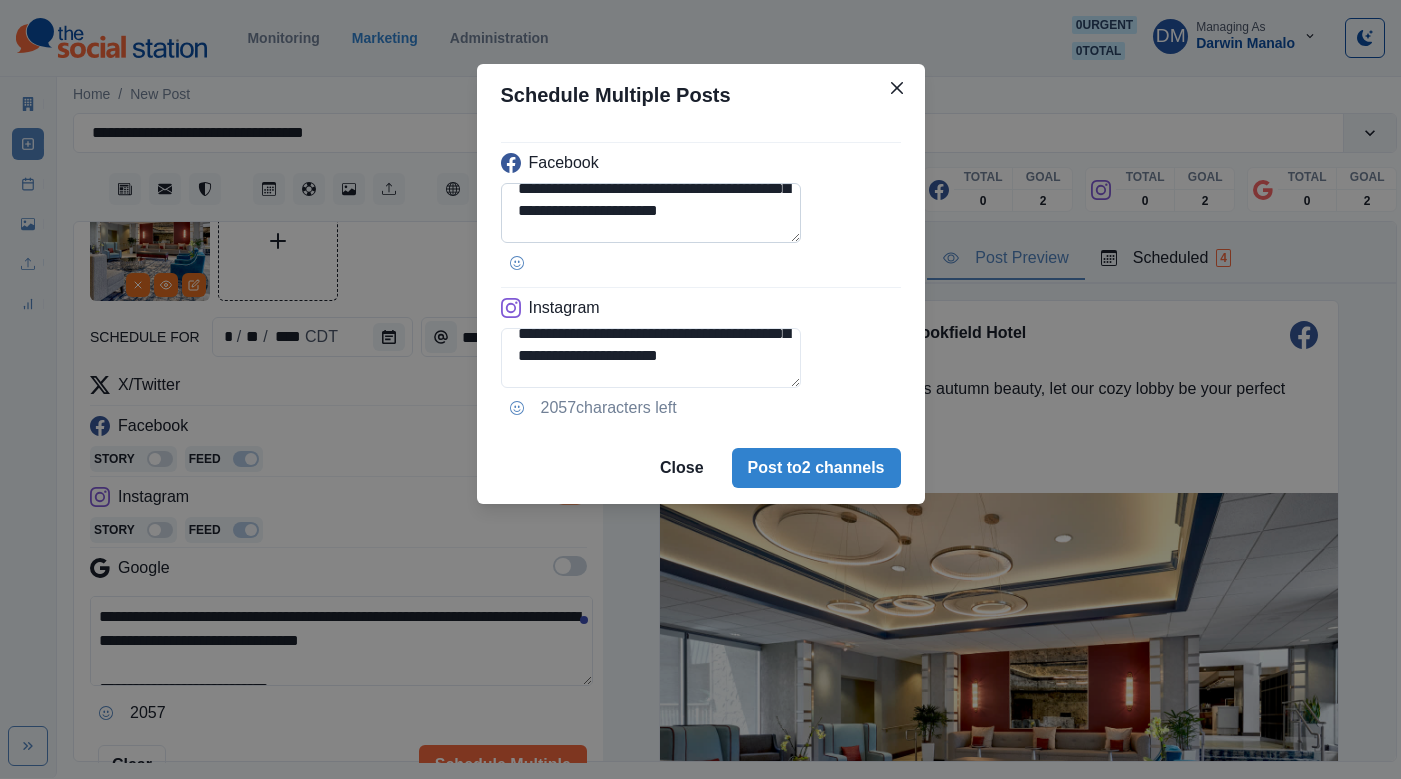 click on "**********" at bounding box center [651, 213] 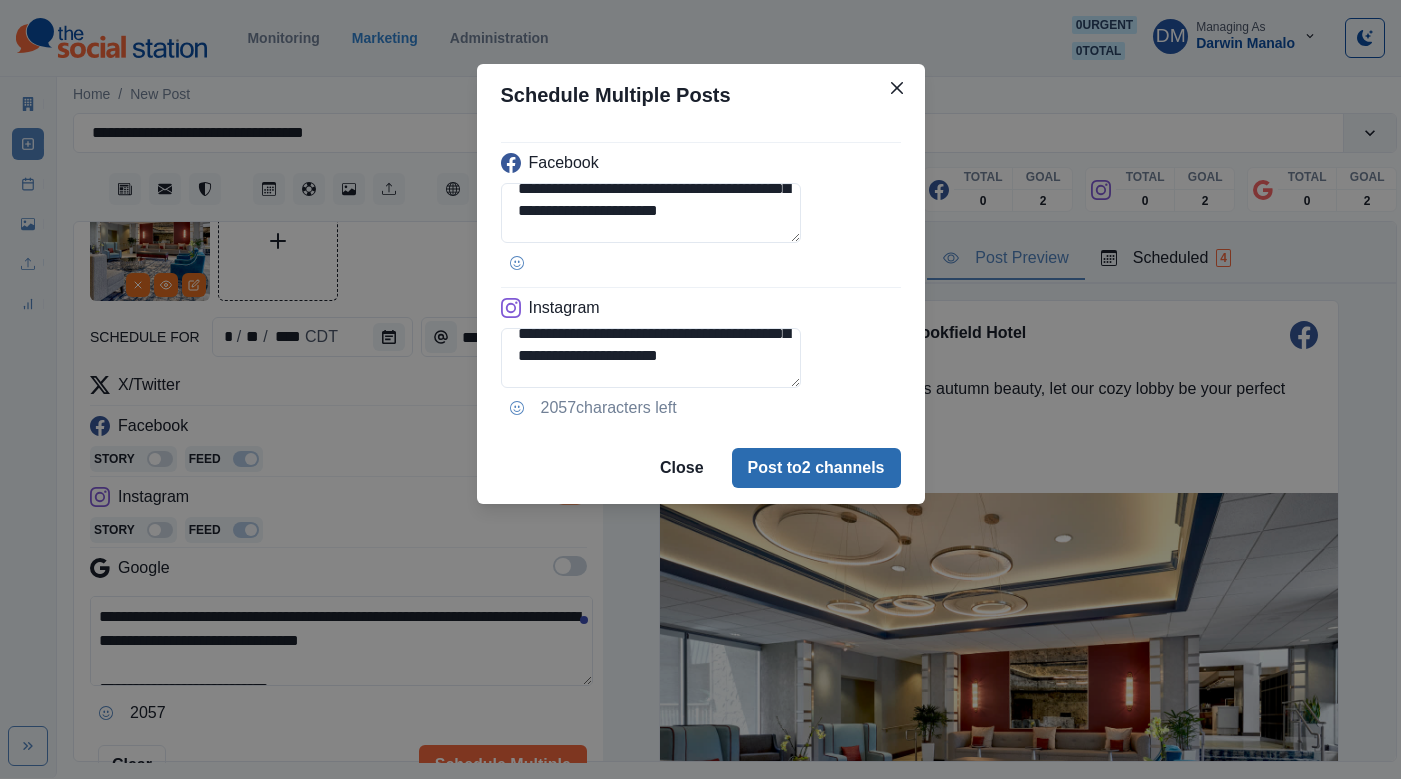 click on "Post to  2   channels" at bounding box center (816, 468) 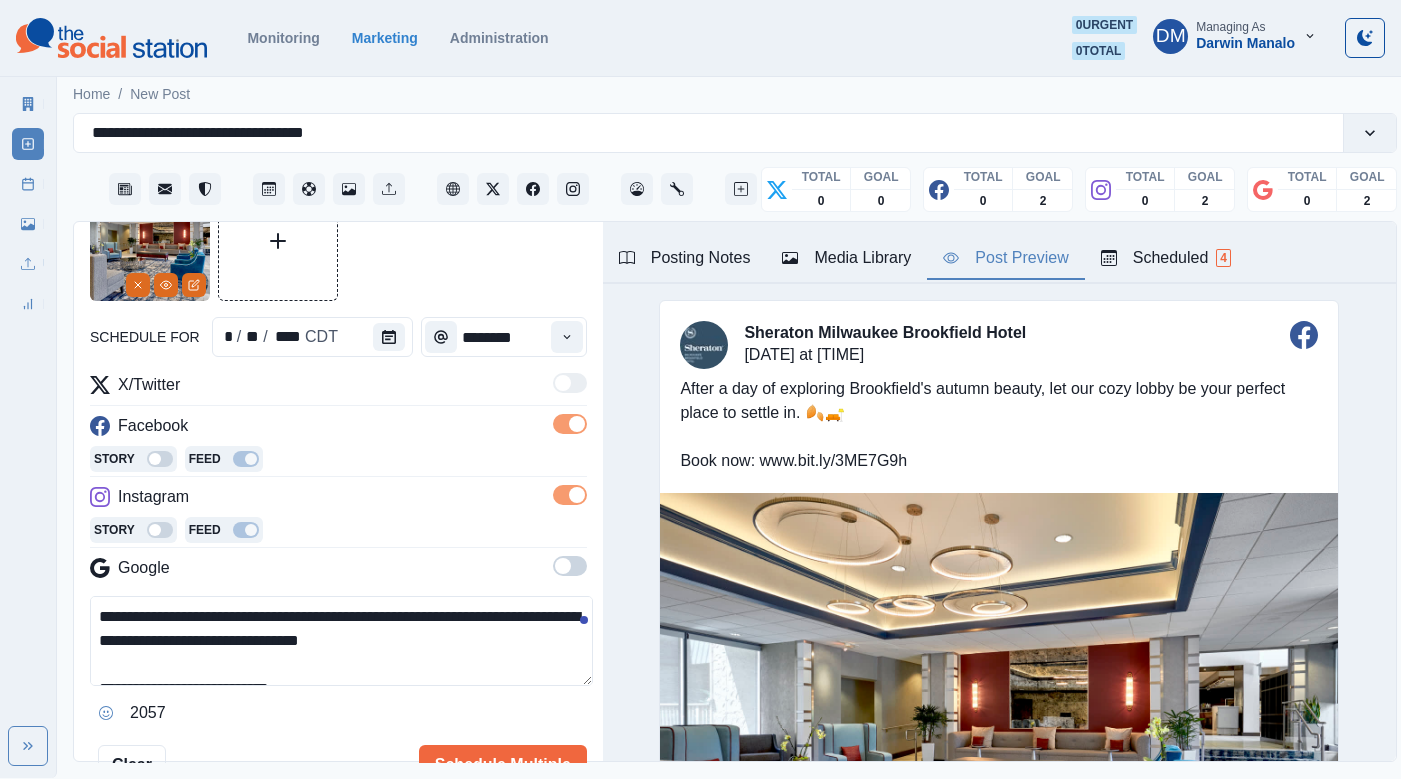 type 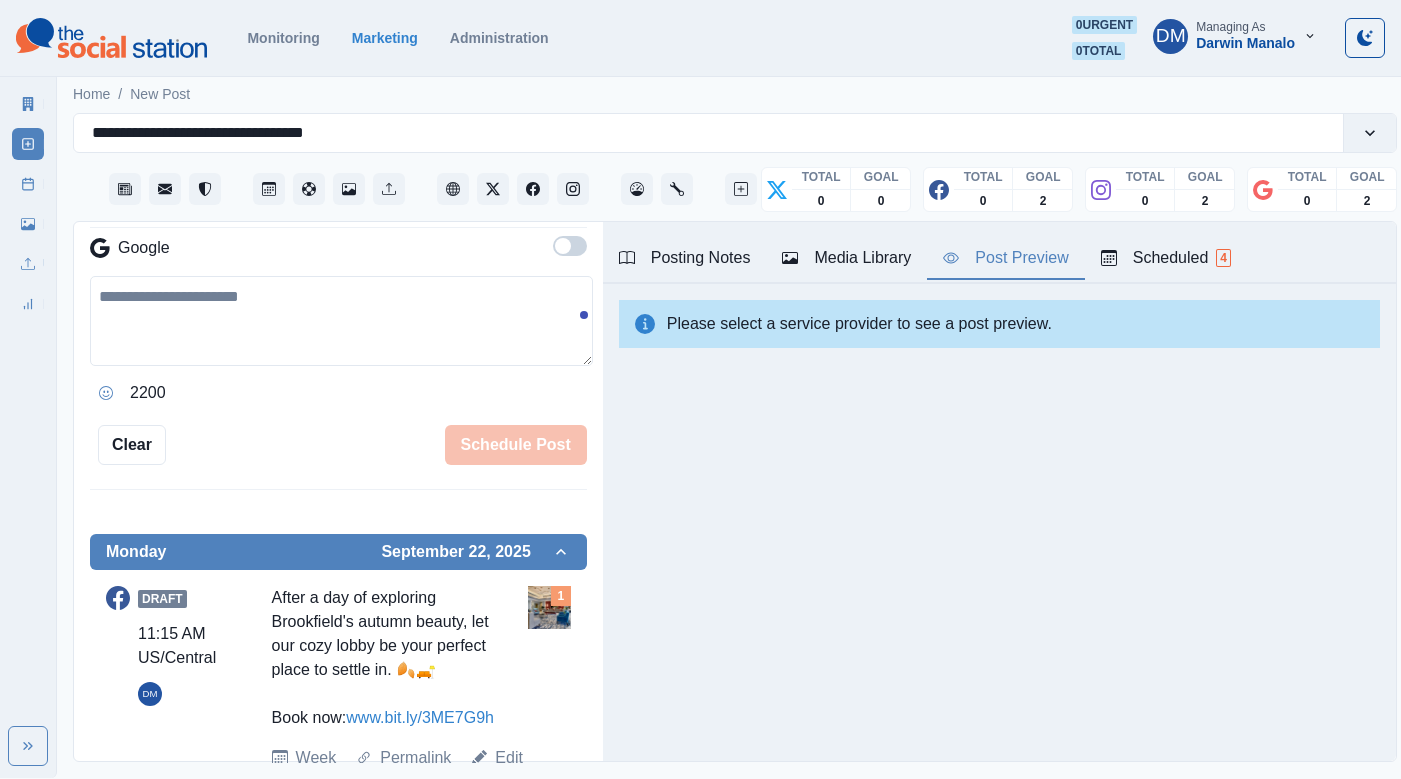 scroll, scrollTop: 0, scrollLeft: 0, axis: both 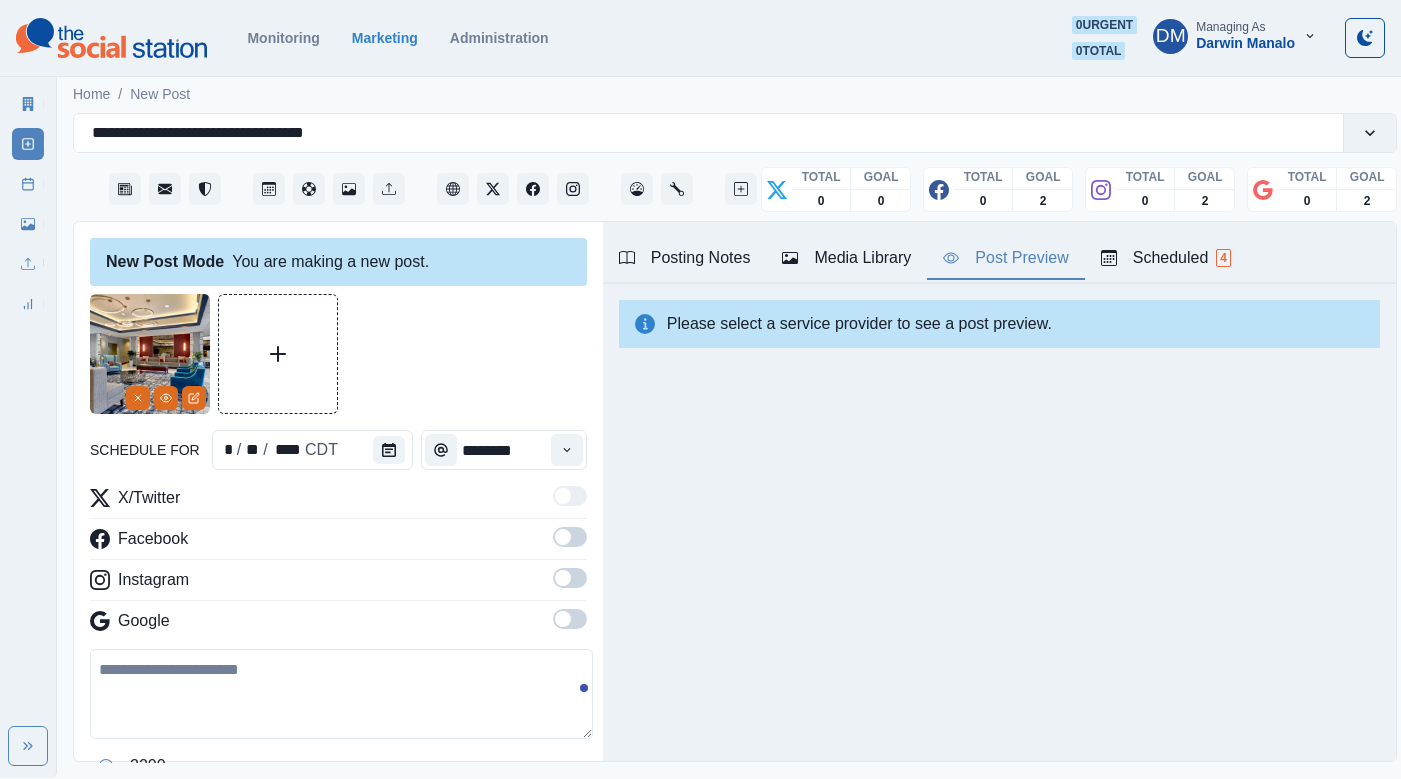 click on "Post Schedule" at bounding box center [28, 184] 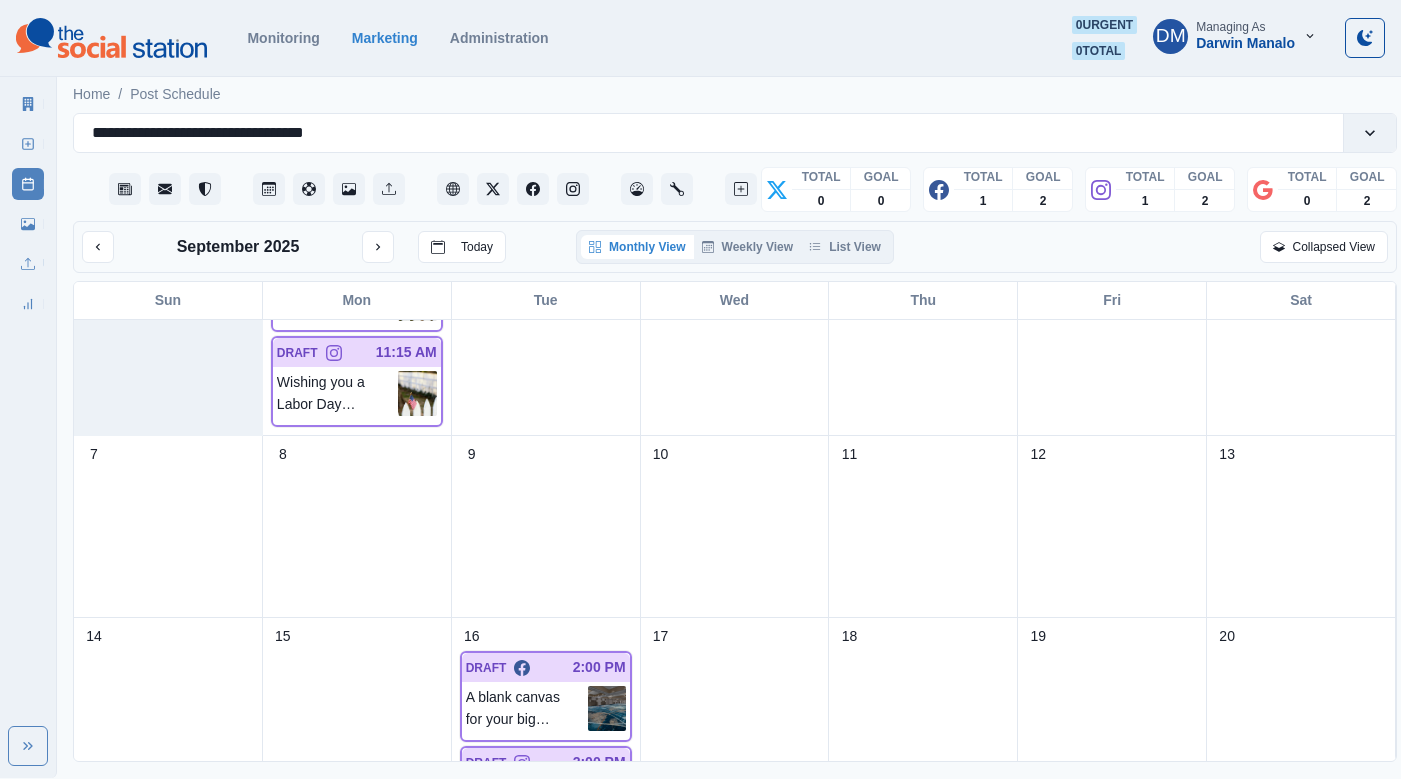 scroll, scrollTop: 11, scrollLeft: 0, axis: vertical 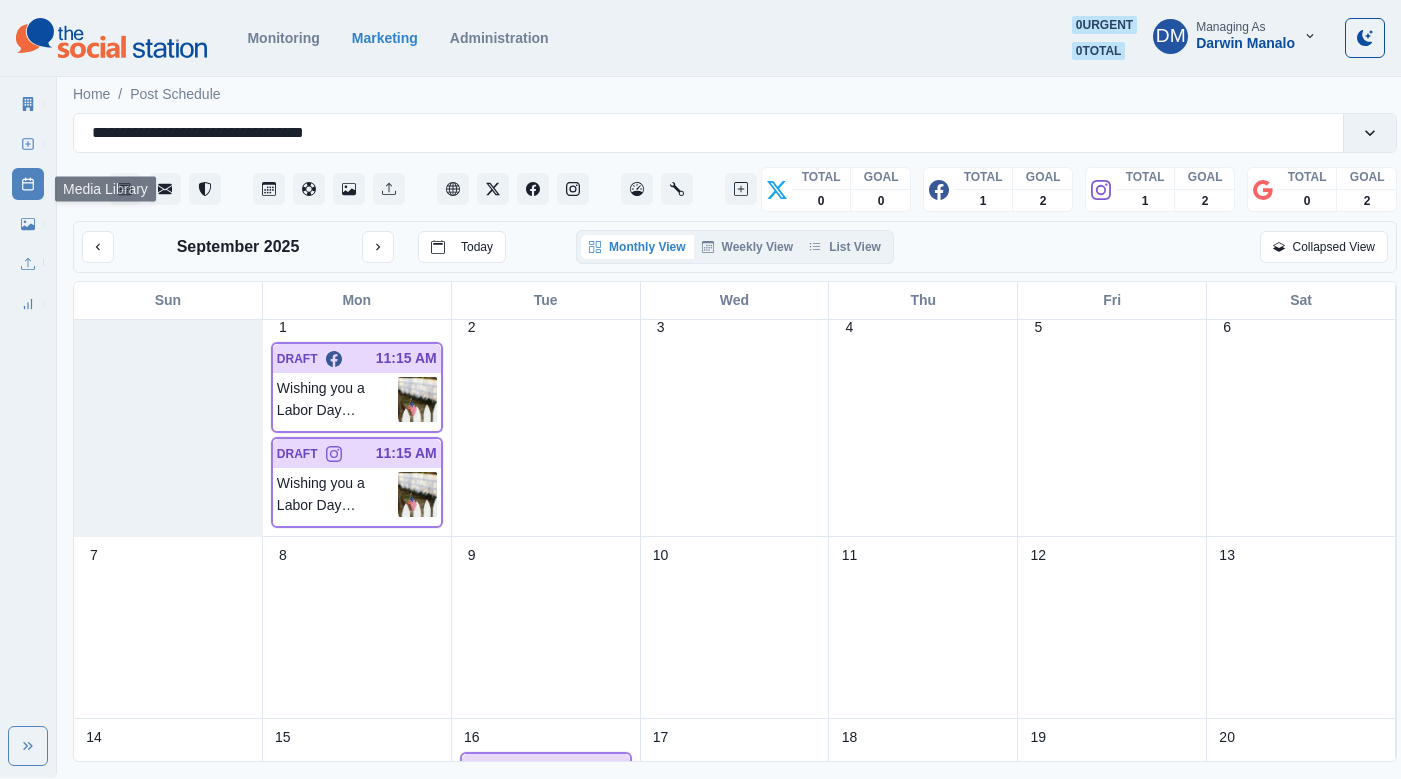 click on "Media Library" at bounding box center [28, 224] 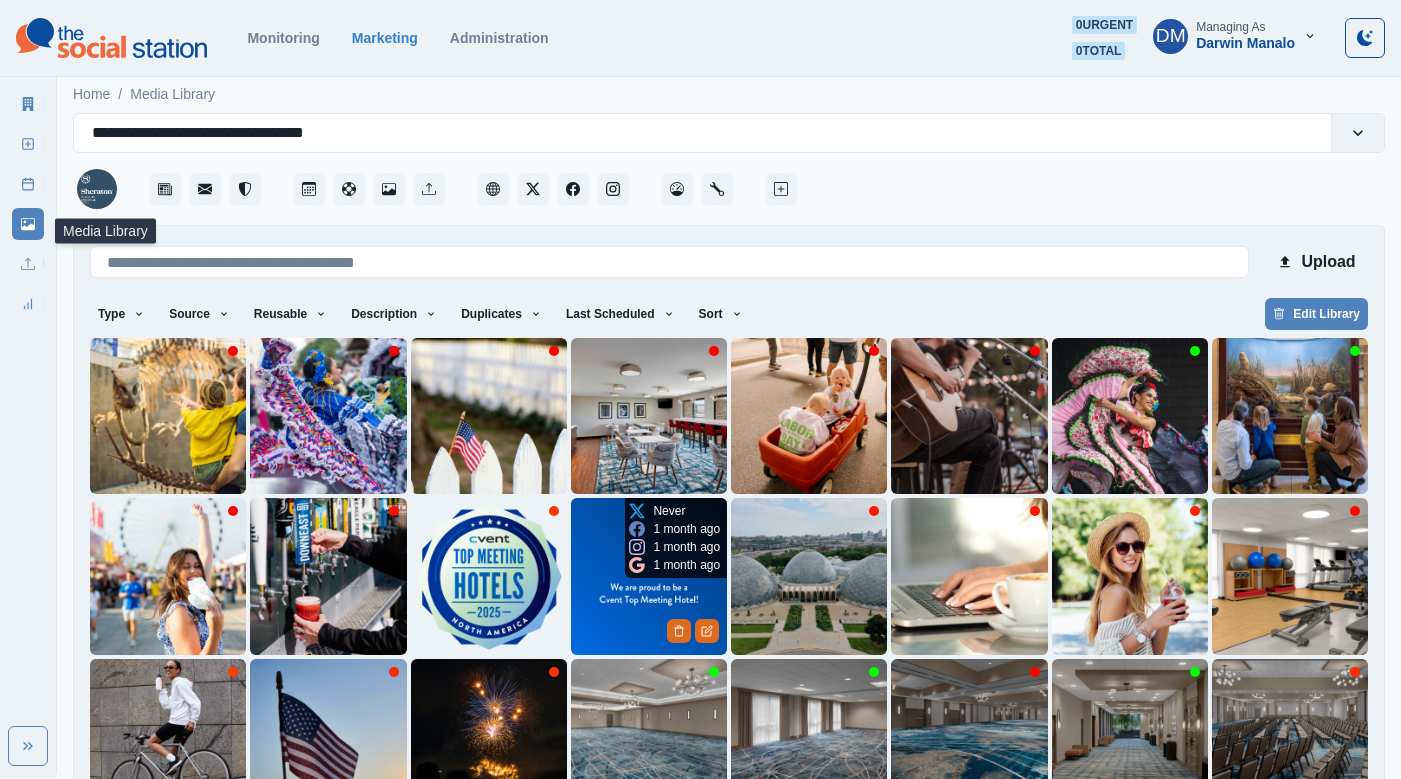 scroll, scrollTop: 42, scrollLeft: 0, axis: vertical 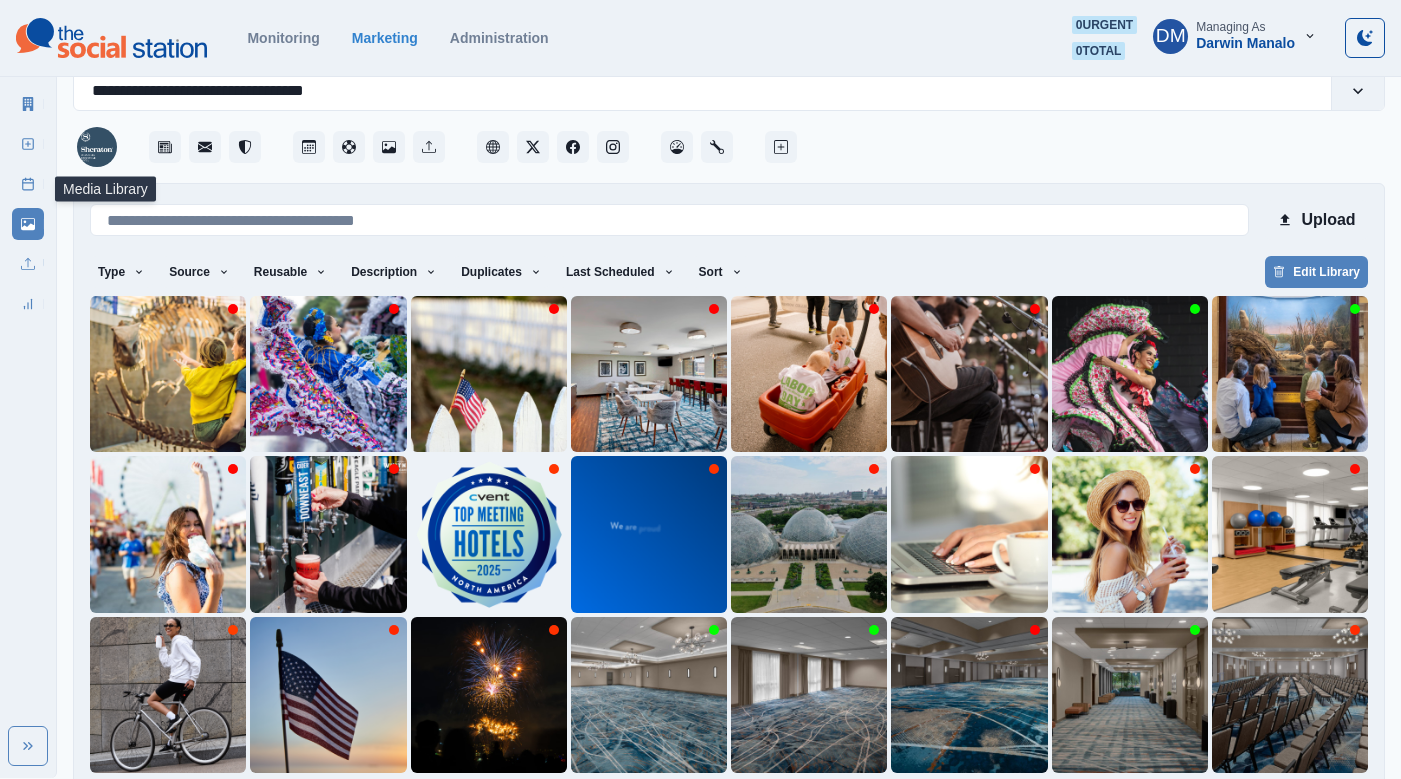 click on "8" at bounding box center (855, 805) 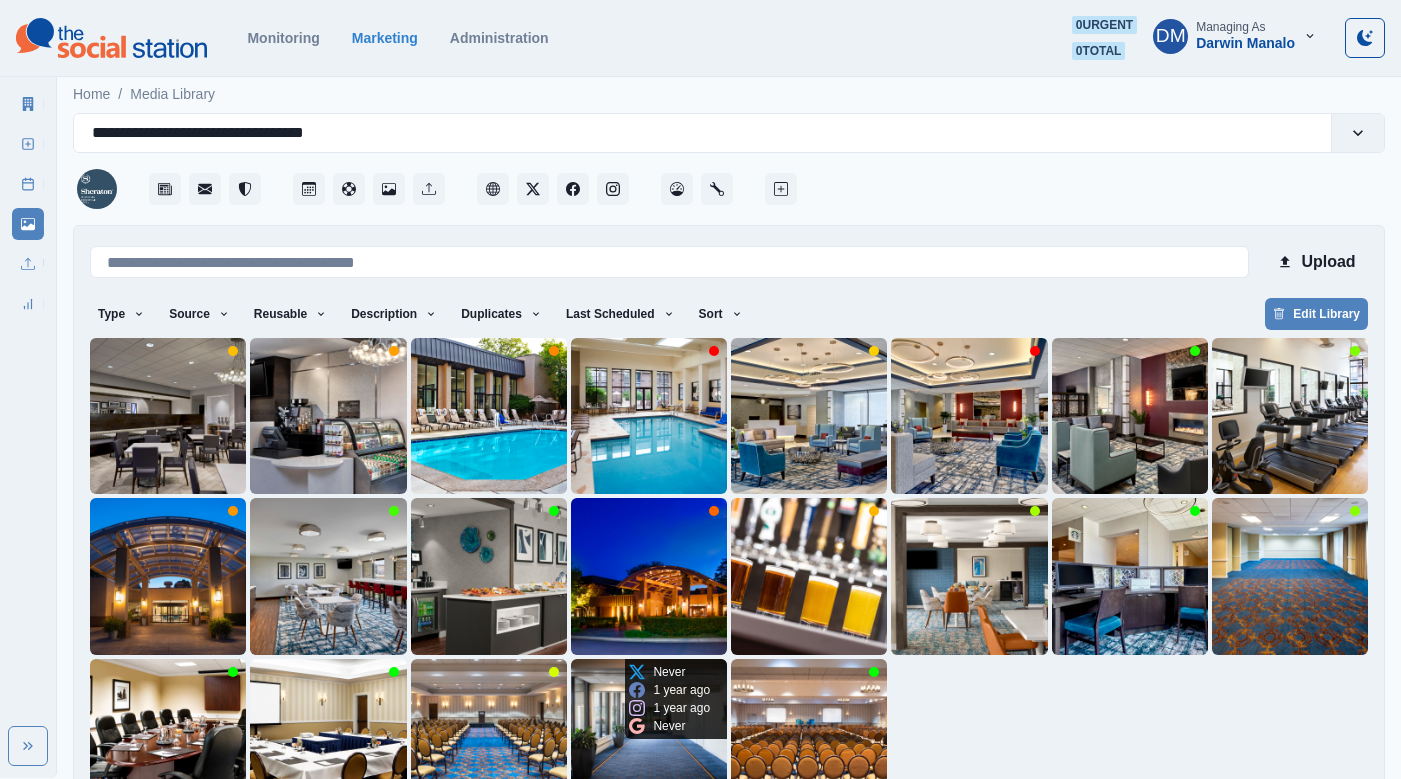 scroll, scrollTop: 42, scrollLeft: 0, axis: vertical 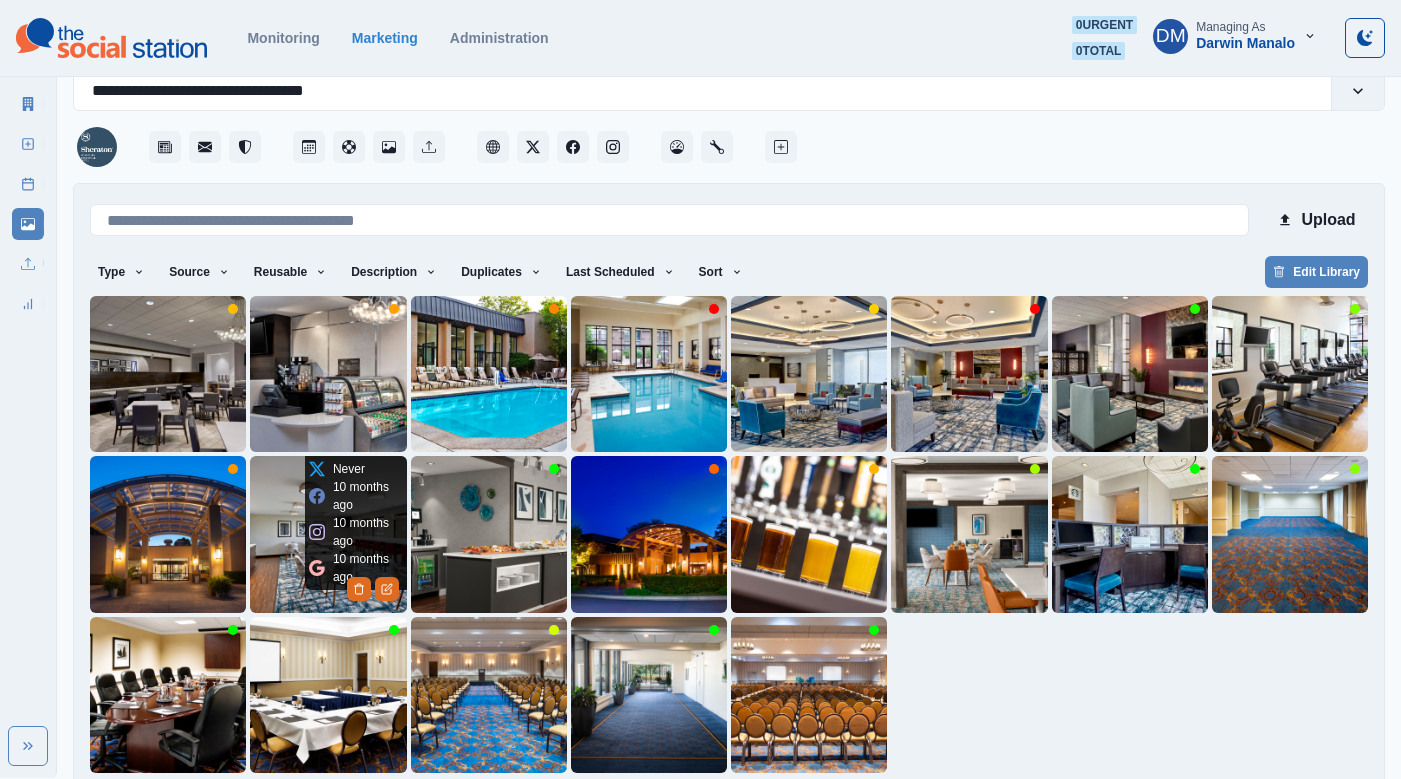 click at bounding box center (328, 534) 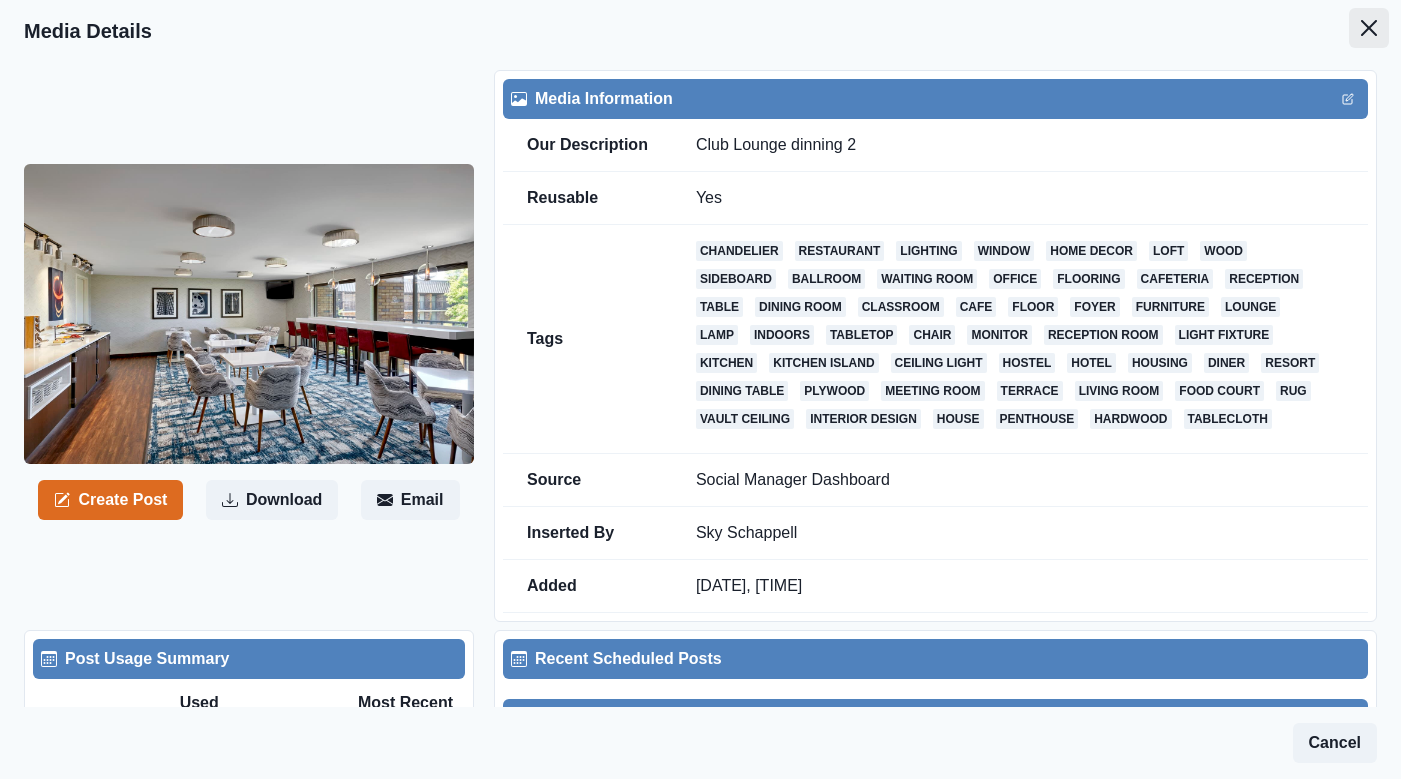 click 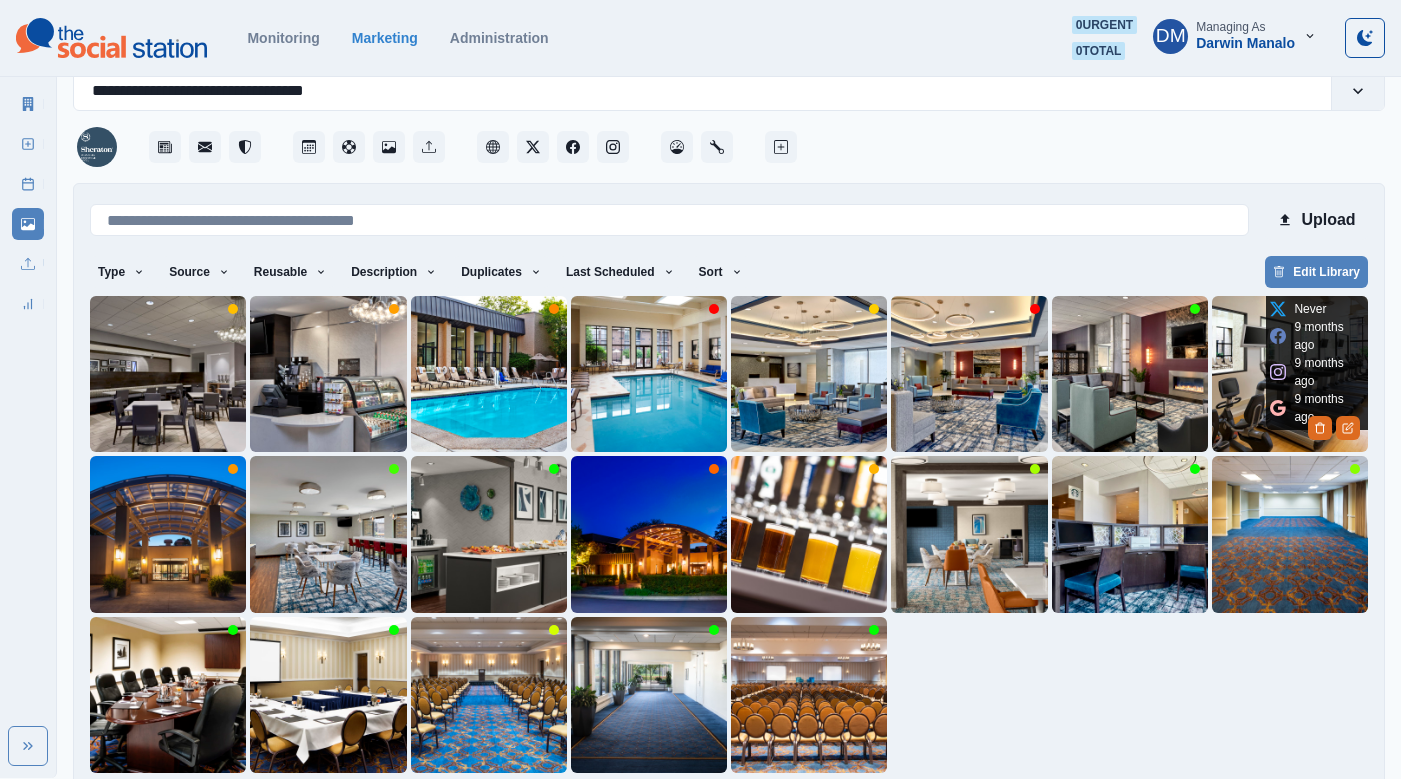 click at bounding box center [1290, 374] 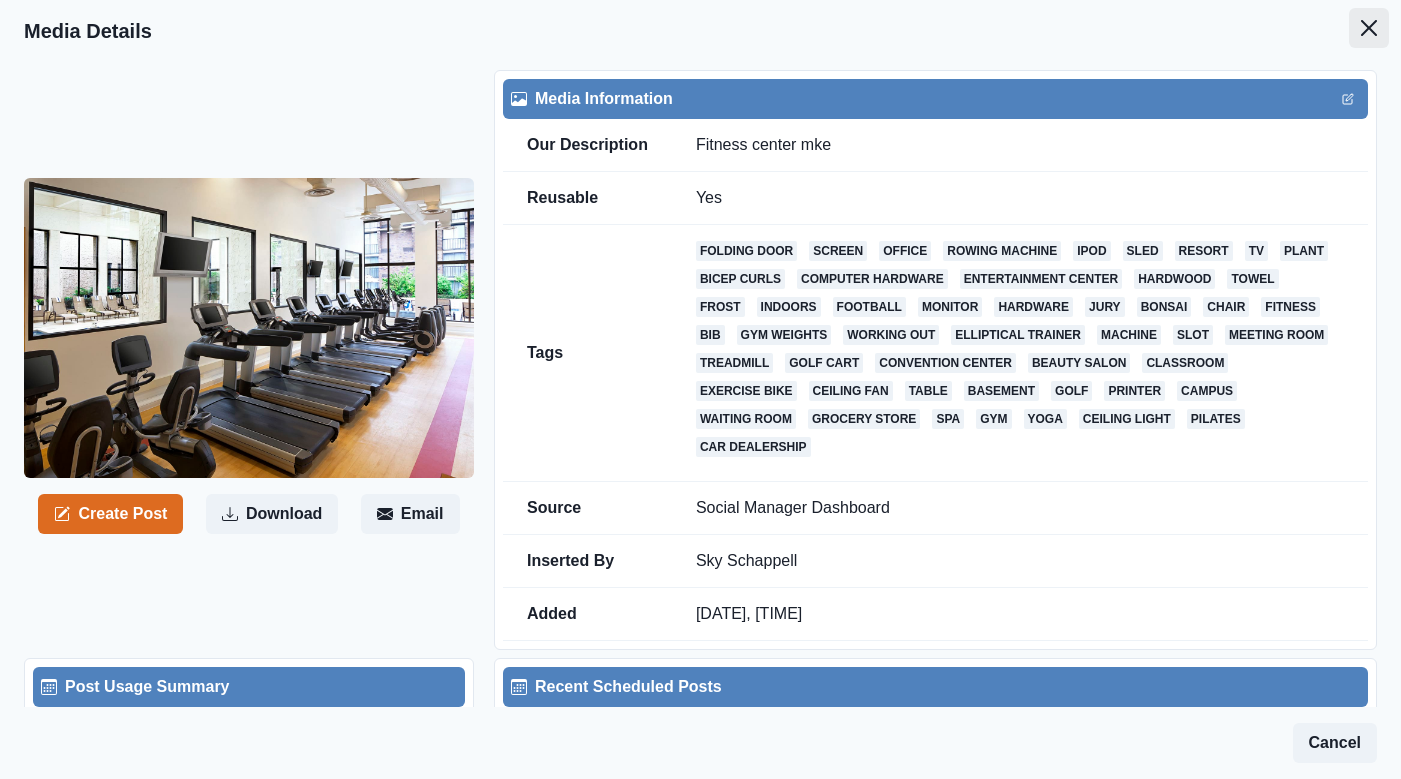 click 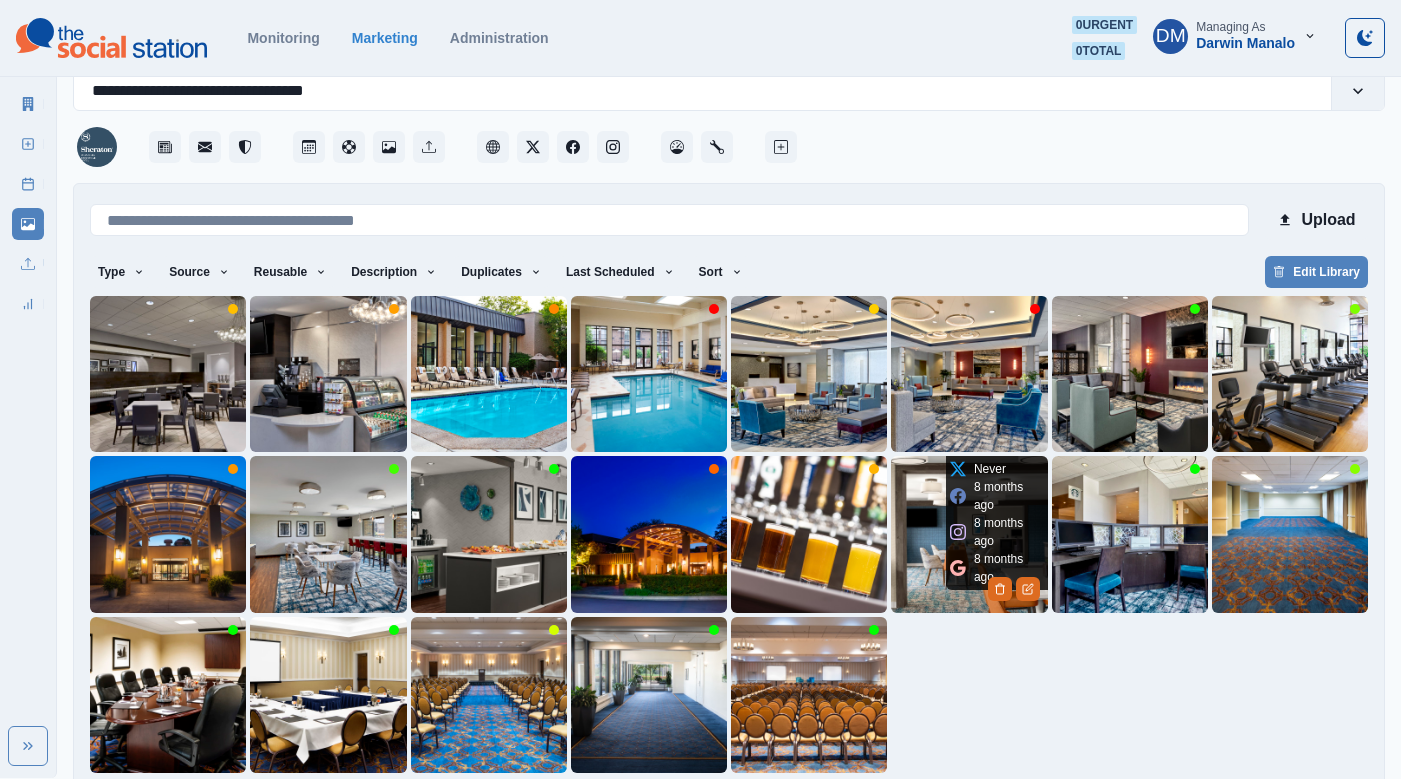 scroll, scrollTop: 42, scrollLeft: 0, axis: vertical 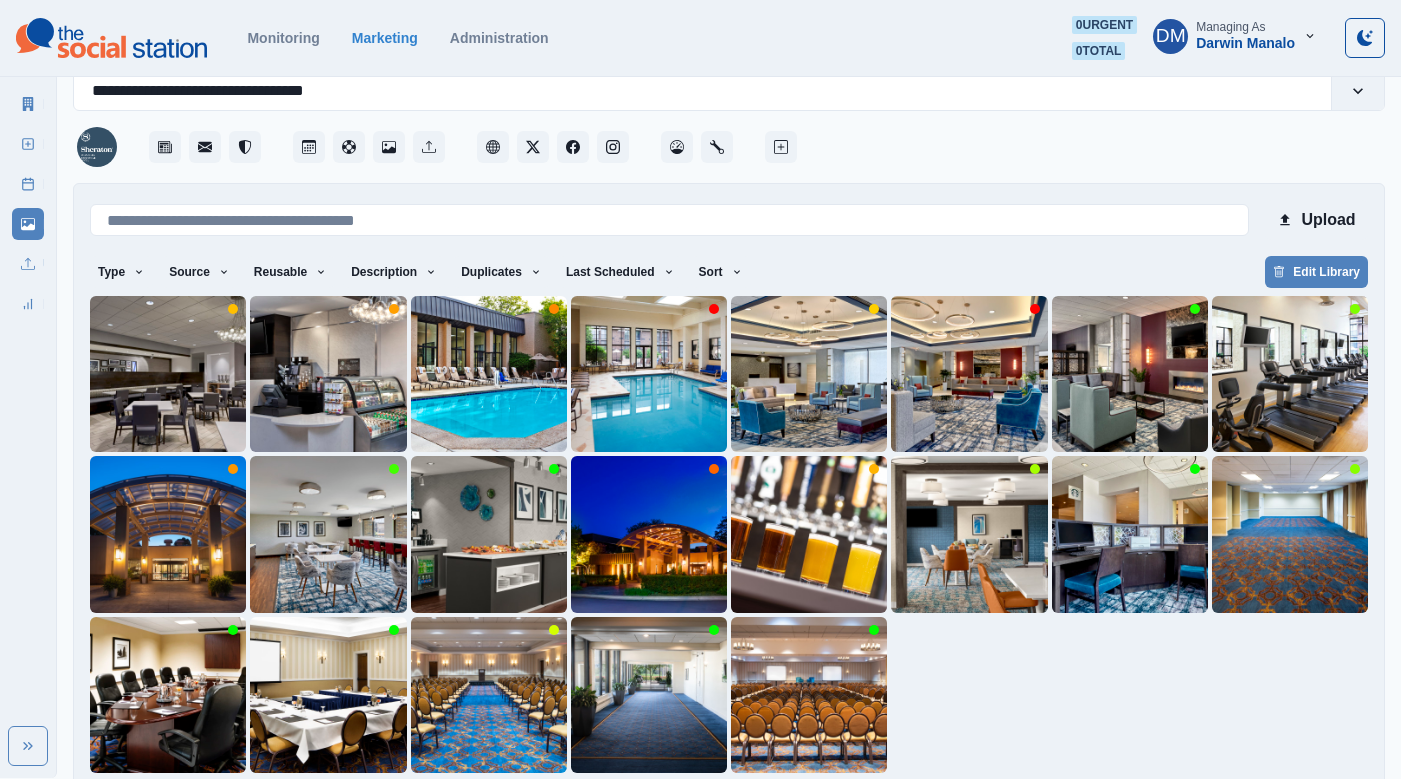 click on "7" at bounding box center (754, 805) 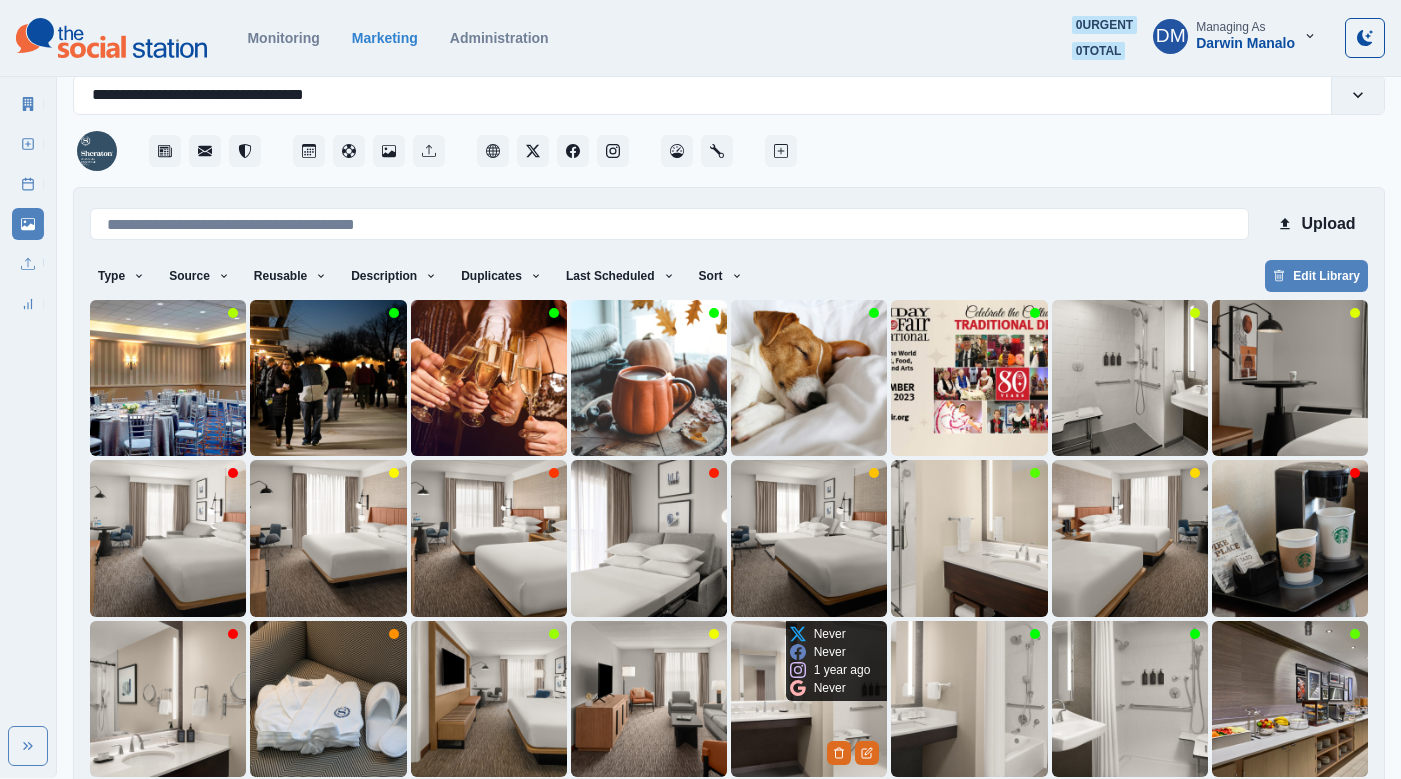 scroll, scrollTop: 42, scrollLeft: 0, axis: vertical 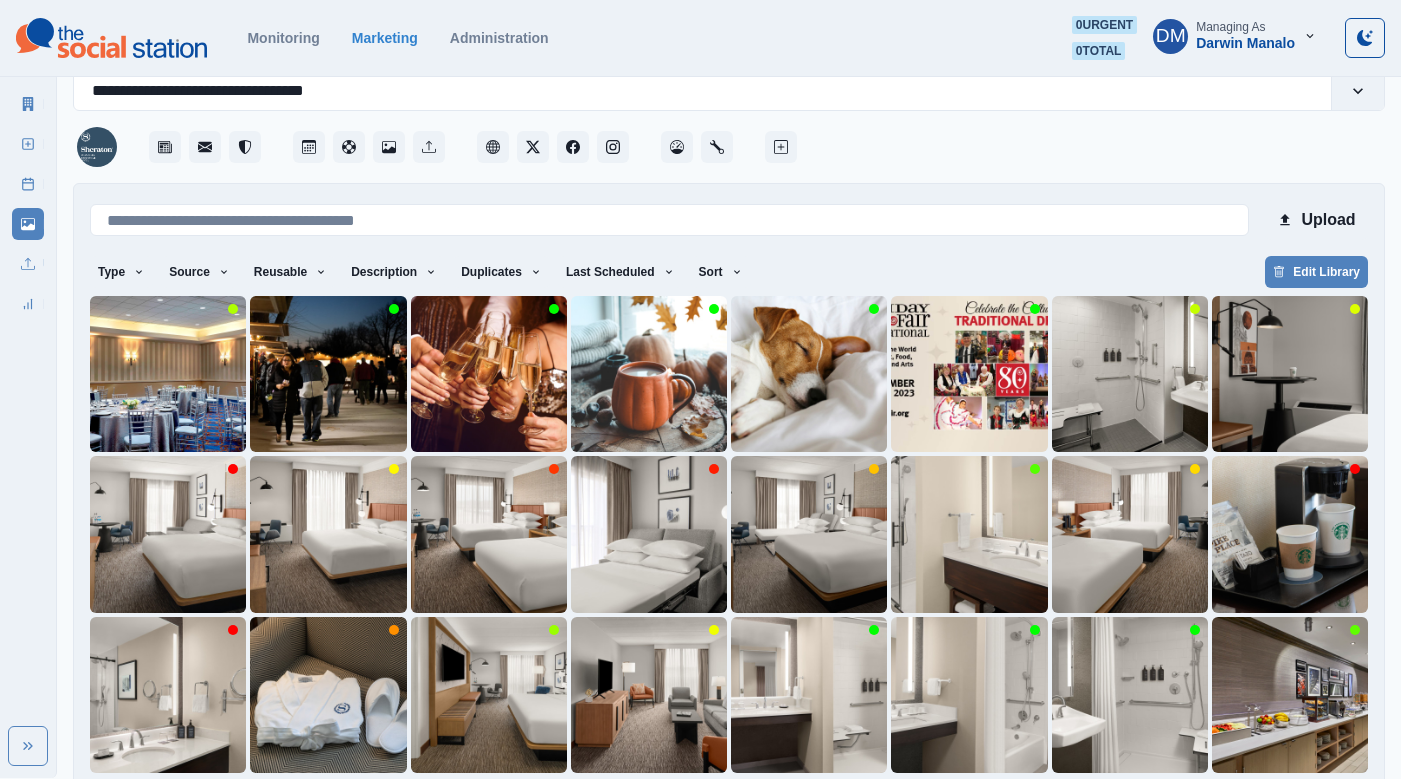 click on "8" at bounding box center (828, 805) 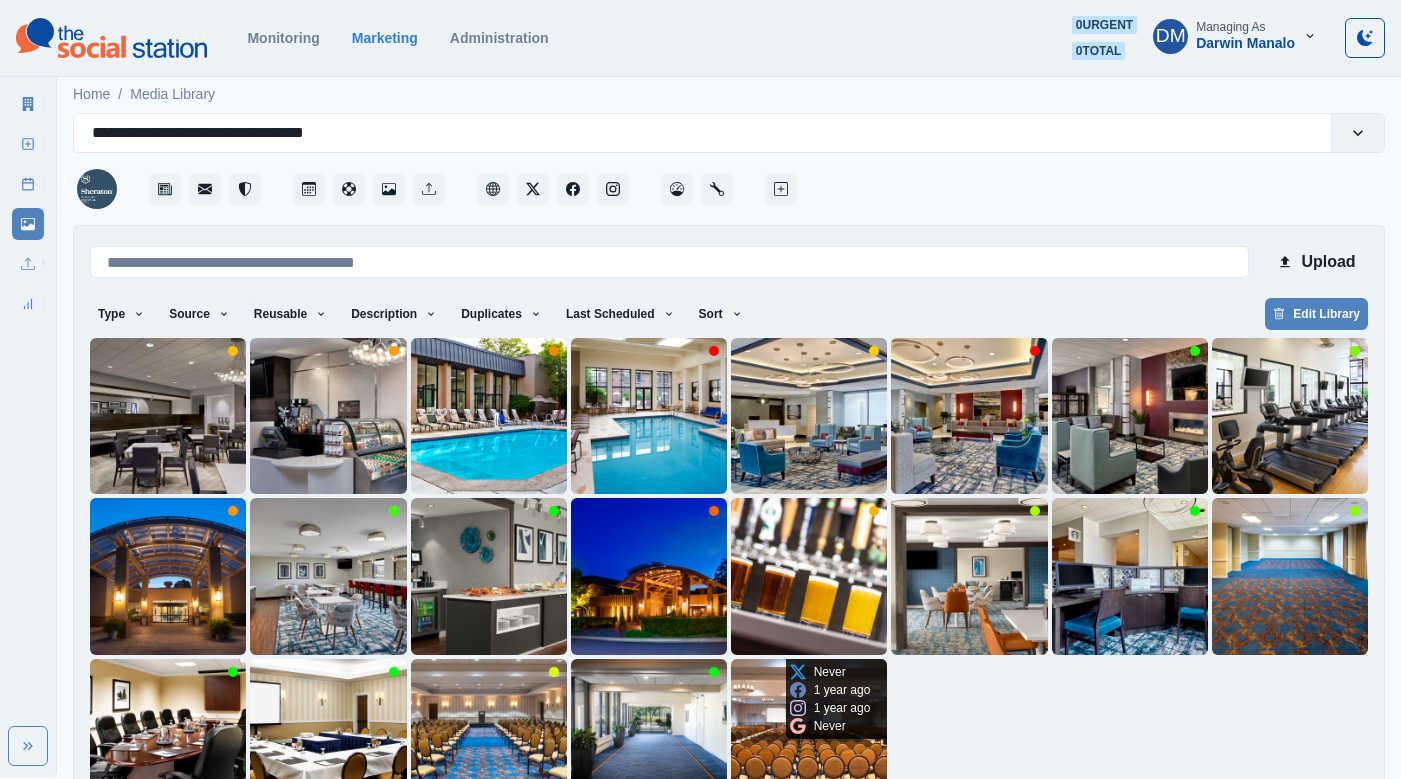 scroll, scrollTop: 42, scrollLeft: 0, axis: vertical 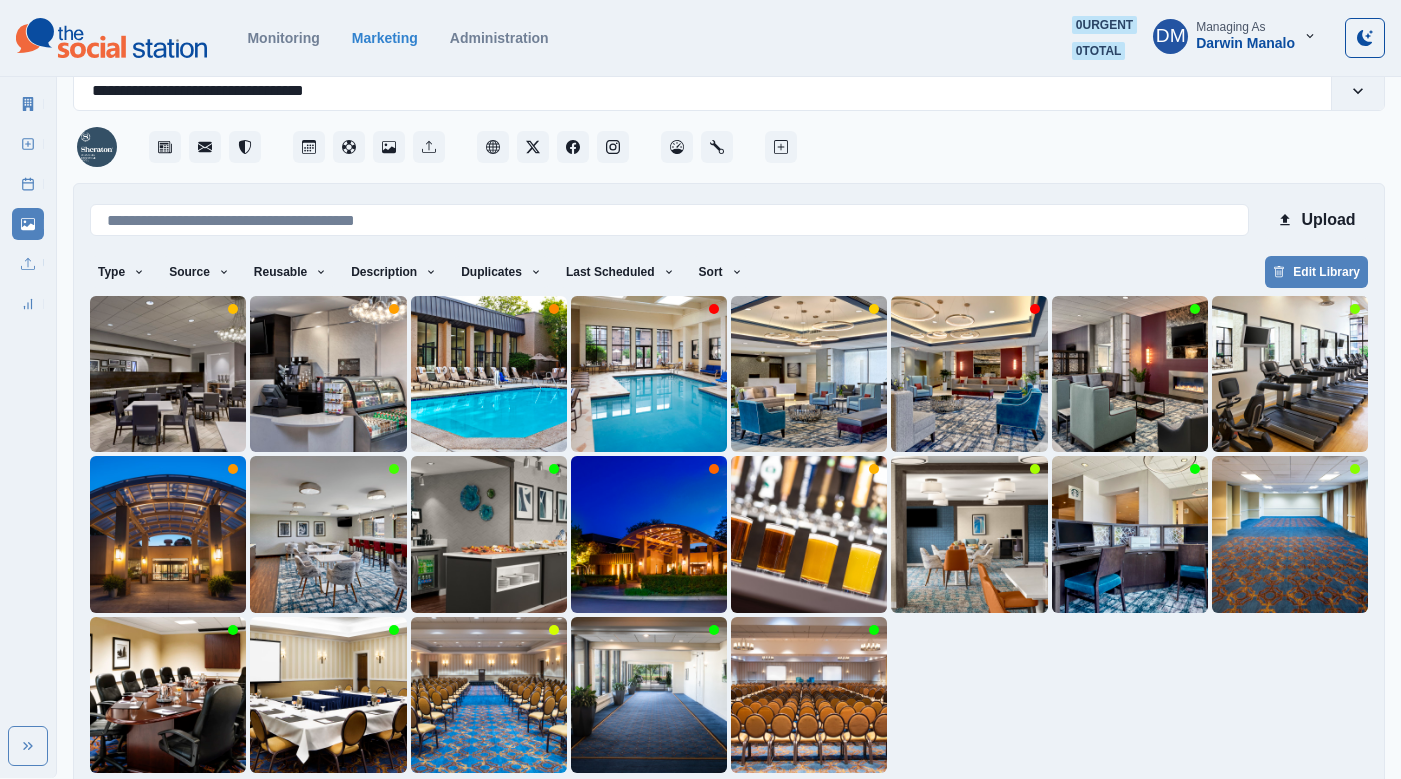 click on "7" at bounding box center [754, 805] 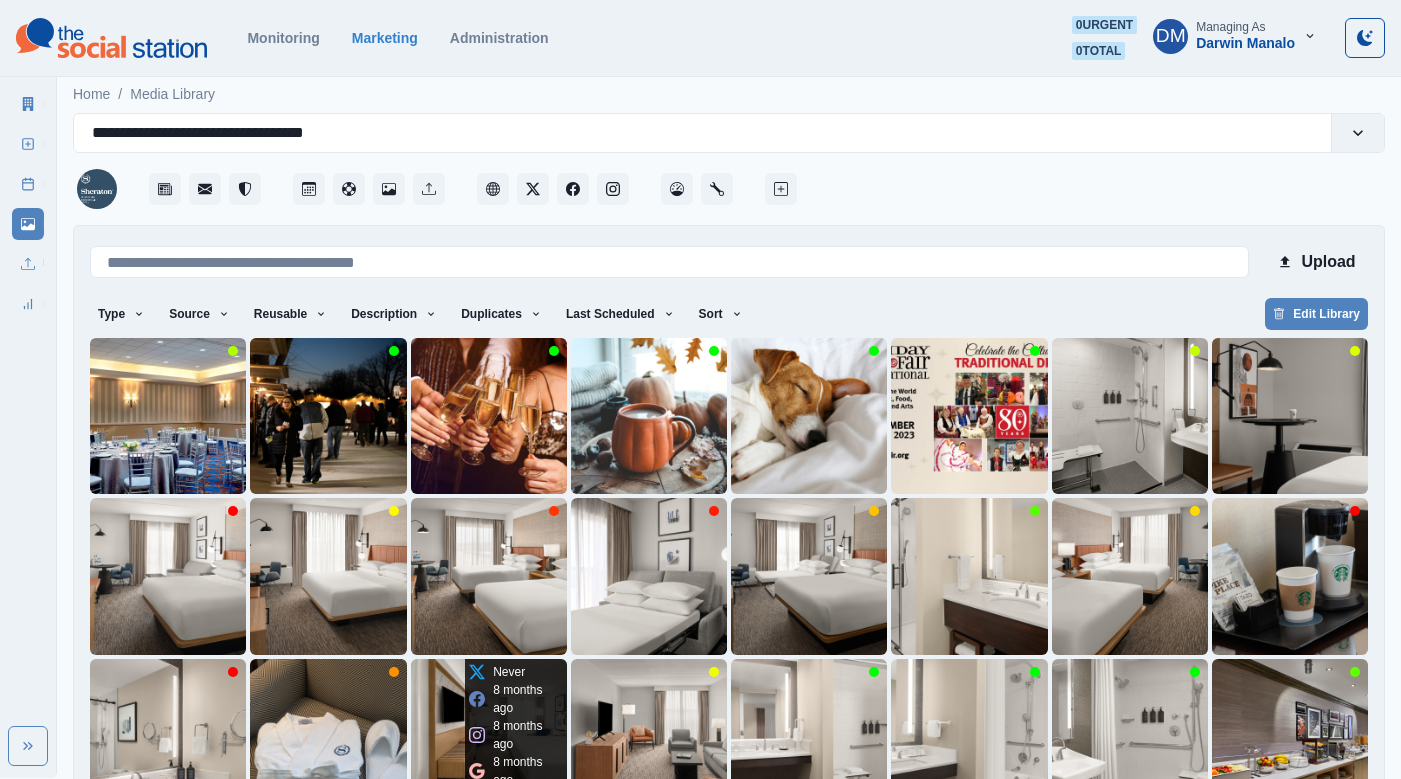 click at bounding box center [489, 737] 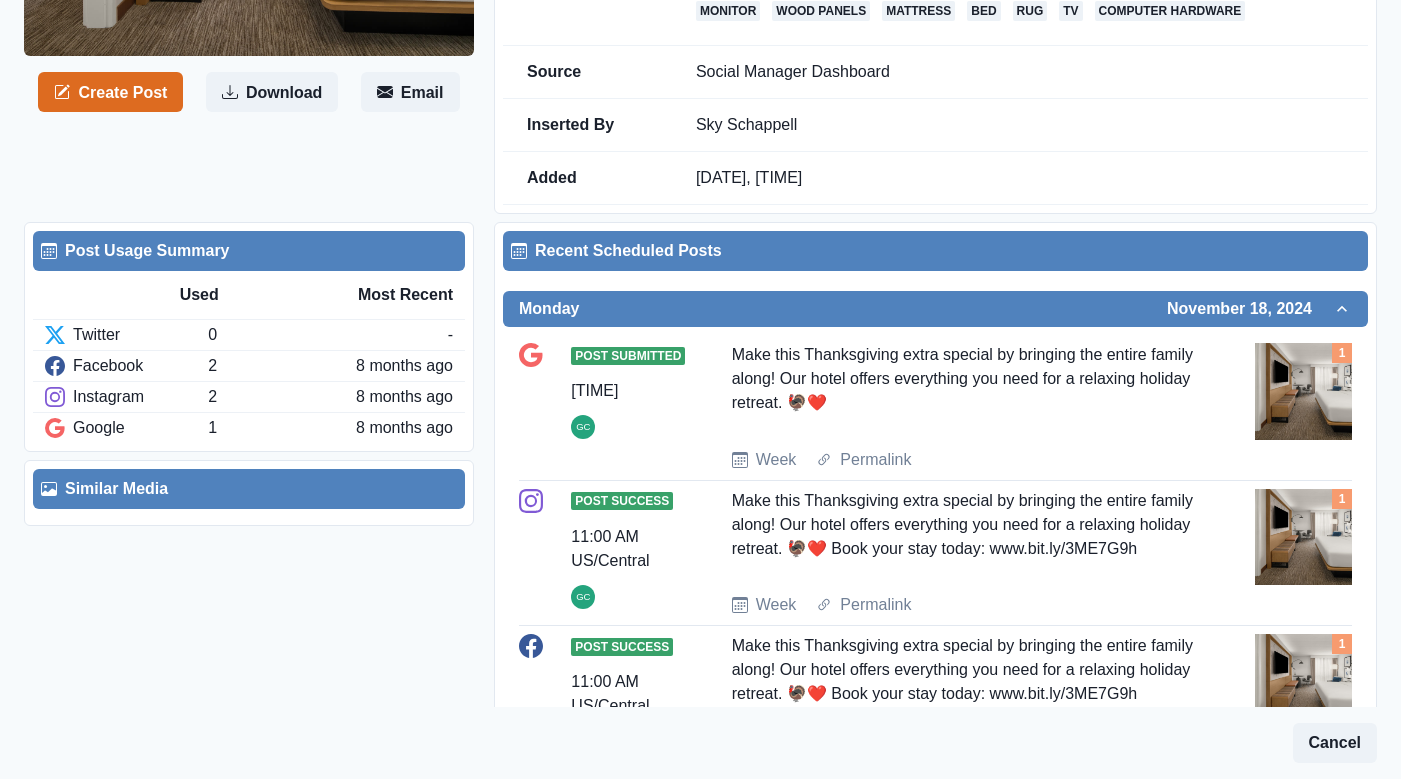 scroll, scrollTop: 423, scrollLeft: 0, axis: vertical 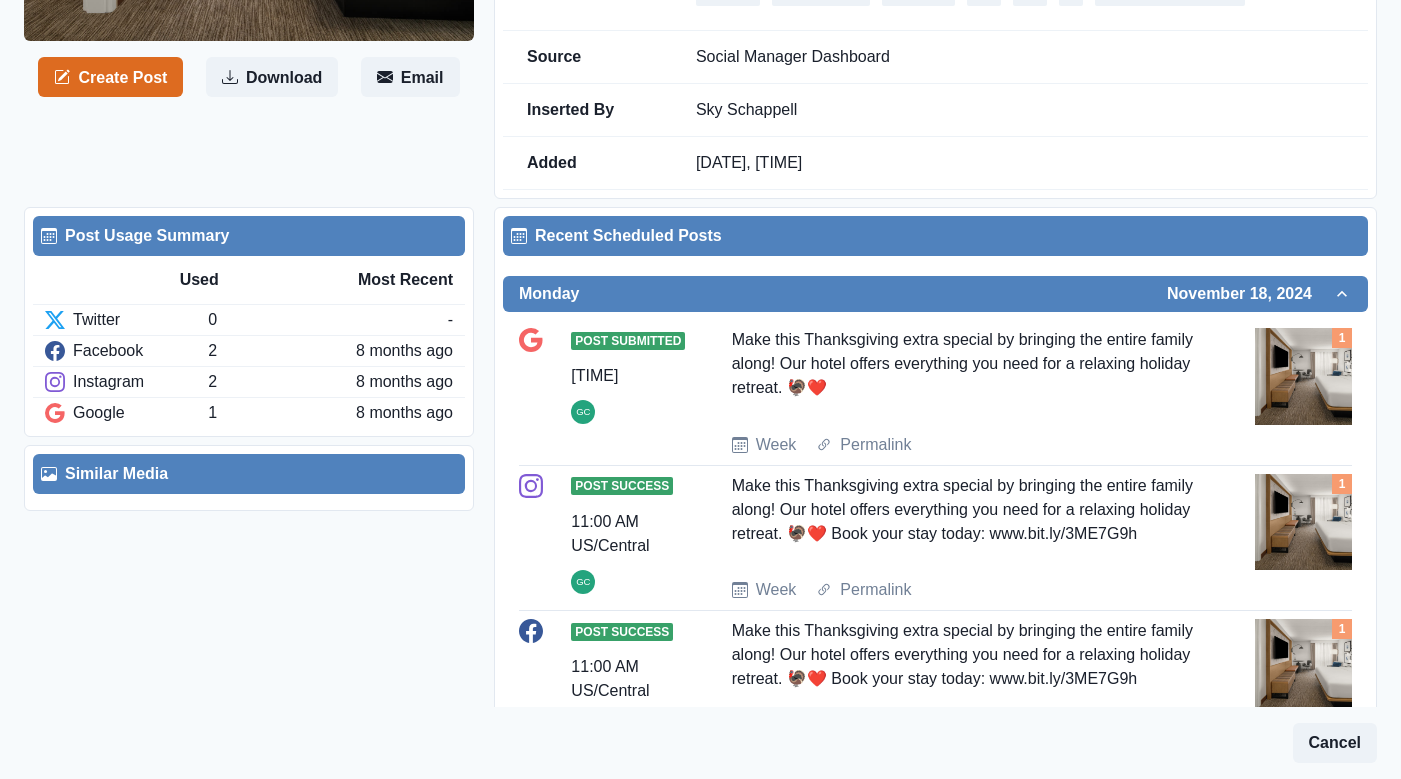 drag, startPoint x: 700, startPoint y: 568, endPoint x: 1155, endPoint y: 553, distance: 455.2472 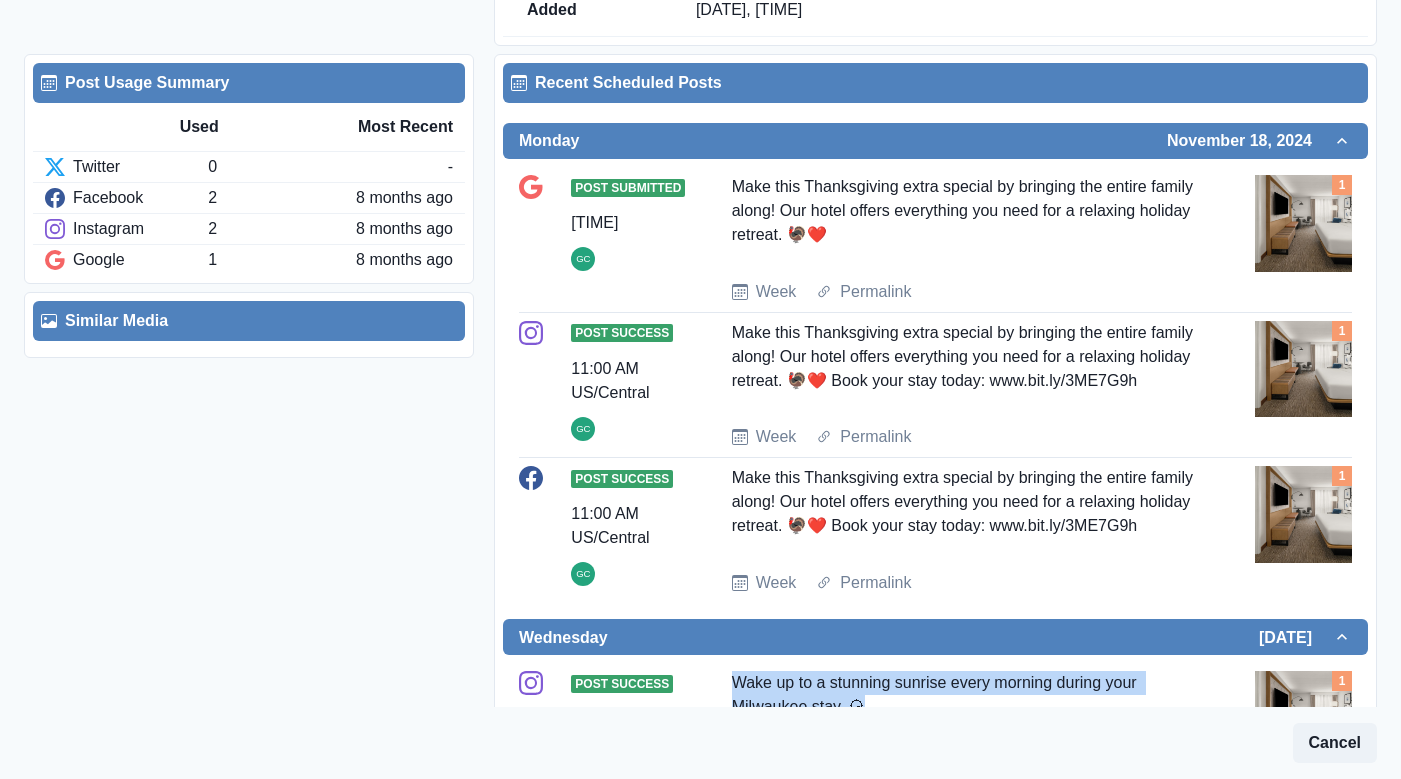 scroll, scrollTop: 0, scrollLeft: 0, axis: both 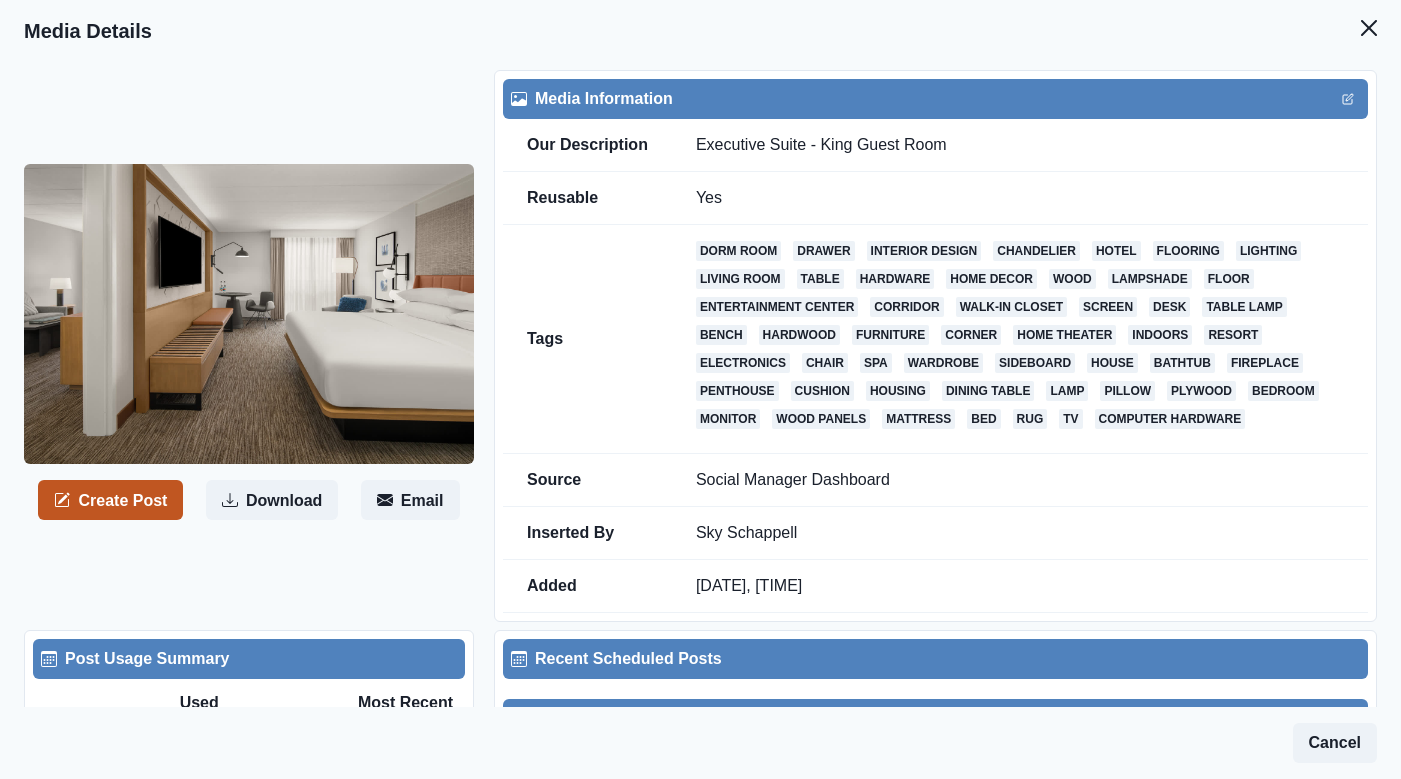click on "Create Post" at bounding box center [110, 500] 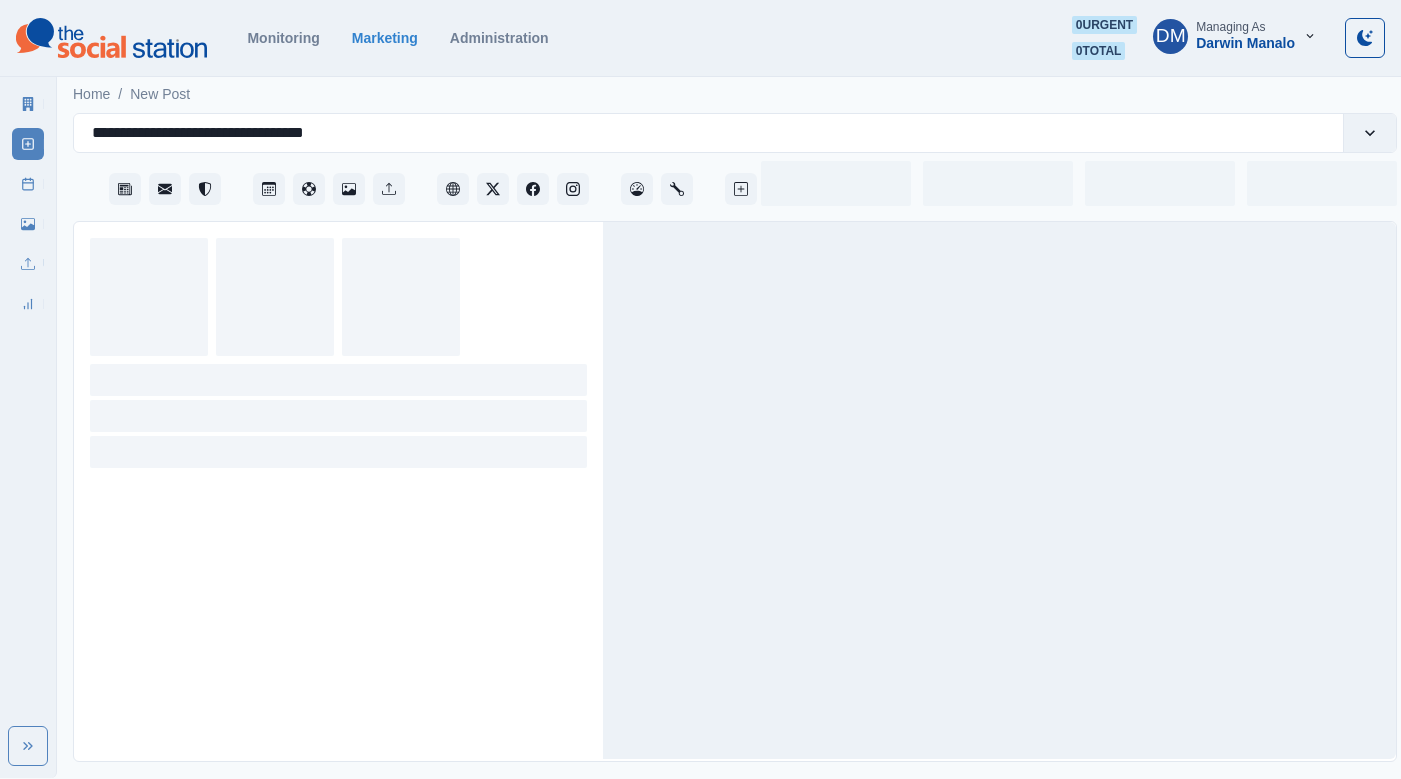 click at bounding box center [338, 491] 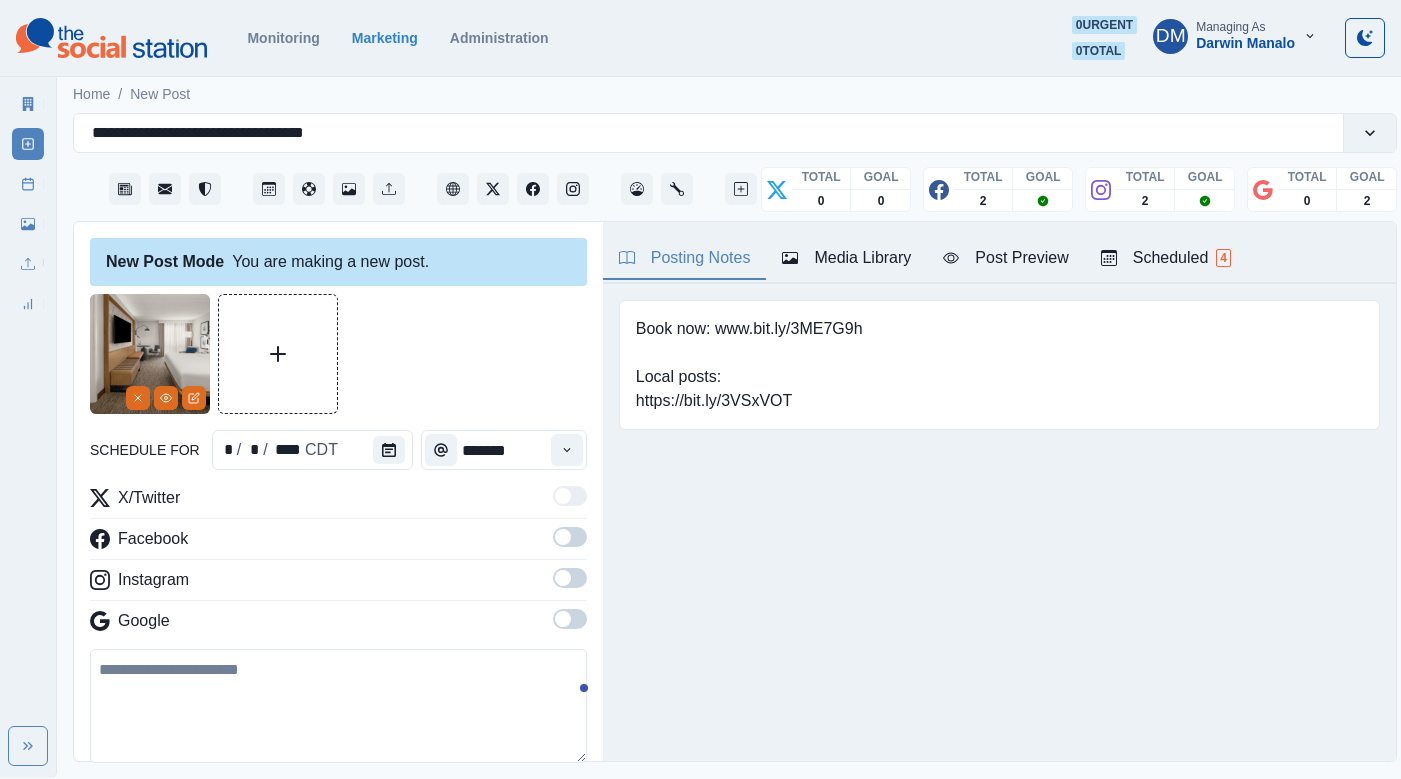 click at bounding box center (338, 706) 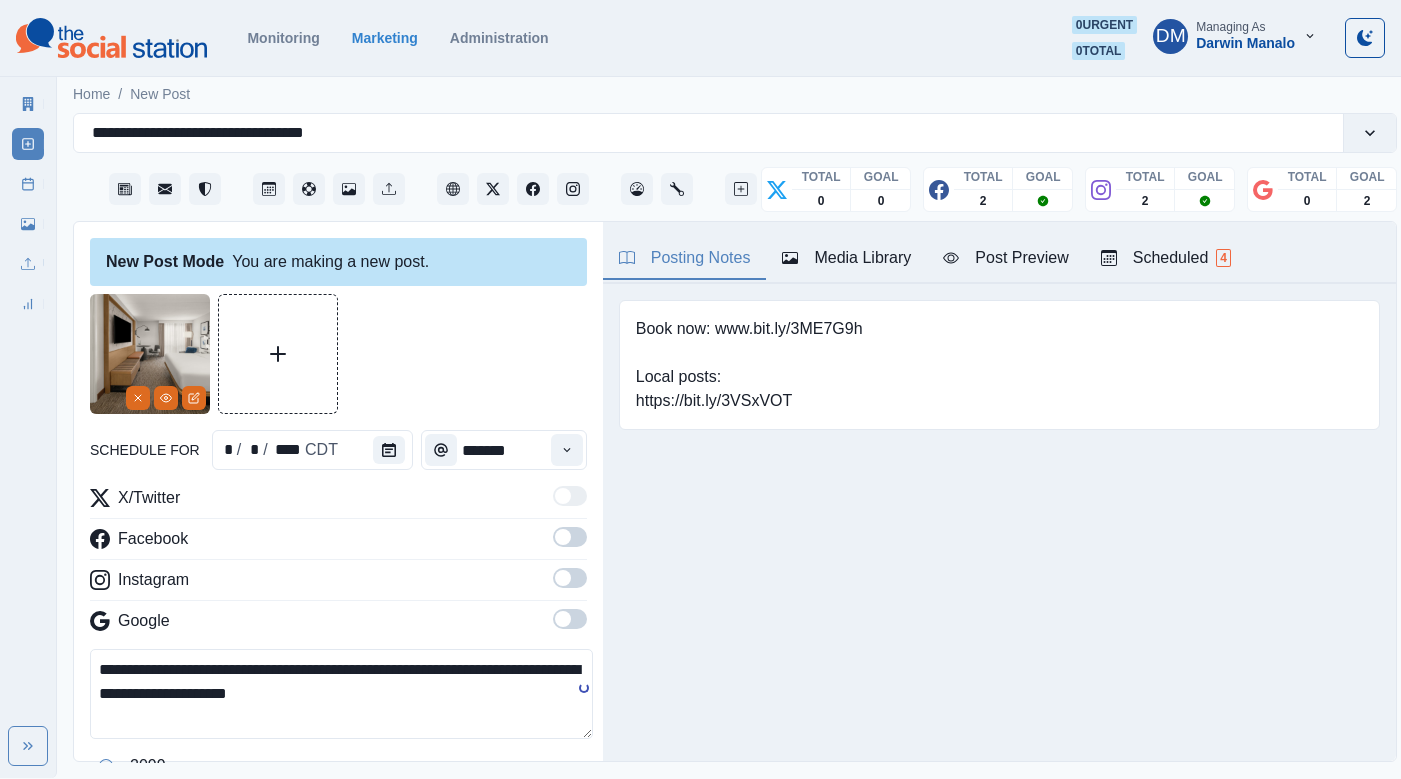 type on "**********" 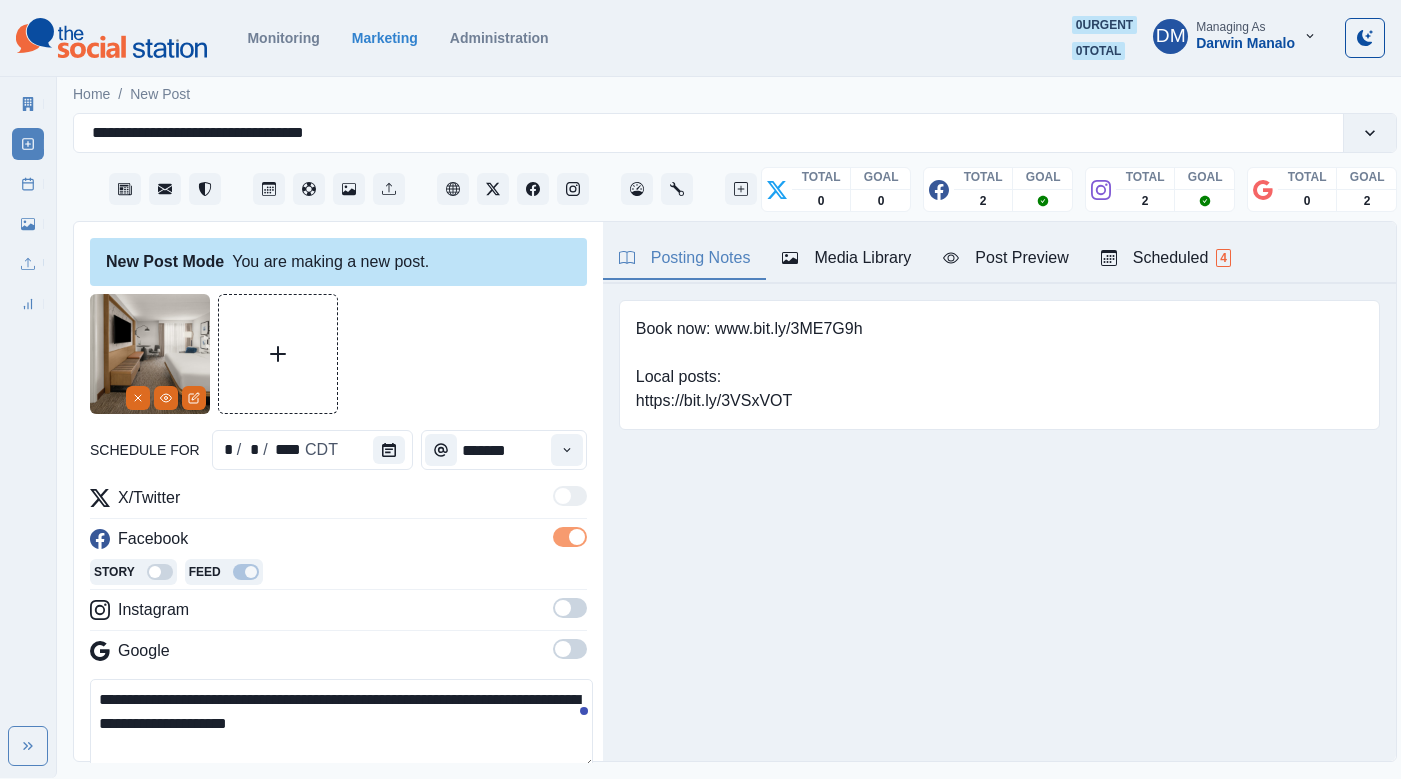 click on "X/Twitter Facebook Story Feed Instagram Google" at bounding box center (338, 578) 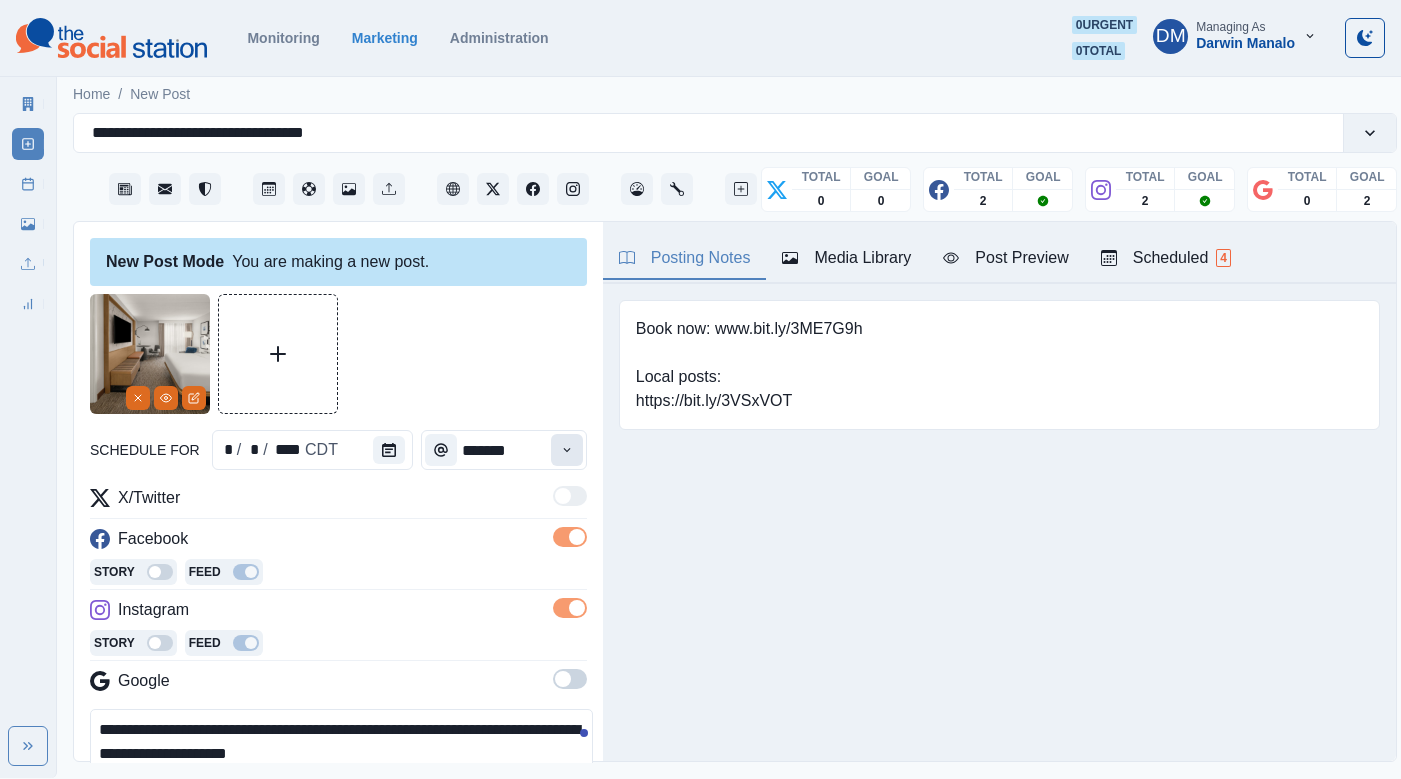 click 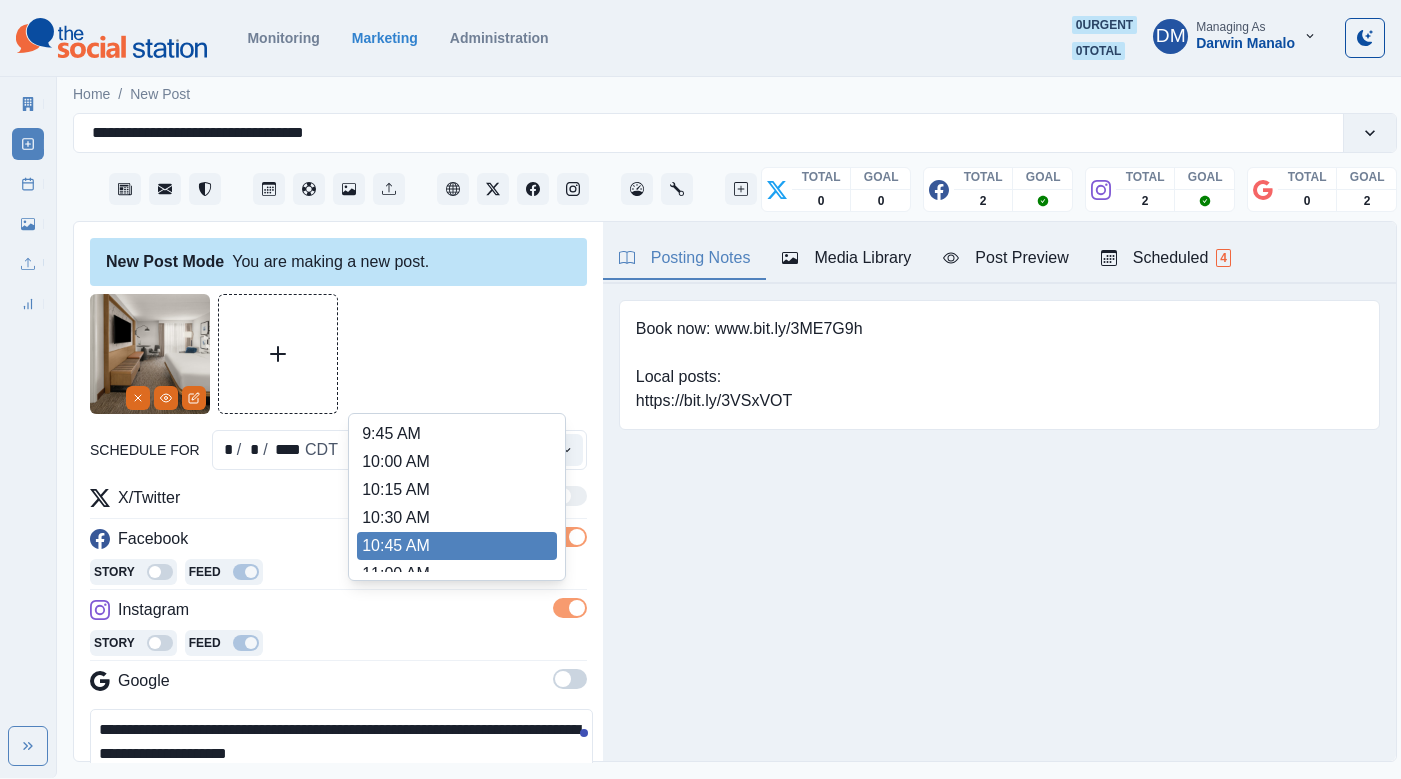 scroll, scrollTop: 185, scrollLeft: 0, axis: vertical 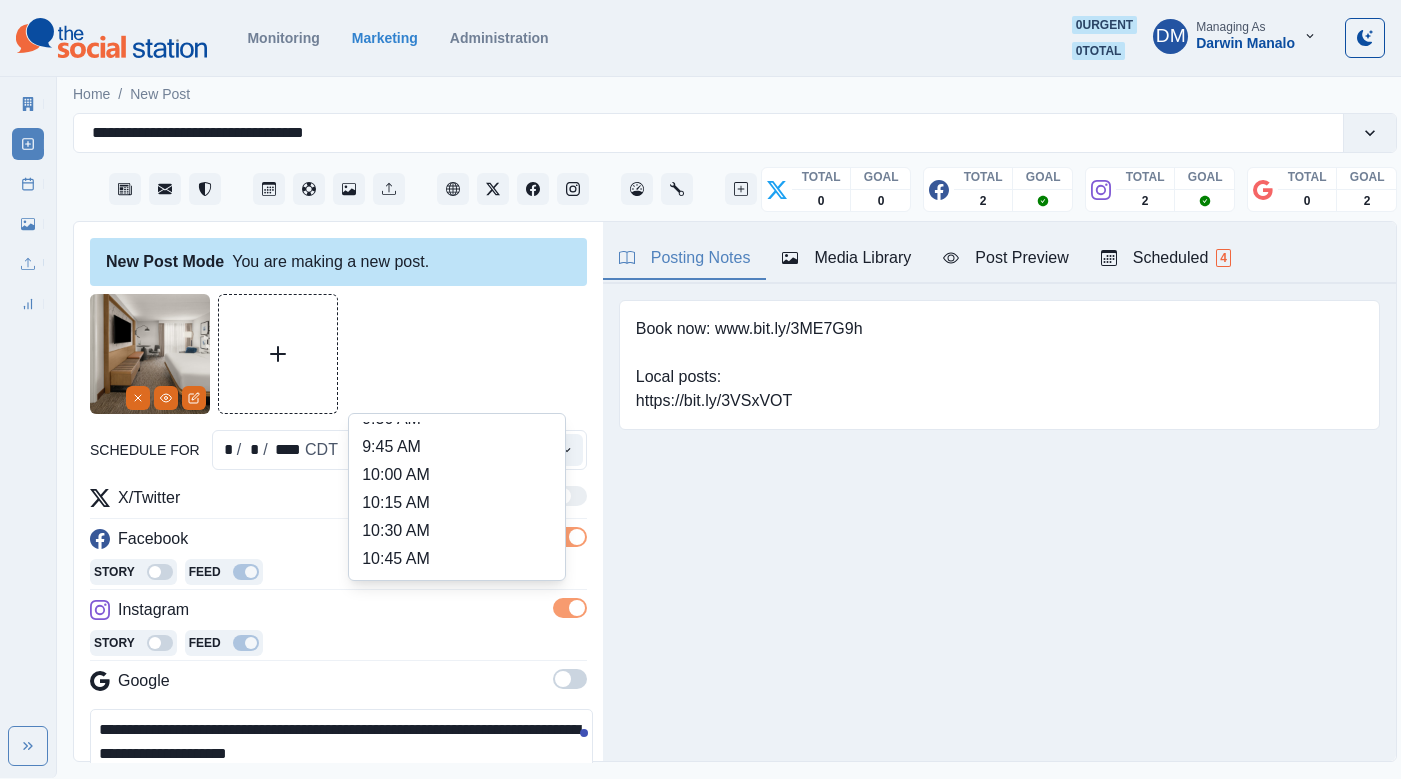 click on "11:00 AM" at bounding box center (457, 587) 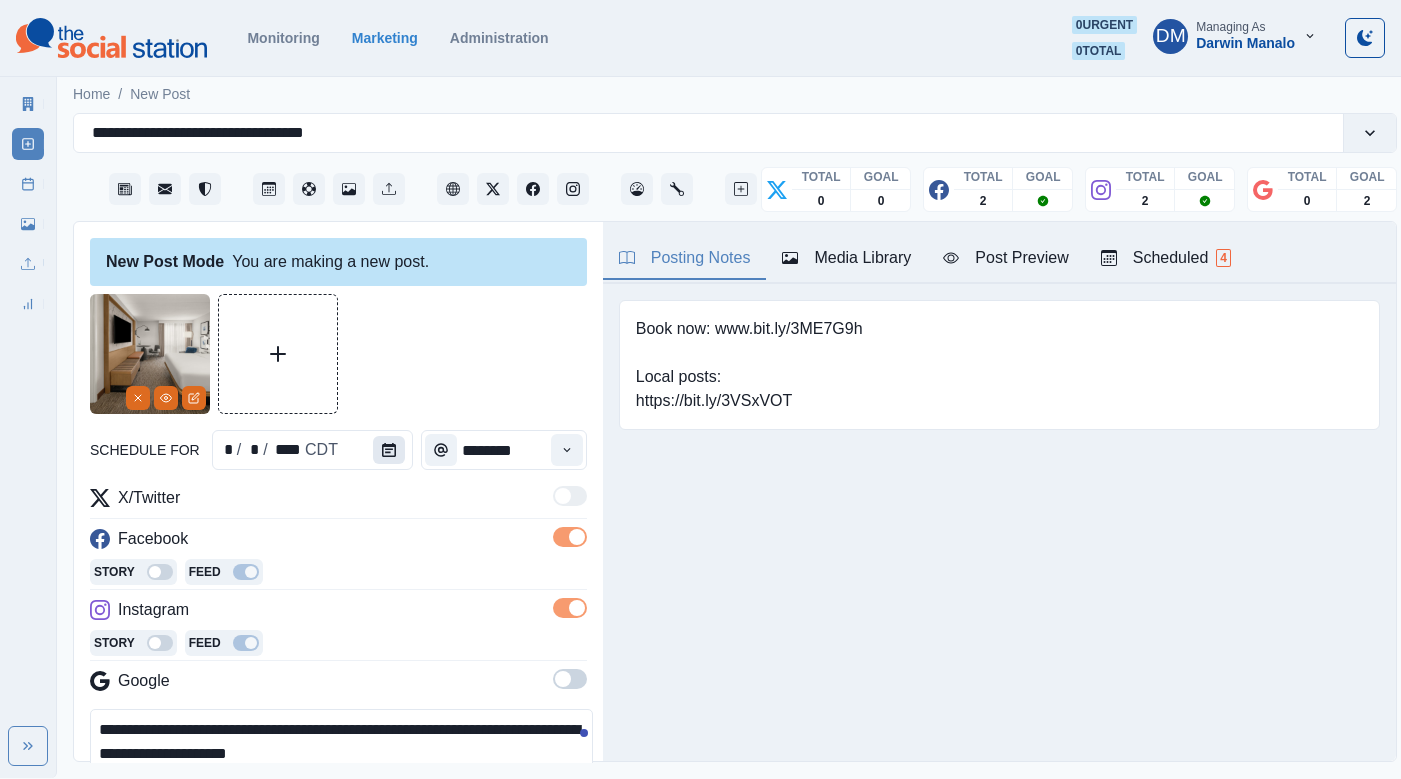 click at bounding box center (389, 450) 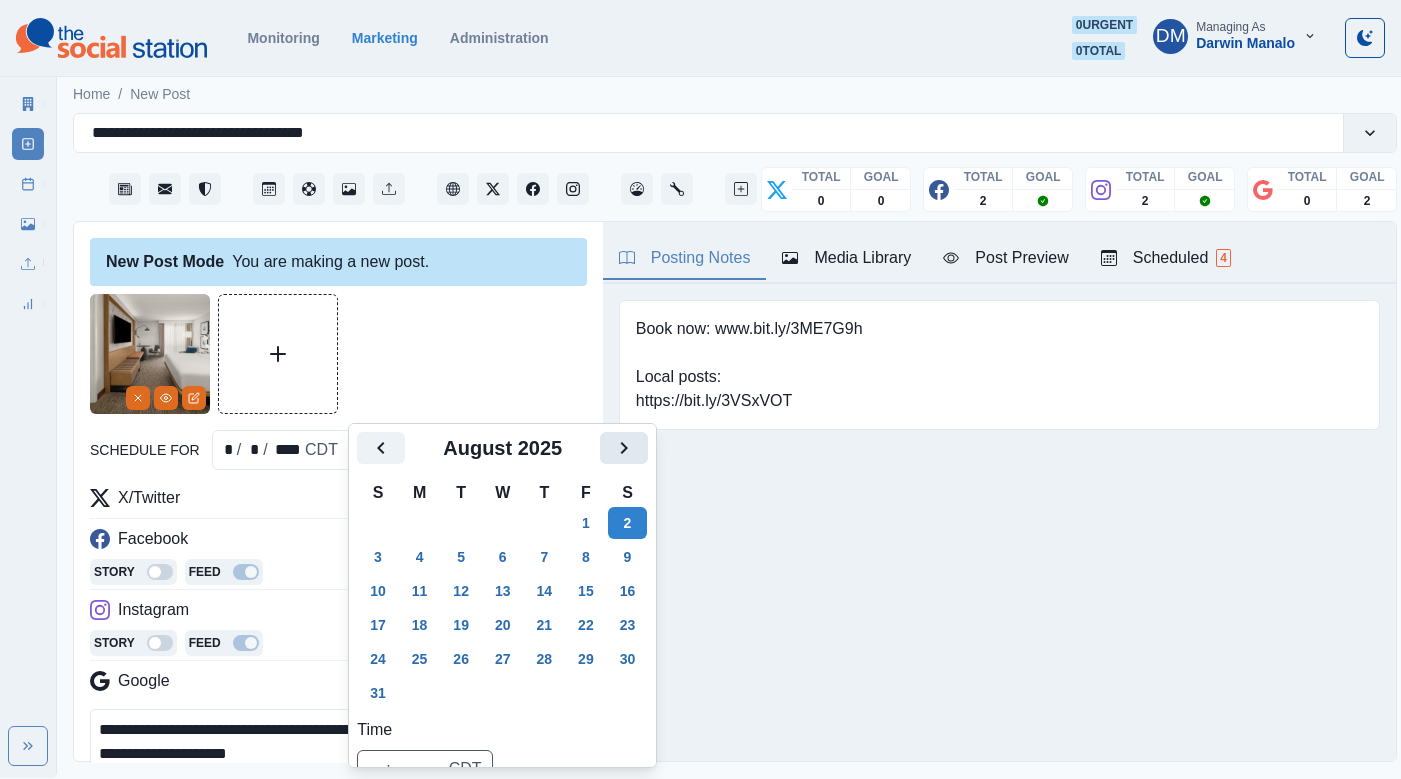 click 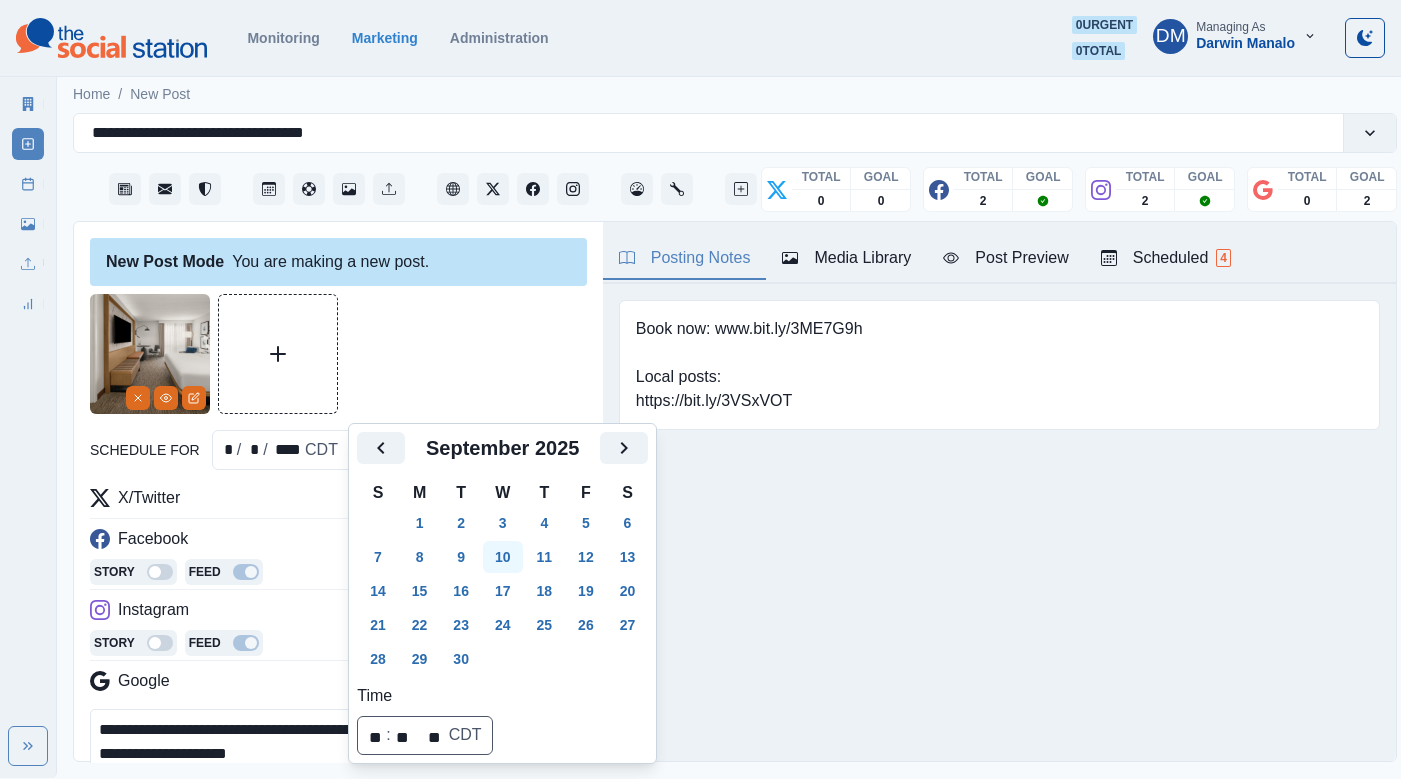 click on "10" at bounding box center (503, 557) 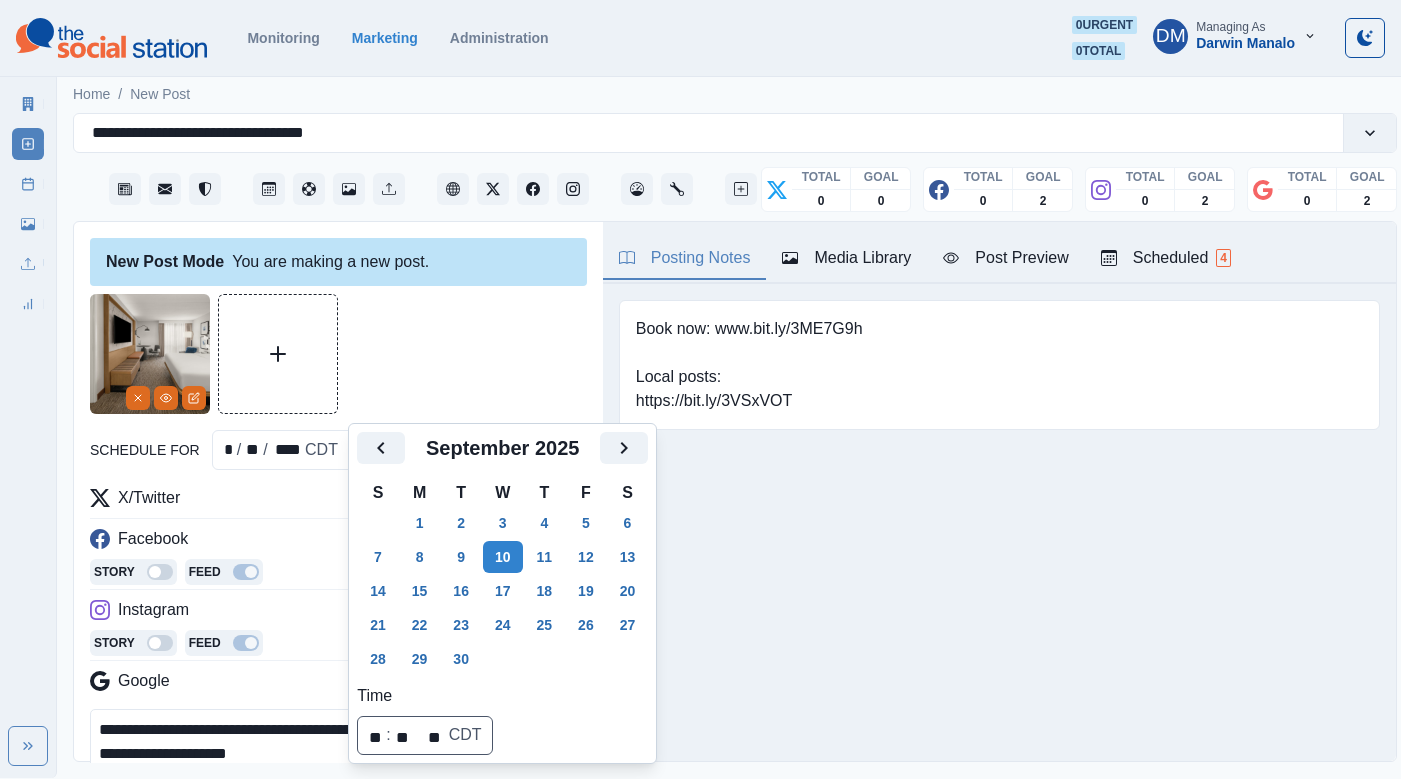 click on "**********" at bounding box center (341, 754) 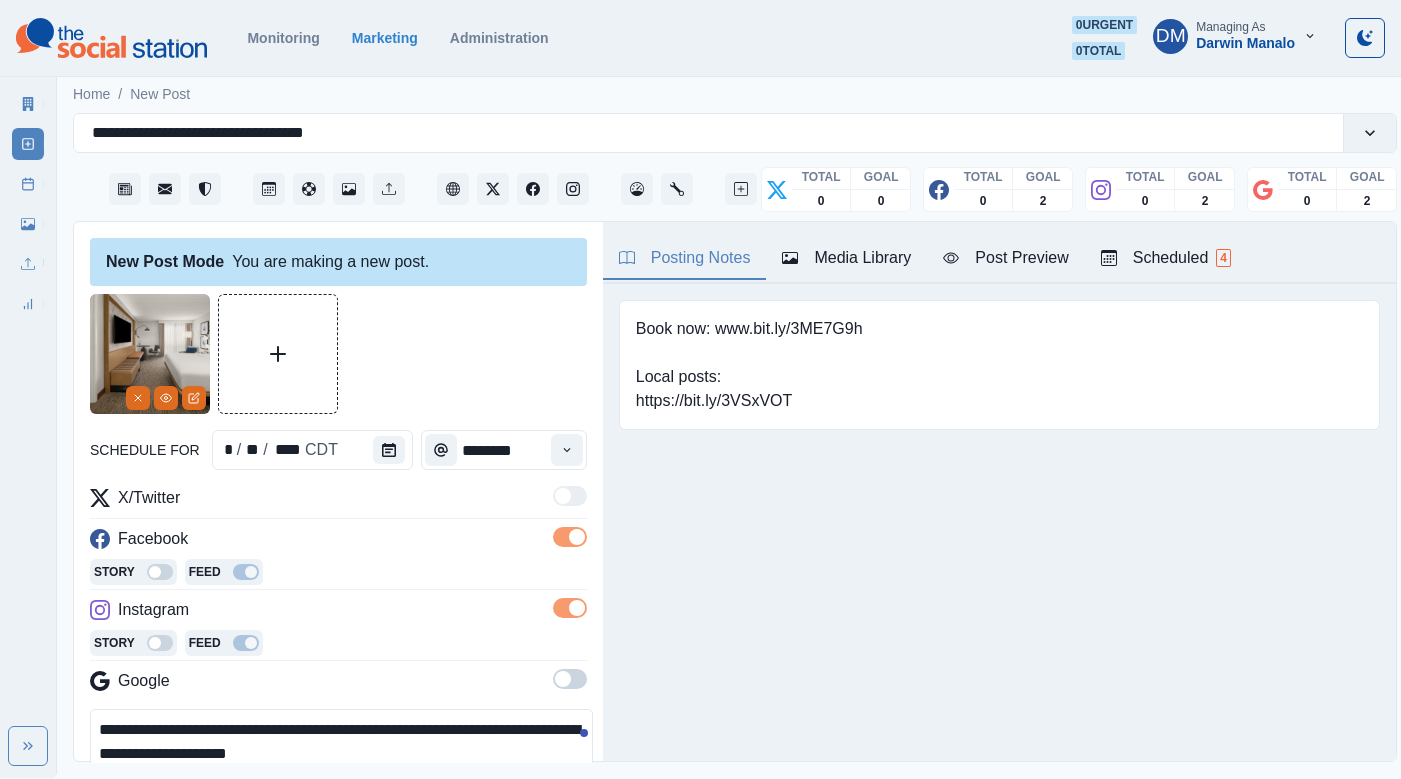 click on "**********" at bounding box center (341, 754) 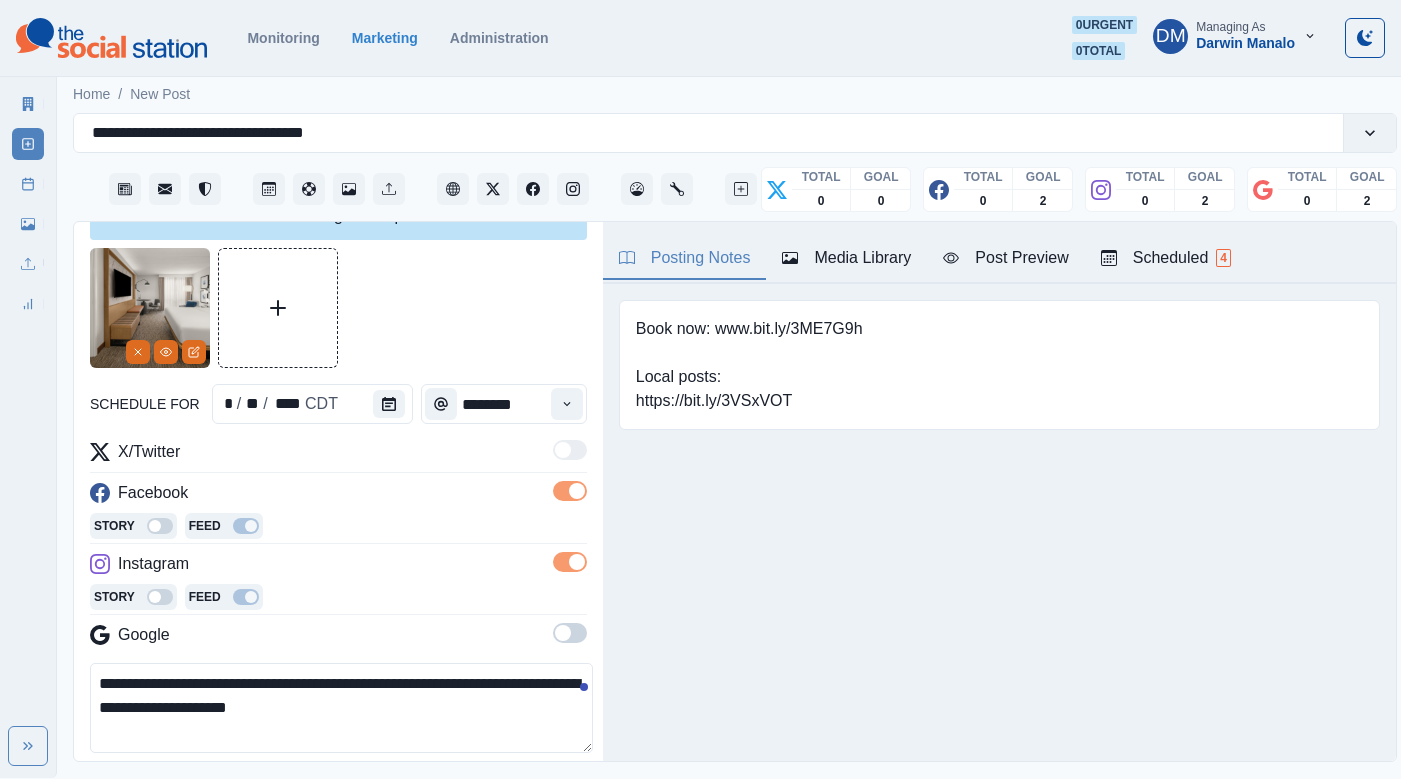 scroll, scrollTop: 113, scrollLeft: 0, axis: vertical 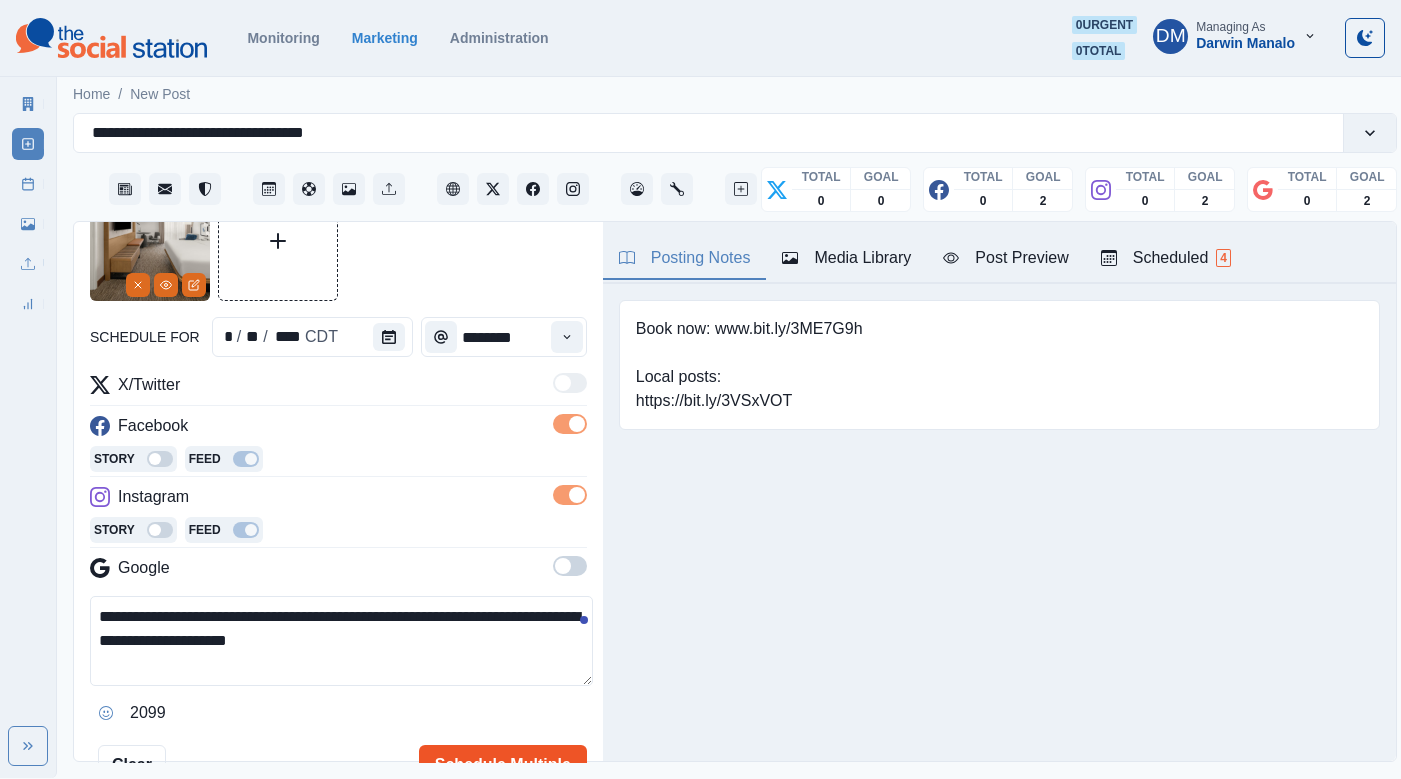 click on "Schedule Multiple" at bounding box center (503, 765) 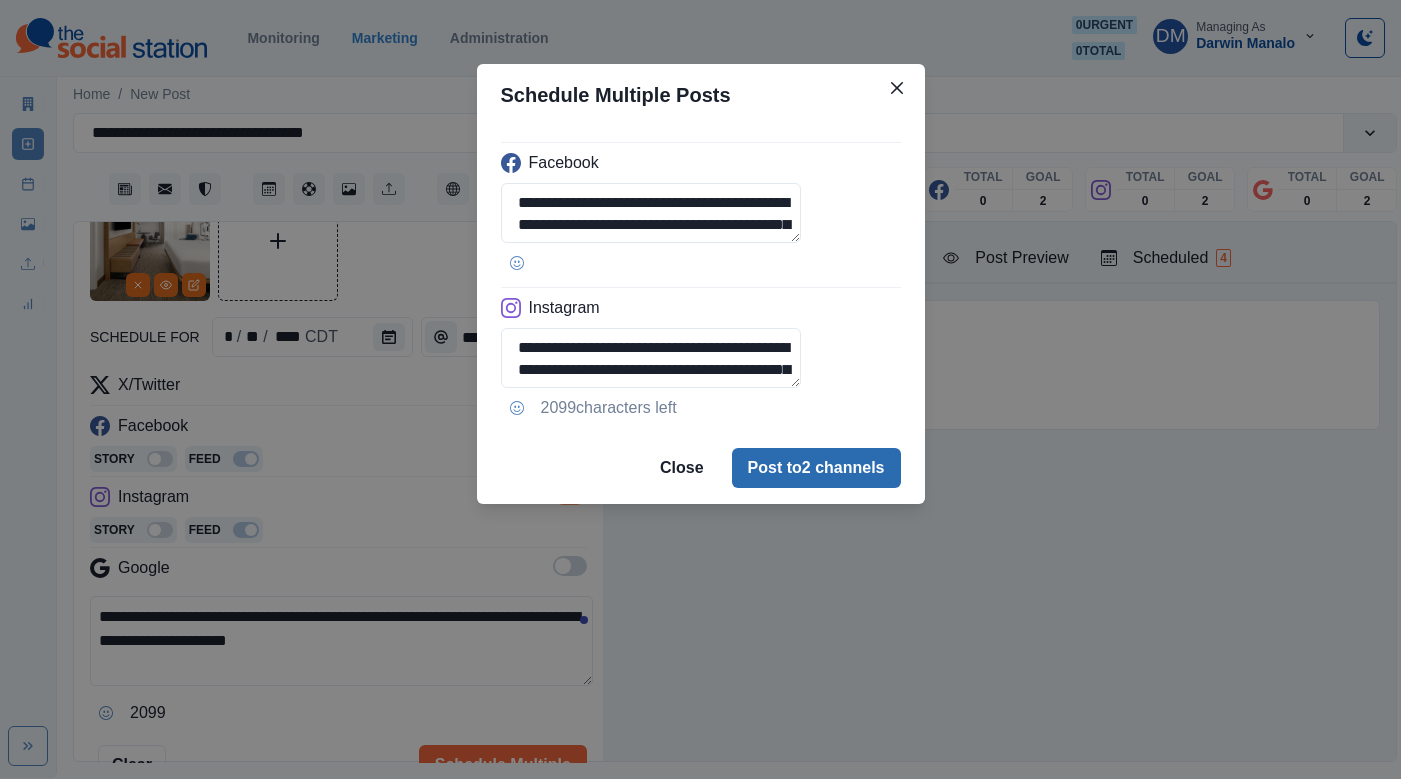 click on "Post to  2   channels" at bounding box center (816, 468) 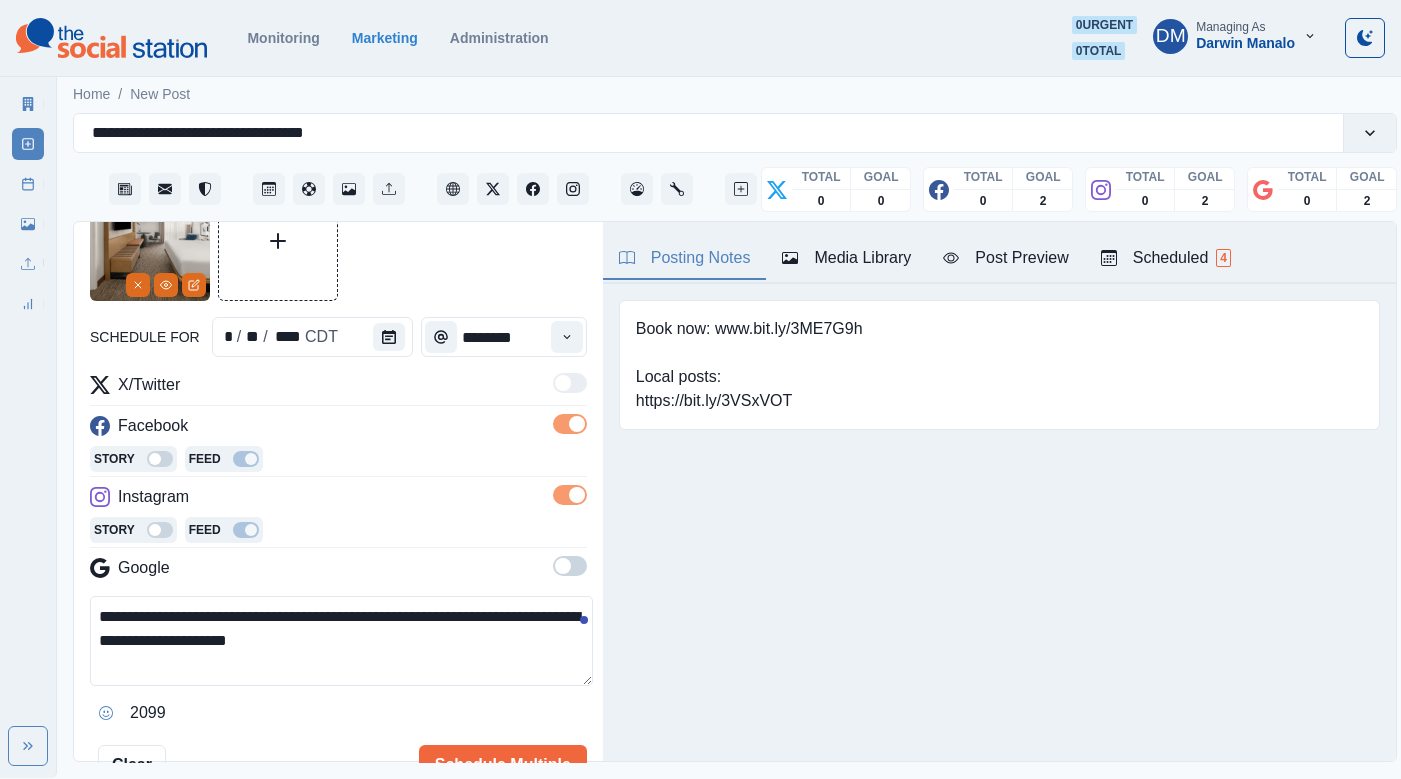 type 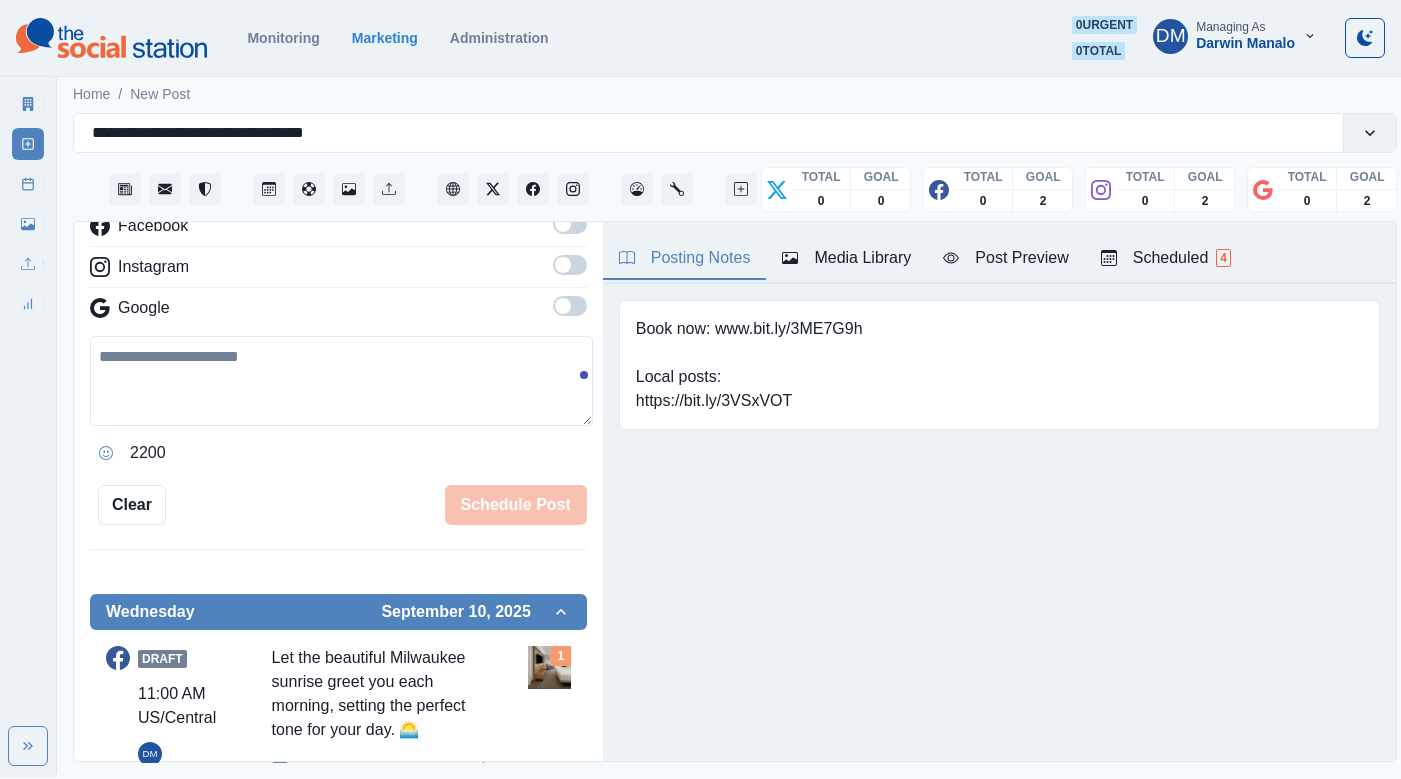 scroll, scrollTop: 280, scrollLeft: 0, axis: vertical 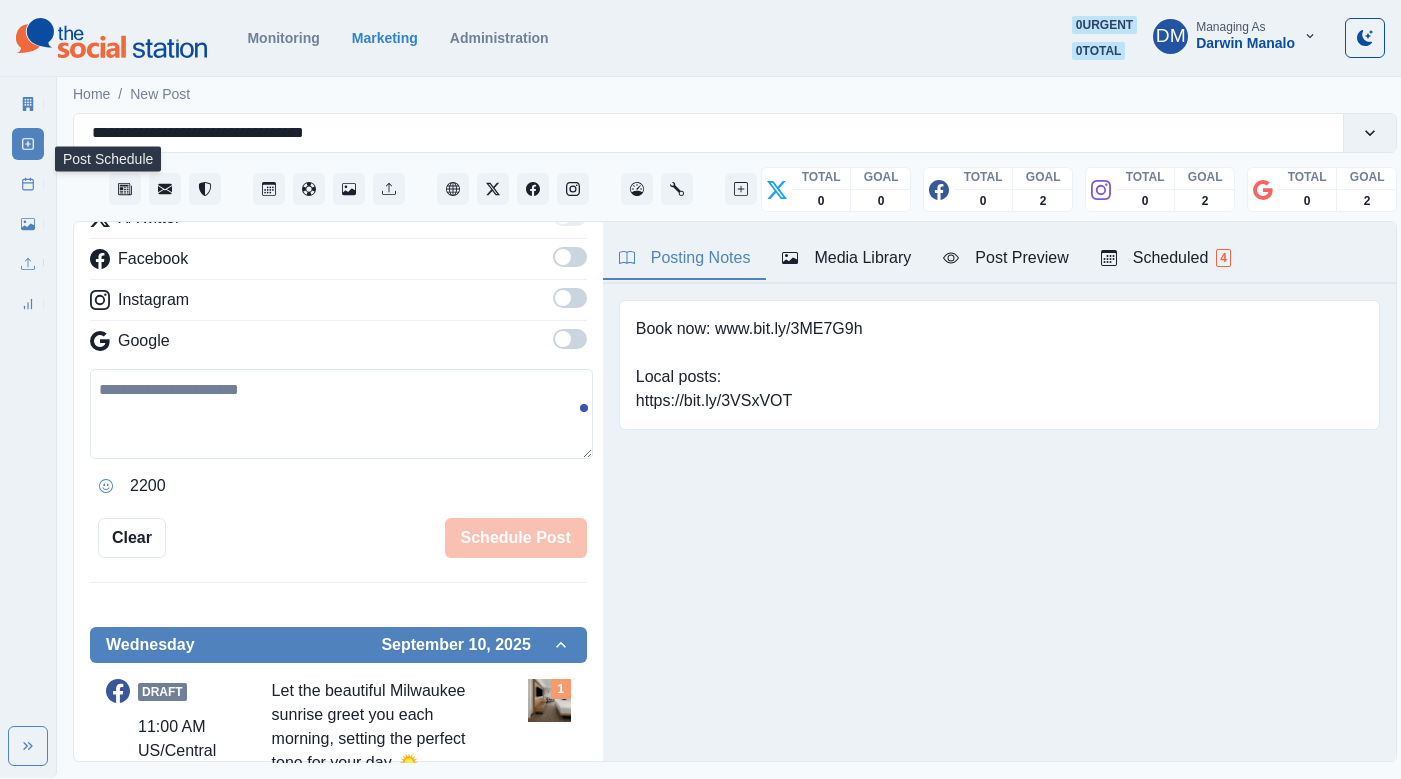 click on "Post Schedule" at bounding box center (28, 184) 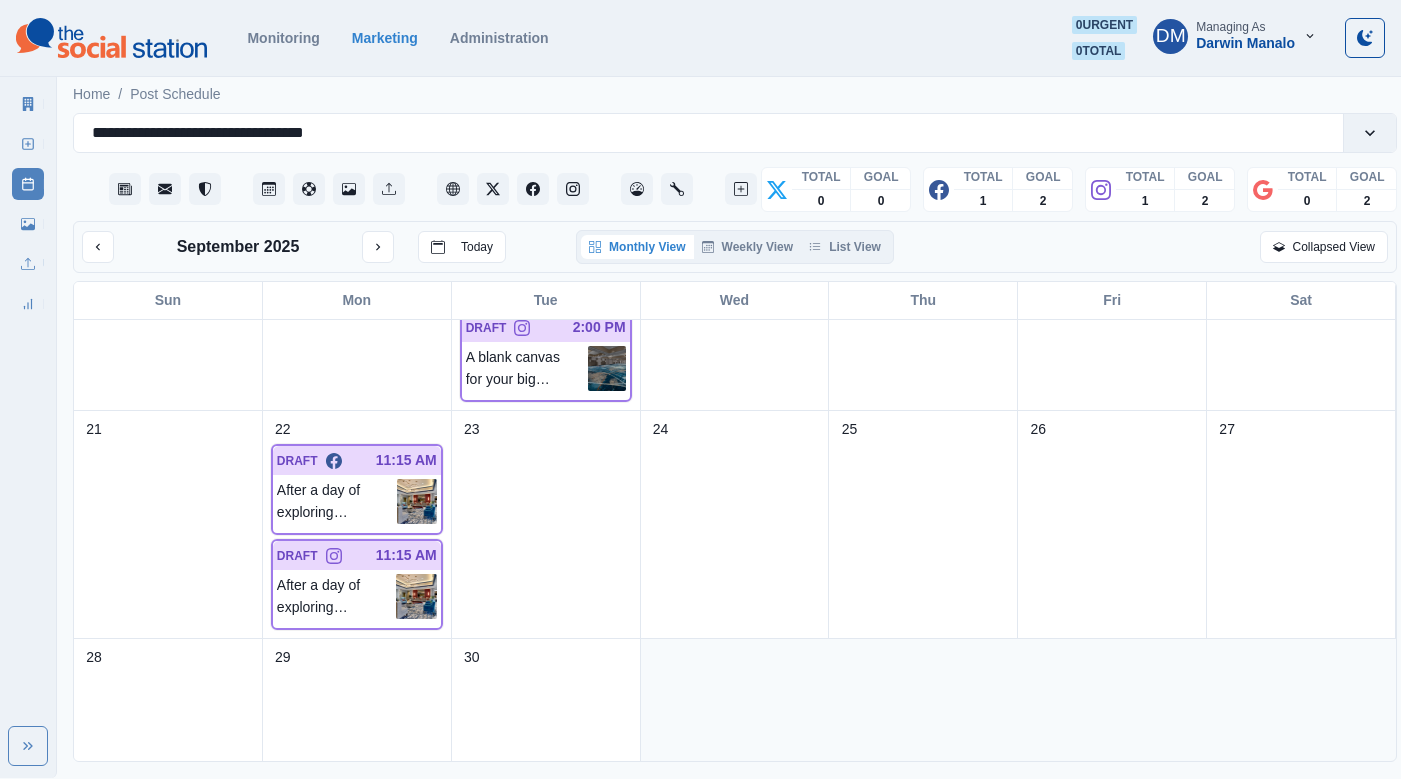 scroll, scrollTop: 590, scrollLeft: 0, axis: vertical 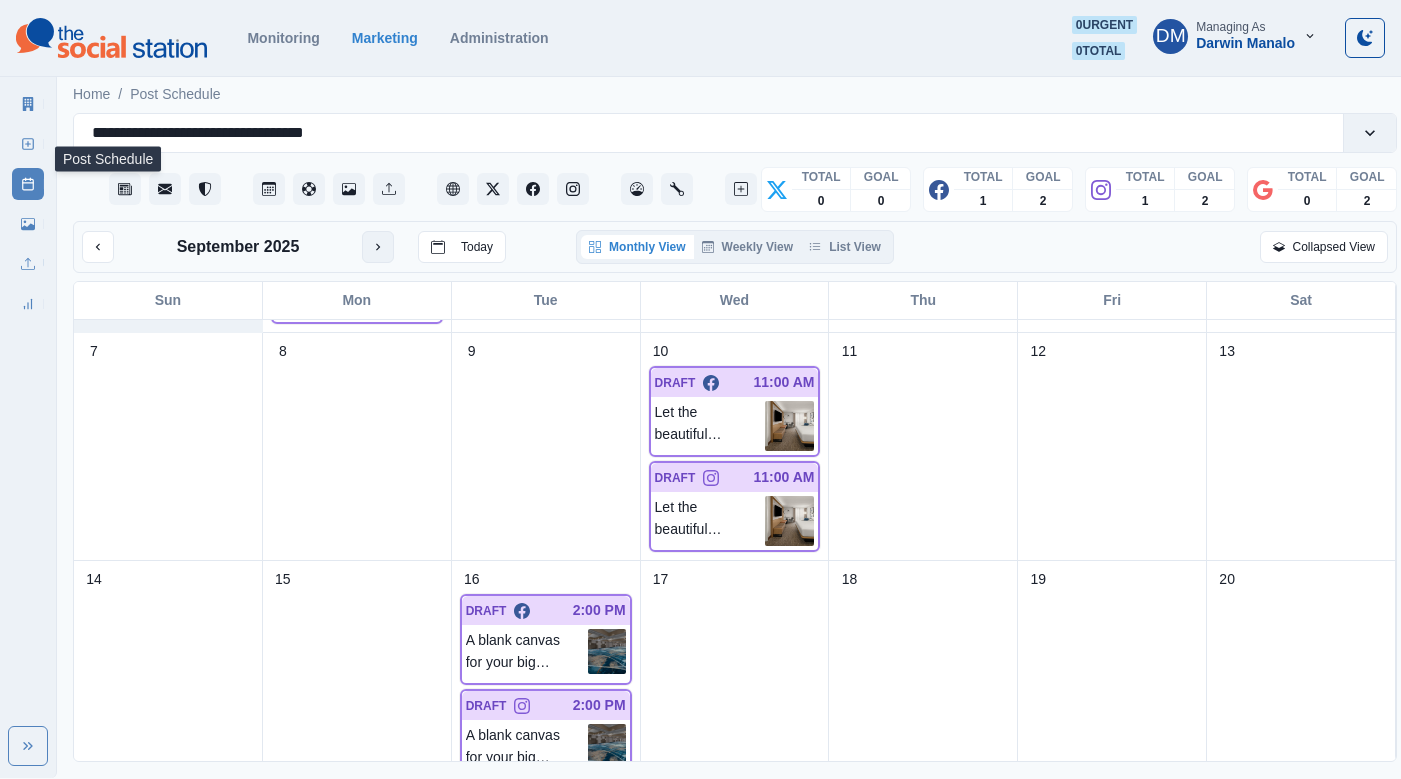 click 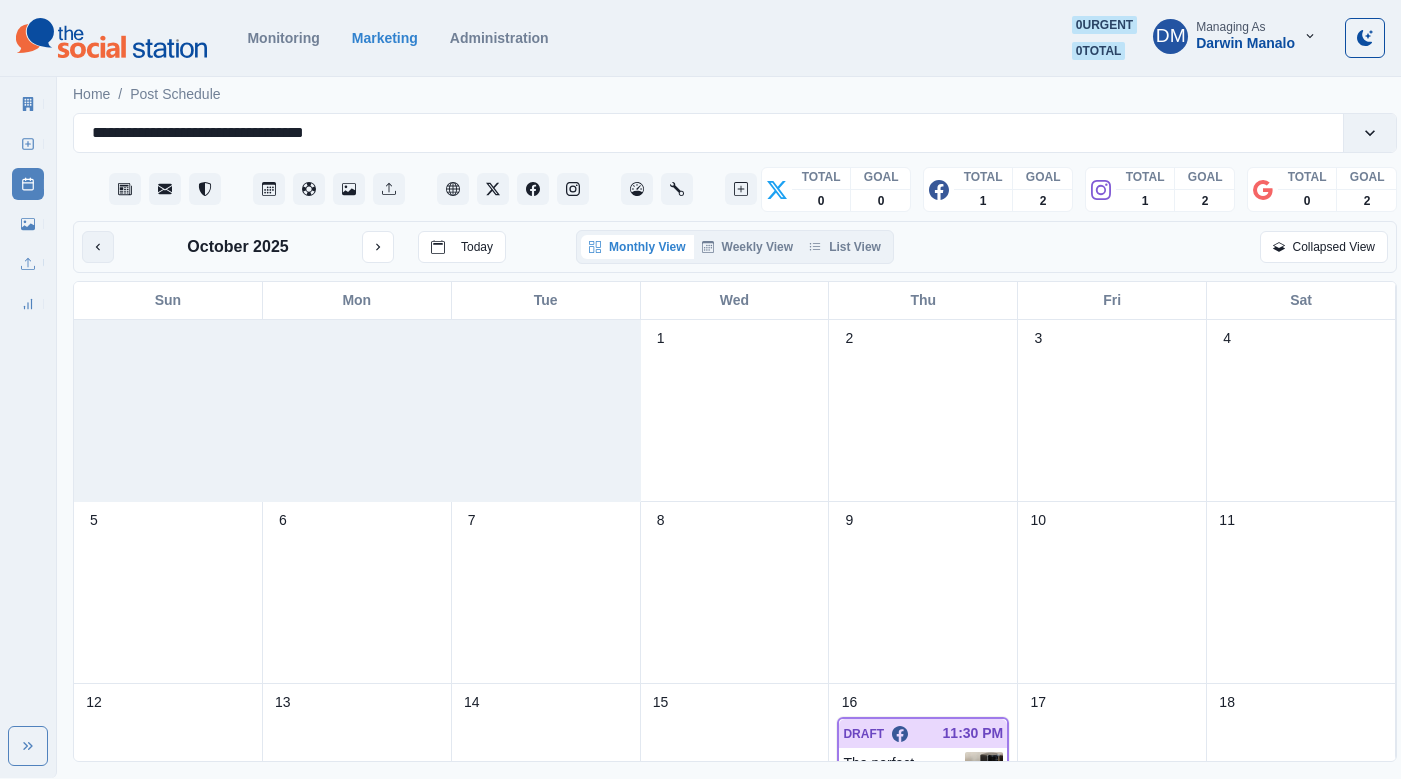 click at bounding box center (98, 247) 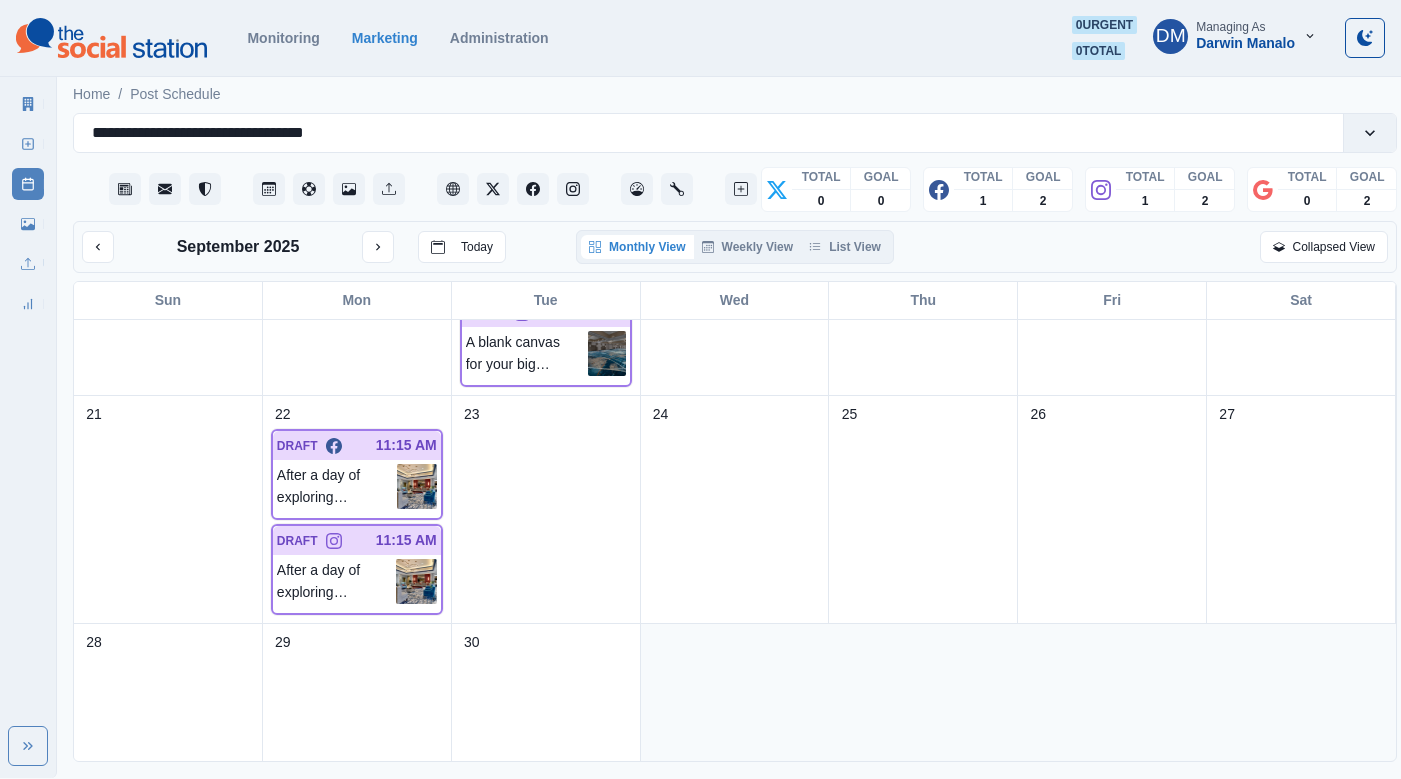 scroll, scrollTop: 571, scrollLeft: 0, axis: vertical 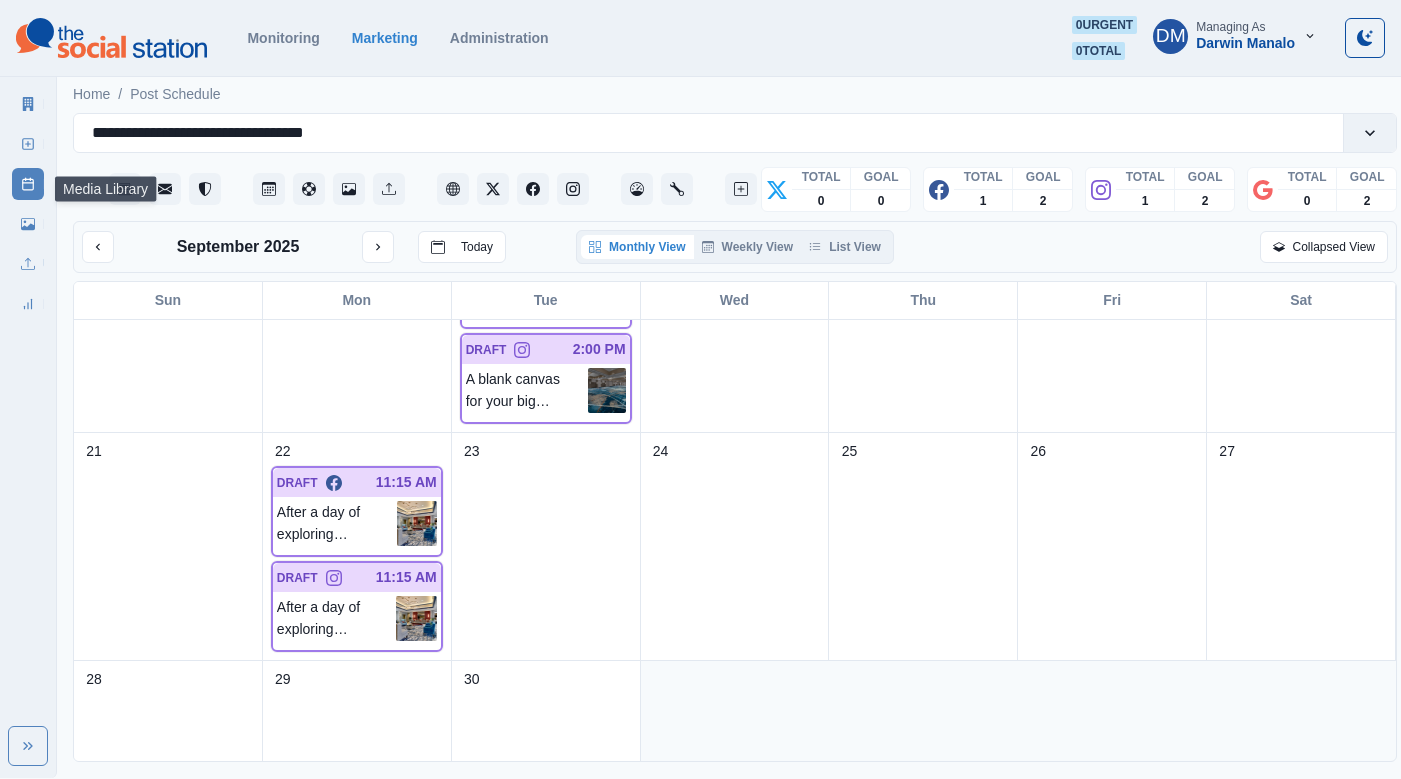 click on "Media Library" at bounding box center [28, 224] 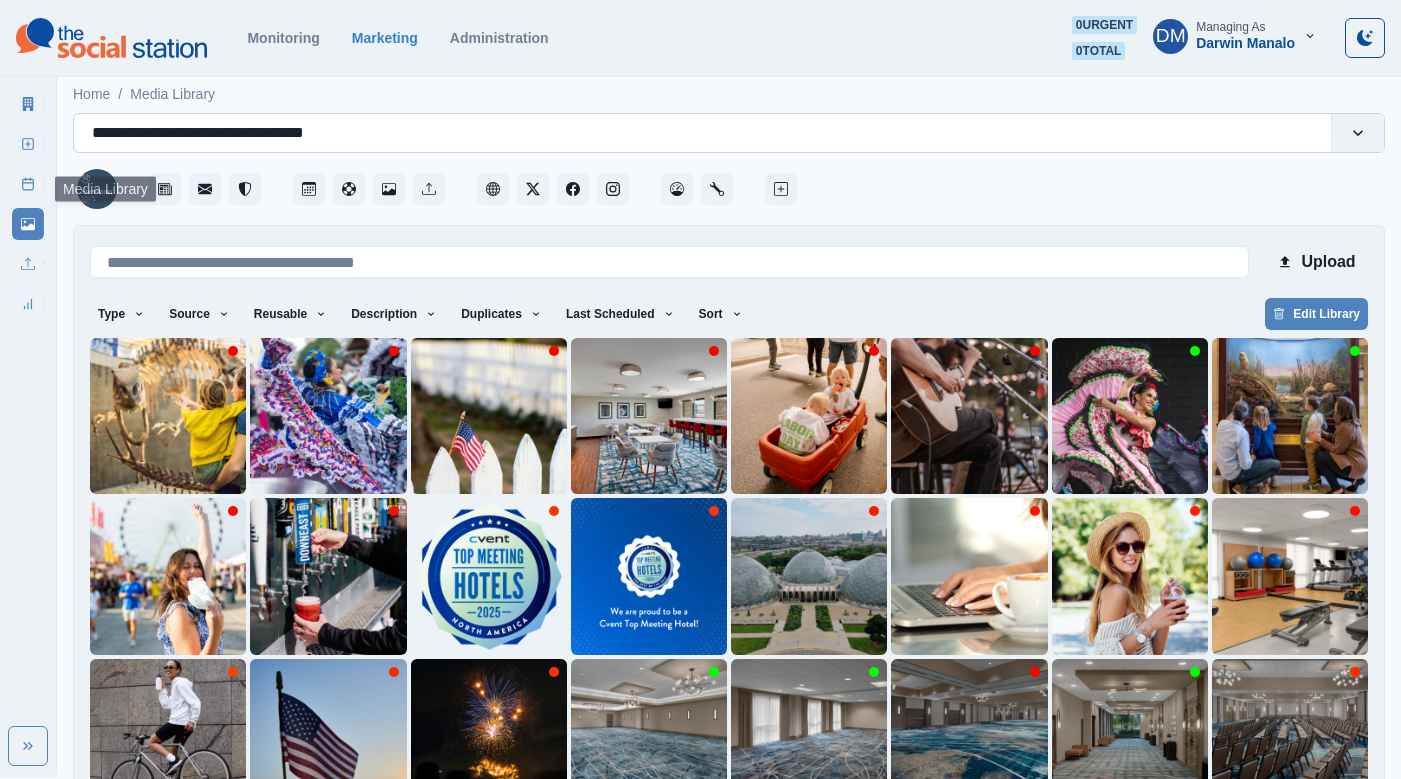 scroll, scrollTop: 42, scrollLeft: 0, axis: vertical 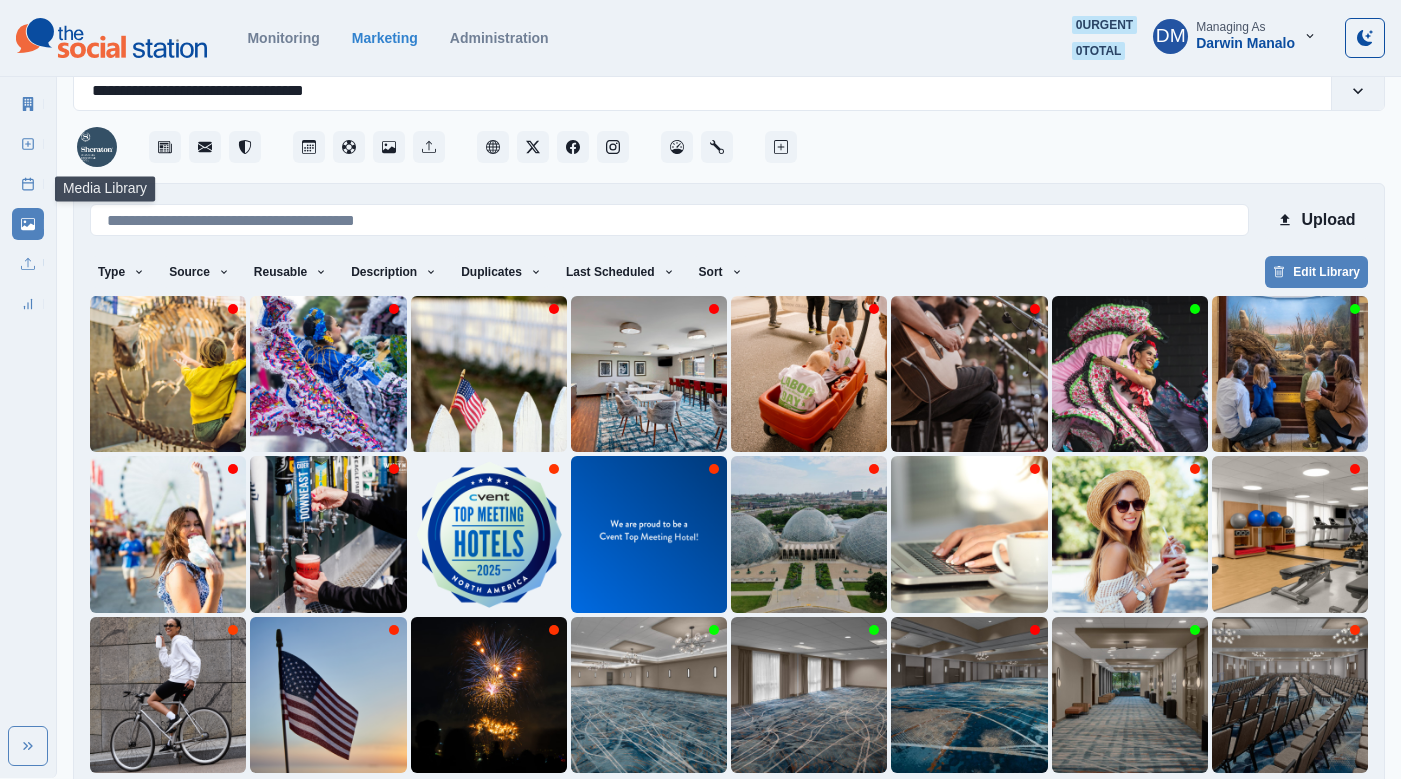 click on "2" at bounding box center (652, 805) 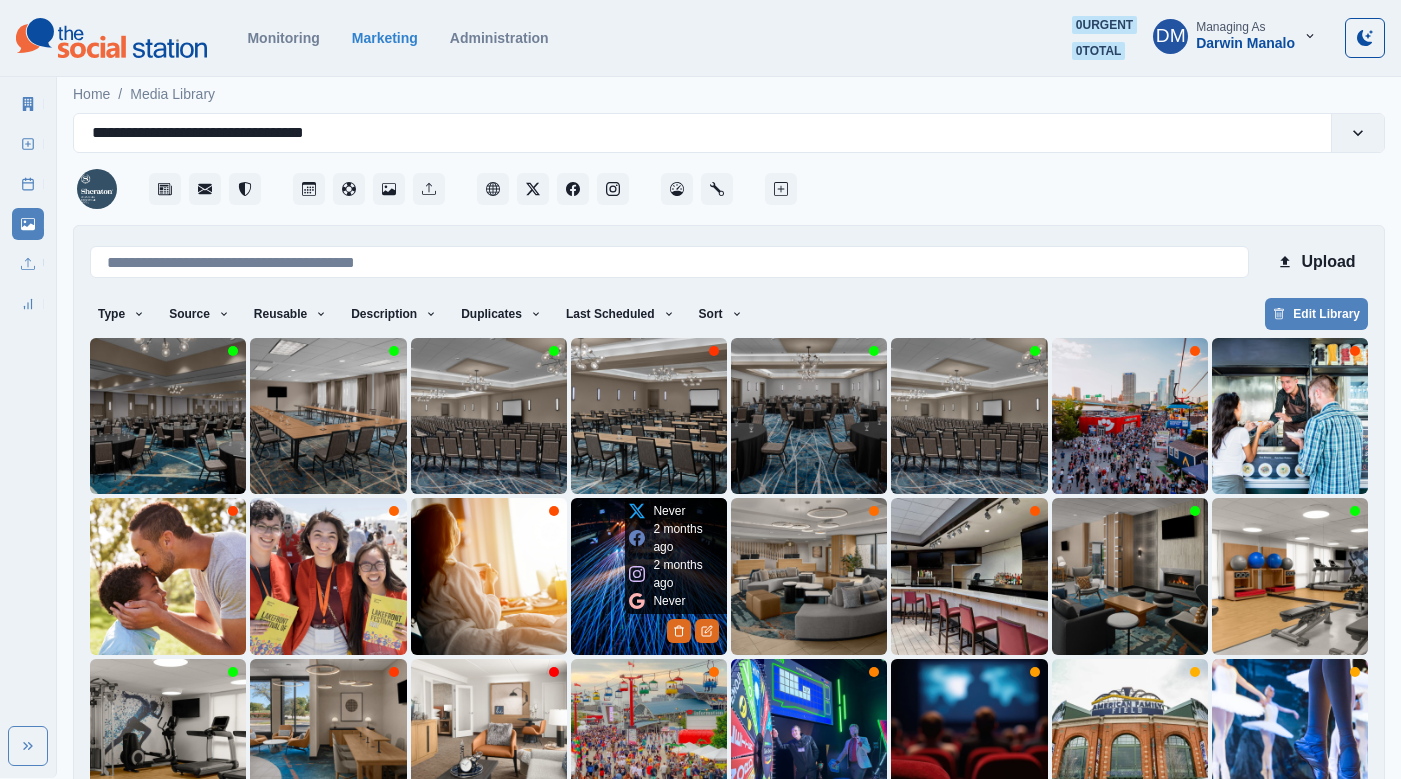 scroll, scrollTop: 42, scrollLeft: 0, axis: vertical 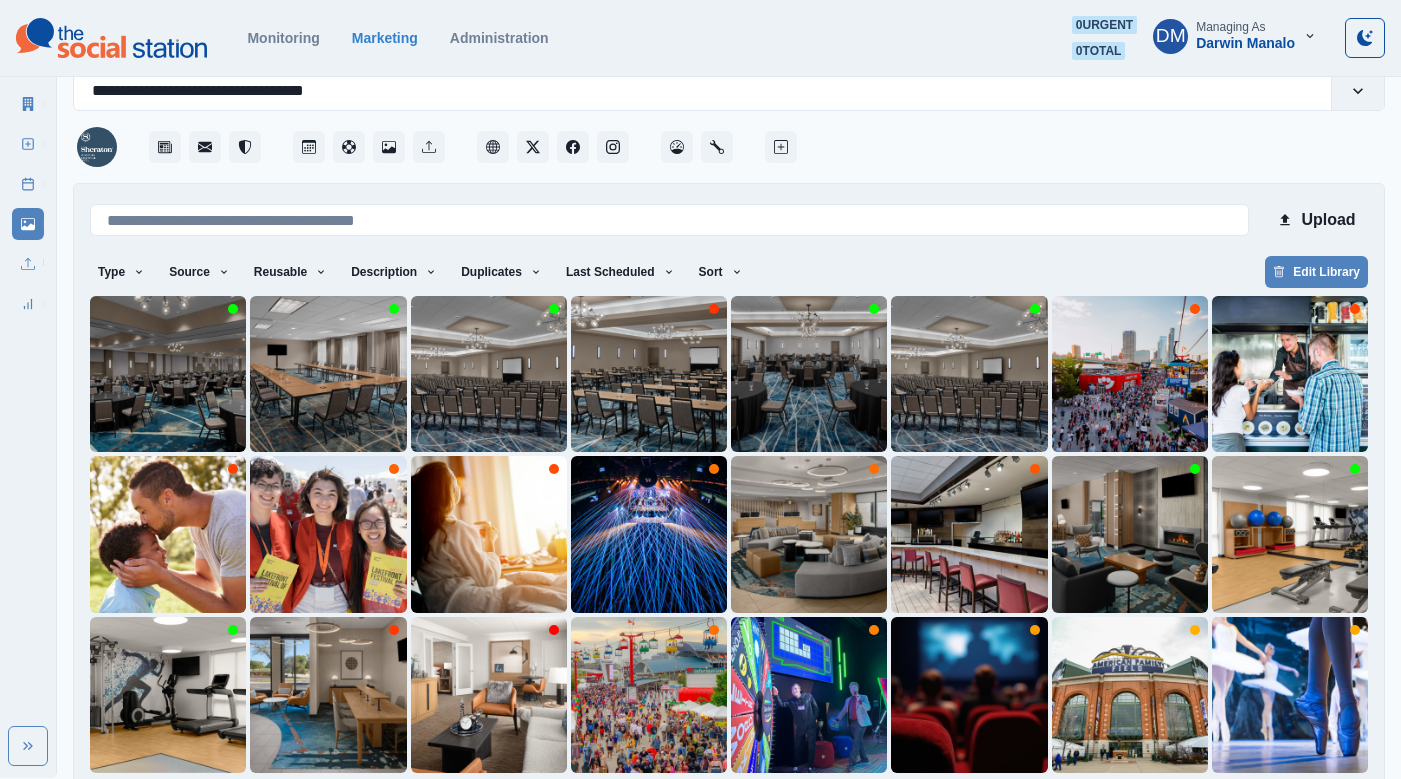 click on "3" at bounding box center (703, 805) 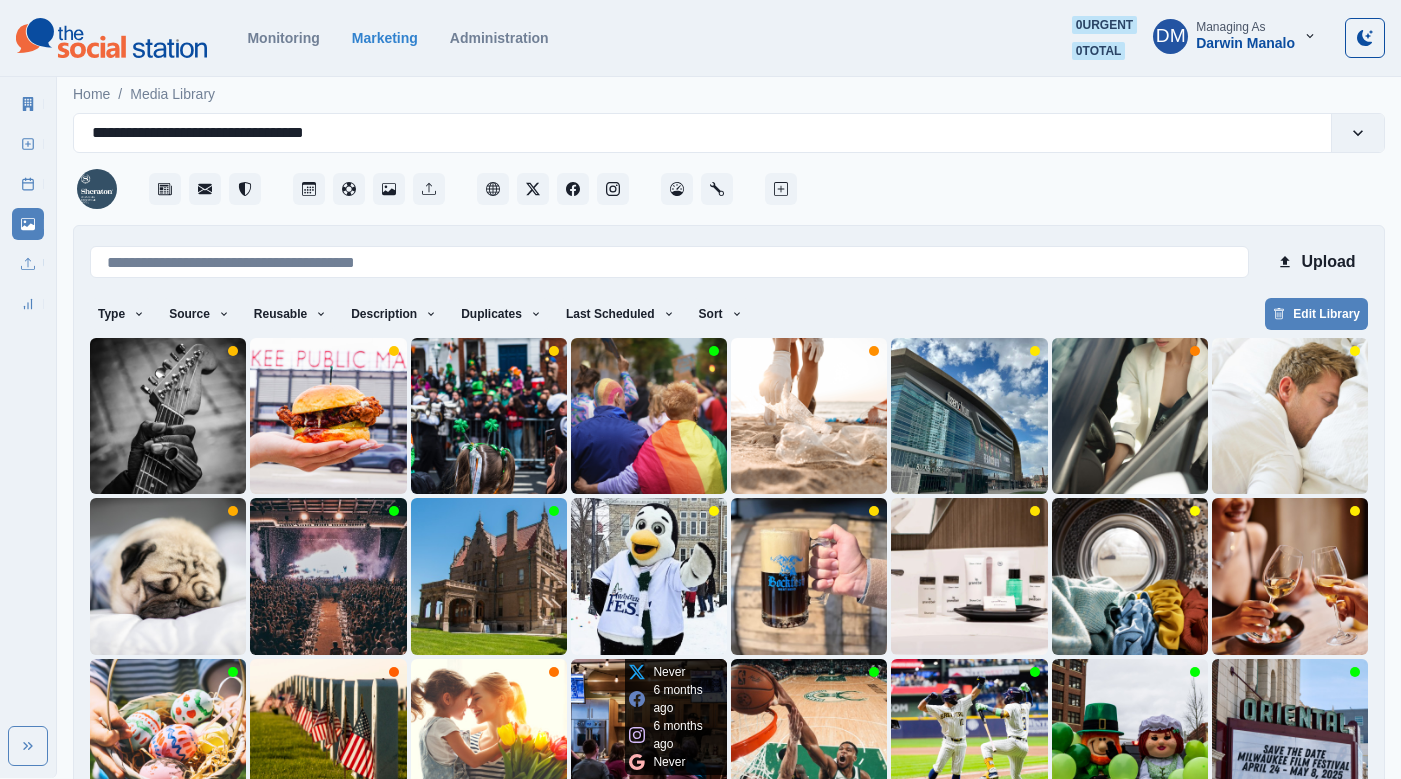 scroll, scrollTop: 42, scrollLeft: 0, axis: vertical 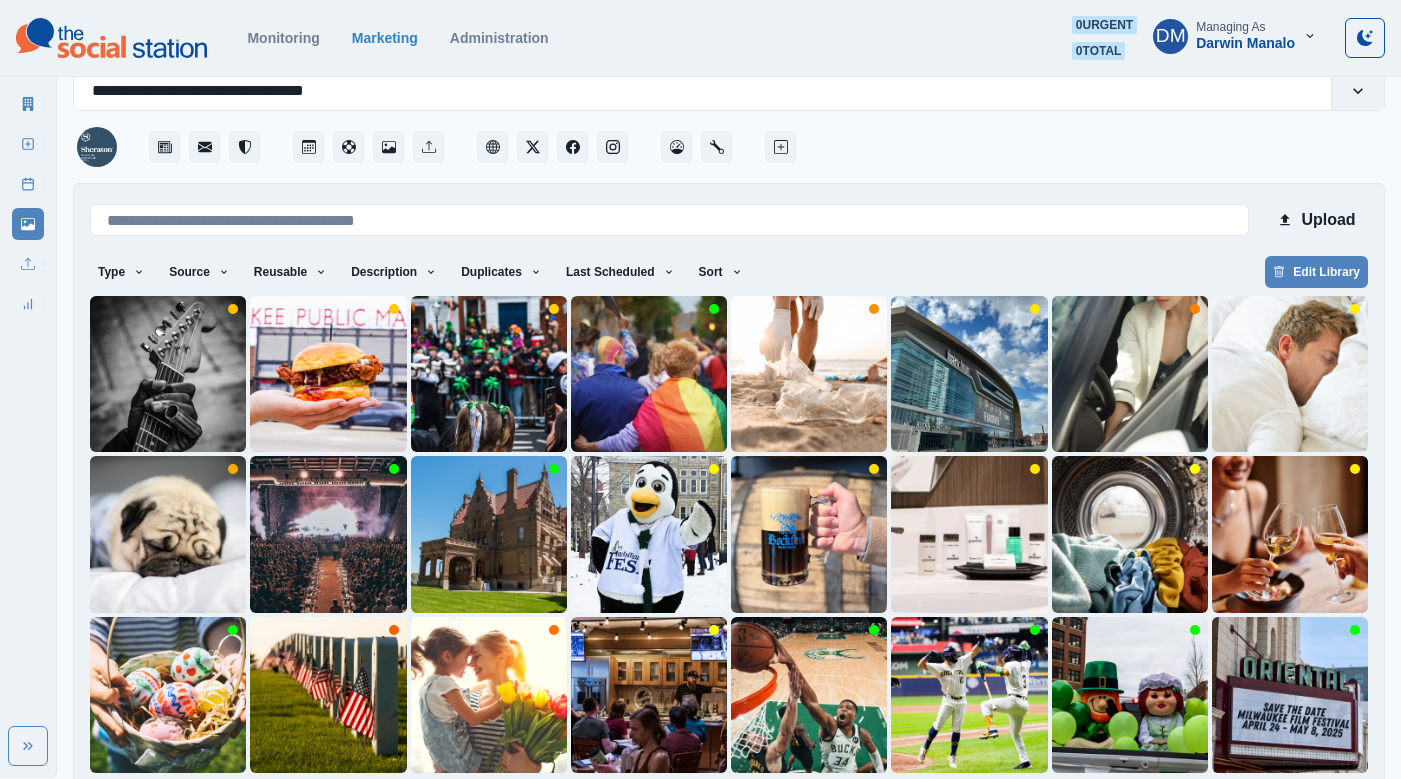 click on "2" at bounding box center [654, 805] 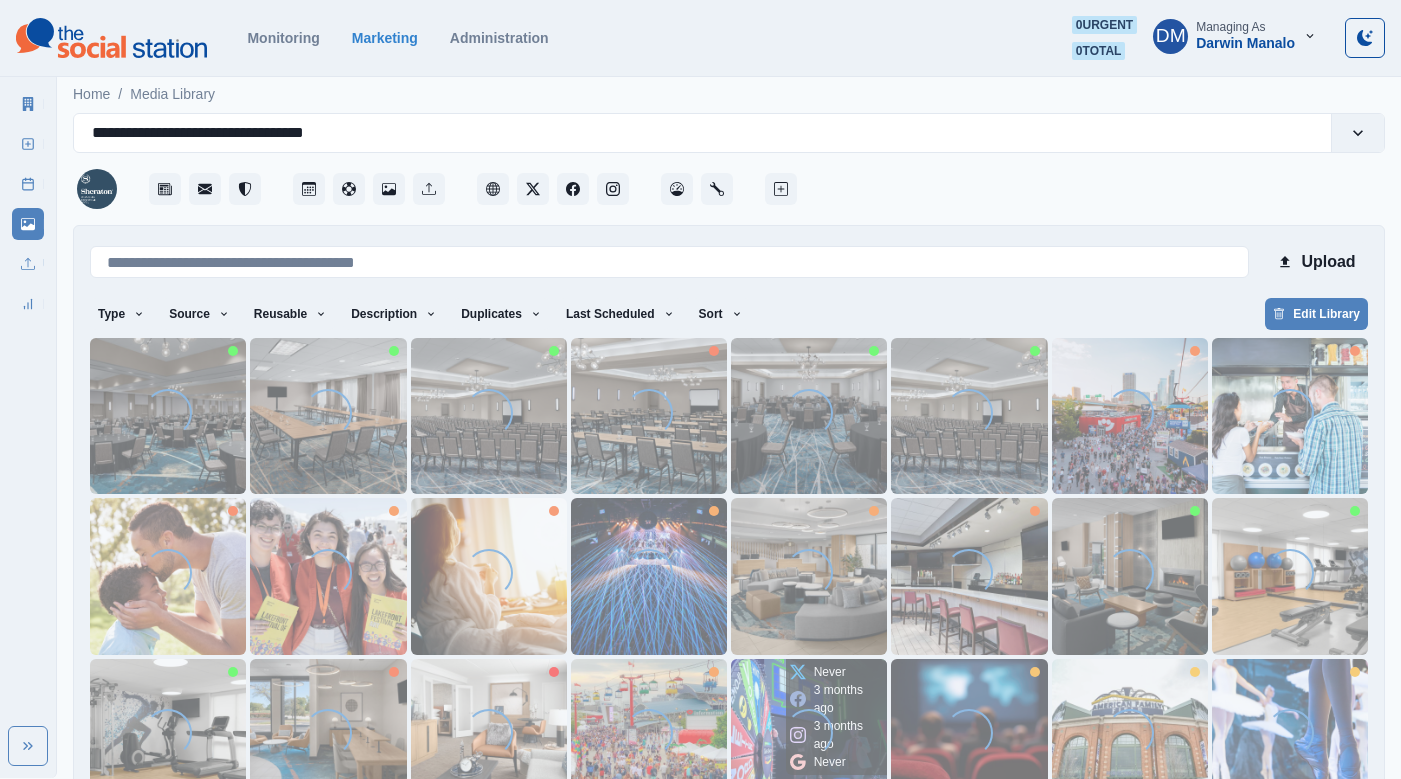scroll, scrollTop: 42, scrollLeft: 0, axis: vertical 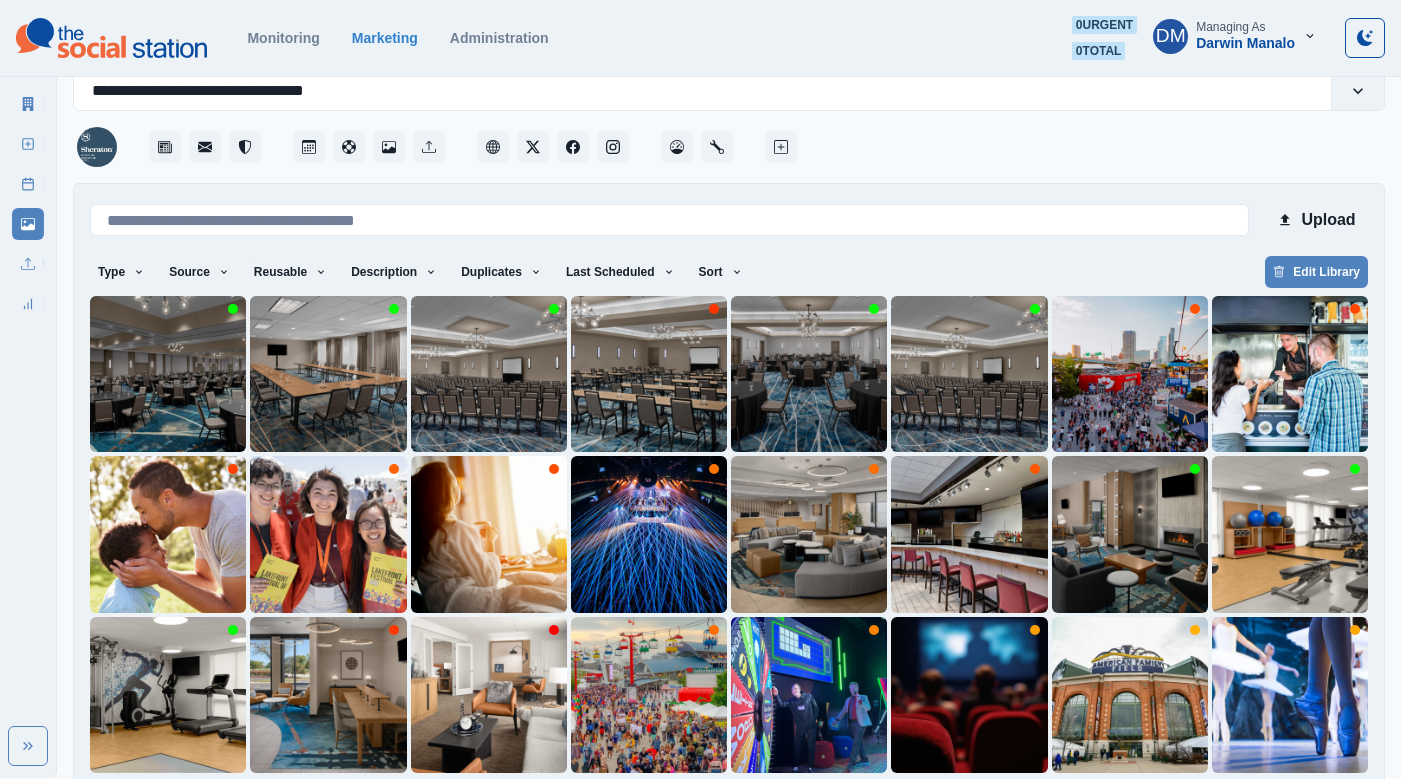 click on "3" at bounding box center (703, 805) 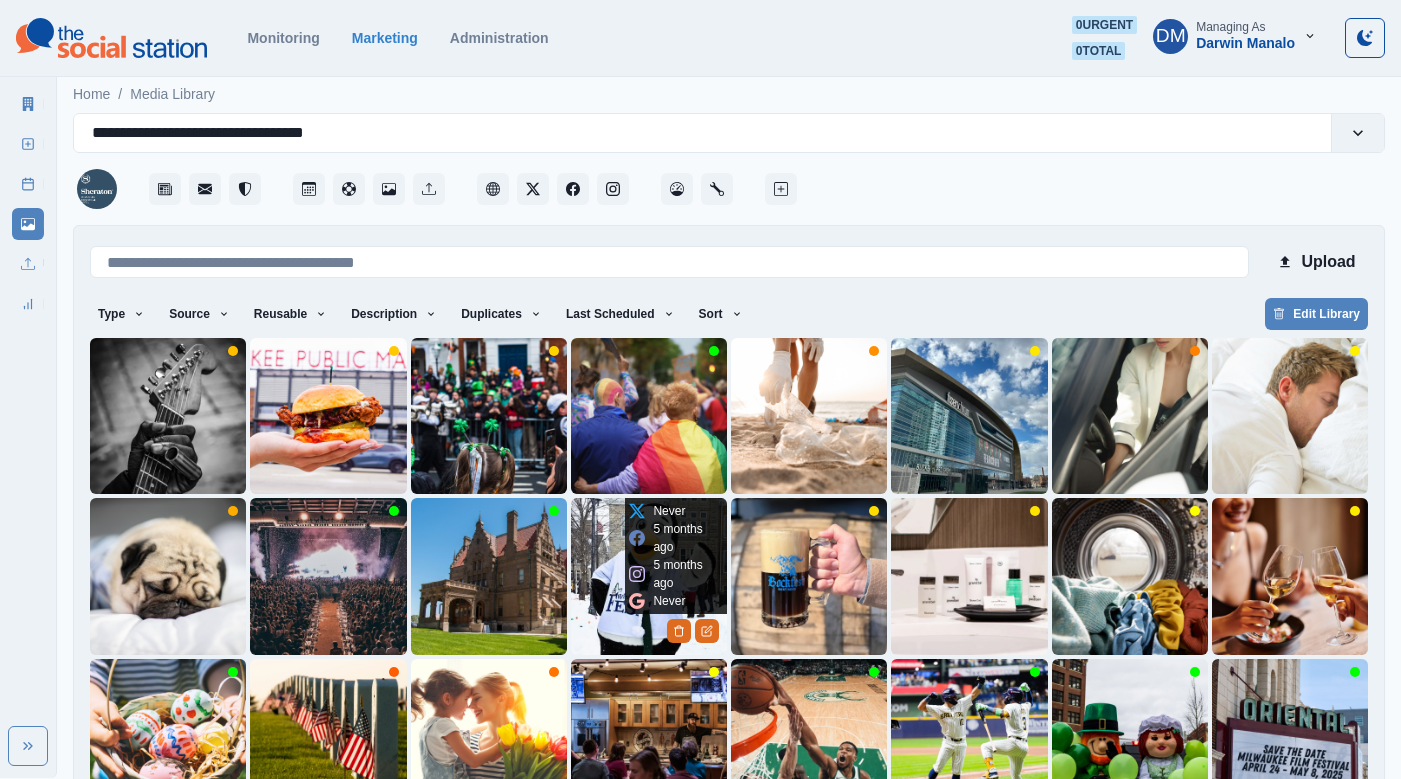scroll, scrollTop: 42, scrollLeft: 0, axis: vertical 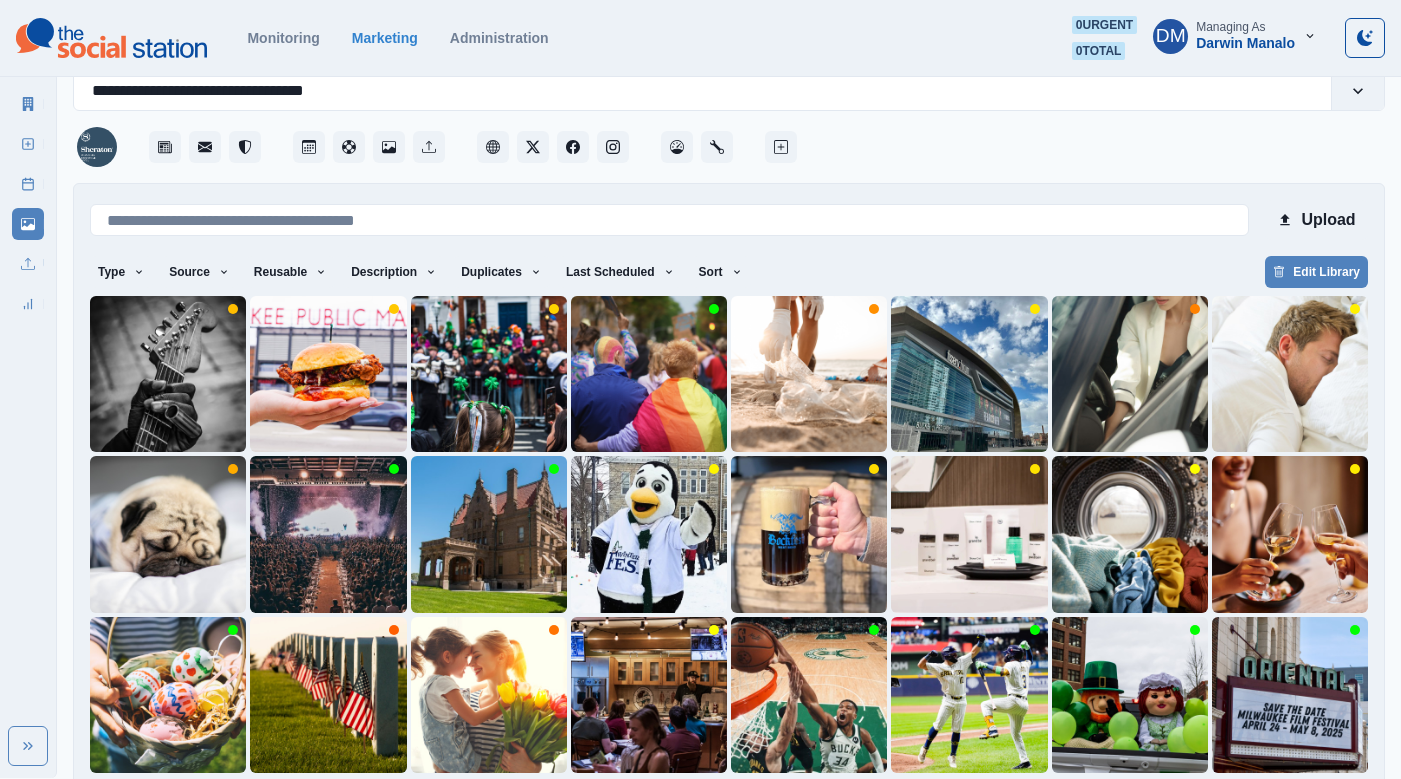 click on "4" at bounding box center (754, 805) 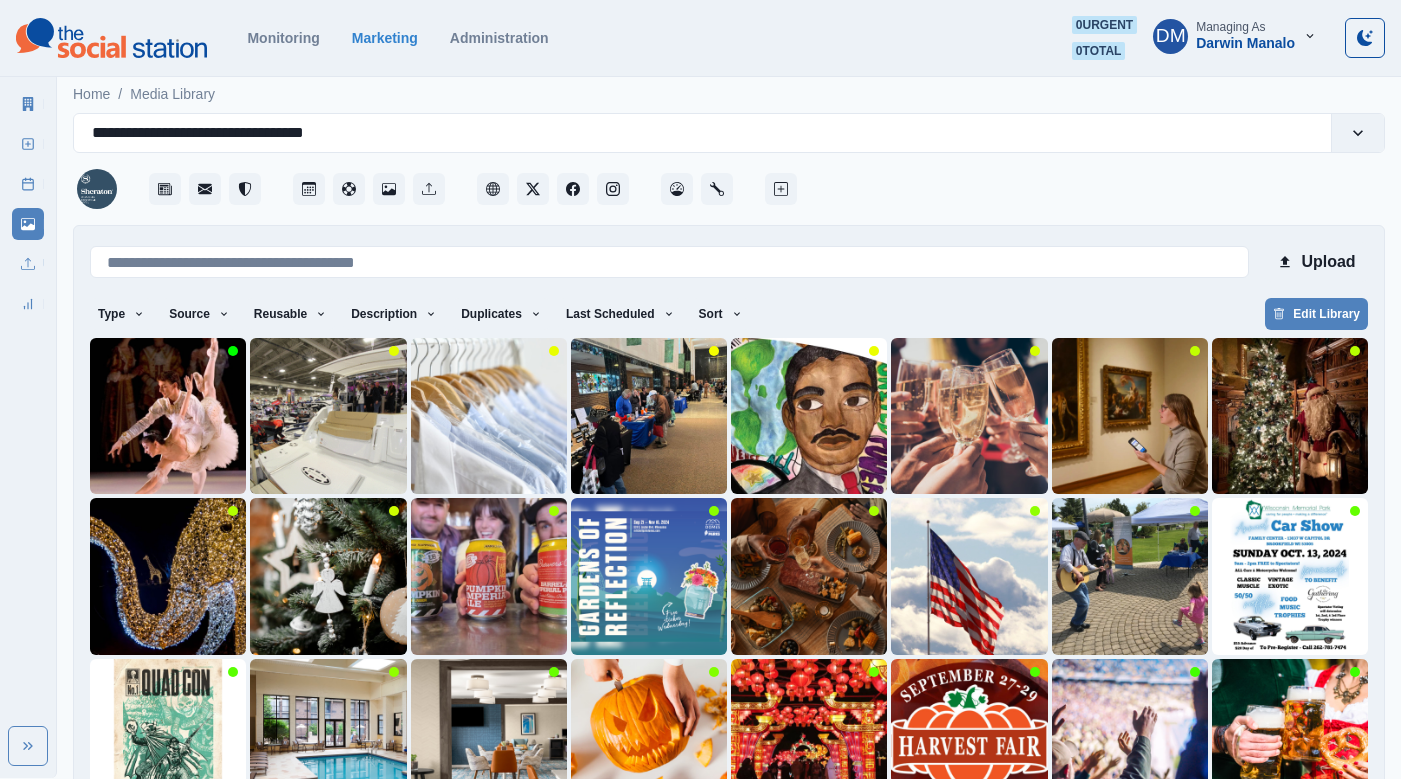 scroll, scrollTop: 42, scrollLeft: 0, axis: vertical 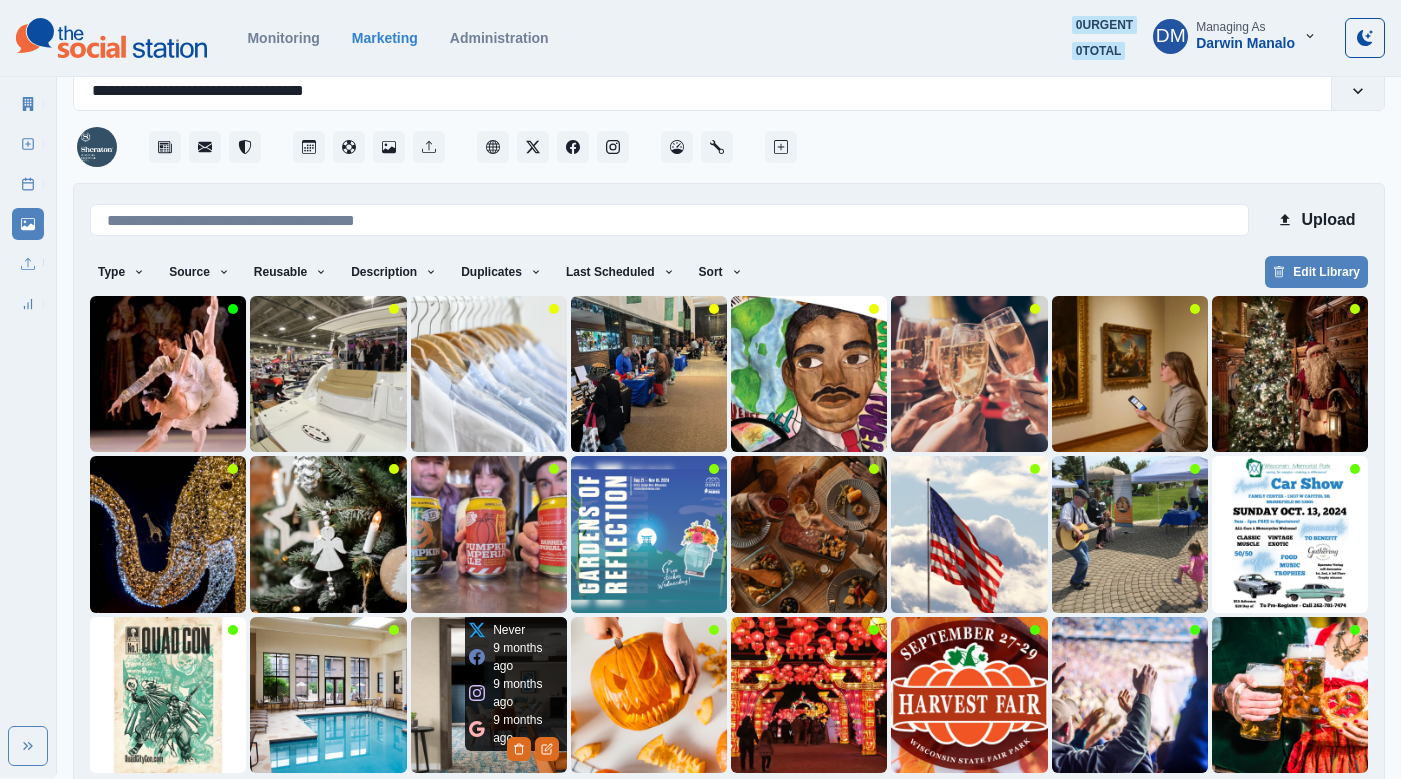 click at bounding box center (489, 695) 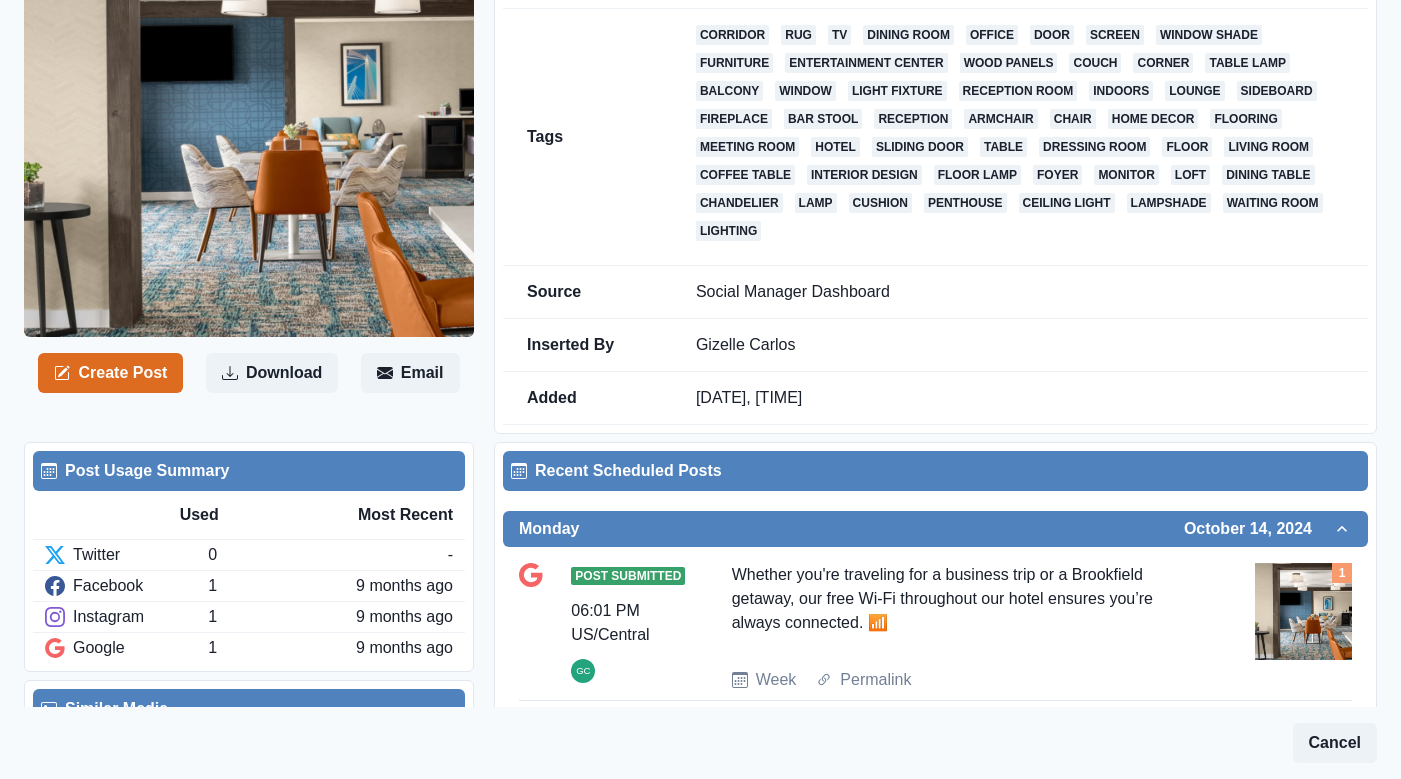 scroll, scrollTop: 382, scrollLeft: 0, axis: vertical 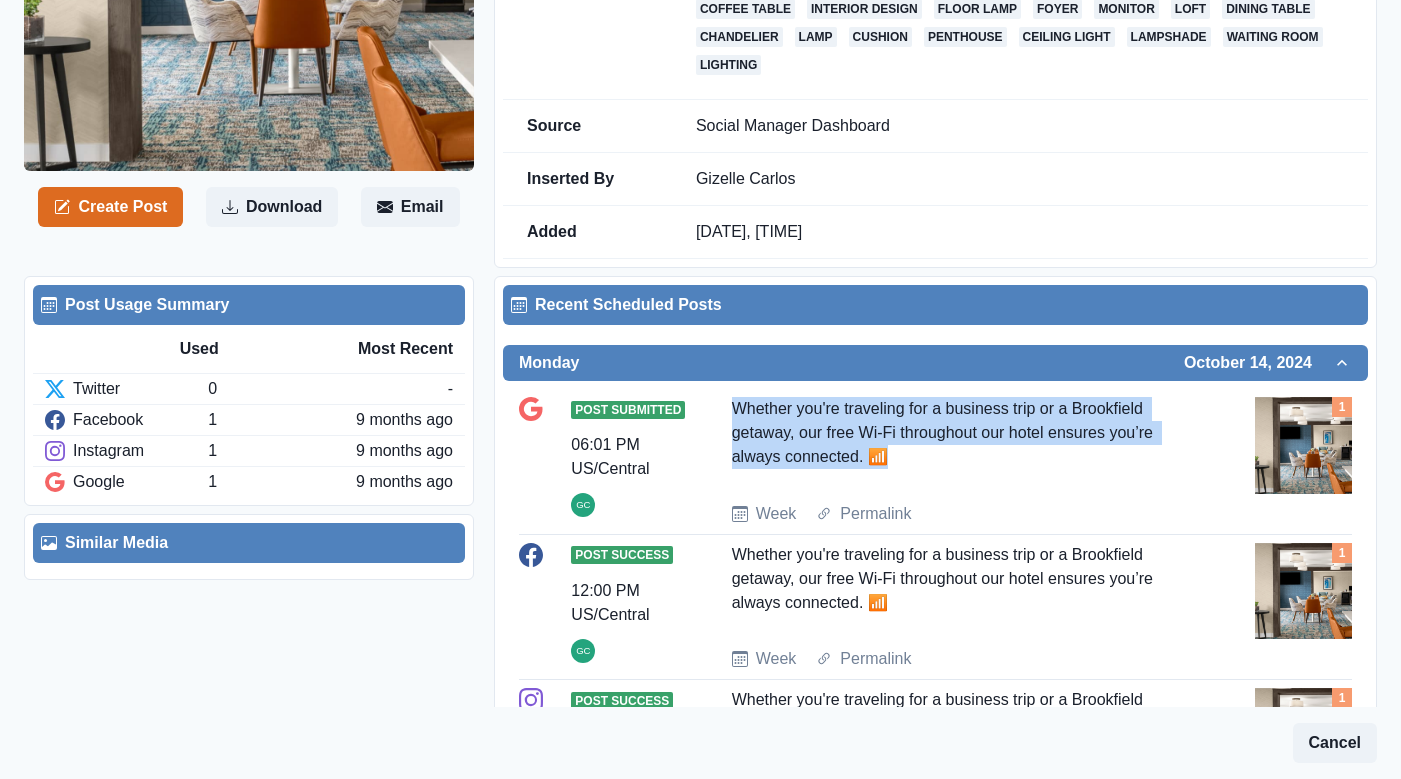 drag, startPoint x: 716, startPoint y: 273, endPoint x: 1078, endPoint y: 296, distance: 362.72992 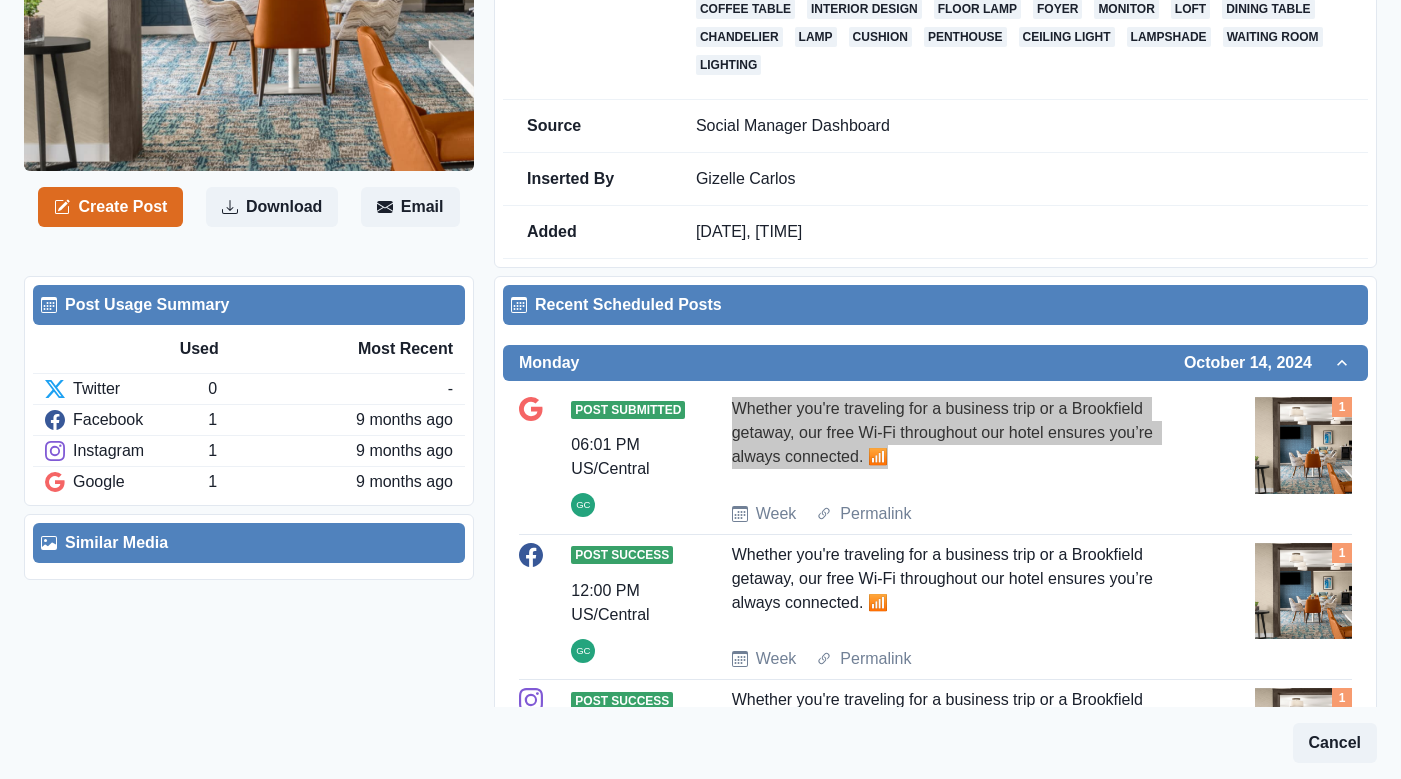 scroll, scrollTop: 0, scrollLeft: 0, axis: both 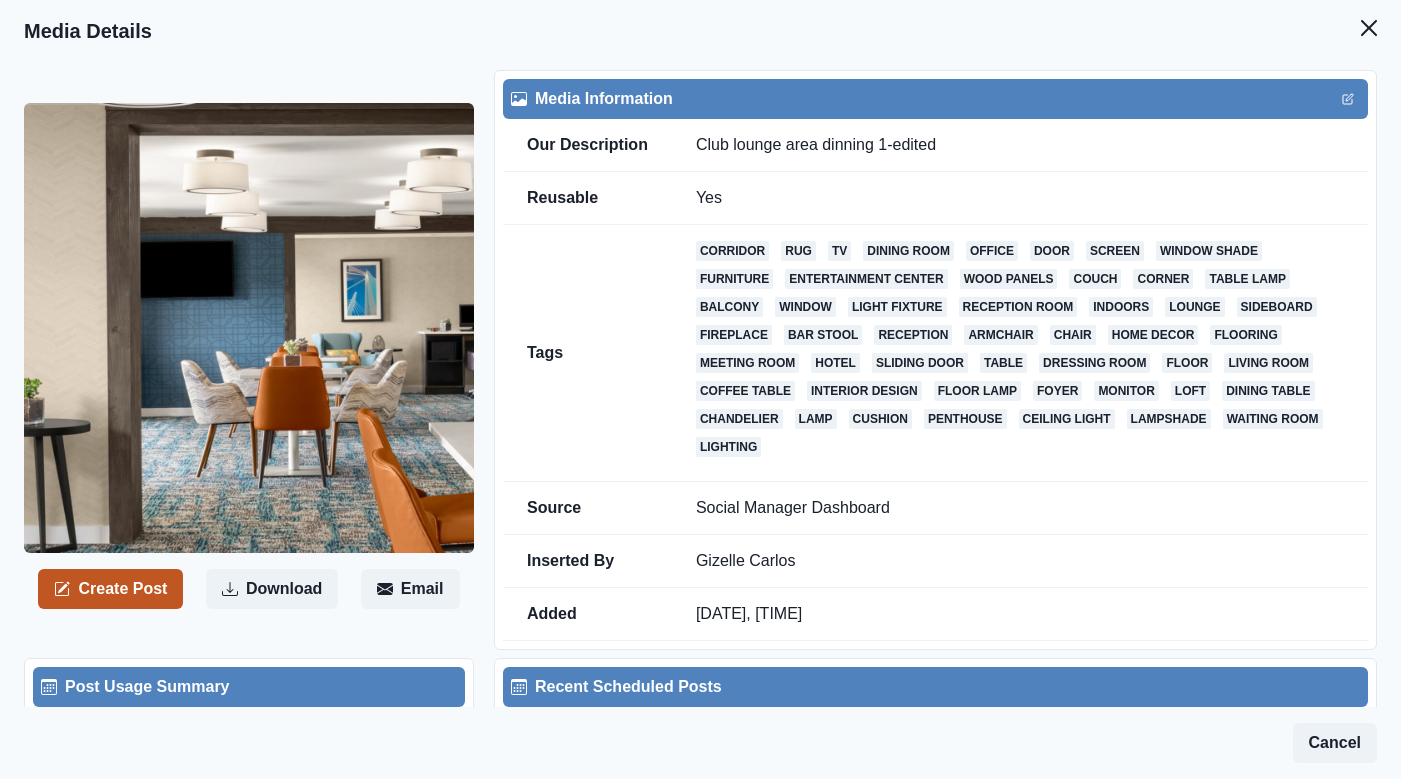 click on "Create Post" at bounding box center (110, 589) 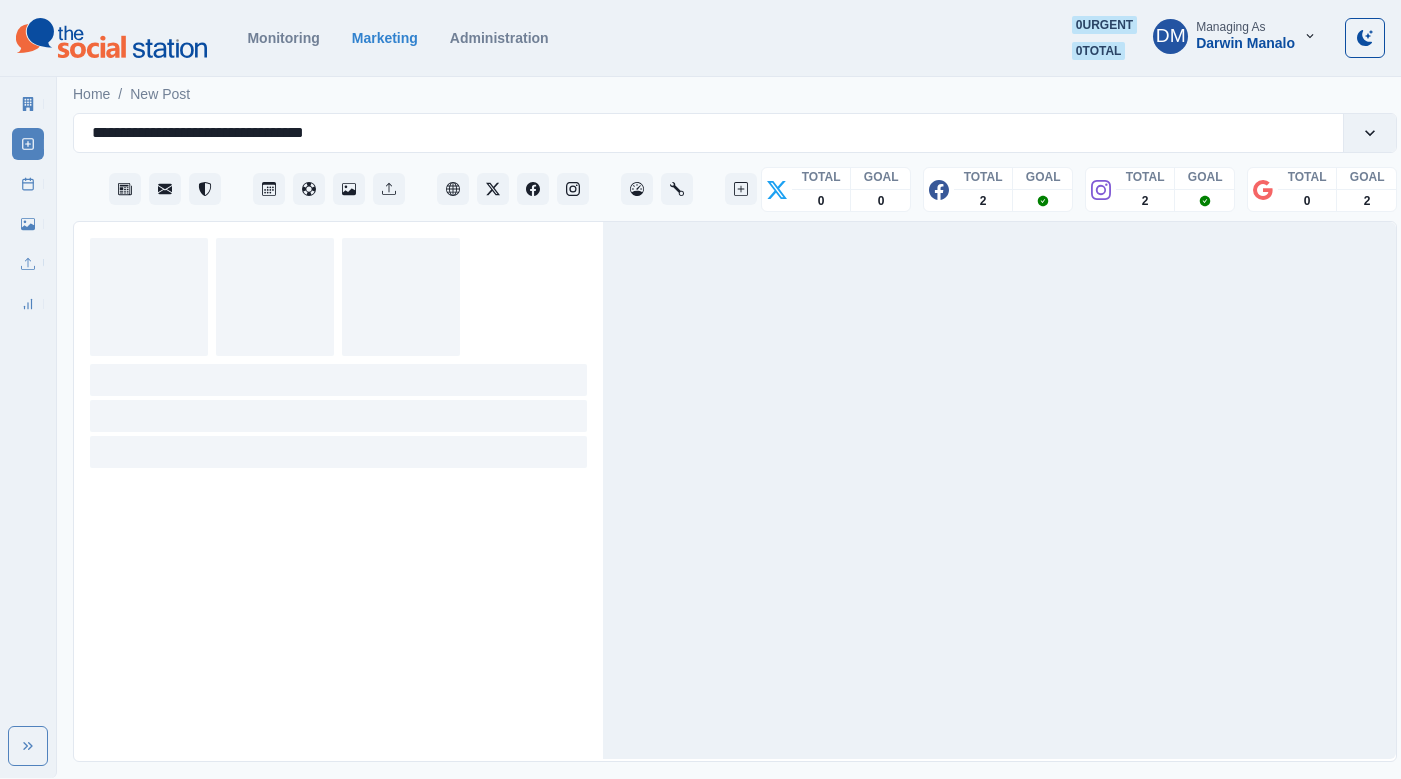 scroll, scrollTop: 0, scrollLeft: 0, axis: both 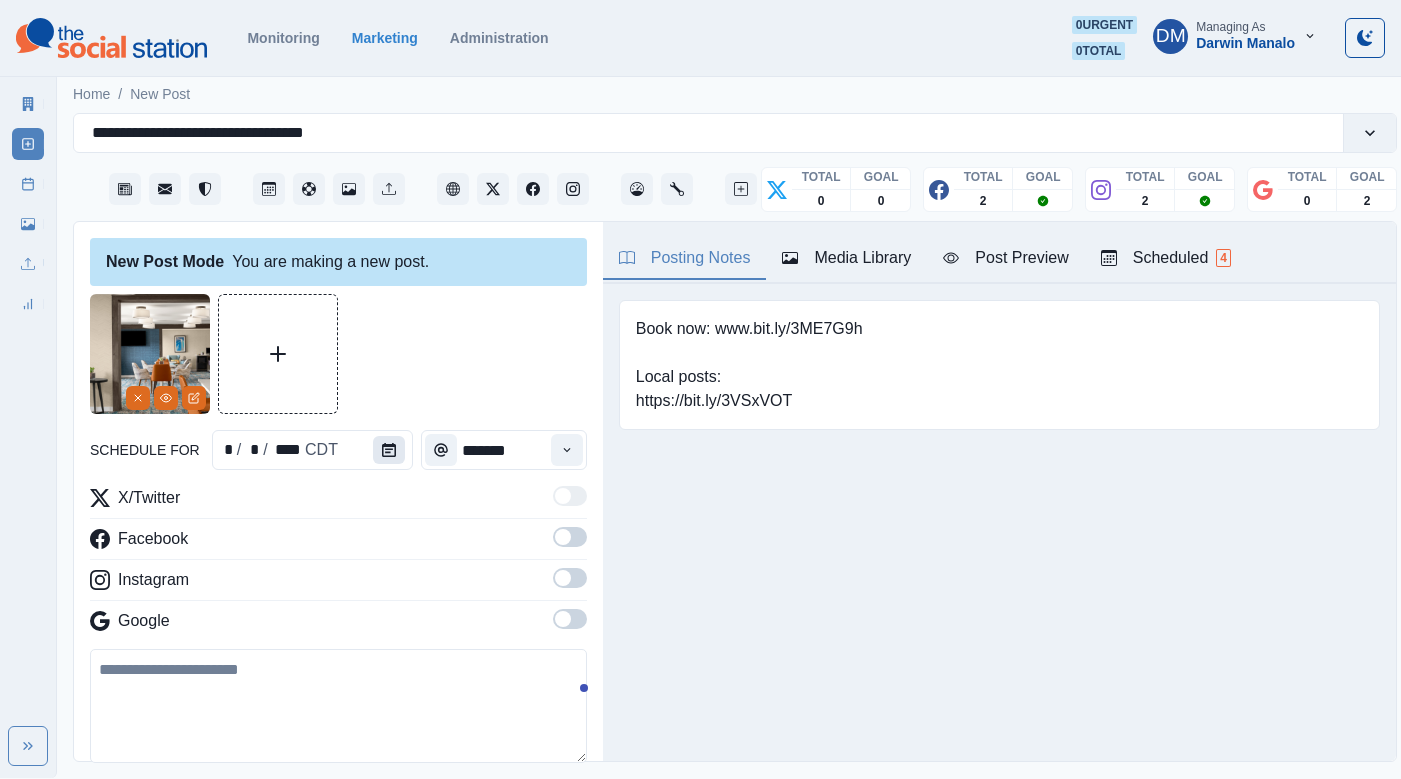click 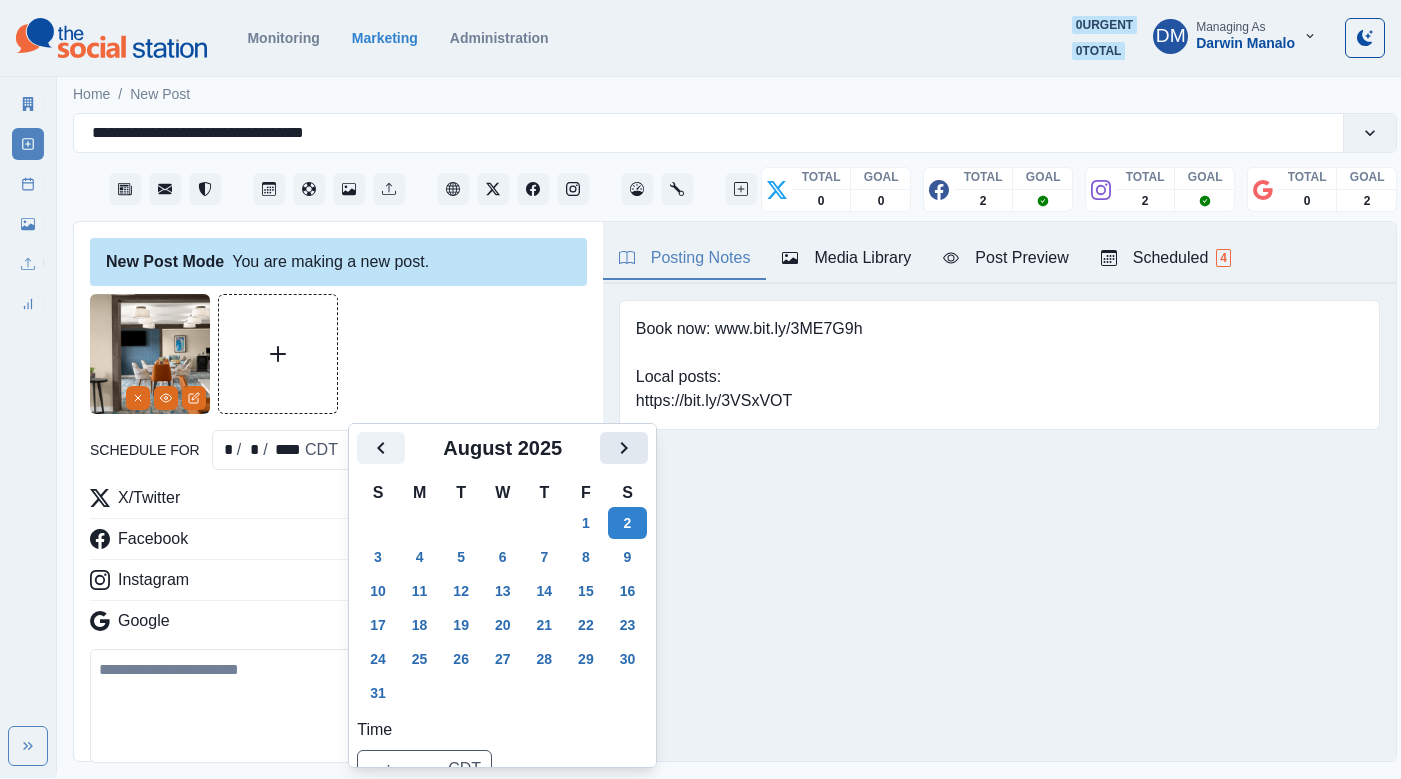 click 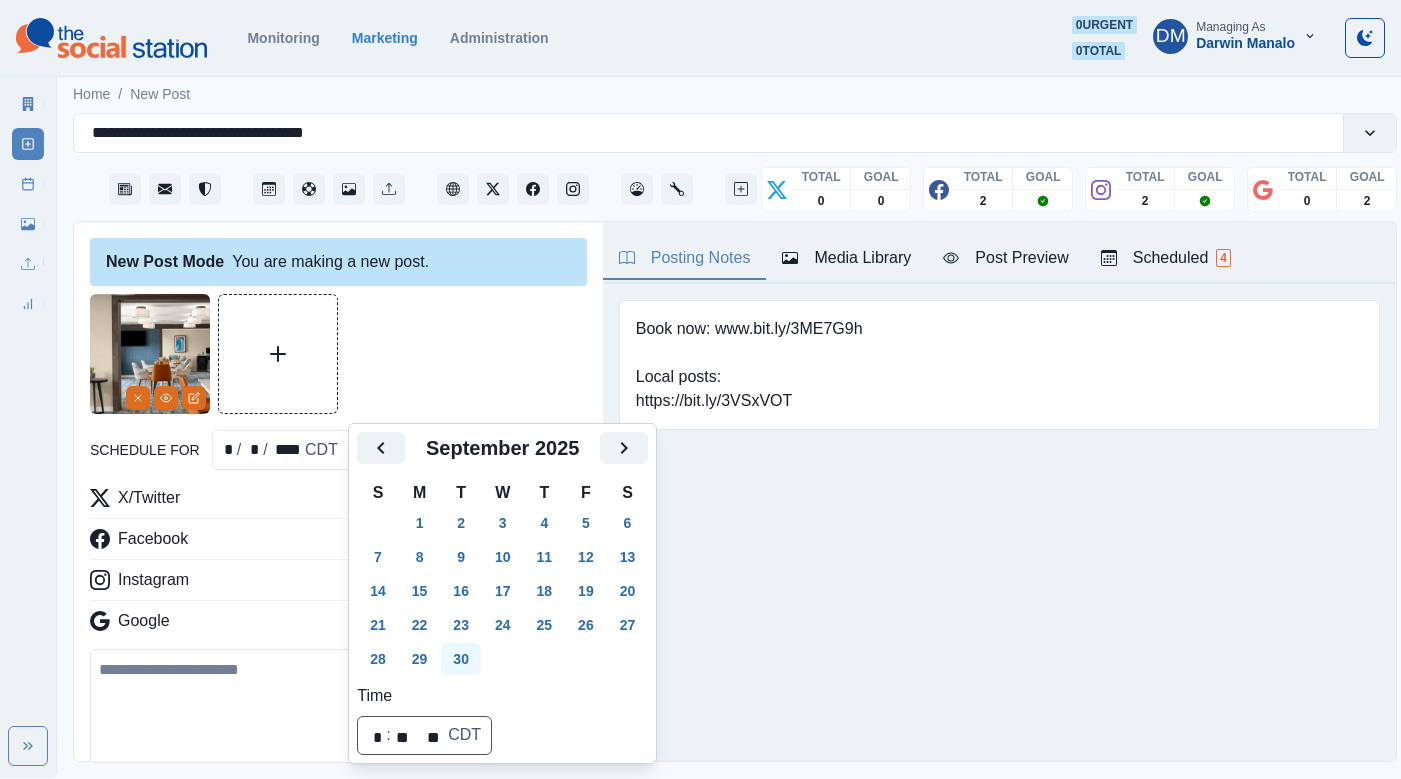 click on "30" at bounding box center [461, 659] 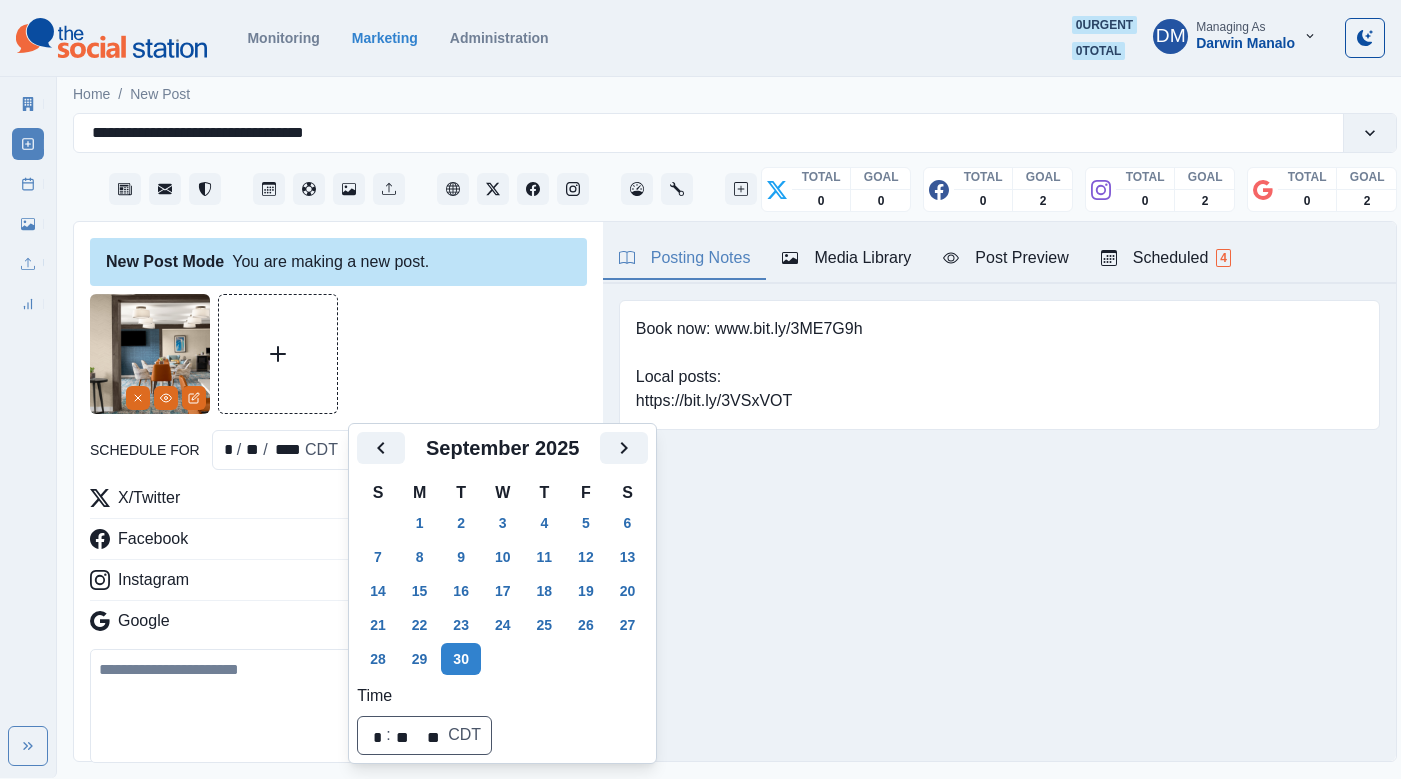click 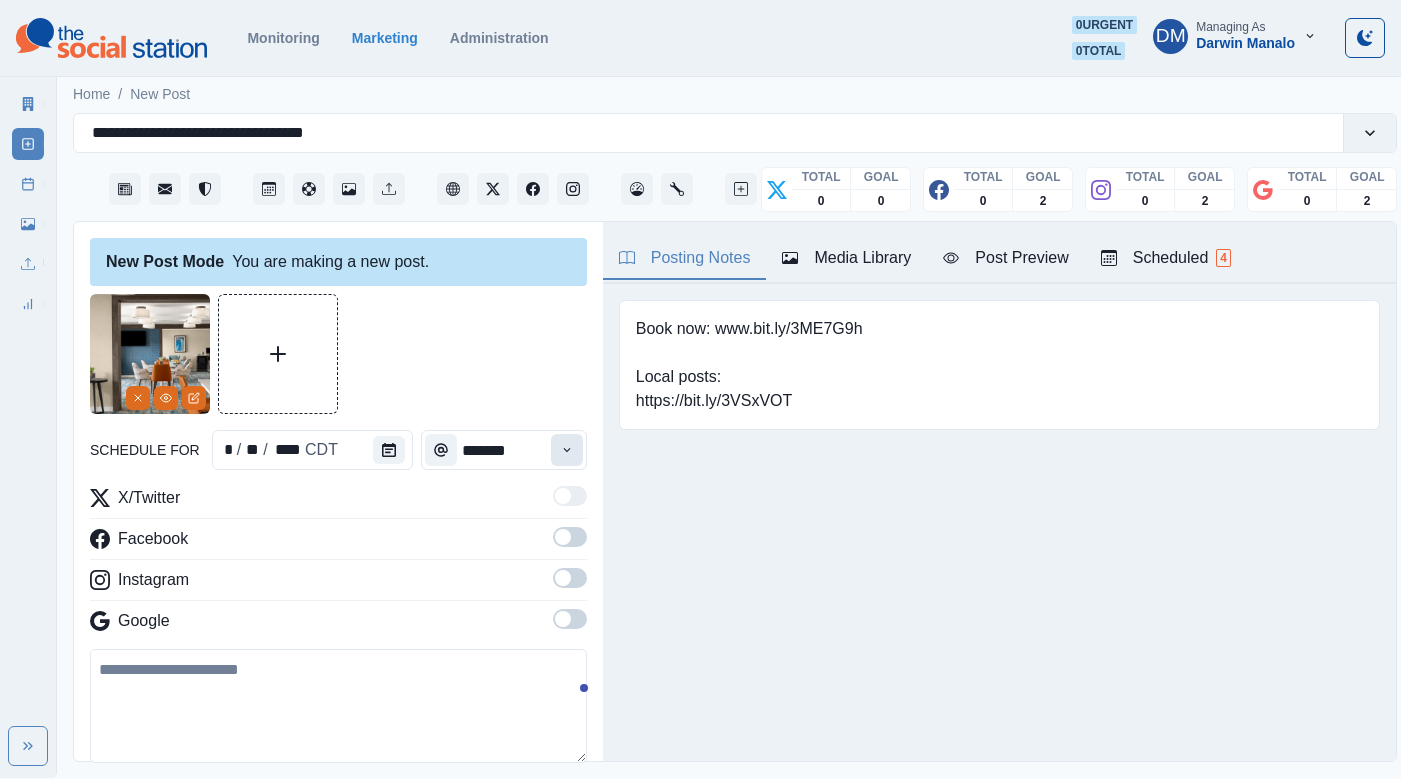 click 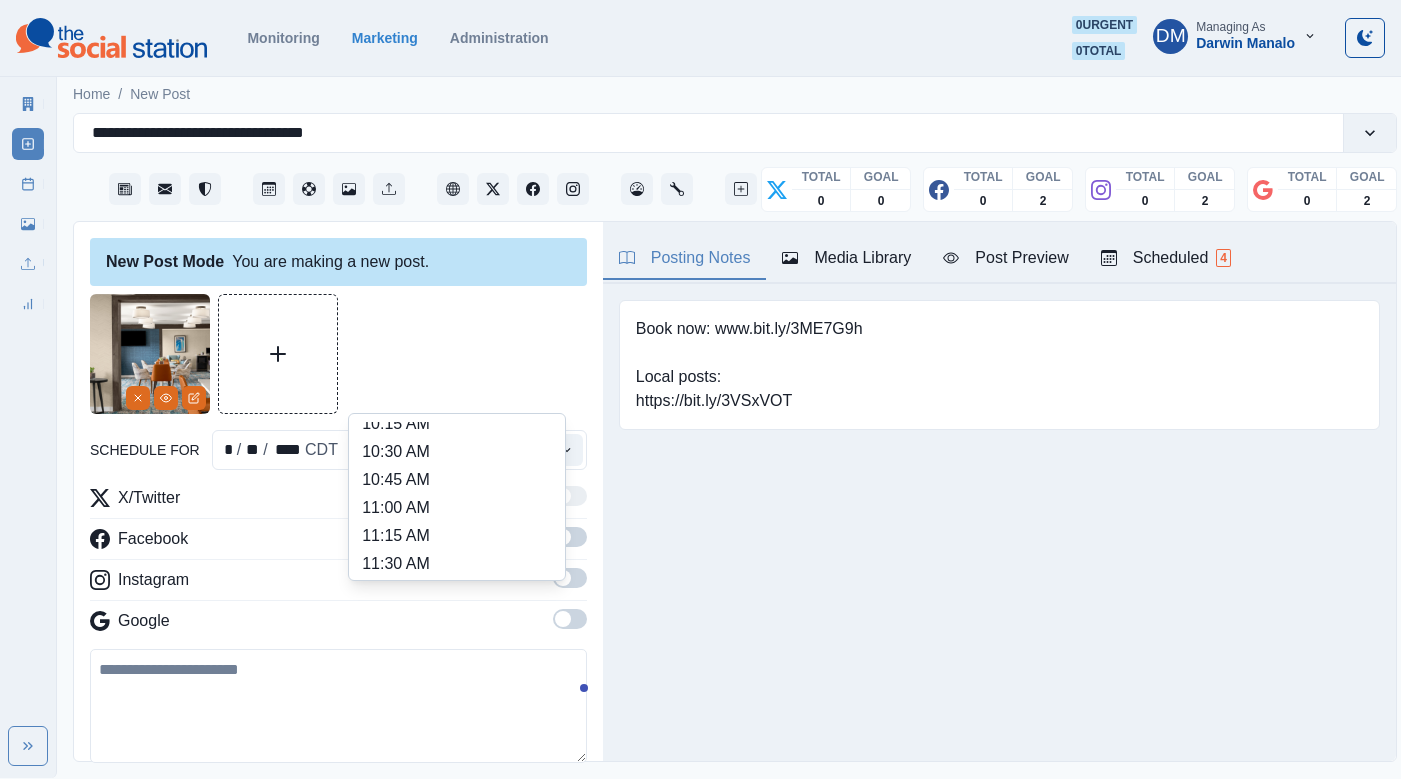 scroll, scrollTop: 261, scrollLeft: 0, axis: vertical 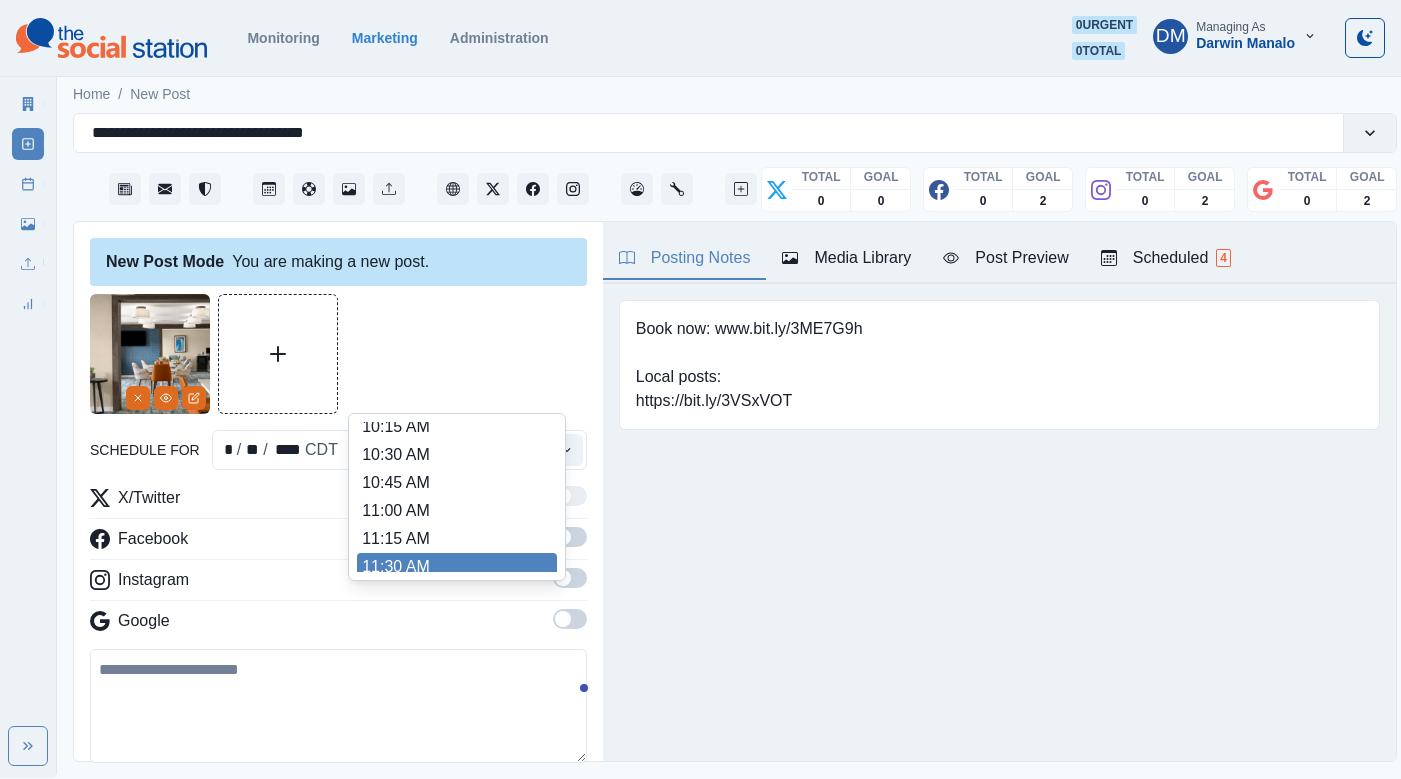 click on "11:30 AM" at bounding box center (457, 567) 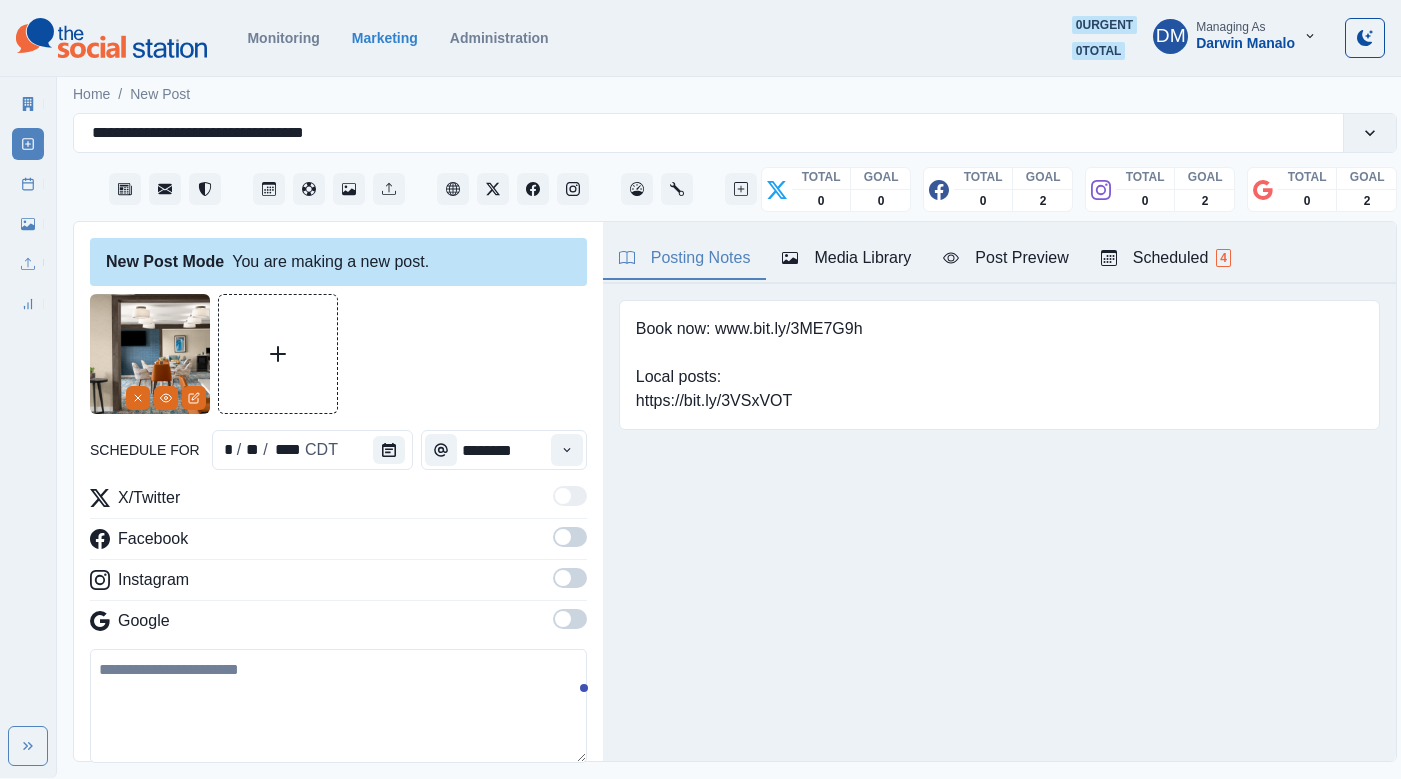 click at bounding box center (570, 537) 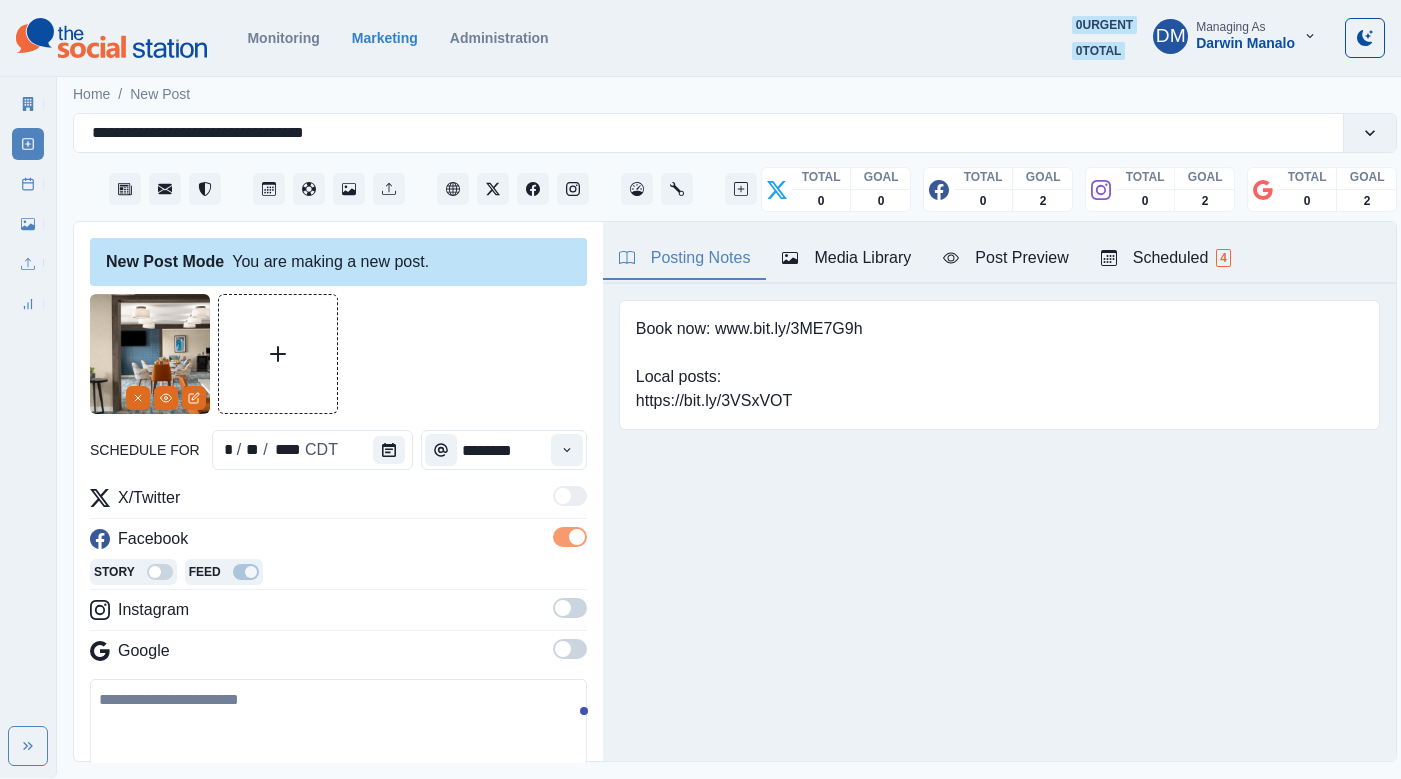click on "X/Twitter Facebook Story Feed Instagram Google" at bounding box center (338, 578) 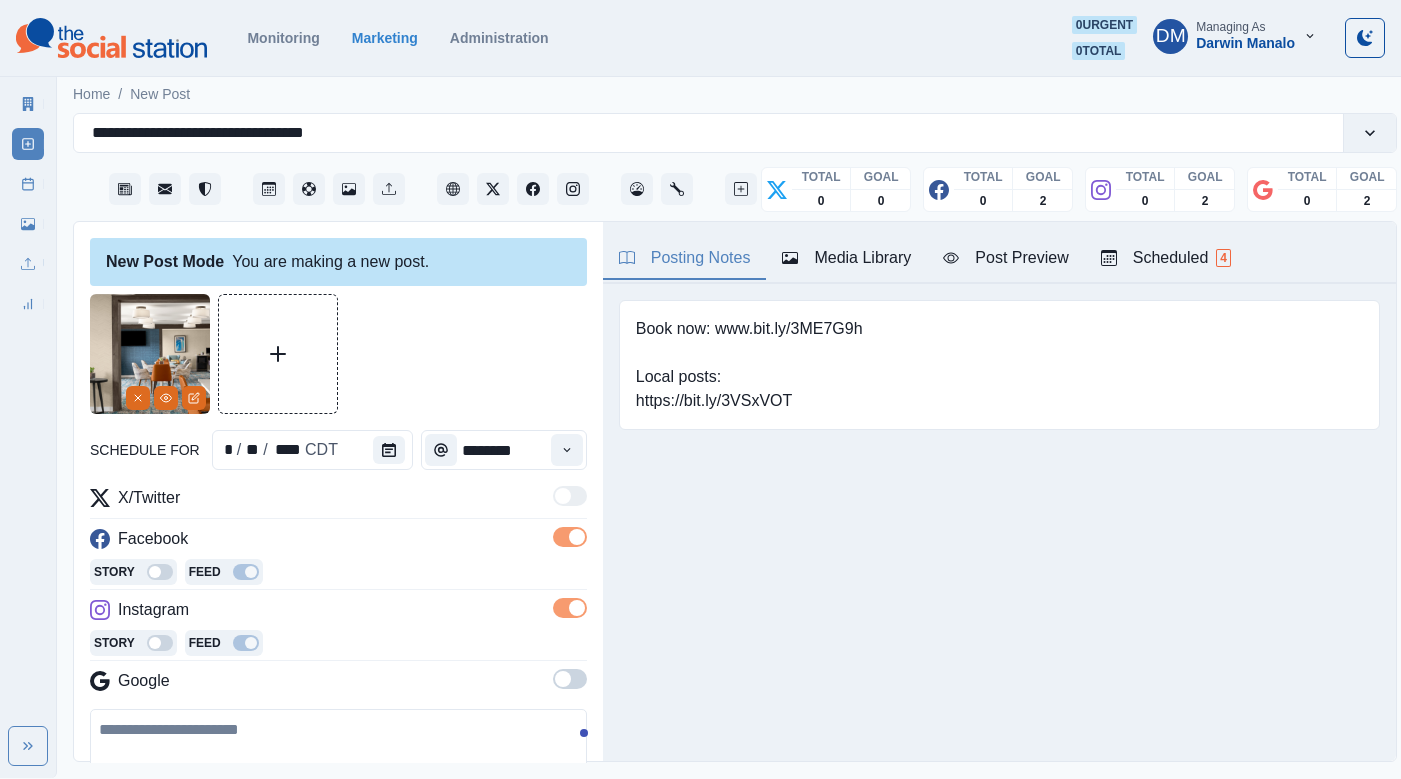 click at bounding box center (338, 766) 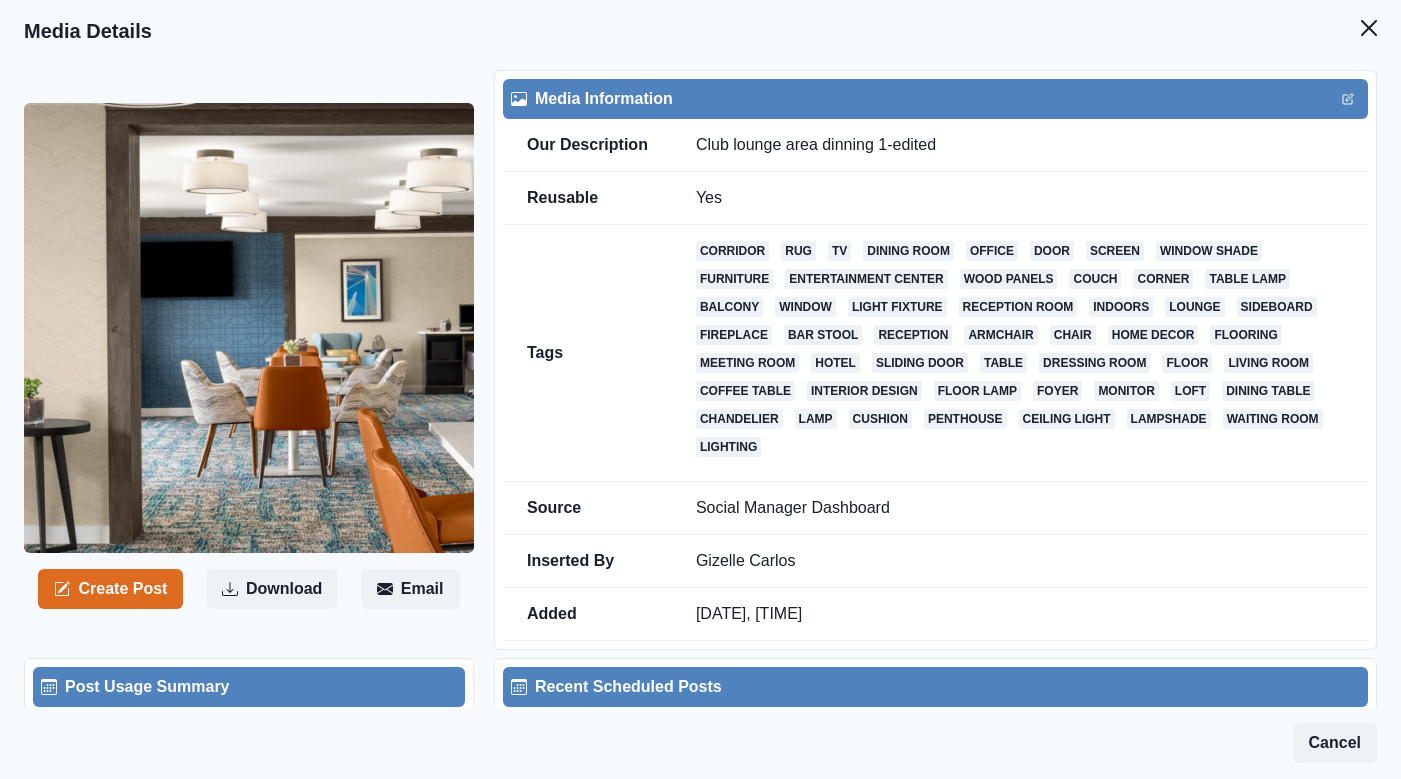 scroll, scrollTop: 382, scrollLeft: 0, axis: vertical 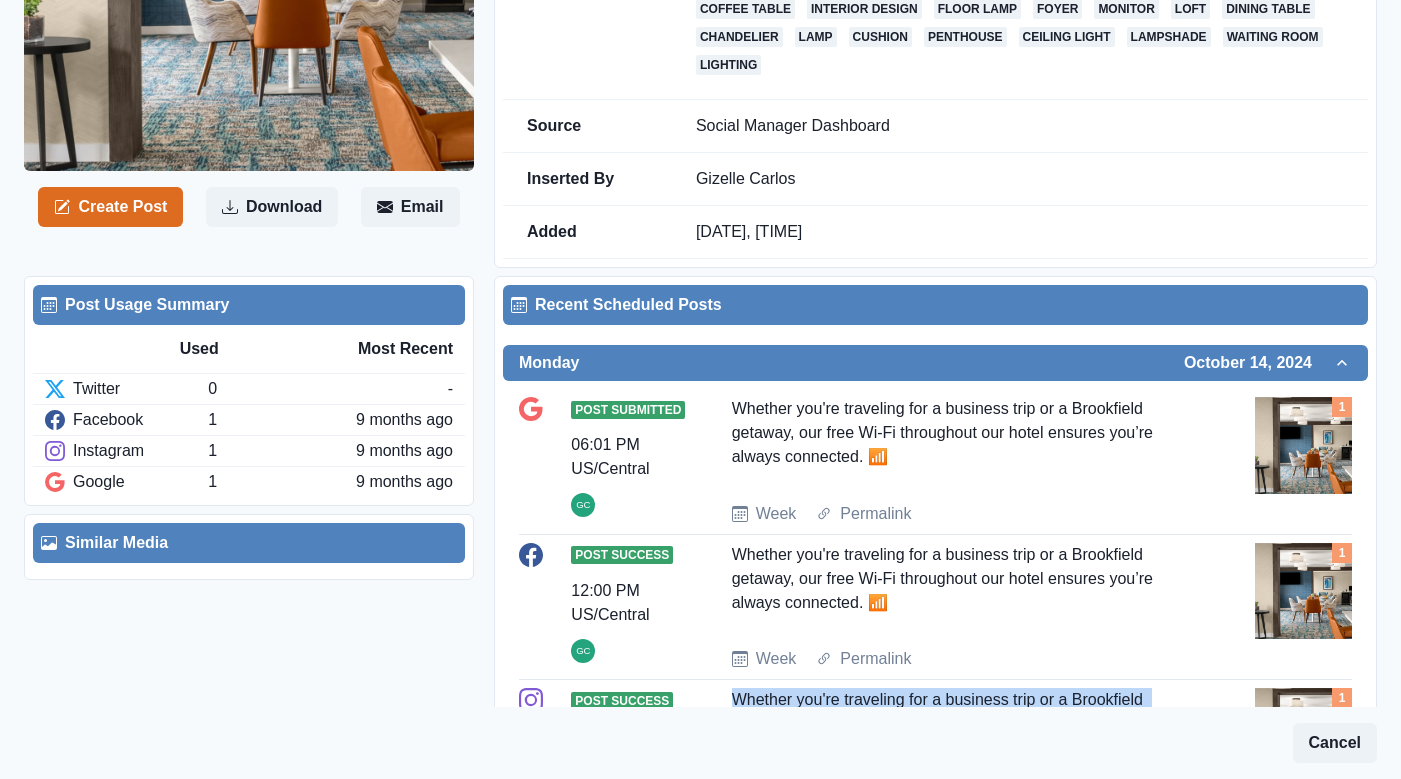 drag, startPoint x: 737, startPoint y: 549, endPoint x: 1119, endPoint y: 565, distance: 382.33493 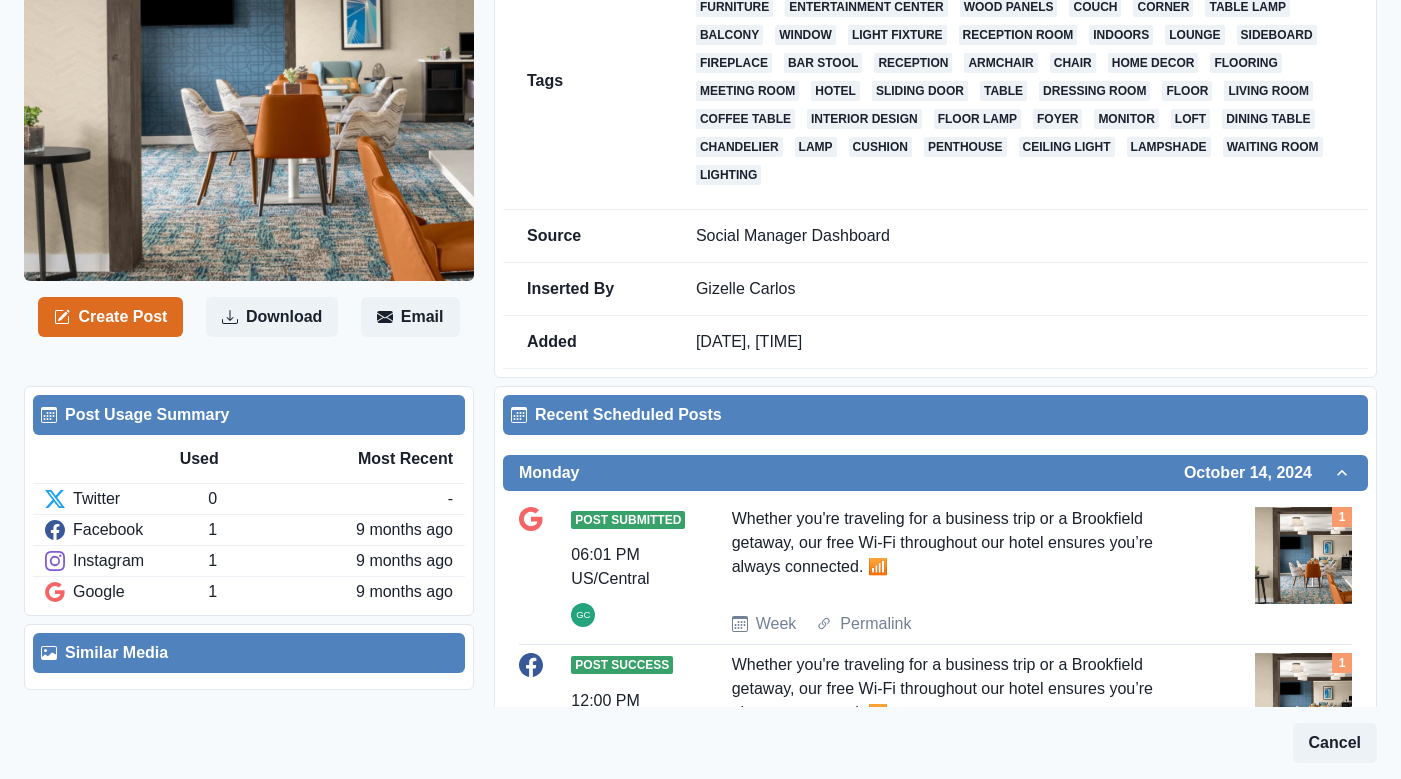 scroll, scrollTop: 0, scrollLeft: 0, axis: both 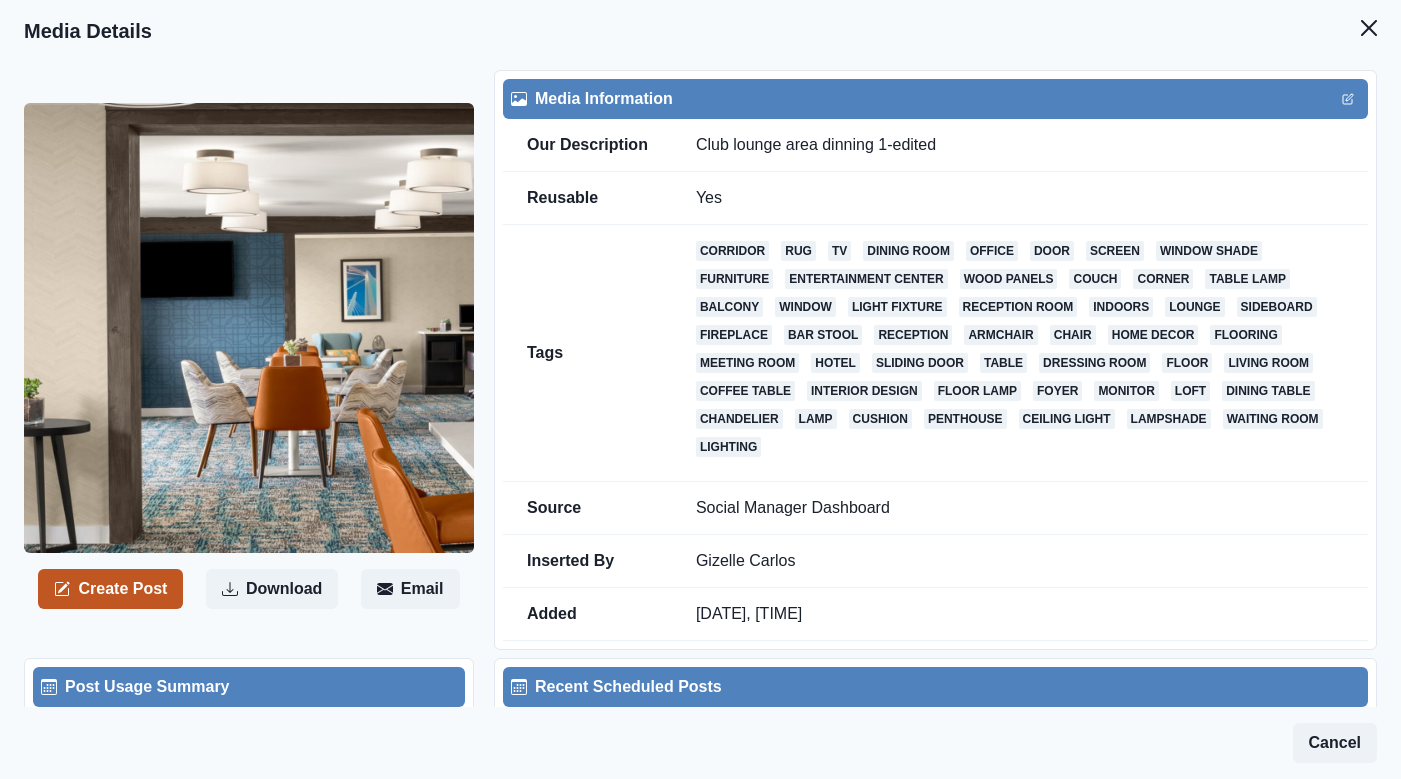 click on "Create Post" at bounding box center [110, 589] 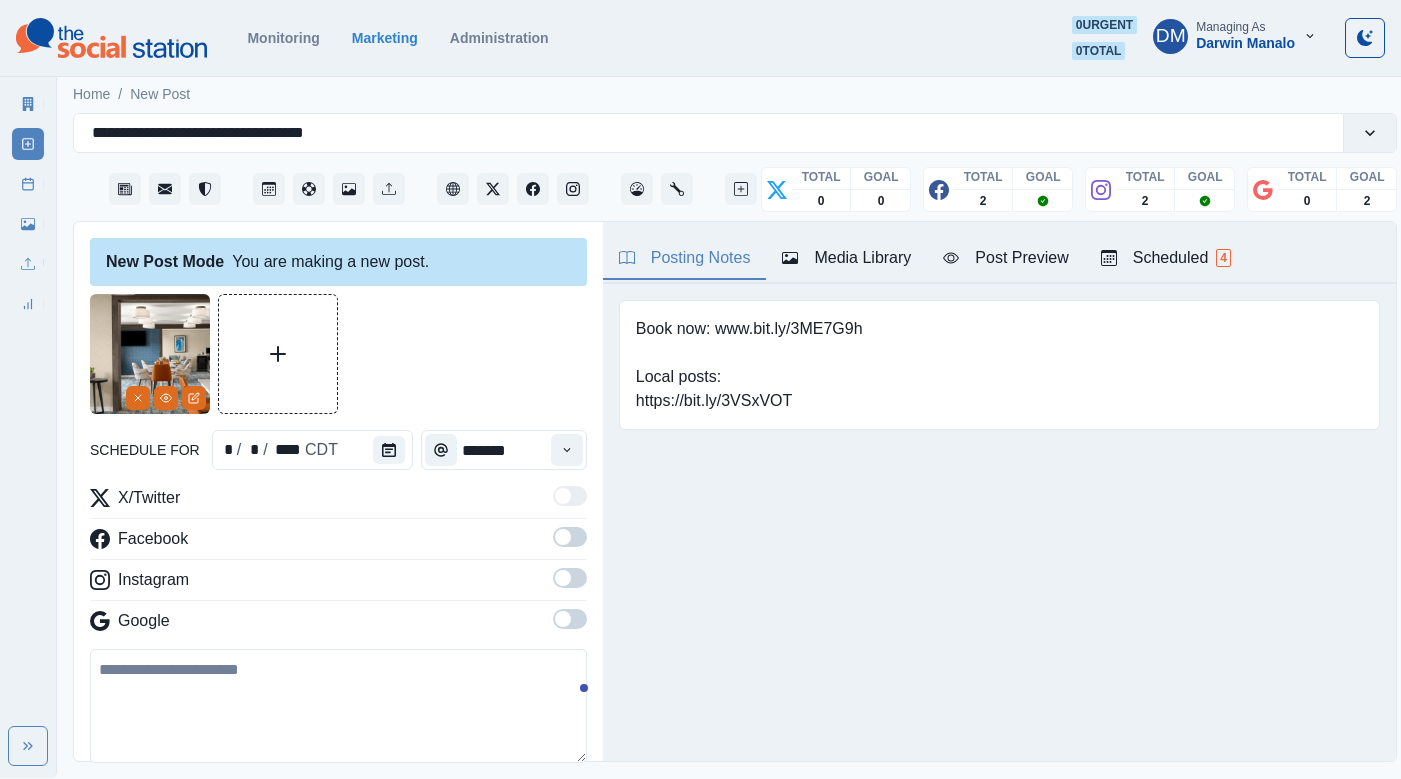 click at bounding box center (338, 706) 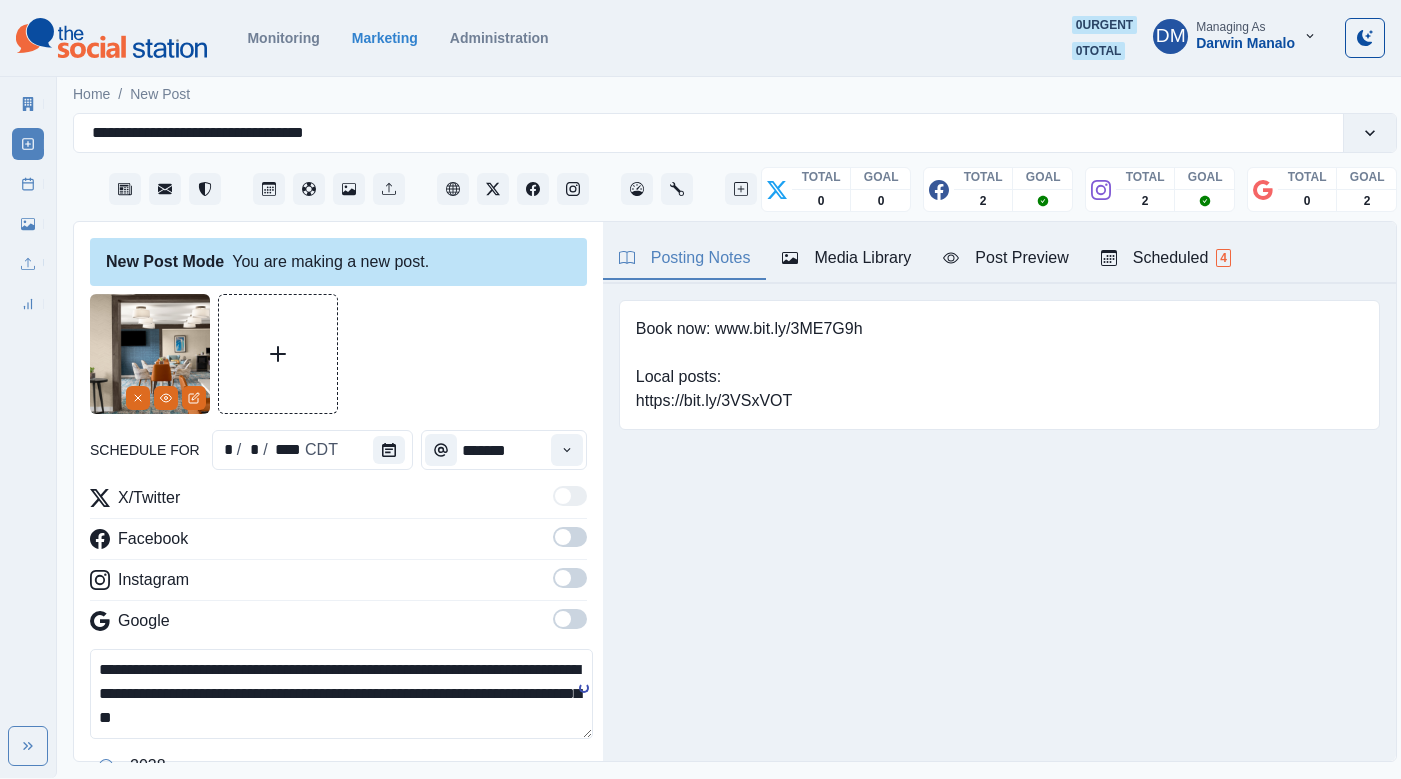 type on "**********" 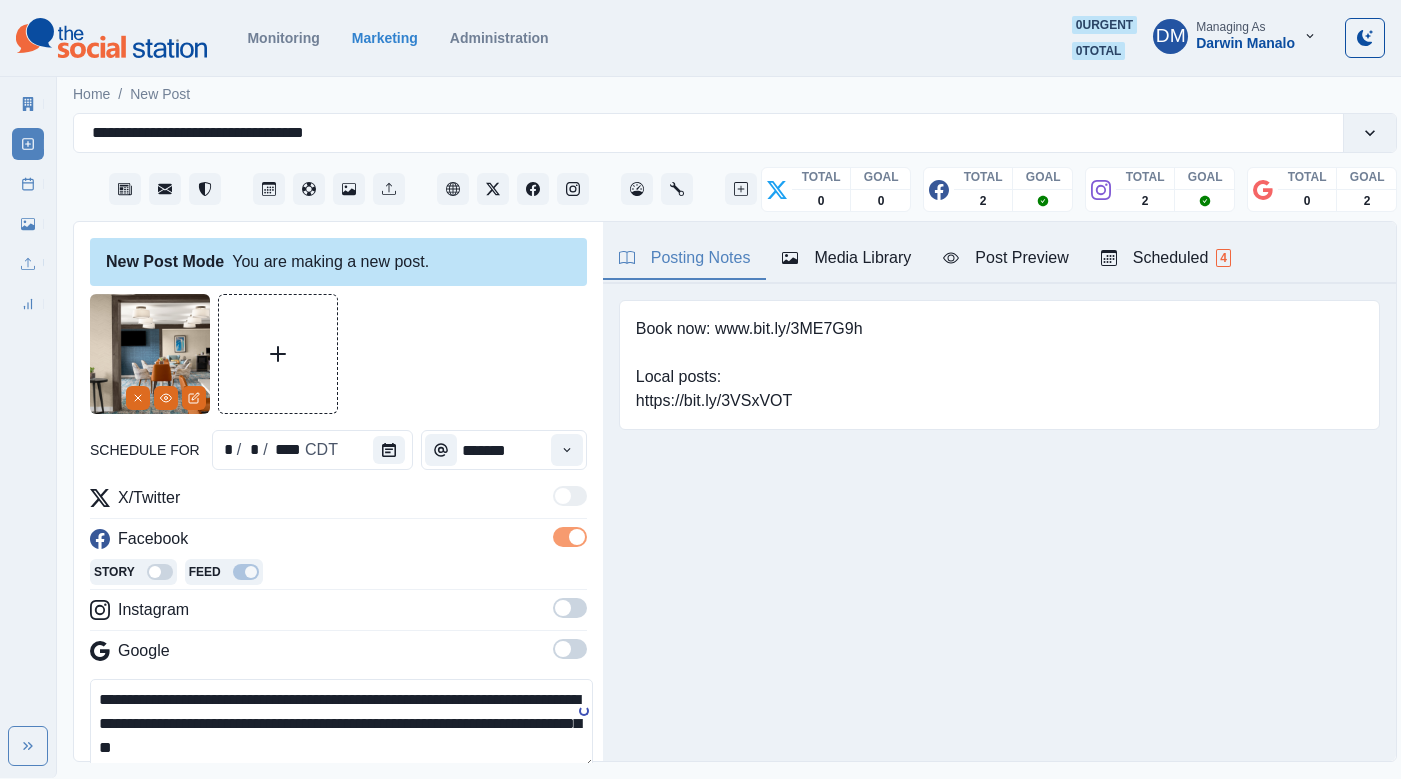 click at bounding box center [563, 608] 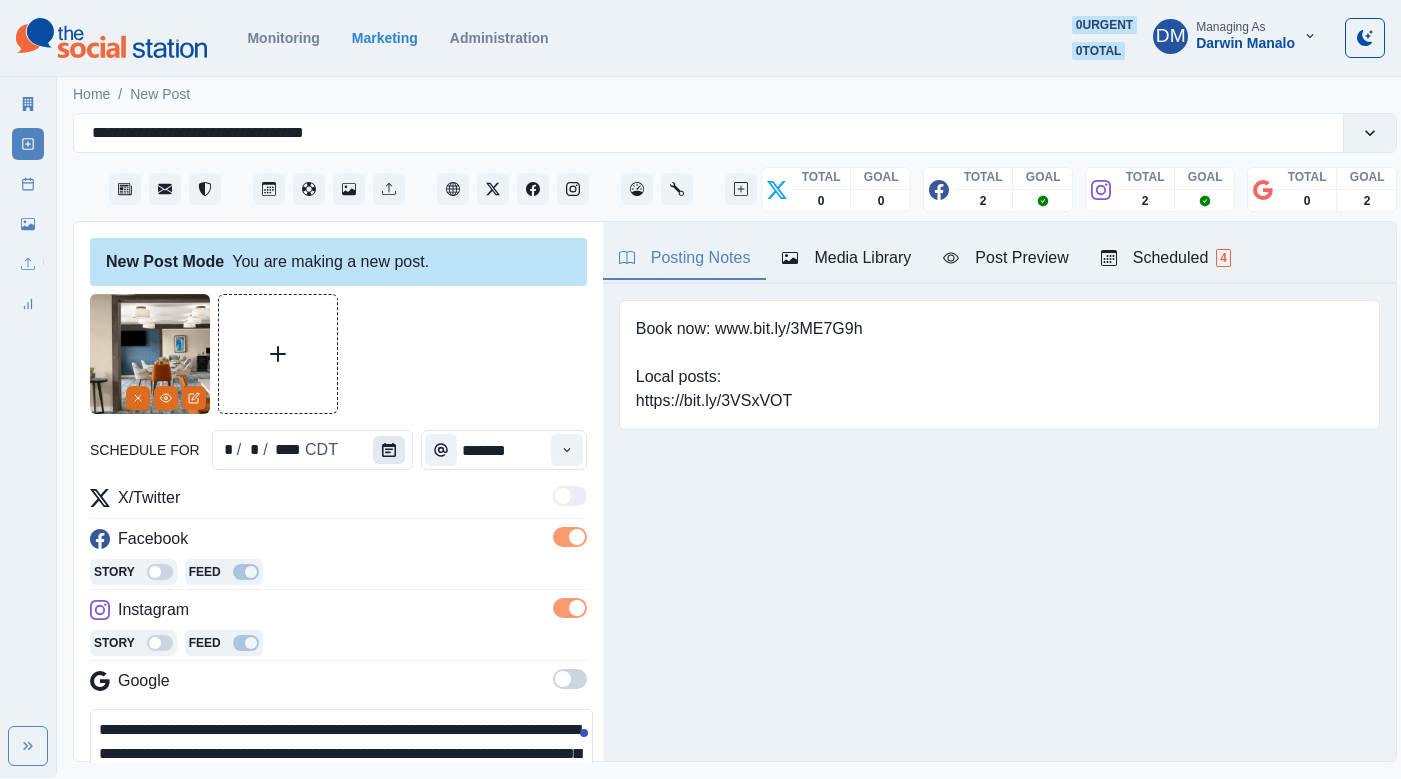 click 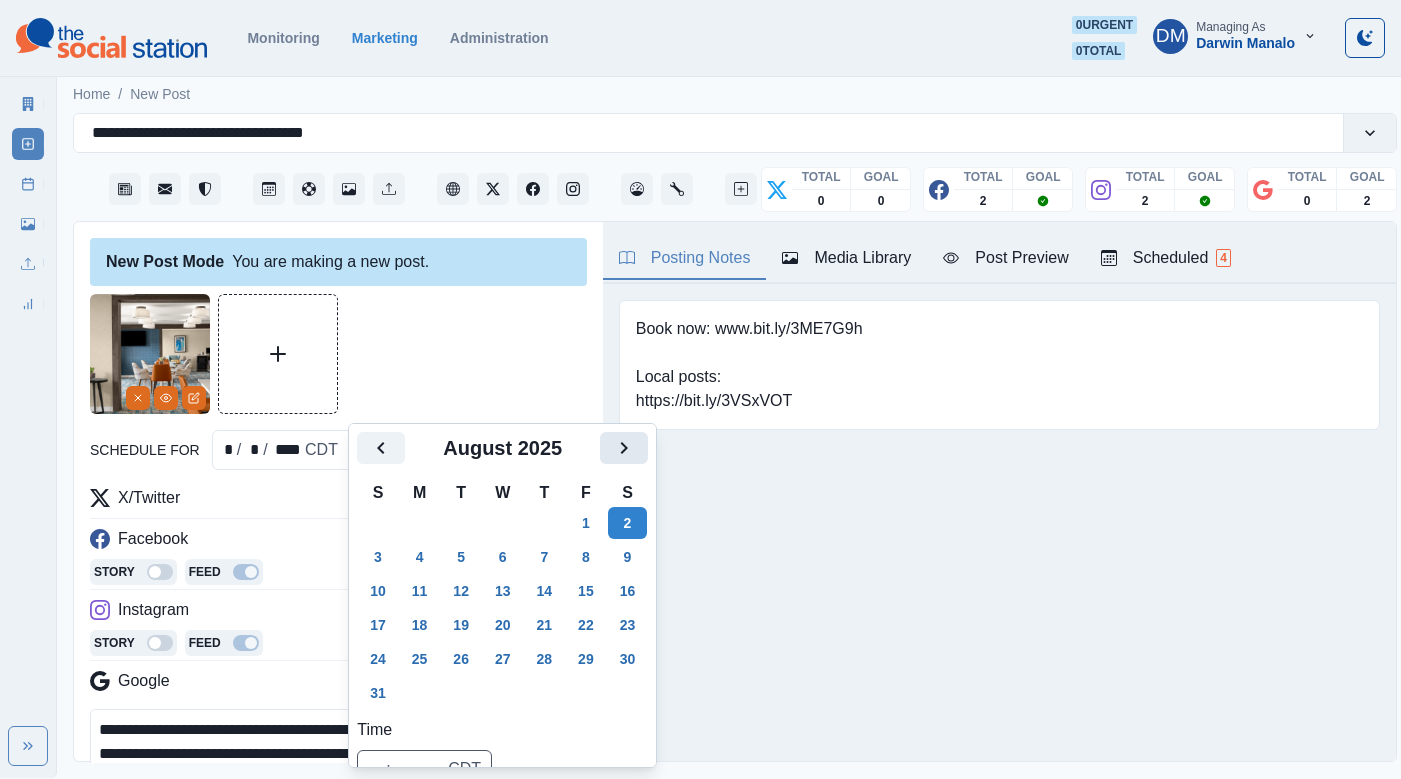 click 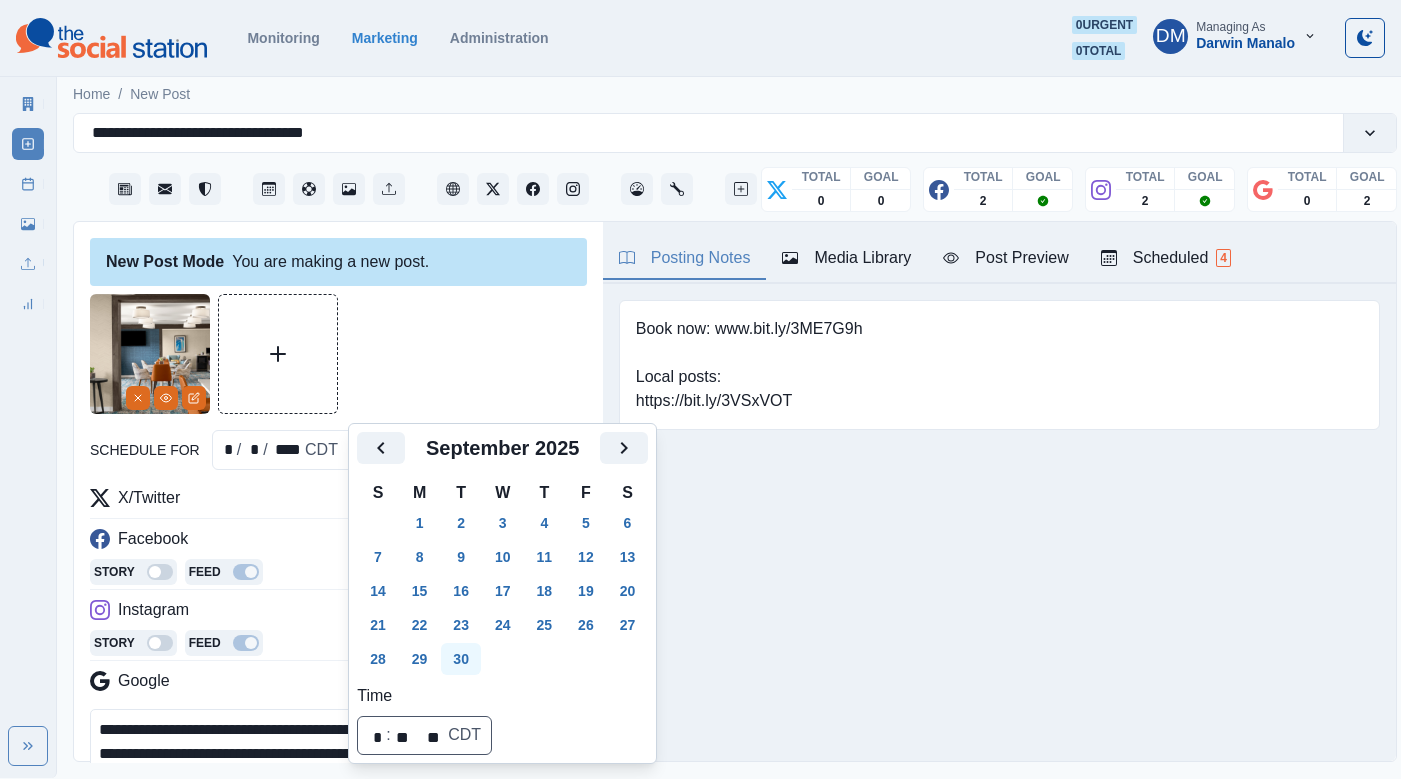 click on "30" at bounding box center (461, 659) 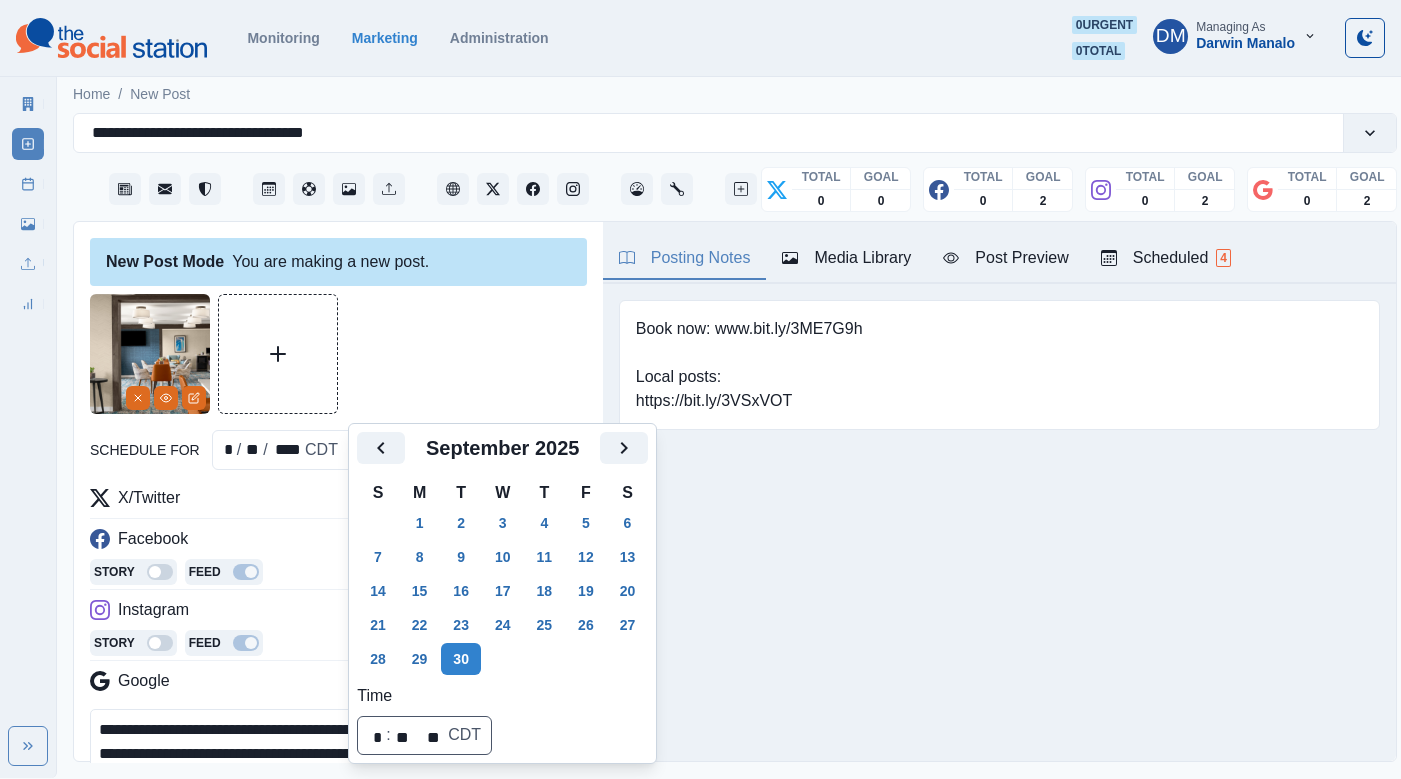 click 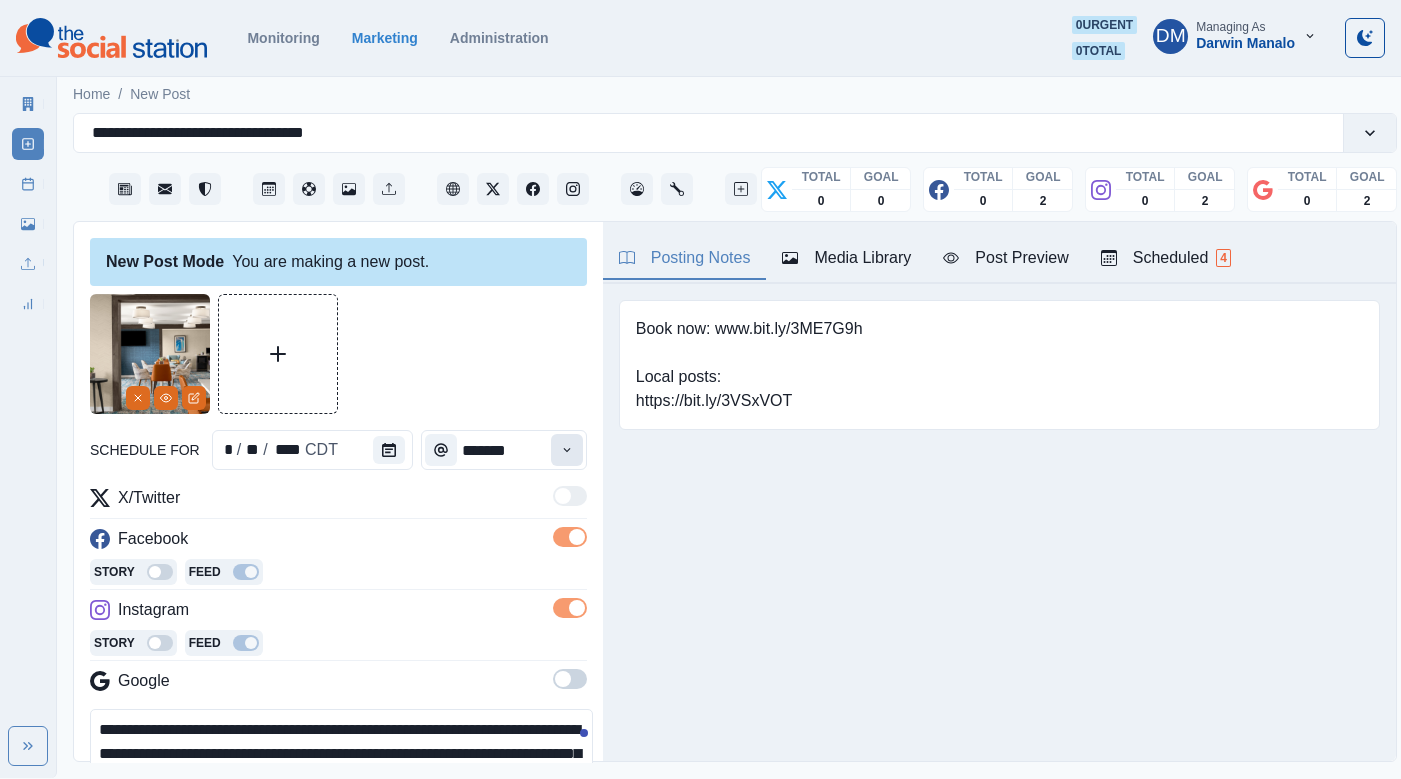 click at bounding box center [567, 450] 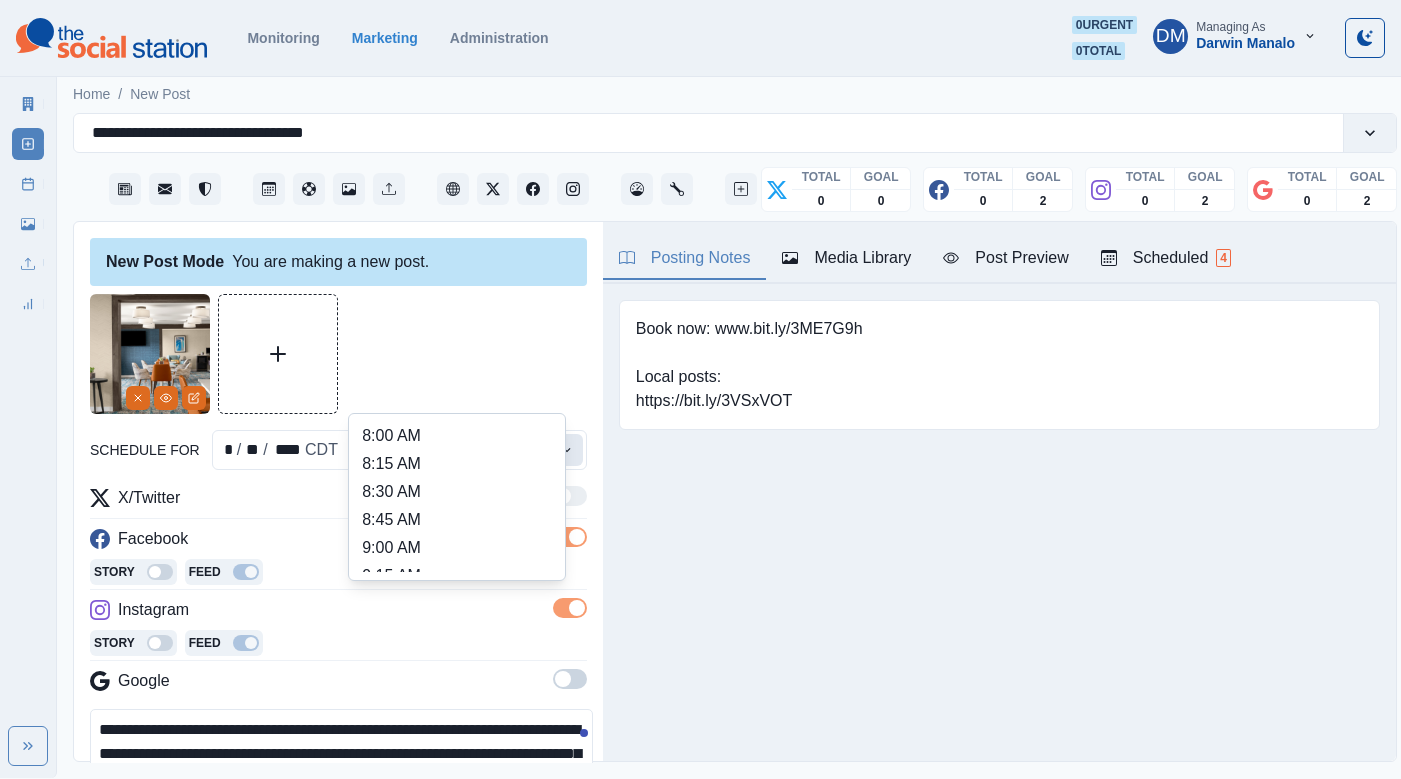 click 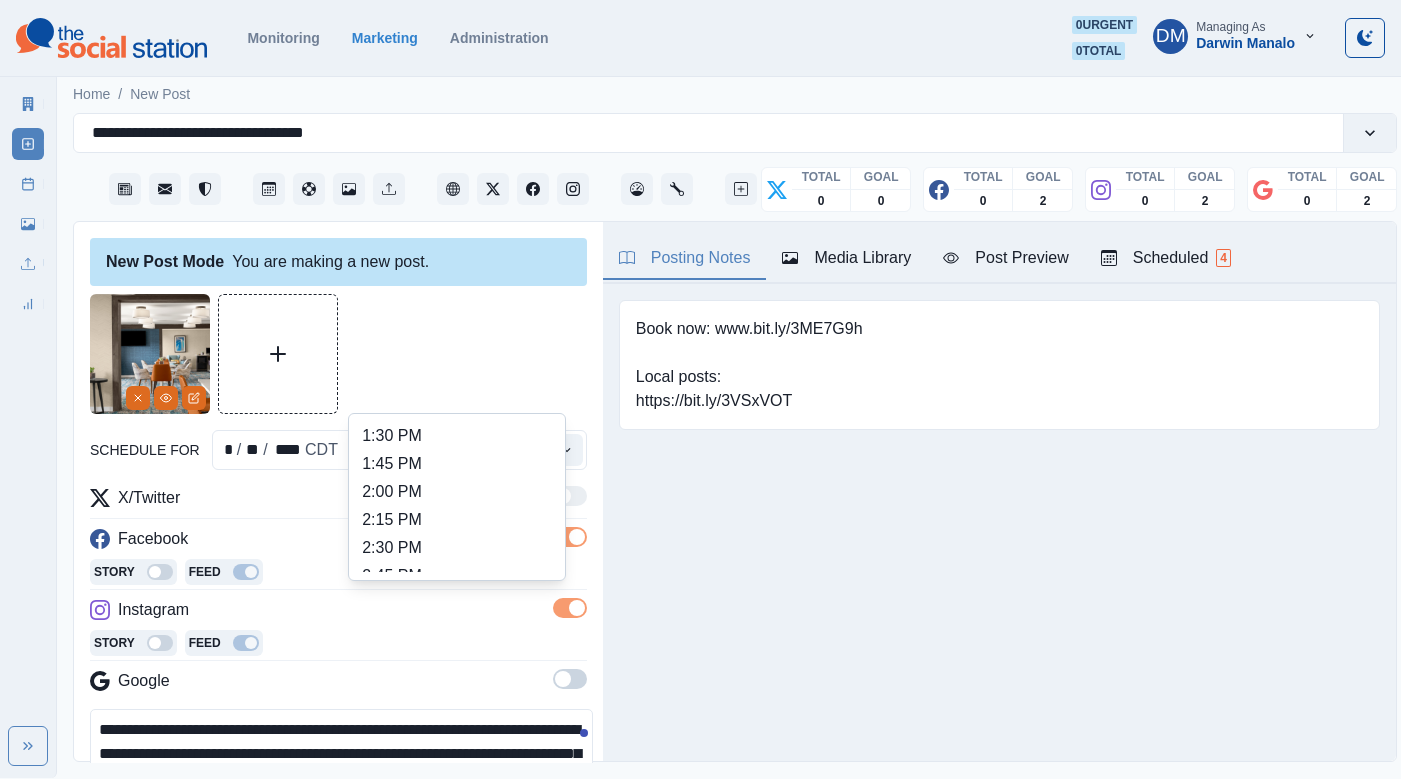 scroll, scrollTop: 610, scrollLeft: 0, axis: vertical 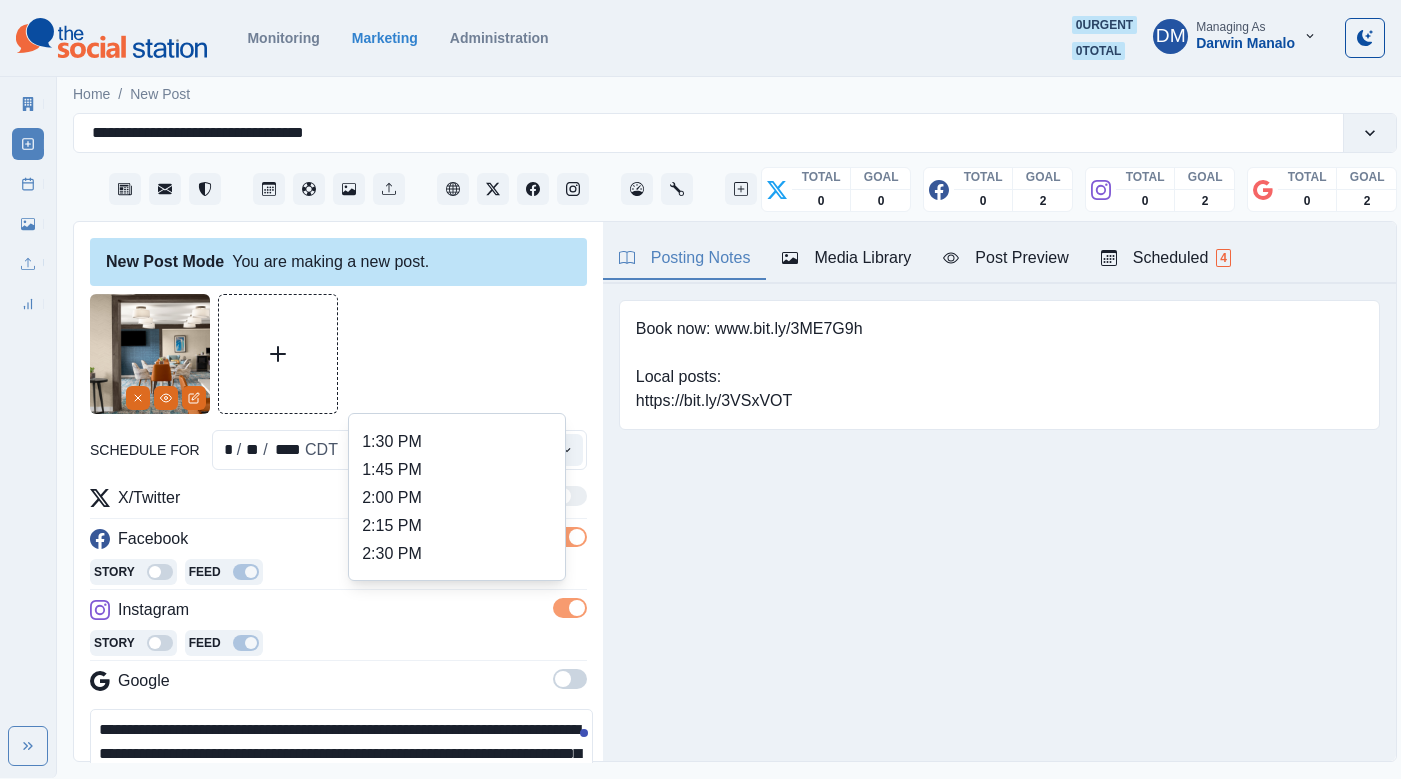 click on "3:00 PM" at bounding box center (457, 610) 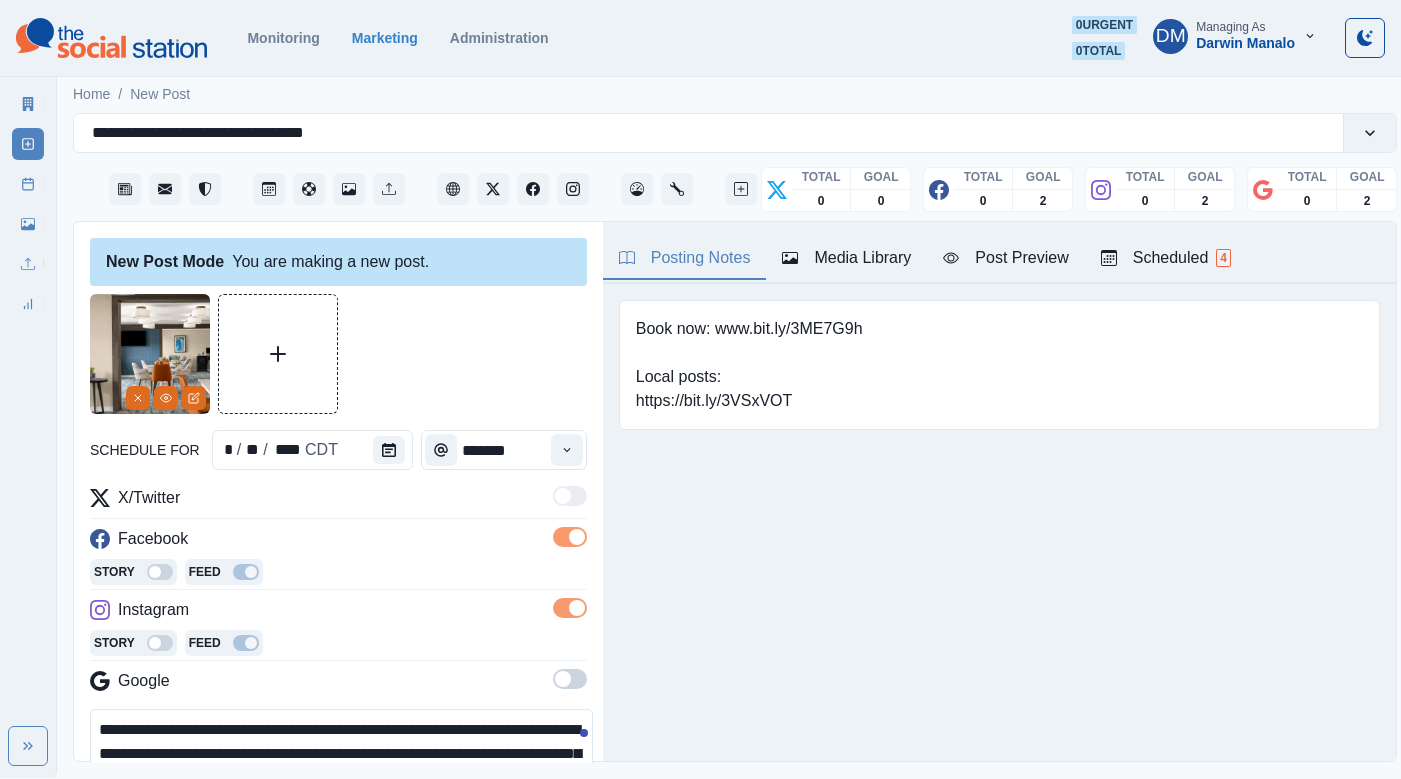 click on "**********" at bounding box center [341, 754] 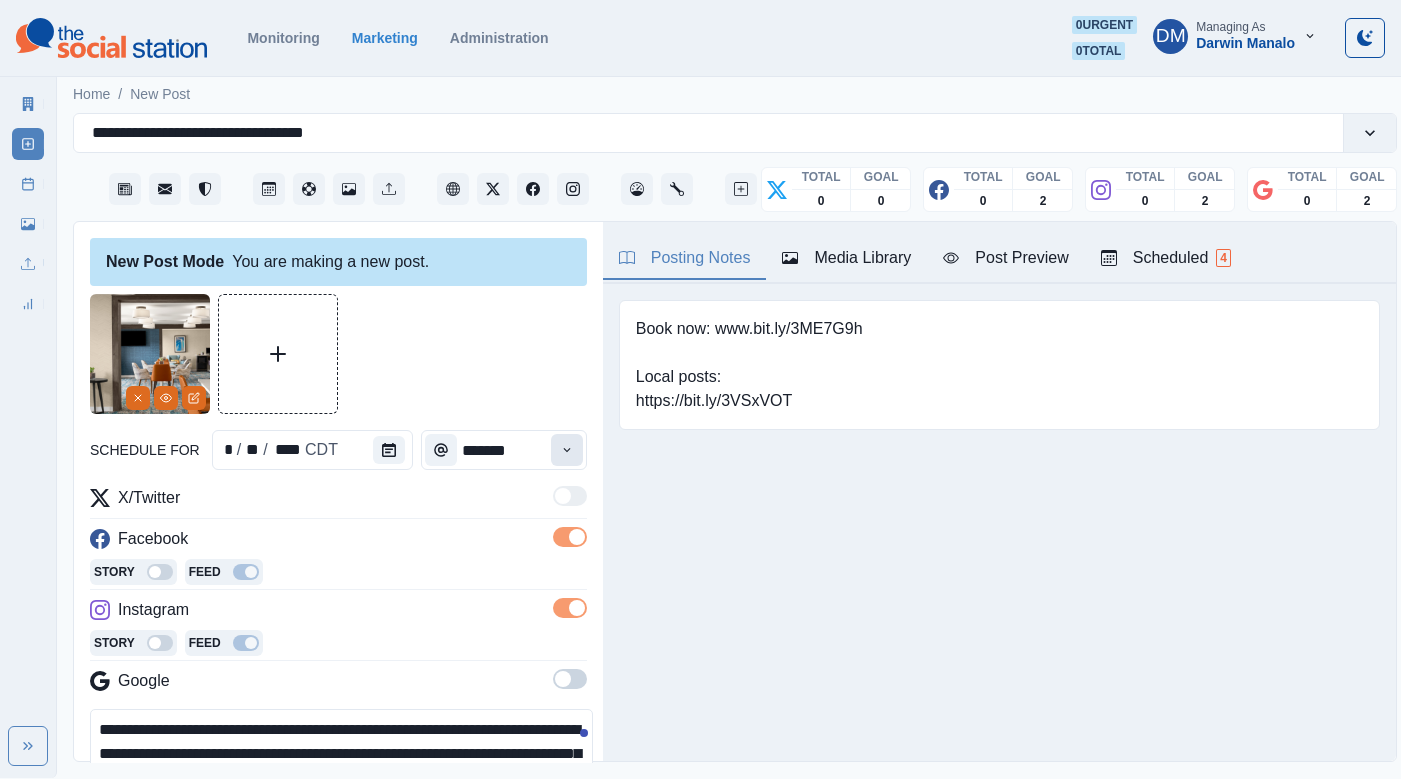 click 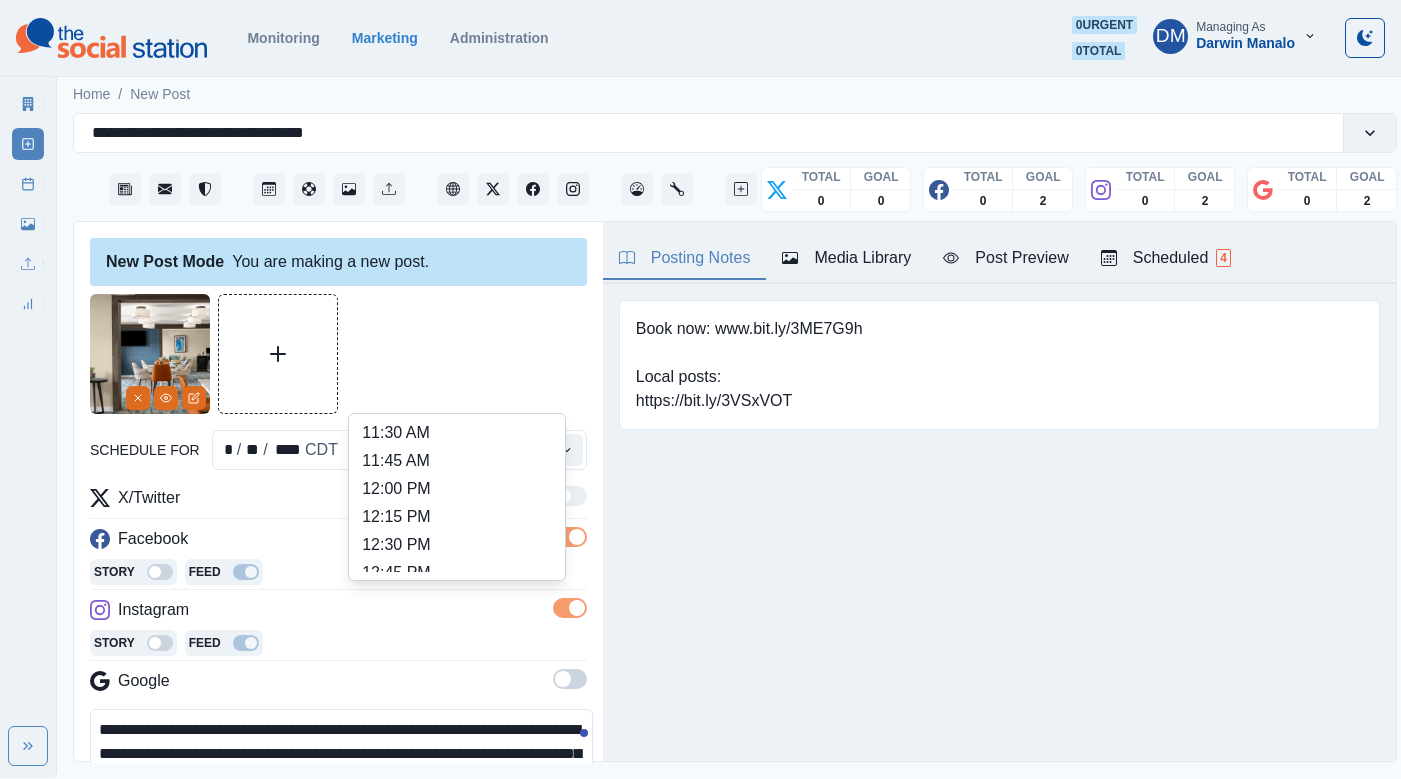 scroll, scrollTop: 430, scrollLeft: 0, axis: vertical 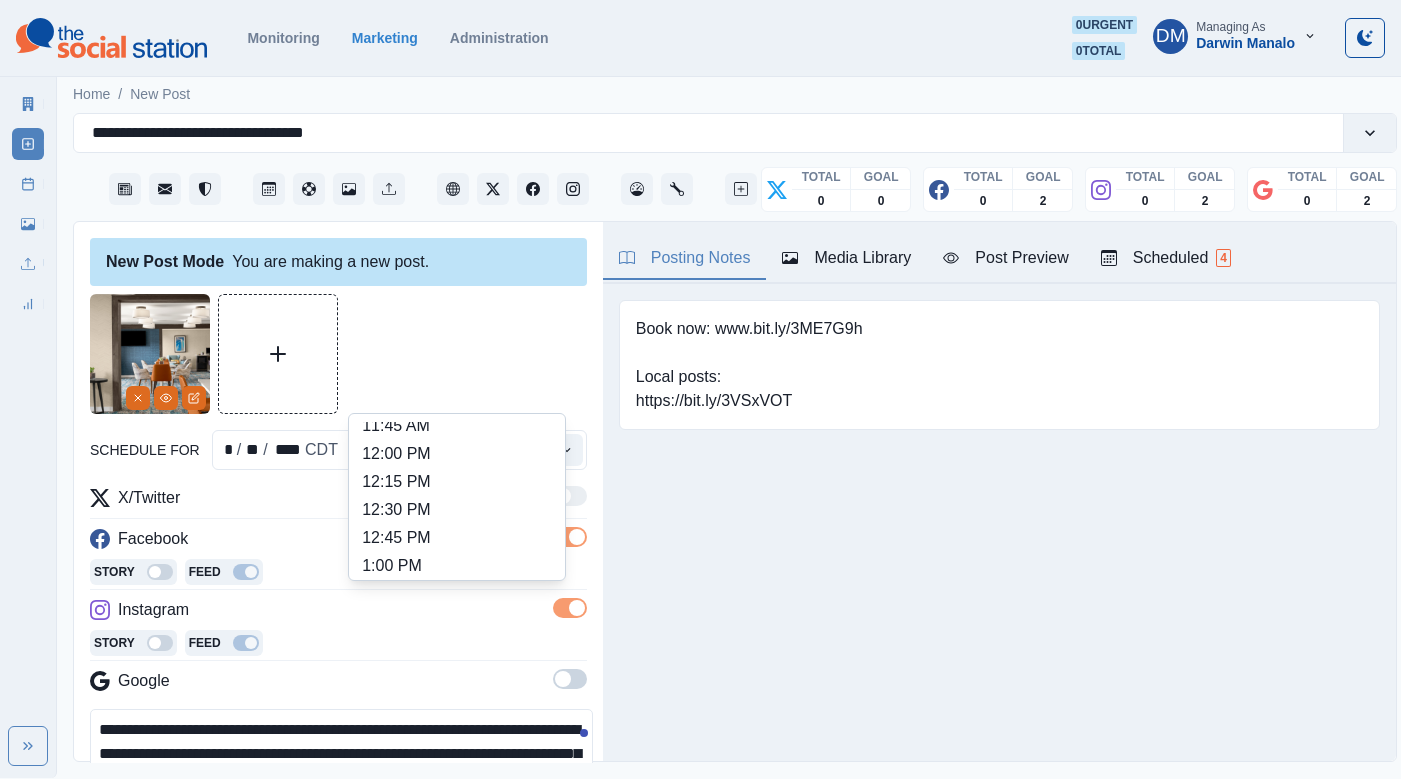 click on "1:45 PM" at bounding box center (457, 650) 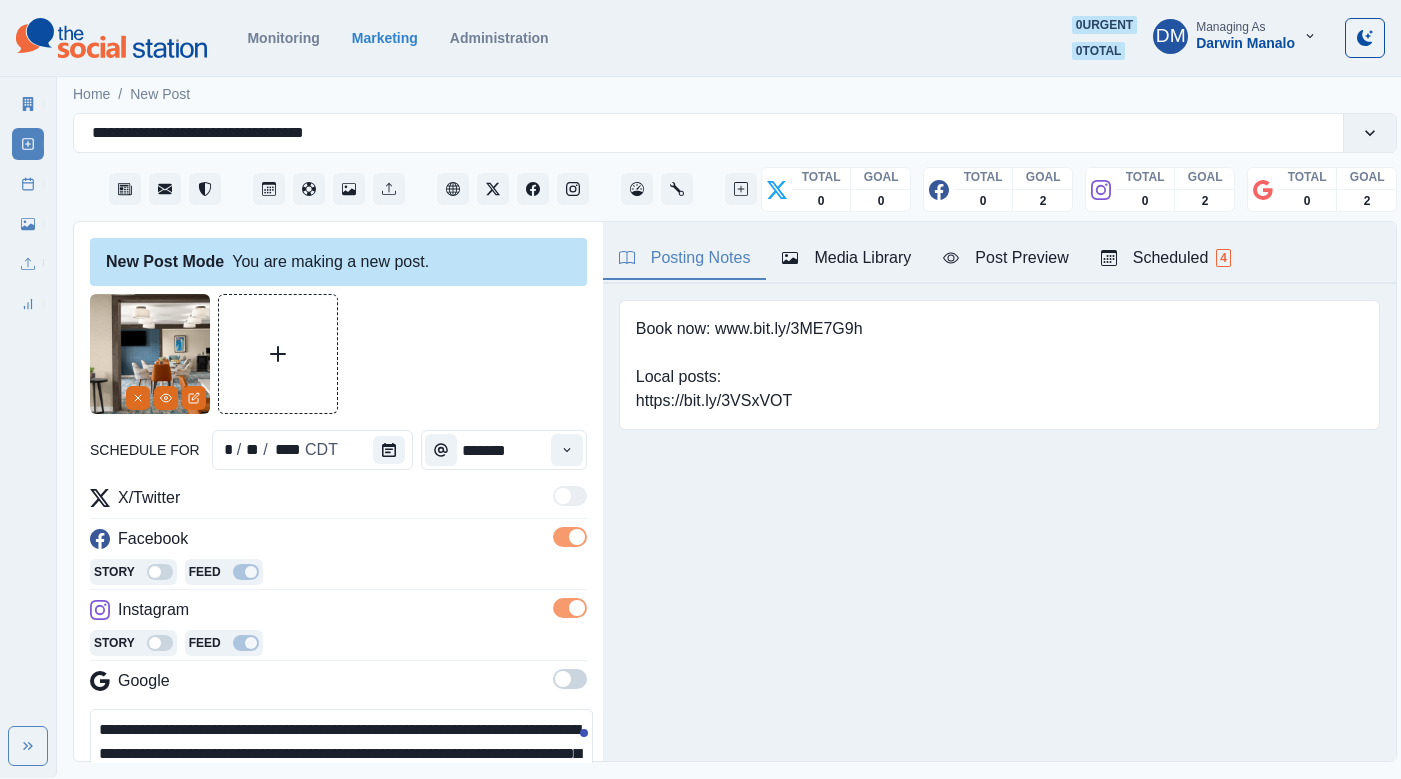 click on "**********" at bounding box center [341, 754] 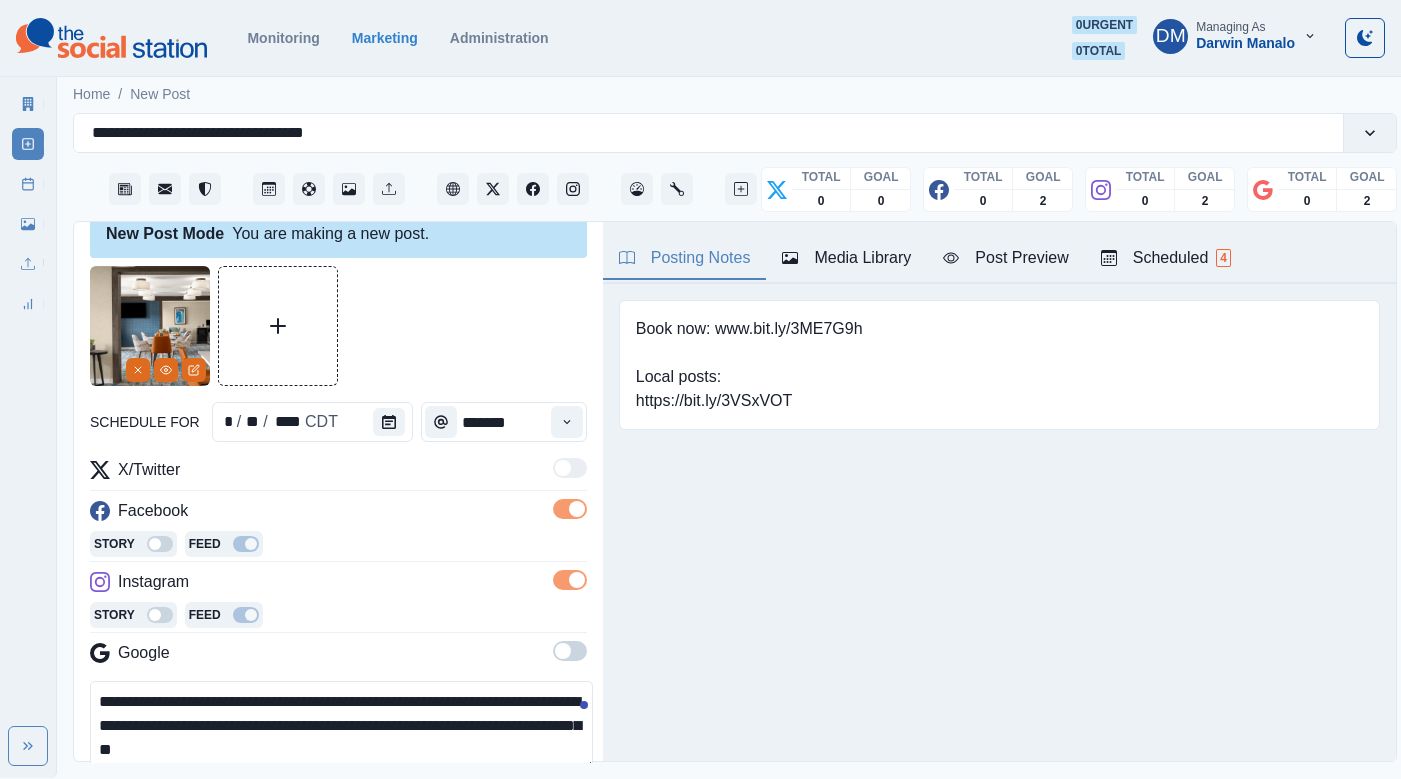 scroll, scrollTop: 75, scrollLeft: 0, axis: vertical 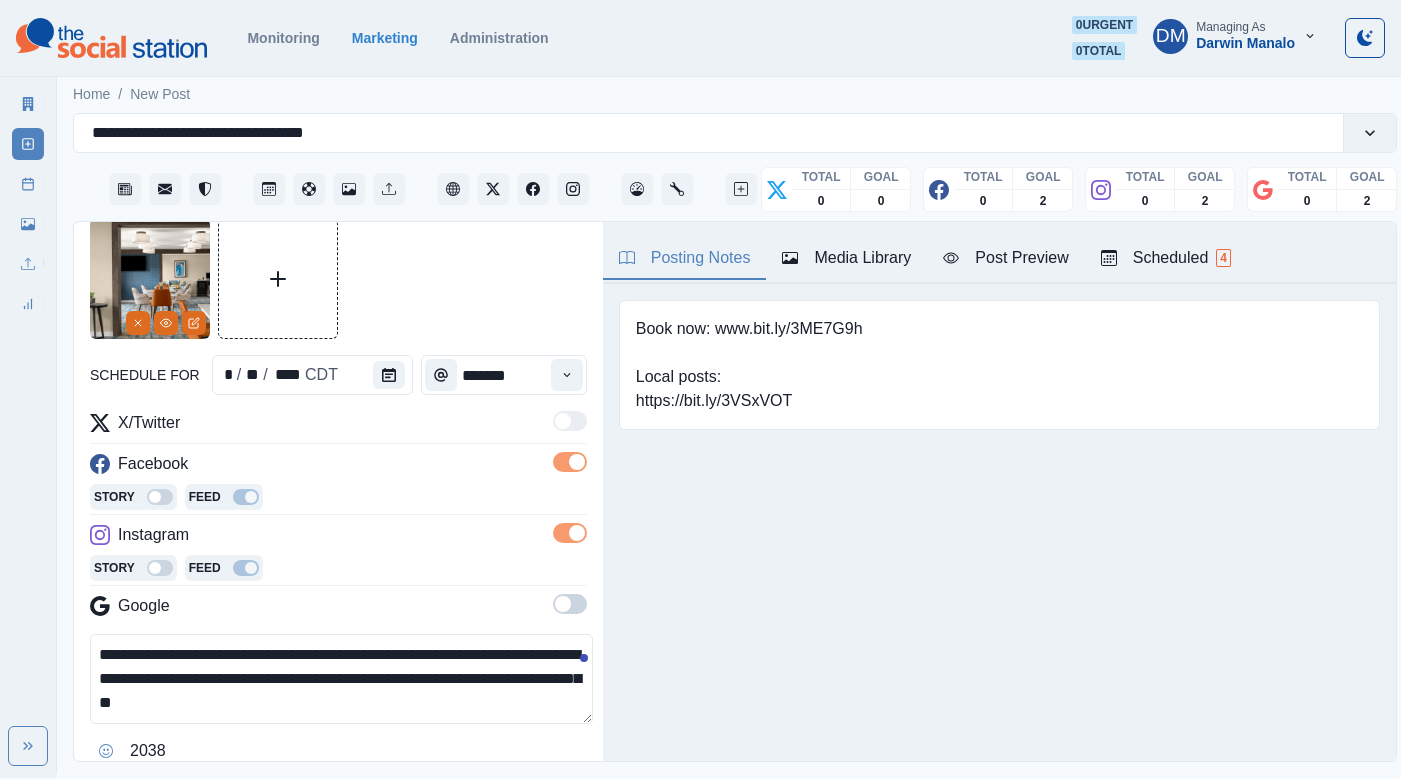 click on "**********" at bounding box center [341, 679] 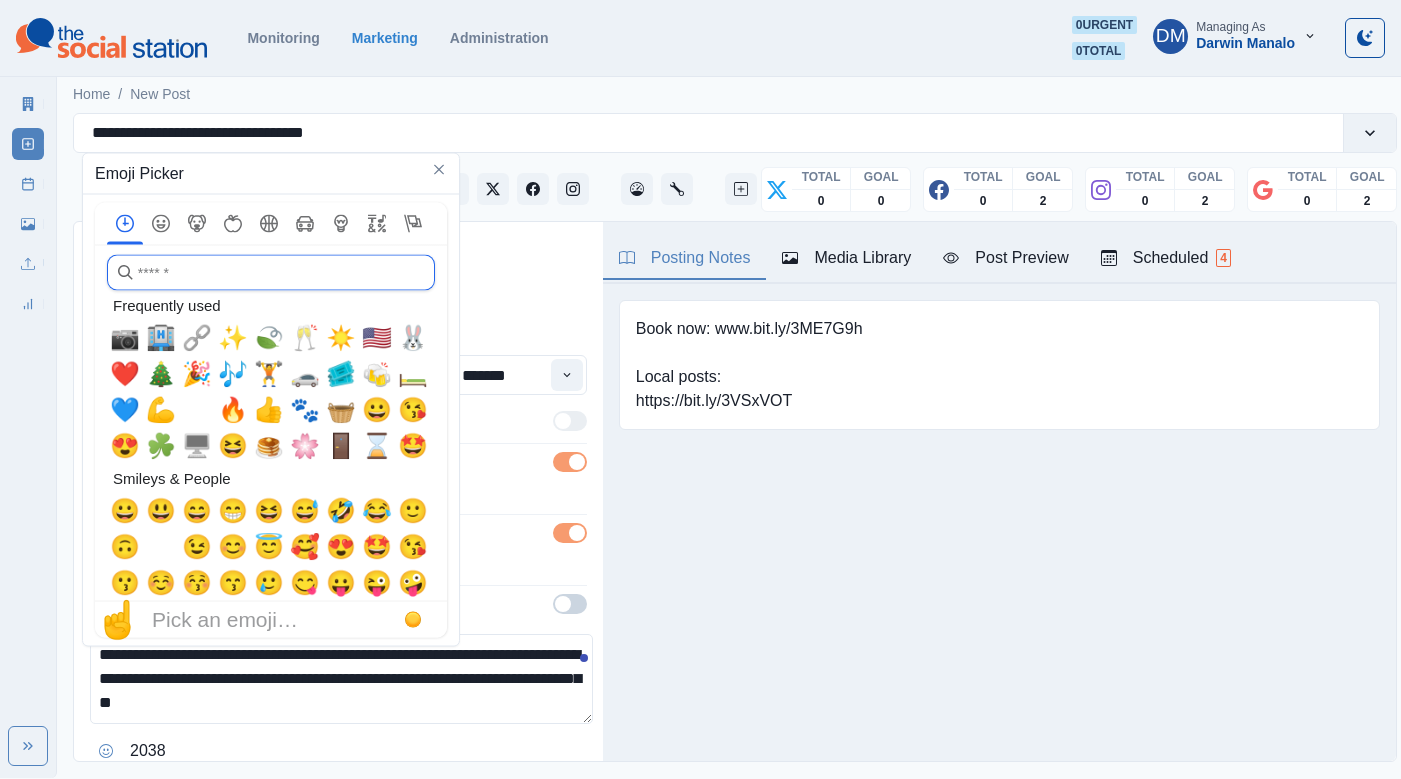 click at bounding box center [271, 273] 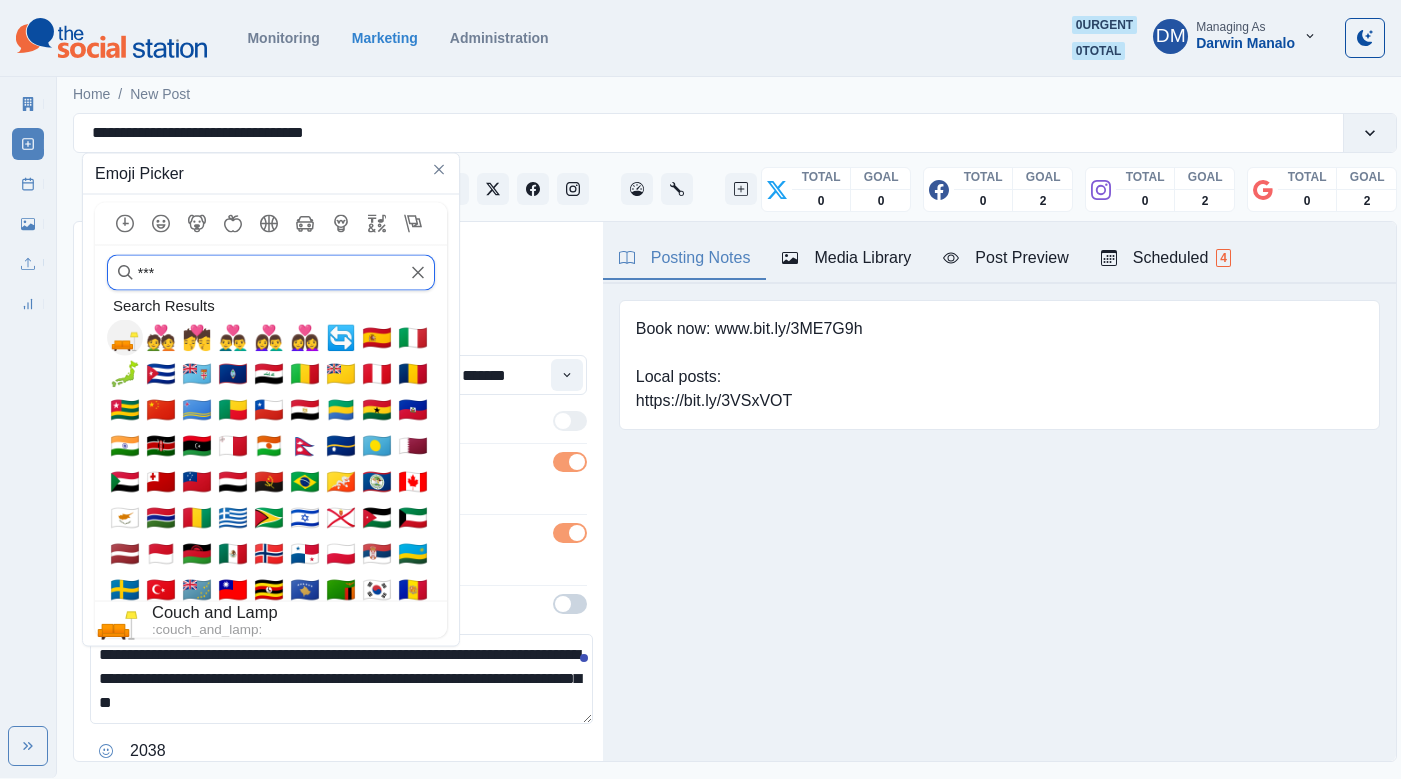 type on "***" 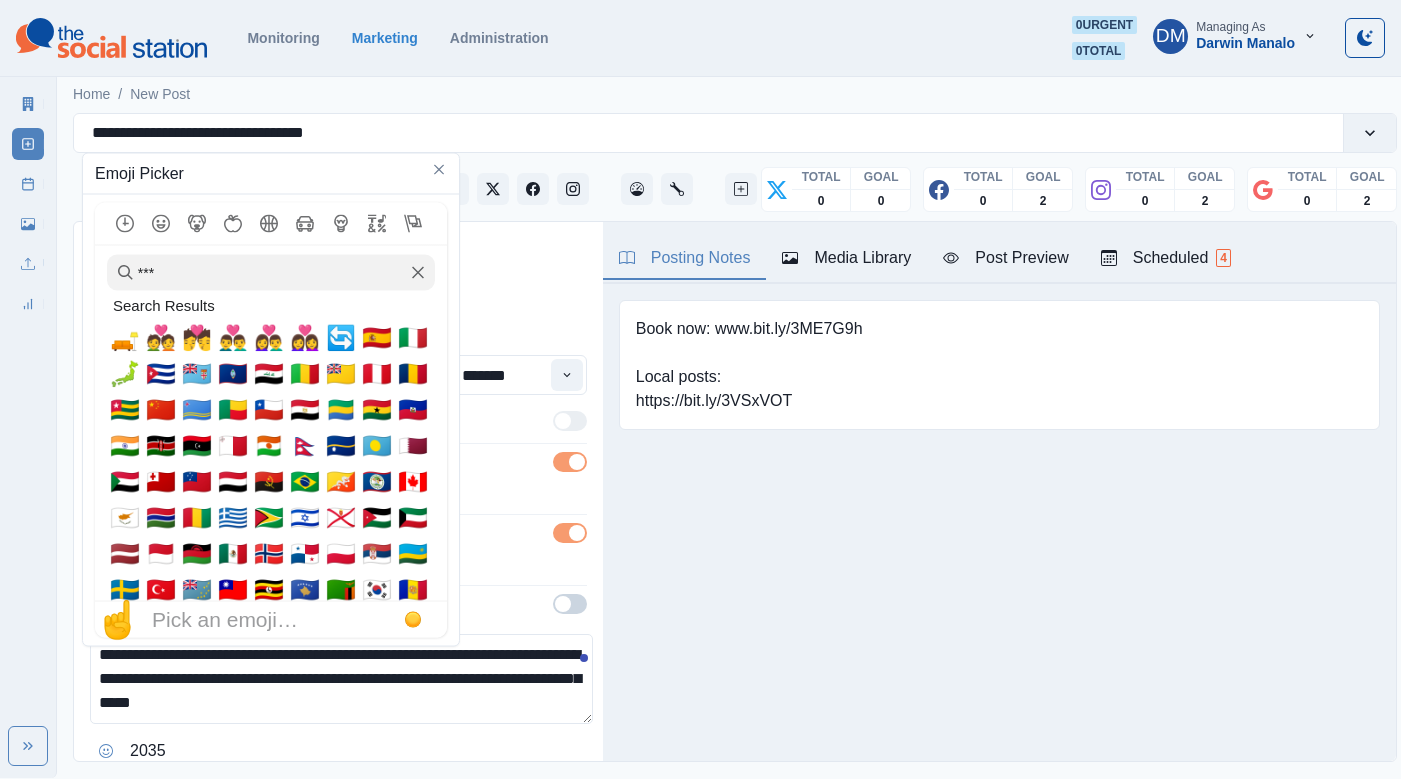 click on "**********" at bounding box center (341, 679) 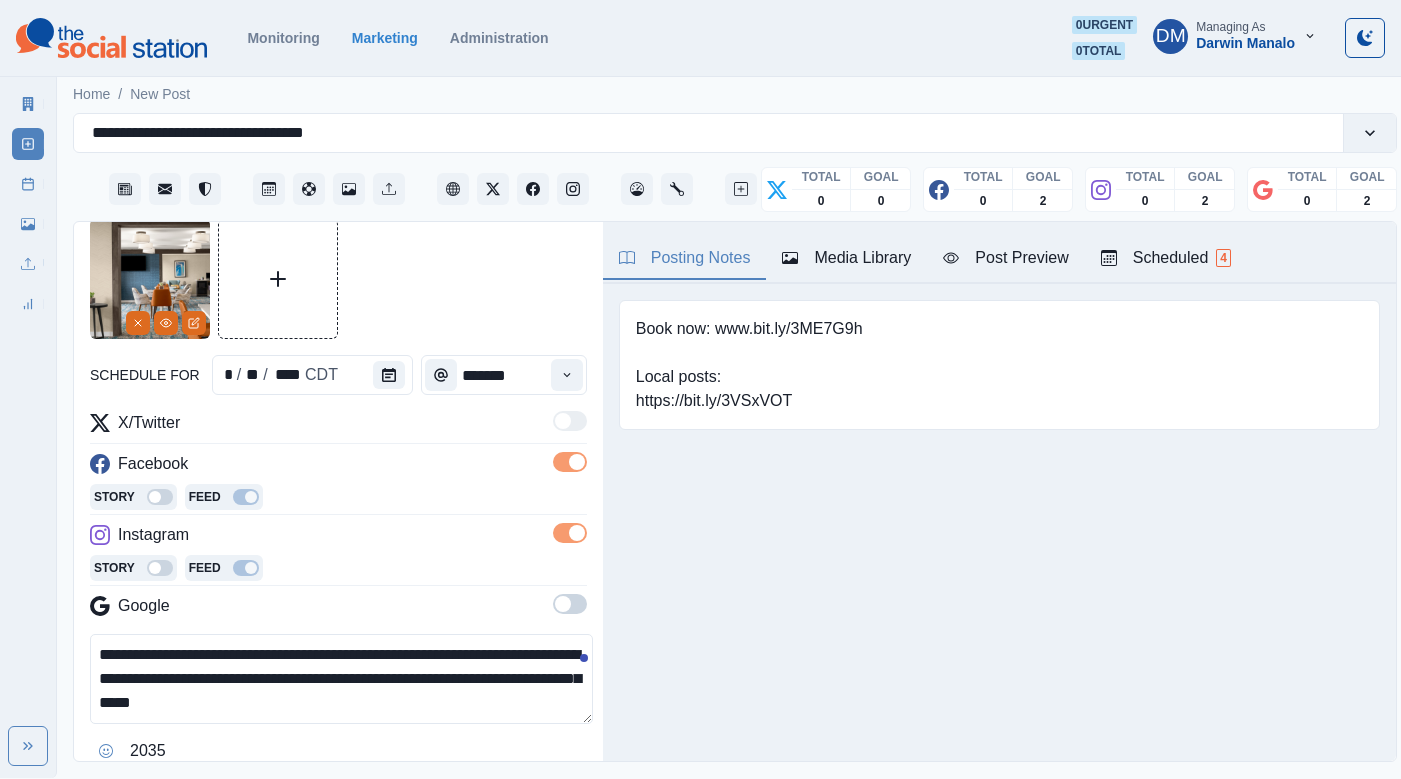 drag, startPoint x: 548, startPoint y: 566, endPoint x: 538, endPoint y: 565, distance: 10.049875 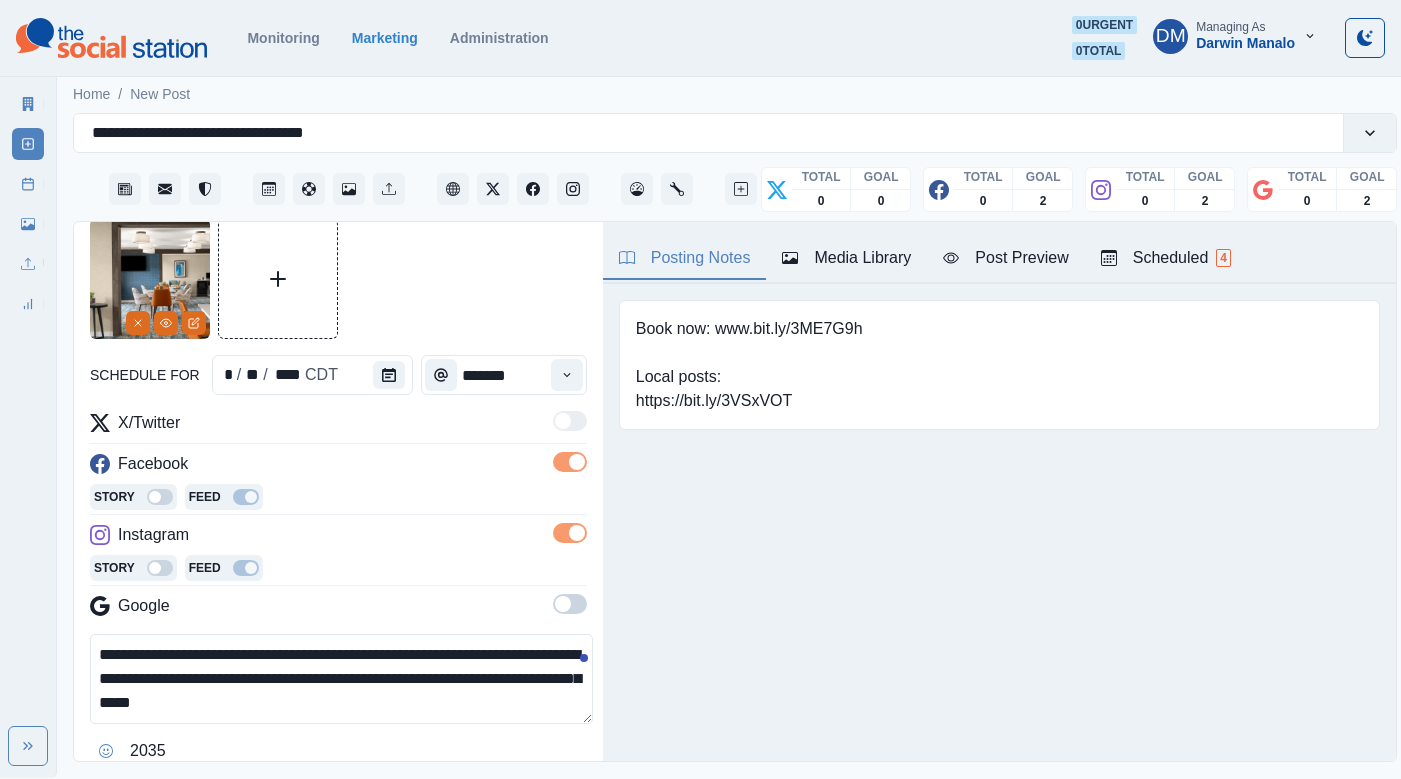 click on "**********" at bounding box center (341, 679) 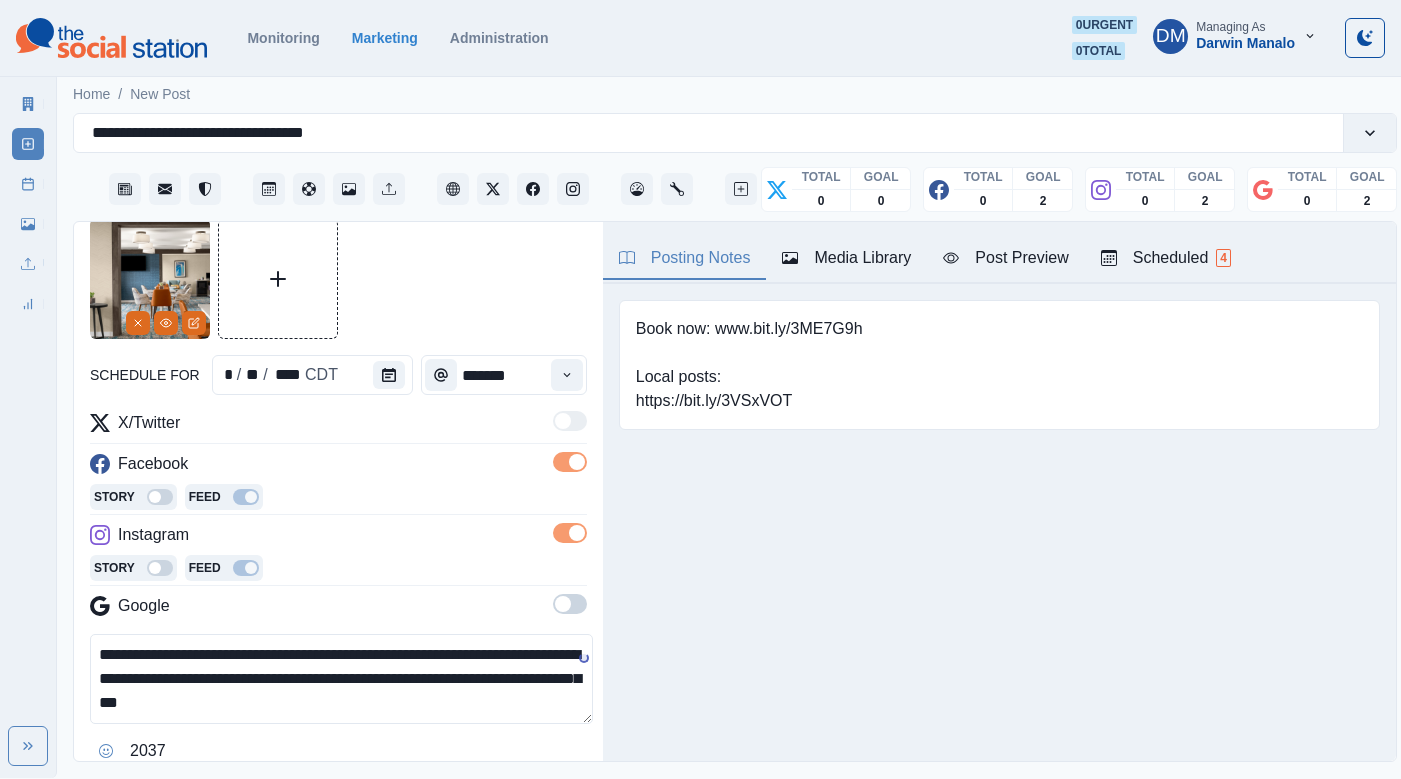 click on "**********" at bounding box center [341, 679] 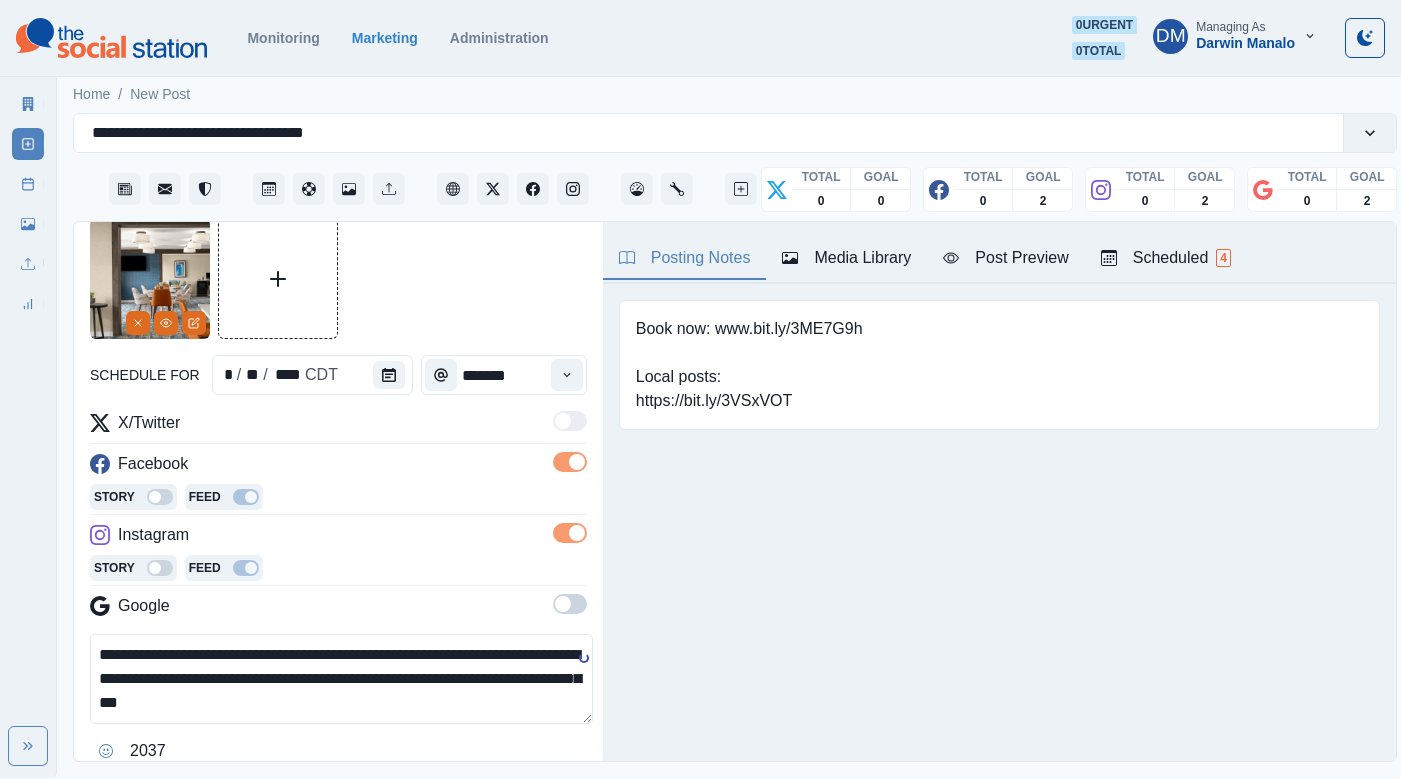 paste on "**" 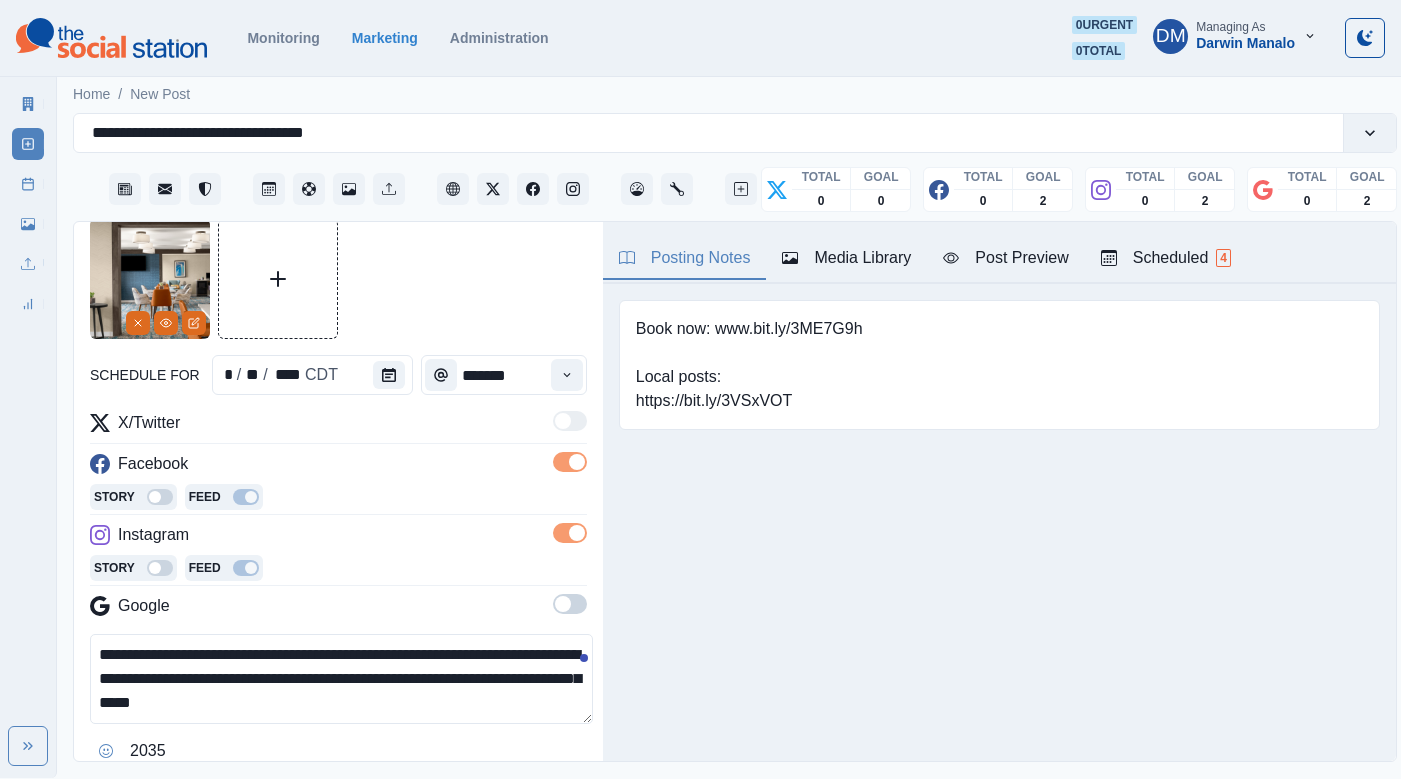 scroll, scrollTop: 113, scrollLeft: 0, axis: vertical 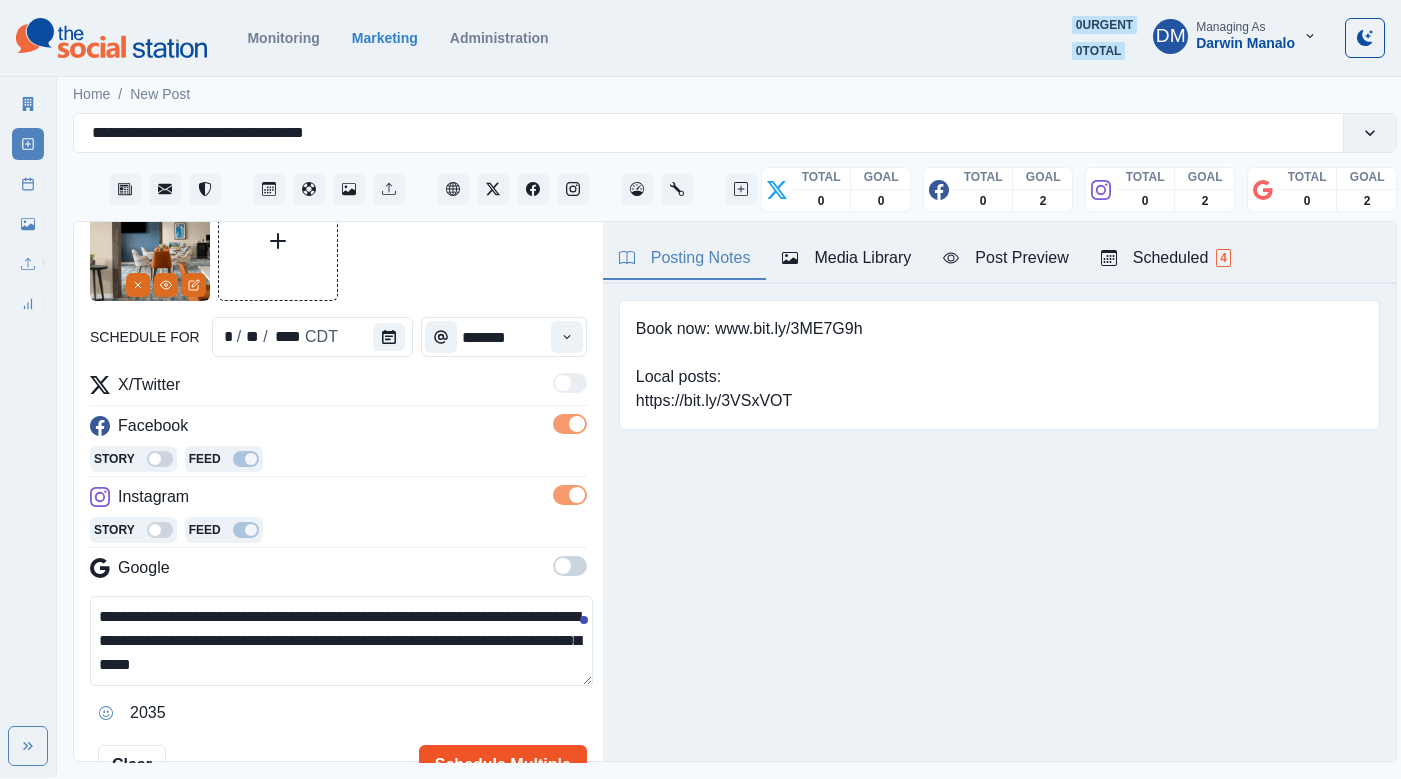 type on "**********" 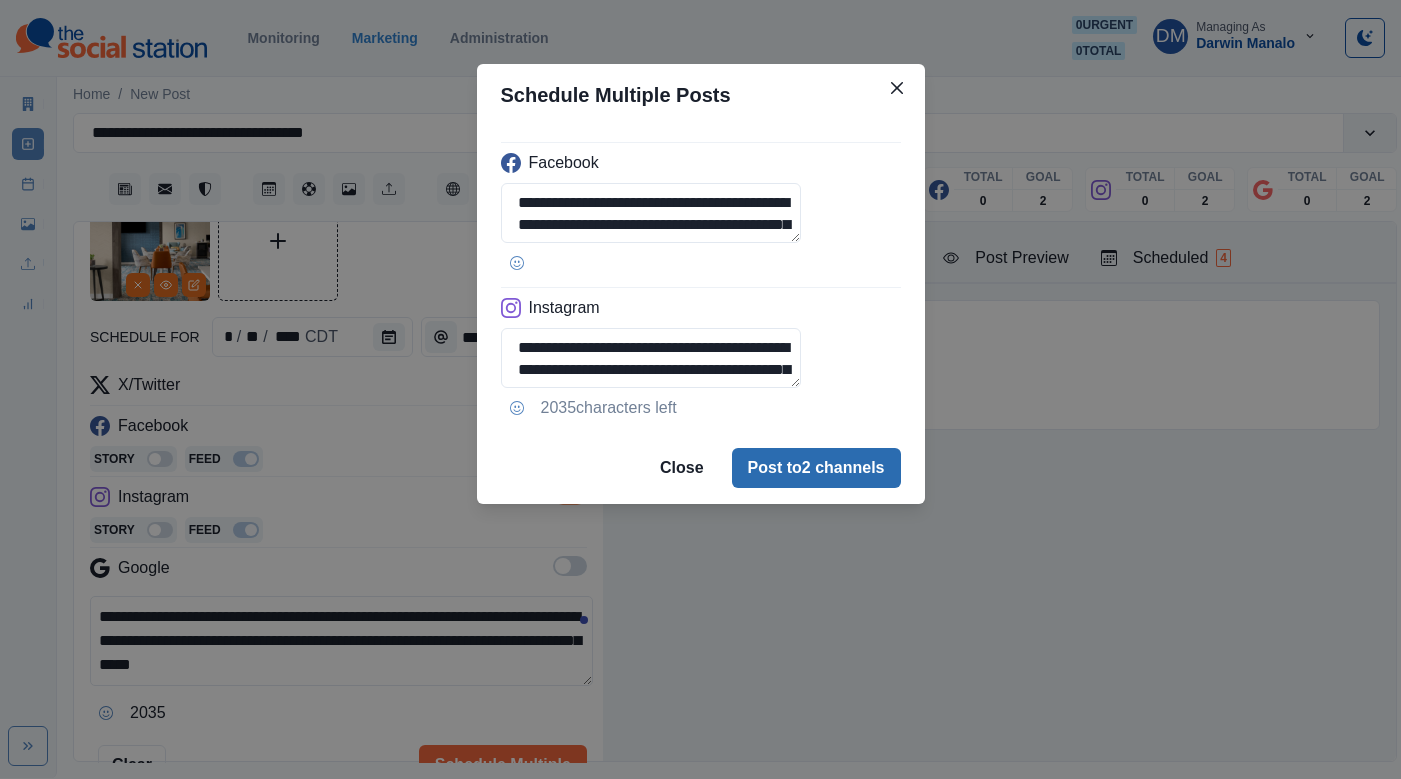 click on "Post to  2   channels" at bounding box center [816, 468] 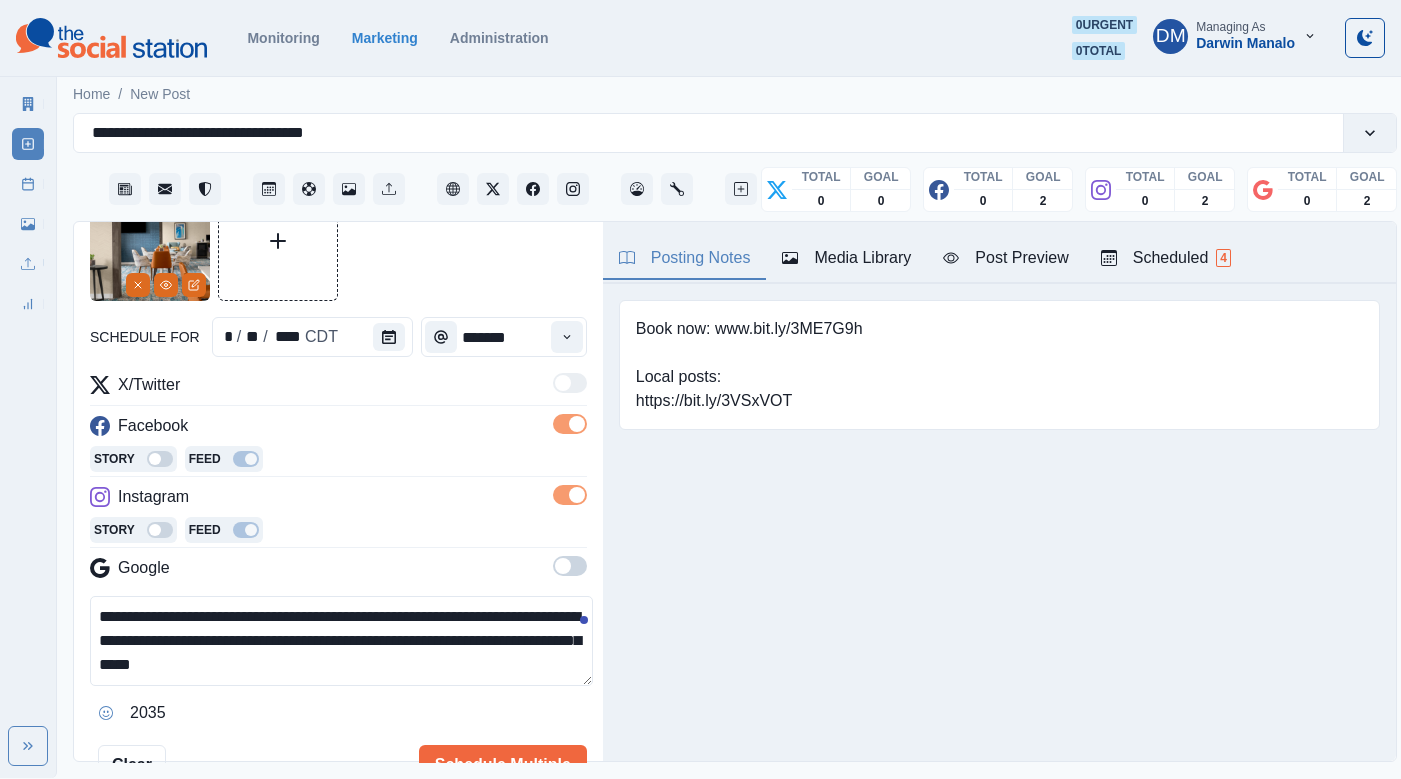 type 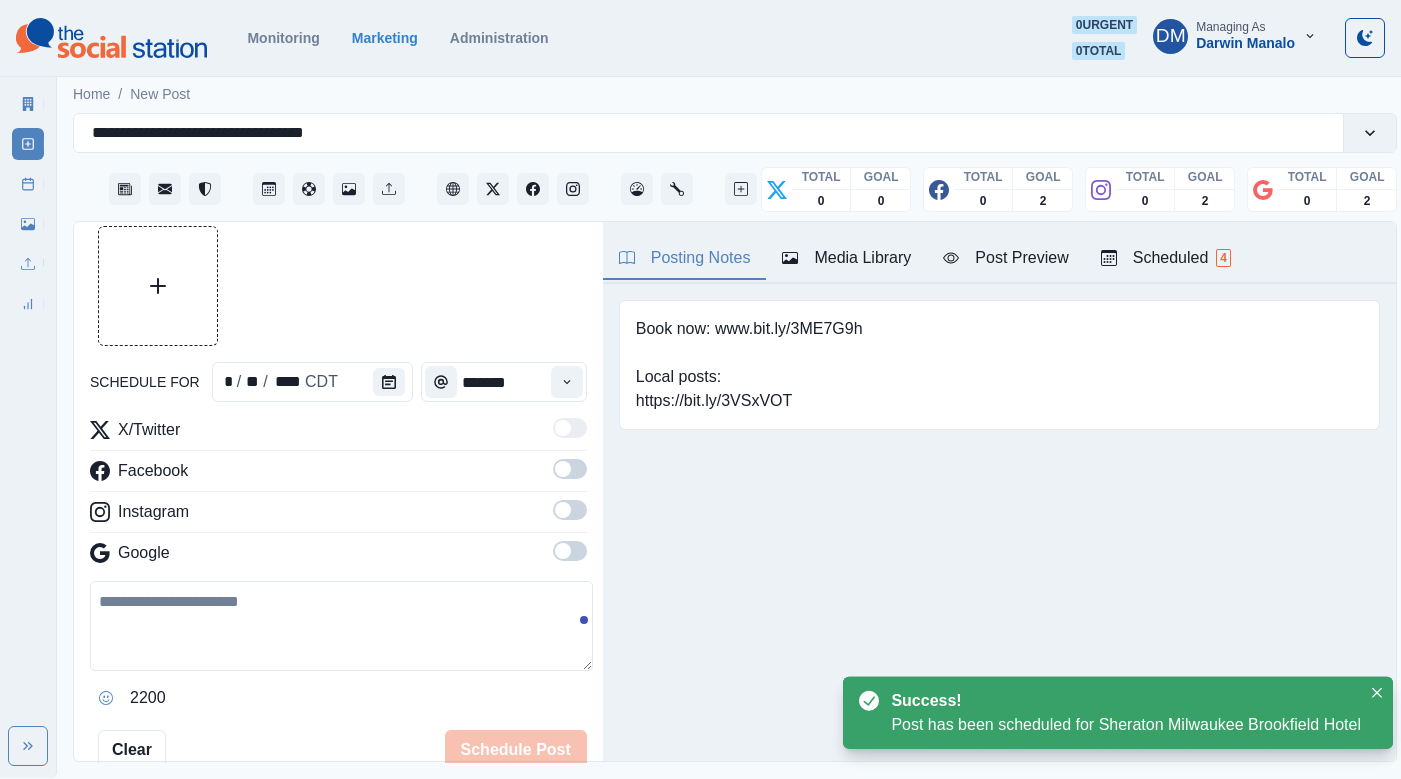 scroll, scrollTop: 113, scrollLeft: 0, axis: vertical 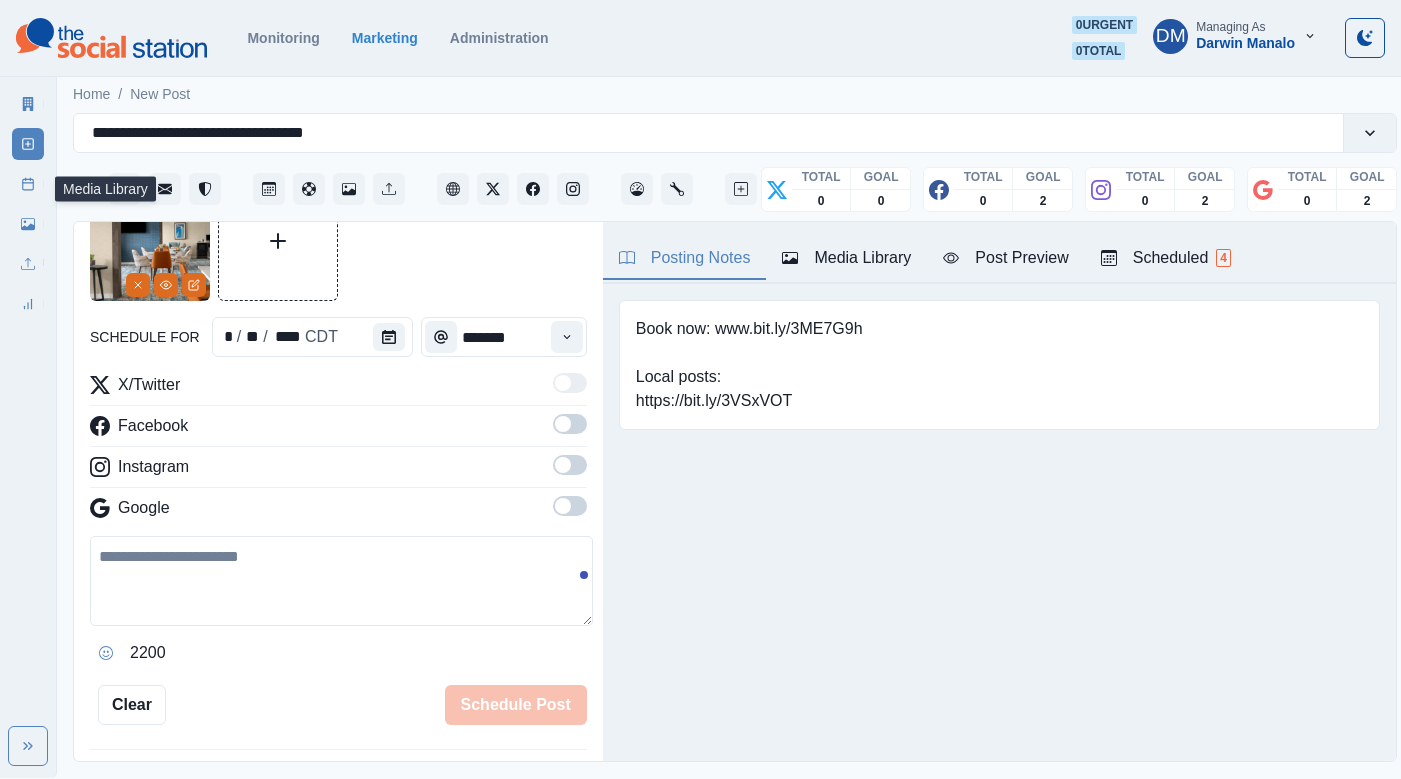 click on "Media Library" at bounding box center [28, 224] 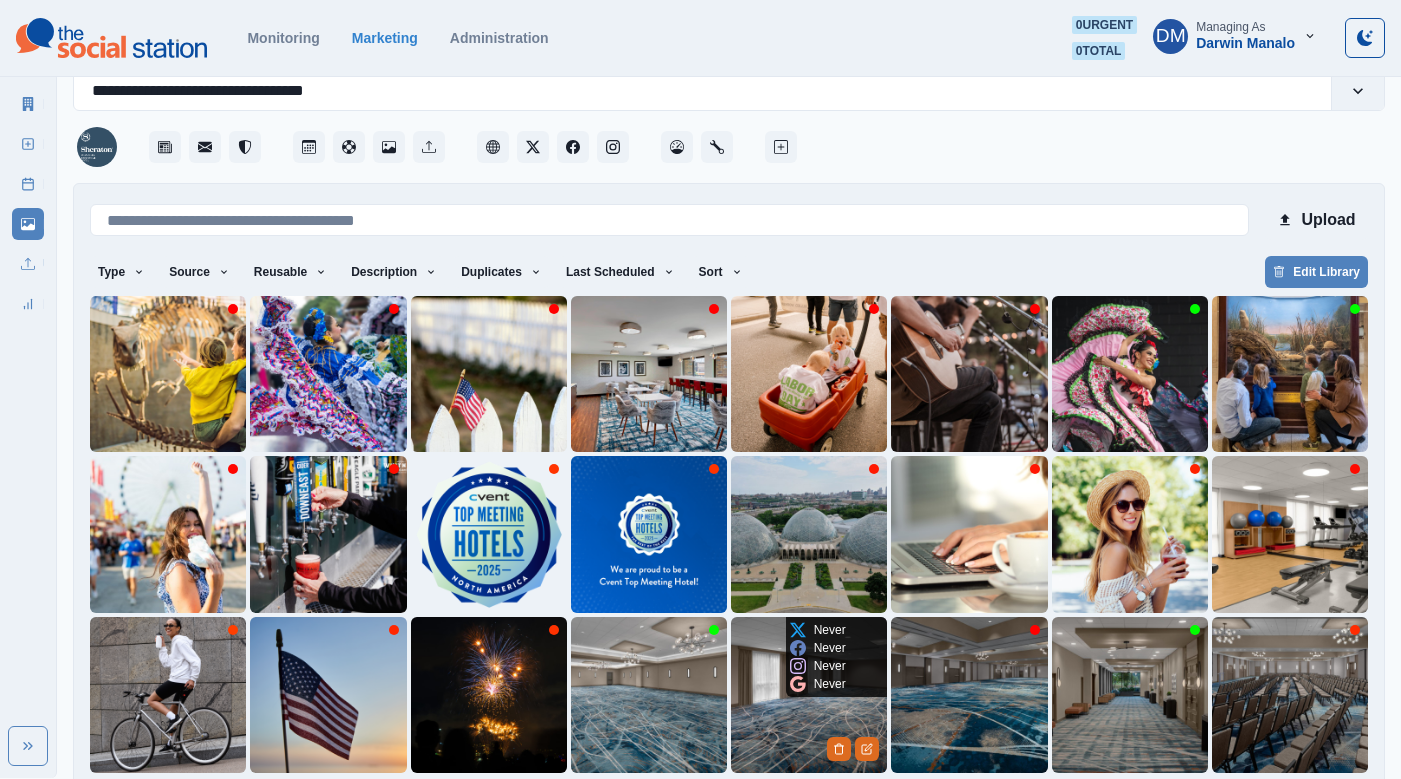 scroll, scrollTop: 35, scrollLeft: 0, axis: vertical 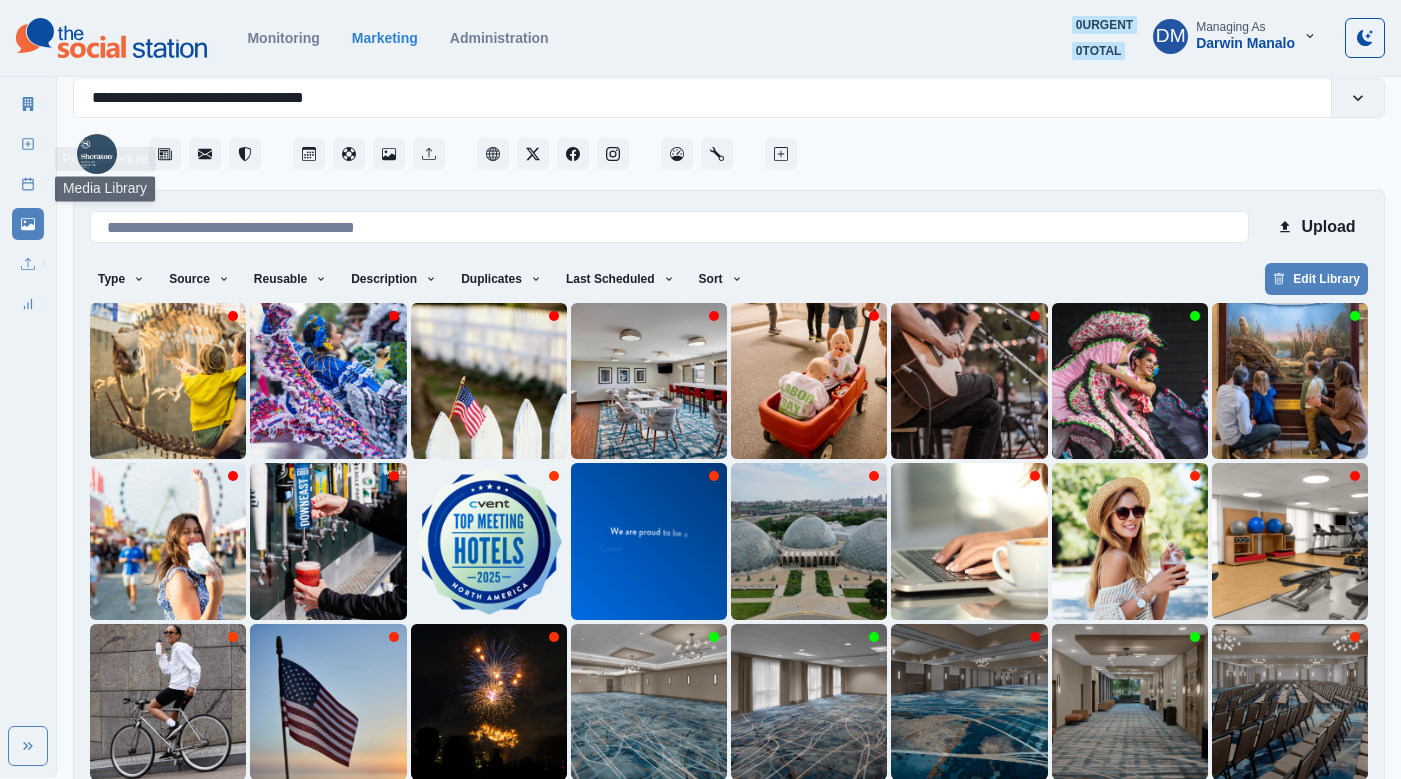 click on "Post Schedule" at bounding box center (28, 184) 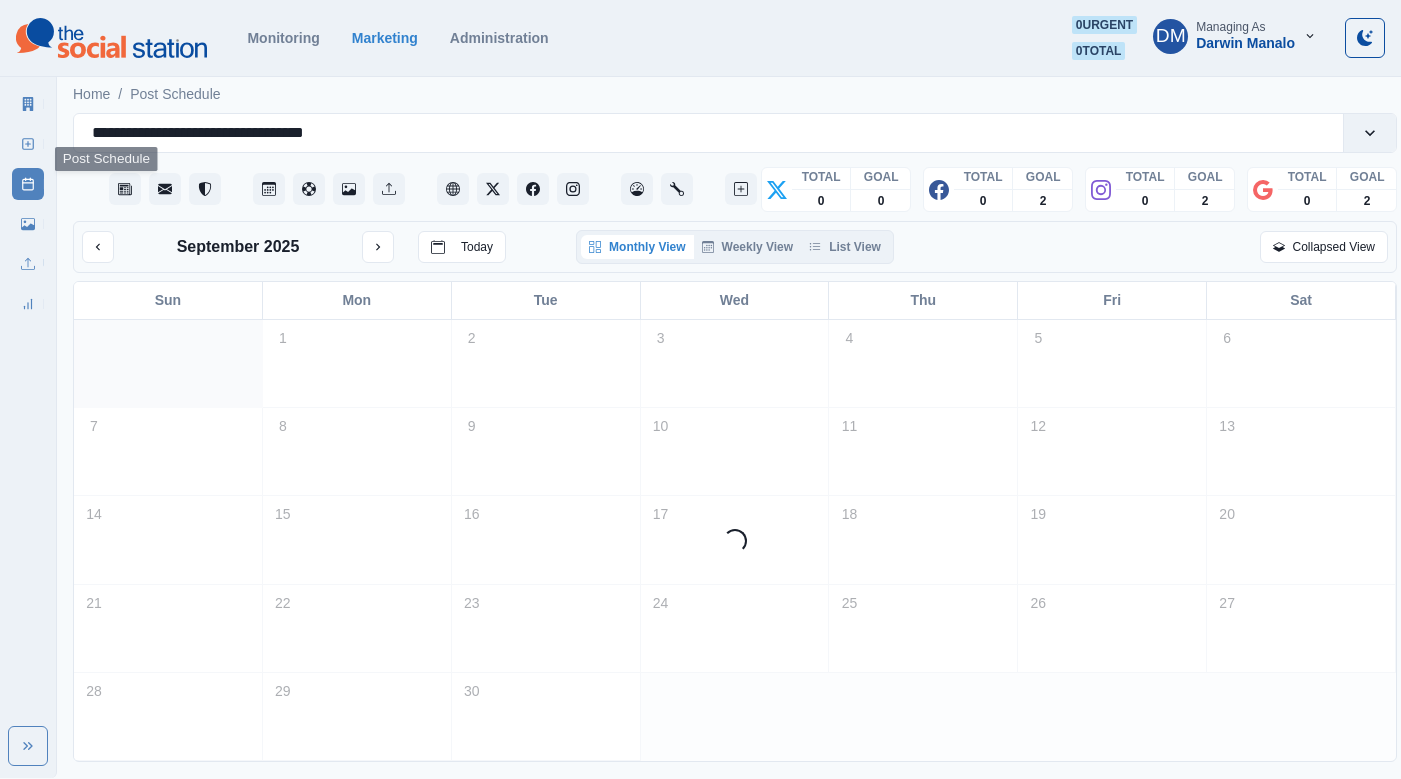 scroll, scrollTop: 0, scrollLeft: 0, axis: both 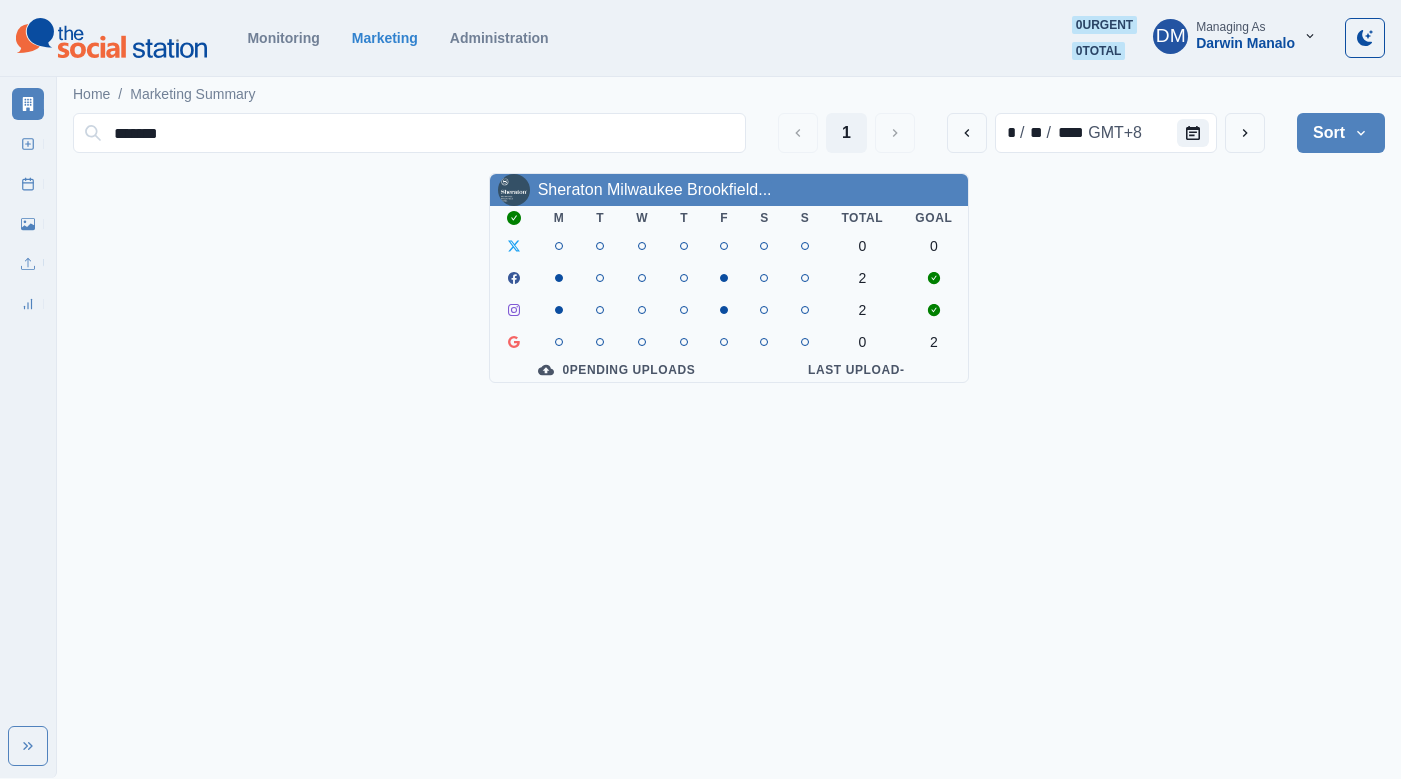 drag, startPoint x: 144, startPoint y: 125, endPoint x: 59, endPoint y: 117, distance: 85.37564 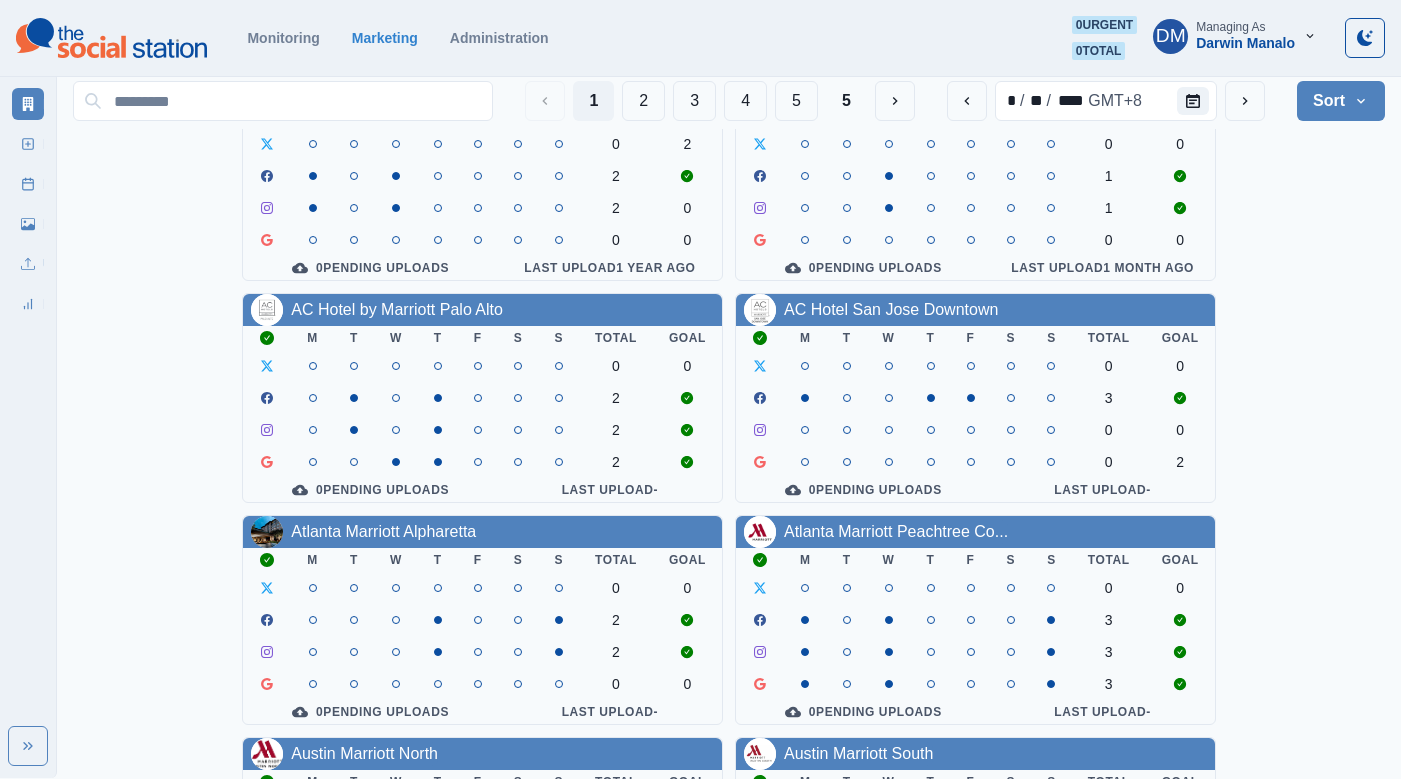 scroll, scrollTop: 0, scrollLeft: 0, axis: both 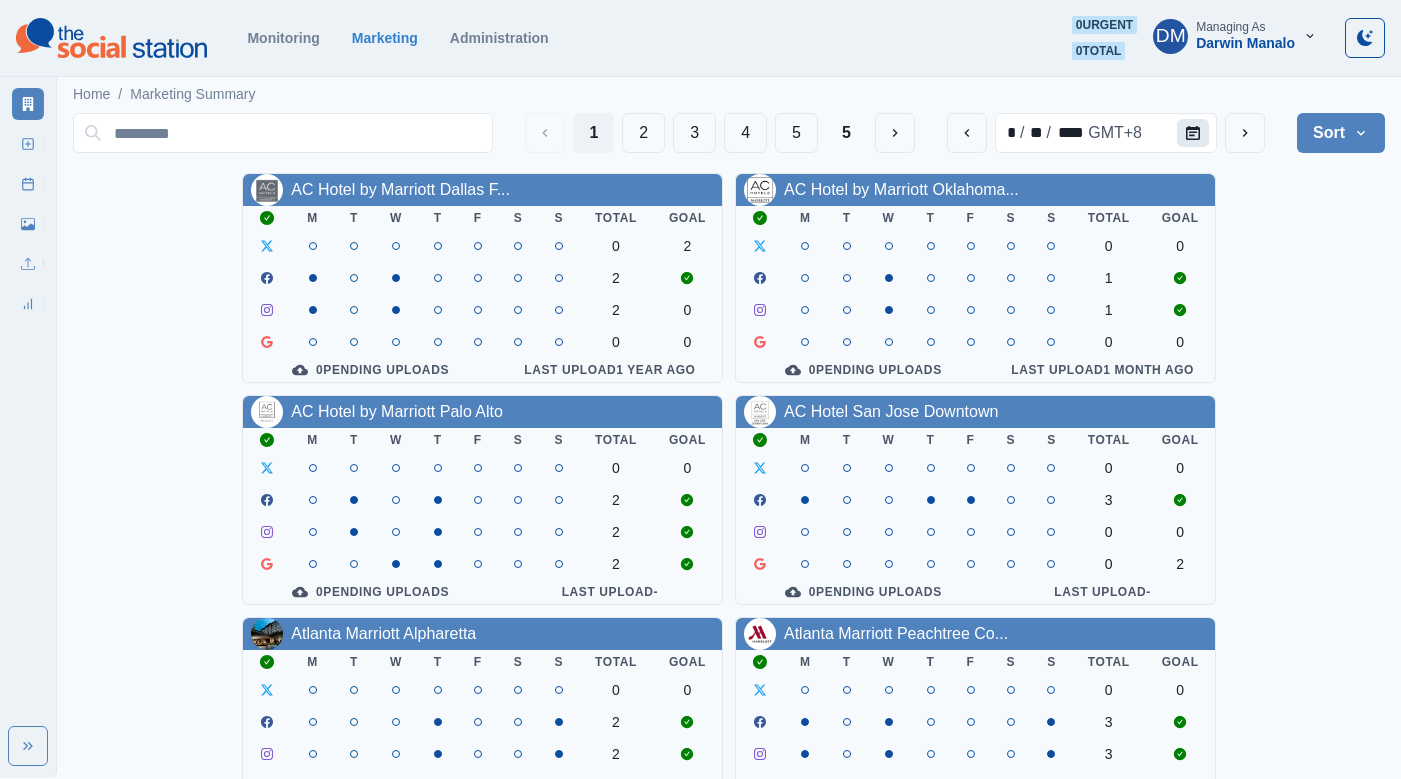 type 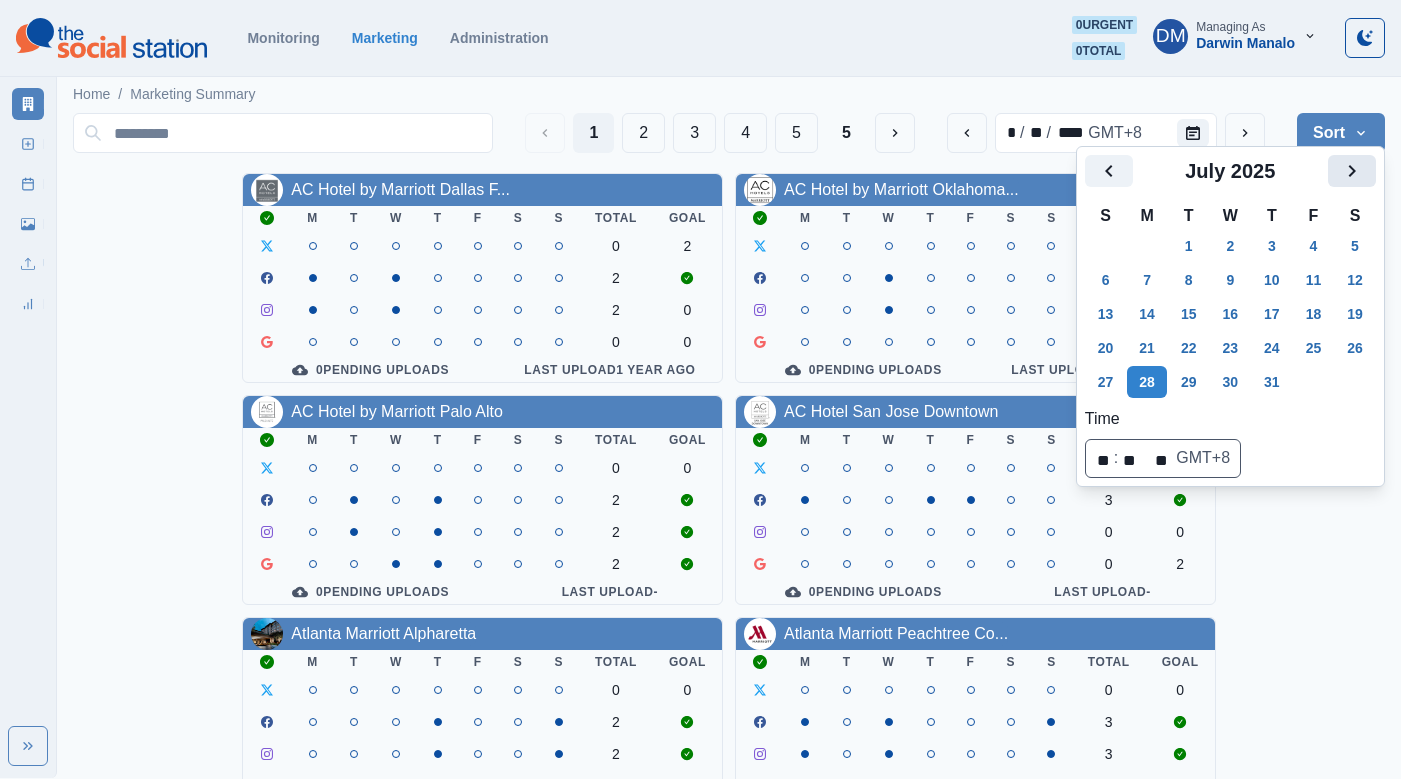 click 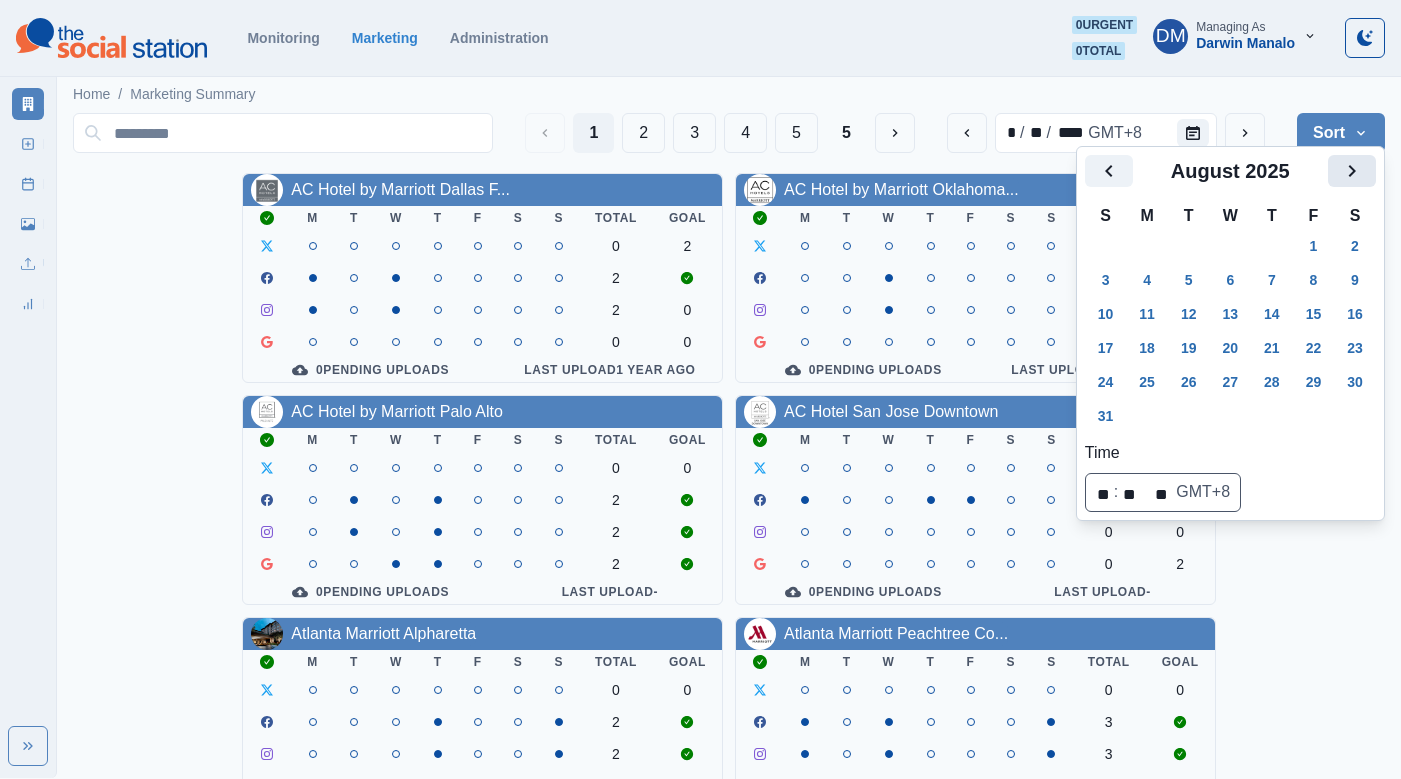 click 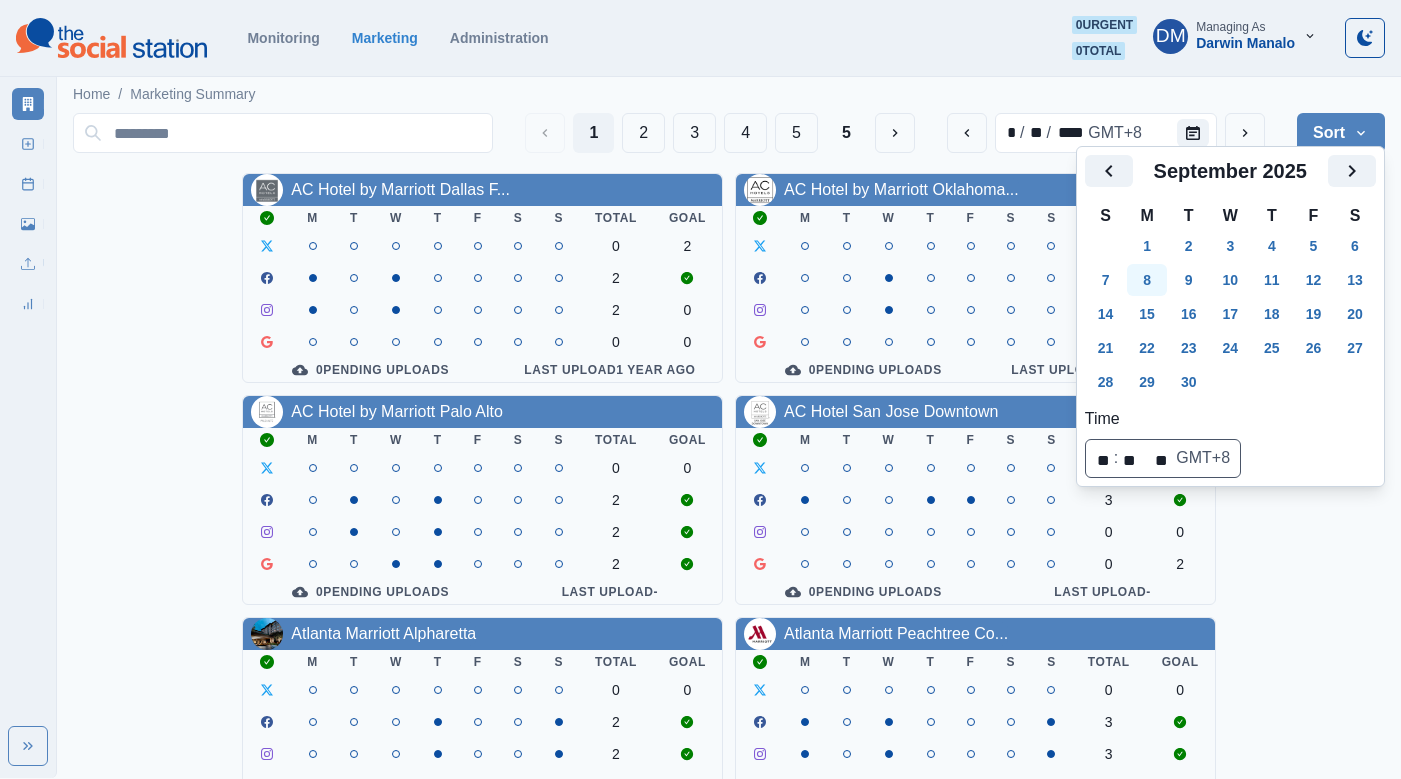 click on "8" at bounding box center (1147, 280) 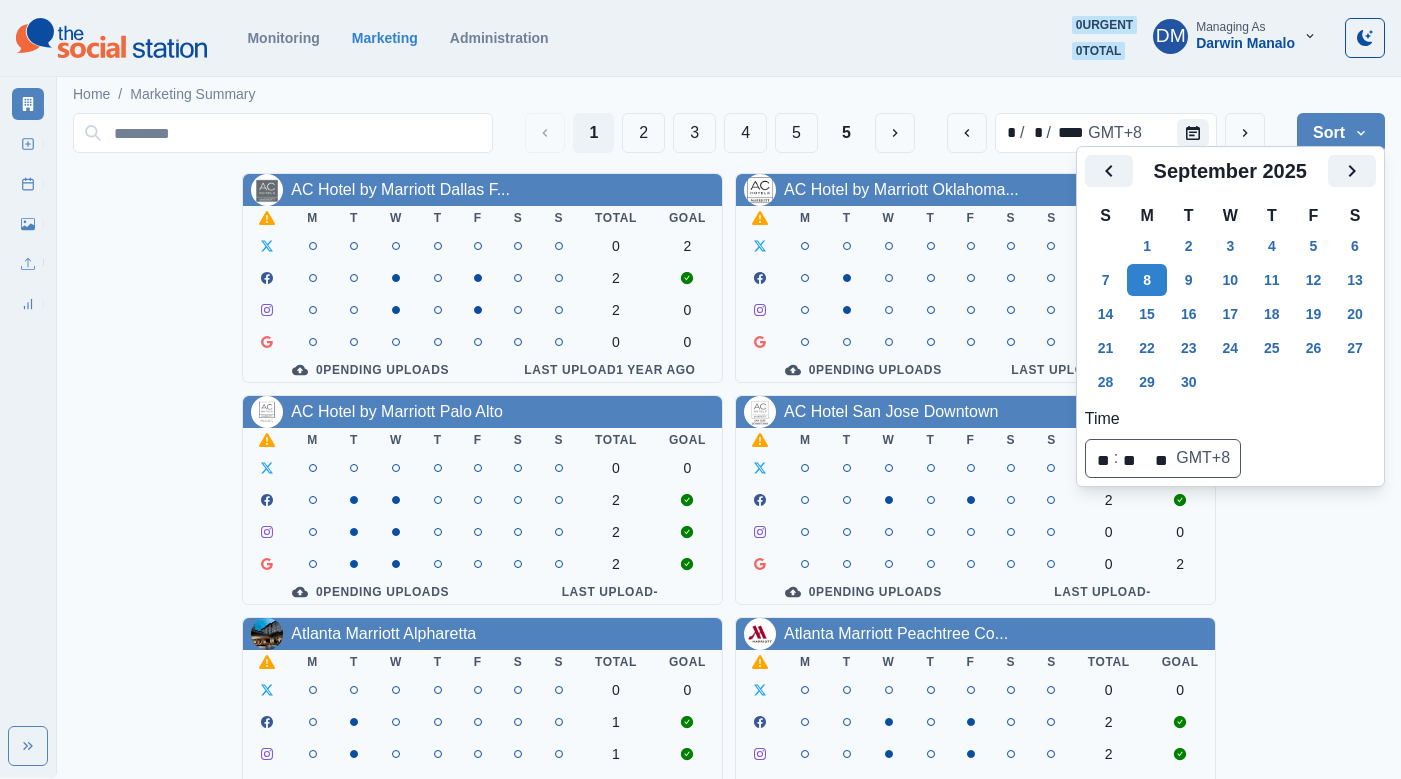 click on "AC Hotel by Marriott Dallas F... M T W T F S S Total Goal 0 2 2 2 0 0 0 0  Pending Uploads Last Upload  1 year ago AC Hotel by Marriott Oklahoma... M T W T F S S Total Goal 0 0 1 1 0 0 0  Pending Uploads Last Upload  1 month ago AC Hotel by Marriott Palo Alto M T W T F S S Total Goal 0 0 2 2 2 0  Pending Uploads Last Upload  - AC Hotel San Jose Downtown M T W T F S S Total Goal 0 0 2 0 0 0 2 0  Pending Uploads Last Upload  - Atlanta Marriott Alpharetta M T W T F S S Total Goal 0 0 1 1 0 0 0  Pending Uploads Last Upload  - Atlanta Marriott Peachtree Co... M T W T F S S Total Goal 0 0 2 2 2 0  Pending Uploads Last Upload  - Austin Marriott North M T W T F S S Total Goal 0 0 2 0 0 0 2 0  Pending Uploads Last Upload  - Austin Marriott South M T W T F S S Total Goal 0 0 2 2 0 2 0  Pending Uploads Last Upload  2 years ago Courtyard Appleton Riverfront M T W T F S S Total Goal 1 1 1 0 1 0  Pending Uploads Last Upload  - Courtyard Atlanta Decatur Dow... M T W T F S S Total Goal 0 0 1 0 0 0 1 0  Pending Uploads - M T" at bounding box center [729, 833] 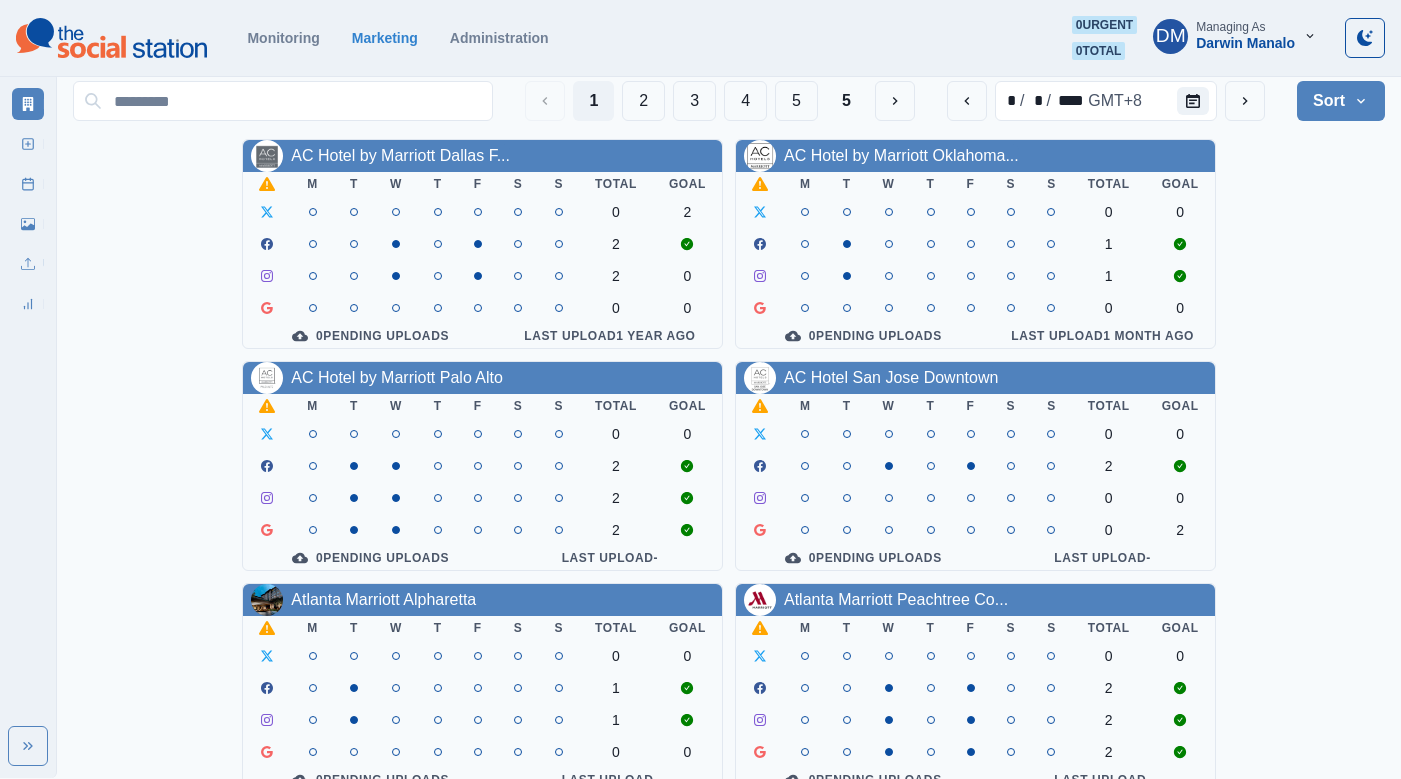 scroll, scrollTop: 17, scrollLeft: 0, axis: vertical 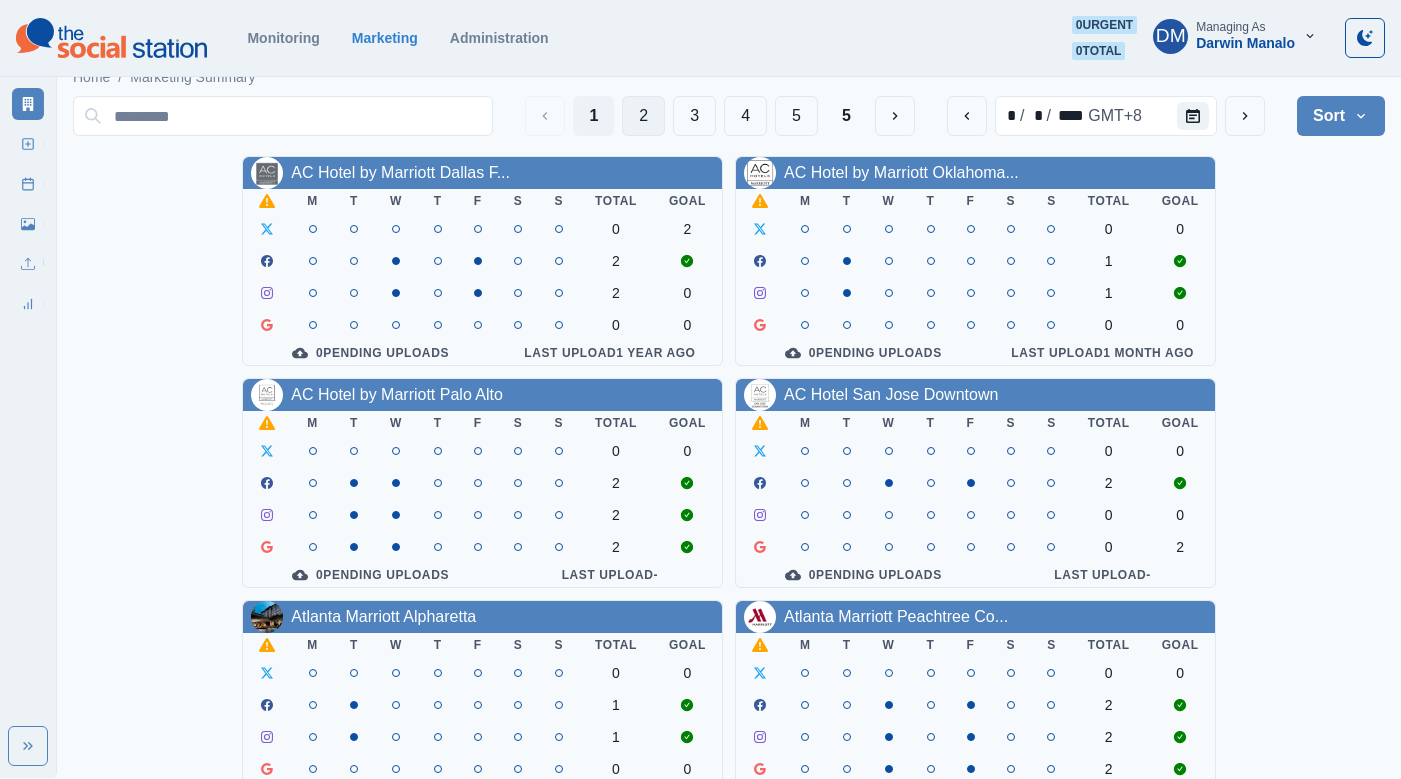 click on "2" at bounding box center (643, 116) 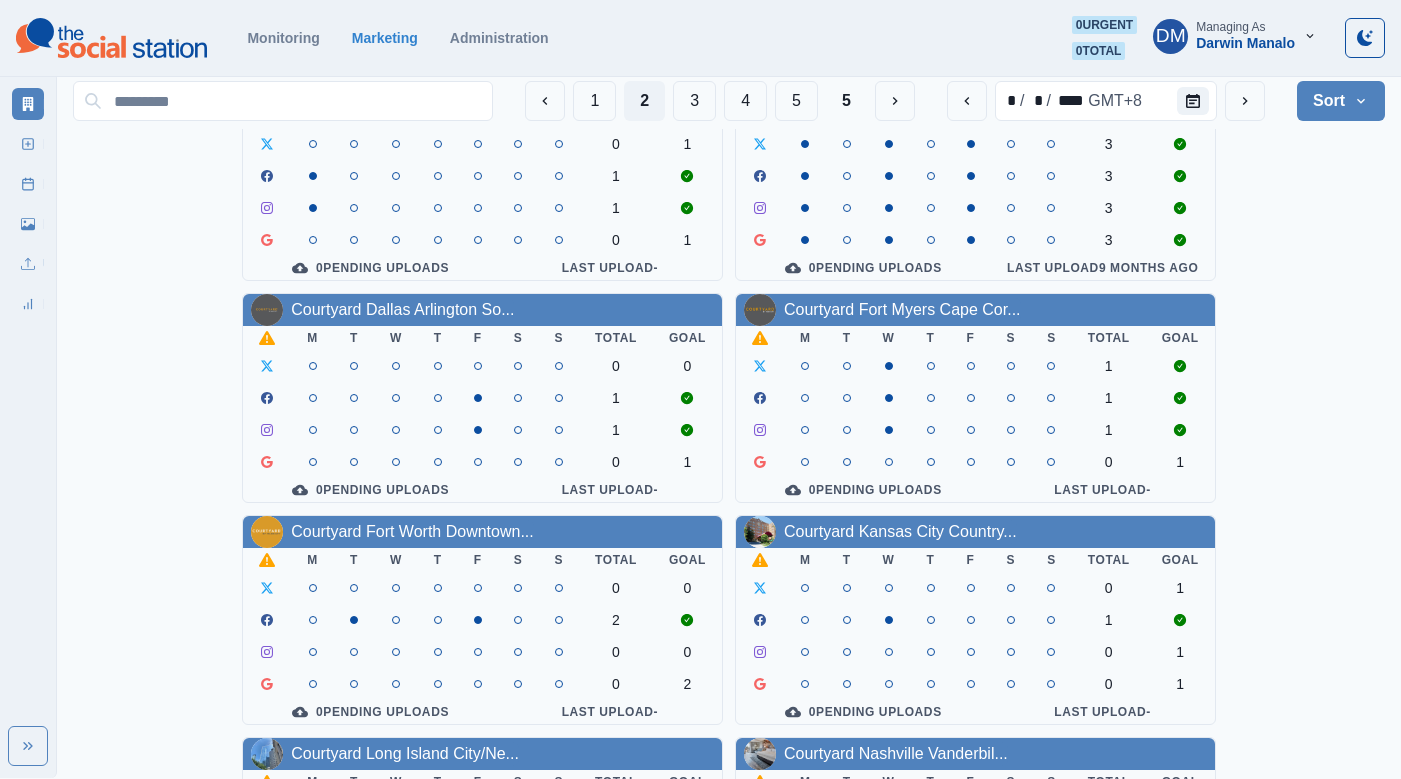 scroll, scrollTop: 0, scrollLeft: 0, axis: both 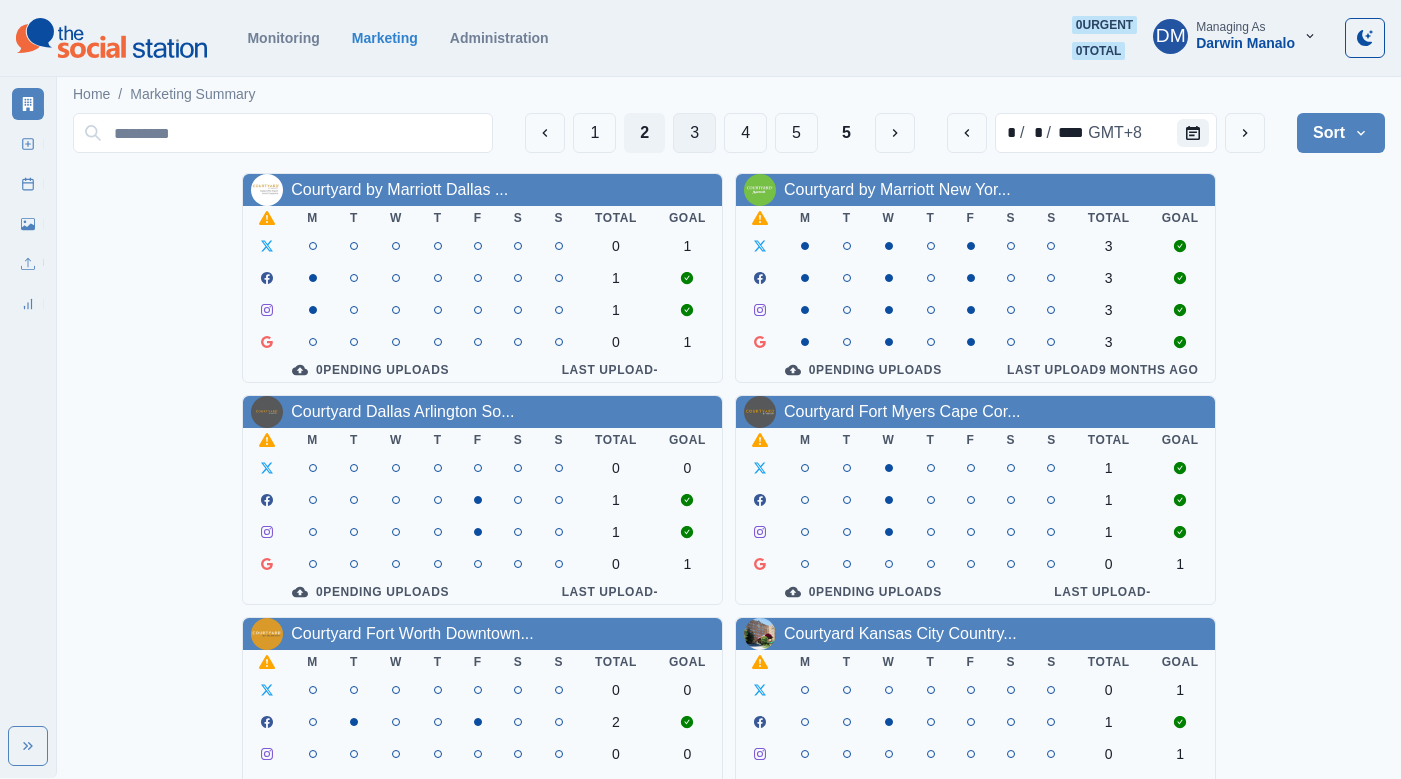 click on "3" at bounding box center (694, 133) 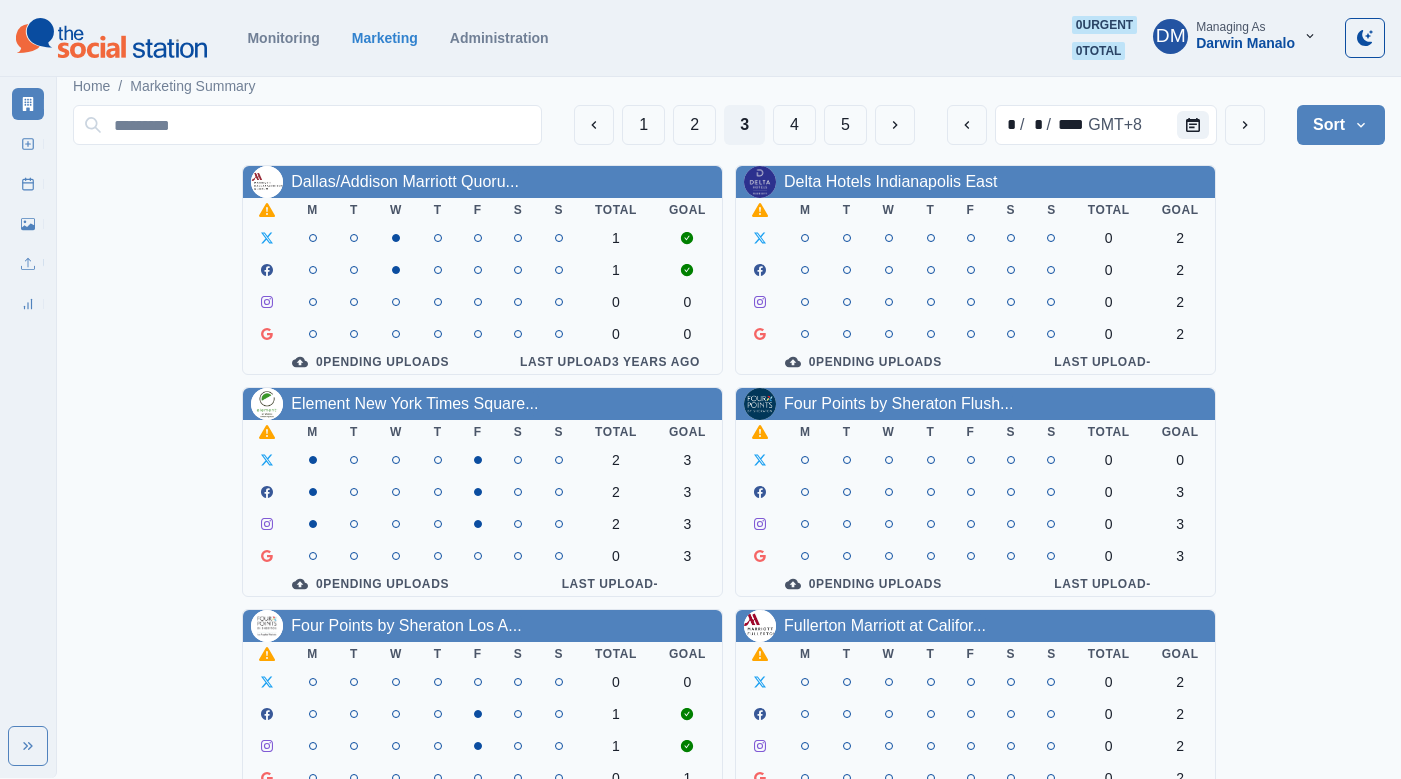 scroll, scrollTop: 0, scrollLeft: 0, axis: both 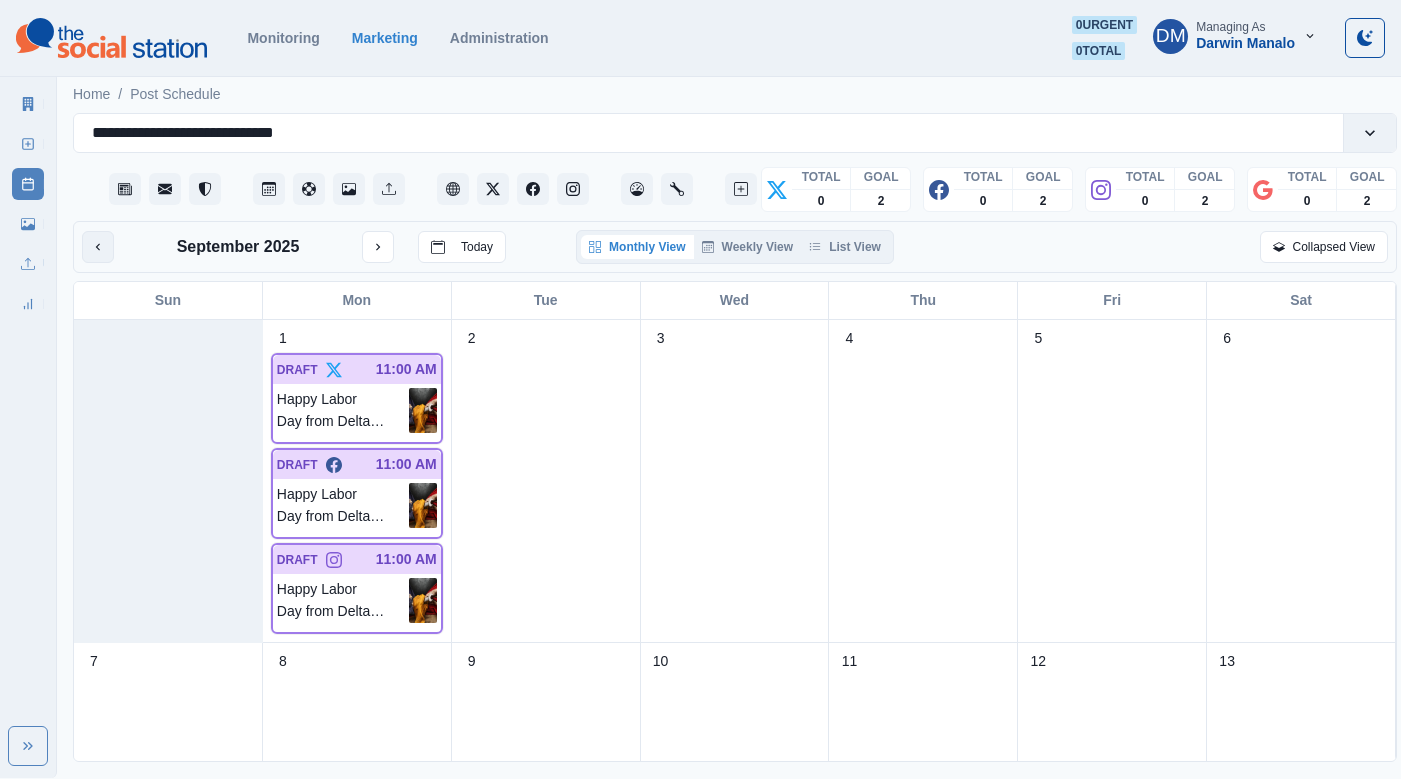click at bounding box center (98, 247) 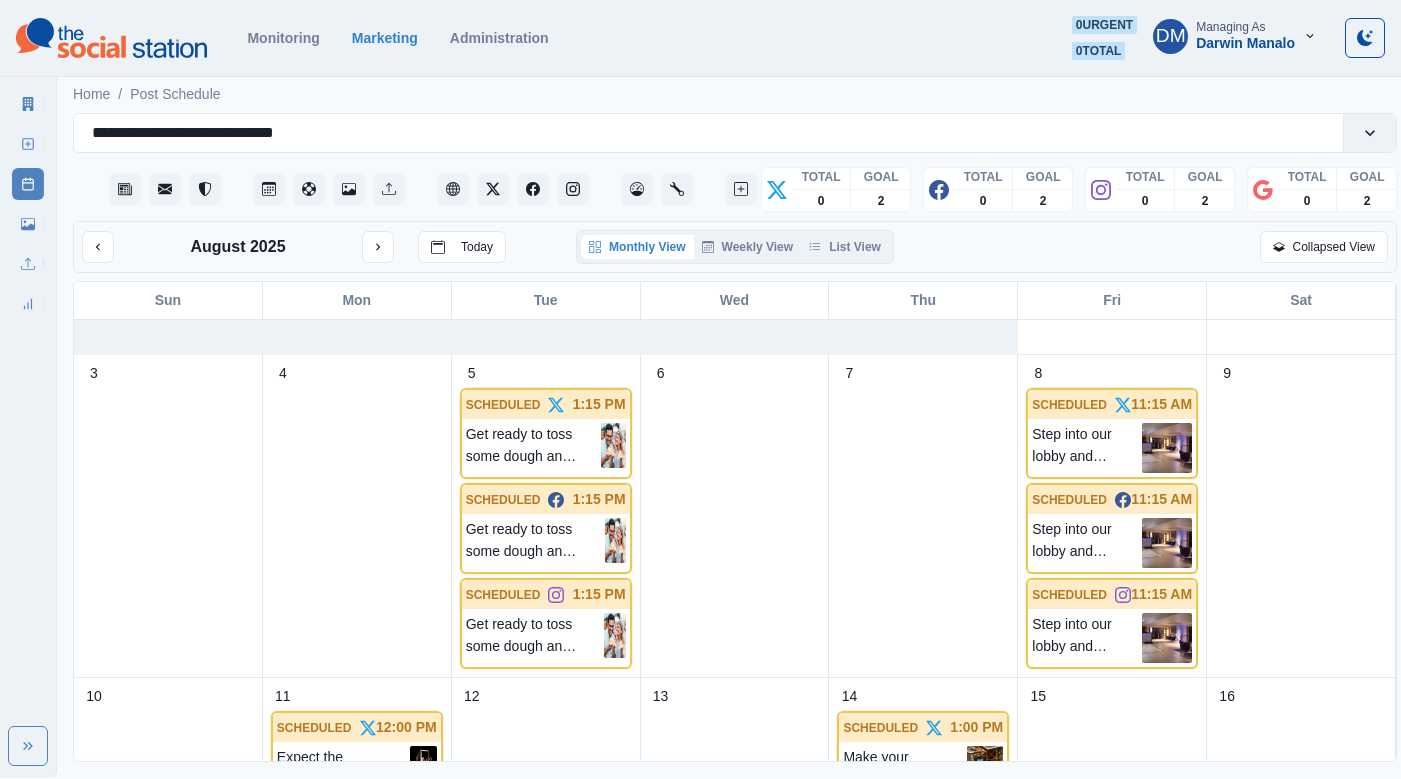 scroll, scrollTop: 0, scrollLeft: 0, axis: both 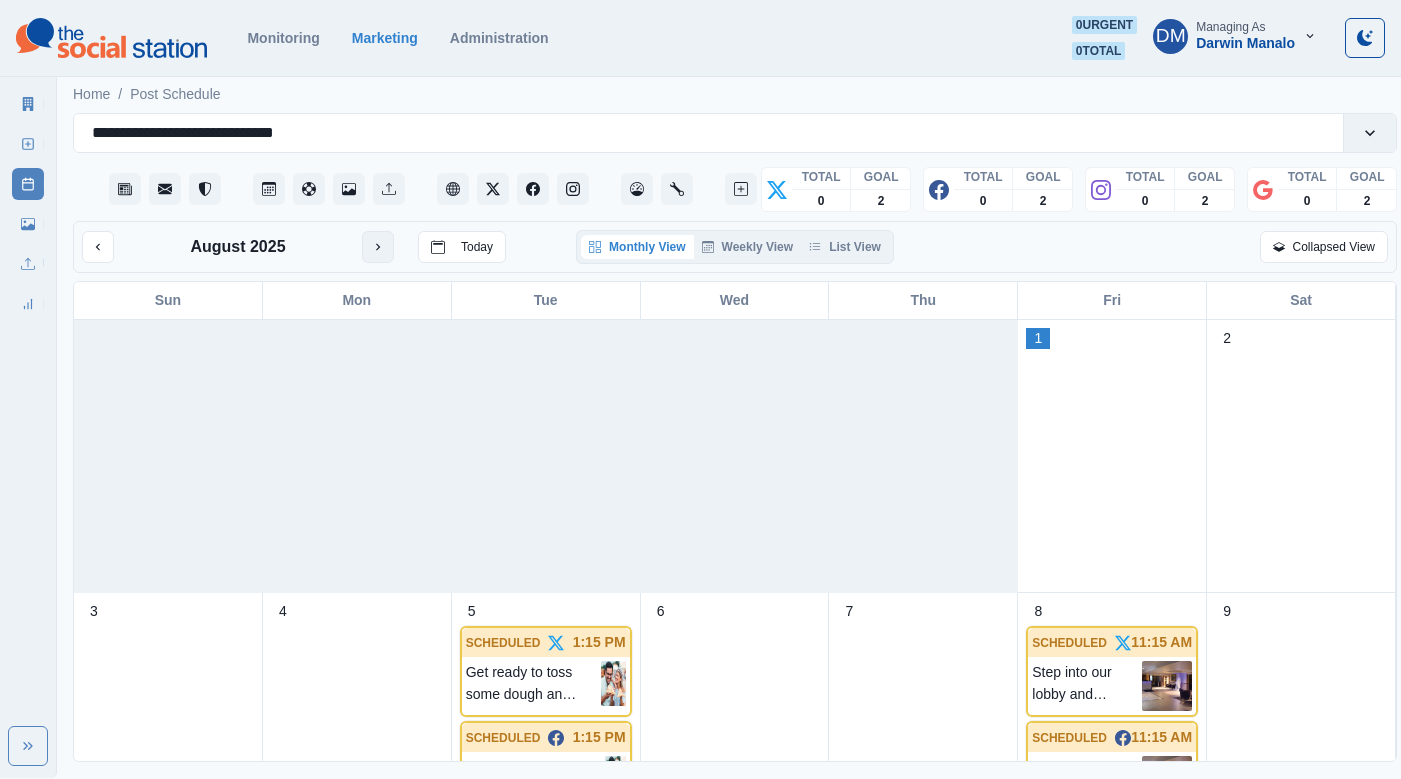click at bounding box center [378, 247] 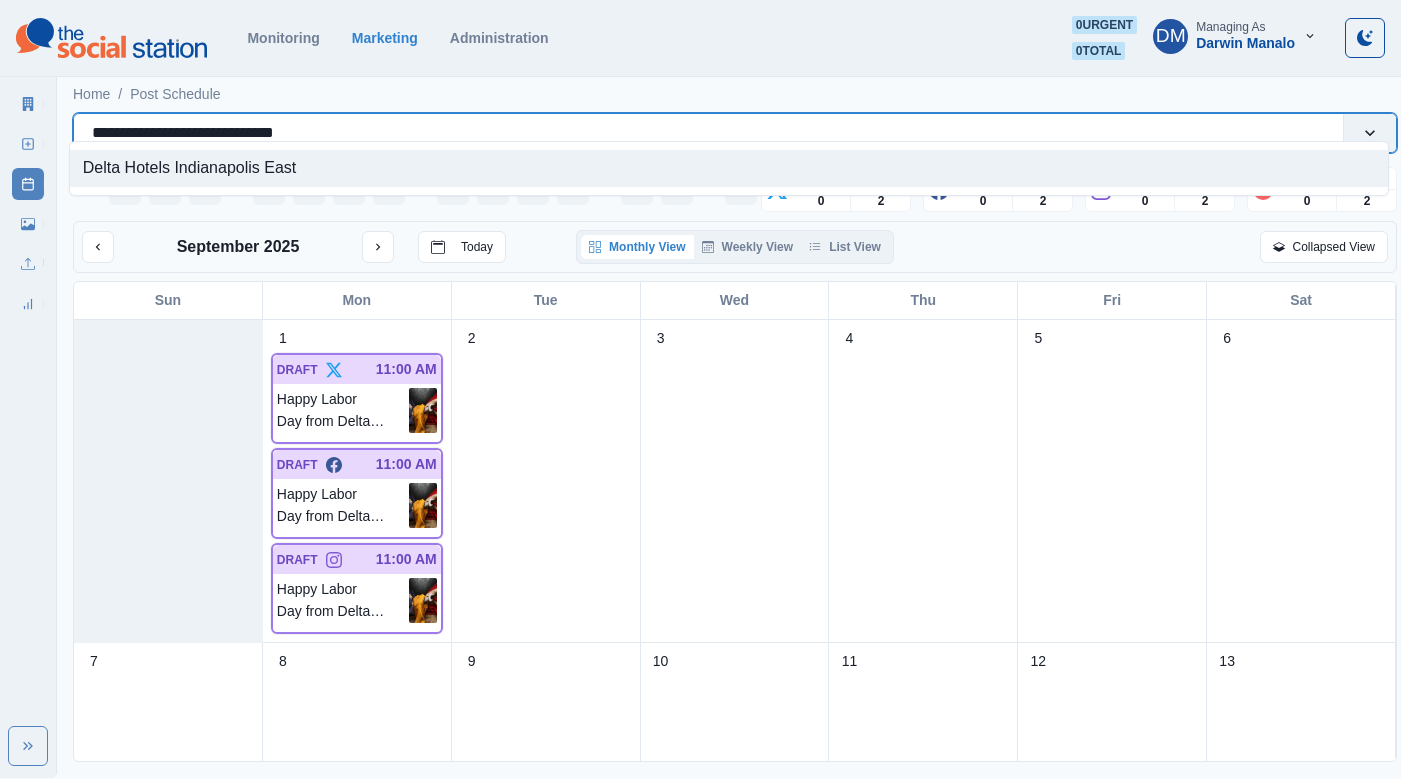 drag, startPoint x: 85, startPoint y: 117, endPoint x: 377, endPoint y: 117, distance: 292 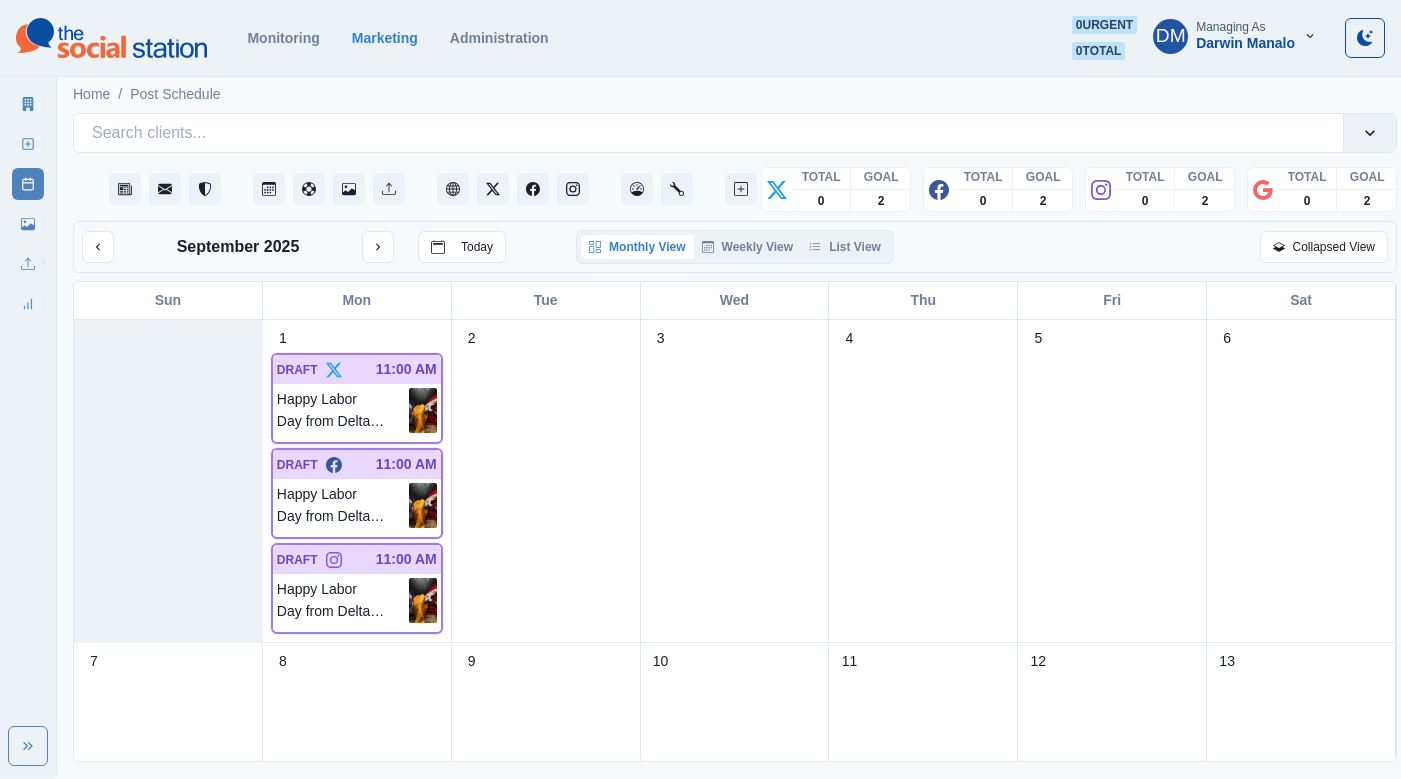 click on "Home / Post Schedule Search clients... TOTAL GOAL 0 2 TOTAL GOAL 0 2 TOTAL GOAL 0 2 TOTAL GOAL 0 2 [DATE] Today Monthly View Weekly View List View Collapsed View Sun Mon Tue Wed Thu Fri Sat 1 DRAFT [TIME] Happy Labor Day from Delta Hotels Indianapolis East 🥂🇺🇸
May your Labor Day be filled with the sweet rewards of your dedication. We hope you find true rest and cherished moments today, unwinding in the peace you've earned. DRAFT [TIME] Happy Labor Day from Delta Hotels Indianapolis East 🥂🇺🇸
May your Labor Day be filled with the sweet rewards of your dedication. We hope you find true rest and cherished moments today, unwinding in the peace you've earned. DRAFT [TIME] Happy Labor Day from Delta Hotels Indianapolis East 🥂🇺🇸
May your Labor Day be filled with the sweet rewards of your dedication. We hope you find true rest and cherished moments today, unwinding in the peace you've earned. 2 3 4 5 6 7 8 9 10 11 12 13 14 15 16 17 18 19 20 21 22 23 24 25 26 27 28 29 30" at bounding box center (735, 425) 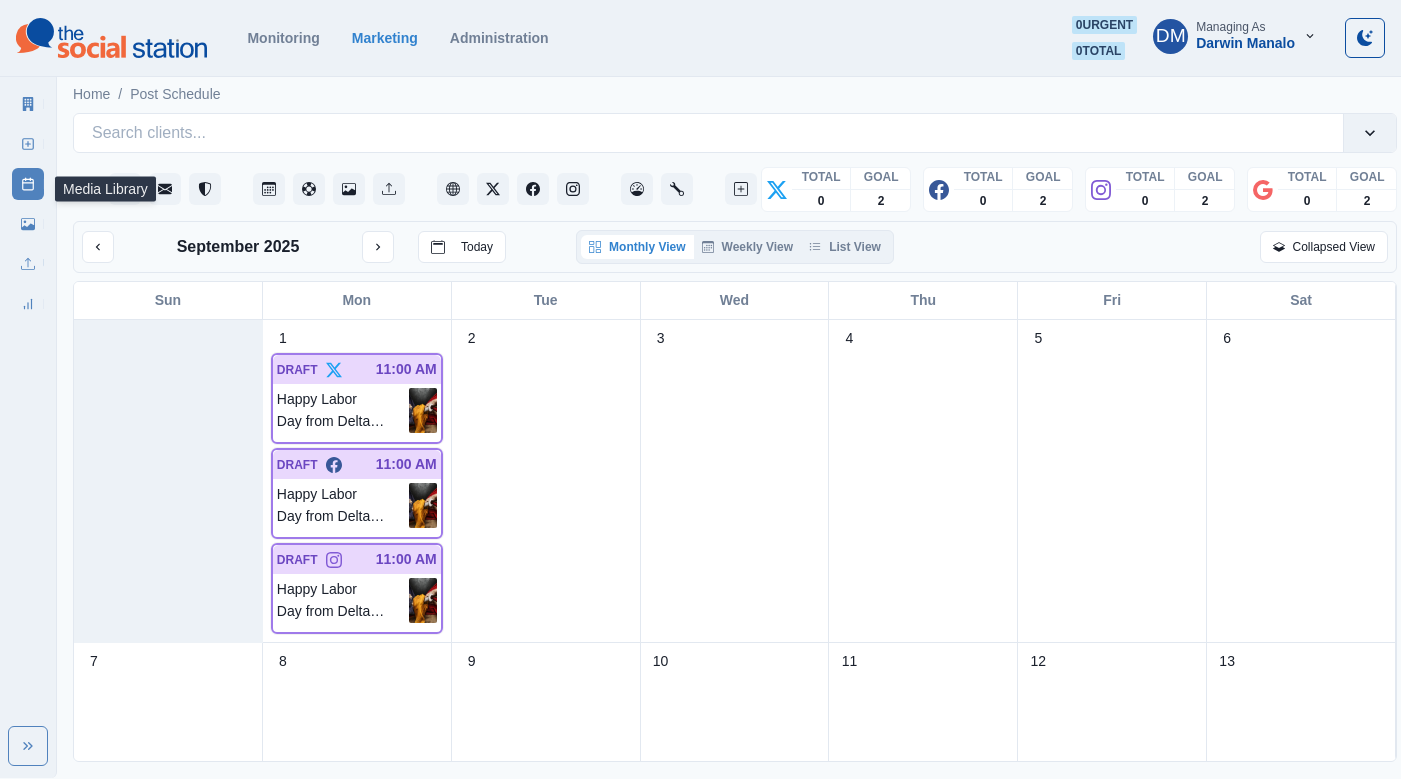 click 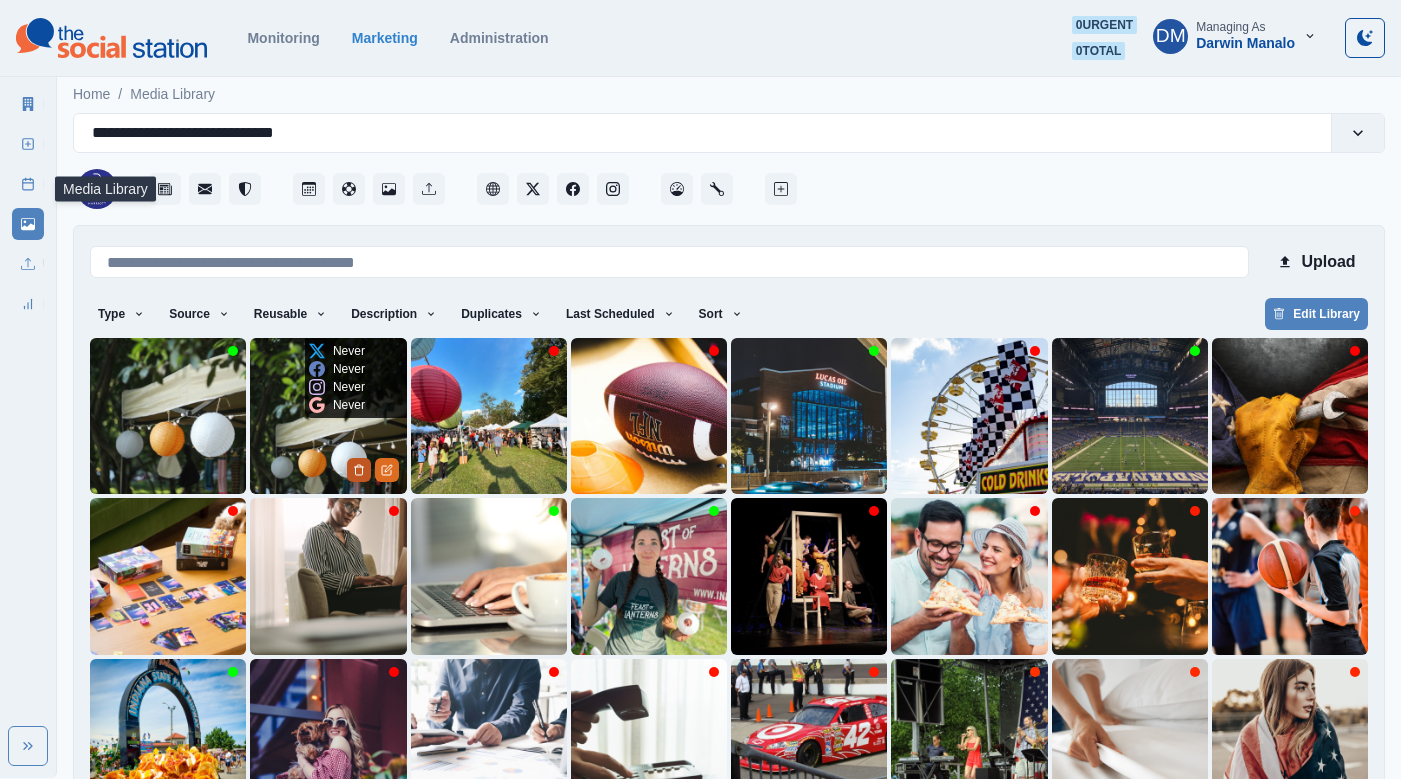 click 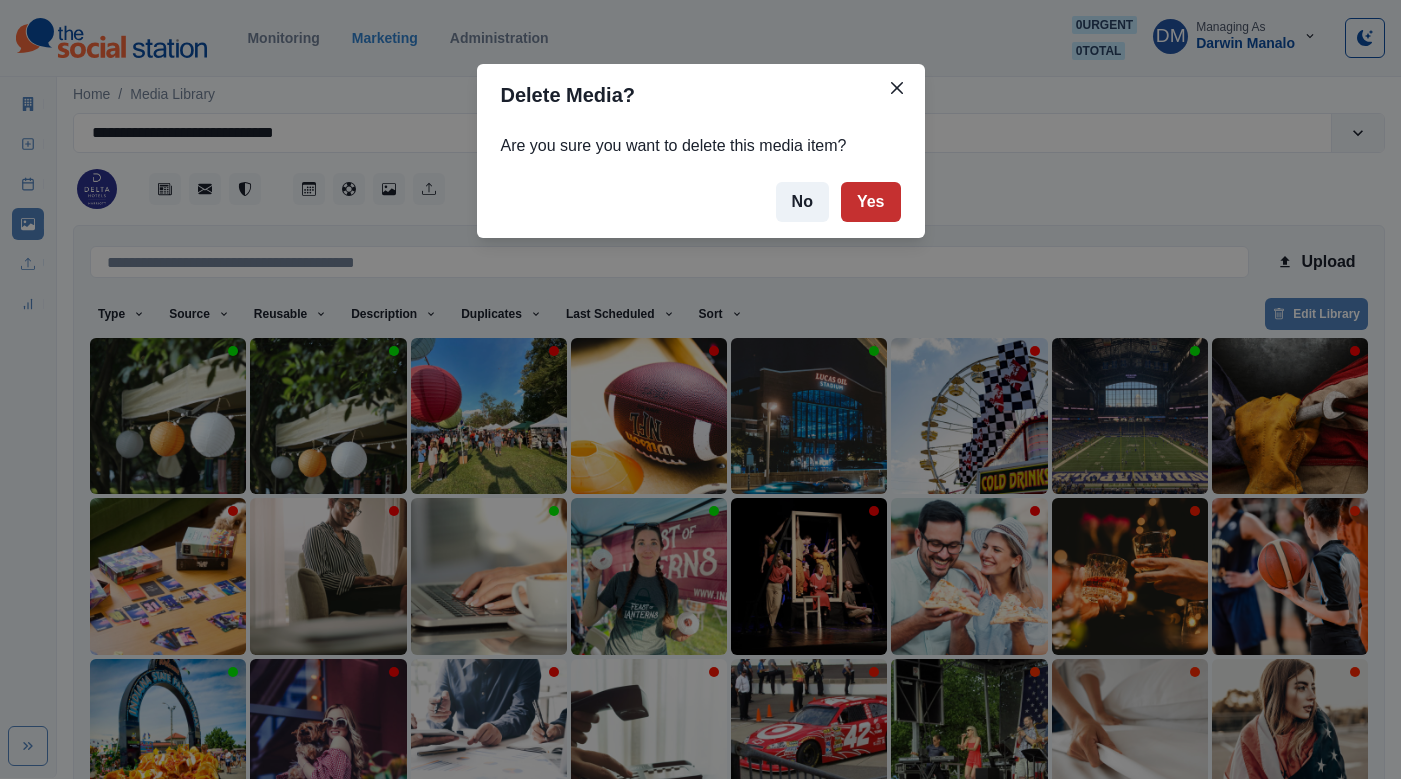 click on "Yes" at bounding box center [871, 202] 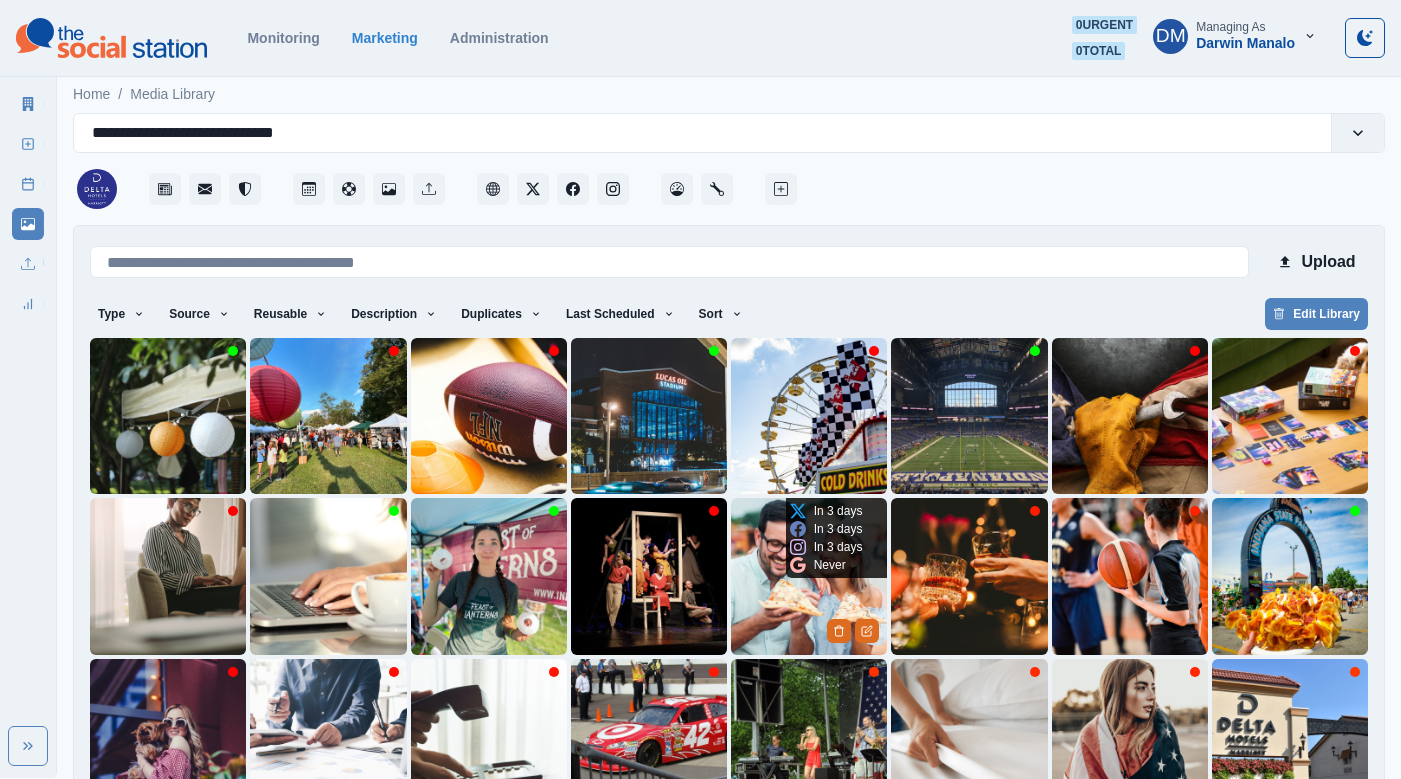 scroll, scrollTop: 42, scrollLeft: 0, axis: vertical 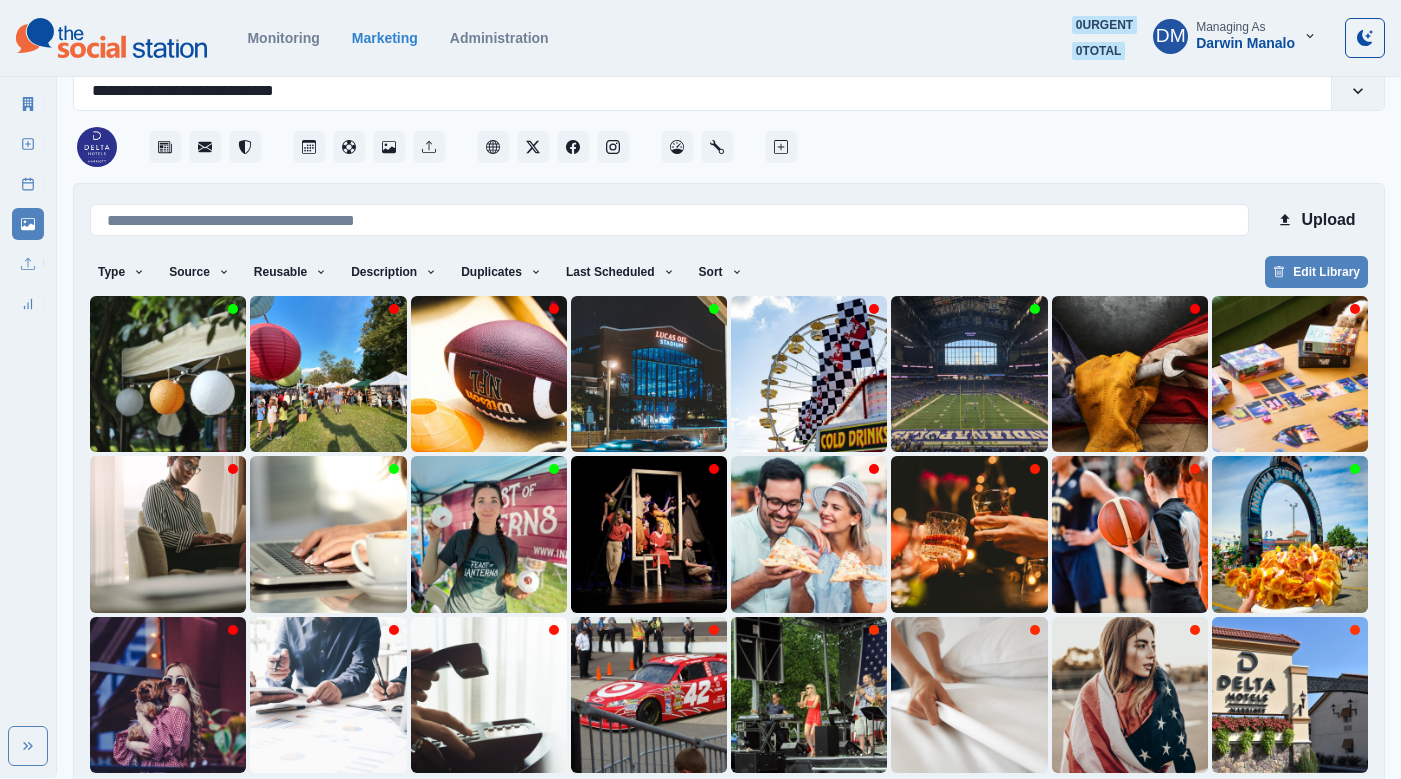 click on "12" at bounding box center [855, 805] 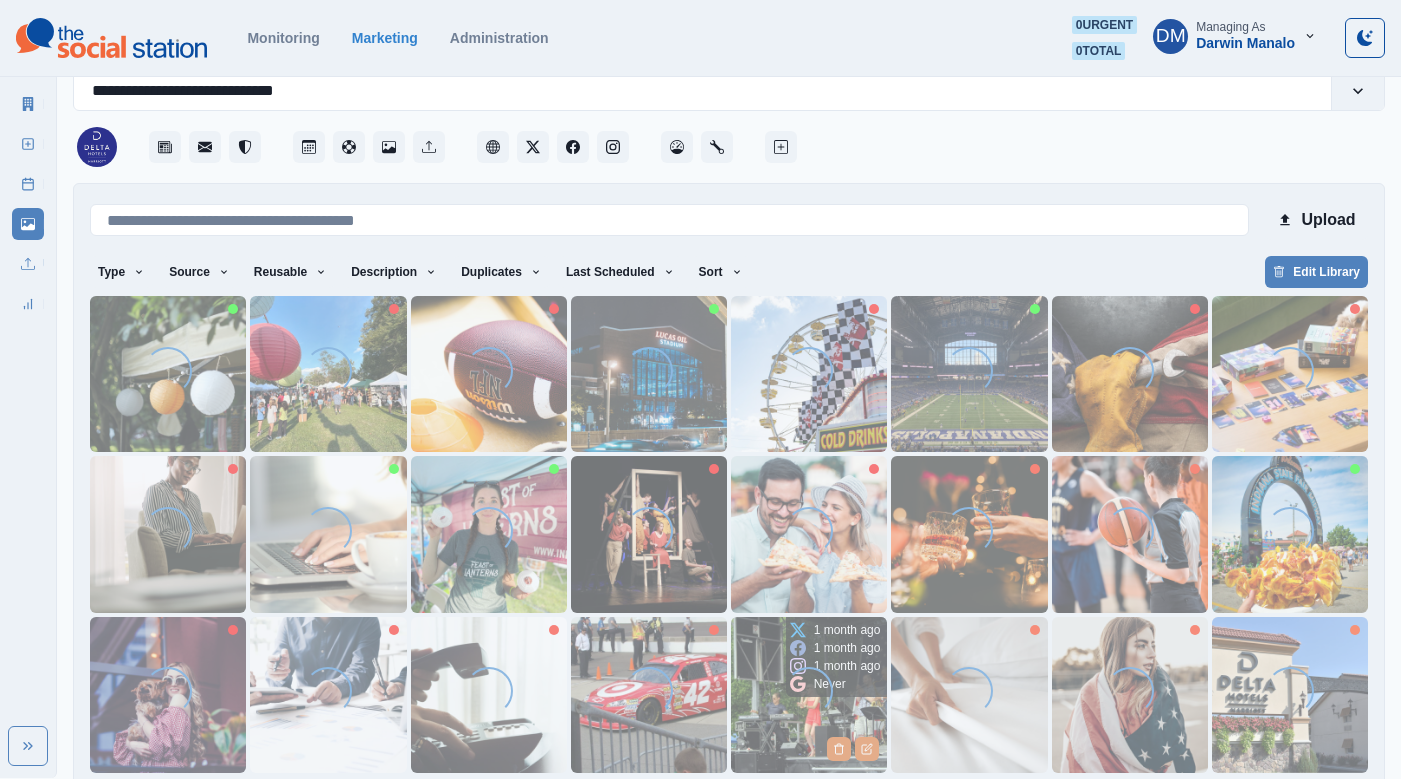 scroll, scrollTop: 0, scrollLeft: 0, axis: both 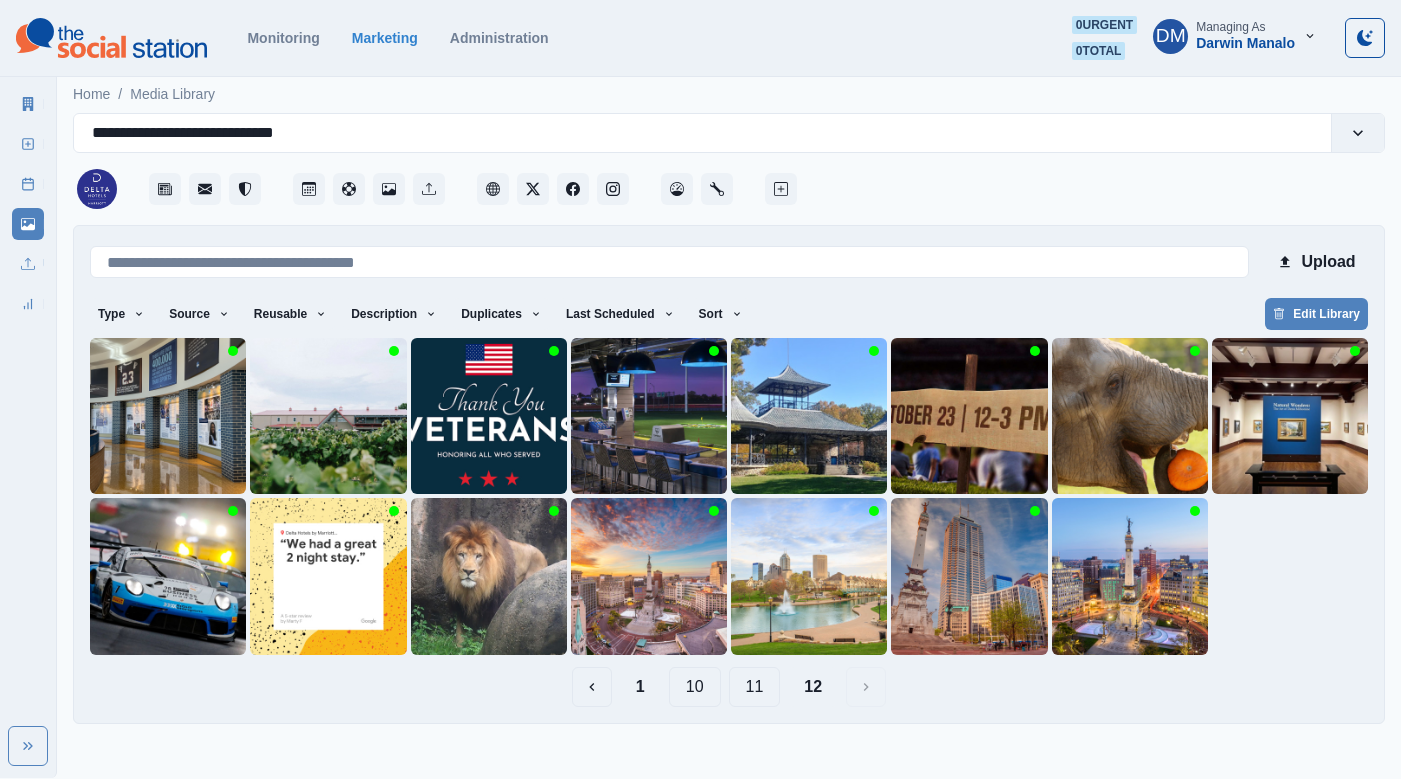 click on "11" at bounding box center [755, 687] 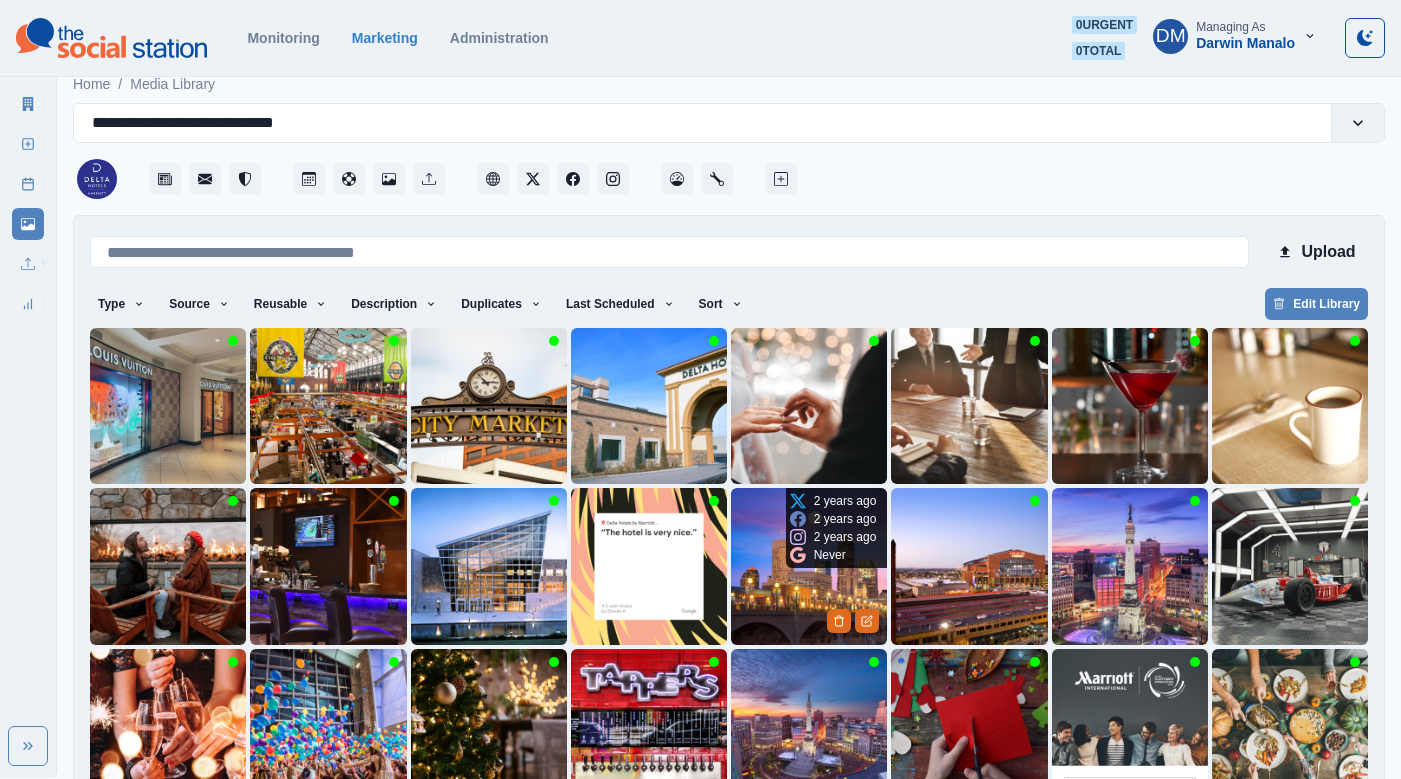 scroll, scrollTop: 42, scrollLeft: 0, axis: vertical 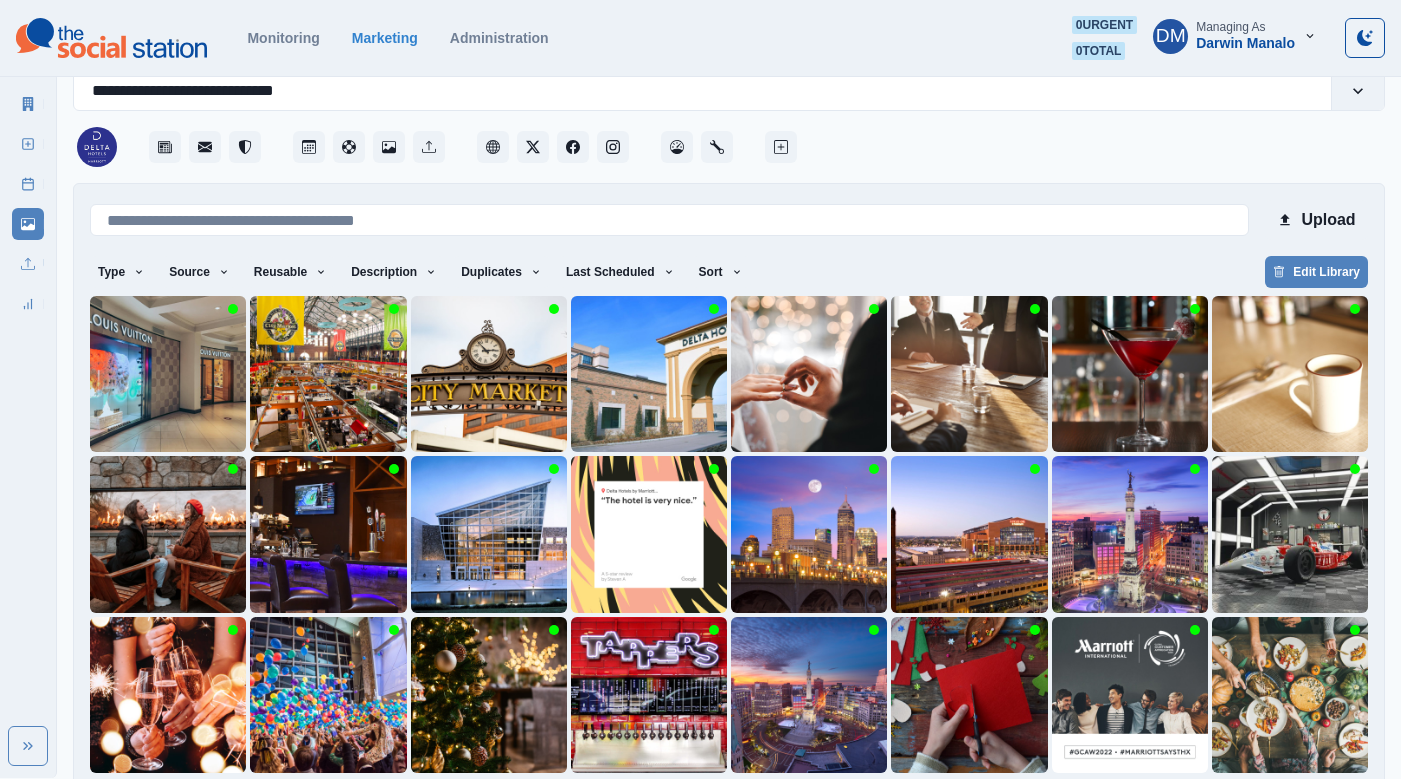click on "10" at bounding box center [720, 805] 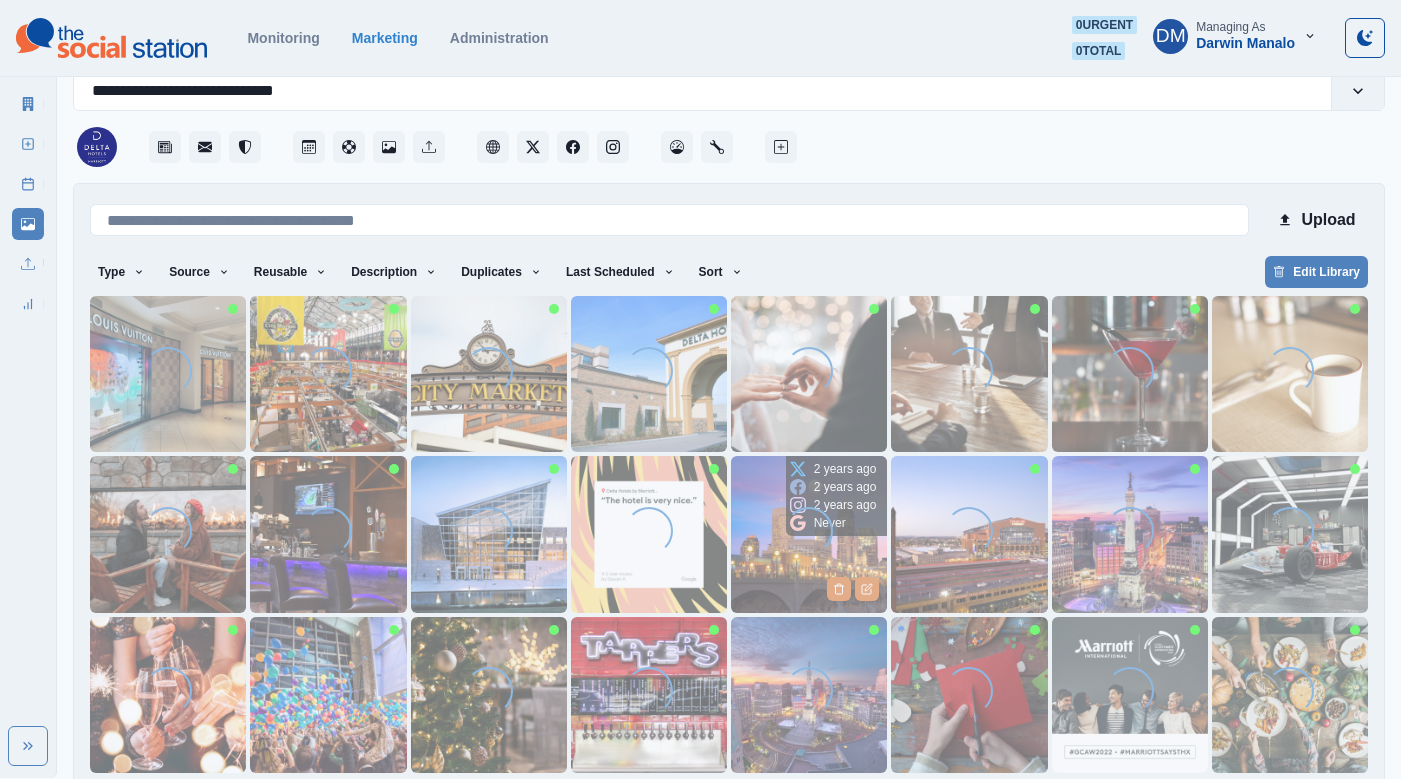 scroll, scrollTop: 0, scrollLeft: 0, axis: both 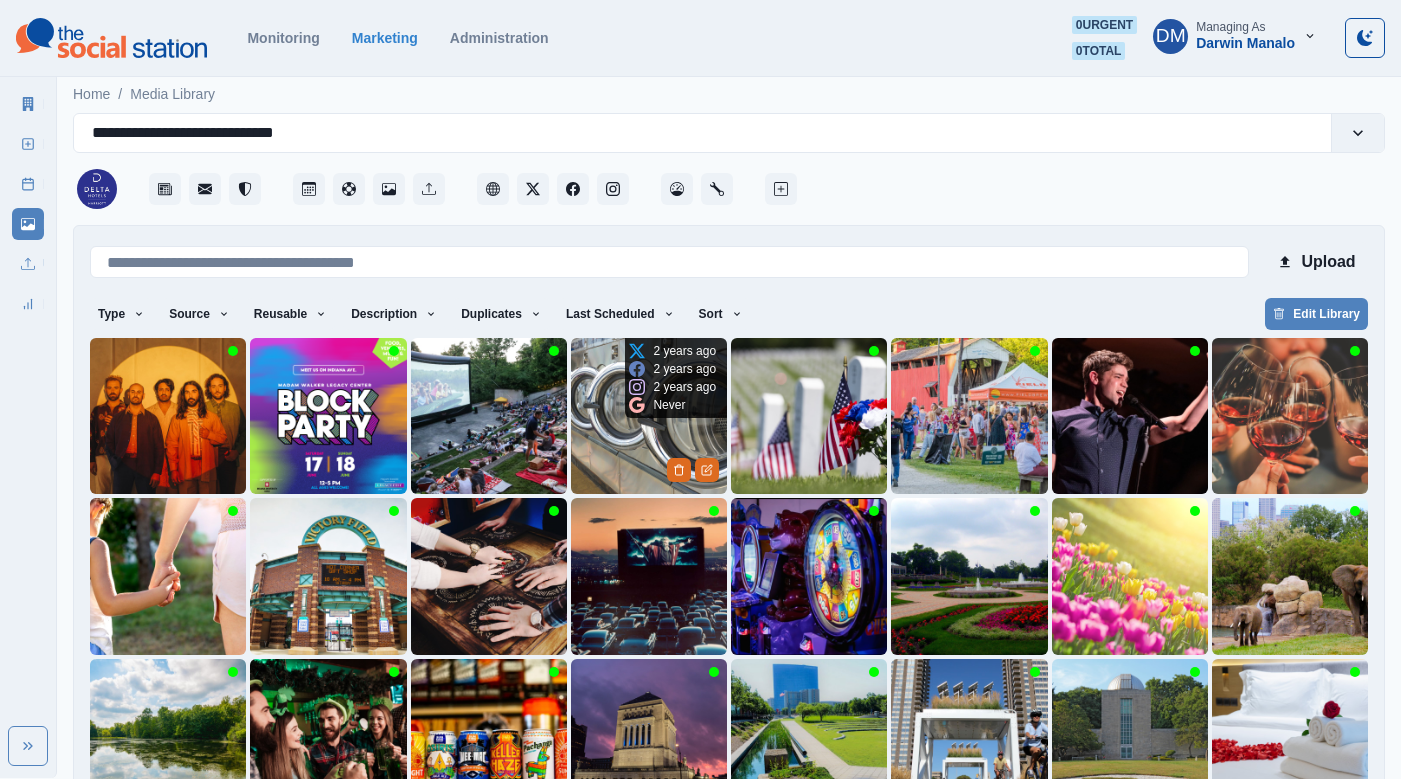click at bounding box center (649, 416) 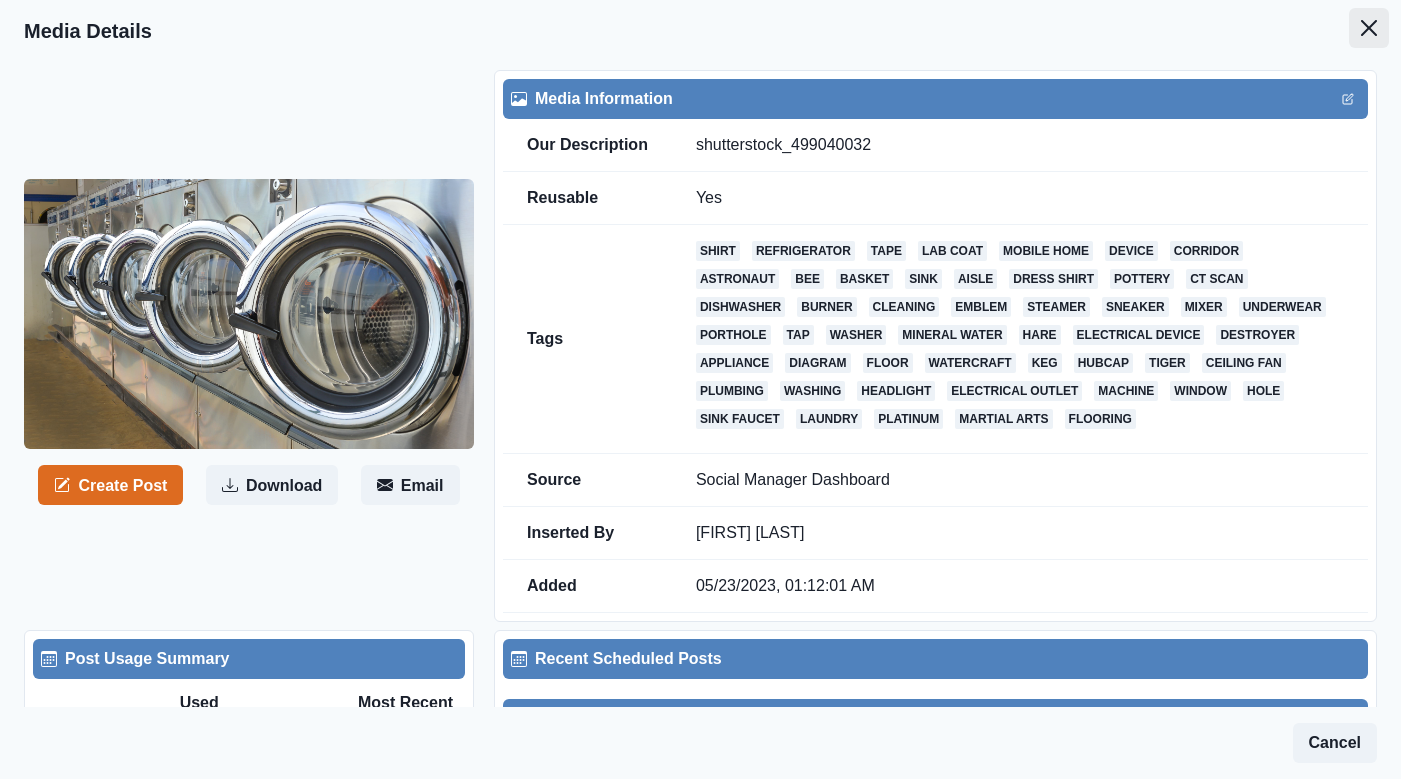 click at bounding box center (1369, 28) 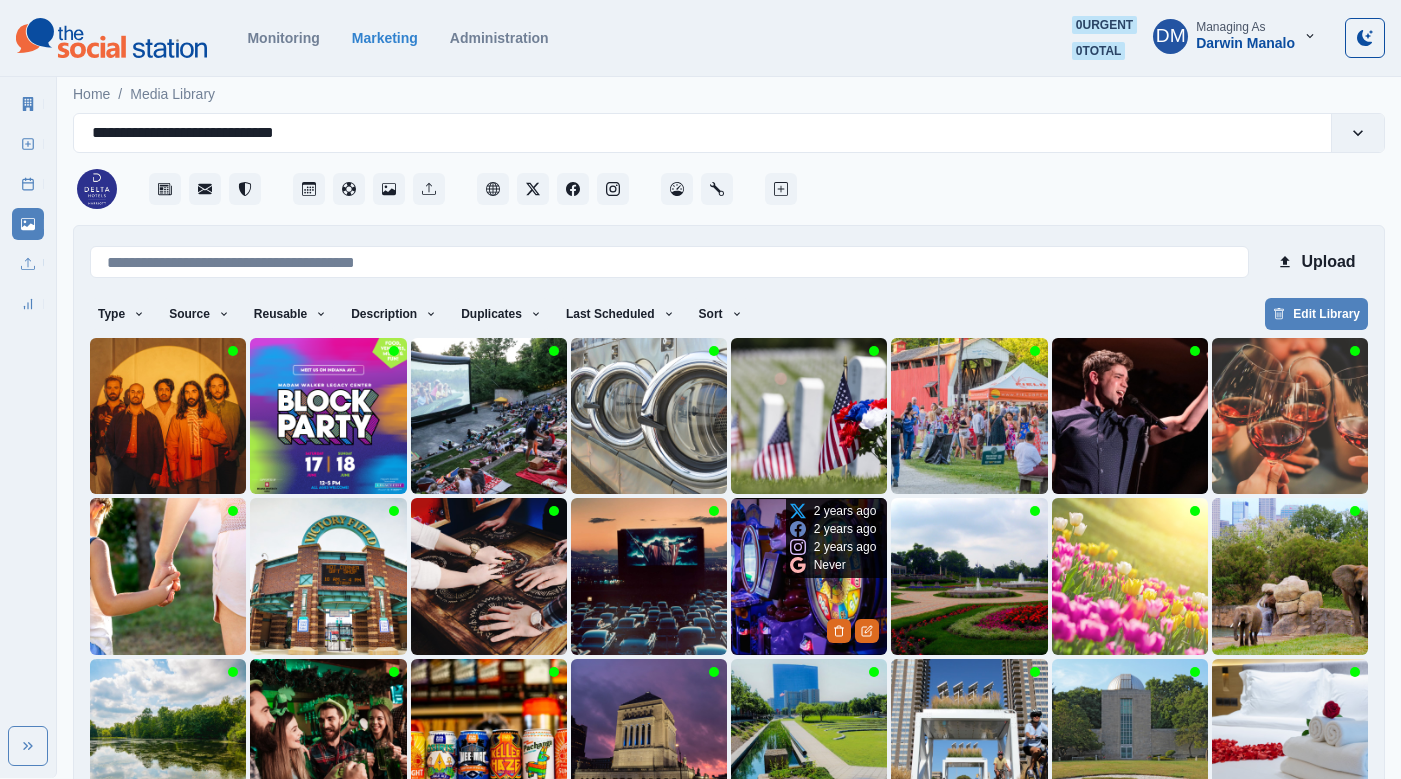 scroll, scrollTop: 42, scrollLeft: 0, axis: vertical 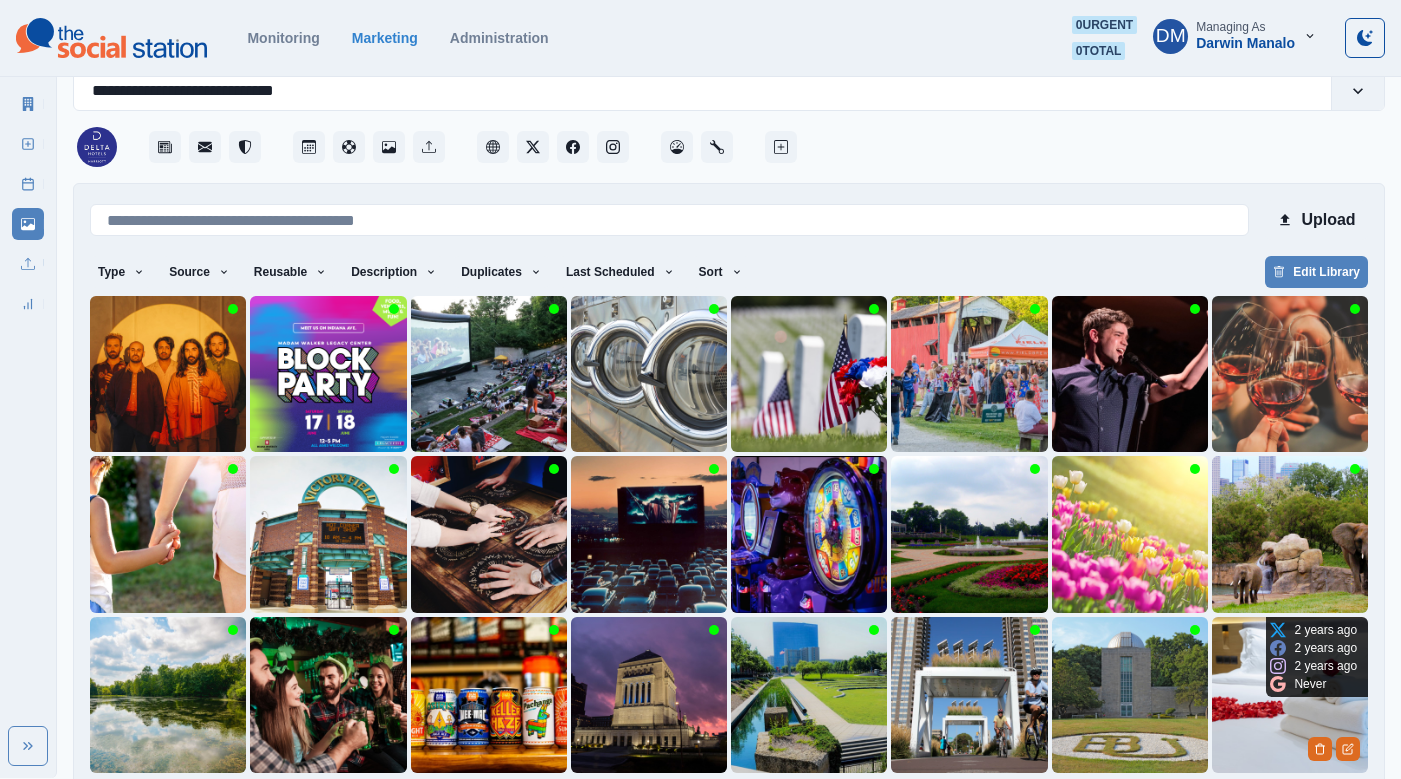 click at bounding box center [1290, 695] 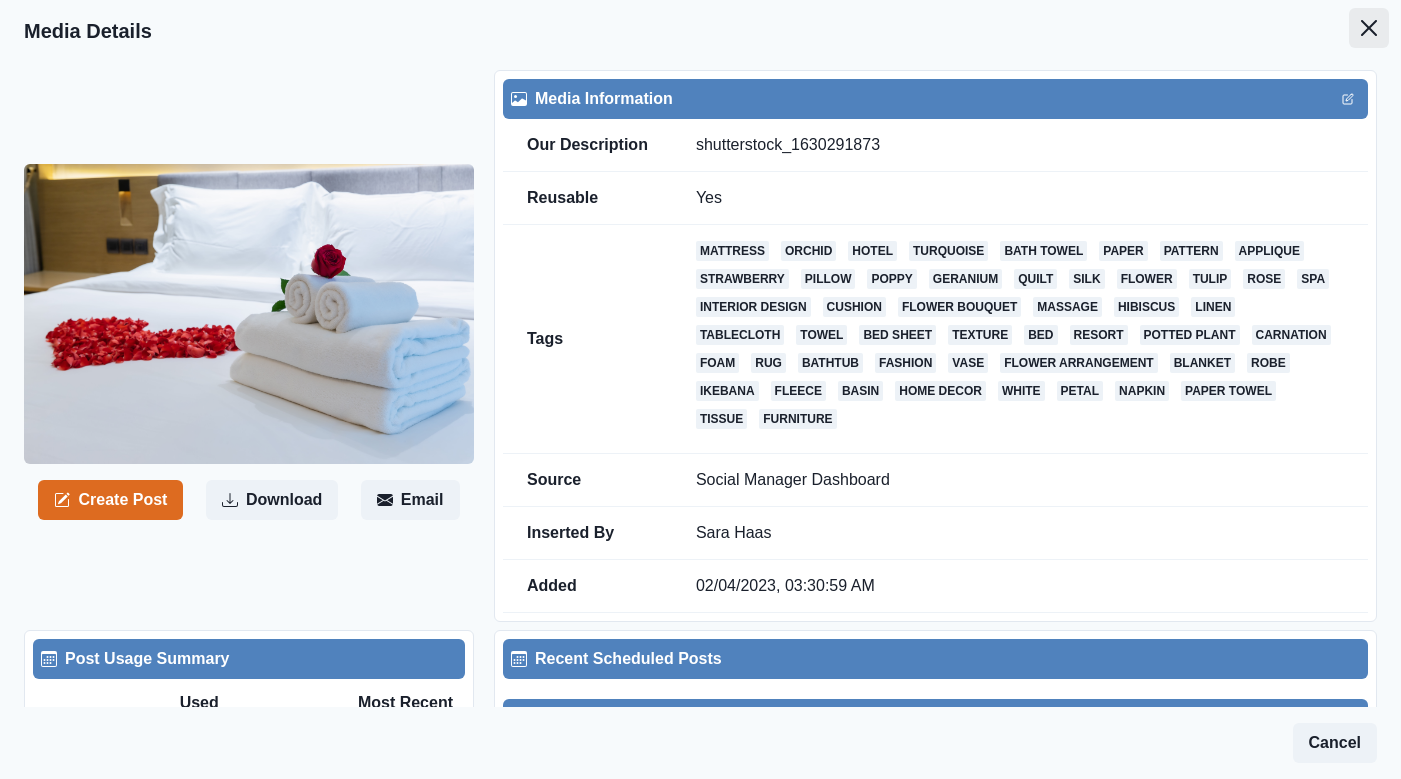 click 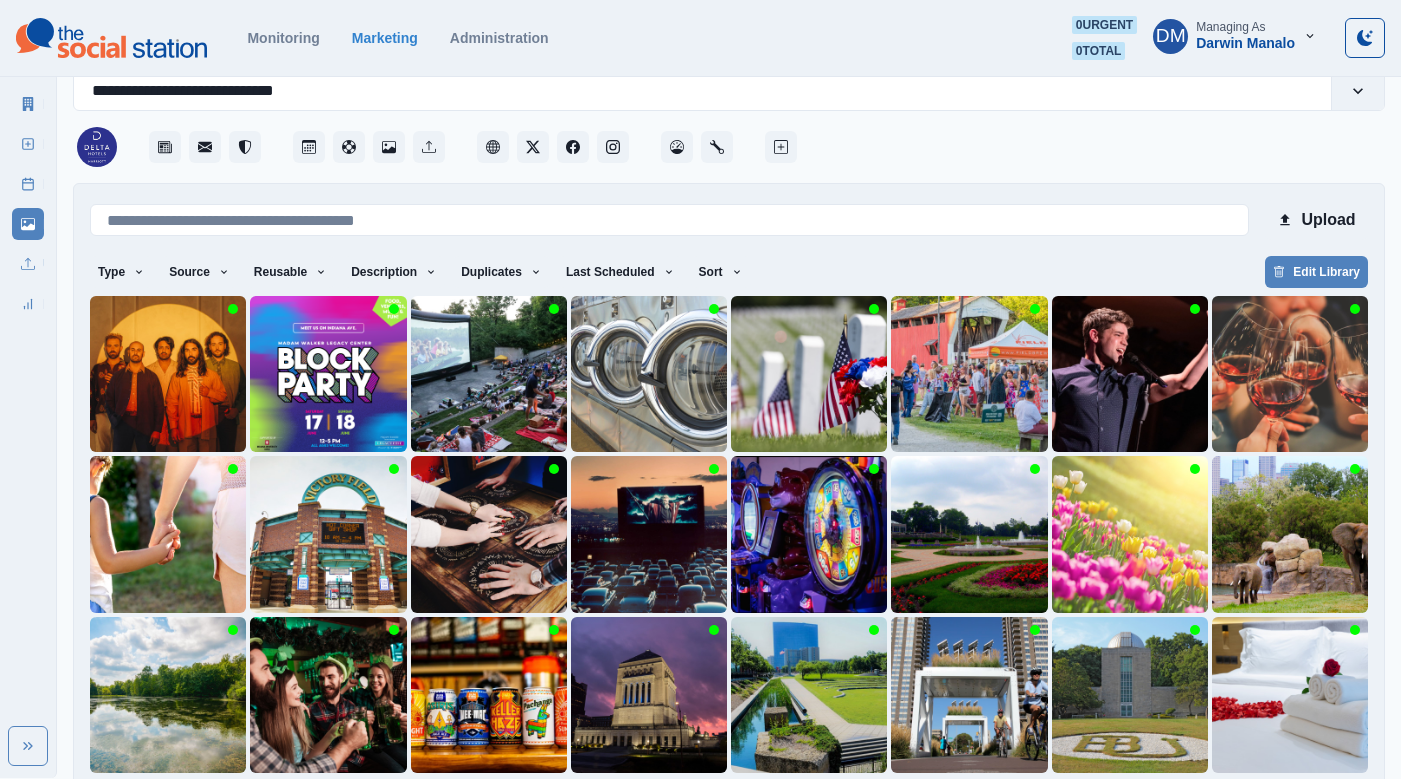 click on "12" at bounding box center [863, 805] 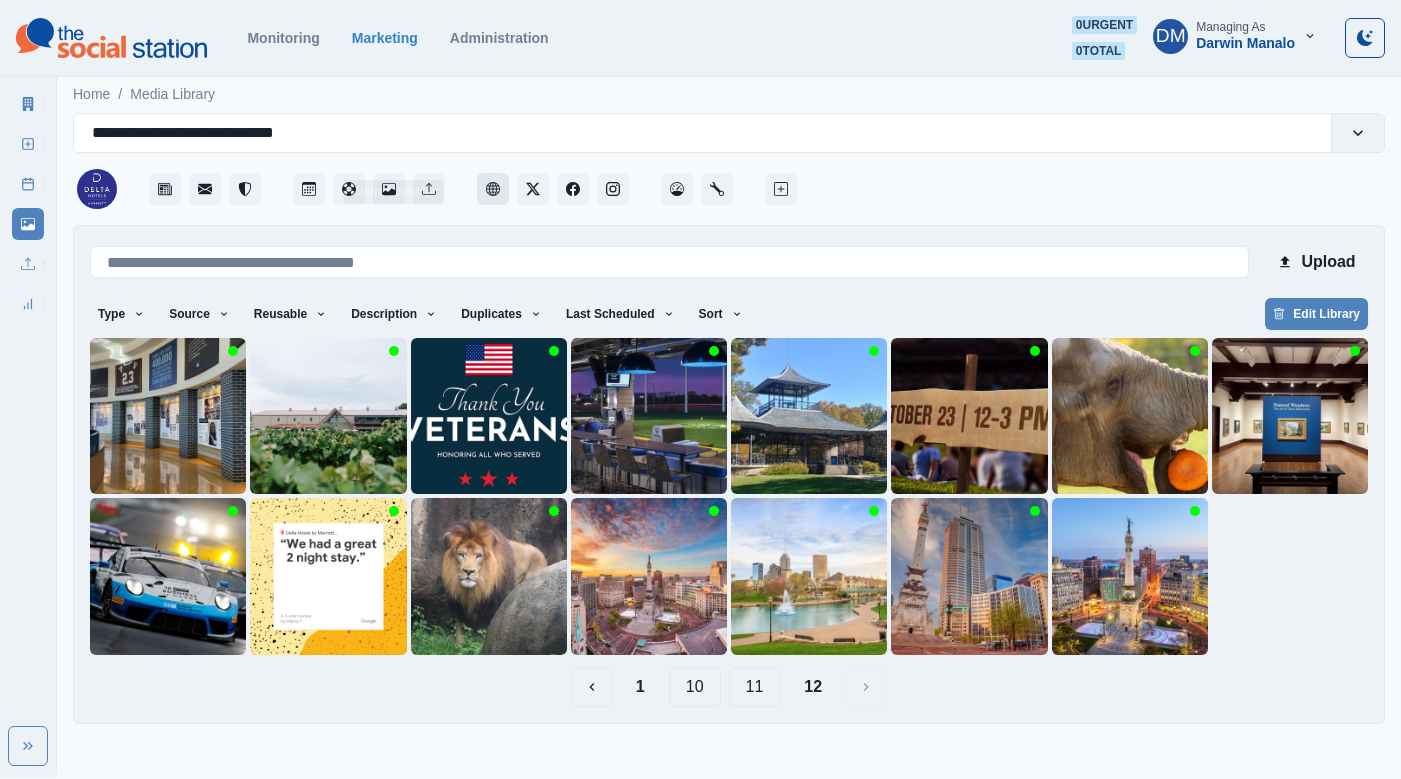 click 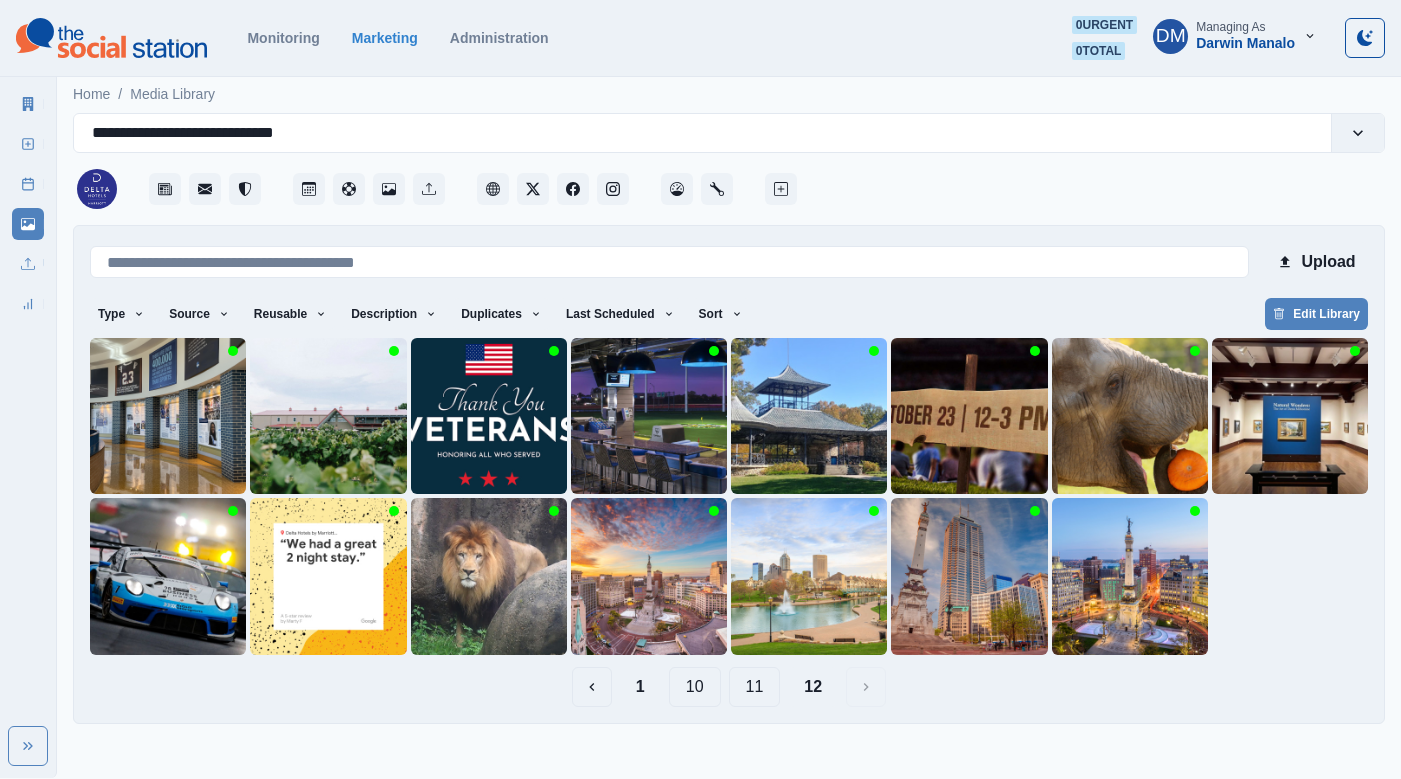 click on "11" at bounding box center [755, 687] 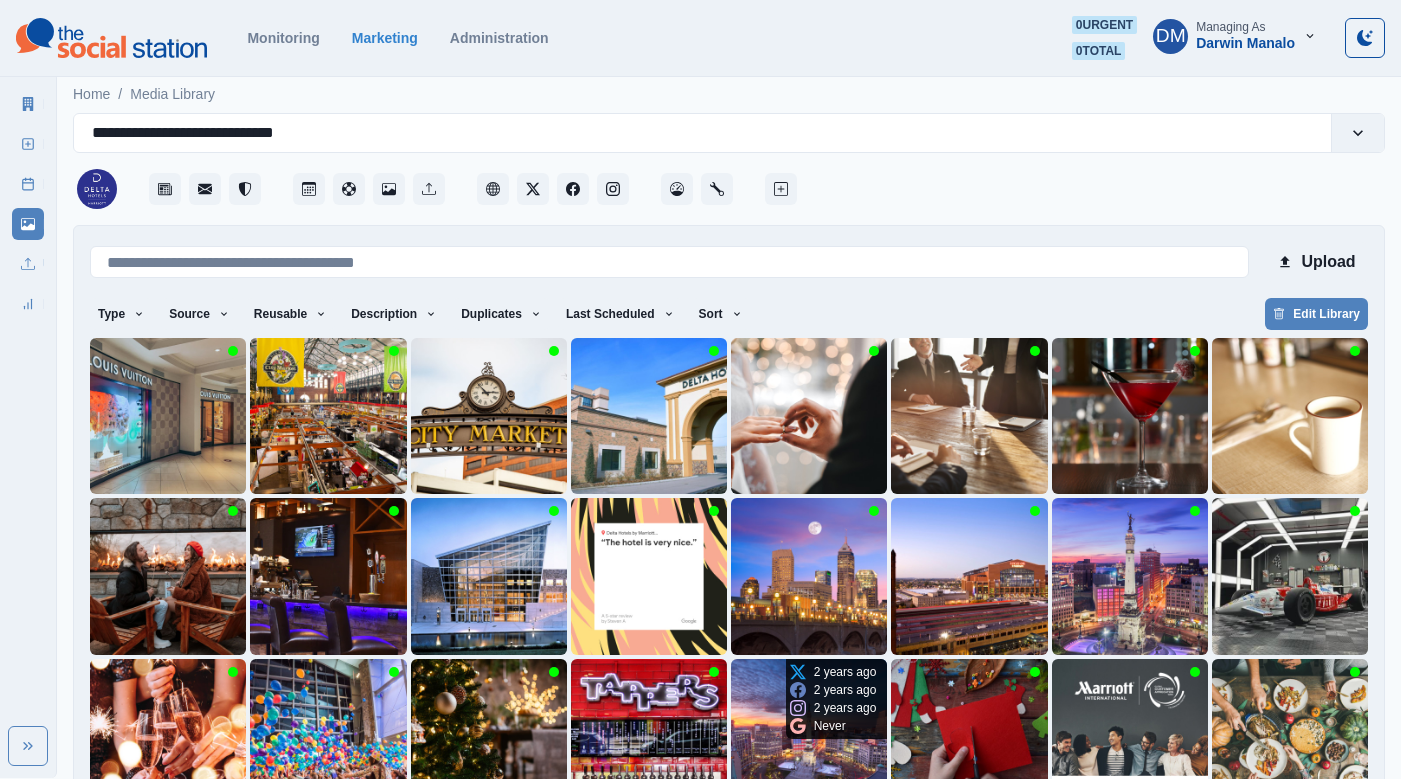 scroll, scrollTop: 42, scrollLeft: 0, axis: vertical 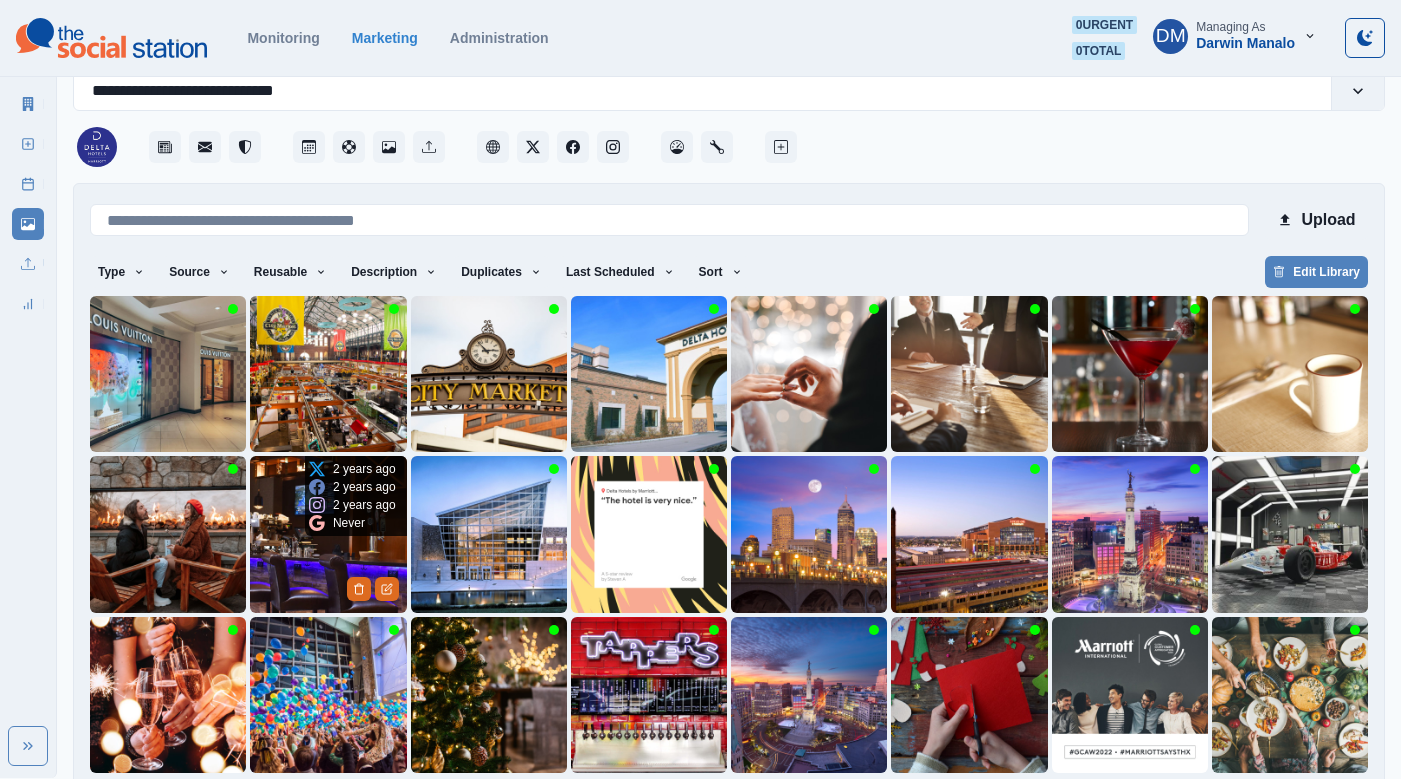 click at bounding box center [328, 534] 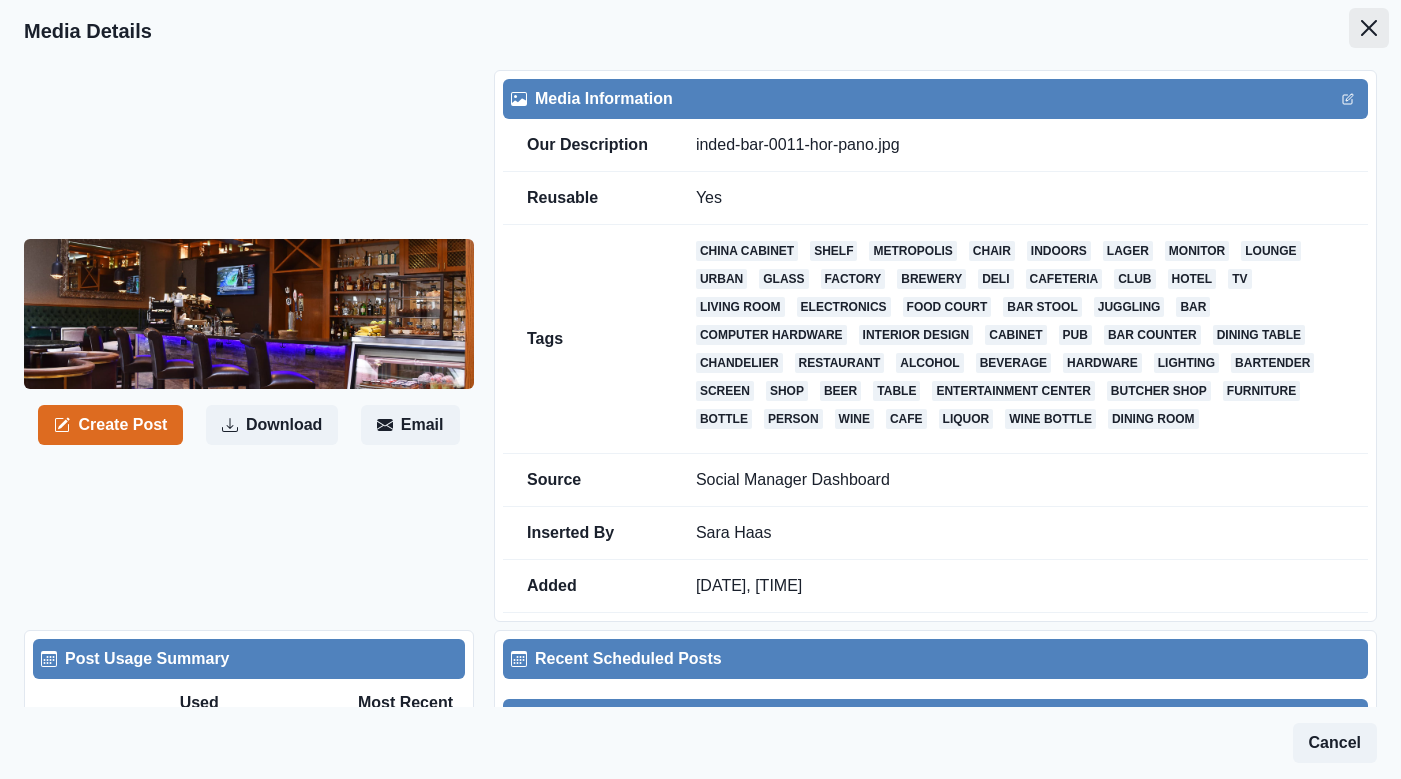 click 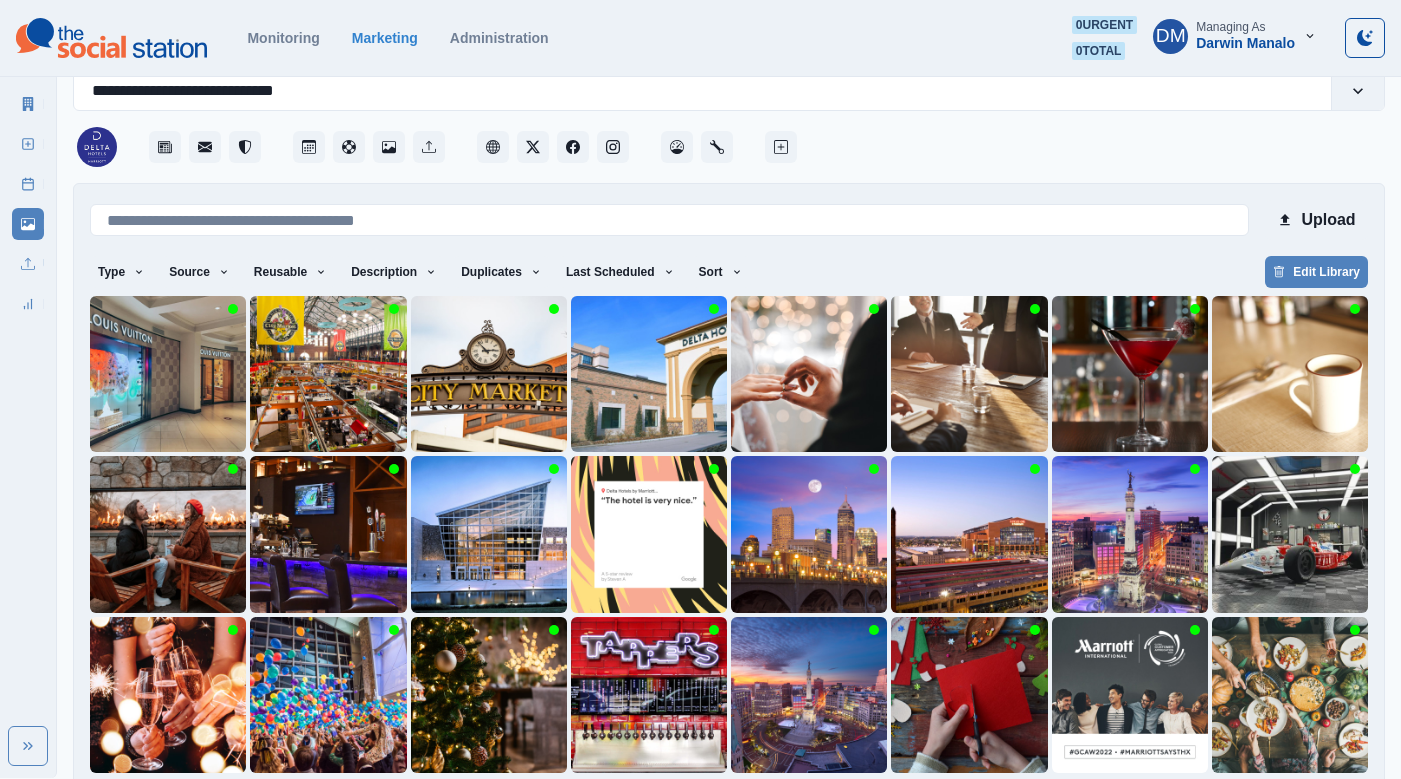 click on "1" at bounding box center [614, 805] 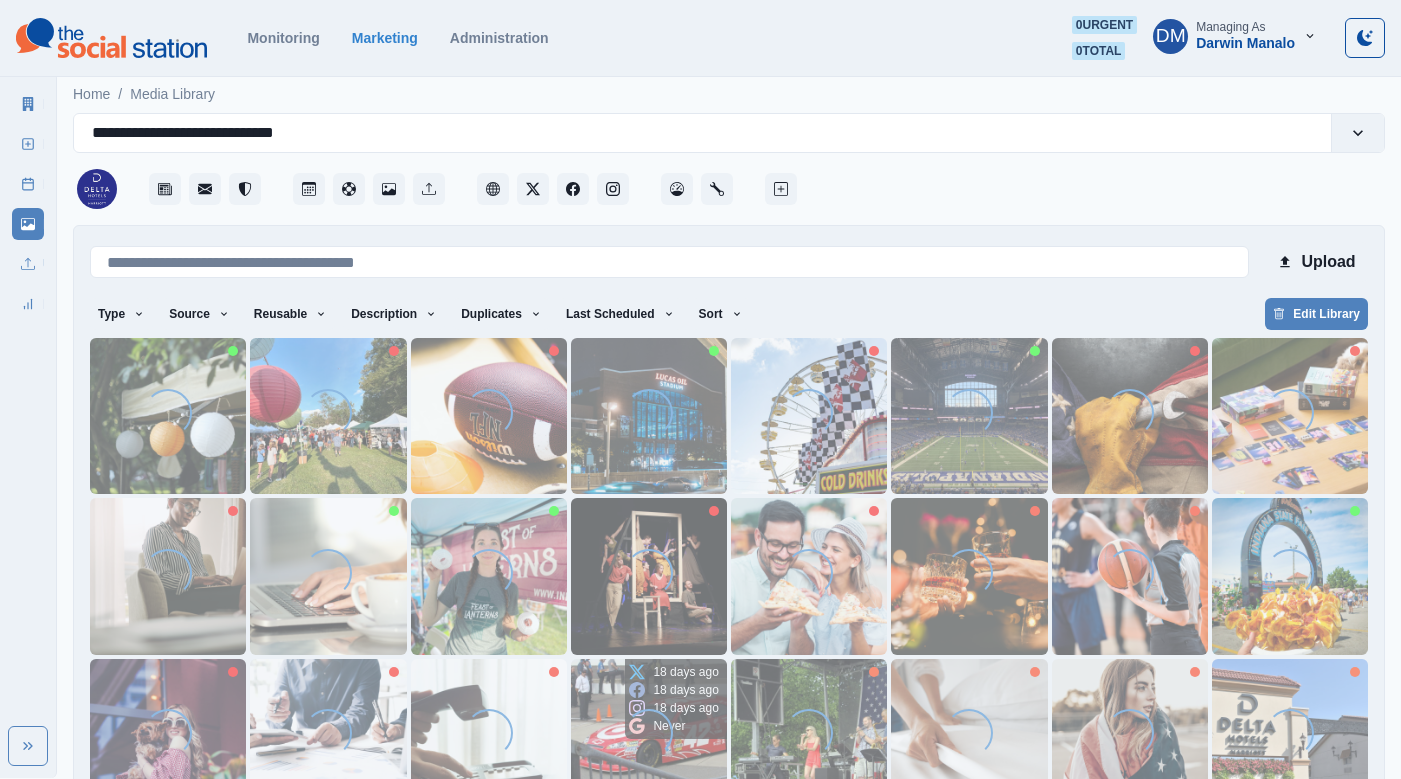 scroll, scrollTop: 42, scrollLeft: 0, axis: vertical 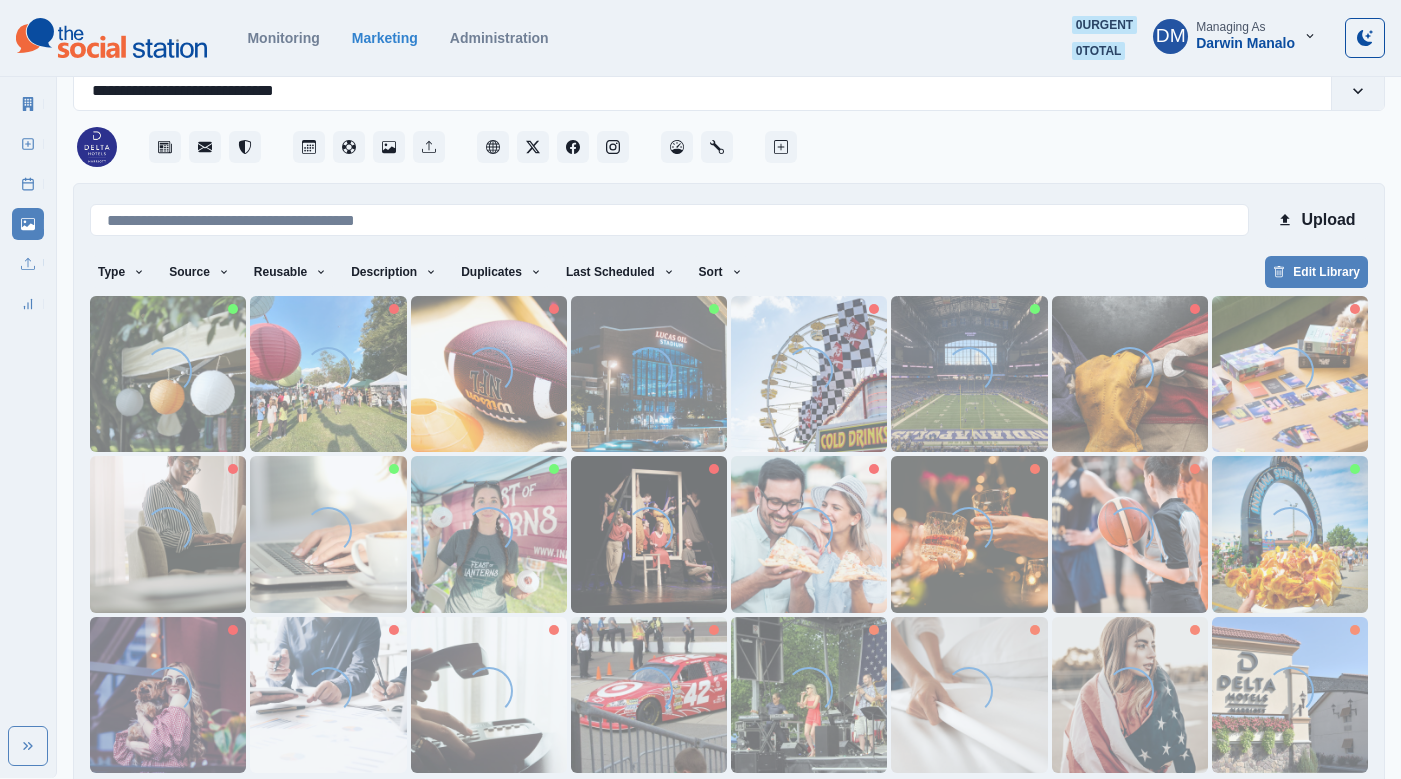 click on "2" at bounding box center [648, 805] 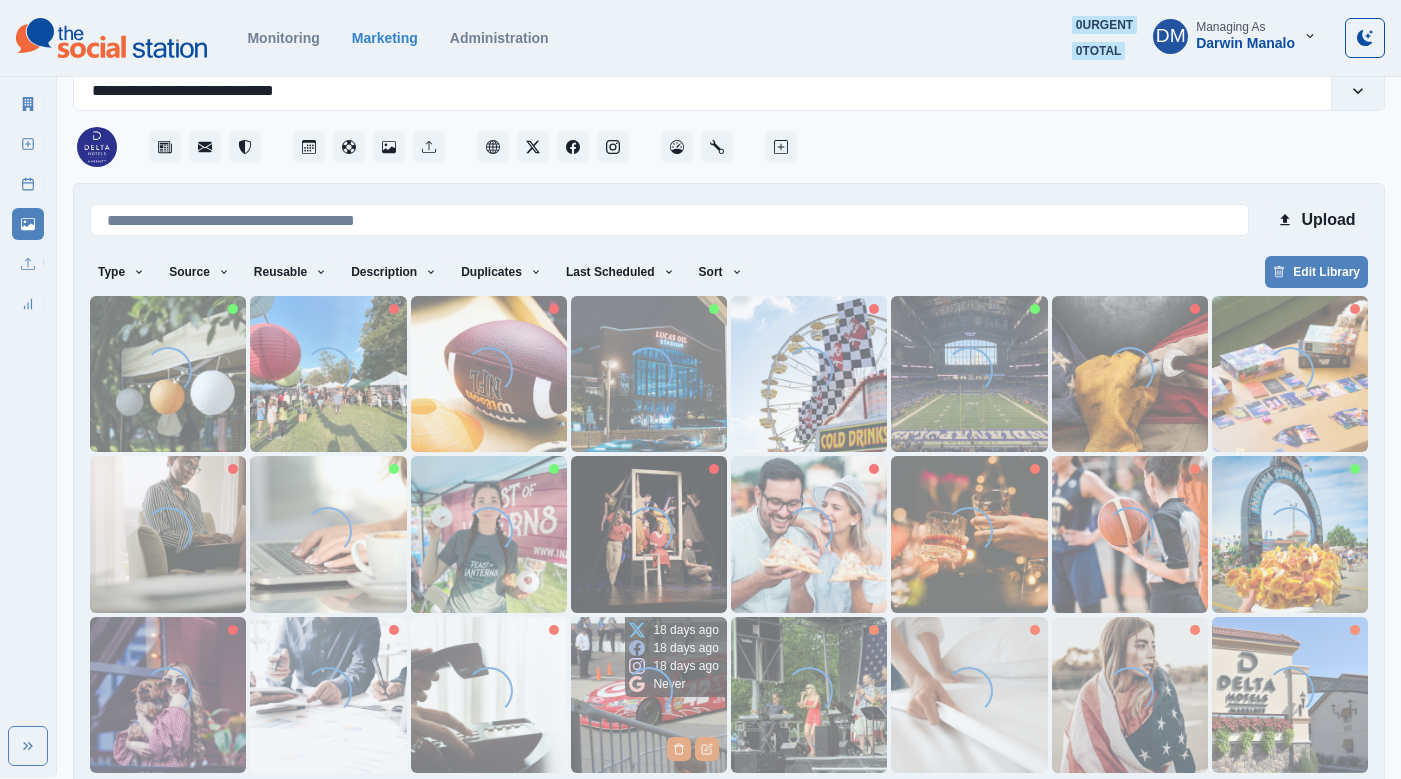 scroll, scrollTop: 0, scrollLeft: 0, axis: both 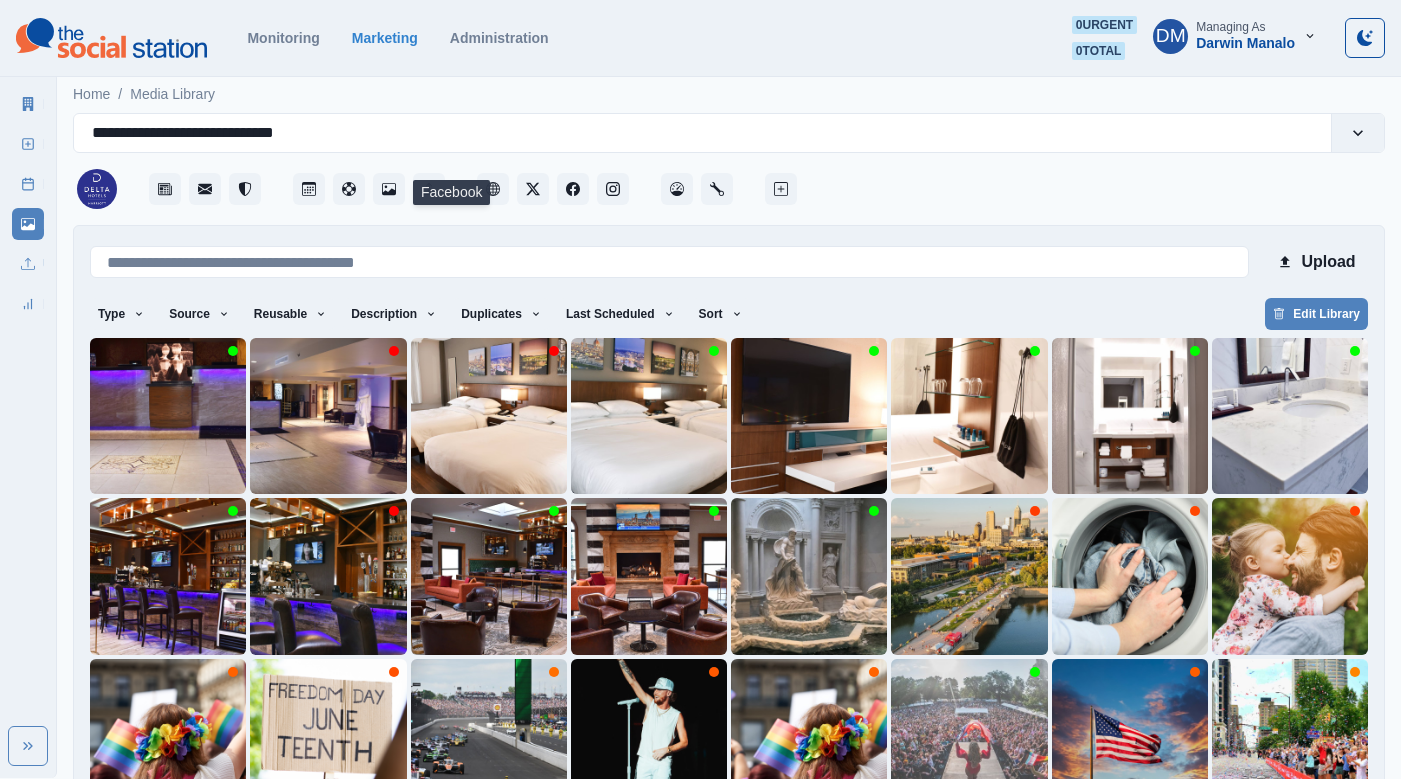 click at bounding box center [553, 189] 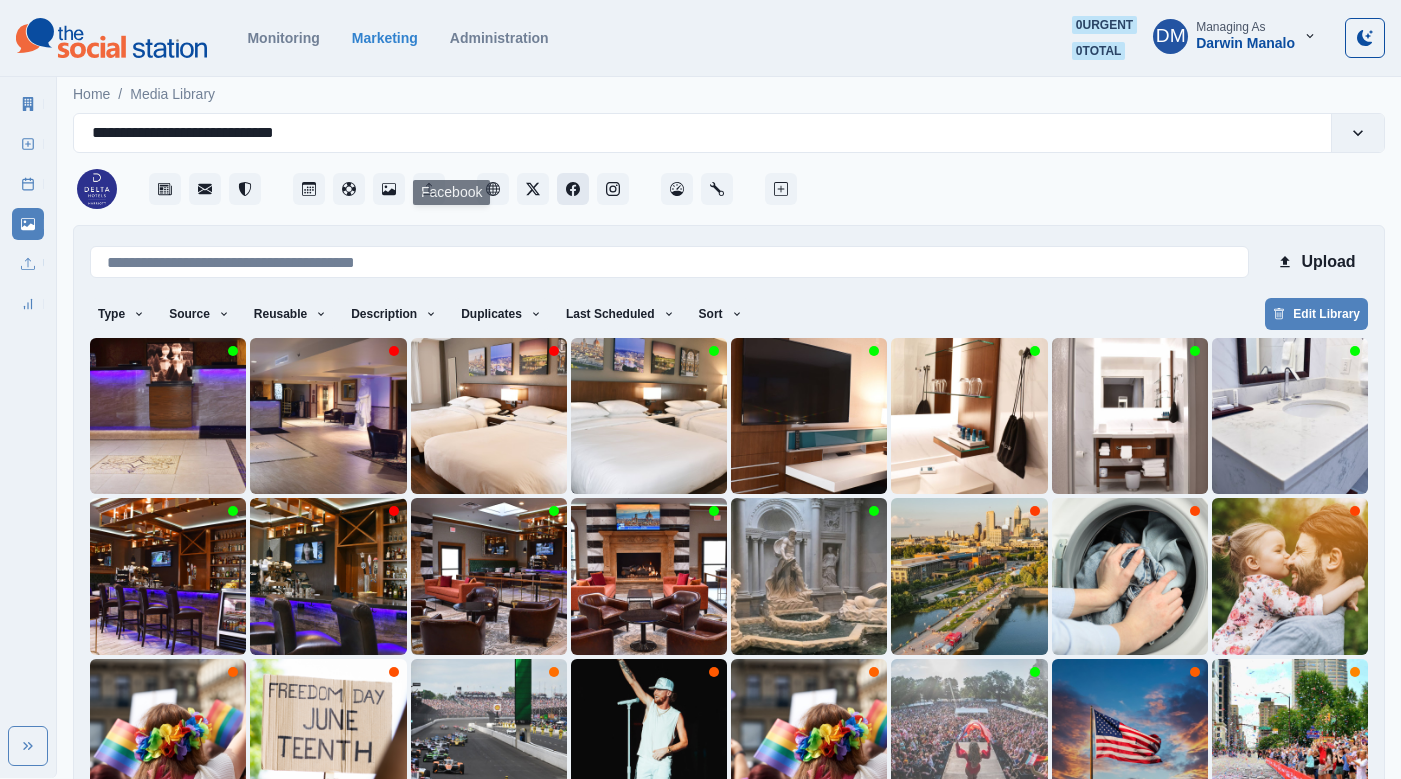 click 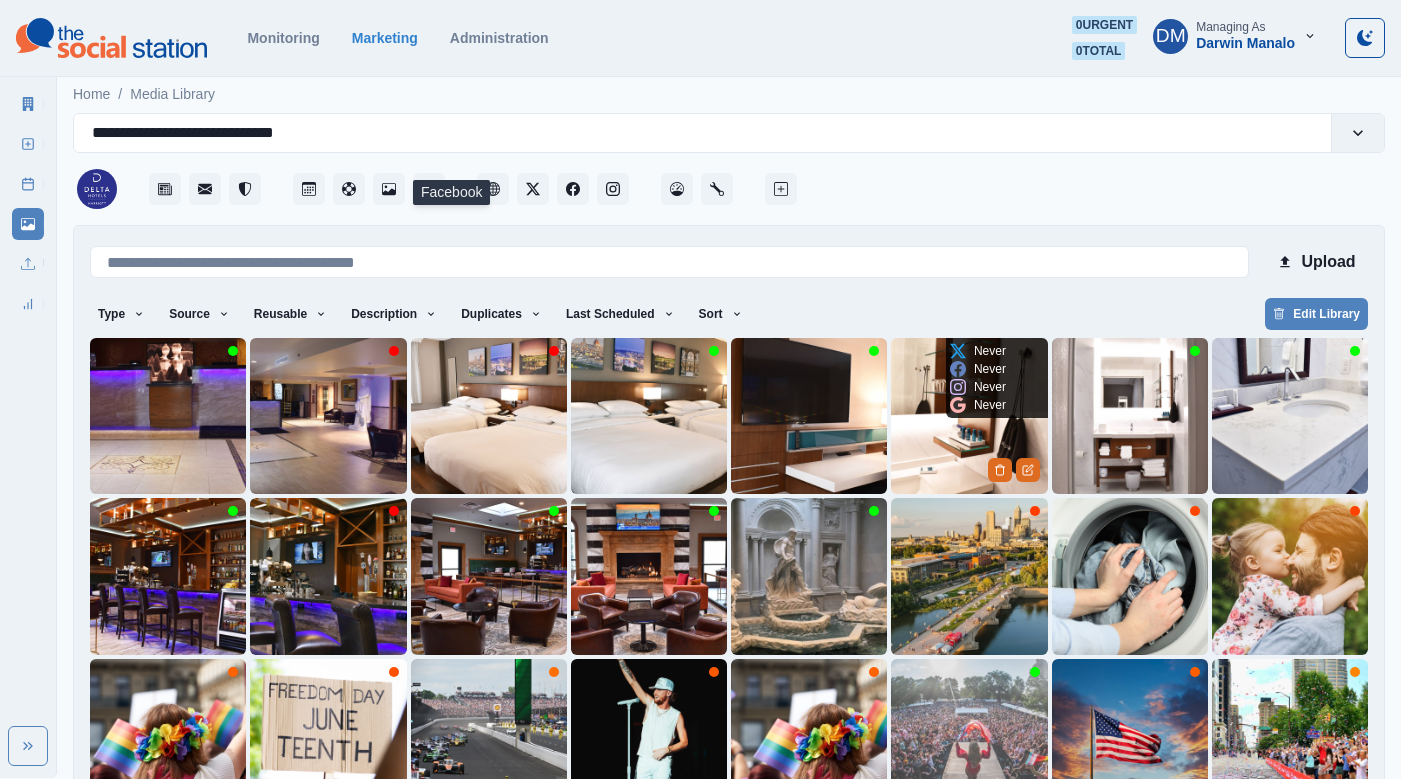 click at bounding box center (969, 416) 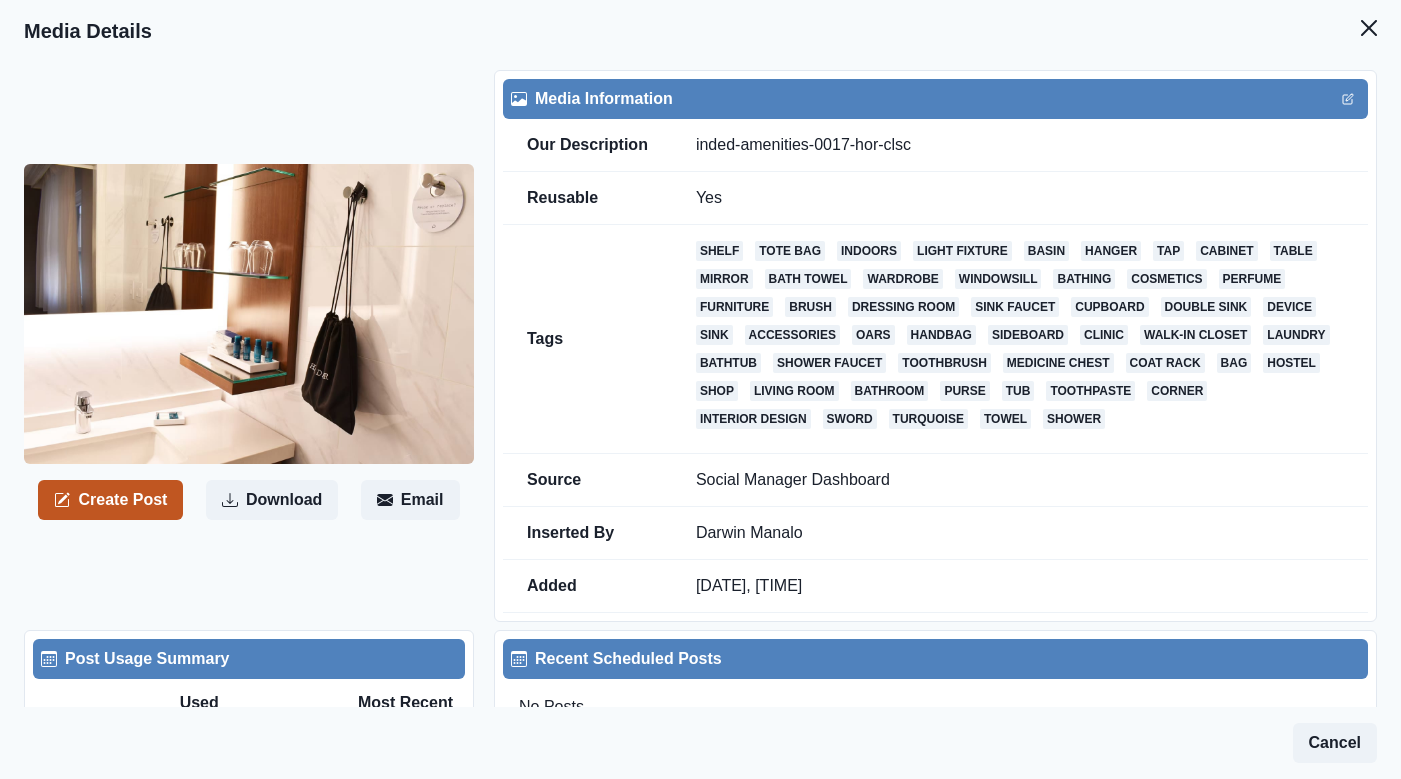 click on "Create Post" at bounding box center [110, 500] 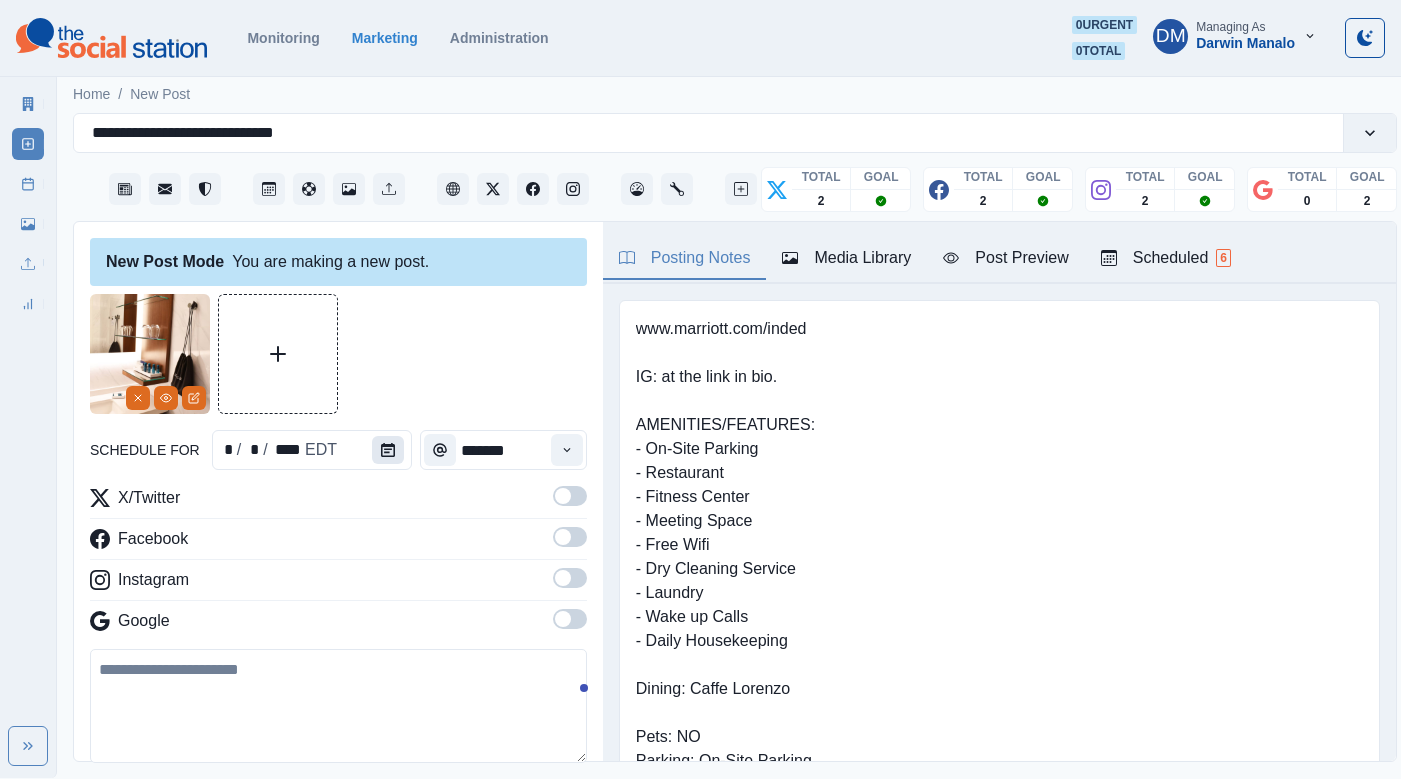 click 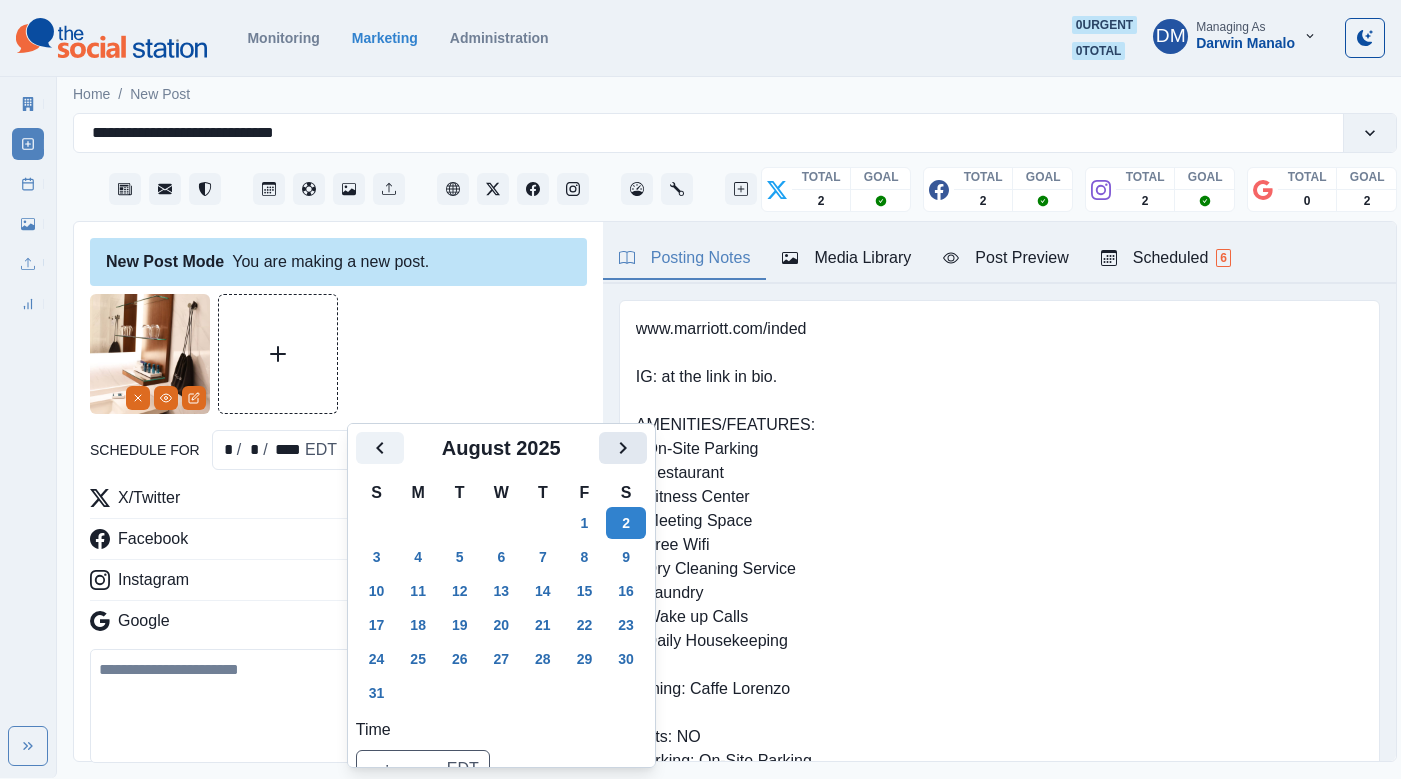 click 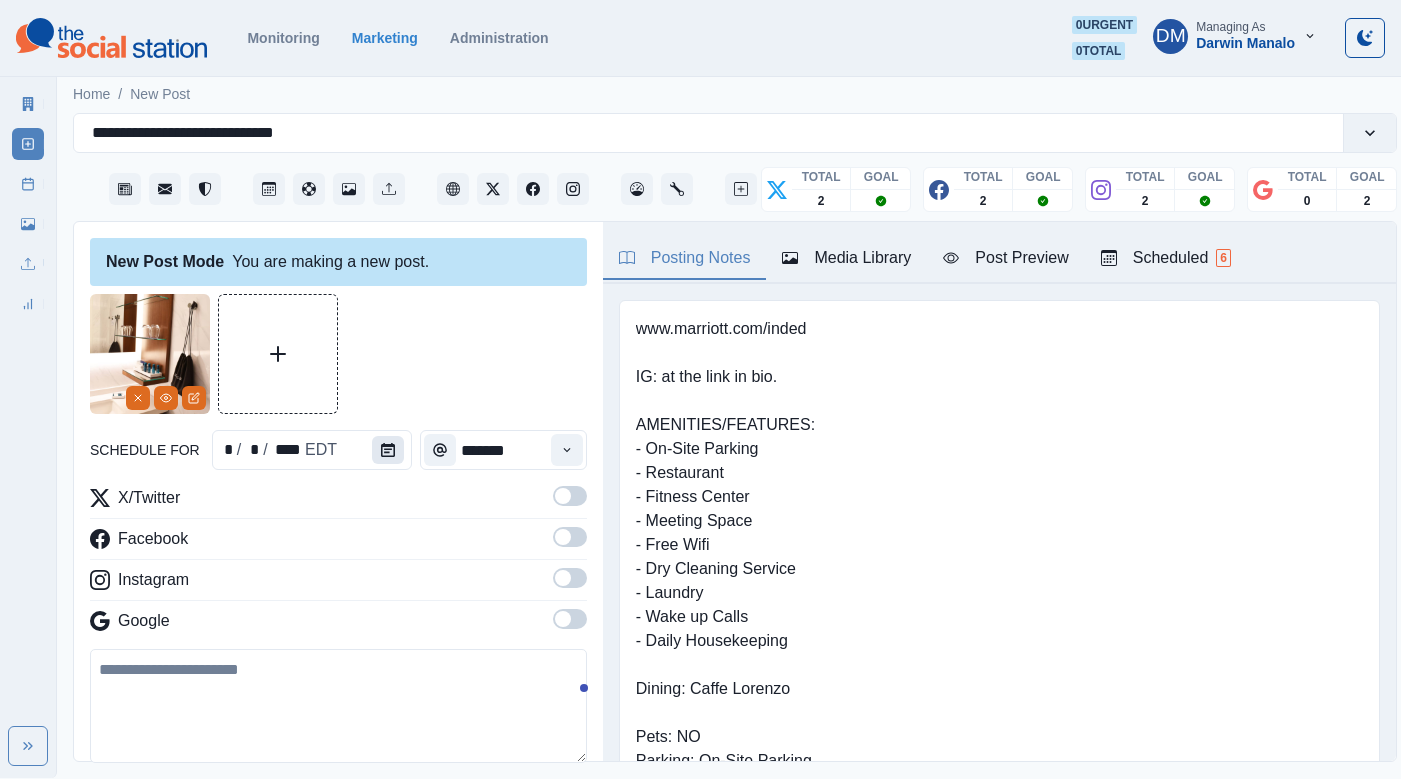 click 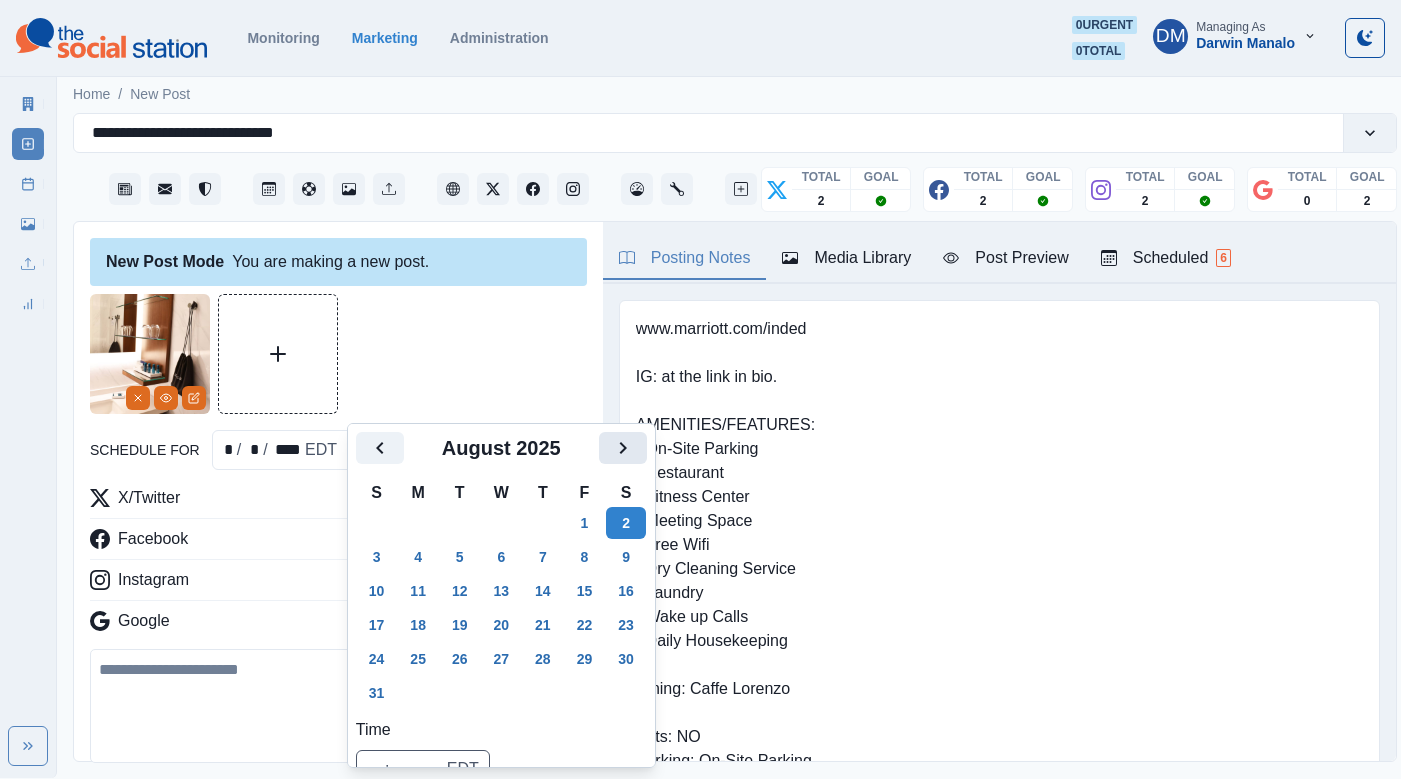 click 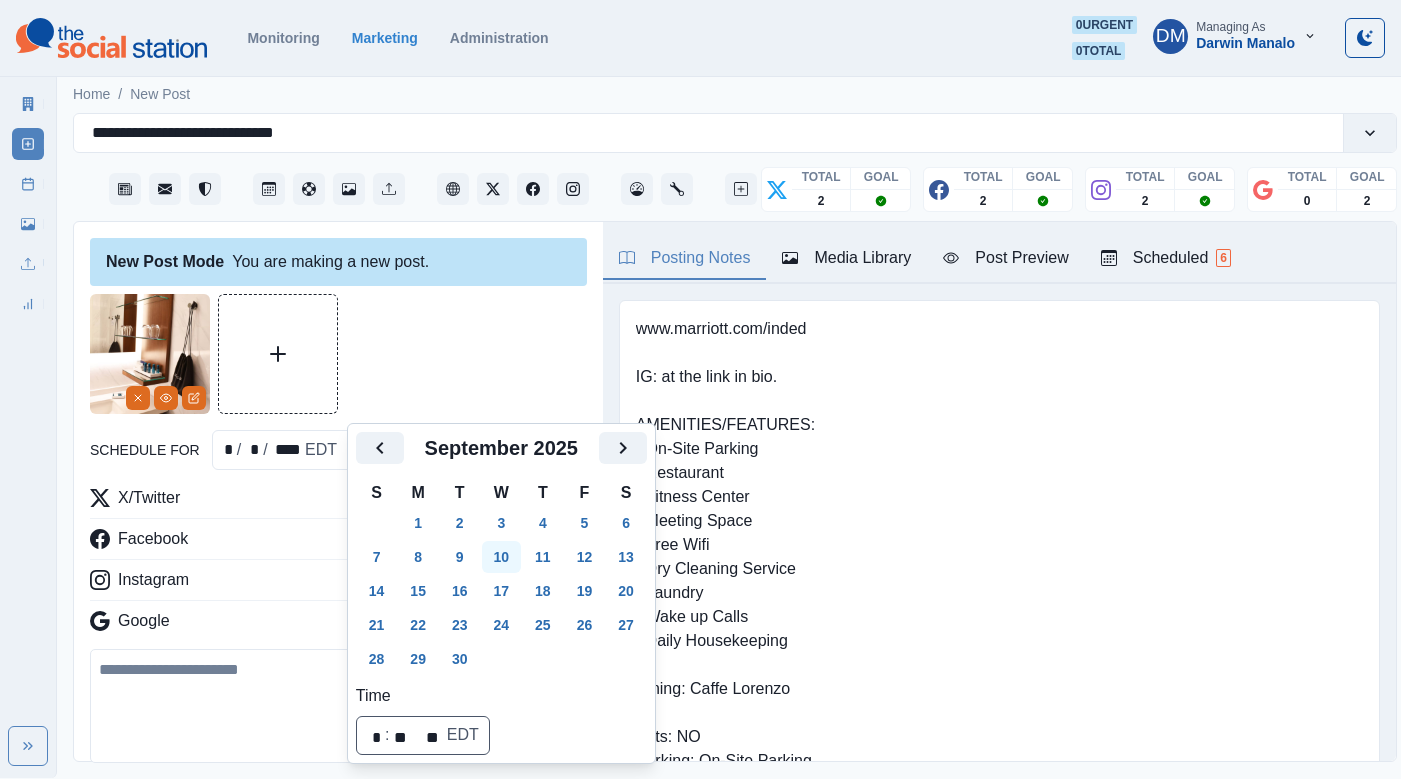 click on "10" at bounding box center (502, 557) 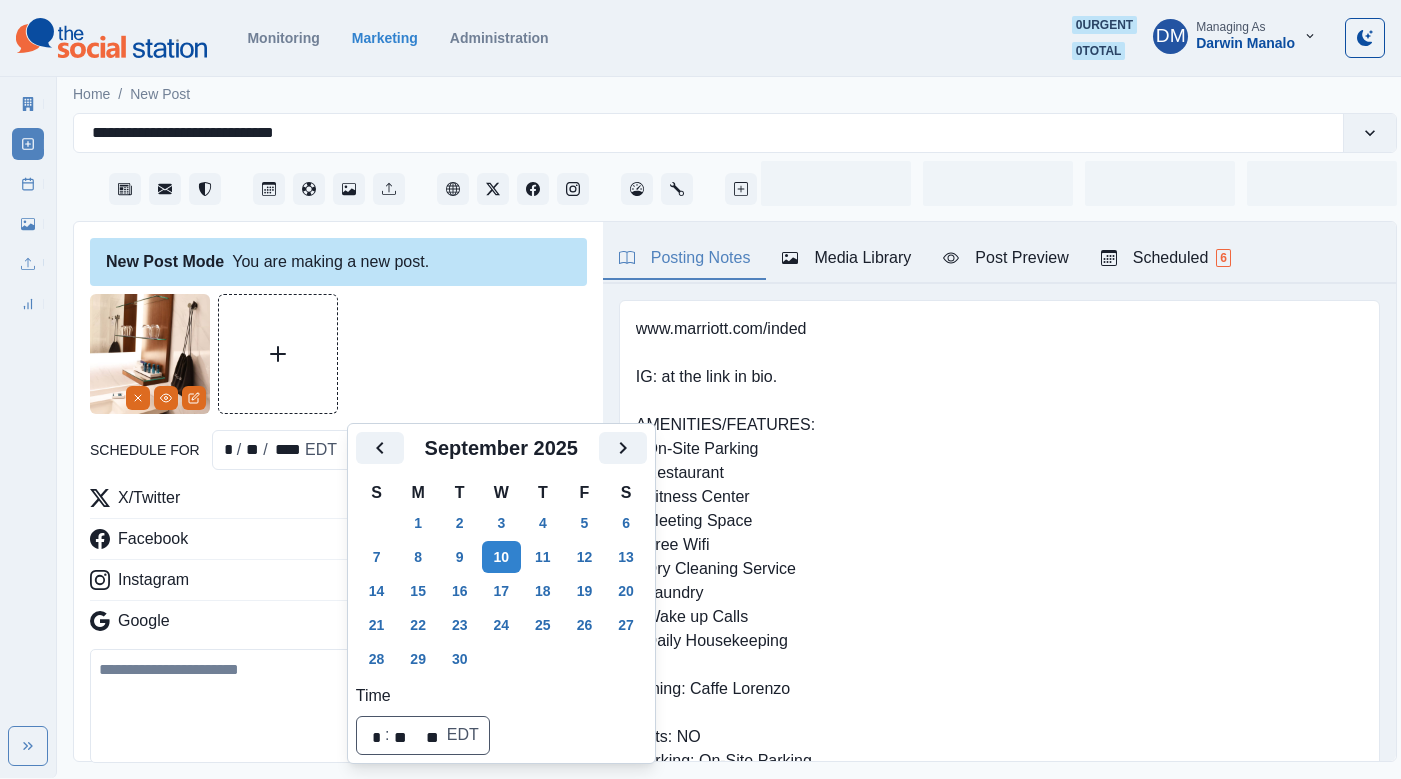 click at bounding box center (338, 706) 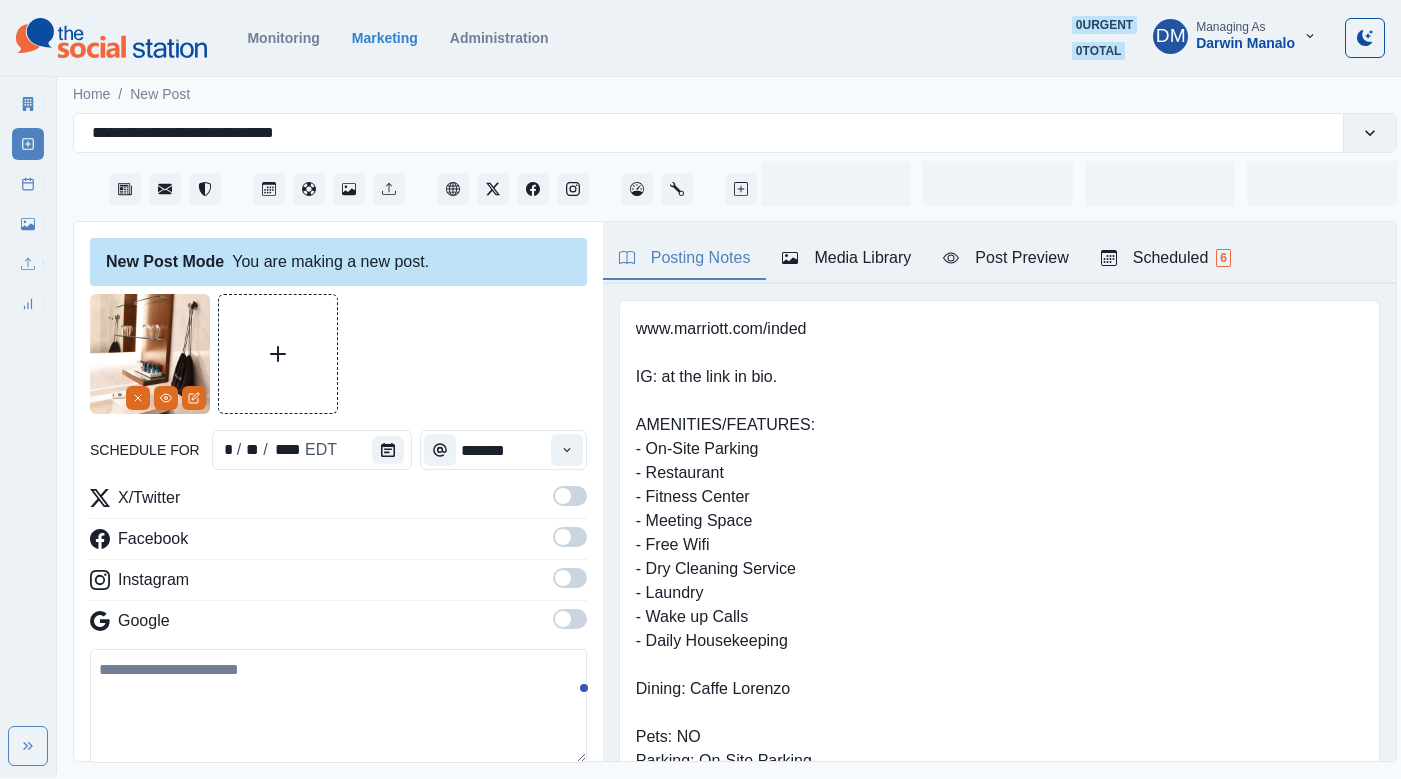 click at bounding box center (338, 706) 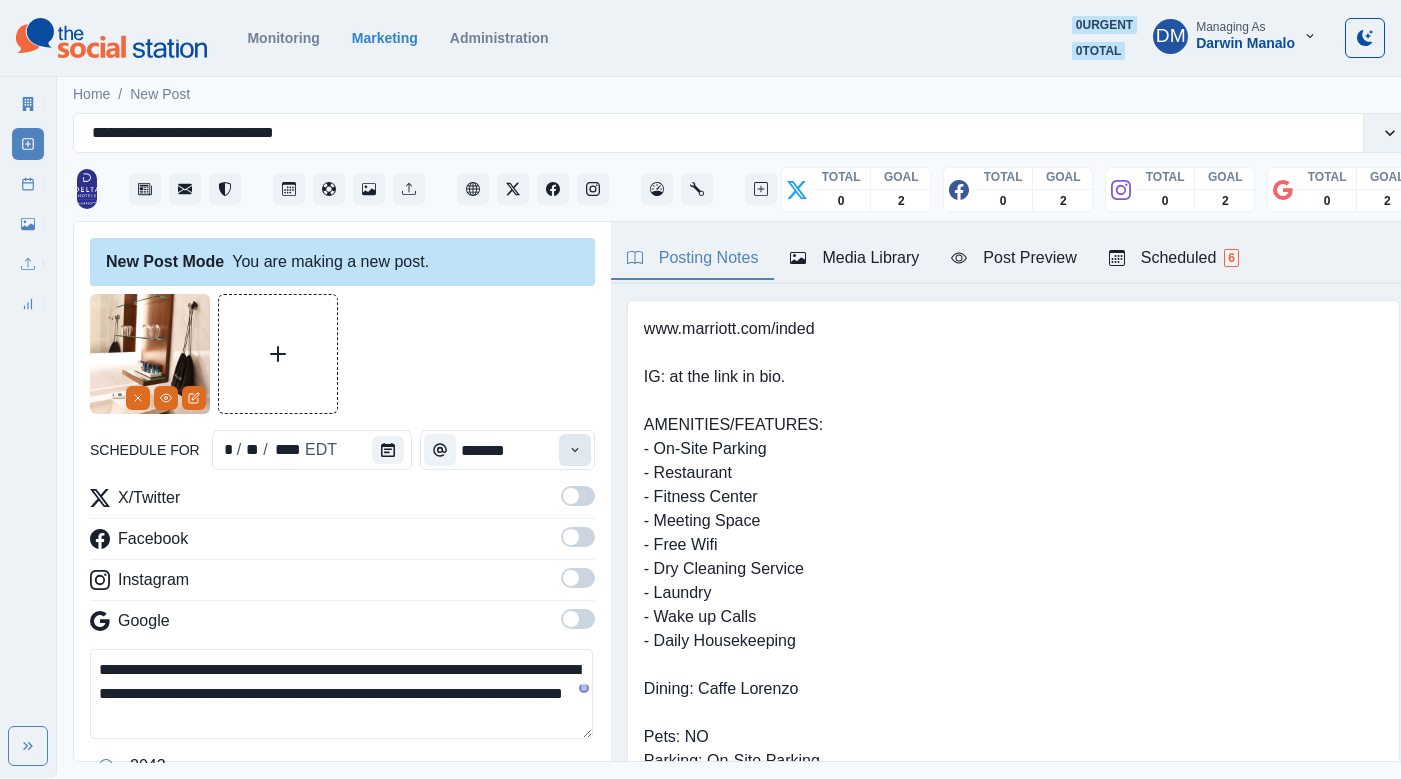 type on "**********" 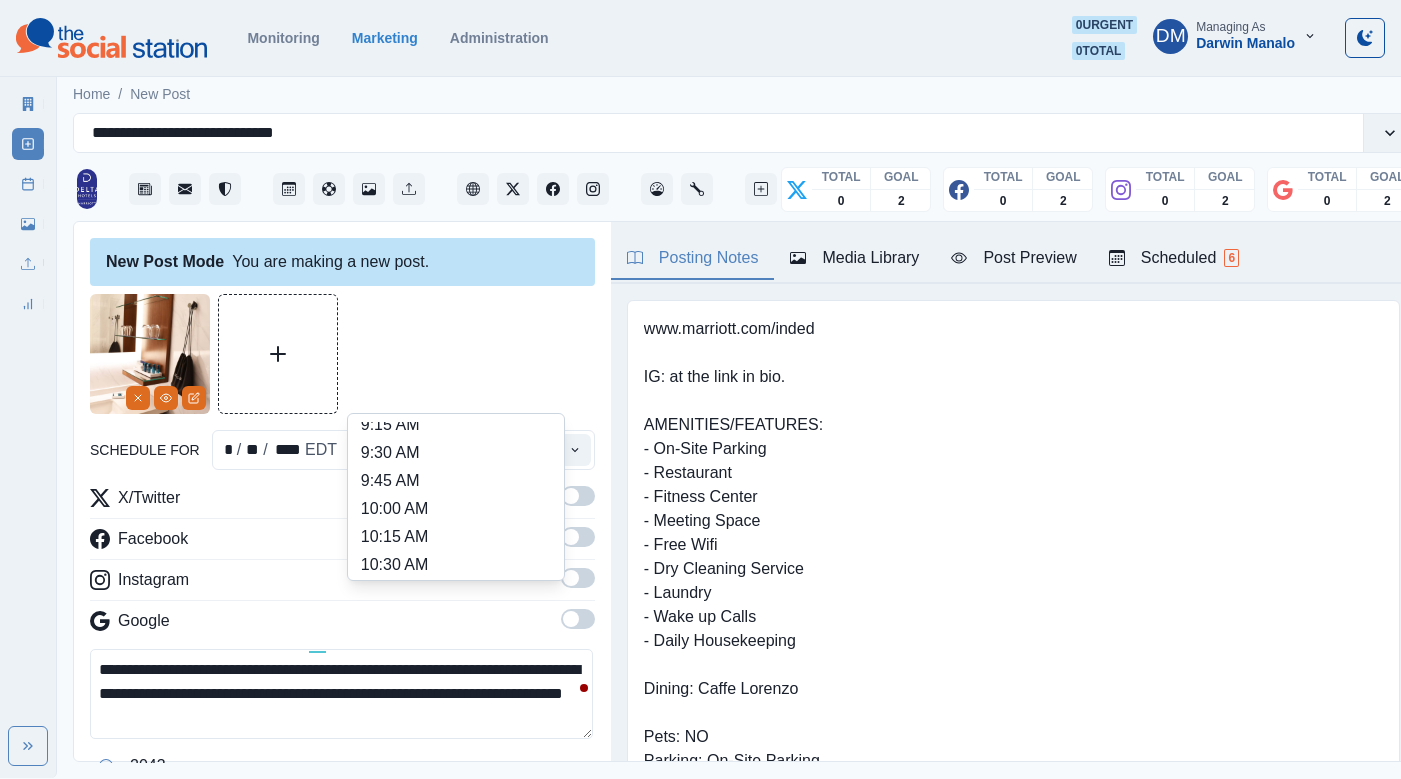 scroll, scrollTop: 196, scrollLeft: 0, axis: vertical 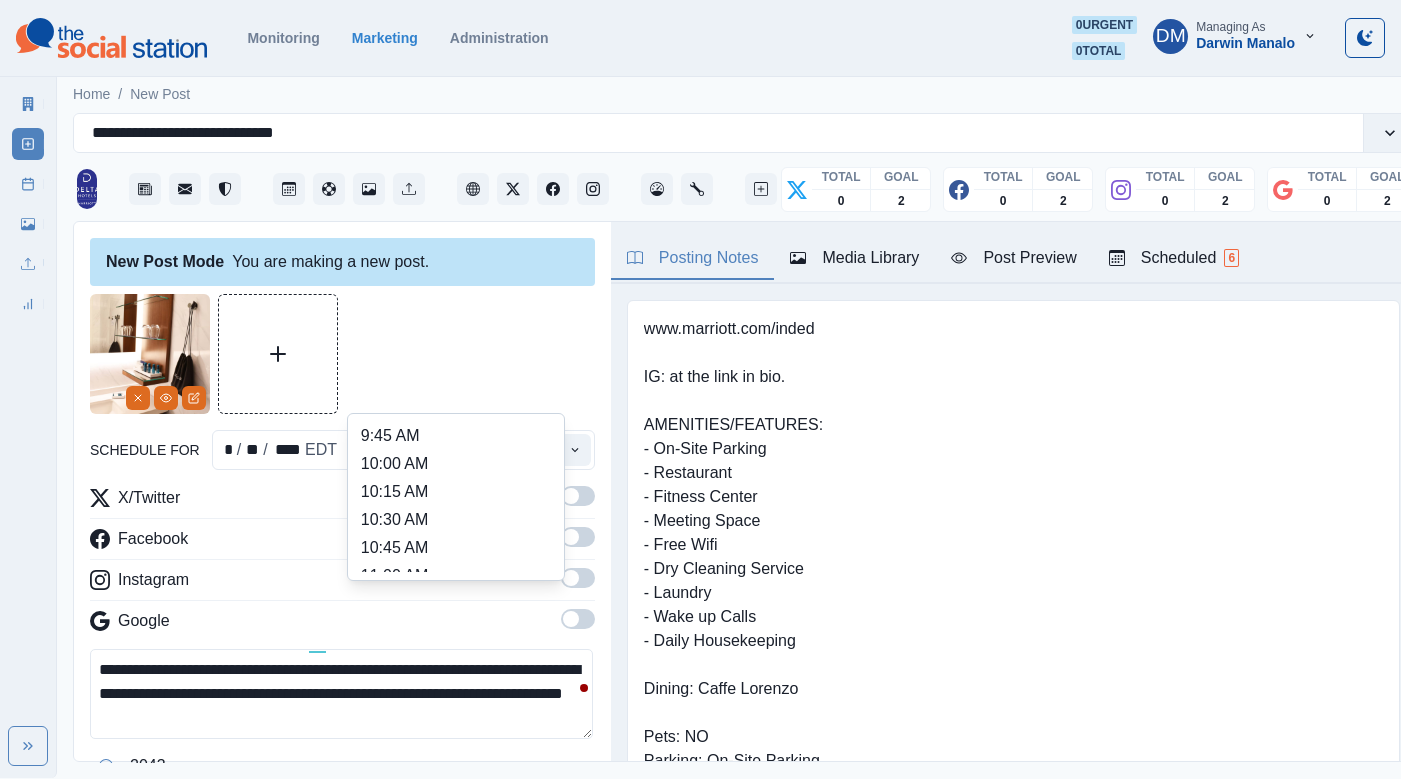click on "11:15 AM" at bounding box center [456, 604] 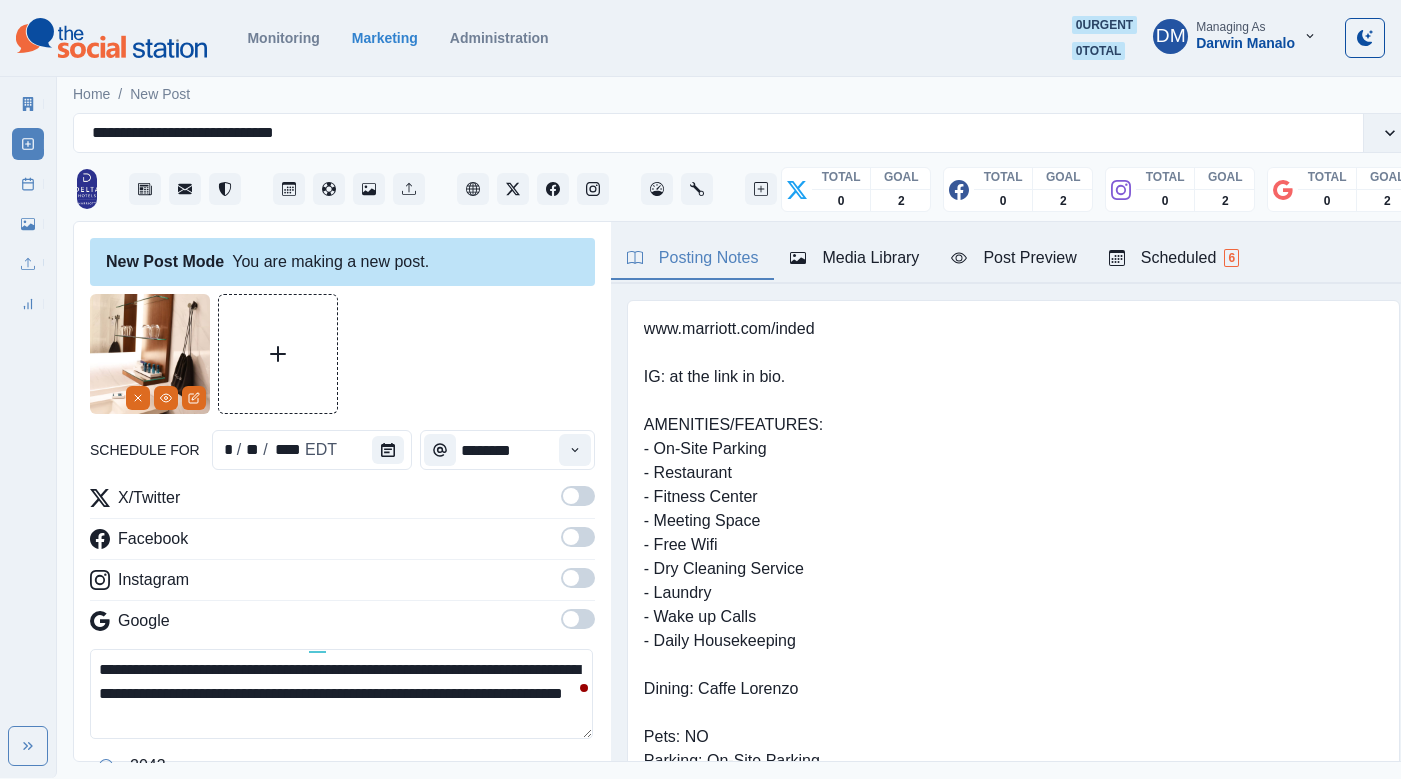 click on "**********" at bounding box center (341, 694) 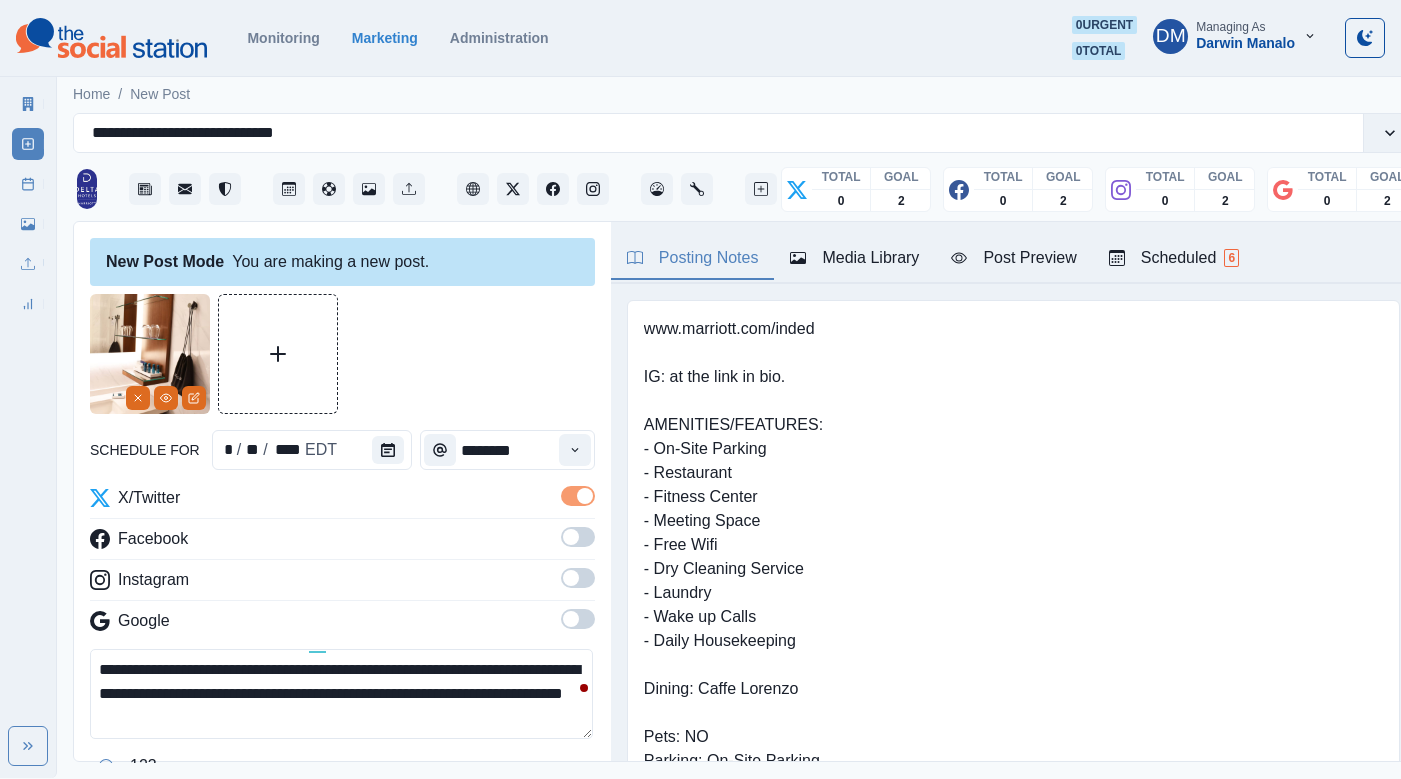 click at bounding box center (578, 543) 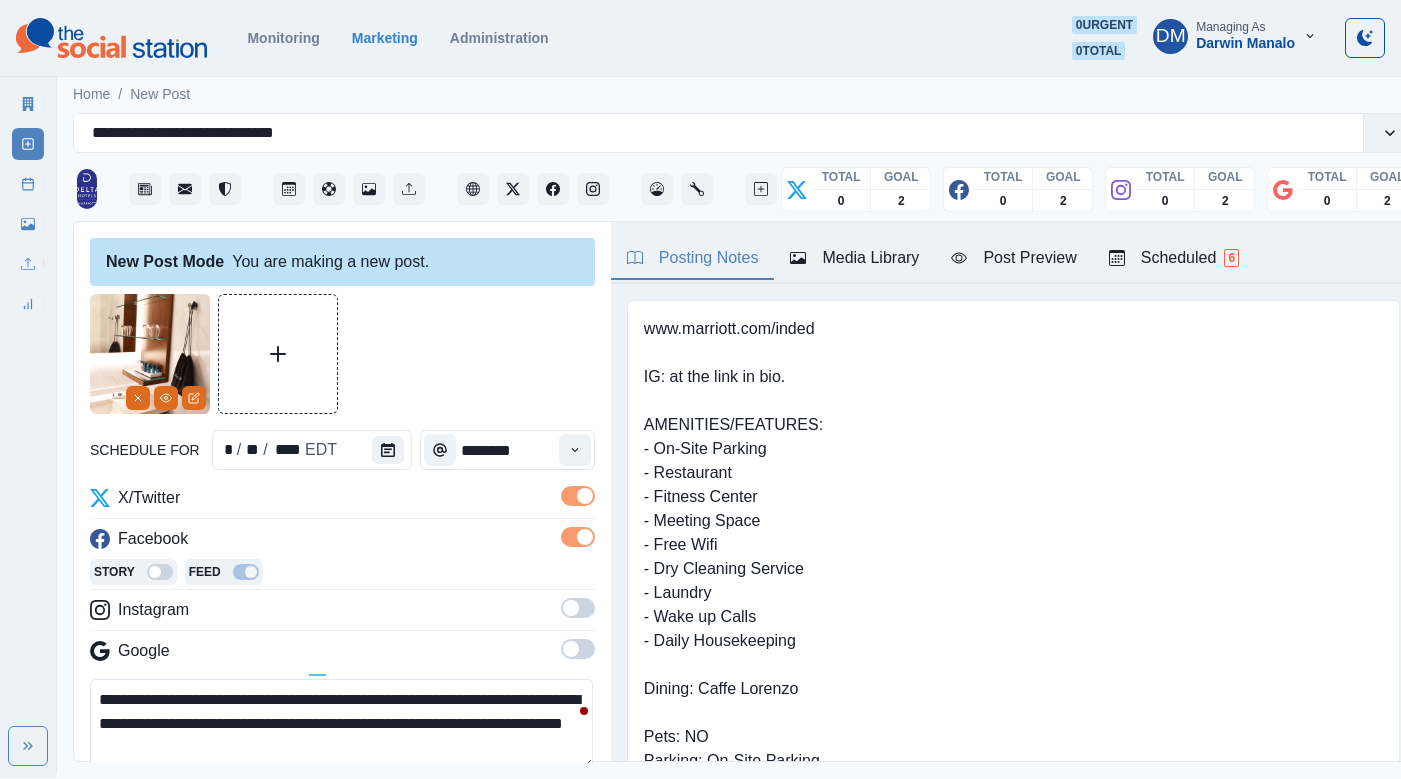 click at bounding box center [571, 608] 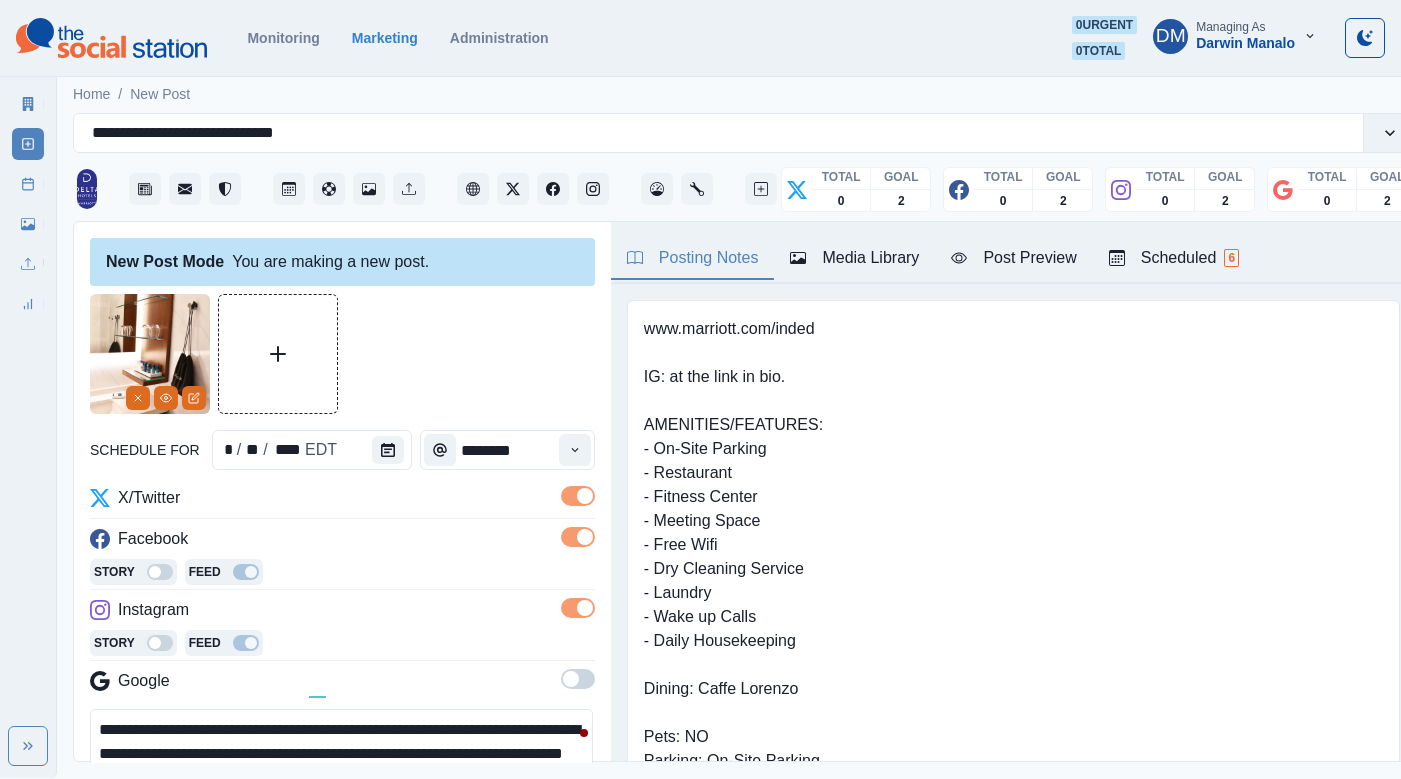 click on "**********" at bounding box center [341, 754] 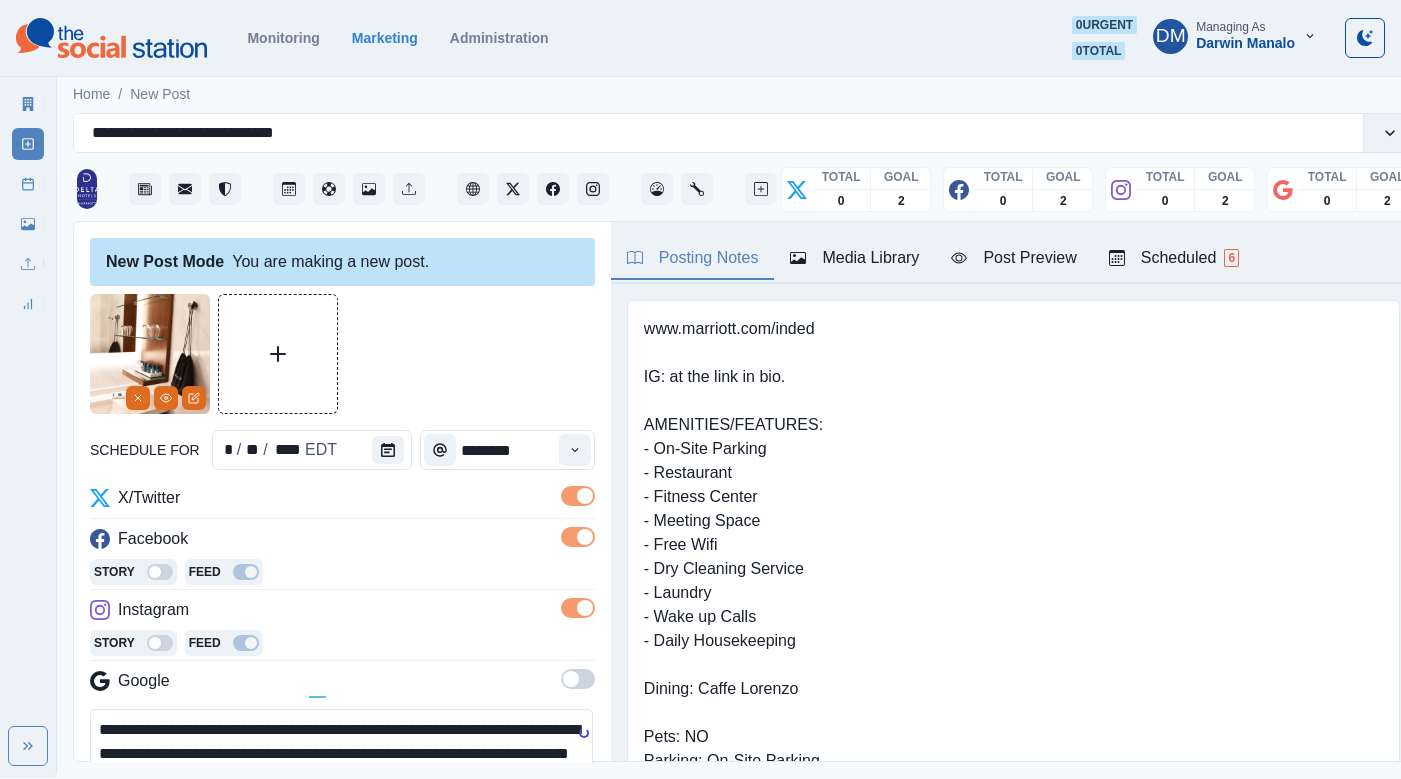 type on "**********" 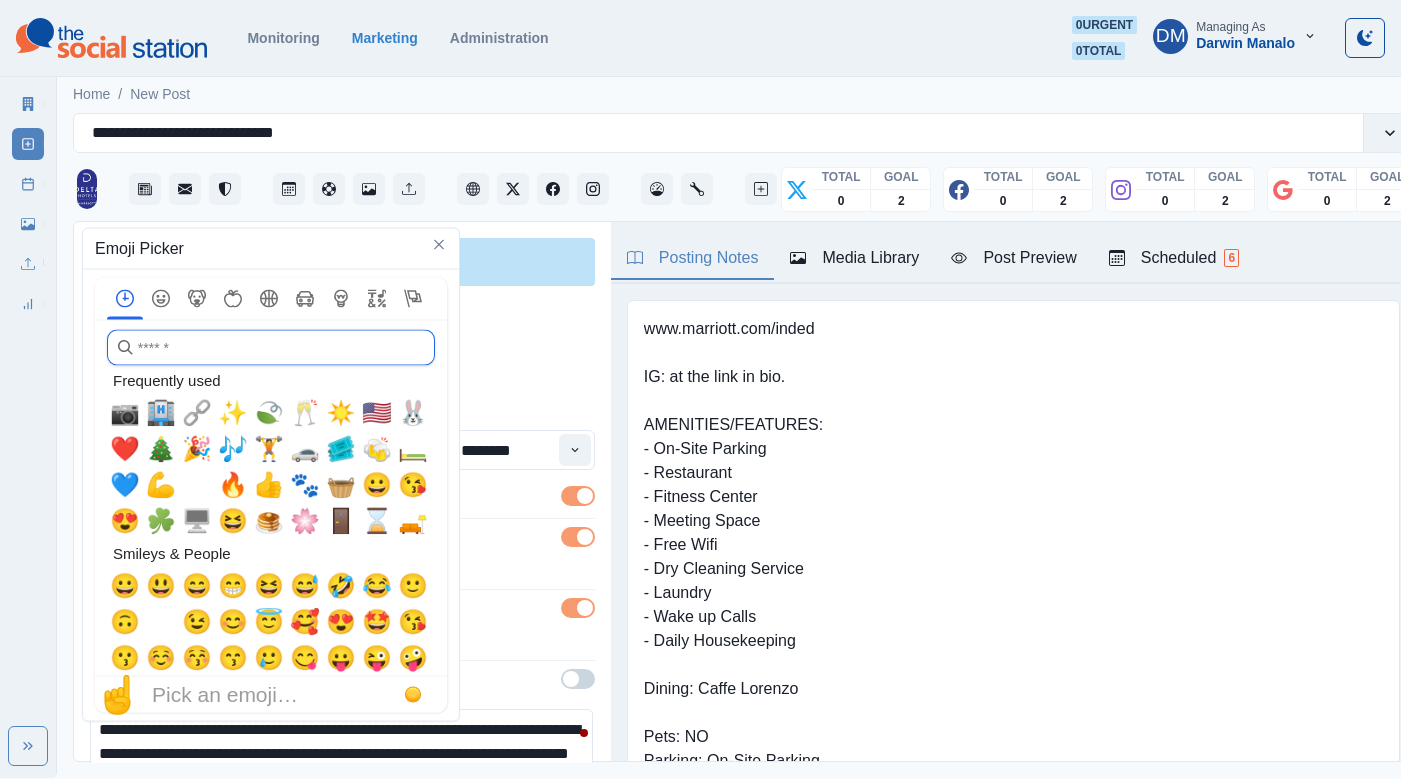 click at bounding box center [271, 348] 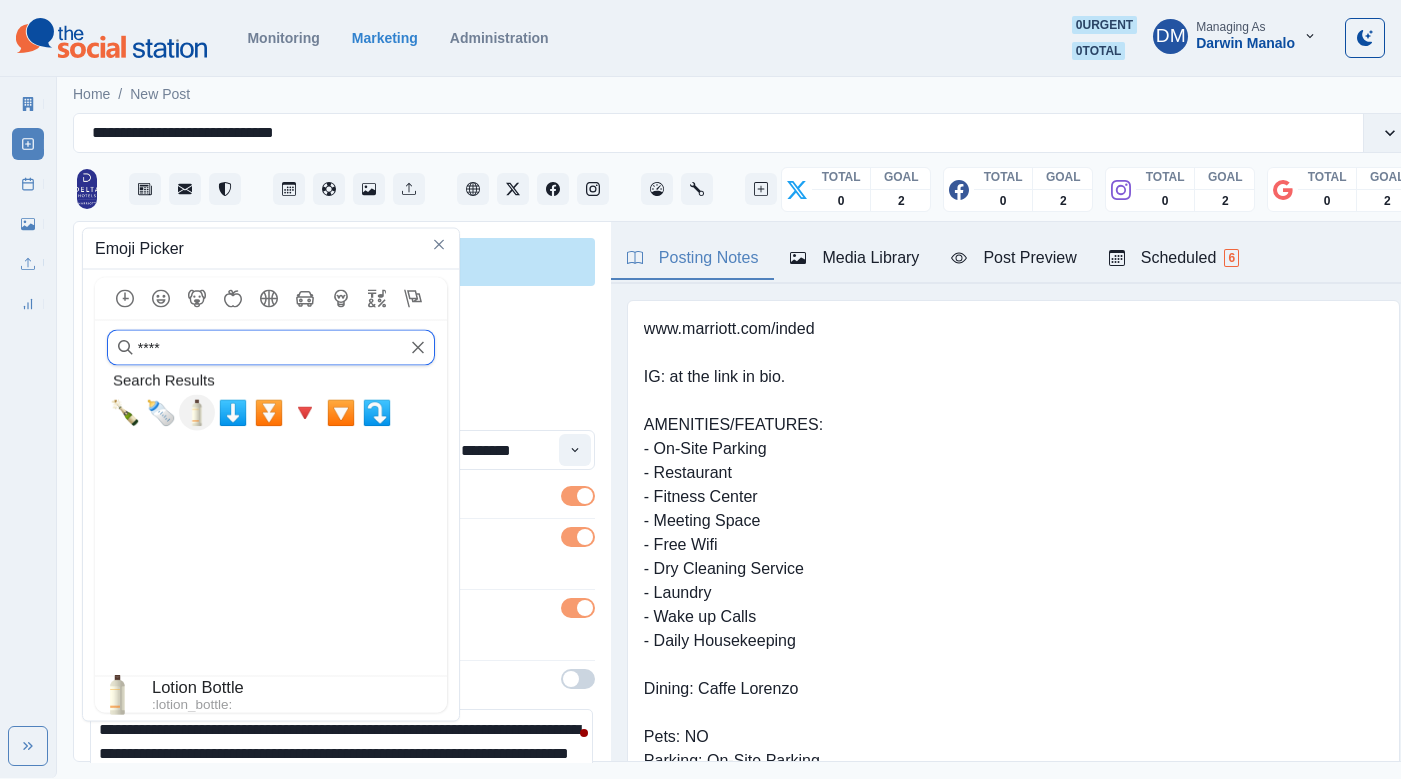 type on "****" 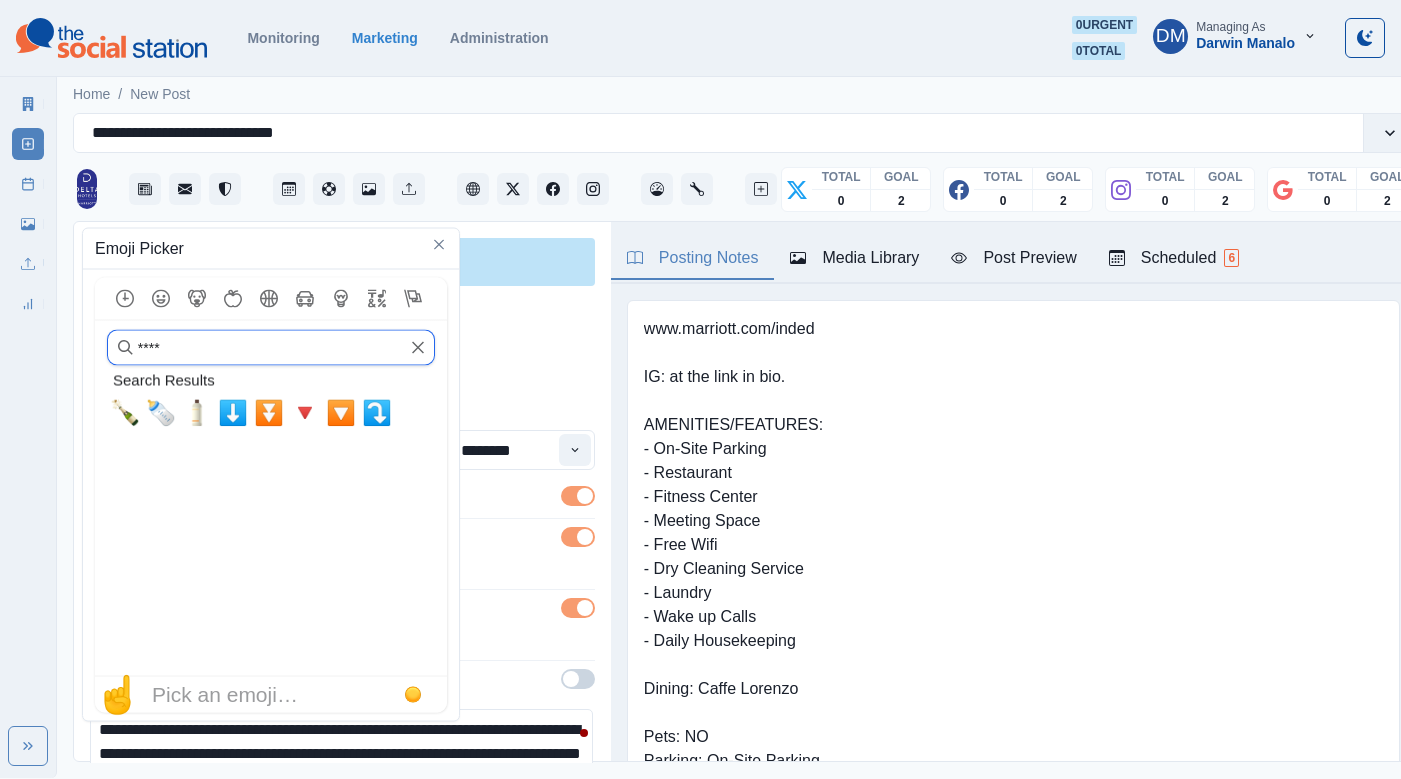 drag, startPoint x: 191, startPoint y: 305, endPoint x: 175, endPoint y: 319, distance: 21.260292 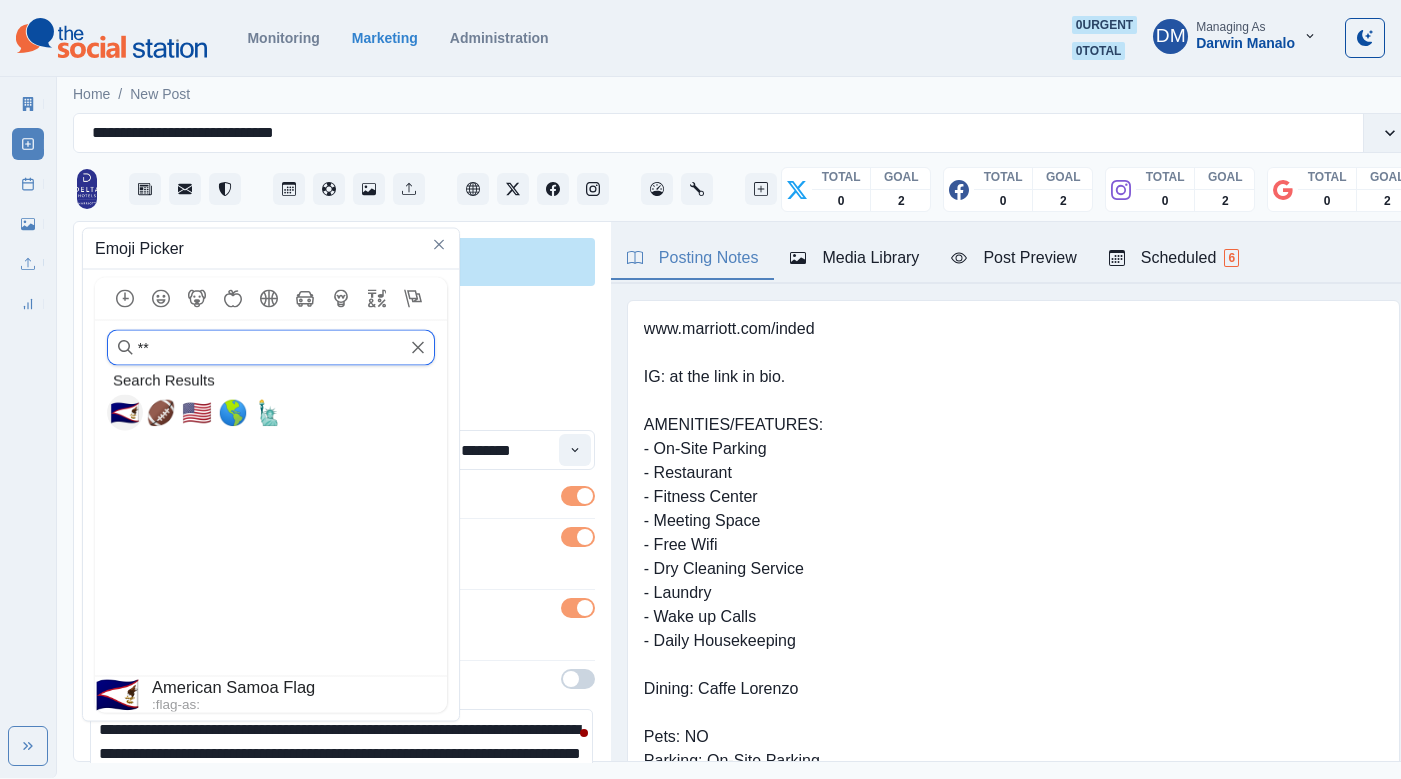 type on "*" 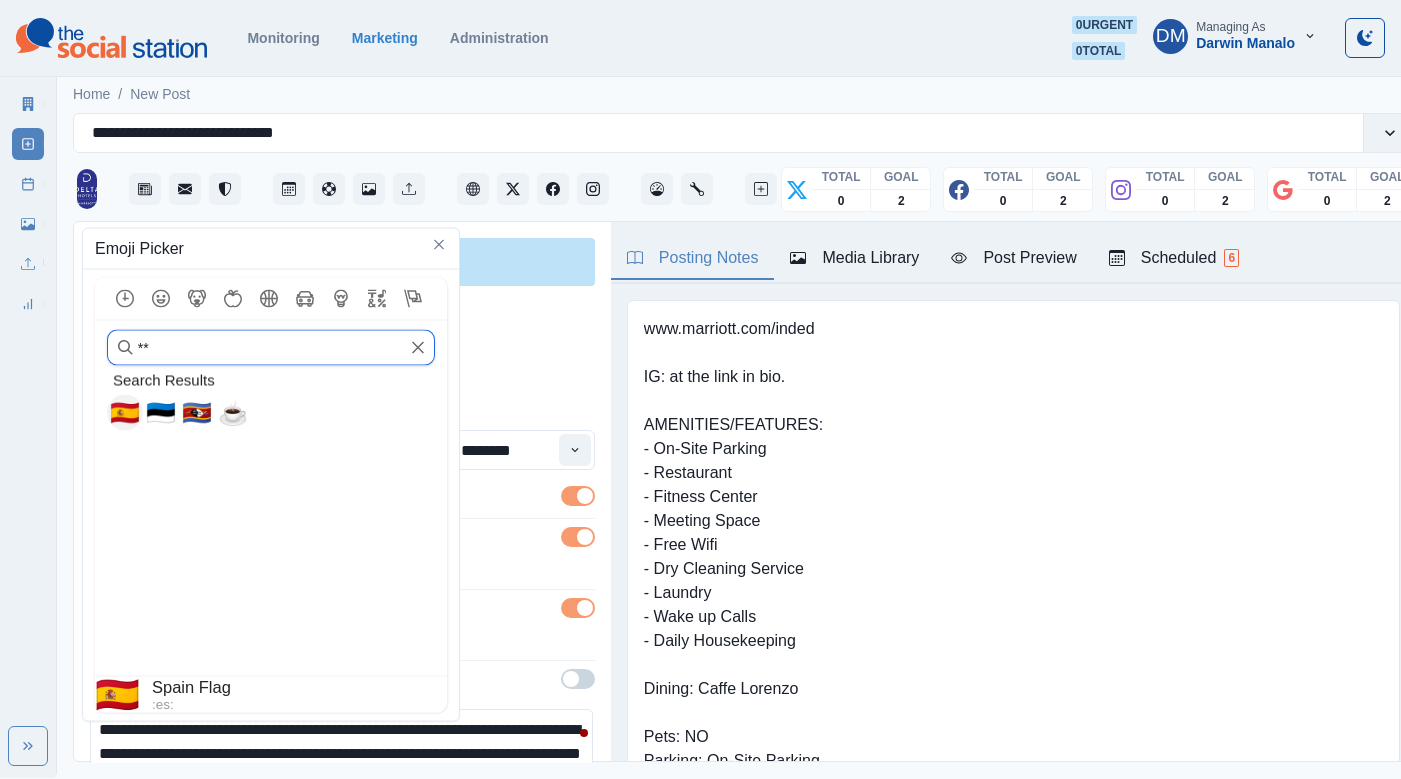type on "*" 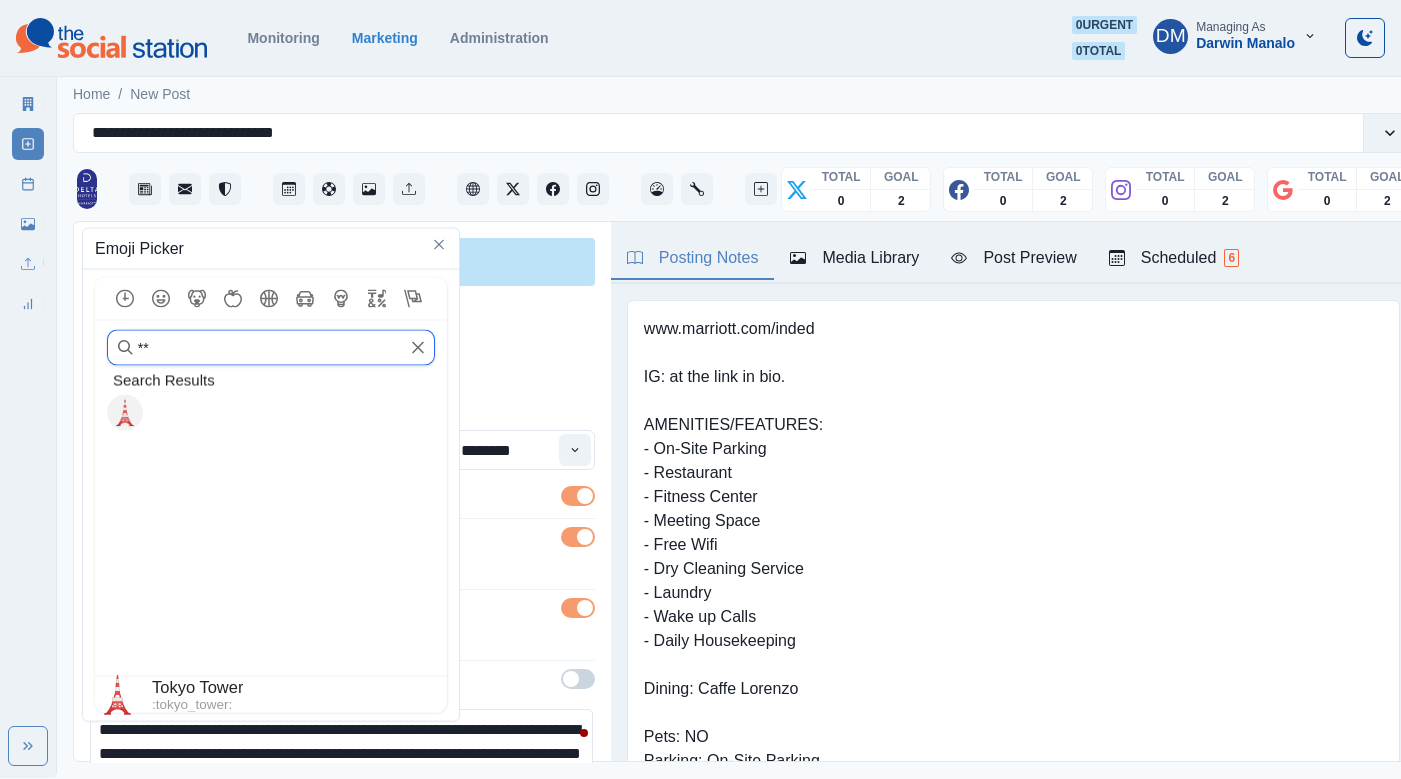 type on "*" 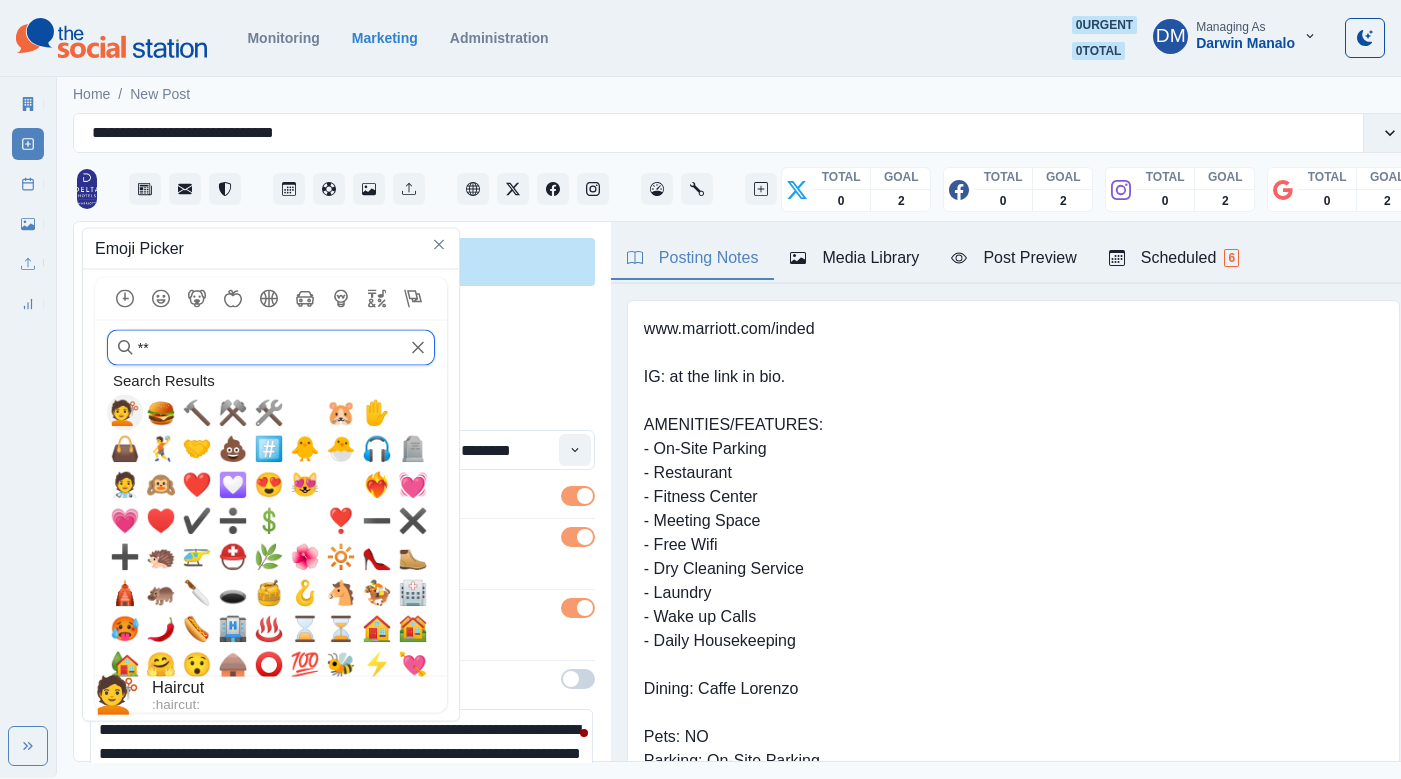 type on "*" 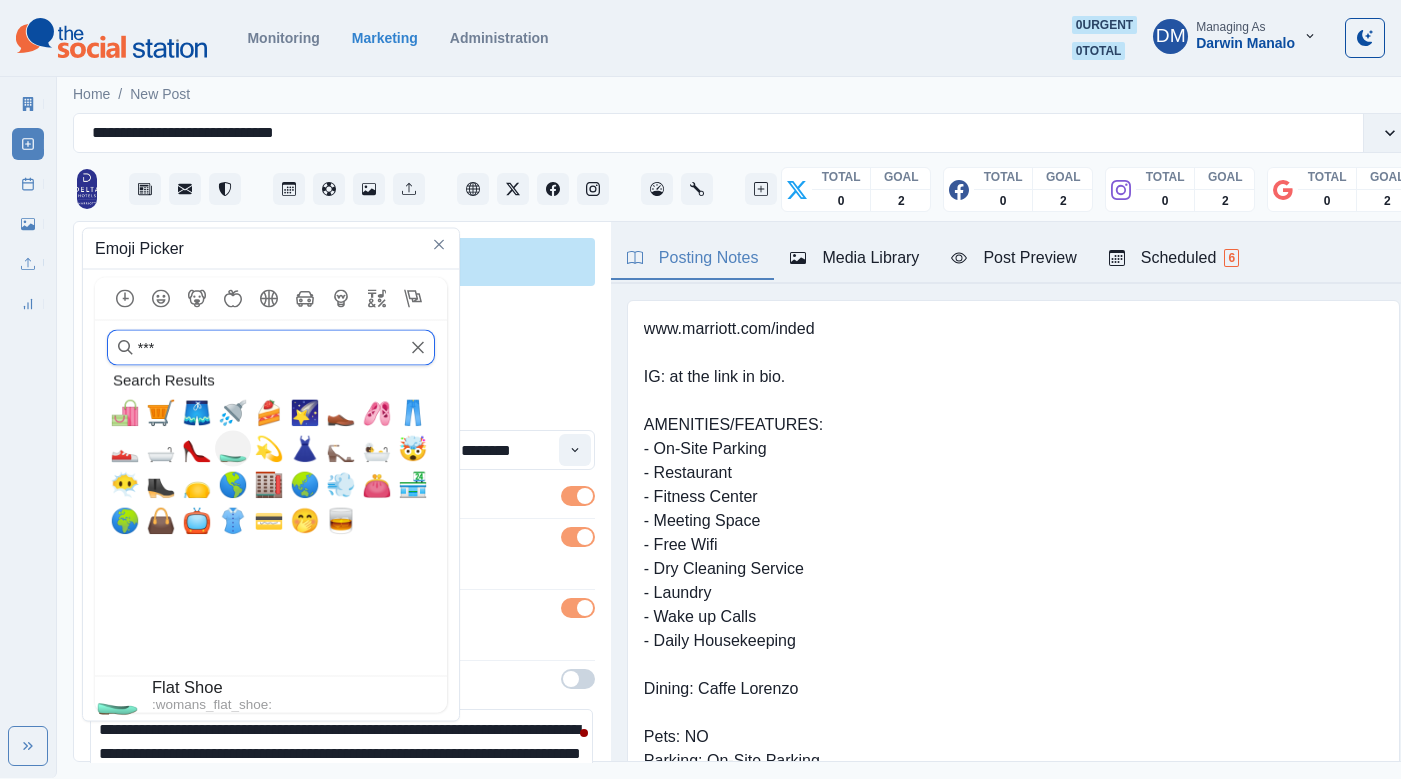 type on "***" 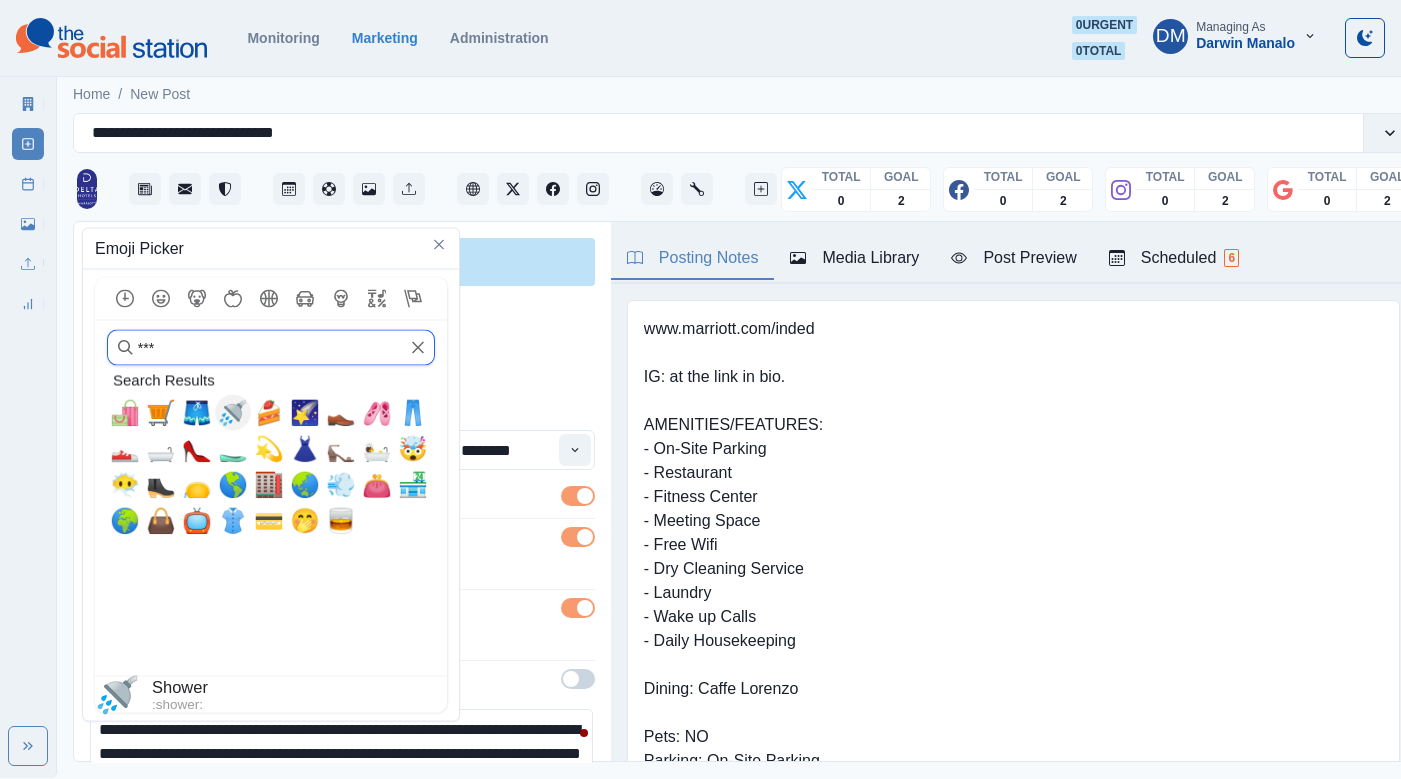 click on "🚿" at bounding box center (233, 413) 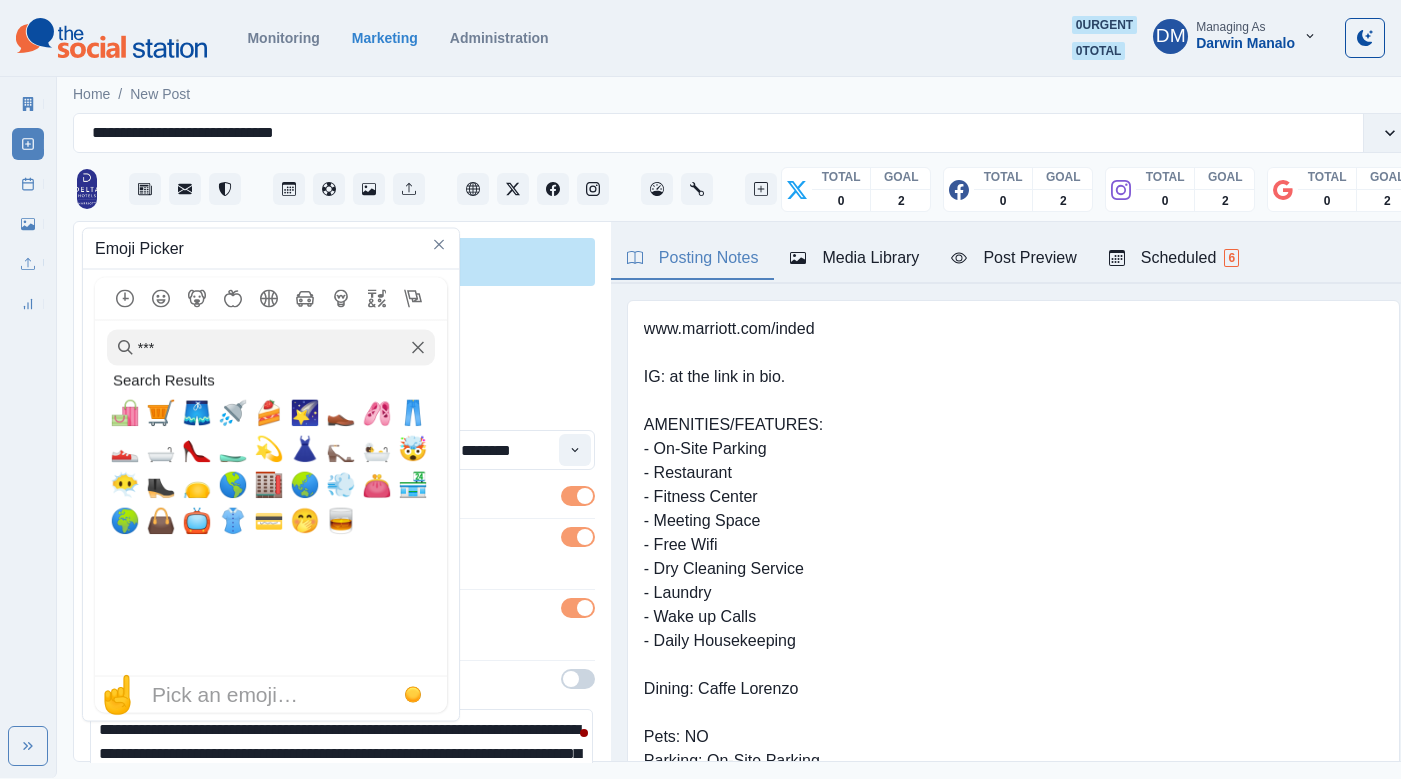 click on "**********" at bounding box center [341, 754] 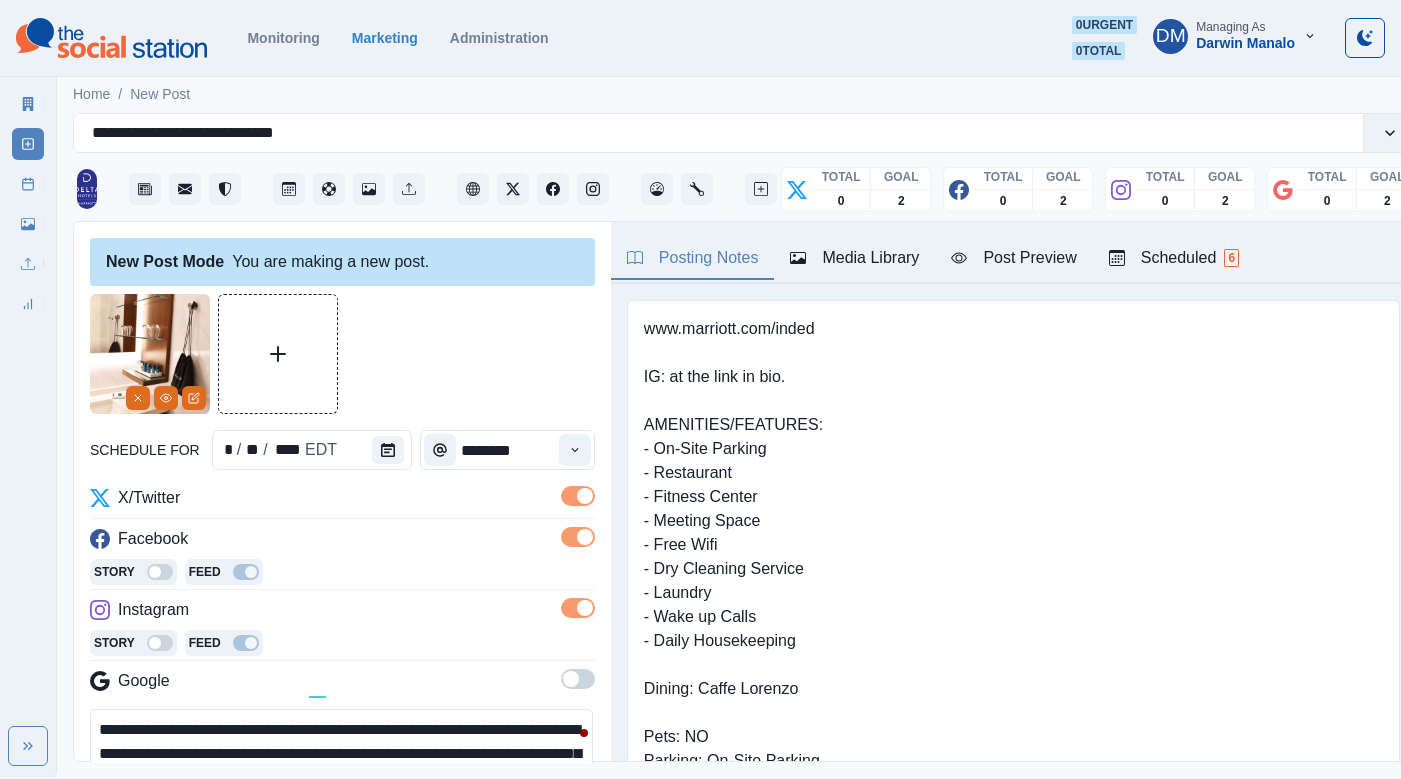 click on "Post Preview" at bounding box center (1013, 258) 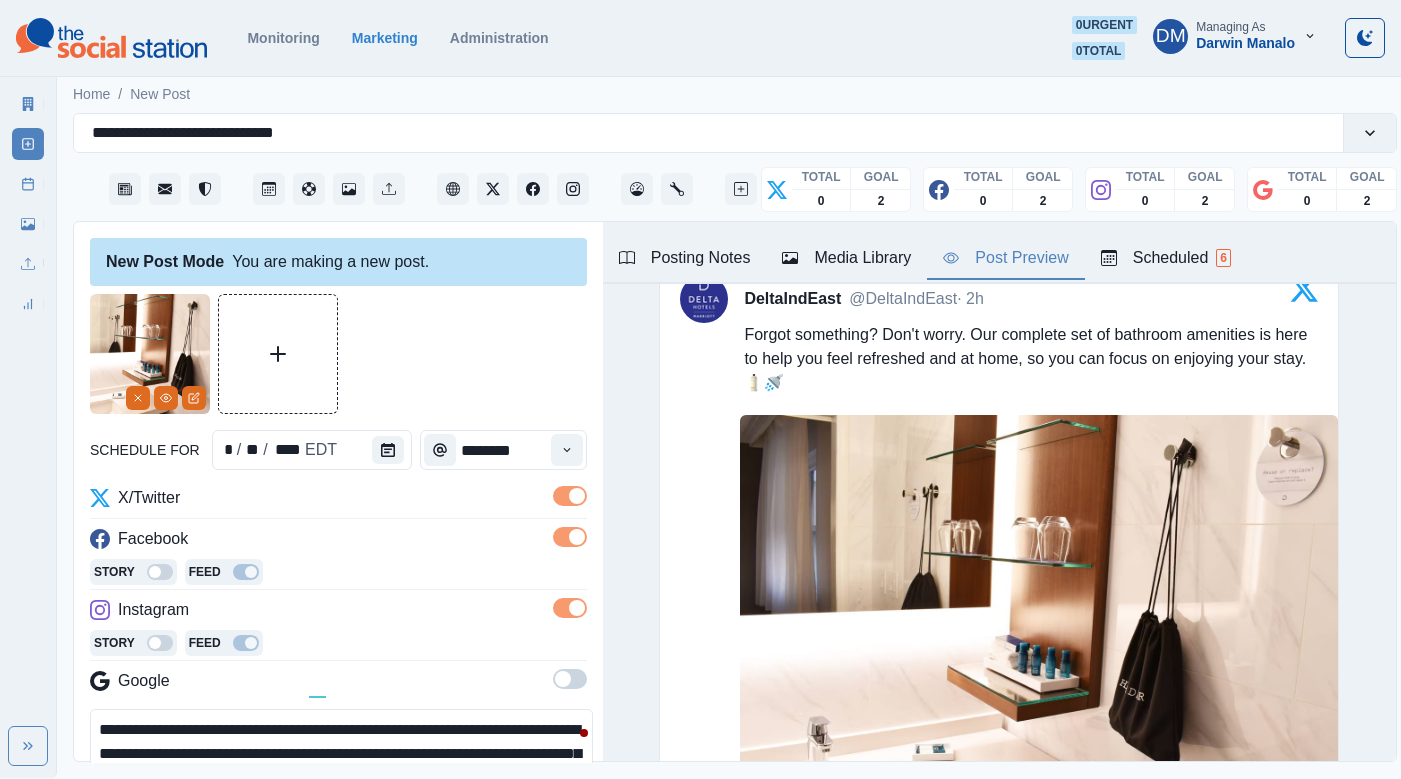 scroll, scrollTop: 0, scrollLeft: 0, axis: both 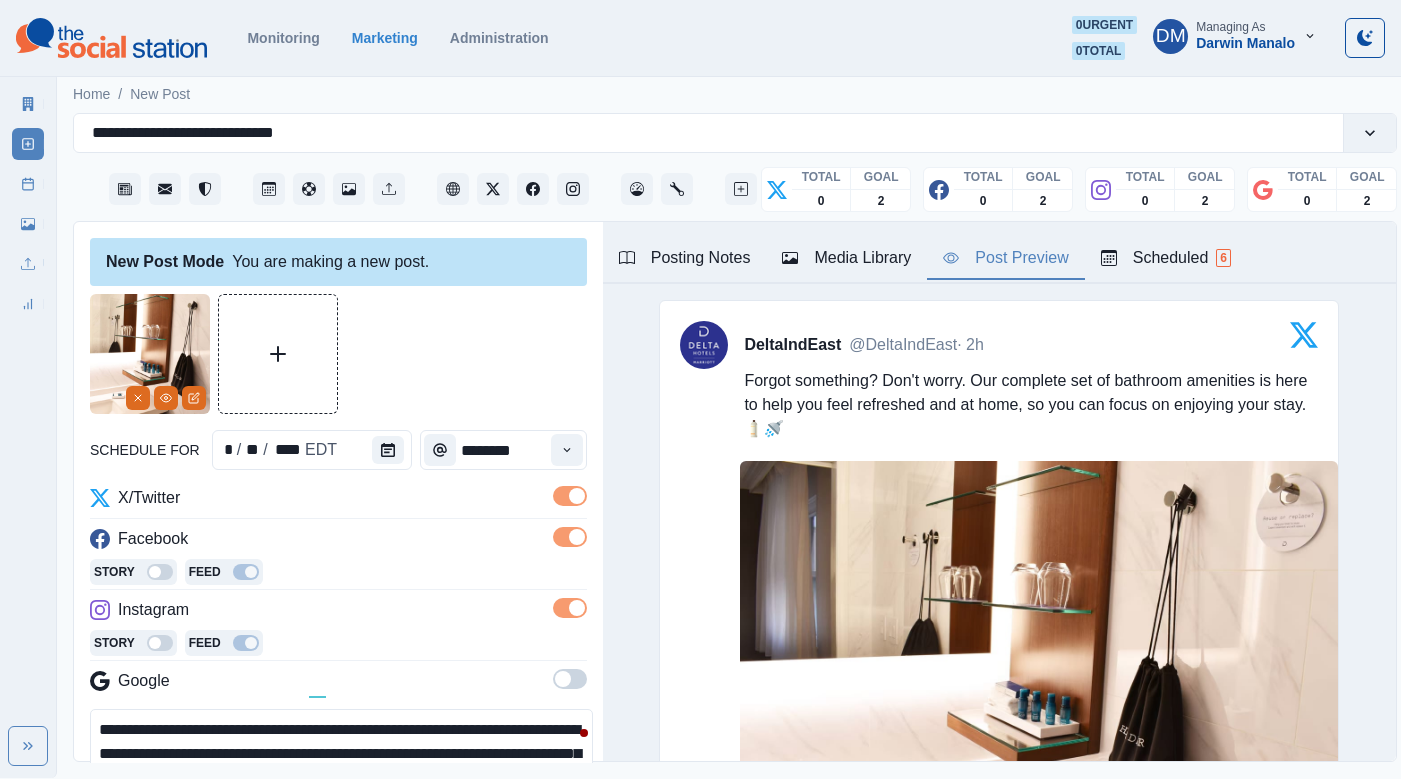 click on "**********" at bounding box center [341, 754] 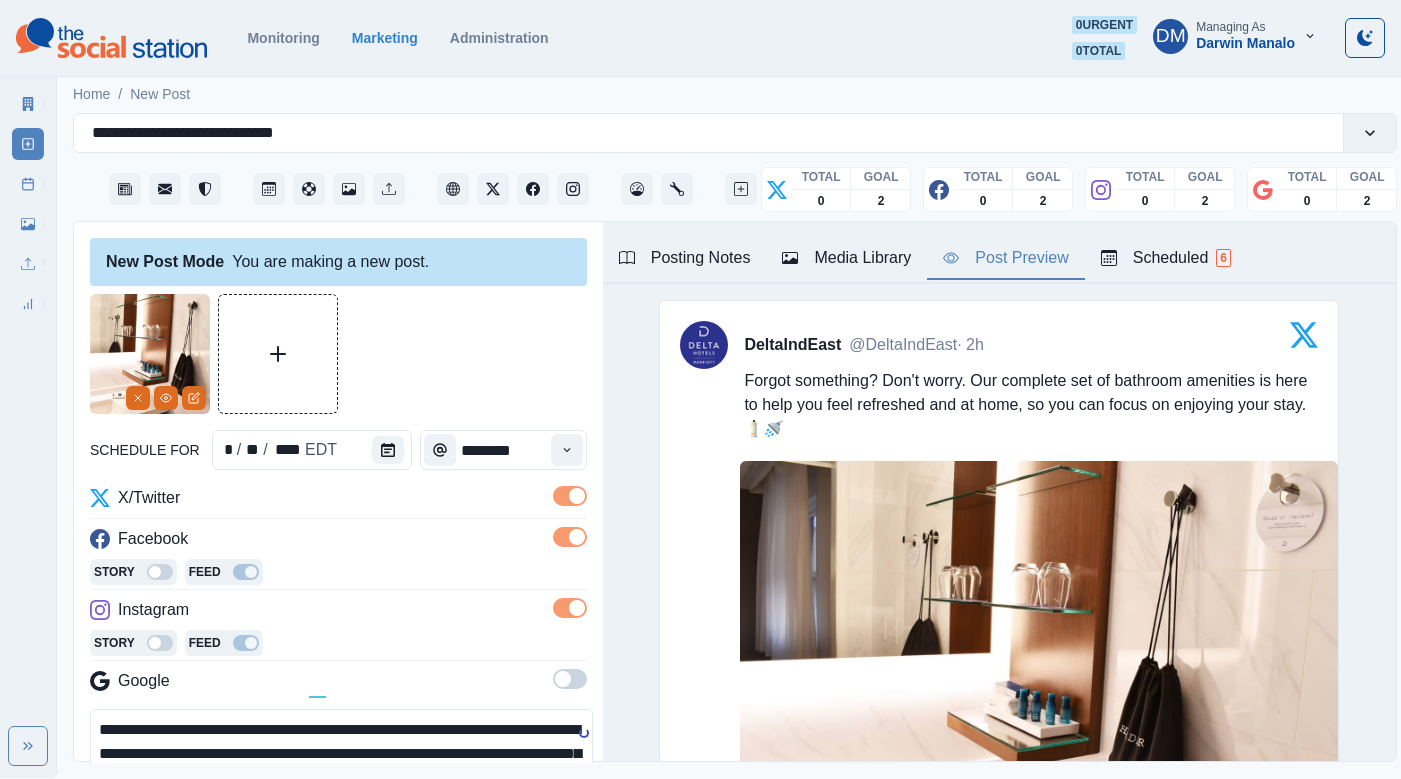 scroll, scrollTop: 113, scrollLeft: 0, axis: vertical 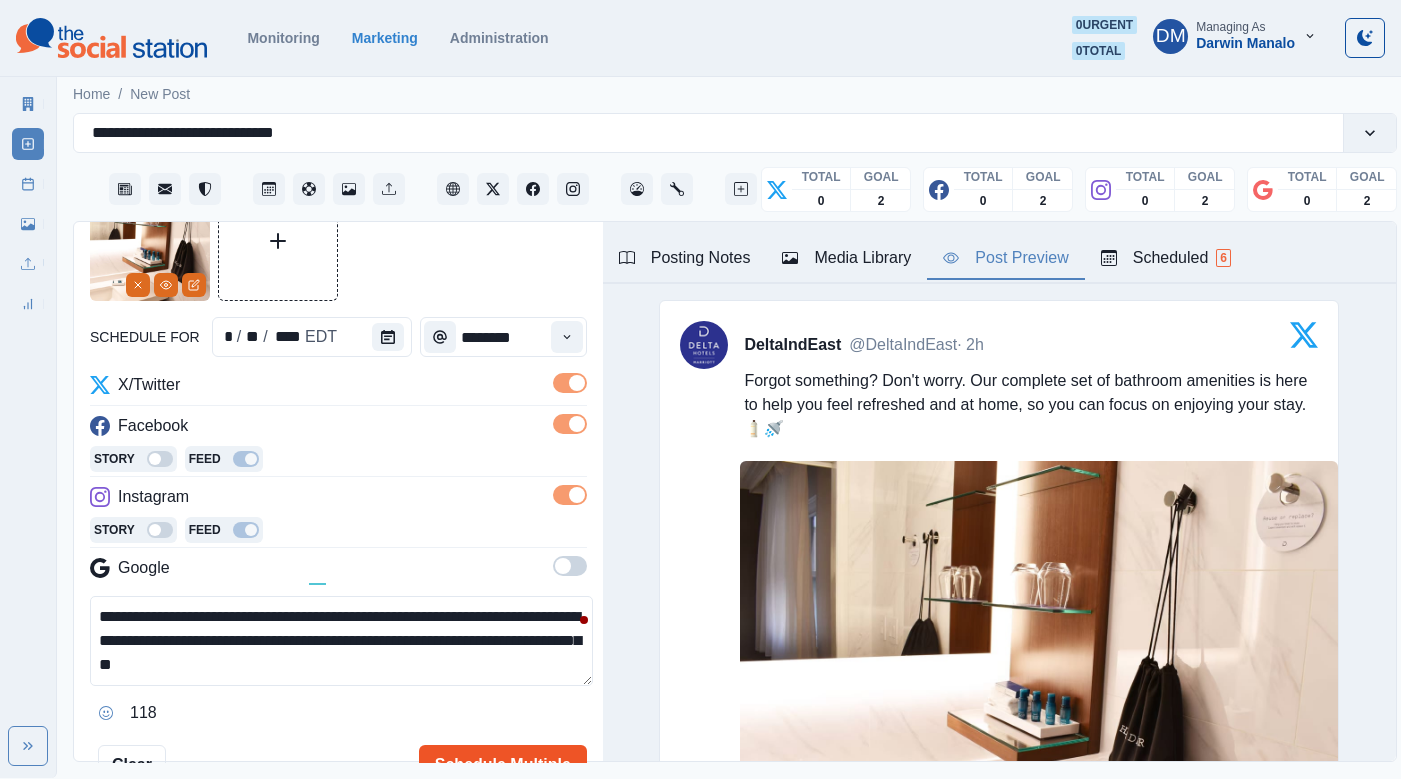 click on "Schedule Multiple" at bounding box center [503, 765] 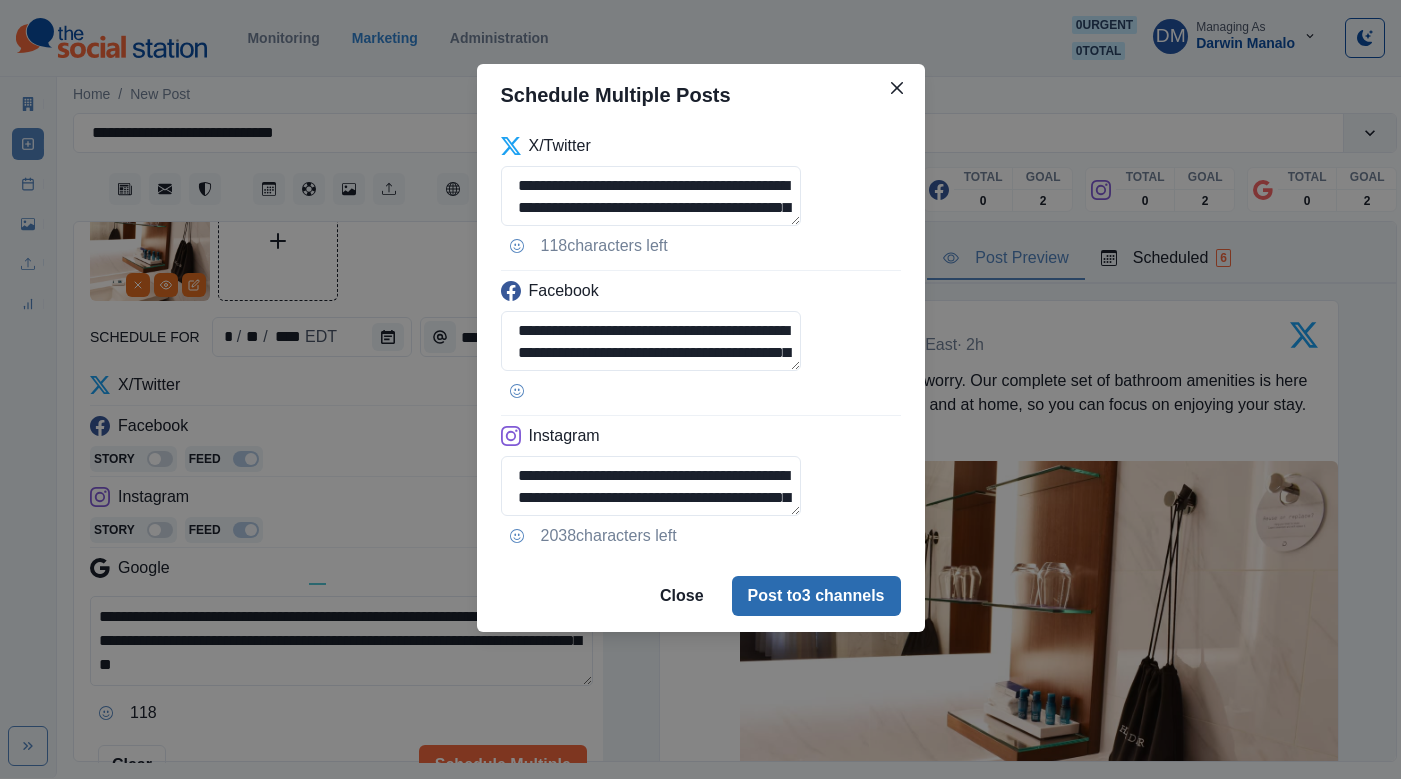 click on "Post to  3   channels" at bounding box center [816, 596] 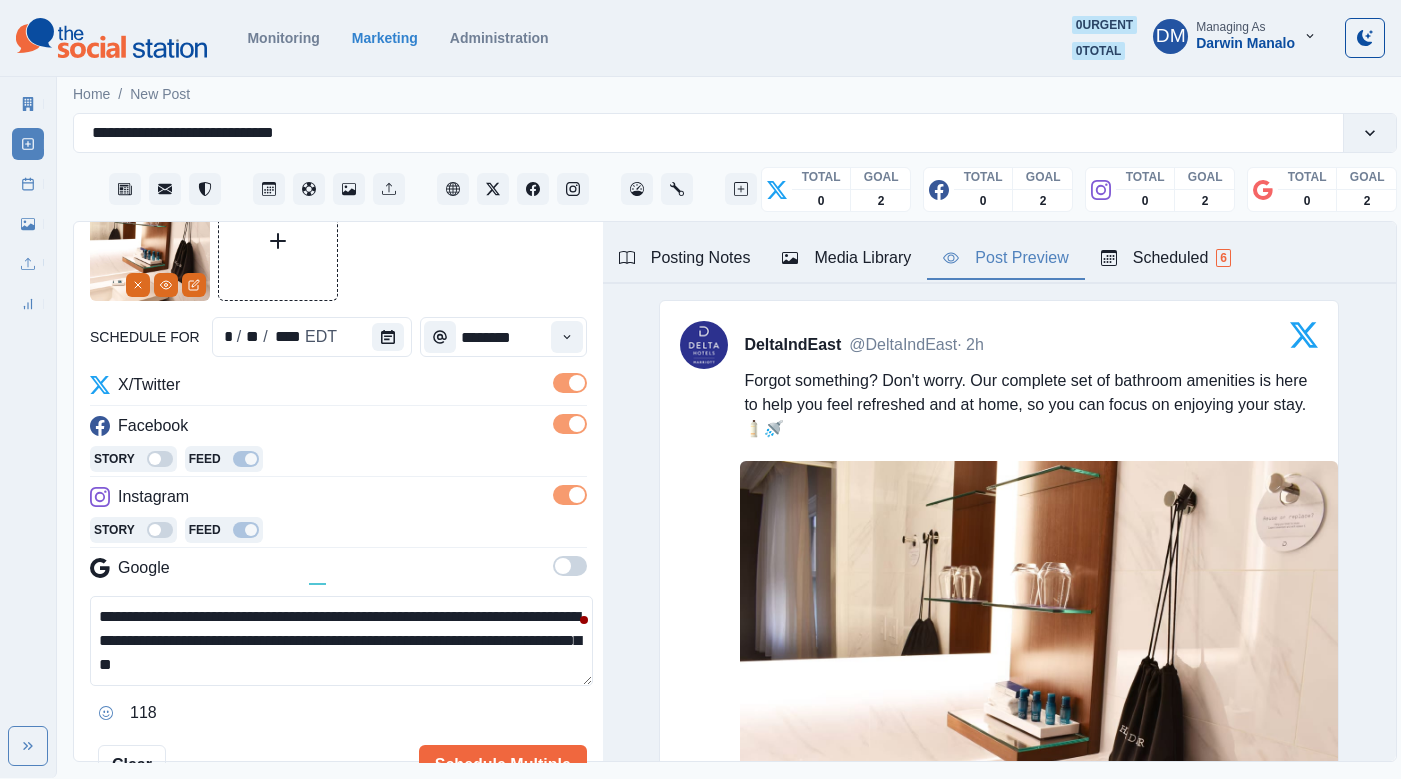 type 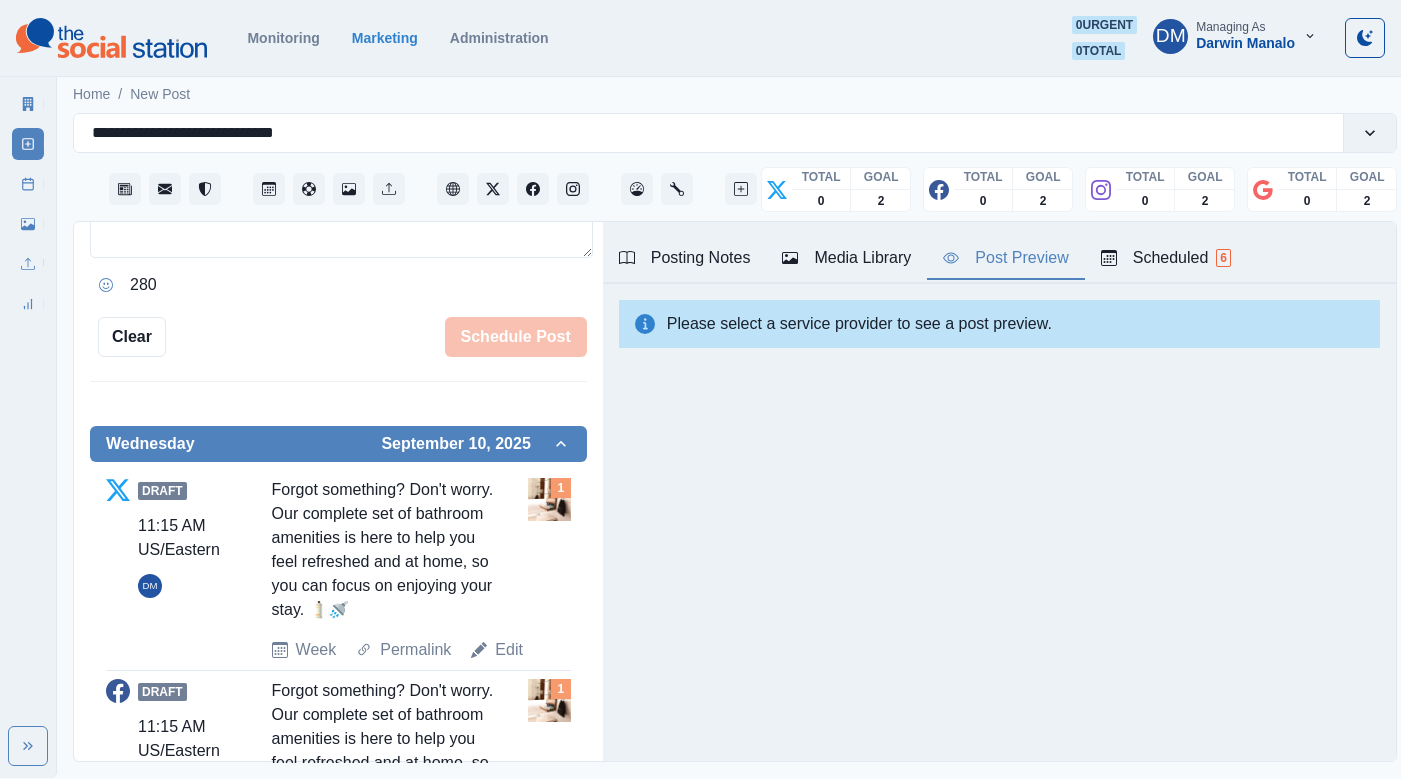 scroll, scrollTop: 433, scrollLeft: 0, axis: vertical 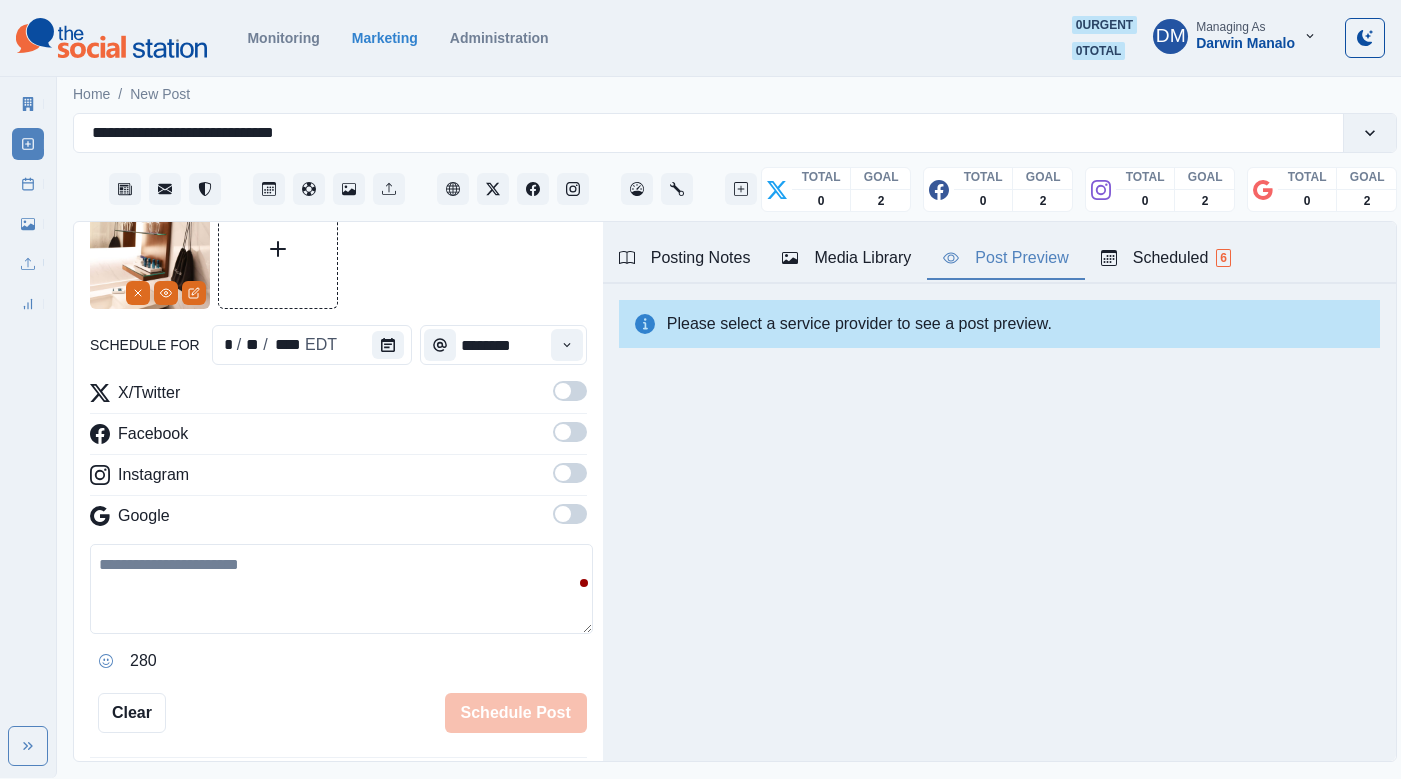 click at bounding box center (341, 589) 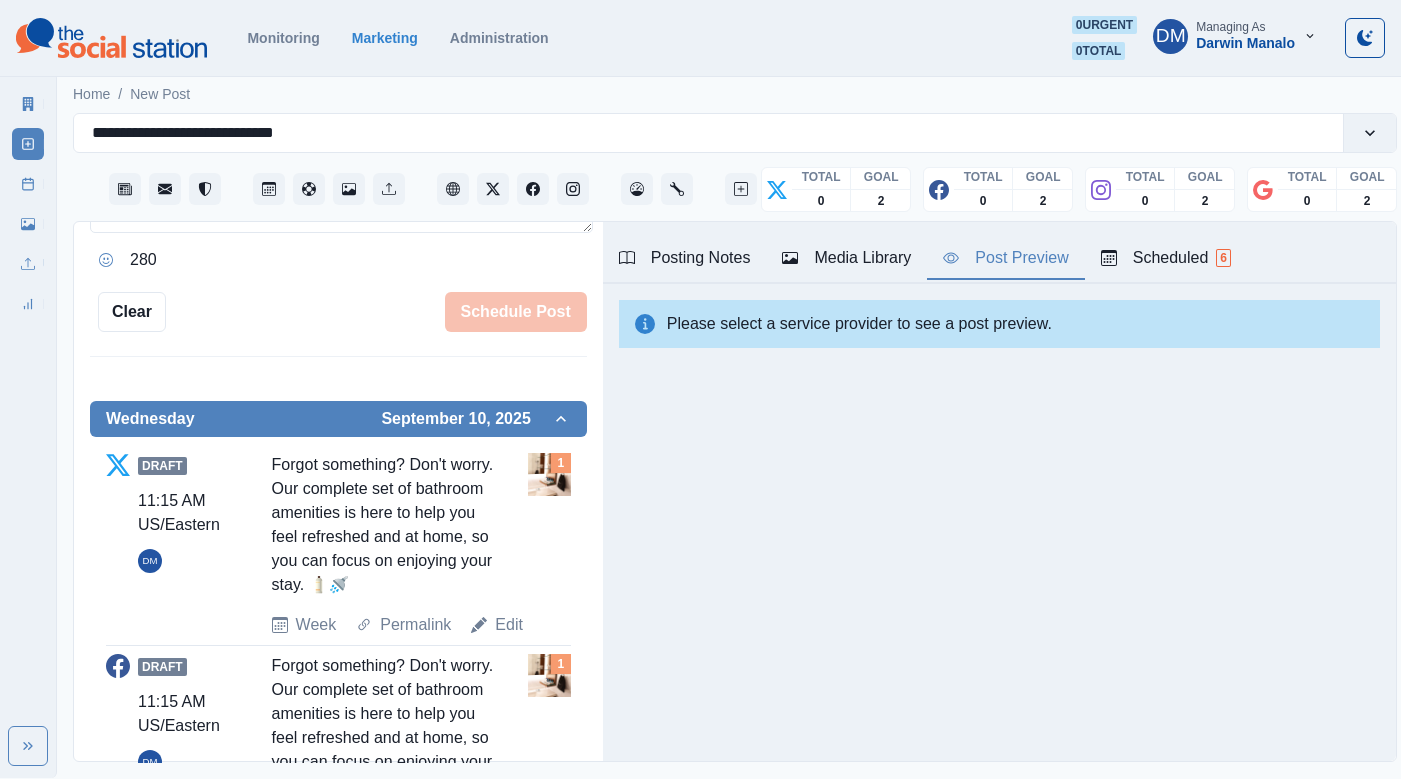 scroll, scrollTop: 0, scrollLeft: 0, axis: both 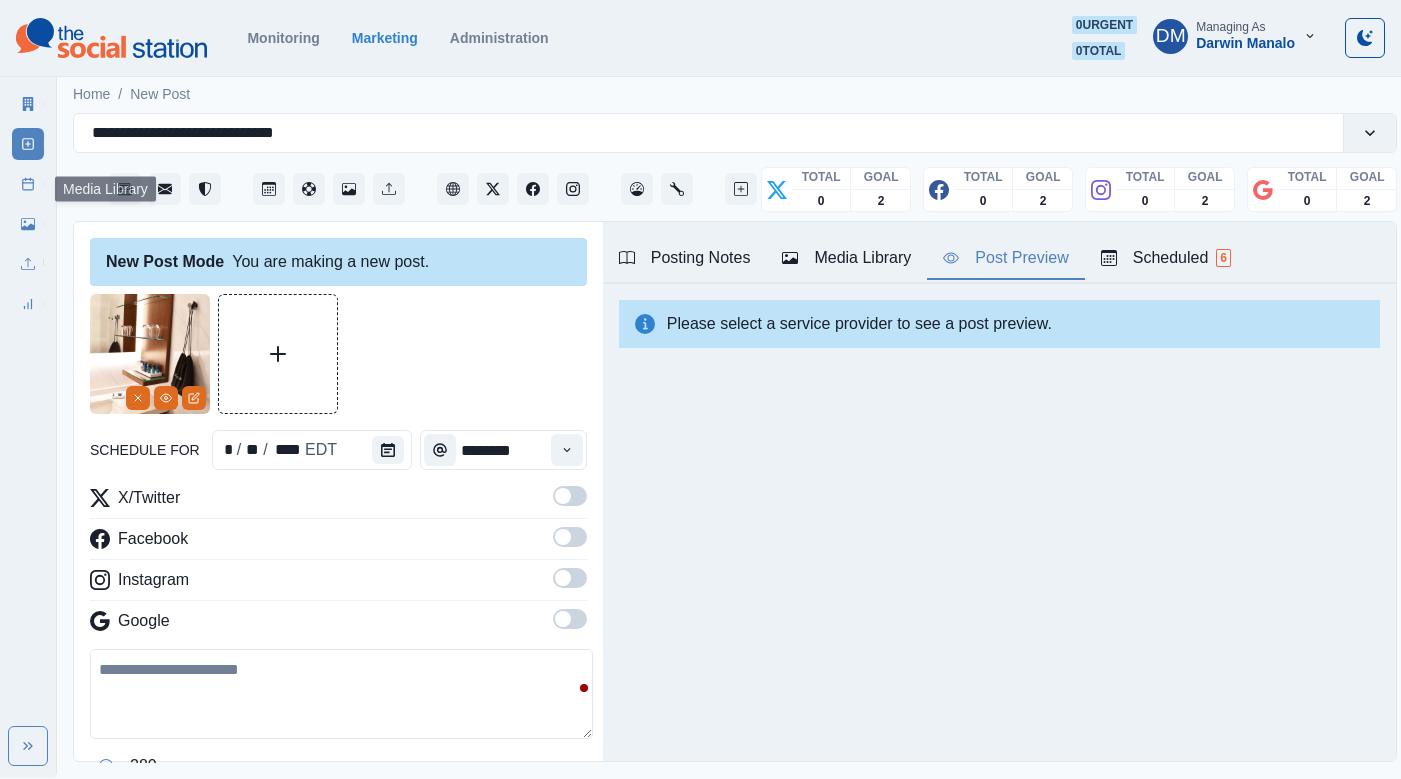 click on "Media Library" at bounding box center [28, 224] 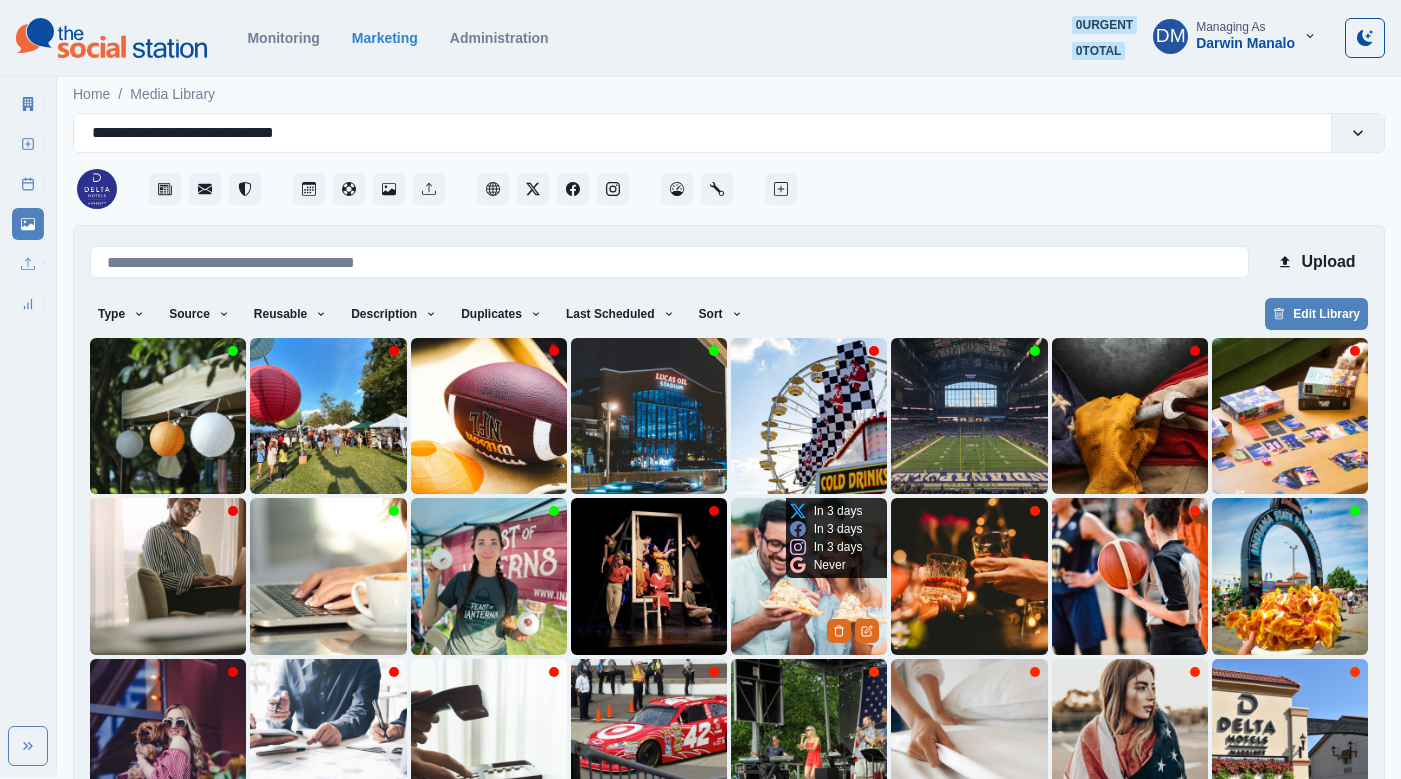 scroll, scrollTop: 42, scrollLeft: 0, axis: vertical 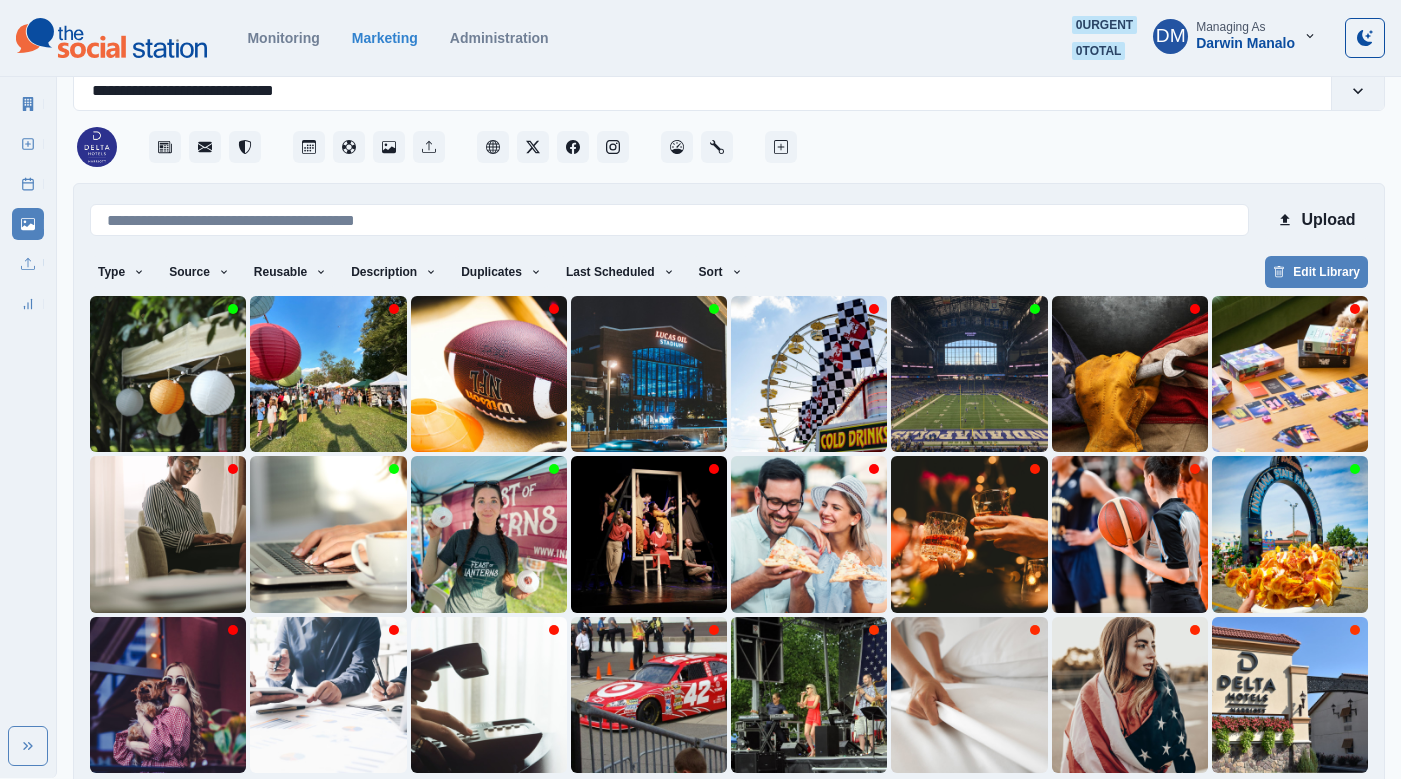 click on "12" at bounding box center [855, 805] 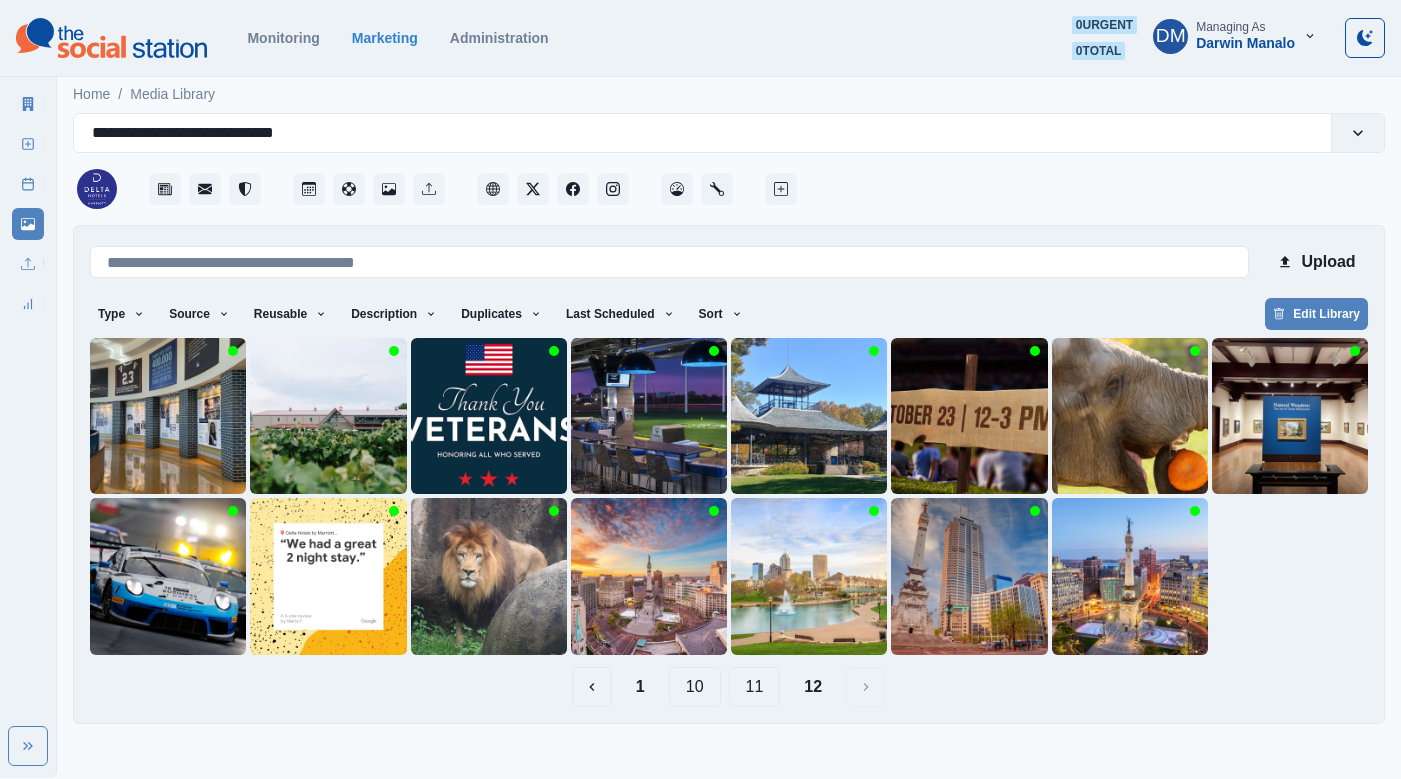 scroll, scrollTop: 0, scrollLeft: 0, axis: both 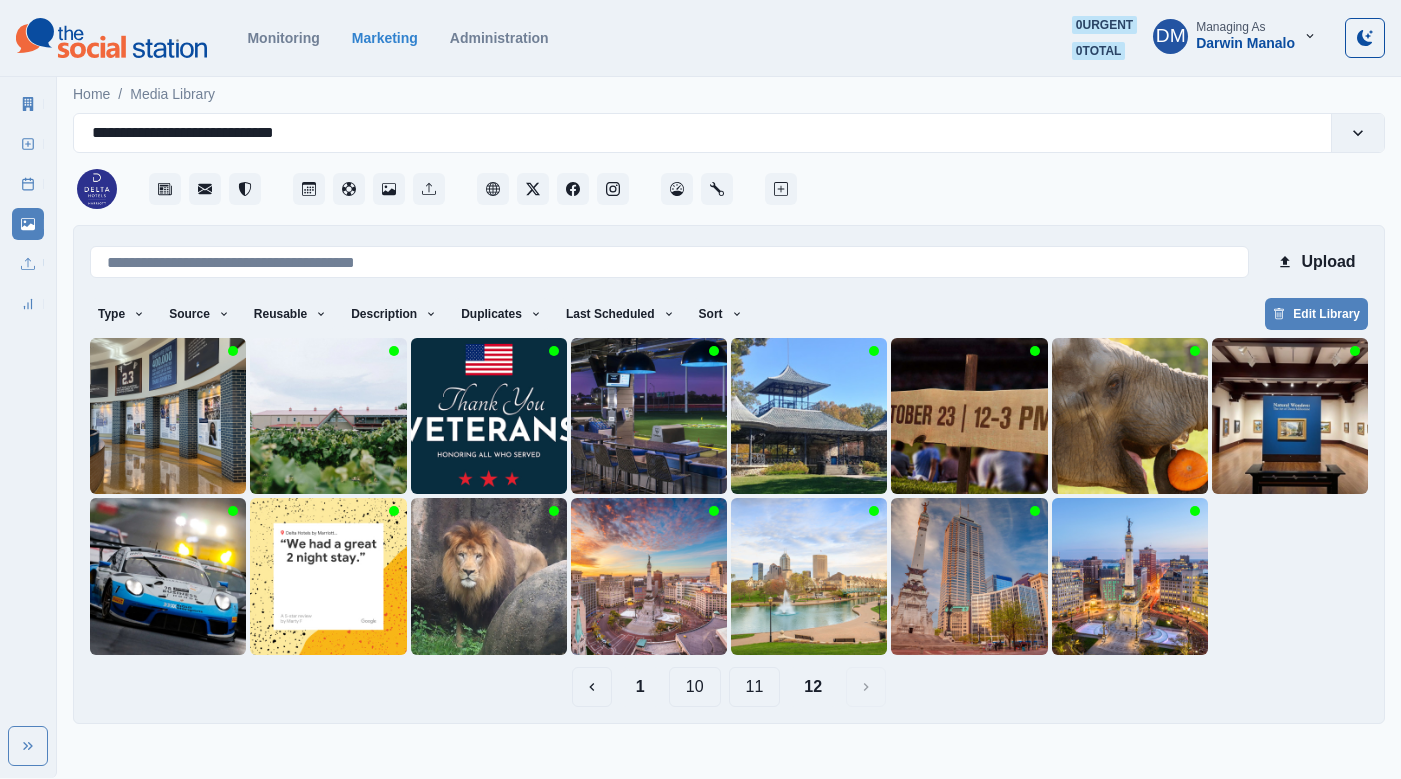 click on "1" at bounding box center (640, 687) 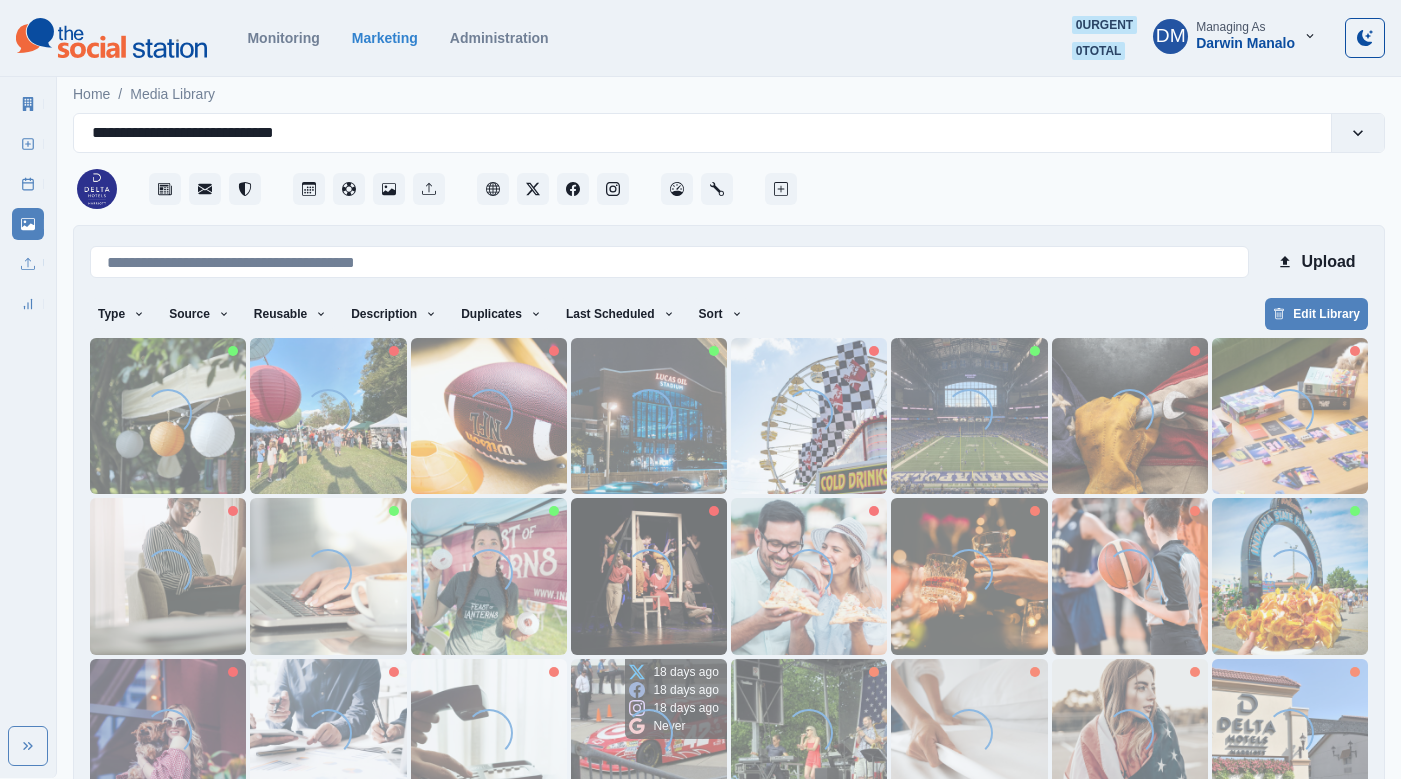 scroll, scrollTop: 42, scrollLeft: 0, axis: vertical 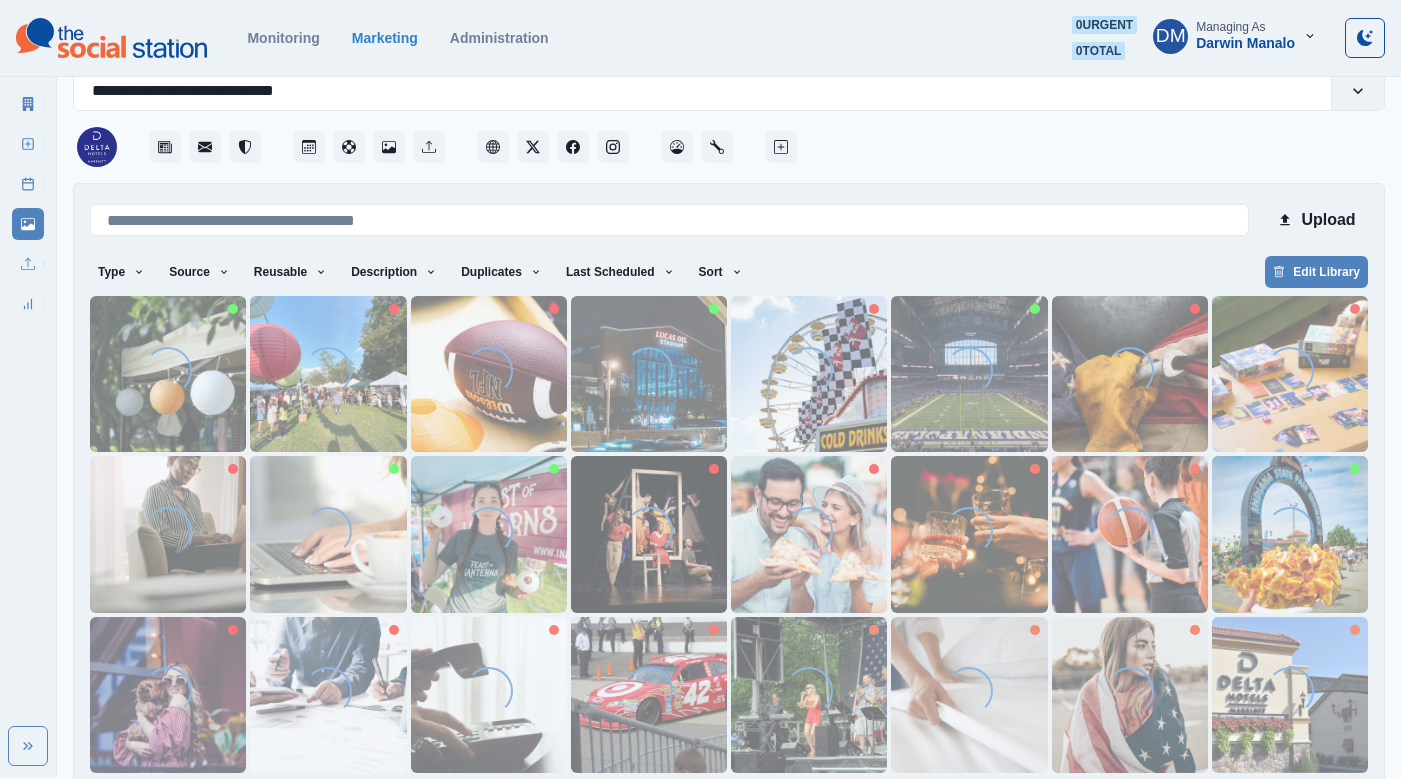 click on "2" at bounding box center [648, 805] 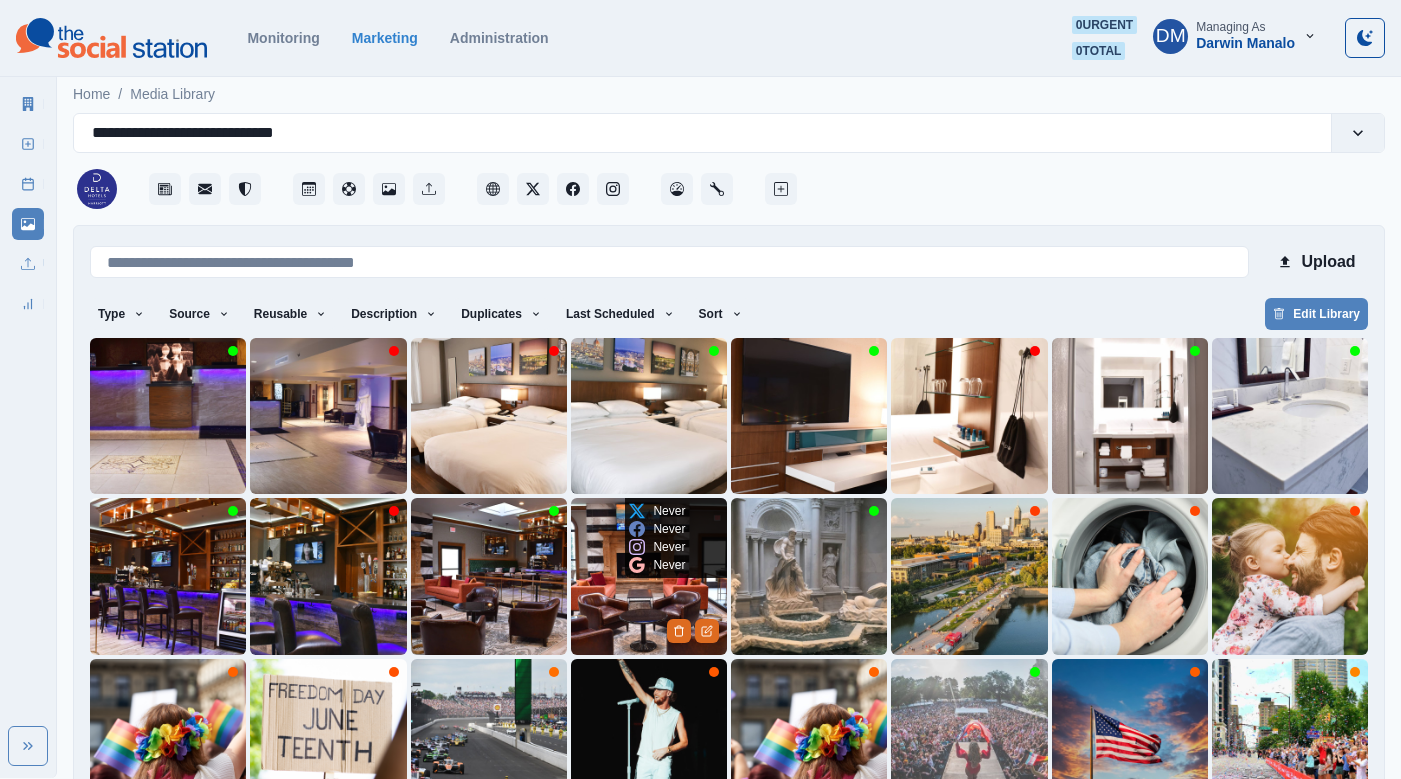scroll, scrollTop: 42, scrollLeft: 0, axis: vertical 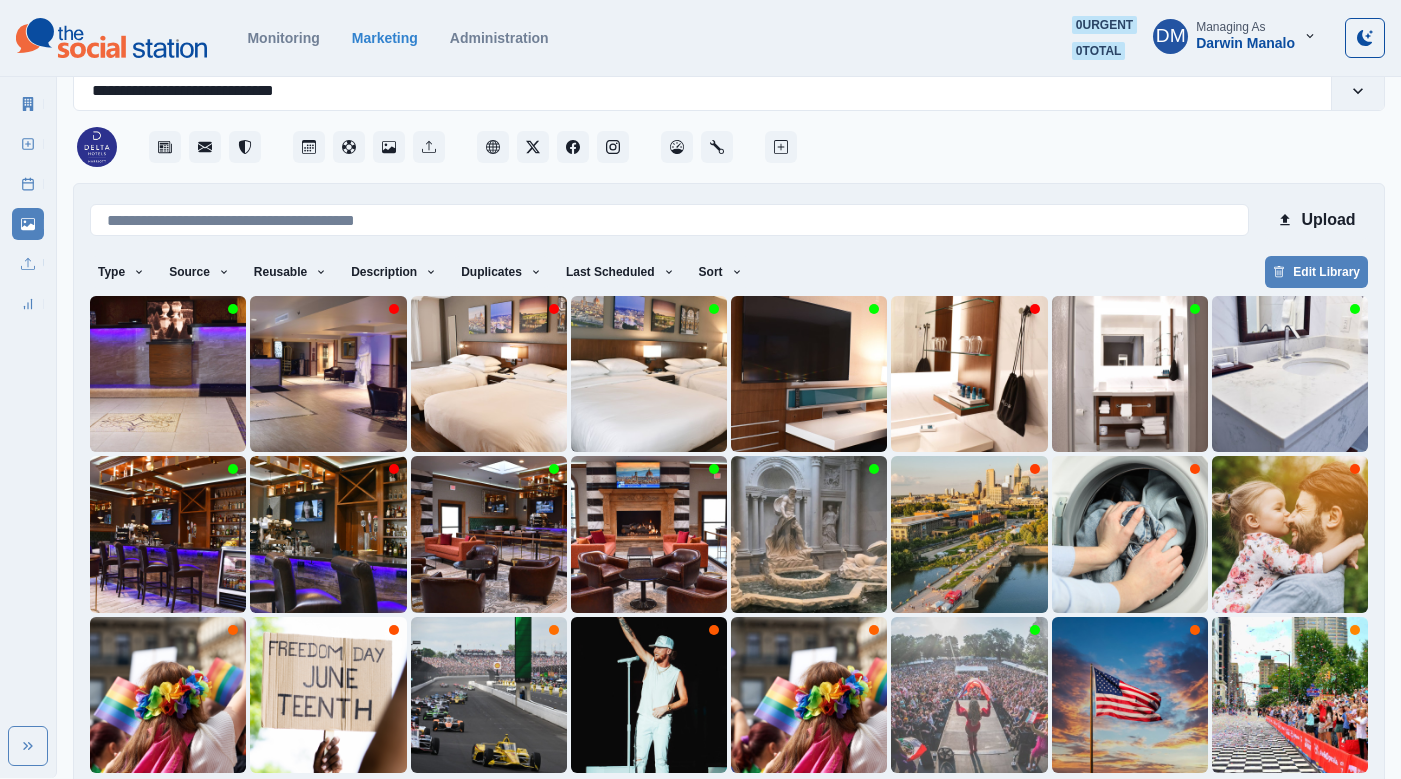click on "3" at bounding box center [699, 805] 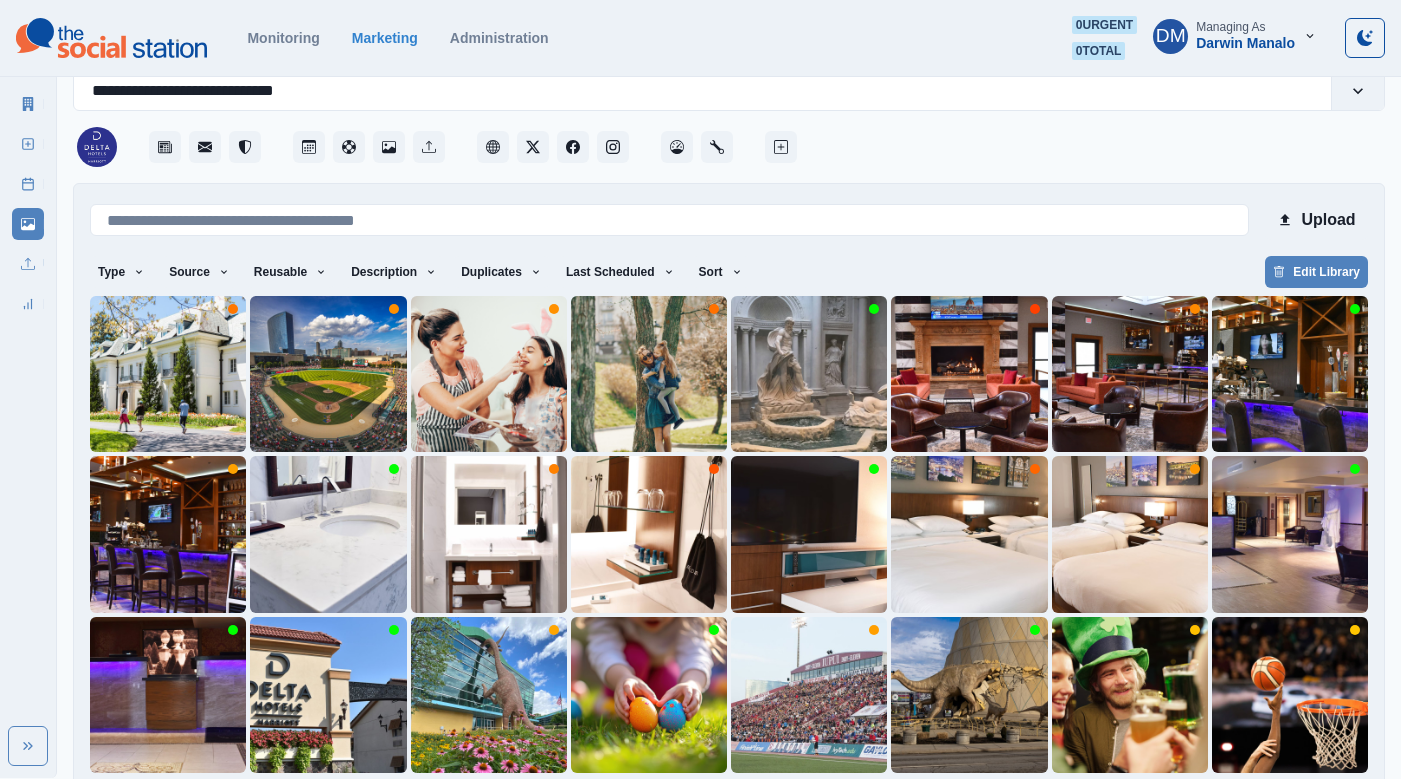 scroll, scrollTop: 0, scrollLeft: 0, axis: both 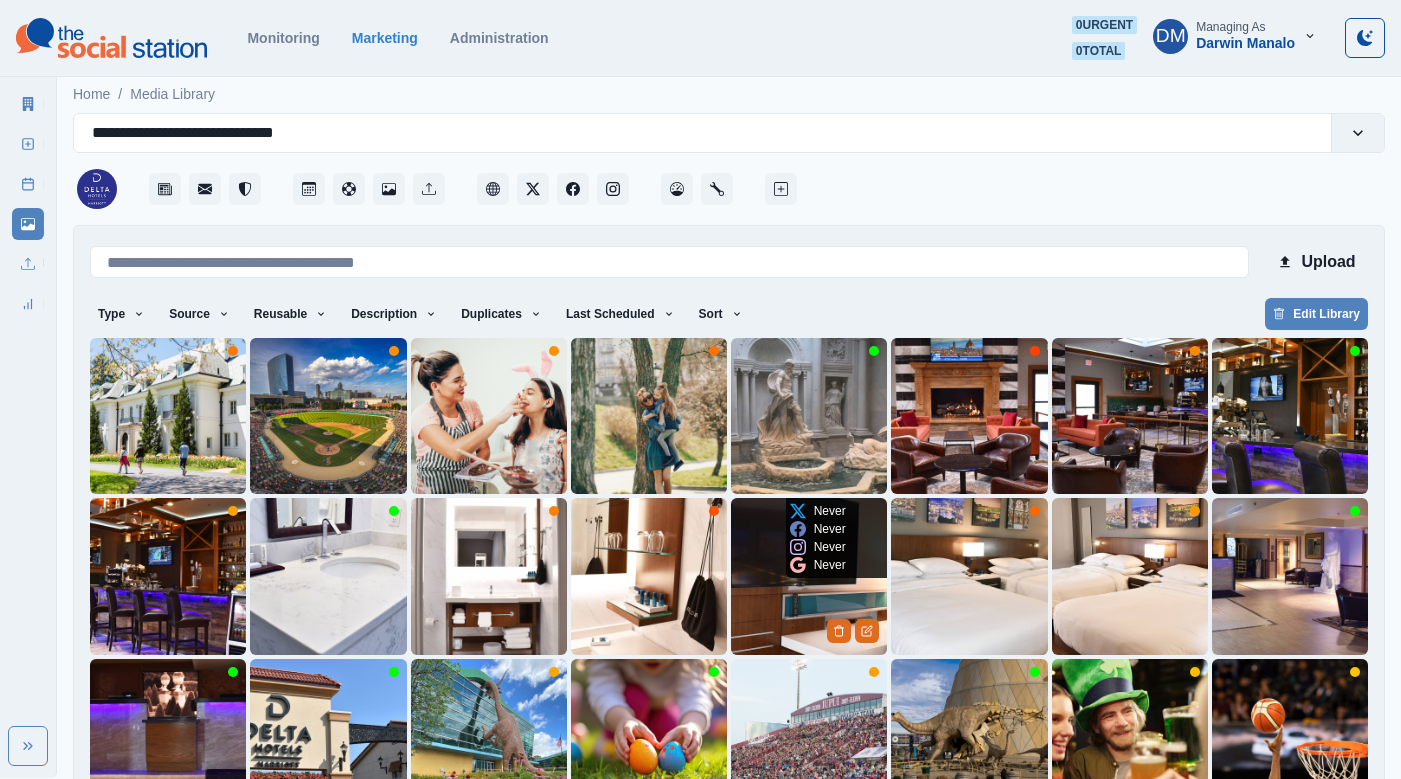 click at bounding box center [809, 576] 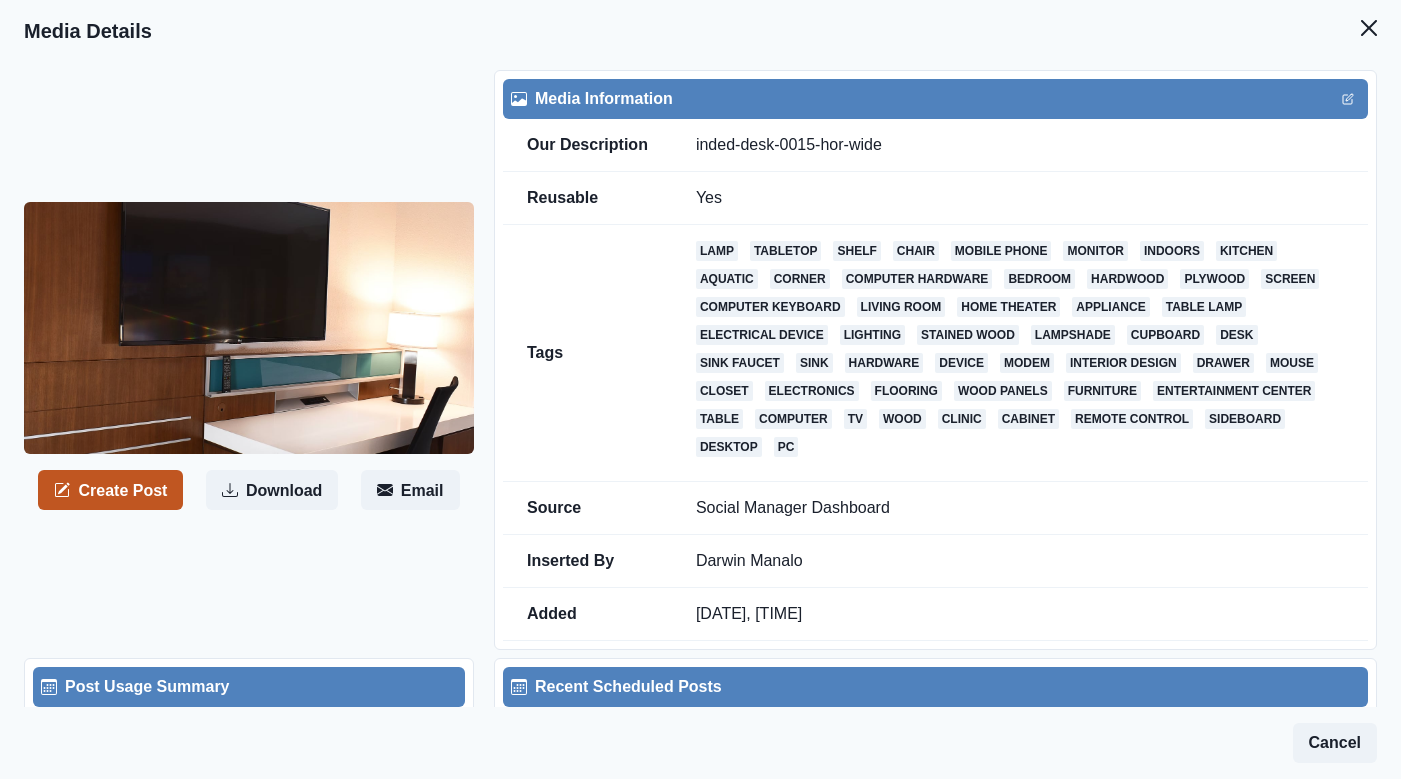 click on "Create Post" at bounding box center [110, 490] 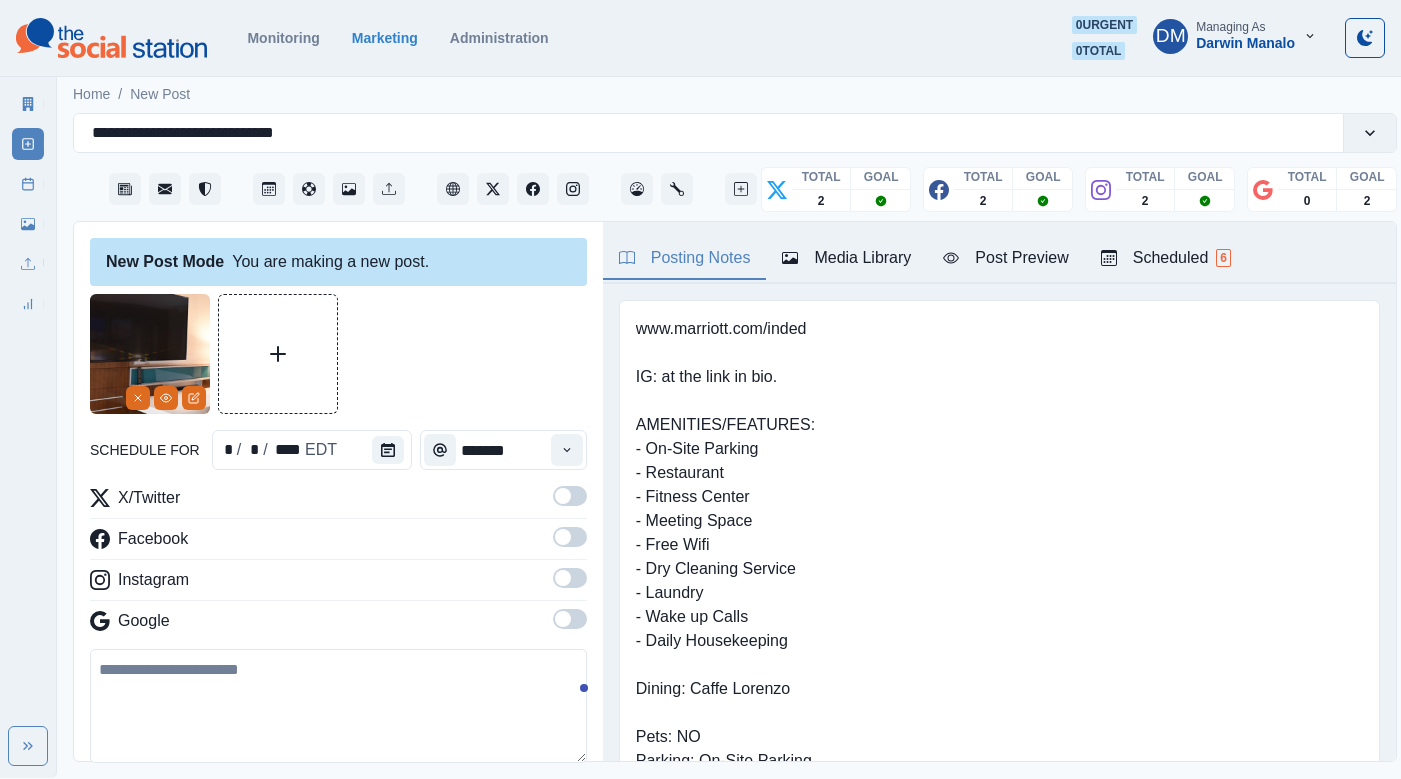 click at bounding box center [338, 706] 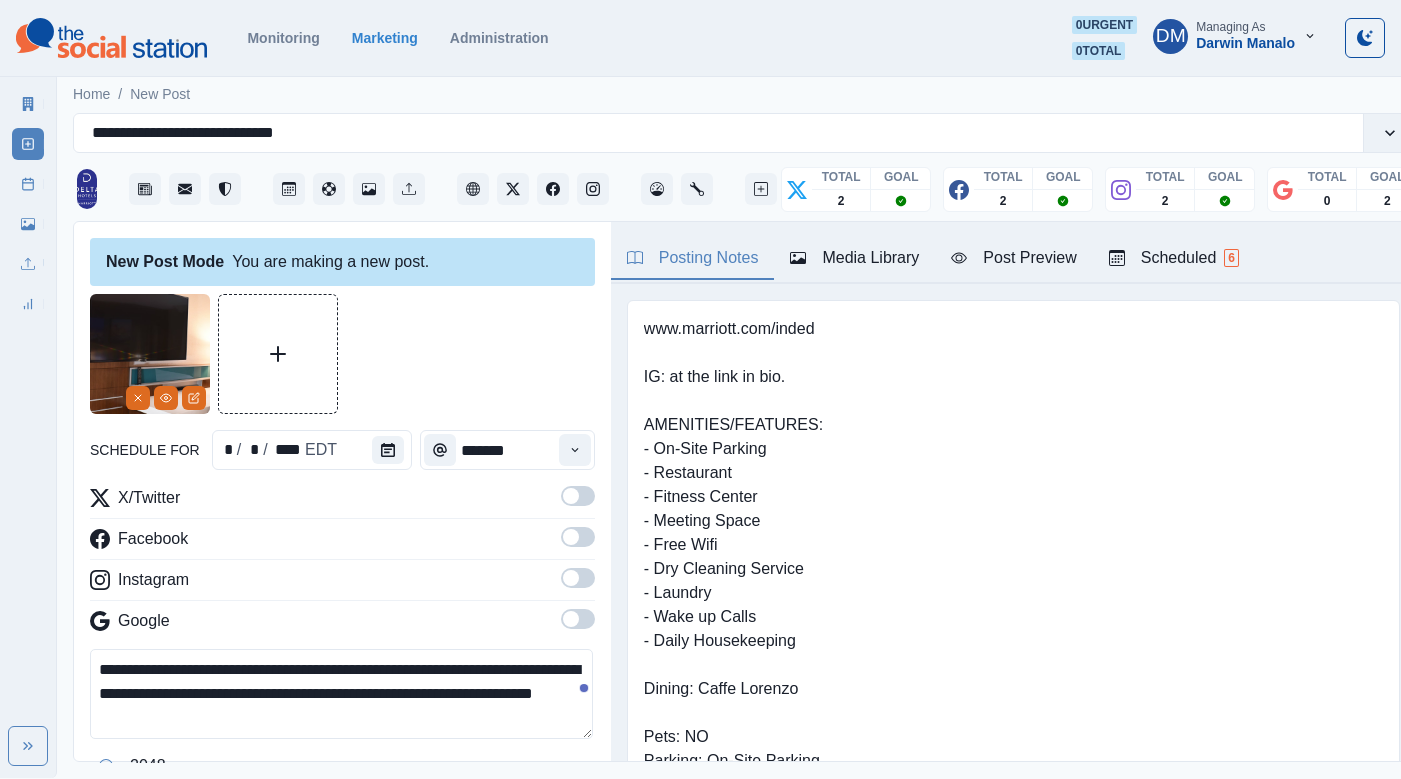 type on "**********" 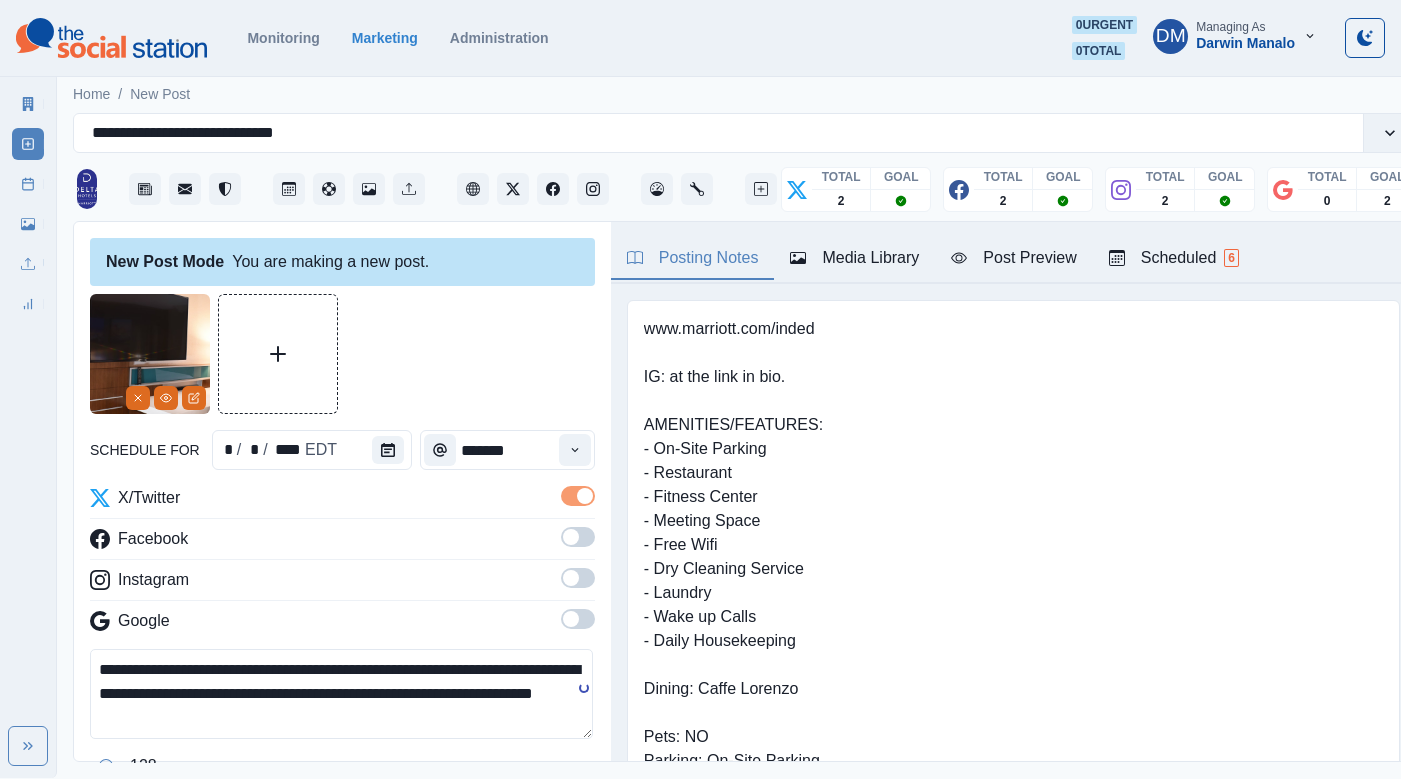 click at bounding box center (578, 537) 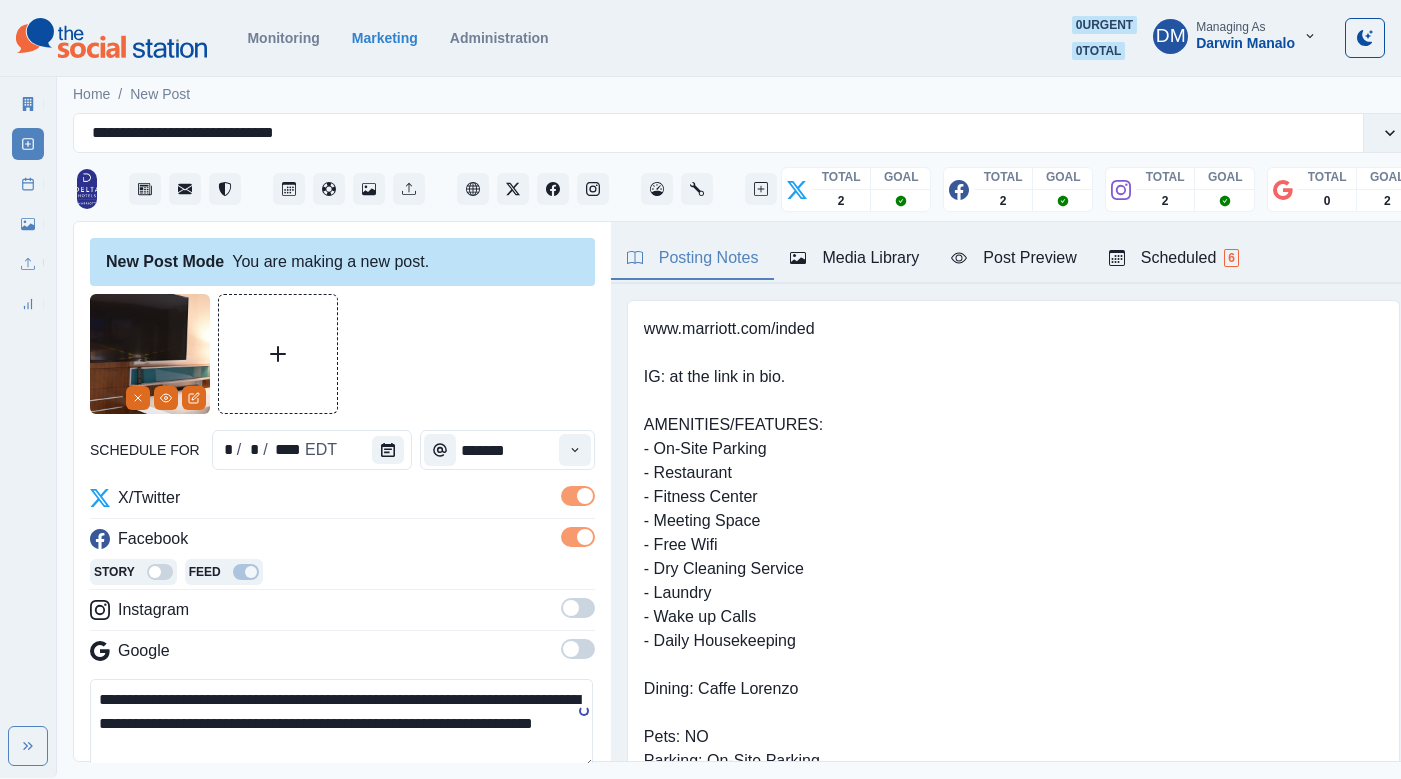 click at bounding box center [578, 614] 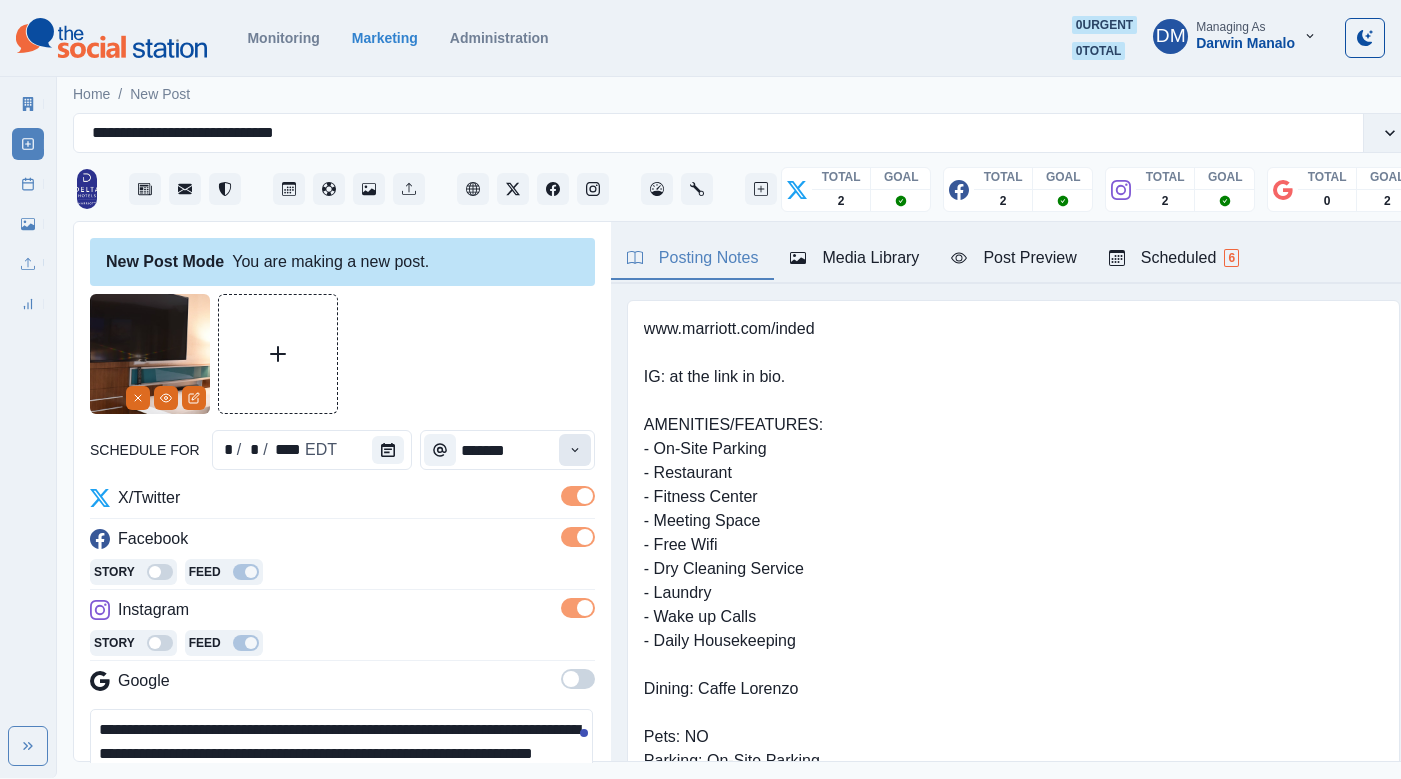 click at bounding box center [575, 450] 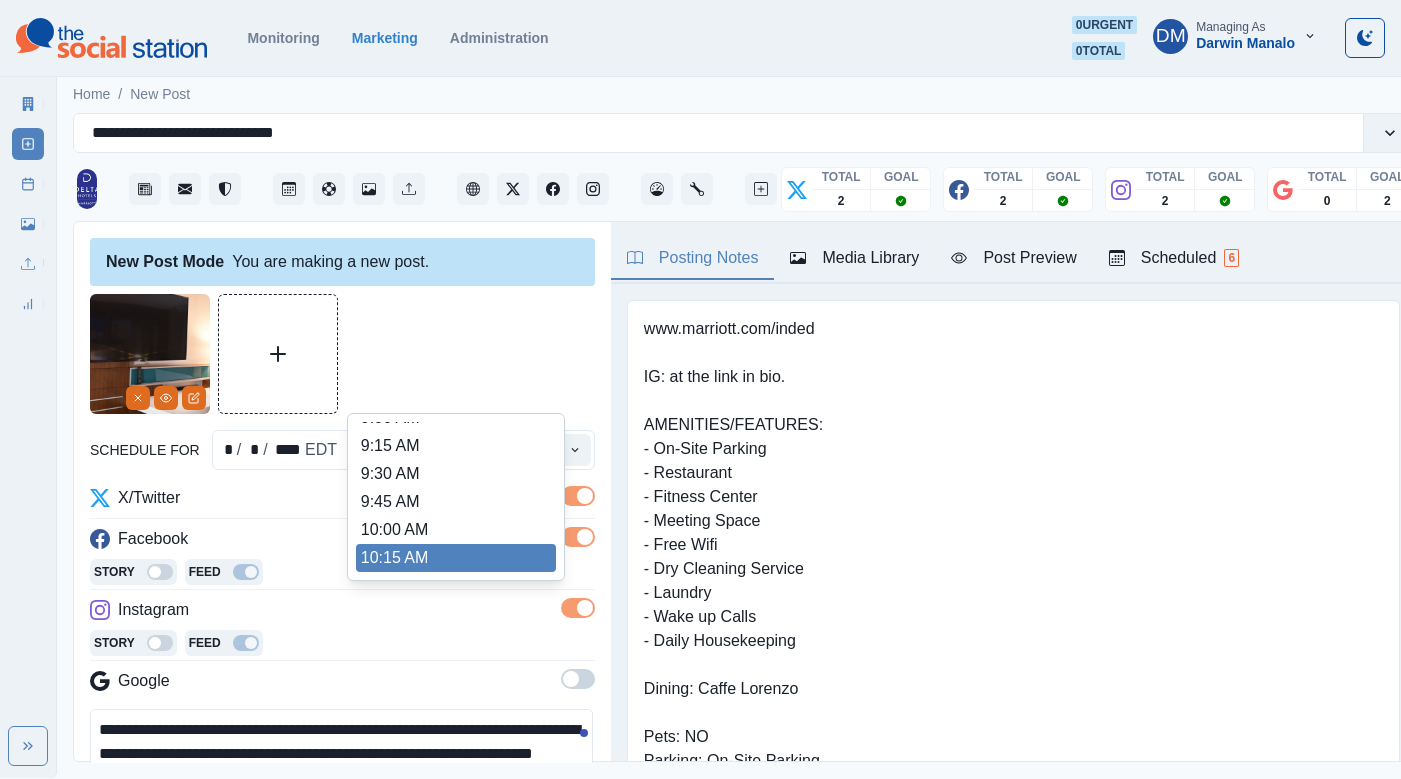scroll, scrollTop: 184, scrollLeft: 0, axis: vertical 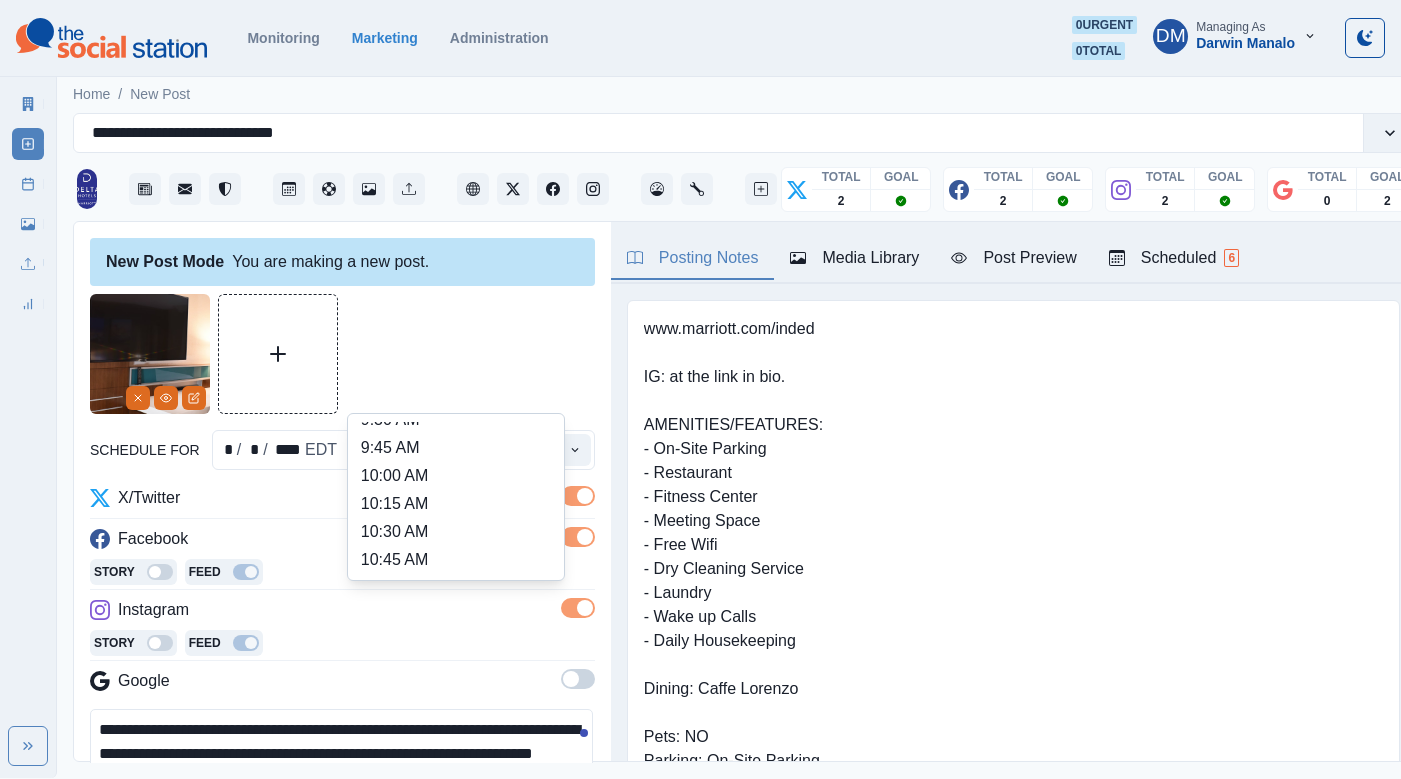 click on "11:00 AM" at bounding box center [456, 588] 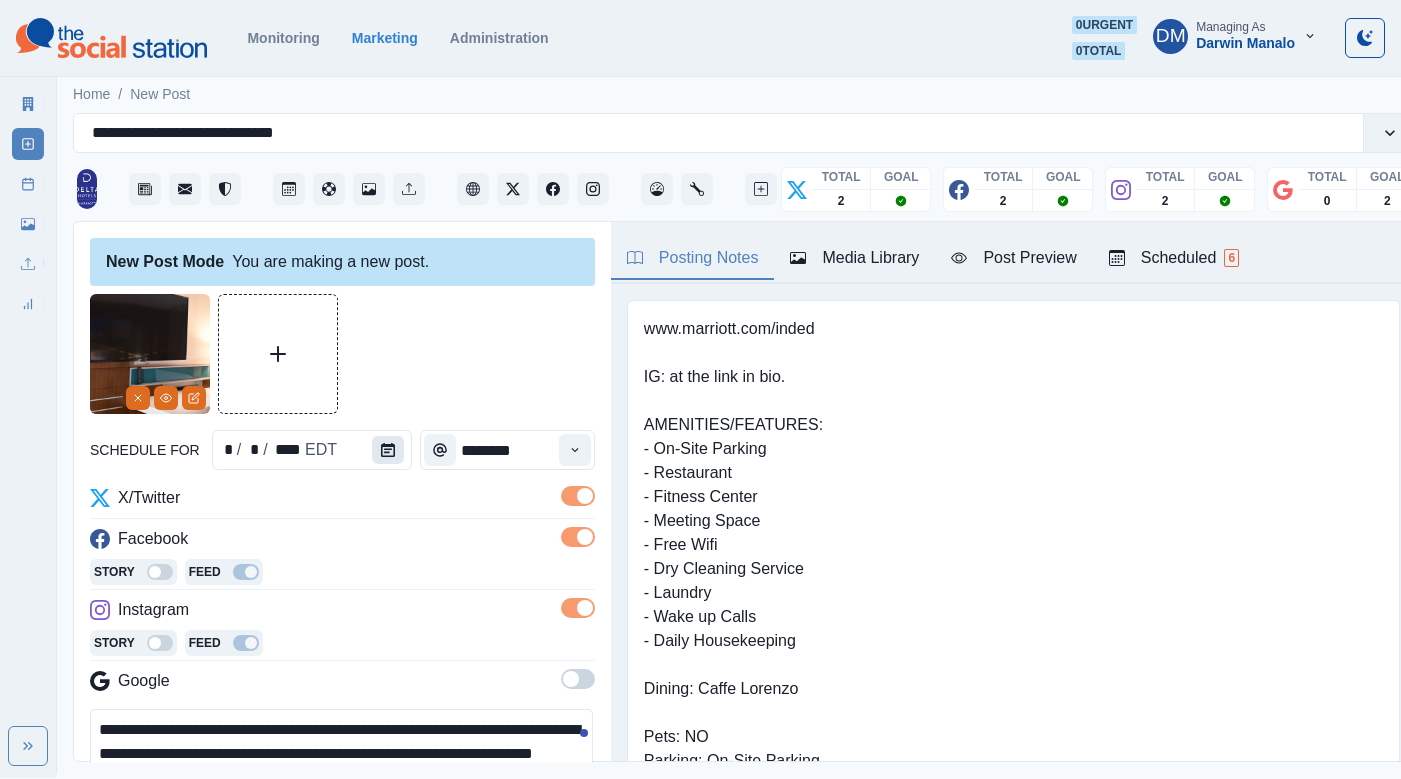 click 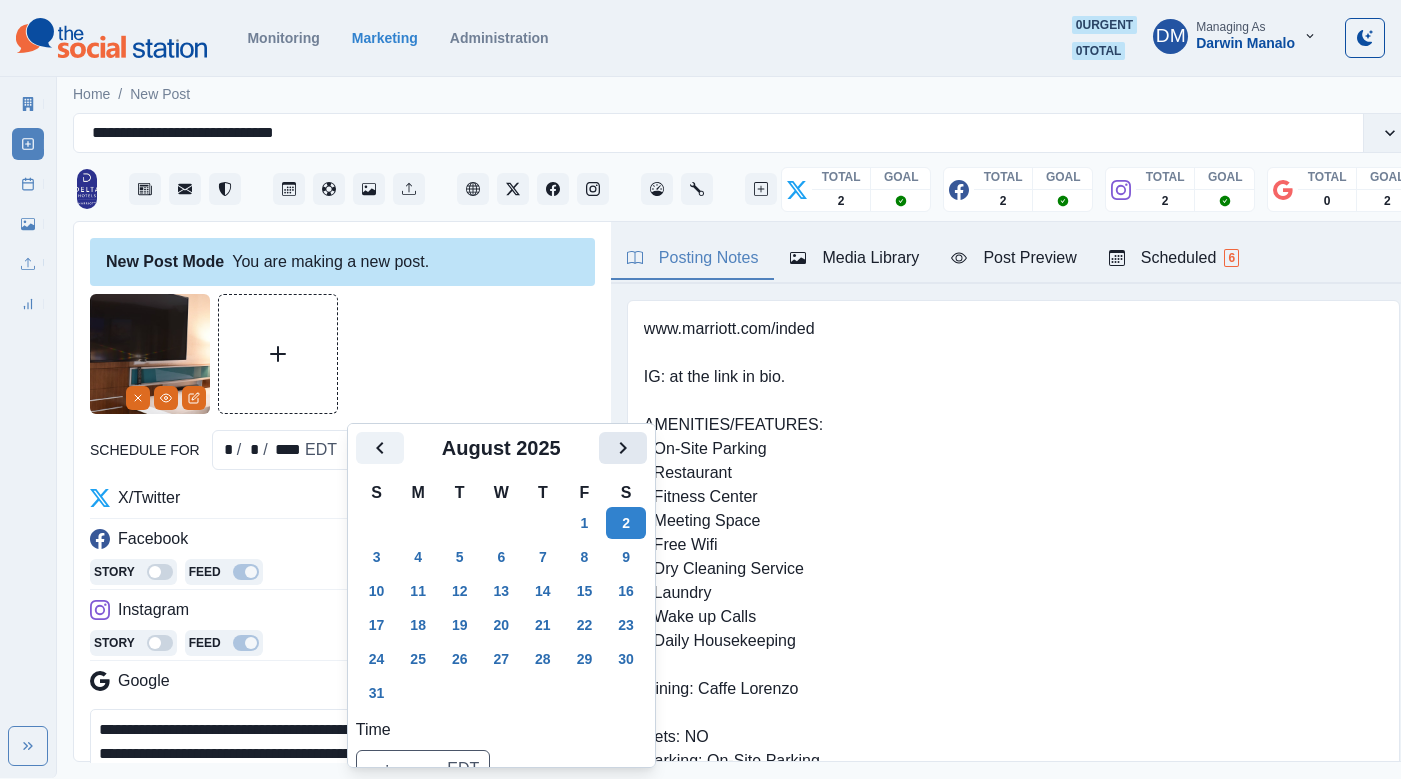 click 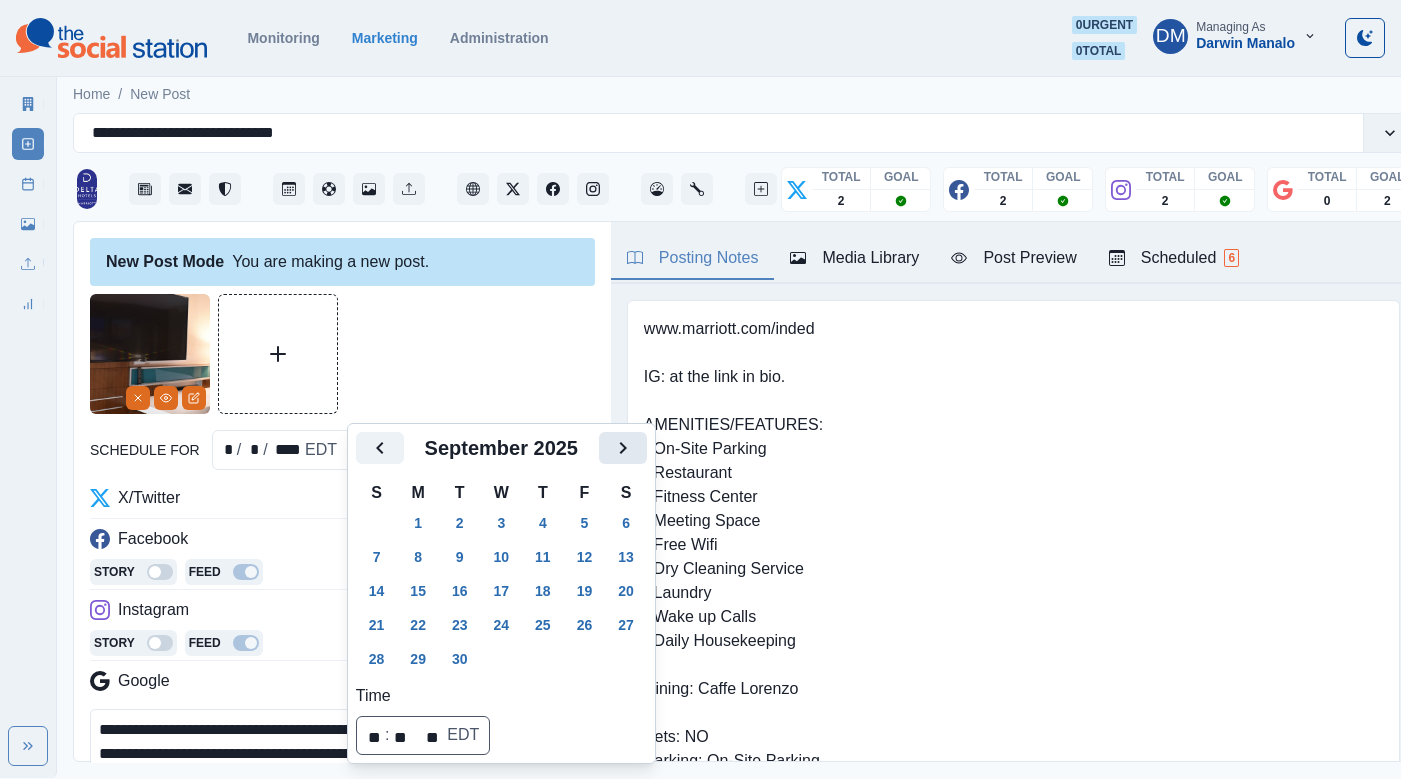 click 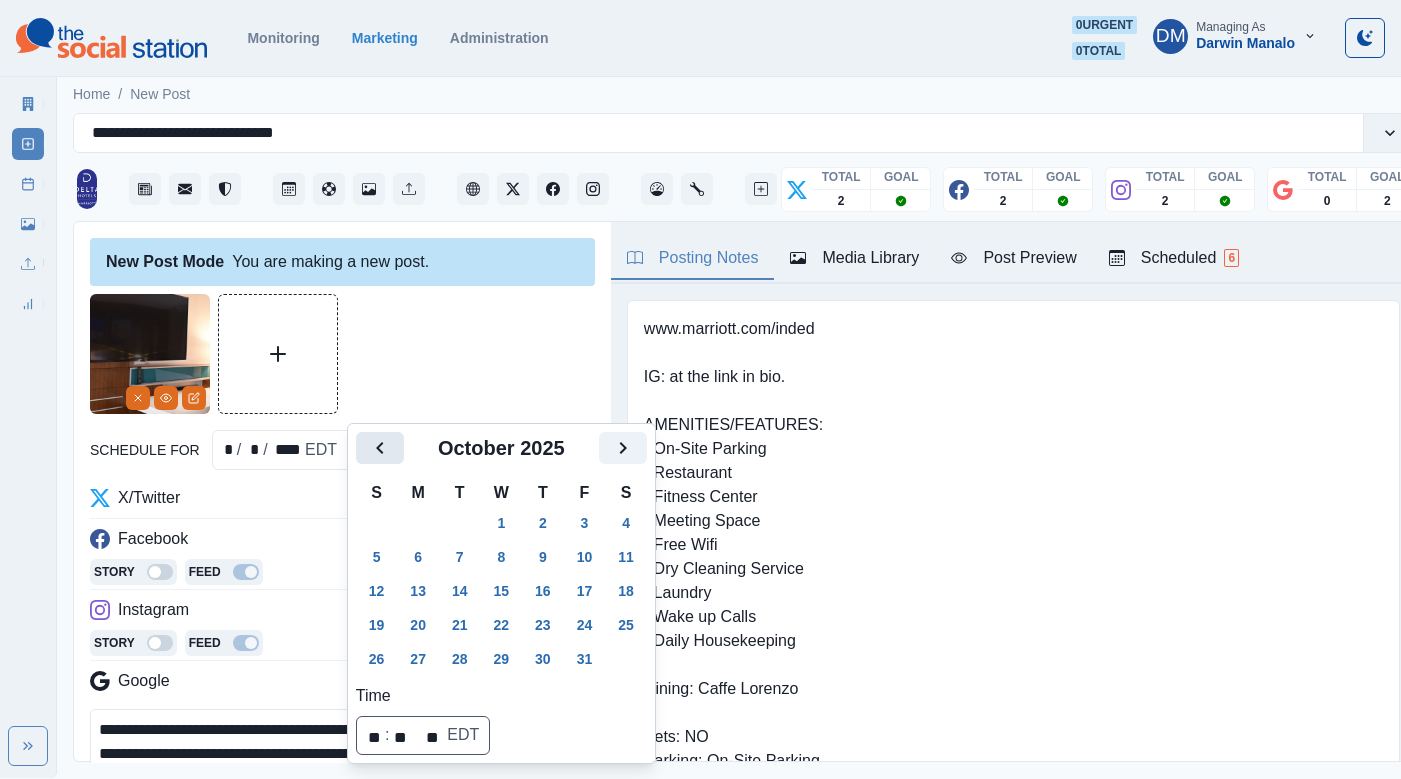 click at bounding box center [380, 448] 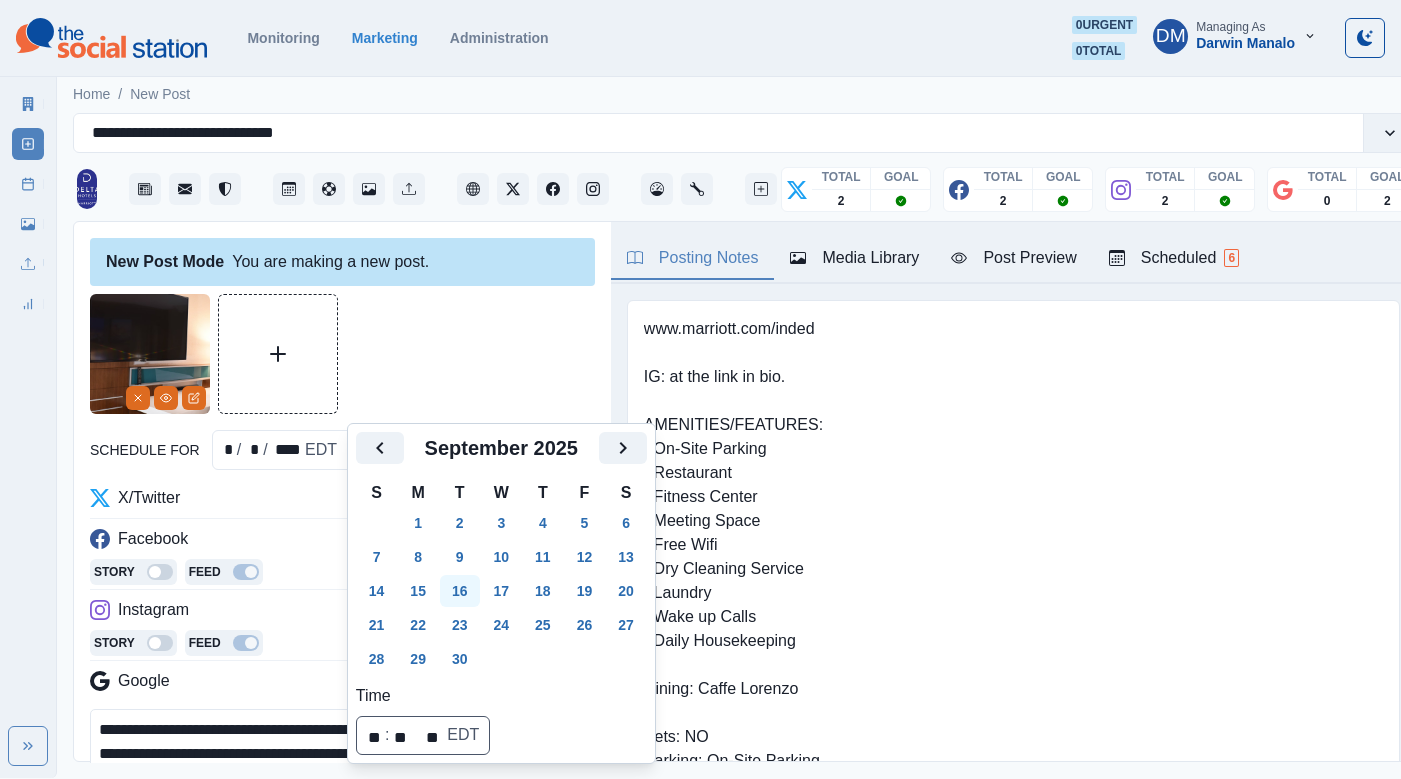 click on "16" at bounding box center [460, 591] 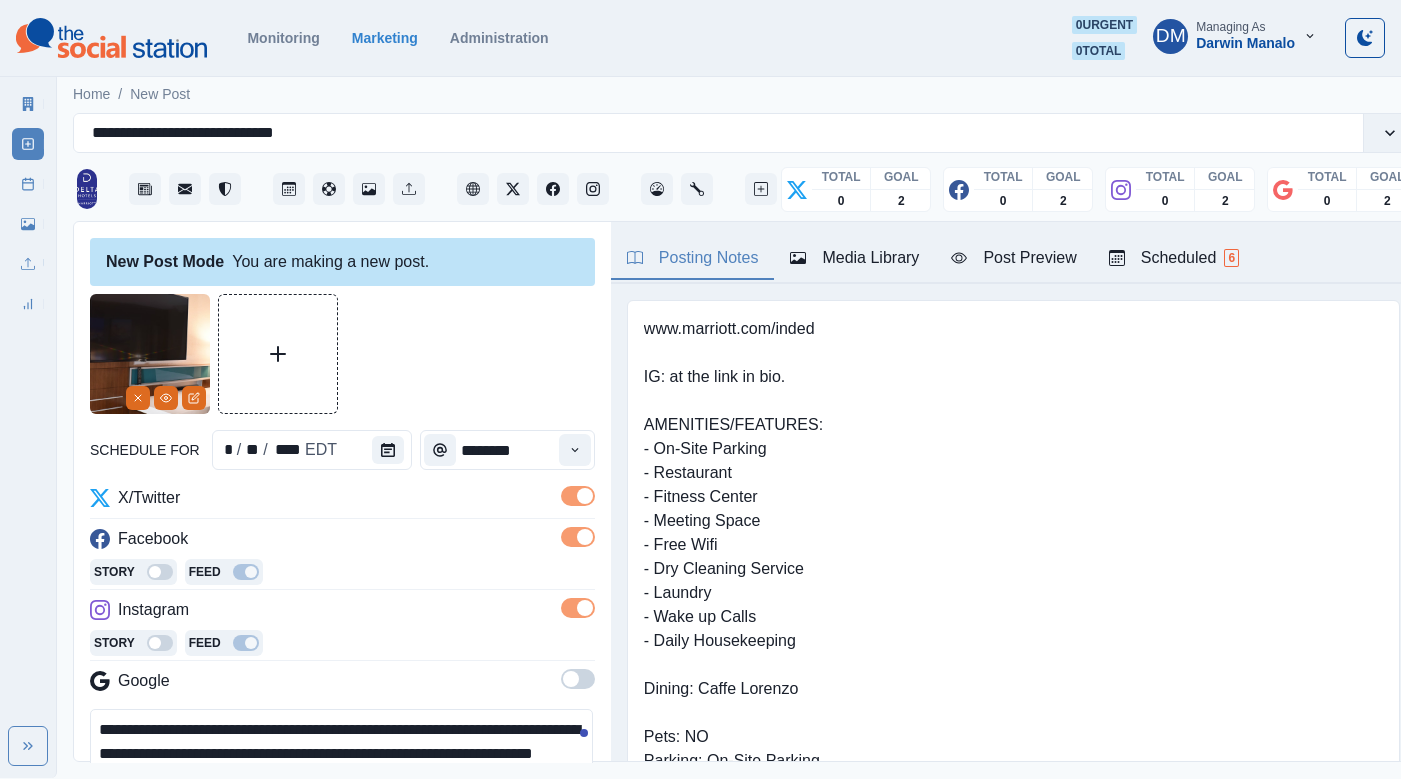 click on "**********" at bounding box center (341, 754) 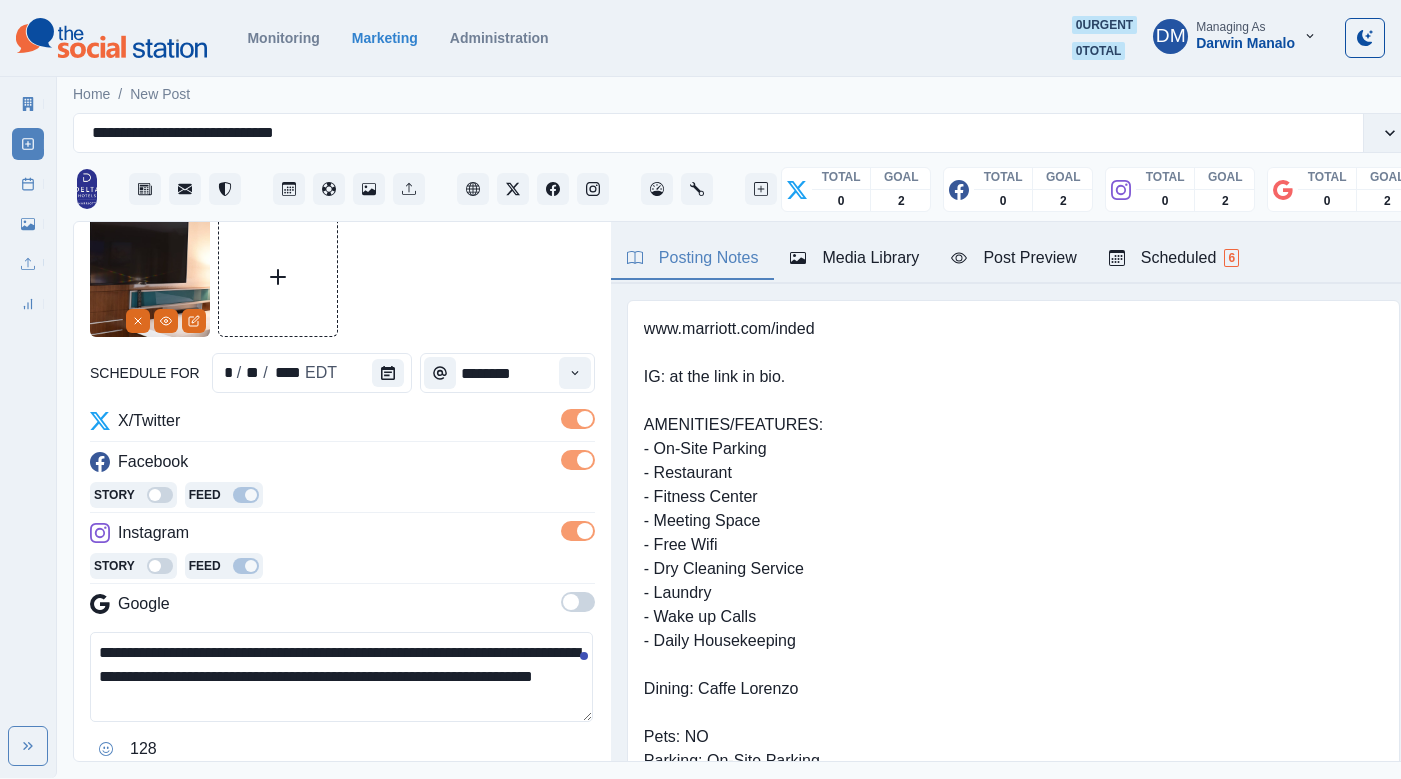 scroll, scrollTop: 101, scrollLeft: 0, axis: vertical 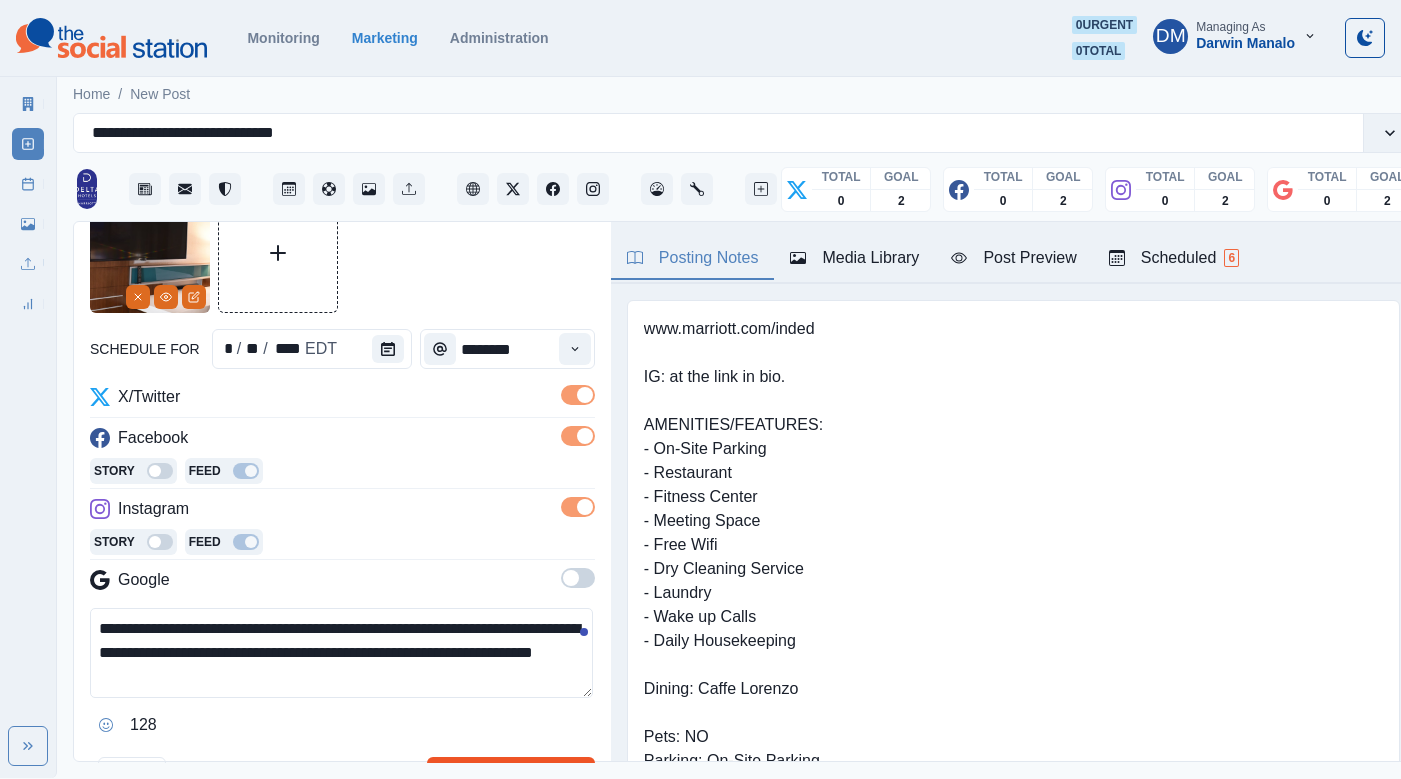 click on "Schedule Multiple" at bounding box center [511, 777] 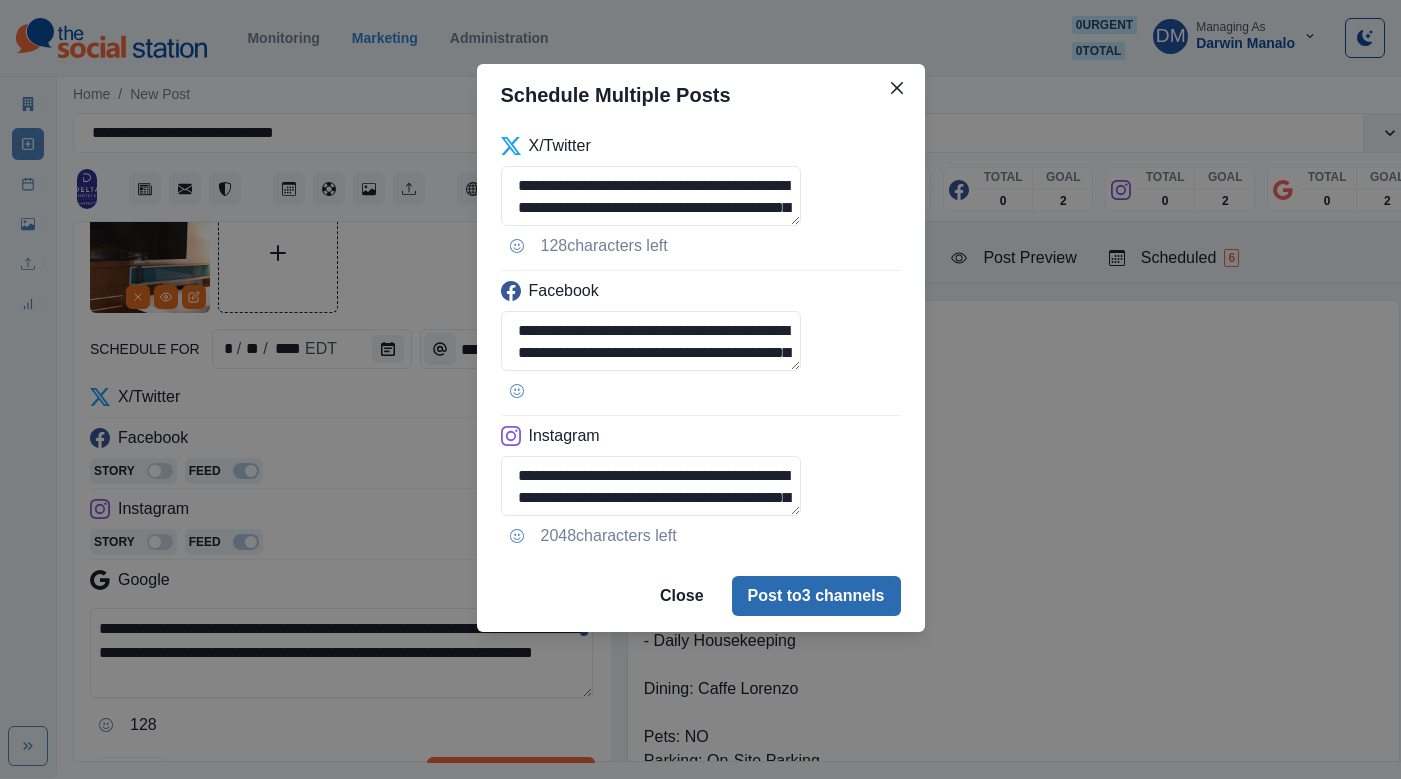 click on "Post to  3   channels" at bounding box center [816, 596] 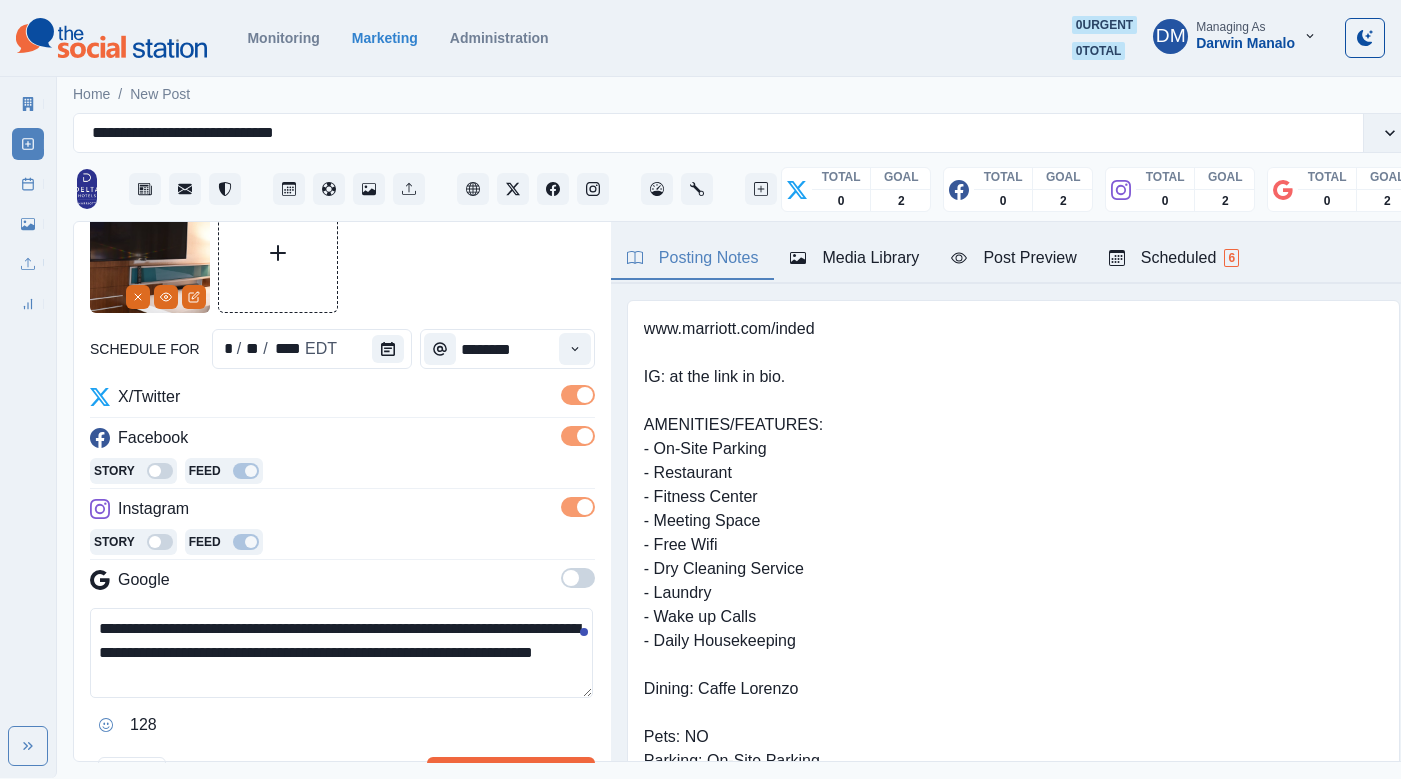 type 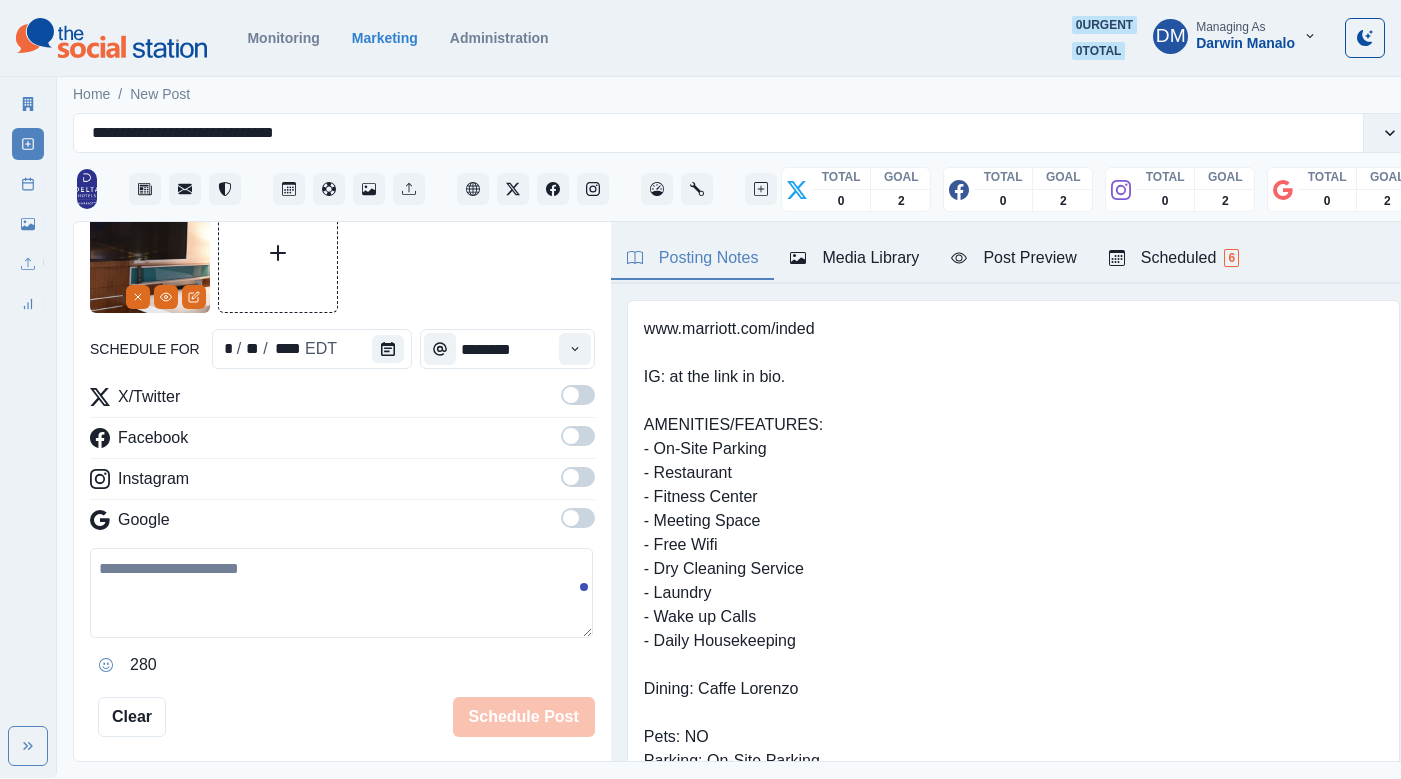 scroll, scrollTop: 452, scrollLeft: 0, axis: vertical 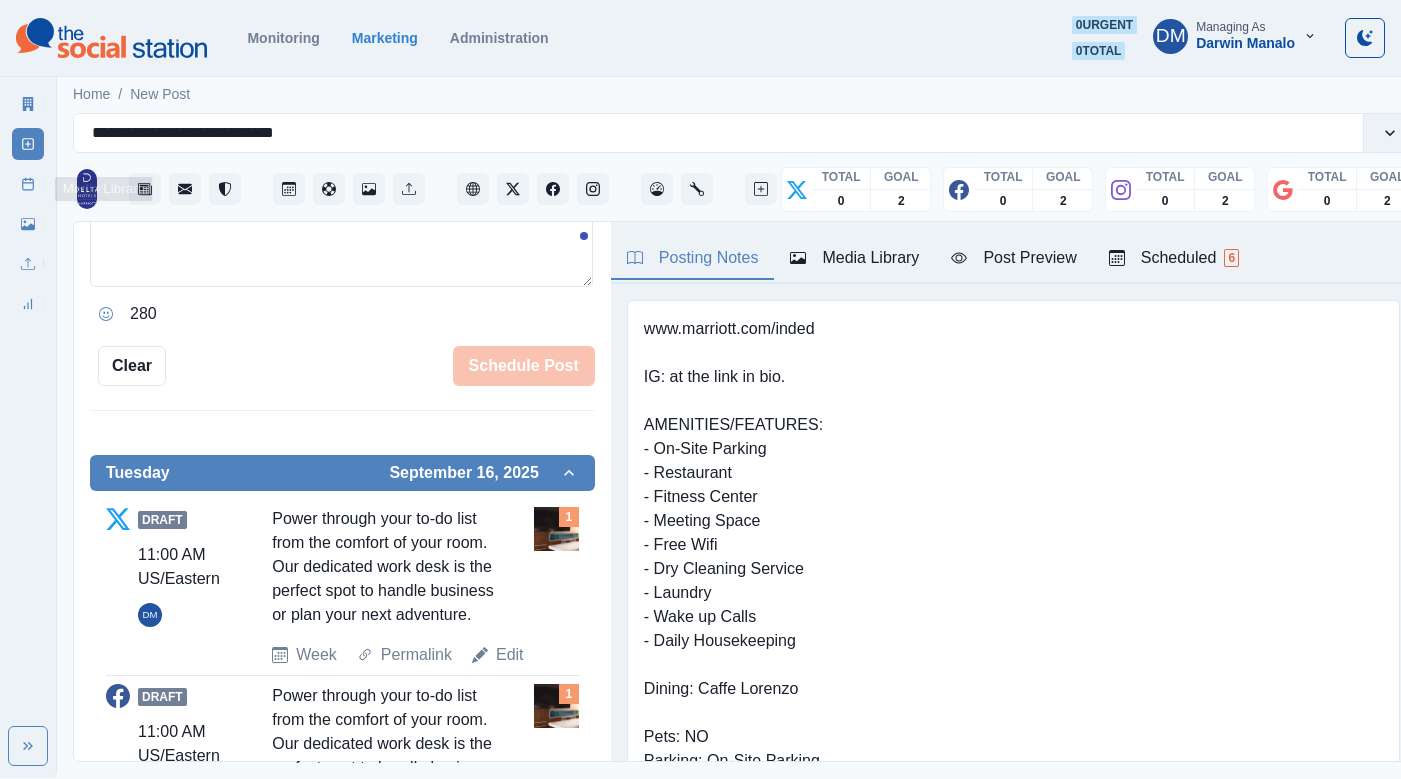 click on "Media Library" at bounding box center (28, 224) 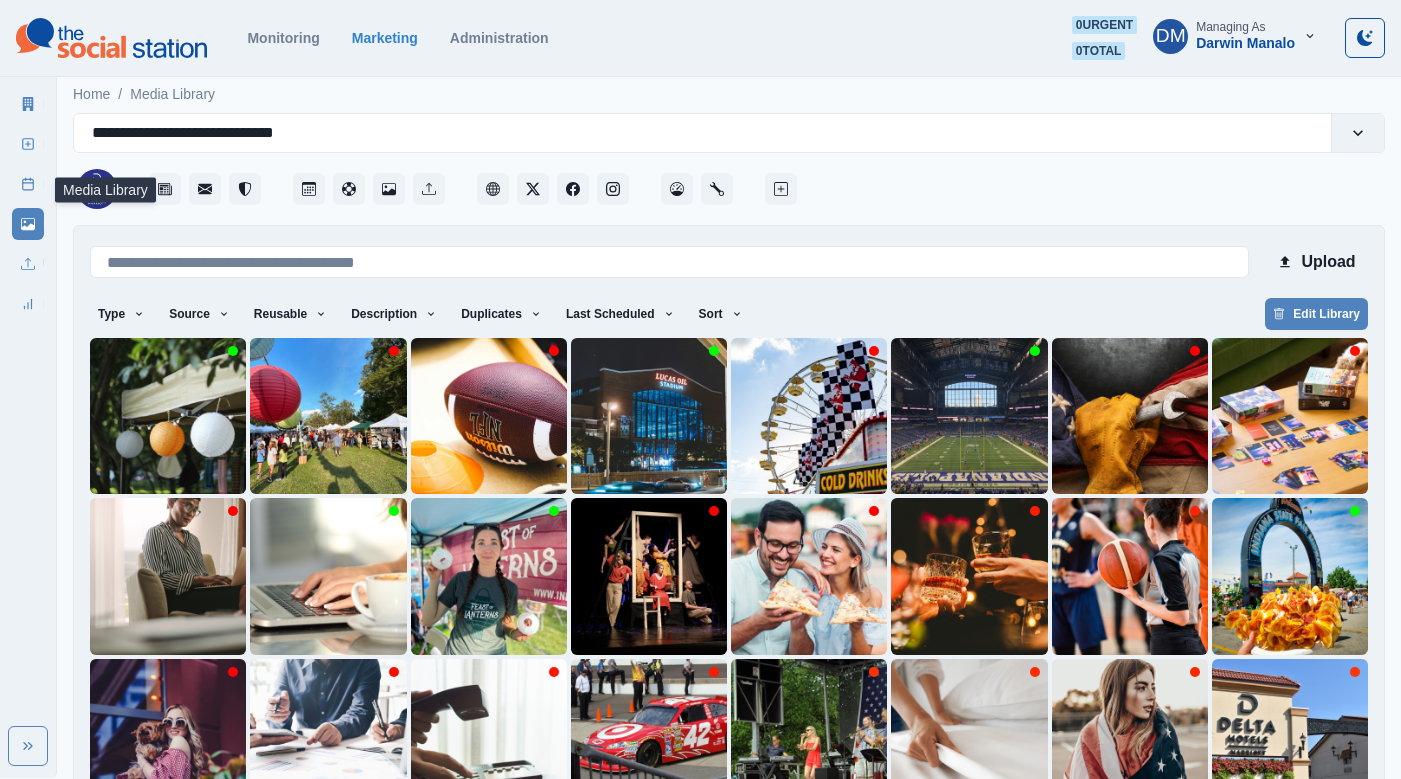 scroll, scrollTop: 42, scrollLeft: 0, axis: vertical 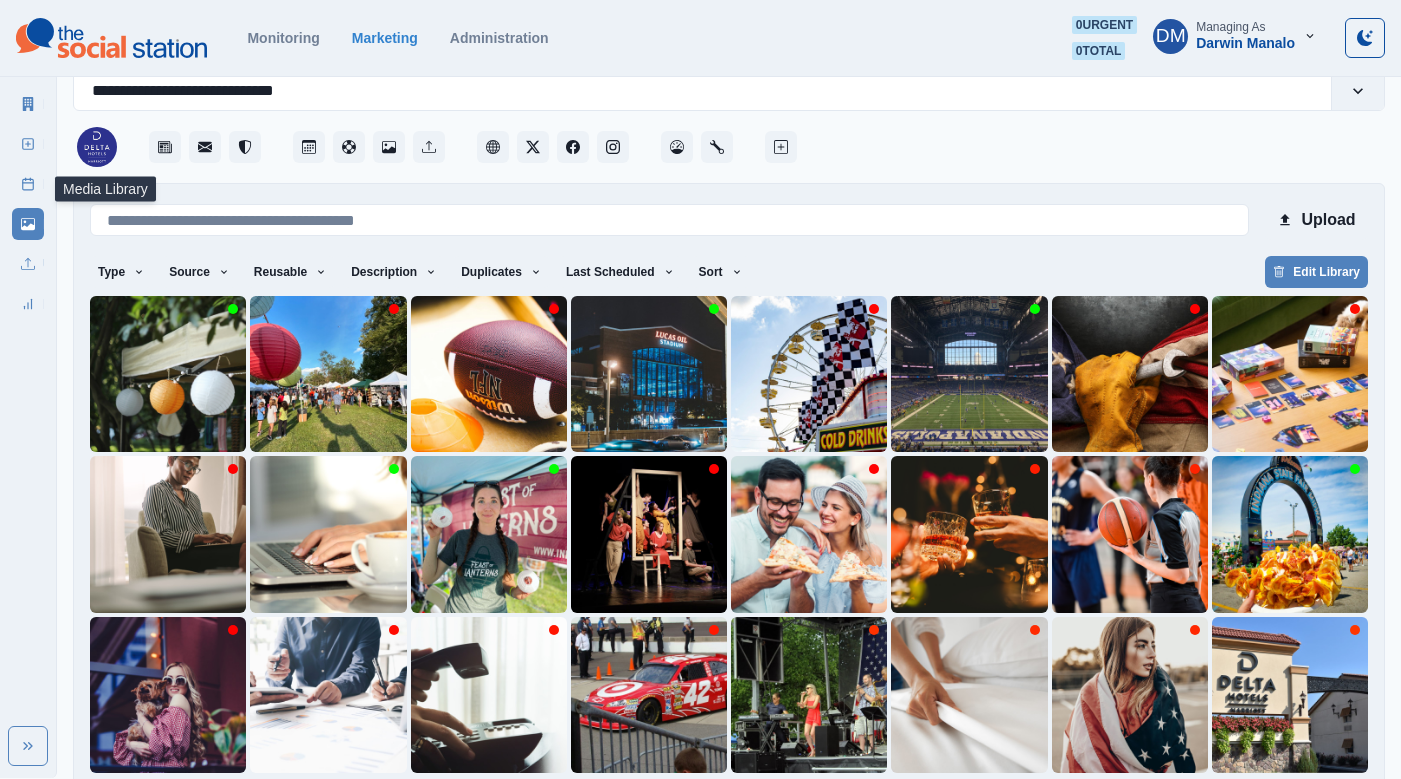 click on "2" at bounding box center [648, 805] 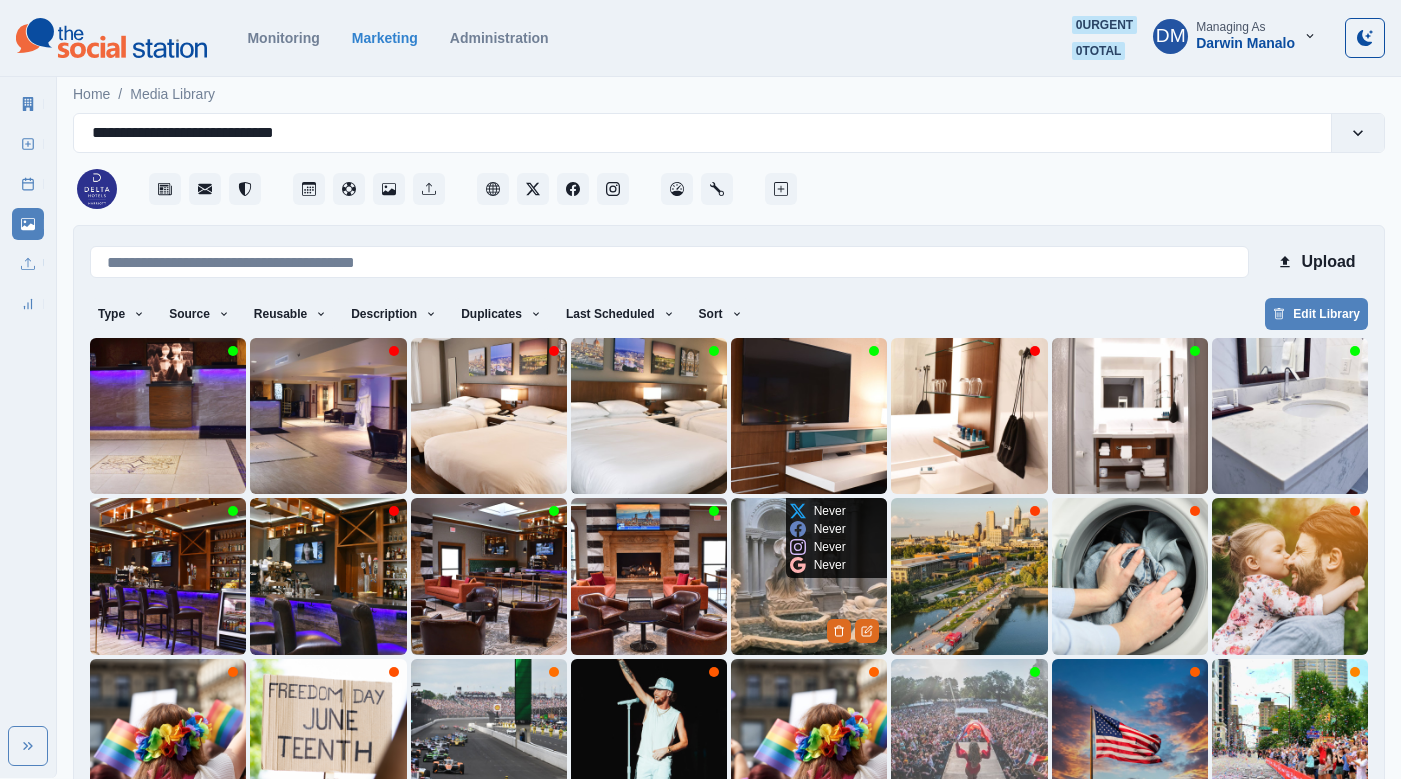 scroll, scrollTop: 42, scrollLeft: 0, axis: vertical 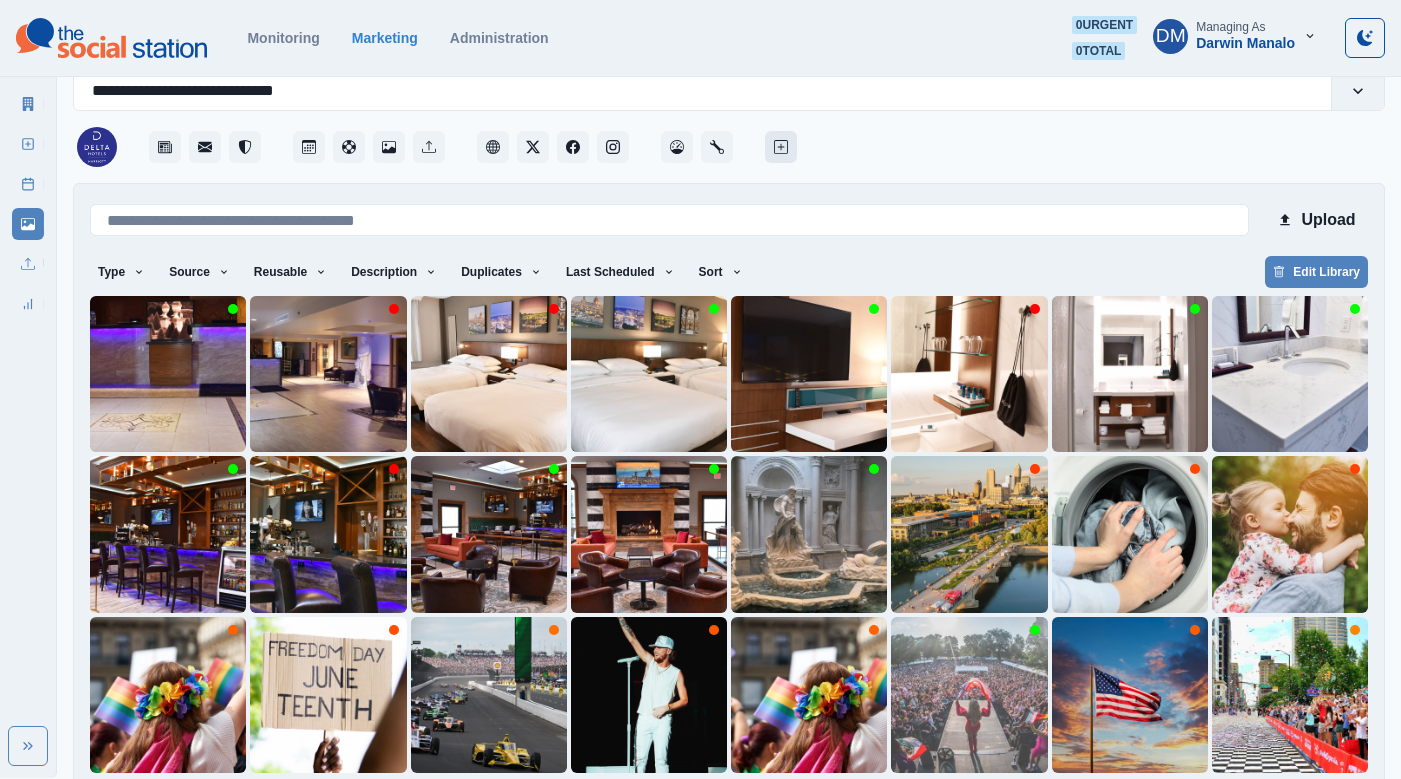 click 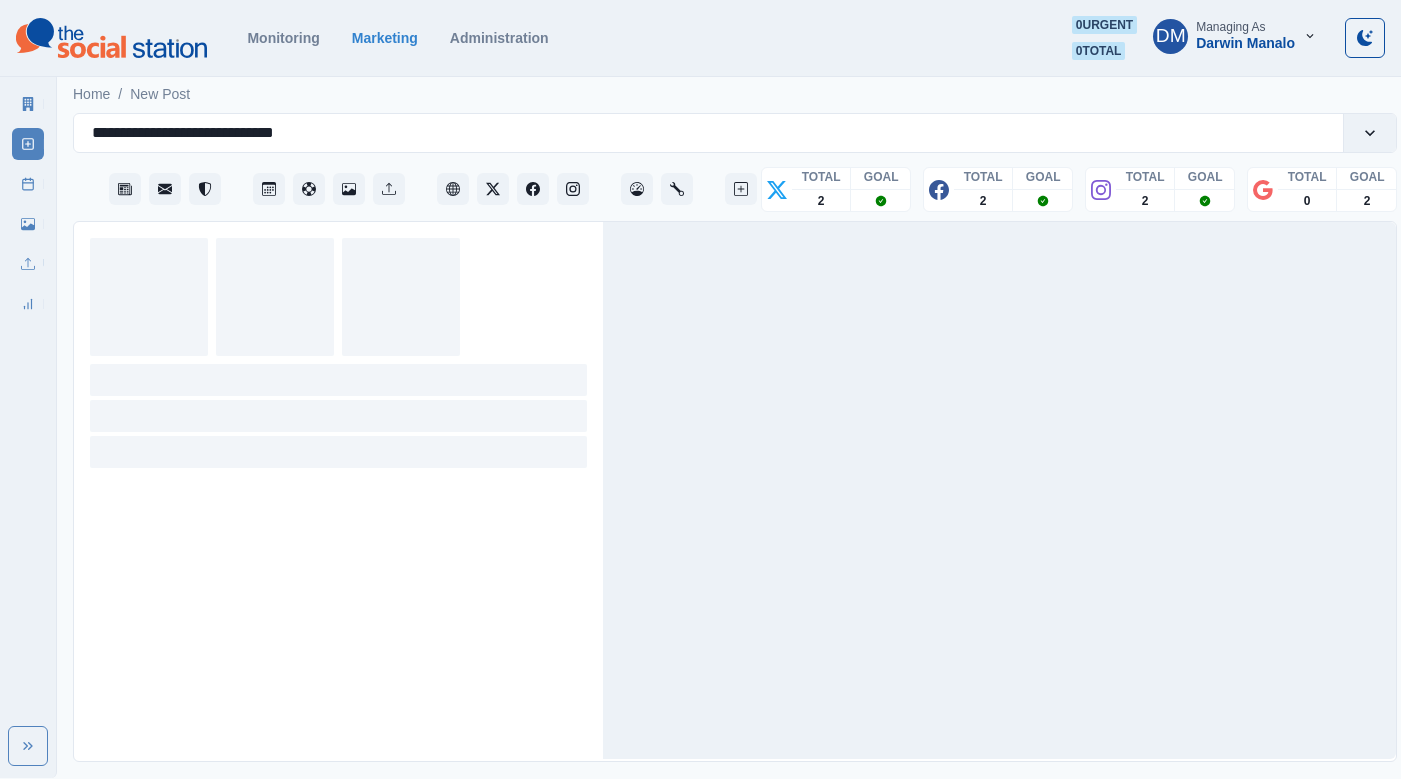 scroll, scrollTop: 0, scrollLeft: 0, axis: both 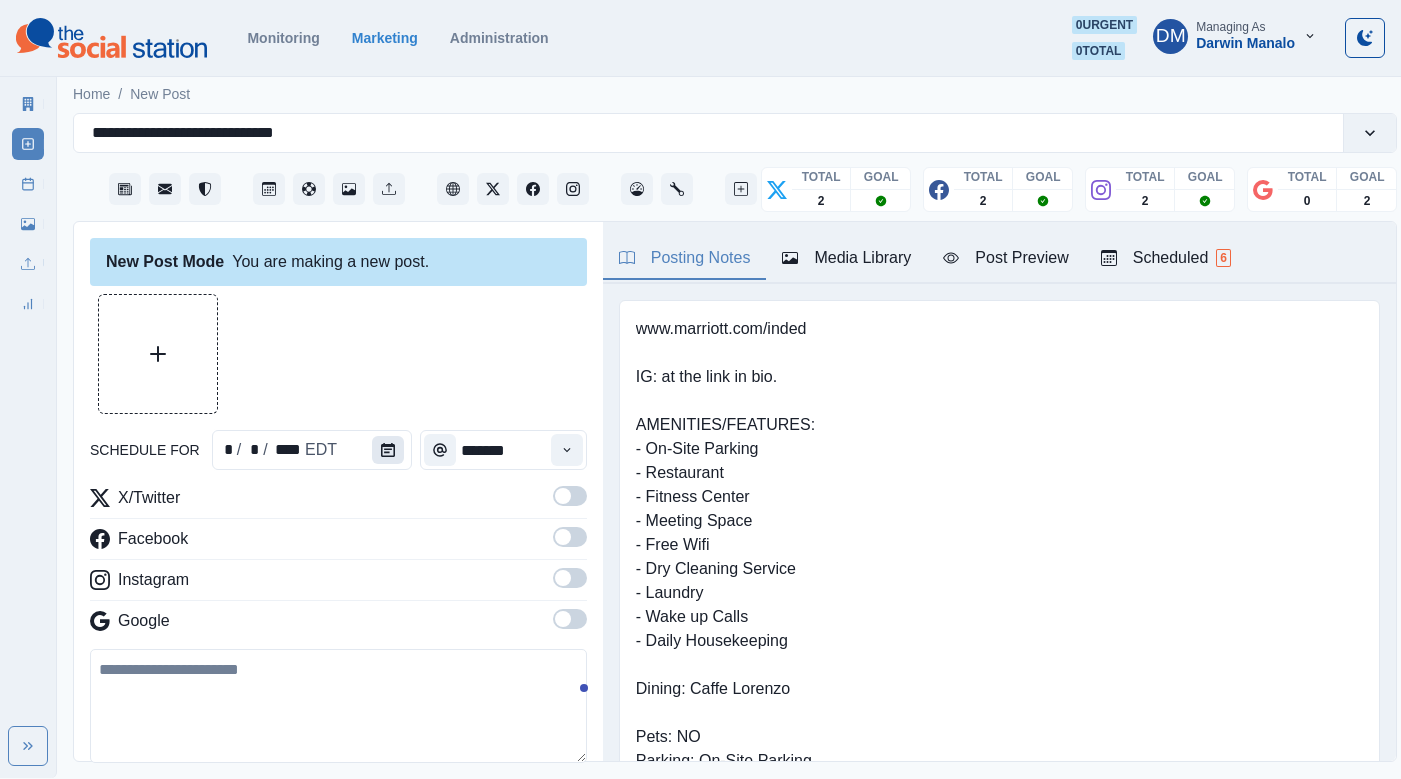 click 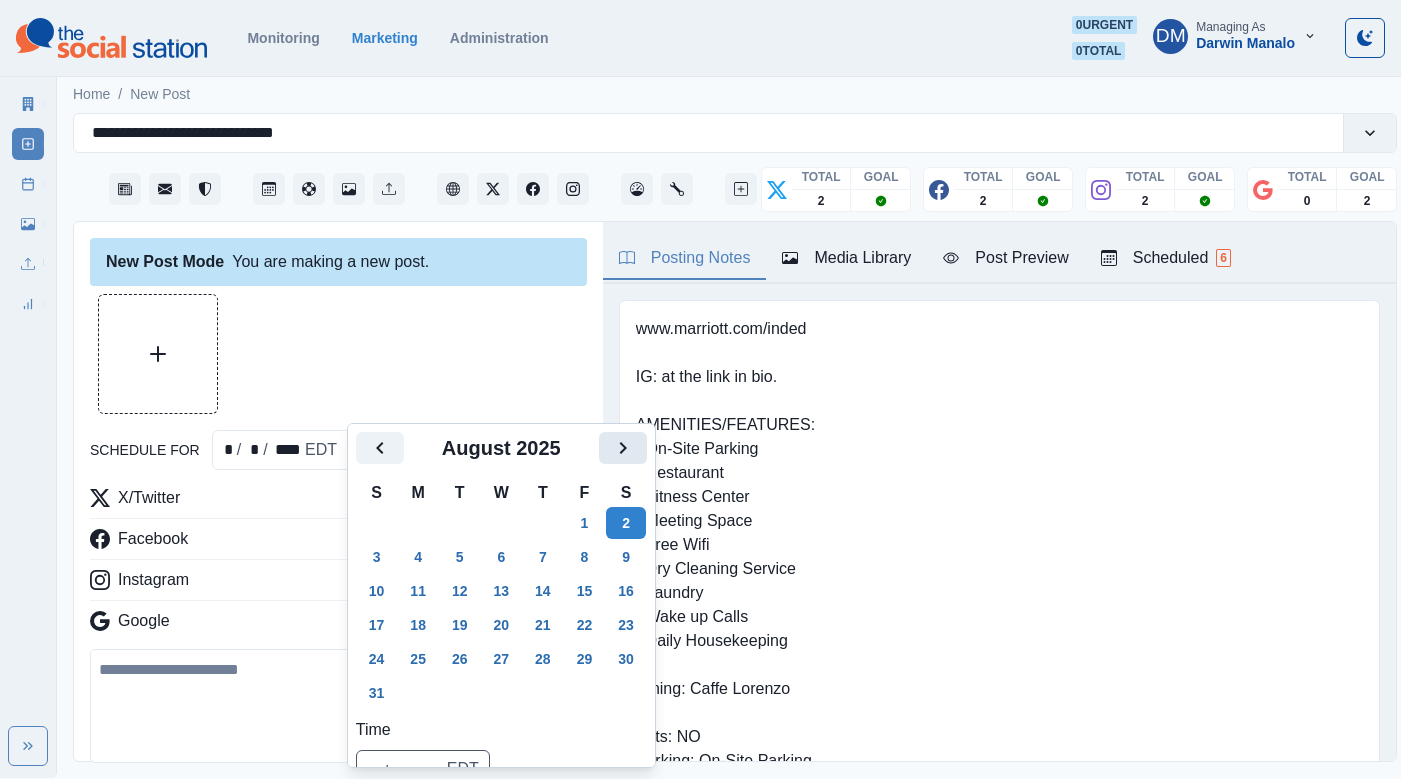 click 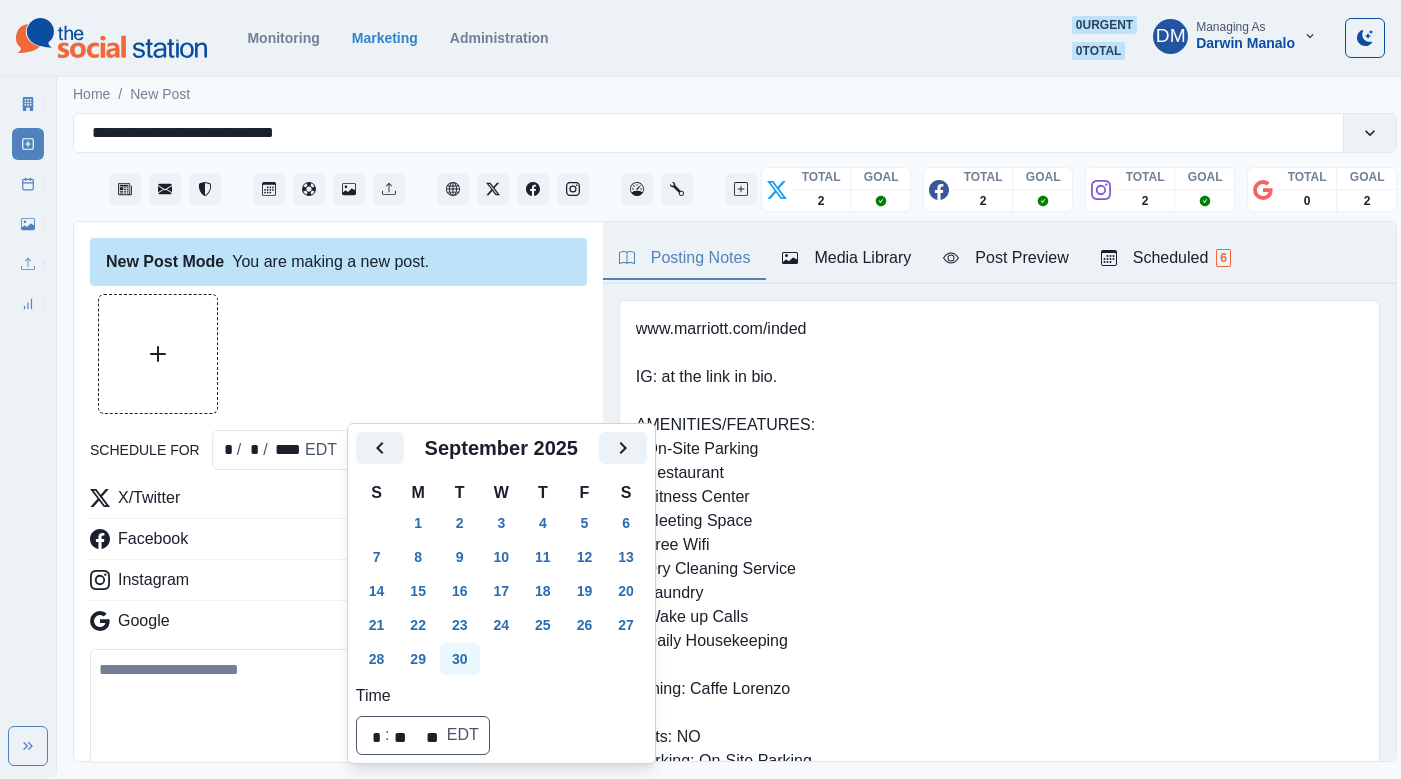click on "30" at bounding box center (460, 659) 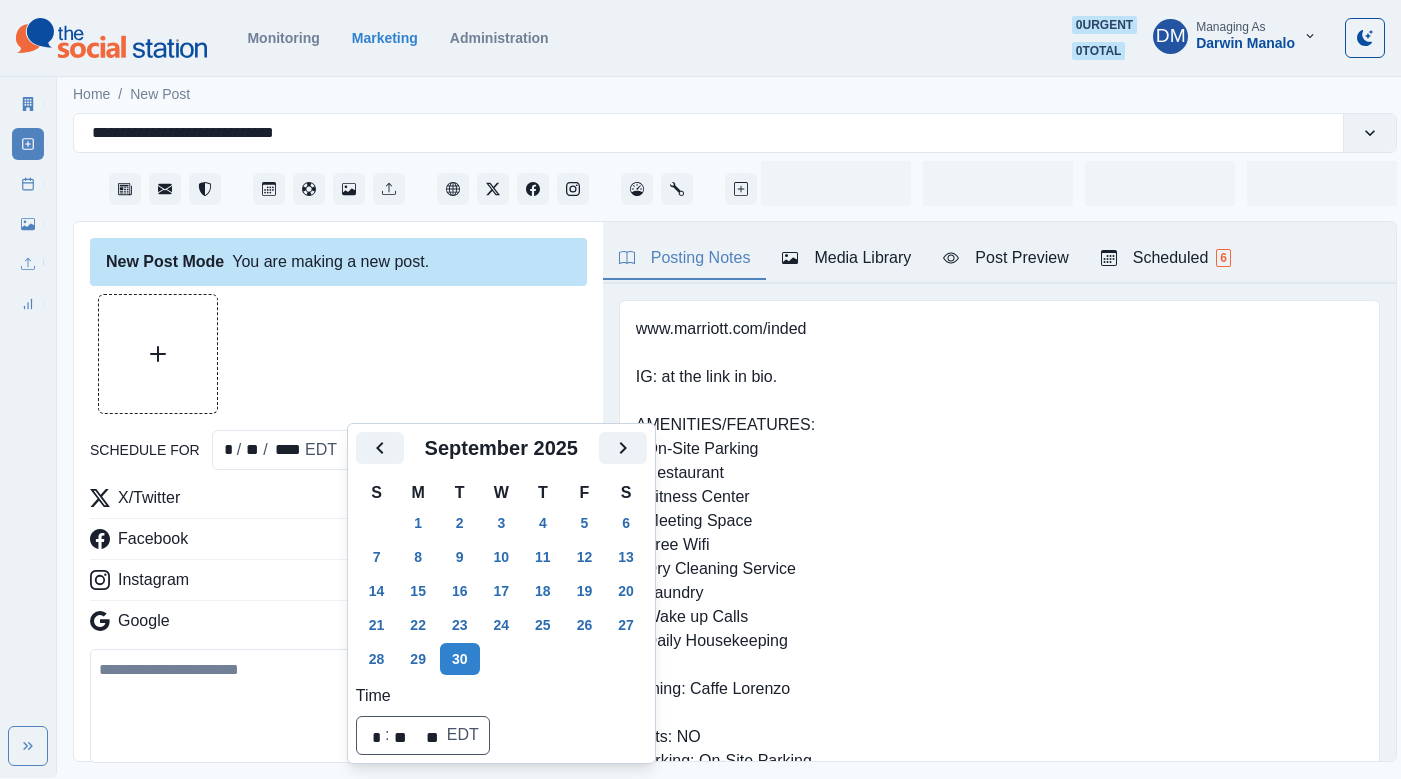 click at bounding box center (338, 706) 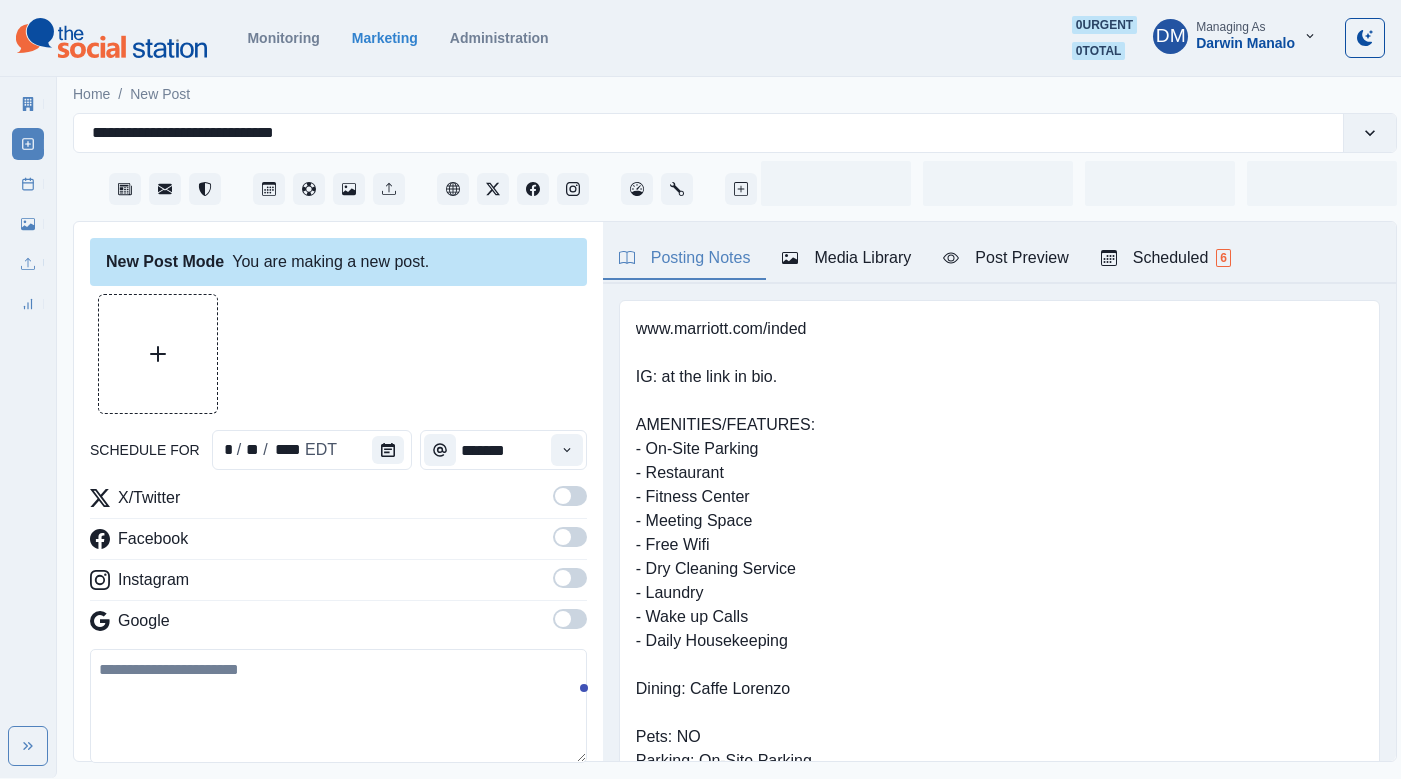 click at bounding box center [338, 706] 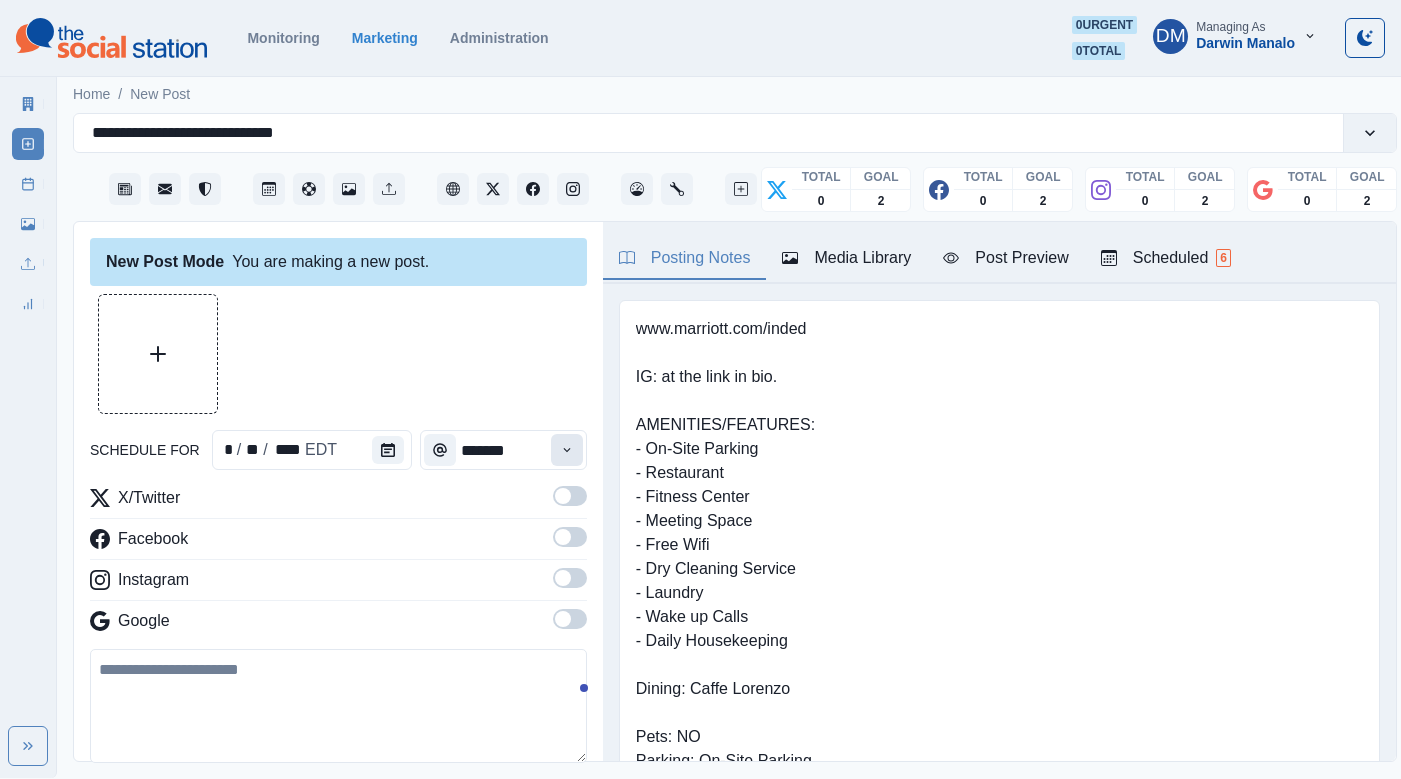 click at bounding box center [567, 450] 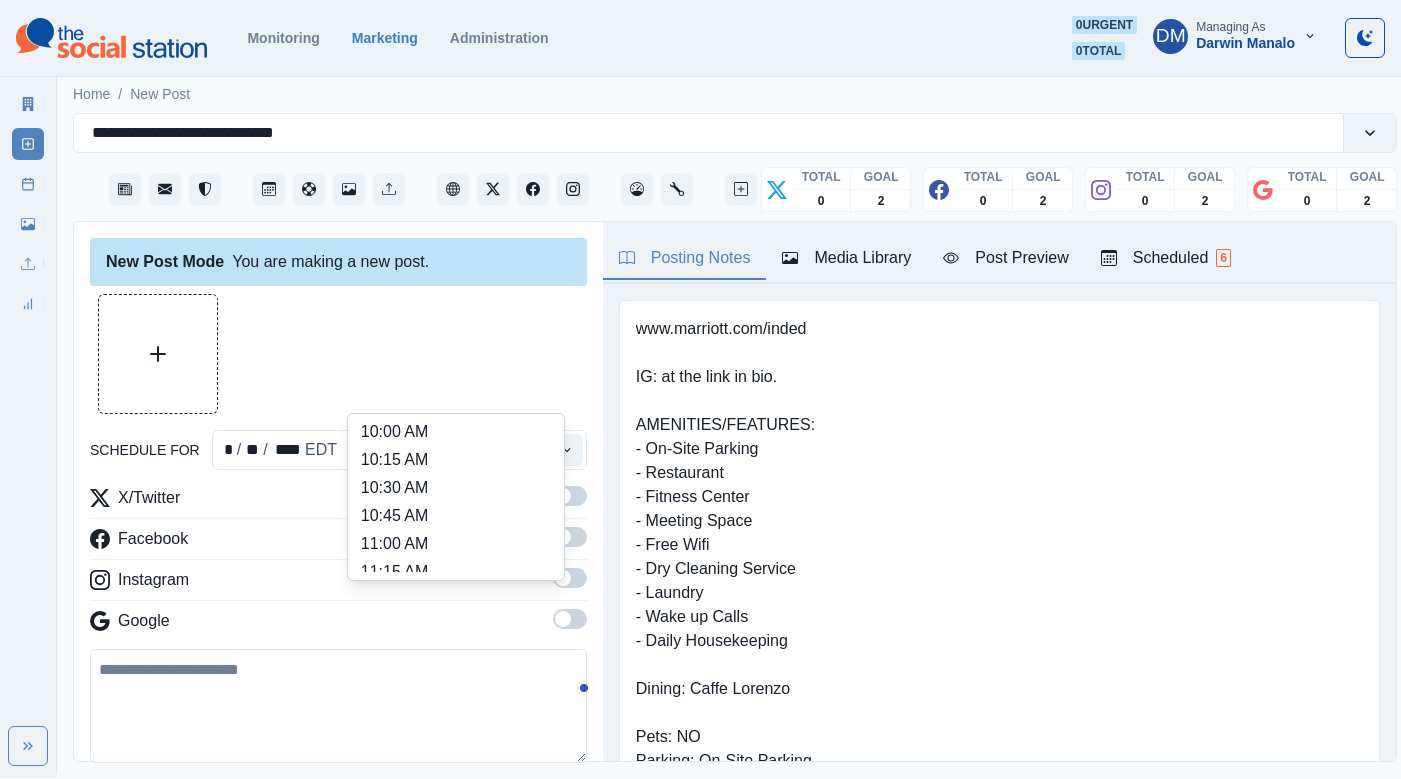 scroll, scrollTop: 234, scrollLeft: 0, axis: vertical 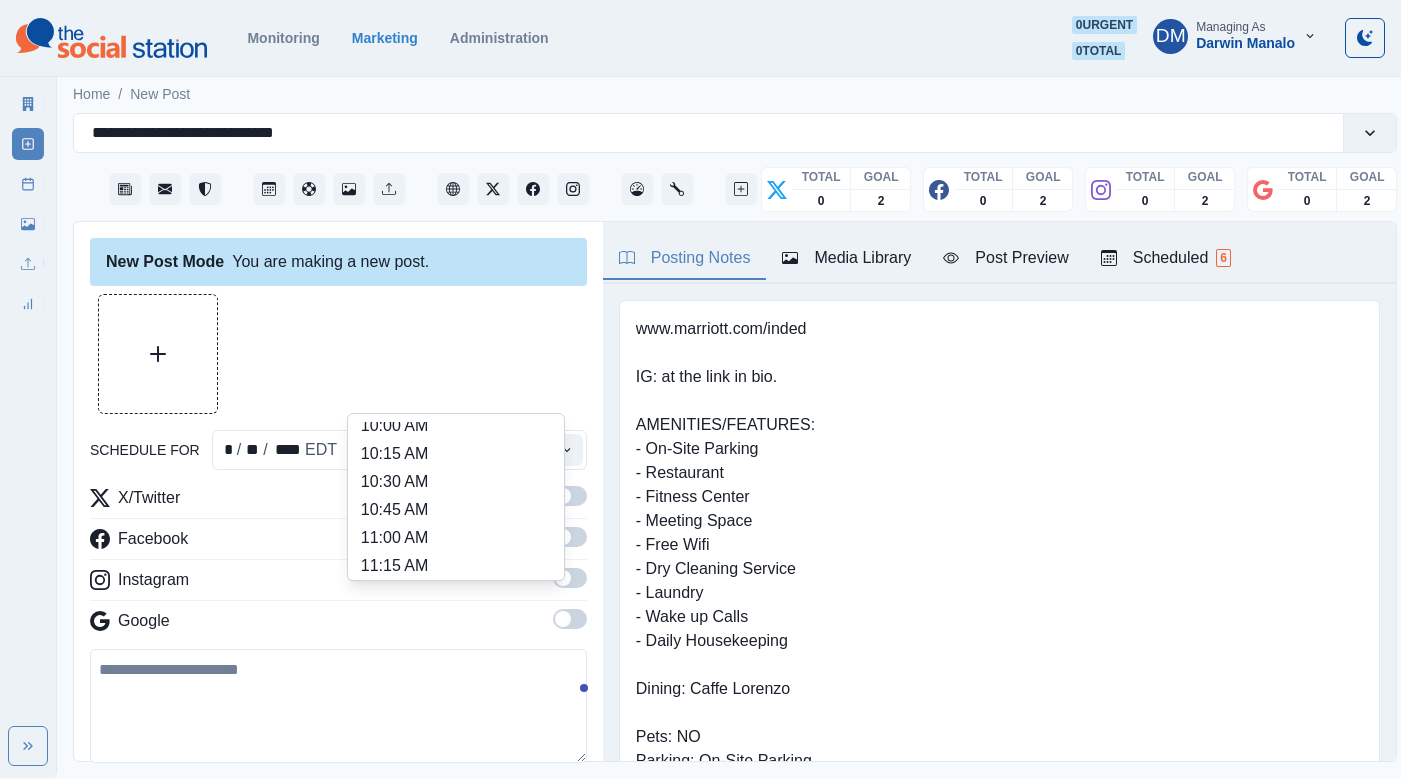 click on "11:30 AM" at bounding box center [456, 594] 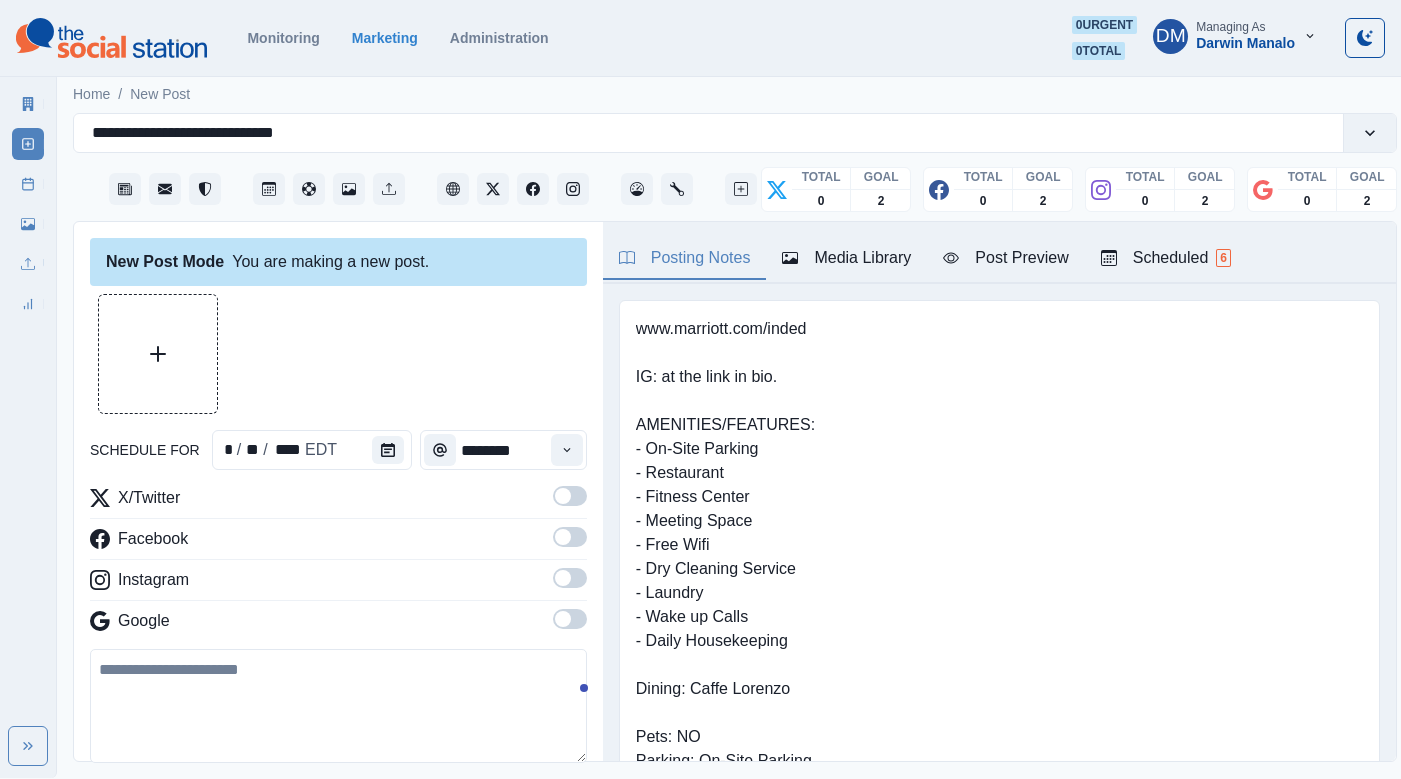 click on "schedule for  * / ** / **** EDT ******** X/Twitter Facebook Instagram Google
2200 Clear Schedule Post" at bounding box center [338, 578] 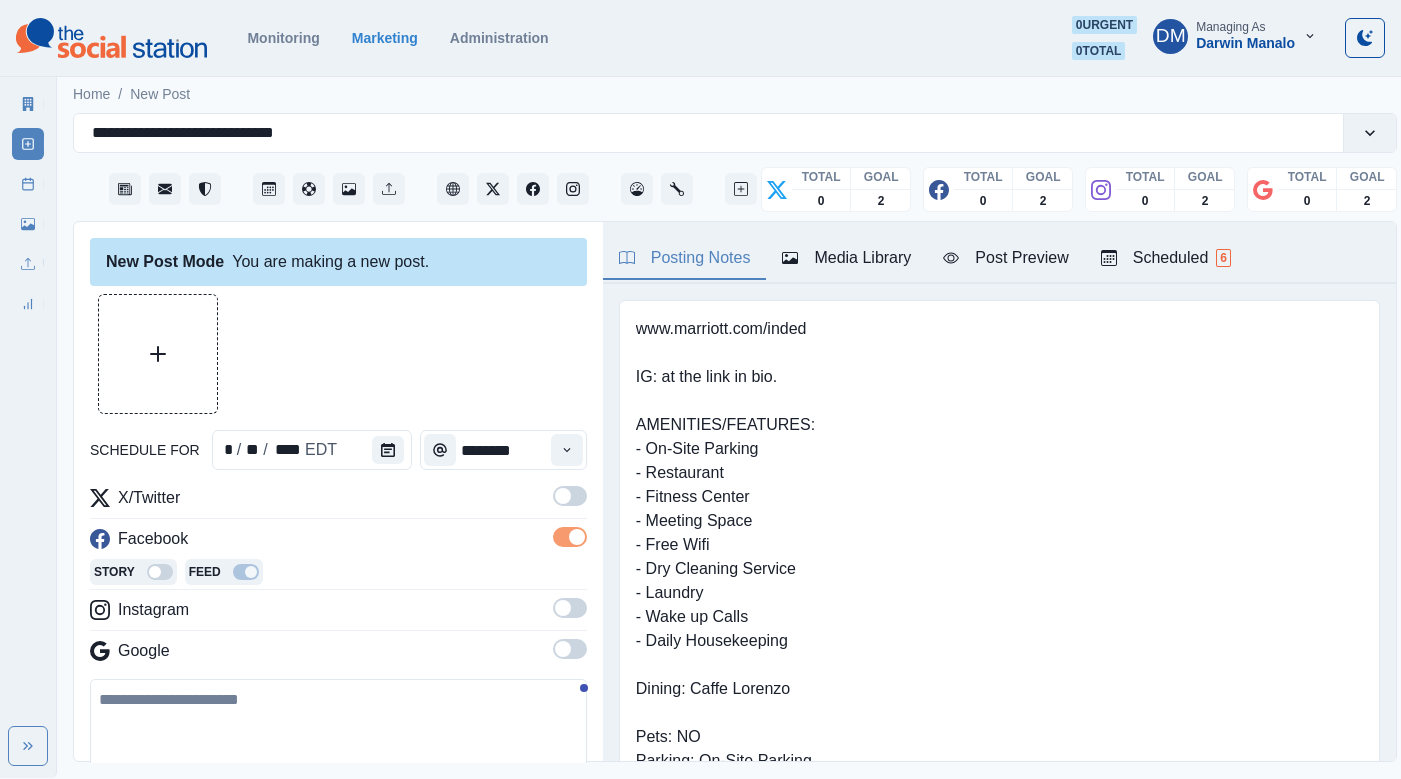click at bounding box center [570, 496] 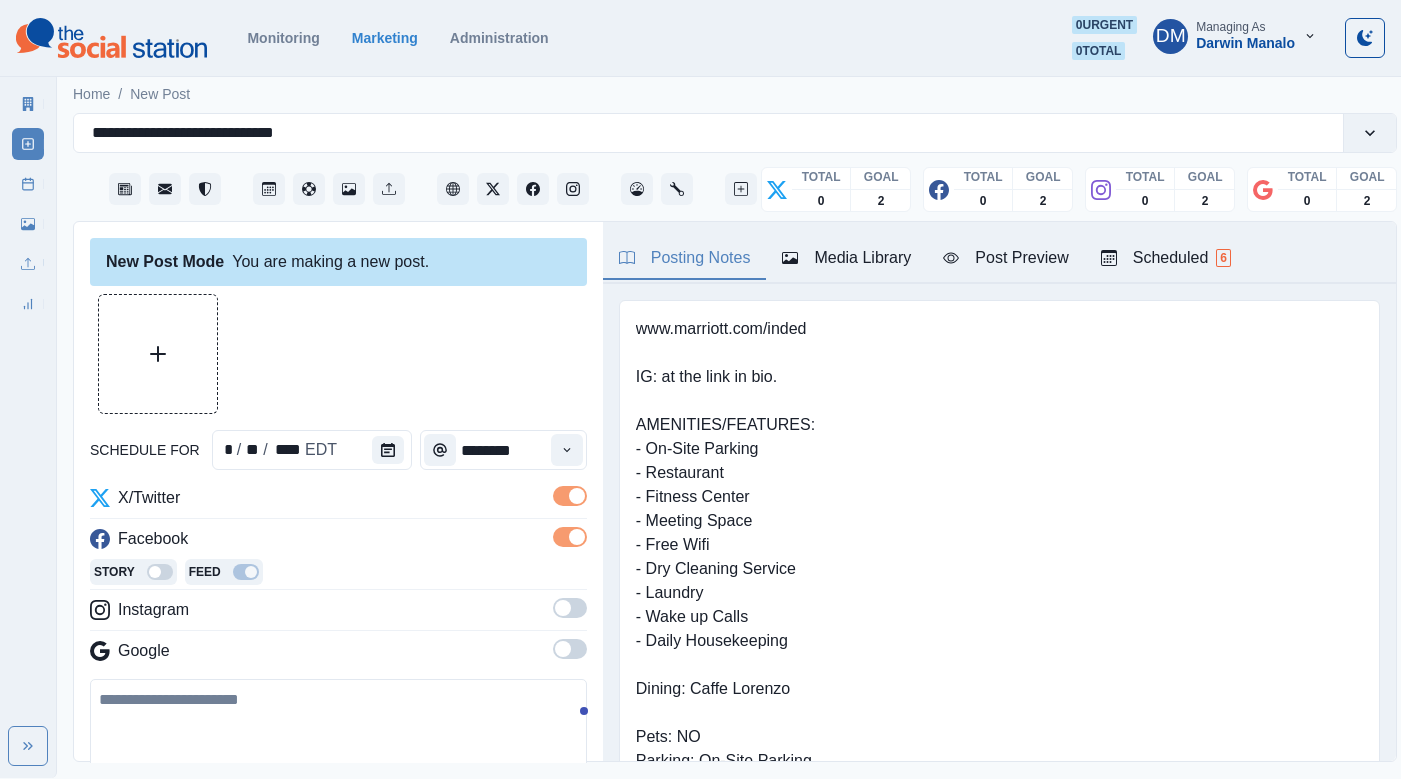 click at bounding box center [570, 608] 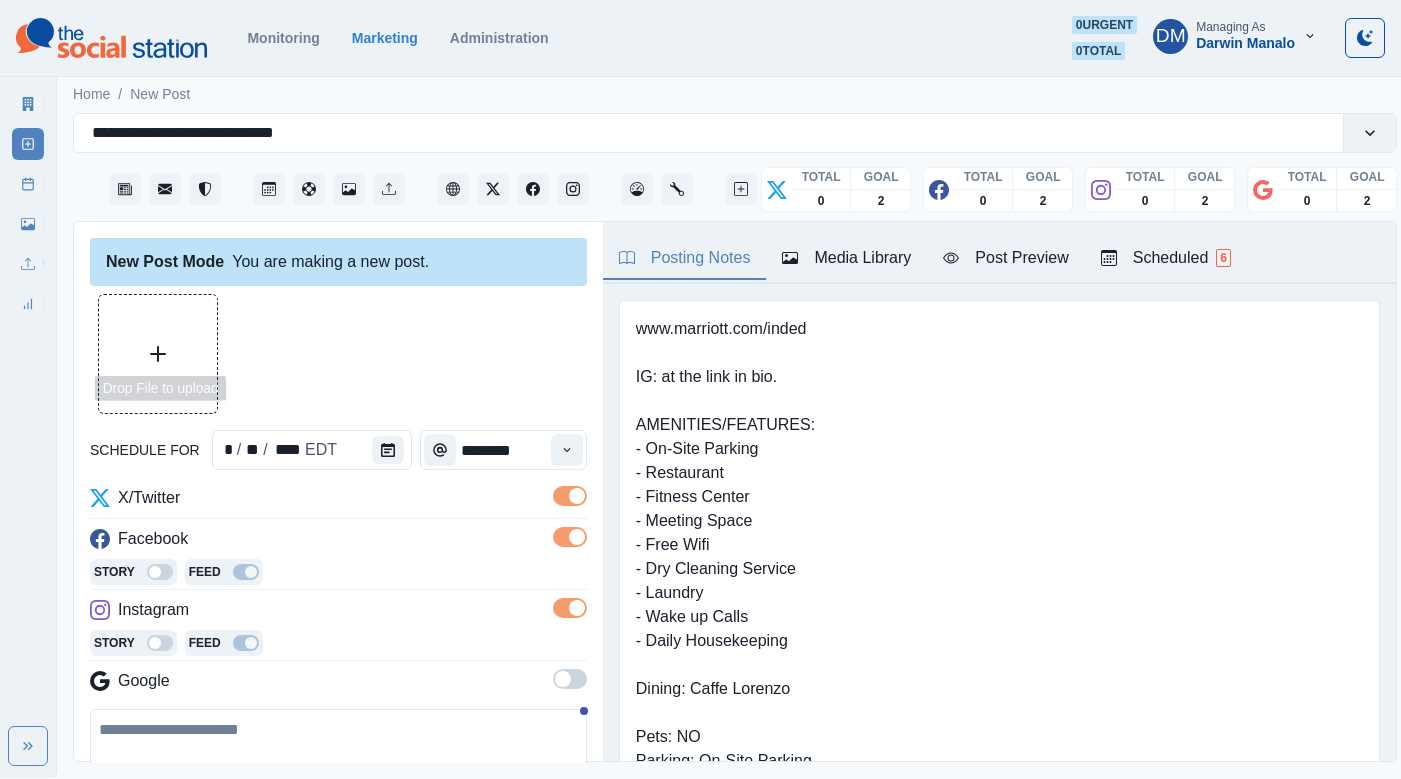 click at bounding box center (158, 354) 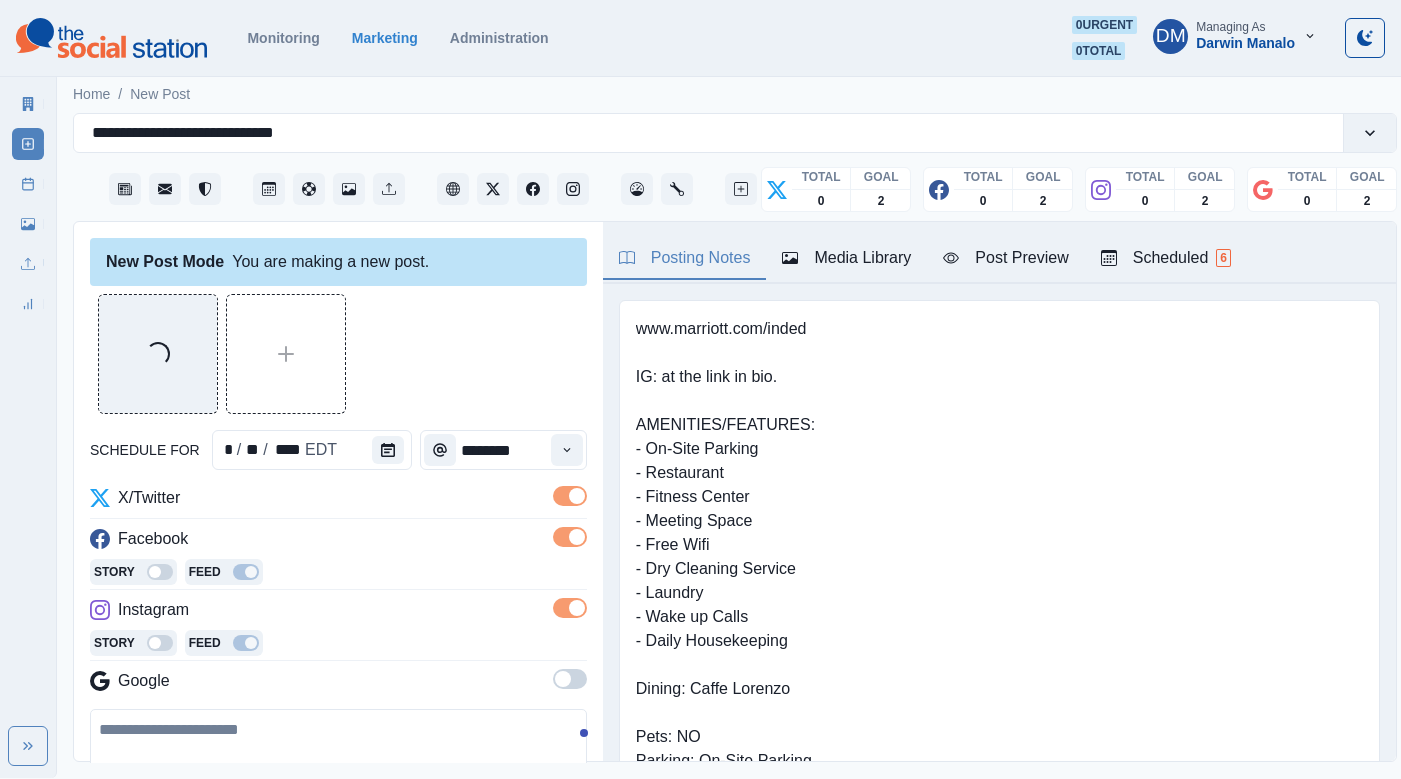 click at bounding box center [338, 766] 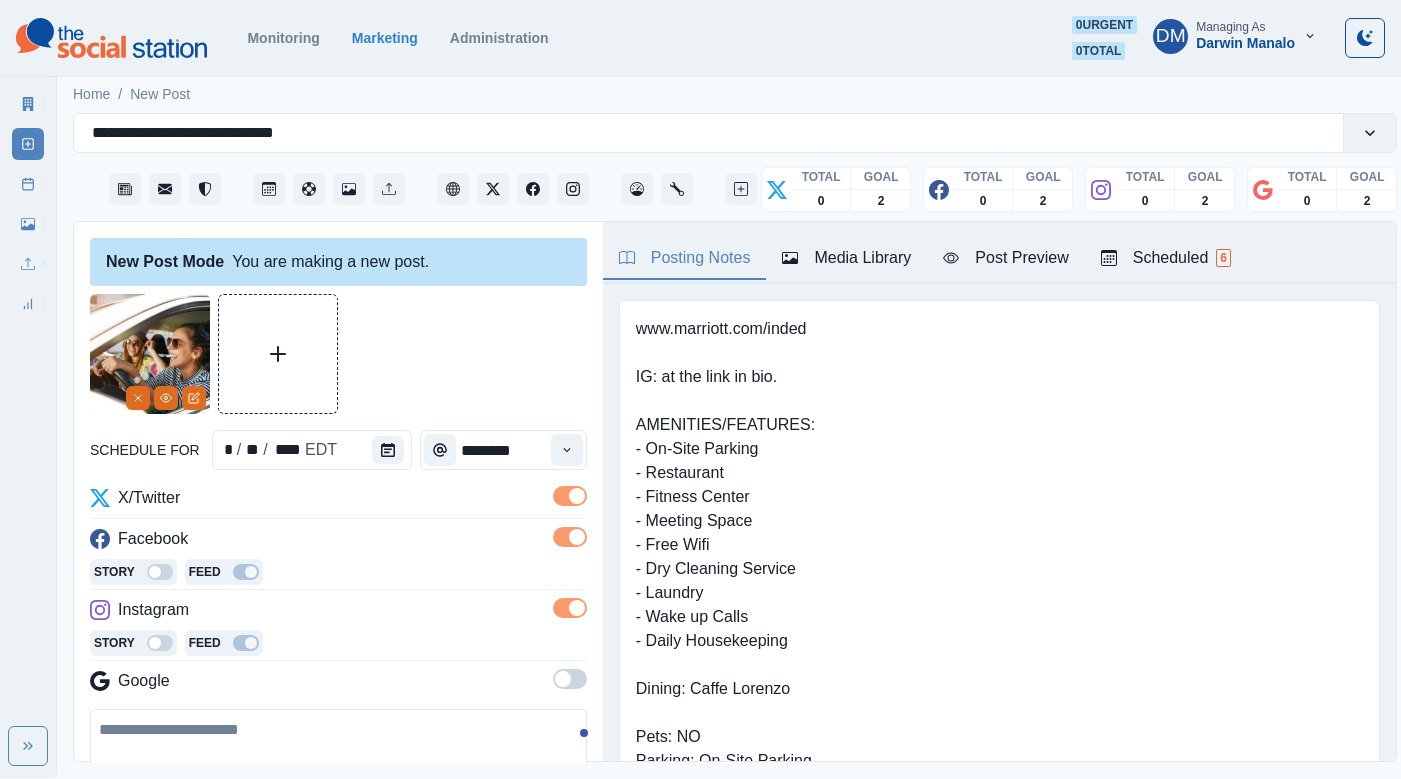 click at bounding box center [338, 766] 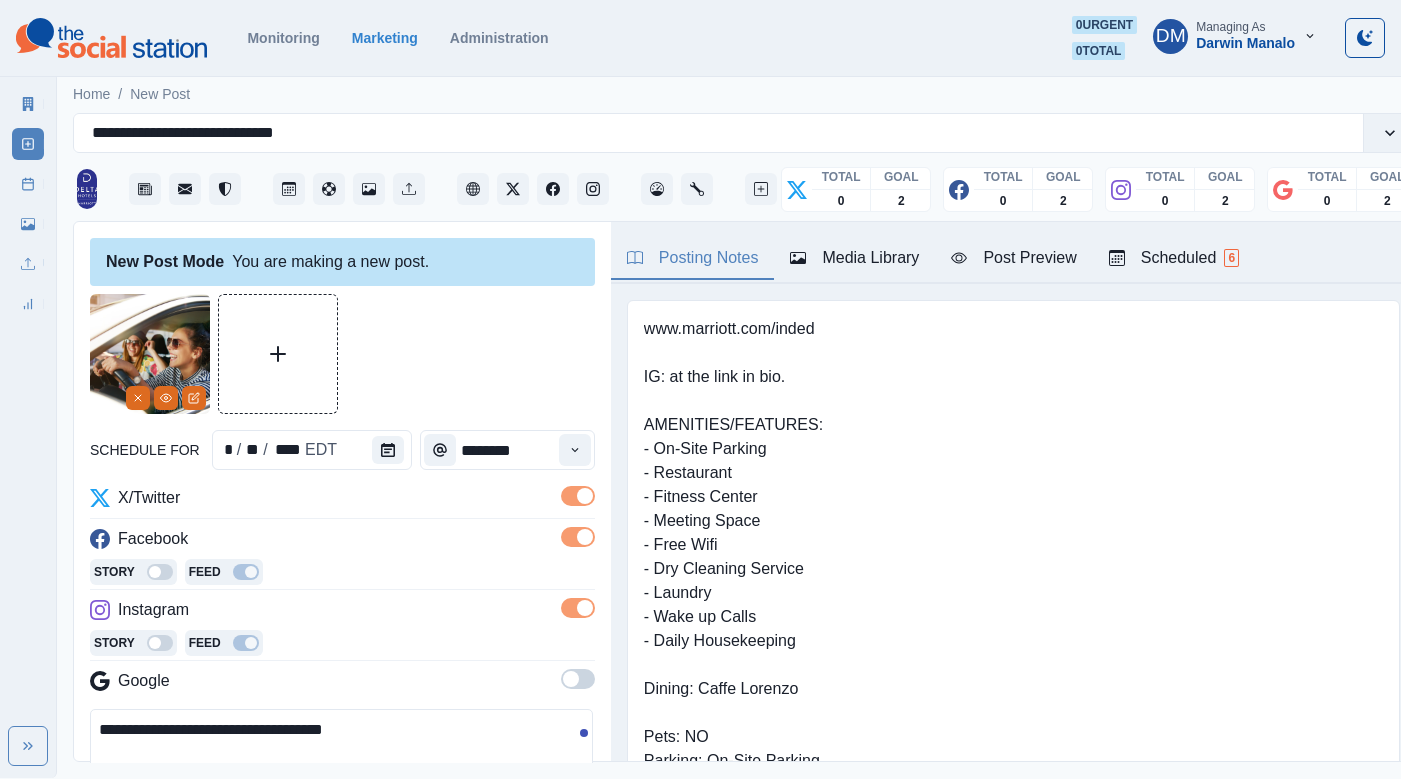 paste on "**********" 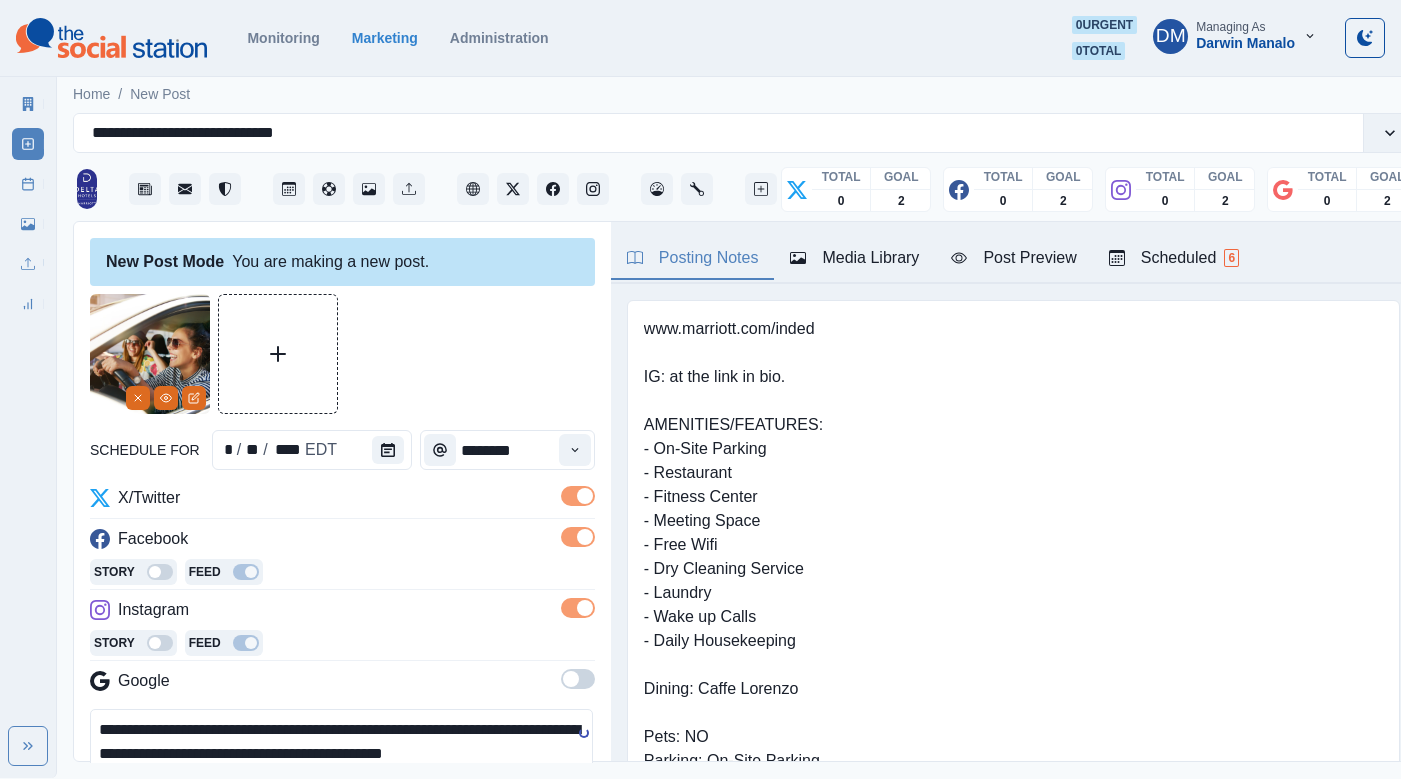 click on "Post Preview" at bounding box center [1013, 258] 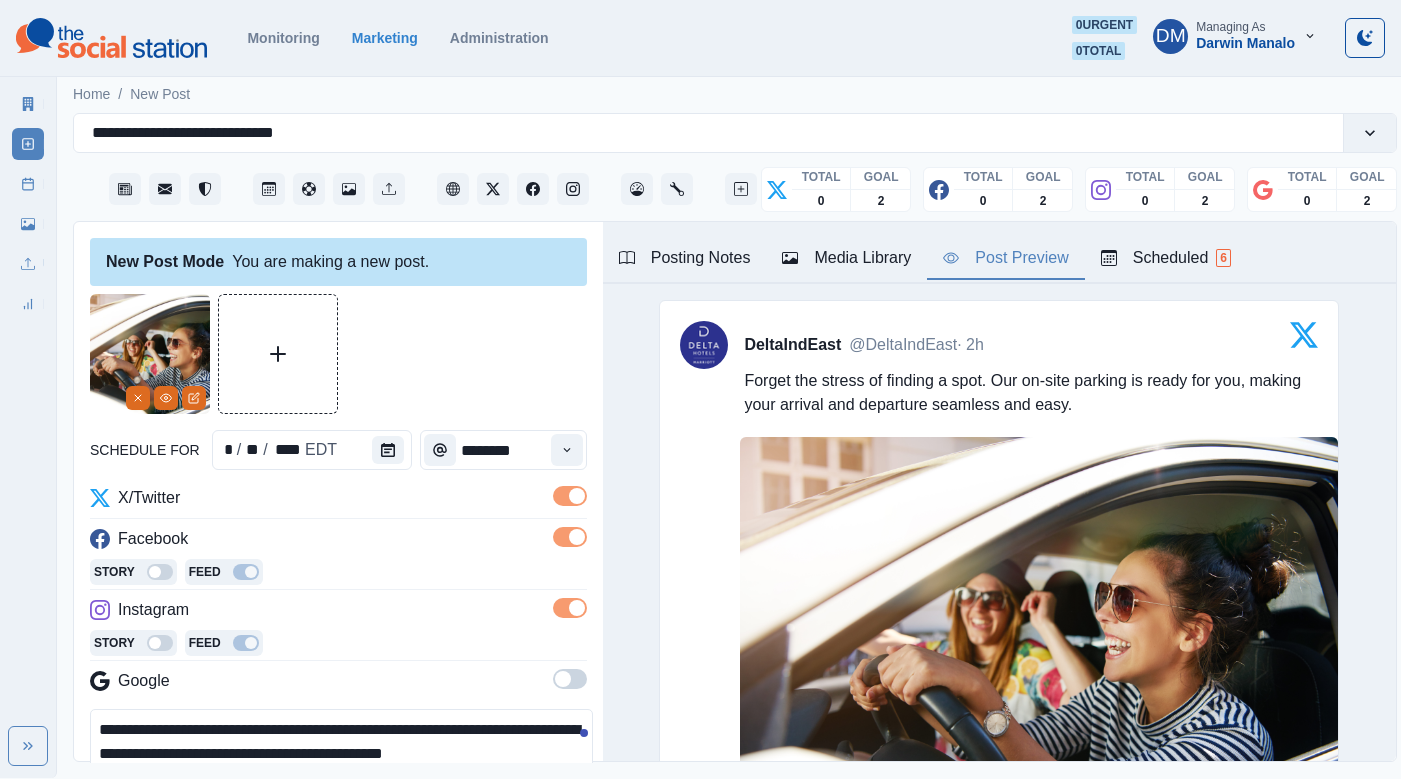 click on "**********" at bounding box center (341, 754) 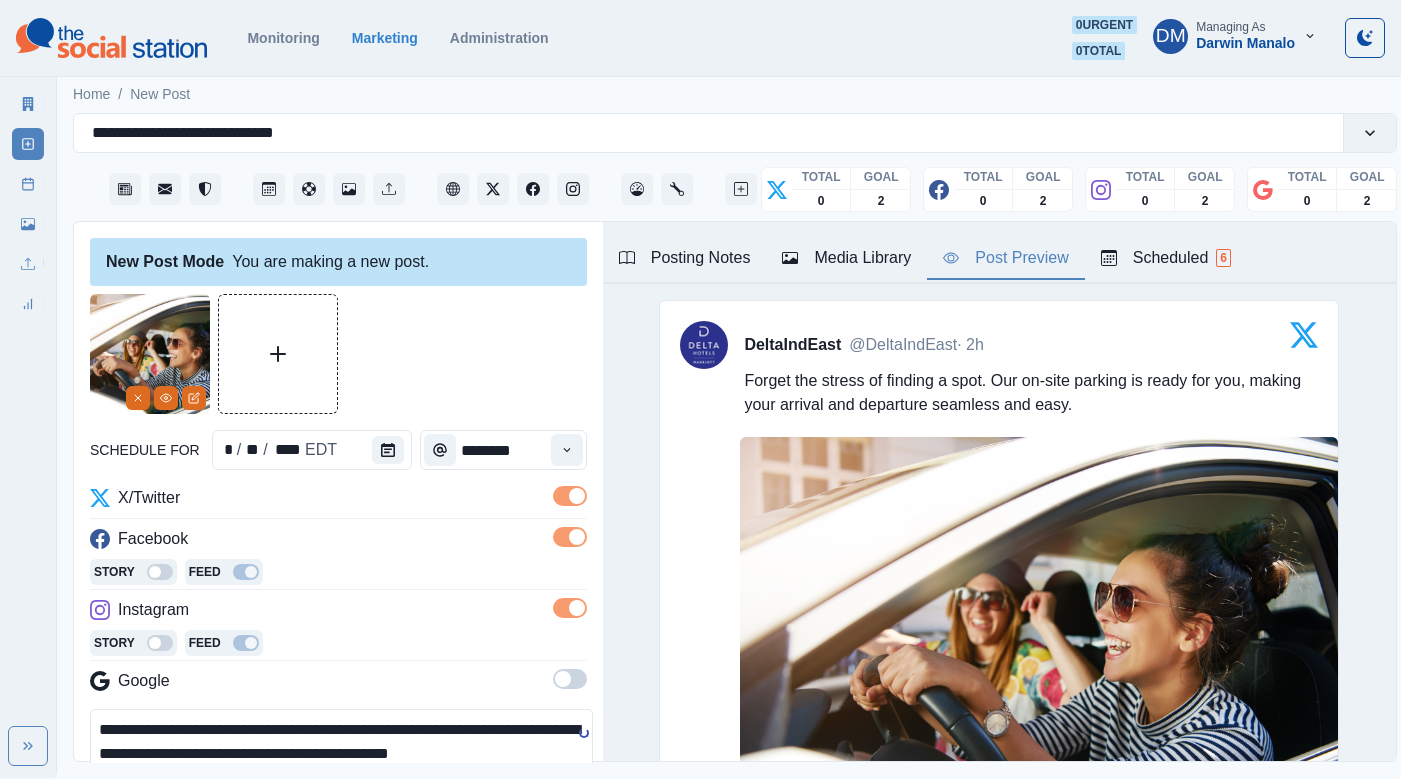 click at bounding box center [106, 826] 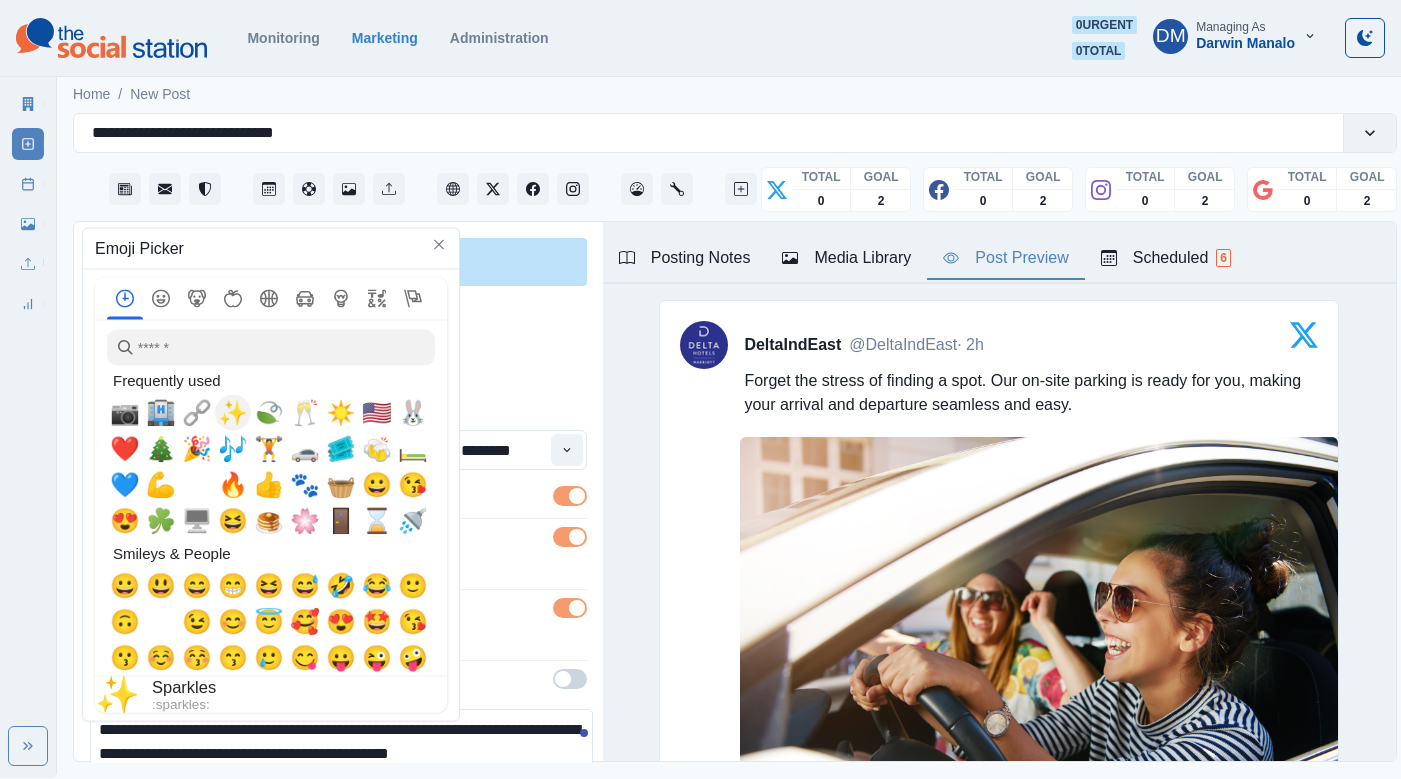 click on "✨" at bounding box center [233, 413] 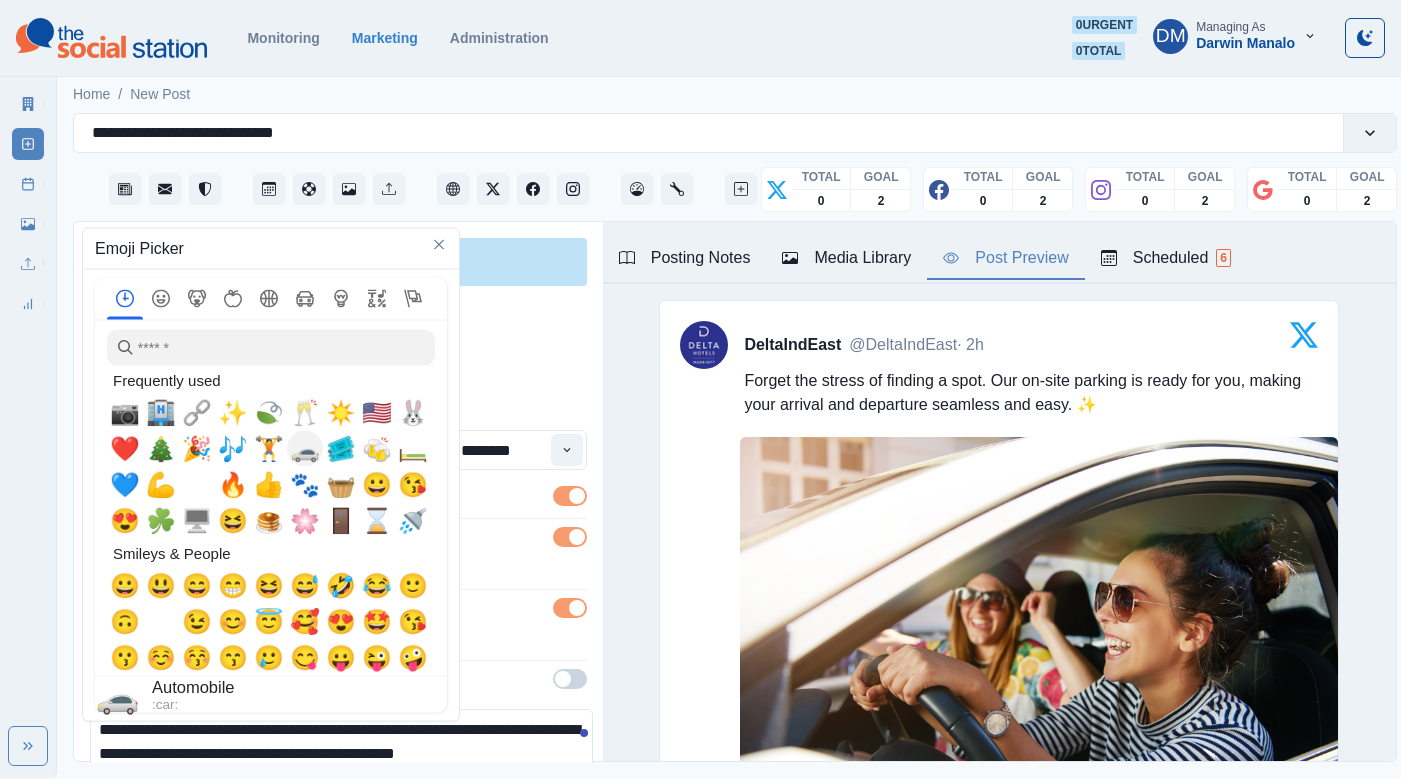 click on "🚗" at bounding box center (305, 449) 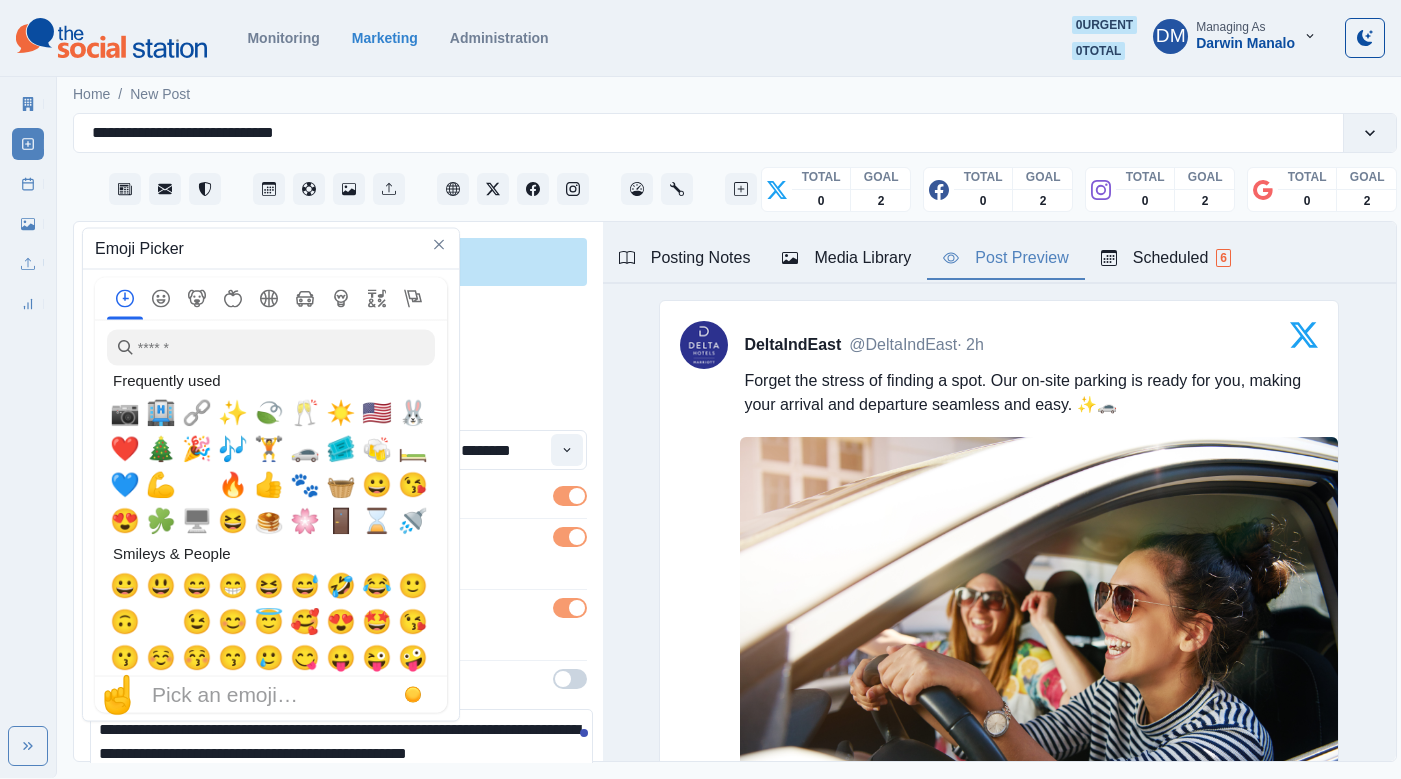 click on "**********" at bounding box center (341, 754) 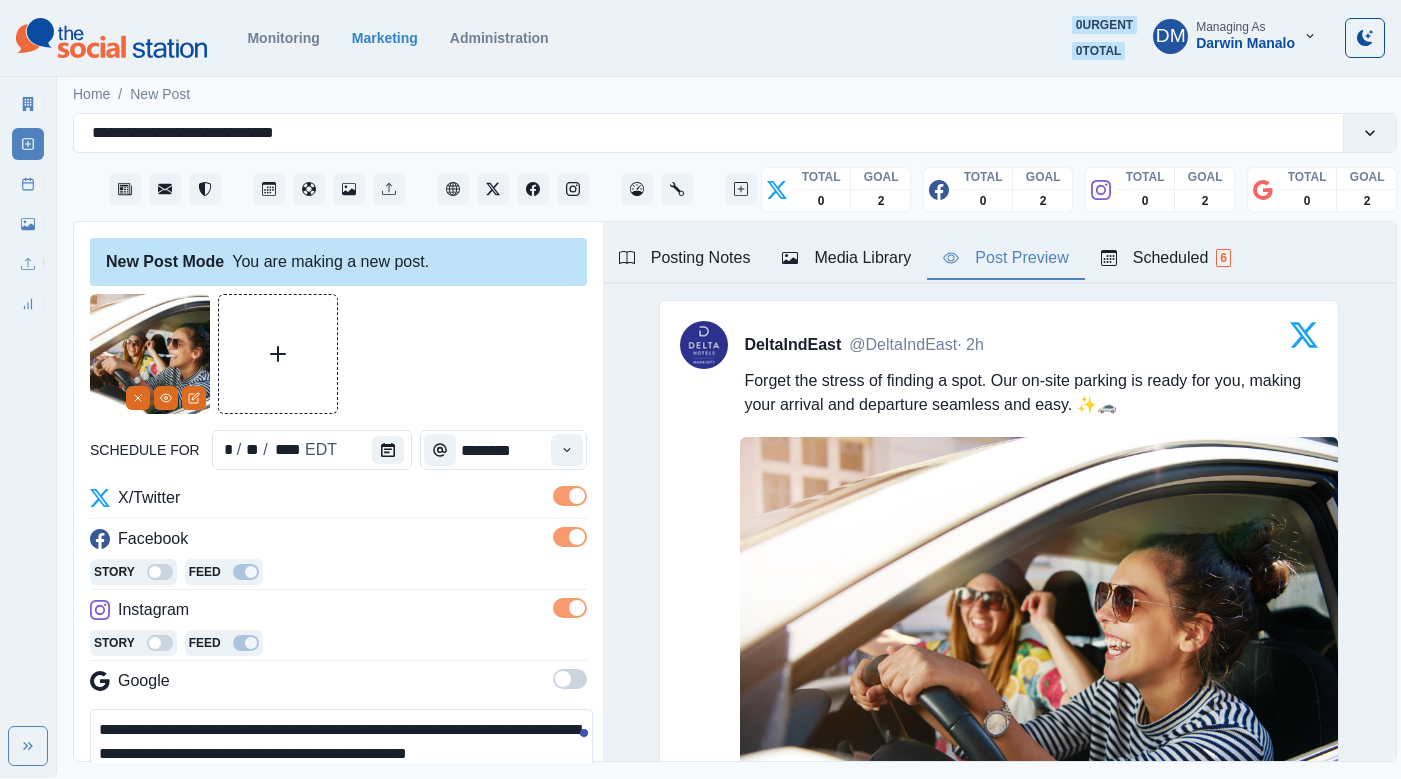 drag, startPoint x: 337, startPoint y: 640, endPoint x: 326, endPoint y: 639, distance: 11.045361 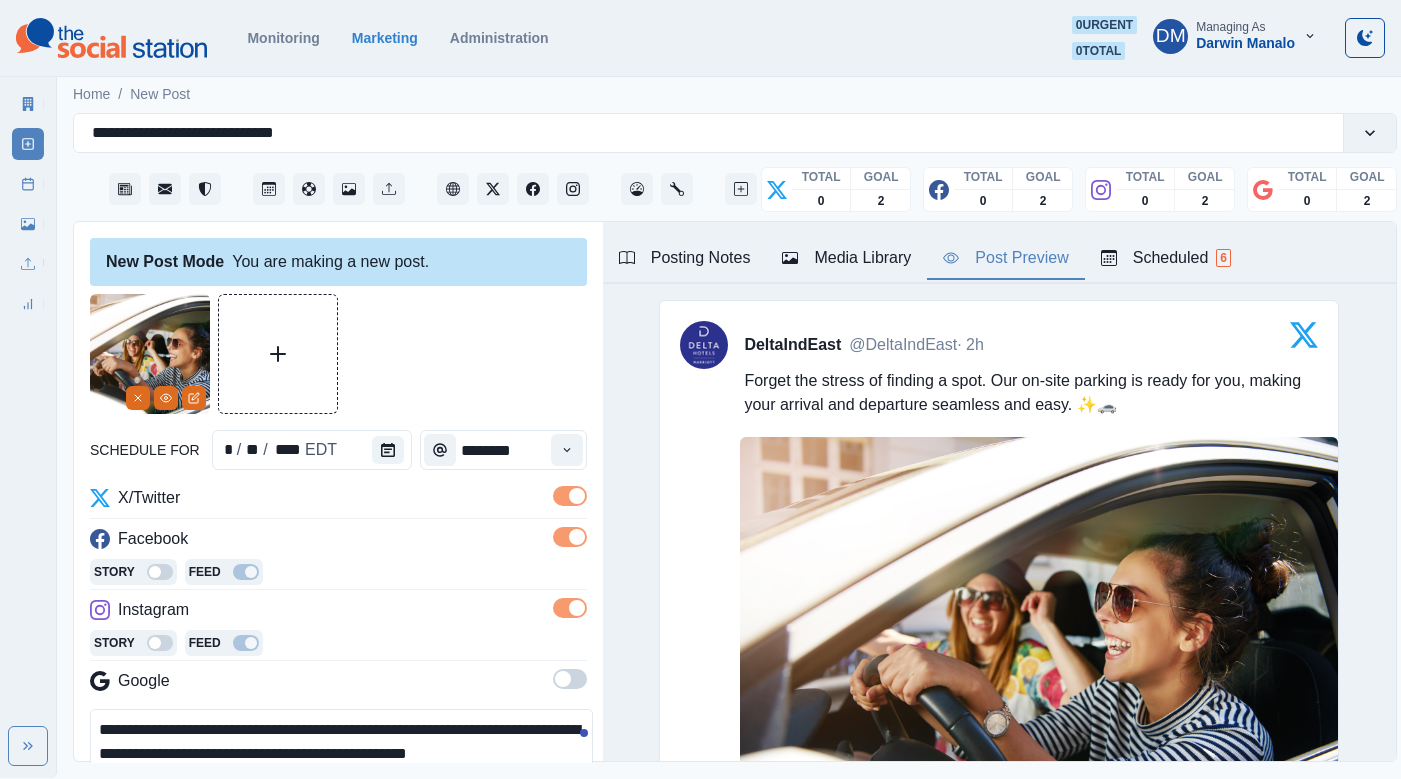 click on "**********" at bounding box center [341, 754] 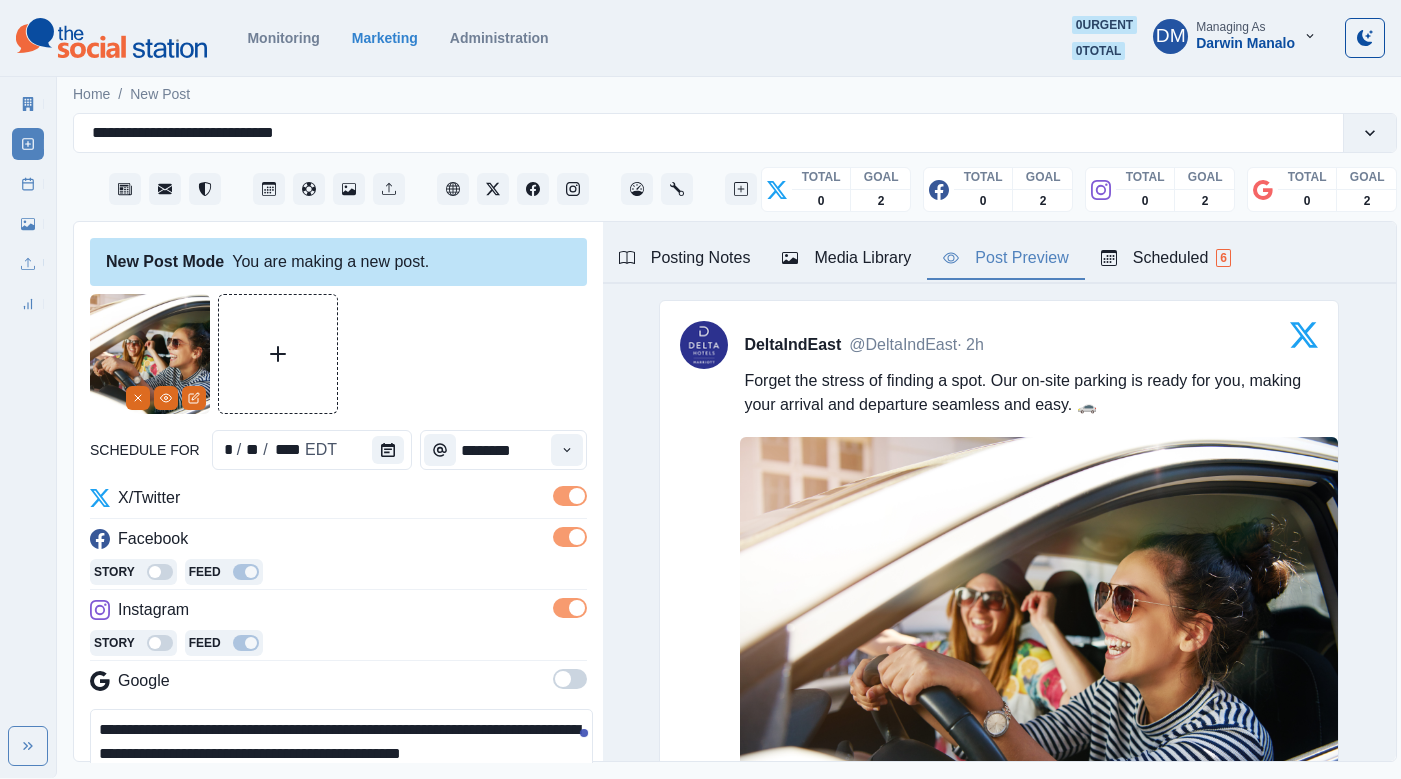 click on "**********" at bounding box center [341, 754] 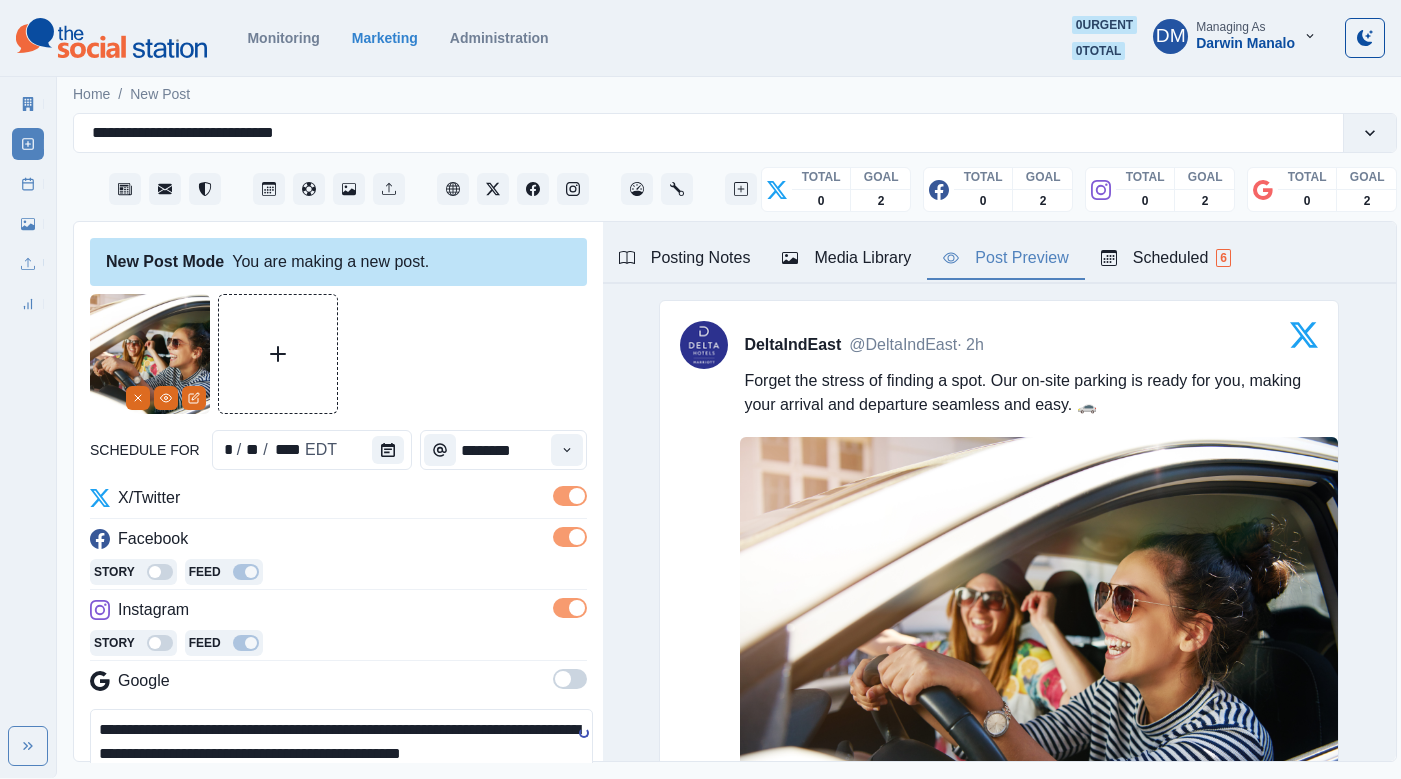 paste on "*" 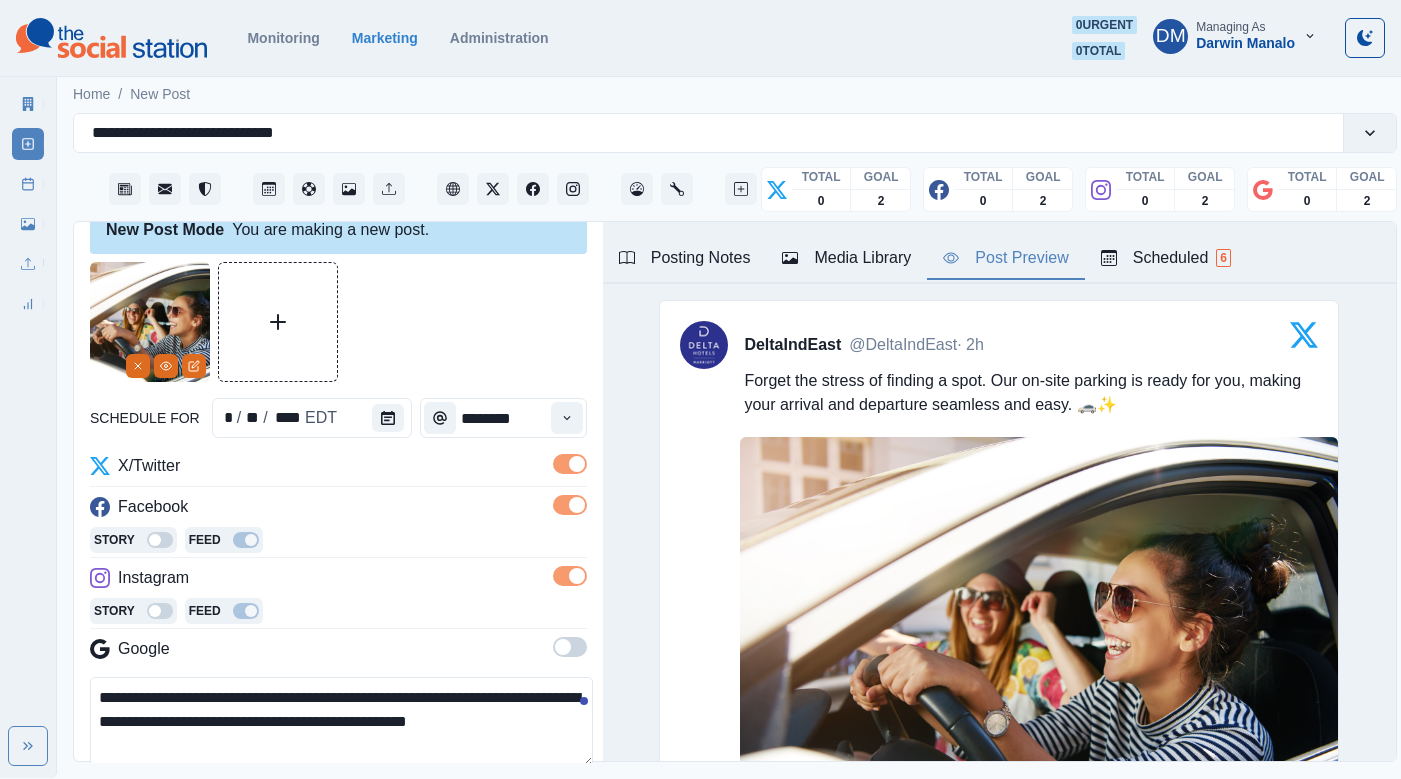 scroll, scrollTop: 80, scrollLeft: 0, axis: vertical 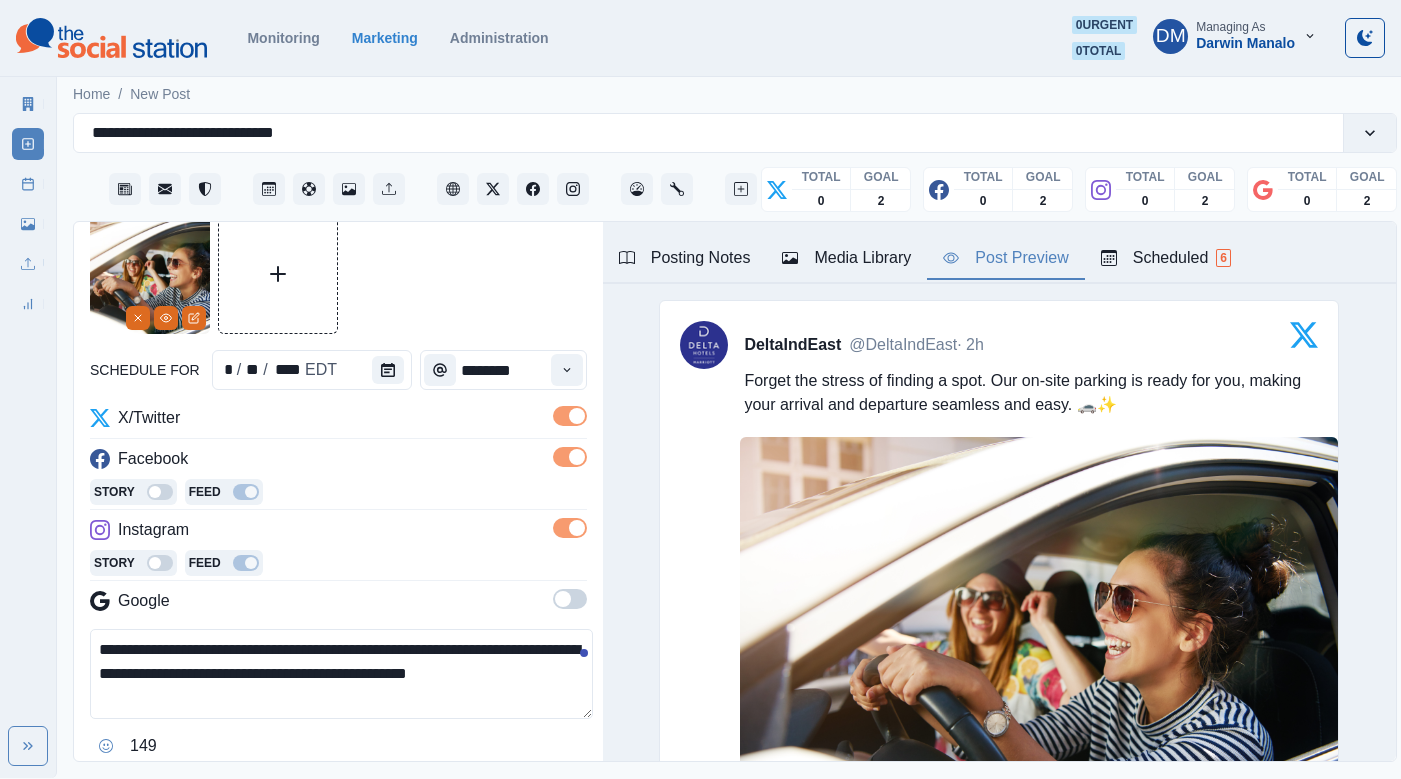 type on "**********" 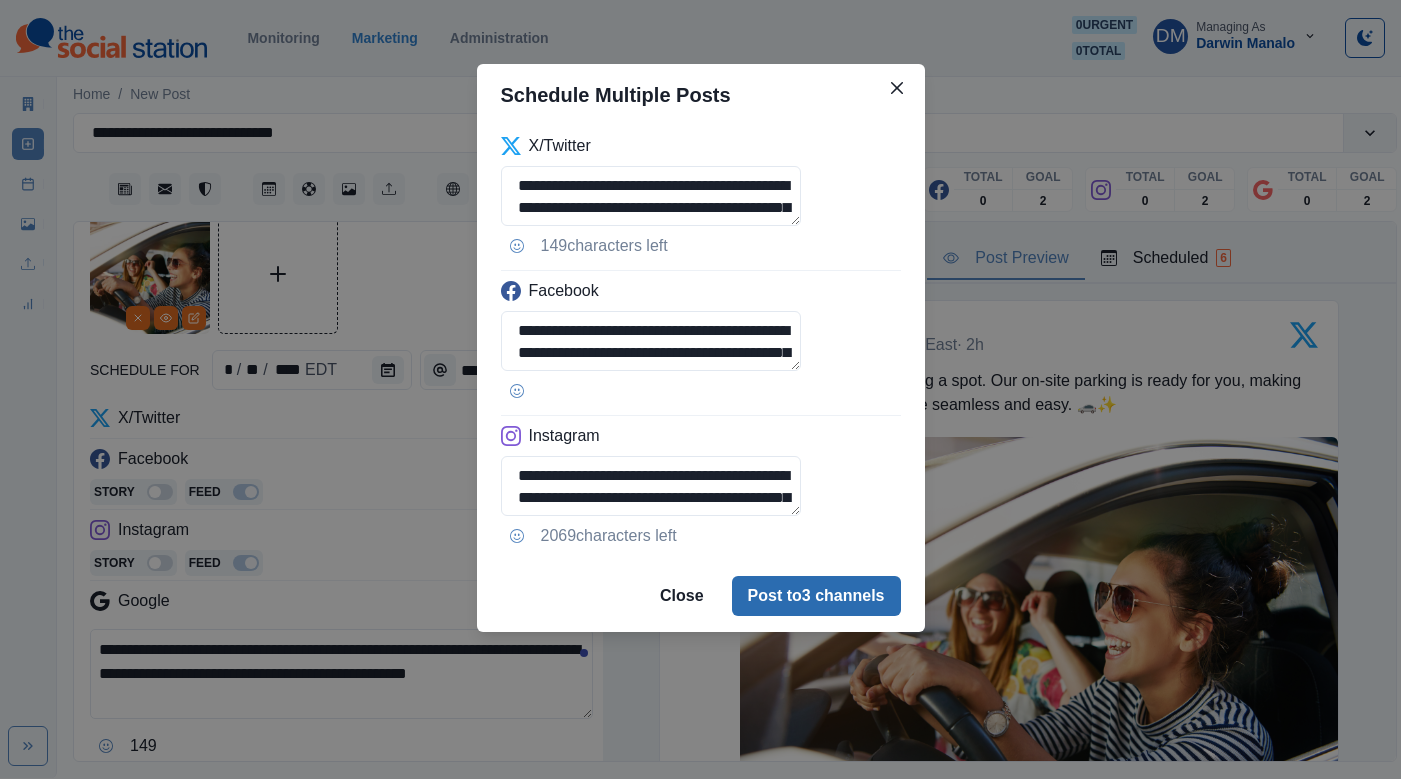 click on "Post to  3   channels" at bounding box center (816, 596) 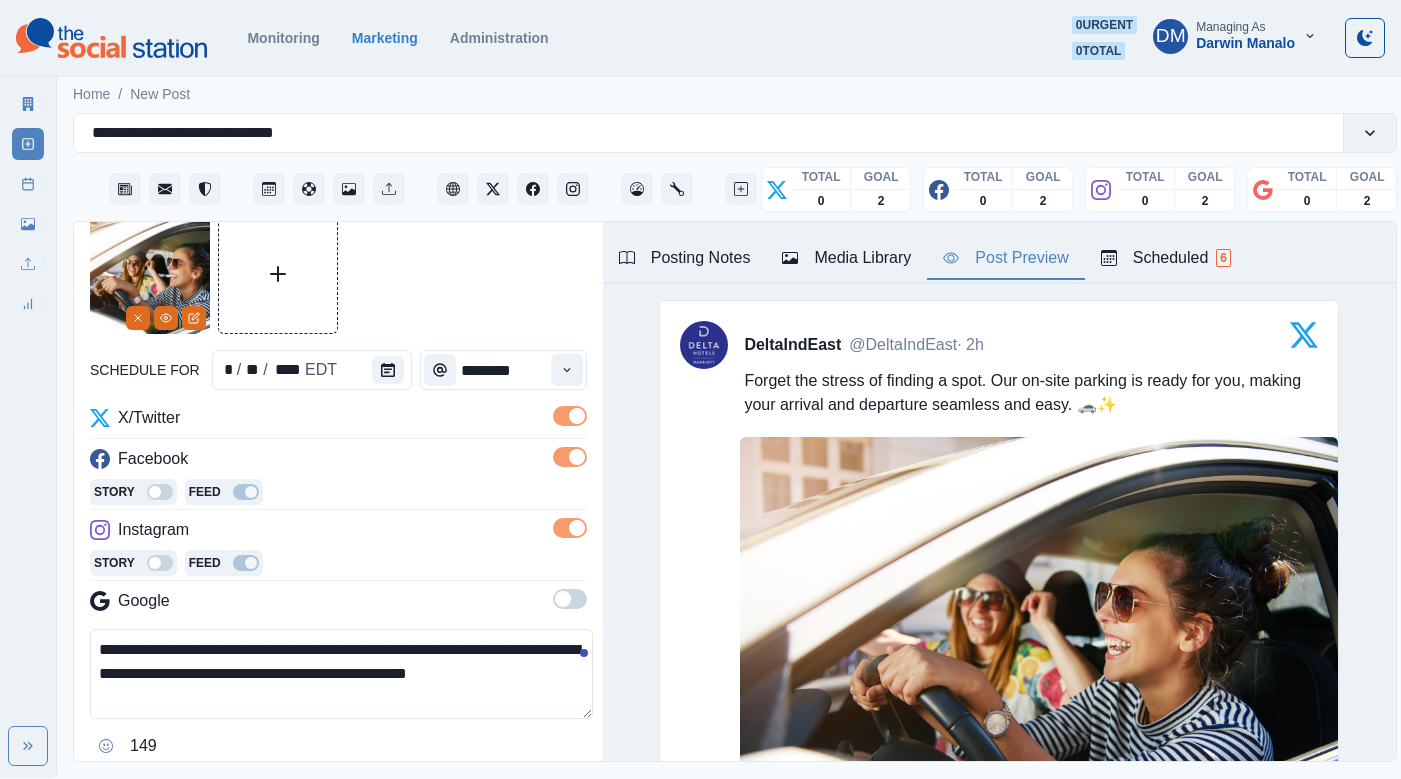 type 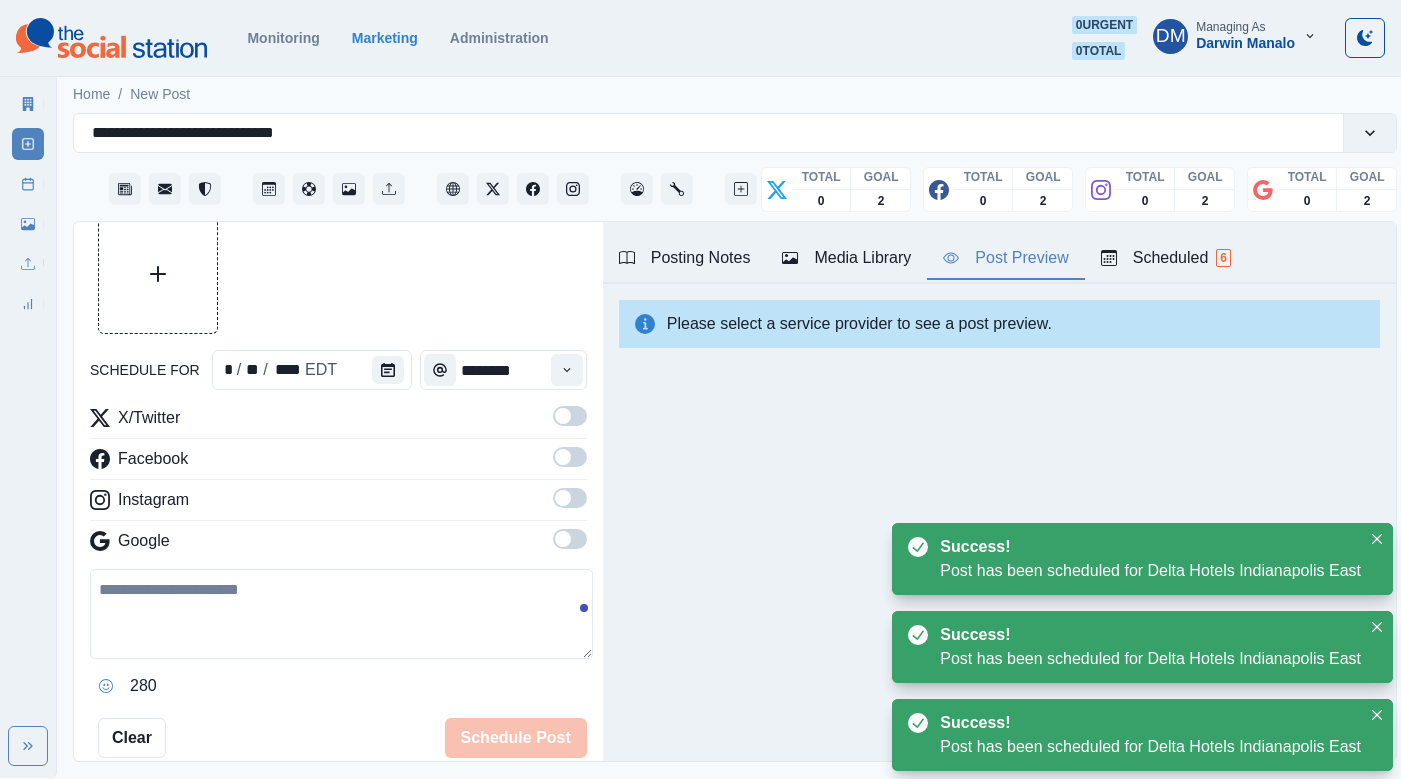 scroll, scrollTop: 452, scrollLeft: 0, axis: vertical 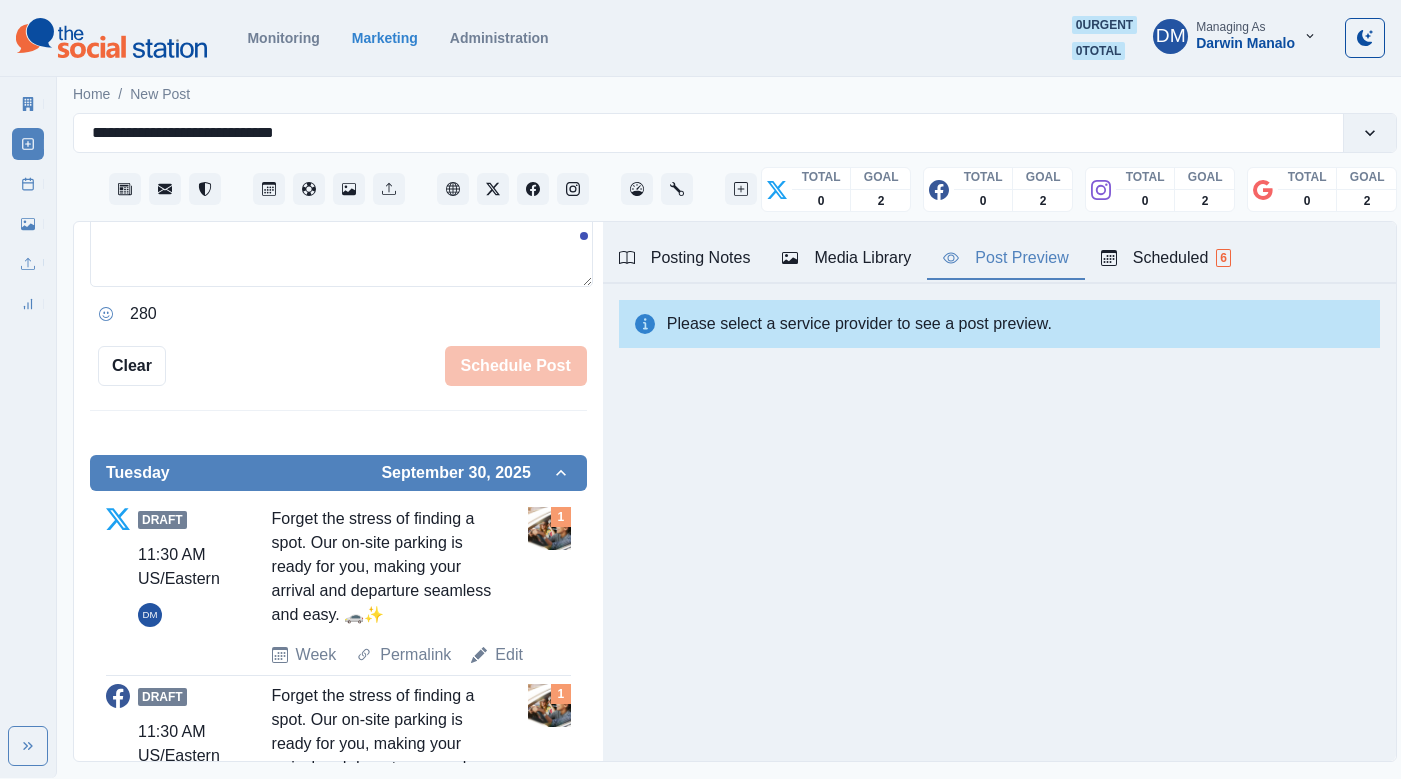 click on "Schedule Post" at bounding box center (376, 366) 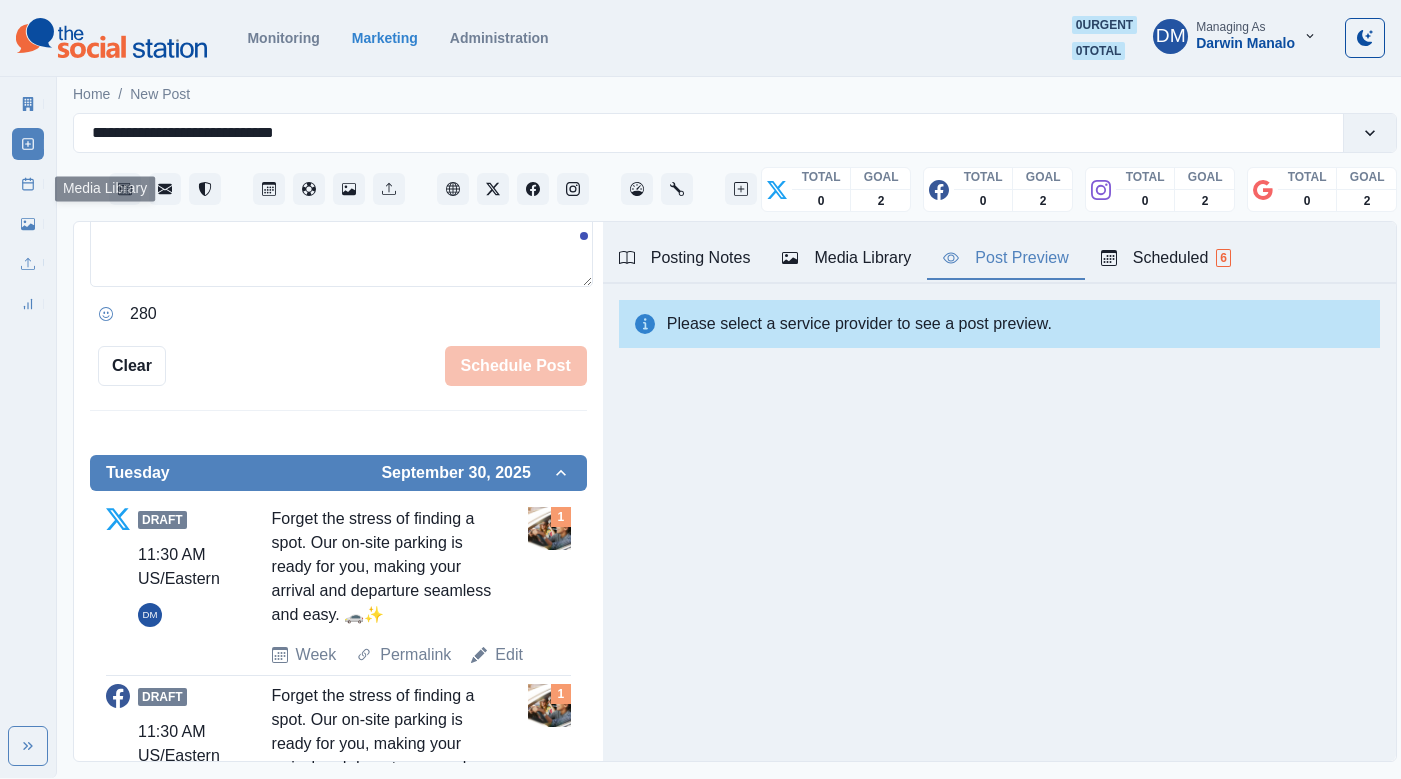 click on "Post Schedule" at bounding box center [28, 184] 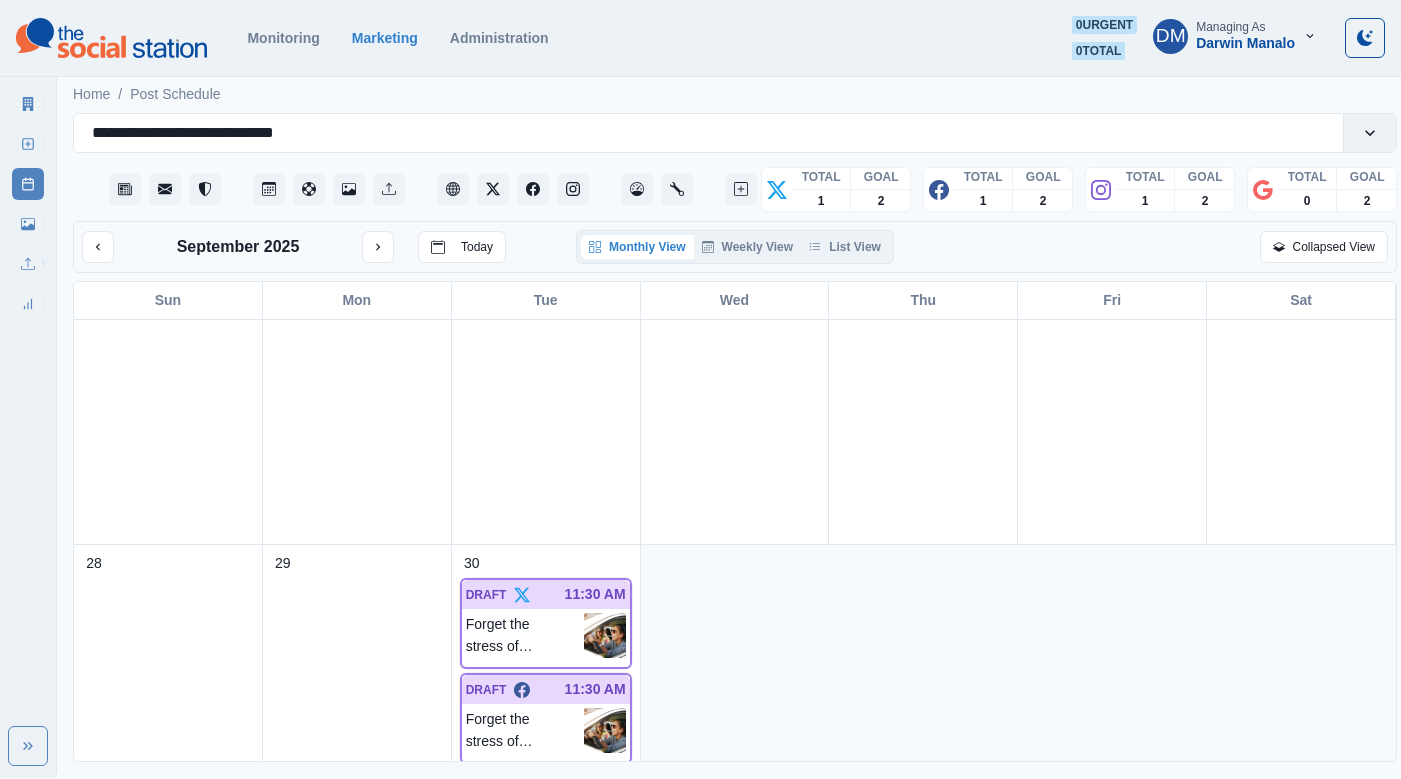 scroll, scrollTop: 1025, scrollLeft: 0, axis: vertical 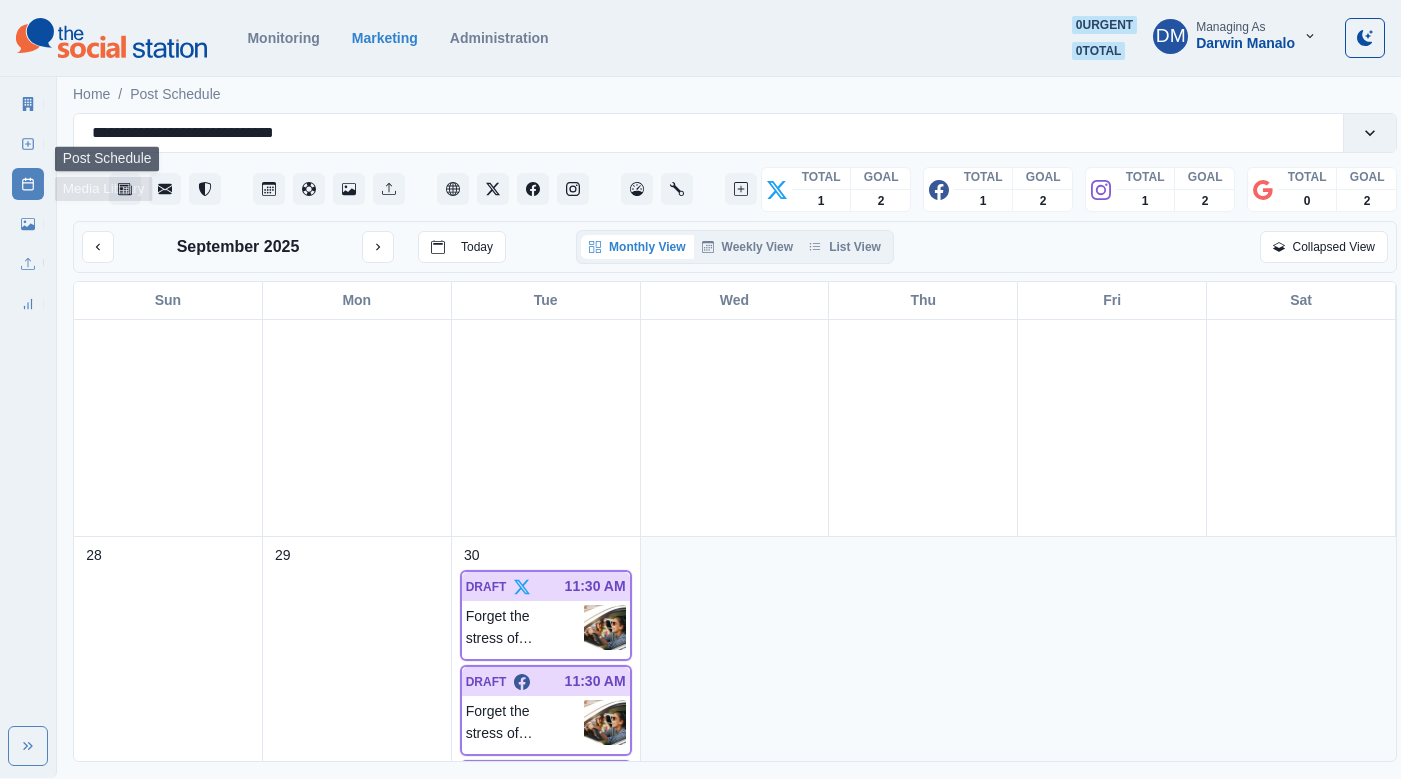 click 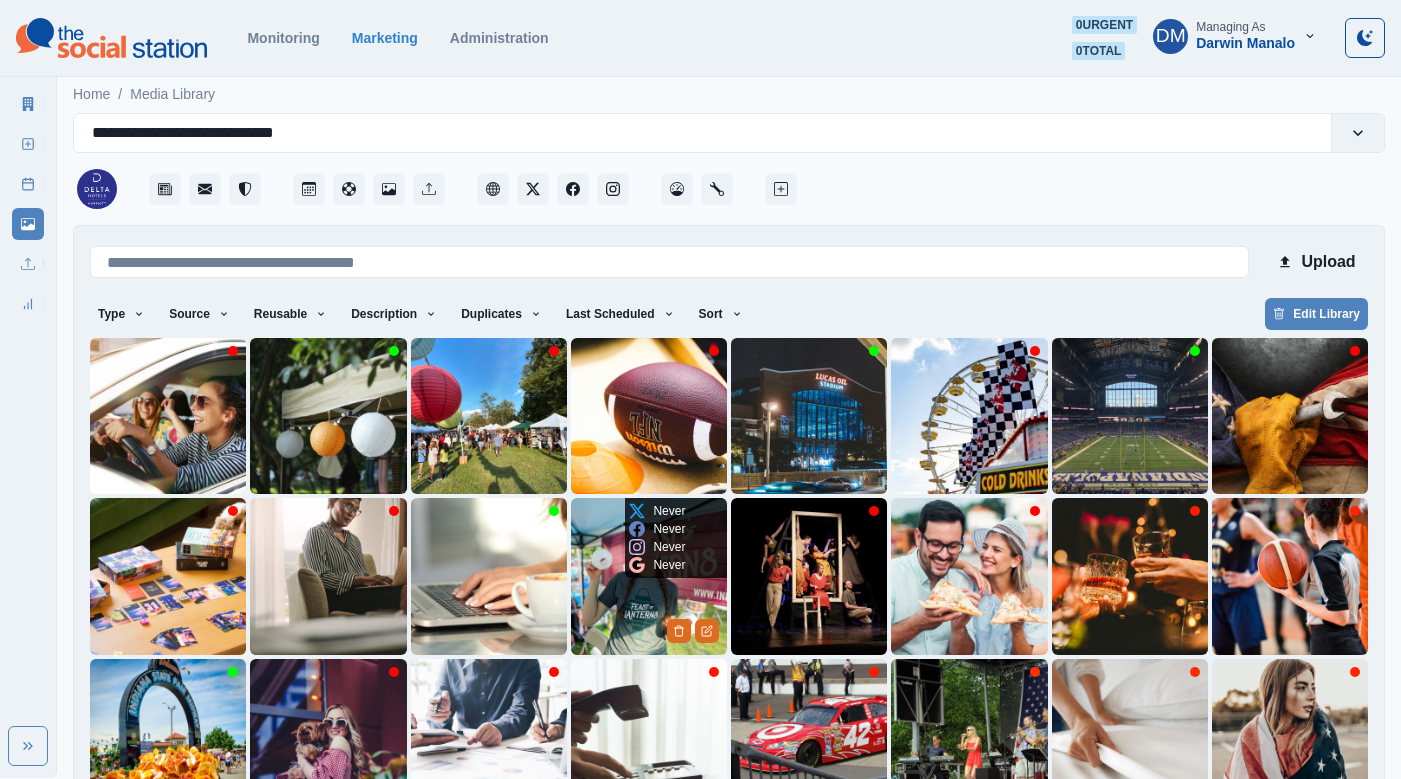 scroll, scrollTop: 42, scrollLeft: 0, axis: vertical 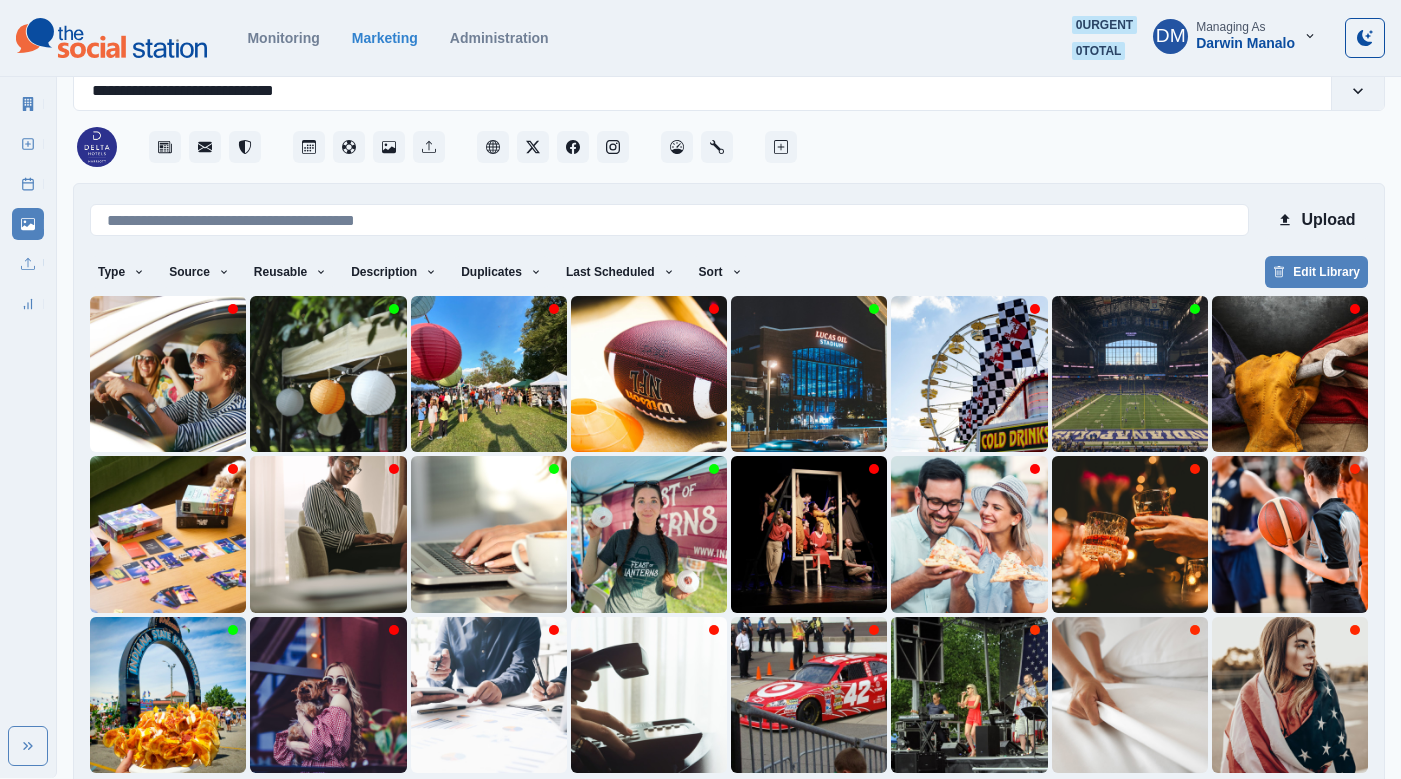 click on "2" at bounding box center (648, 805) 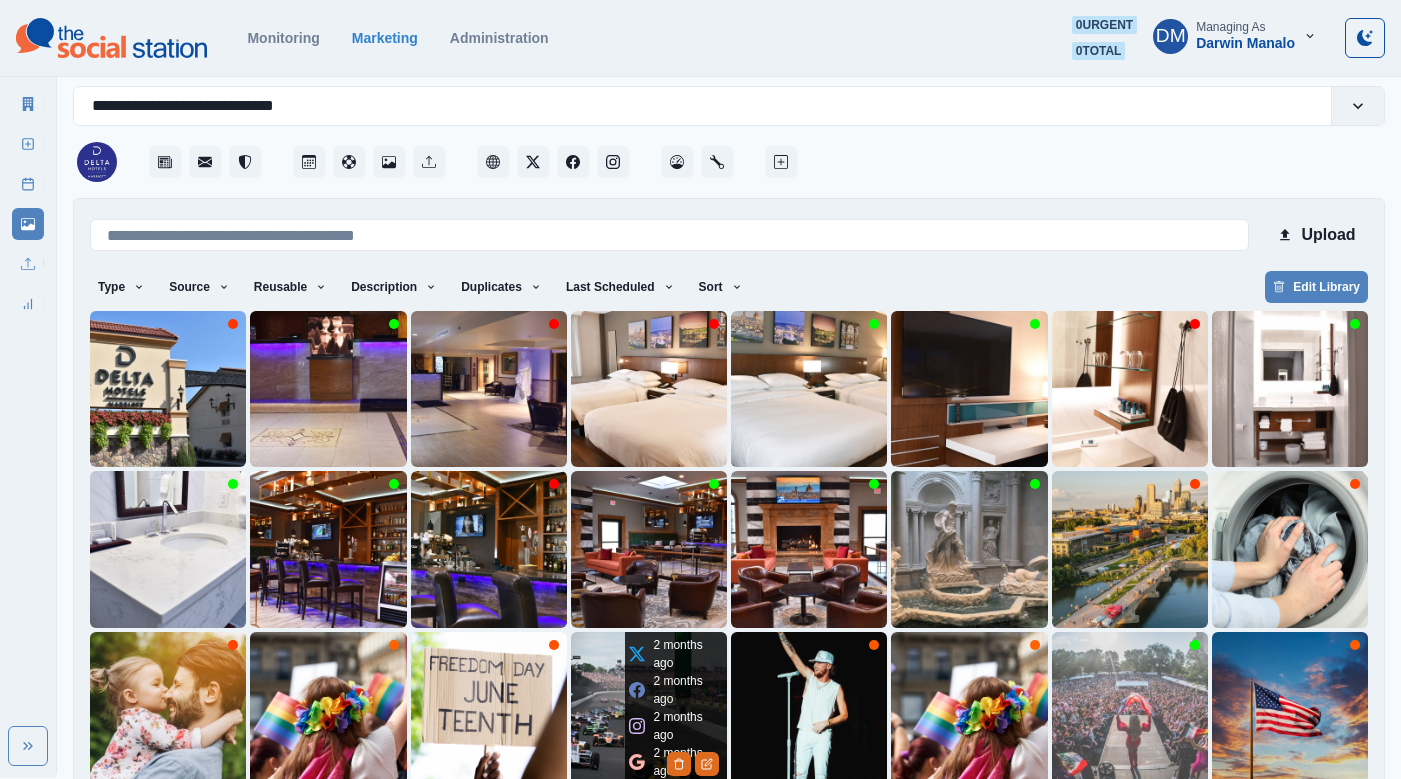 scroll, scrollTop: 42, scrollLeft: 0, axis: vertical 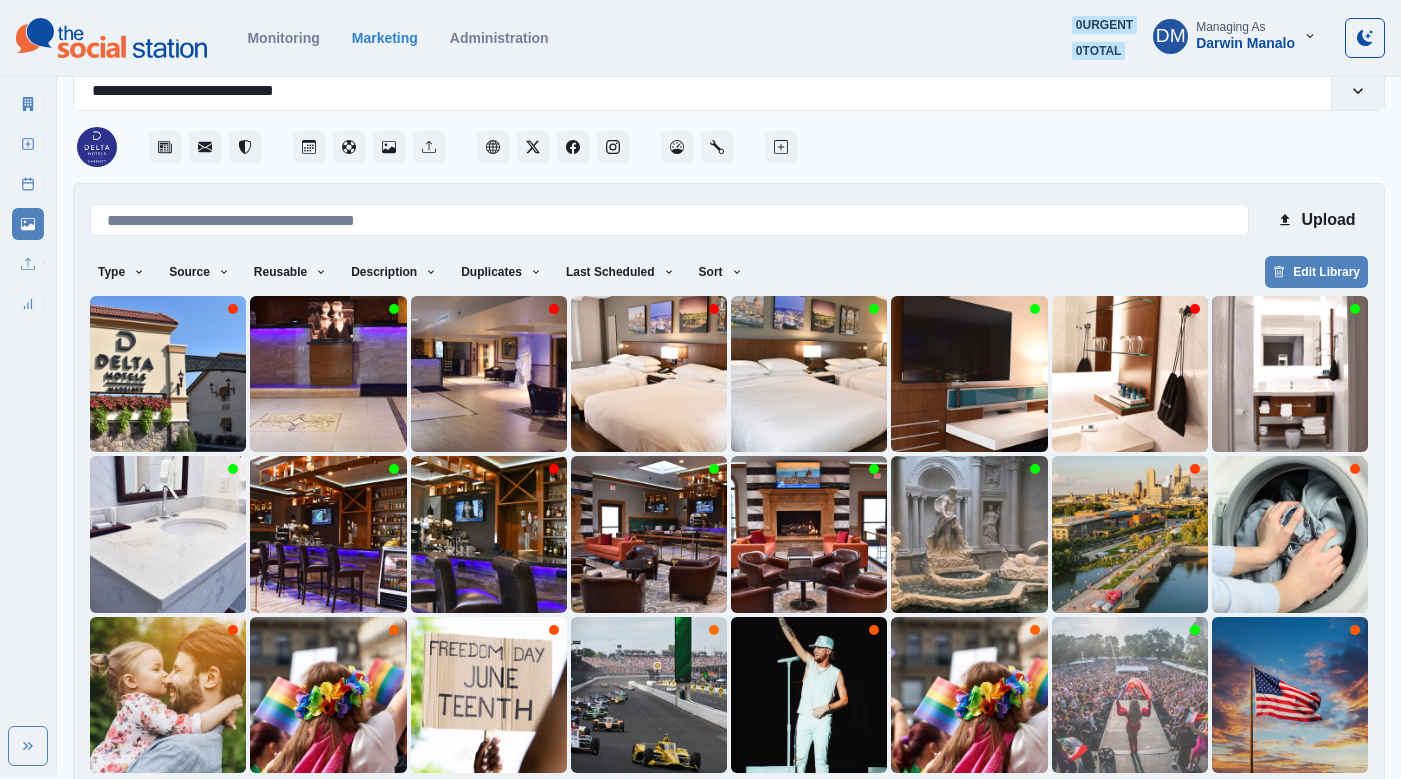 click on "3" at bounding box center [699, 805] 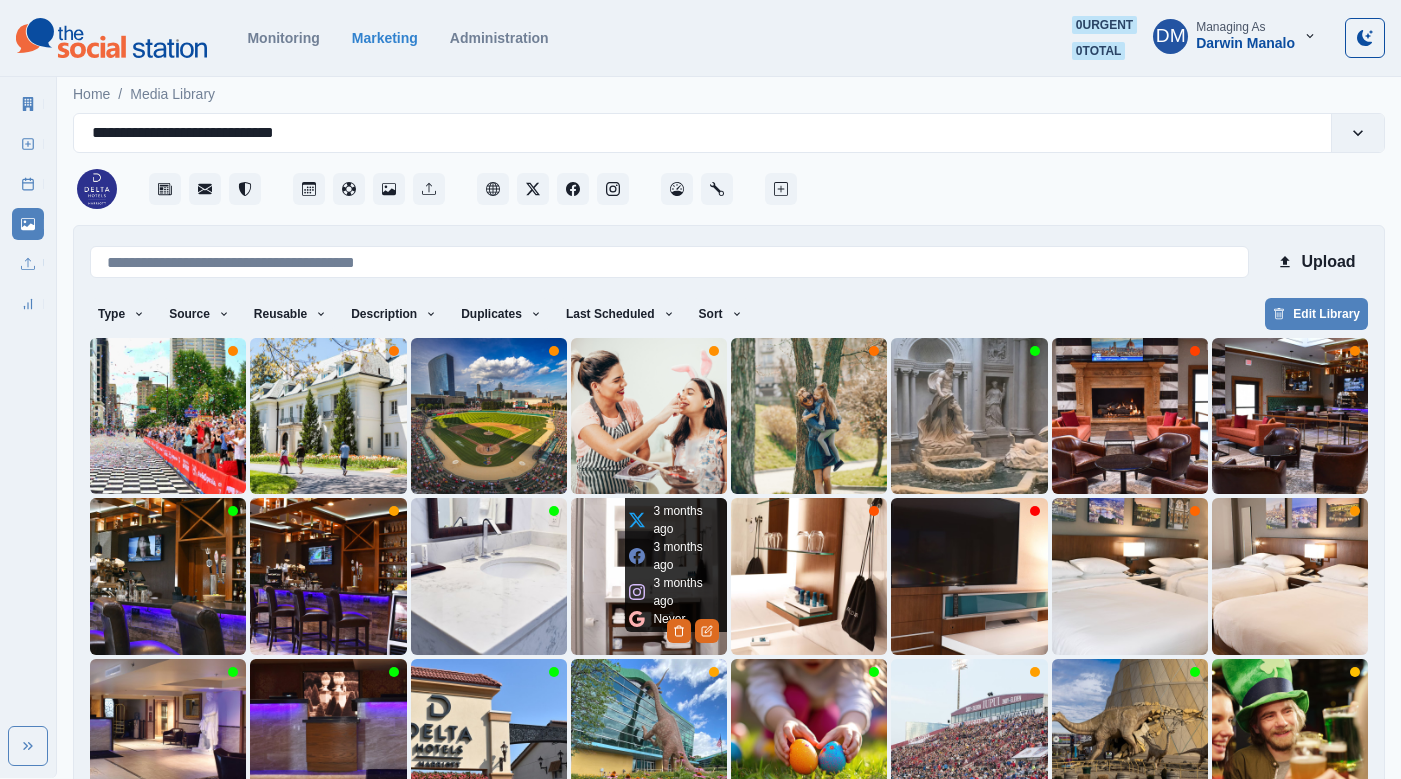 scroll, scrollTop: 42, scrollLeft: 0, axis: vertical 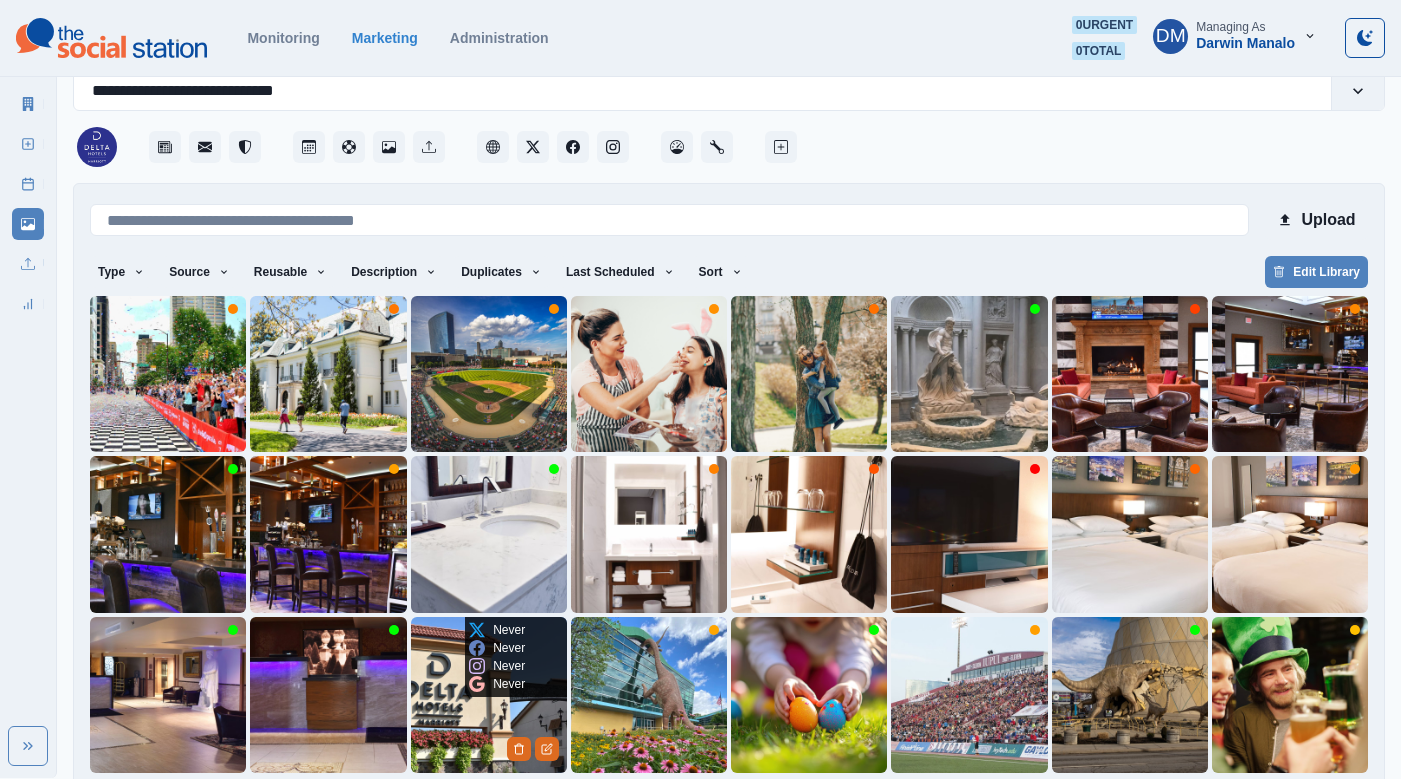 click at bounding box center (489, 695) 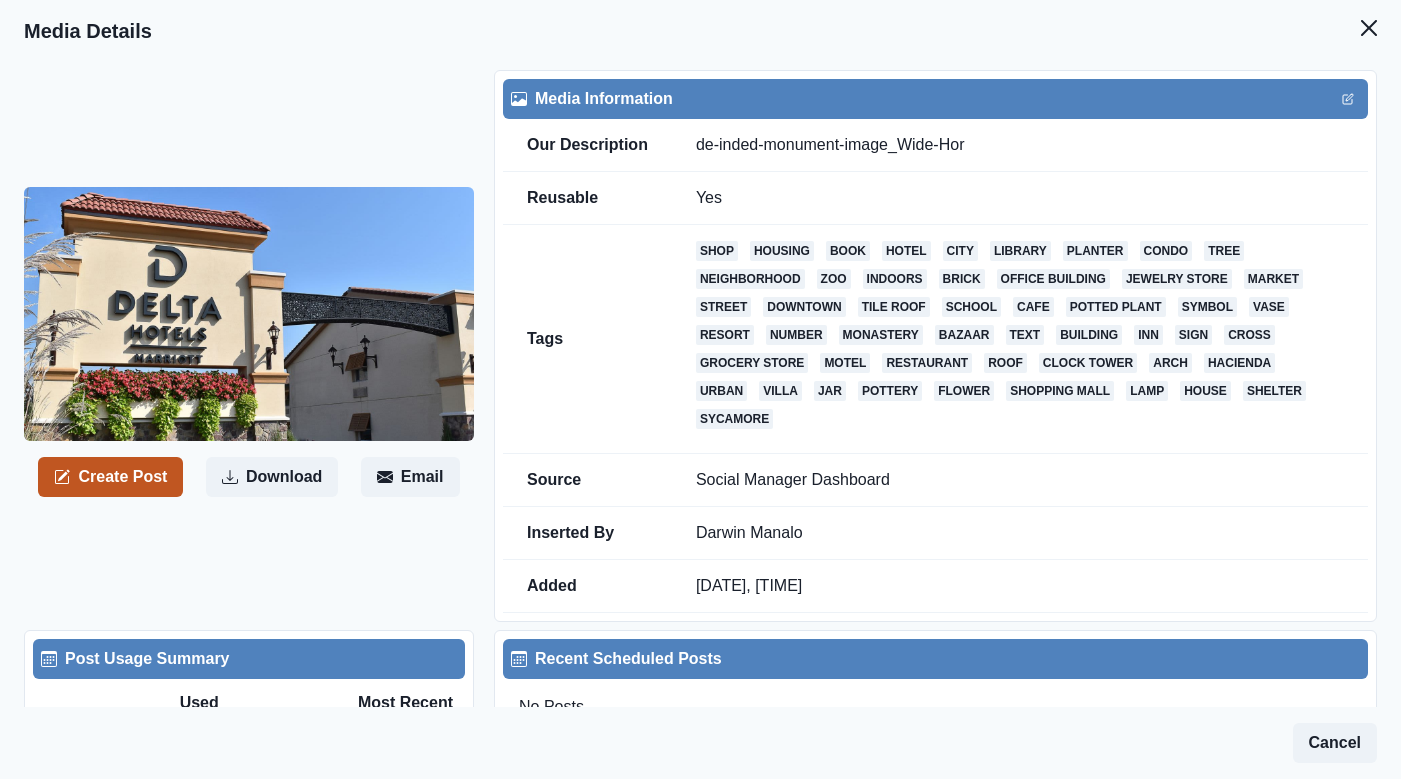 click on "Create Post" at bounding box center (110, 477) 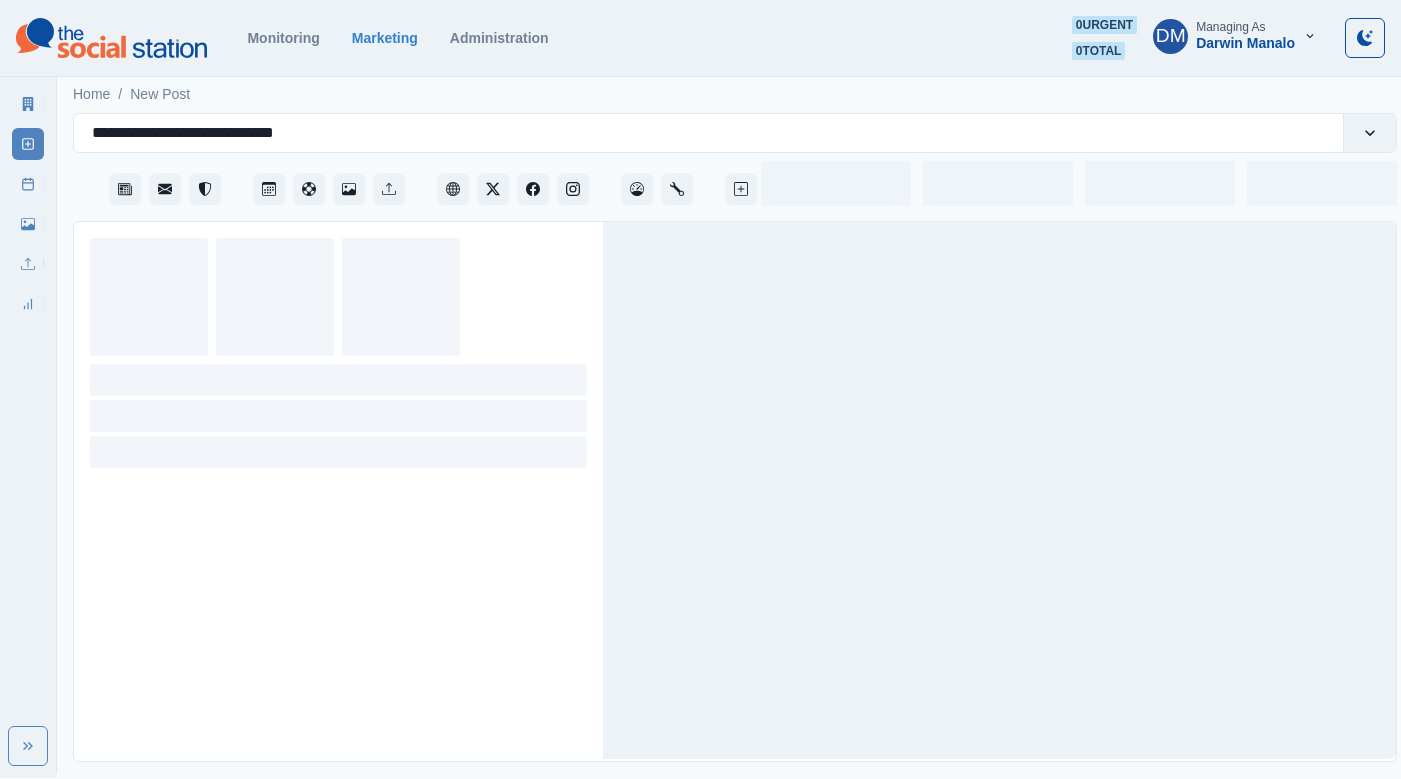 scroll, scrollTop: 0, scrollLeft: 0, axis: both 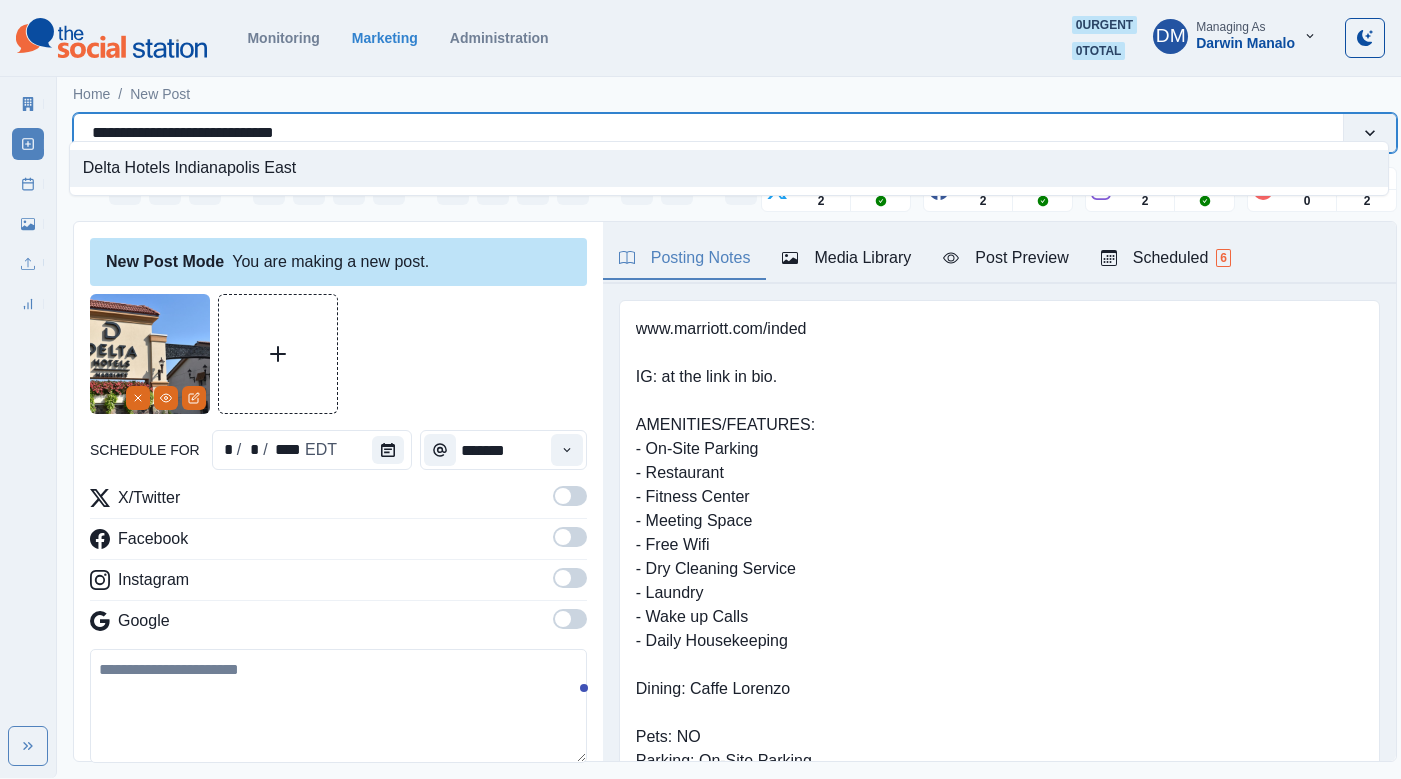 drag, startPoint x: 83, startPoint y: 121, endPoint x: 400, endPoint y: 126, distance: 317.03943 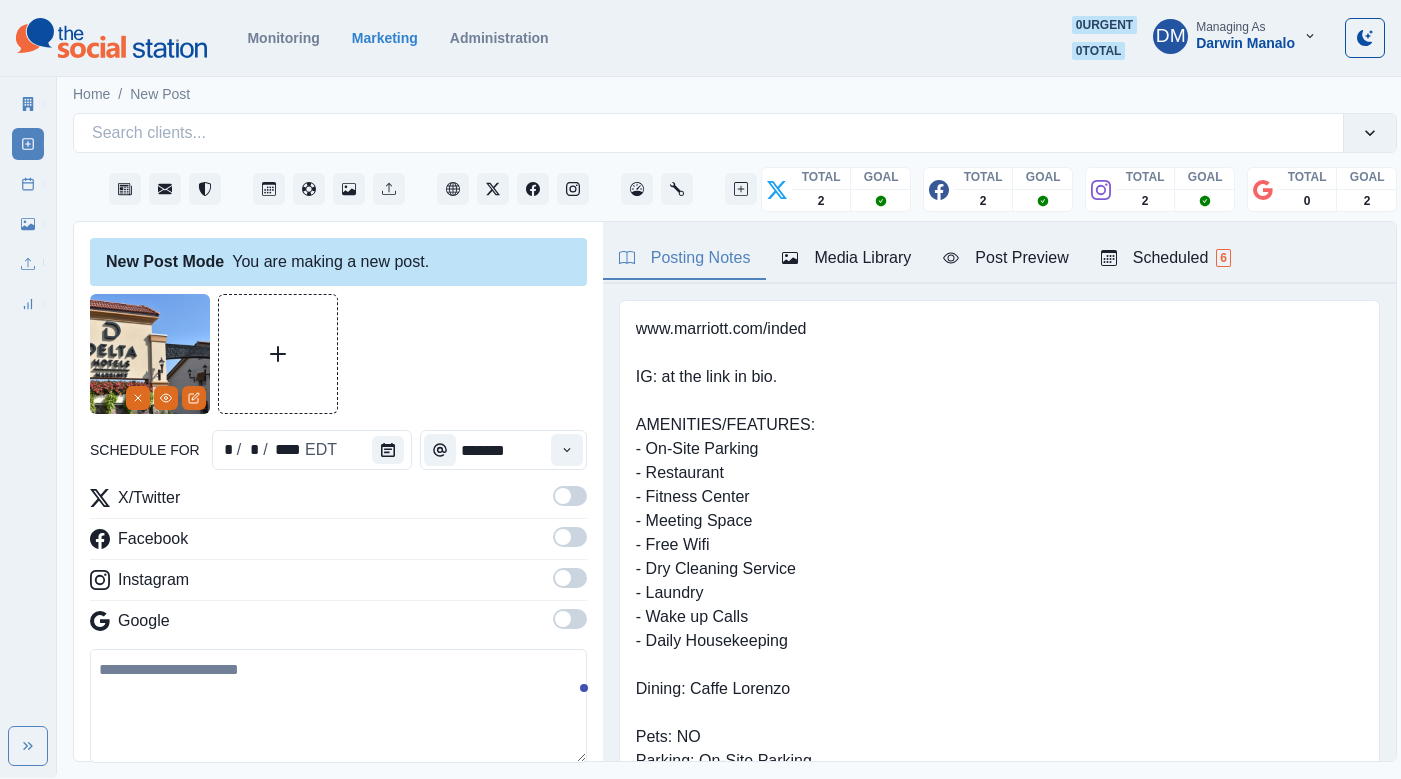type 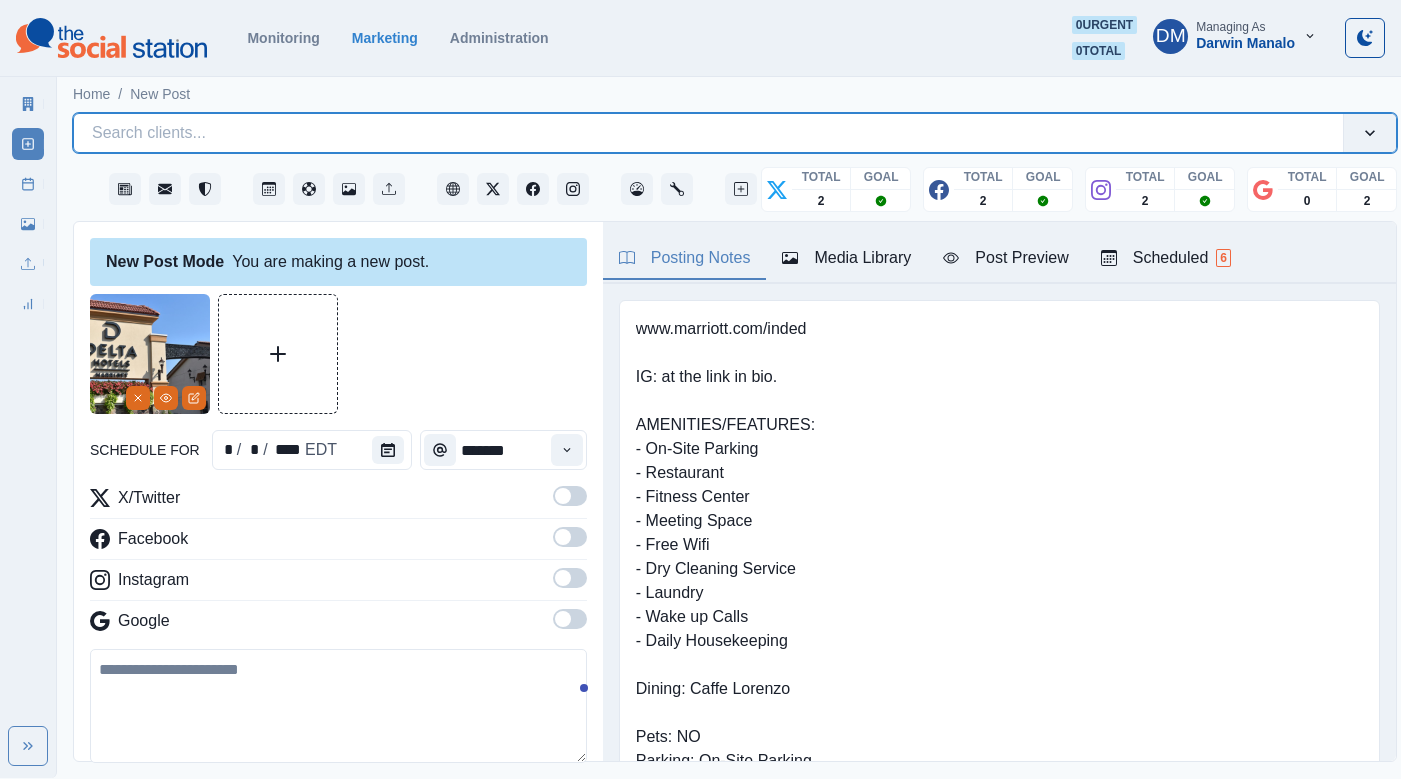 click at bounding box center (570, 496) 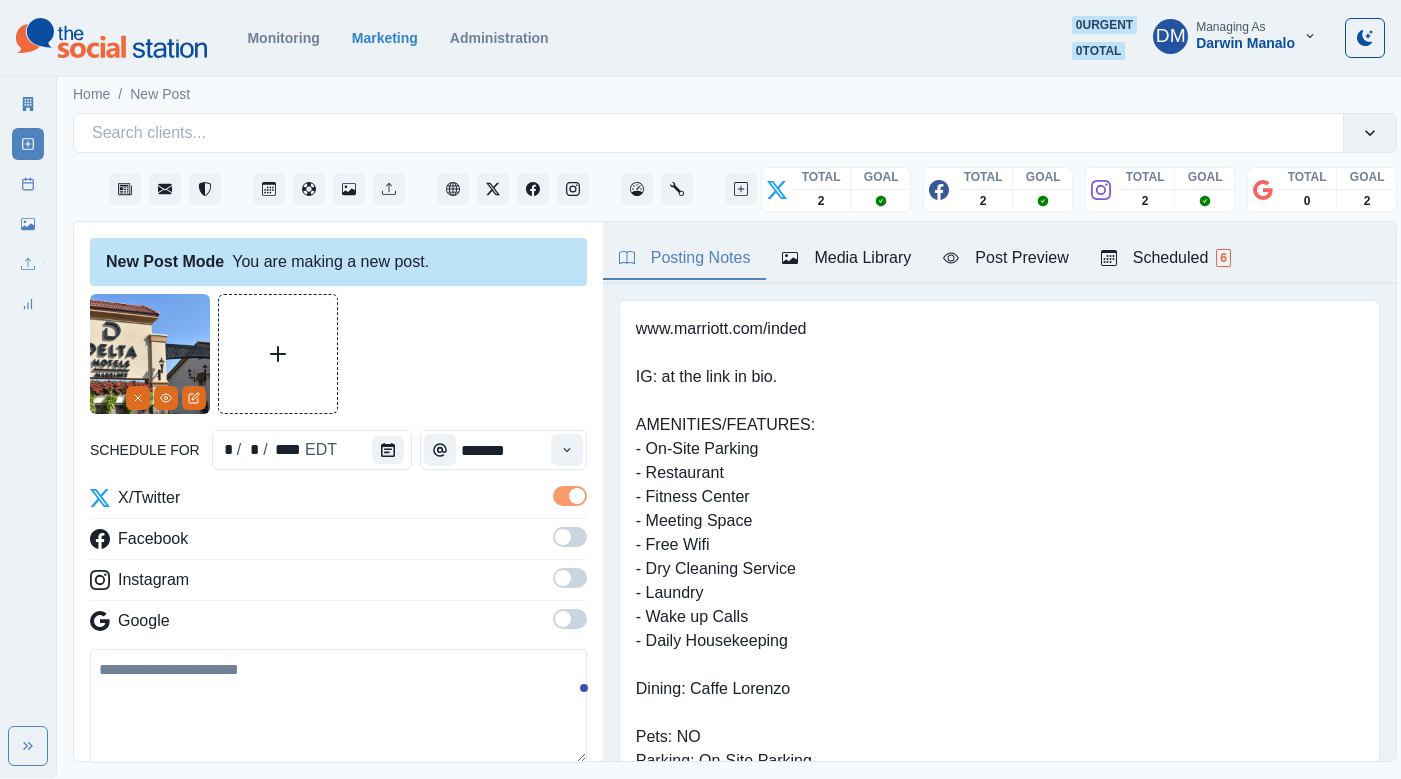 click at bounding box center [570, 537] 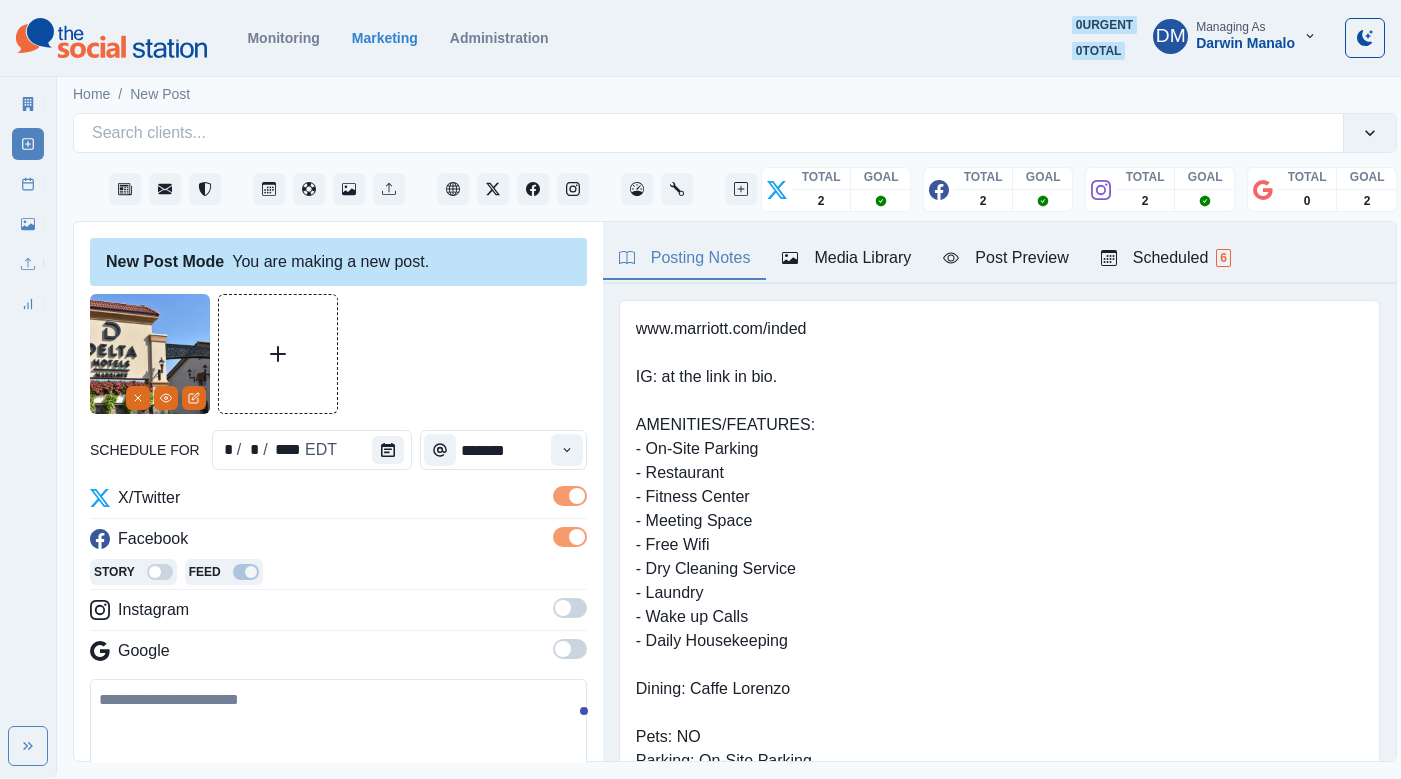 click at bounding box center (570, 608) 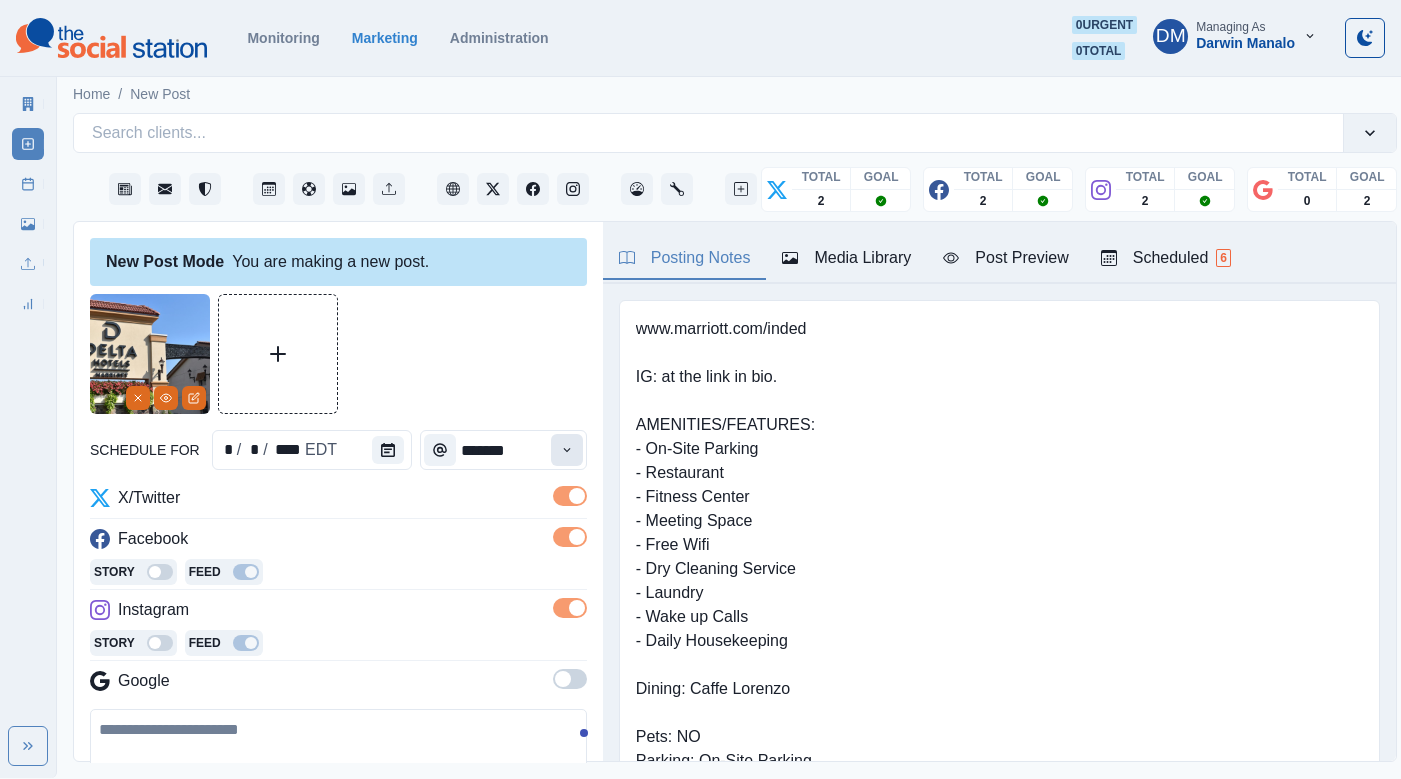 click at bounding box center [567, 450] 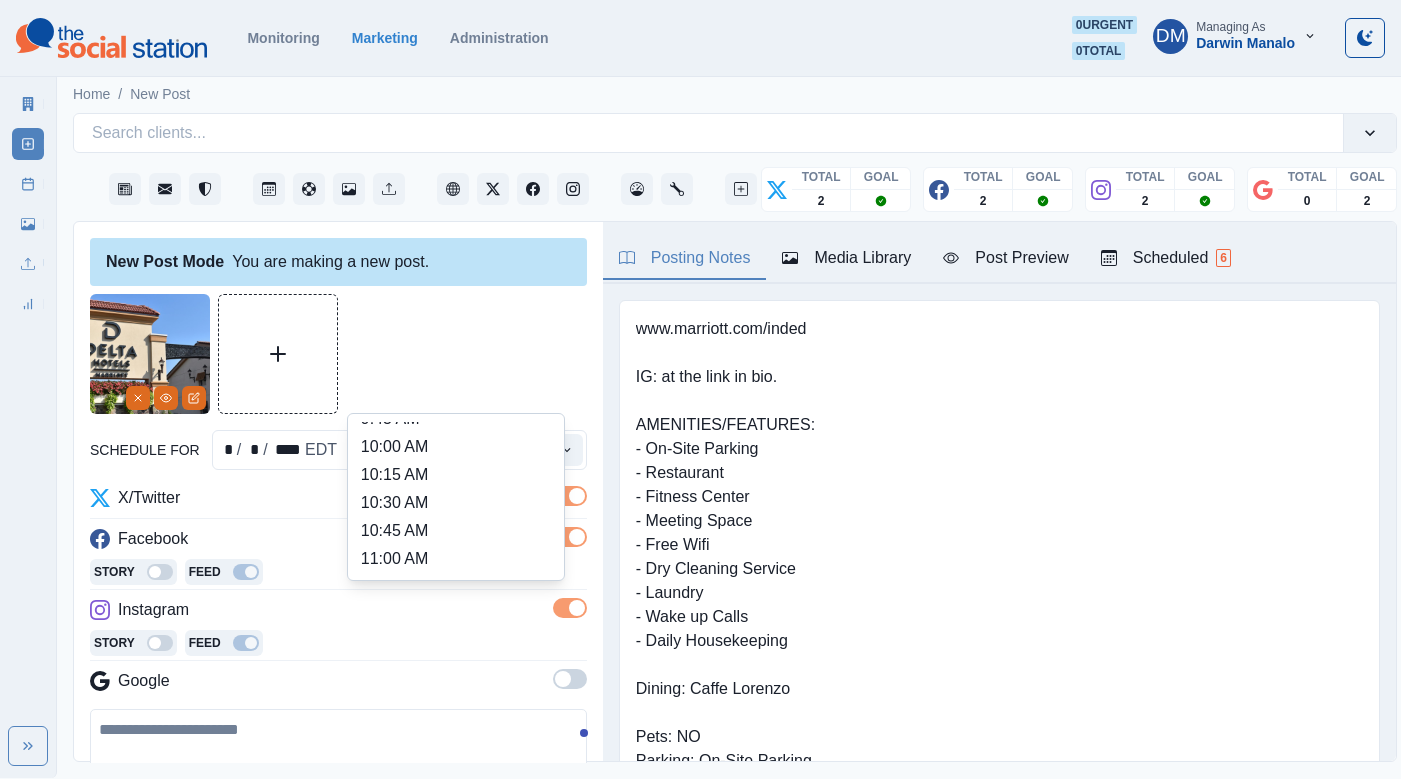scroll, scrollTop: 216, scrollLeft: 0, axis: vertical 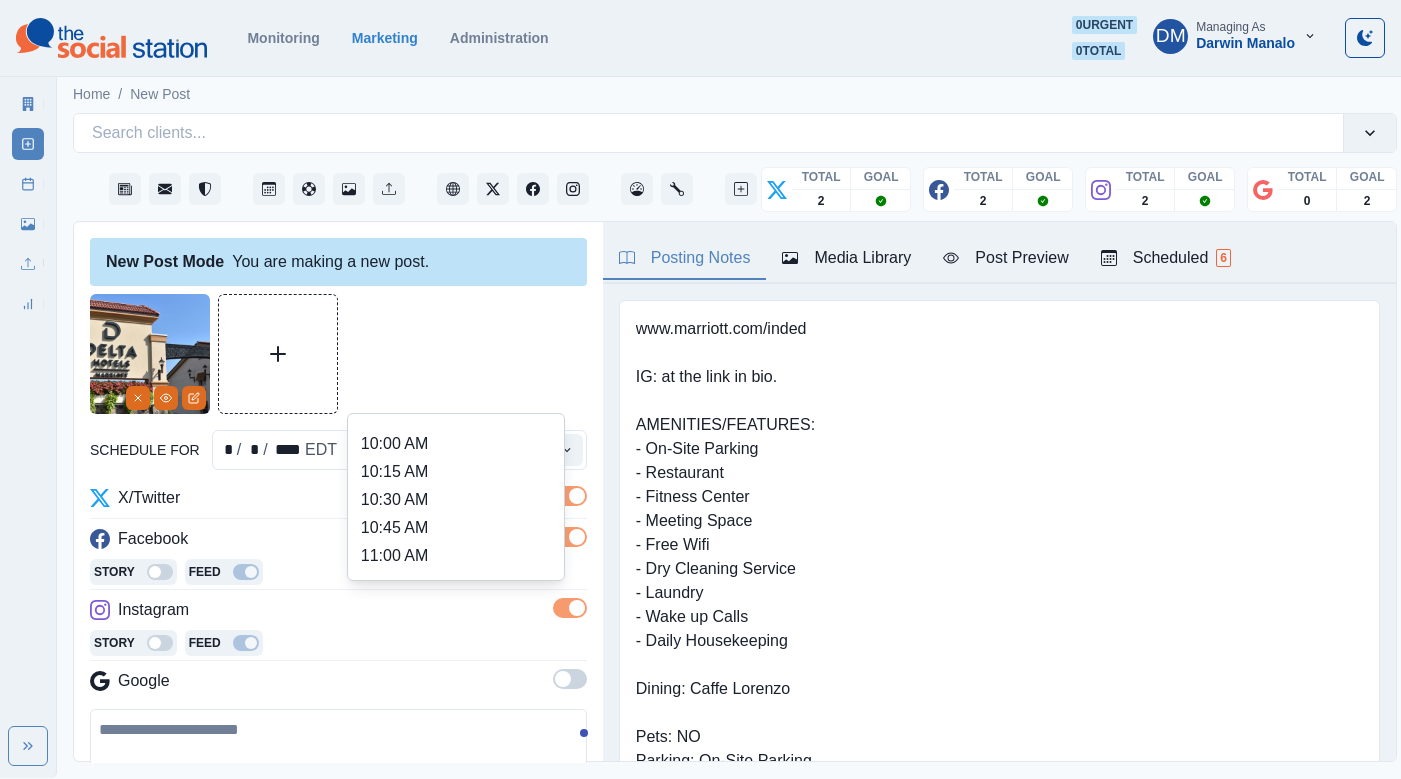 click on "11:30 AM" at bounding box center [456, 612] 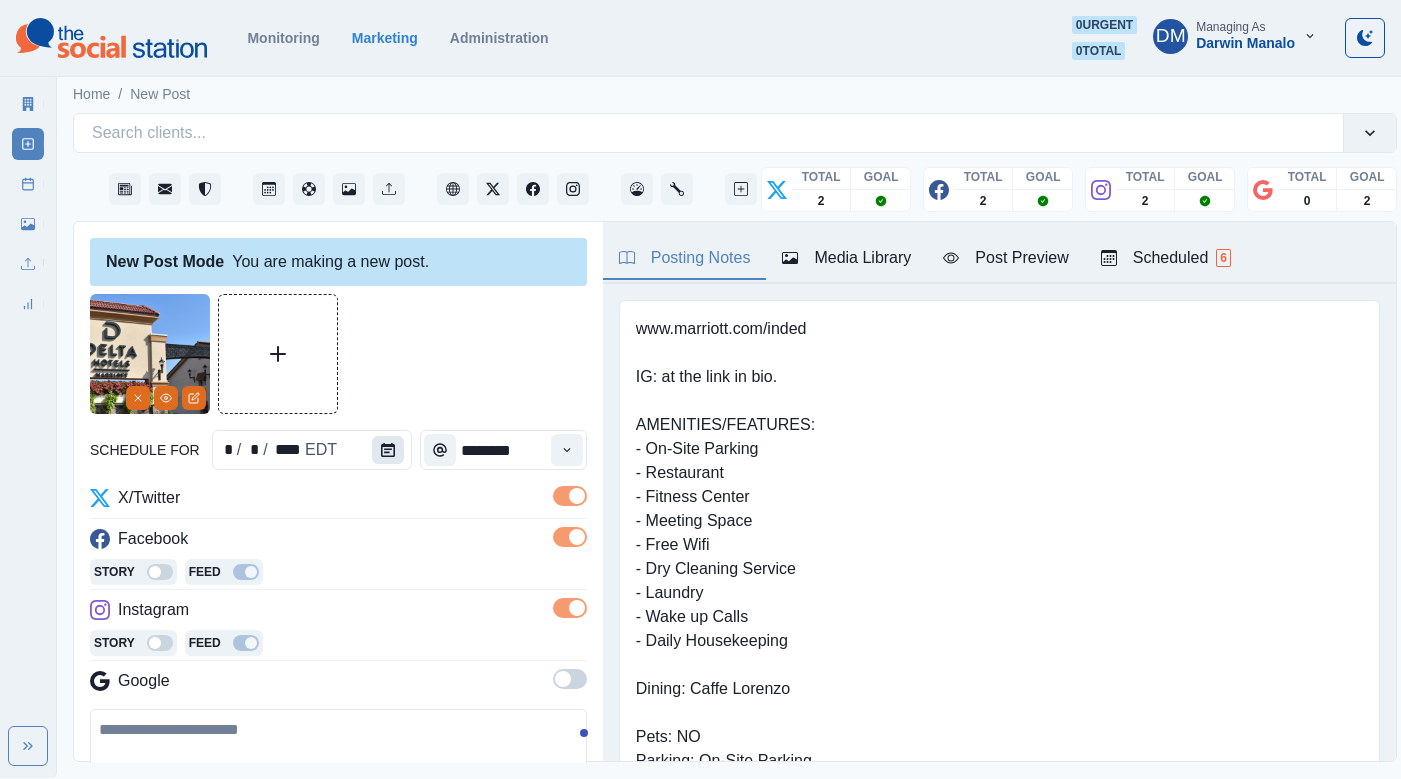 click 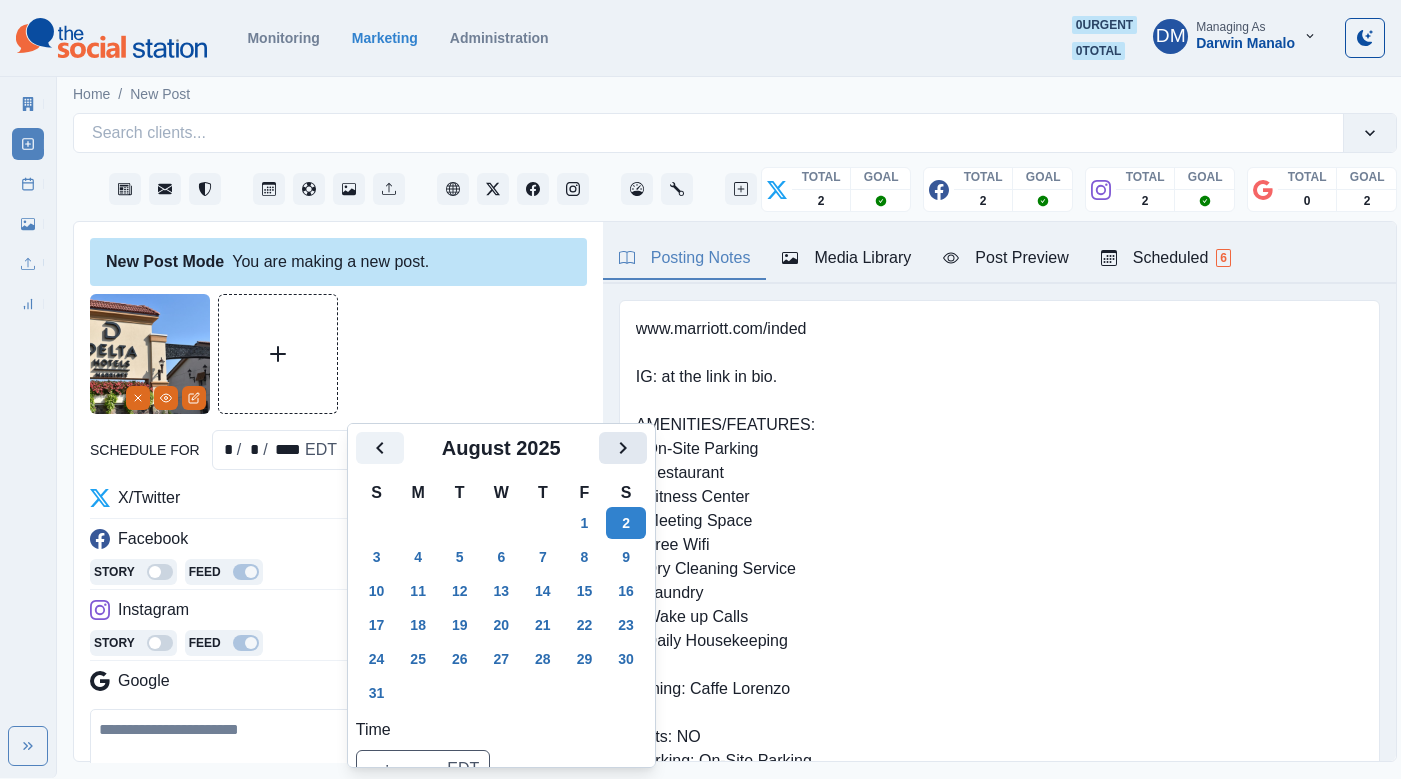 click at bounding box center (623, 448) 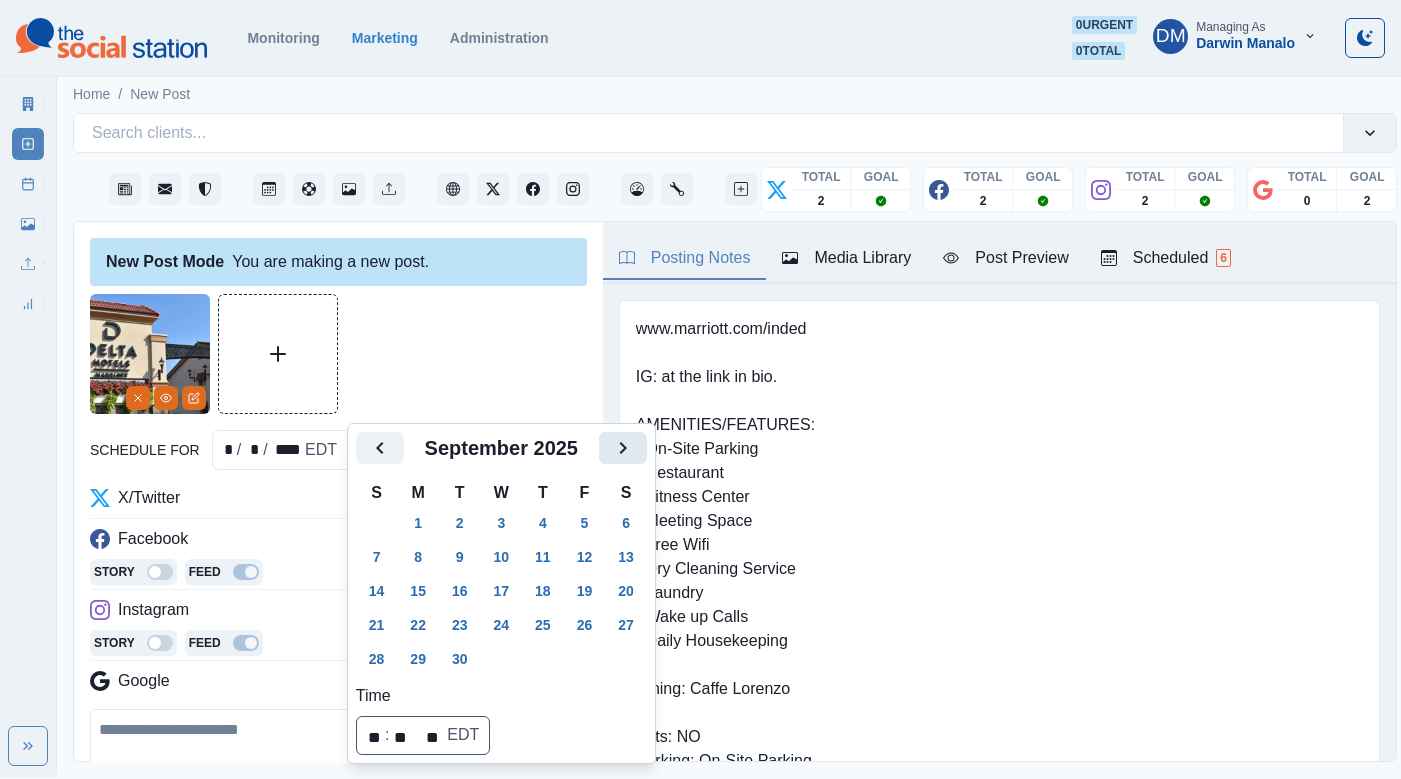 click at bounding box center [623, 448] 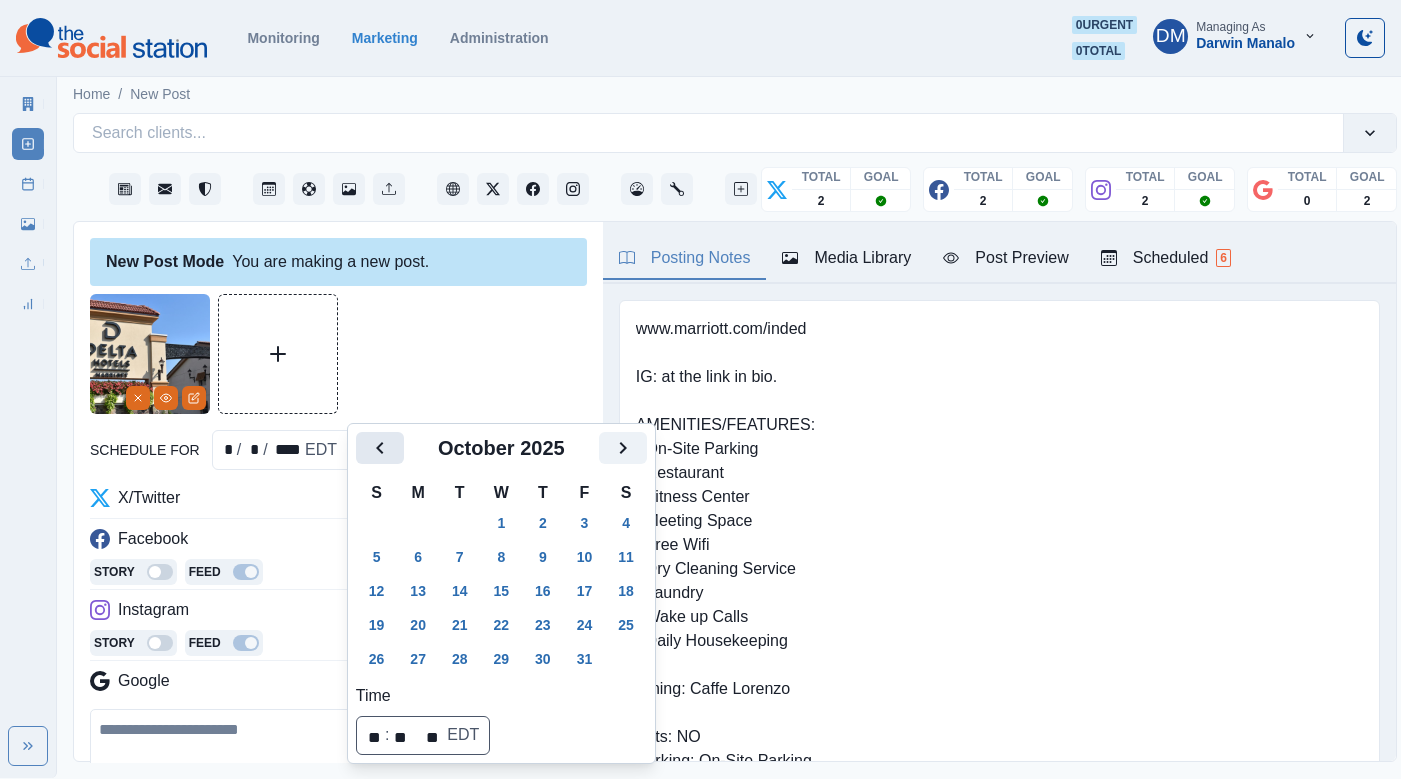 click 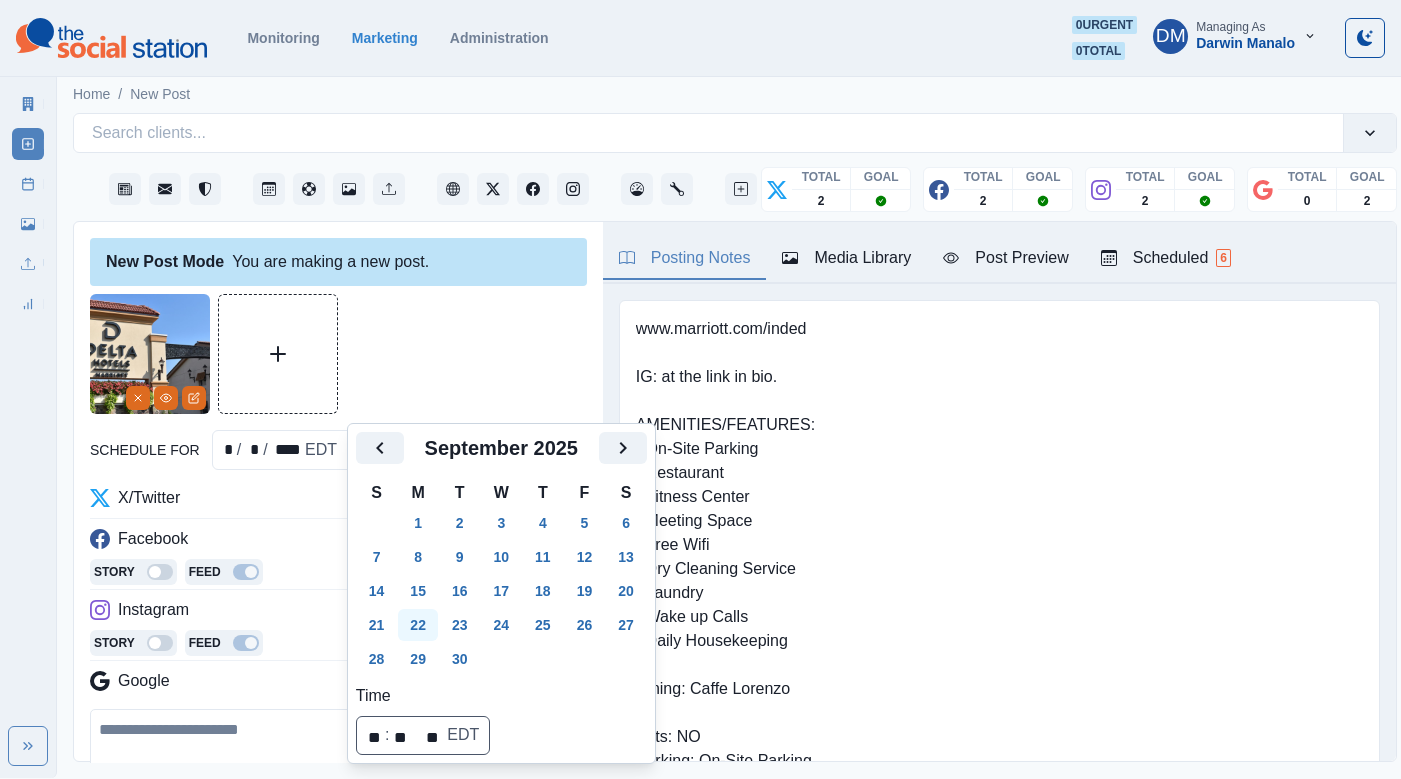click on "22" at bounding box center (418, 625) 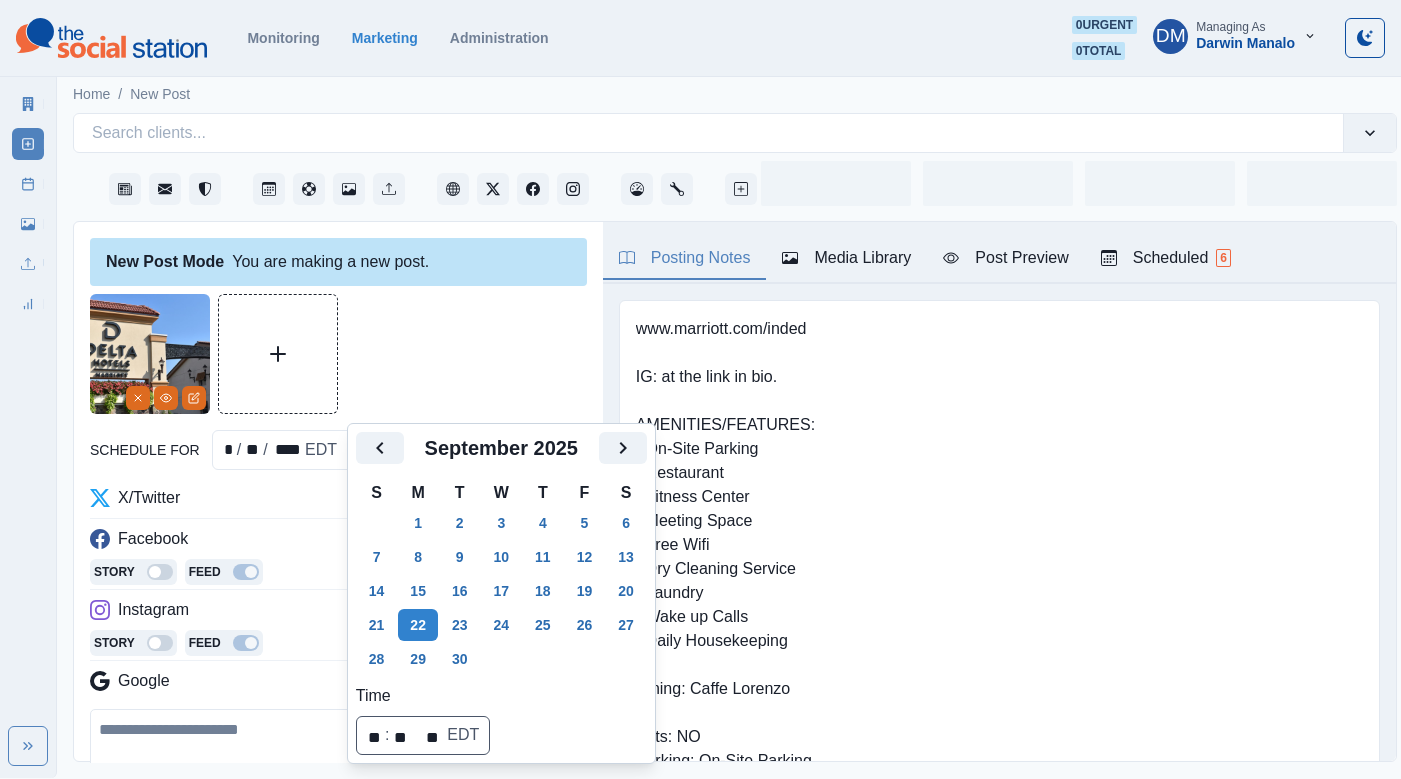 click at bounding box center (338, 766) 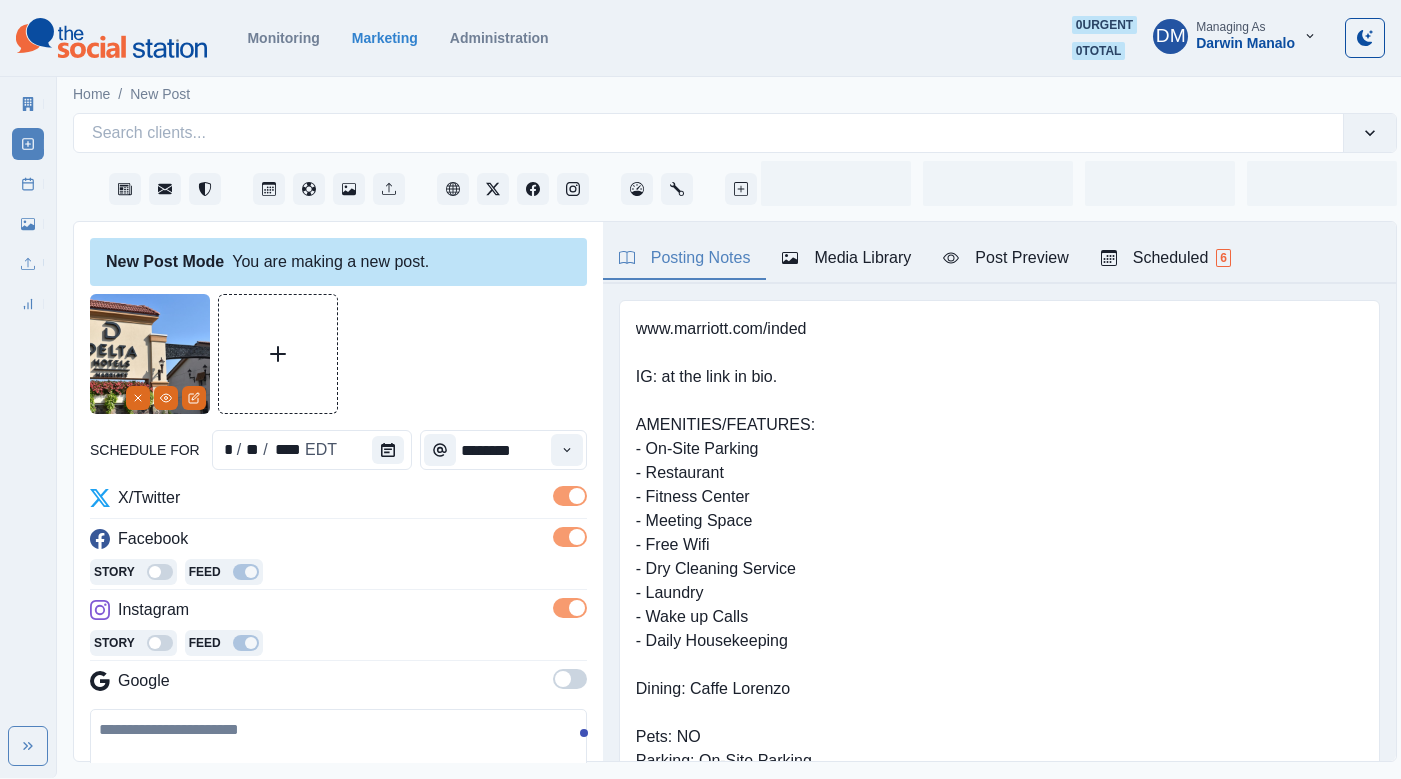 click at bounding box center (338, 766) 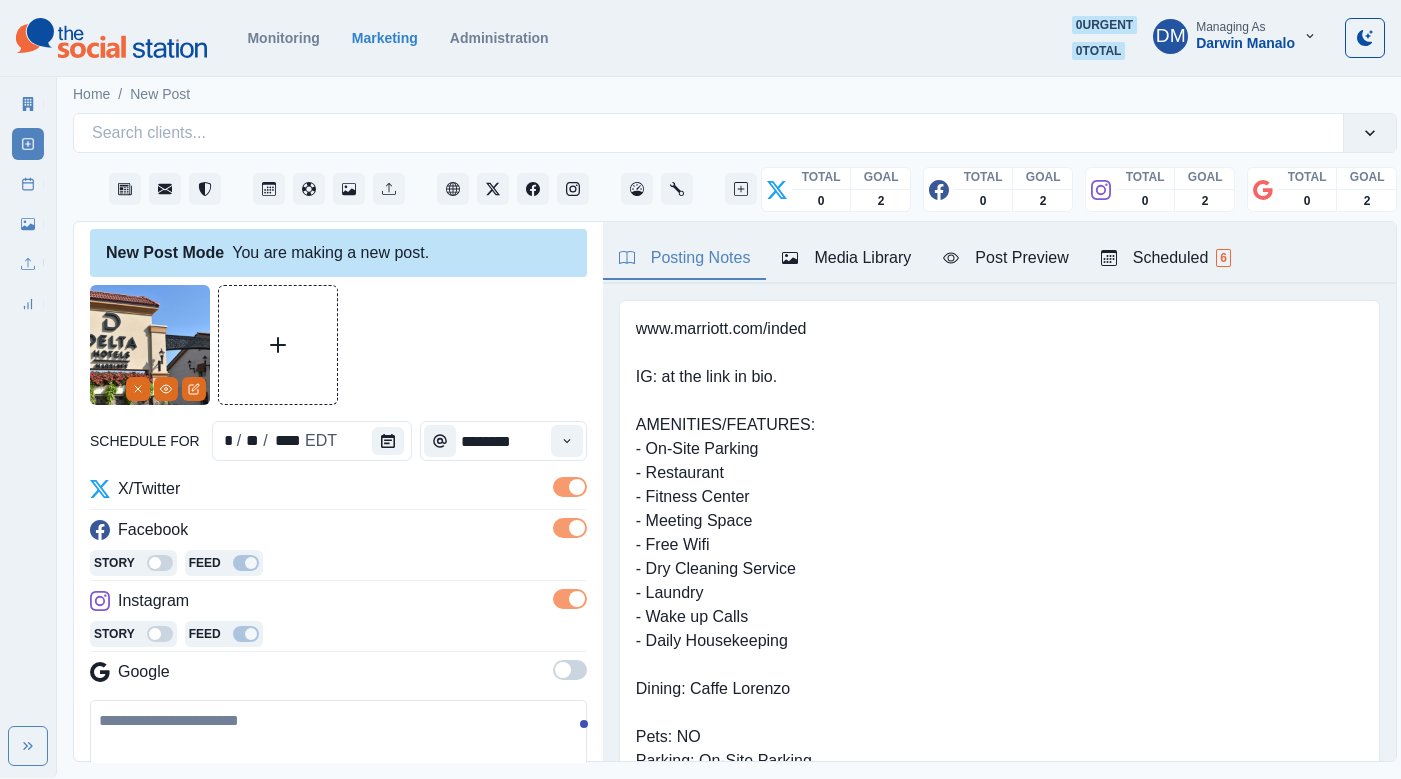scroll, scrollTop: 0, scrollLeft: 0, axis: both 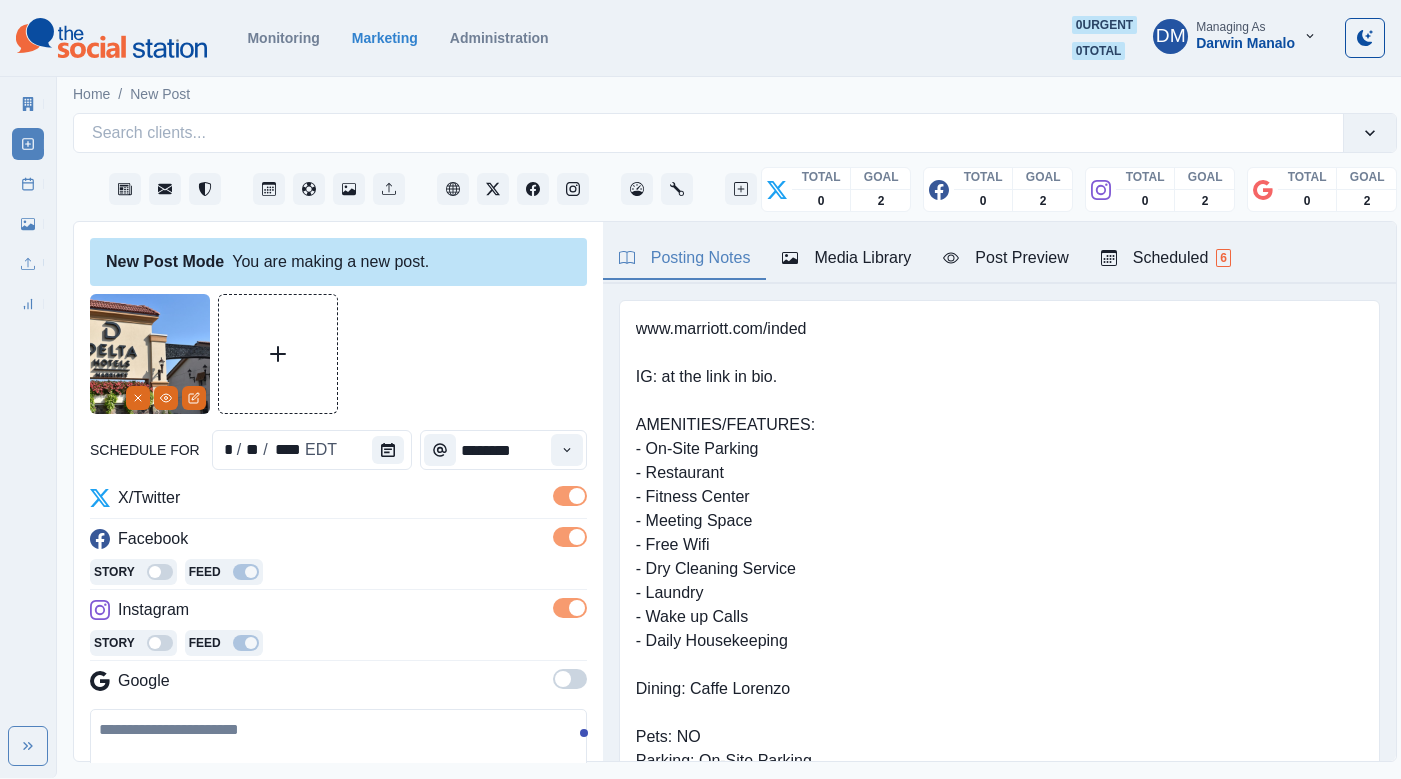 click 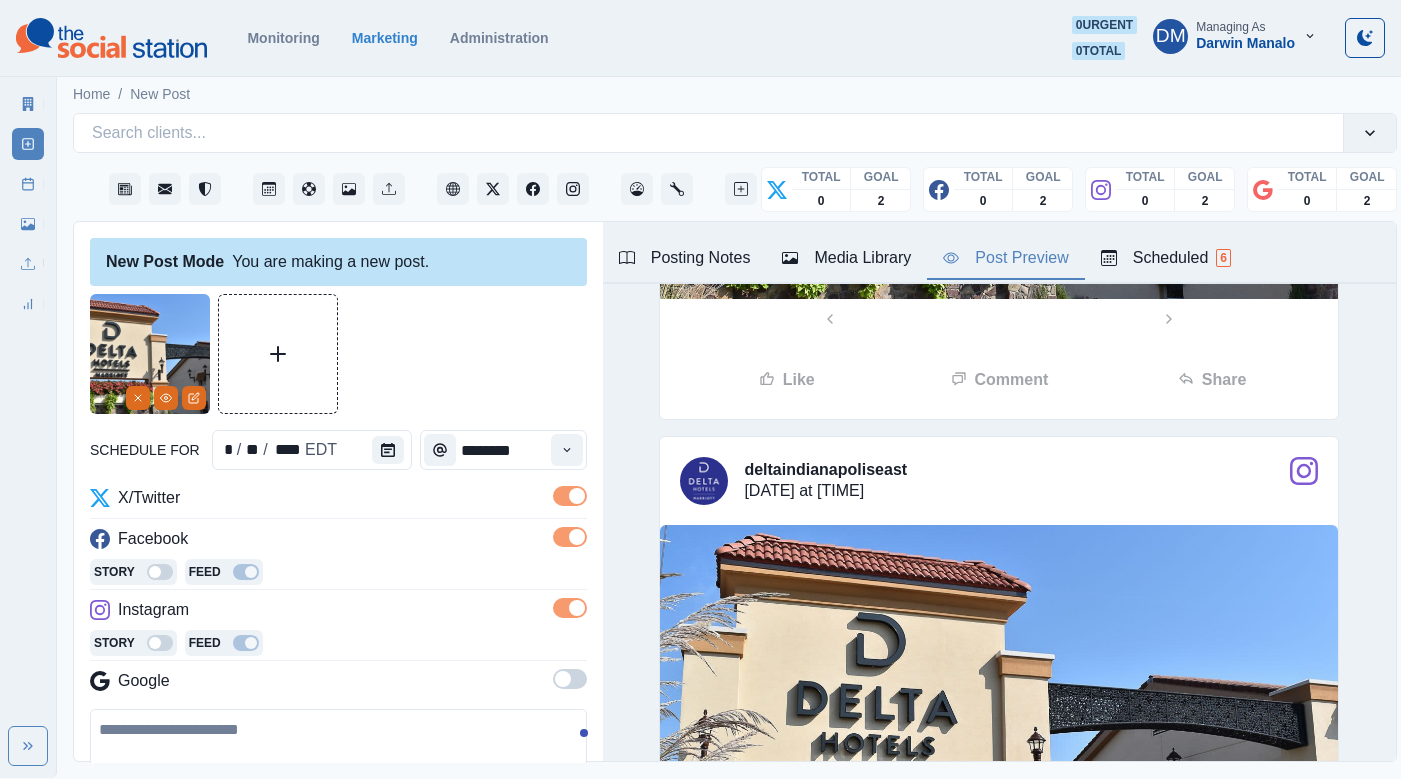 scroll, scrollTop: 1268, scrollLeft: 0, axis: vertical 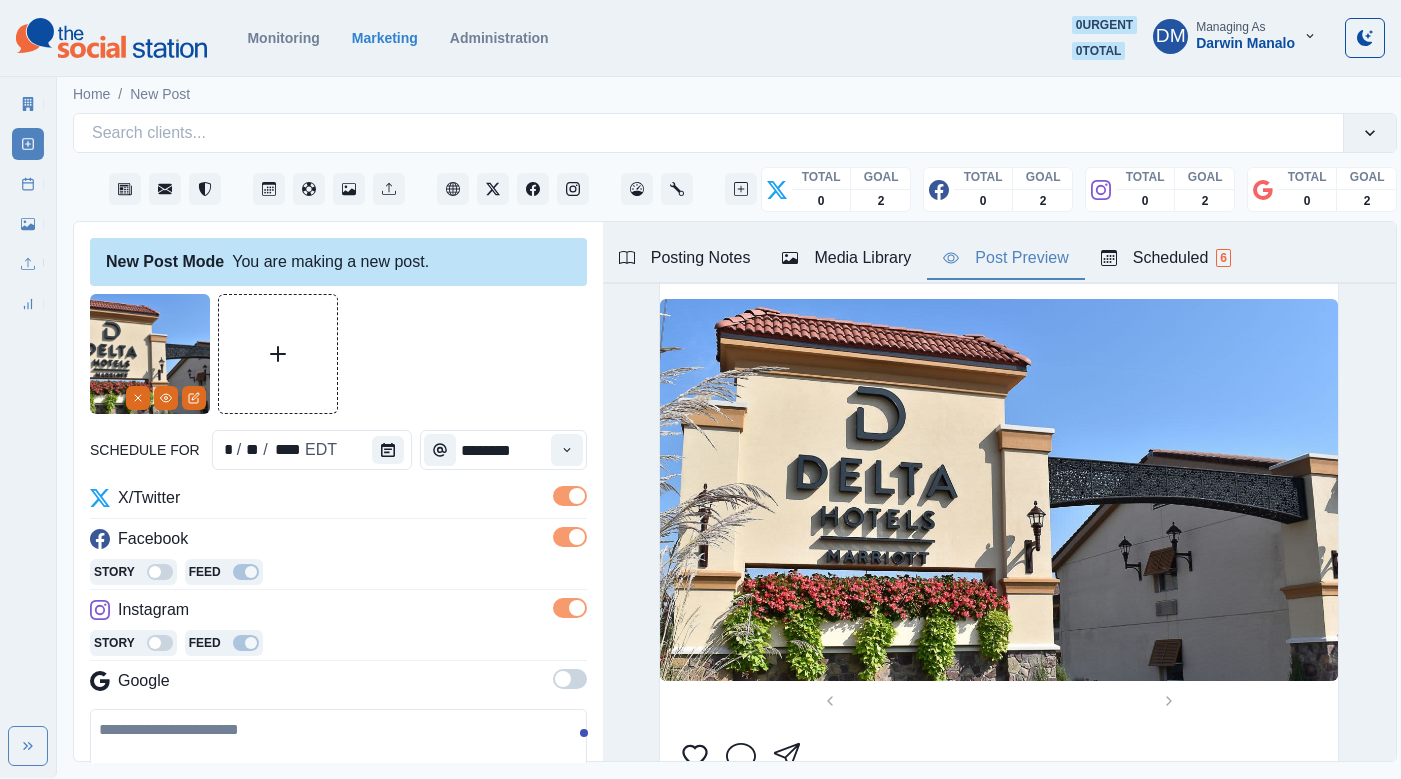 click at bounding box center (338, 766) 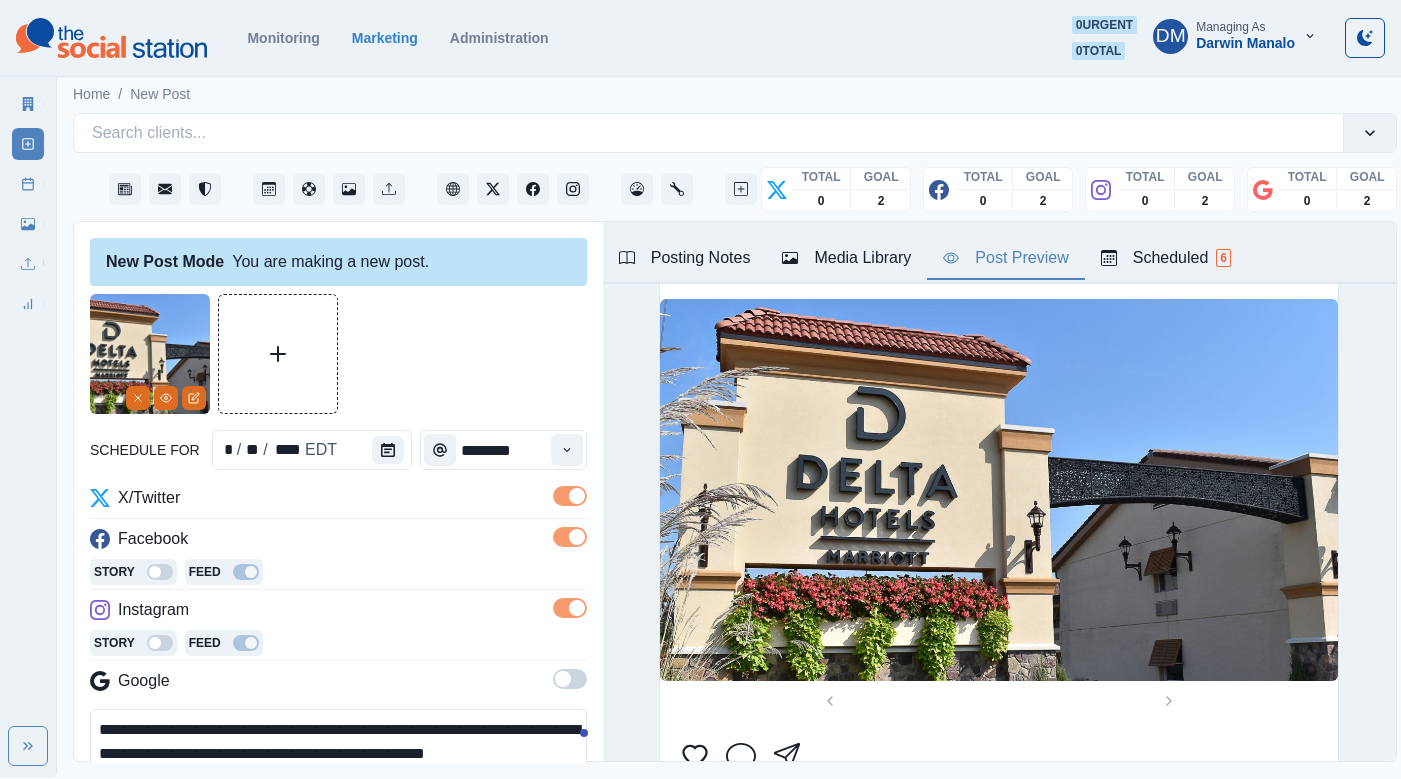 scroll, scrollTop: 1340, scrollLeft: 0, axis: vertical 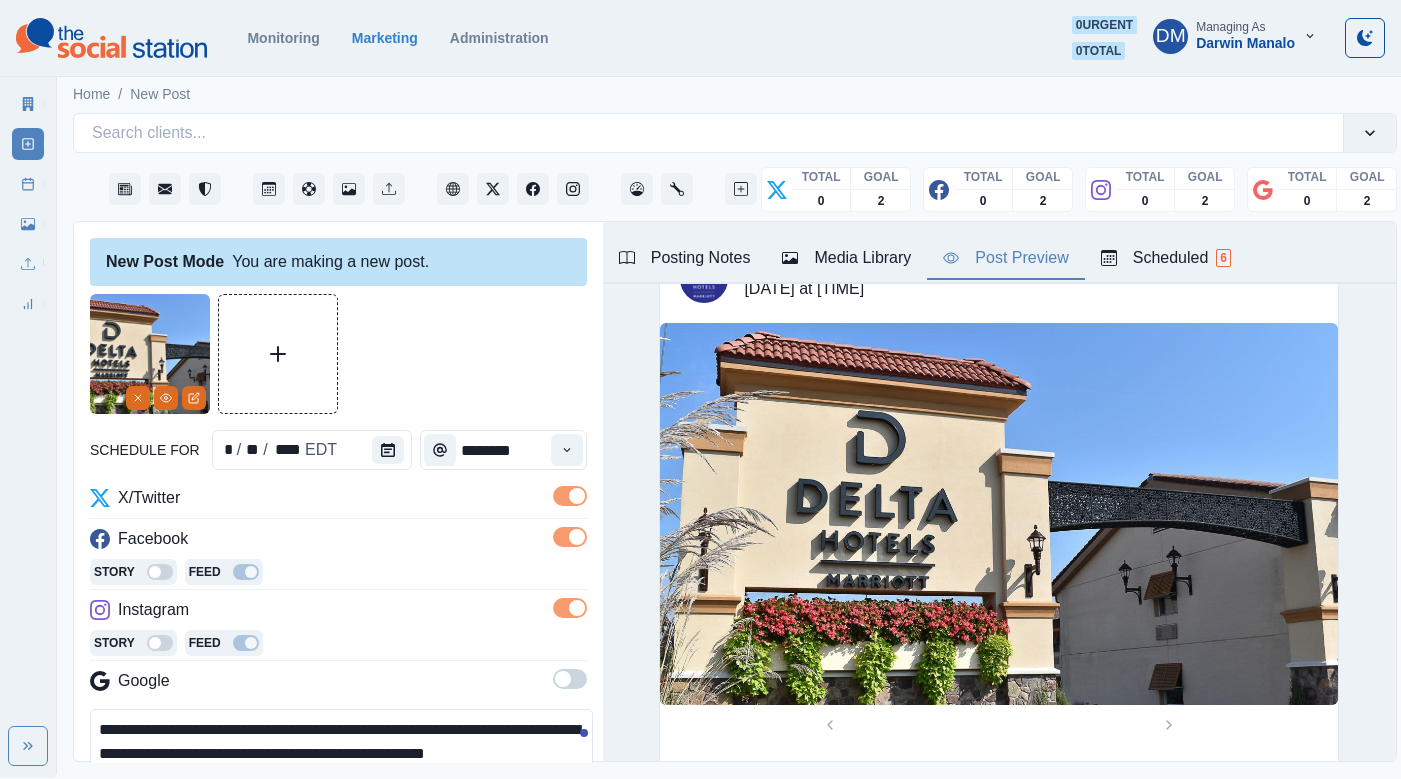 click on "**********" at bounding box center [341, 754] 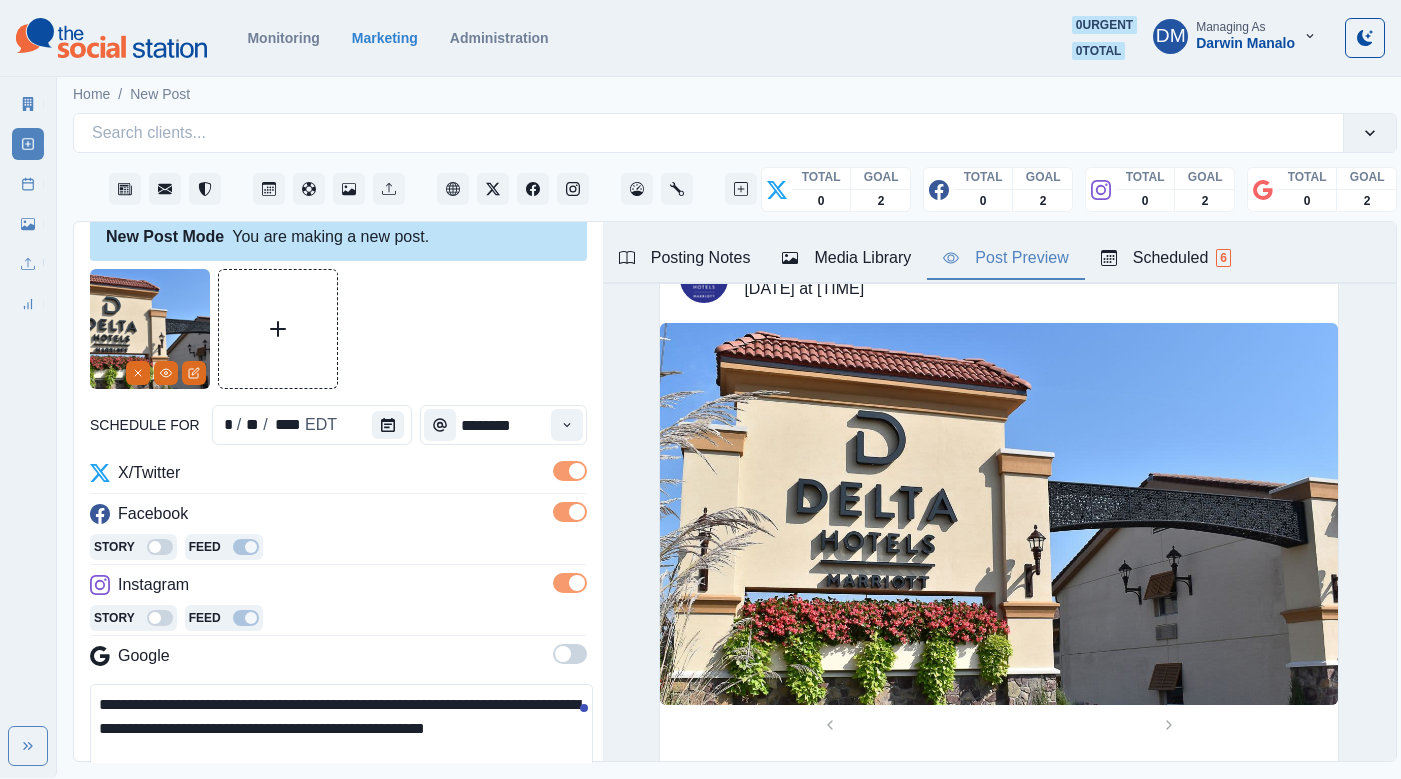 scroll, scrollTop: 27, scrollLeft: 0, axis: vertical 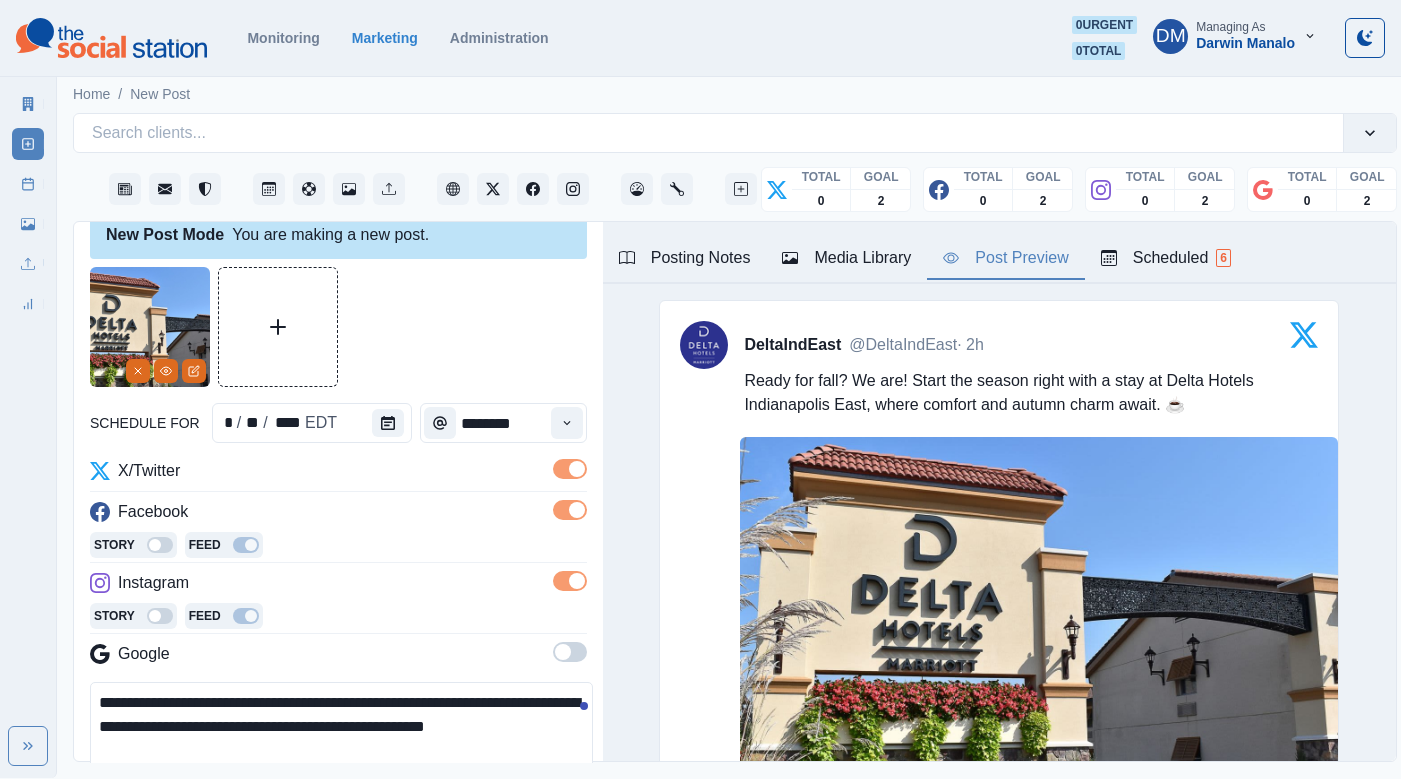click on "**********" at bounding box center [341, 727] 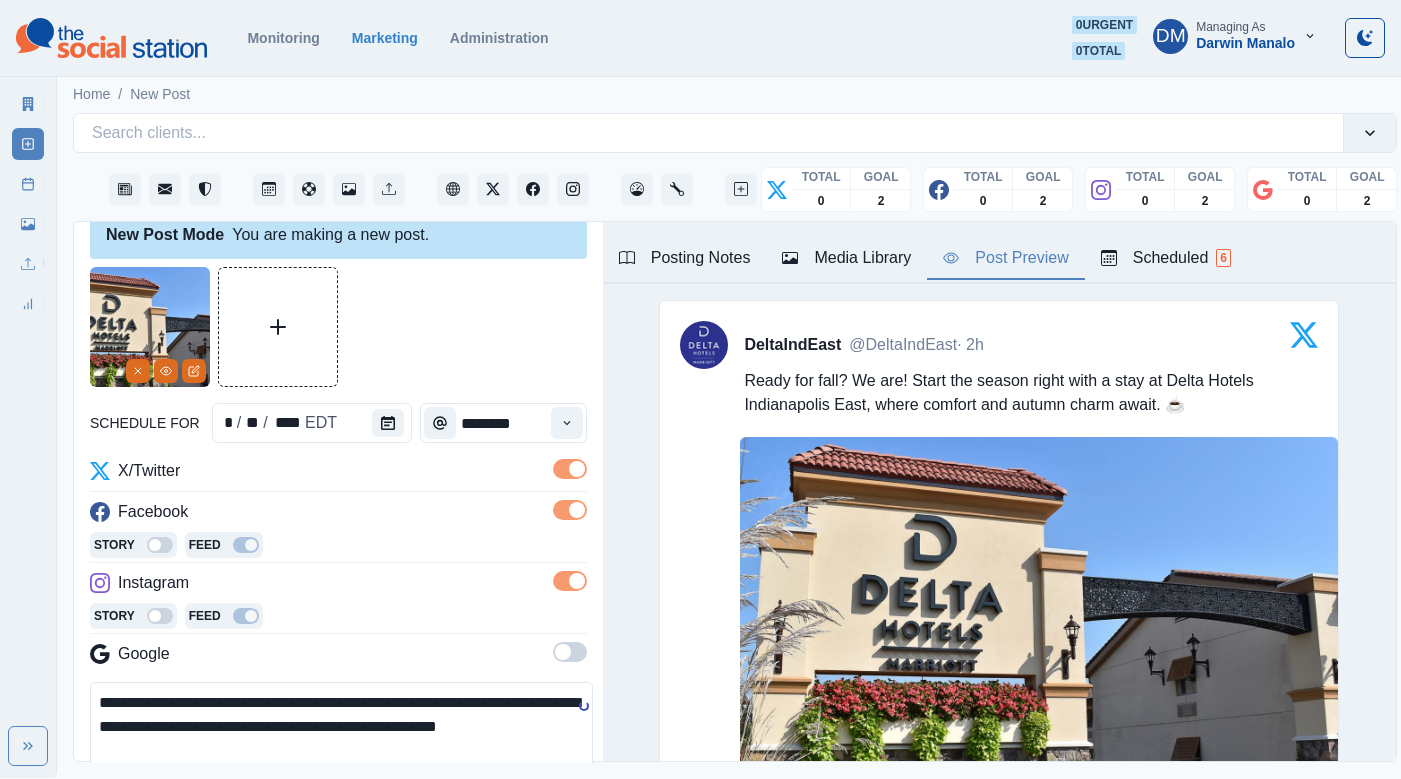 click at bounding box center (106, 799) 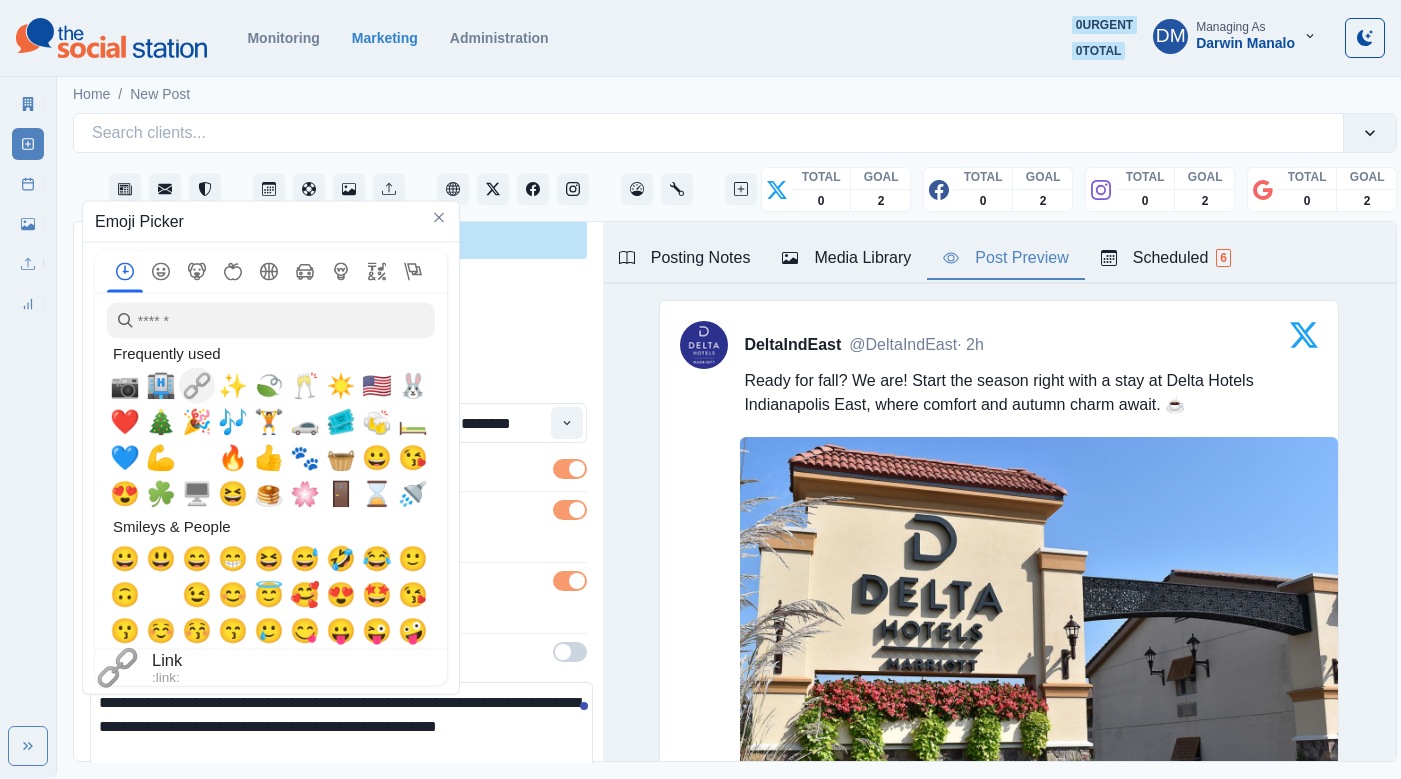 click at bounding box center (161, 386) 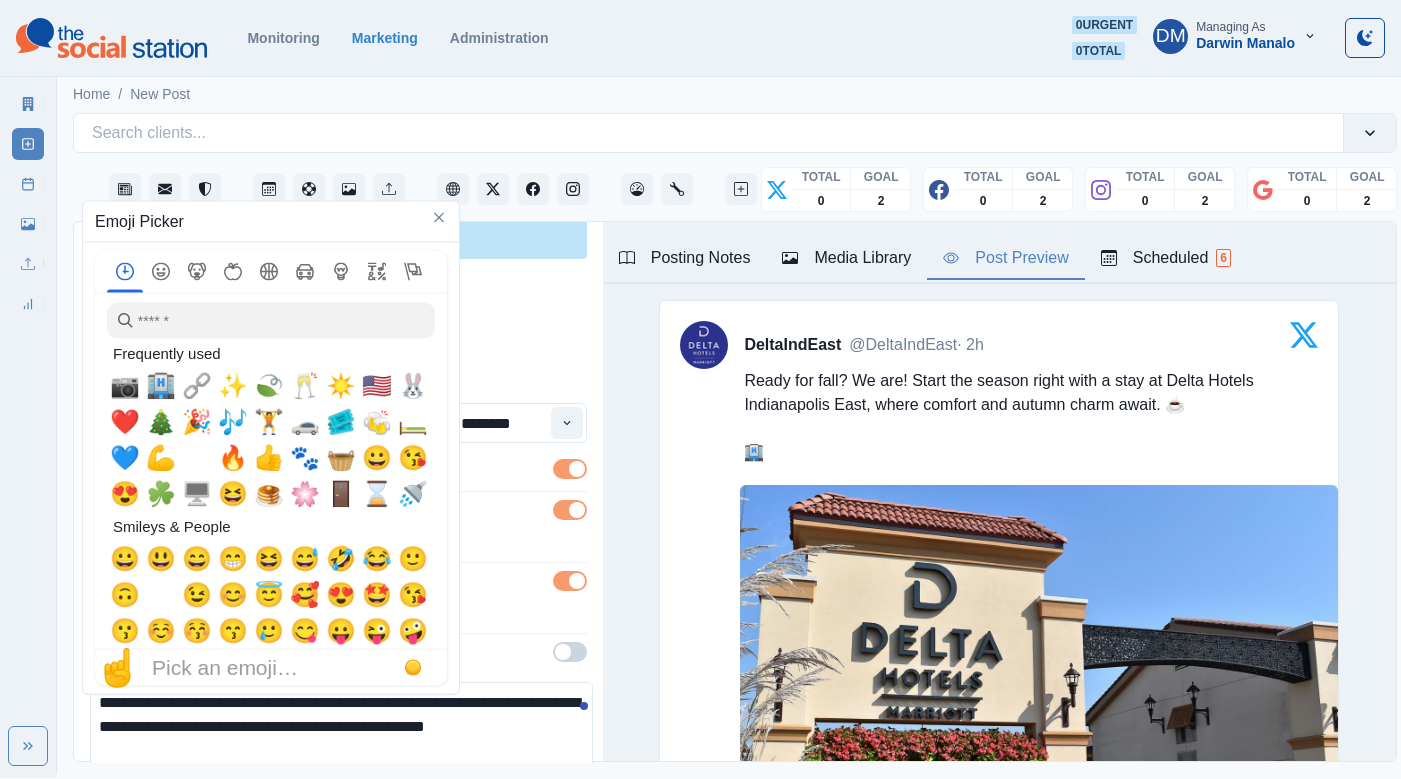 click on "**********" at bounding box center [341, 727] 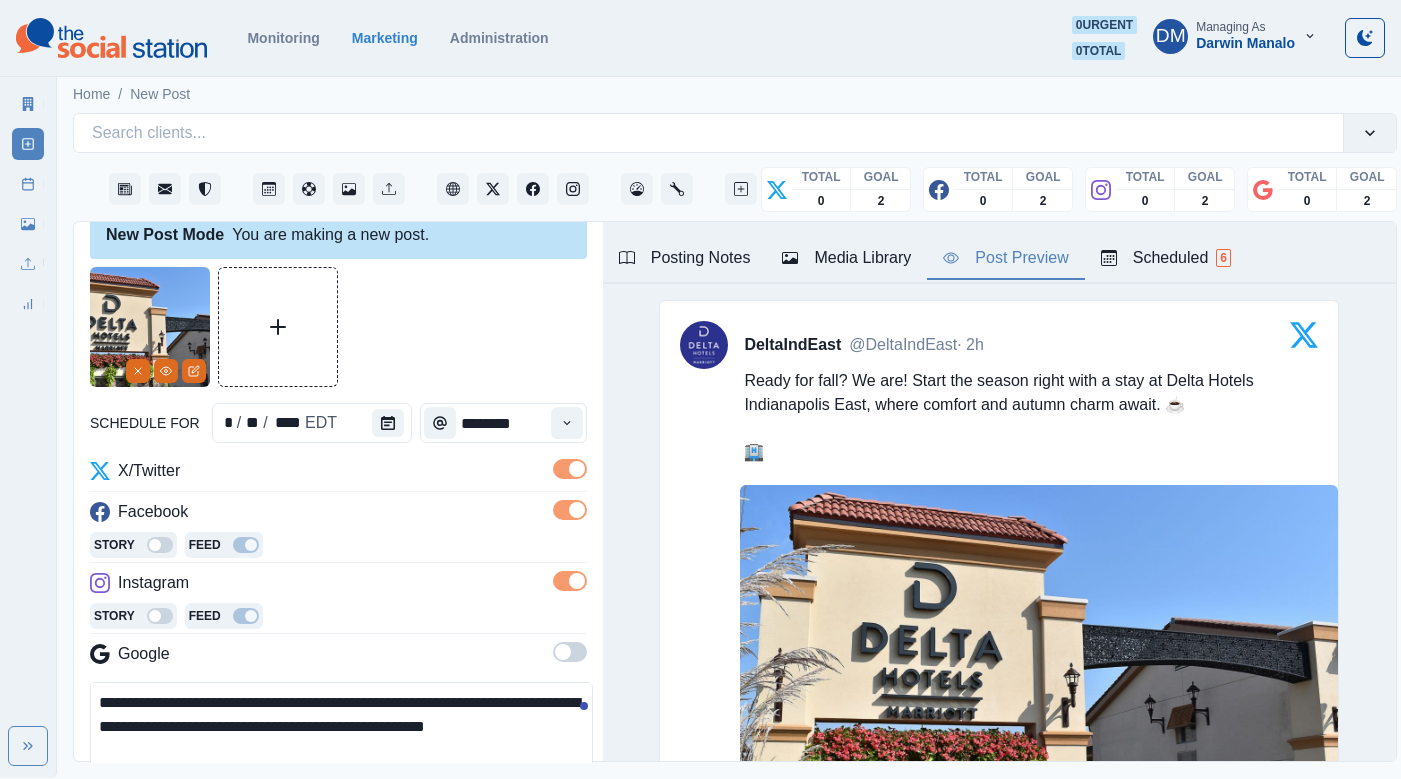 click on "**********" at bounding box center [341, 727] 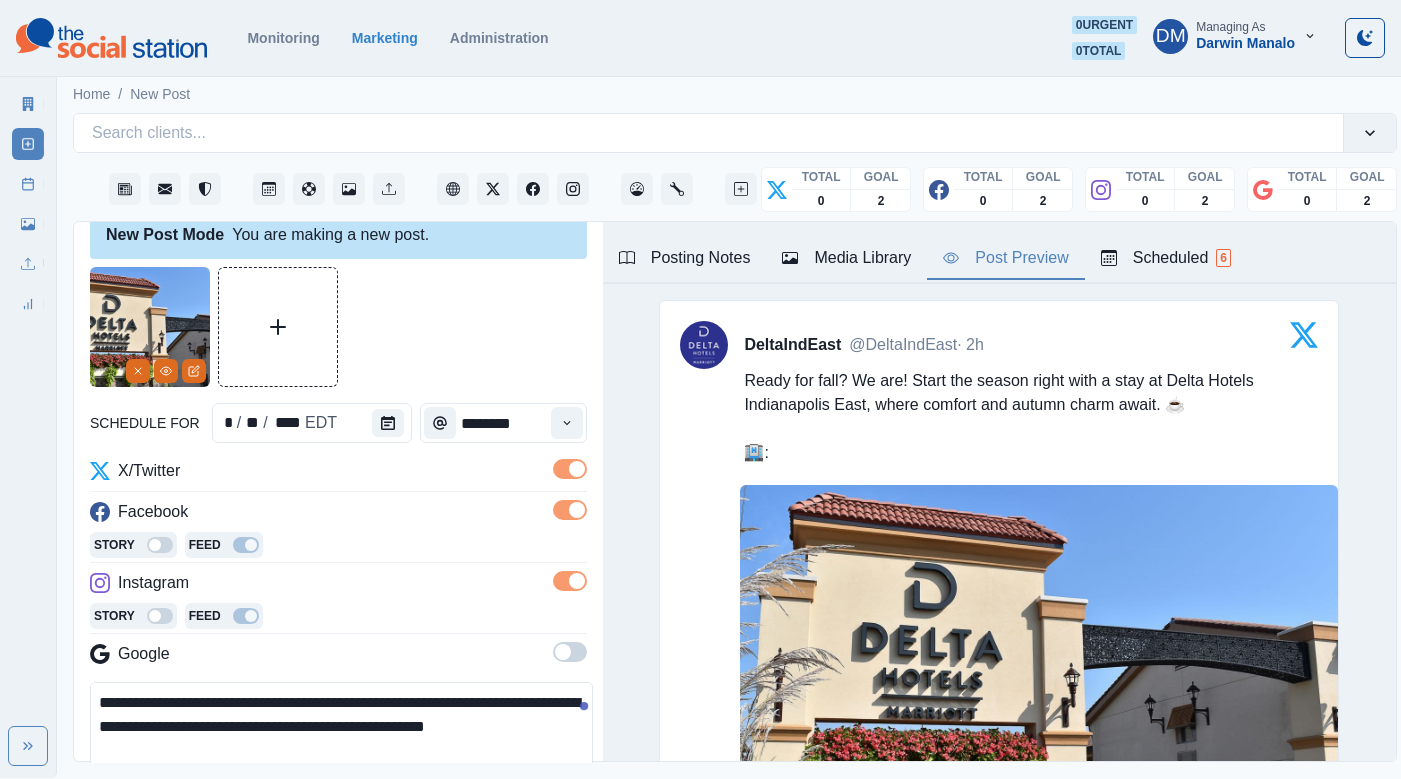 click on "Posting Notes" at bounding box center [685, 258] 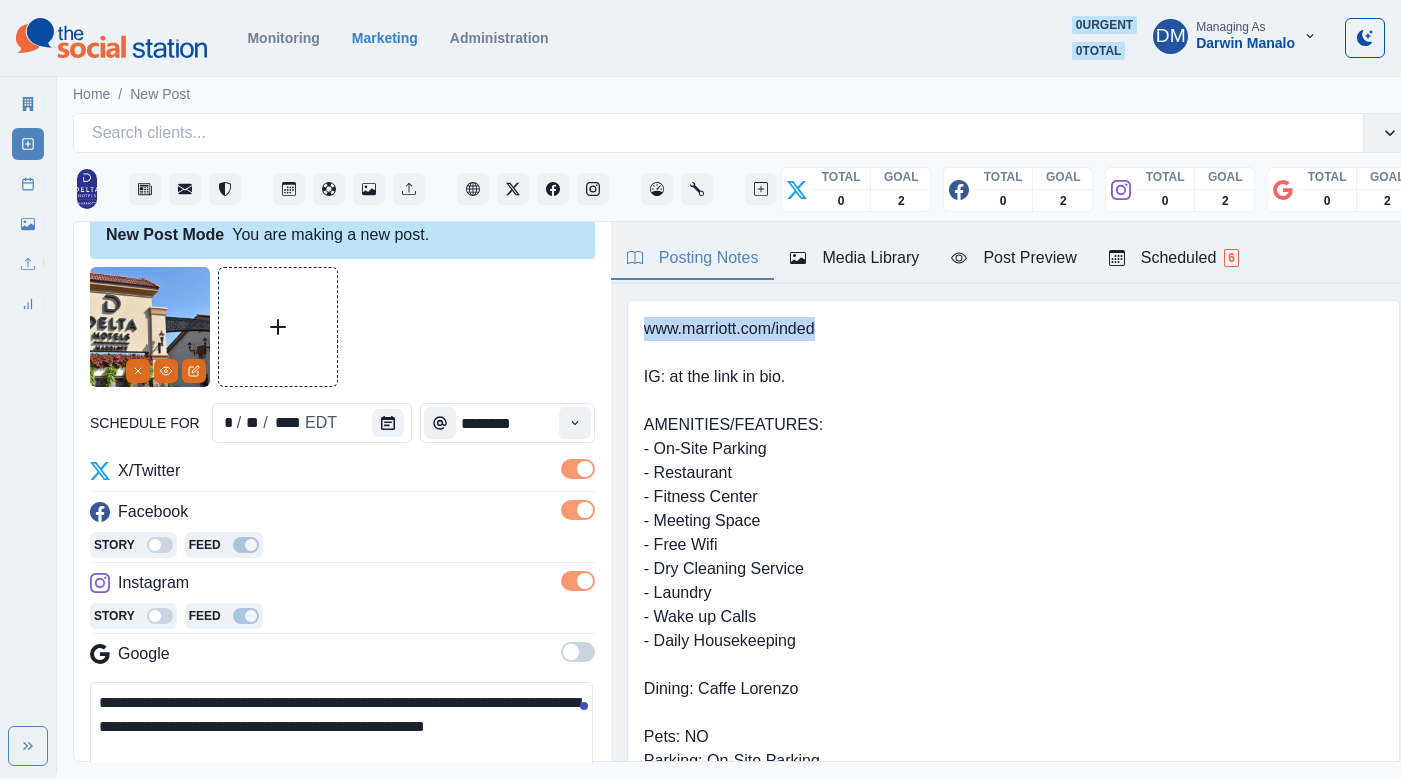 drag, startPoint x: 623, startPoint y: 274, endPoint x: 849, endPoint y: 276, distance: 226.00885 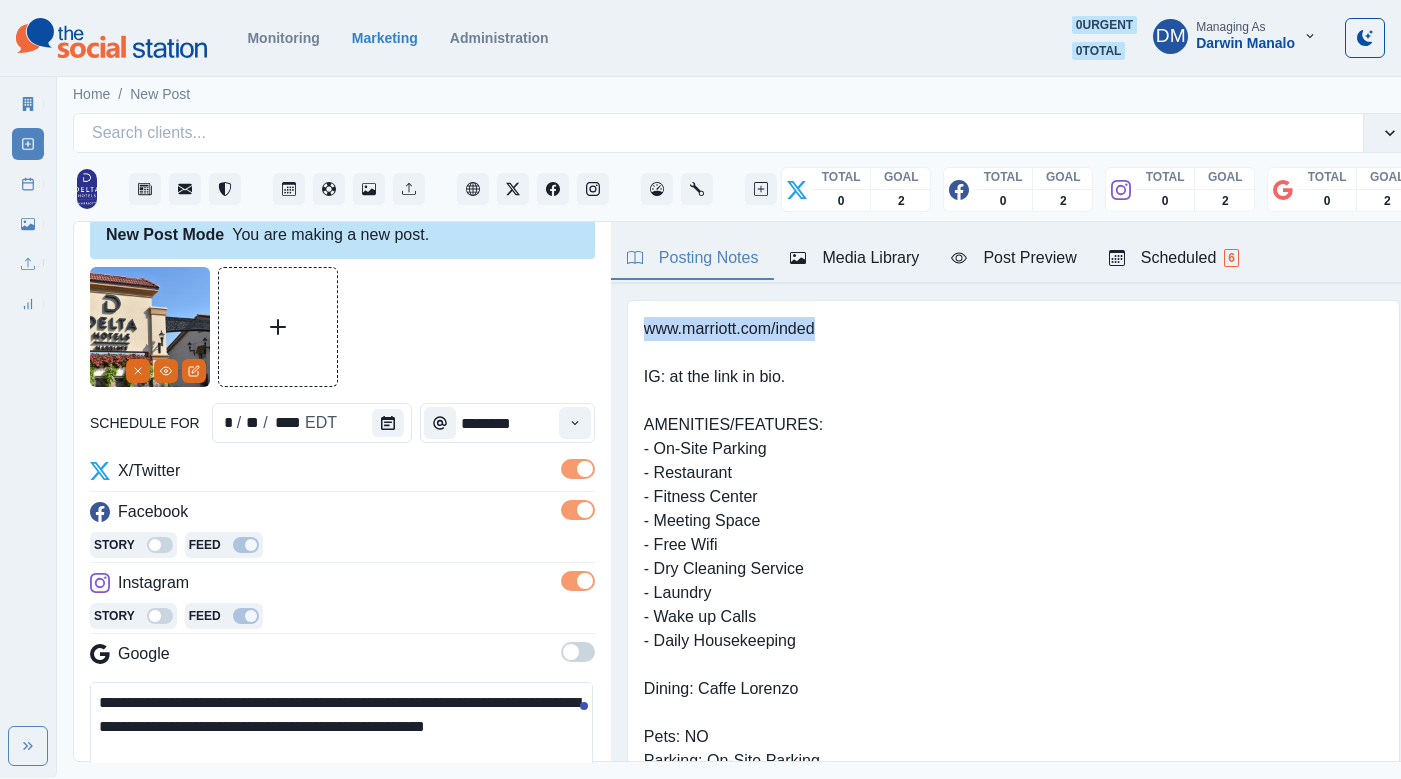 copy on "www.marriott.com/inded" 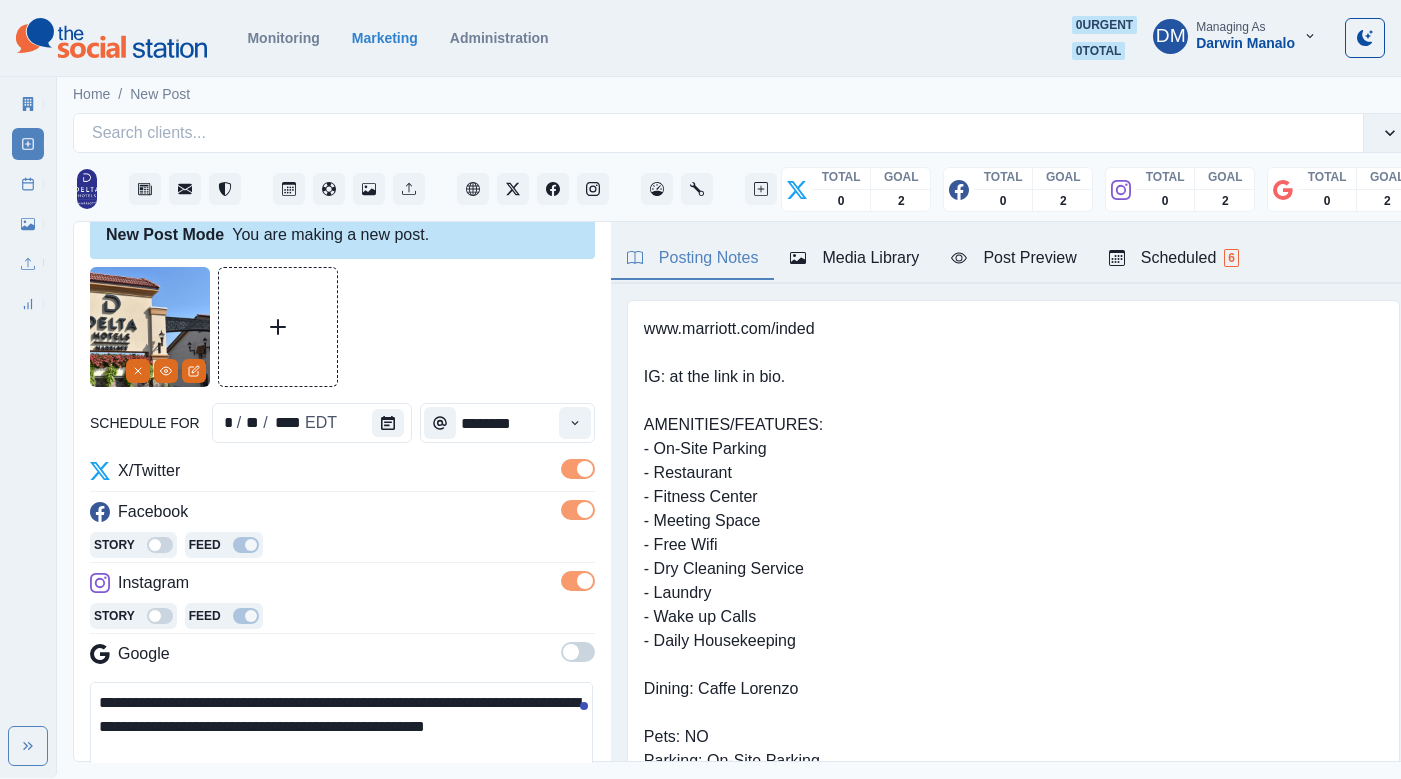 paste on "**********" 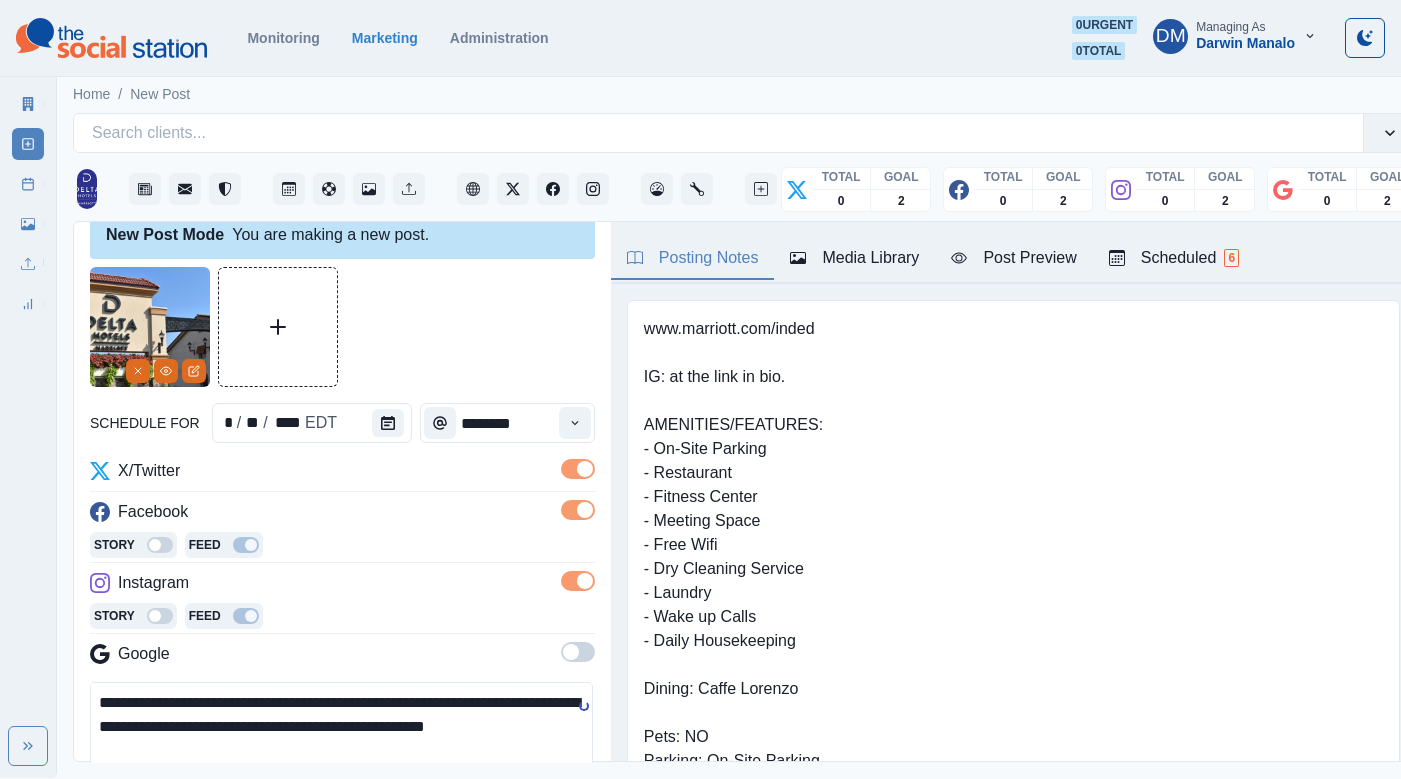 scroll, scrollTop: 6, scrollLeft: 0, axis: vertical 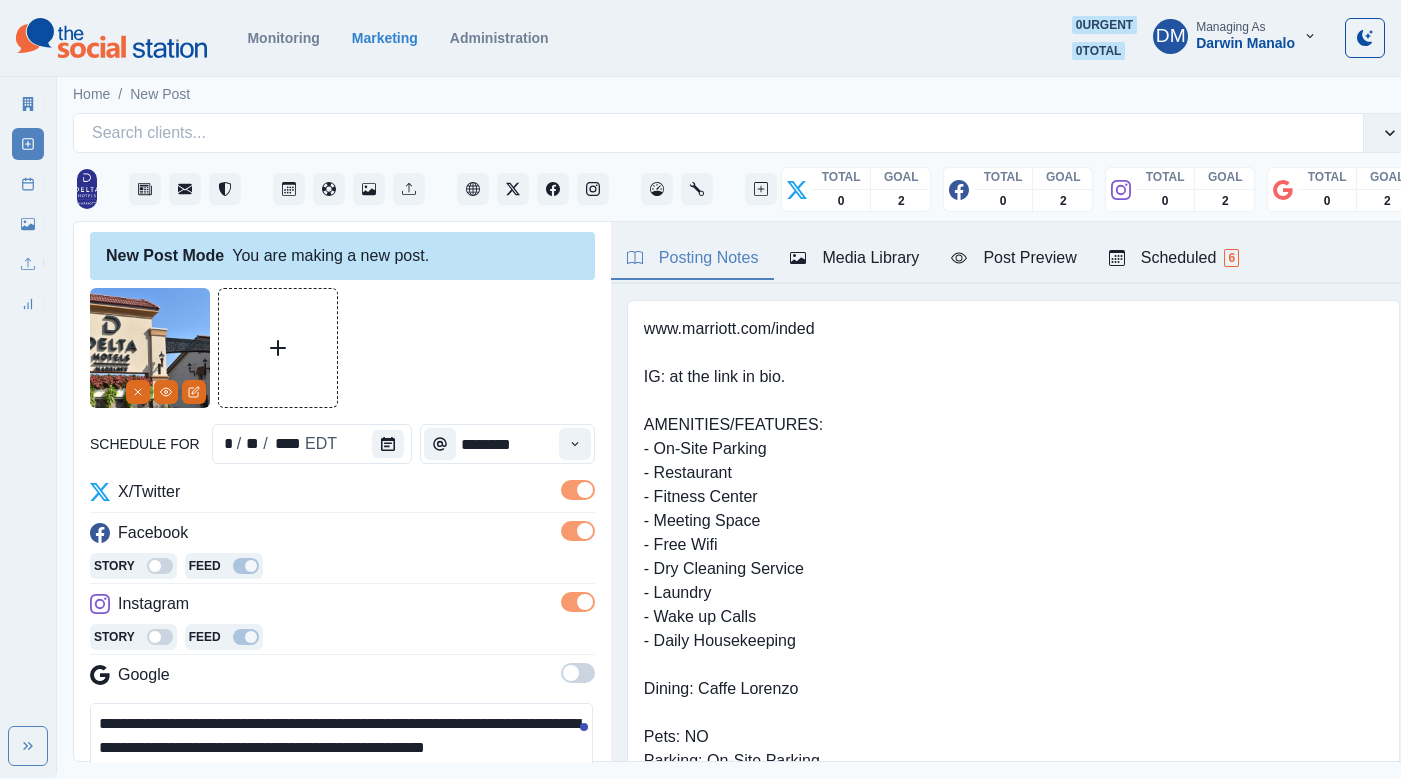 click on "**********" at bounding box center (341, 748) 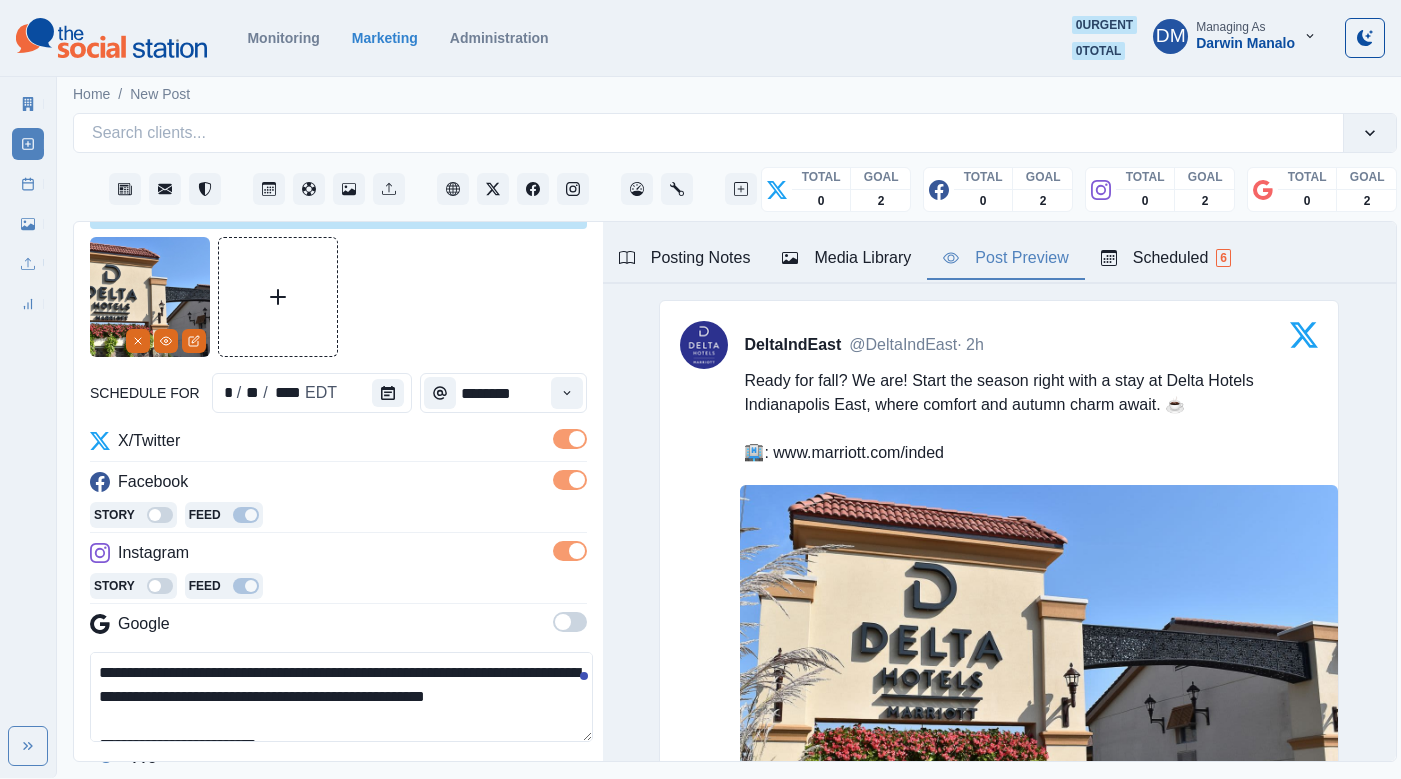scroll, scrollTop: 72, scrollLeft: 0, axis: vertical 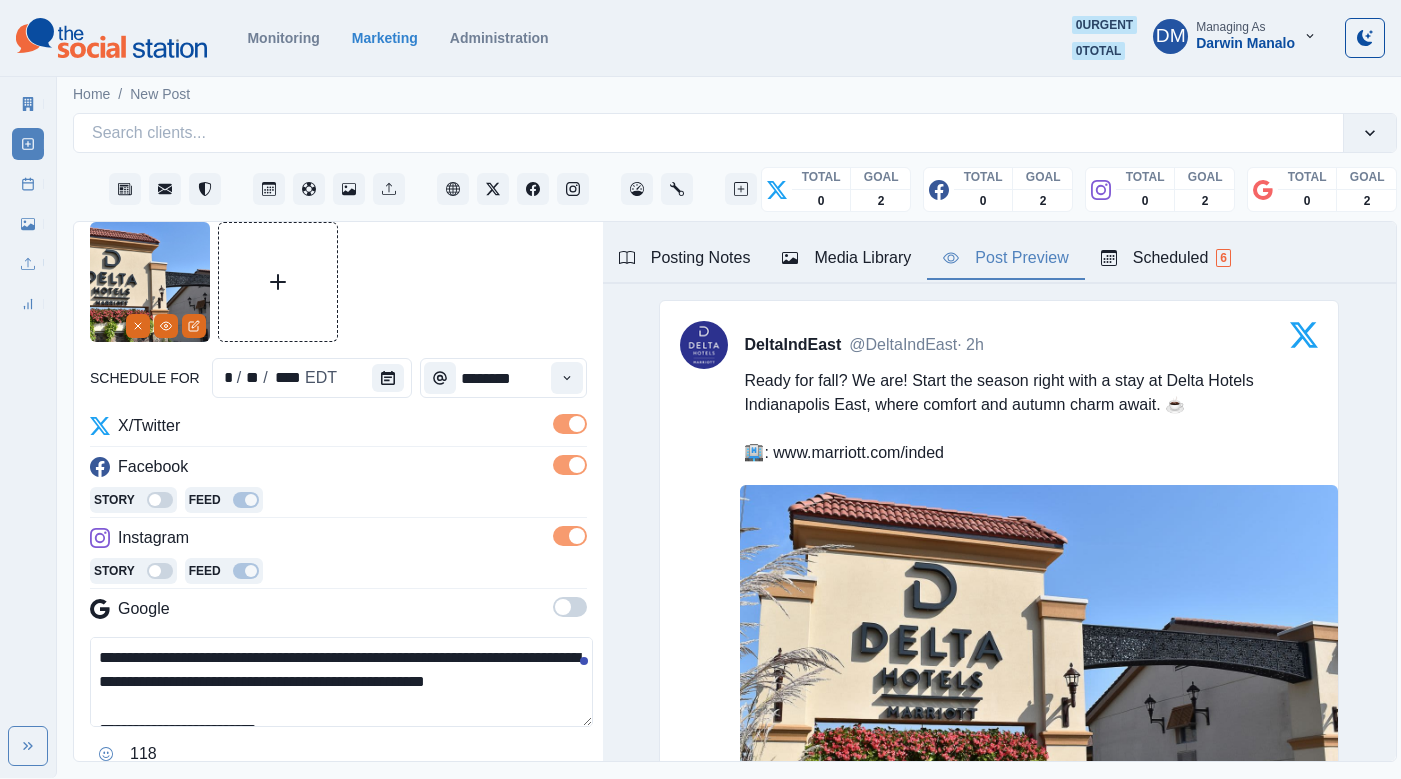 click on "**********" at bounding box center [341, 682] 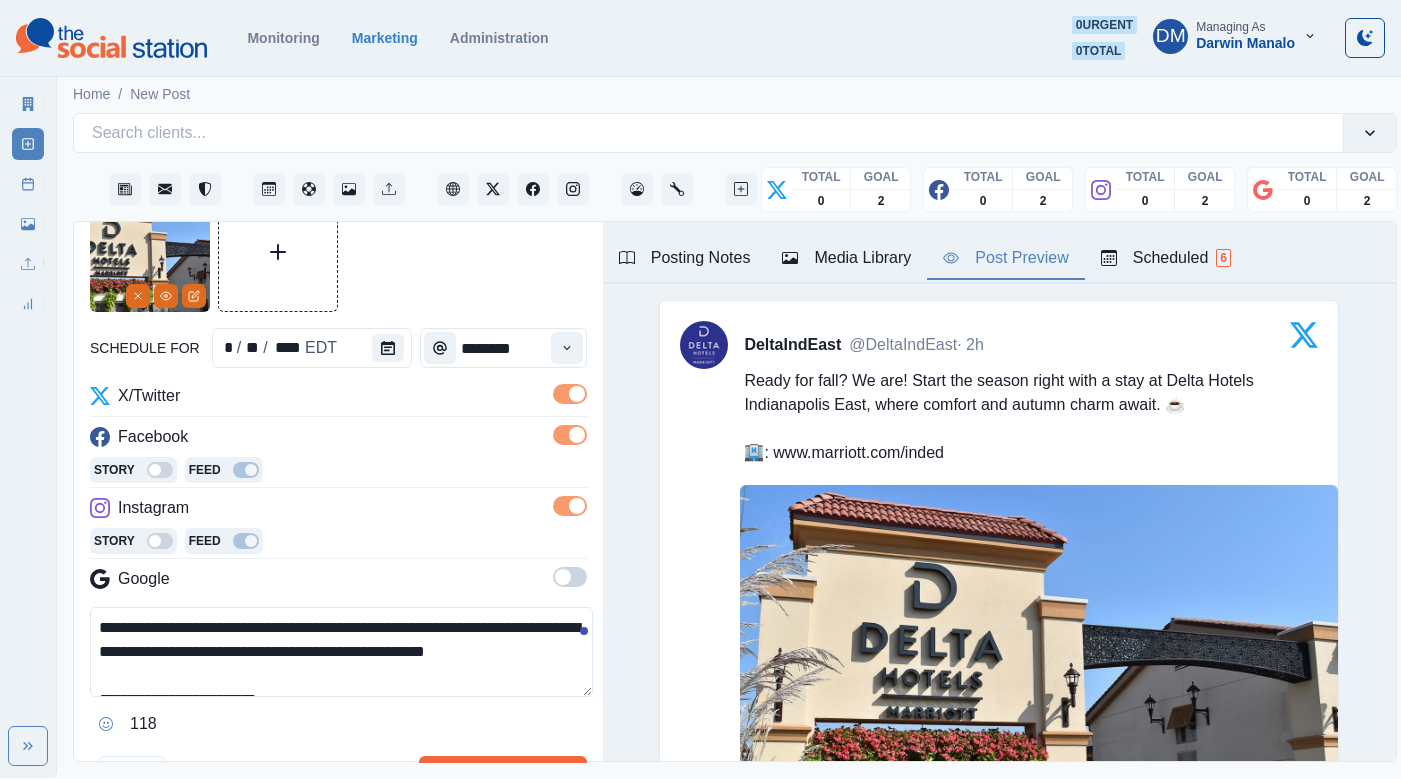 scroll, scrollTop: 113, scrollLeft: 0, axis: vertical 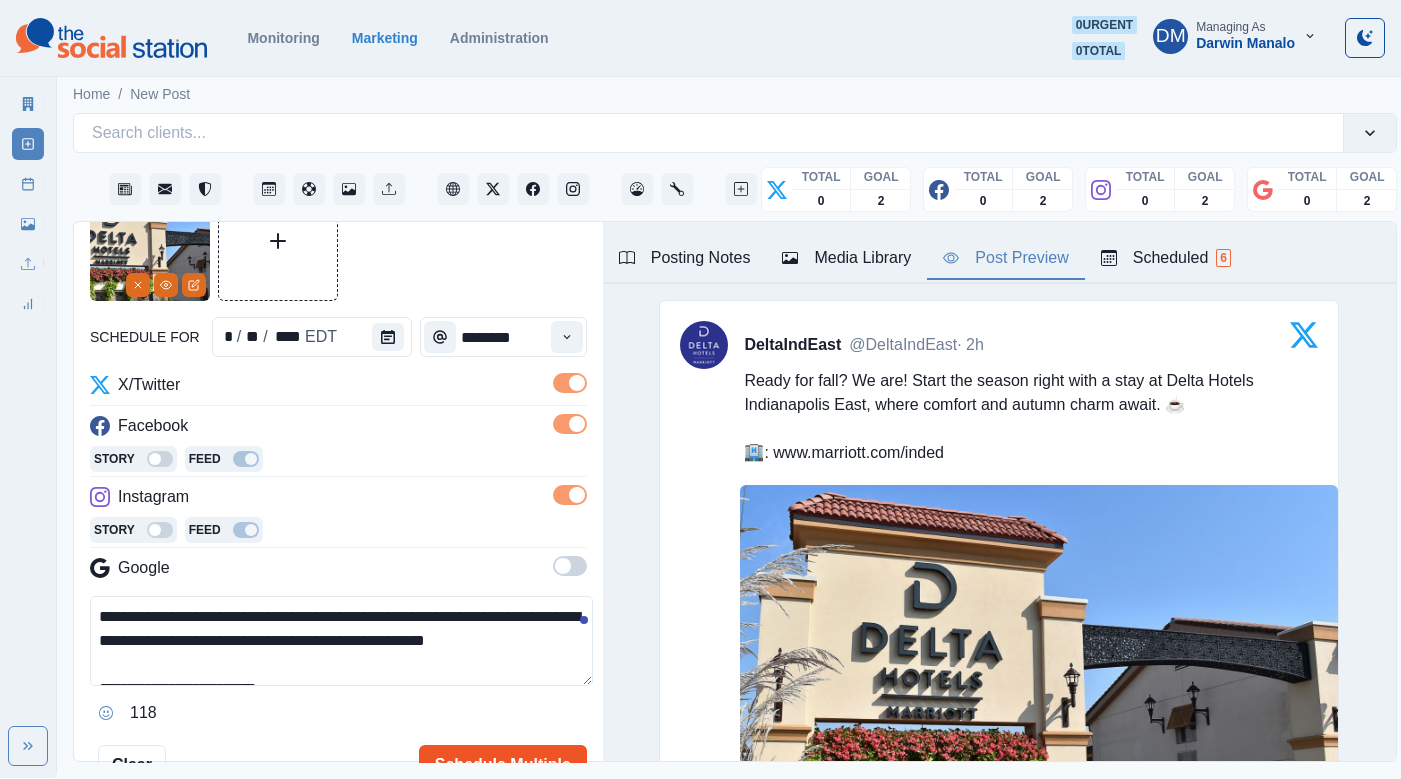 click on "Schedule Multiple" at bounding box center [503, 765] 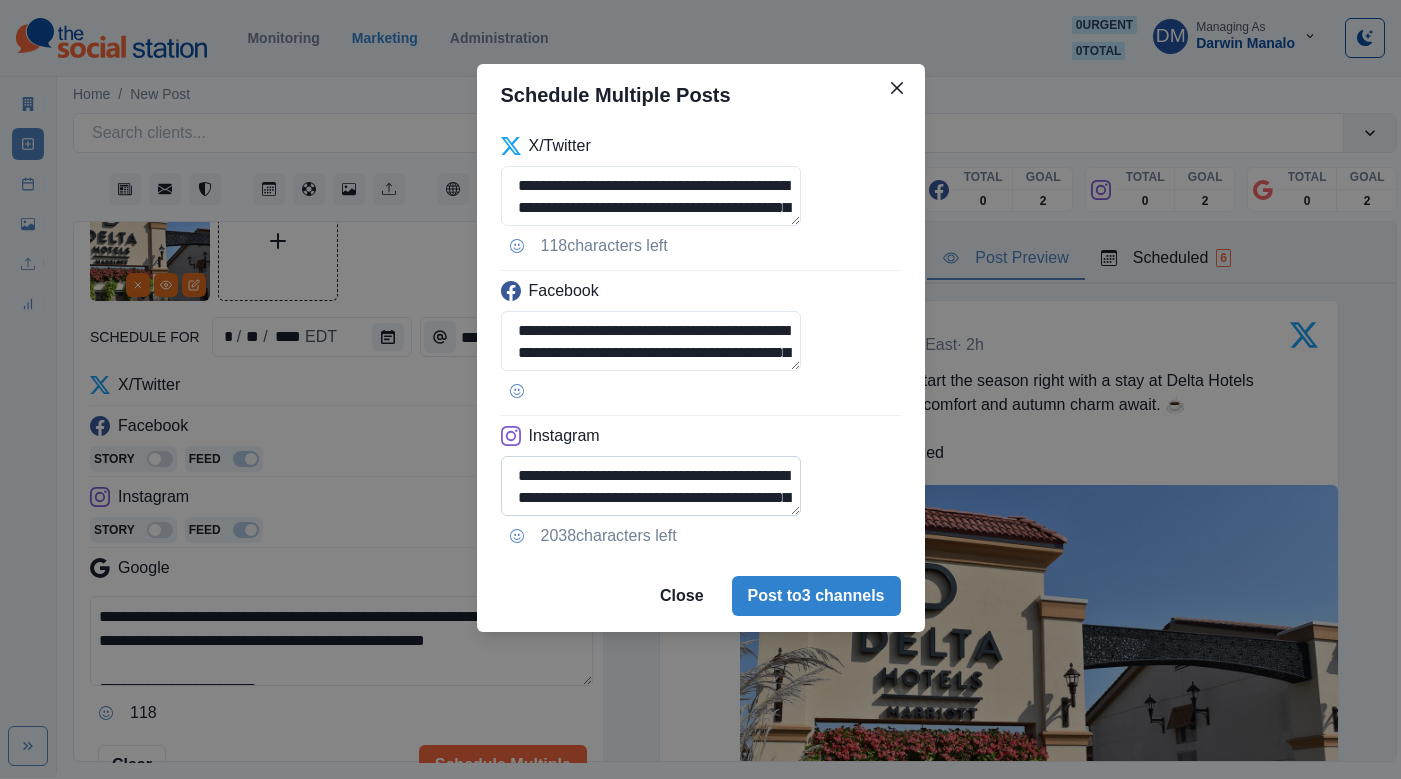 scroll, scrollTop: 36, scrollLeft: 0, axis: vertical 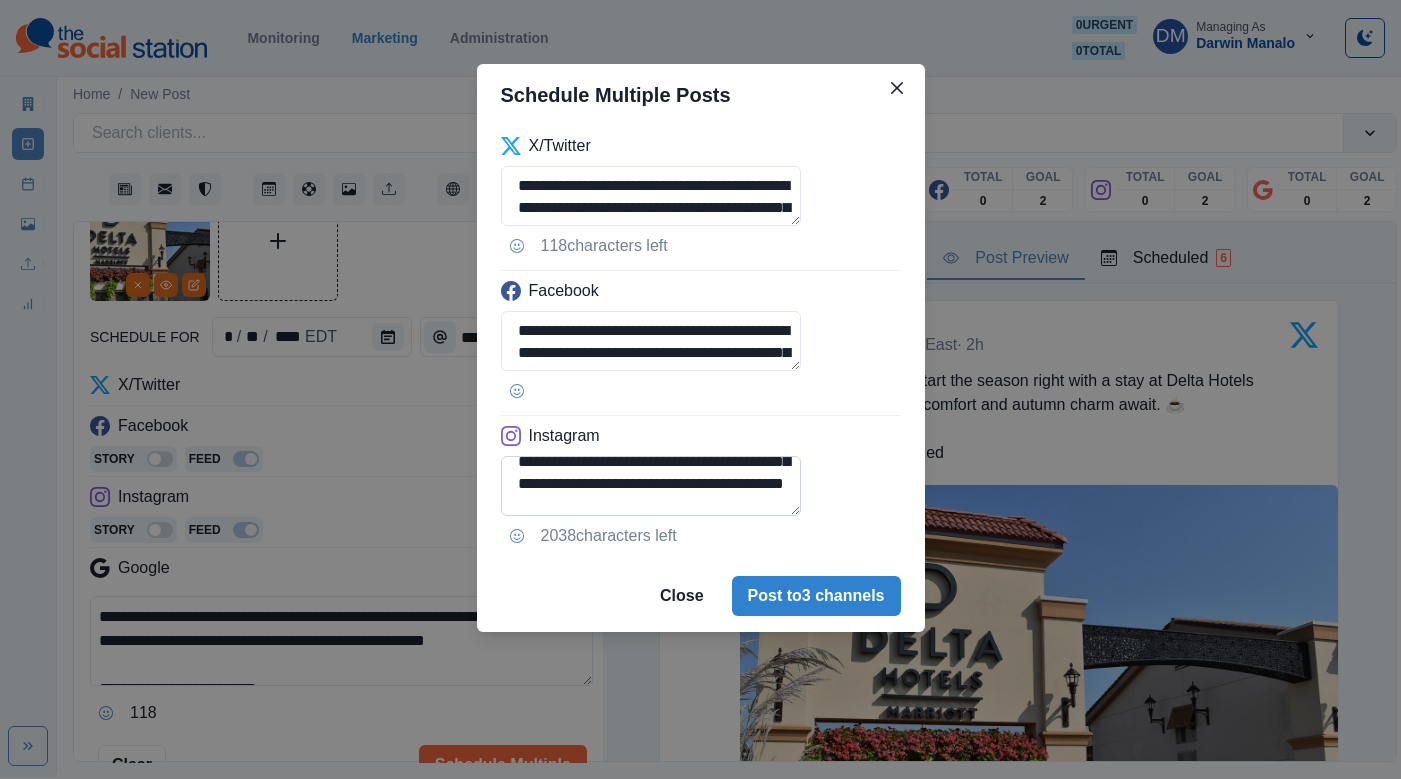 drag, startPoint x: 582, startPoint y: 422, endPoint x: 768, endPoint y: 422, distance: 186 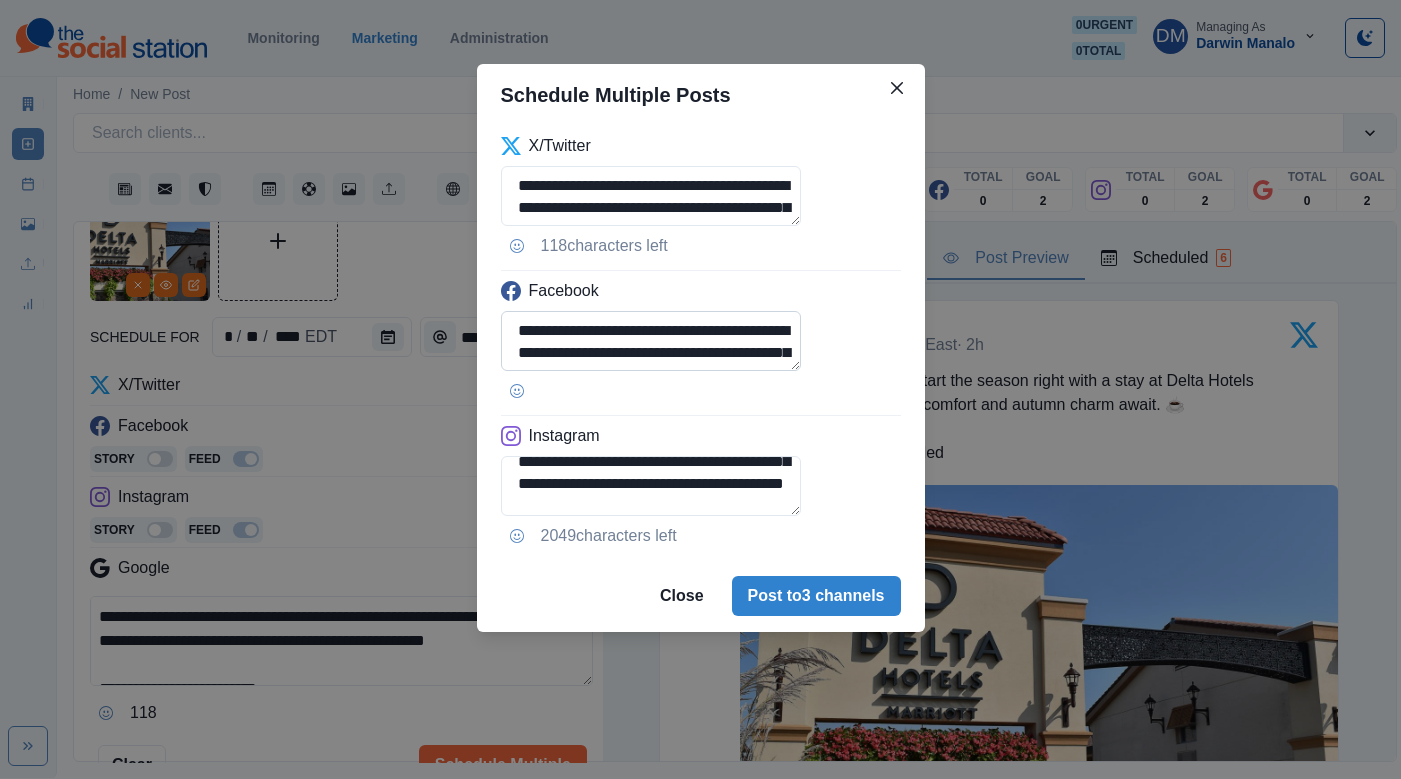 scroll, scrollTop: 36, scrollLeft: 0, axis: vertical 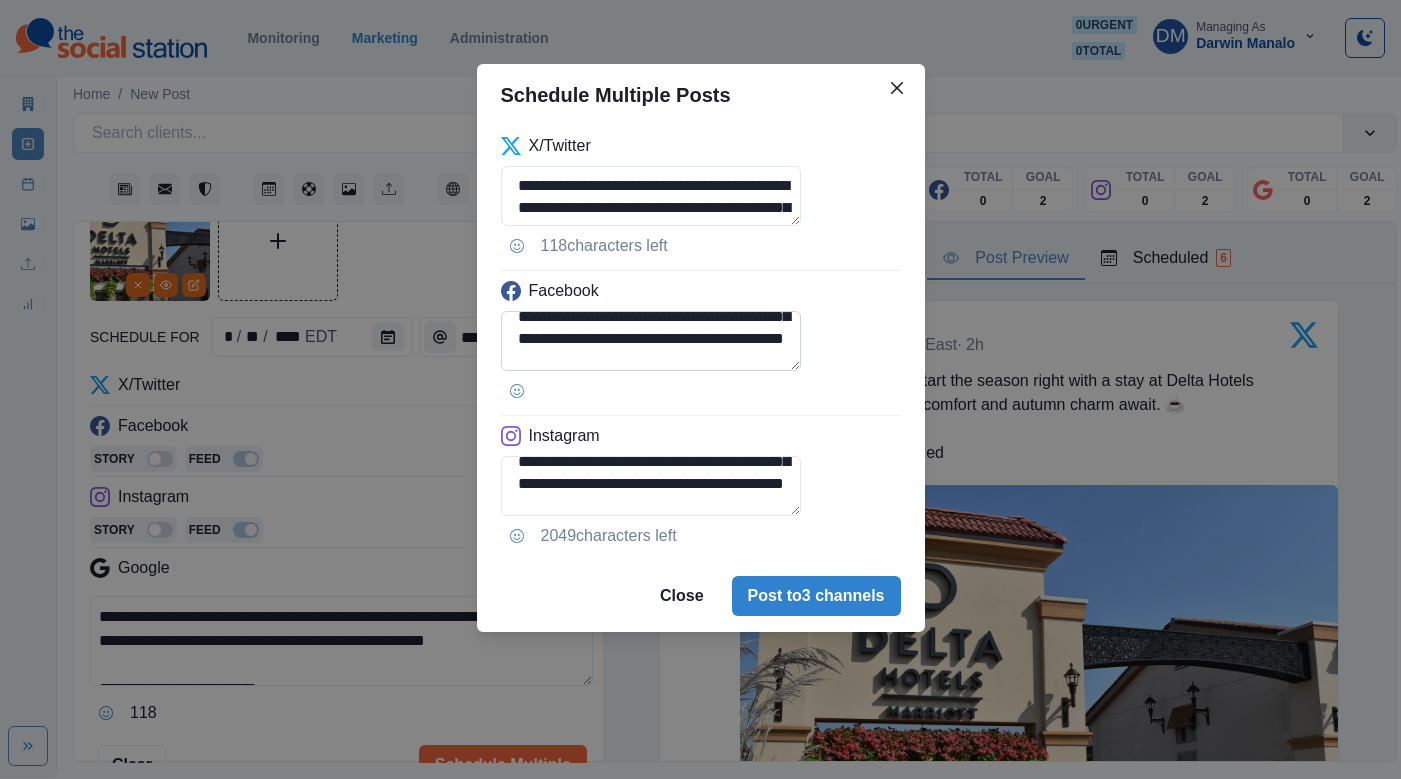 type on "**********" 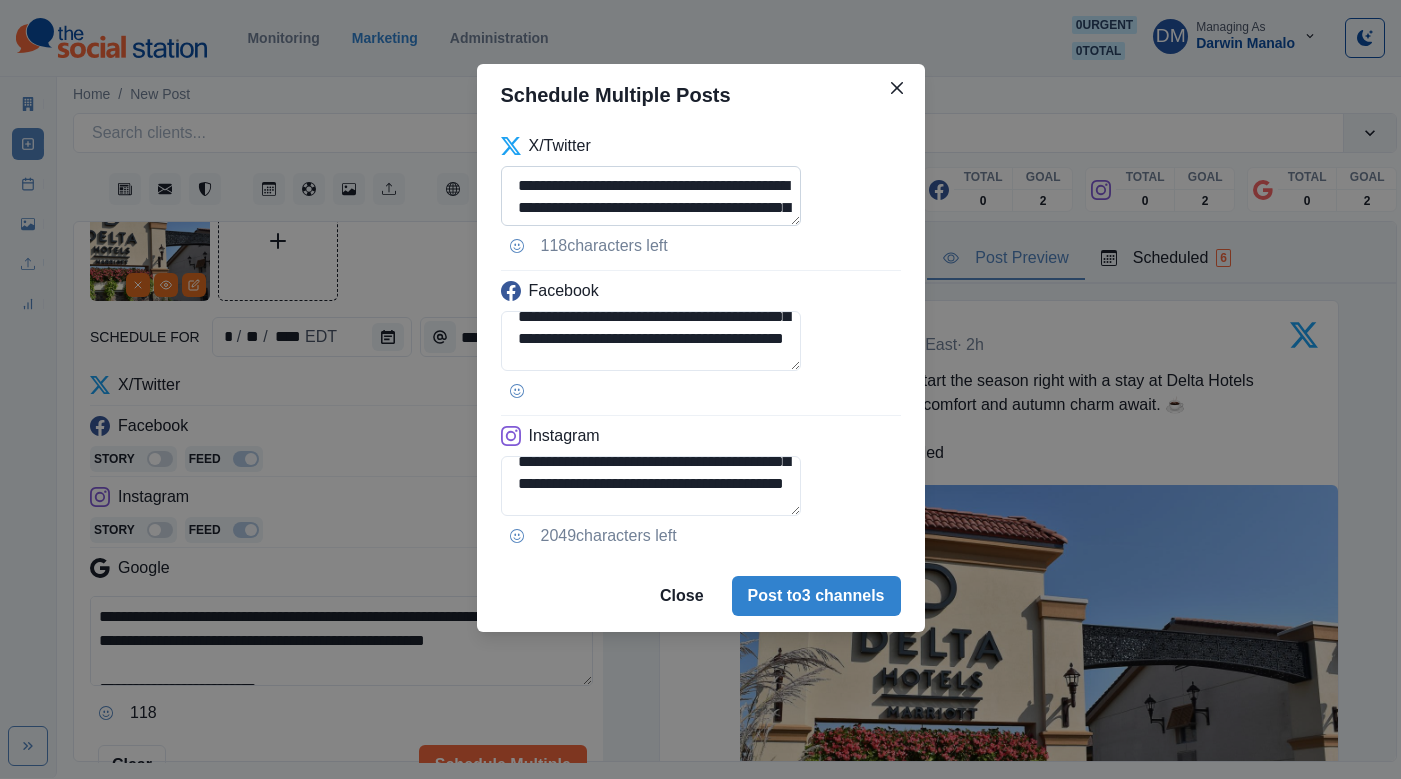 scroll, scrollTop: 36, scrollLeft: 0, axis: vertical 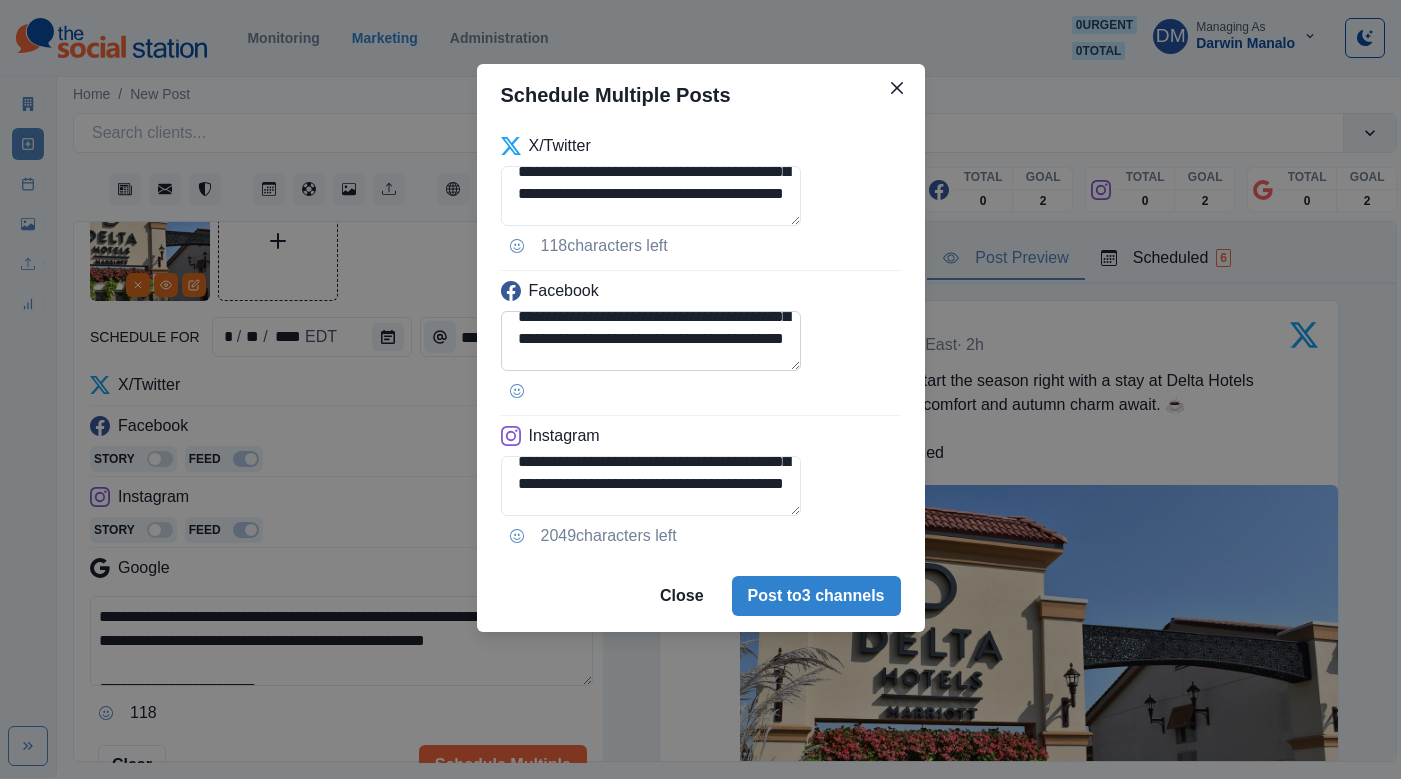 click on "**********" at bounding box center [651, 341] 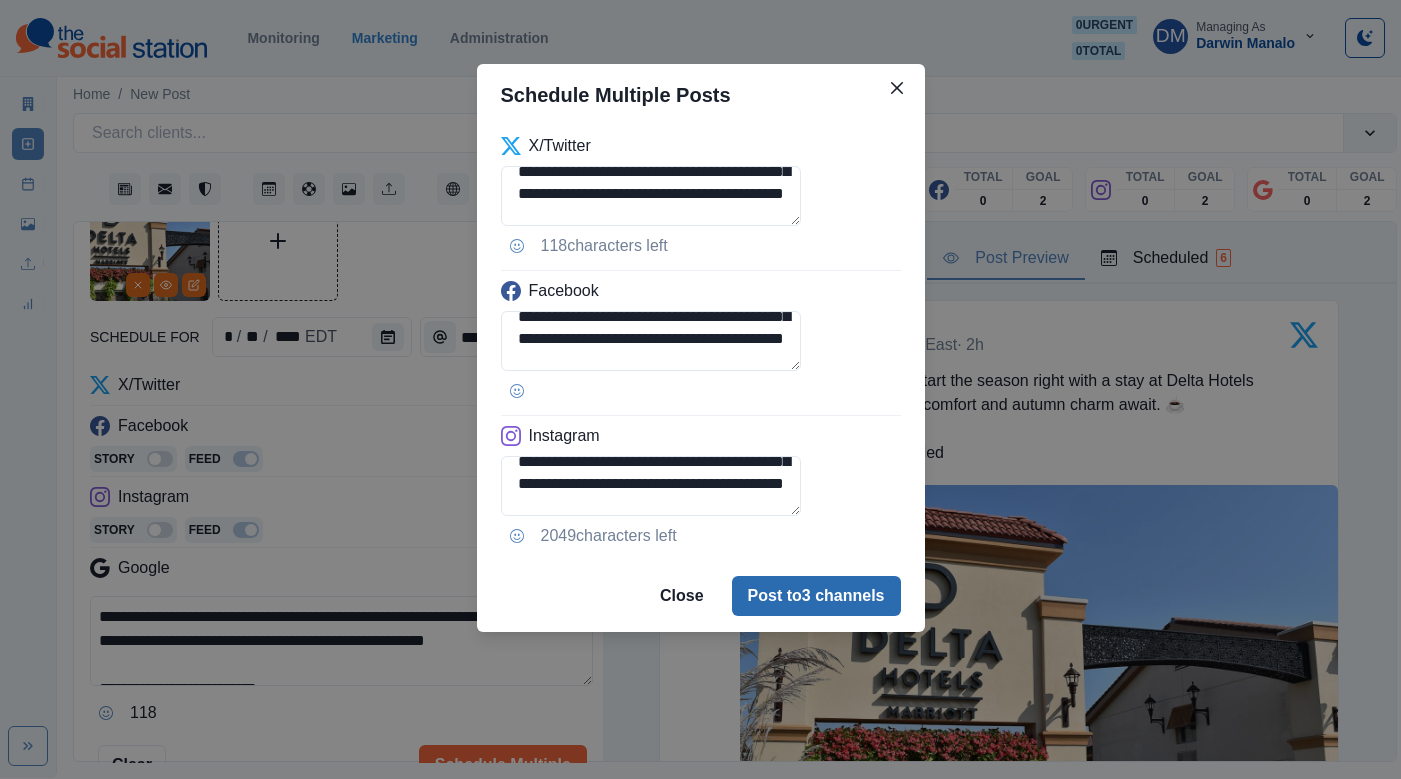 click on "Post to  3   channels" at bounding box center (816, 596) 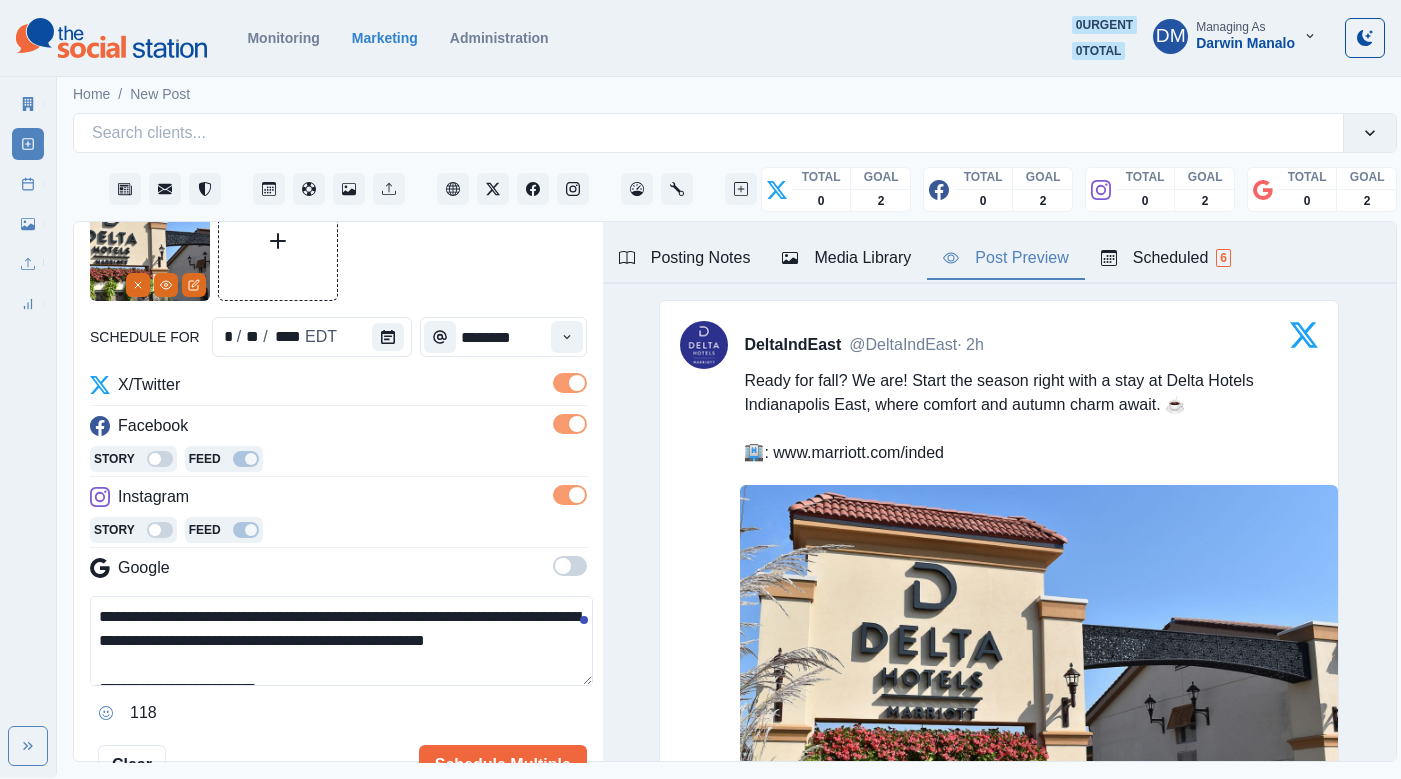 type 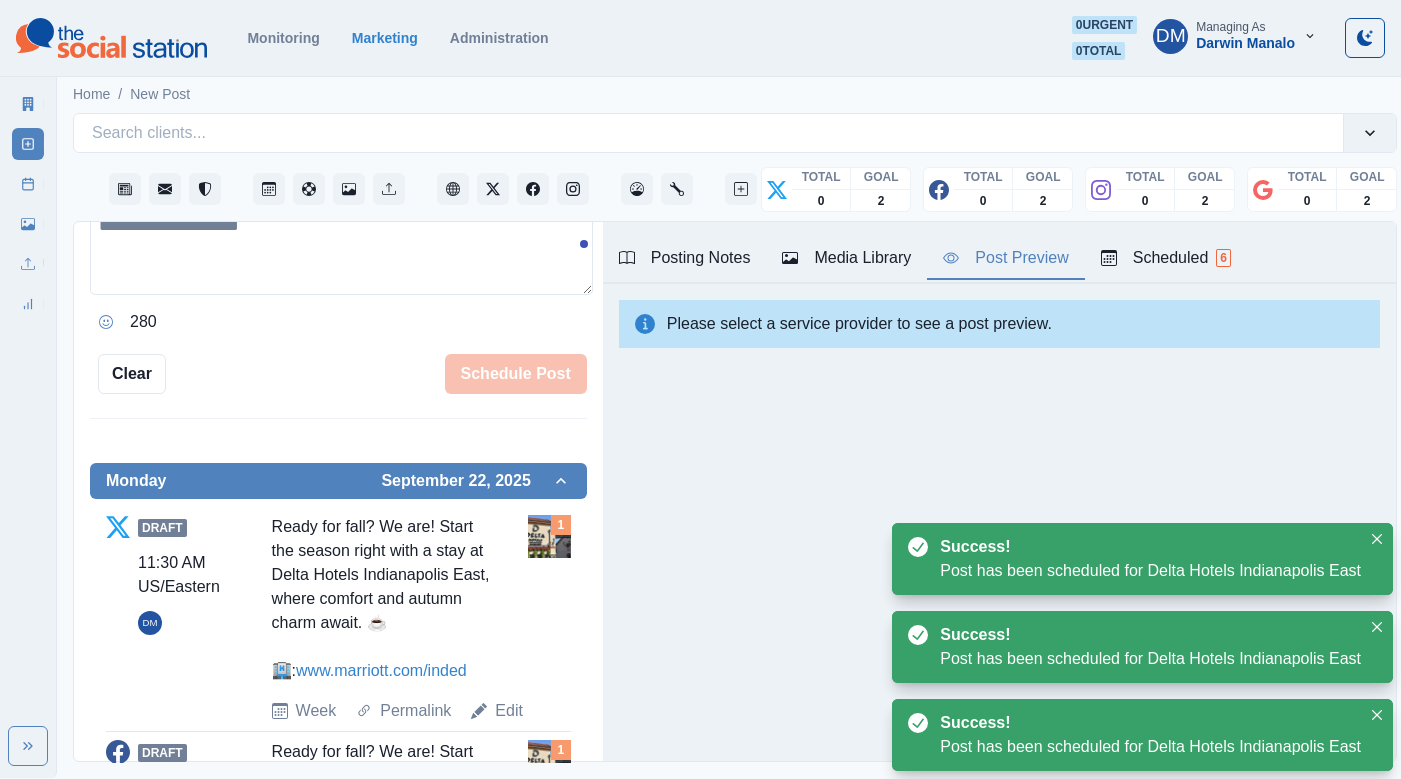 scroll, scrollTop: 560, scrollLeft: 0, axis: vertical 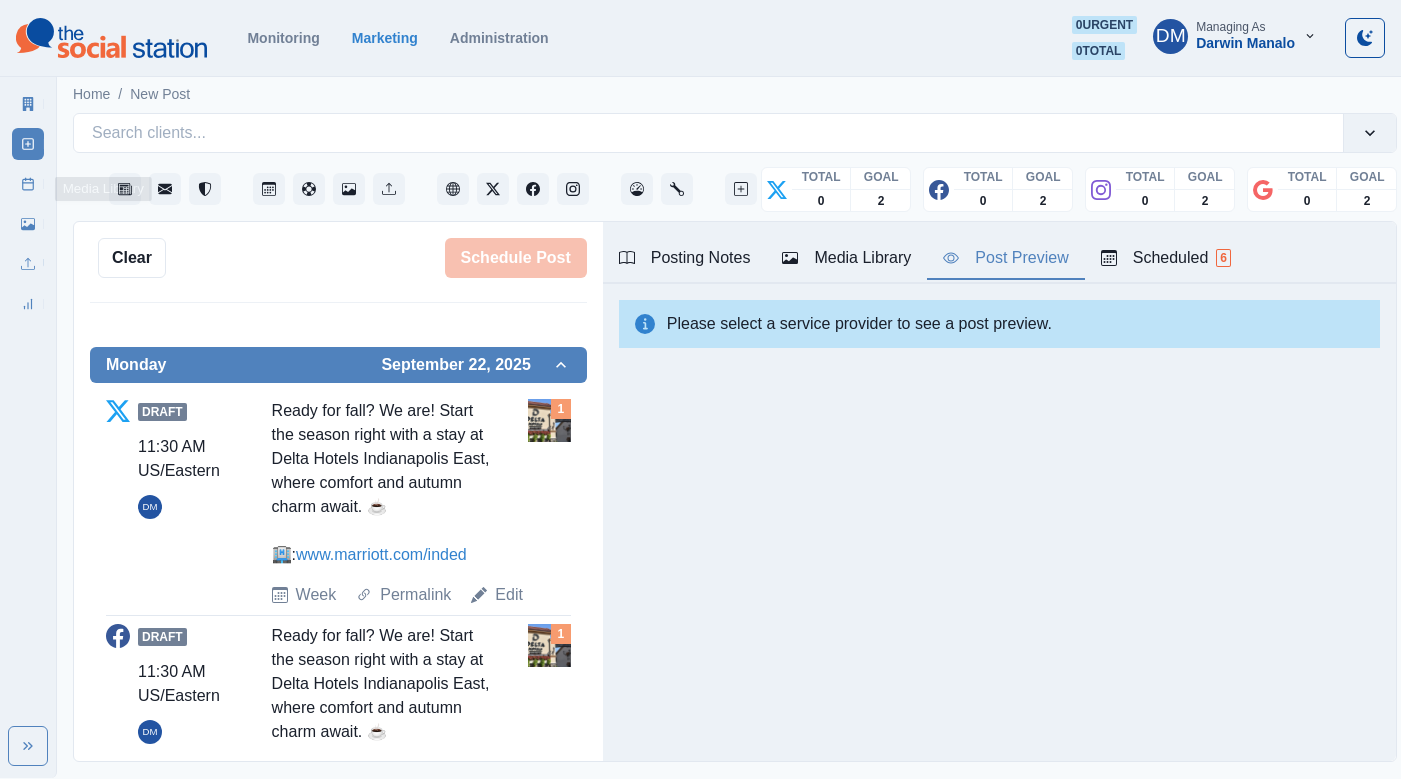 click on "Post Schedule" at bounding box center (28, 184) 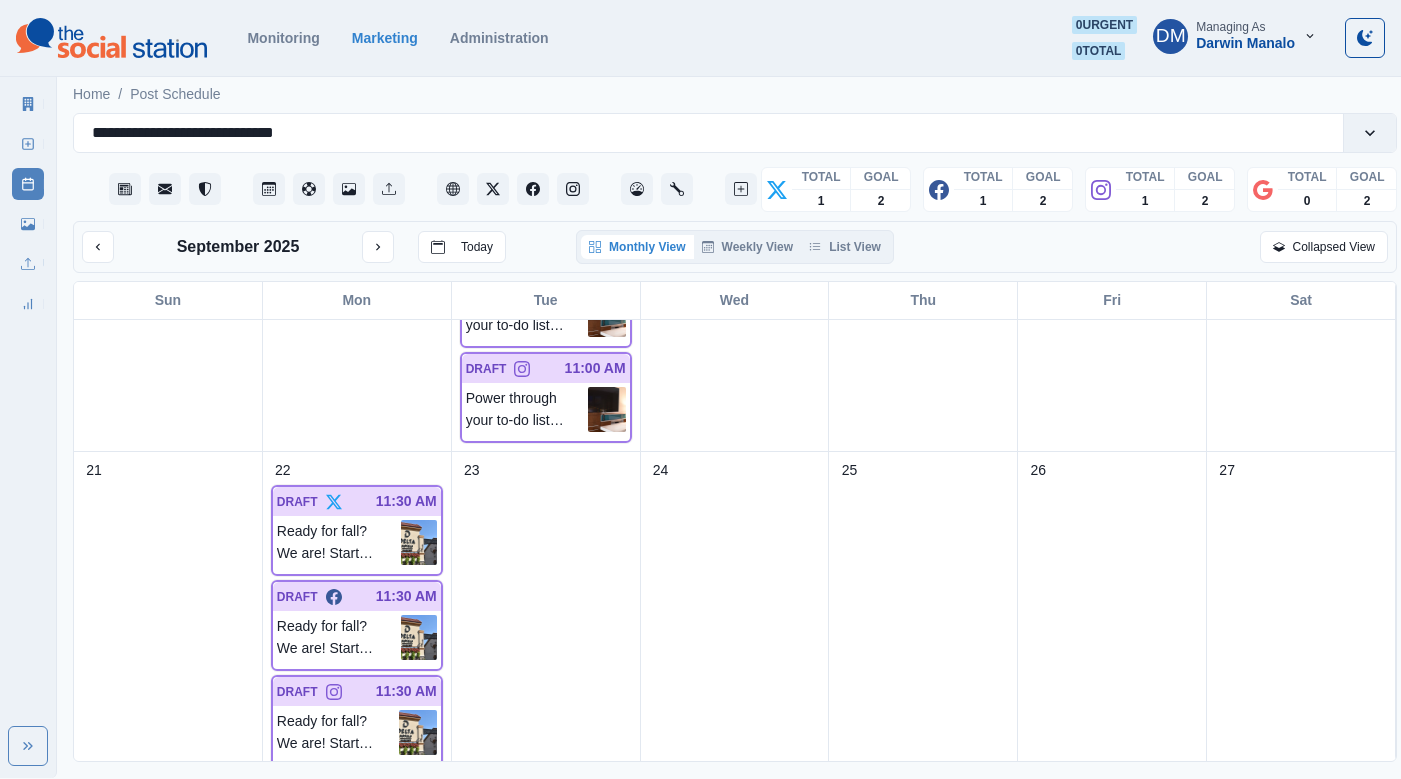scroll, scrollTop: 1113, scrollLeft: 0, axis: vertical 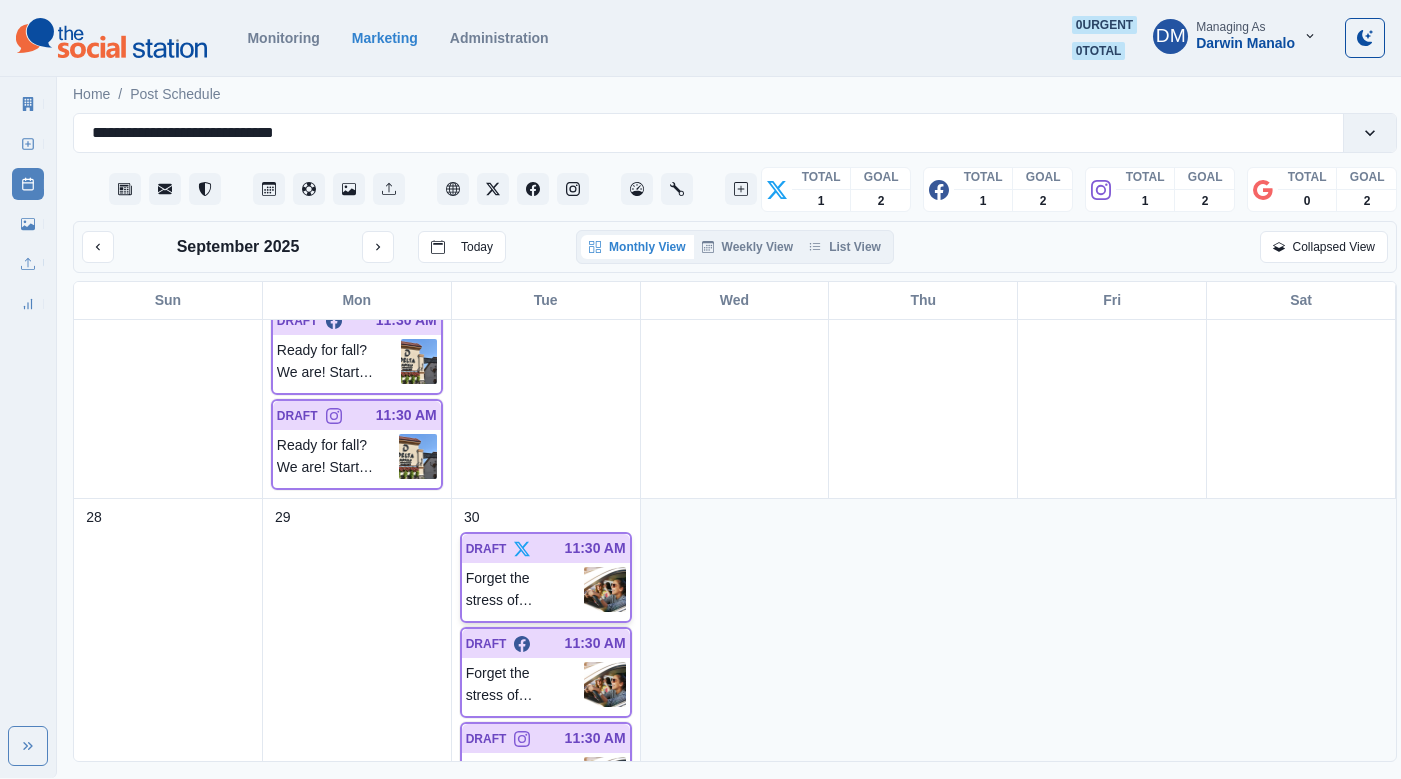 click at bounding box center (605, 589) 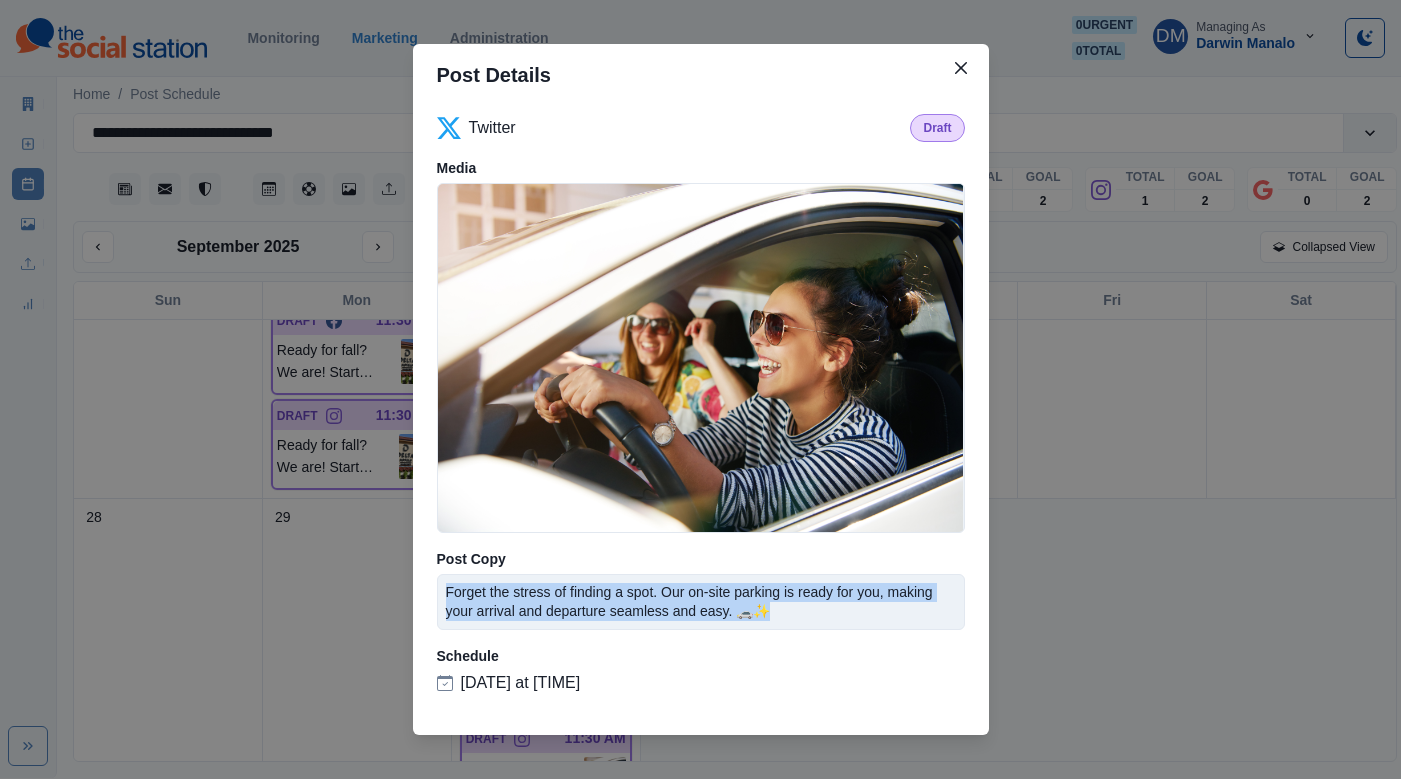 drag, startPoint x: 505, startPoint y: 586, endPoint x: 835, endPoint y: 613, distance: 331.1027 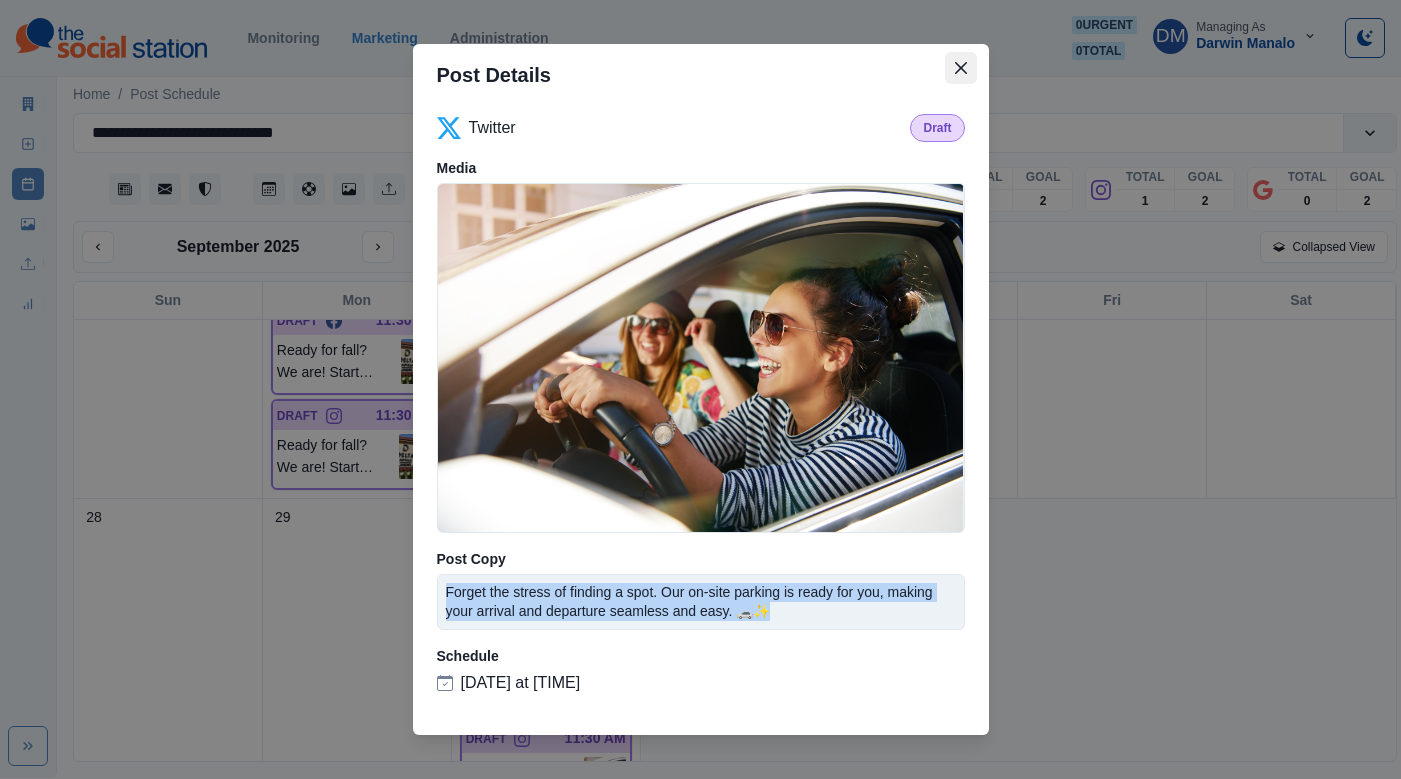 click at bounding box center (961, 68) 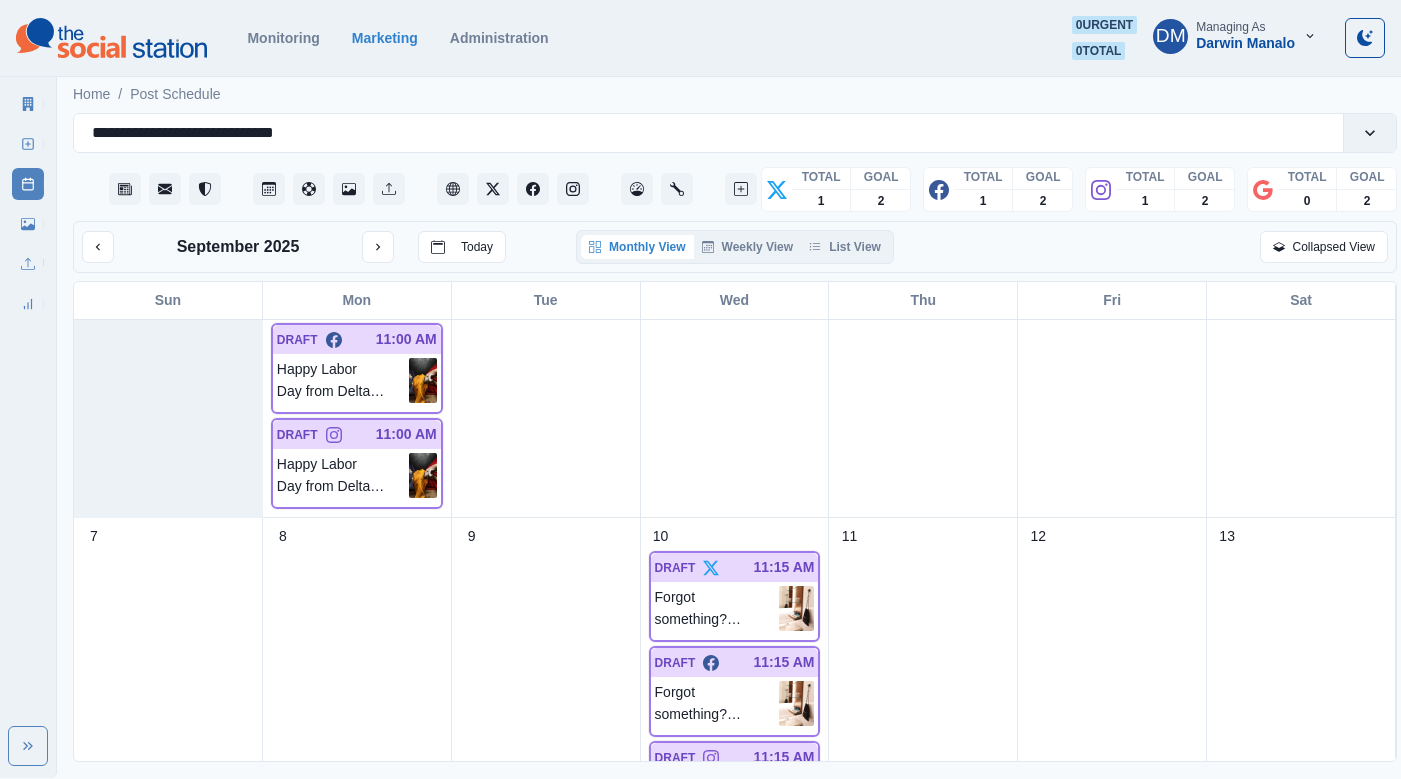 scroll, scrollTop: 111, scrollLeft: 0, axis: vertical 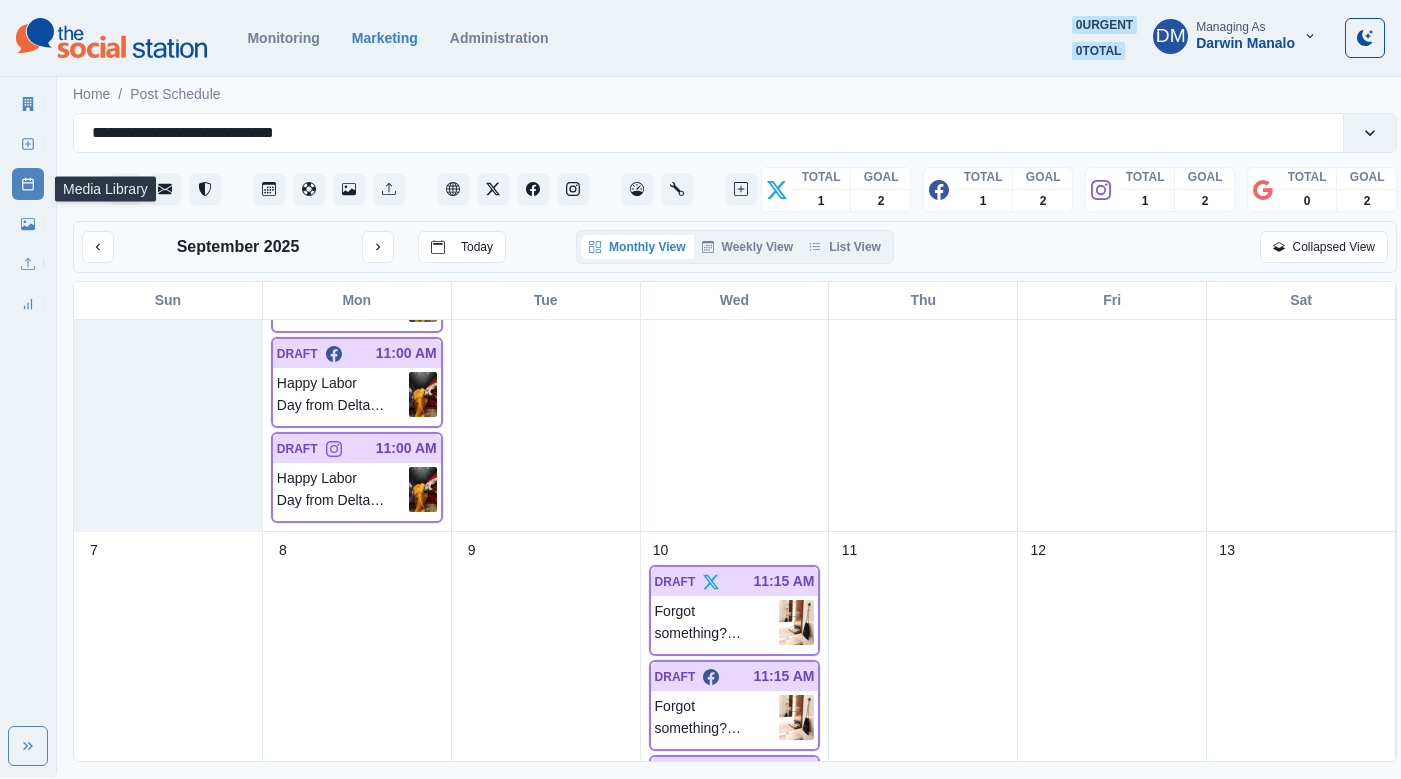 click on "Media Library" at bounding box center (28, 220) 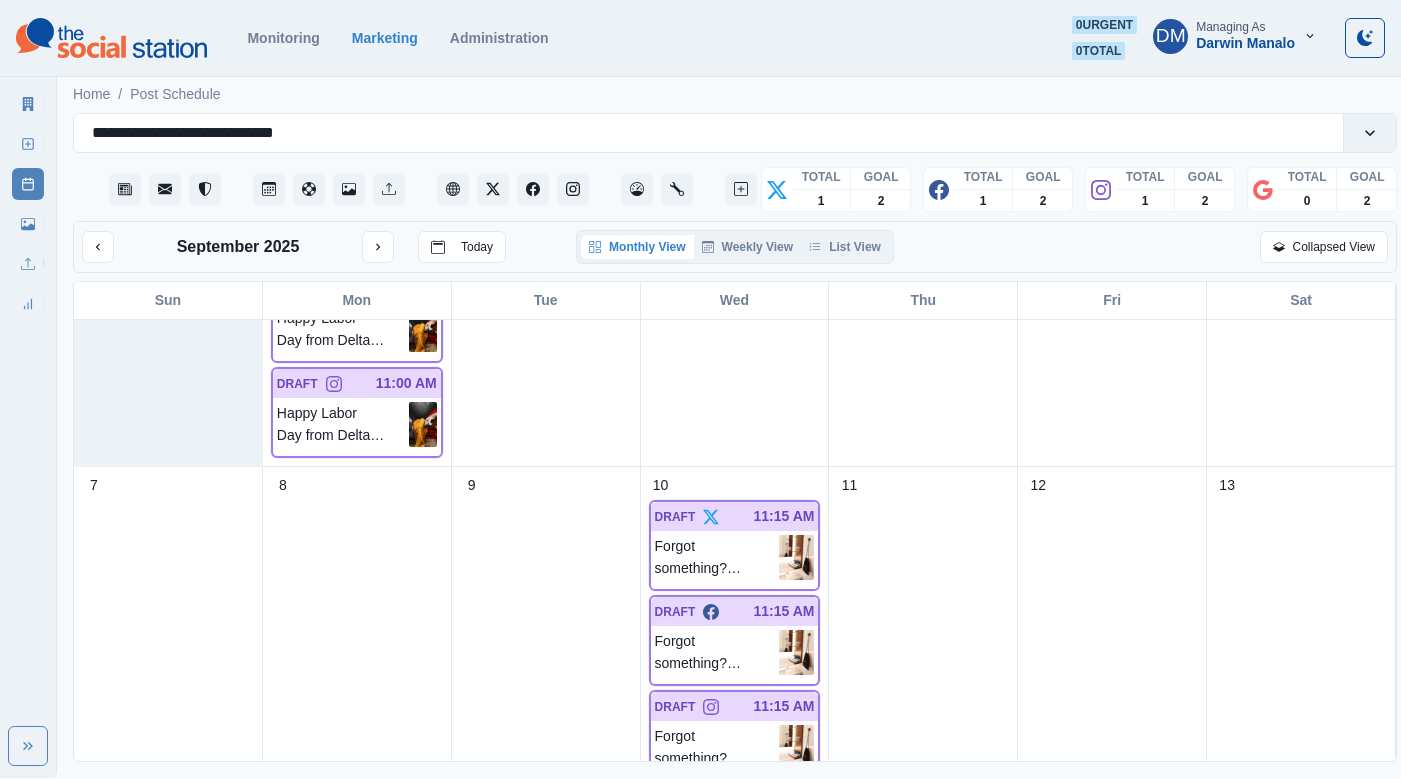 scroll, scrollTop: 0, scrollLeft: 0, axis: both 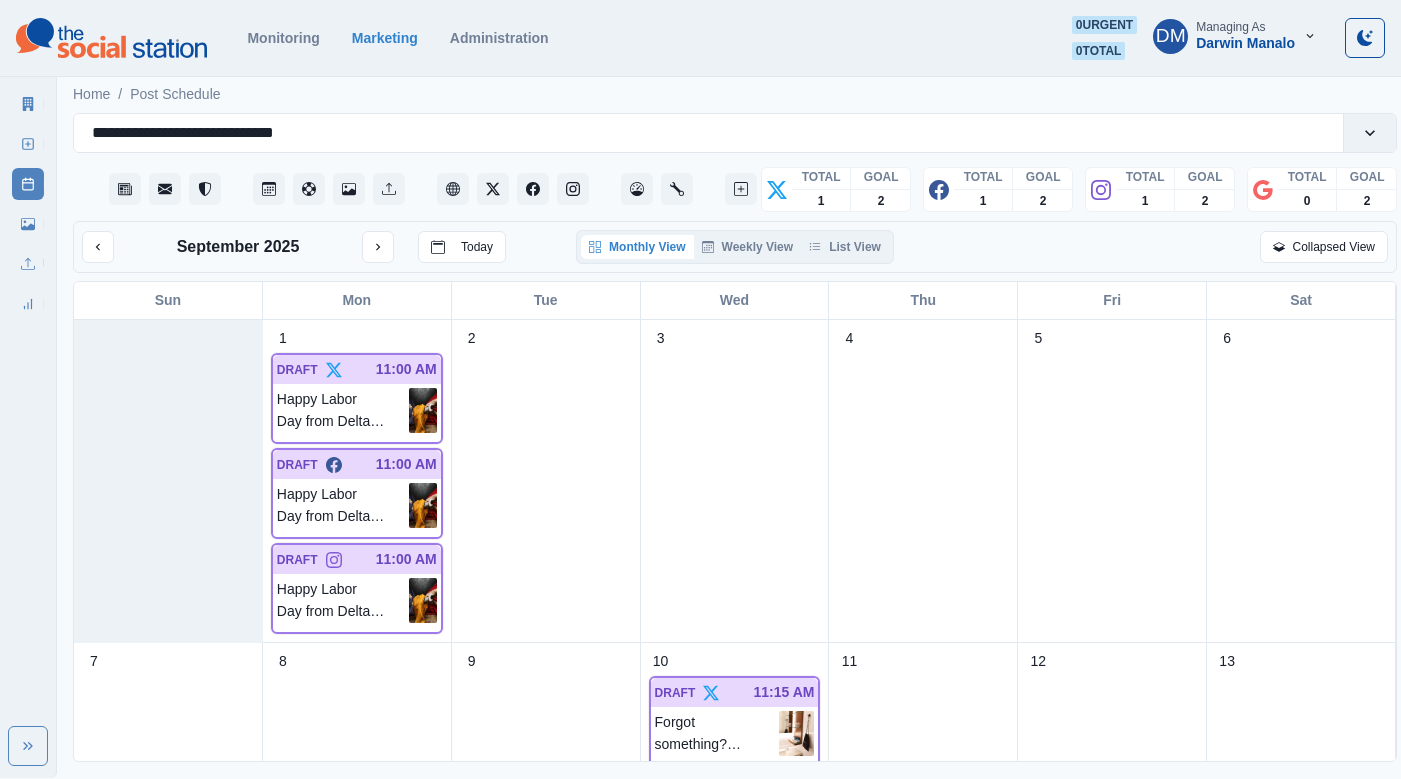 click on "Monitoring Marketing Administration 0  urgent 0  total DM Managing As Darwin Manalo" at bounding box center (700, 38) 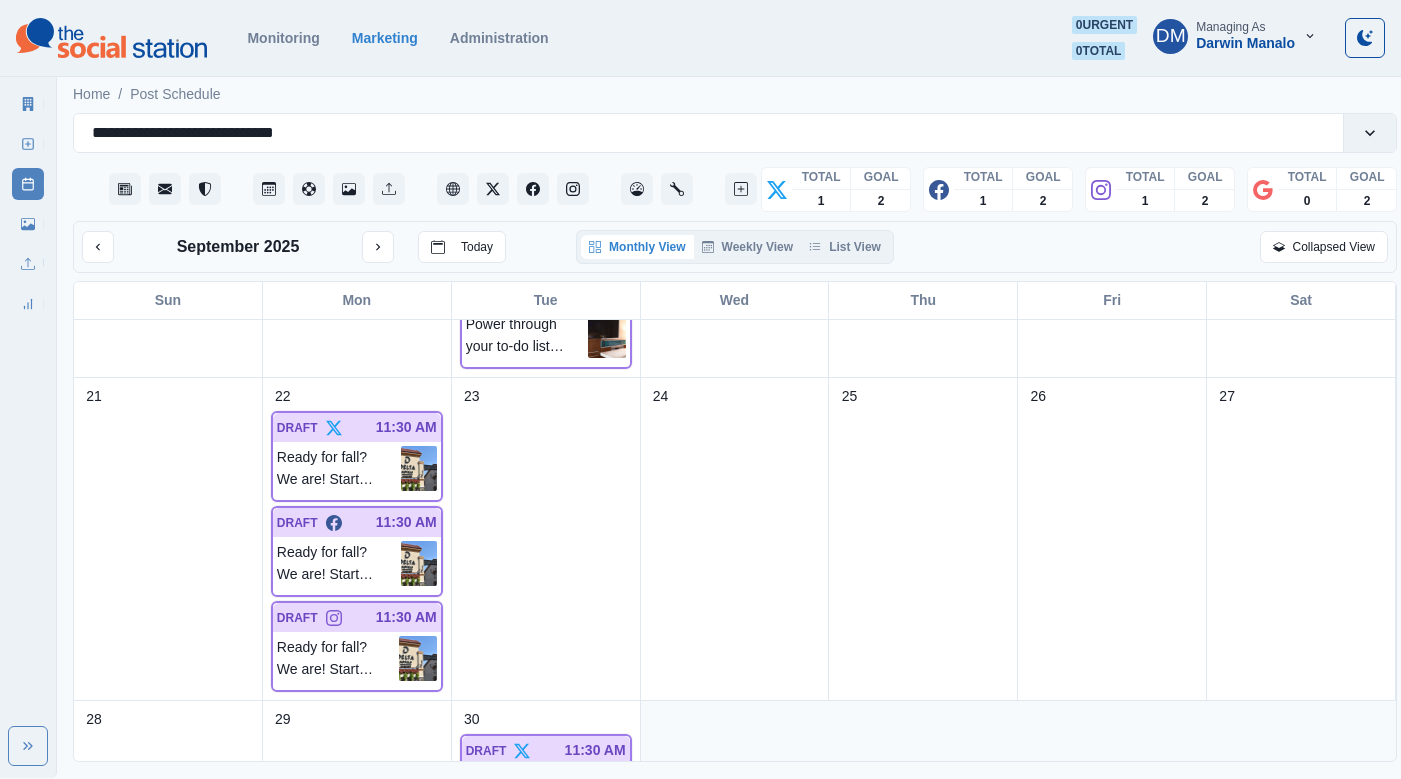 scroll, scrollTop: 1113, scrollLeft: 0, axis: vertical 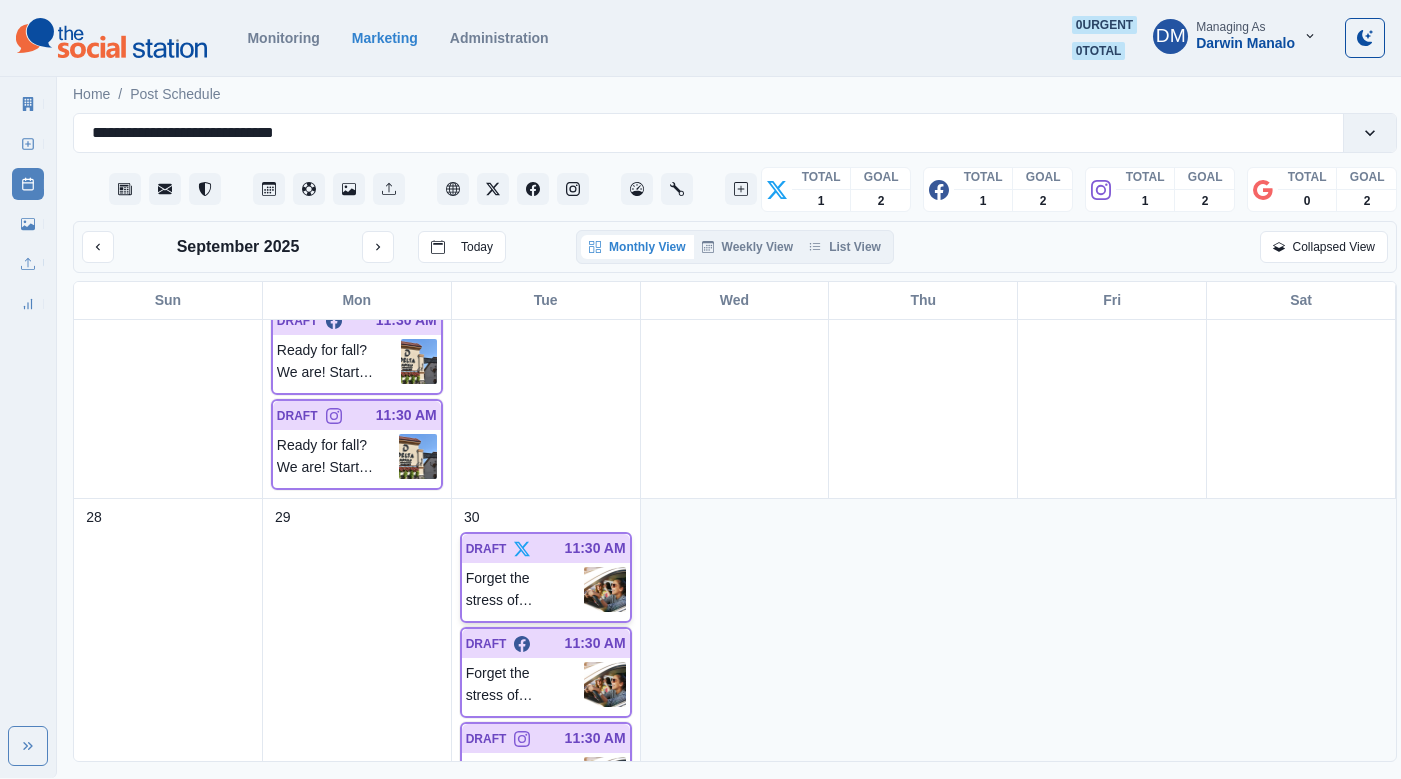 click at bounding box center (605, 589) 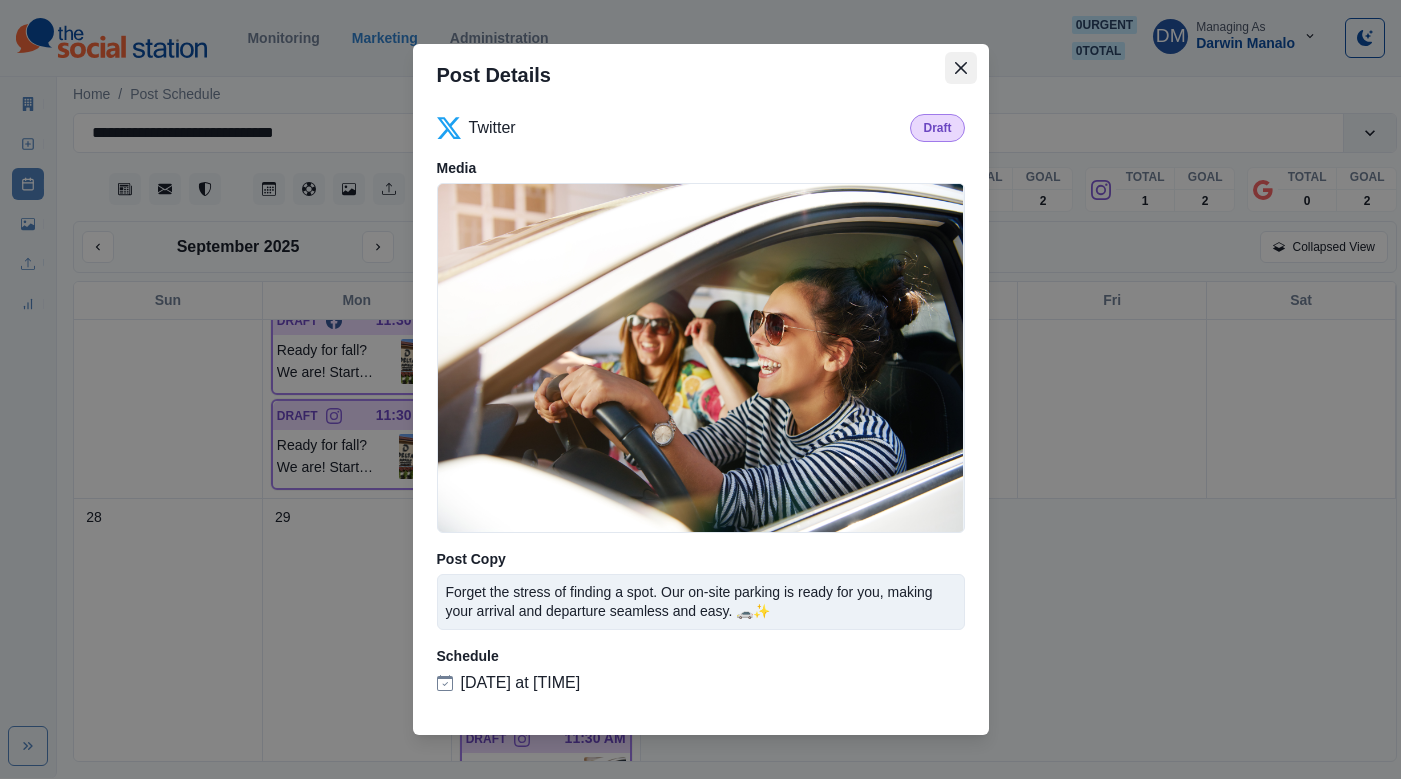 click at bounding box center [961, 68] 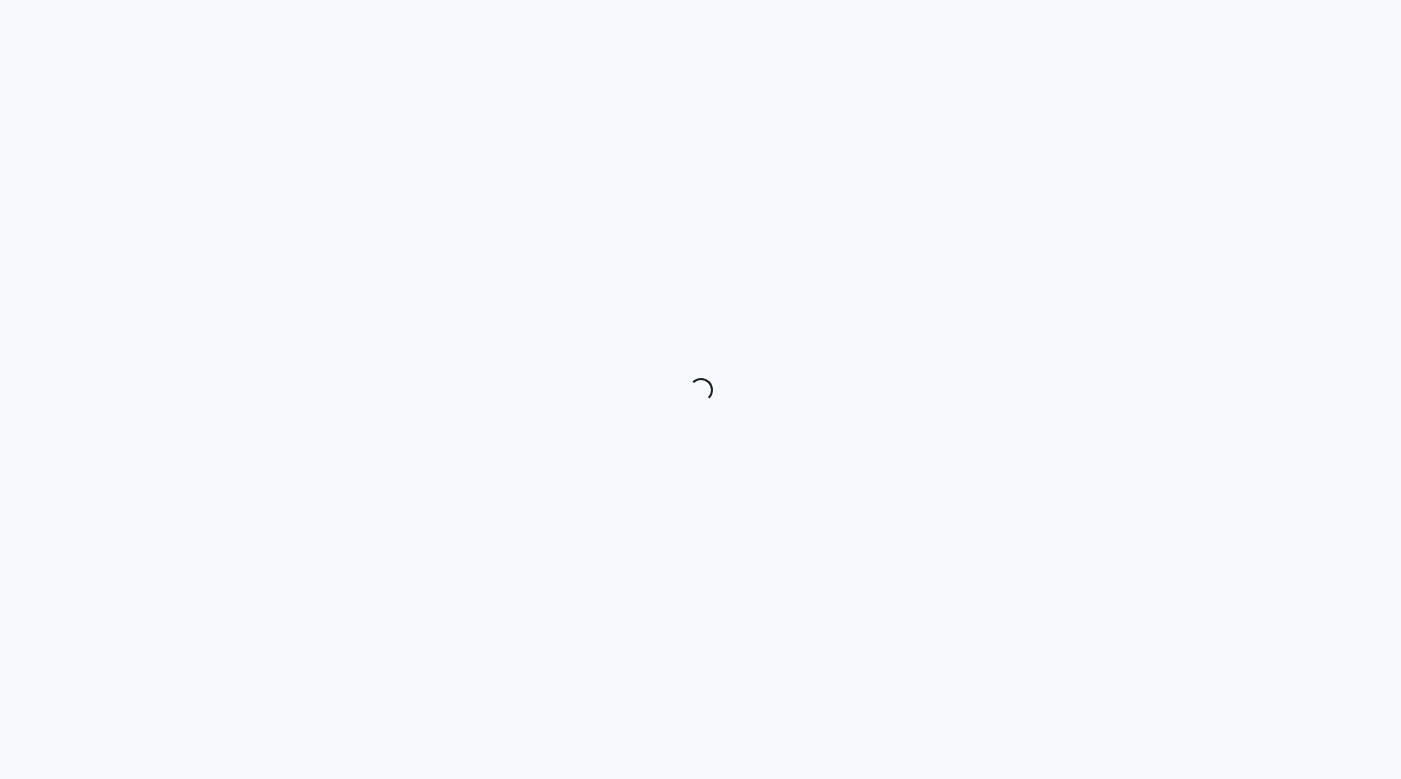 scroll, scrollTop: 0, scrollLeft: 0, axis: both 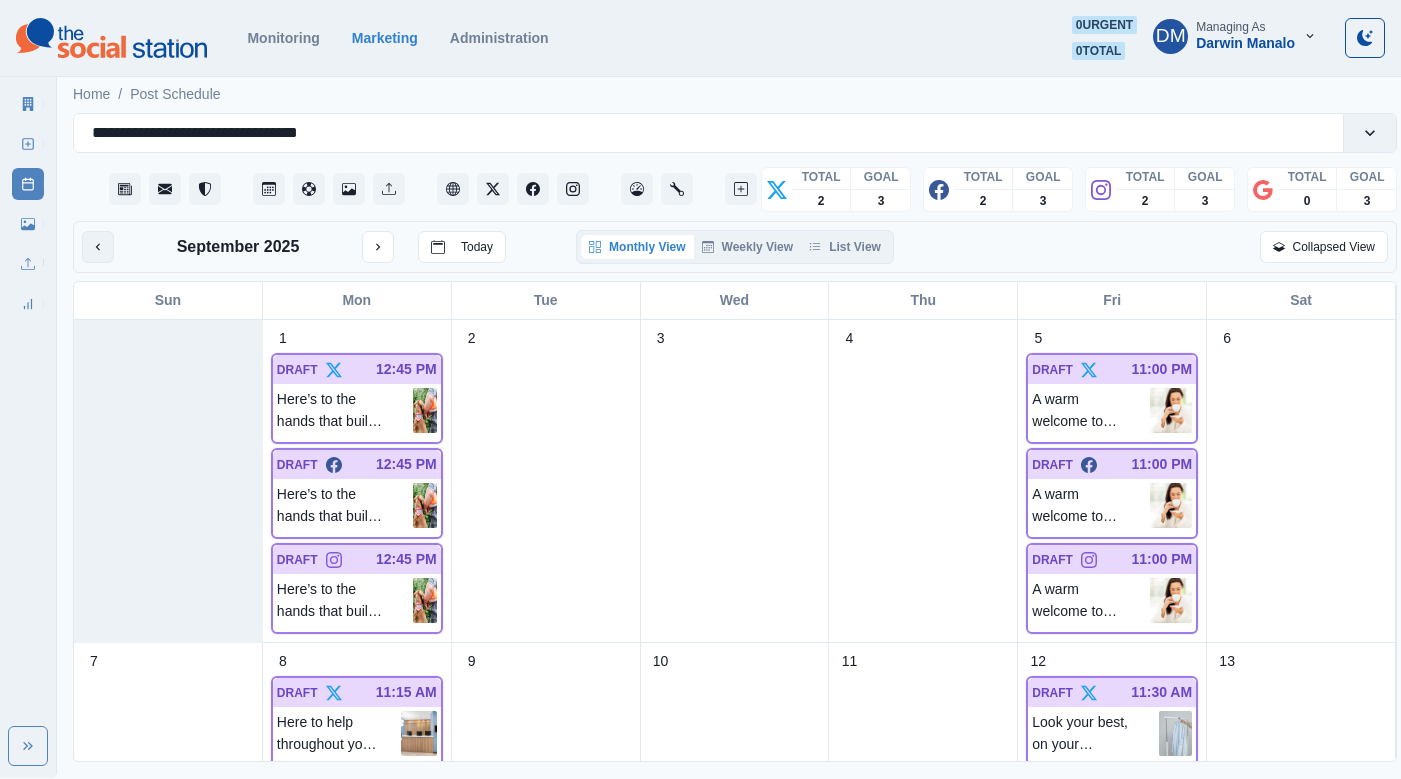 click 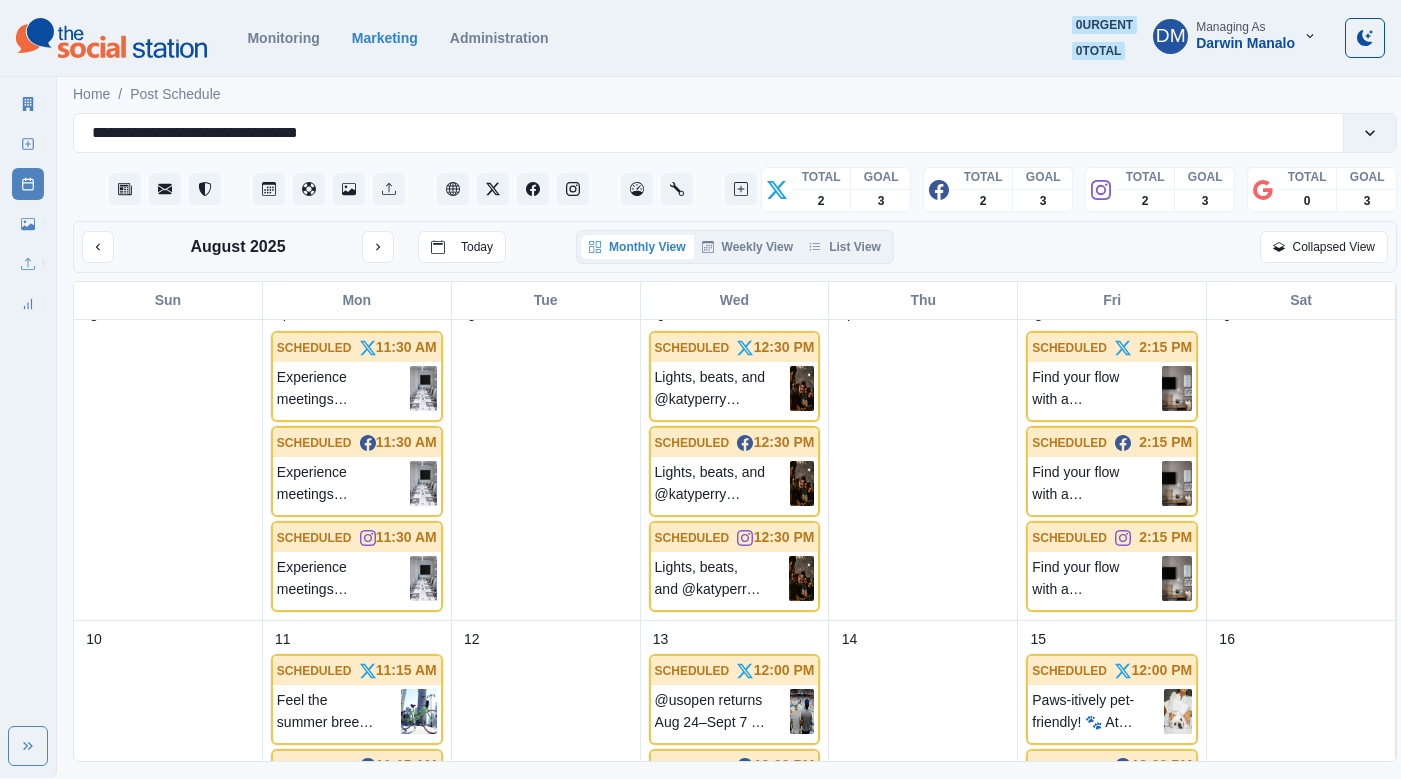 scroll, scrollTop: 0, scrollLeft: 0, axis: both 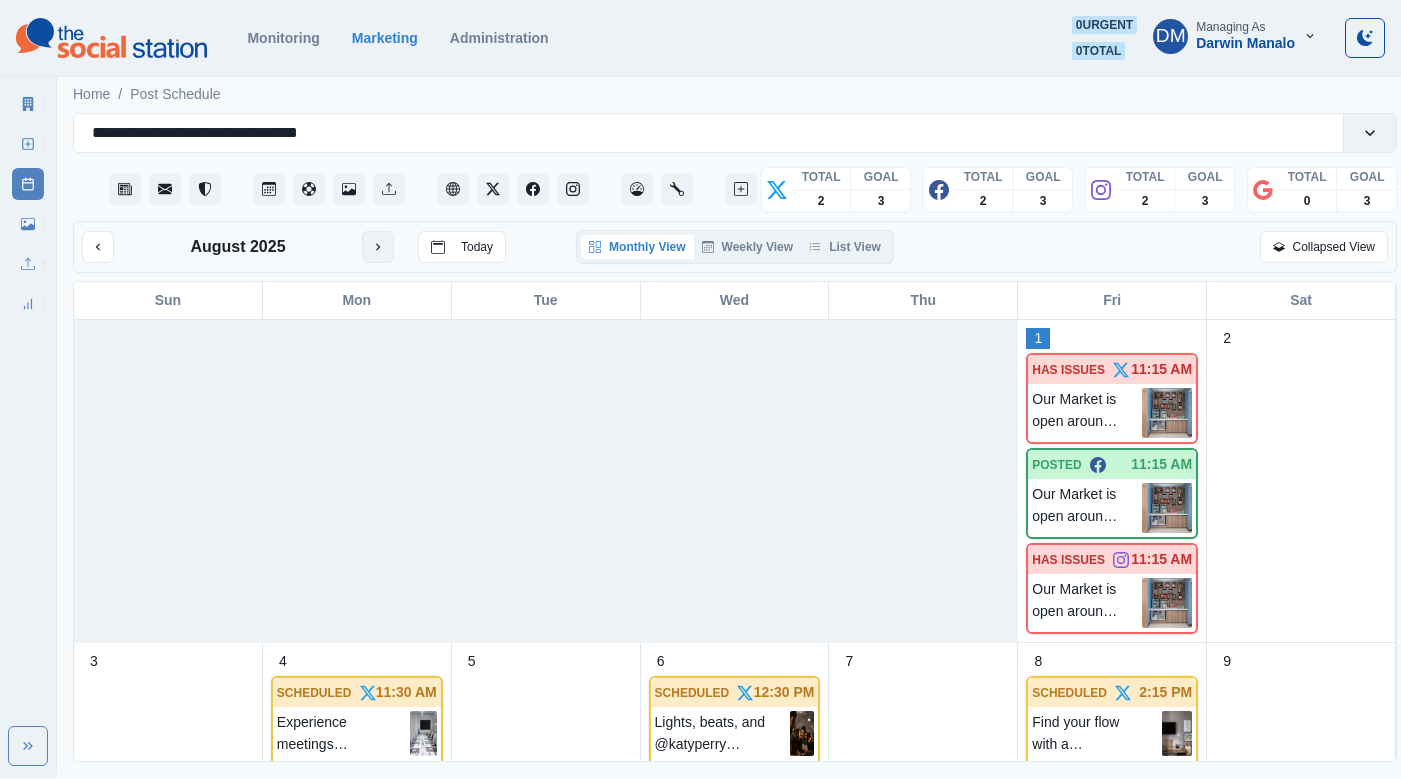 click 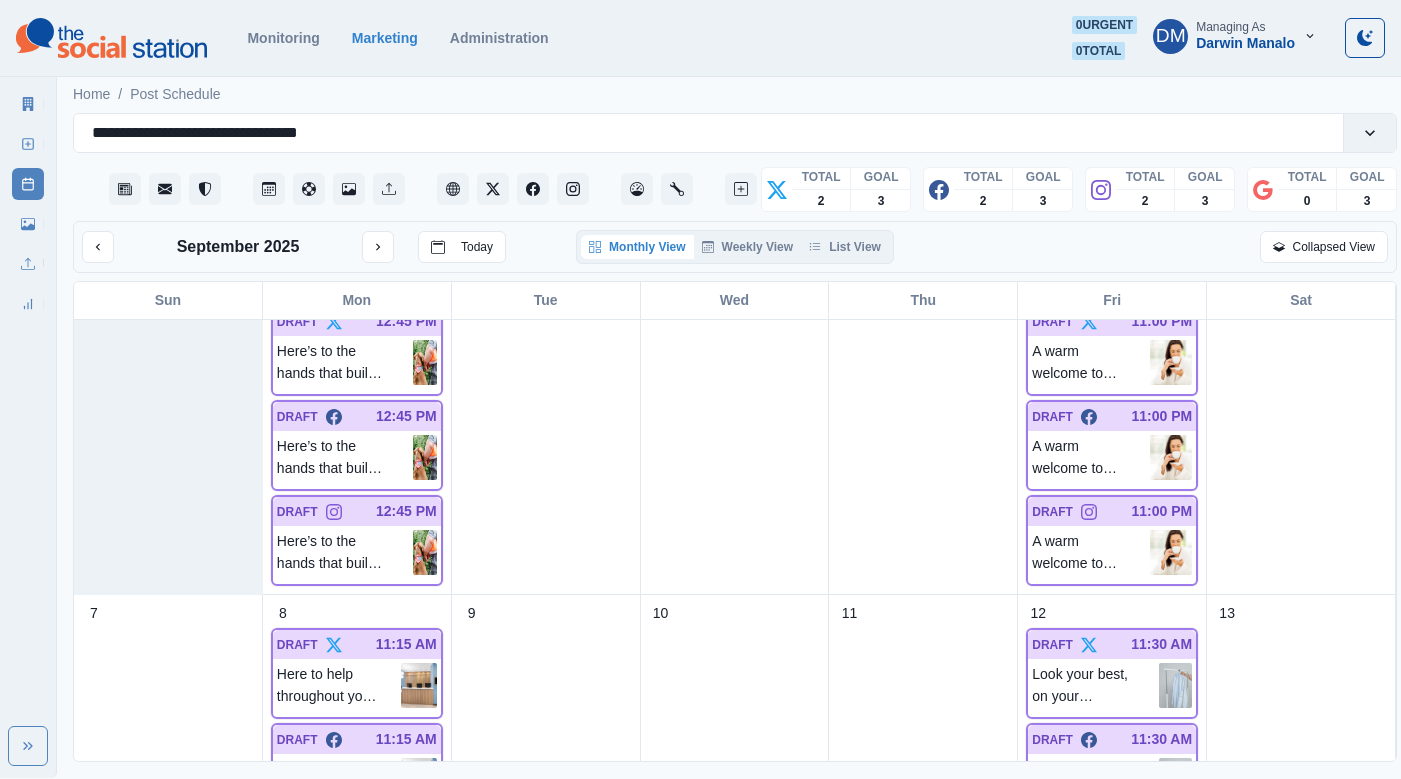 scroll, scrollTop: 0, scrollLeft: 0, axis: both 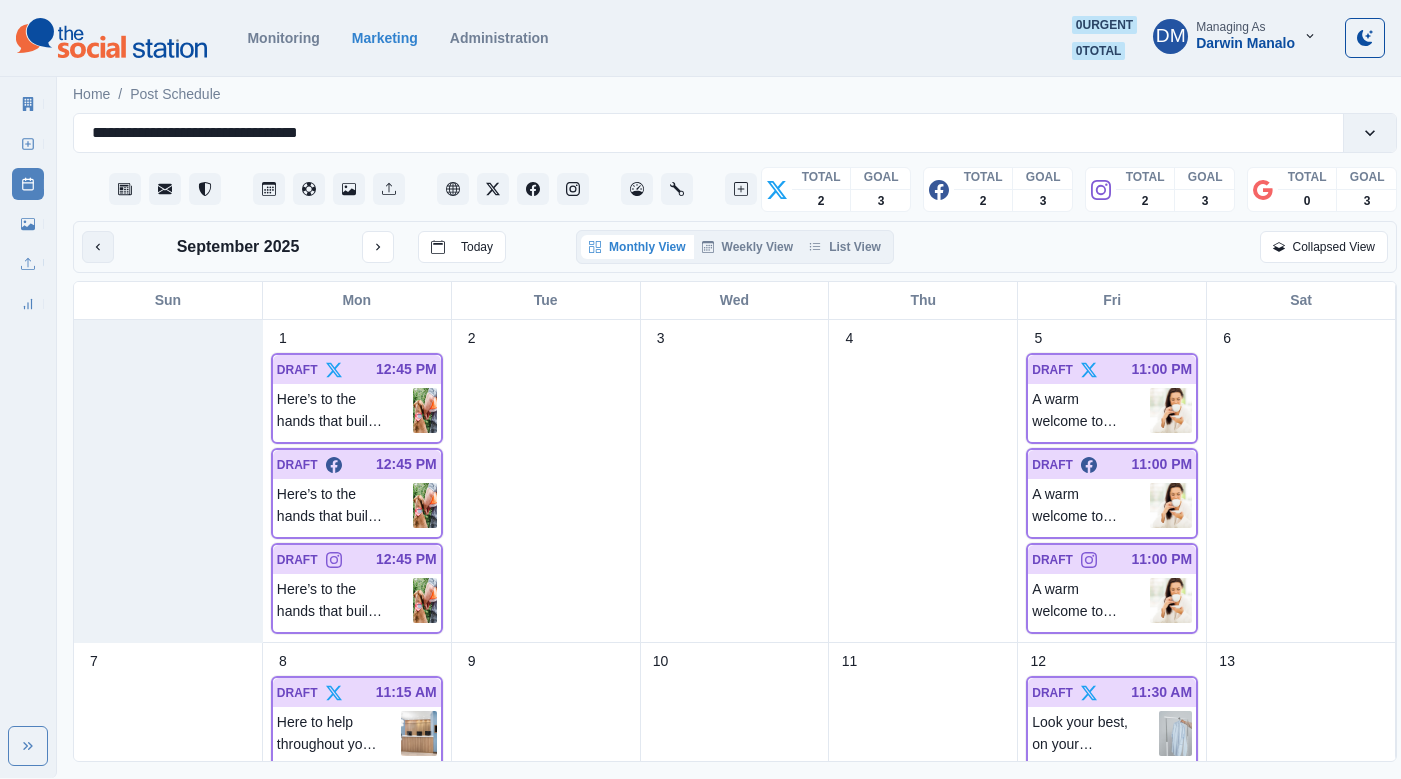click 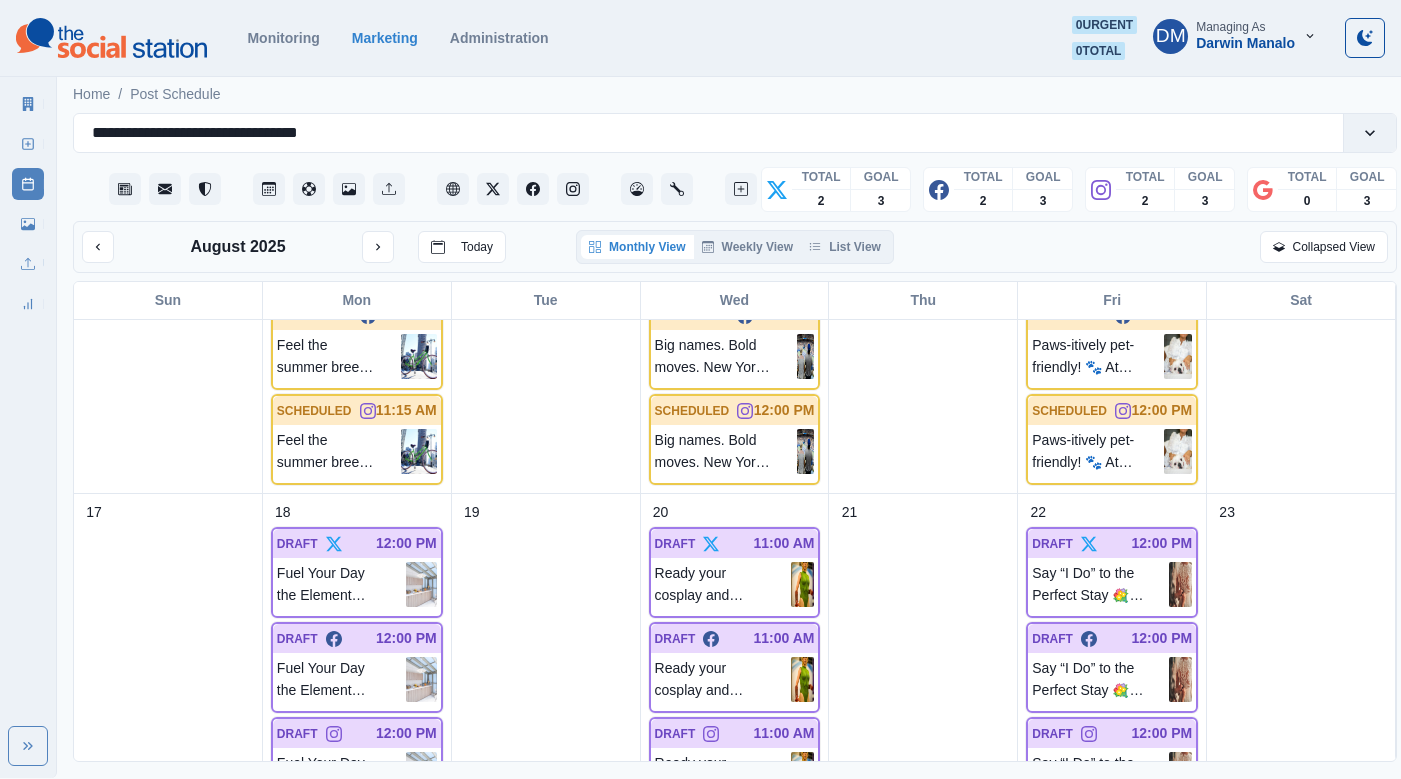 scroll, scrollTop: 0, scrollLeft: 0, axis: both 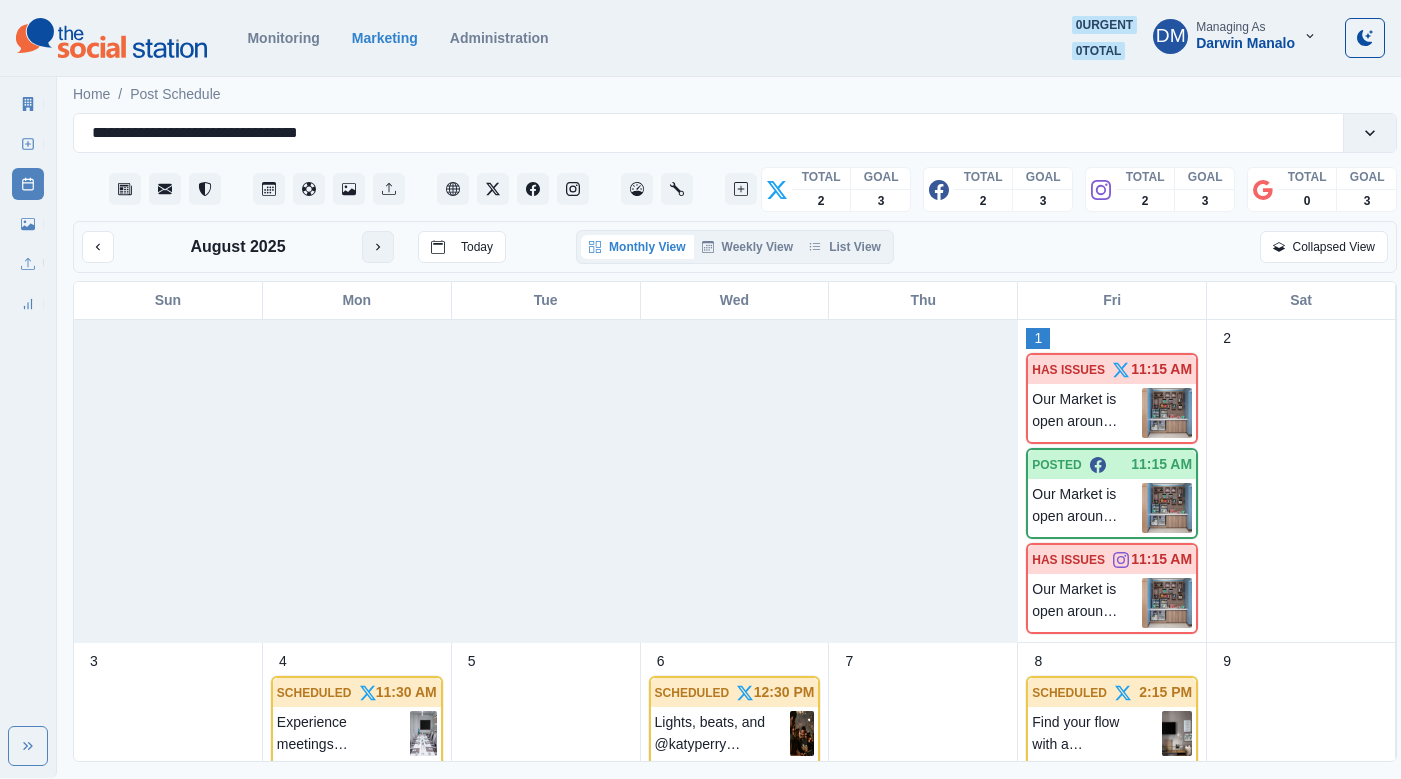 click at bounding box center [378, 247] 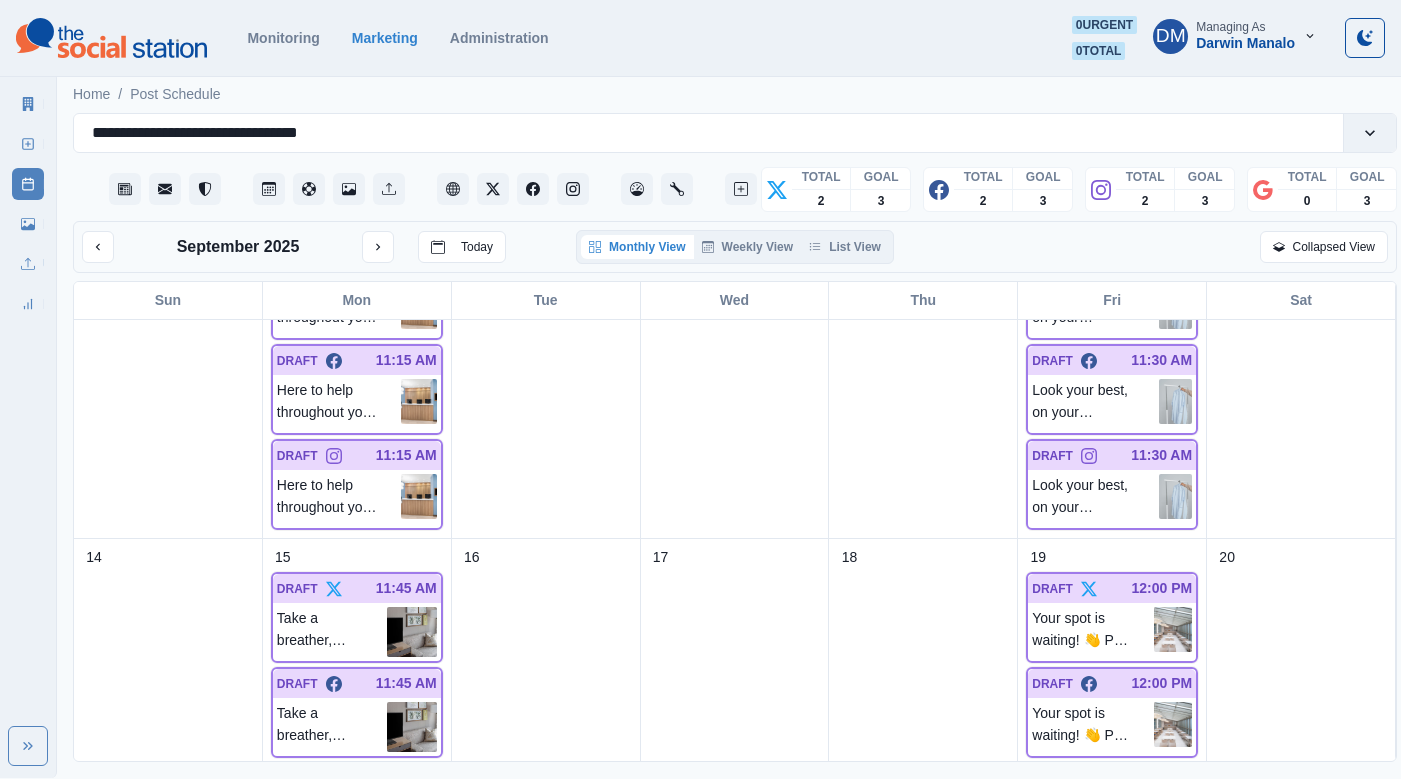 scroll, scrollTop: 0, scrollLeft: 0, axis: both 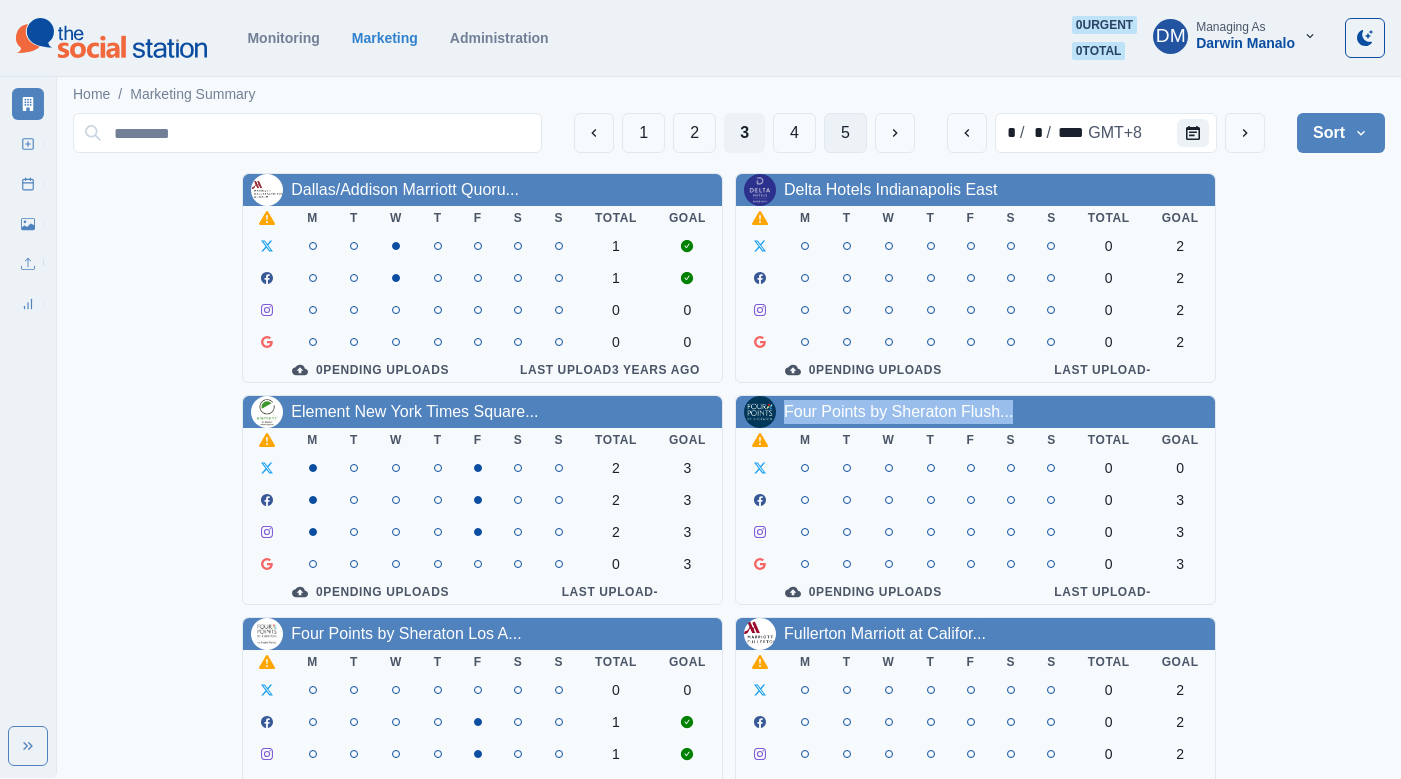 click on "5" at bounding box center (845, 133) 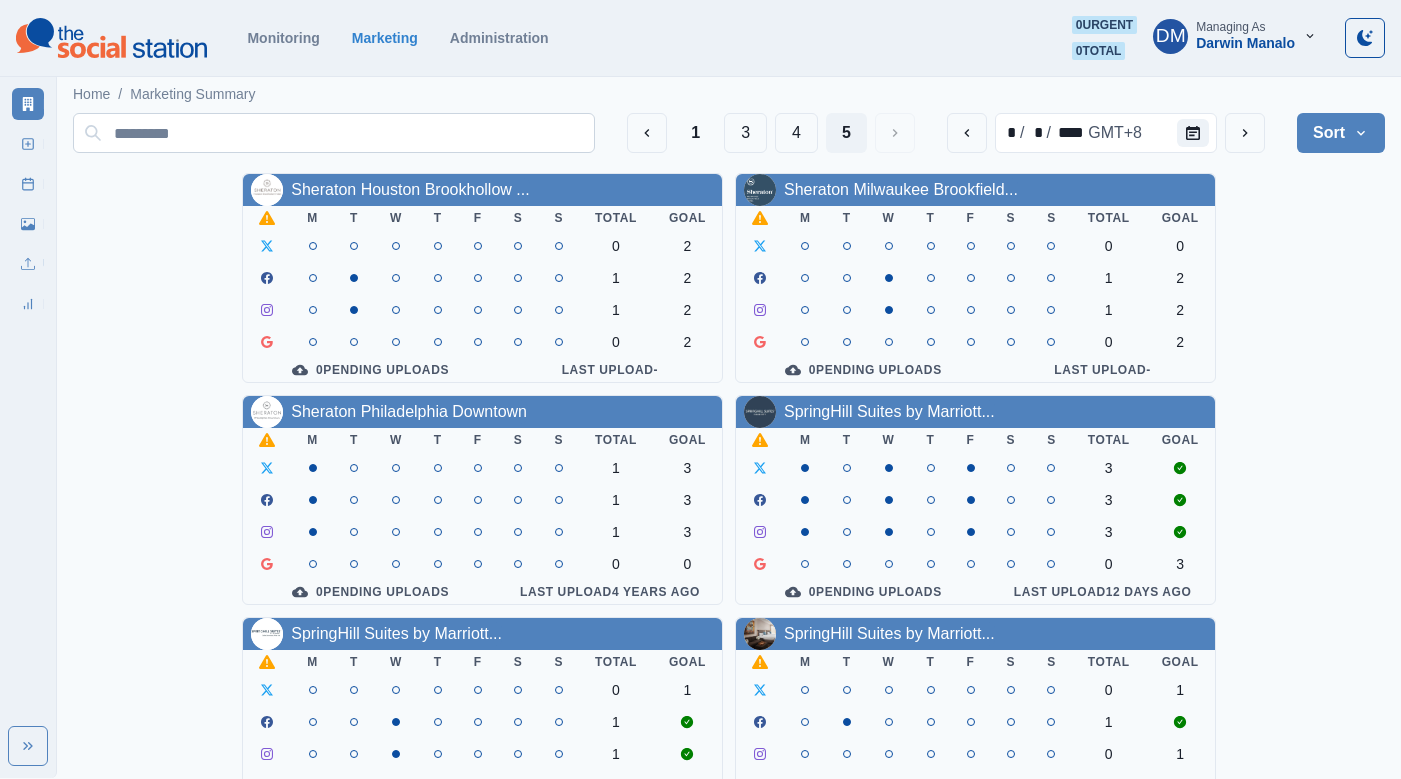 click at bounding box center (334, 133) 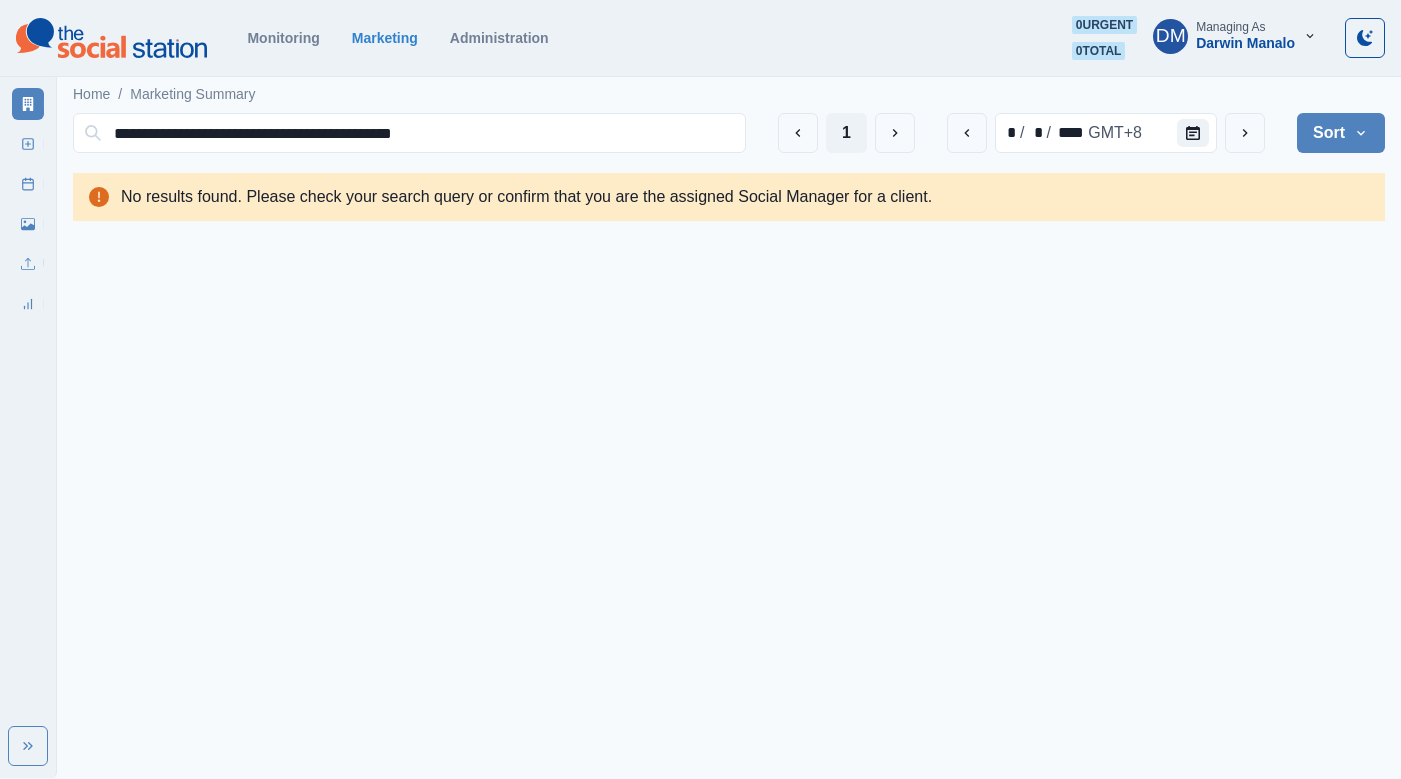 type on "**********" 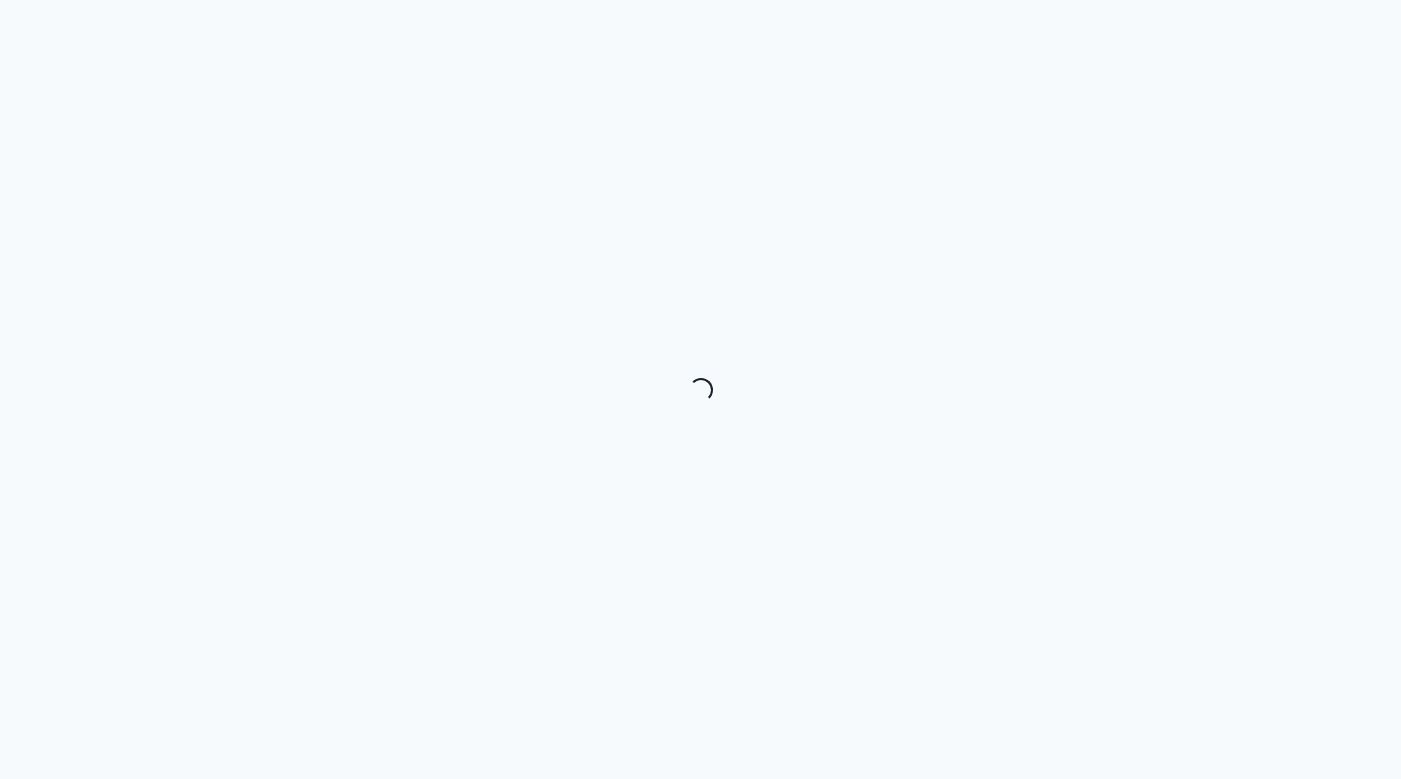 scroll, scrollTop: 0, scrollLeft: 0, axis: both 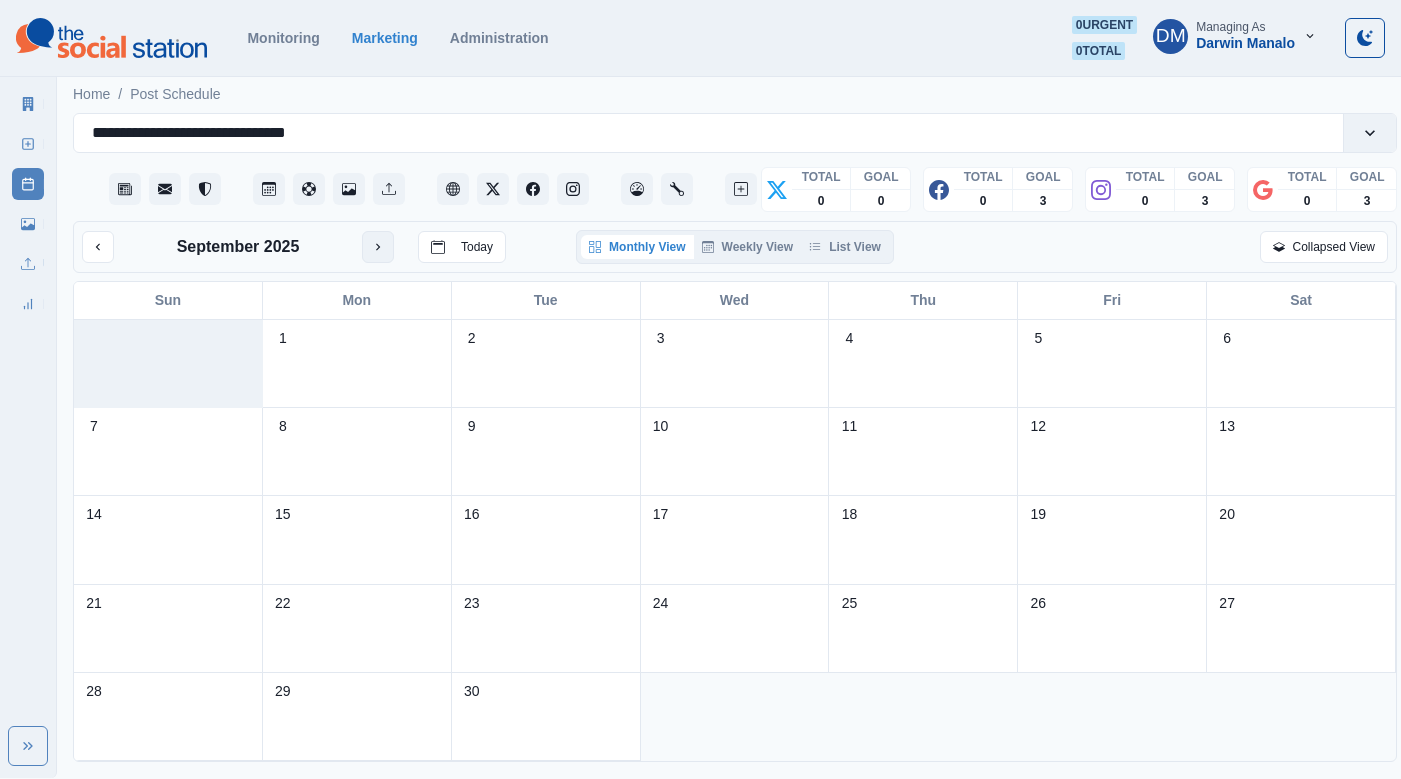 click at bounding box center [378, 247] 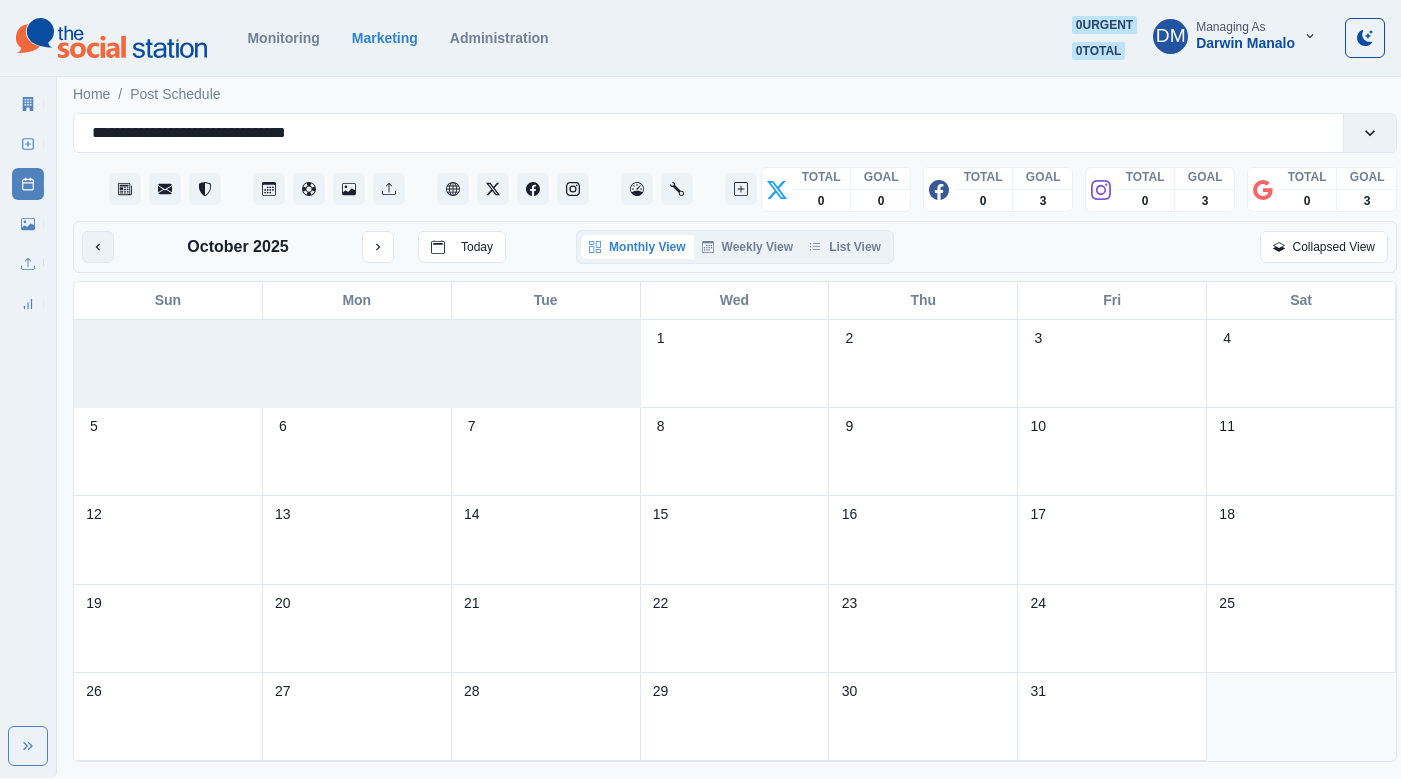 click 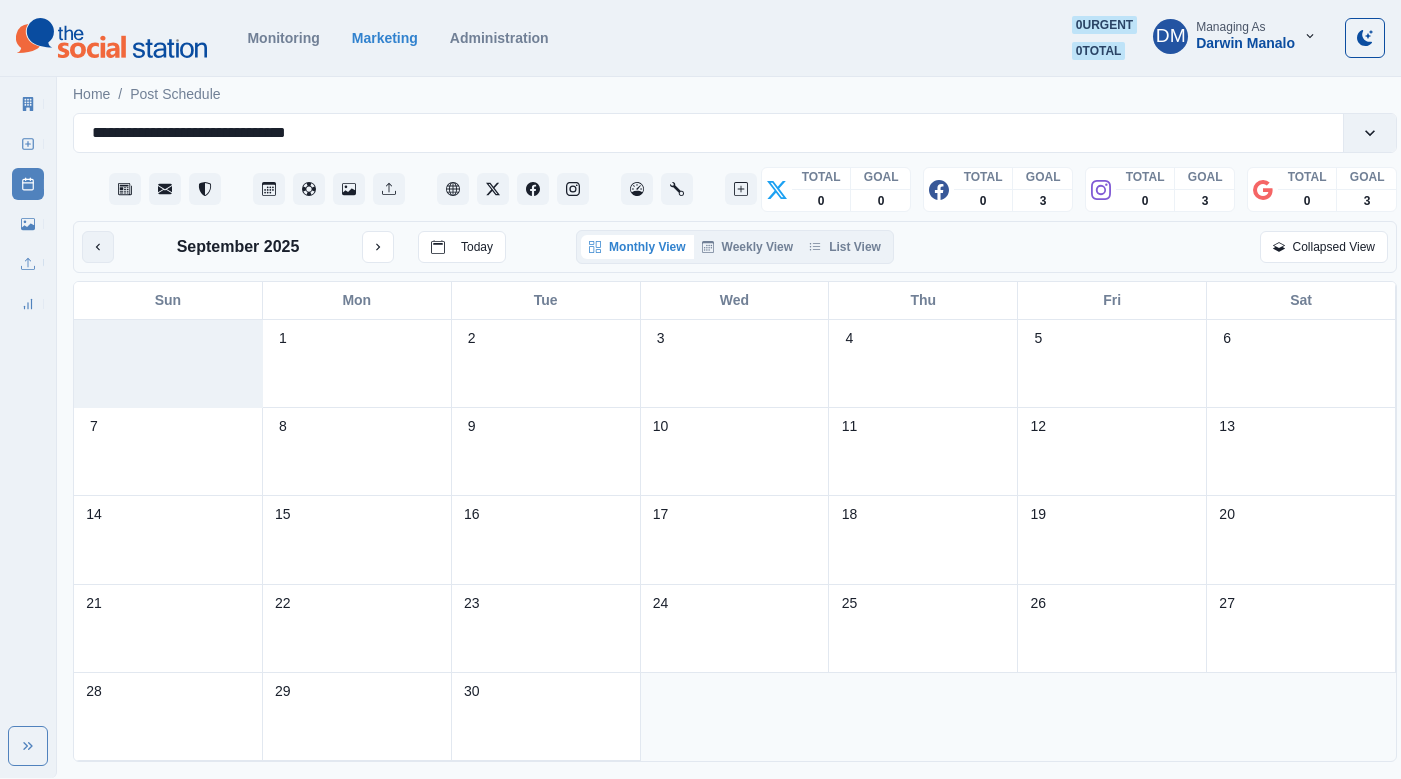 click 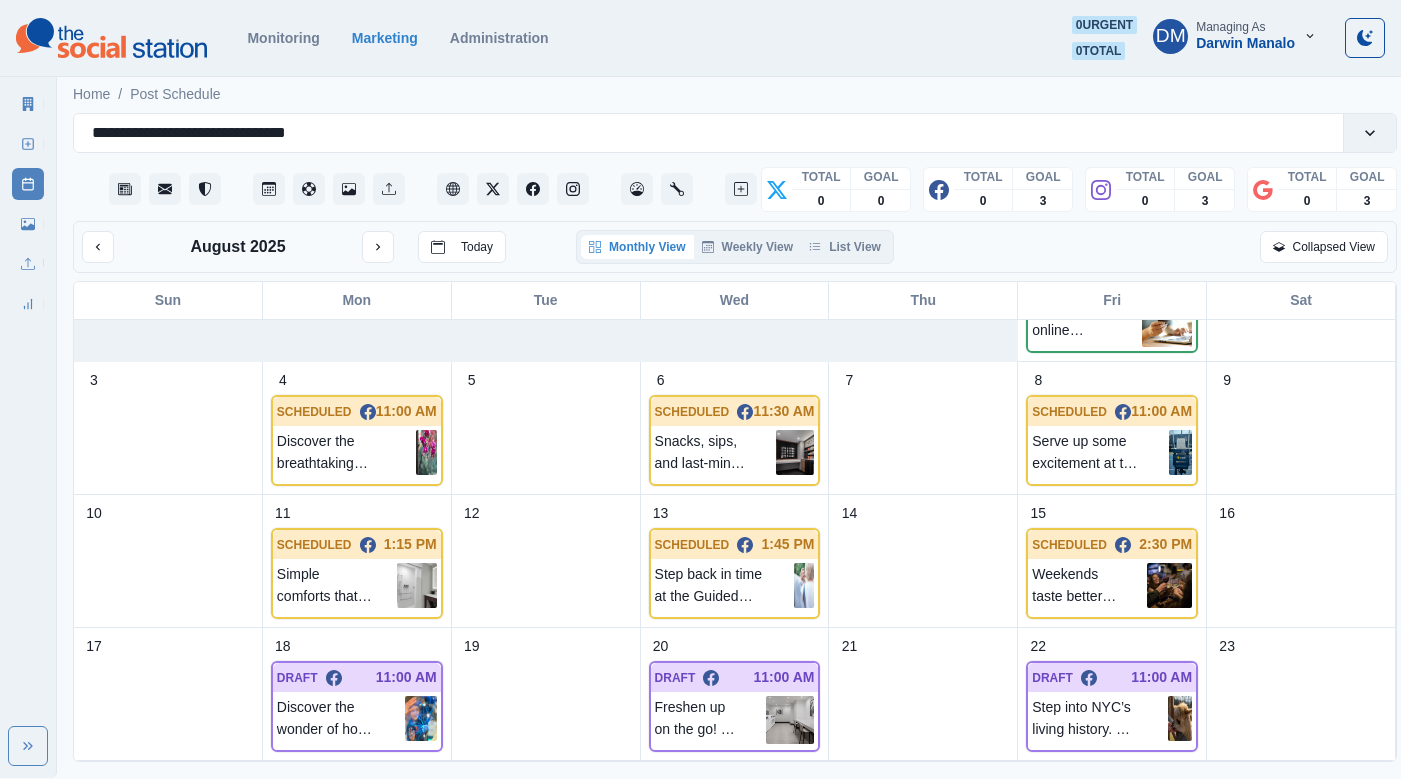 scroll, scrollTop: 0, scrollLeft: 0, axis: both 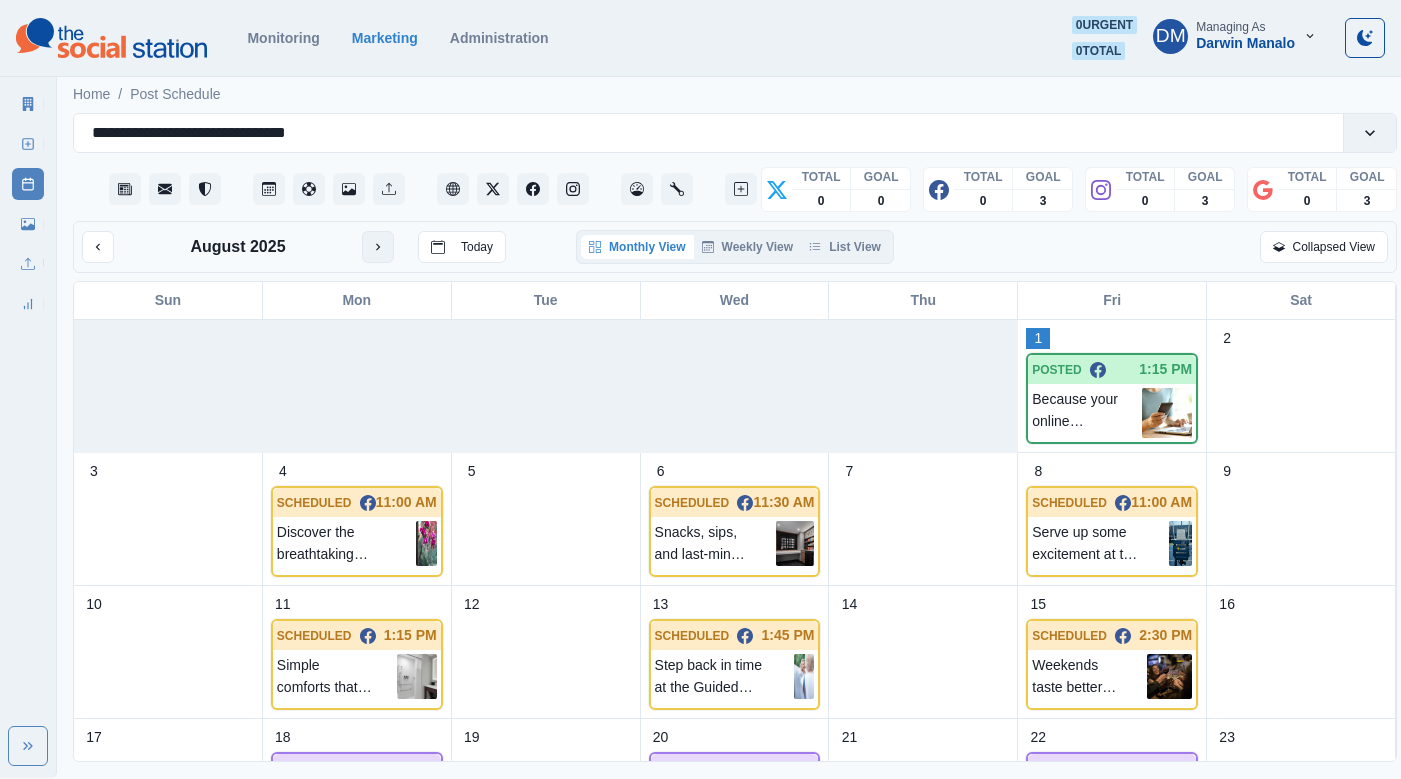 click 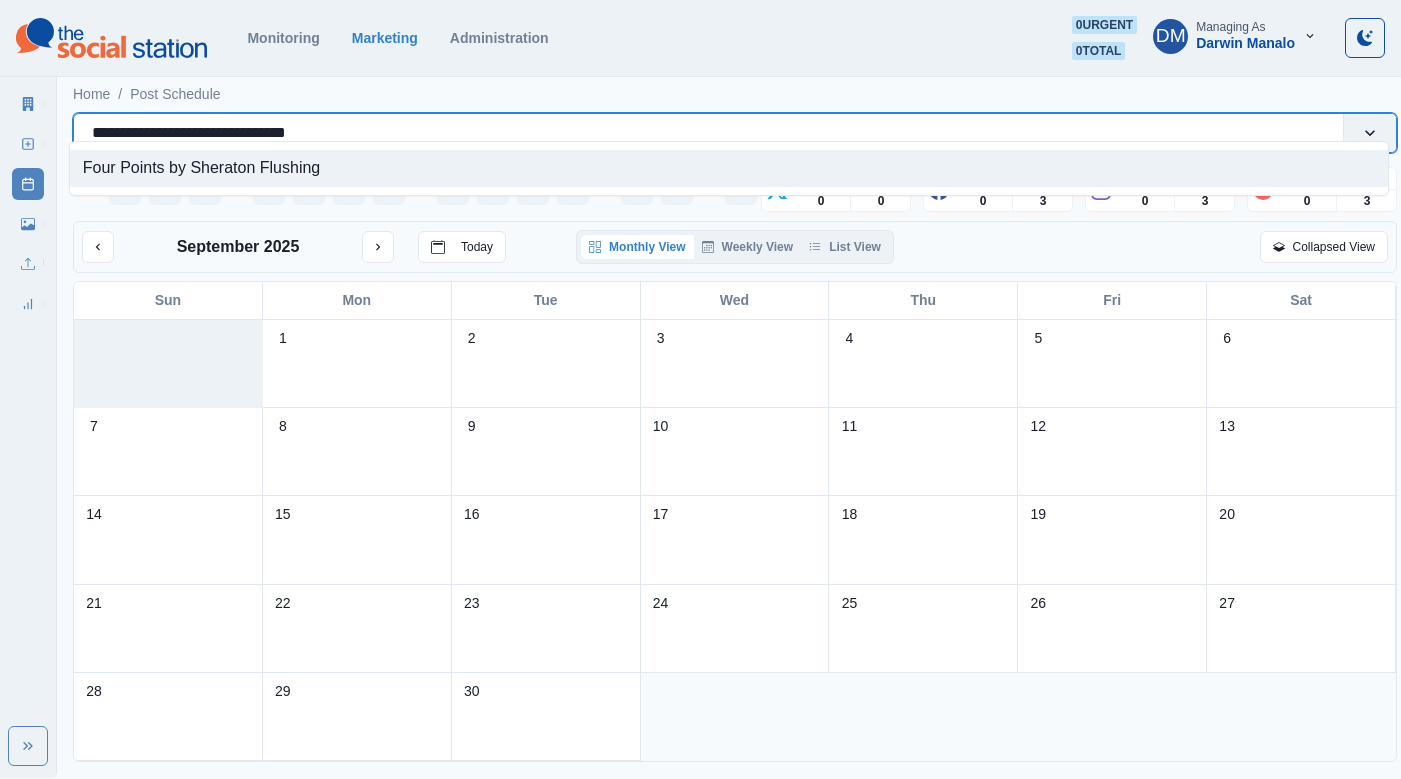 drag, startPoint x: 82, startPoint y: 116, endPoint x: 352, endPoint y: 116, distance: 270 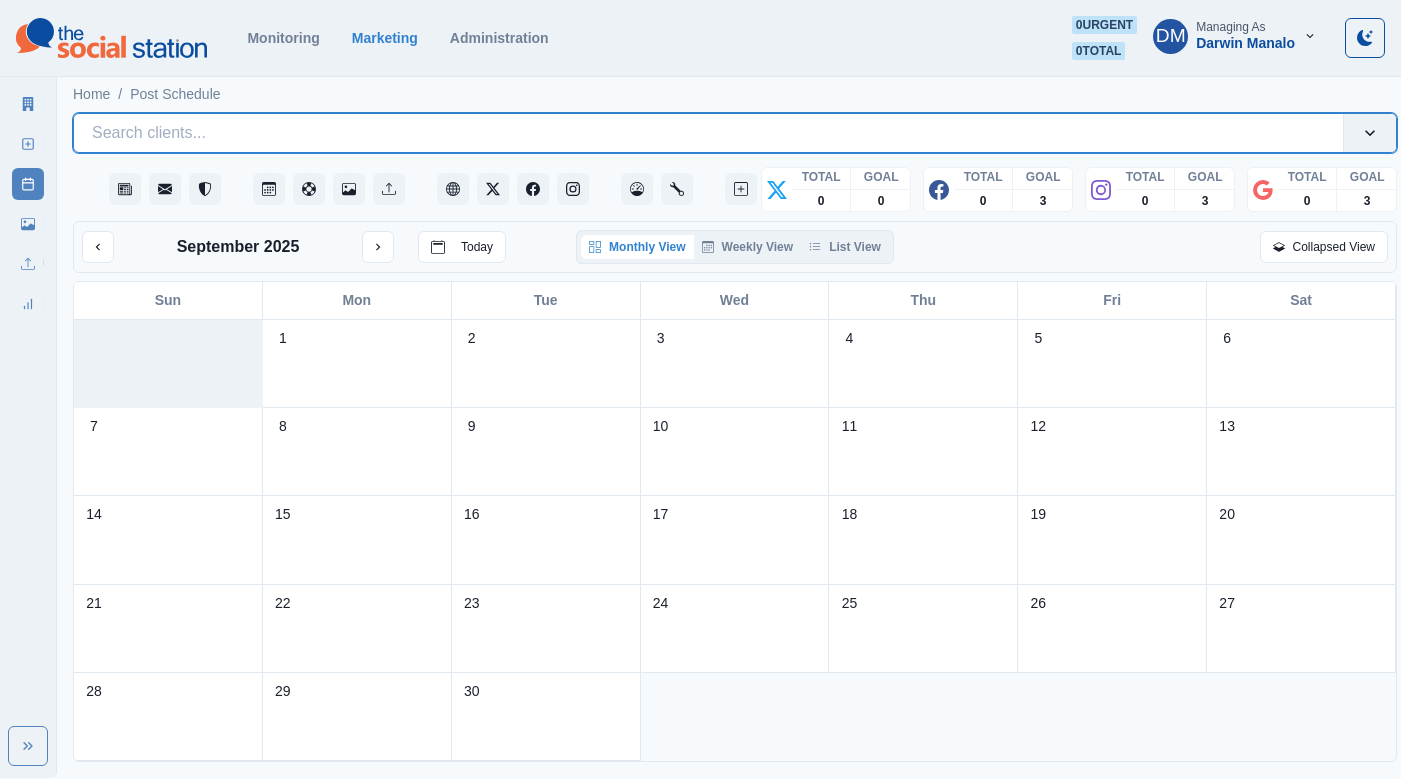 drag, startPoint x: 81, startPoint y: 117, endPoint x: 389, endPoint y: 117, distance: 308 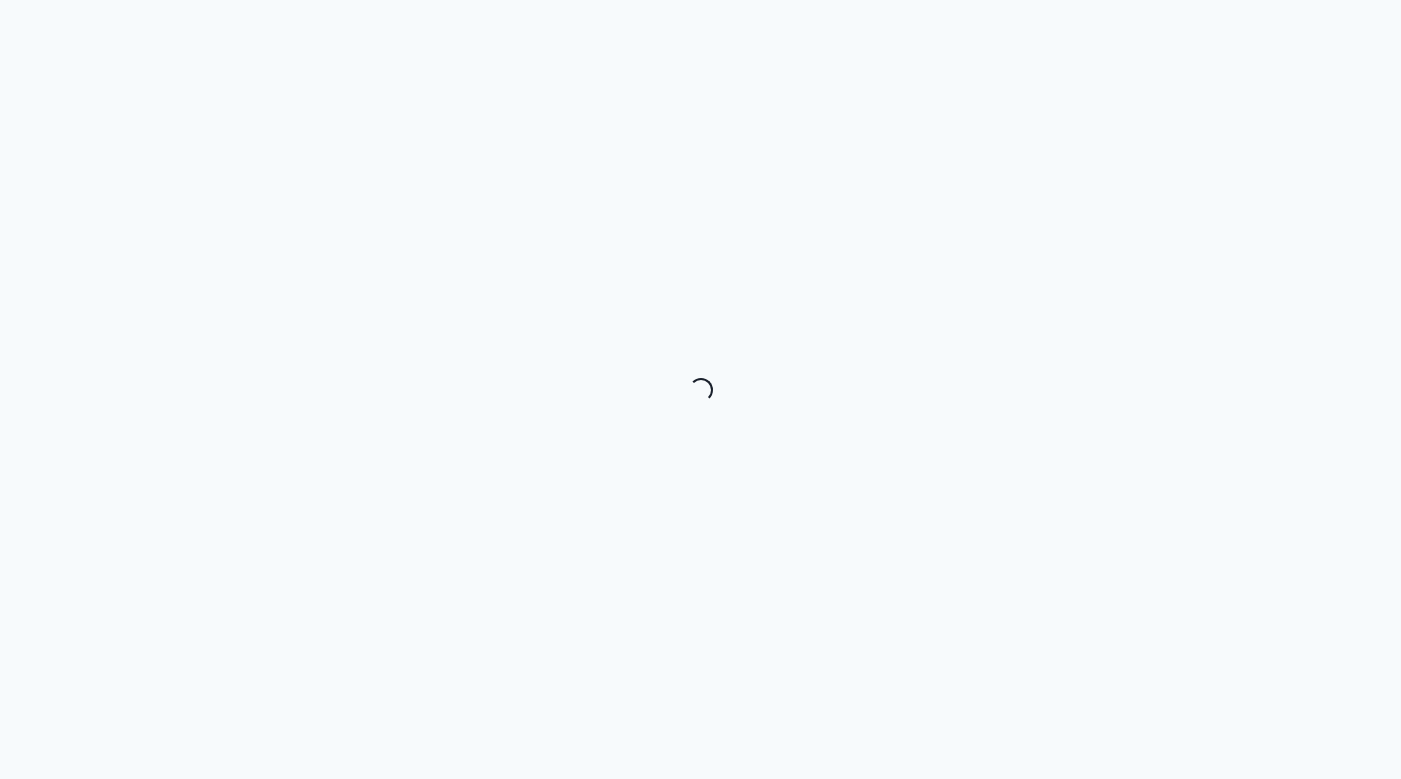 scroll, scrollTop: 0, scrollLeft: 0, axis: both 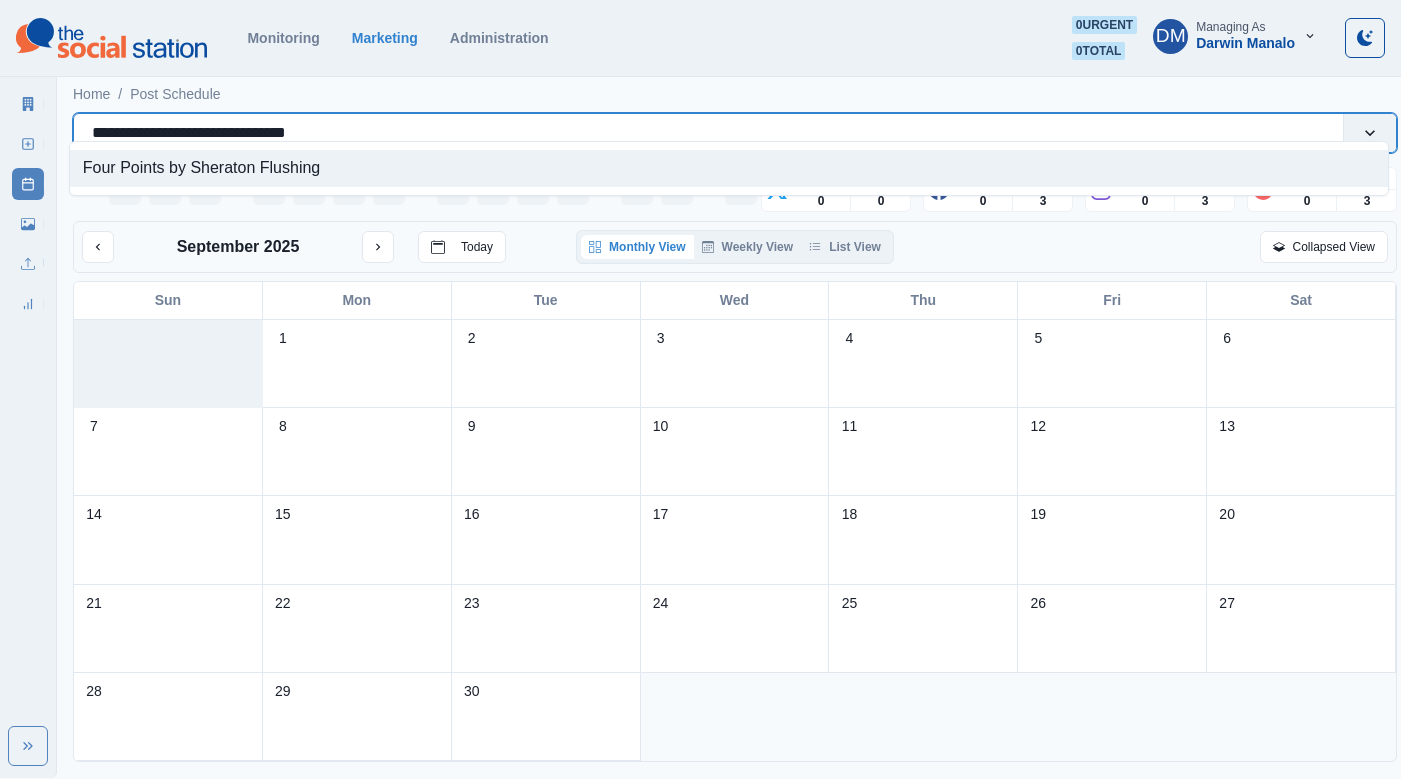 drag, startPoint x: 83, startPoint y: 122, endPoint x: 345, endPoint y: 117, distance: 262.0477 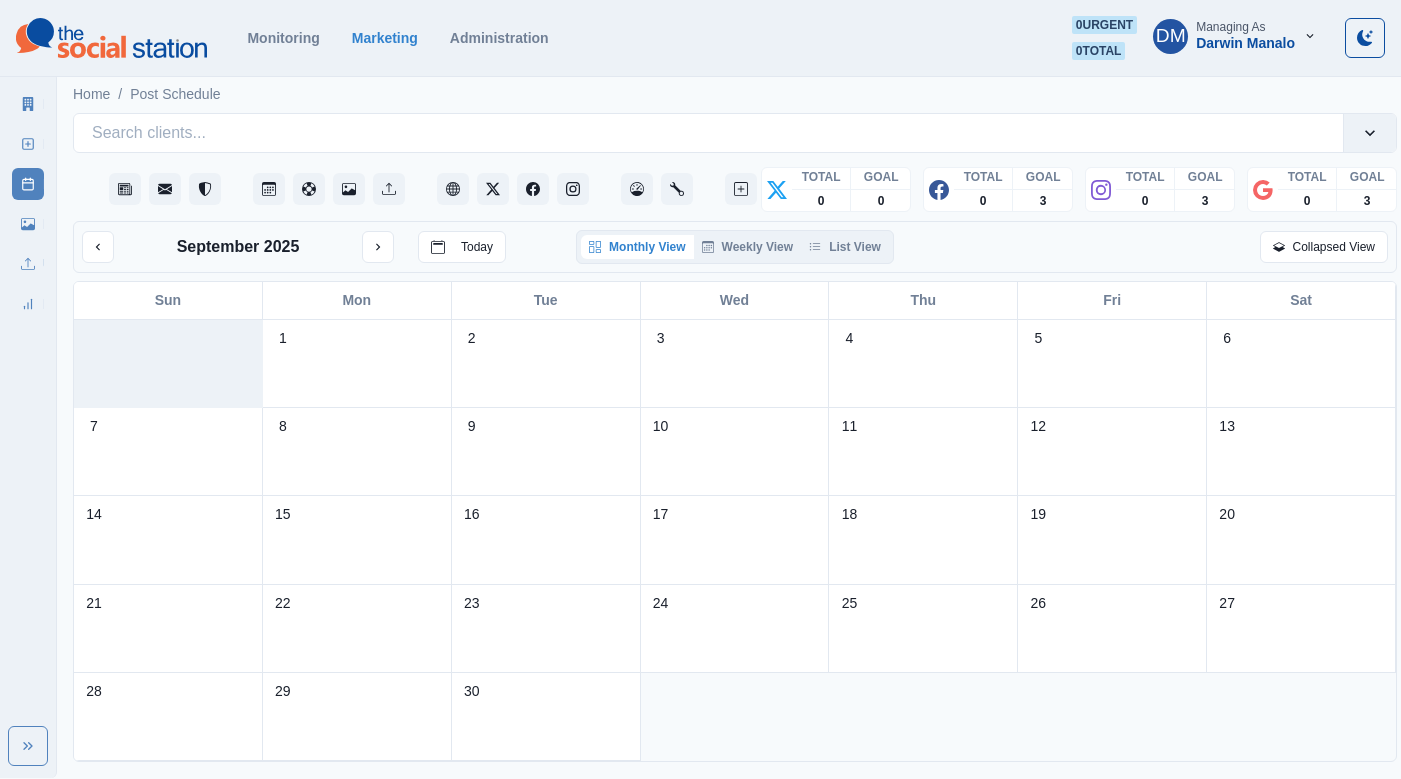 click on "10" at bounding box center [735, 452] 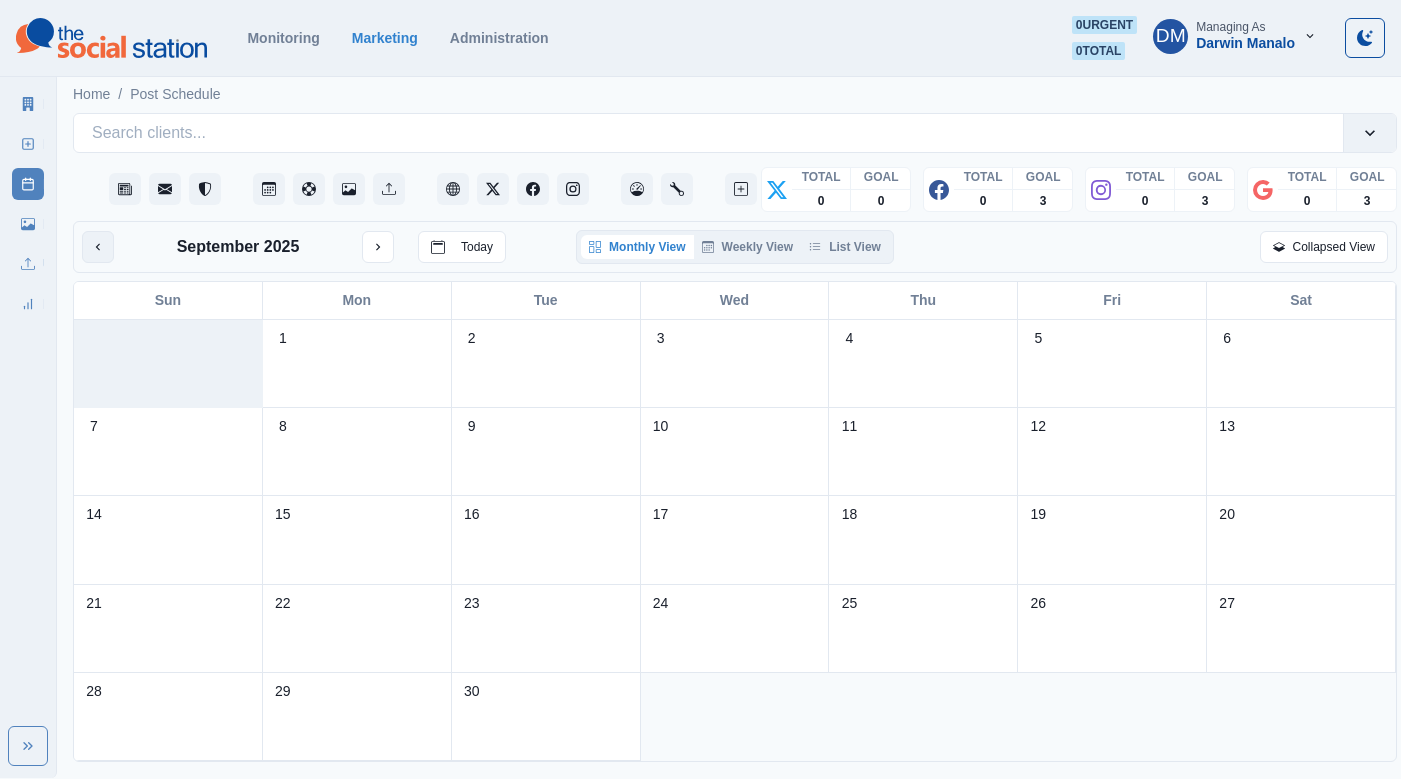 click at bounding box center (98, 247) 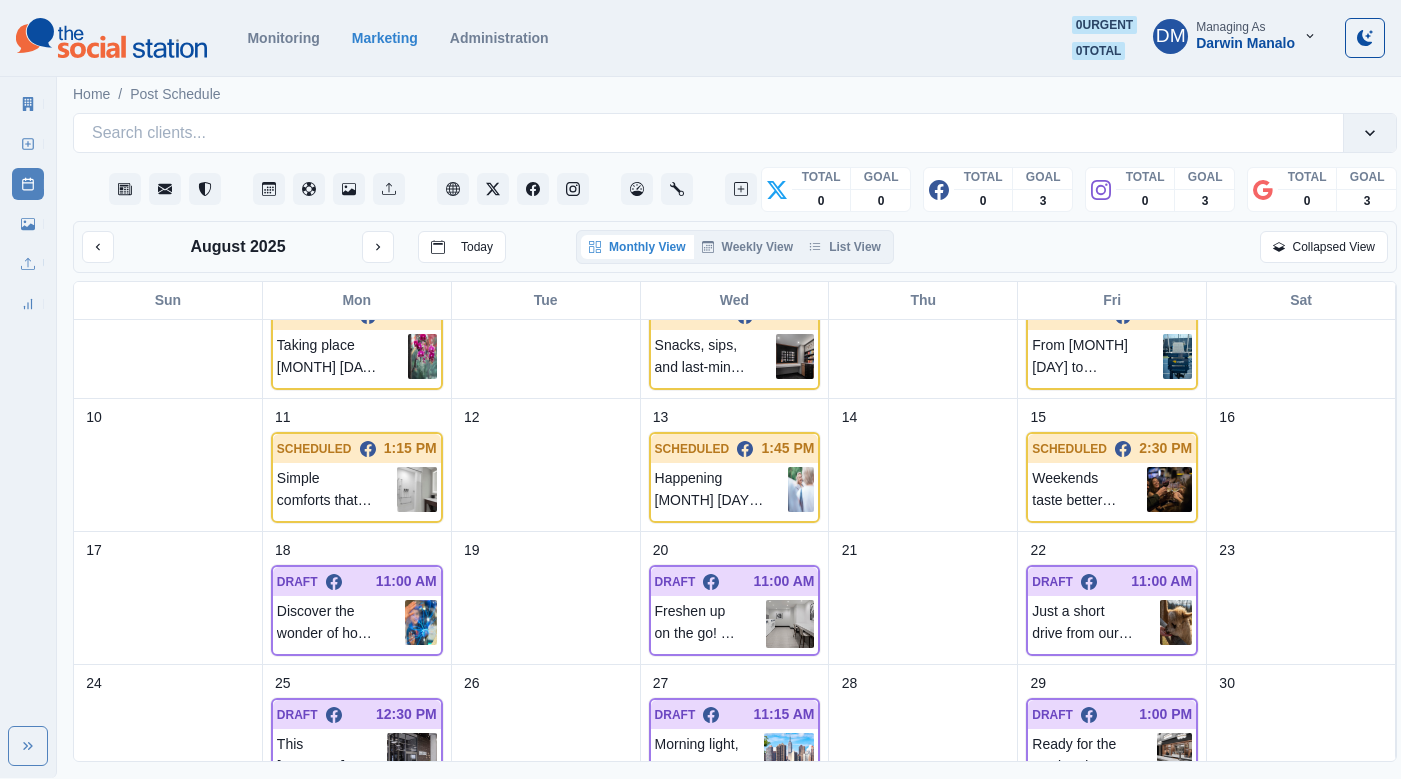 scroll, scrollTop: 243, scrollLeft: 0, axis: vertical 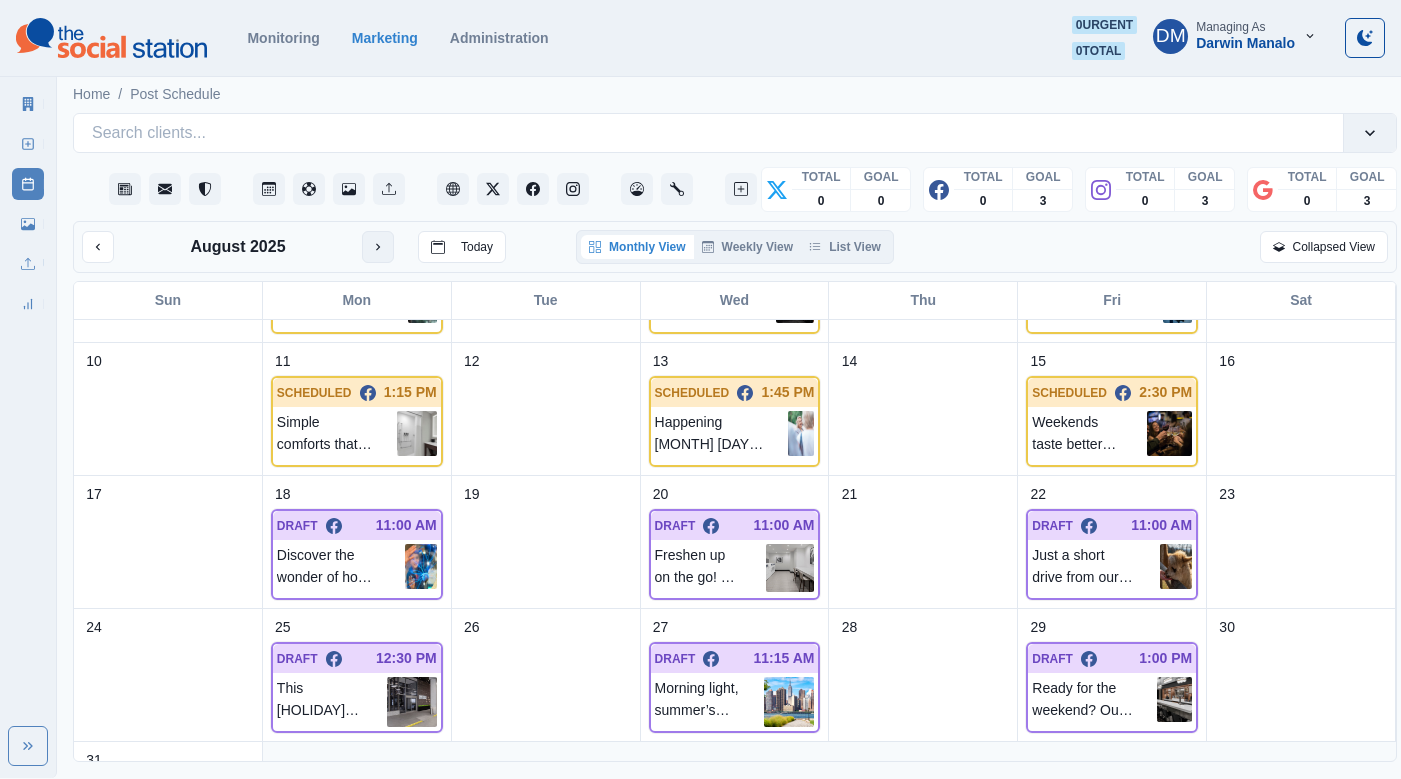 click 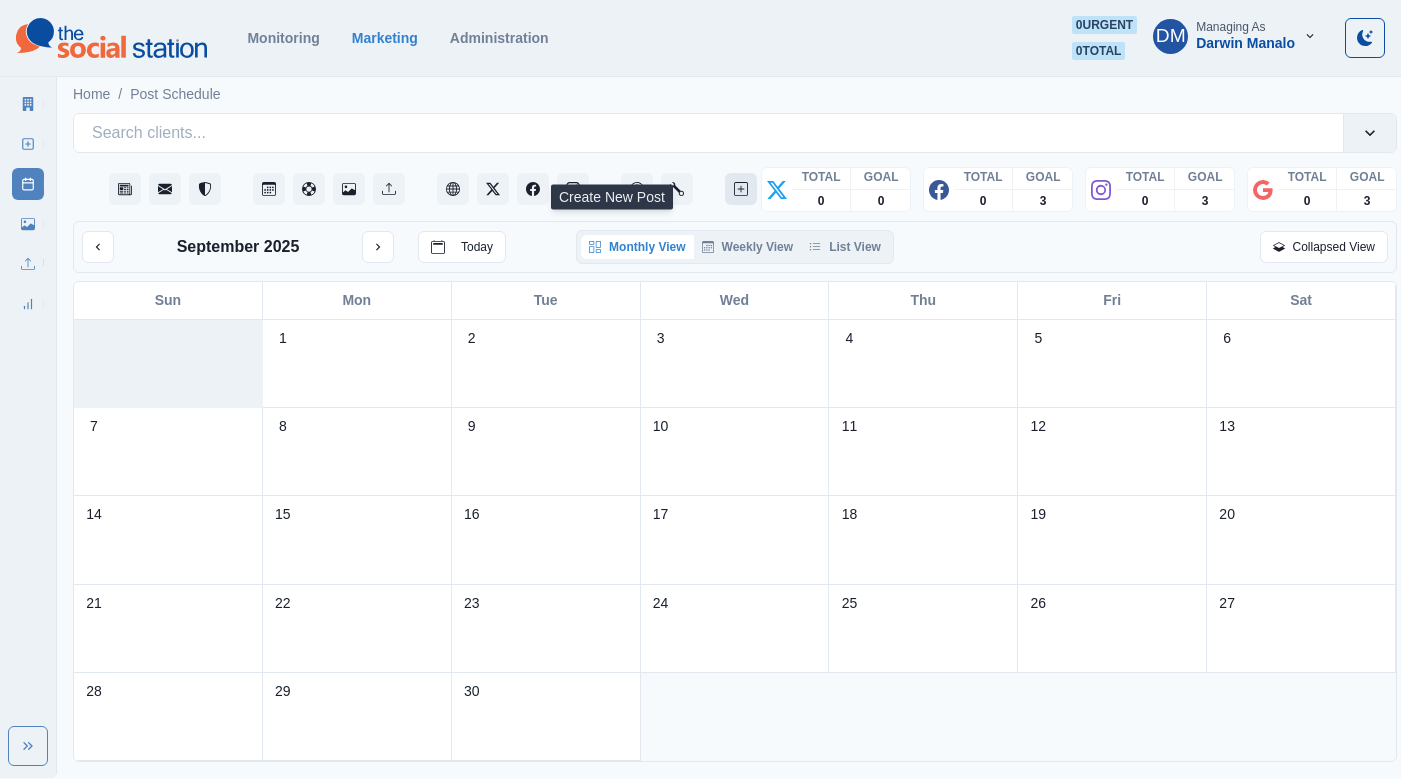 click 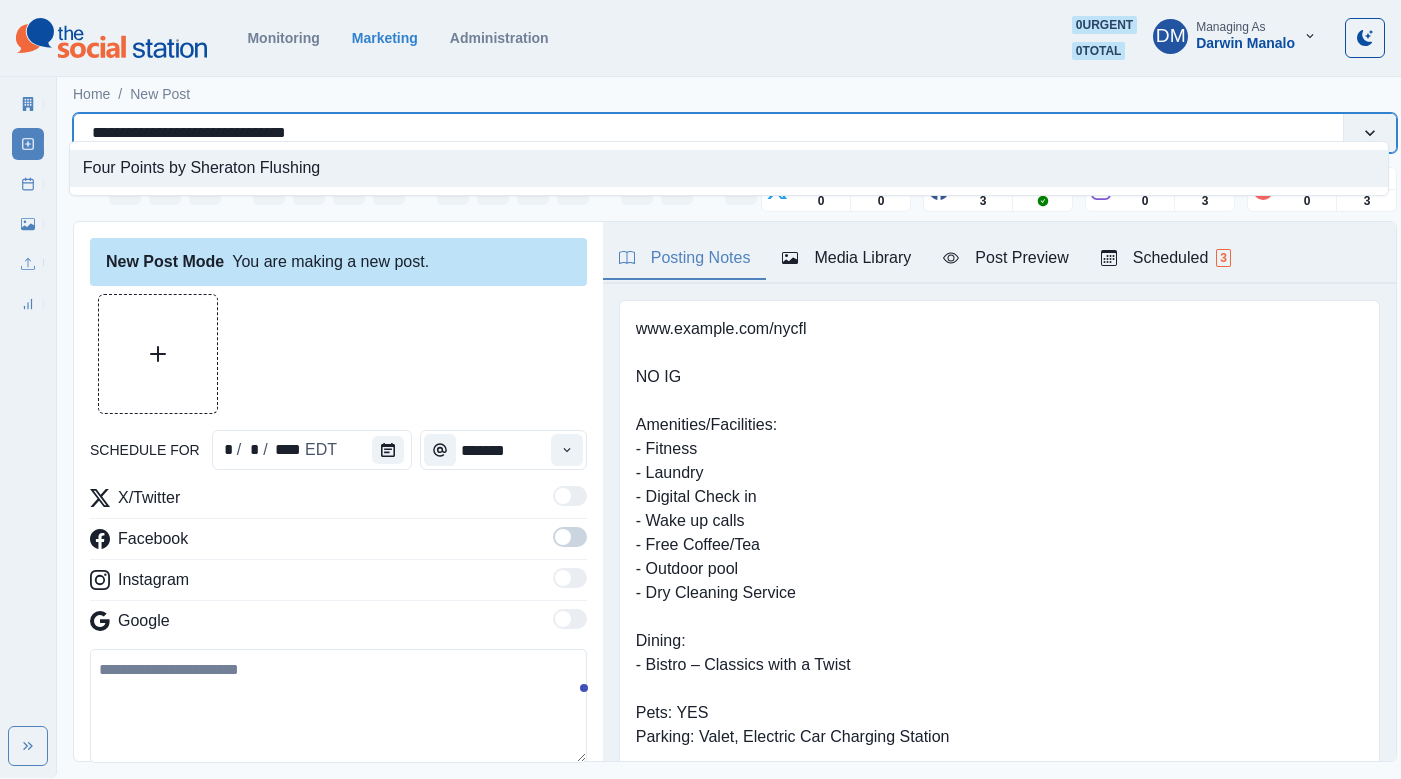 drag, startPoint x: 85, startPoint y: 117, endPoint x: 381, endPoint y: 116, distance: 296.00168 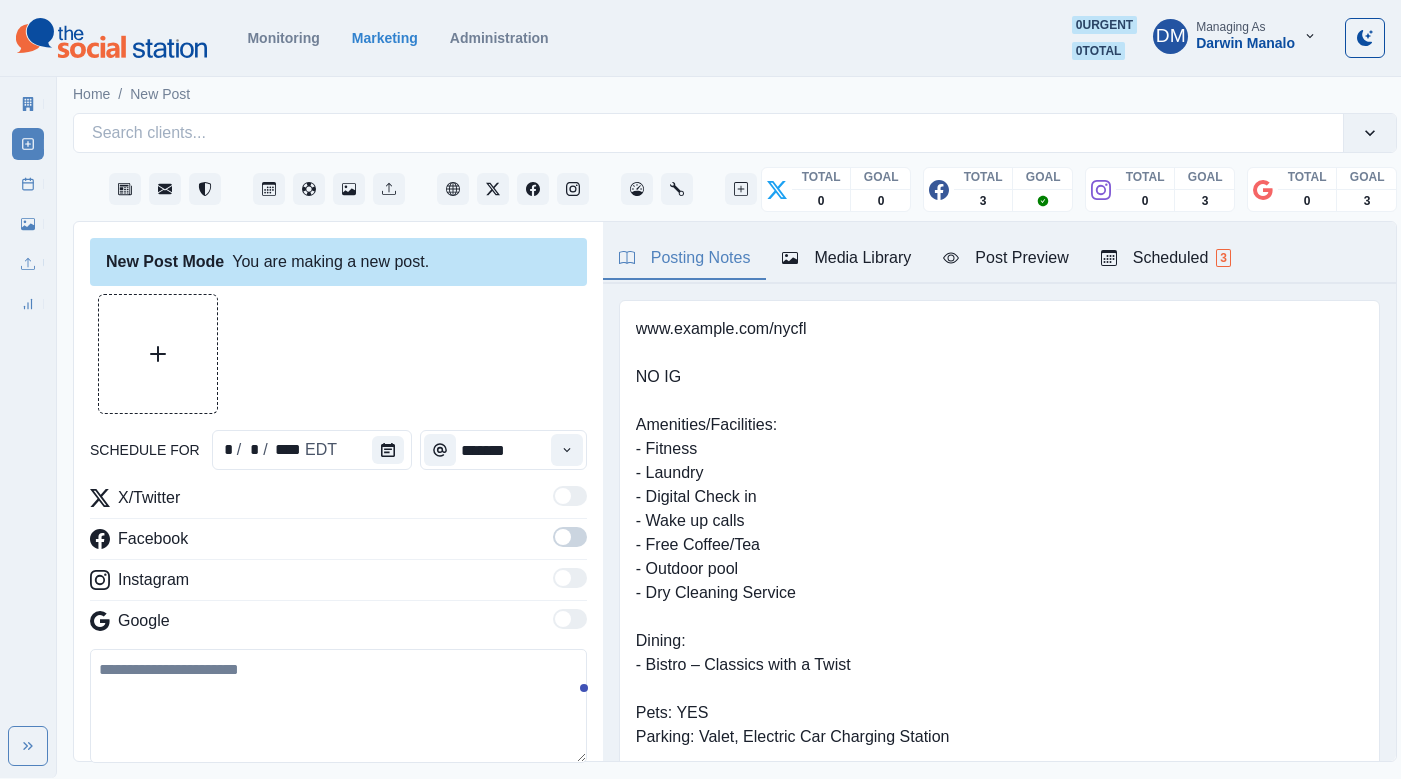 type 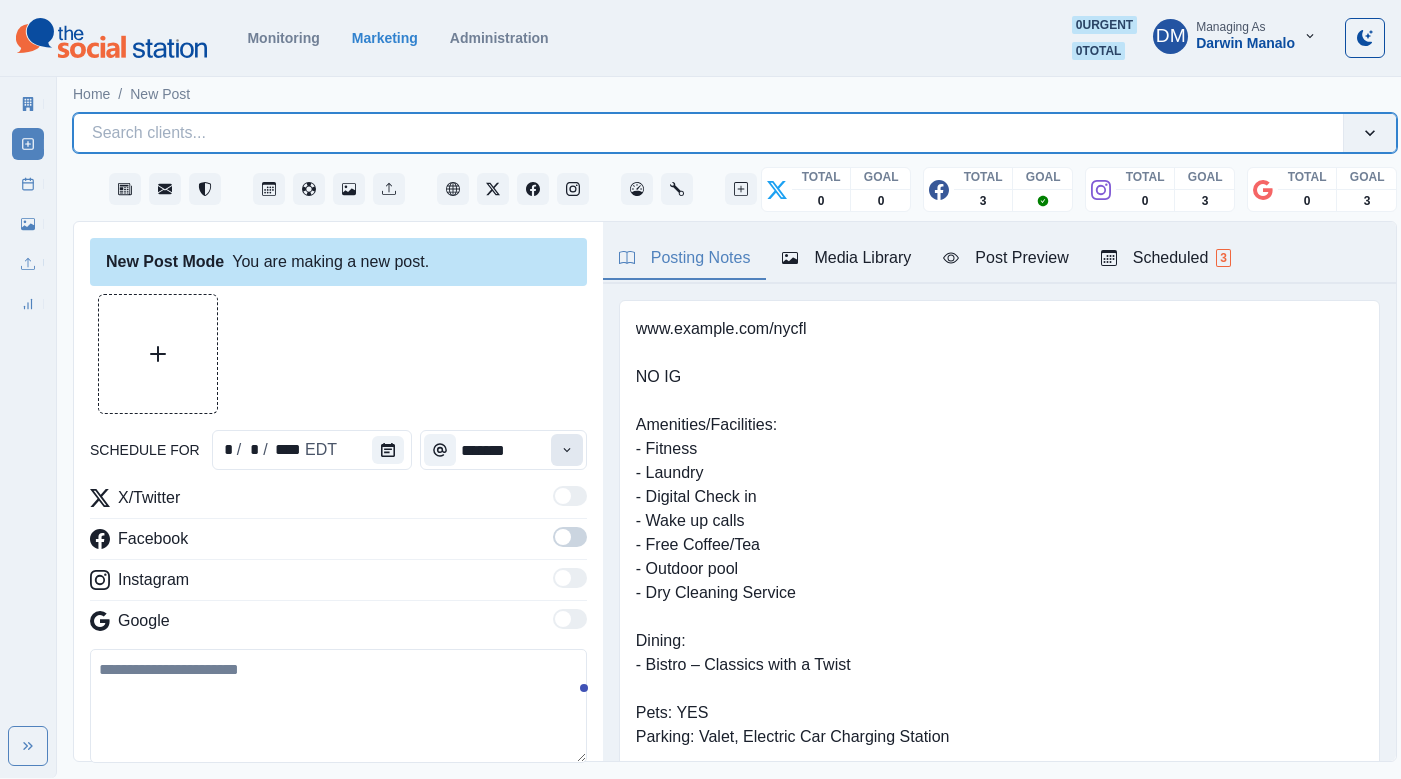 click 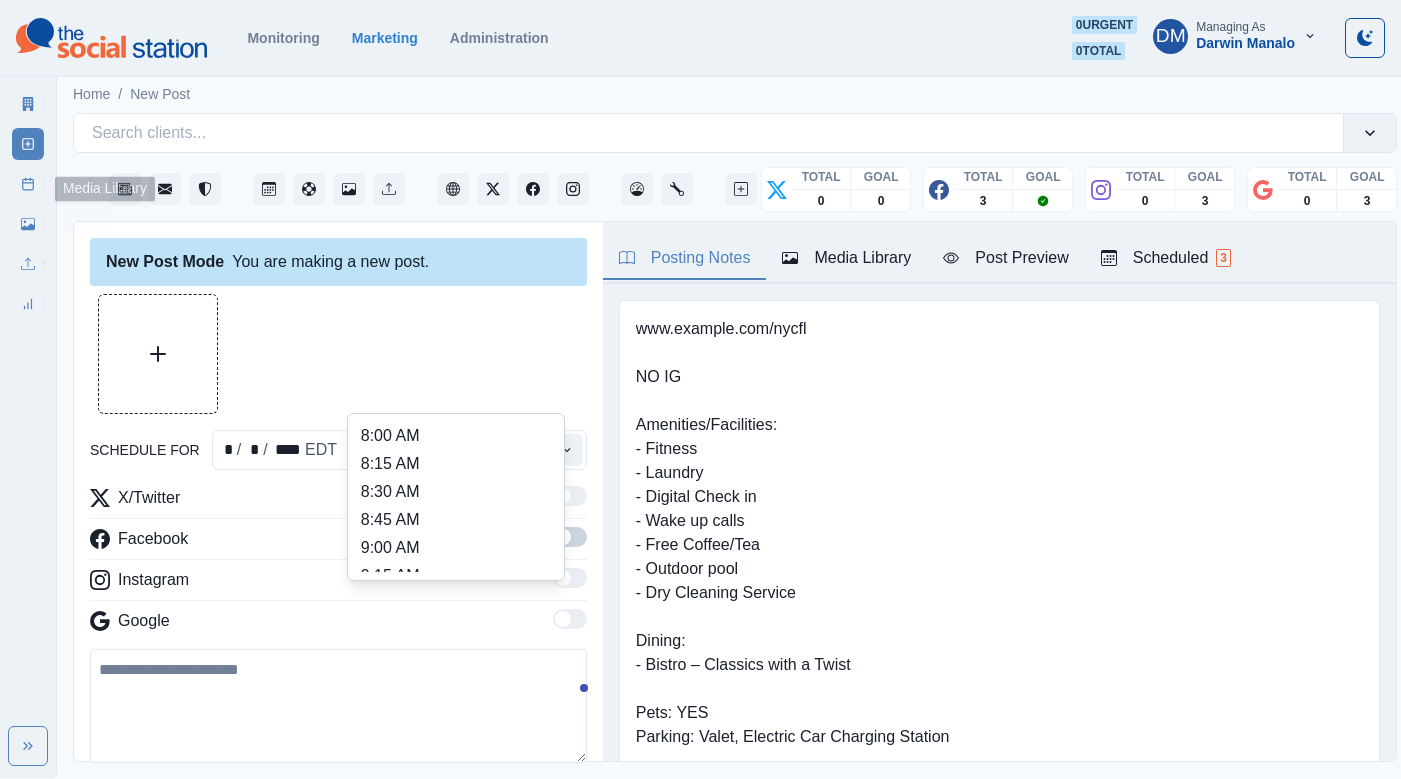 type 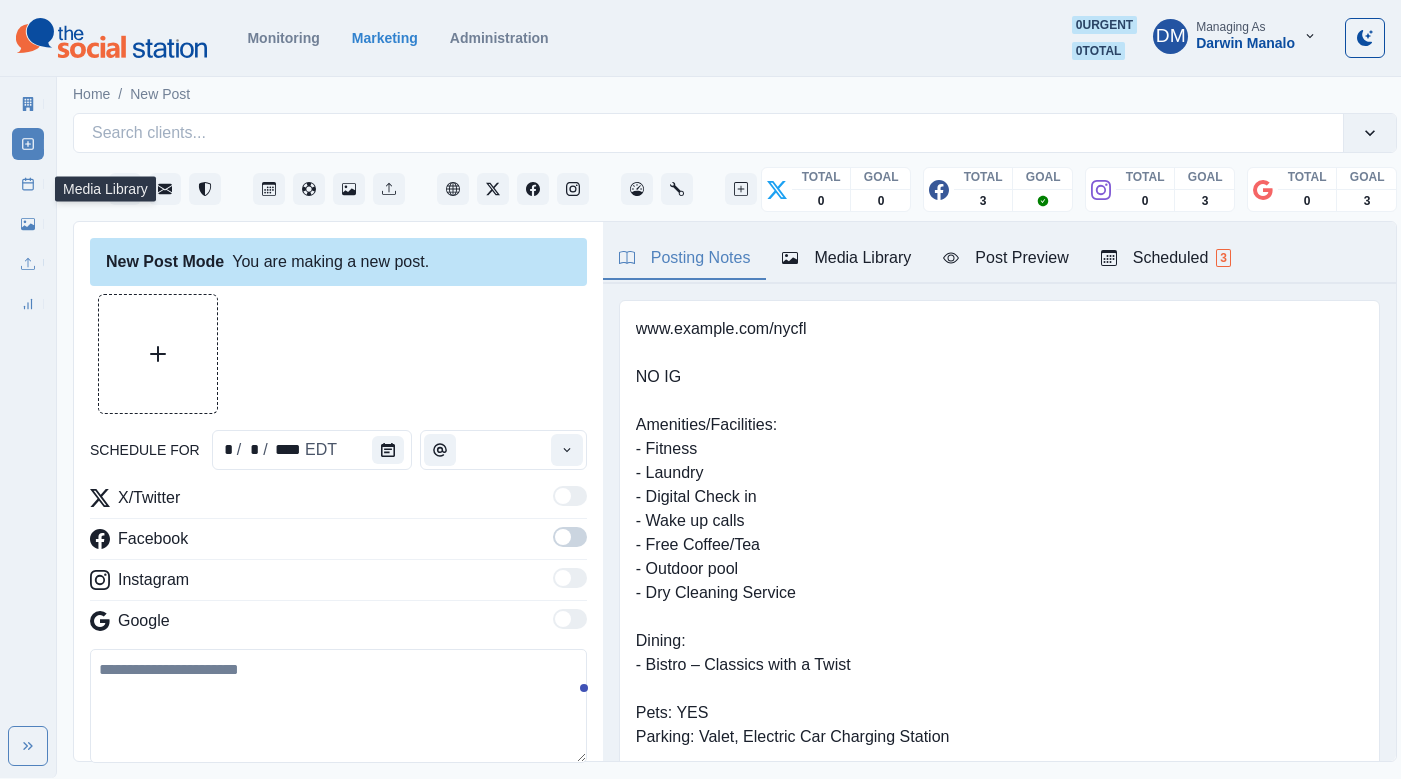click on "Media Library" at bounding box center (28, 224) 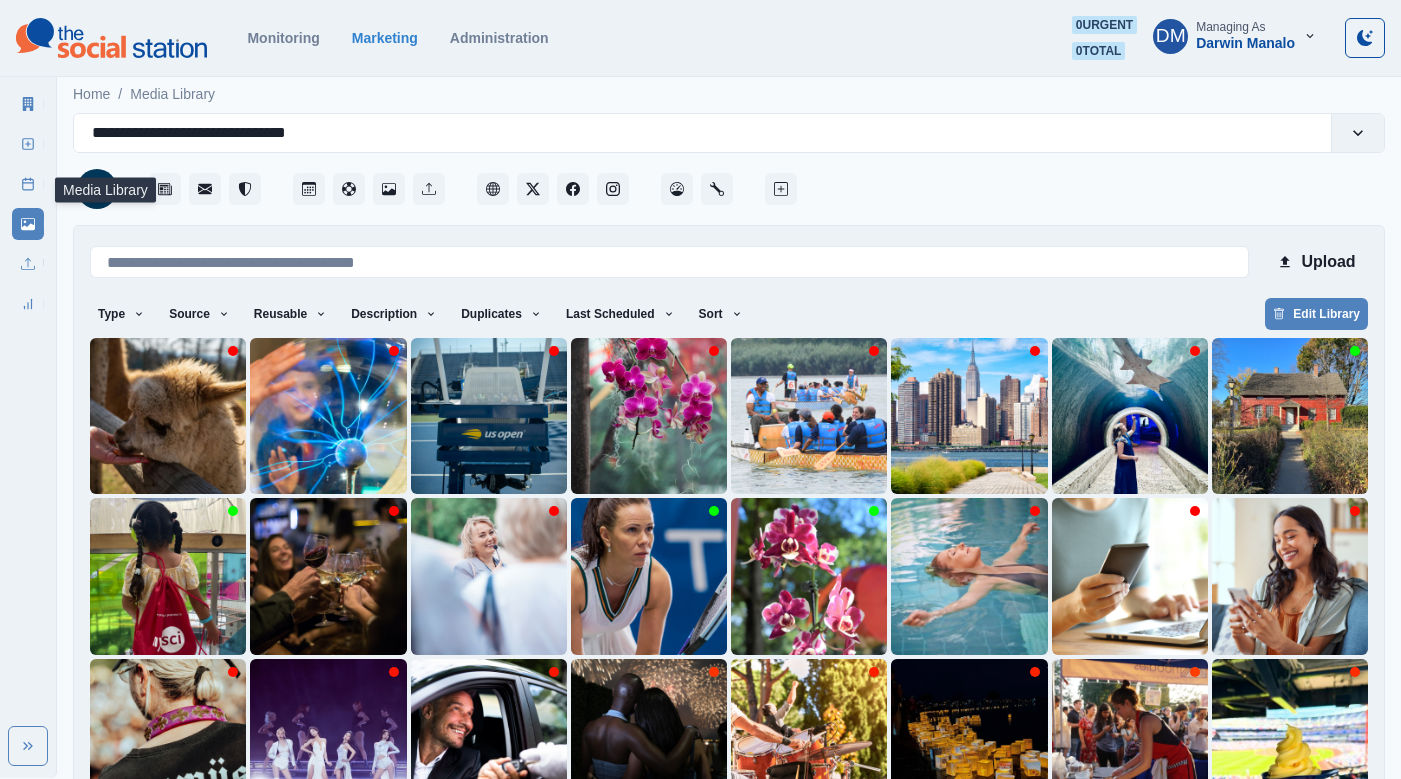 scroll, scrollTop: 42, scrollLeft: 0, axis: vertical 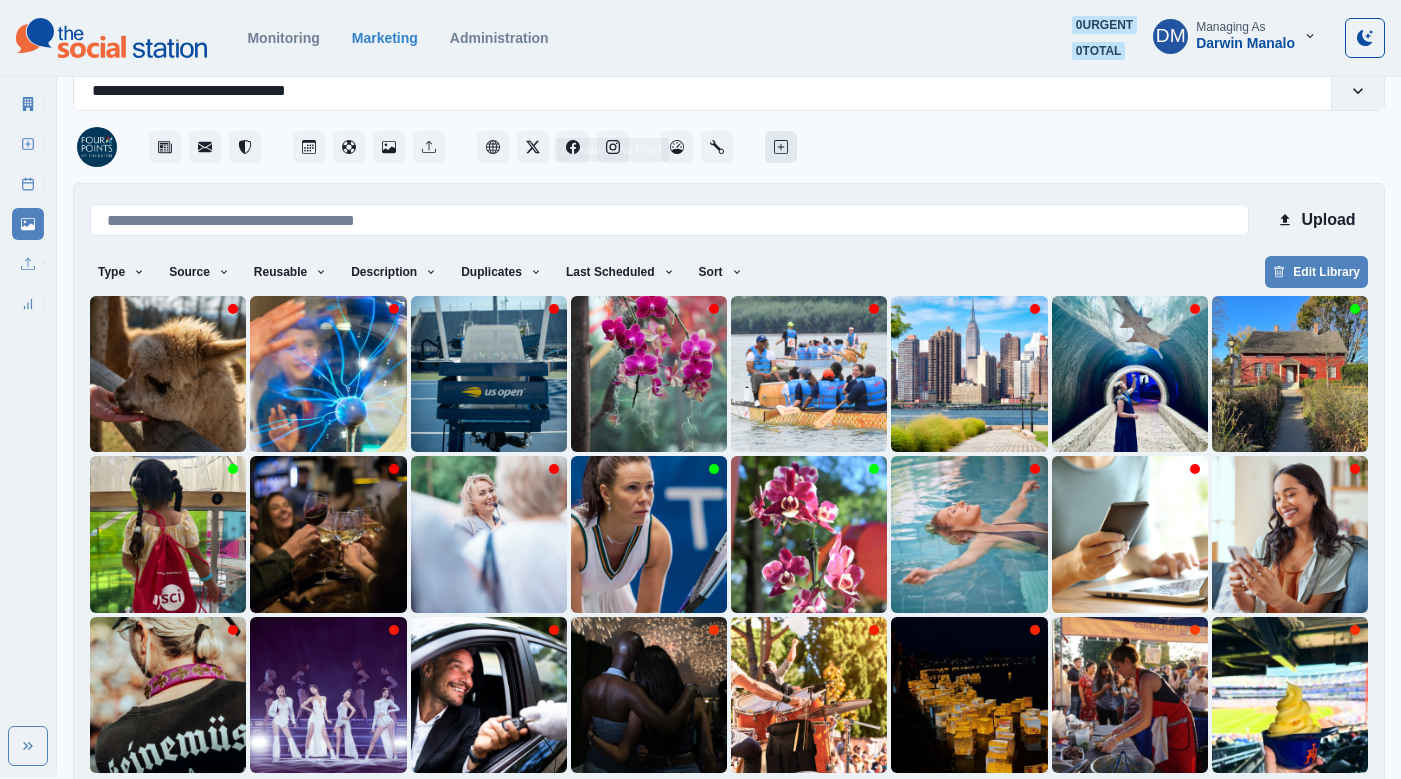 click at bounding box center [781, 147] 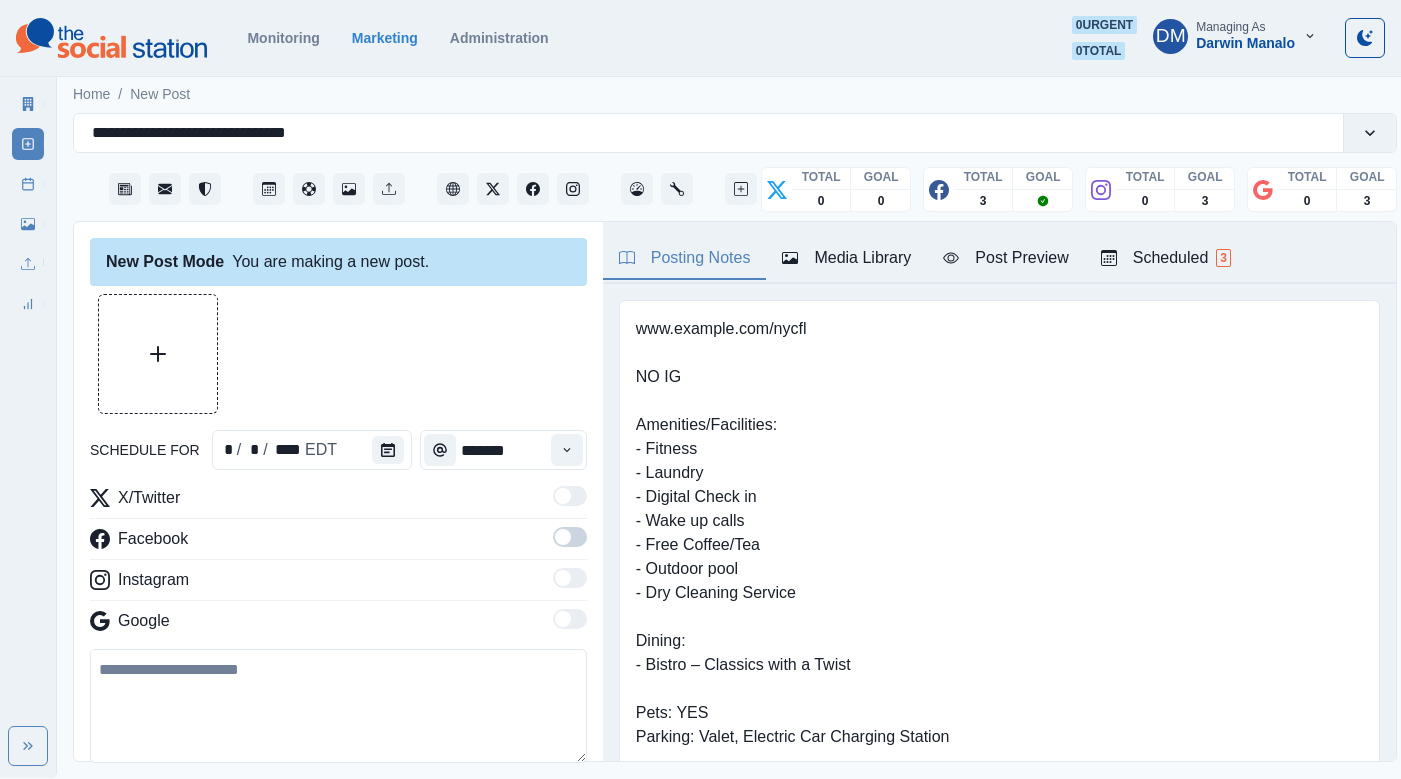 click at bounding box center (338, 706) 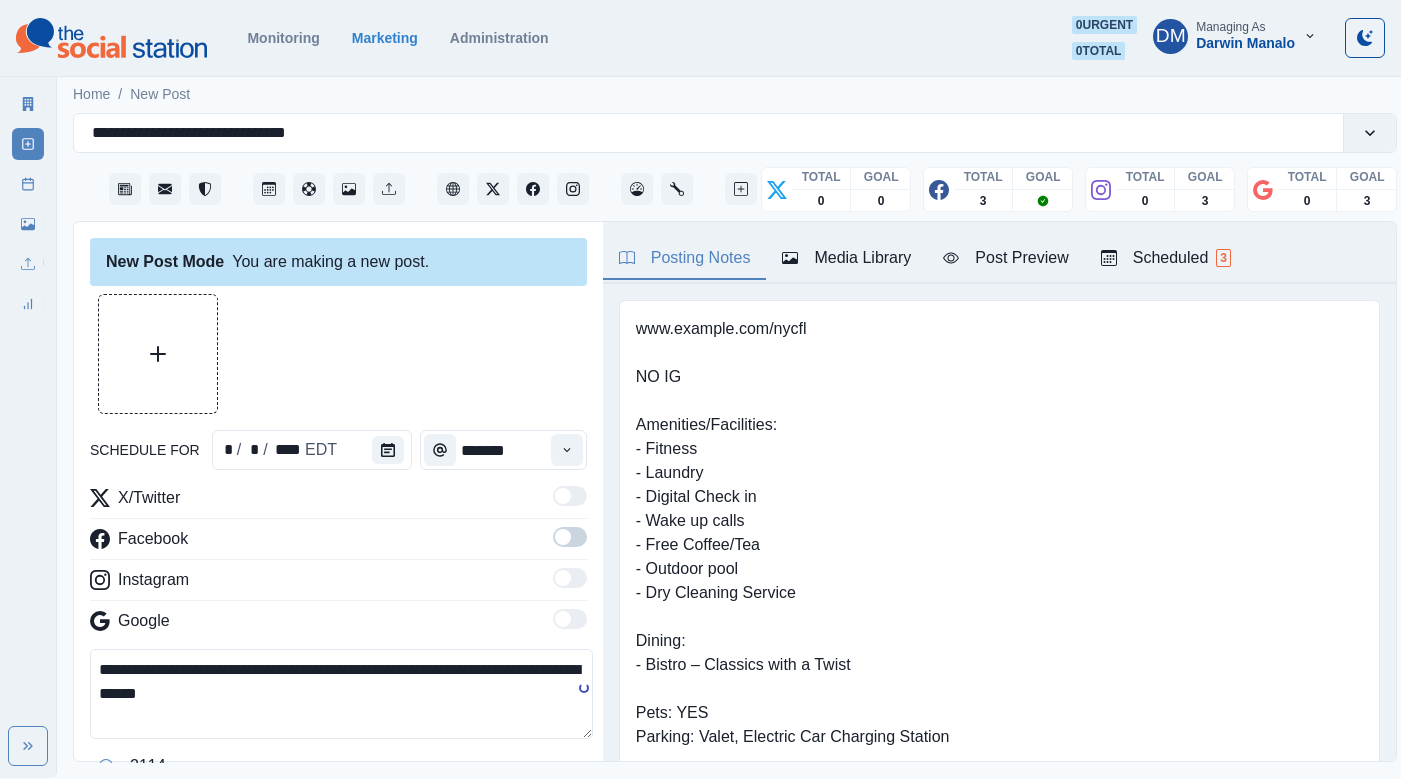 click on "**********" at bounding box center (341, 694) 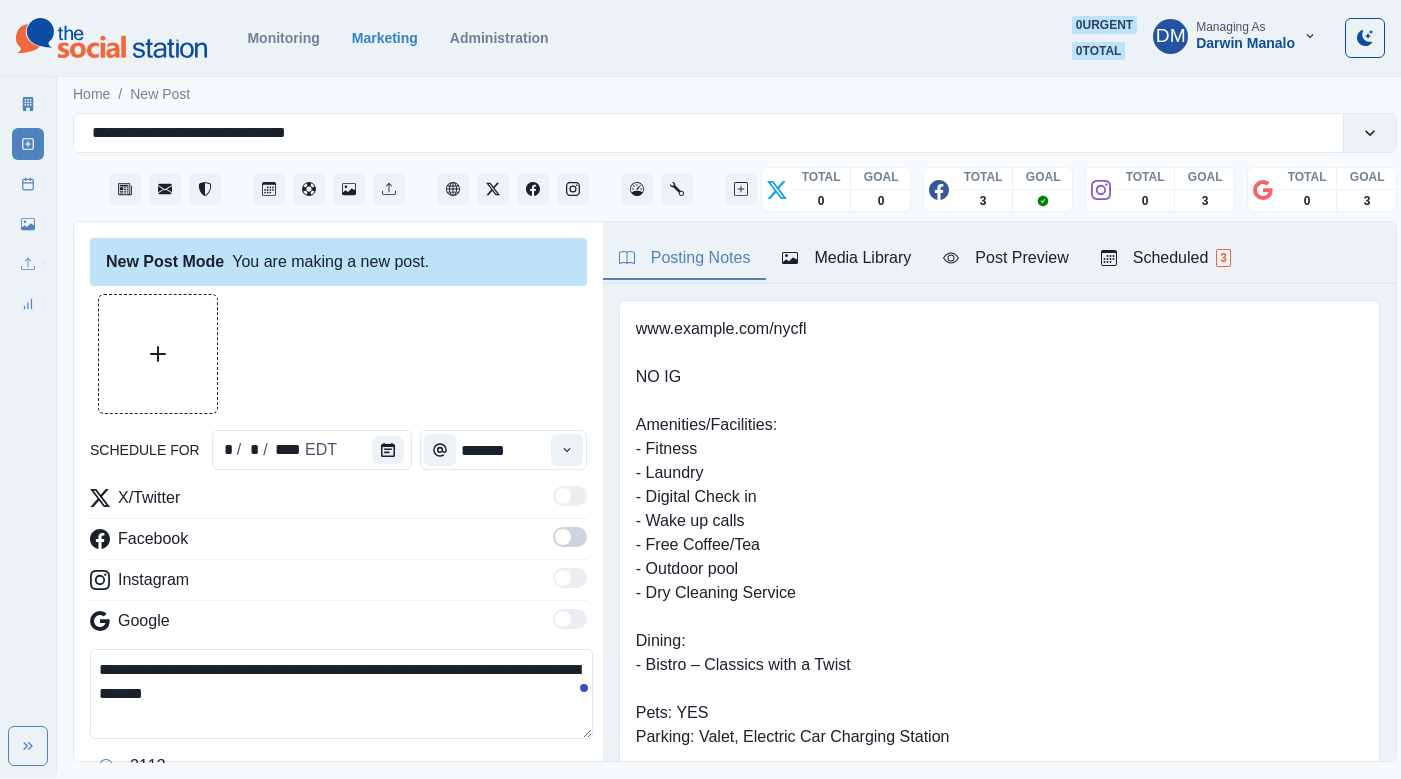 click at bounding box center (563, 537) 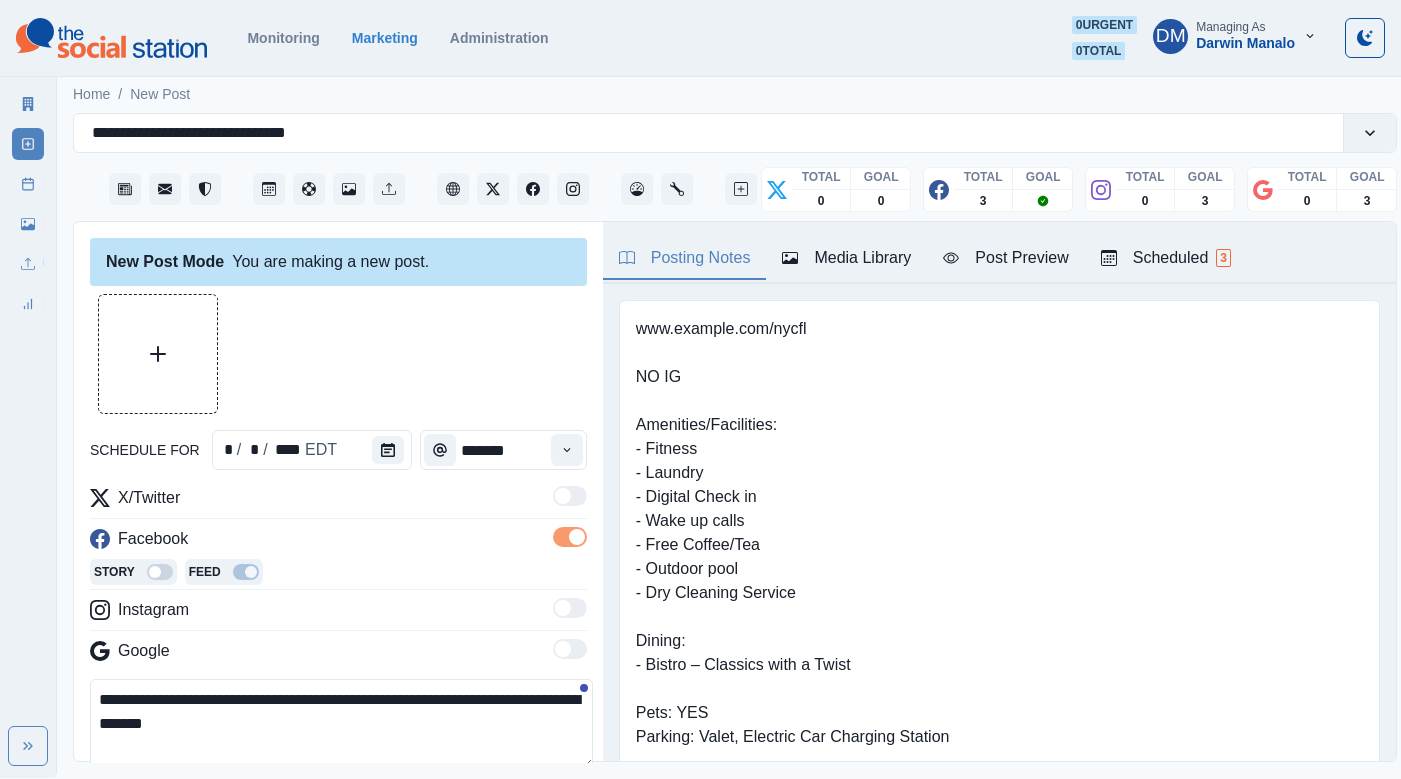 click on "**********" at bounding box center [341, 724] 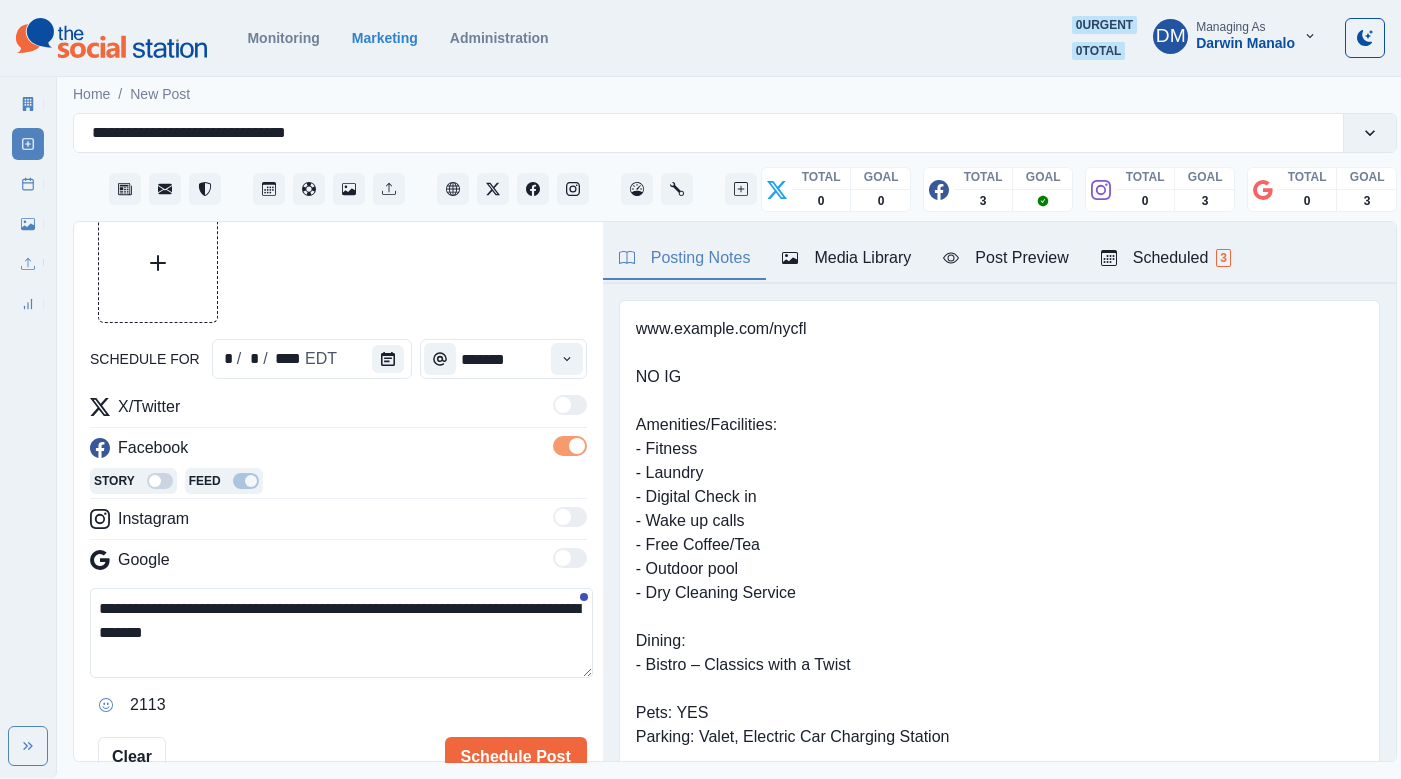 click 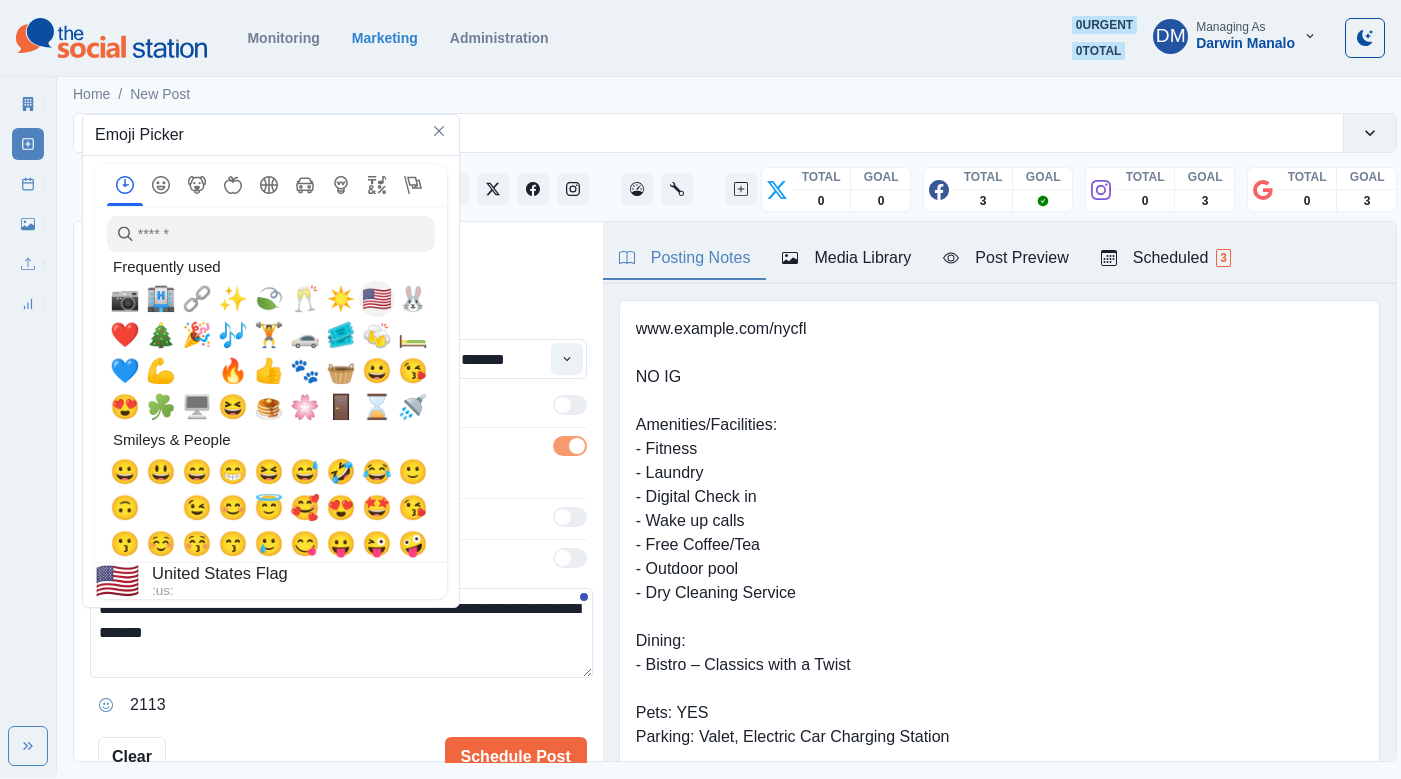 click on "🇺🇸" at bounding box center (377, 299) 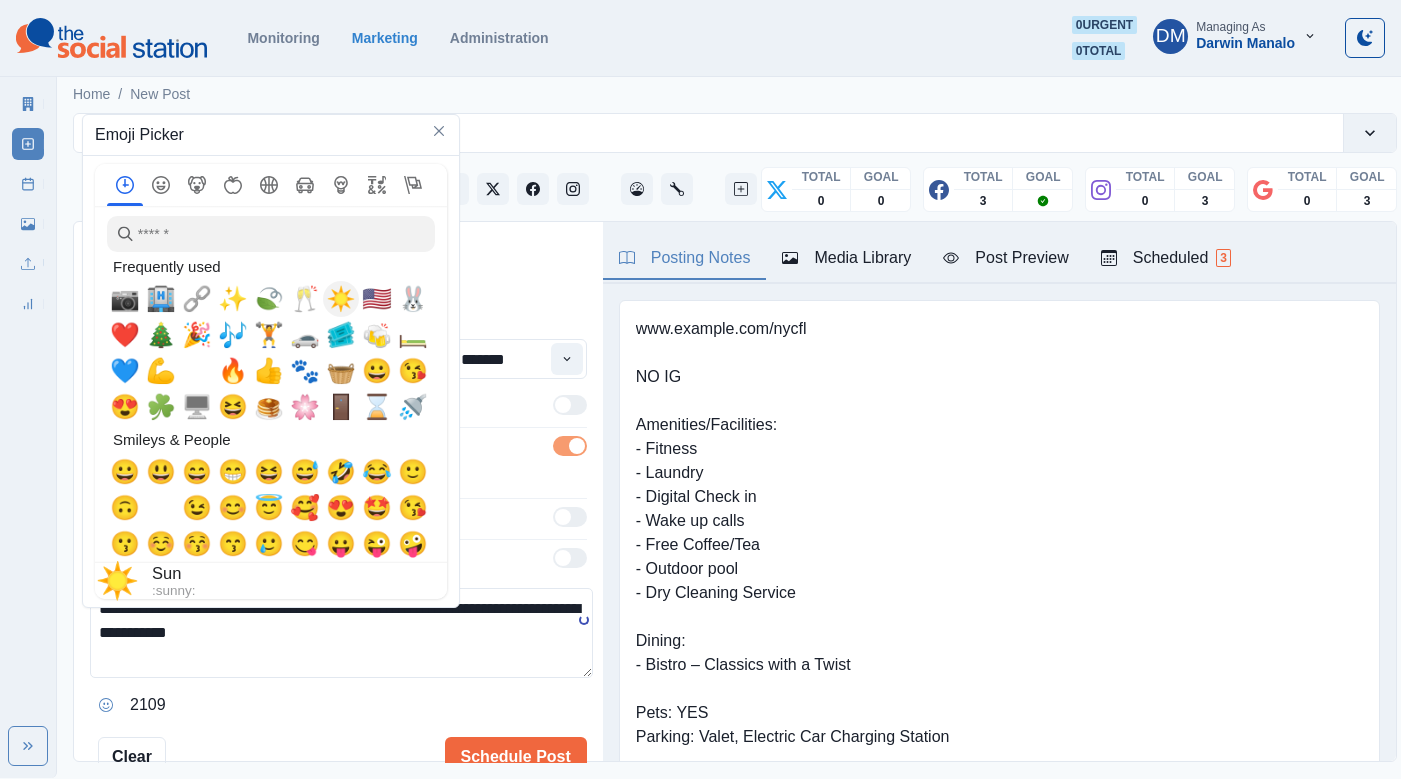 click on "☀️" at bounding box center [341, 299] 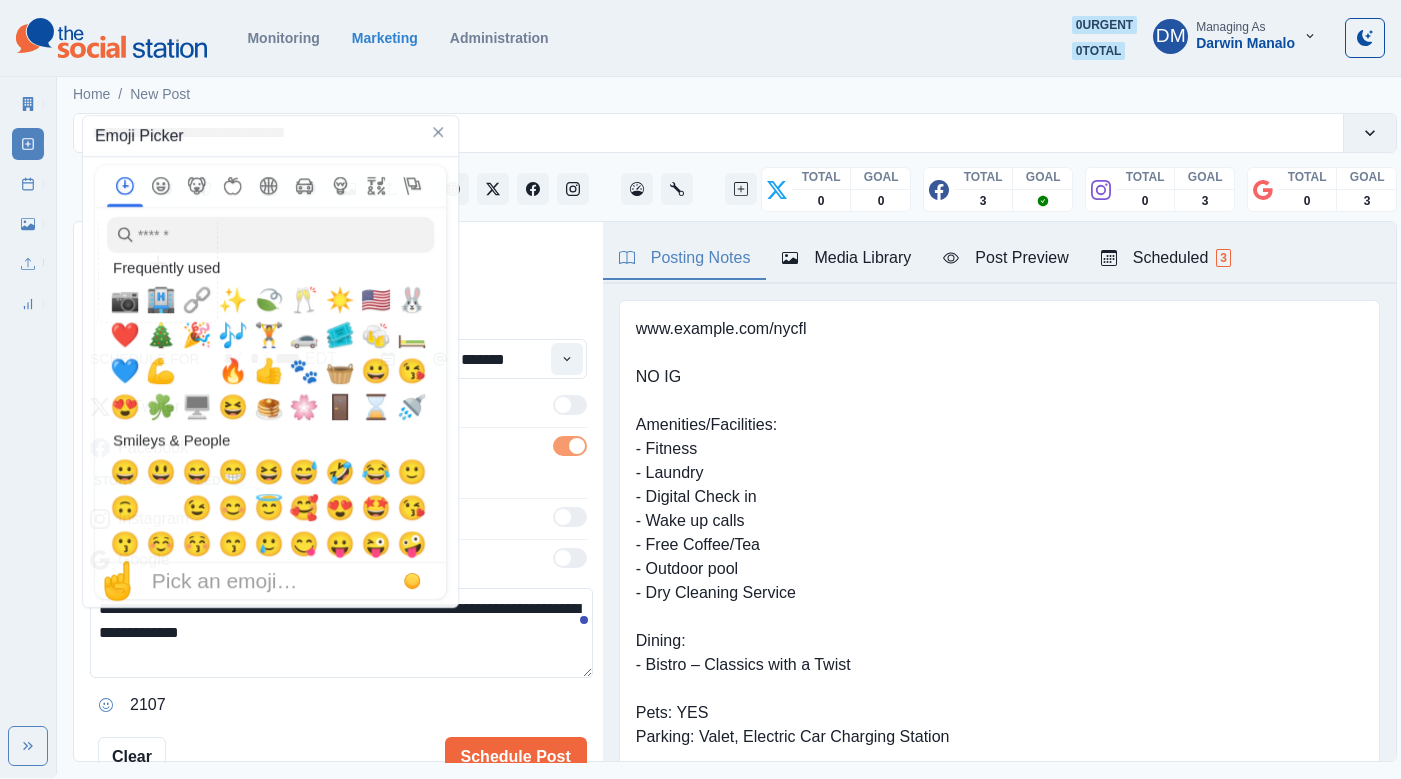 click on "**********" at bounding box center [341, 633] 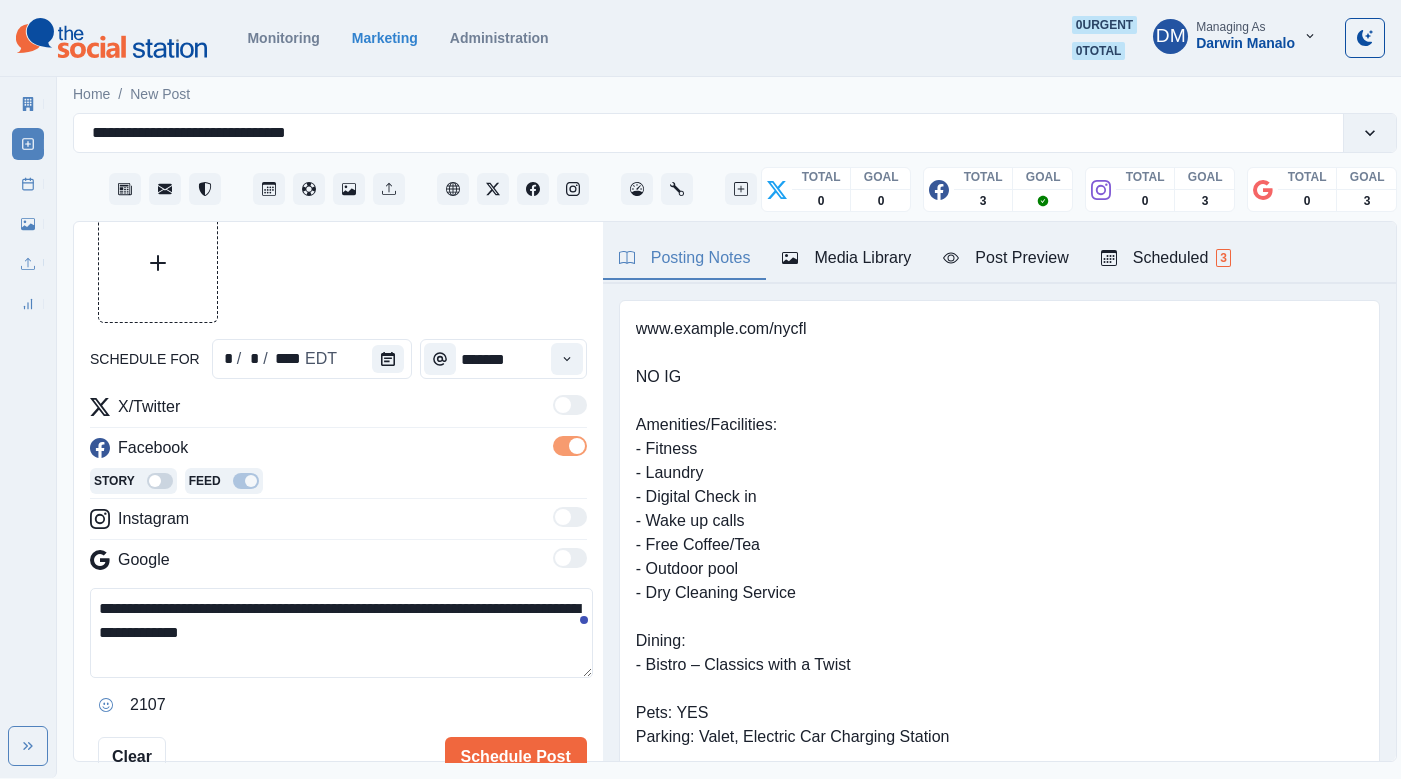 click on "**********" at bounding box center (341, 633) 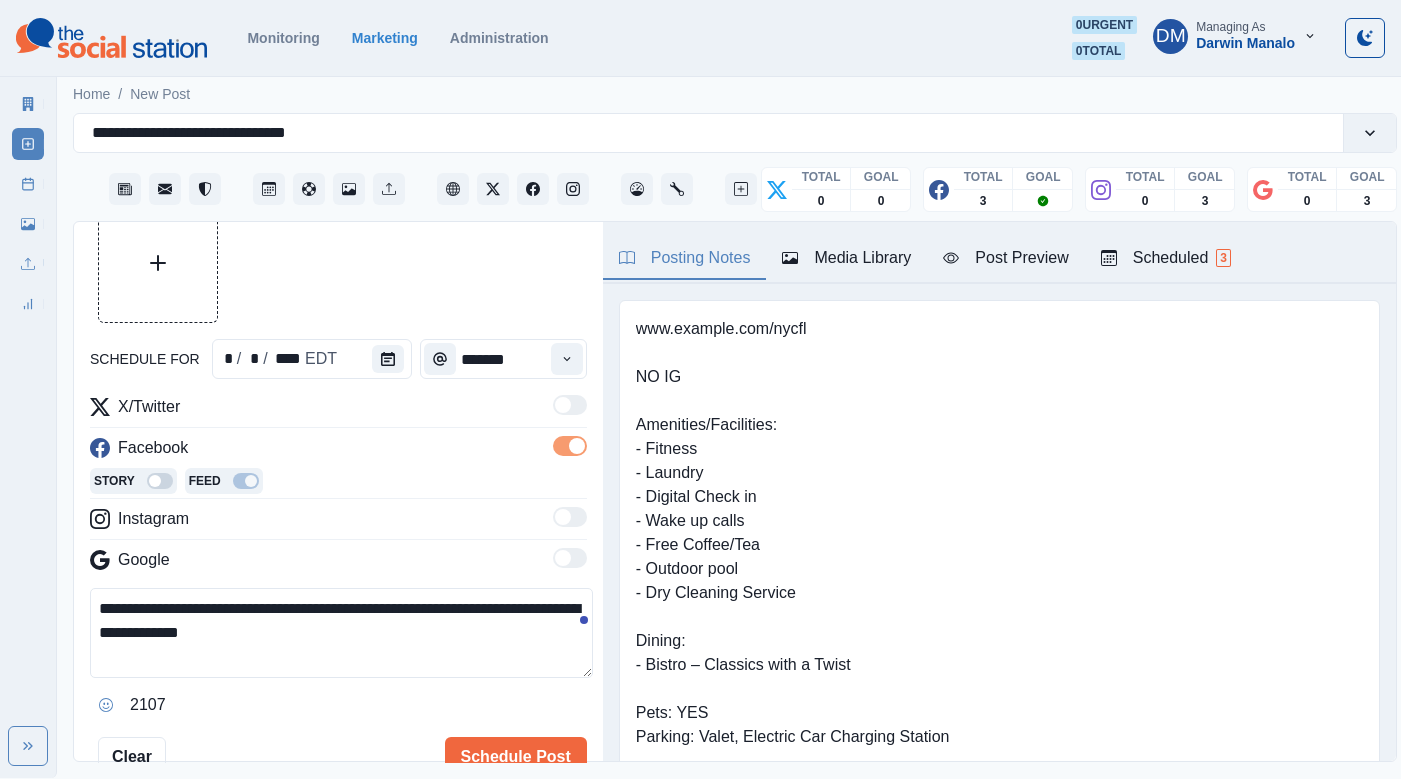drag, startPoint x: 304, startPoint y: 501, endPoint x: 141, endPoint y: 529, distance: 165.38742 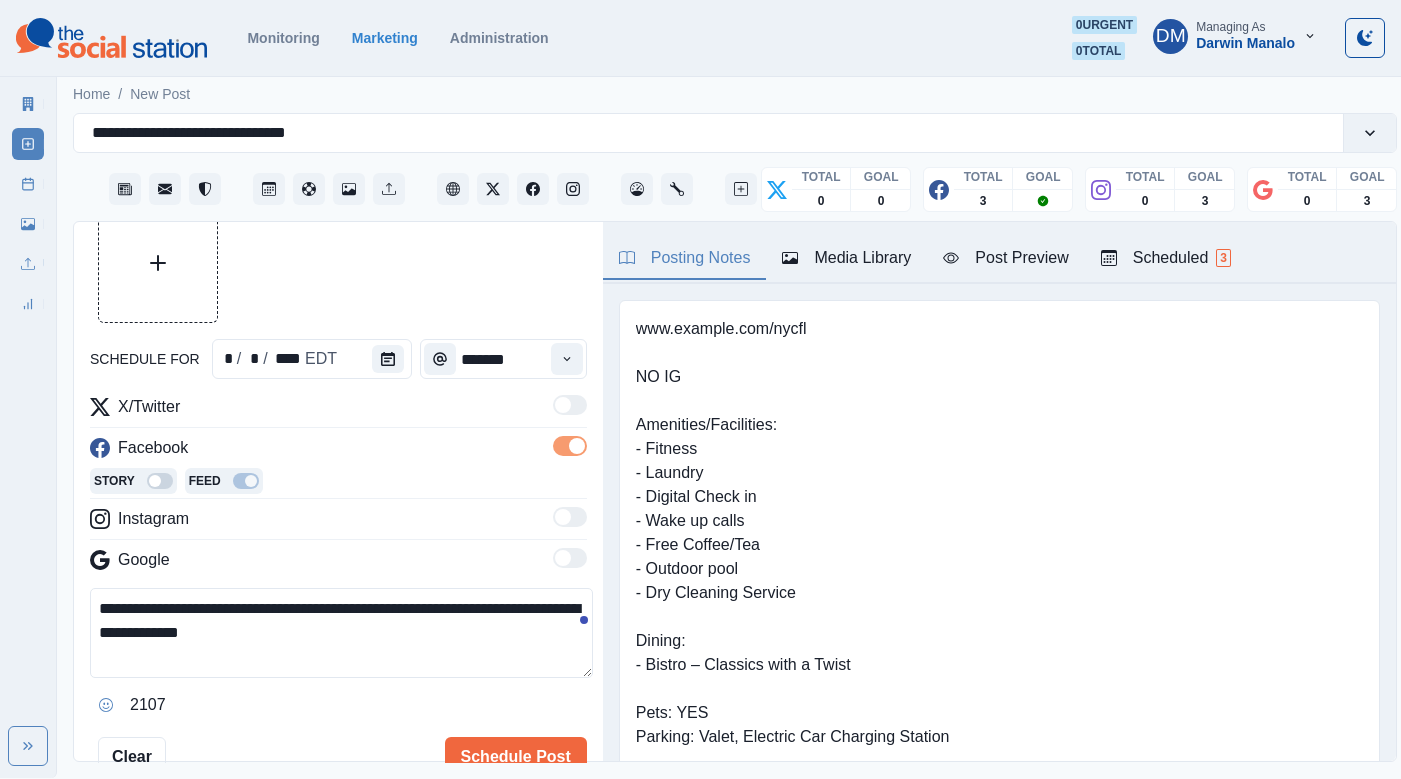 click on "**********" at bounding box center [341, 633] 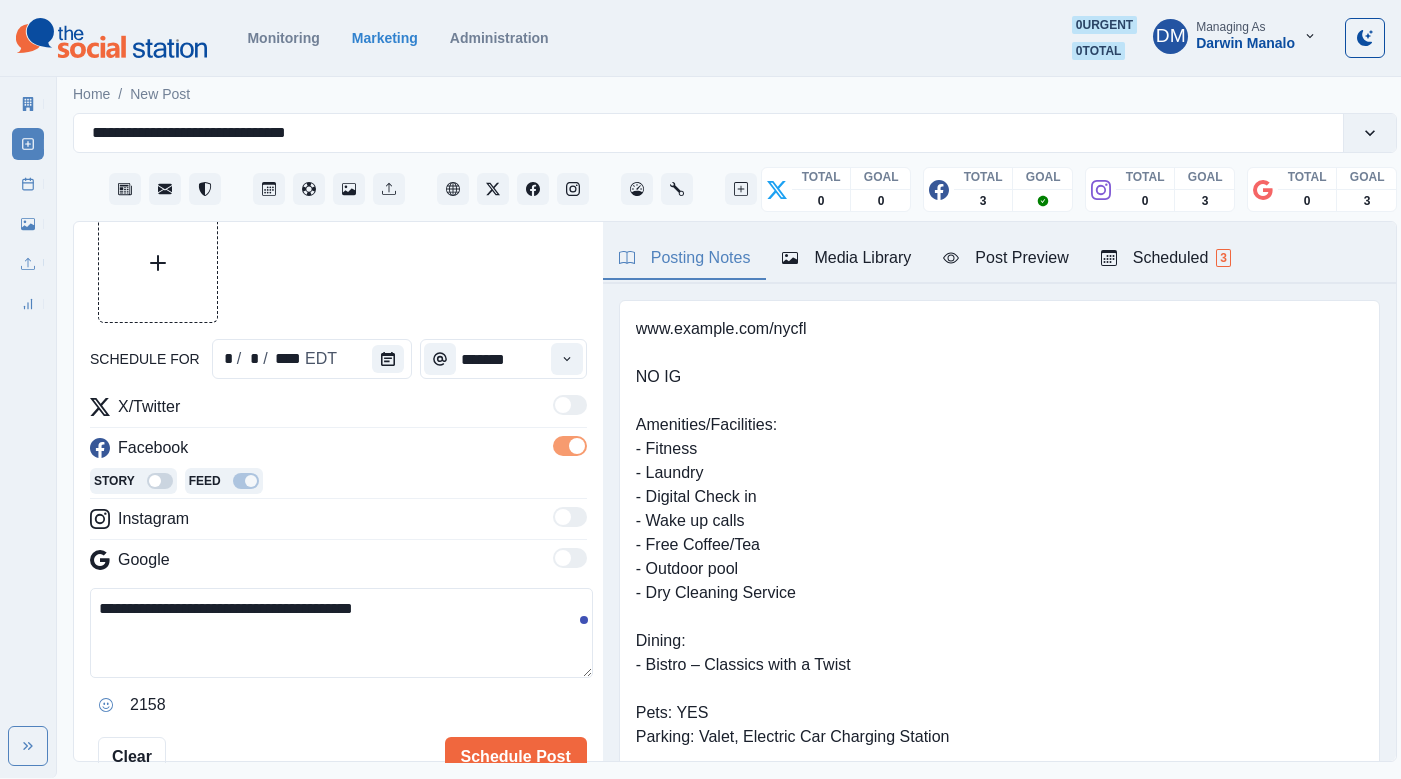click on "**********" at bounding box center (341, 633) 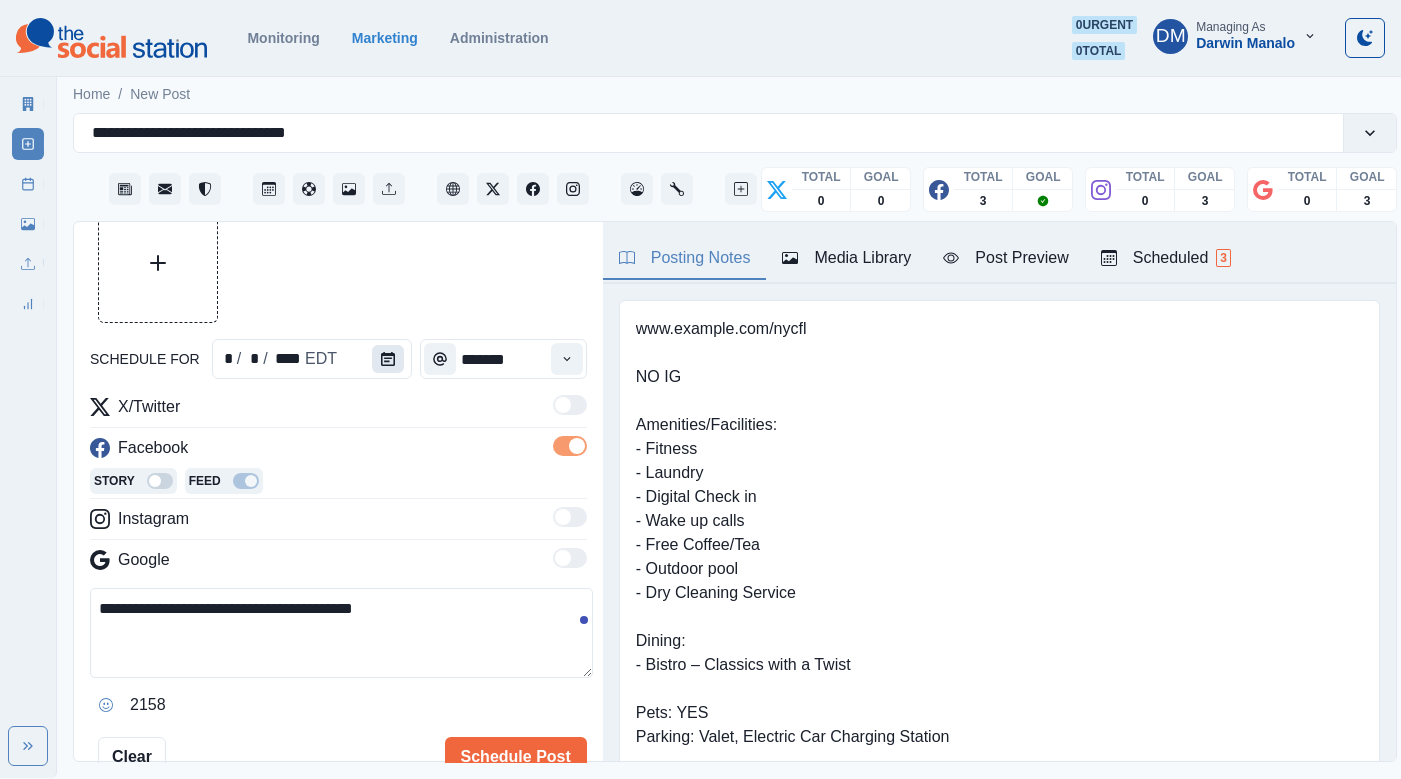 click 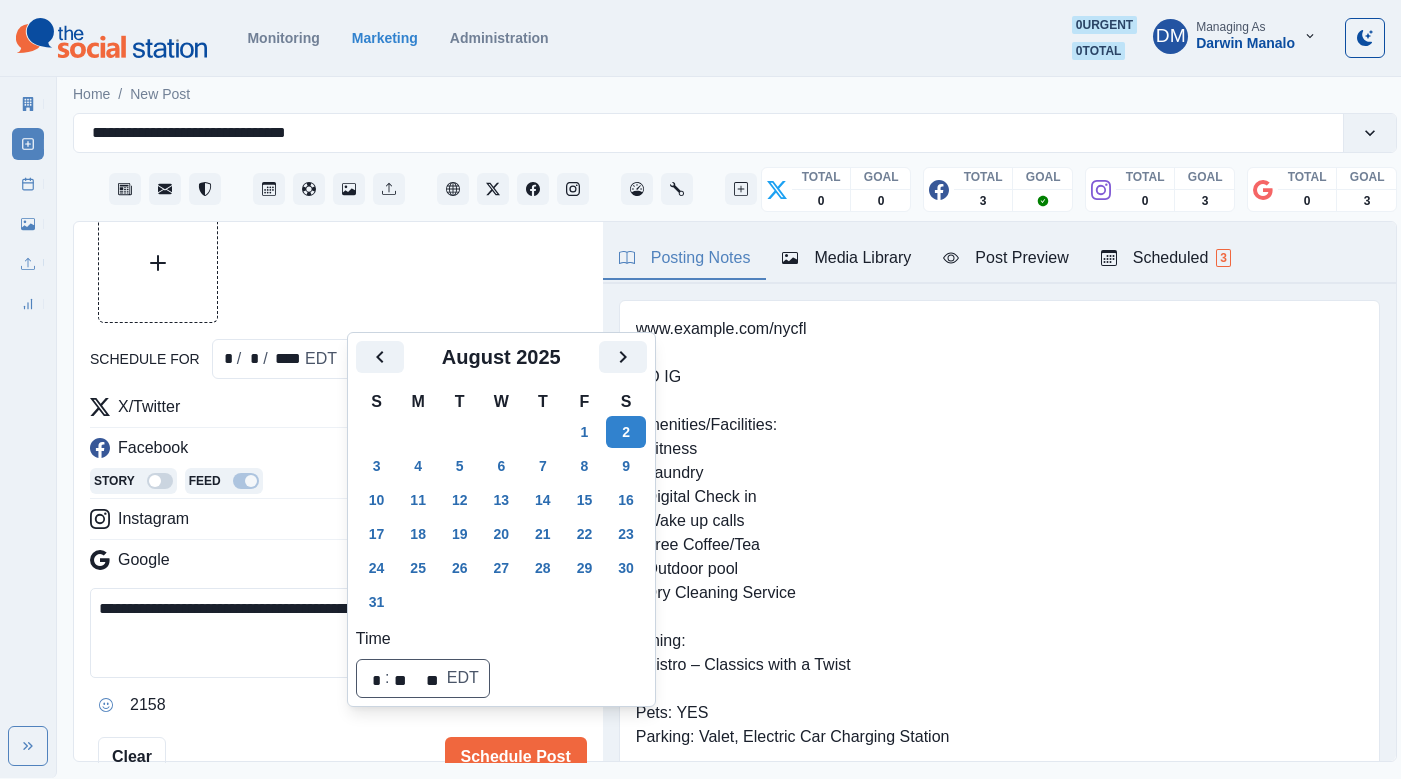 click on "August 2025" at bounding box center [501, 357] 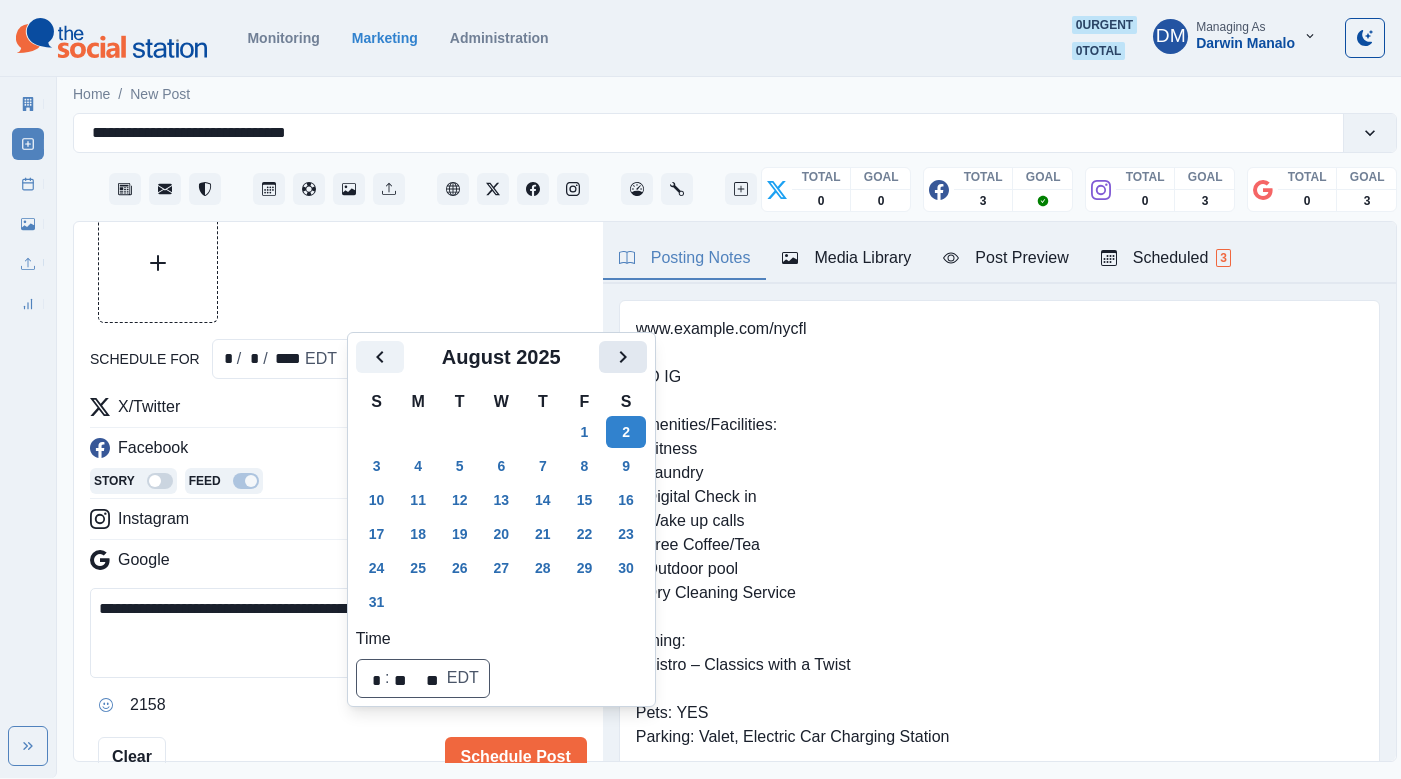 click 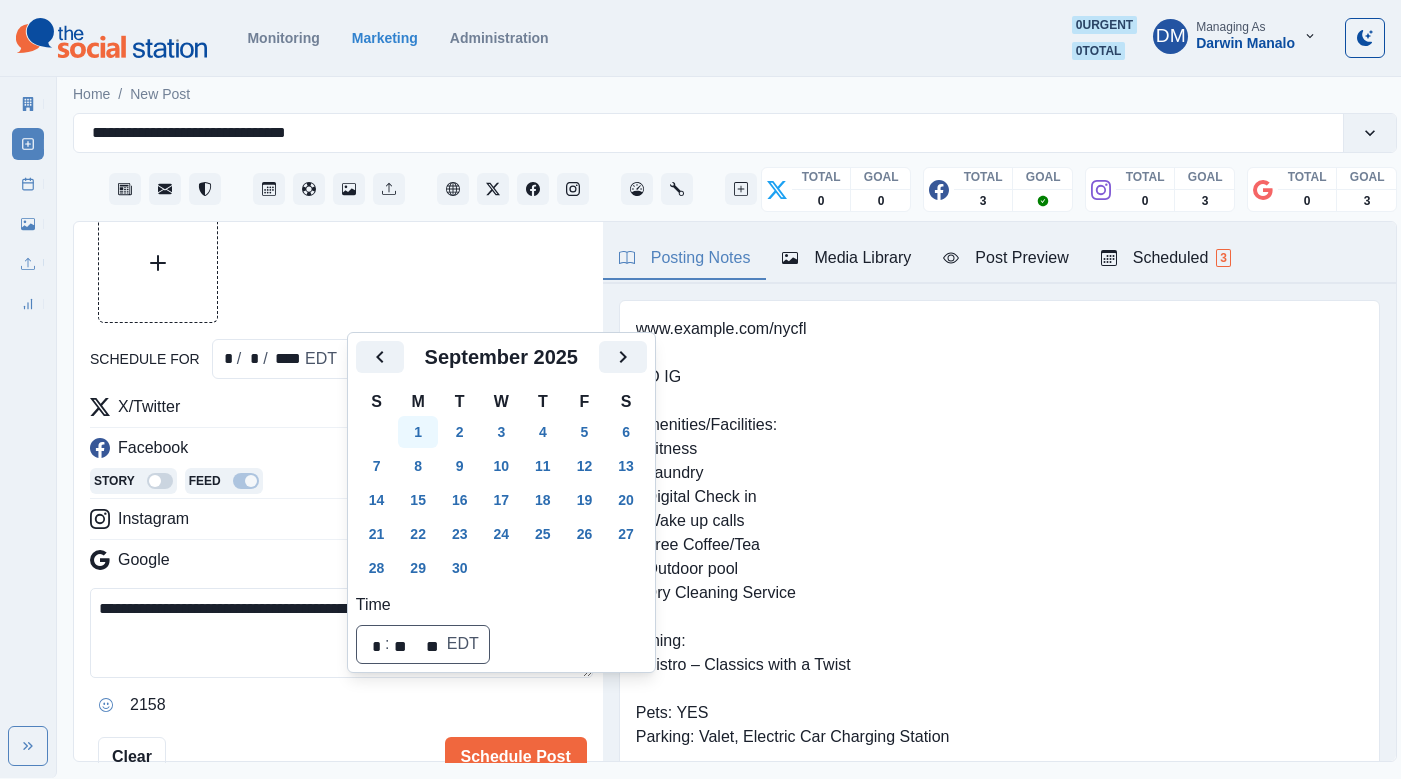 click on "1" at bounding box center [418, 432] 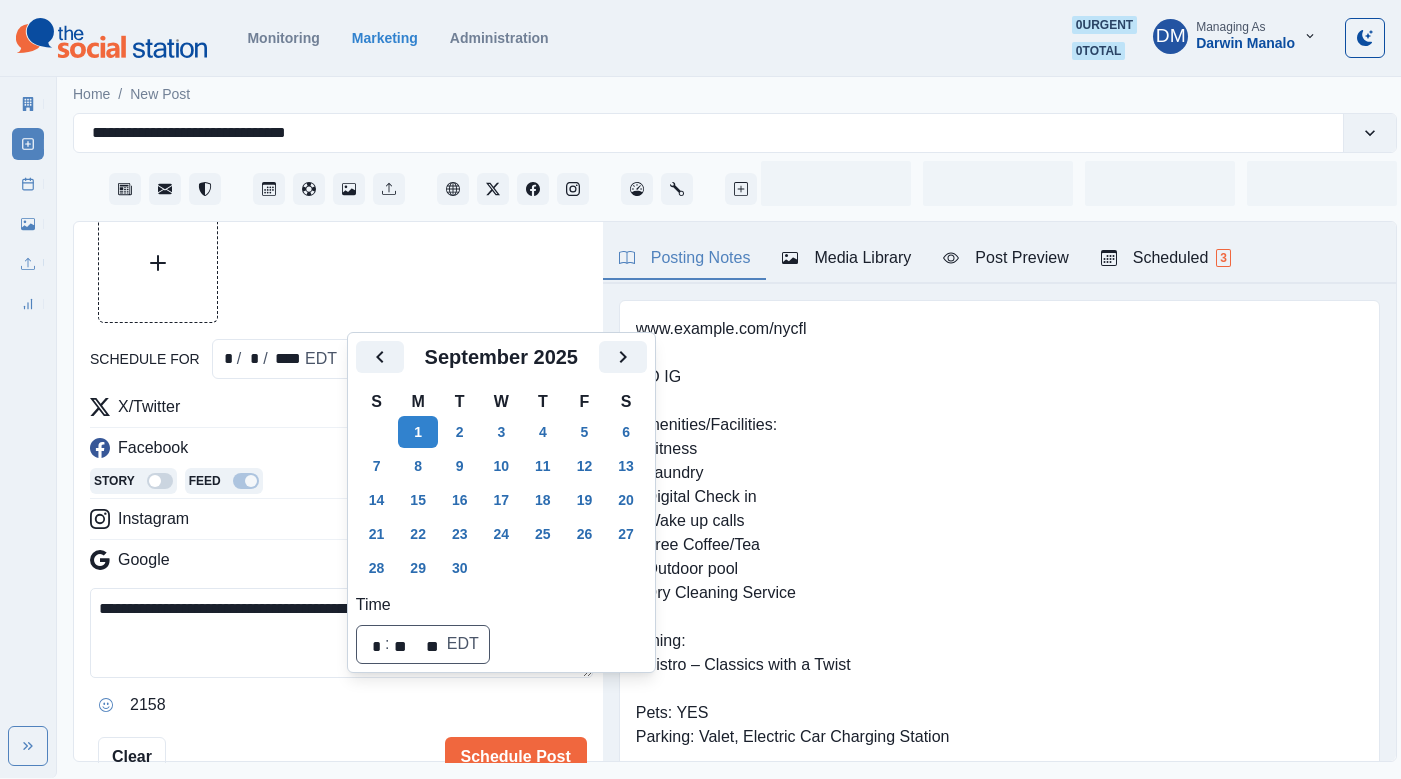 click on "**********" at bounding box center (341, 633) 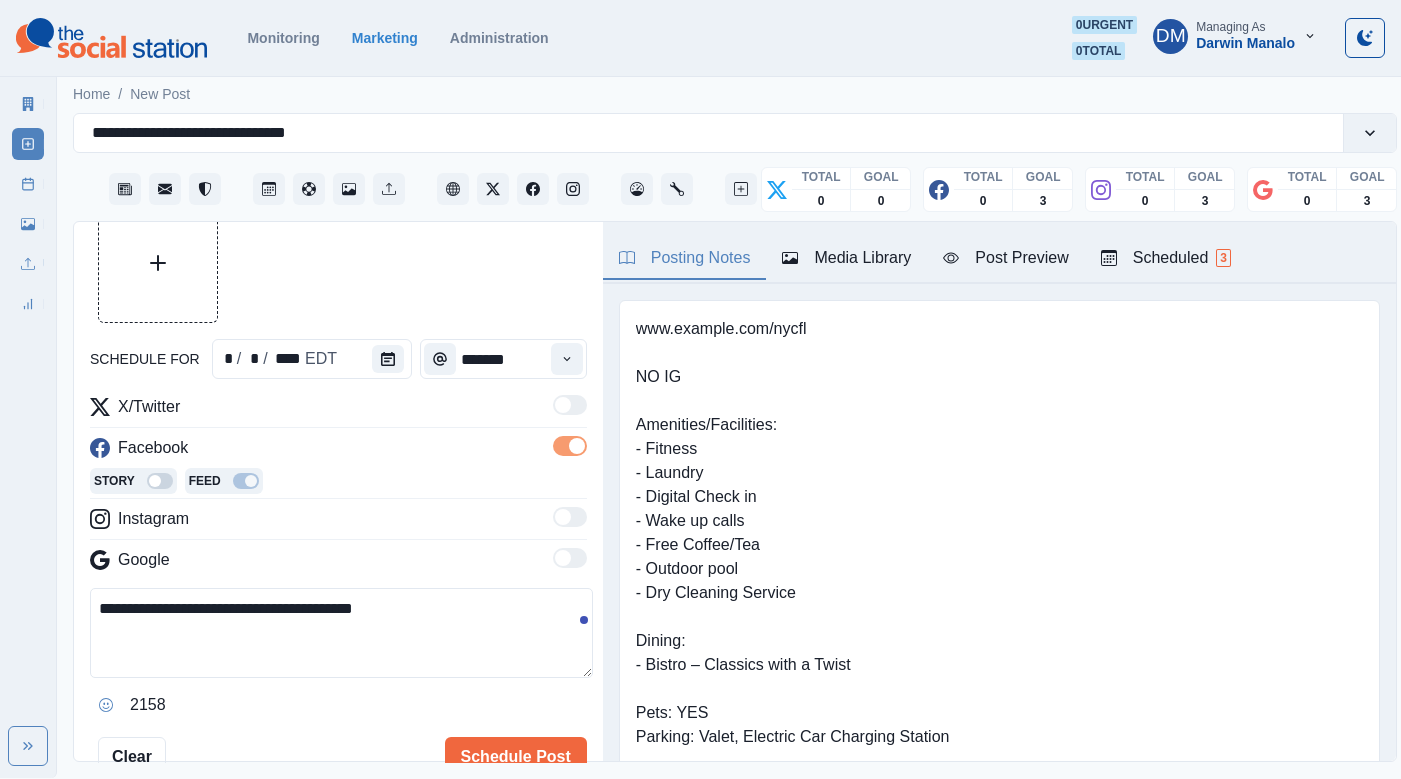 click on "**********" at bounding box center [341, 633] 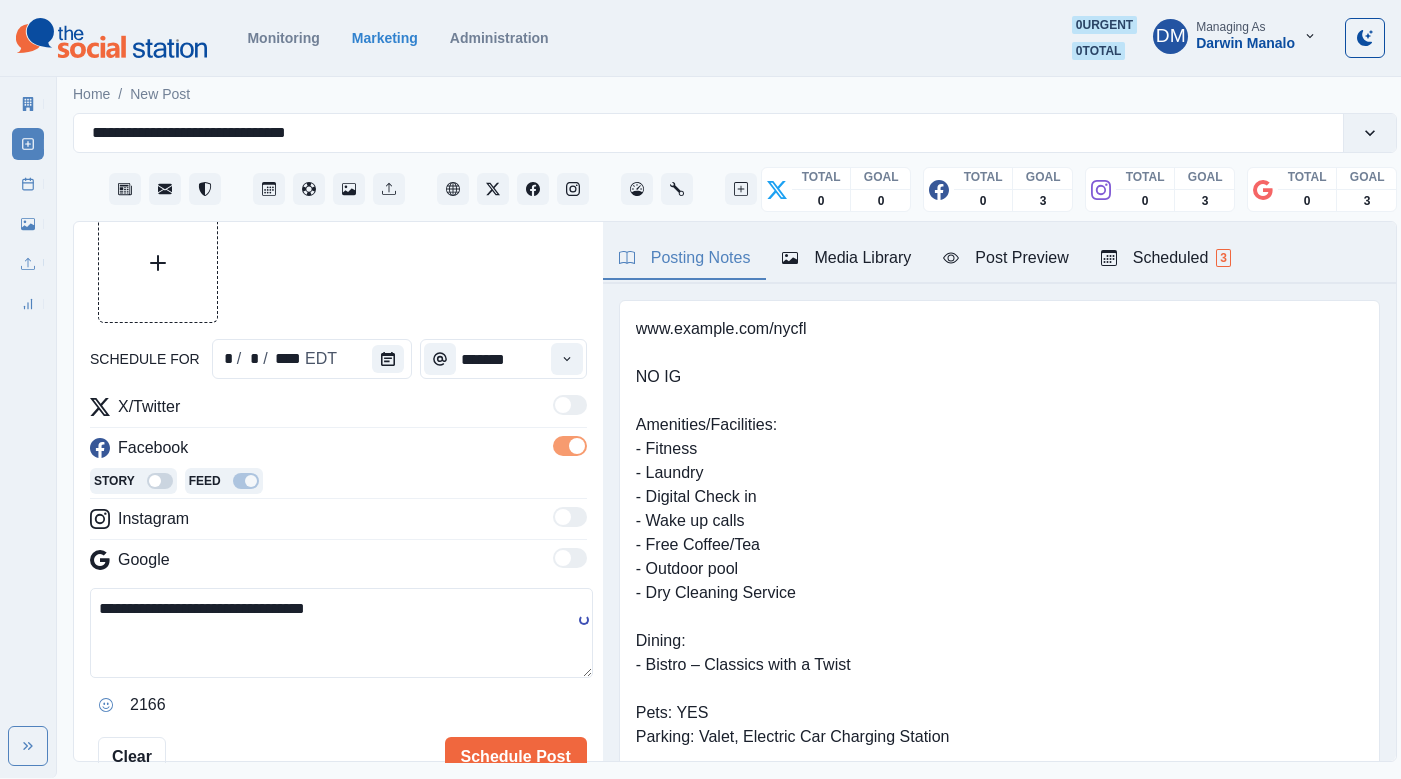 click on "**********" at bounding box center (341, 633) 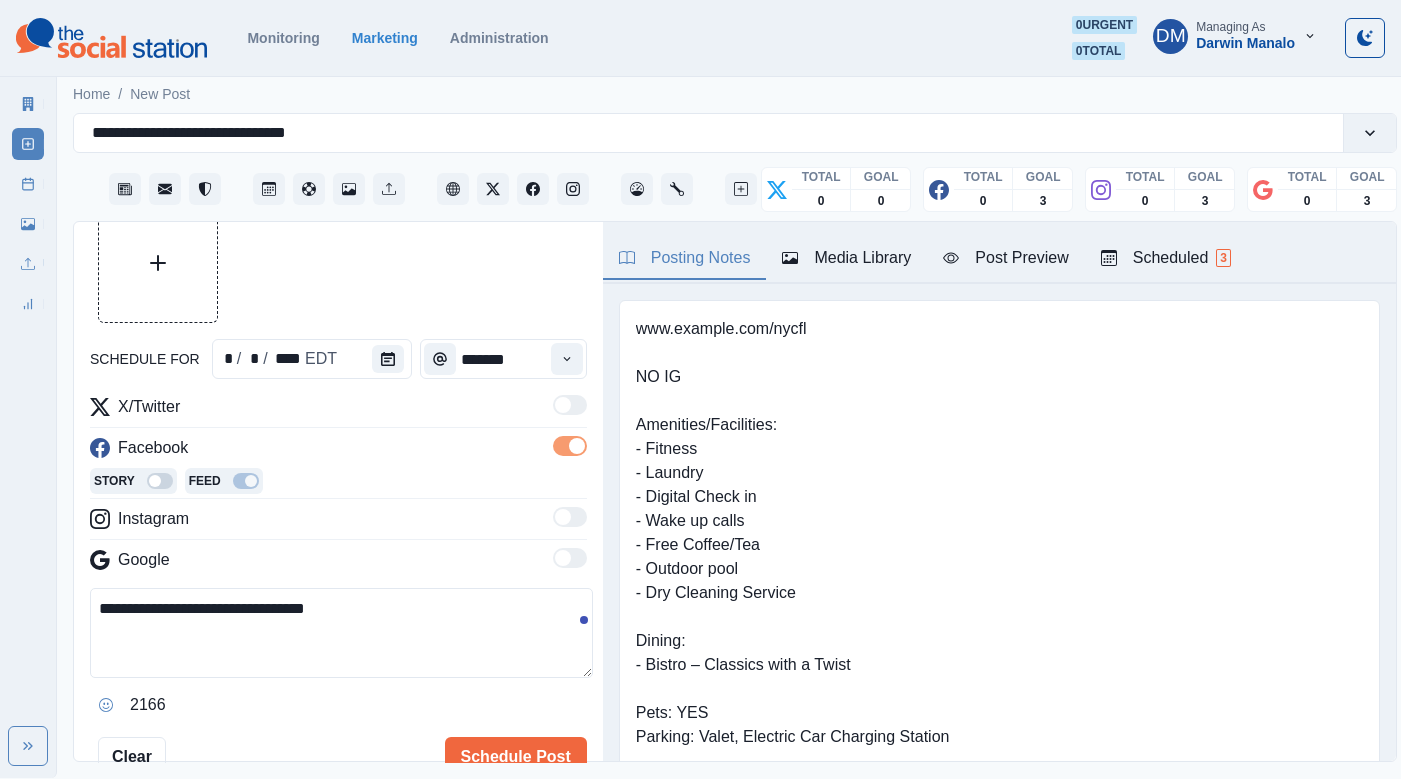 drag, startPoint x: 245, startPoint y: 516, endPoint x: 124, endPoint y: 505, distance: 121.49897 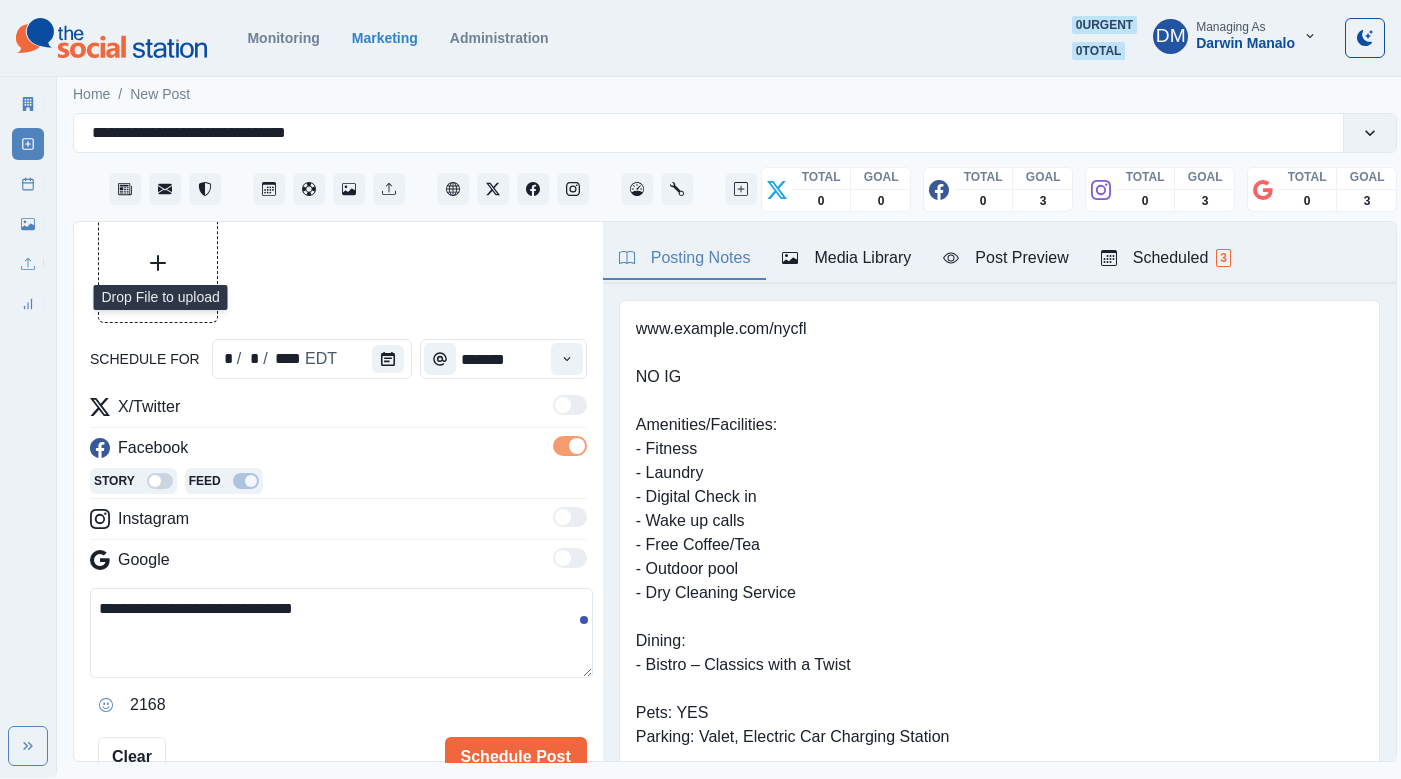 type on "**********" 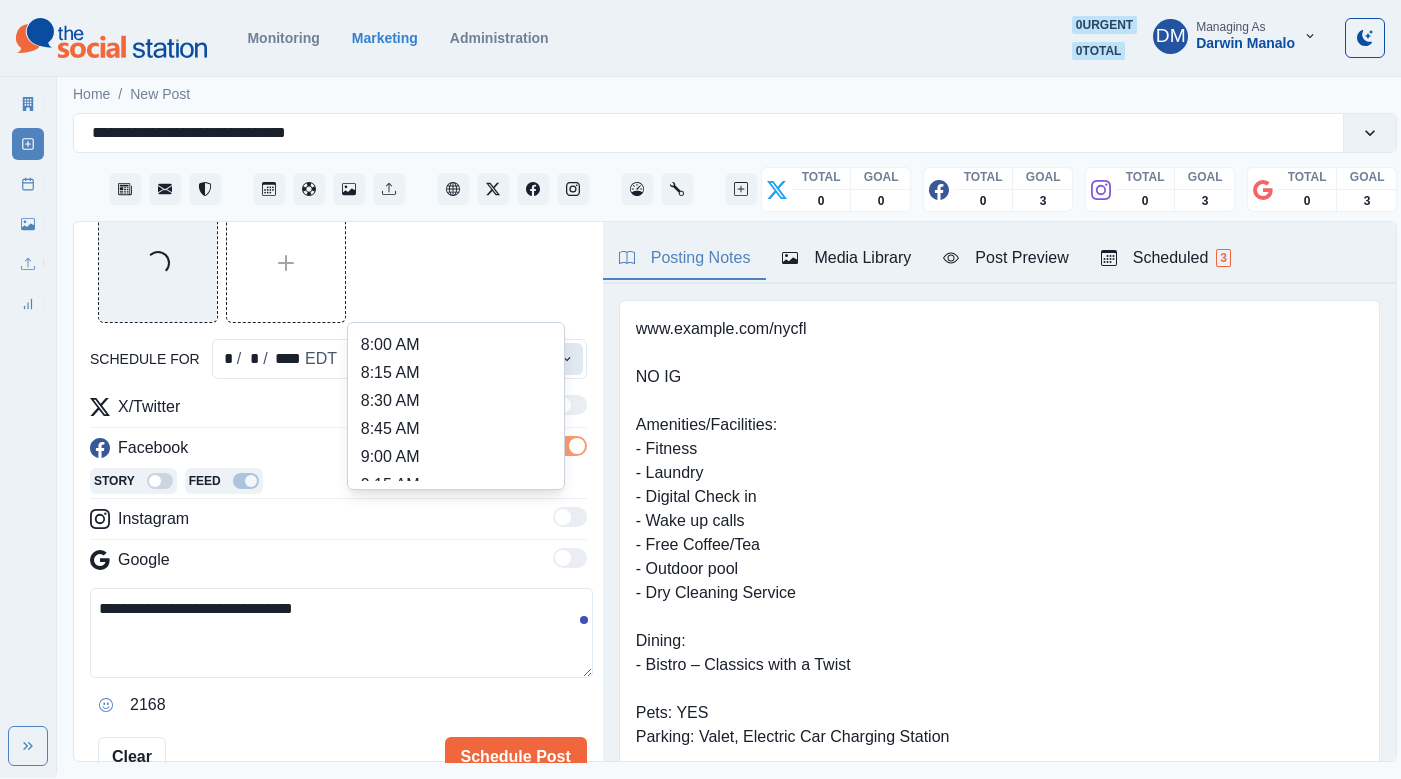 click 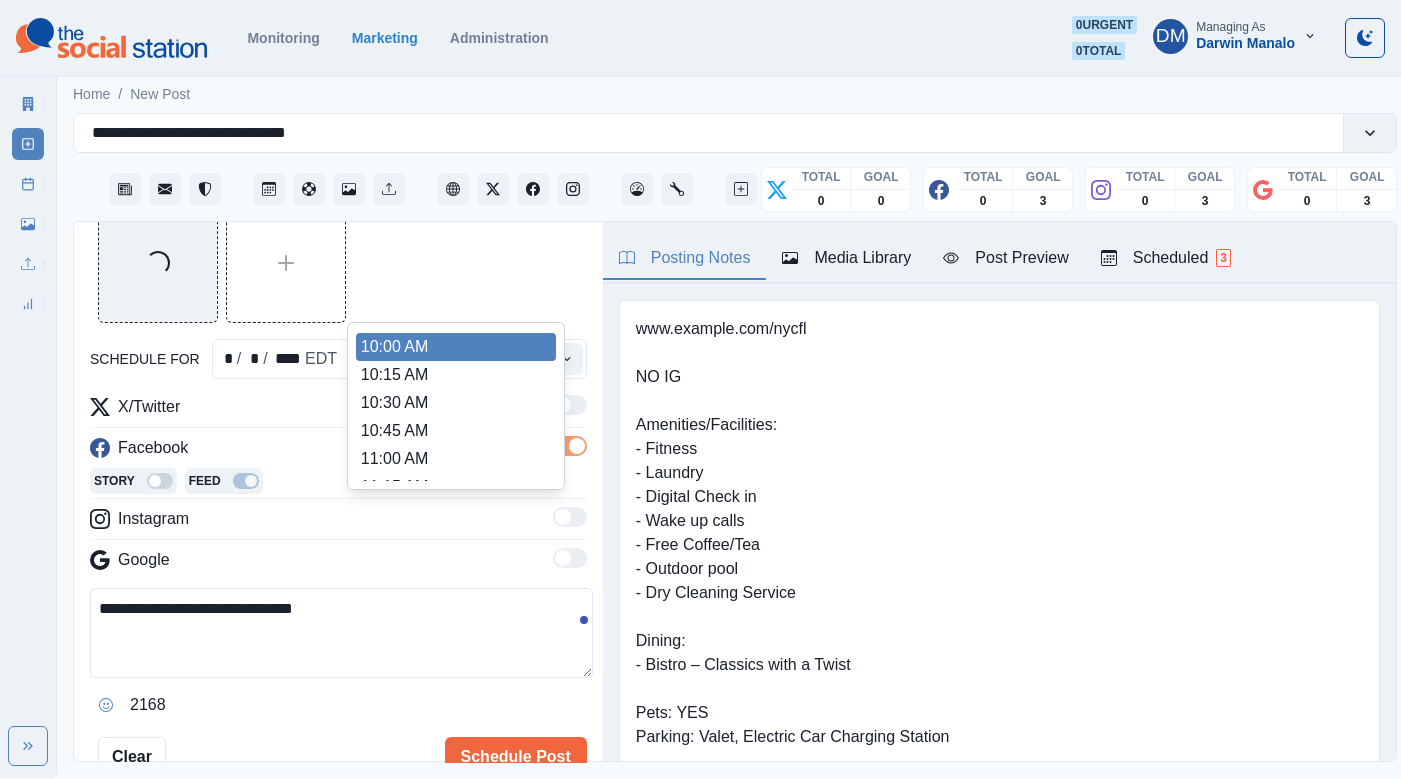 scroll, scrollTop: 224, scrollLeft: 0, axis: vertical 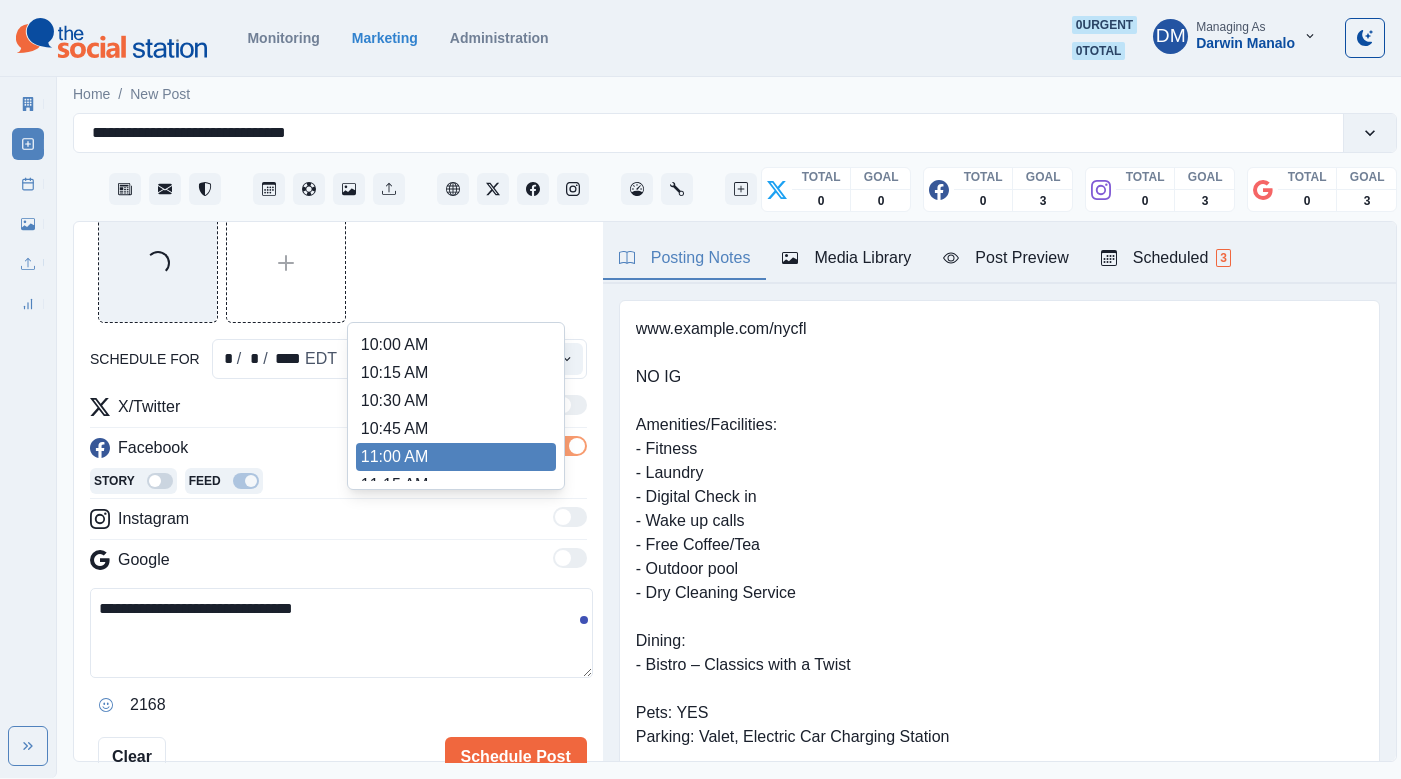 click on "11:00 AM" at bounding box center [456, 457] 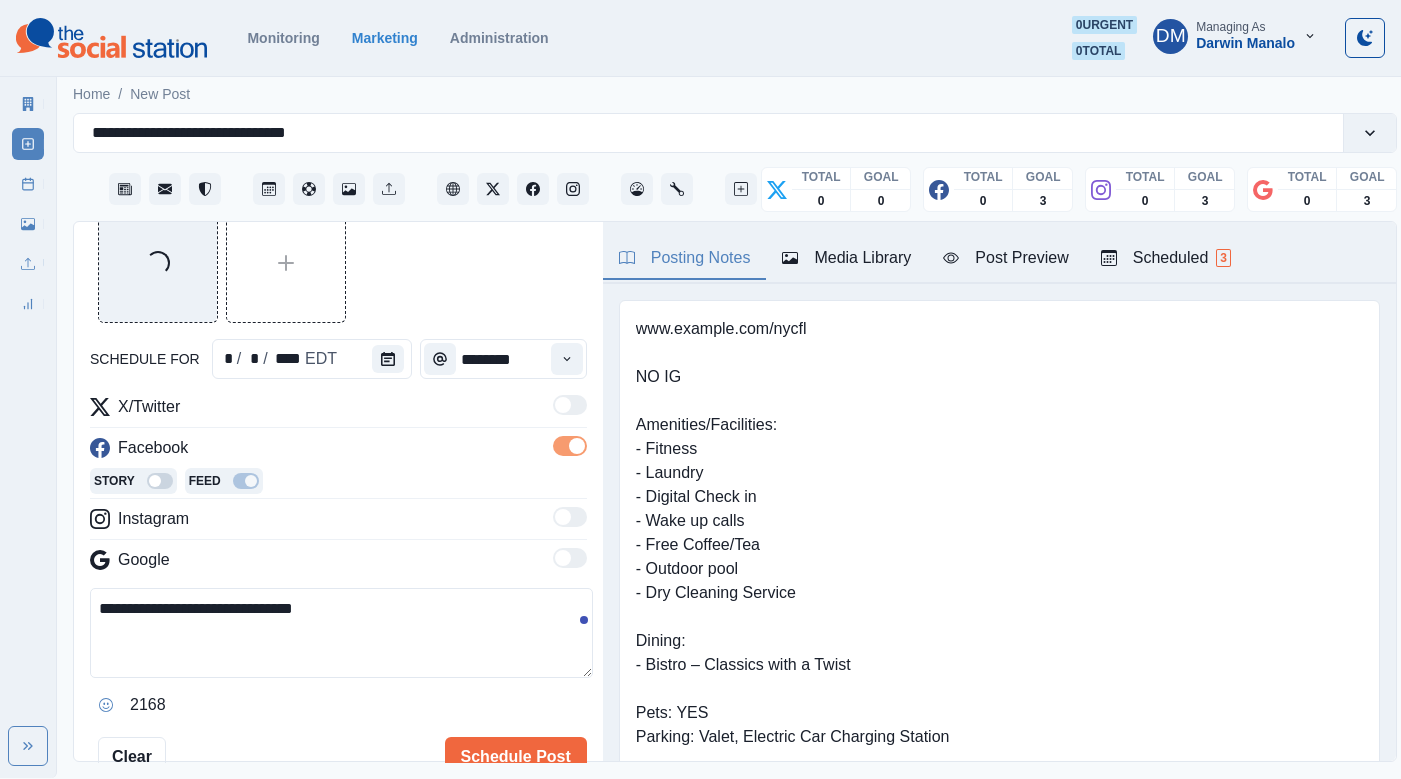 click on "**********" at bounding box center (341, 633) 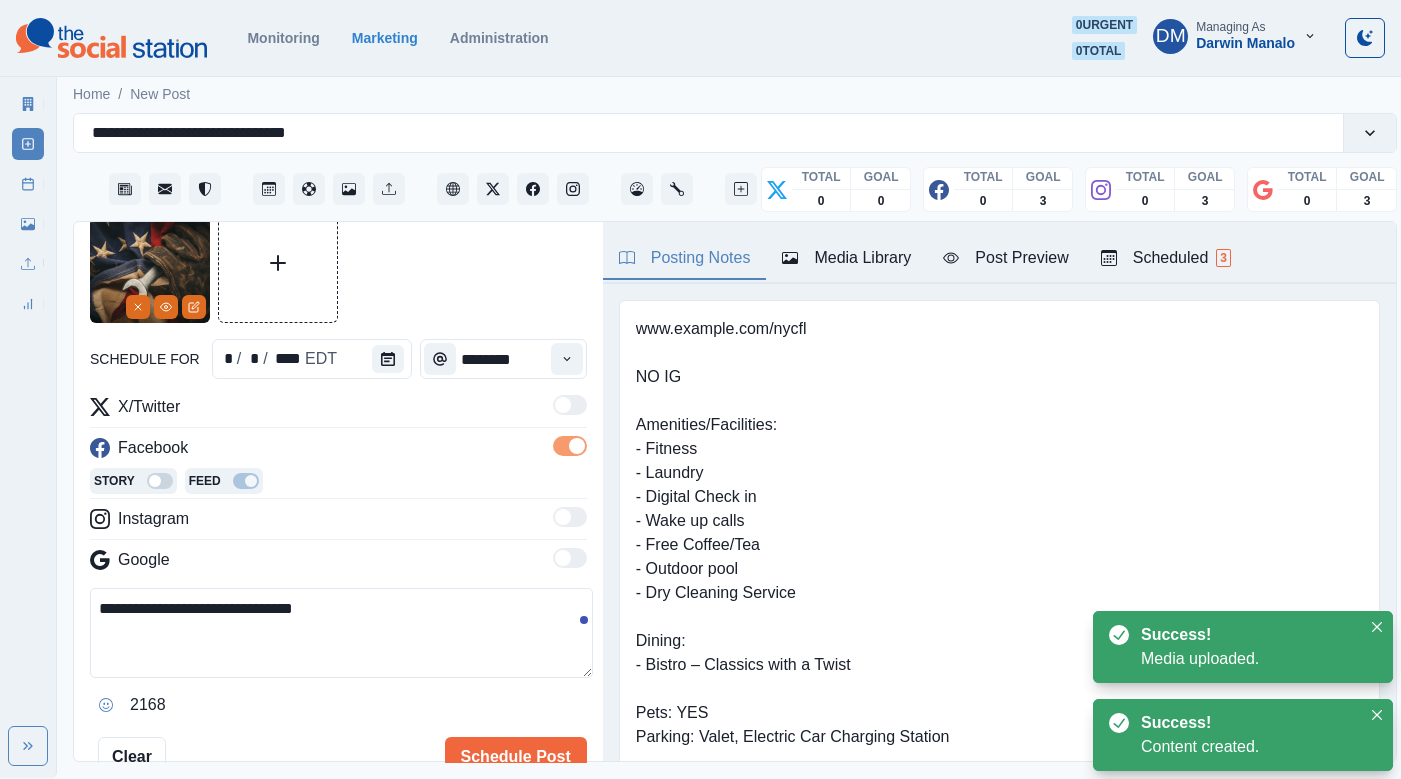 click on "Post Preview" at bounding box center [1005, 258] 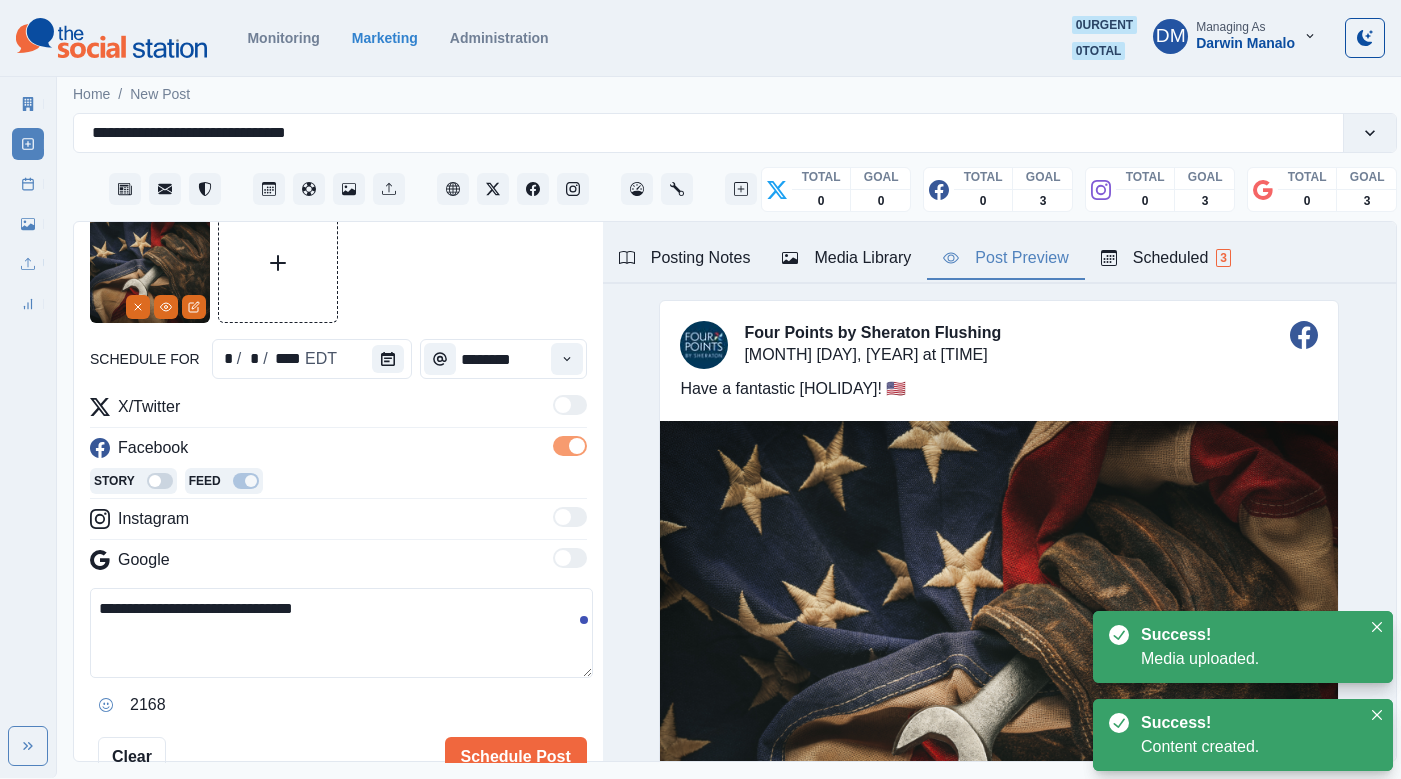 click at bounding box center [563, 517] 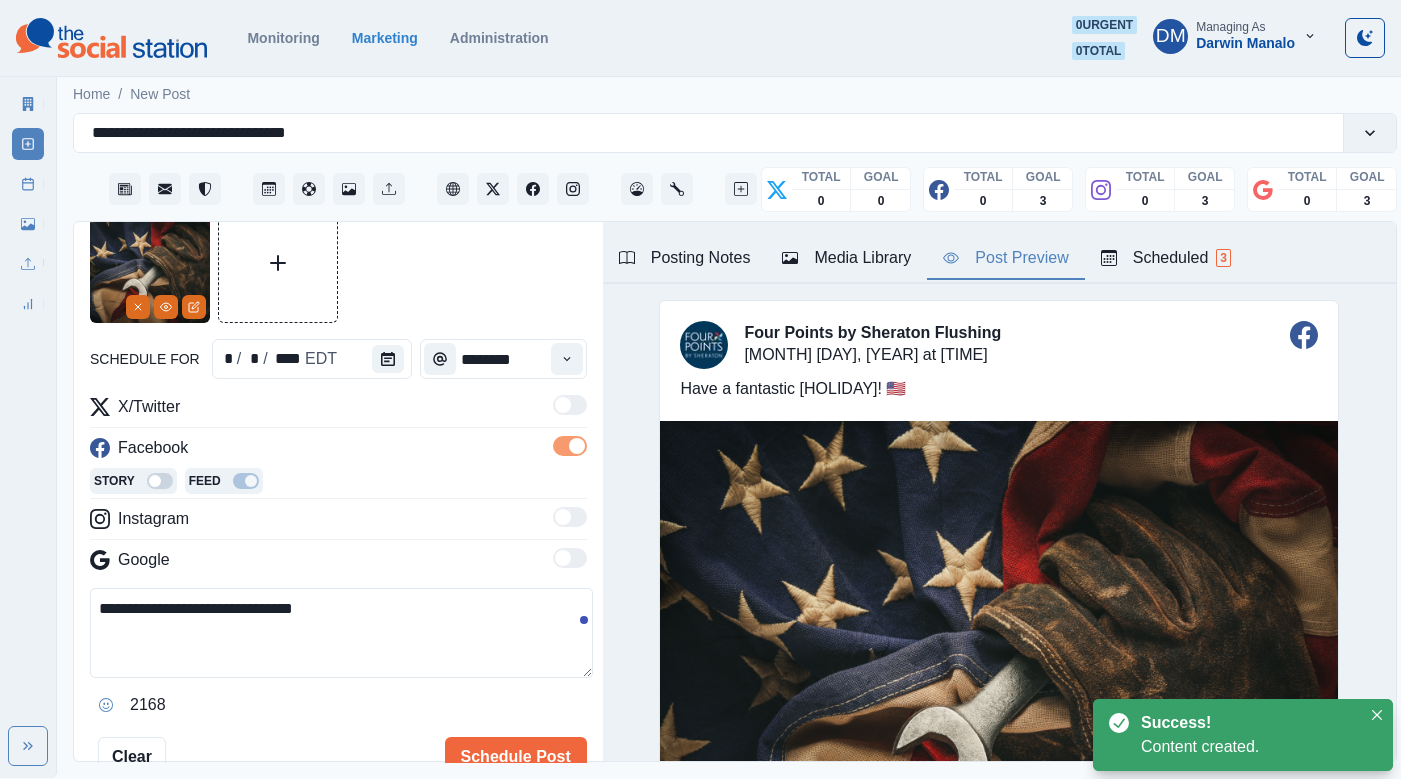 click on "**********" at bounding box center (341, 633) 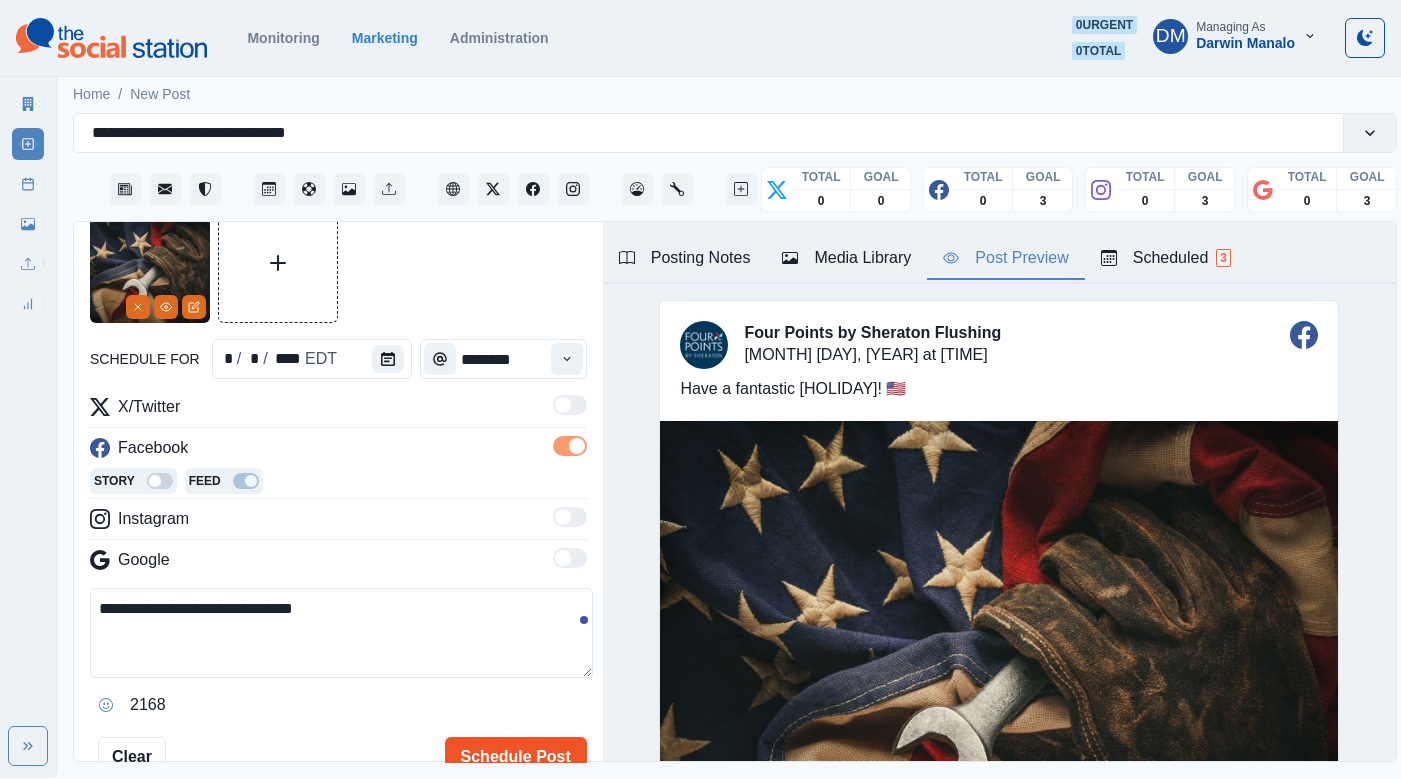 click on "Schedule Post" at bounding box center [516, 757] 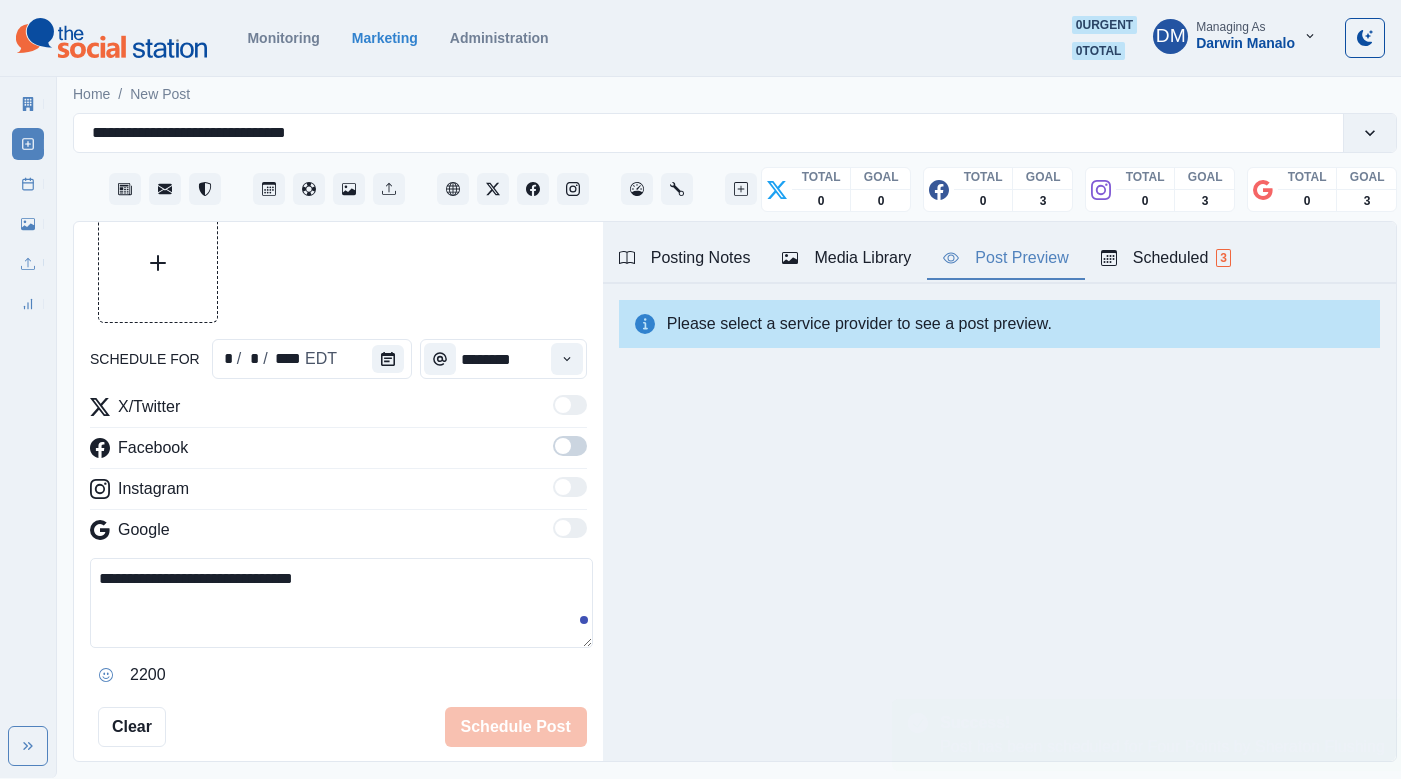 type 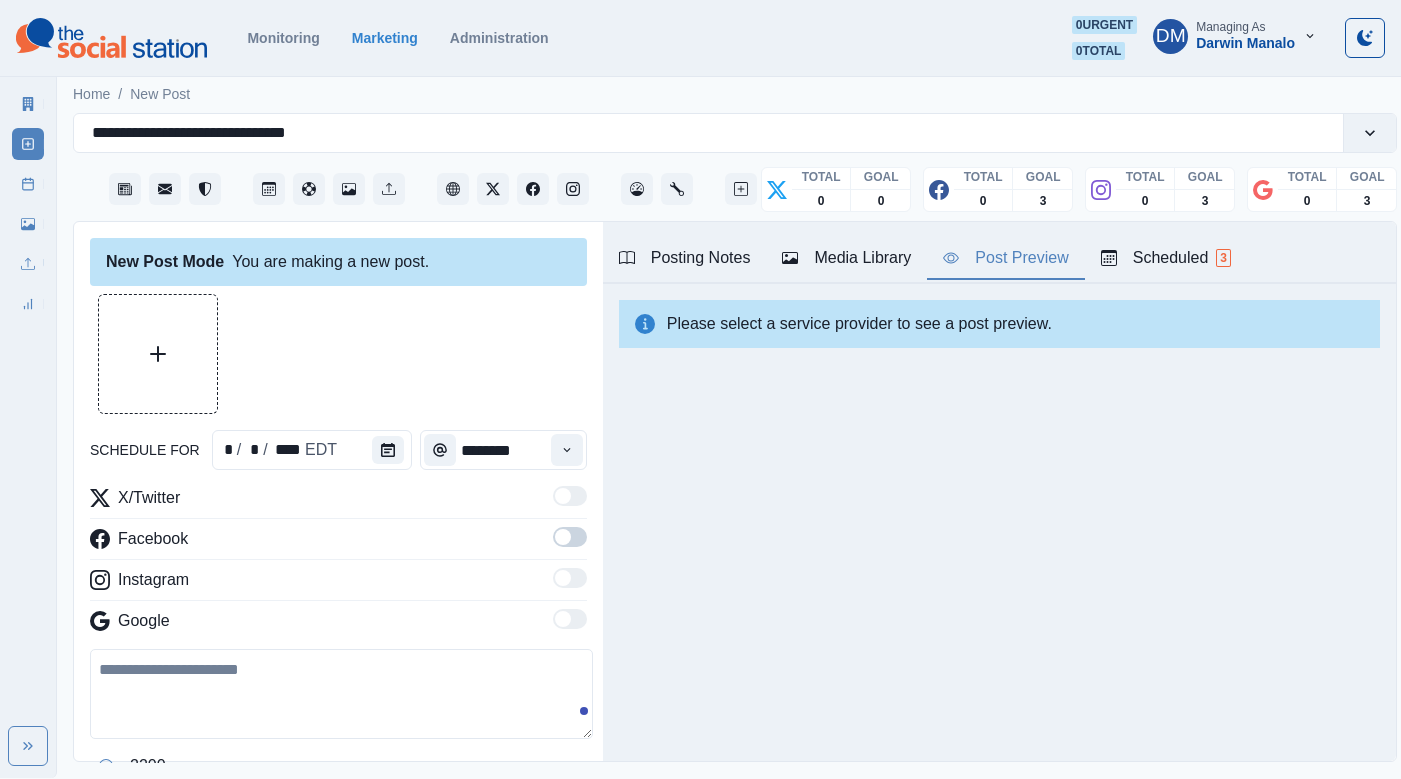 scroll, scrollTop: 210, scrollLeft: 0, axis: vertical 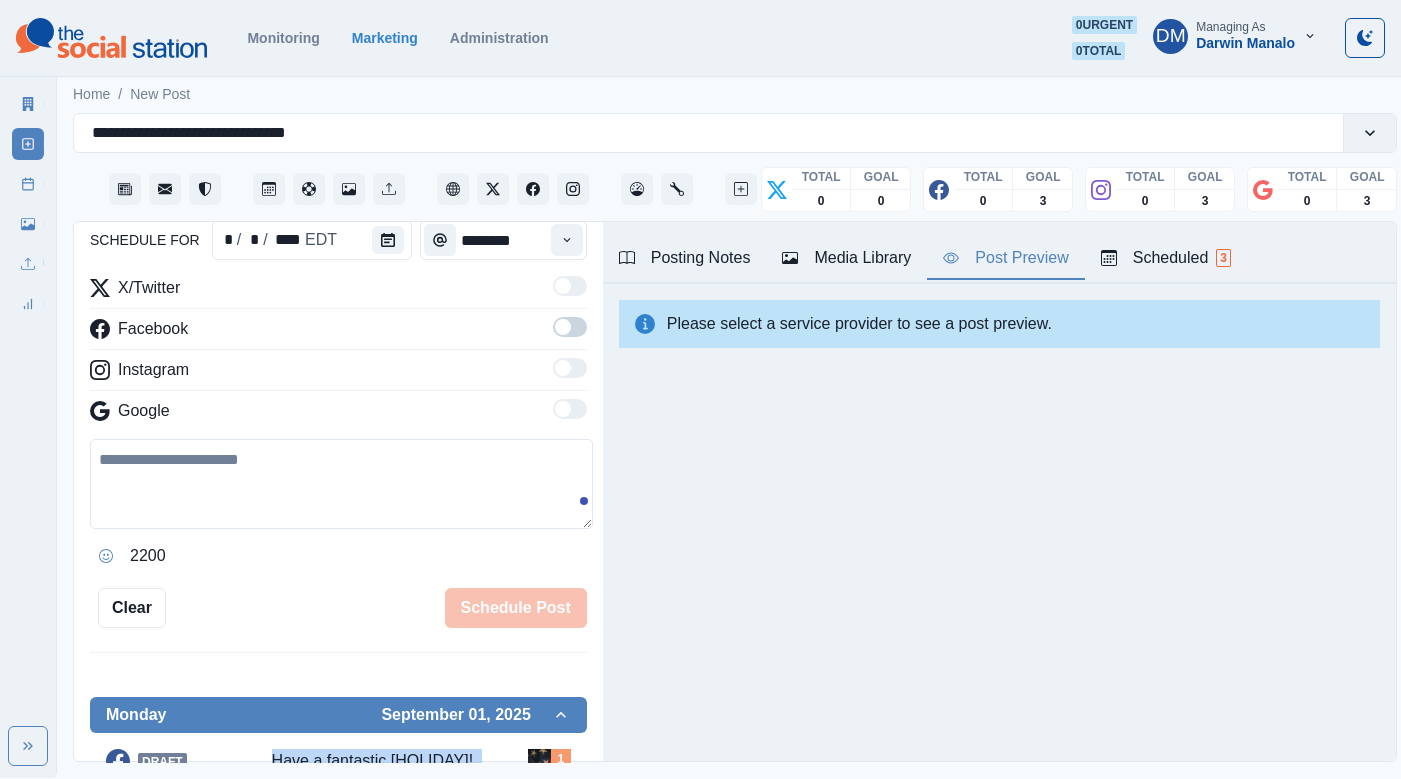 drag, startPoint x: 248, startPoint y: 603, endPoint x: 434, endPoint y: 607, distance: 186.043 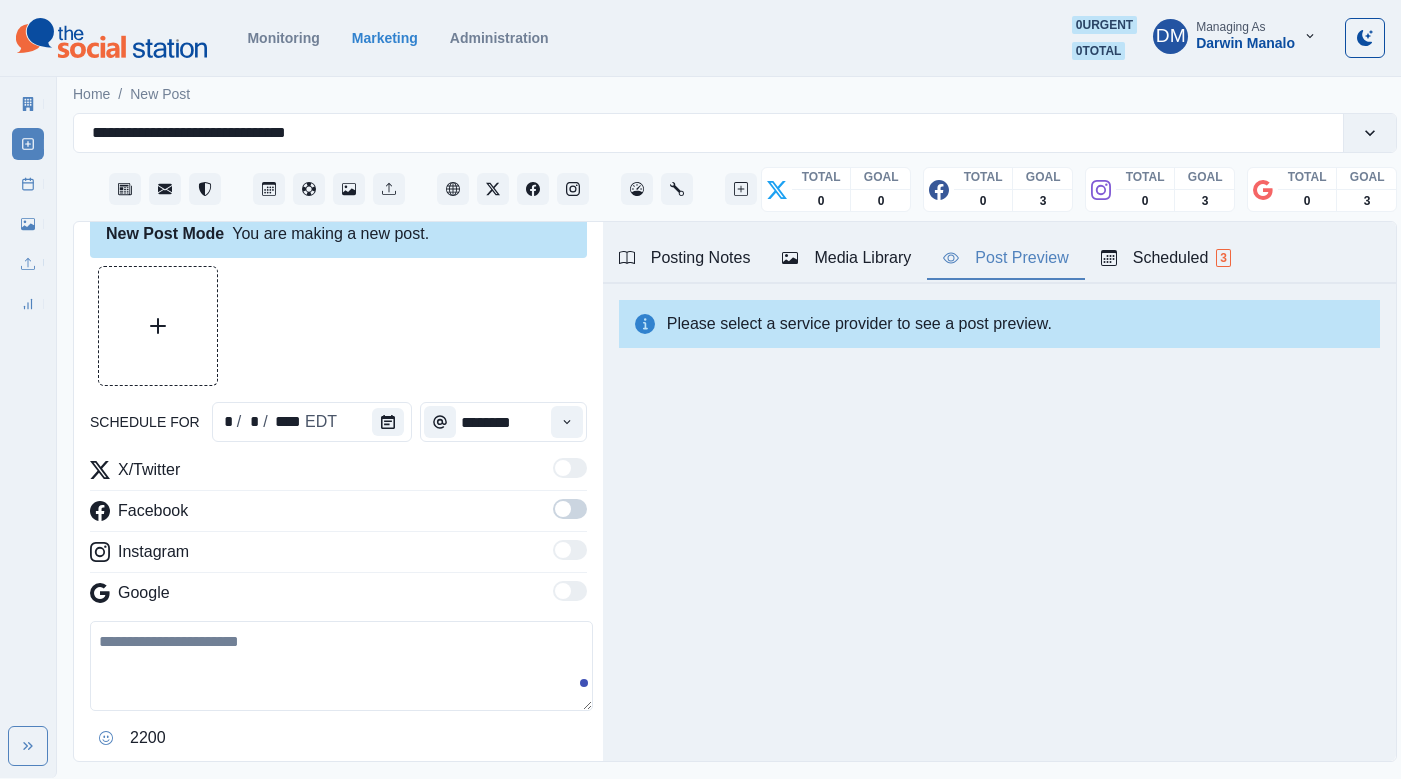 scroll, scrollTop: 20, scrollLeft: 0, axis: vertical 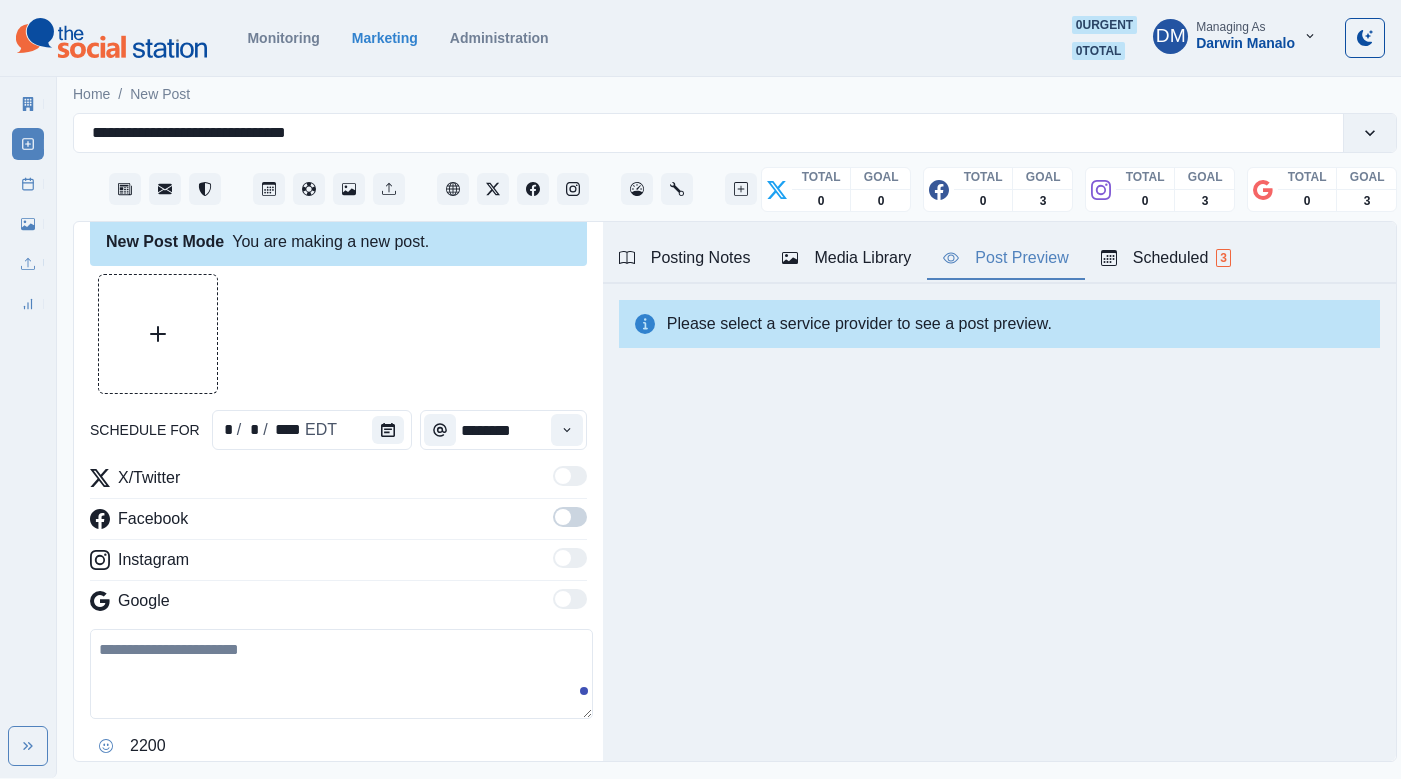 click at bounding box center [338, 334] 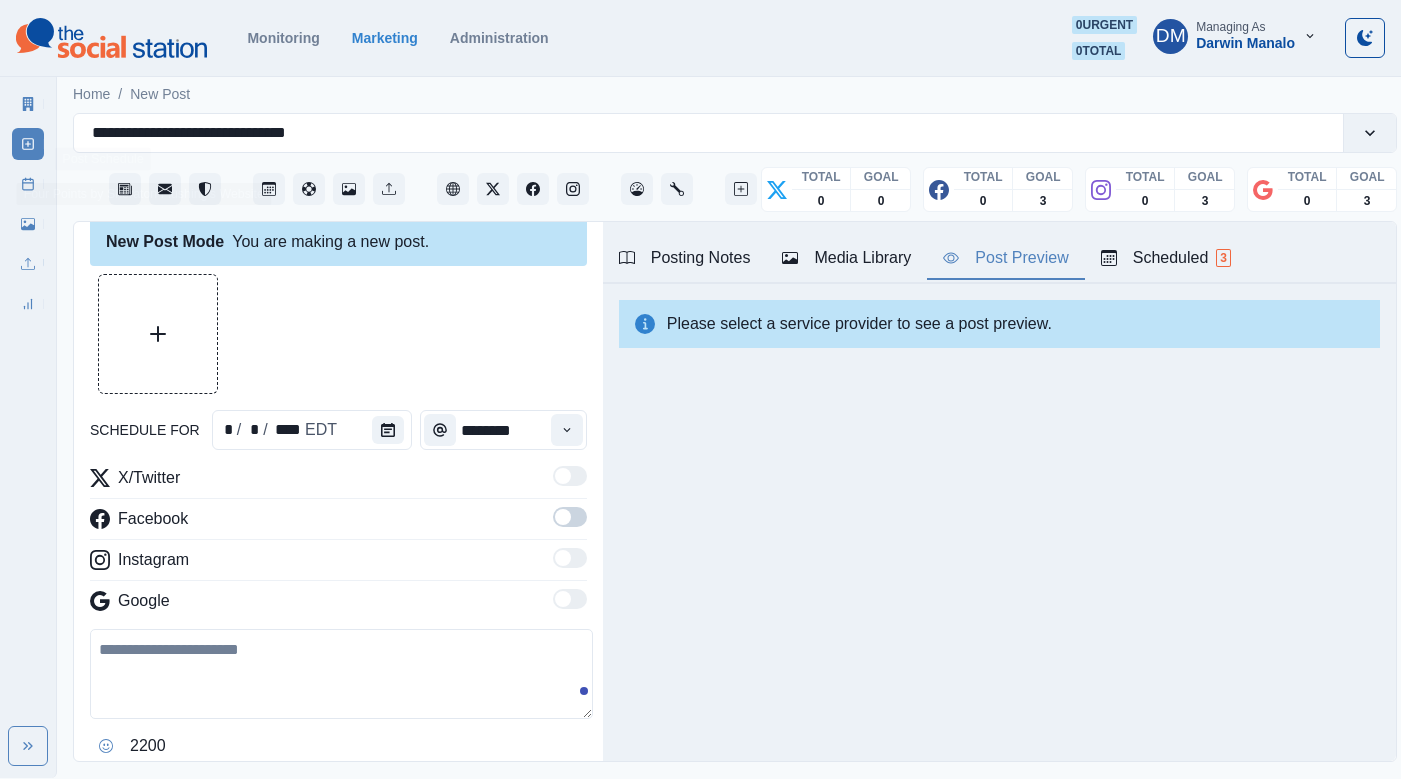 click on "Post Schedule" at bounding box center (28, 184) 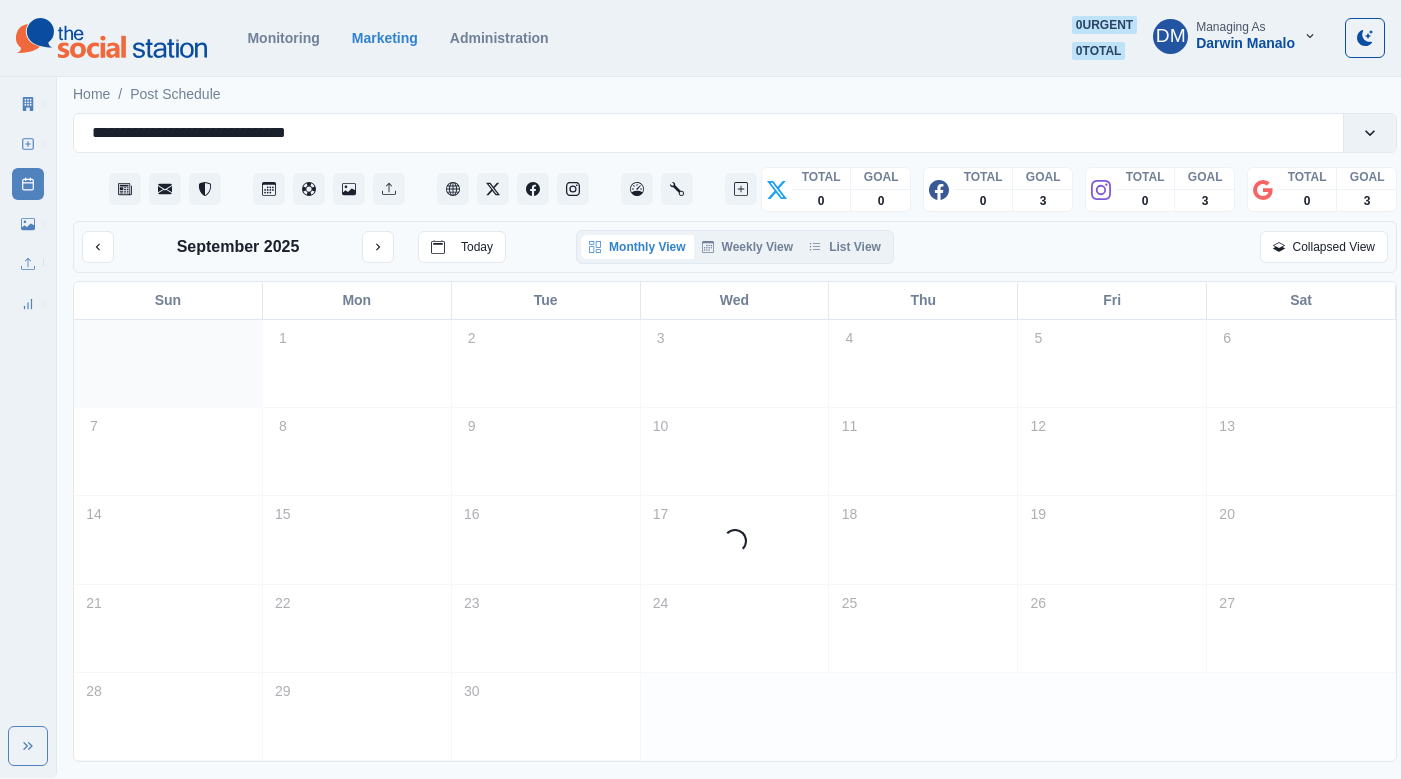 click on "Post Schedule" at bounding box center (28, 184) 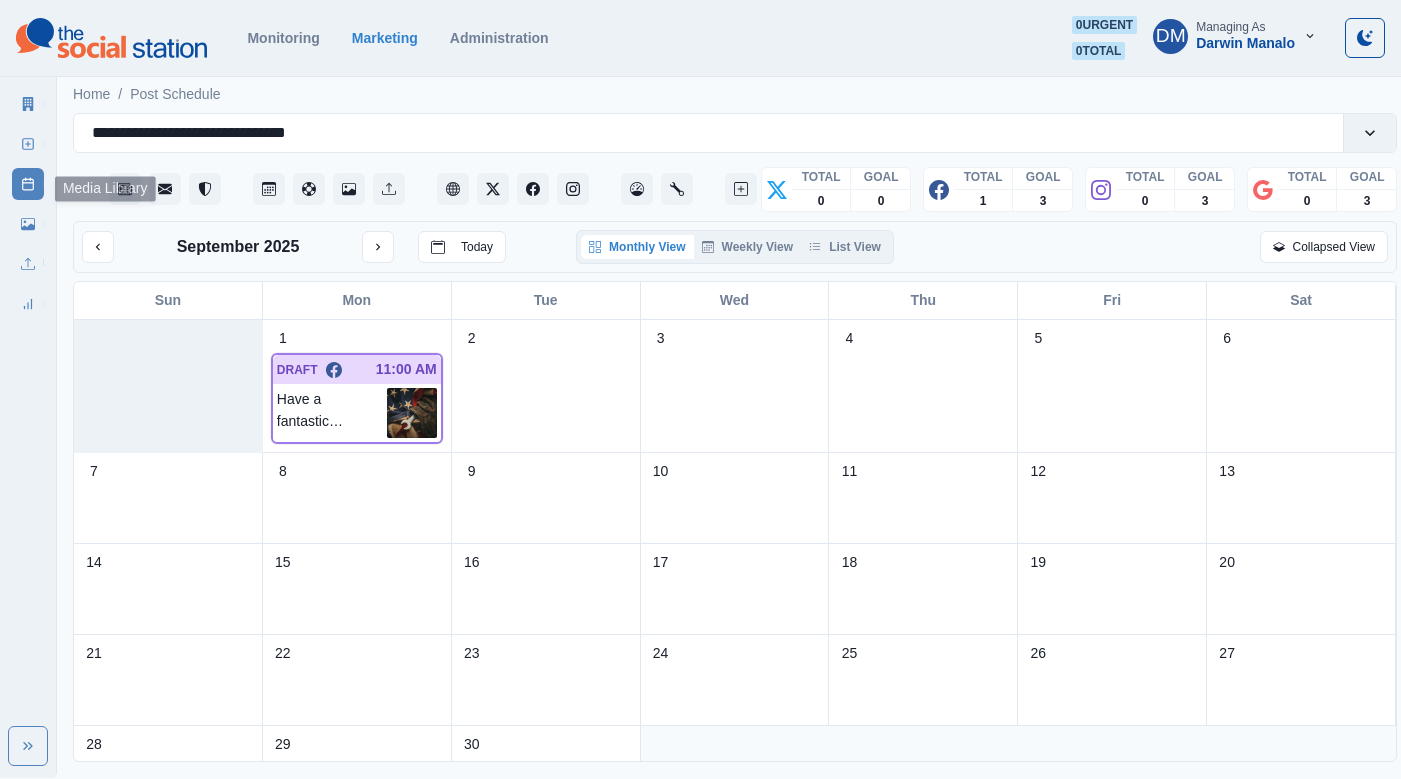 click on "Media Library" at bounding box center (28, 224) 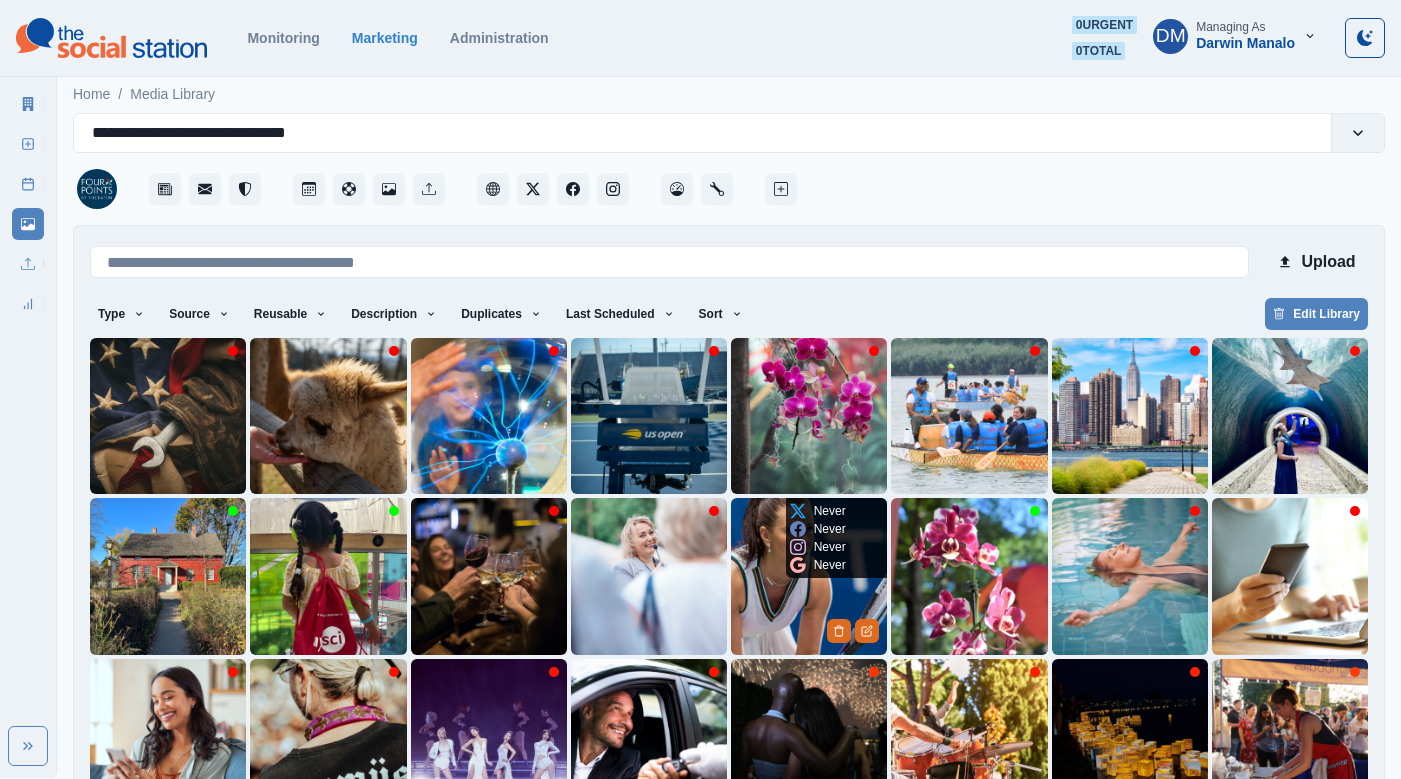scroll, scrollTop: 42, scrollLeft: 0, axis: vertical 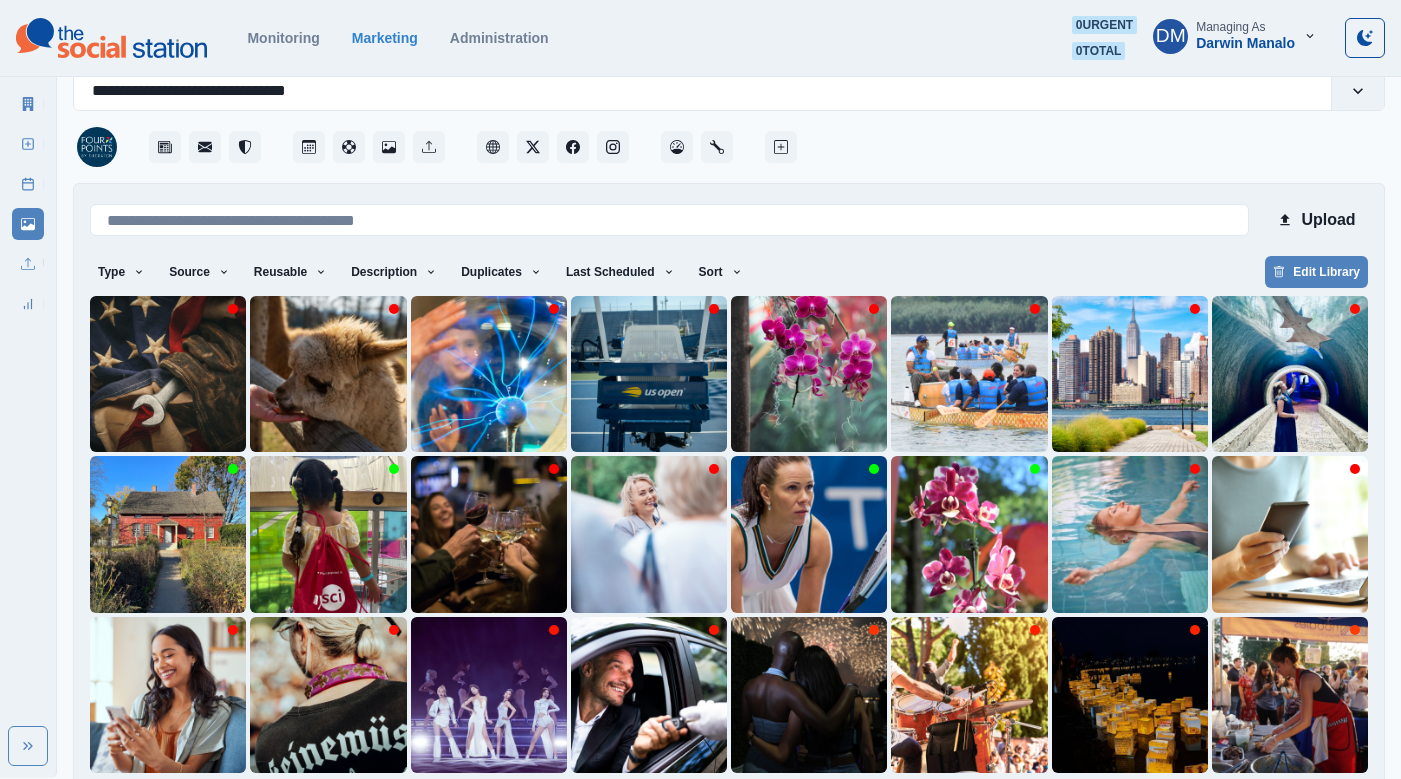 click on "9" at bounding box center [855, 805] 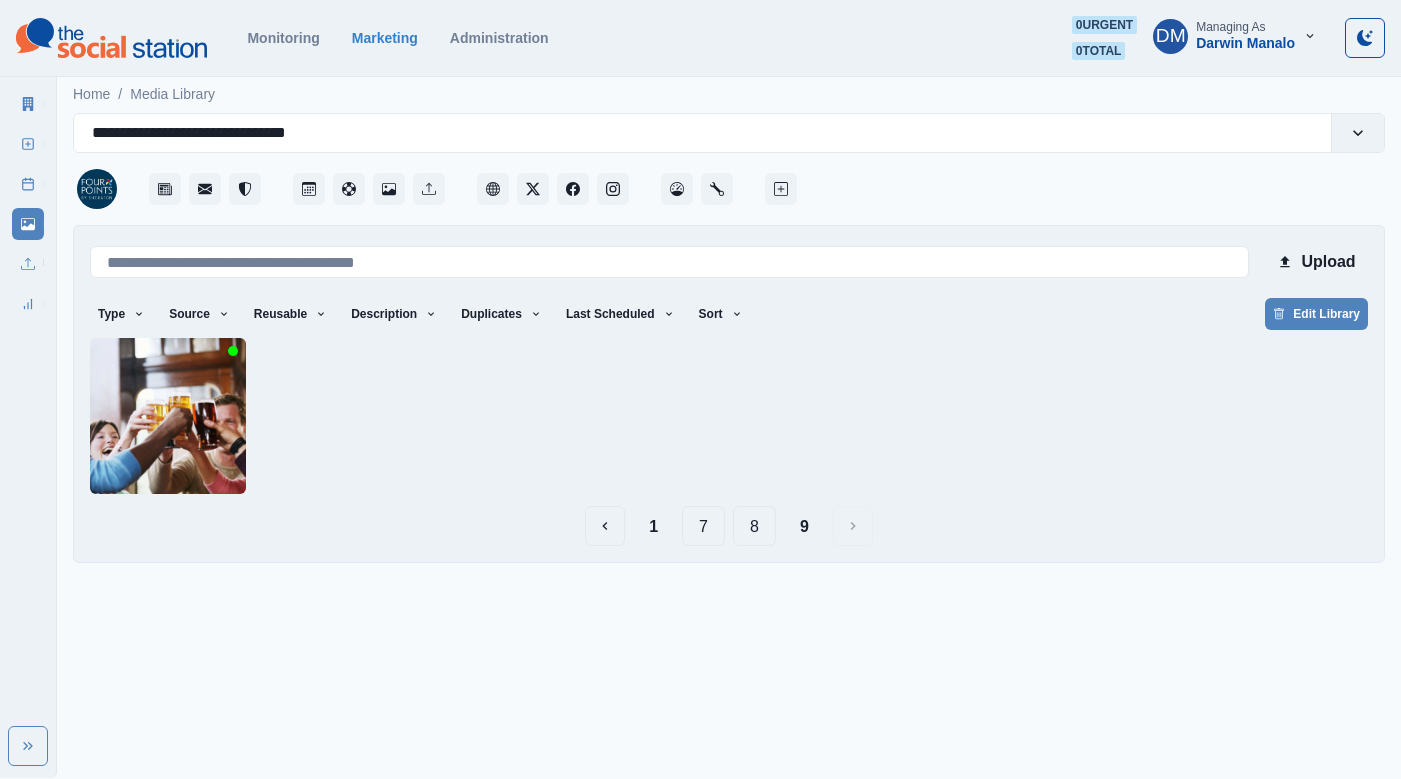 scroll, scrollTop: 0, scrollLeft: 0, axis: both 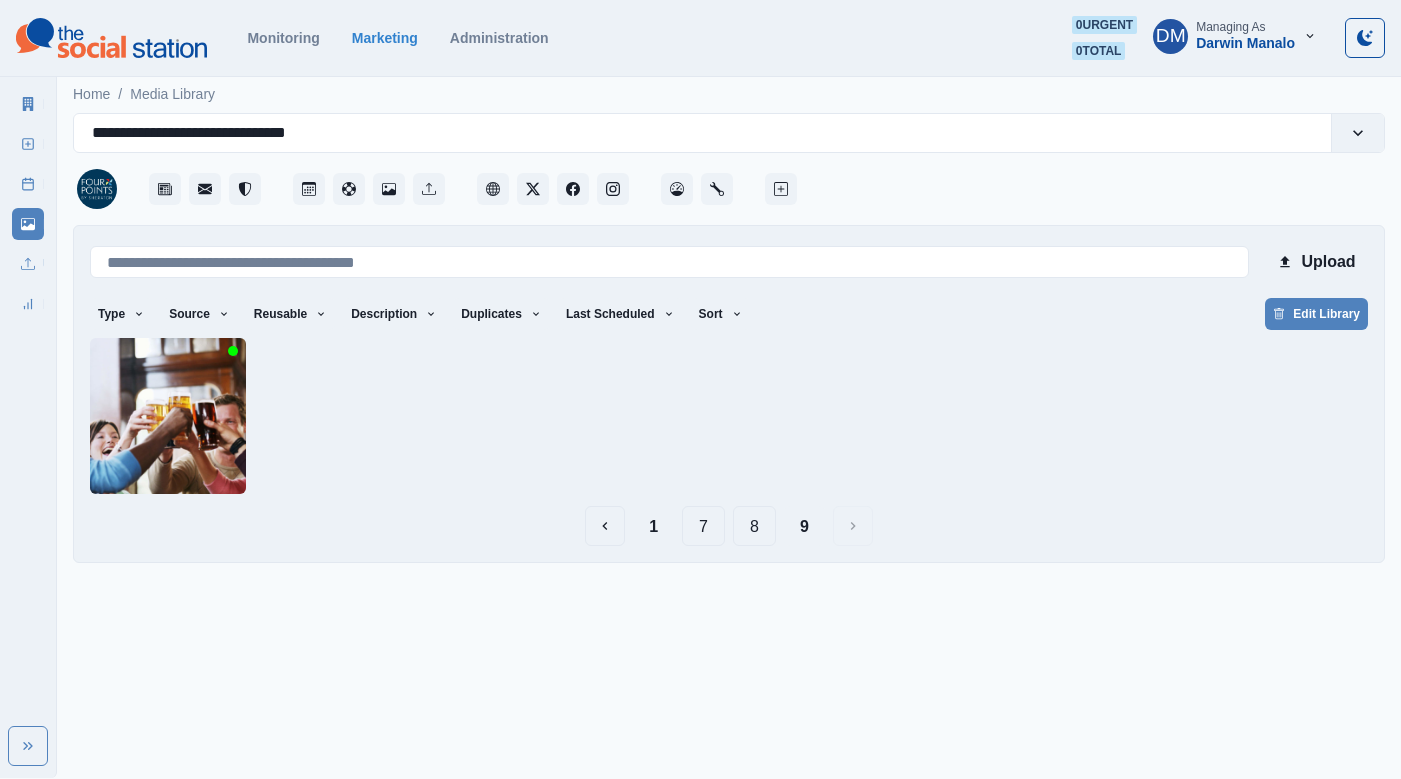 click on "8" at bounding box center [754, 526] 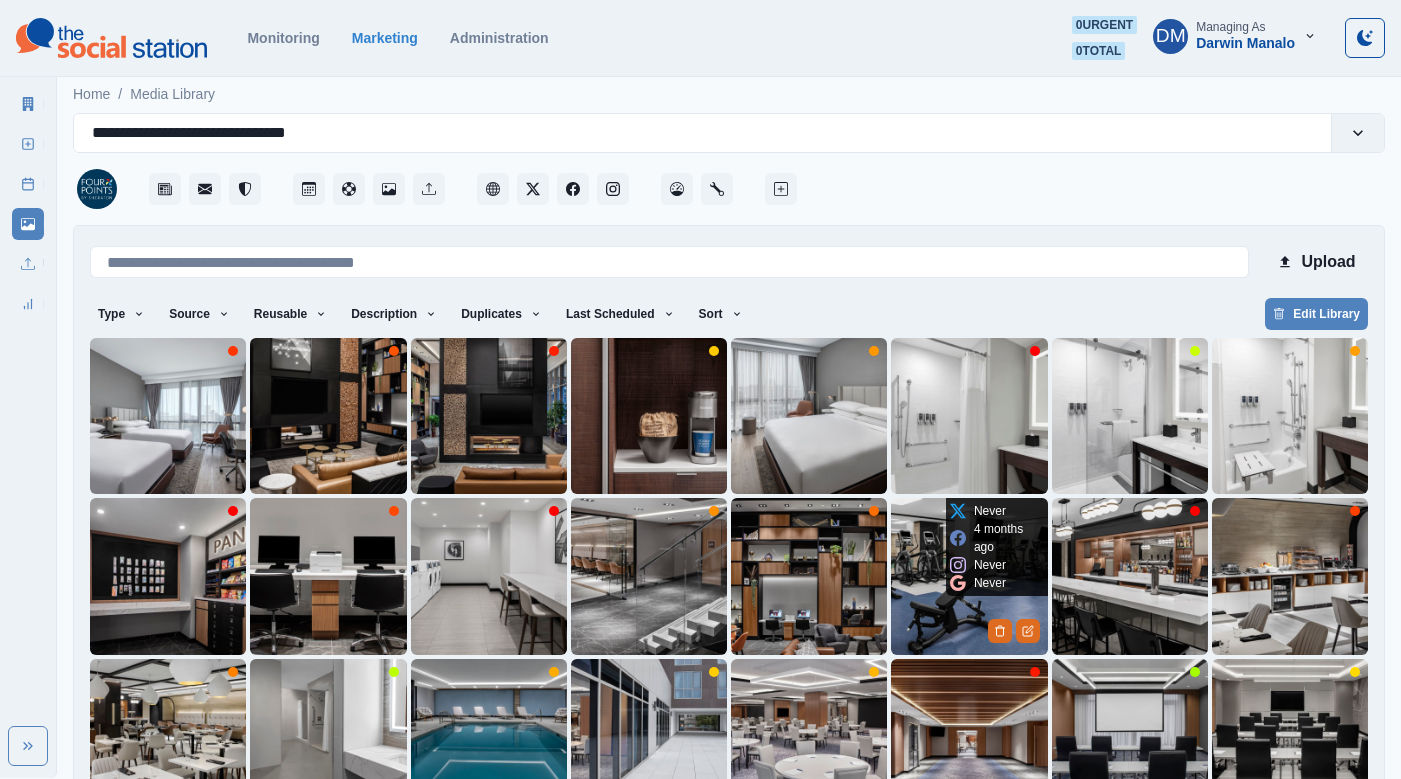 scroll, scrollTop: 42, scrollLeft: 0, axis: vertical 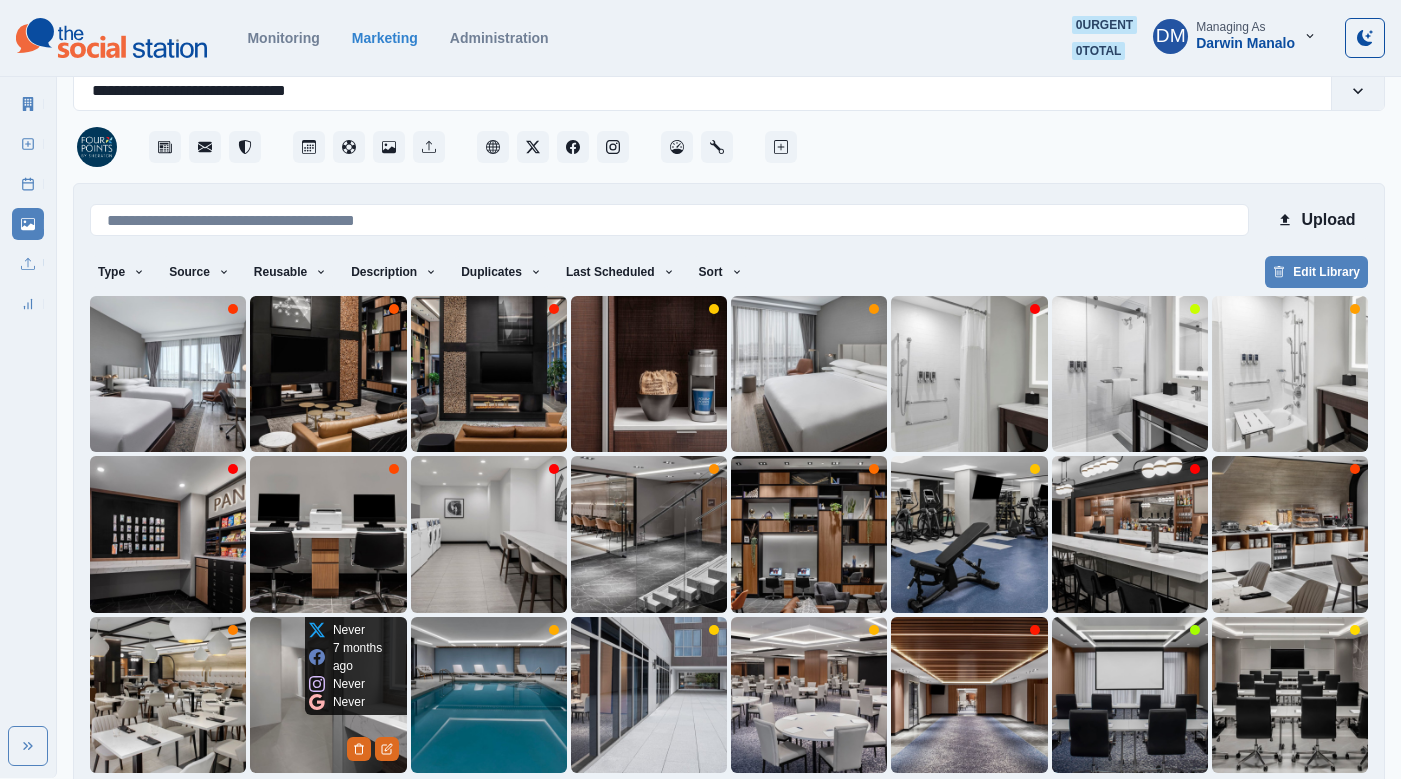 click at bounding box center [328, 695] 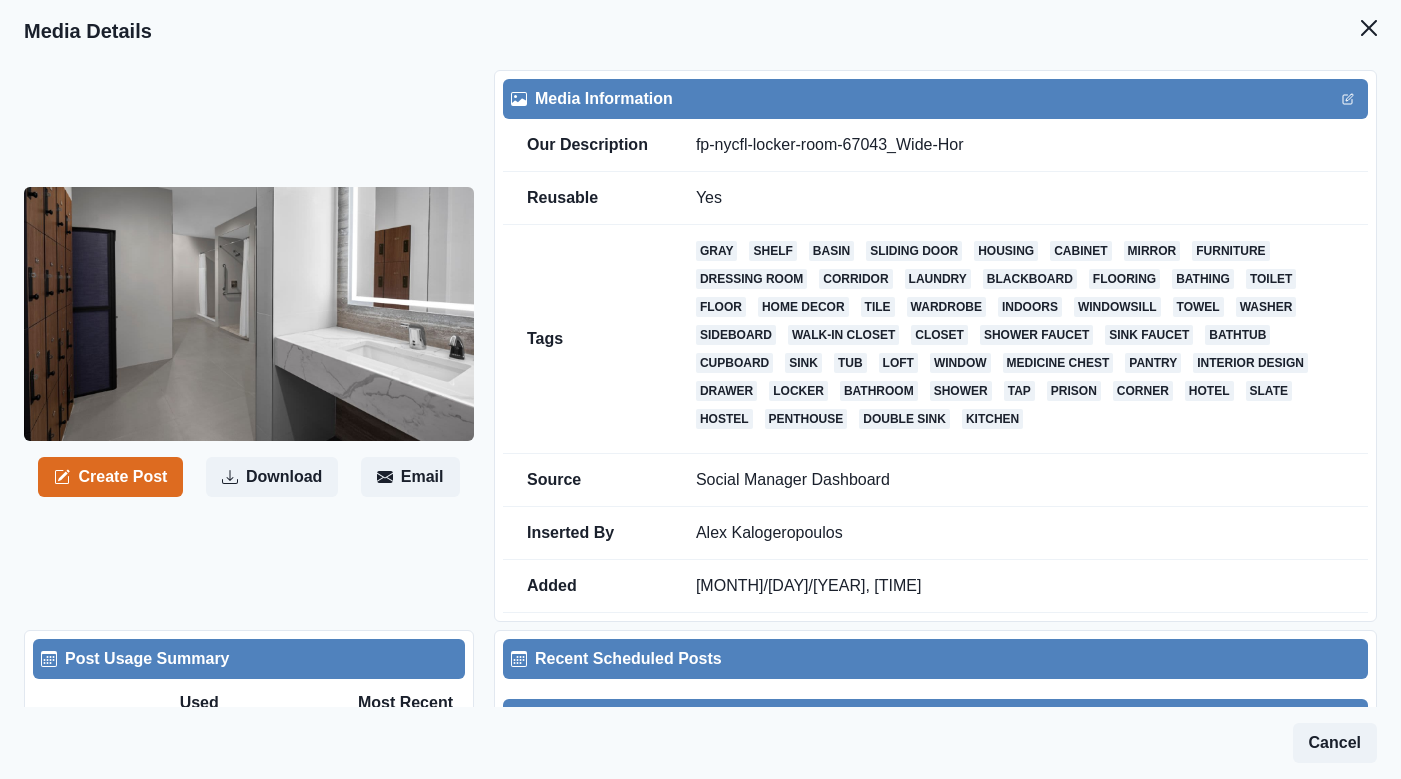 drag, startPoint x: 1123, startPoint y: 555, endPoint x: 696, endPoint y: 540, distance: 427.2634 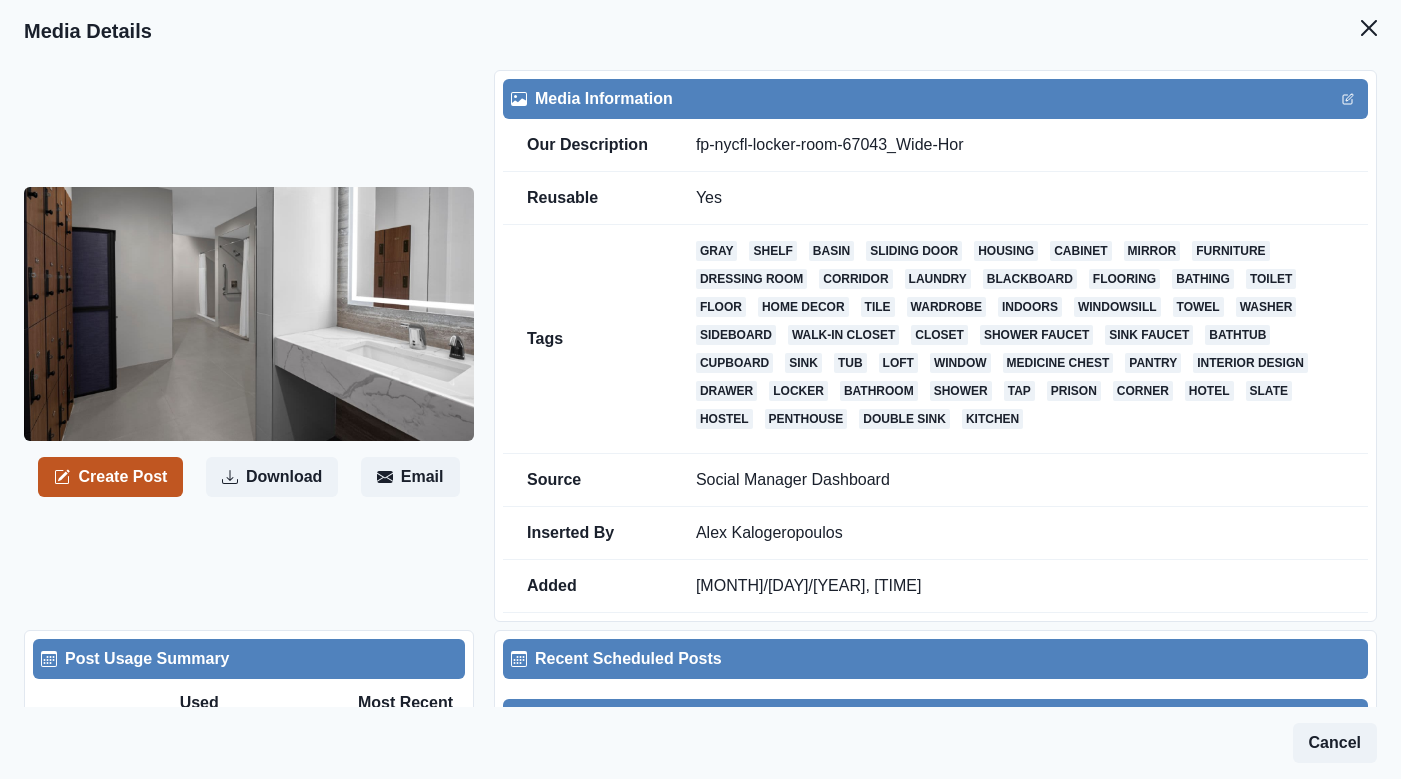 click on "Create Post" at bounding box center (110, 477) 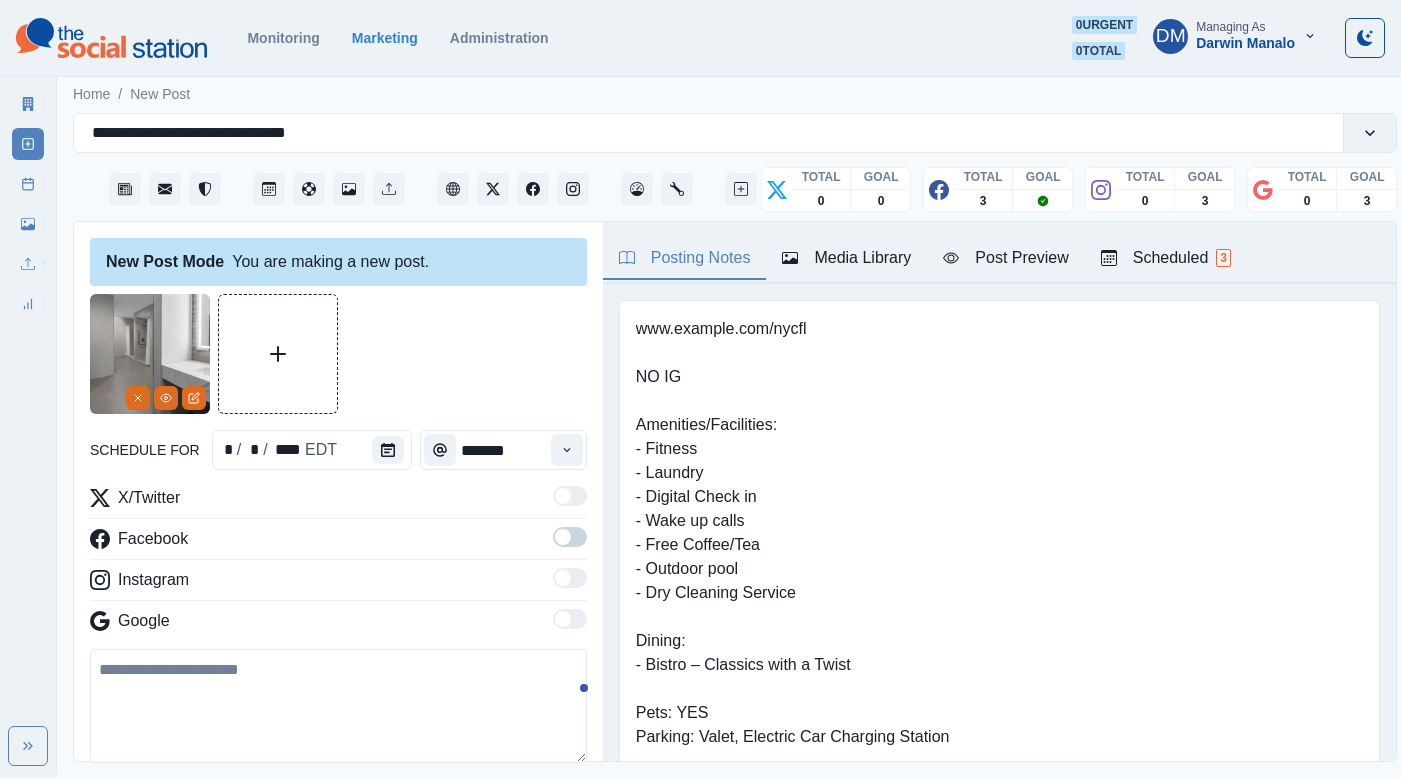 click at bounding box center [338, 706] 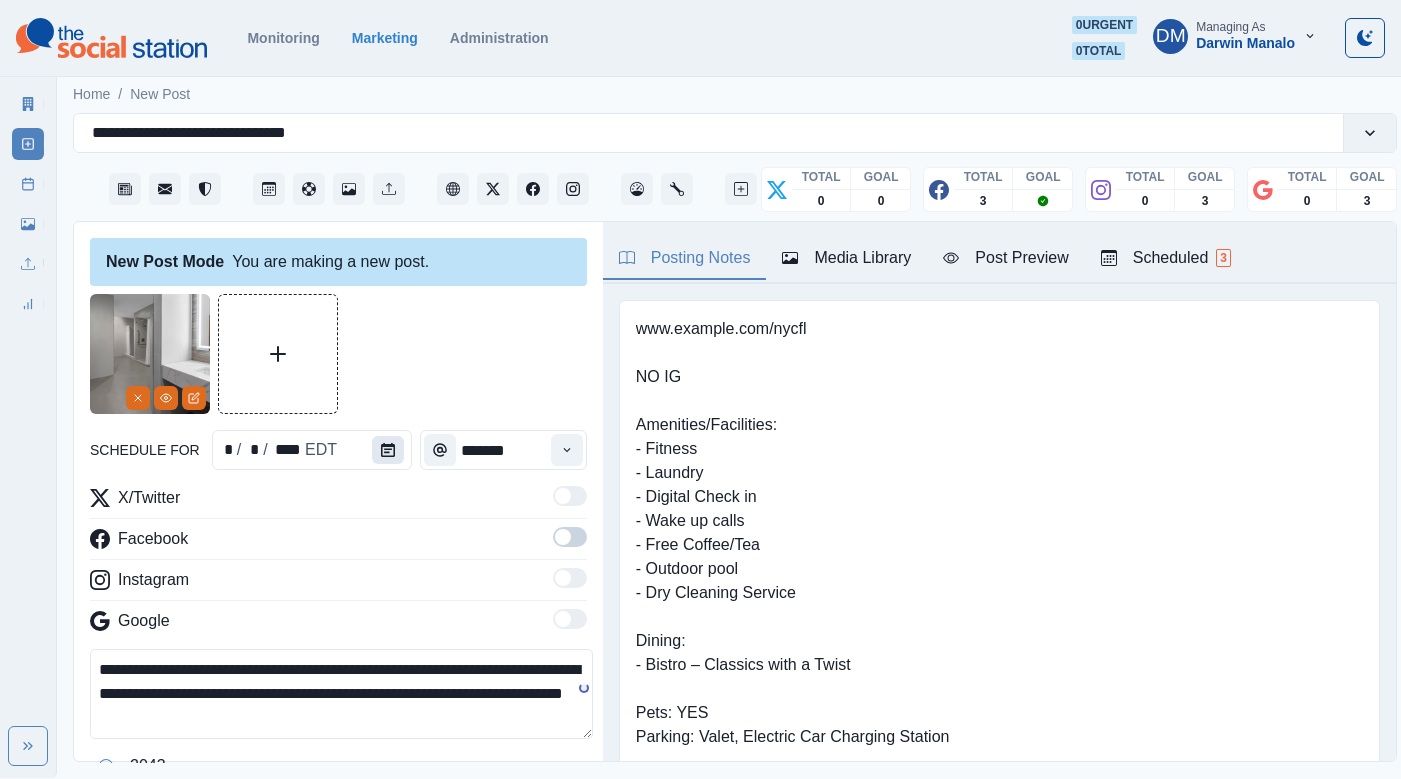 type on "**********" 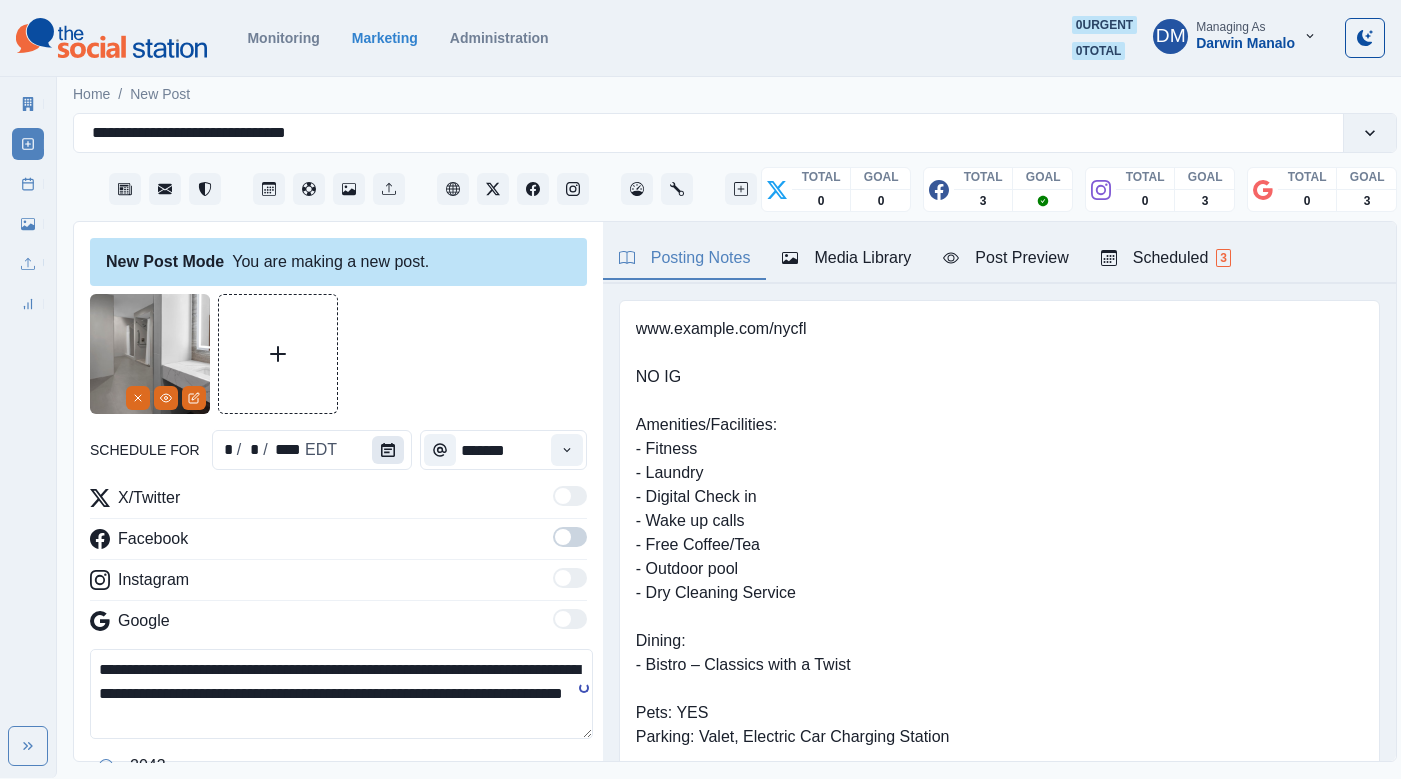 click 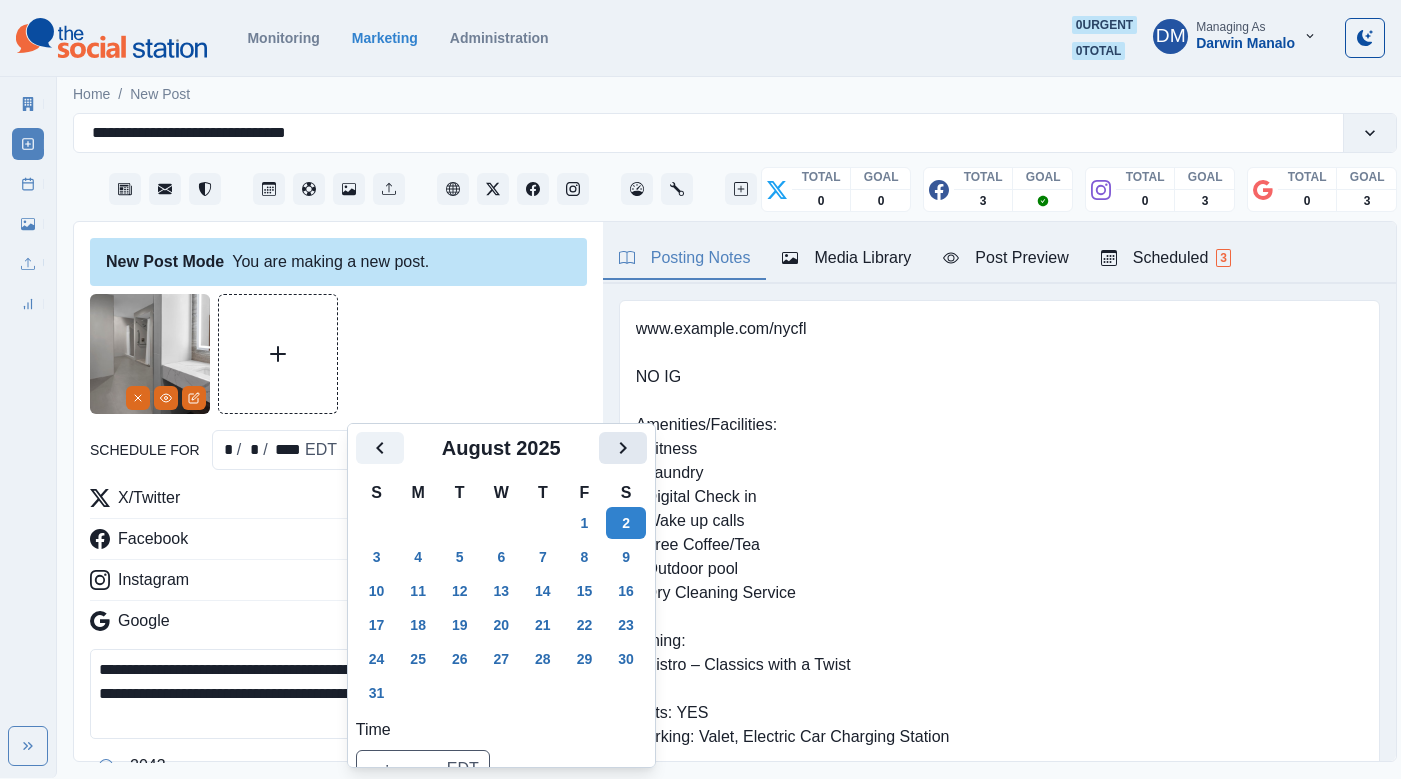 click at bounding box center (623, 448) 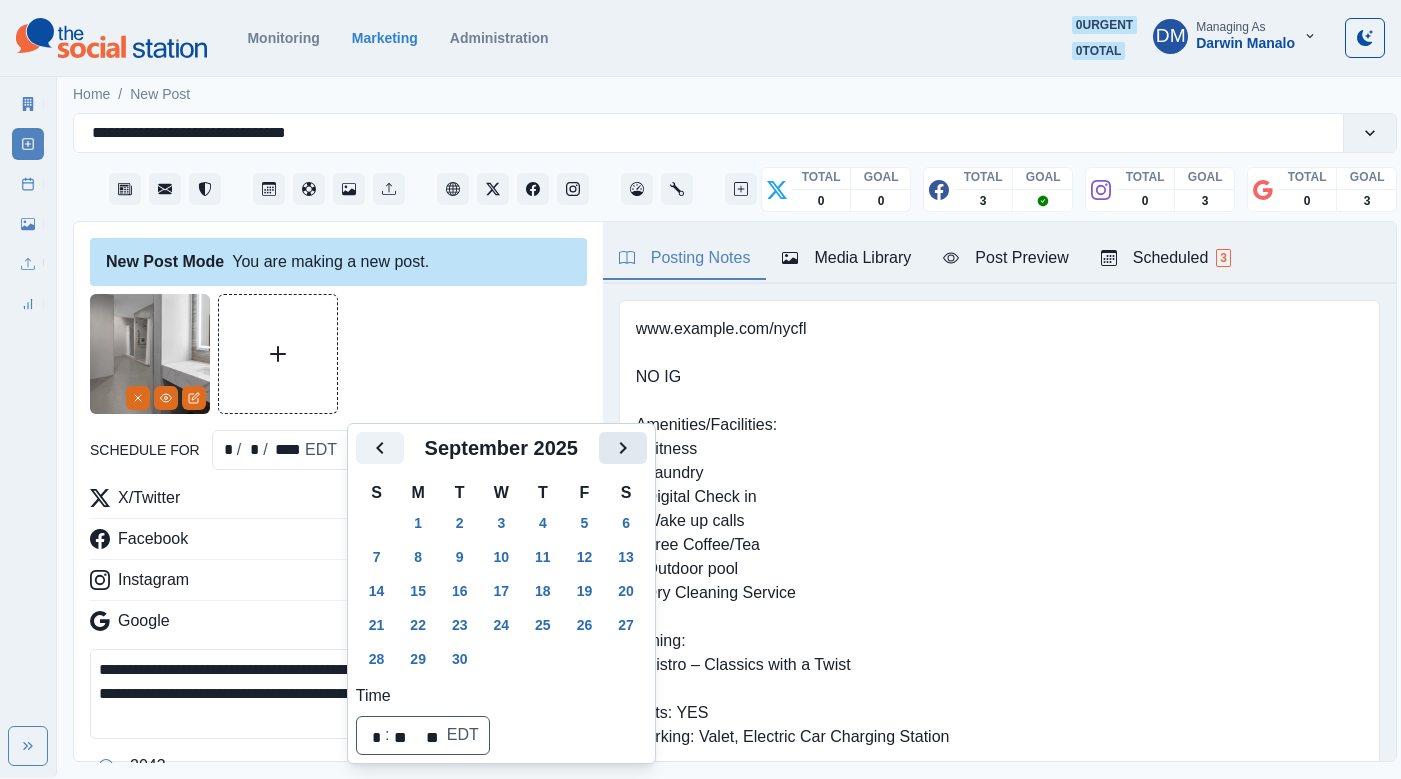 click at bounding box center (623, 448) 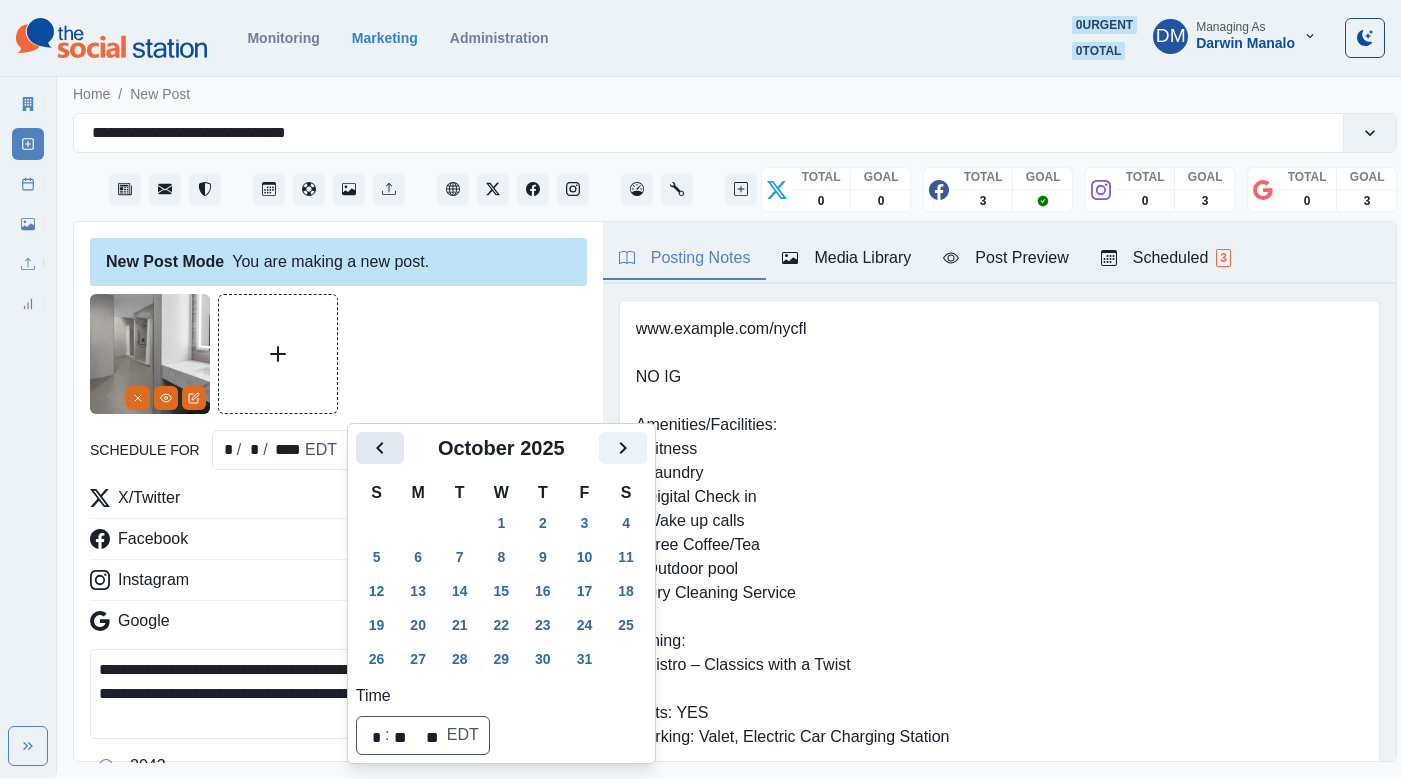click 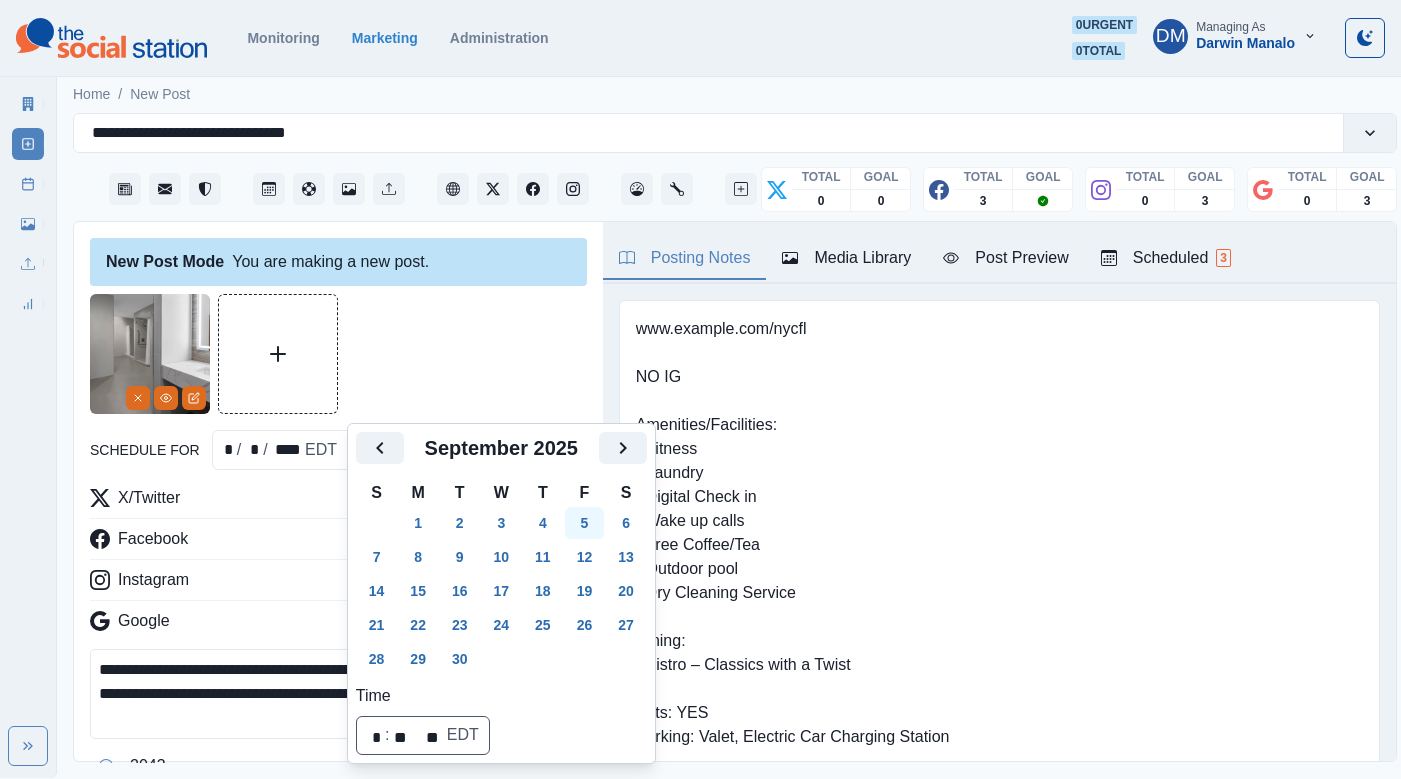 click on "5" at bounding box center (585, 523) 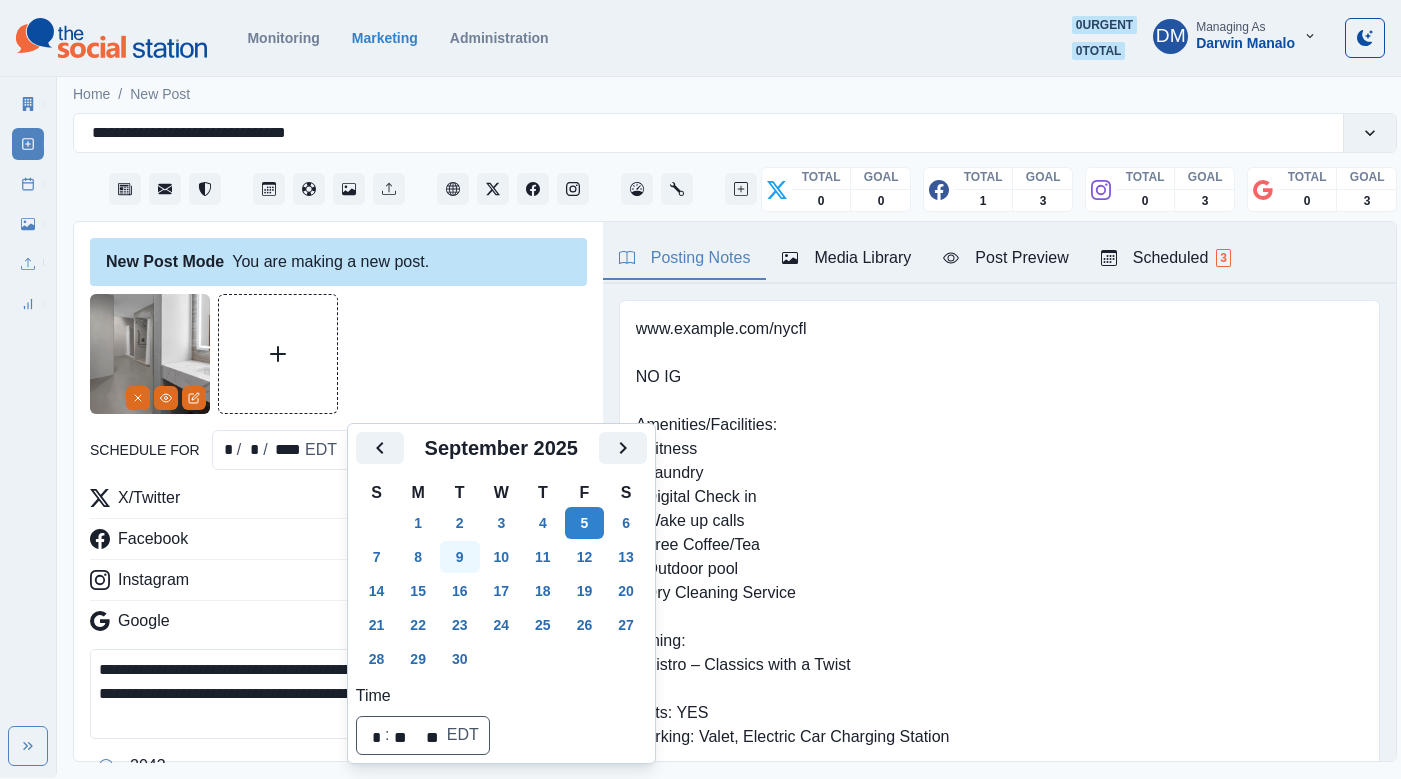 click on "9" at bounding box center [460, 557] 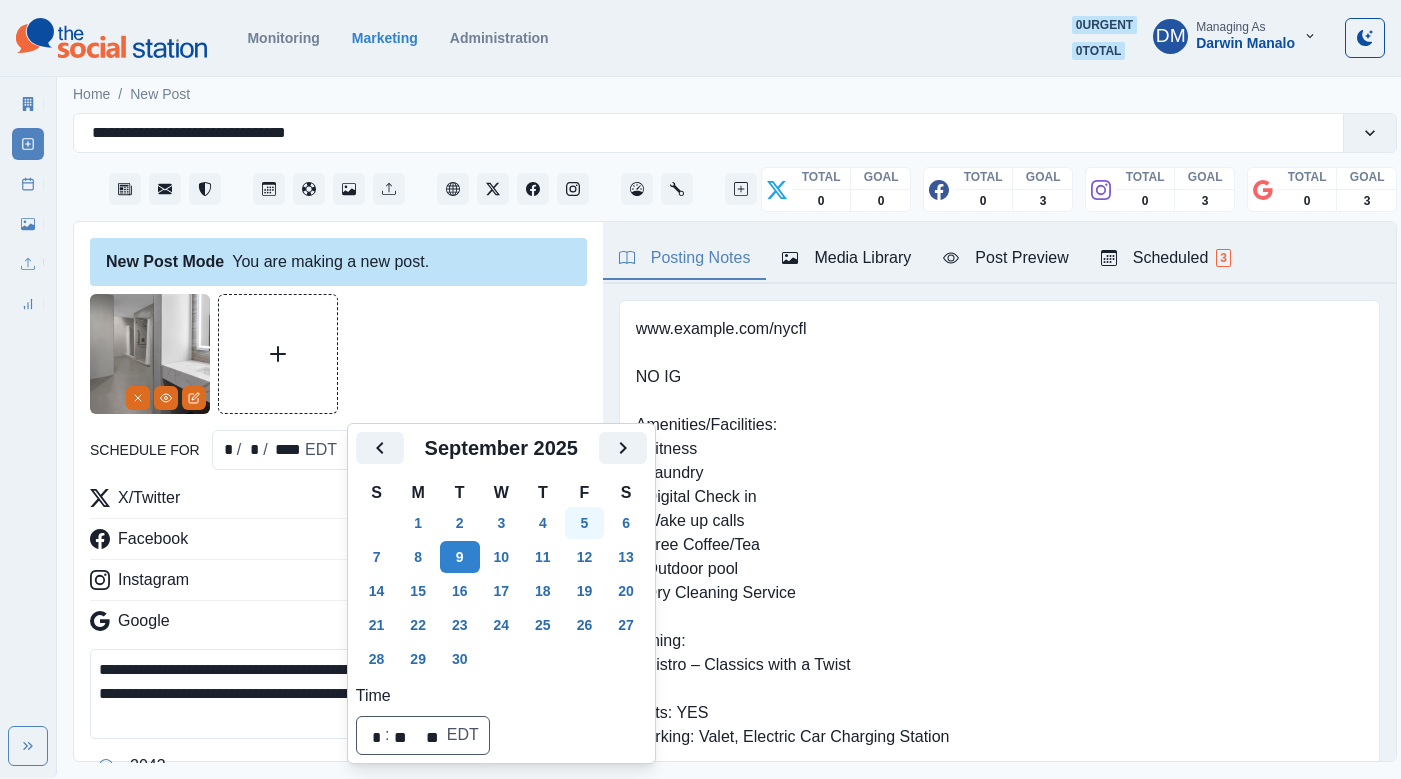 click on "5" at bounding box center [585, 523] 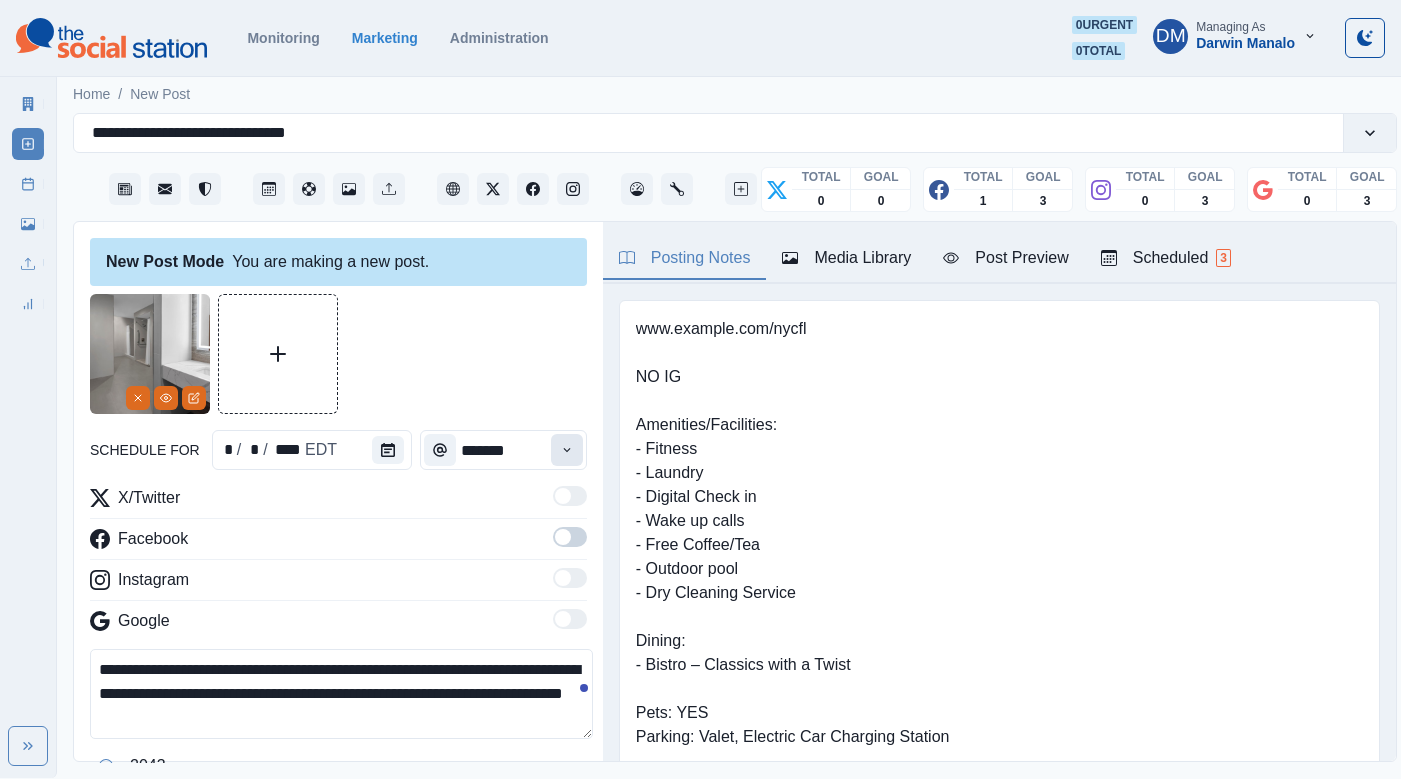 click 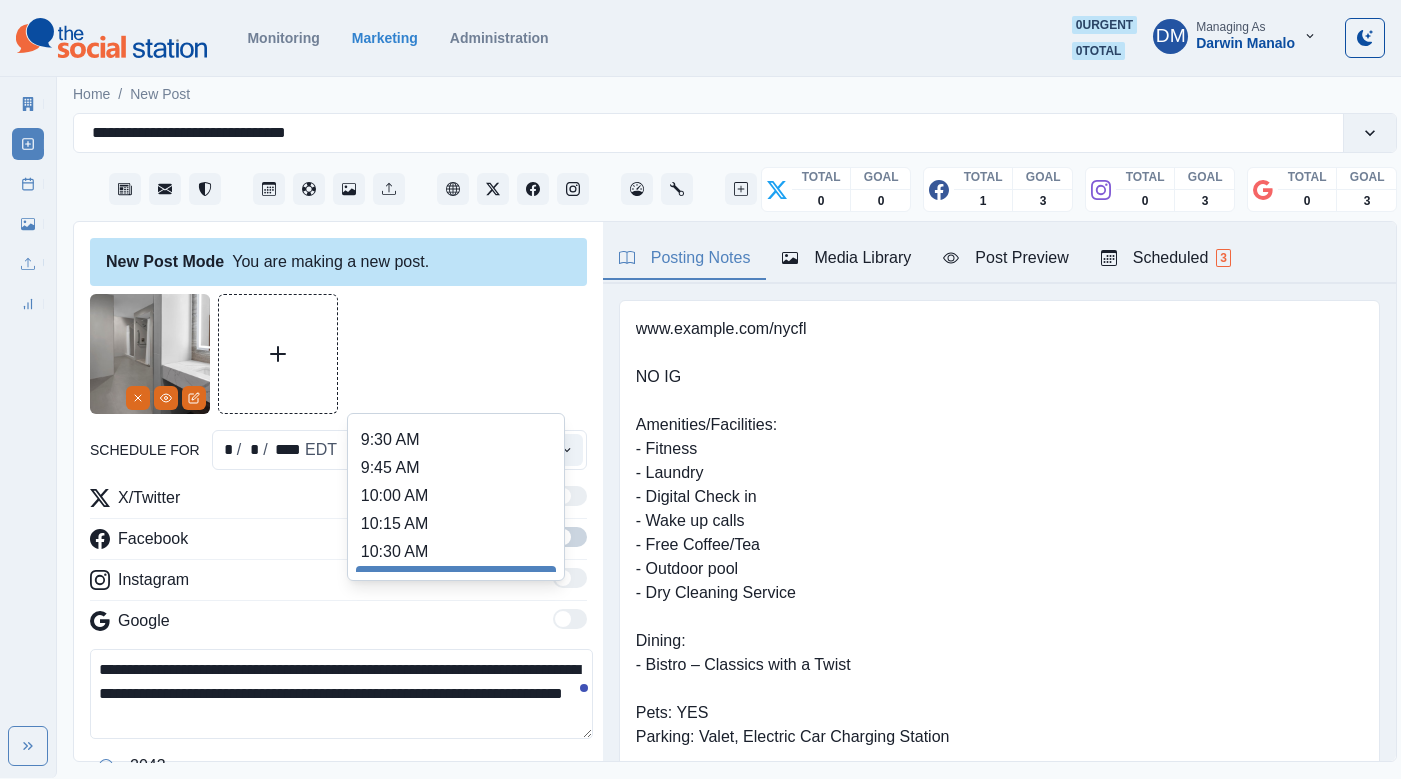 scroll, scrollTop: 208, scrollLeft: 0, axis: vertical 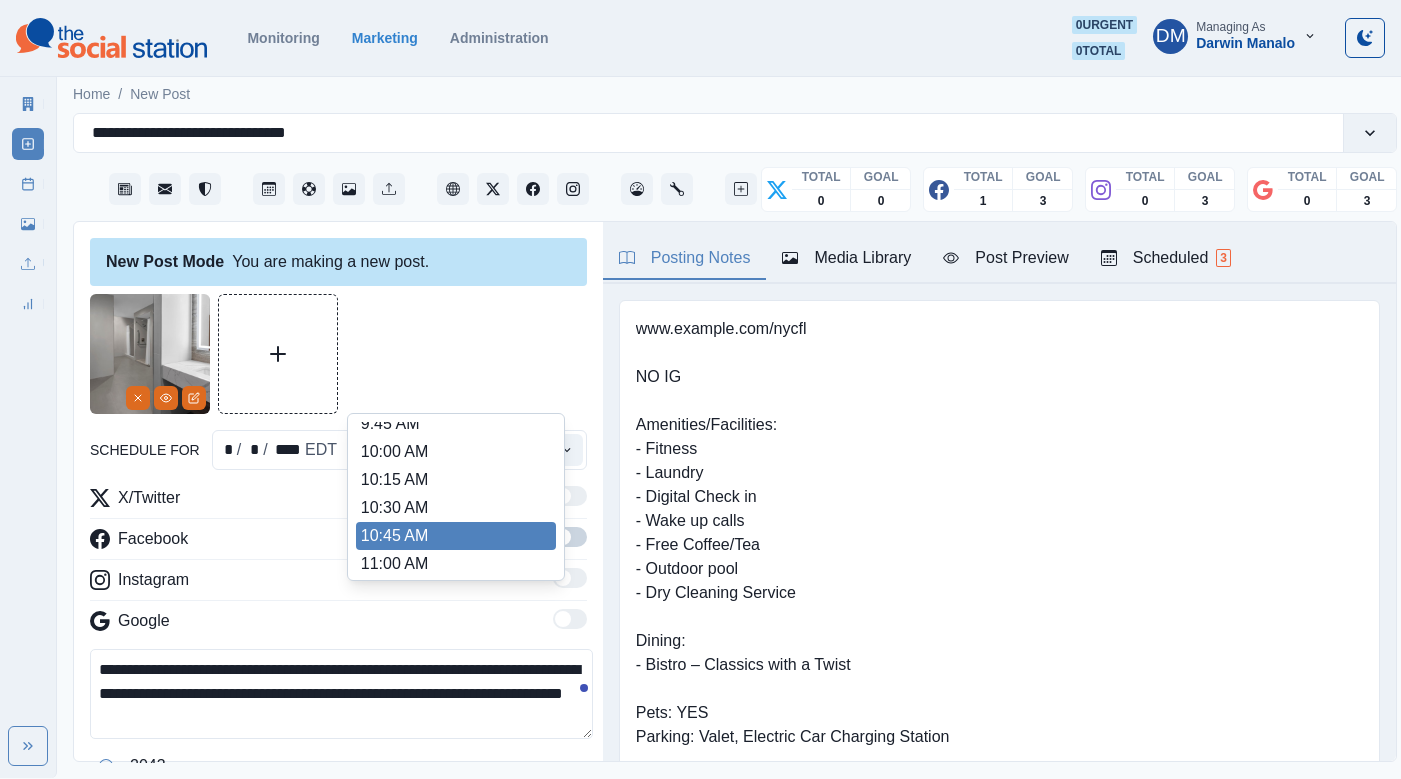 click on "11:30 AM" at bounding box center [456, 620] 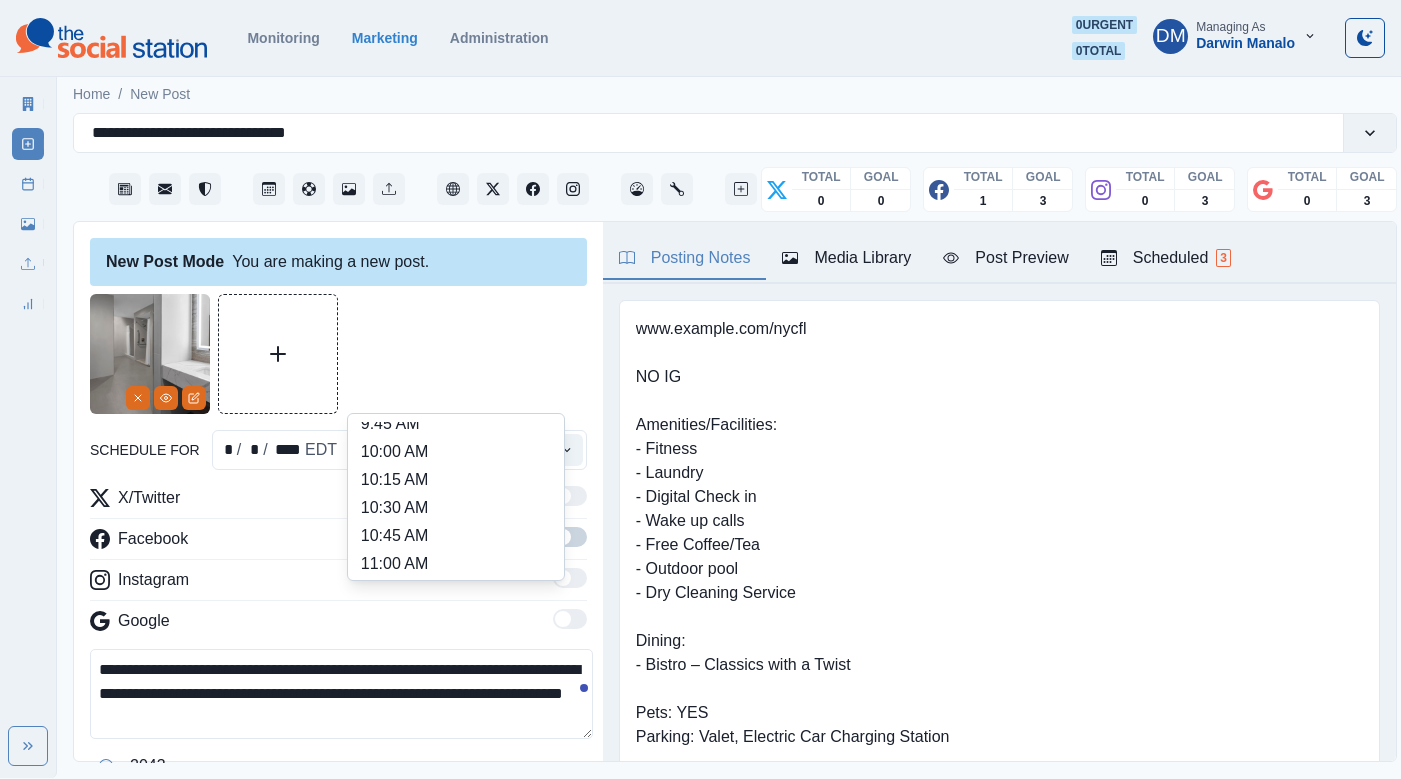 type on "********" 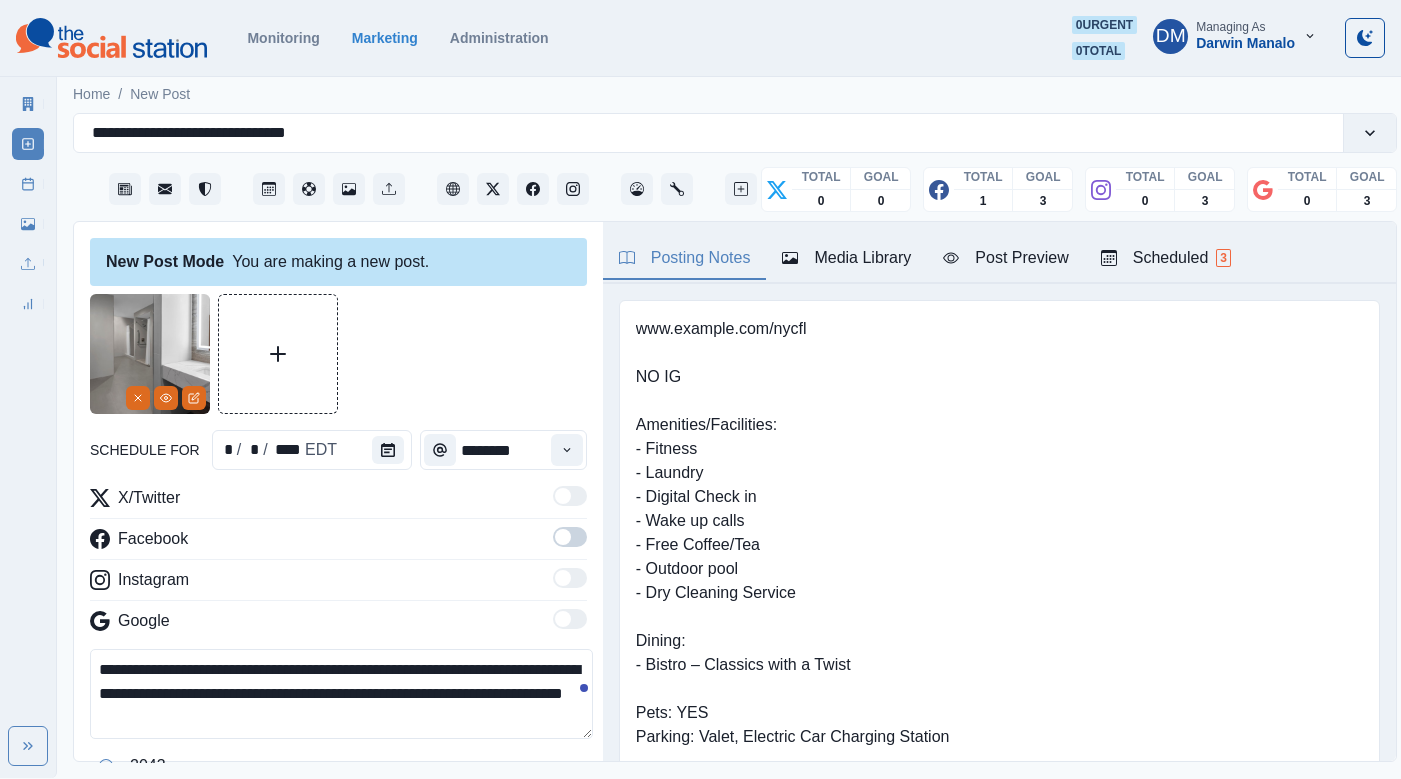 click at bounding box center [570, 537] 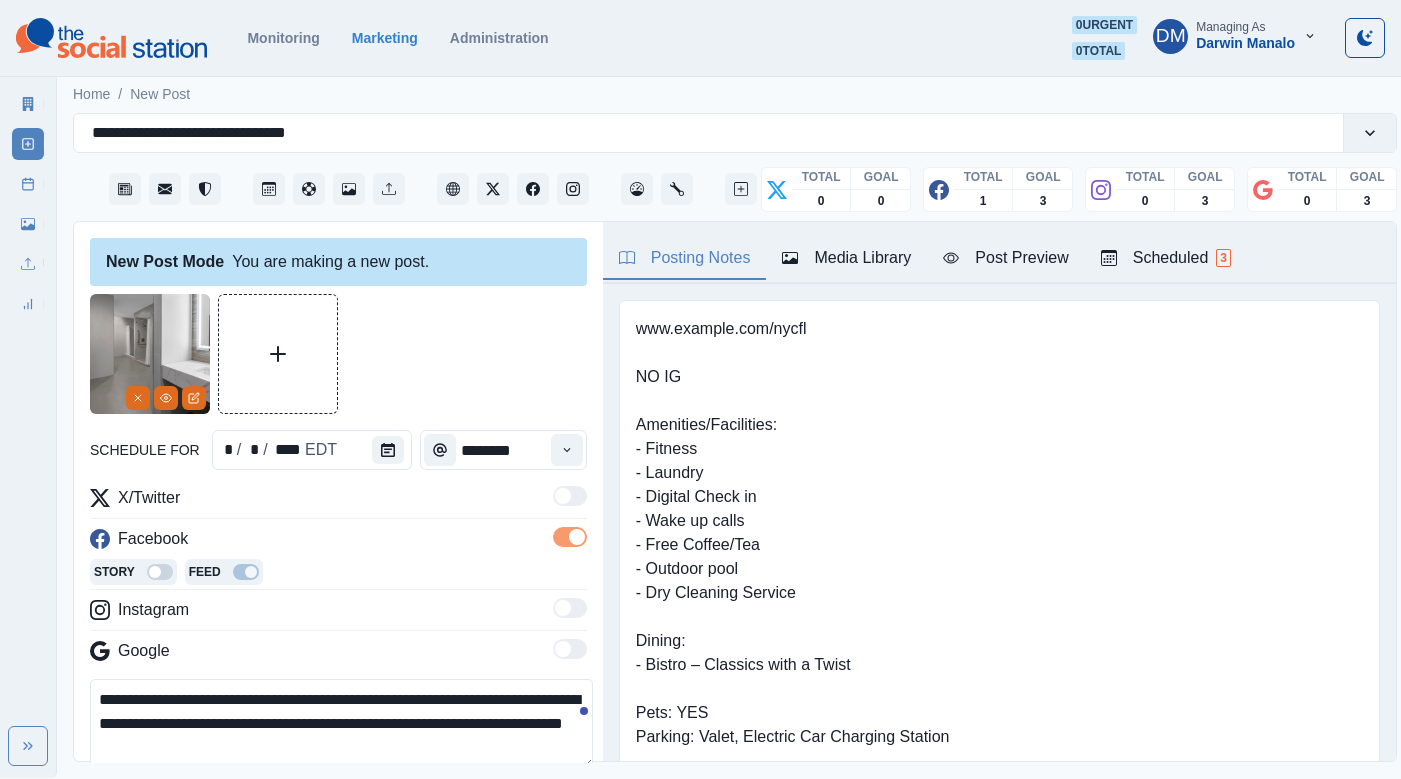 scroll, scrollTop: 91, scrollLeft: 0, axis: vertical 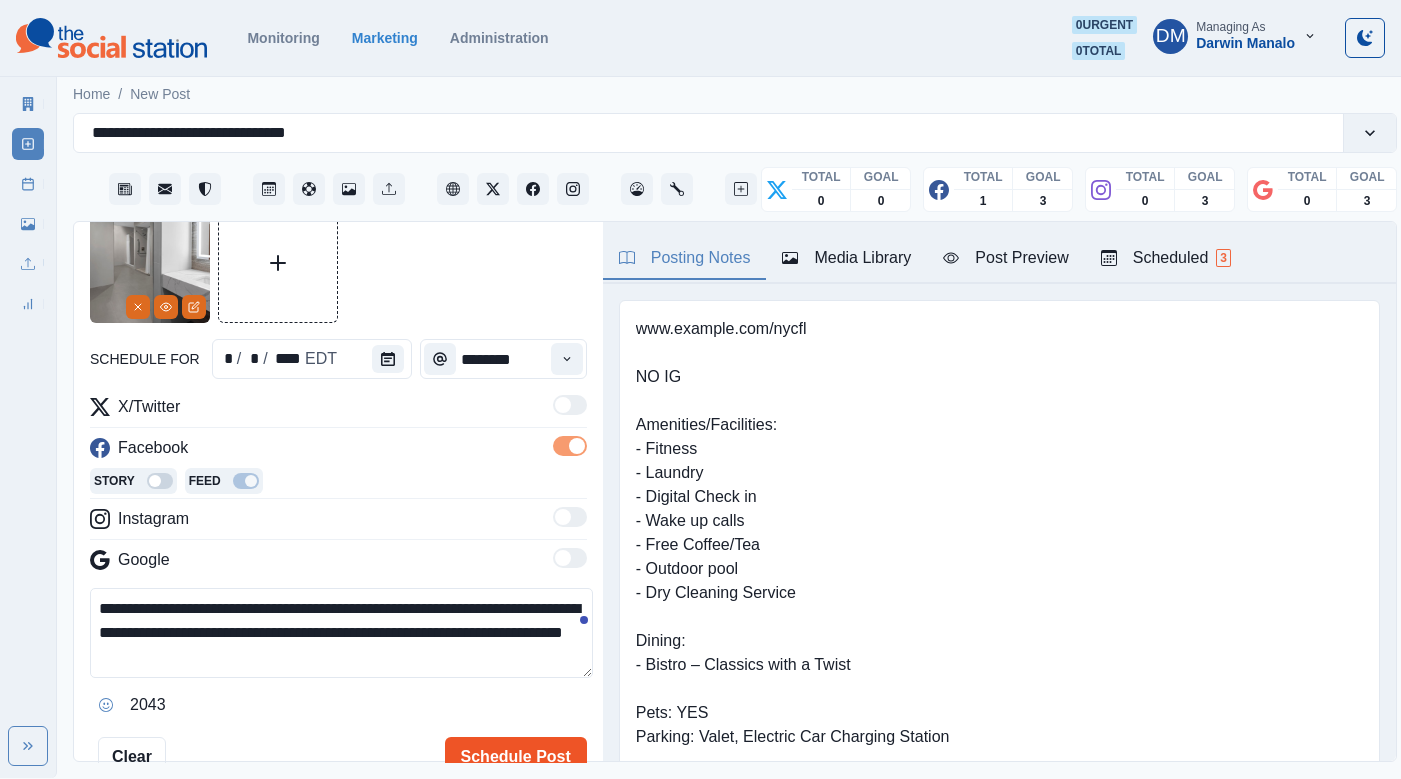 click on "Schedule Post" at bounding box center [516, 757] 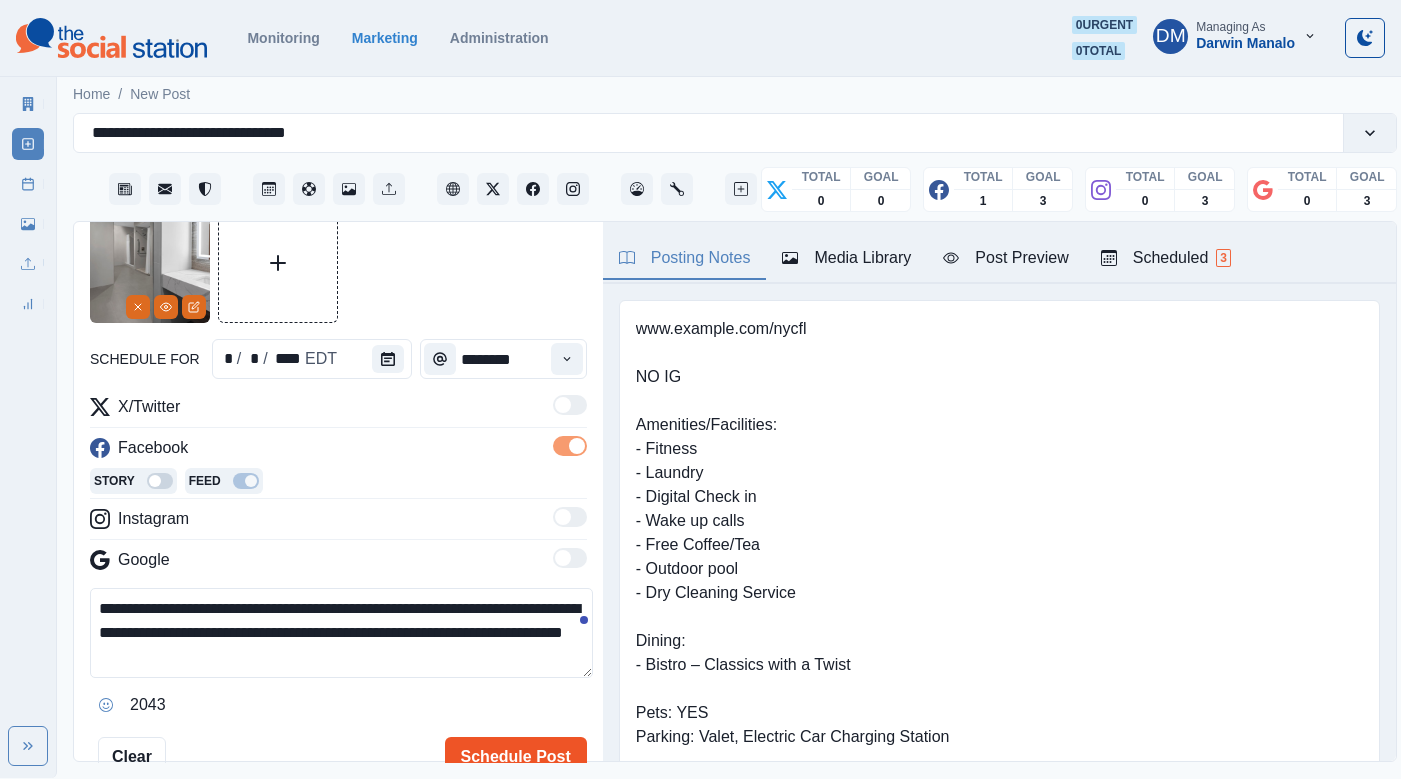 type 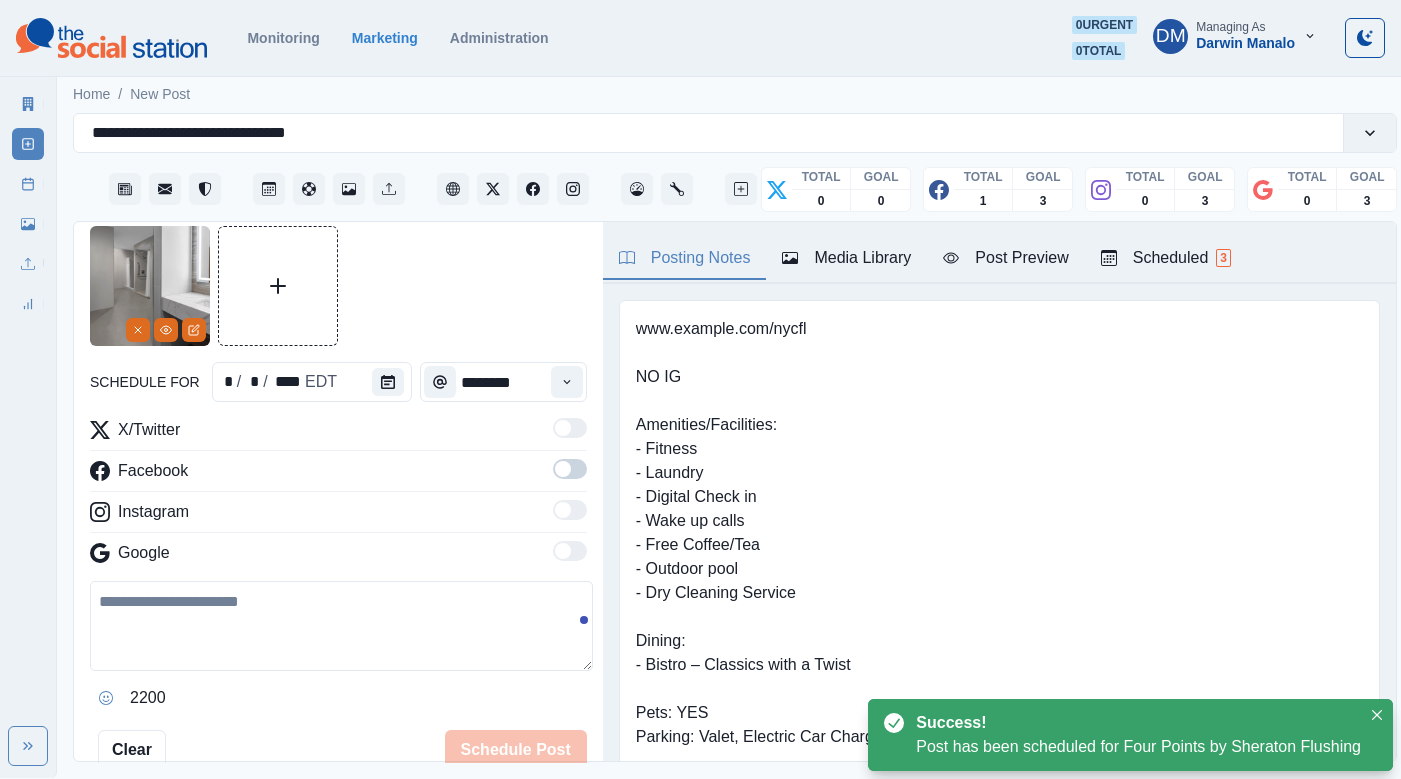 scroll, scrollTop: 91, scrollLeft: 0, axis: vertical 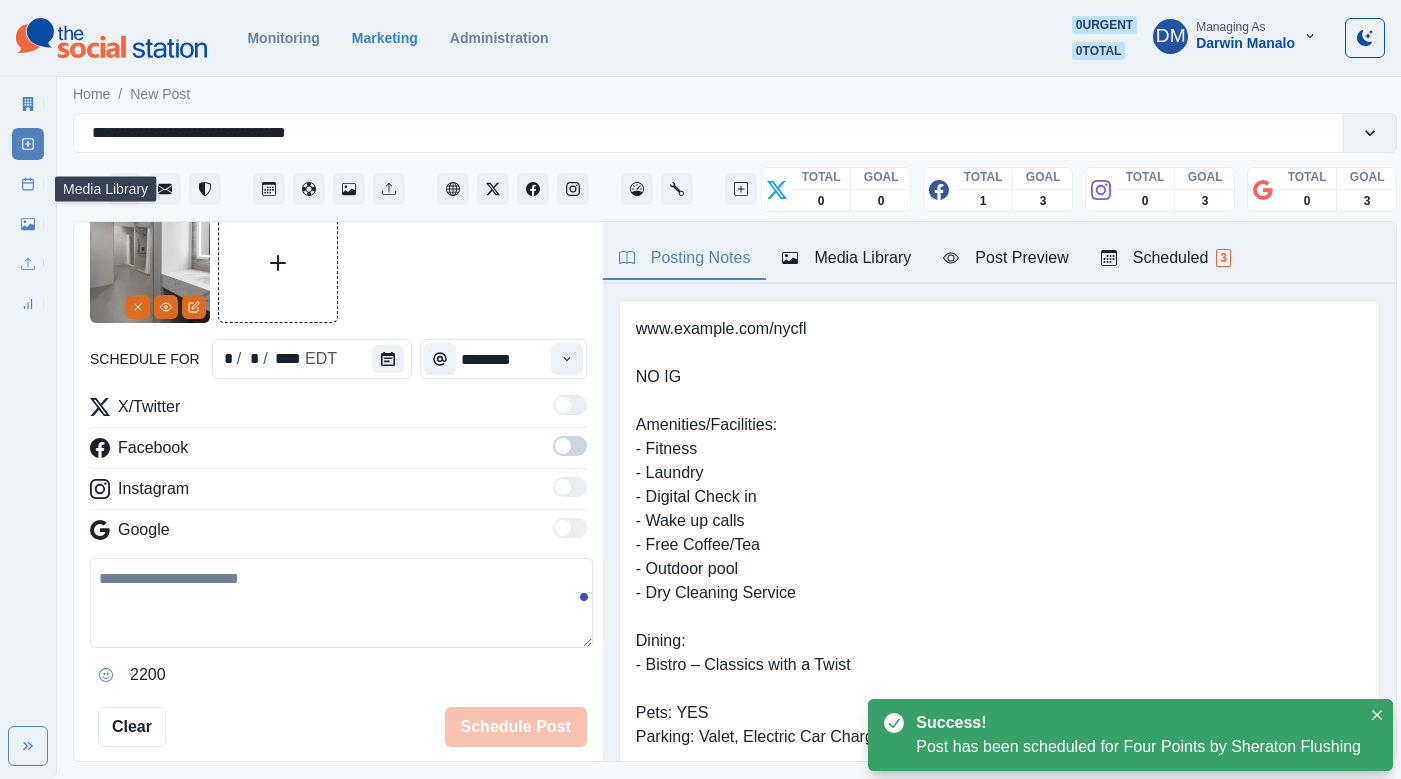 click on "Media Library" at bounding box center [28, 224] 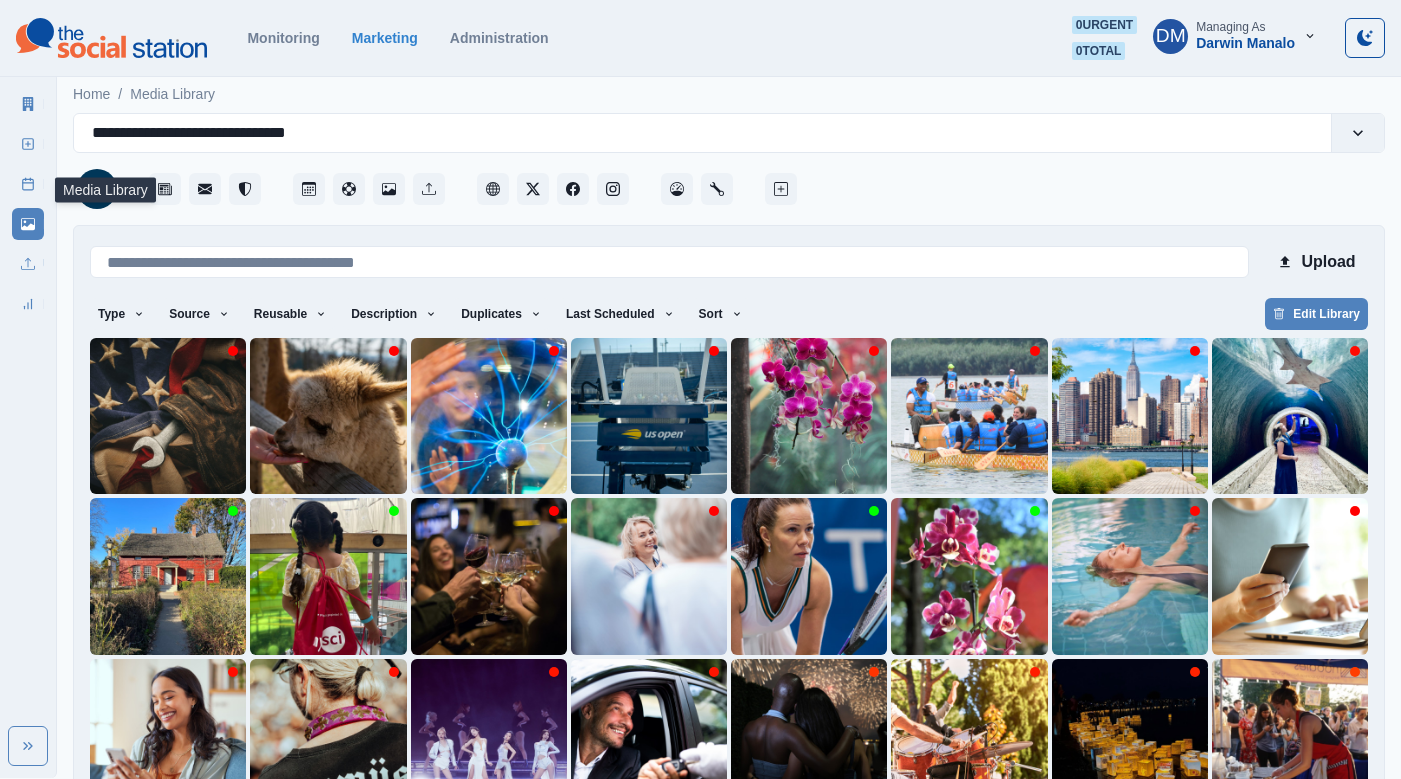 scroll, scrollTop: 42, scrollLeft: 0, axis: vertical 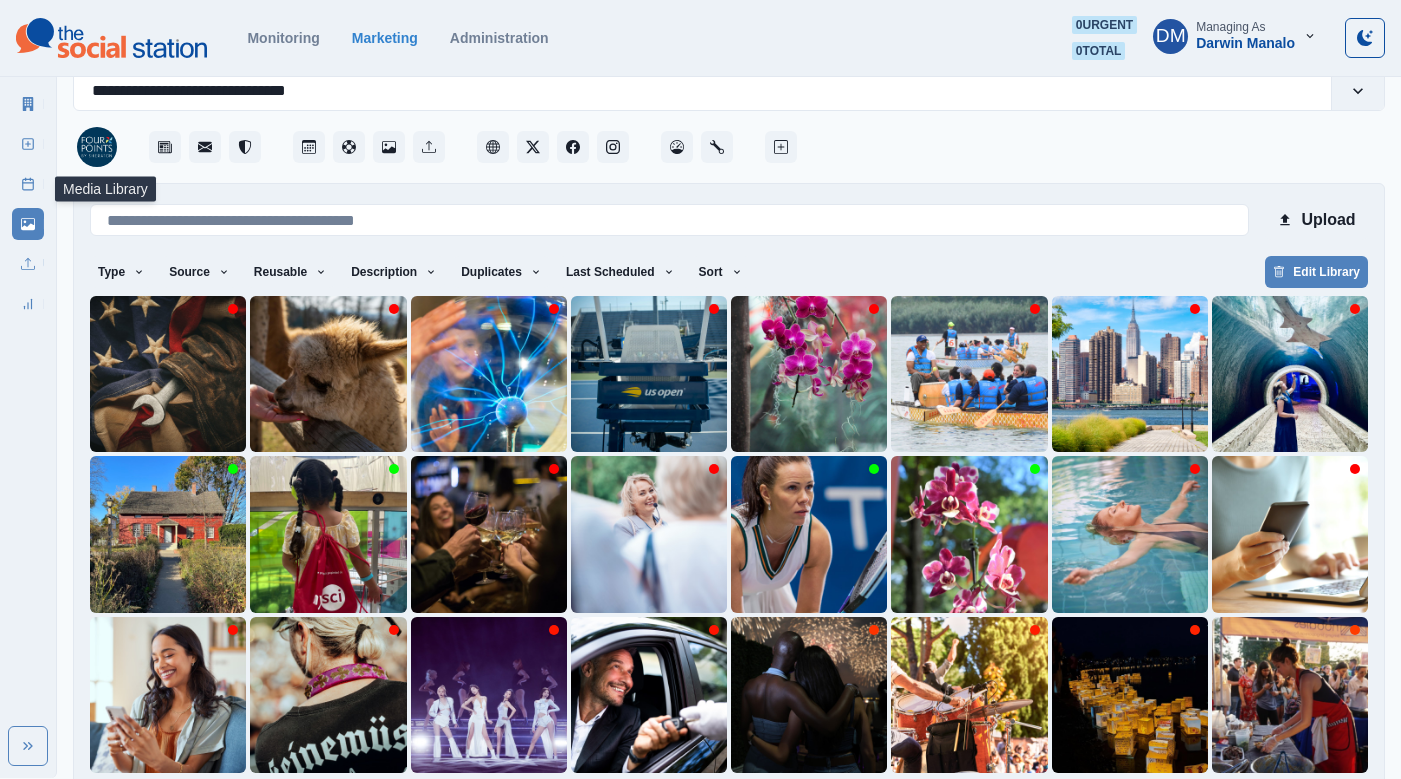 click on "9" at bounding box center [855, 805] 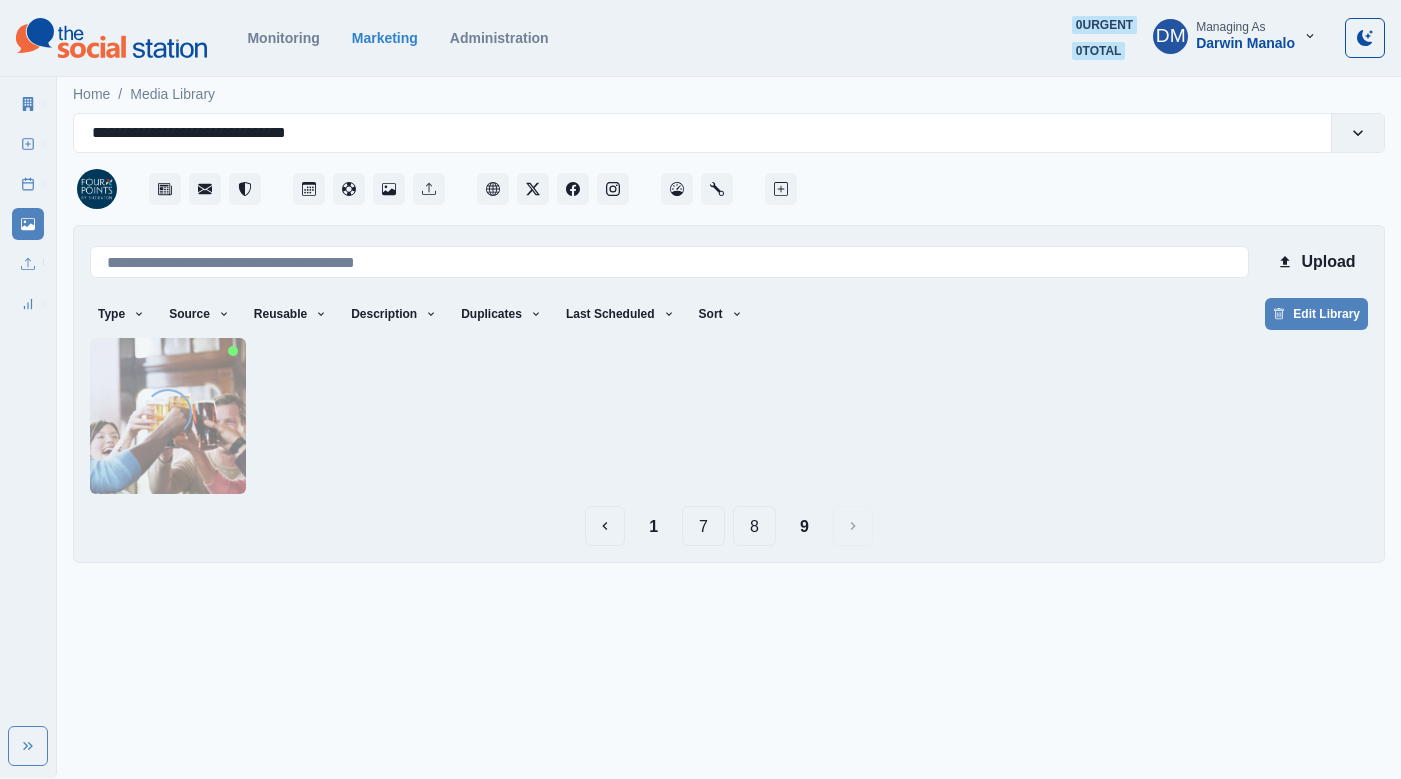scroll, scrollTop: 0, scrollLeft: 0, axis: both 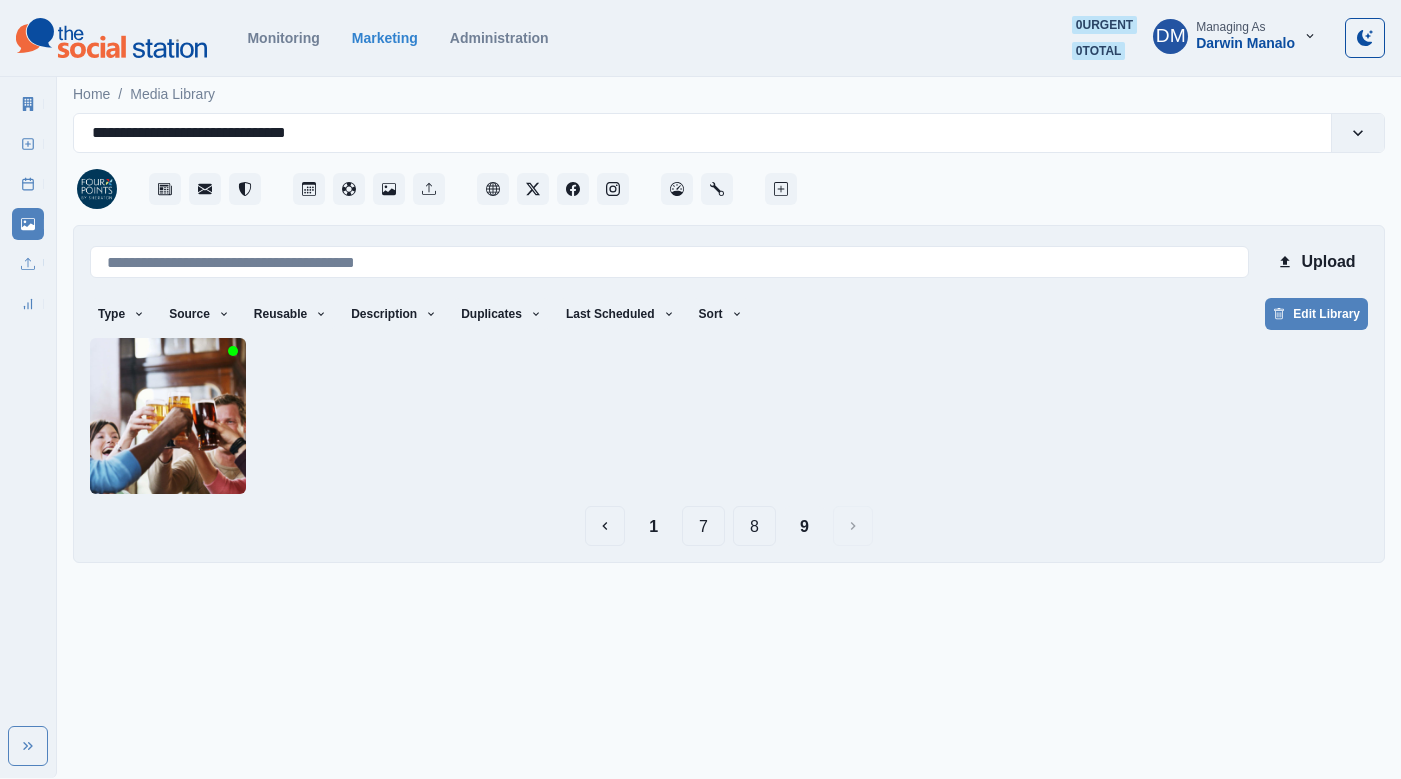 click on "8" at bounding box center [754, 526] 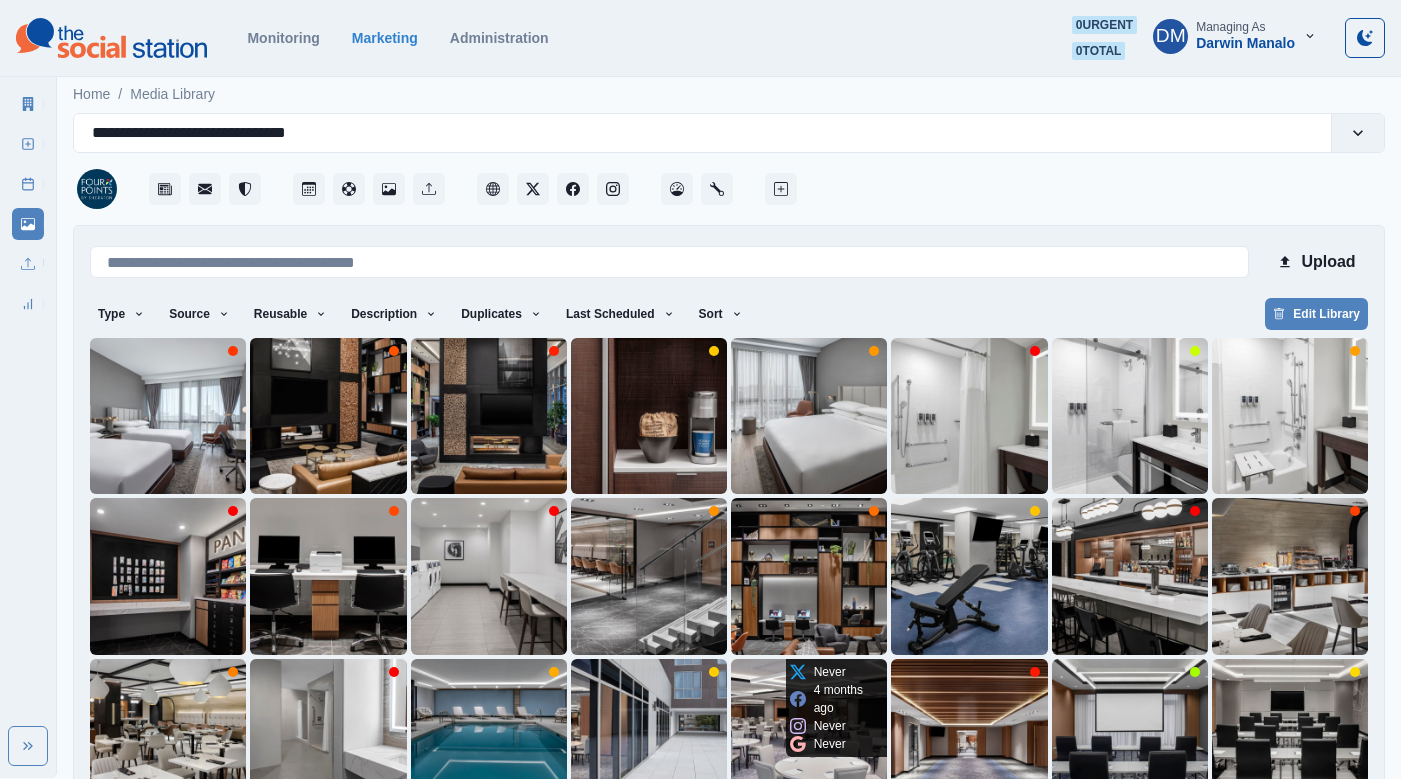 scroll, scrollTop: 42, scrollLeft: 0, axis: vertical 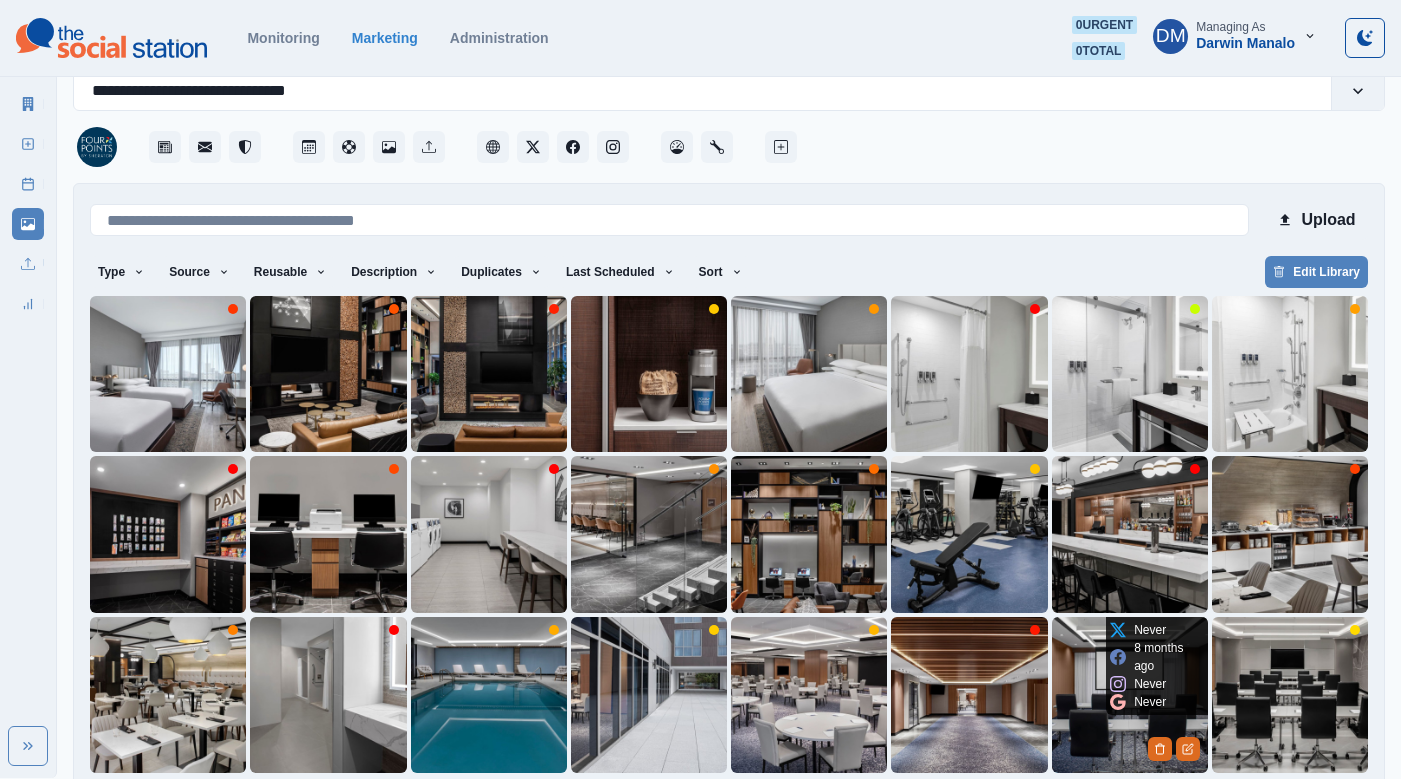 click at bounding box center (1130, 695) 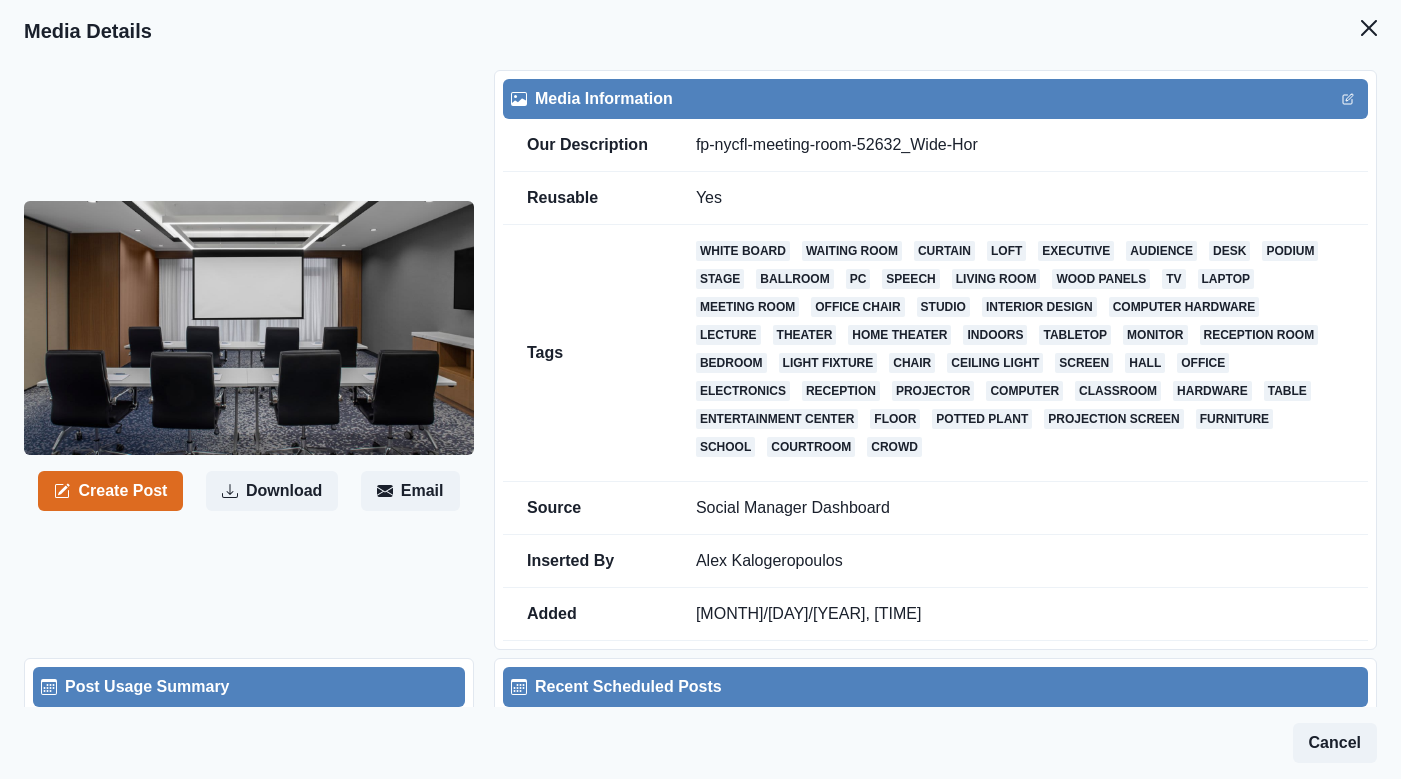 drag, startPoint x: 720, startPoint y: 532, endPoint x: 986, endPoint y: 584, distance: 271.03506 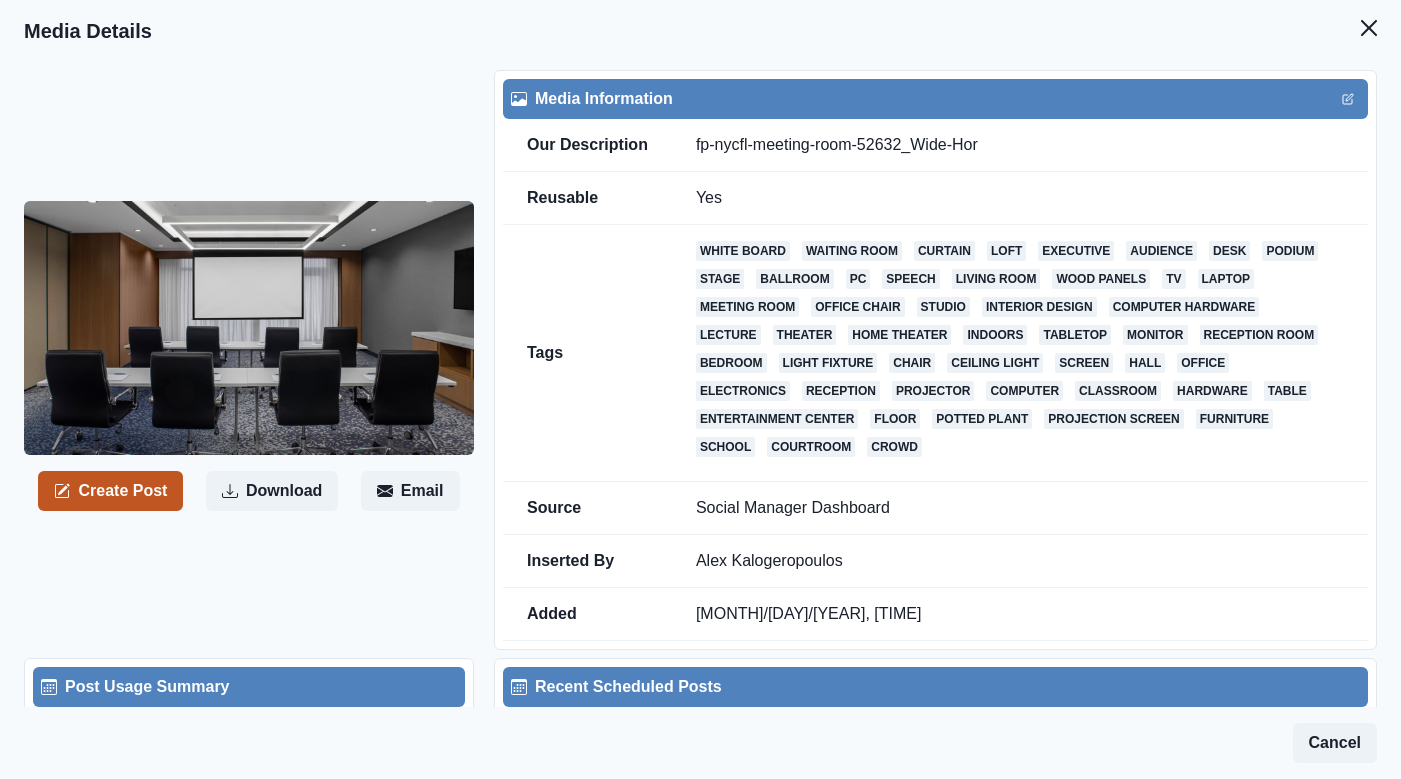 click on "Create Post" at bounding box center (110, 491) 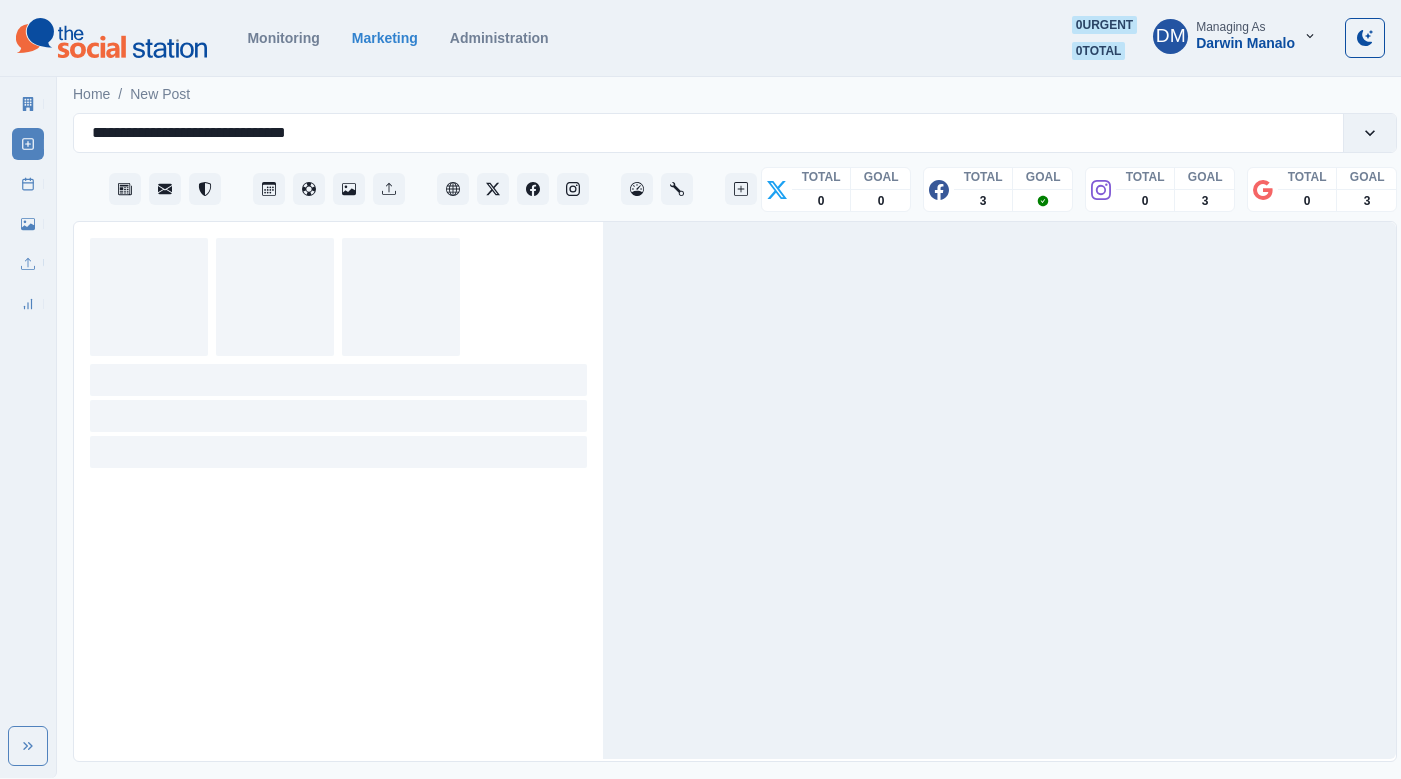 scroll, scrollTop: 0, scrollLeft: 0, axis: both 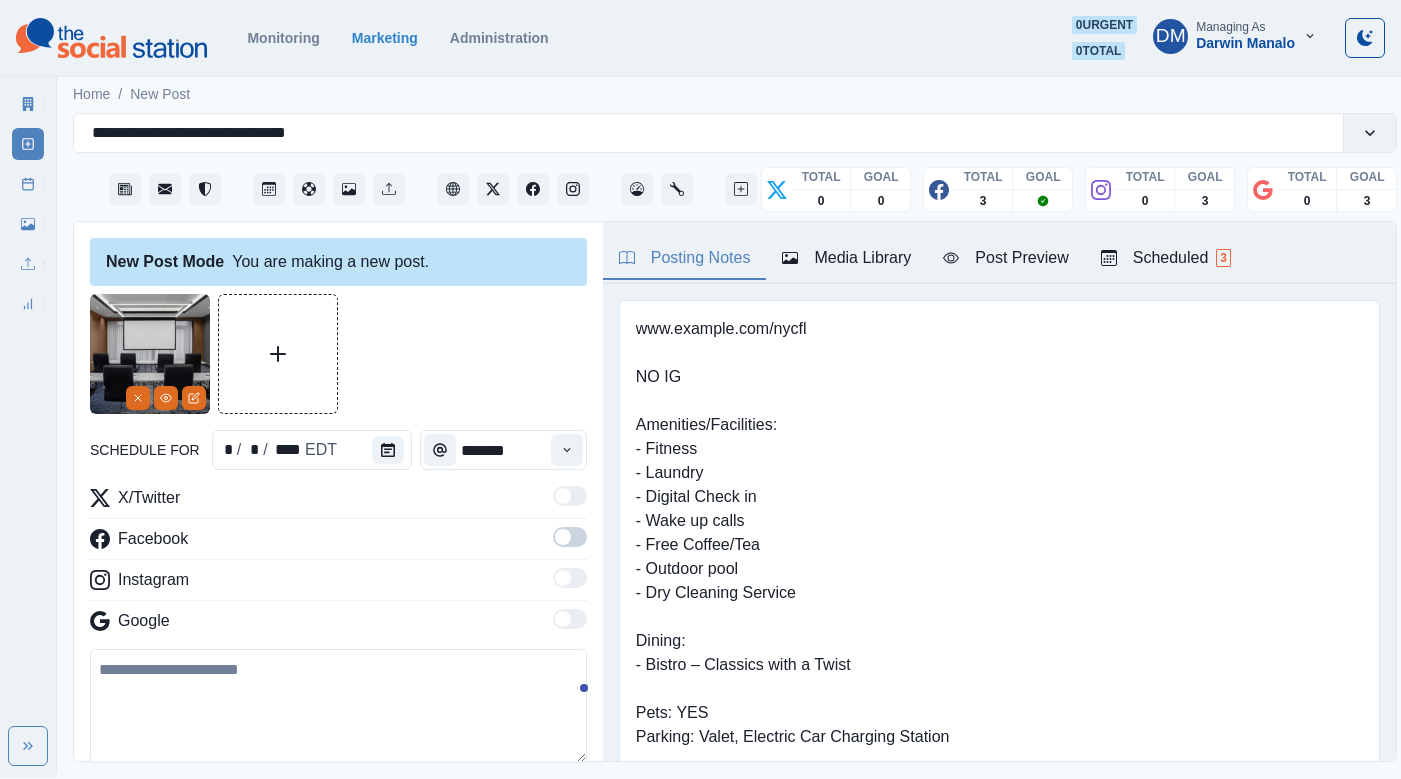 click at bounding box center [338, 706] 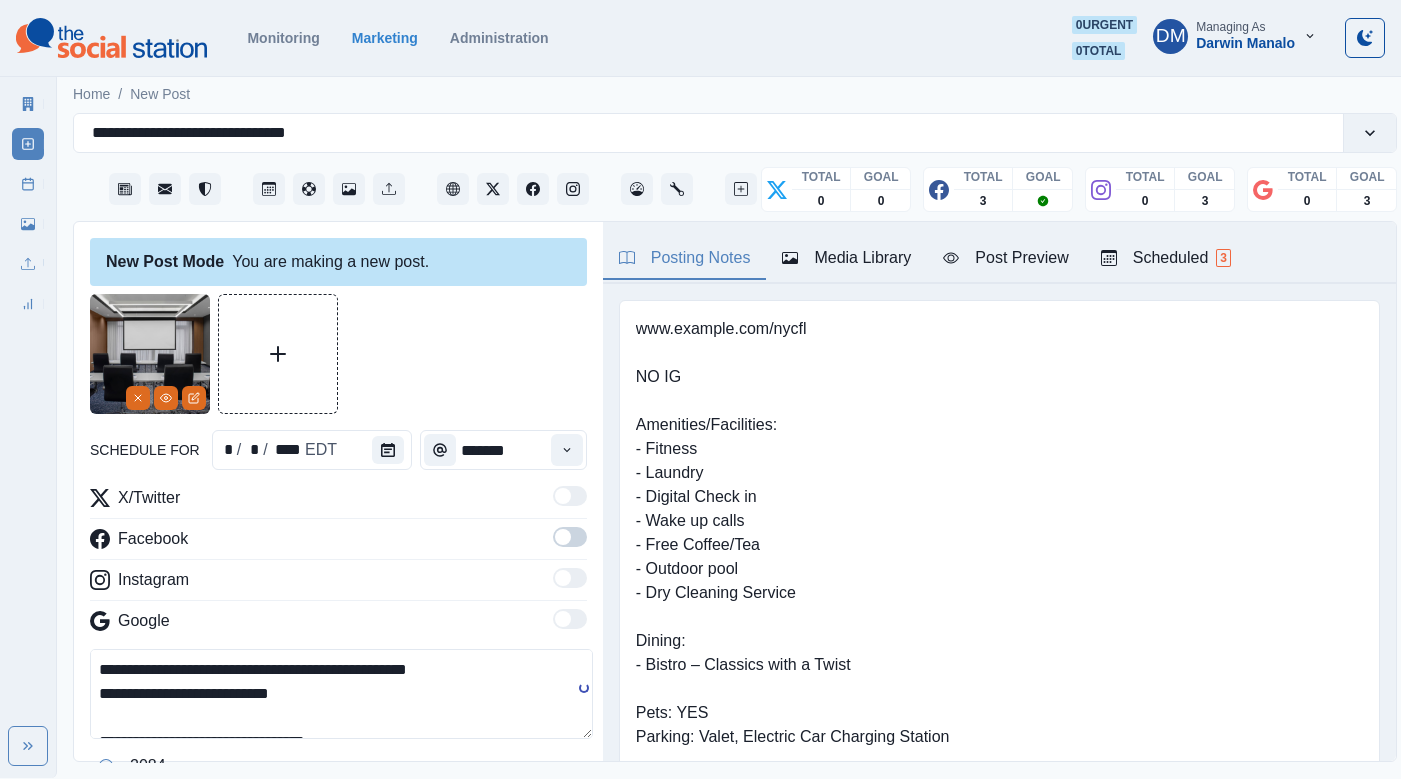 type on "**********" 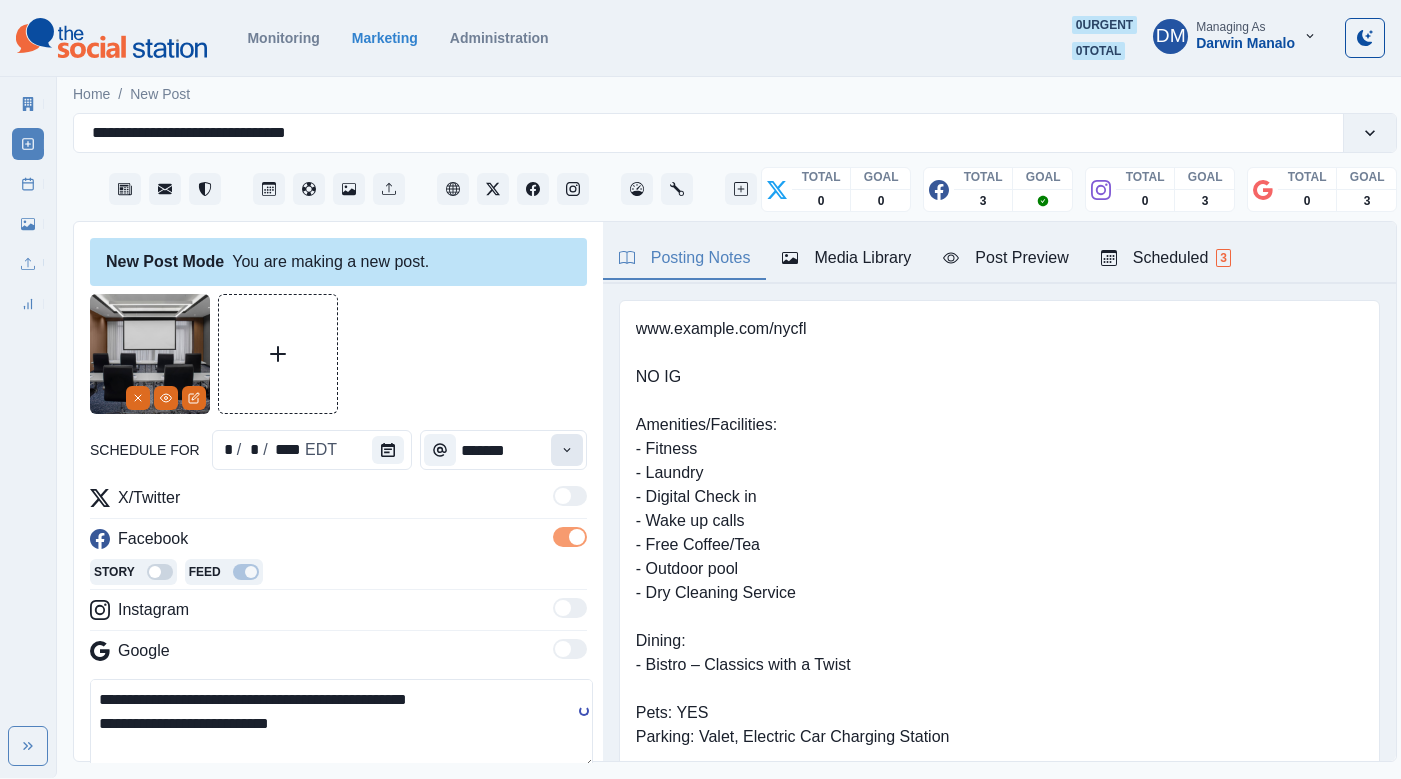 click 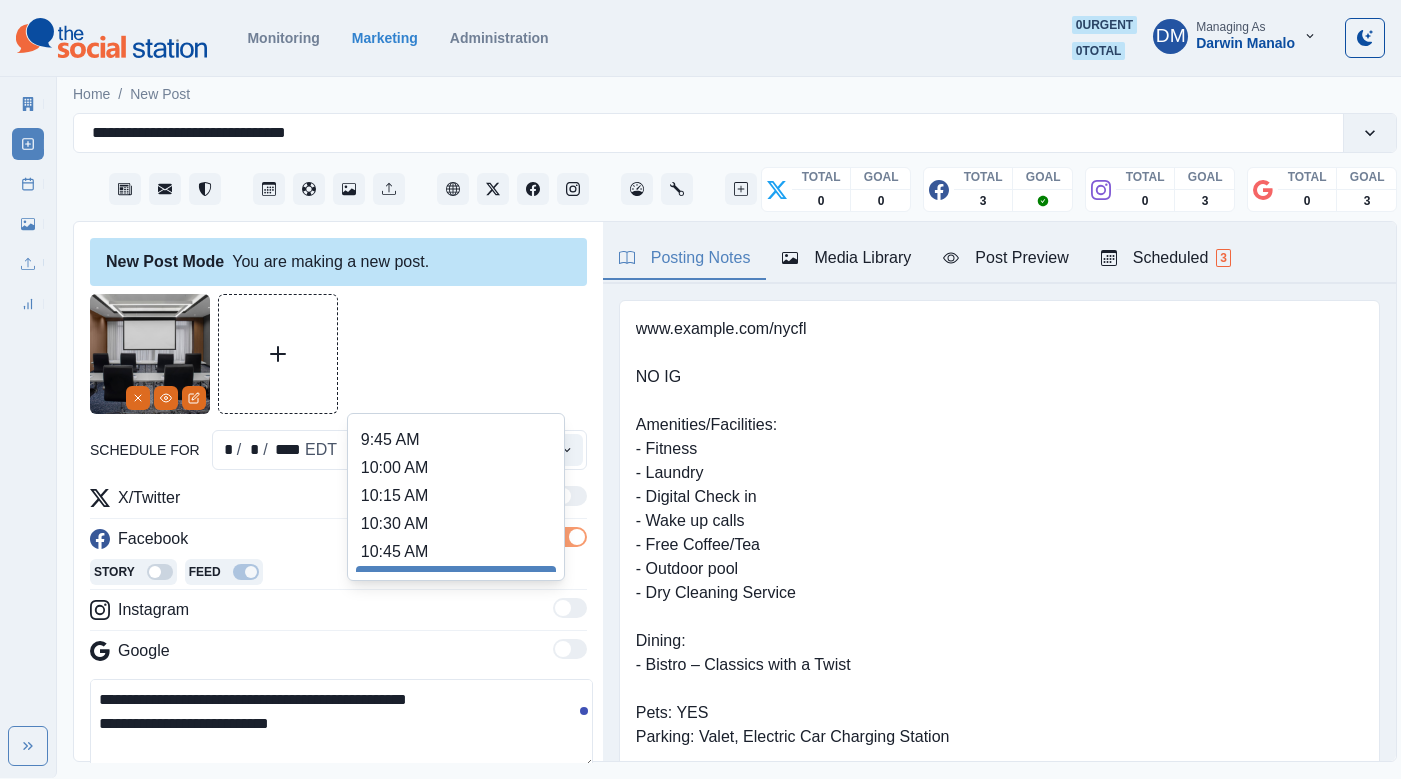 scroll, scrollTop: 254, scrollLeft: 0, axis: vertical 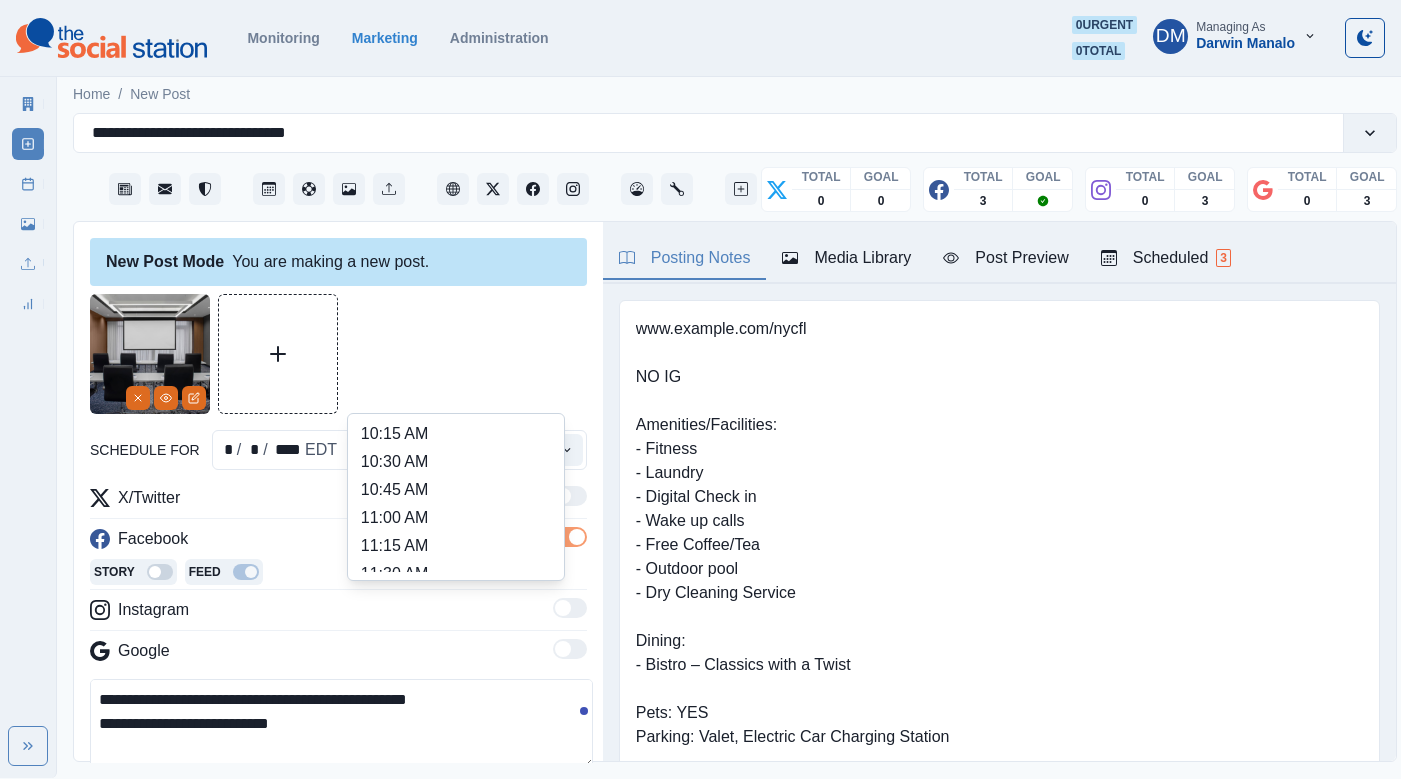 click on "11:45 AM" at bounding box center [456, 602] 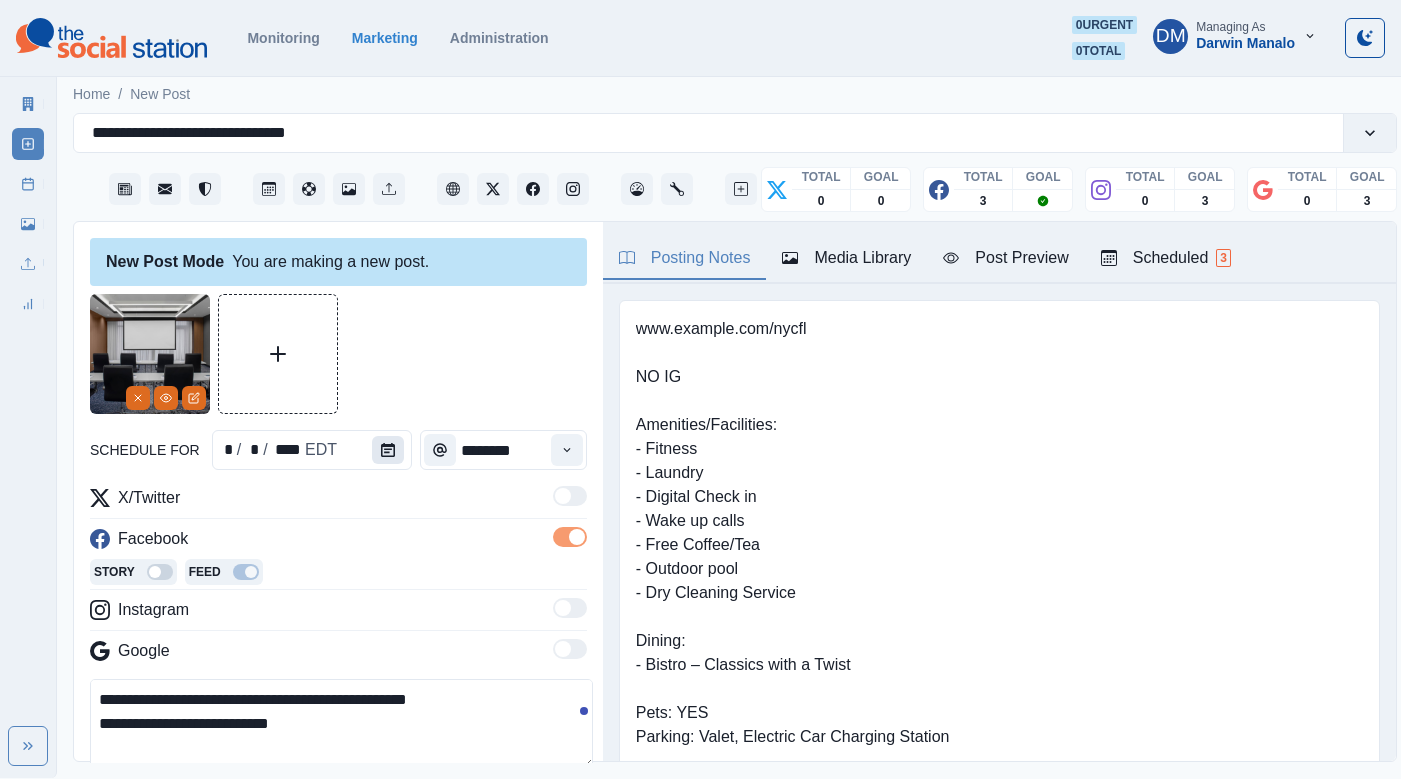 click at bounding box center (388, 450) 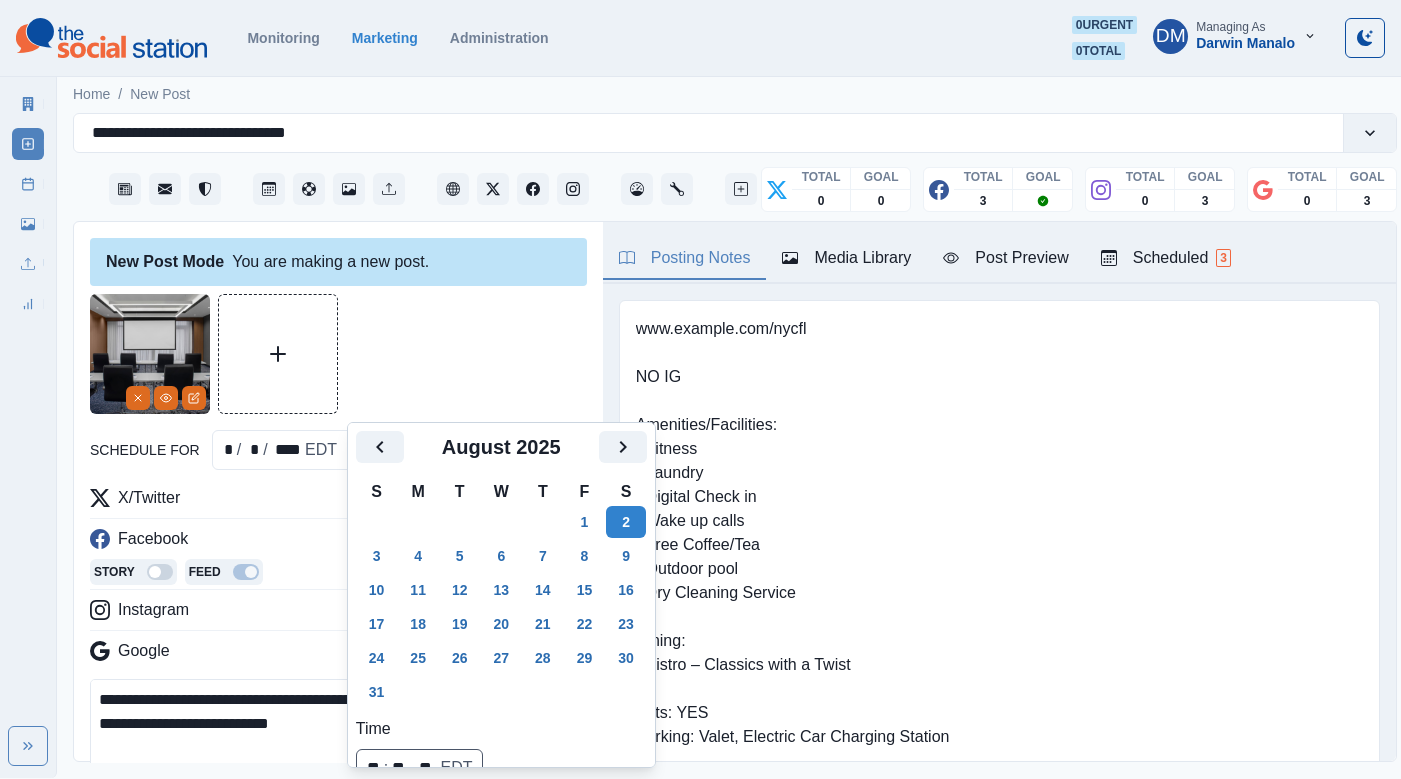 scroll, scrollTop: 1, scrollLeft: 0, axis: vertical 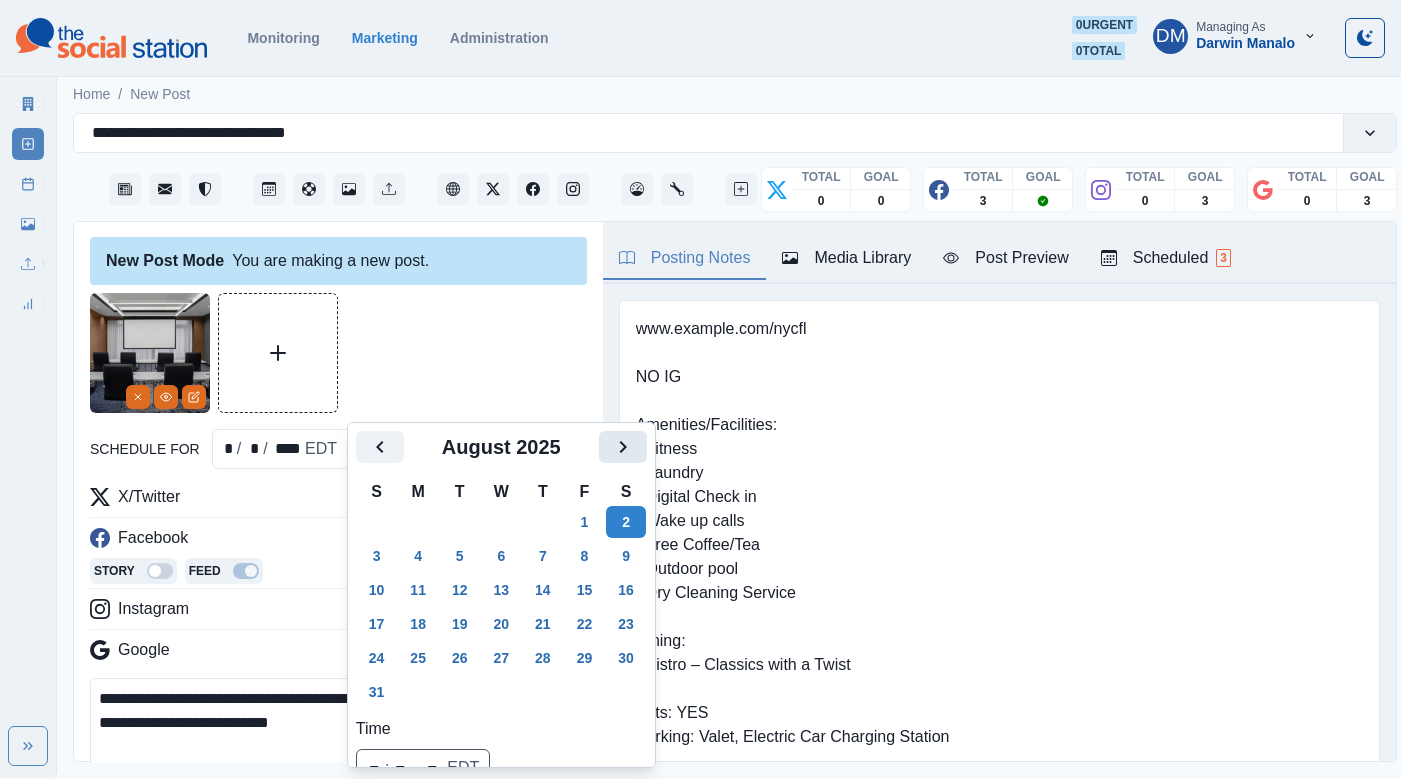 click 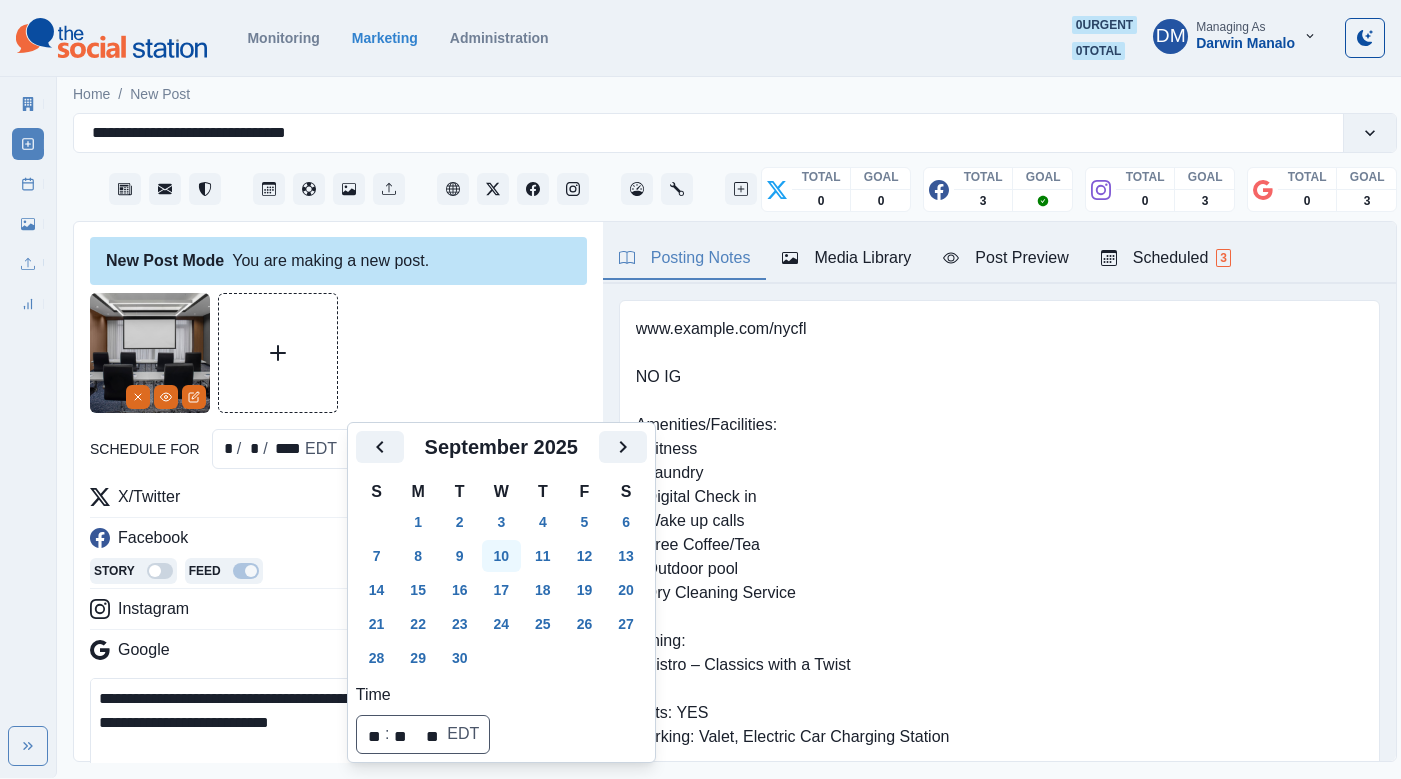 click on "10" at bounding box center (502, 556) 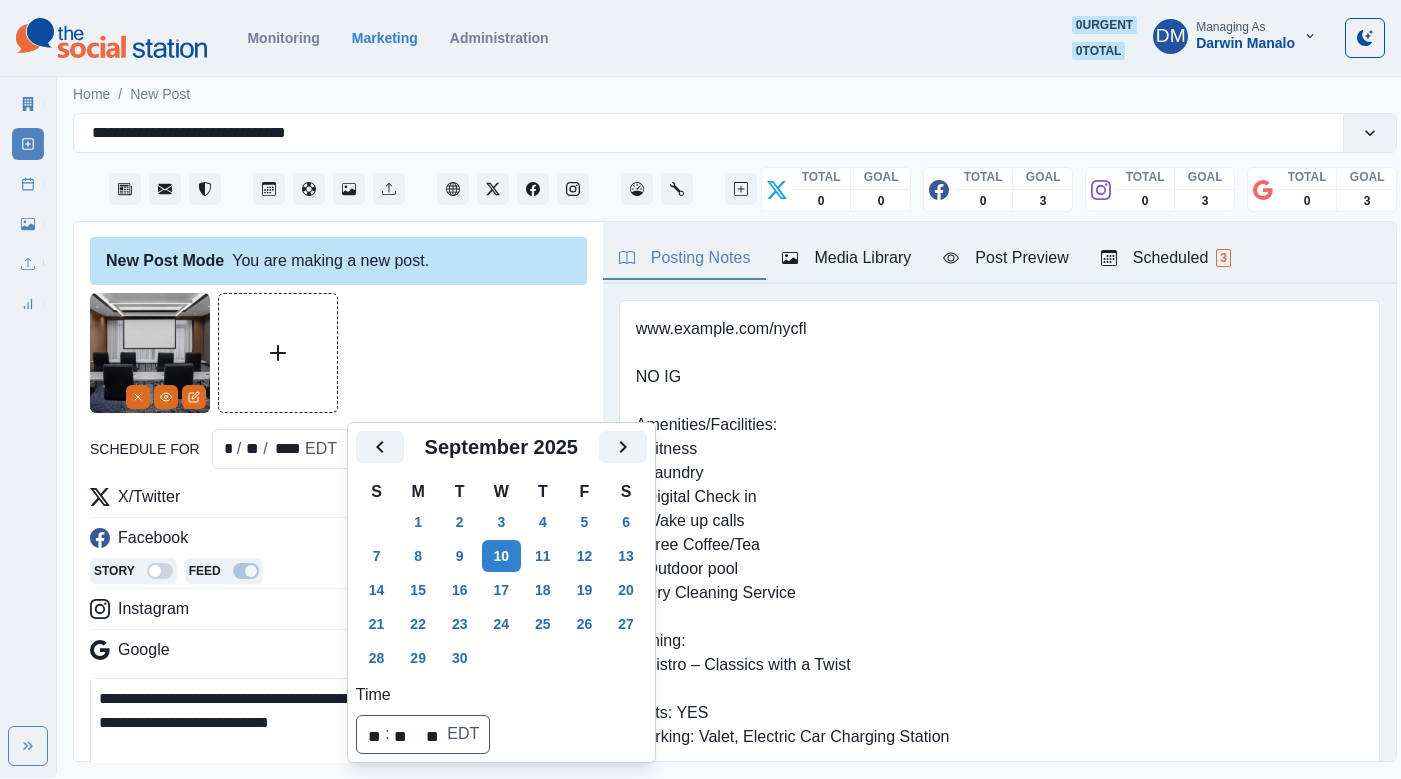 click on "**********" at bounding box center [341, 723] 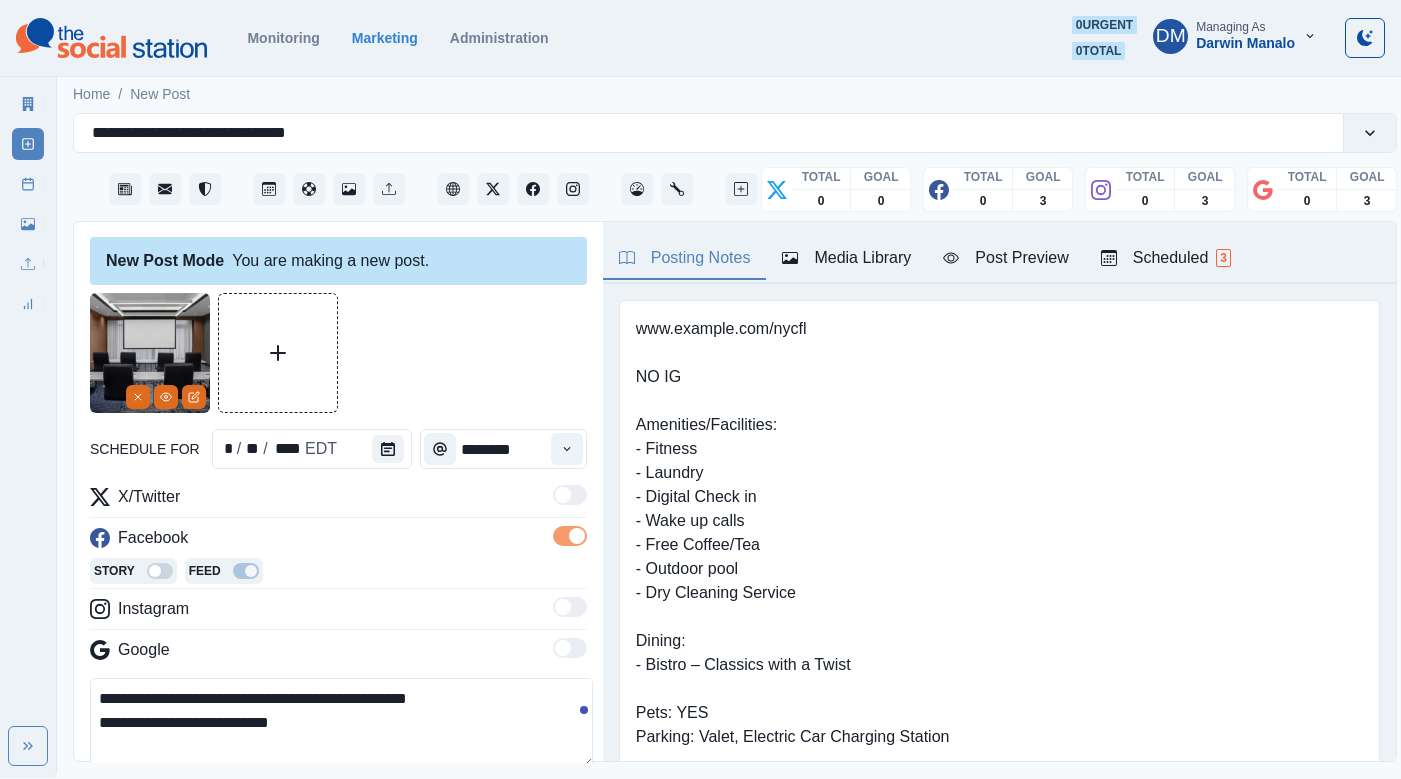 click on "**********" at bounding box center (341, 723) 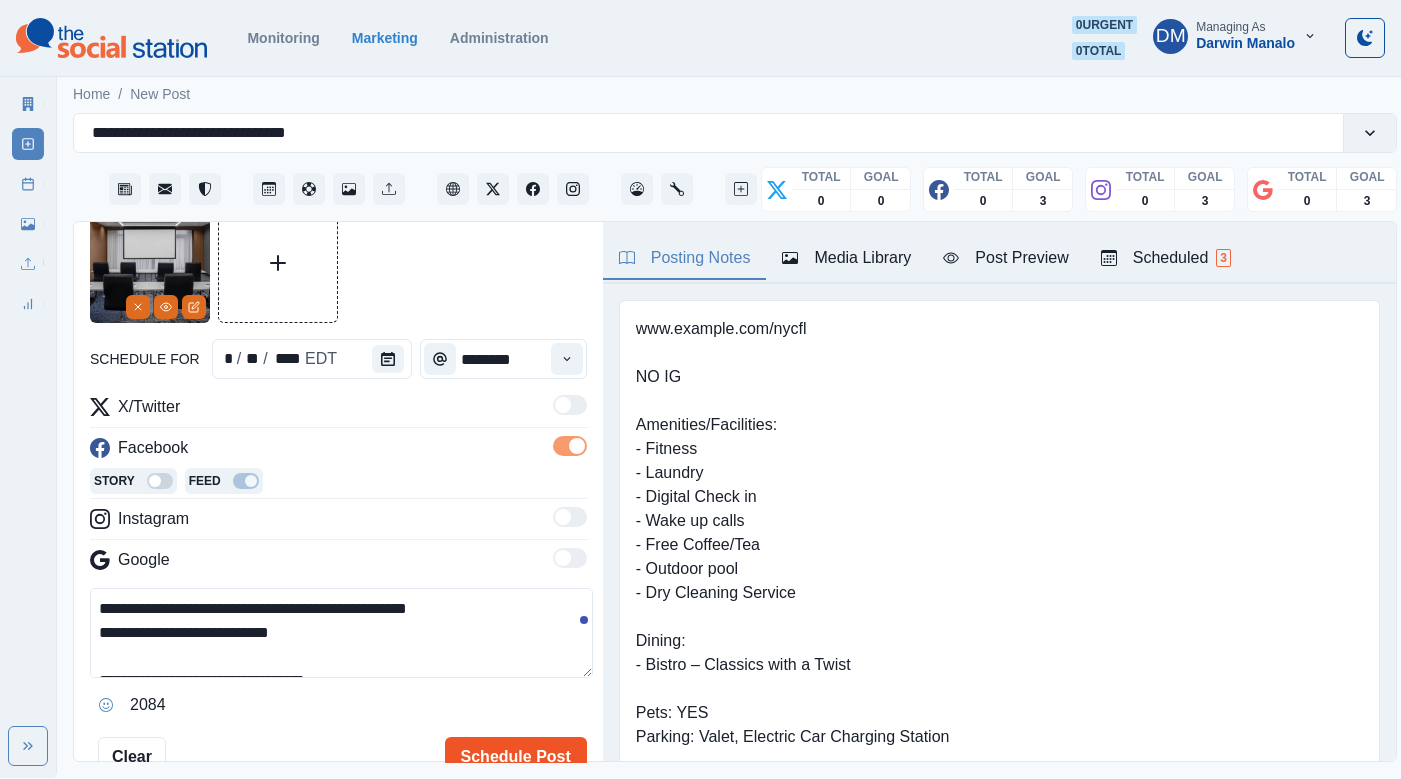 click on "Schedule Post" at bounding box center [516, 757] 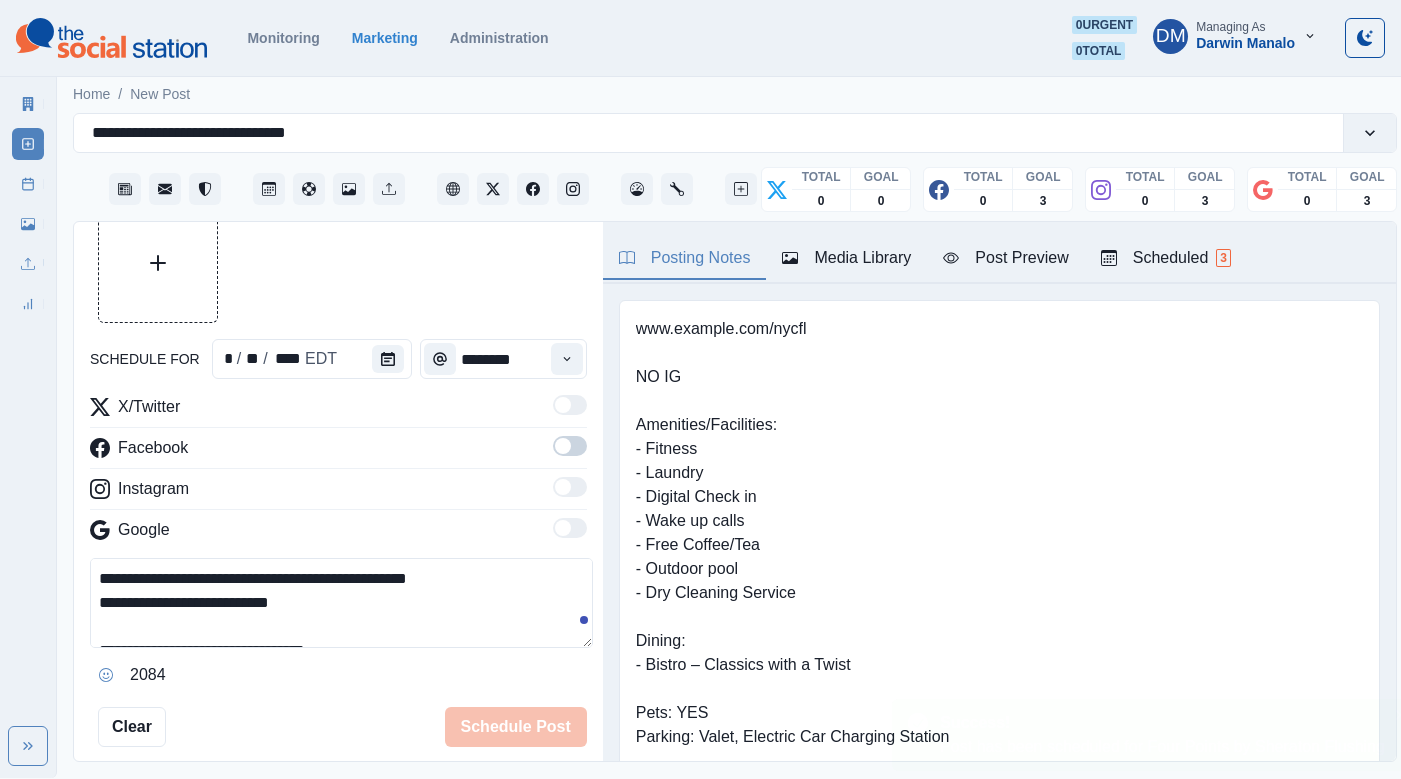type 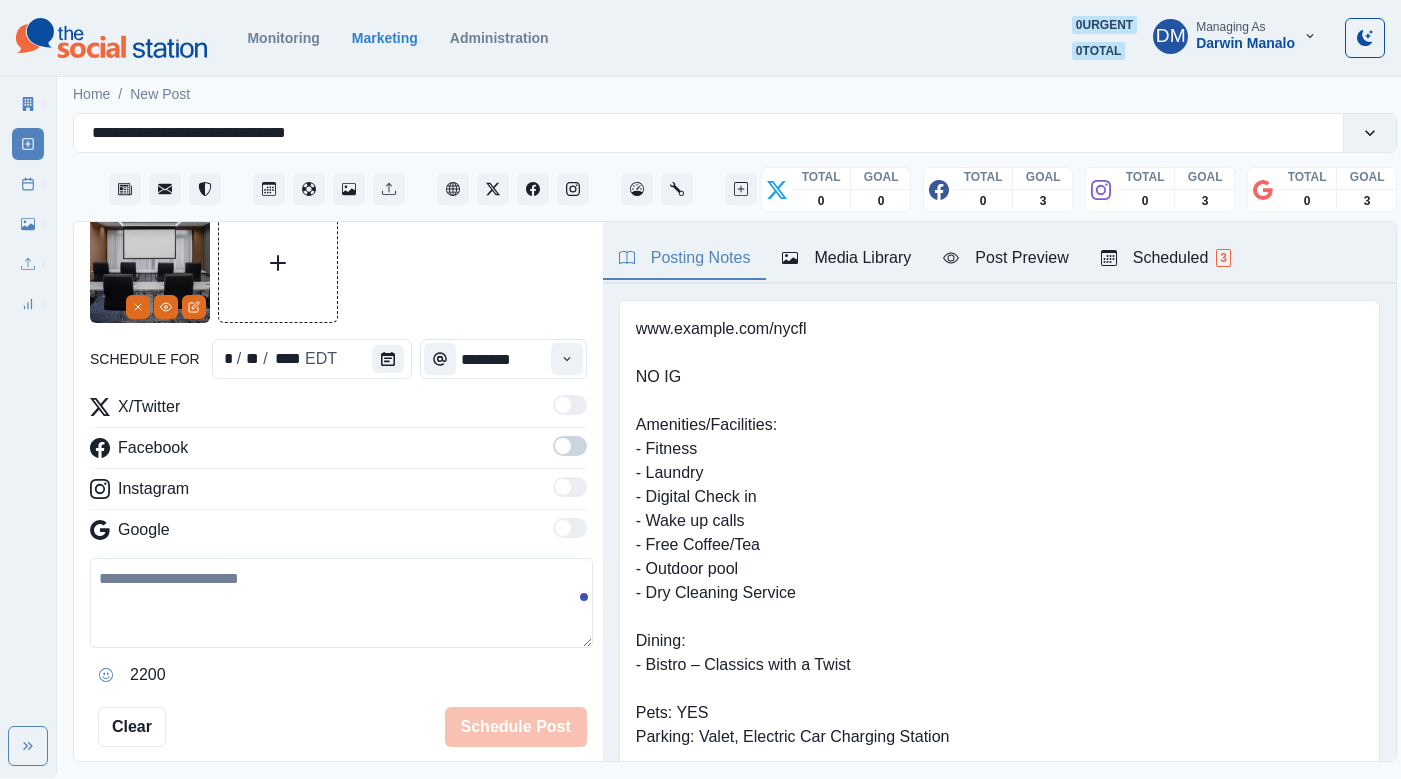 scroll, scrollTop: 240, scrollLeft: 0, axis: vertical 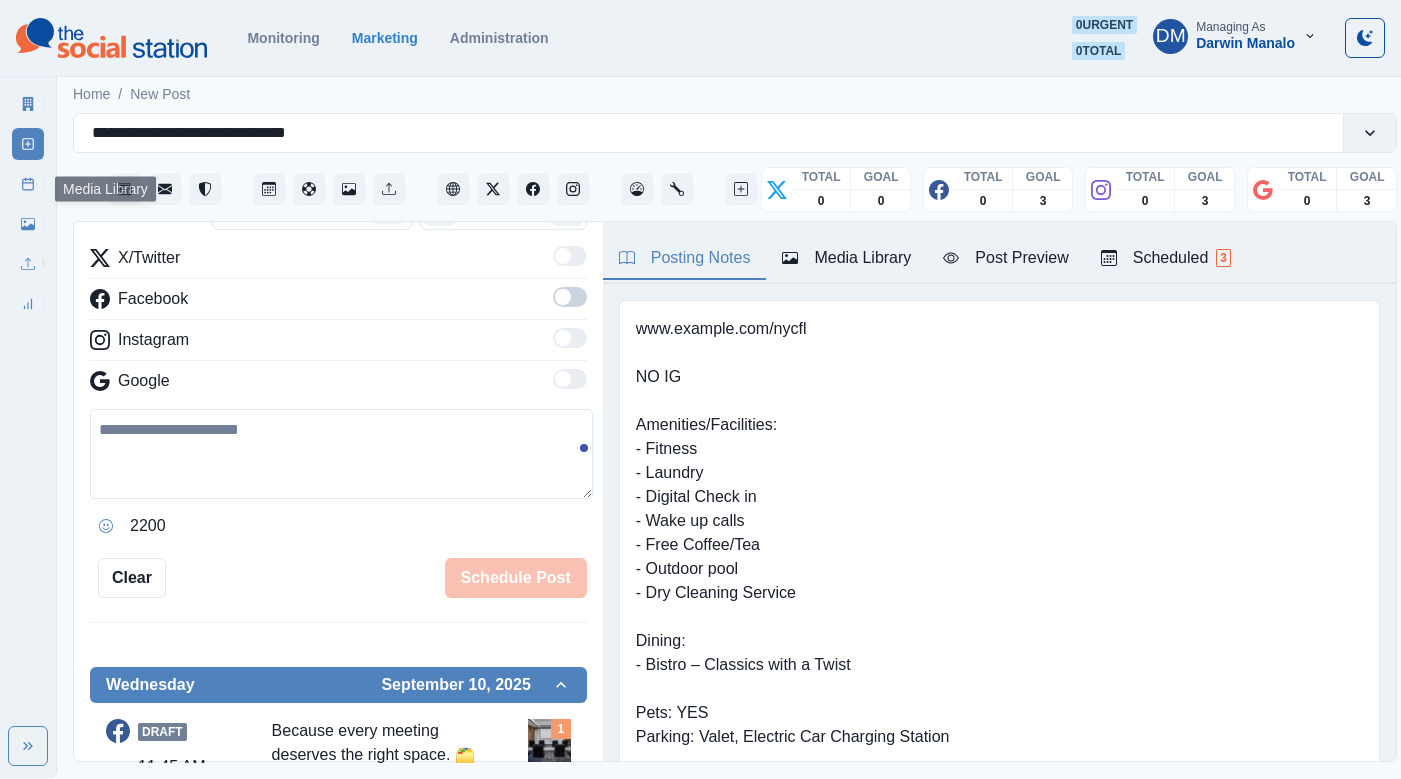 click on "Media Library" at bounding box center (28, 224) 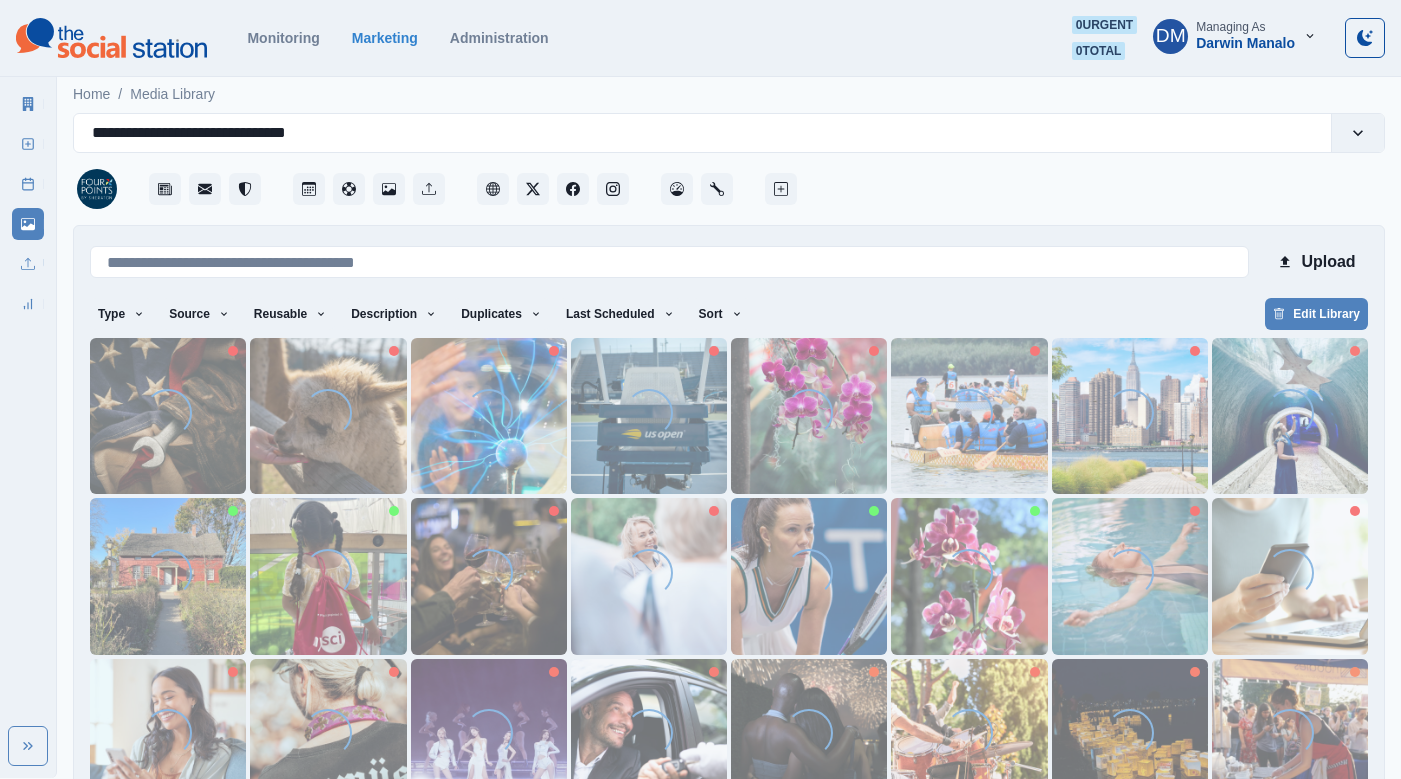 click on "**********" at bounding box center (729, 486) 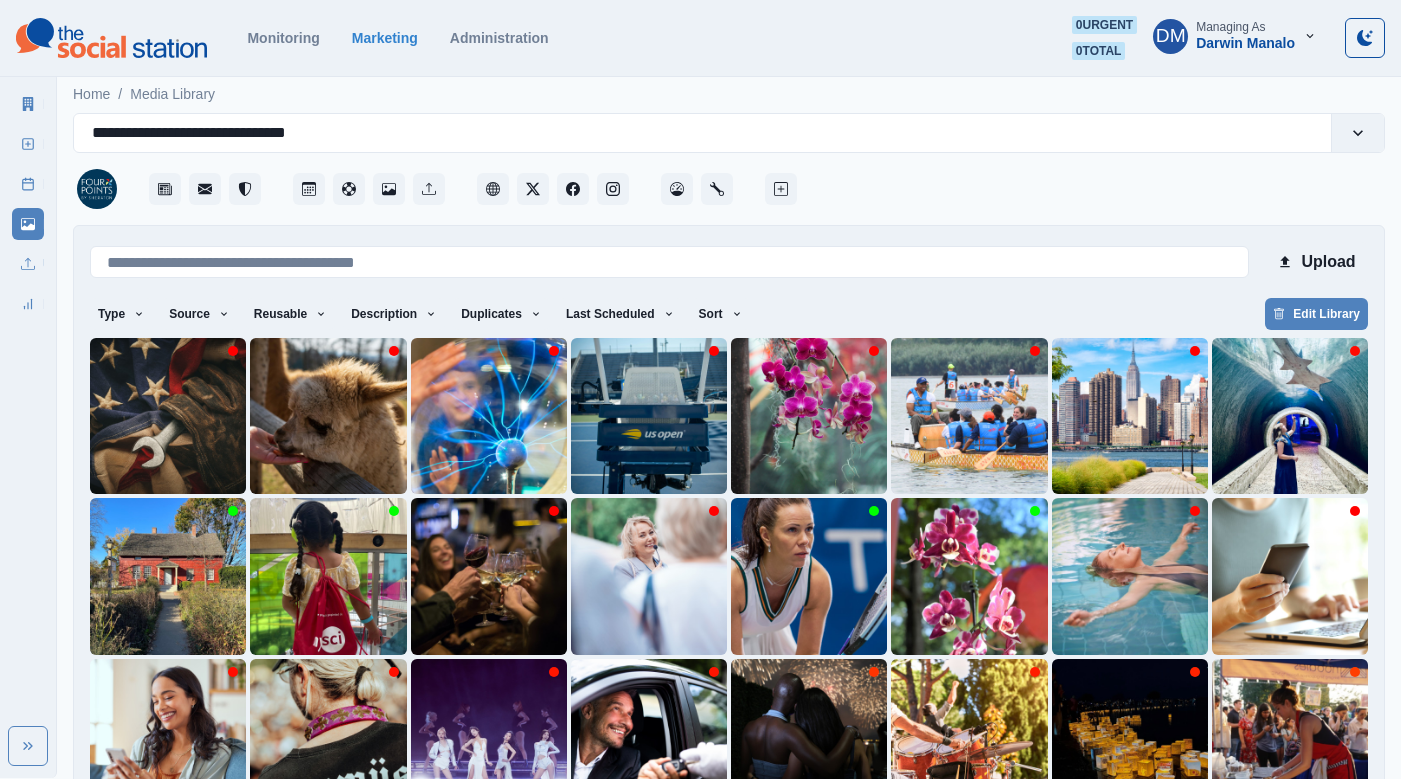 scroll, scrollTop: 42, scrollLeft: 0, axis: vertical 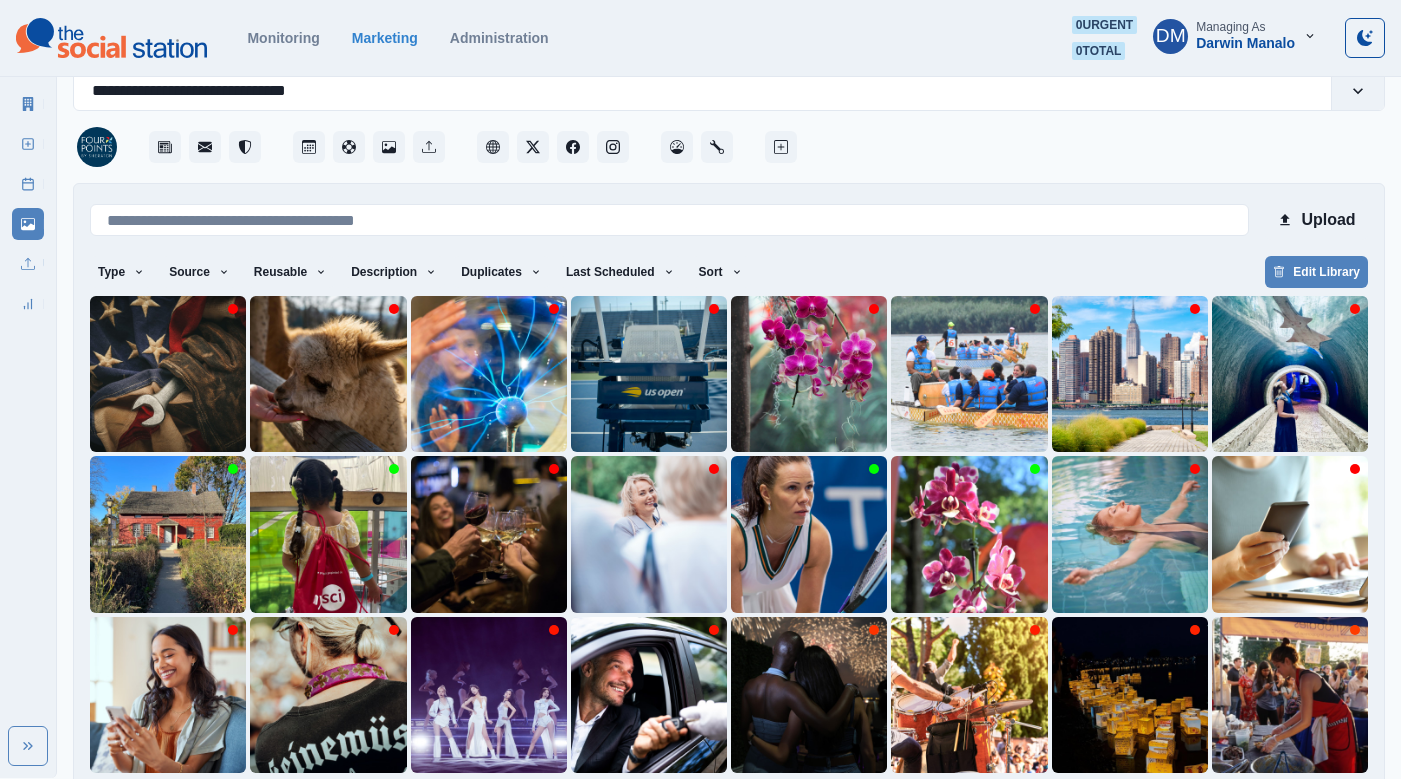 click on "9" at bounding box center [855, 805] 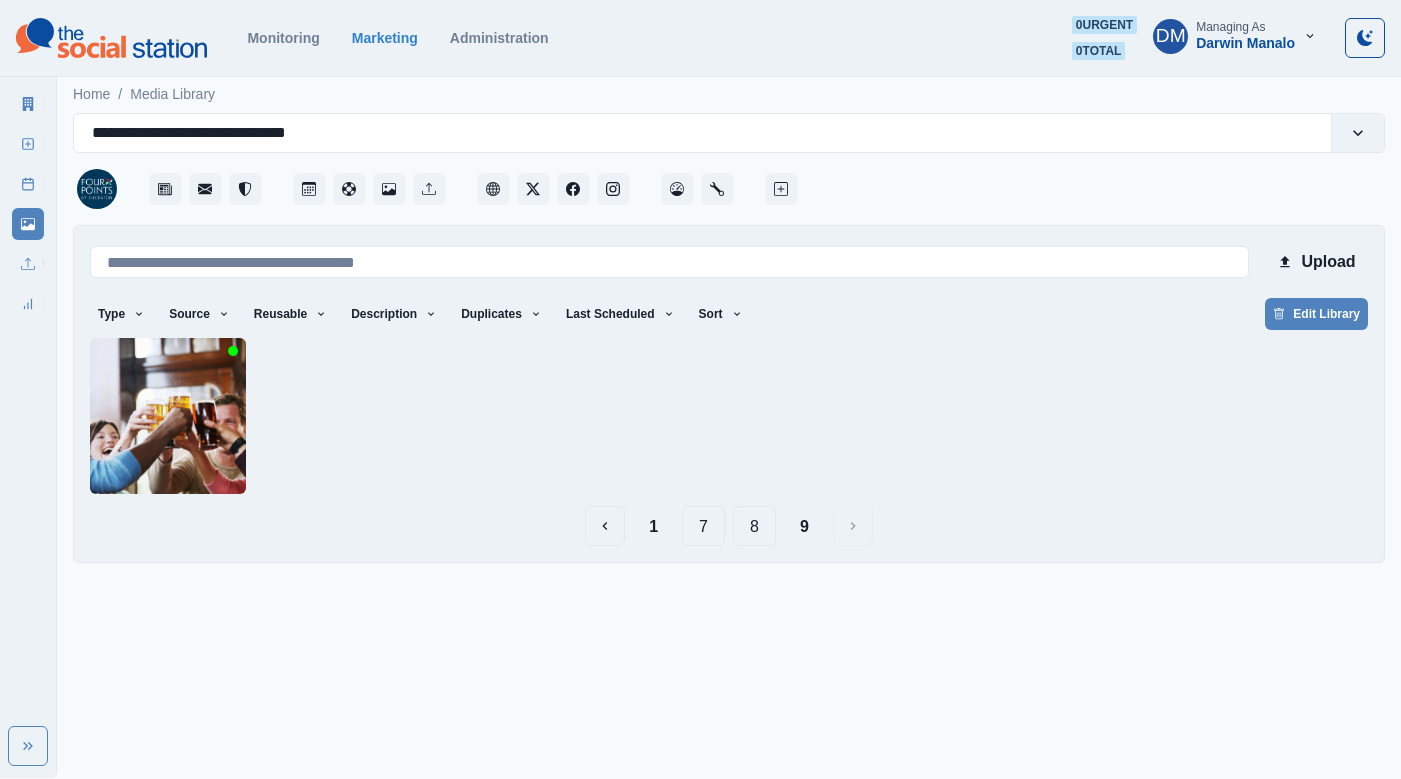 click on "8" at bounding box center [754, 526] 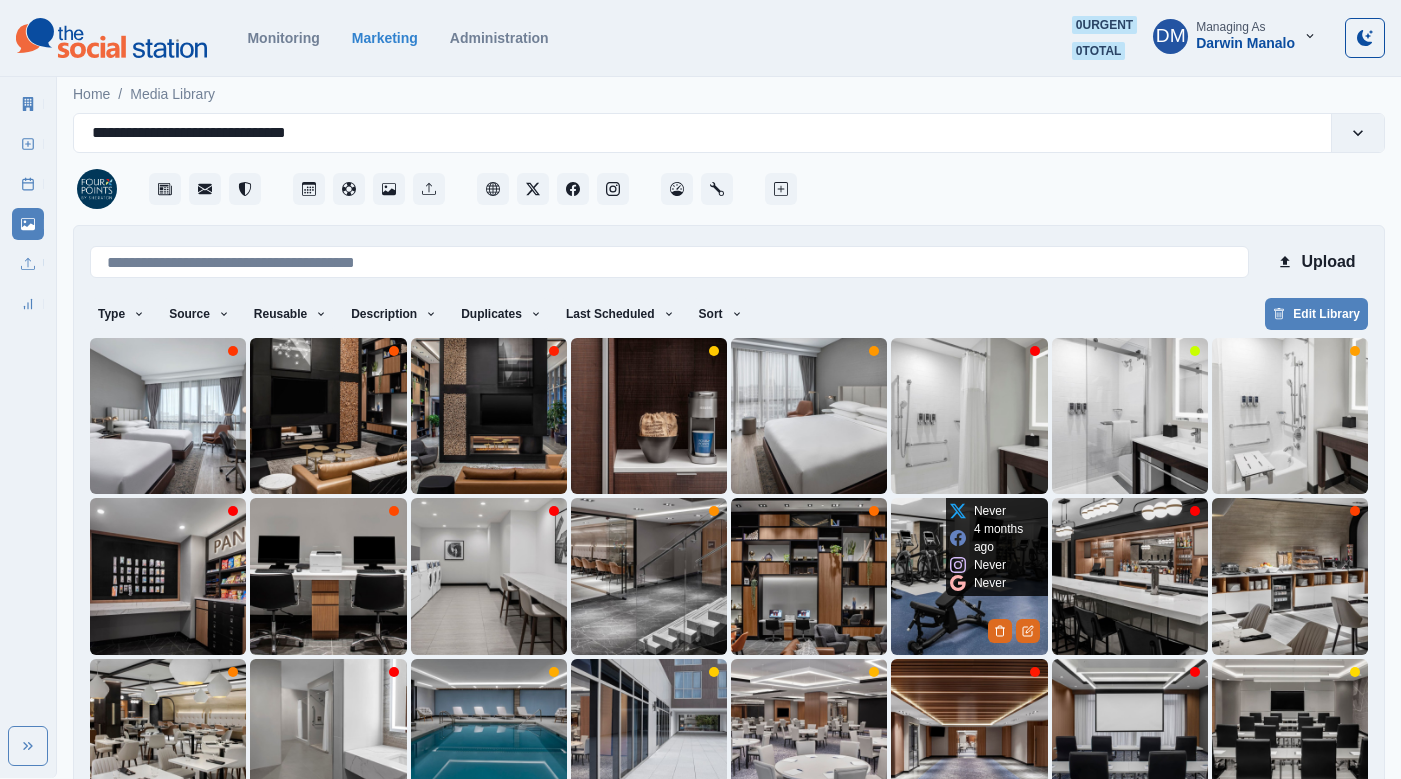 scroll, scrollTop: 42, scrollLeft: 0, axis: vertical 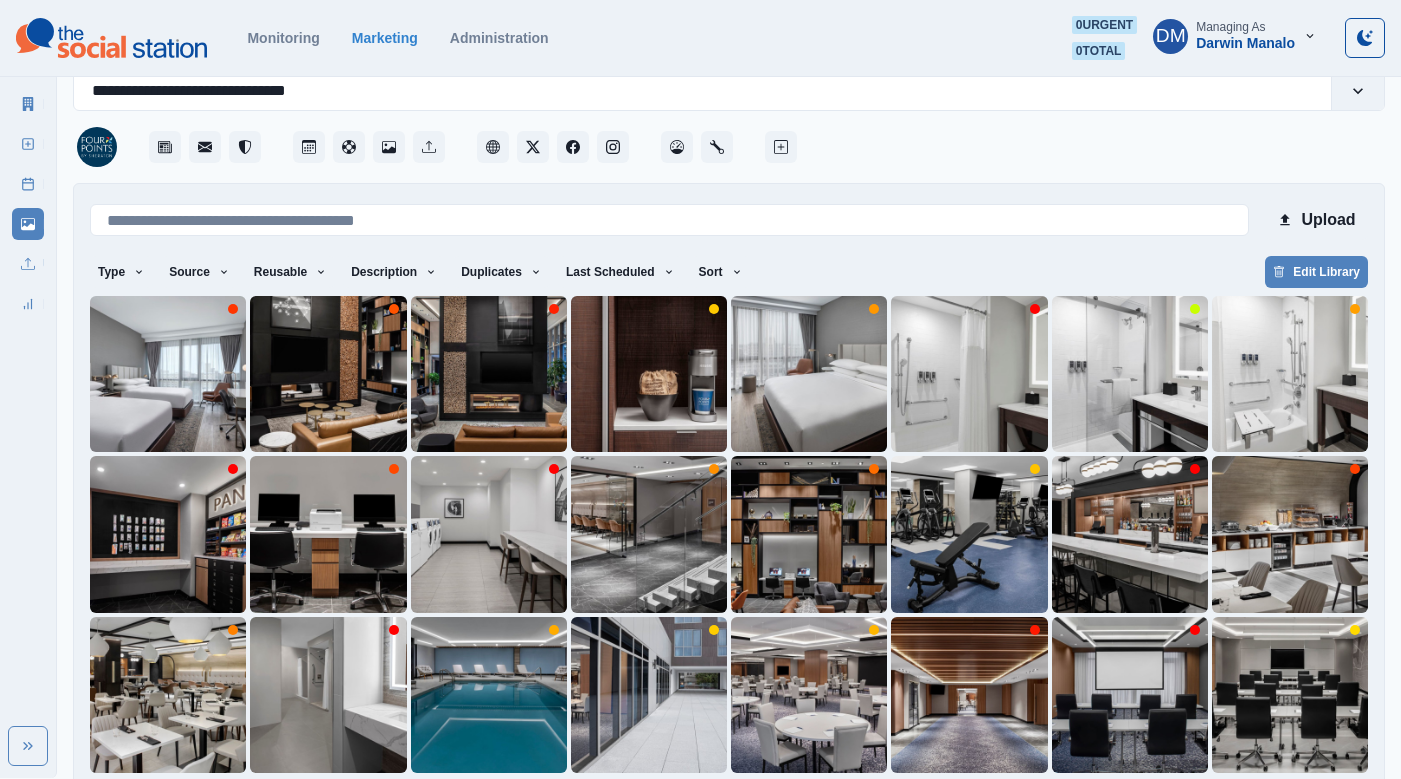 click on "9" at bounding box center [828, 805] 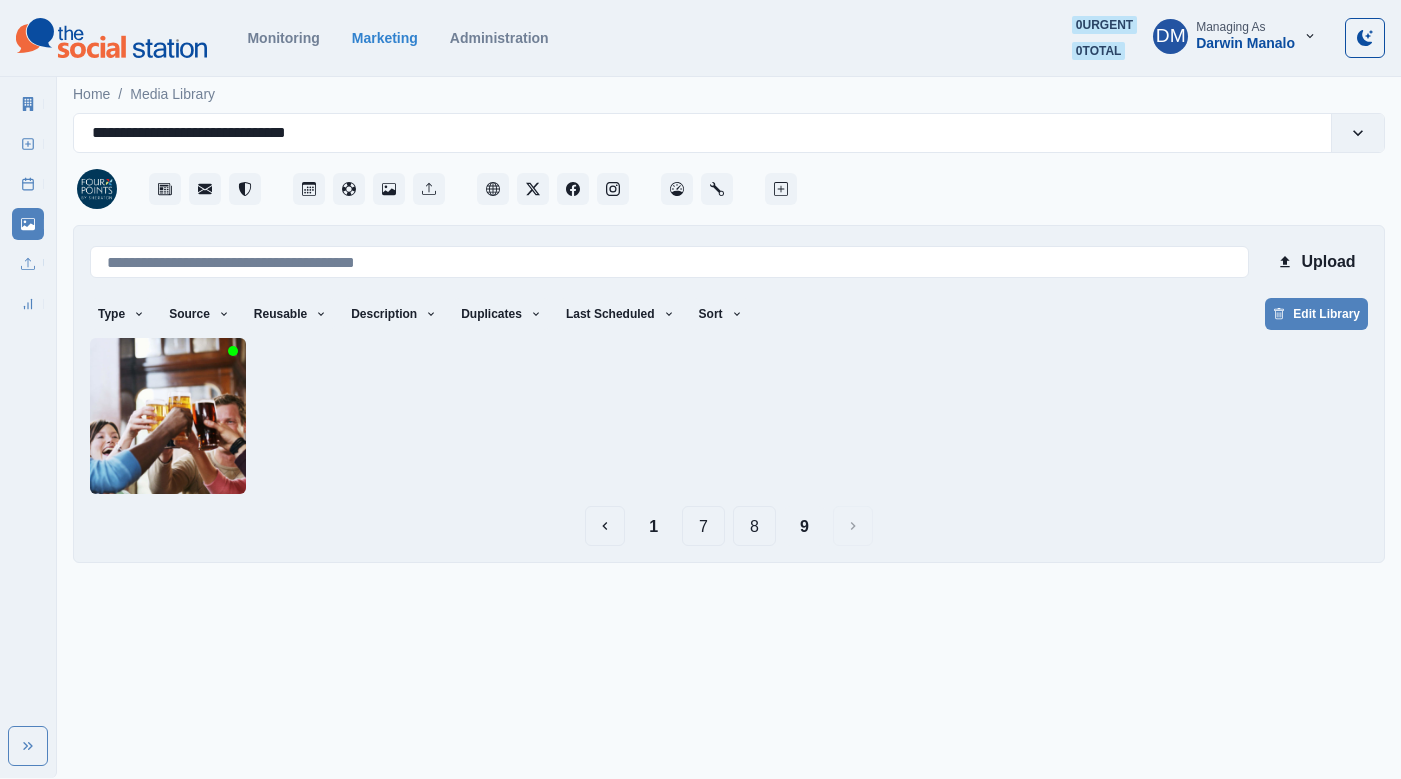 click on "8" at bounding box center (754, 526) 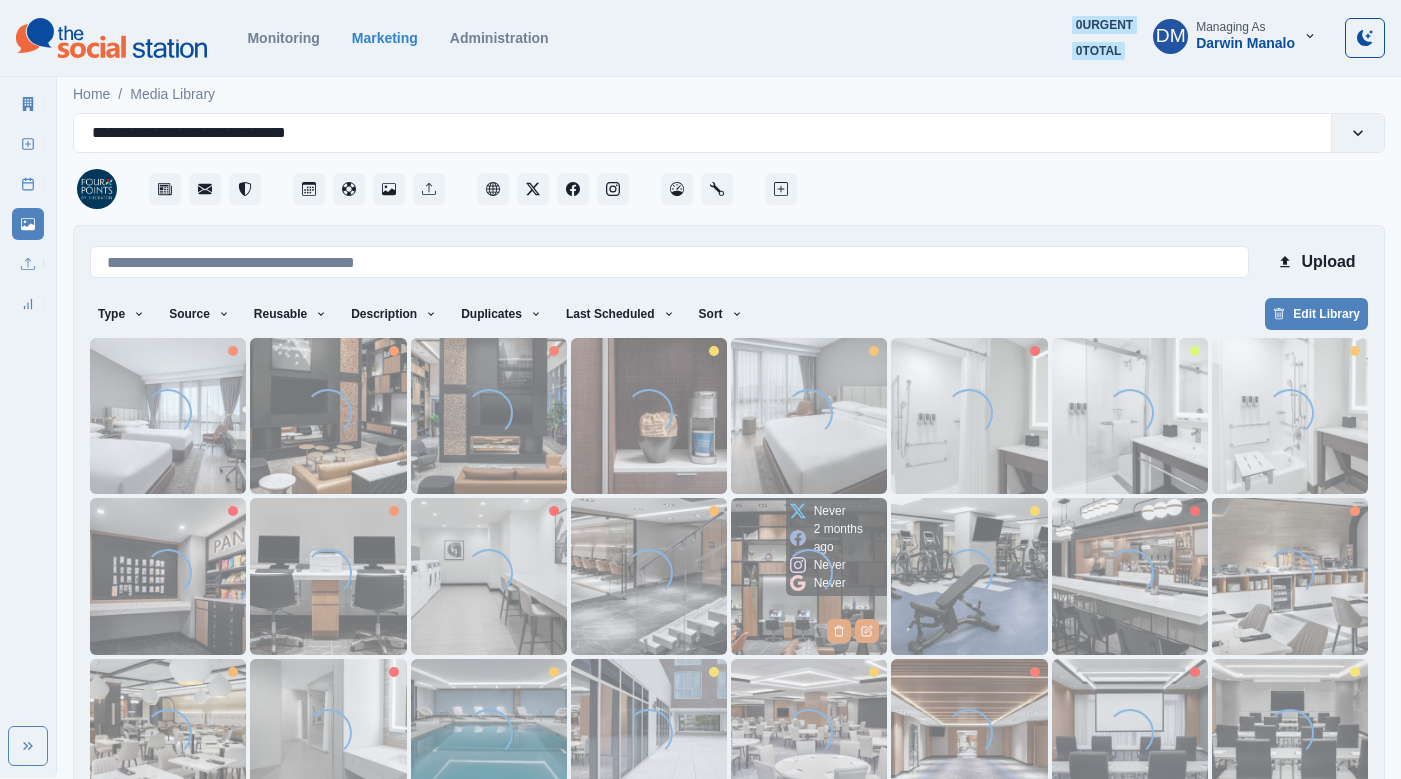 scroll, scrollTop: 42, scrollLeft: 0, axis: vertical 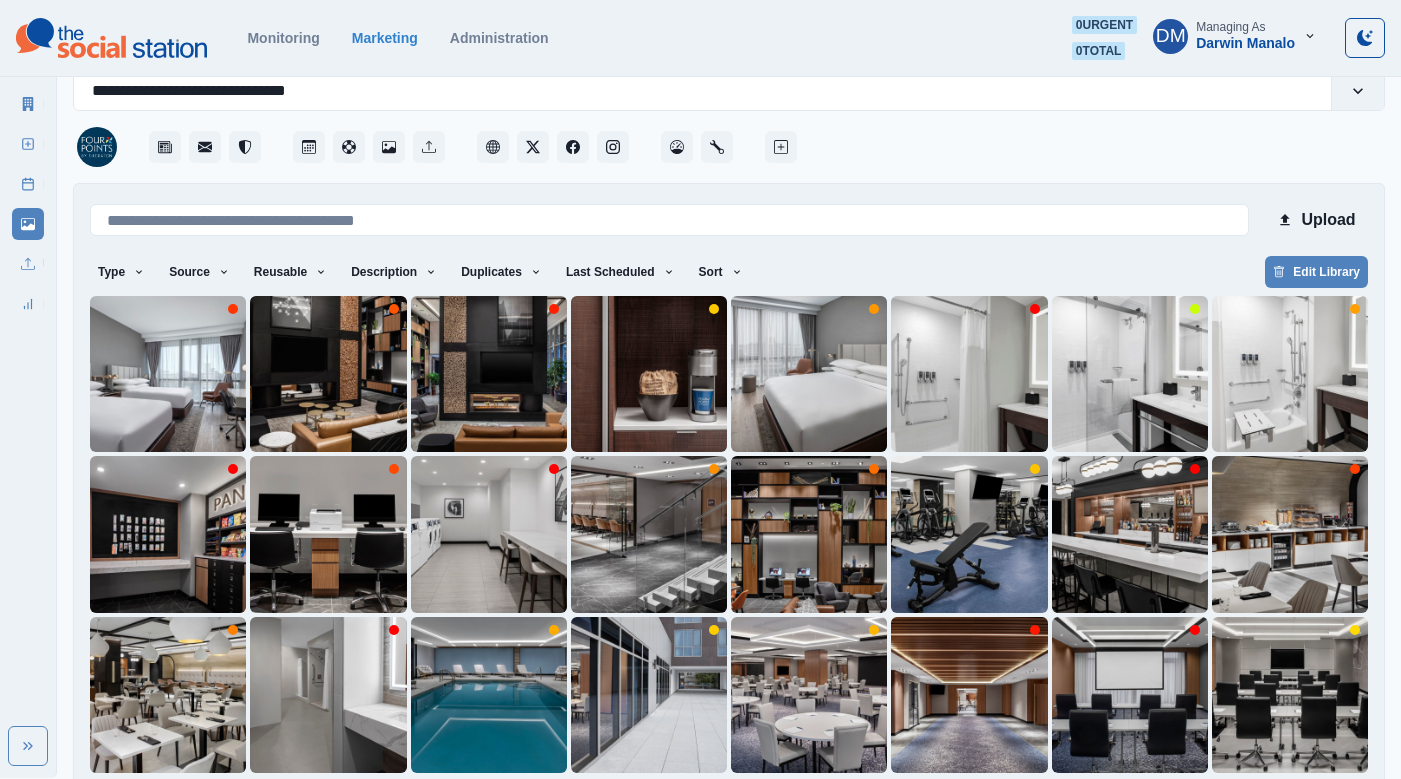 click on "7" at bounding box center [729, 805] 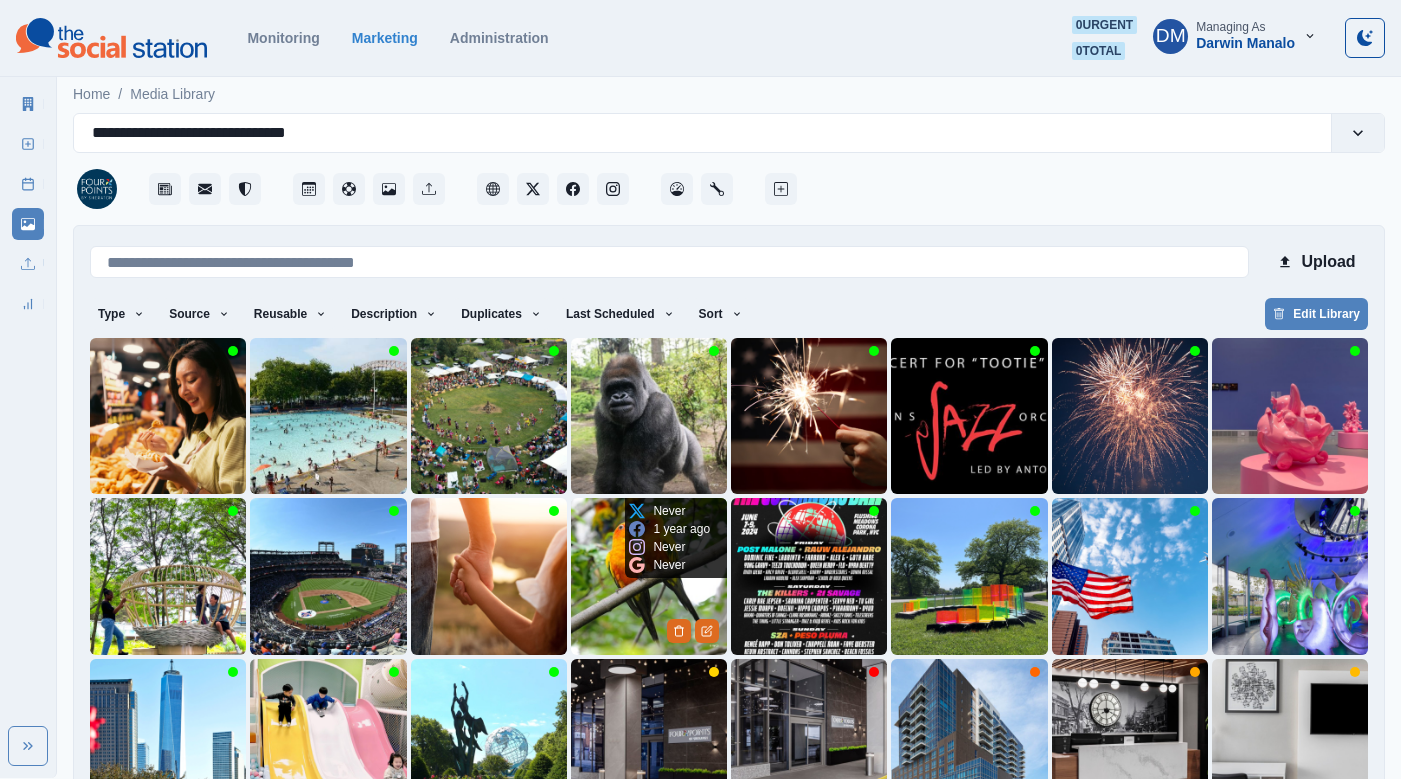 scroll, scrollTop: 42, scrollLeft: 0, axis: vertical 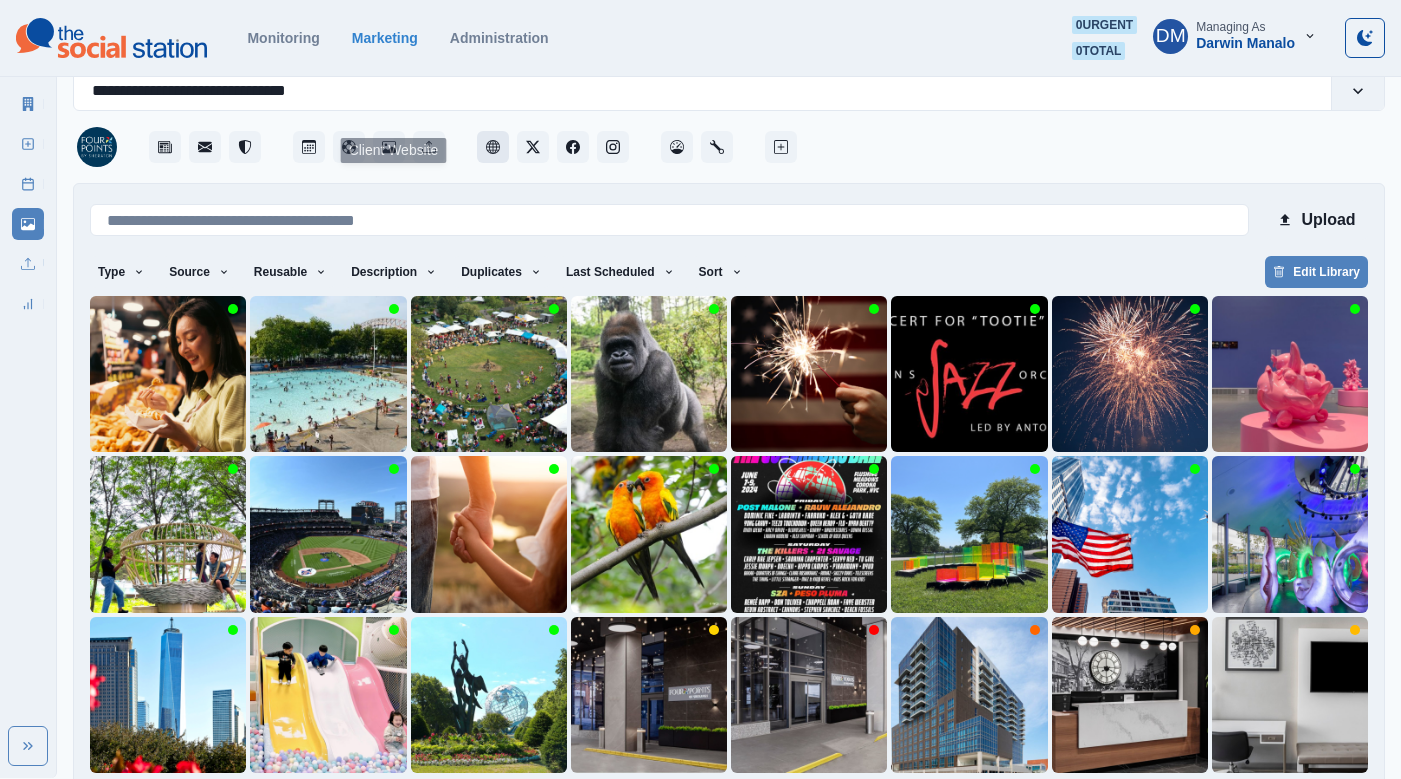 click 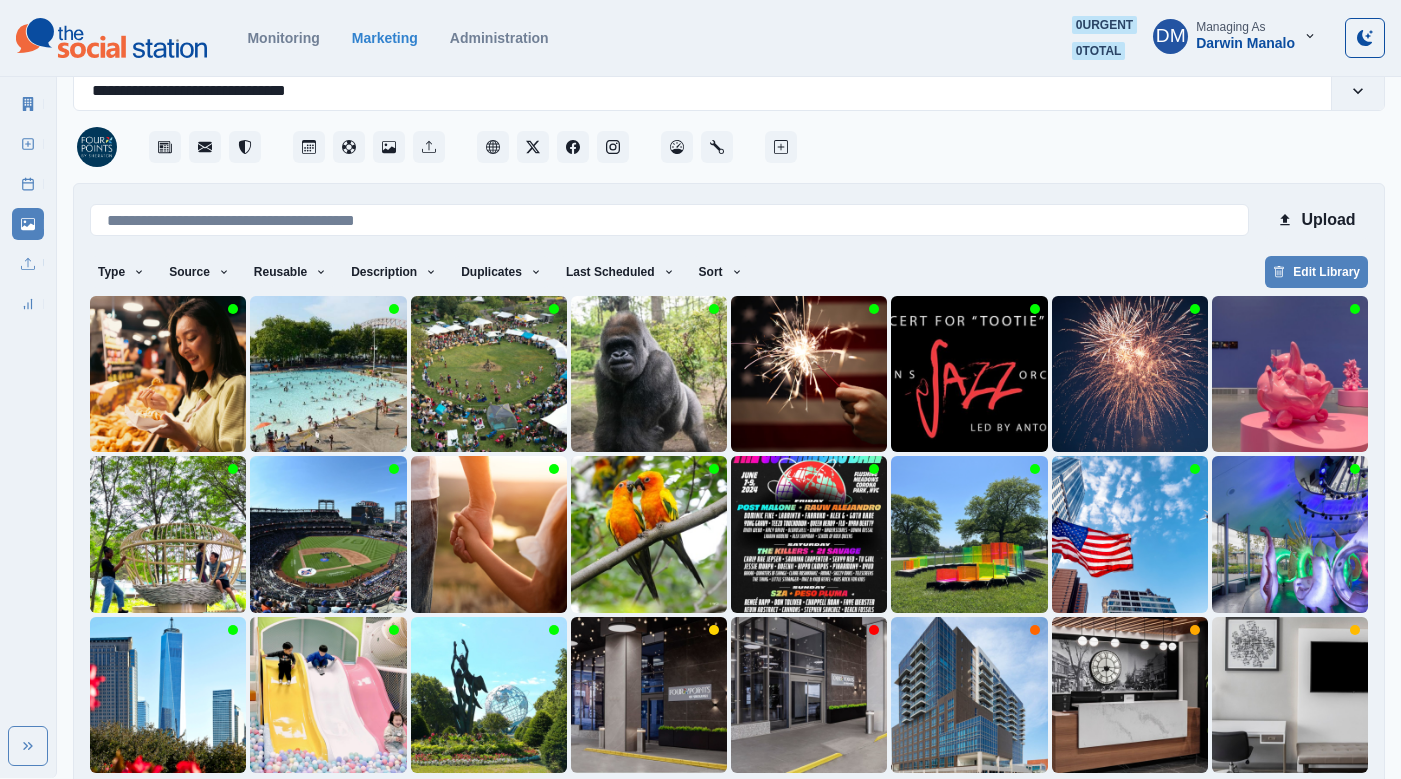 click on "1" at bounding box center [602, 805] 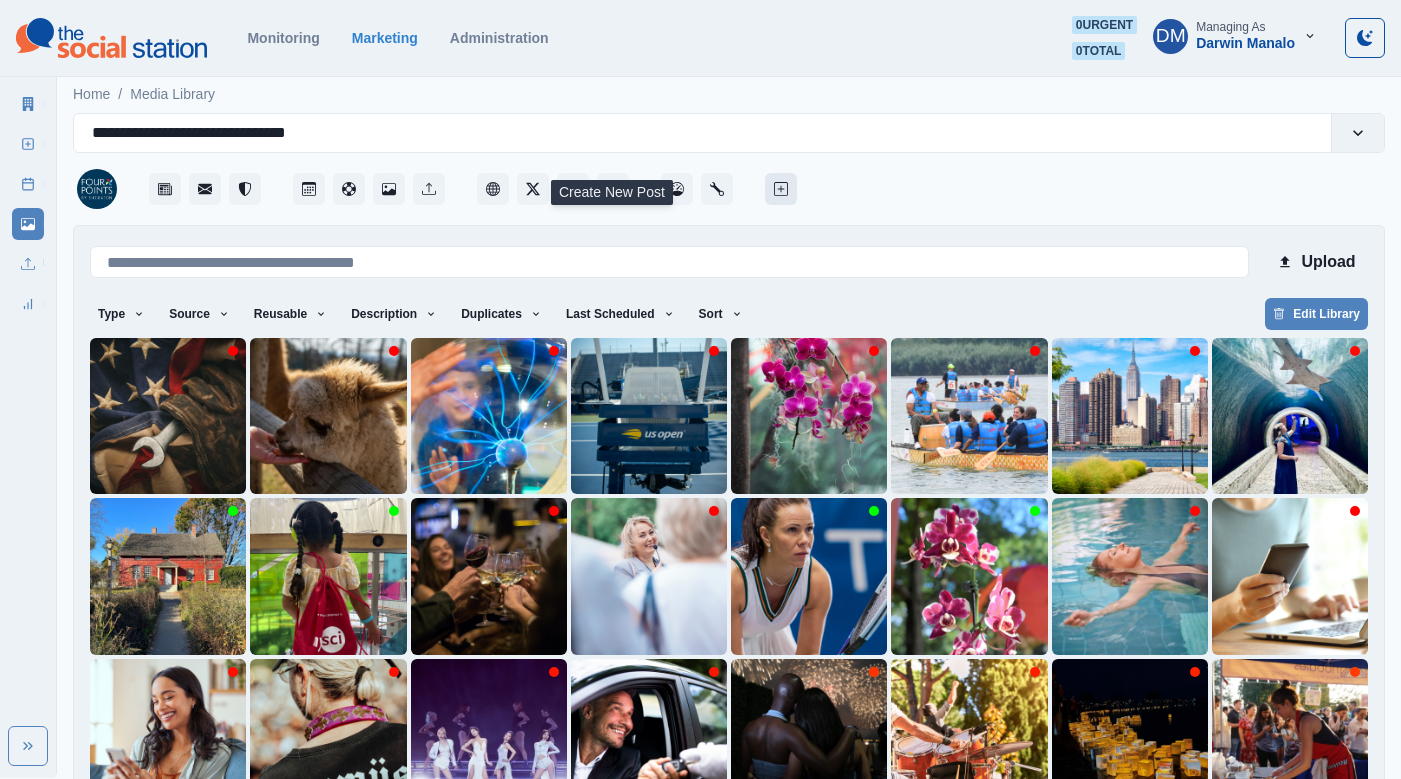 click 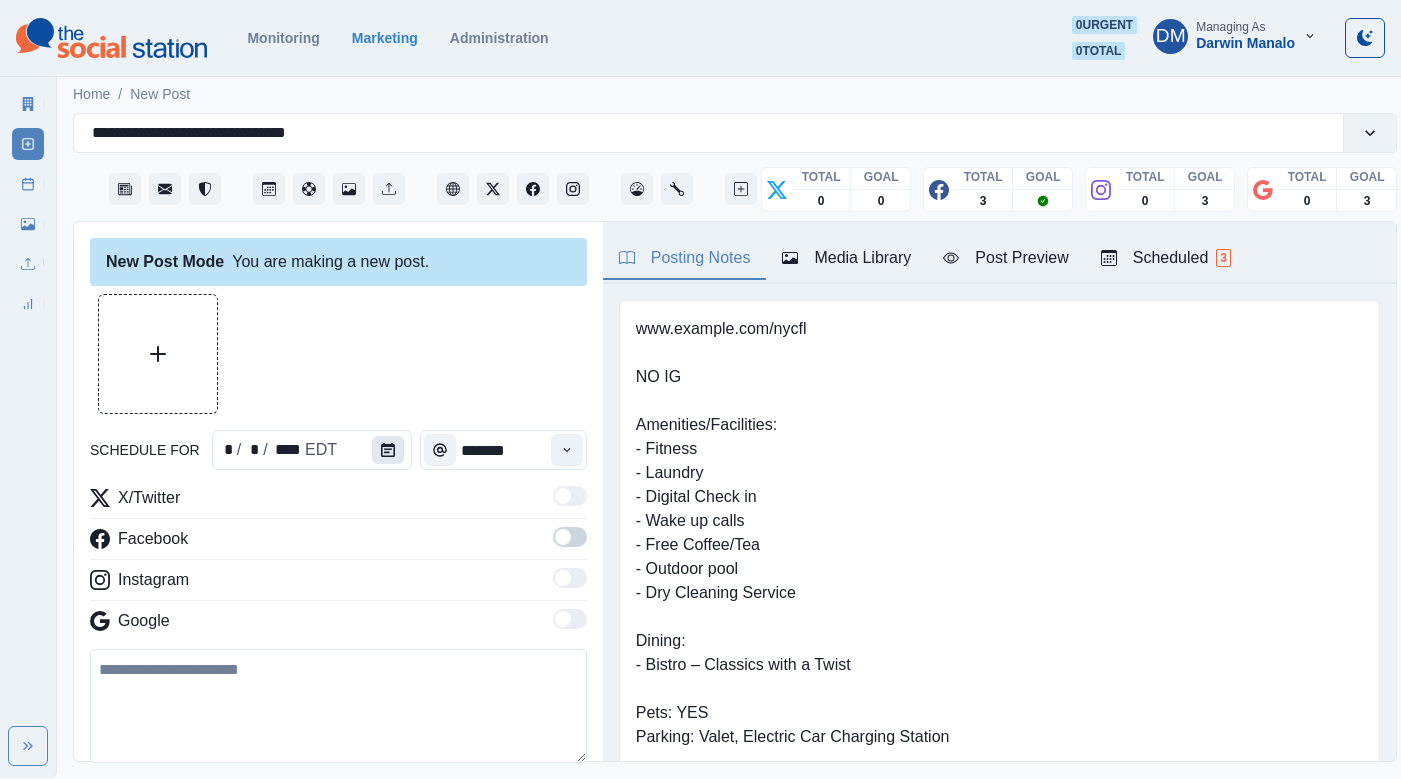 click 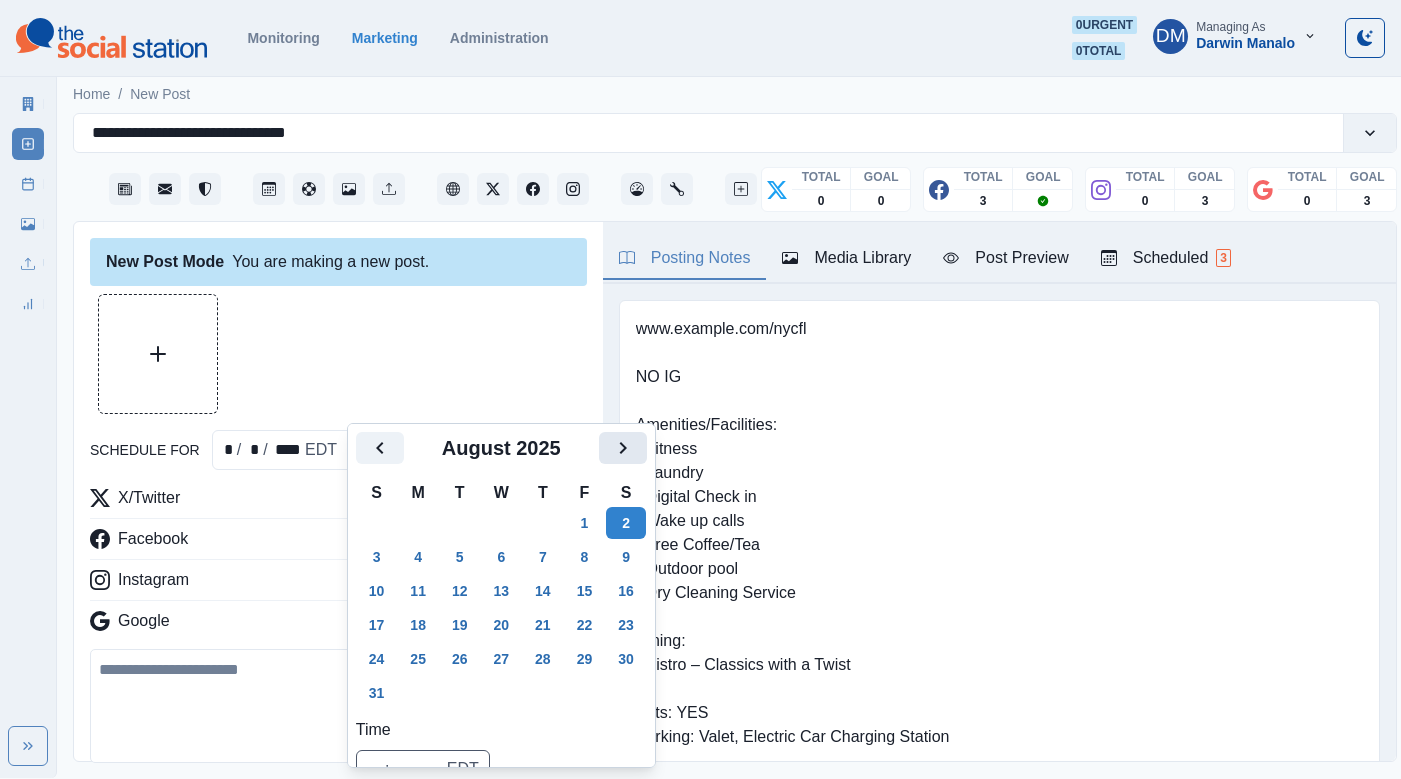 click 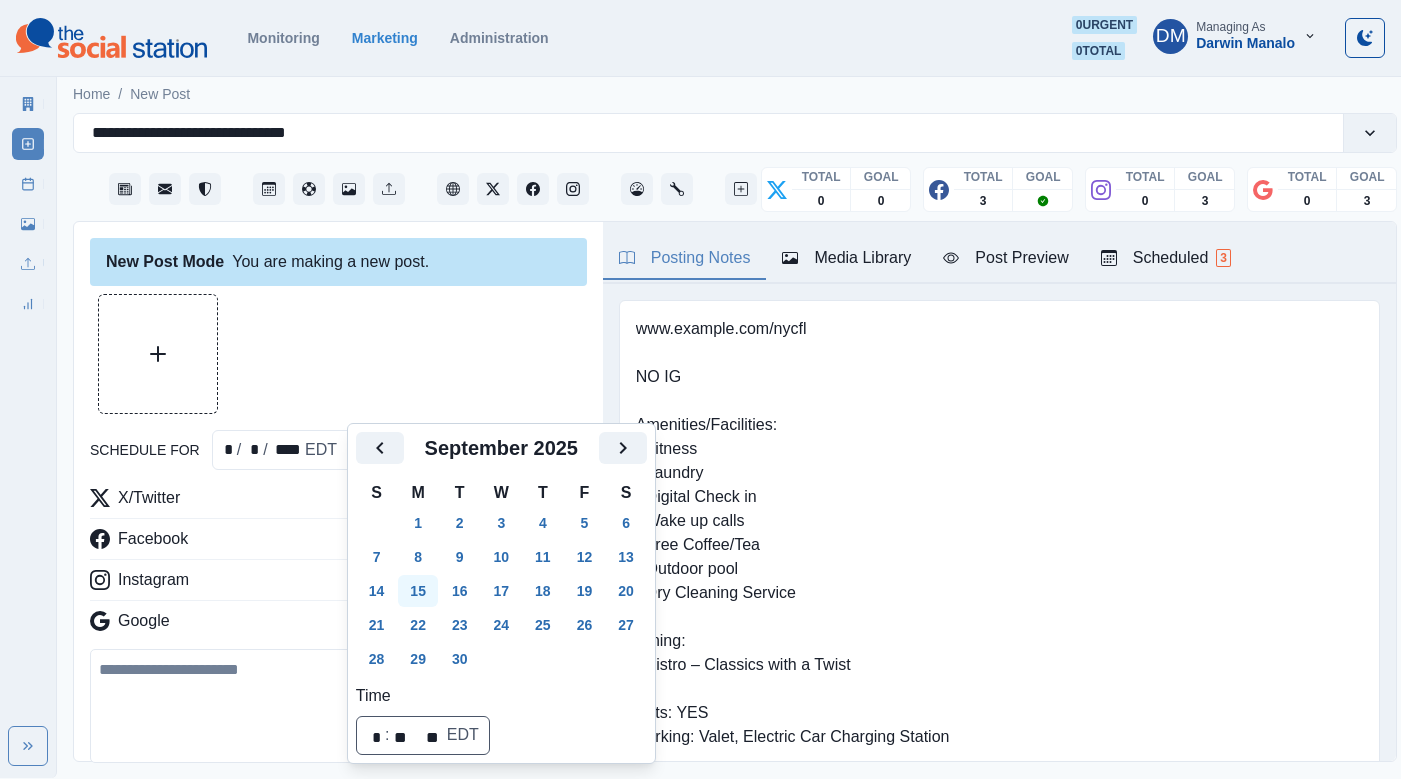 click on "15" at bounding box center [418, 591] 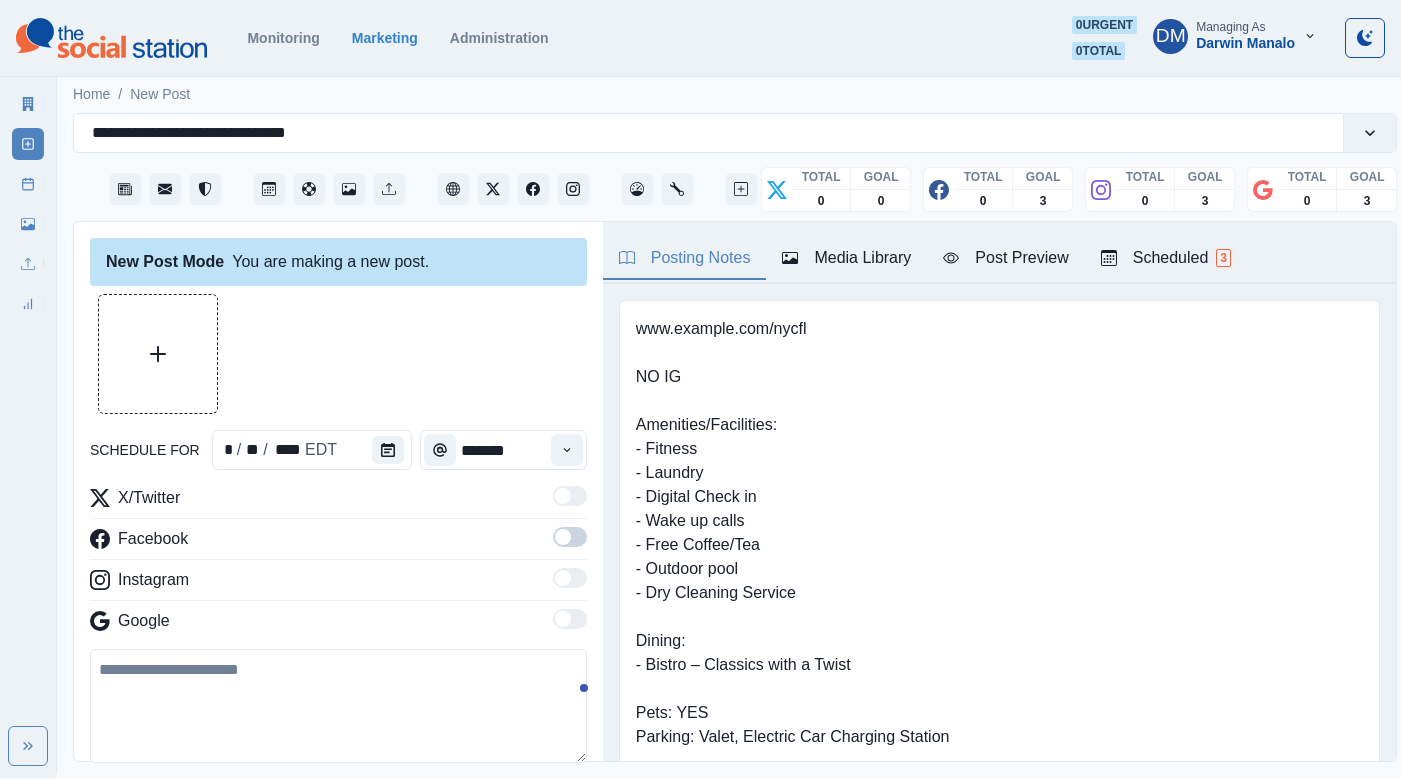 click at bounding box center (338, 706) 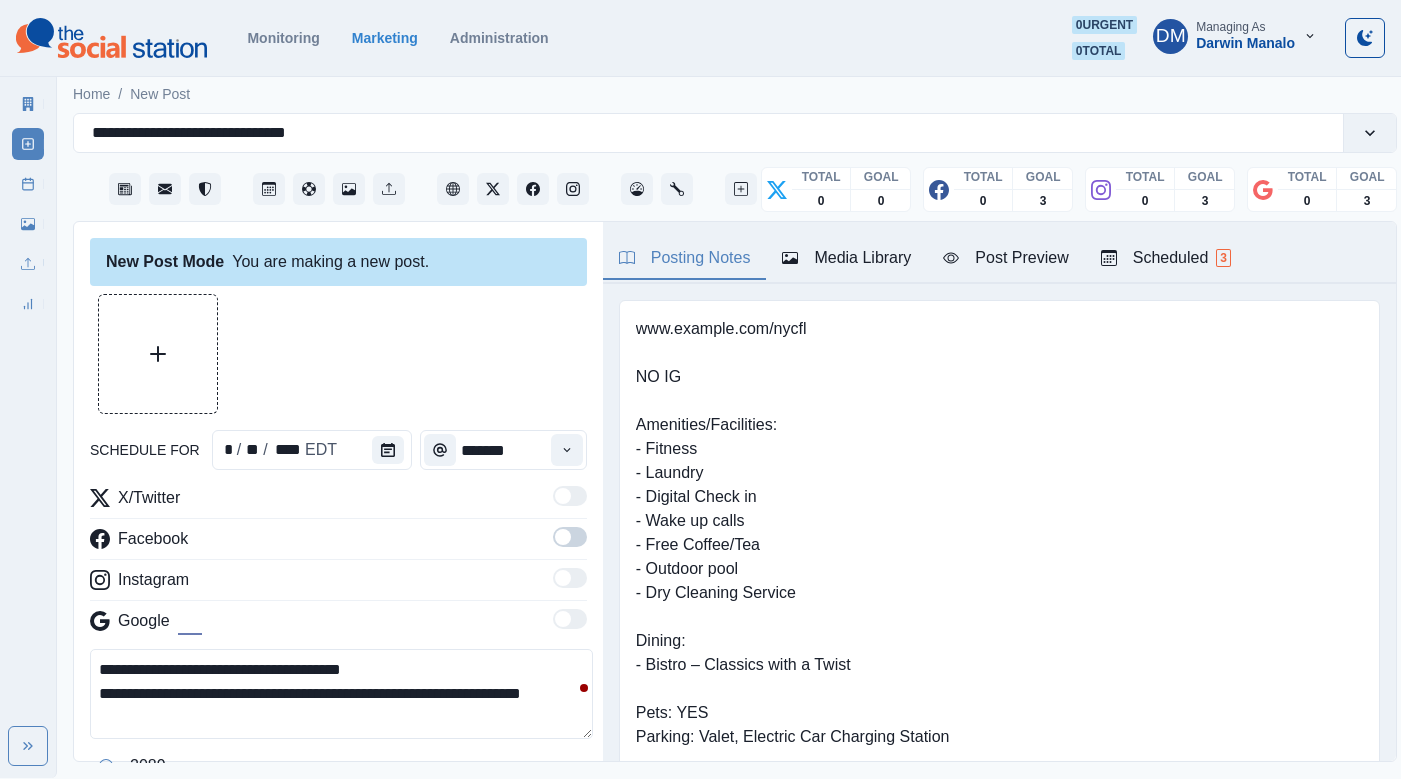 click at bounding box center [563, 537] 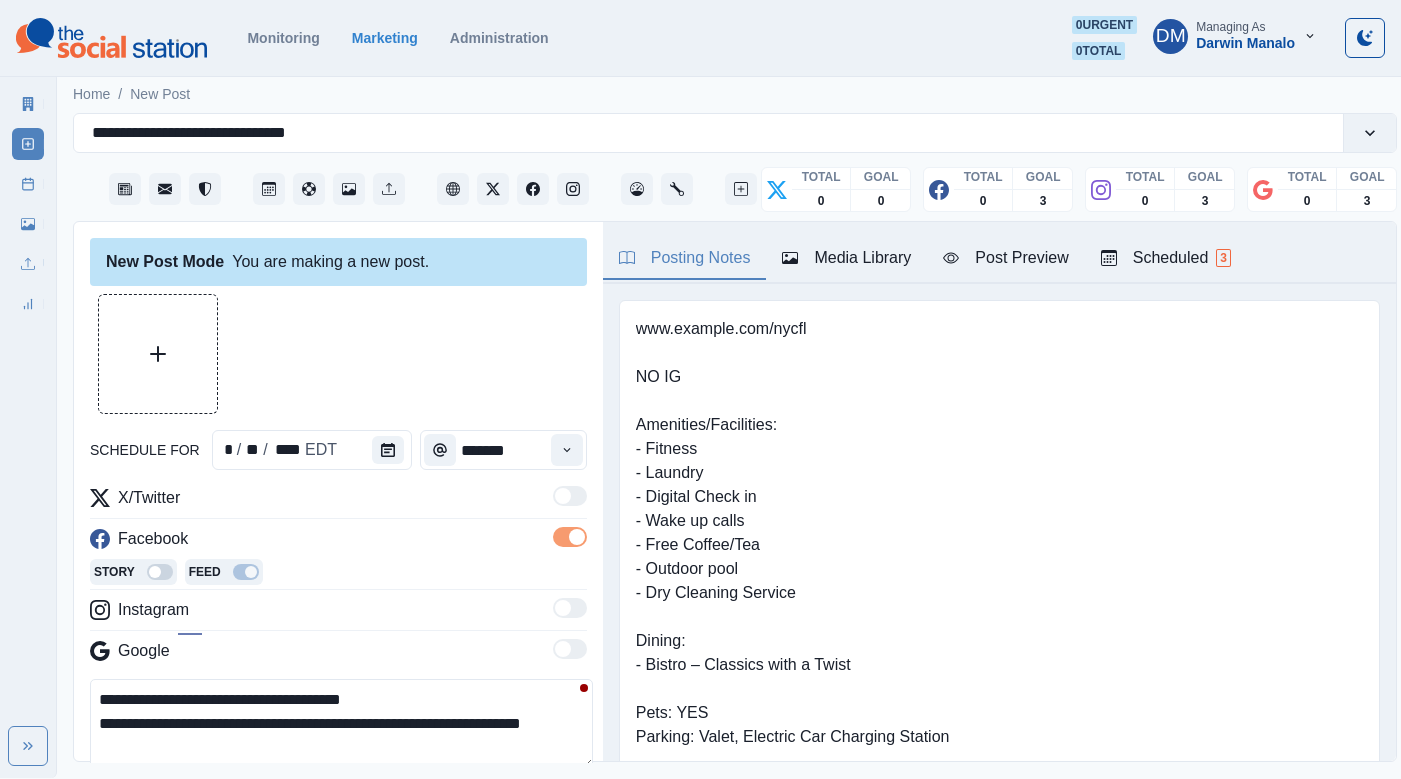click on "**********" at bounding box center [341, 724] 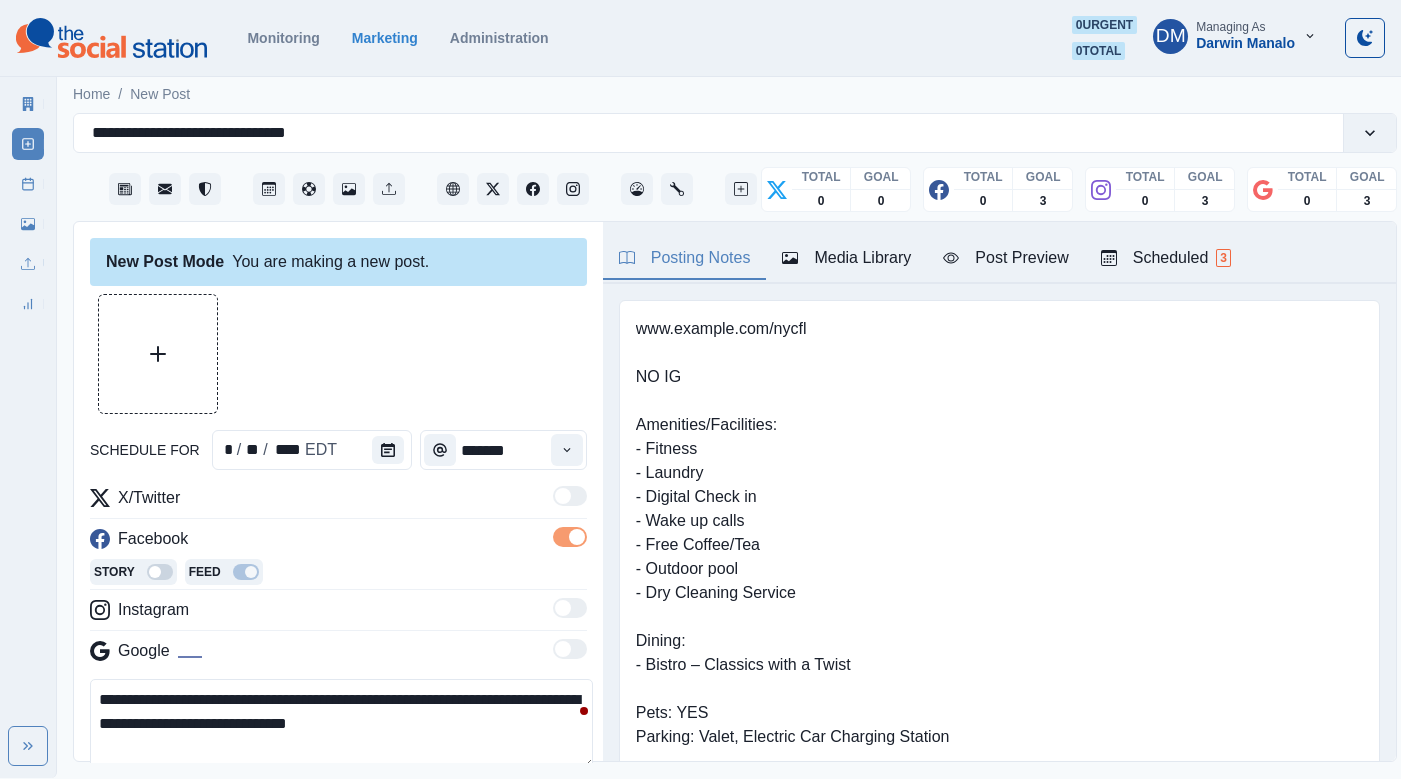 drag, startPoint x: 325, startPoint y: 592, endPoint x: 308, endPoint y: 592, distance: 17 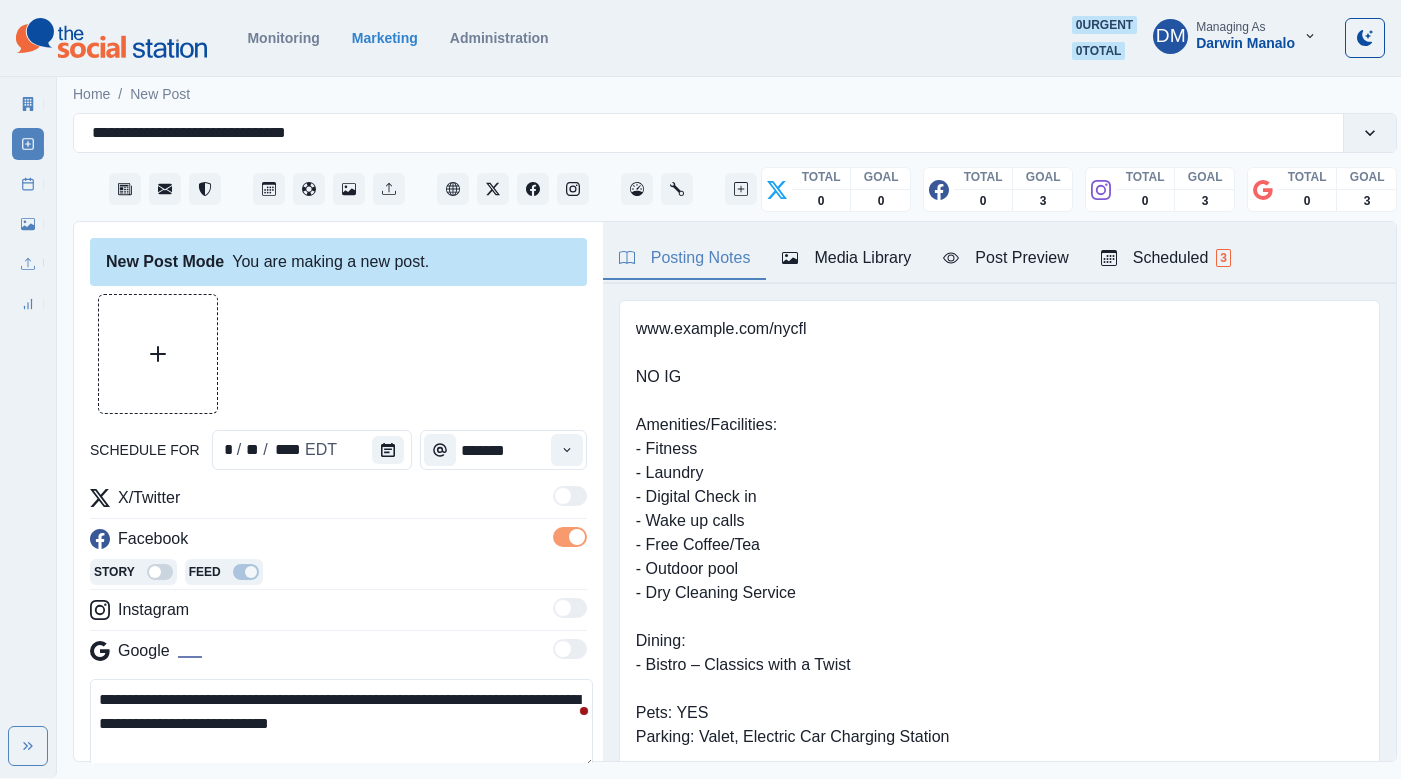 click on "**********" at bounding box center [341, 724] 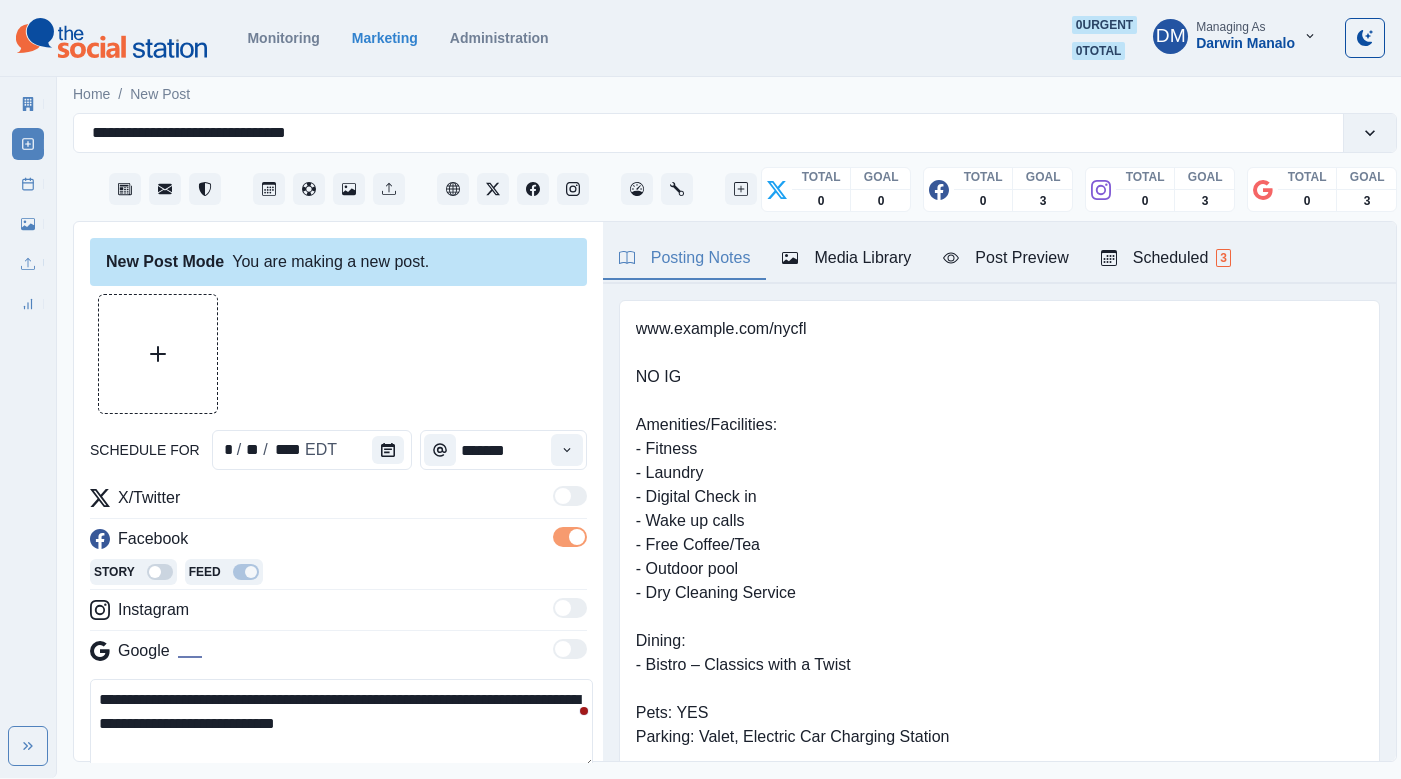 paste on "***" 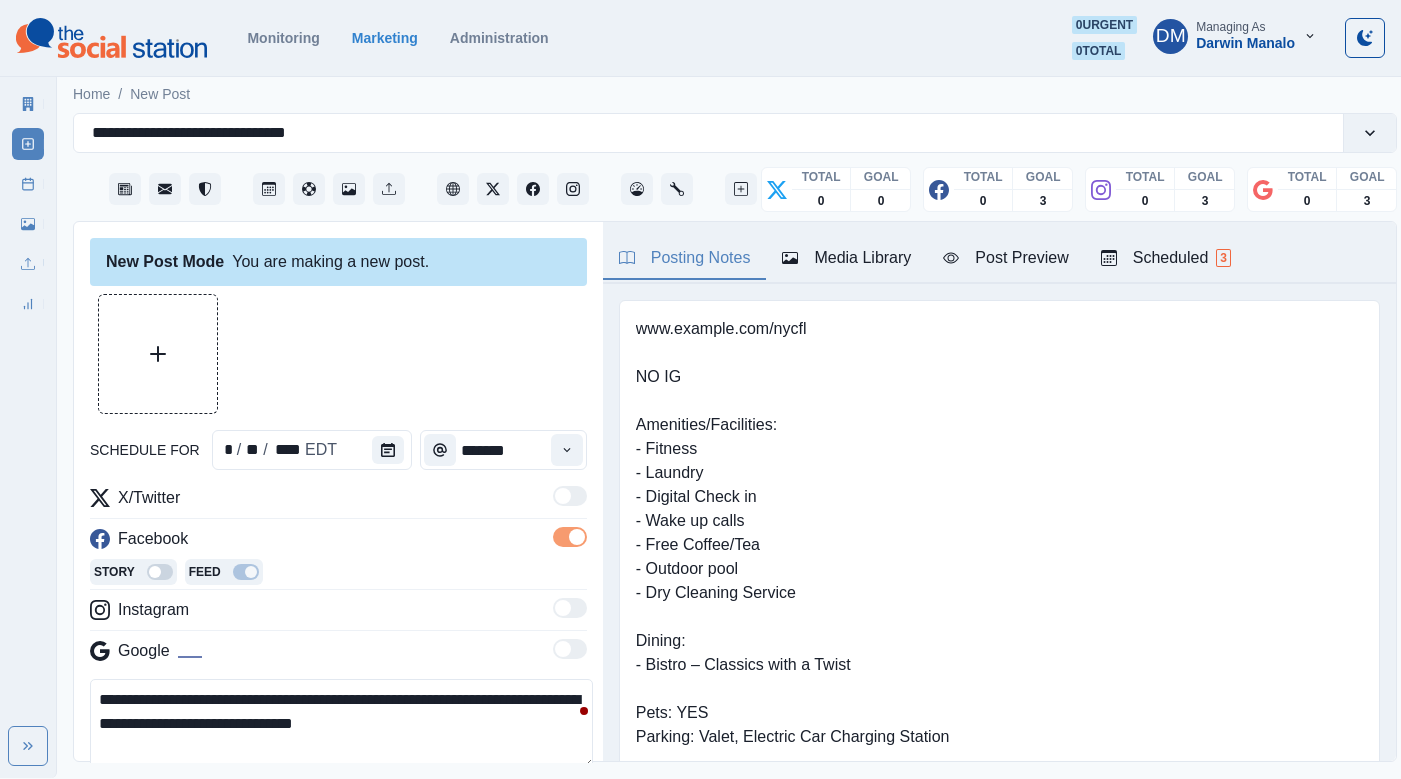click on "**********" at bounding box center (341, 724) 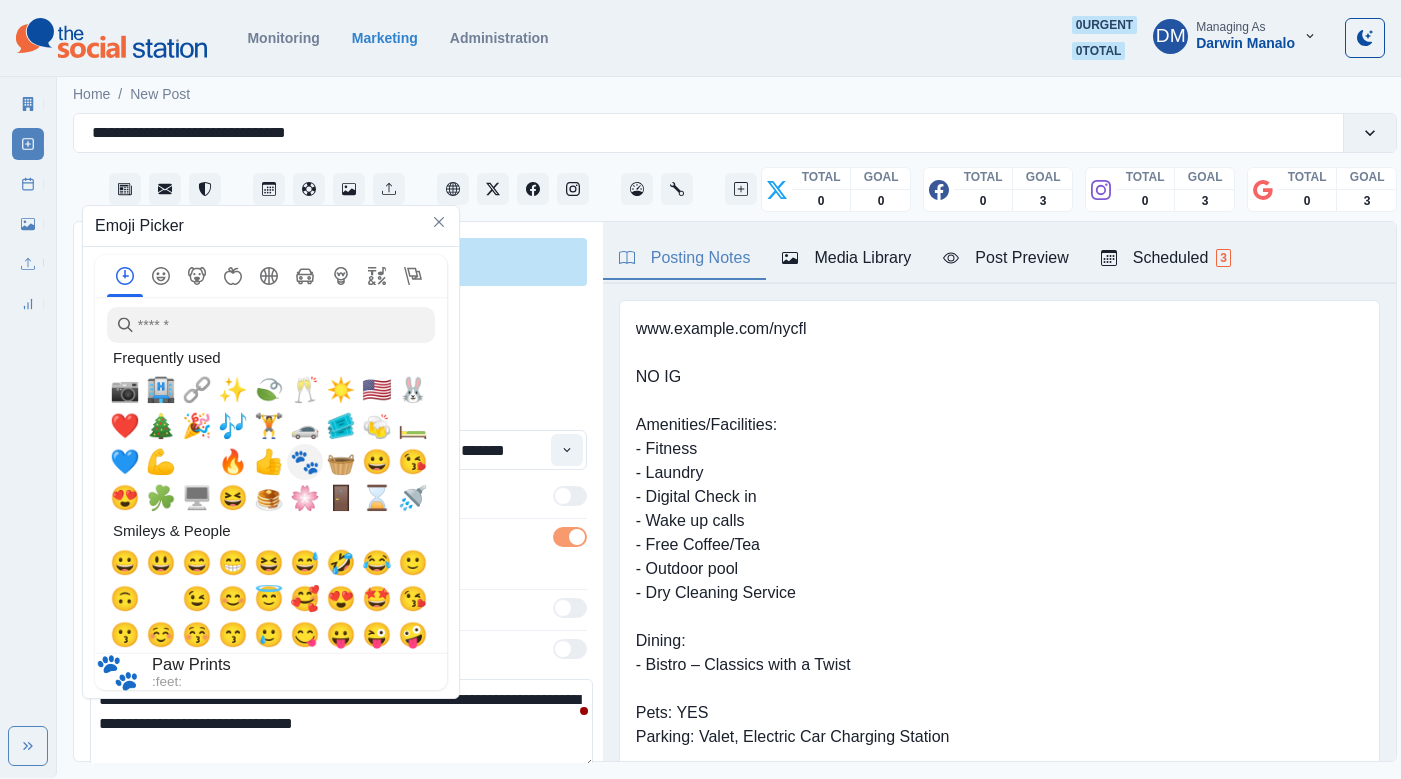 click on "🐾" at bounding box center [305, 462] 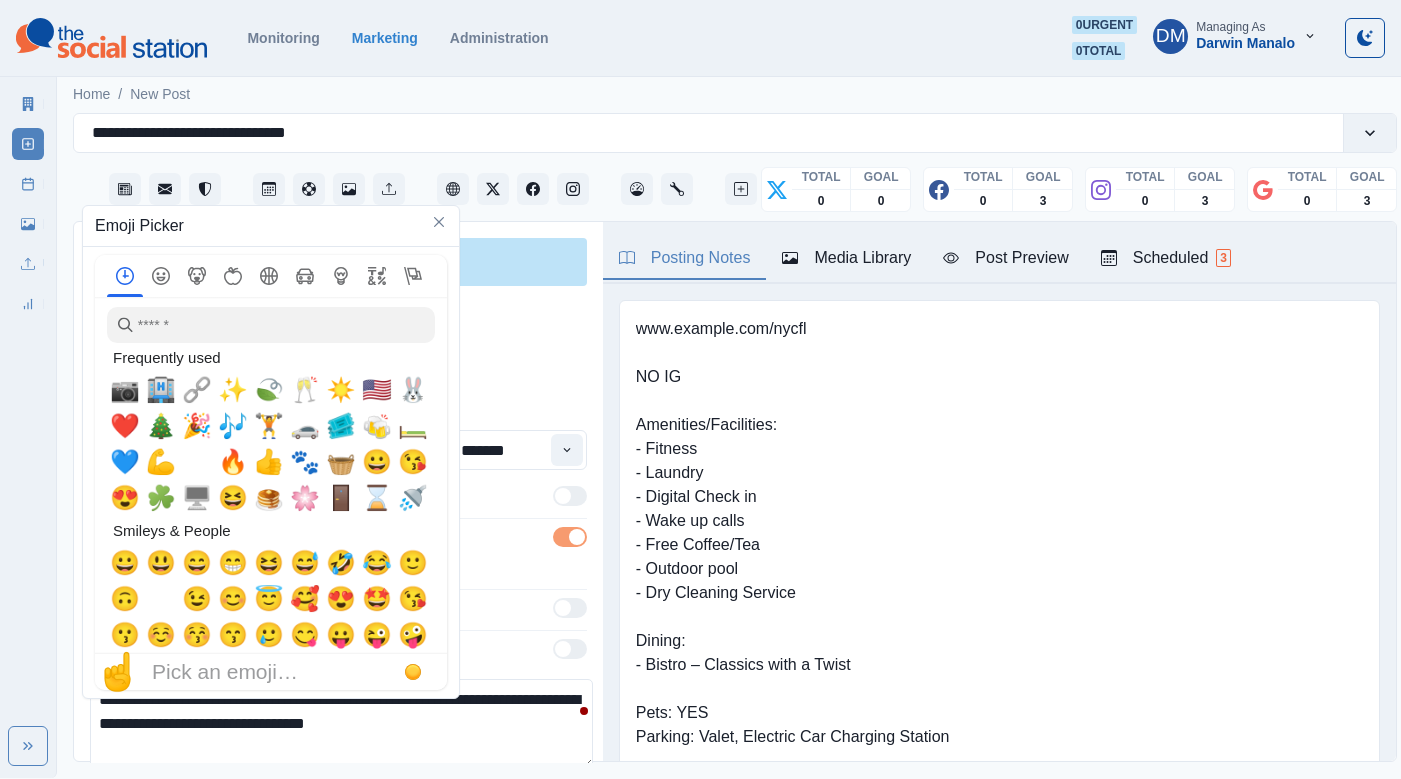 click on "**********" at bounding box center (341, 724) 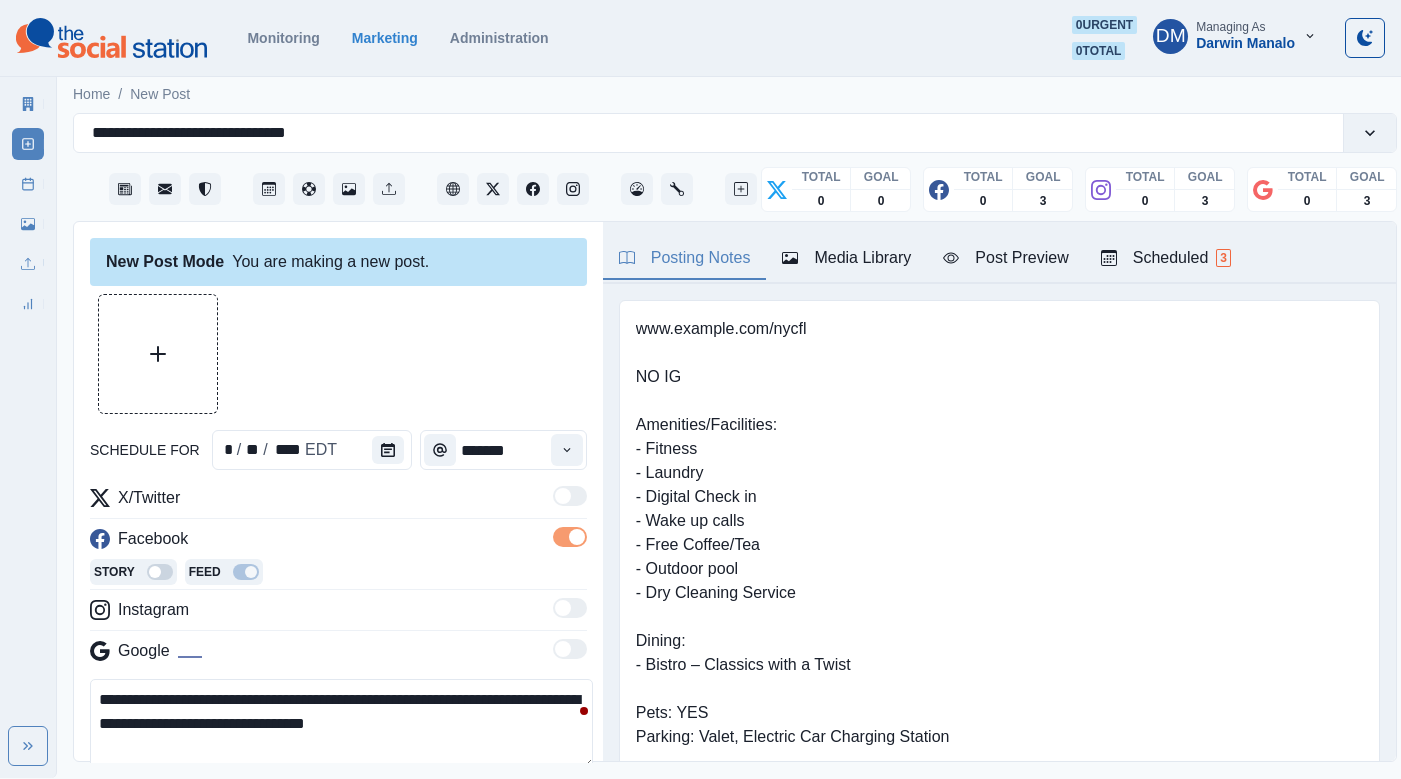 click on "**********" at bounding box center (341, 724) 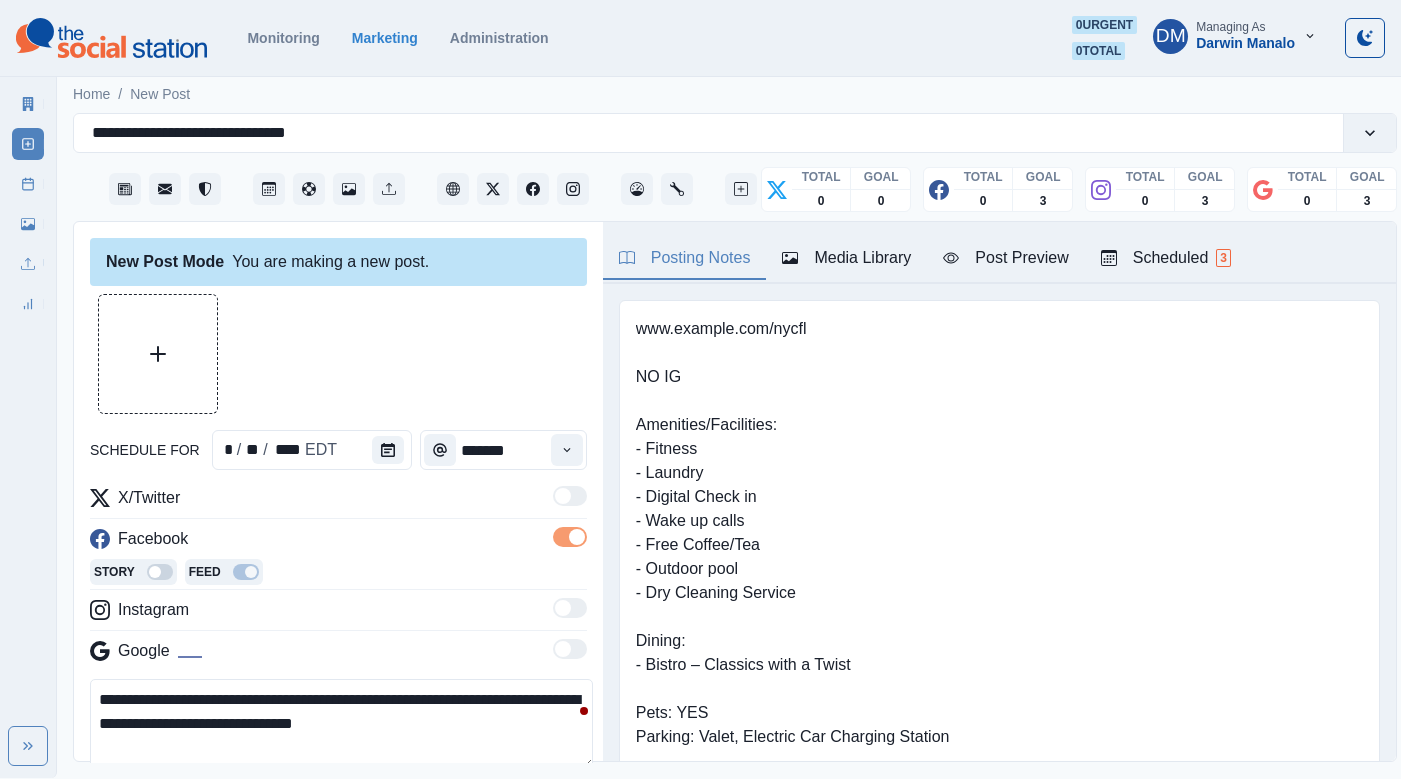 click on "**********" at bounding box center [341, 724] 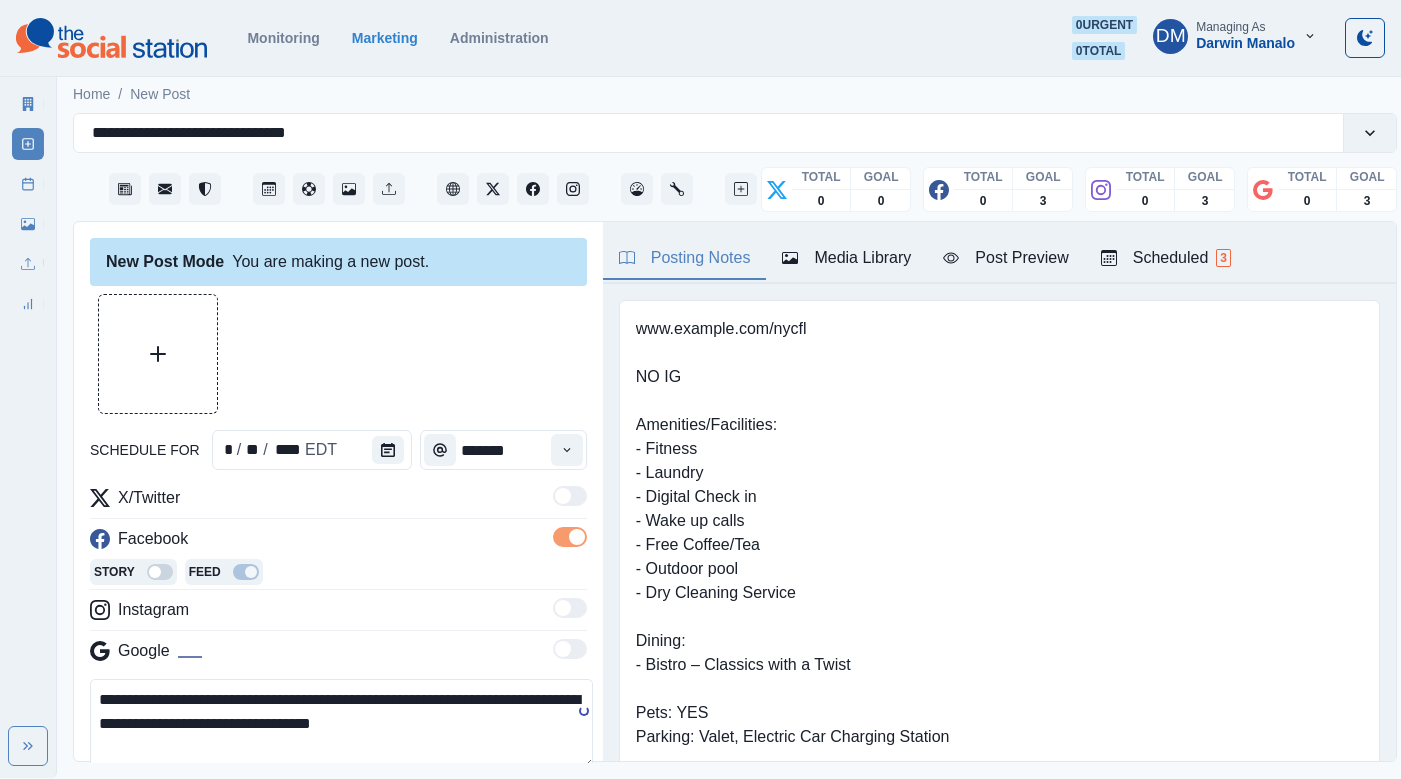 click on "**********" at bounding box center (341, 724) 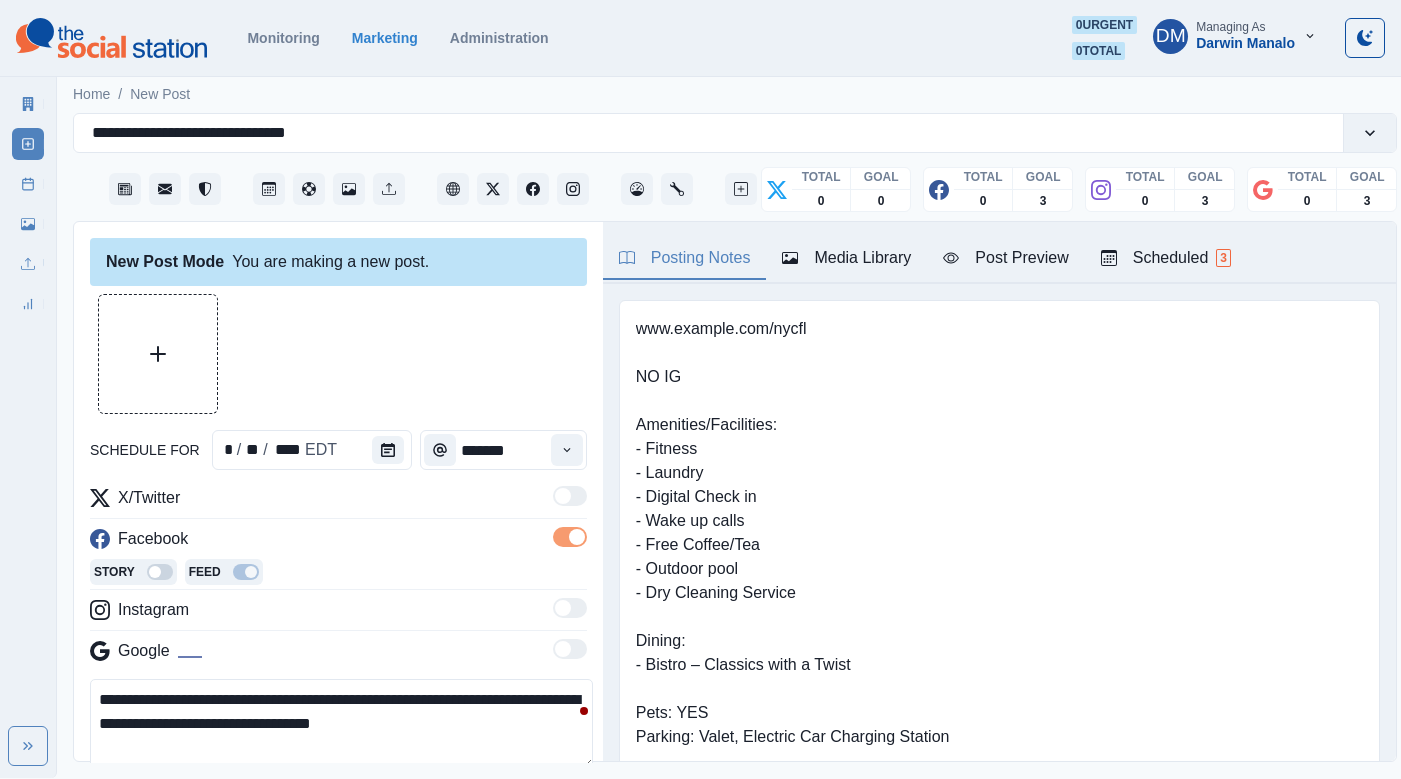 click on "**********" at bounding box center (341, 724) 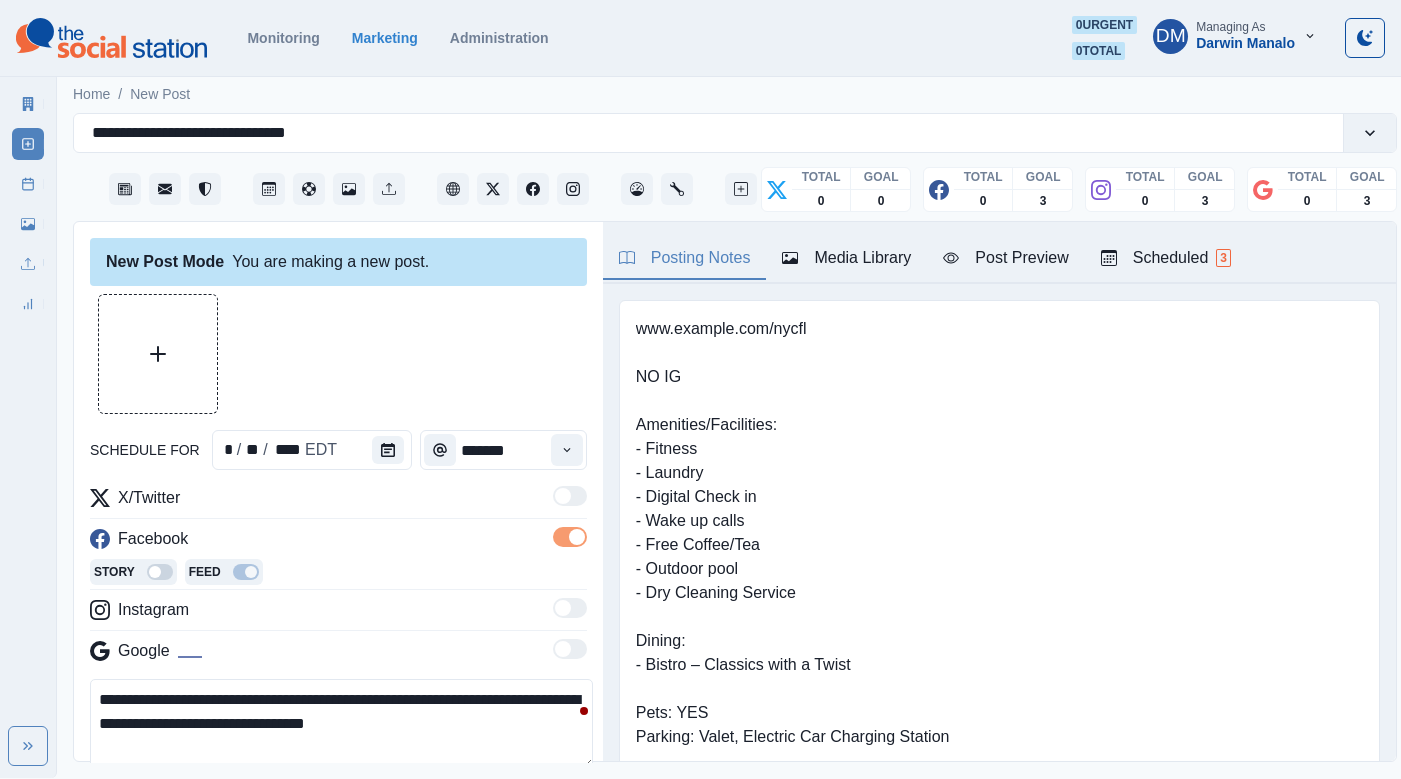 click at bounding box center [106, 796] 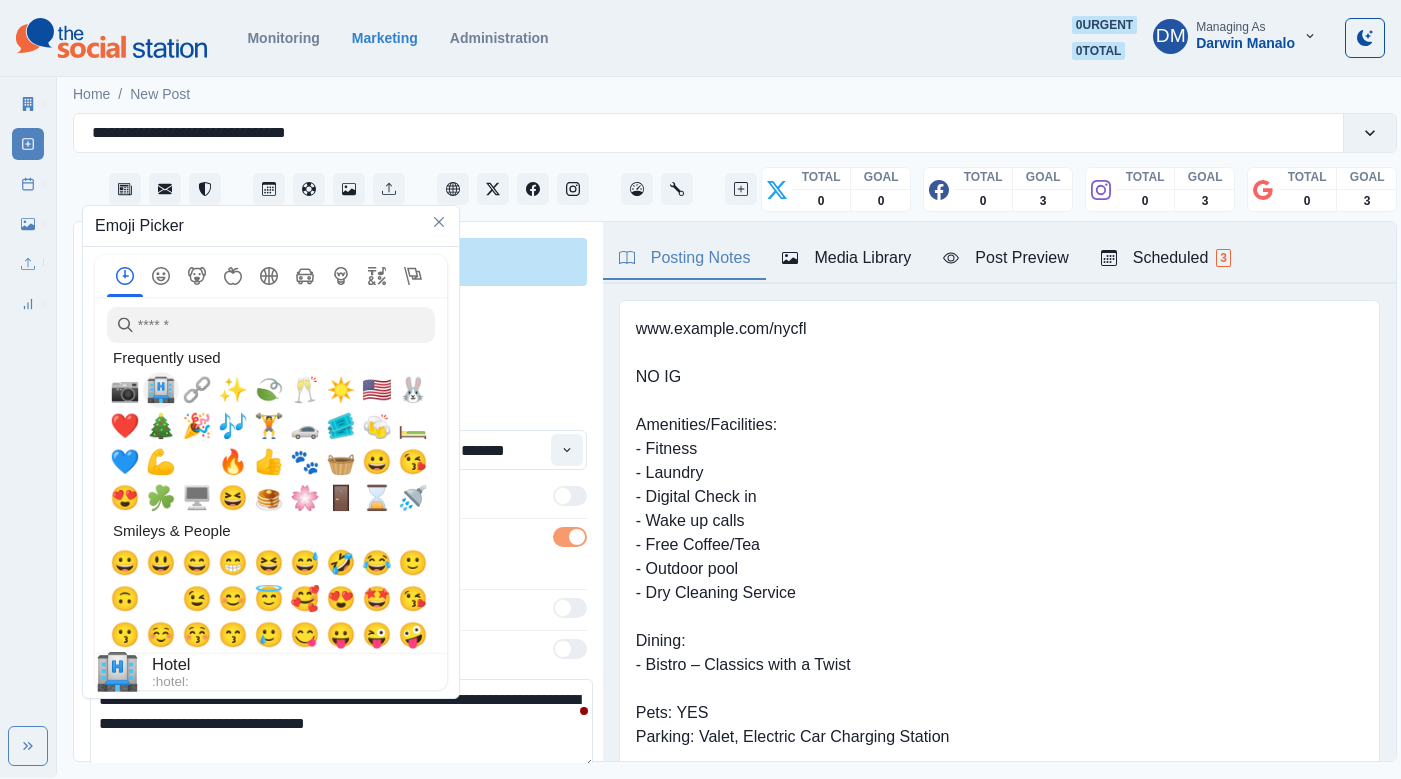 click on "🏨" at bounding box center (161, 390) 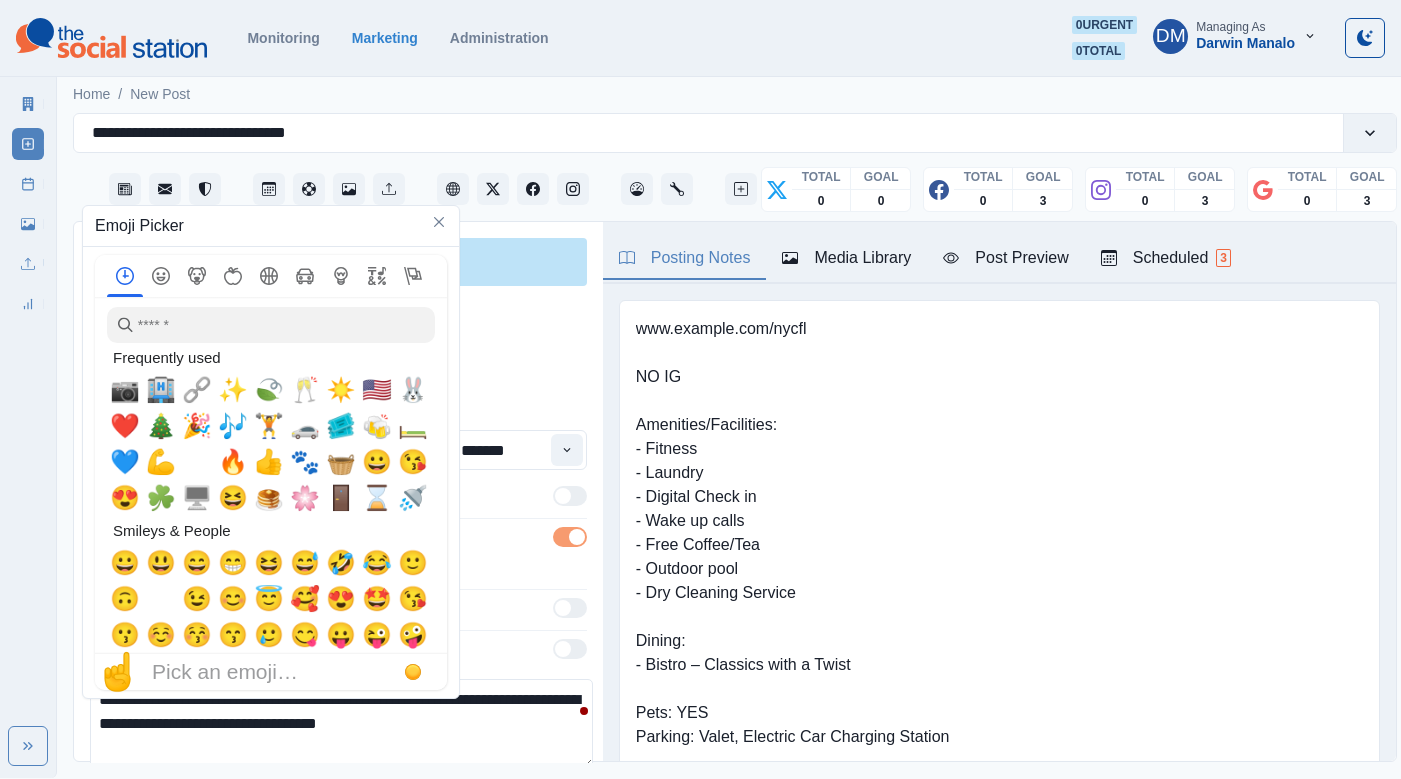 click on "**********" at bounding box center [341, 724] 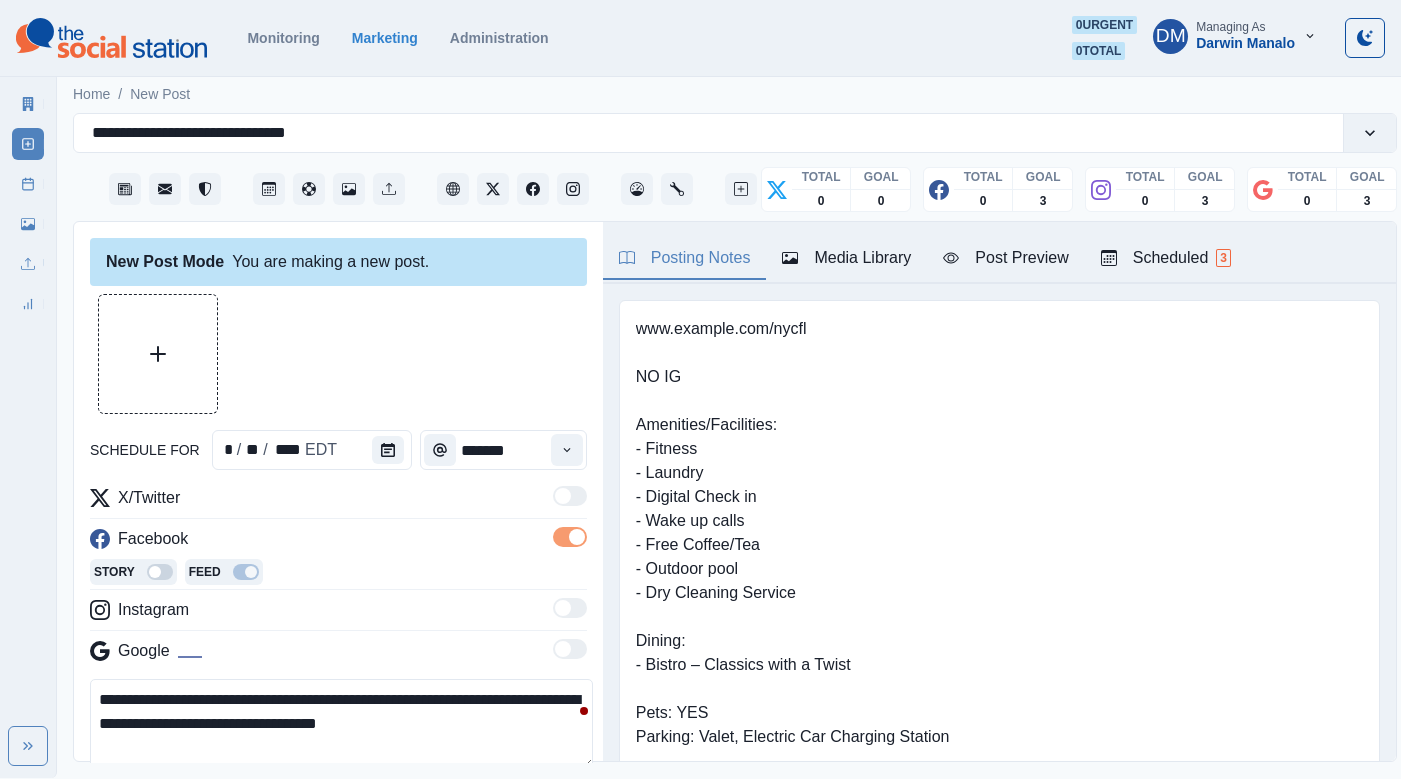 click on "**********" at bounding box center [341, 724] 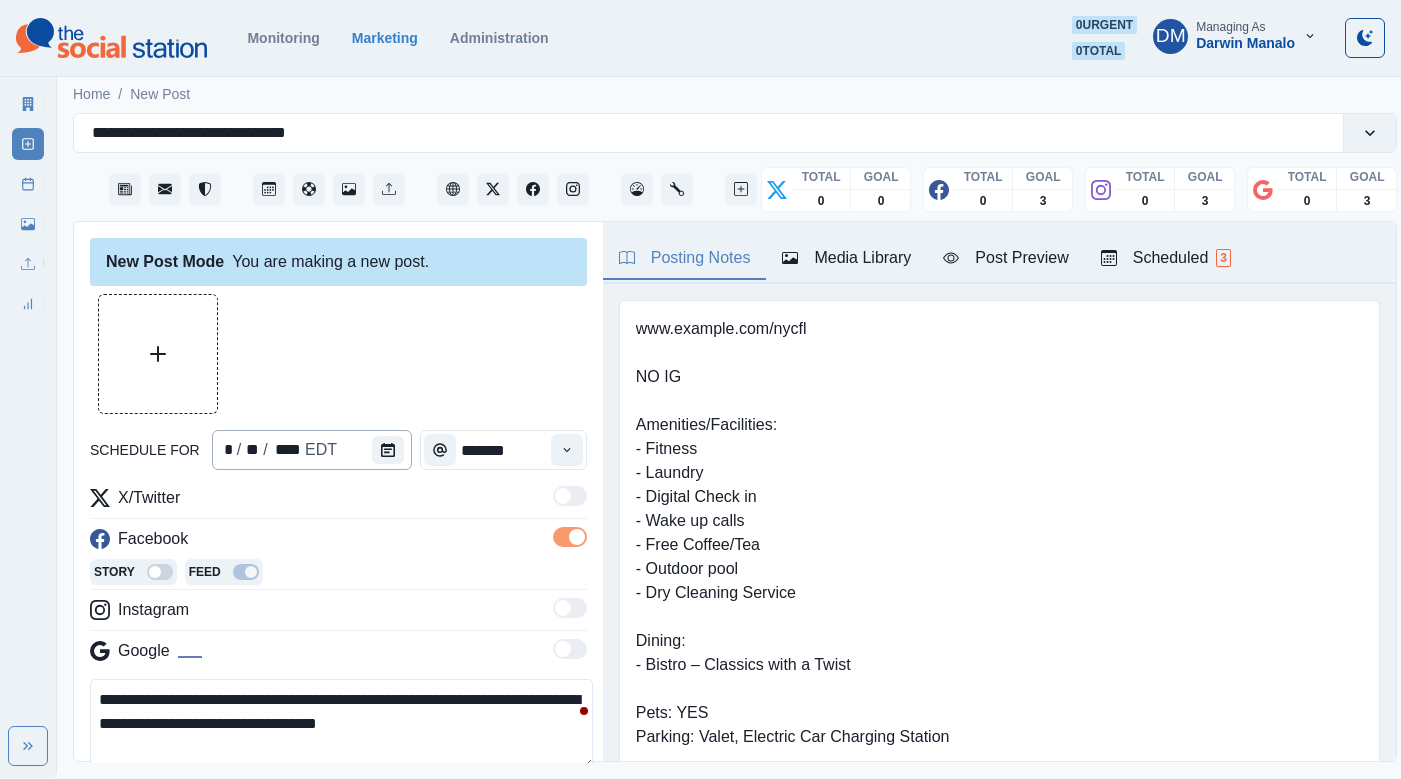 scroll, scrollTop: 14, scrollLeft: 0, axis: vertical 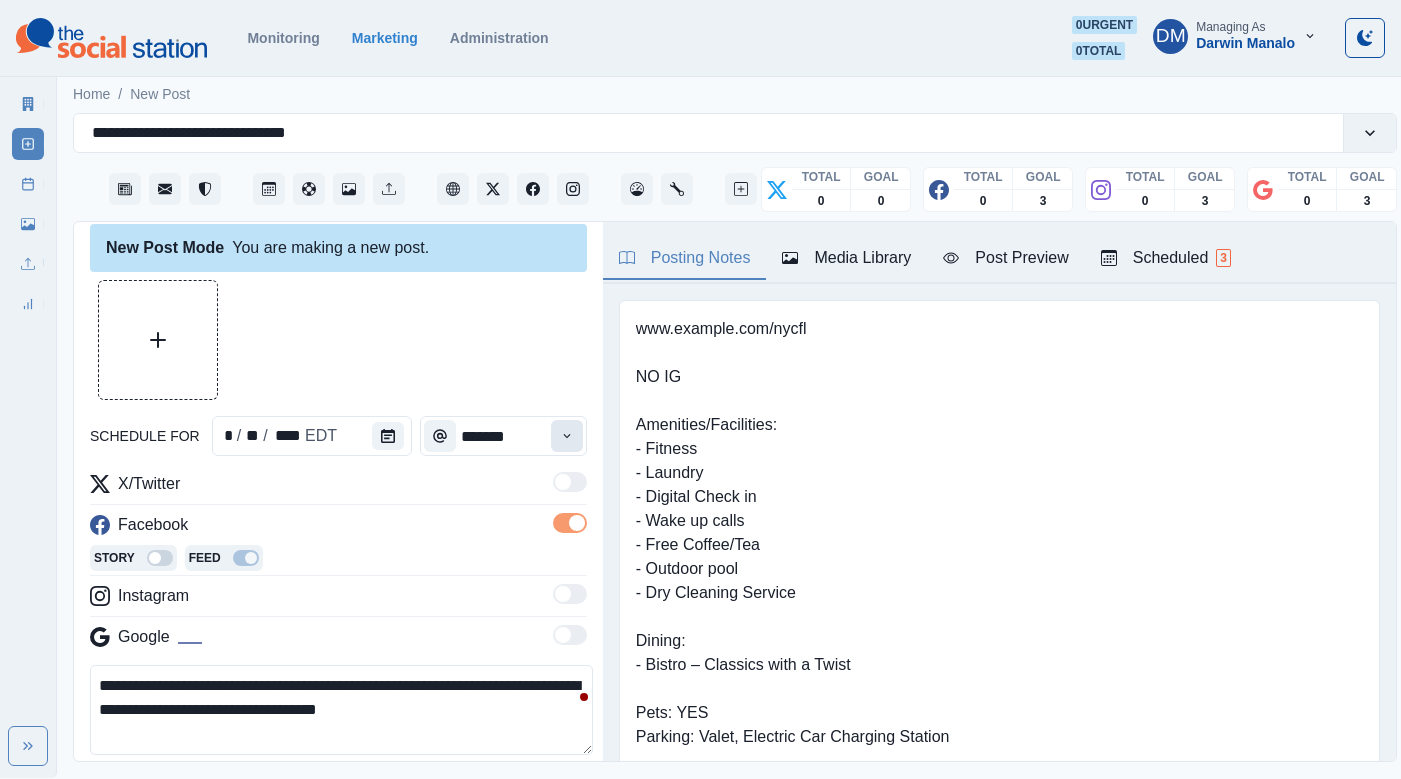 click 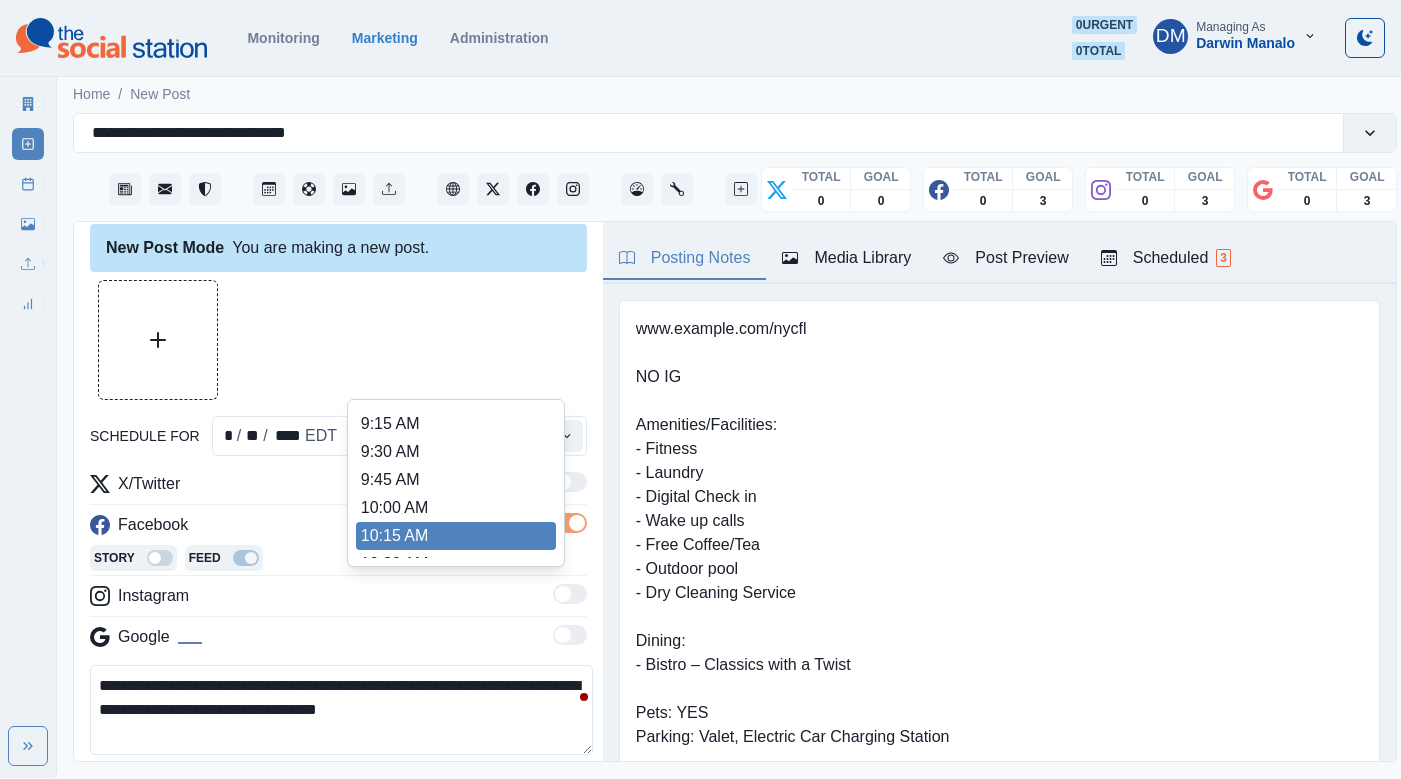 scroll, scrollTop: 277, scrollLeft: 0, axis: vertical 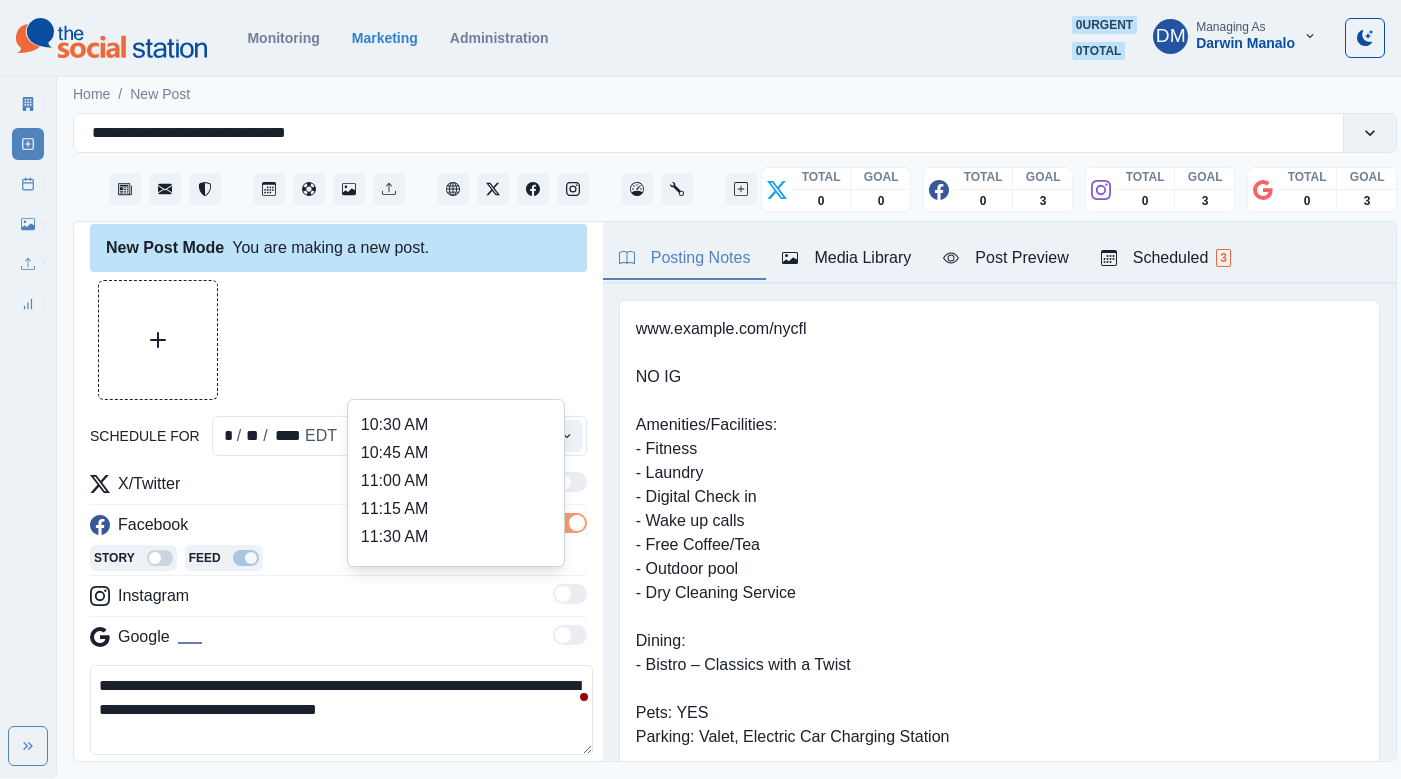 click on "12:00 PM" at bounding box center [456, 593] 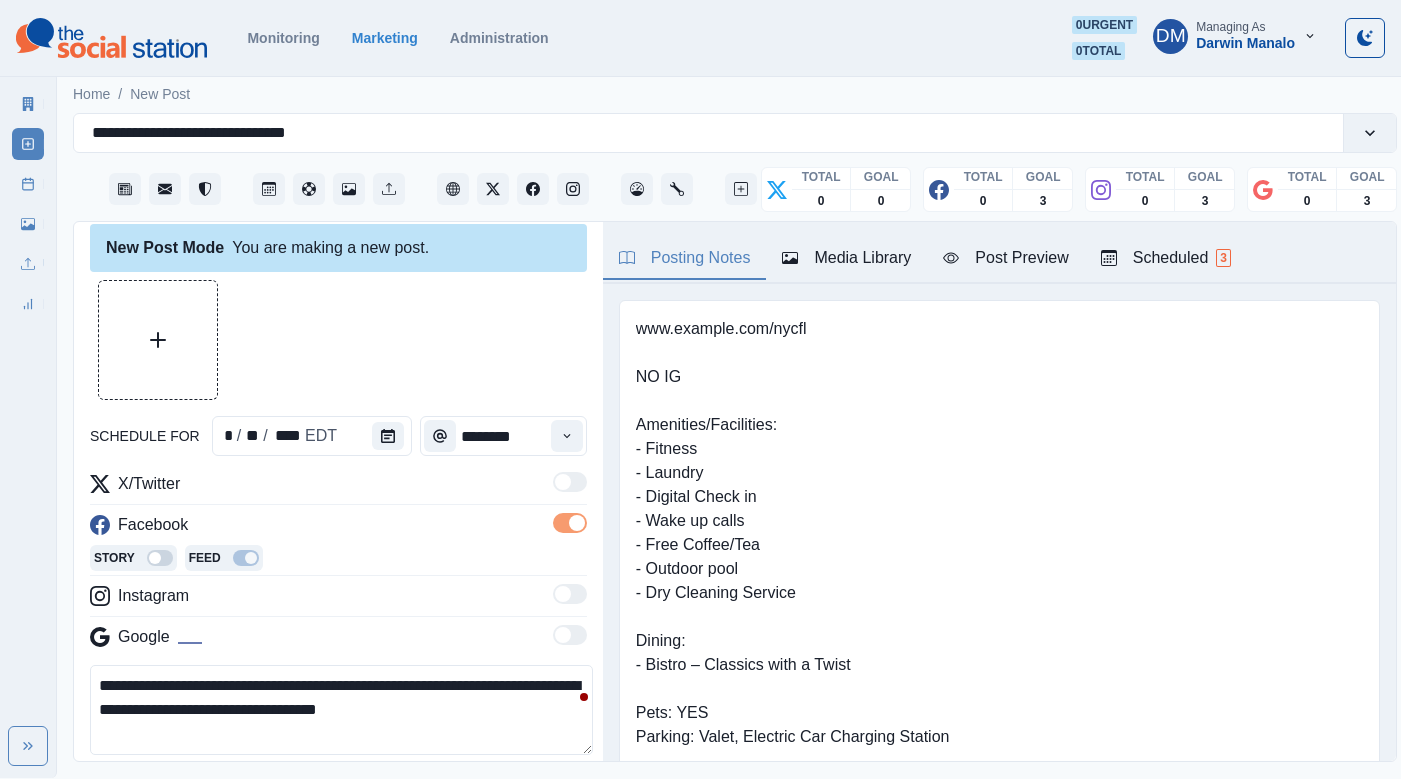 type on "********" 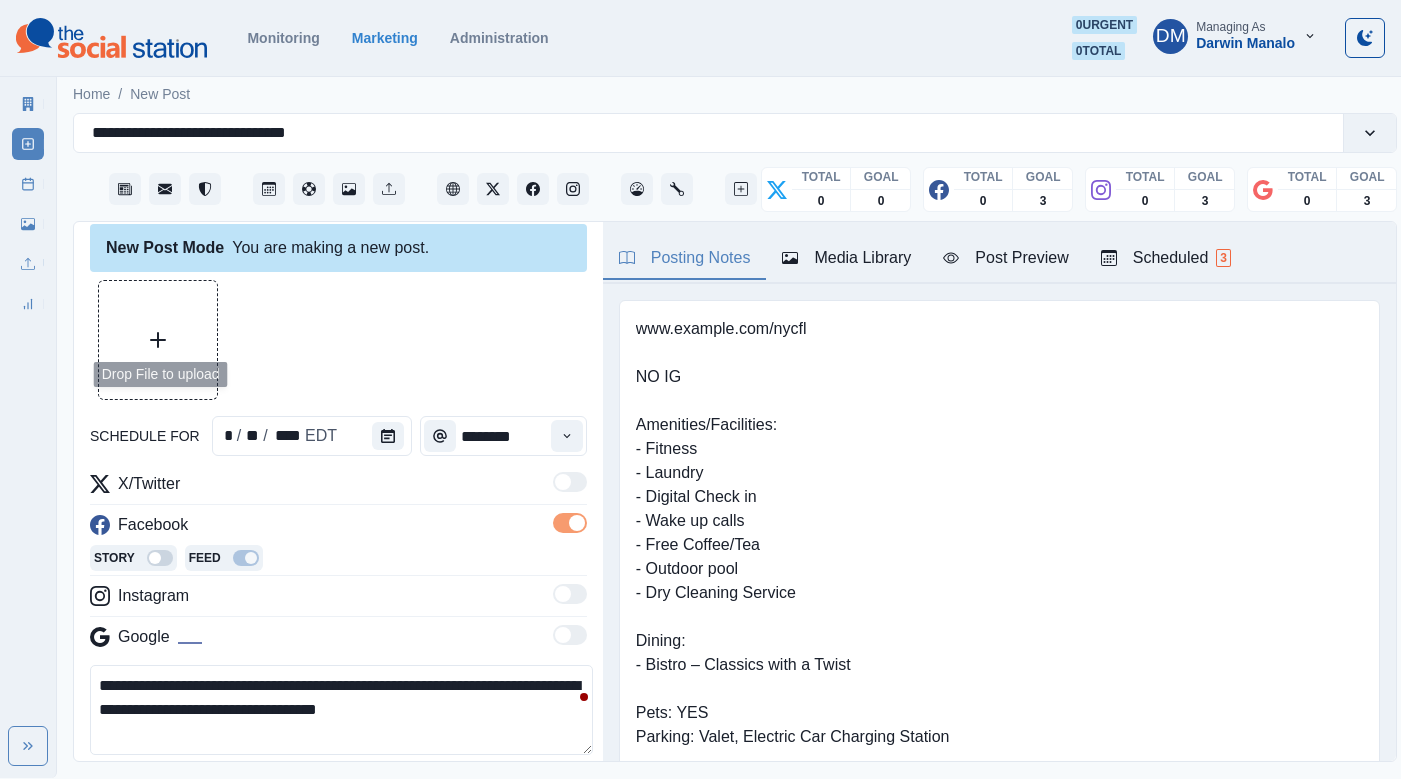 click at bounding box center (158, 340) 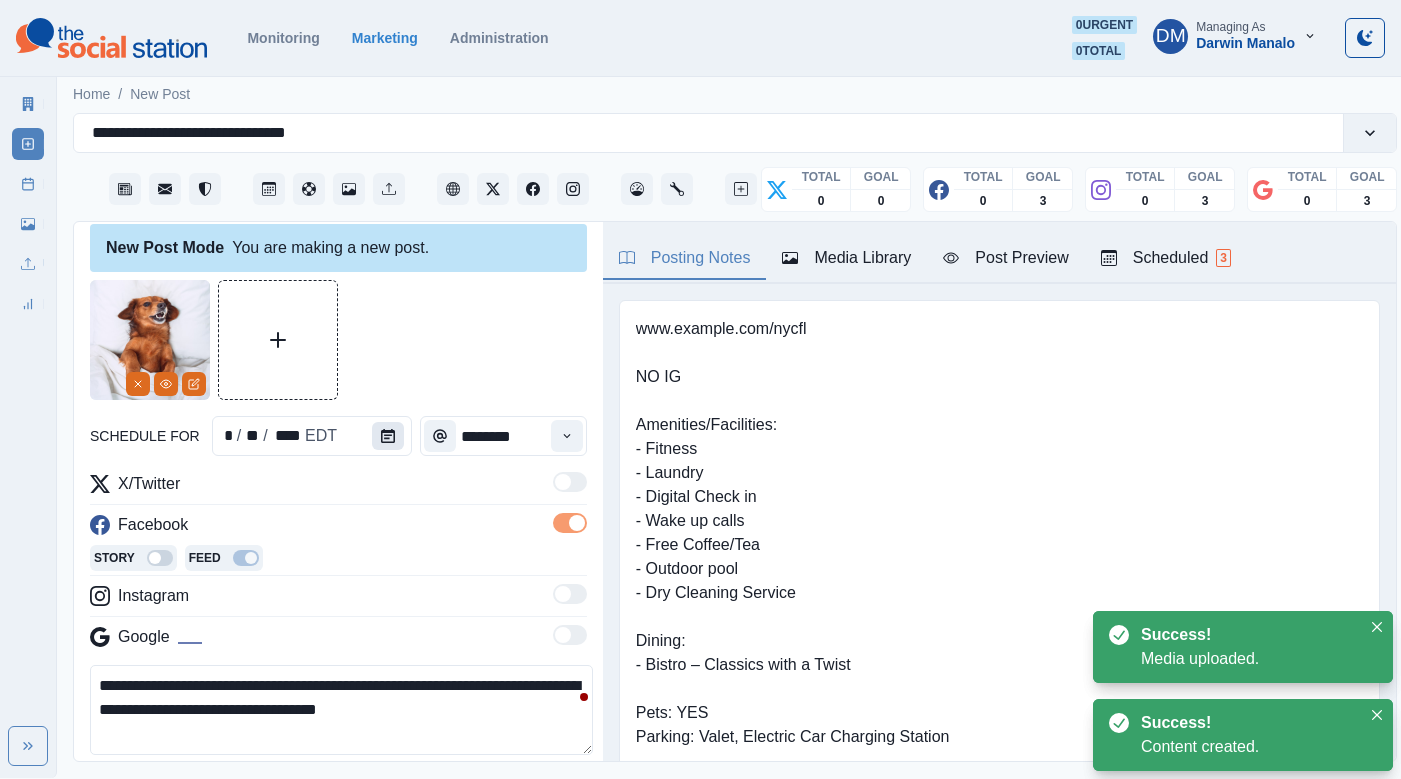 click 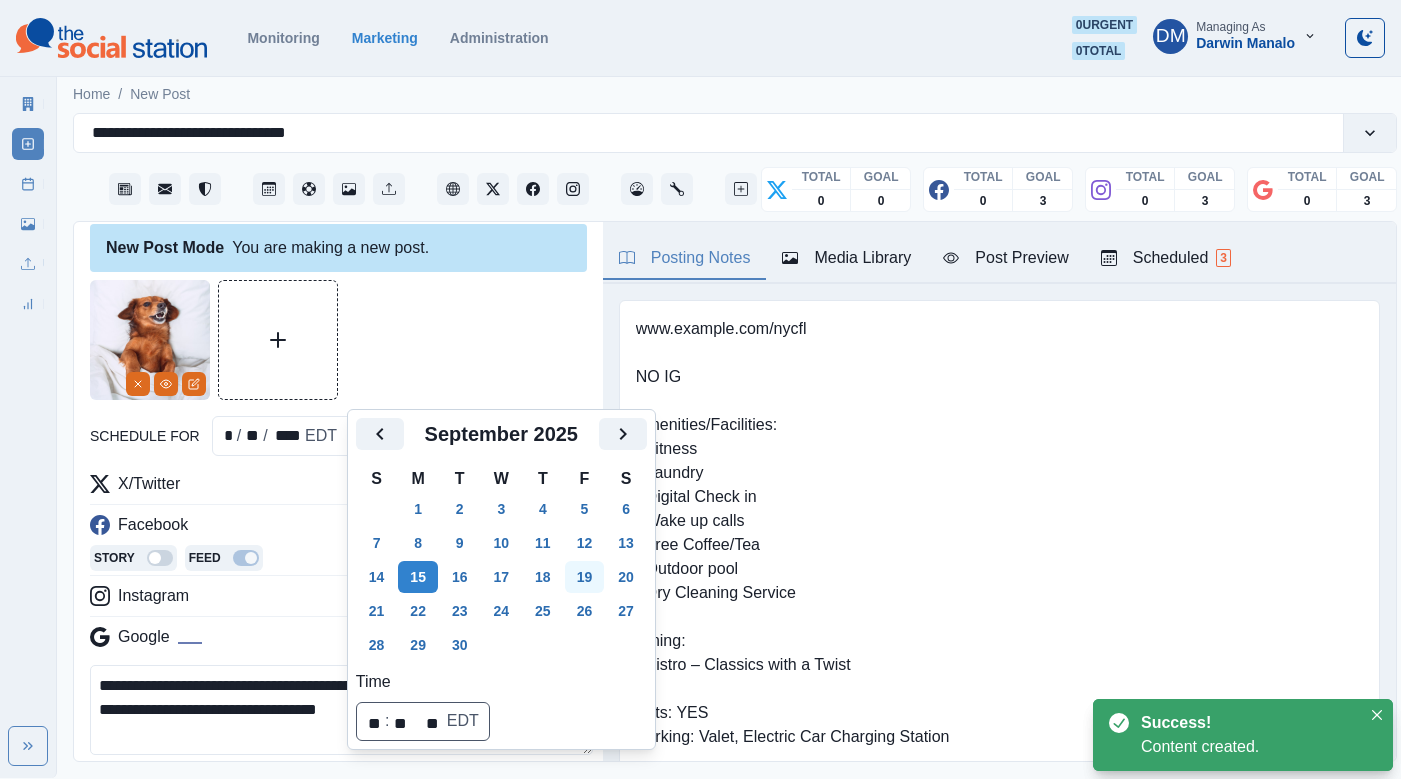 click on "19" at bounding box center [585, 577] 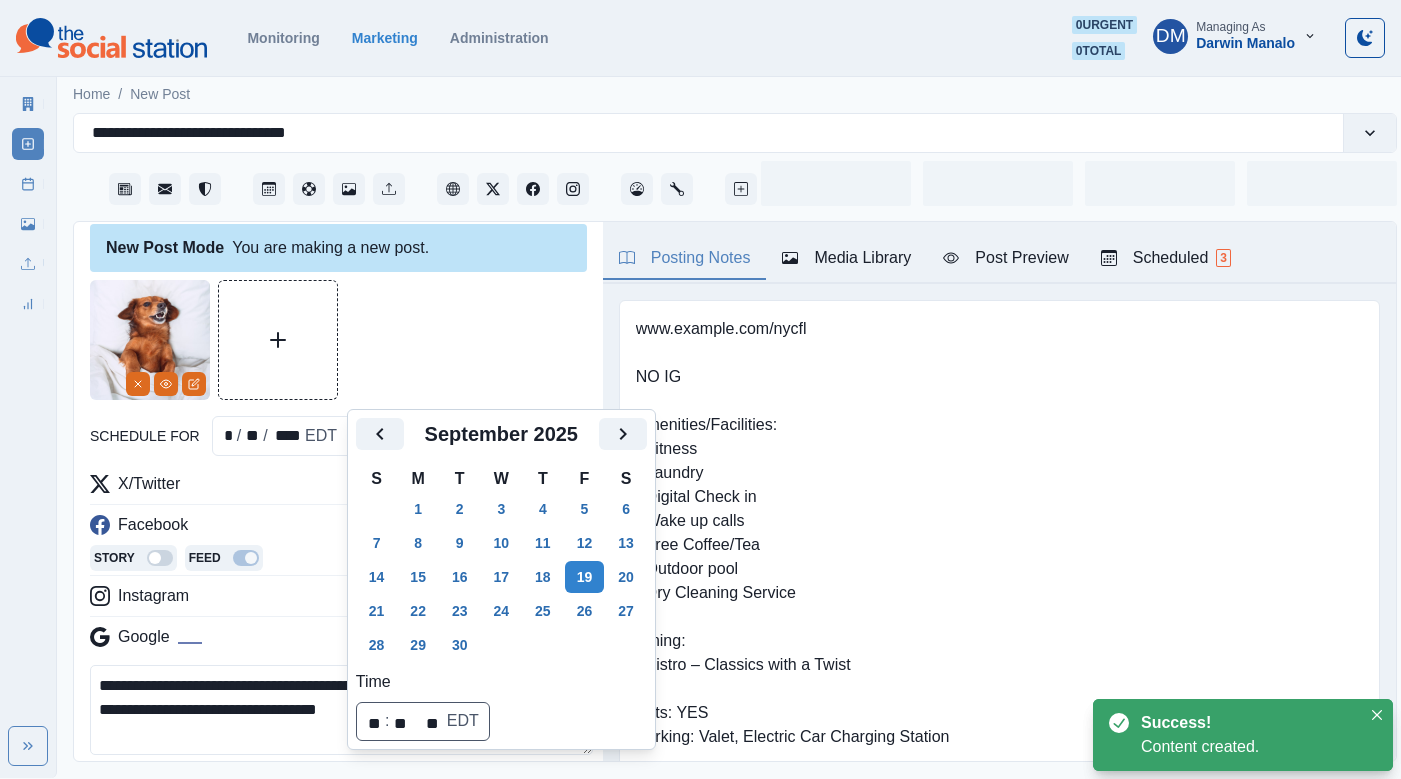 click on "**********" at bounding box center [341, 710] 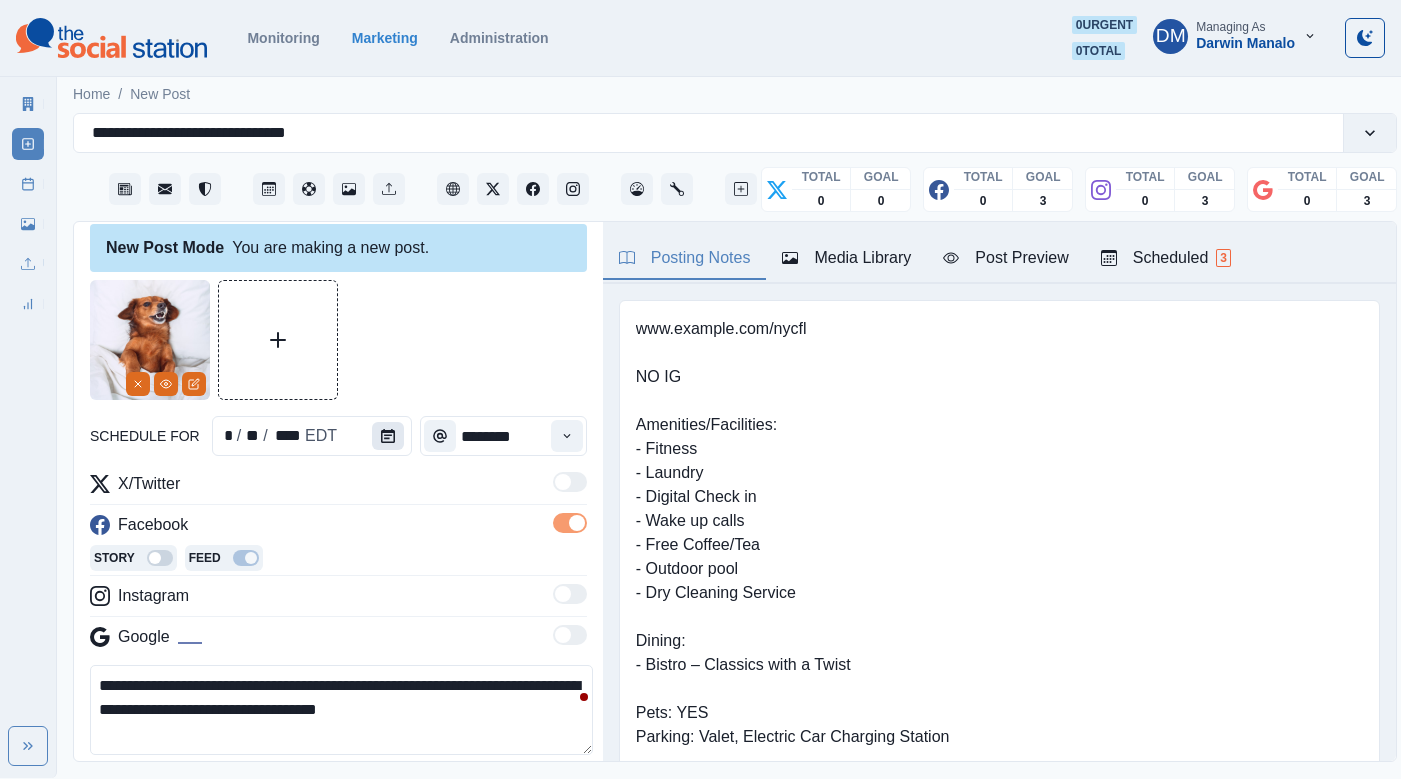 click 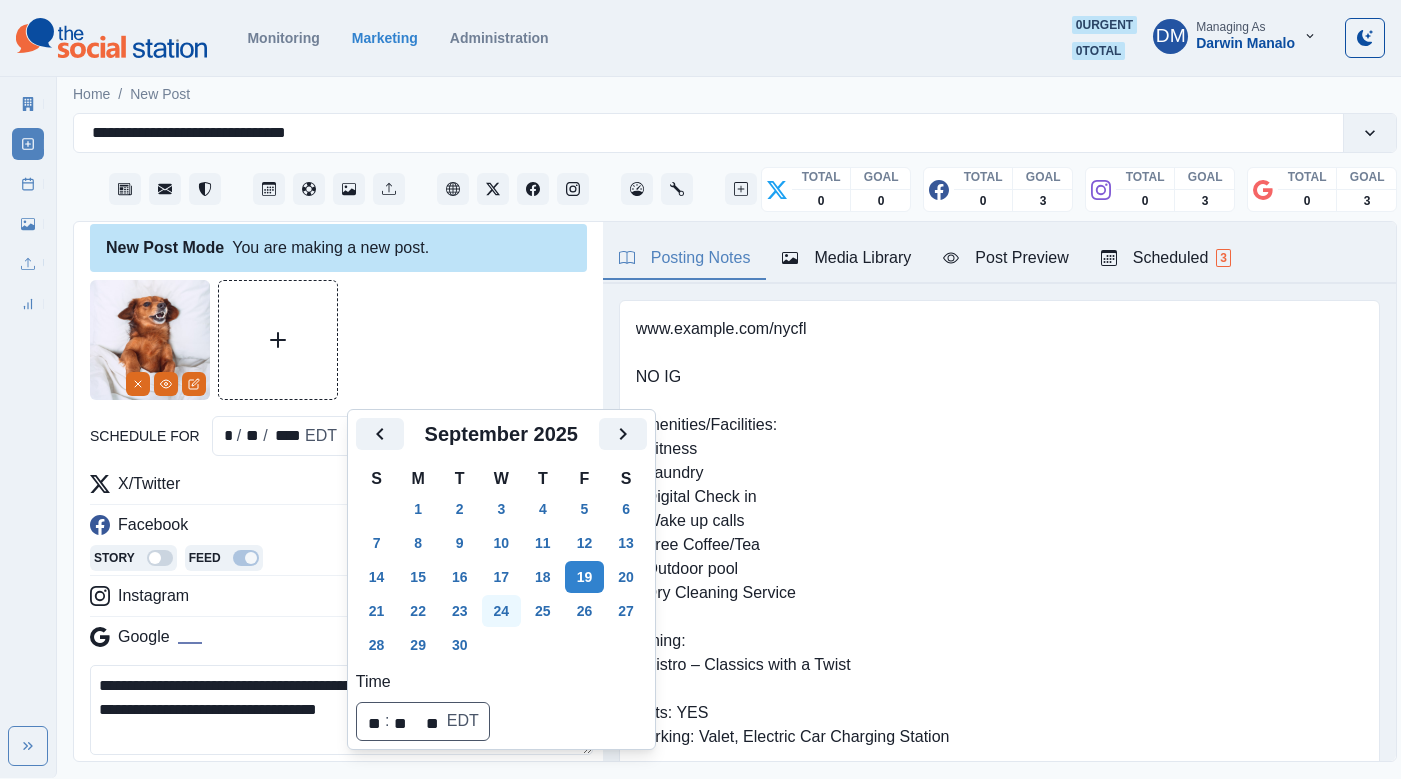 click on "24" at bounding box center (502, 611) 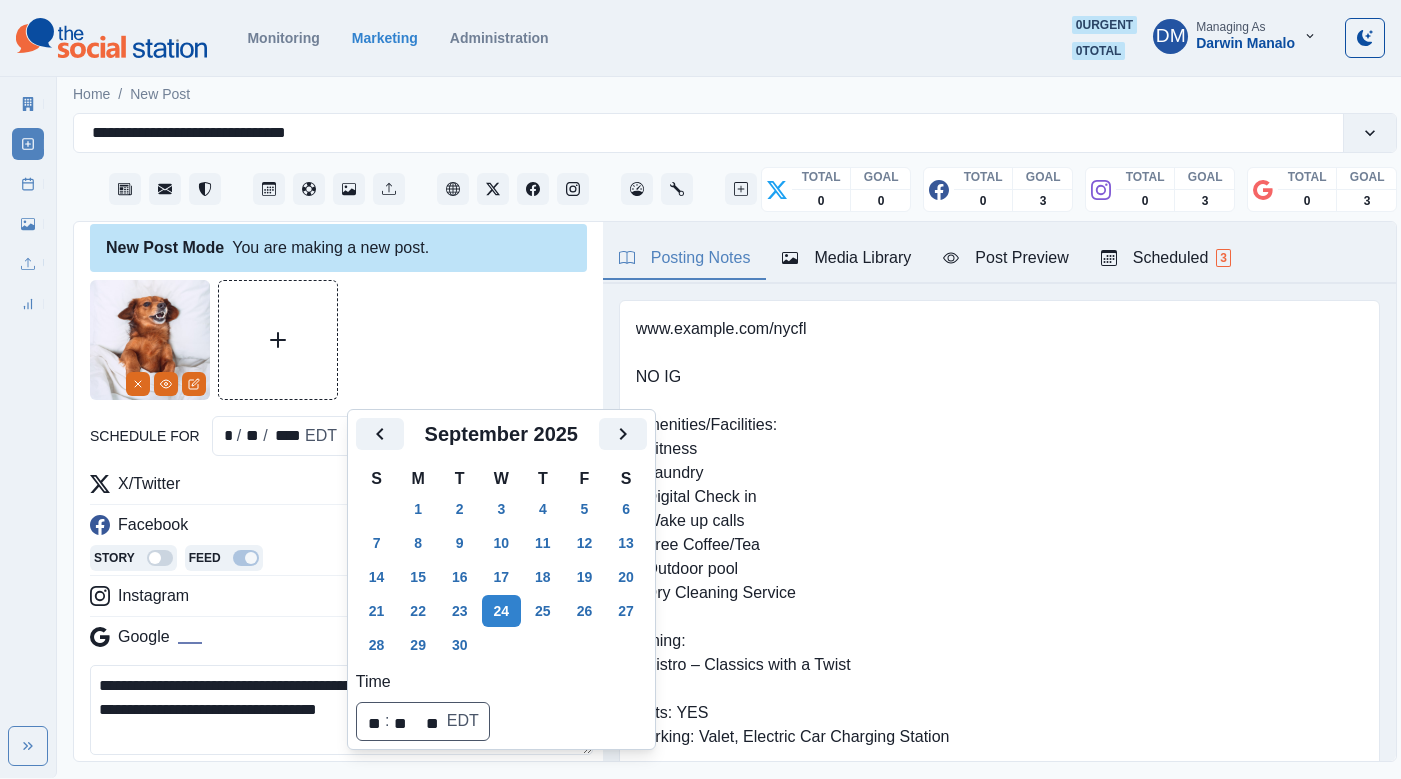 click on "**********" at bounding box center (341, 710) 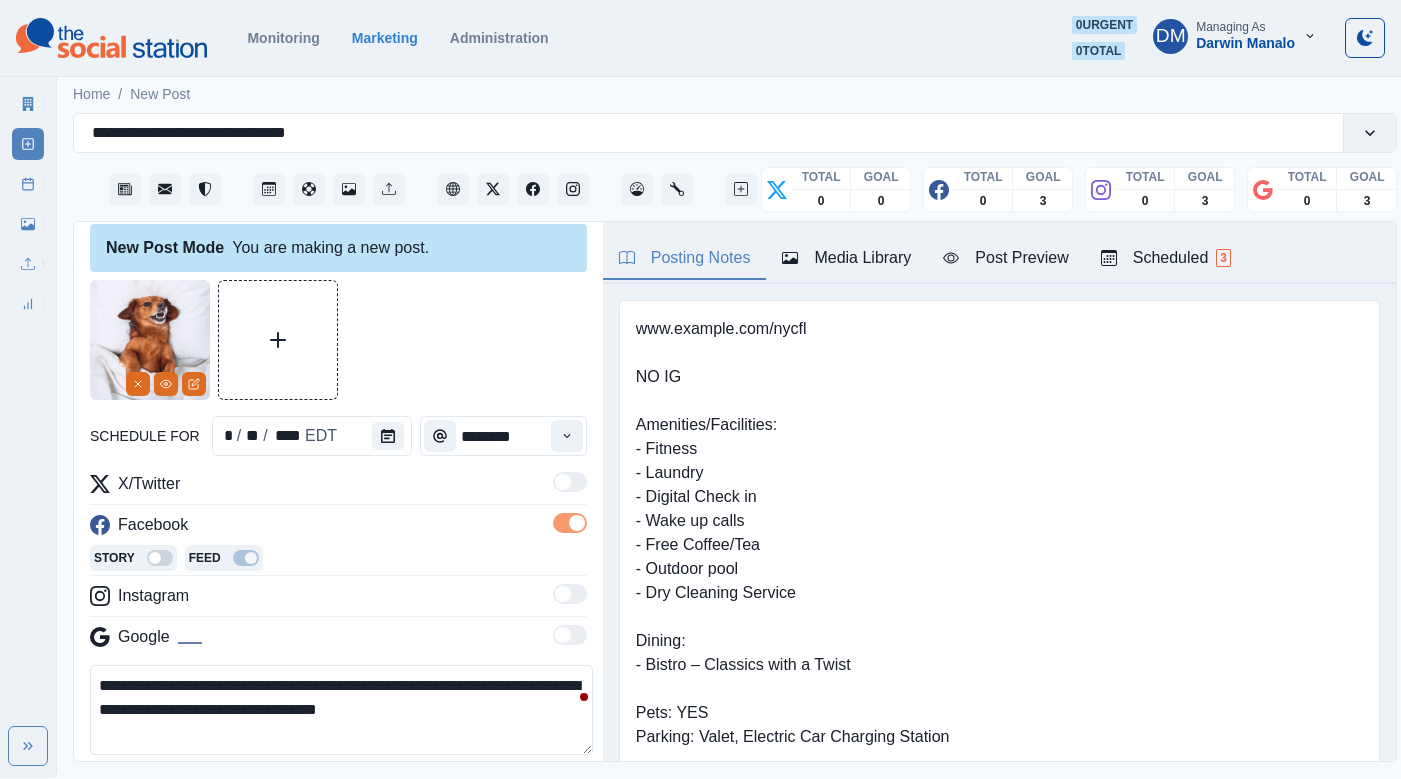 click on "**********" at bounding box center (341, 710) 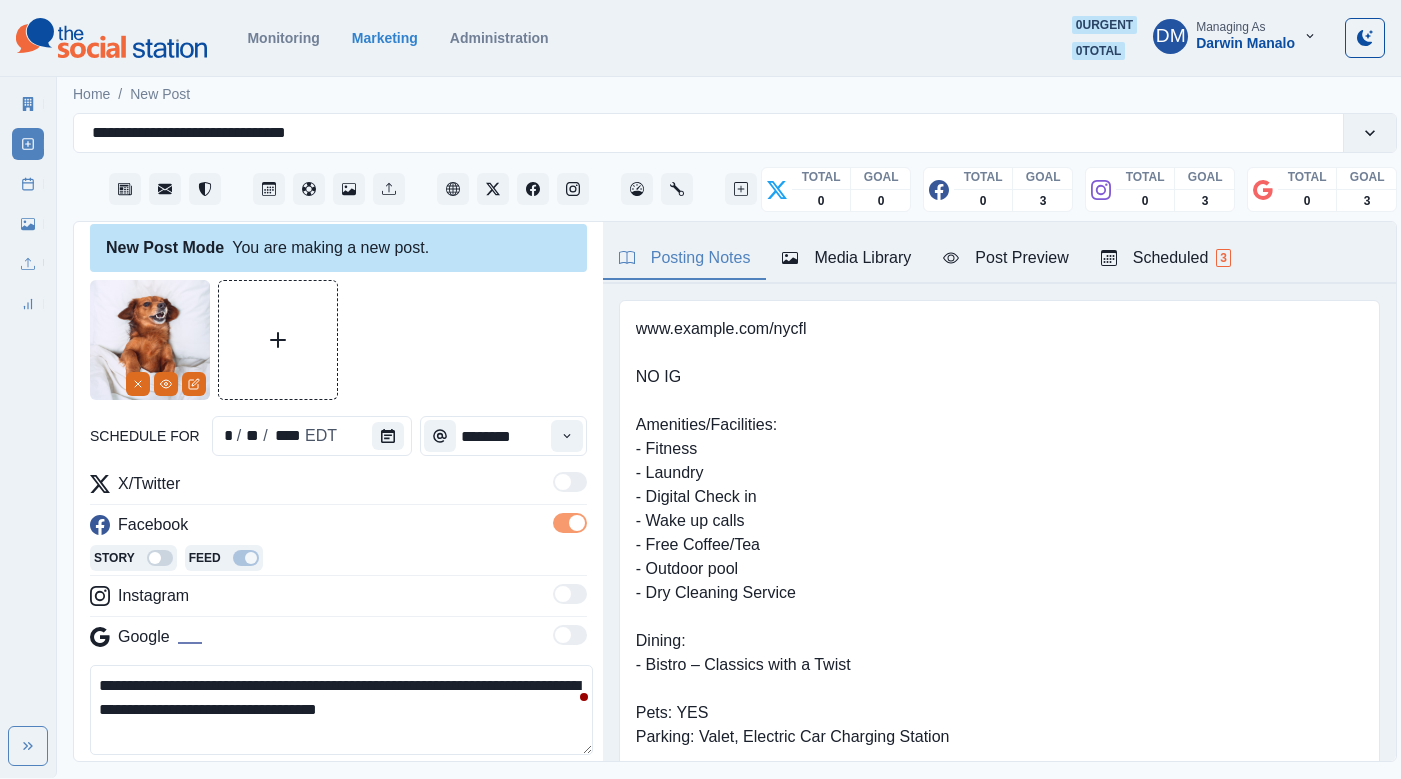 scroll, scrollTop: 91, scrollLeft: 0, axis: vertical 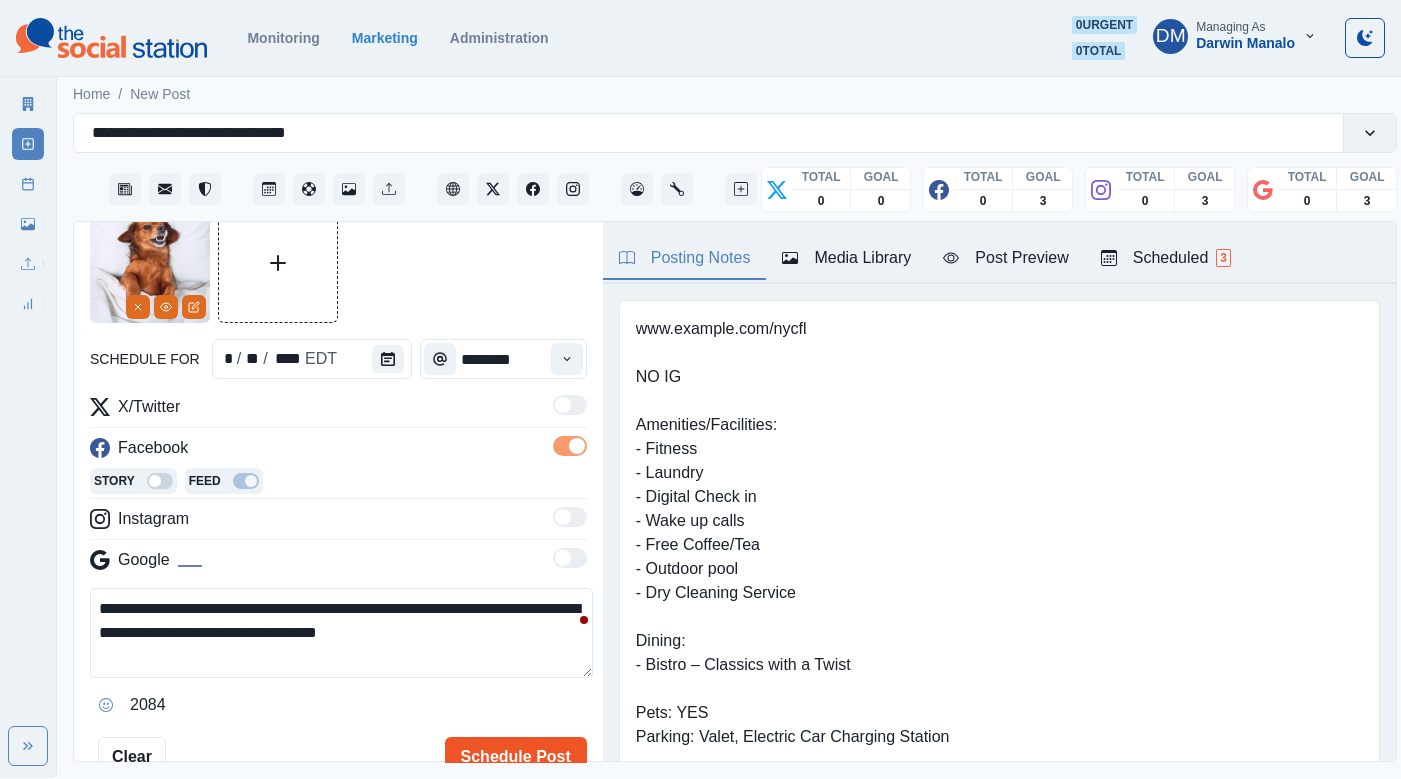 click on "Schedule Post" at bounding box center (516, 757) 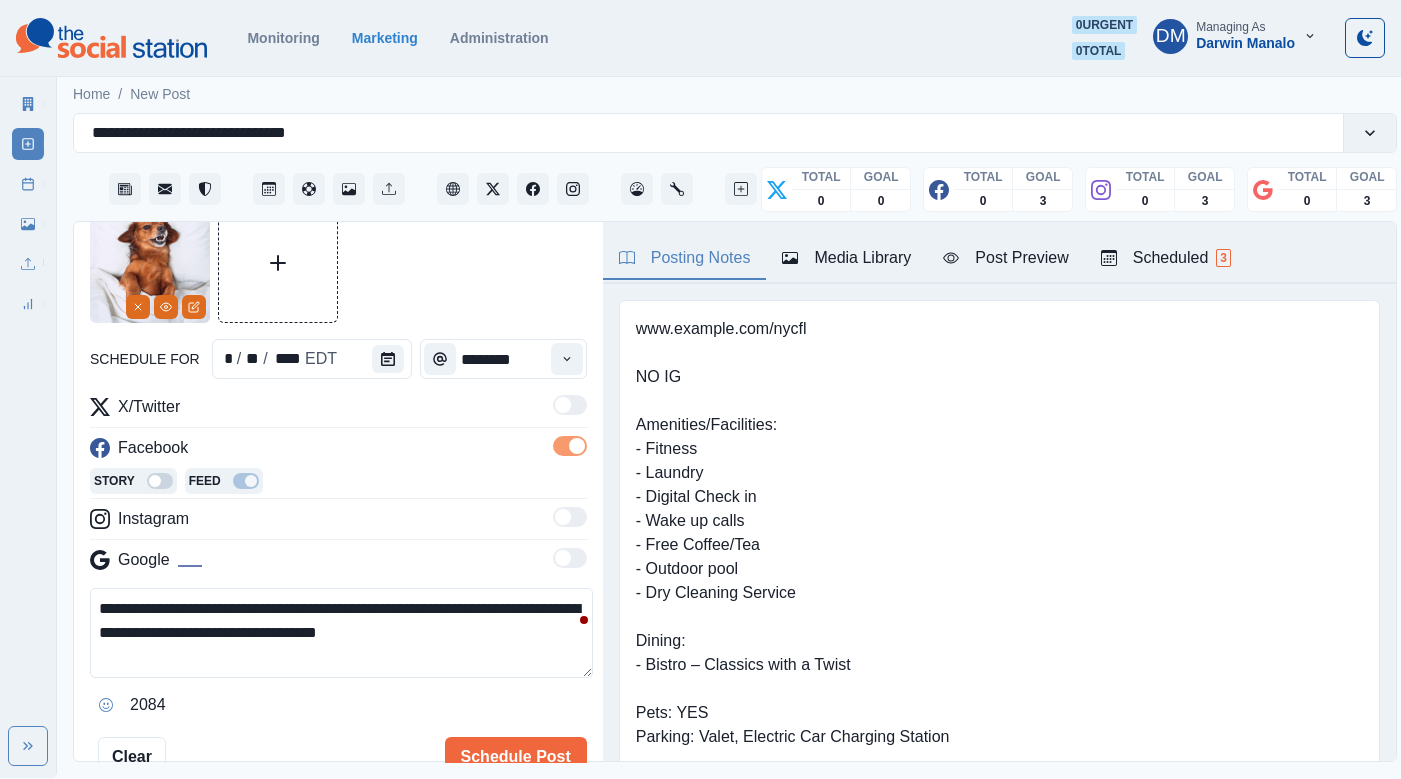 type 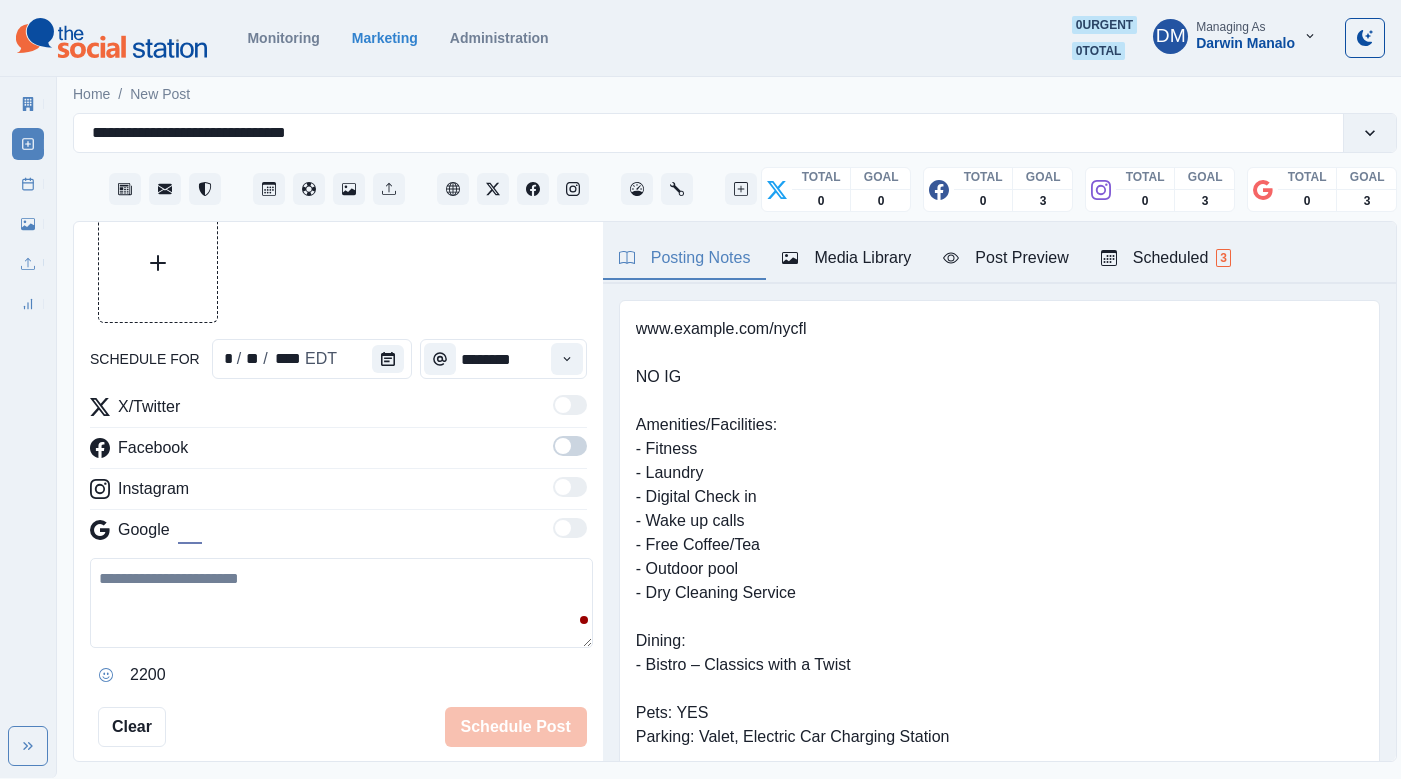scroll, scrollTop: 210, scrollLeft: 0, axis: vertical 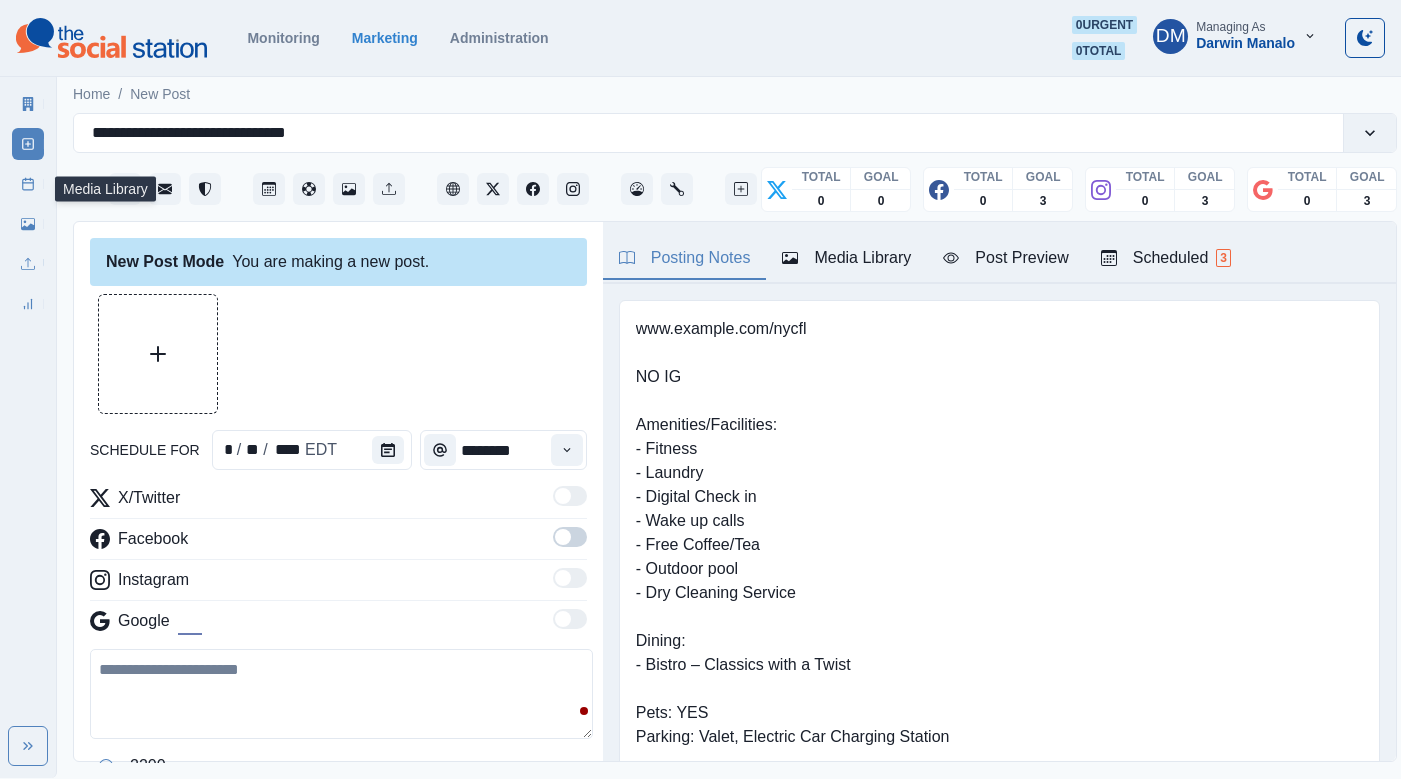 click 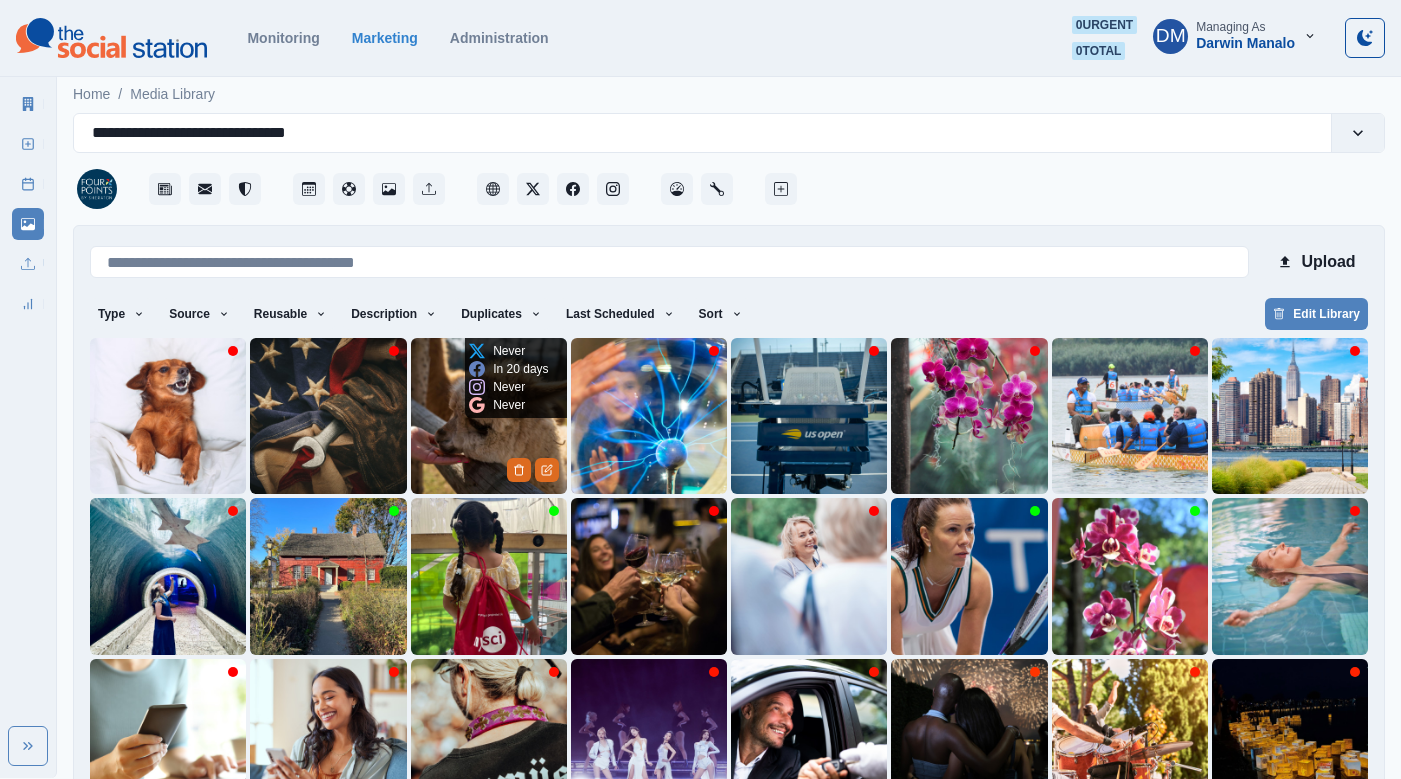 scroll, scrollTop: 42, scrollLeft: 0, axis: vertical 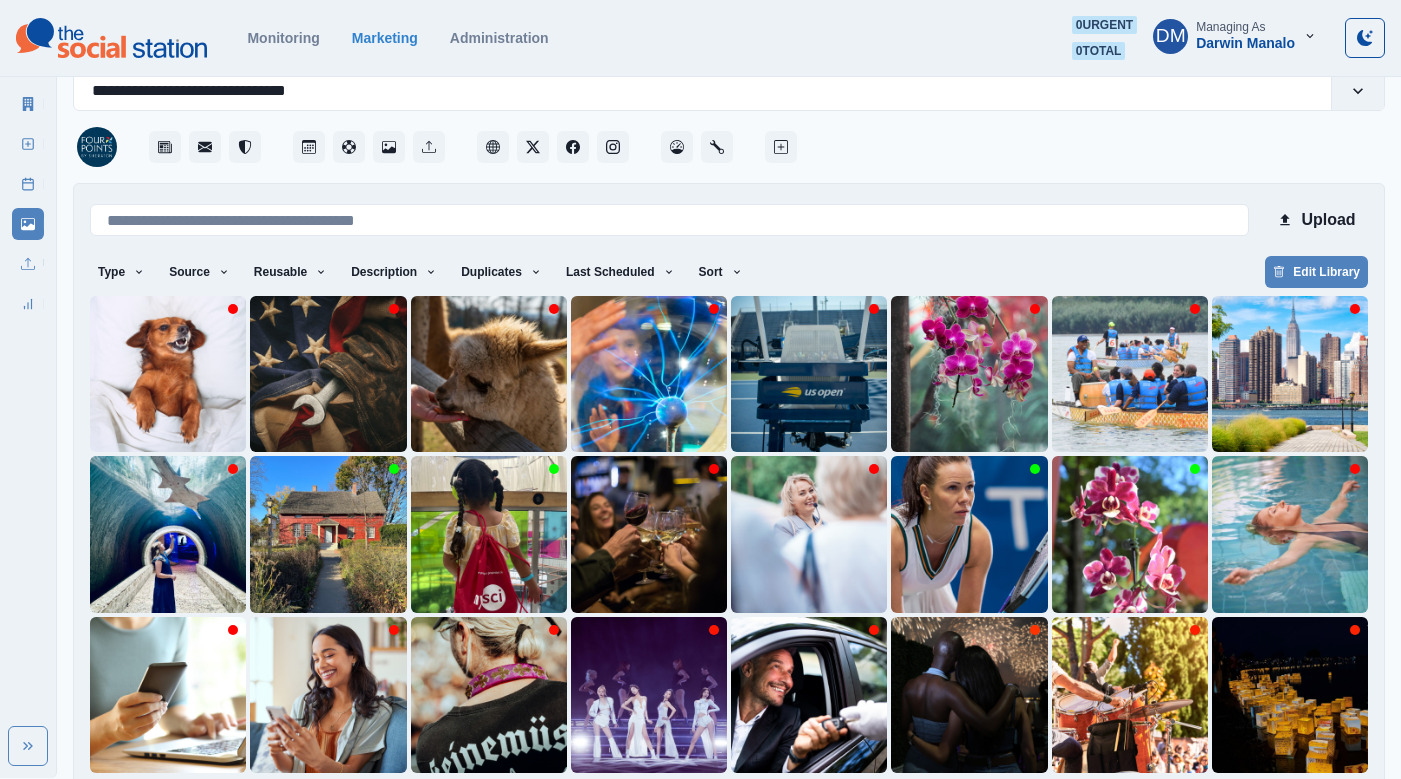 click on "9" at bounding box center (855, 805) 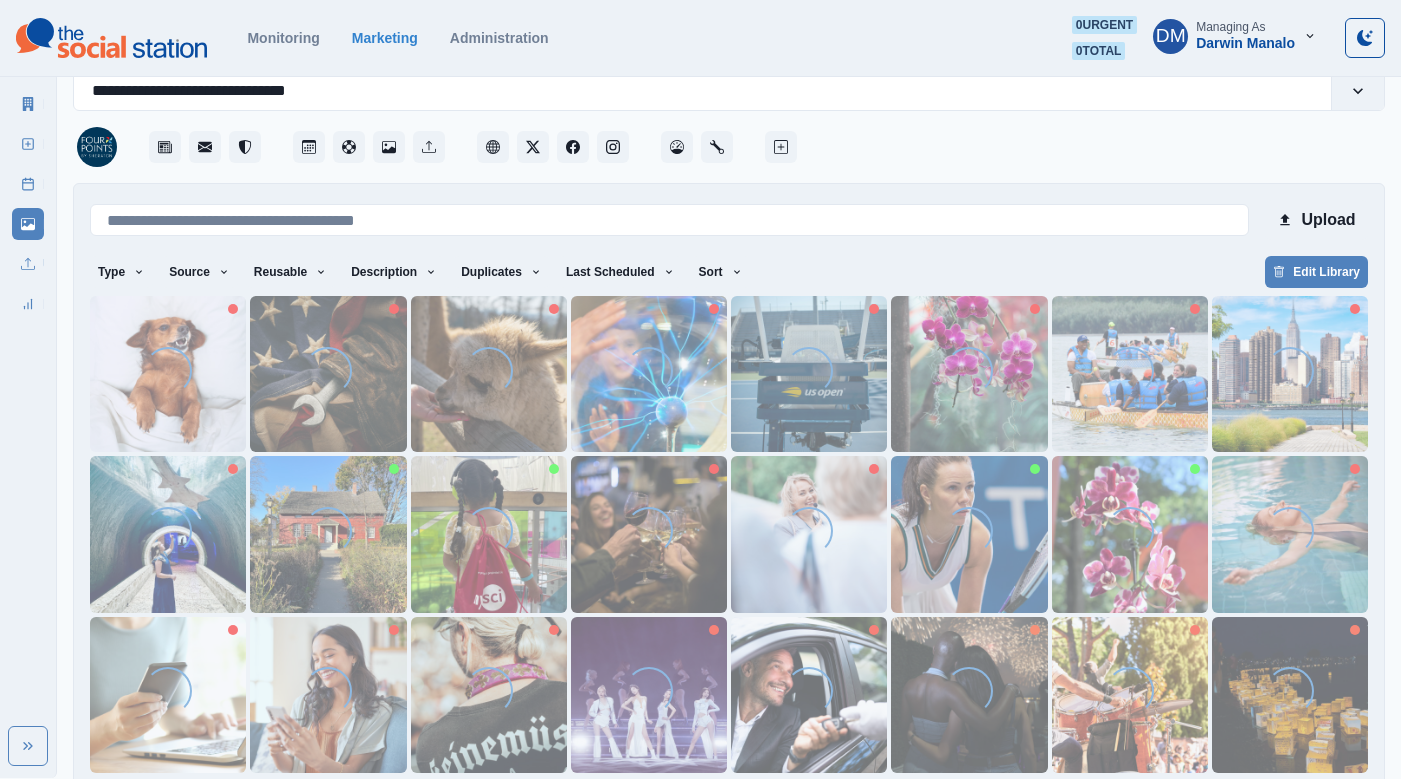 scroll, scrollTop: 0, scrollLeft: 0, axis: both 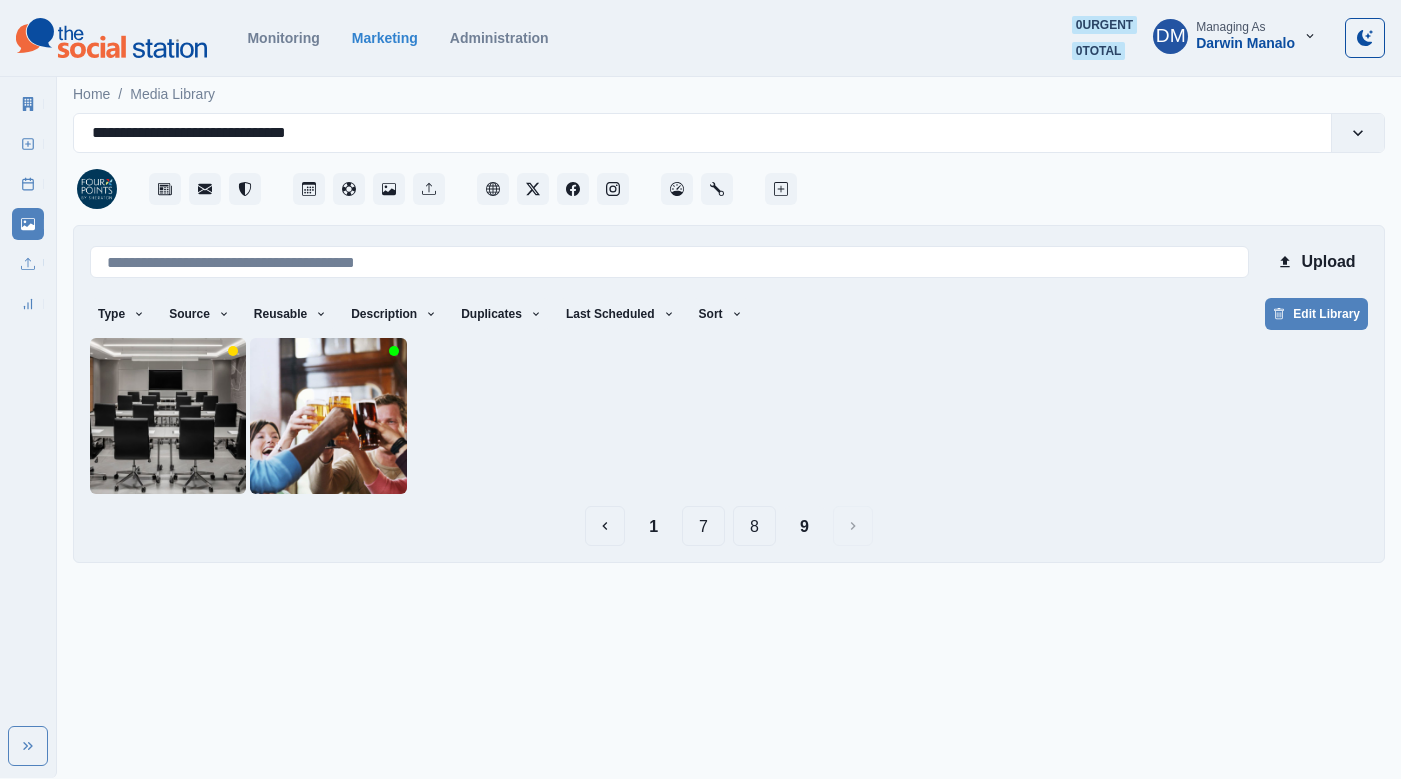 click on "8" at bounding box center (754, 526) 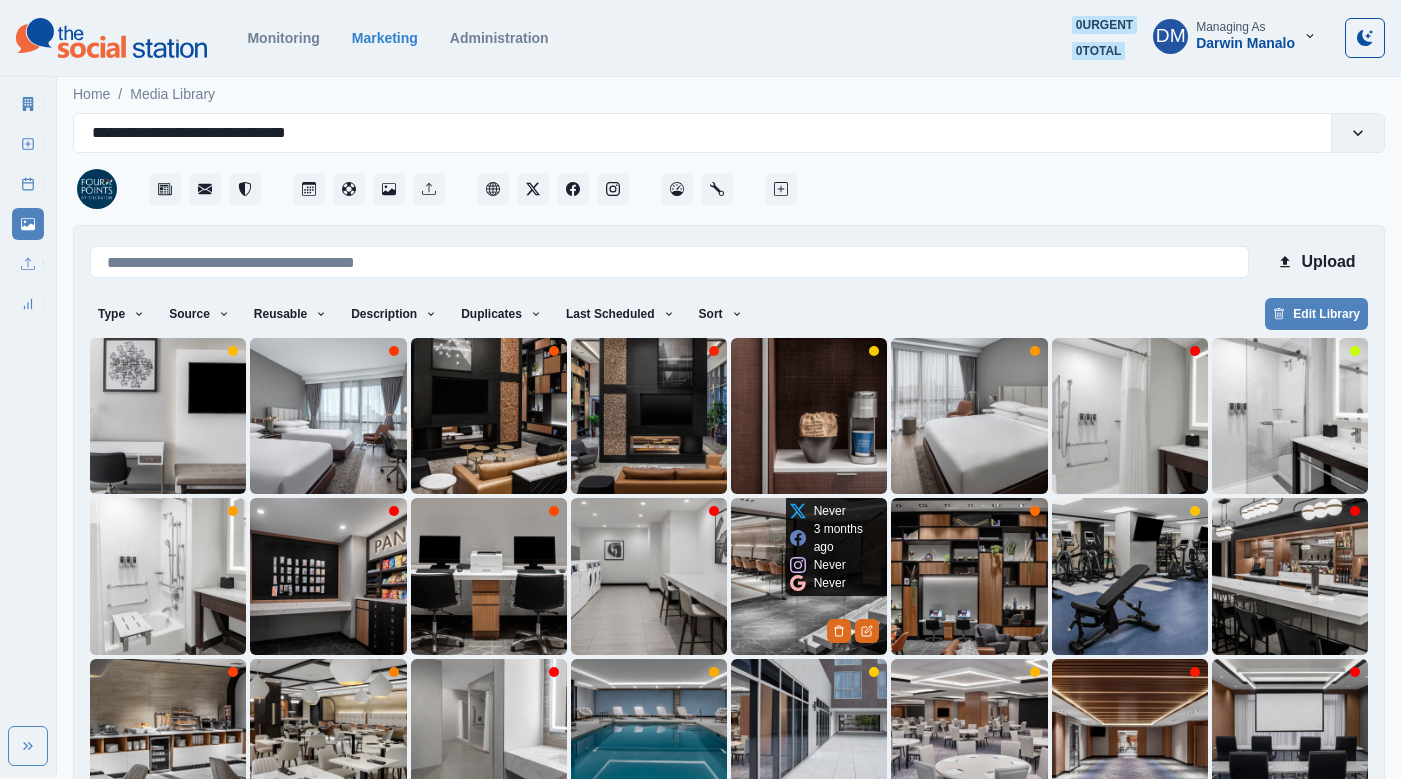 scroll, scrollTop: 42, scrollLeft: 0, axis: vertical 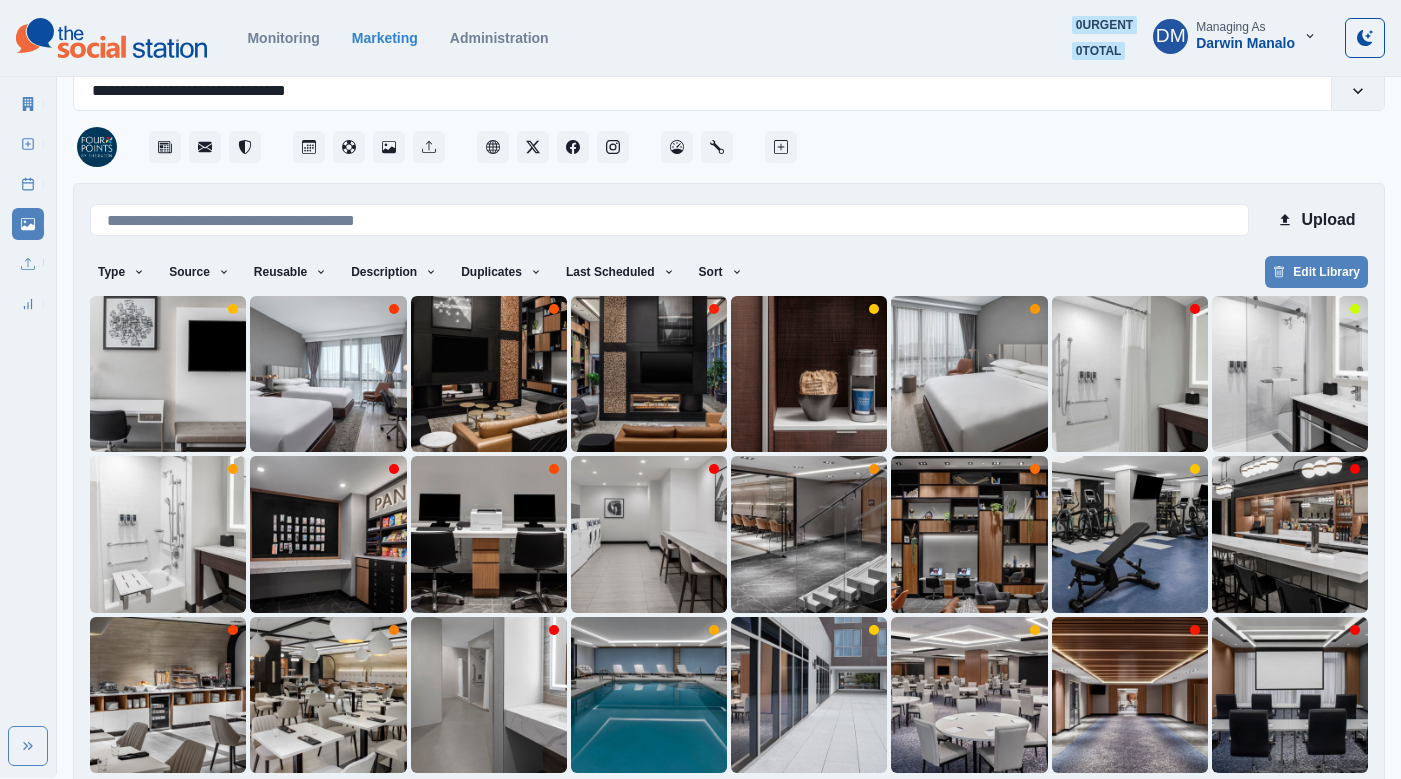 click on "7" at bounding box center [729, 805] 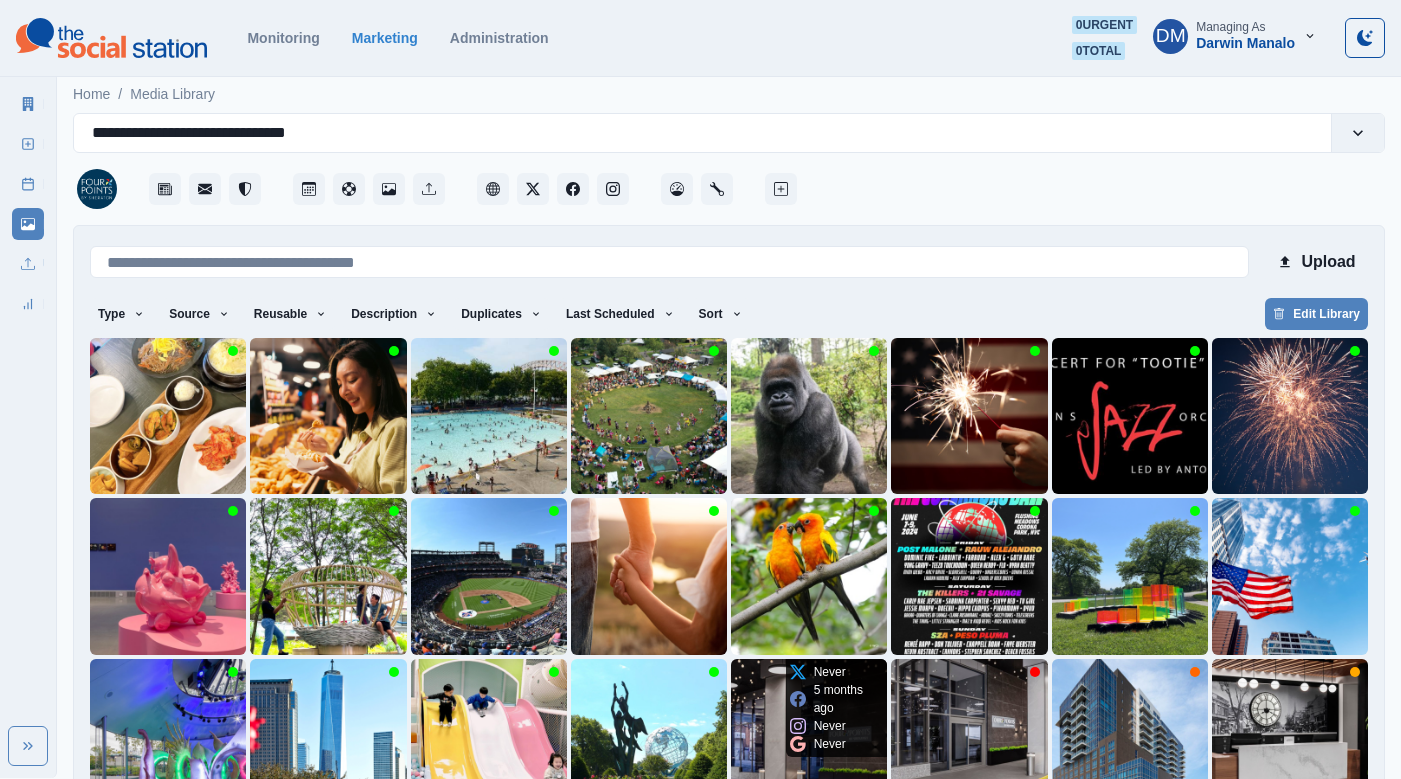 scroll, scrollTop: 42, scrollLeft: 0, axis: vertical 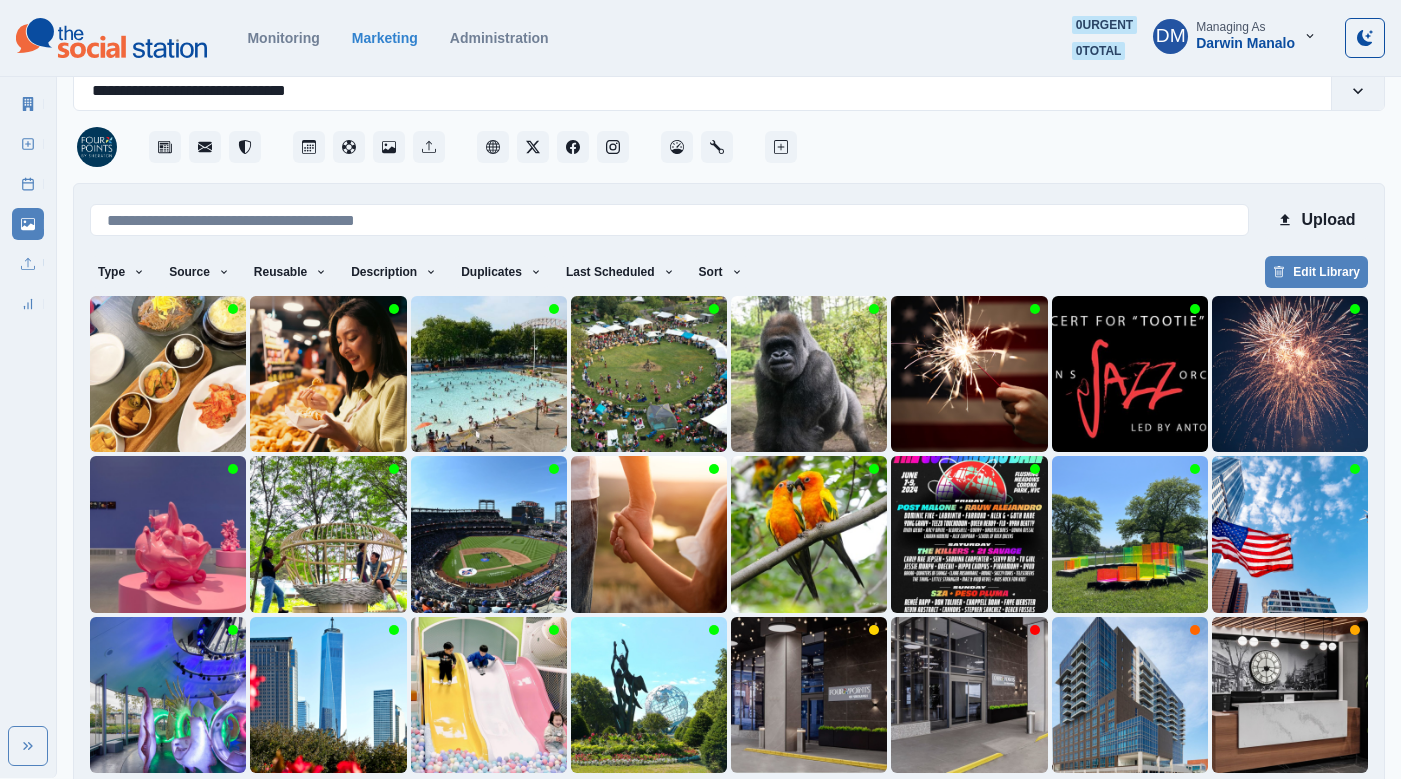 click on "6" at bounding box center [703, 805] 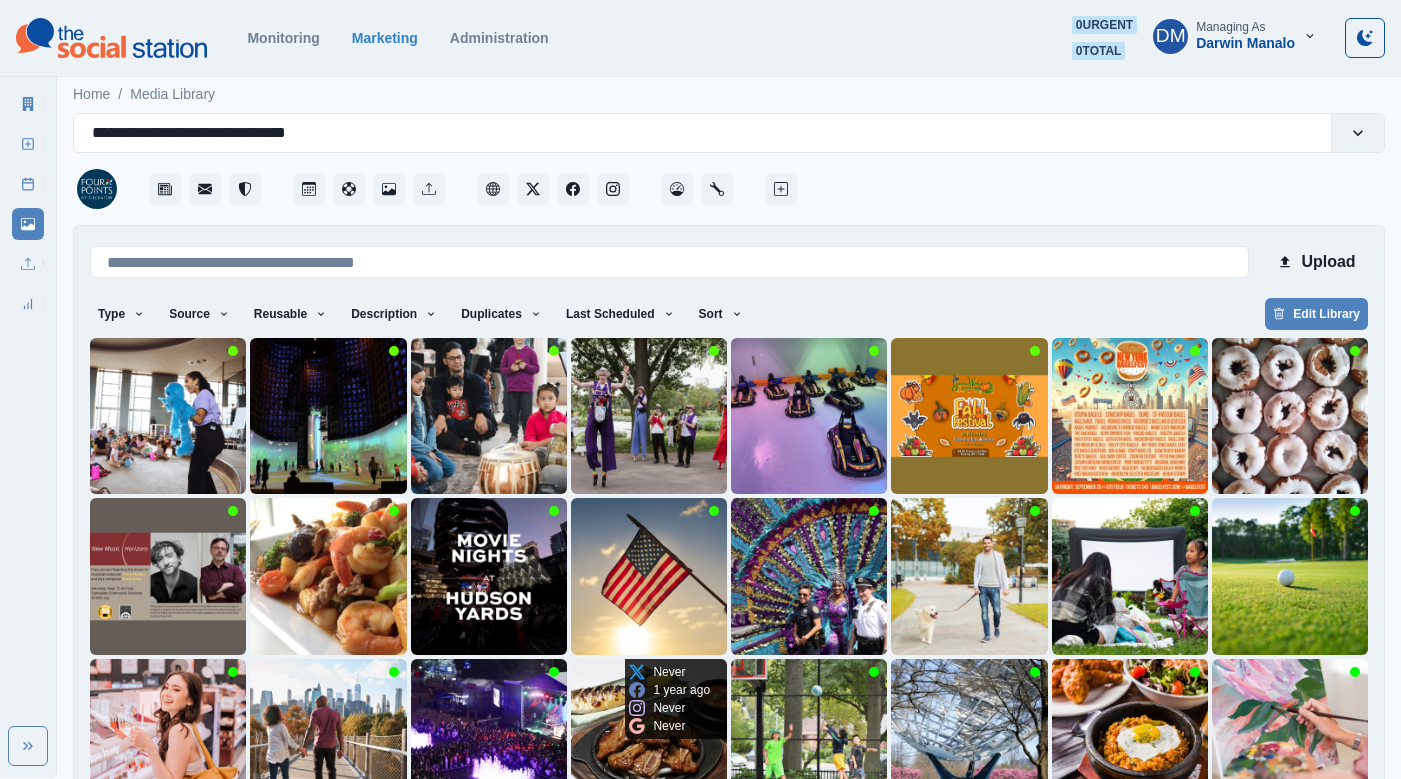 scroll, scrollTop: 42, scrollLeft: 0, axis: vertical 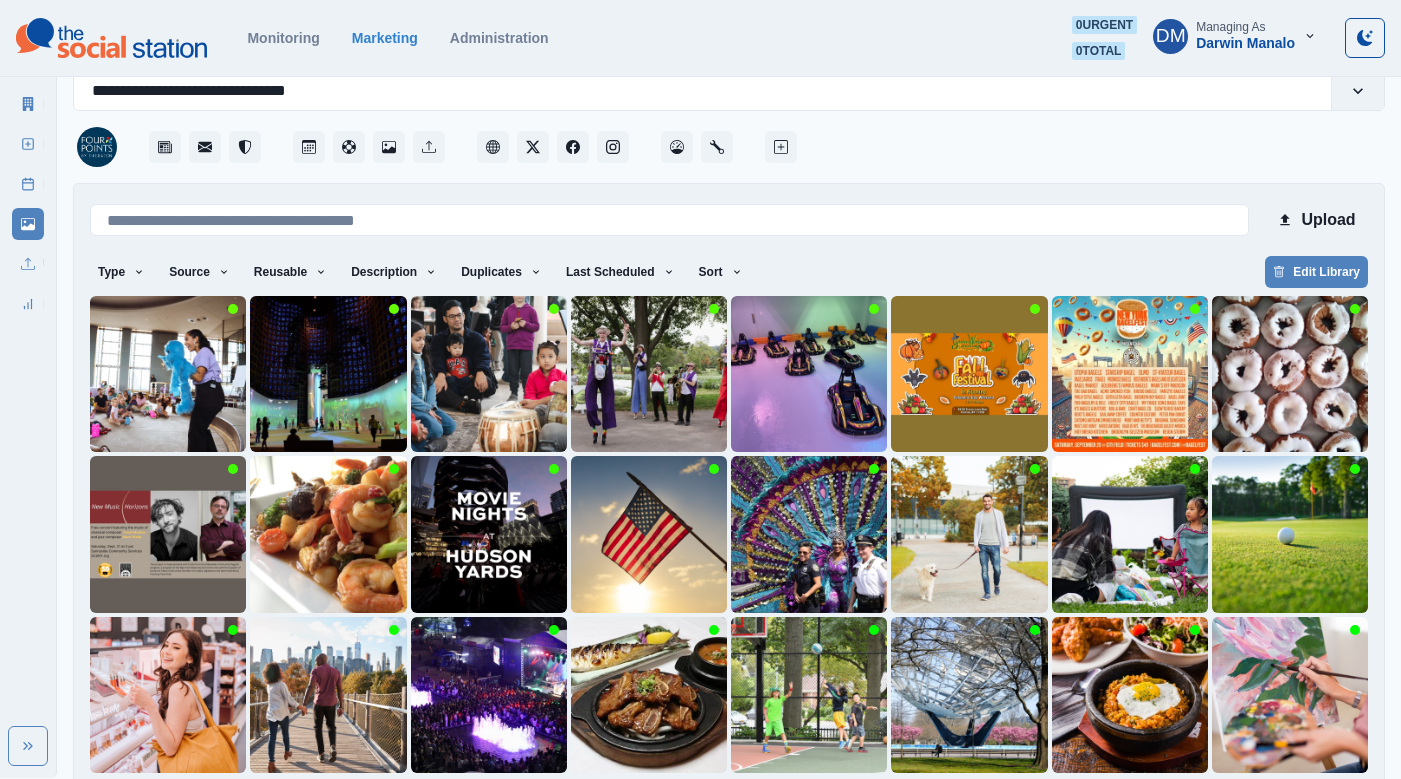 click on "5" at bounding box center [679, 805] 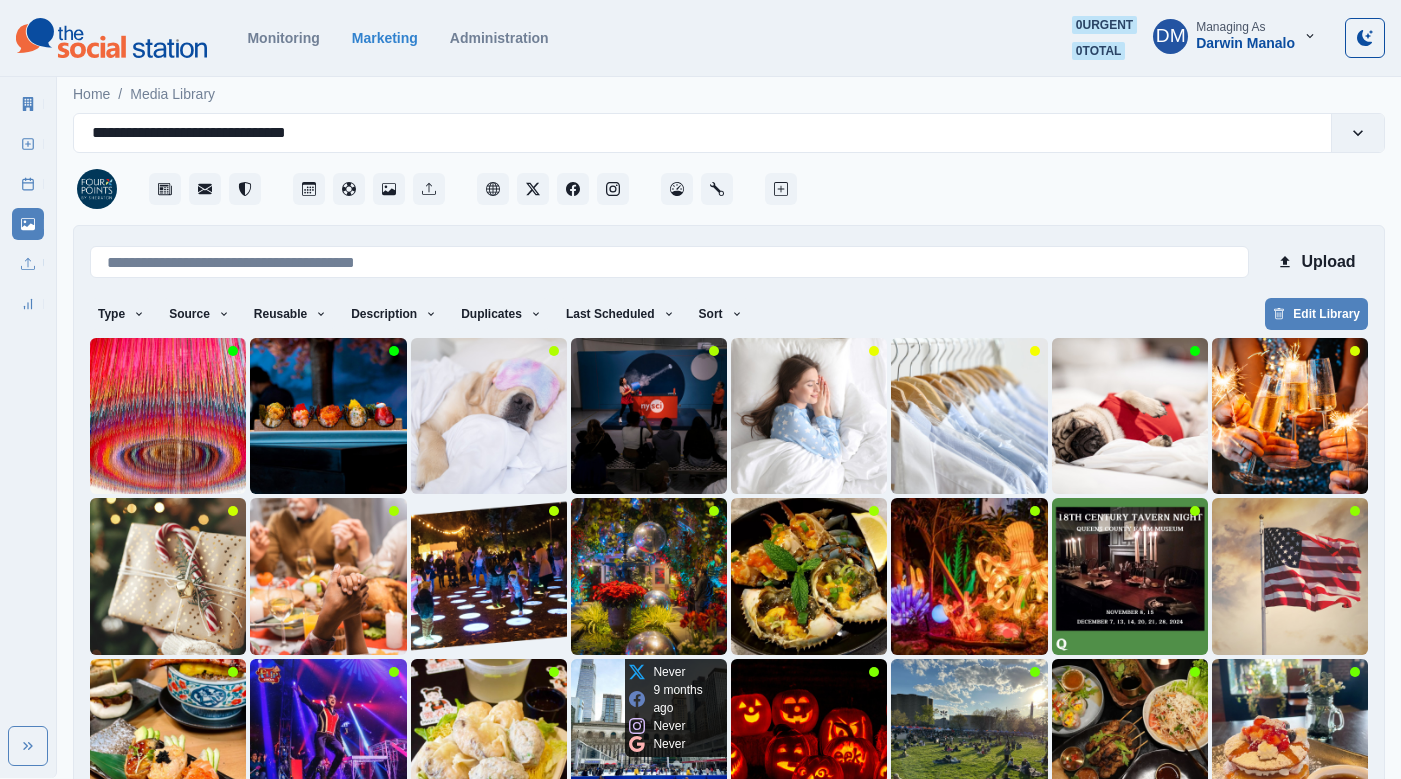 scroll, scrollTop: 42, scrollLeft: 0, axis: vertical 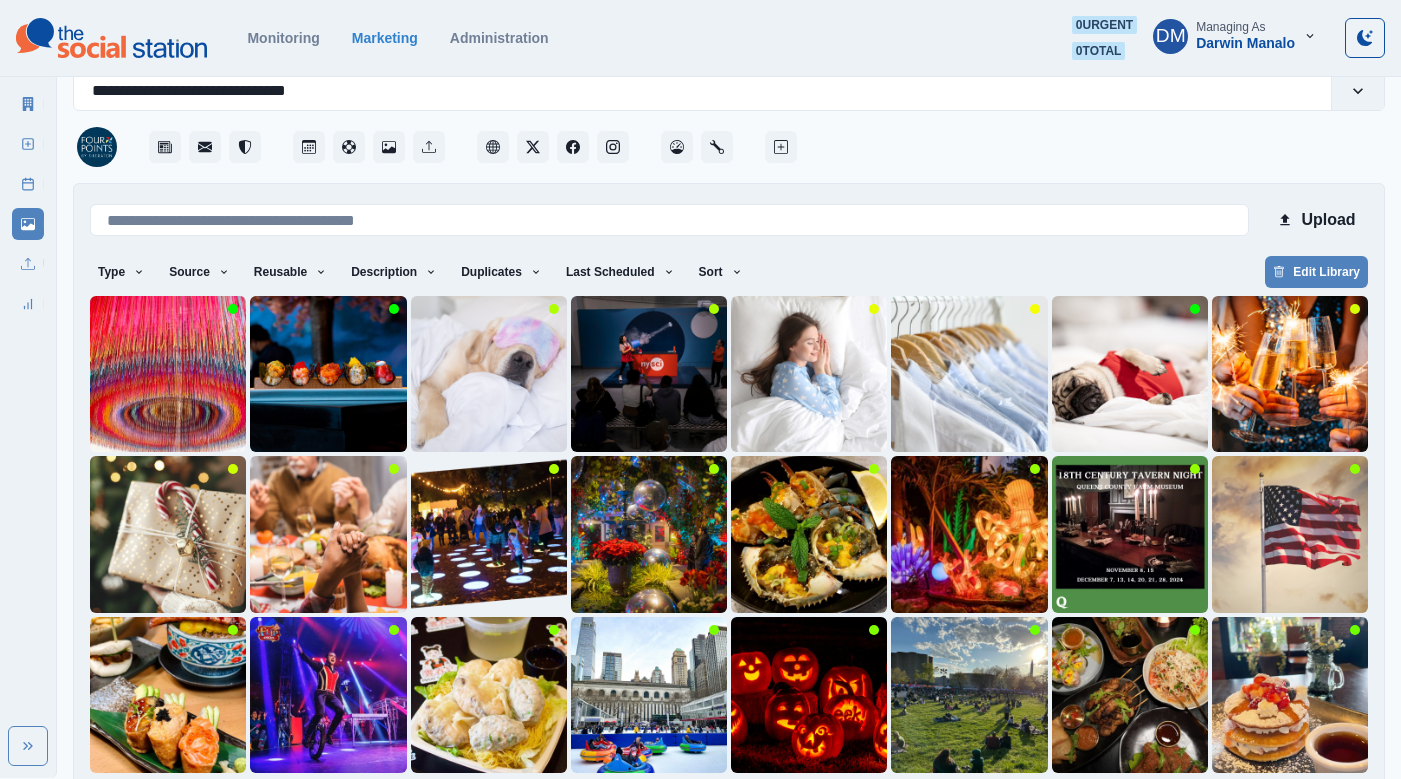 click on "4" at bounding box center (679, 805) 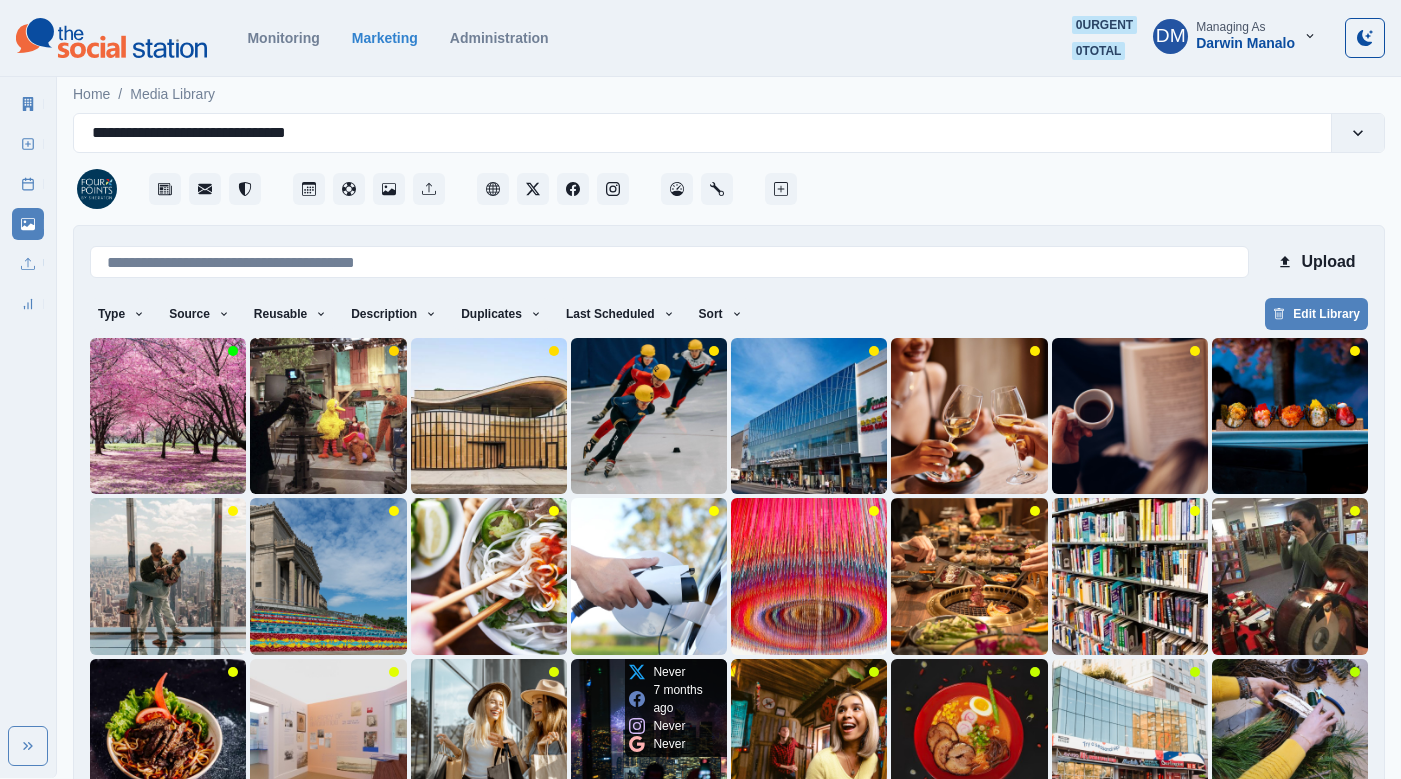 scroll, scrollTop: 42, scrollLeft: 0, axis: vertical 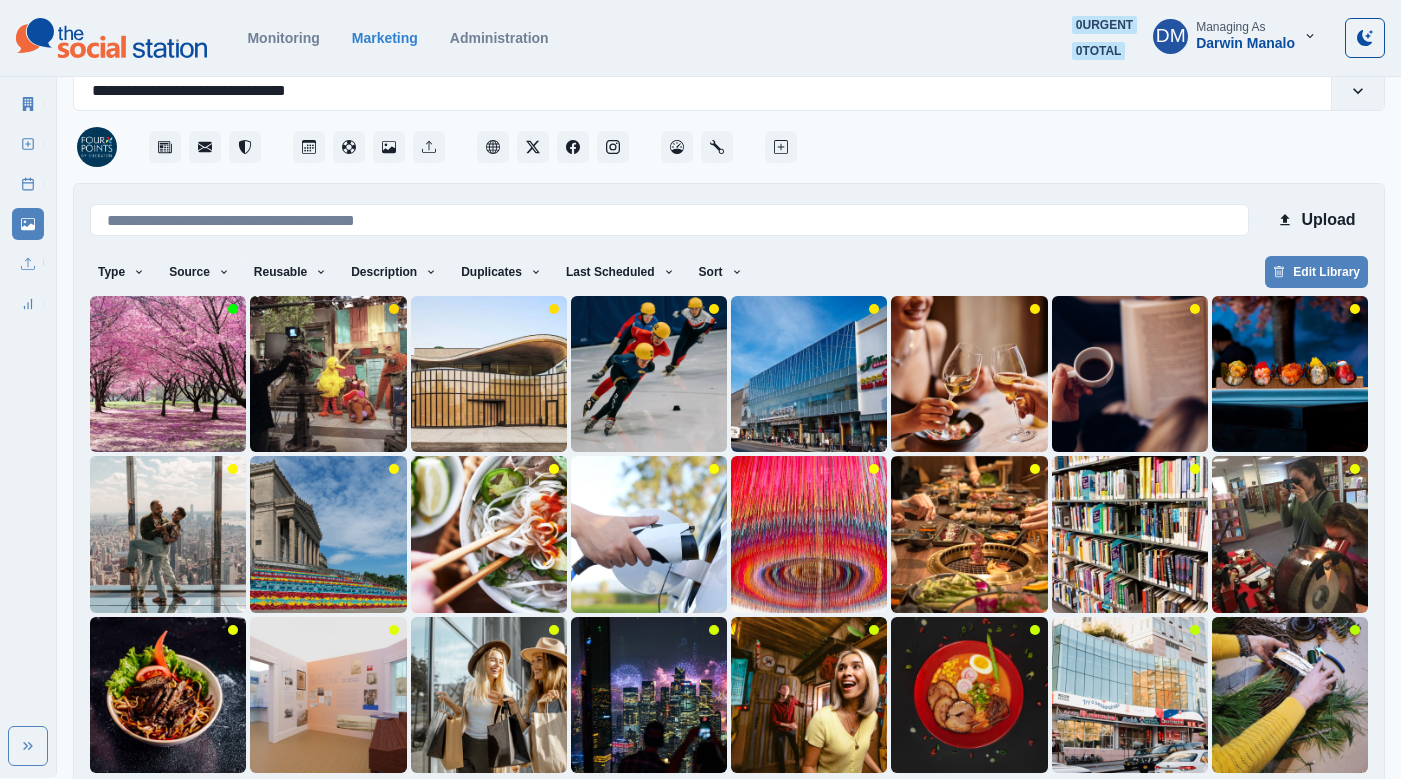 click on "3" at bounding box center [679, 805] 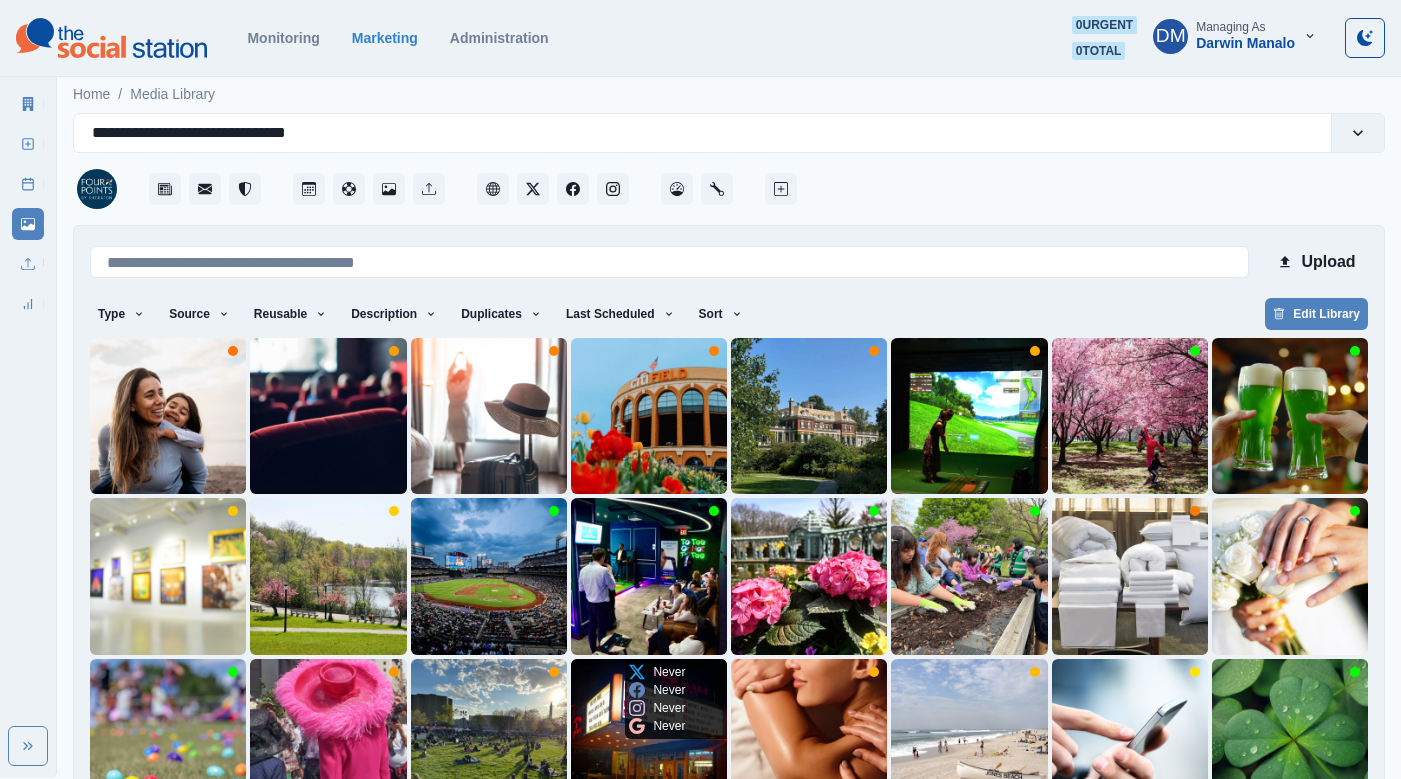 scroll, scrollTop: 42, scrollLeft: 0, axis: vertical 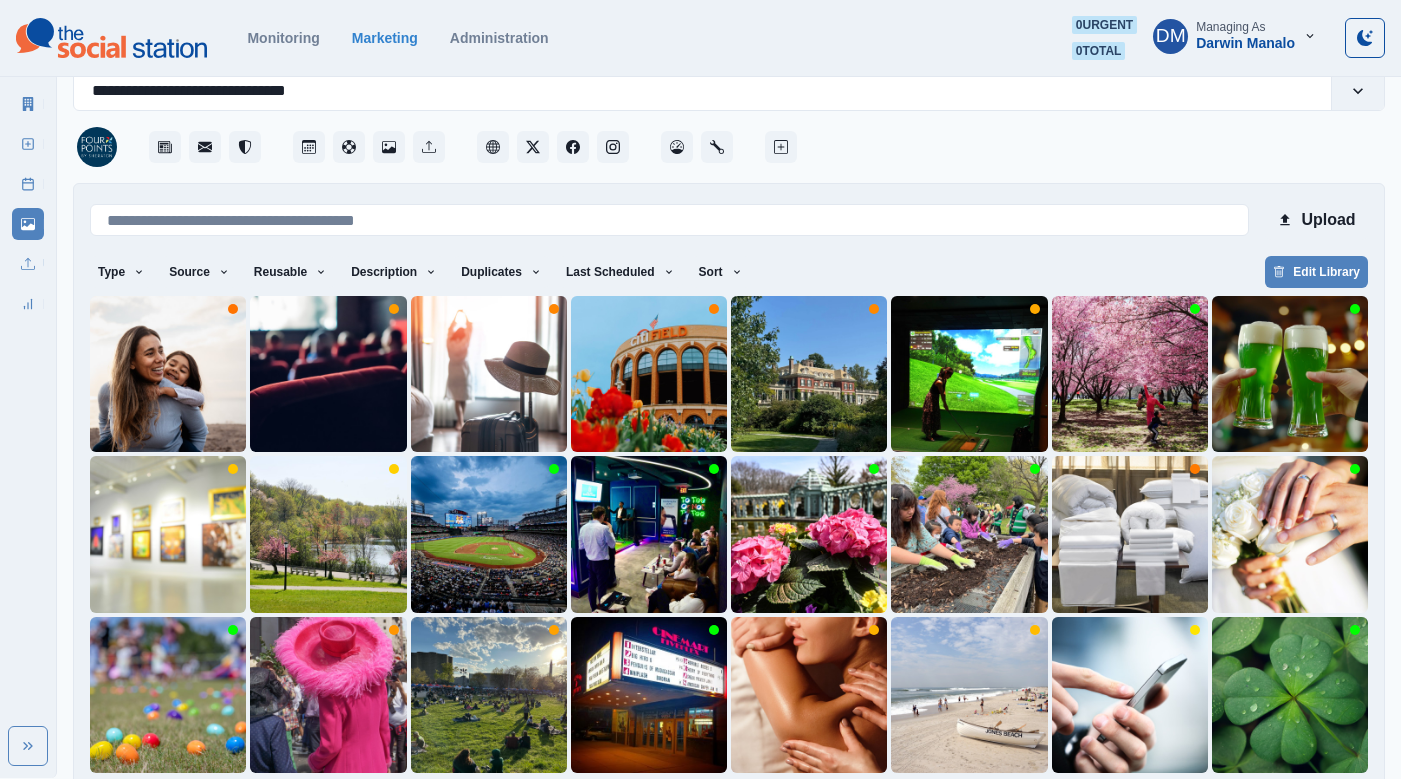 click on "2" at bounding box center (654, 805) 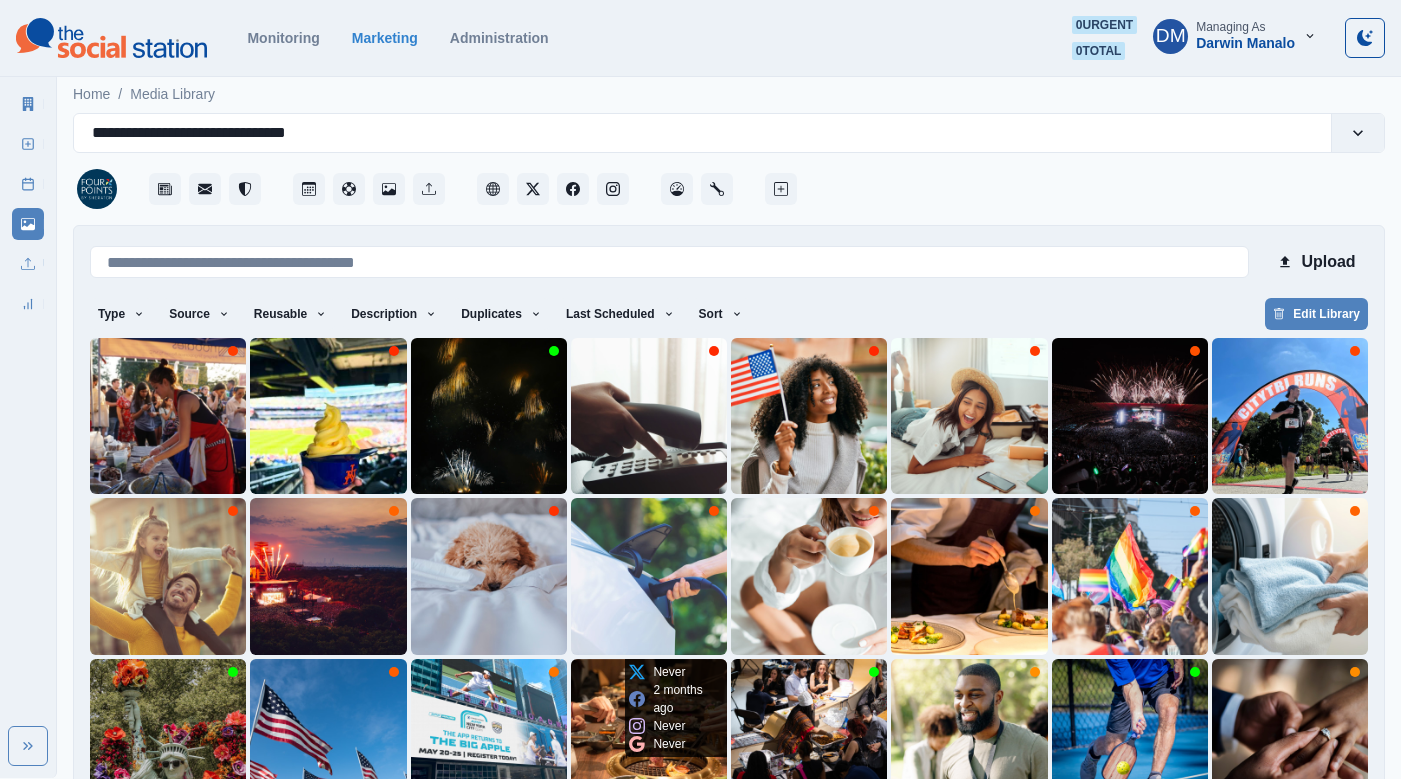 scroll, scrollTop: 42, scrollLeft: 0, axis: vertical 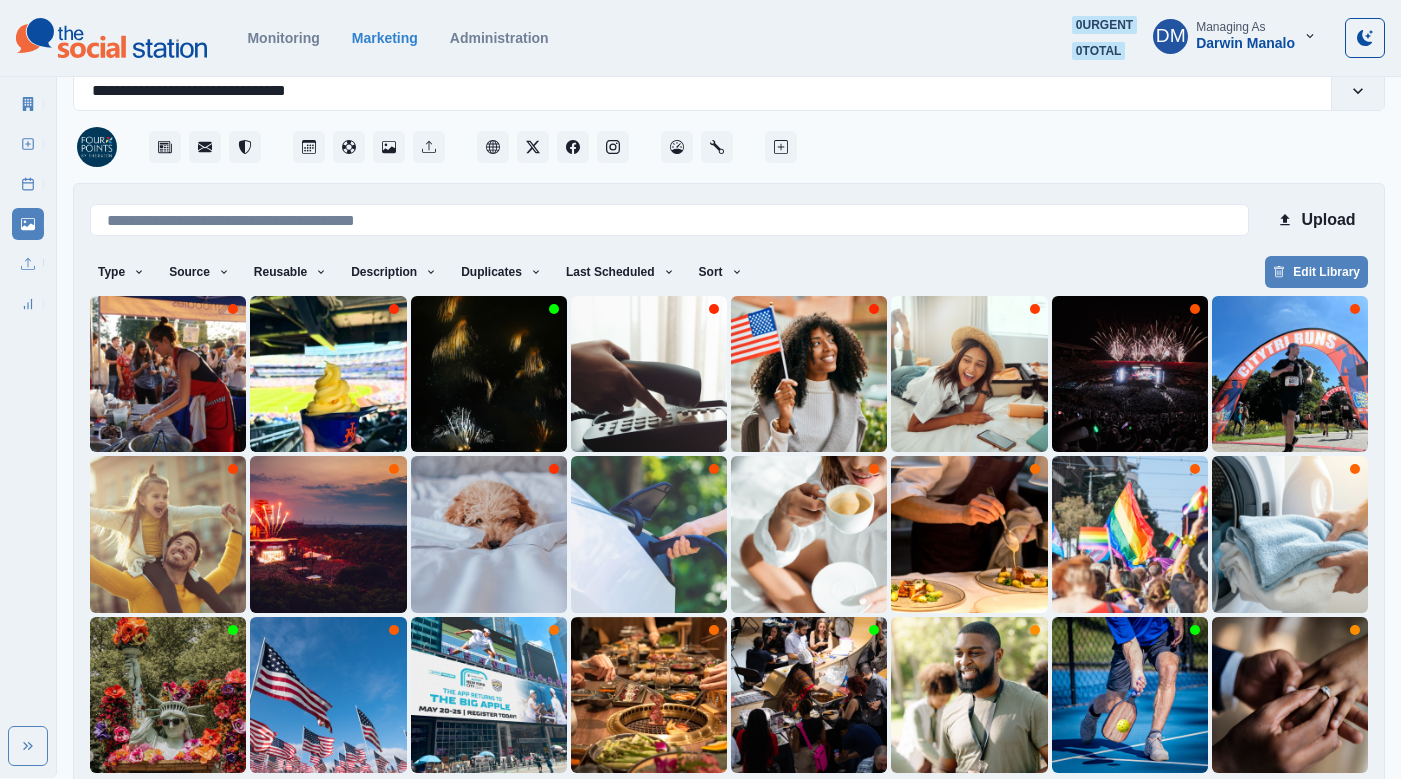 click on "1" at bounding box center [603, 805] 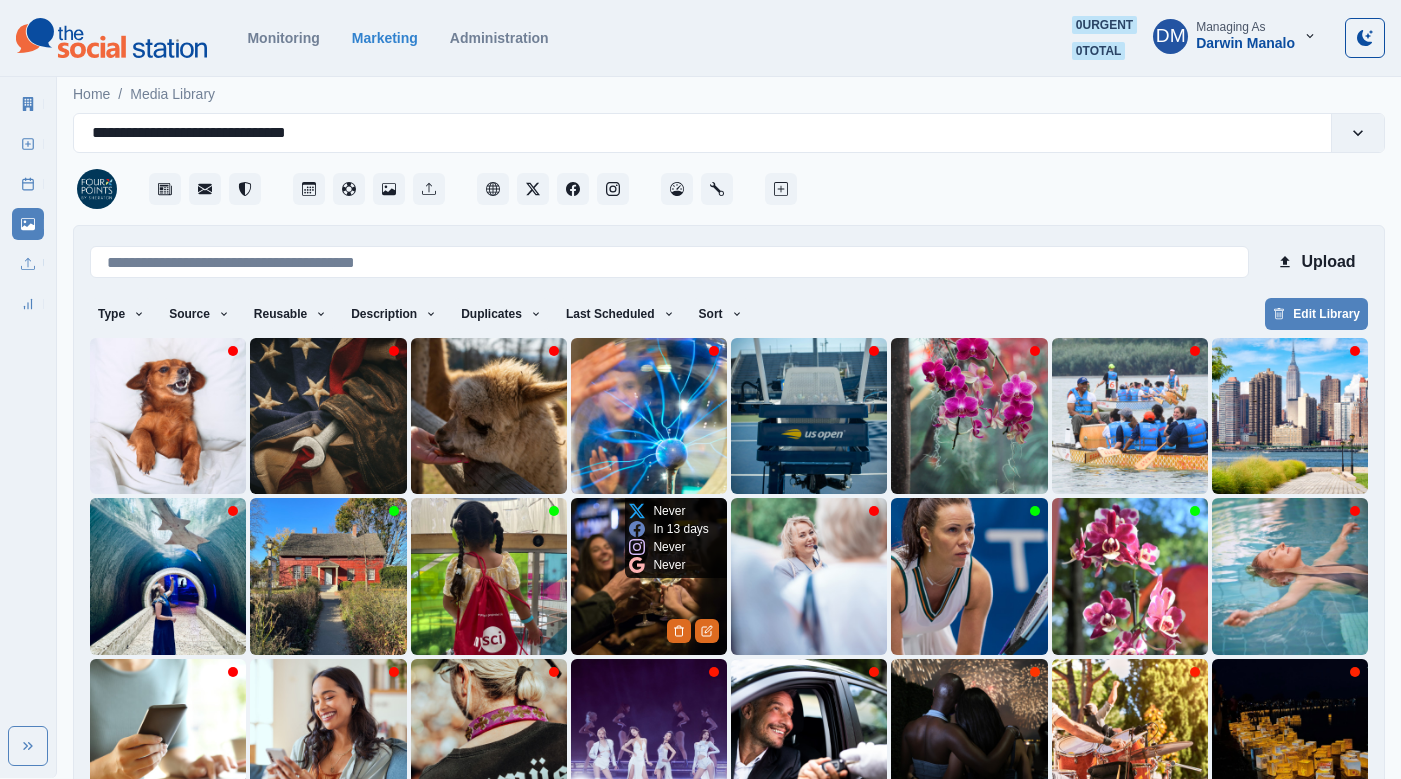 scroll, scrollTop: 42, scrollLeft: 0, axis: vertical 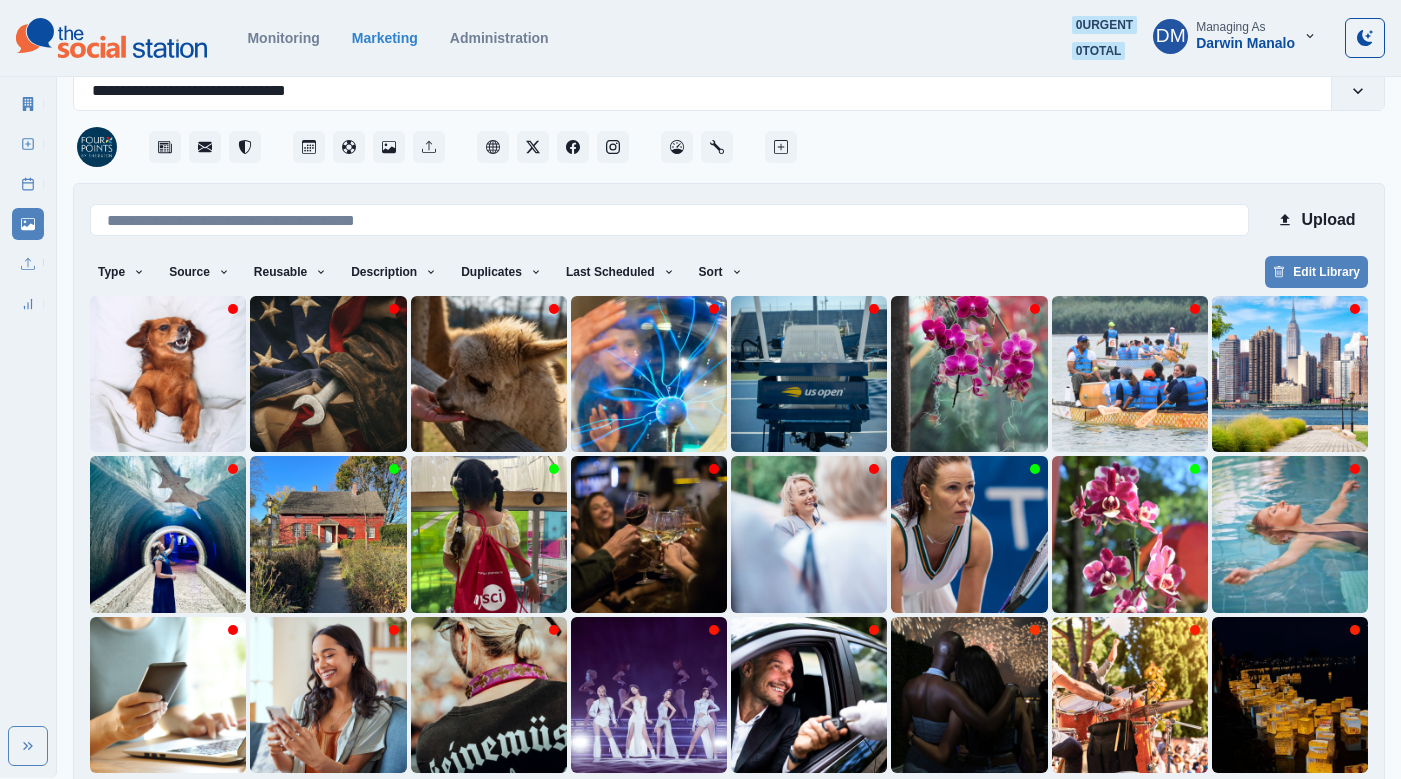 click on "9" at bounding box center (855, 805) 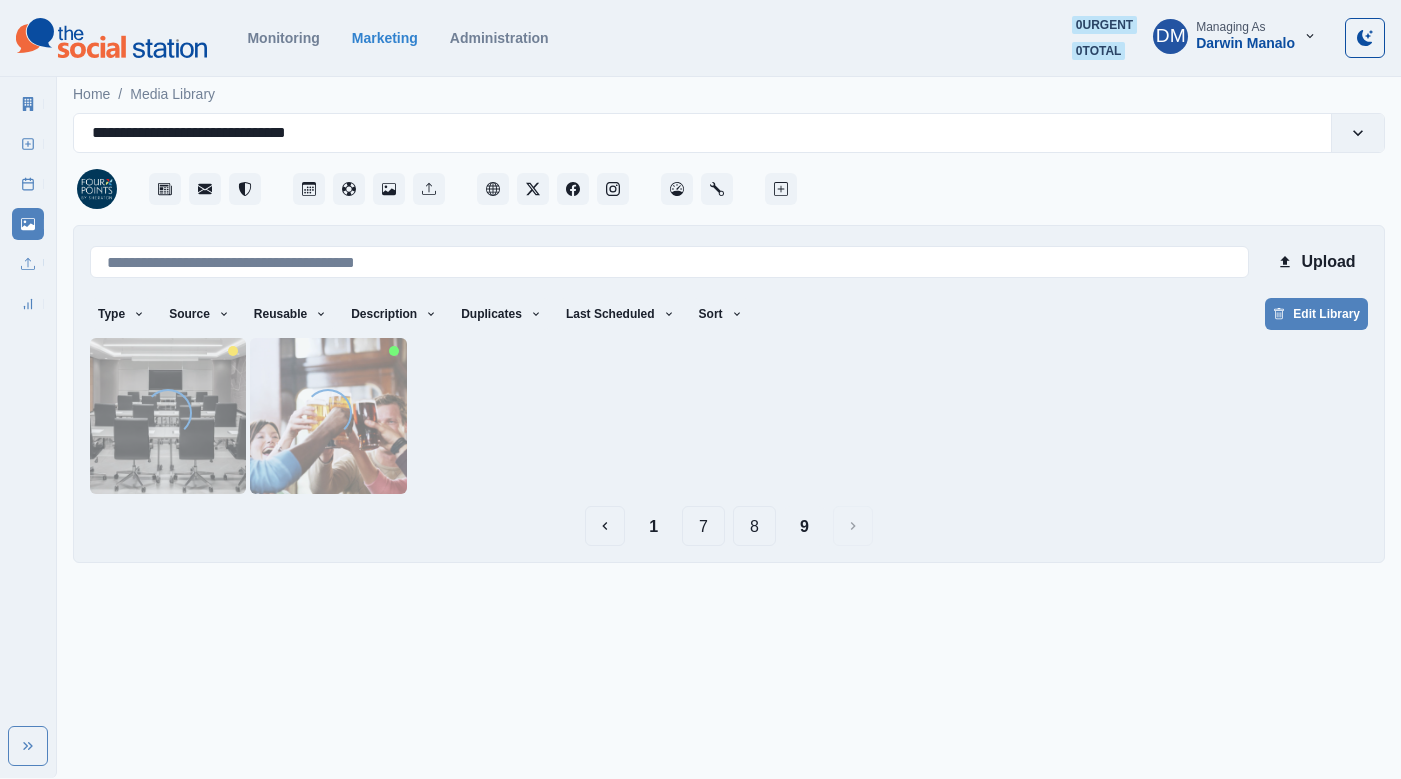 scroll, scrollTop: 0, scrollLeft: 0, axis: both 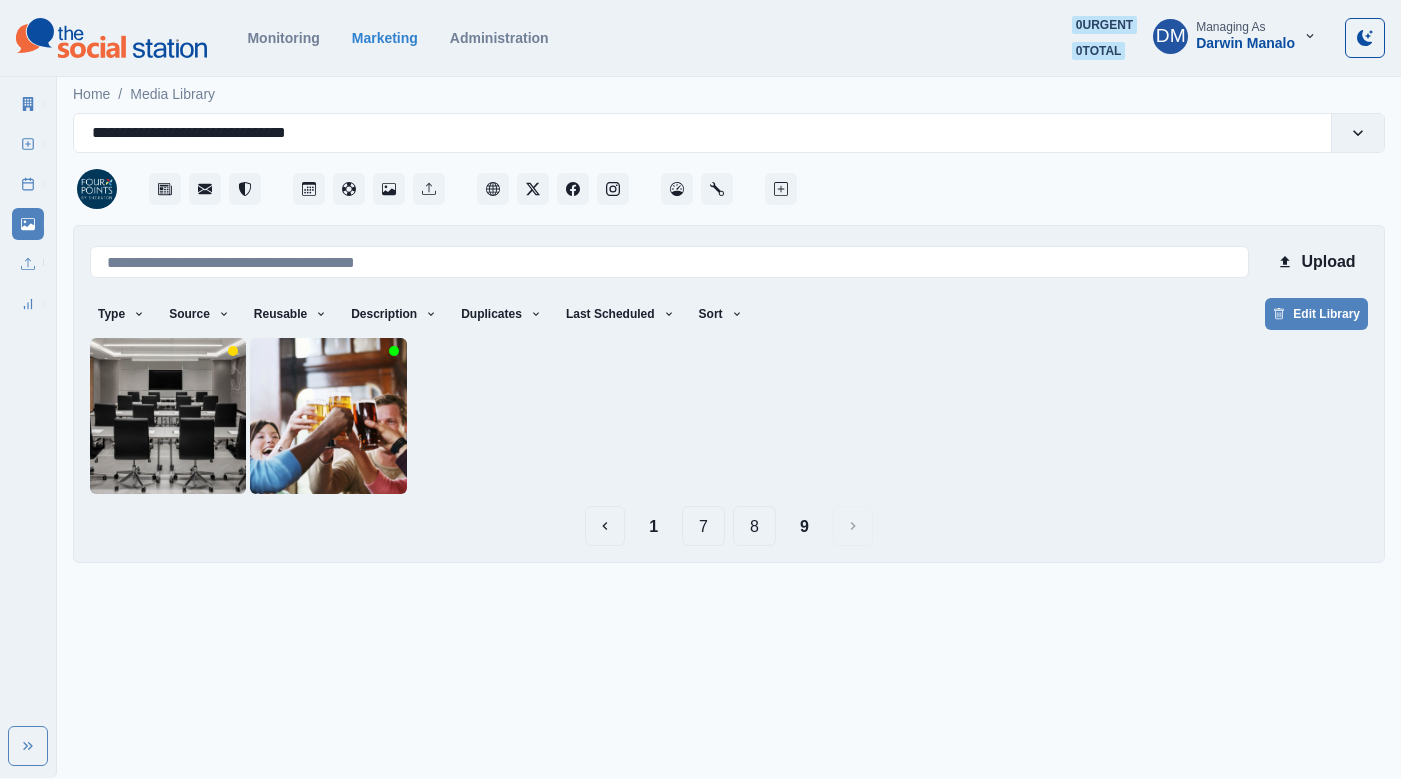 click on "8" at bounding box center [754, 526] 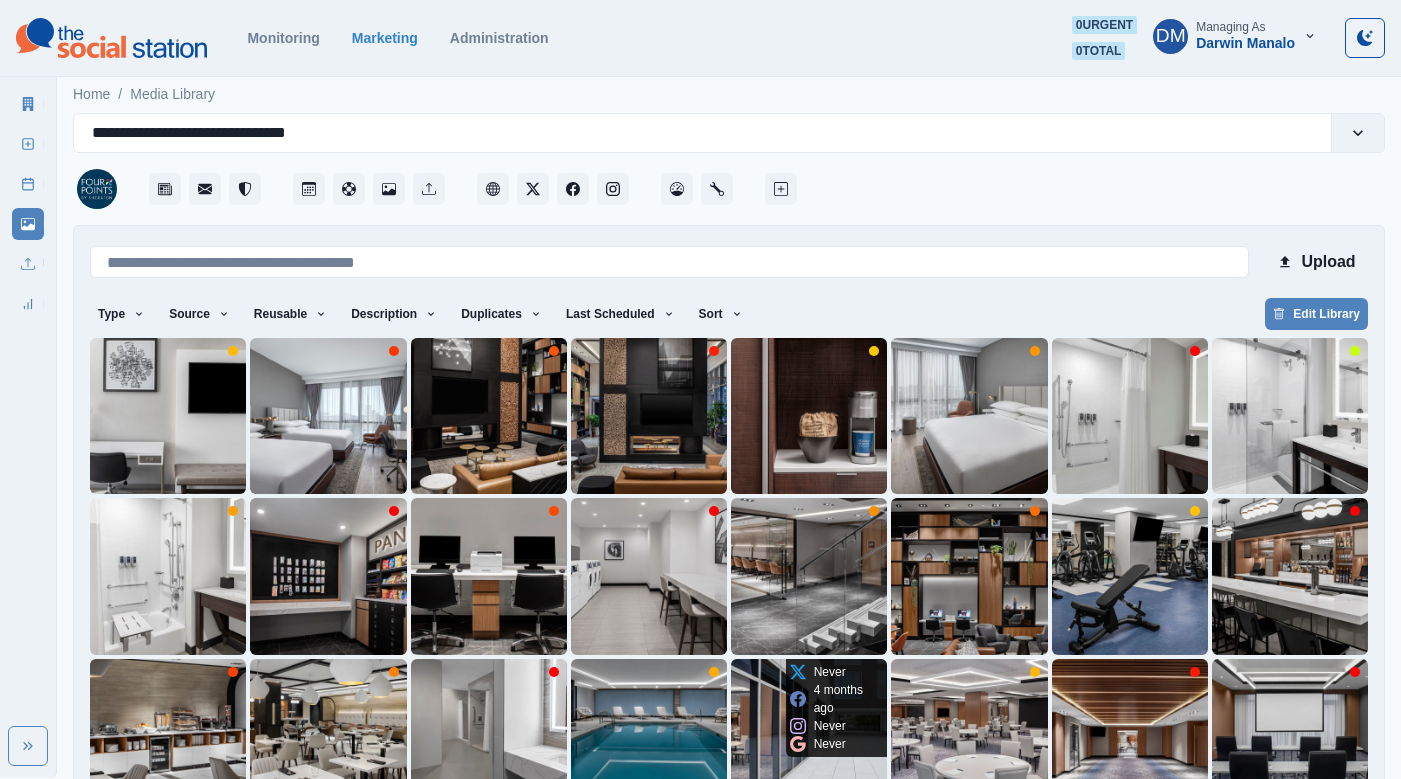 scroll, scrollTop: 42, scrollLeft: 0, axis: vertical 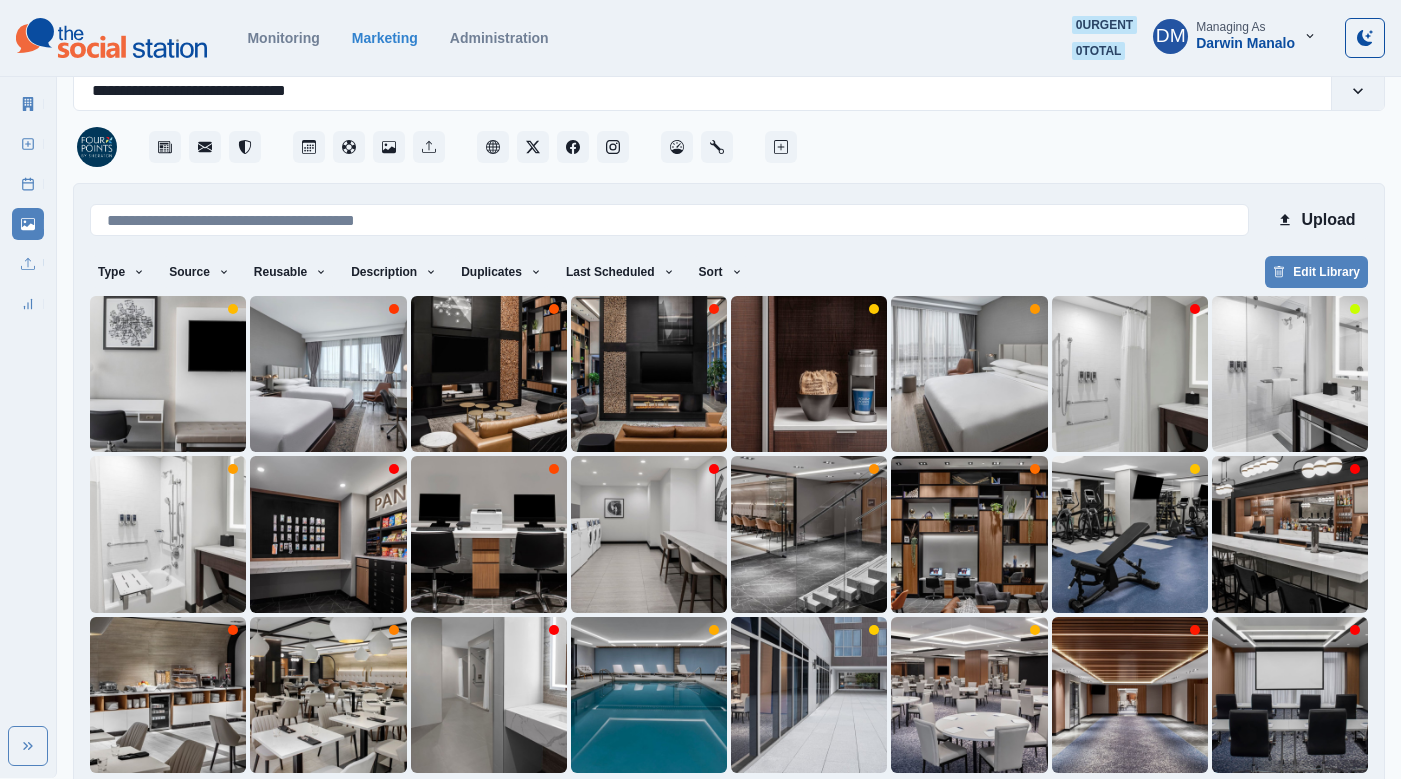 click on "7" at bounding box center [729, 805] 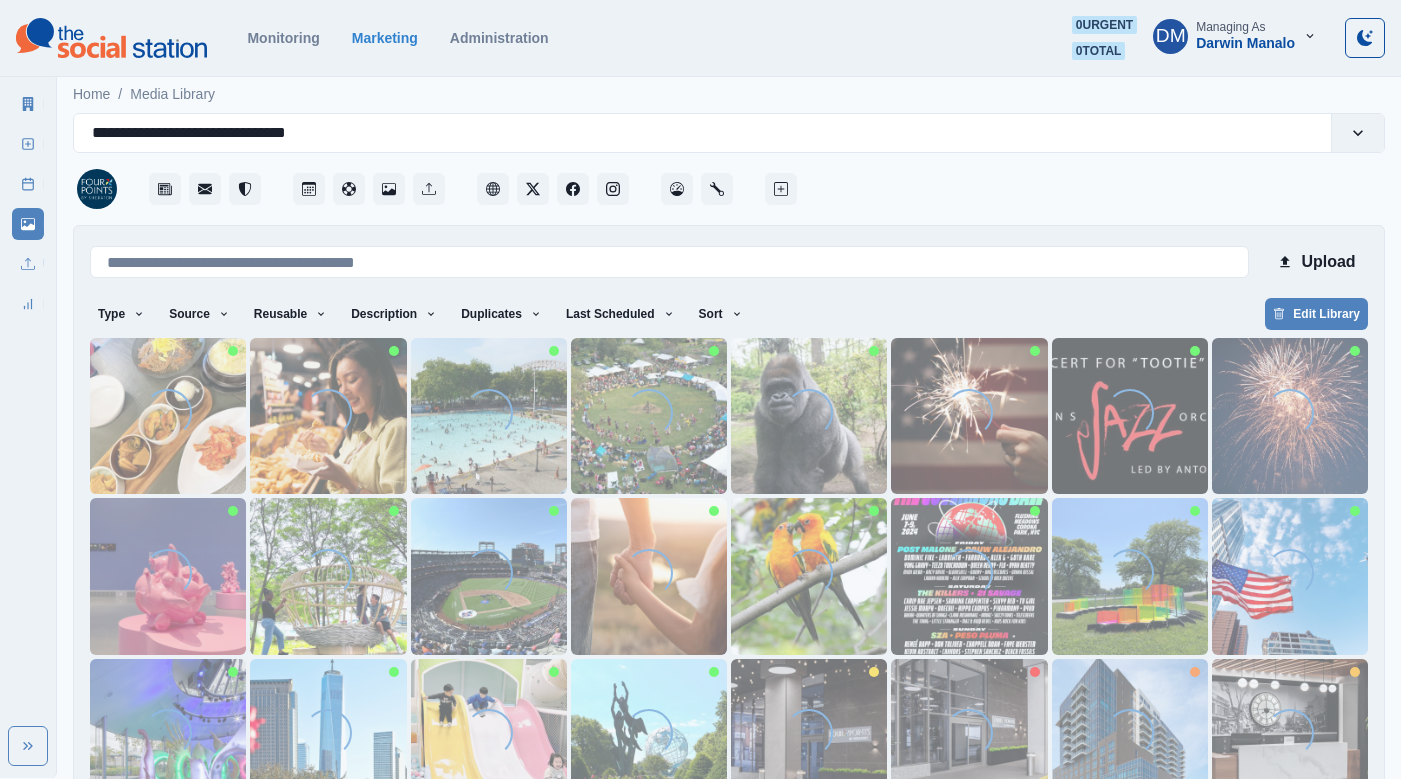 scroll, scrollTop: 42, scrollLeft: 0, axis: vertical 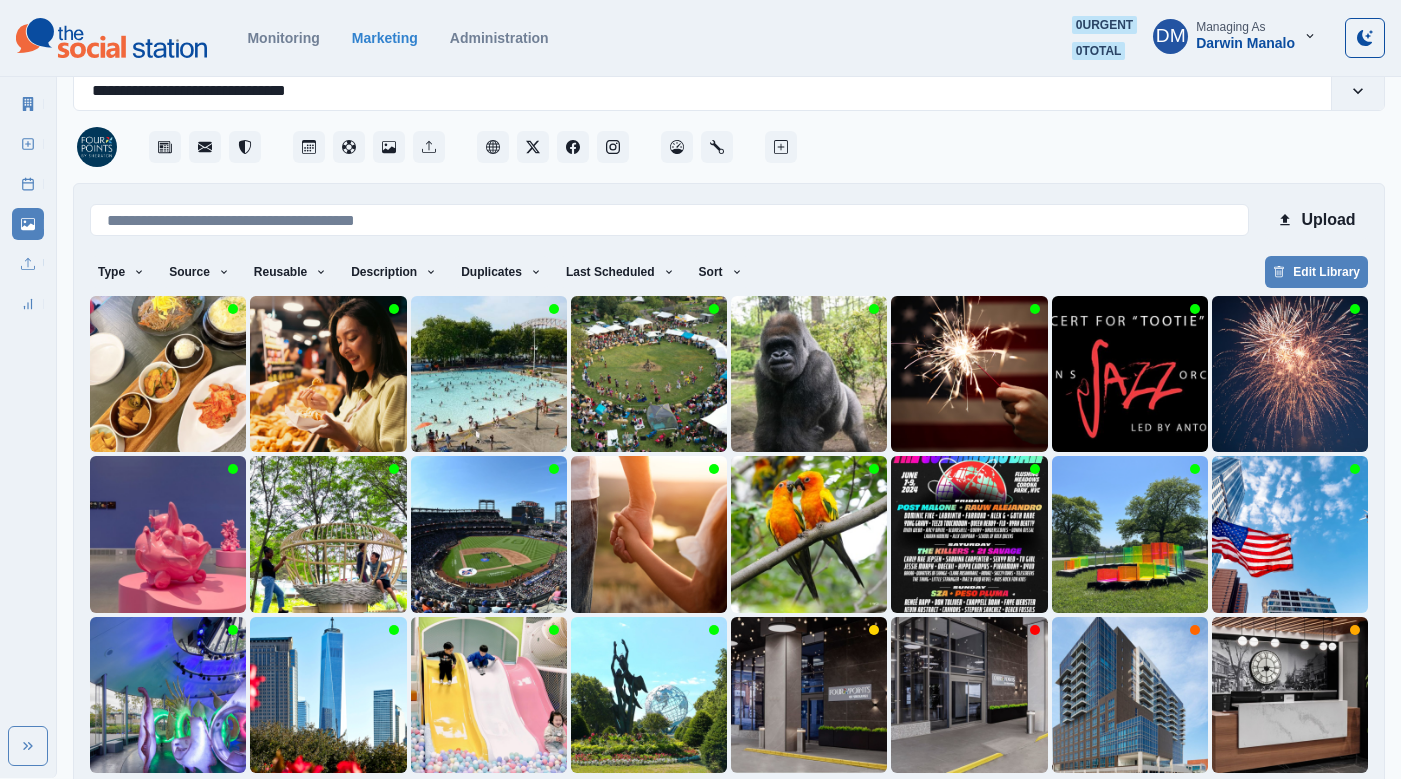 click on "6" at bounding box center (703, 805) 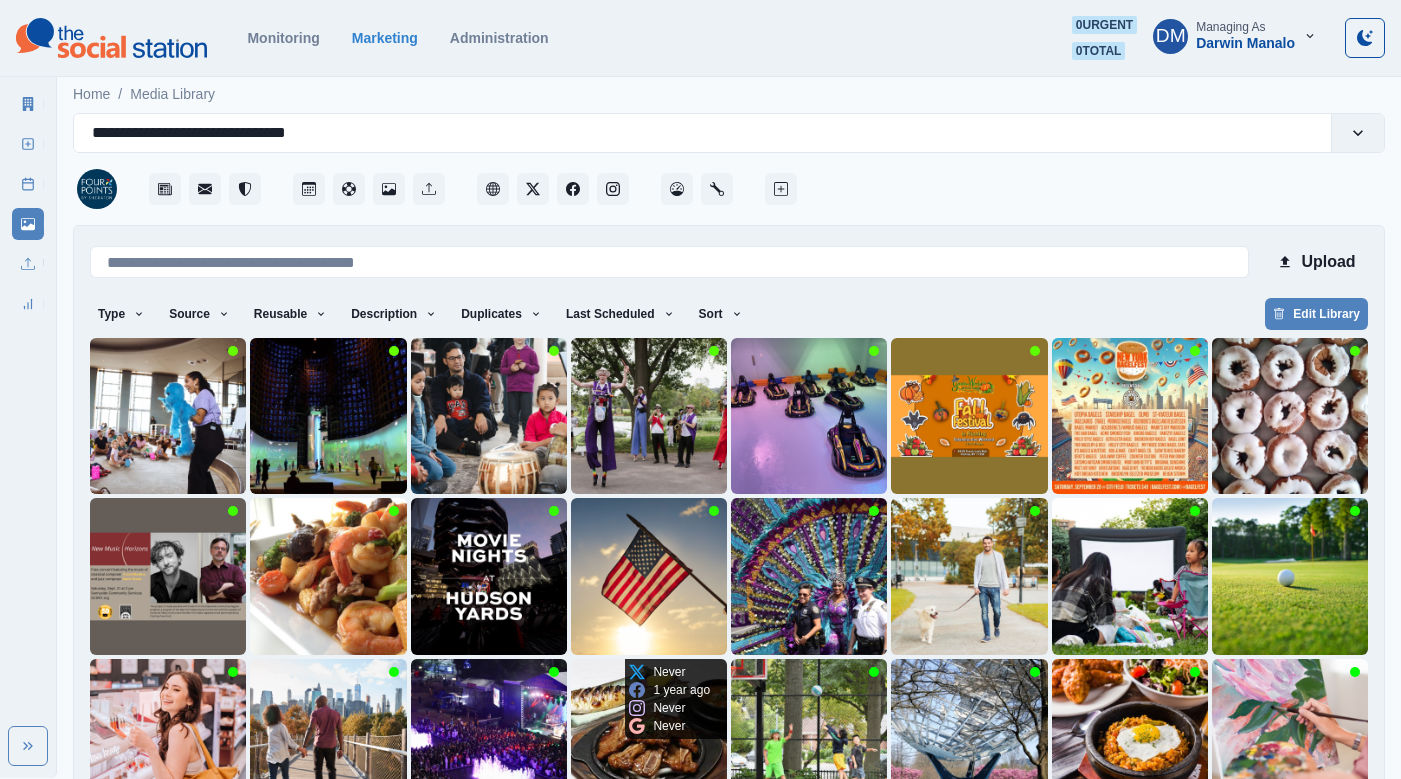 scroll, scrollTop: 42, scrollLeft: 0, axis: vertical 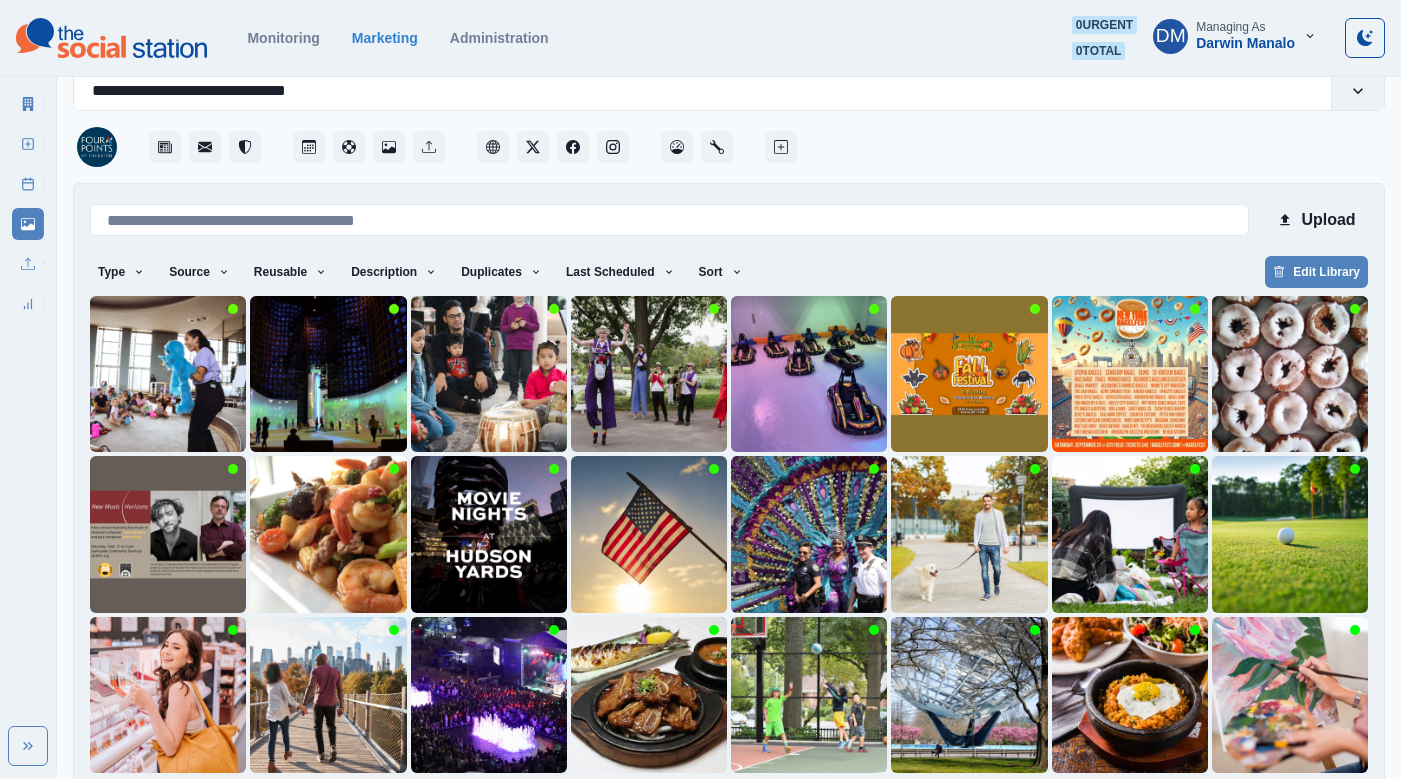 click on "5" at bounding box center (679, 805) 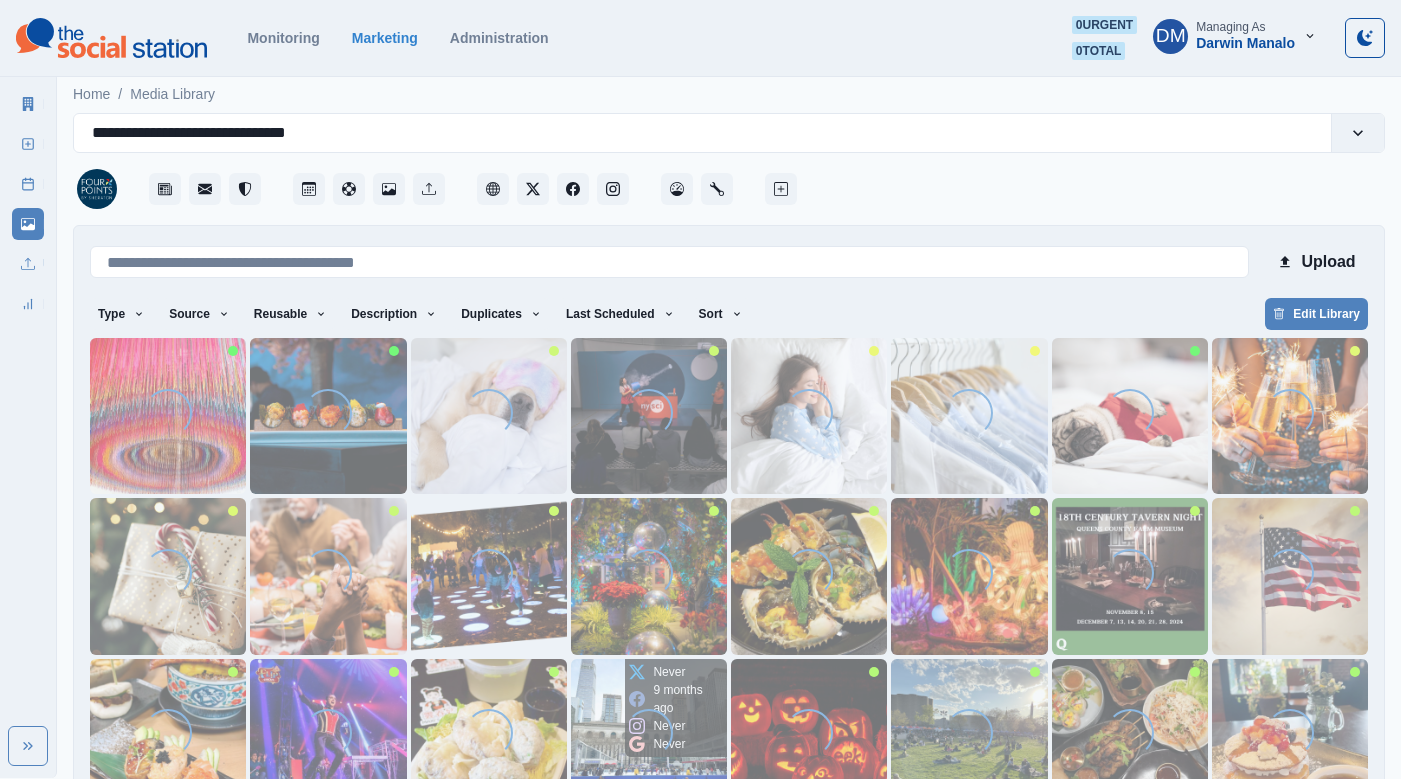 scroll, scrollTop: 42, scrollLeft: 0, axis: vertical 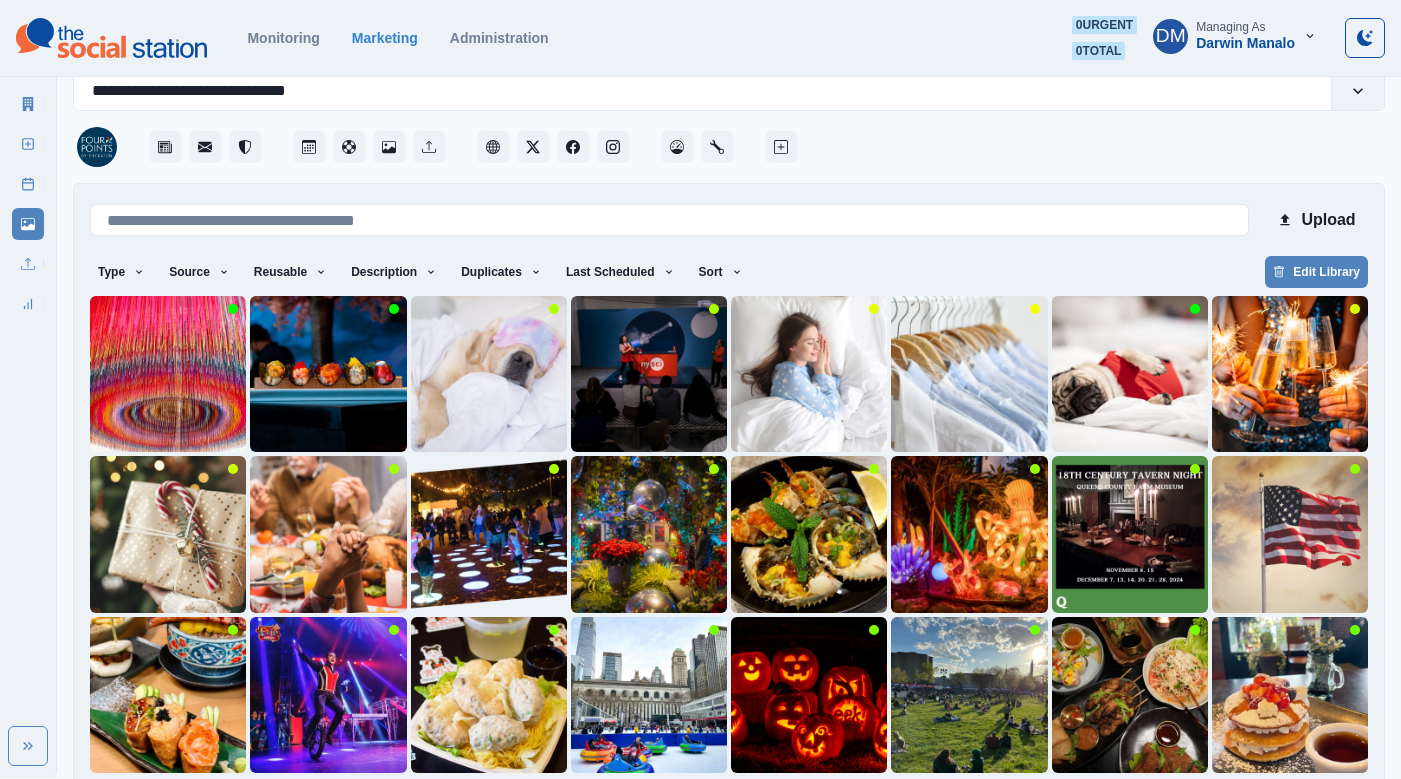 click on "4" at bounding box center (679, 805) 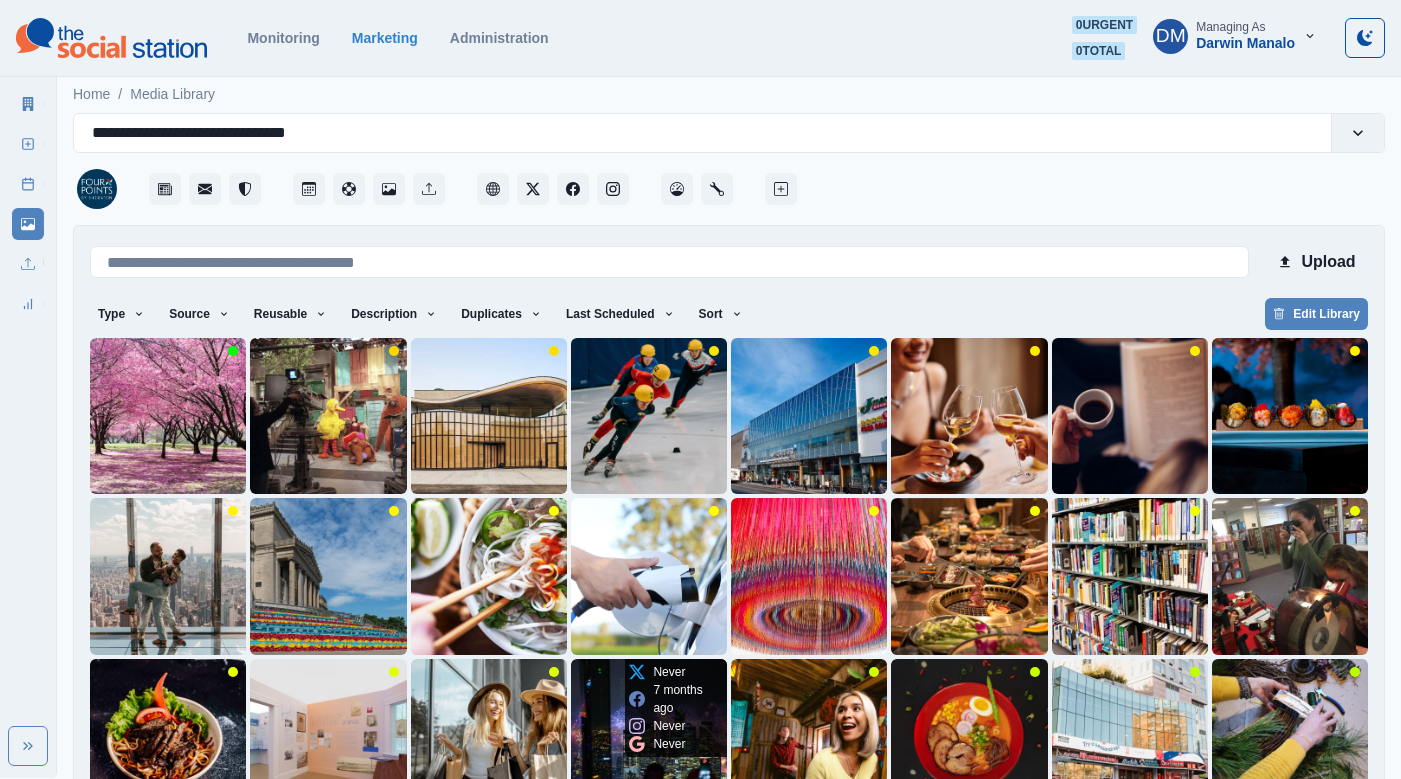 scroll, scrollTop: 42, scrollLeft: 0, axis: vertical 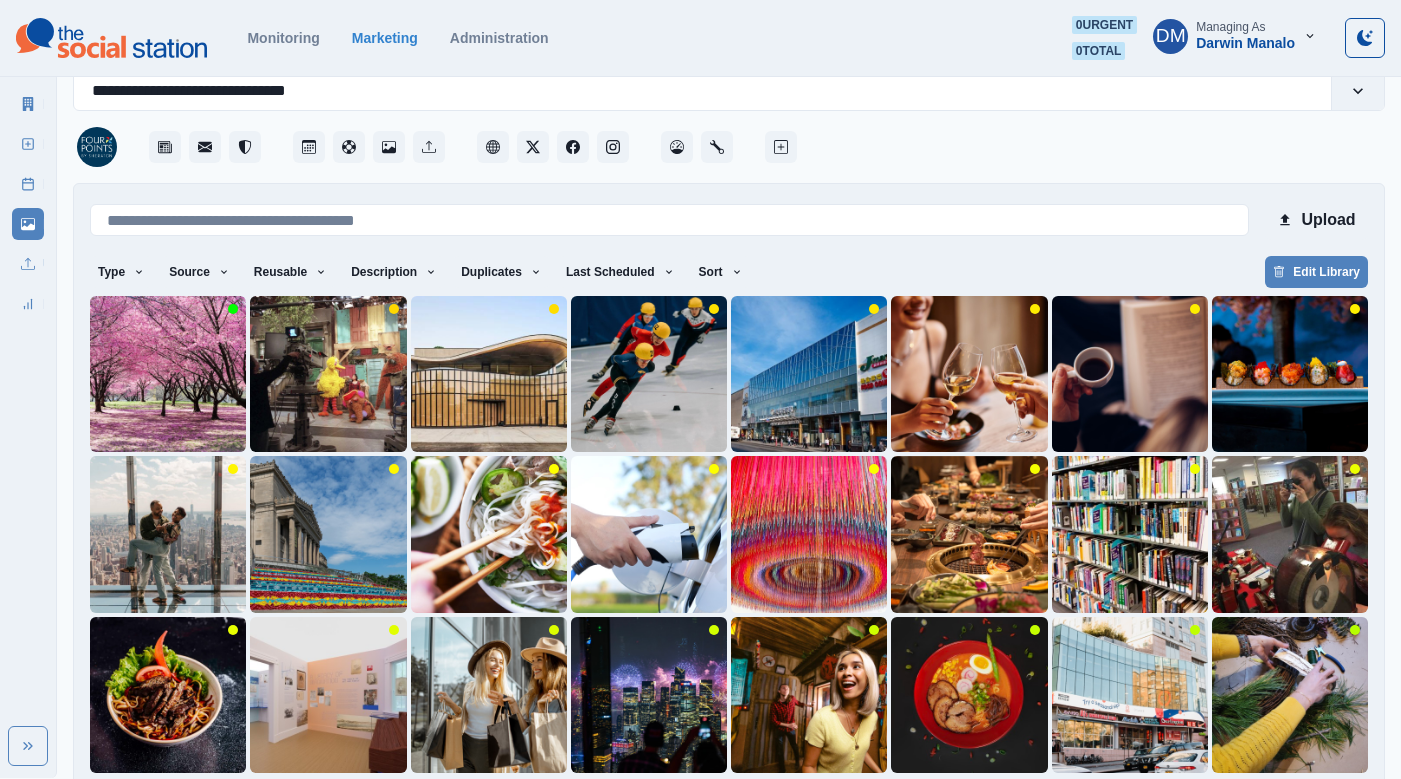 click on "9" at bounding box center [879, 805] 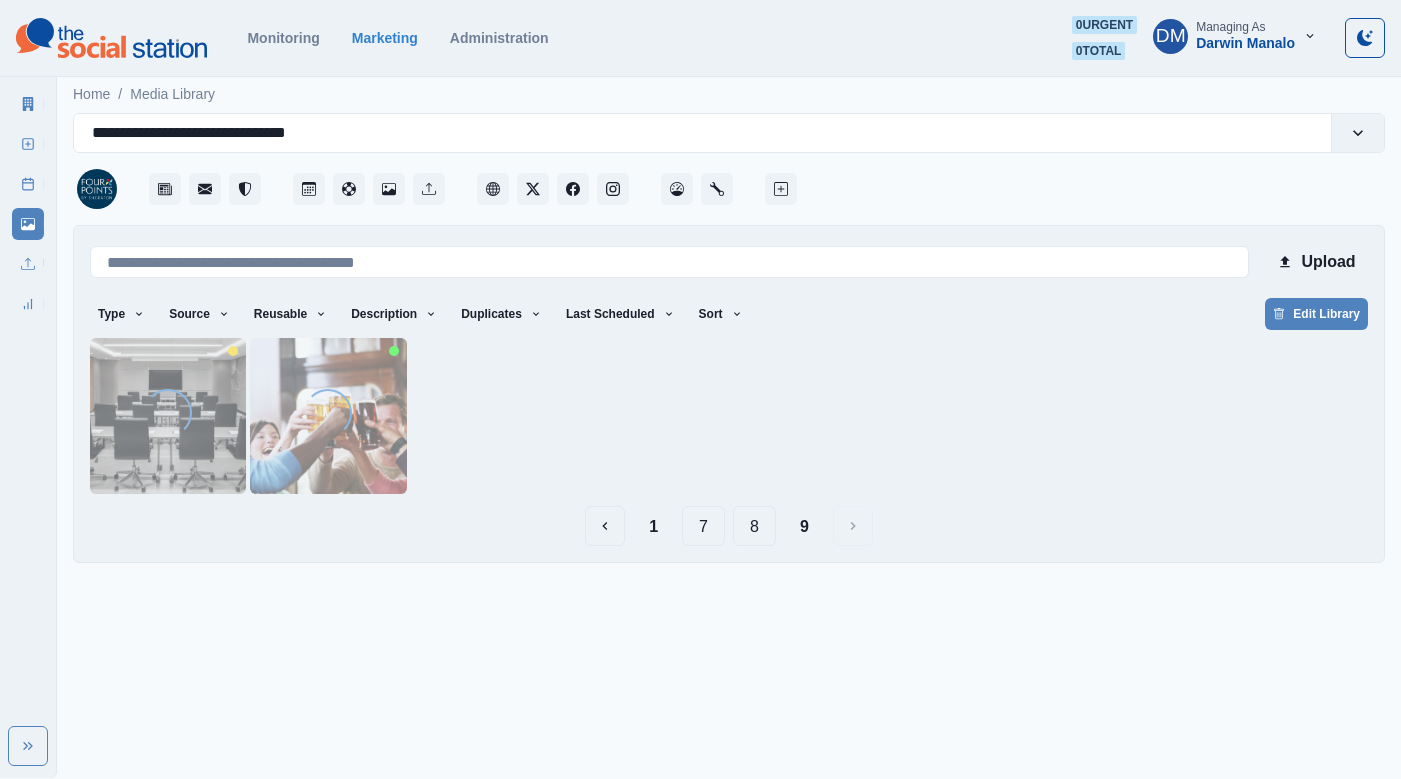 scroll, scrollTop: 0, scrollLeft: 0, axis: both 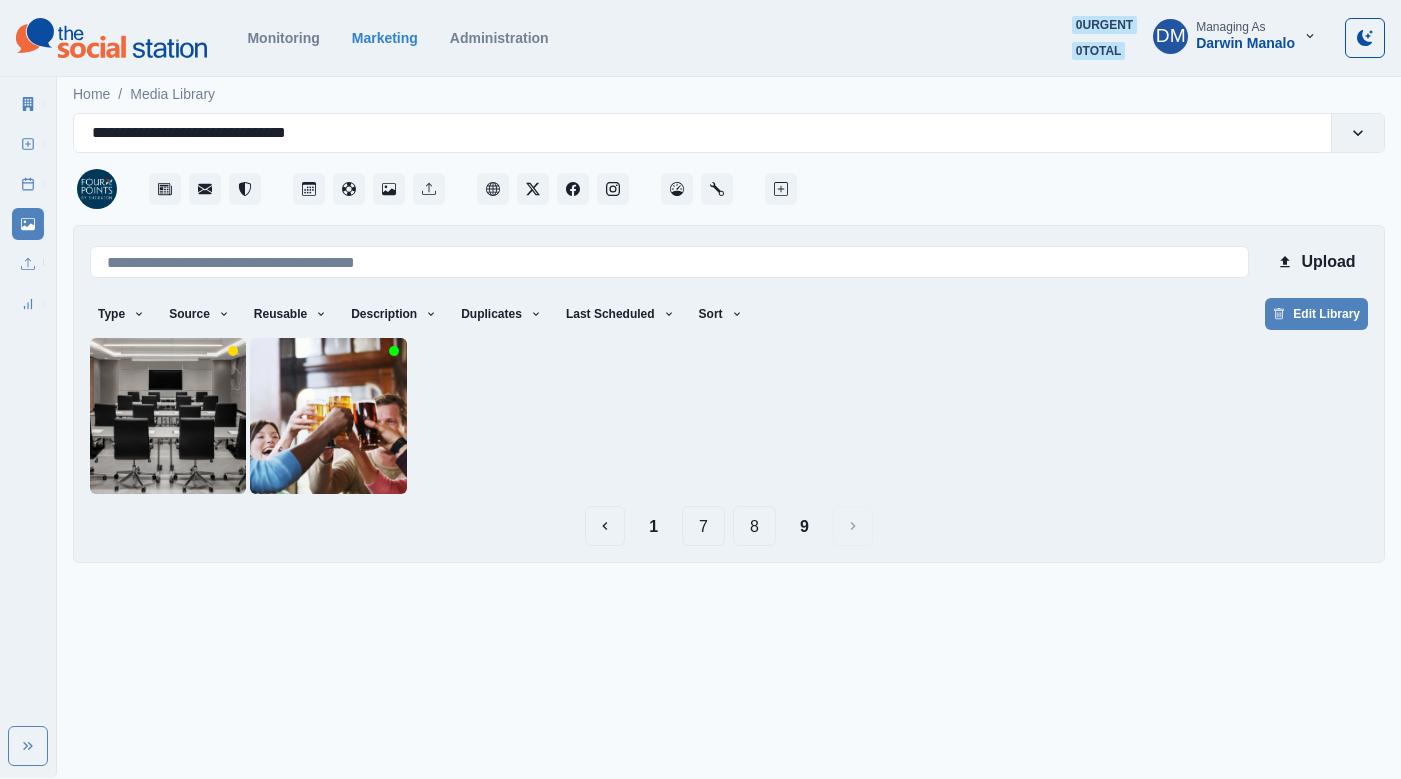 click on "8" at bounding box center [754, 526] 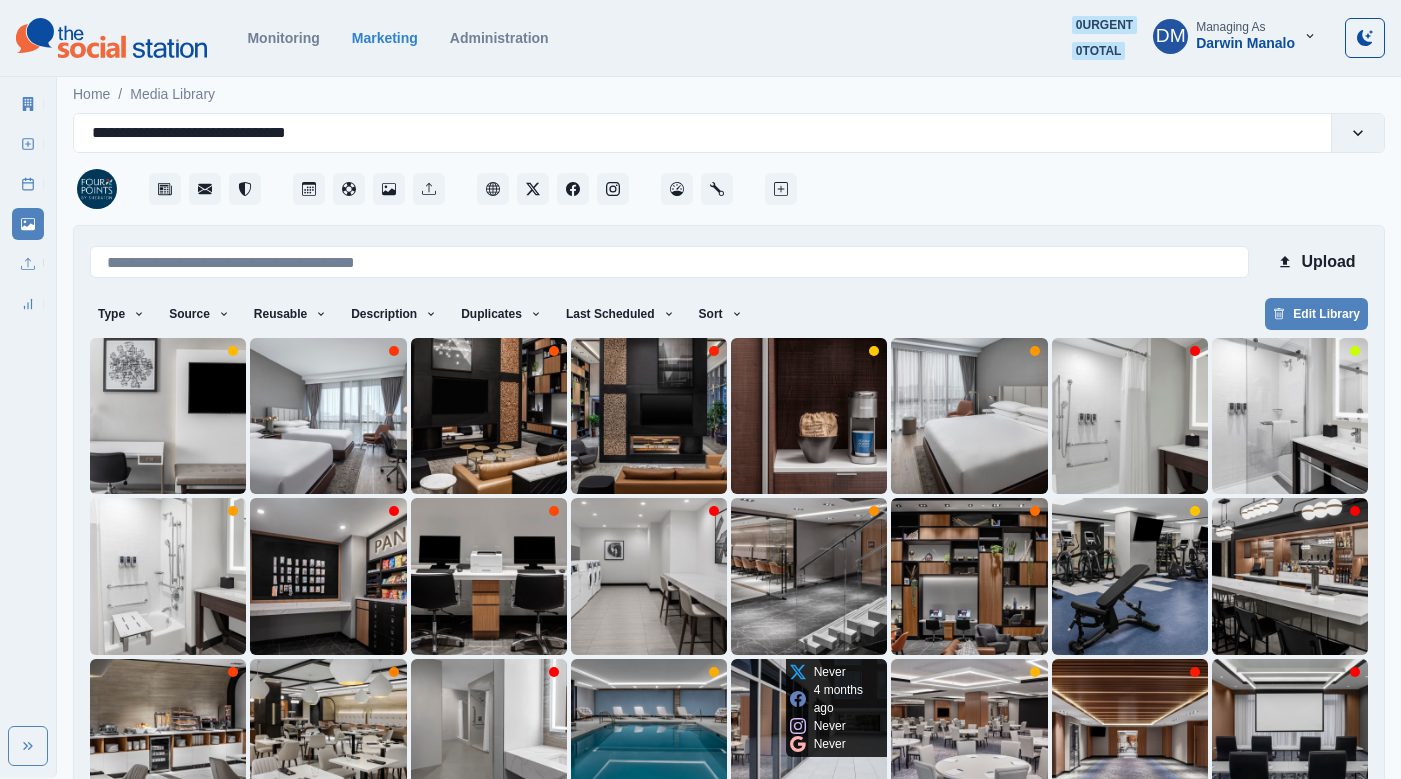 scroll, scrollTop: 42, scrollLeft: 0, axis: vertical 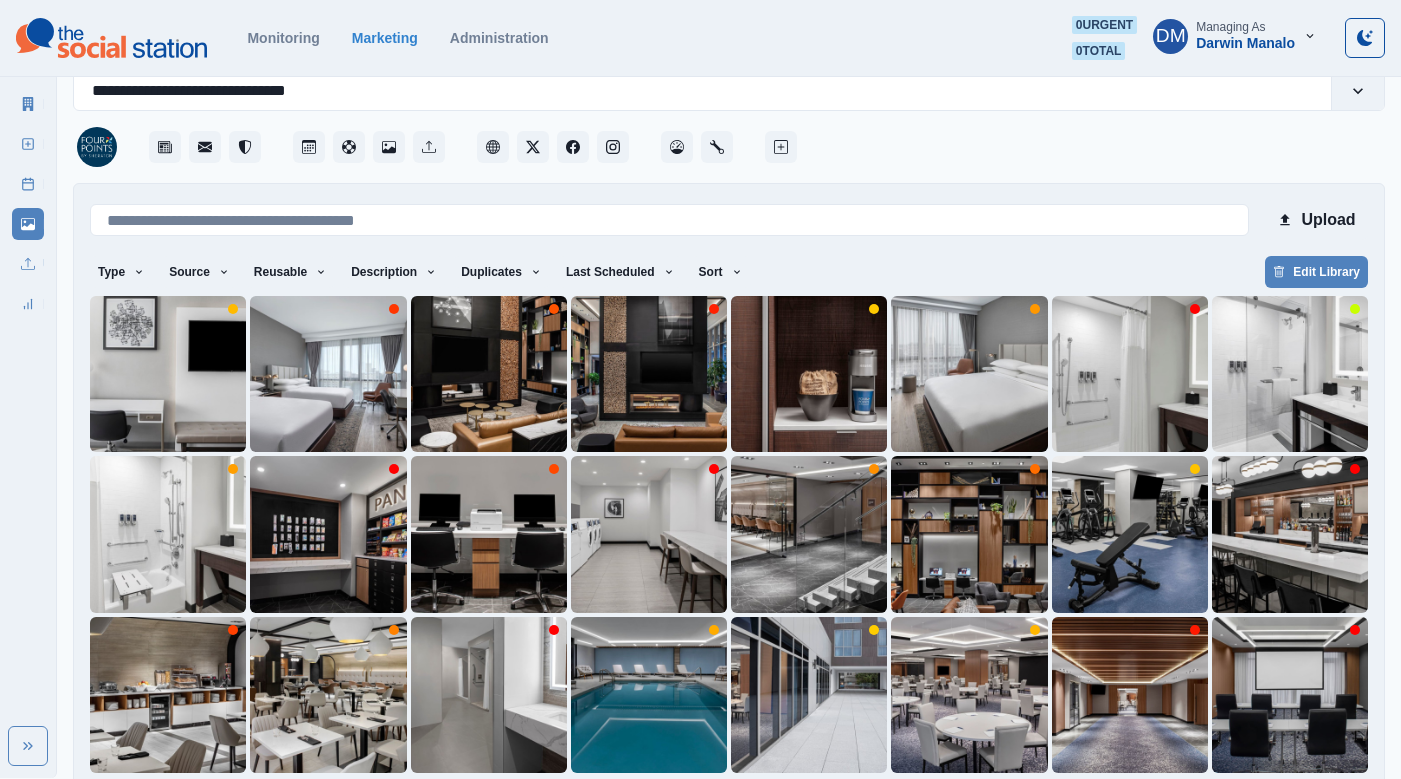 click on "7" at bounding box center (729, 805) 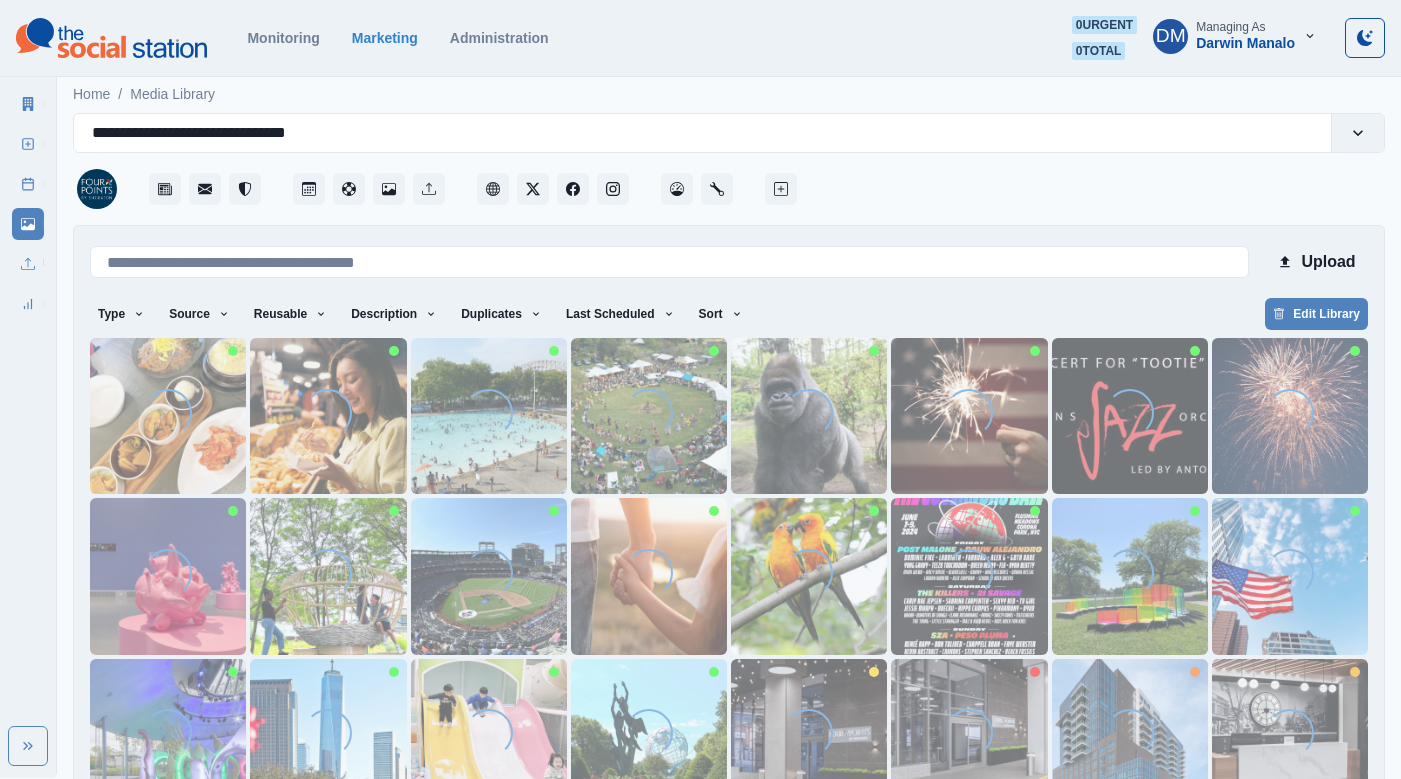 scroll, scrollTop: 42, scrollLeft: 0, axis: vertical 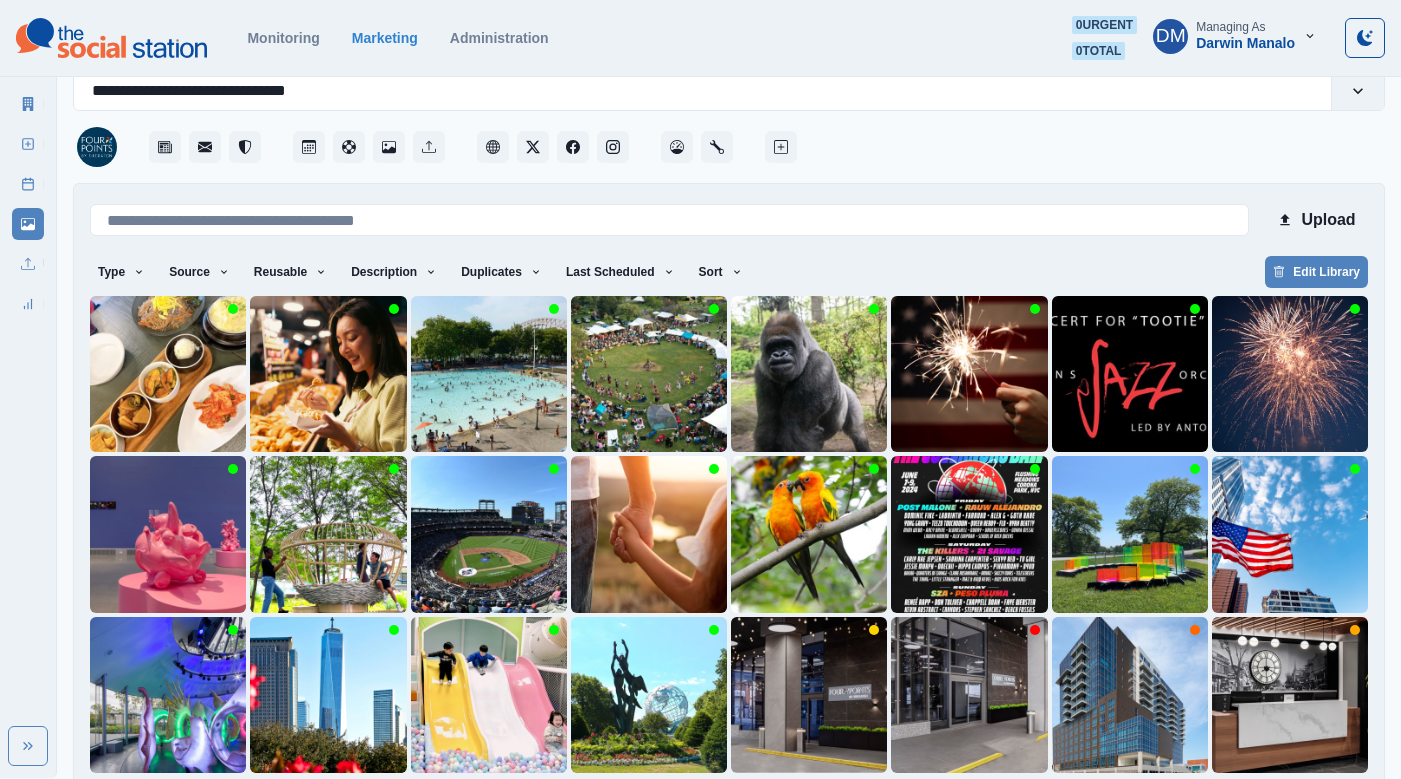 click on "6" at bounding box center [703, 805] 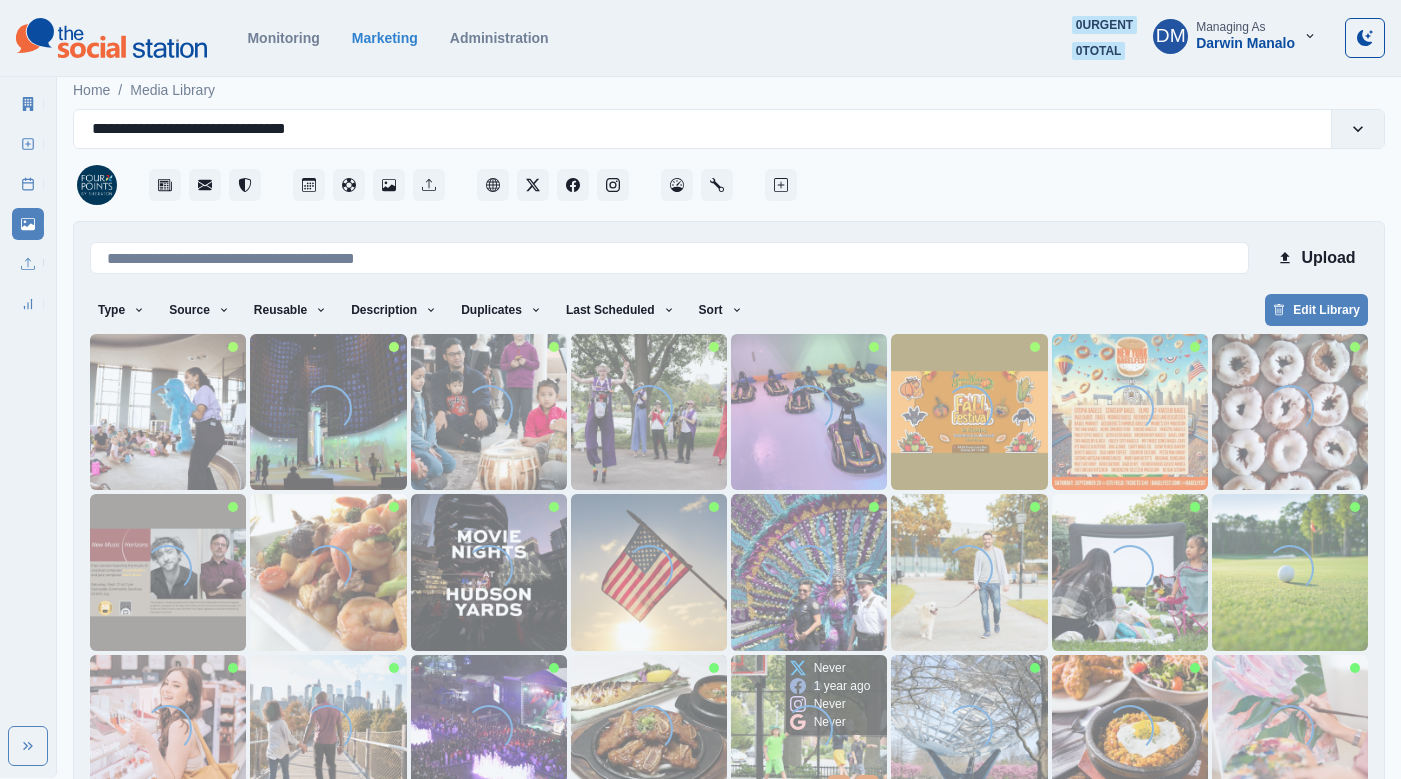 scroll, scrollTop: 42, scrollLeft: 0, axis: vertical 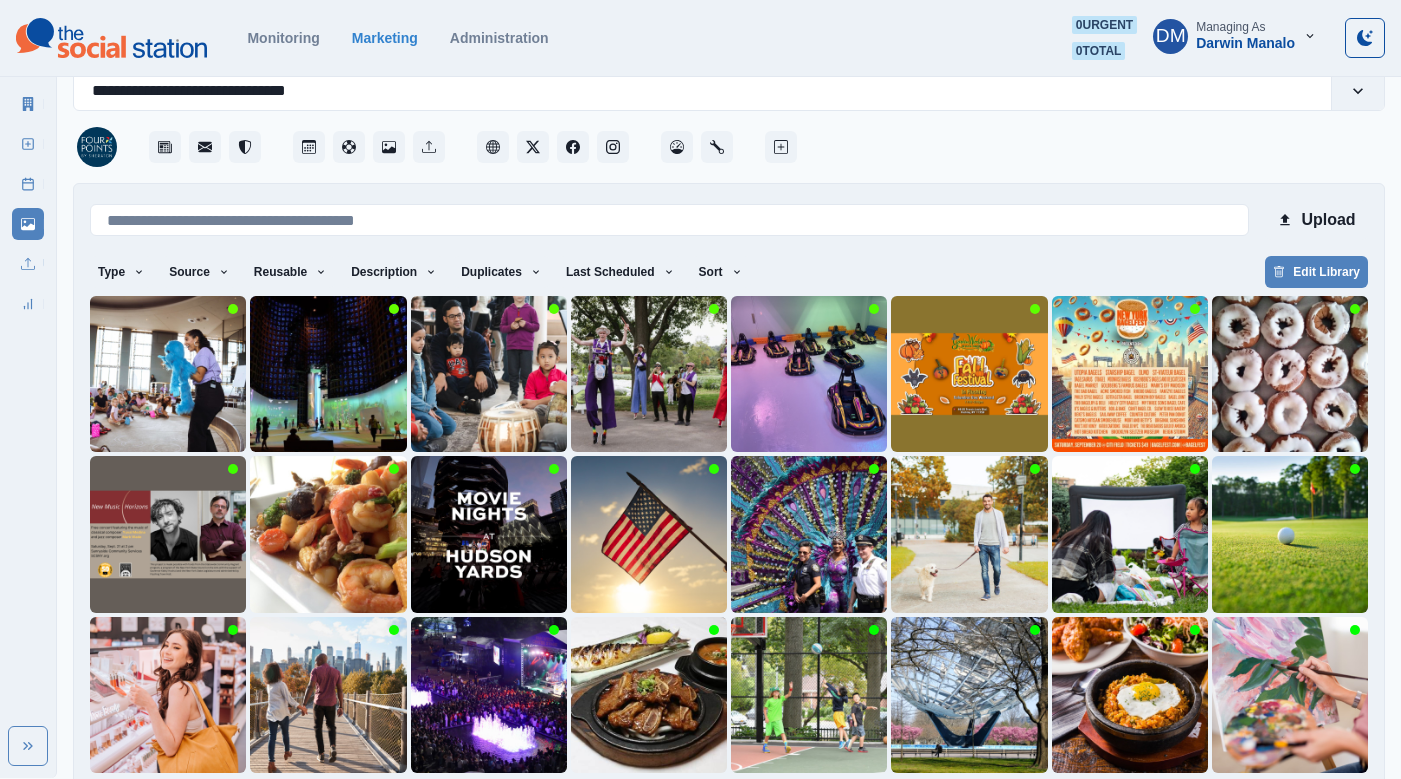 click on "7" at bounding box center [778, 805] 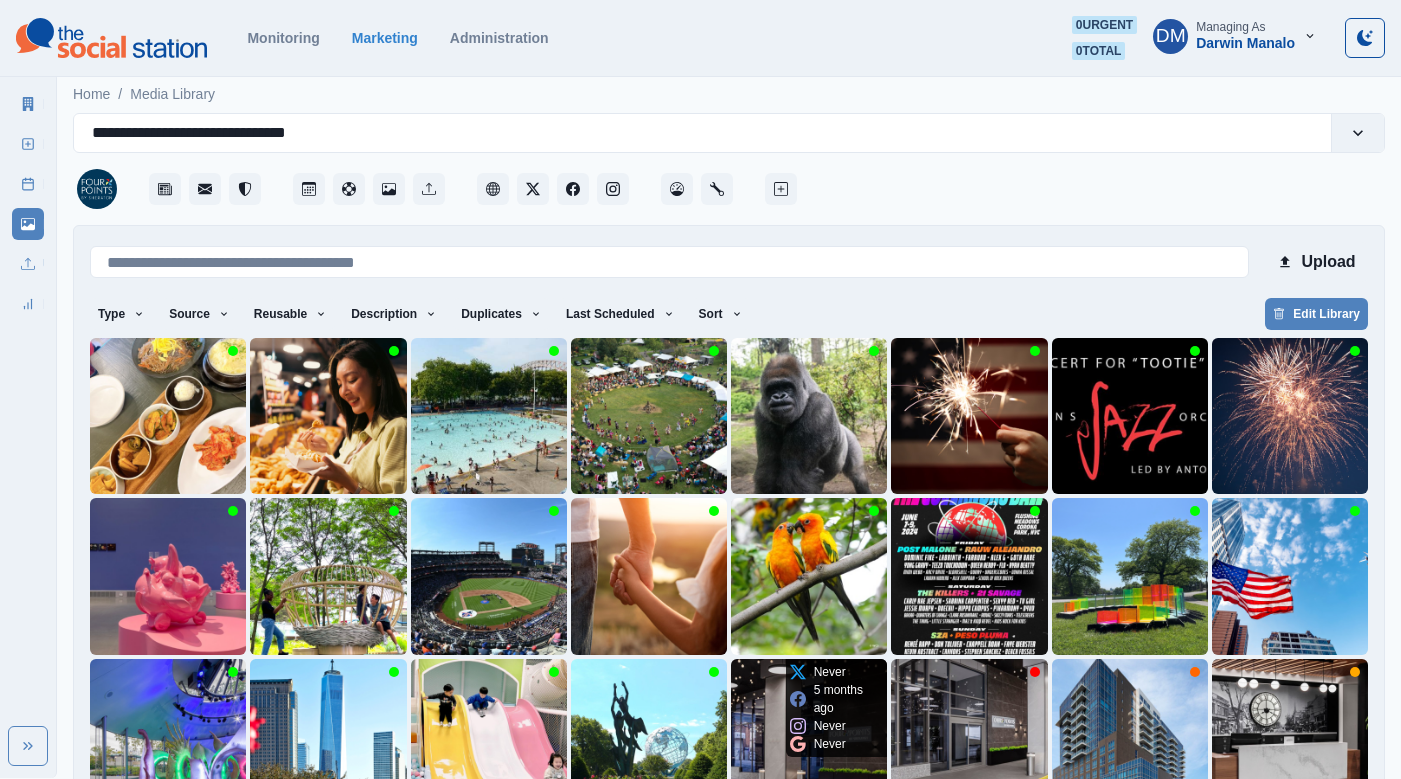 scroll, scrollTop: 42, scrollLeft: 0, axis: vertical 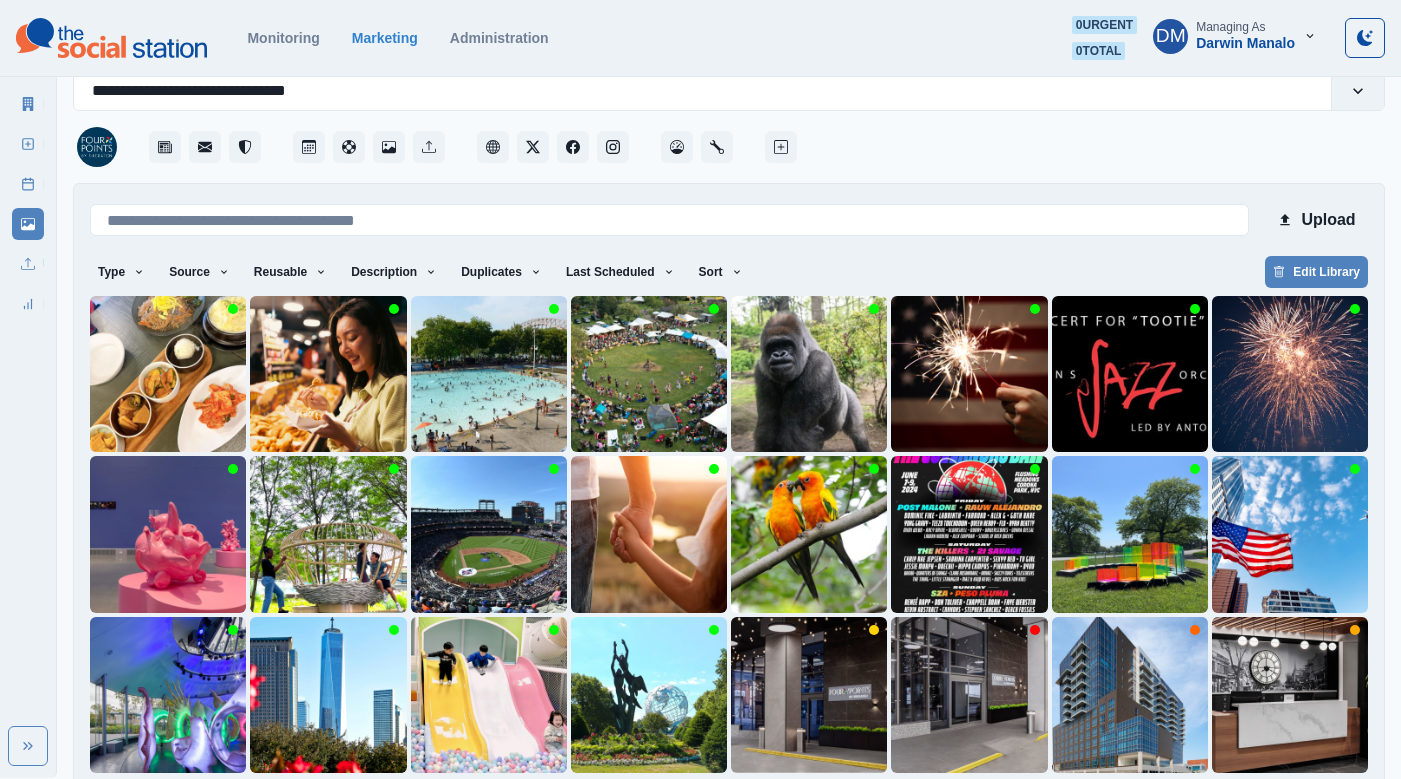 click on "8" at bounding box center (803, 805) 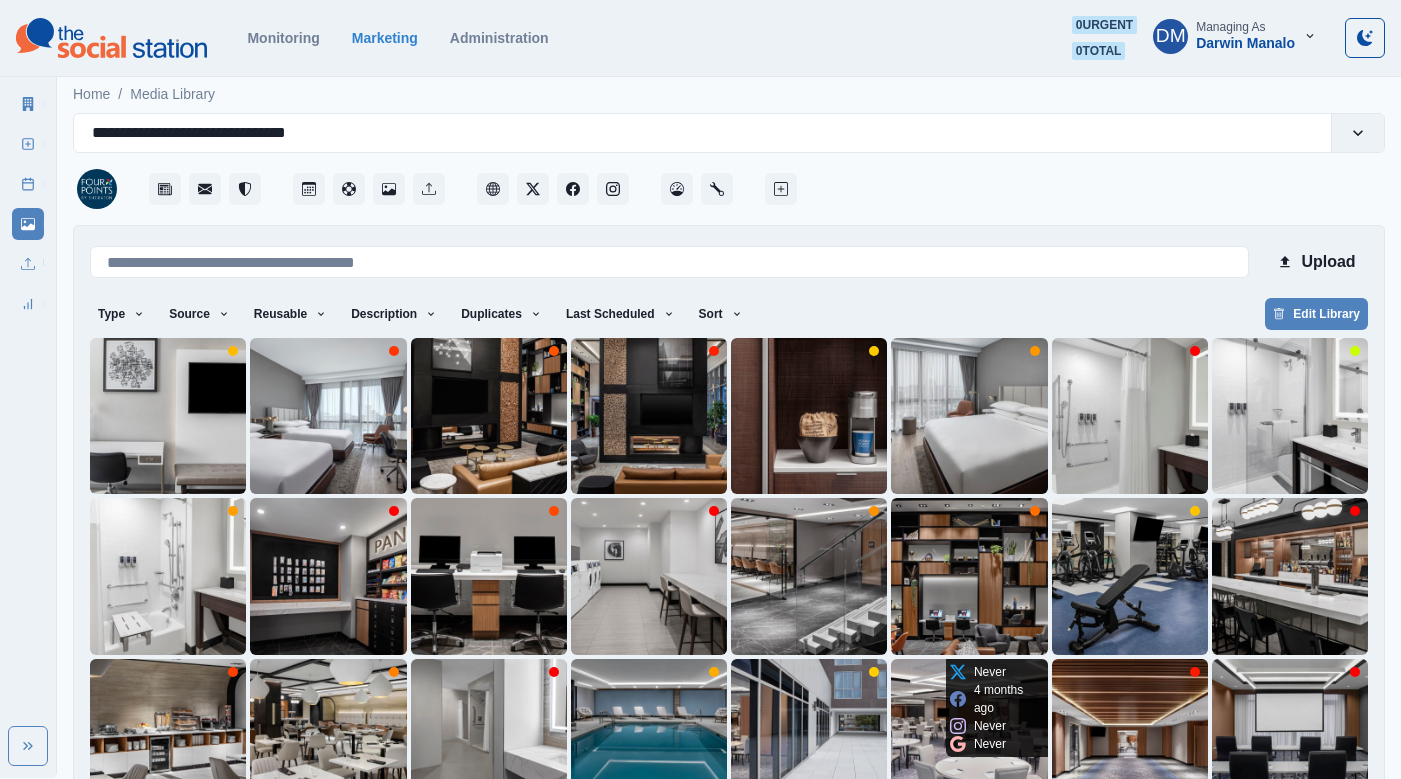 scroll, scrollTop: 42, scrollLeft: 0, axis: vertical 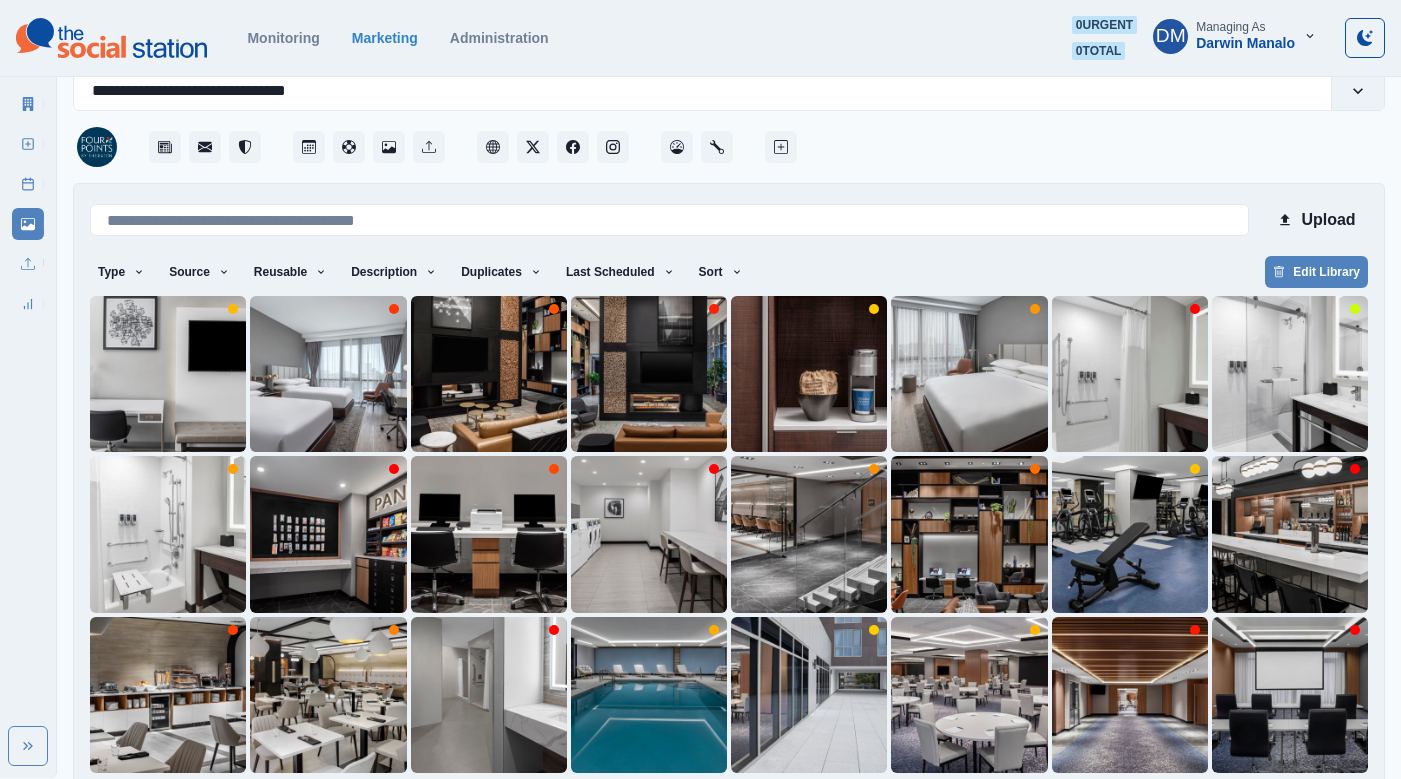 click on "9" at bounding box center (828, 805) 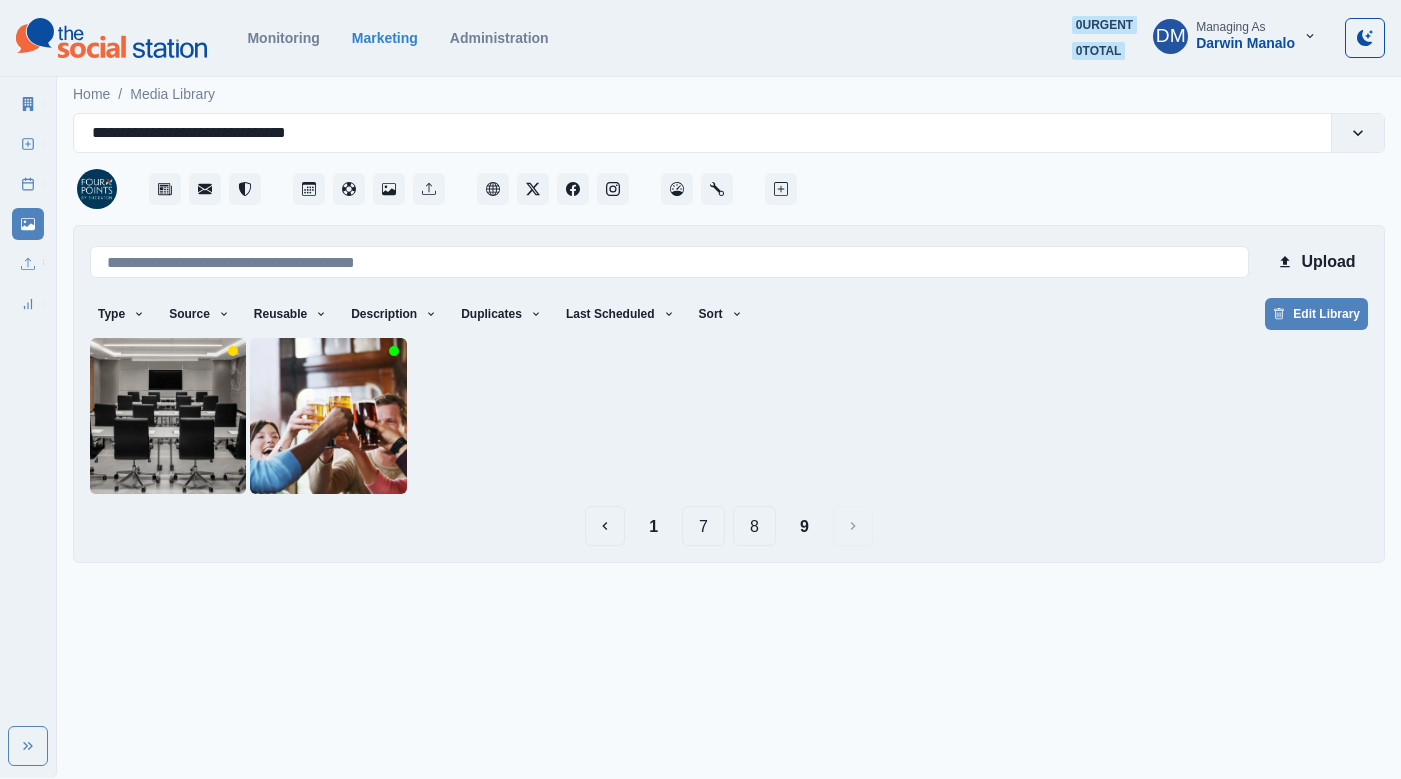 click on "8" at bounding box center (754, 526) 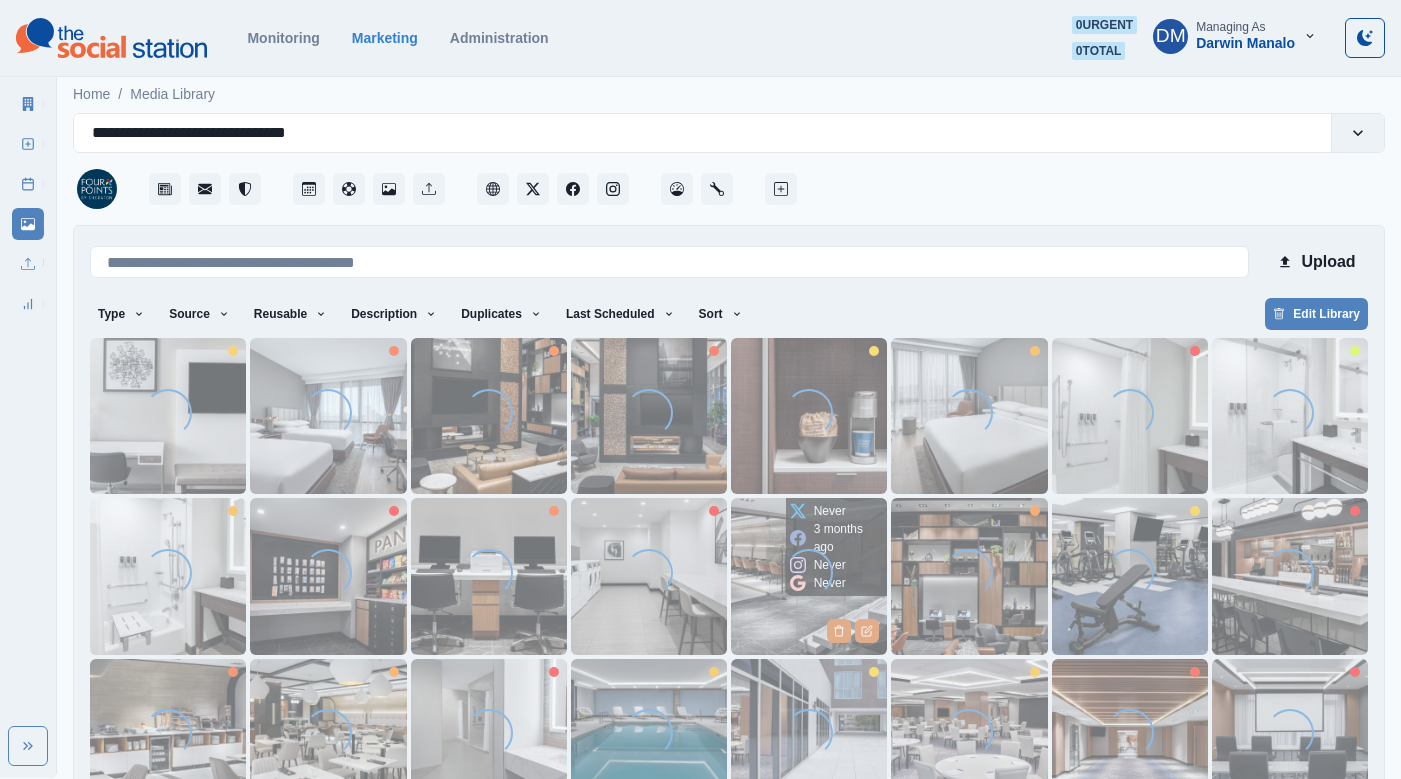 scroll, scrollTop: 42, scrollLeft: 0, axis: vertical 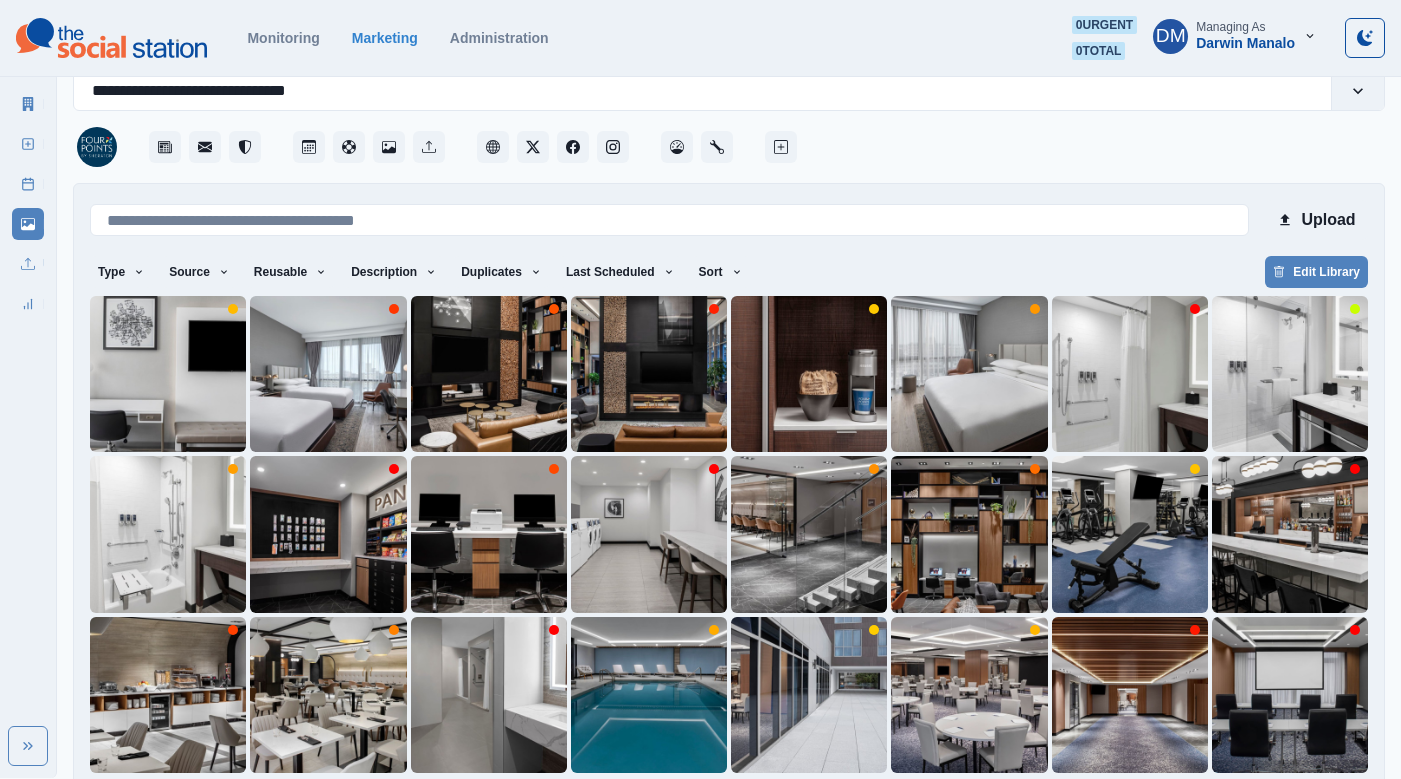 click on "7" at bounding box center [729, 805] 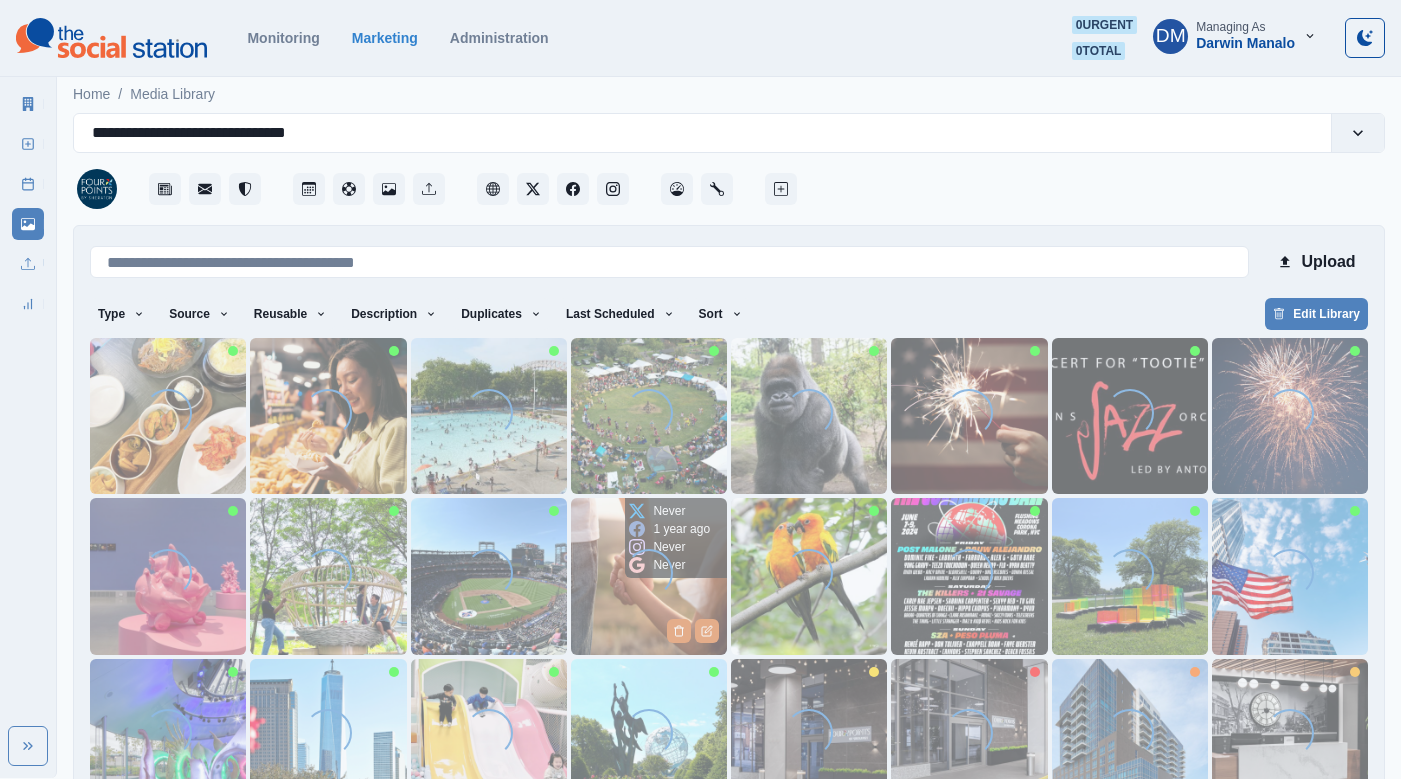 scroll, scrollTop: 42, scrollLeft: 0, axis: vertical 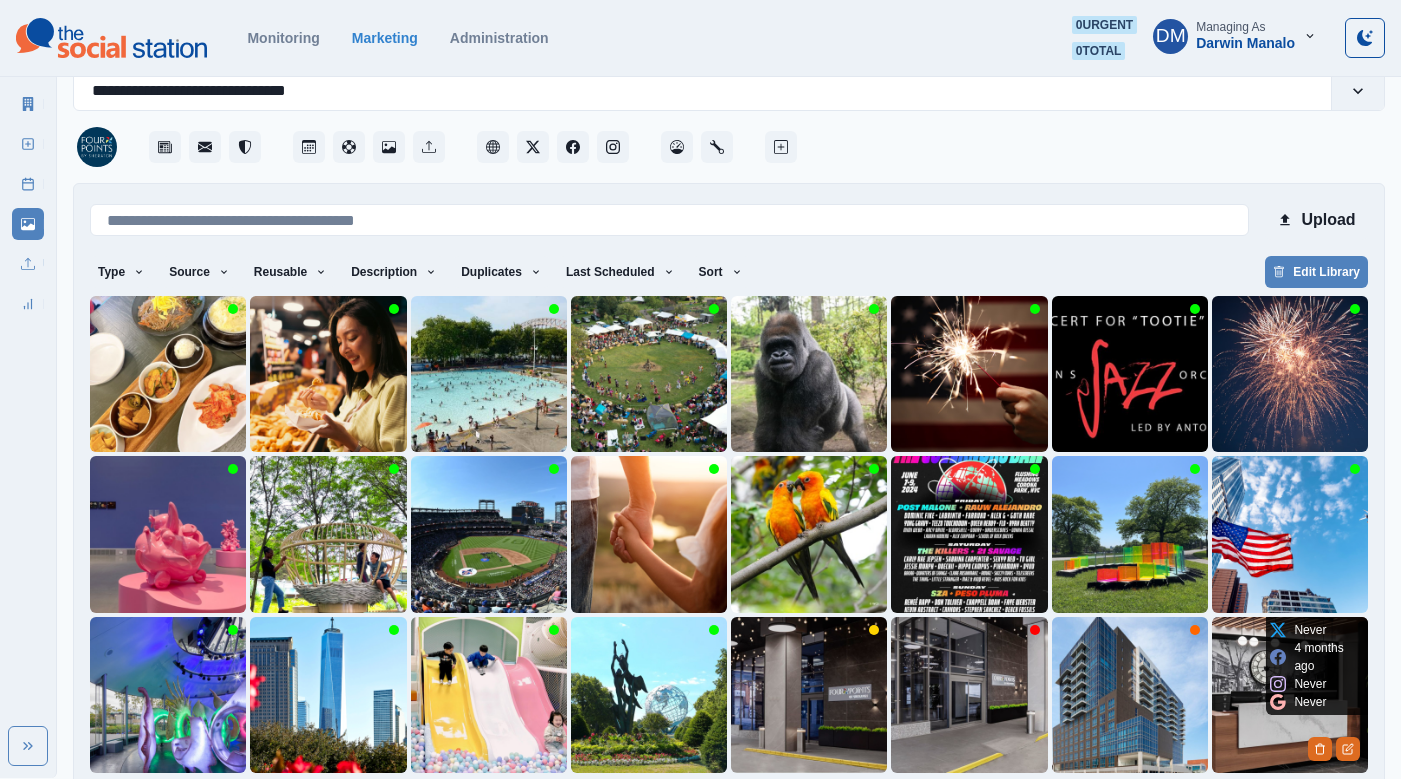 click at bounding box center [1290, 695] 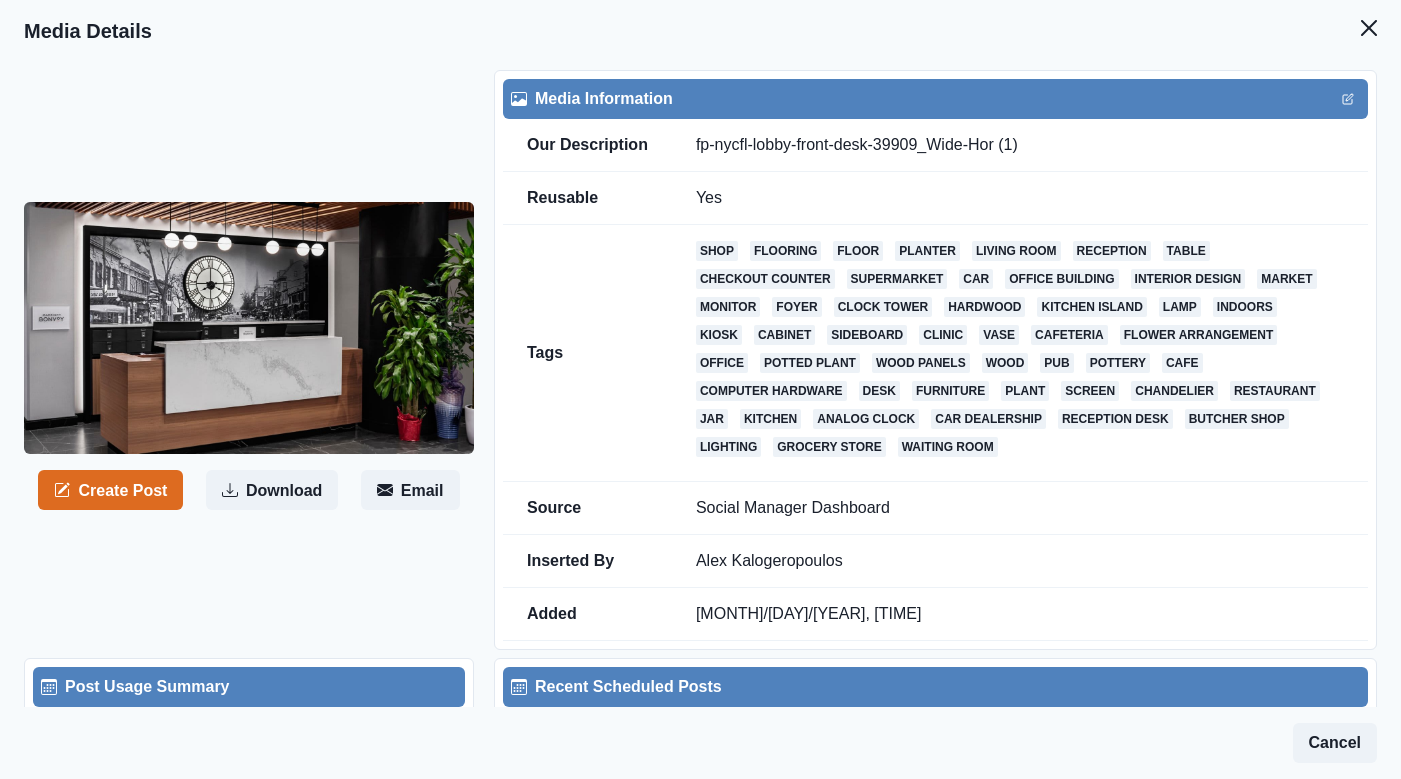 scroll, scrollTop: 165, scrollLeft: 0, axis: vertical 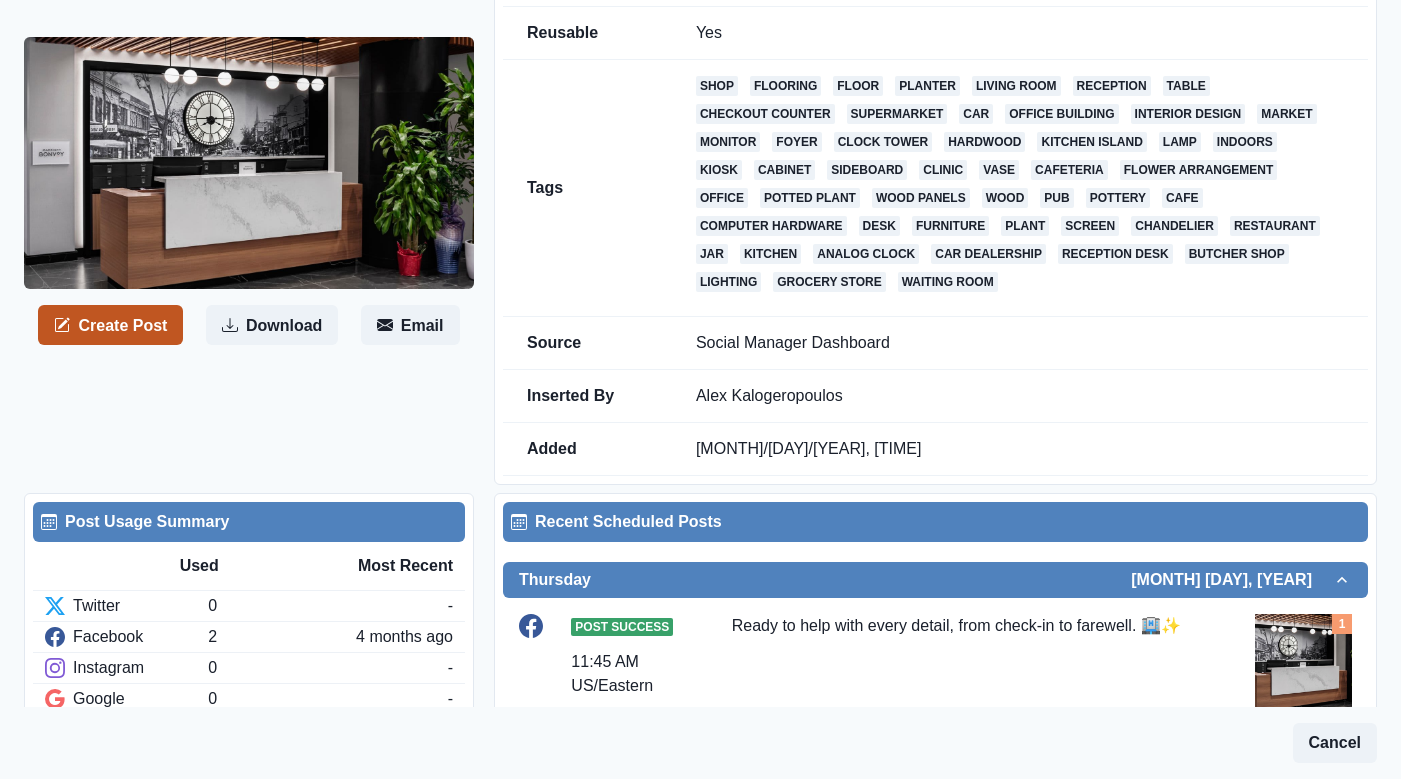click on "Create Post" at bounding box center [110, 325] 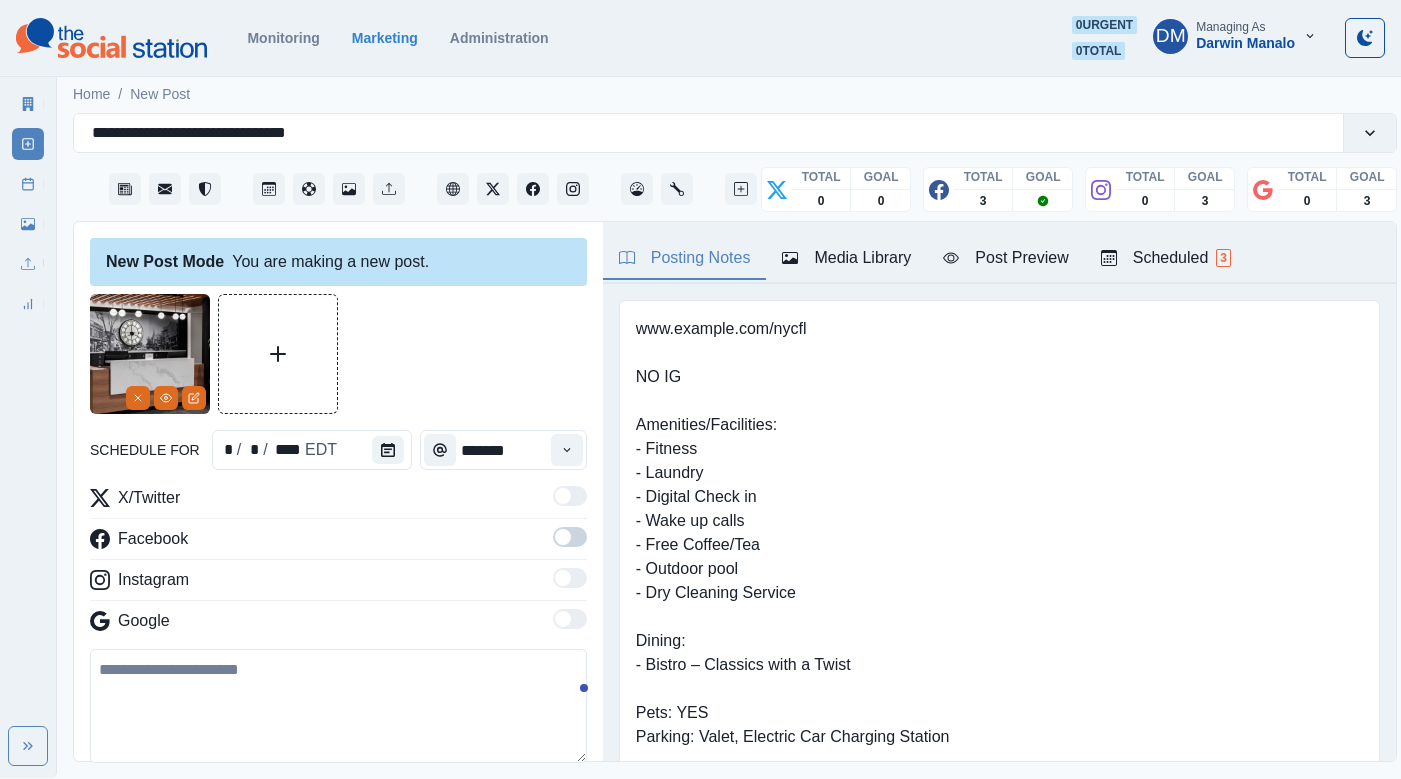 click at bounding box center (338, 706) 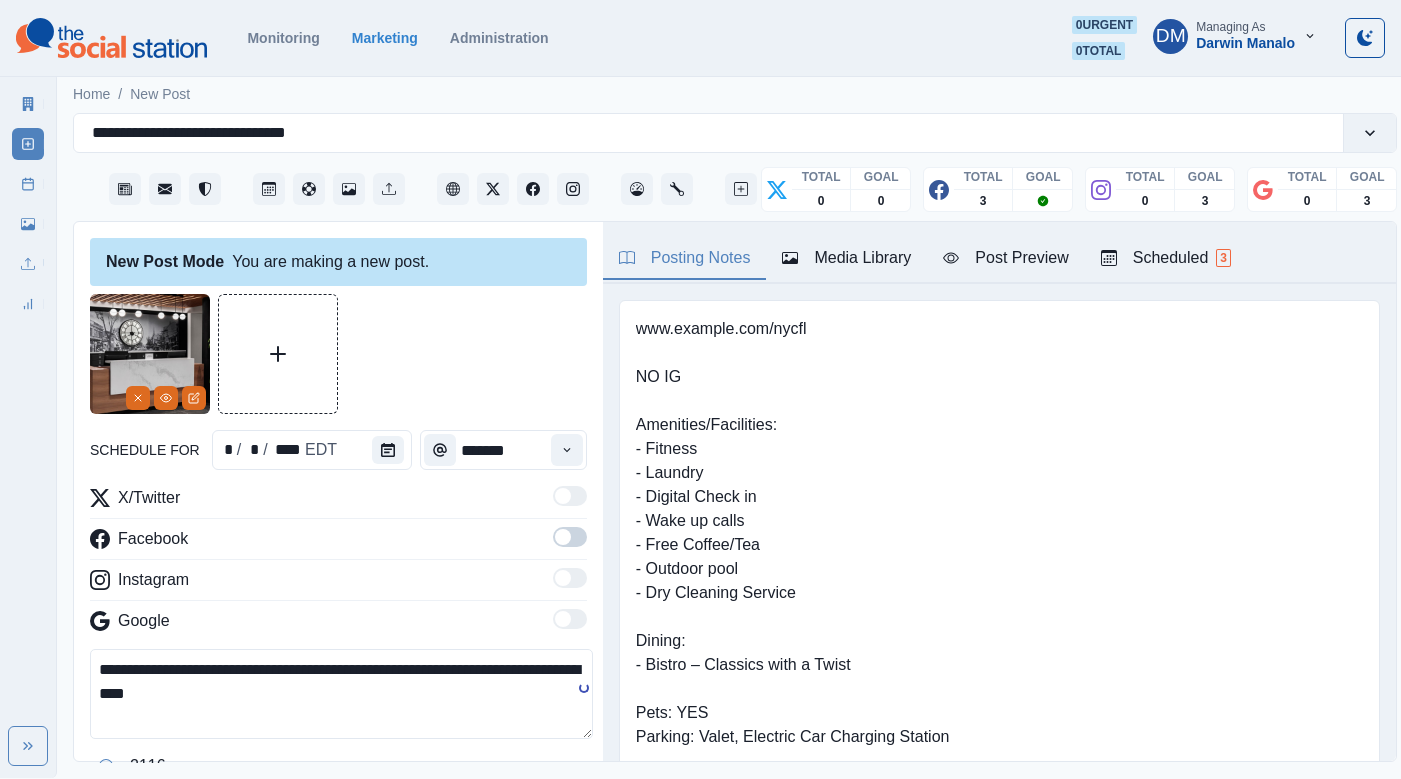 type on "**********" 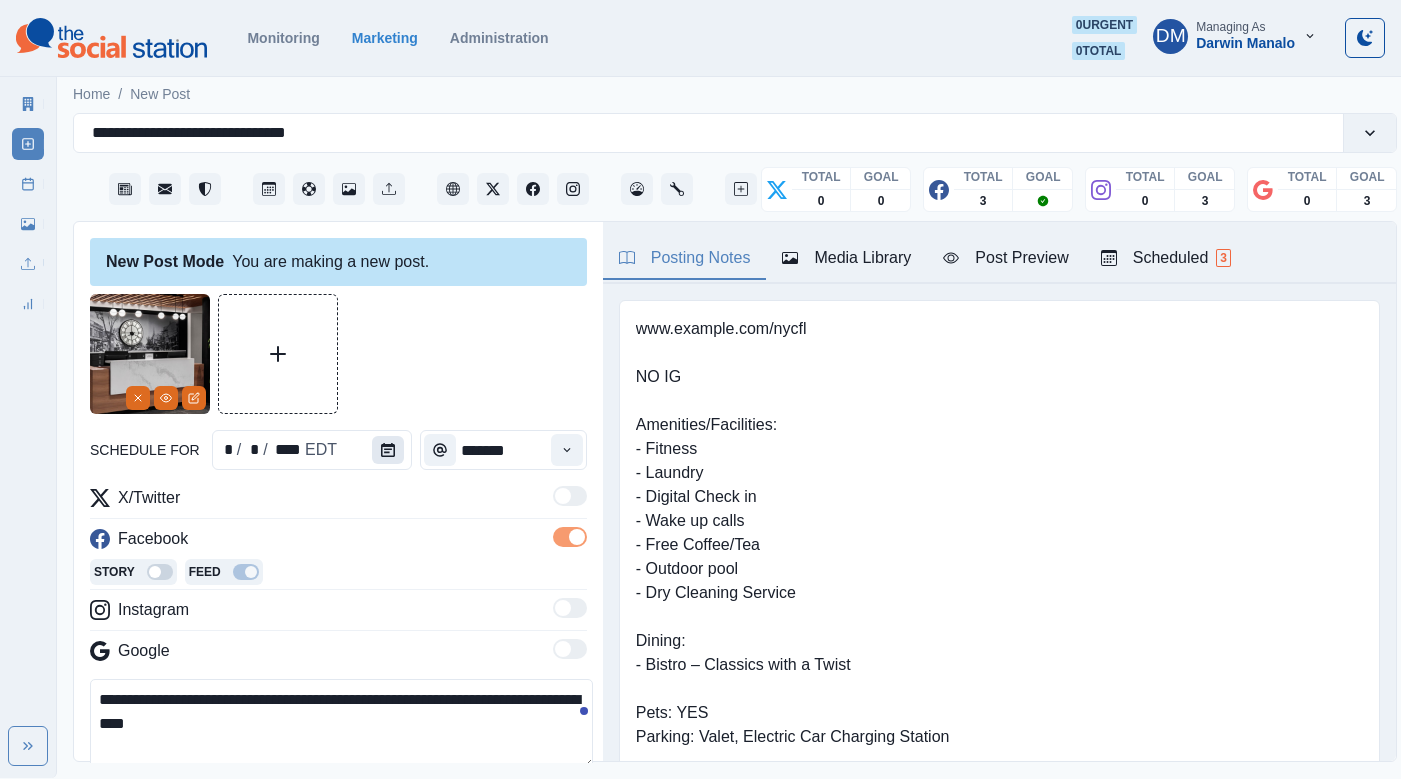 click at bounding box center (388, 450) 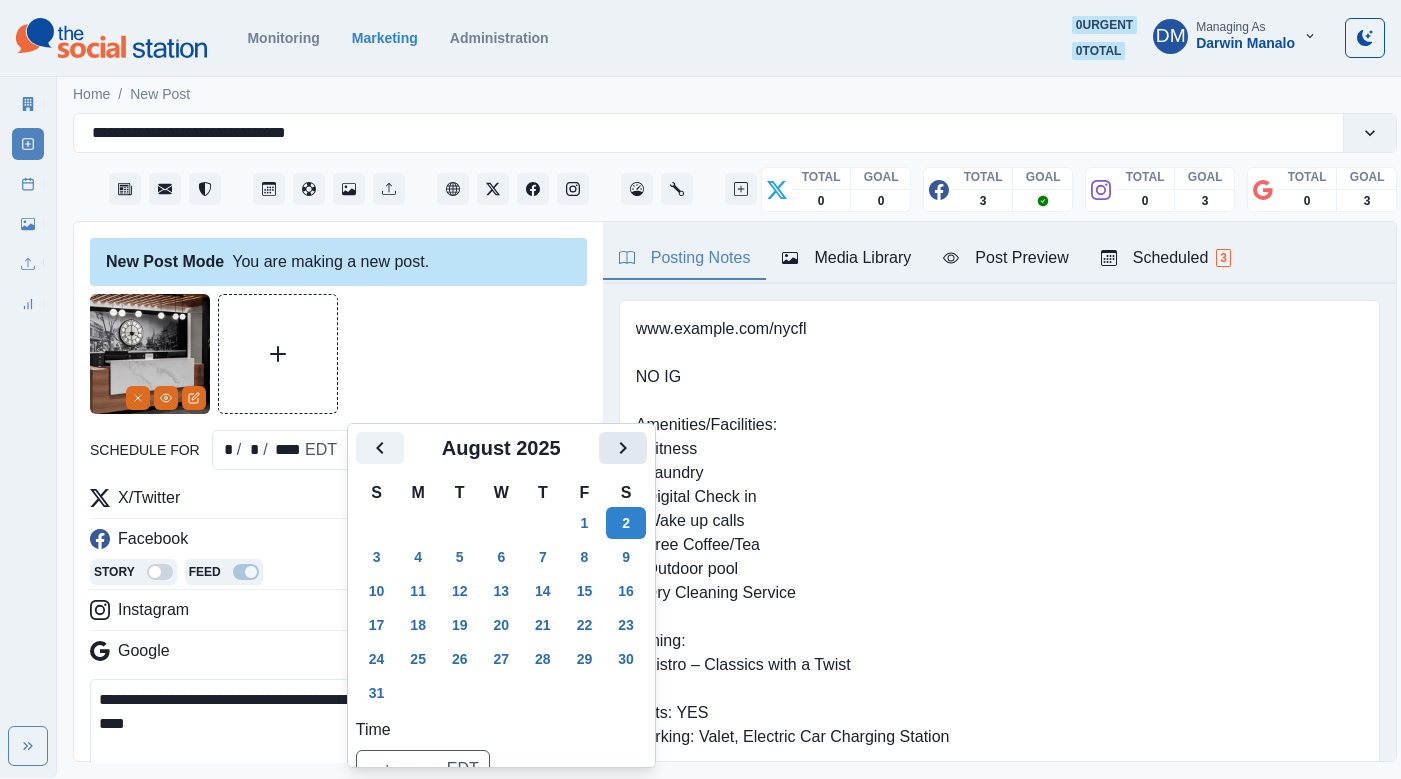 click 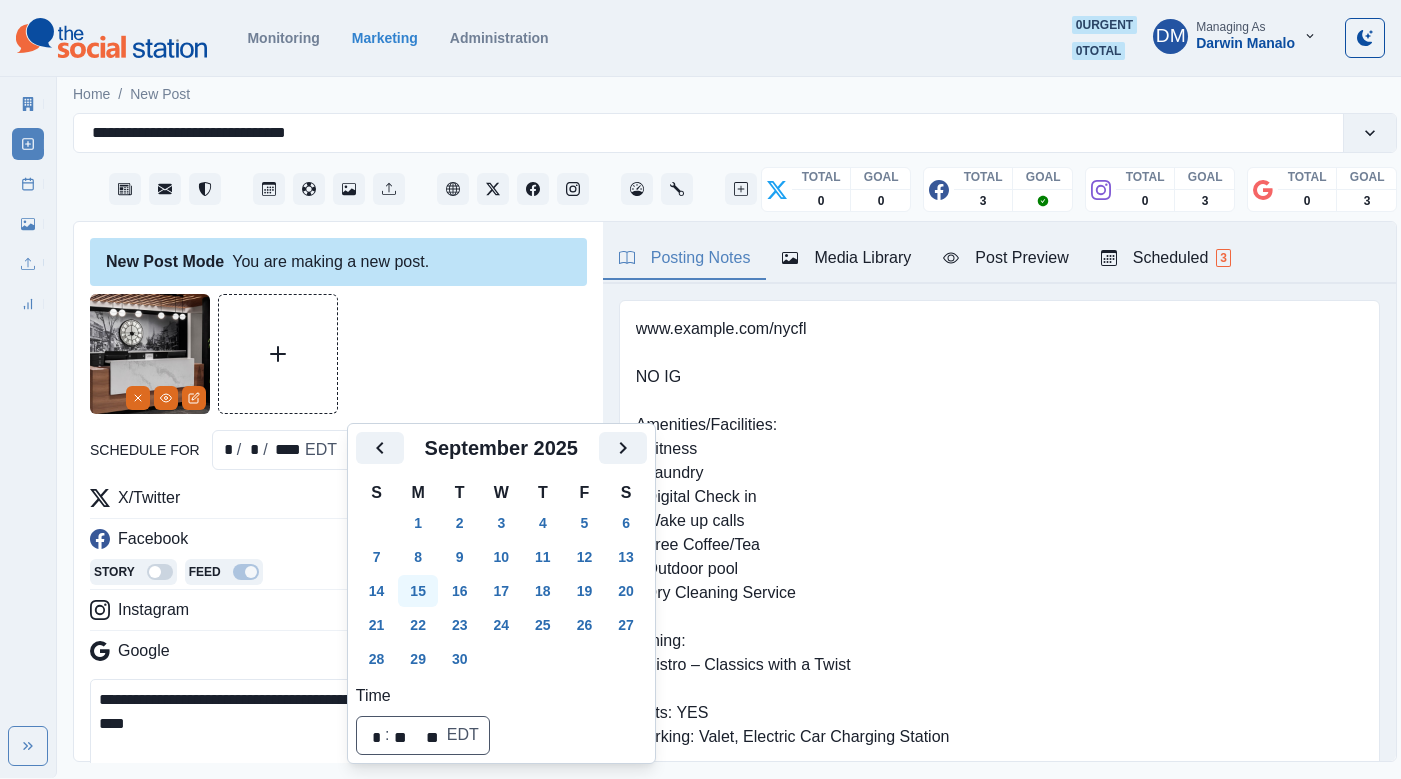 click on "15" at bounding box center (418, 591) 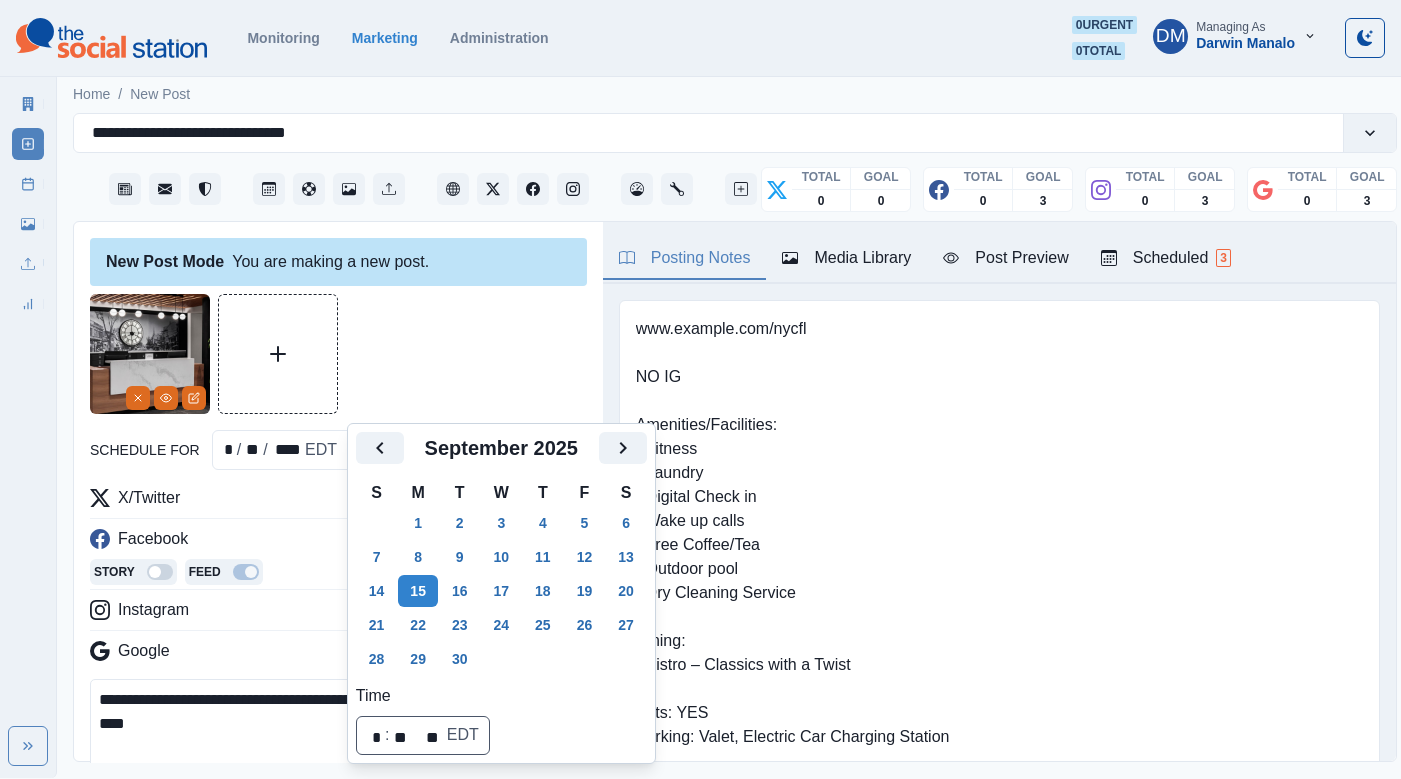 scroll, scrollTop: 91, scrollLeft: 0, axis: vertical 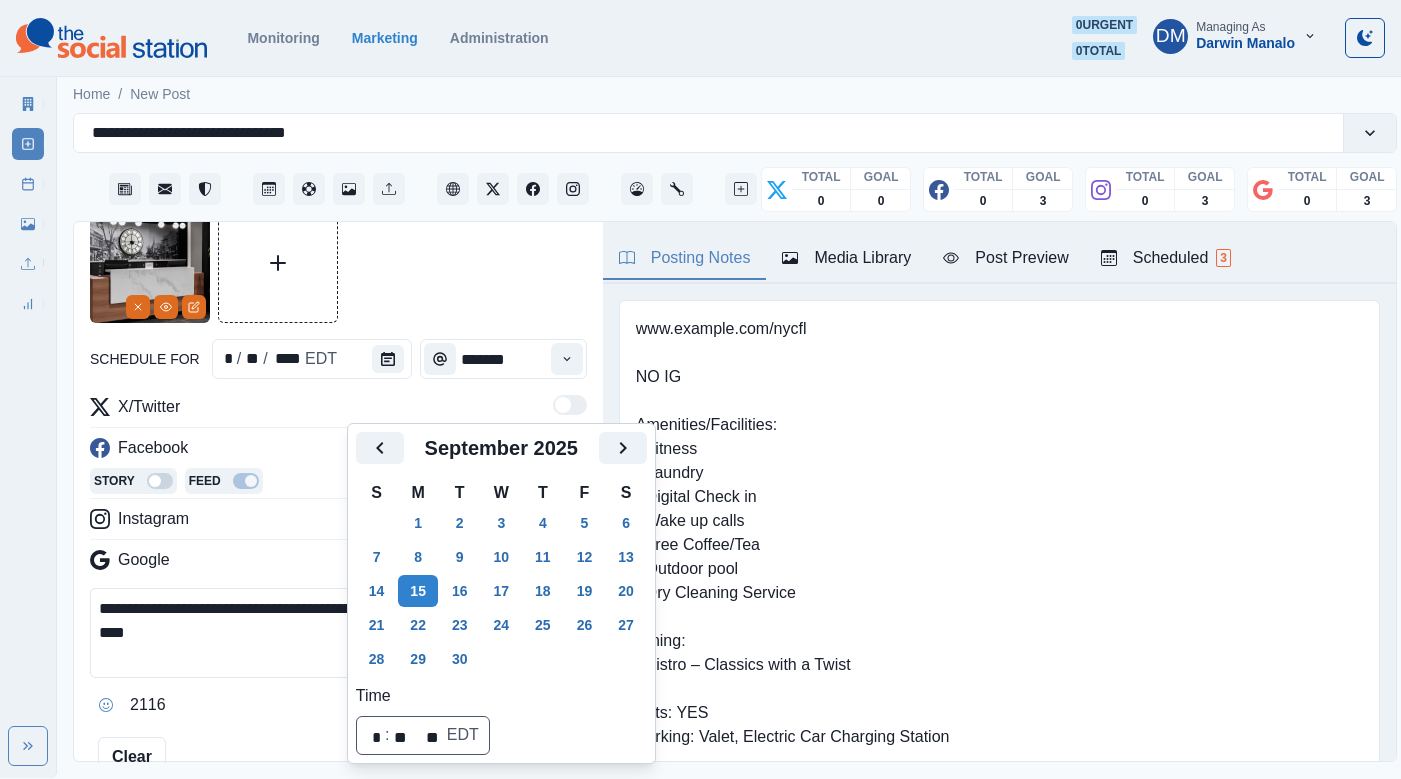 click on "**********" at bounding box center [341, 633] 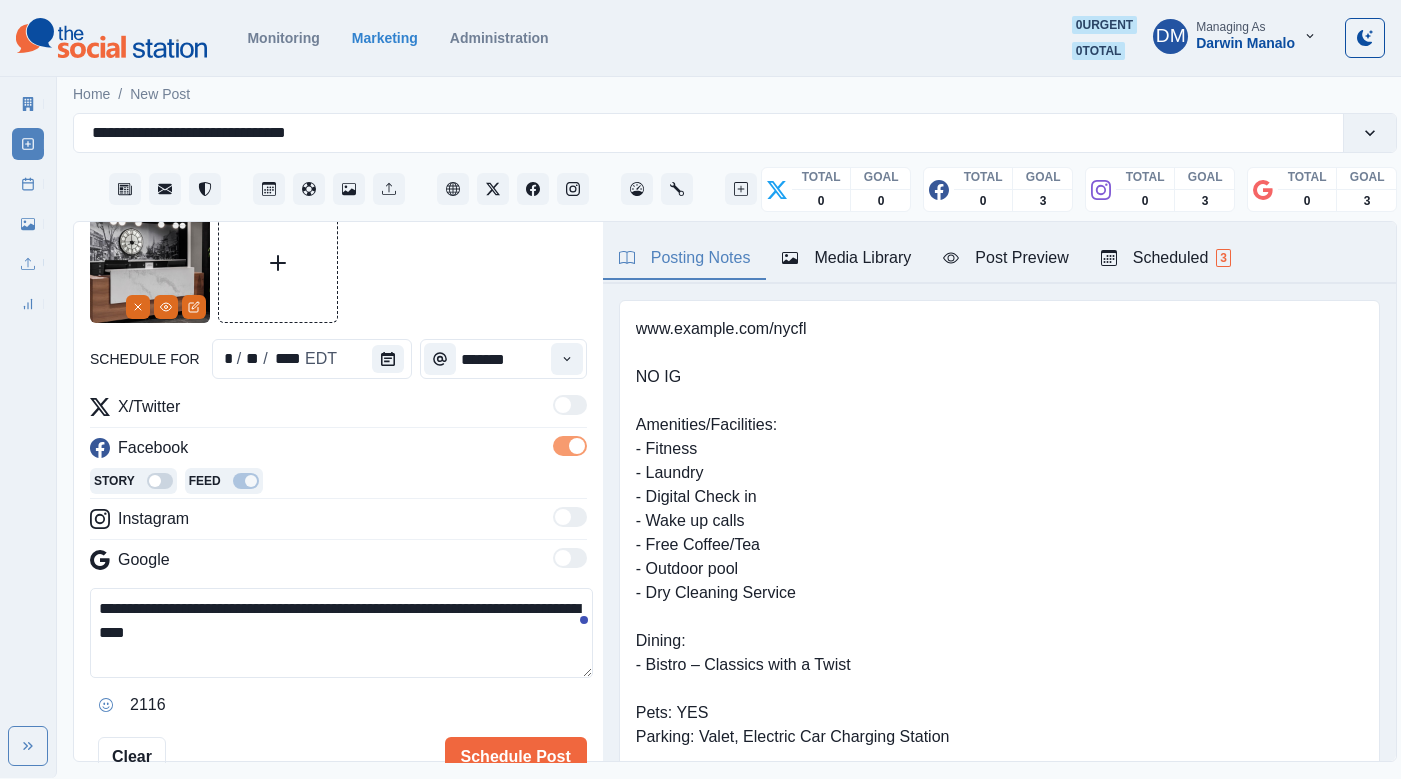 click on "**********" at bounding box center (341, 633) 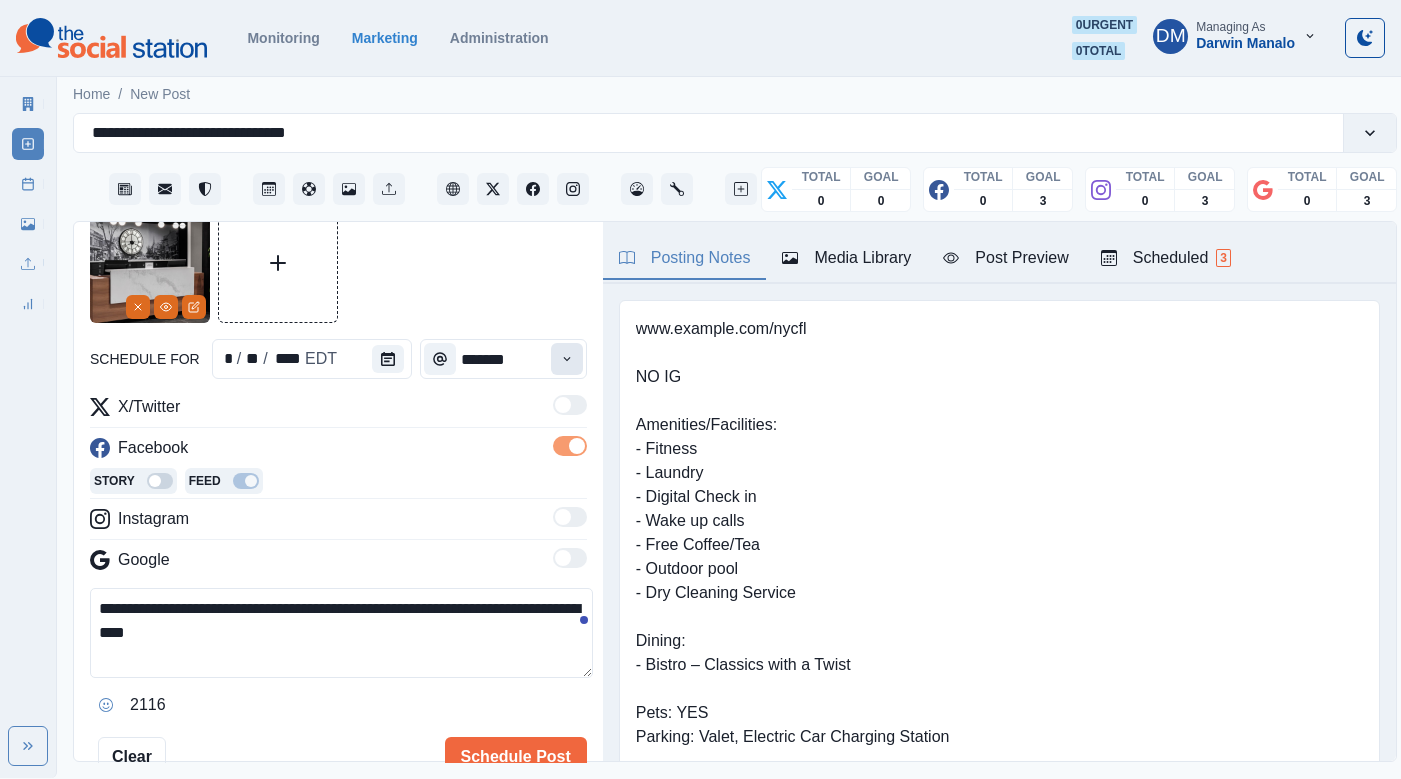 click at bounding box center [567, 359] 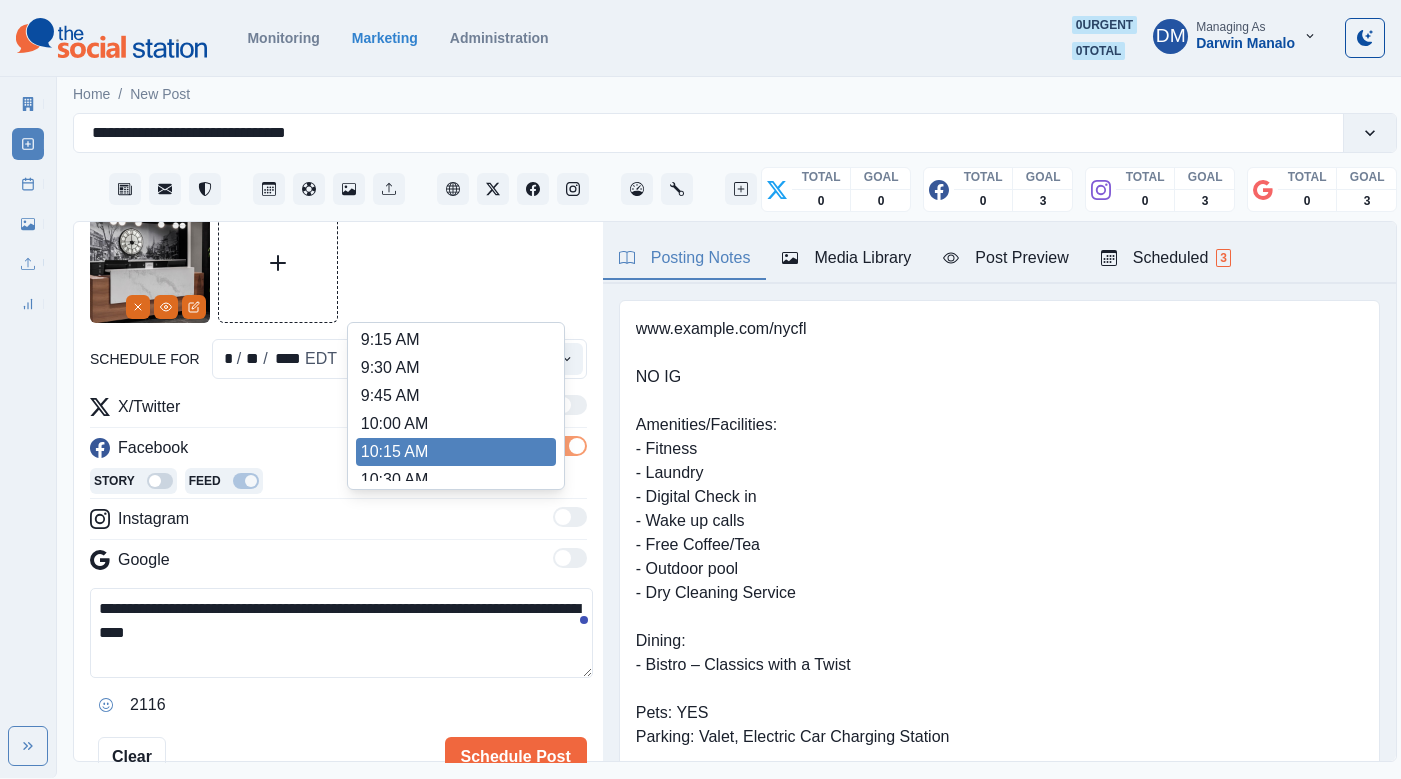 scroll, scrollTop: 244, scrollLeft: 0, axis: vertical 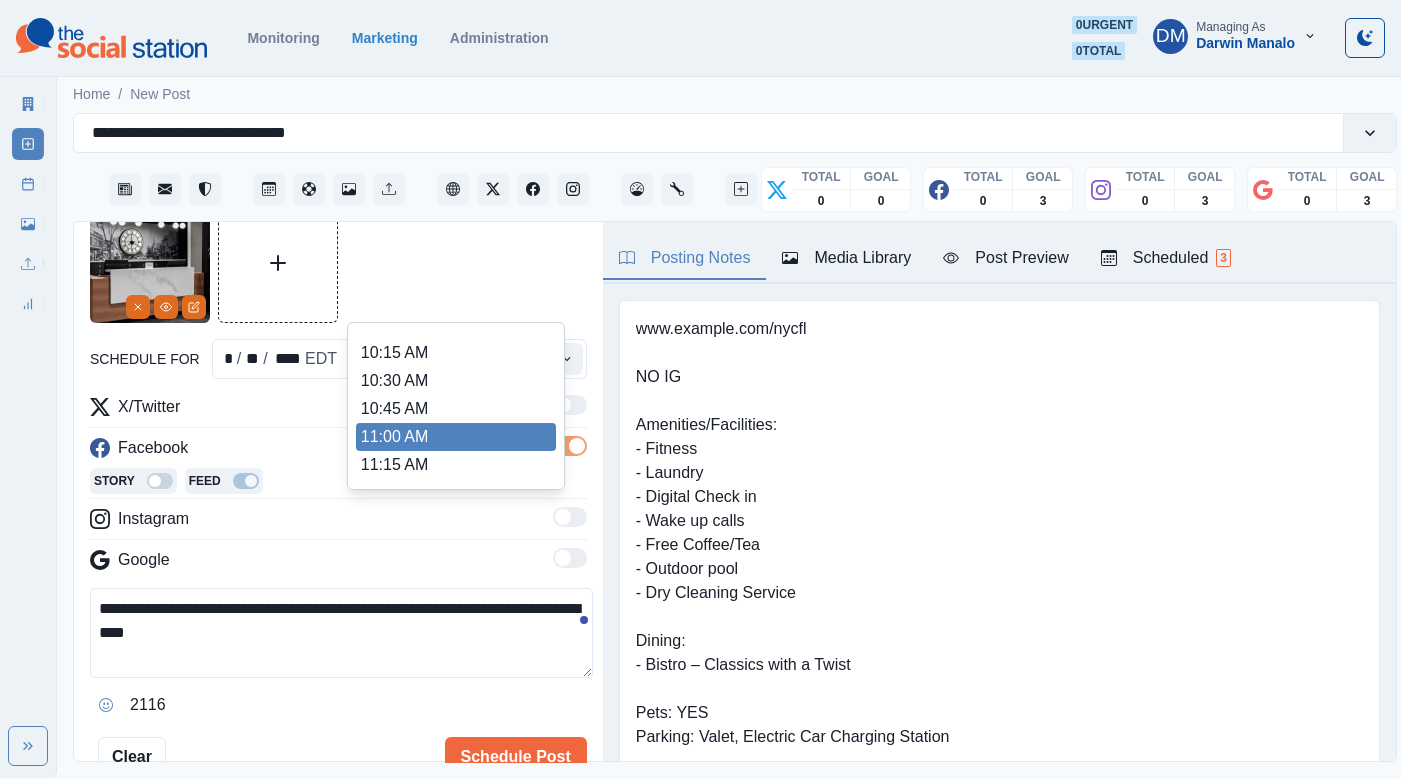 click on "11:00 AM" at bounding box center [456, 437] 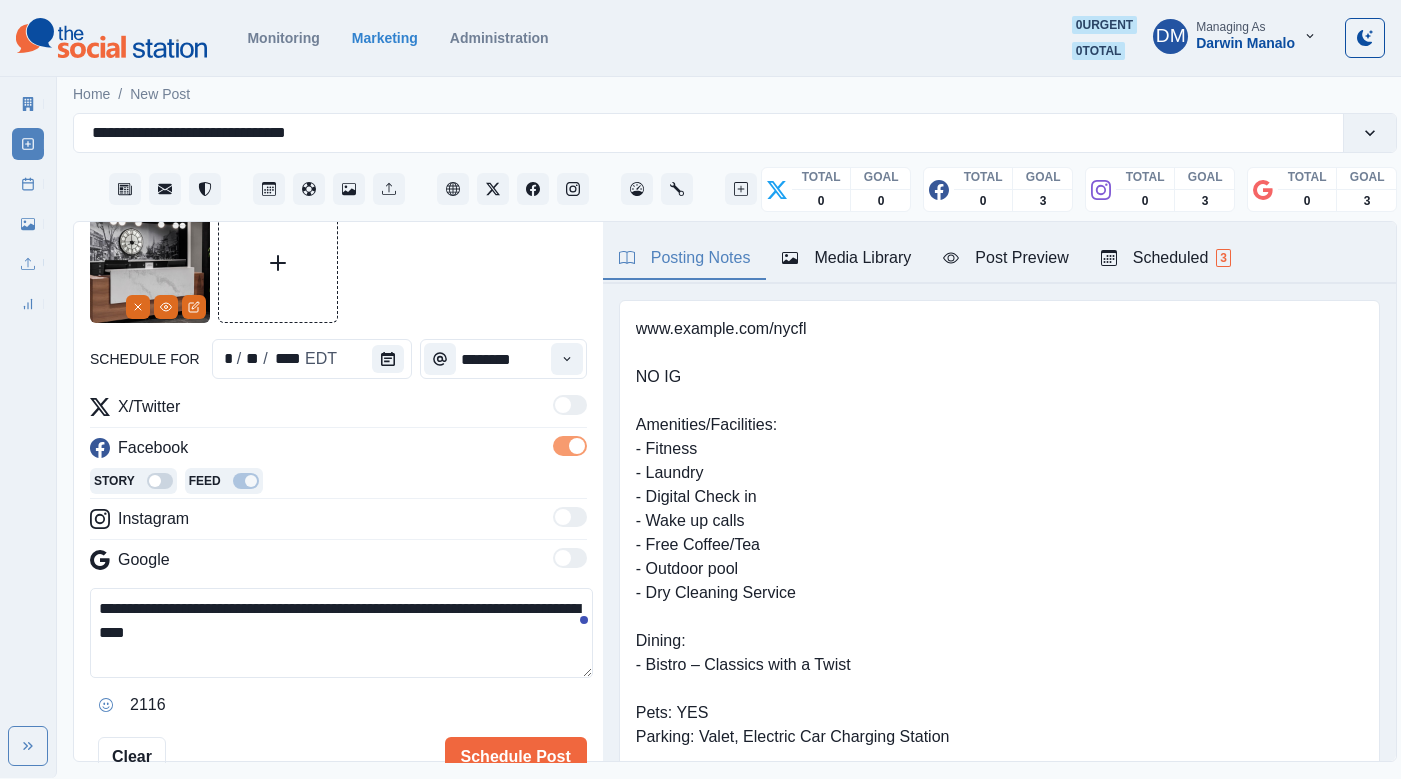click on "**********" at bounding box center (341, 633) 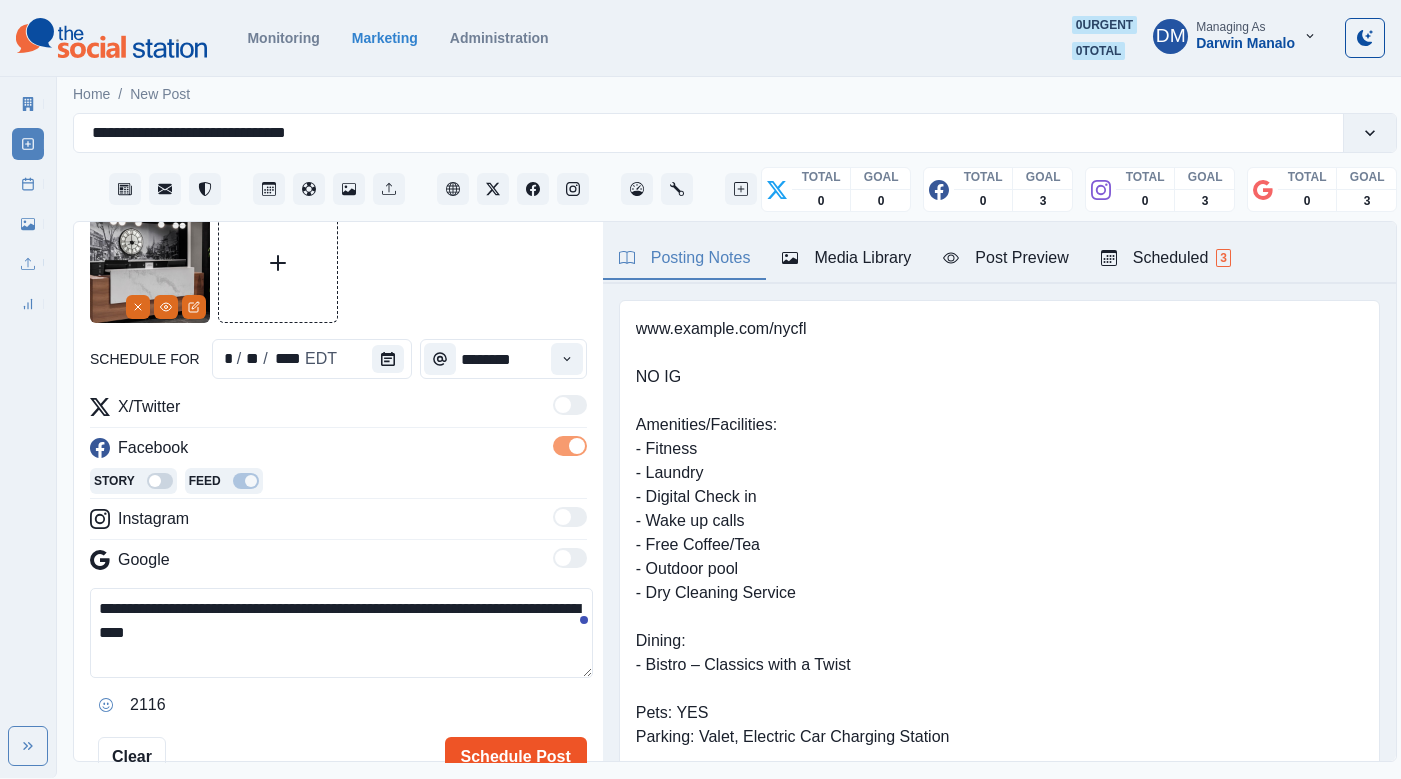 click on "Schedule Post" at bounding box center (516, 757) 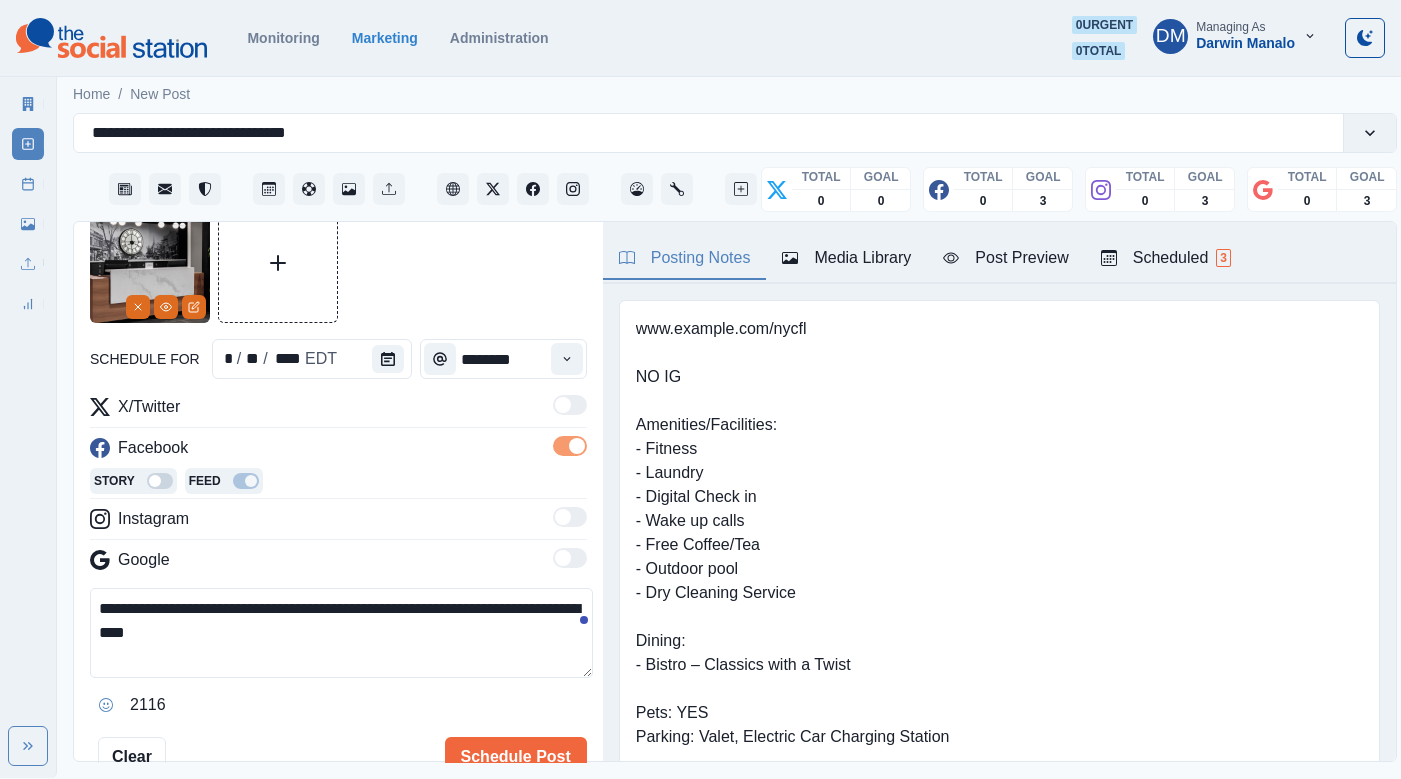 type 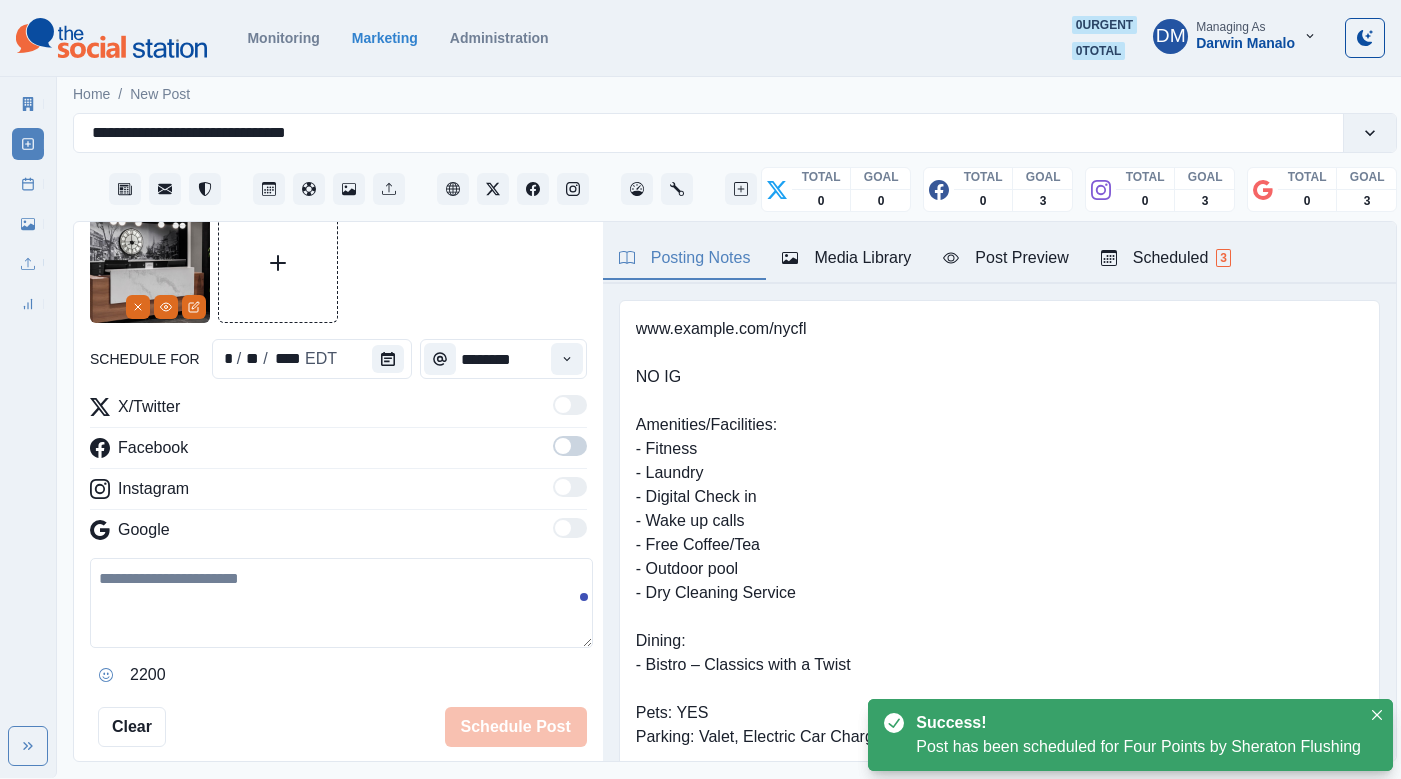 click on "schedule for  * / ** / **** EDT ******** X/Twitter Facebook Instagram Google
2200 Clear Schedule Post" at bounding box center (338, 475) 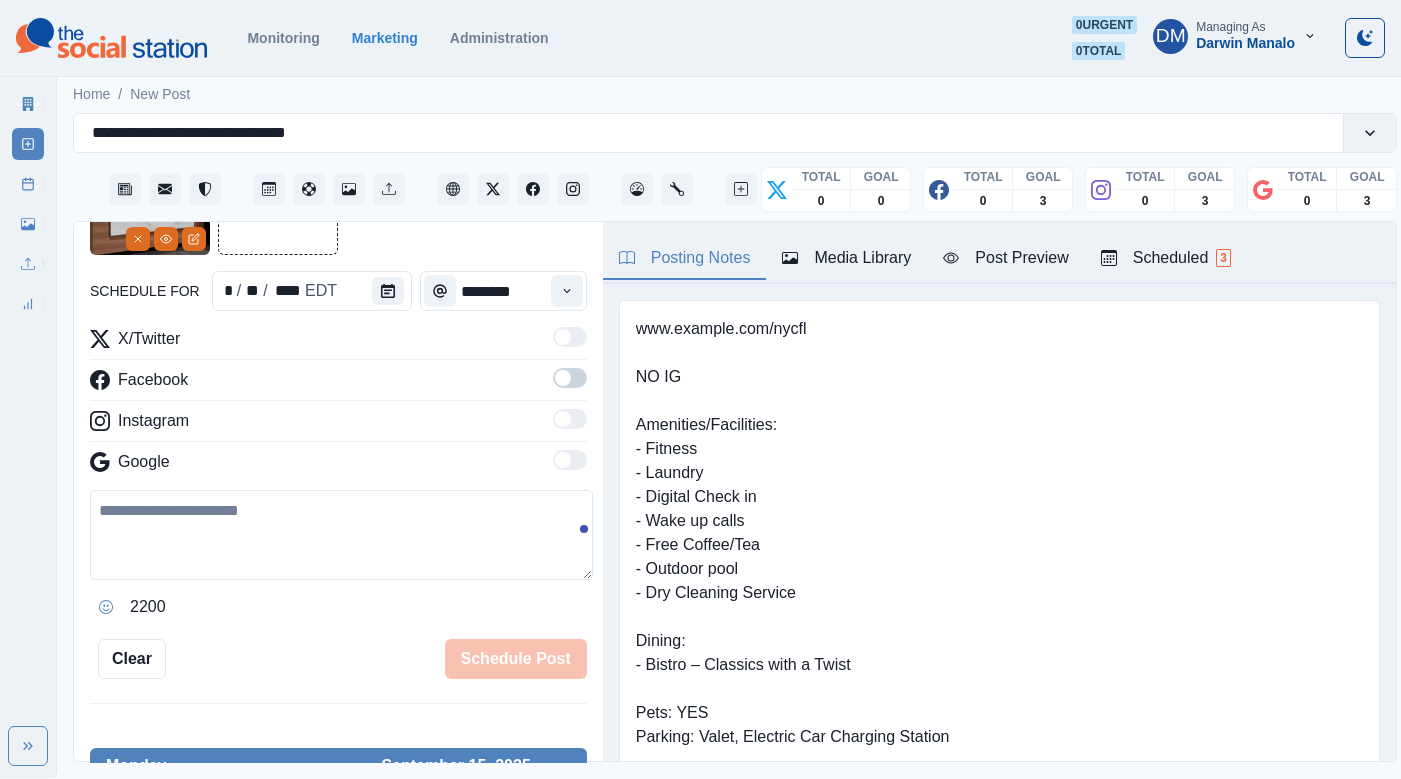 scroll, scrollTop: 0, scrollLeft: 0, axis: both 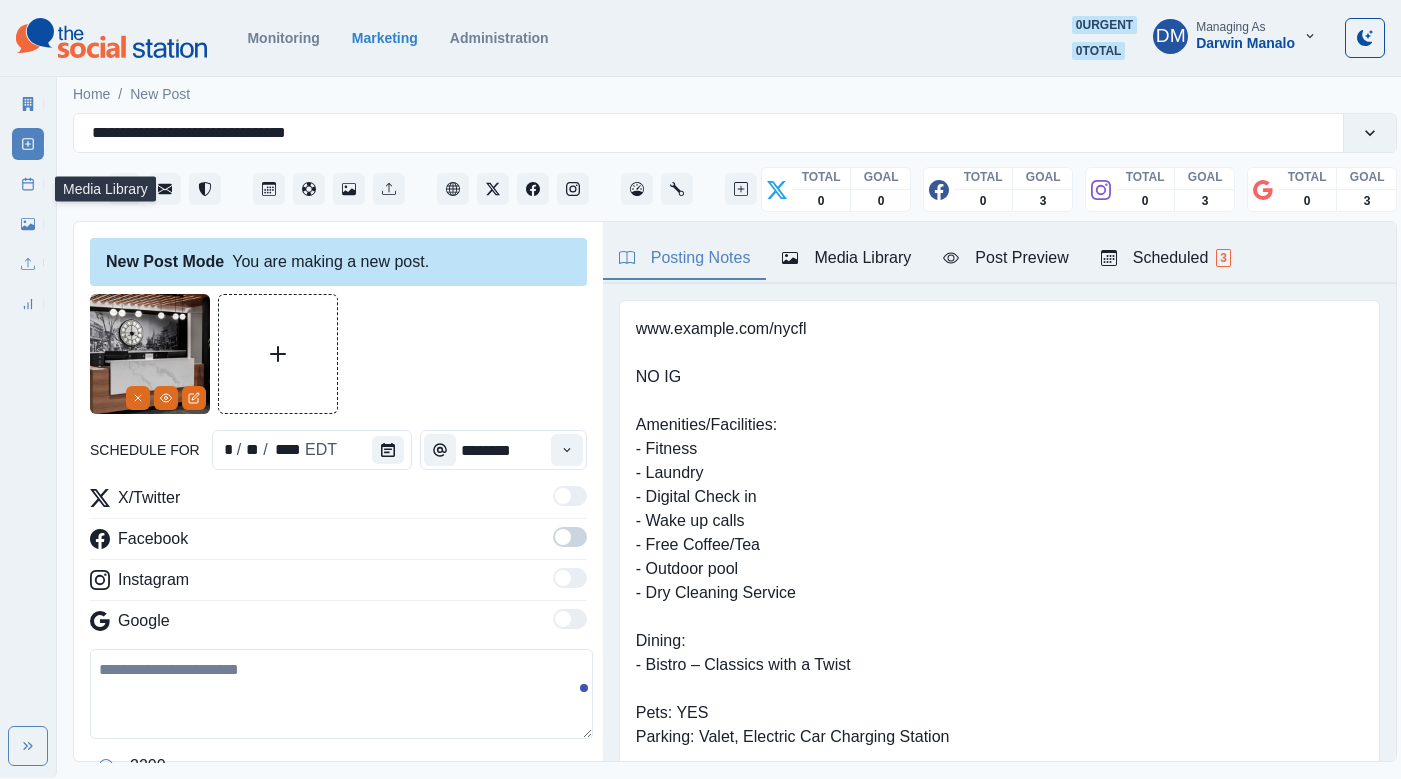 click on "Media Library" at bounding box center (28, 224) 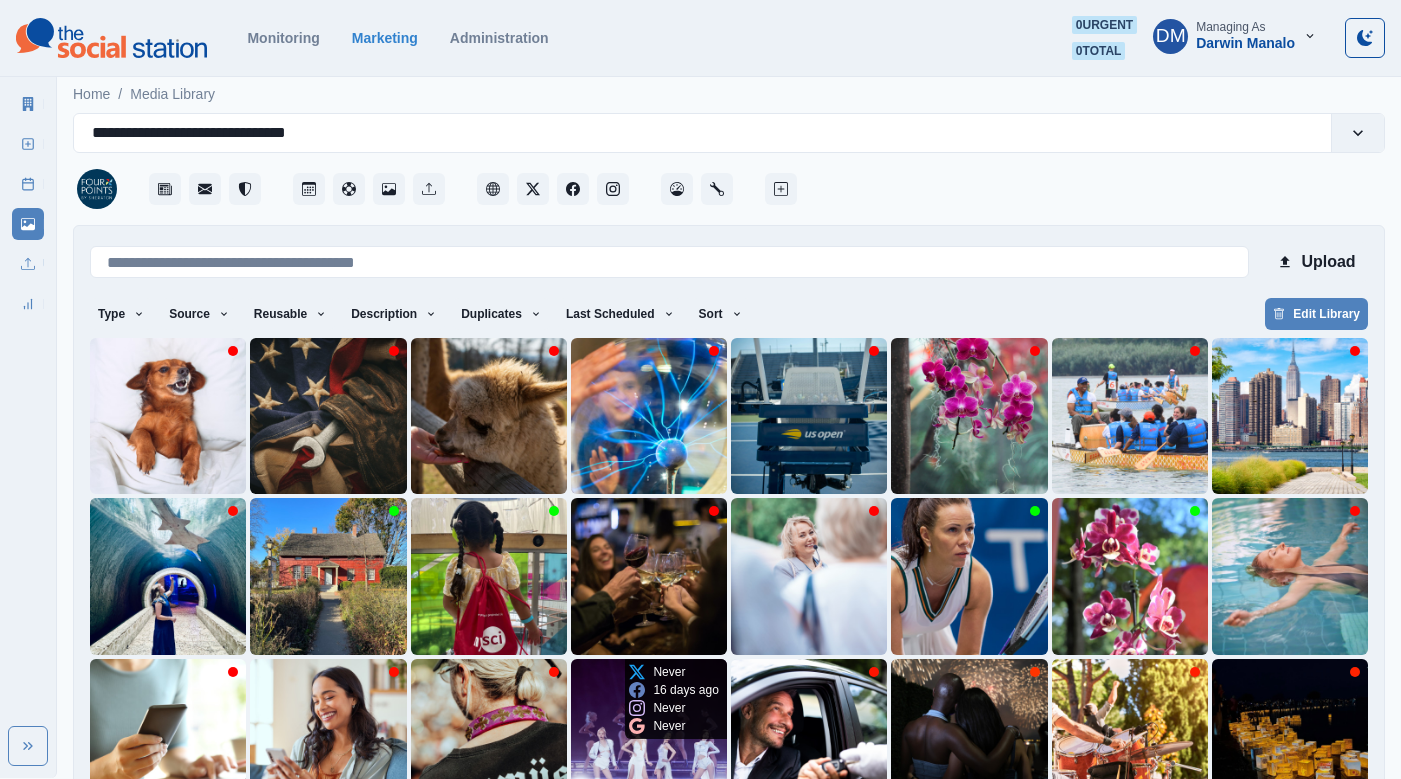 scroll, scrollTop: 42, scrollLeft: 0, axis: vertical 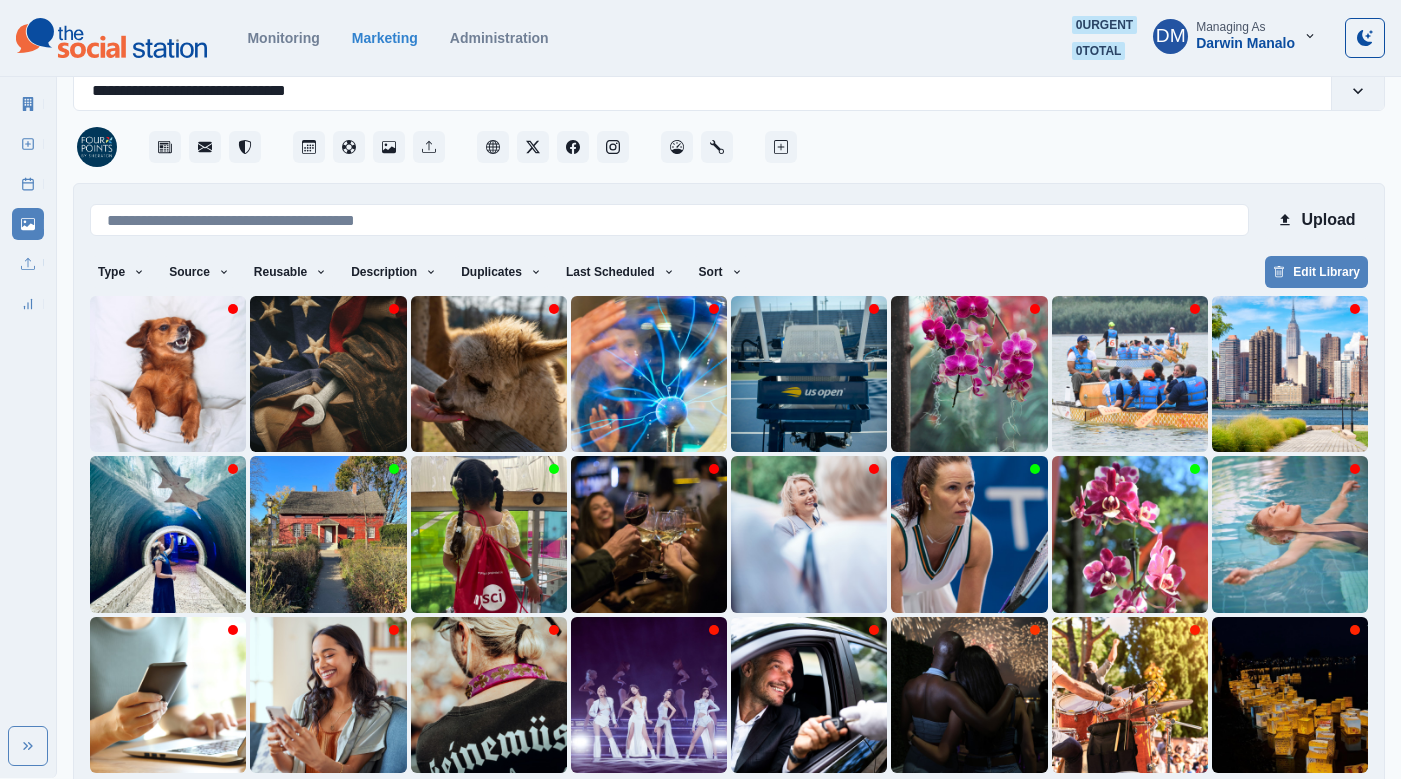 click on "9" at bounding box center [855, 805] 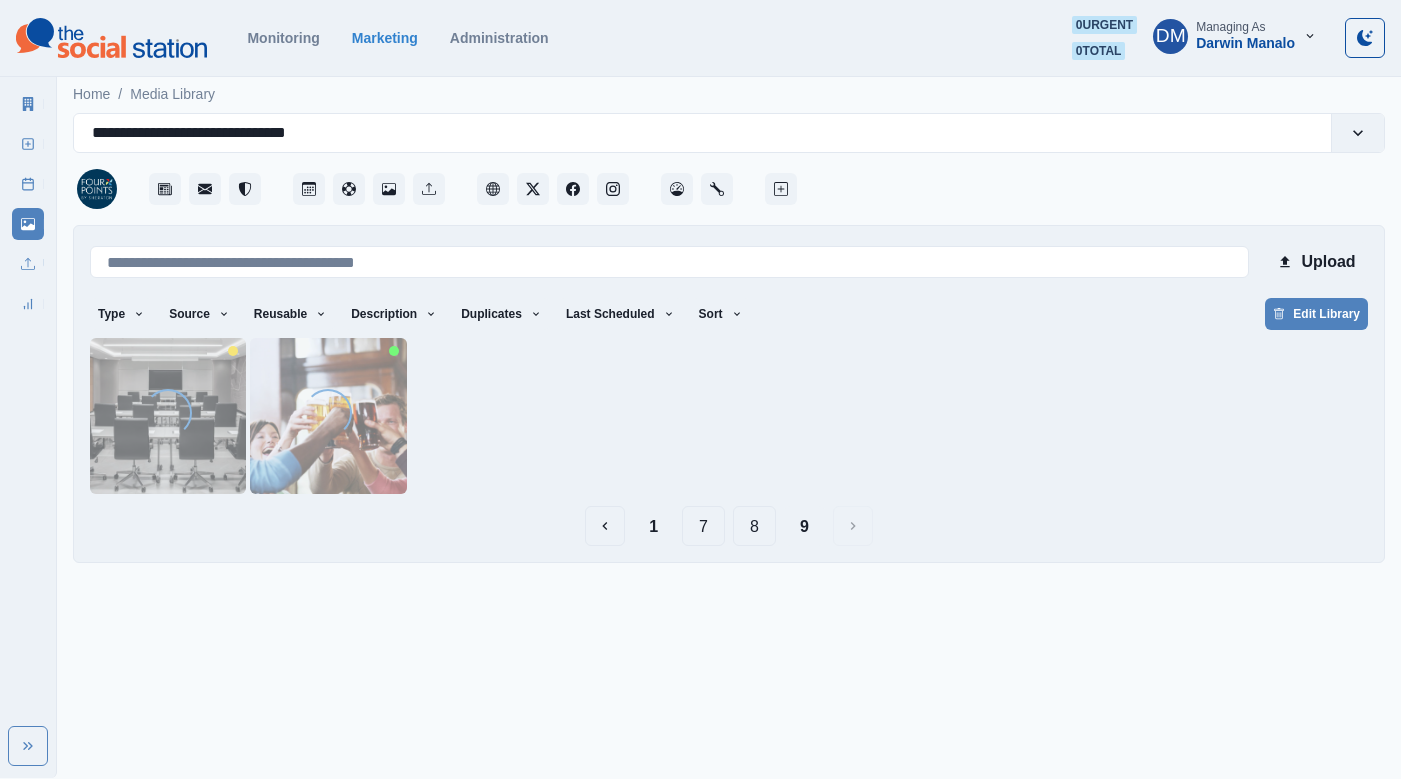 scroll, scrollTop: 0, scrollLeft: 0, axis: both 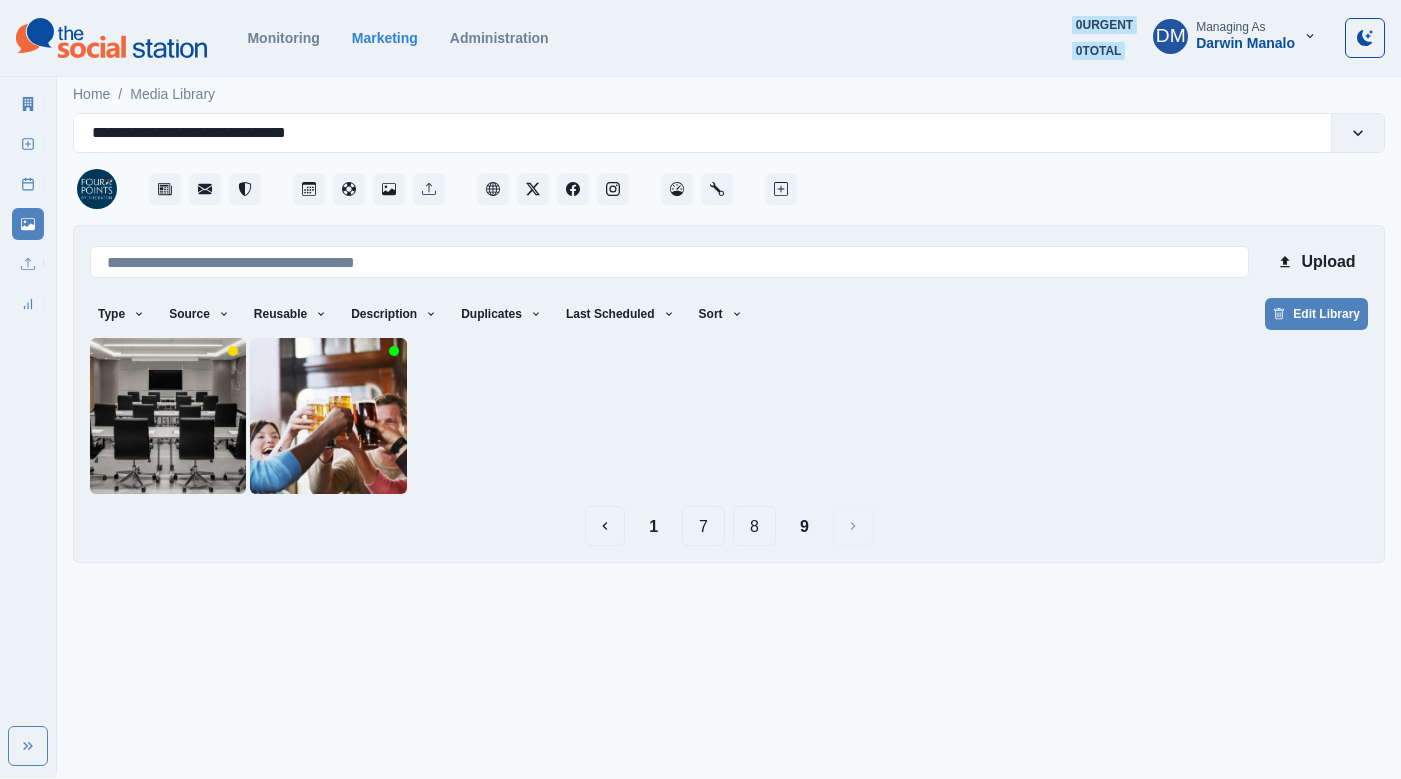 click on "8" at bounding box center (754, 526) 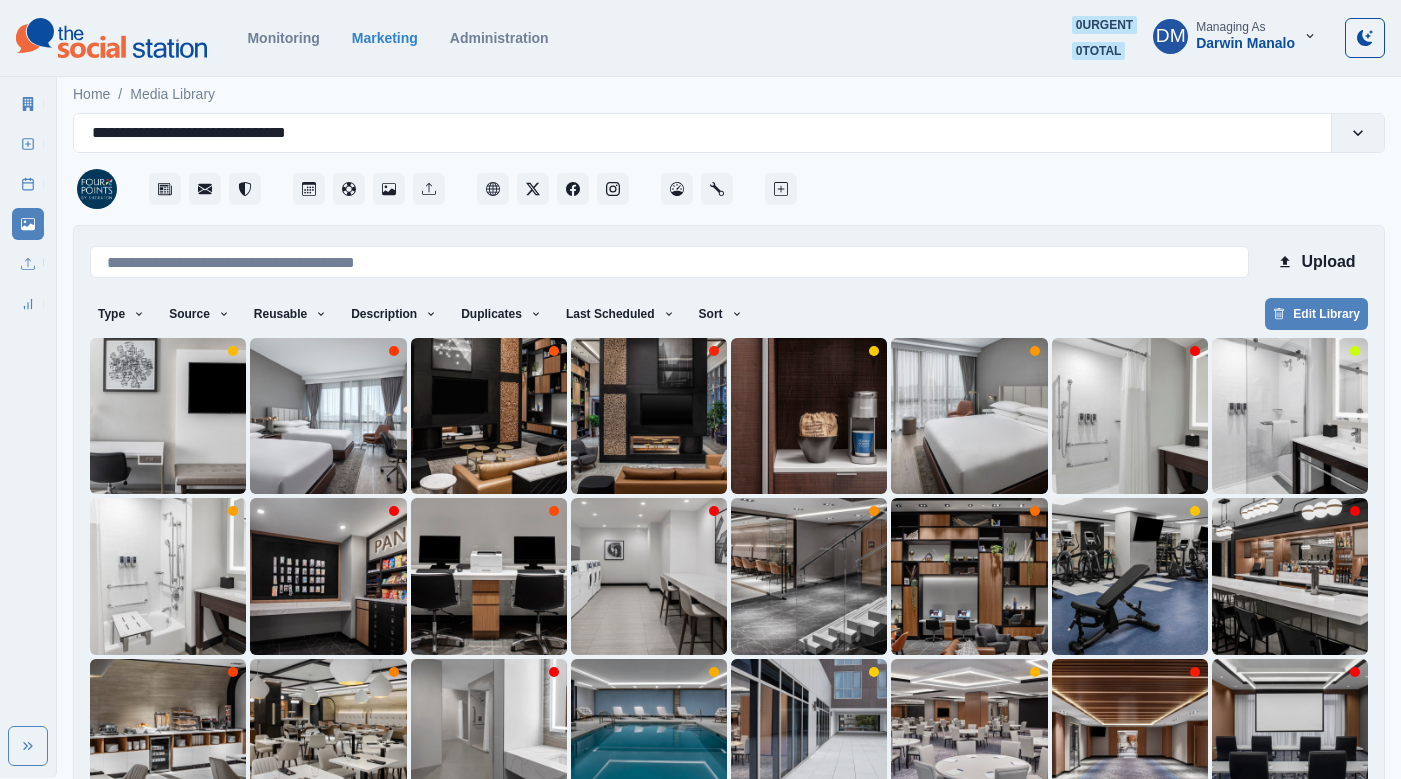 scroll, scrollTop: 42, scrollLeft: 0, axis: vertical 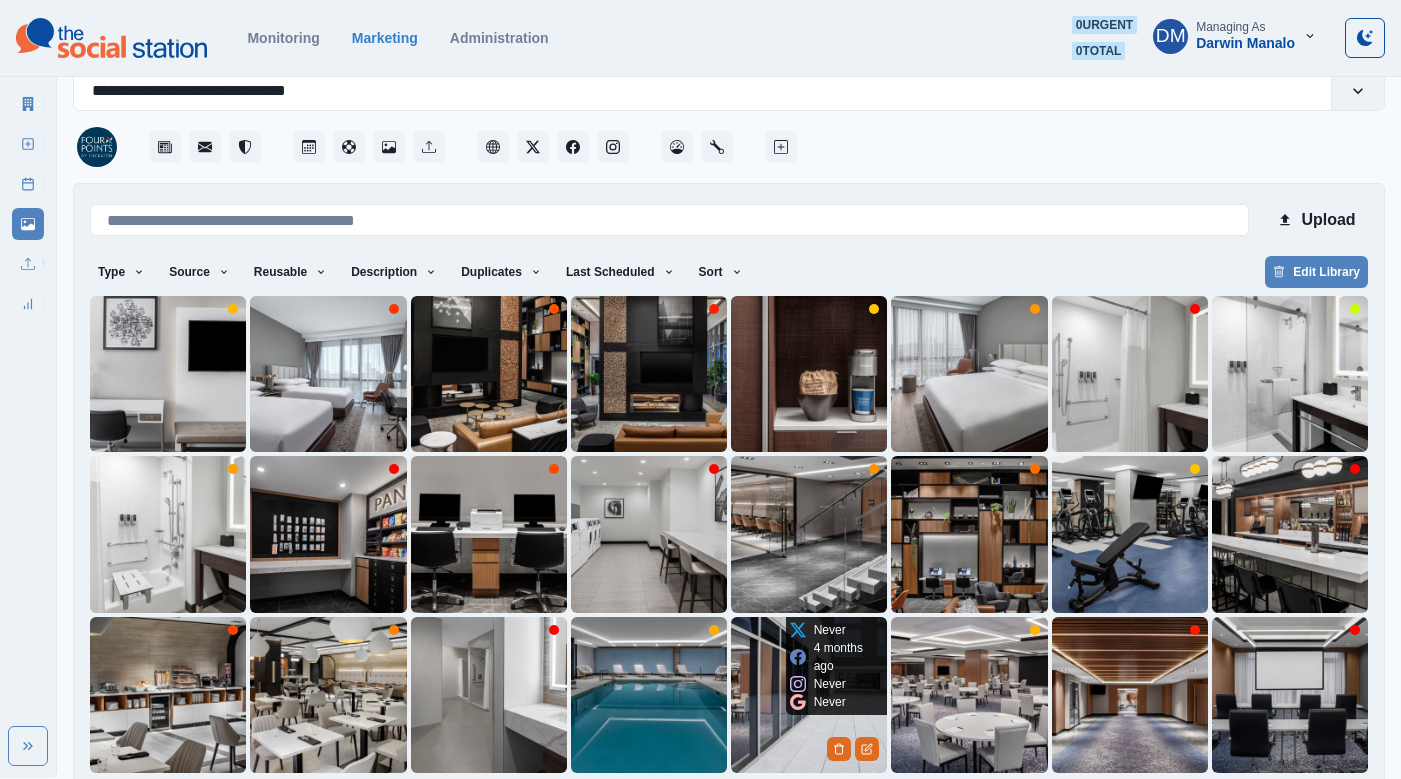 click at bounding box center (809, 695) 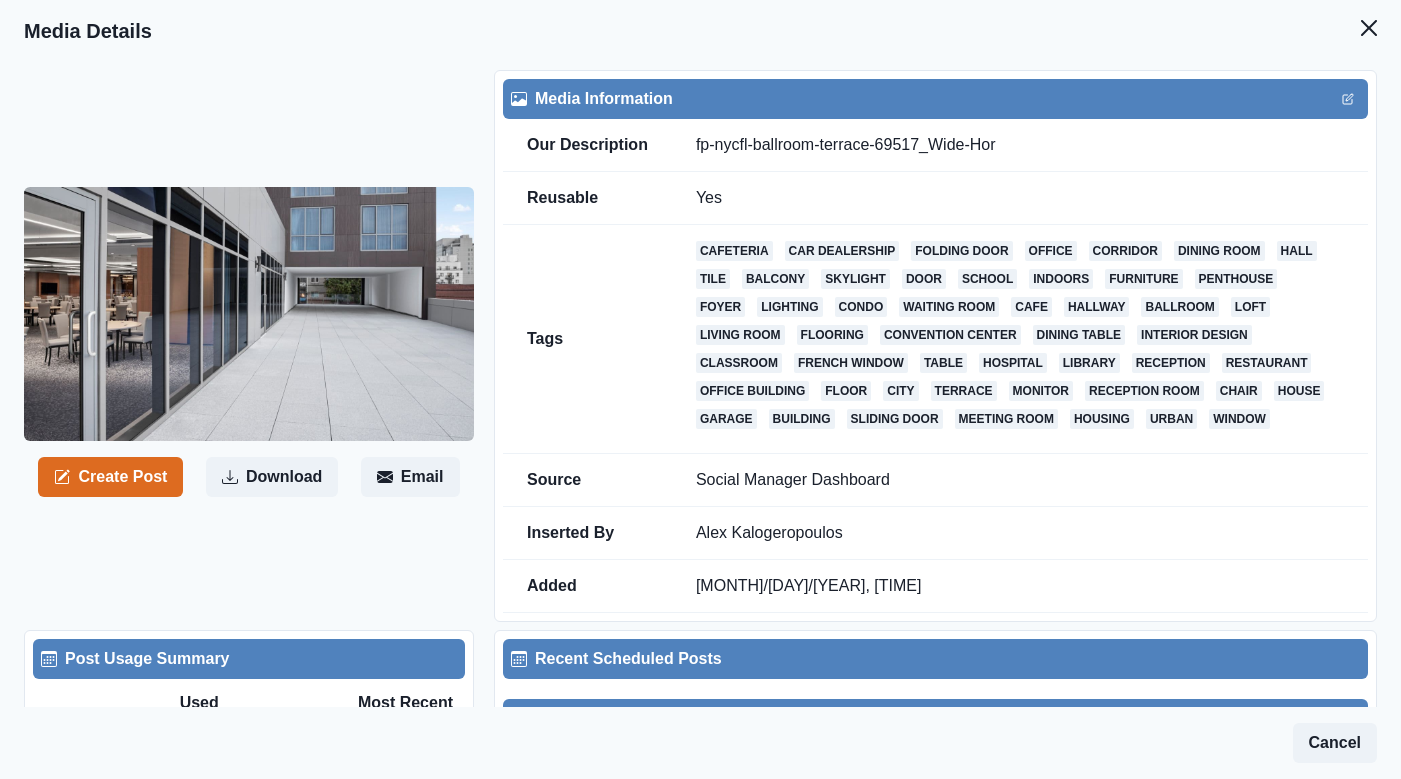 drag, startPoint x: 714, startPoint y: 528, endPoint x: 1109, endPoint y: 563, distance: 396.5476 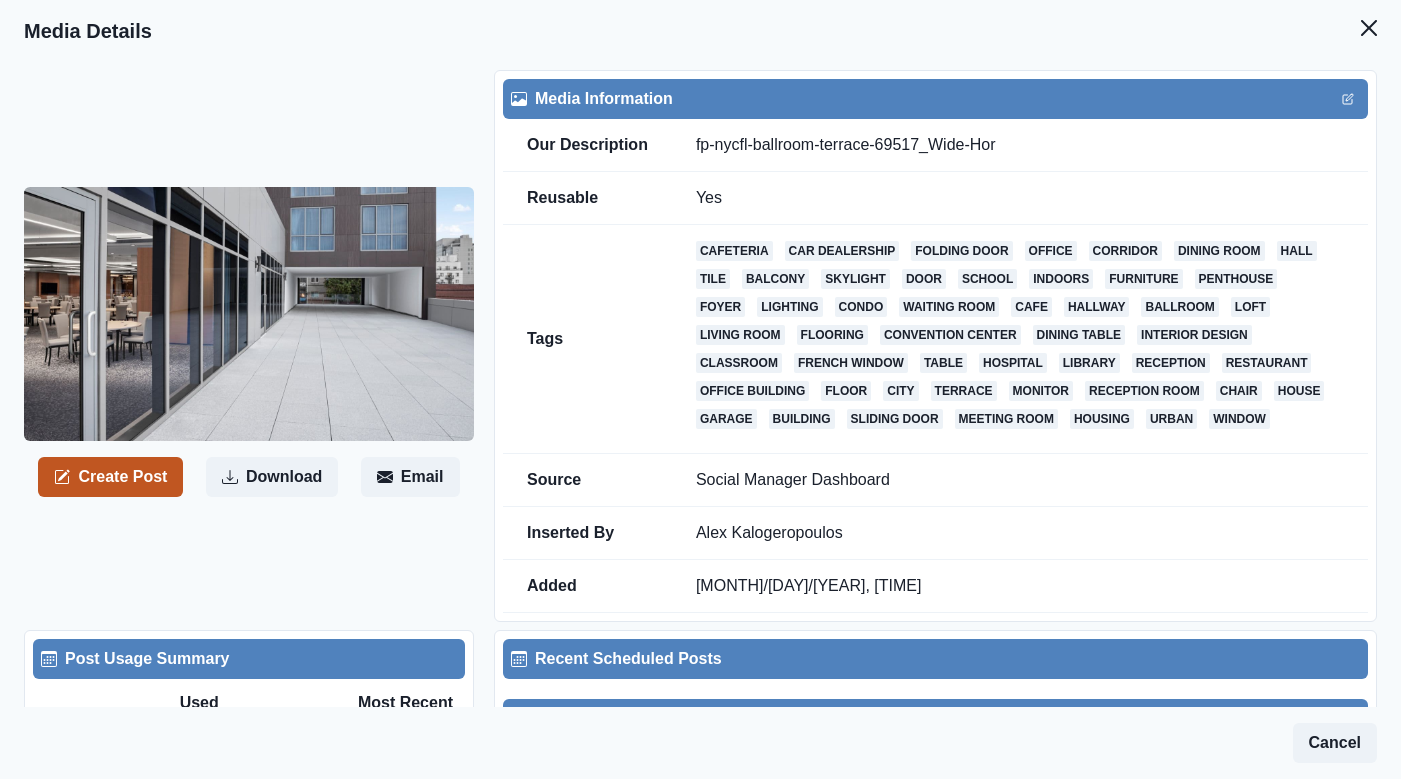 click on "Create Post" at bounding box center (110, 477) 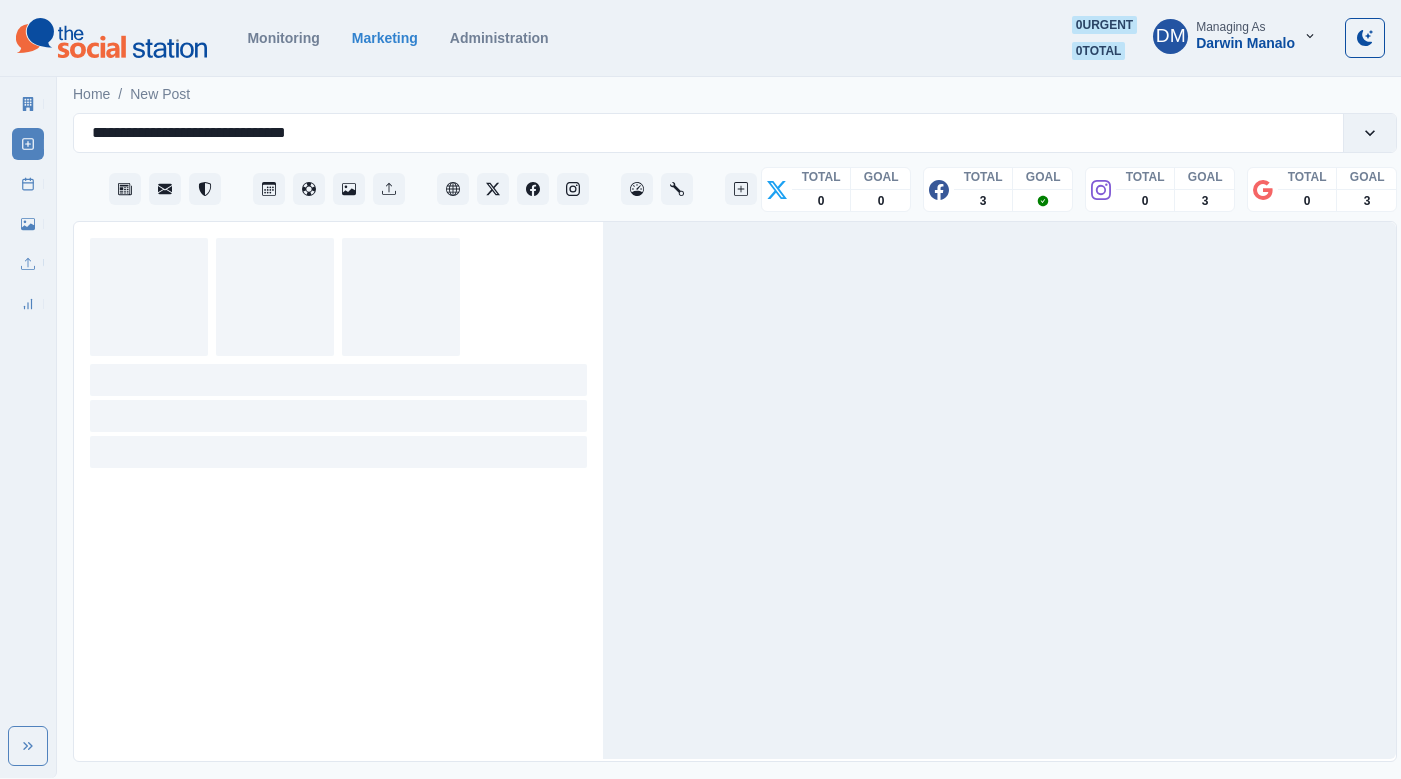 scroll, scrollTop: 0, scrollLeft: 0, axis: both 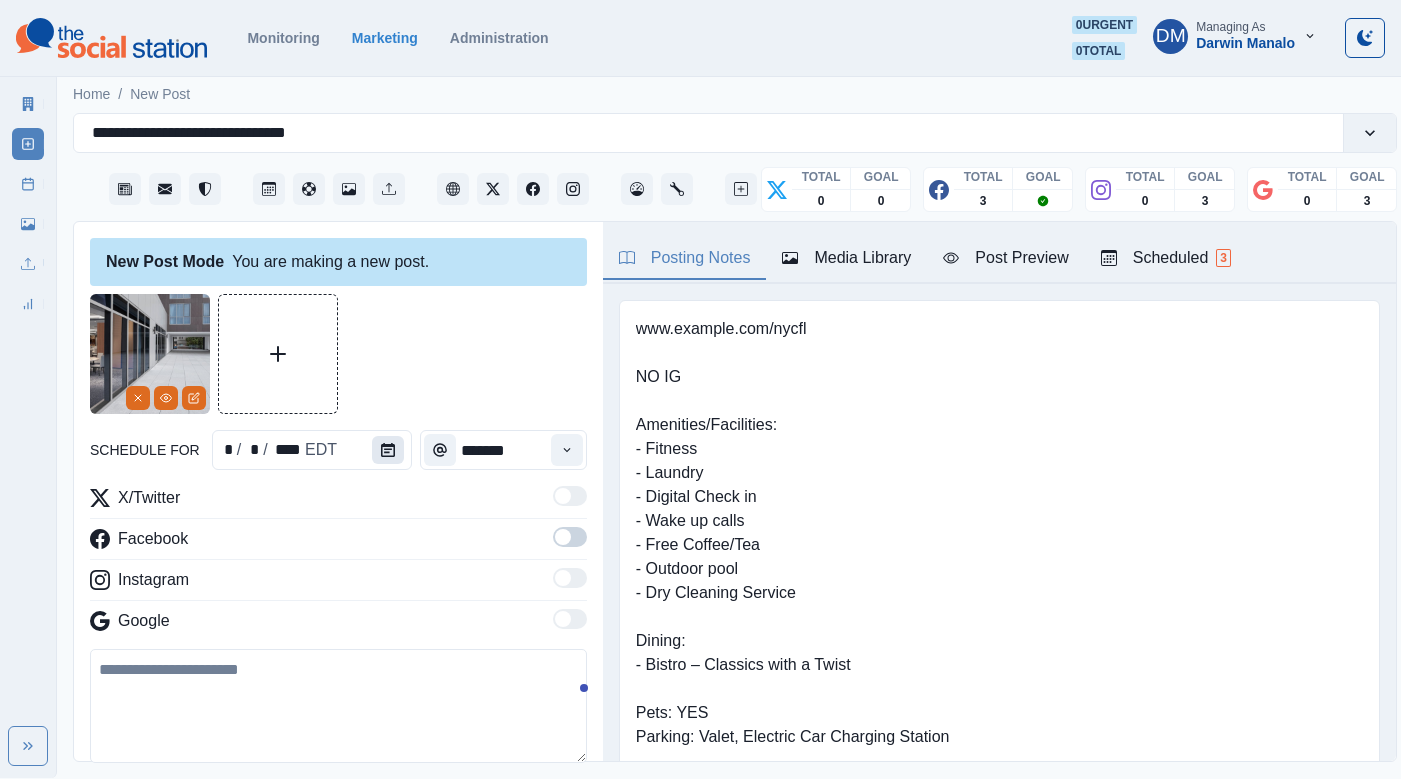 click 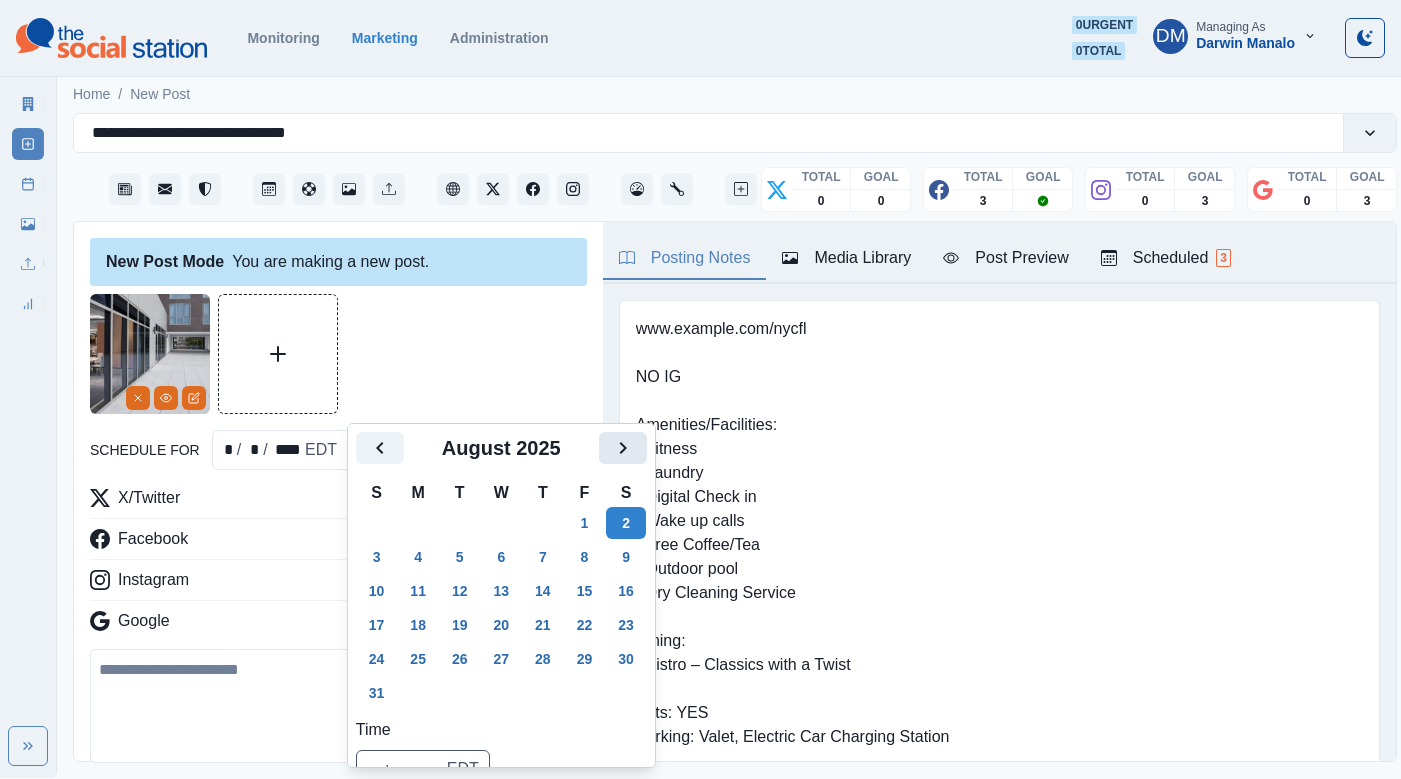 click 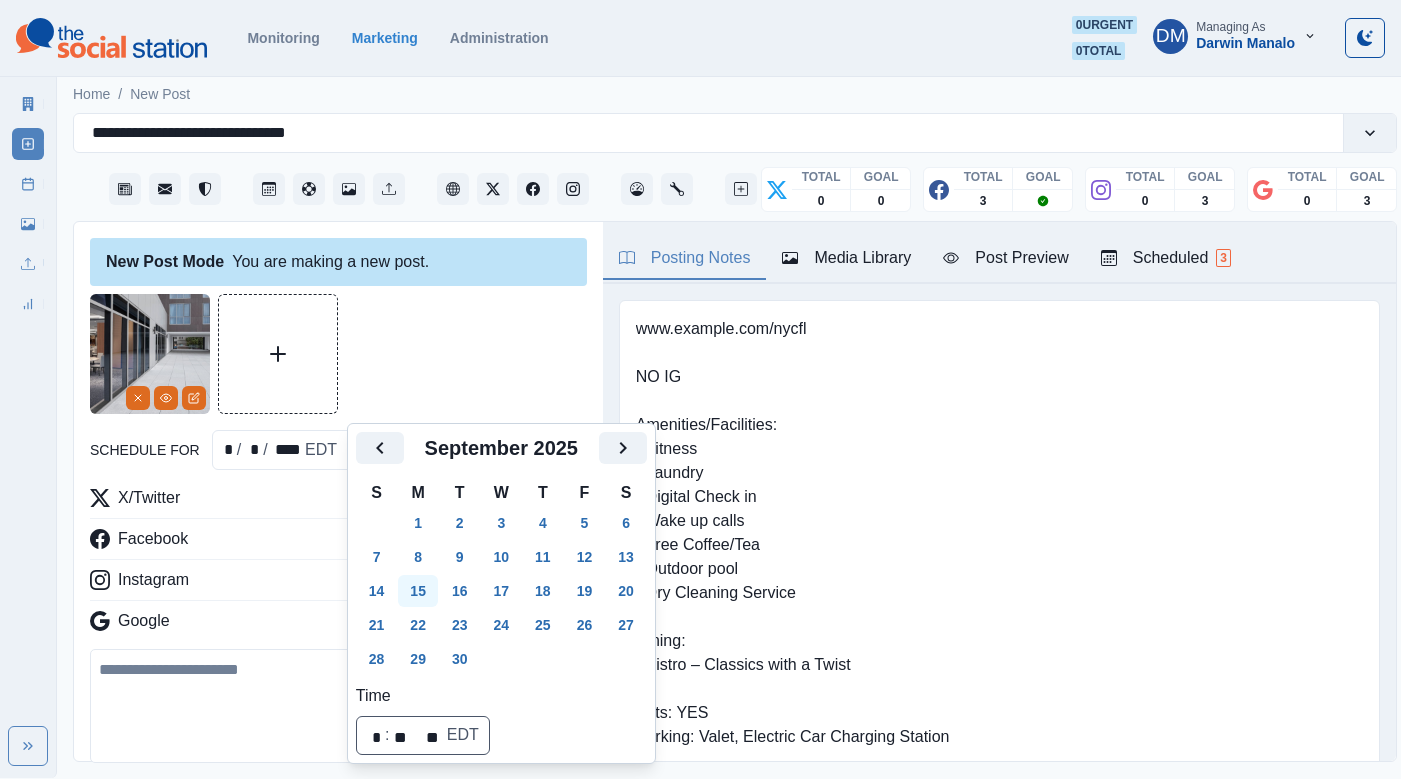 click on "15" at bounding box center [418, 591] 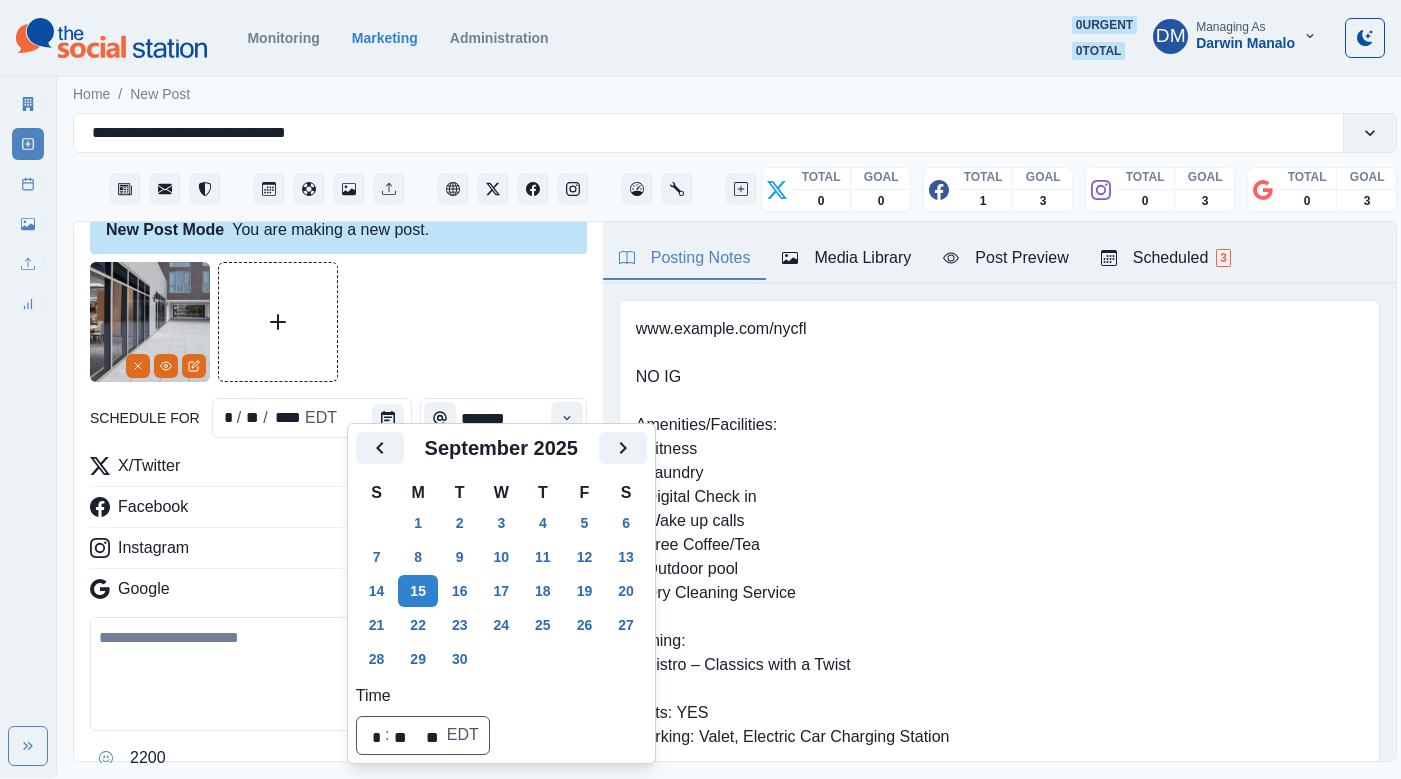 scroll, scrollTop: 210, scrollLeft: 0, axis: vertical 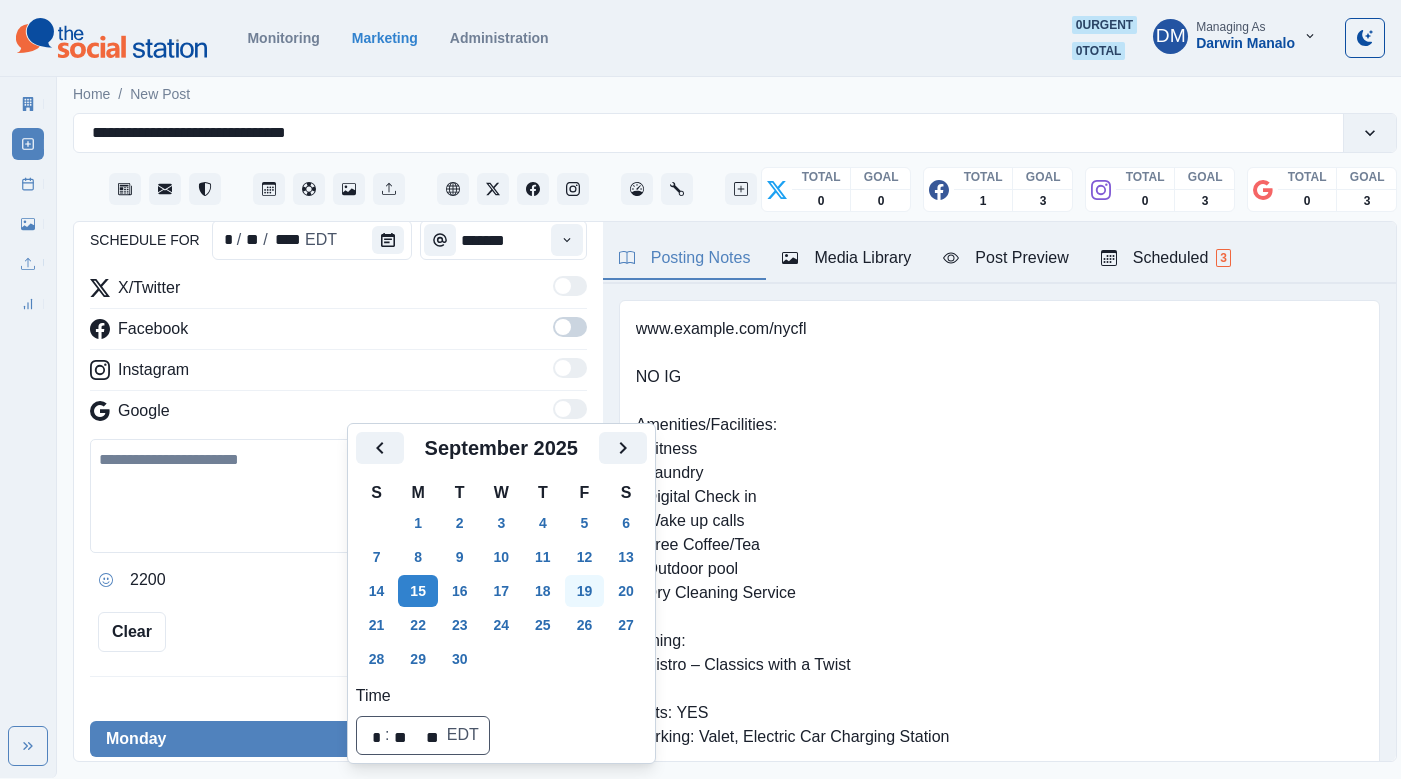 click on "19" at bounding box center [585, 591] 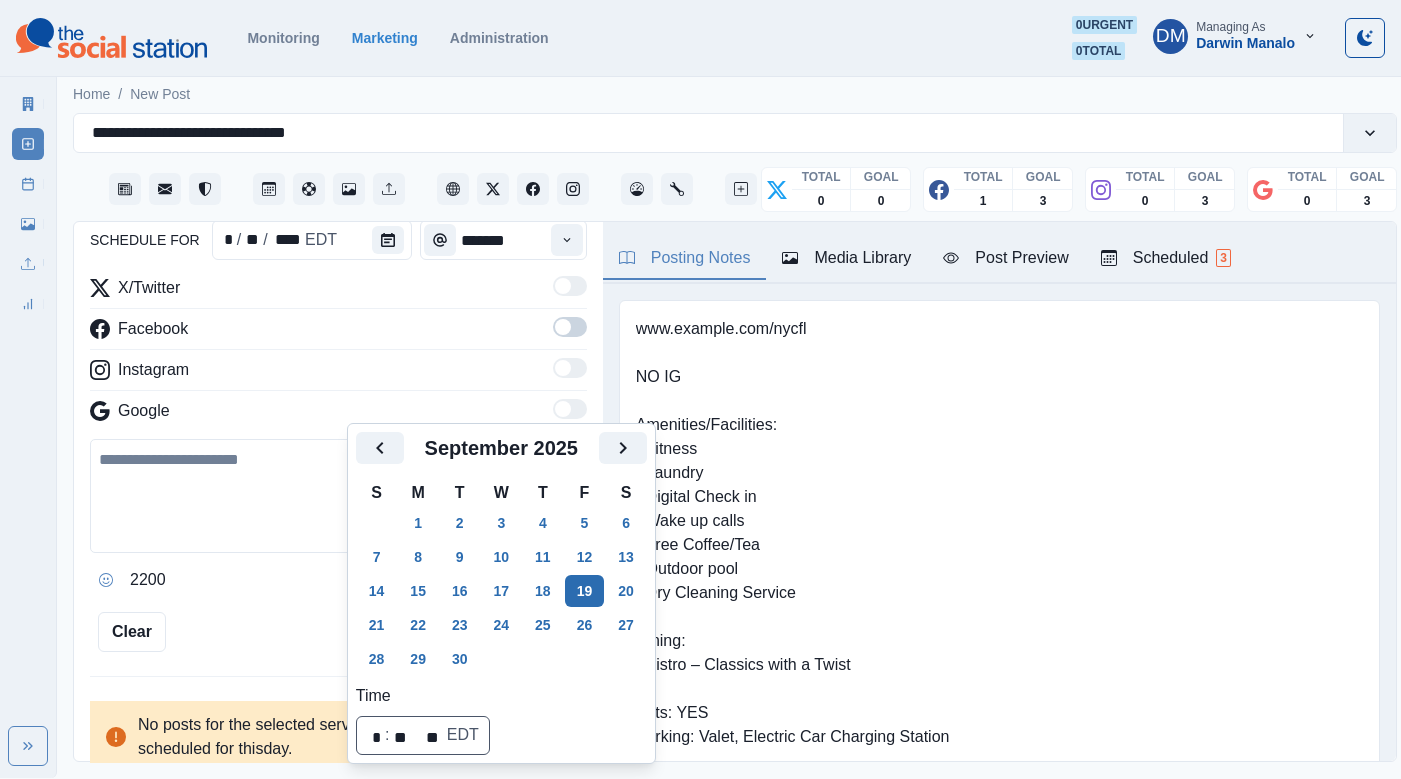 scroll, scrollTop: 68, scrollLeft: 0, axis: vertical 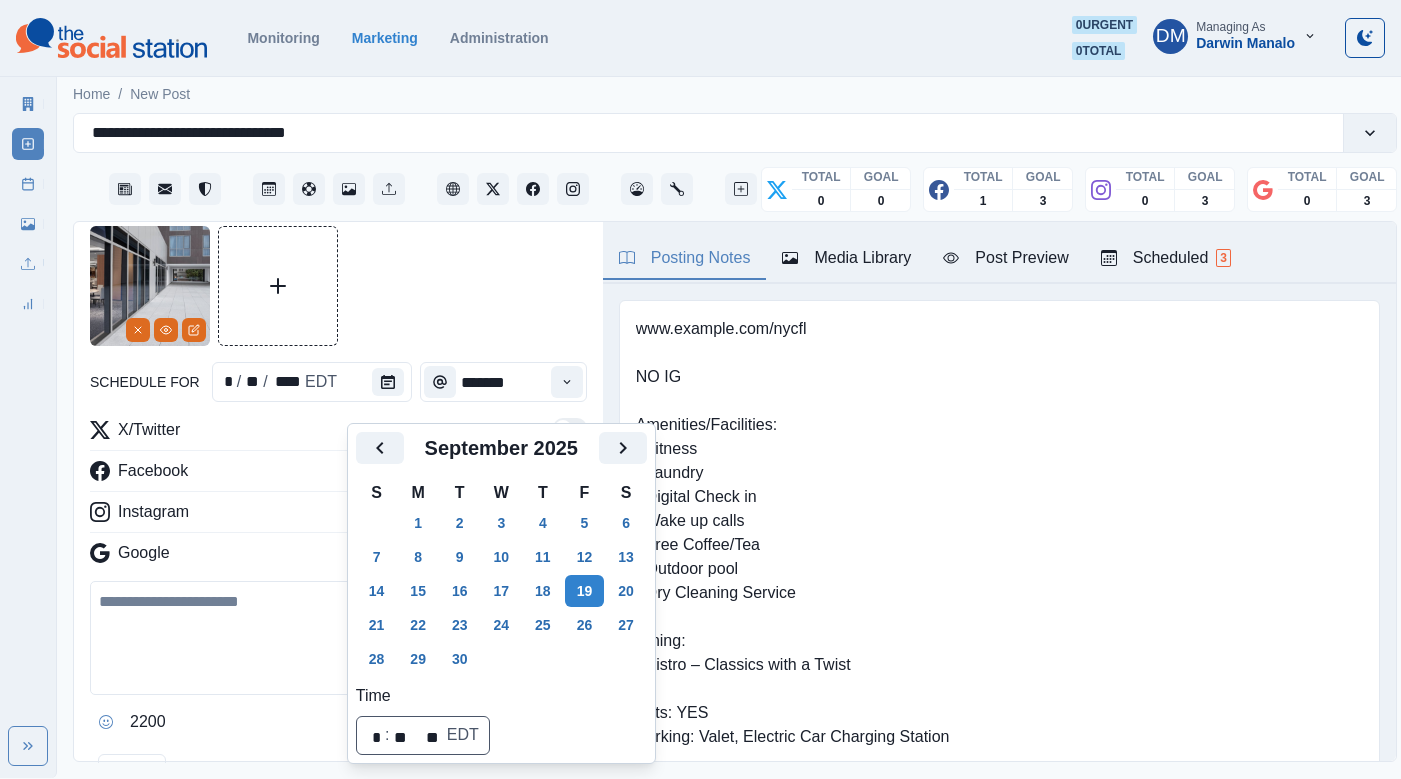 click at bounding box center (338, 638) 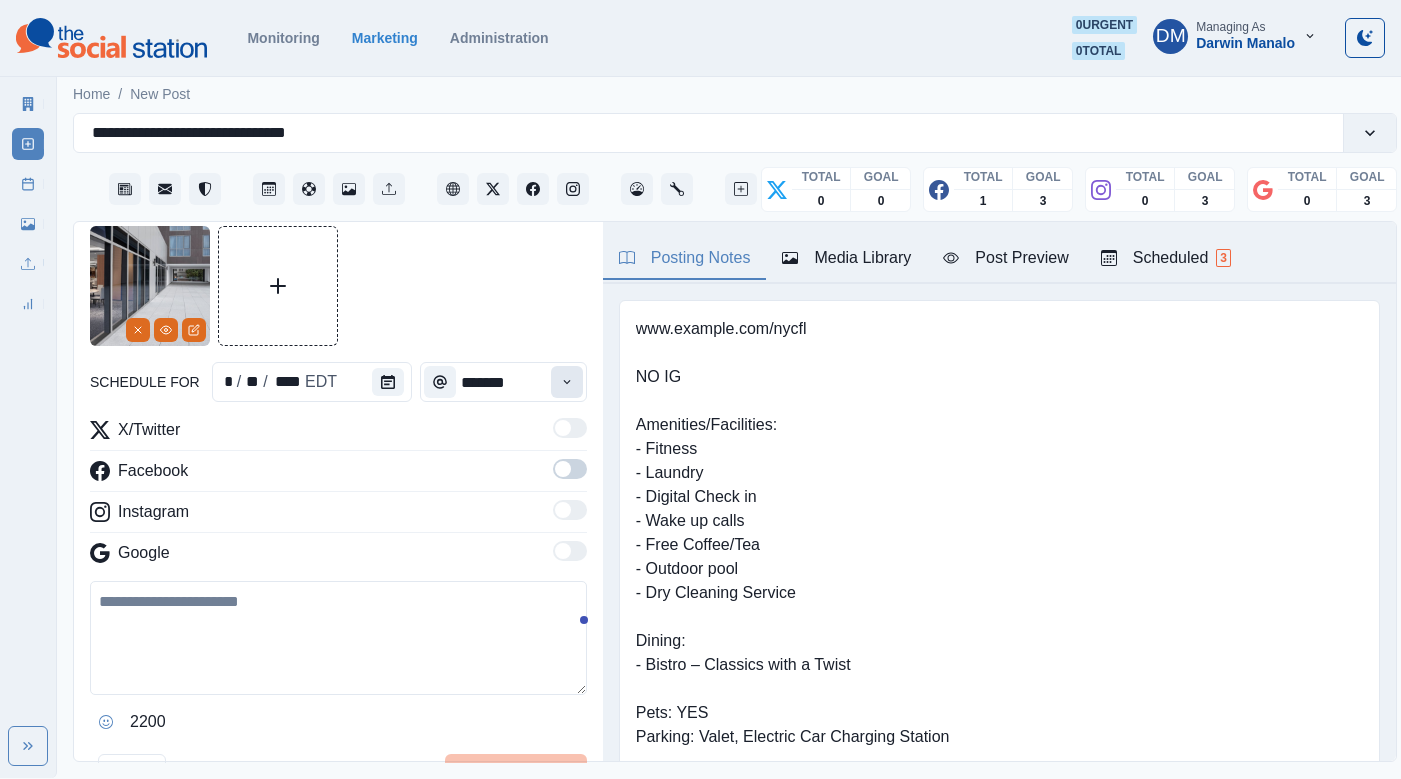 click 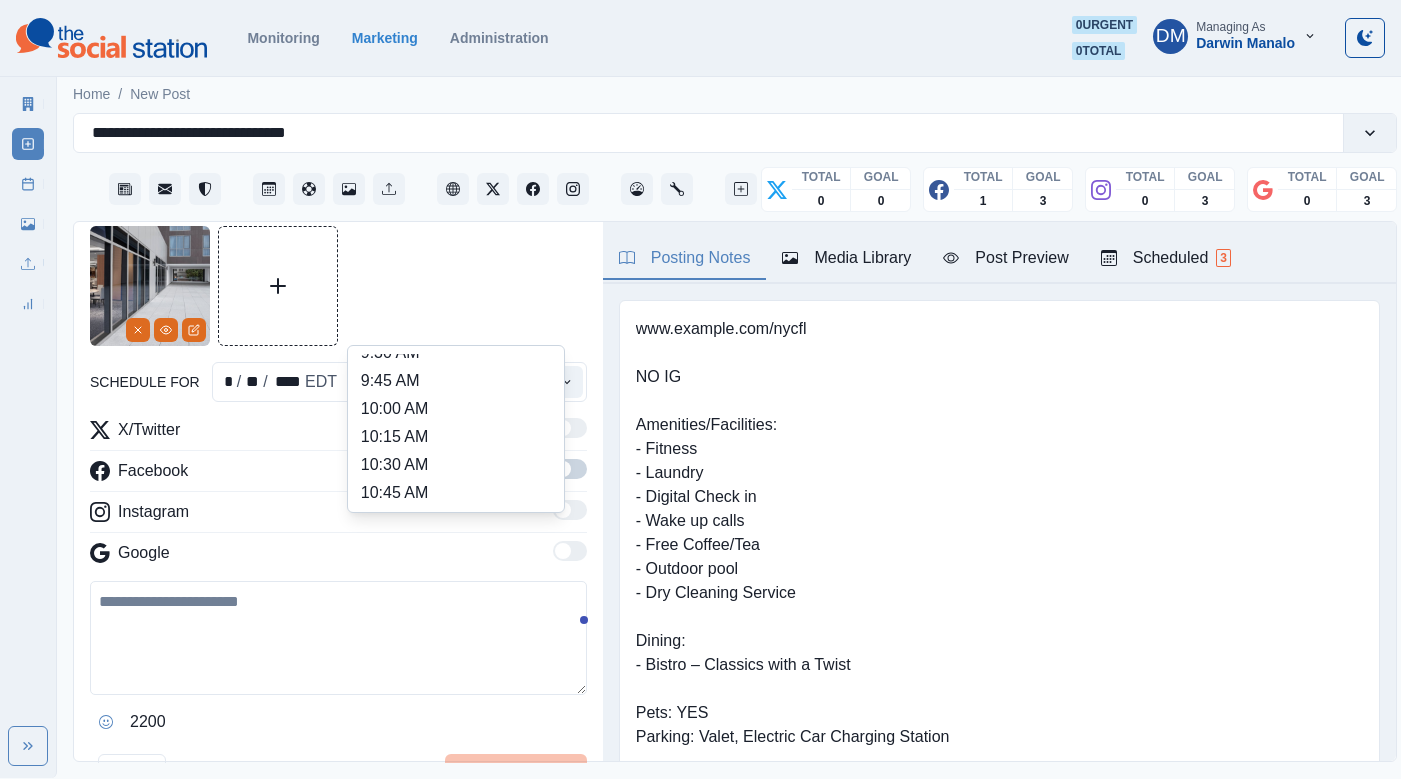 scroll, scrollTop: 220, scrollLeft: 0, axis: vertical 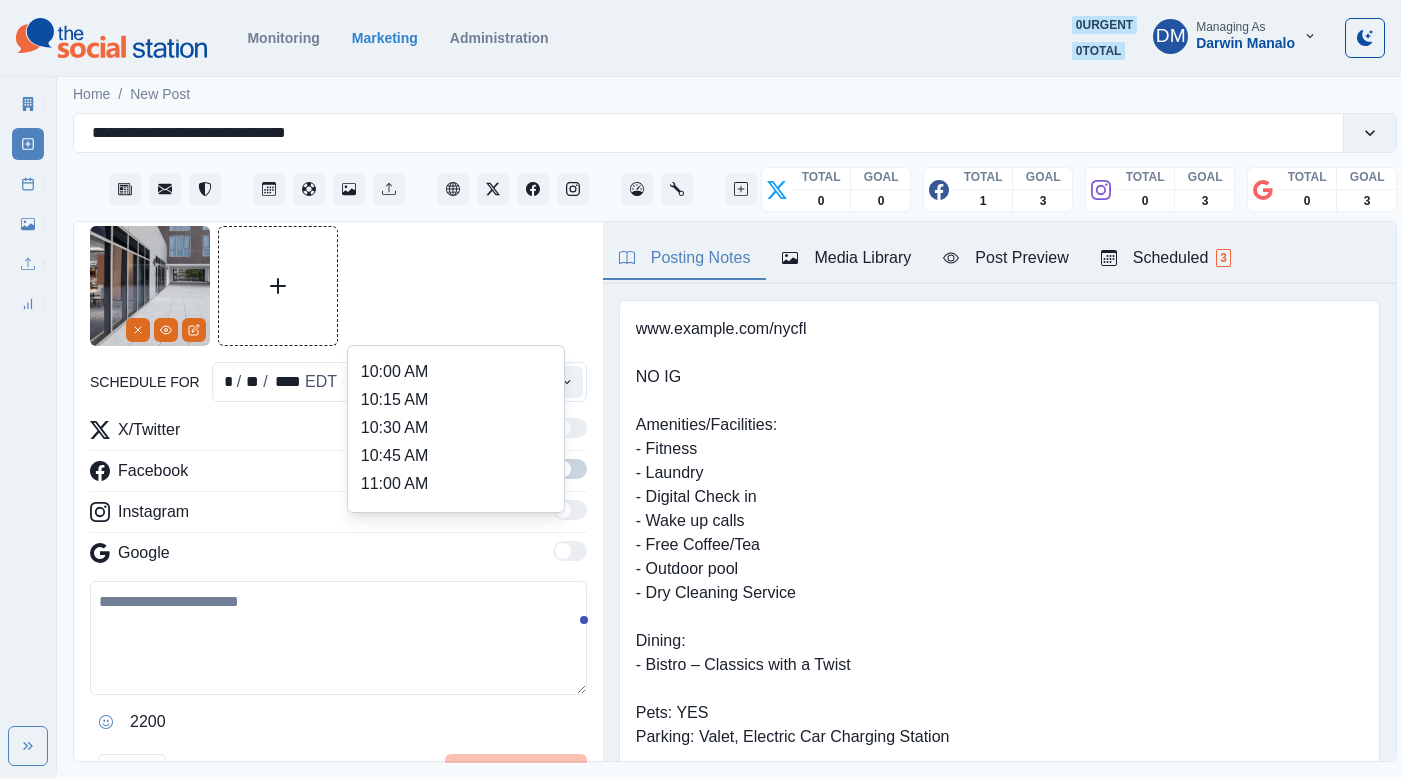 click on "11:30 AM" at bounding box center [456, 540] 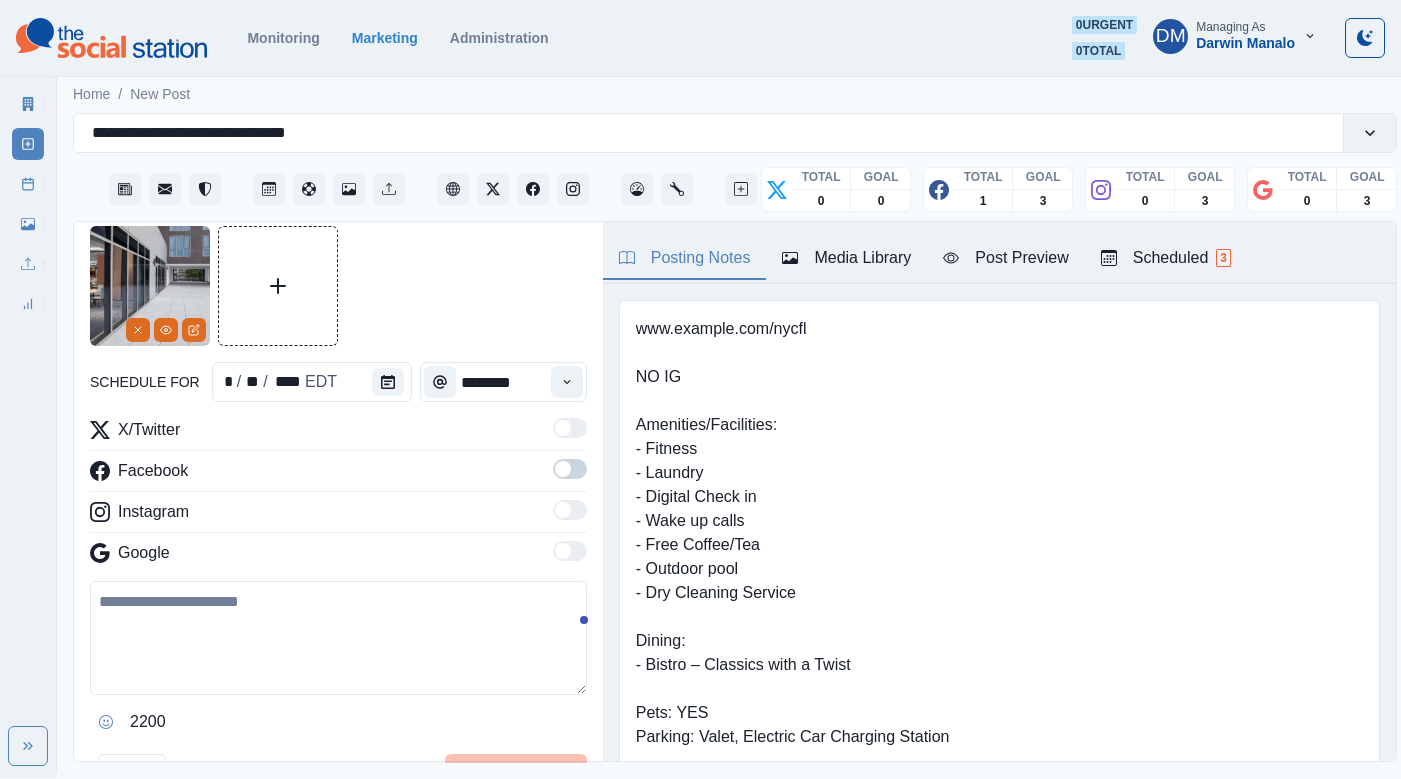 click at bounding box center (570, 469) 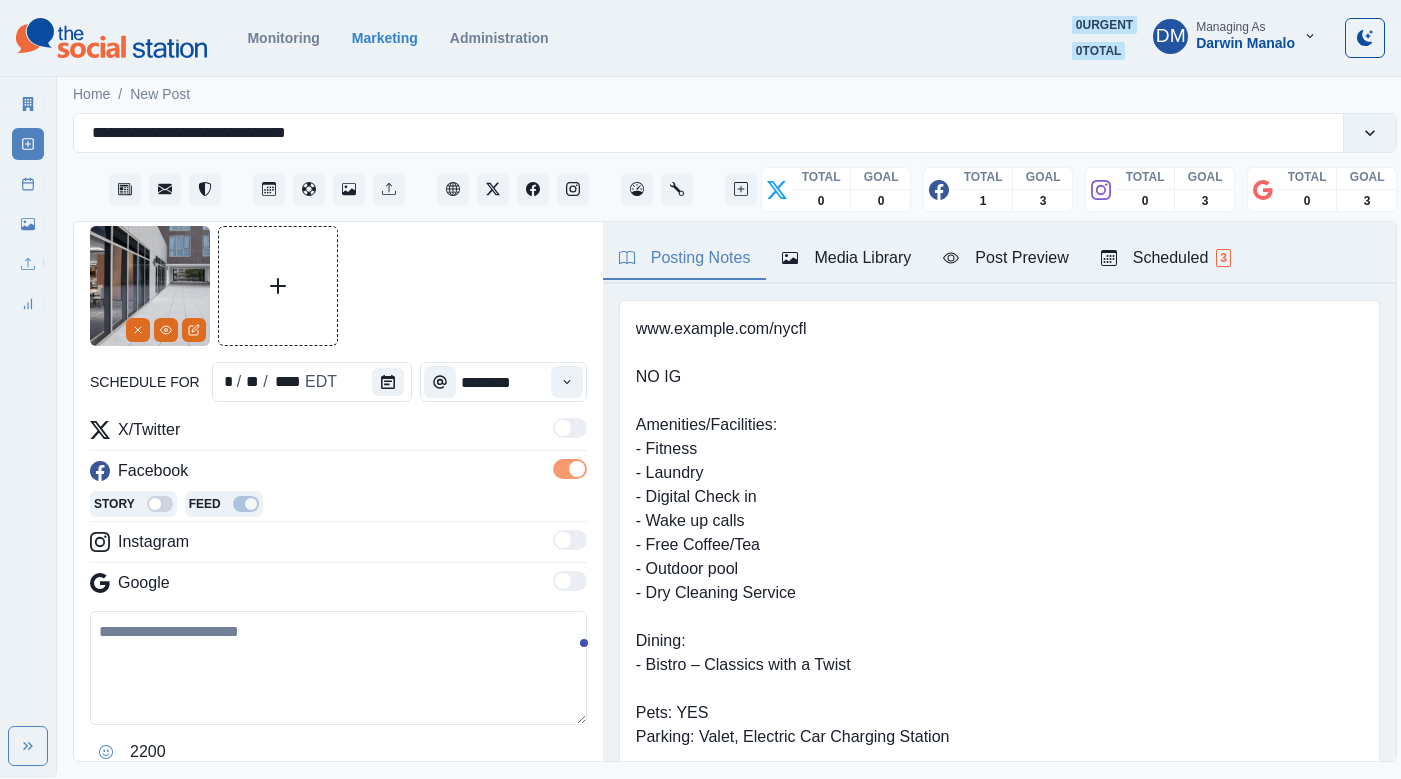 click at bounding box center [338, 668] 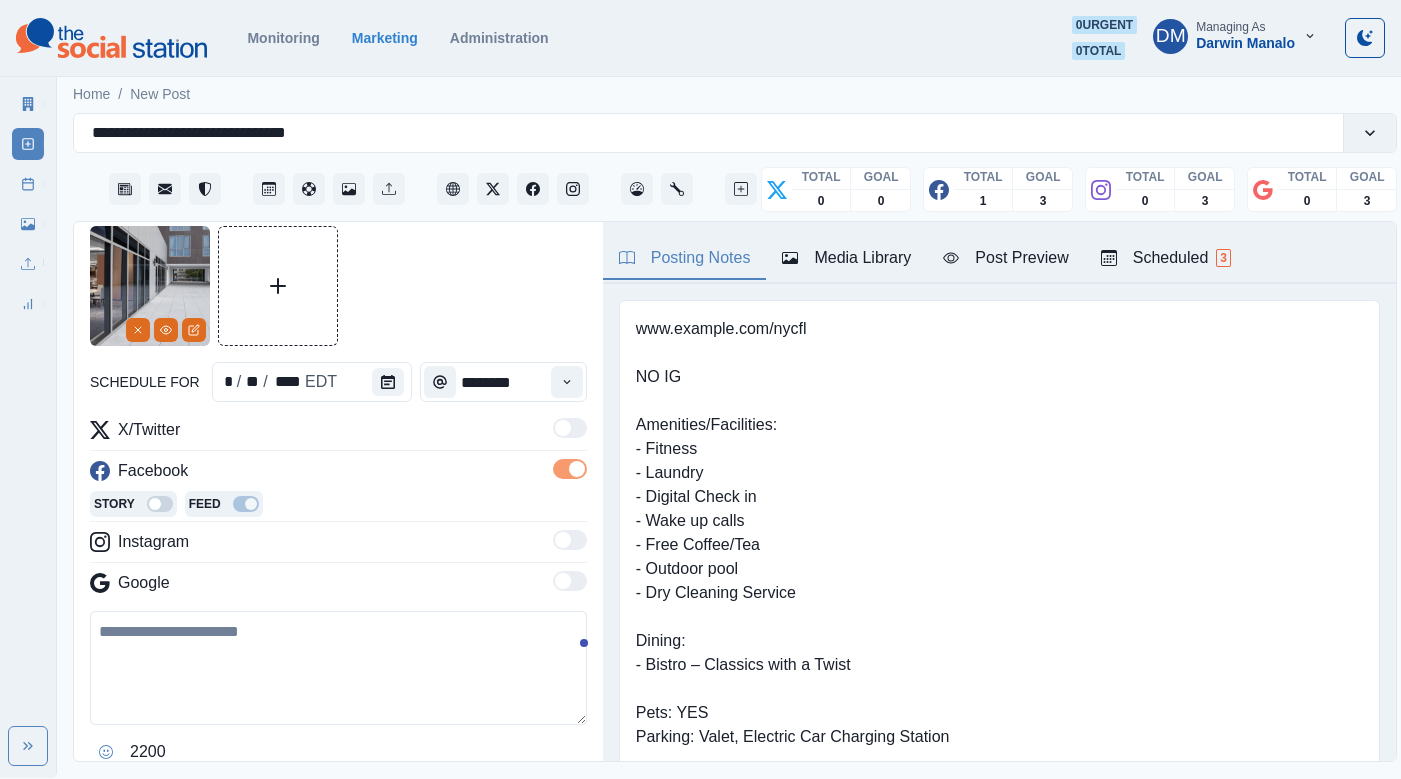 click at bounding box center (338, 668) 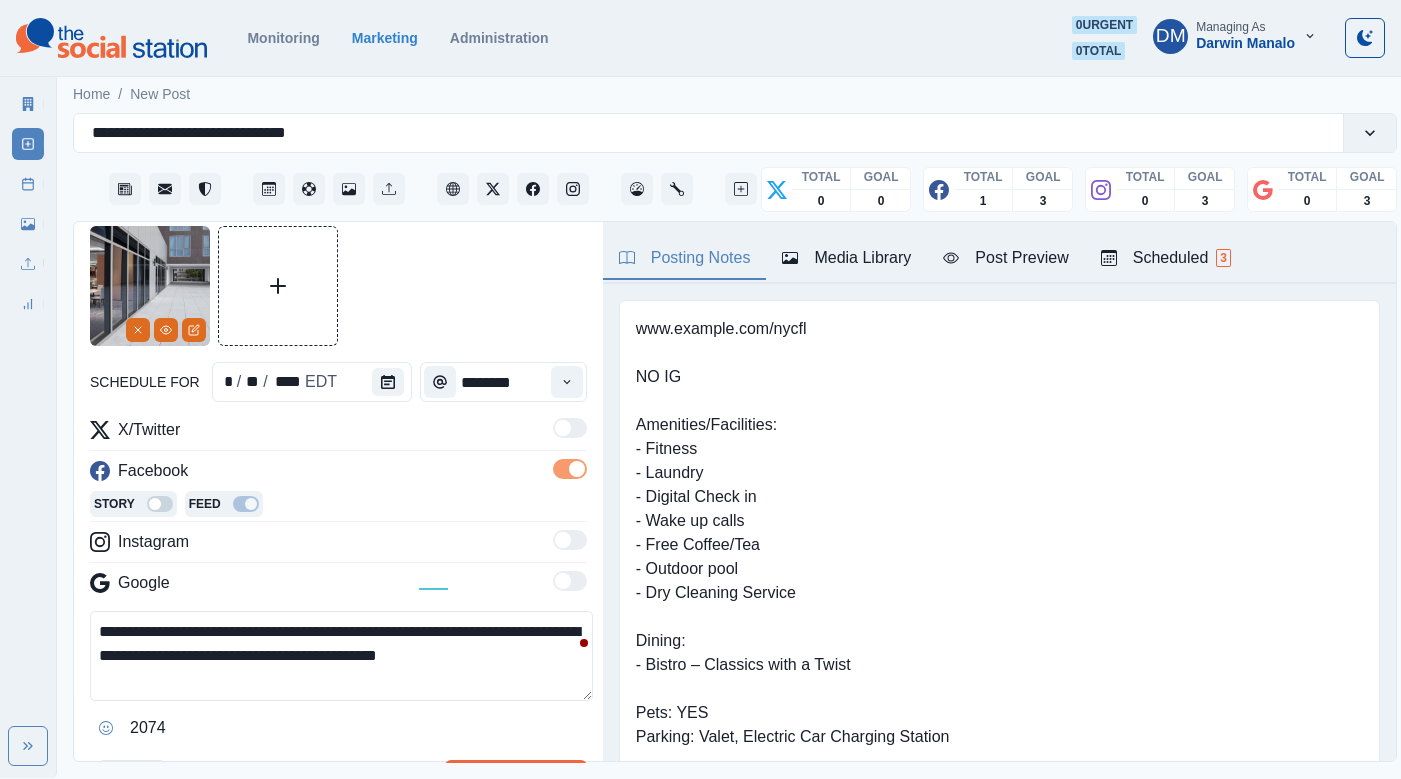 scroll, scrollTop: 91, scrollLeft: 0, axis: vertical 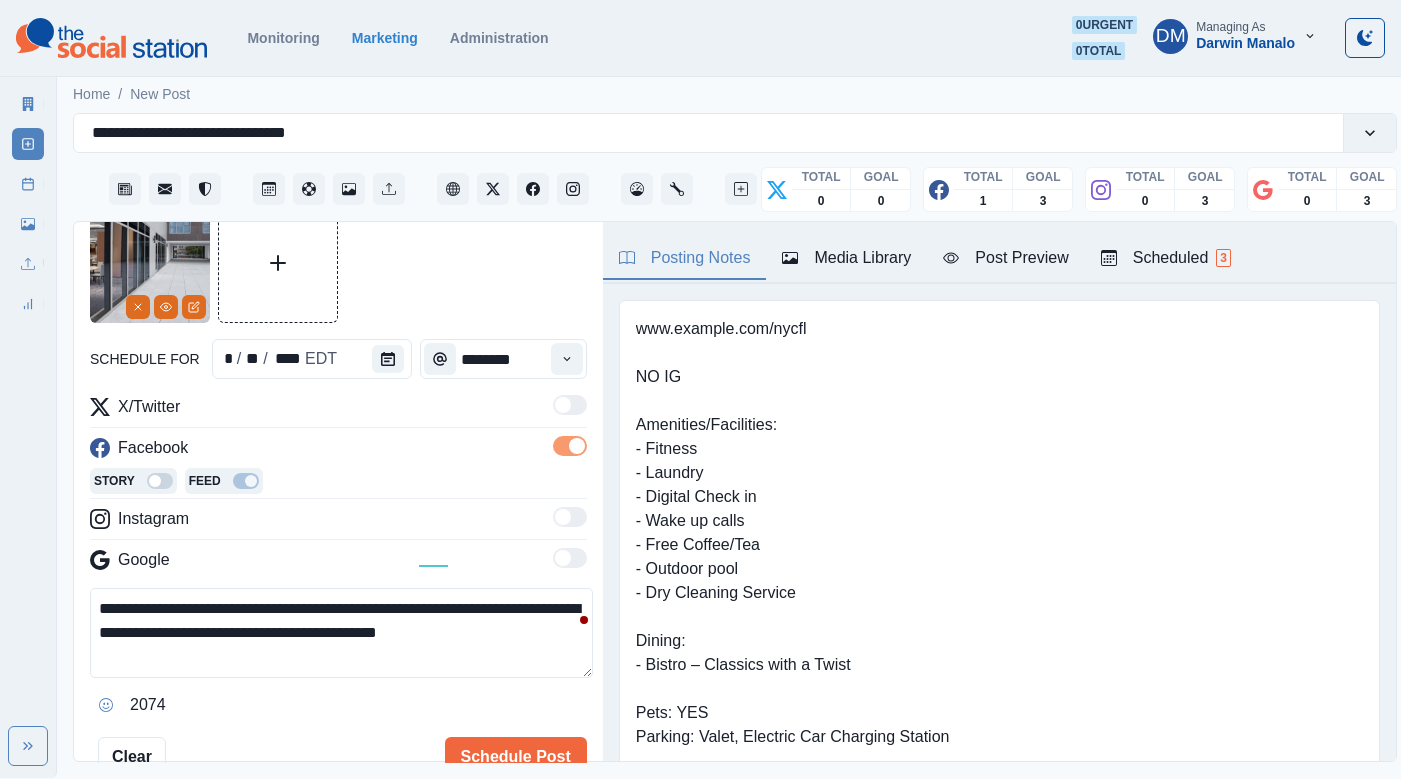 click on "**********" at bounding box center [341, 633] 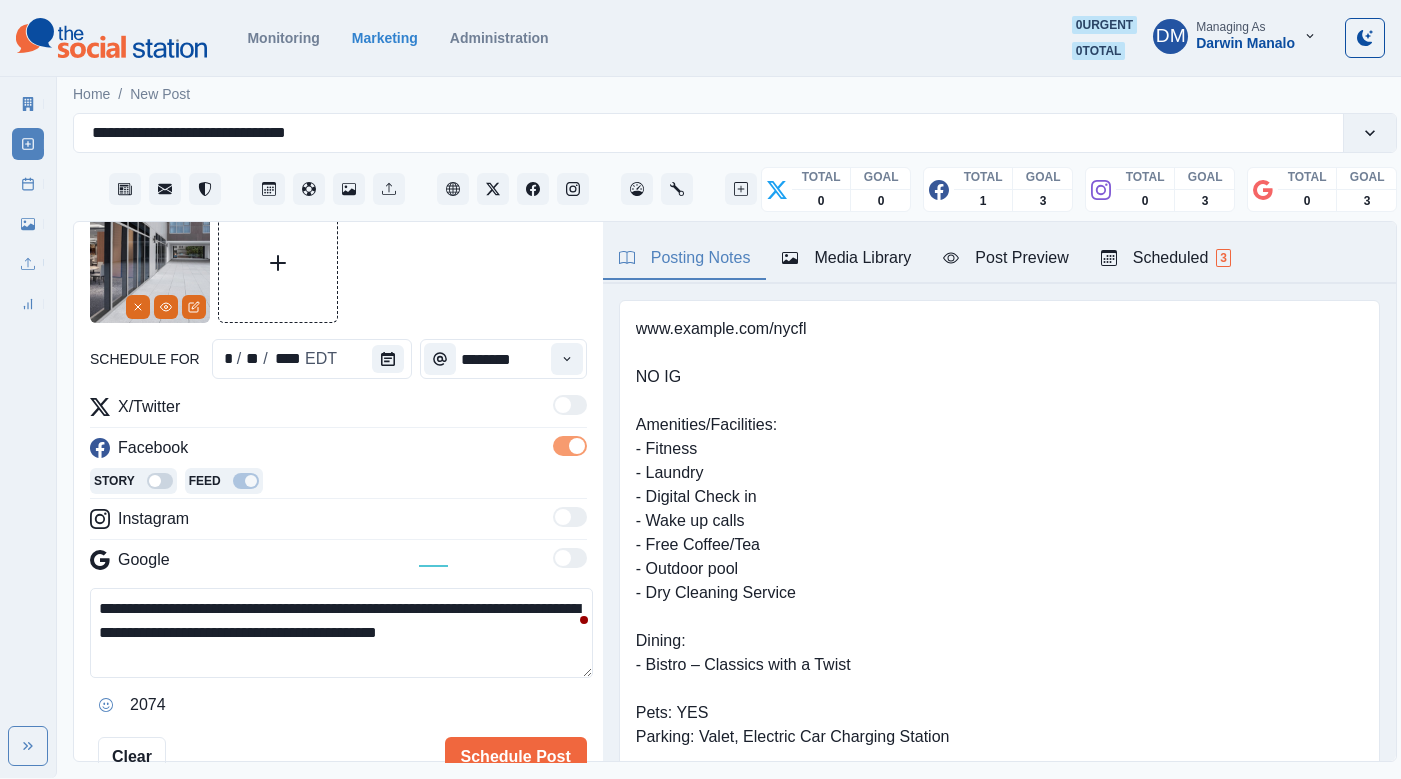 click on "**********" at bounding box center [341, 633] 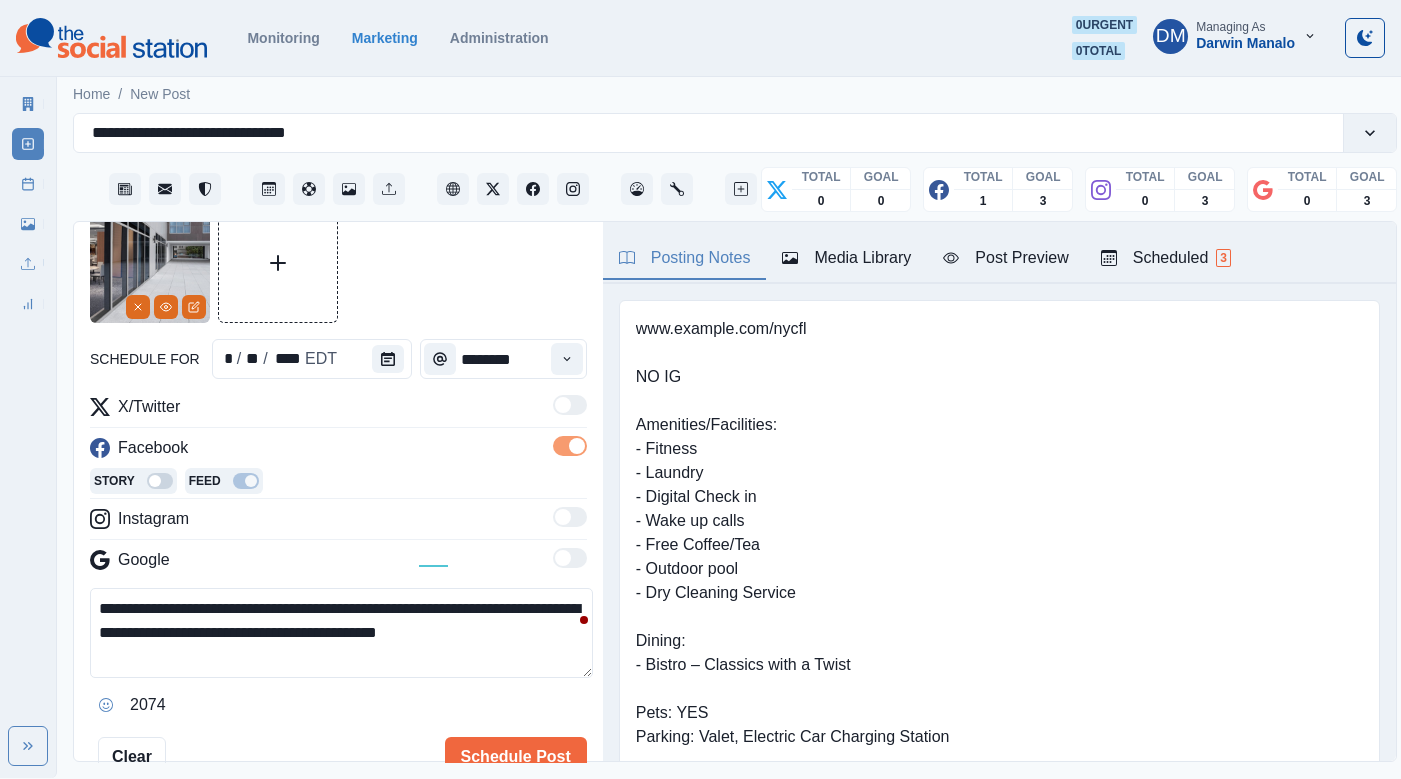 type on "**********" 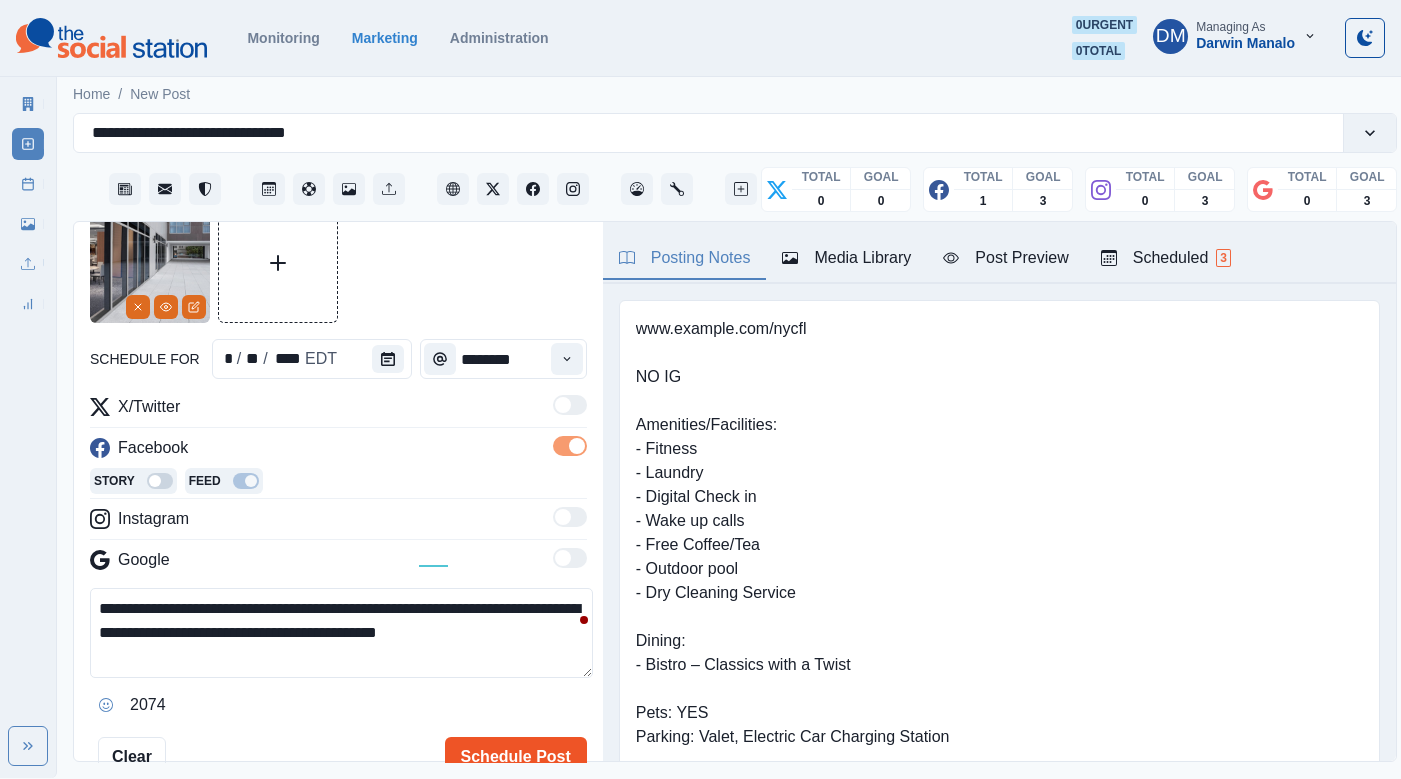 click on "Schedule Post" at bounding box center [516, 757] 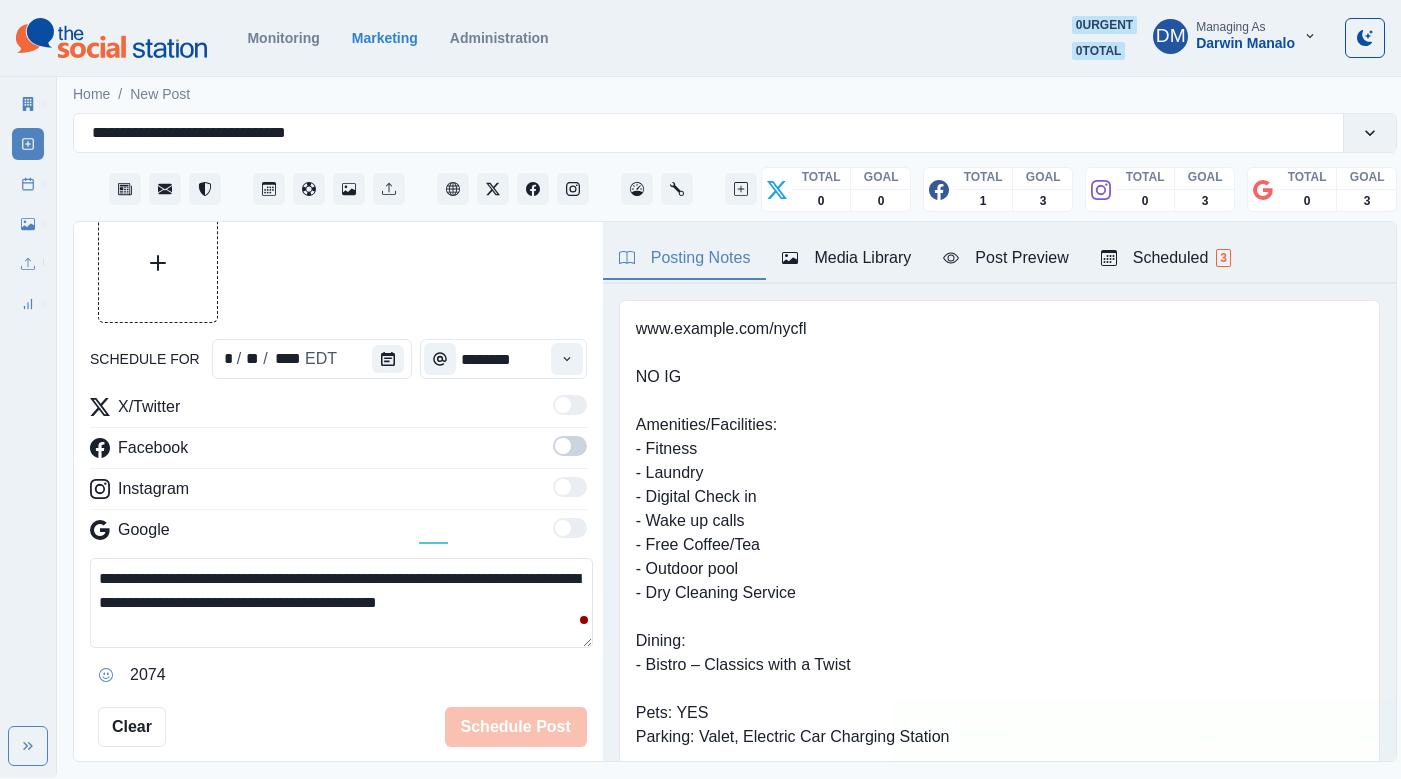 type 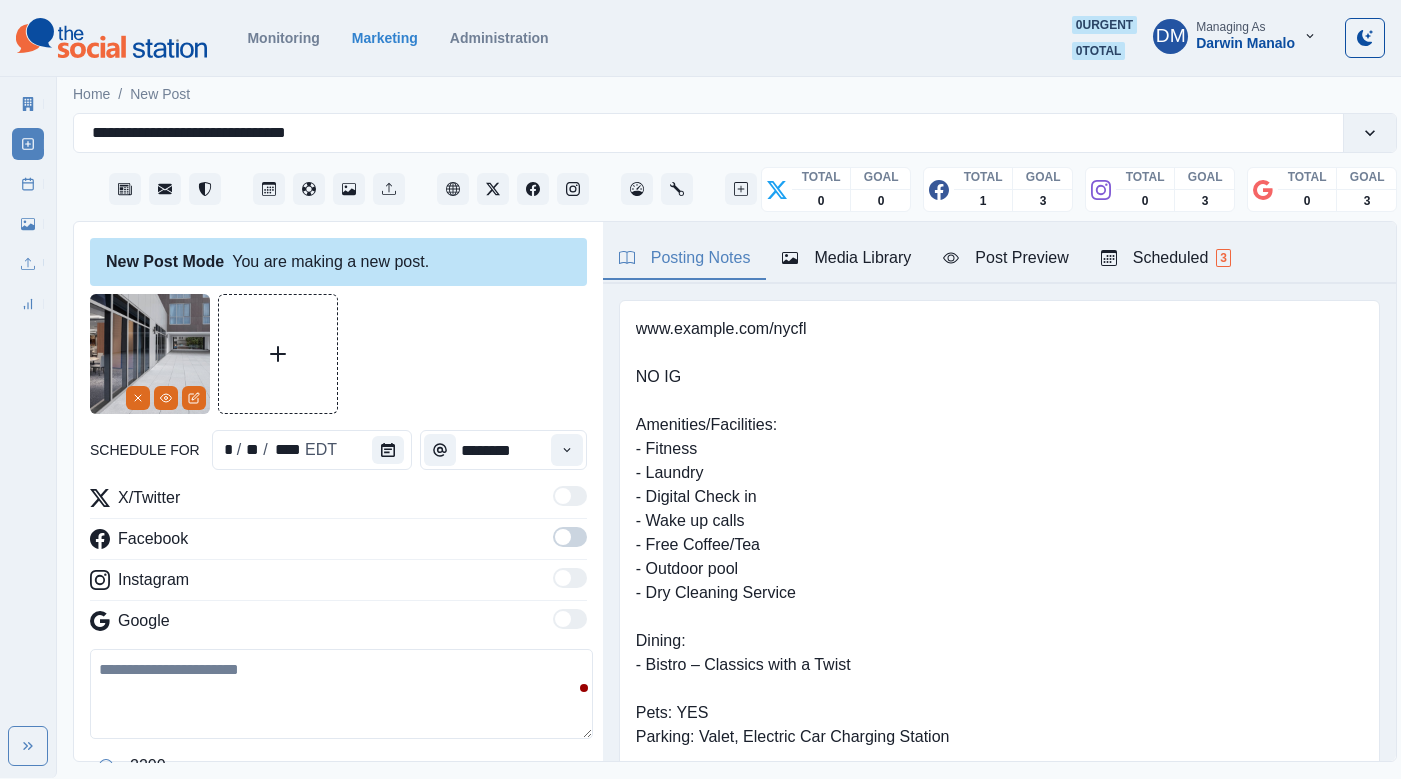 scroll, scrollTop: 222, scrollLeft: 0, axis: vertical 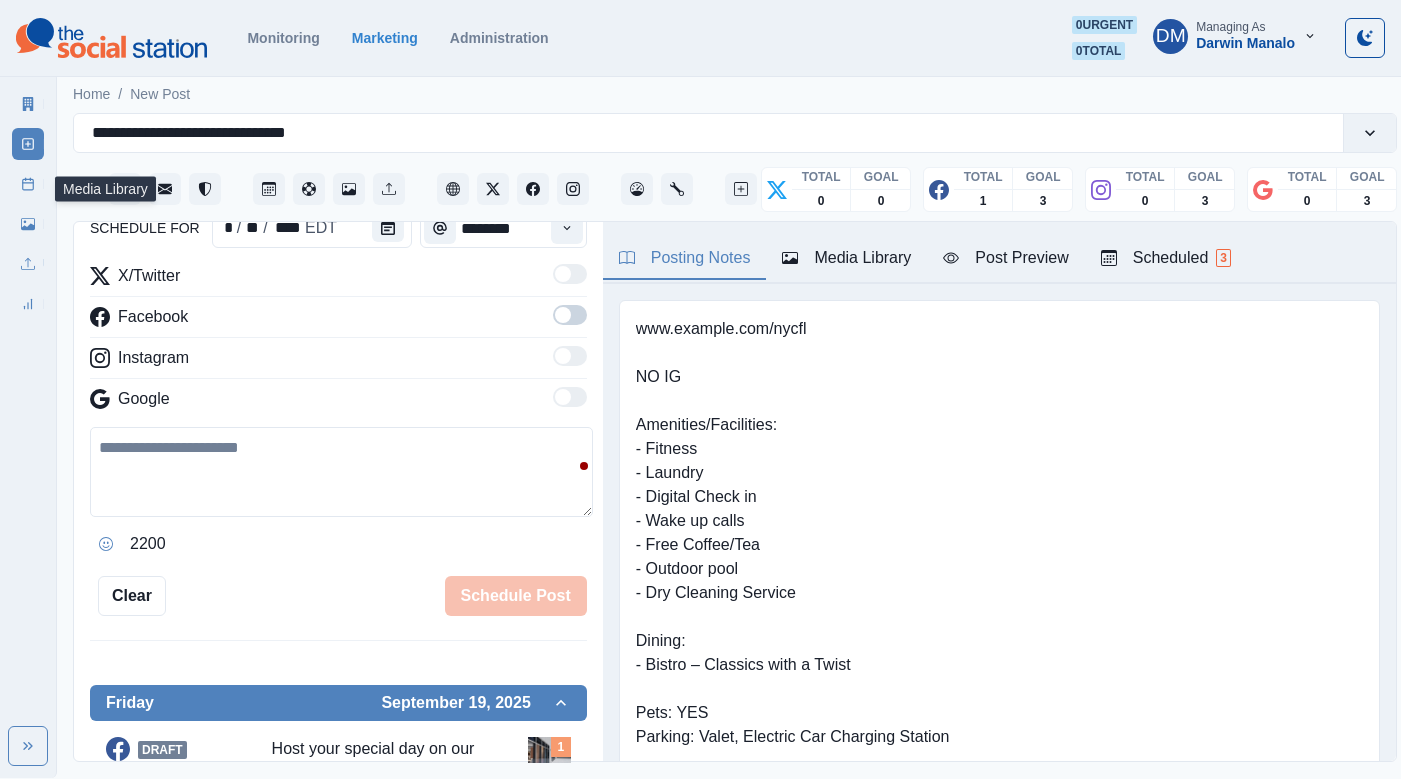 click on "Media Library" at bounding box center [28, 224] 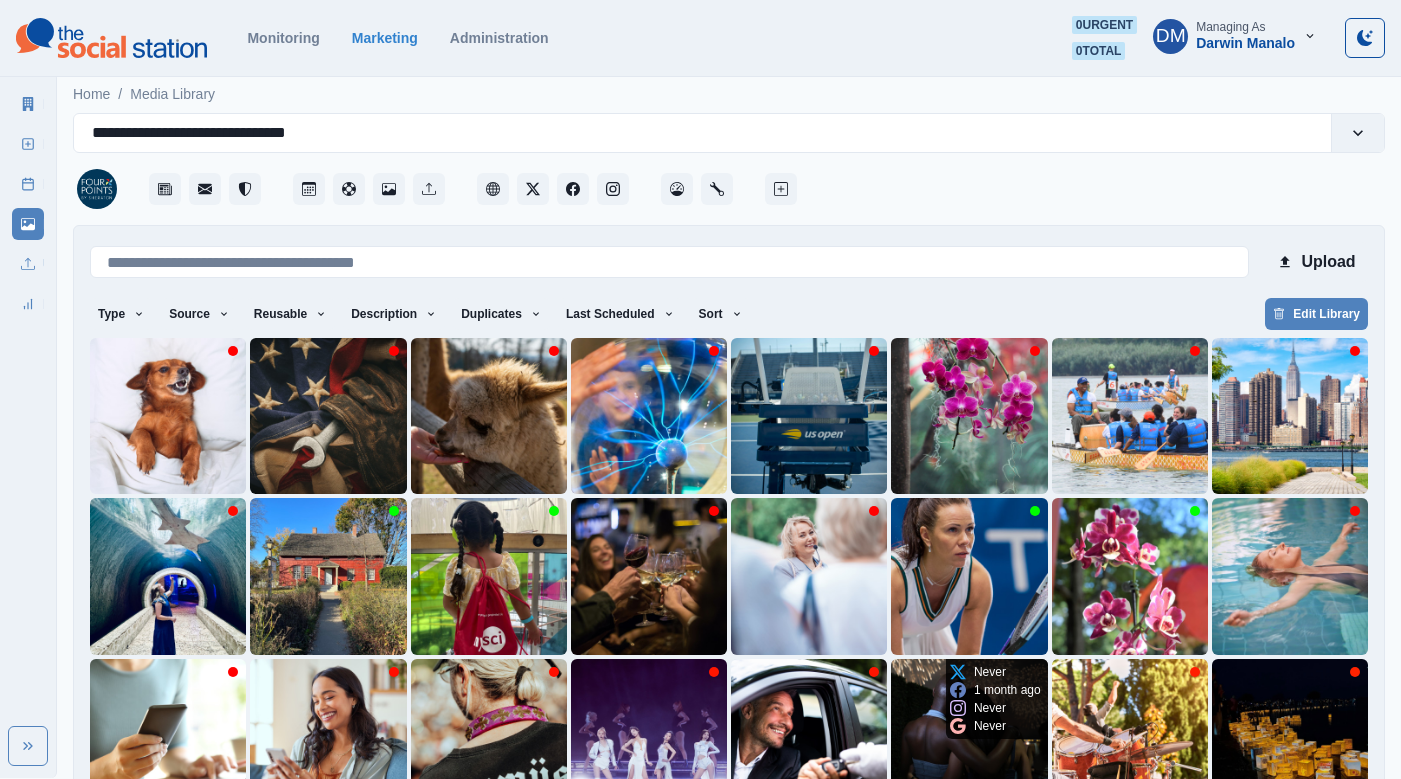scroll, scrollTop: 42, scrollLeft: 0, axis: vertical 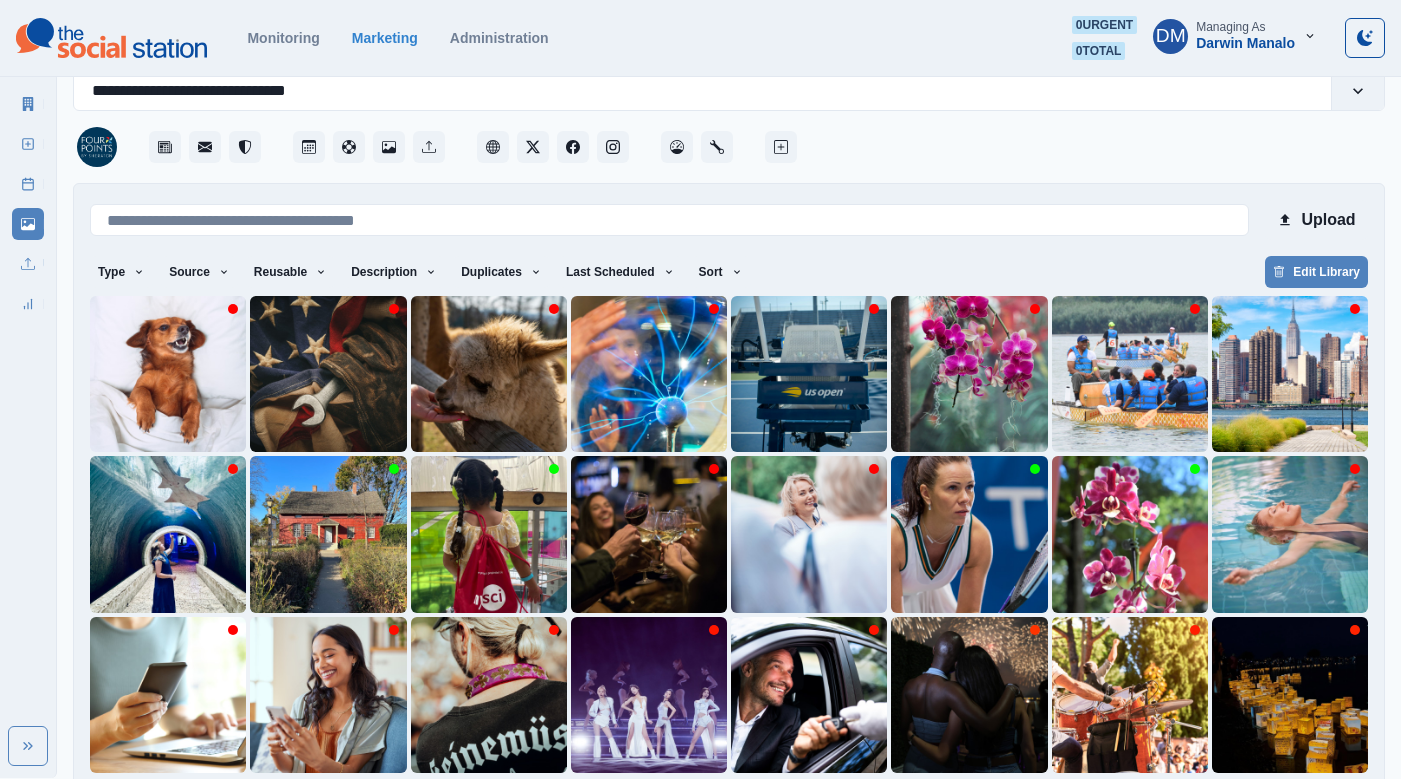 click on "9" at bounding box center (855, 805) 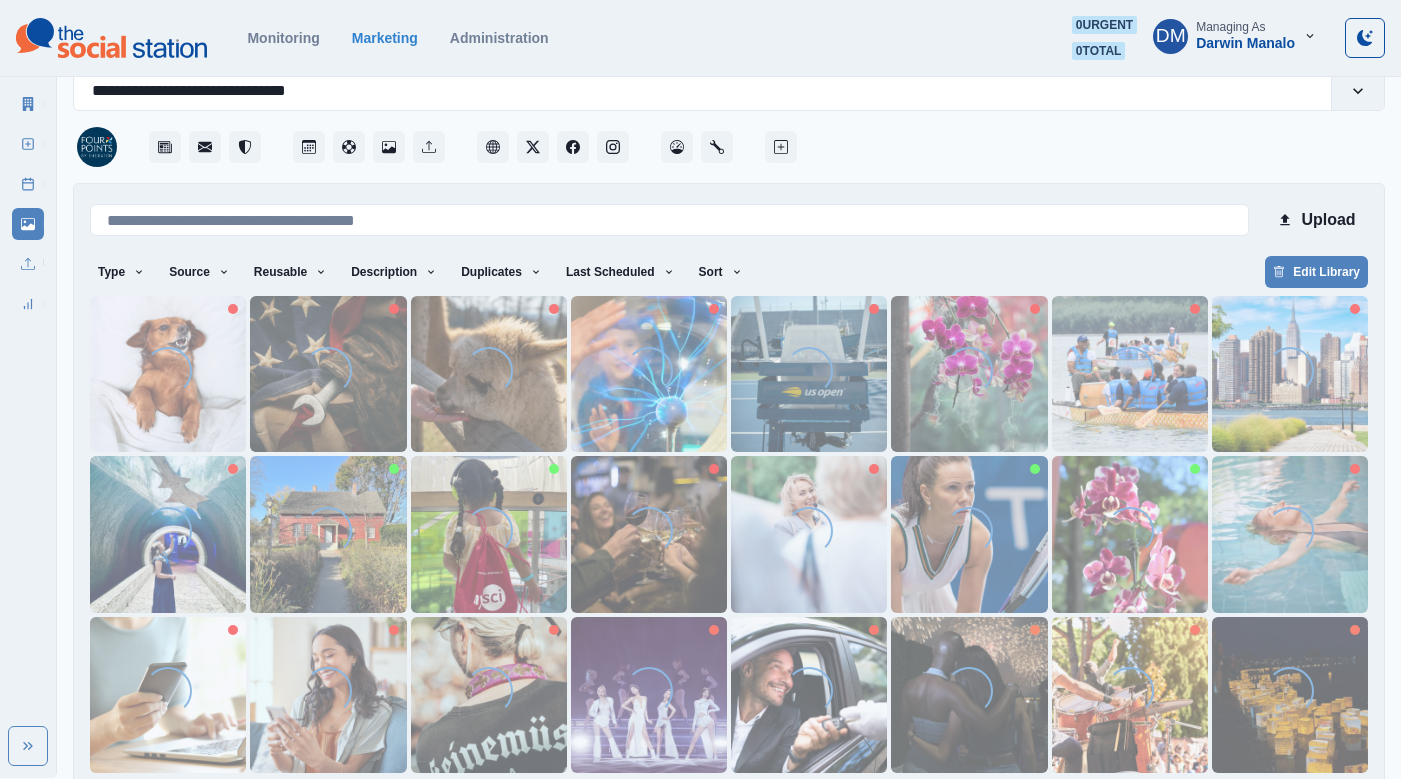 scroll, scrollTop: 0, scrollLeft: 0, axis: both 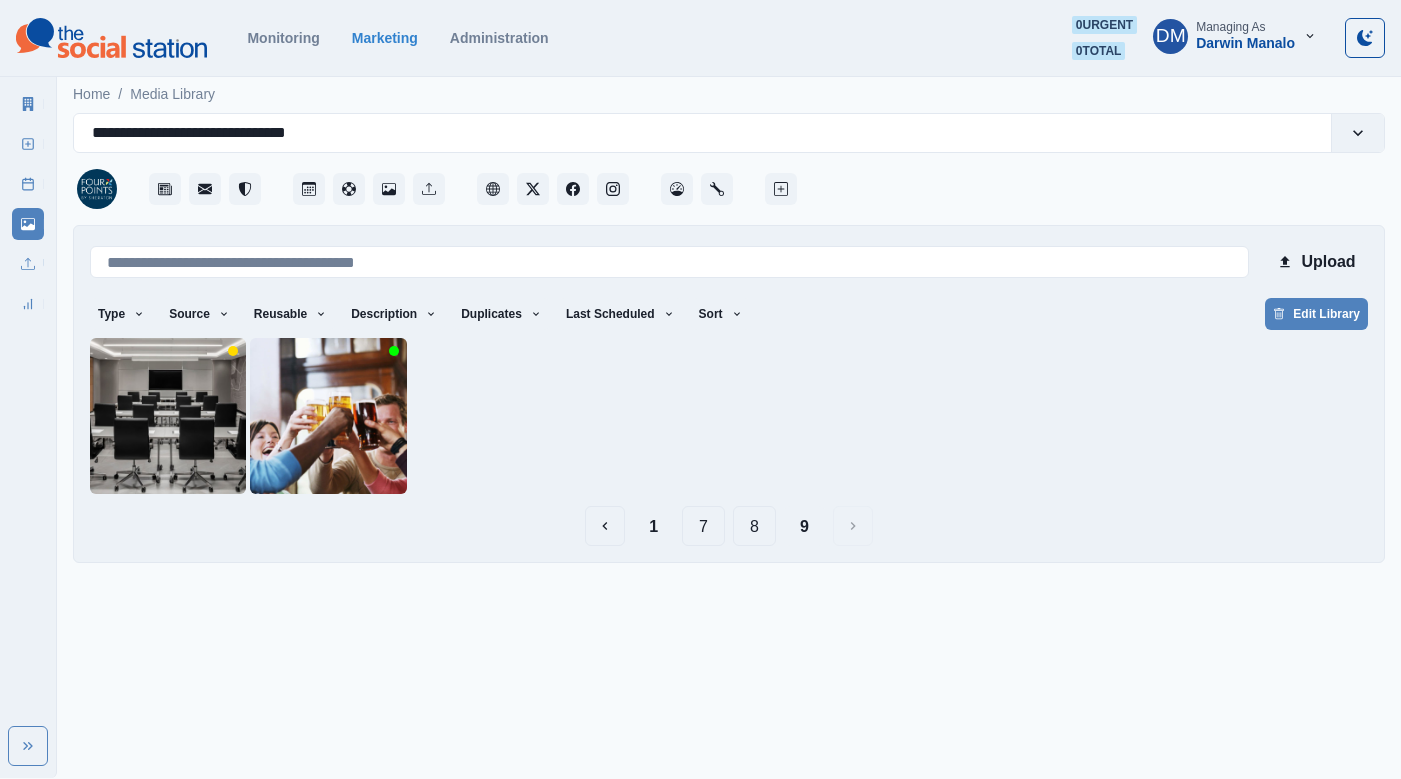click on "8" at bounding box center [754, 526] 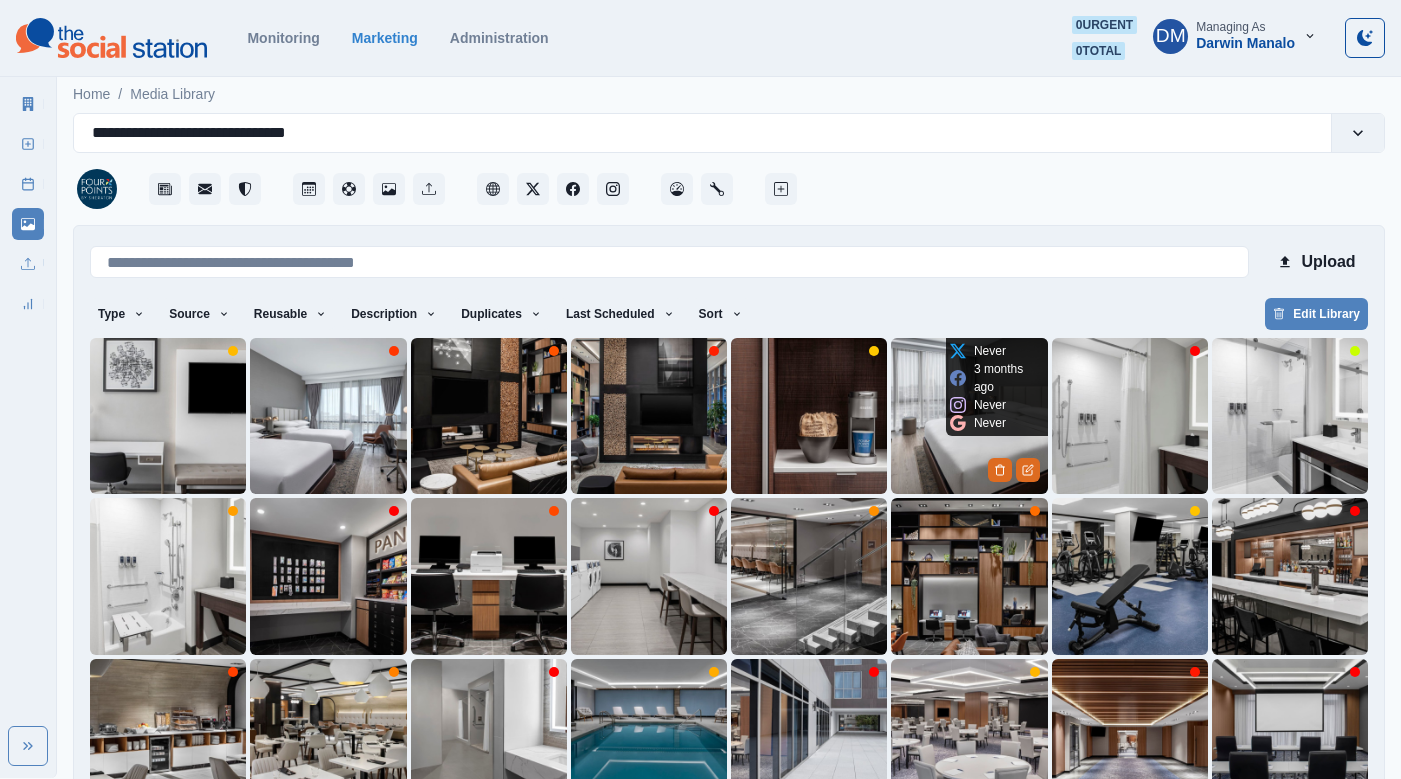 scroll, scrollTop: 42, scrollLeft: 0, axis: vertical 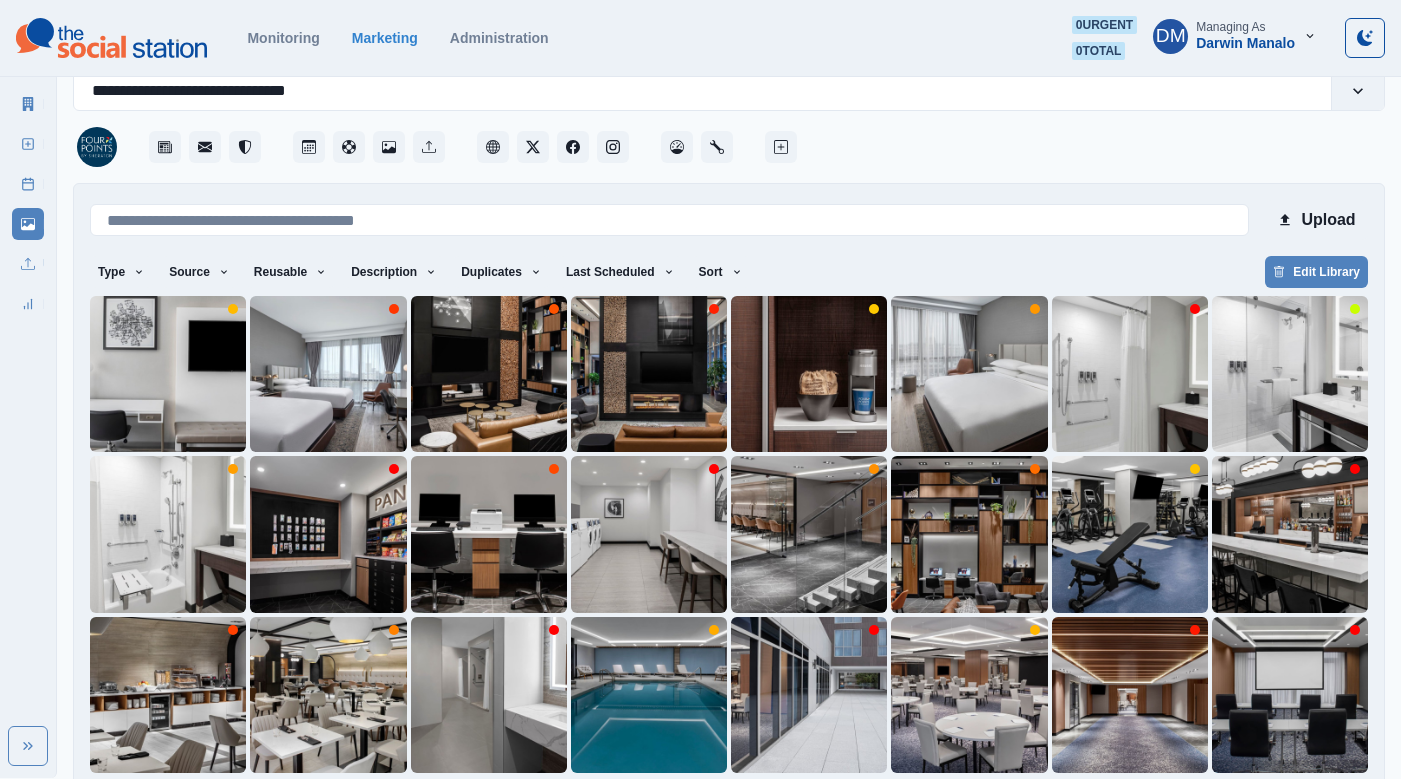 click on "7" at bounding box center [729, 805] 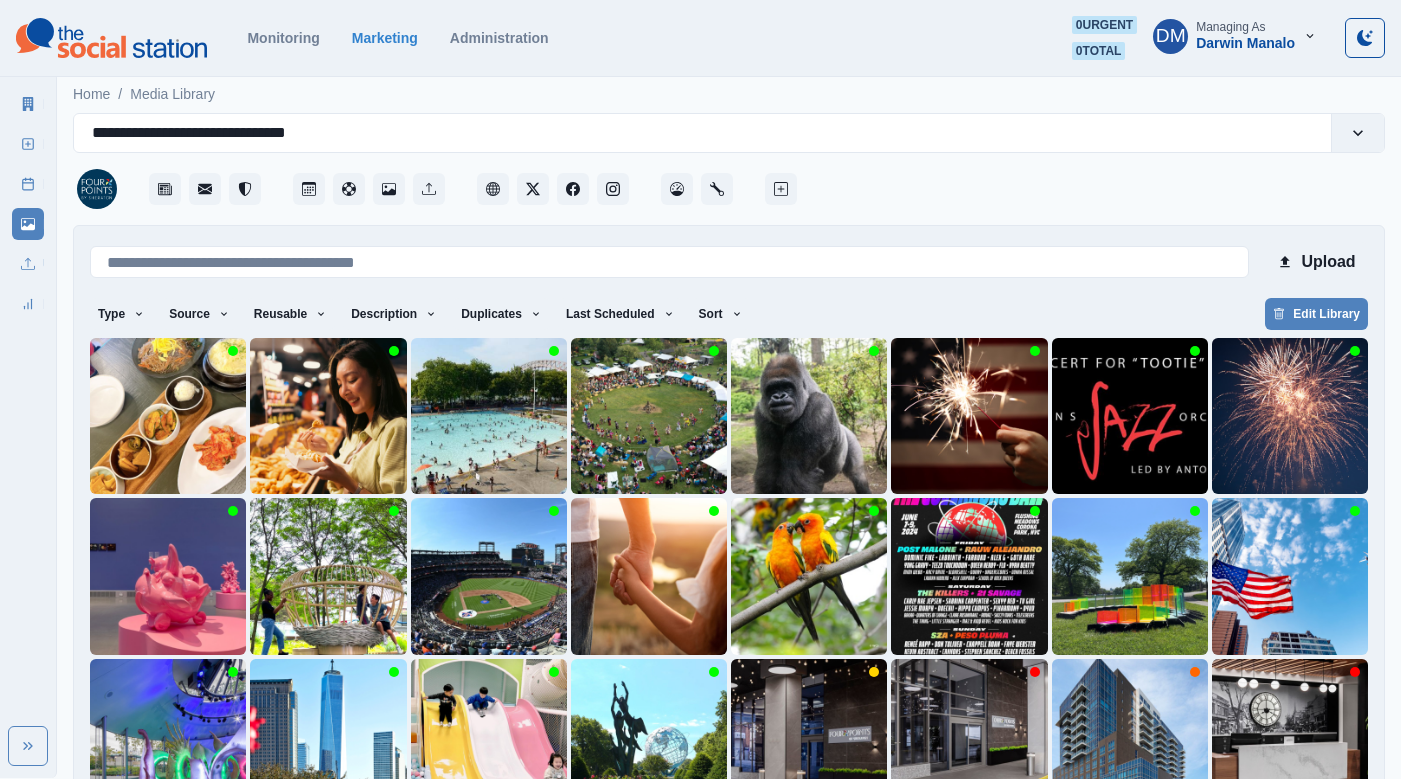 scroll, scrollTop: 42, scrollLeft: 0, axis: vertical 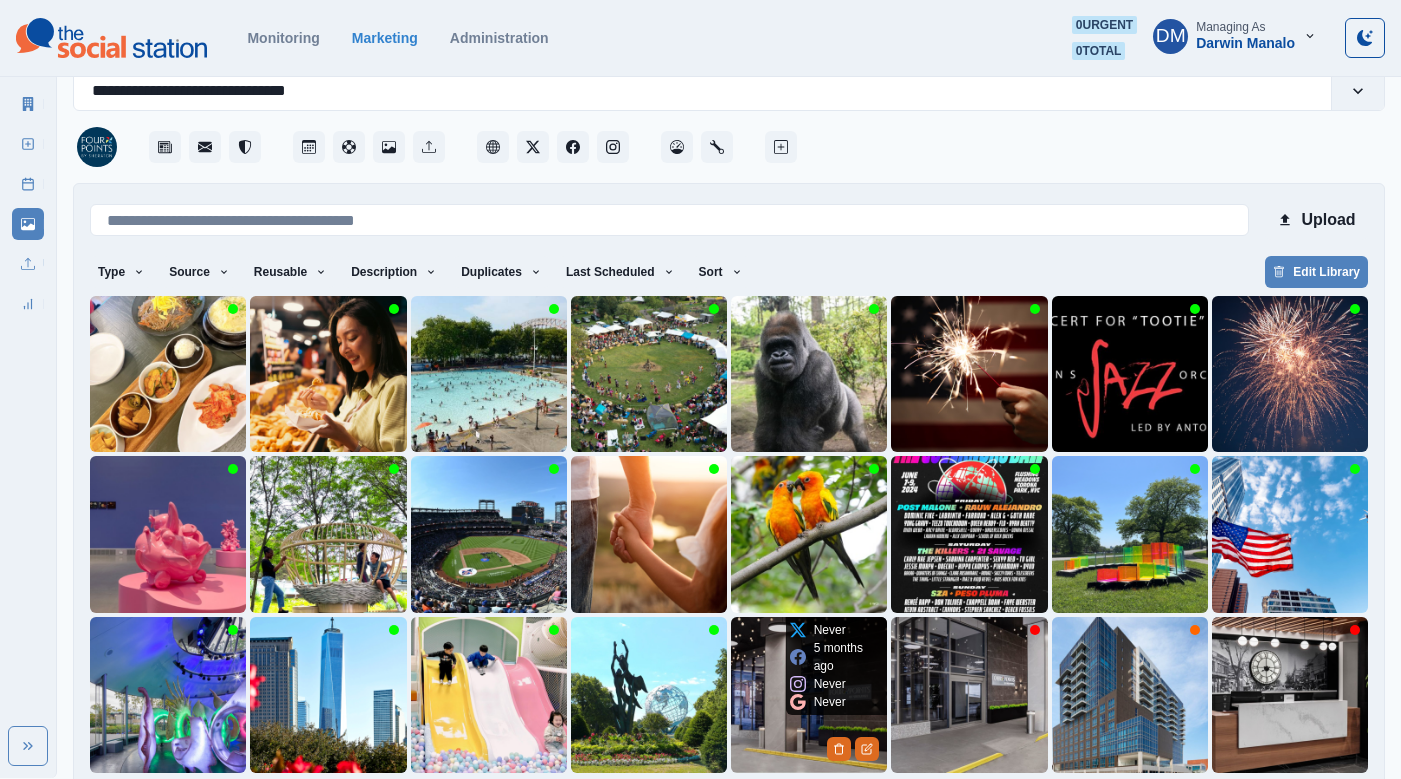 click at bounding box center (809, 695) 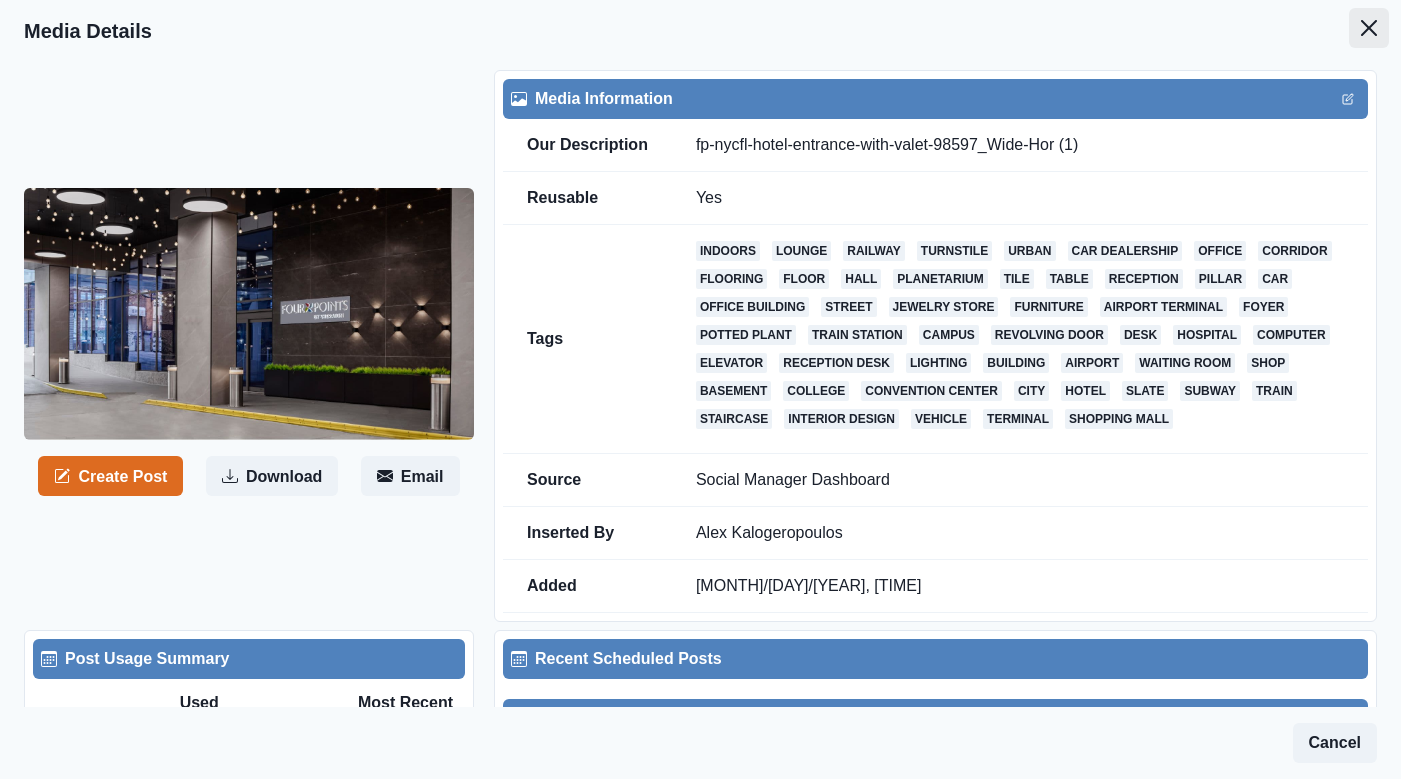 click at bounding box center [1369, 28] 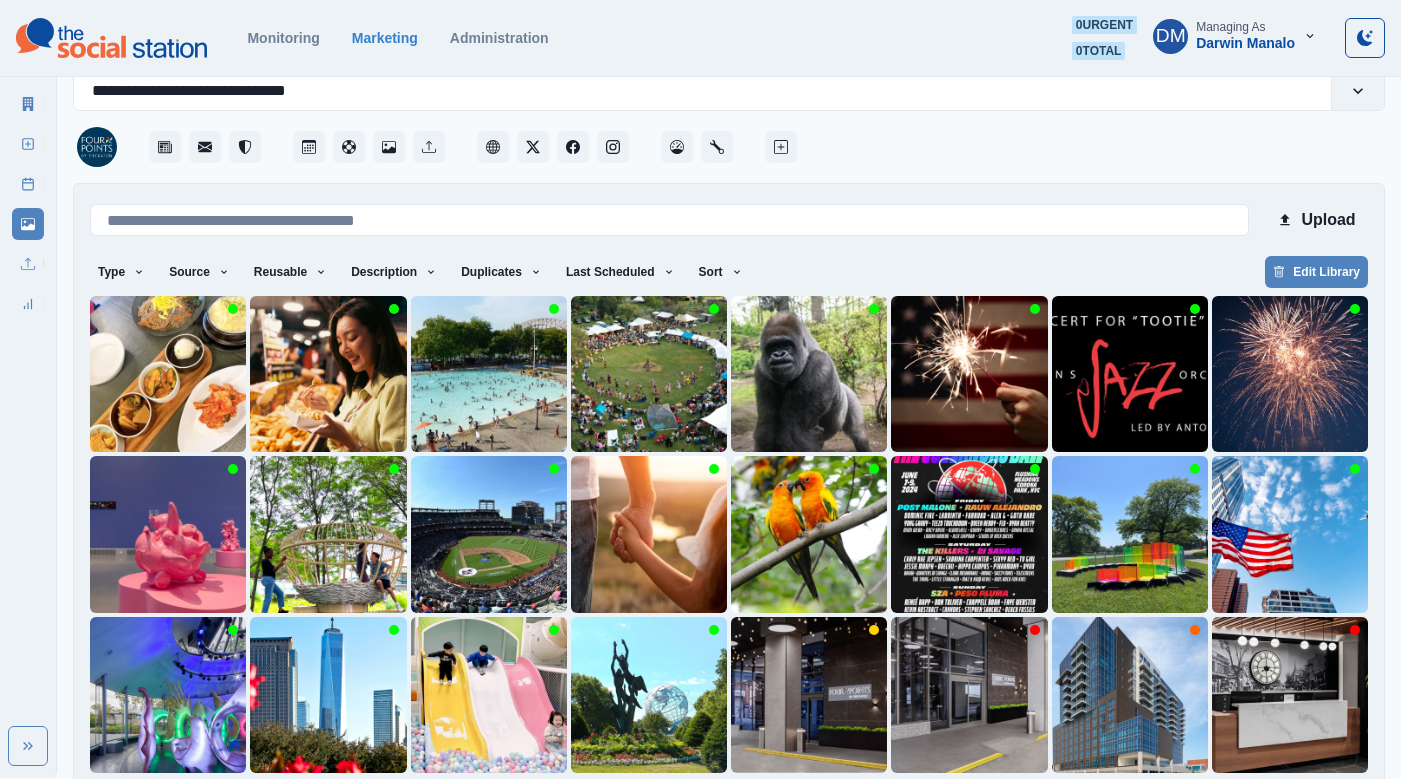 click on "5" at bounding box center [652, 805] 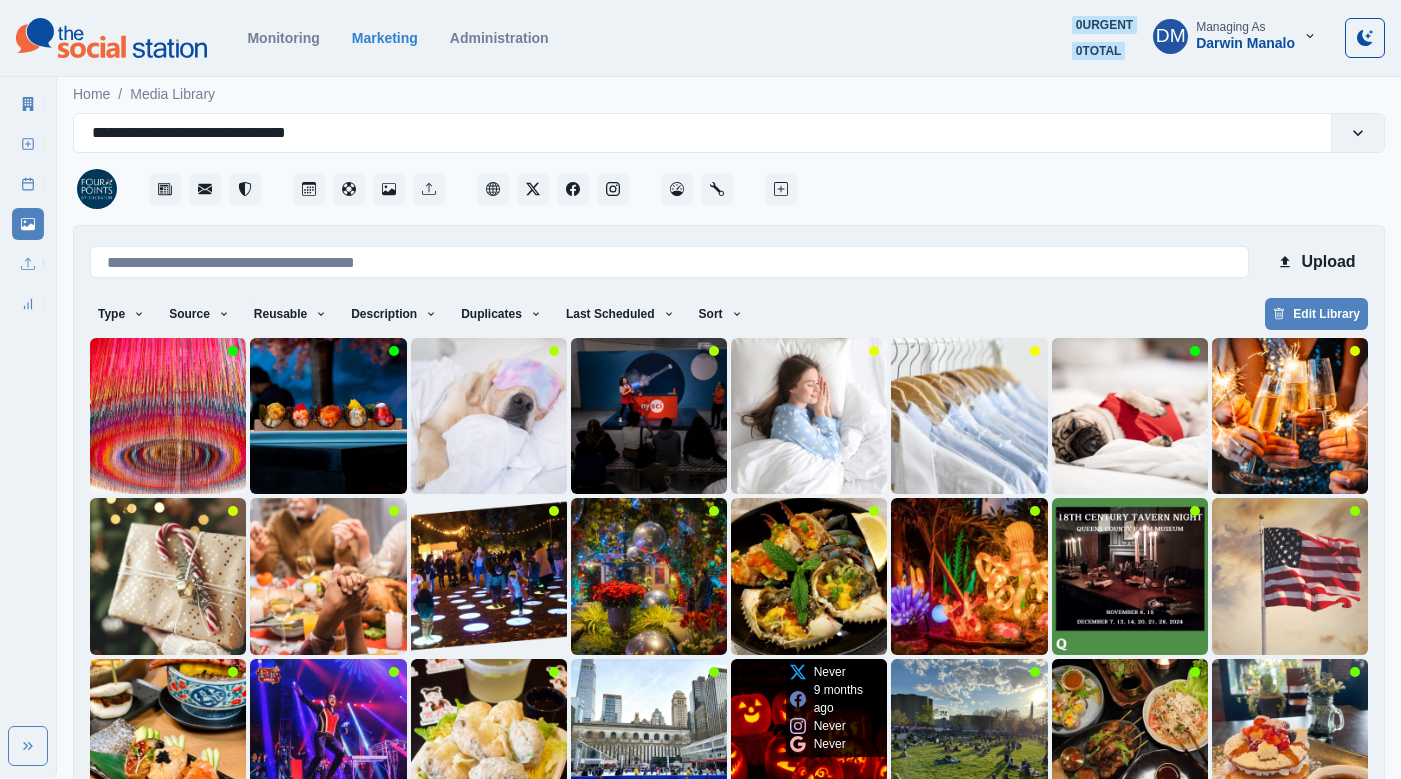 scroll, scrollTop: 42, scrollLeft: 0, axis: vertical 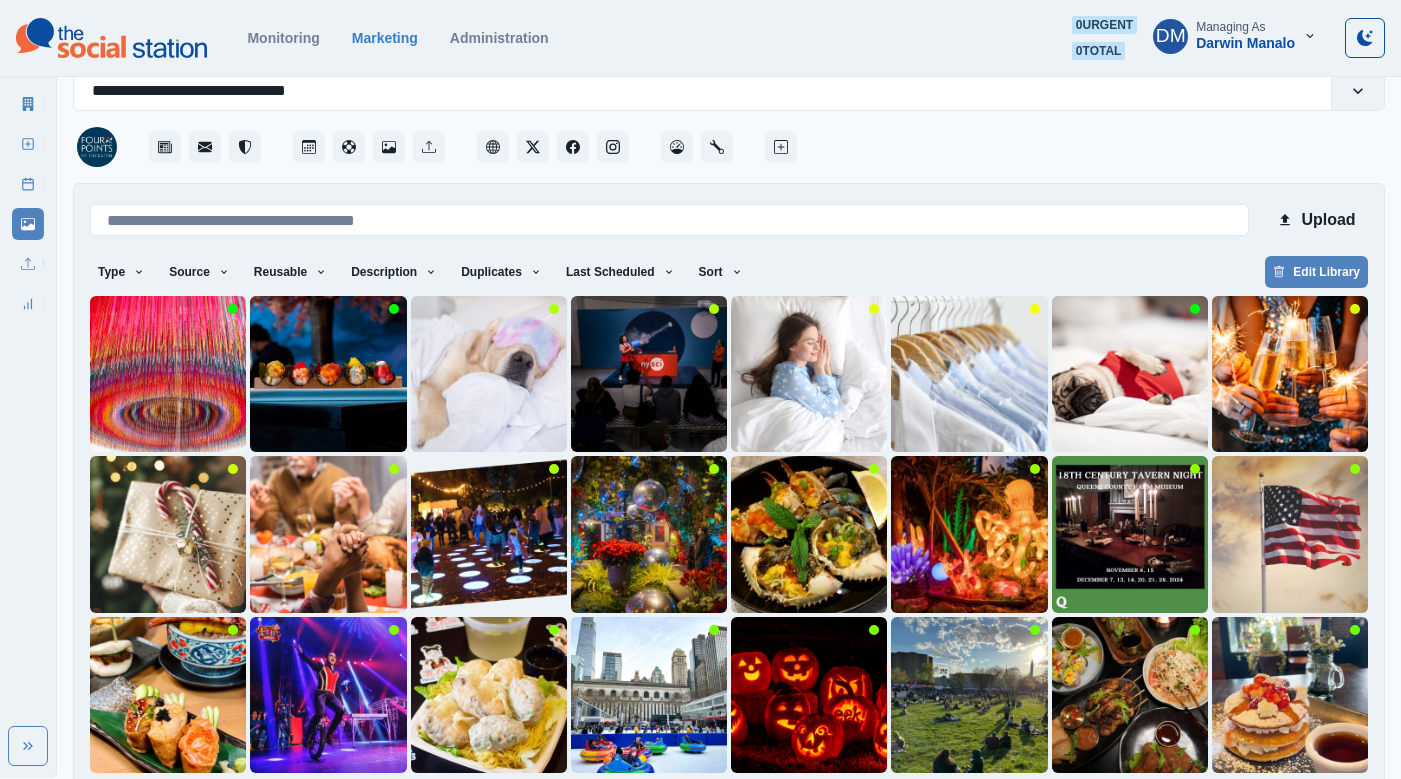 click on "9" at bounding box center [879, 805] 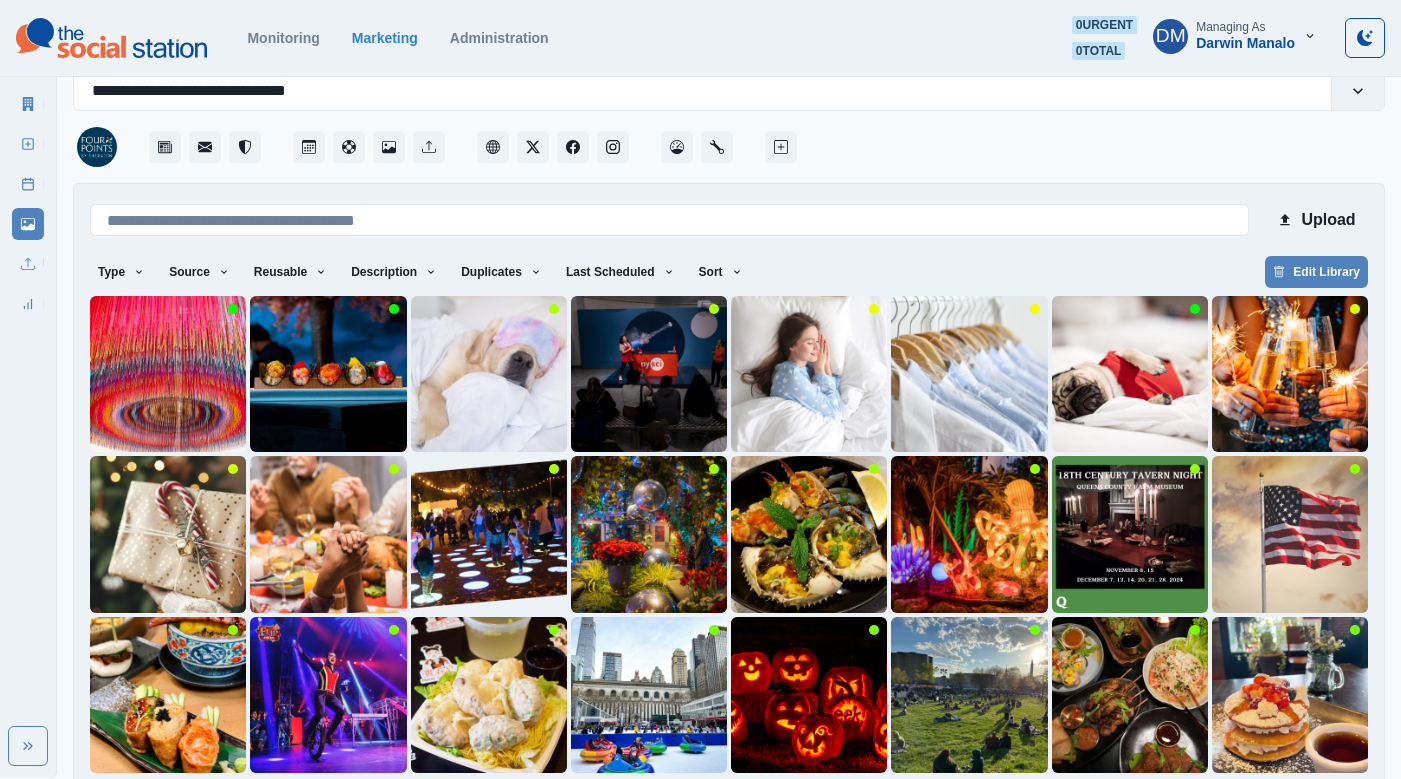 scroll, scrollTop: 0, scrollLeft: 0, axis: both 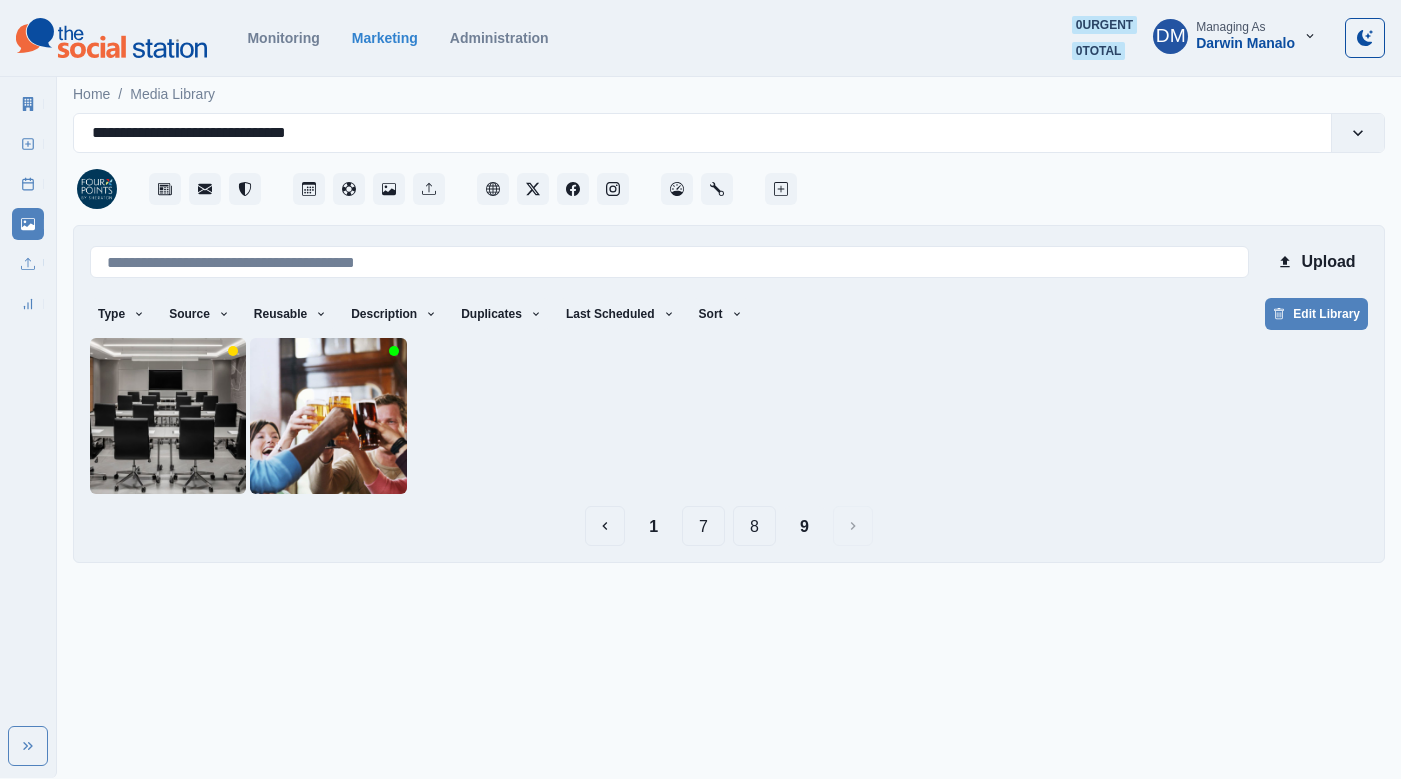 click on "8" at bounding box center (754, 526) 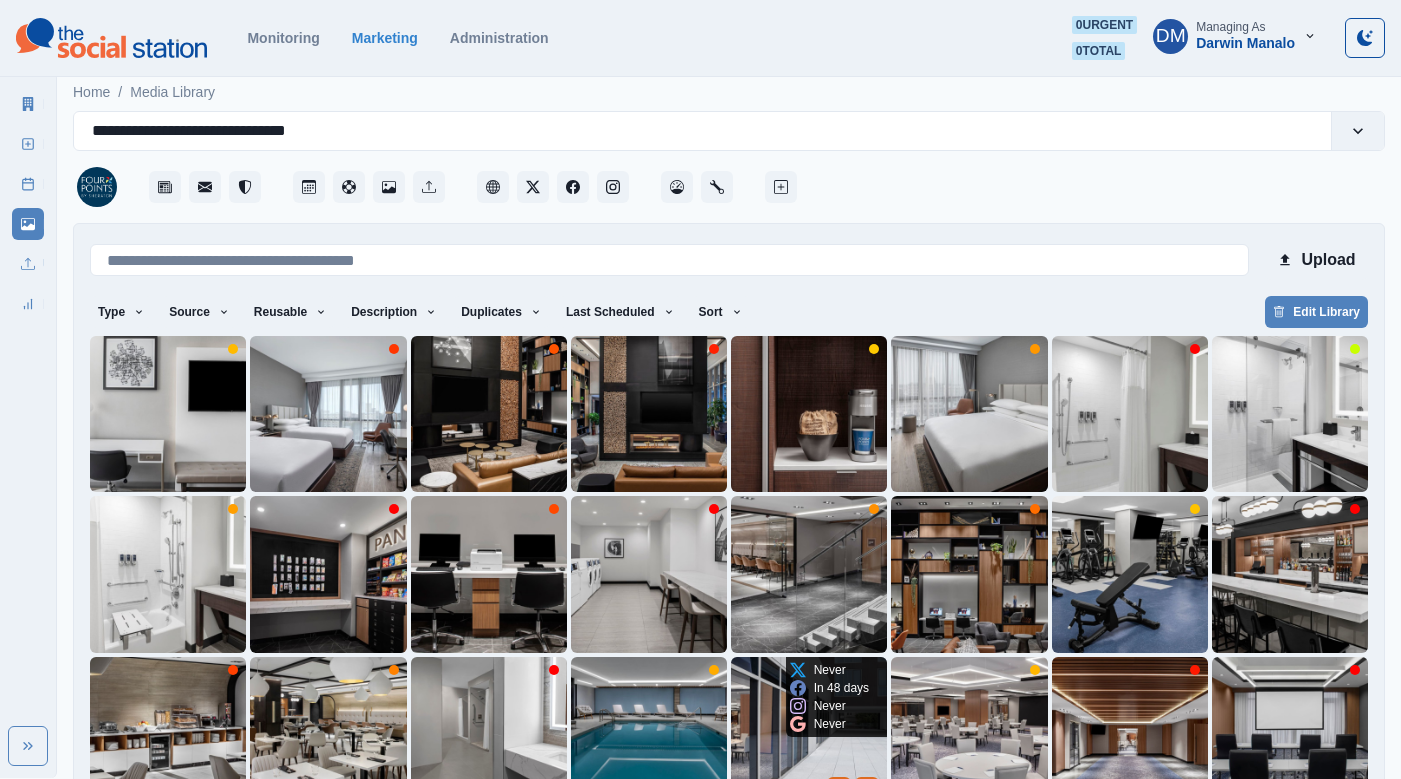 scroll, scrollTop: 42, scrollLeft: 0, axis: vertical 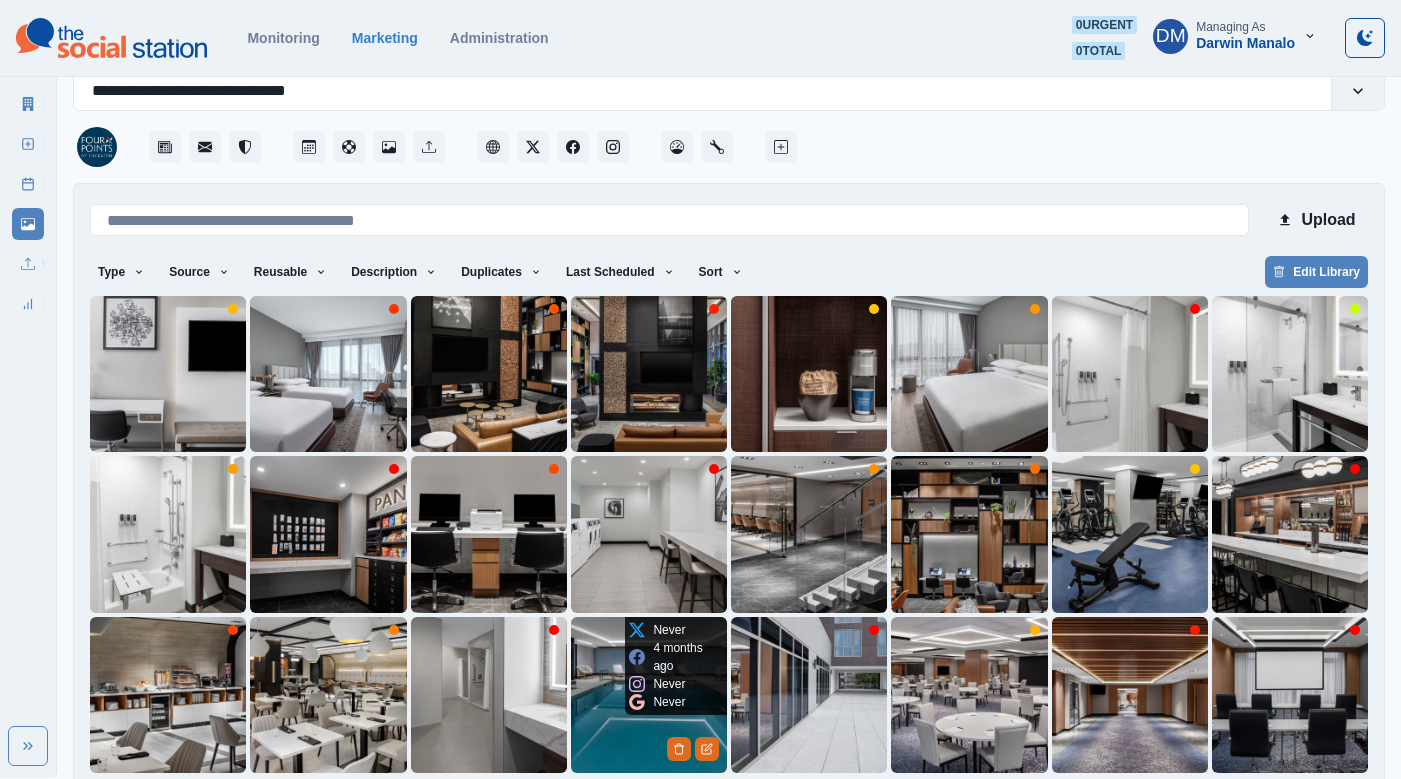 click at bounding box center [649, 695] 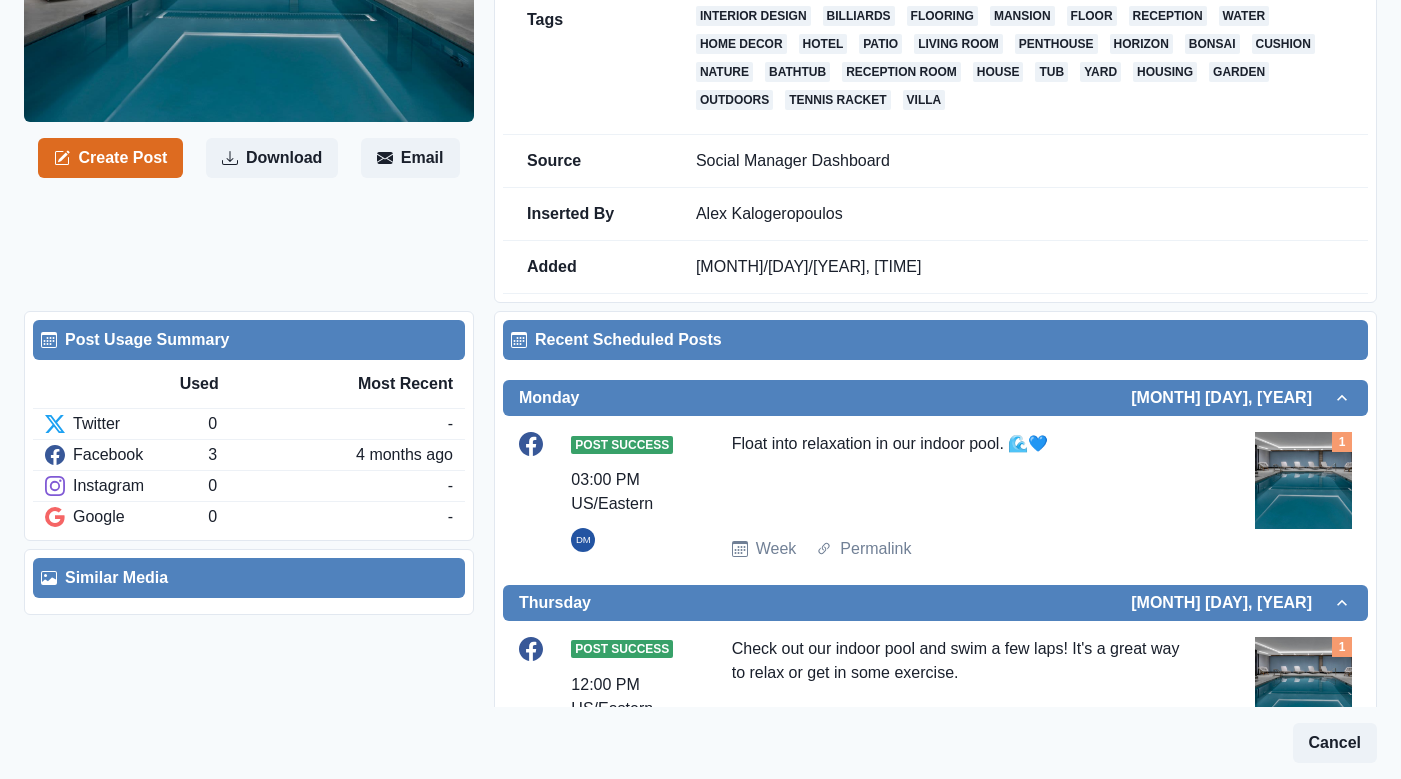 scroll, scrollTop: 0, scrollLeft: 0, axis: both 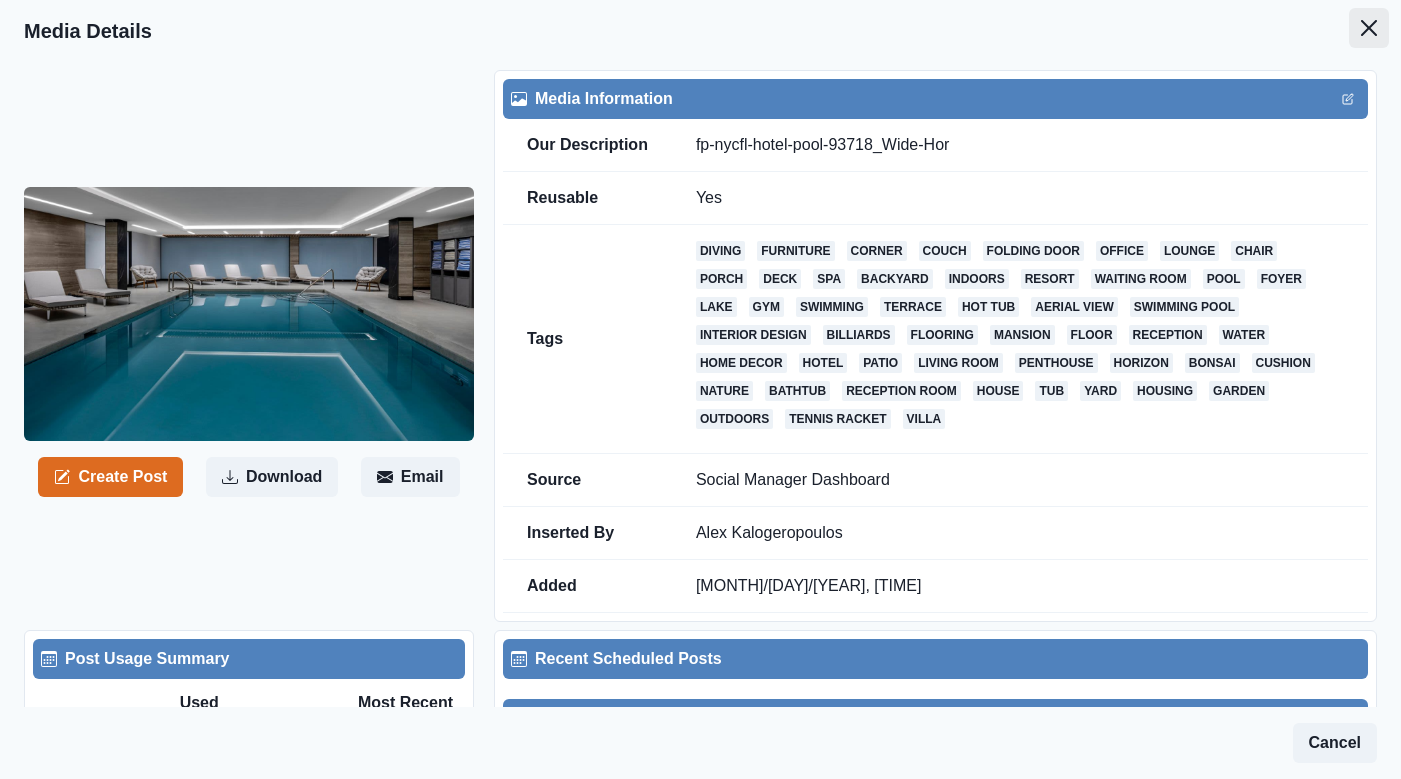 click at bounding box center [1369, 28] 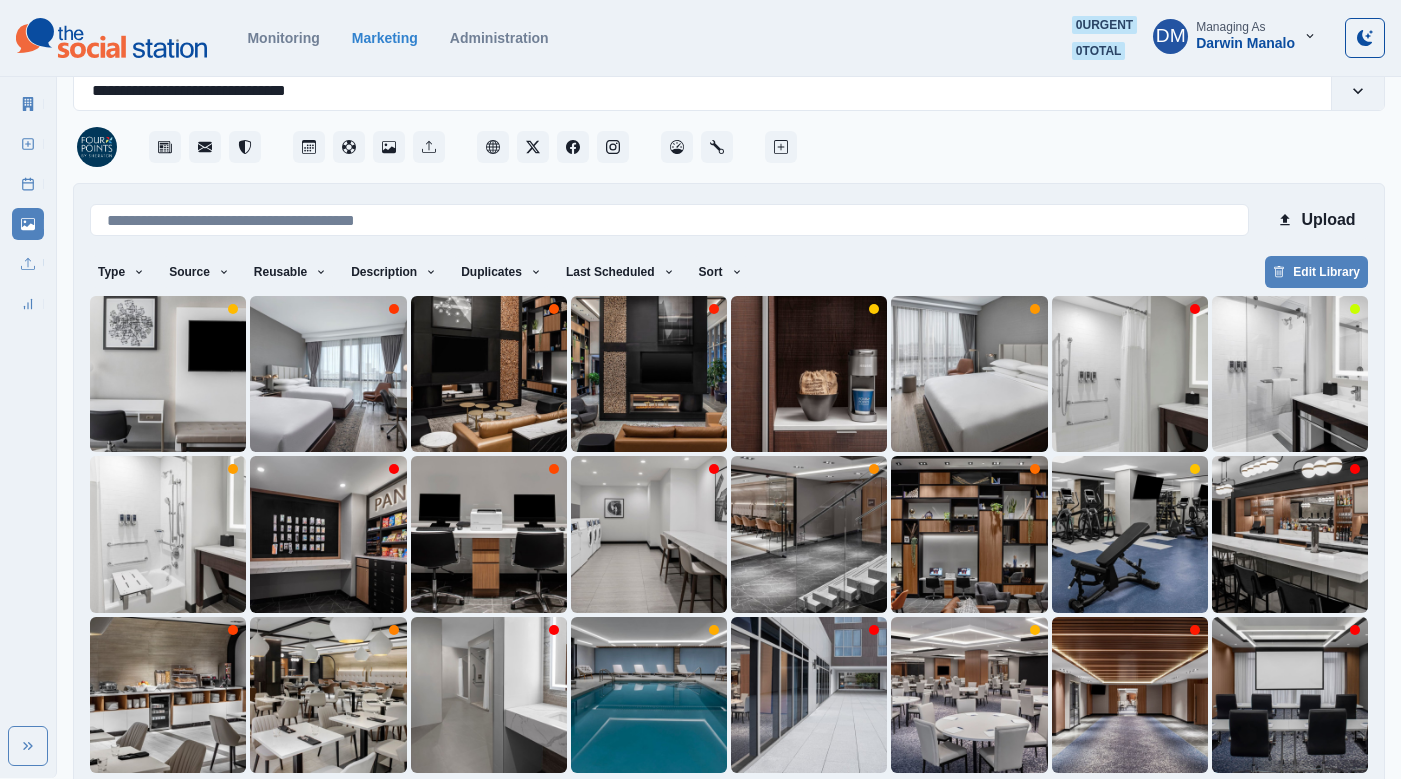click on "9" at bounding box center [828, 805] 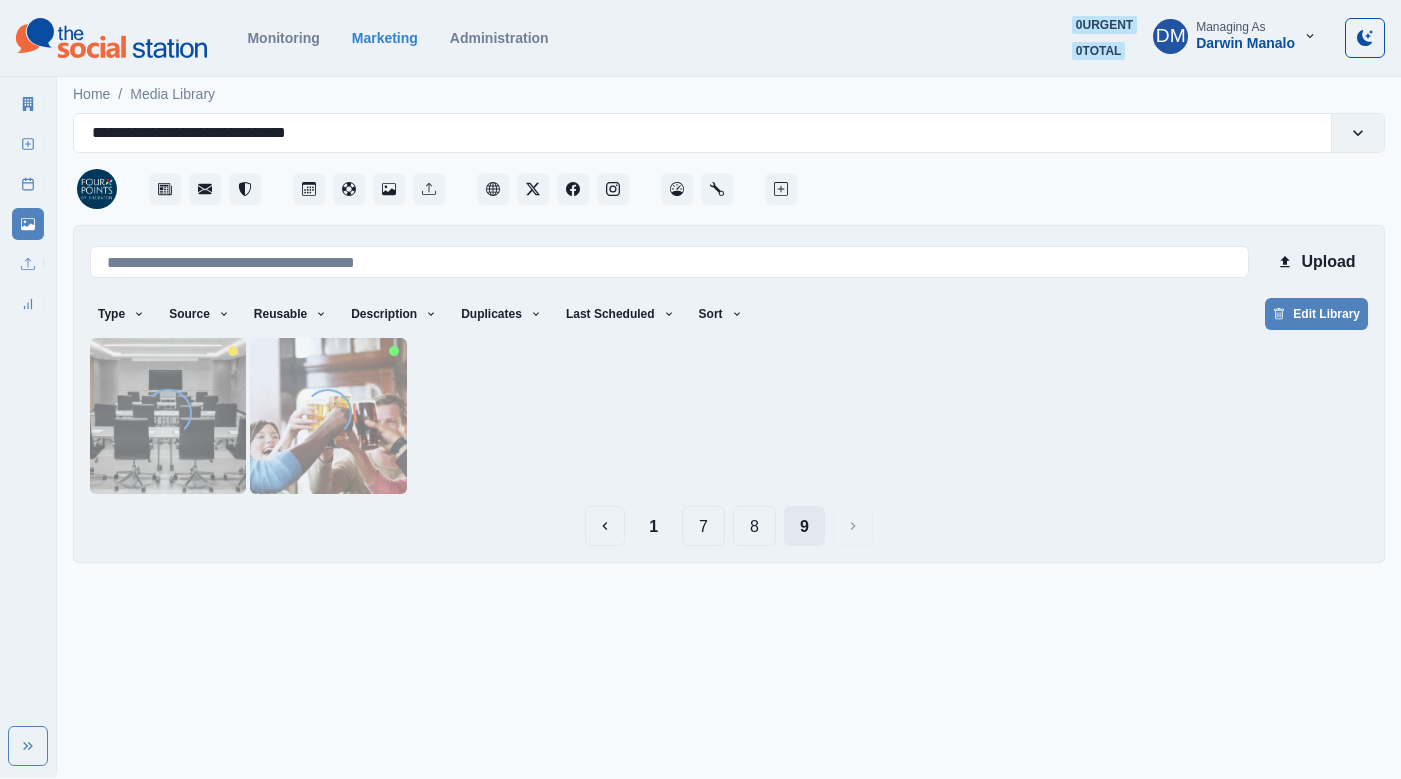 scroll, scrollTop: 0, scrollLeft: 0, axis: both 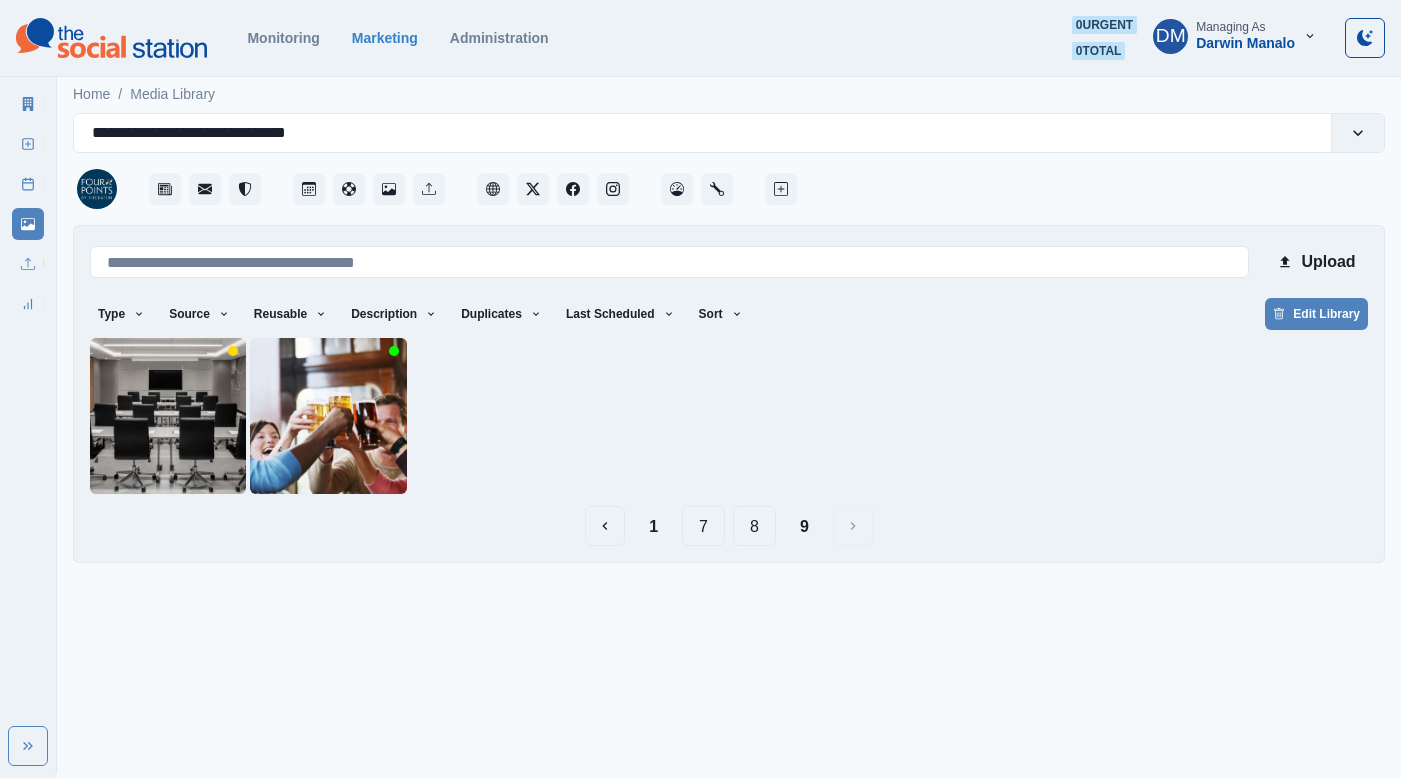 click on "8" at bounding box center (754, 526) 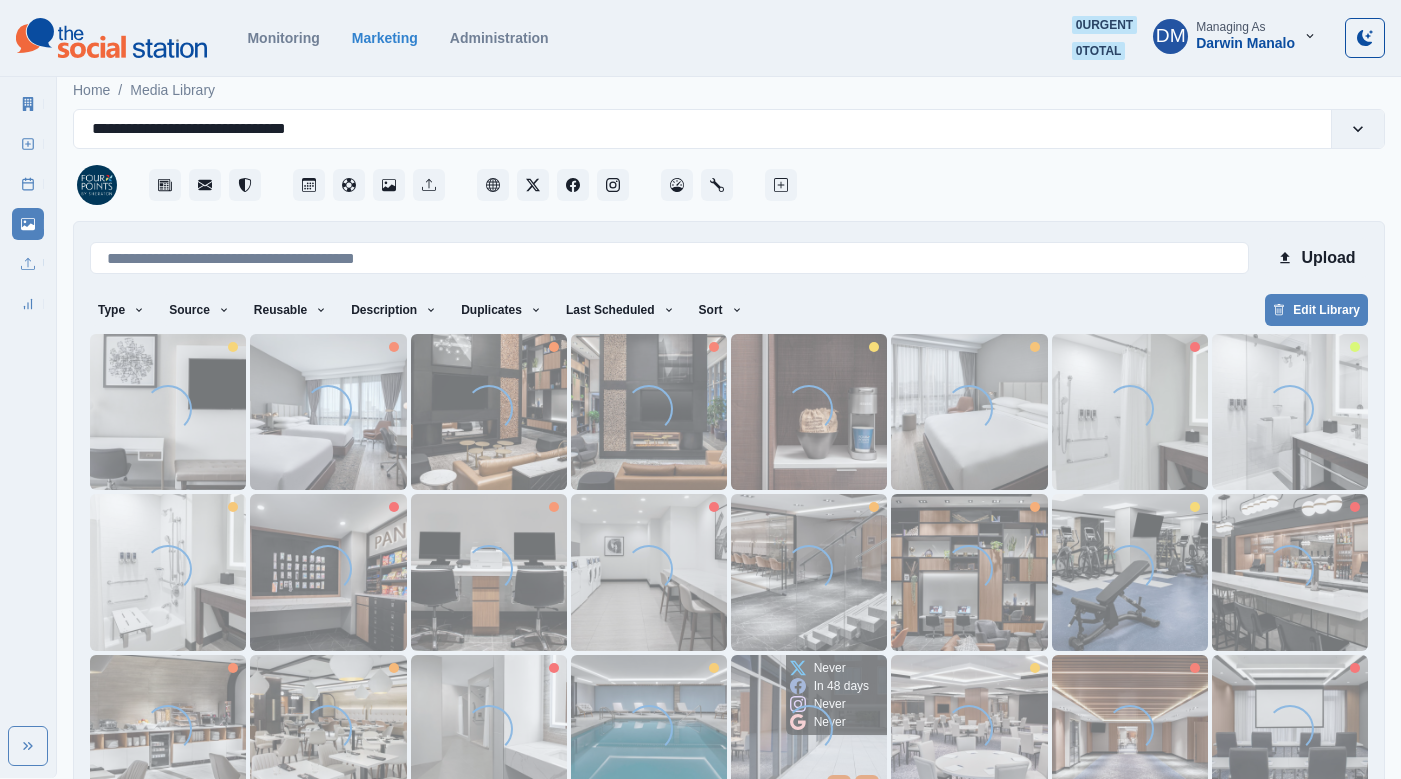 scroll, scrollTop: 42, scrollLeft: 0, axis: vertical 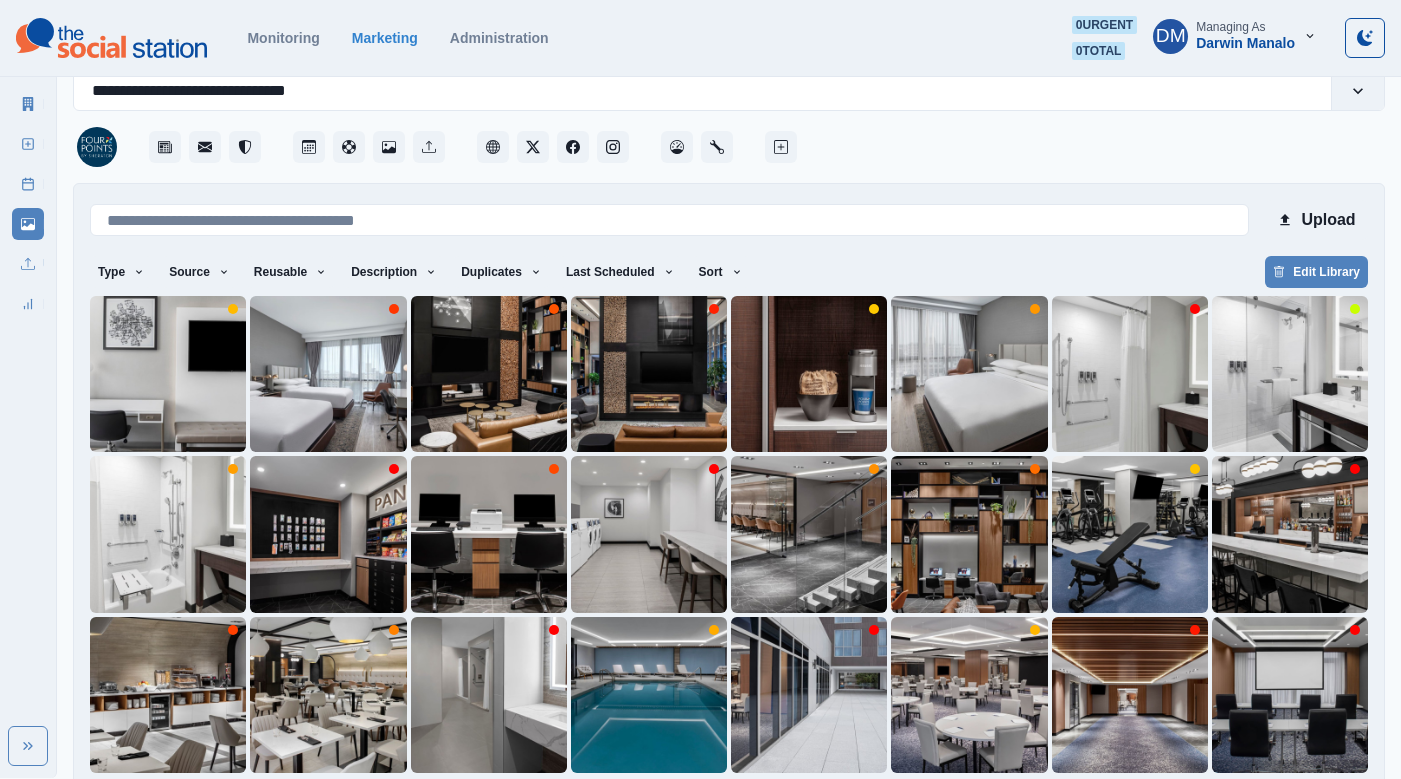 click on "7" at bounding box center (729, 805) 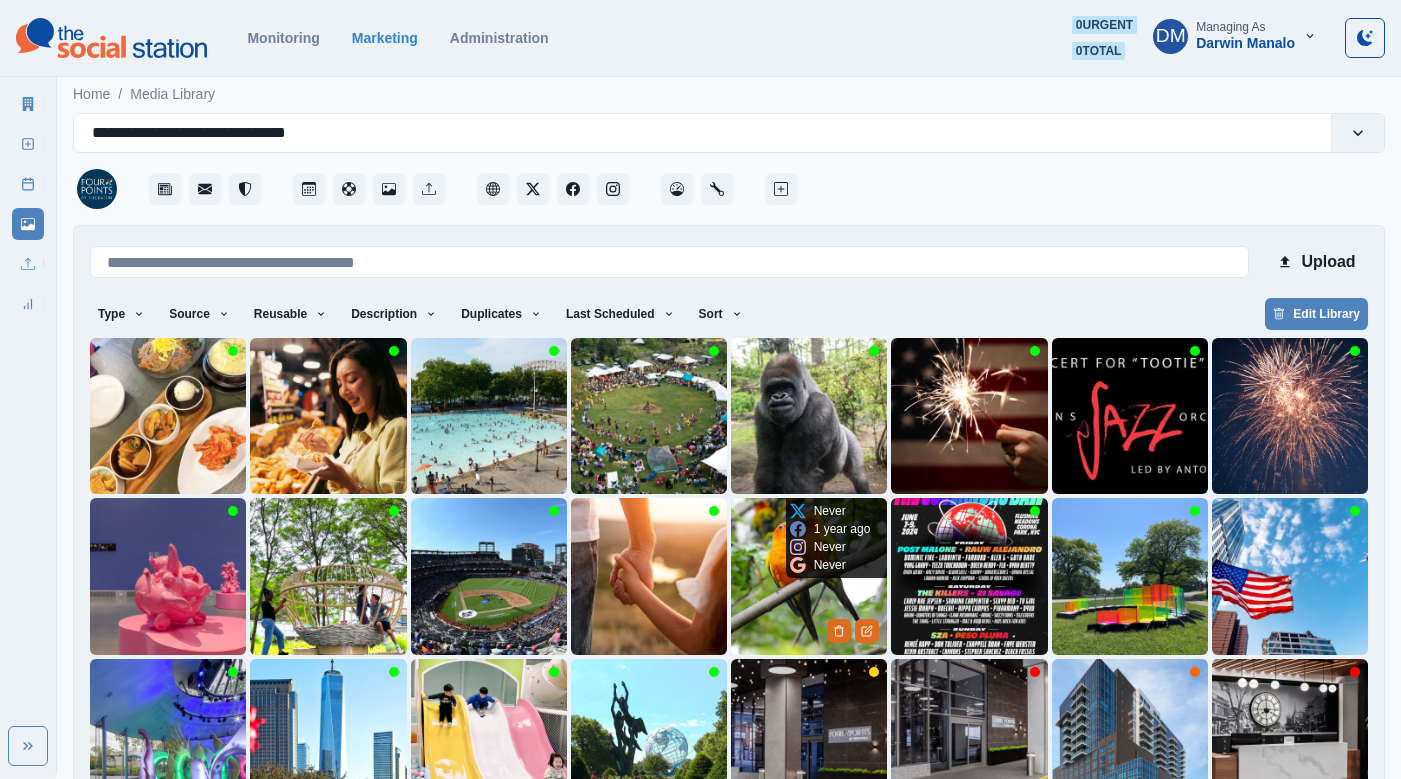 scroll, scrollTop: 42, scrollLeft: 0, axis: vertical 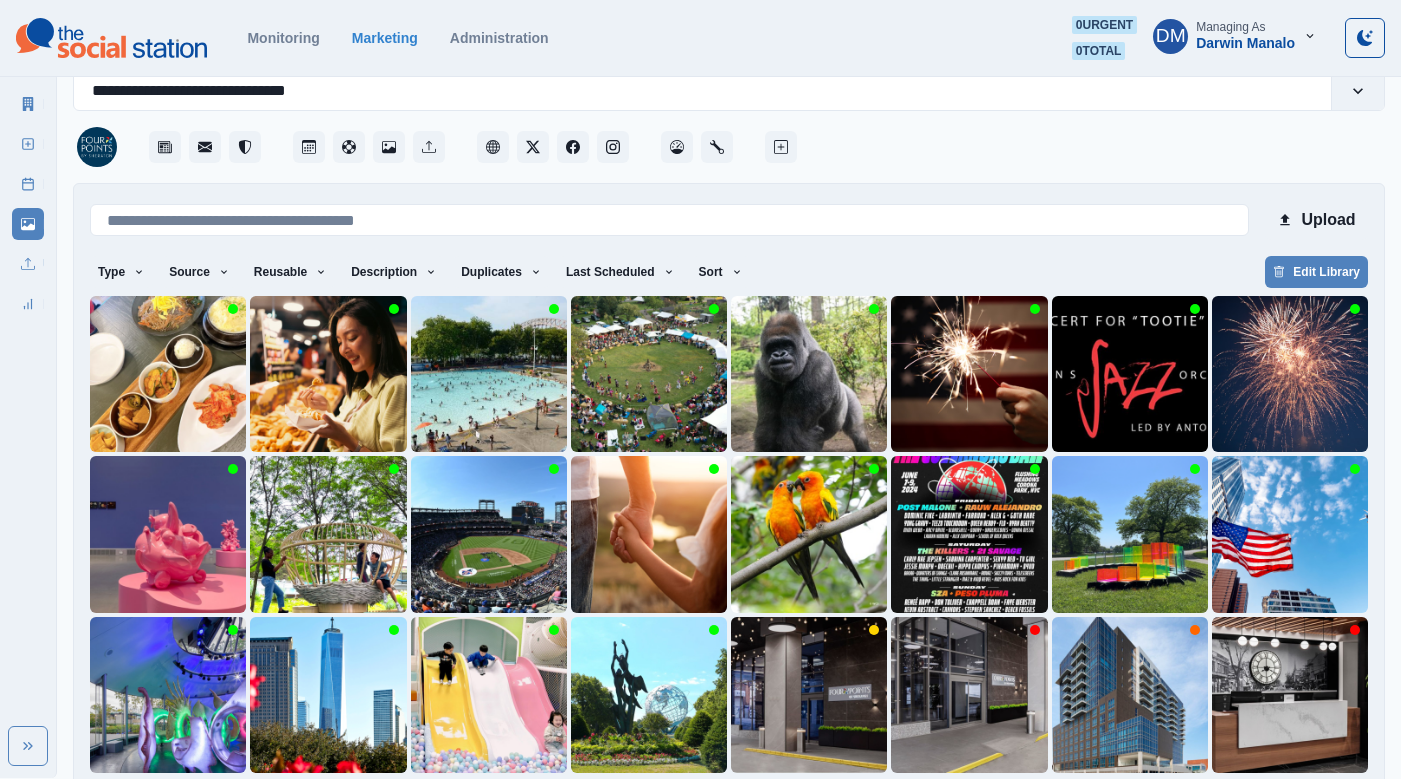 click on "9" at bounding box center (854, 805) 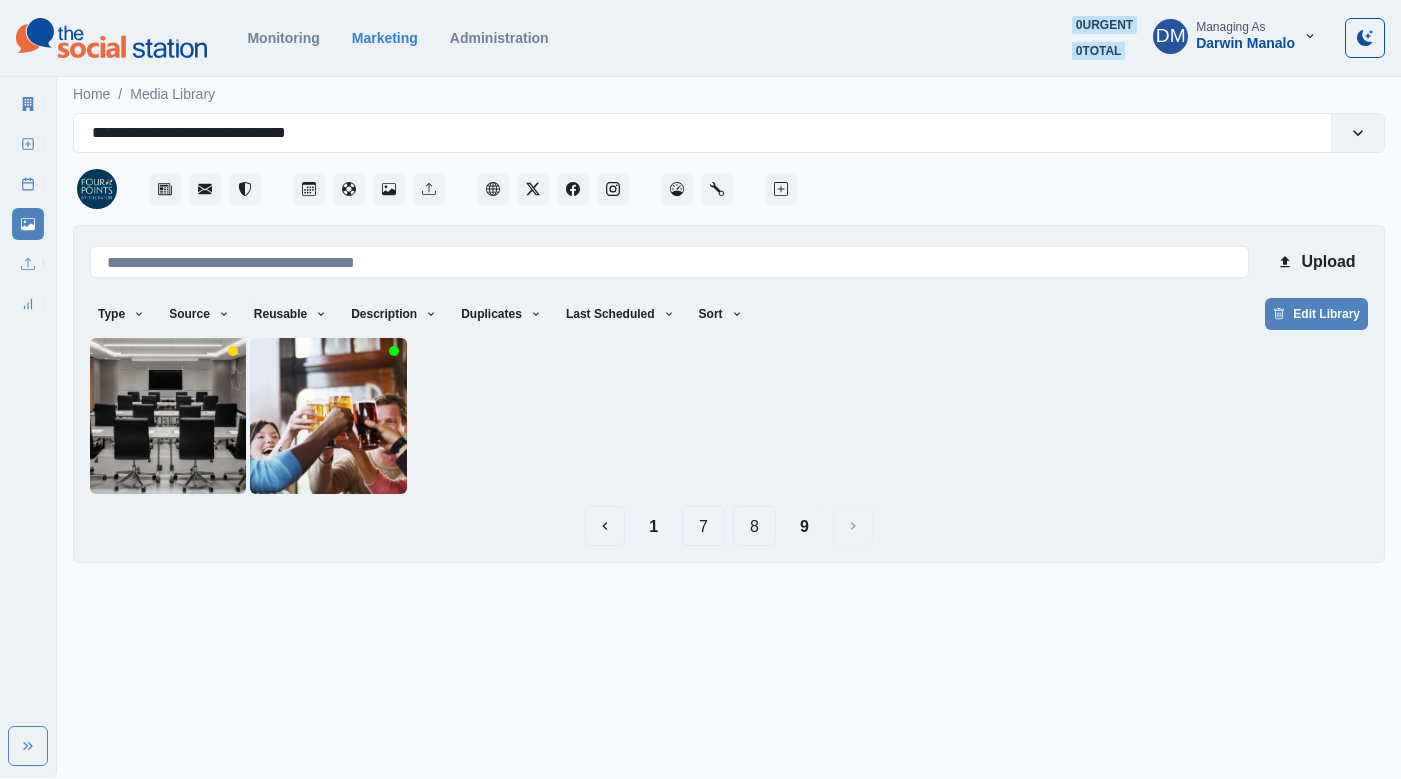 click at bounding box center (729, 416) 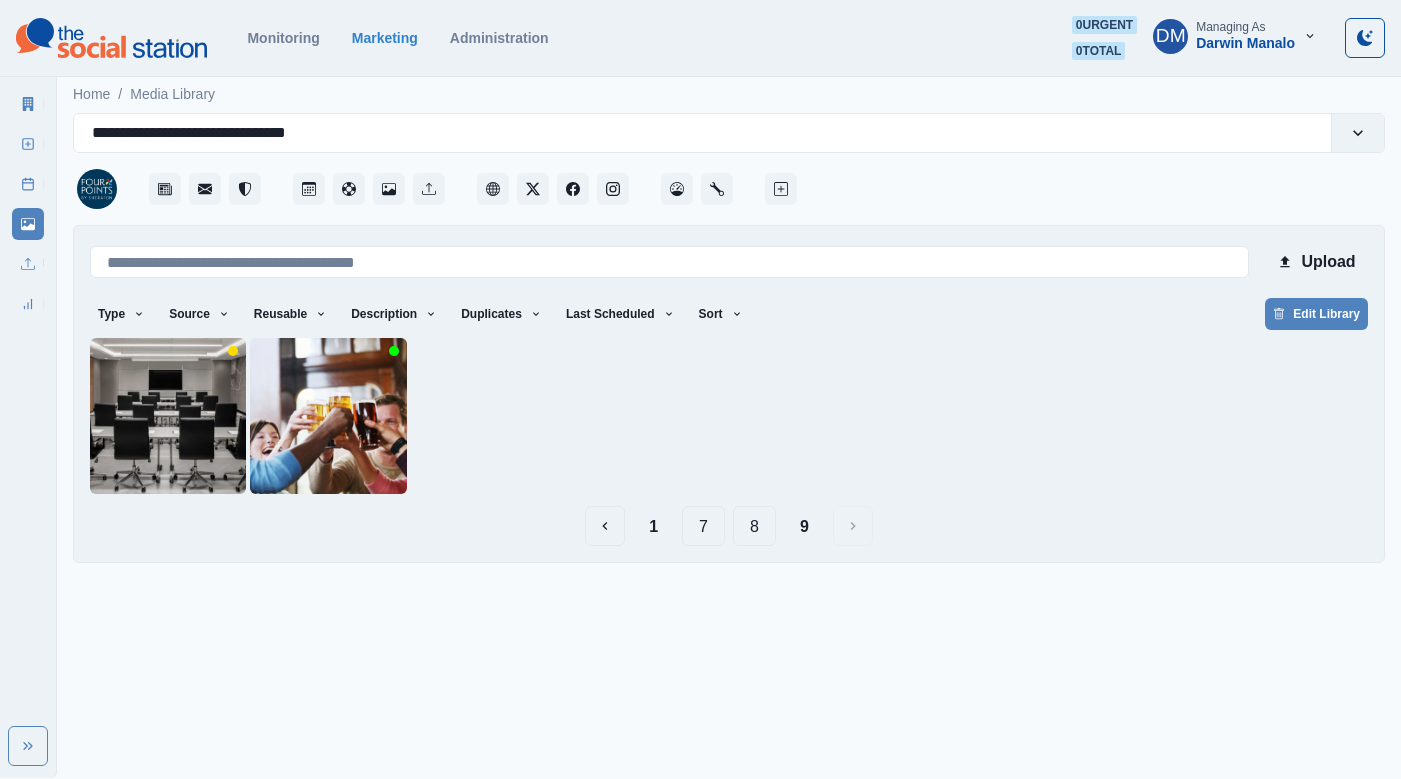 click on "8" at bounding box center [754, 526] 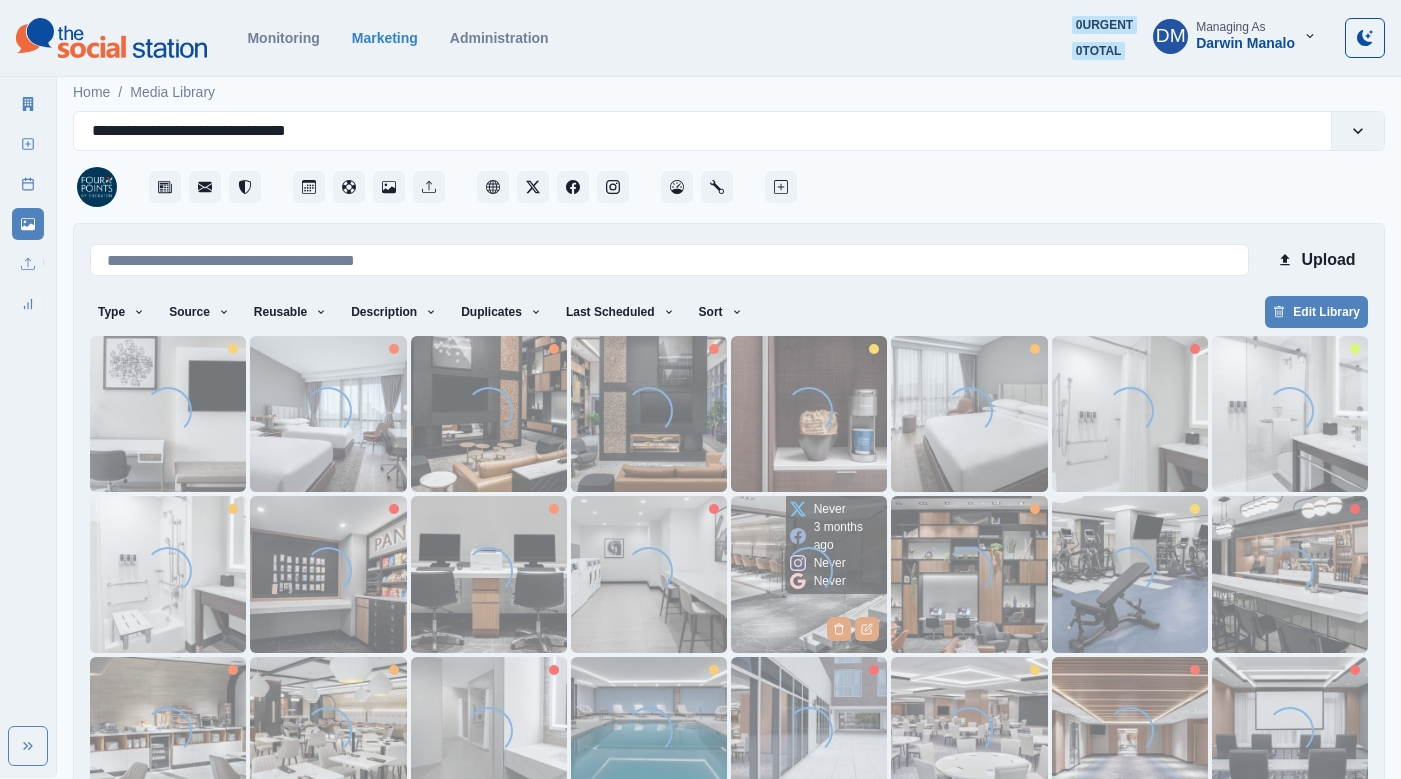scroll, scrollTop: 42, scrollLeft: 0, axis: vertical 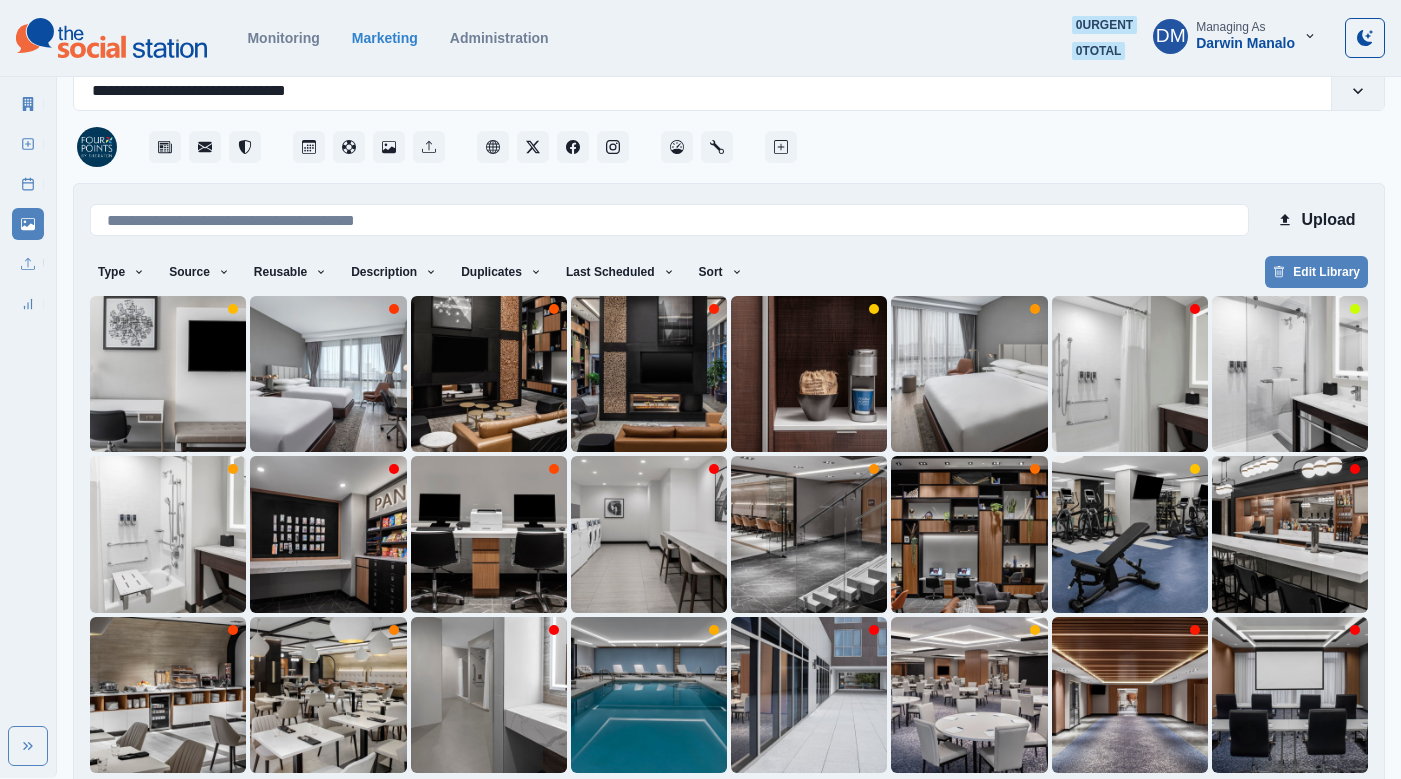 click on "9" at bounding box center [828, 805] 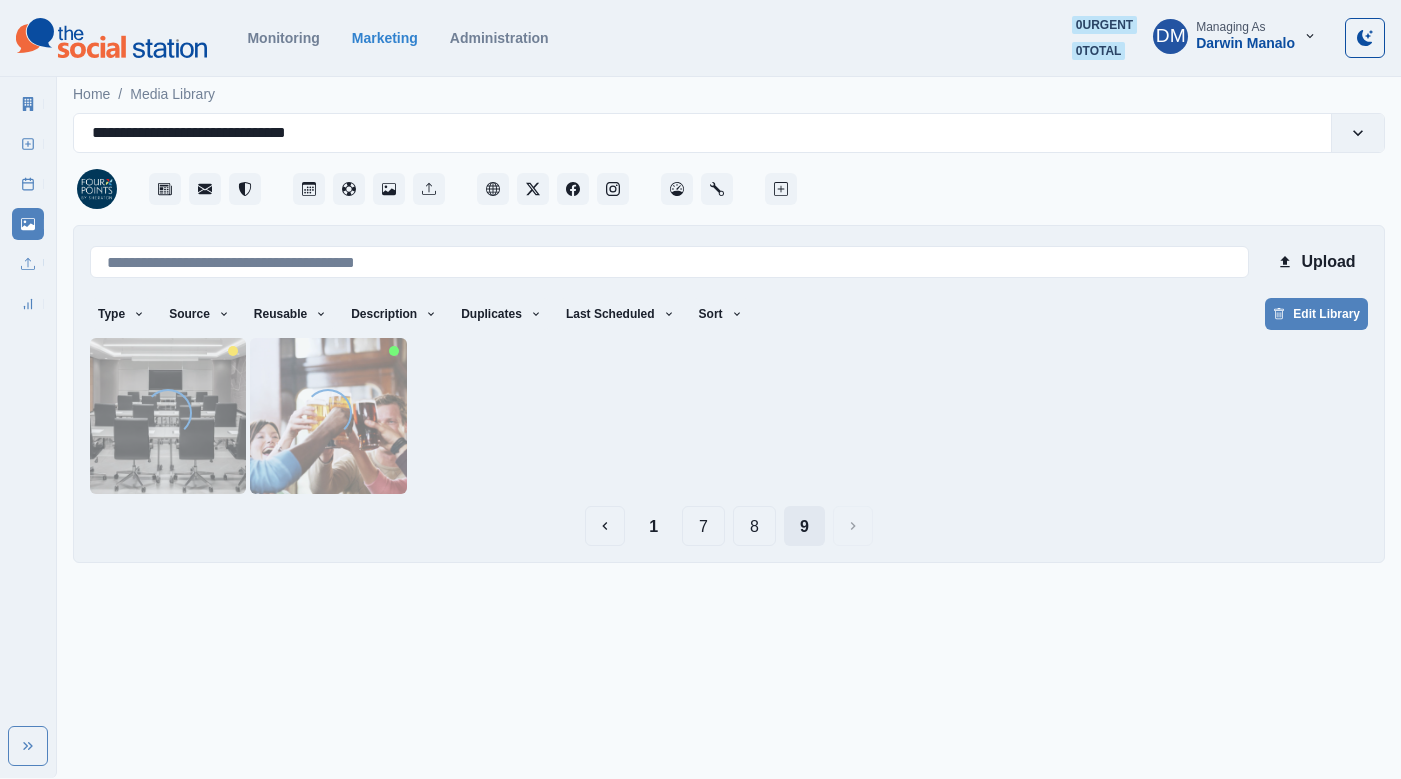 scroll, scrollTop: 0, scrollLeft: 0, axis: both 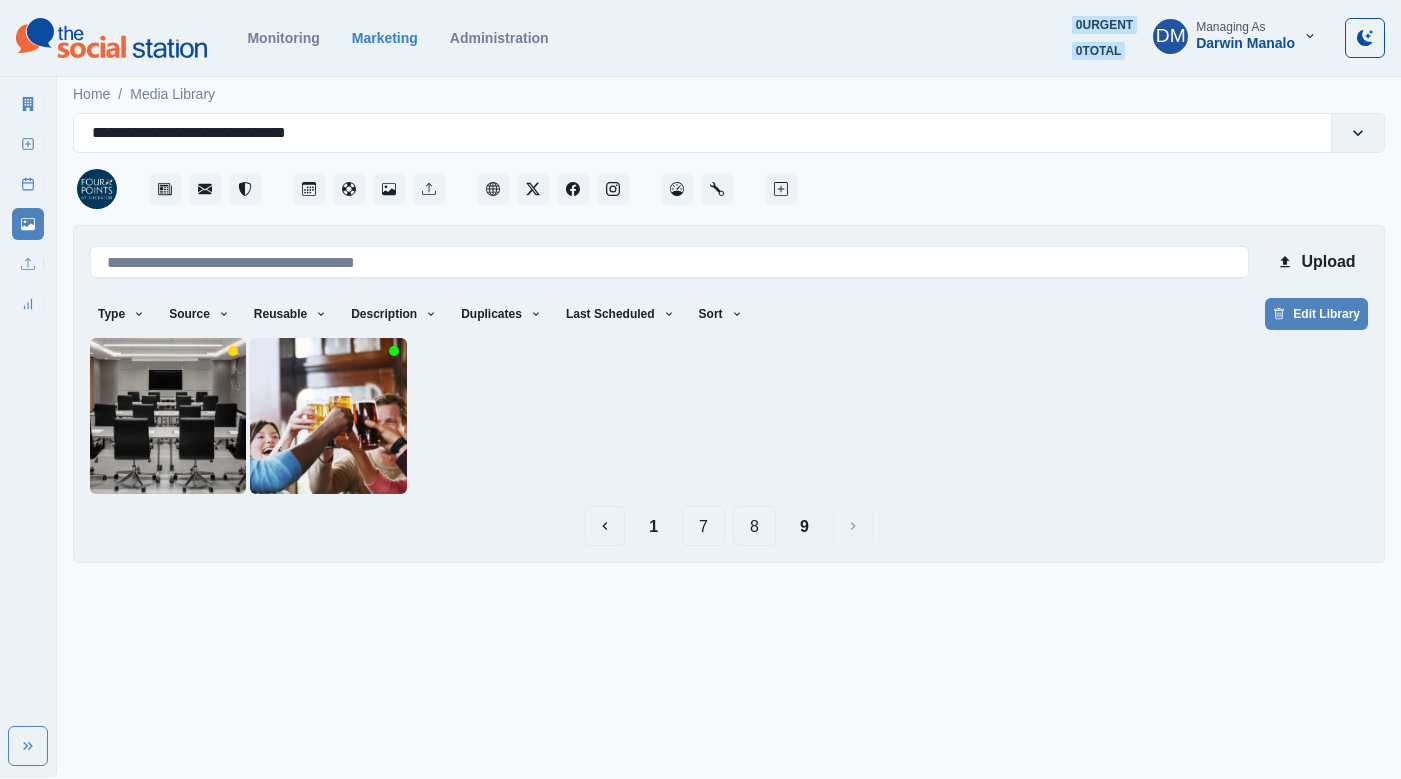 click on "8" at bounding box center [754, 526] 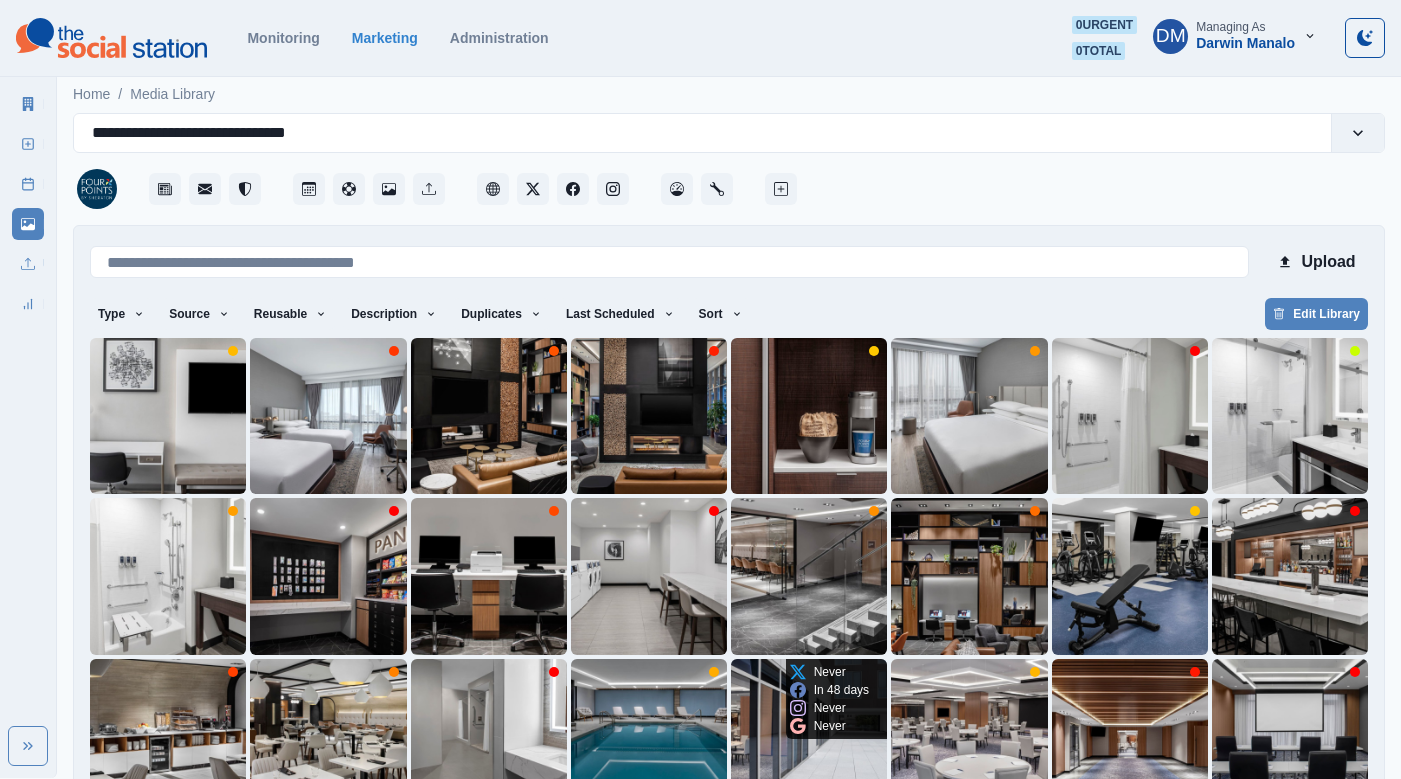 scroll, scrollTop: 42, scrollLeft: 0, axis: vertical 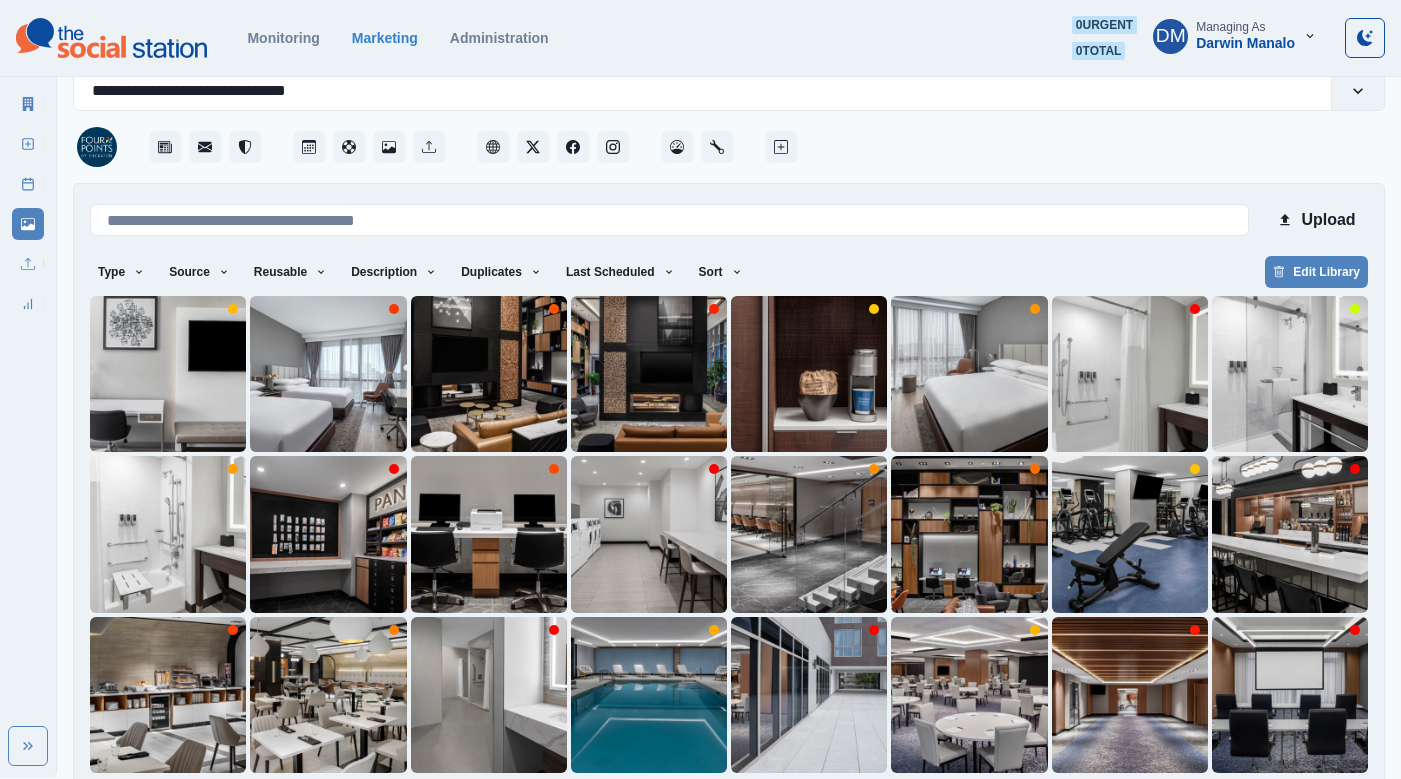 click on "7" at bounding box center (729, 805) 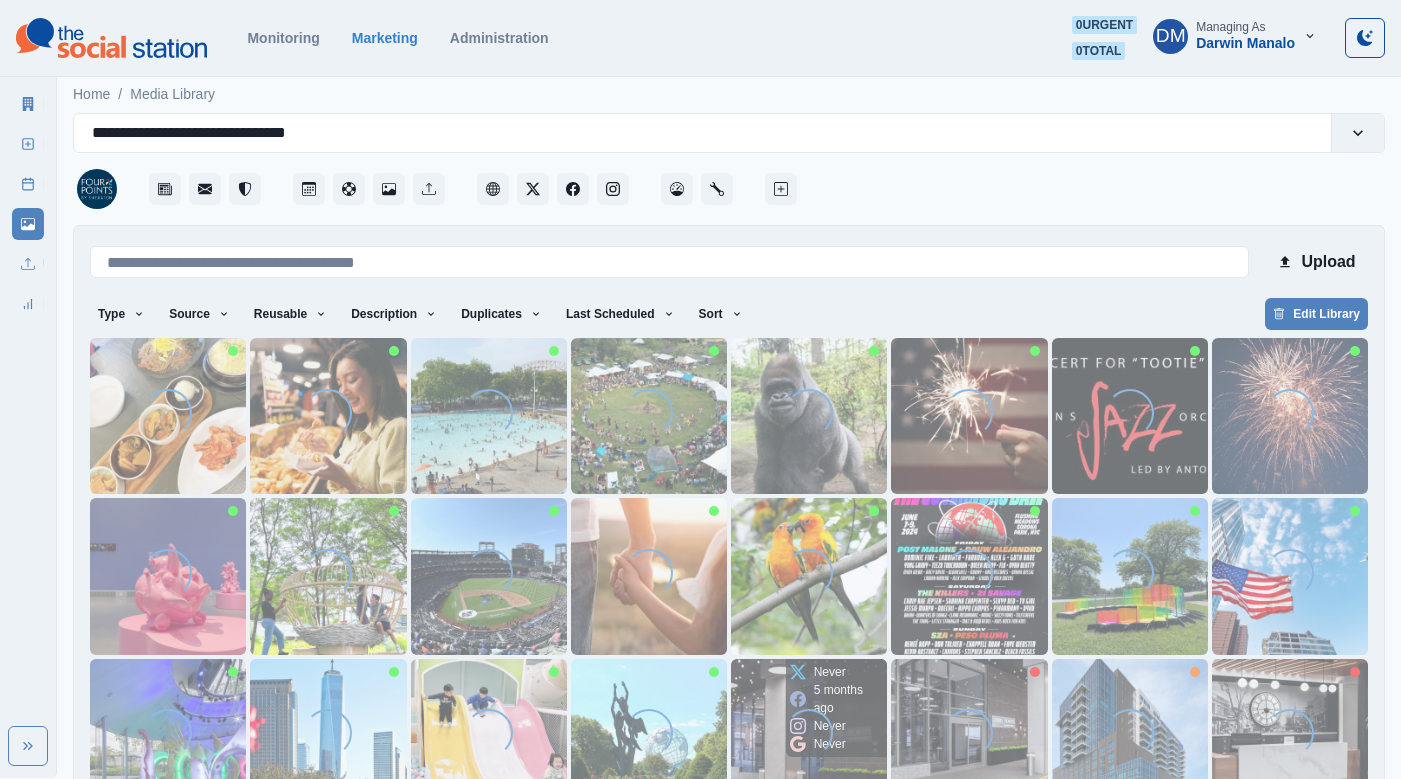 scroll, scrollTop: 42, scrollLeft: 0, axis: vertical 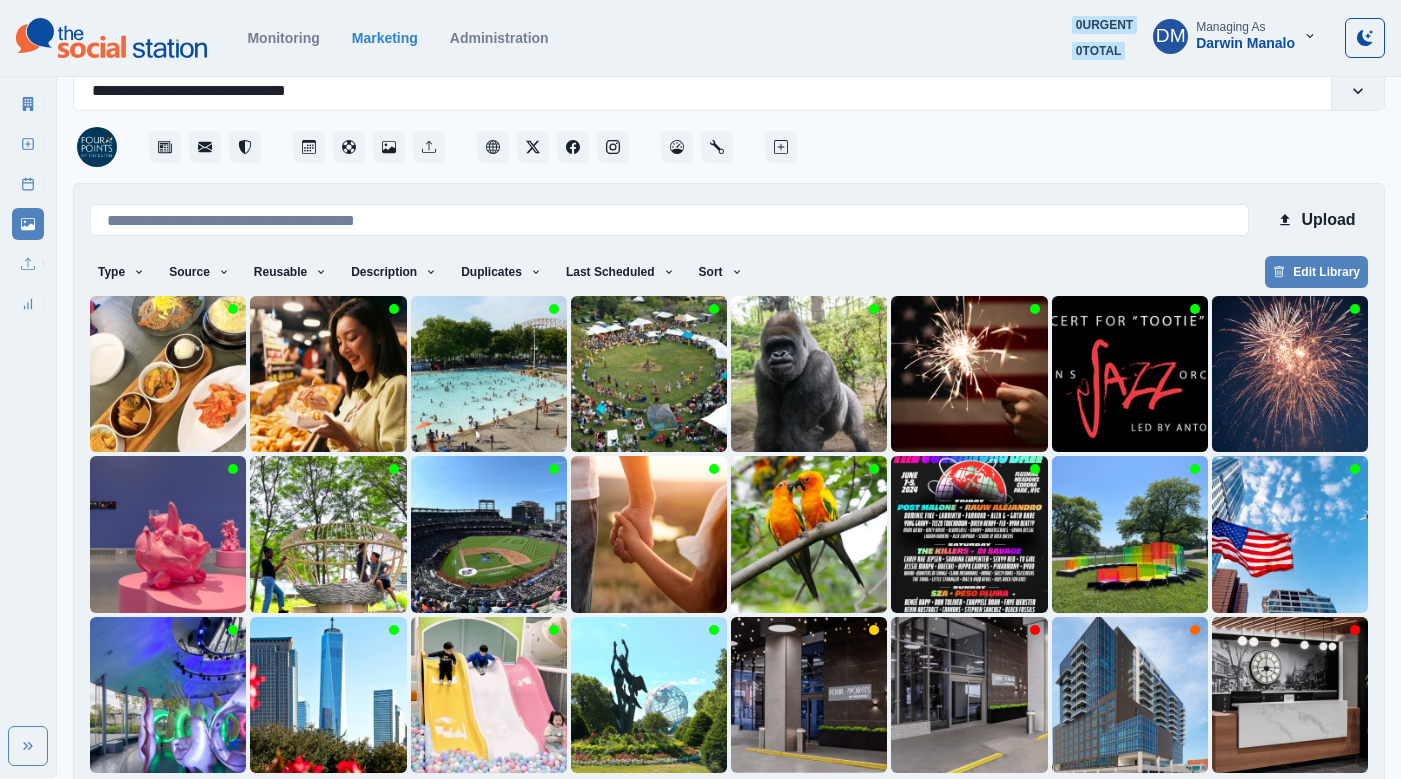 click on "9" at bounding box center (854, 805) 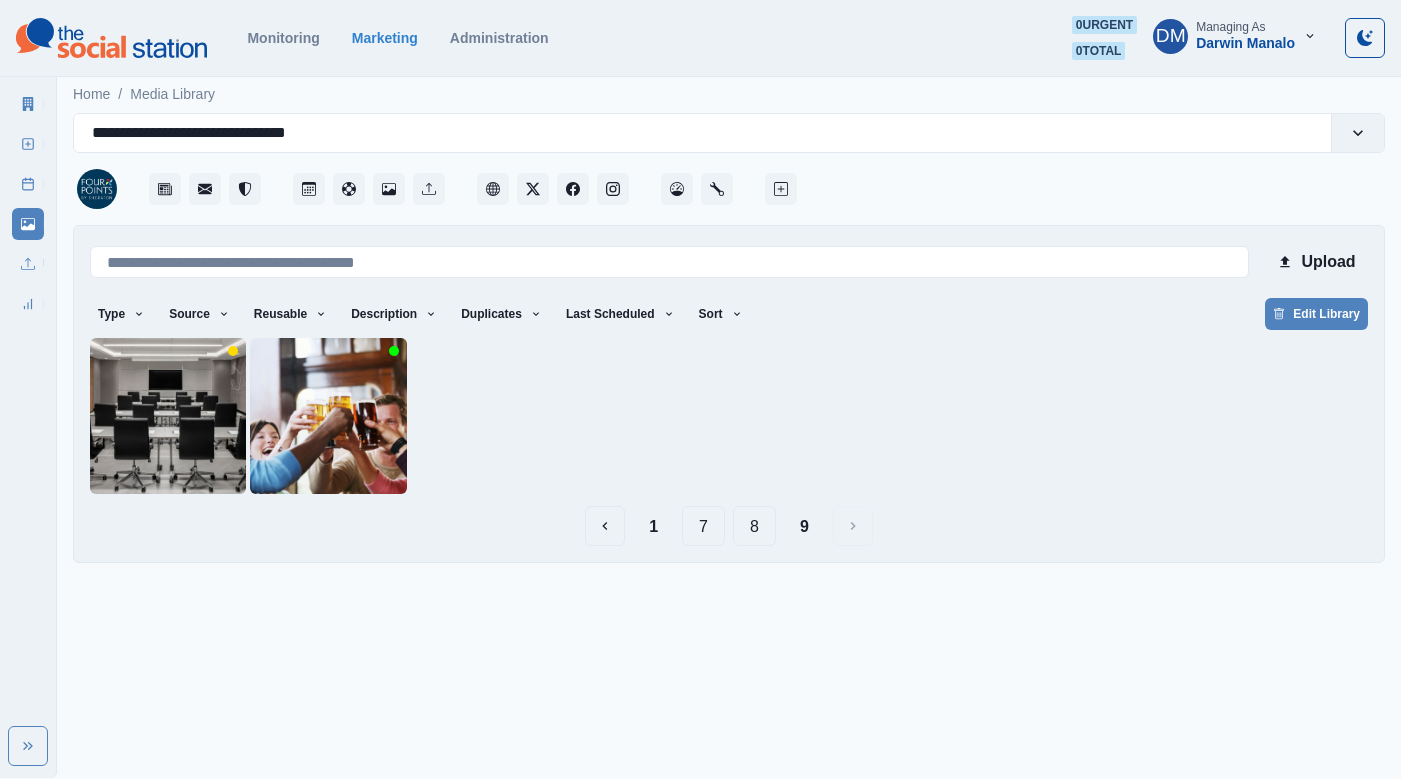 click on "8" at bounding box center (754, 526) 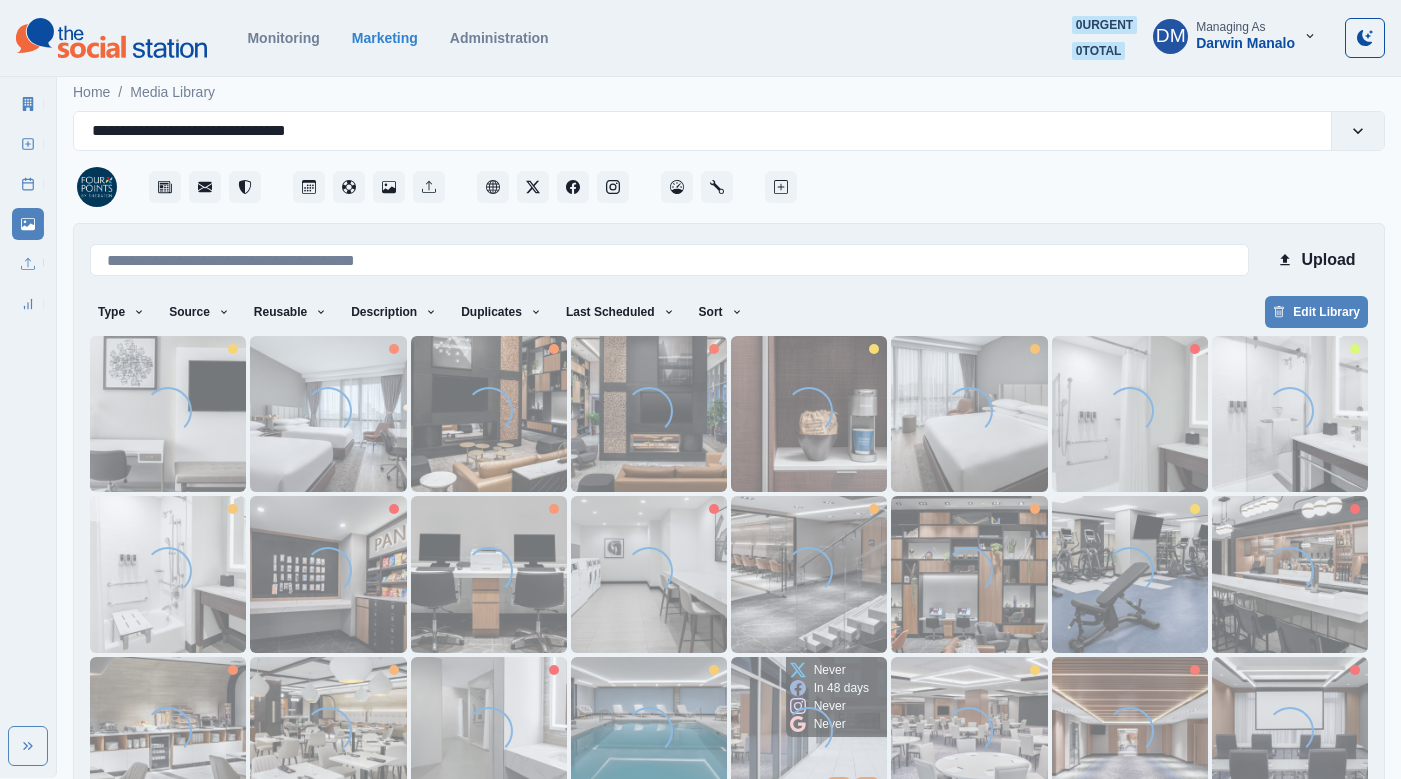 scroll, scrollTop: 42, scrollLeft: 0, axis: vertical 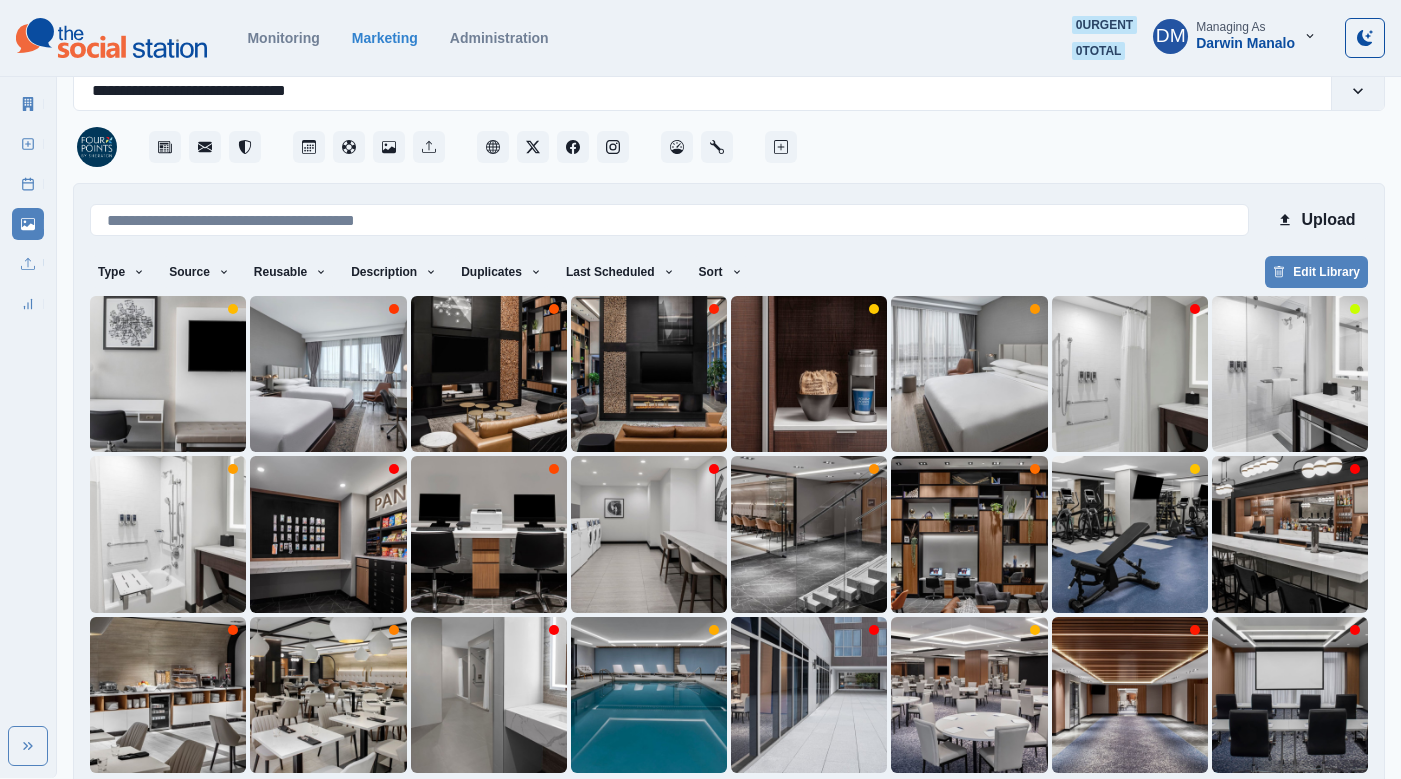 click on "7" at bounding box center [729, 805] 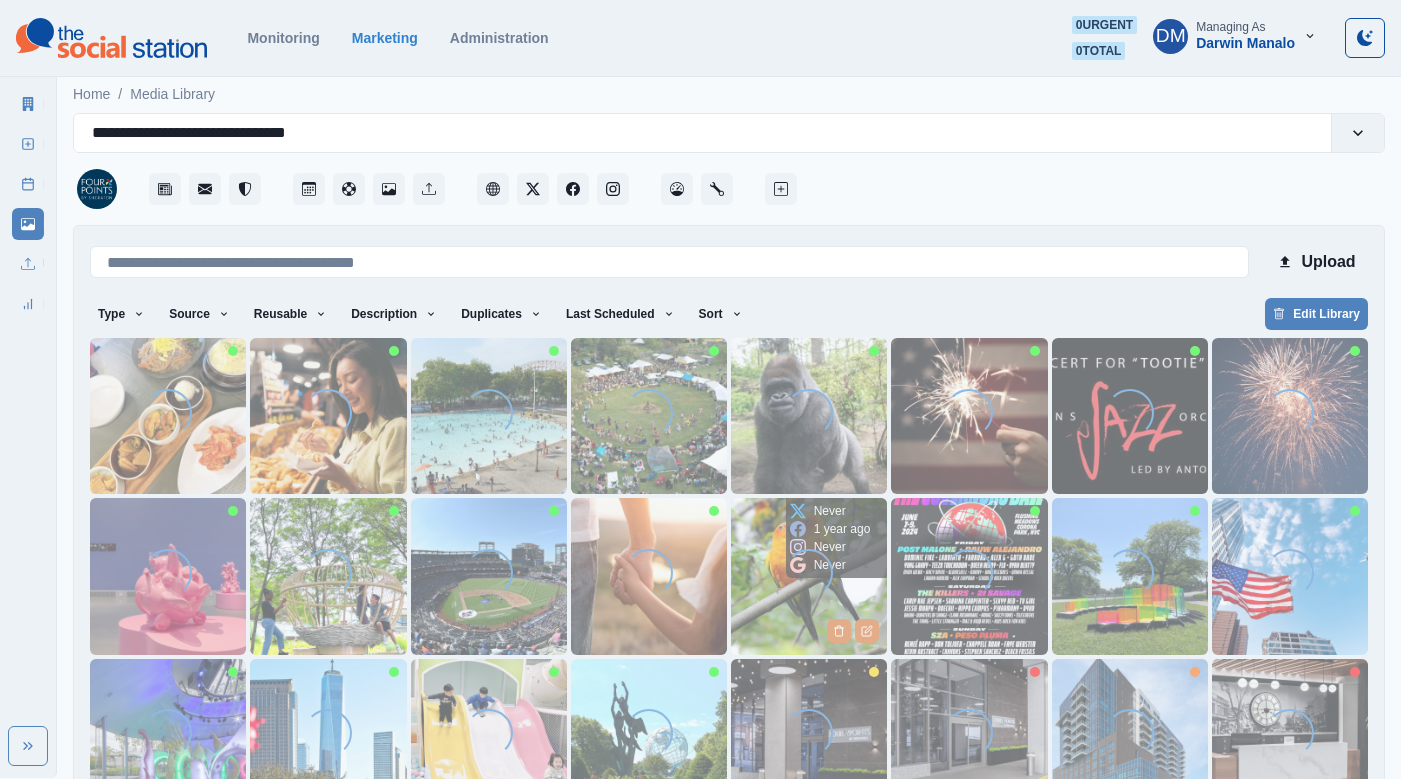 scroll, scrollTop: 42, scrollLeft: 0, axis: vertical 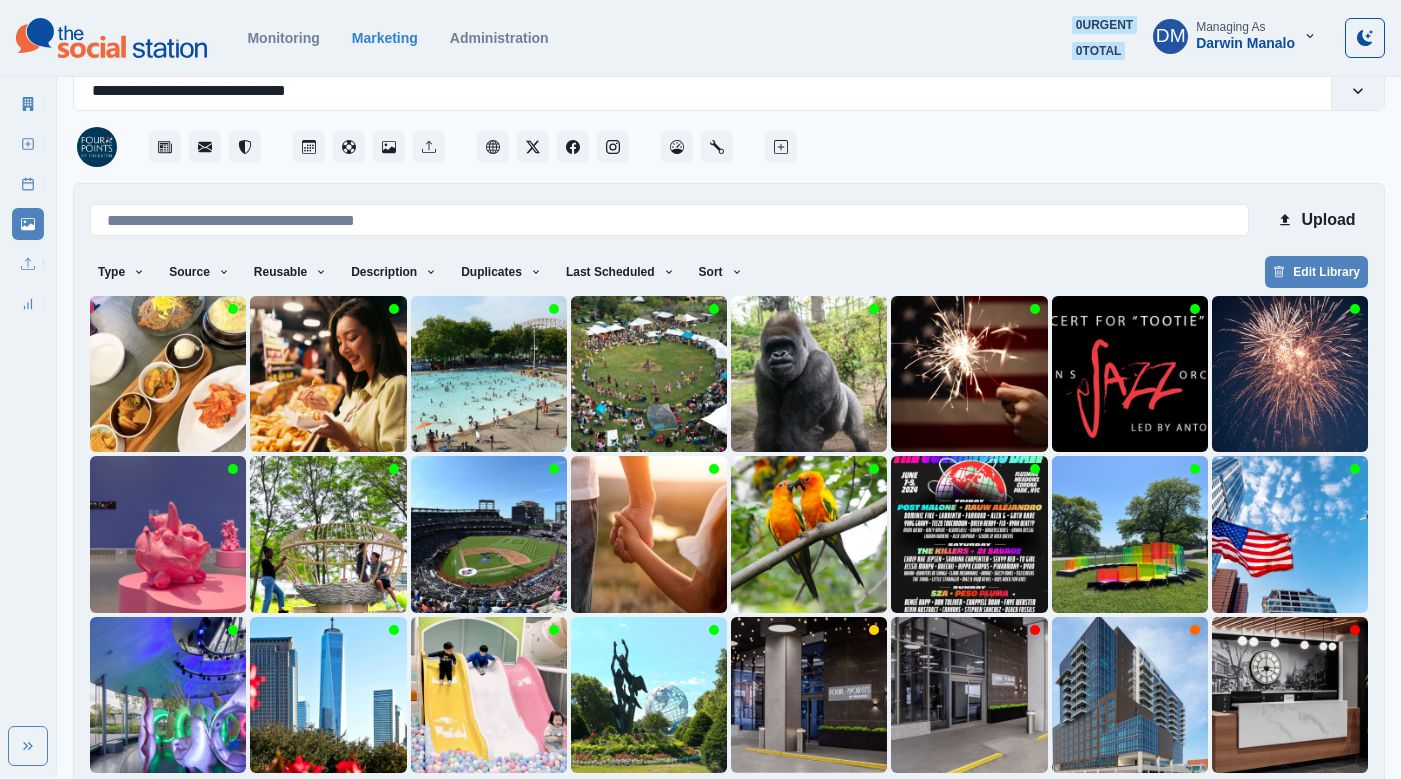 click on "9" at bounding box center [854, 805] 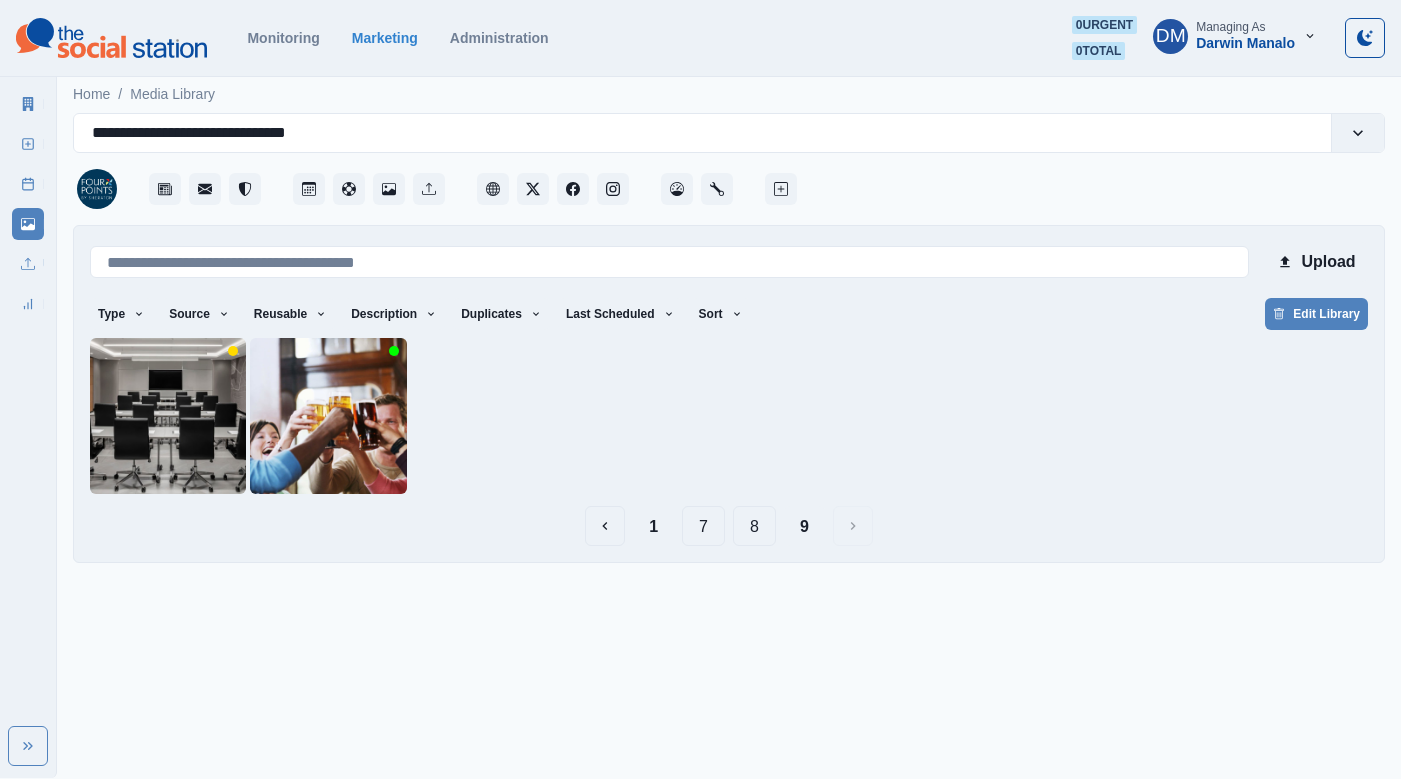 click on "8" at bounding box center [754, 526] 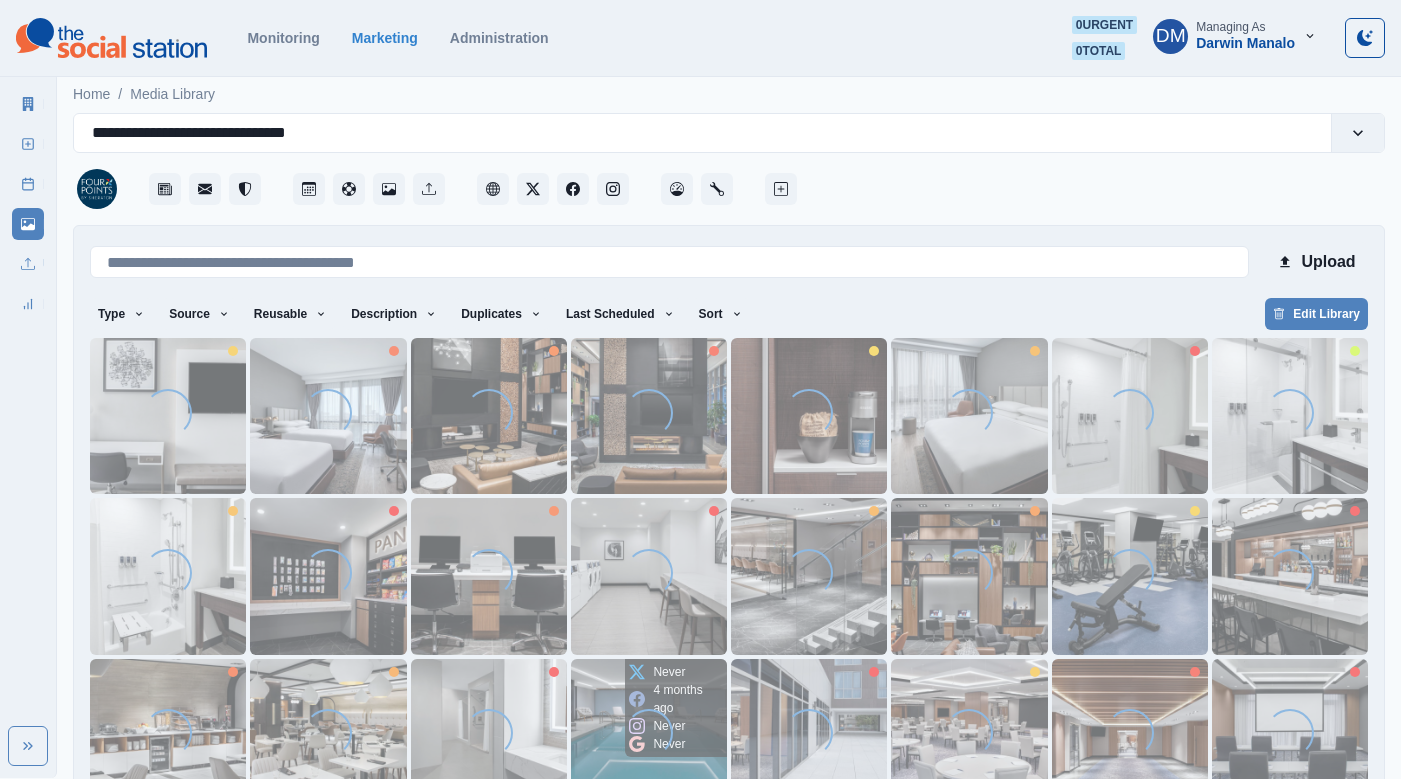 scroll, scrollTop: 42, scrollLeft: 0, axis: vertical 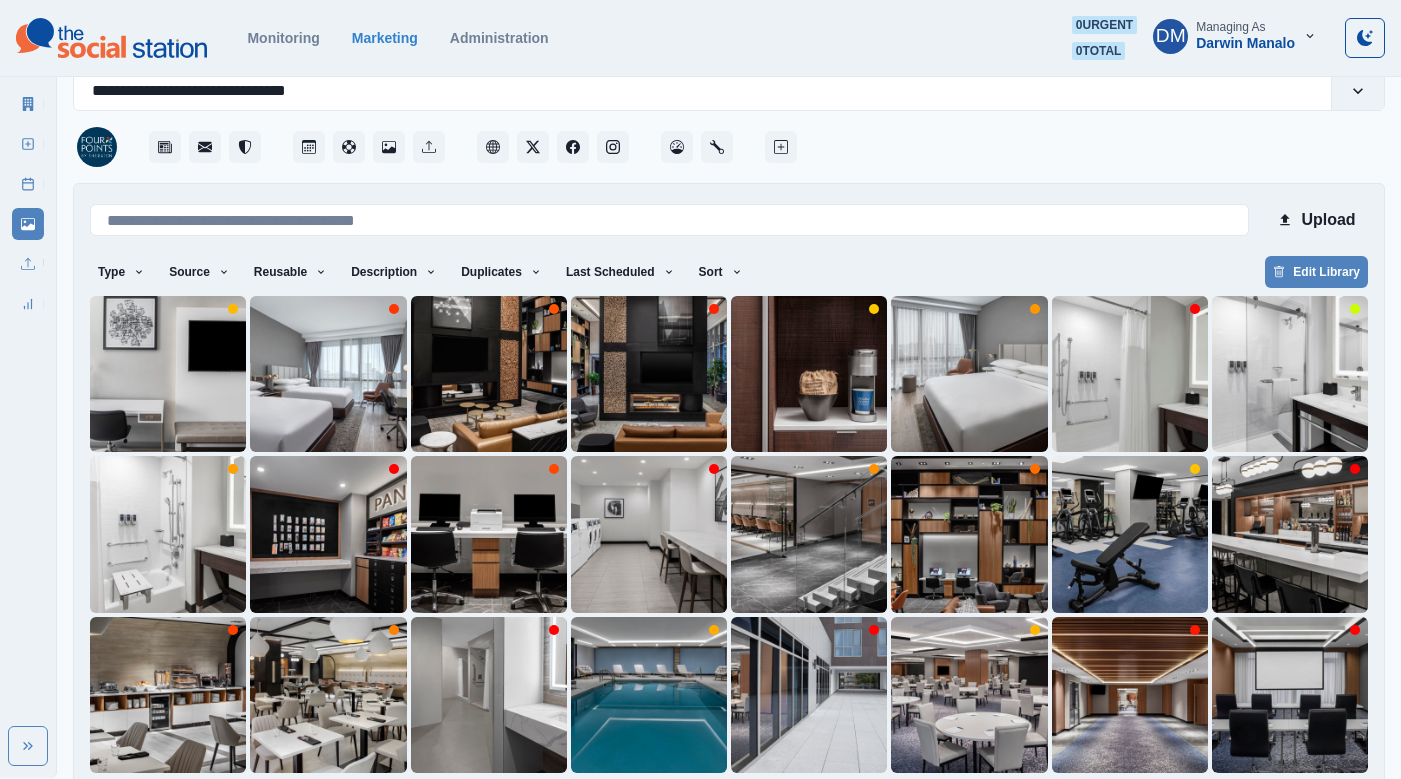 click on "7" at bounding box center [729, 805] 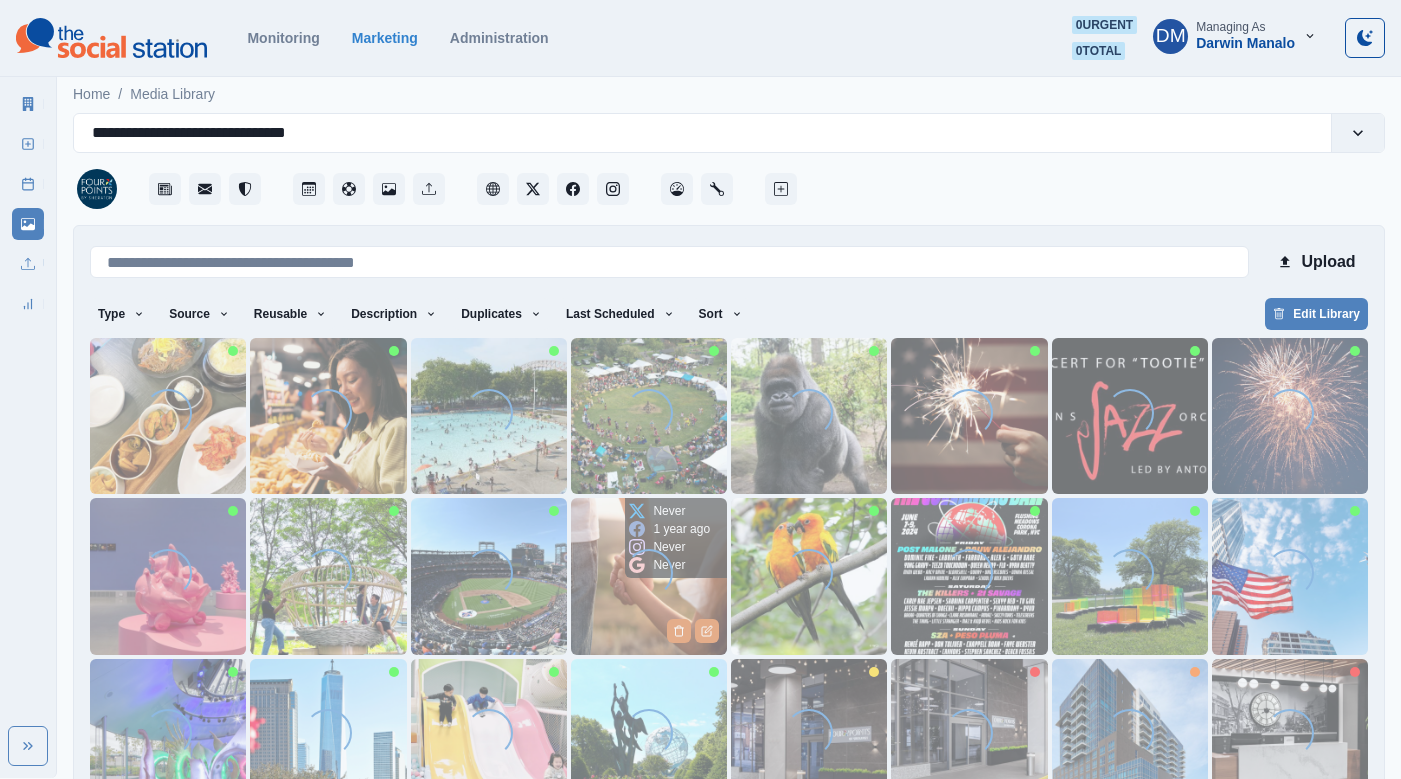 scroll, scrollTop: 42, scrollLeft: 0, axis: vertical 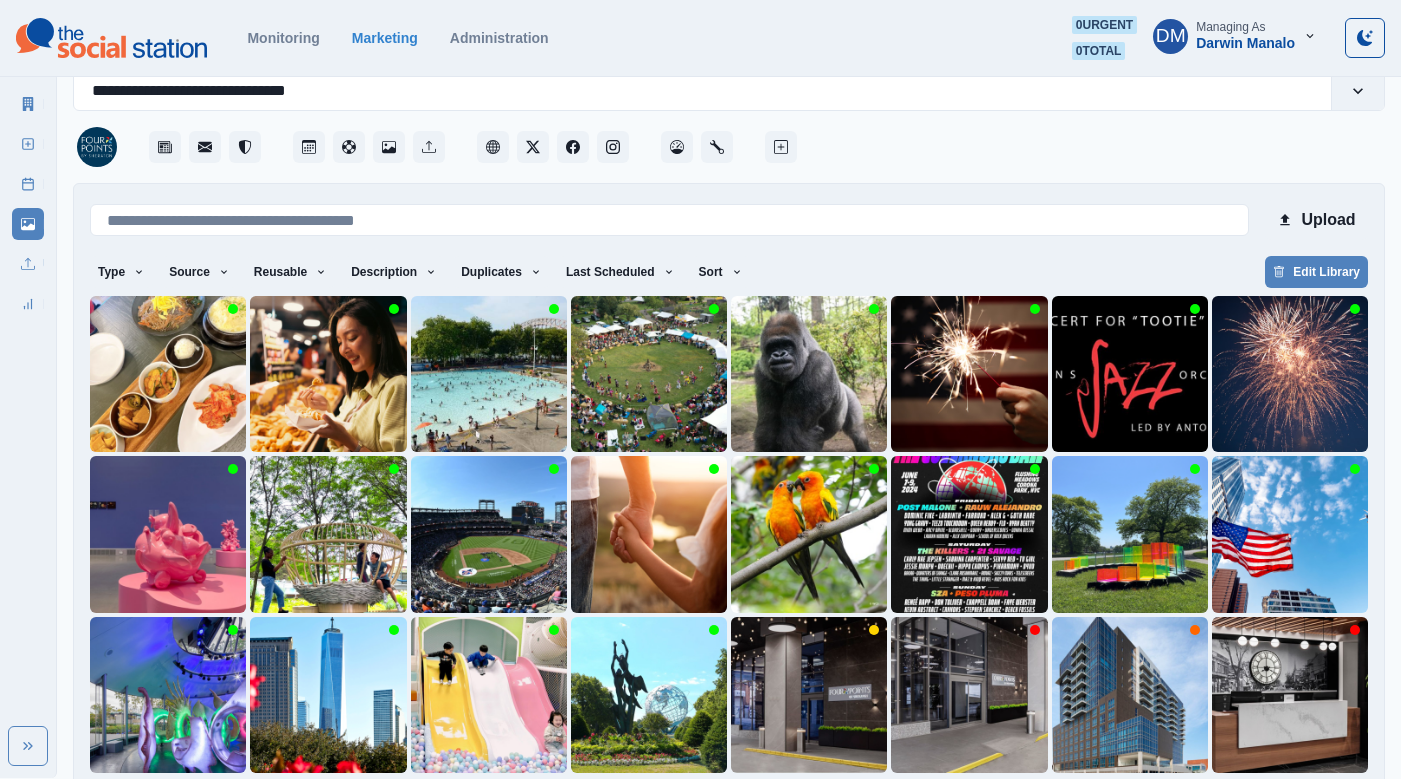 click on "9" at bounding box center [854, 805] 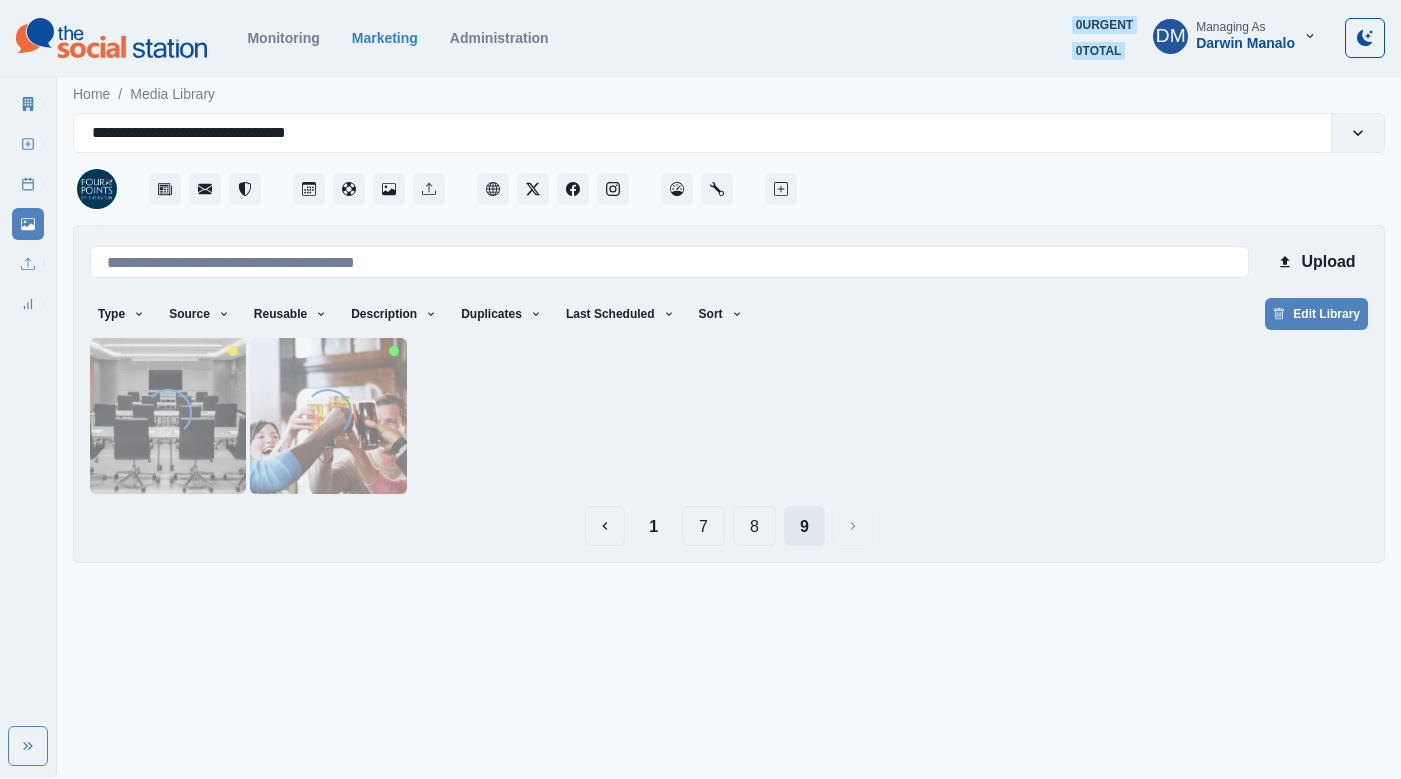 scroll, scrollTop: 0, scrollLeft: 0, axis: both 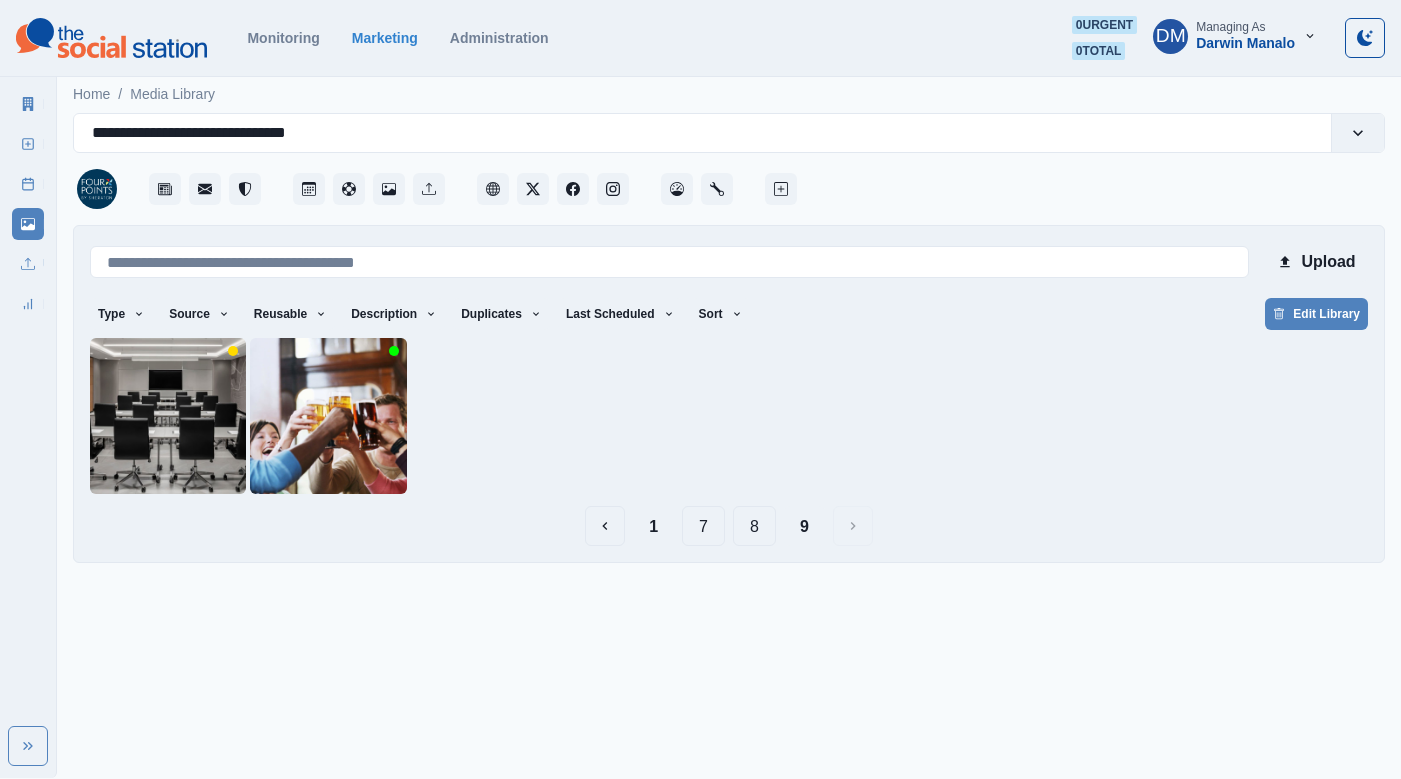 click on "8" at bounding box center [754, 526] 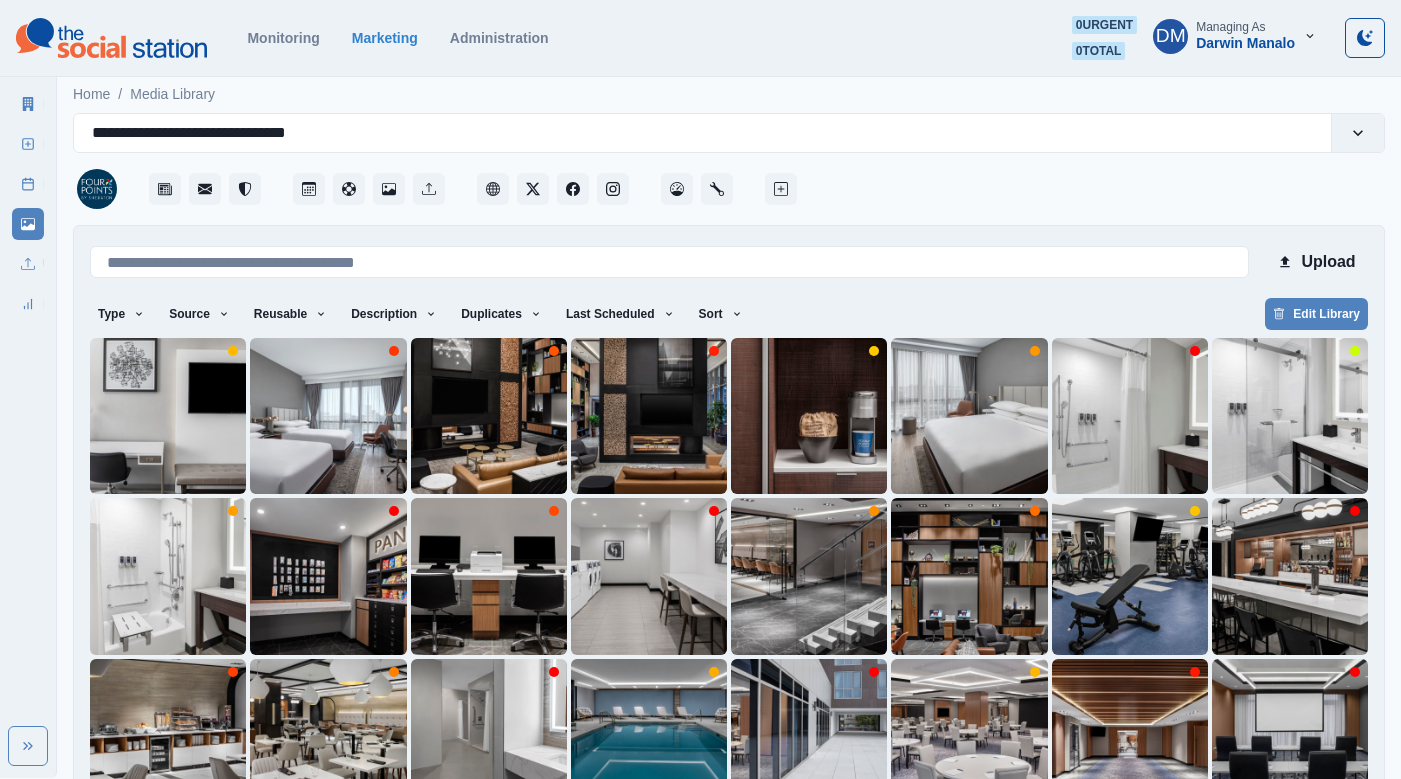 scroll, scrollTop: 42, scrollLeft: 0, axis: vertical 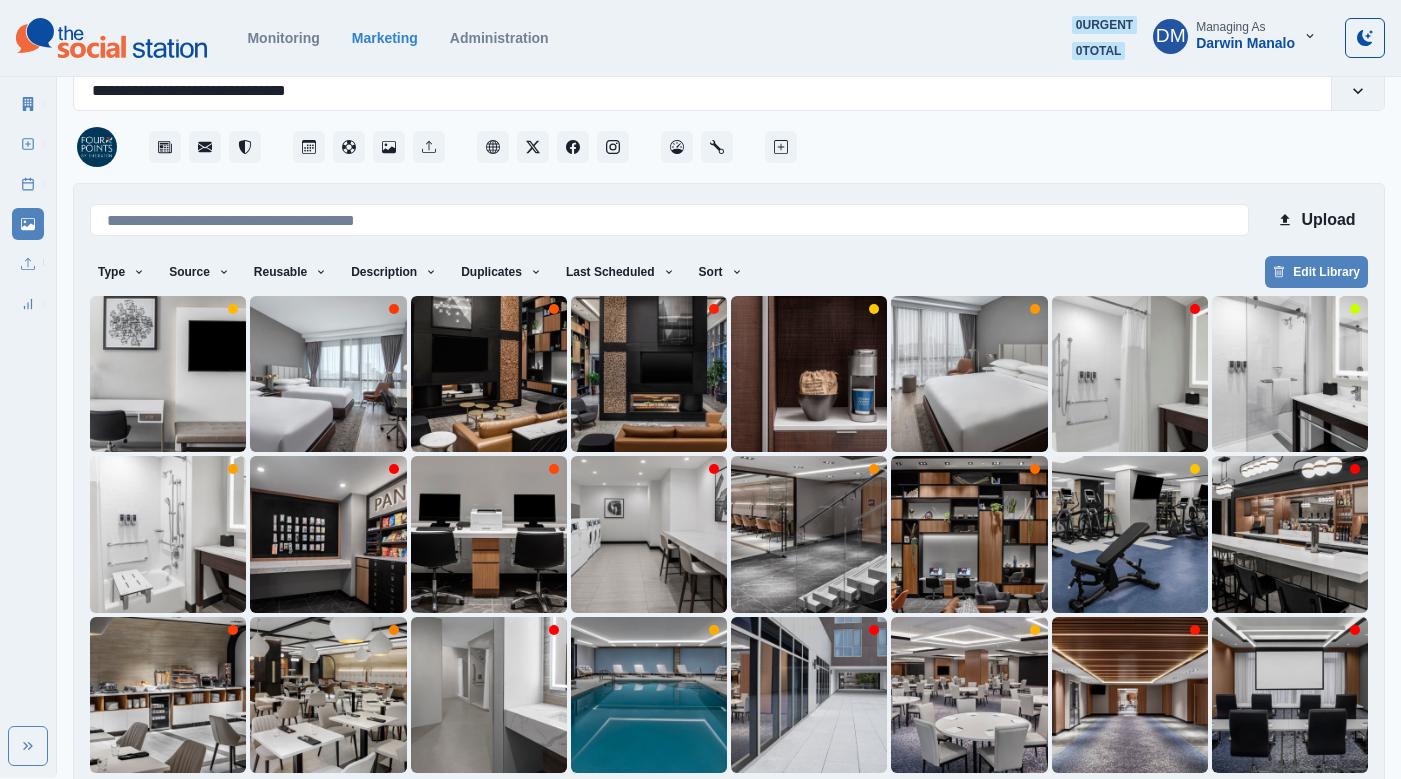 click on "7" at bounding box center (729, 805) 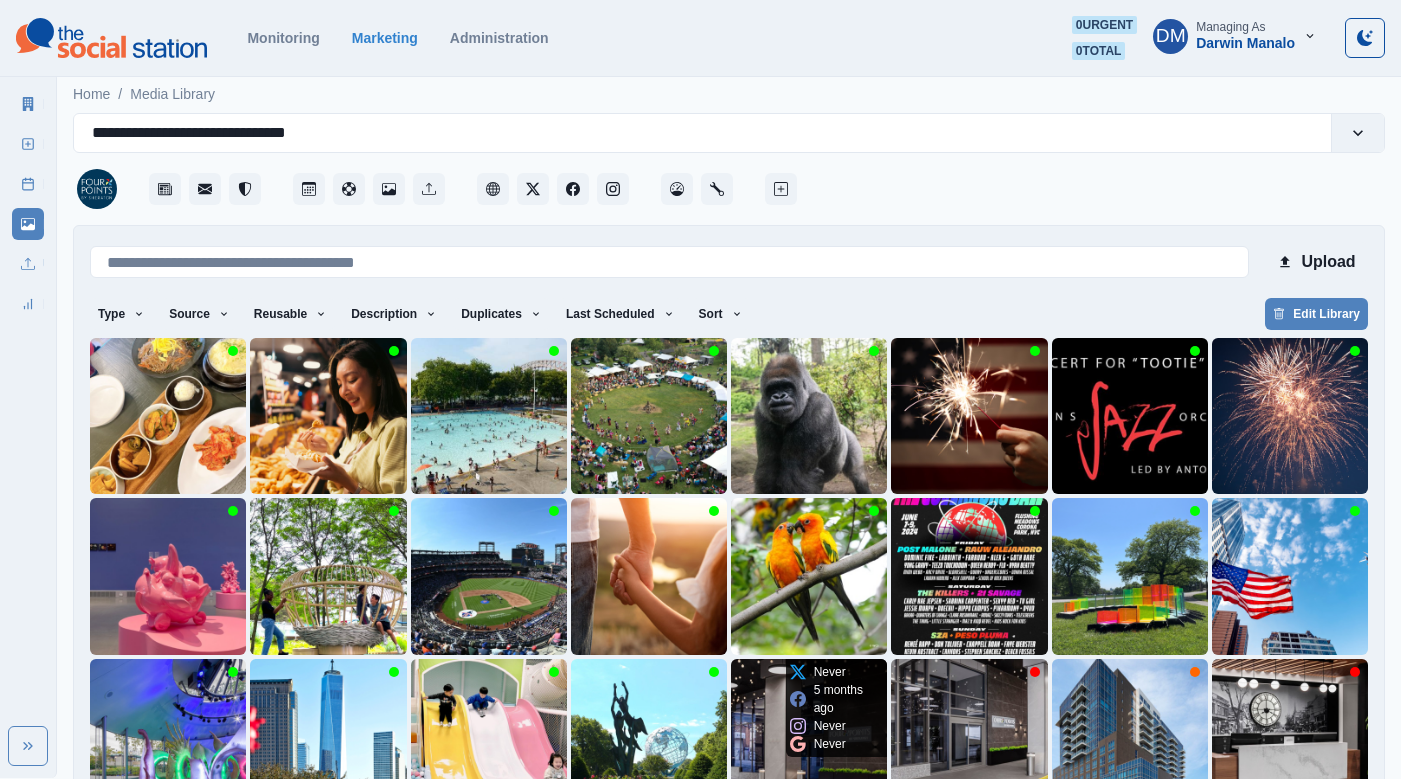 scroll, scrollTop: 42, scrollLeft: 0, axis: vertical 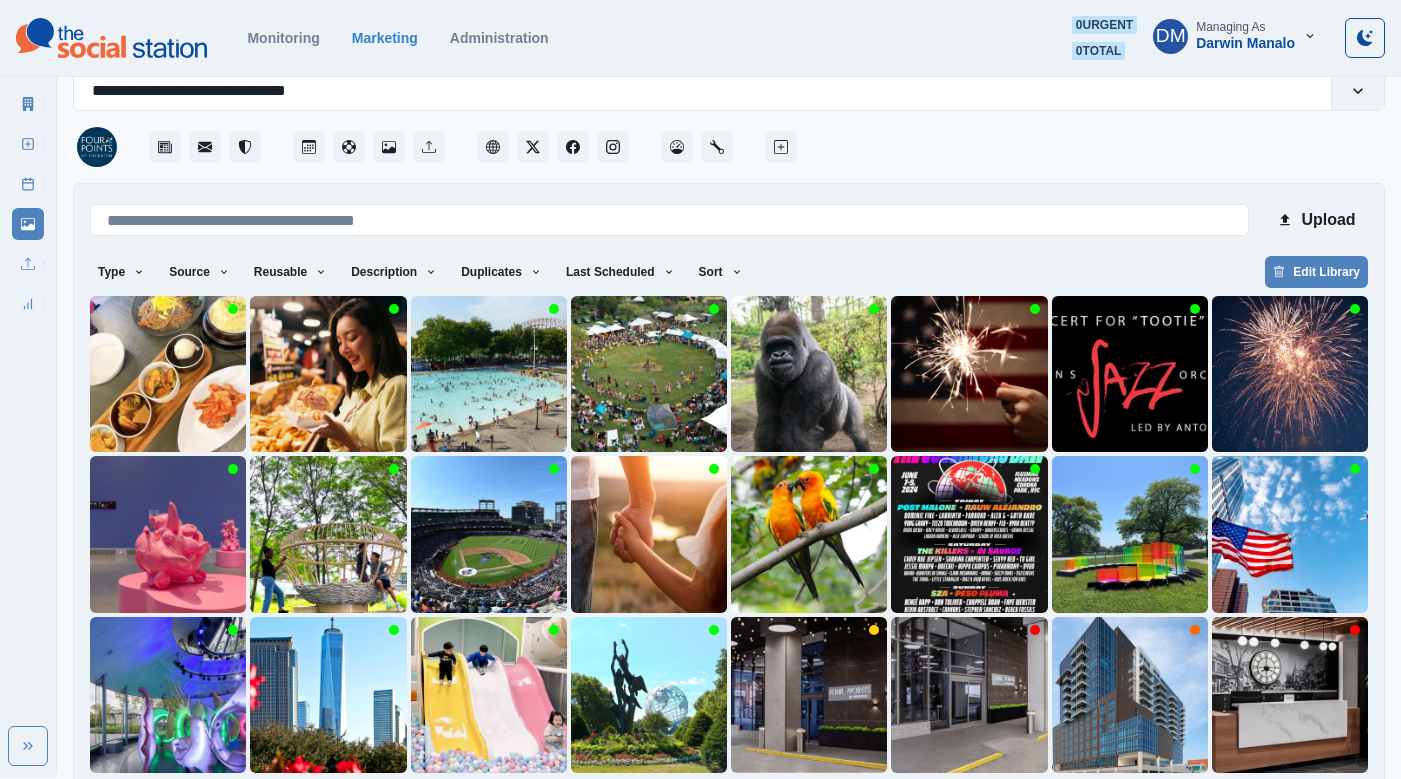 click on "9" at bounding box center [854, 805] 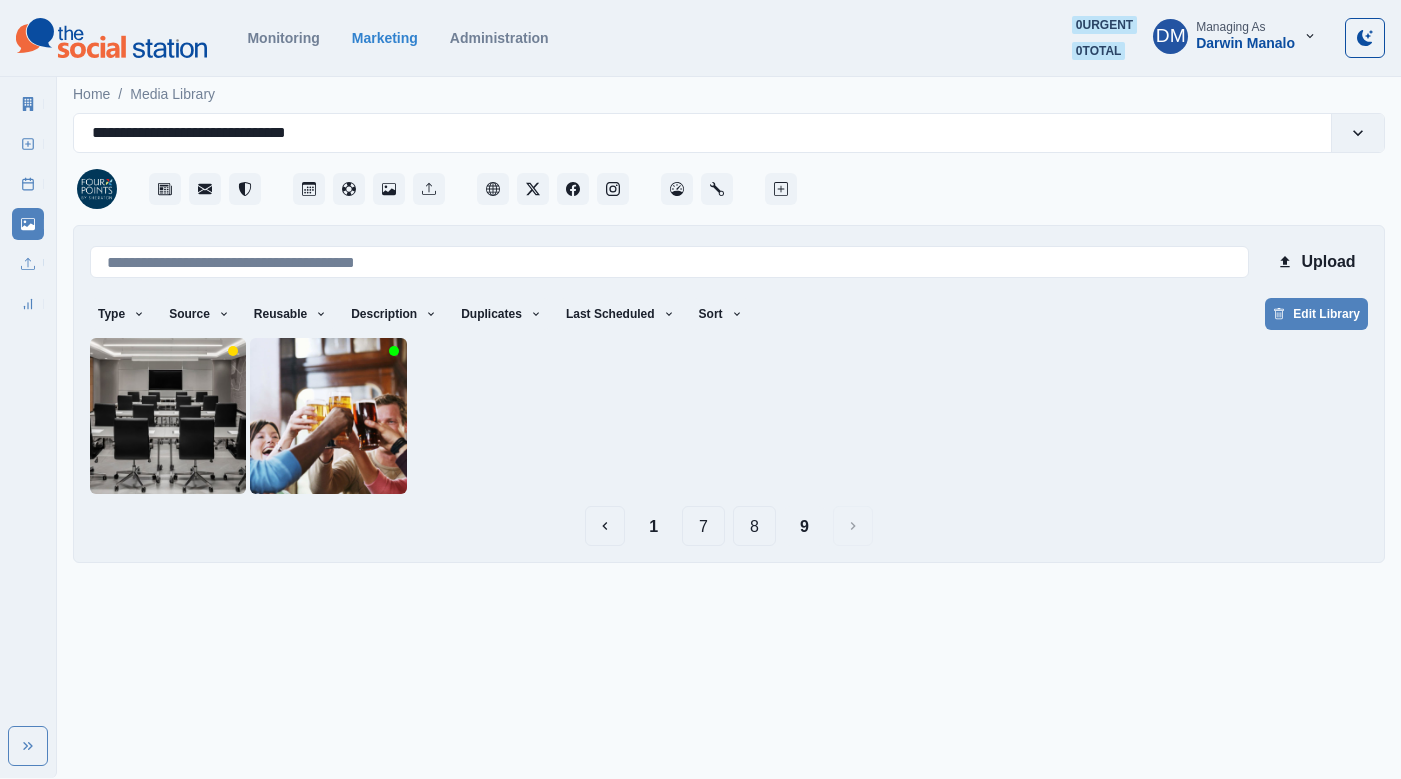 click on "8" at bounding box center [754, 526] 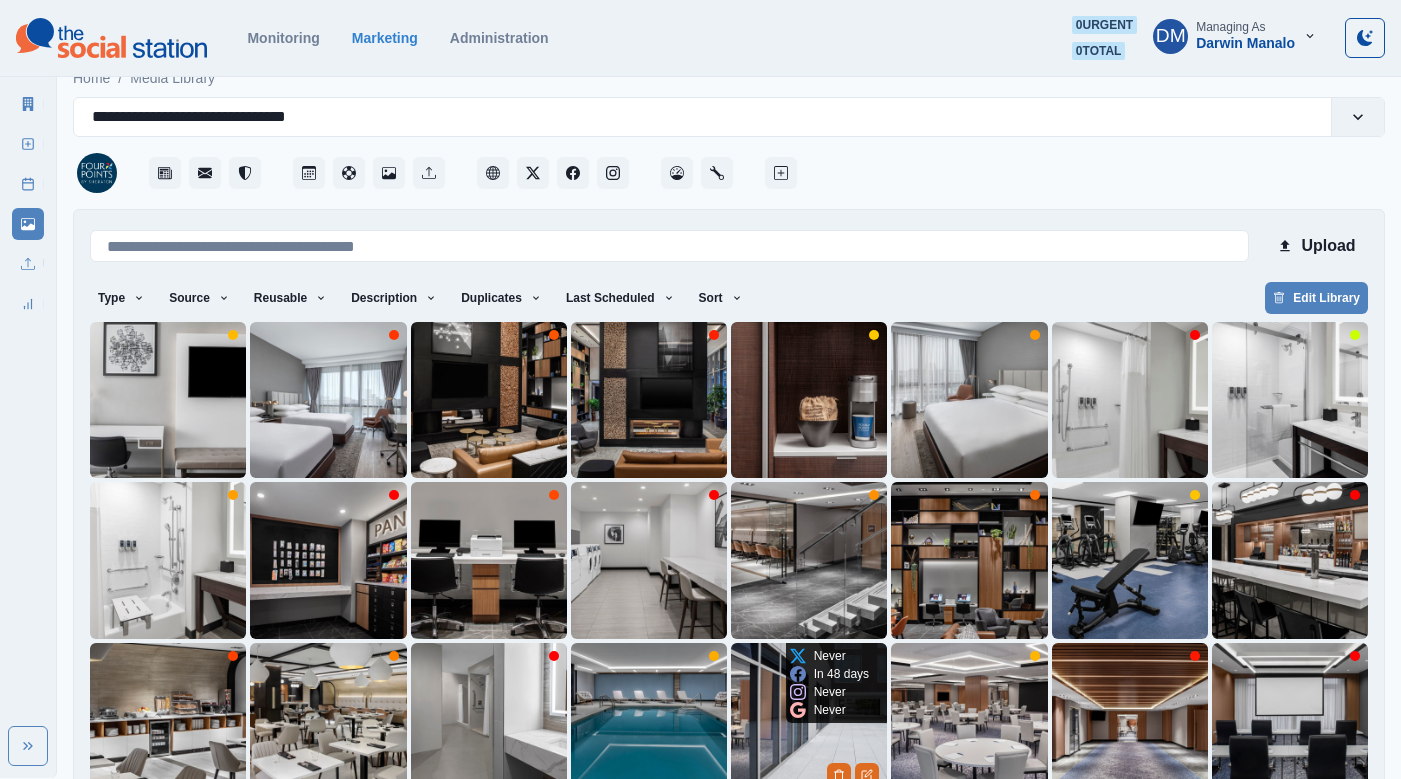scroll, scrollTop: 42, scrollLeft: 0, axis: vertical 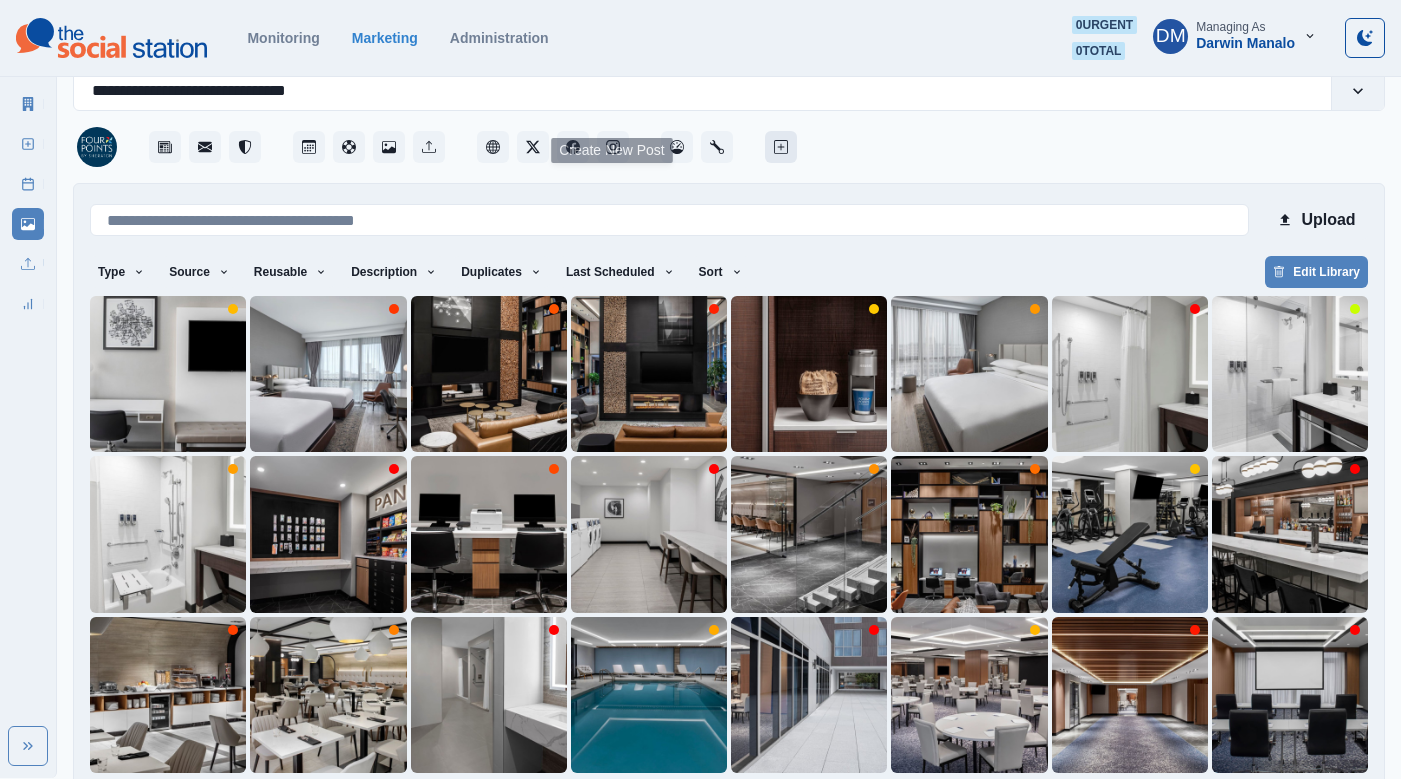 click 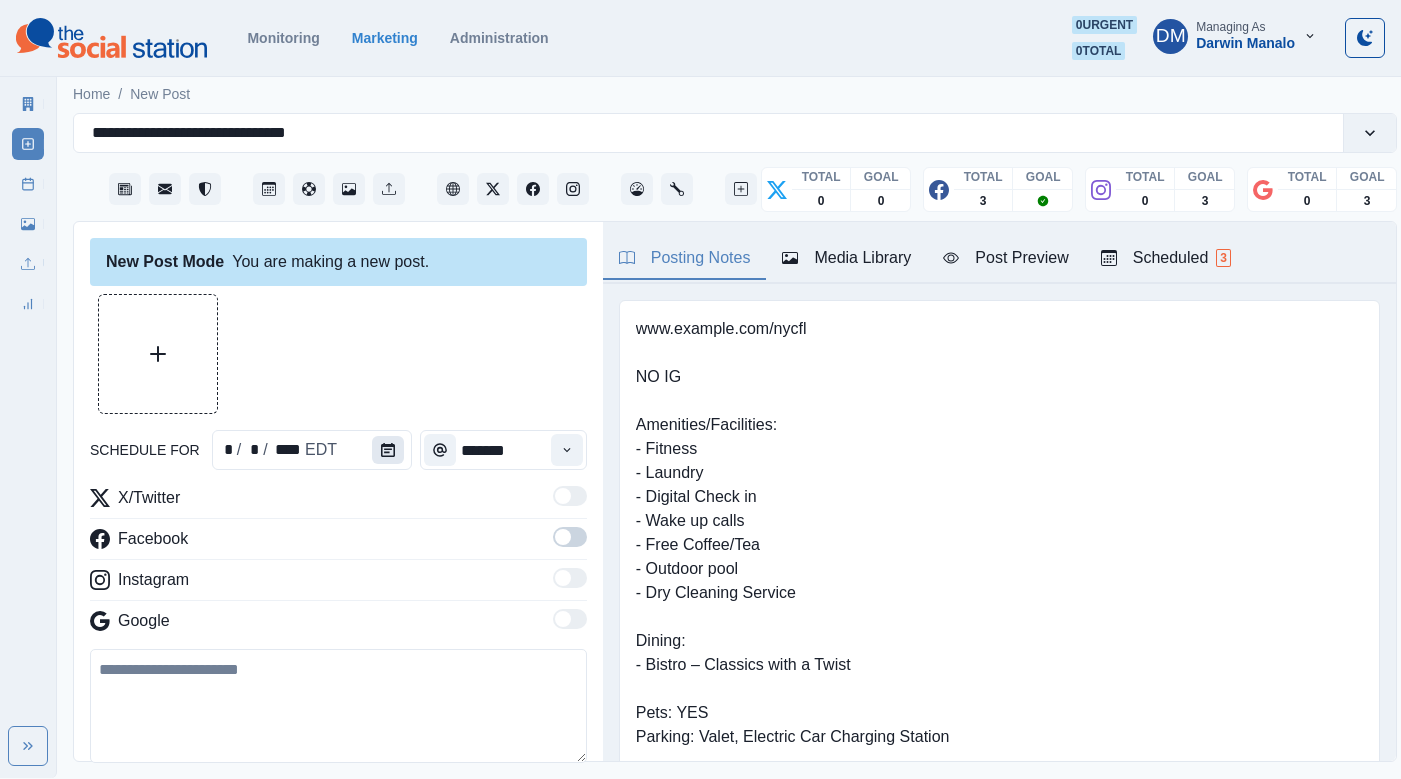 click 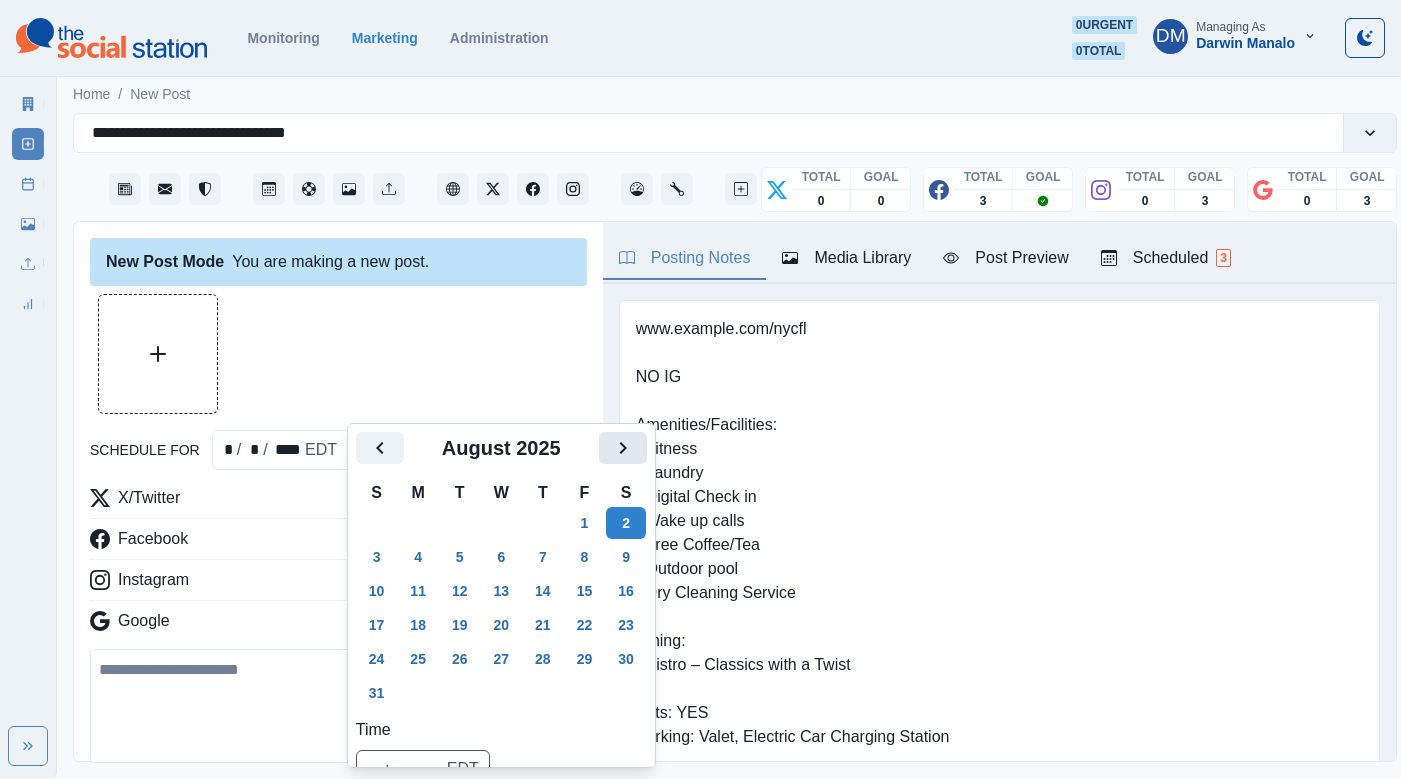 click 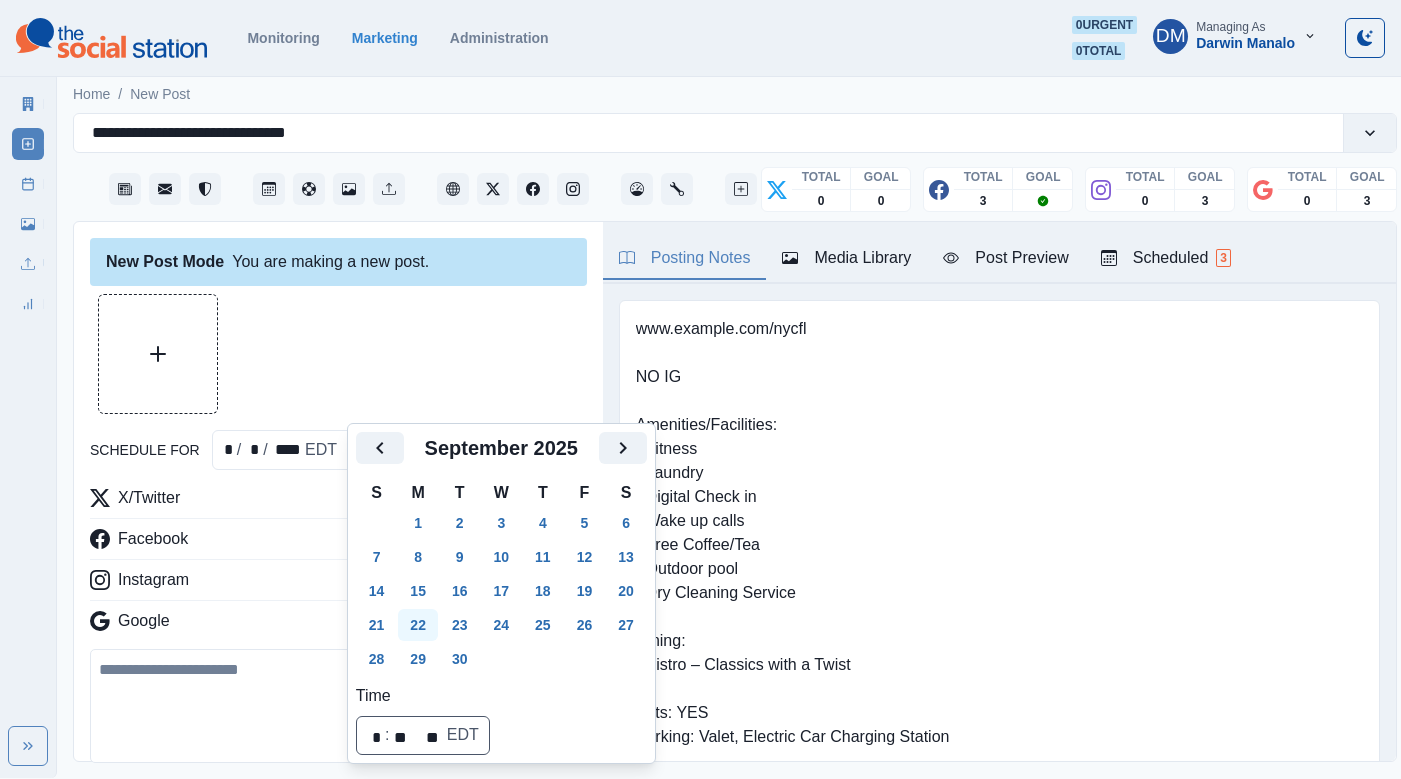 click on "22" at bounding box center [418, 625] 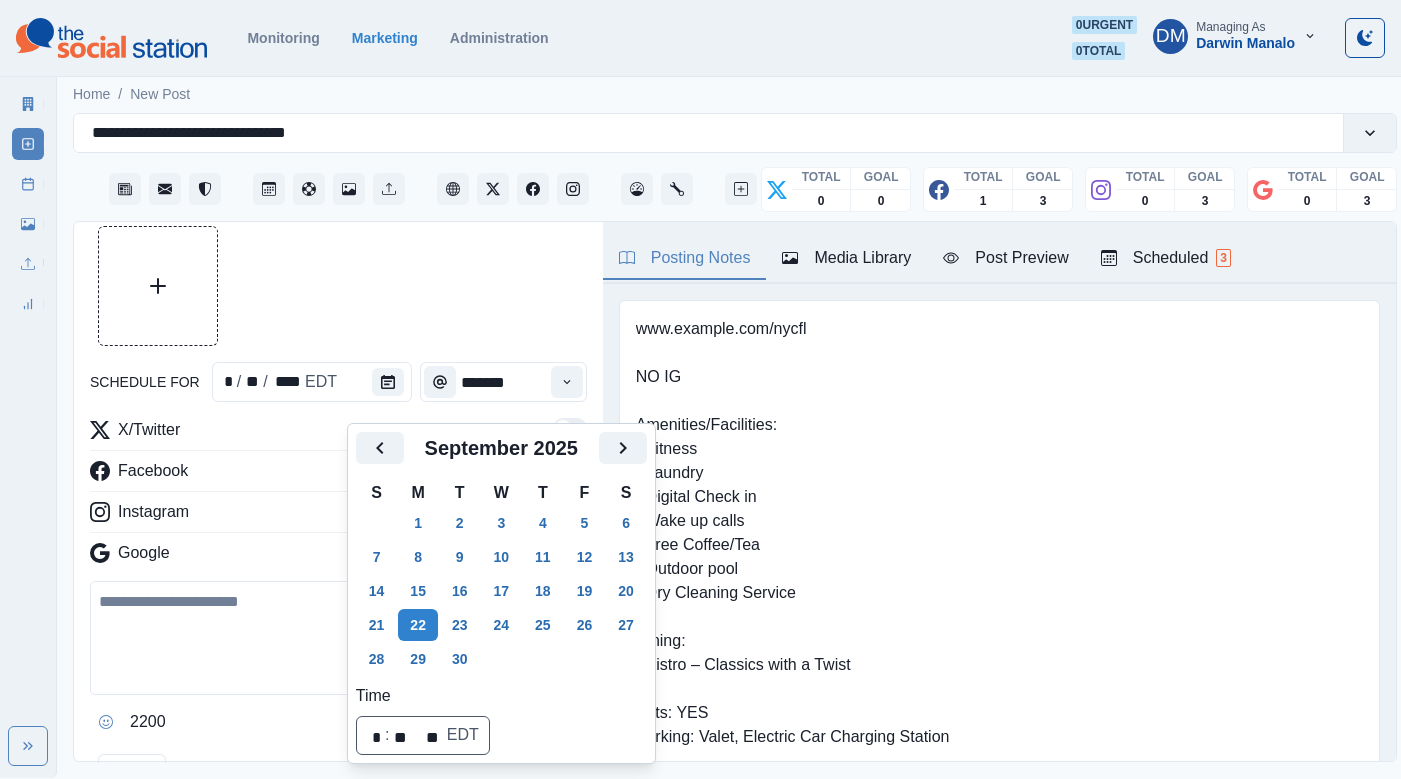 scroll, scrollTop: 68, scrollLeft: 0, axis: vertical 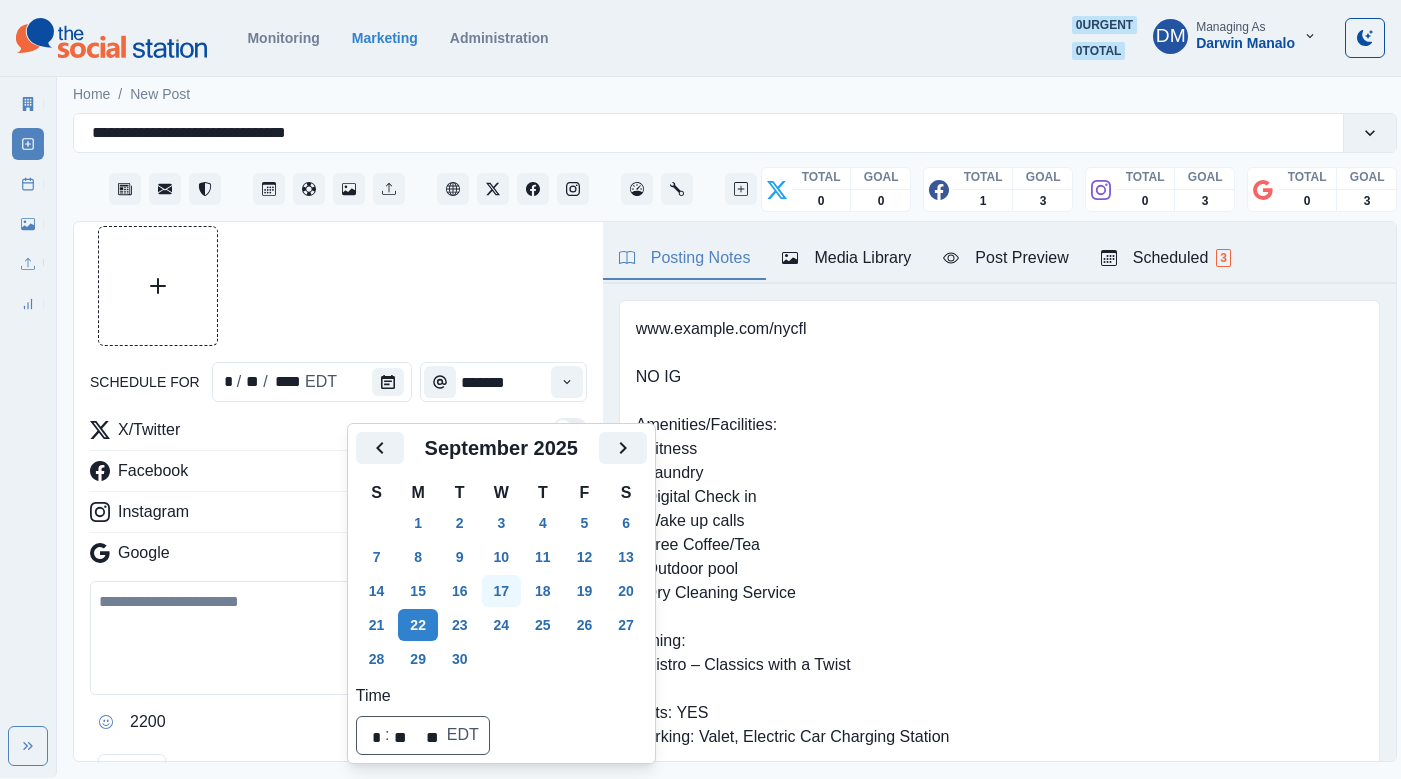 click on "17" at bounding box center (502, 591) 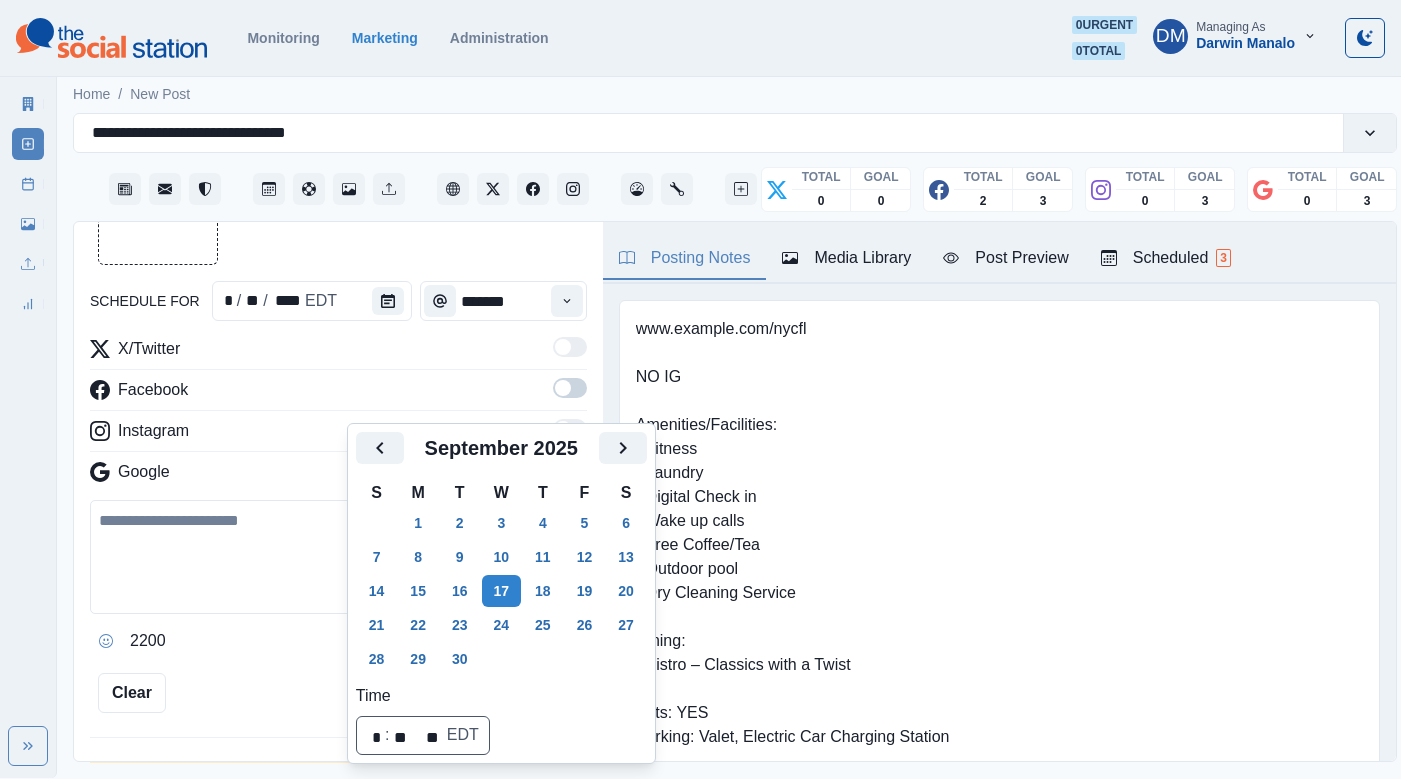 scroll, scrollTop: 68, scrollLeft: 0, axis: vertical 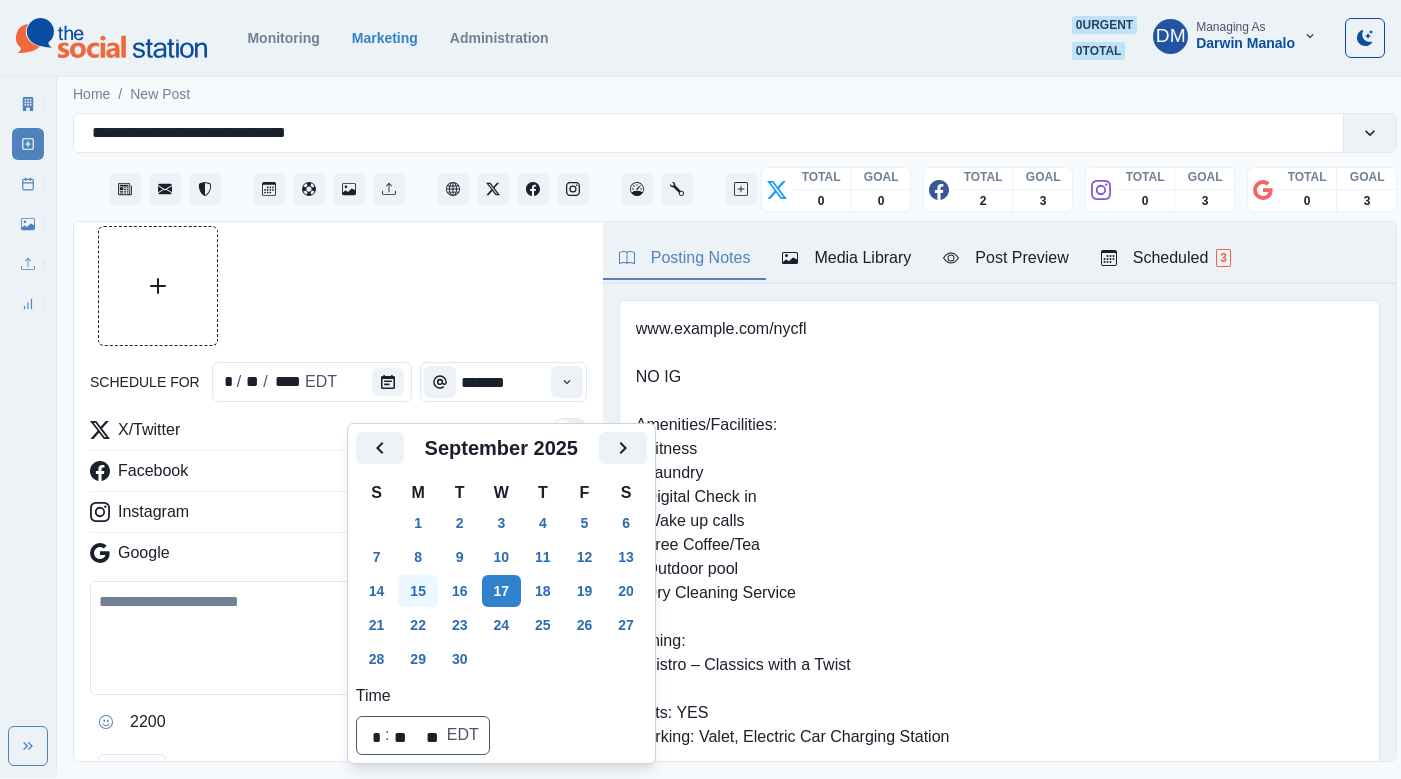 click on "15" at bounding box center (418, 591) 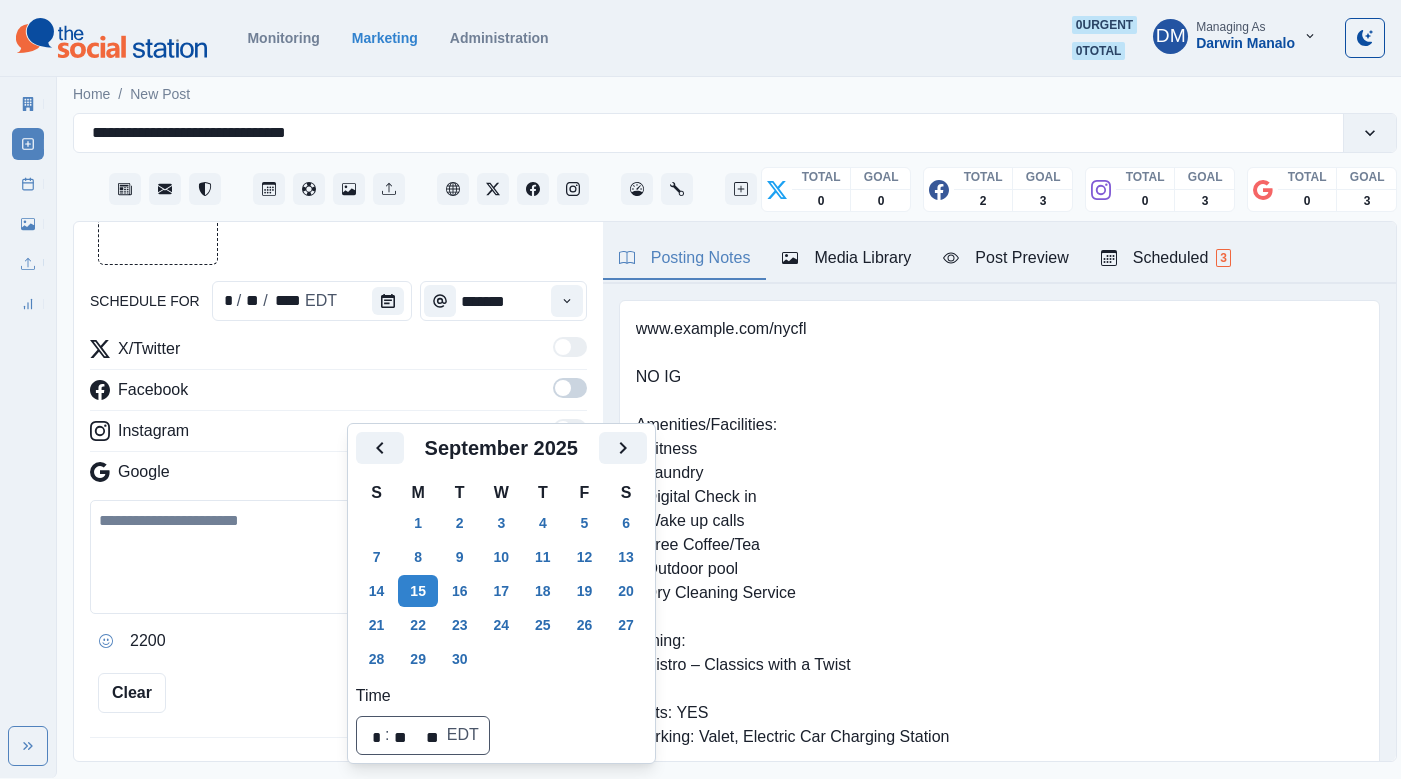 scroll, scrollTop: 210, scrollLeft: 0, axis: vertical 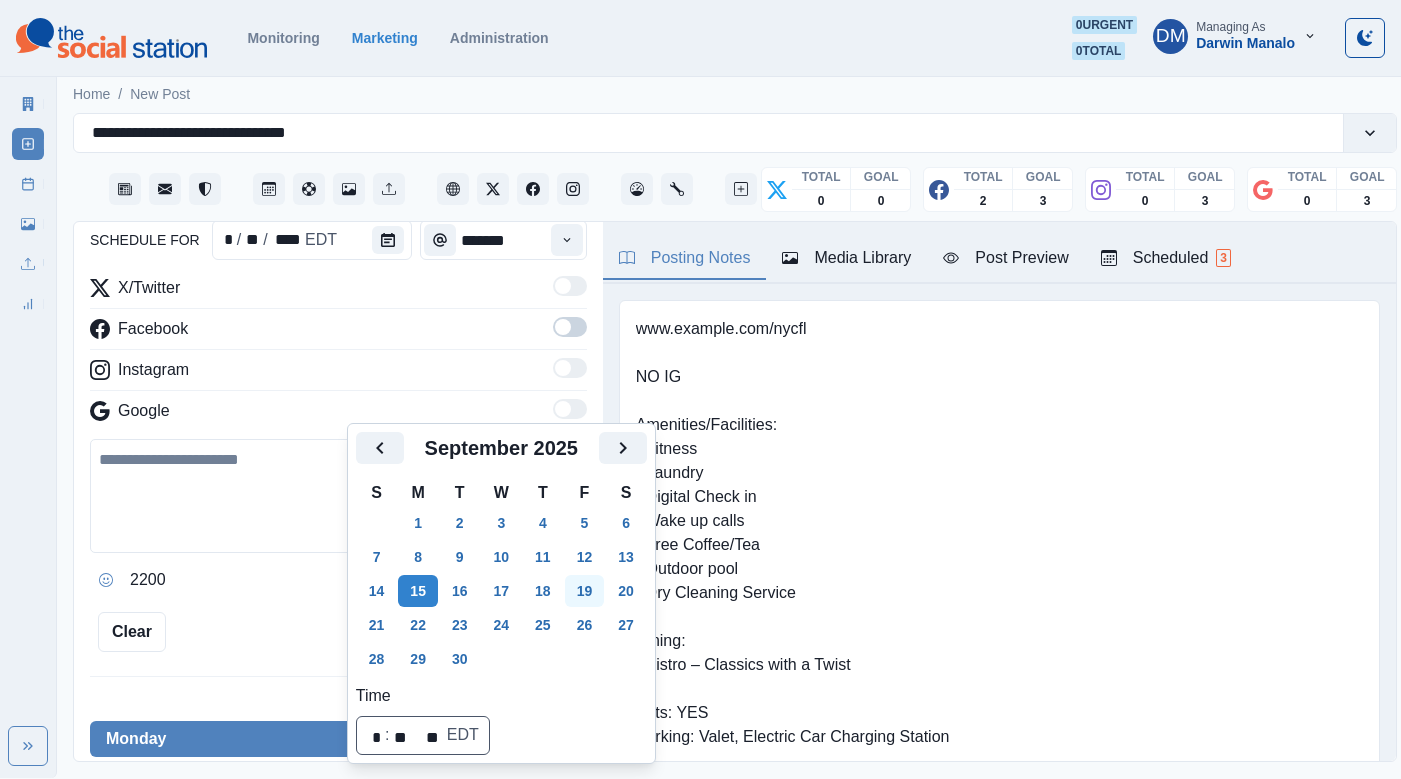 click on "19" at bounding box center (585, 591) 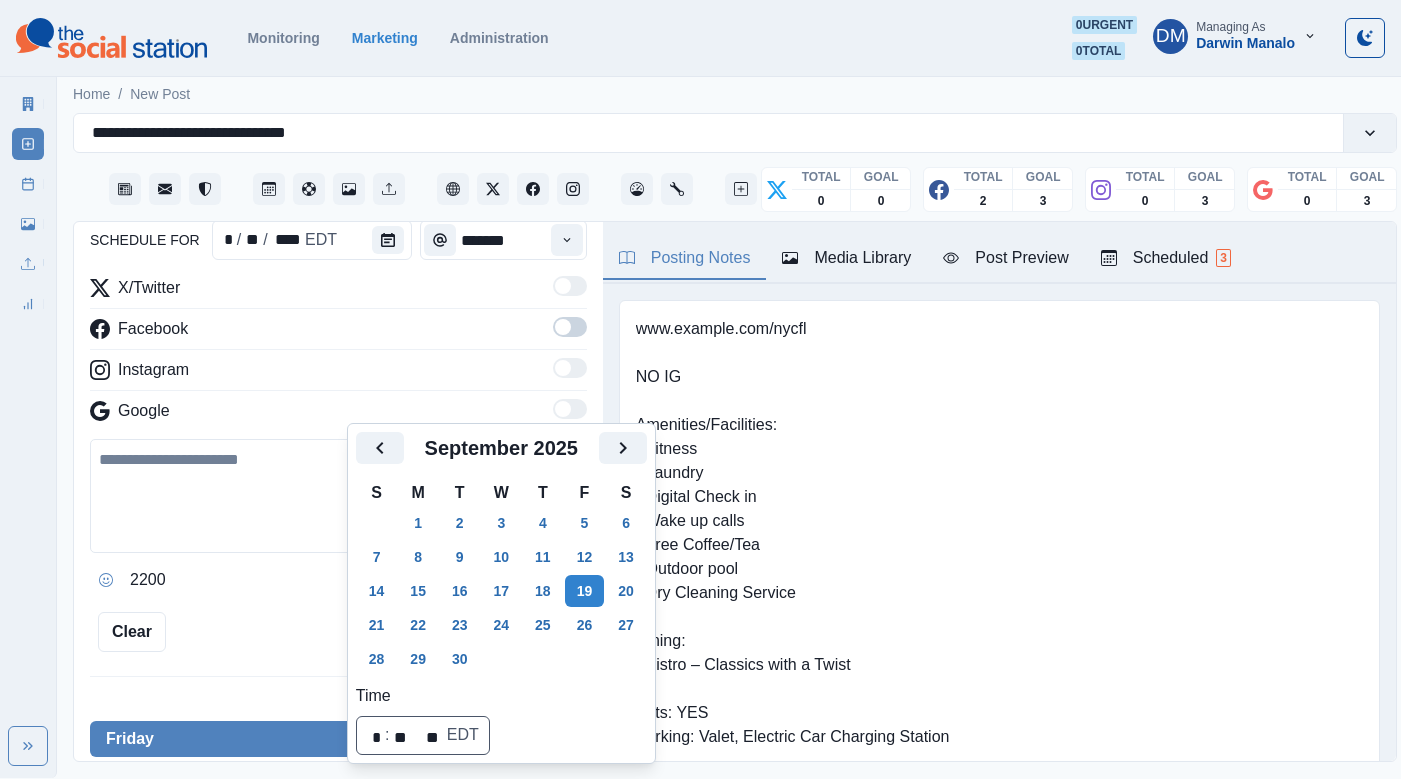 scroll, scrollTop: 222, scrollLeft: 0, axis: vertical 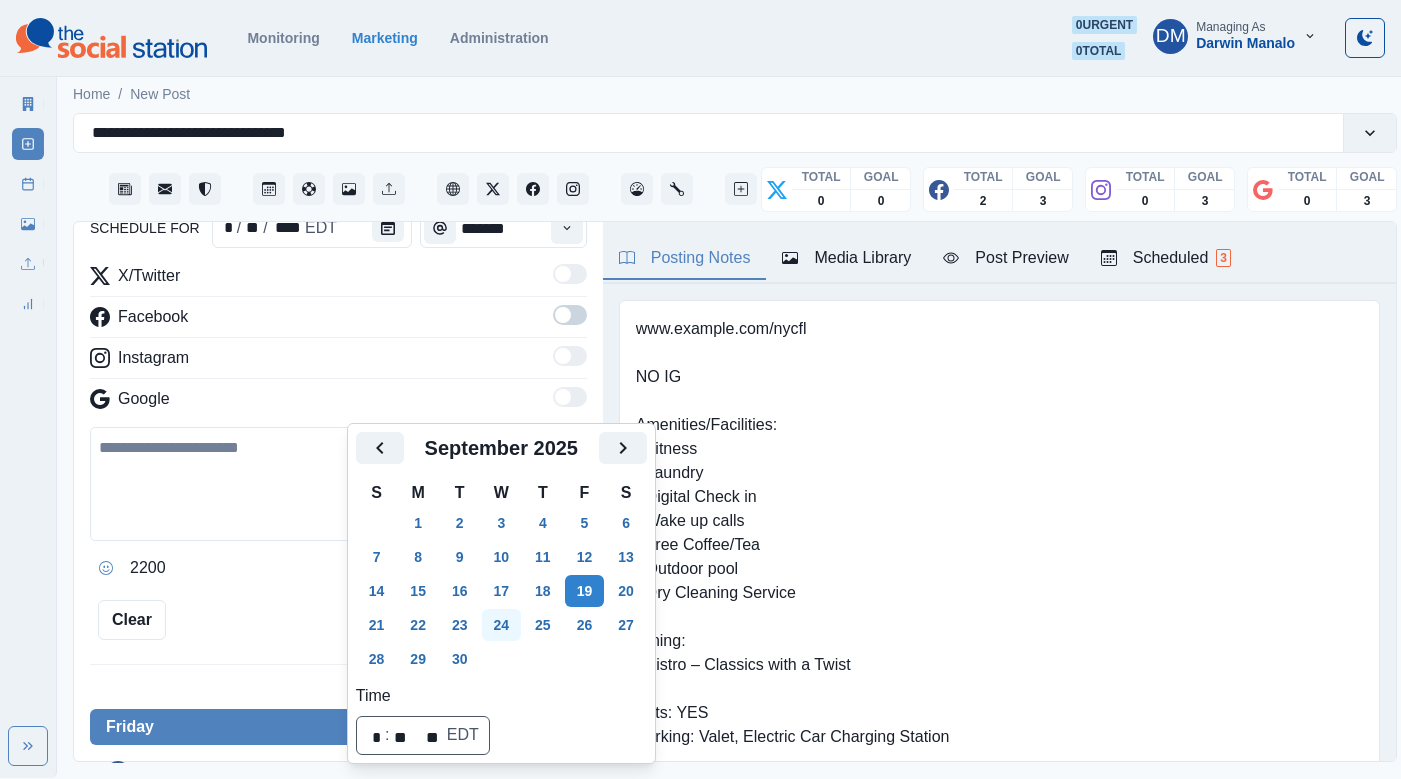 click on "24" at bounding box center [502, 625] 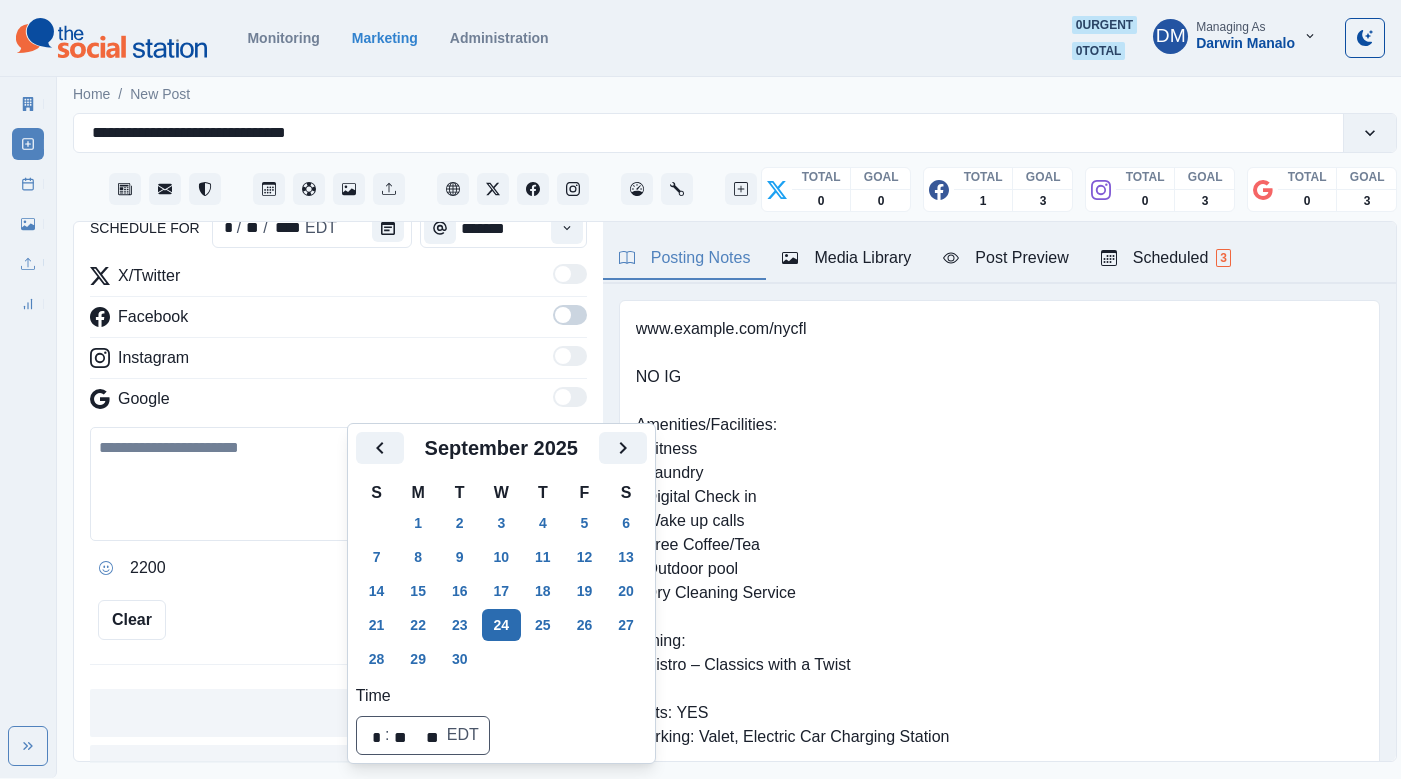scroll, scrollTop: 210, scrollLeft: 0, axis: vertical 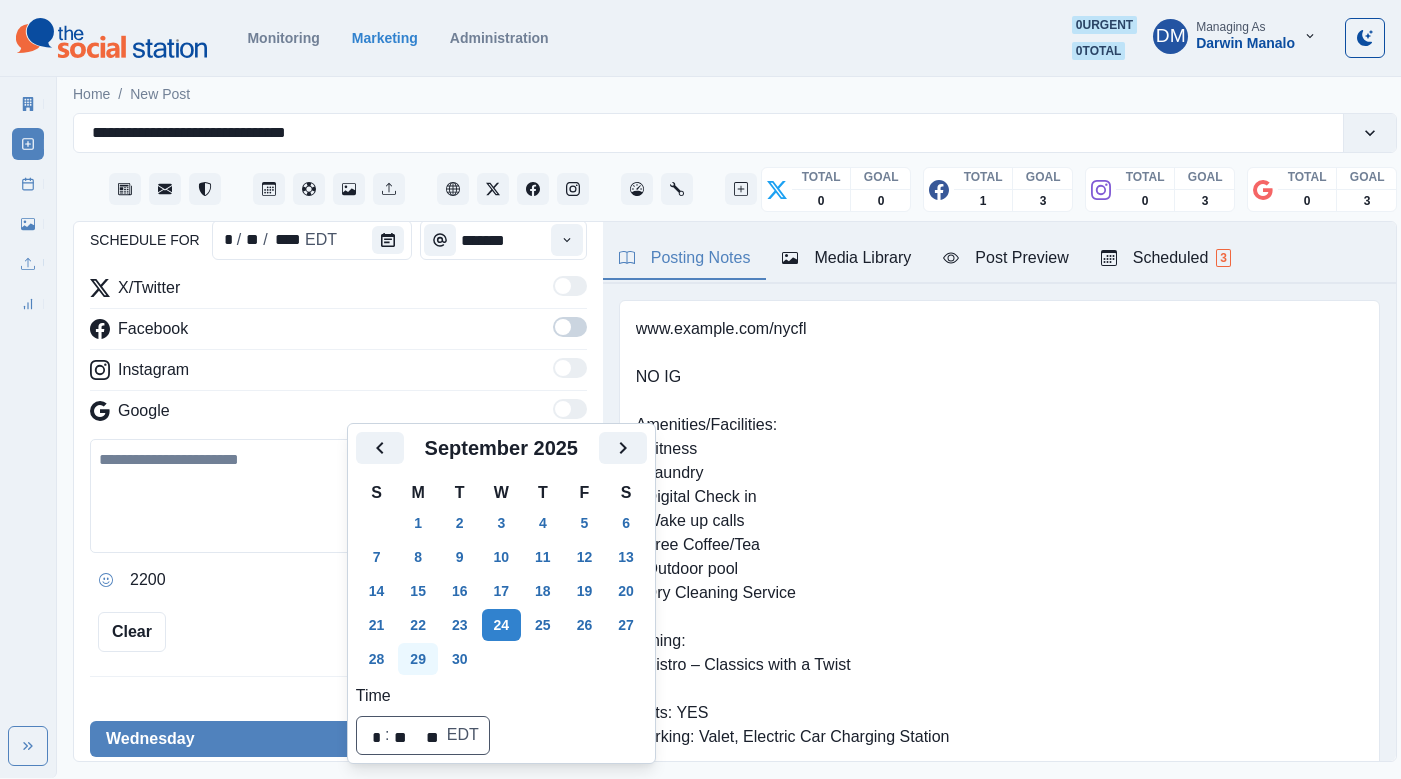 click on "29" at bounding box center [418, 659] 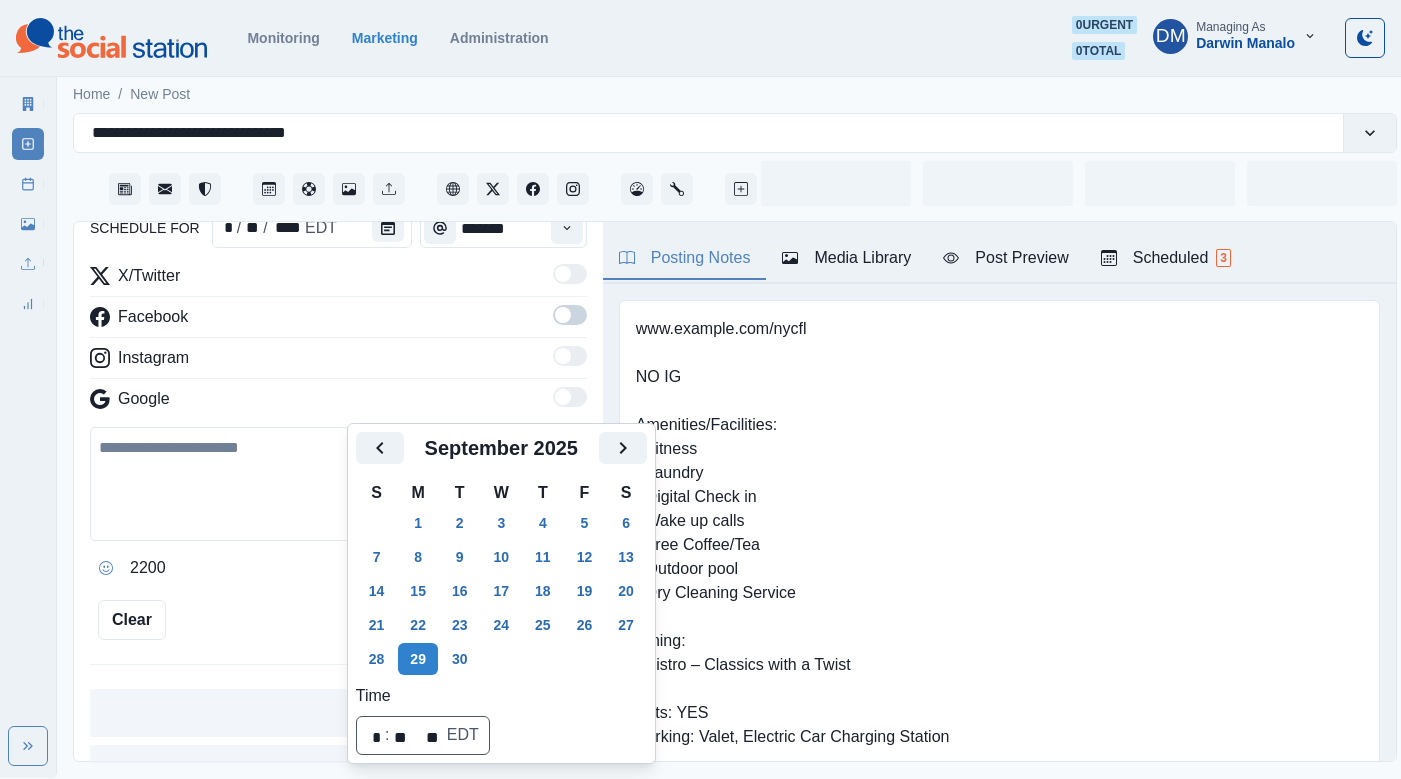 scroll, scrollTop: 68, scrollLeft: 0, axis: vertical 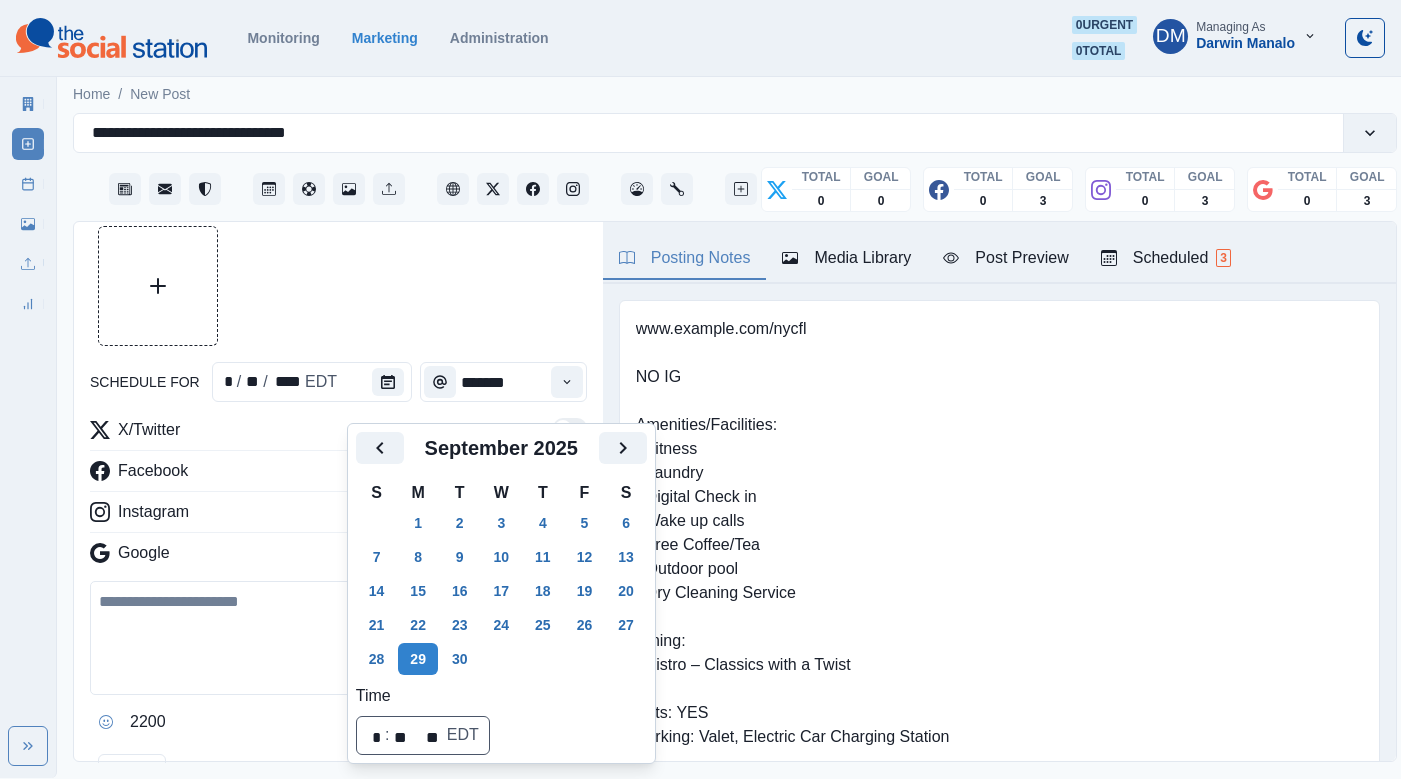 click at bounding box center (338, 638) 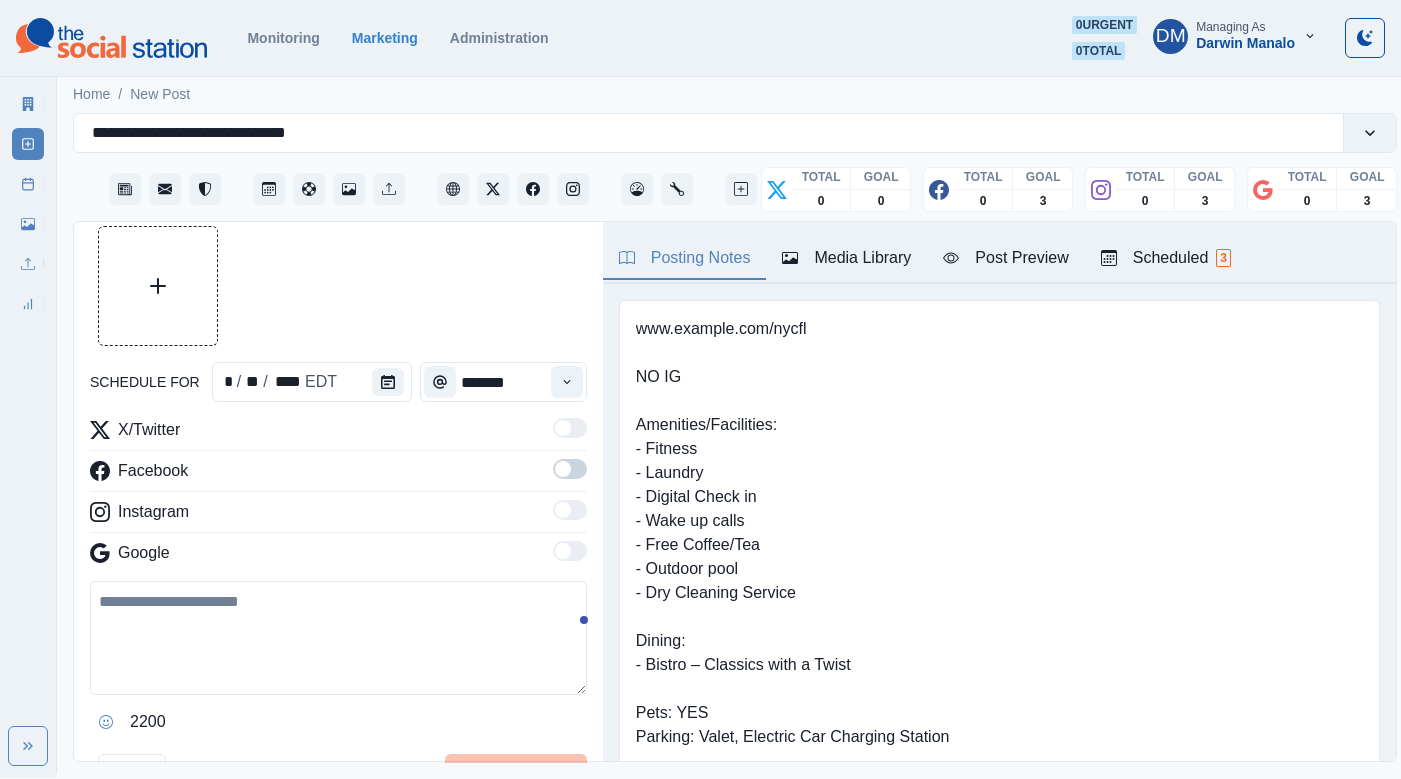 click at bounding box center [338, 638] 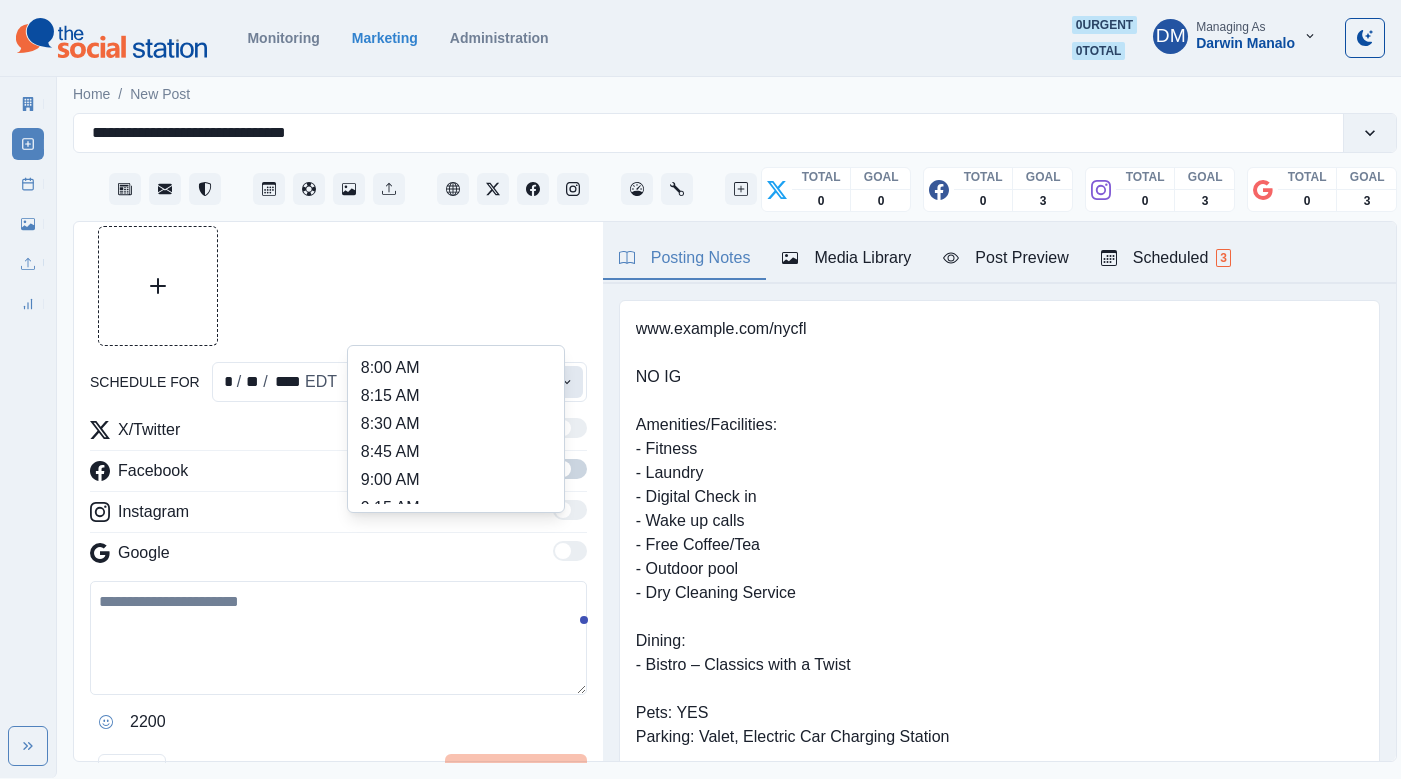 click at bounding box center (567, 382) 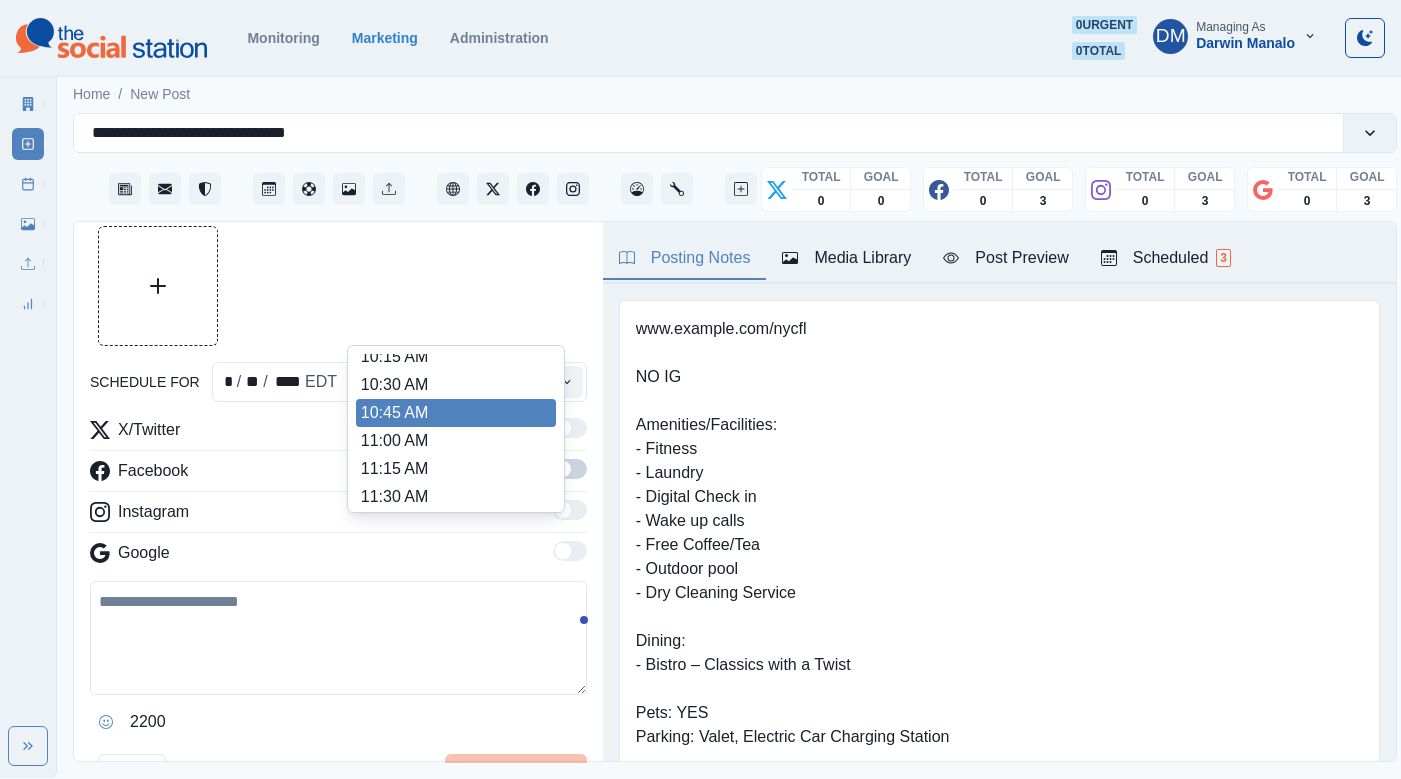 scroll, scrollTop: 269, scrollLeft: 0, axis: vertical 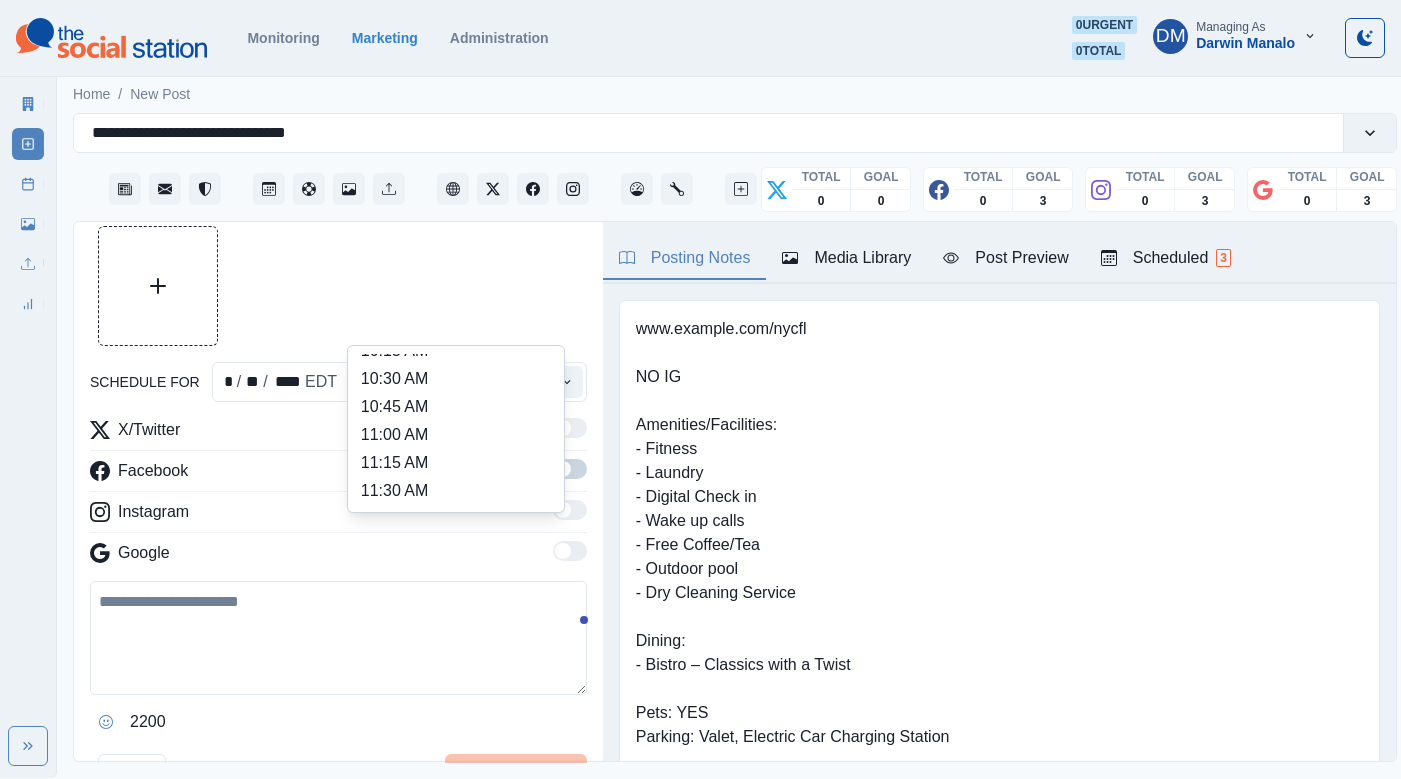 click on "11:45 AM" at bounding box center (456, 519) 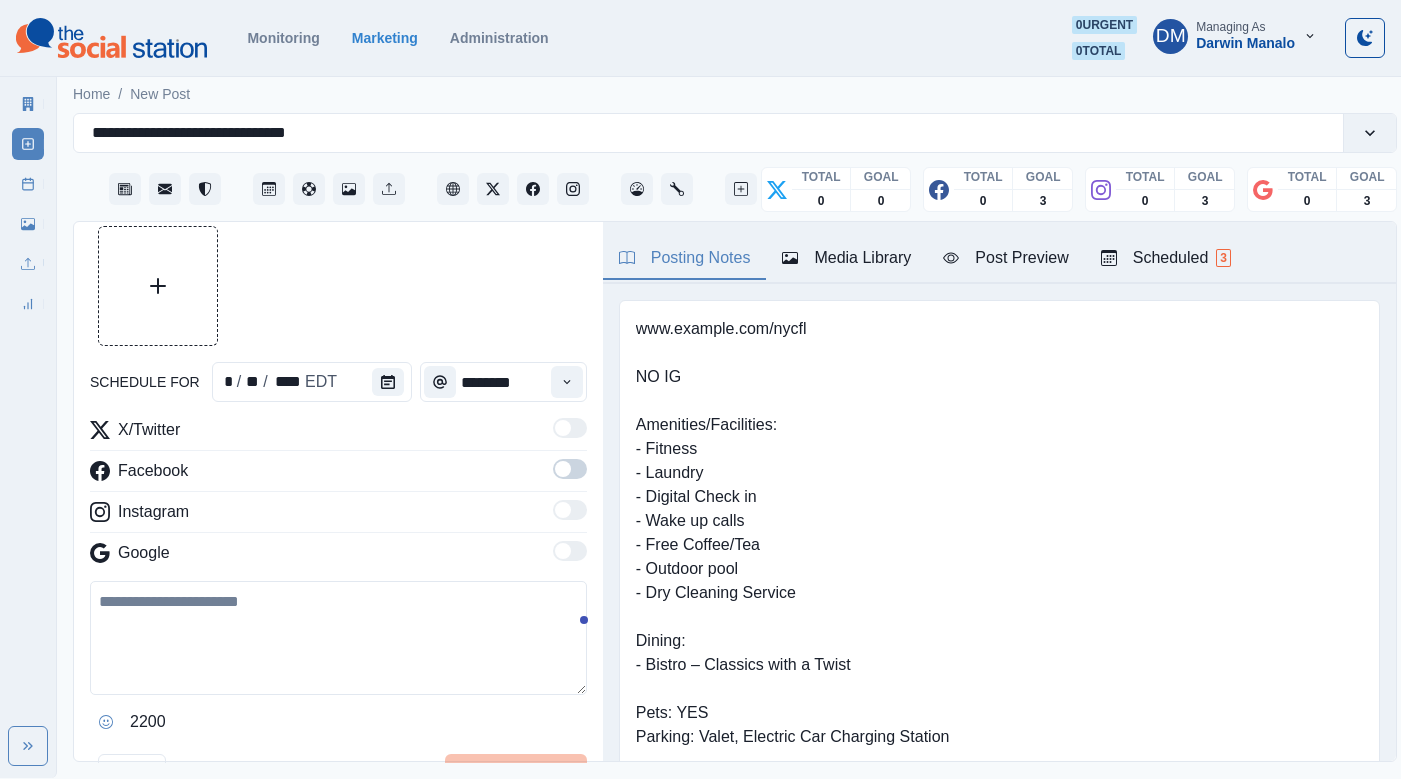 click at bounding box center (570, 469) 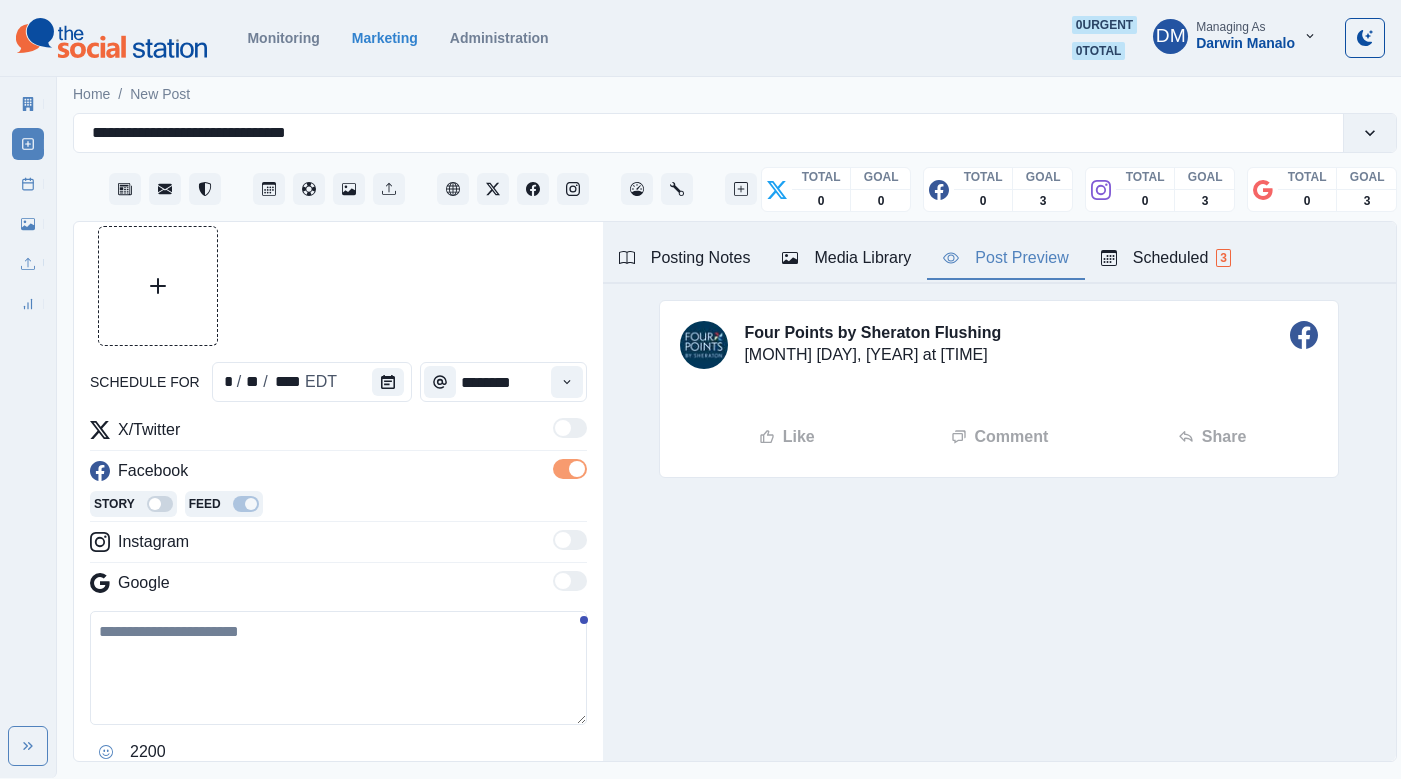click on "Post Preview" at bounding box center [1005, 258] 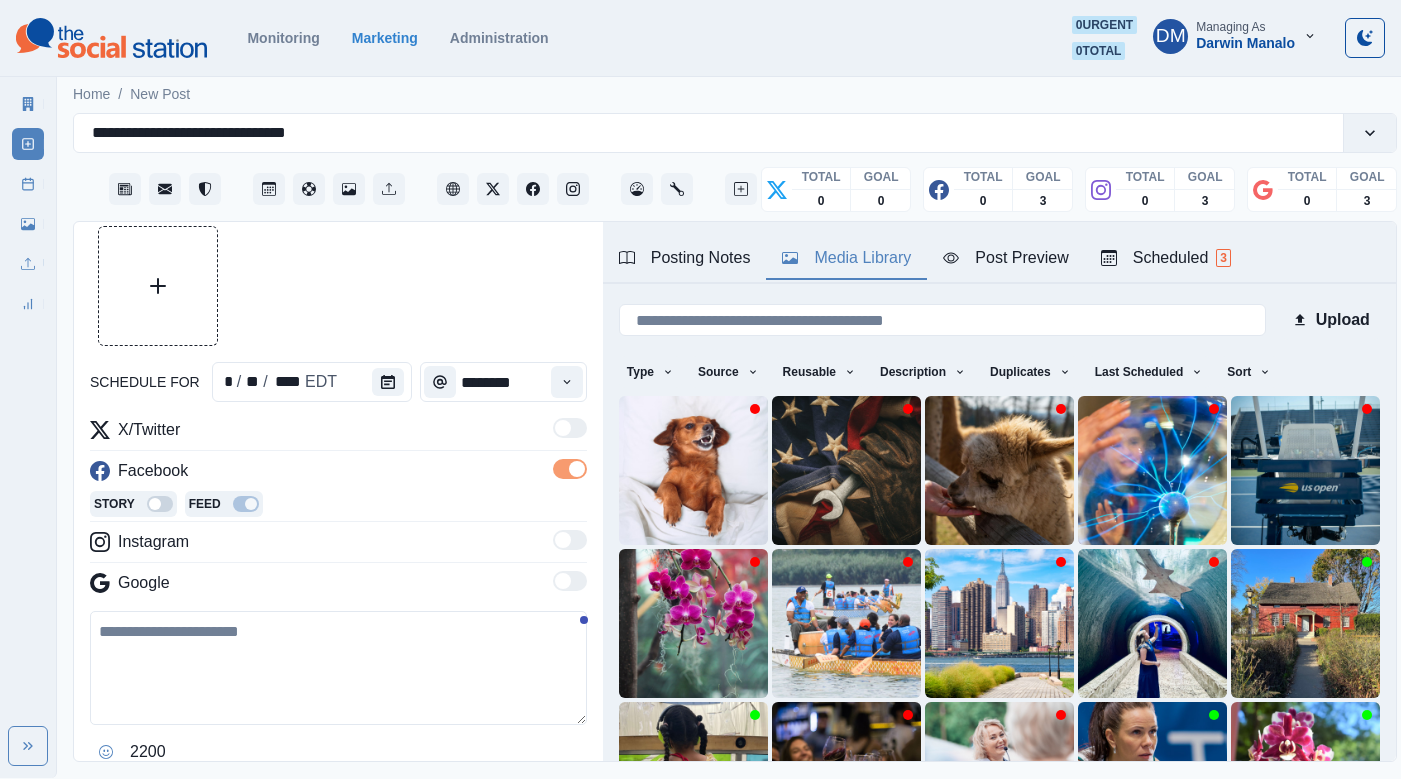 click on "Media Library" at bounding box center (846, 258) 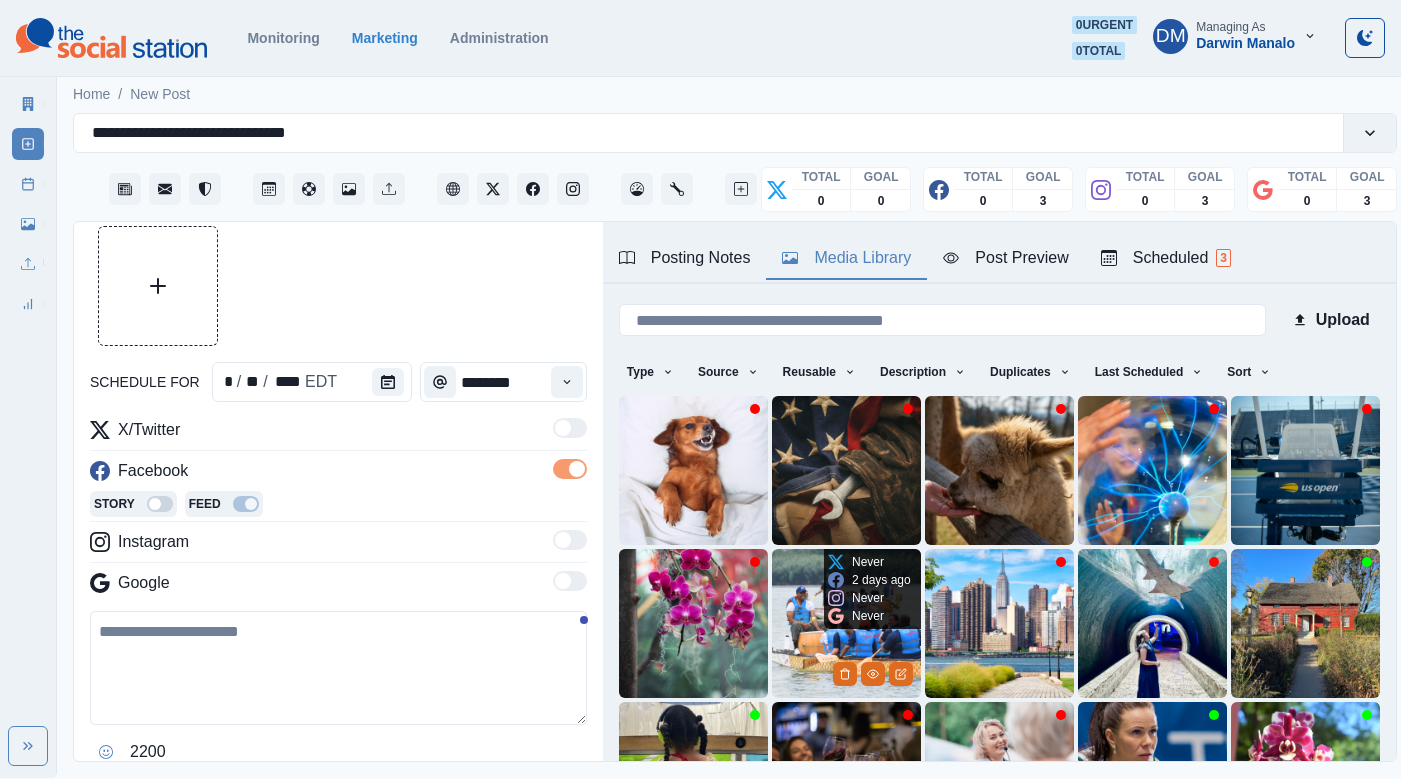 scroll, scrollTop: 150, scrollLeft: 0, axis: vertical 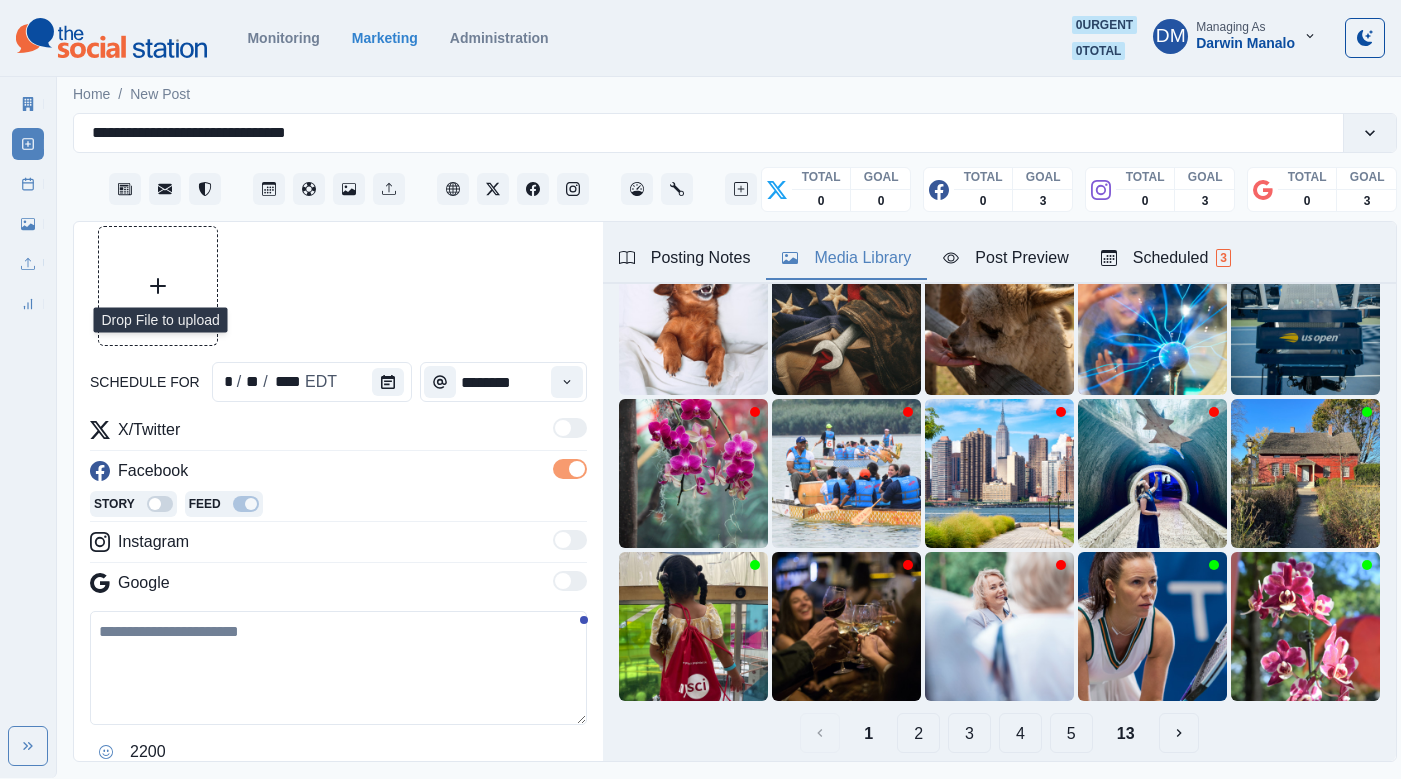 click at bounding box center [158, 286] 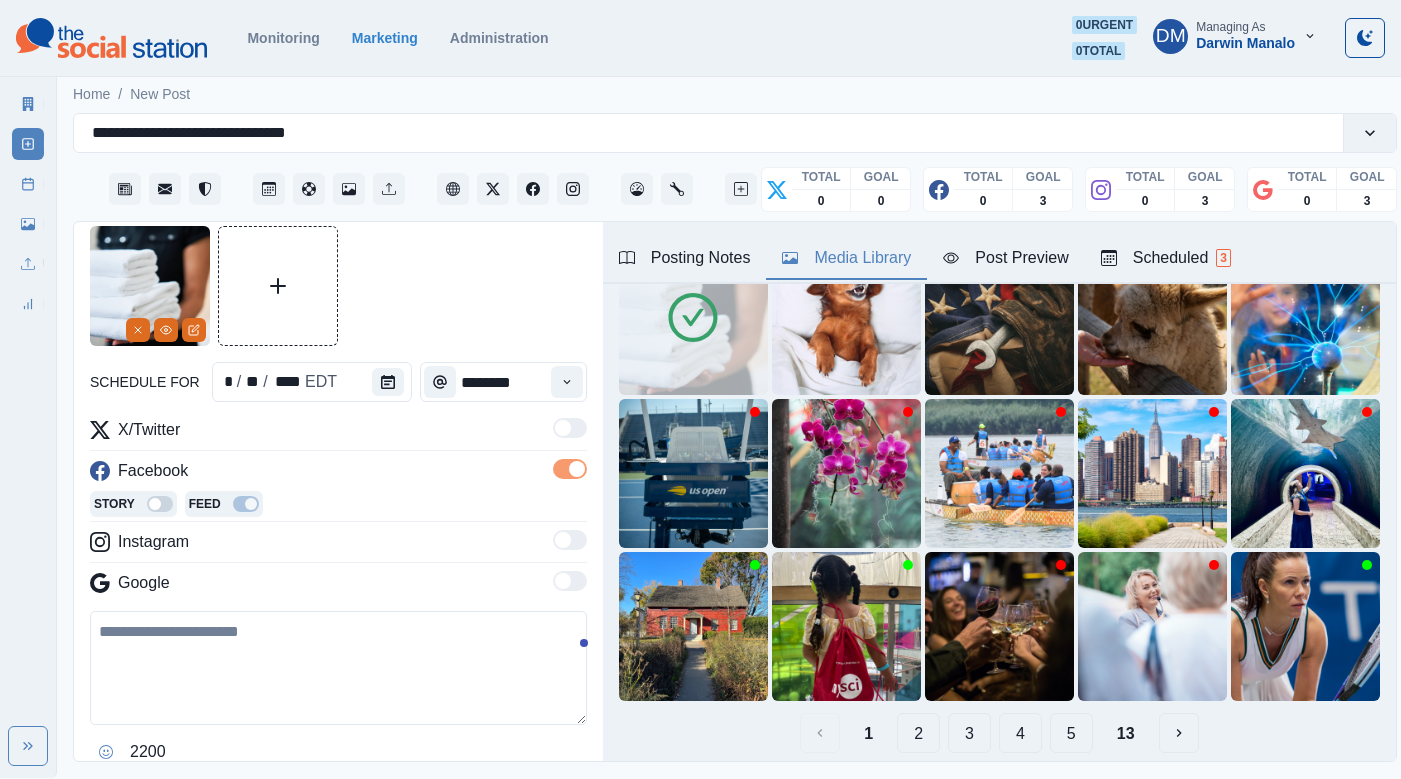click at bounding box center [338, 668] 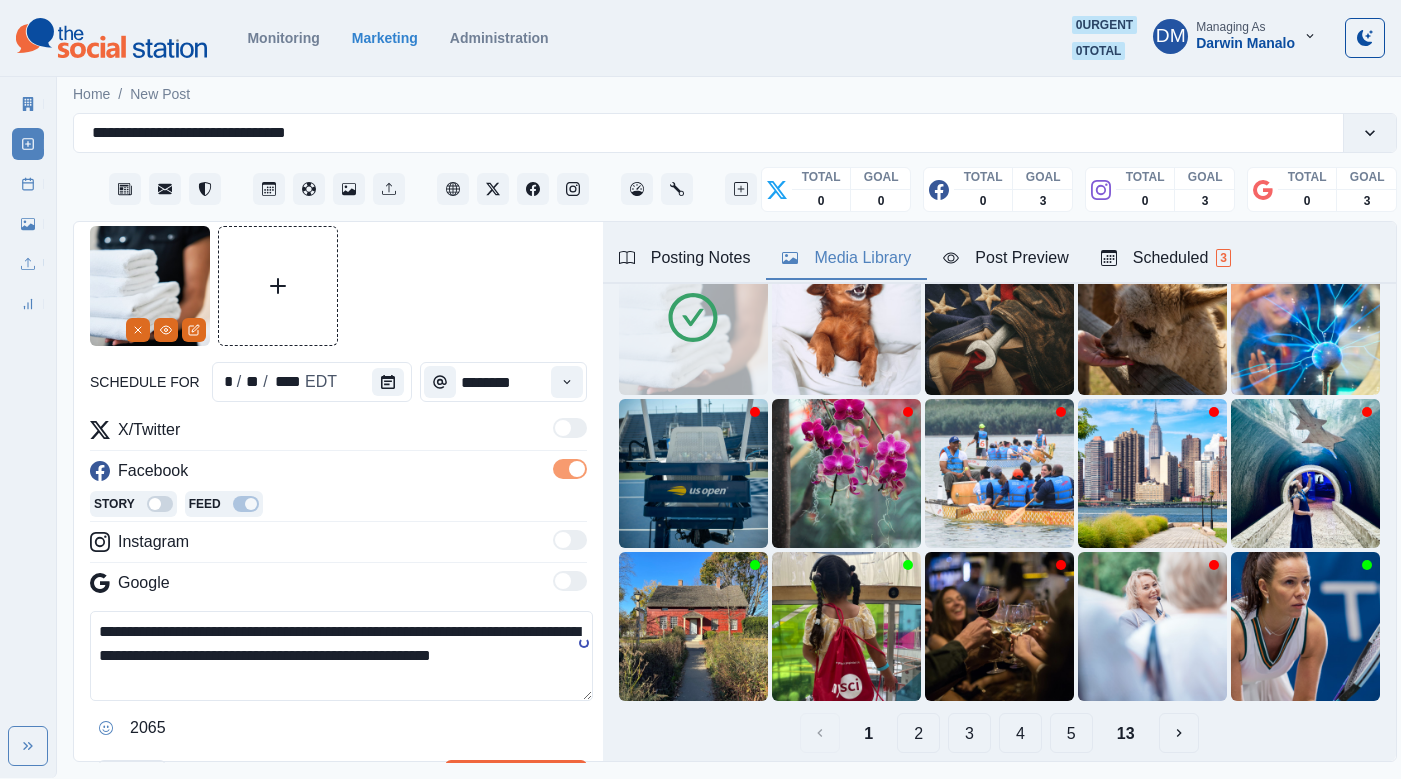 scroll, scrollTop: 91, scrollLeft: 0, axis: vertical 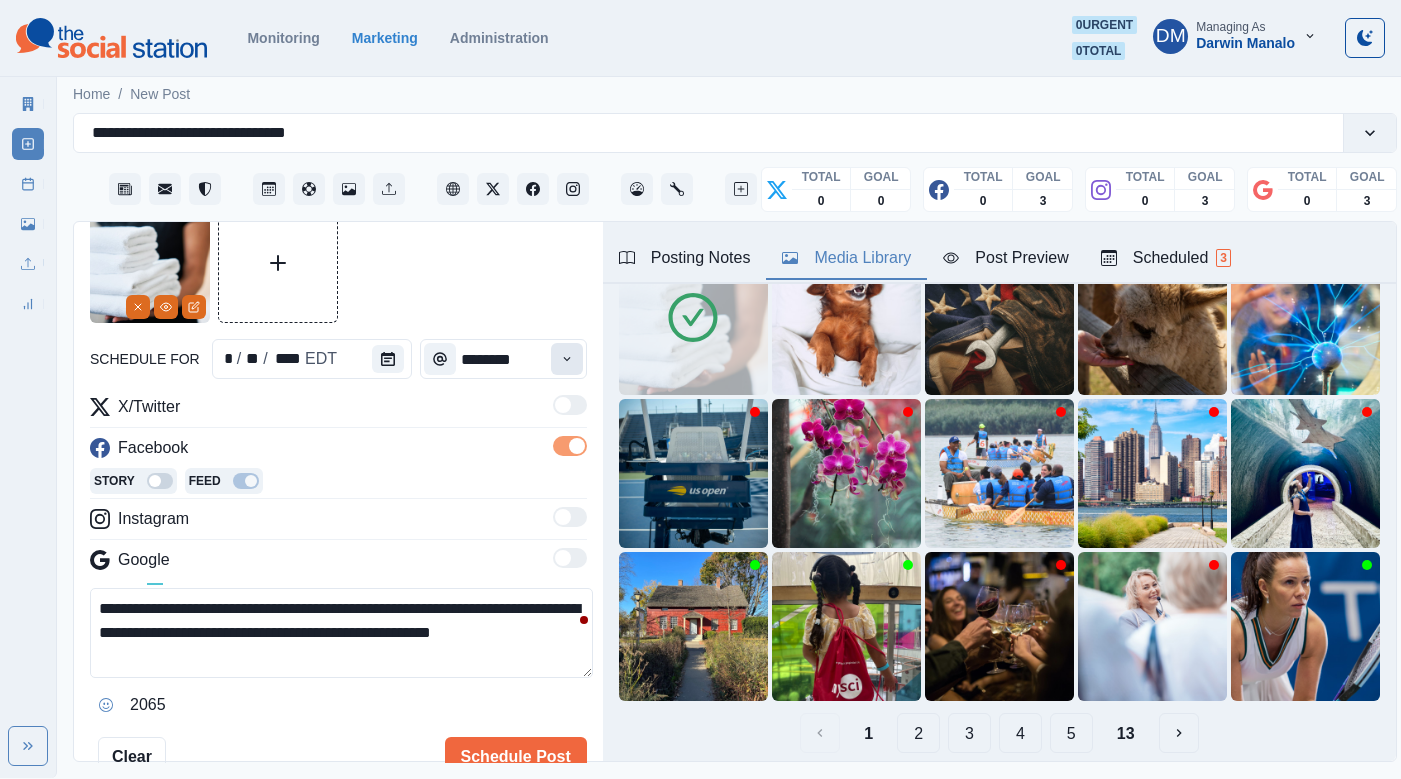type on "**********" 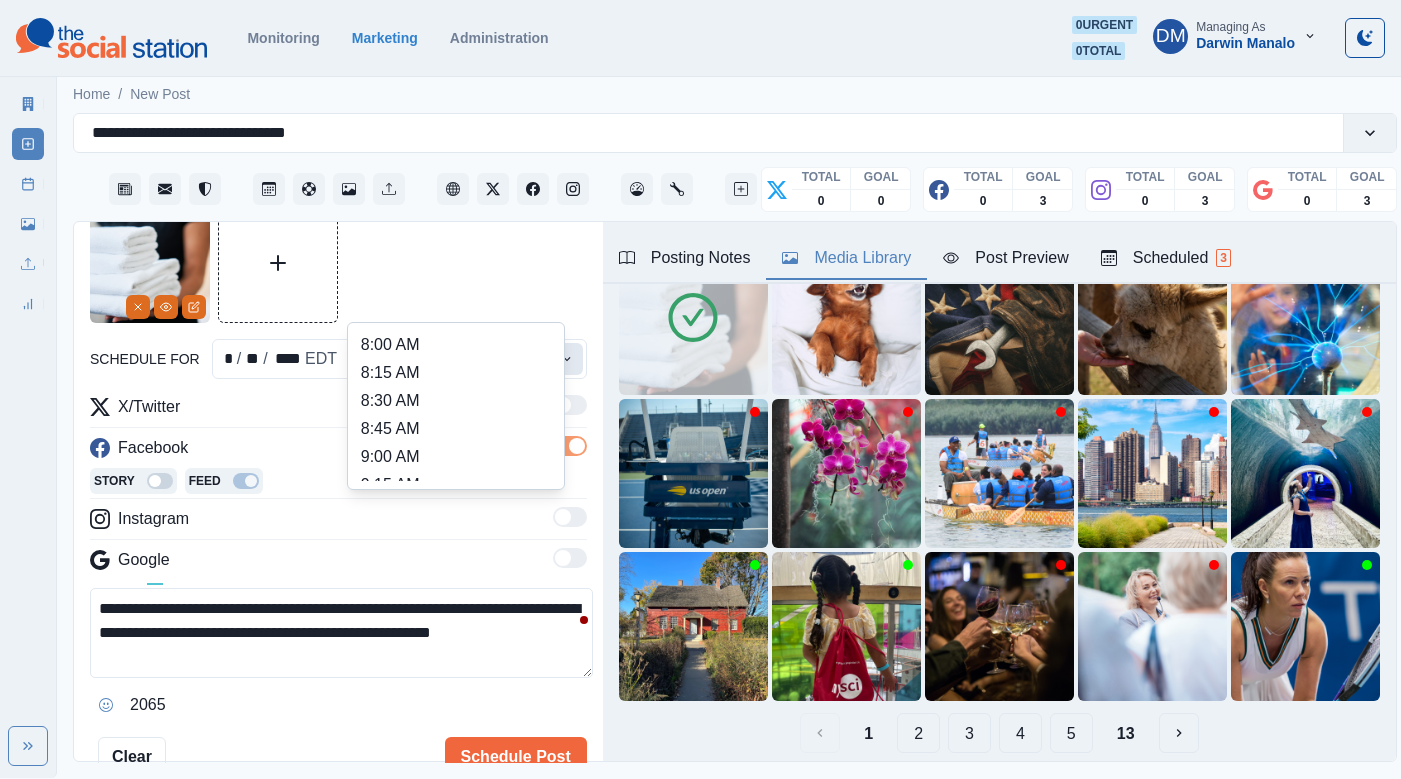 click 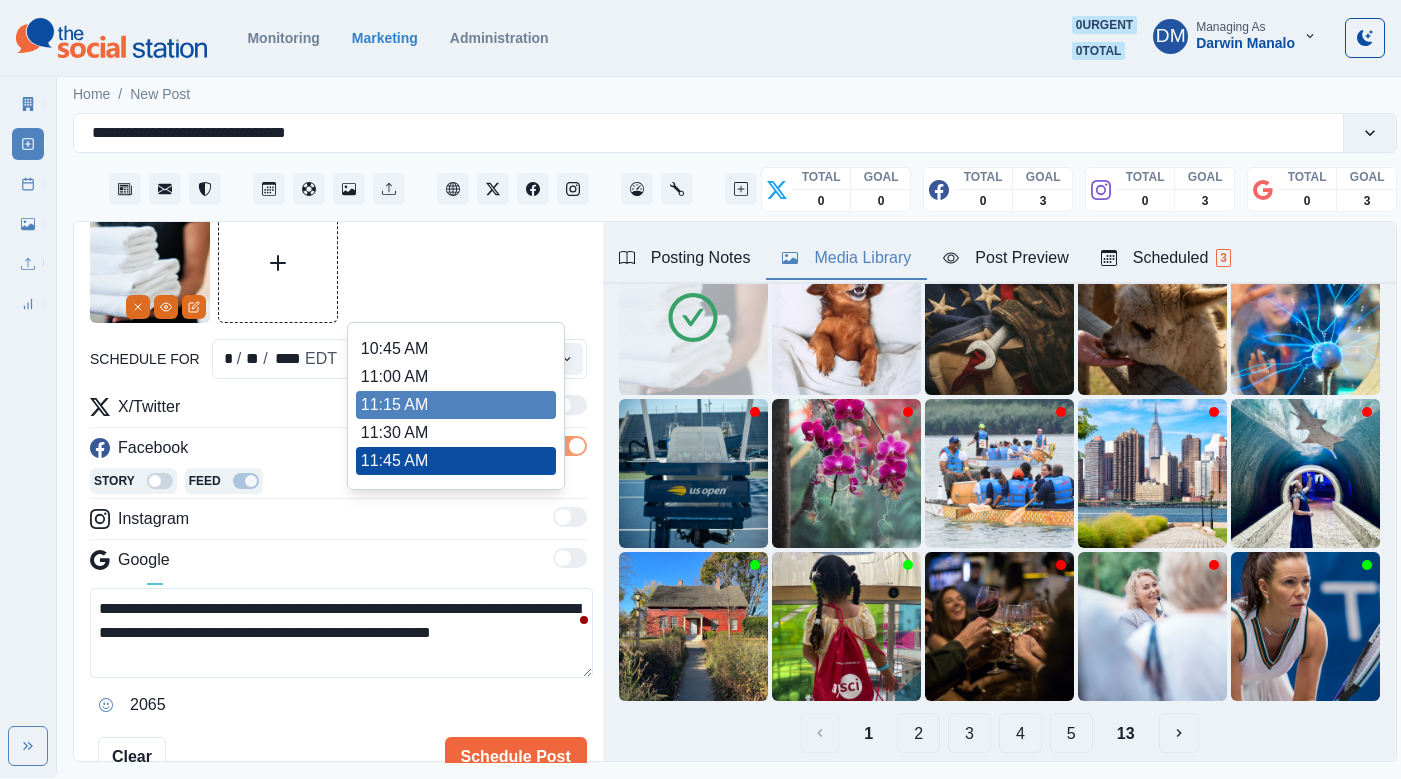 scroll, scrollTop: 319, scrollLeft: 0, axis: vertical 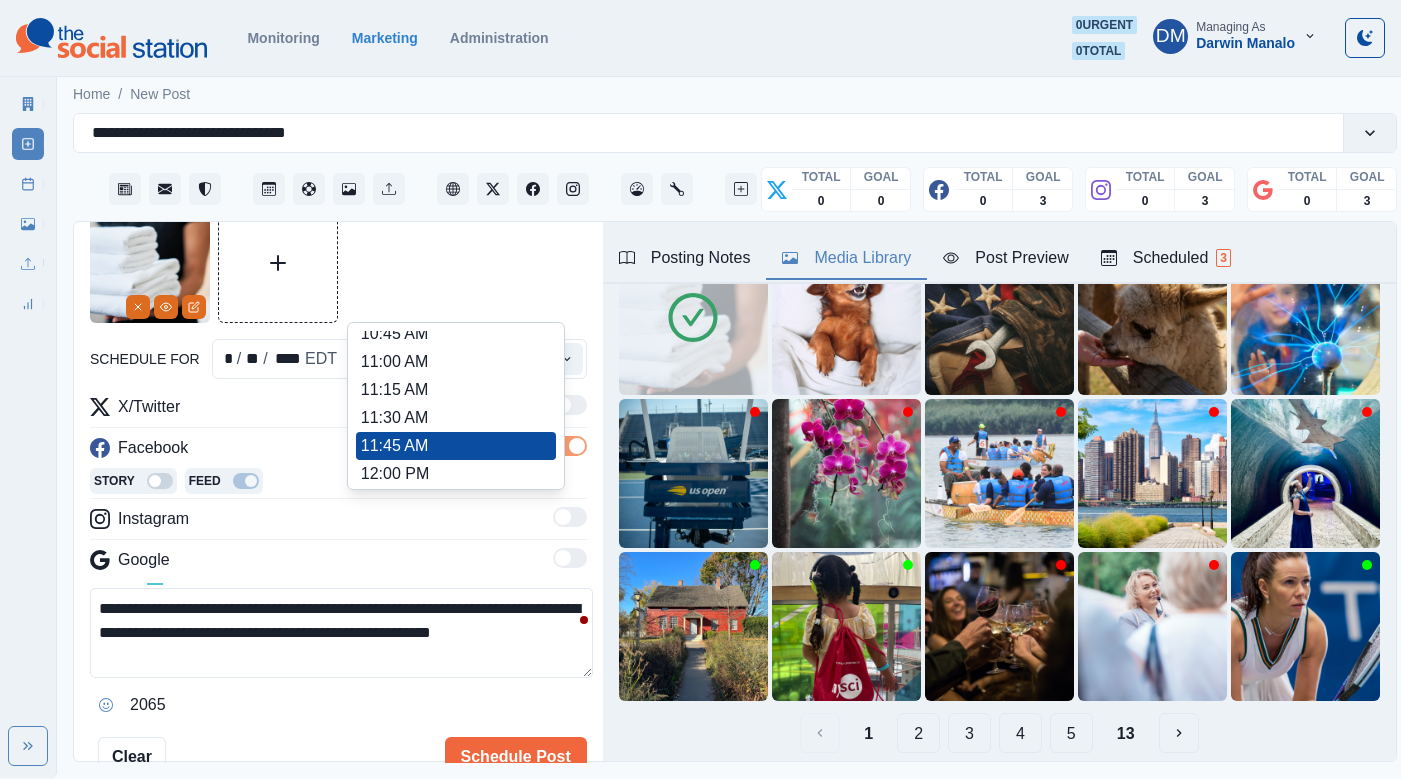 click on "12:45 PM" at bounding box center (456, 558) 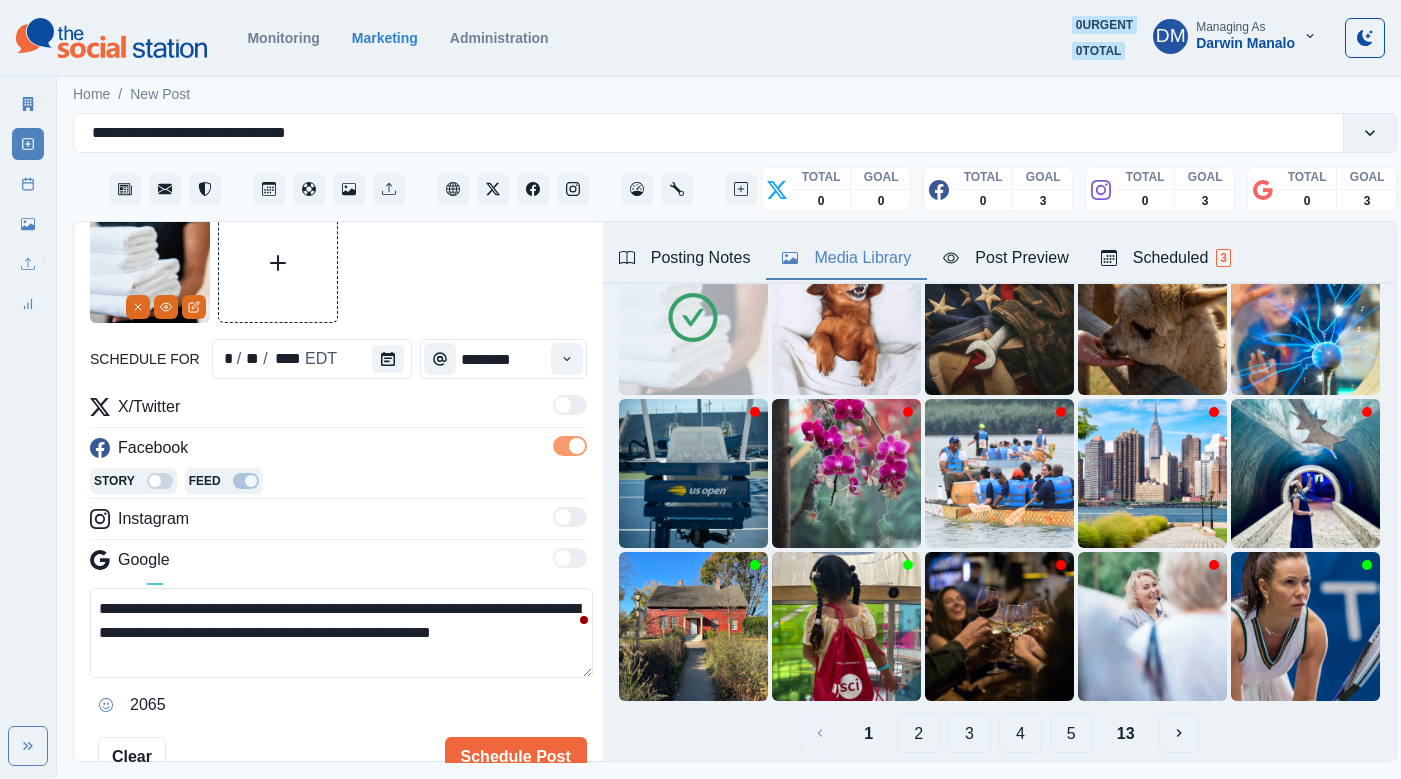 click on "**********" at bounding box center (341, 633) 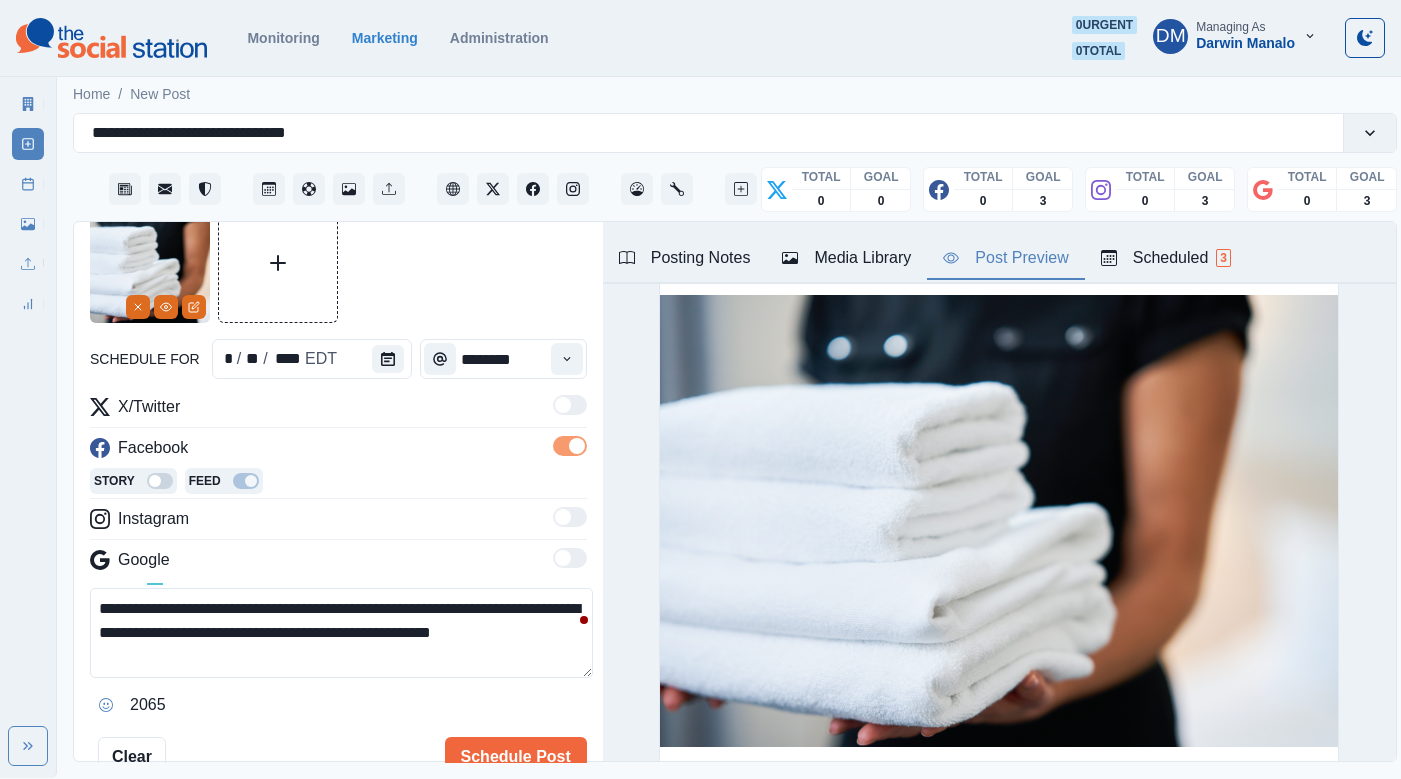 scroll, scrollTop: 0, scrollLeft: 0, axis: both 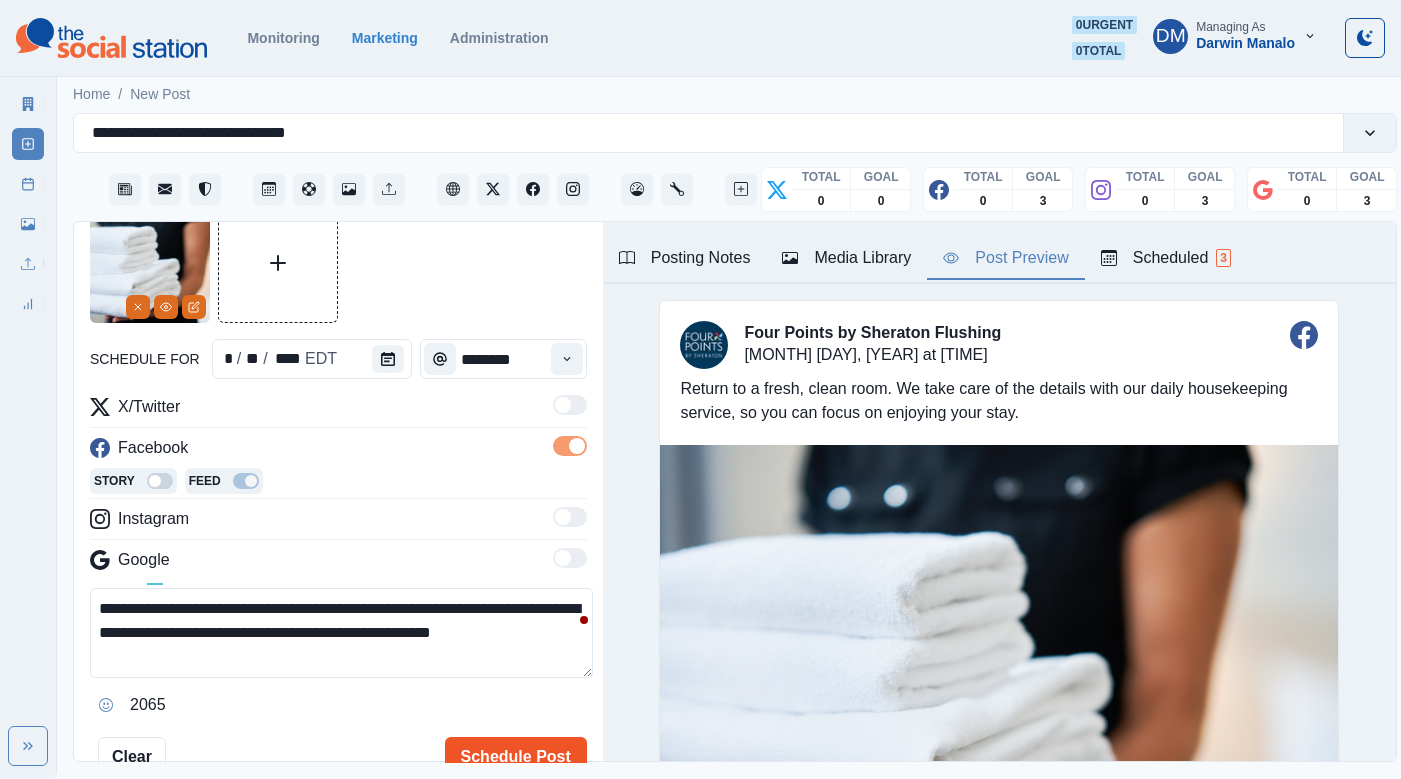 click on "Schedule Post" at bounding box center [516, 757] 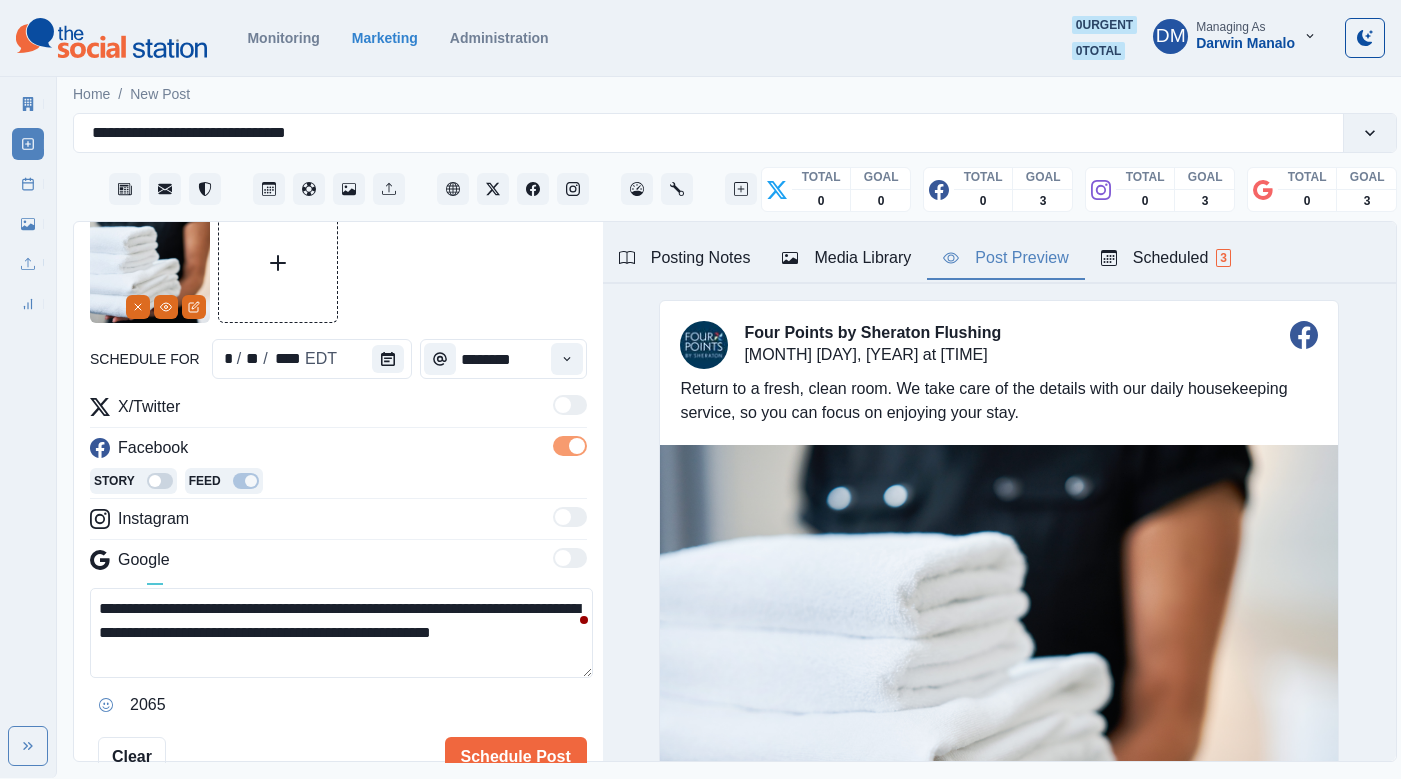 type 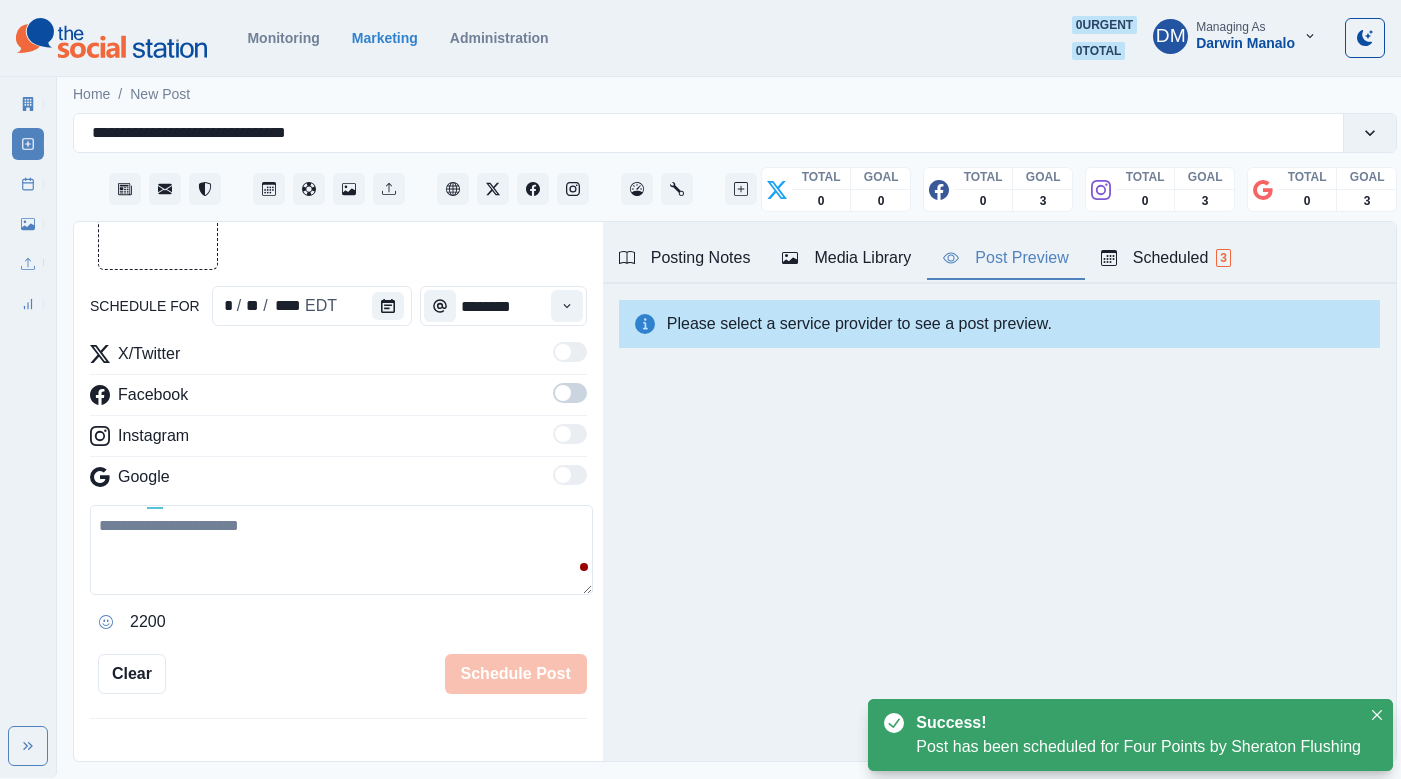 scroll, scrollTop: 222, scrollLeft: 0, axis: vertical 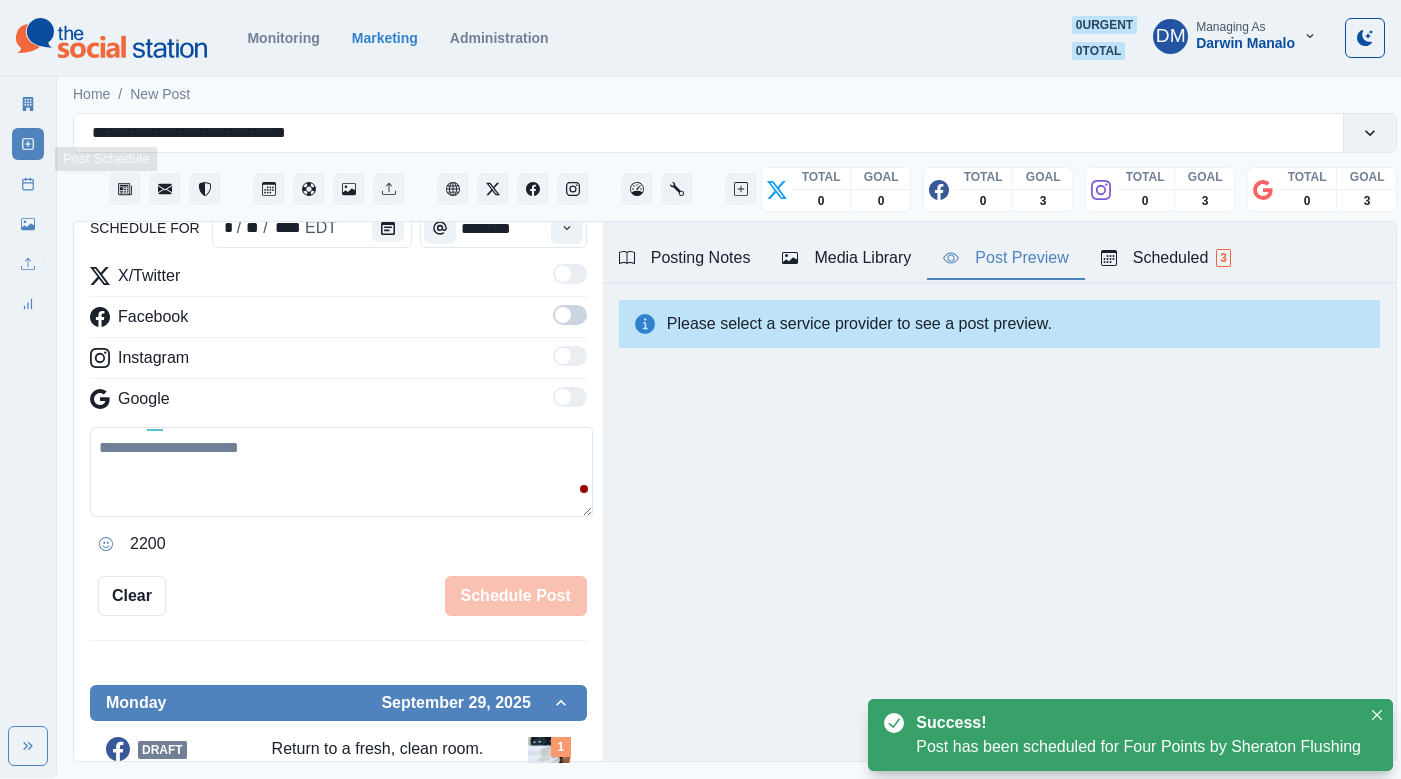 click on "Post Schedule" at bounding box center [28, 184] 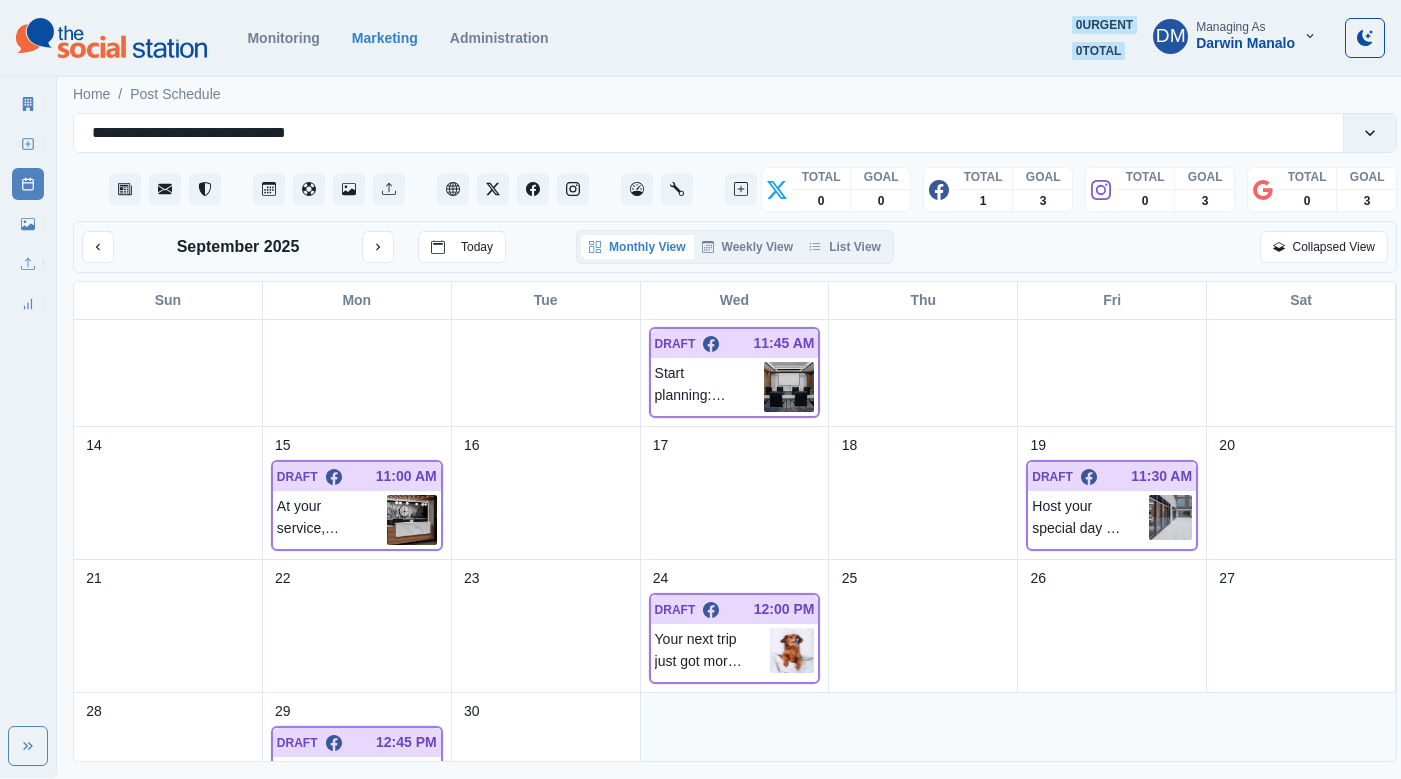 scroll, scrollTop: 173, scrollLeft: 0, axis: vertical 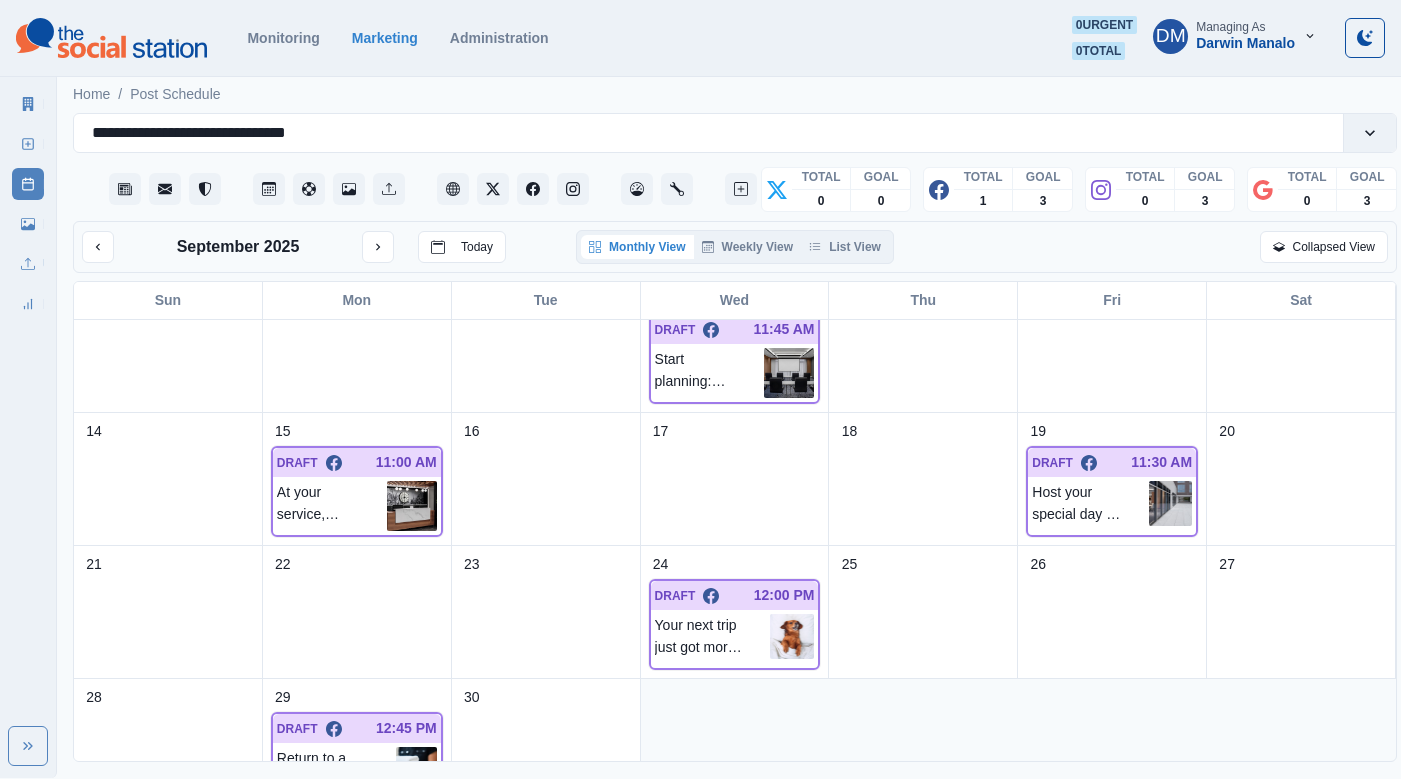 click on "16" at bounding box center (546, 479) 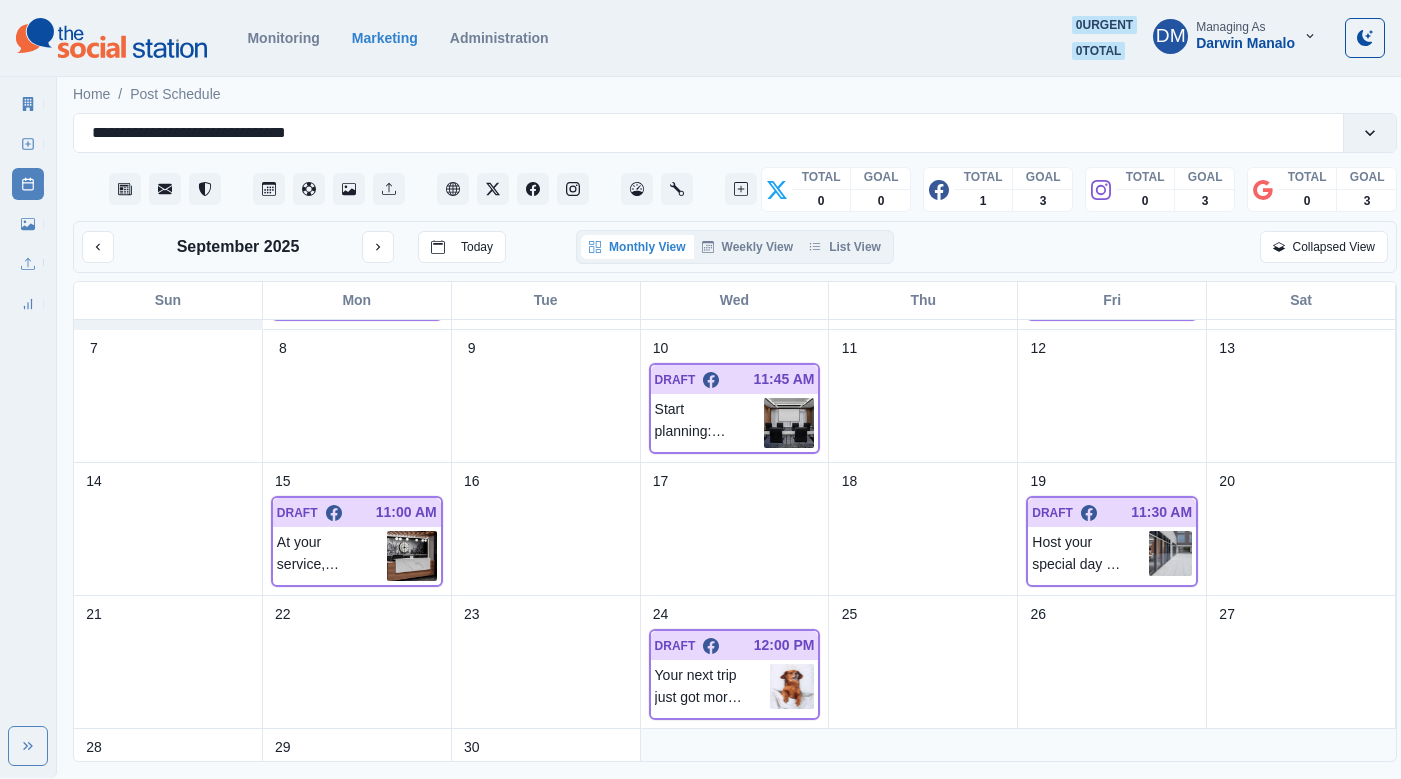 scroll, scrollTop: 173, scrollLeft: 0, axis: vertical 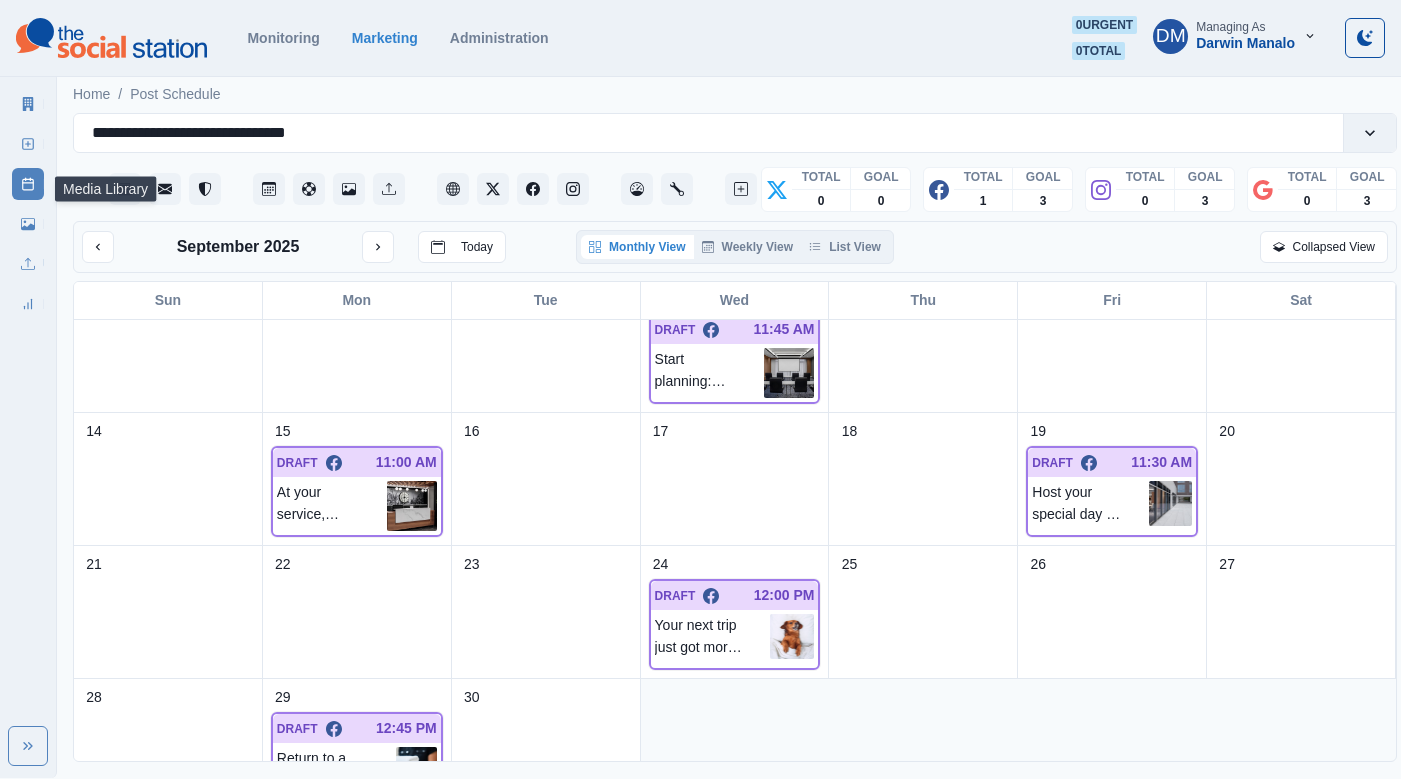 click on "Media Library" at bounding box center [28, 224] 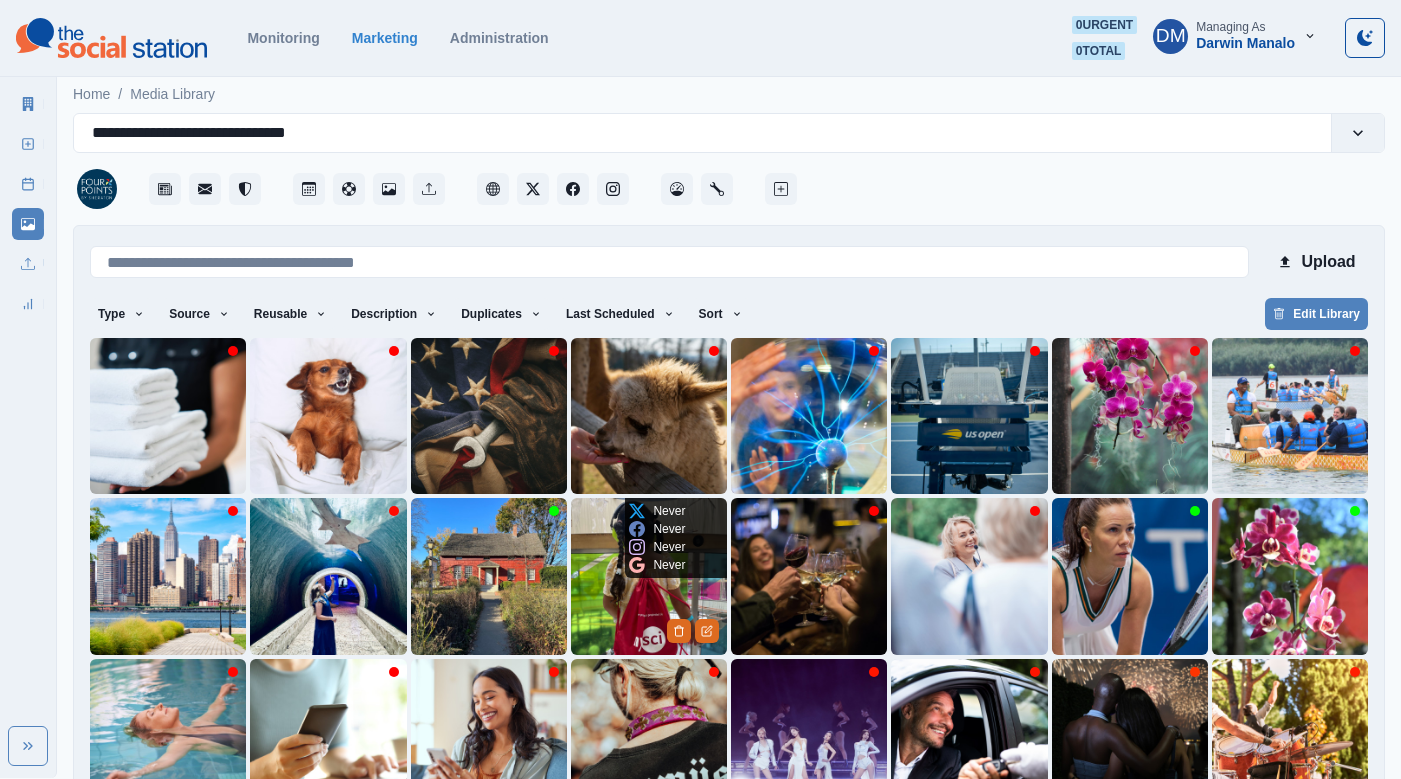 scroll, scrollTop: 42, scrollLeft: 0, axis: vertical 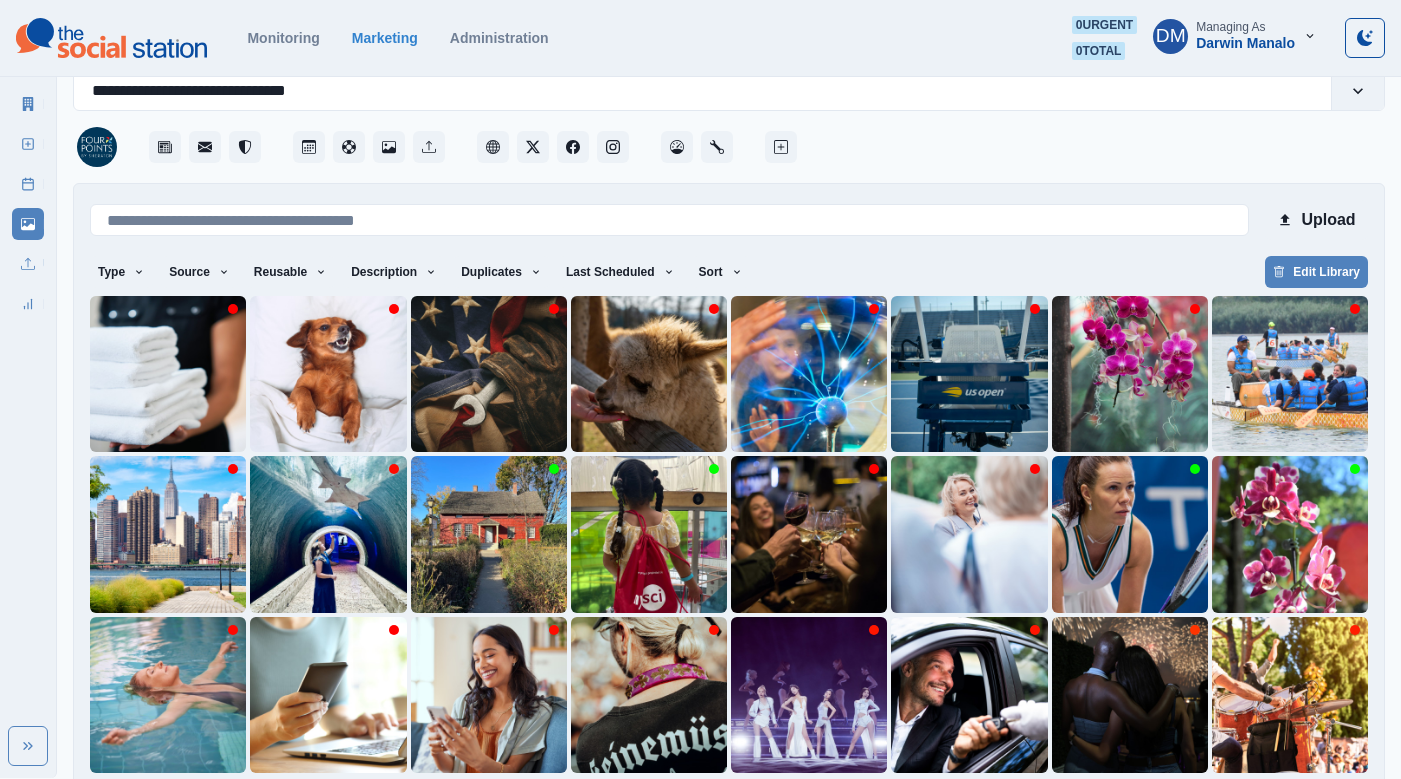 click on "9" at bounding box center (855, 805) 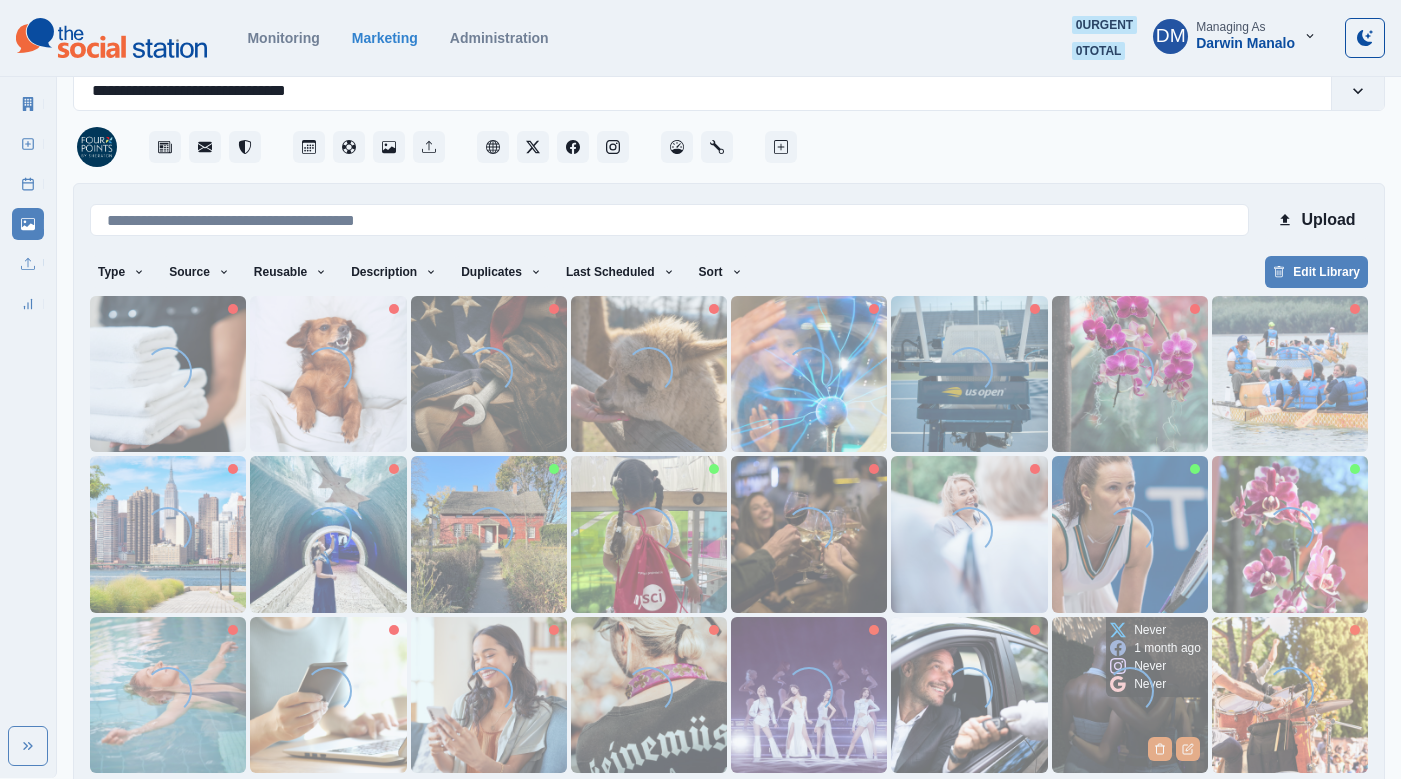 scroll, scrollTop: 0, scrollLeft: 0, axis: both 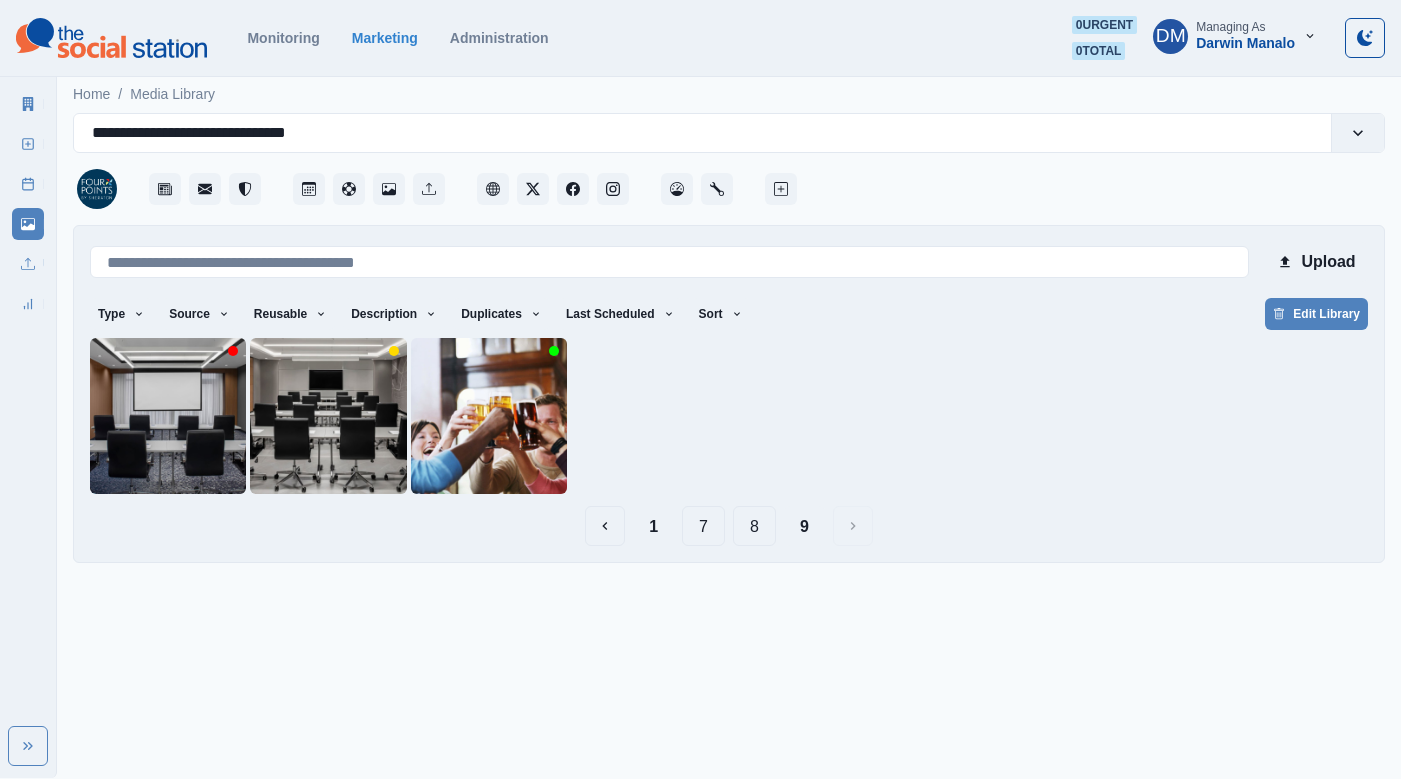click on "8" at bounding box center (754, 526) 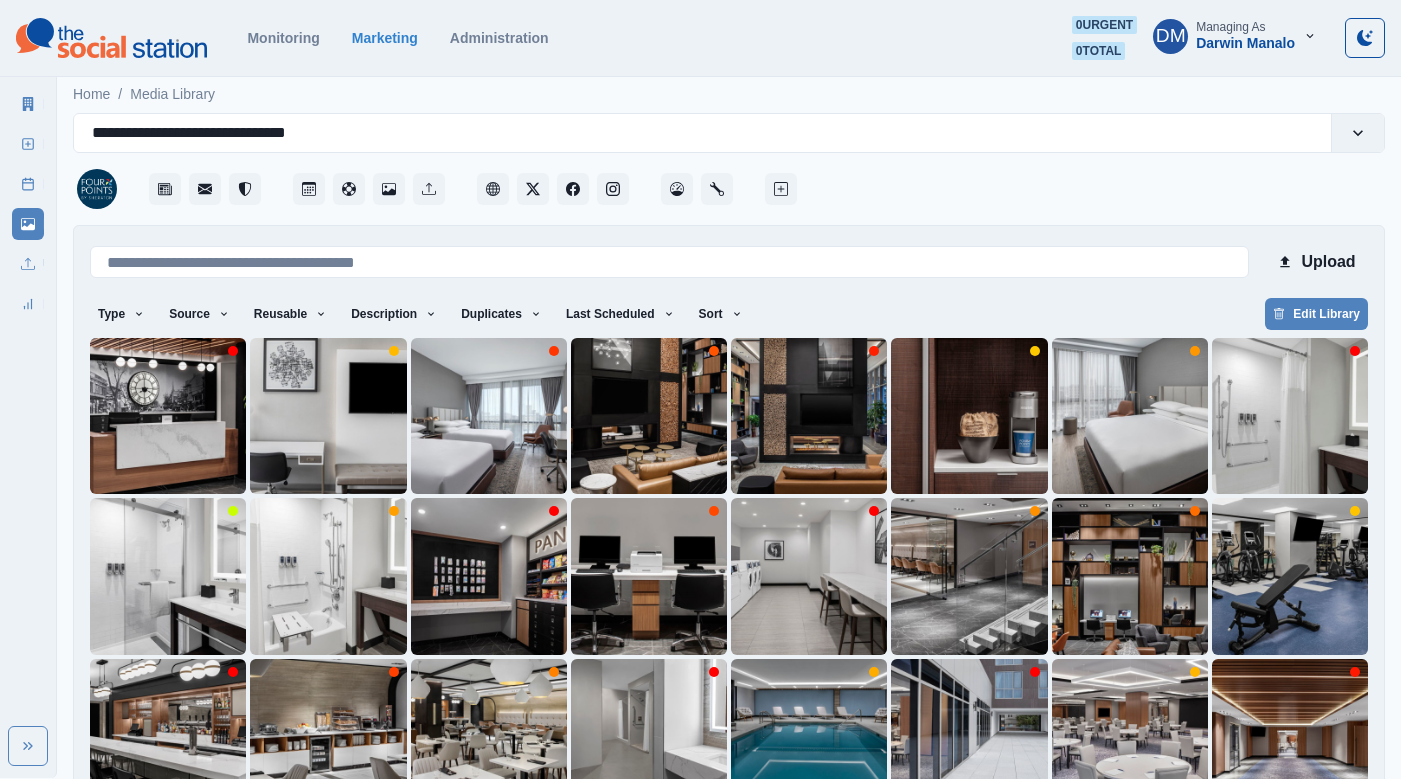 scroll, scrollTop: 42, scrollLeft: 0, axis: vertical 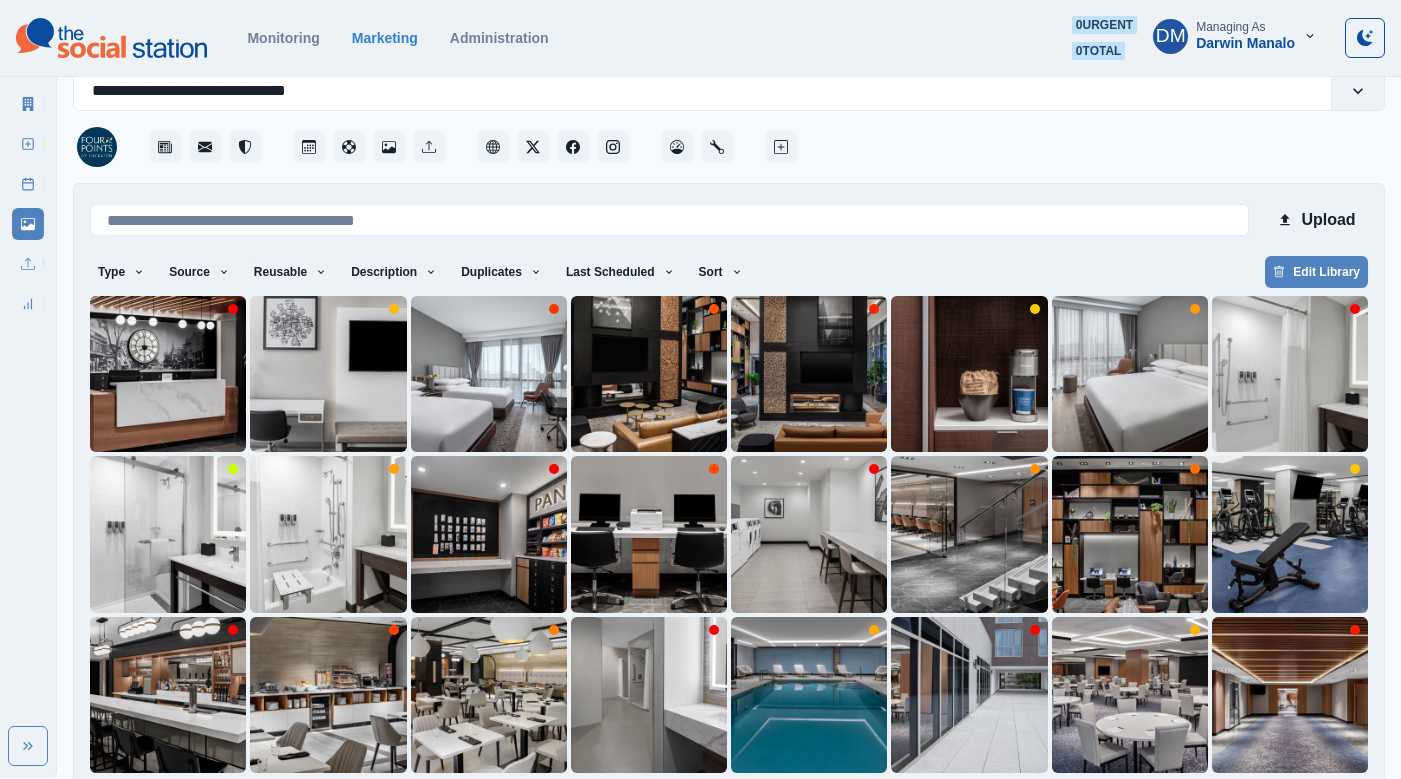 click on "7" at bounding box center (729, 805) 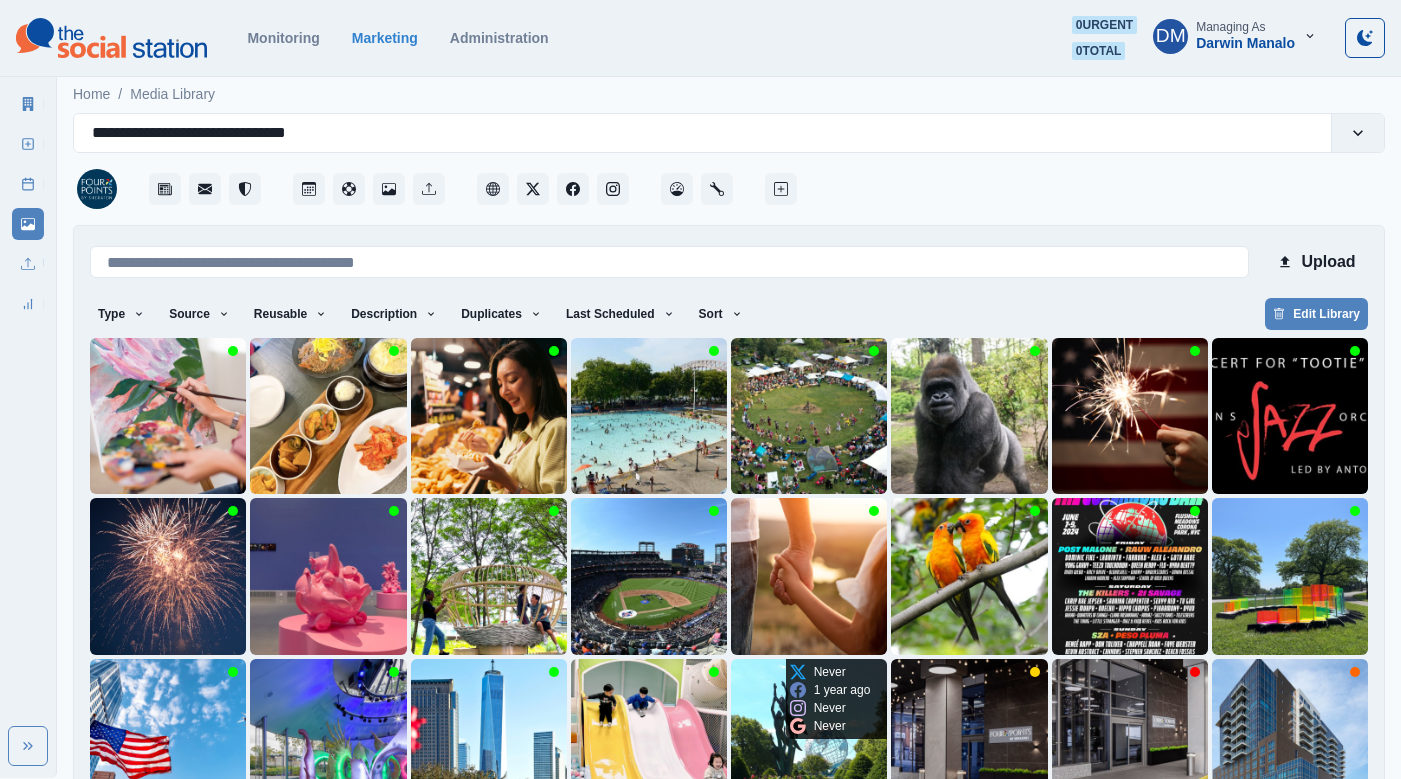 scroll, scrollTop: 42, scrollLeft: 0, axis: vertical 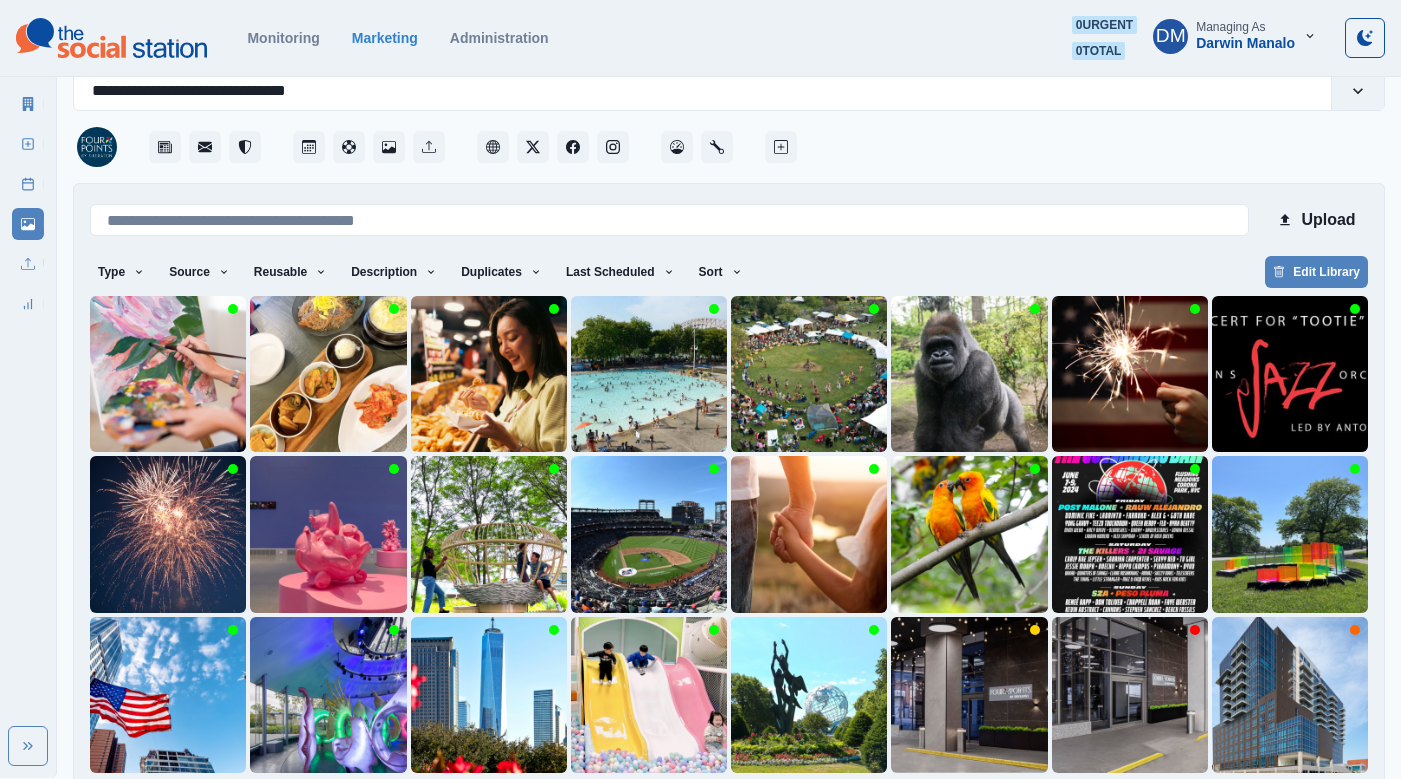 click on "9" at bounding box center [854, 805] 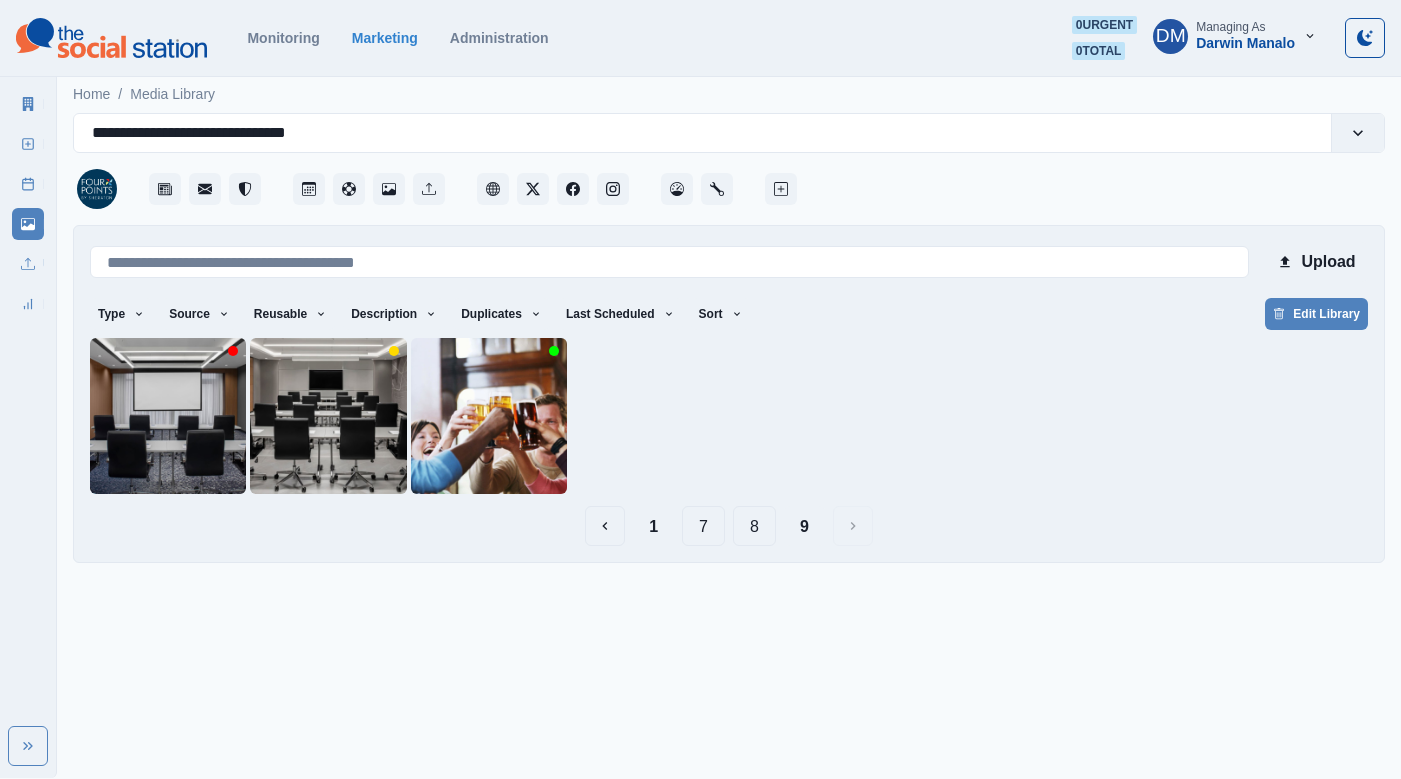 click on "8" at bounding box center [754, 526] 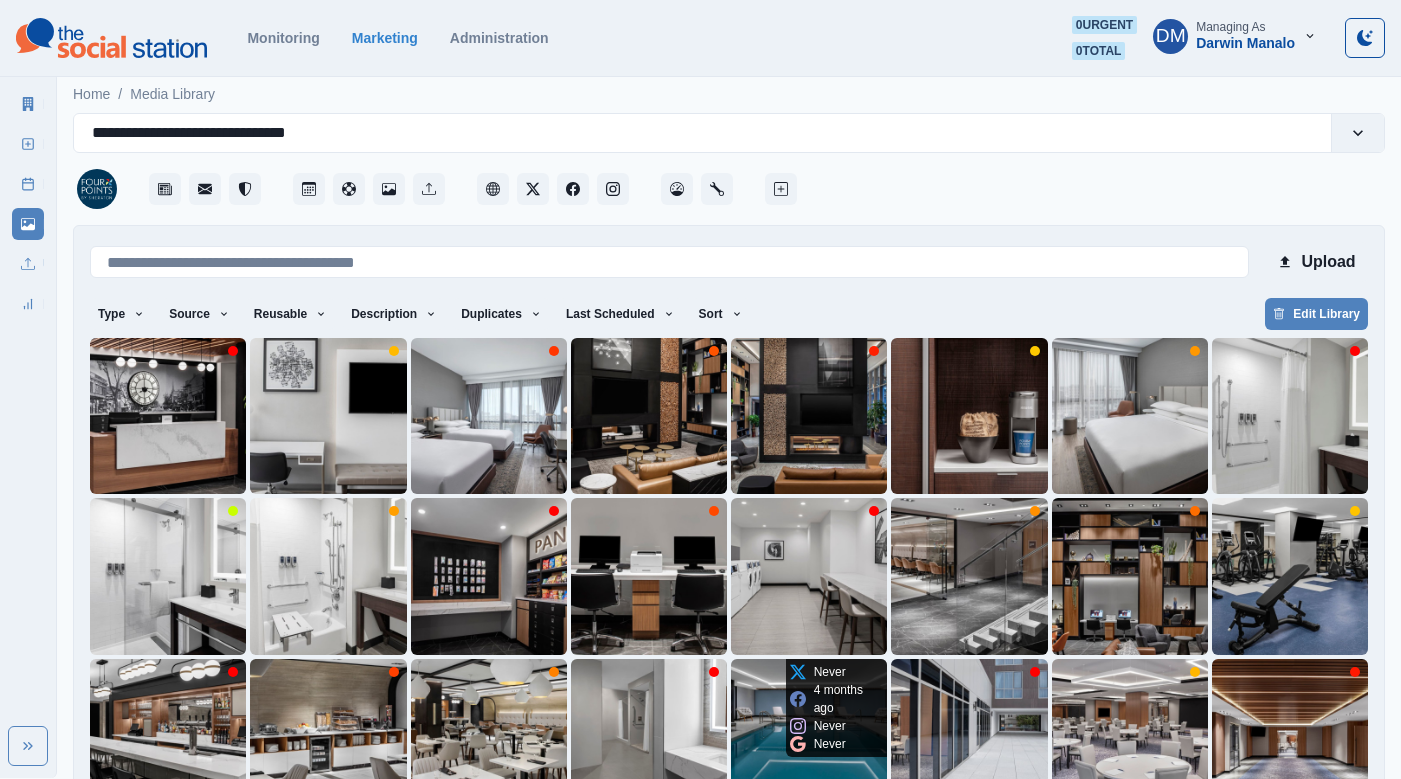 scroll, scrollTop: 42, scrollLeft: 0, axis: vertical 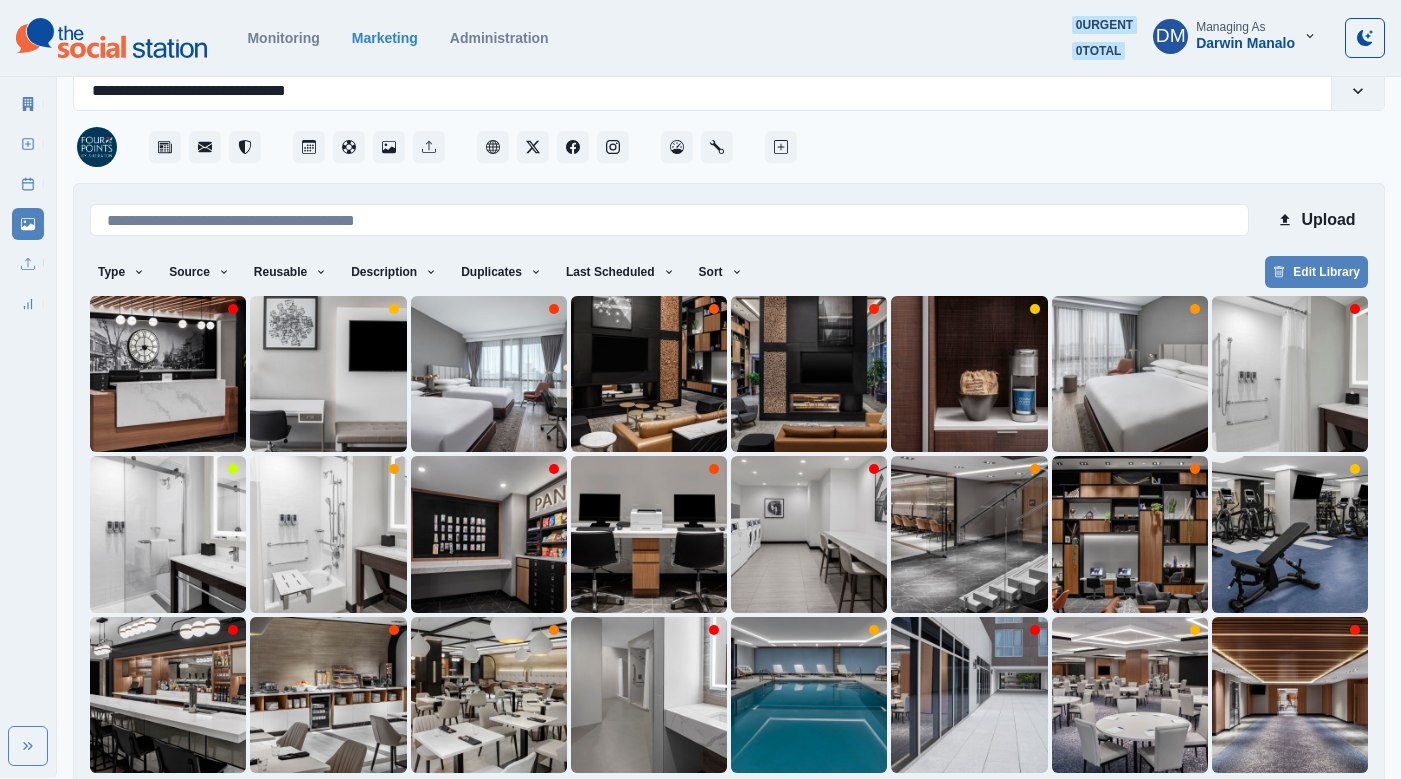 click on "9" at bounding box center (828, 805) 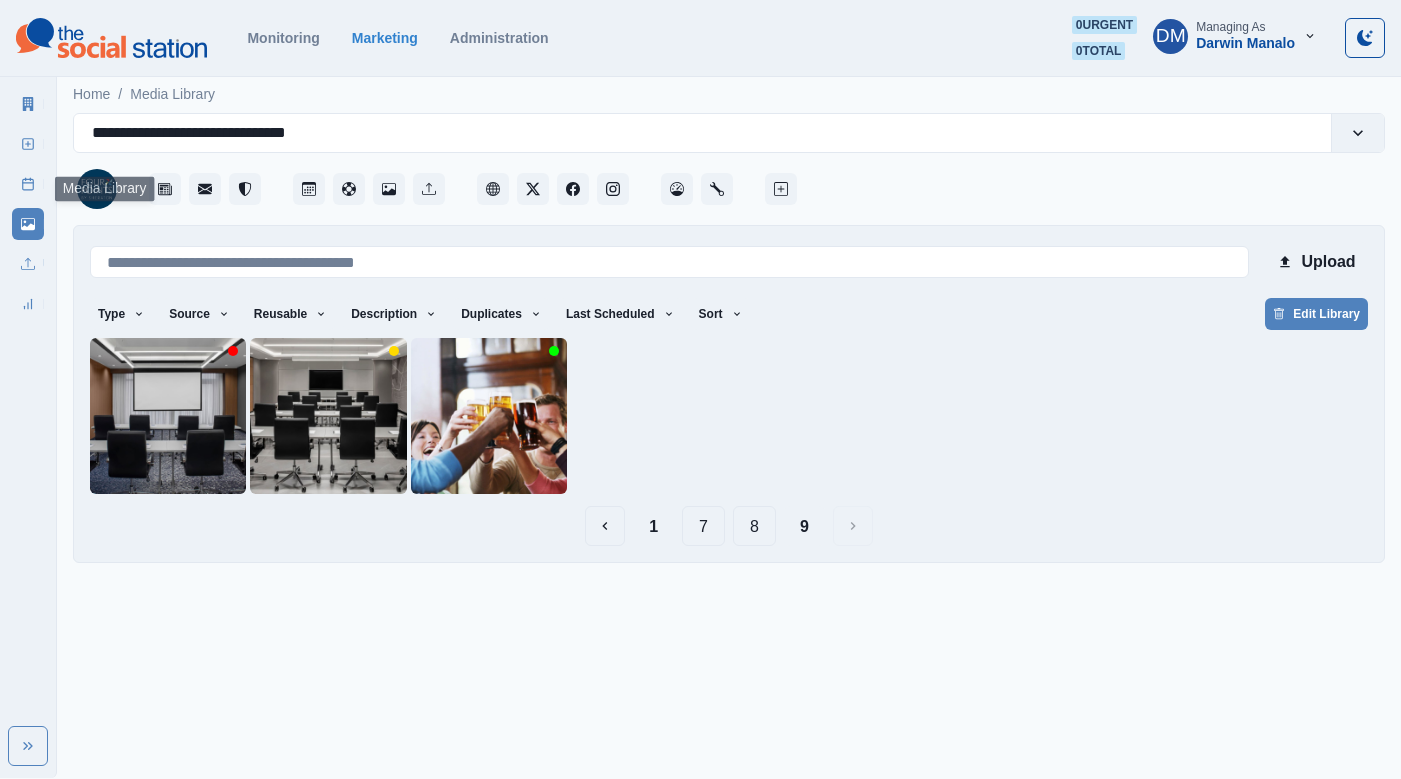 click 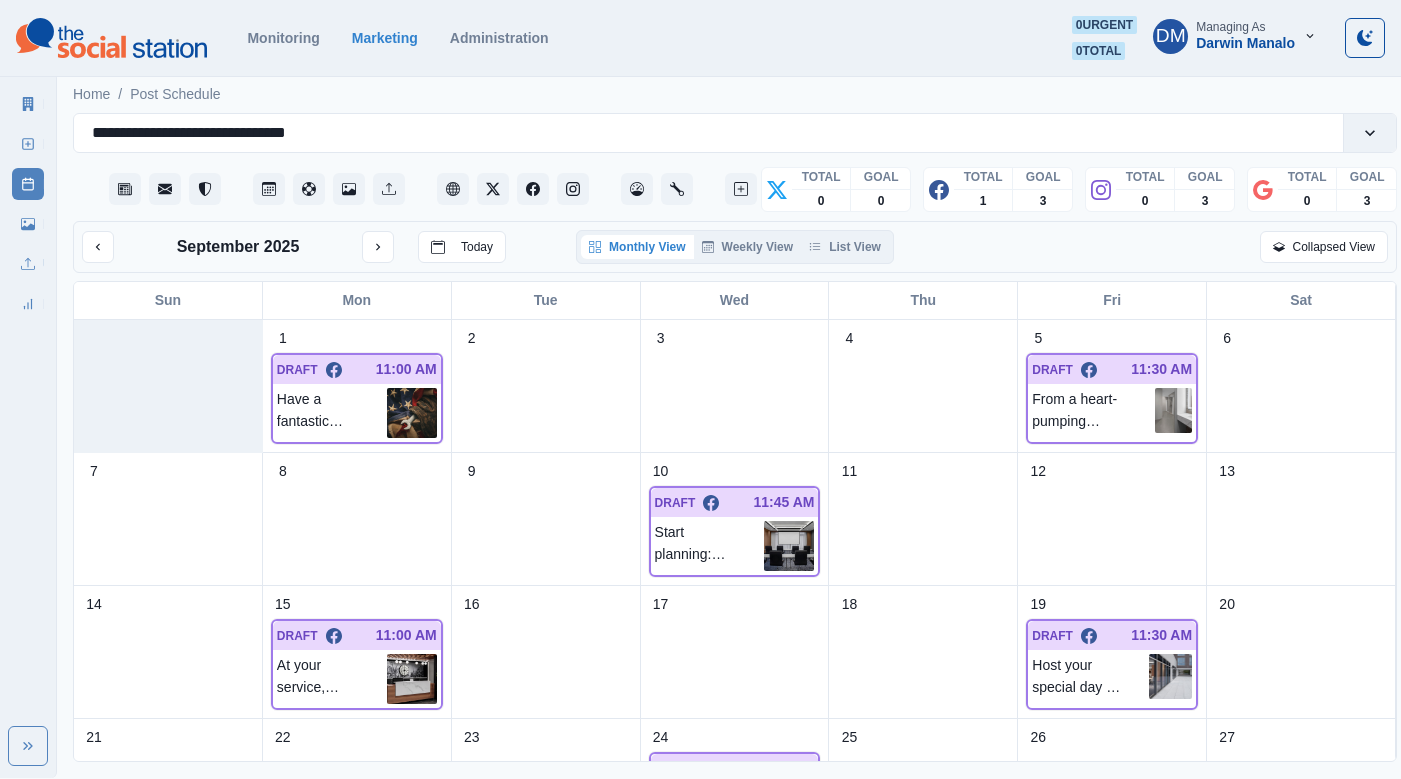 scroll, scrollTop: 173, scrollLeft: 0, axis: vertical 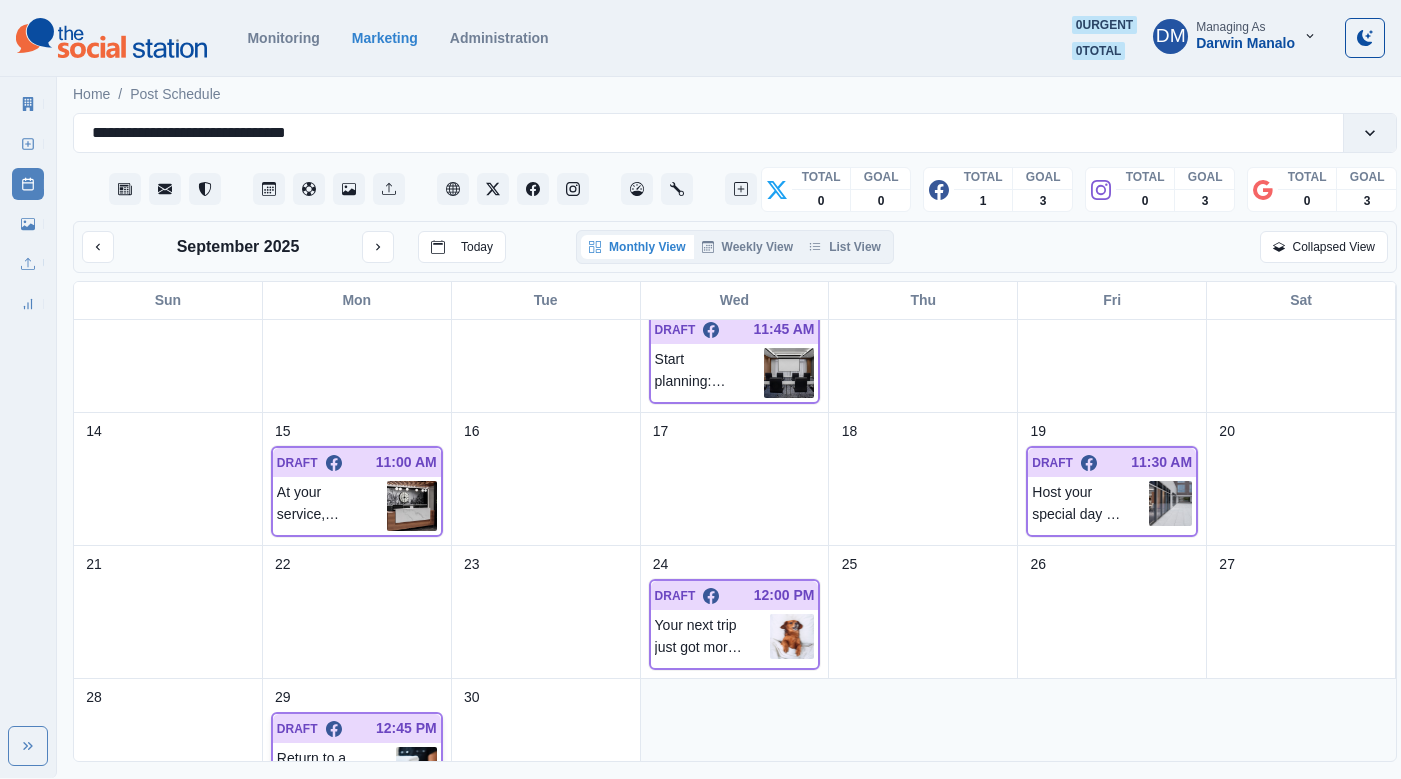 click at bounding box center (416, 769) 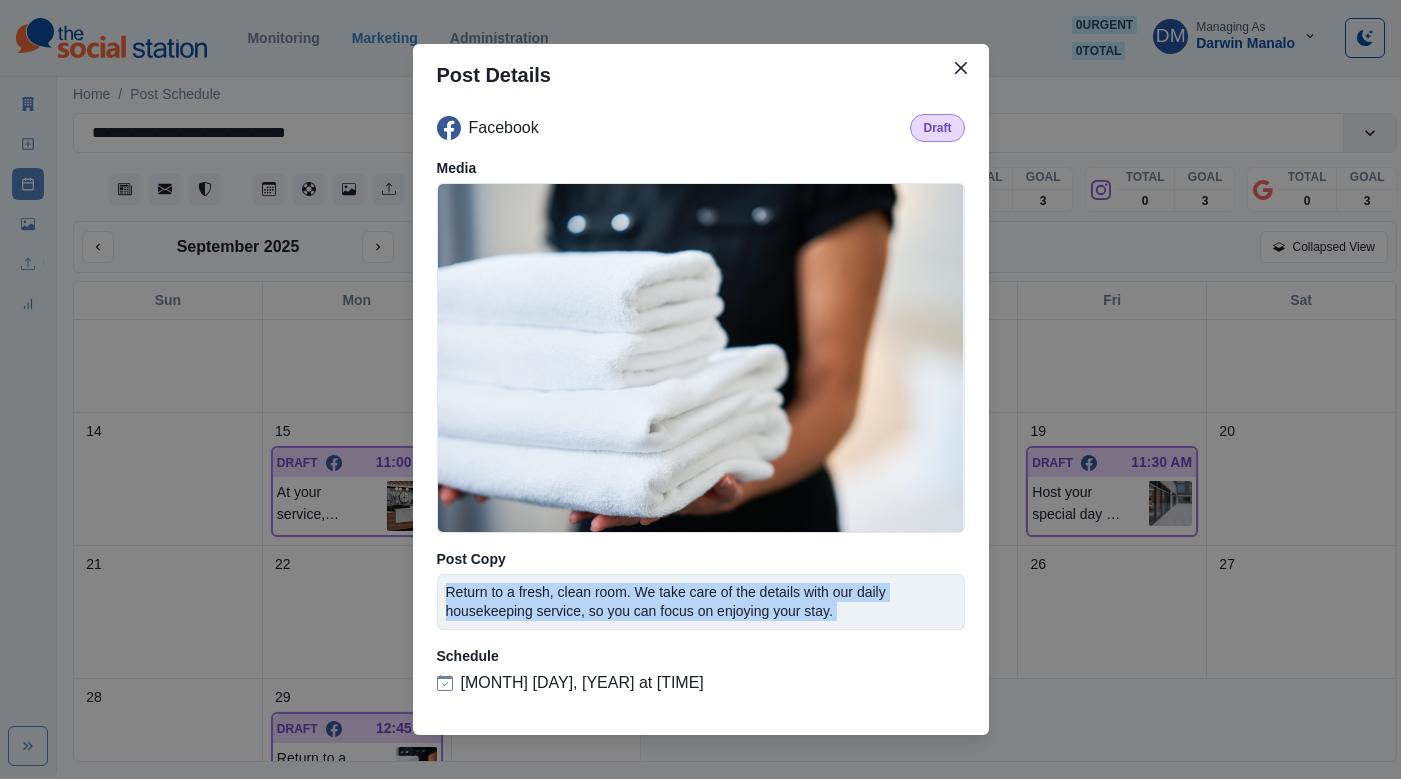 drag, startPoint x: 509, startPoint y: 585, endPoint x: 932, endPoint y: 623, distance: 424.70343 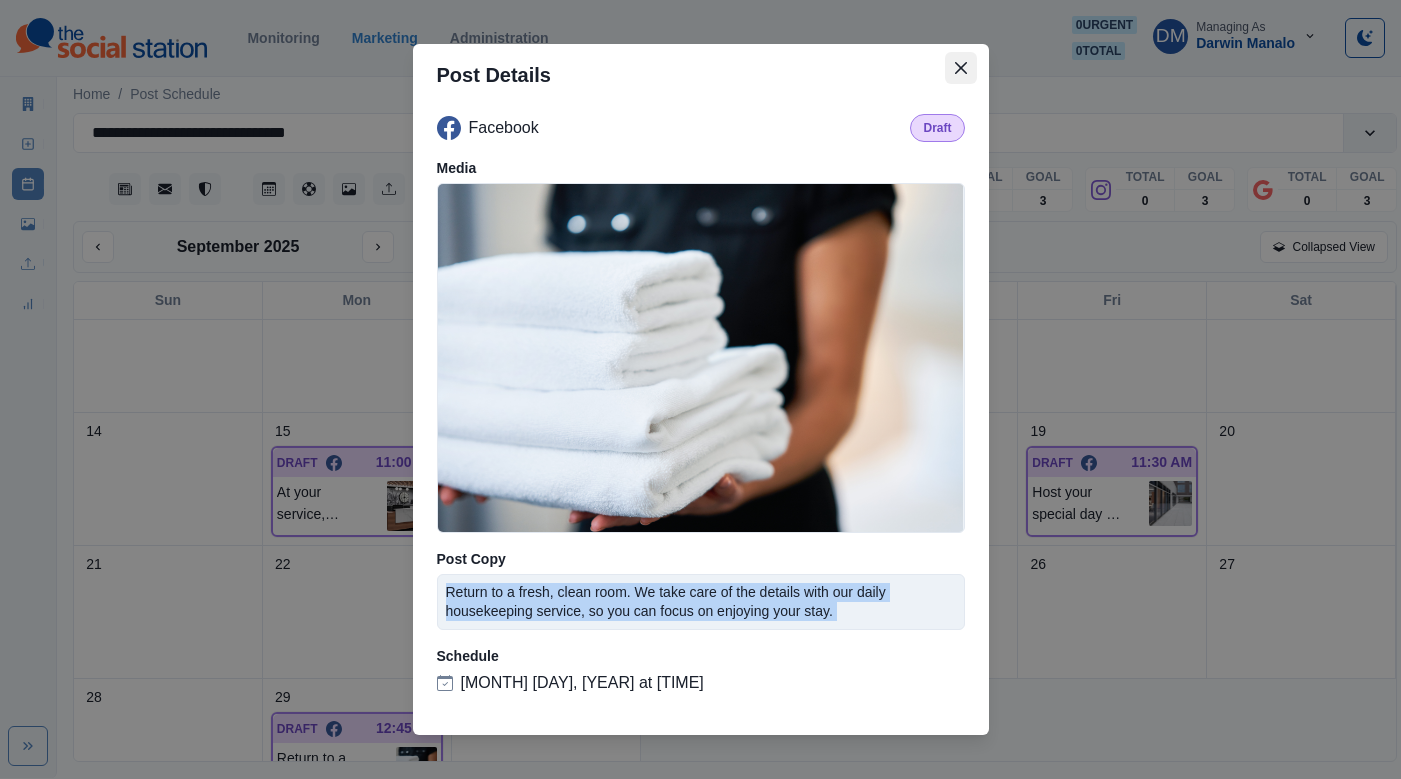 click 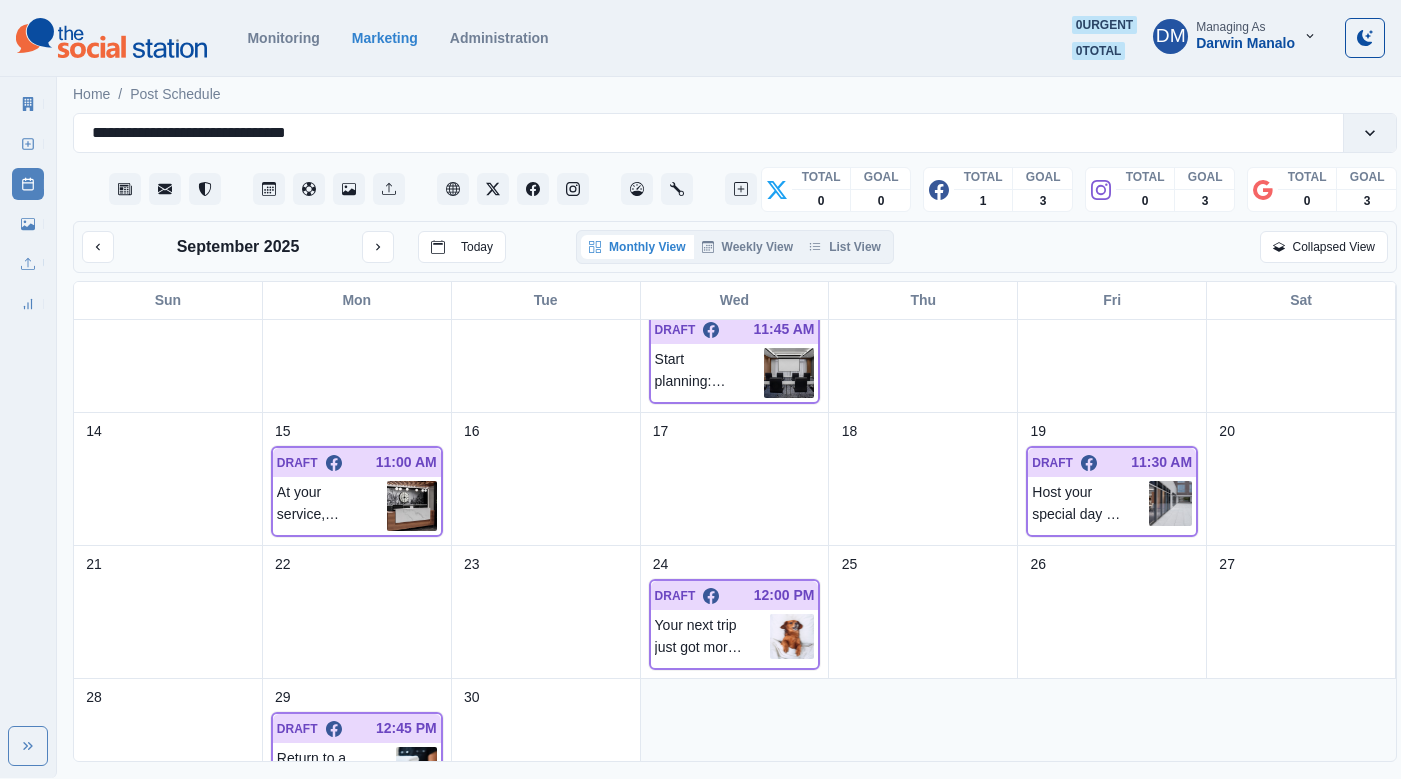 click on "Media Library" at bounding box center (28, 224) 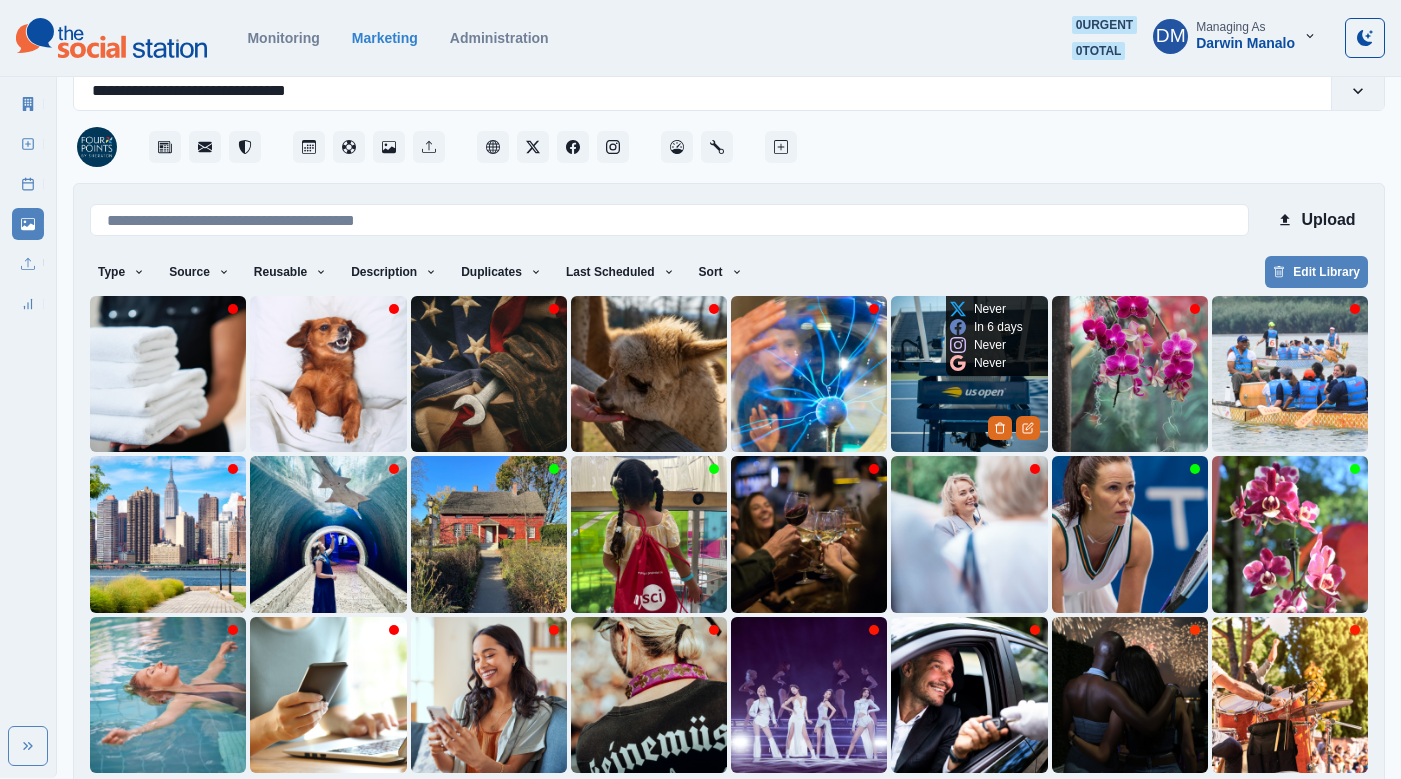 scroll, scrollTop: 0, scrollLeft: 0, axis: both 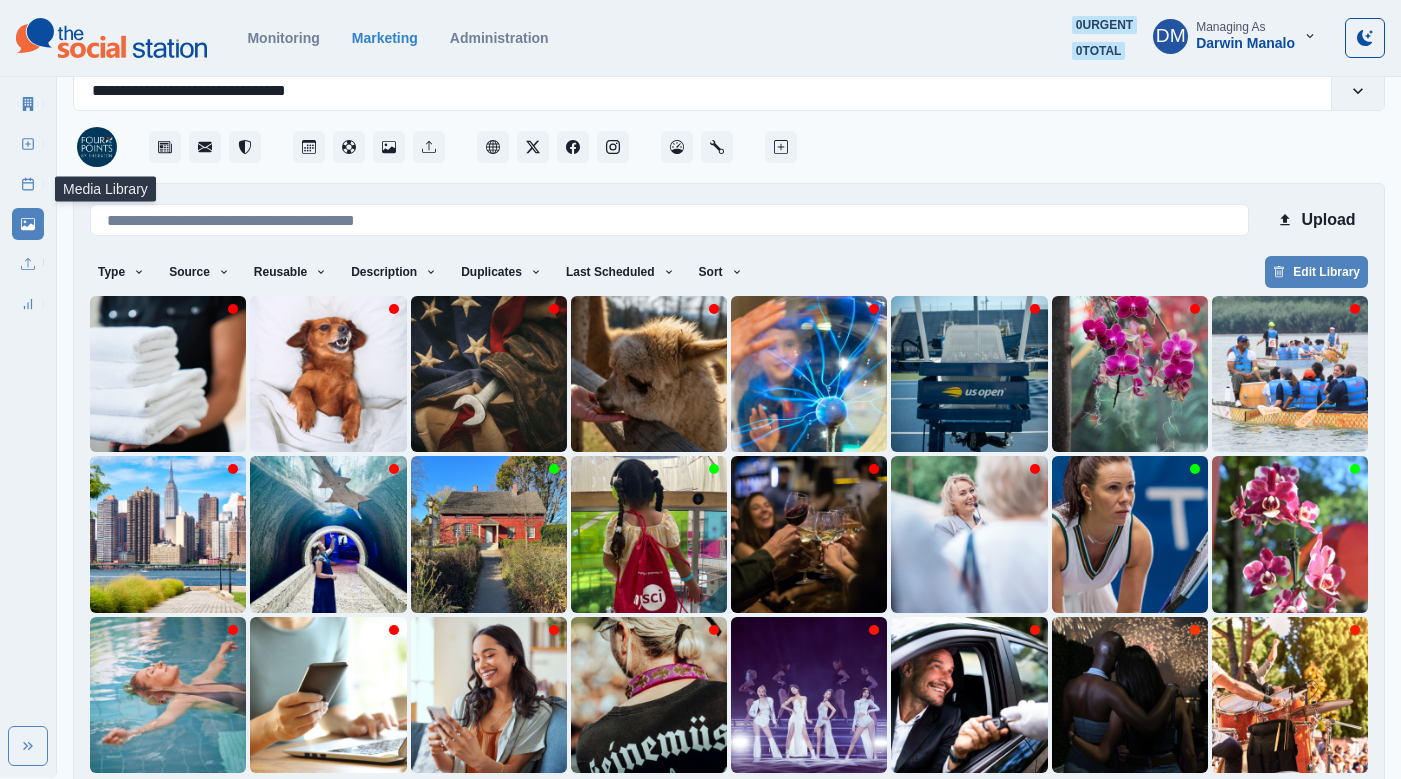 click on "9" at bounding box center (855, 805) 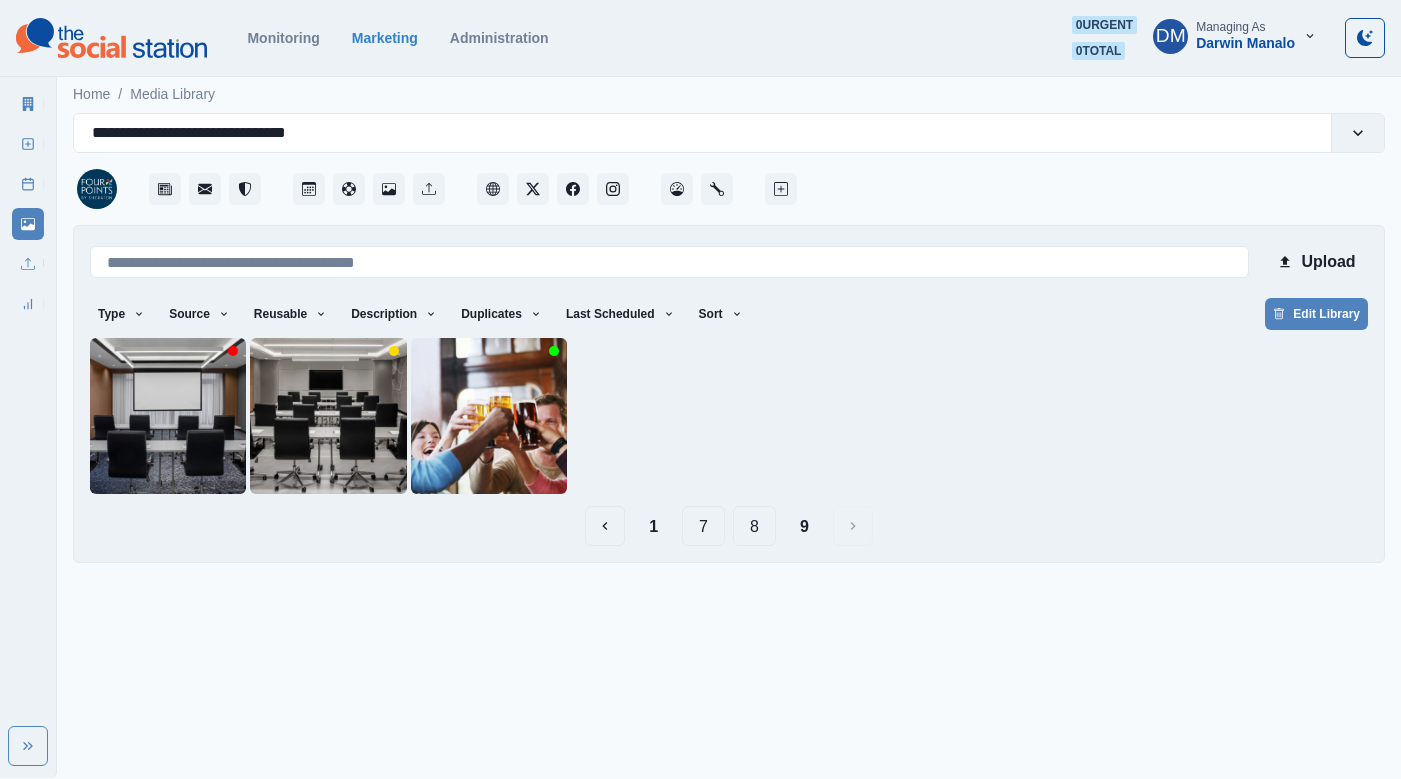 click on "8" at bounding box center [754, 526] 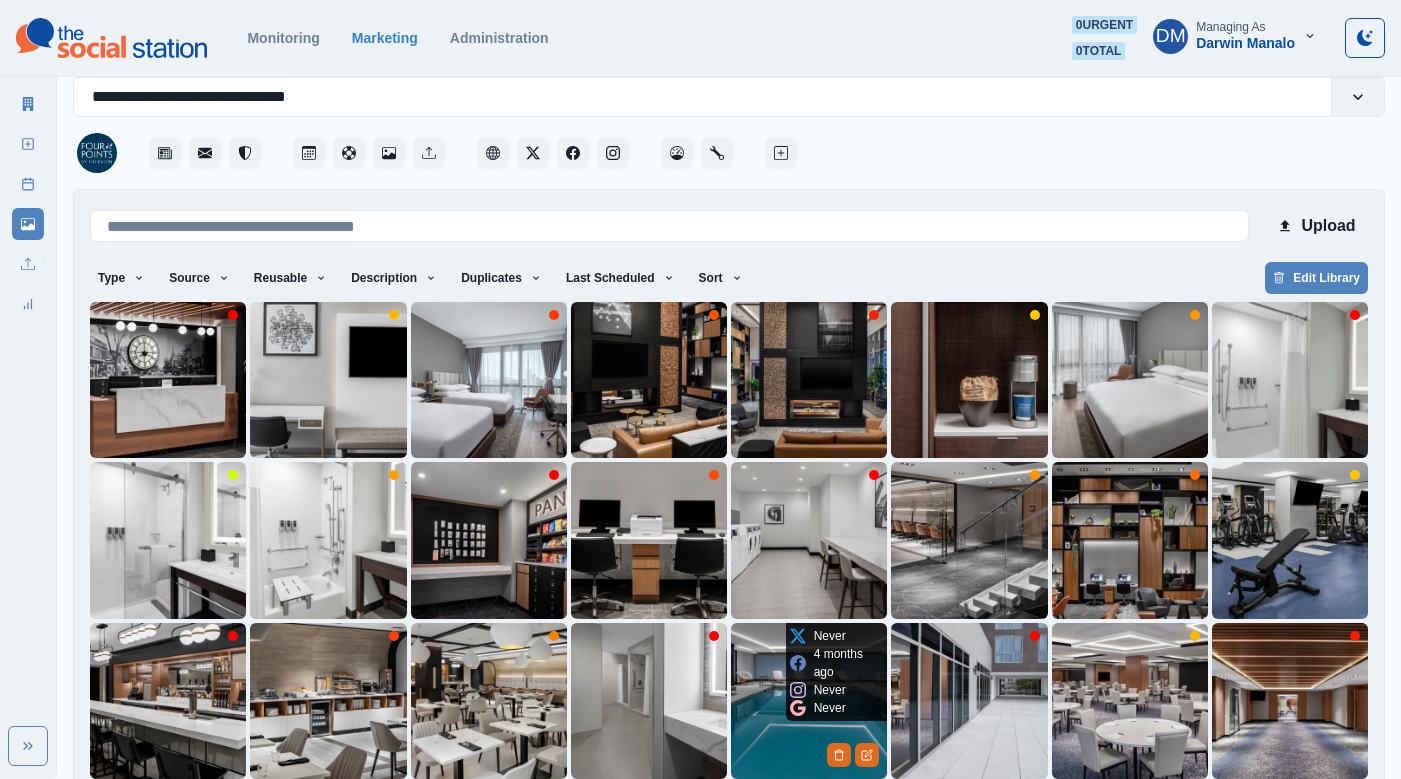 scroll, scrollTop: 42, scrollLeft: 0, axis: vertical 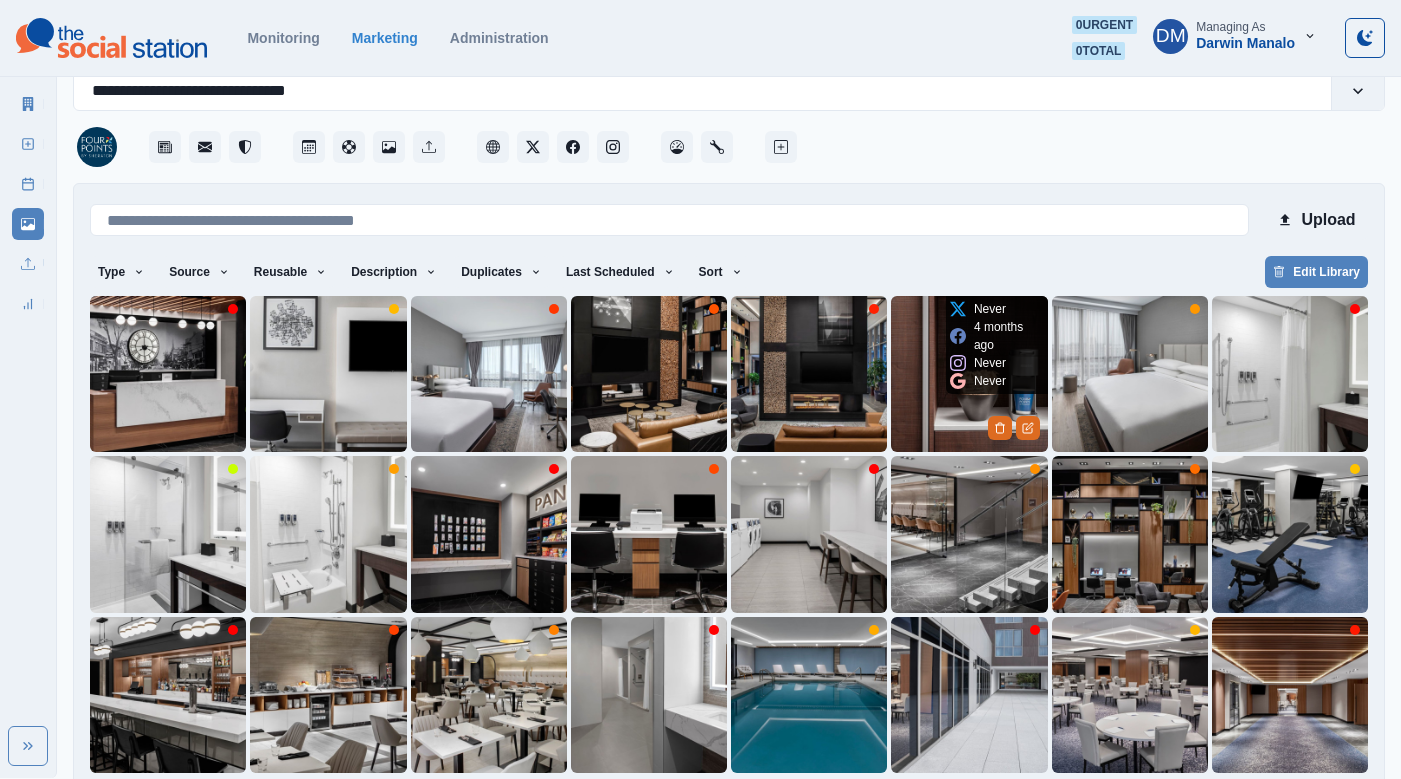 click at bounding box center (969, 374) 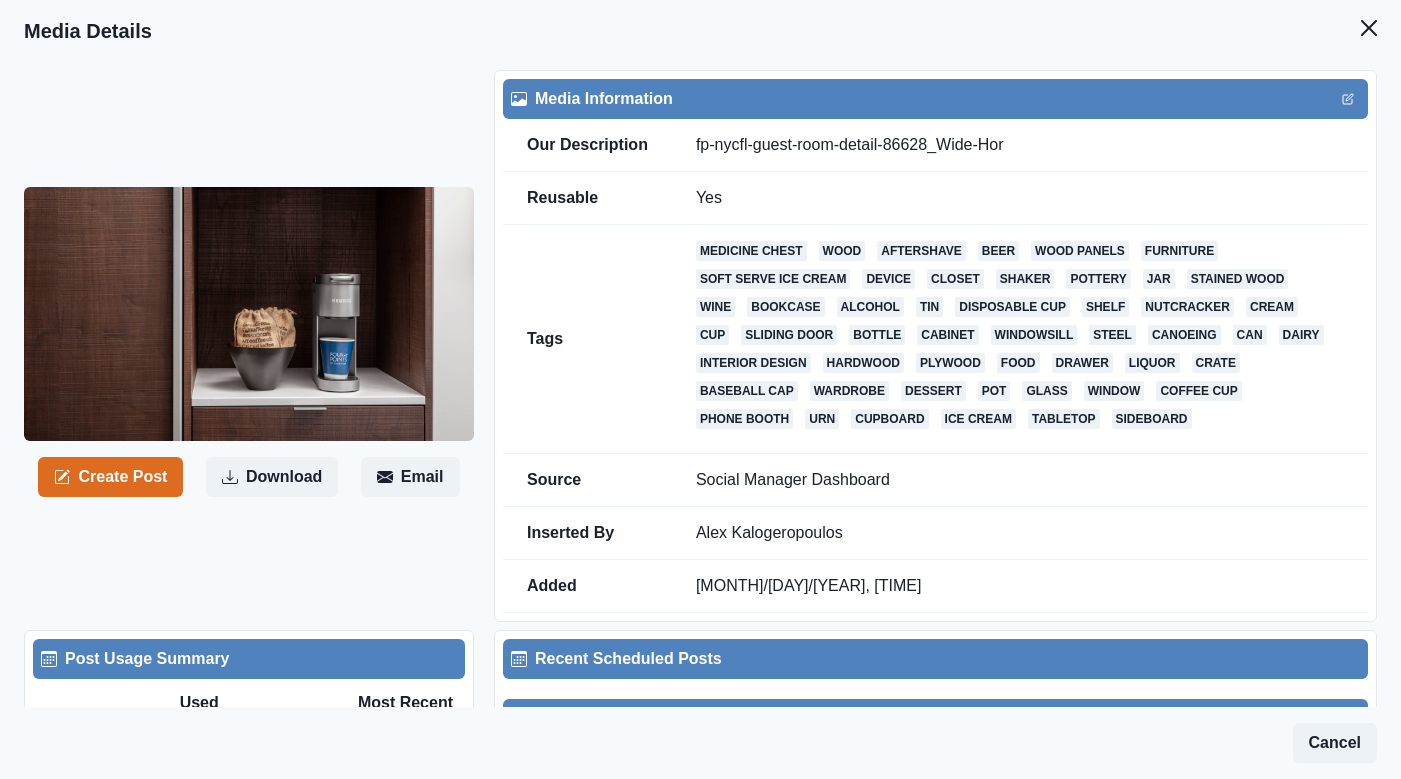 drag, startPoint x: 708, startPoint y: 518, endPoint x: 927, endPoint y: 556, distance: 222.27235 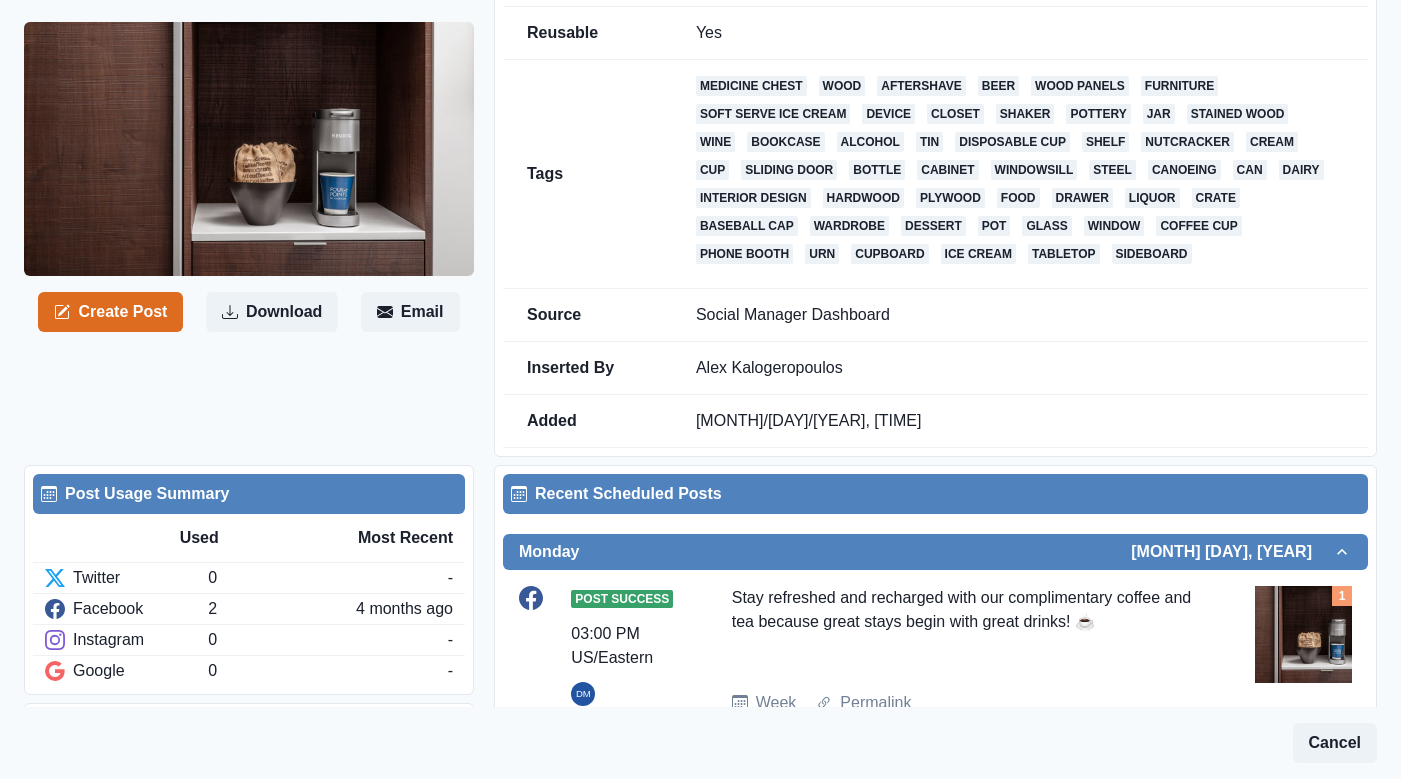 drag, startPoint x: 708, startPoint y: 548, endPoint x: 992, endPoint y: 547, distance: 284.00177 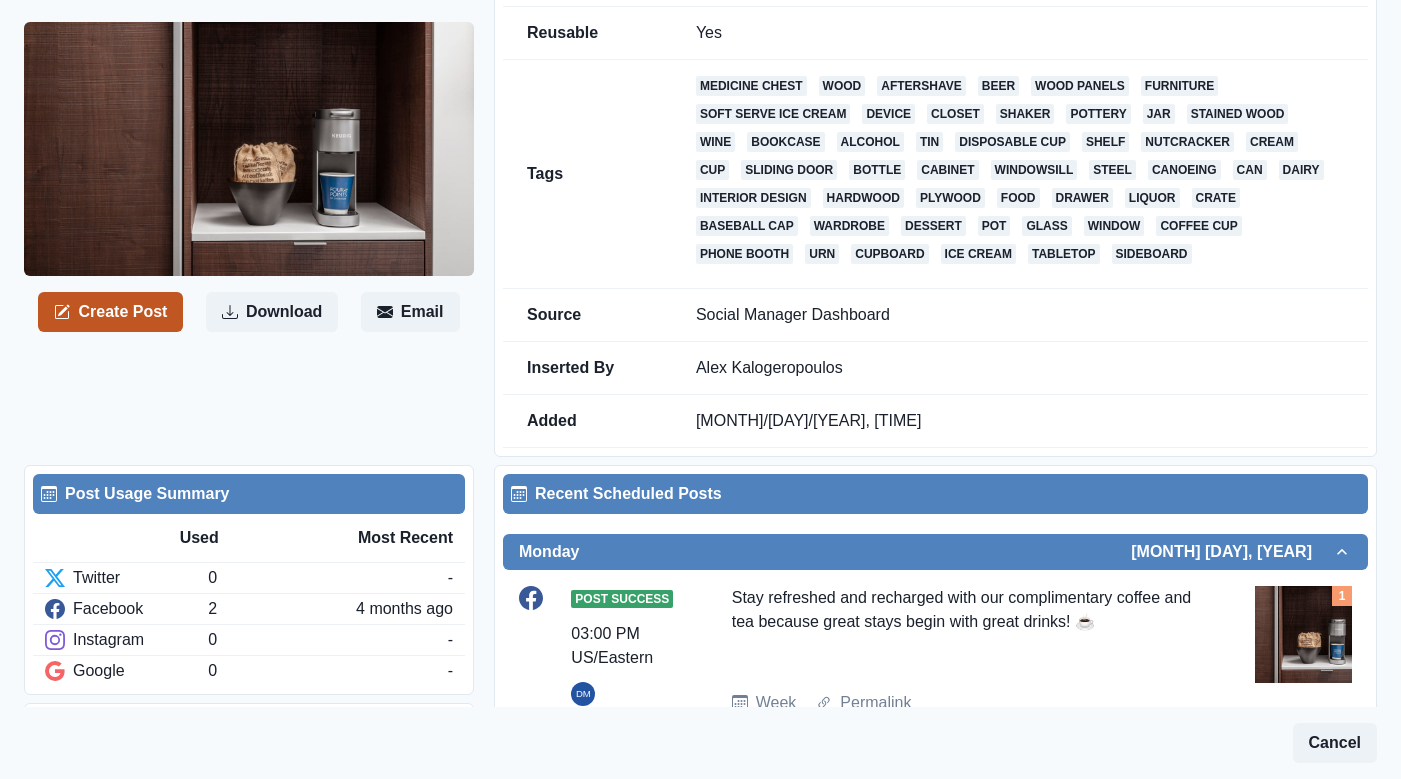 click on "Create Post" at bounding box center [110, 312] 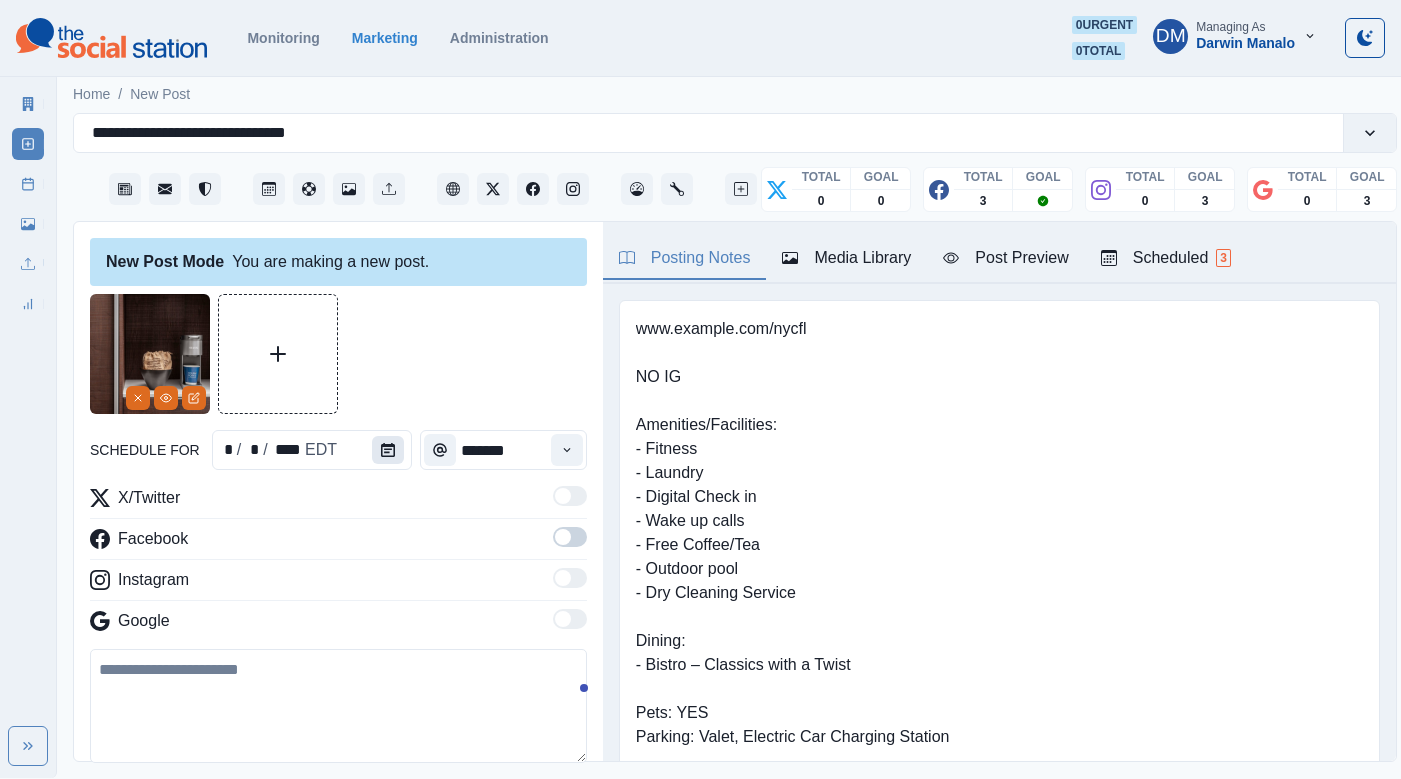 click at bounding box center (388, 450) 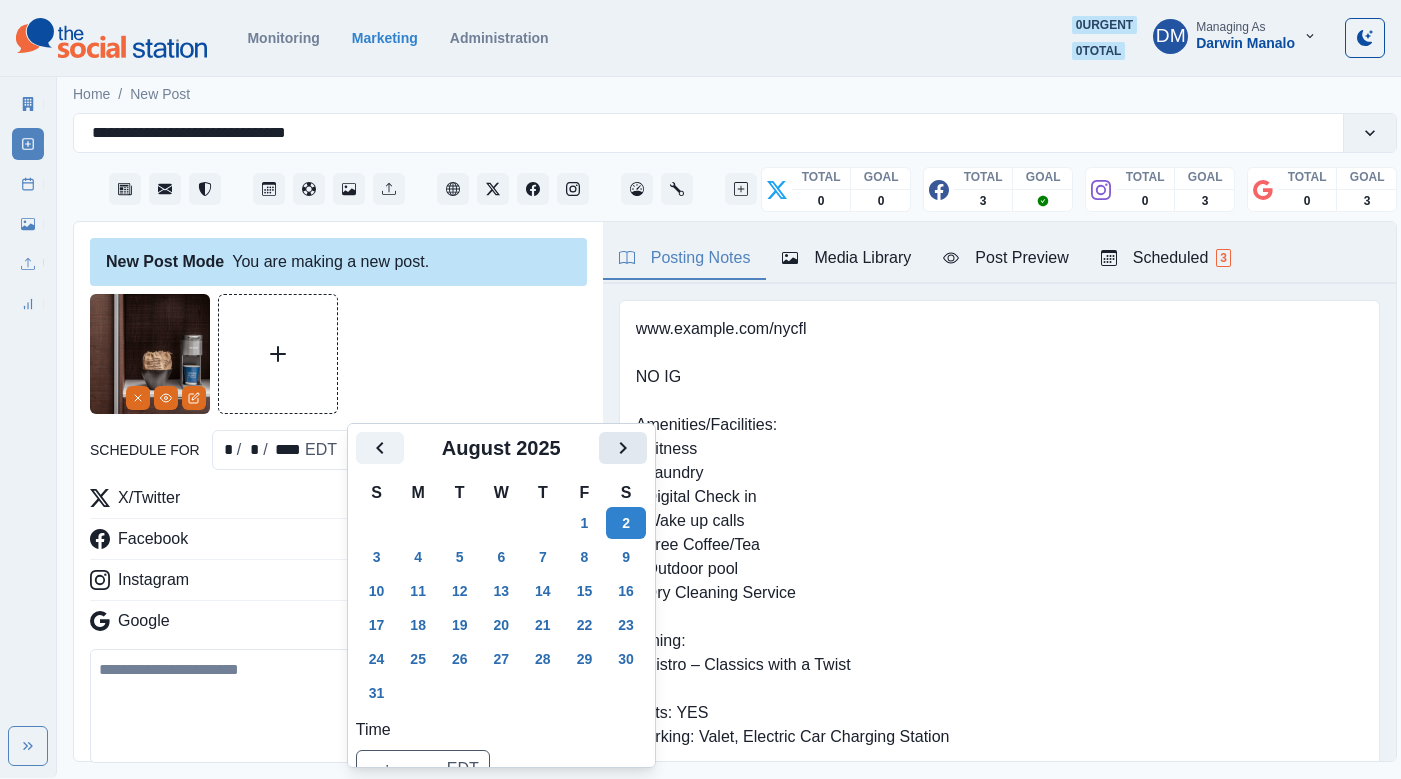 click 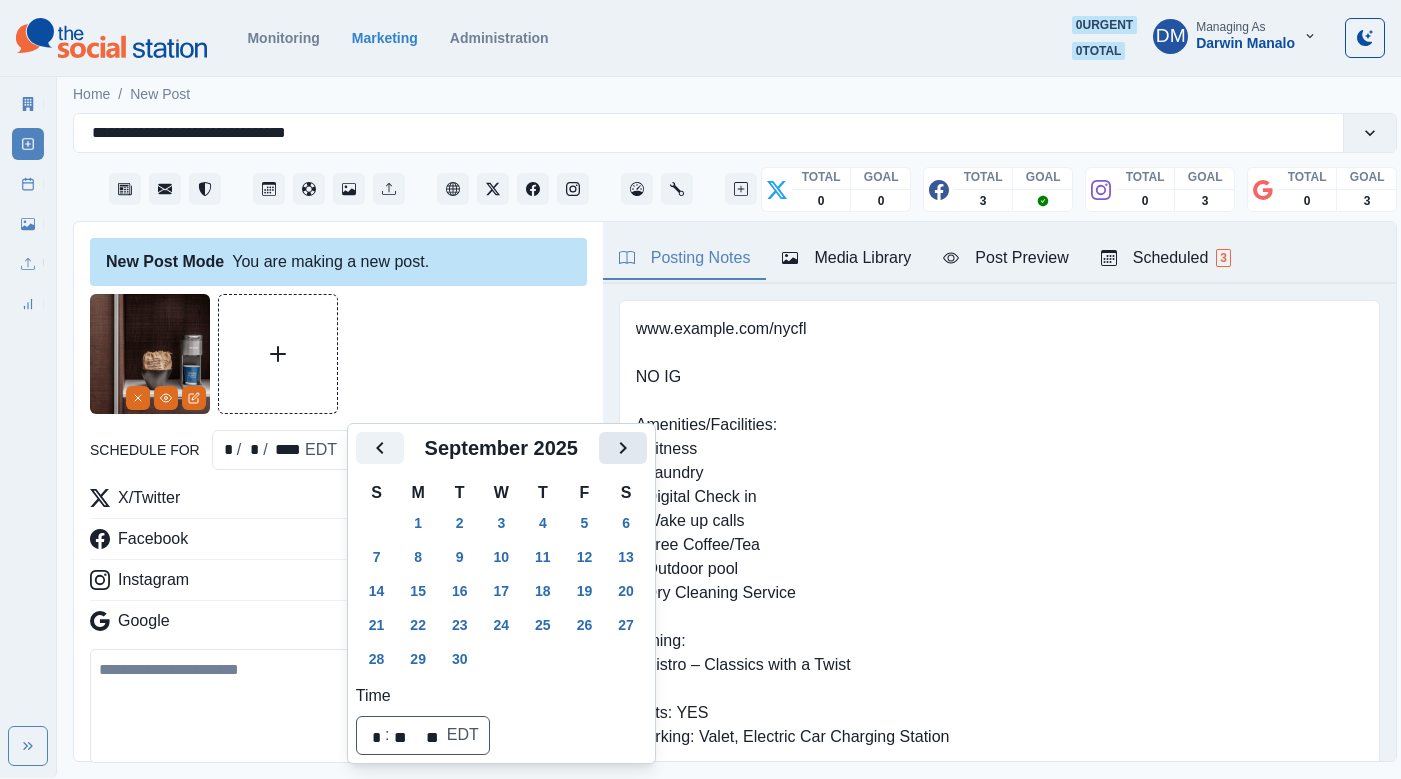 click 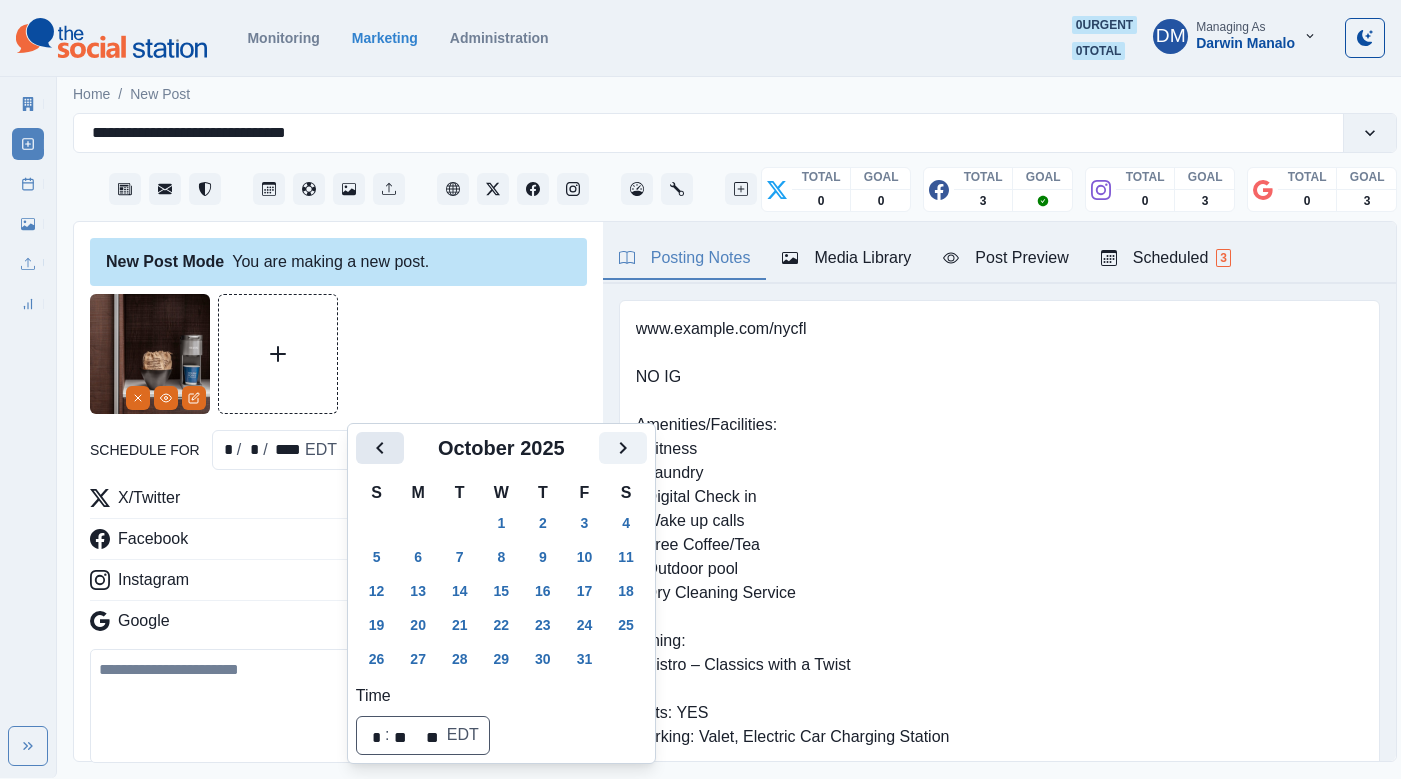 click 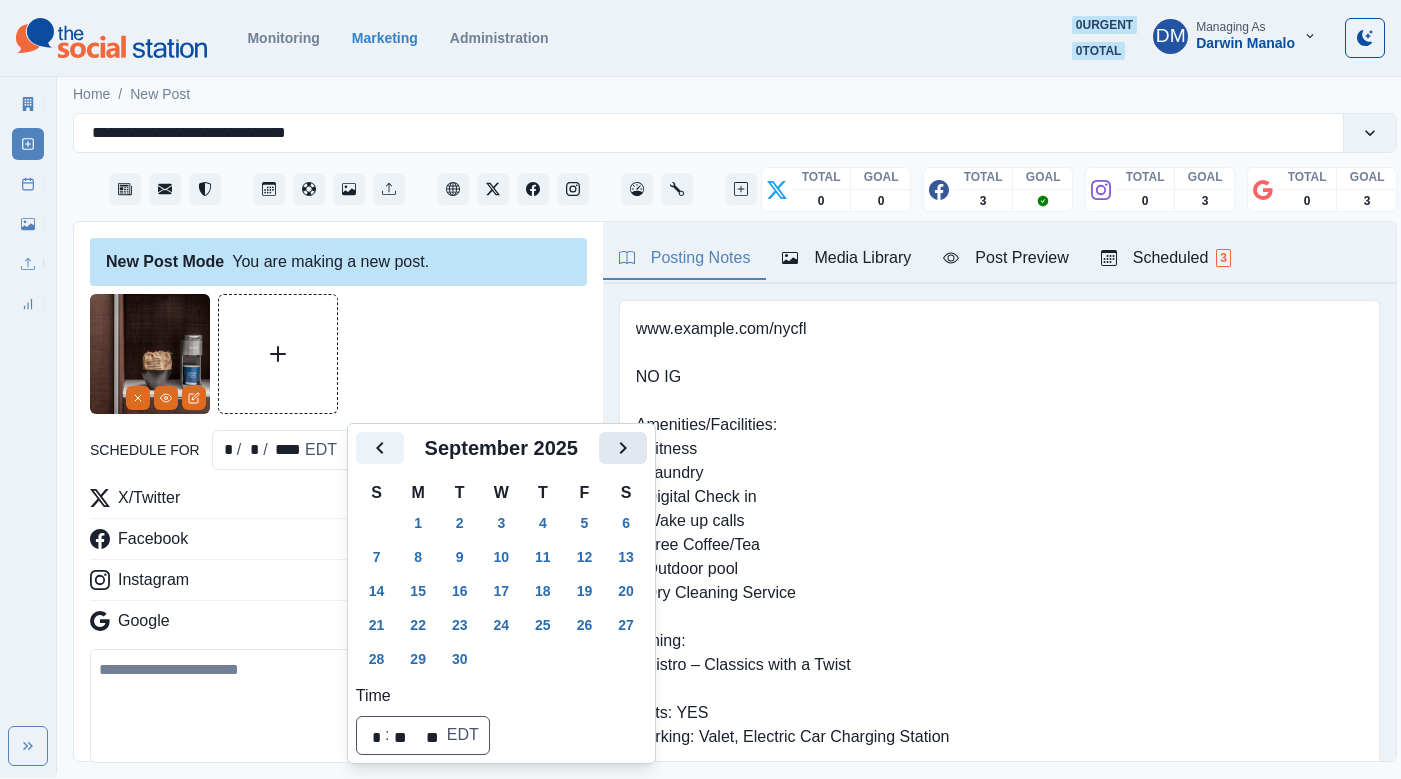 click at bounding box center [623, 448] 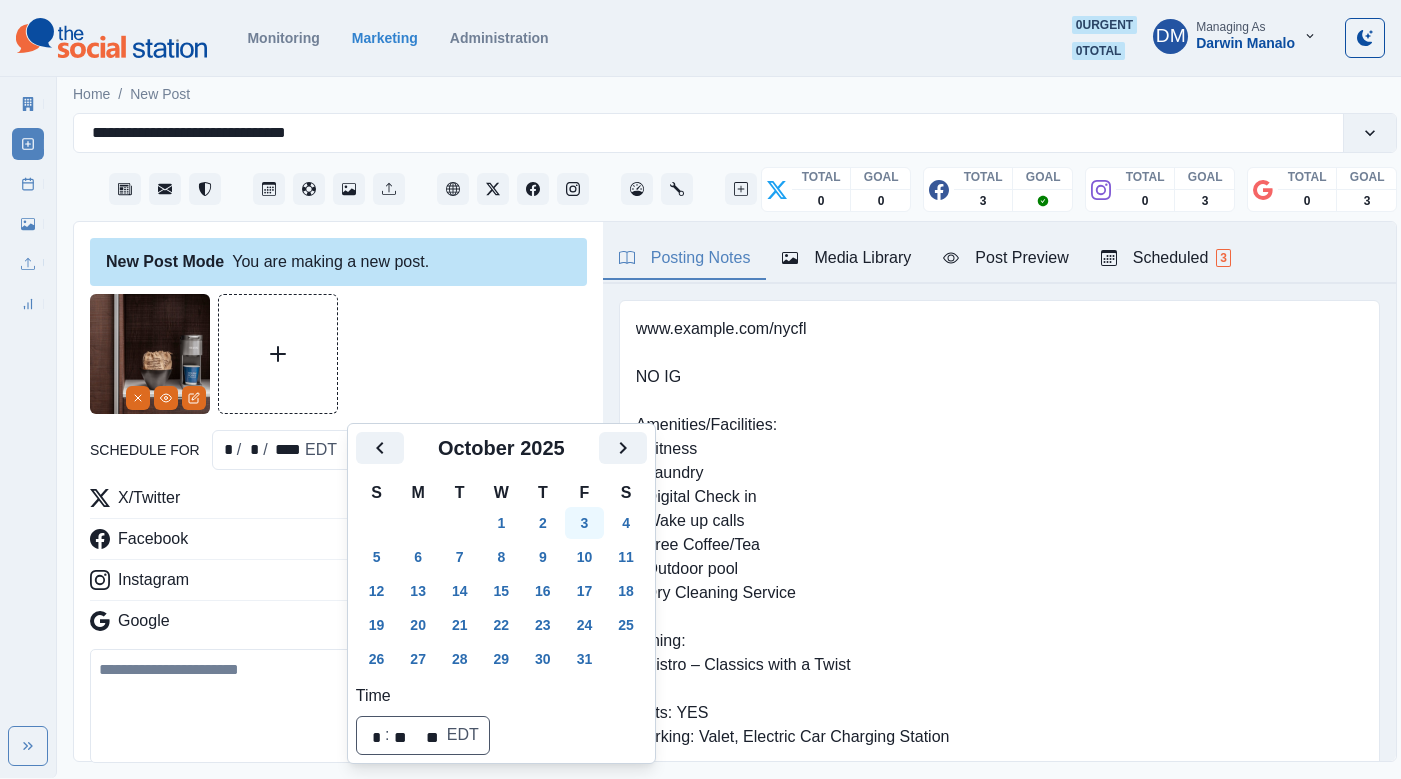 click on "3" at bounding box center [585, 523] 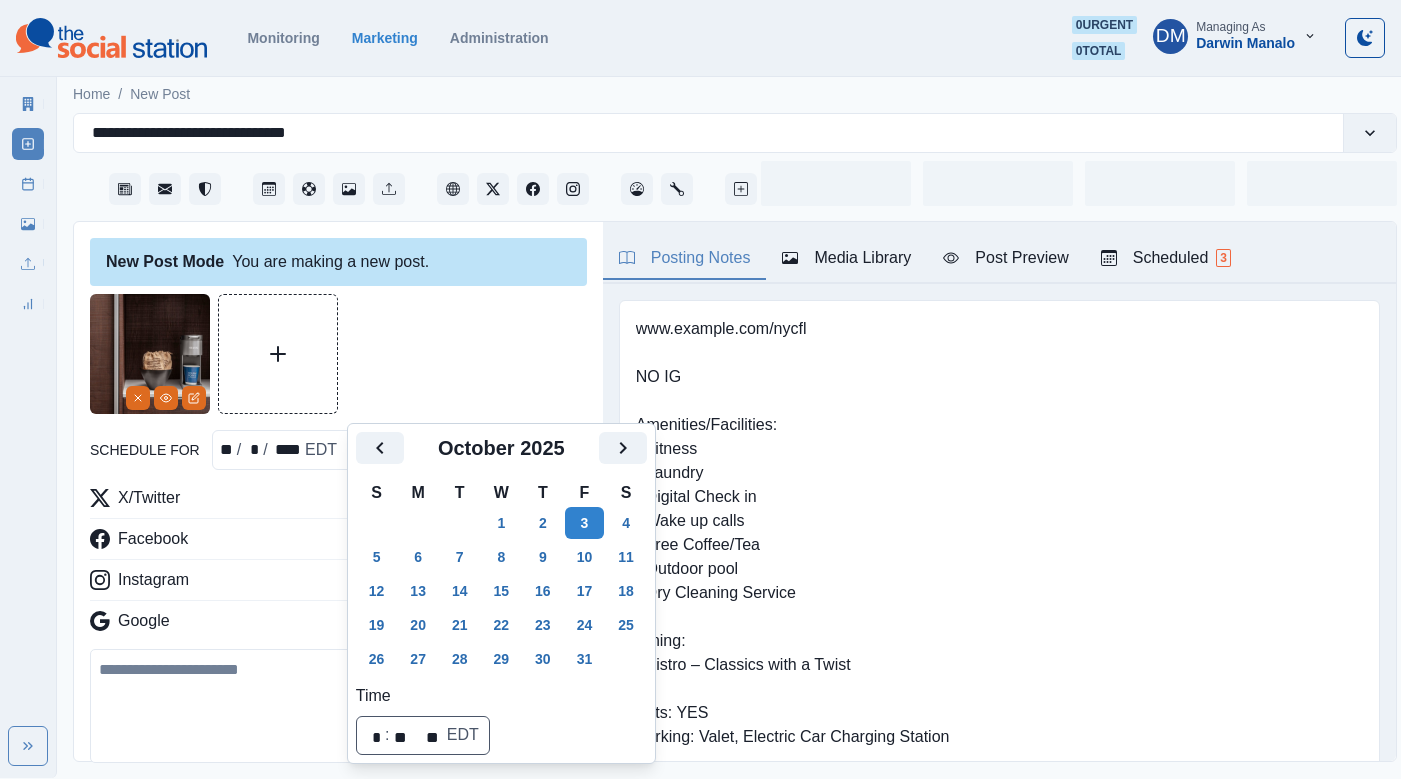 click at bounding box center (338, 706) 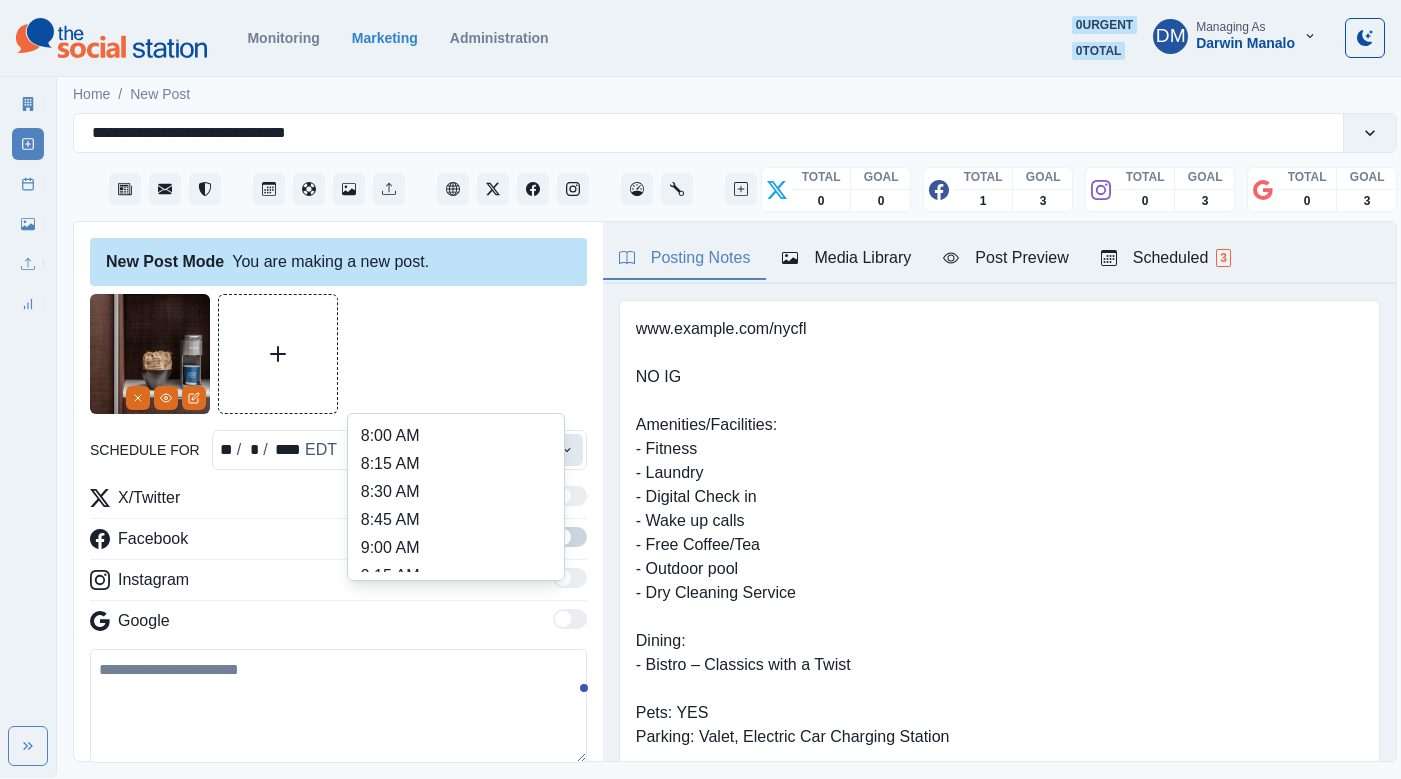 click 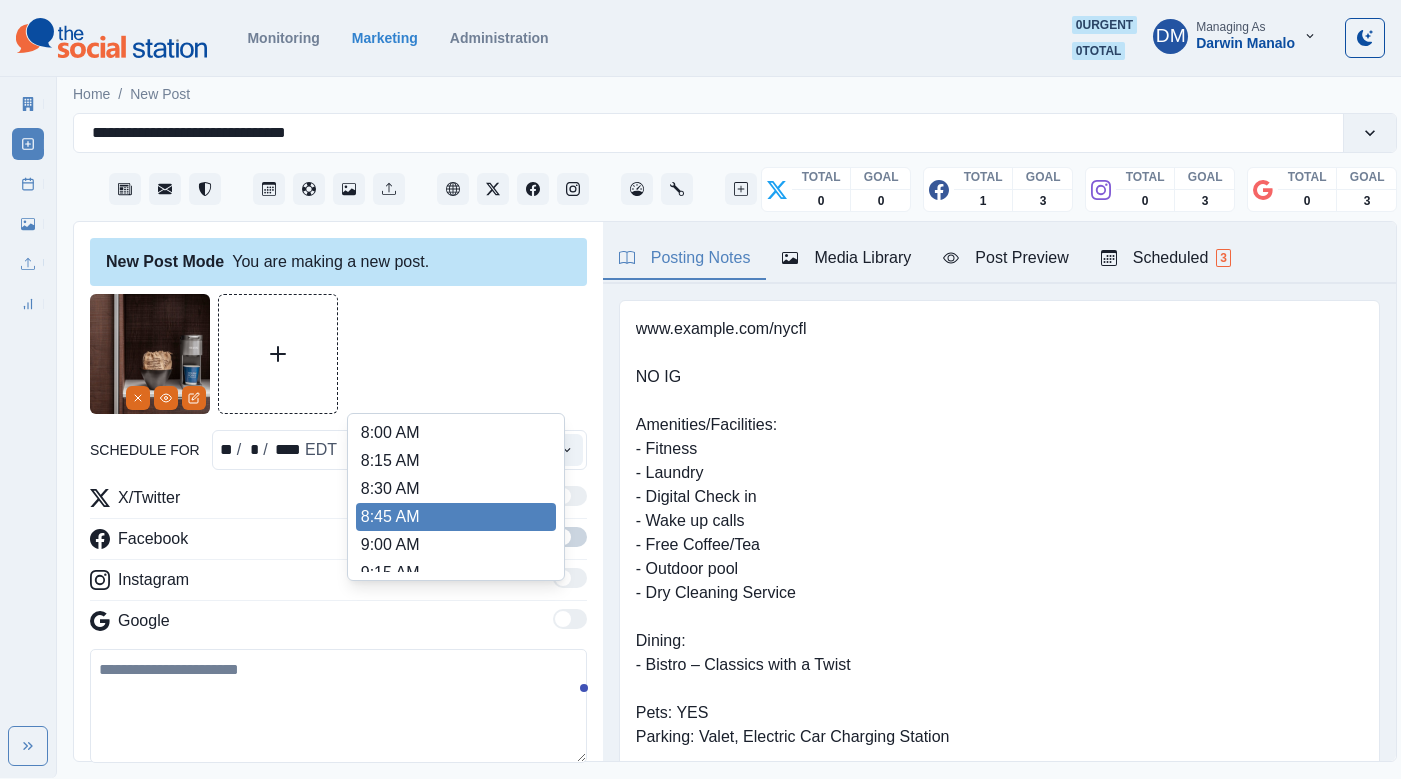 scroll, scrollTop: 240, scrollLeft: 0, axis: vertical 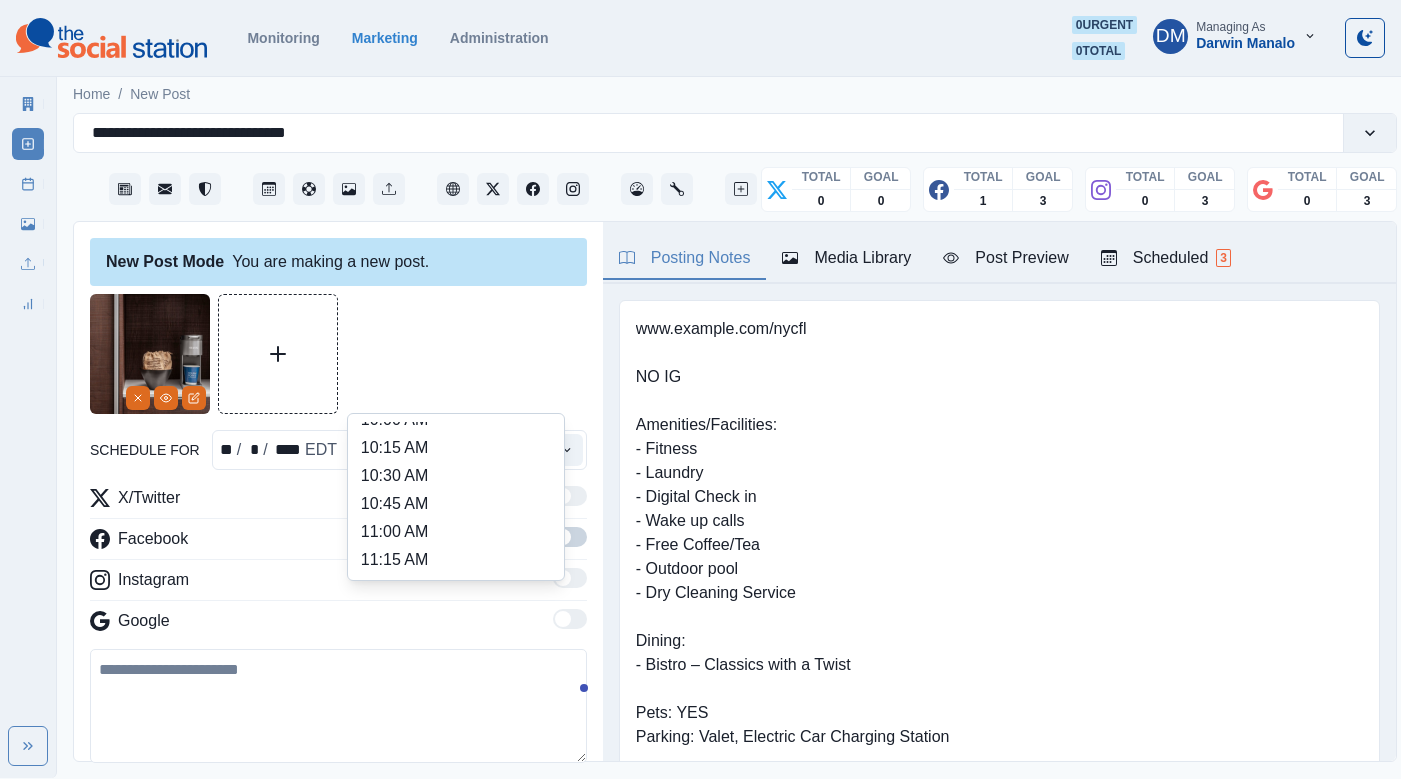click on "11:30 AM" at bounding box center [456, 588] 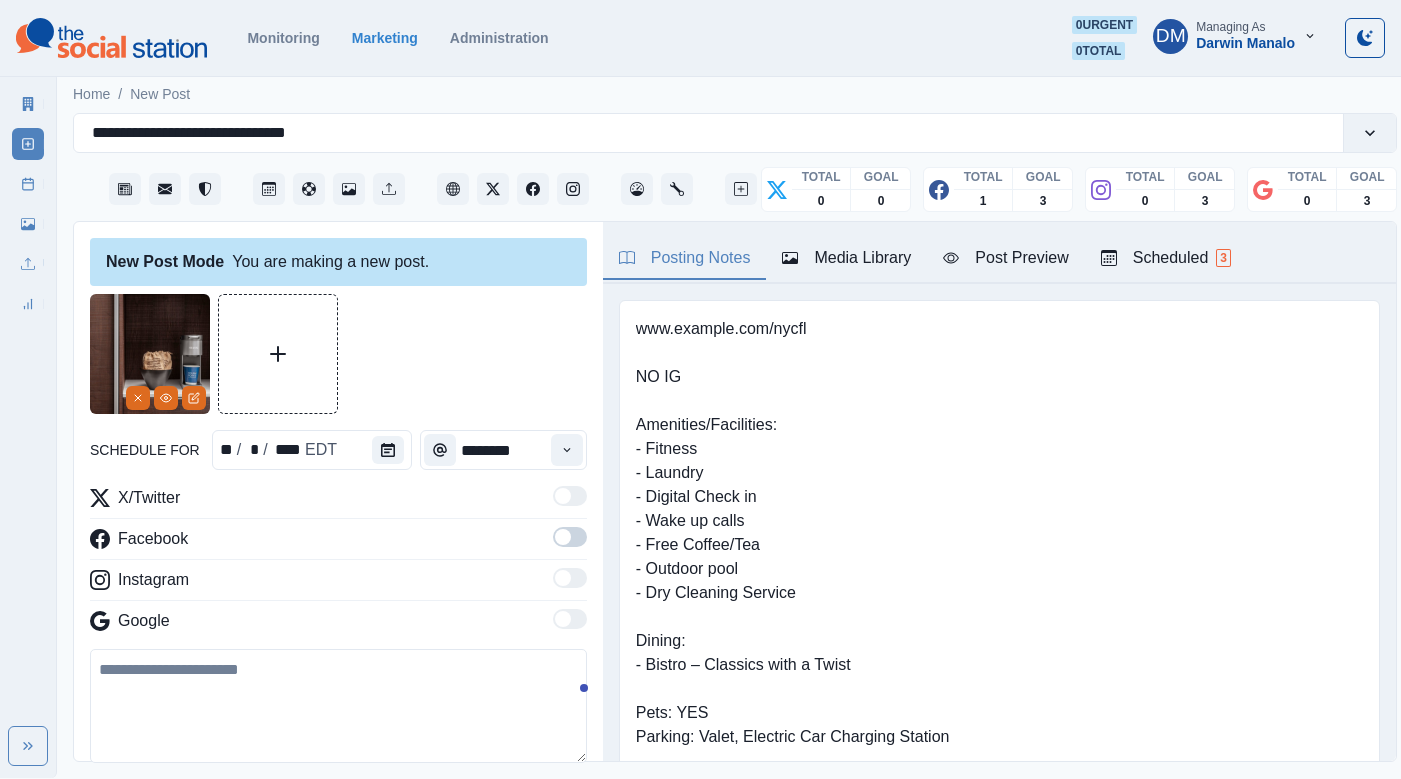 click at bounding box center [563, 537] 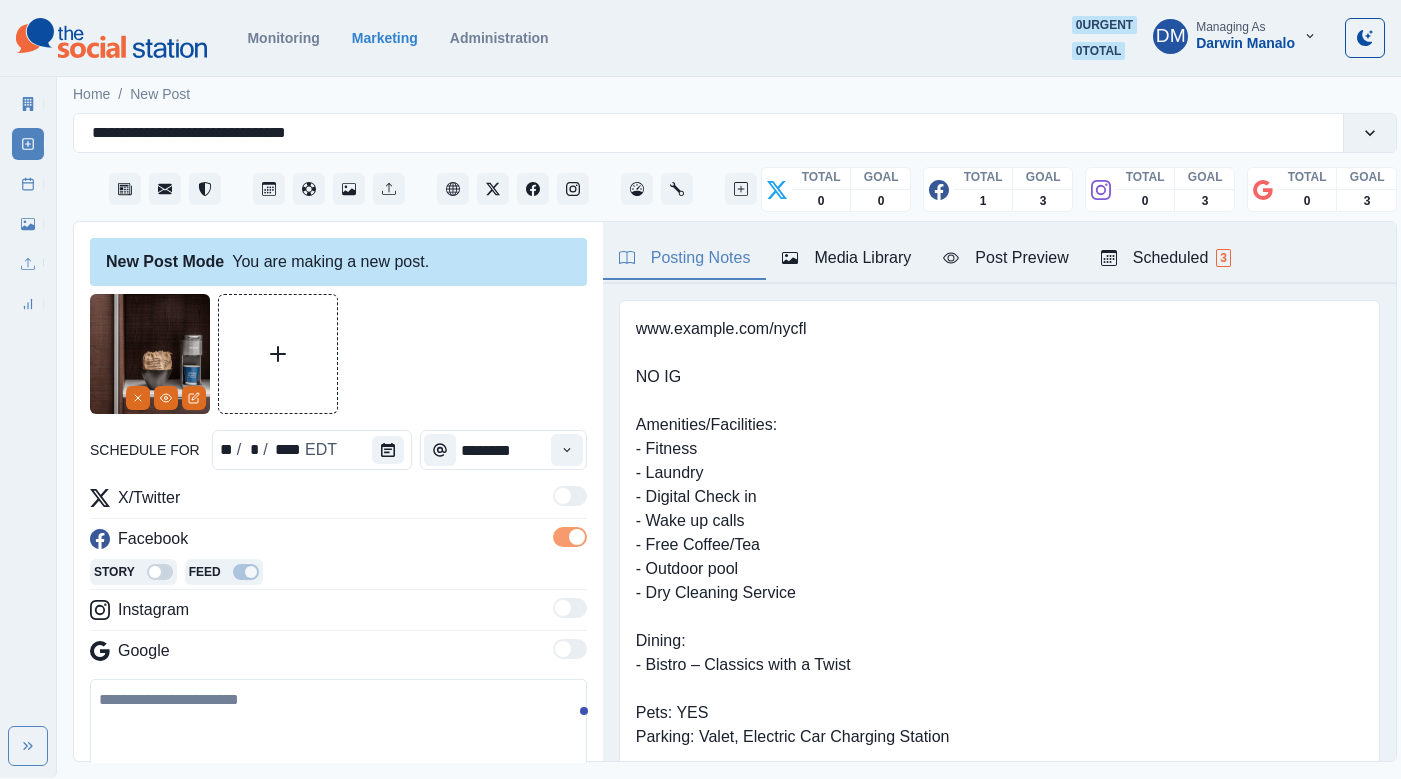 click at bounding box center [338, 736] 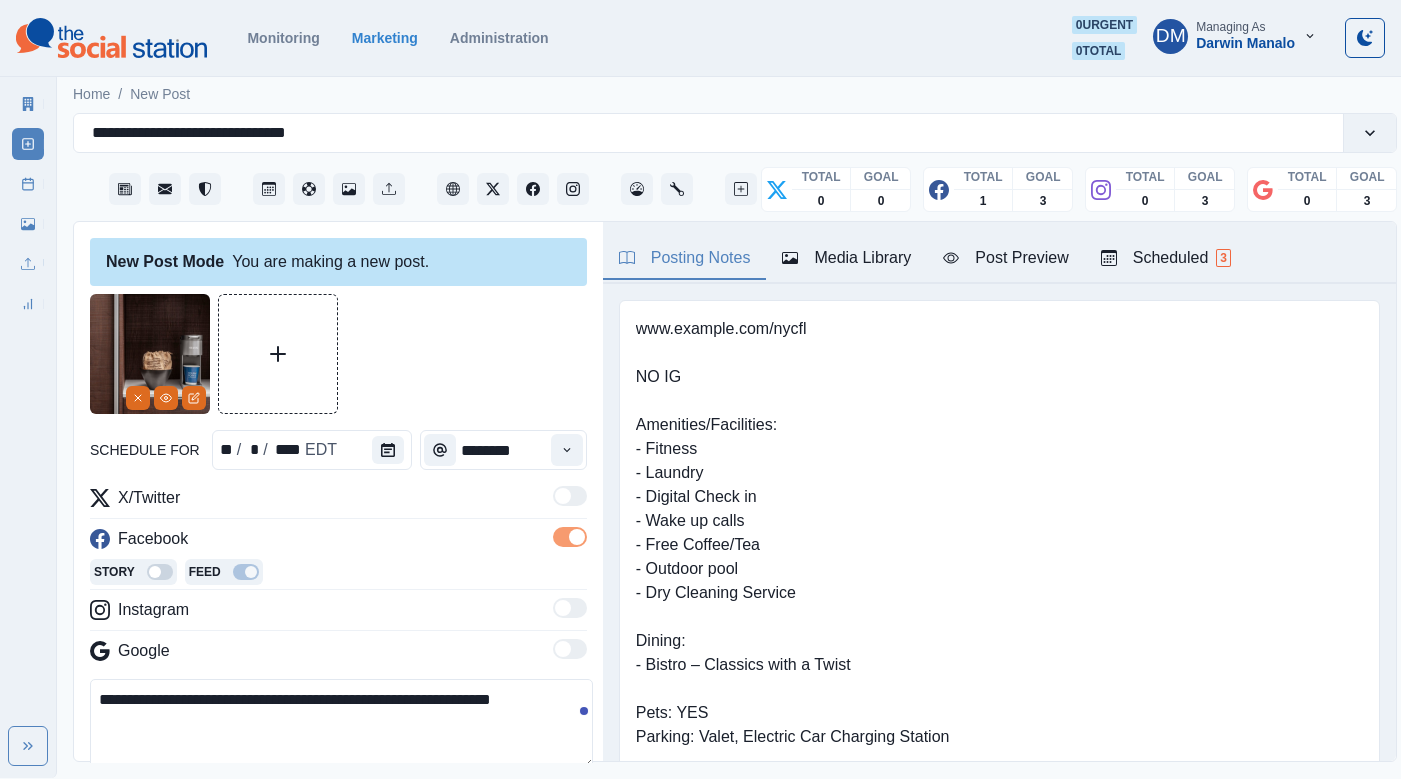 scroll, scrollTop: 91, scrollLeft: 0, axis: vertical 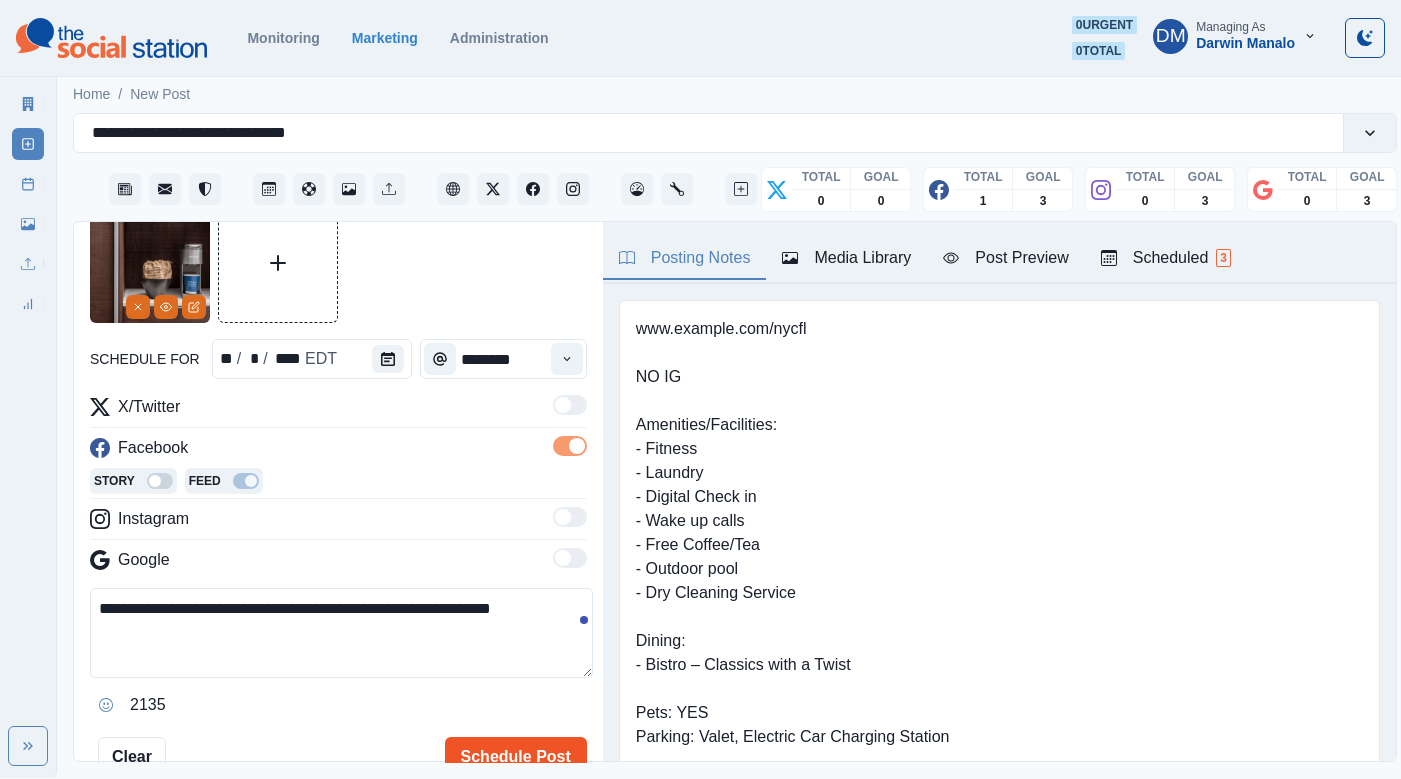 type on "**********" 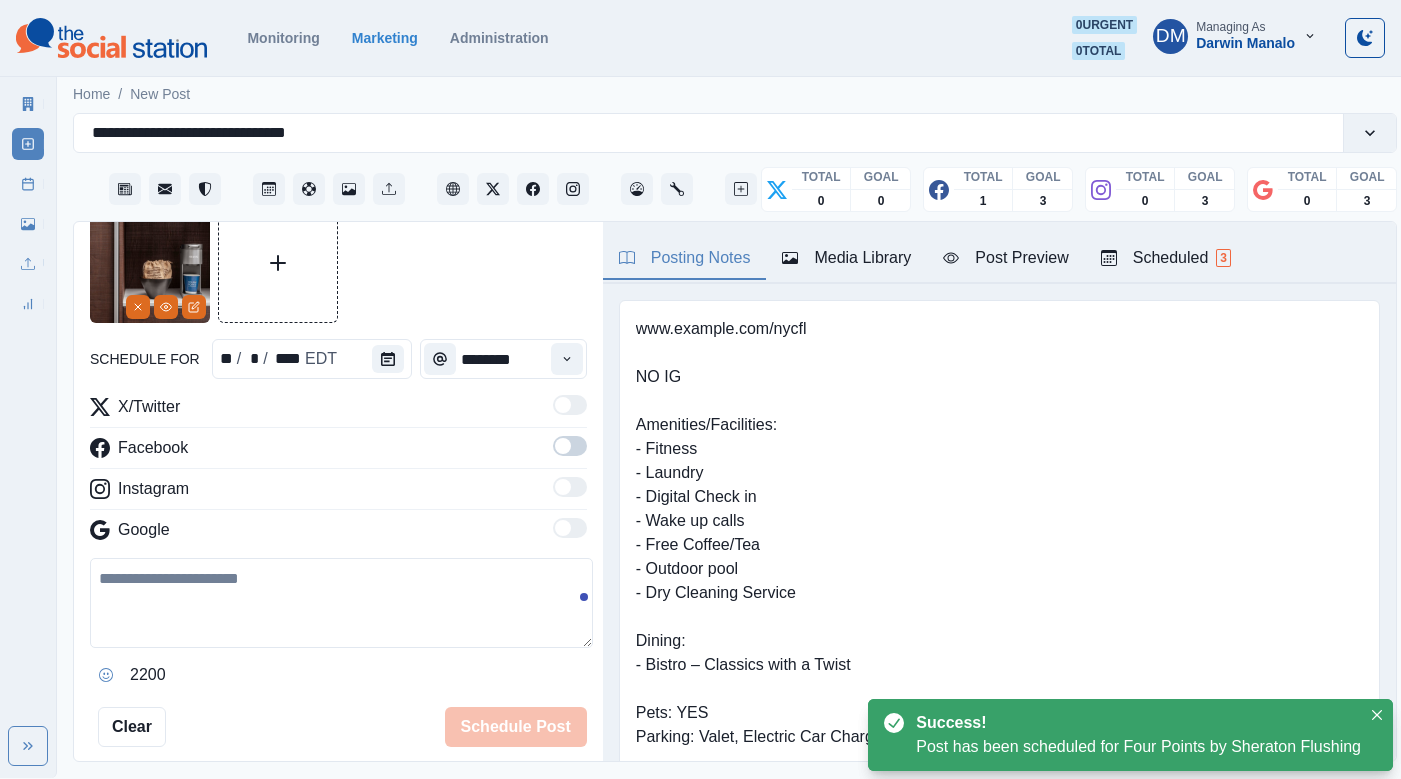 scroll, scrollTop: 210, scrollLeft: 0, axis: vertical 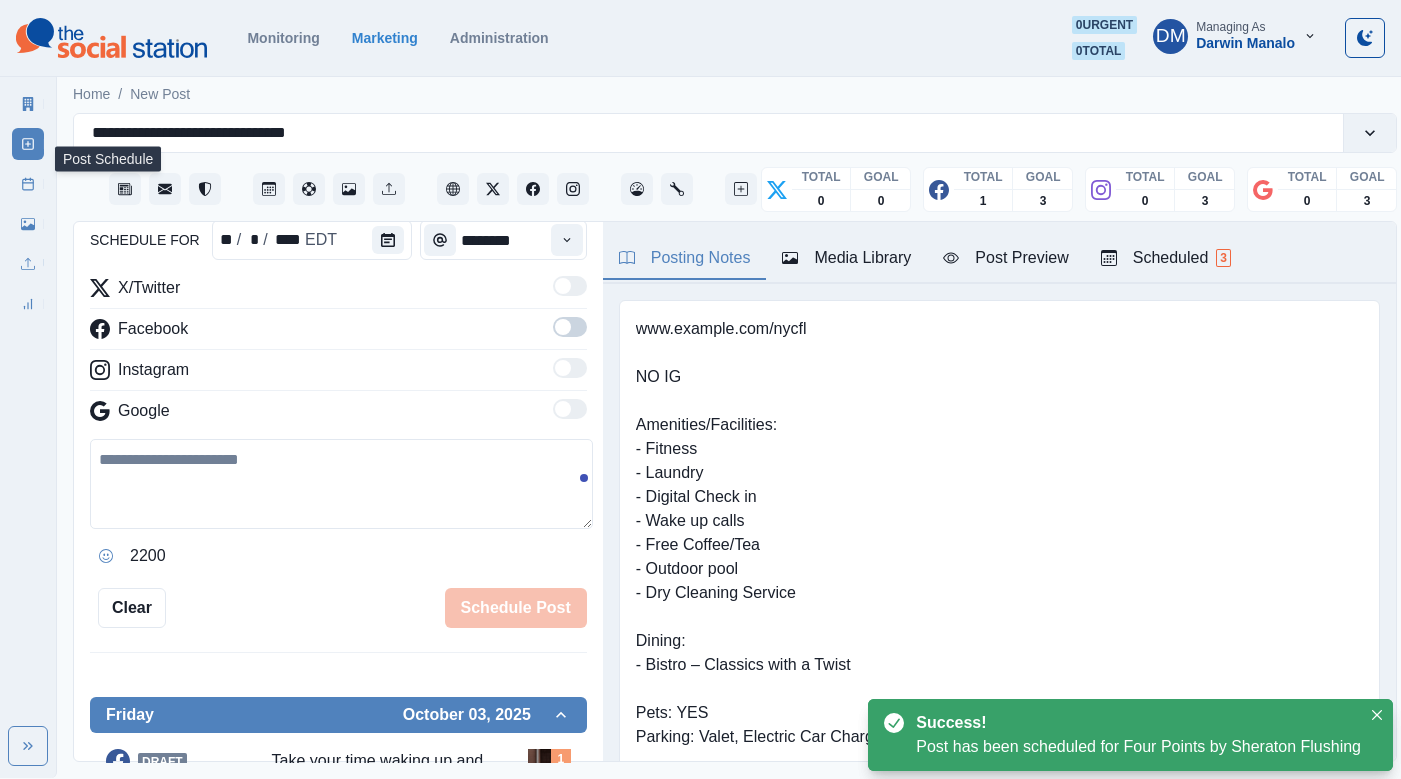 click on "Post Schedule" at bounding box center (28, 184) 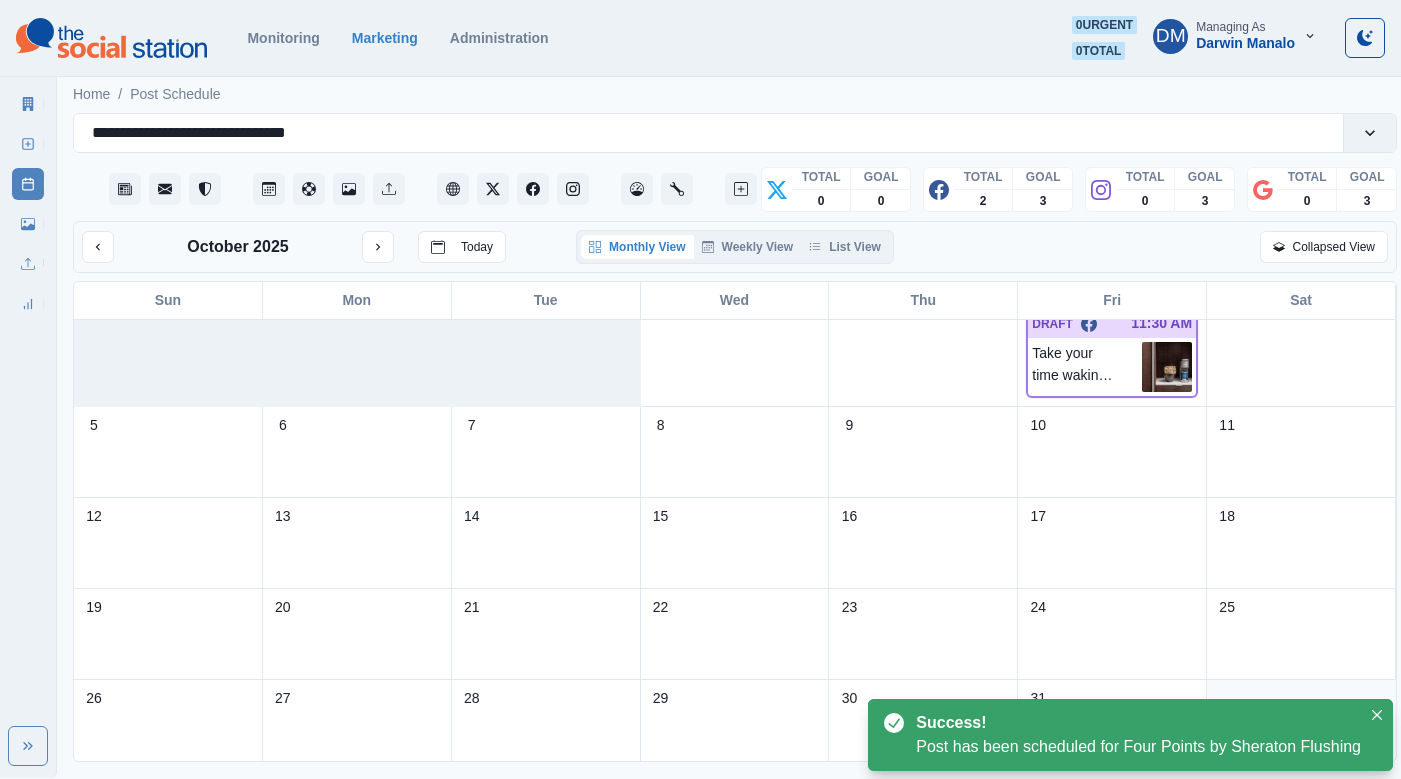 scroll, scrollTop: 0, scrollLeft: 0, axis: both 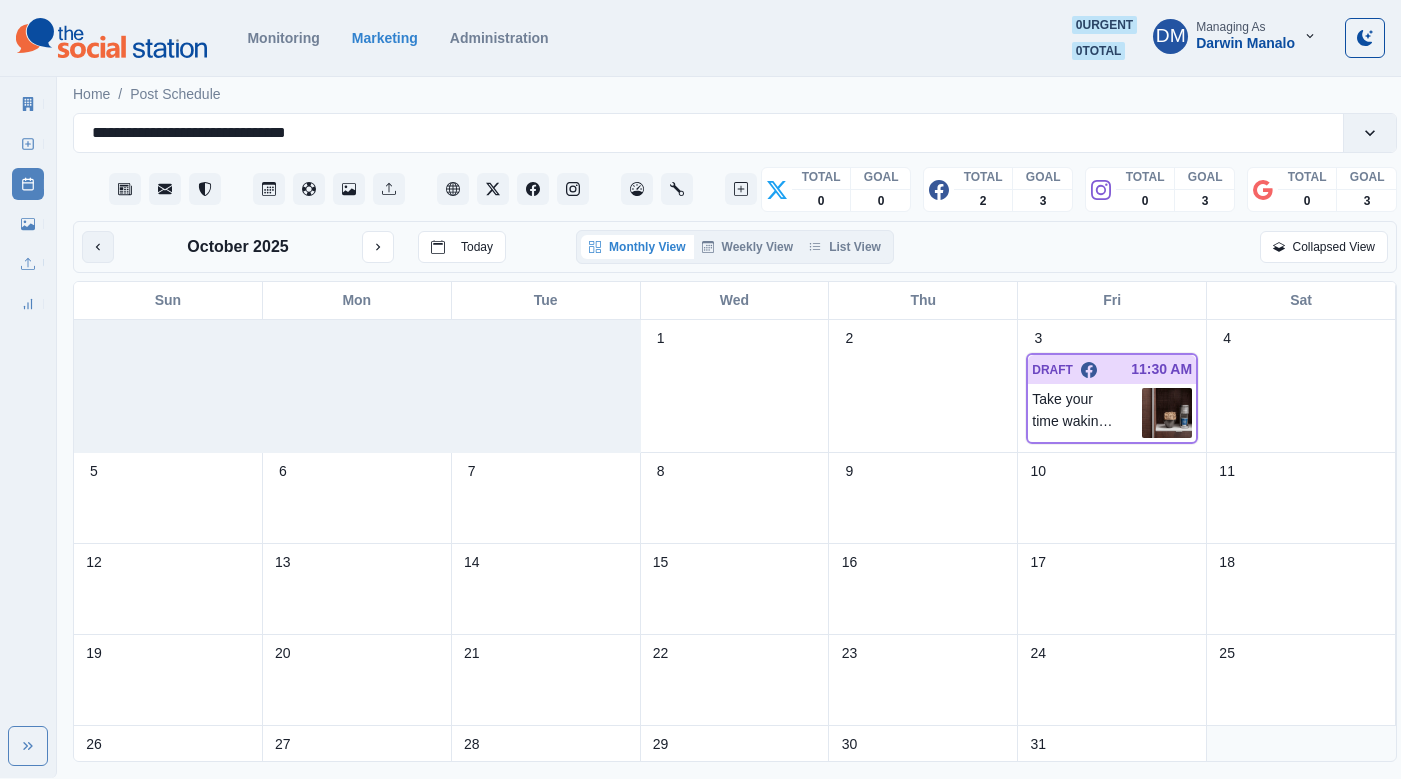 click at bounding box center [98, 247] 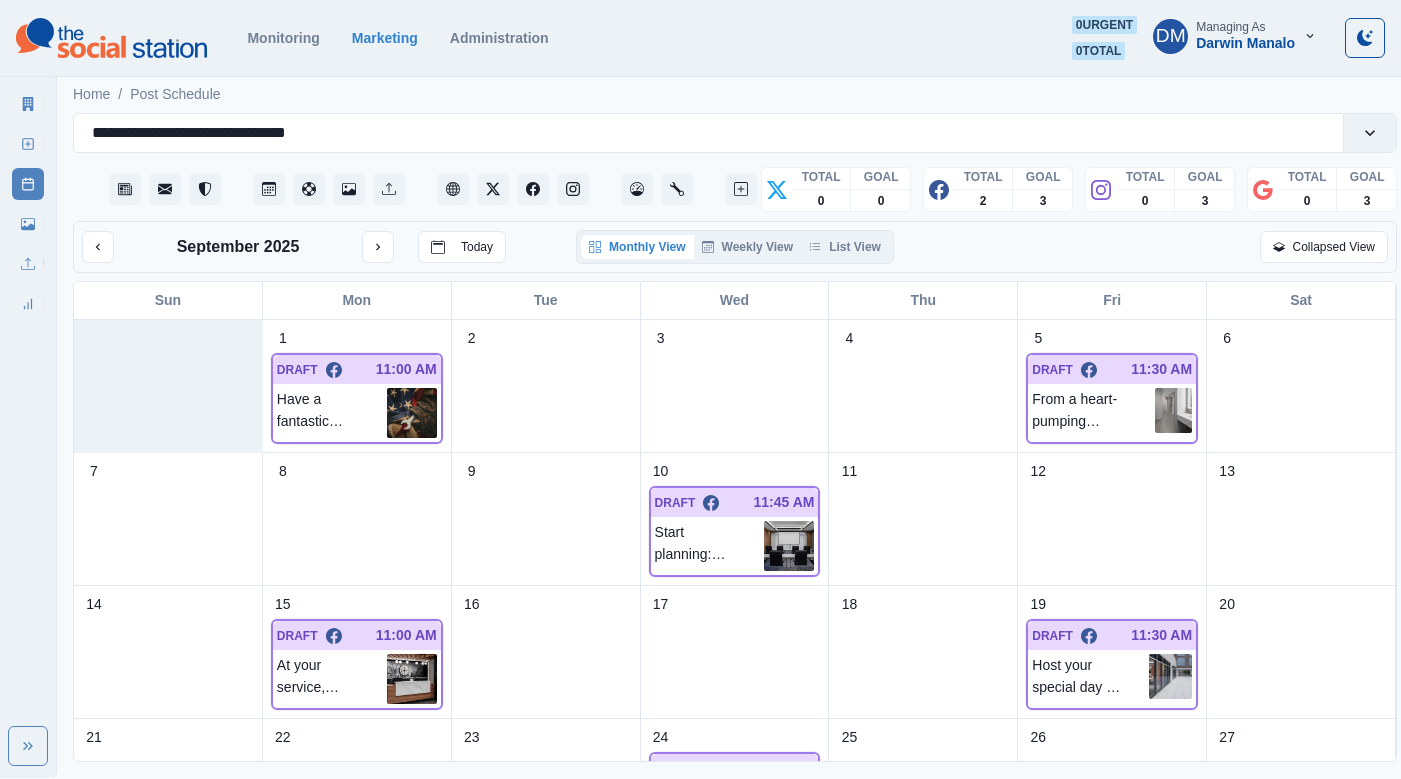 scroll, scrollTop: 173, scrollLeft: 0, axis: vertical 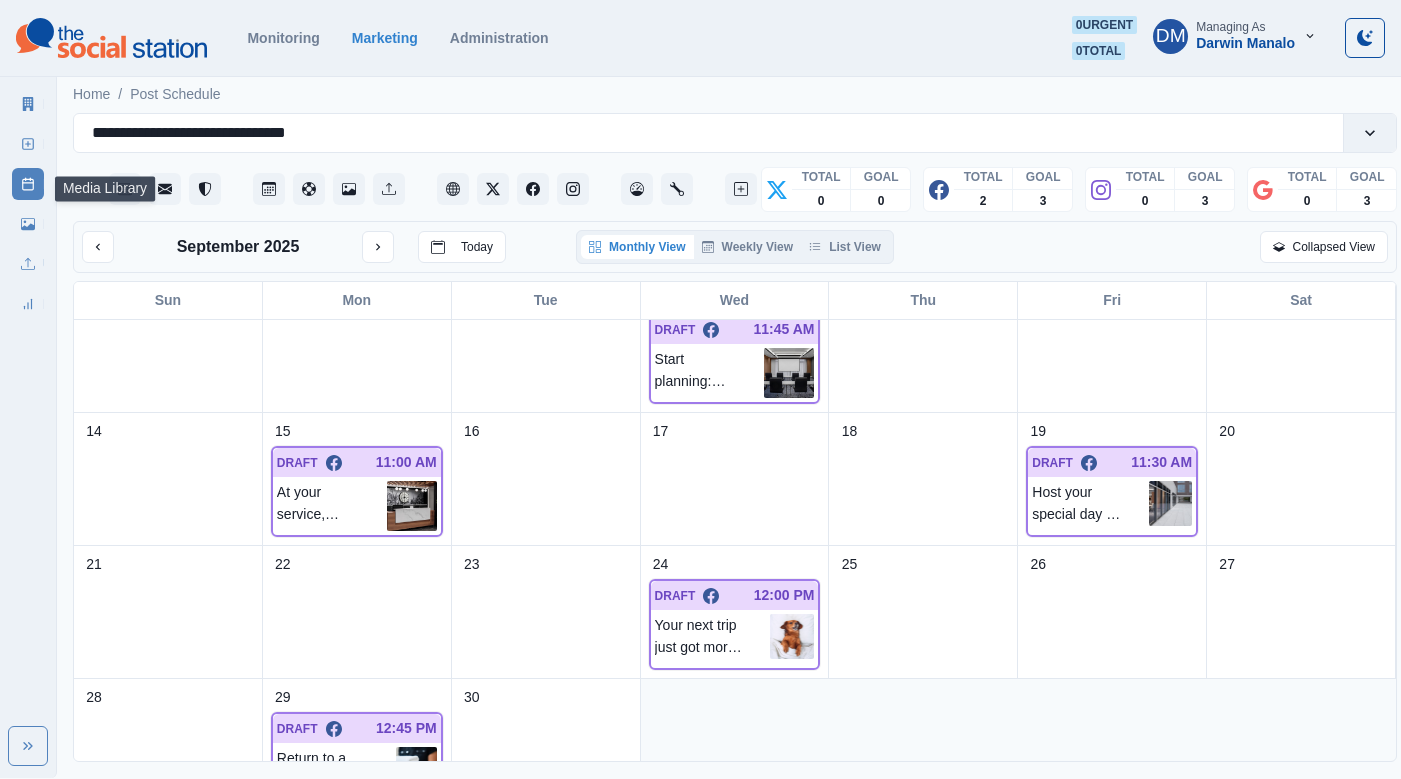 click on "Post Schedule" at bounding box center (28, 184) 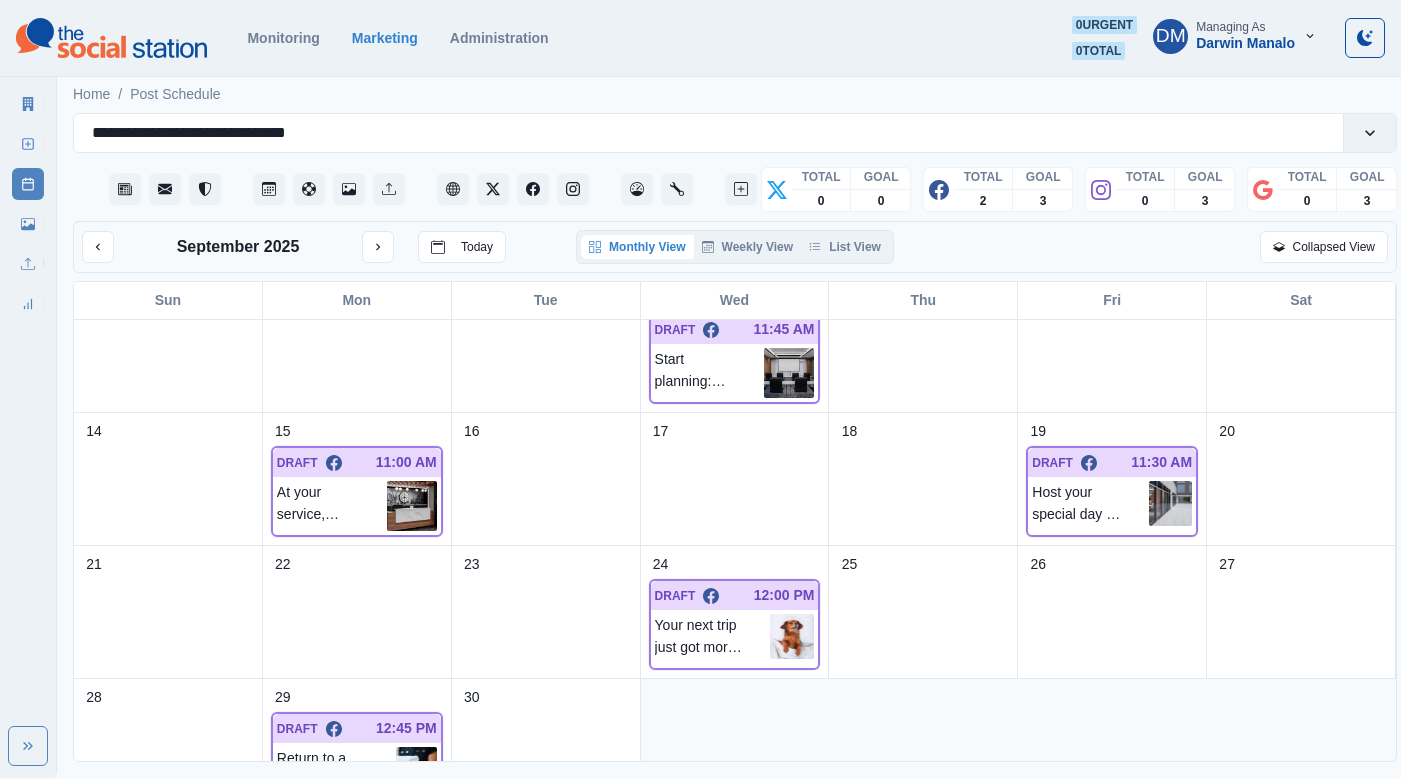 scroll, scrollTop: 0, scrollLeft: 0, axis: both 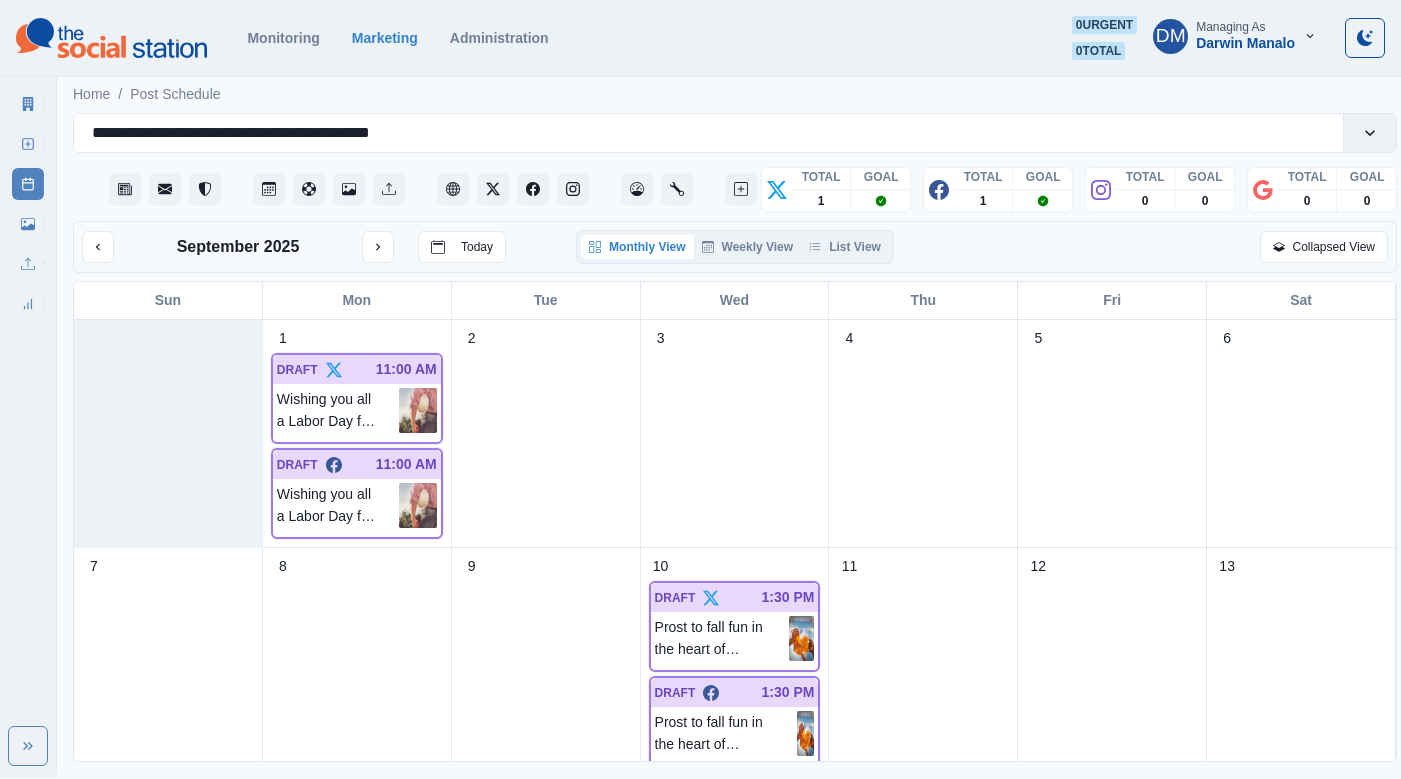 click on "September 2025 Today Monthly View Weekly View List View Collapsed View" at bounding box center [735, 247] 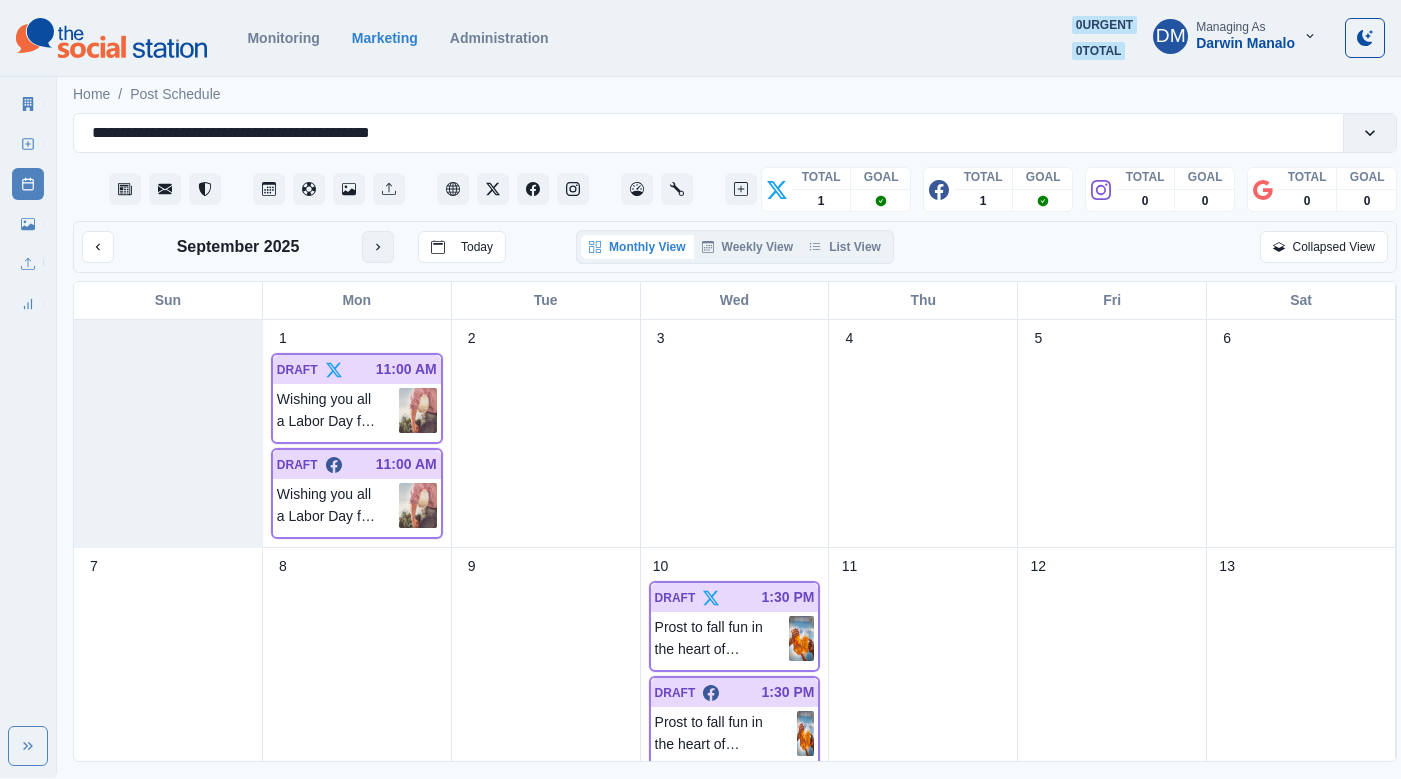 click 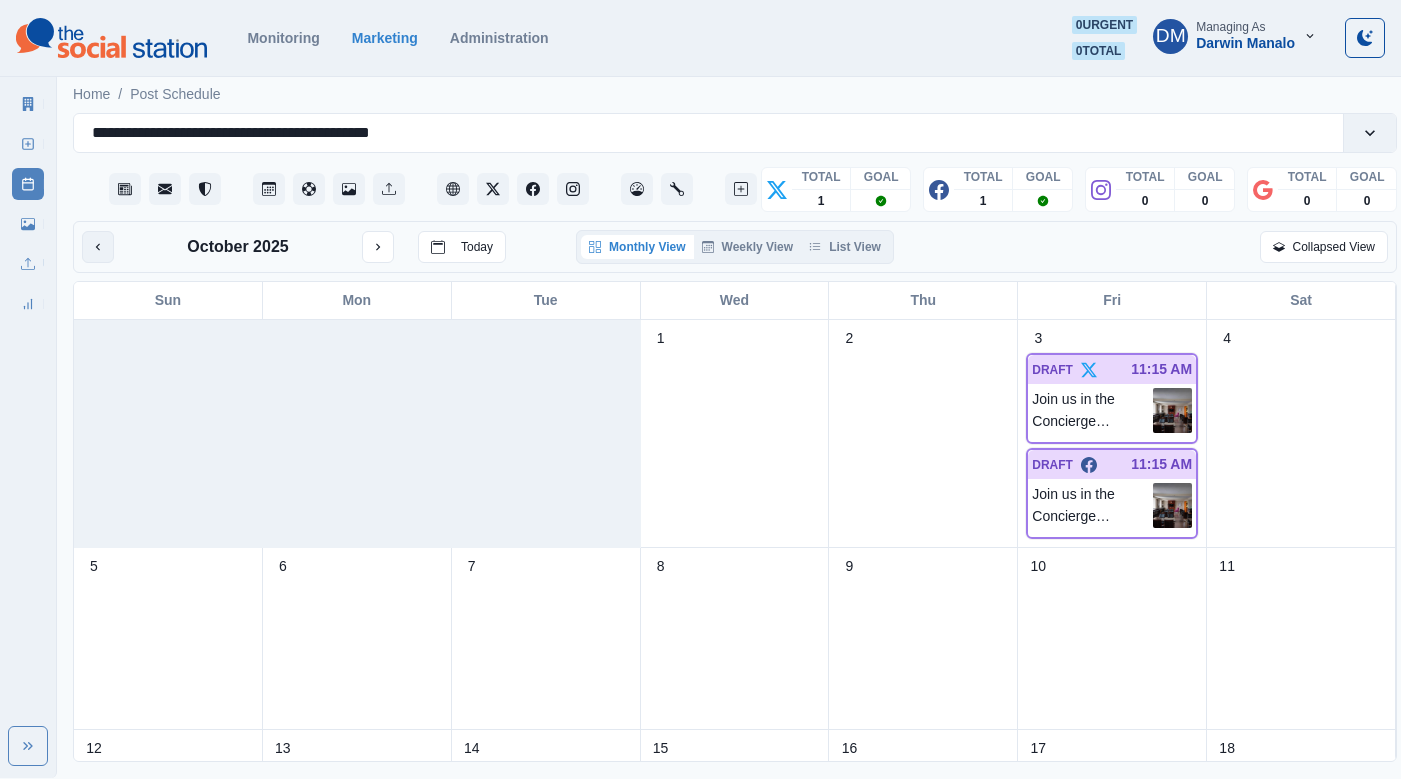 click at bounding box center (98, 247) 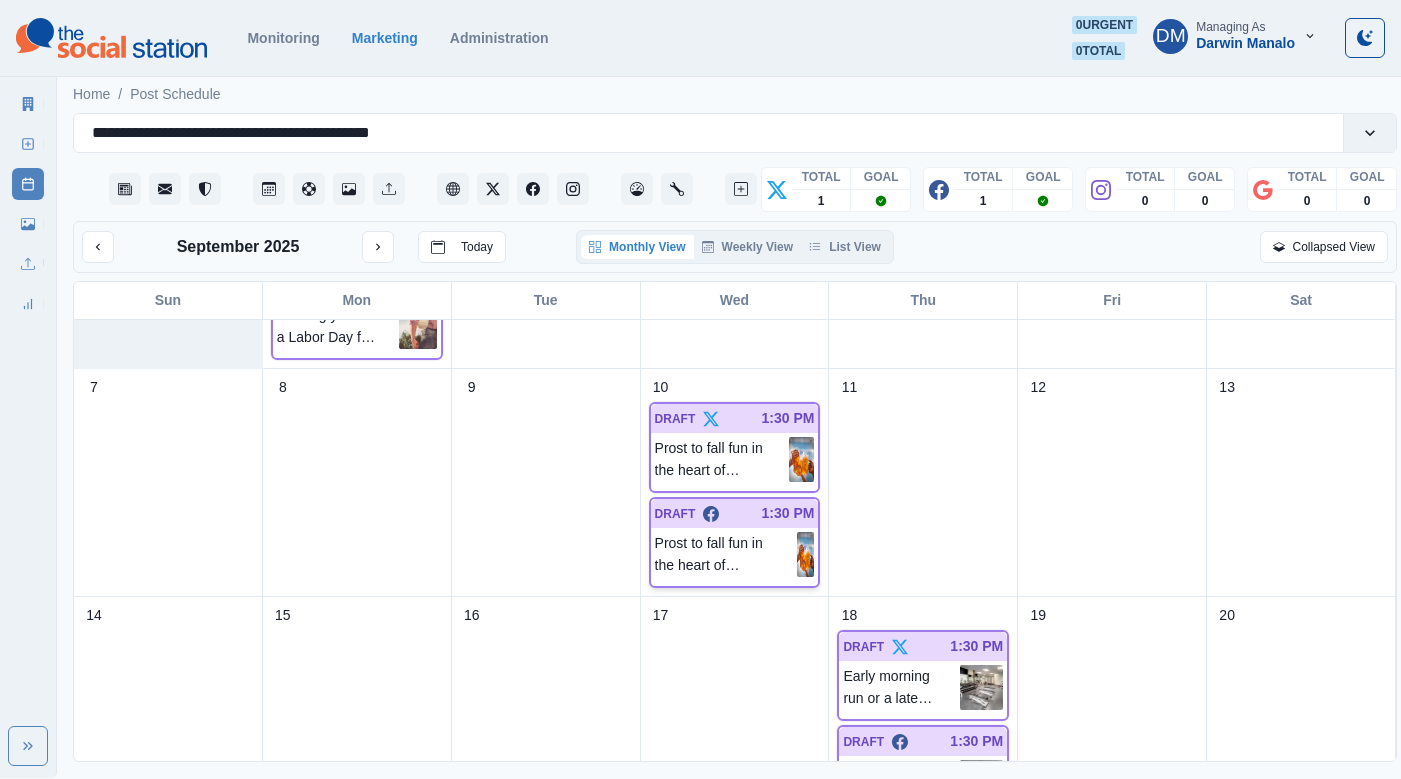scroll, scrollTop: 245, scrollLeft: 0, axis: vertical 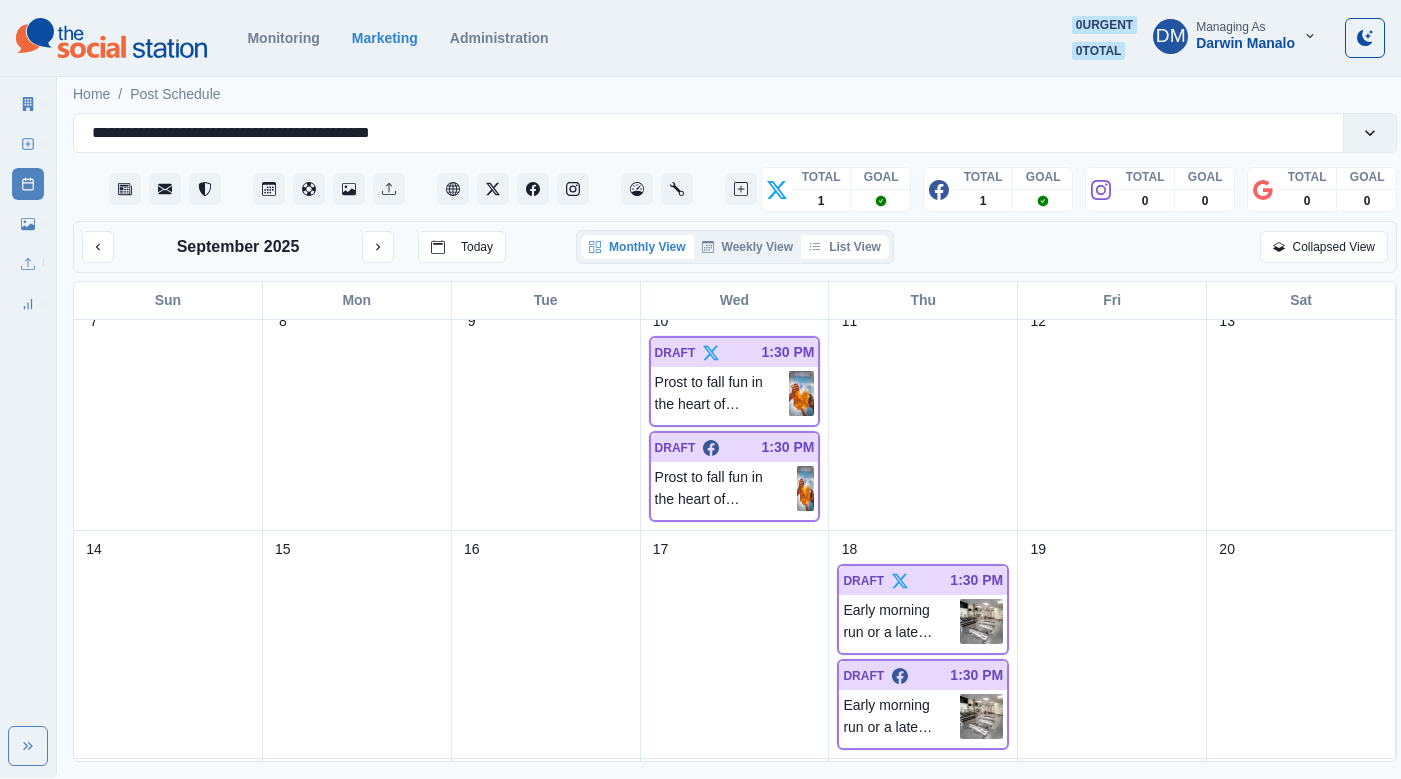 click on "List View" at bounding box center (845, 247) 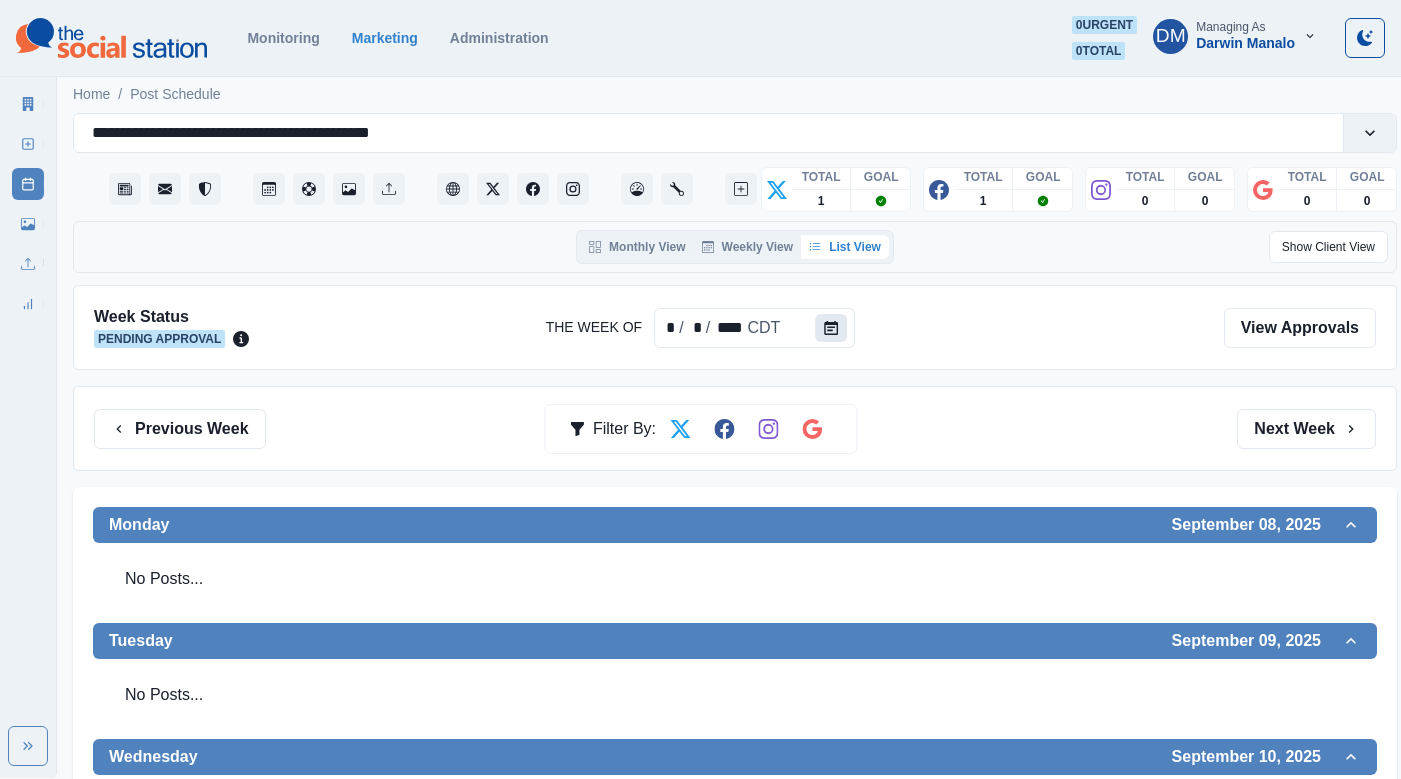 click at bounding box center [831, 328] 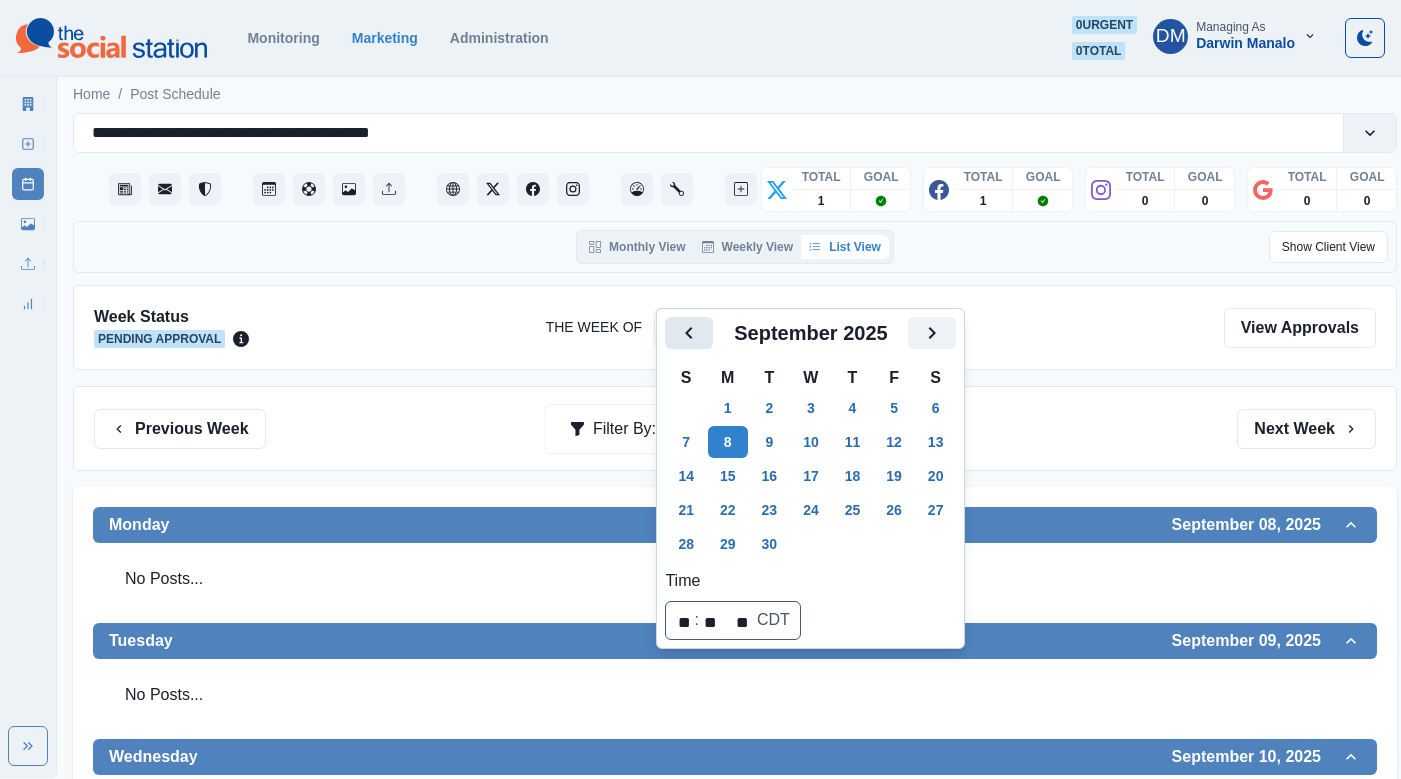 click 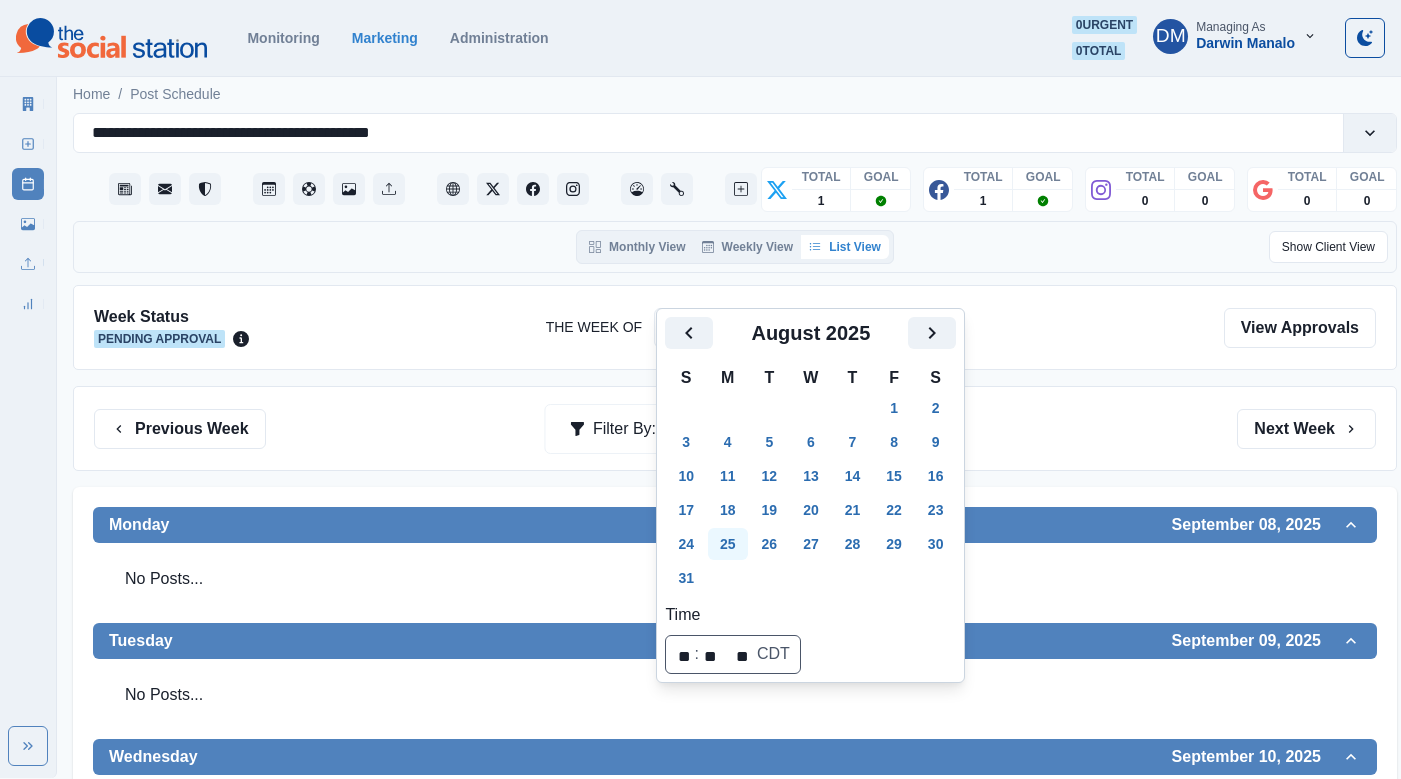 click on "25" at bounding box center (728, 544) 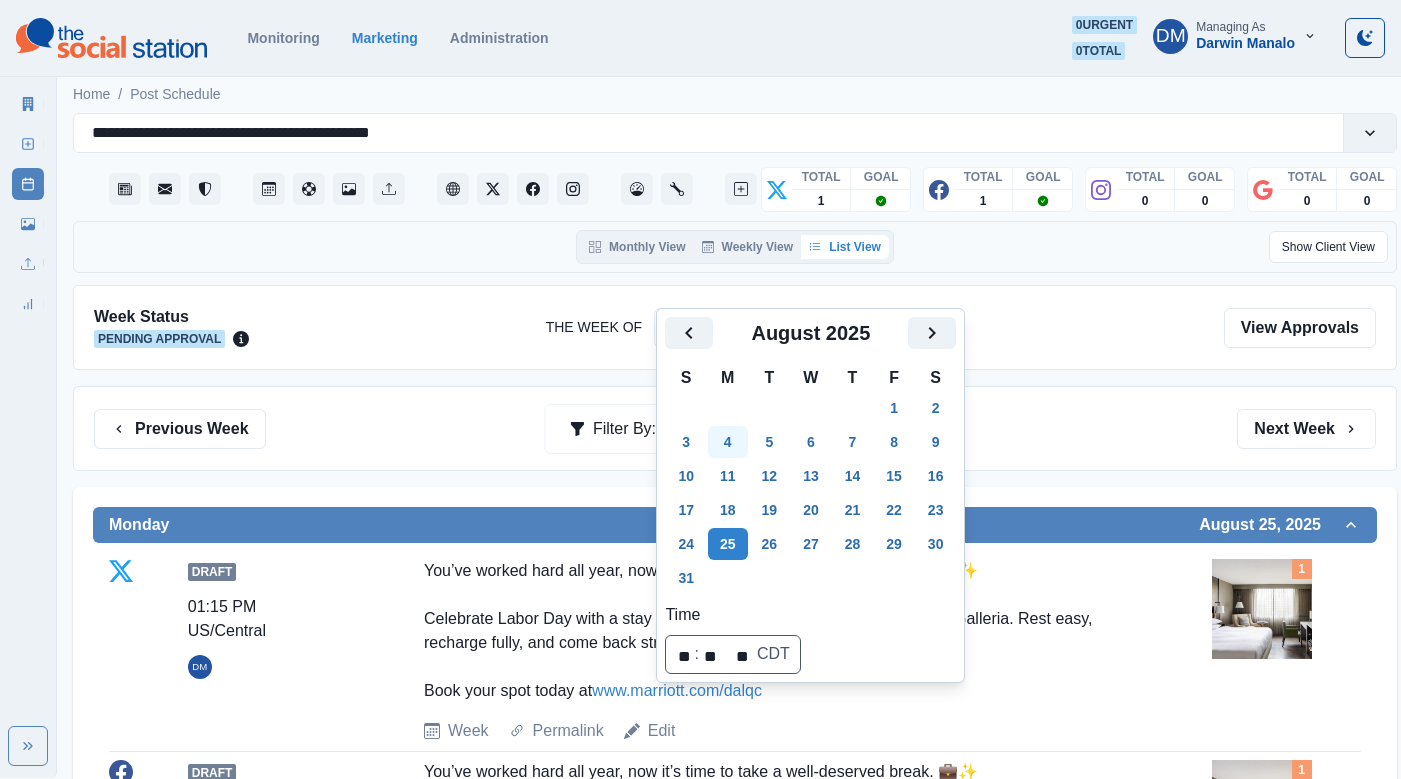 click on "4" at bounding box center (728, 442) 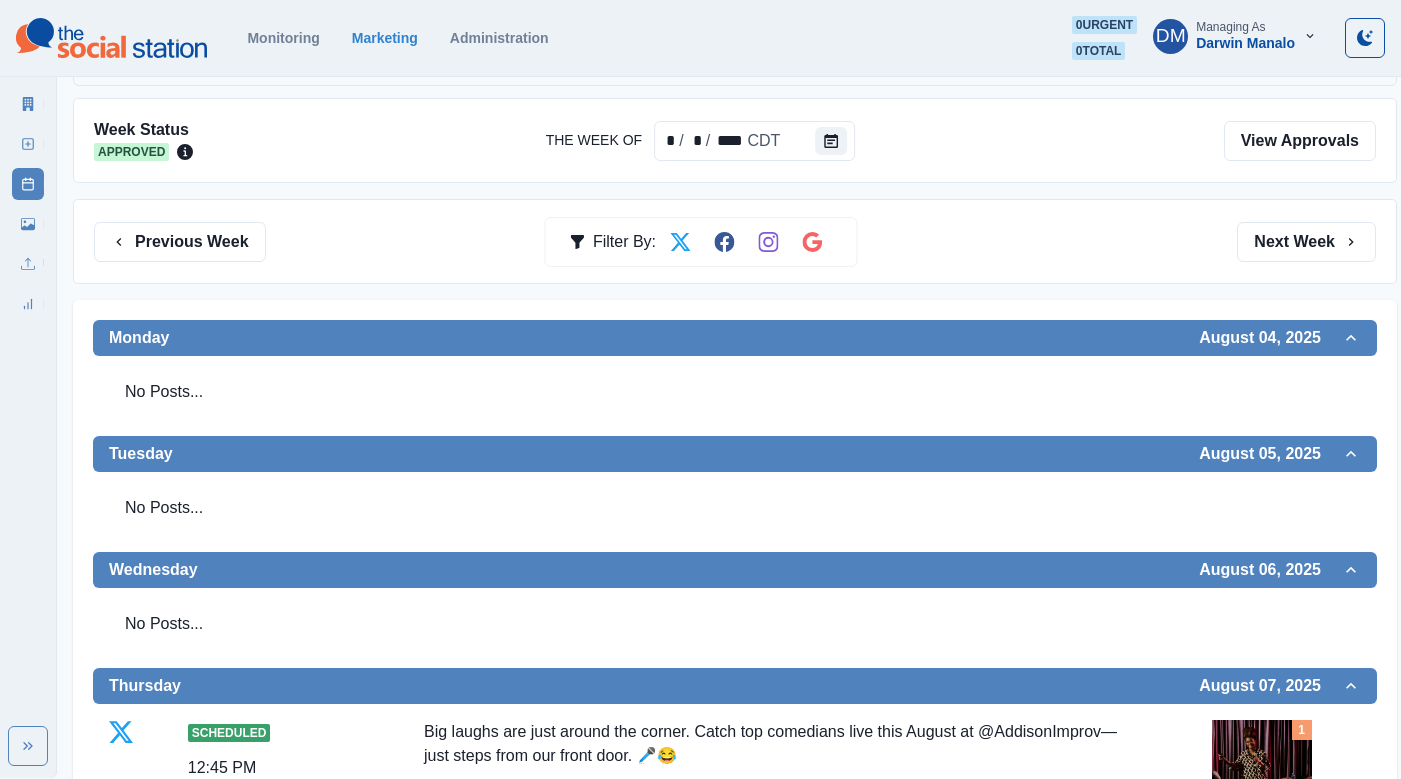 scroll, scrollTop: 0, scrollLeft: 0, axis: both 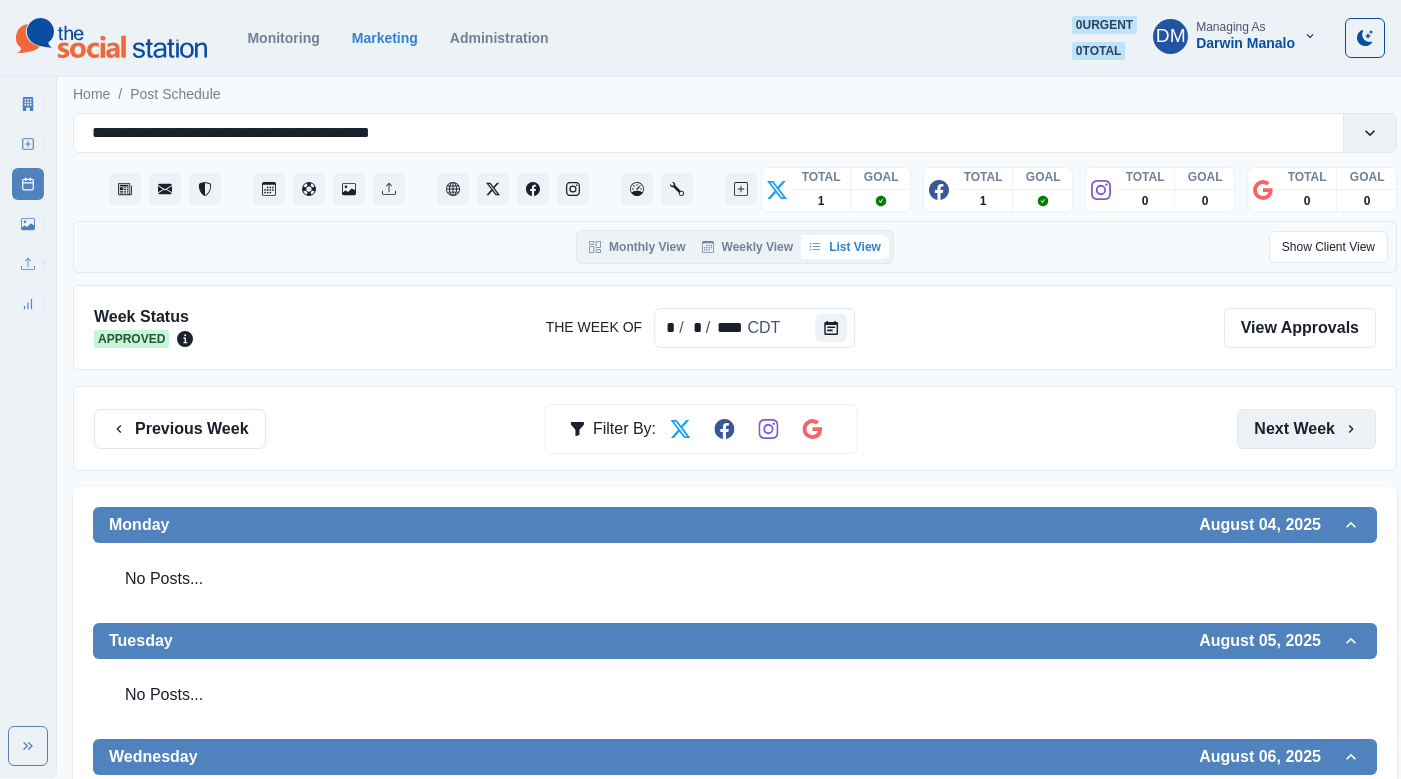 click on "Next Week" at bounding box center [1306, 429] 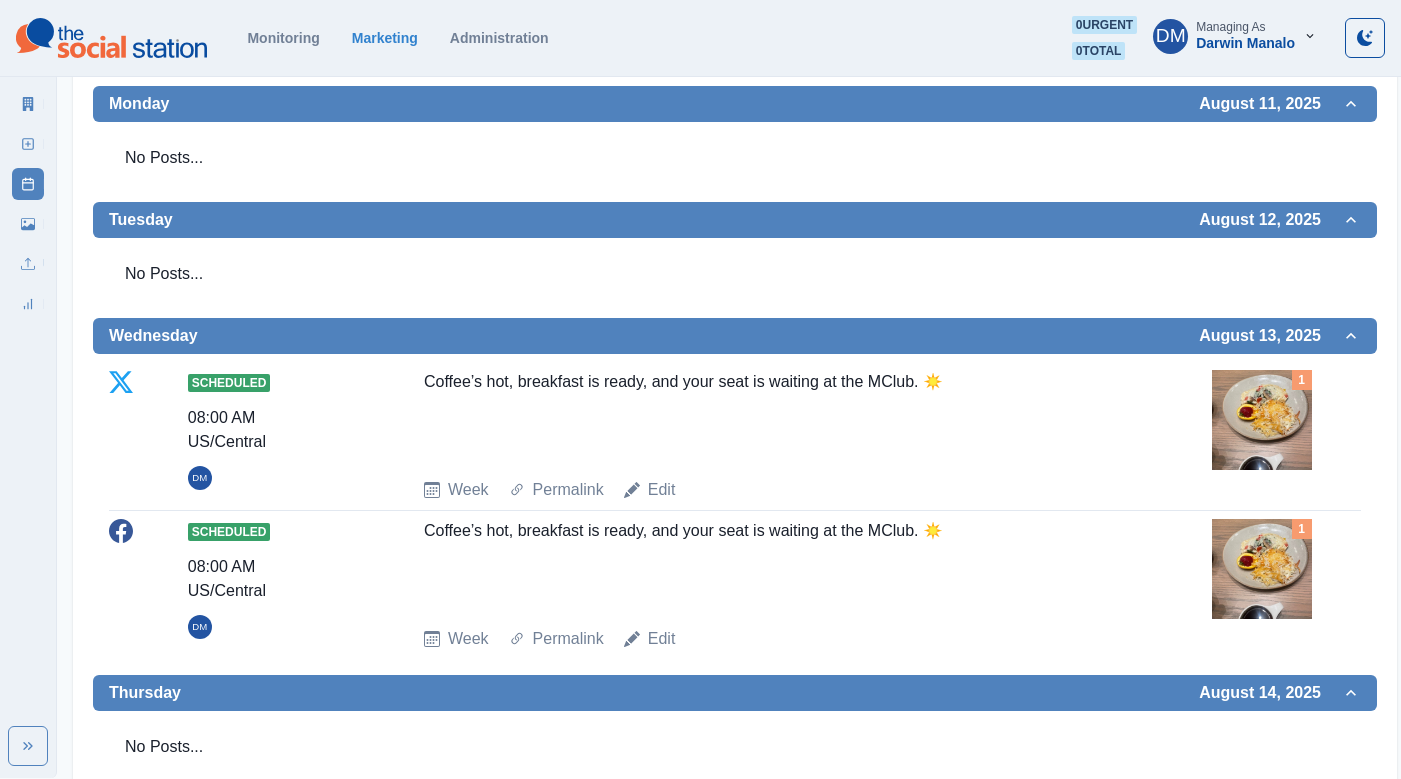 scroll, scrollTop: 423, scrollLeft: 0, axis: vertical 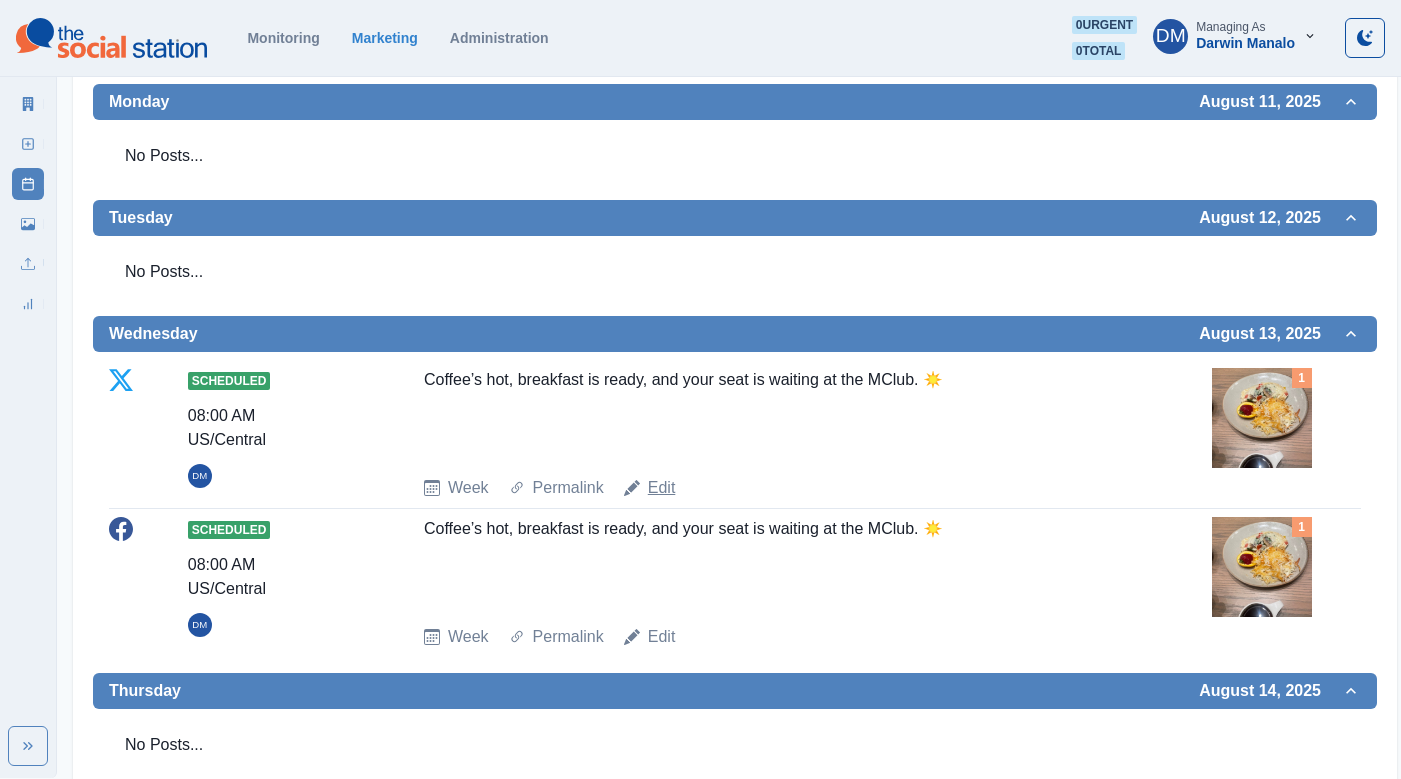 click on "Edit" at bounding box center [662, 488] 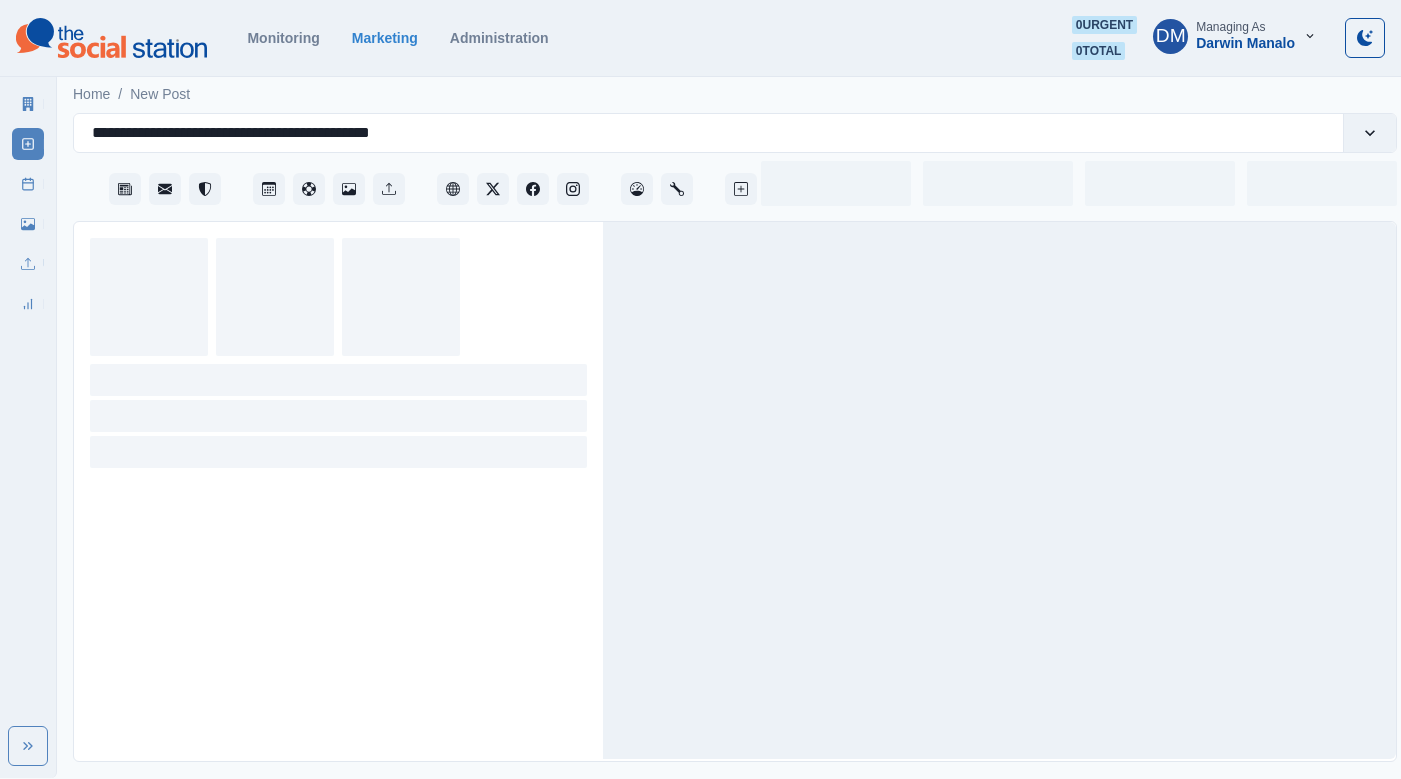 scroll, scrollTop: 0, scrollLeft: 0, axis: both 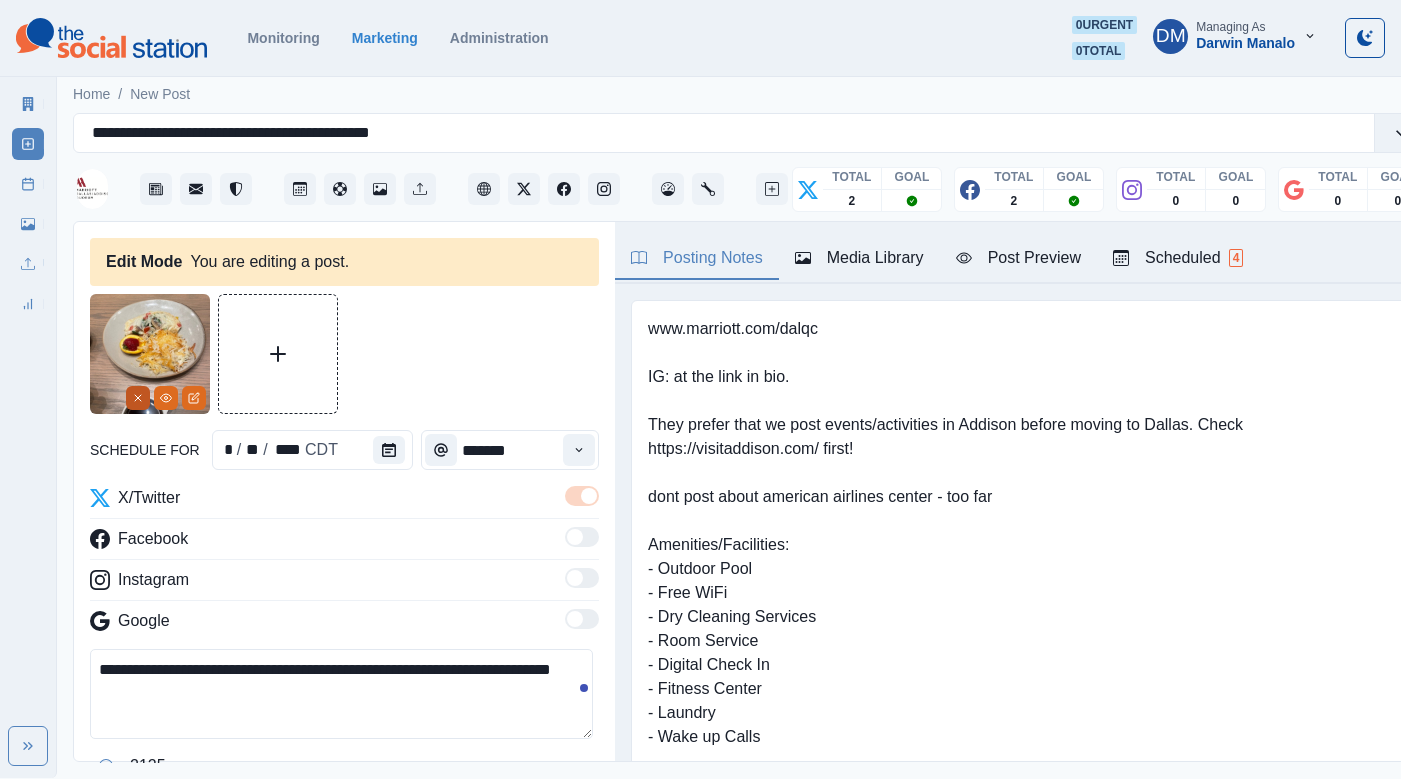 click 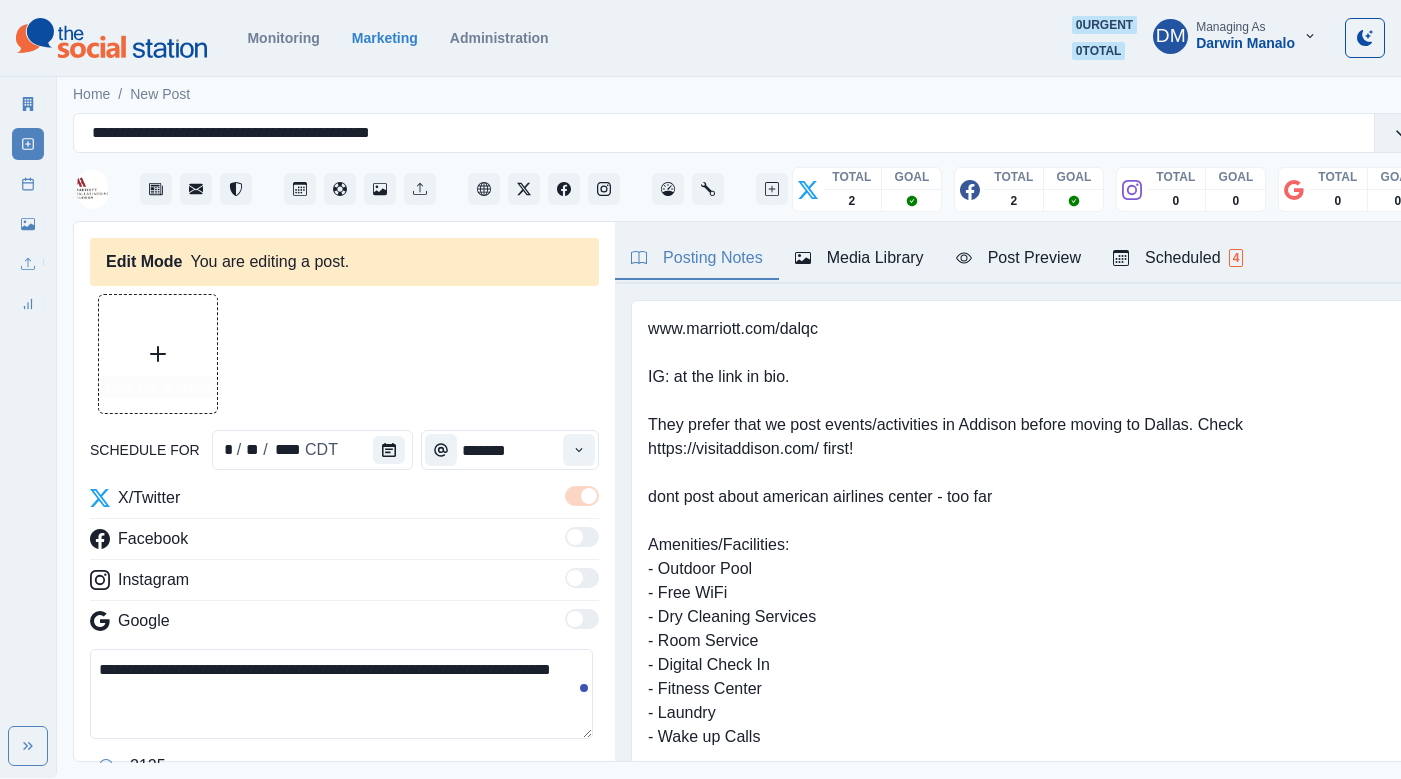 click at bounding box center [158, 354] 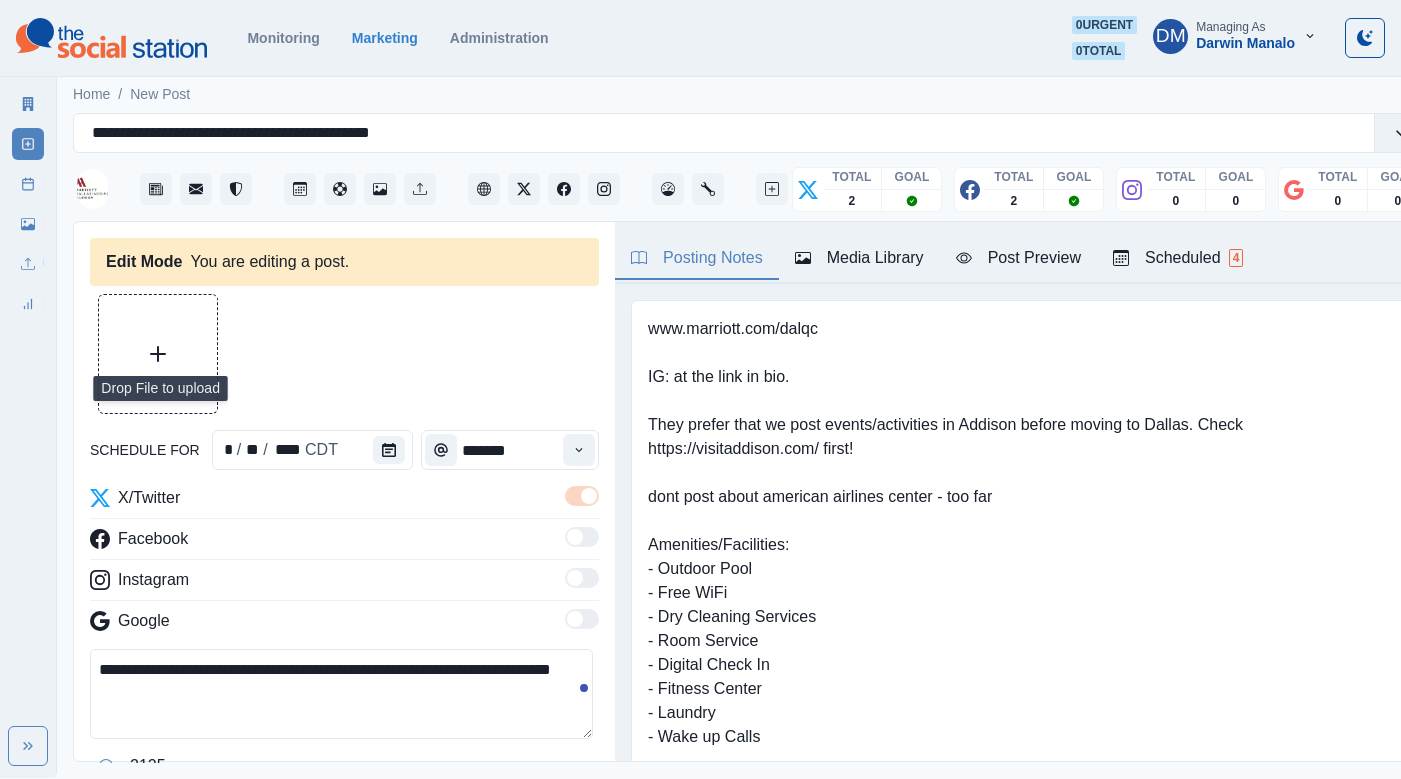 click on "Home / New Post" at bounding box center [750, 88] 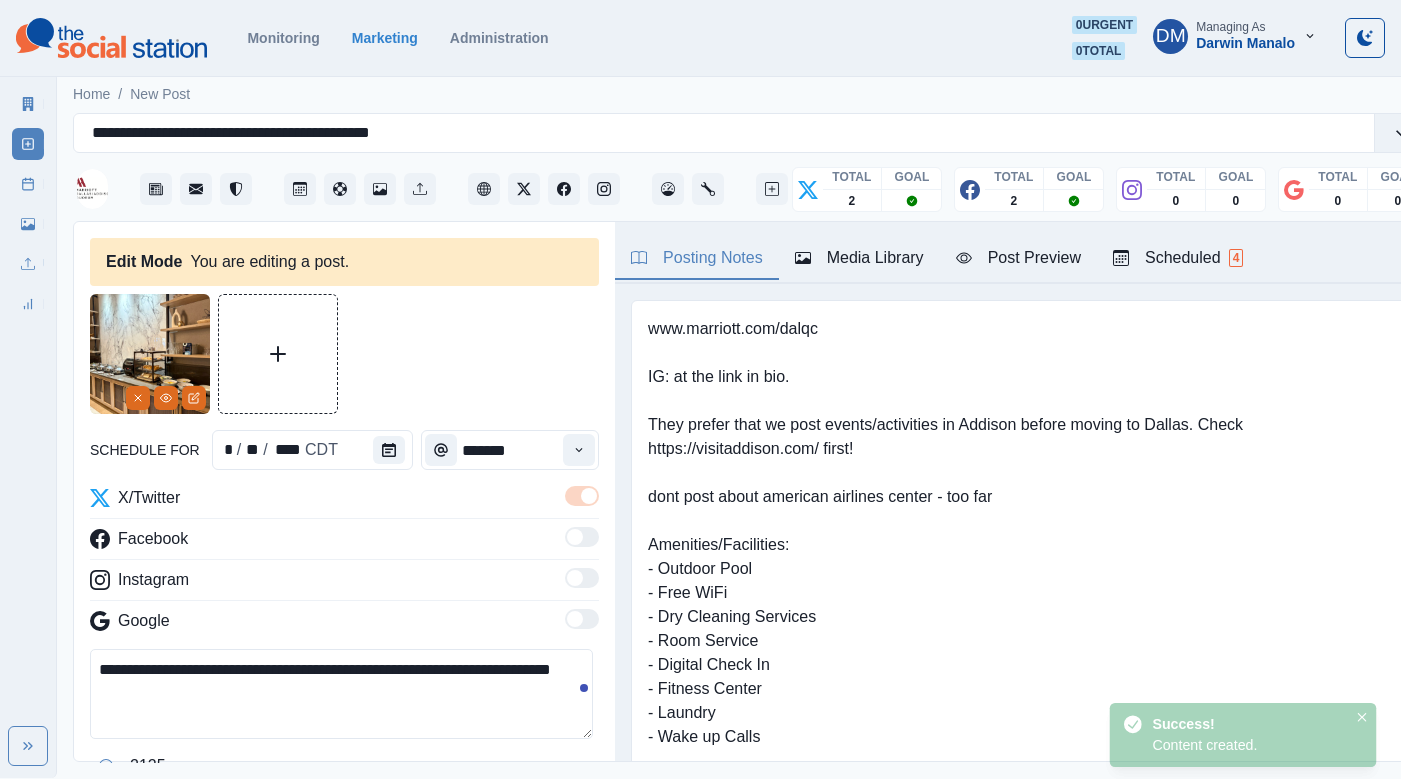 click on "Post Preview" at bounding box center (1018, 258) 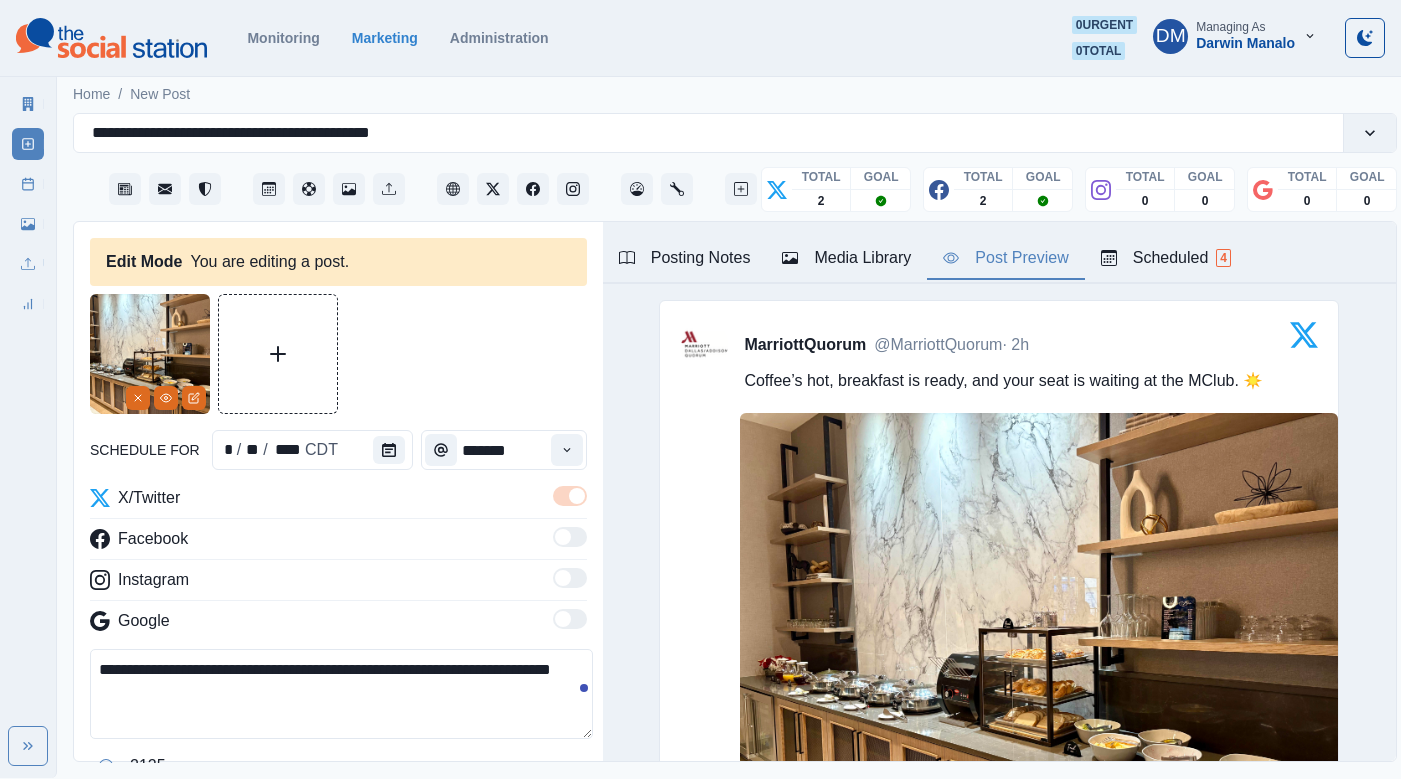 scroll, scrollTop: 313, scrollLeft: 0, axis: vertical 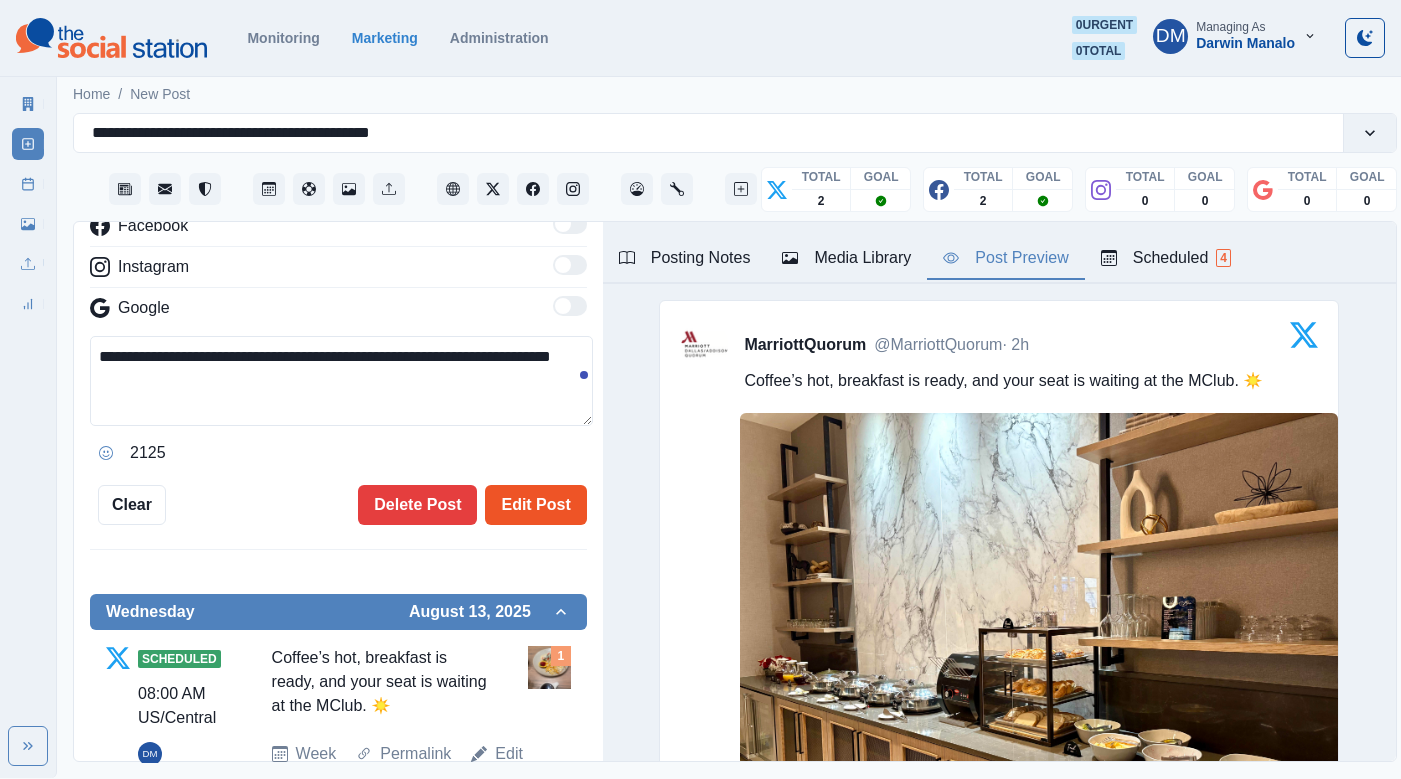 click on "Edit Post" at bounding box center [535, 505] 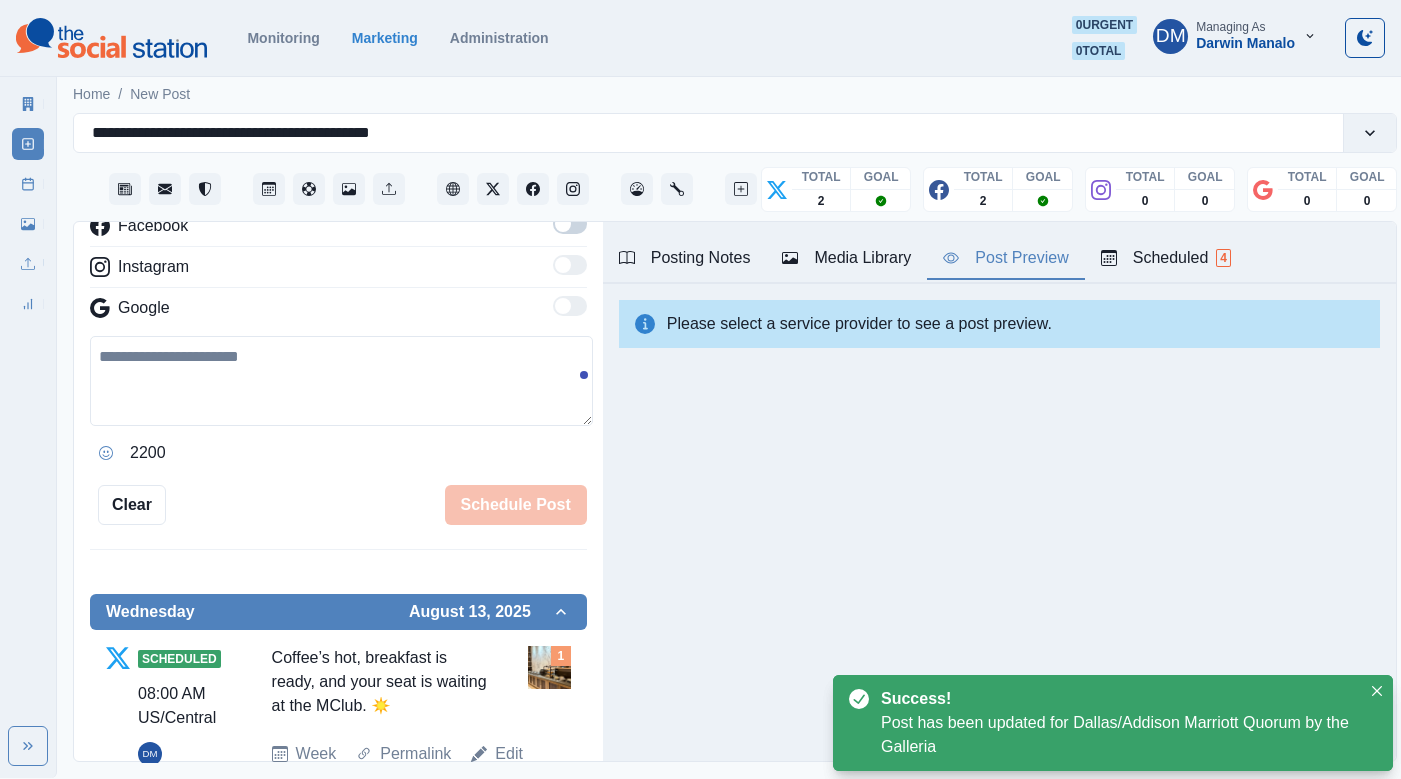 click on "Edit" at bounding box center [509, 891] 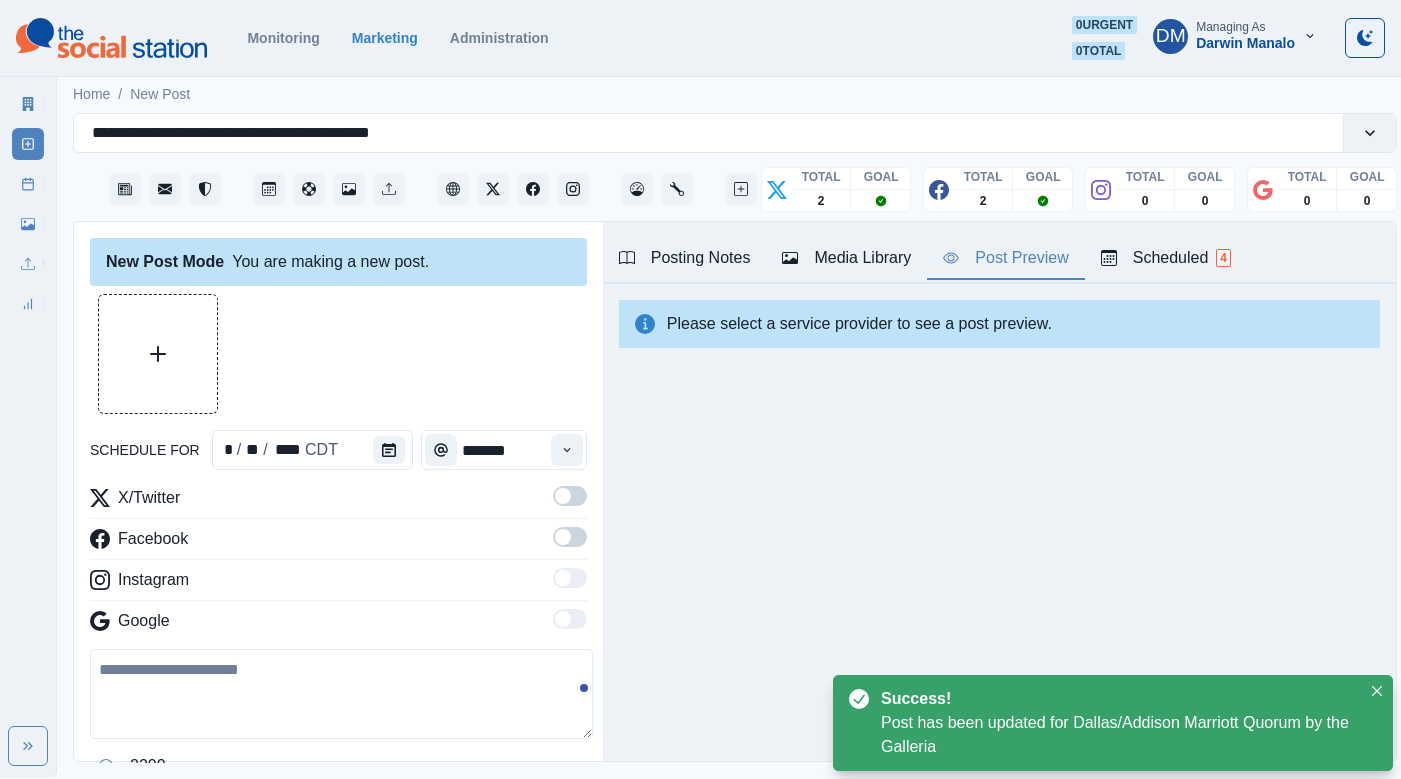 type on "**********" 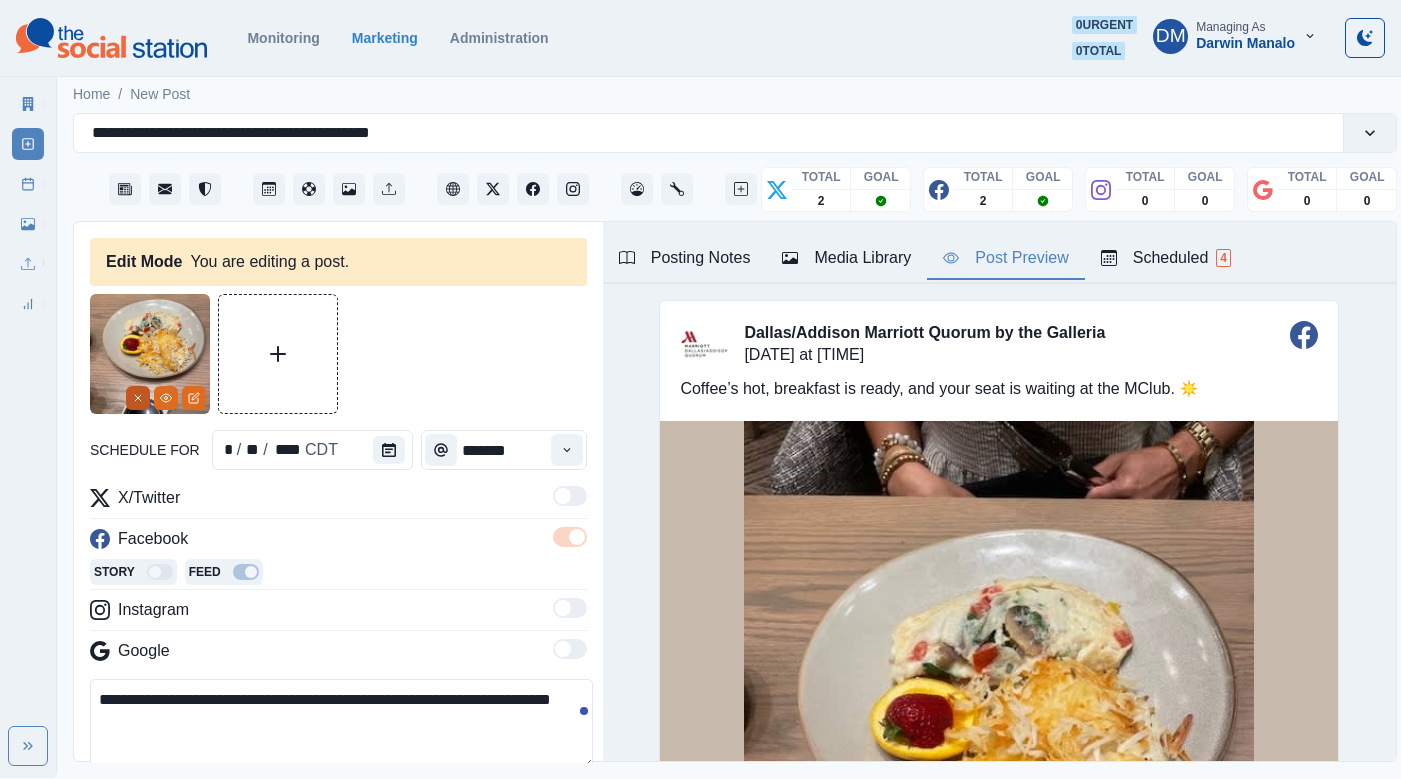 click at bounding box center [138, 398] 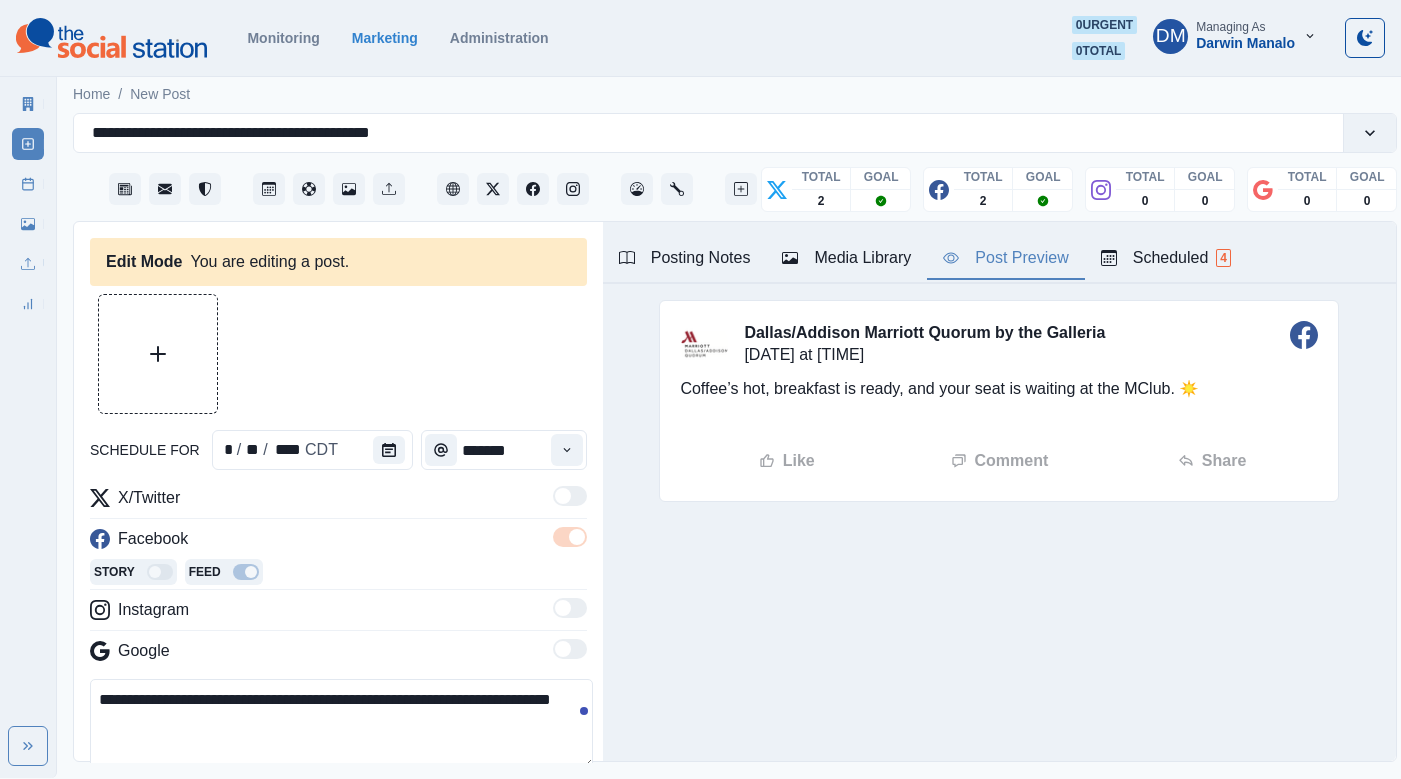 click on "Media Library" at bounding box center (846, 258) 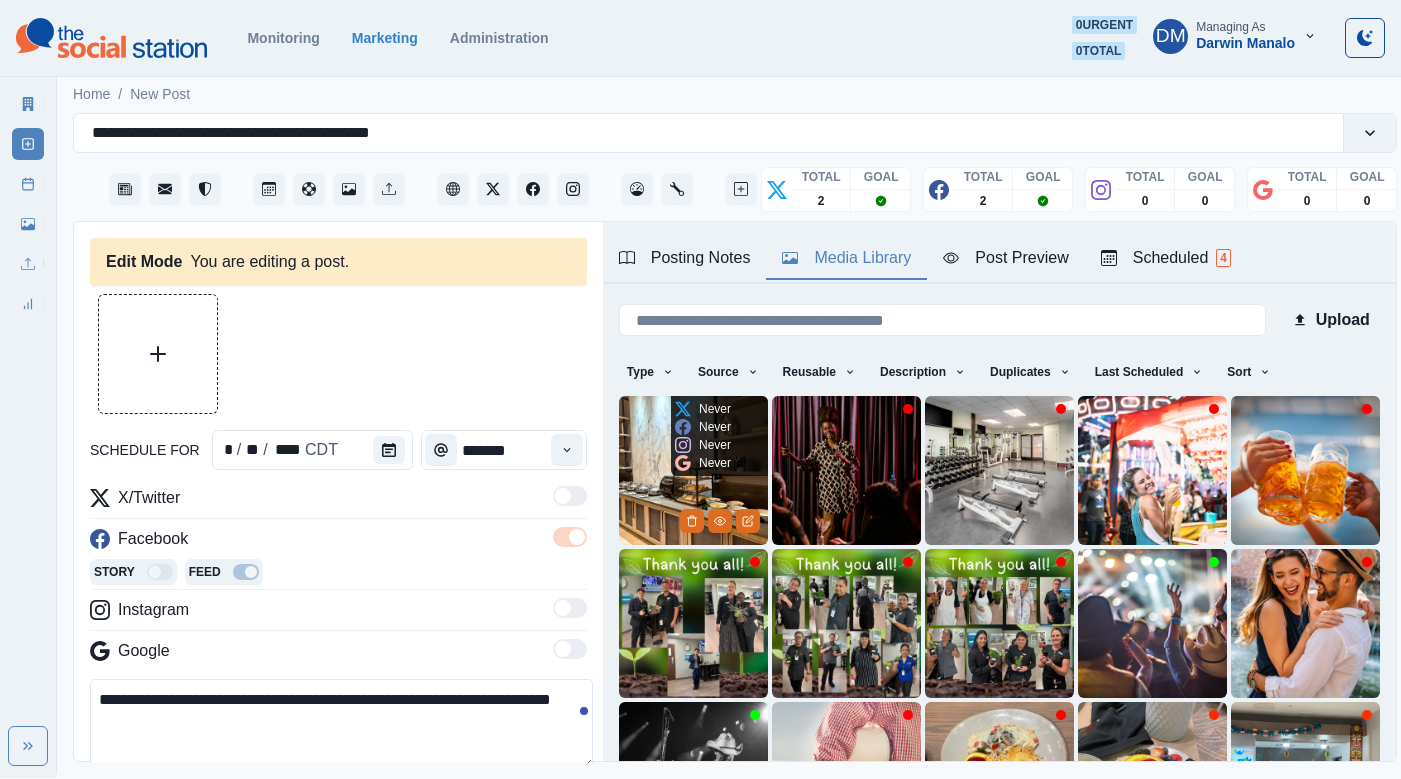 click at bounding box center [693, 470] 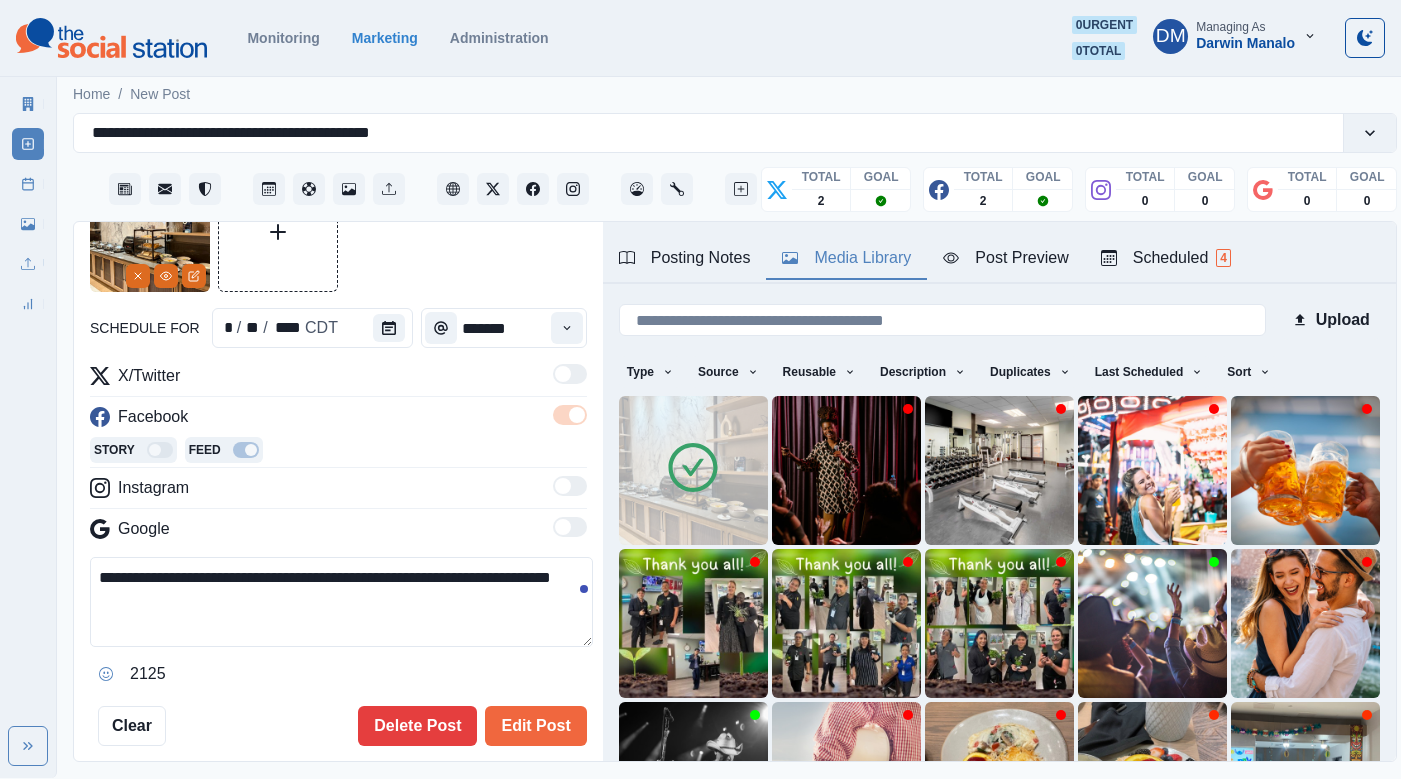 scroll, scrollTop: 336, scrollLeft: 0, axis: vertical 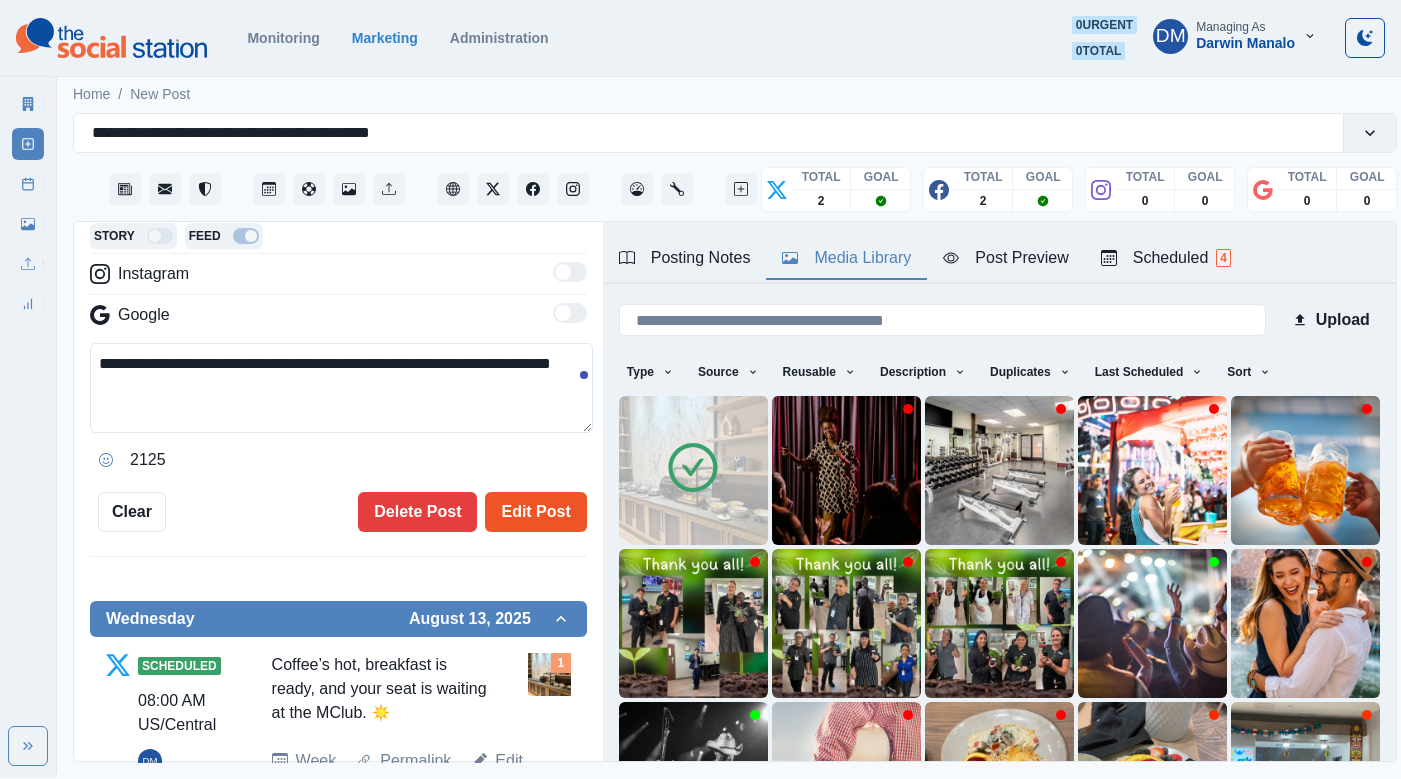 click on "Edit Post" at bounding box center [535, 512] 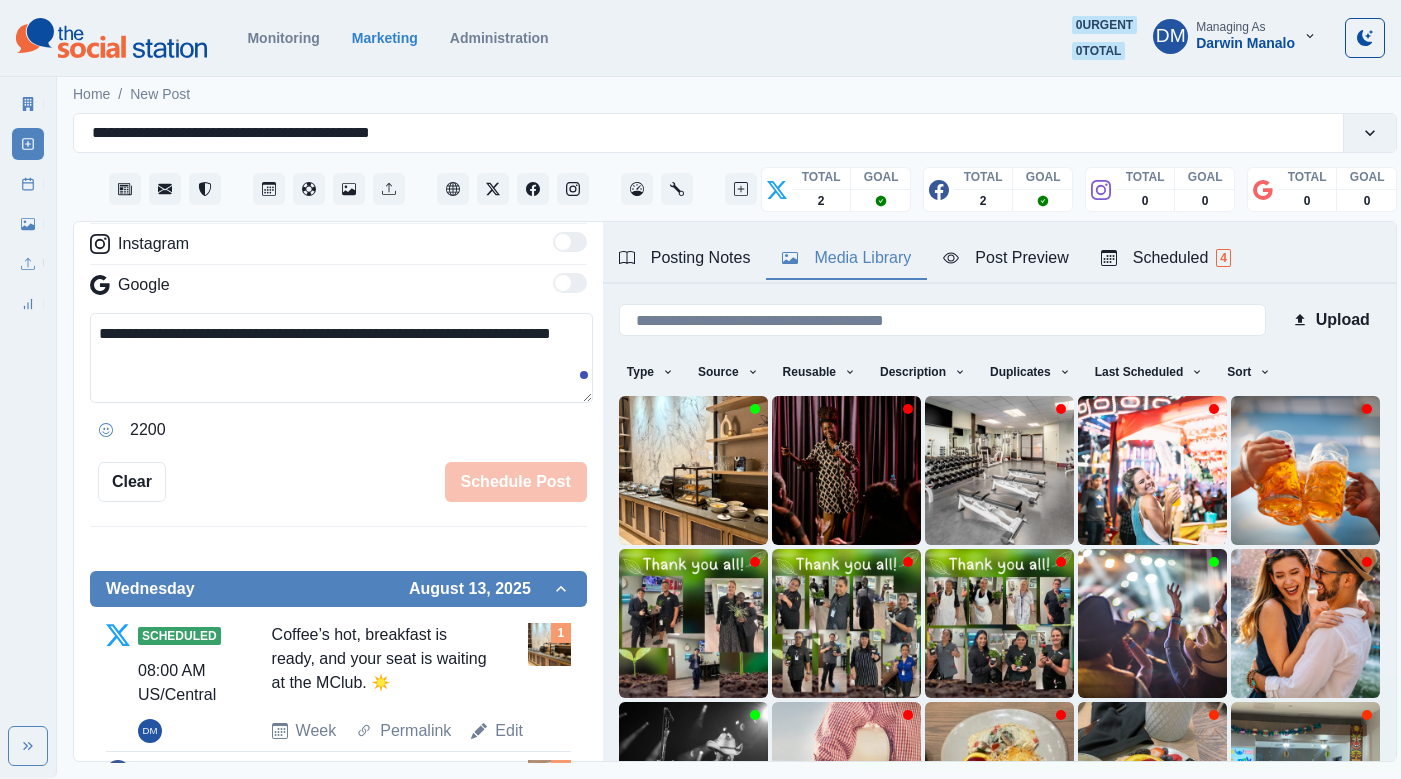type 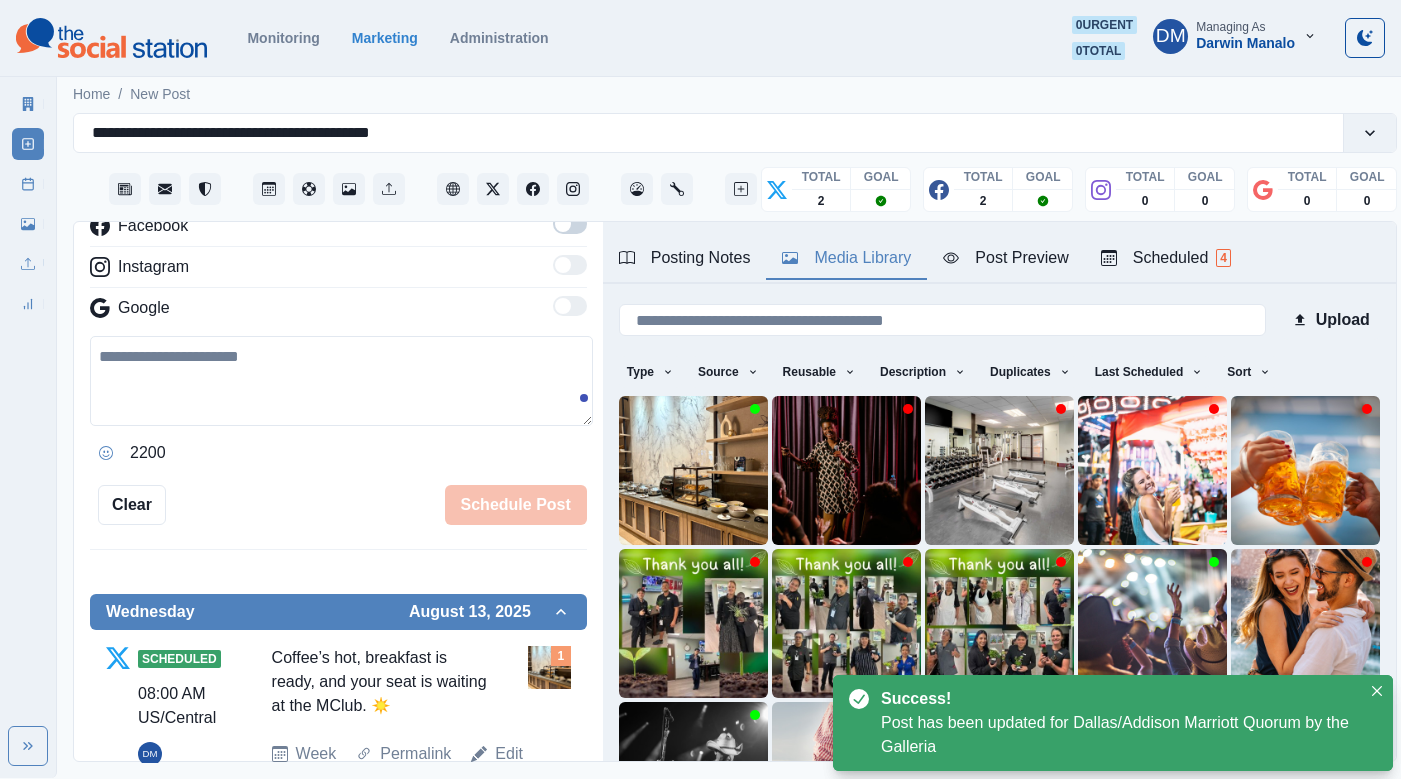 scroll, scrollTop: 0, scrollLeft: 0, axis: both 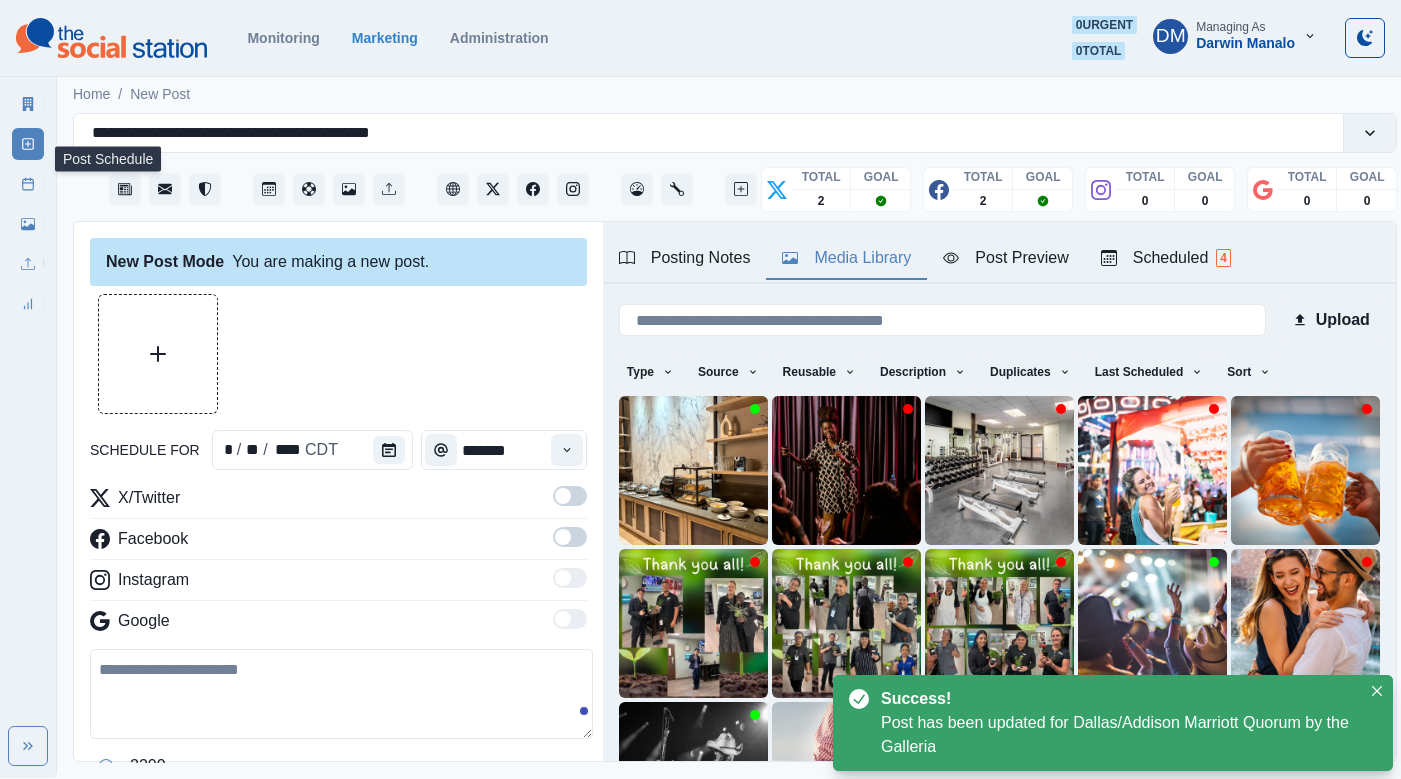 click on "Post Schedule" at bounding box center (28, 184) 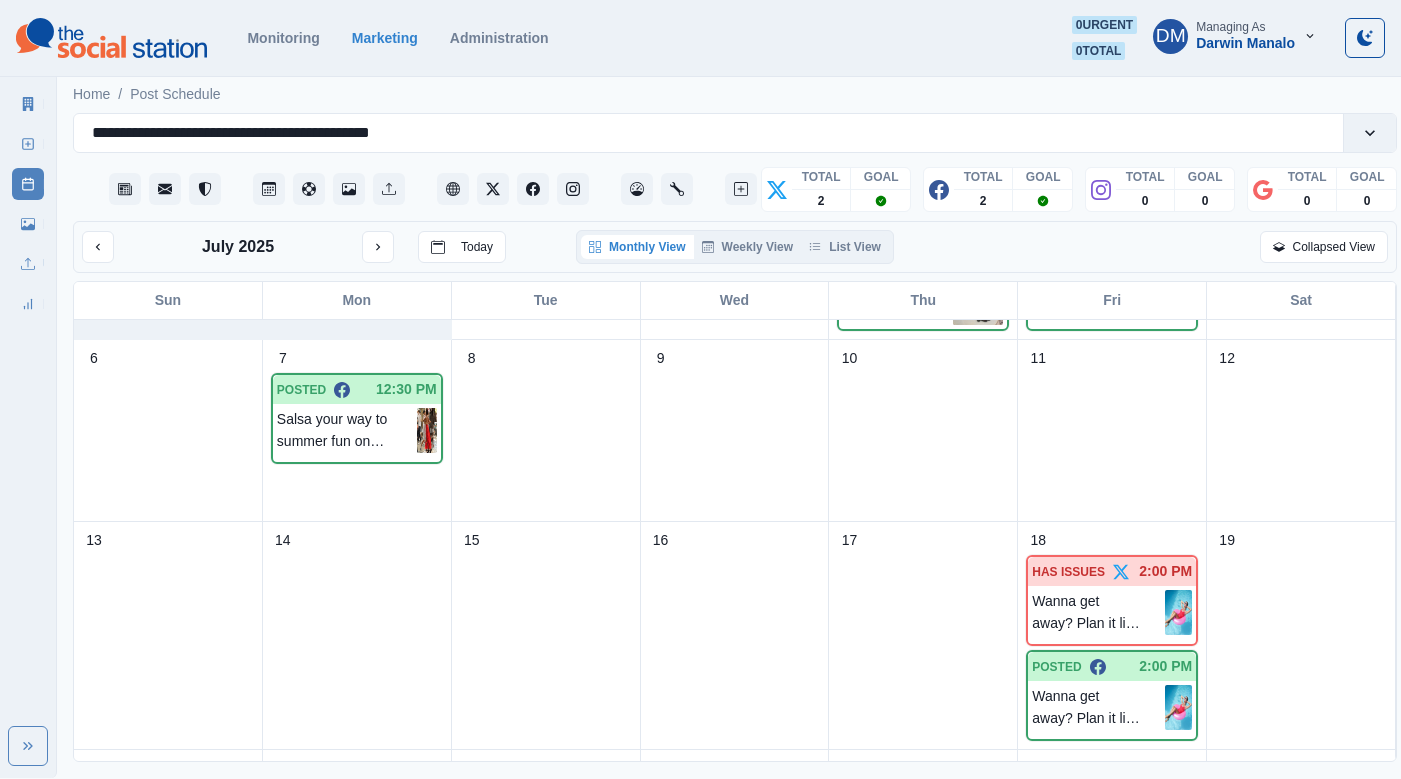 scroll, scrollTop: 0, scrollLeft: 0, axis: both 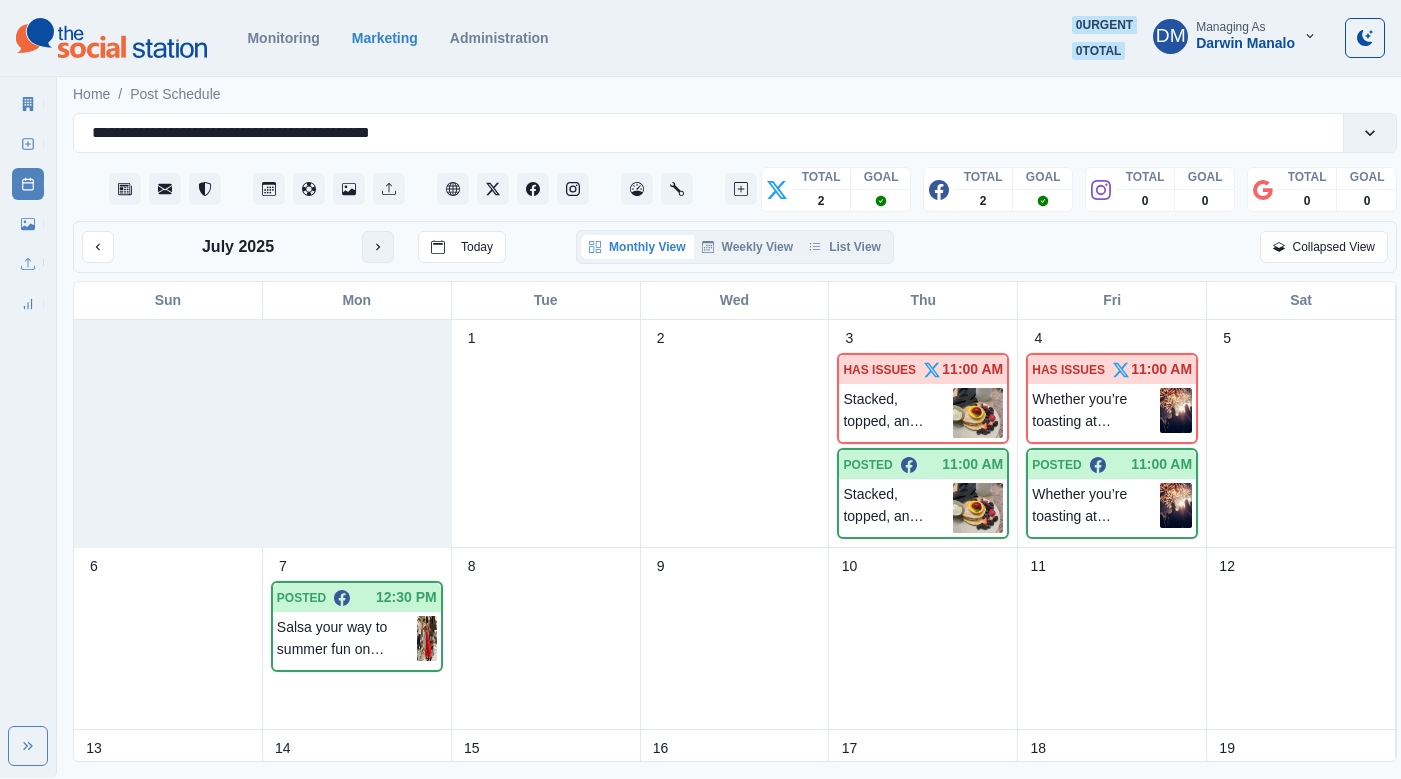 click 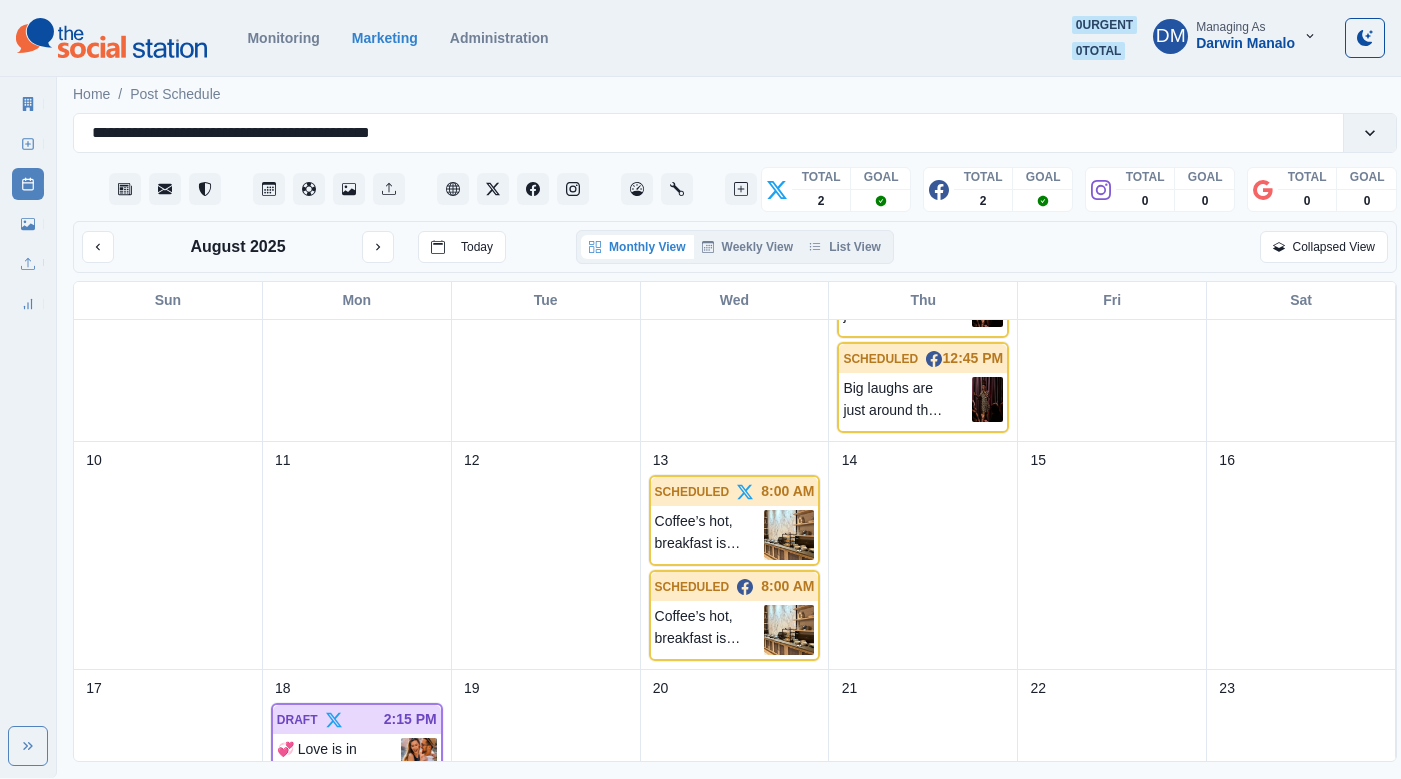 scroll, scrollTop: 332, scrollLeft: 0, axis: vertical 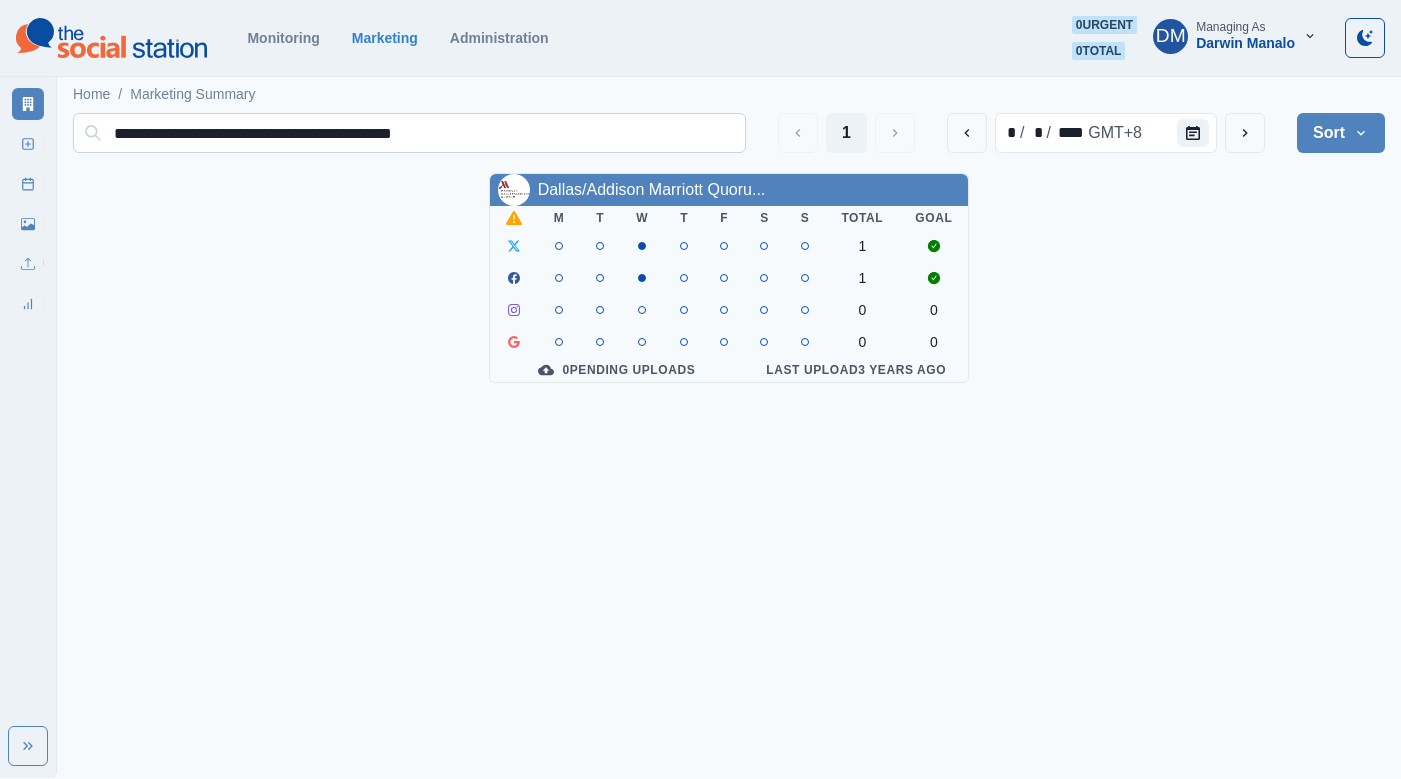 drag, startPoint x: 409, startPoint y: 128, endPoint x: 95, endPoint y: 128, distance: 314 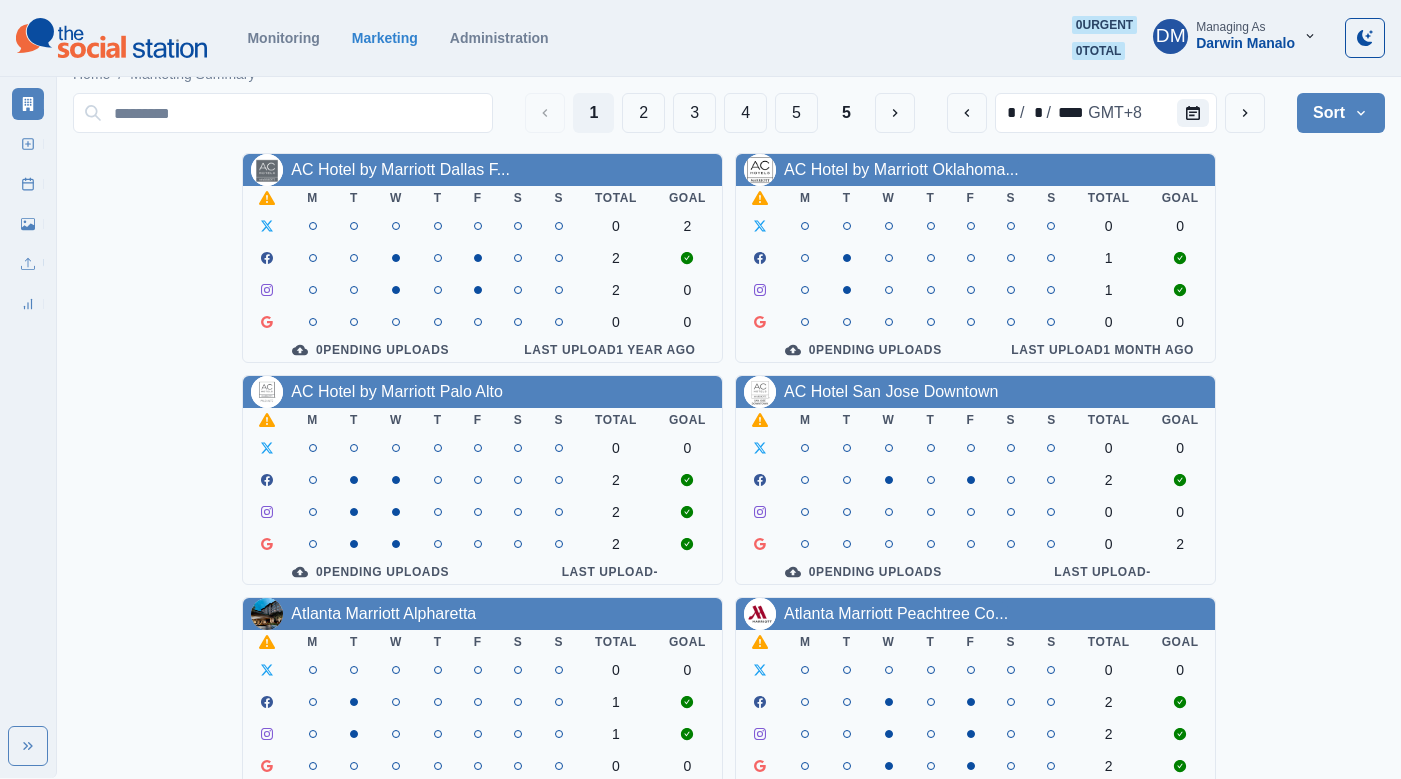 scroll, scrollTop: 15, scrollLeft: 0, axis: vertical 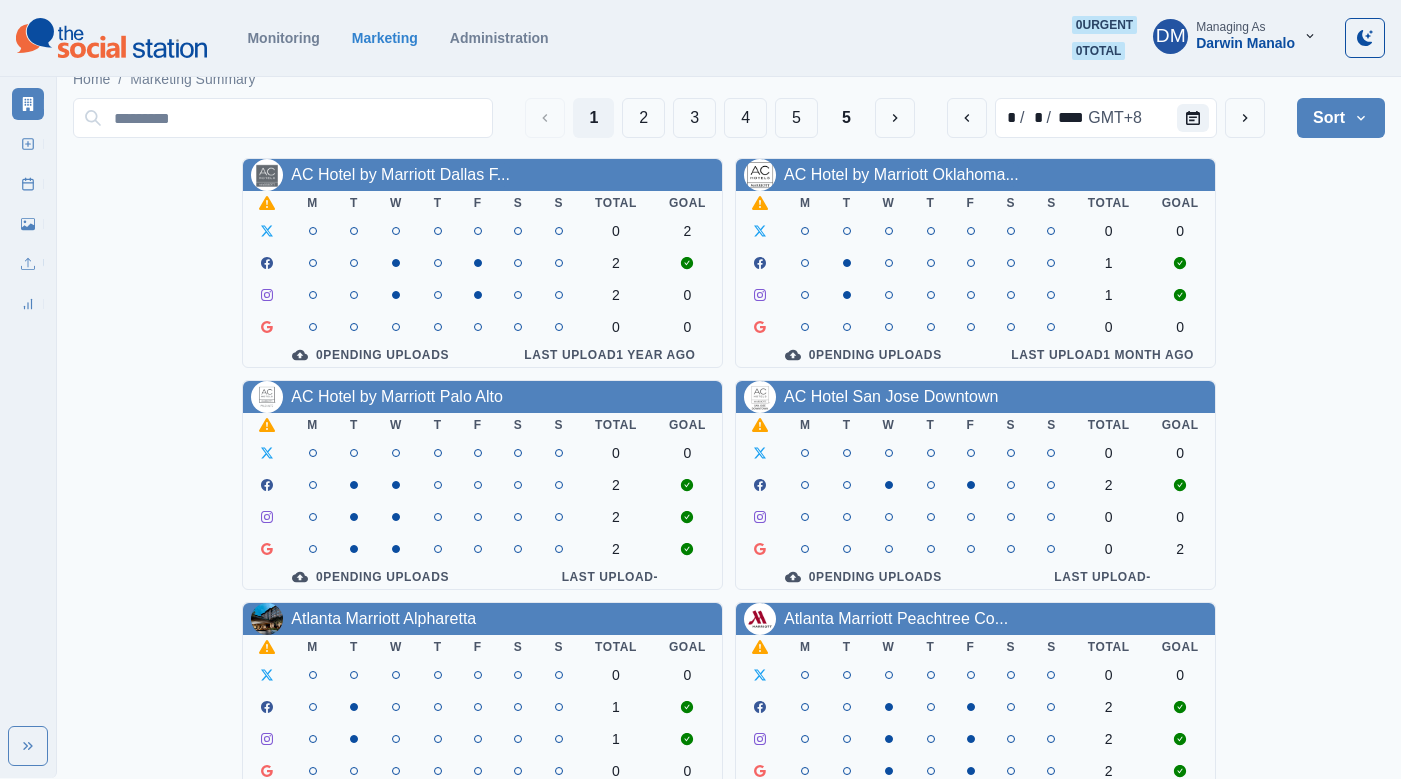 type 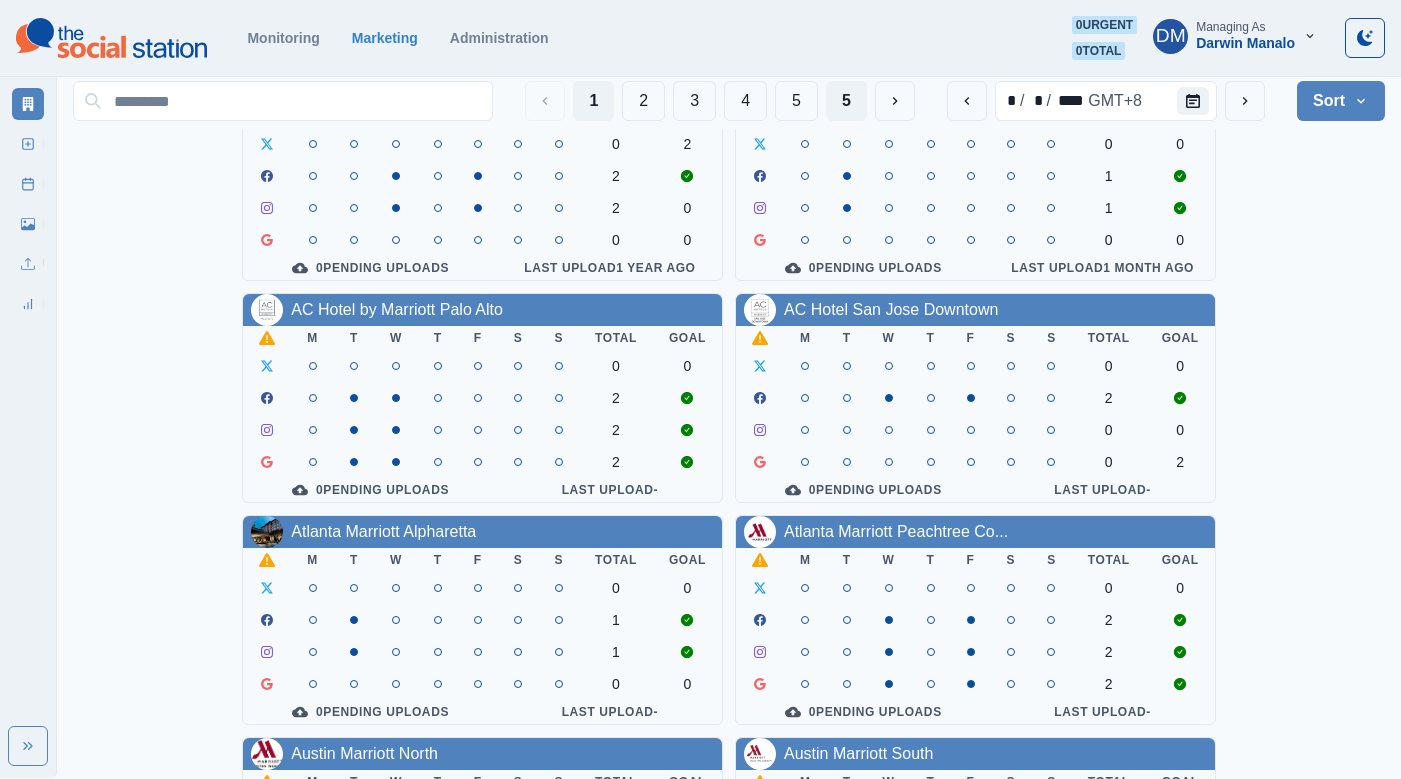 click on "5" at bounding box center (846, 101) 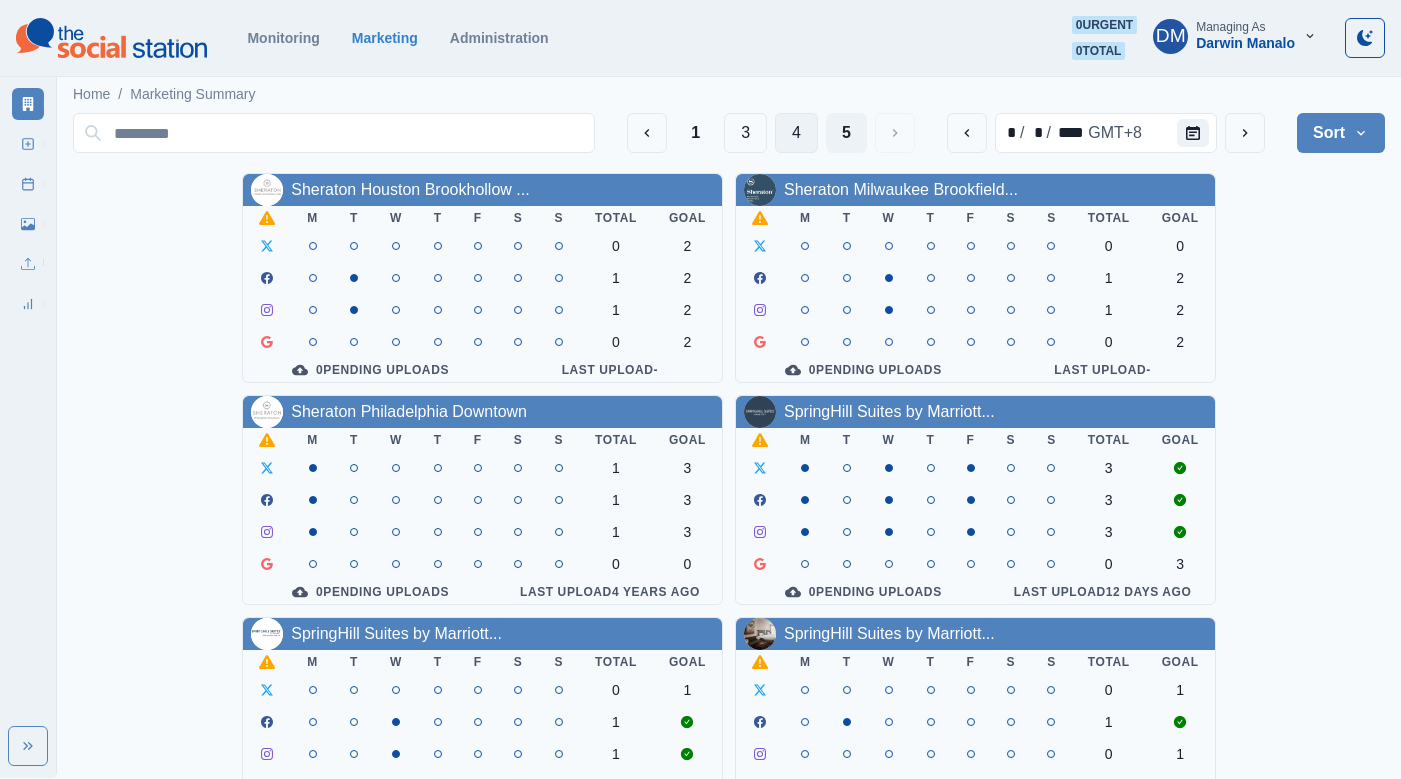 click on "4" at bounding box center (796, 133) 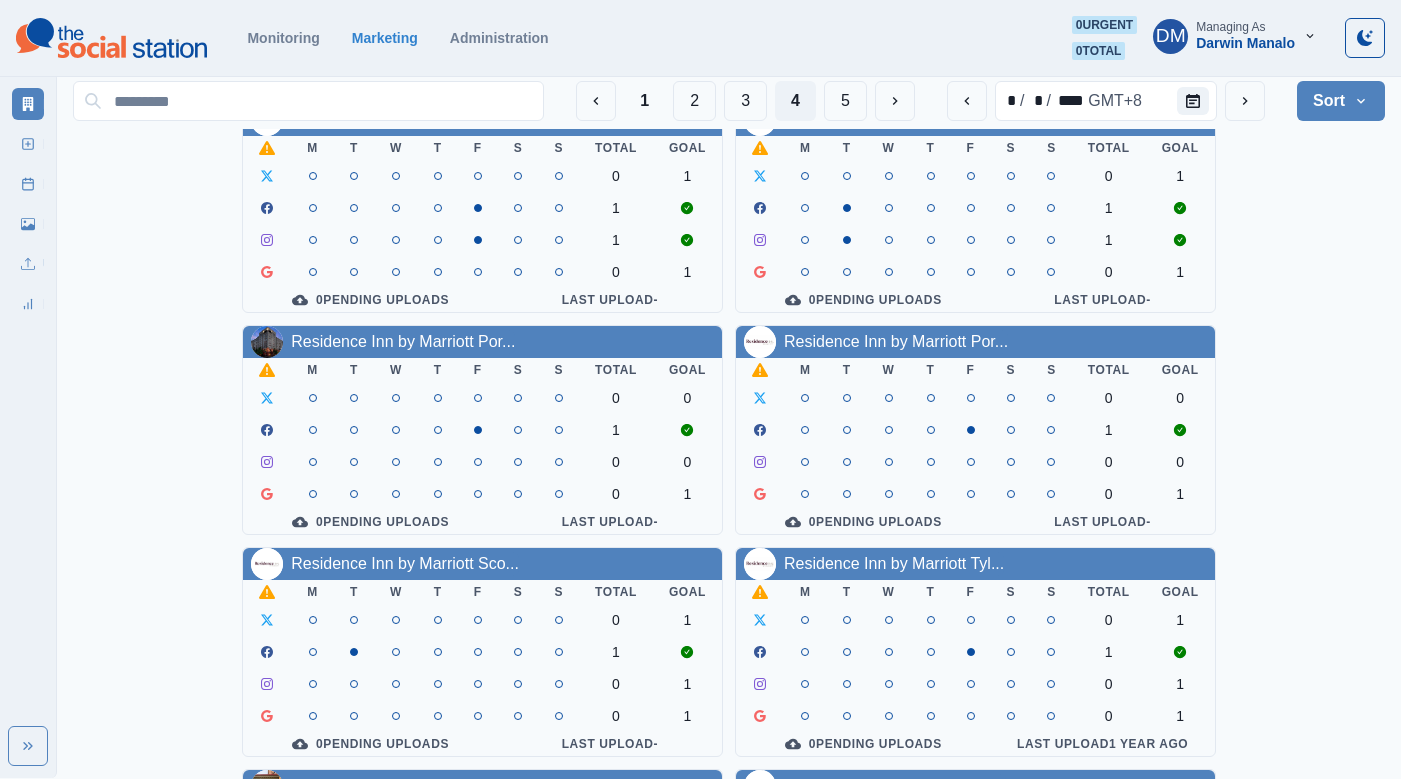scroll, scrollTop: 102, scrollLeft: 0, axis: vertical 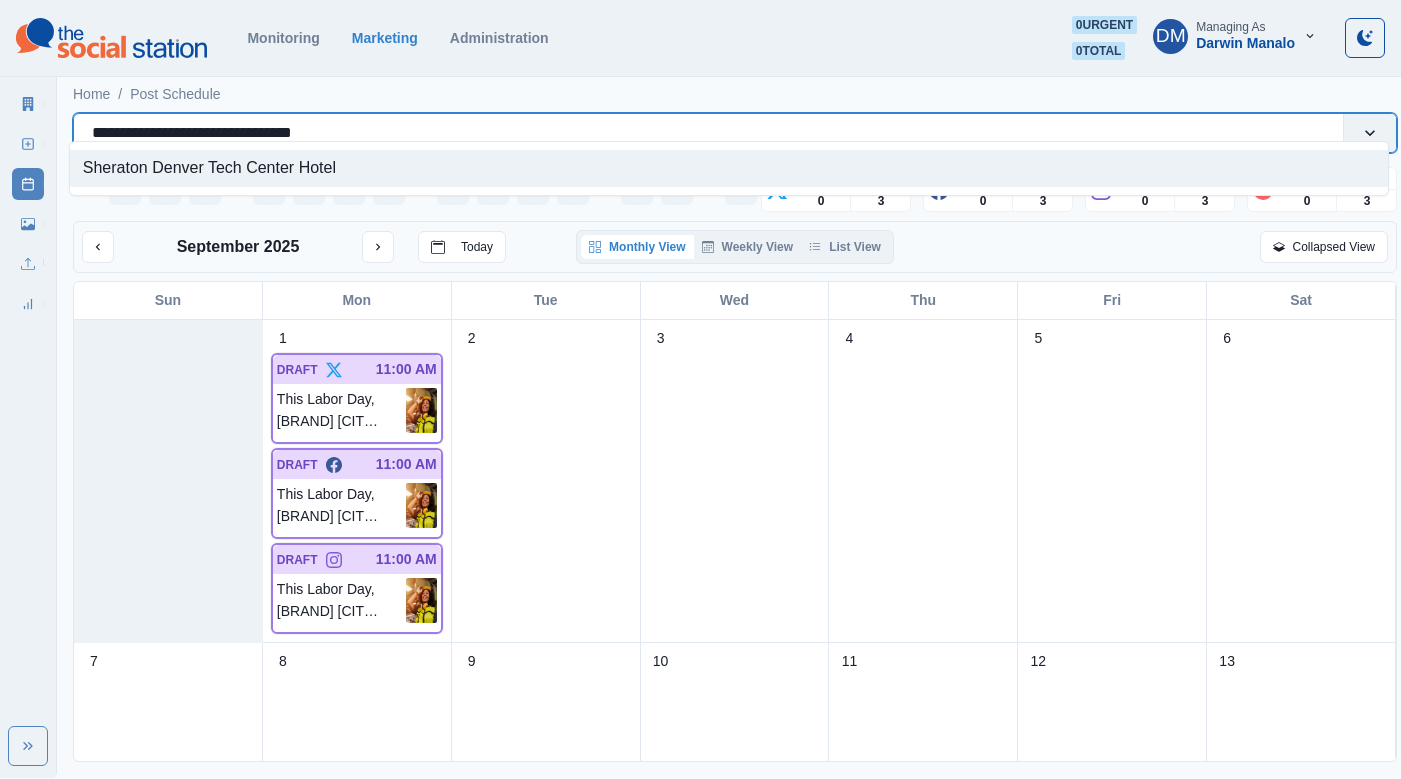 drag, startPoint x: 85, startPoint y: 118, endPoint x: 377, endPoint y: 116, distance: 292.00684 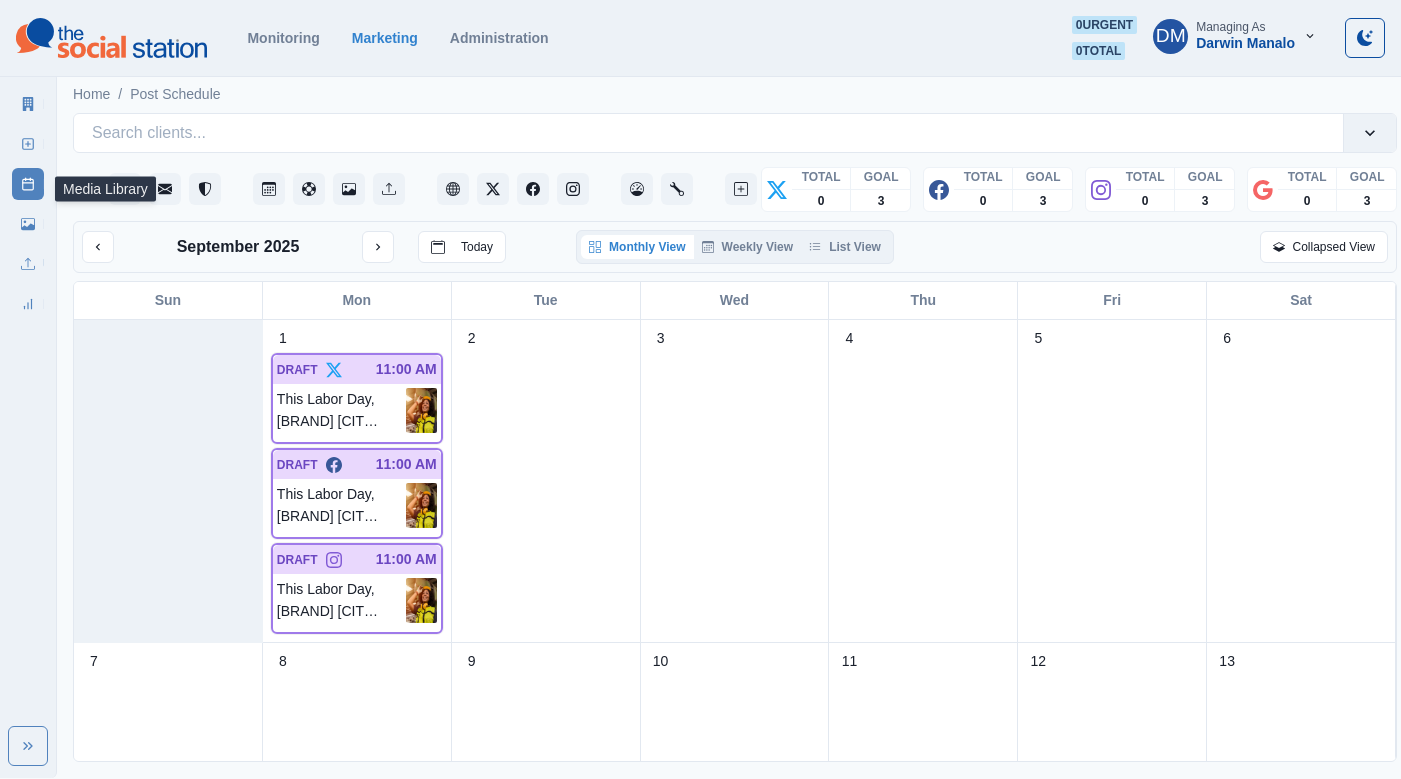 click 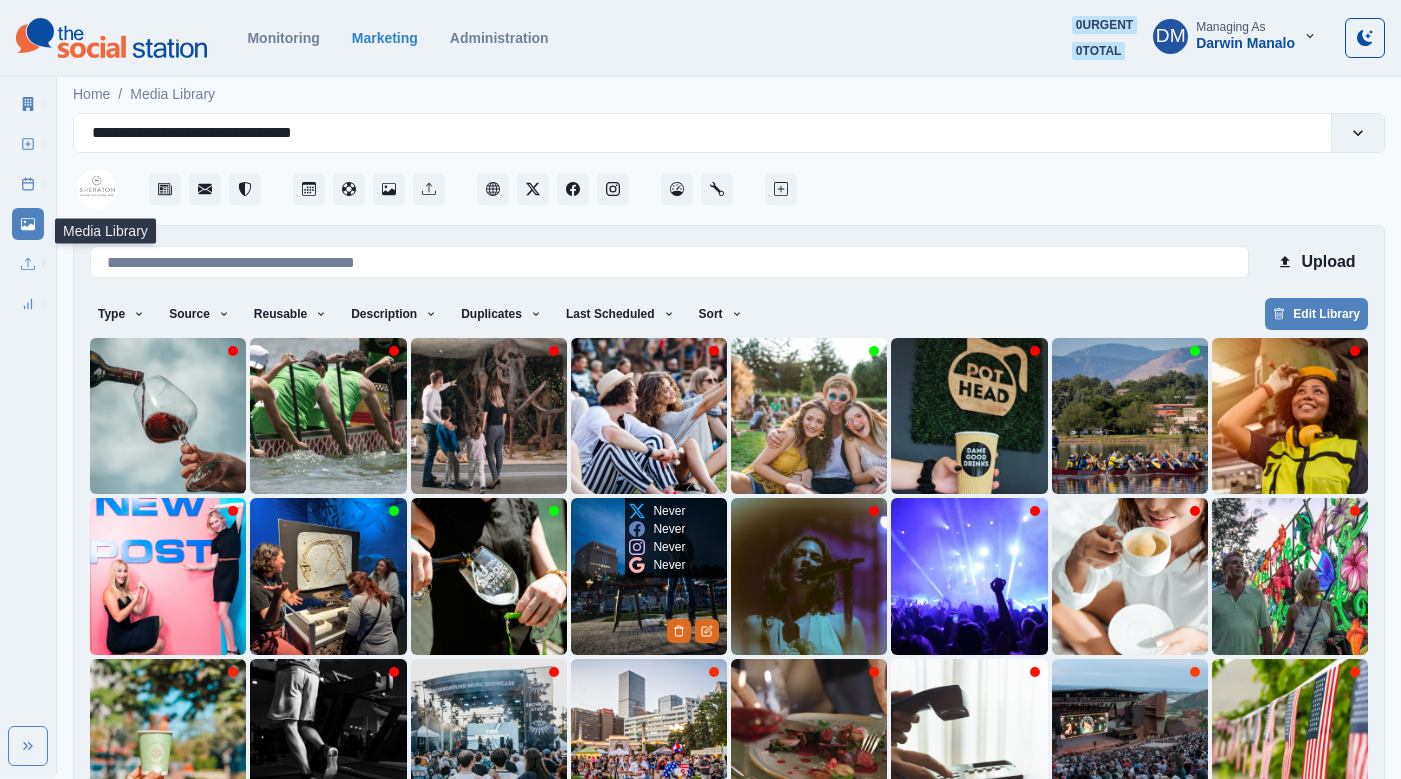 scroll, scrollTop: 42, scrollLeft: 0, axis: vertical 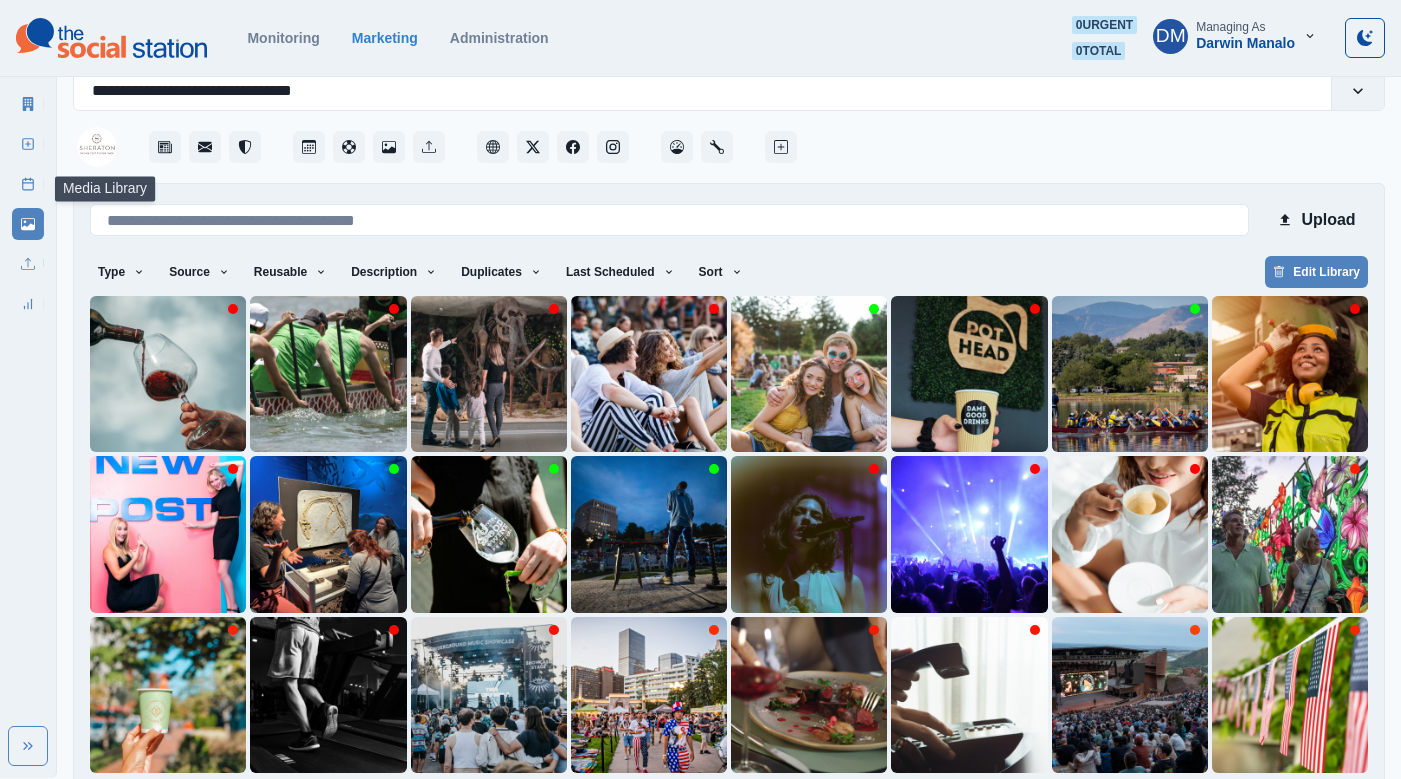 click on "15" at bounding box center [855, 805] 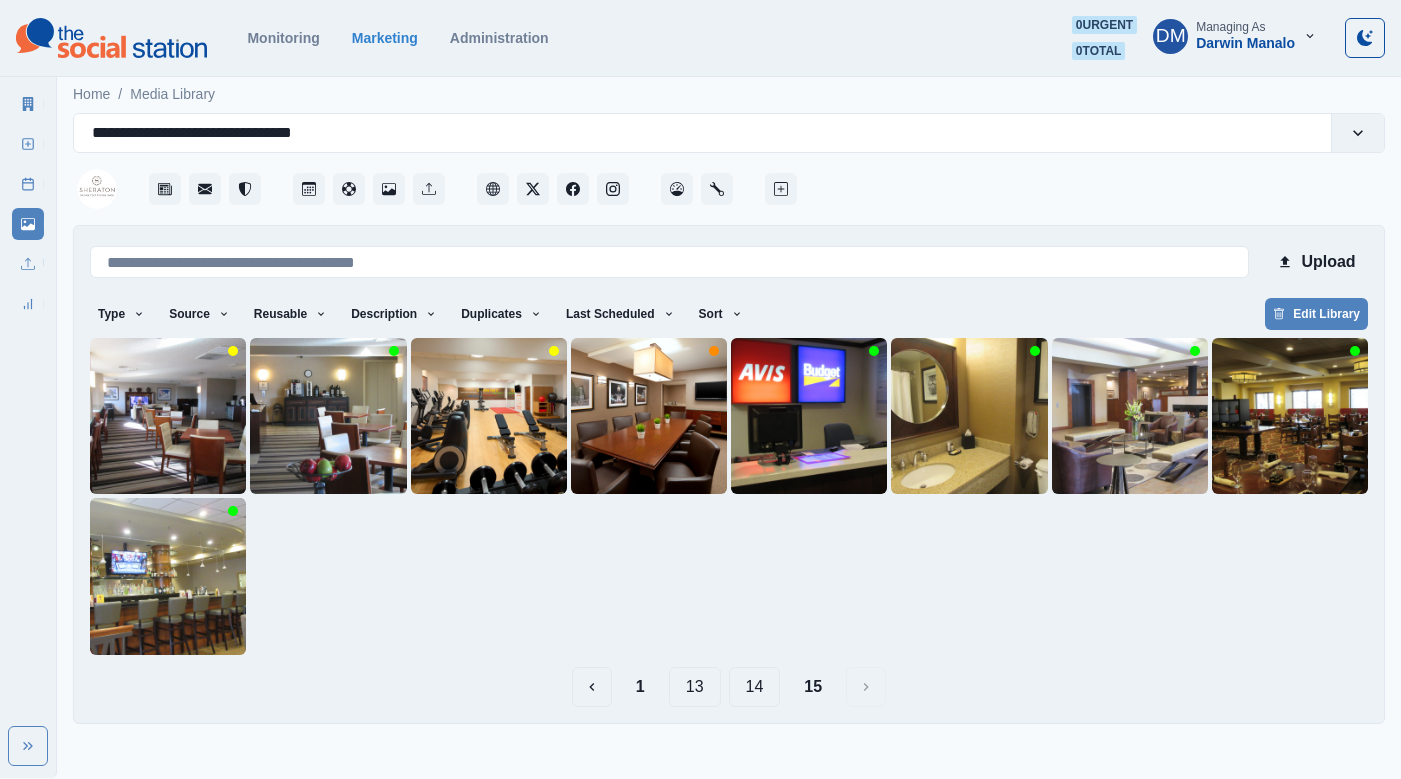 scroll, scrollTop: 0, scrollLeft: 0, axis: both 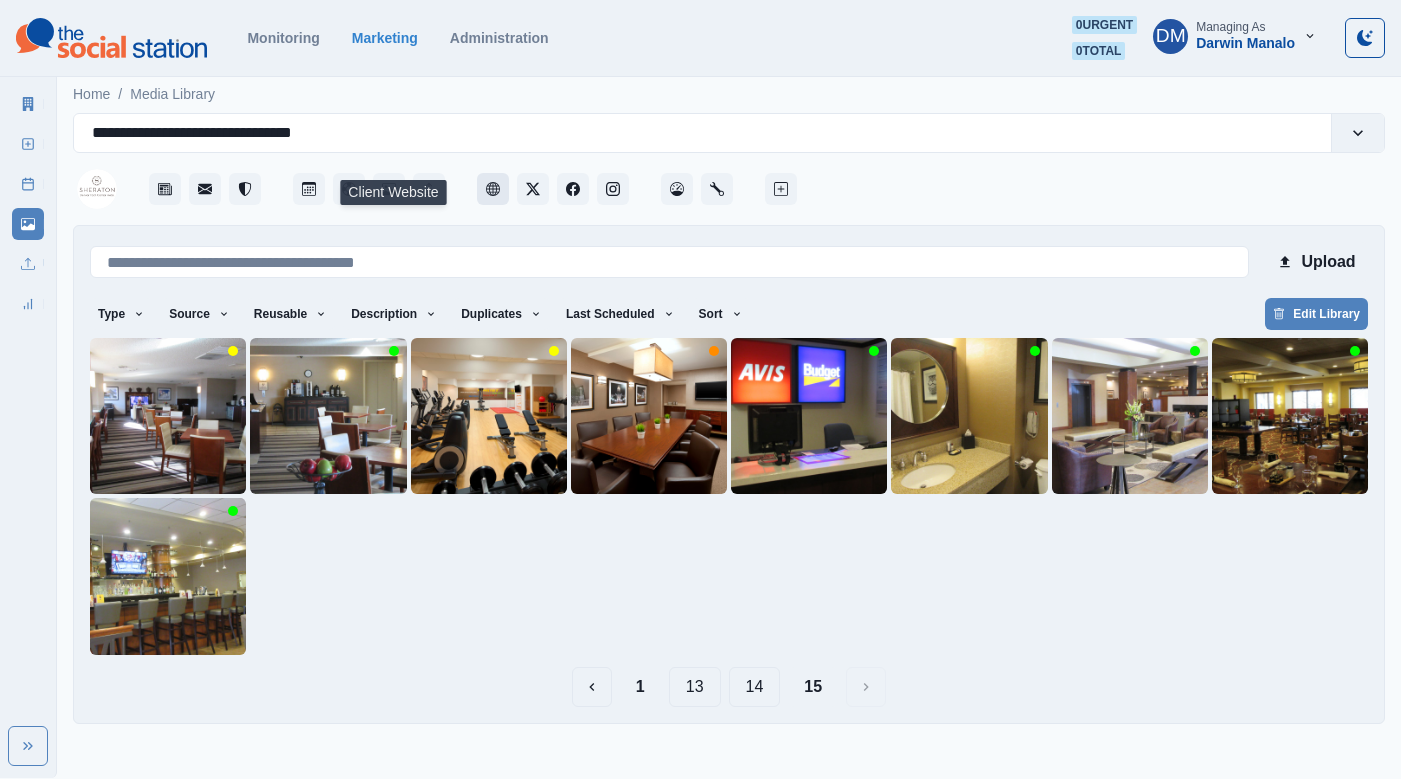 click 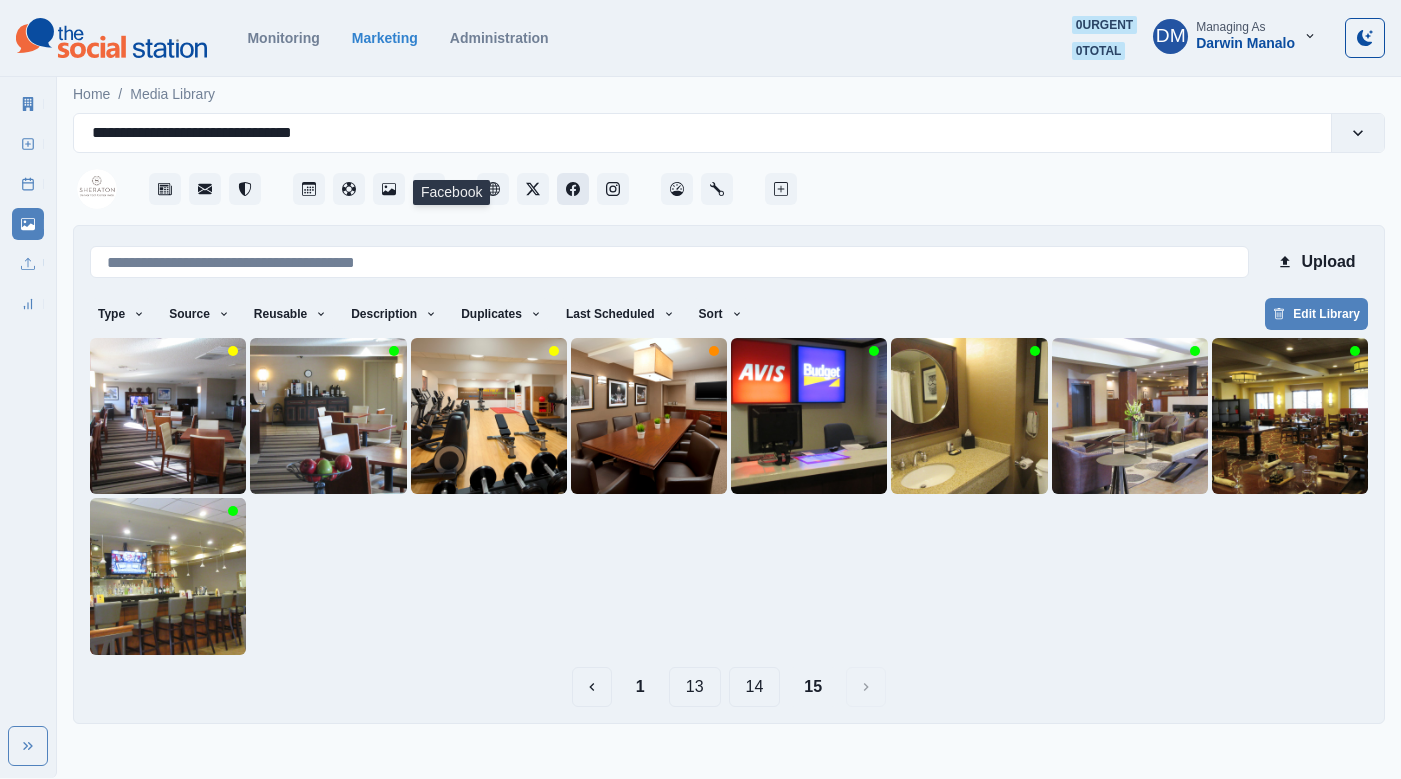 click 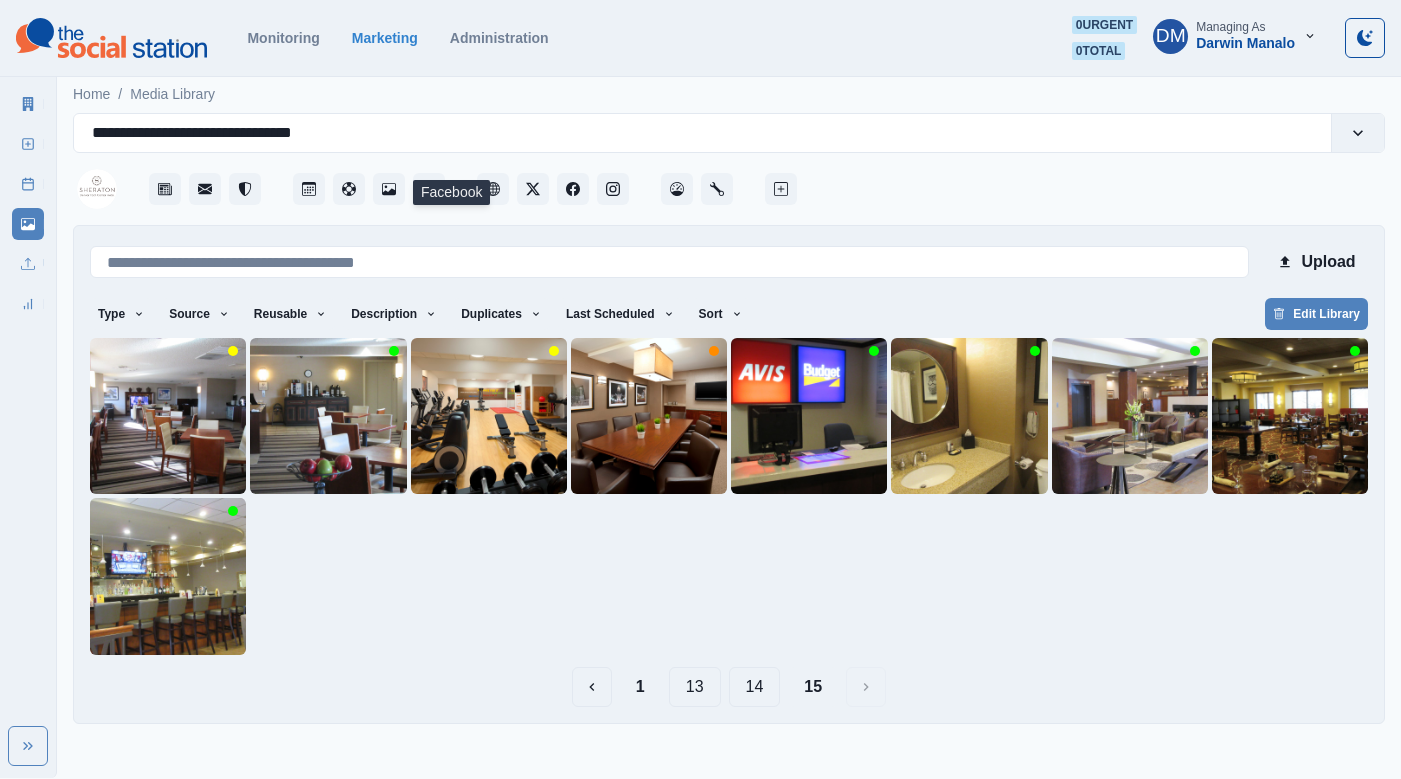 click on "14" at bounding box center (755, 687) 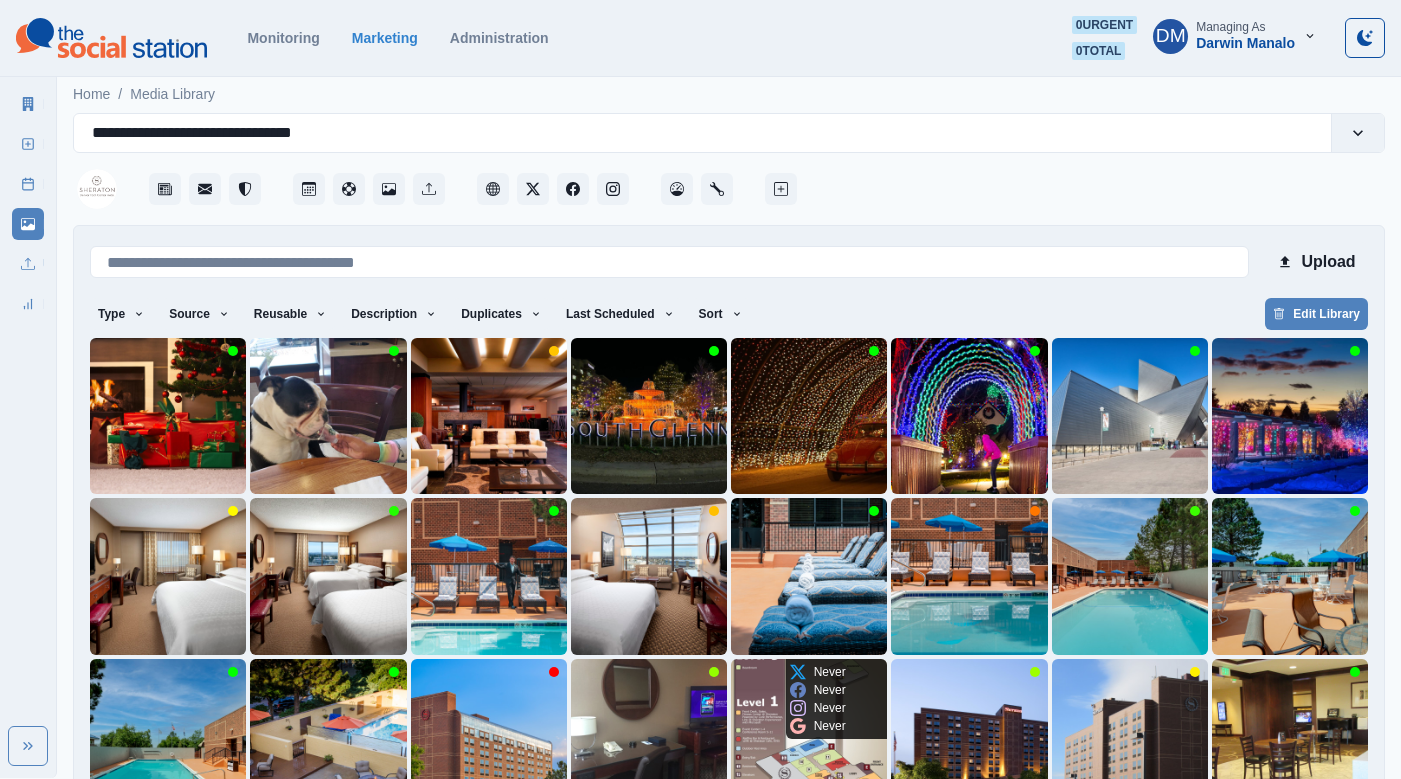 scroll, scrollTop: 42, scrollLeft: 0, axis: vertical 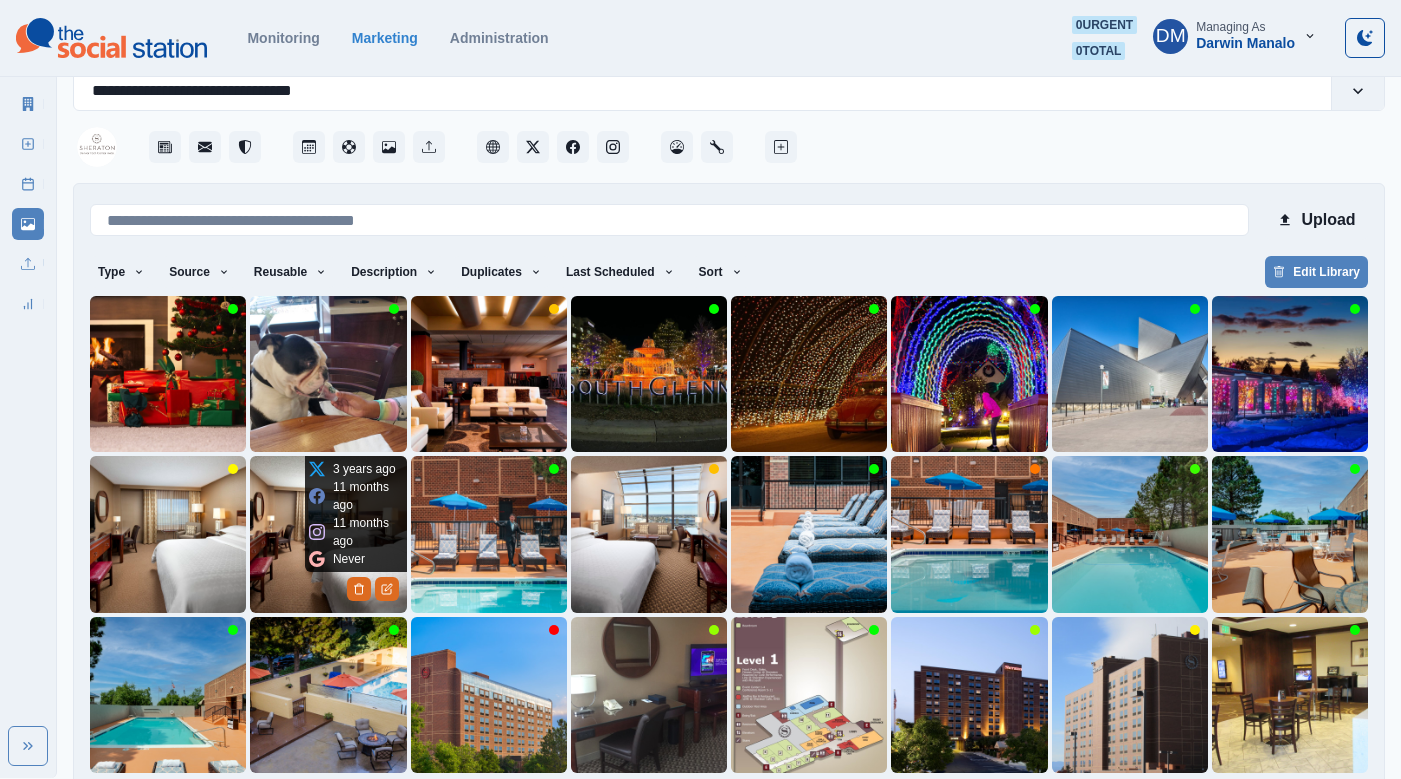 click at bounding box center [328, 534] 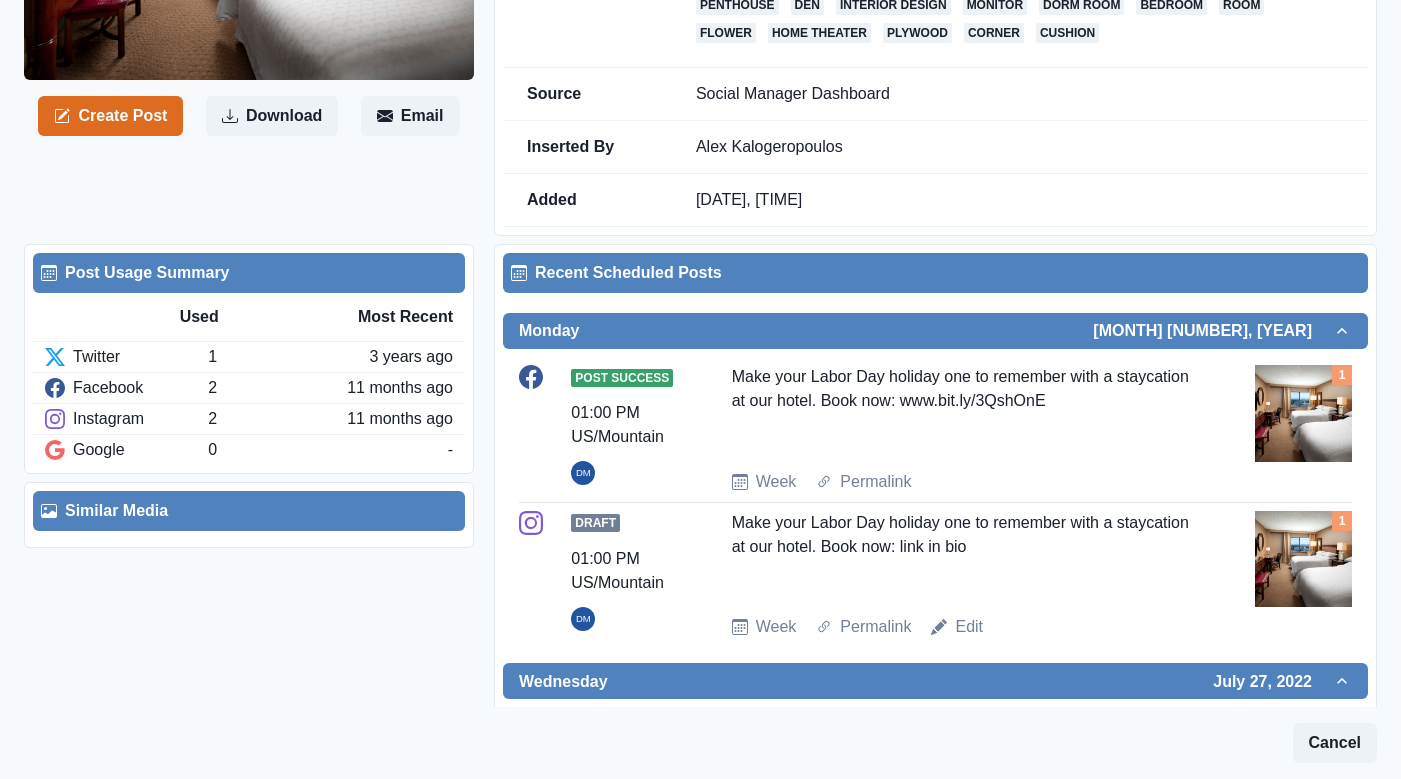 scroll, scrollTop: 356, scrollLeft: 0, axis: vertical 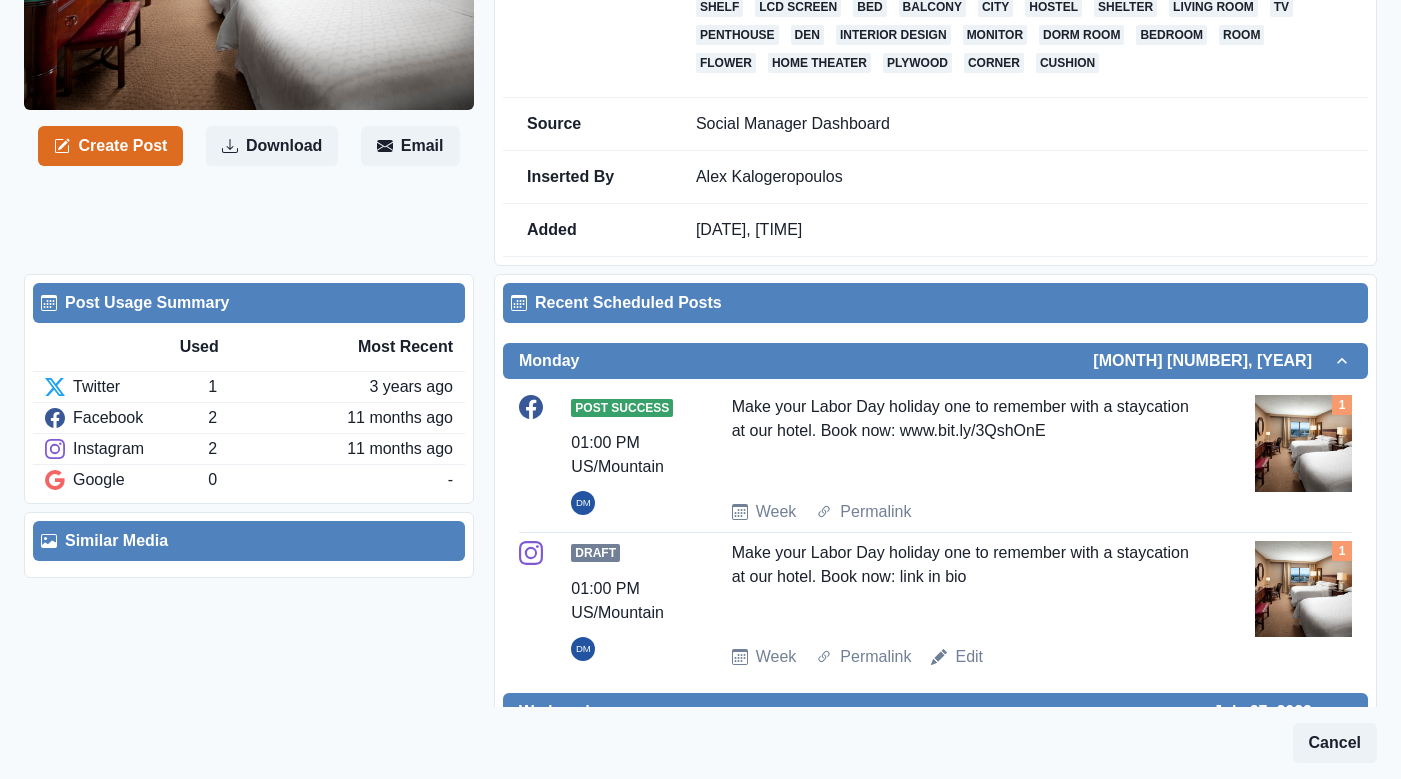 drag, startPoint x: 712, startPoint y: 495, endPoint x: 1156, endPoint y: 489, distance: 444.04053 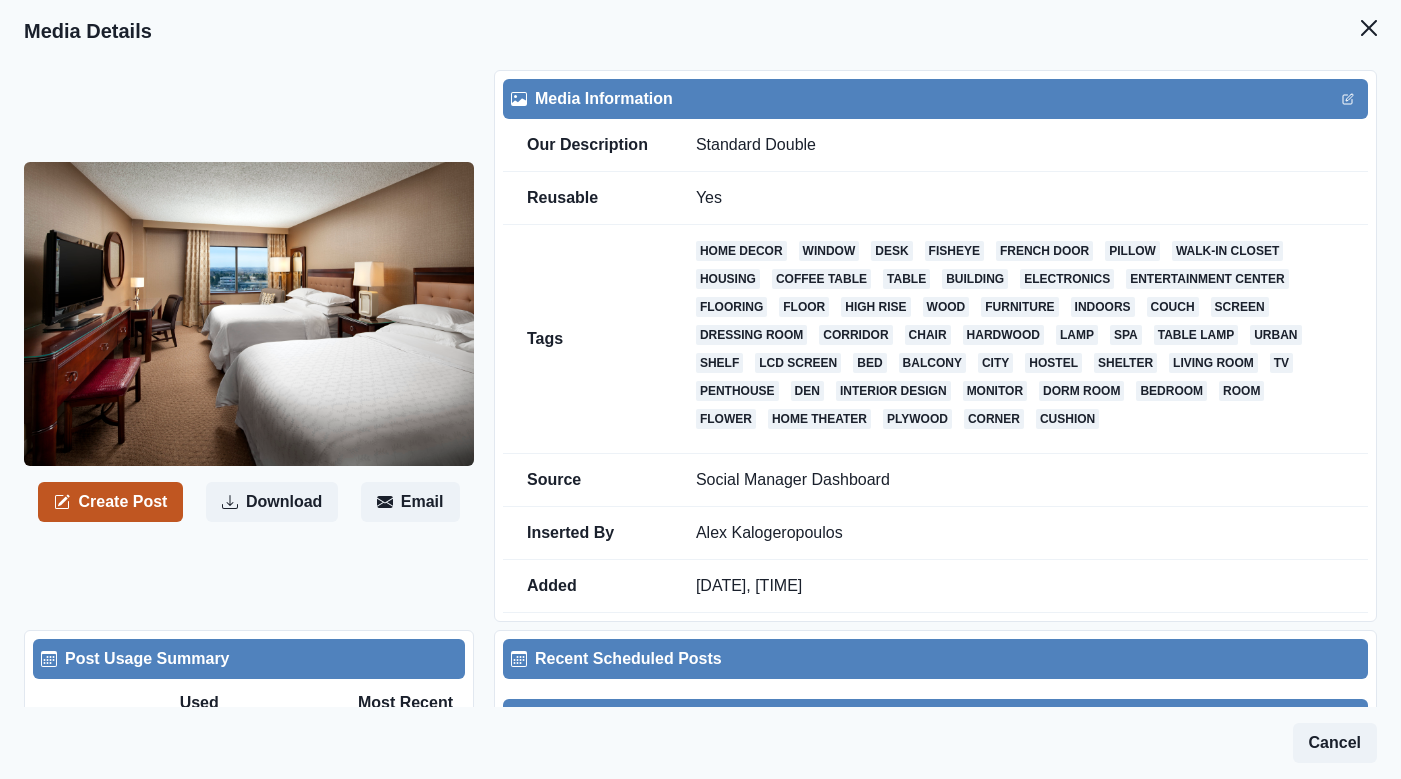 click on "Create Post" at bounding box center (110, 502) 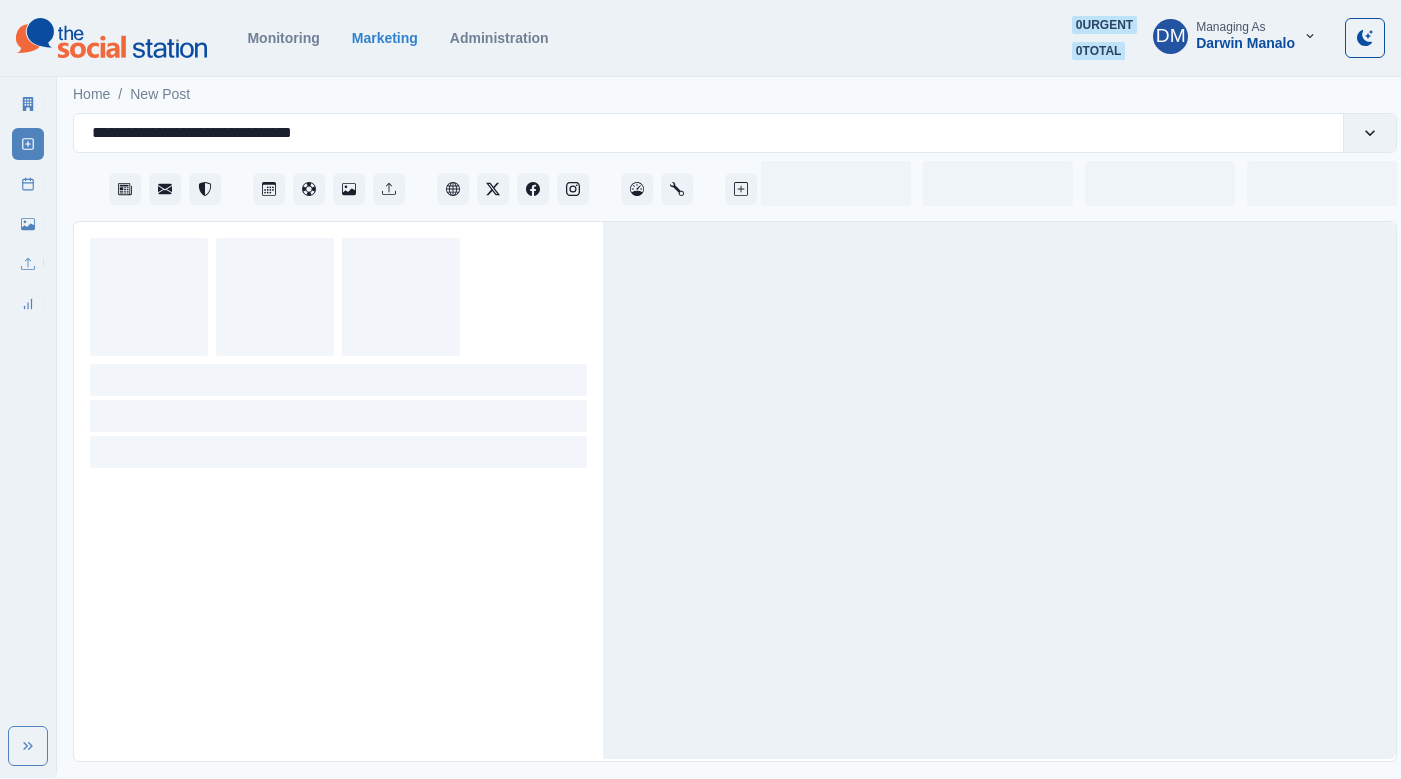 scroll, scrollTop: 0, scrollLeft: 0, axis: both 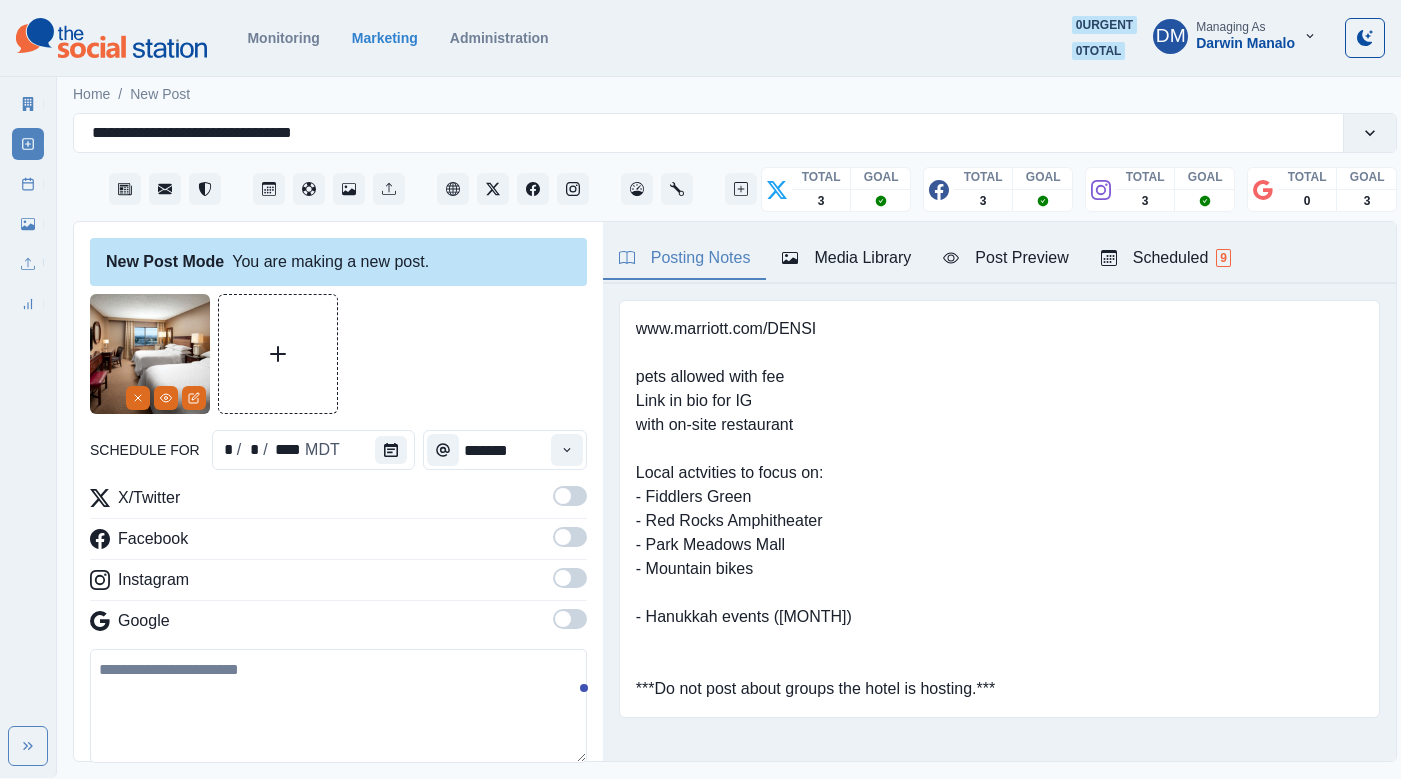 click at bounding box center [338, 706] 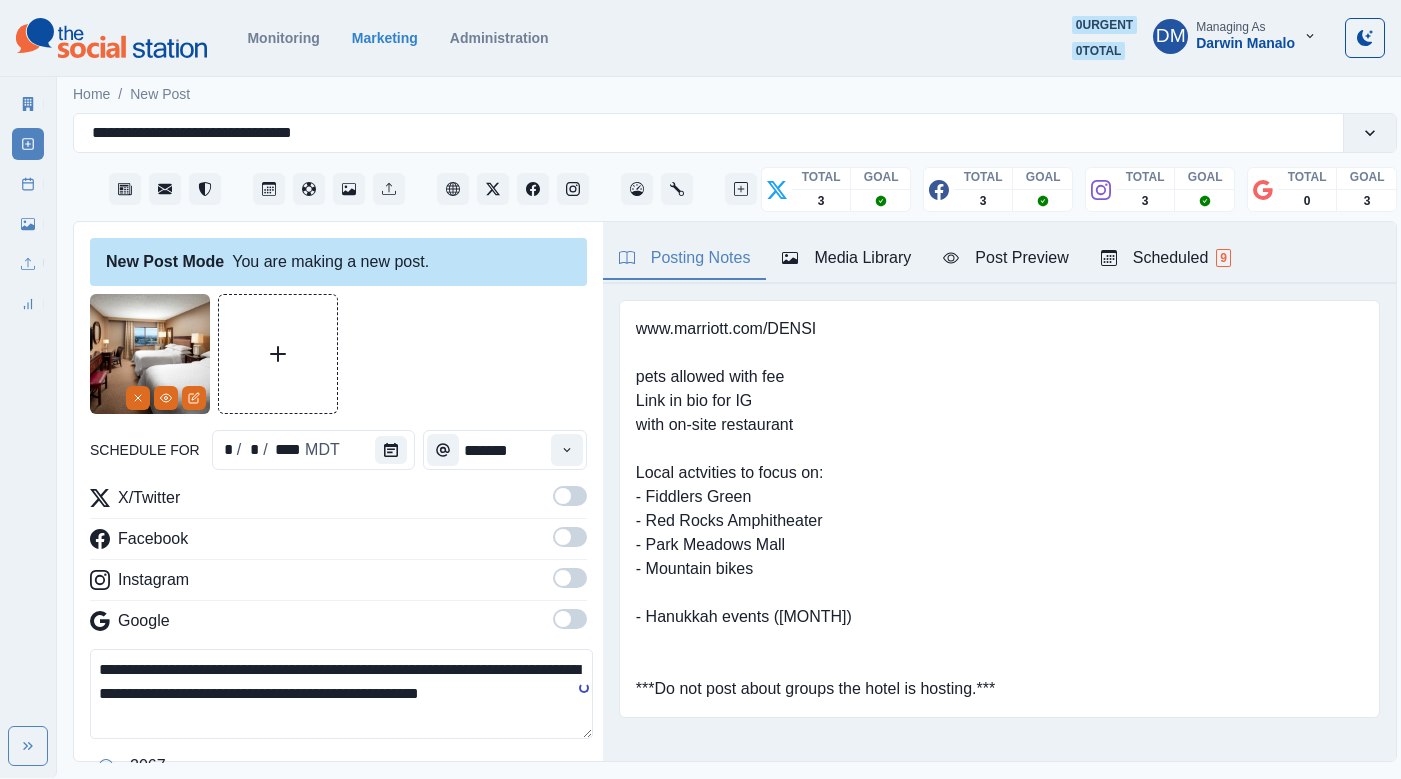 type on "**********" 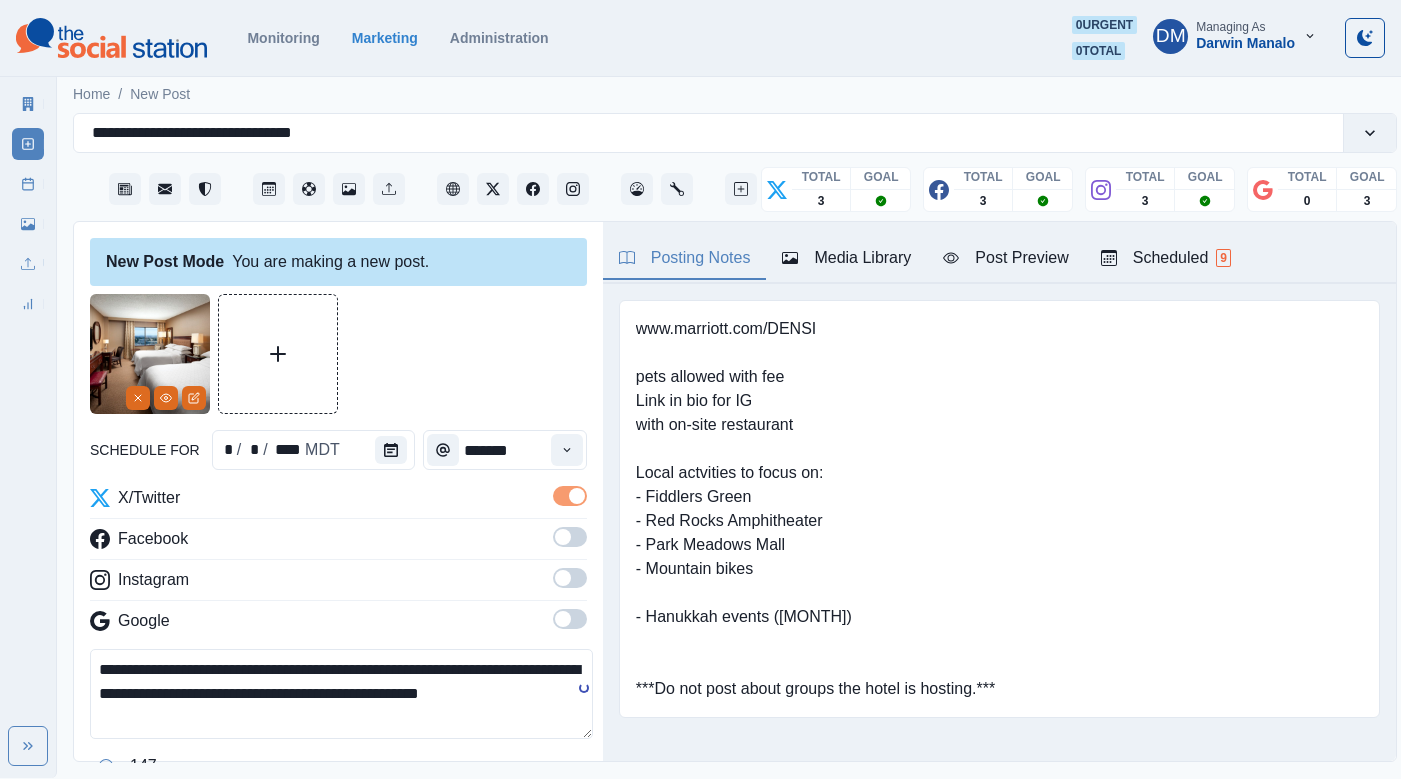 click at bounding box center (563, 537) 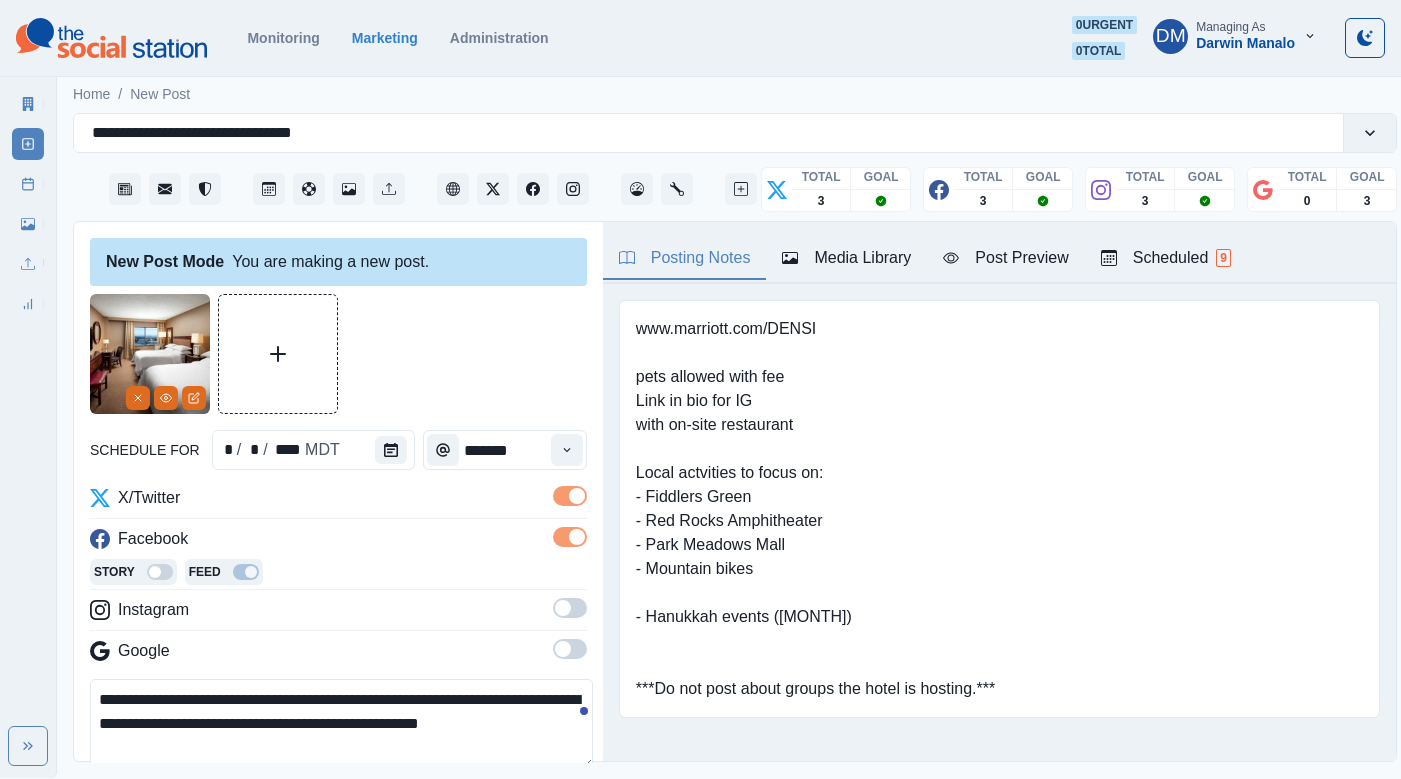 click at bounding box center (563, 608) 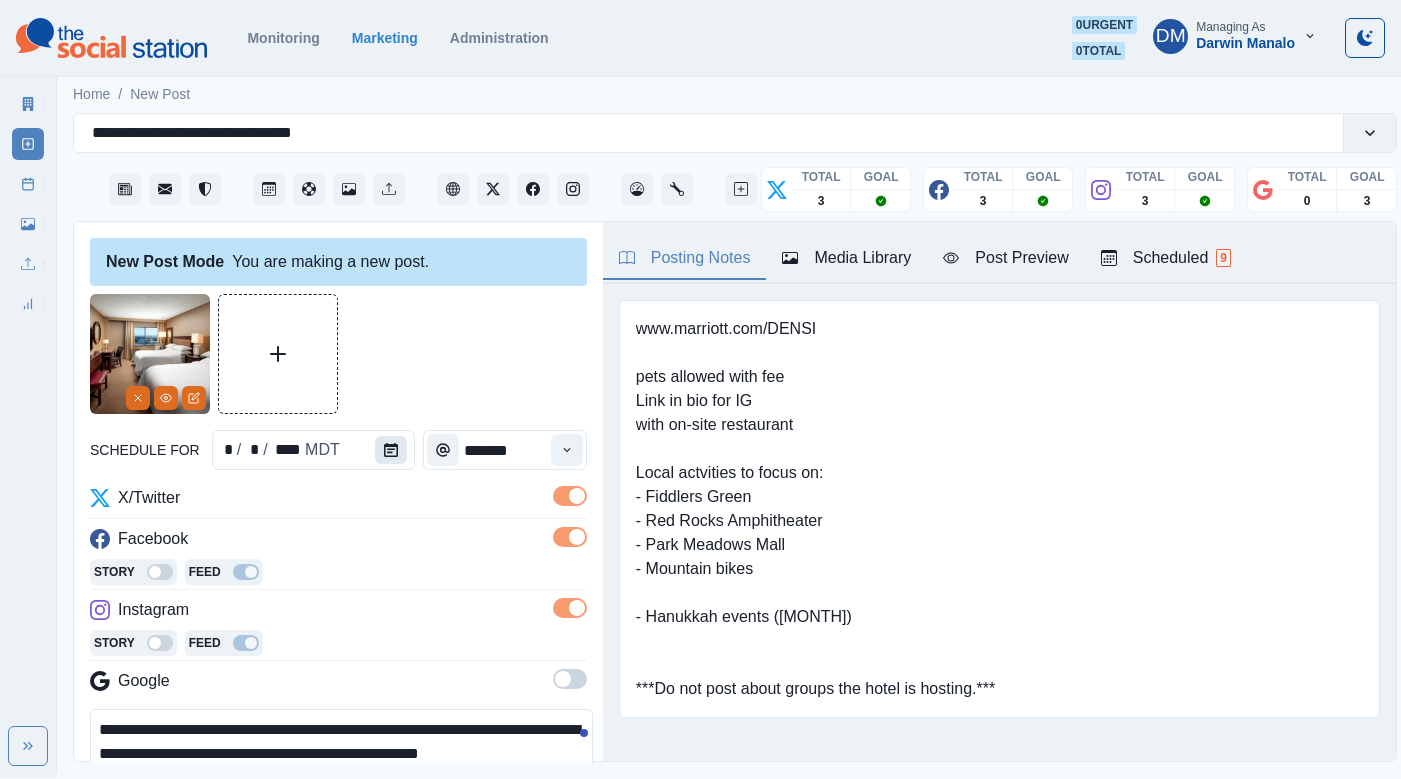 click 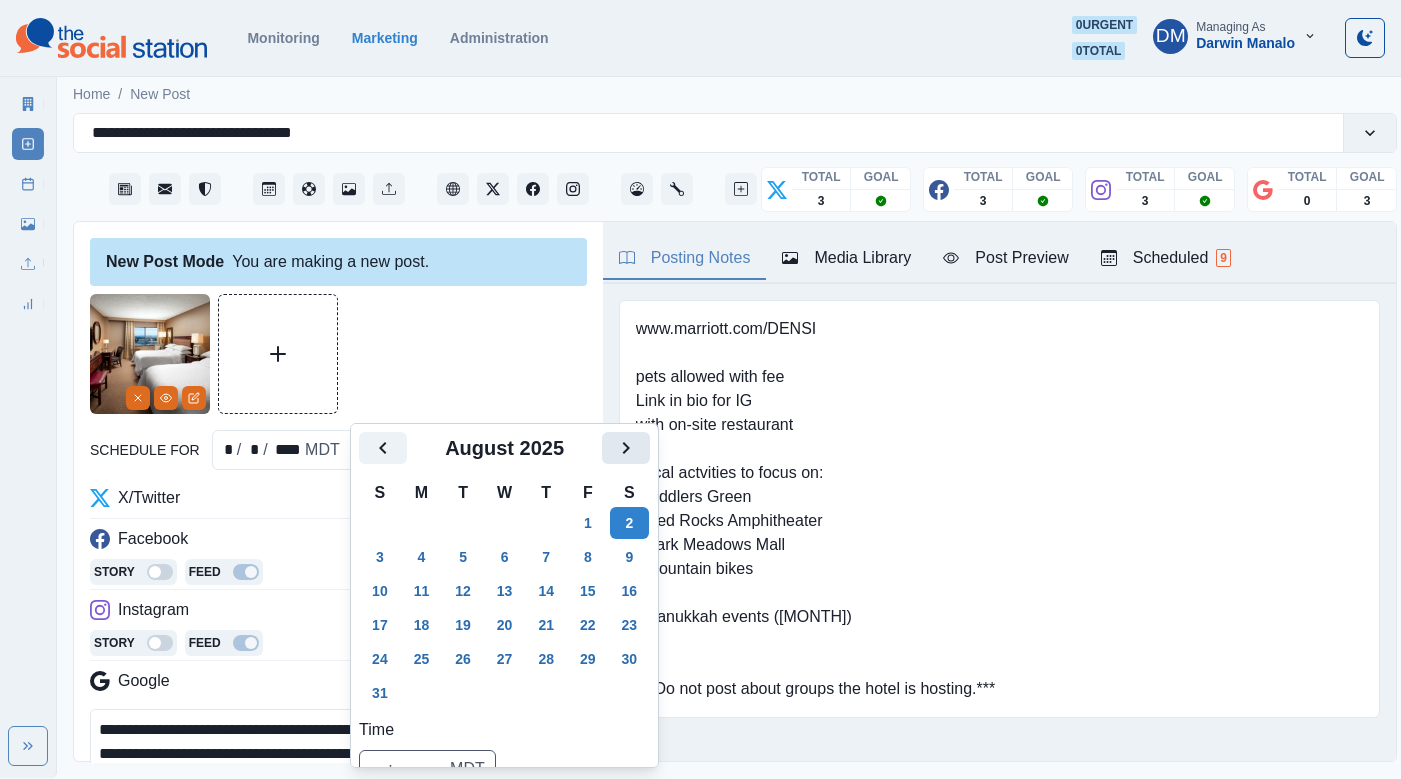 click 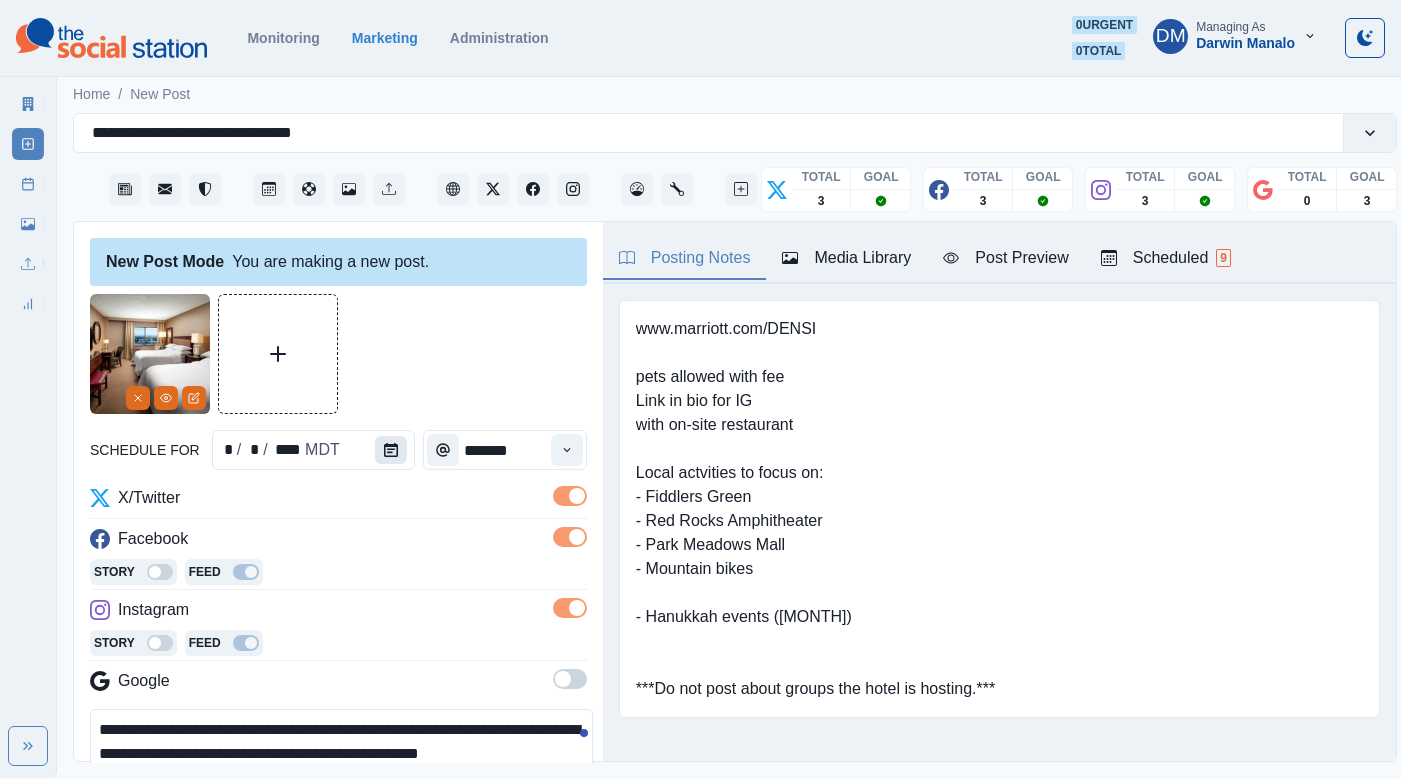 click 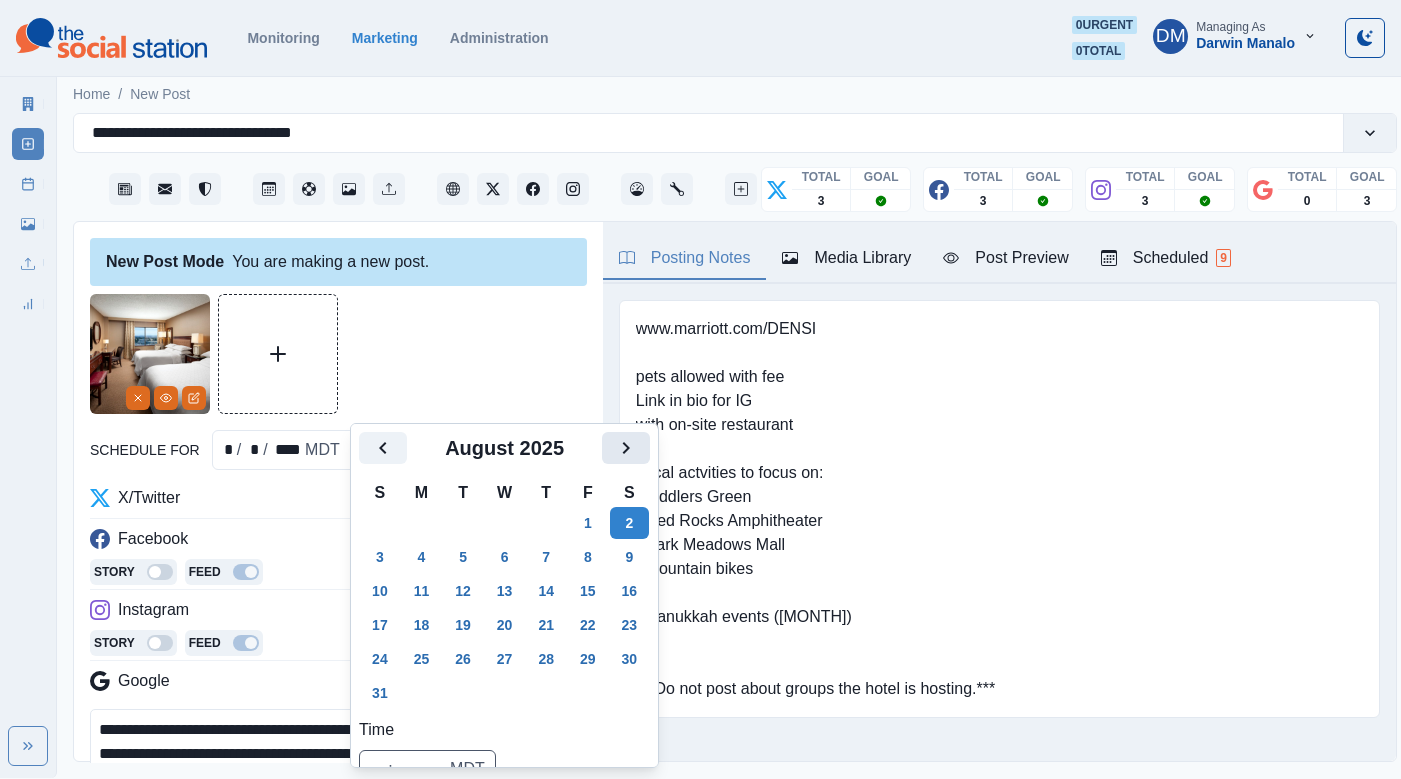 click 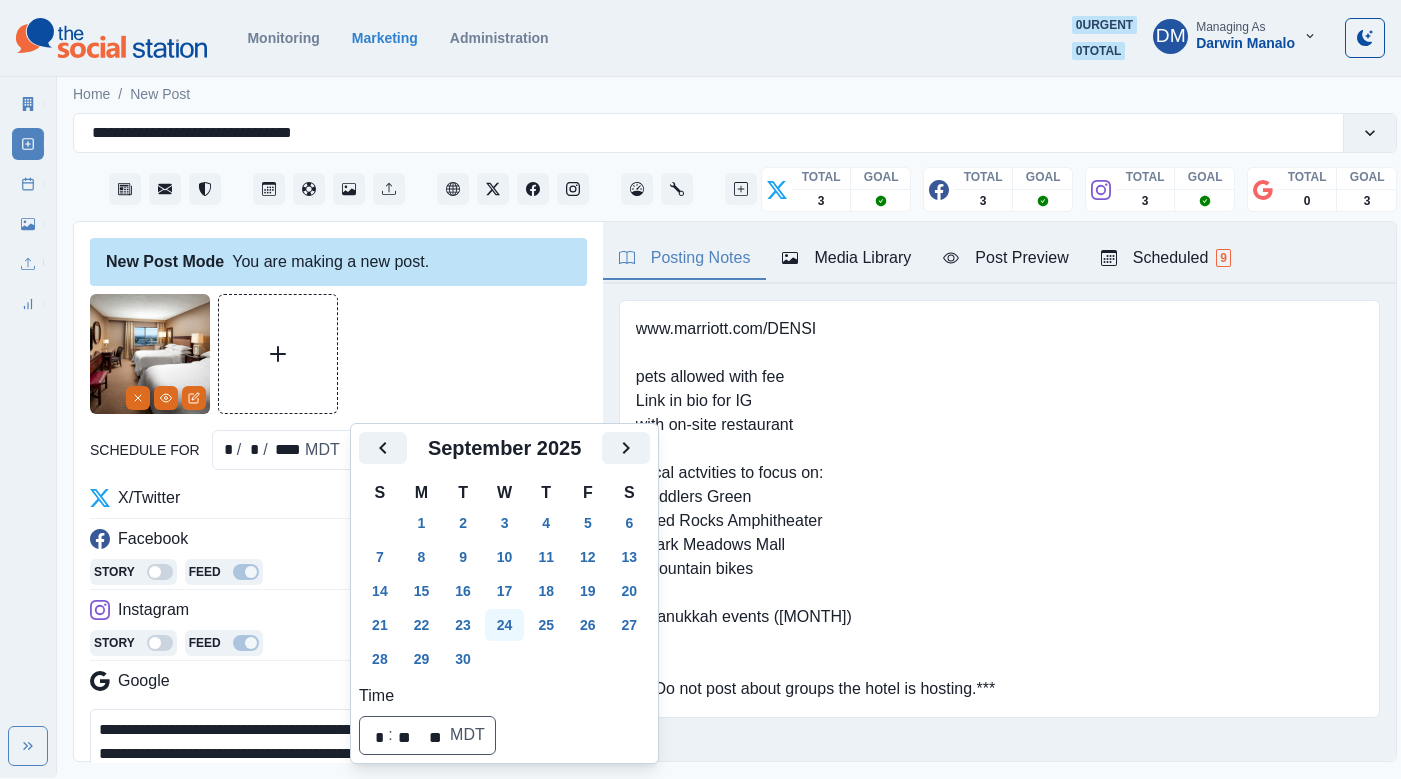click on "24" at bounding box center [505, 625] 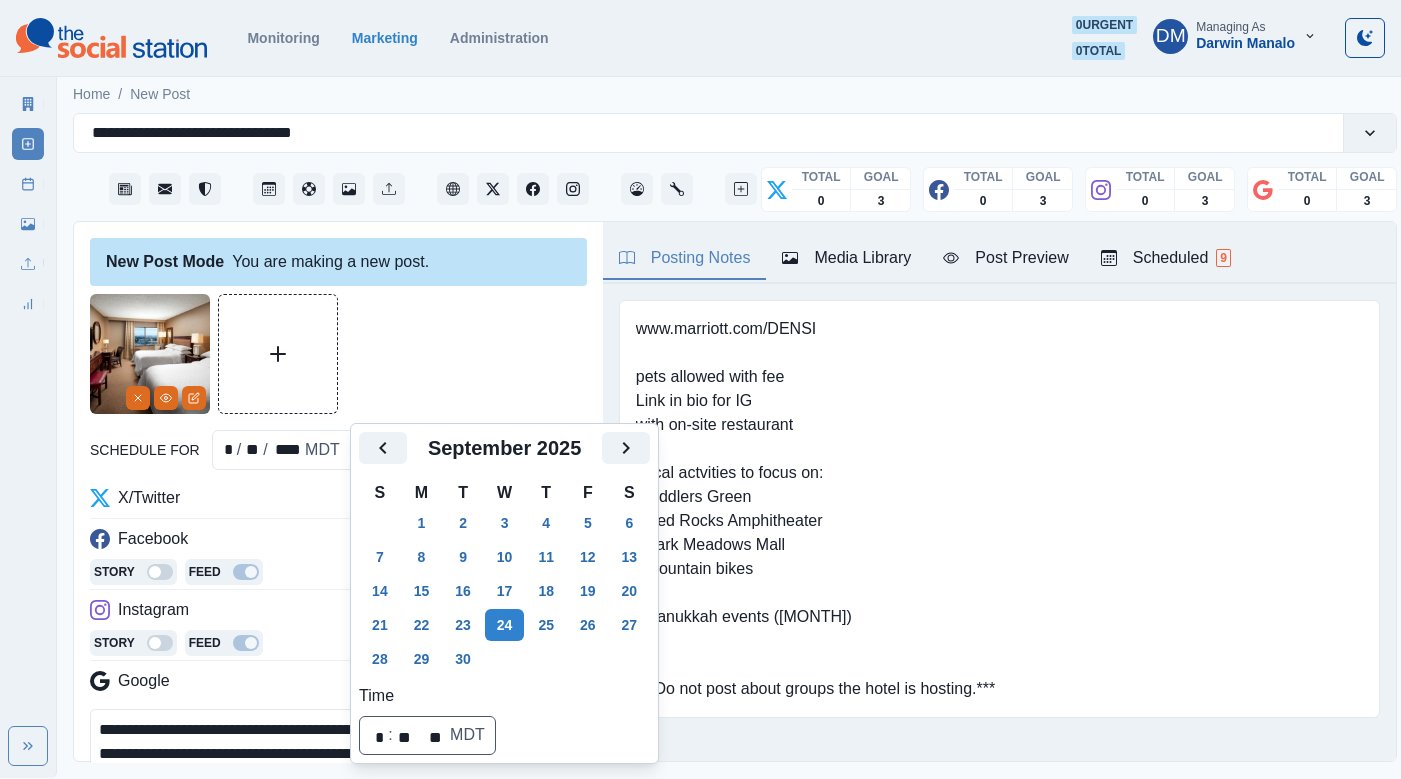 click on "**********" at bounding box center (341, 754) 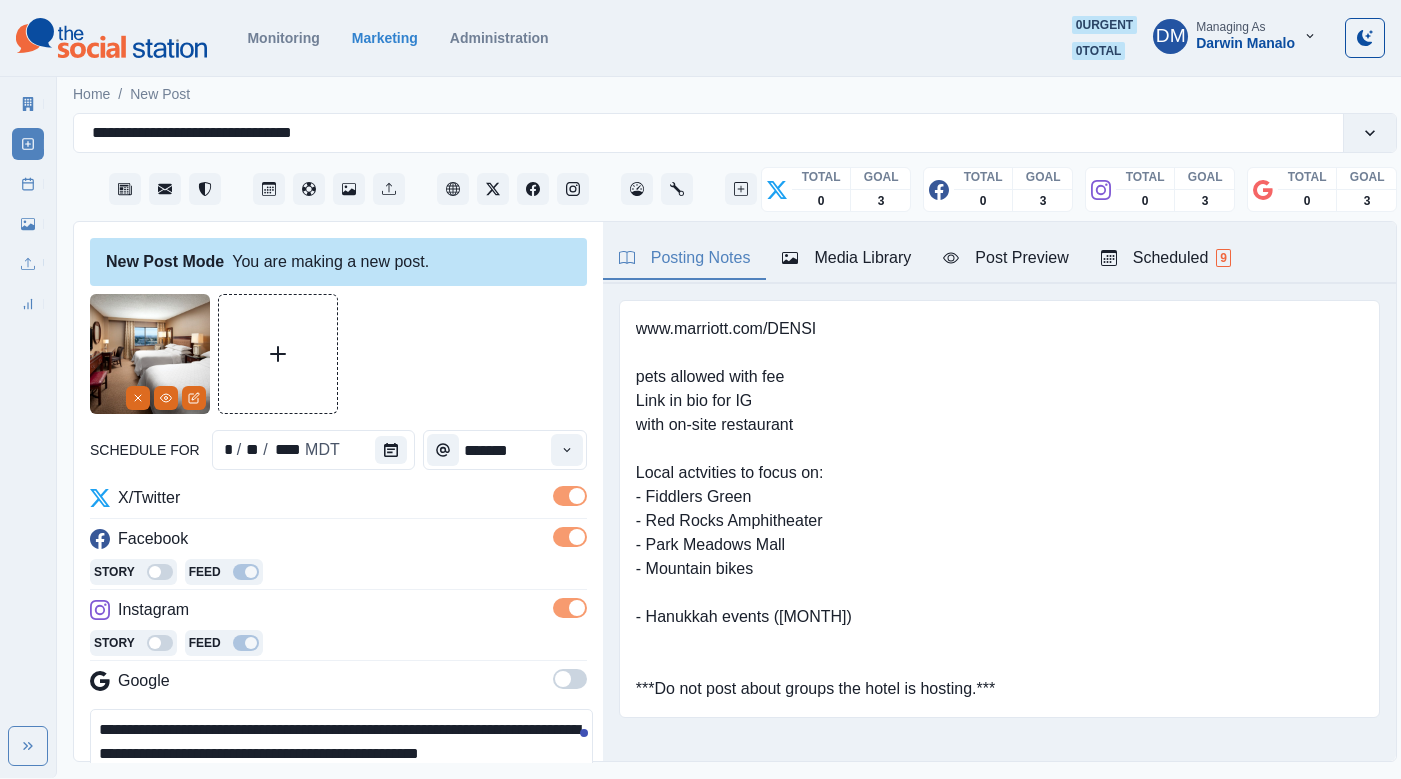 click on "**********" at bounding box center [341, 754] 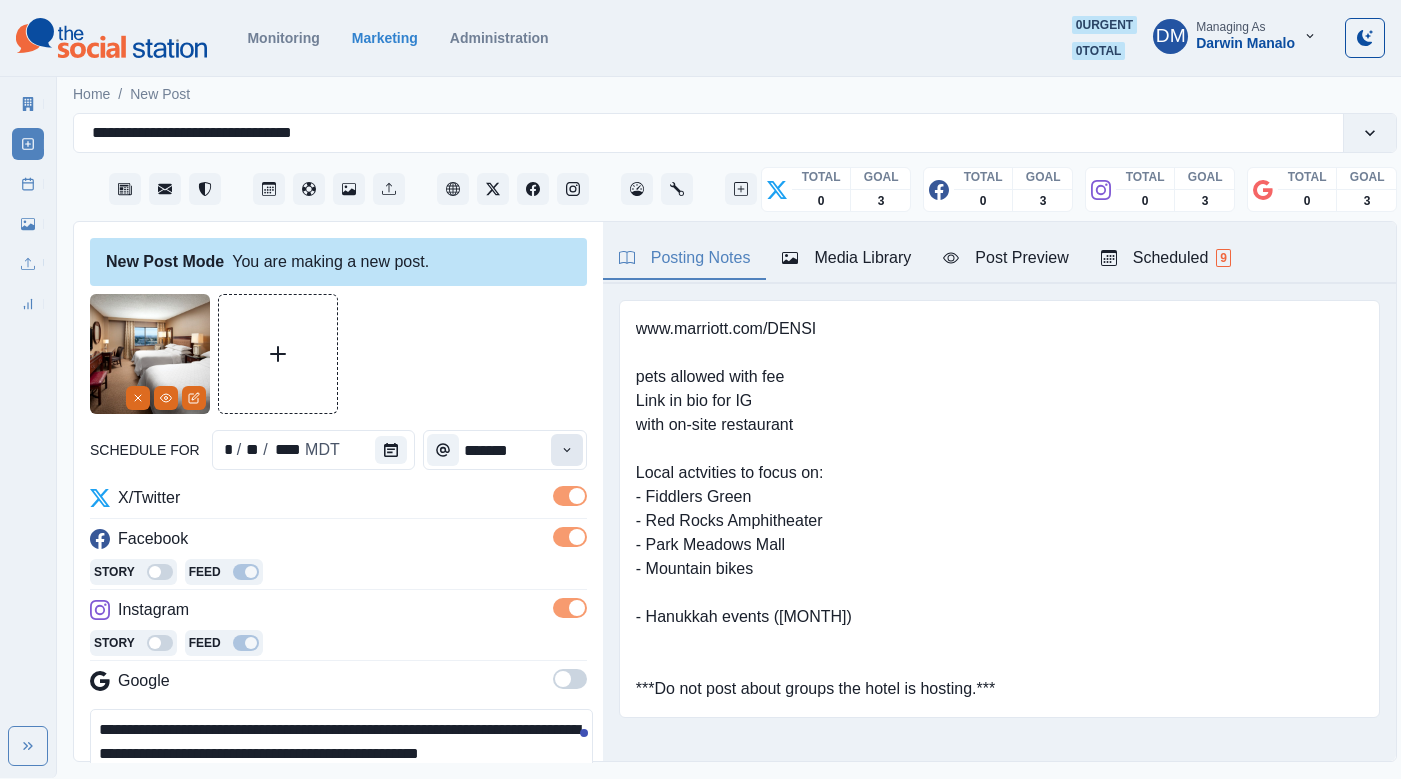 click at bounding box center [567, 450] 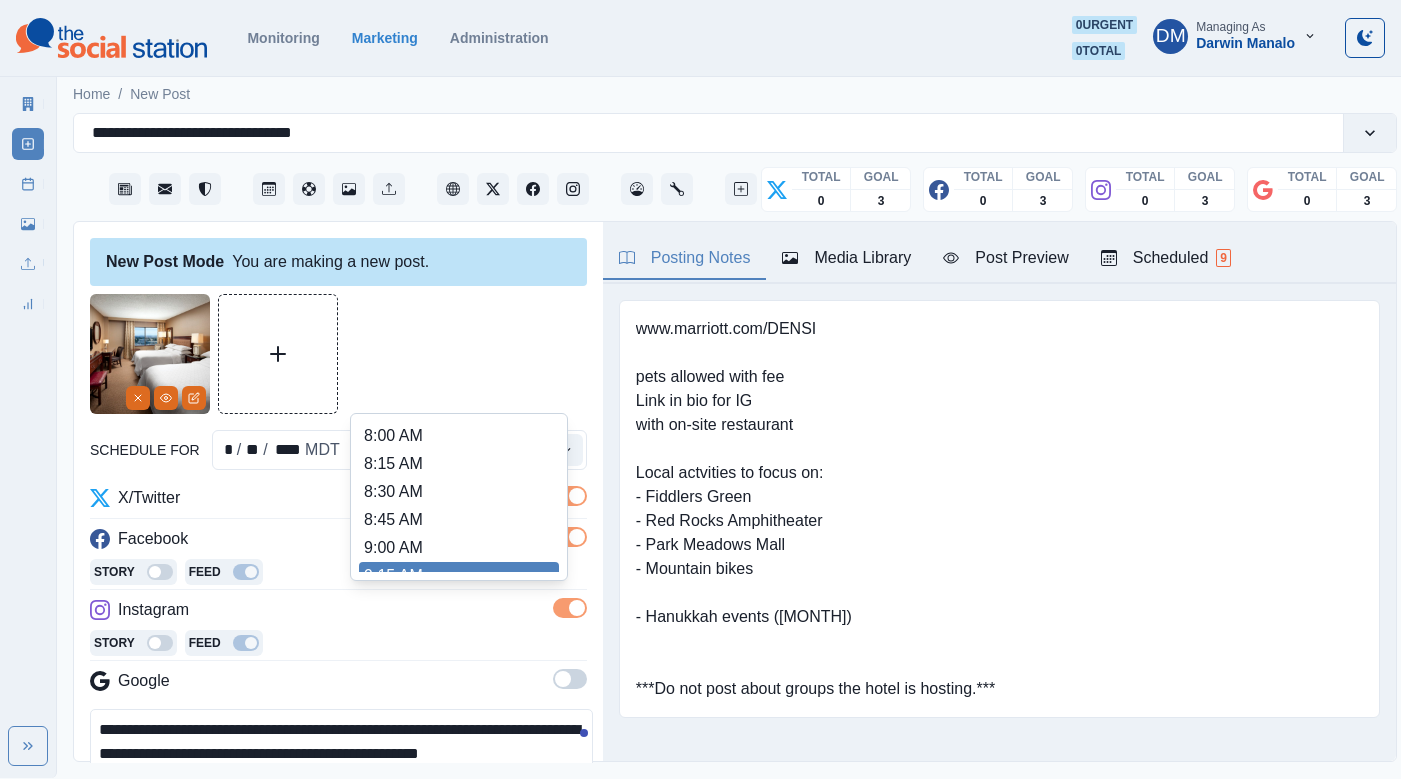 scroll, scrollTop: 275, scrollLeft: 0, axis: vertical 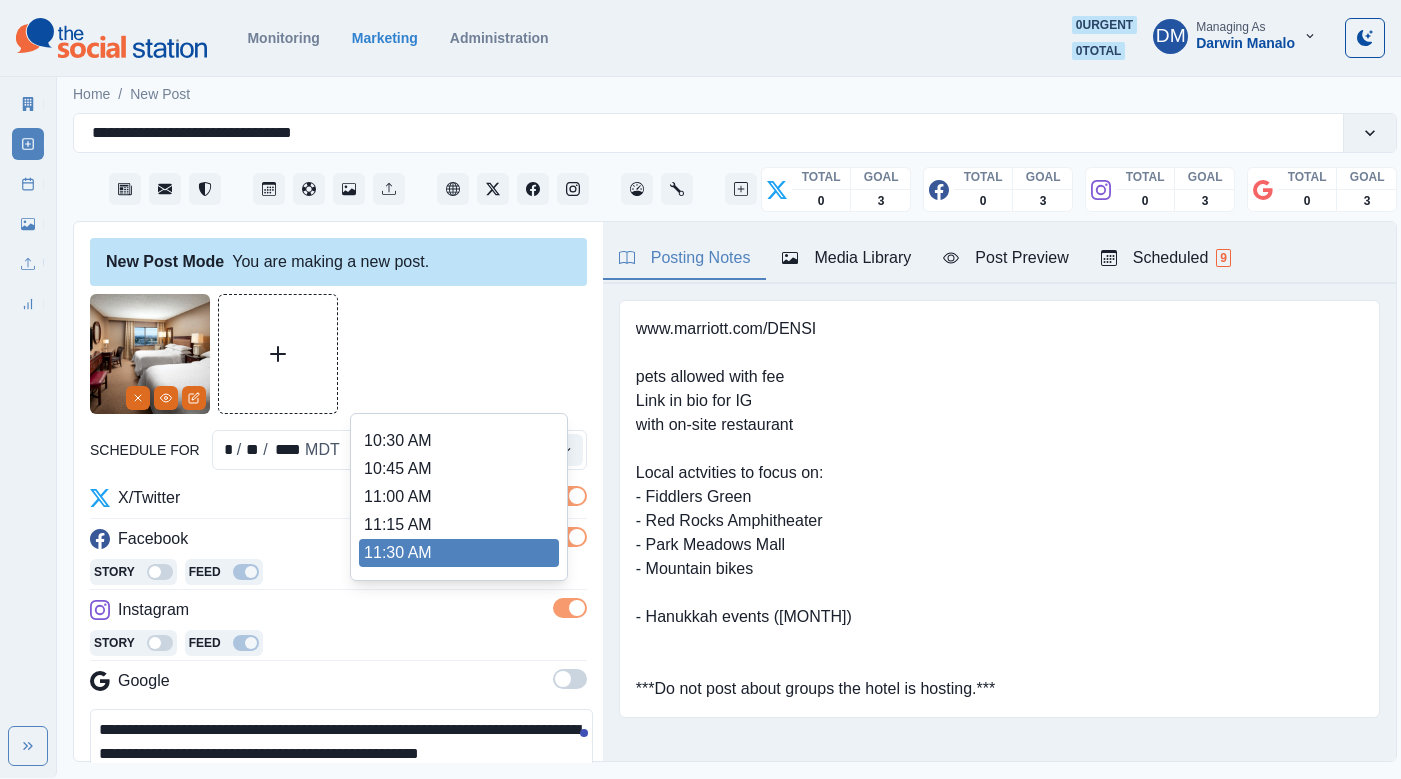 click on "11:30 AM" at bounding box center (459, 553) 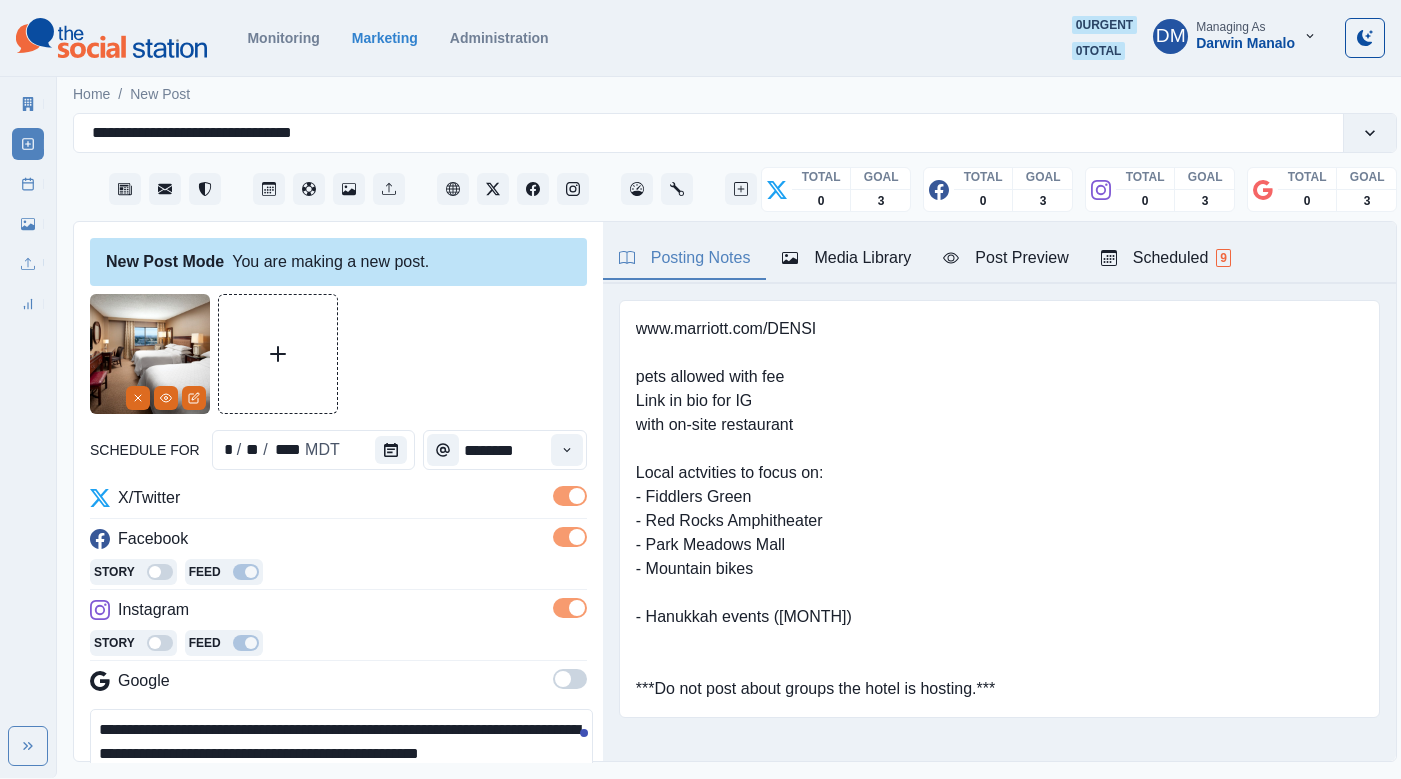type on "********" 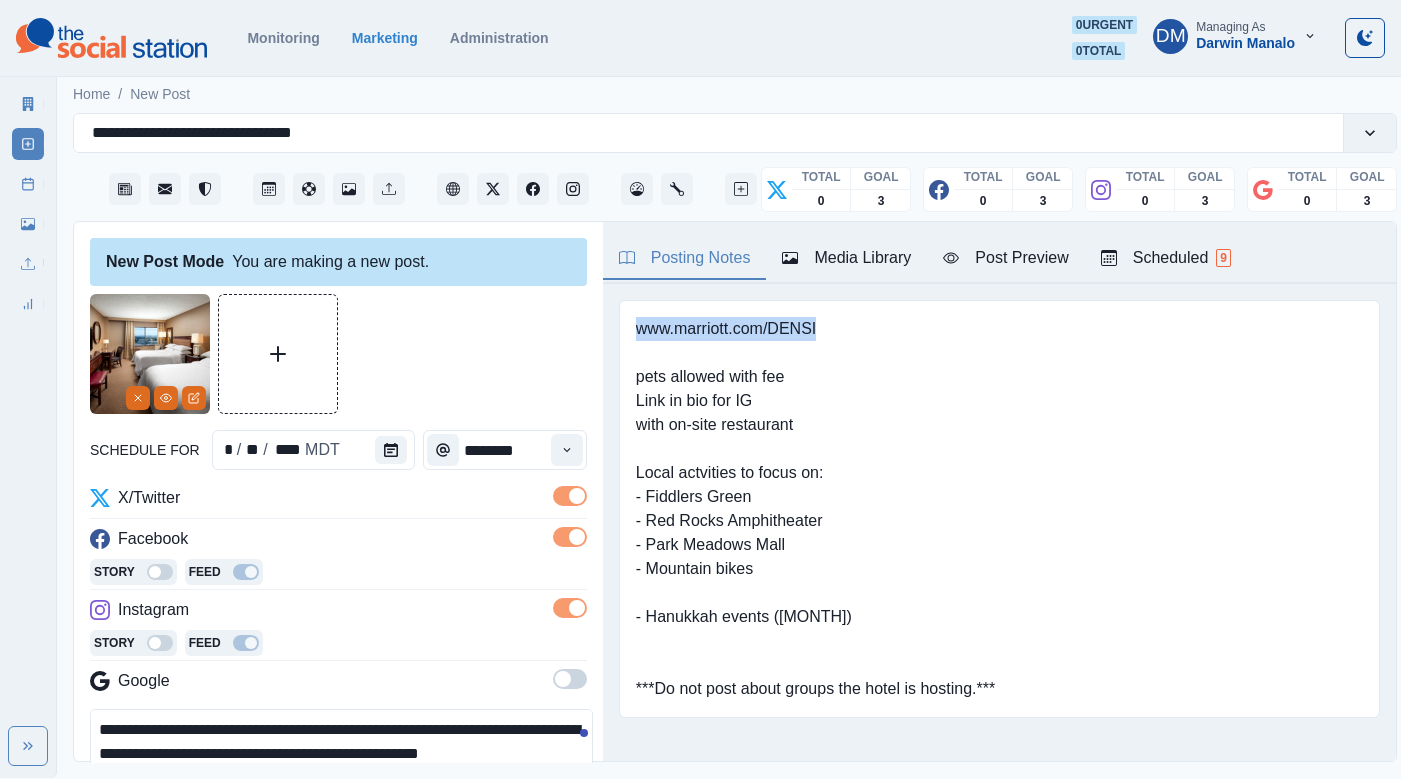 drag, startPoint x: 615, startPoint y: 271, endPoint x: 769, endPoint y: 280, distance: 154.26276 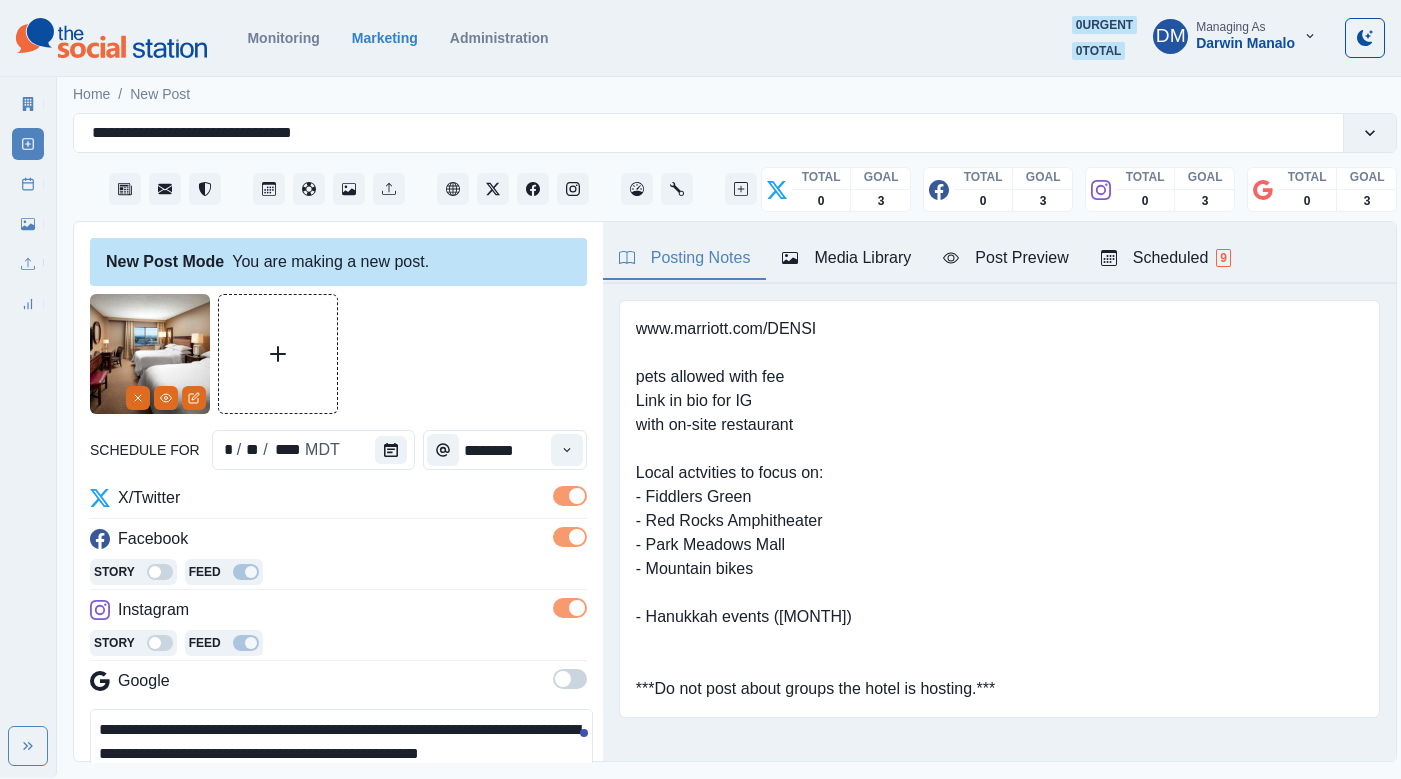paste on "**********" 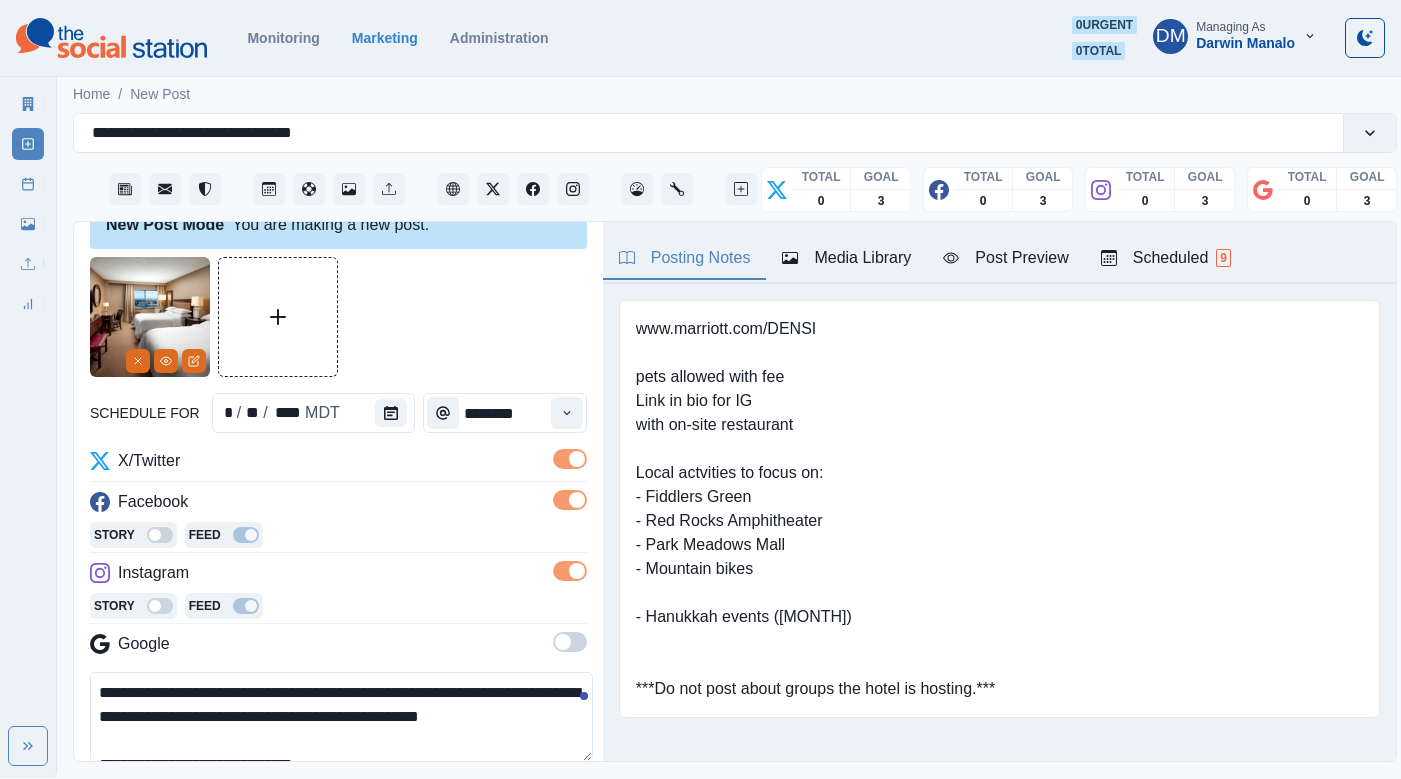 scroll, scrollTop: 113, scrollLeft: 0, axis: vertical 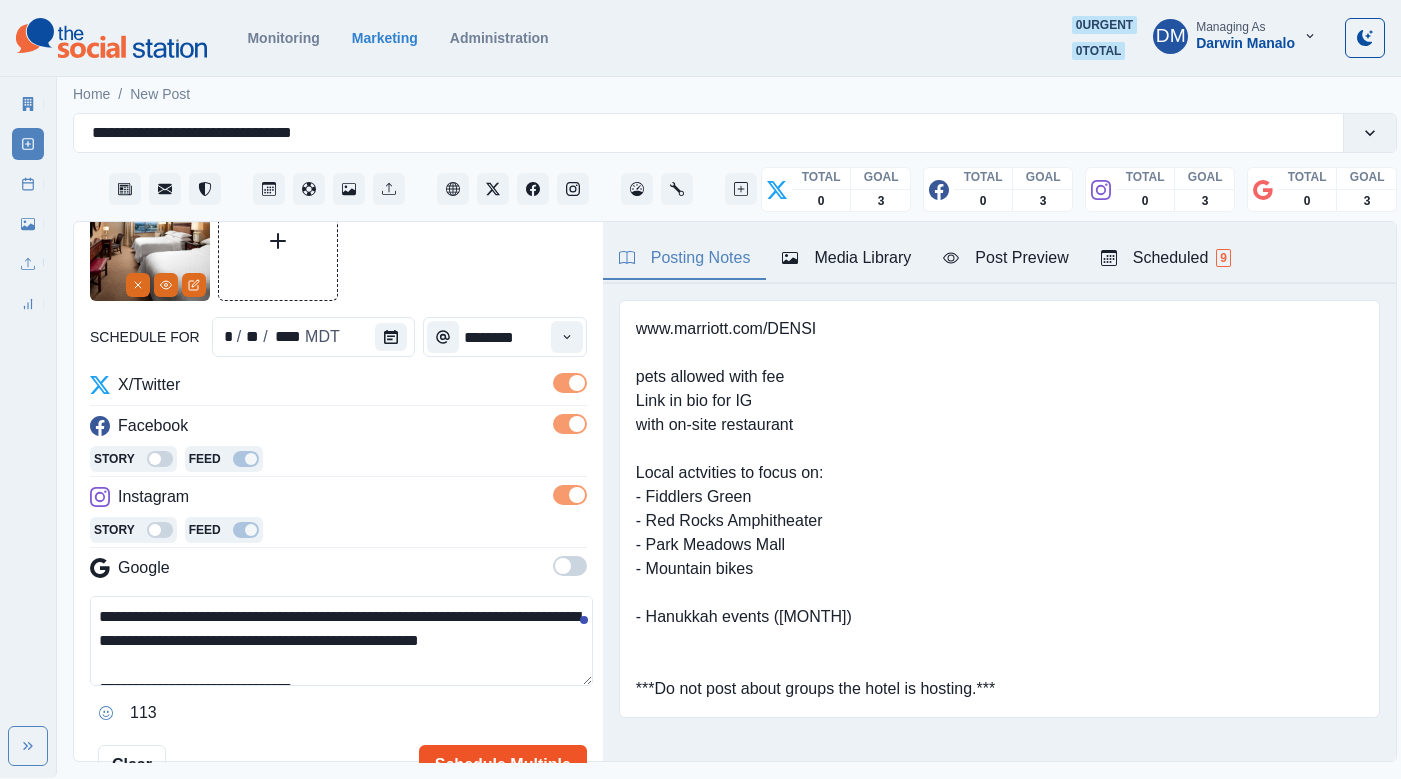 type on "**********" 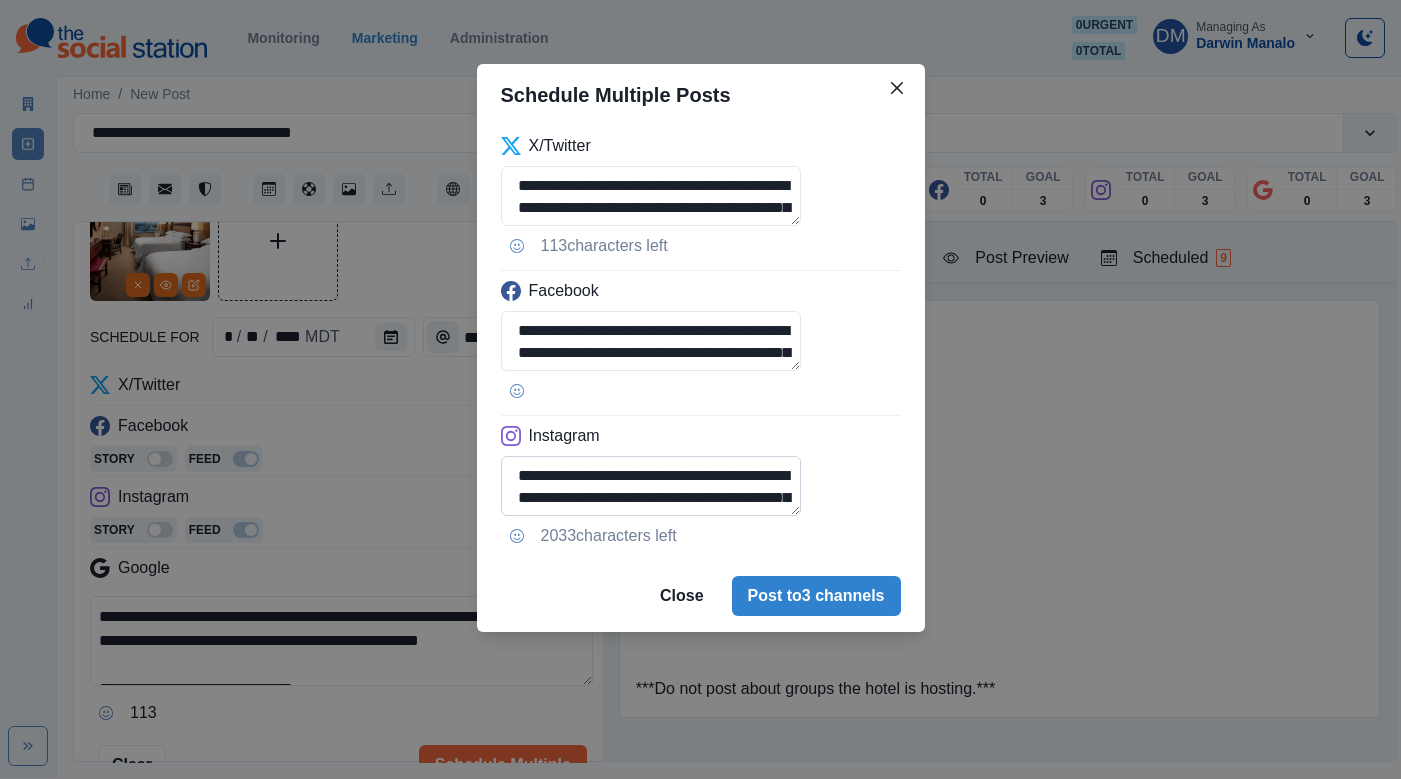 scroll, scrollTop: 36, scrollLeft: 0, axis: vertical 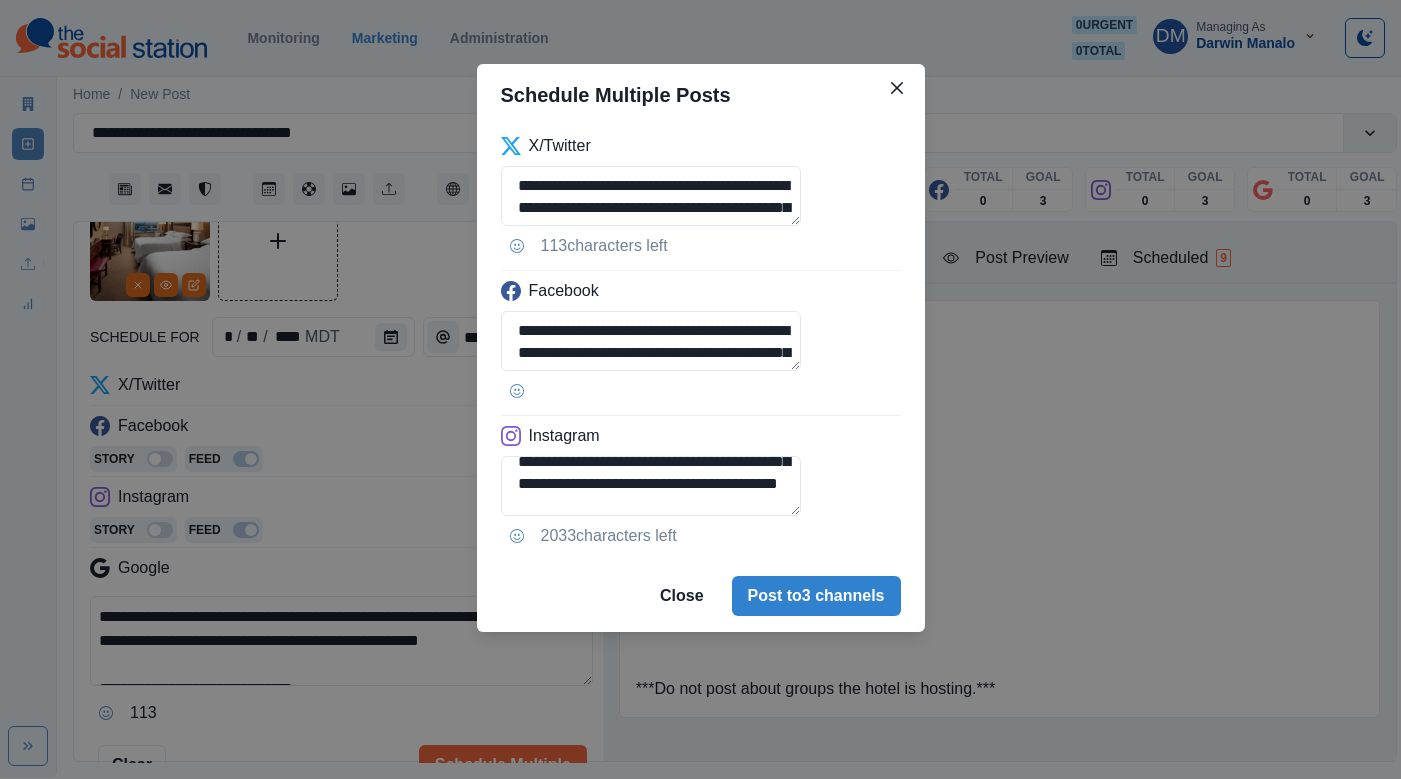 drag, startPoint x: 619, startPoint y: 419, endPoint x: 853, endPoint y: 416, distance: 234.01923 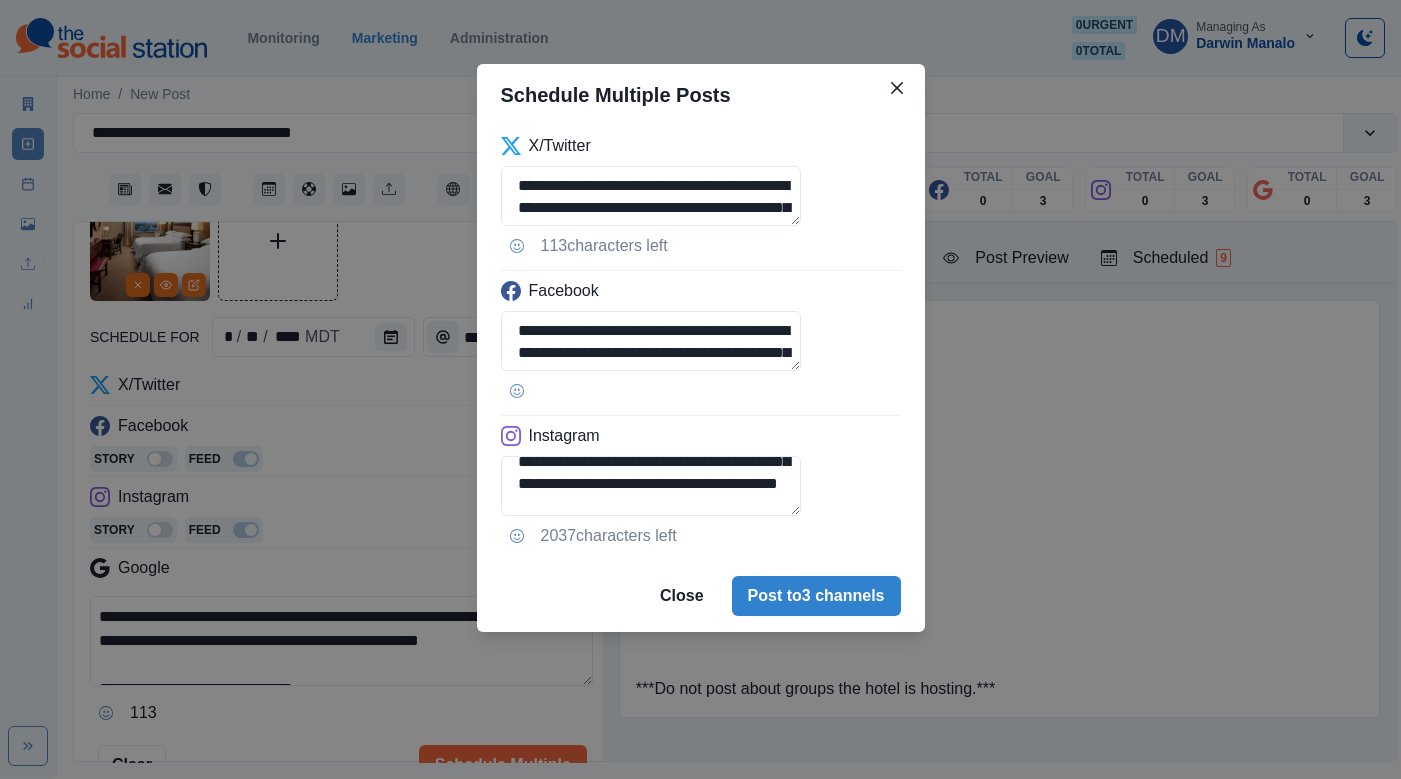 type on "**********" 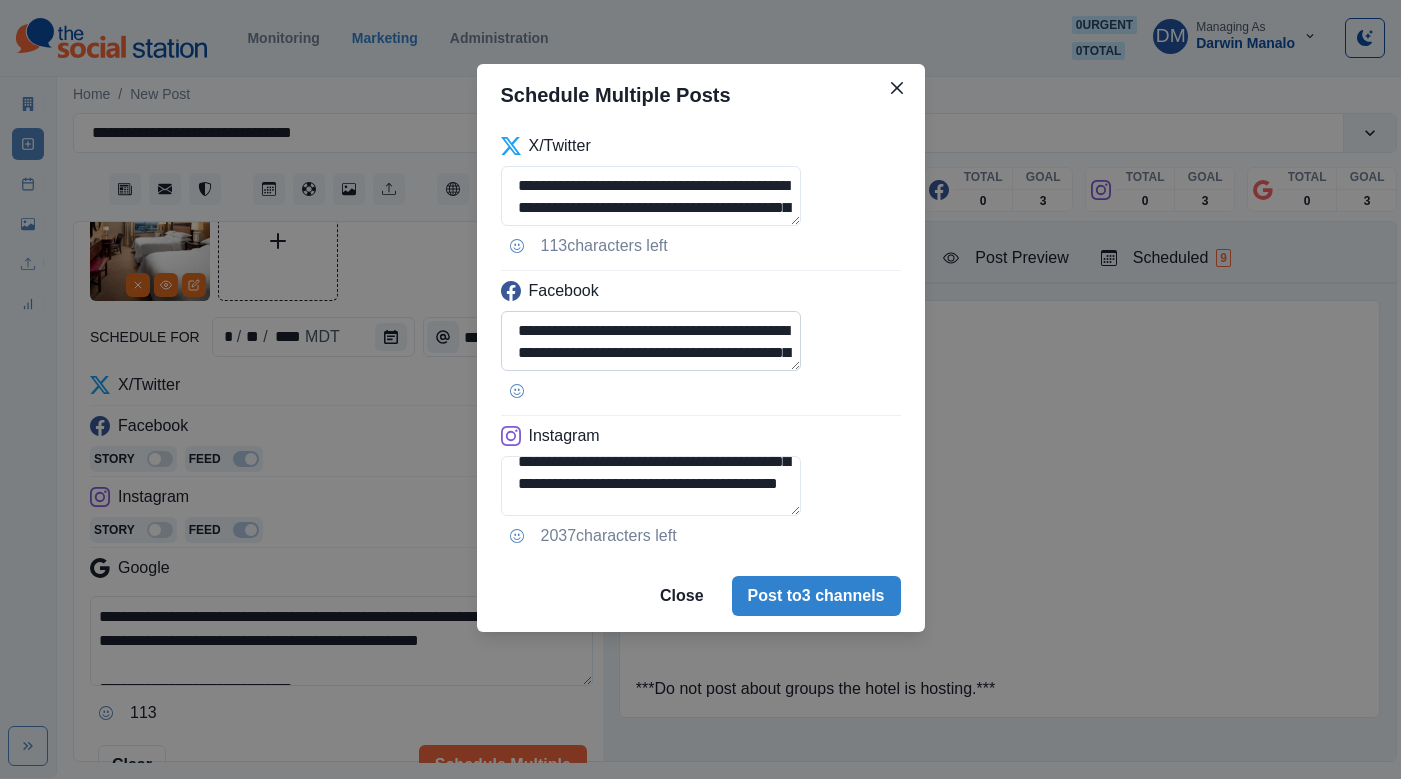 click on "**********" at bounding box center [651, 341] 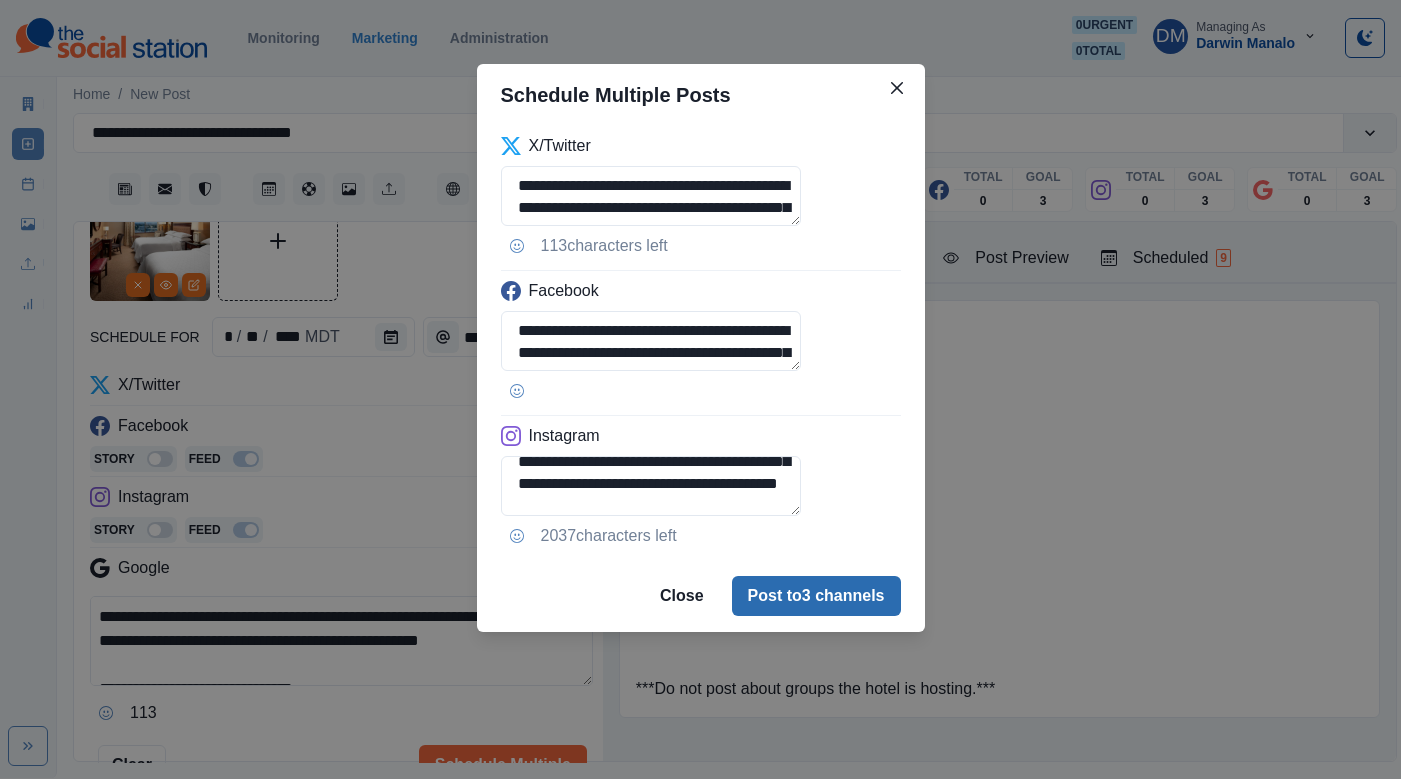 click on "Post to  3   channels" at bounding box center [816, 596] 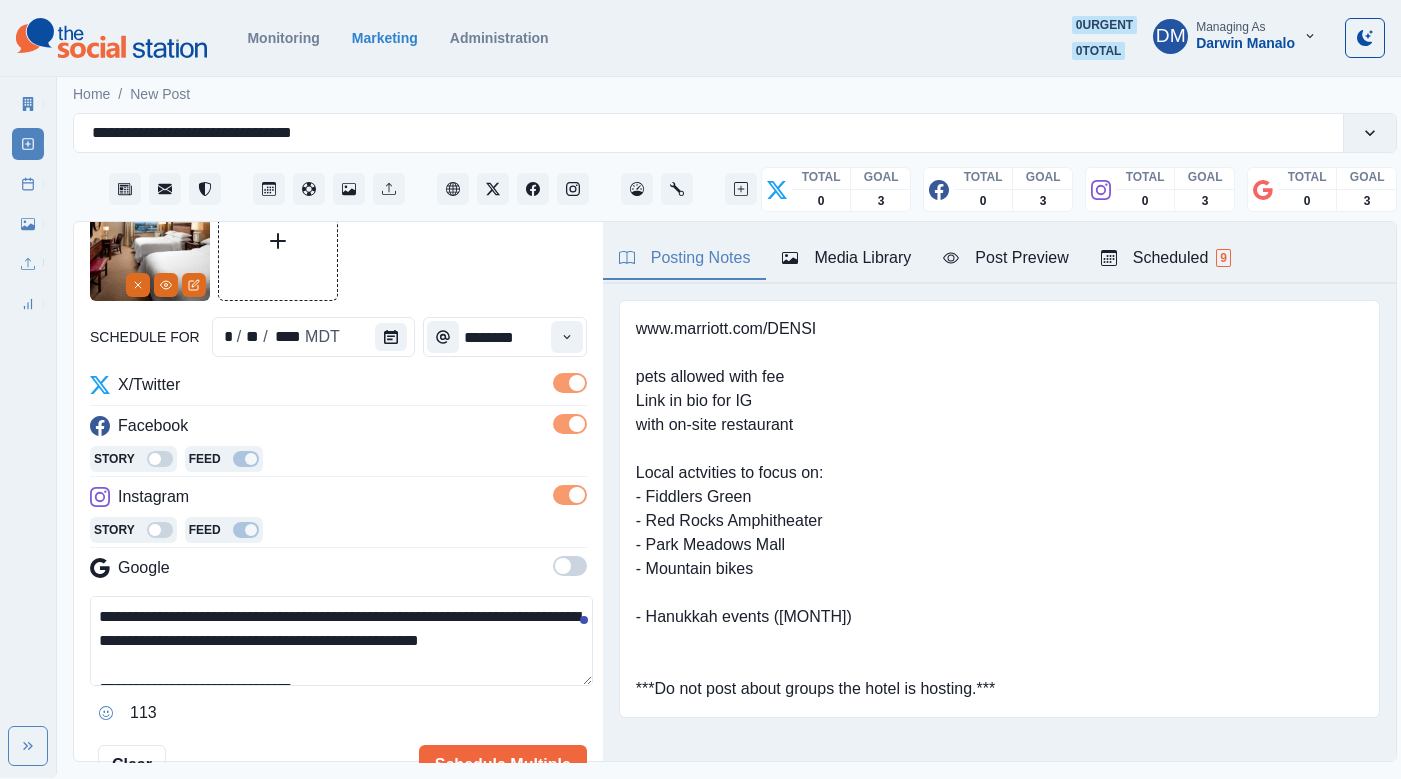 type 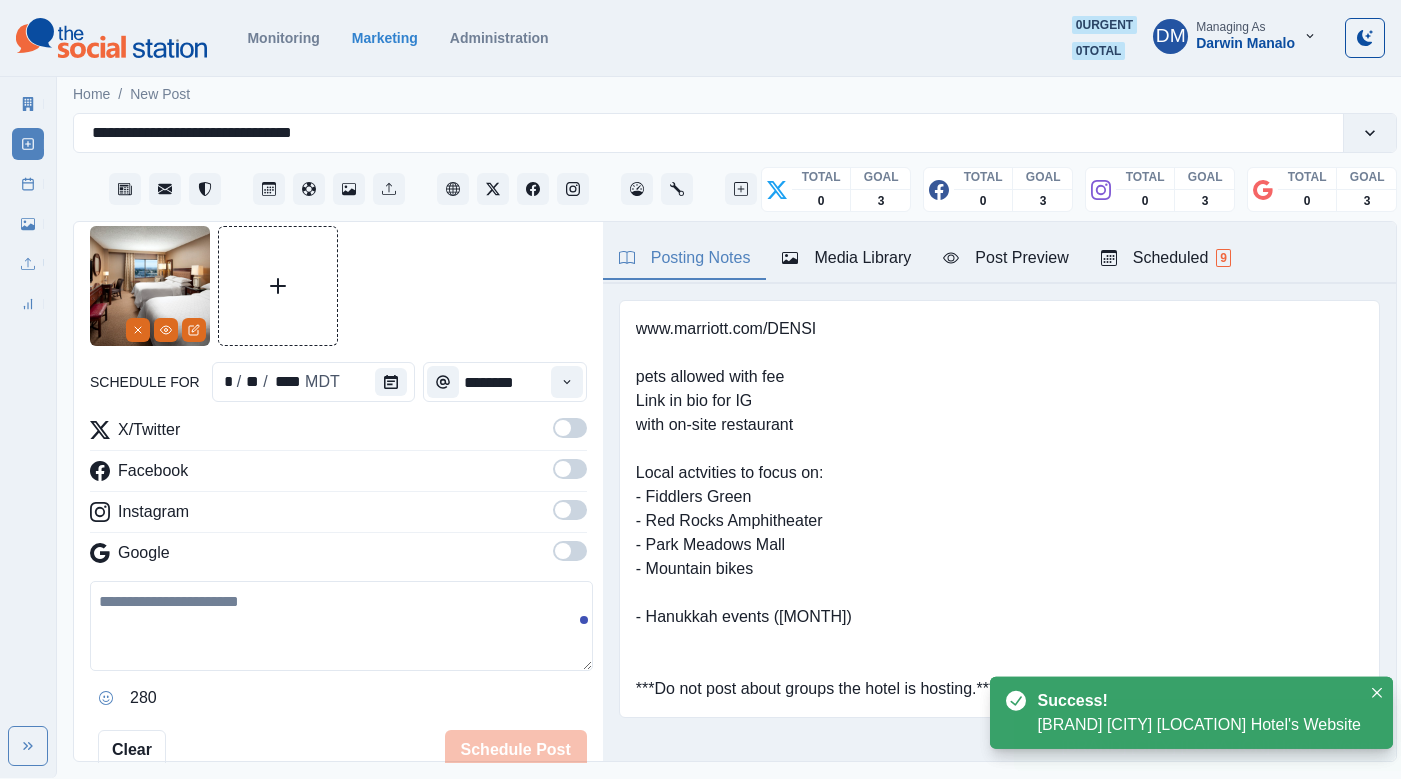 scroll, scrollTop: 113, scrollLeft: 0, axis: vertical 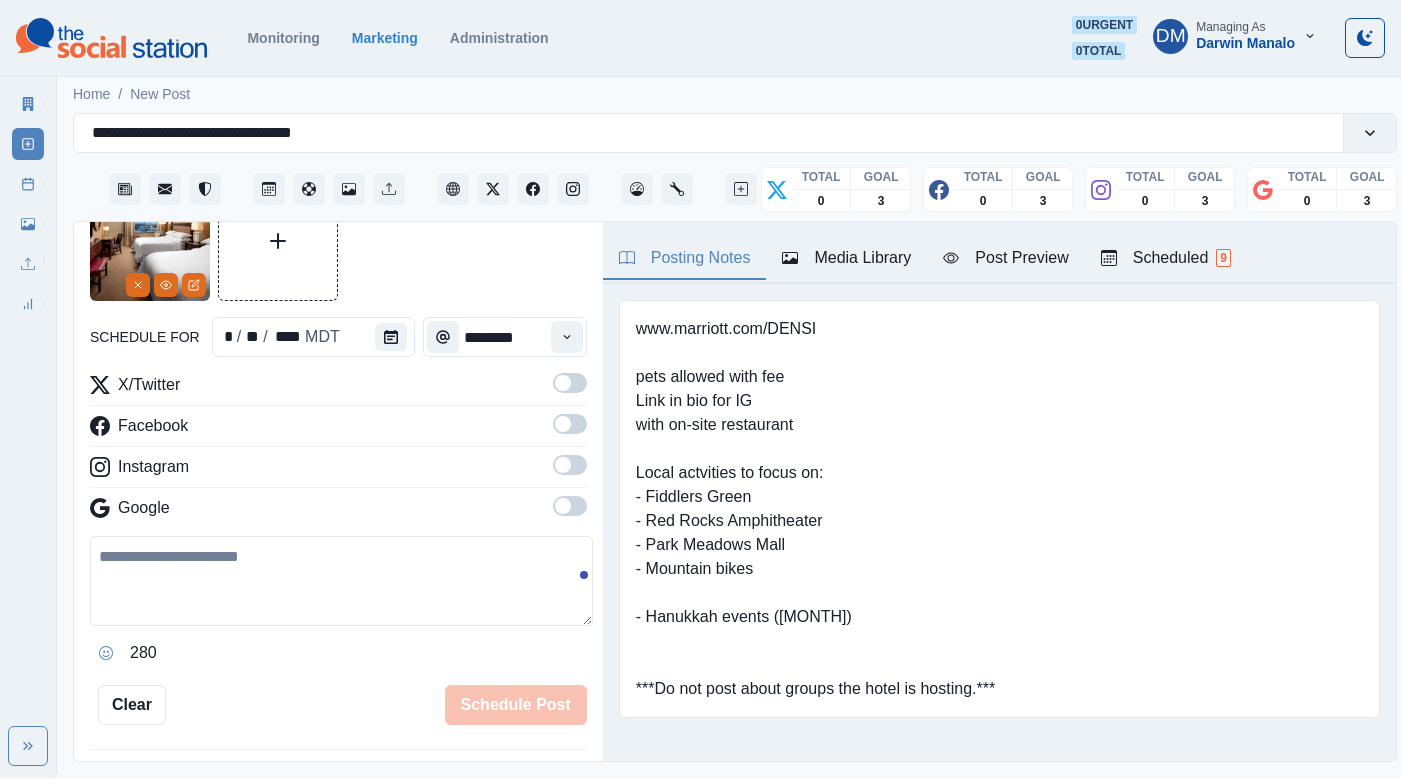 click on "Media Library" at bounding box center [28, 224] 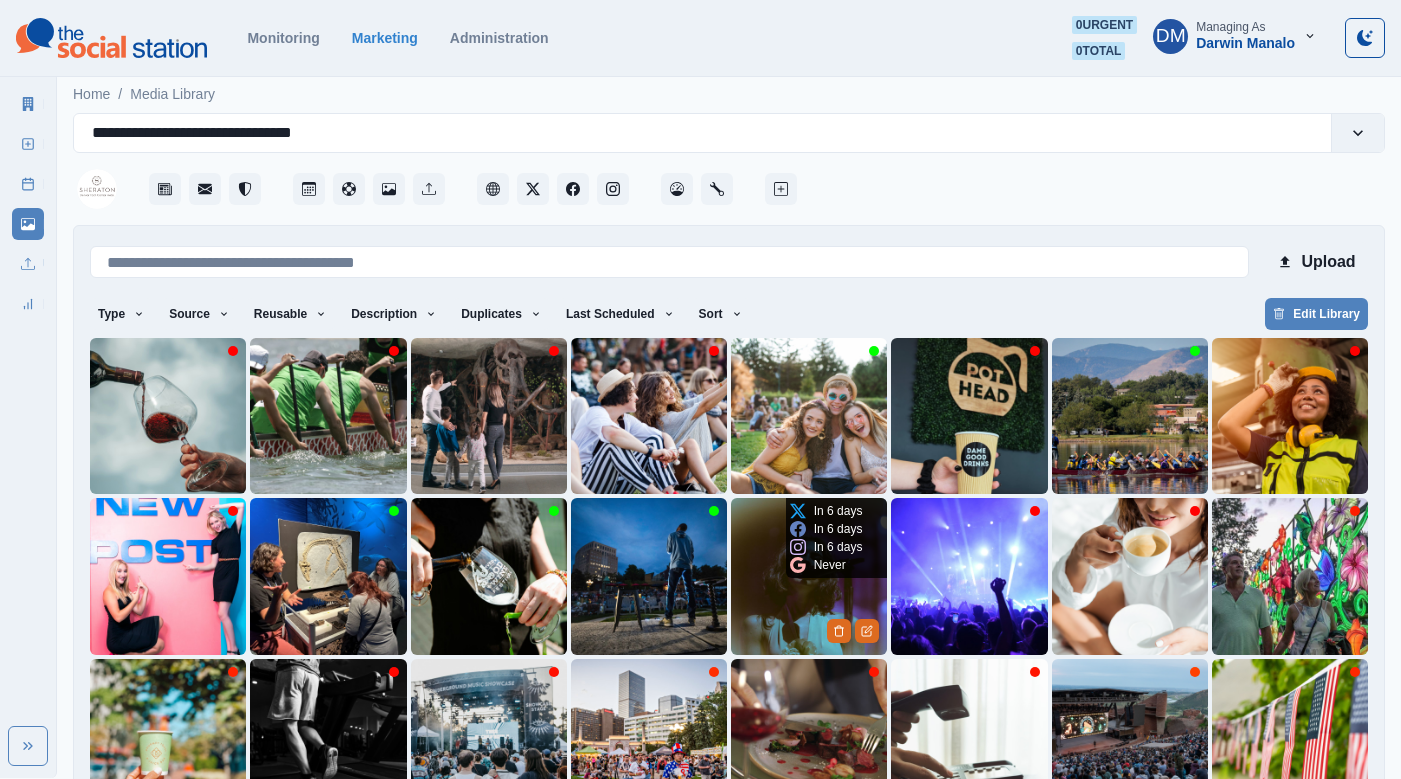scroll, scrollTop: 42, scrollLeft: 0, axis: vertical 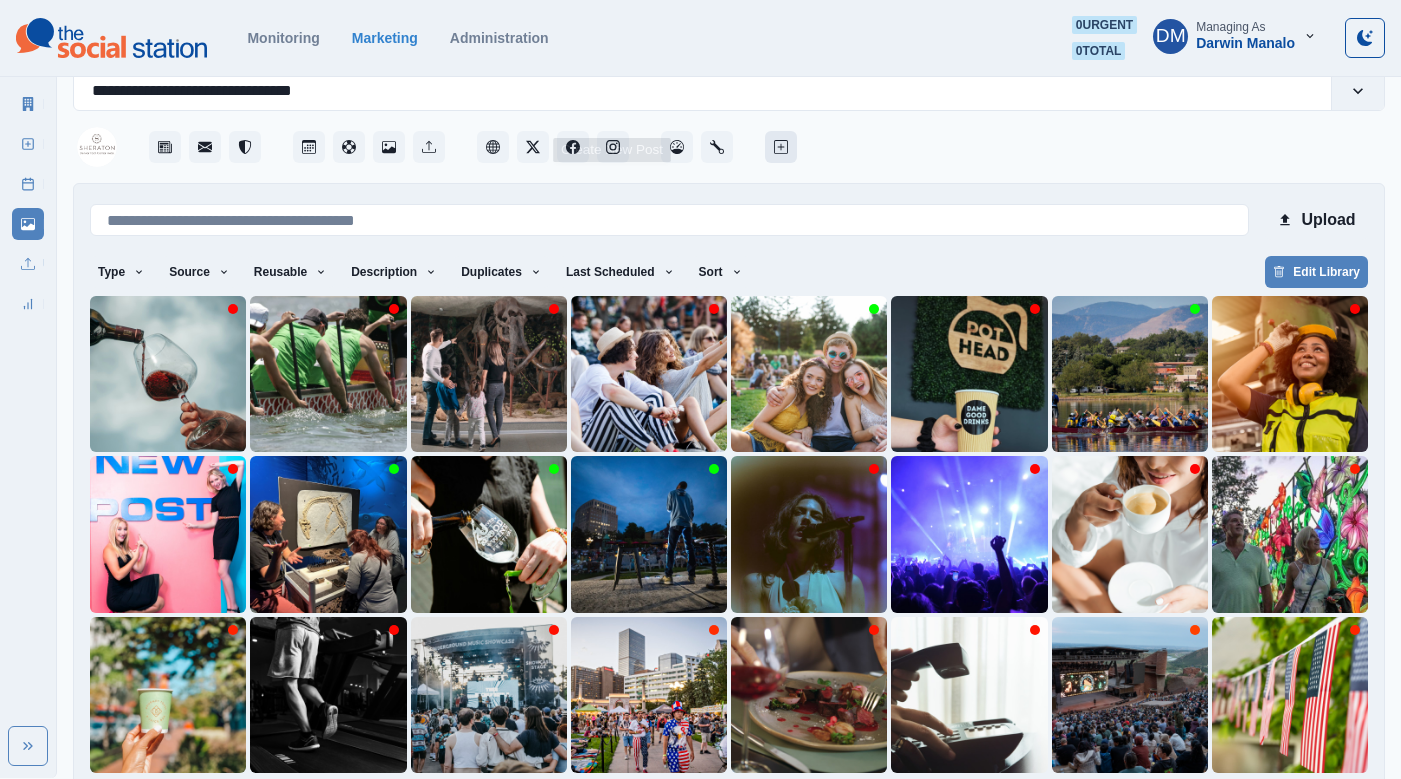 click at bounding box center [781, 147] 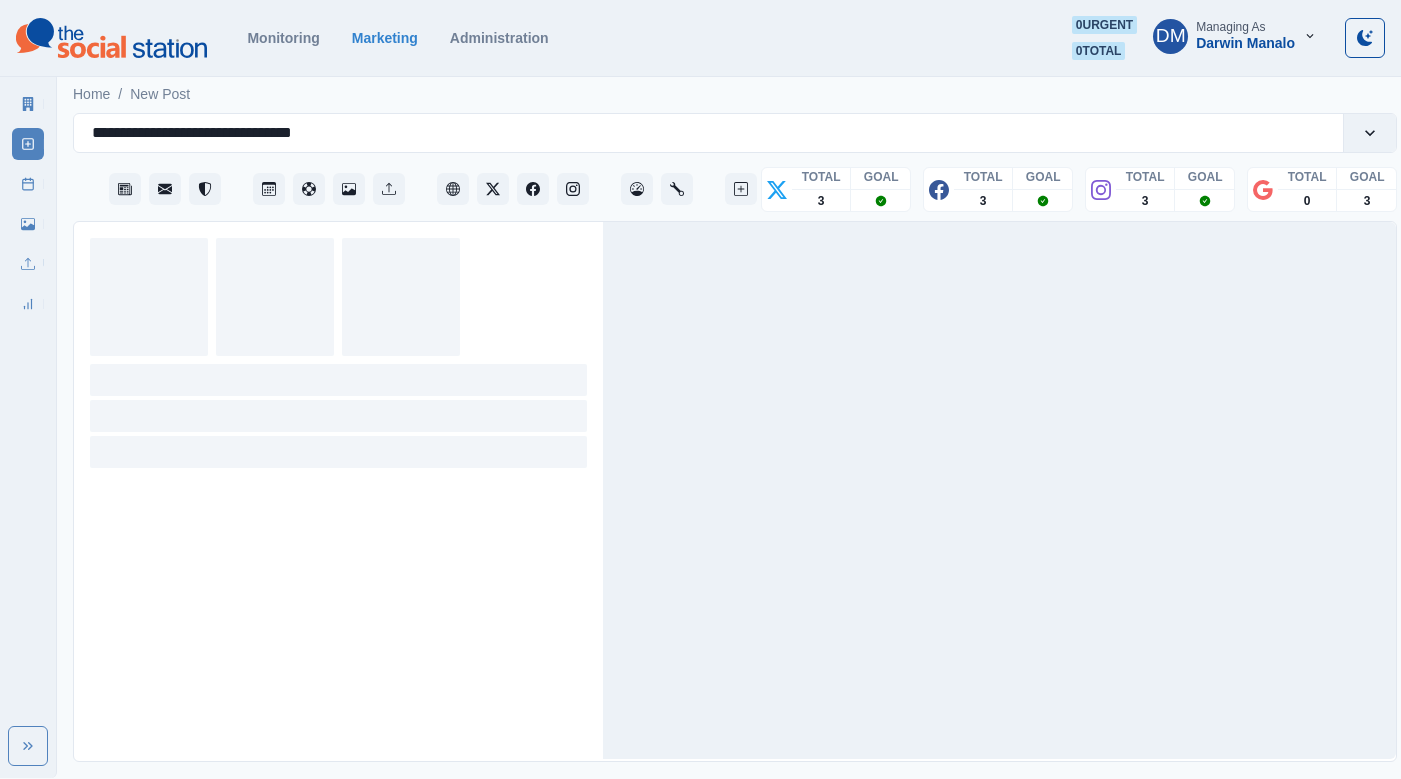 scroll, scrollTop: 0, scrollLeft: 0, axis: both 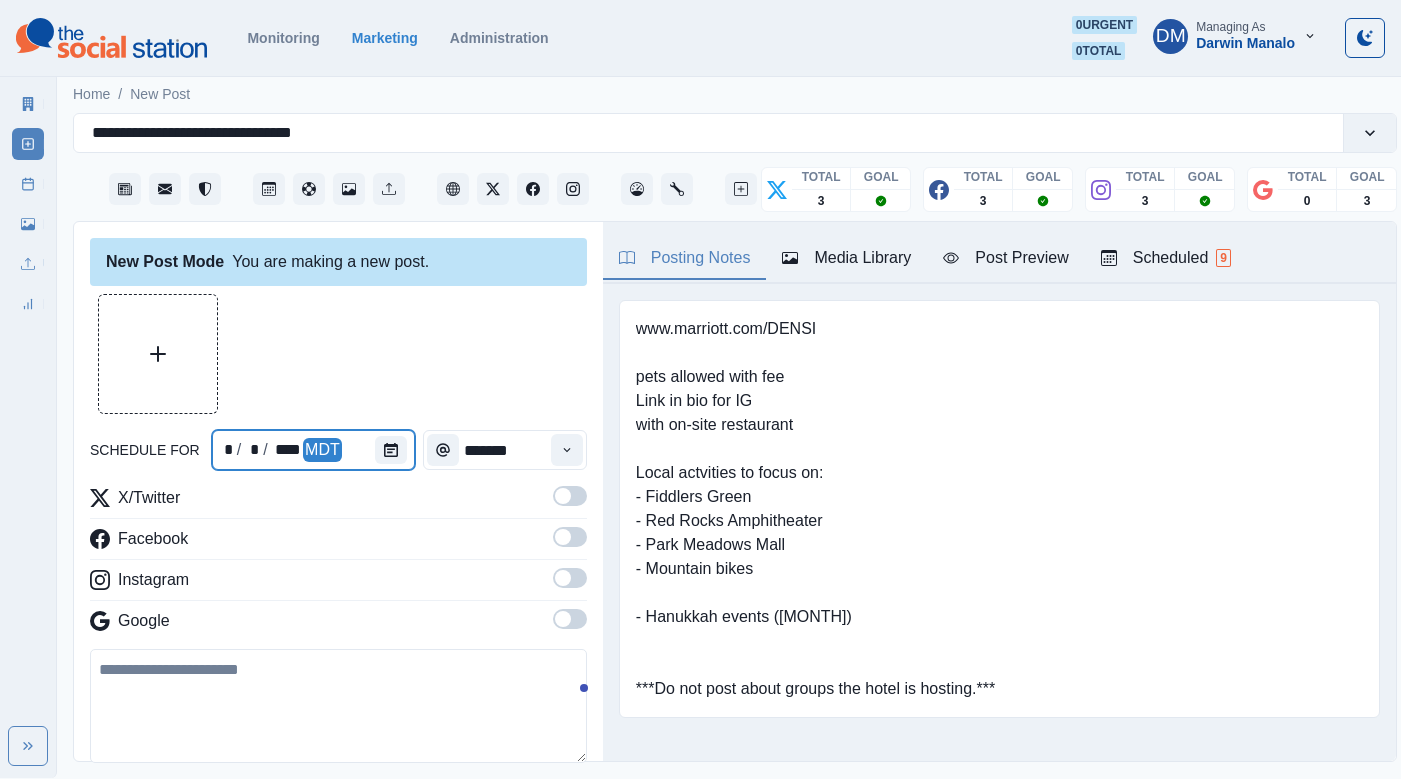 click at bounding box center [395, 450] 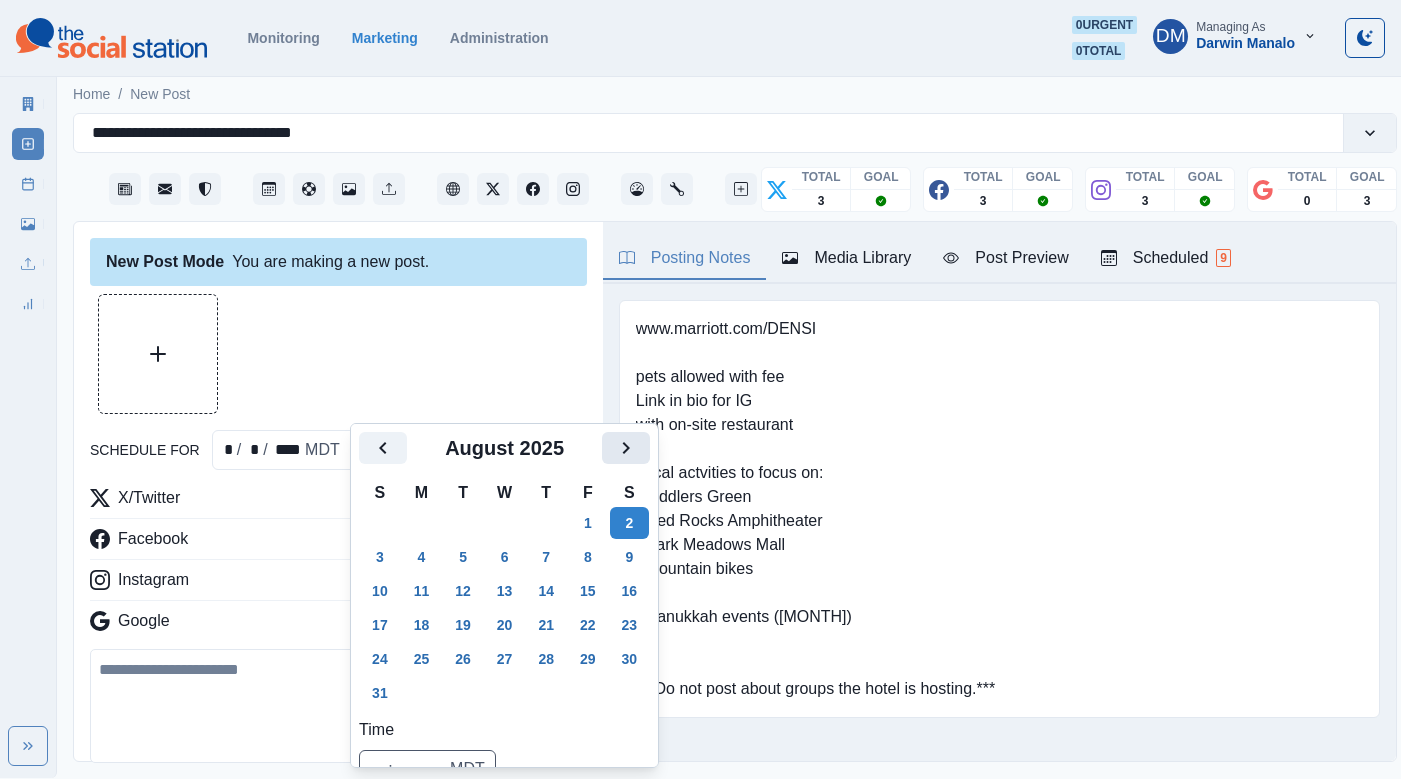 click 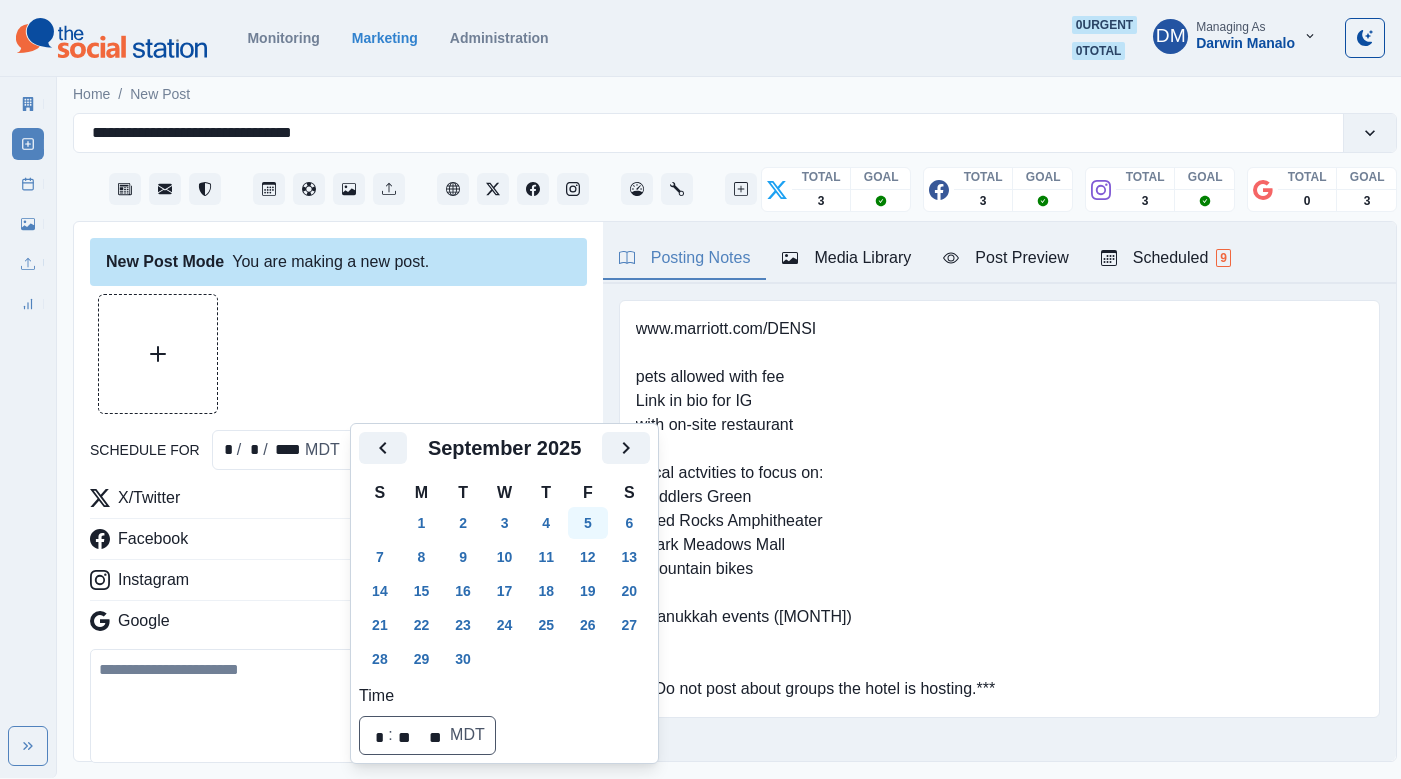 click on "5" at bounding box center [588, 523] 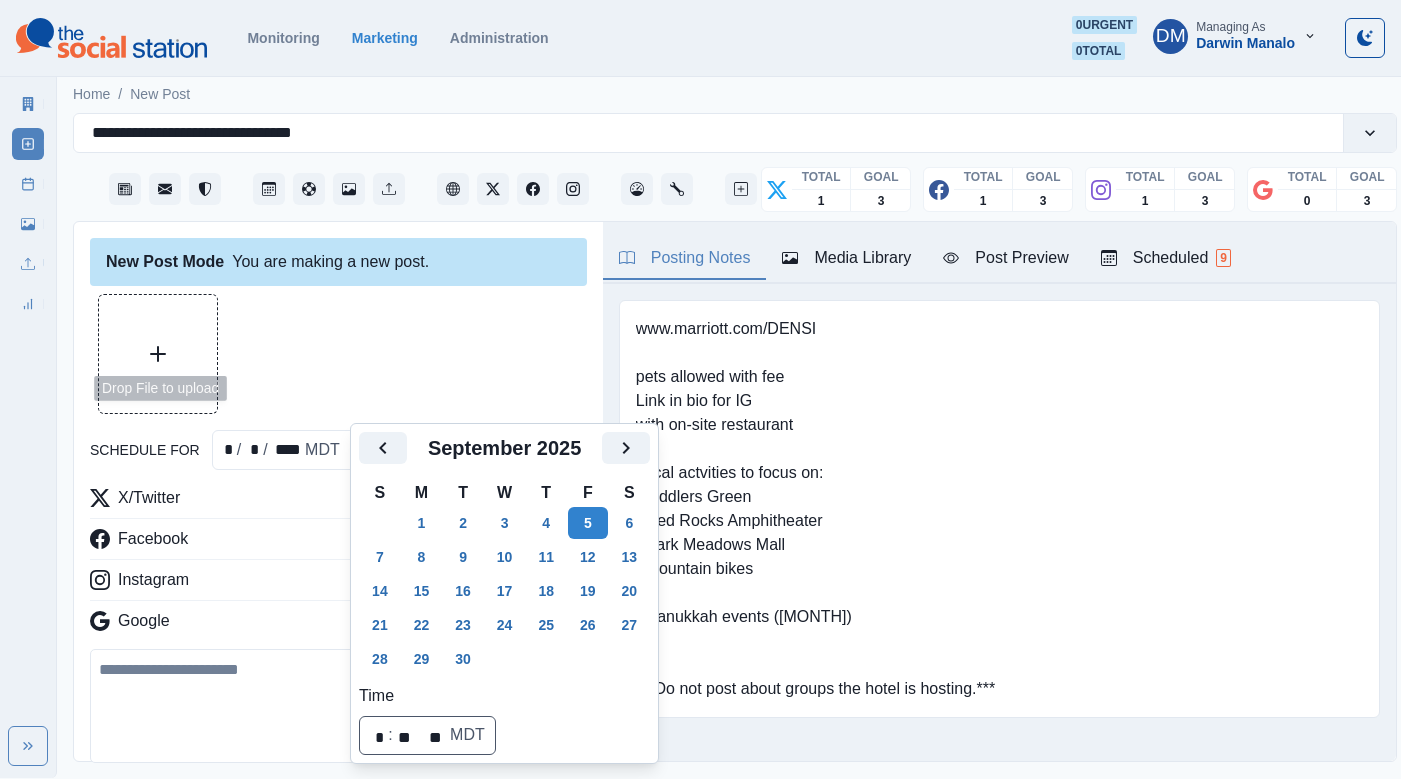 click at bounding box center (158, 354) 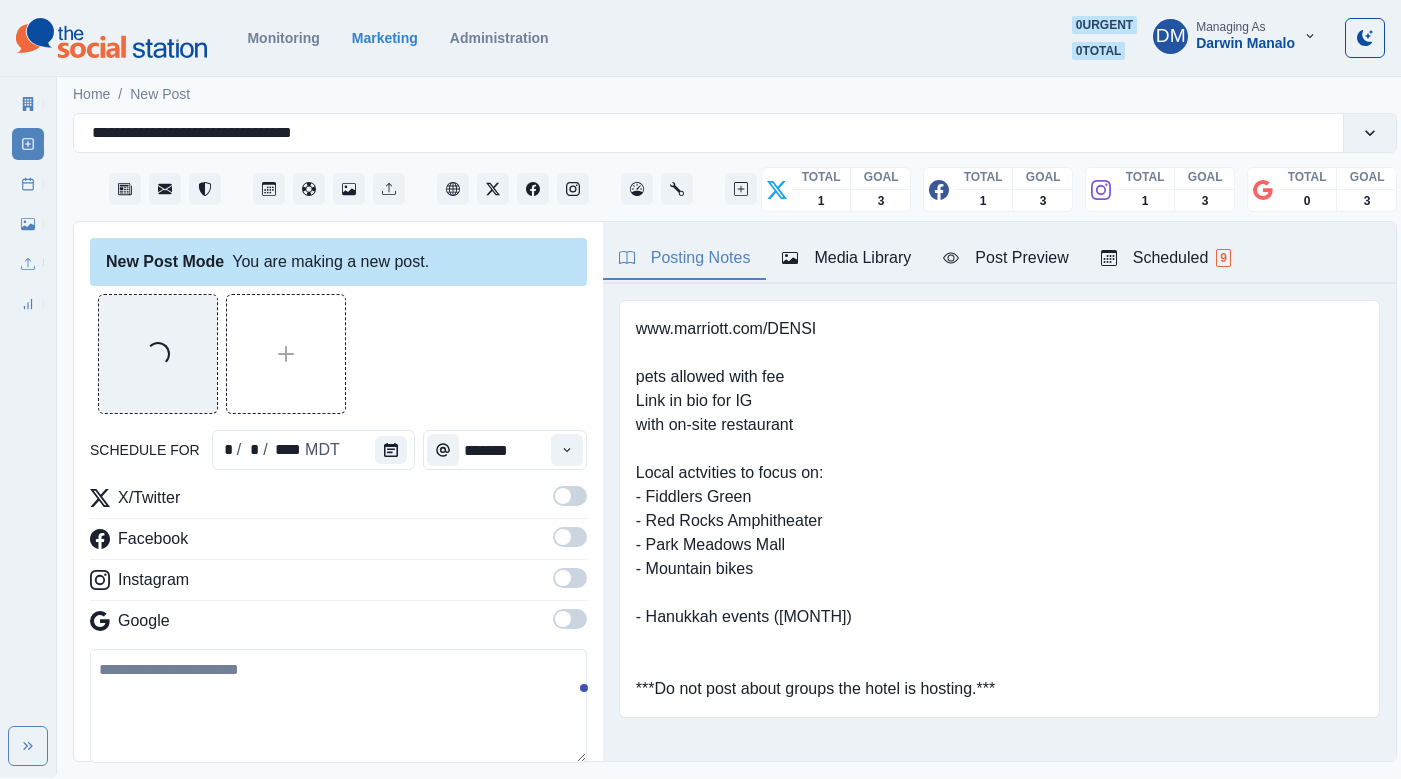 click at bounding box center (563, 496) 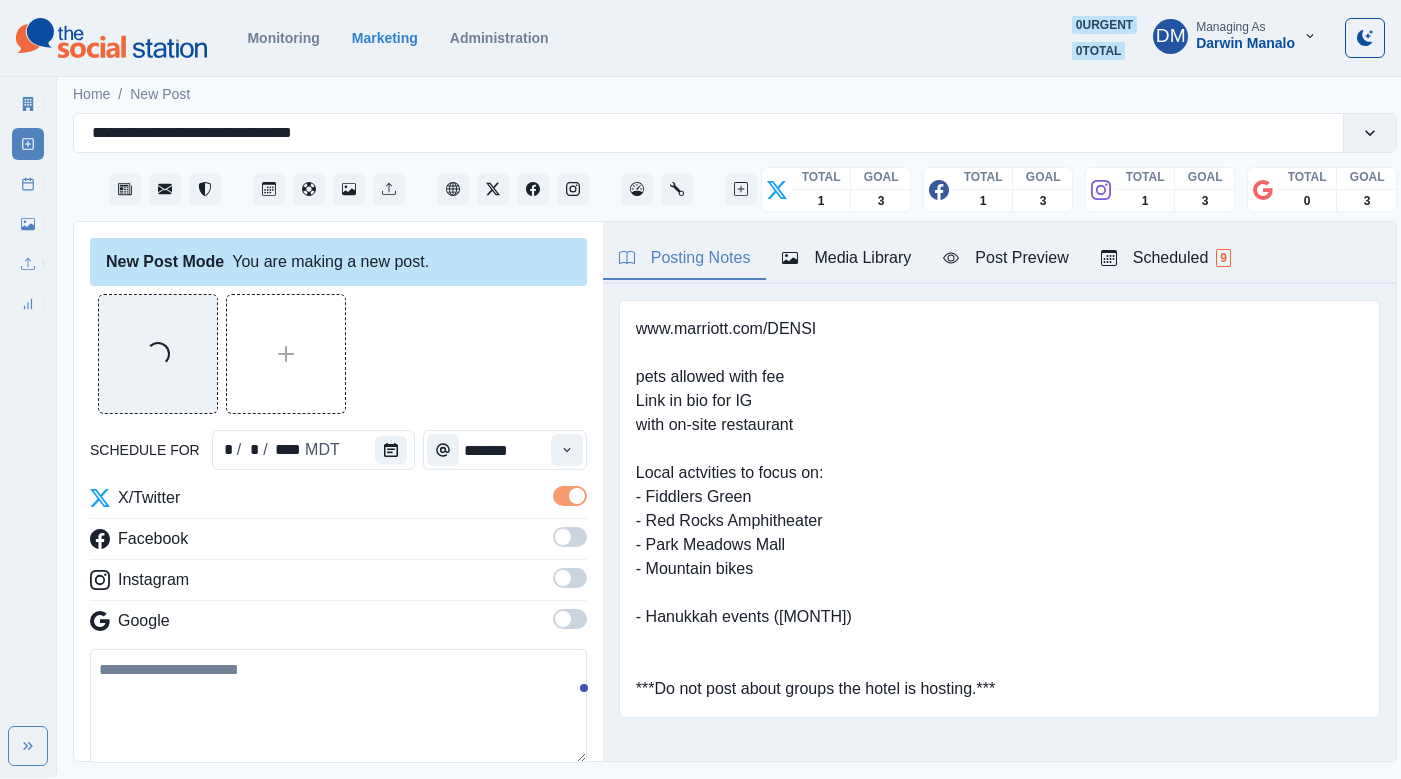 click at bounding box center (570, 543) 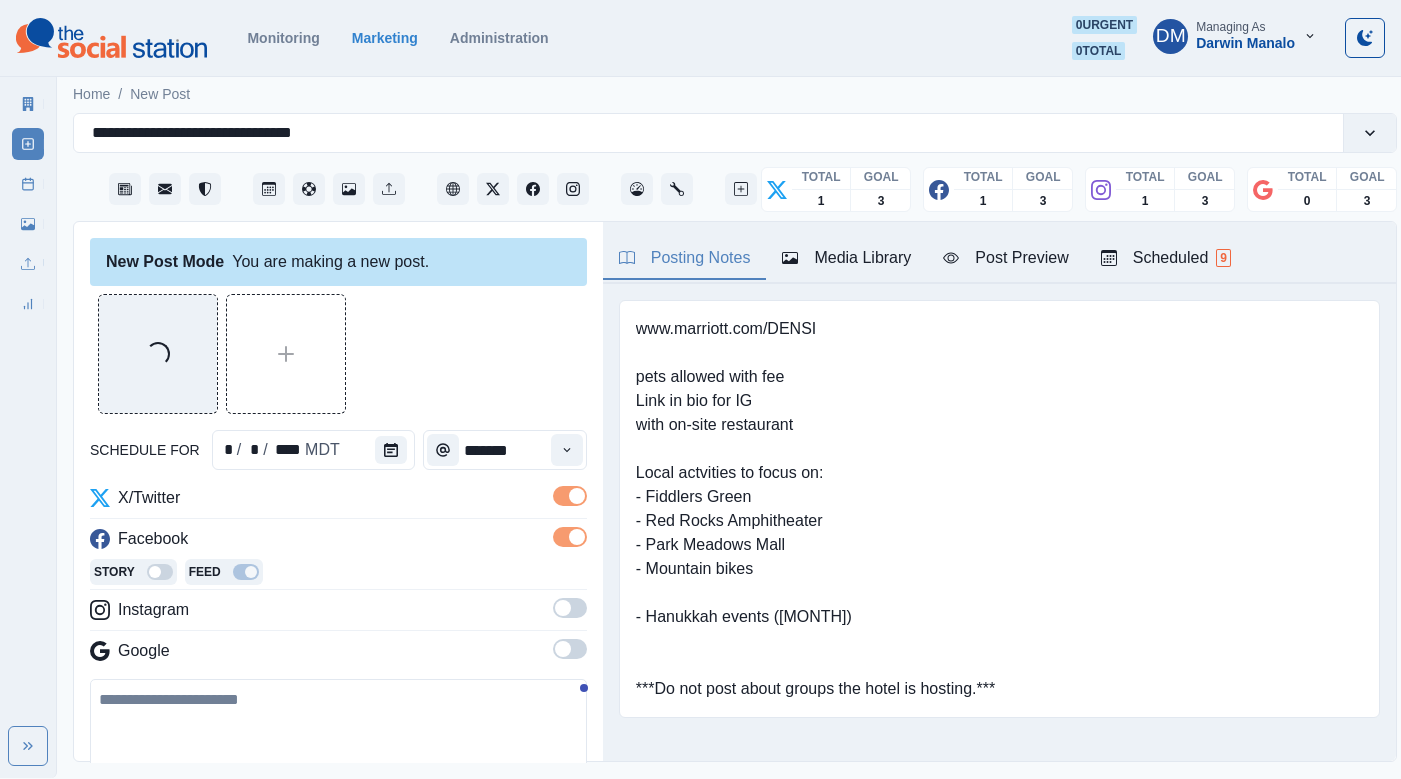 click at bounding box center [563, 608] 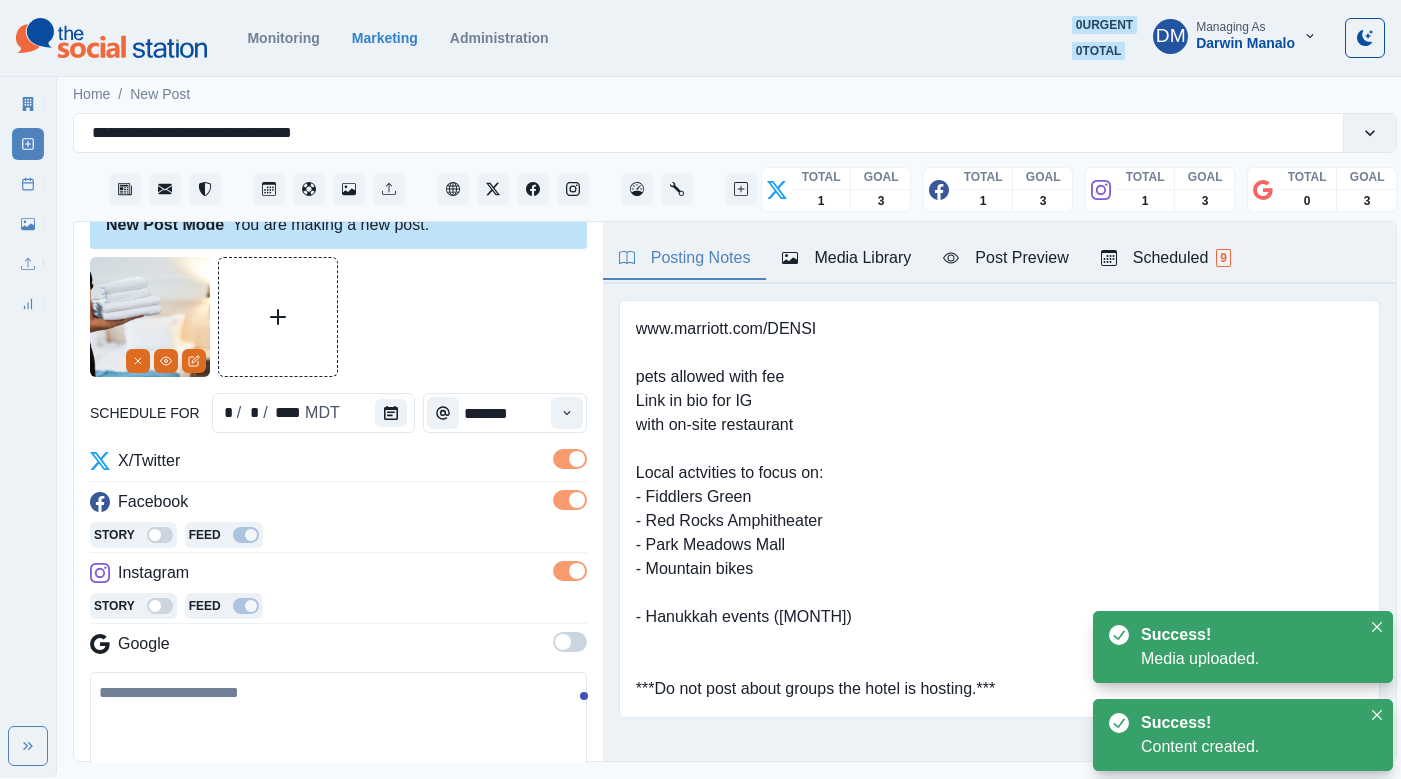 scroll, scrollTop: 0, scrollLeft: 0, axis: both 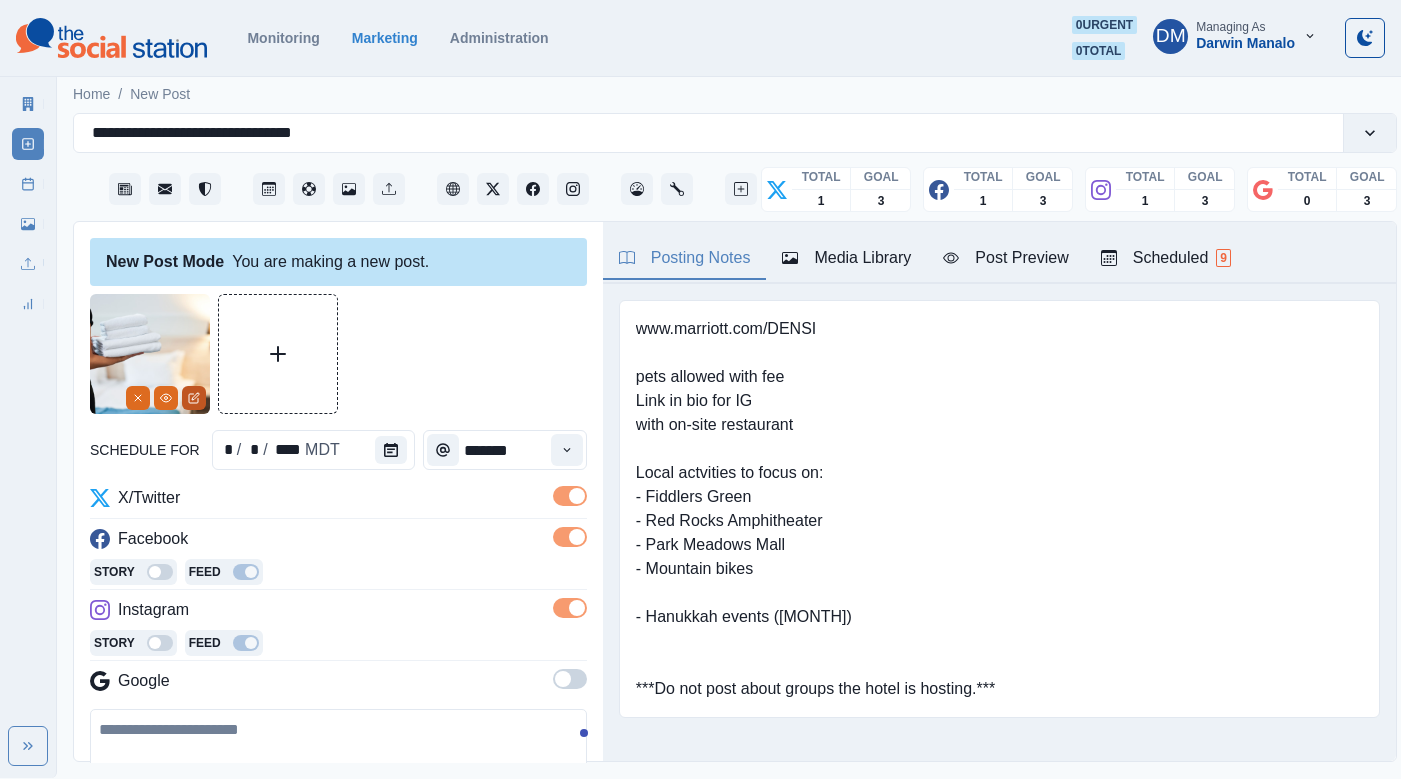 click 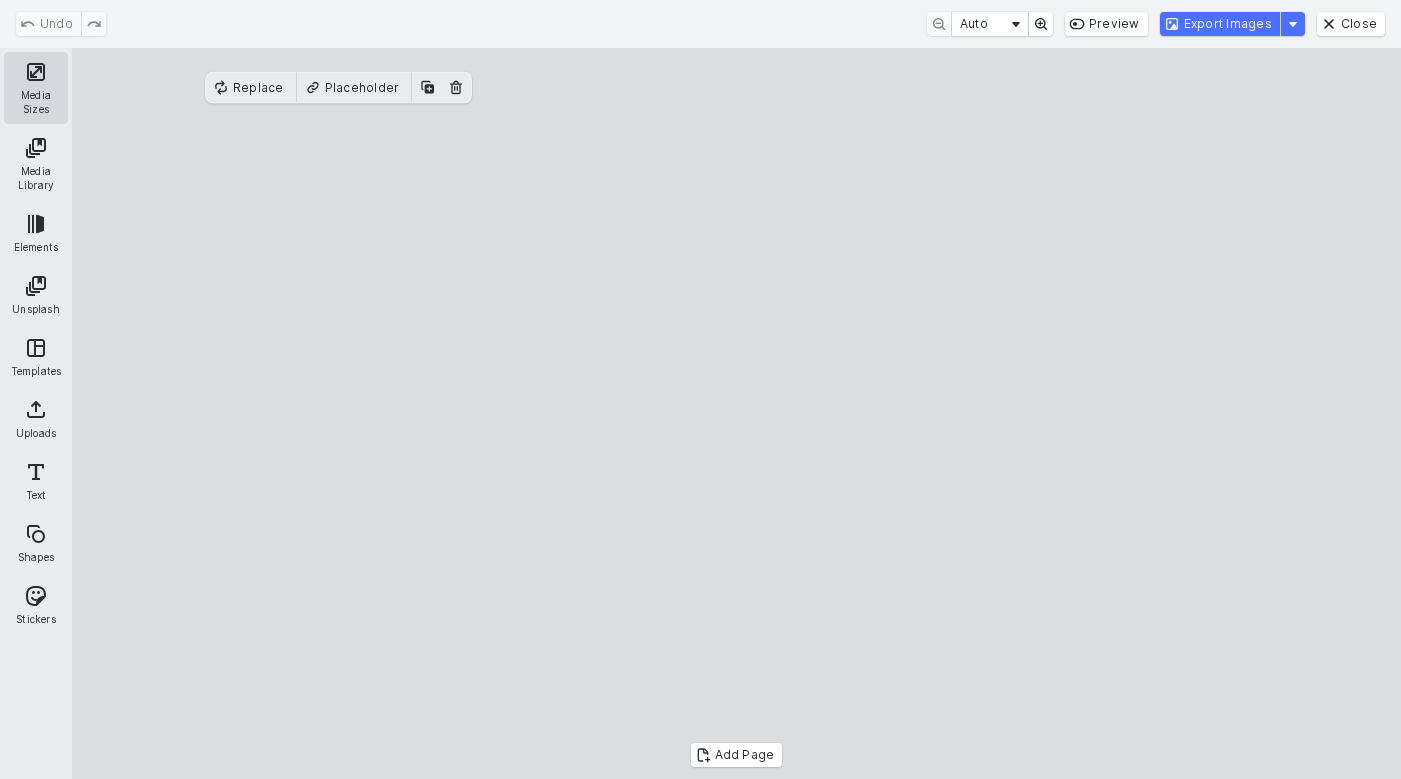 click on "Media Sizes" at bounding box center [36, 88] 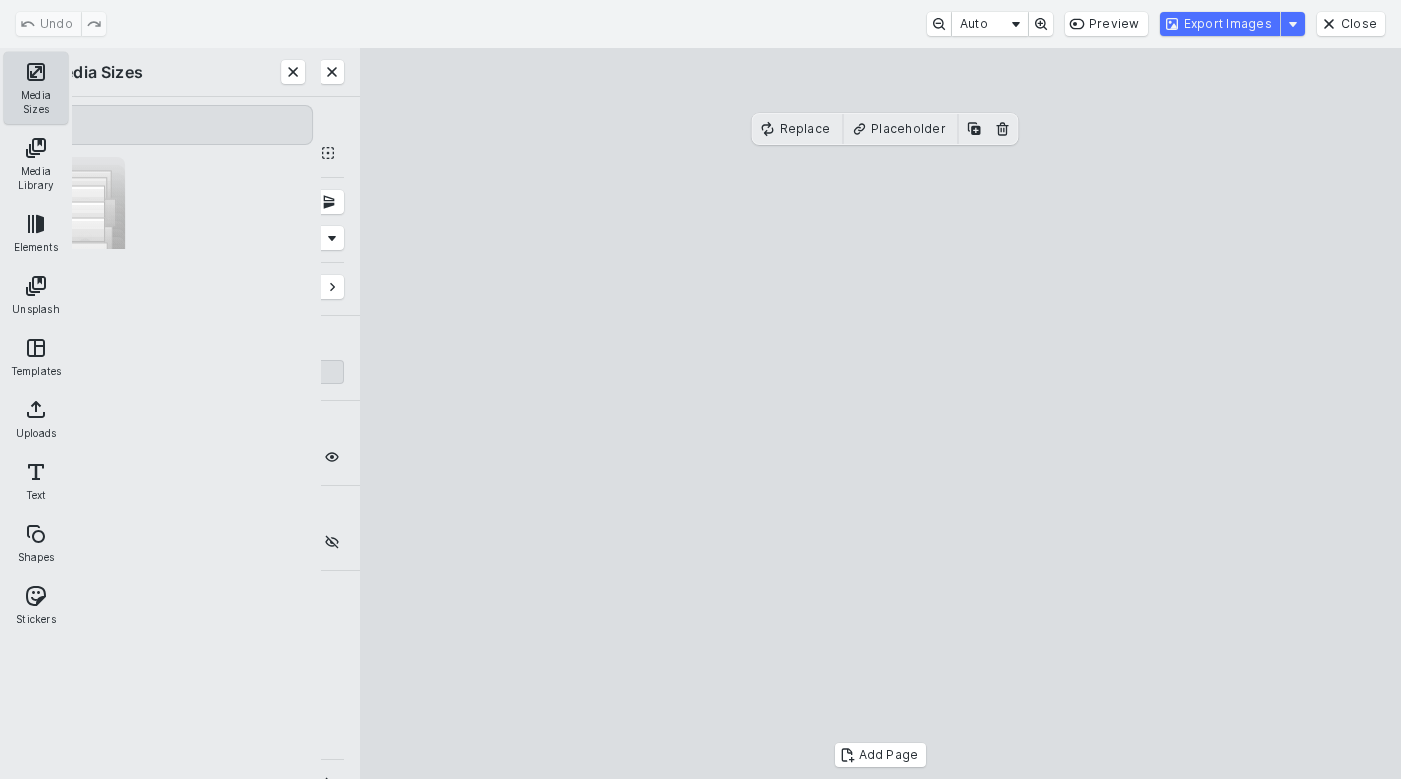 click on "Media Sizes" at bounding box center [36, 88] 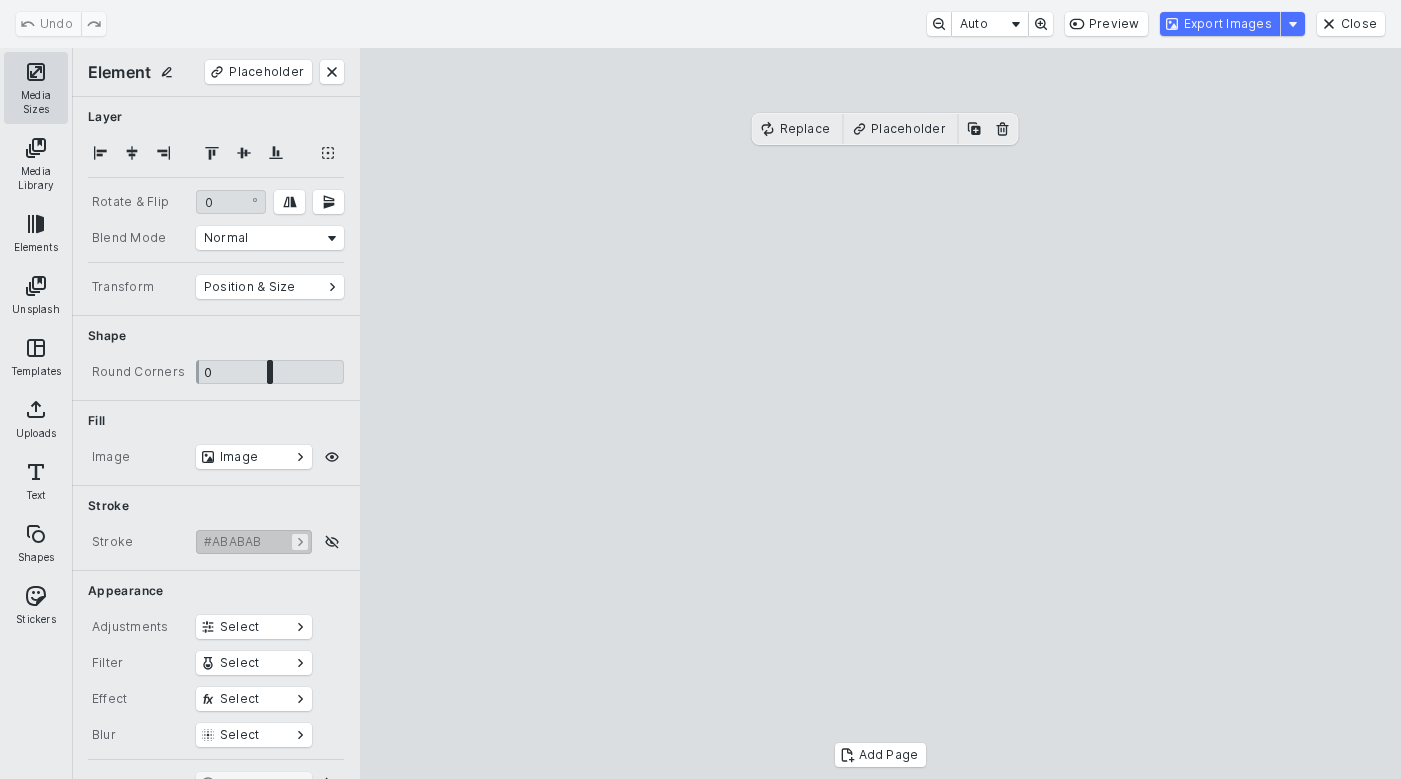 click on "Media Sizes" at bounding box center (36, 88) 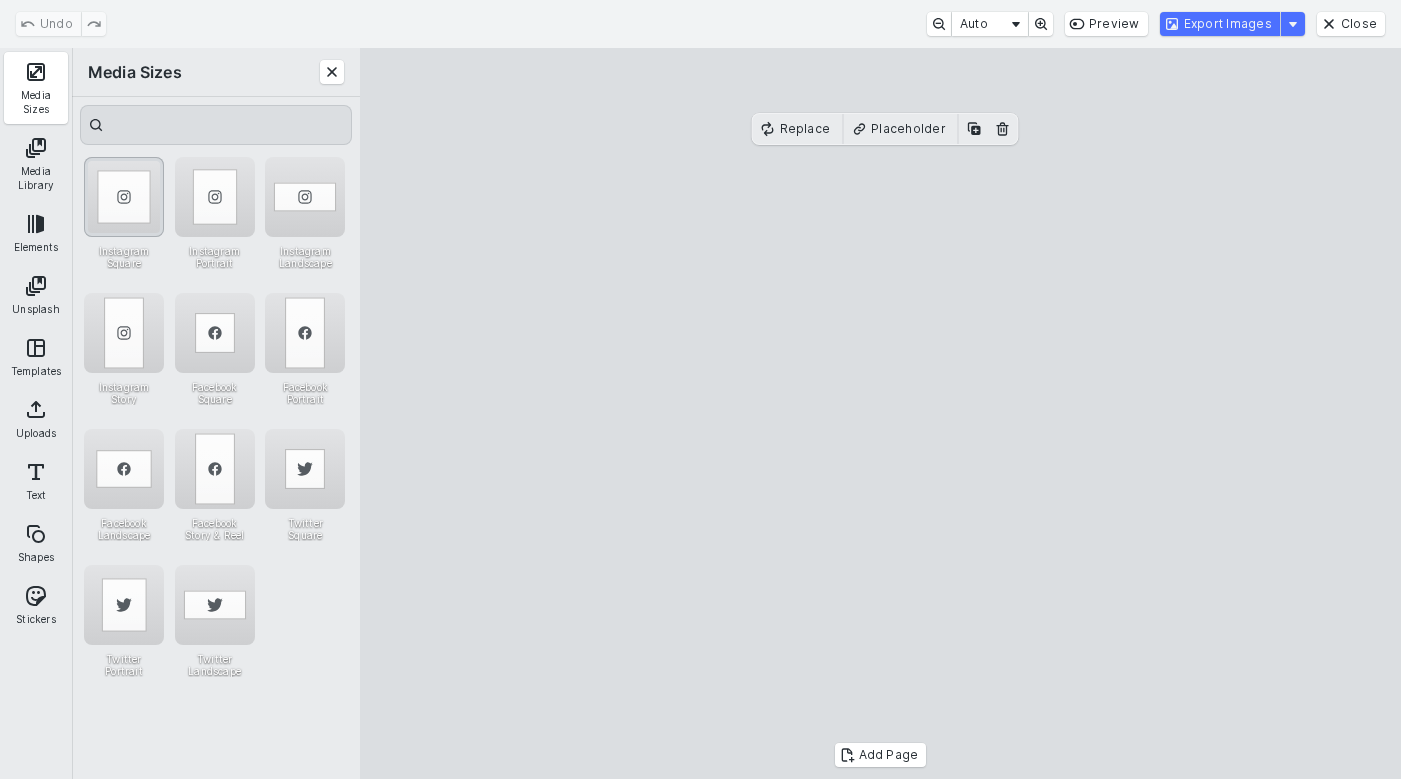 click at bounding box center (124, 197) 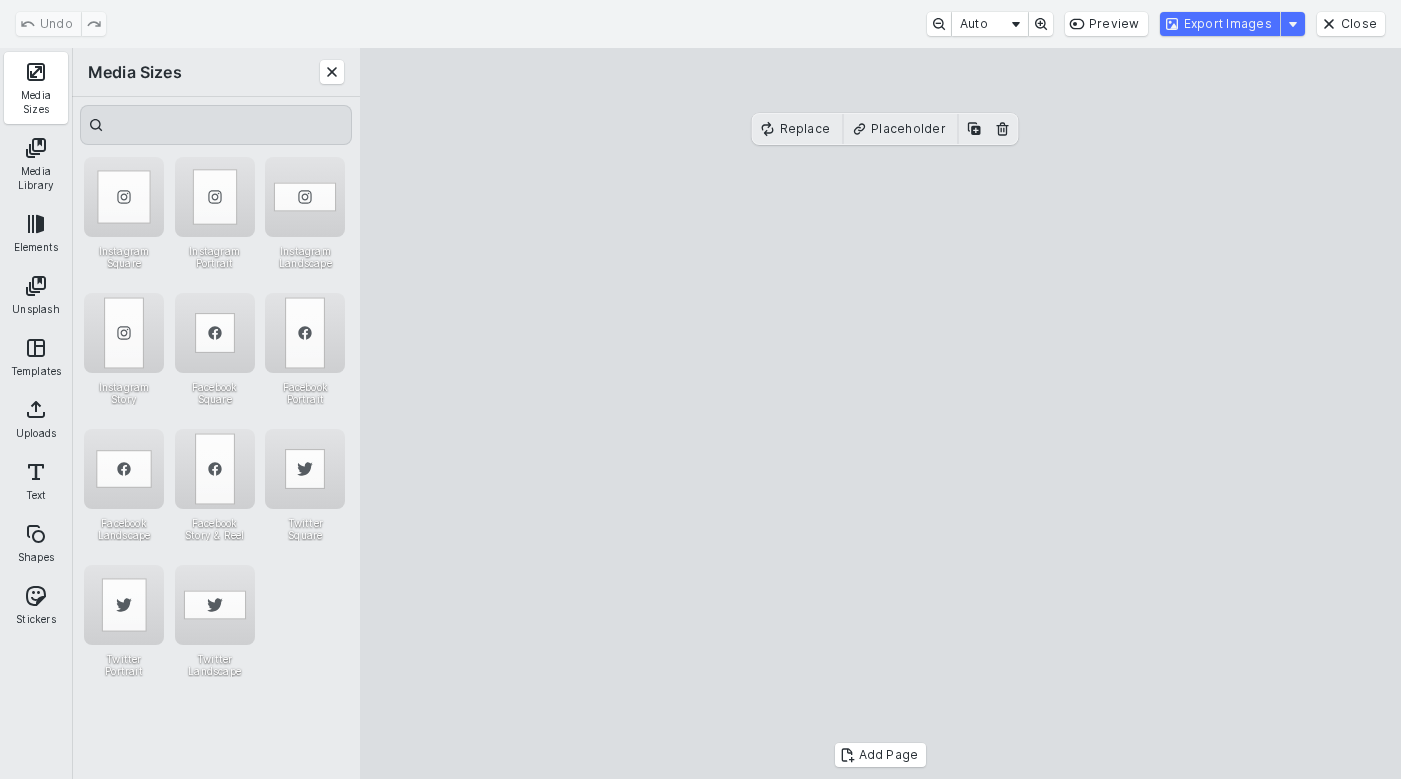 click at bounding box center (881, 414) 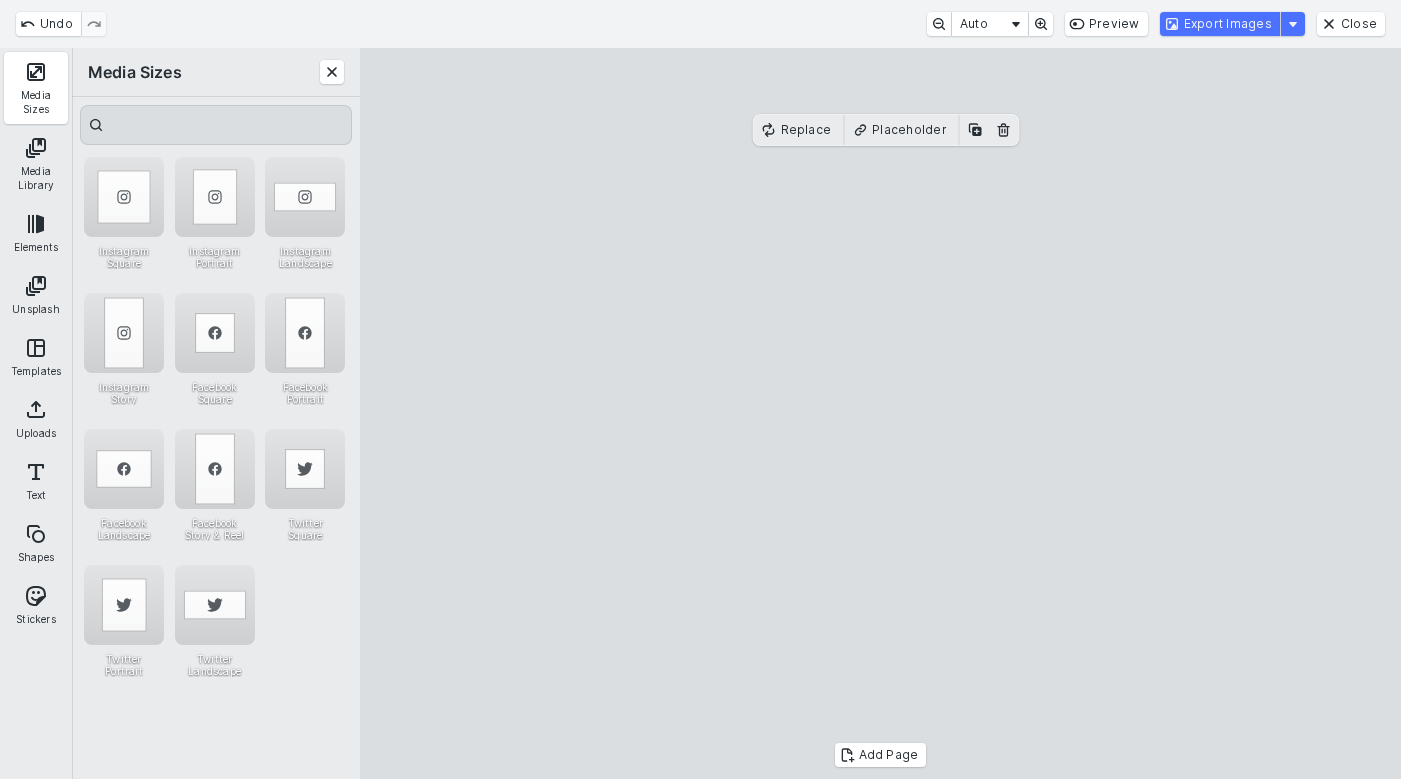 click at bounding box center (881, 414) 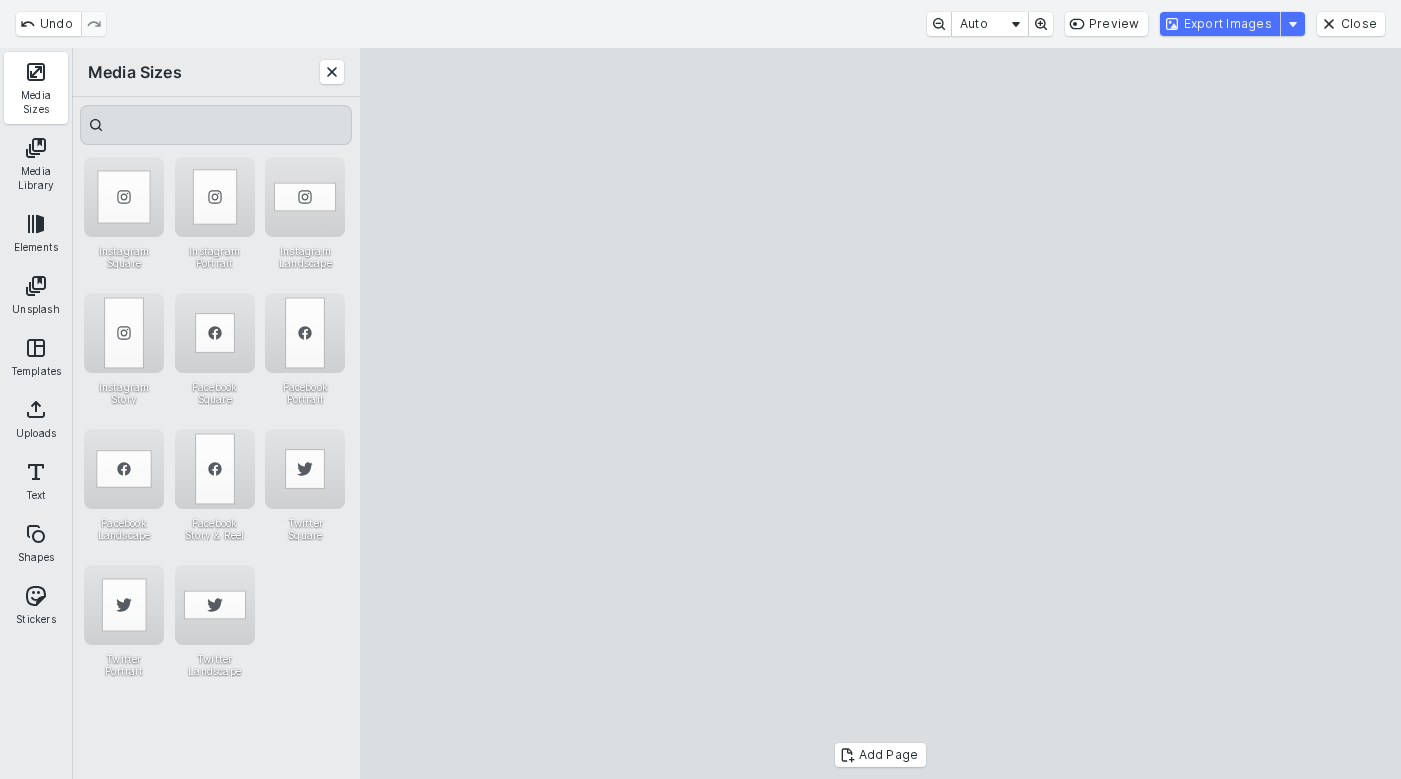 drag, startPoint x: 767, startPoint y: 352, endPoint x: 751, endPoint y: 331, distance: 26.400757 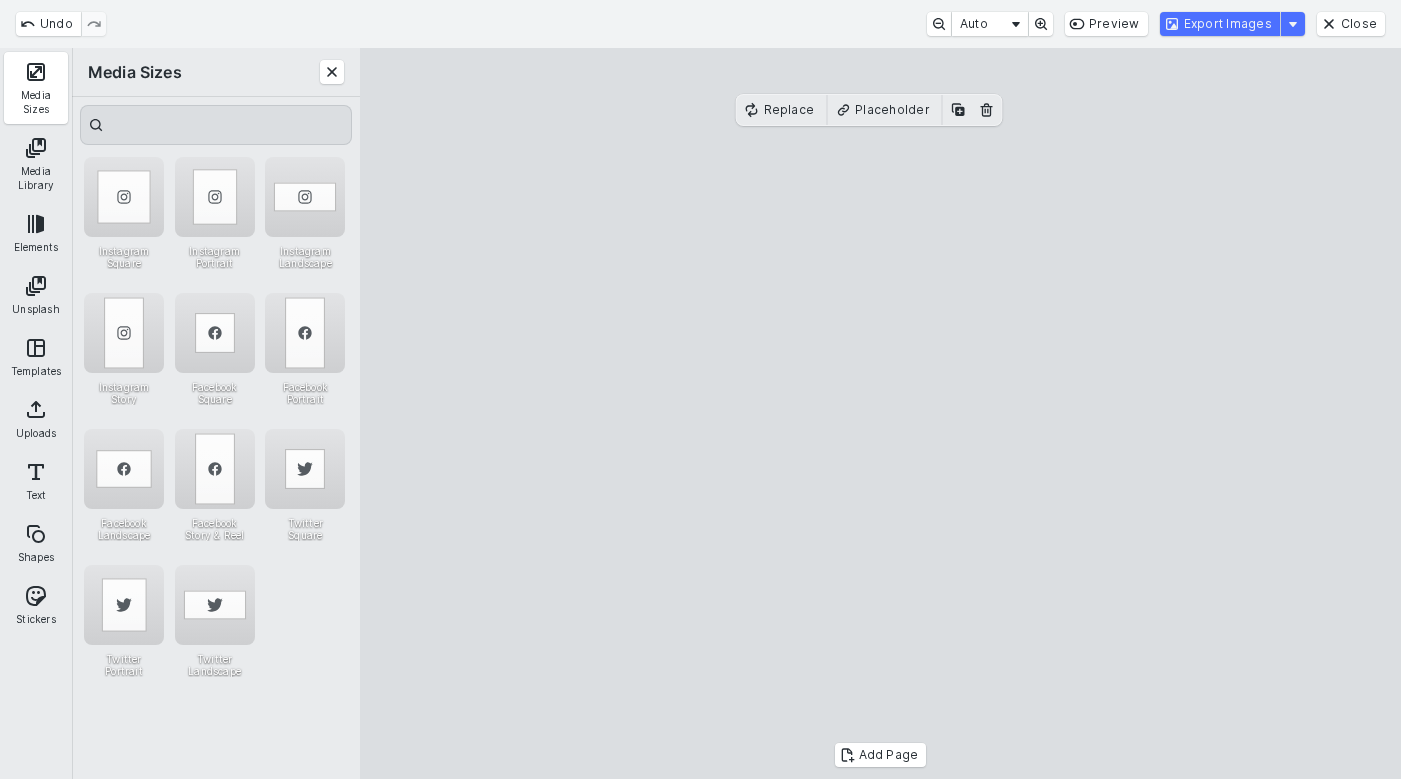 type 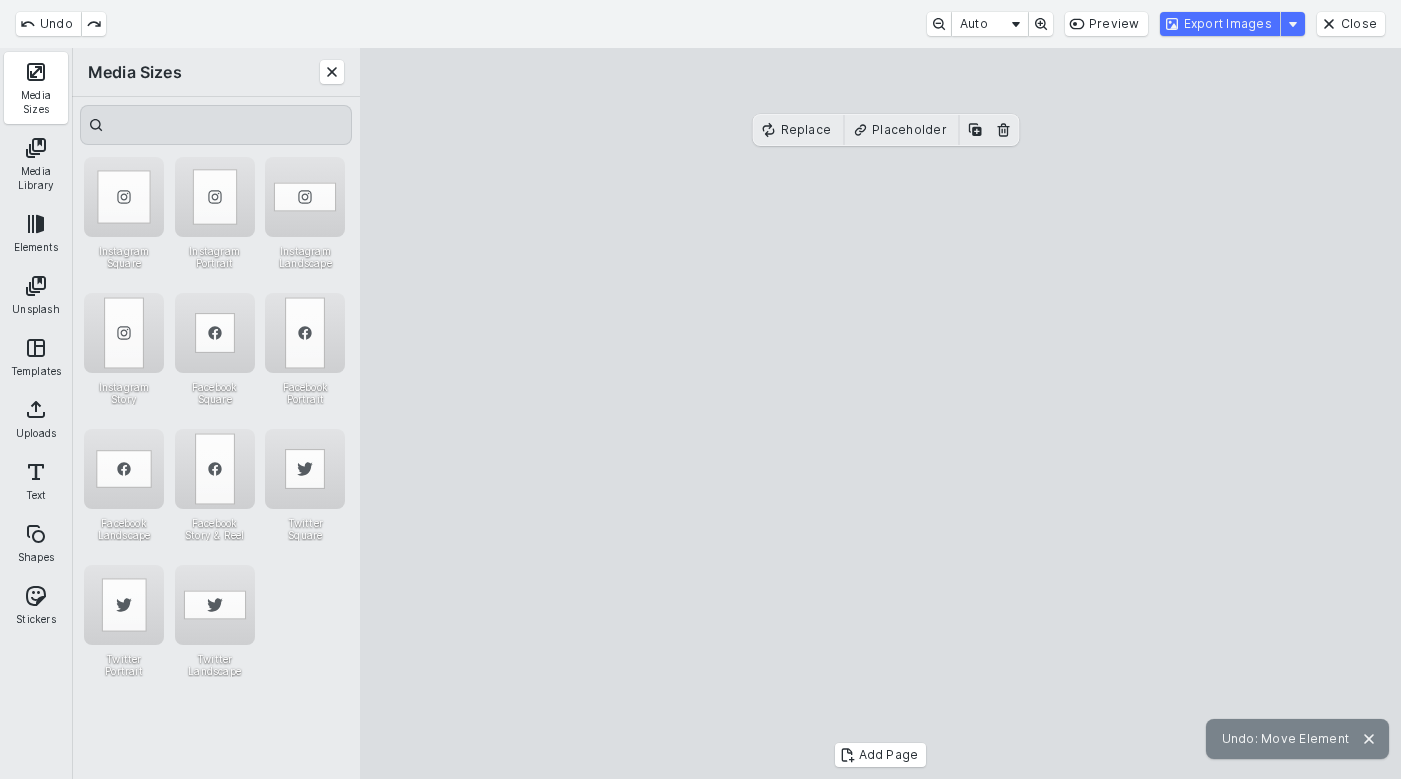 click at bounding box center (881, 414) 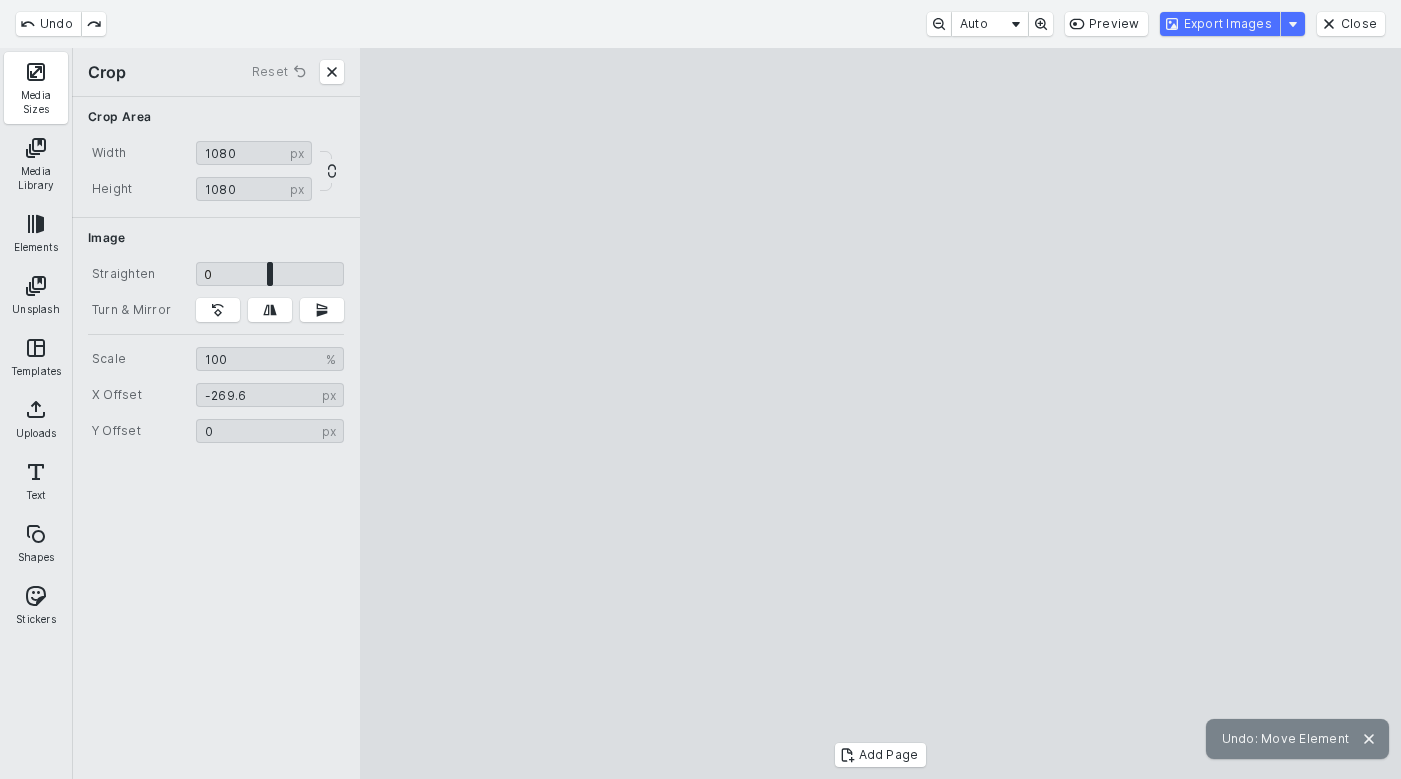 type on "*" 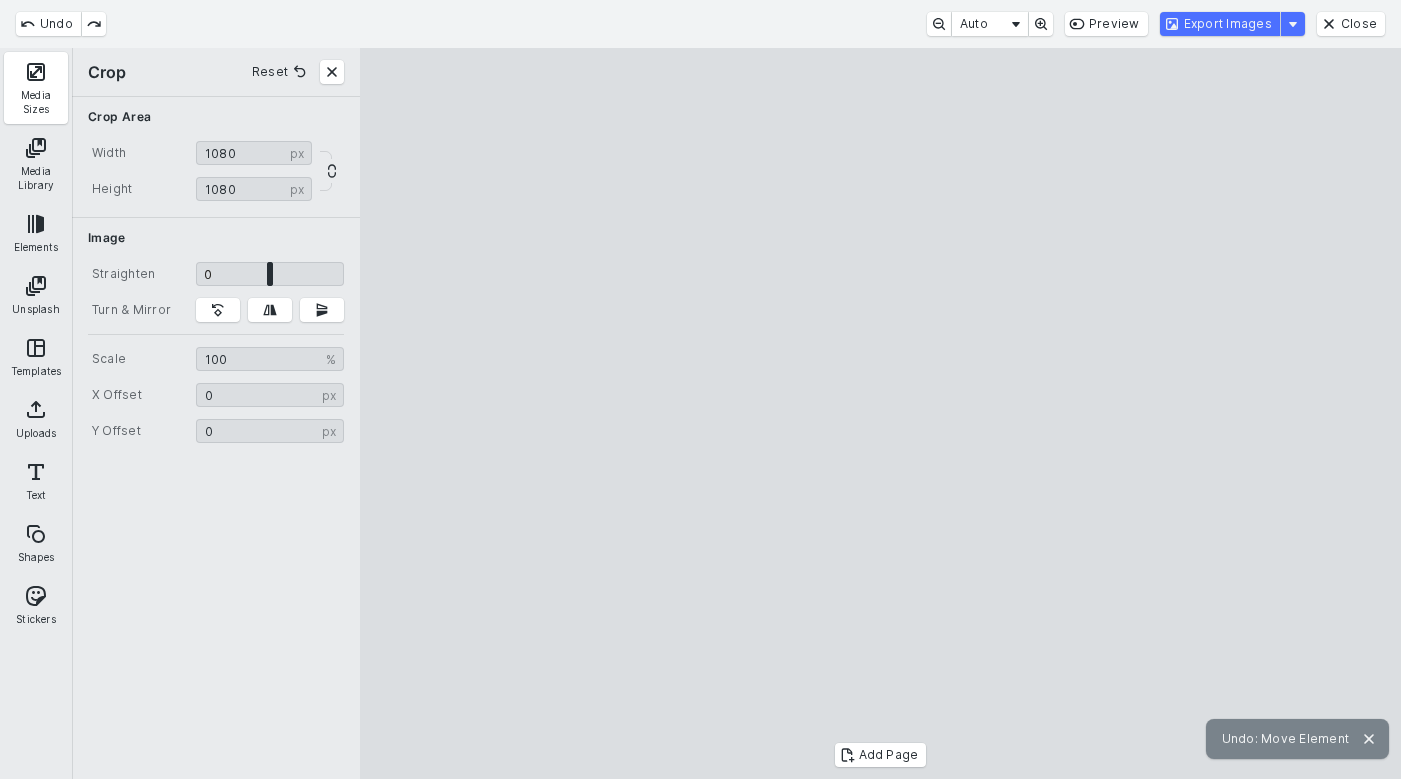 drag, startPoint x: 783, startPoint y: 326, endPoint x: 981, endPoint y: 336, distance: 198.25237 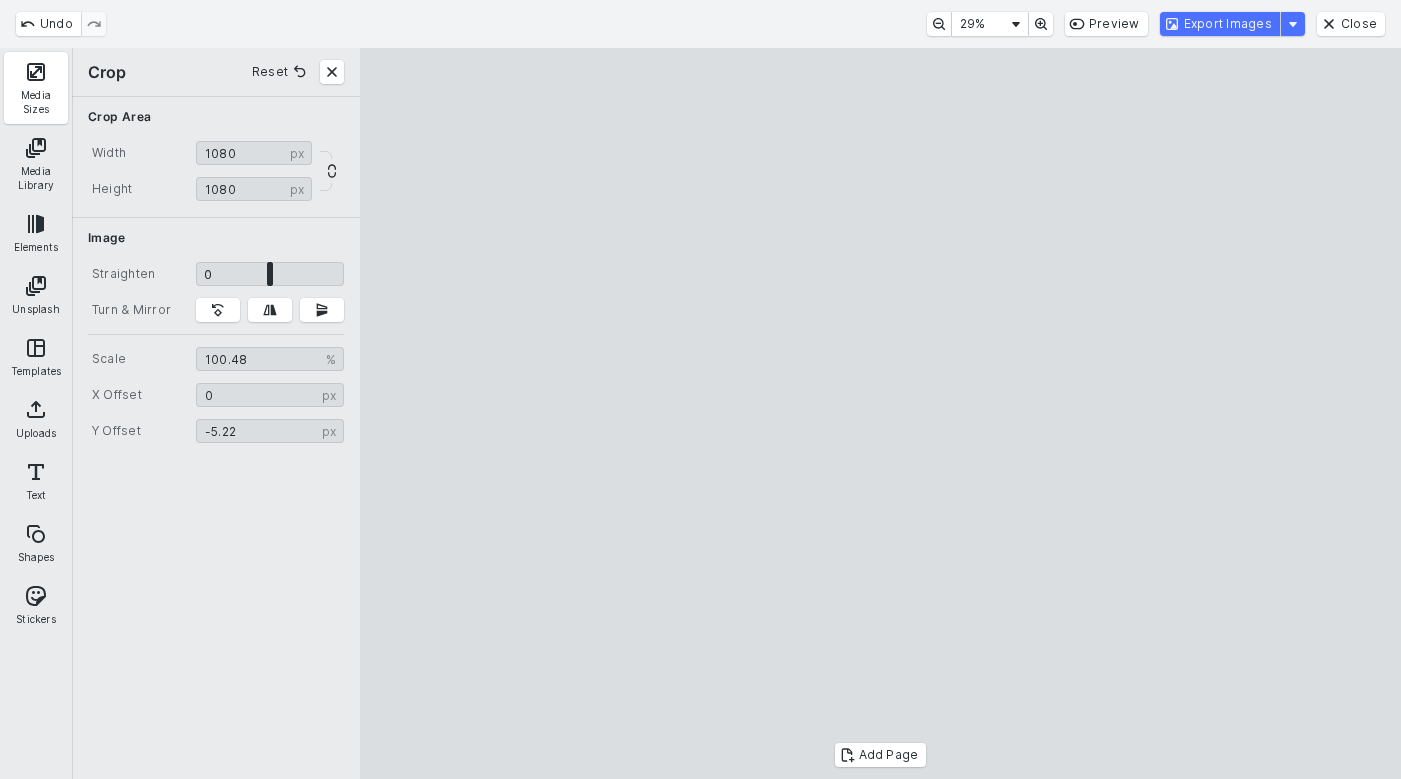 type on "******" 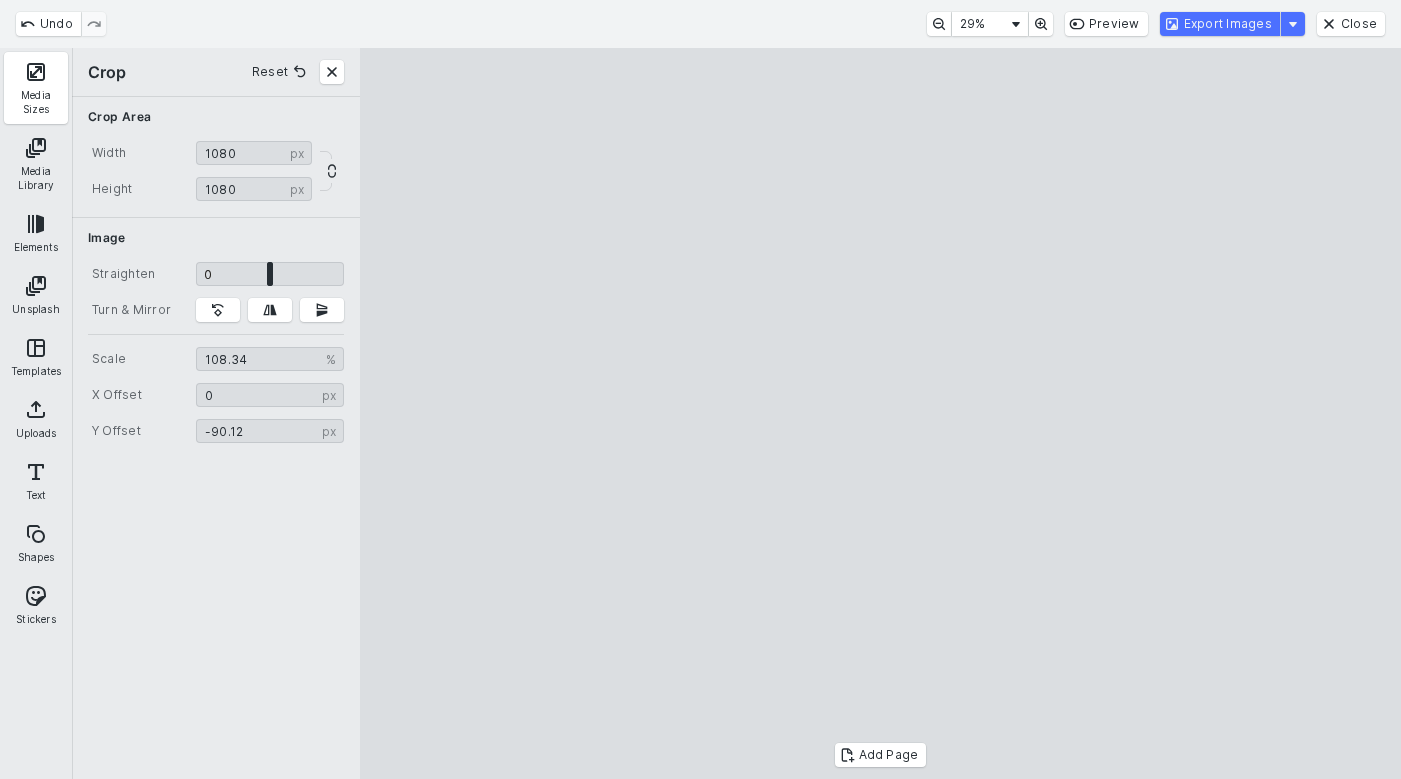 type on "******" 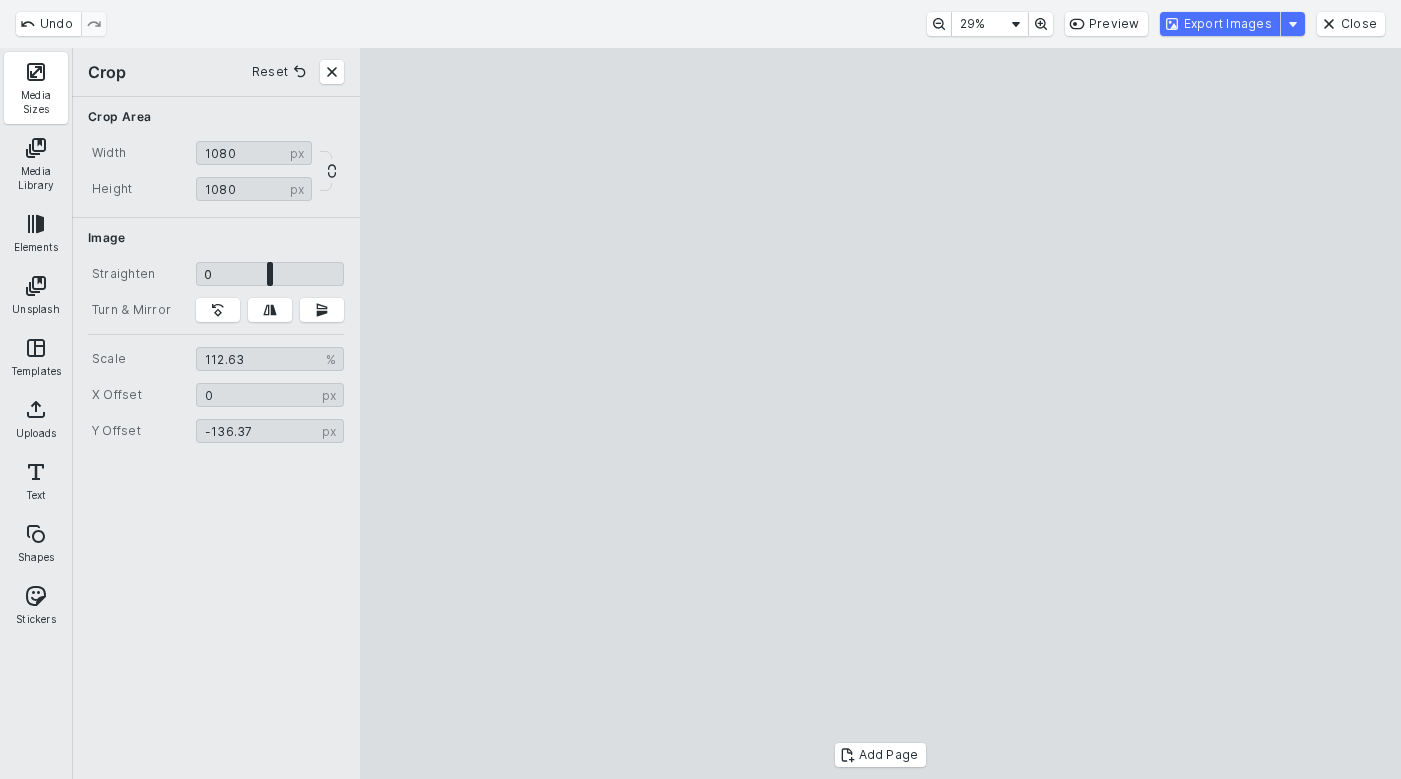 type on "******" 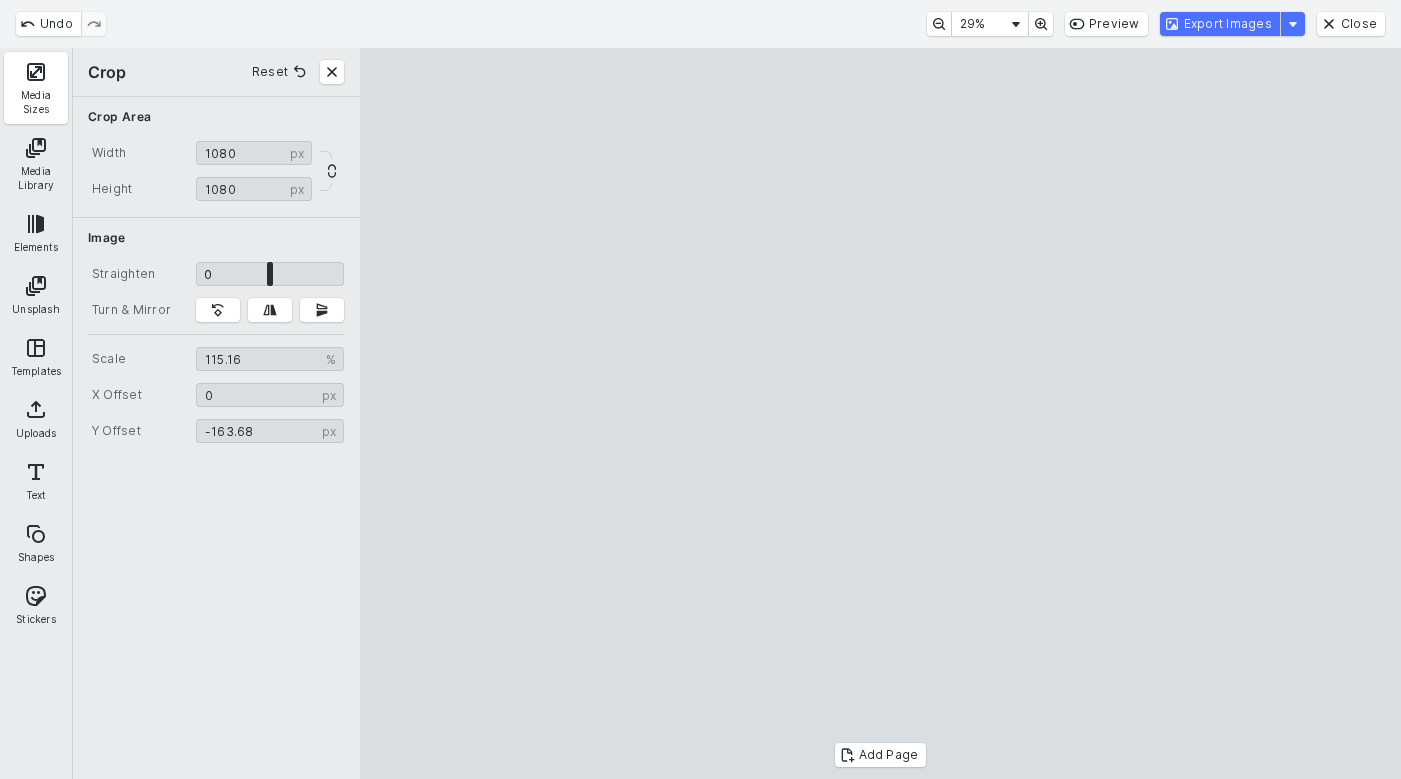 type on "*****" 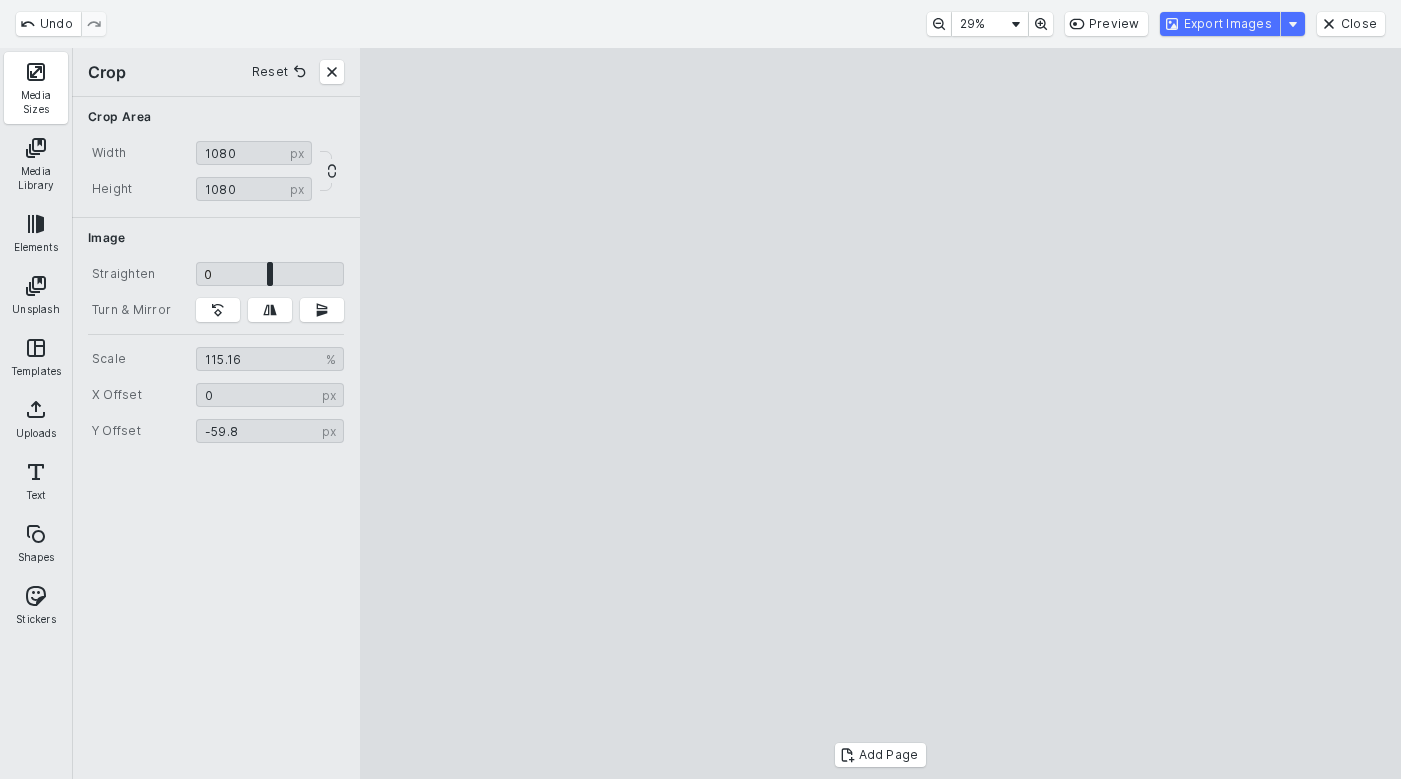 type on "*****" 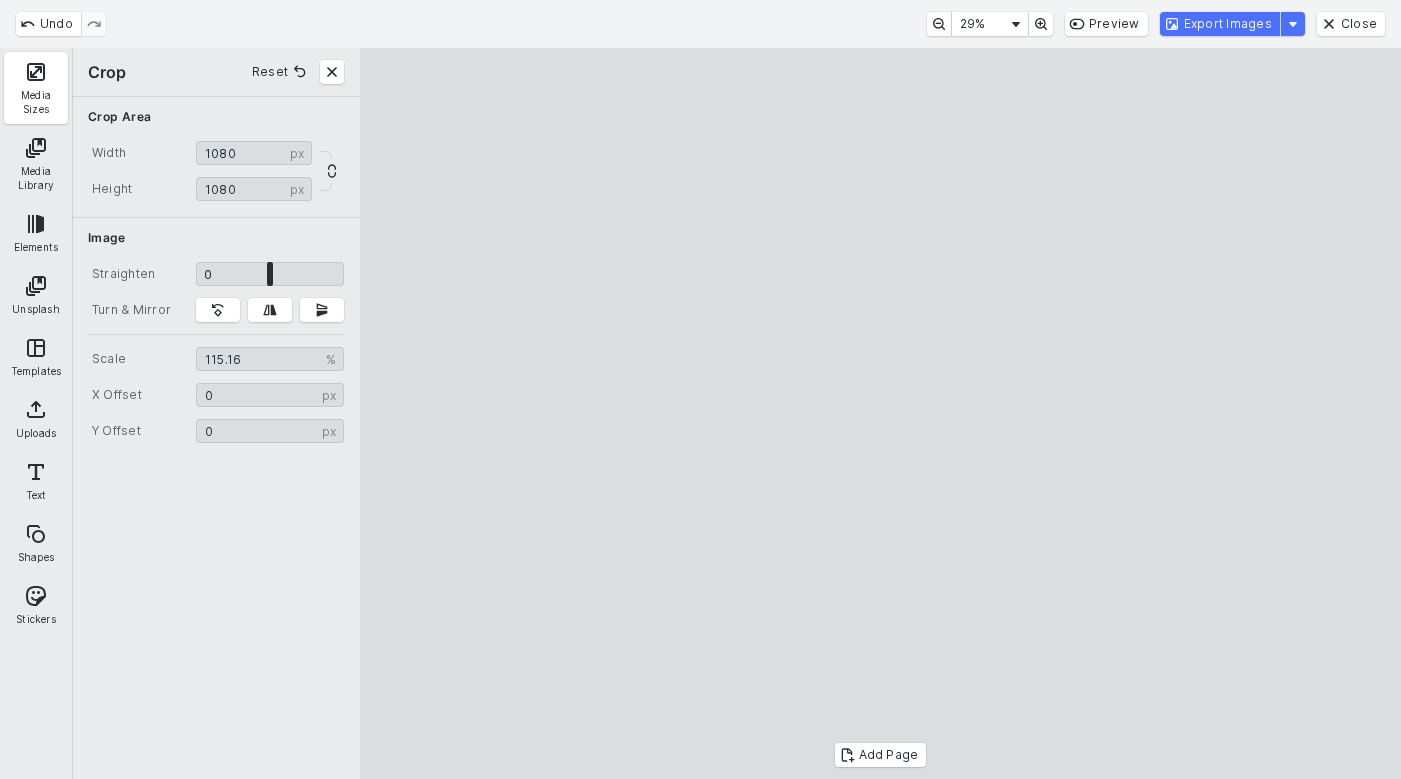 drag, startPoint x: 1135, startPoint y: 382, endPoint x: 1140, endPoint y: 509, distance: 127.09839 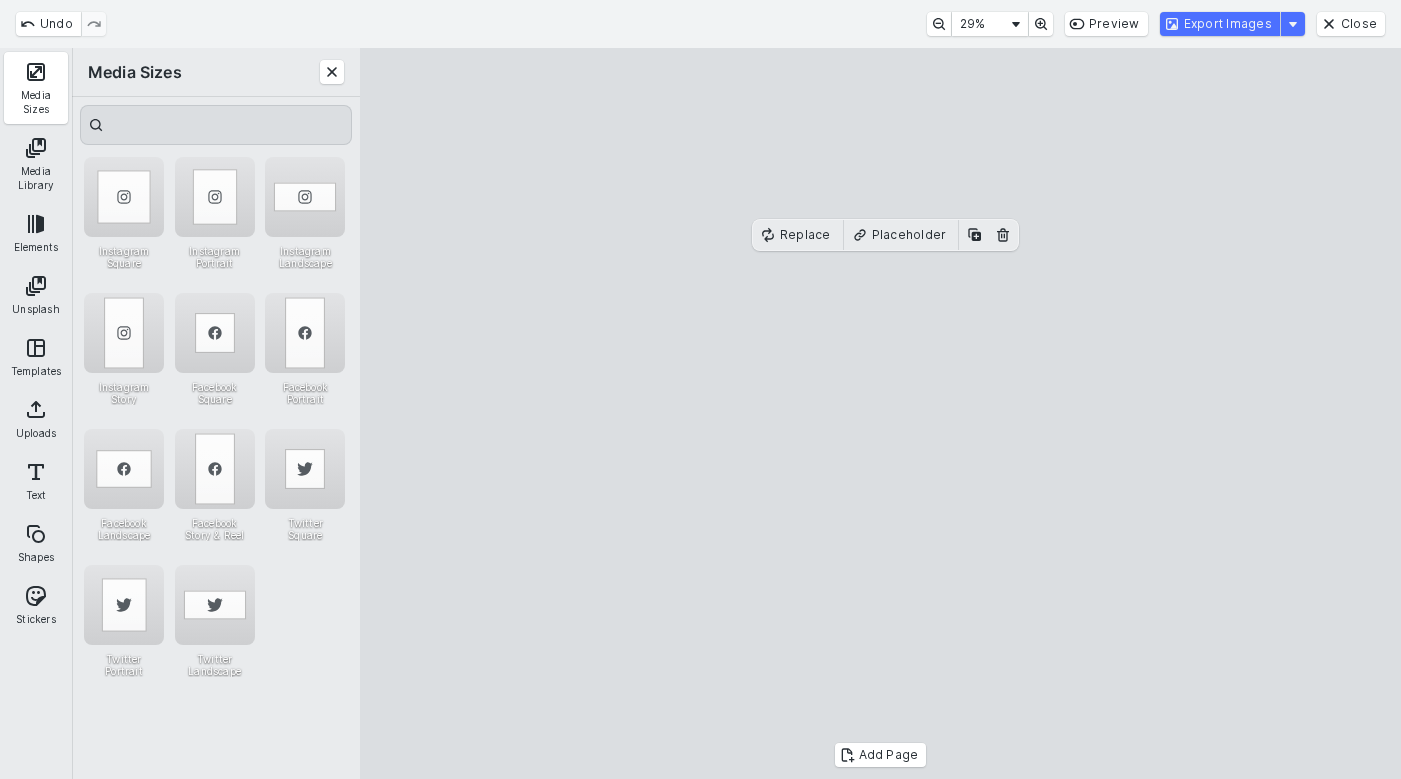 click at bounding box center (881, 414) 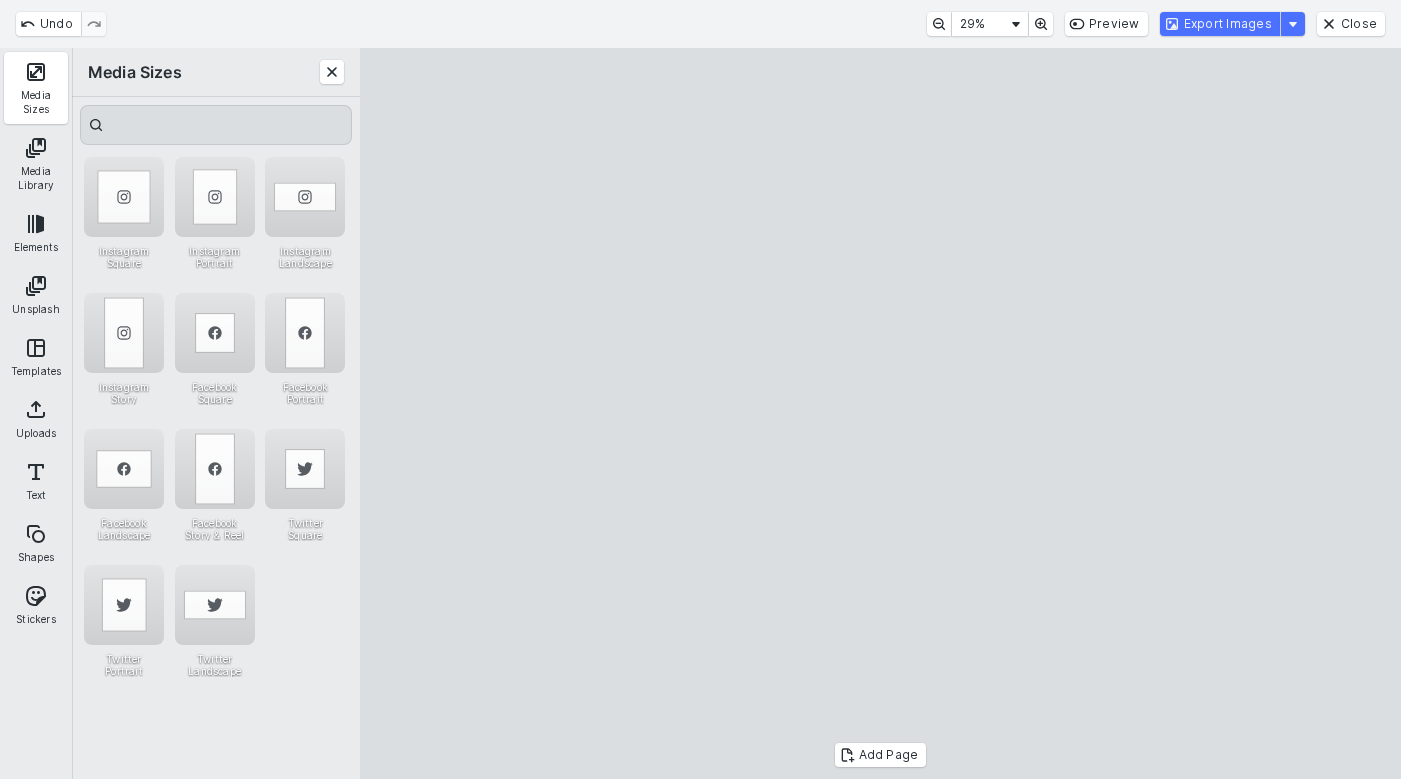 click at bounding box center (881, 414) 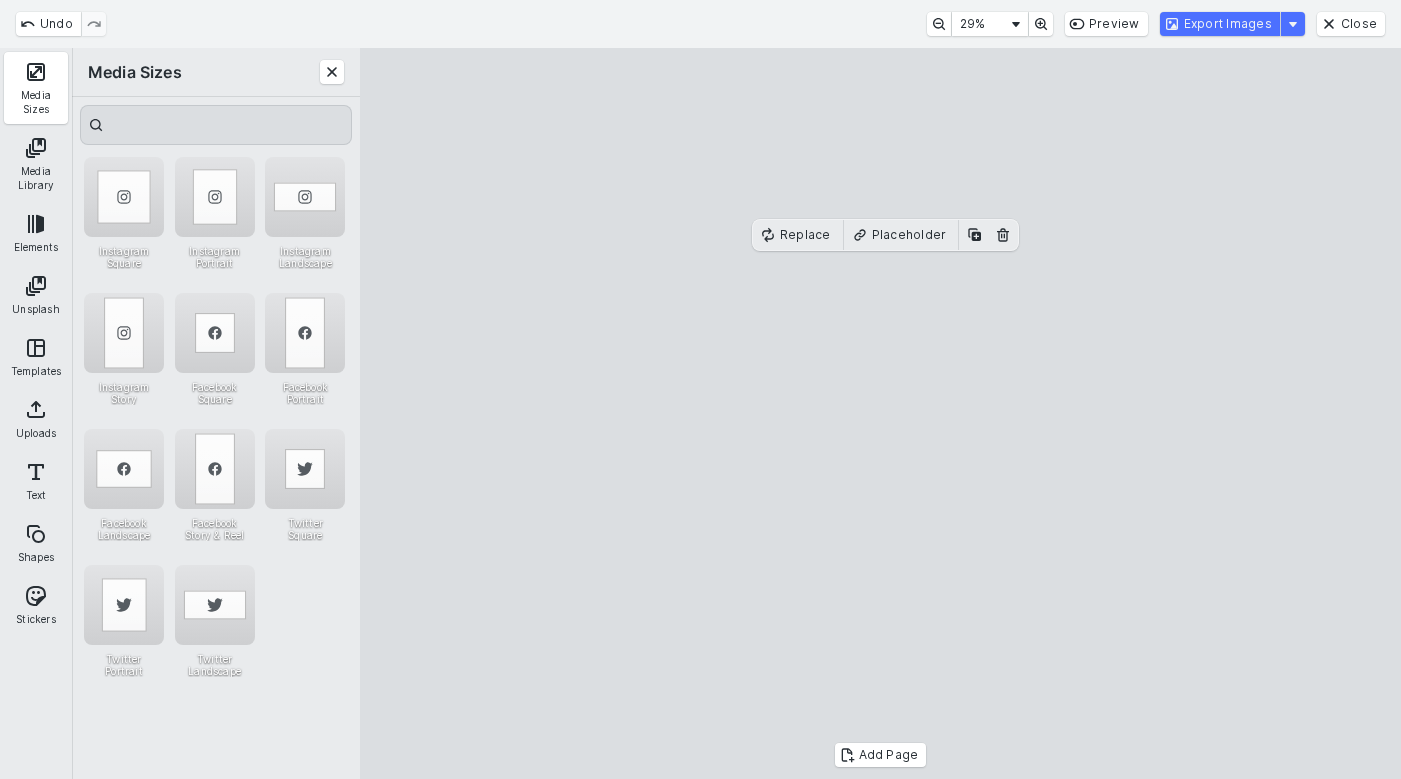click at bounding box center (881, 414) 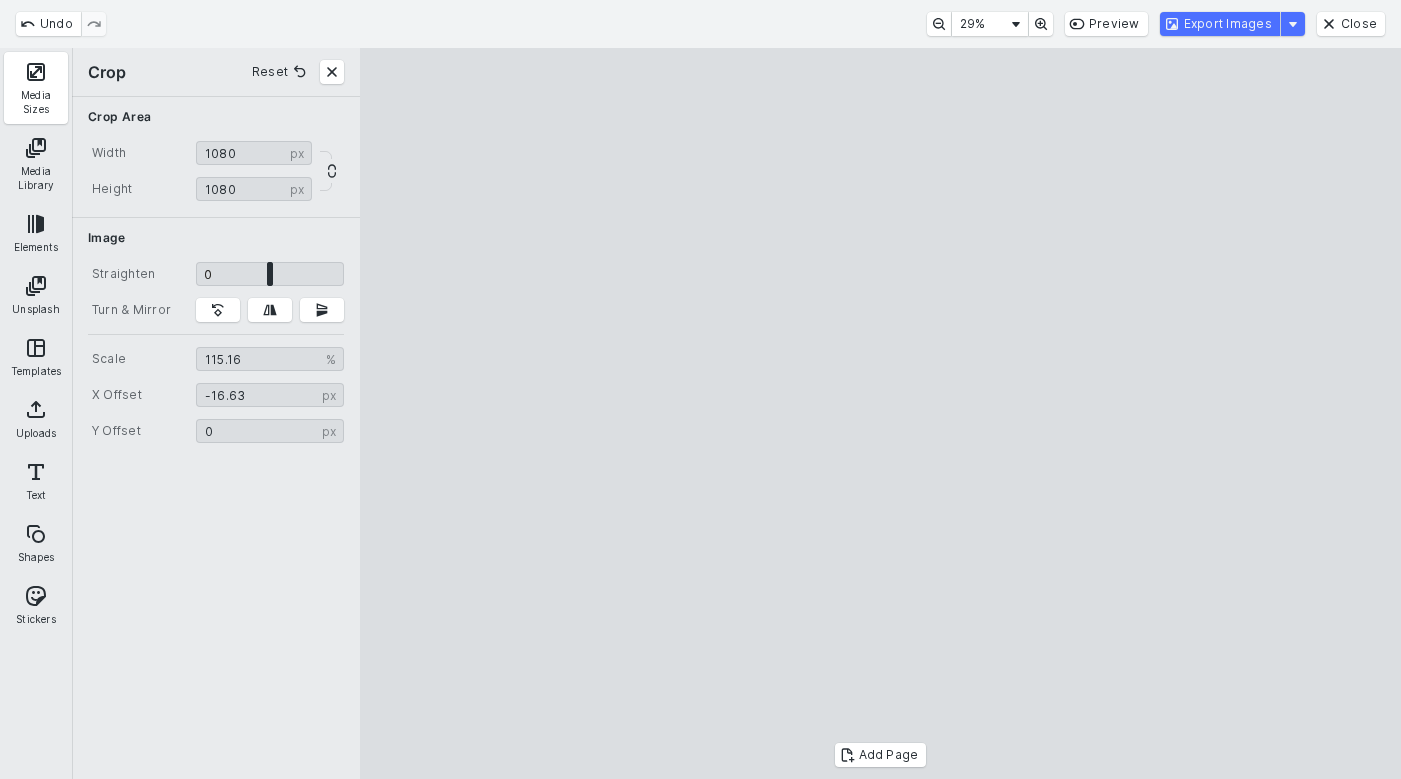 type on "****" 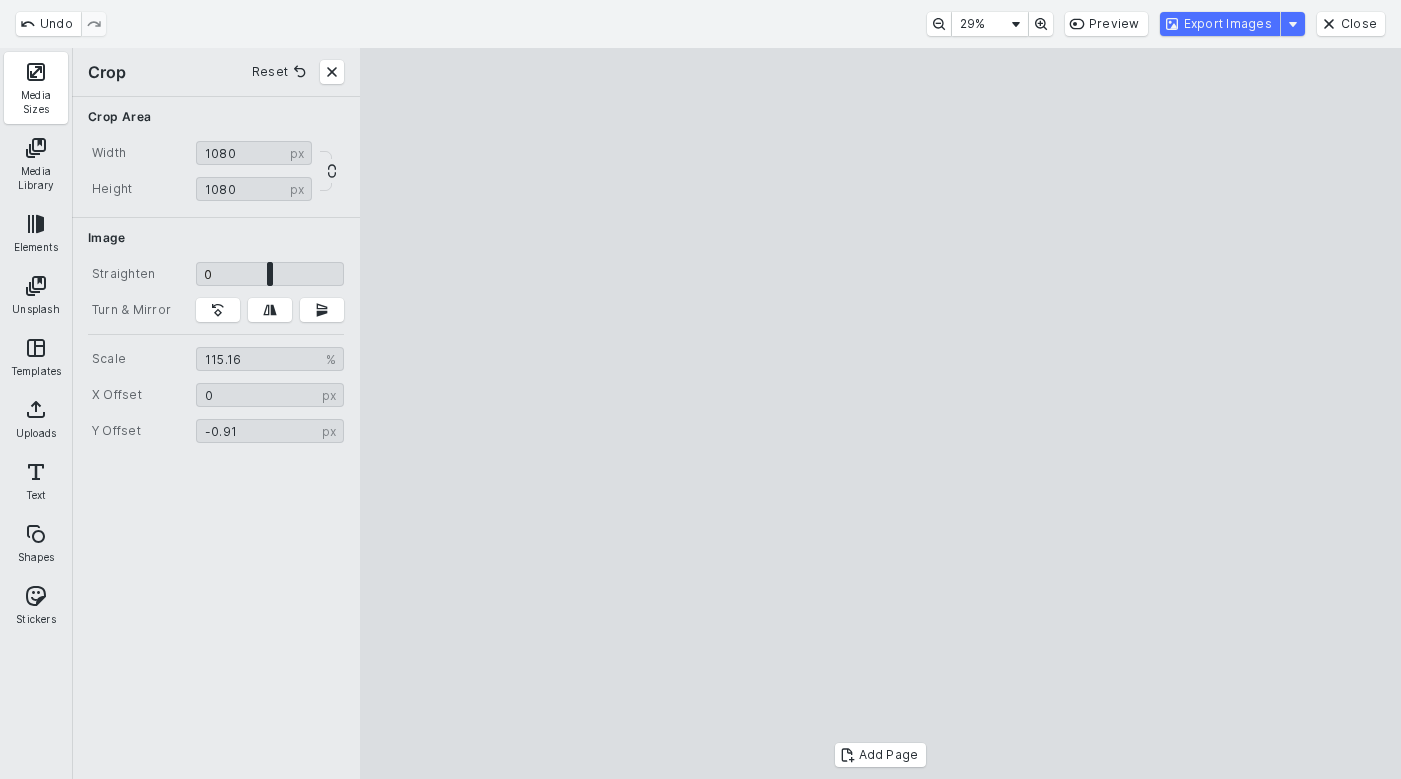 type on "*" 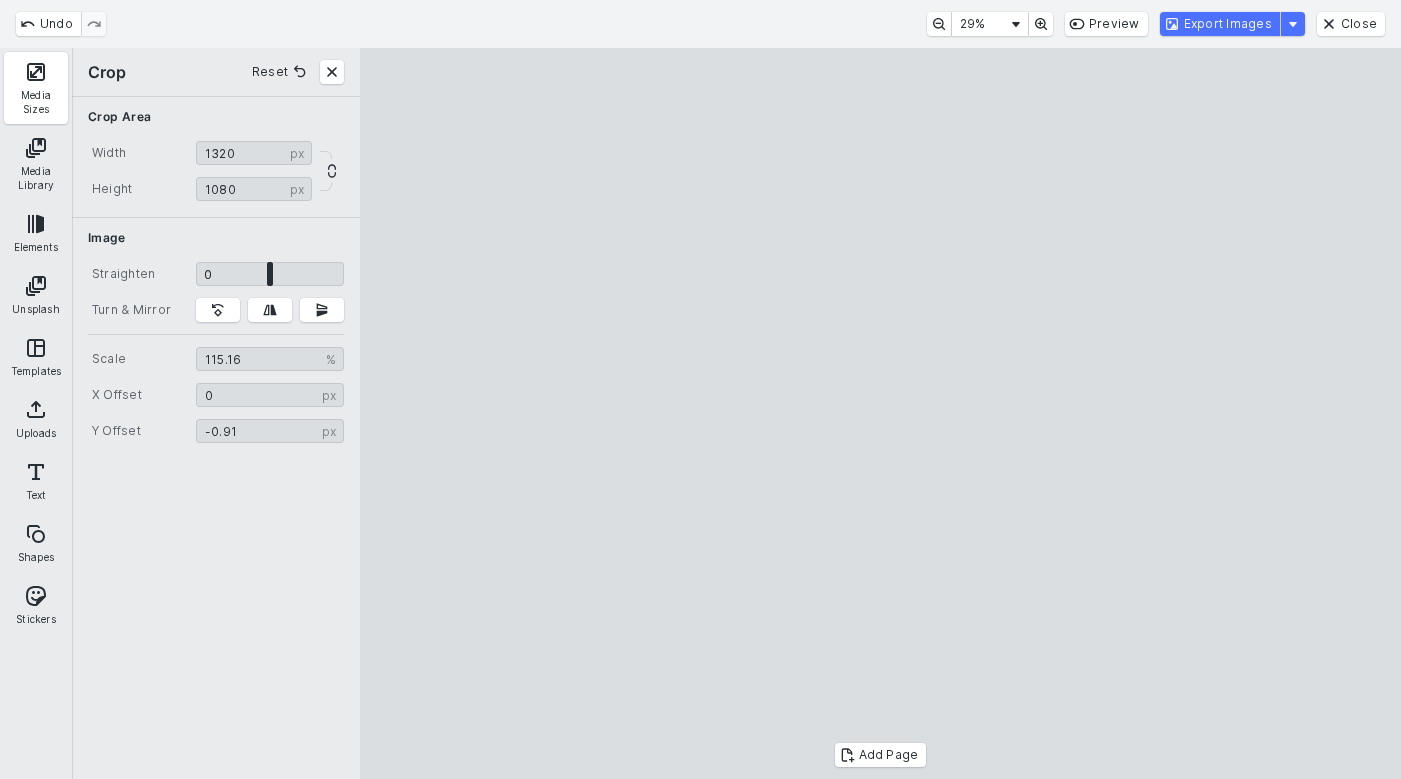 type on "****" 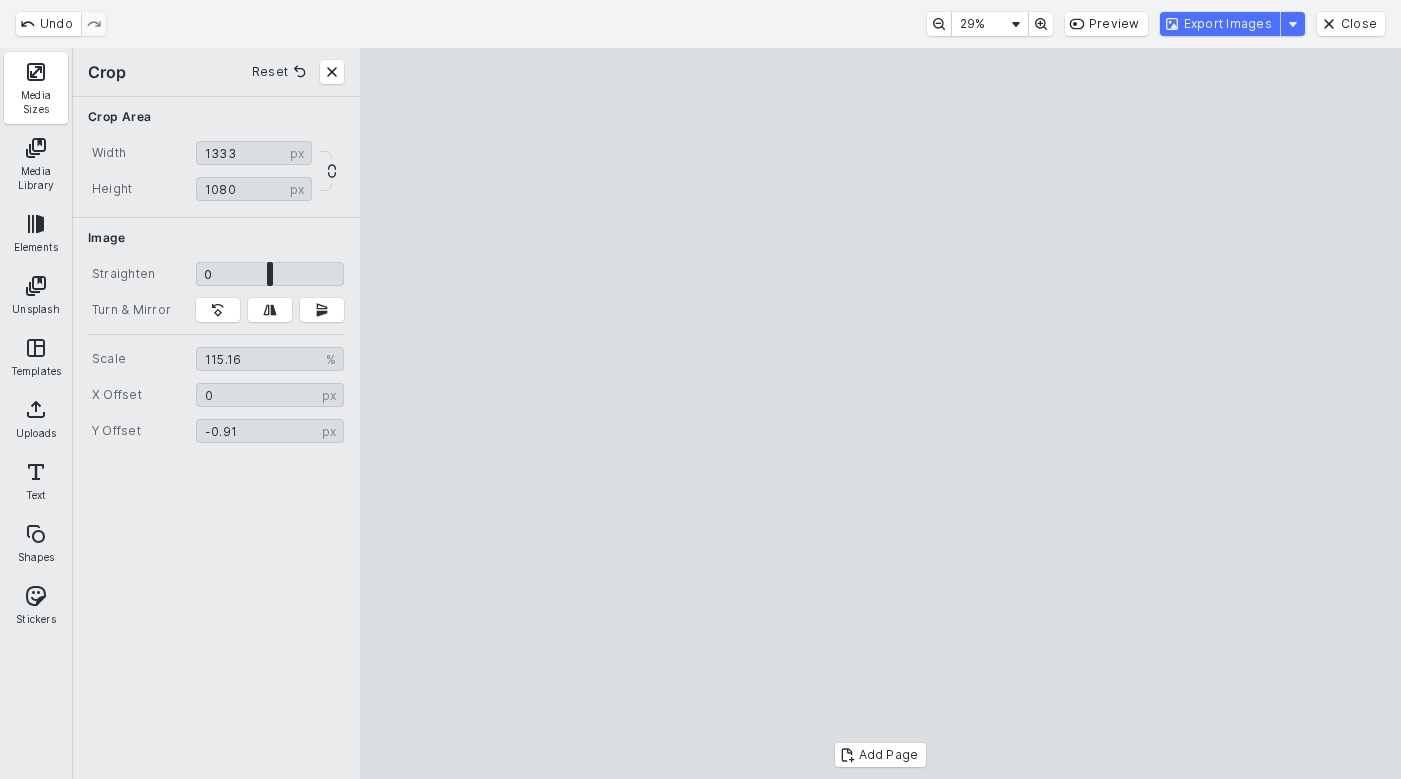 click at bounding box center (881, 414) 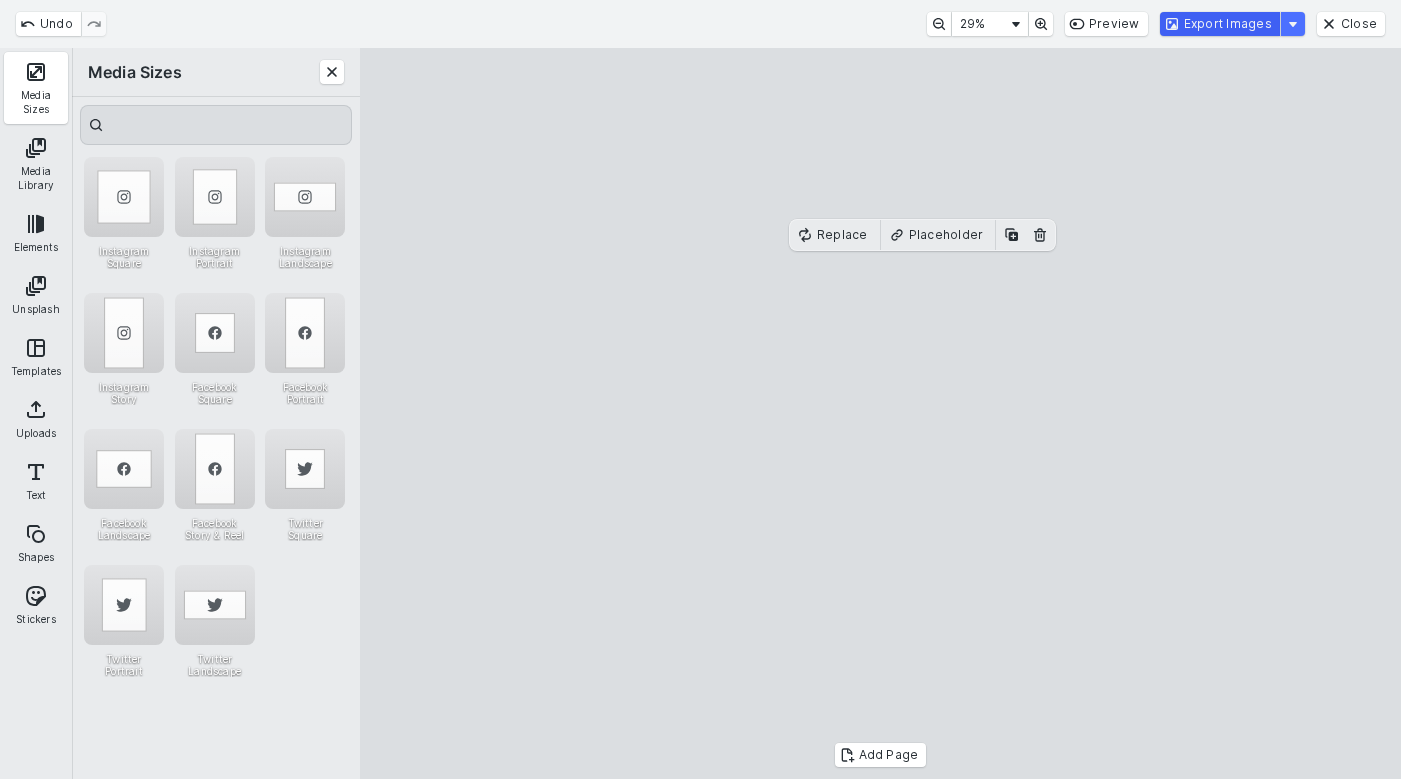 click on "Export Images" at bounding box center [1220, 24] 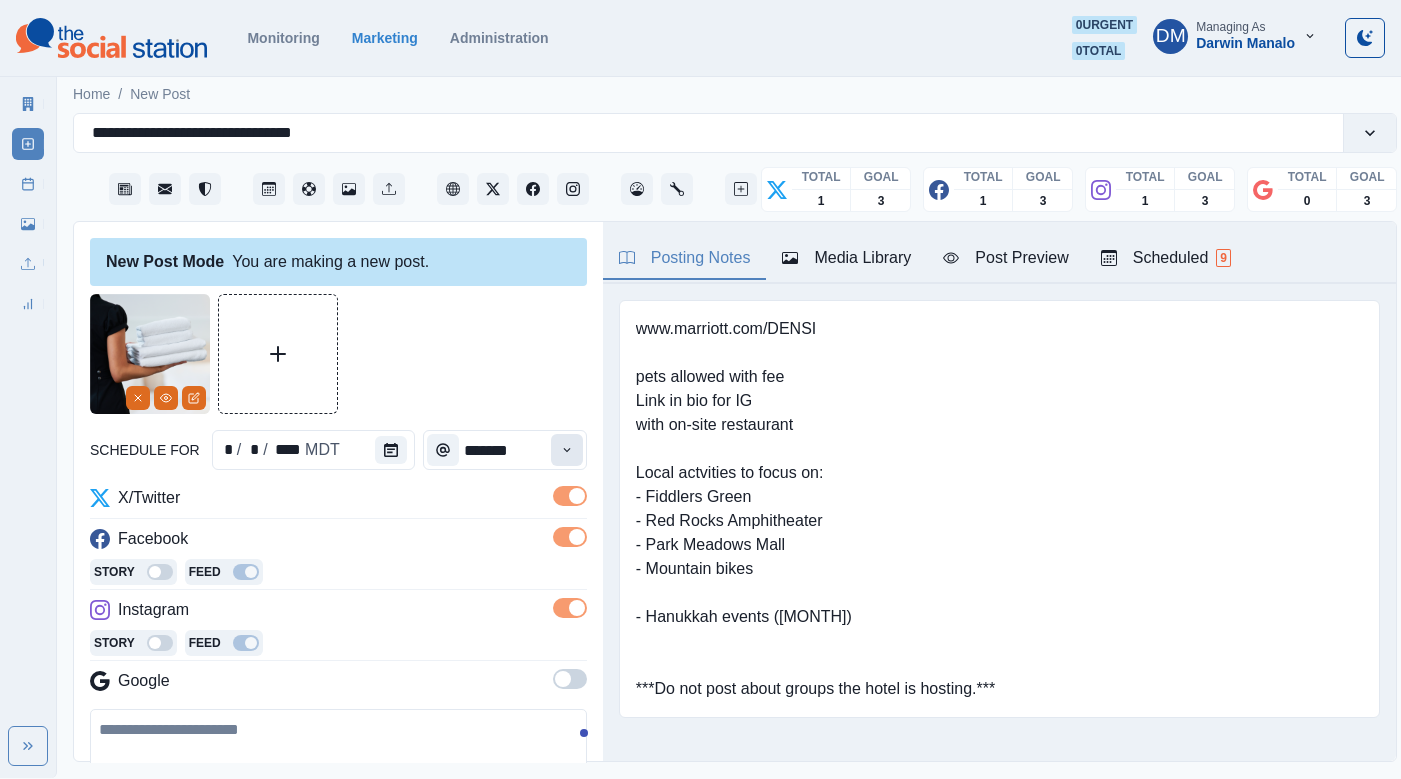 click at bounding box center [567, 450] 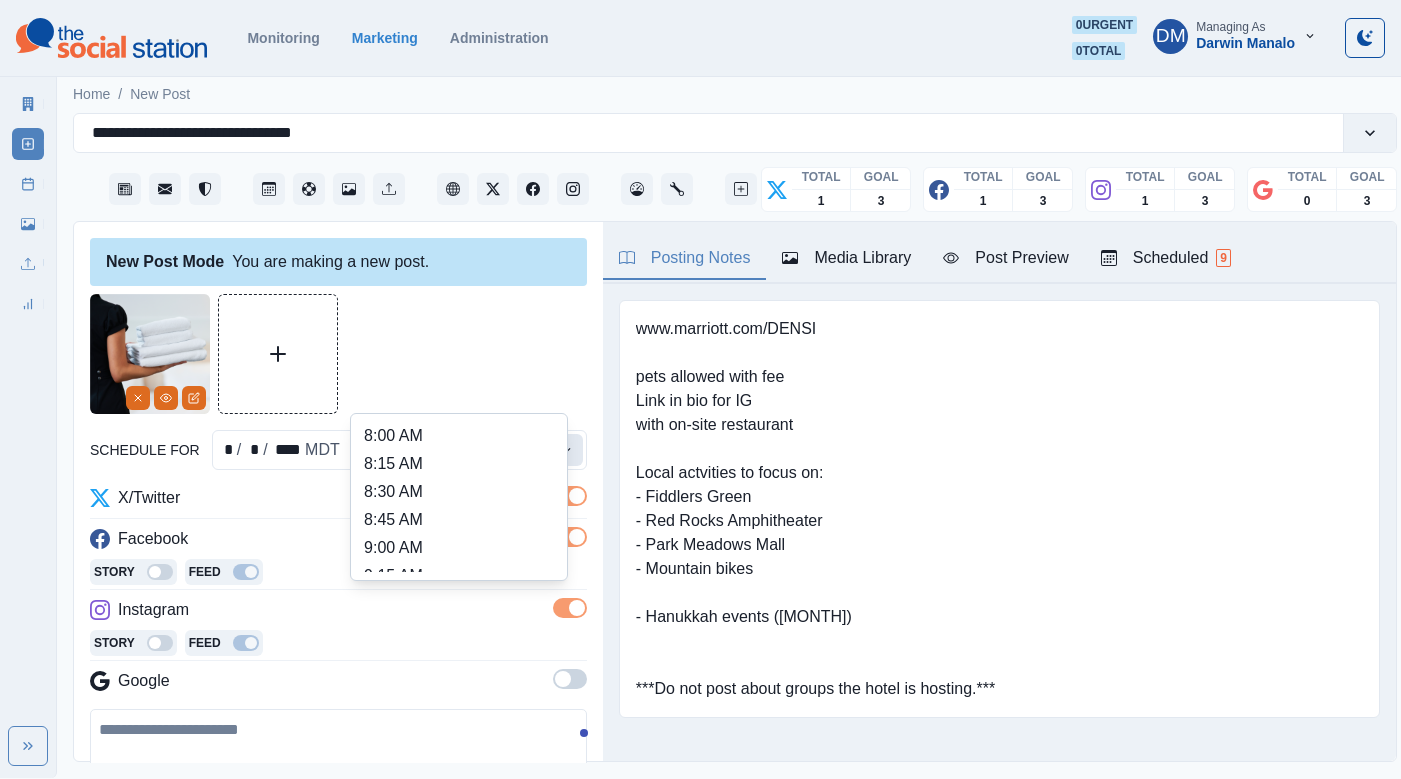 click at bounding box center (567, 450) 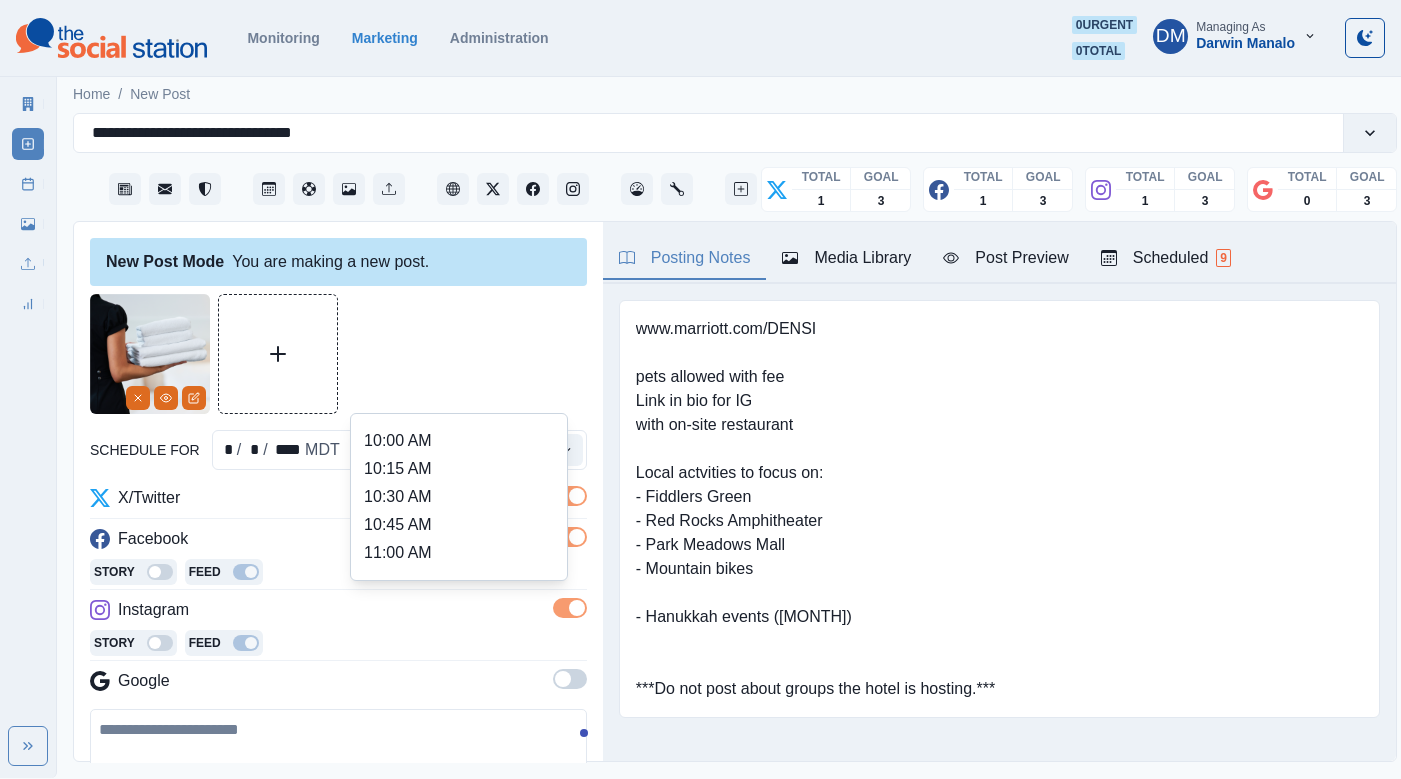 scroll, scrollTop: 272, scrollLeft: 0, axis: vertical 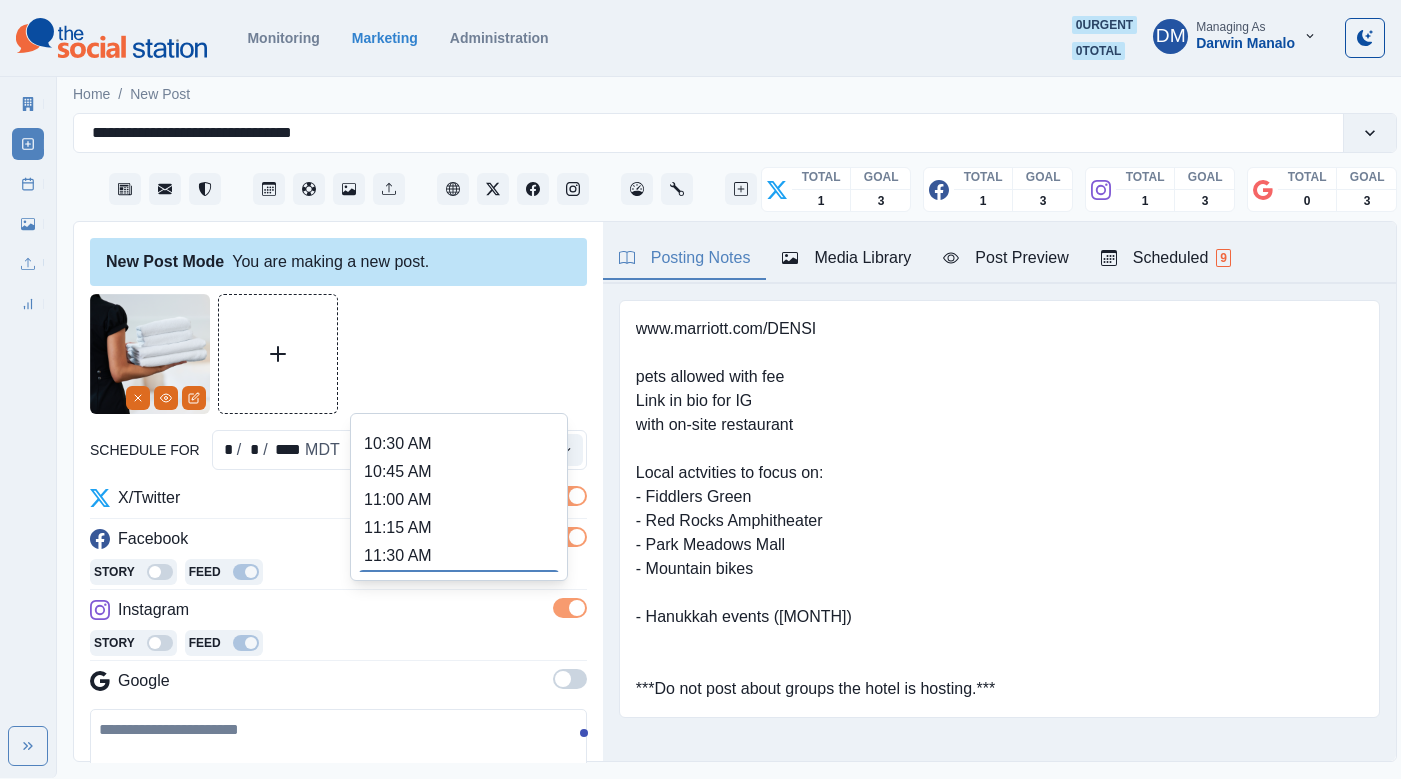 click on "11:45 AM" at bounding box center [459, 584] 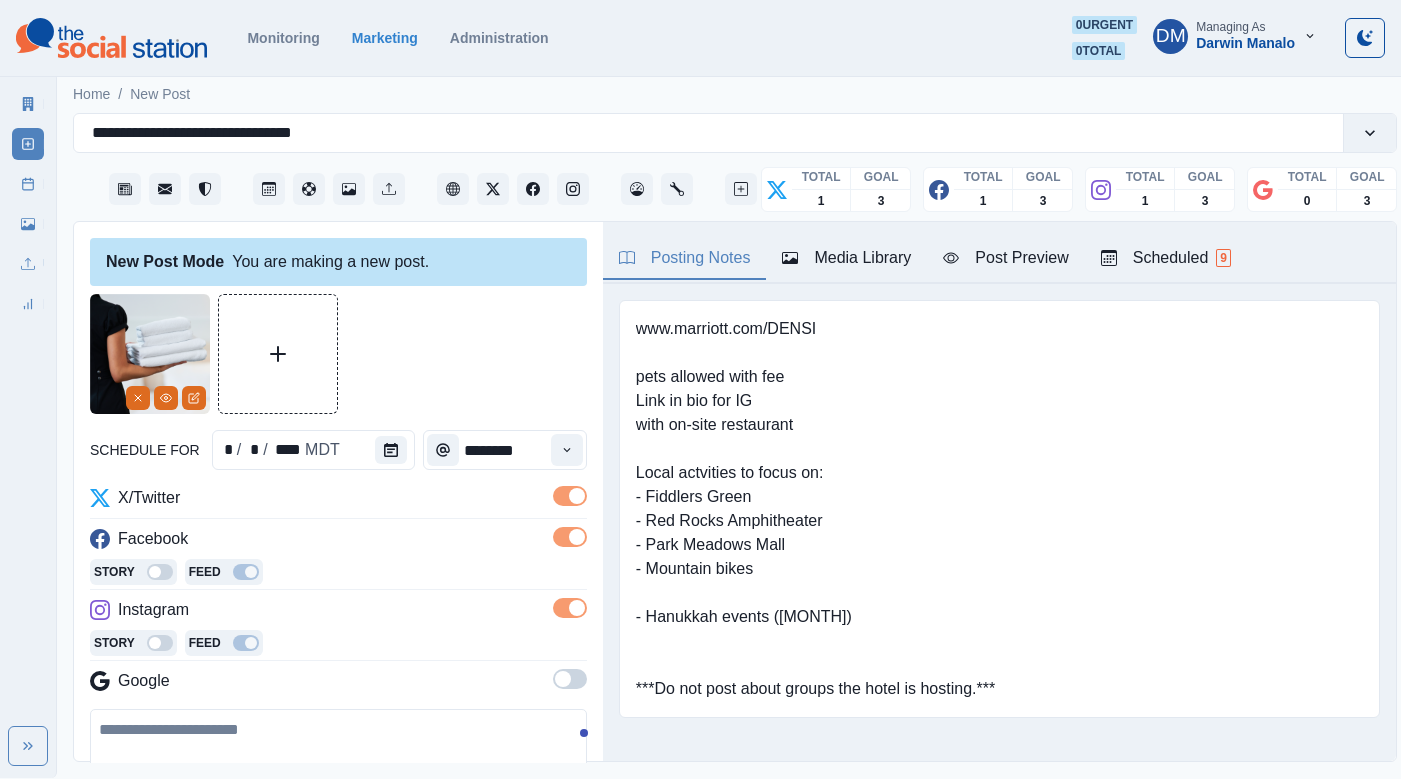click at bounding box center [338, 766] 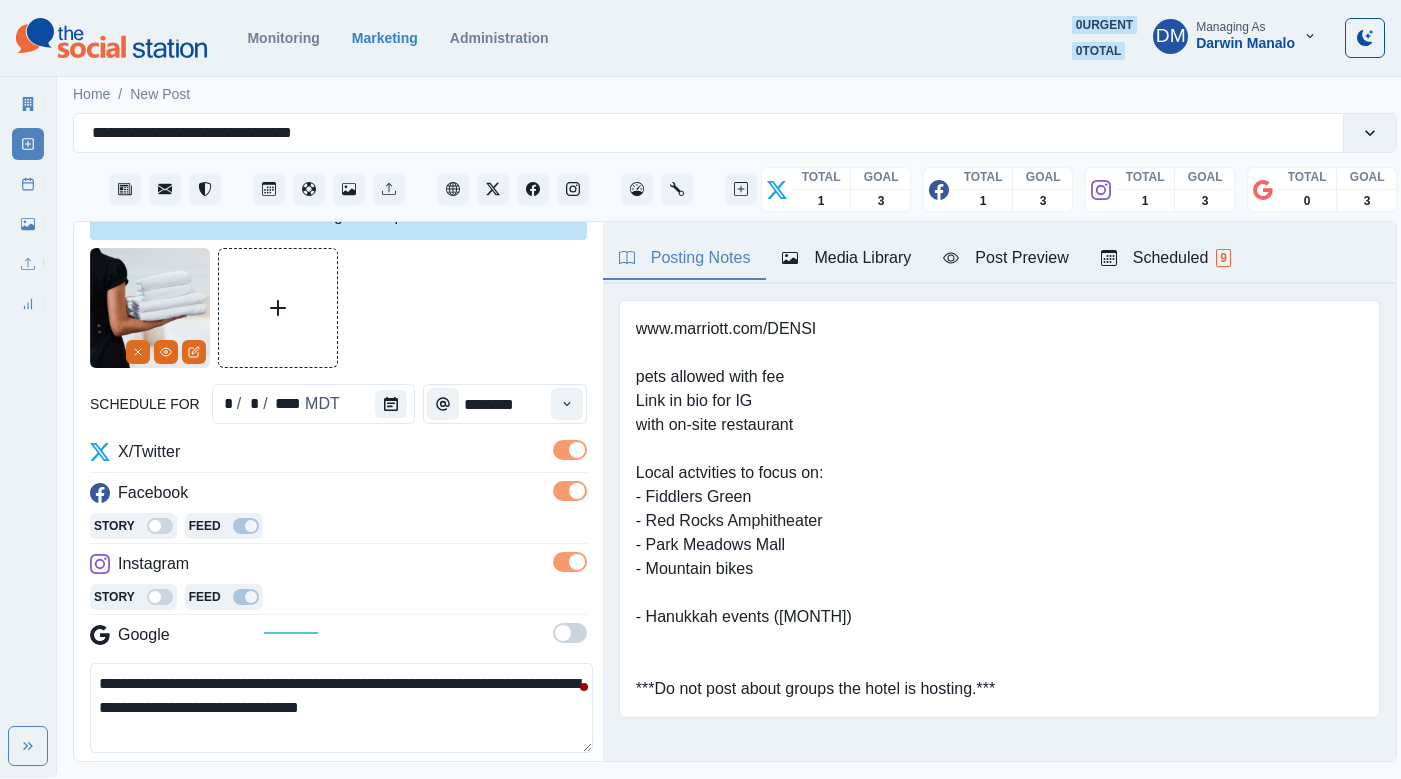 scroll, scrollTop: 56, scrollLeft: 0, axis: vertical 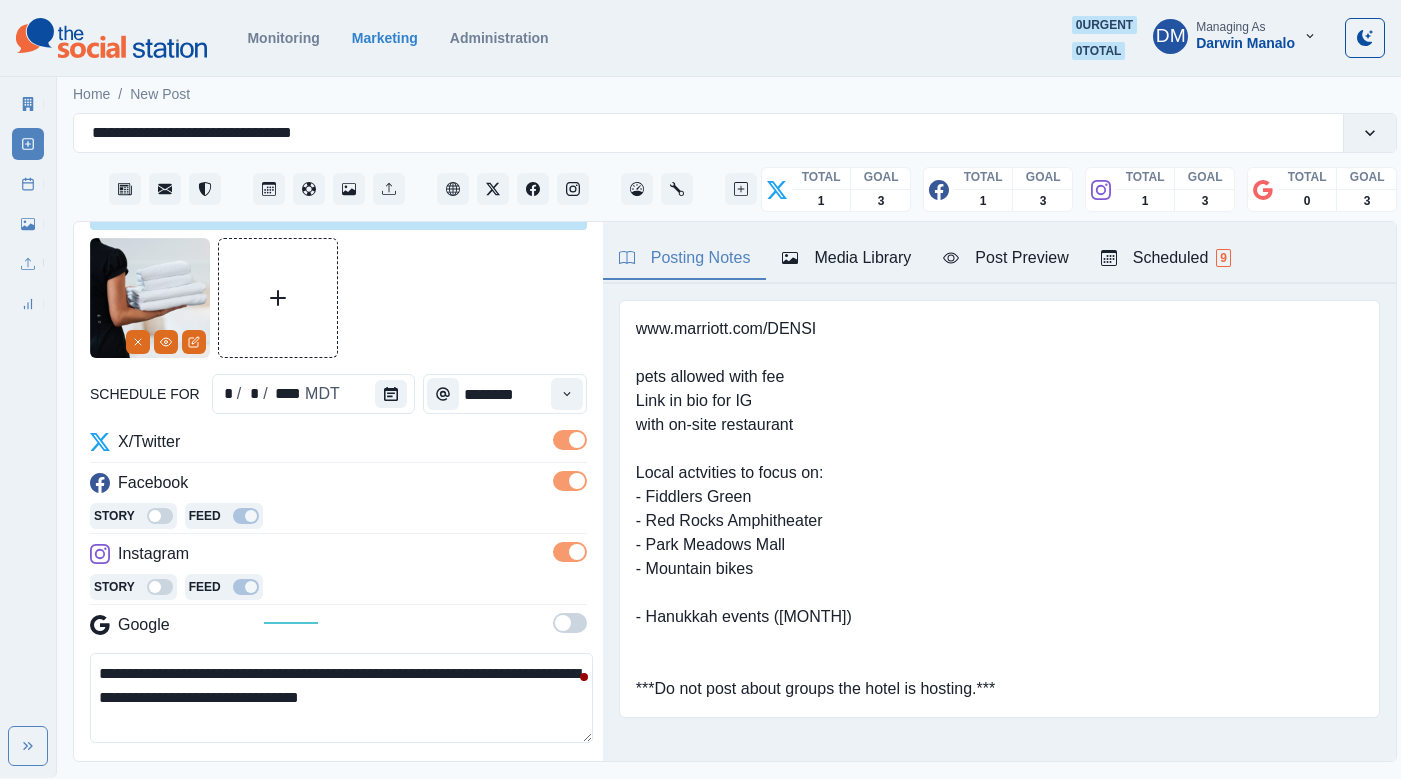 type on "**********" 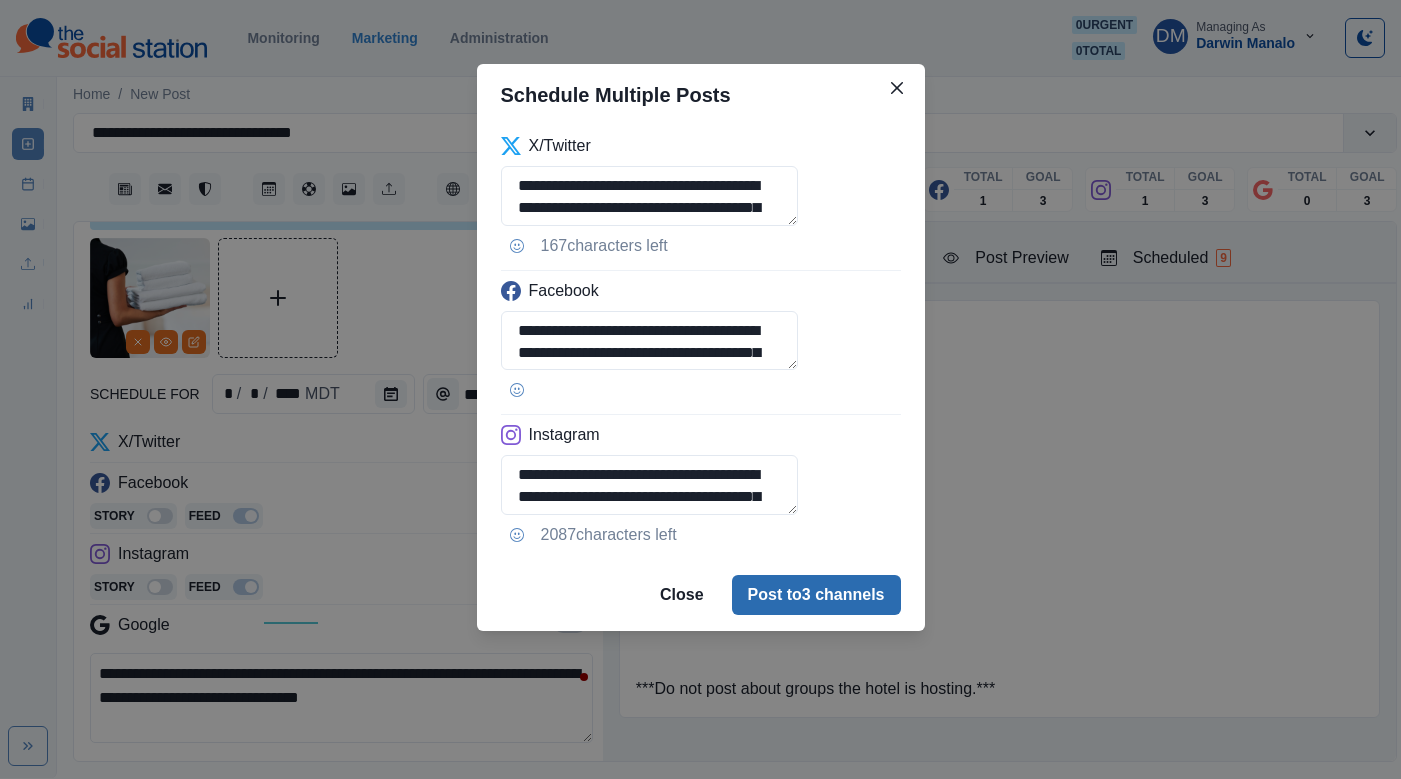click on "Post to  3   channels" at bounding box center [816, 595] 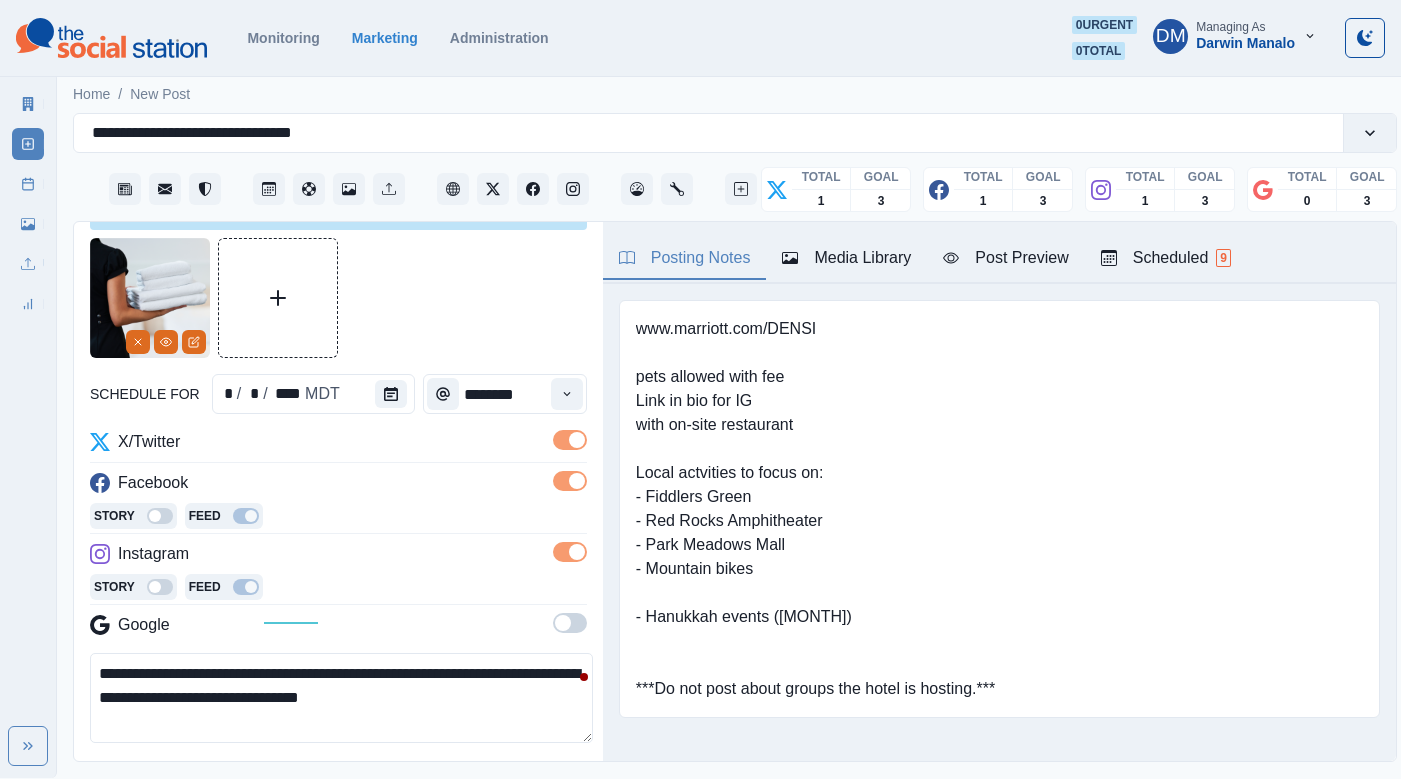 type 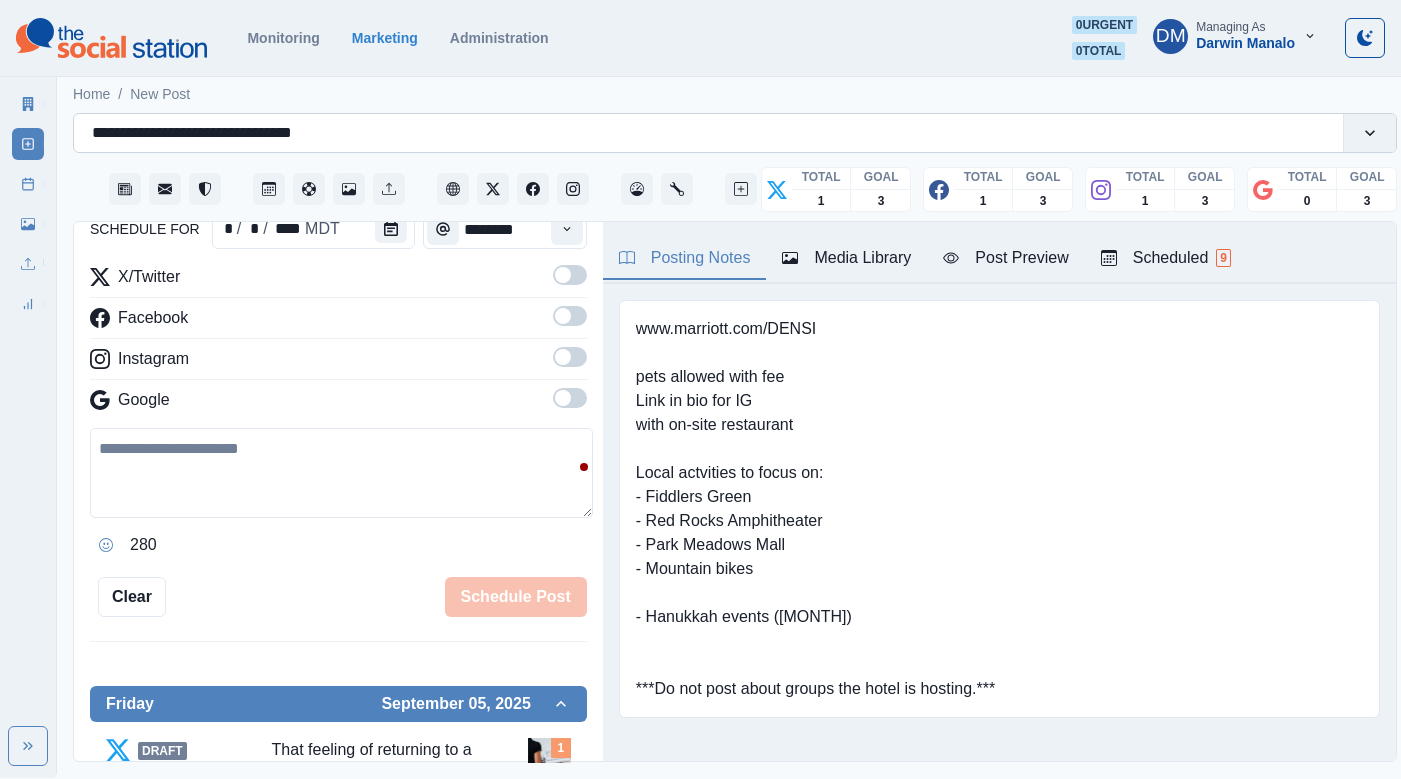 scroll, scrollTop: 0, scrollLeft: 0, axis: both 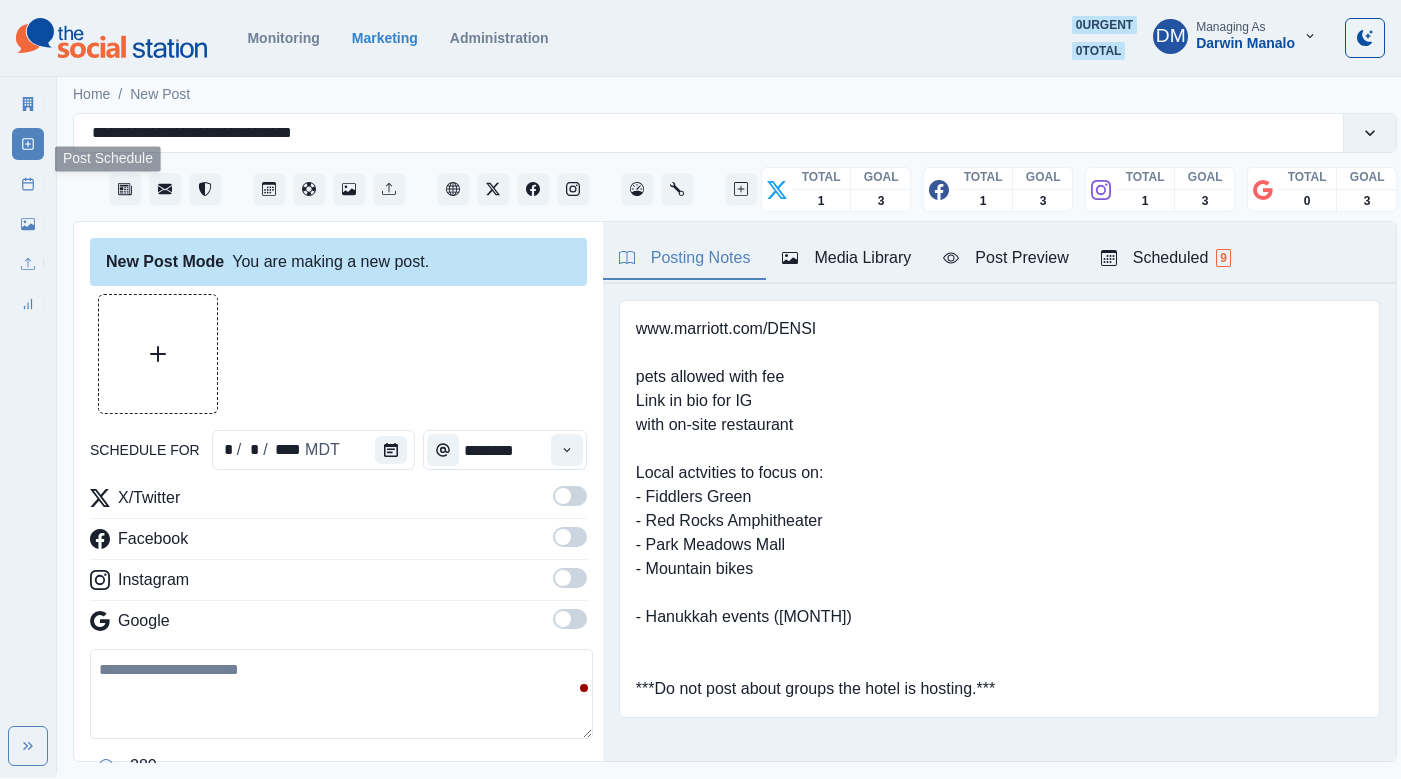 click on "Post Schedule" at bounding box center (28, 184) 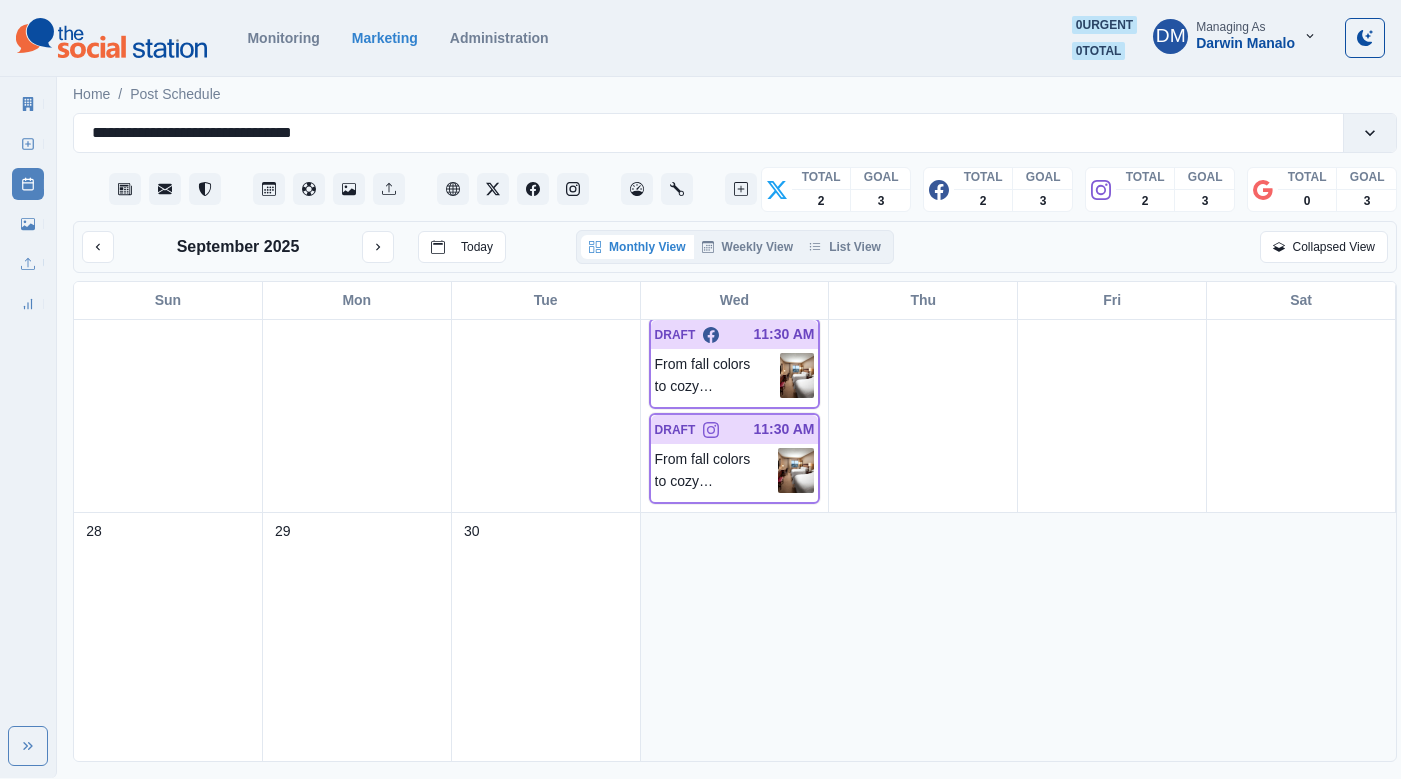 scroll, scrollTop: 0, scrollLeft: 0, axis: both 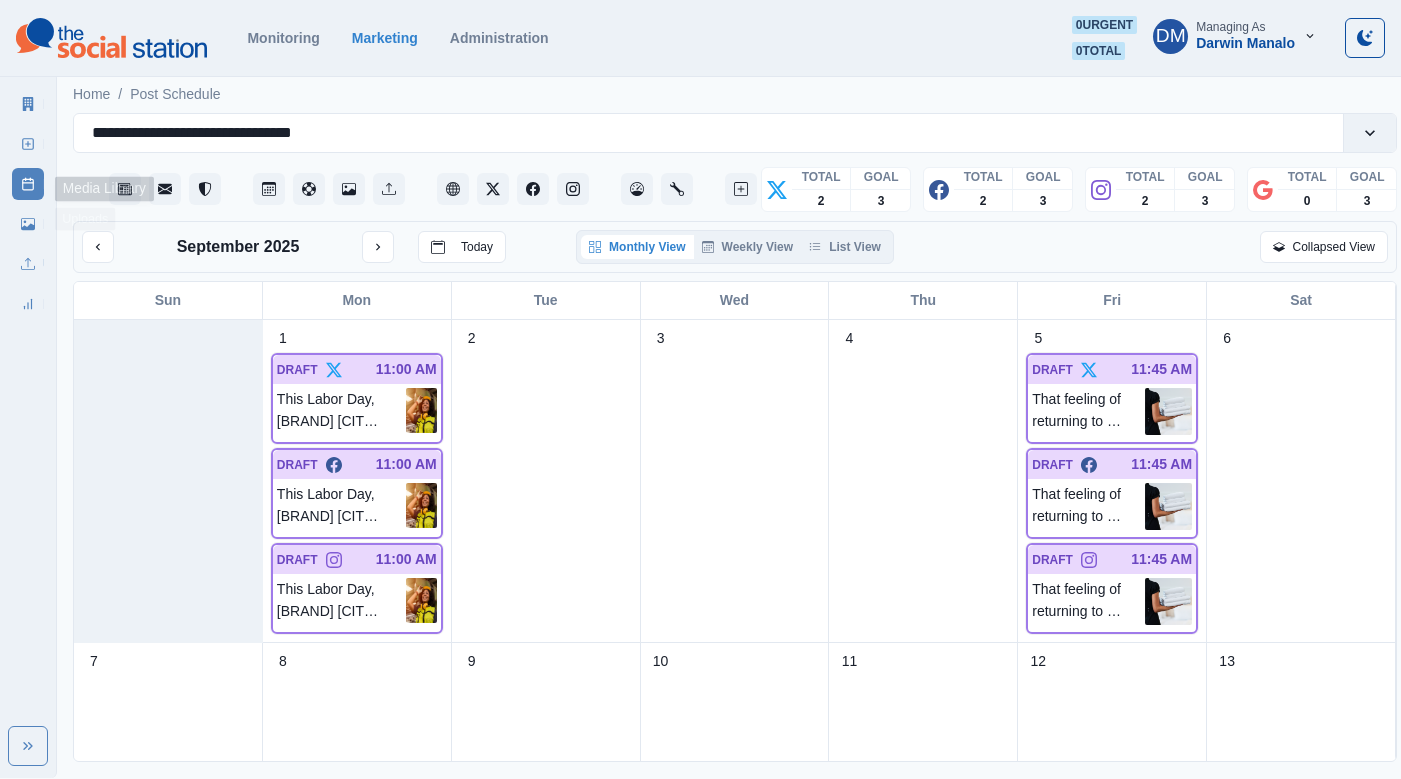 click 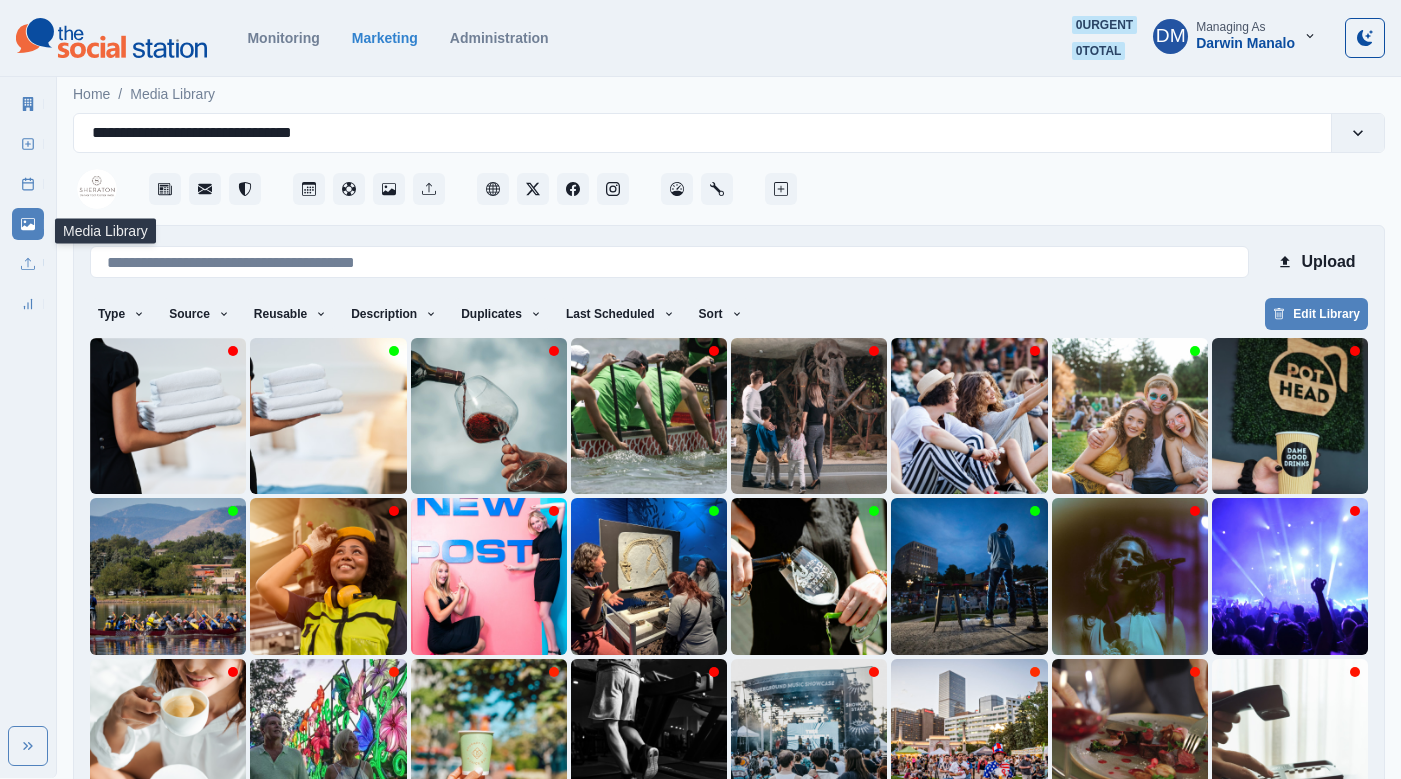 scroll, scrollTop: 42, scrollLeft: 0, axis: vertical 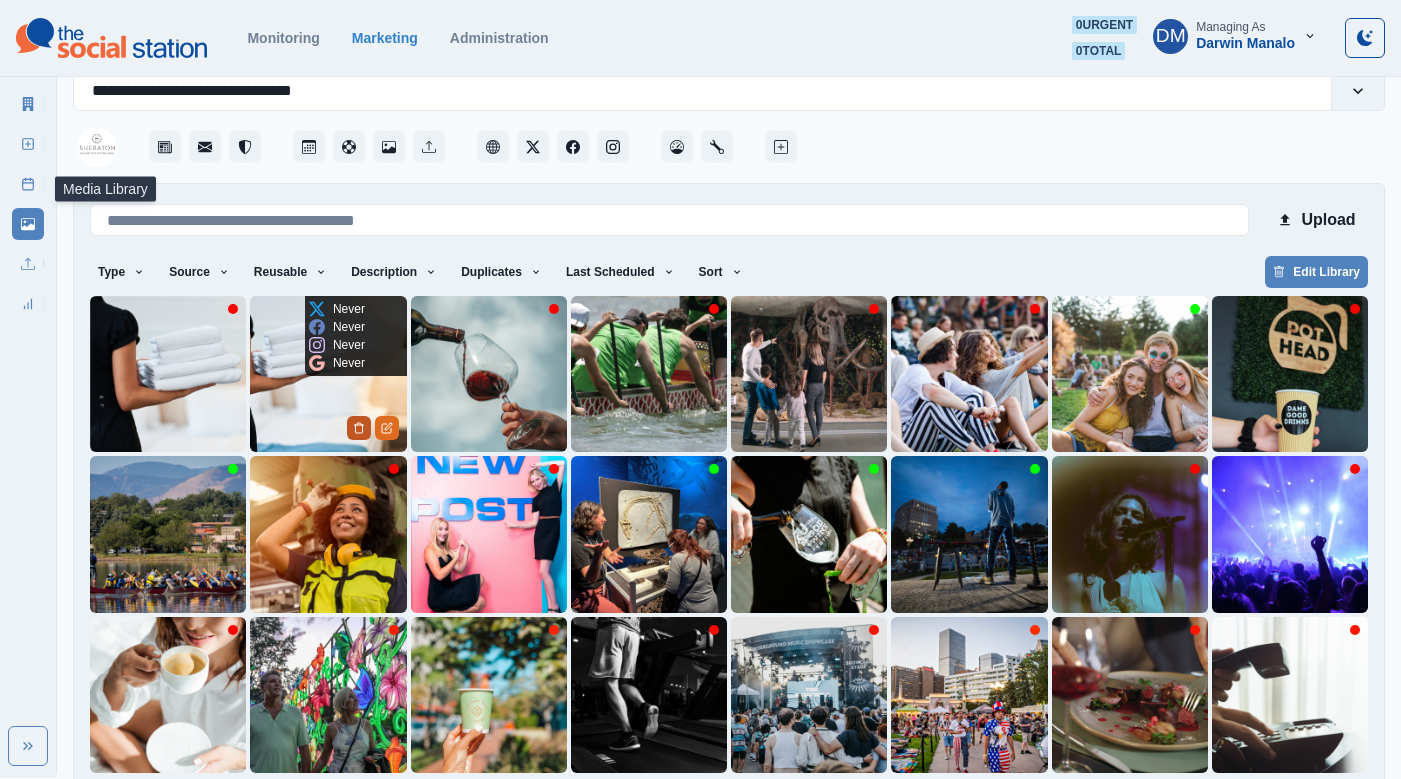 click 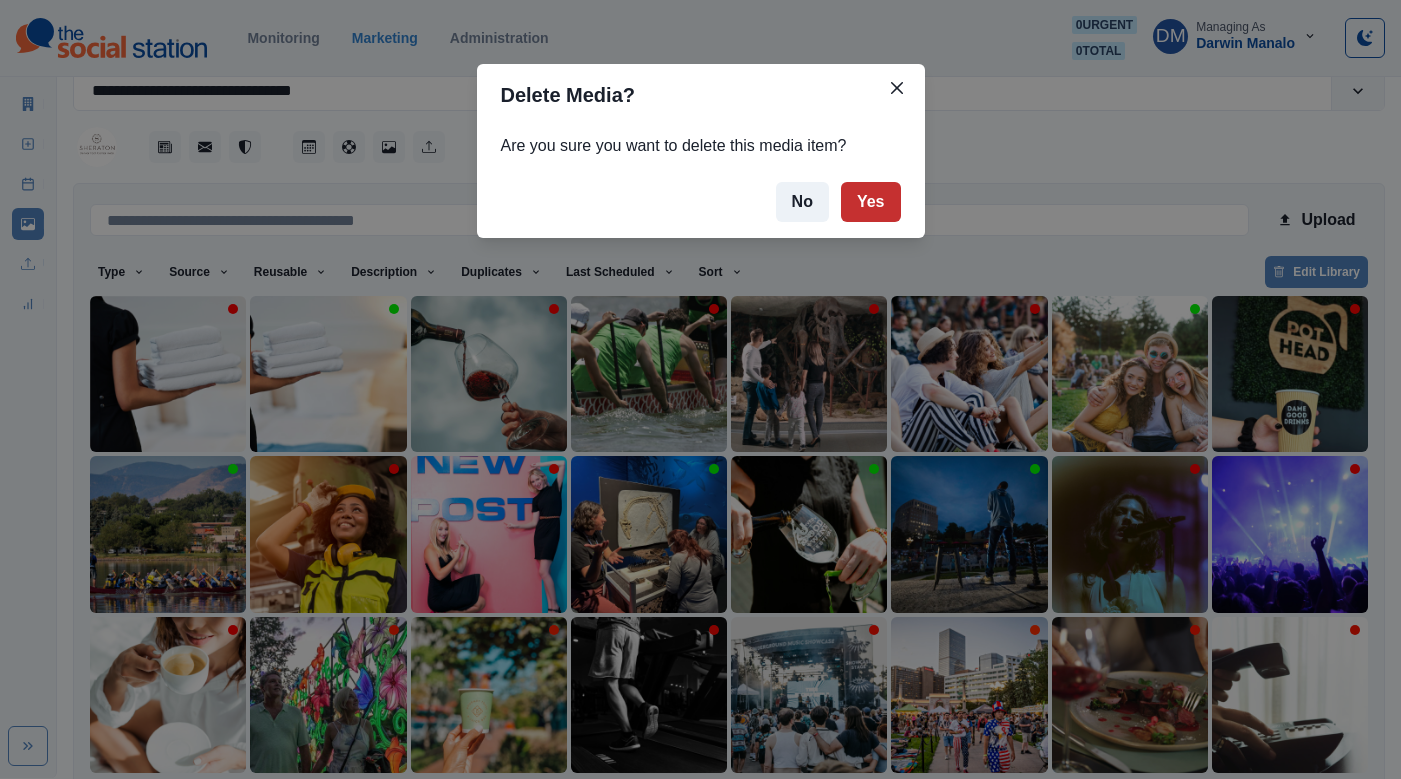 click on "Yes" at bounding box center [871, 202] 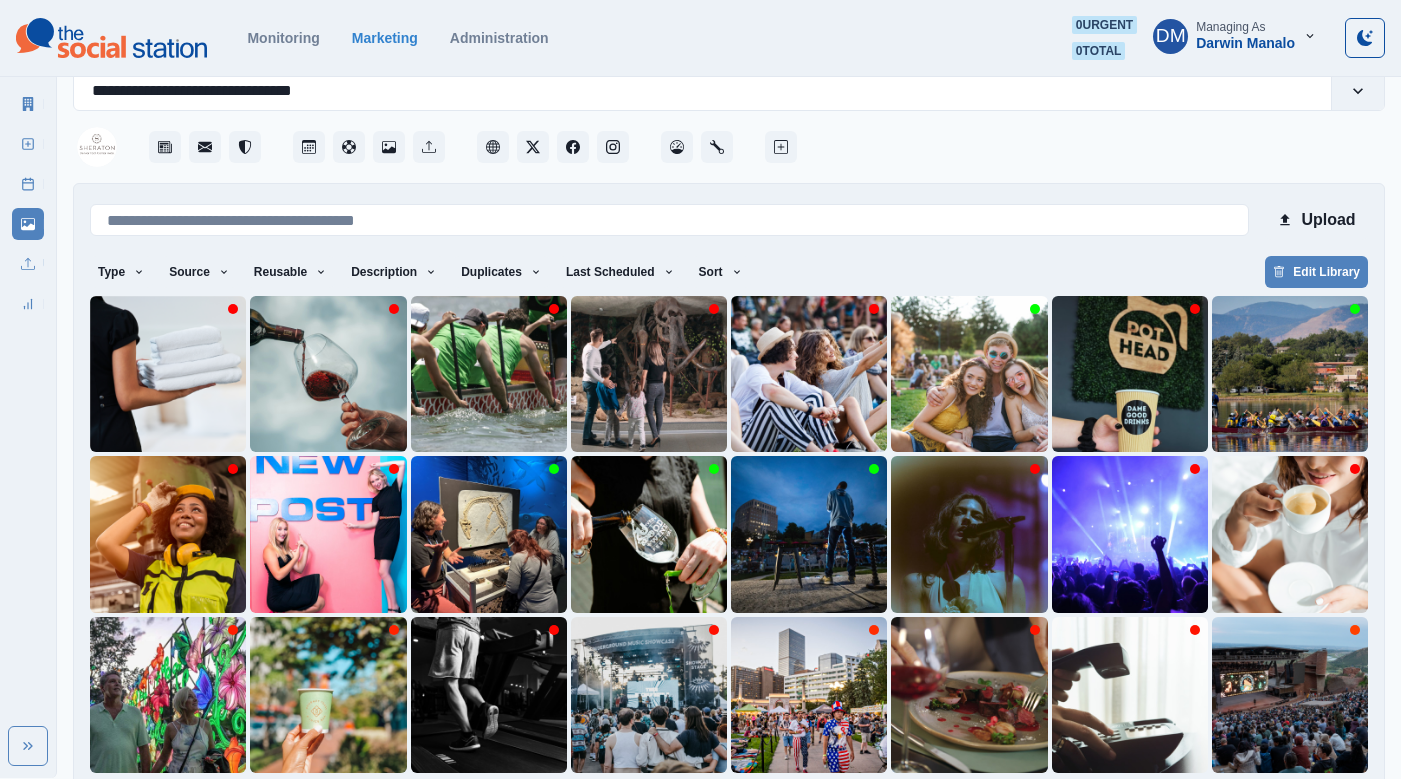 scroll, scrollTop: 0, scrollLeft: 0, axis: both 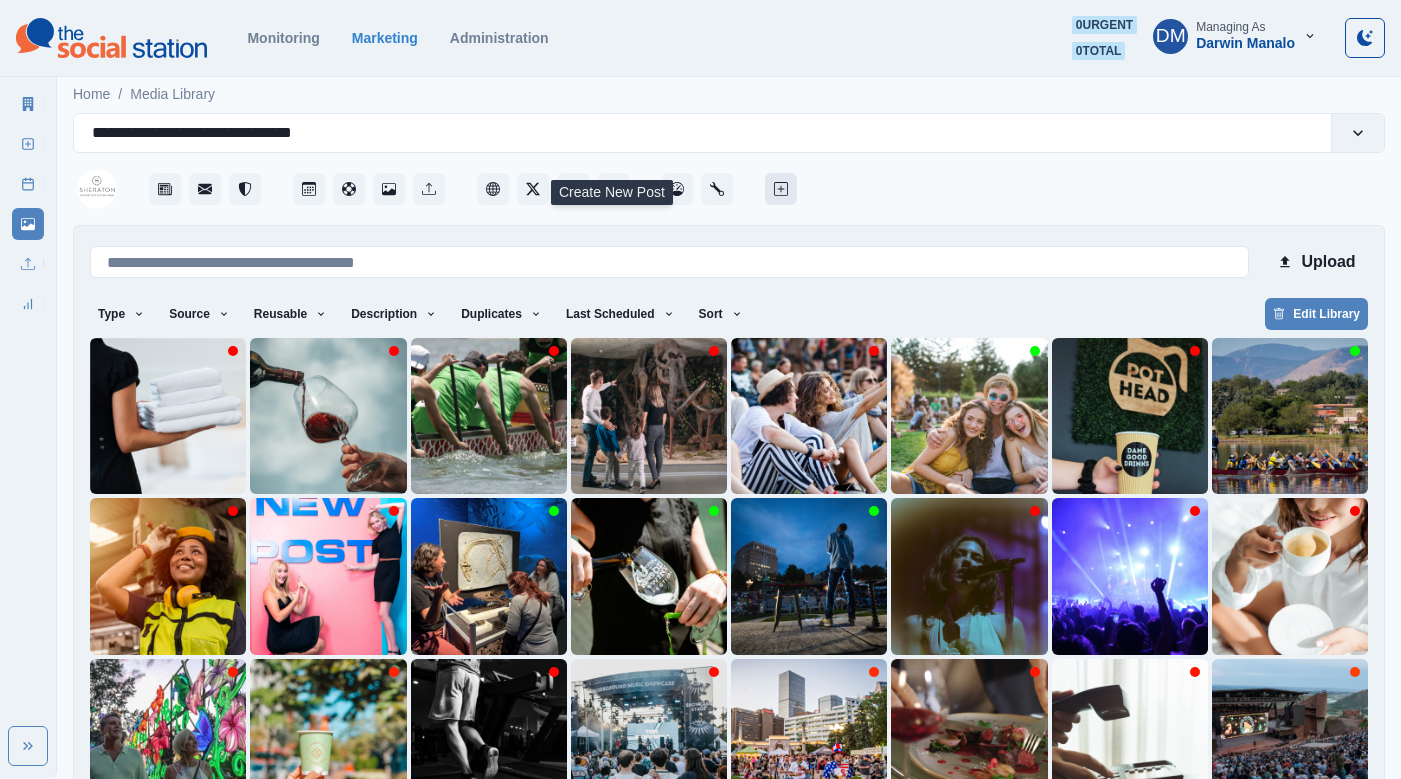 click 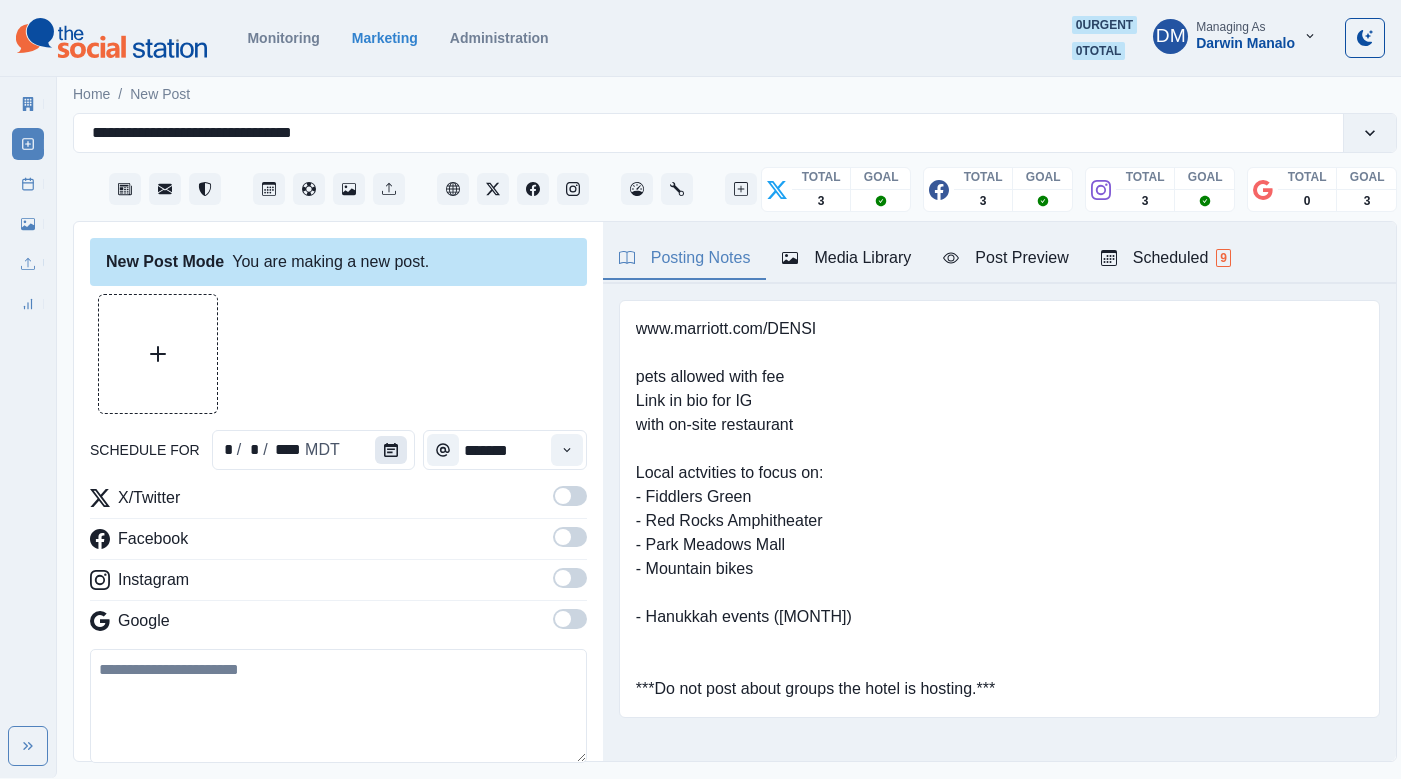 click at bounding box center (391, 450) 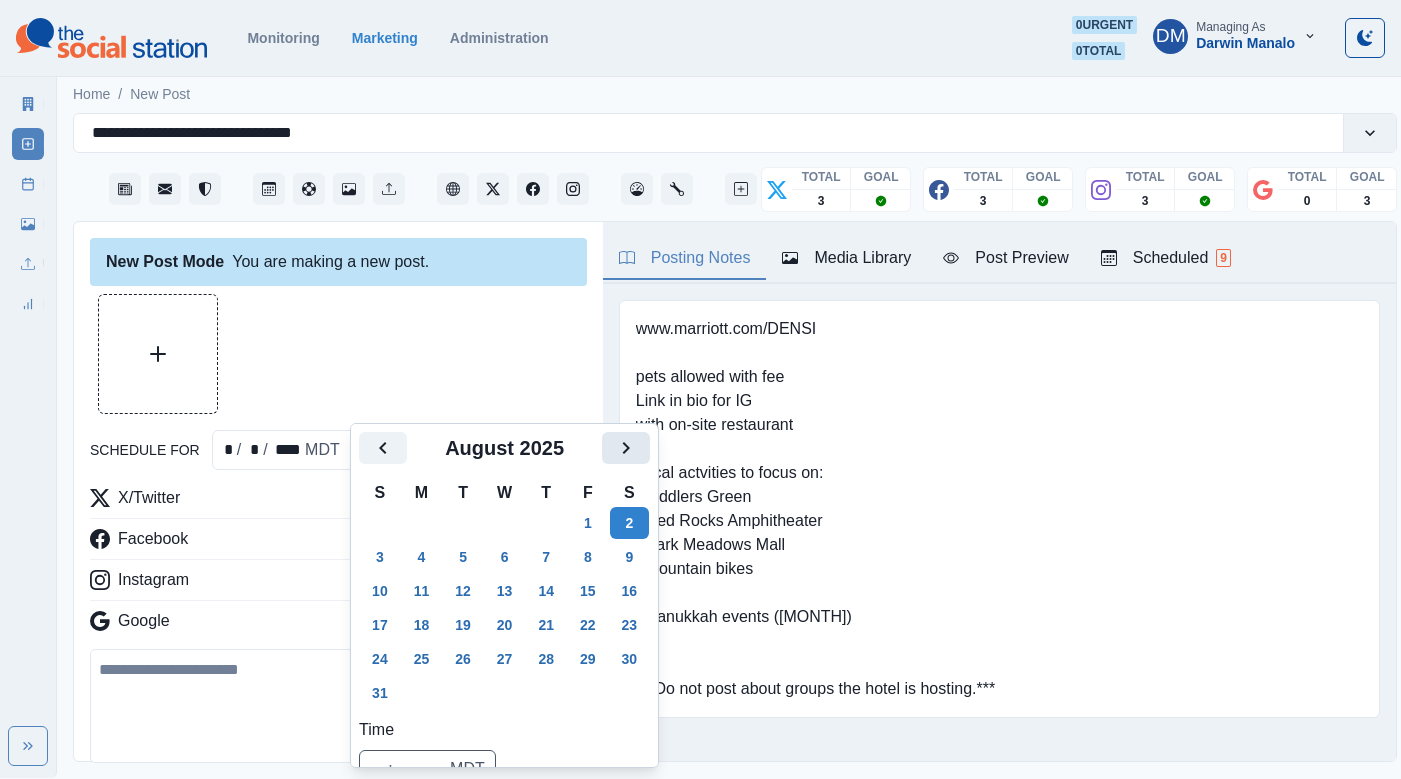 click 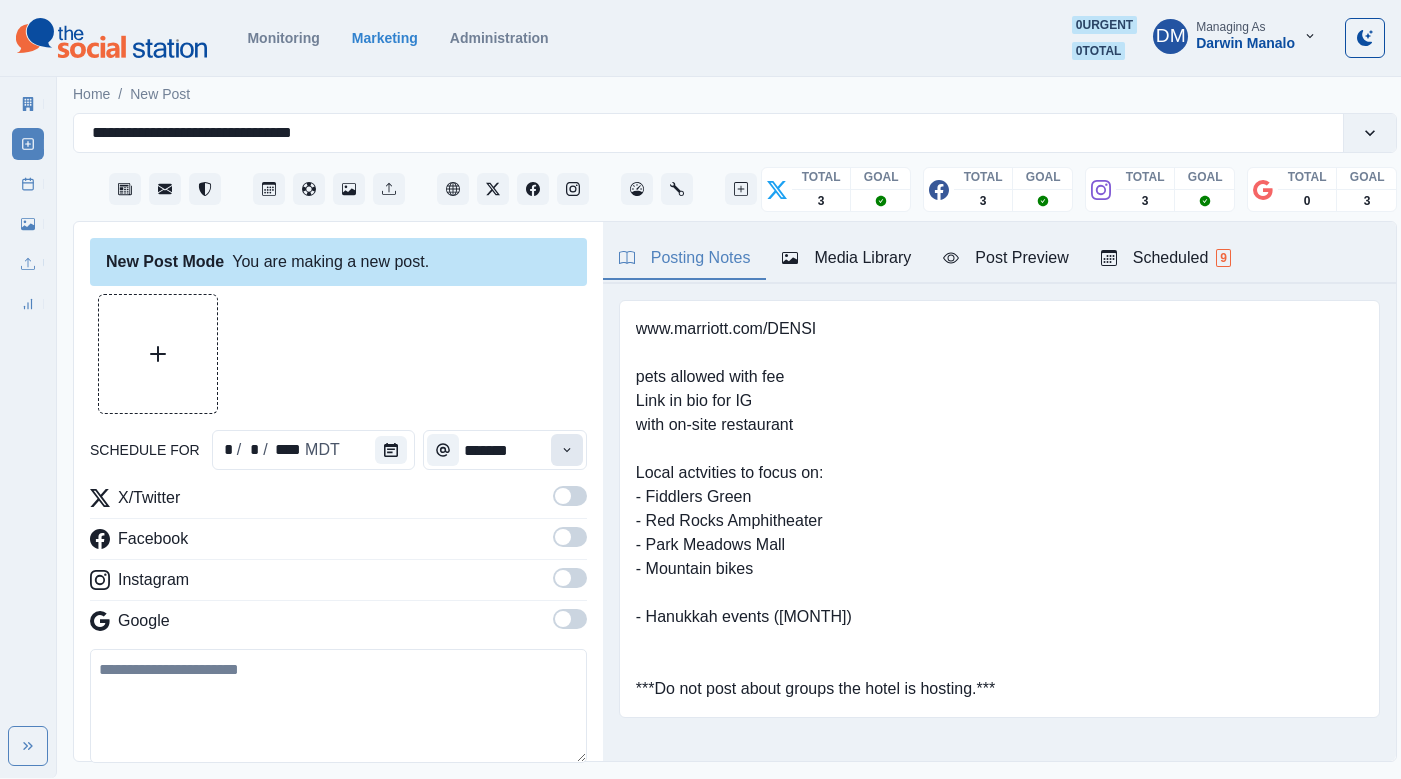click 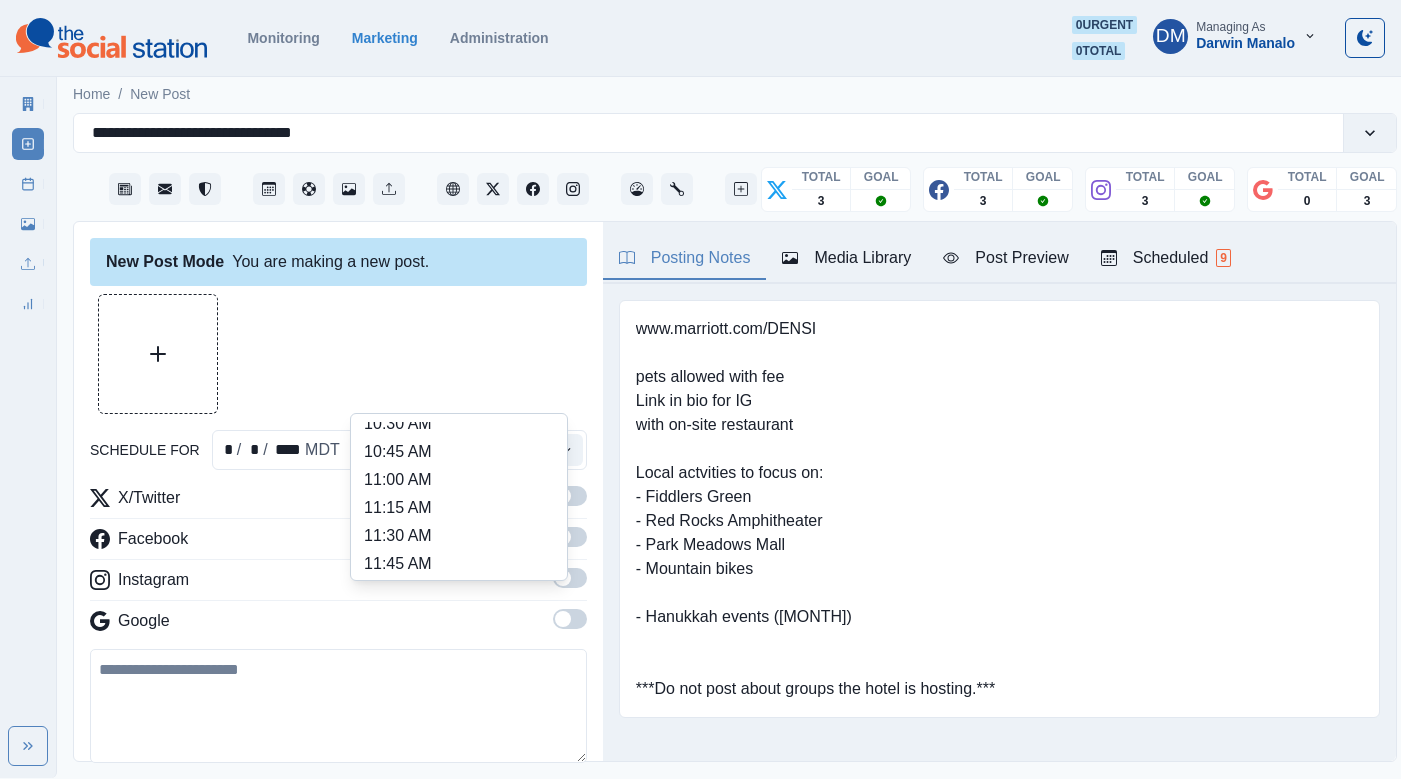 scroll, scrollTop: 314, scrollLeft: 0, axis: vertical 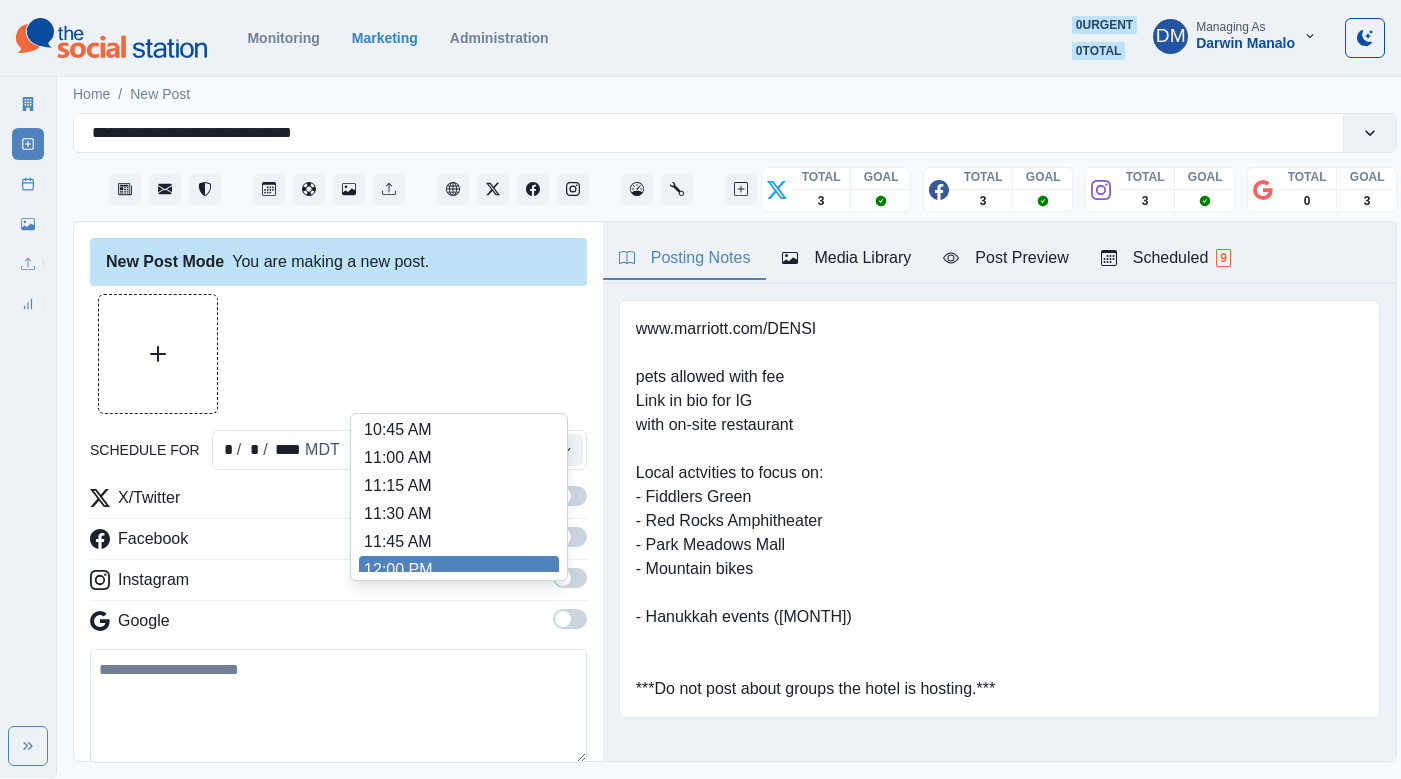 click on "12:00 PM" at bounding box center (459, 570) 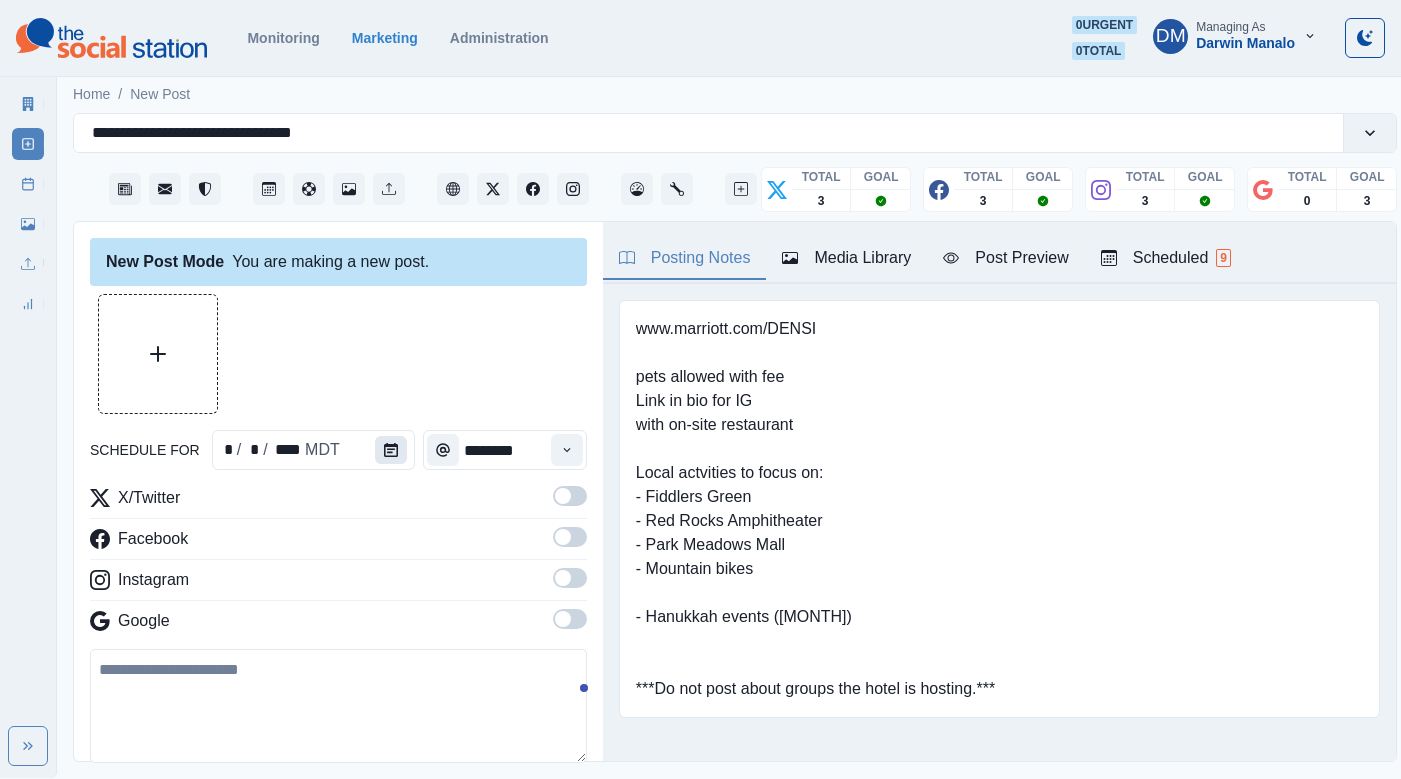 click at bounding box center [391, 450] 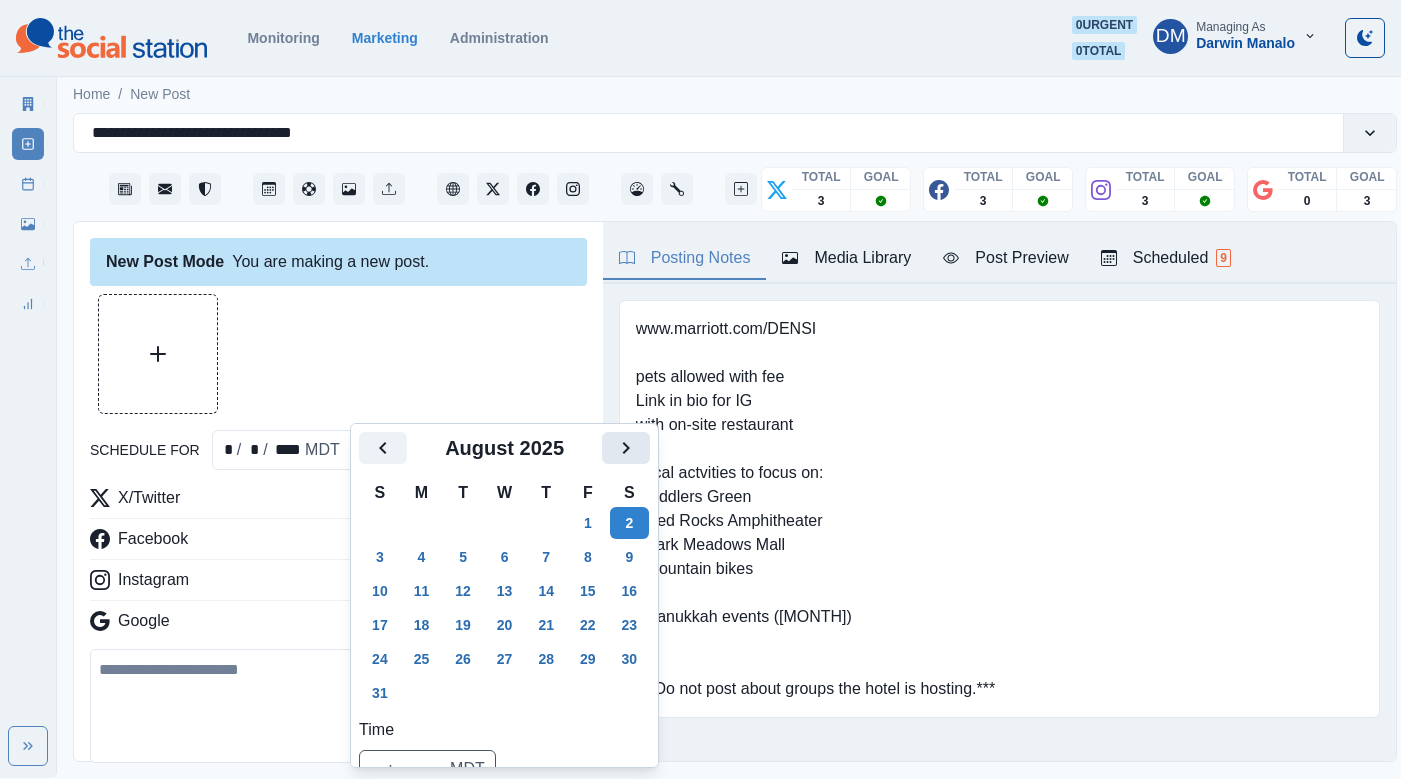 click 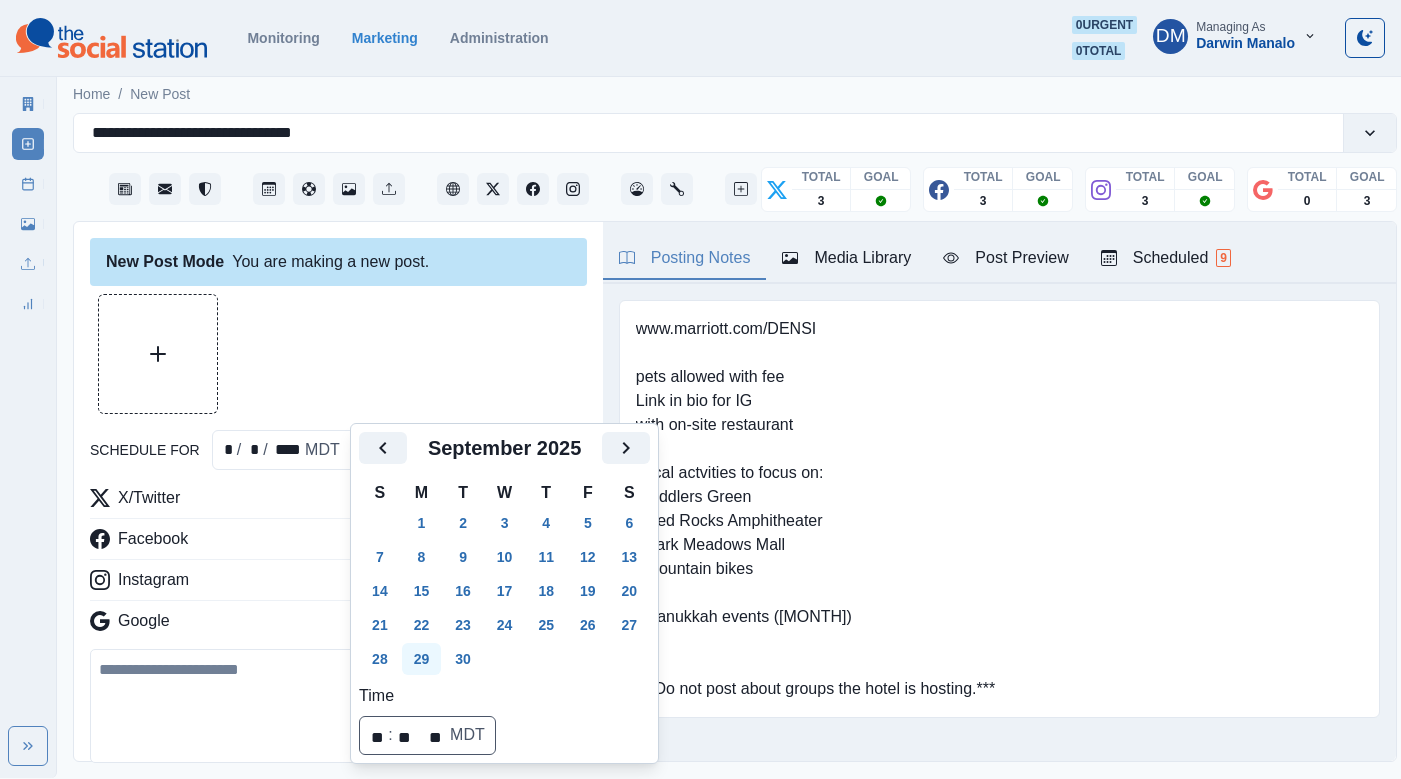 click on "29" at bounding box center [422, 659] 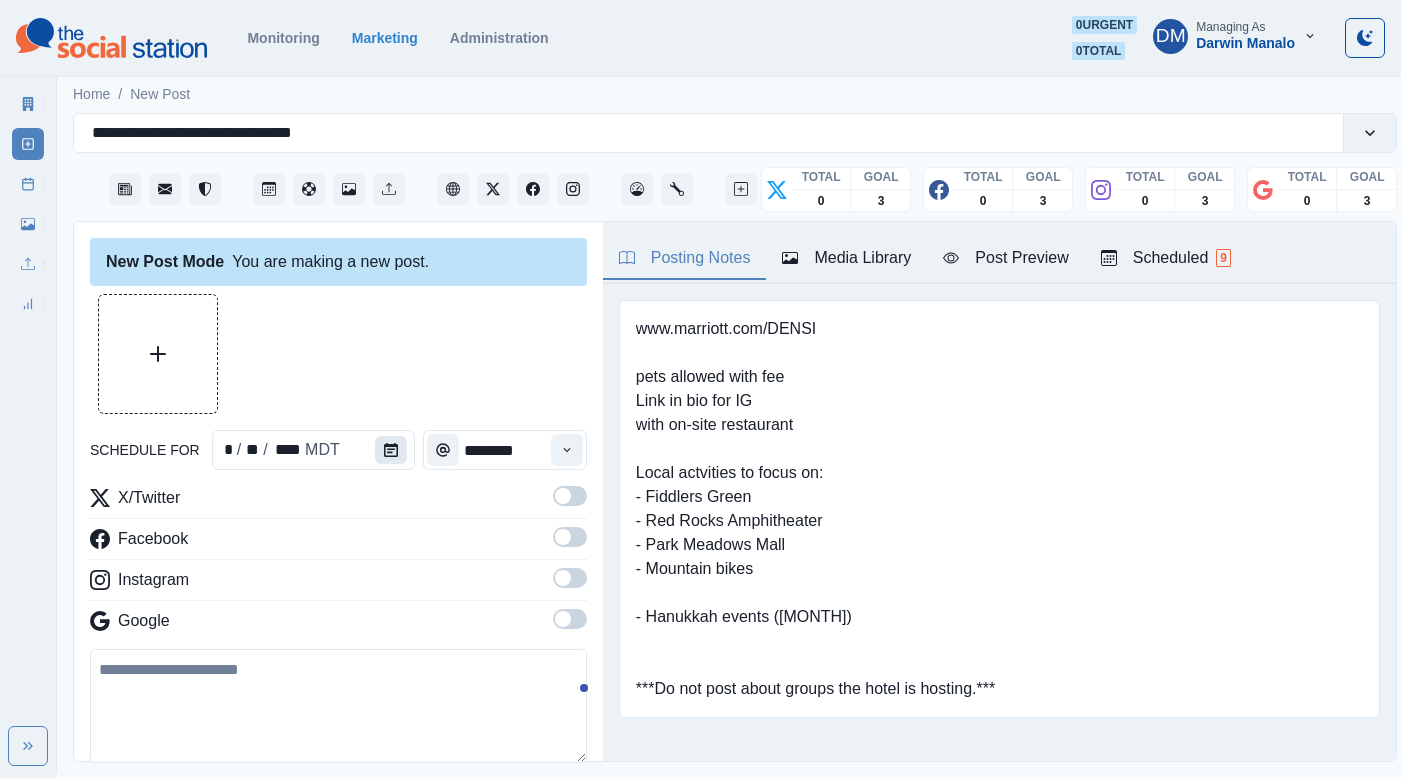 click at bounding box center (391, 450) 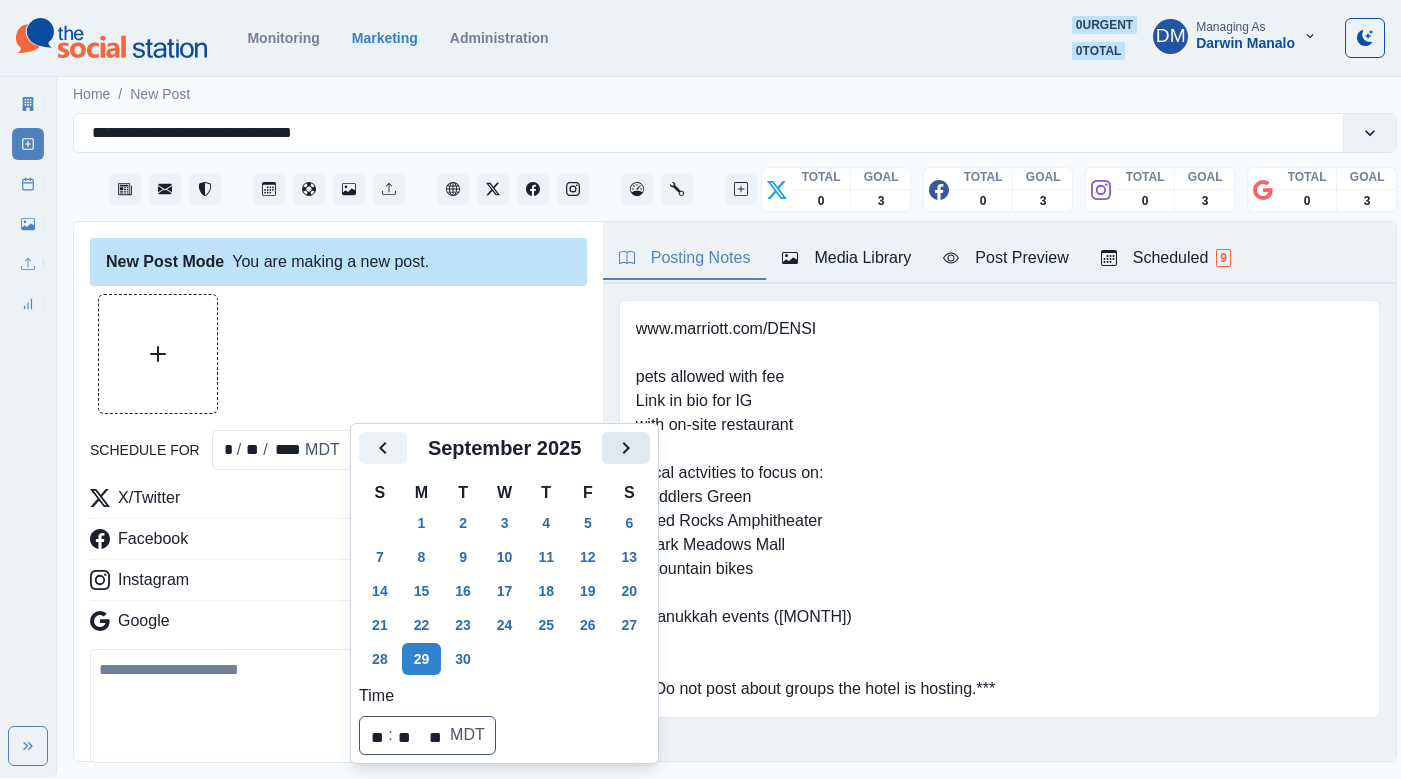click 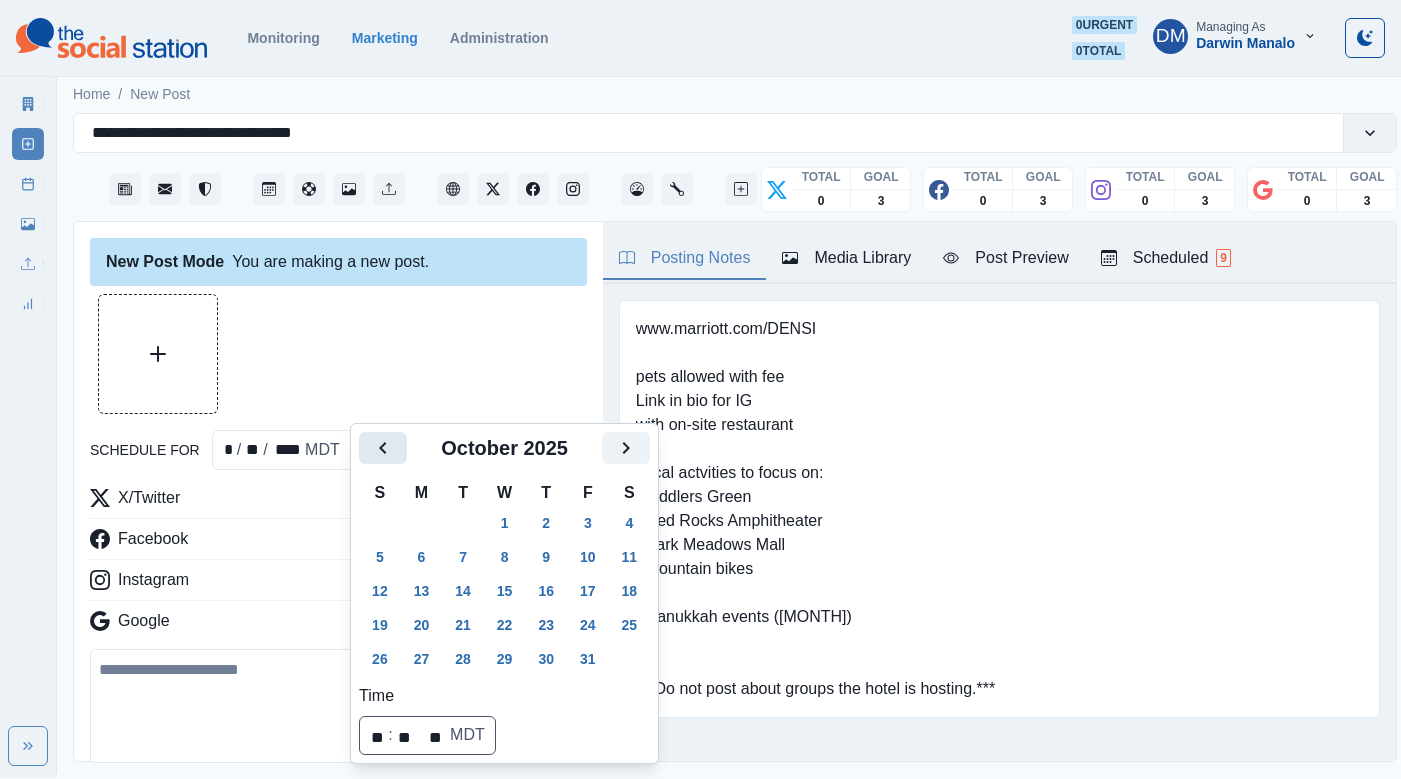 click 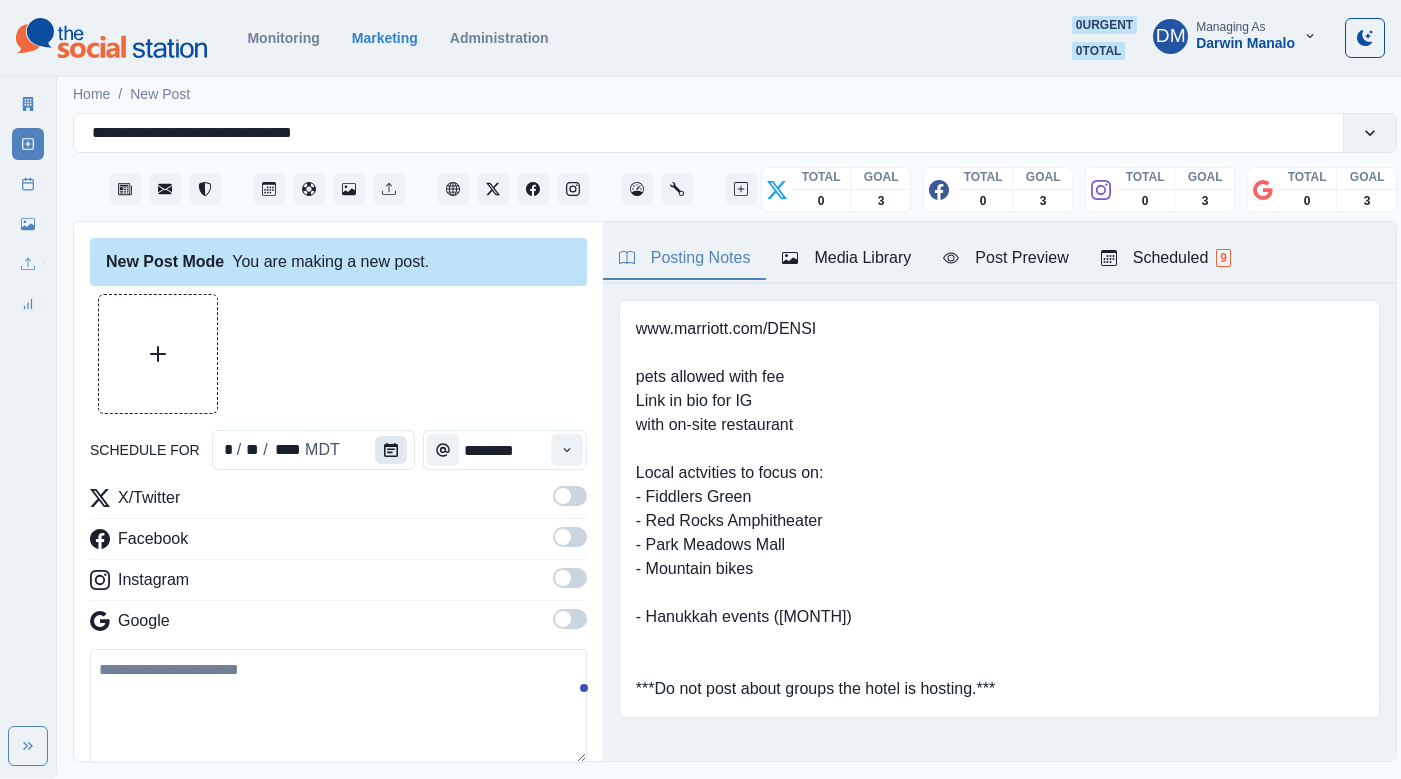 click 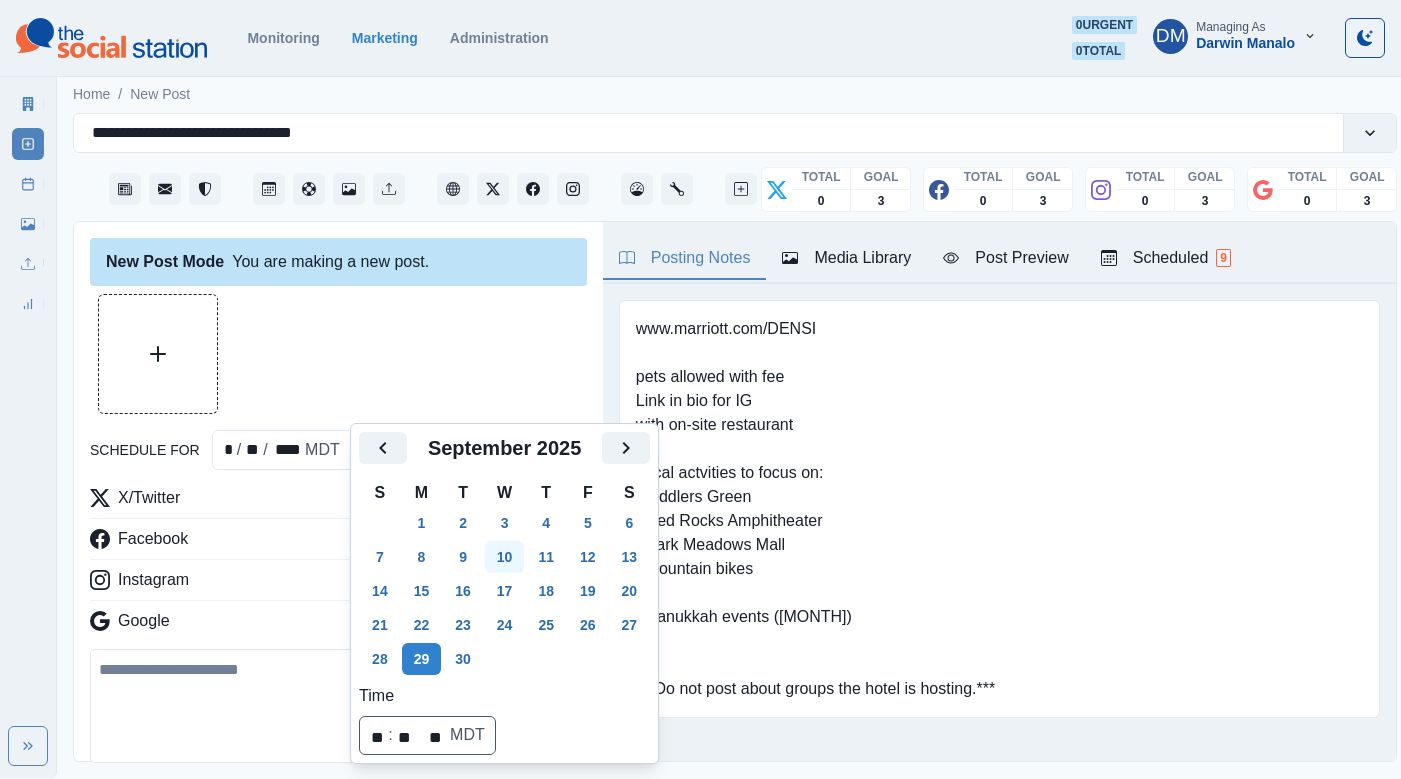 click on "10" at bounding box center (505, 557) 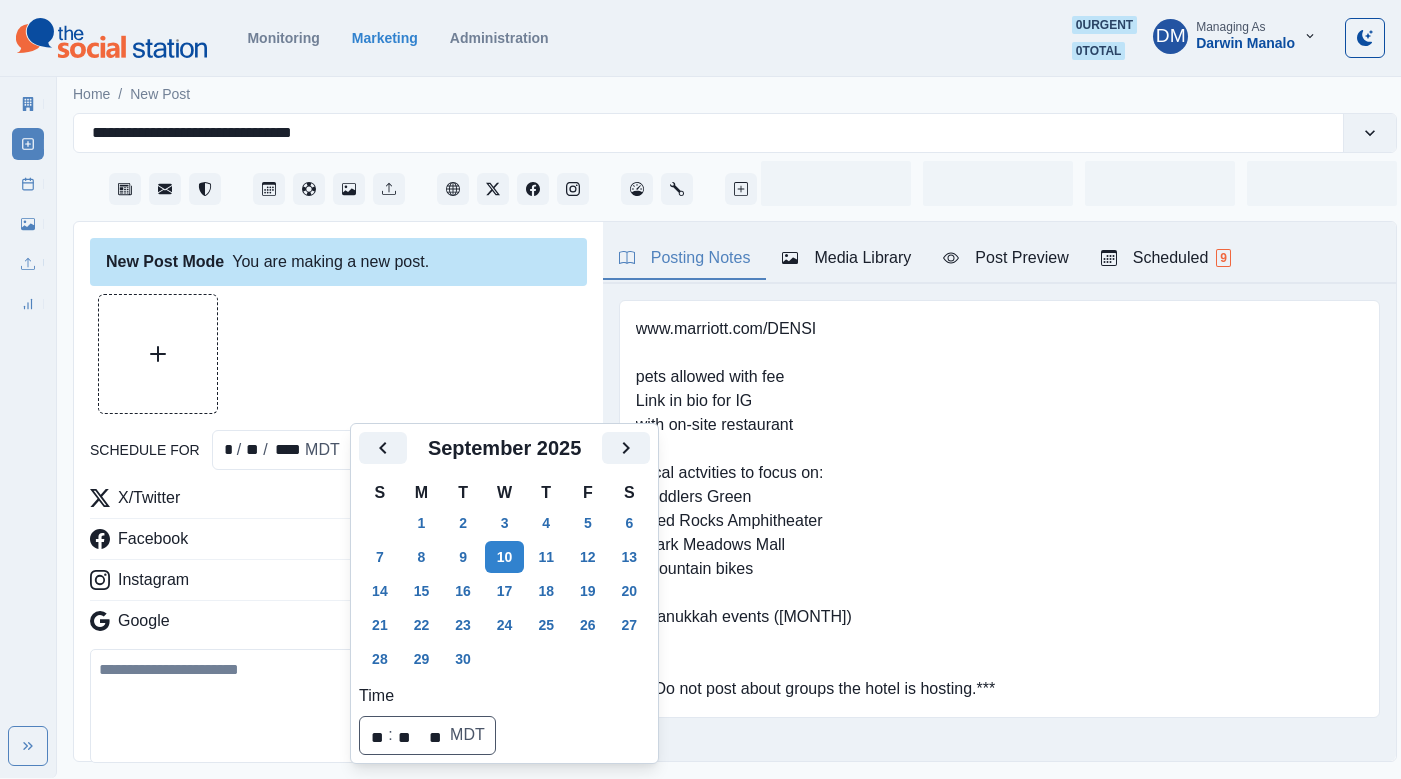 scroll, scrollTop: 68, scrollLeft: 0, axis: vertical 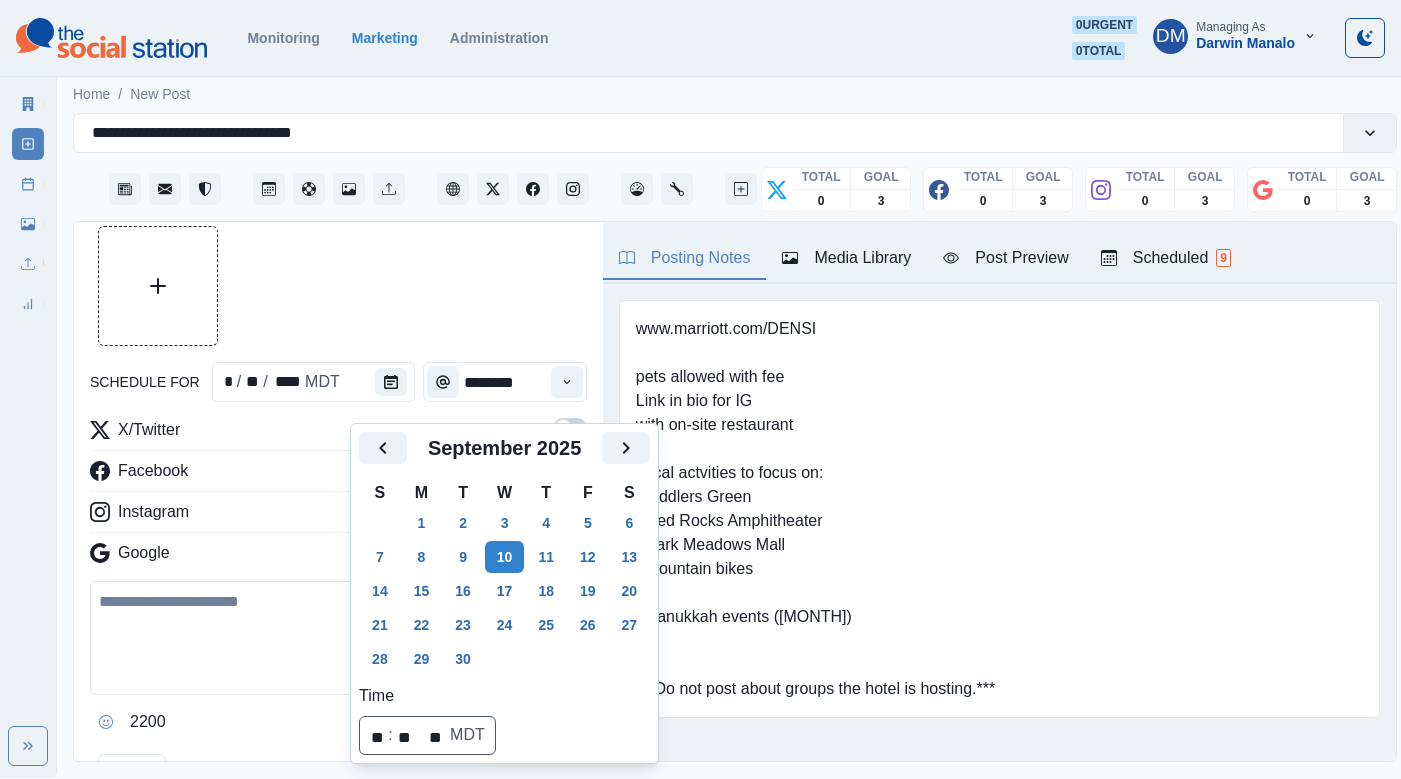 click at bounding box center (338, 638) 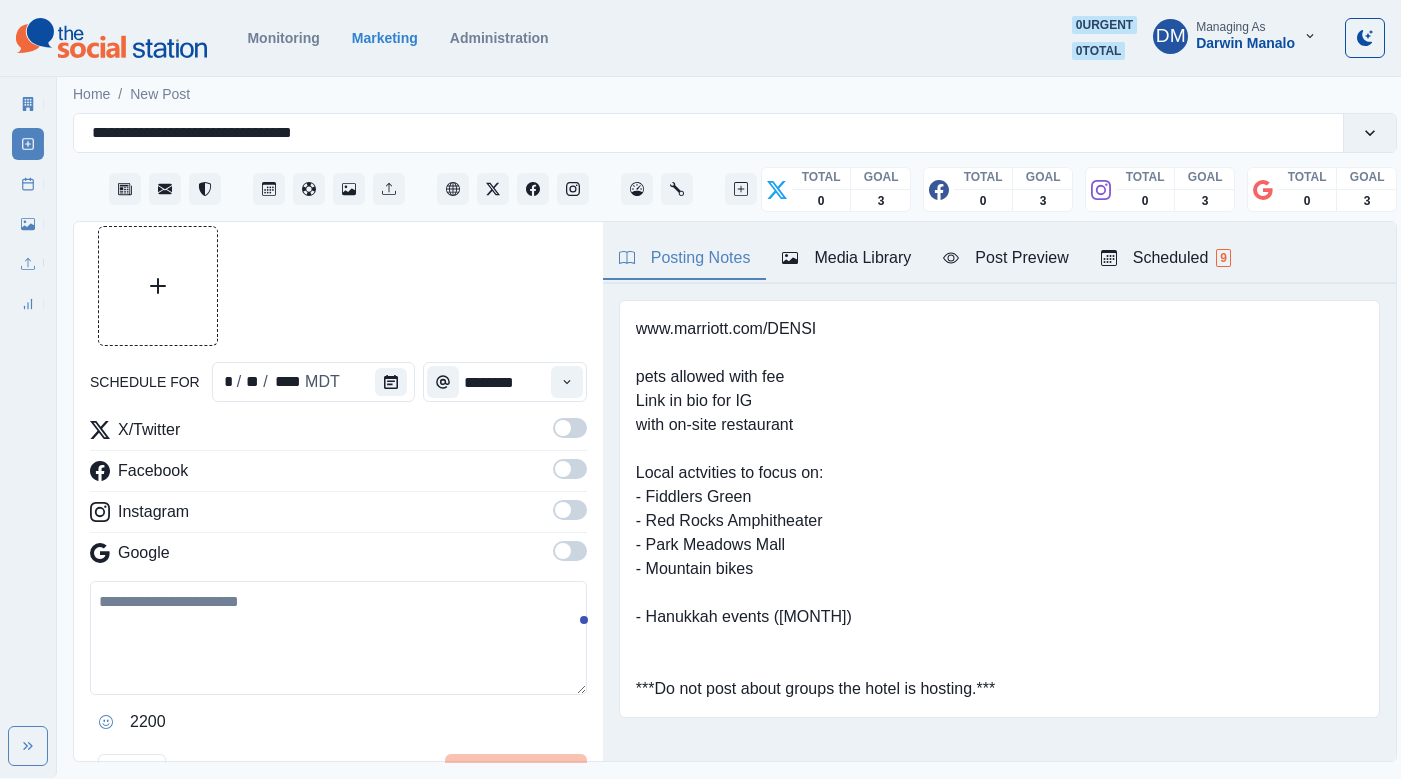 click at bounding box center [338, 638] 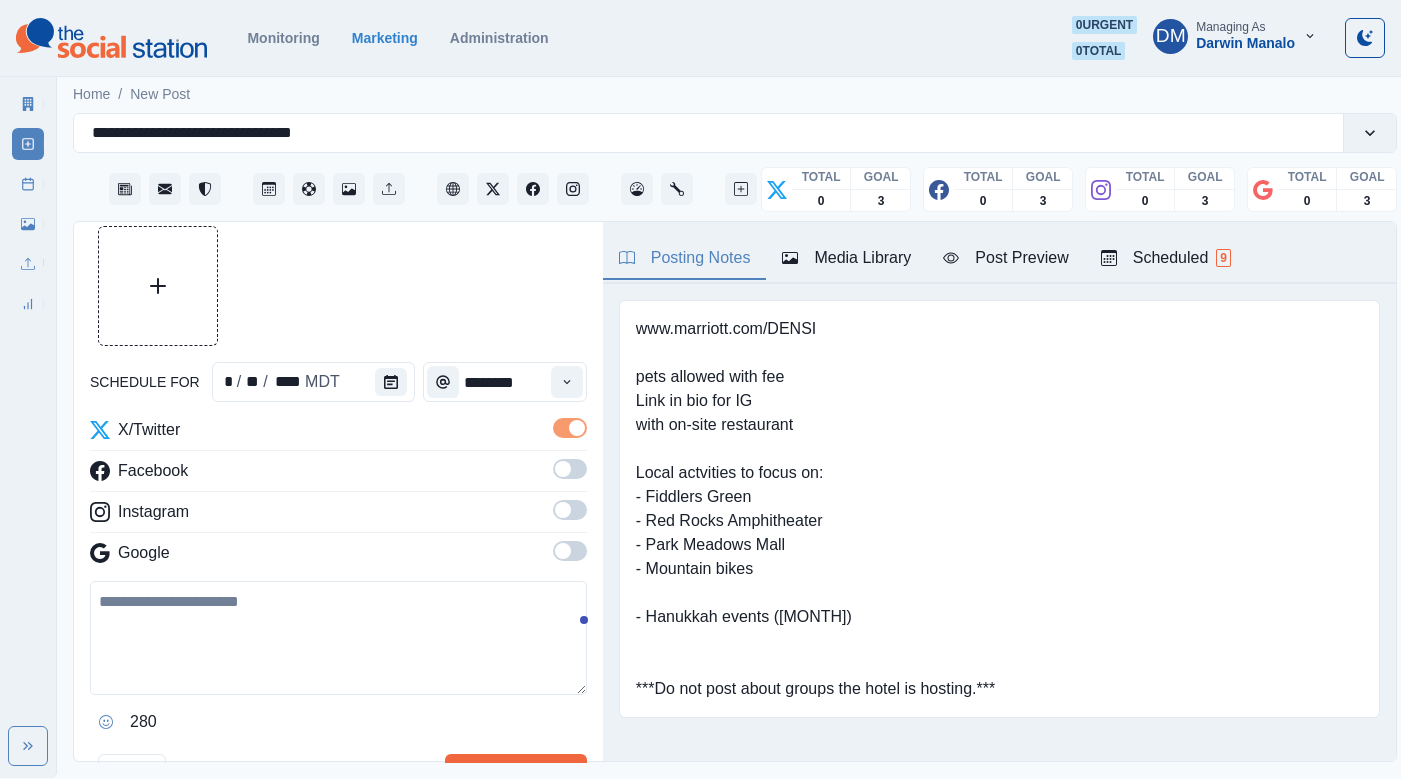 click at bounding box center [570, 475] 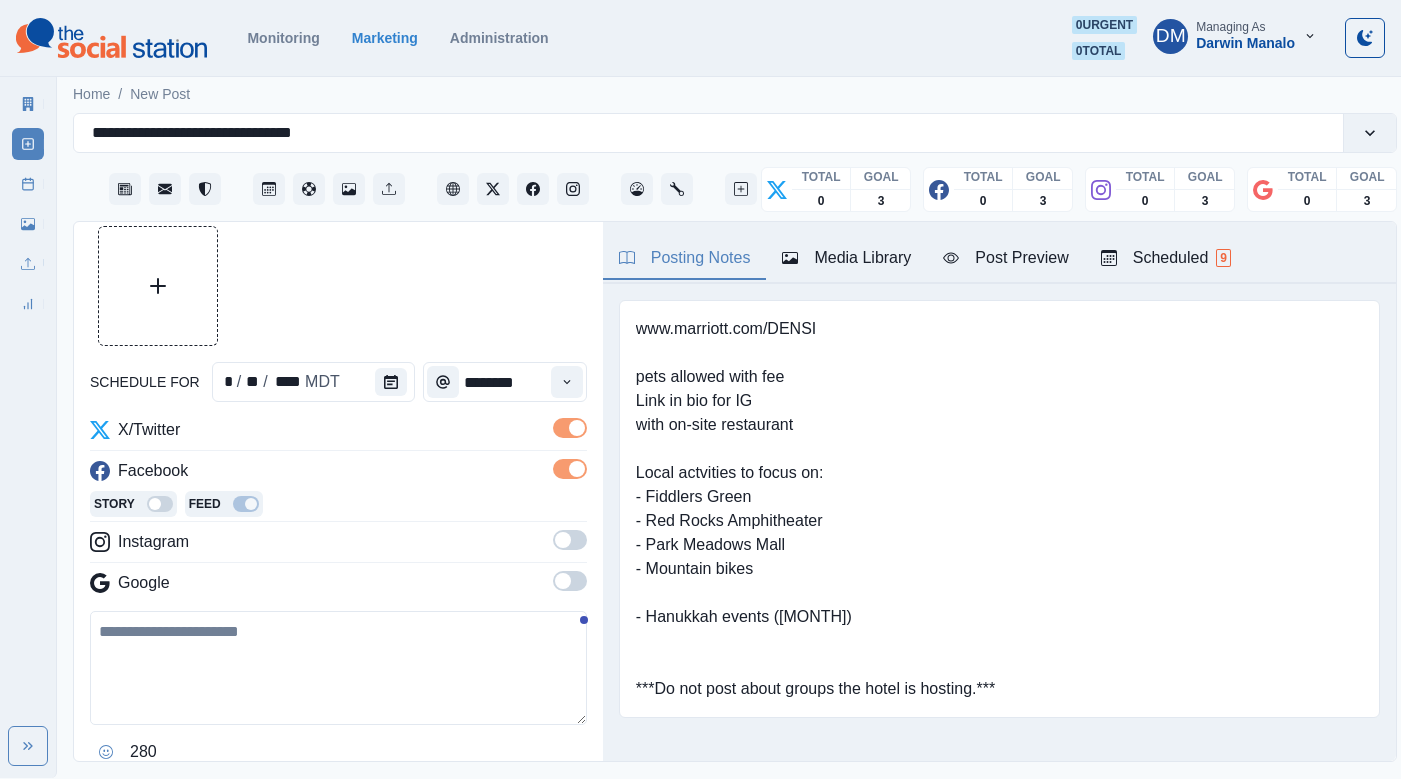 click at bounding box center (570, 540) 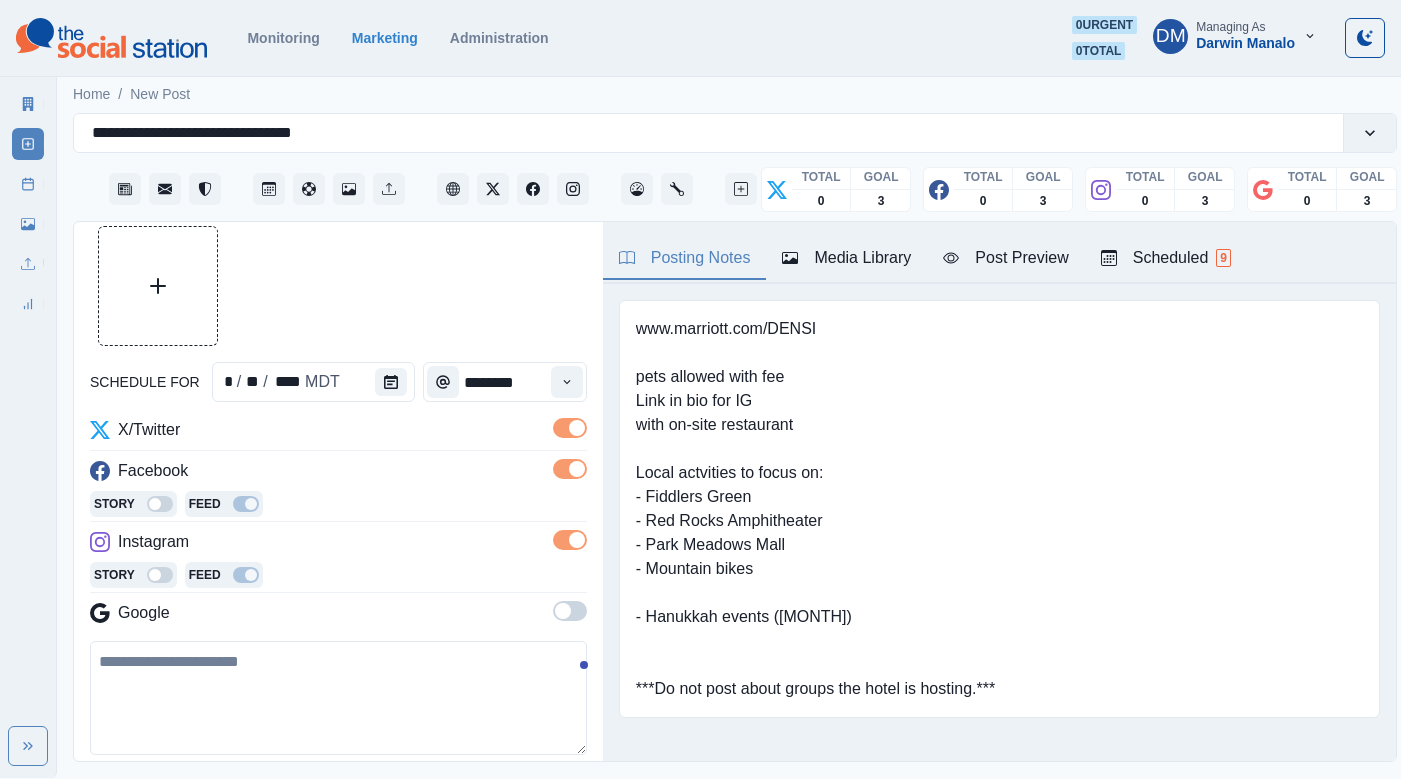 click at bounding box center [158, 286] 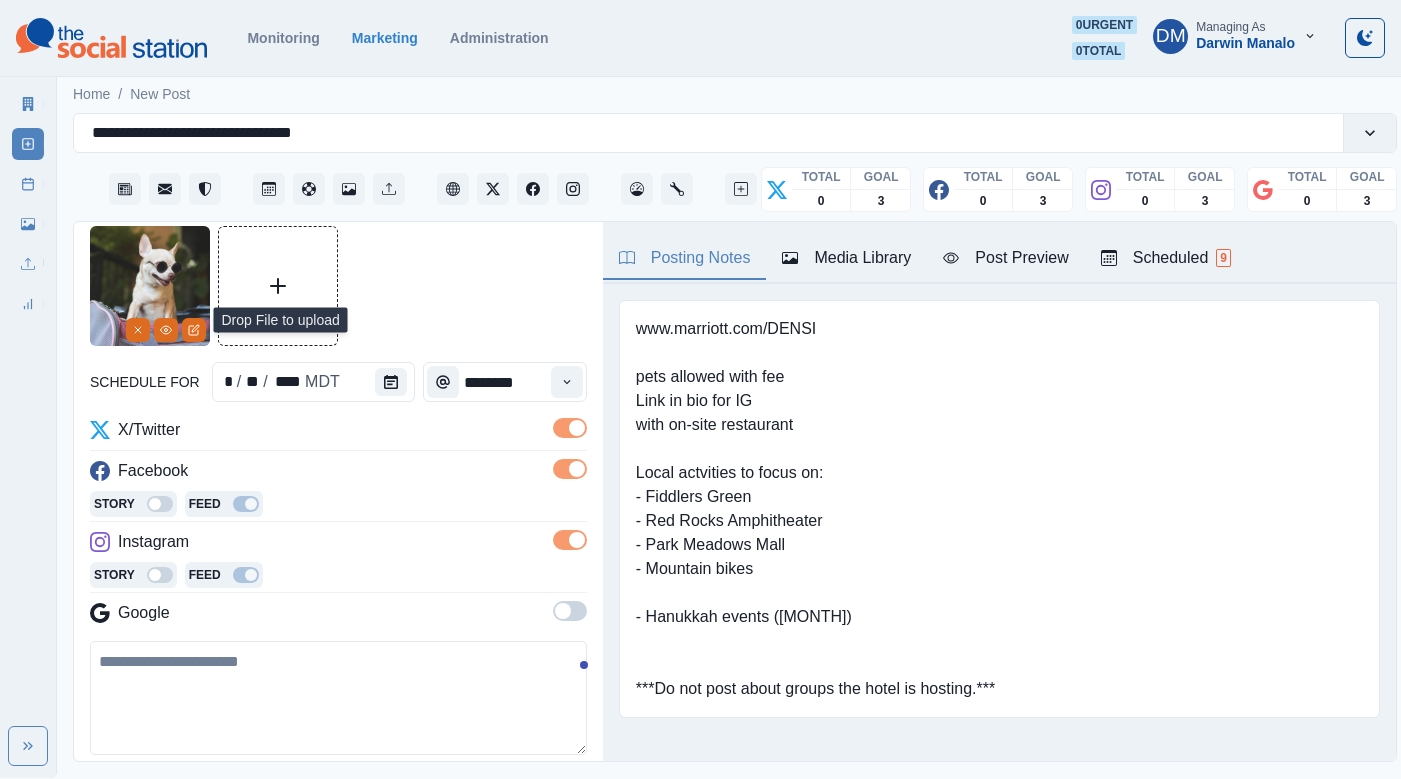 click at bounding box center (338, 698) 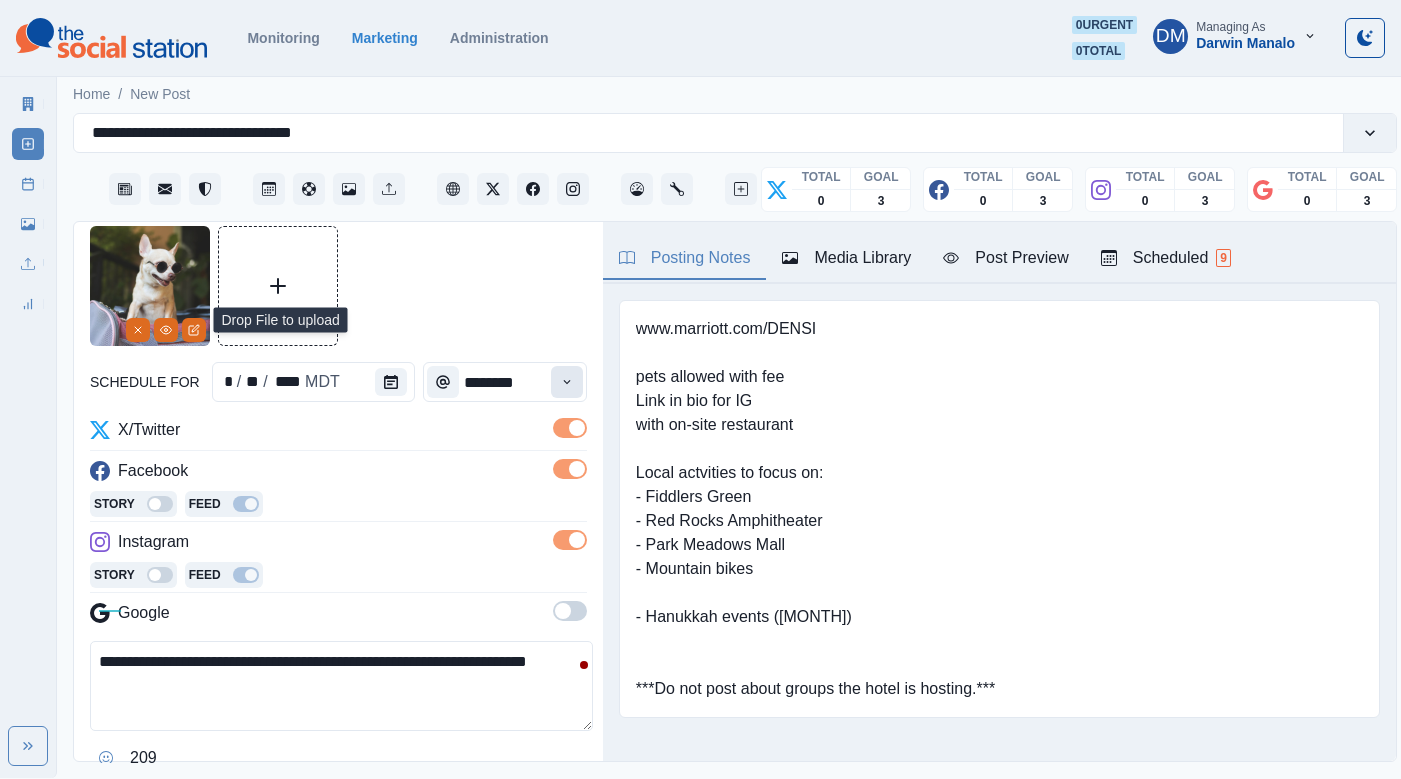 type on "**********" 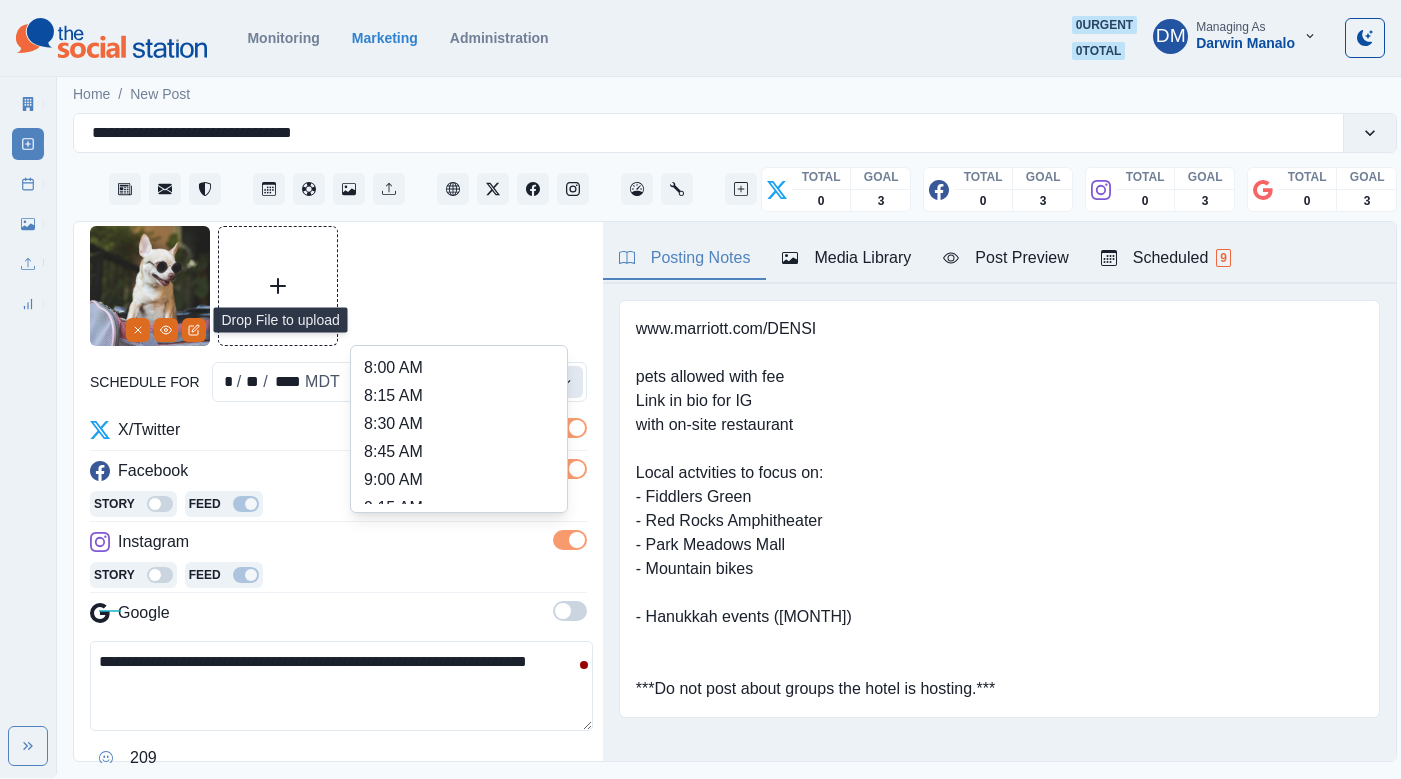click 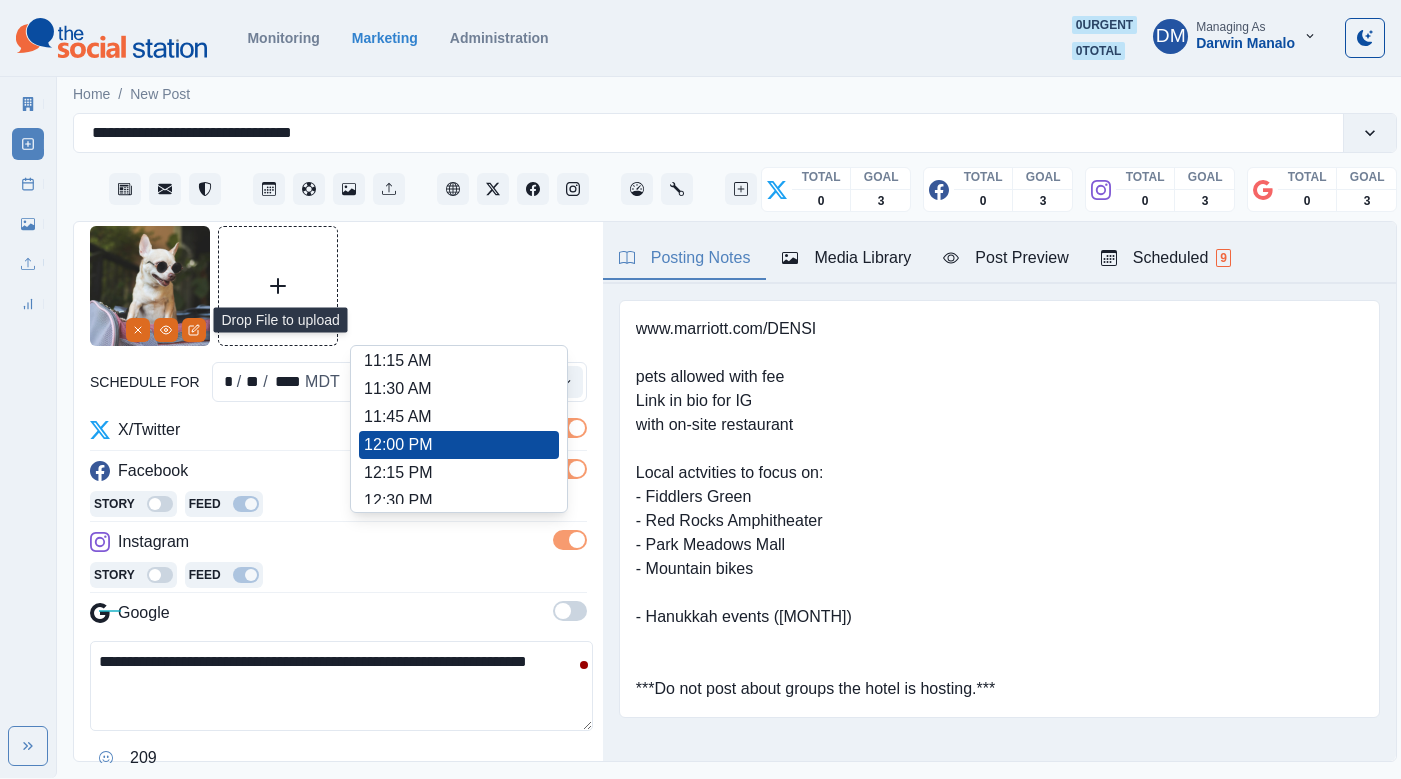 scroll, scrollTop: 404, scrollLeft: 0, axis: vertical 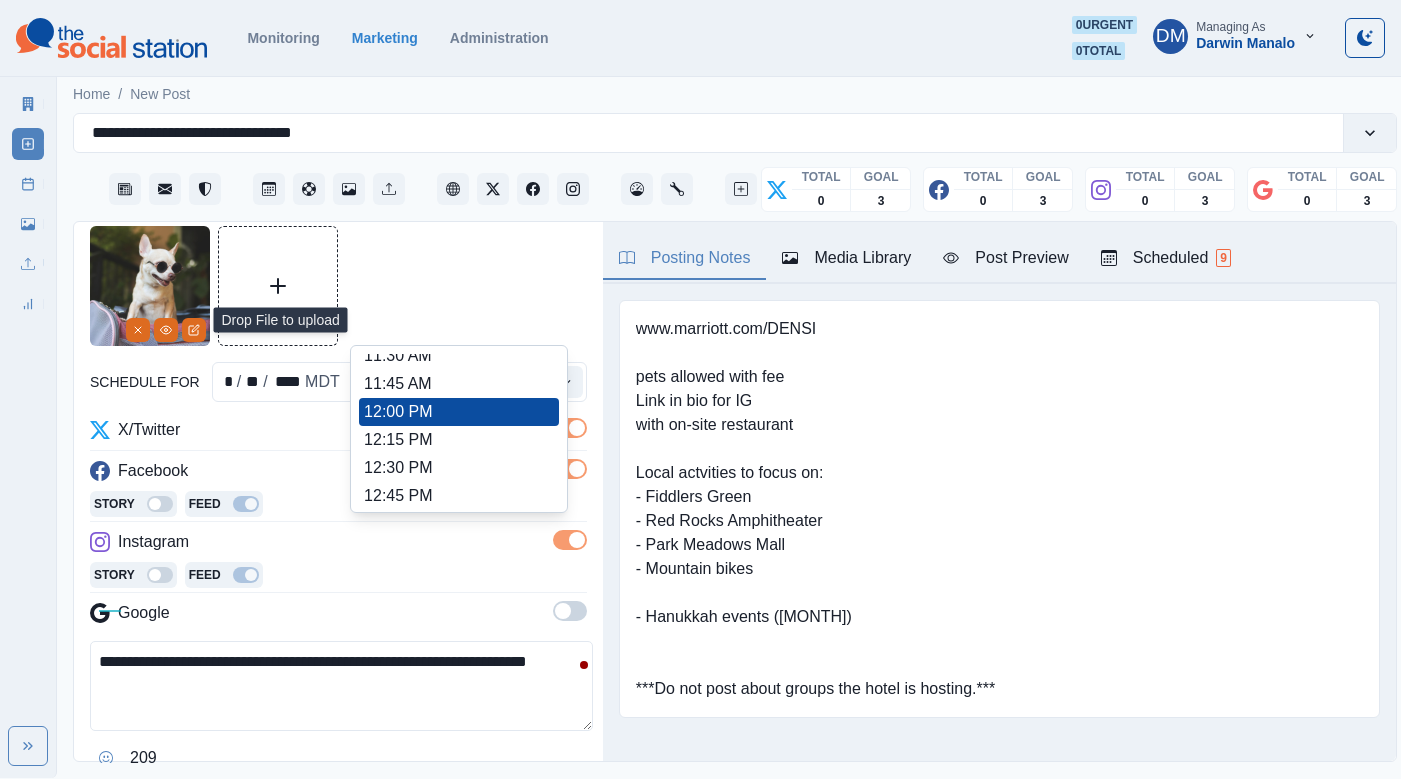 click on "1:15 PM" at bounding box center [459, 552] 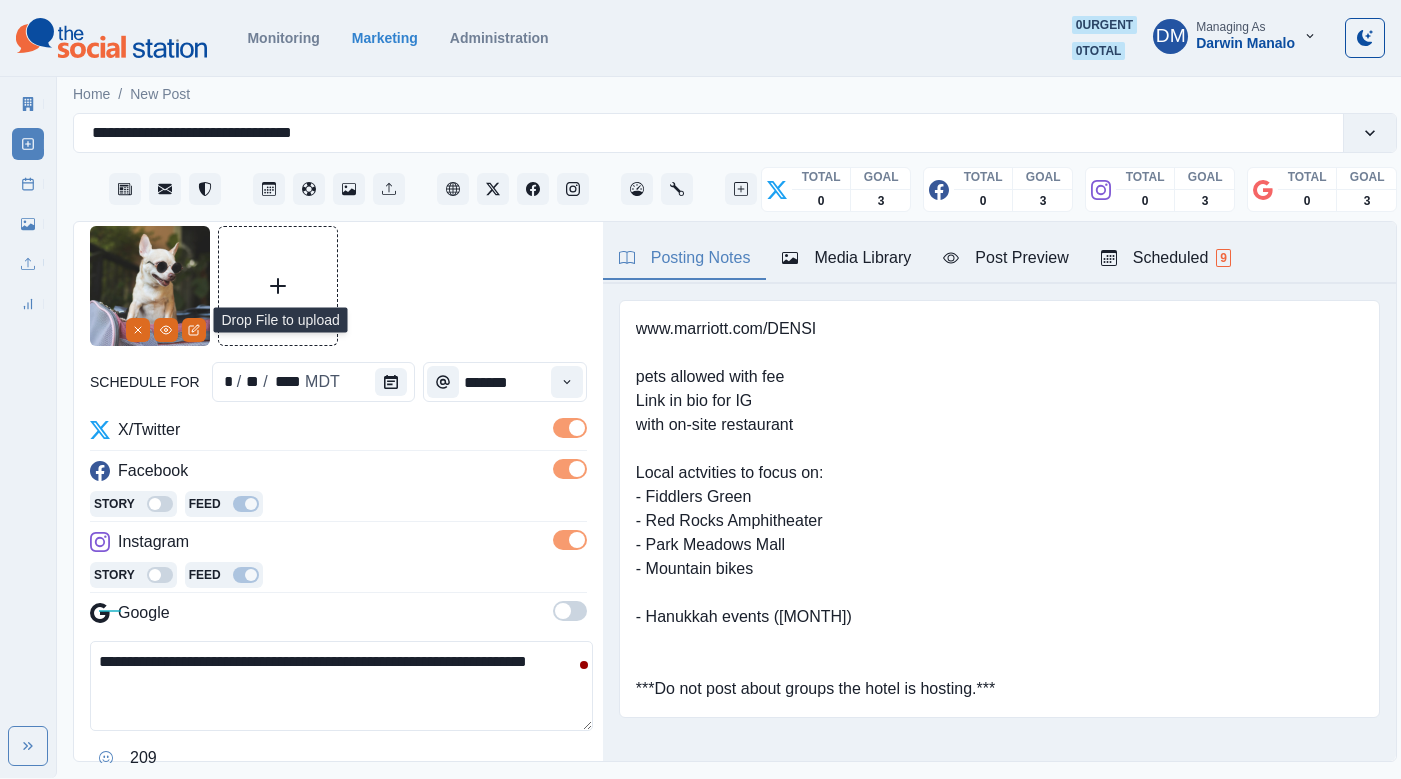 click on "Schedule Multiple" at bounding box center [503, 810] 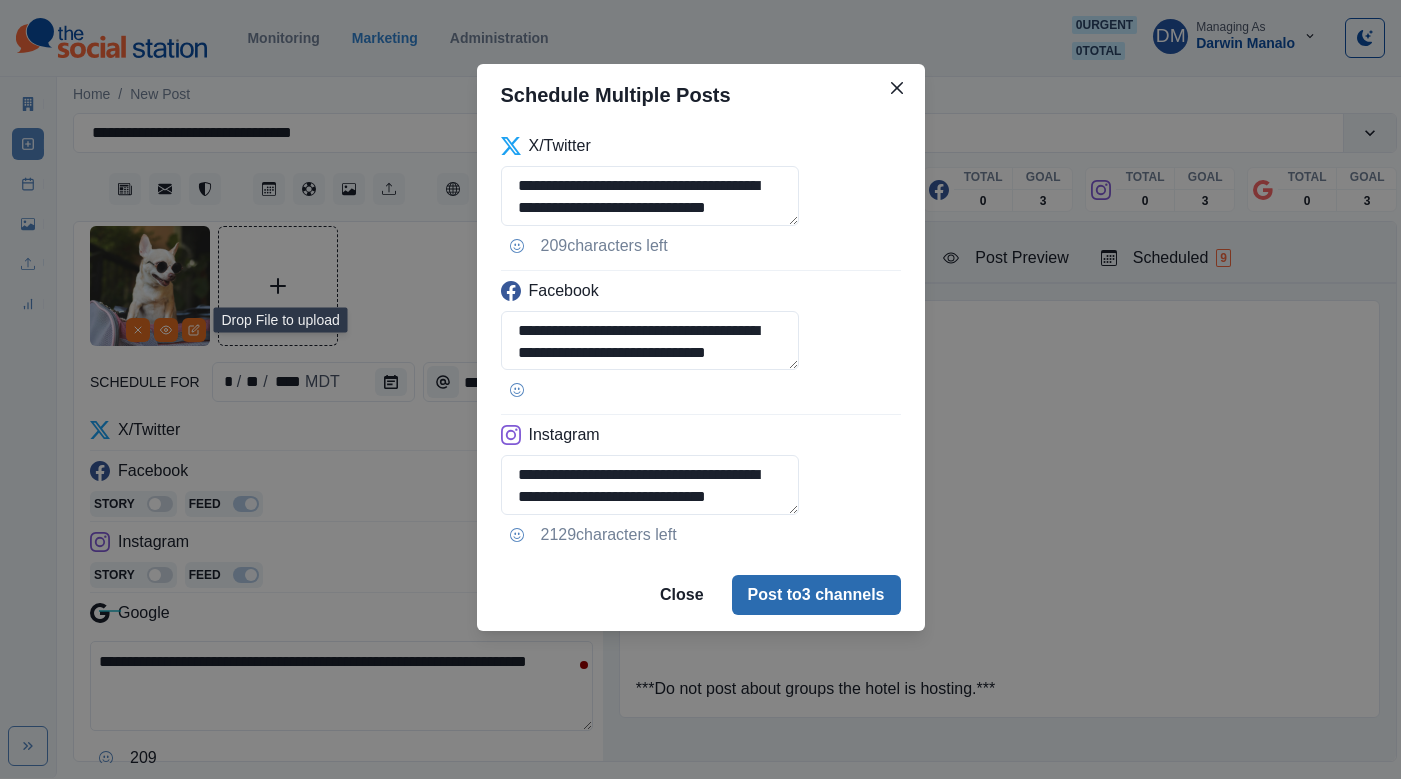 click on "Post to  3   channels" at bounding box center (816, 595) 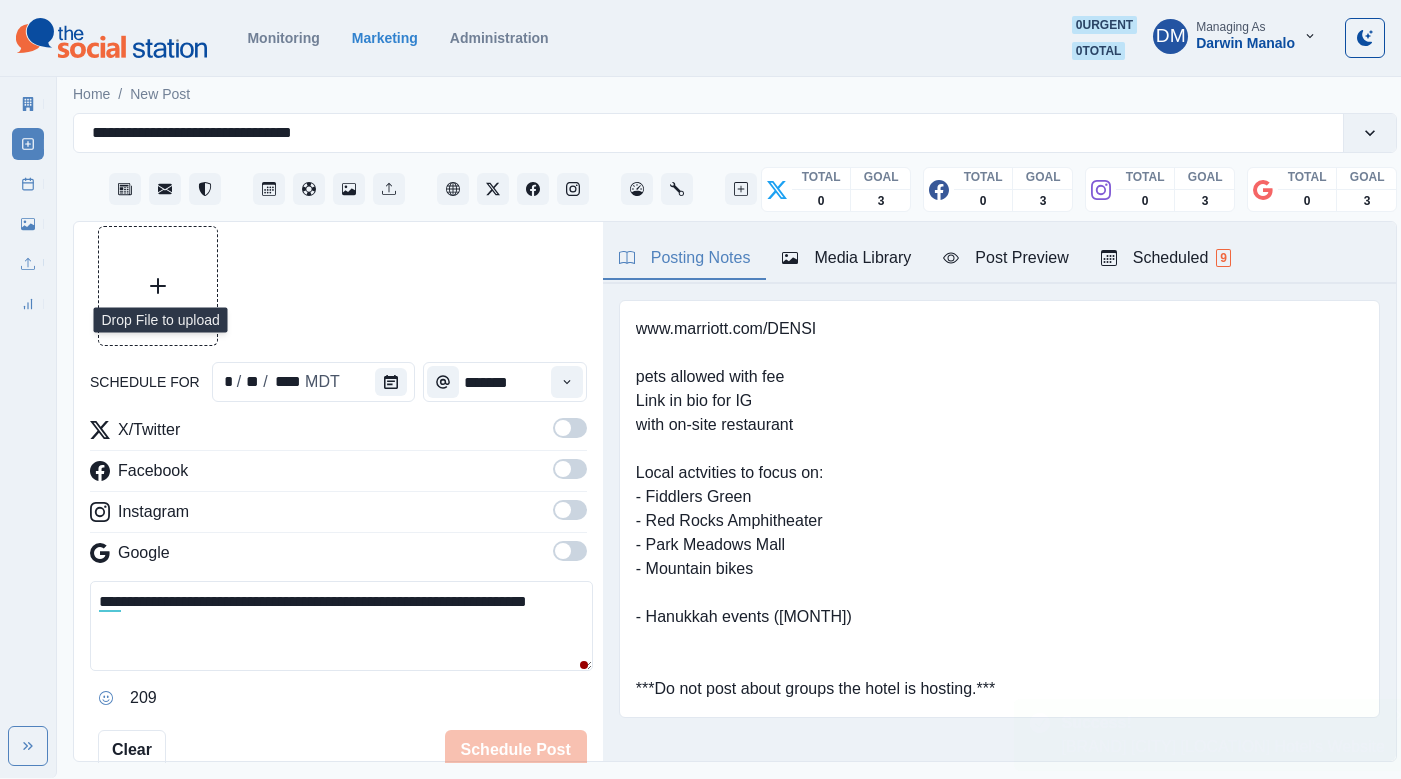 type 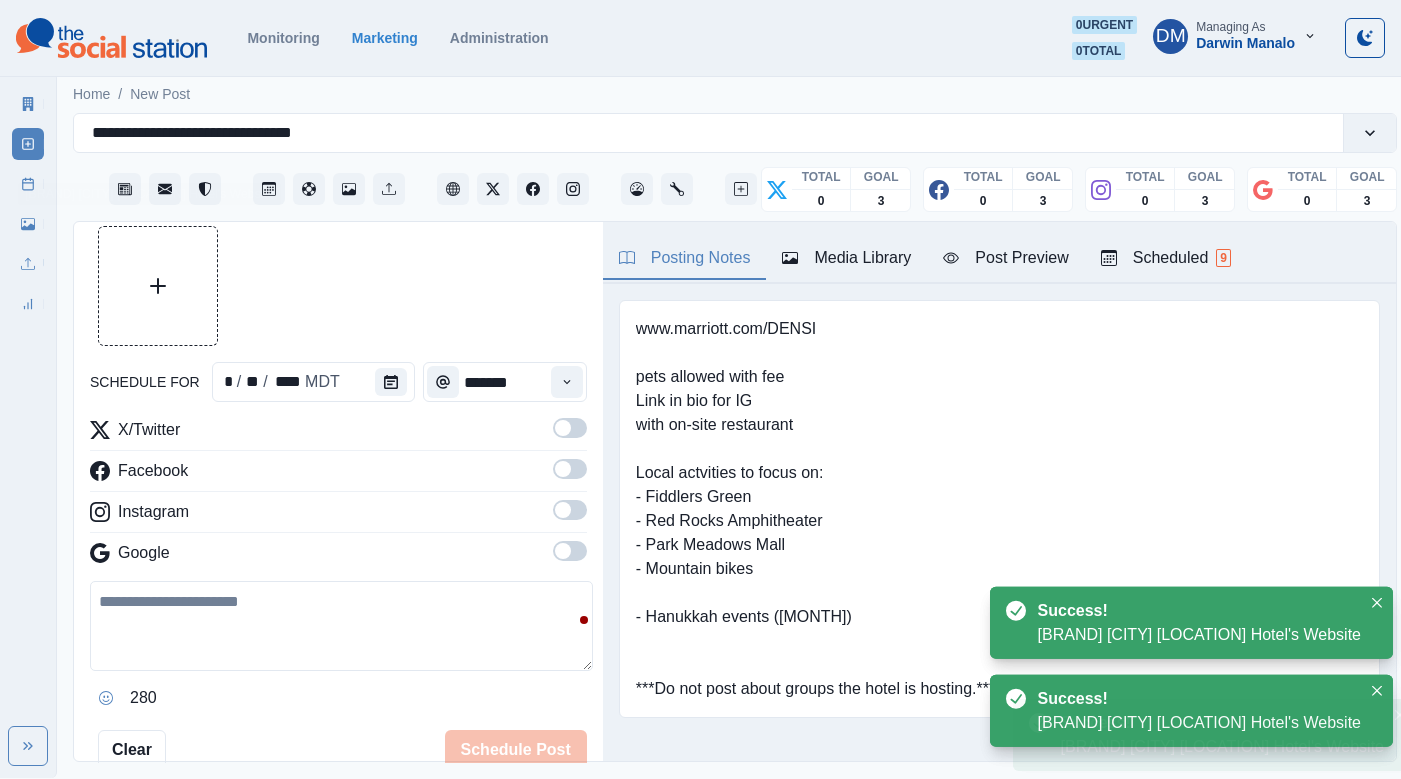 click on "Post Schedule" at bounding box center [28, 184] 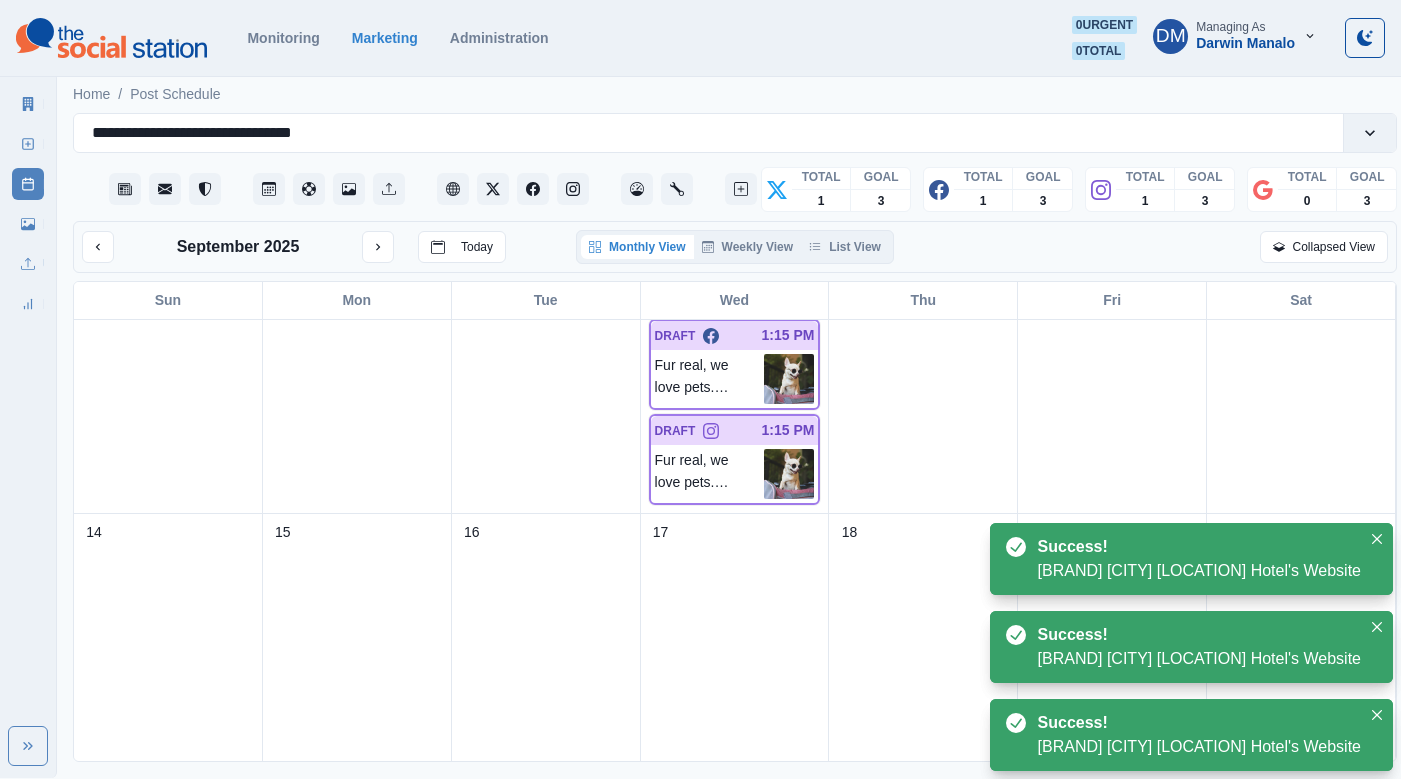 scroll, scrollTop: 440, scrollLeft: 0, axis: vertical 